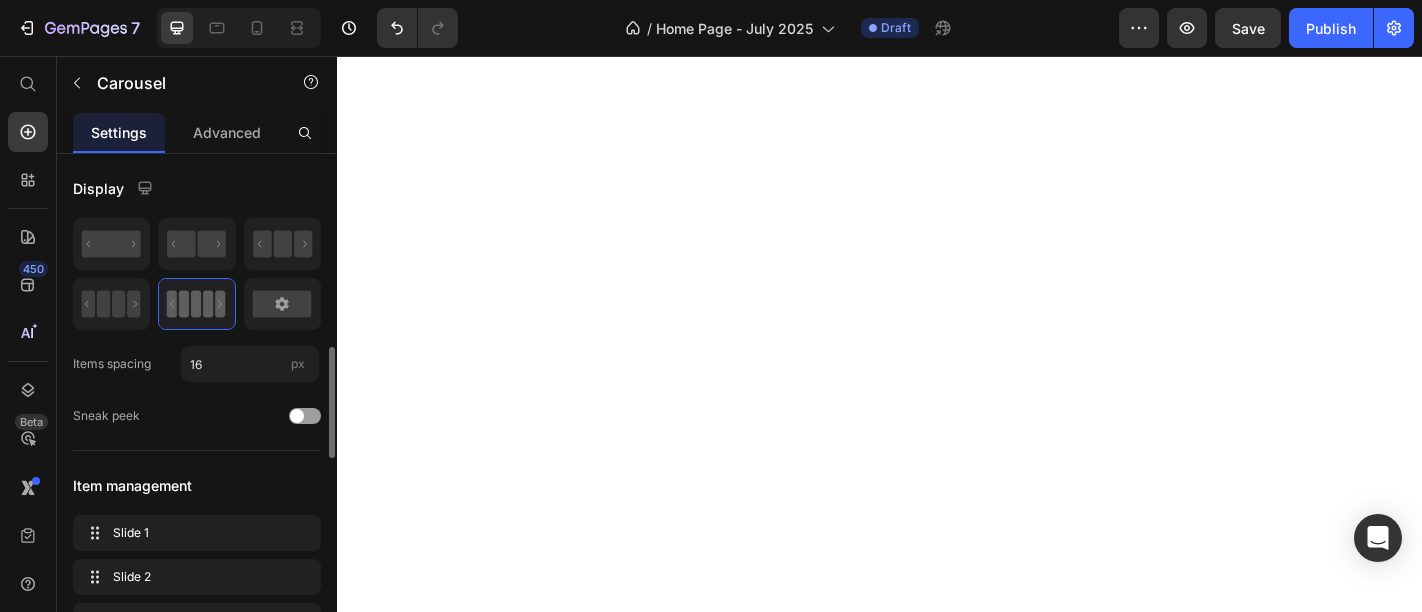 scroll, scrollTop: 0, scrollLeft: 0, axis: both 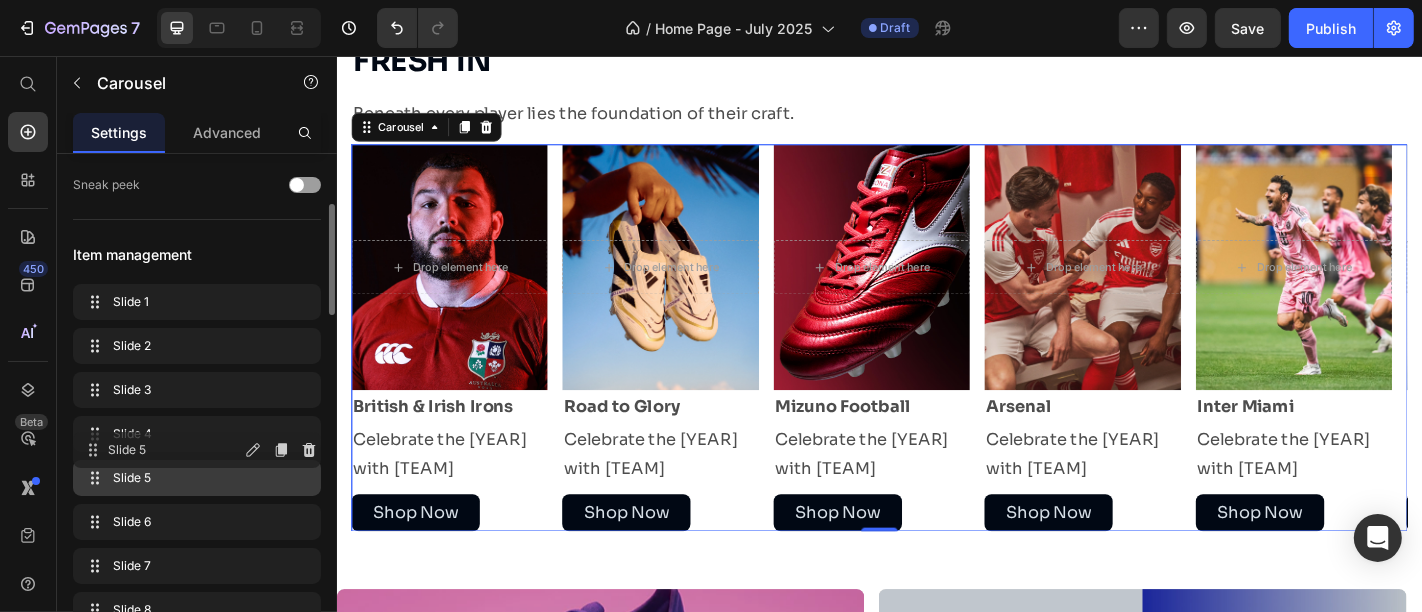 type 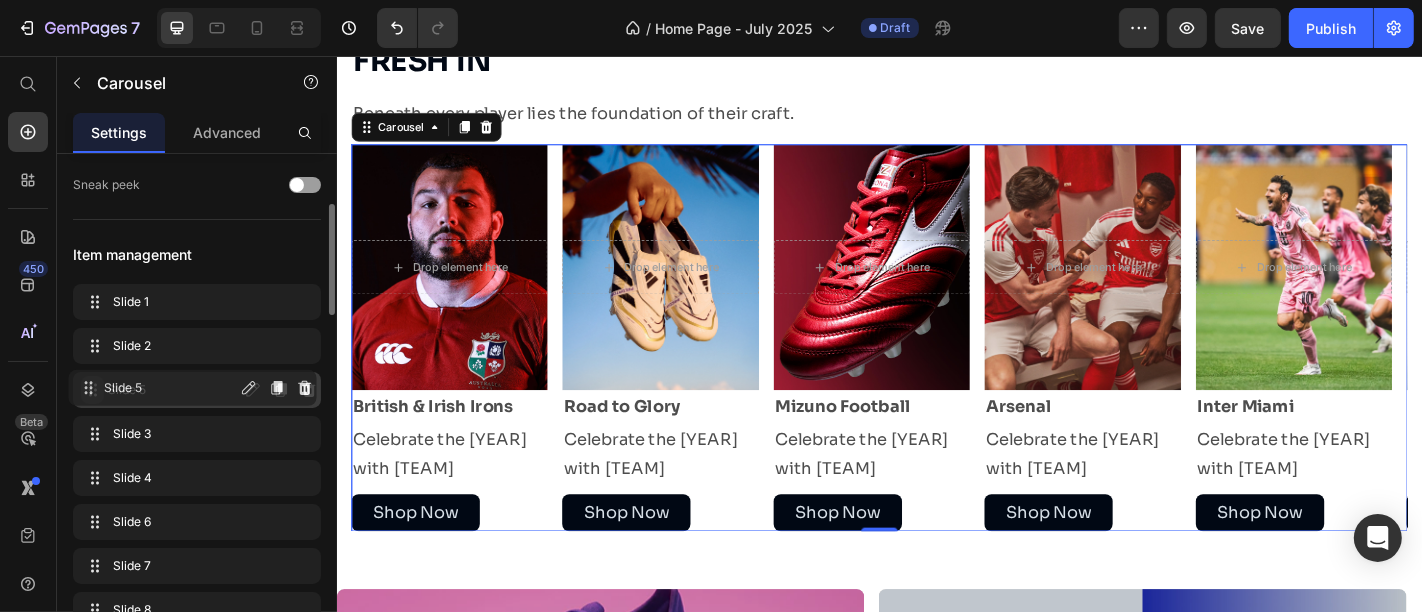 drag, startPoint x: 87, startPoint y: 480, endPoint x: 761, endPoint y: 394, distance: 679.4645 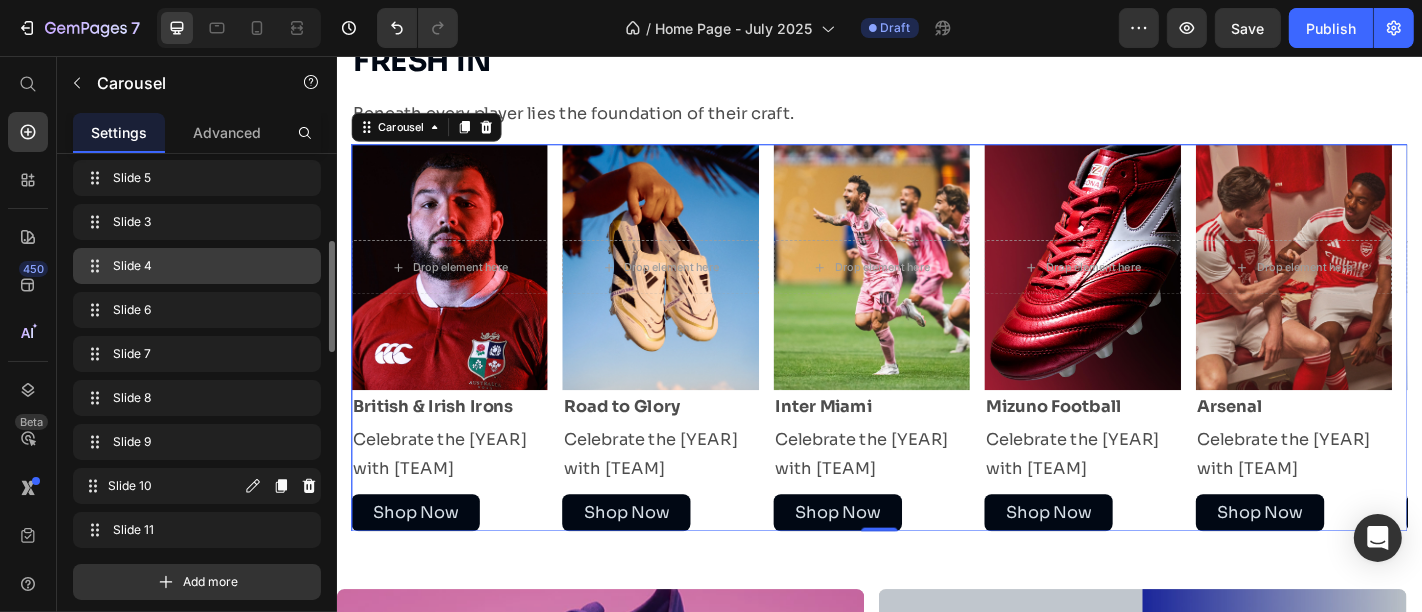 scroll, scrollTop: 445, scrollLeft: 0, axis: vertical 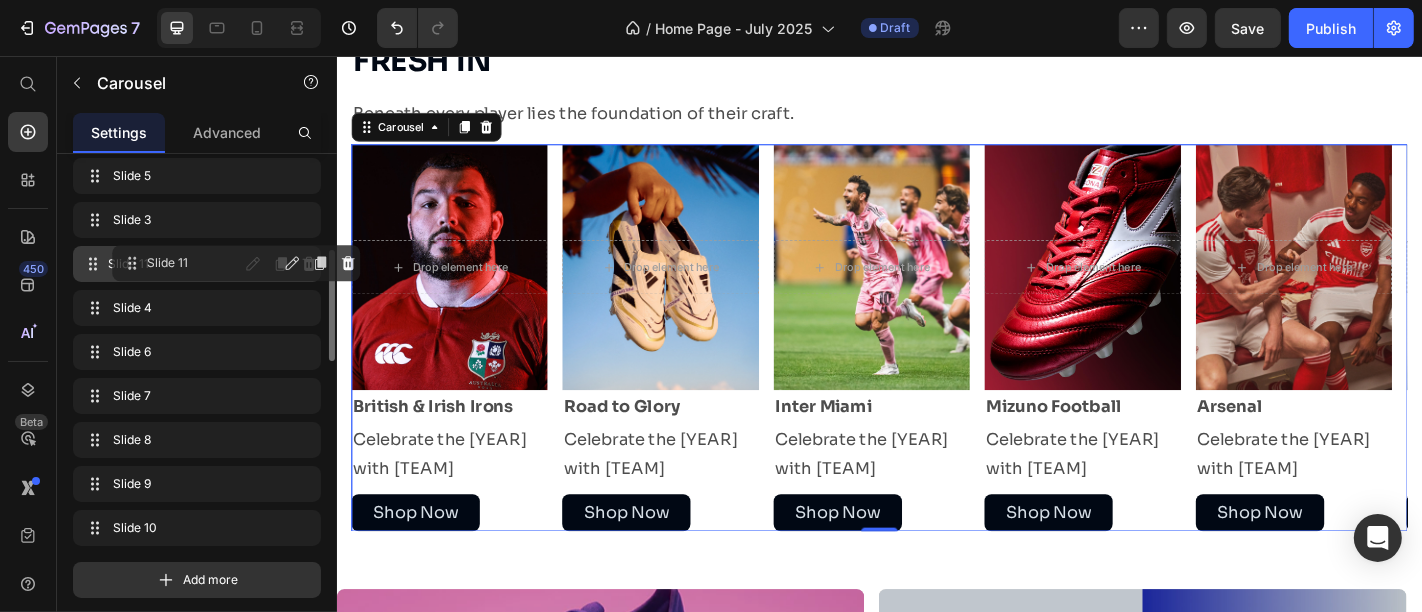 drag, startPoint x: 96, startPoint y: 524, endPoint x: 134, endPoint y: 261, distance: 265.73108 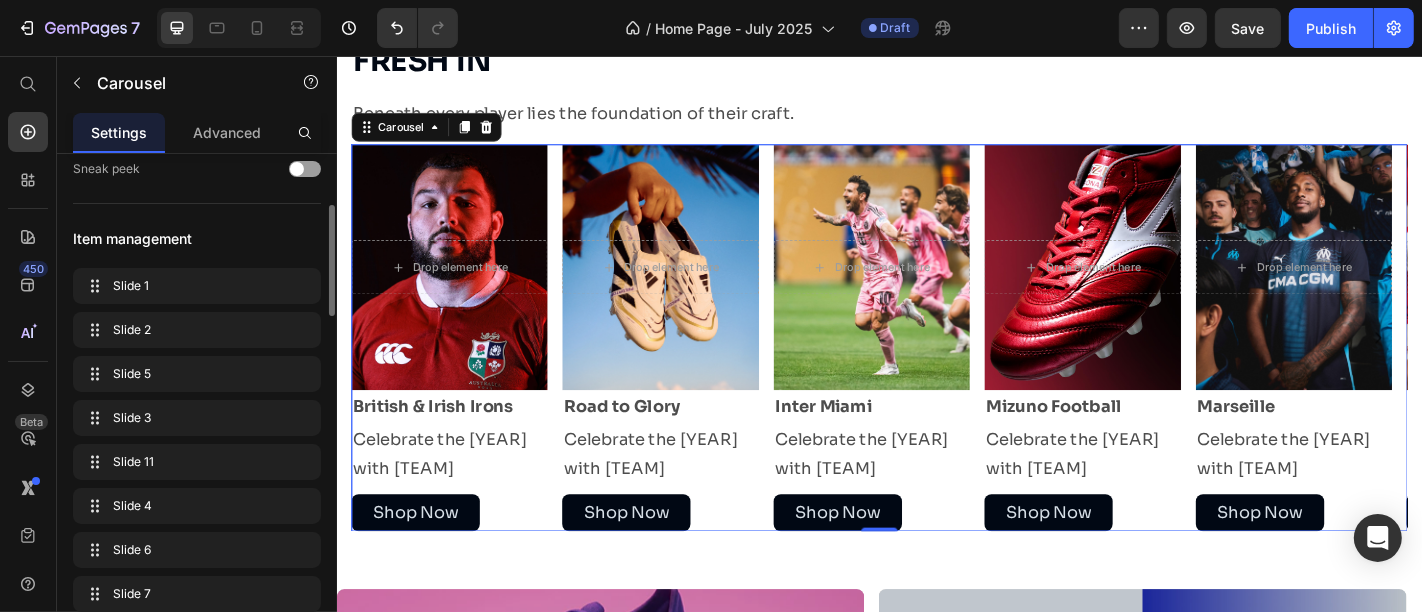 scroll, scrollTop: 245, scrollLeft: 0, axis: vertical 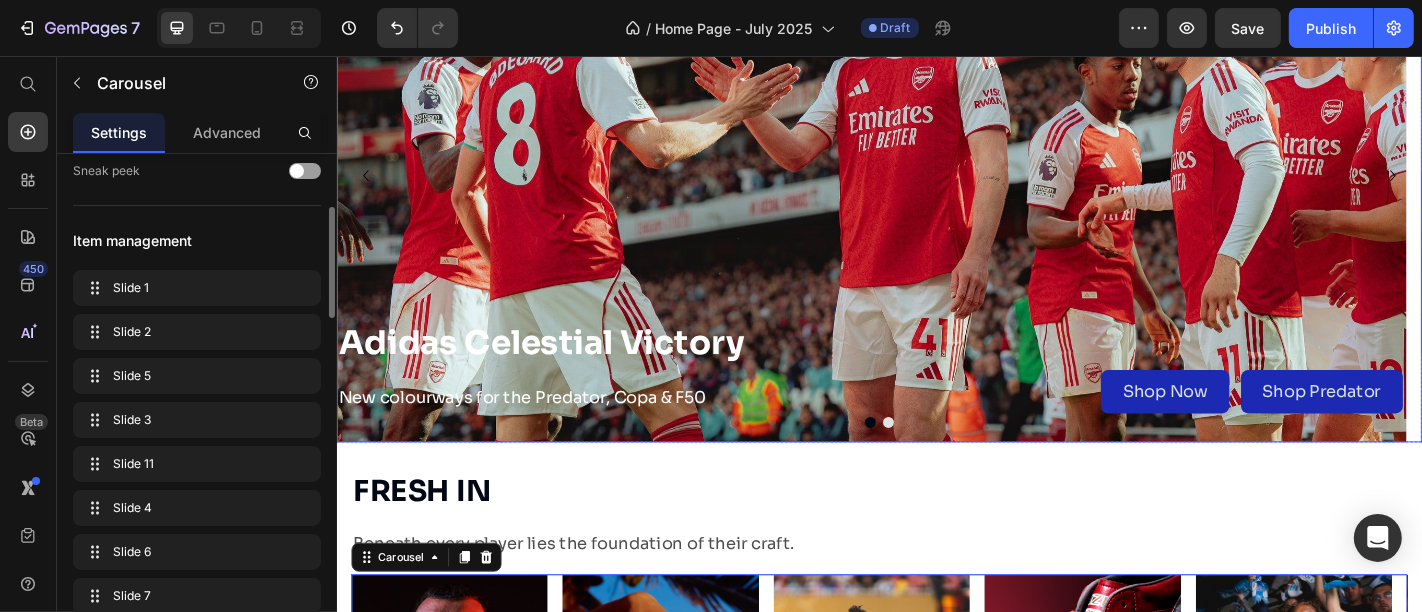 click at bounding box center (936, 461) 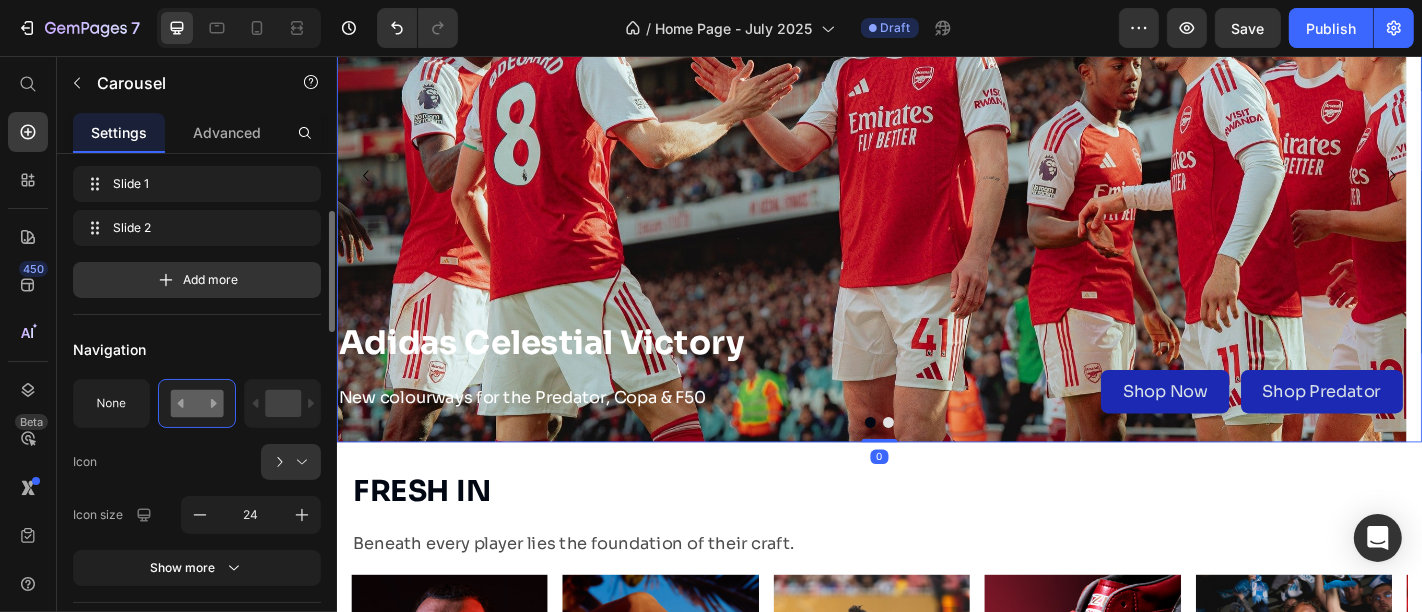 scroll, scrollTop: 245, scrollLeft: 0, axis: vertical 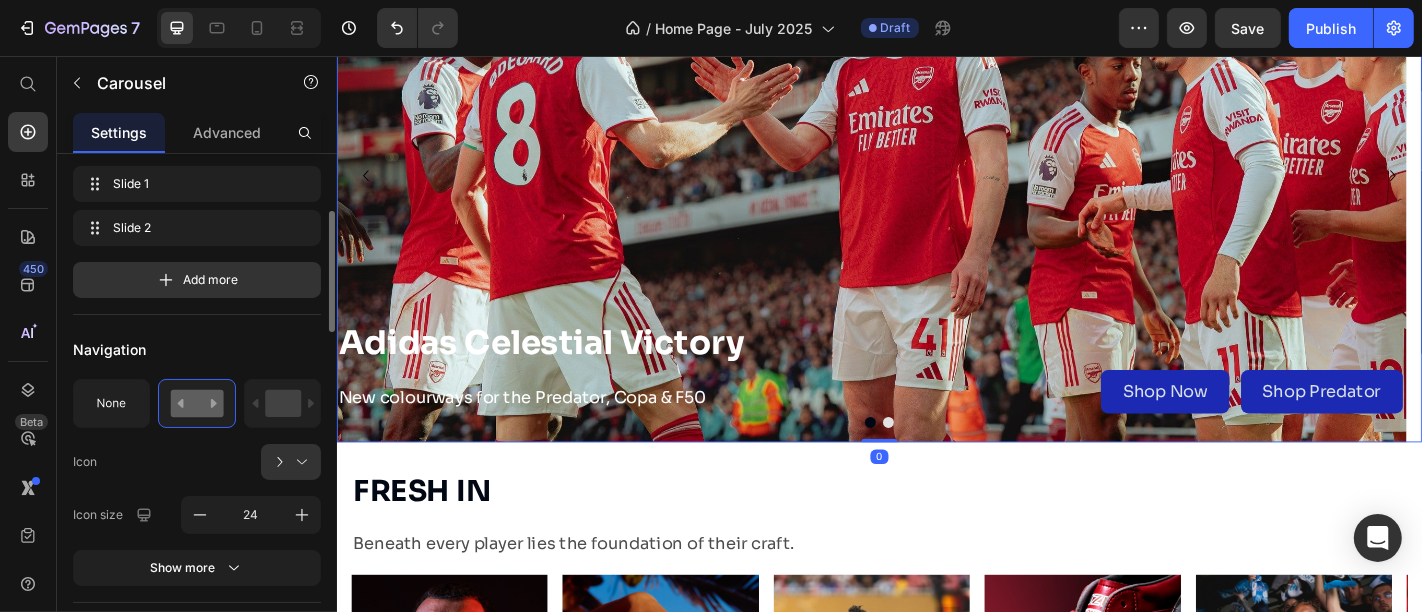 click at bounding box center [946, 461] 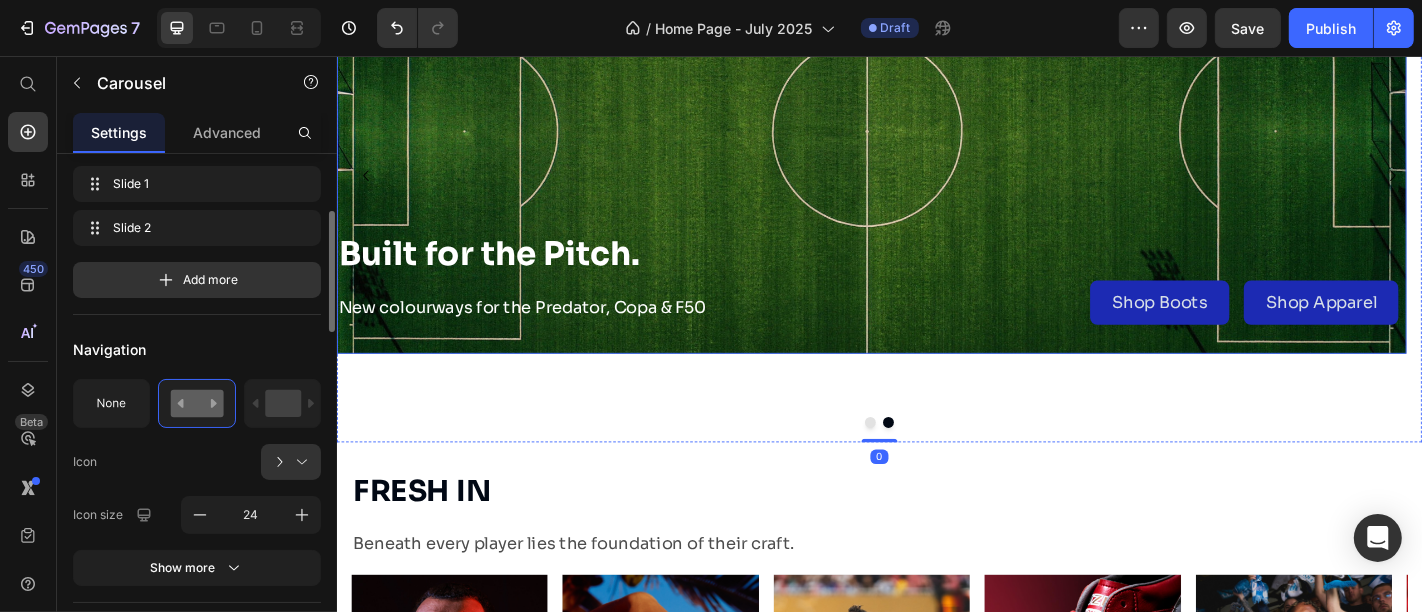 click on "Built for the Pitch. Heading New colourways for the Predator, Copa & F50 Text Block Shop Boots Button Shop Apparel Button Row" at bounding box center [927, 301] 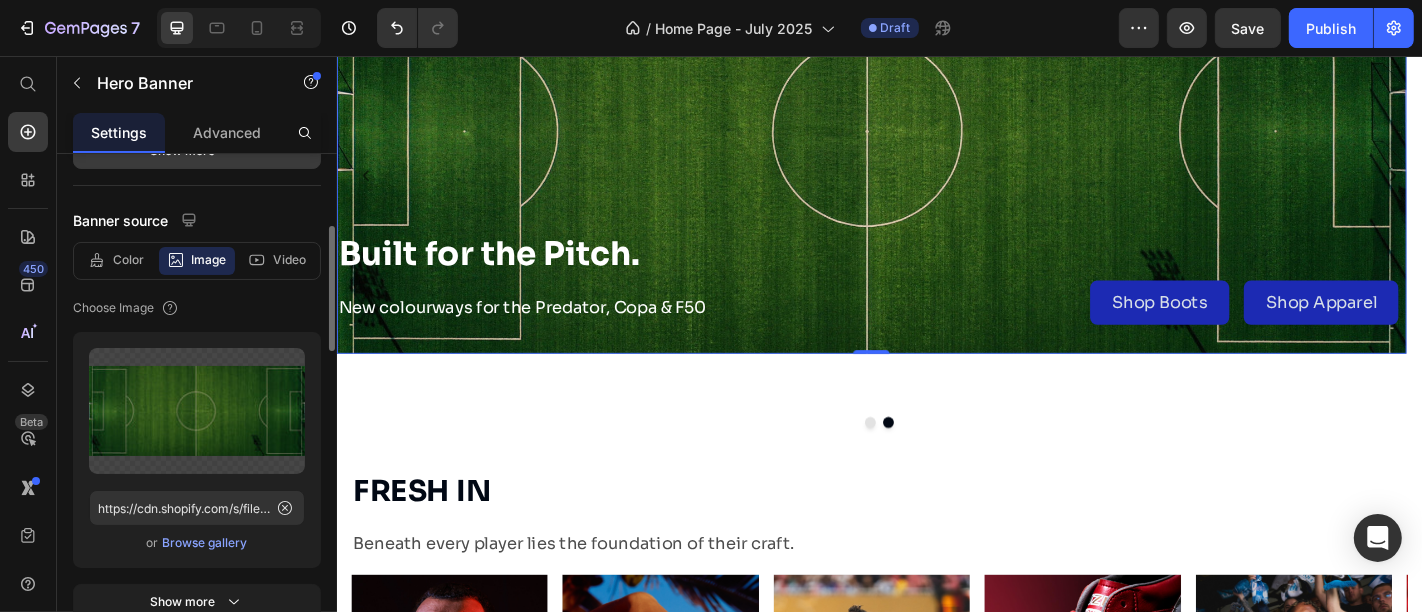 scroll, scrollTop: 291, scrollLeft: 0, axis: vertical 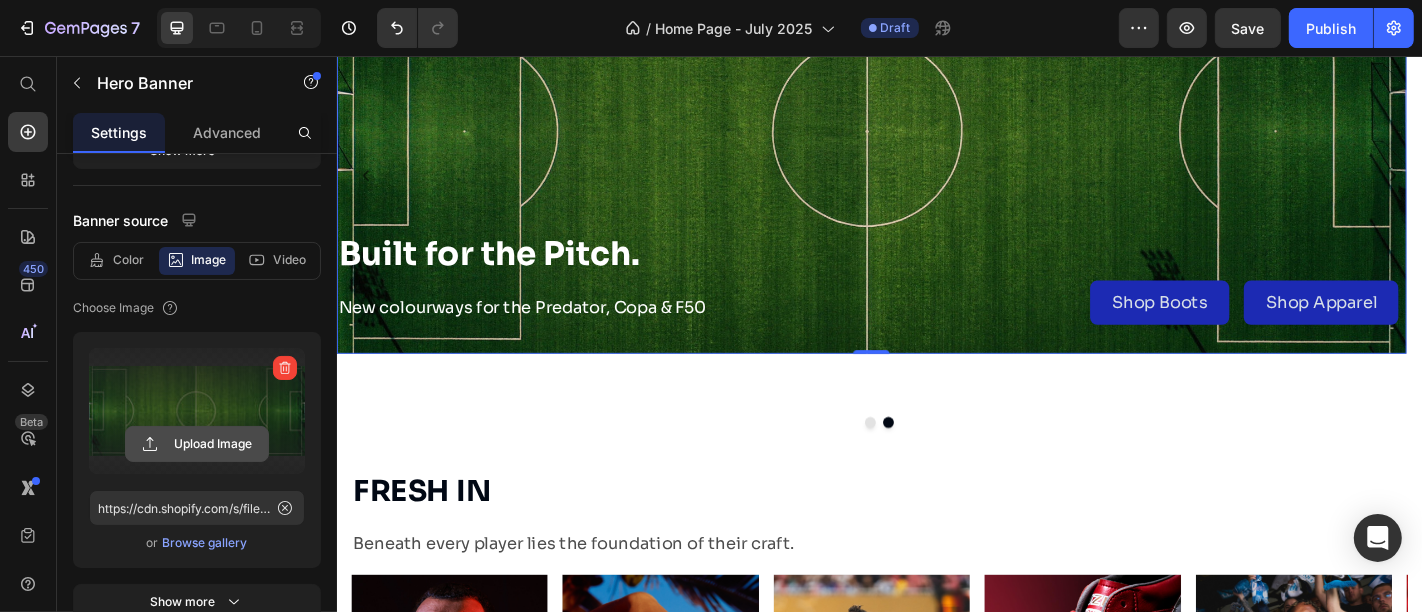 click 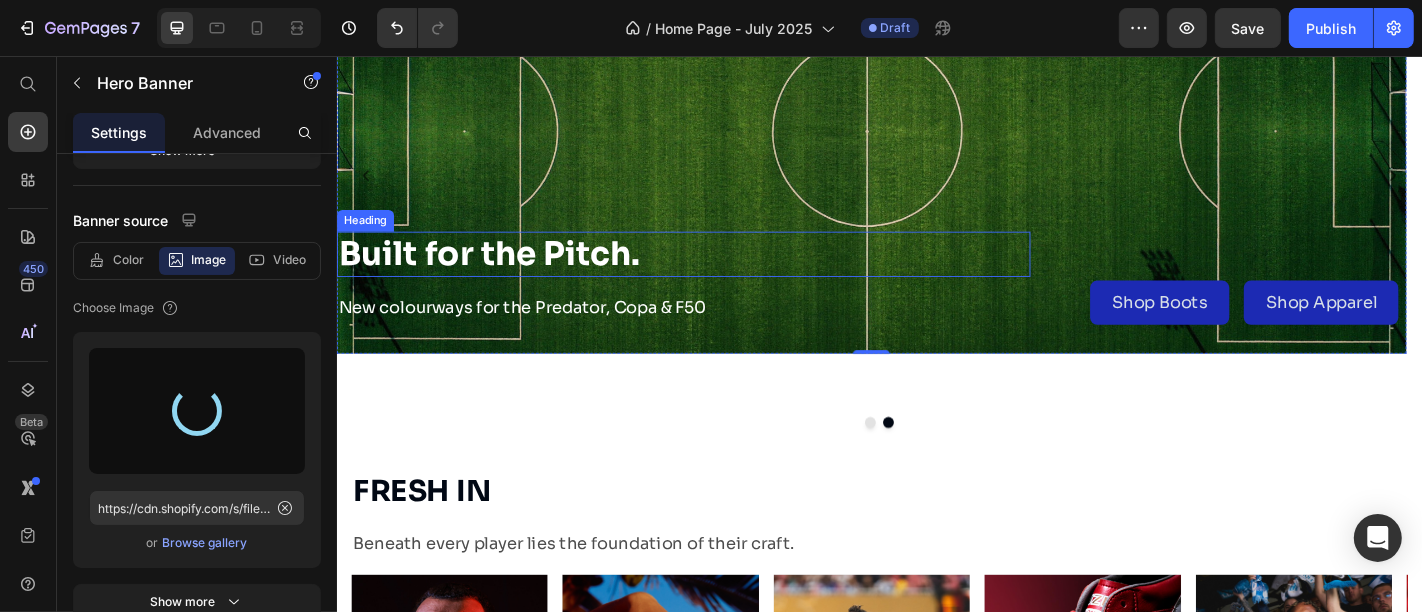 type on "https://cdn.shopify.com/s/files/1/0355/7441/5495/files/gempages_491124925839442978-a9d64318-584d-41c6-b73d-45639874eb07.jpg" 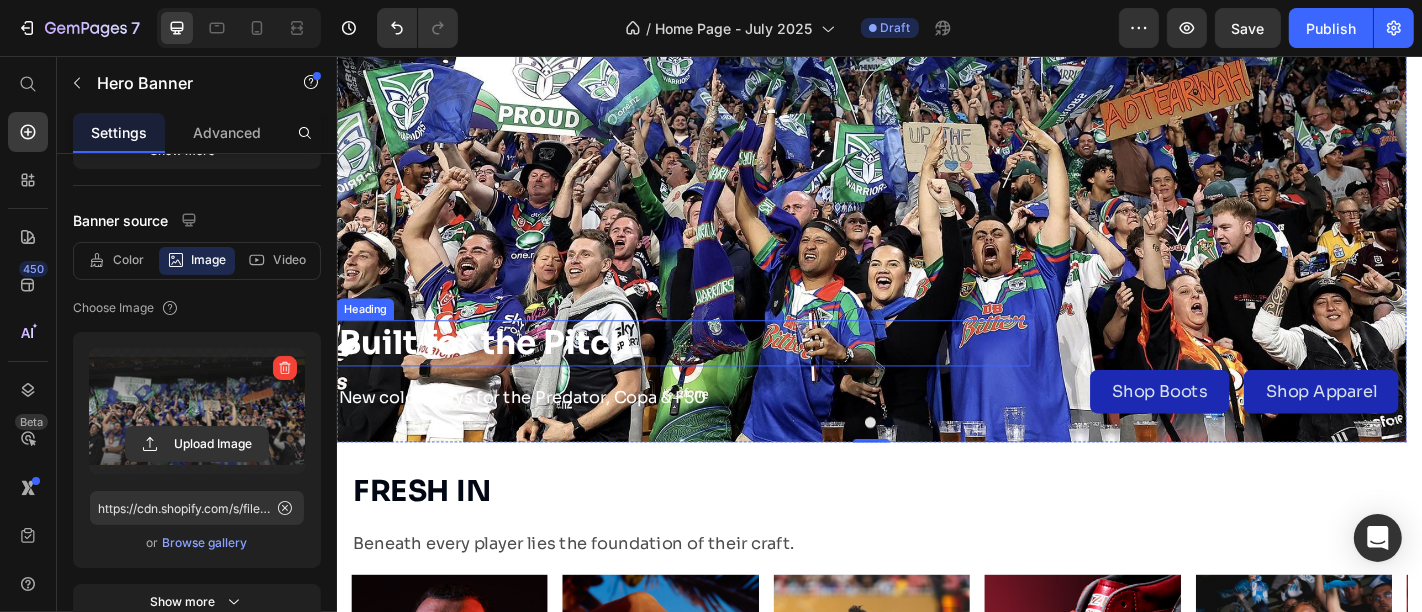 click on "Built for the Pitch." at bounding box center [719, 373] 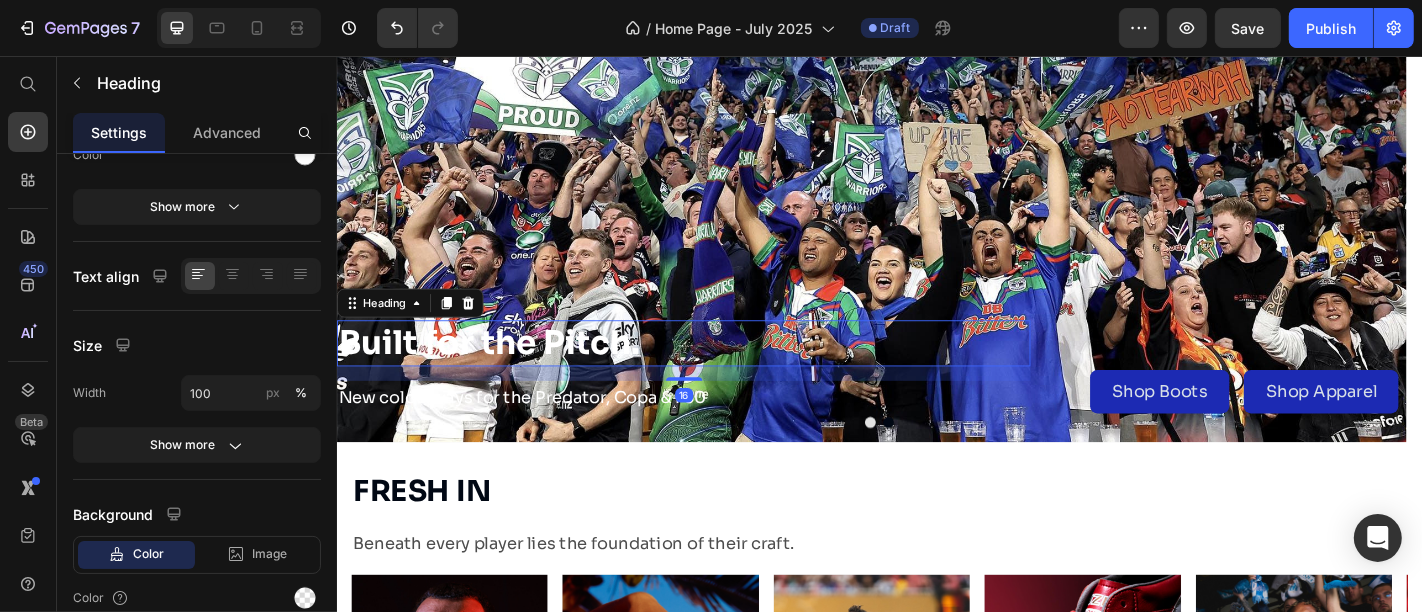 click on "Built for the Pitch." at bounding box center (719, 373) 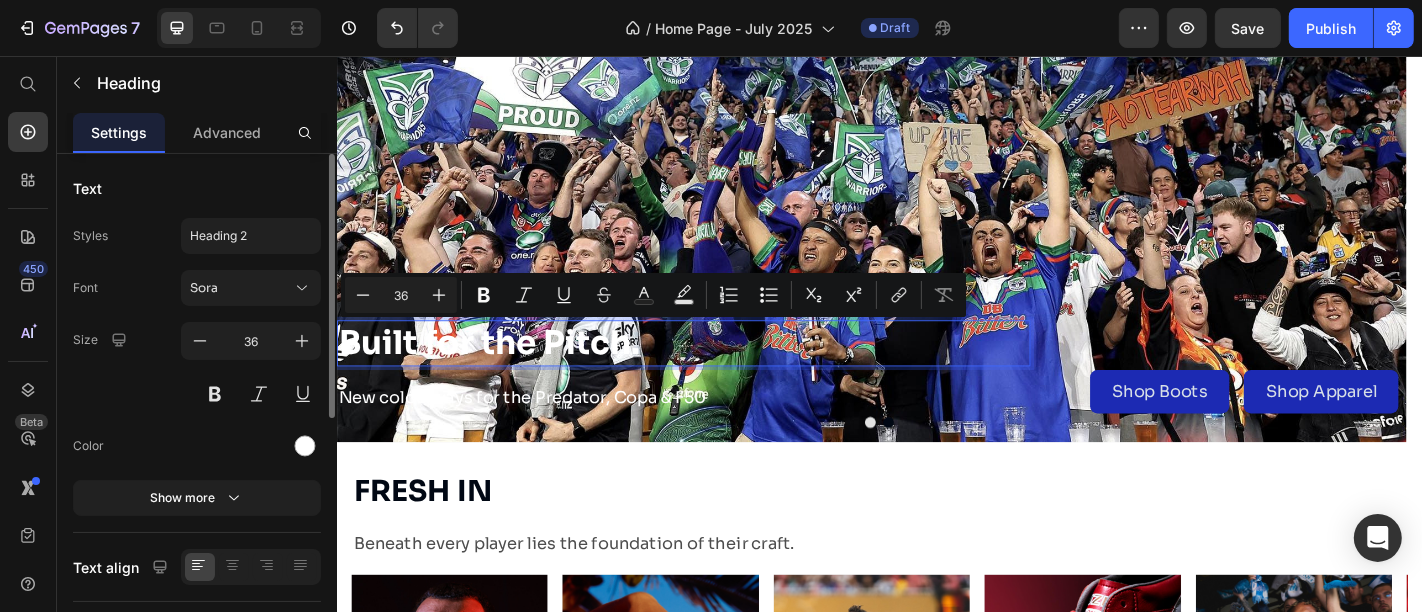 click on "Built for the Pitch." at bounding box center (719, 373) 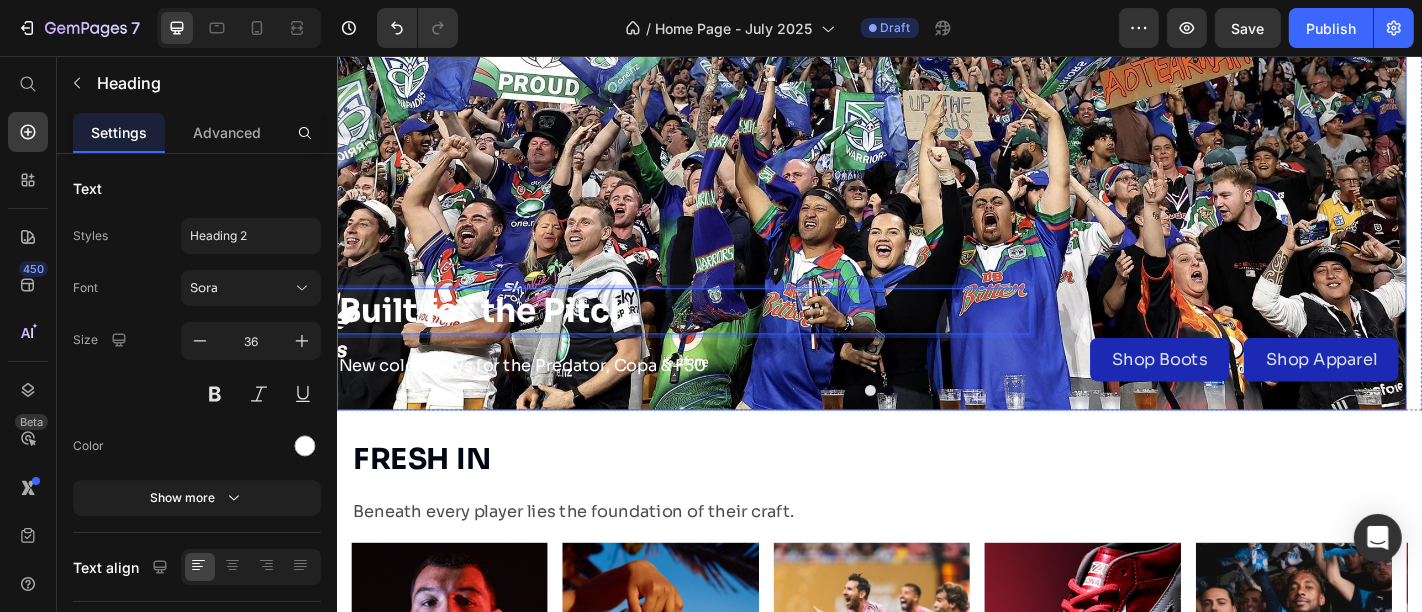 scroll, scrollTop: 237, scrollLeft: 0, axis: vertical 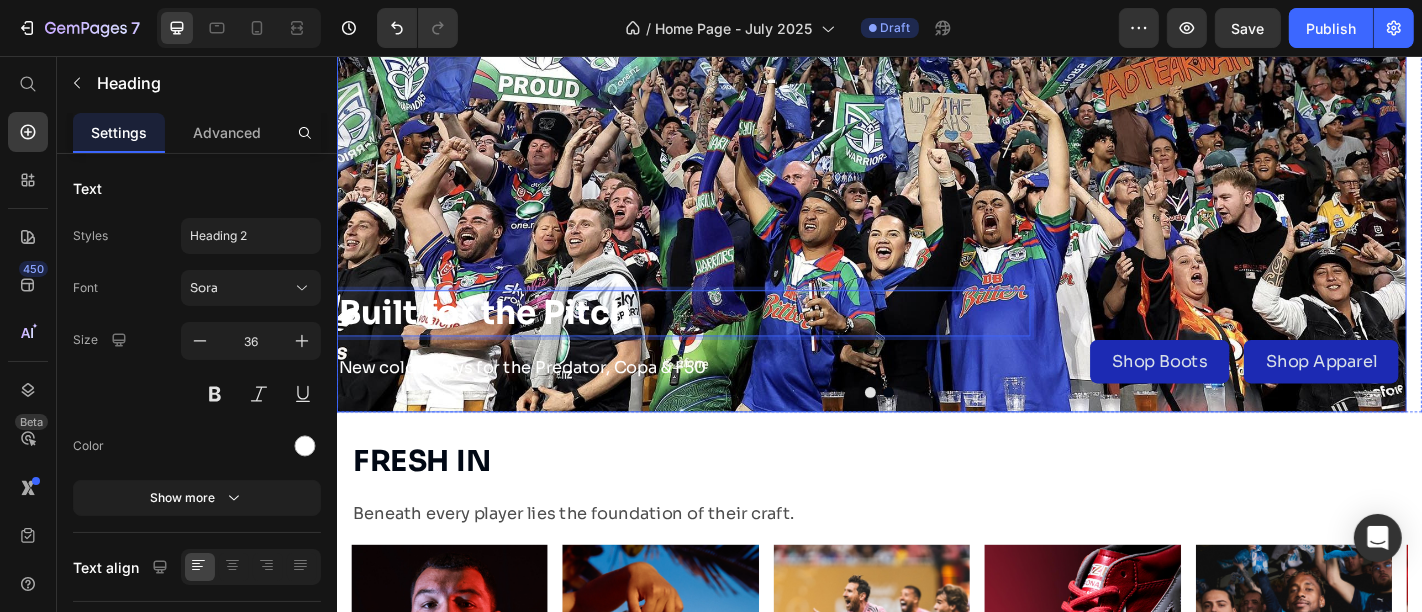 click at bounding box center (927, 154) 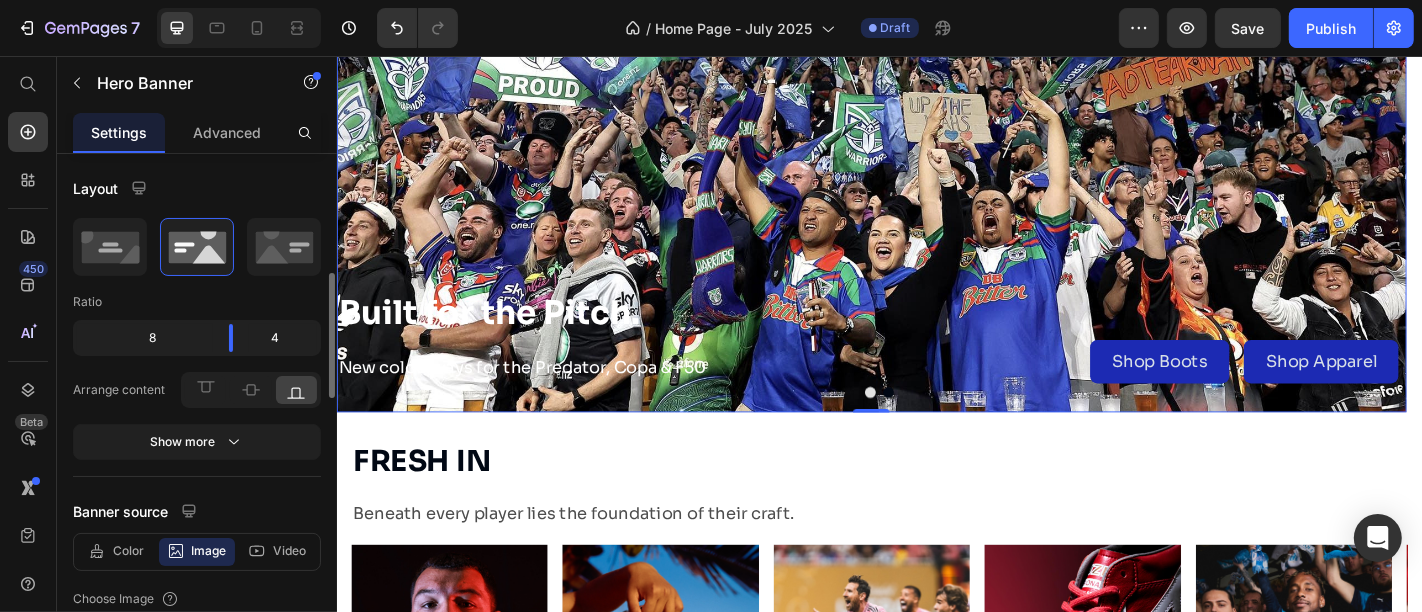 scroll, scrollTop: 0, scrollLeft: 0, axis: both 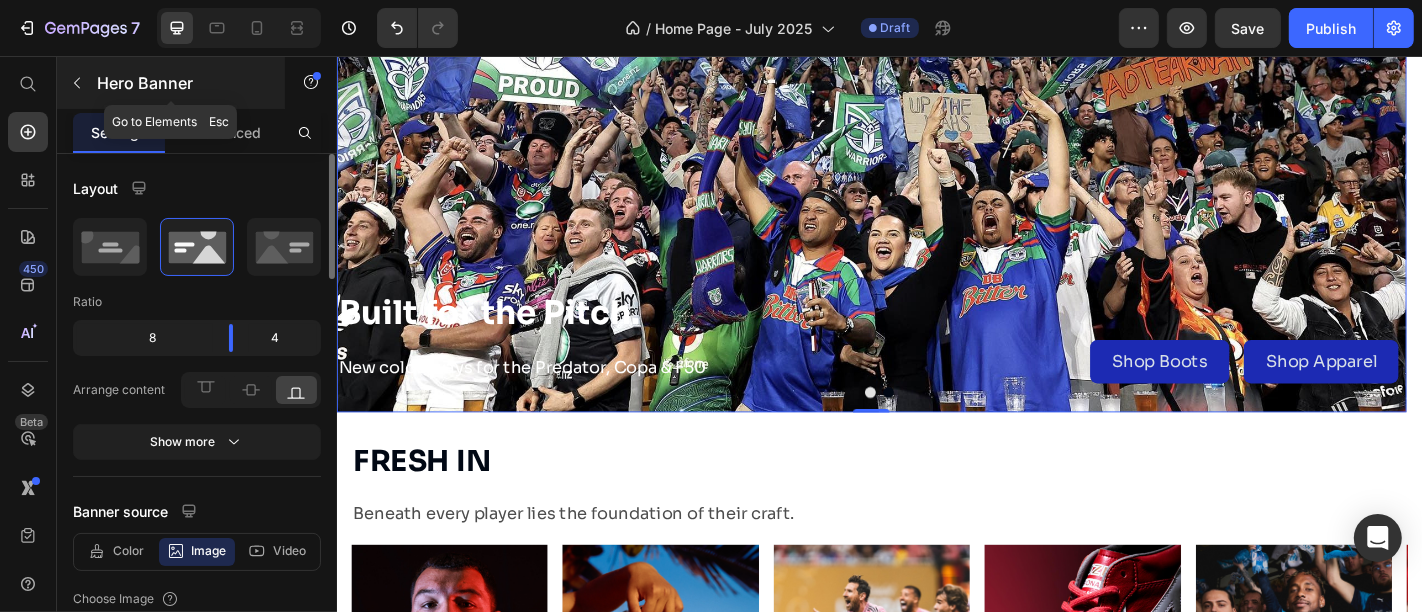 click at bounding box center (77, 83) 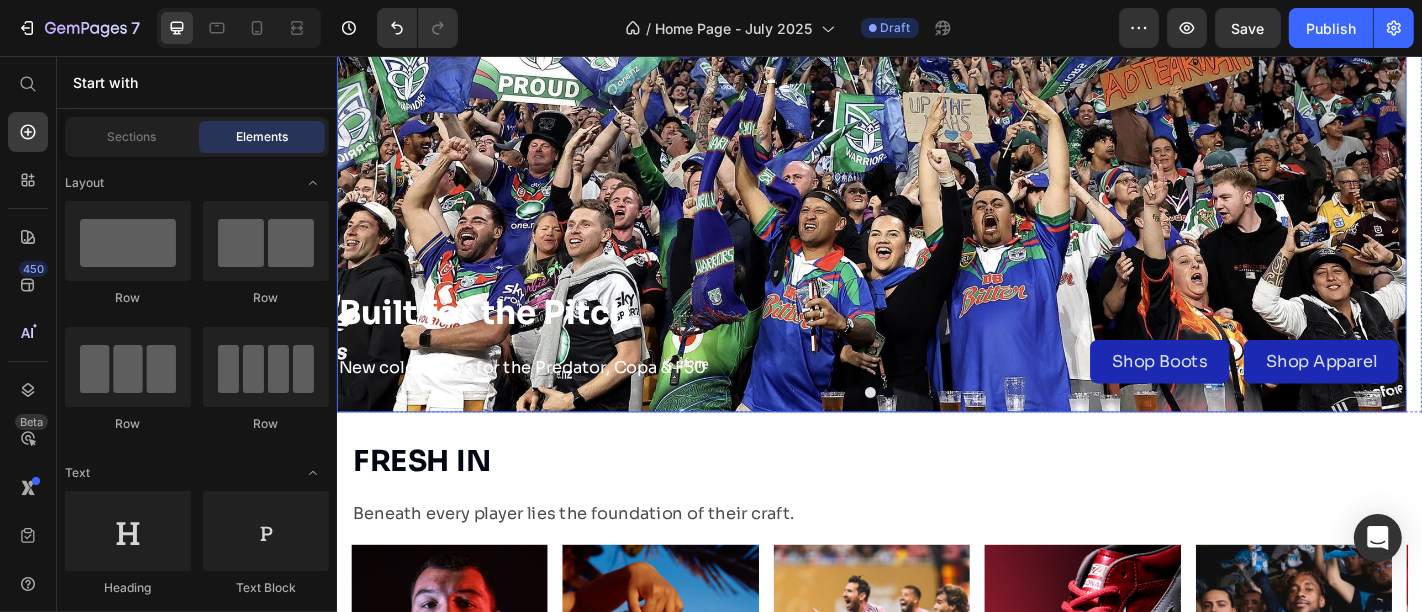 click on "Built for the Pitch. Heading New colourways for the Predator, Copa & F50 Text Block Shop Boots Button Shop Apparel Button Row" at bounding box center [927, 366] 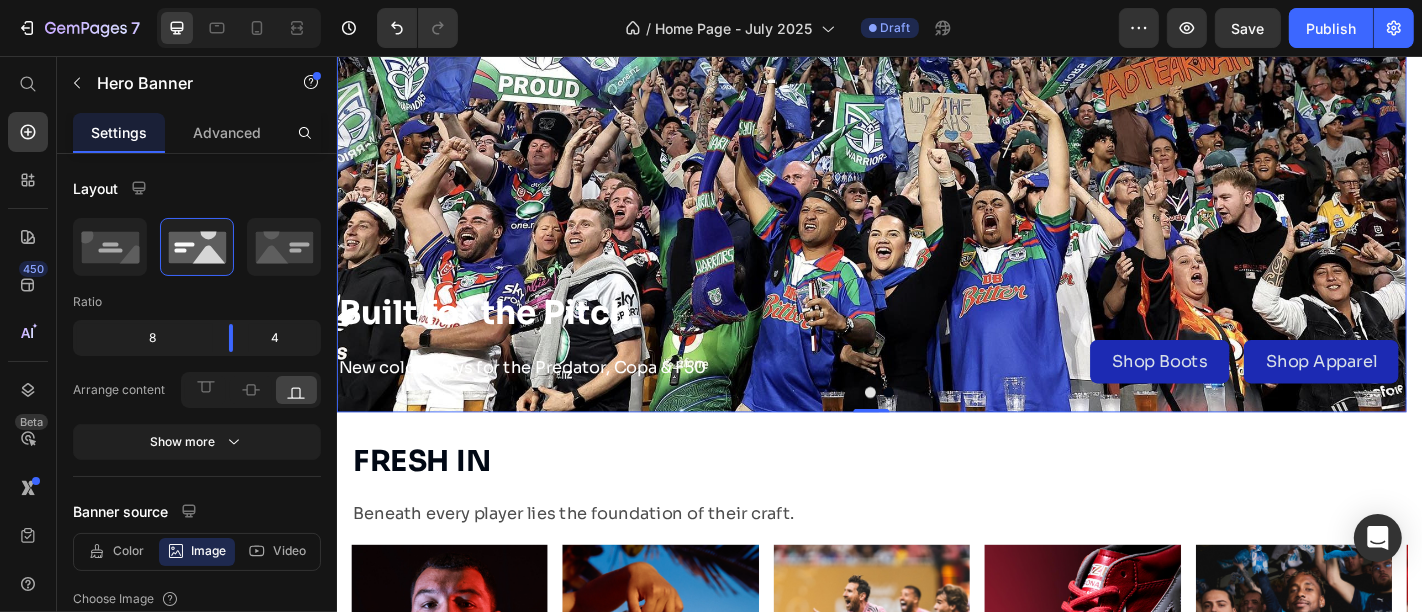 scroll, scrollTop: 466, scrollLeft: 0, axis: vertical 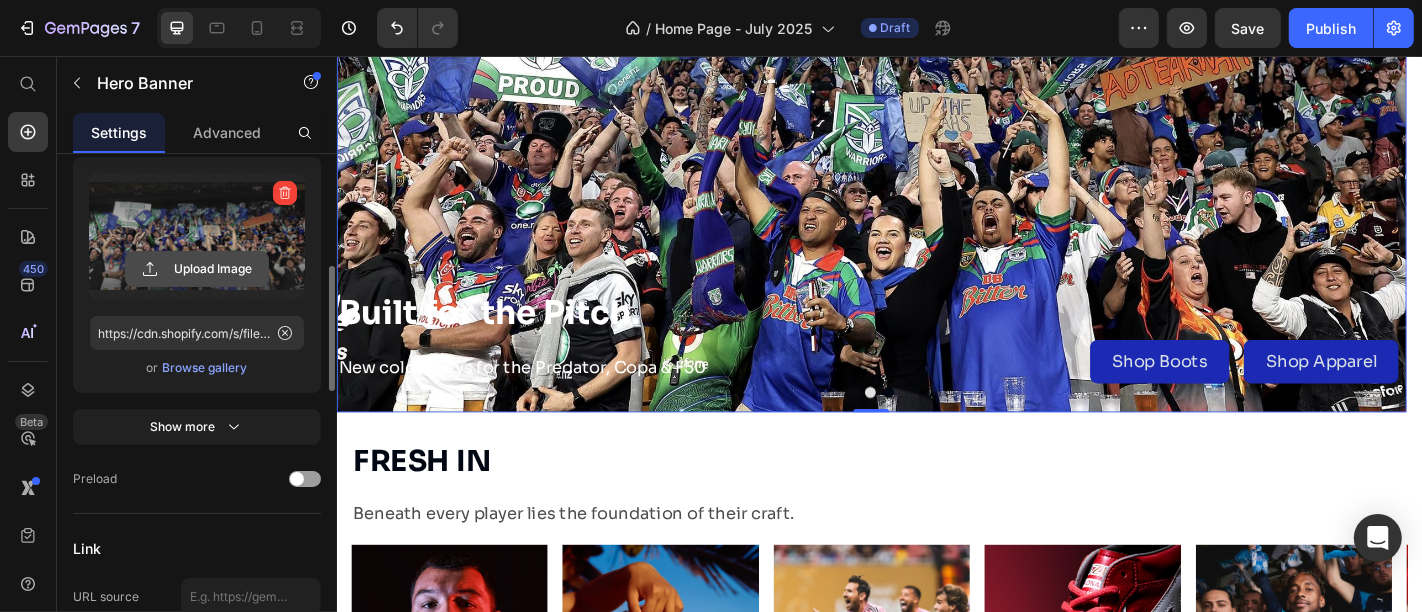 click 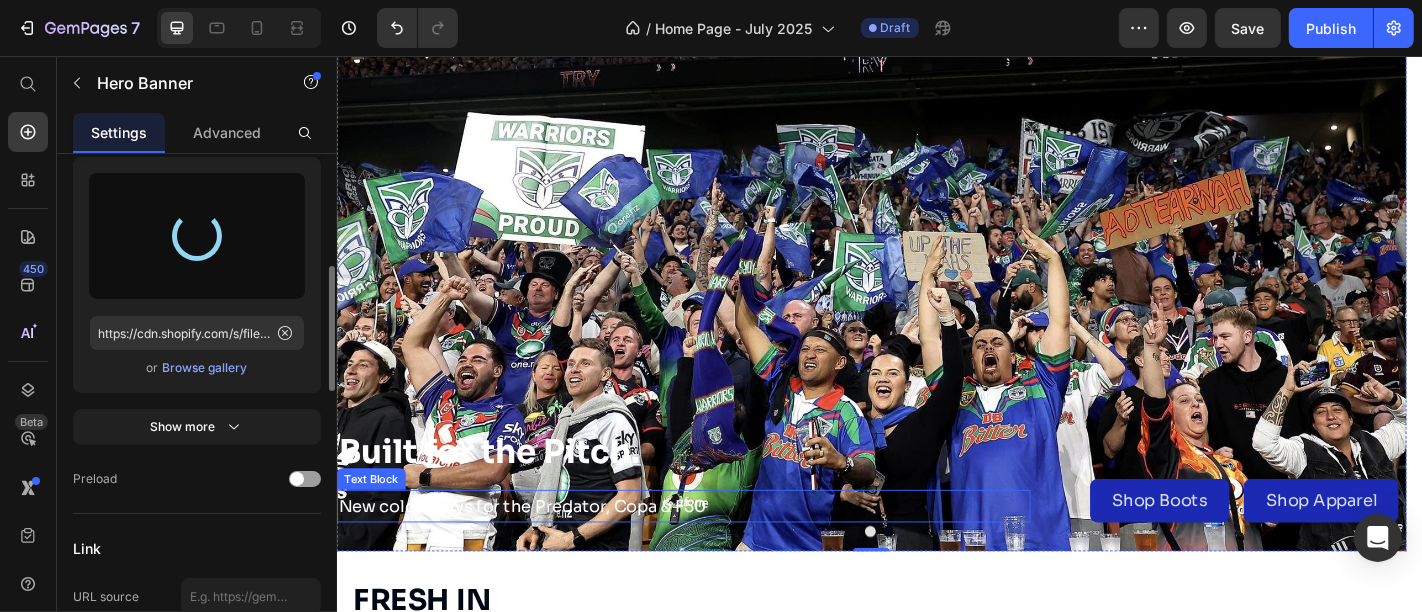 scroll, scrollTop: 83, scrollLeft: 0, axis: vertical 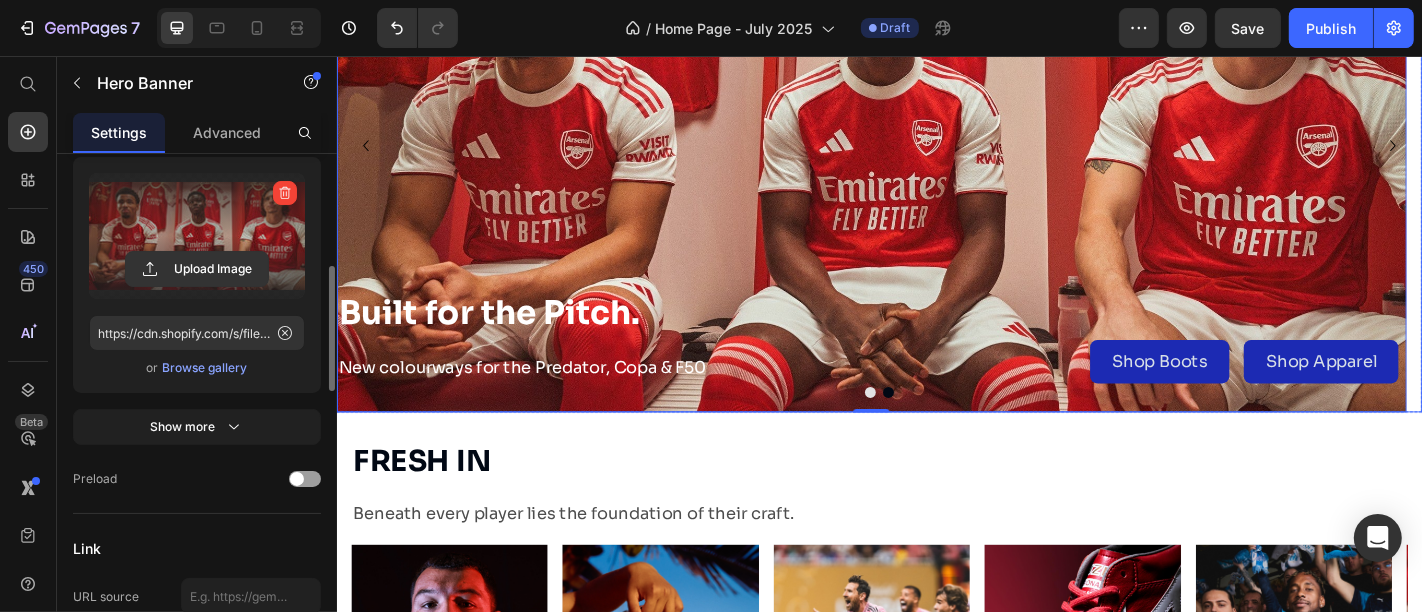 click at bounding box center (946, 428) 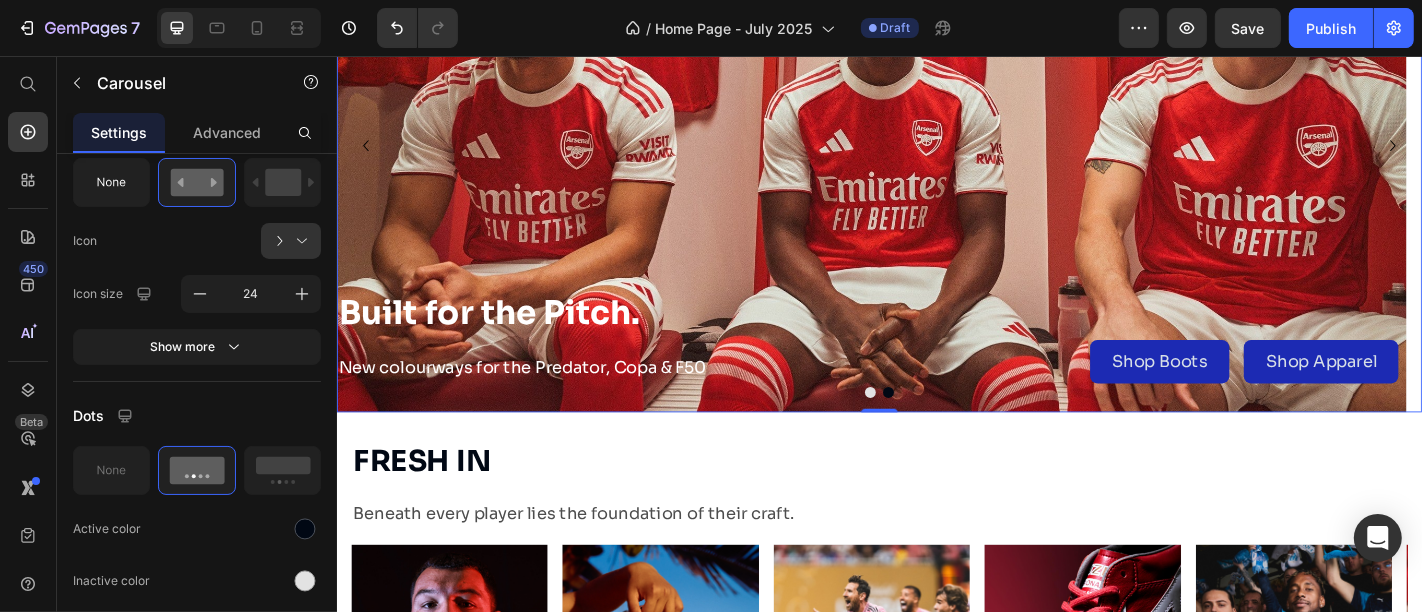 scroll, scrollTop: 0, scrollLeft: 0, axis: both 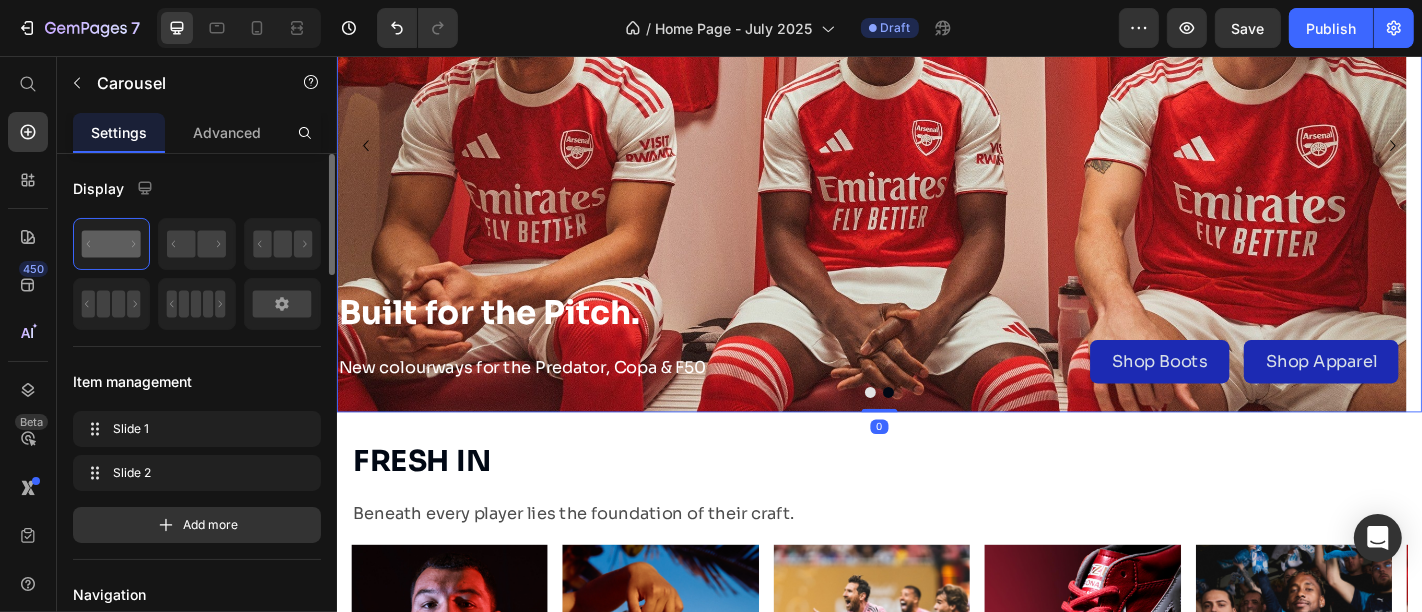 click at bounding box center [926, 428] 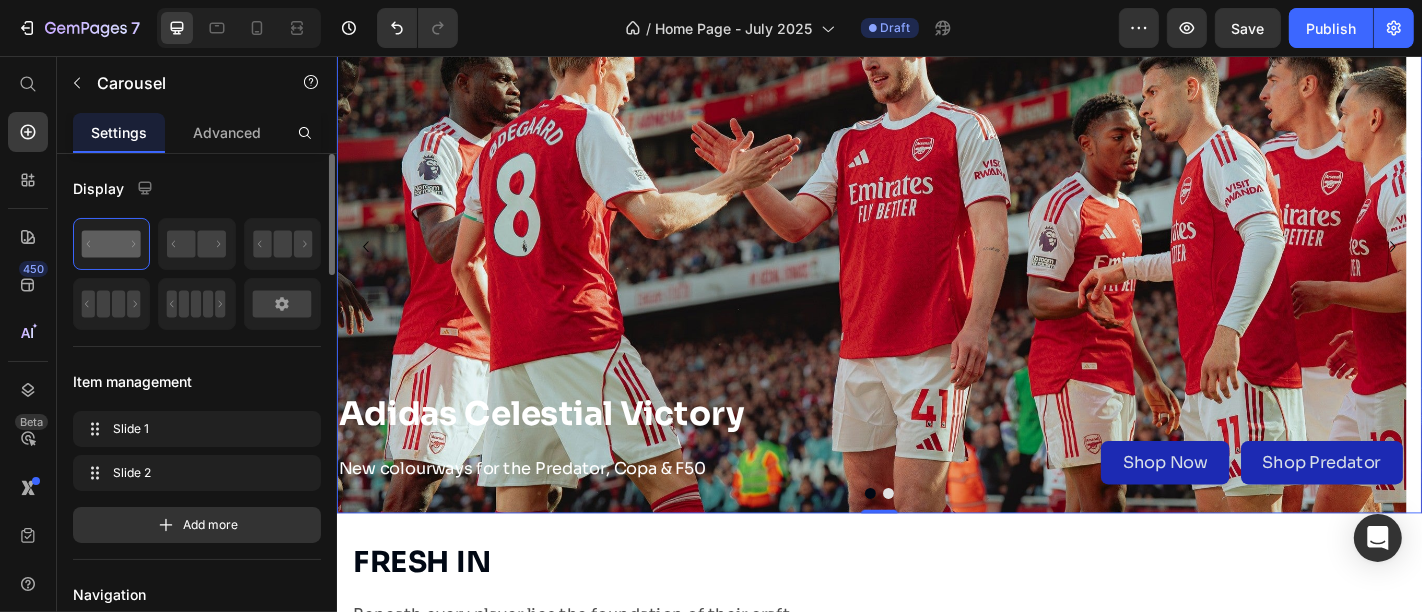 scroll, scrollTop: 135, scrollLeft: 0, axis: vertical 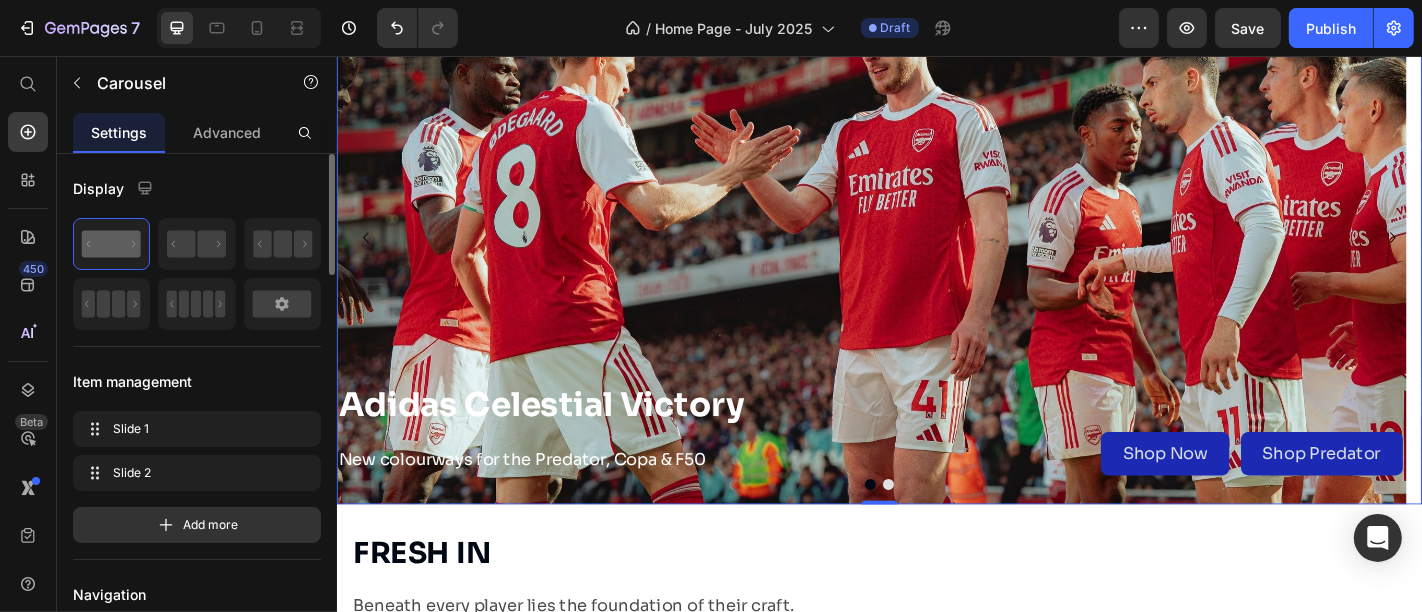 click at bounding box center [946, 530] 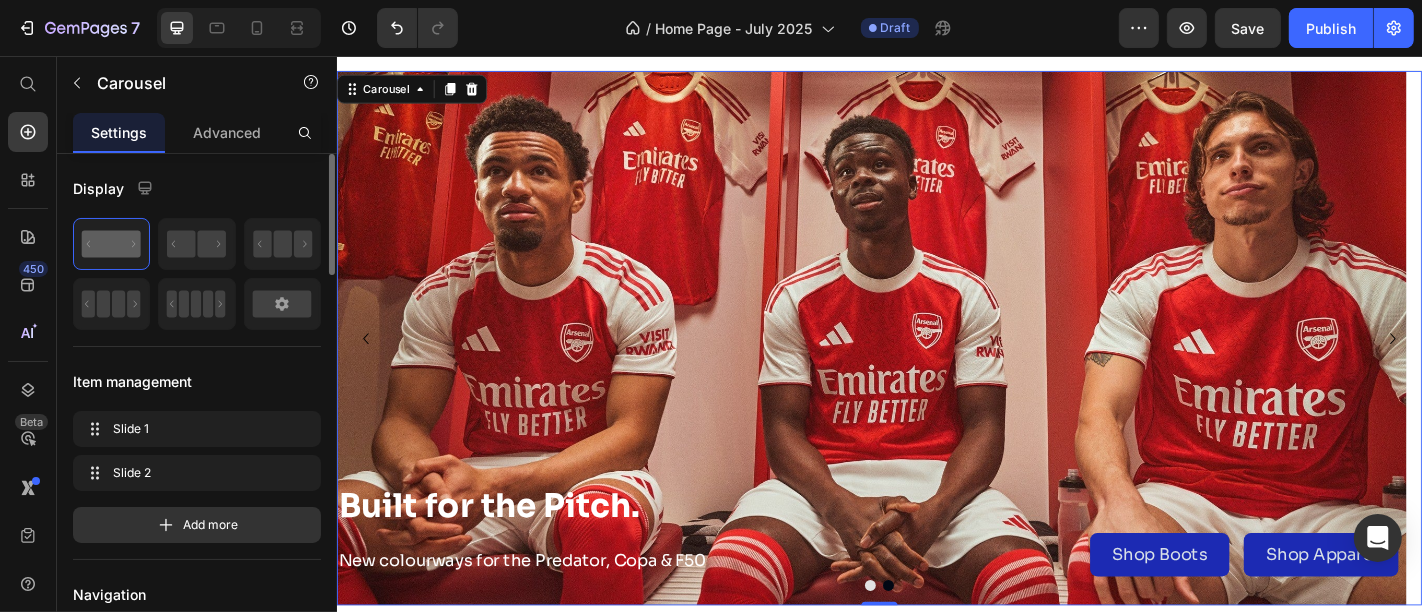 scroll, scrollTop: 102, scrollLeft: 0, axis: vertical 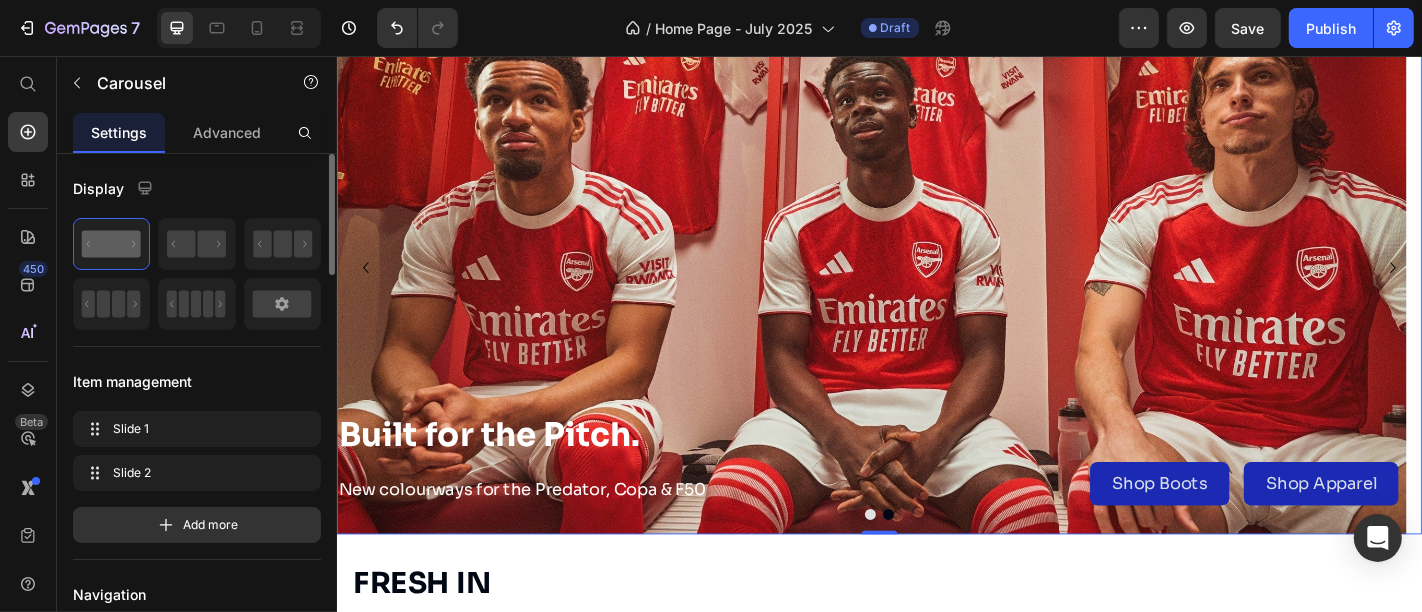 click at bounding box center [926, 563] 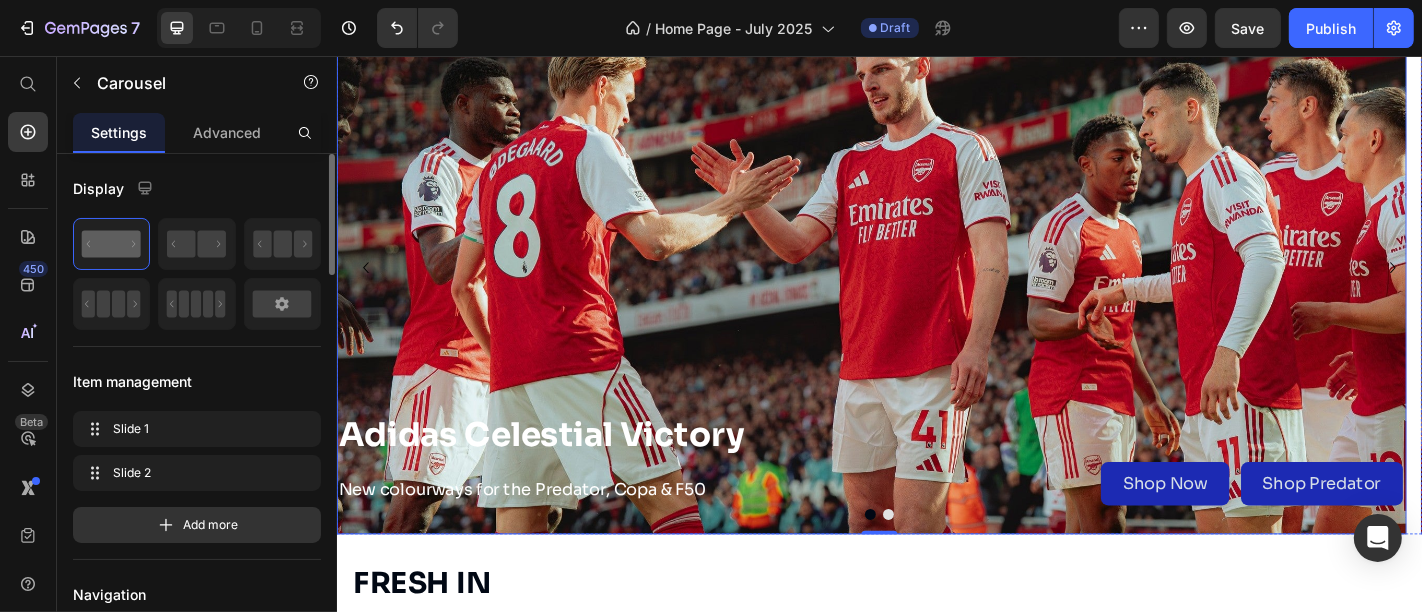 click at bounding box center [927, 289] 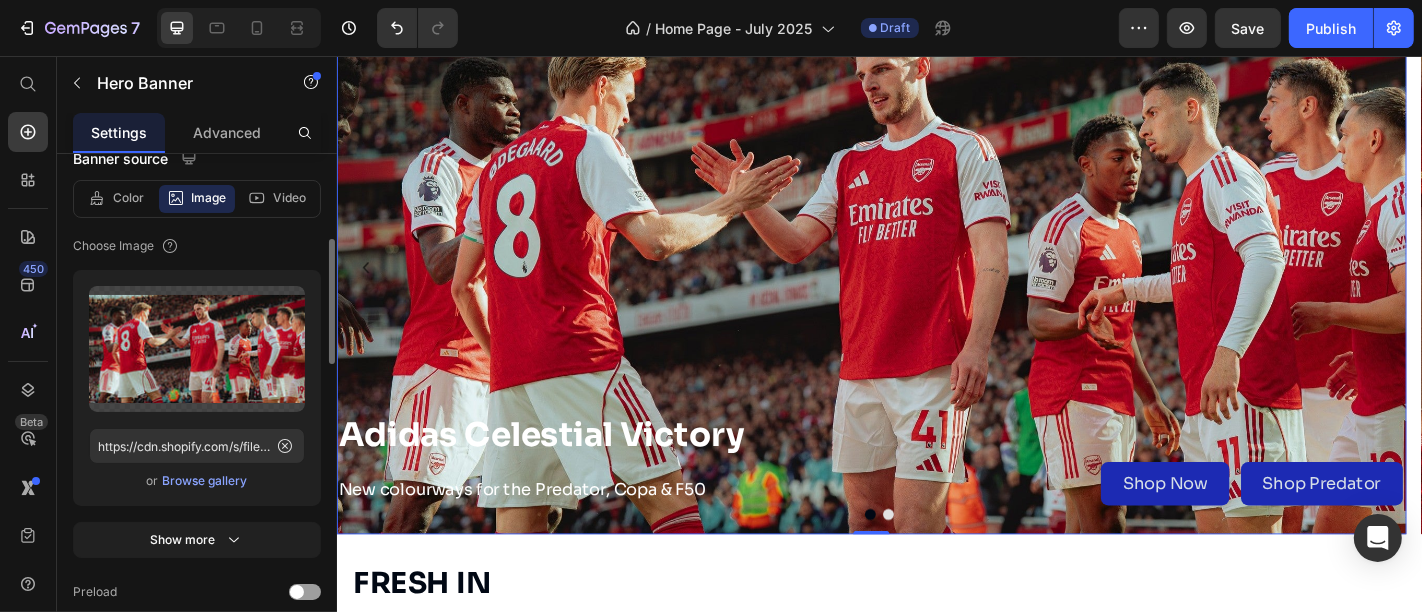 scroll, scrollTop: 404, scrollLeft: 0, axis: vertical 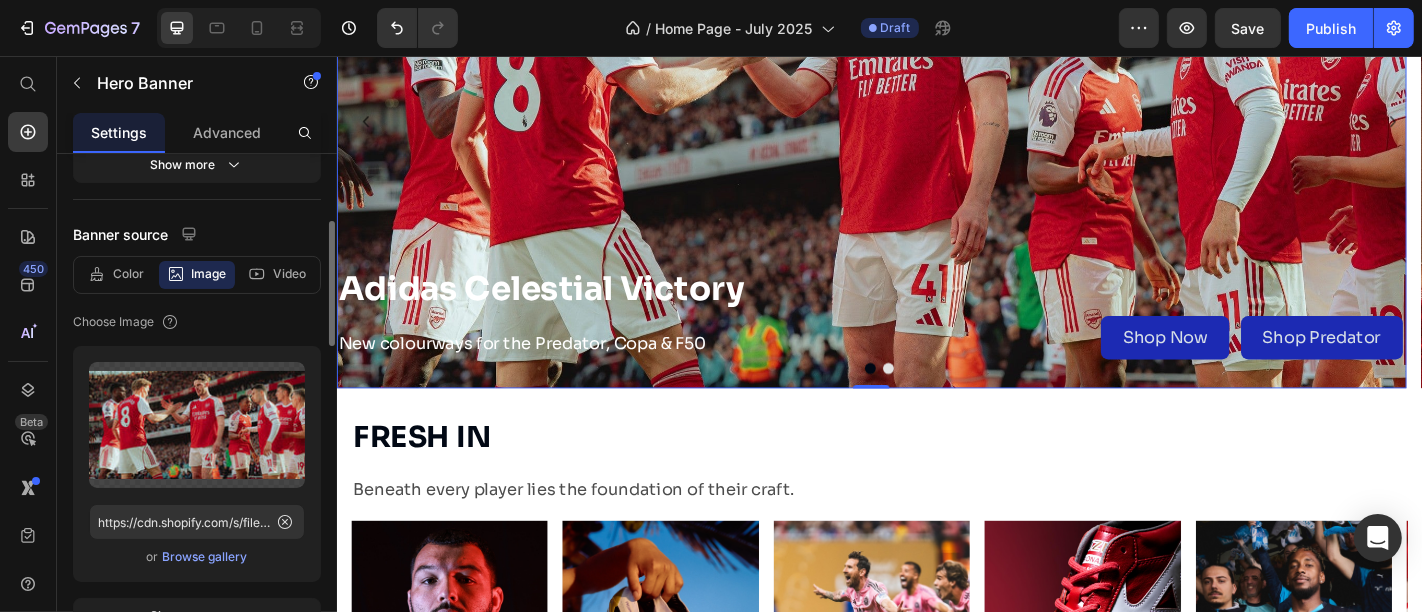click at bounding box center (927, 127) 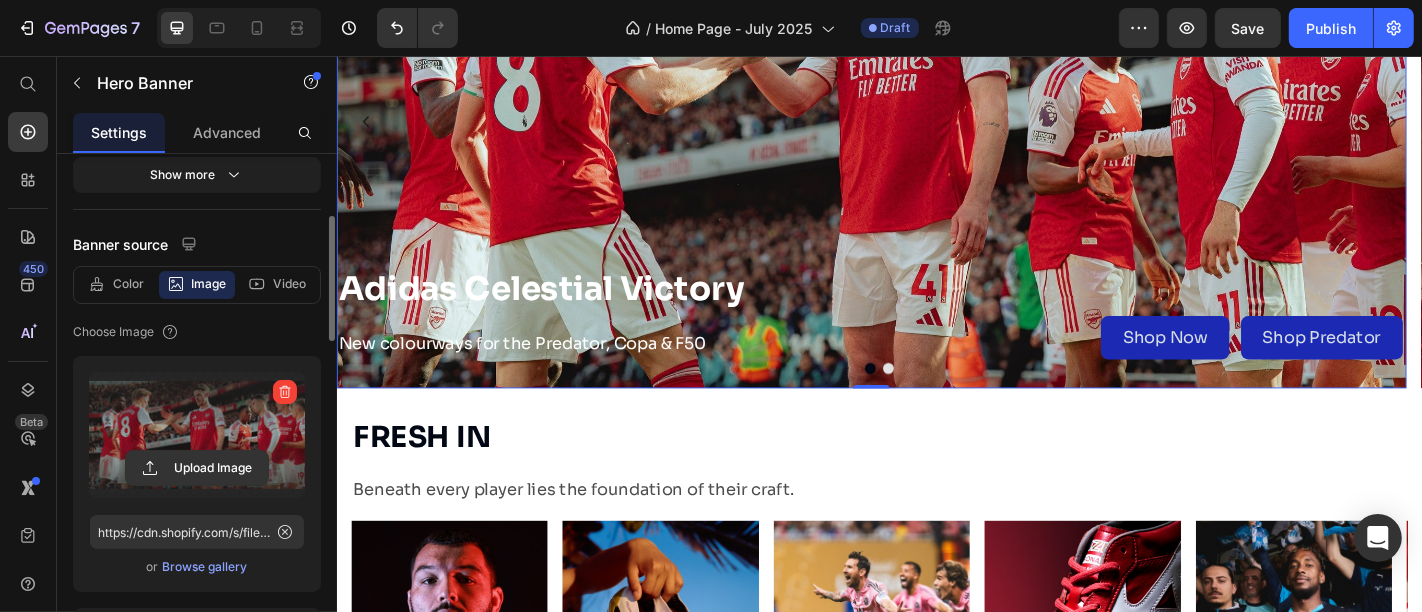 scroll, scrollTop: 265, scrollLeft: 0, axis: vertical 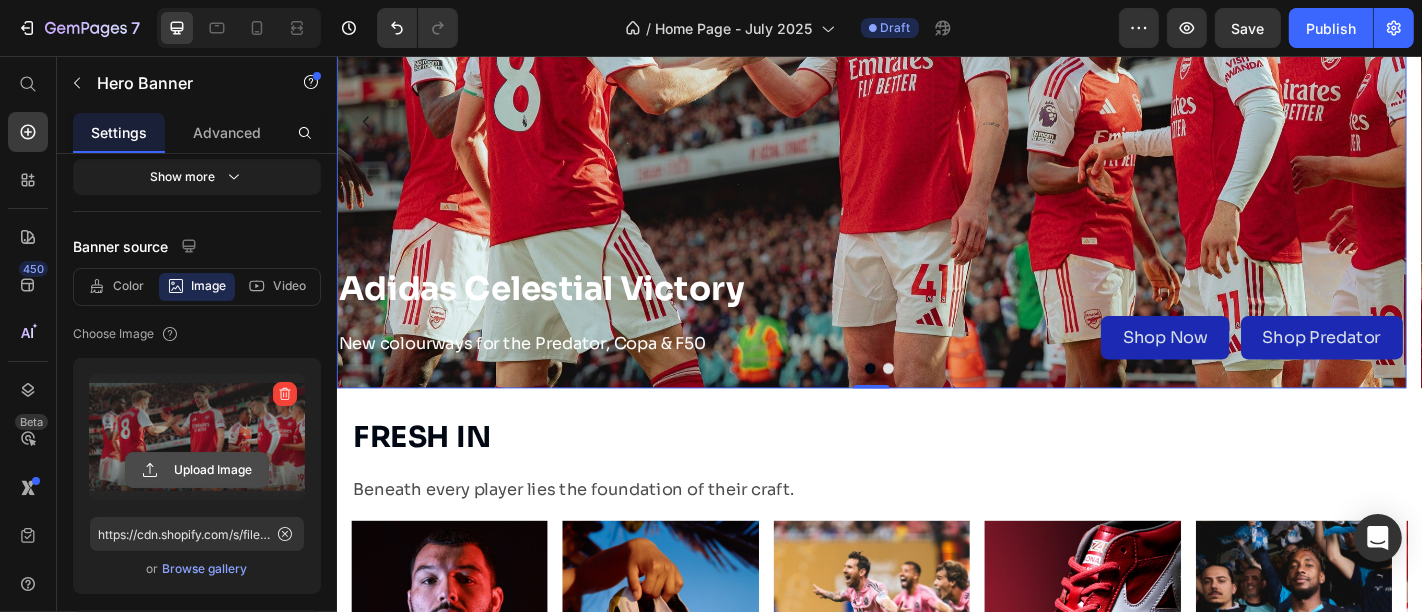 click 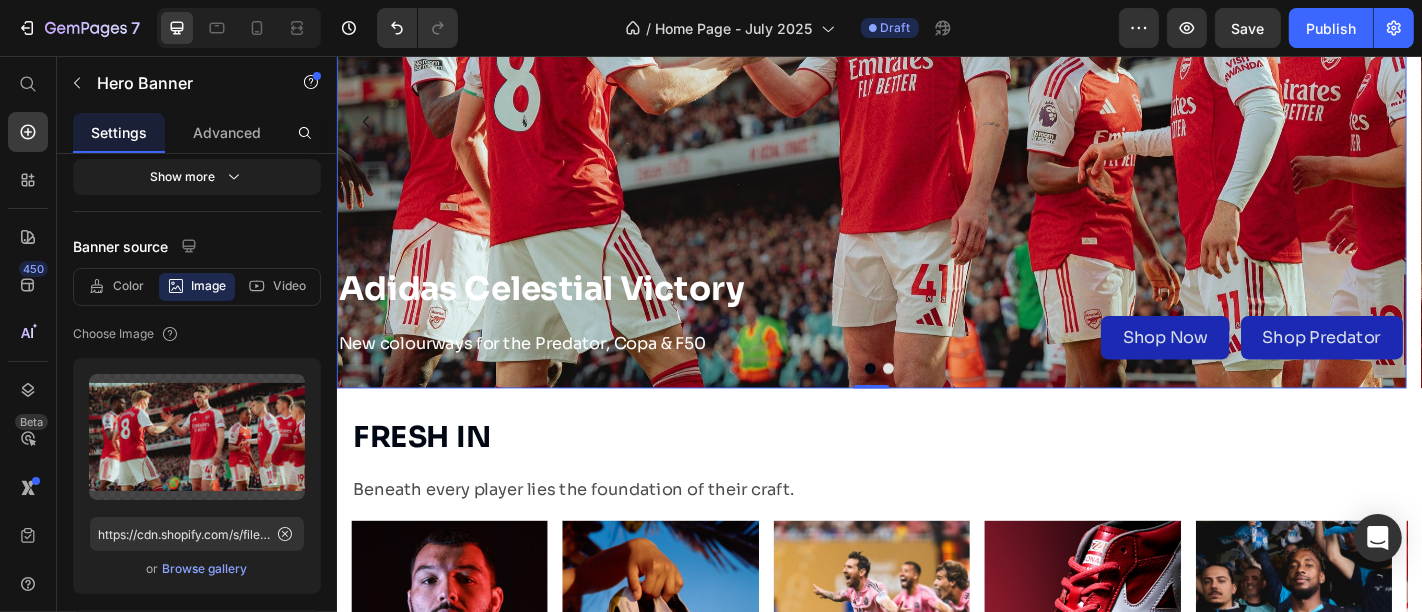 click on "Browse gallery" at bounding box center (205, 569) 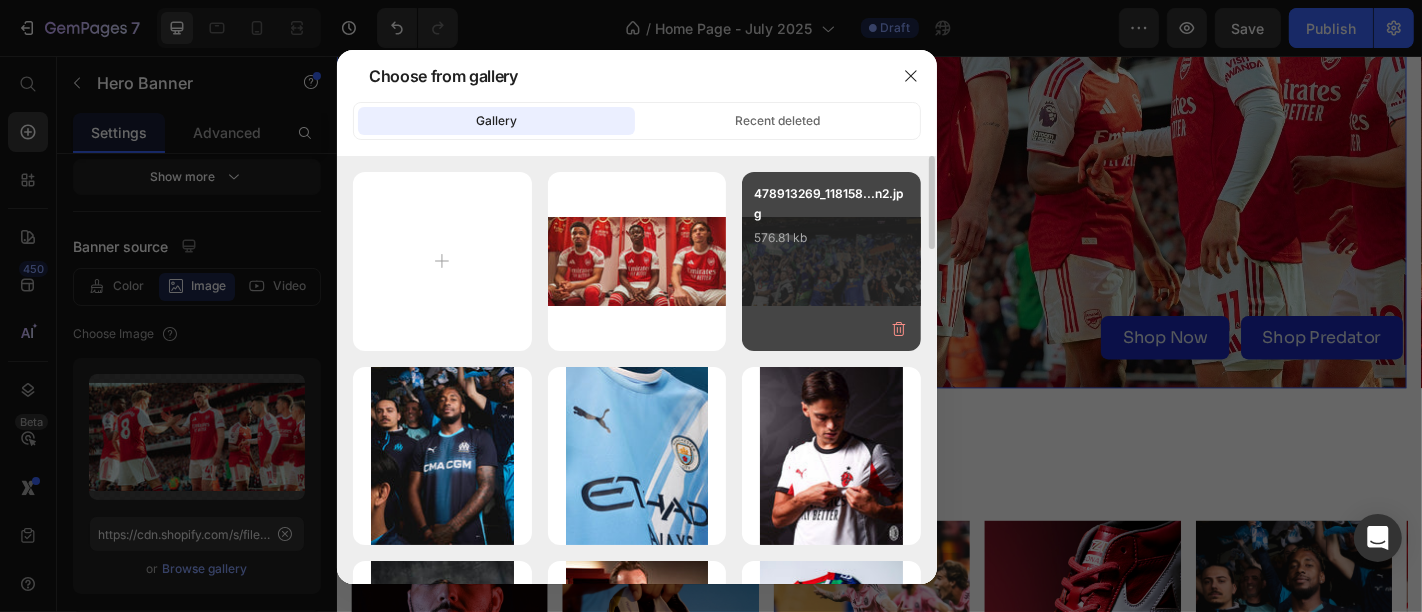 click on "478913269_118158...n2.jpg 576.81 kb" at bounding box center [831, 261] 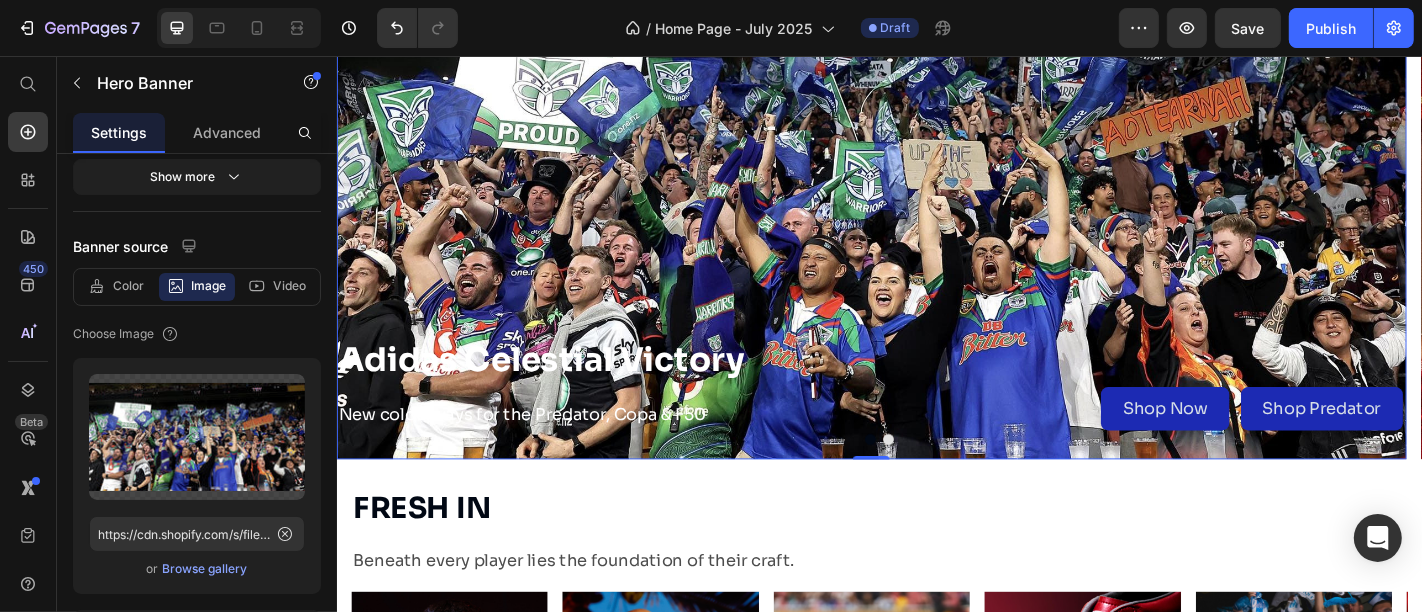scroll, scrollTop: 184, scrollLeft: 0, axis: vertical 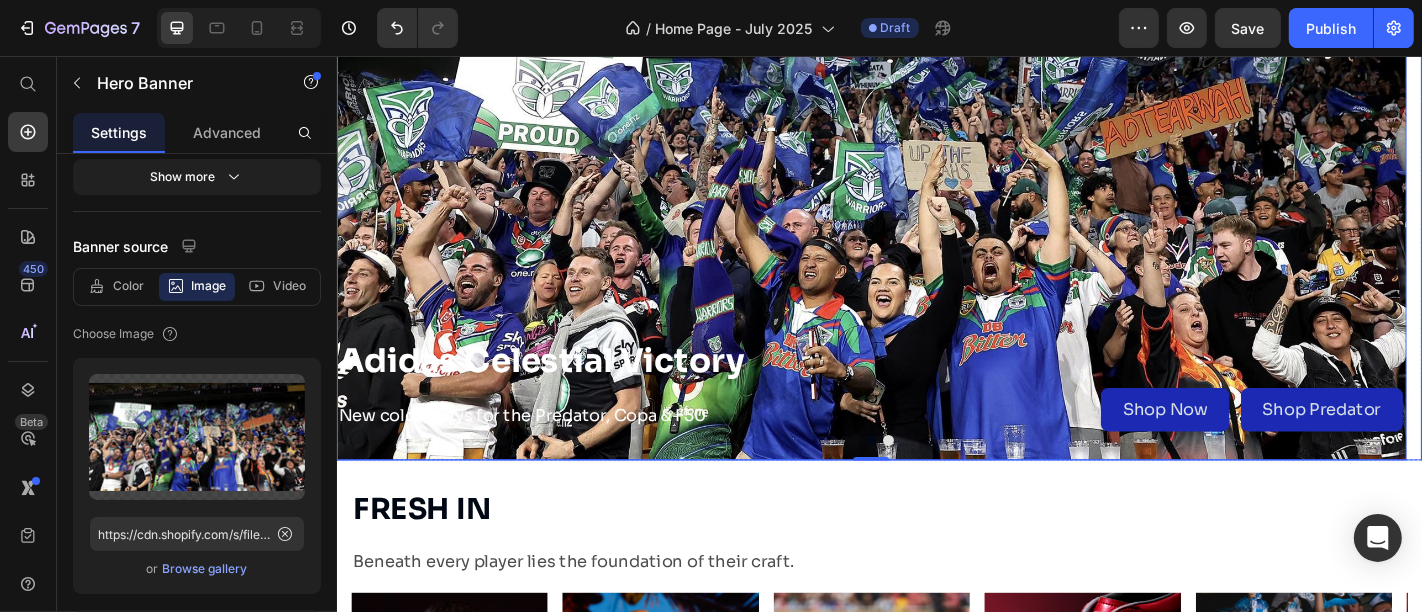 click at bounding box center (946, 481) 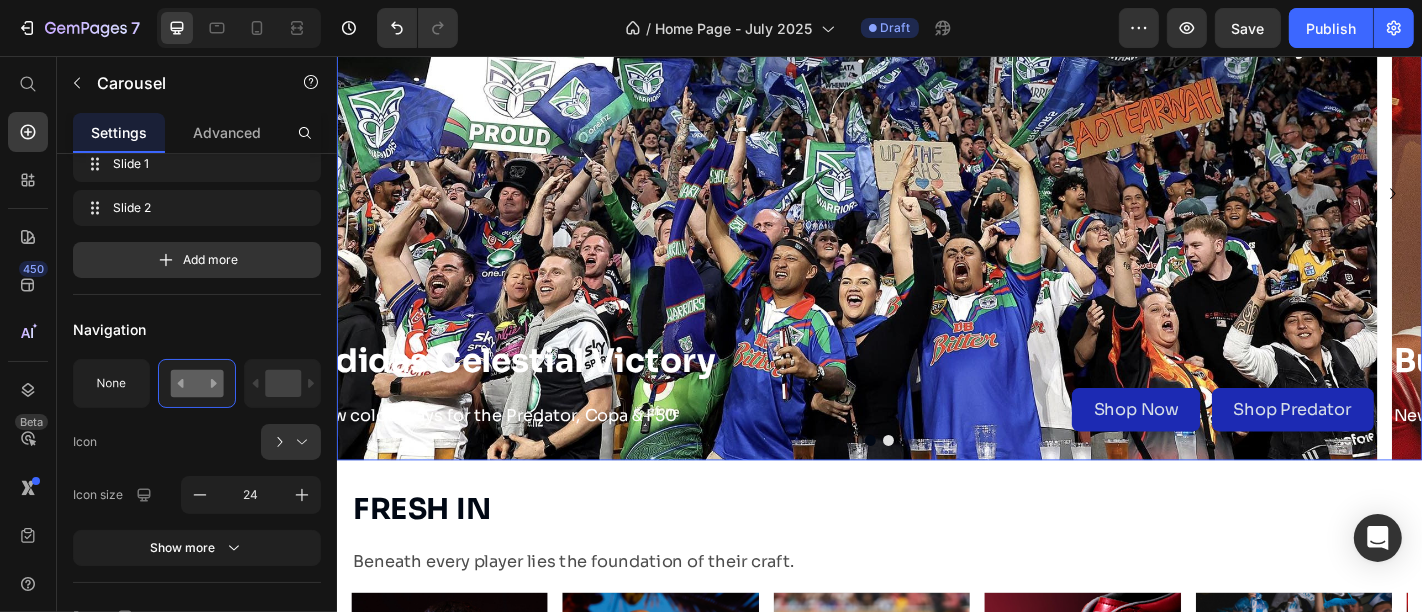 scroll, scrollTop: 0, scrollLeft: 0, axis: both 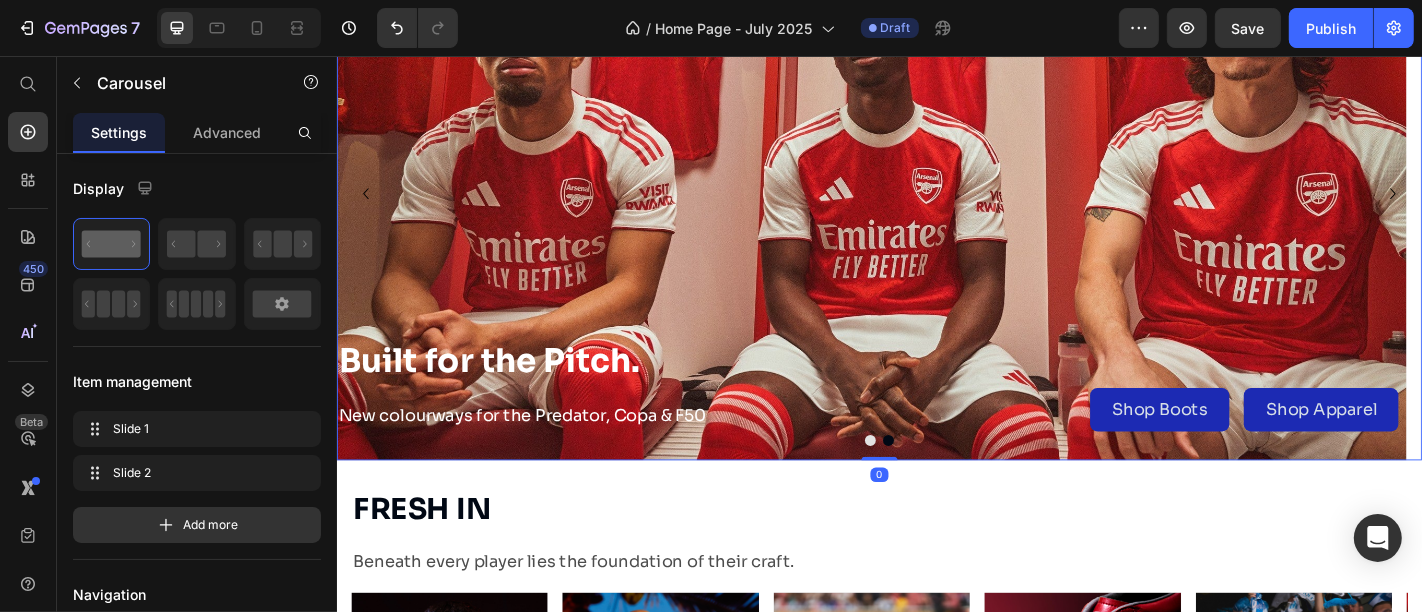 click at bounding box center (946, 481) 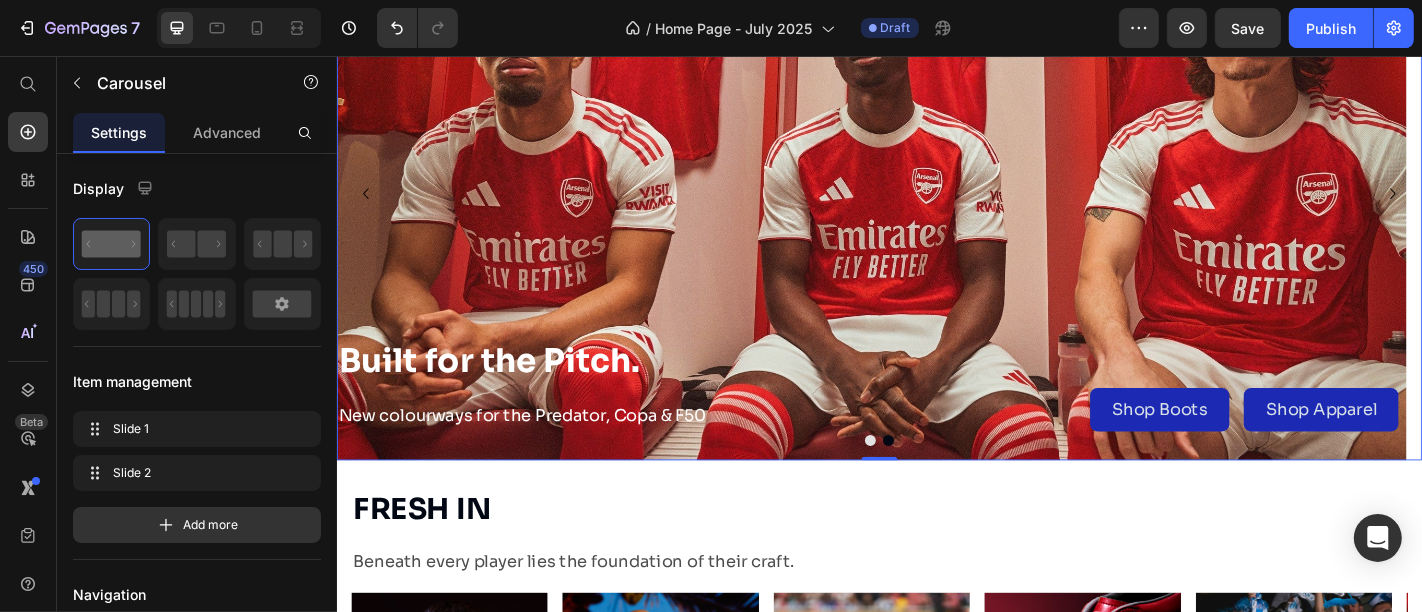 click at bounding box center [926, 481] 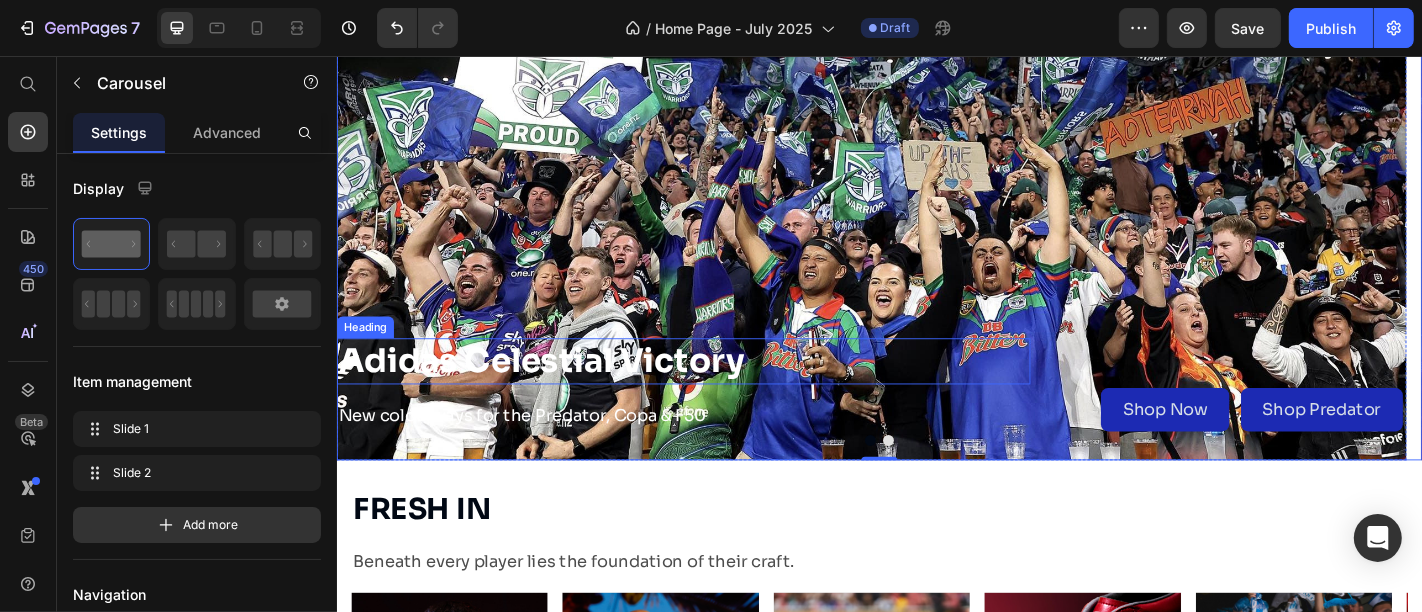 click on "Adidas Celestial Victory" at bounding box center [719, 393] 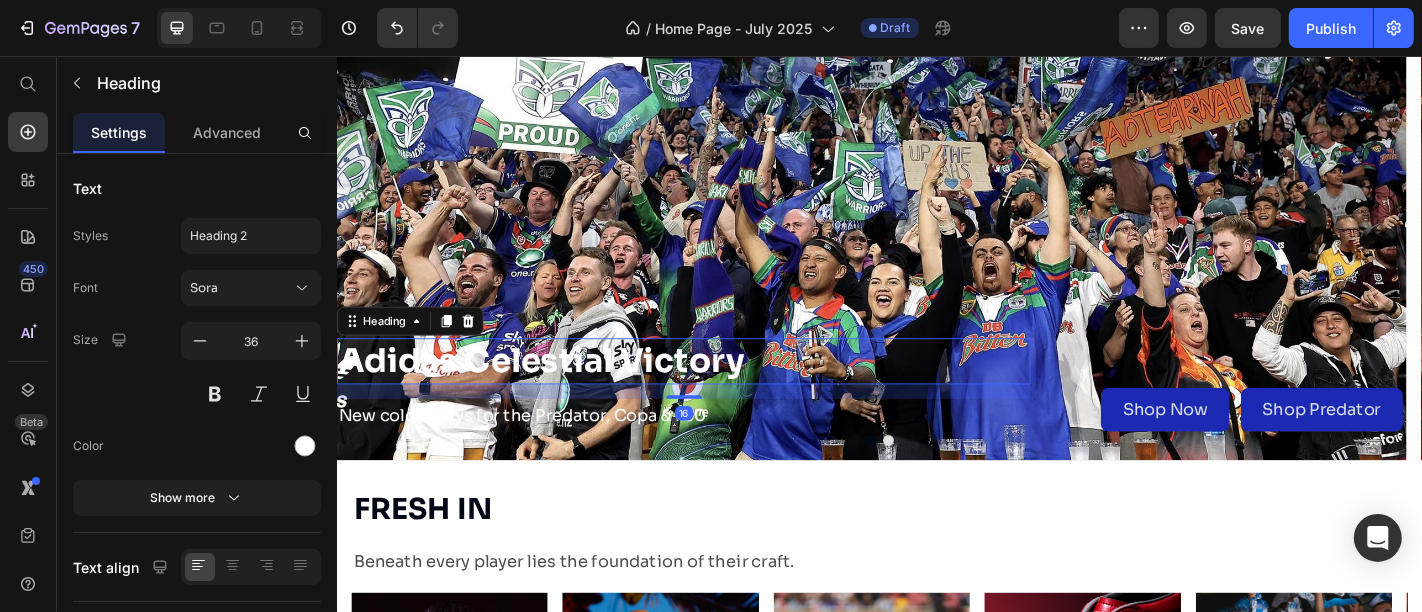click on "Adidas Celestial Victory" at bounding box center (719, 393) 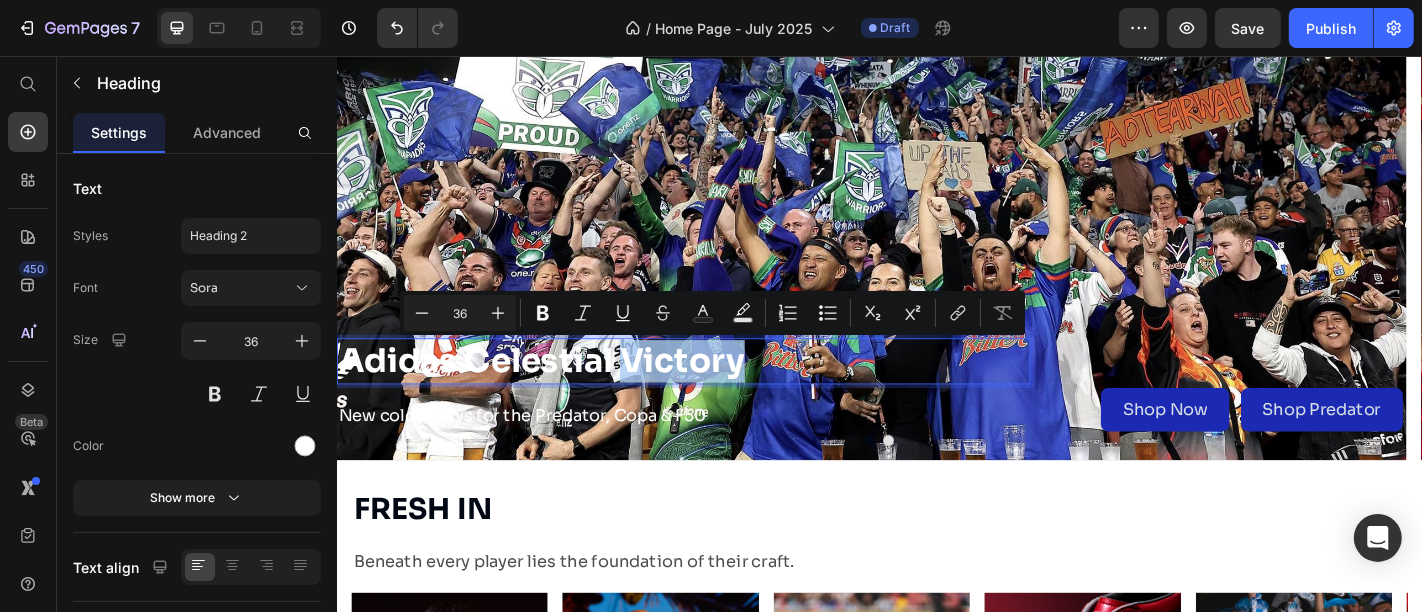 click on "Adidas Celestial Victory" at bounding box center (719, 393) 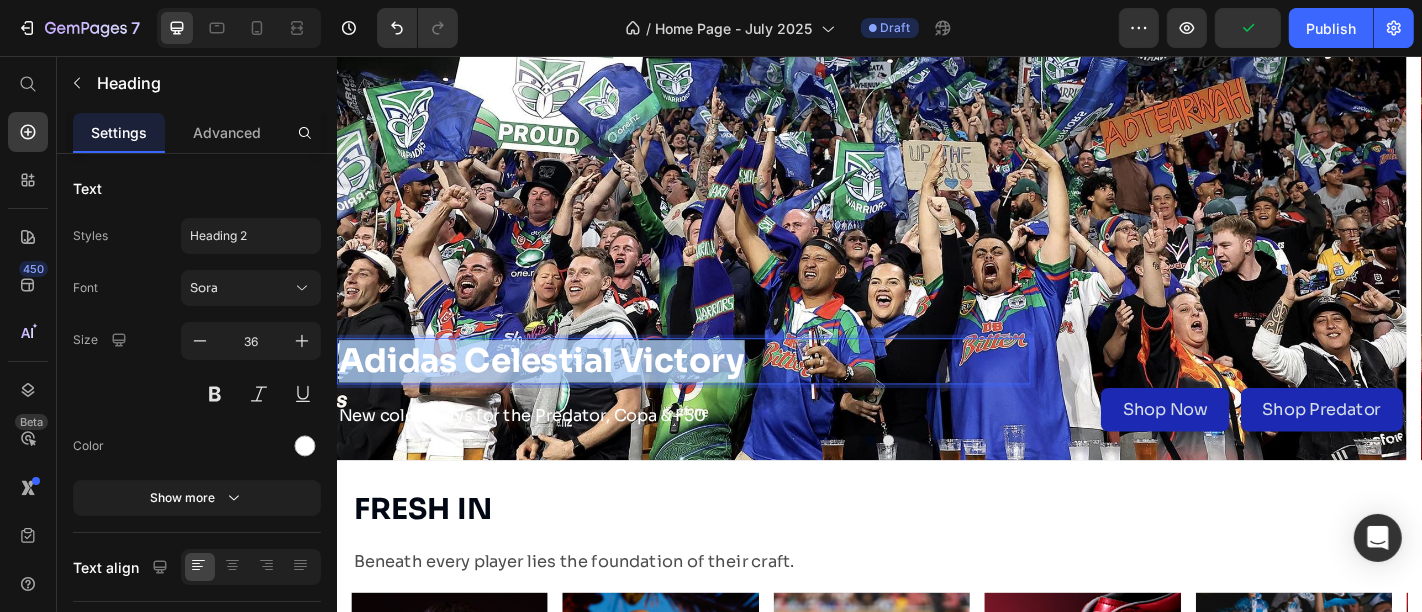 drag, startPoint x: 813, startPoint y: 386, endPoint x: 341, endPoint y: 382, distance: 472.01694 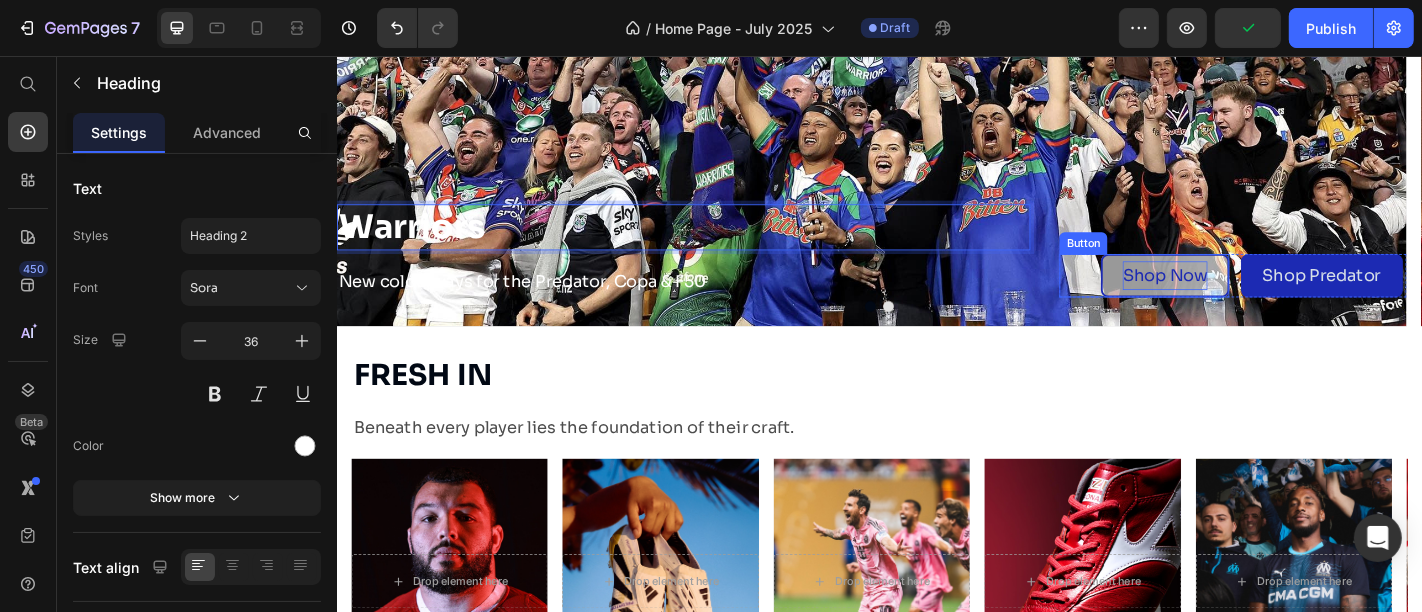 scroll, scrollTop: 328, scrollLeft: 0, axis: vertical 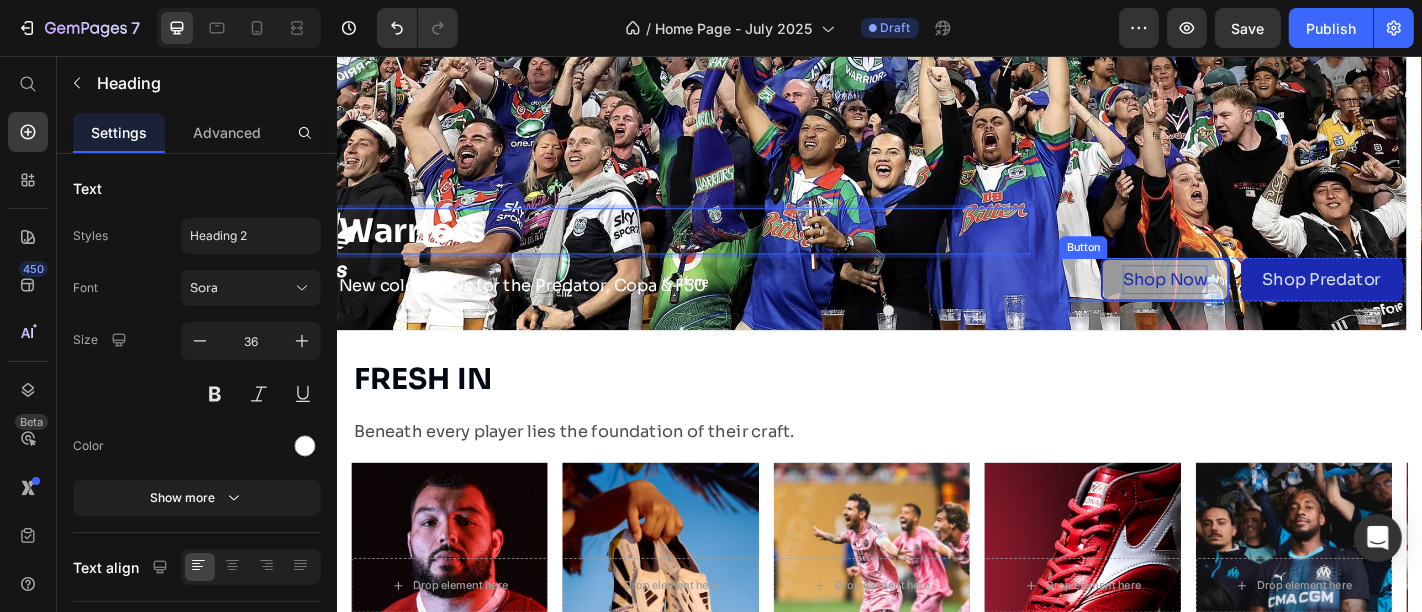 click on "Shop Now" at bounding box center [1252, 303] 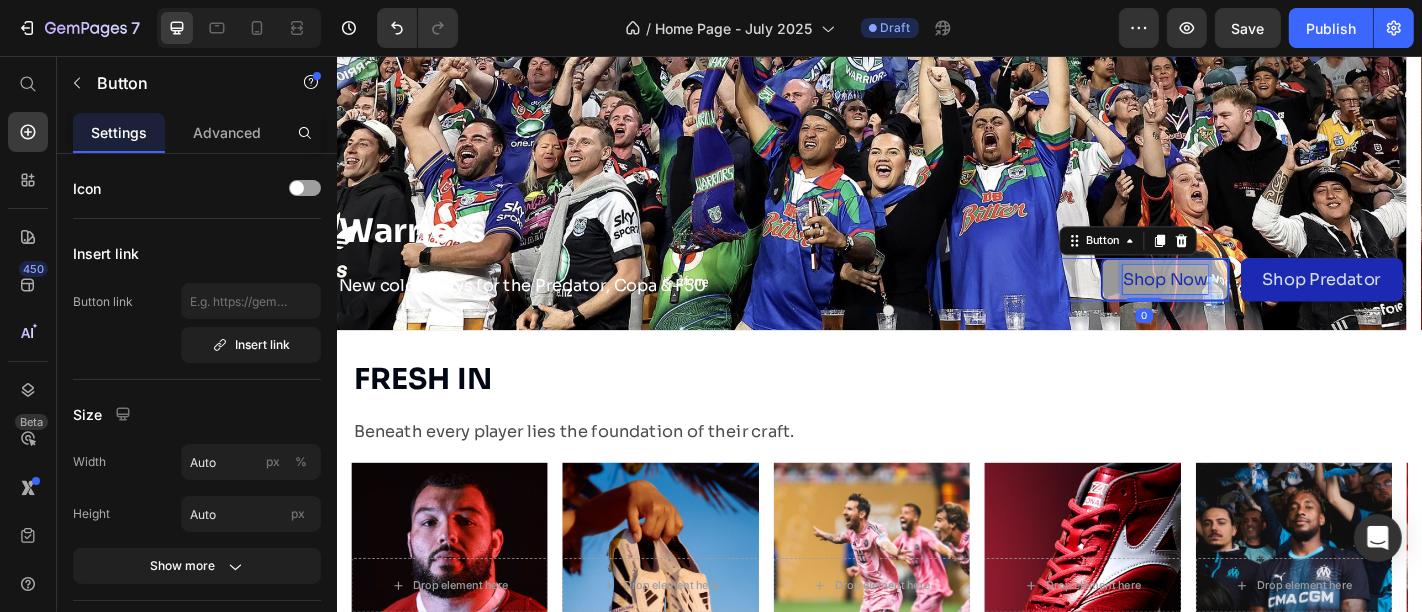 click on "Shop Now" at bounding box center (1252, 303) 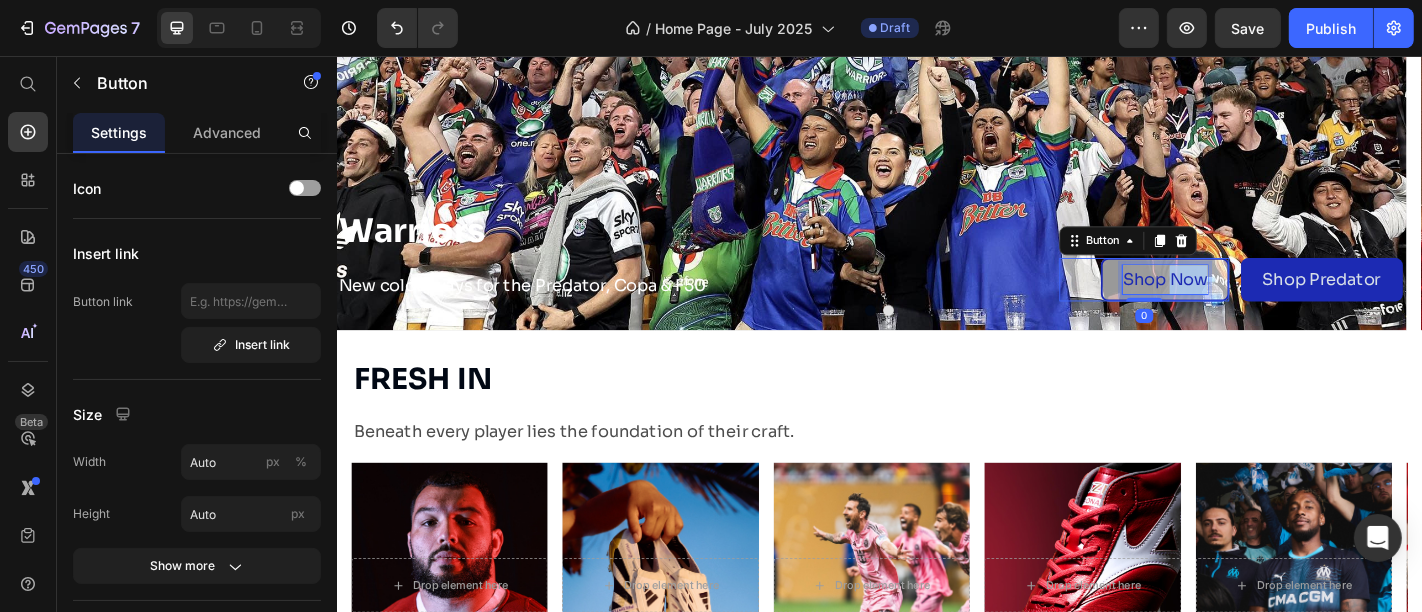 click on "Shop Now" at bounding box center [1252, 303] 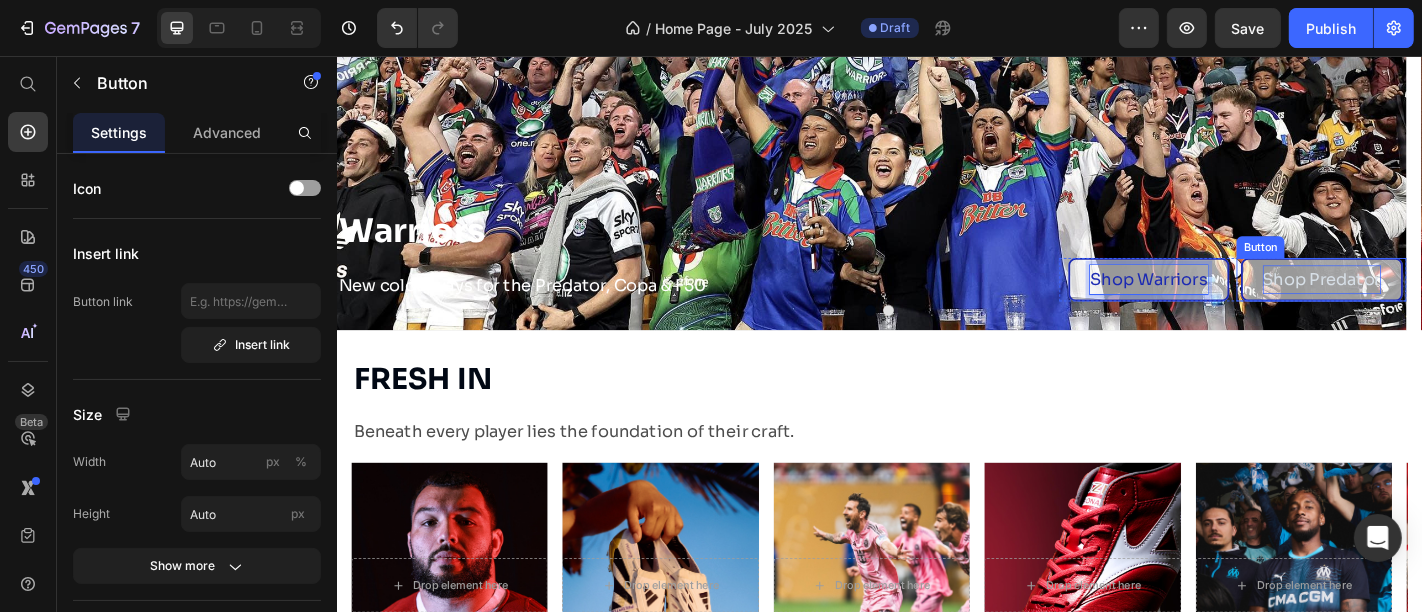 click on "Shop Predator" at bounding box center (1425, 271) 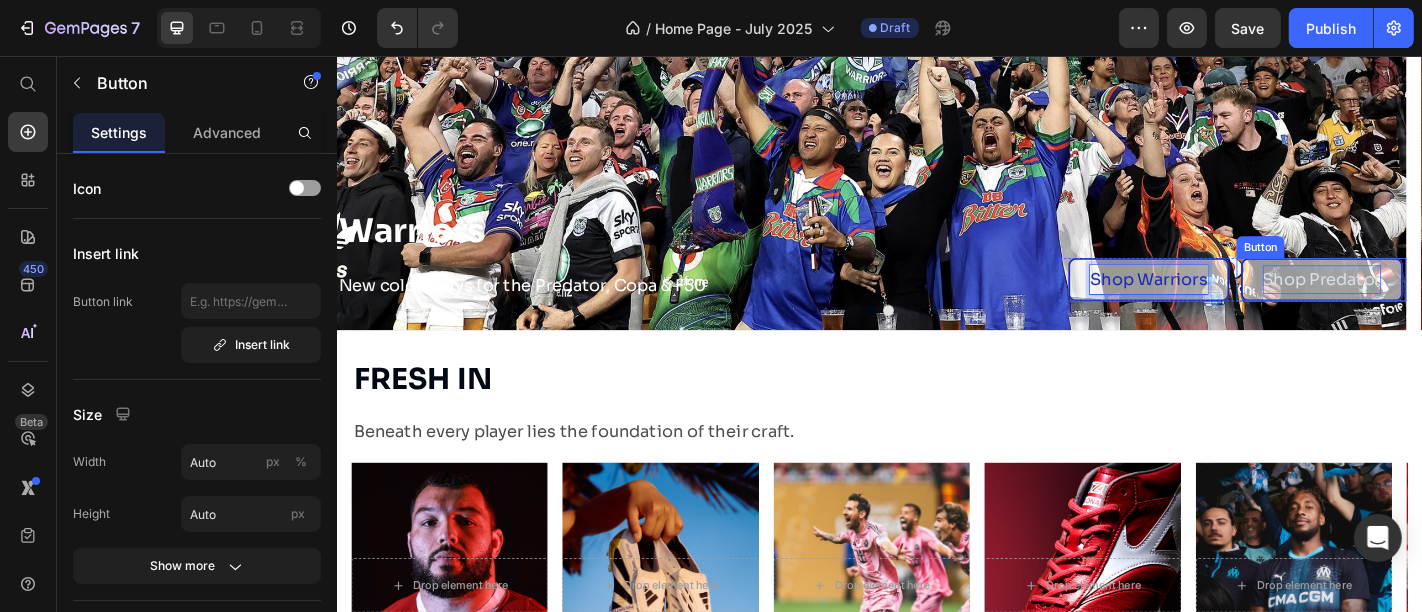 click on "Shop Predator" at bounding box center [1425, 271] 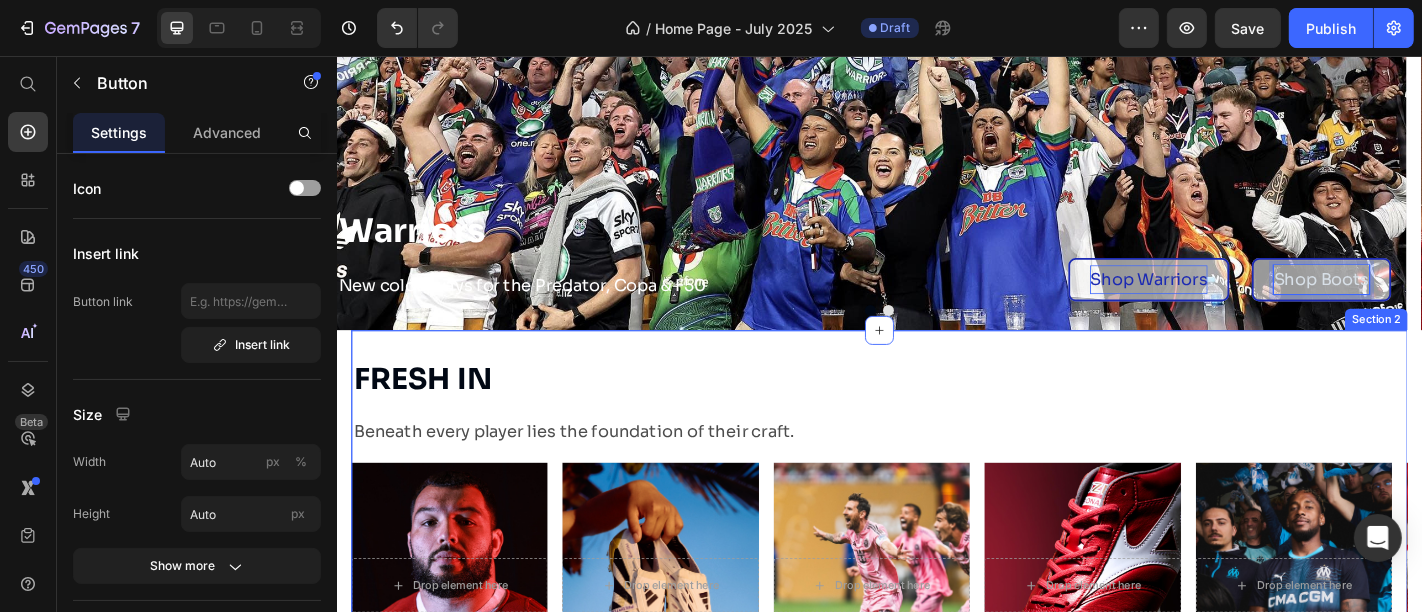 click on "FRESH IN Heading Beneath every player lies the foundation of their craft.  Text Block Row
Drop element here Hero Banner British & Irish Irons Text Block Celebrate the 2025 with Inter Miami FC Text Block Shop Now Button Row
Drop element here Hero Banner Road to Glory Text Block Celebrate the 2025 with Inter Miami FC Text Block Shop Now Button Row
Drop element here Hero Banner Inter Miami Text Block Celebrate the 2025 with Inter Miami FC Text Block Shop Now Button Row
Drop element here Hero Banner Mizuno Football Text Block Celebrate the 2025 with Inter Miami FC Text Block Shop Now Button Row
Drop element here Hero Banner Marseille Text Block Celebrate the 2025 with Inter Miami FC Text Block Shop Now Button Row
Drop element here Hero Banner Arsenal Text Block Celebrate the 2025 with Inter Miami FC Text Block Shop Now Button Row
Hero Banner" at bounding box center (936, 661) 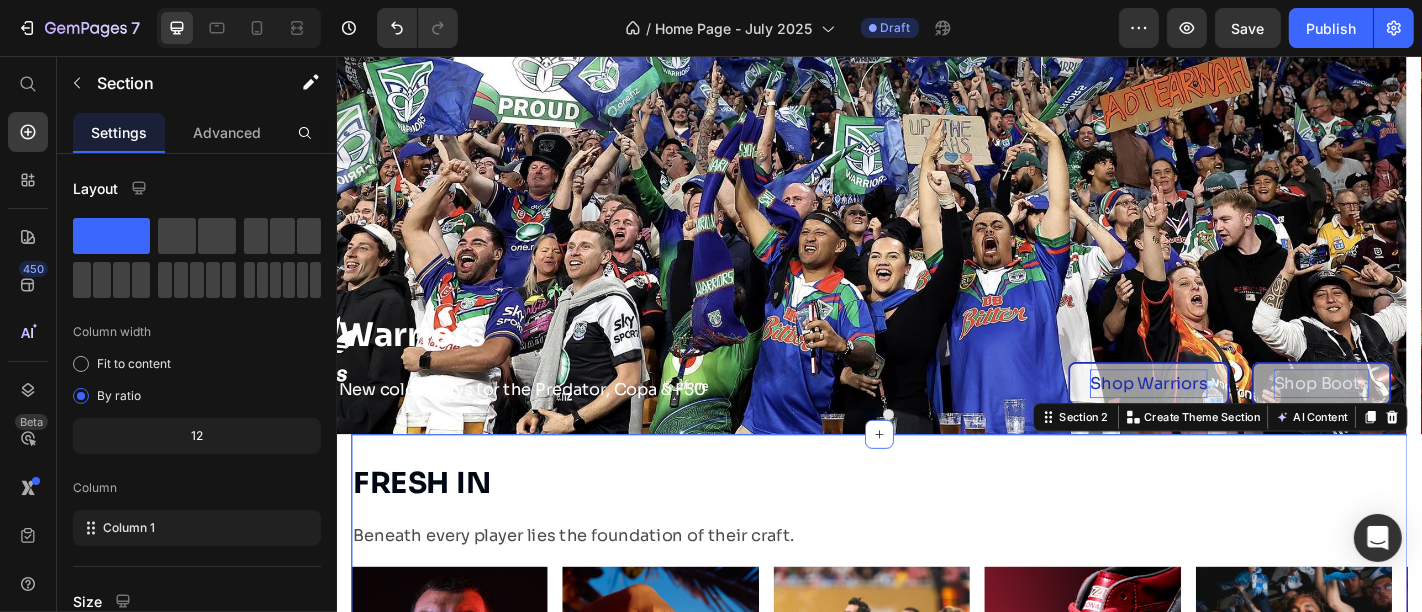 scroll, scrollTop: 203, scrollLeft: 0, axis: vertical 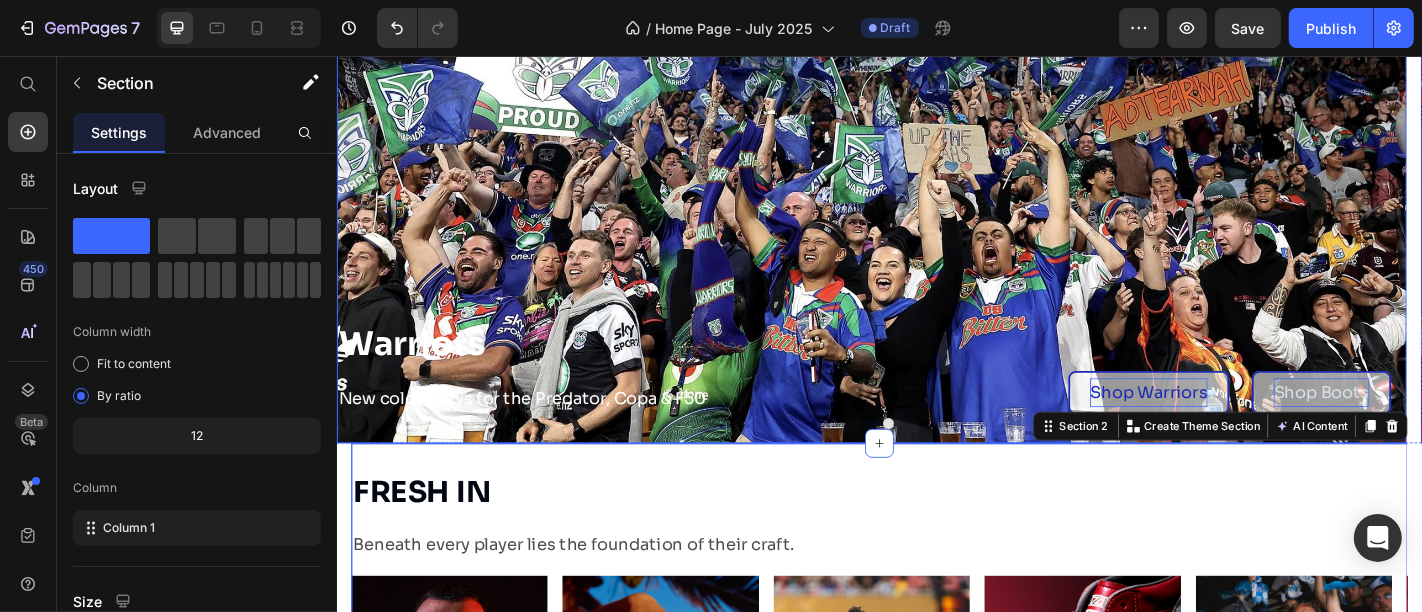 click at bounding box center (927, 188) 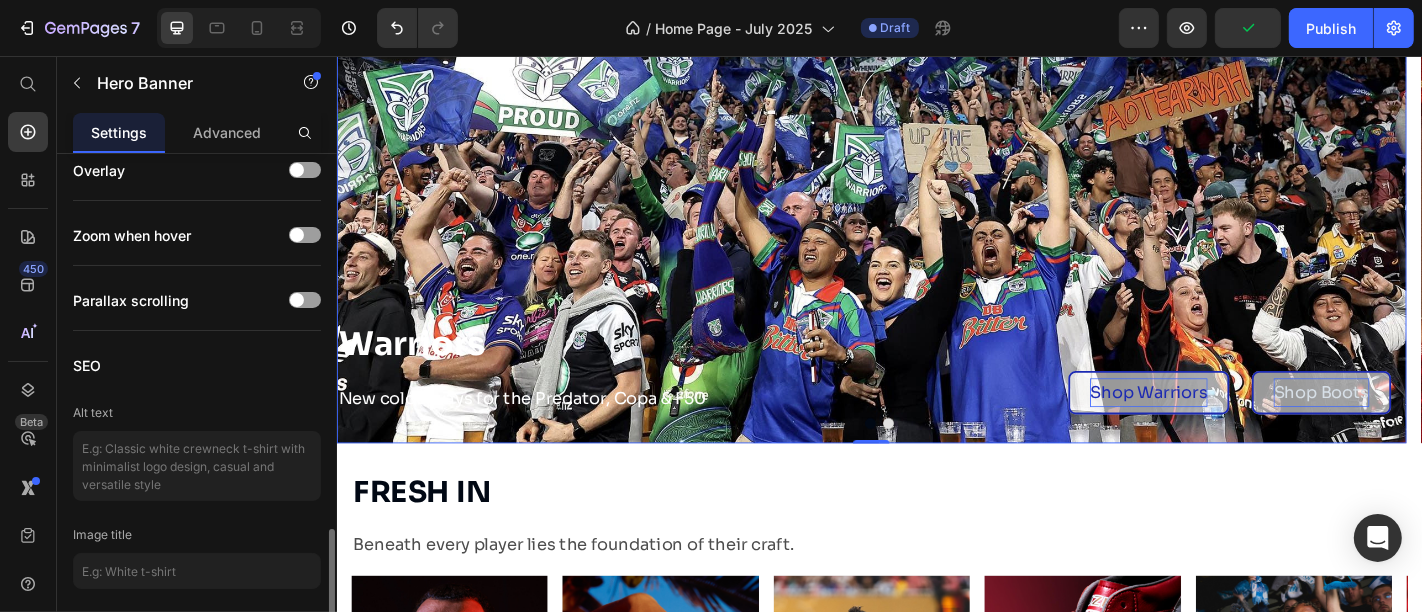 scroll, scrollTop: 1419, scrollLeft: 0, axis: vertical 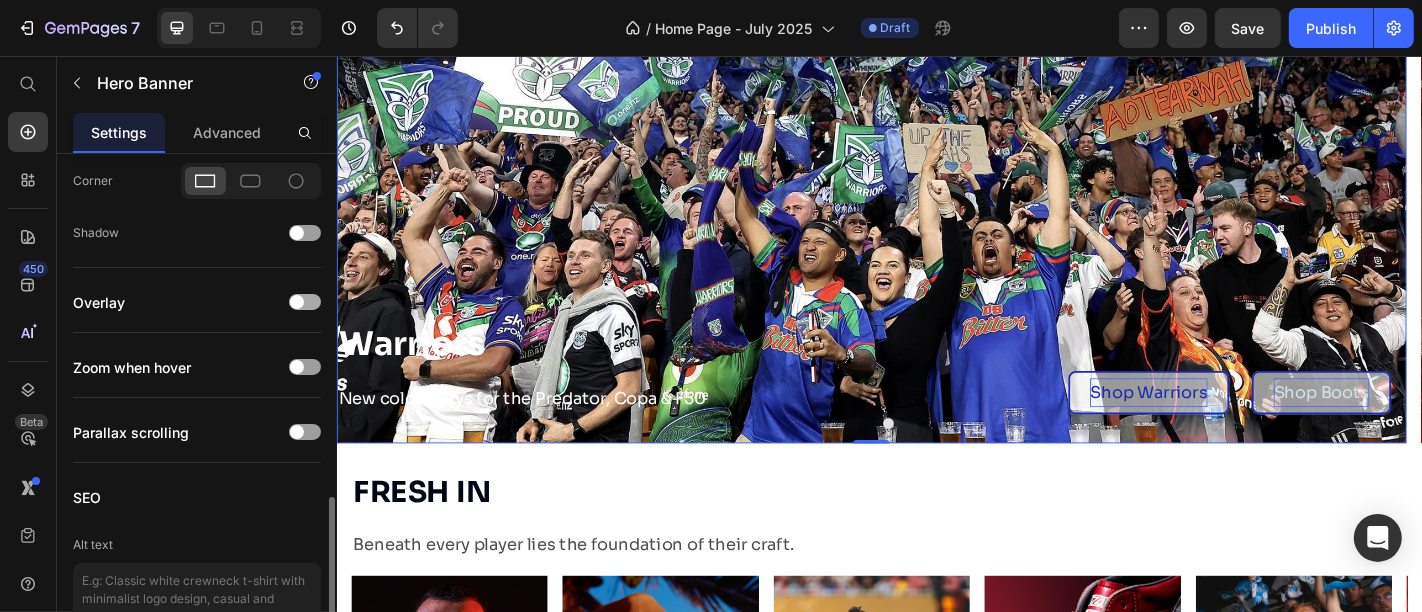 click at bounding box center [305, 302] 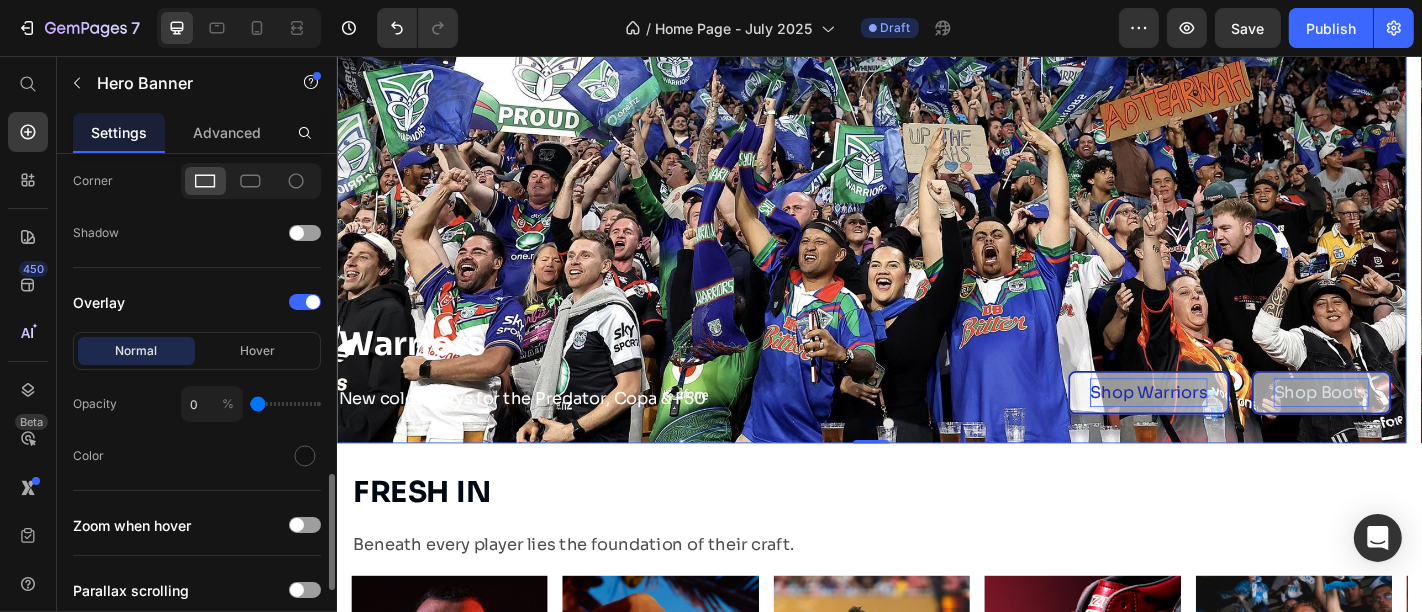 type on "8" 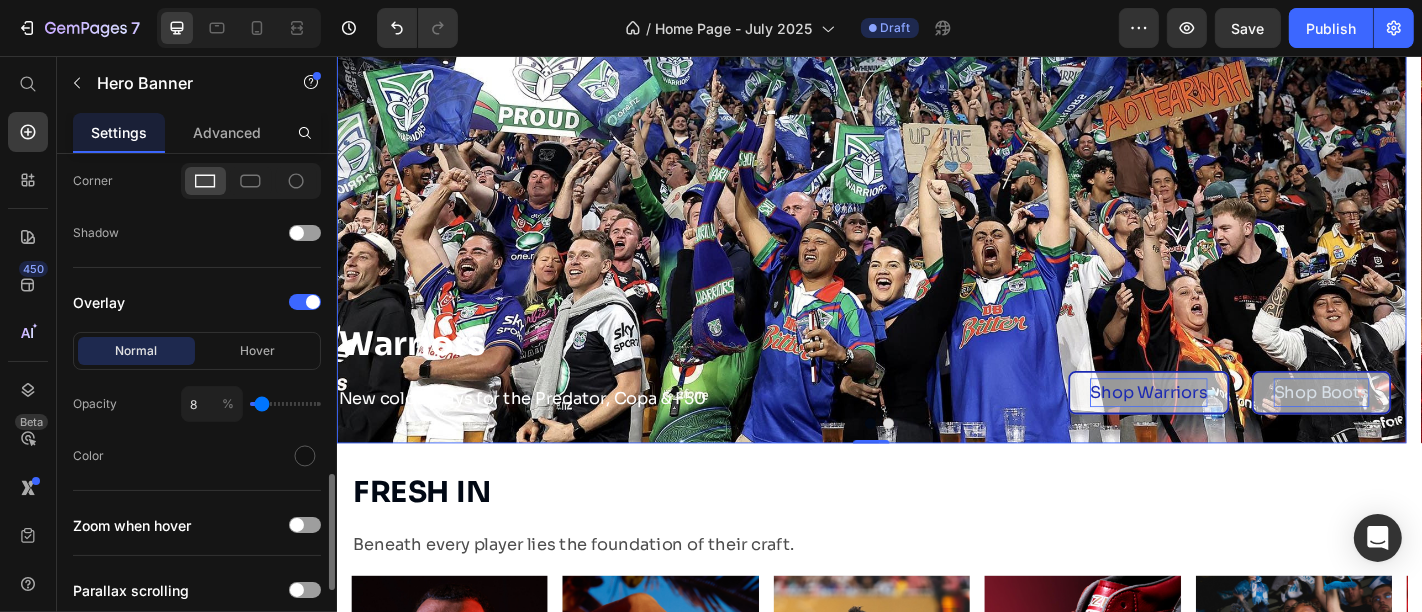type on "9" 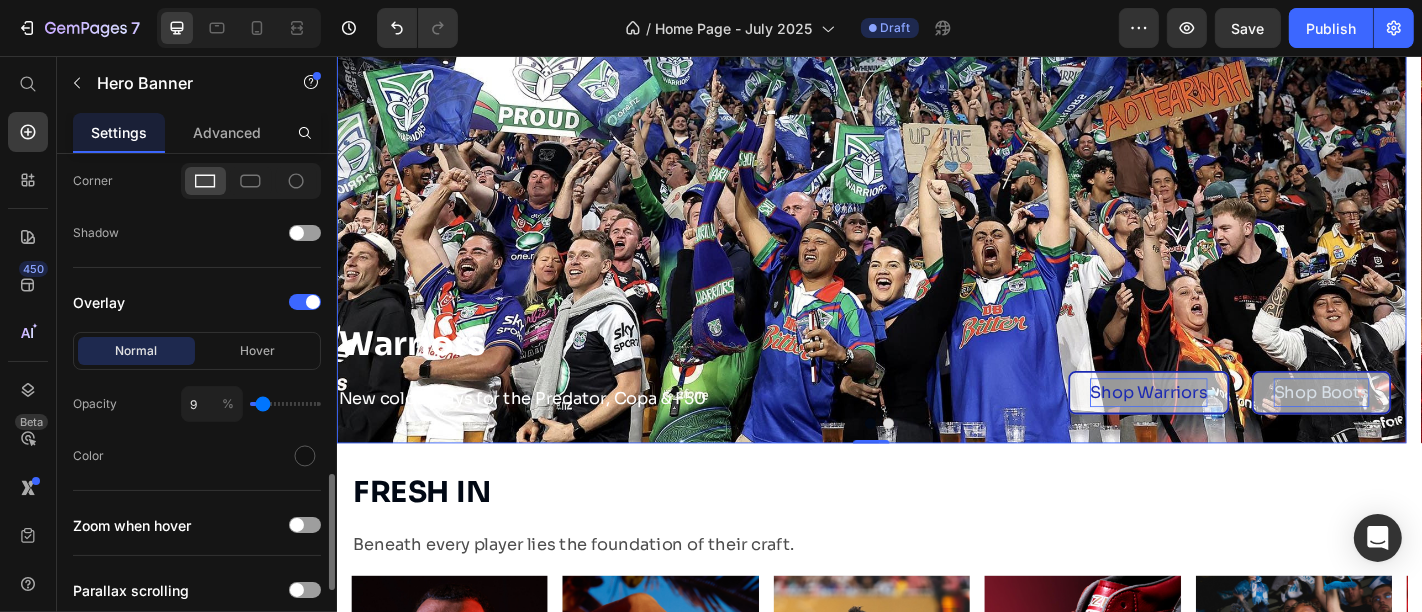 type on "13" 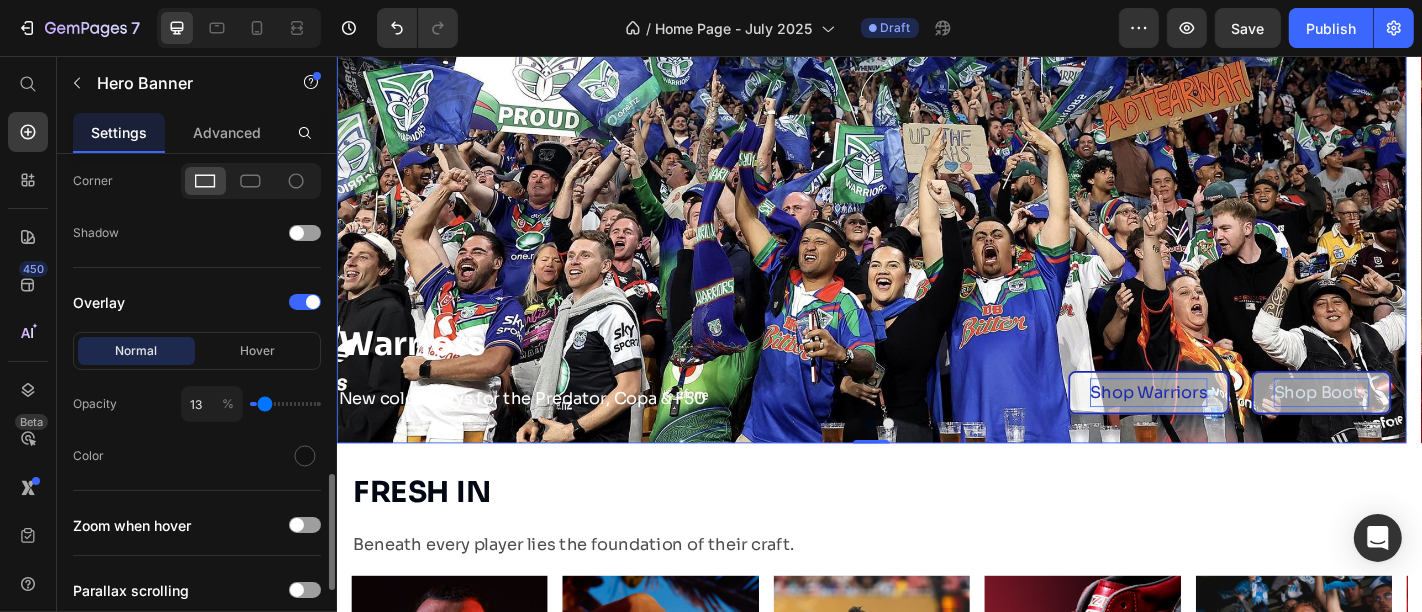 type on "14" 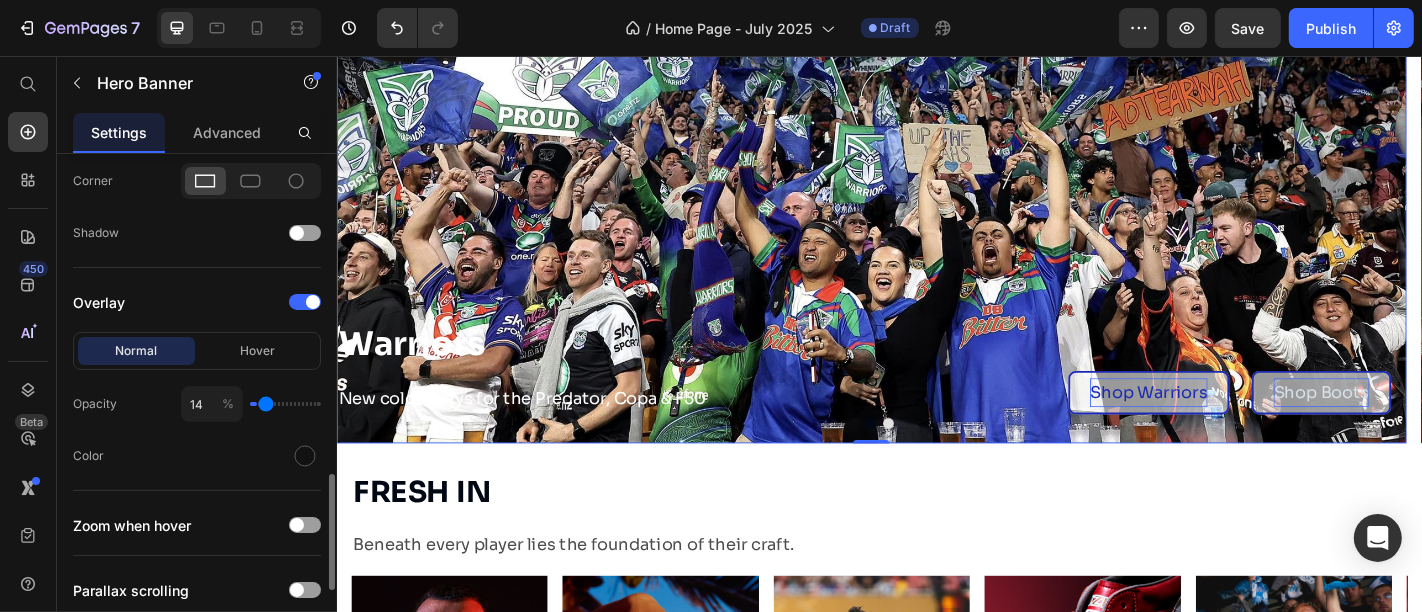 type on "18" 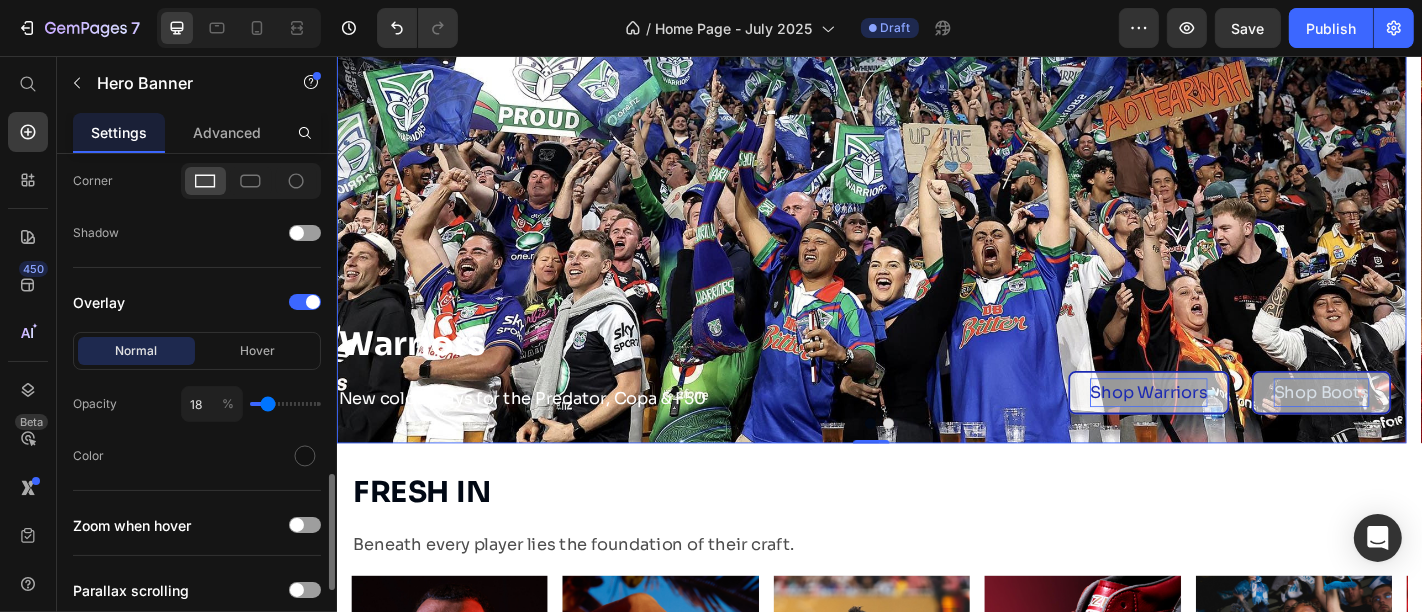 type on "20" 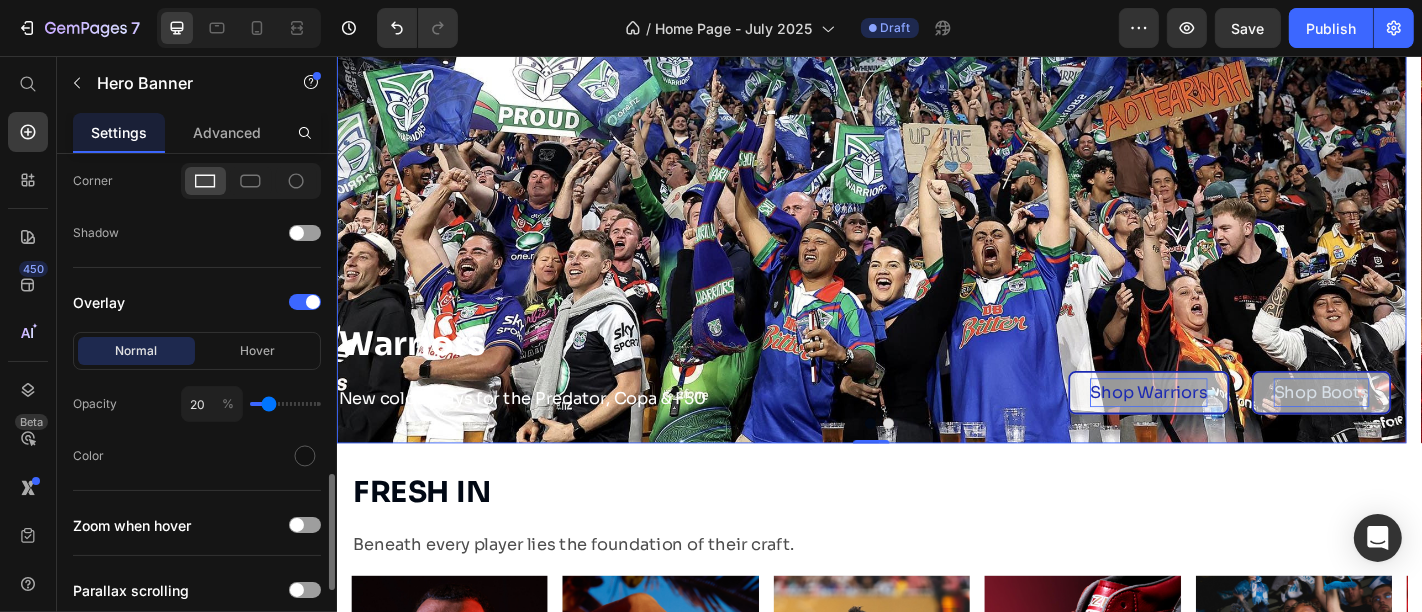 type on "23" 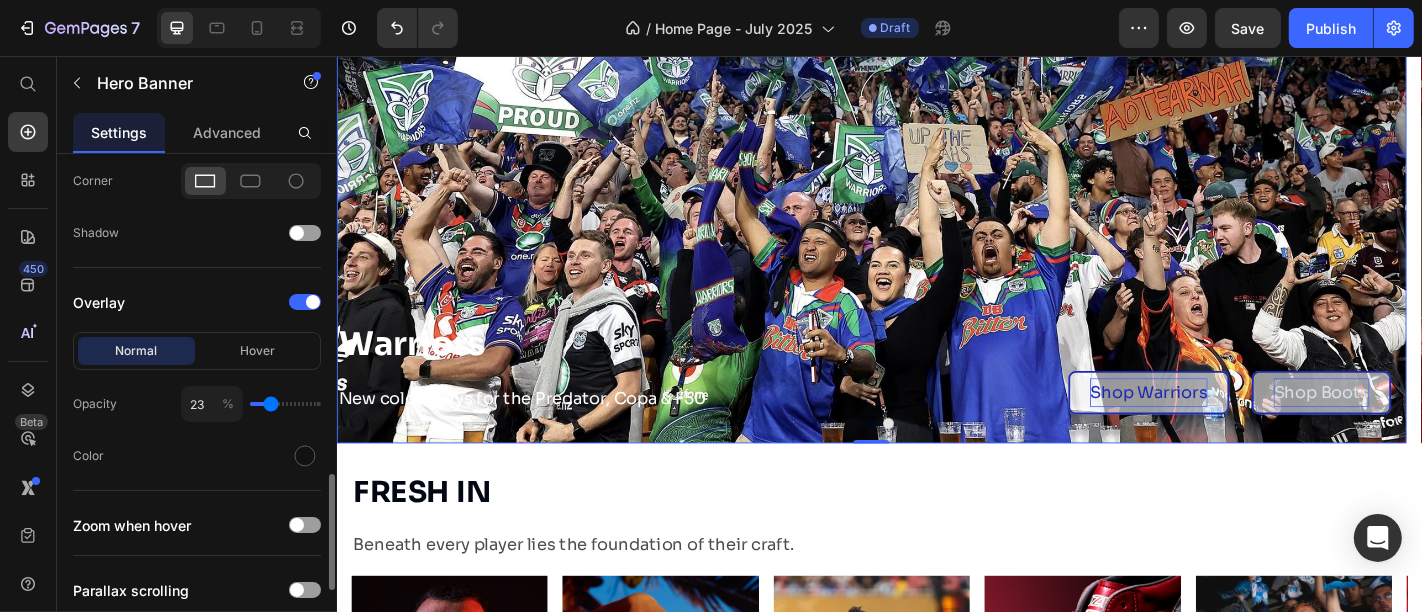 type on "25" 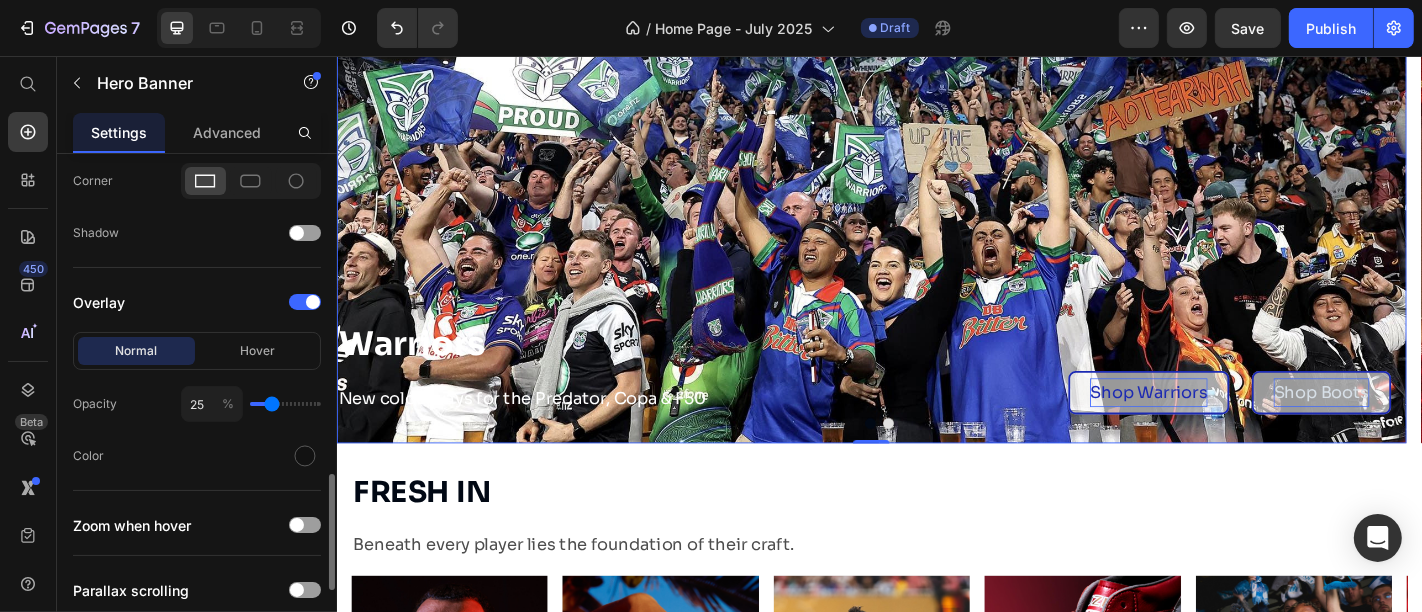 type on "28" 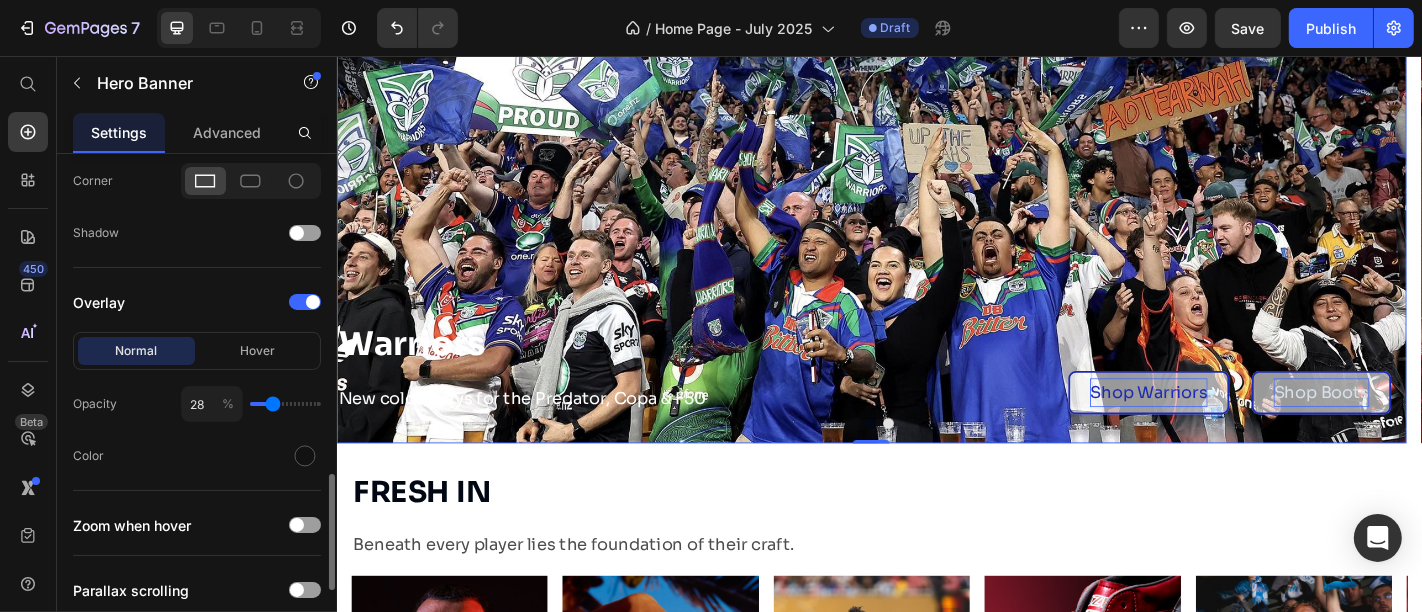 type on "29" 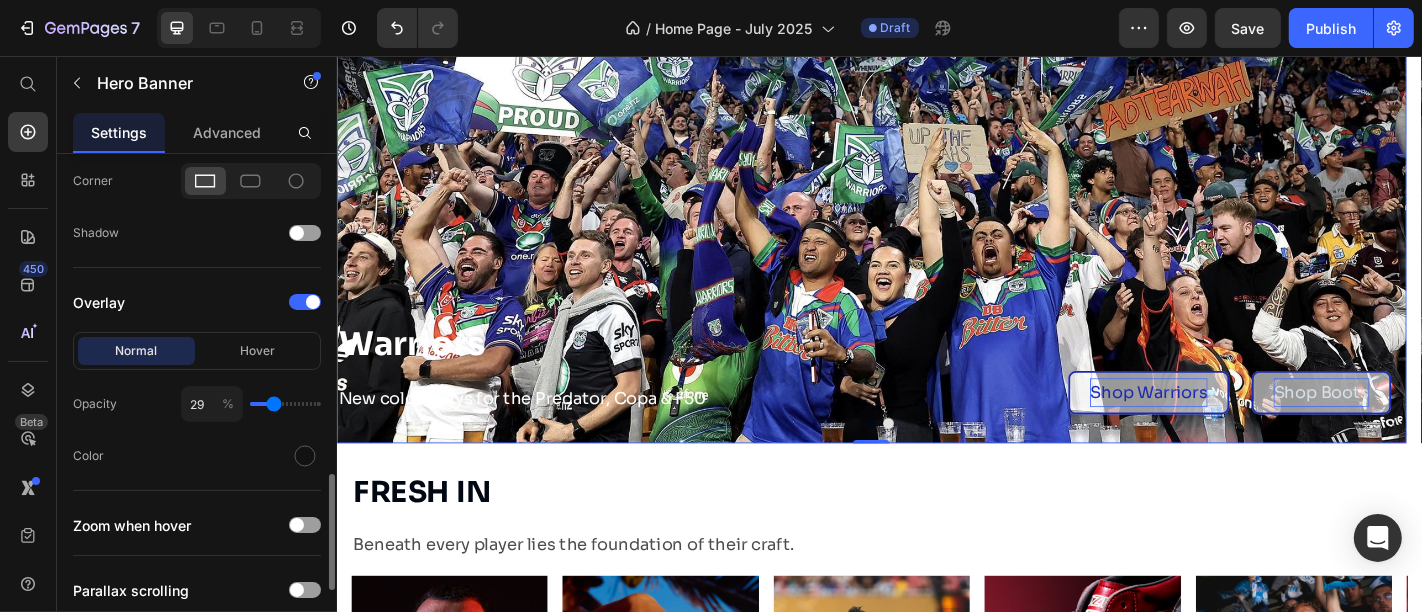 type on "31" 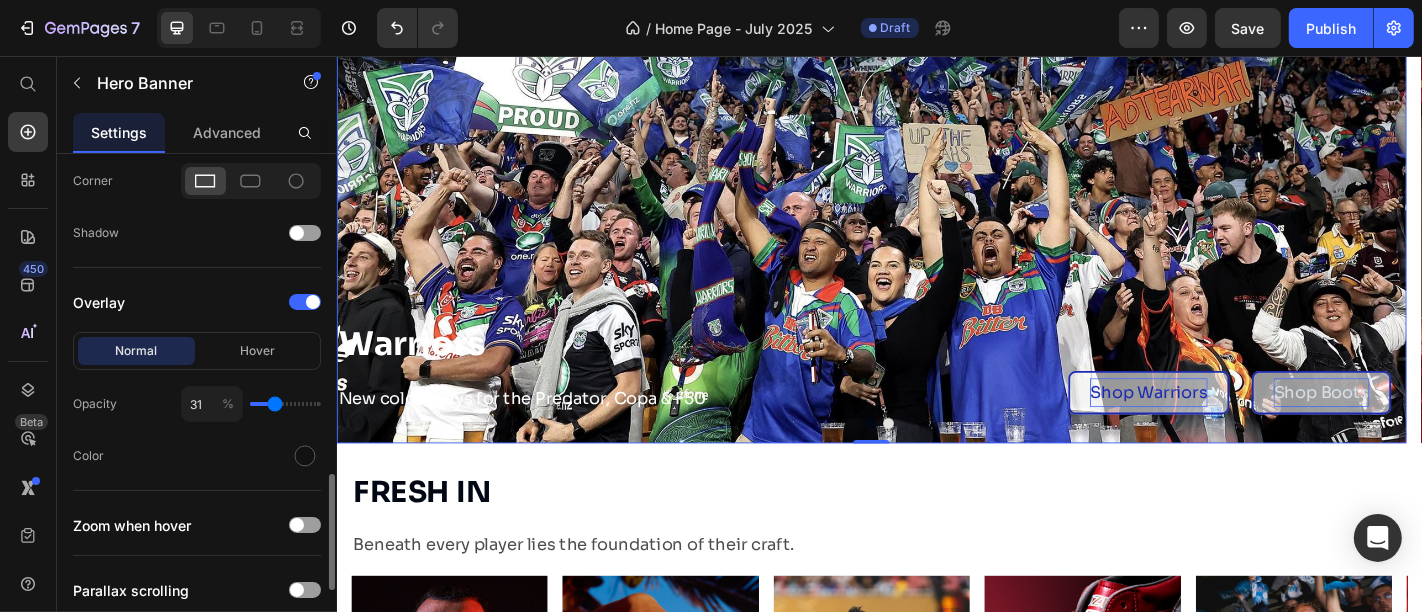 type on "32" 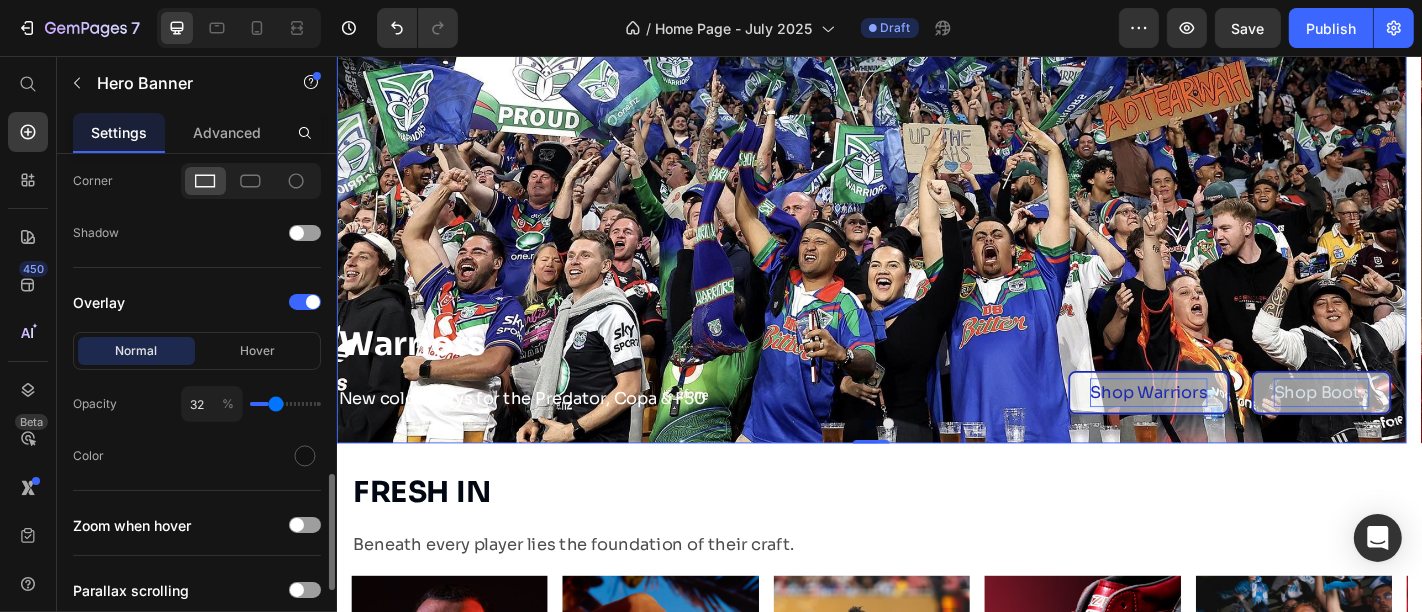 type on "35" 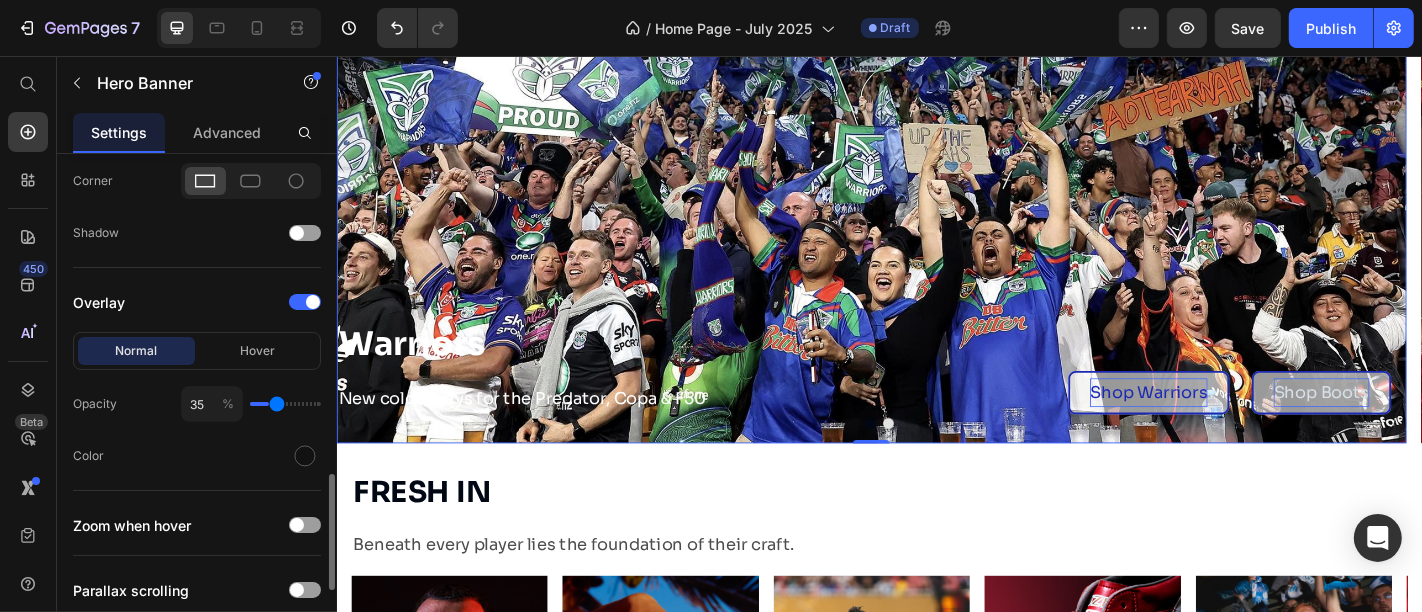 type on "36" 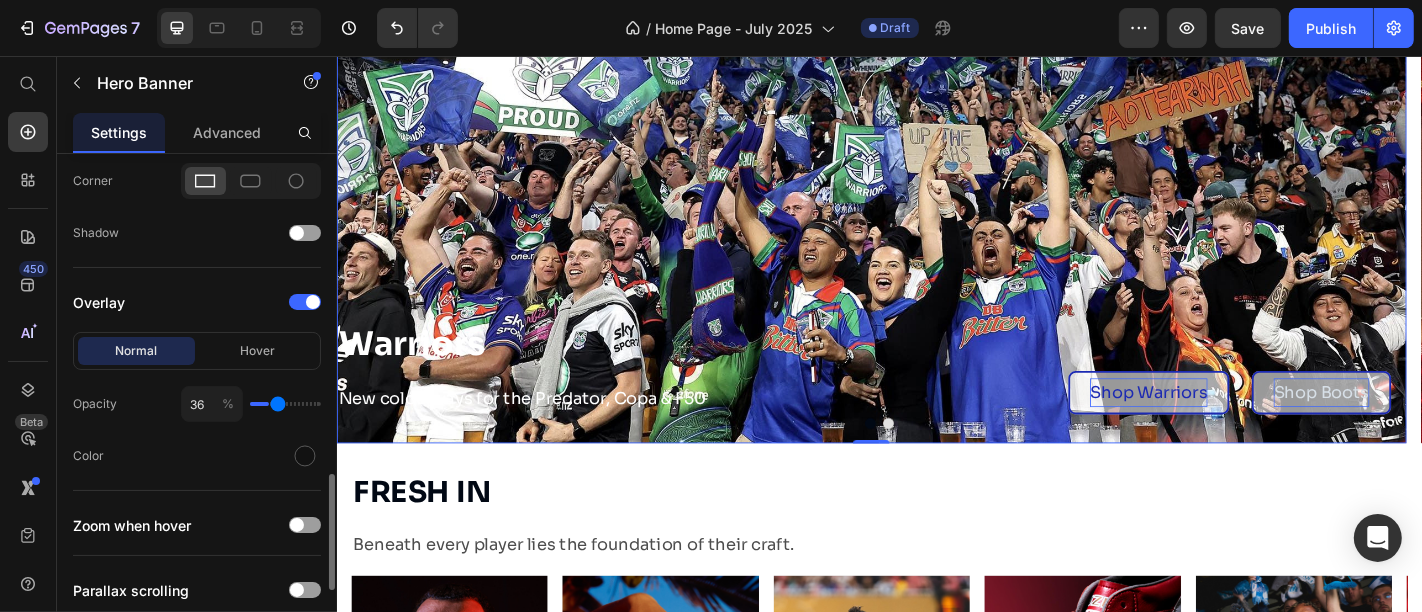 type on "37" 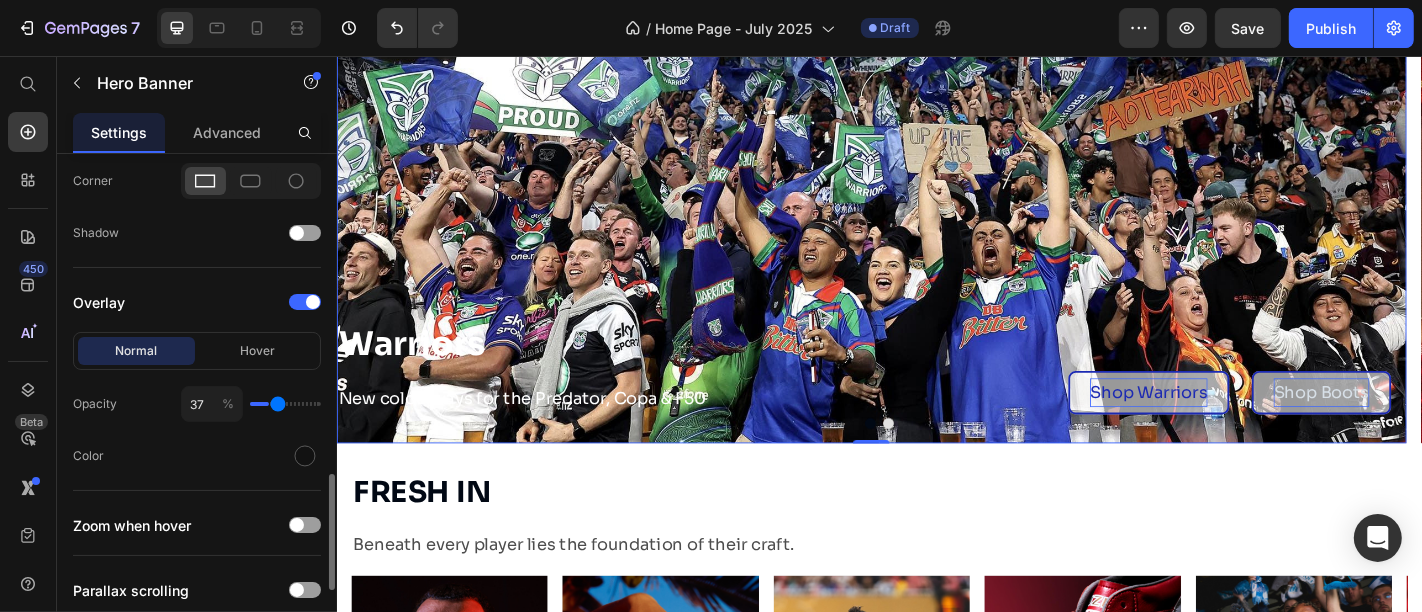 type on "40" 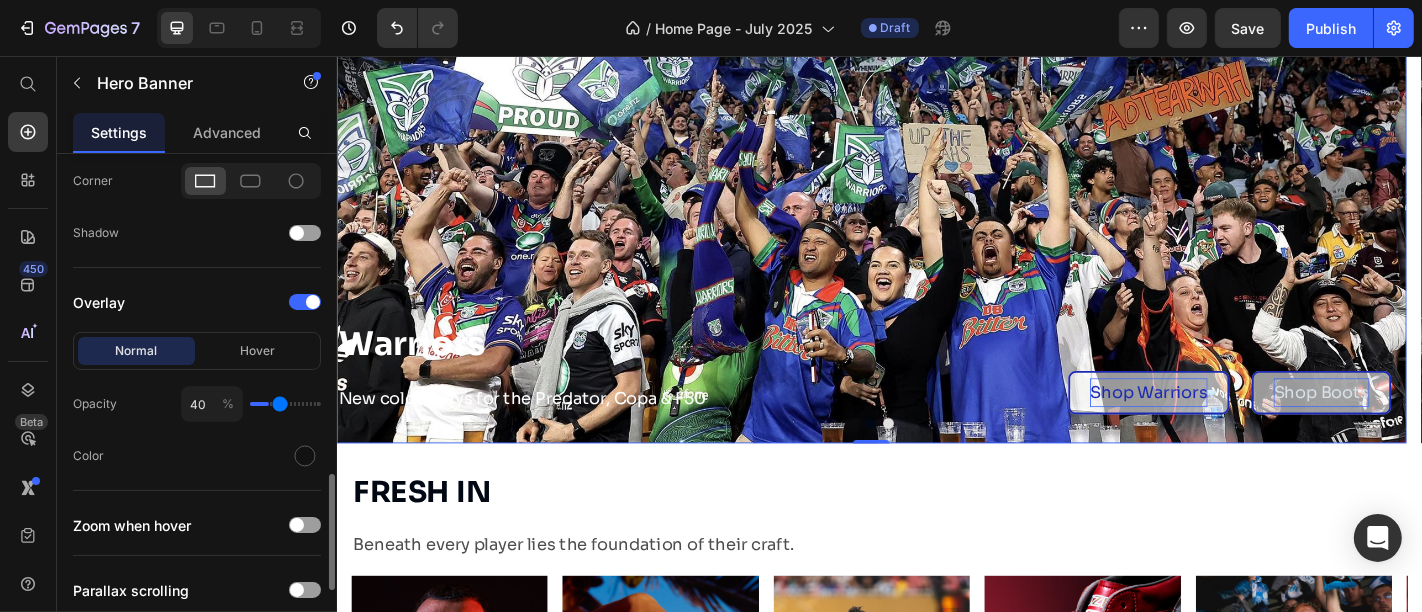 type on "41" 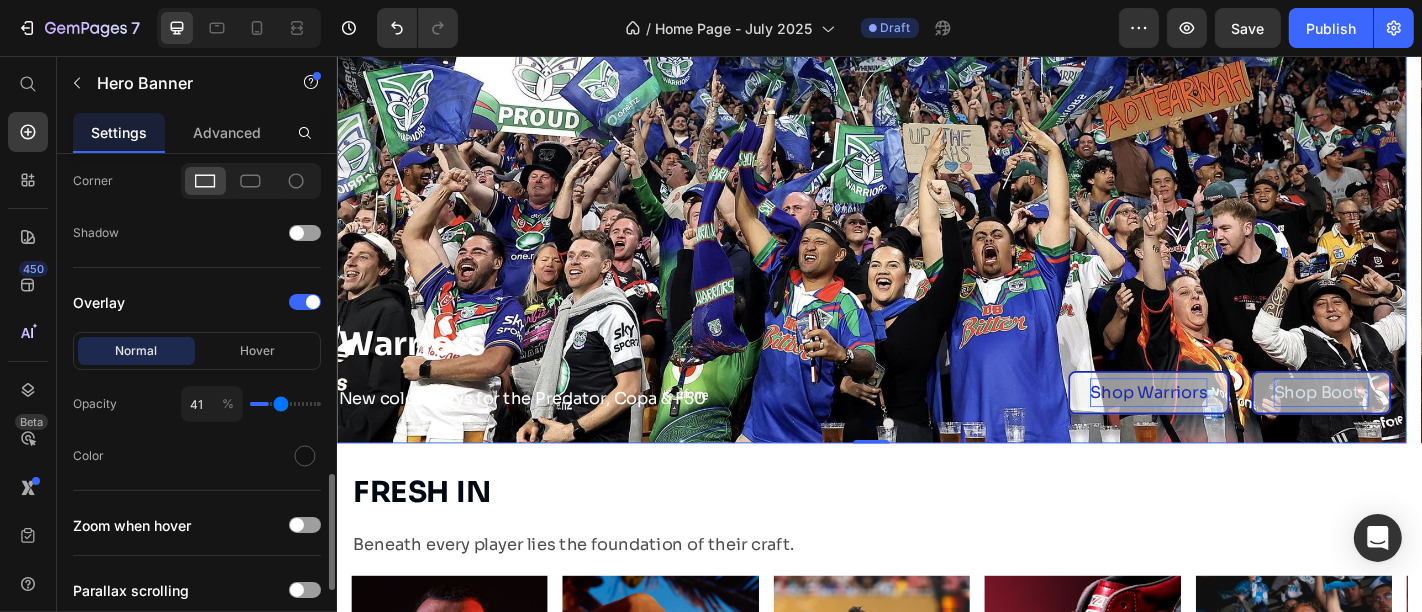 type on "43" 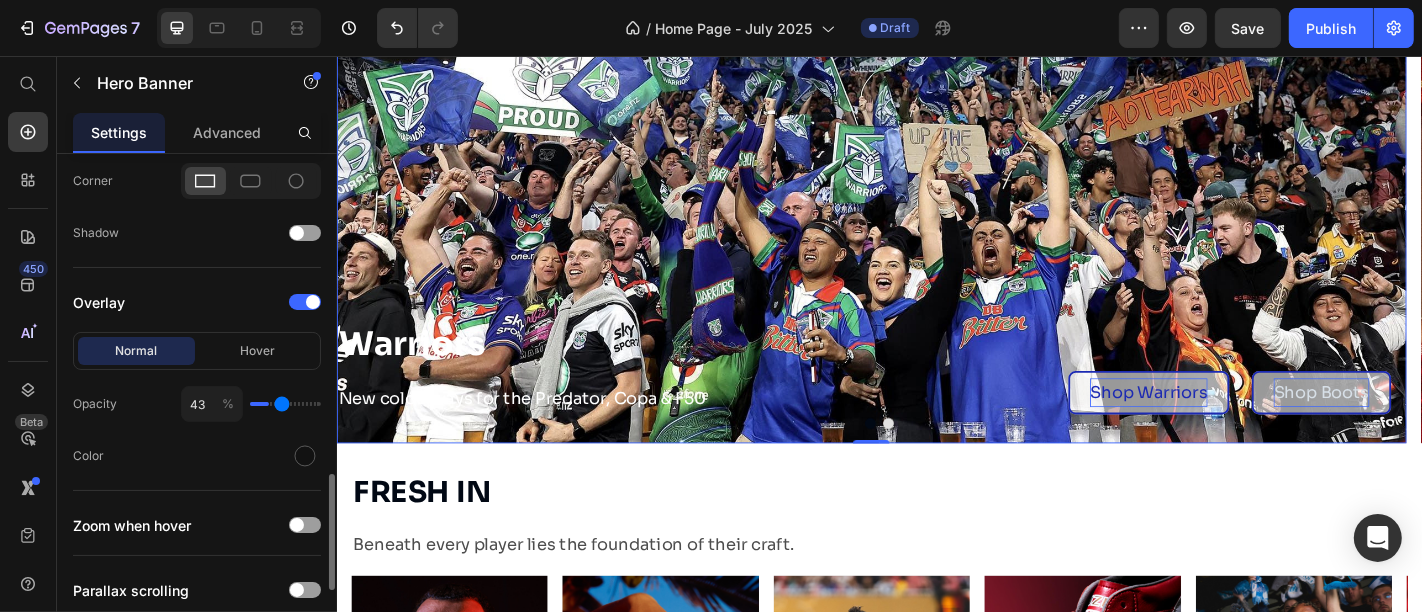 type on "44" 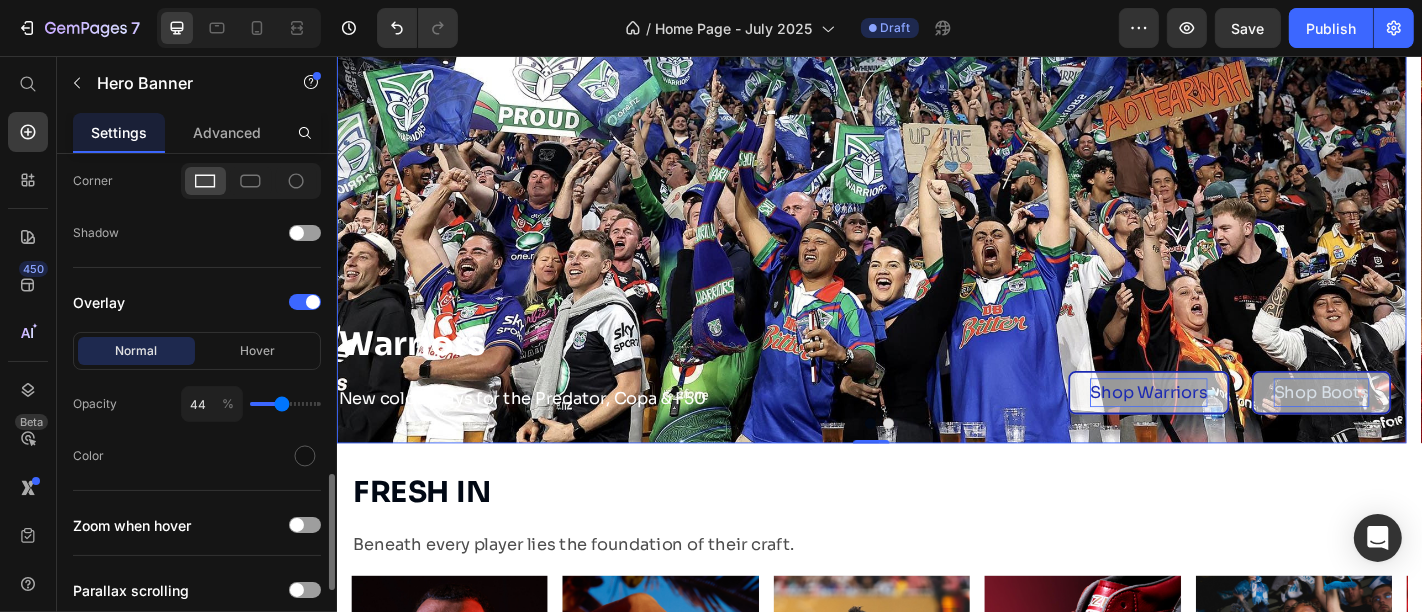 type on "45" 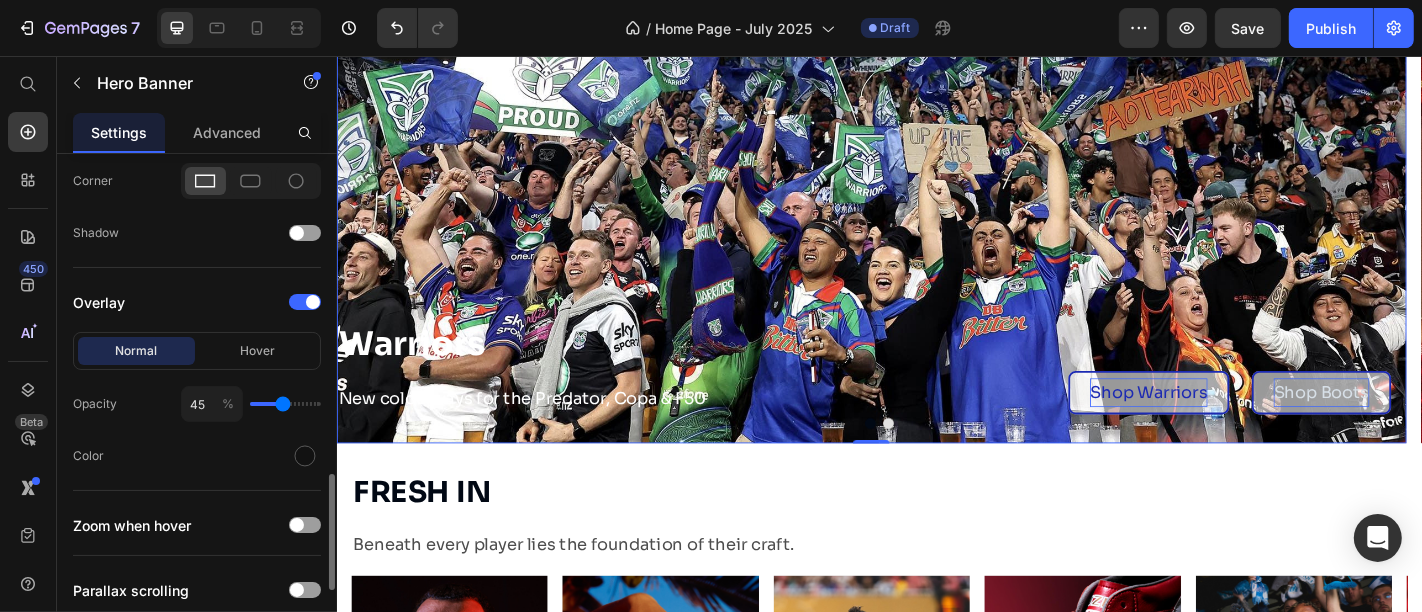 type on "47" 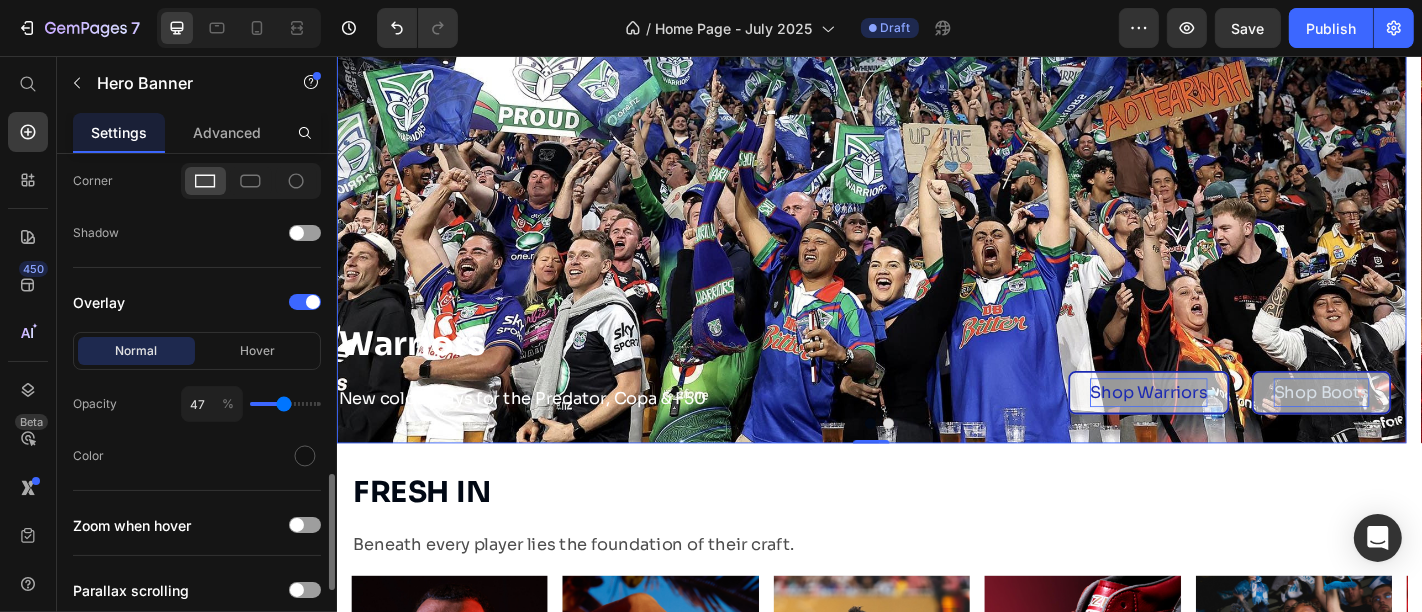 type on "48" 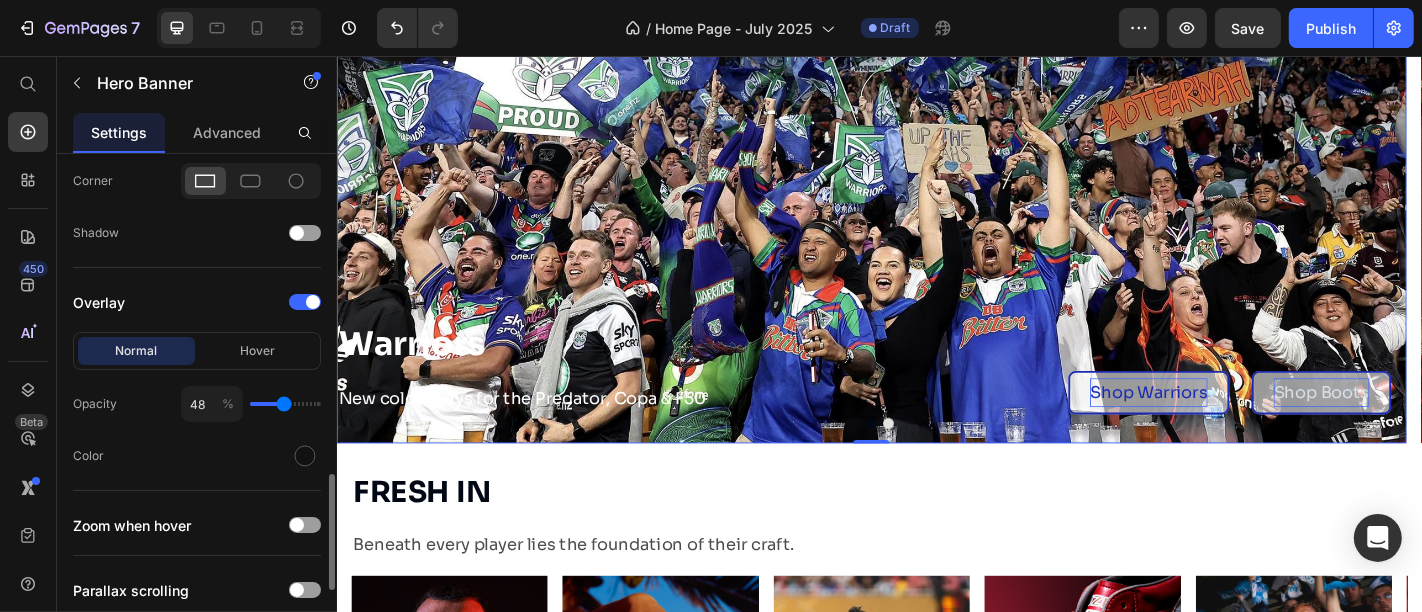 type on "49" 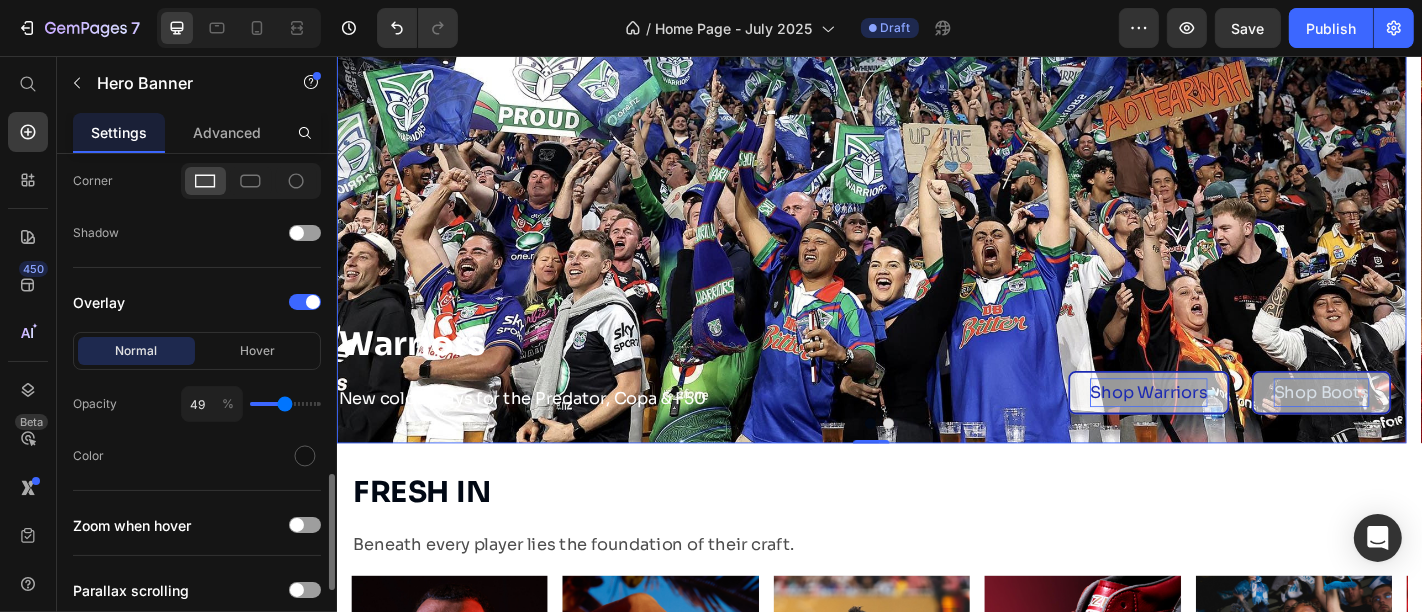 type on "51" 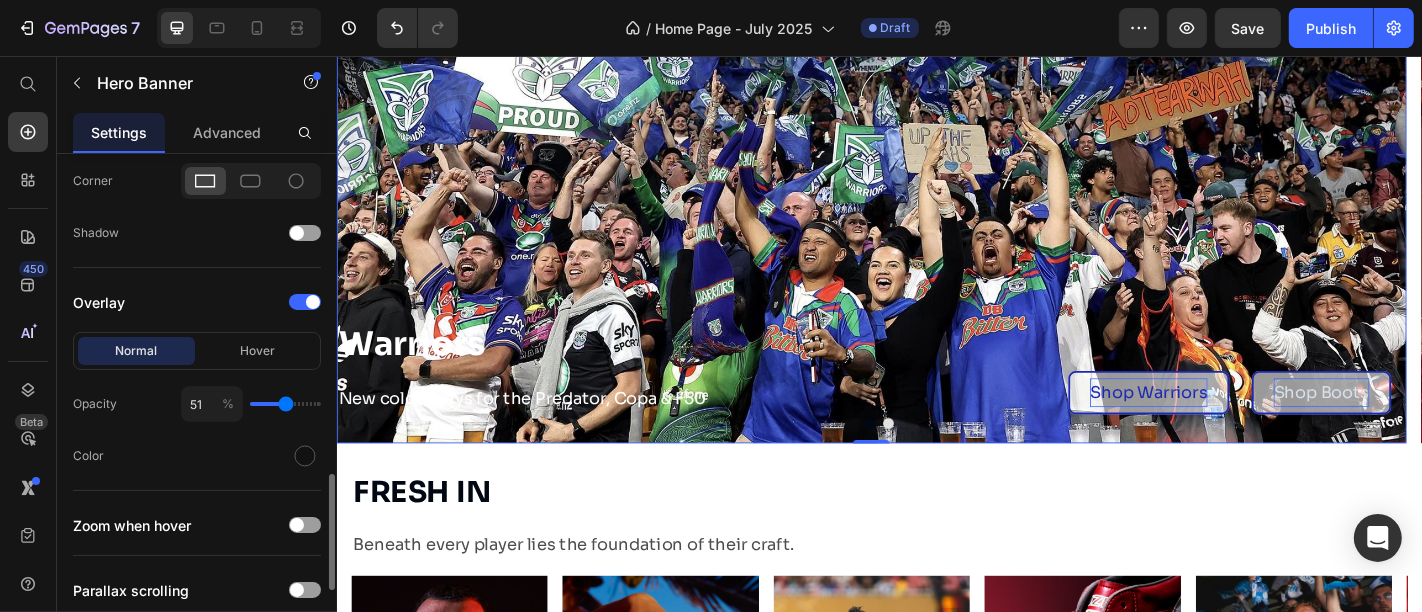 type on "53" 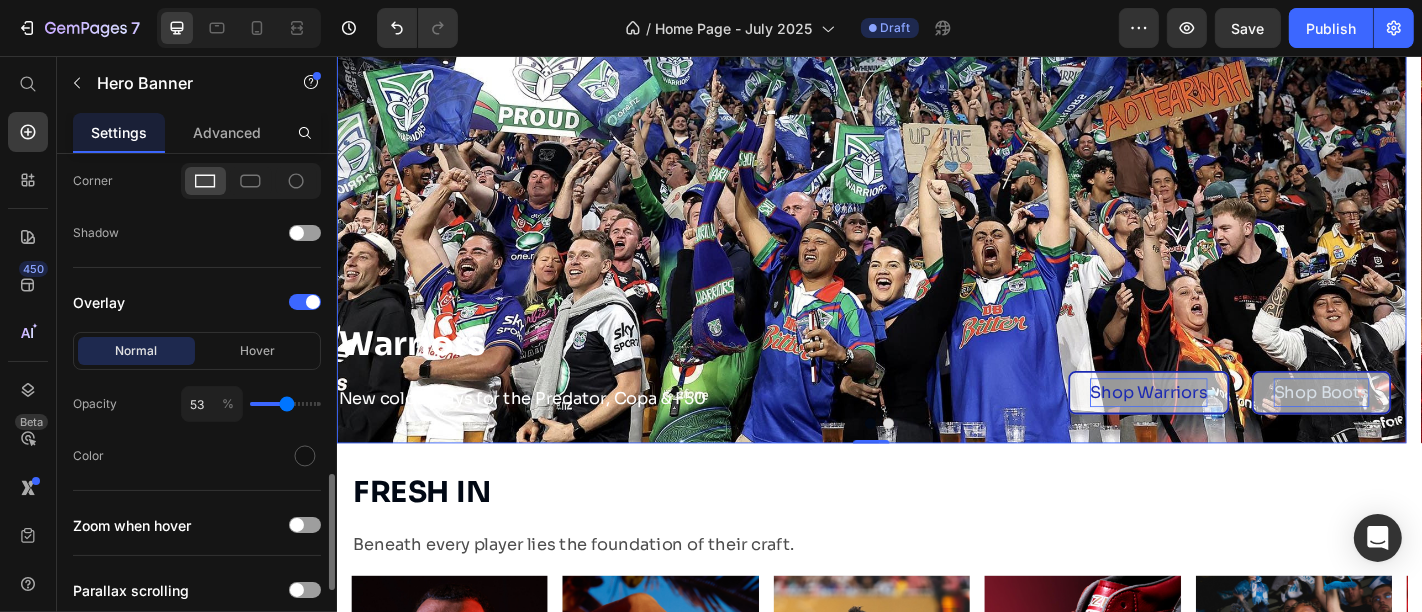 type on "56" 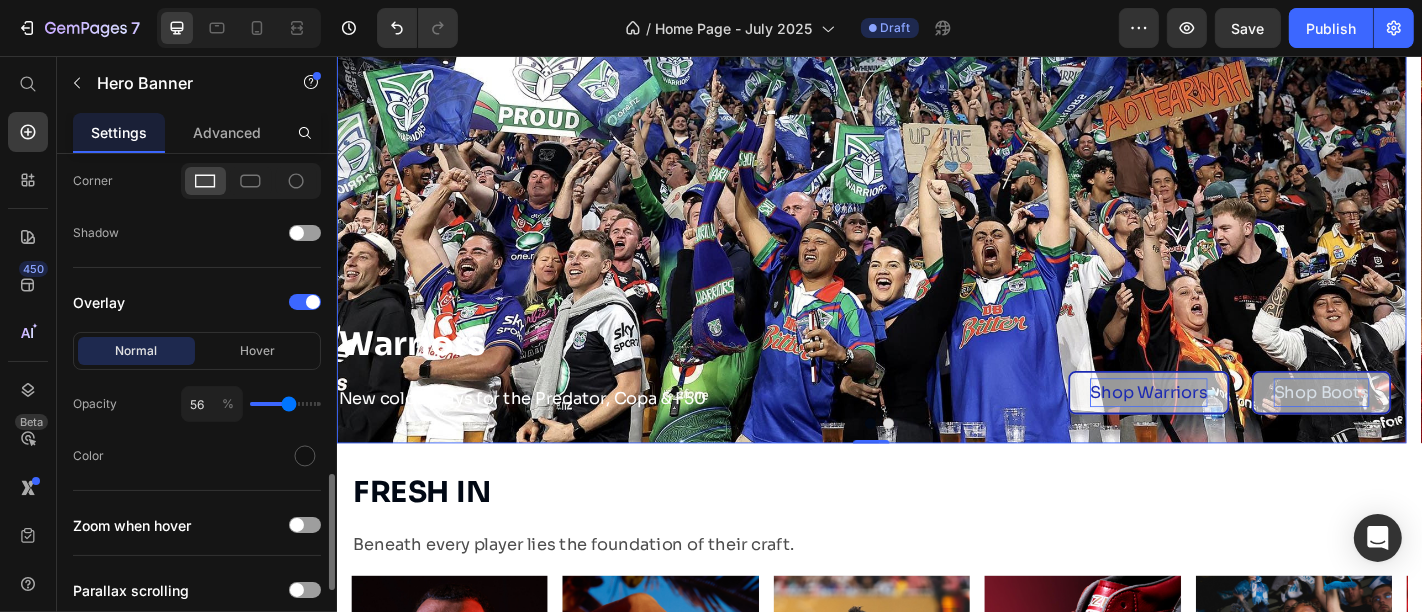 type on "59" 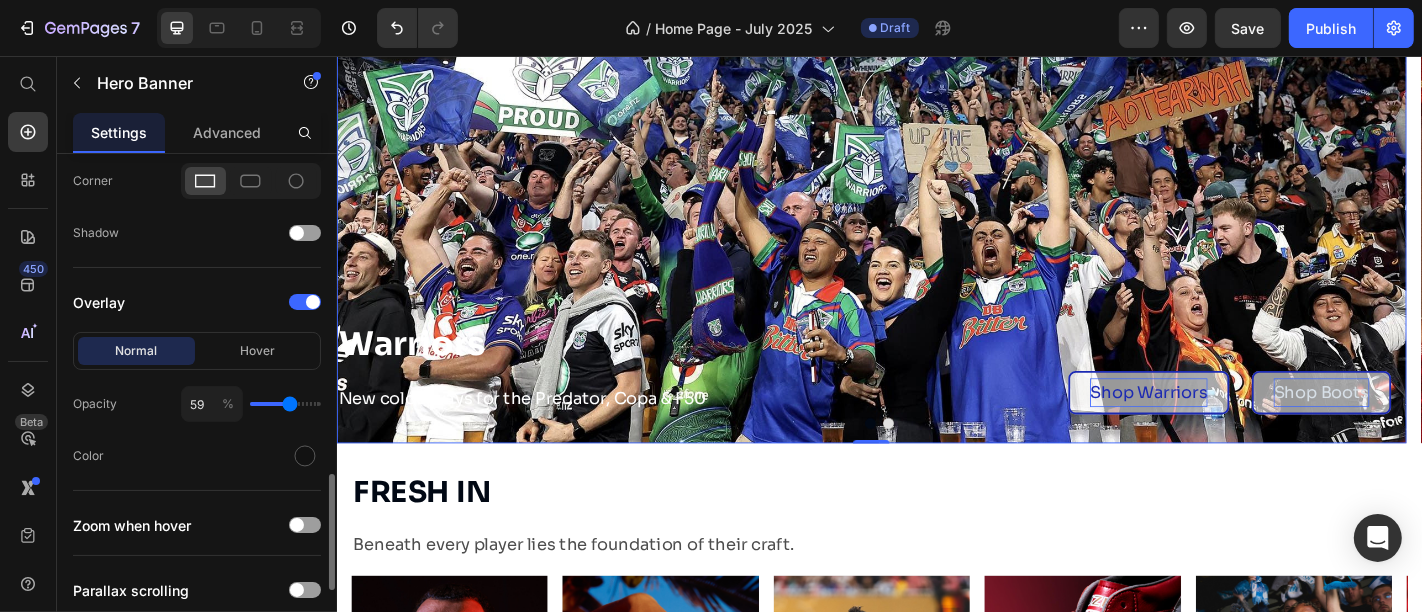 type on "60" 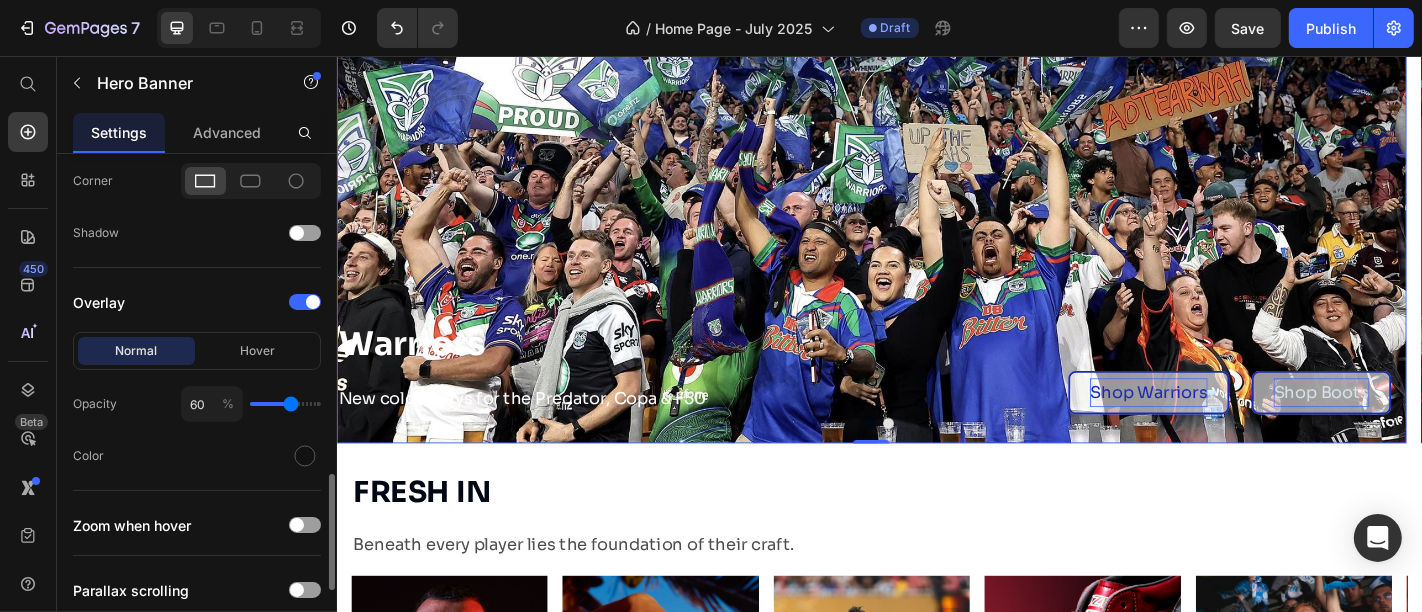 type on "66" 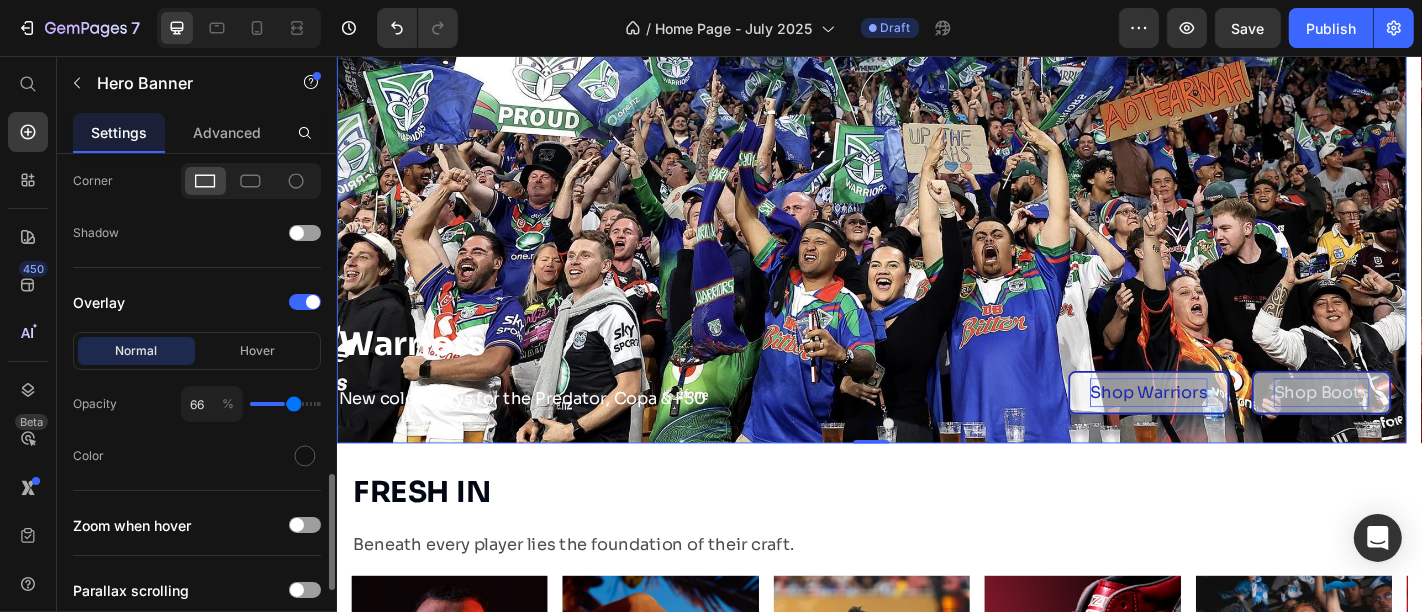 type on "68" 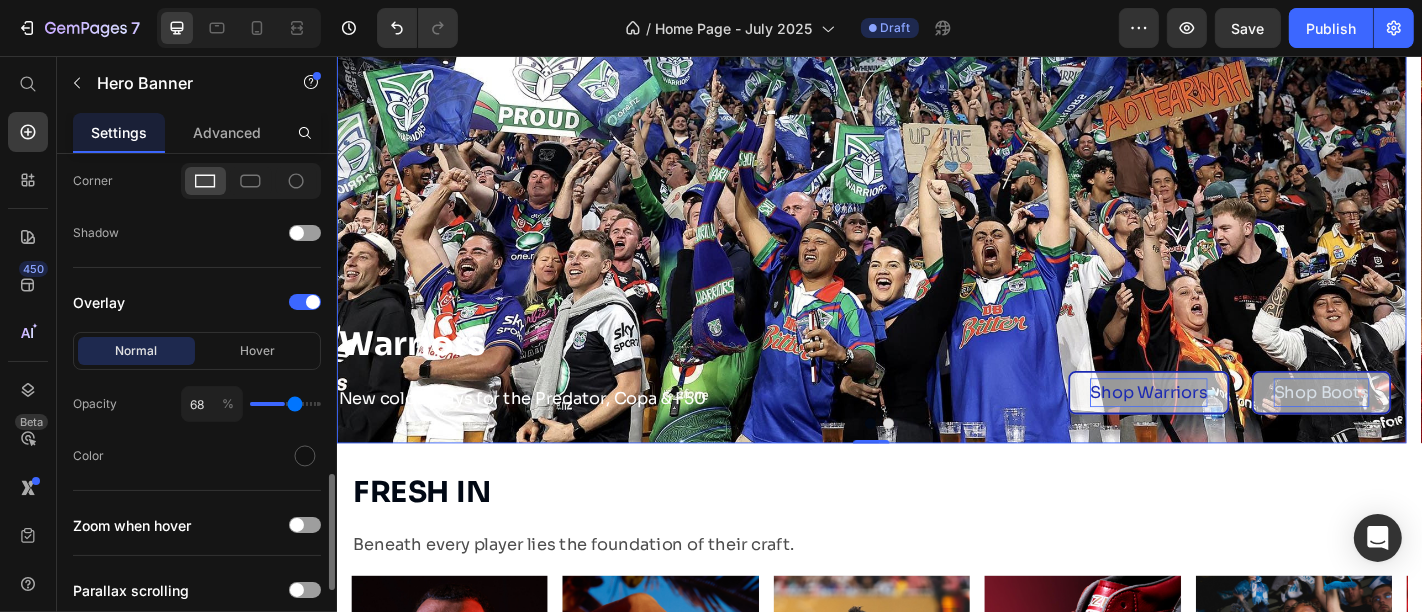 type on "71" 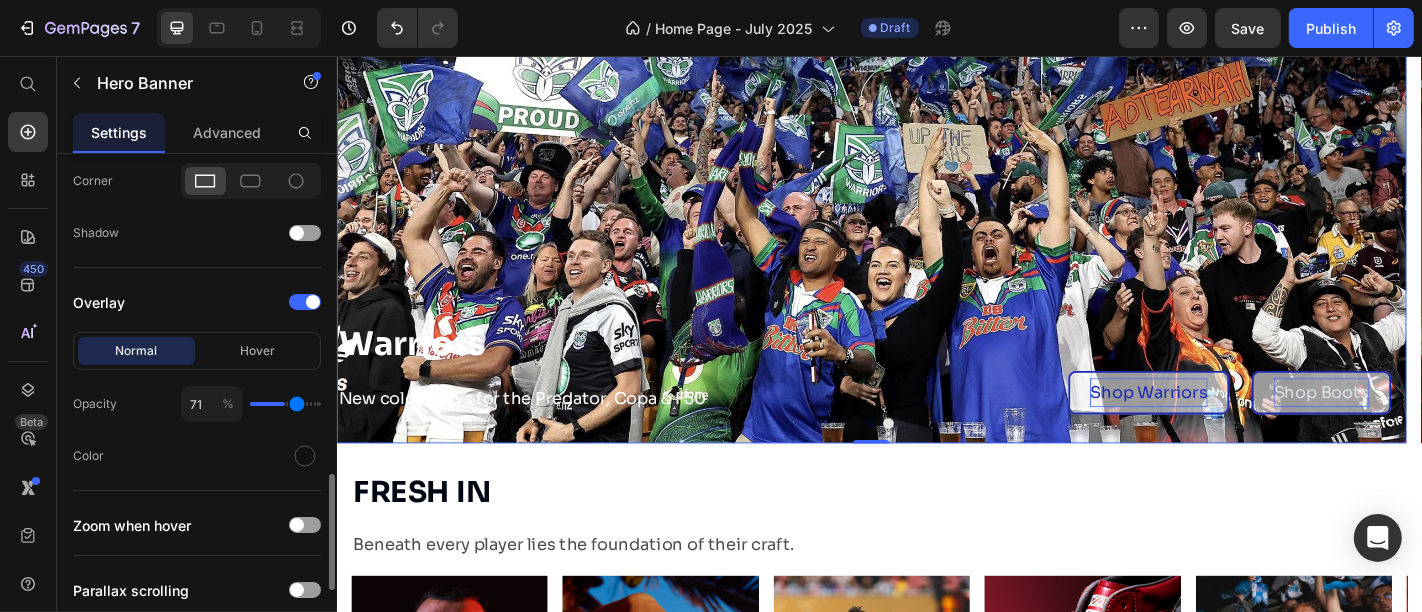type on "76" 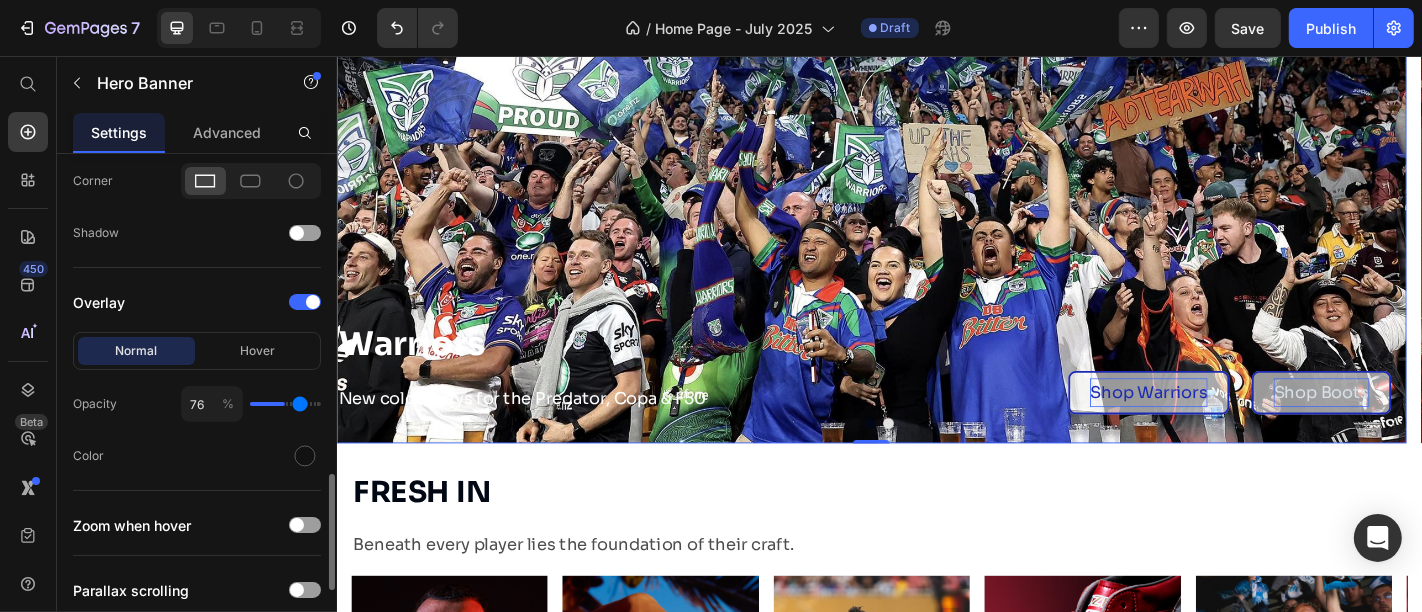 type on "78" 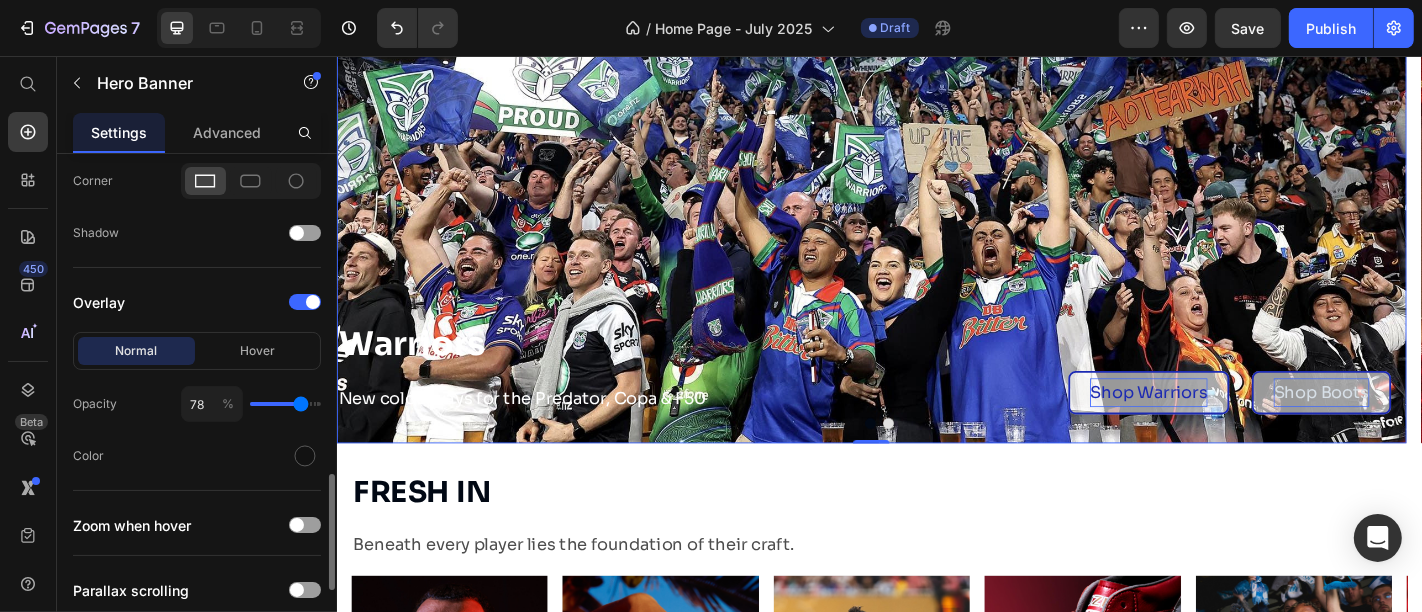 type on "80" 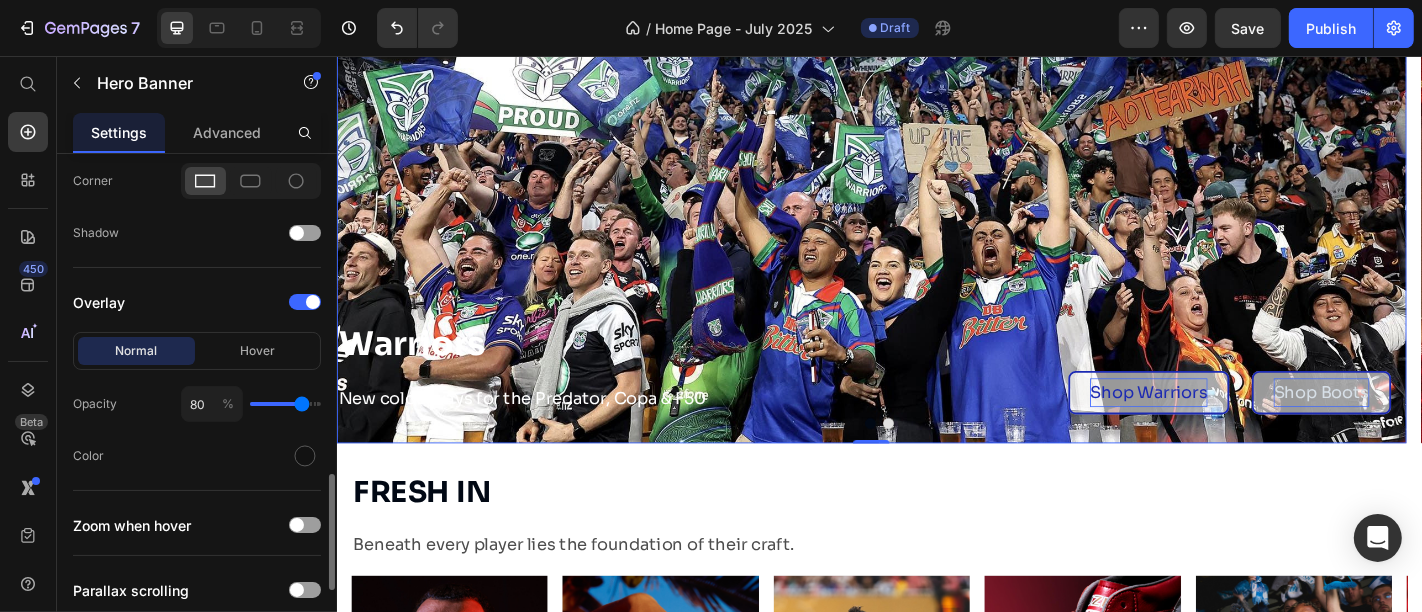 type on "82" 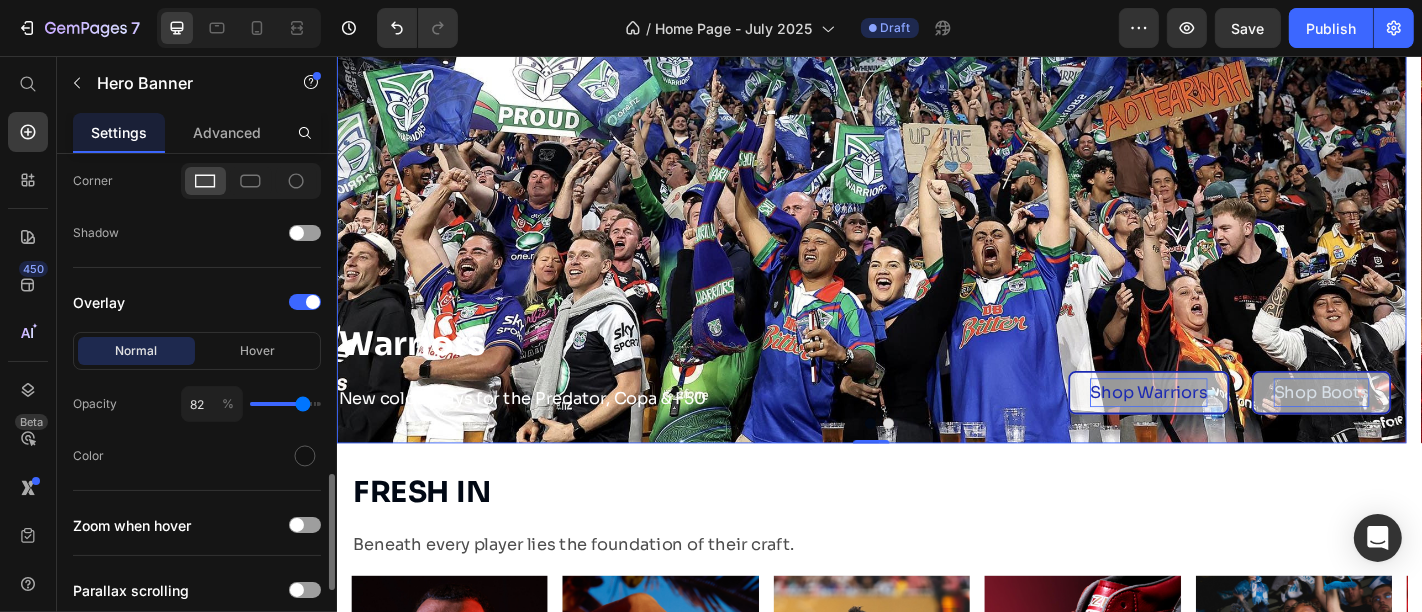 type on "83" 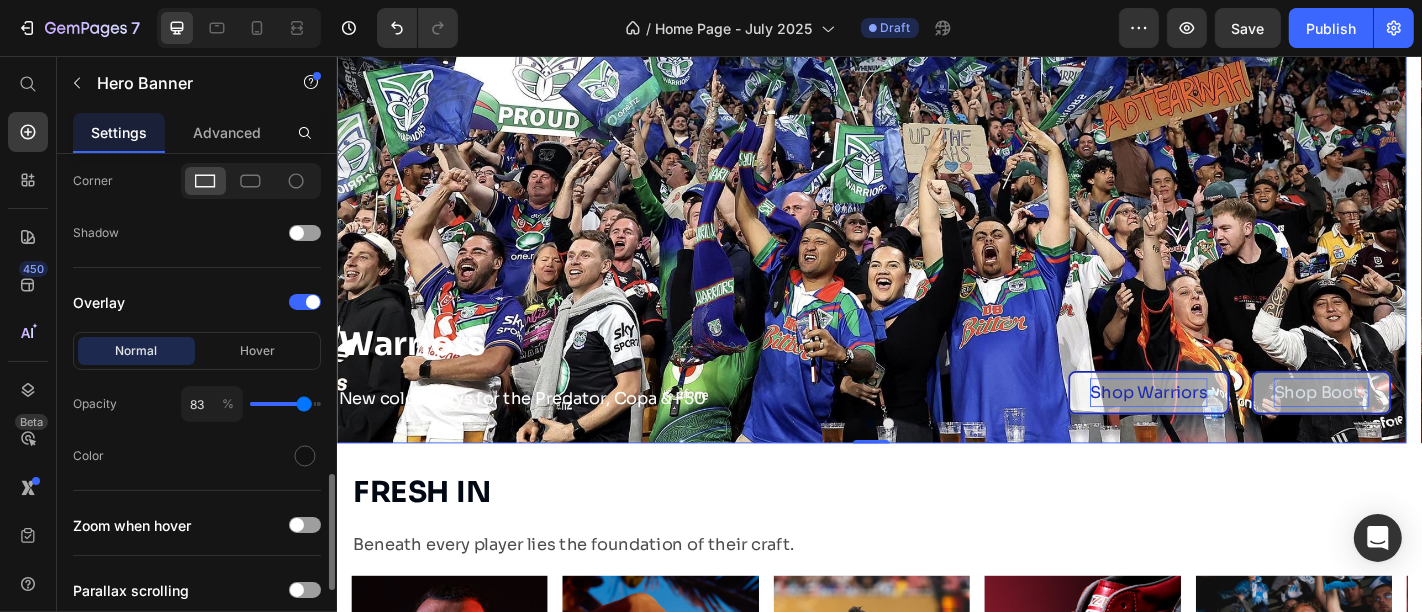 type on "86" 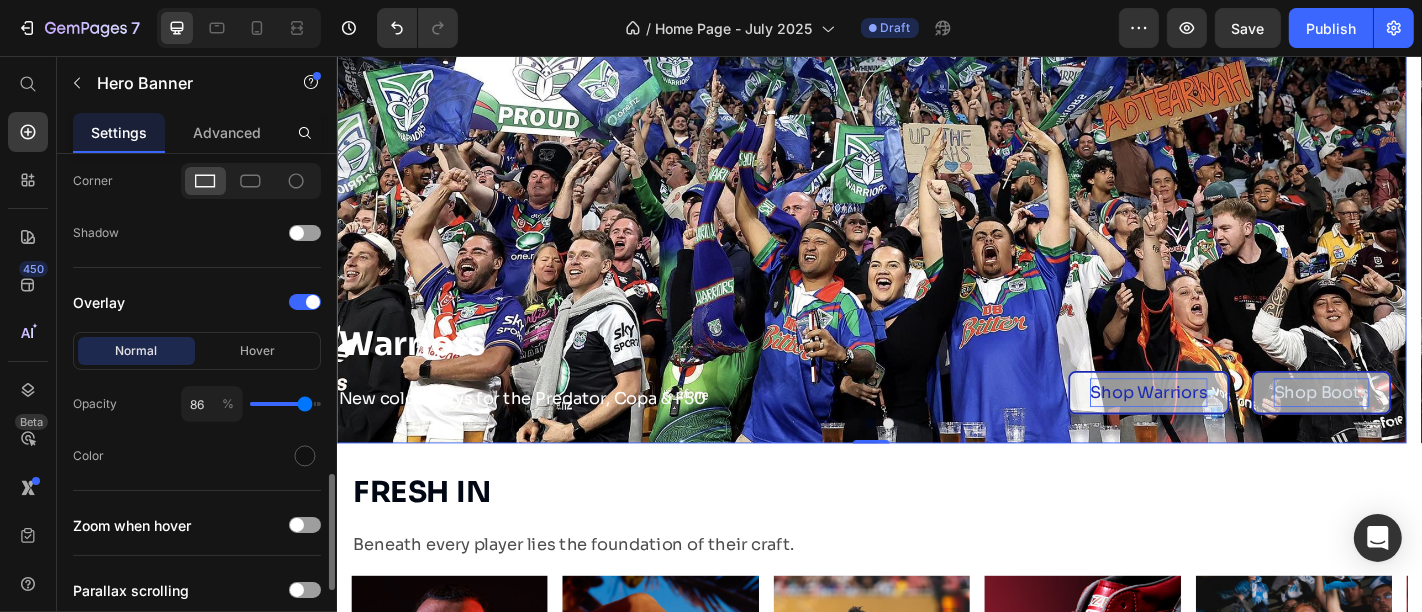 type on "87" 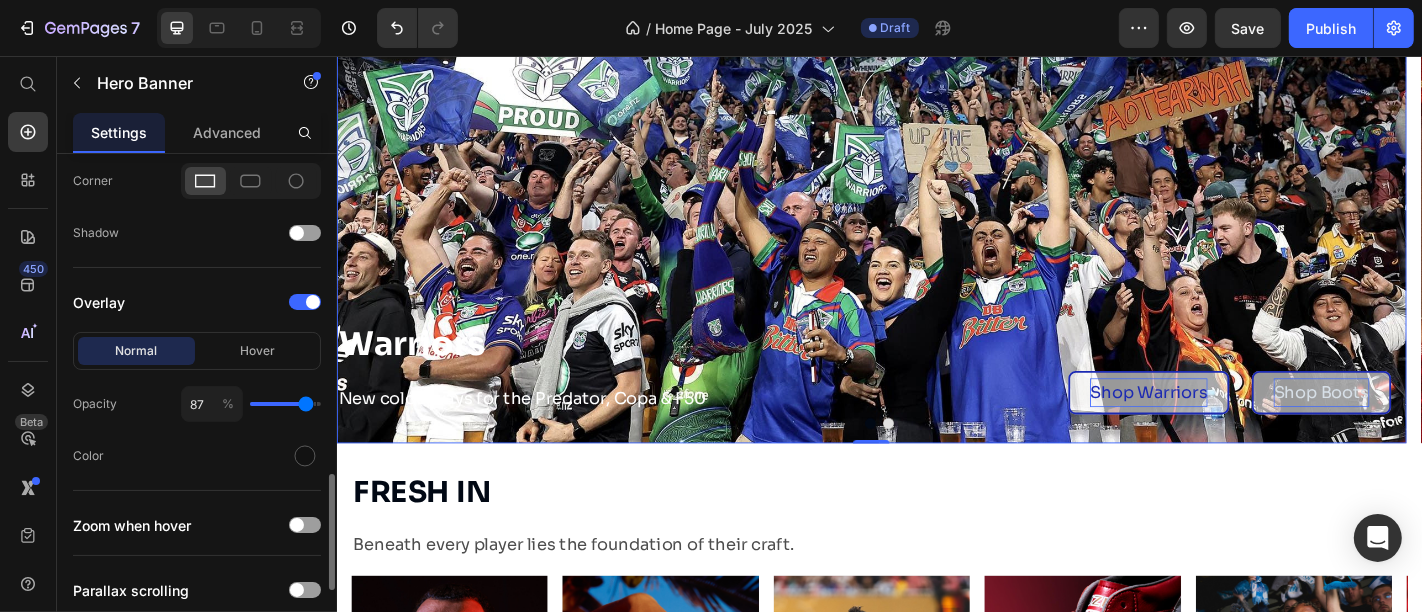 type on "89" 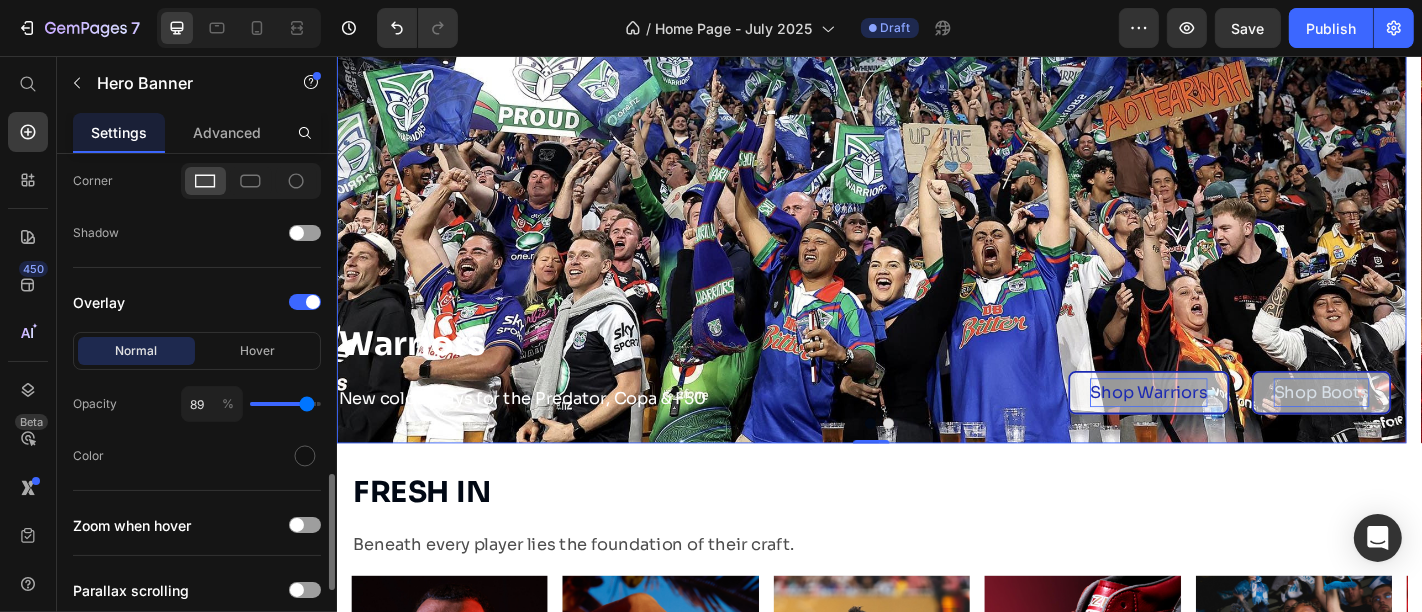 type on "90" 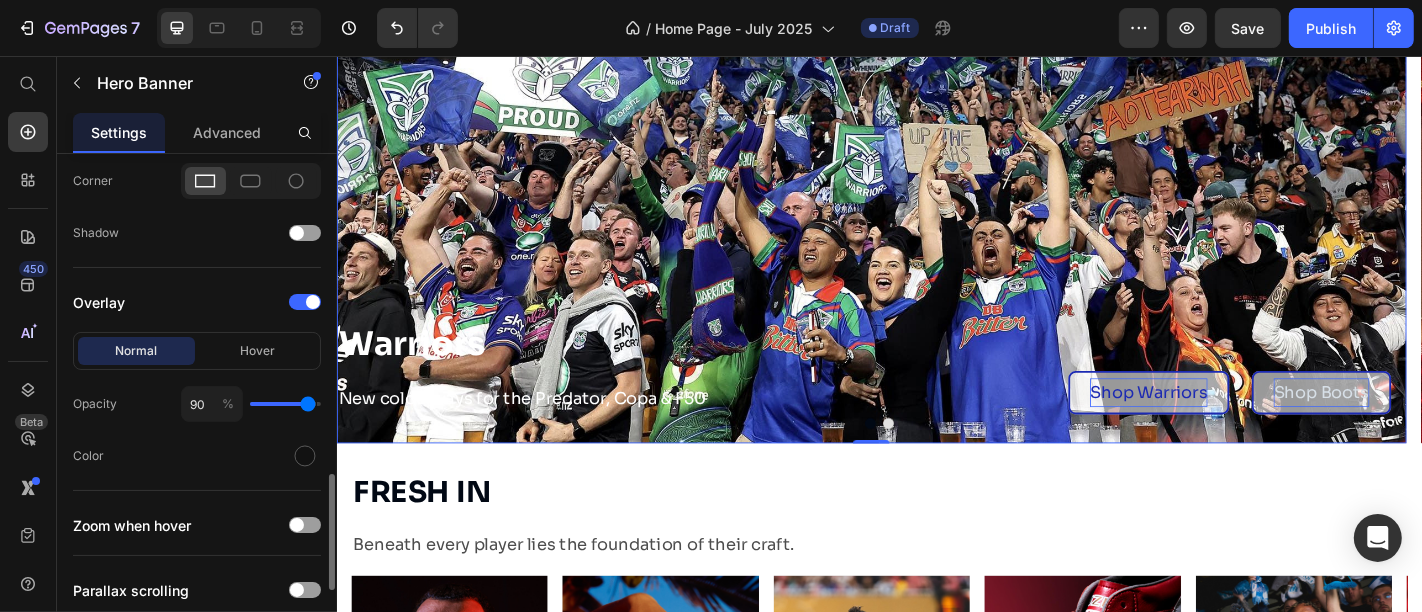 type on "91" 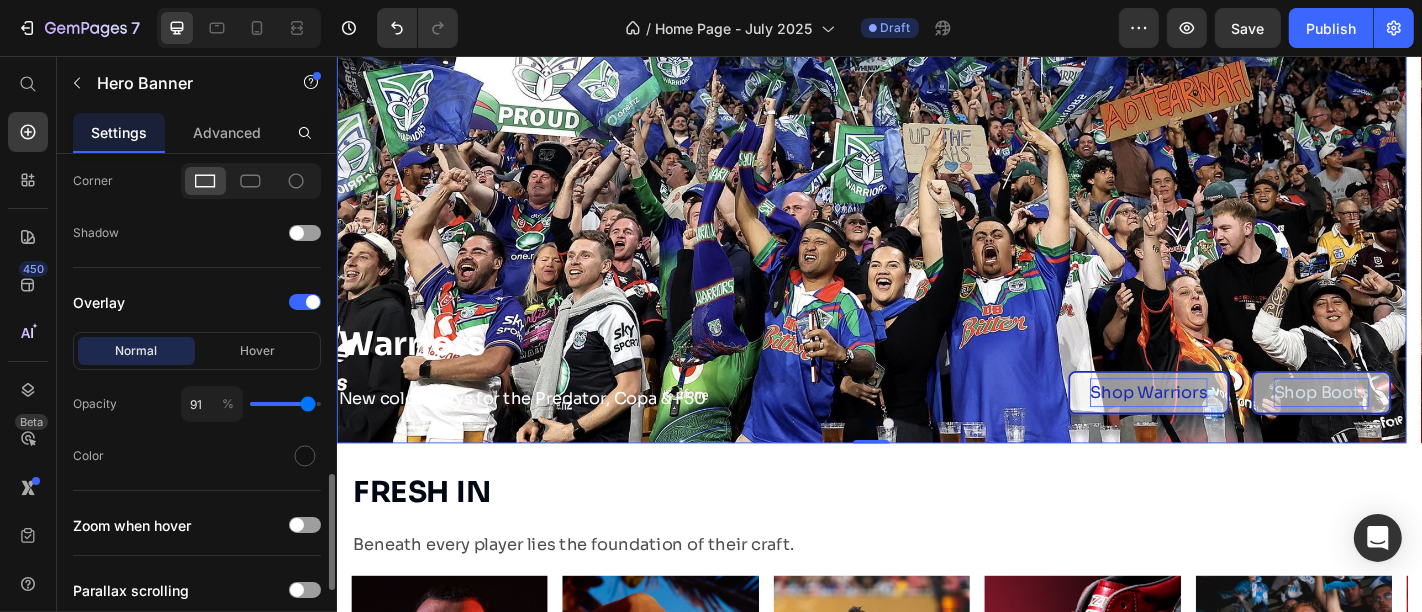drag, startPoint x: 259, startPoint y: 404, endPoint x: 308, endPoint y: 401, distance: 49.09175 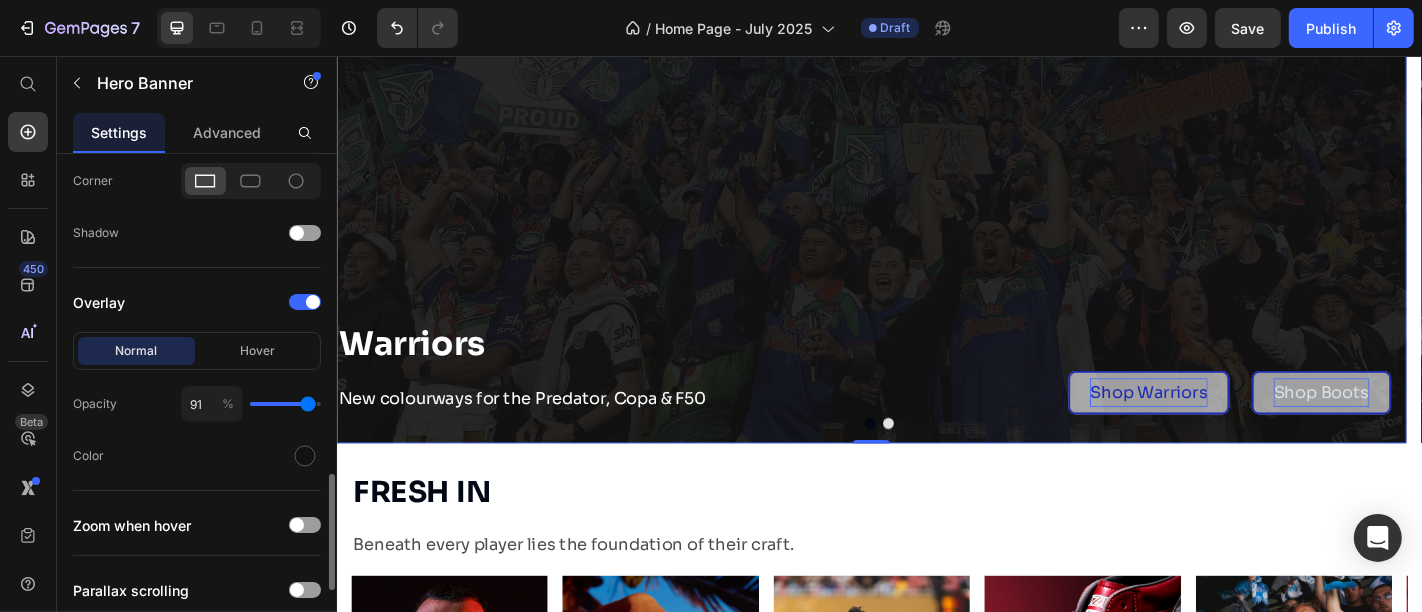 click at bounding box center [285, 404] 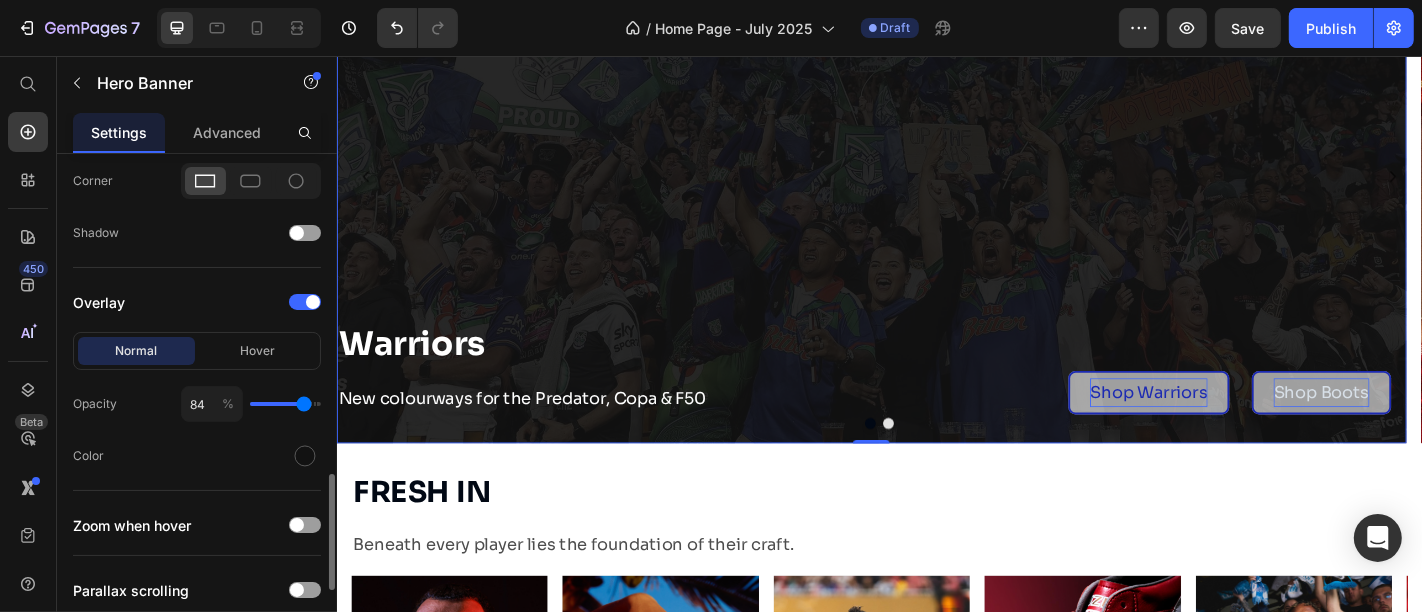 type on "75" 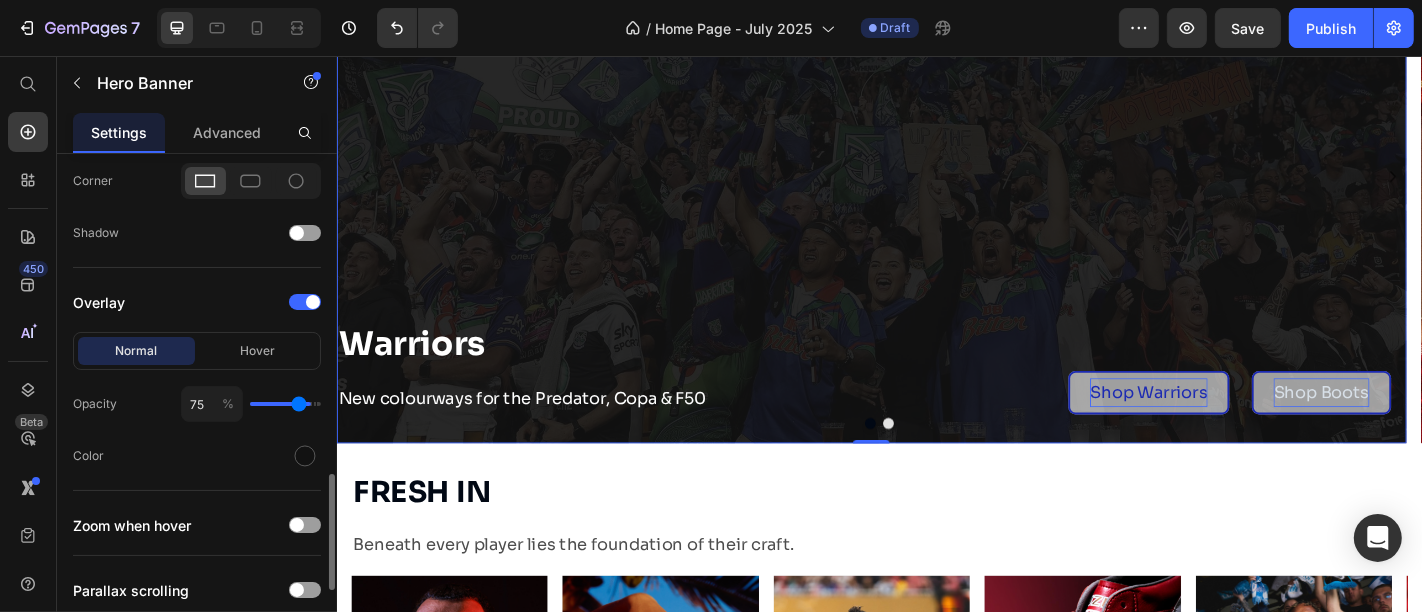type on "67" 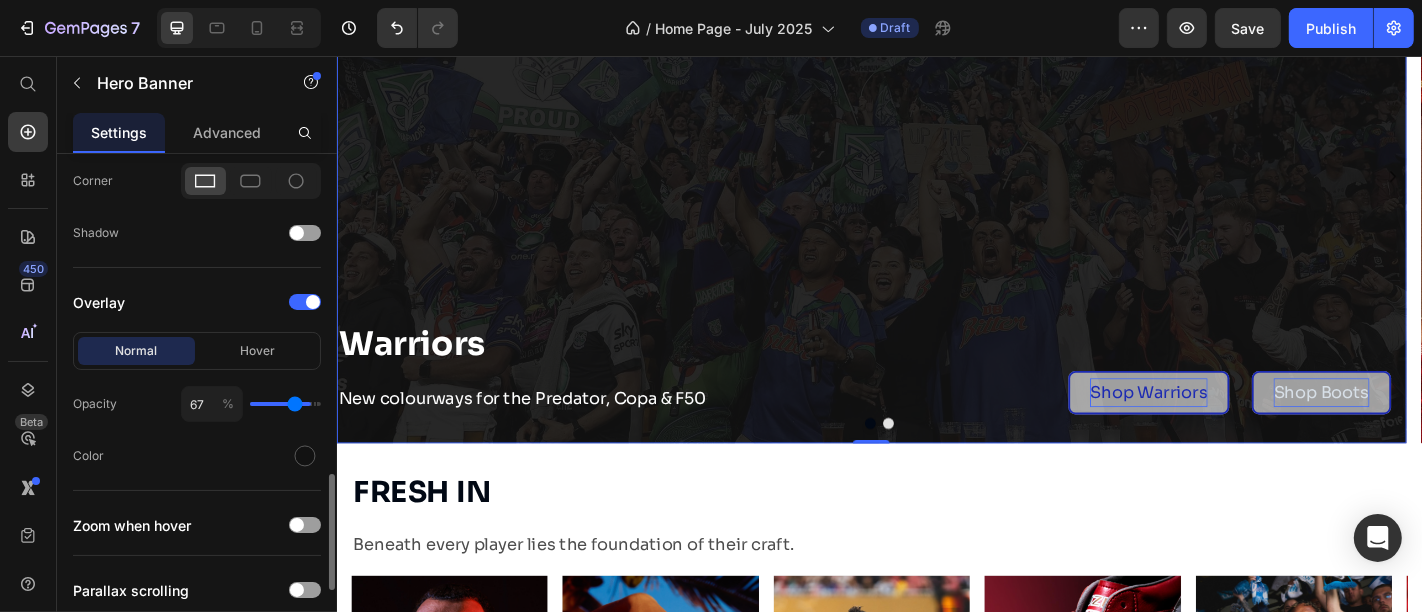type on "52" 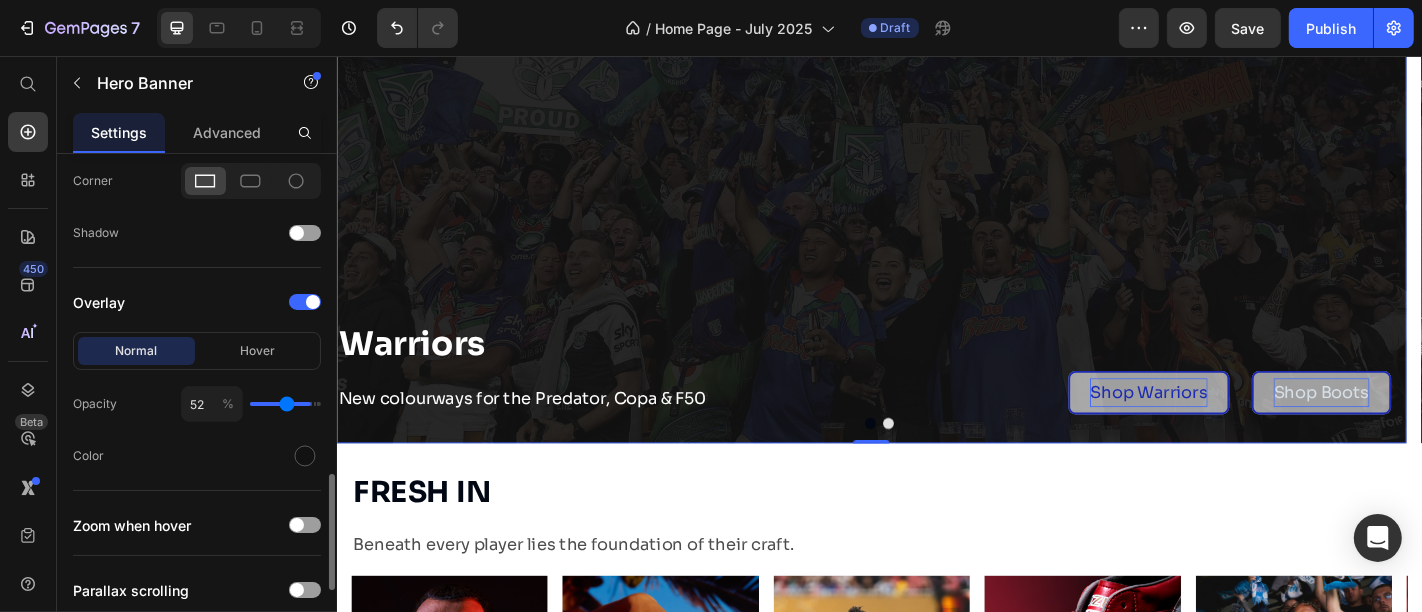 type on "44" 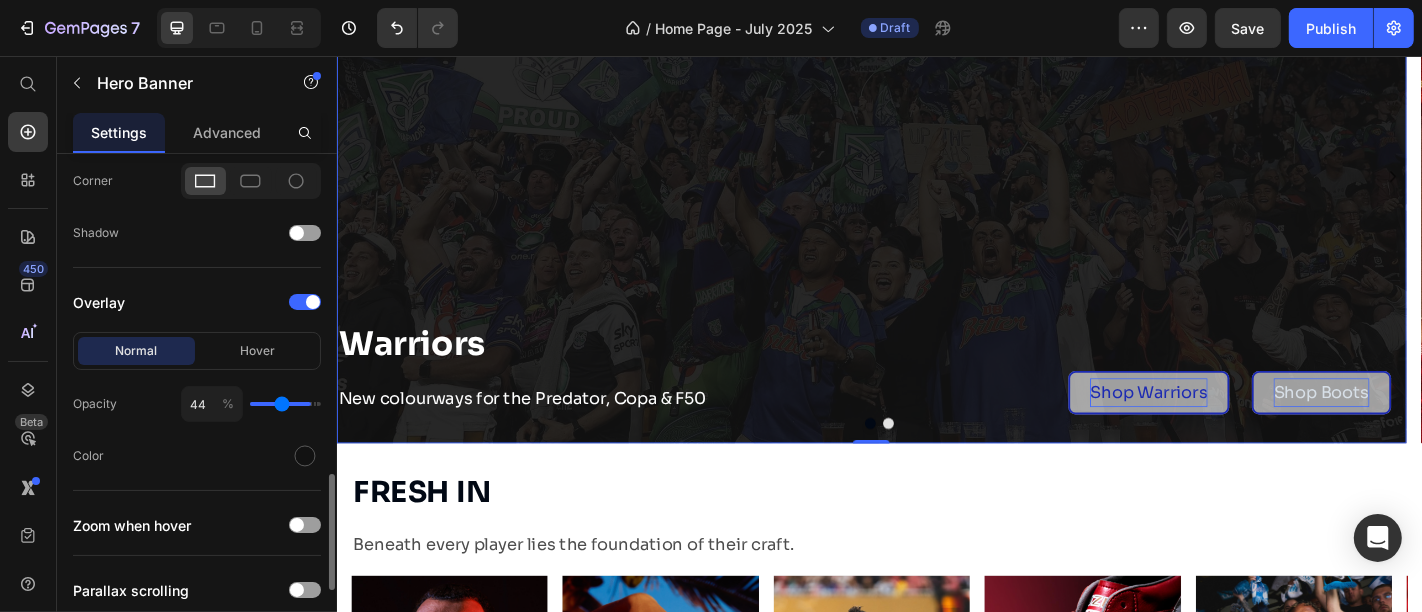 type on "40" 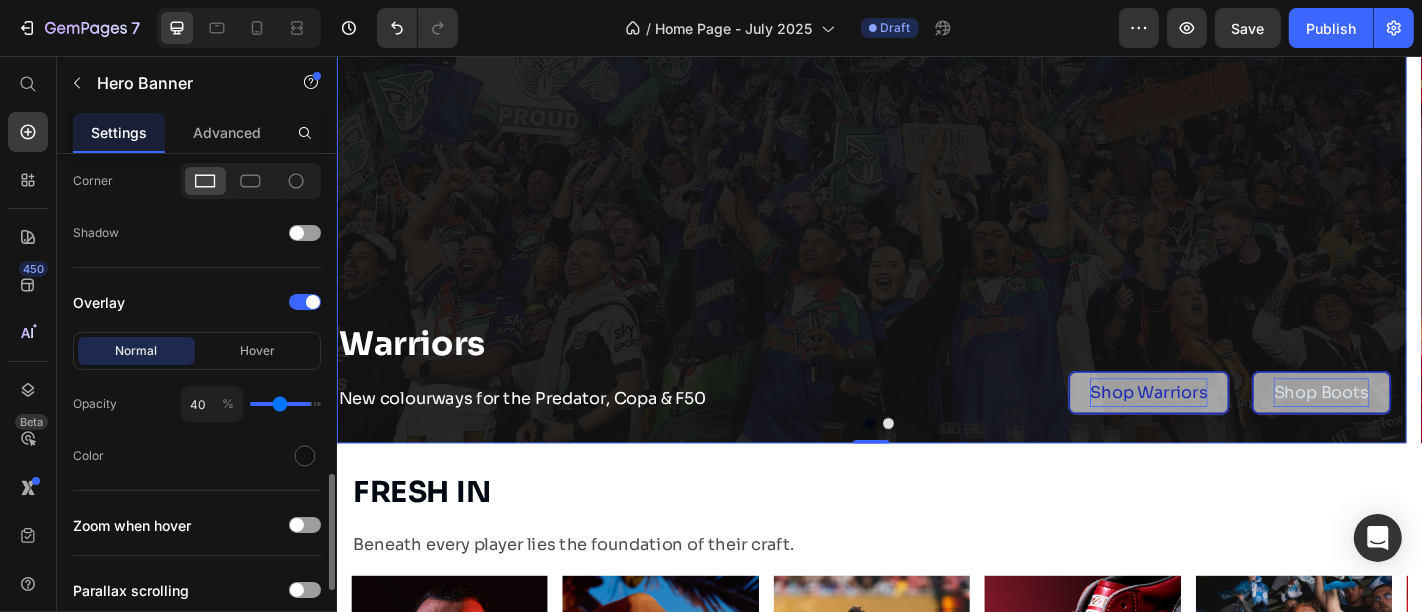 type on "37" 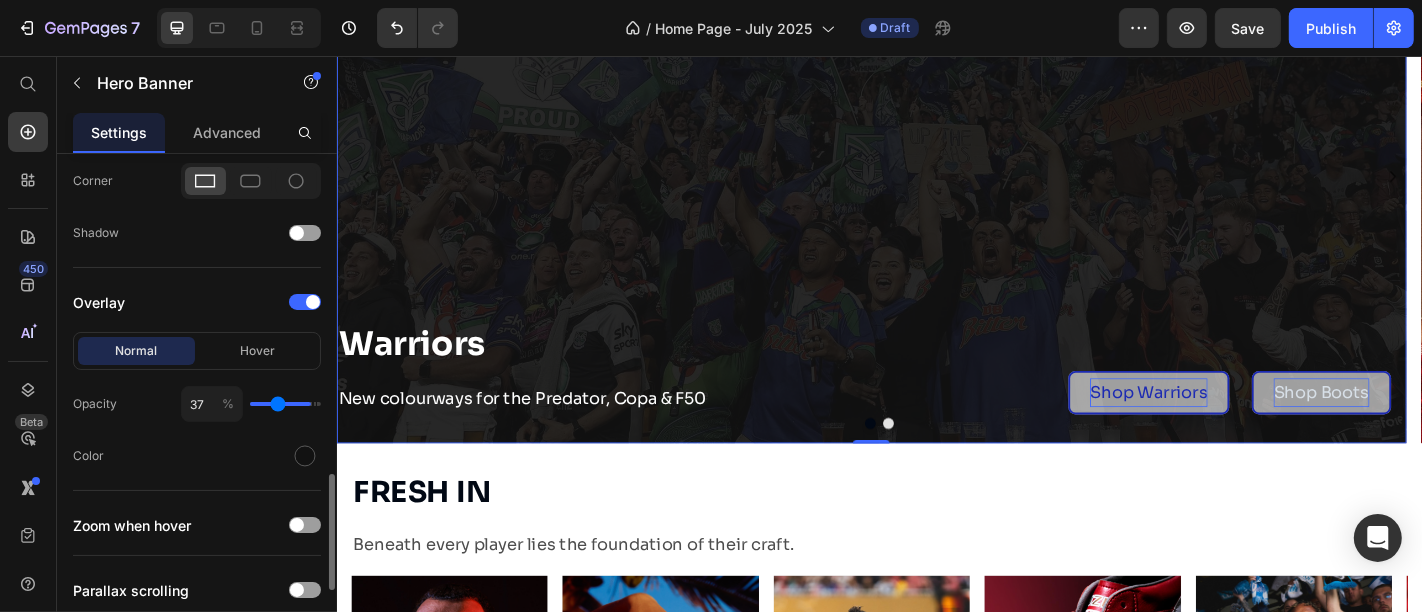 type on "33" 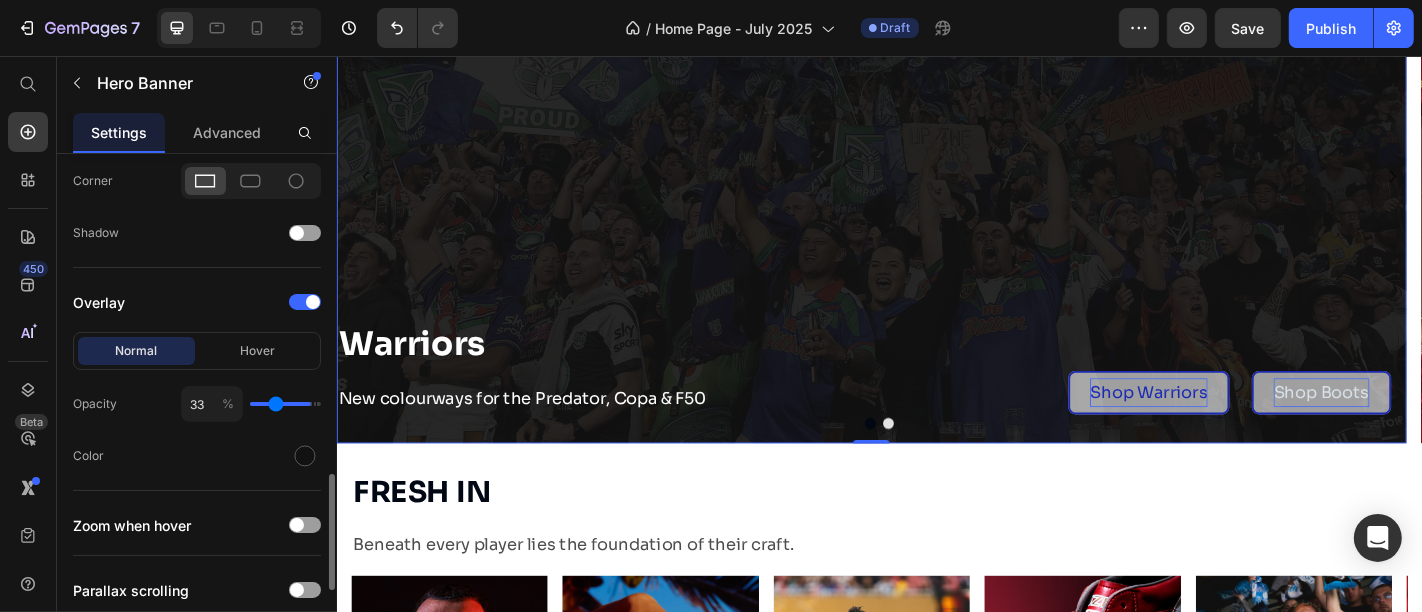type on "32" 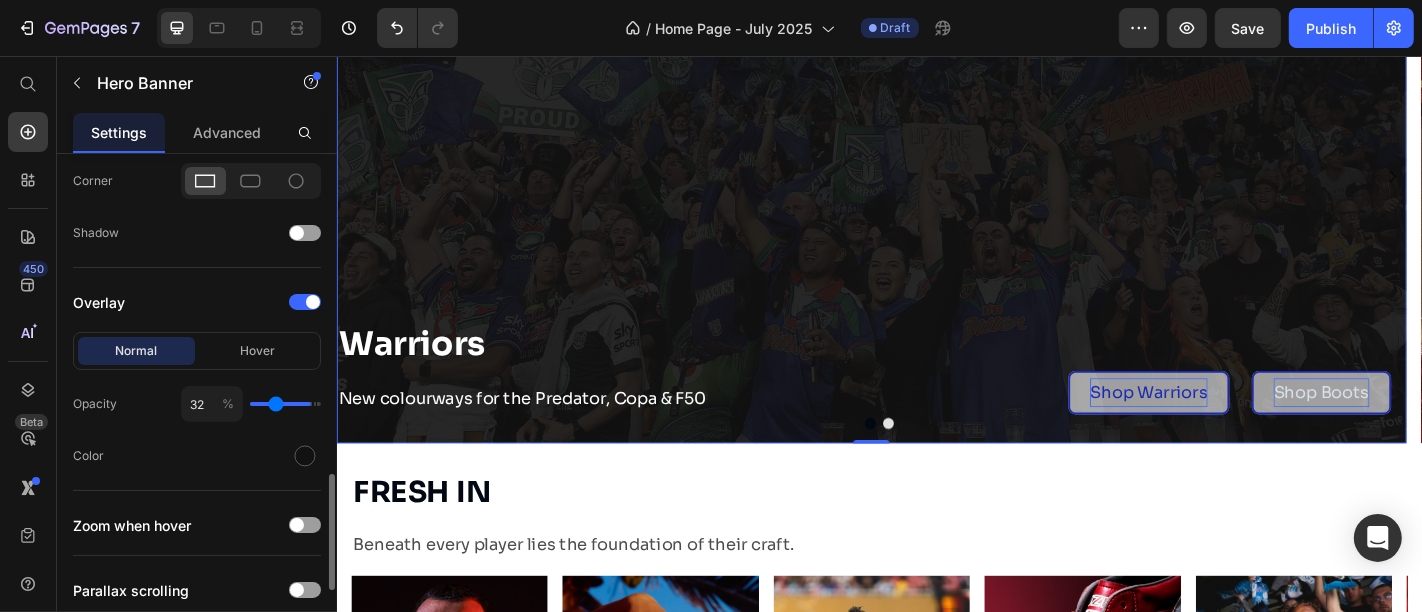 drag, startPoint x: 307, startPoint y: 401, endPoint x: 275, endPoint y: 401, distance: 32 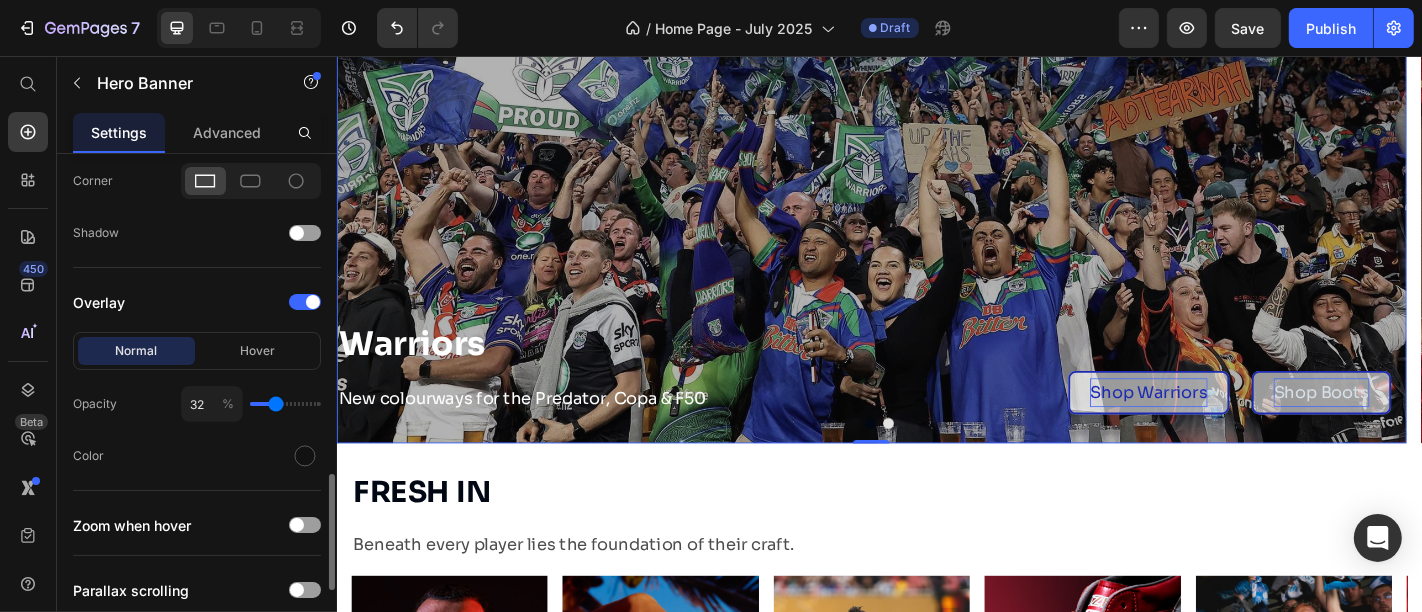 type on "28" 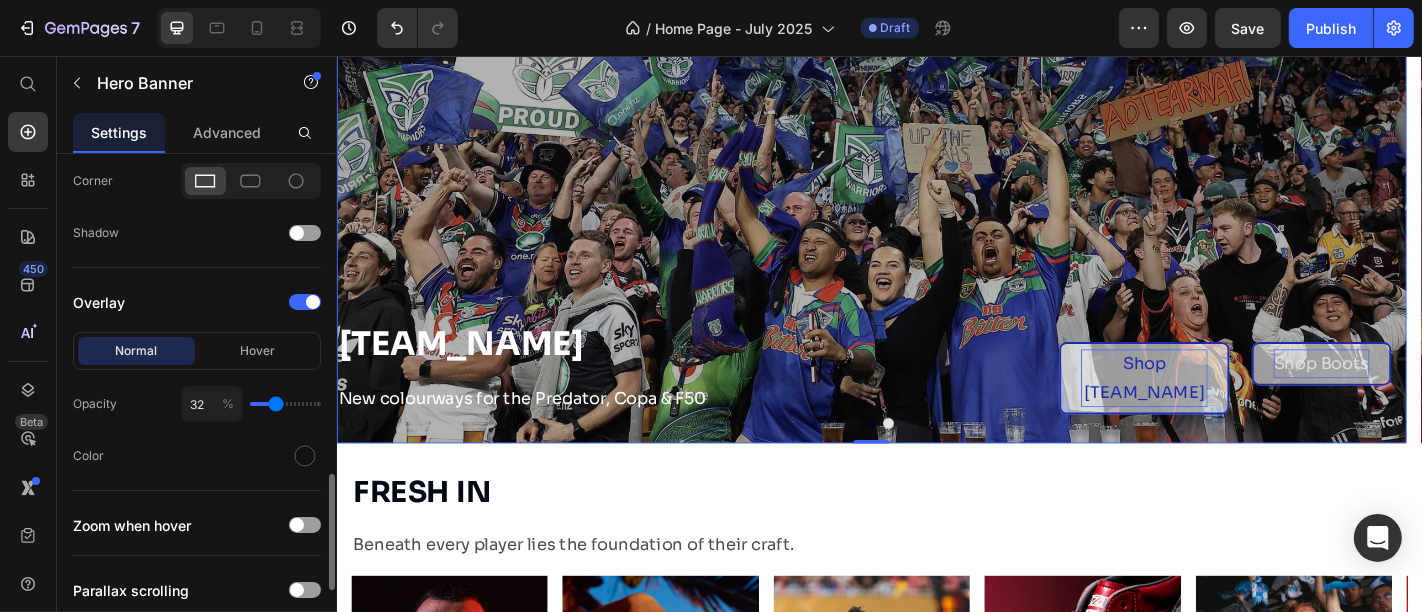type on "28" 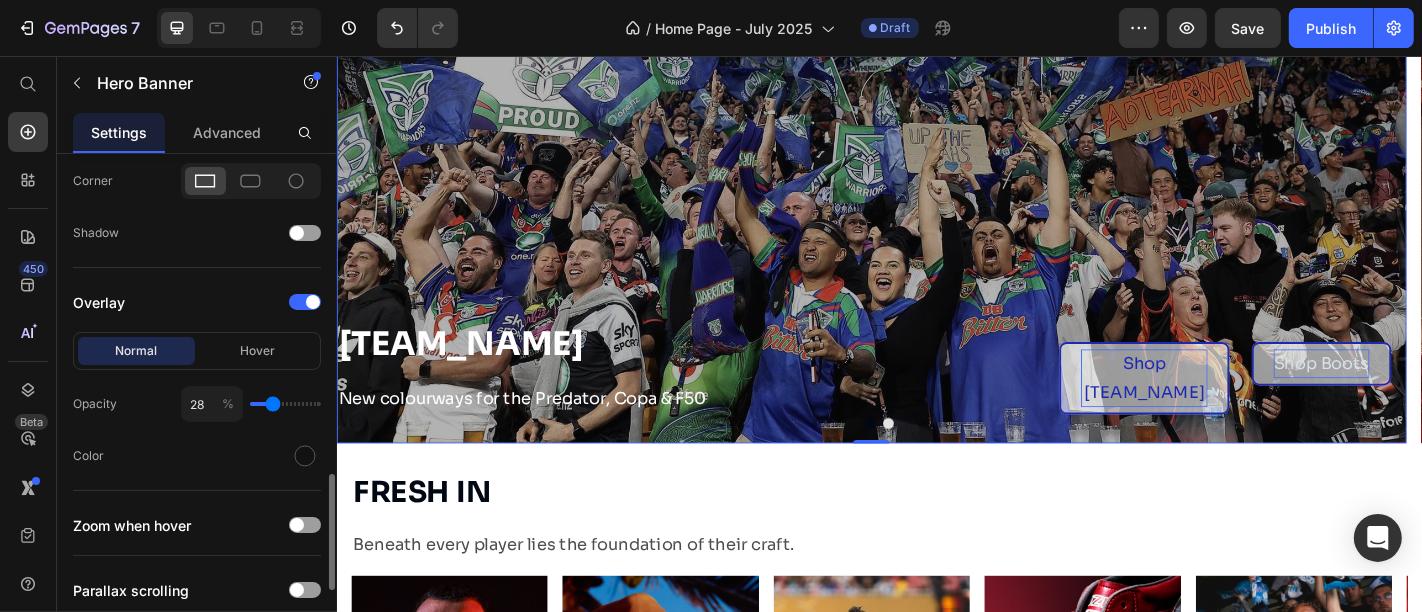 type on "27" 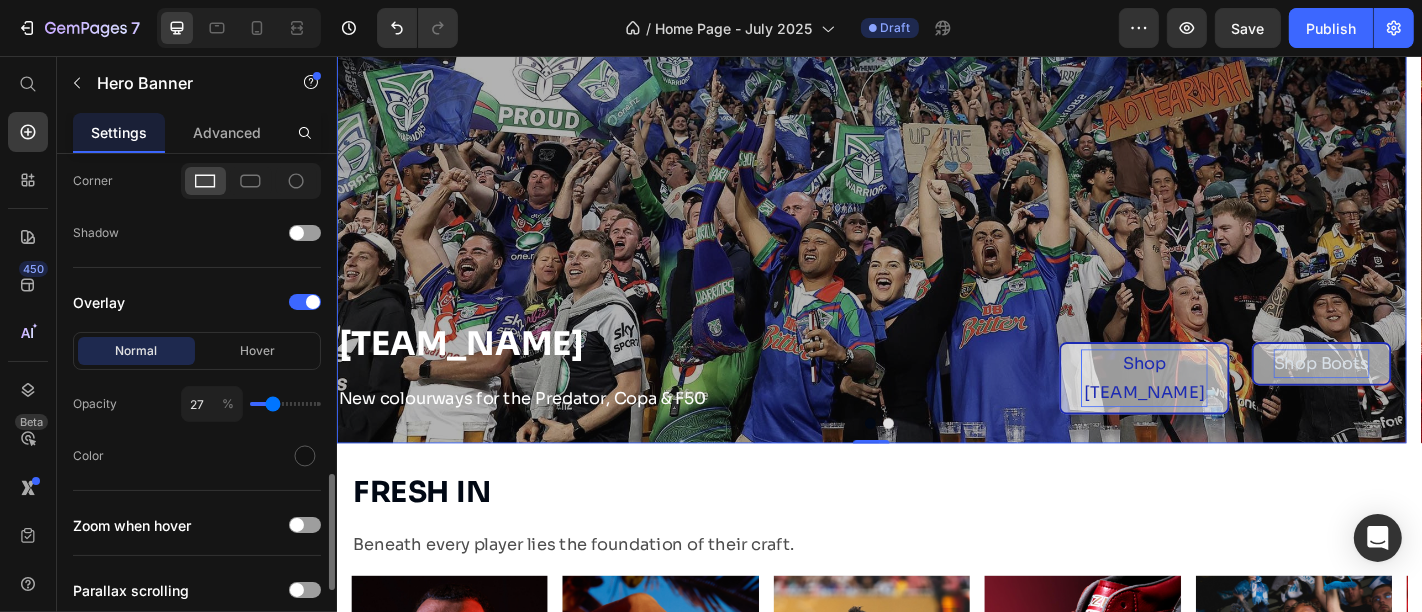 type on "24" 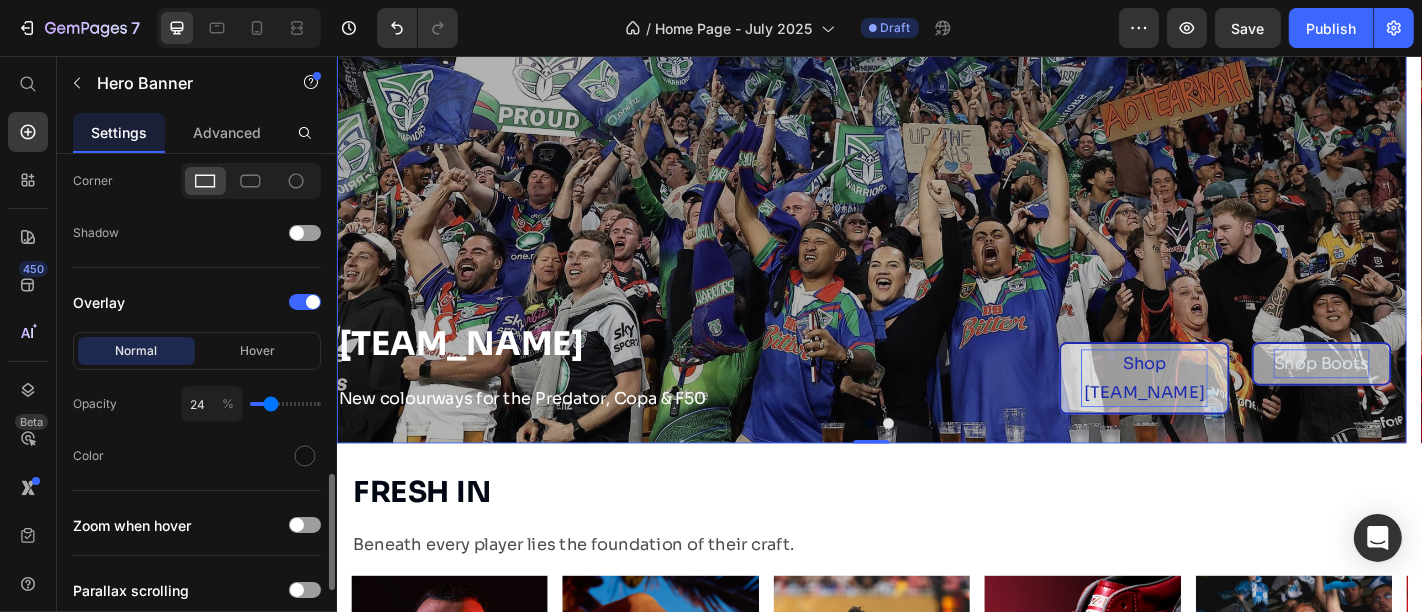 type on "23" 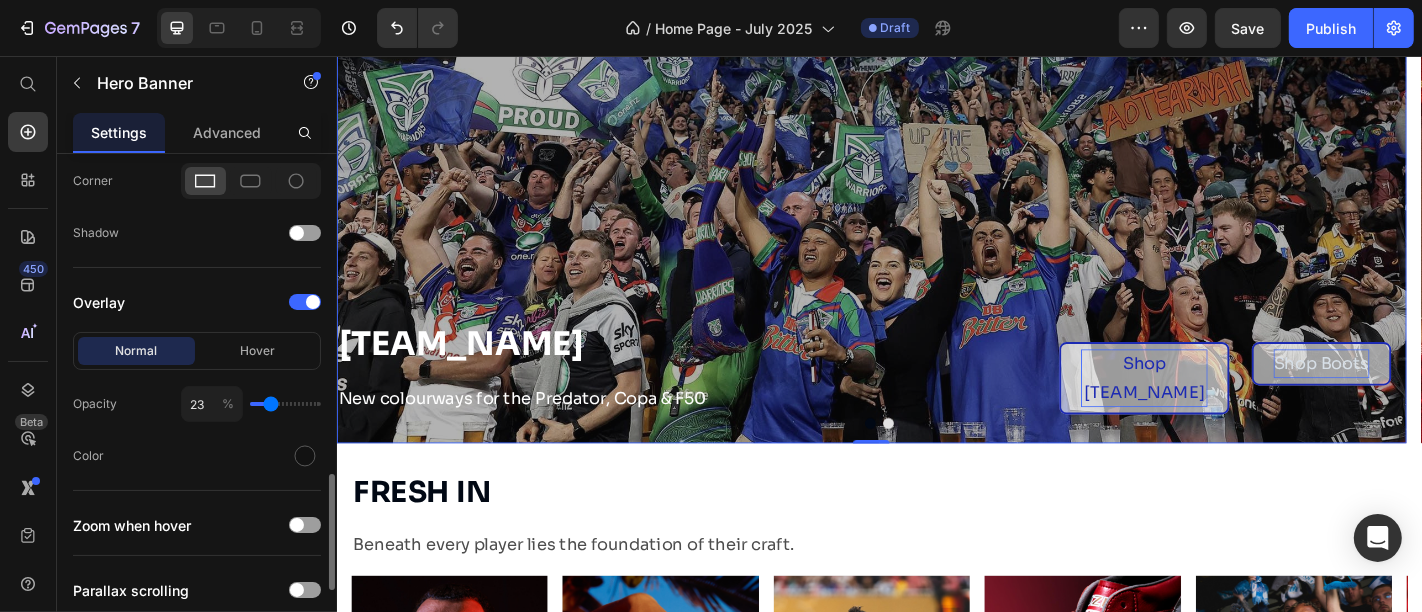 type on "21" 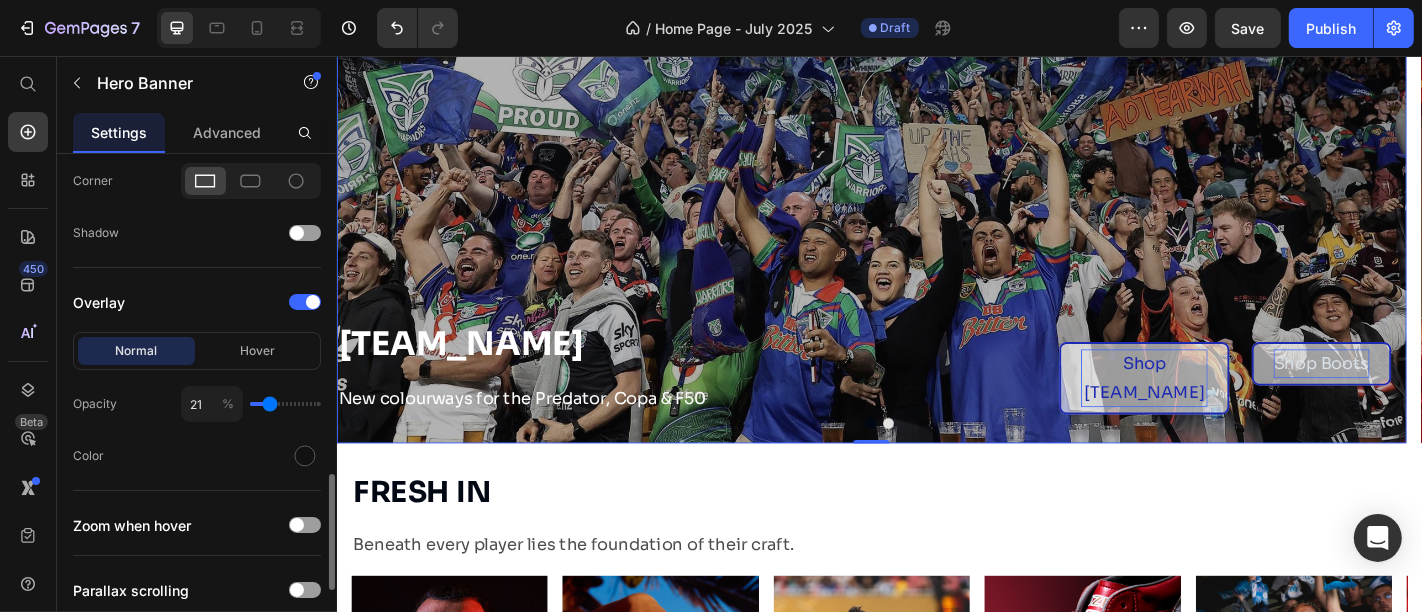 type on "21" 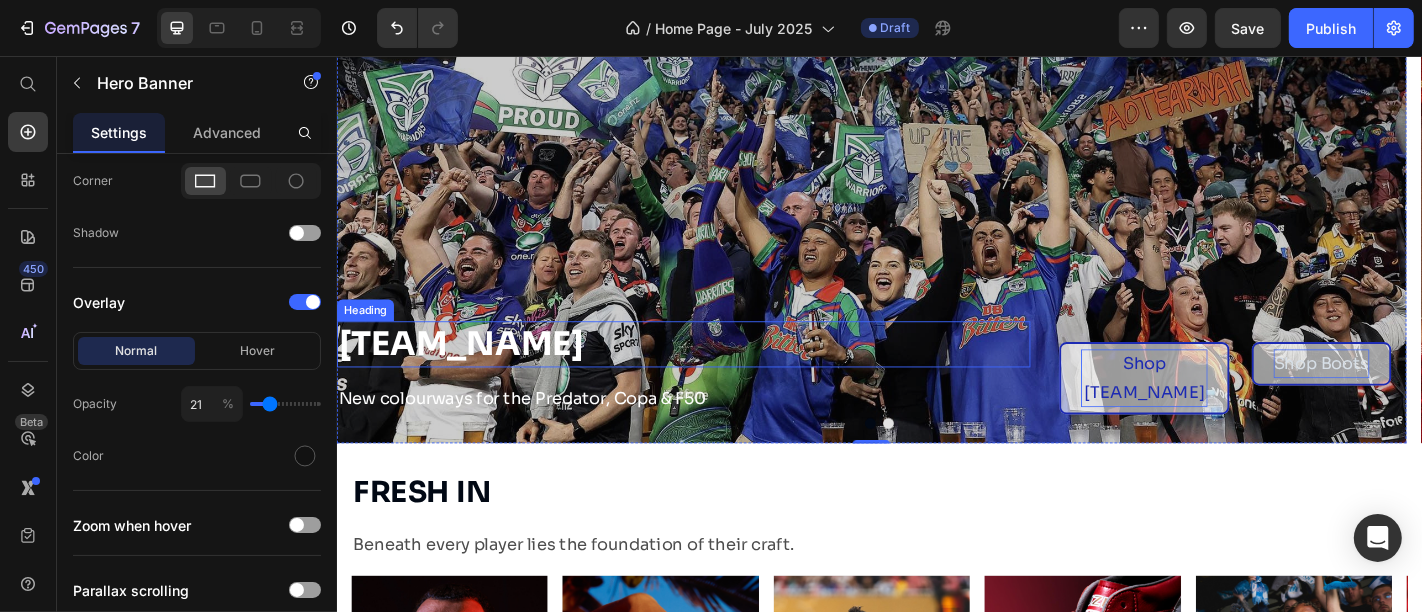 scroll, scrollTop: 123, scrollLeft: 0, axis: vertical 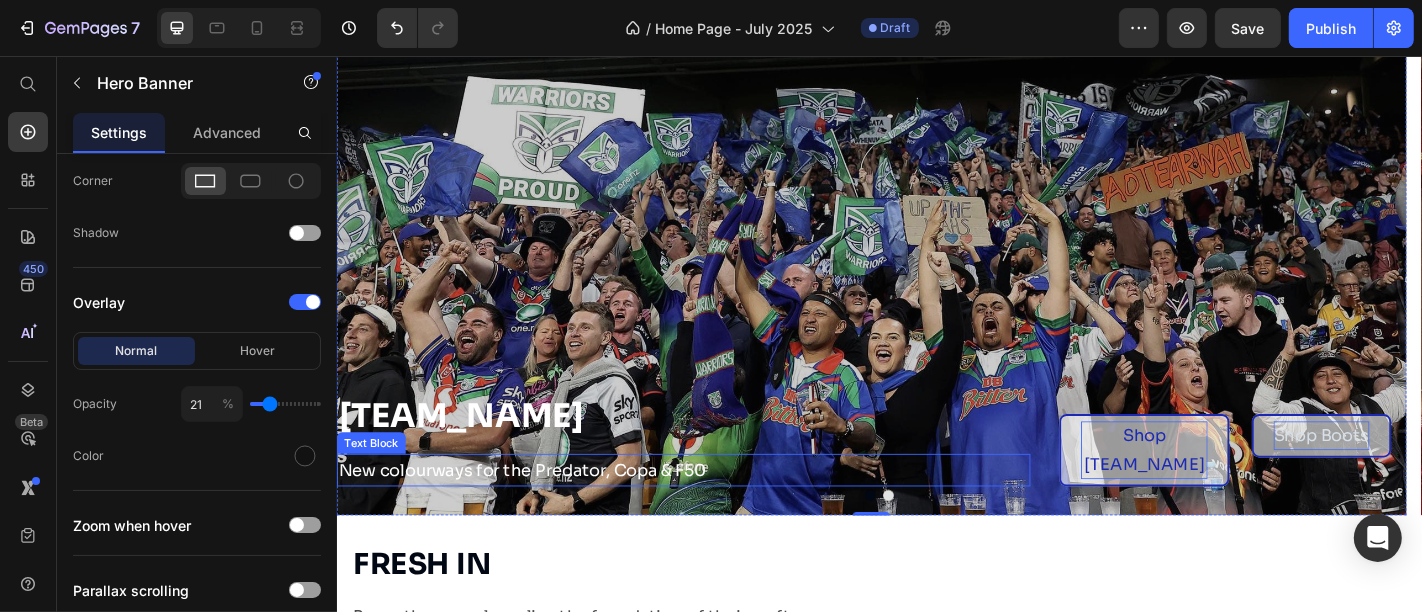 click on "New colourways for the Predator, Copa & F50" at bounding box center (719, 514) 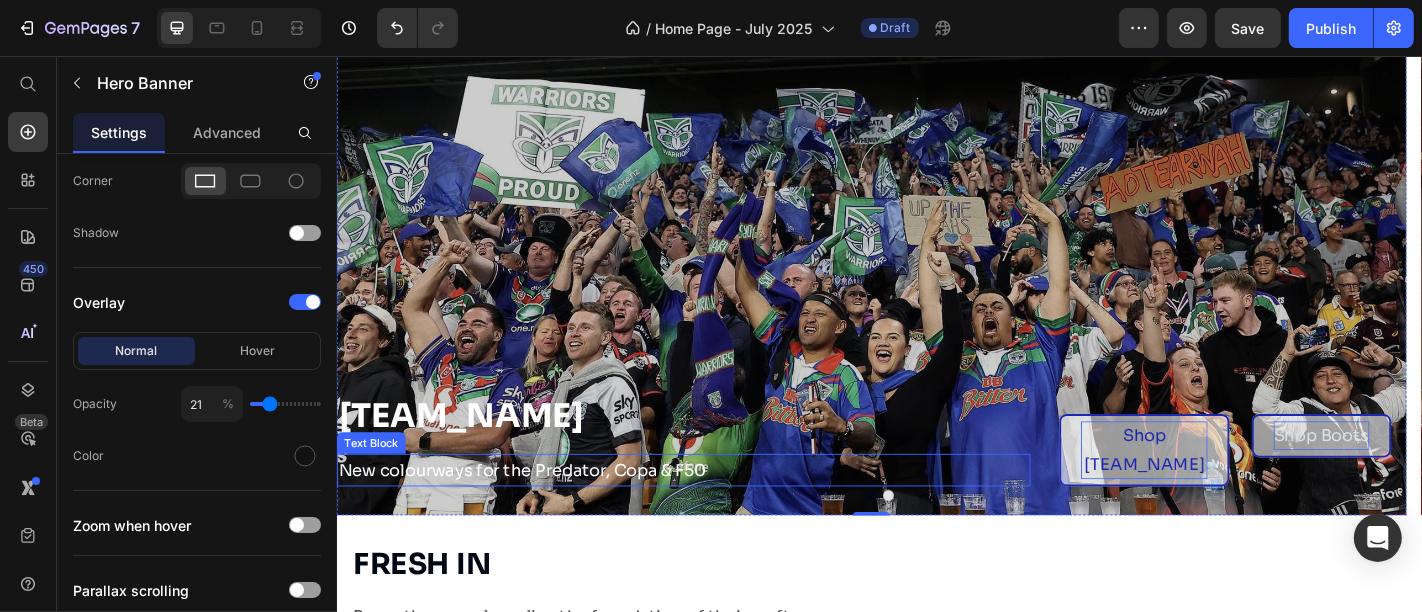 click on "New colourways for the Predator, Copa & F50" at bounding box center (719, 514) 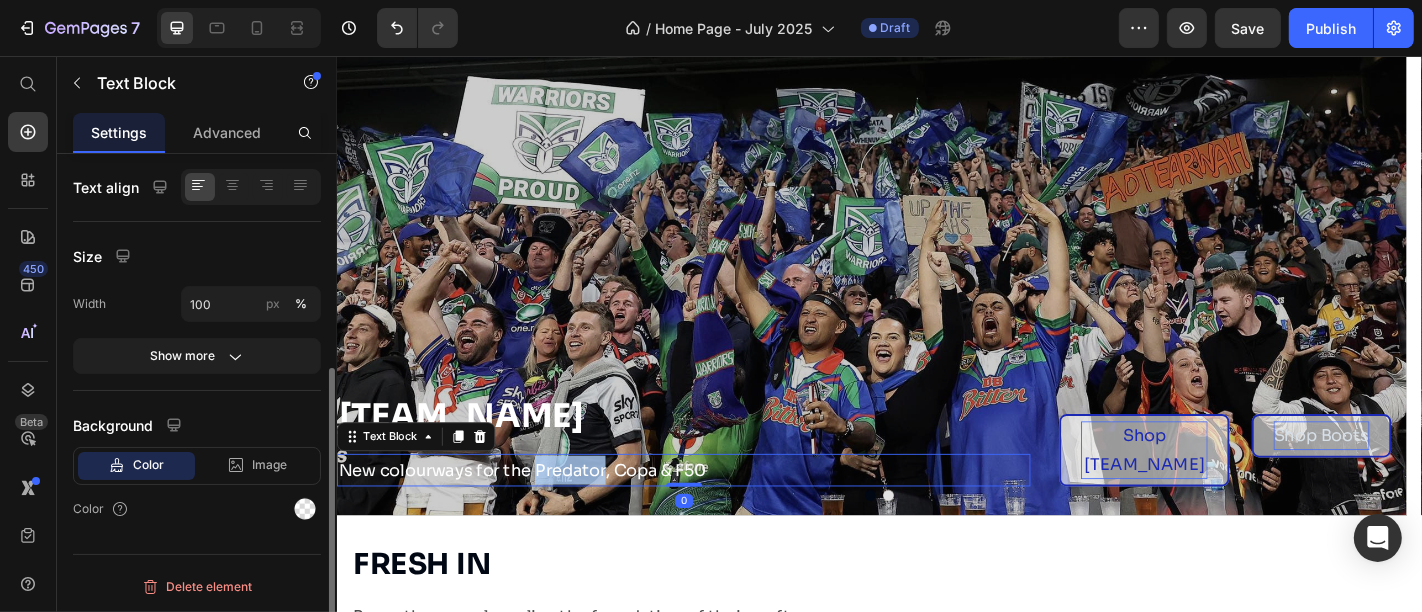 scroll, scrollTop: 0, scrollLeft: 0, axis: both 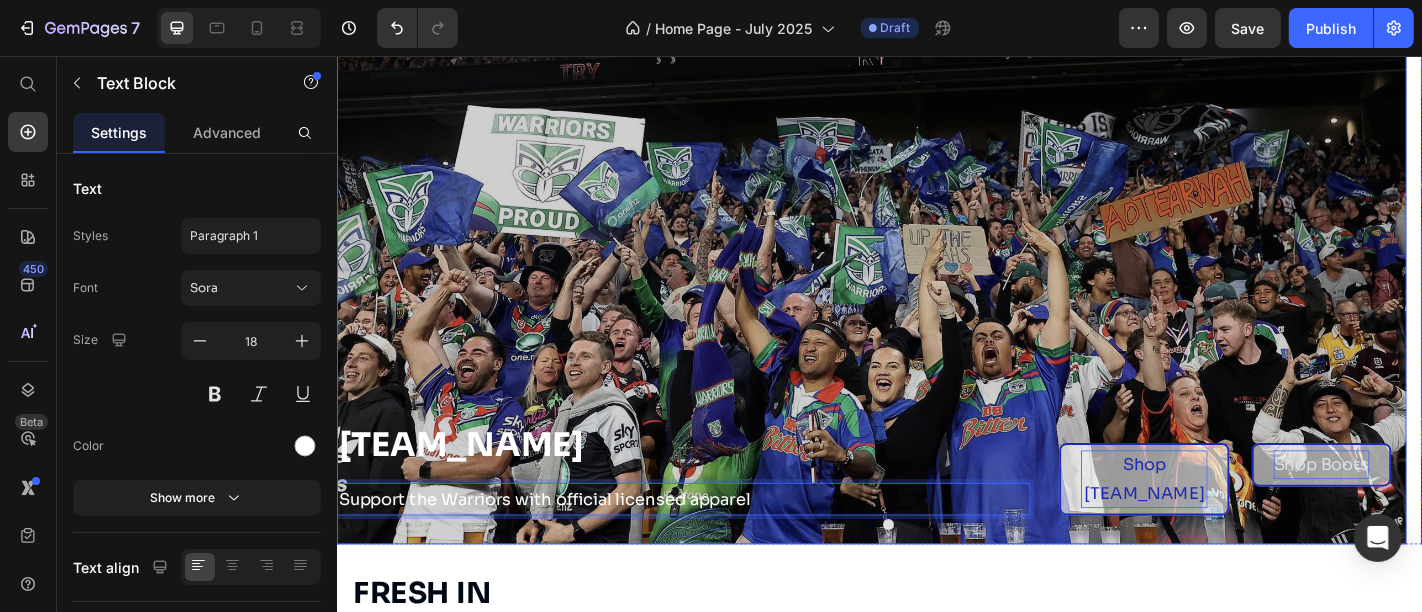 click at bounding box center (927, 300) 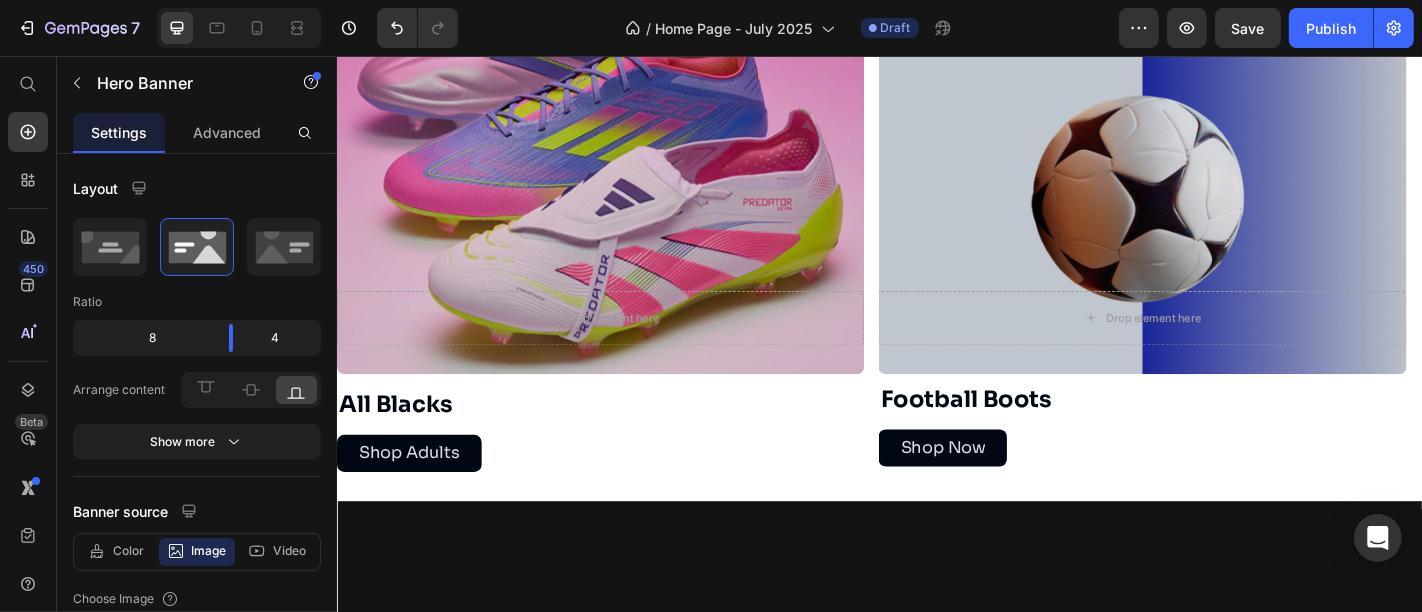 scroll, scrollTop: 1385, scrollLeft: 0, axis: vertical 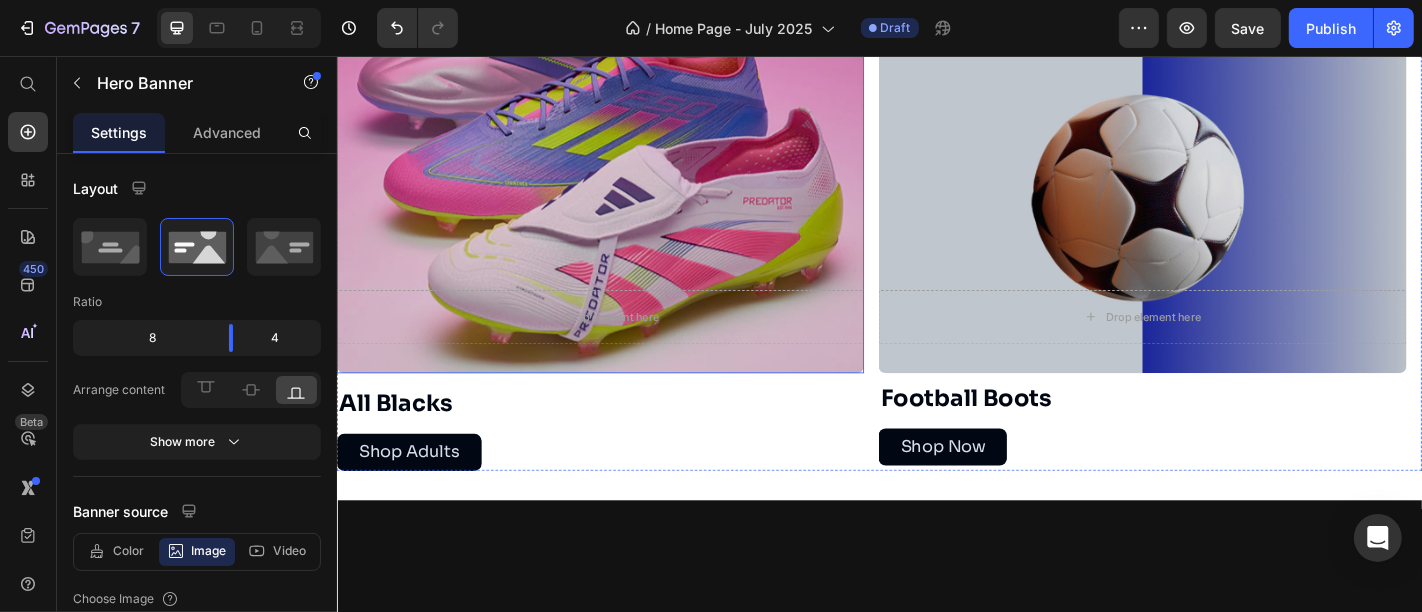 click on "Drop element here" at bounding box center (627, 345) 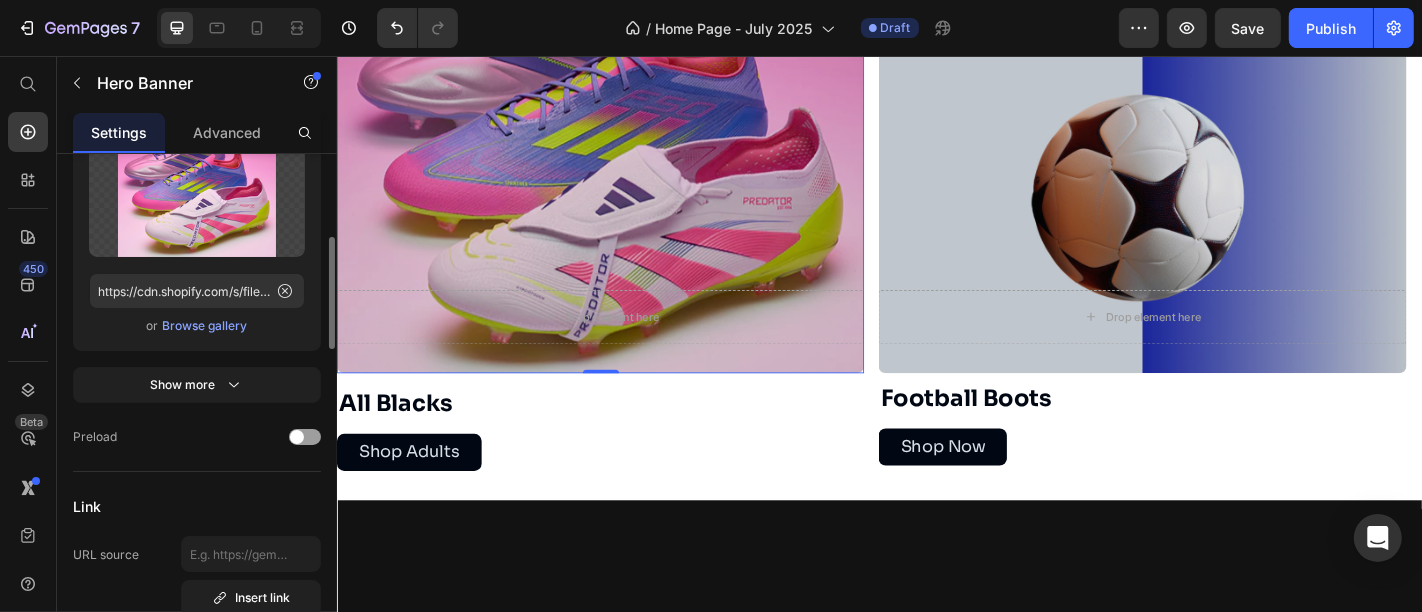 scroll, scrollTop: 377, scrollLeft: 0, axis: vertical 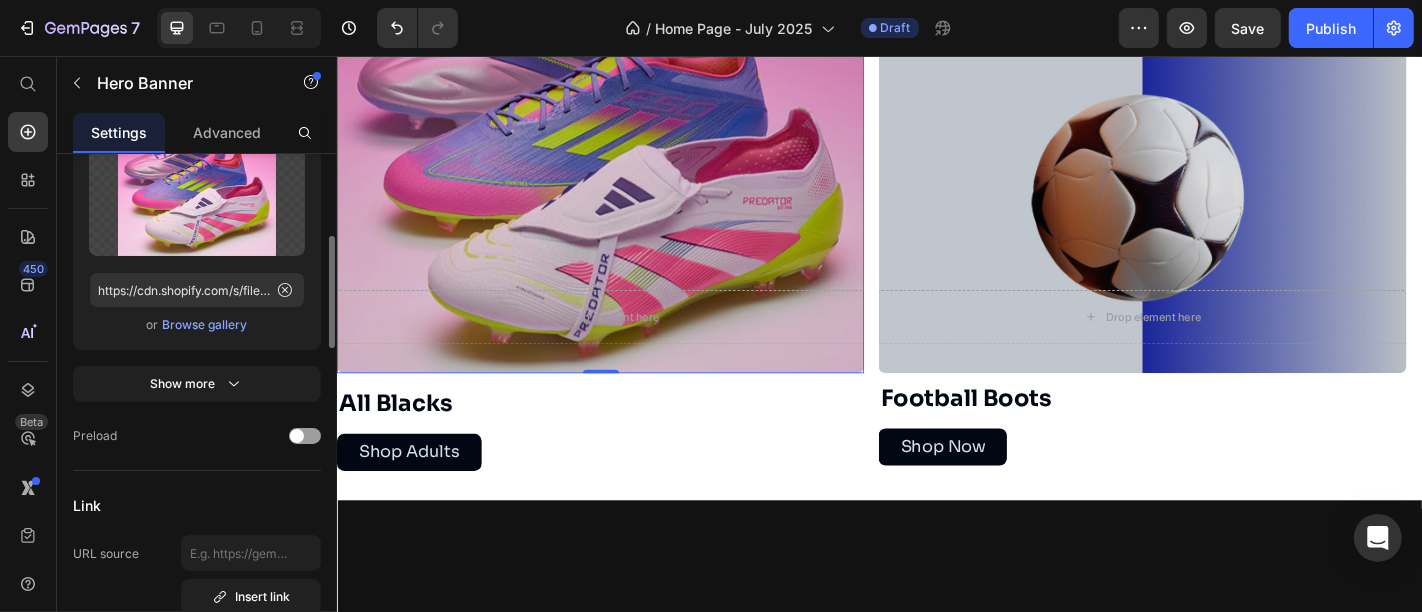 click on "Browse gallery" at bounding box center (205, 325) 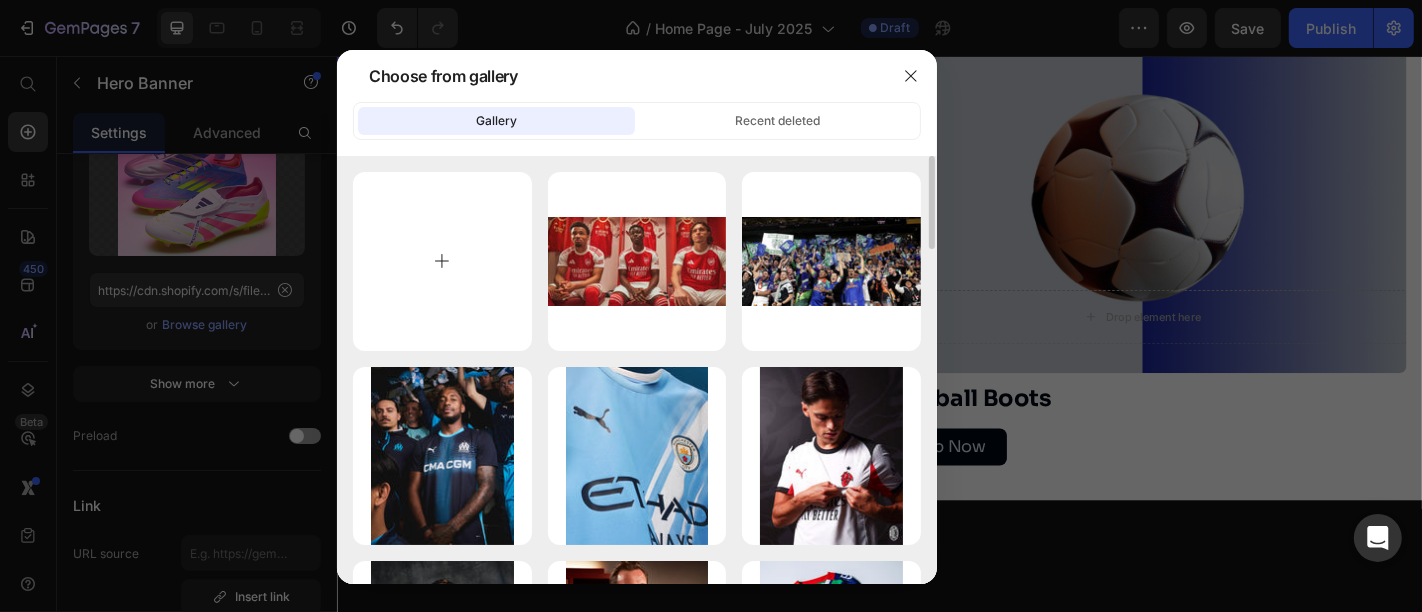 click at bounding box center [442, 261] 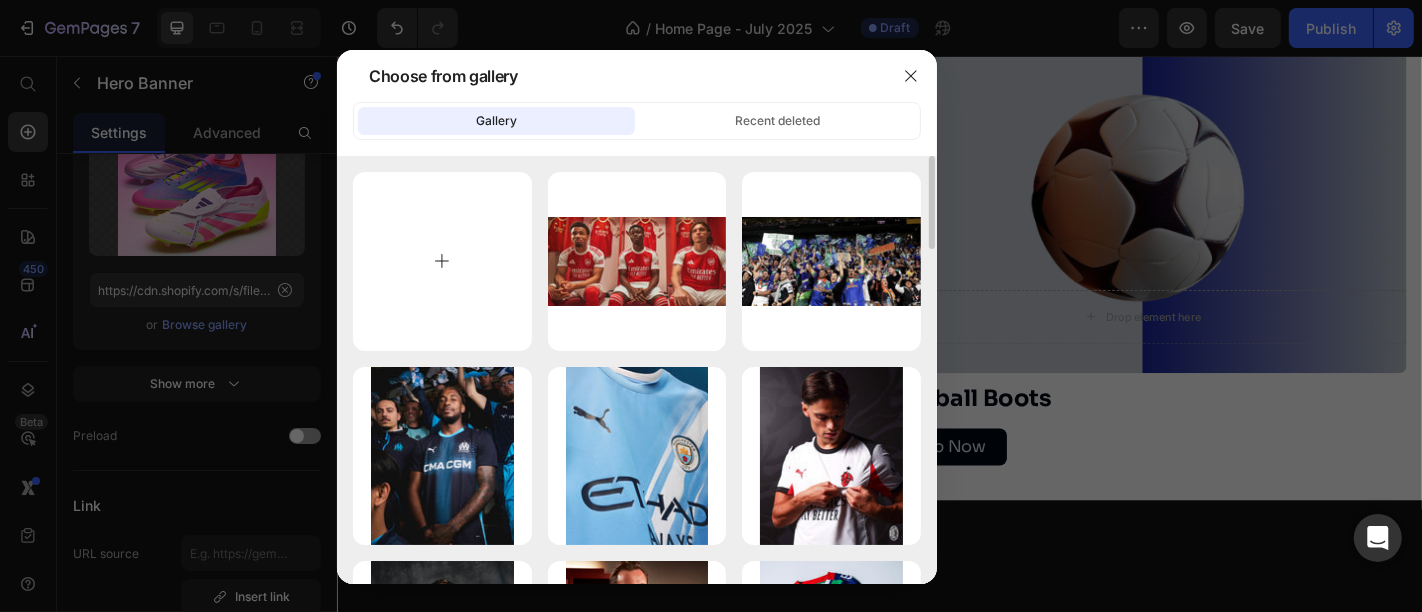 type on "C:\fakepath\514697905_18513288973057200_7291202577128270332_n1.jpg" 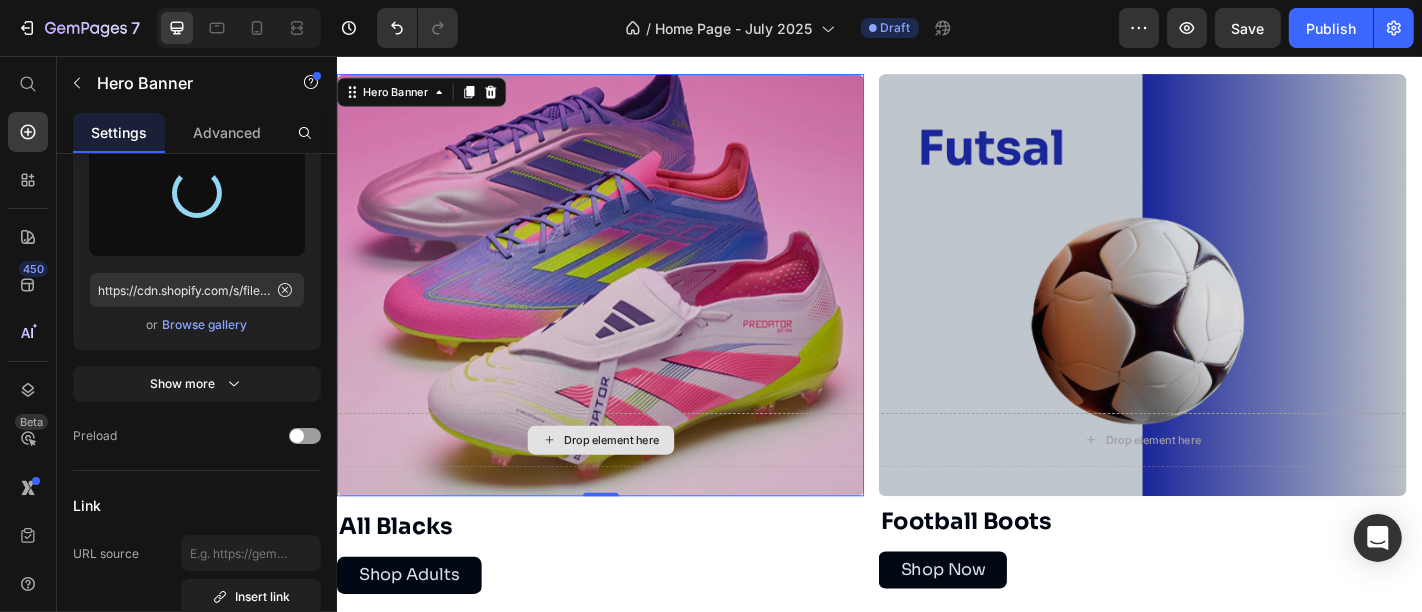scroll, scrollTop: 1248, scrollLeft: 0, axis: vertical 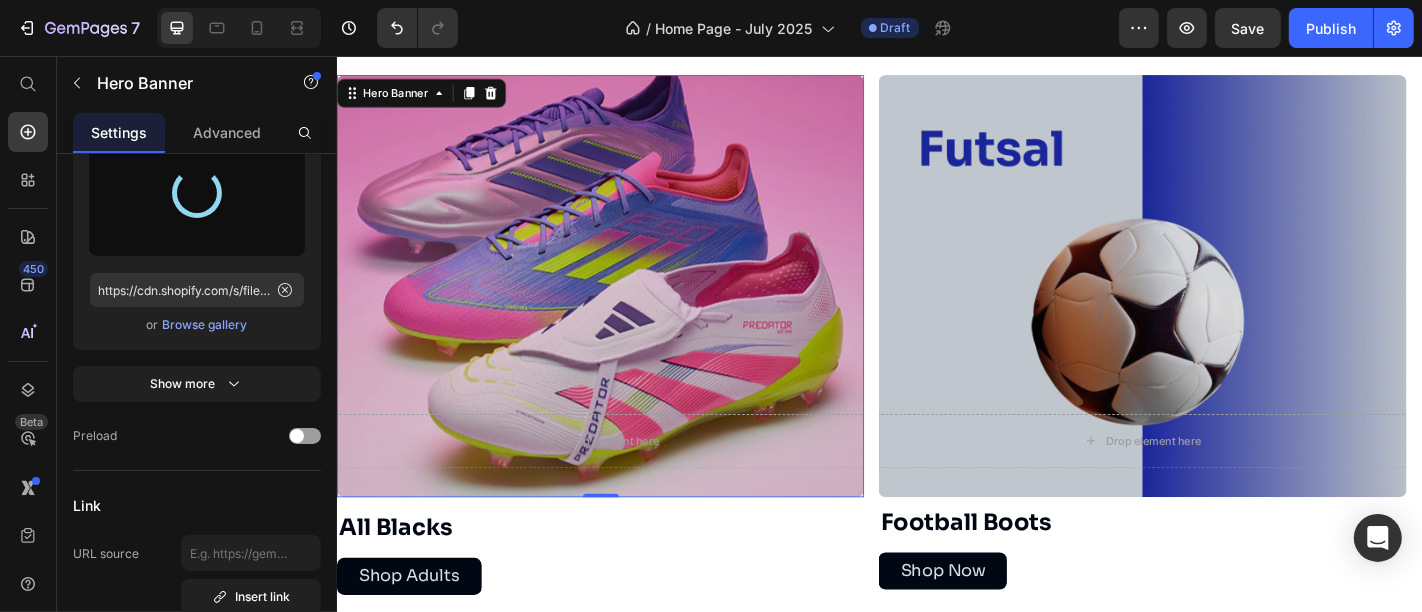 type on "https://cdn.shopify.com/s/files/1/0355/7441/5495/files/gempages_491124925839442978-c6bfab0f-250c-4e6a-bfd6-67654d8924ff.jpg" 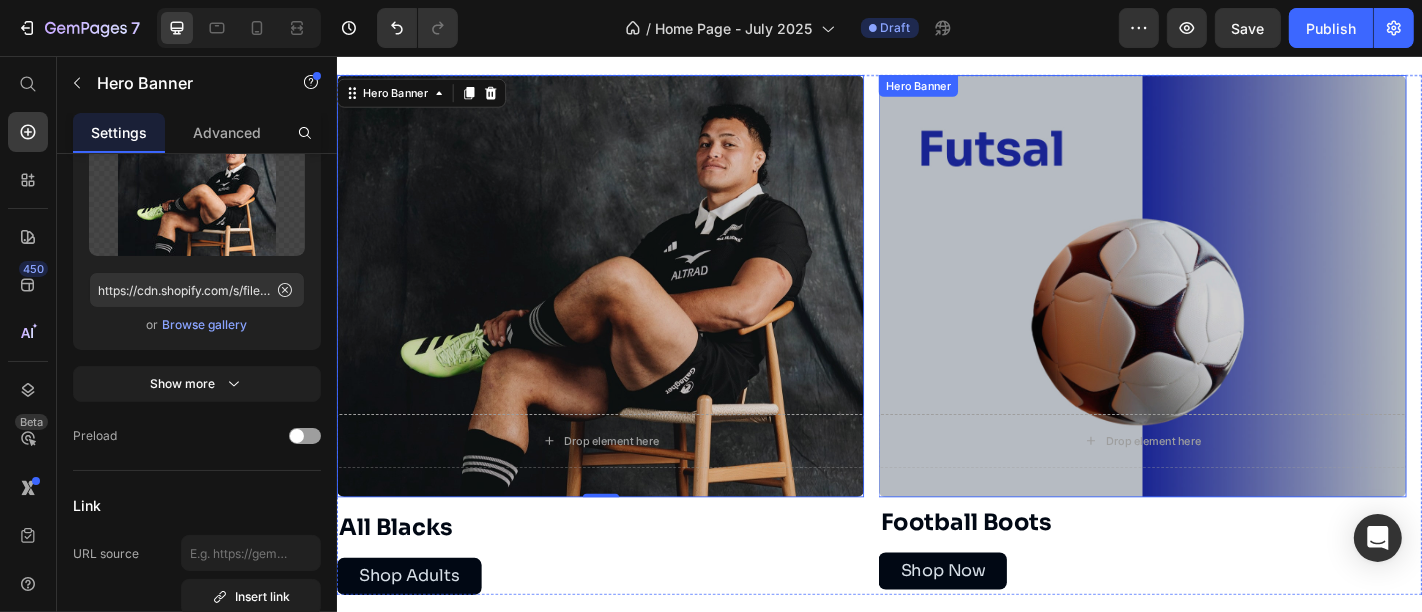 click at bounding box center [1226, 310] 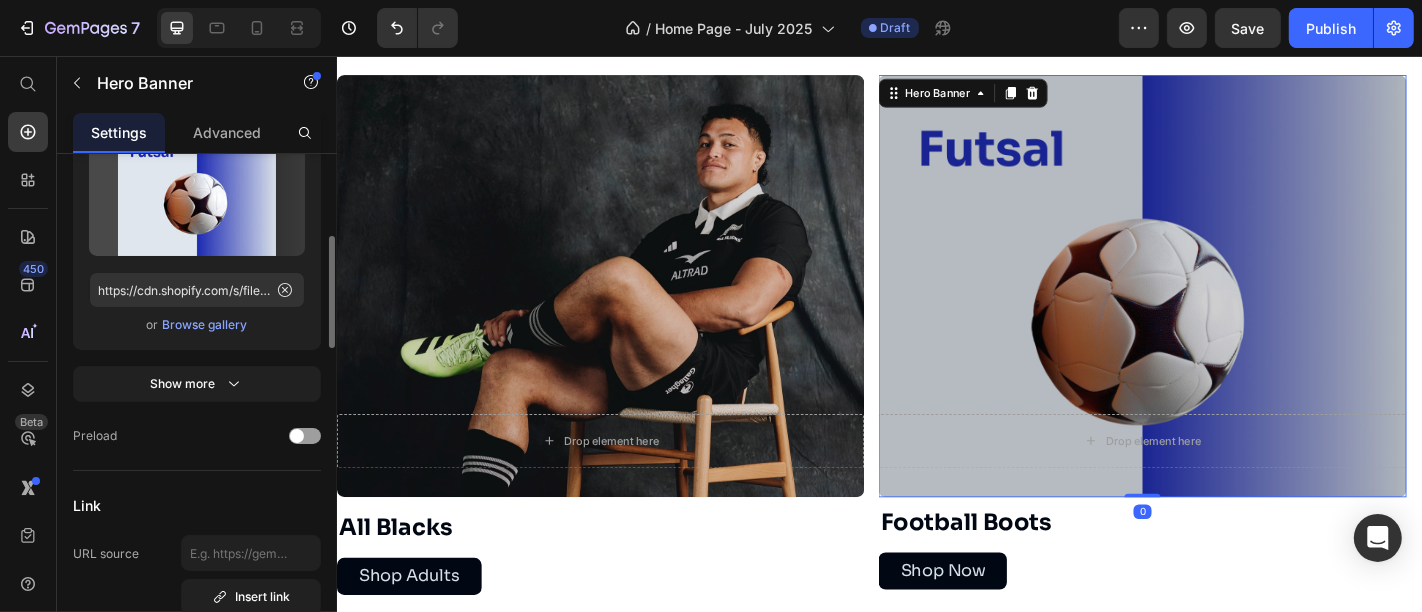 scroll, scrollTop: 377, scrollLeft: 0, axis: vertical 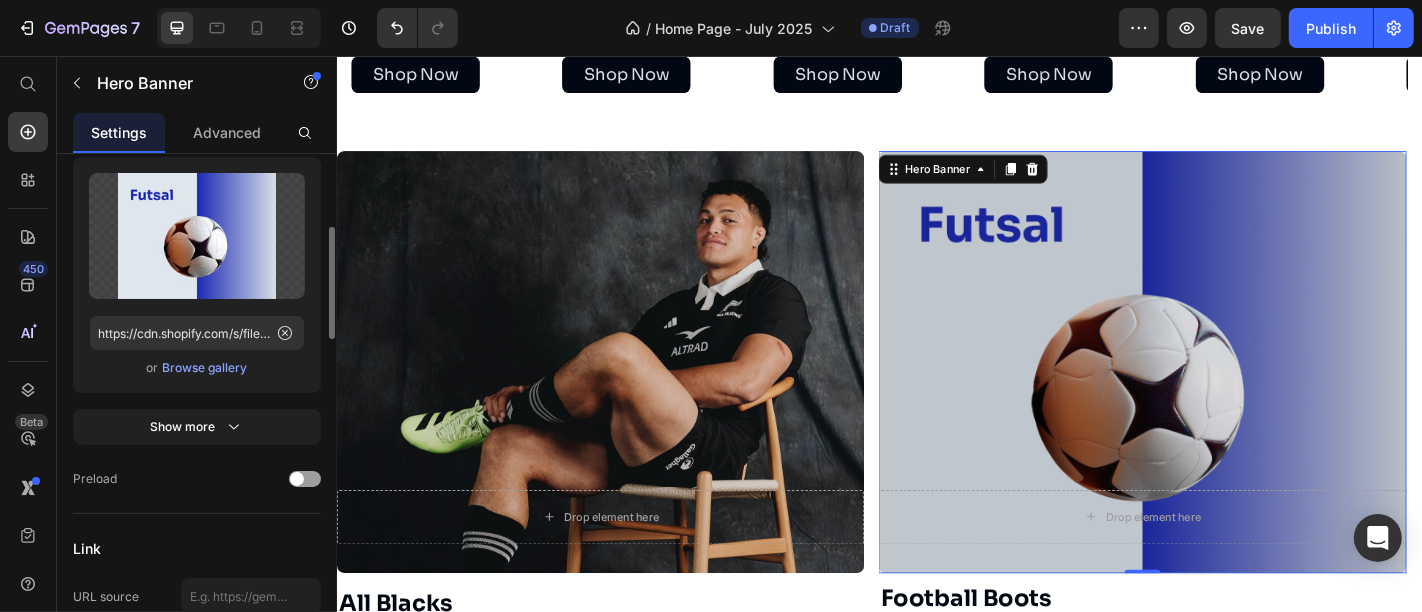 click on "Browse gallery" at bounding box center (205, 368) 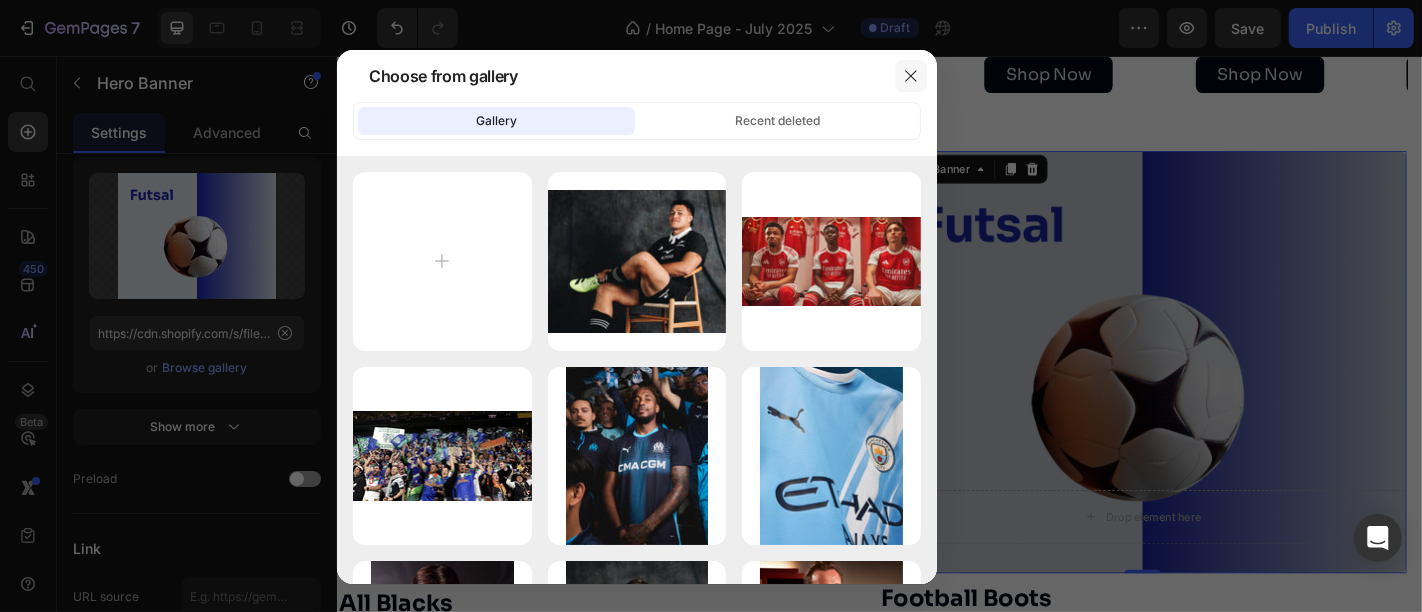 click 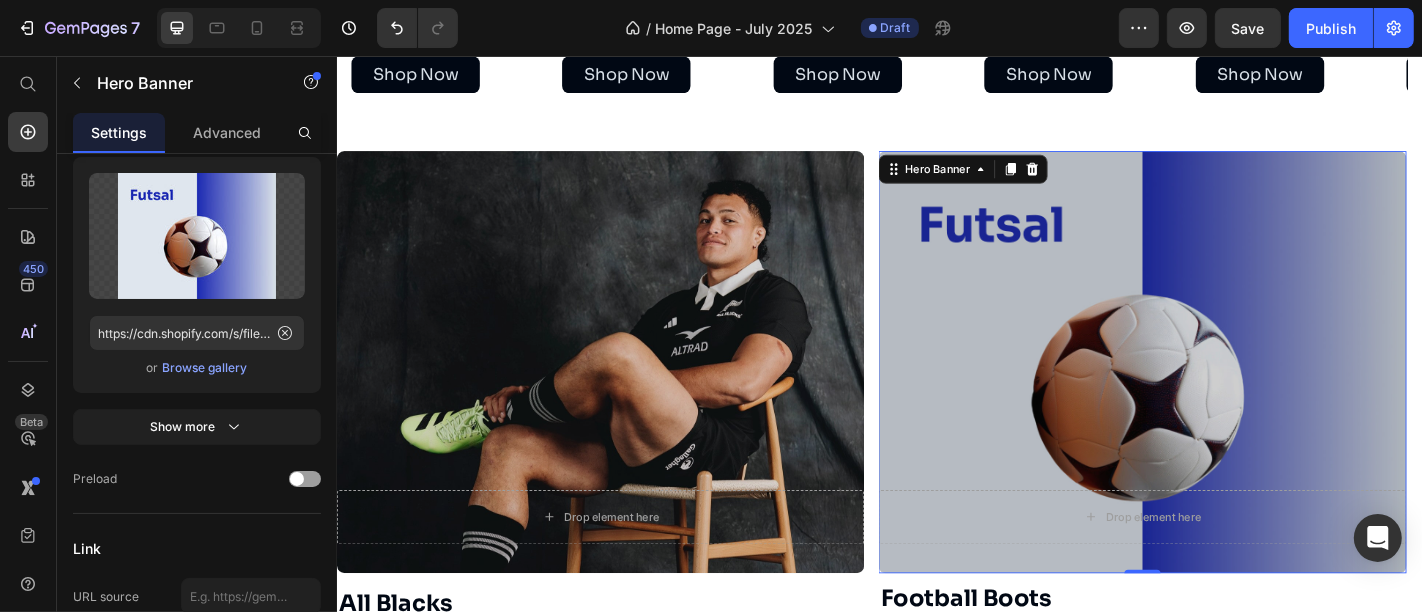 click at bounding box center [1226, 394] 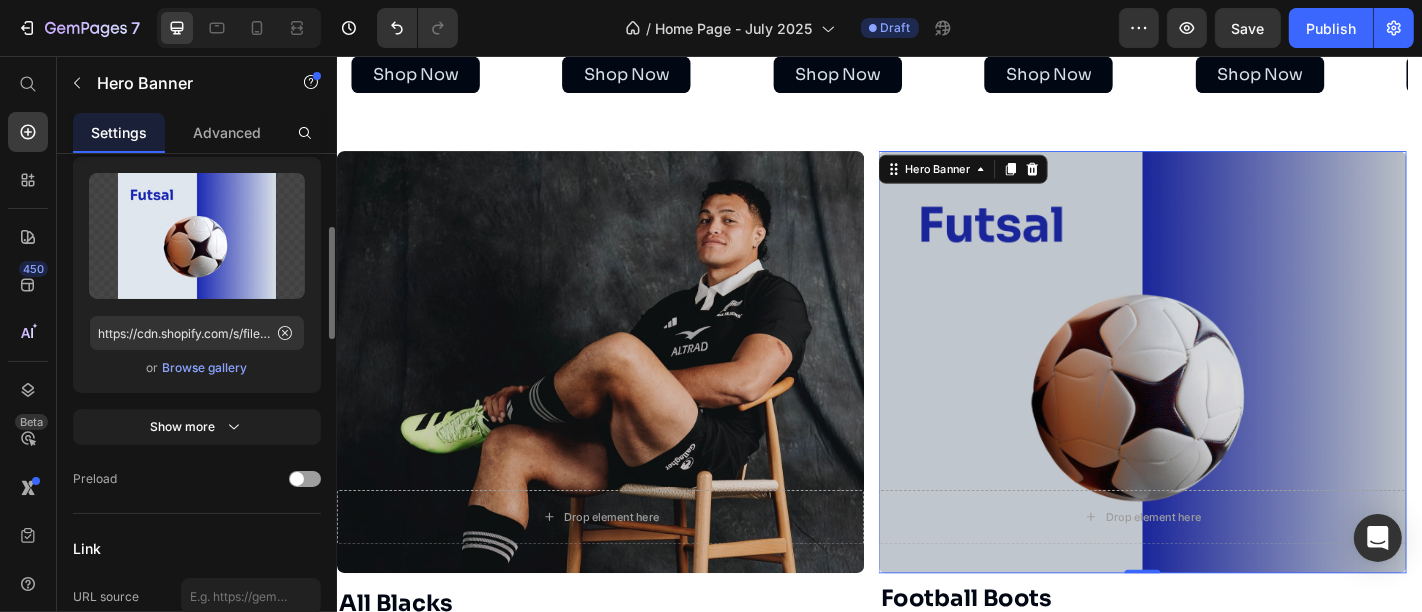 click on "Browse gallery" at bounding box center (205, 368) 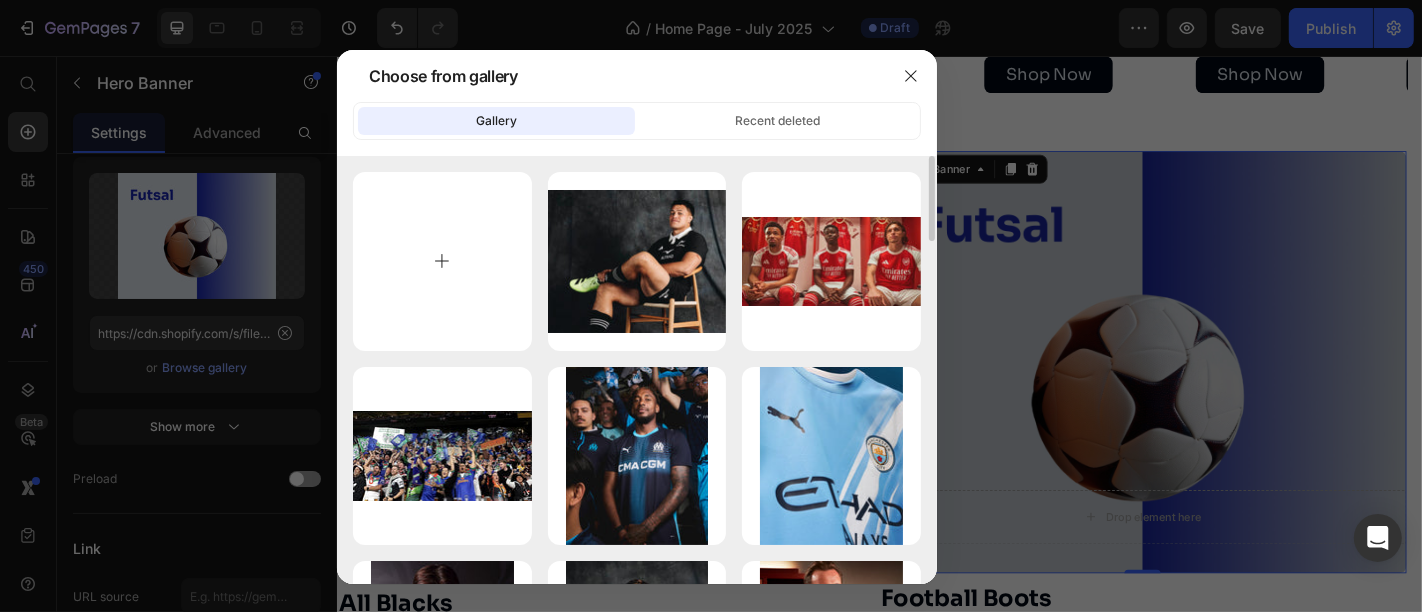 click at bounding box center [442, 261] 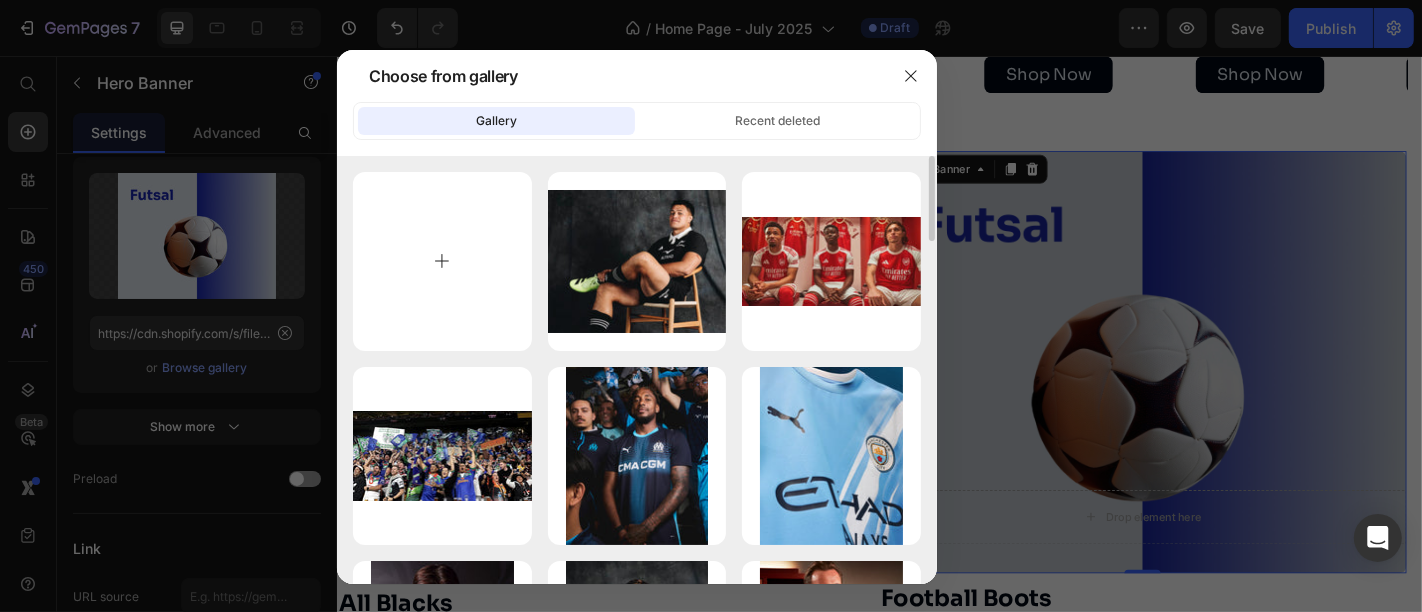 type on "C:\fakepath\Frame 8.png" 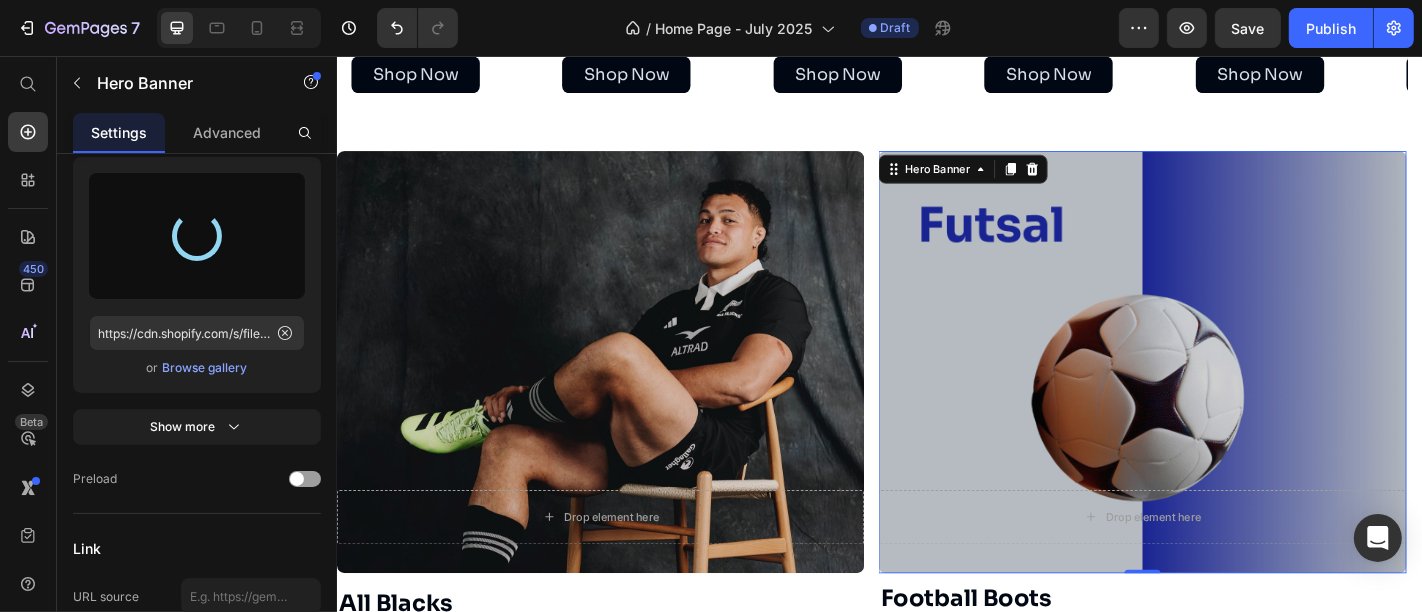 scroll, scrollTop: 1202, scrollLeft: 0, axis: vertical 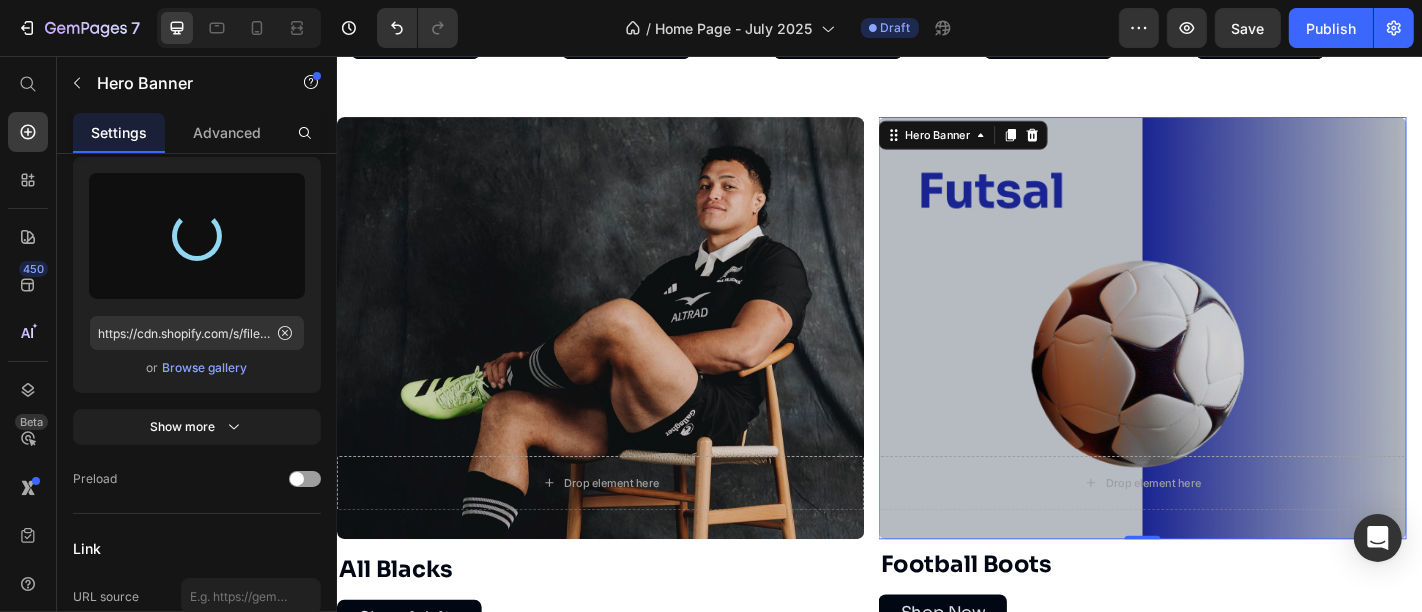 type on "https://cdn.shopify.com/s/files/1/0355/7441/5495/files/gempages_491124925839442978-0b4bb513-f7ac-4255-9c52-b7292903b4ae.png" 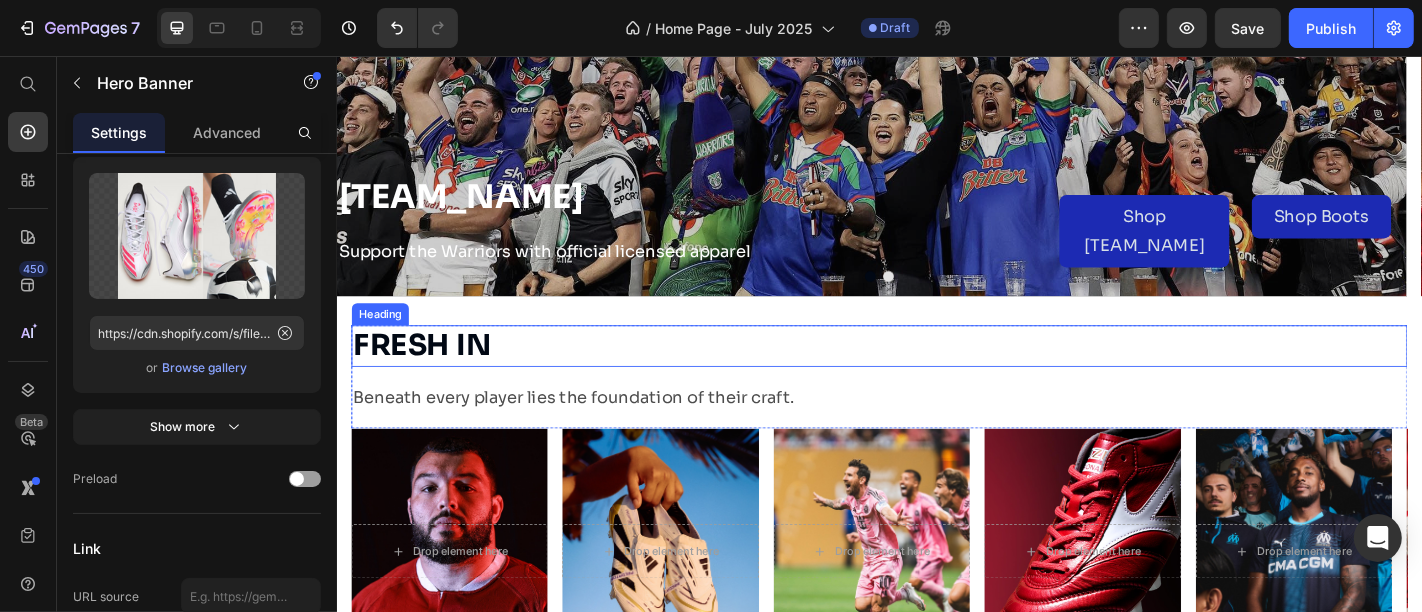 scroll, scrollTop: 286, scrollLeft: 0, axis: vertical 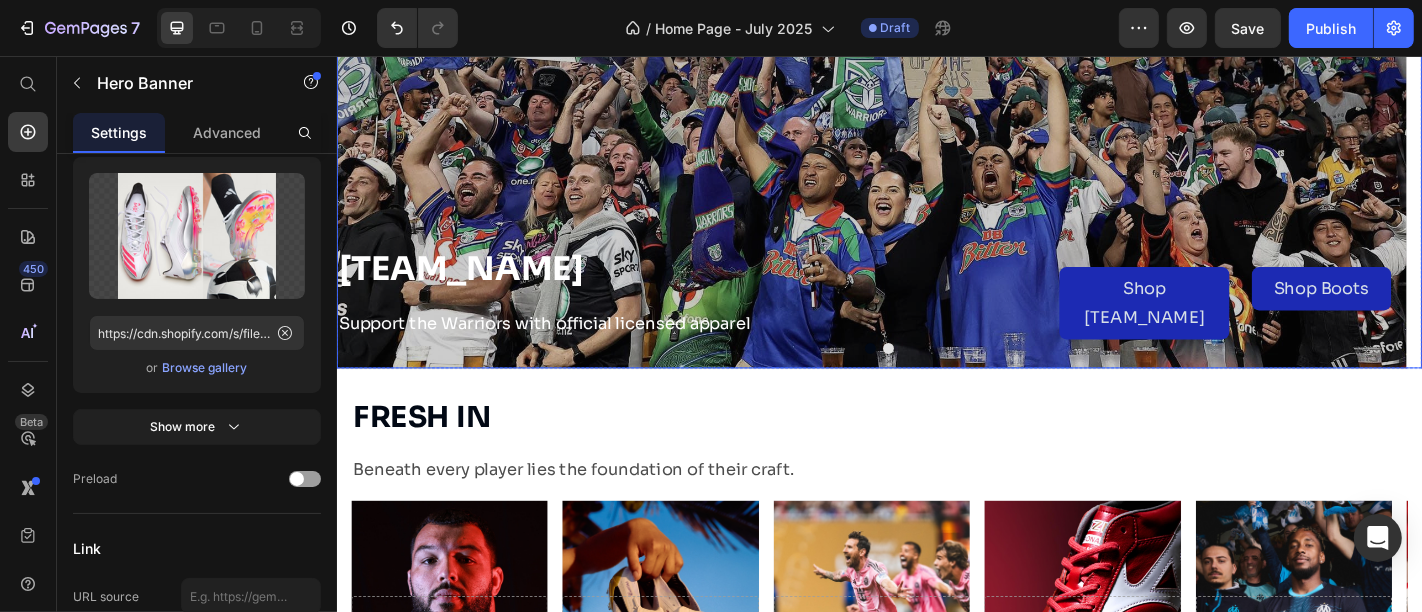 click at bounding box center (946, 379) 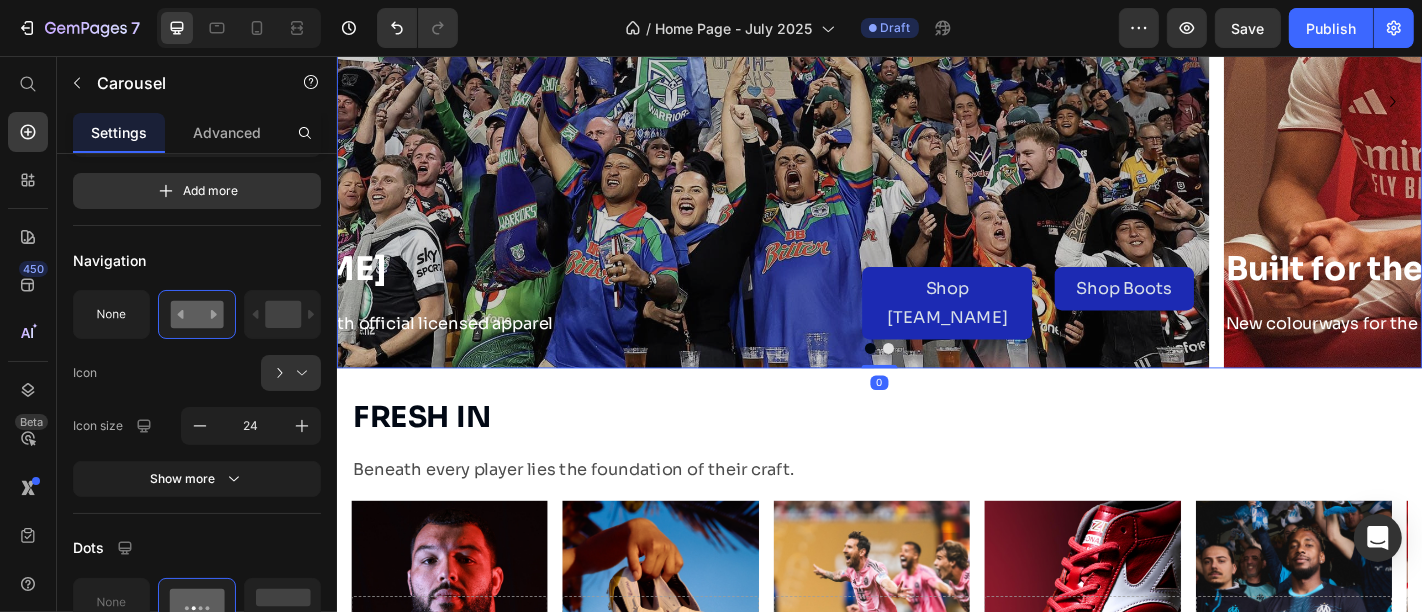 scroll, scrollTop: 0, scrollLeft: 0, axis: both 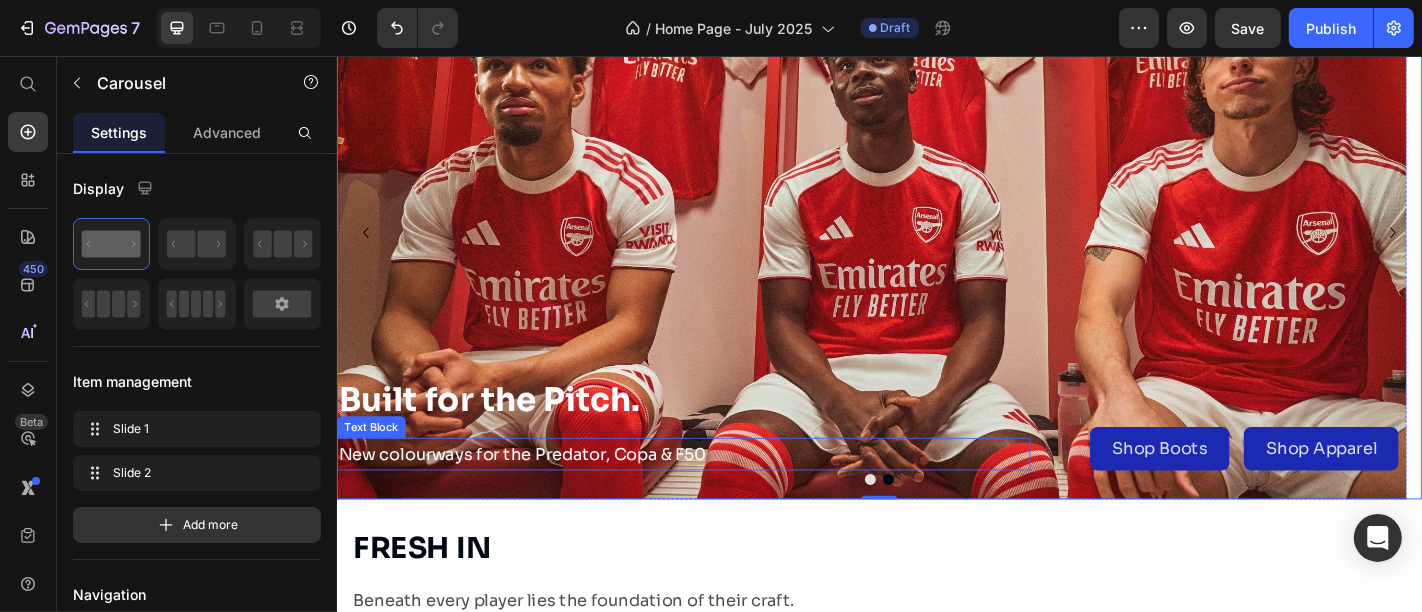 click on "New colourways for the Predator, Copa & F50" at bounding box center [719, 496] 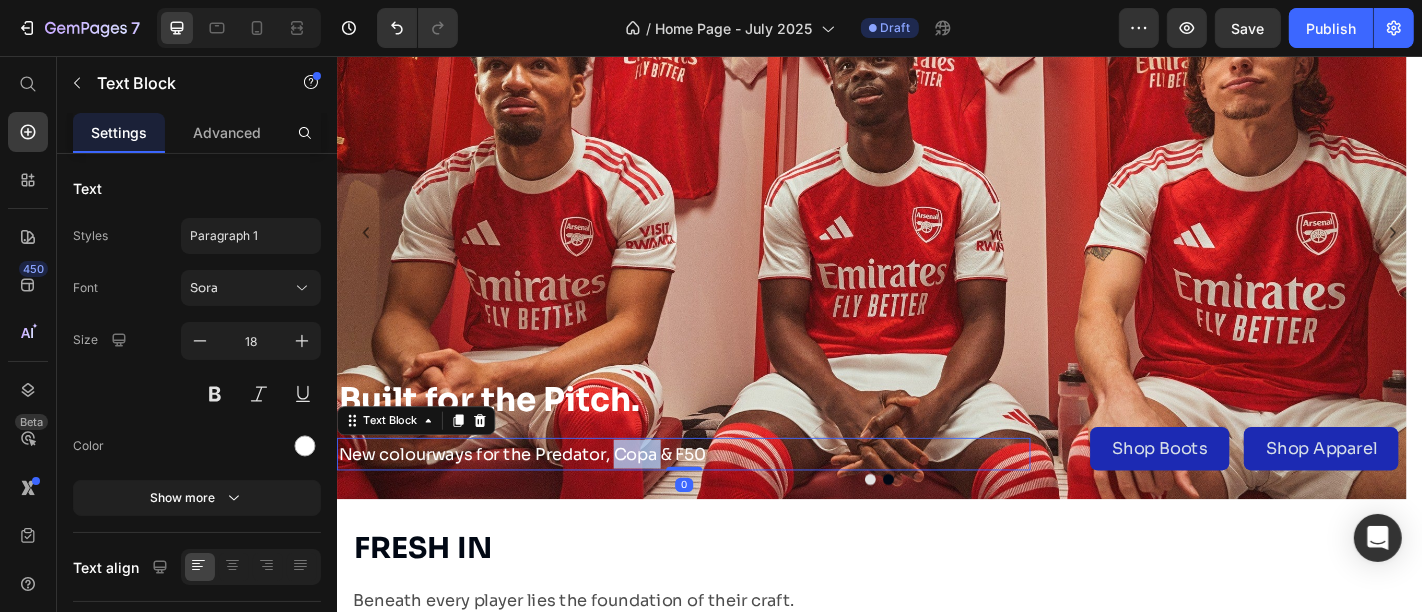 click on "New colourways for the Predator, Copa & F50" at bounding box center (719, 496) 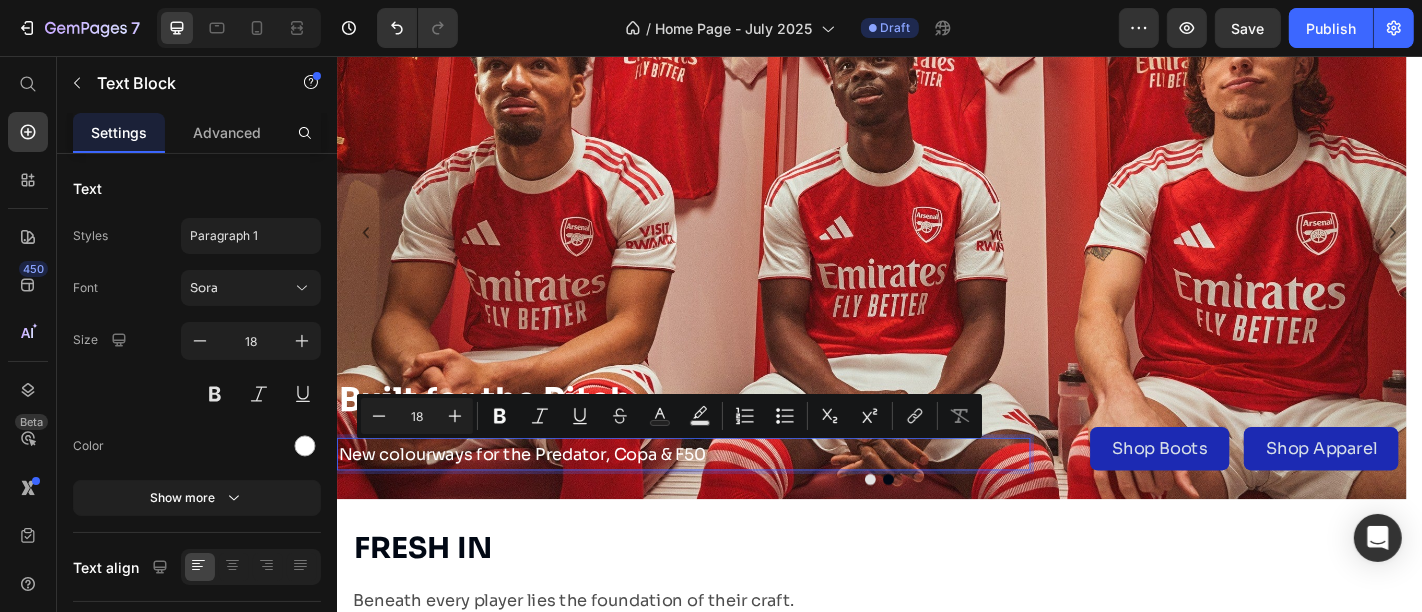 click on "New colourways for the Predator, Copa & F50" at bounding box center (719, 496) 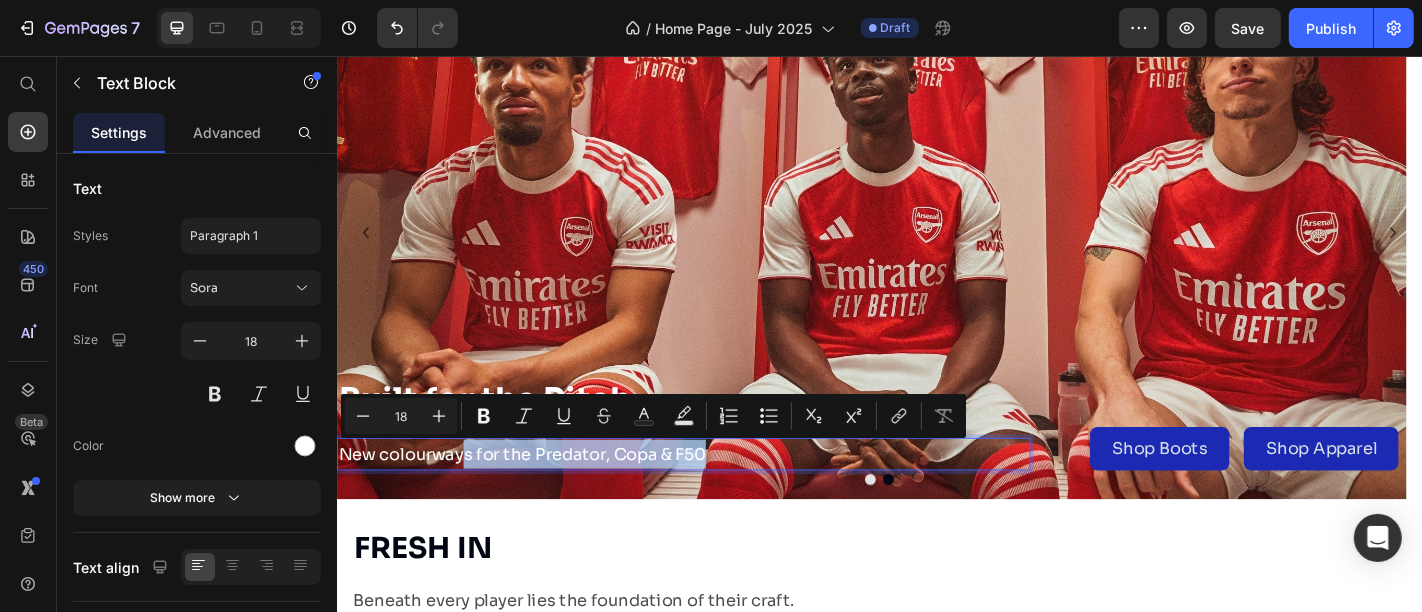 drag, startPoint x: 775, startPoint y: 498, endPoint x: 476, endPoint y: 500, distance: 299.00668 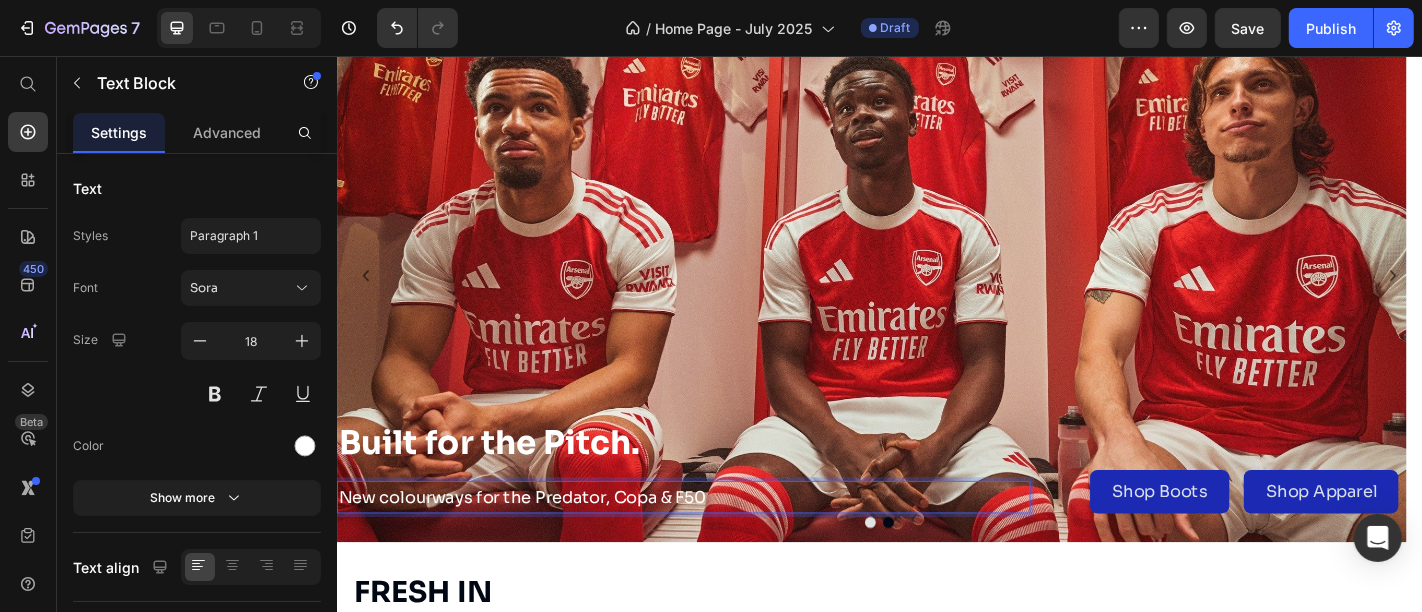 scroll, scrollTop: 92, scrollLeft: 0, axis: vertical 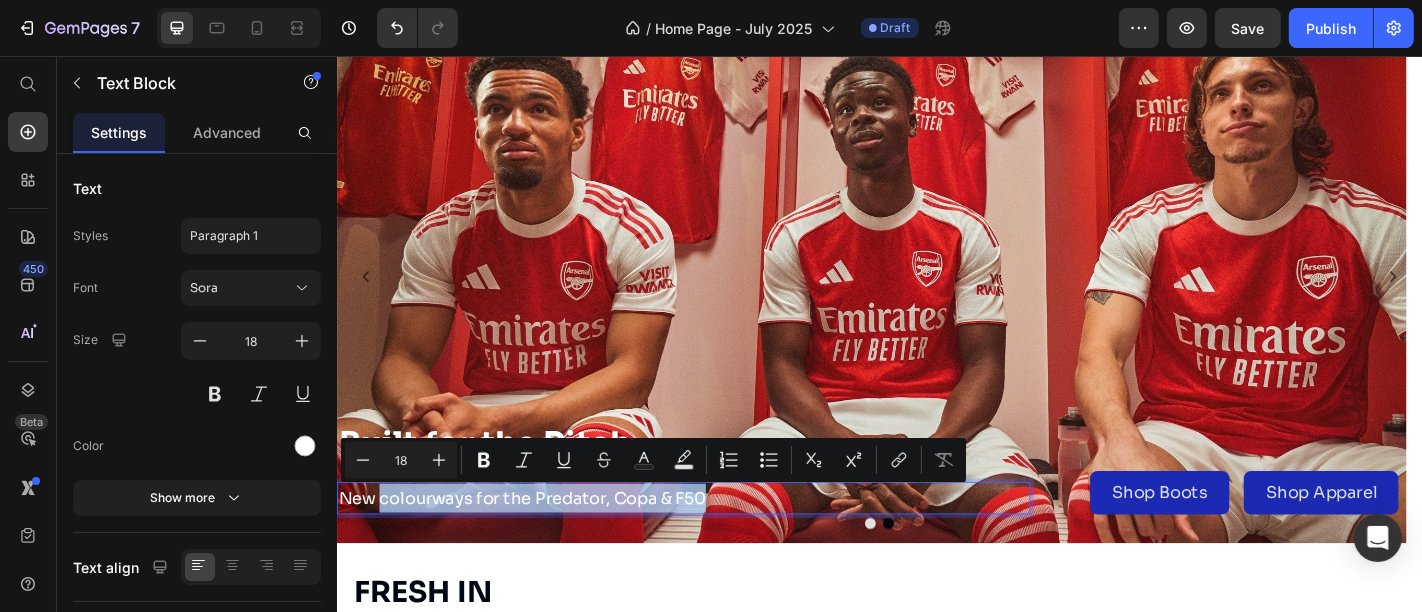 drag, startPoint x: 754, startPoint y: 534, endPoint x: 383, endPoint y: 552, distance: 371.4364 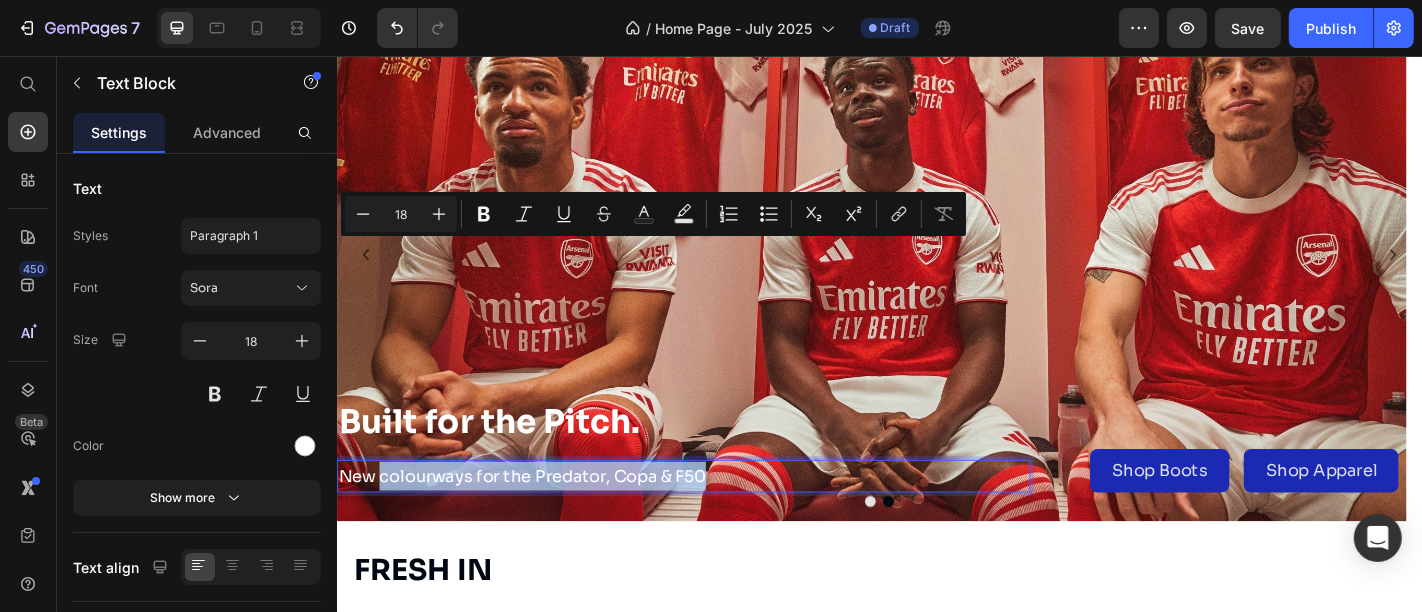scroll, scrollTop: 248, scrollLeft: 0, axis: vertical 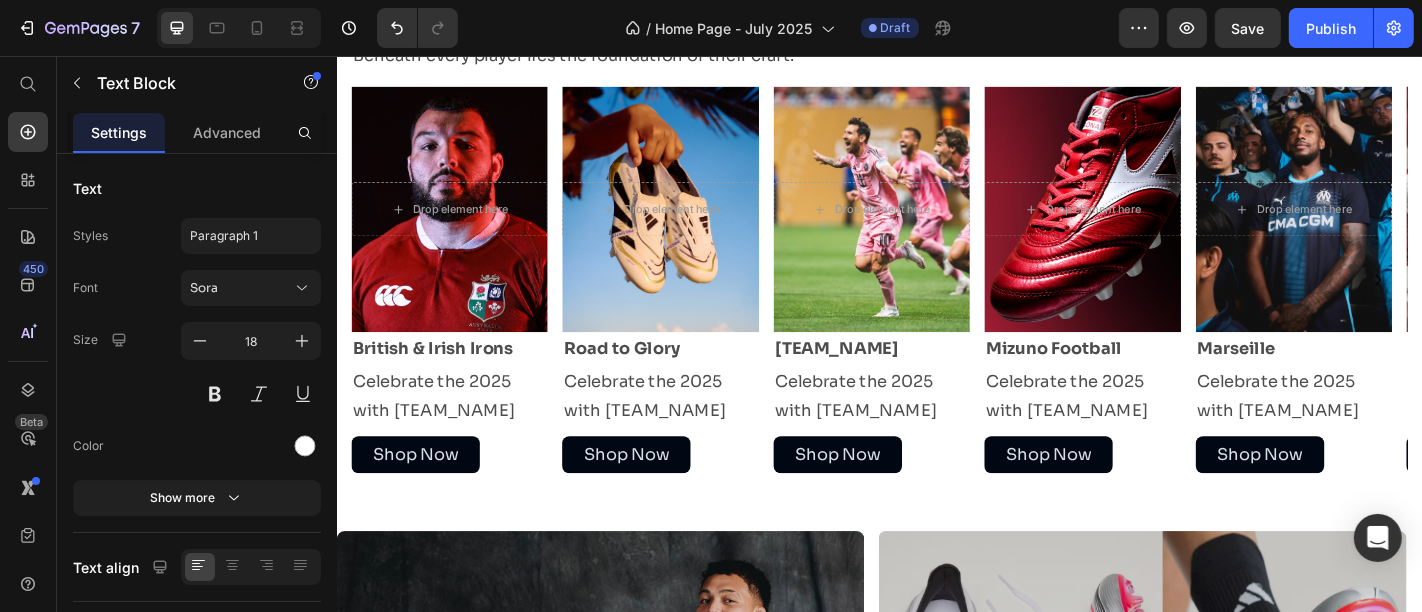 type on "16" 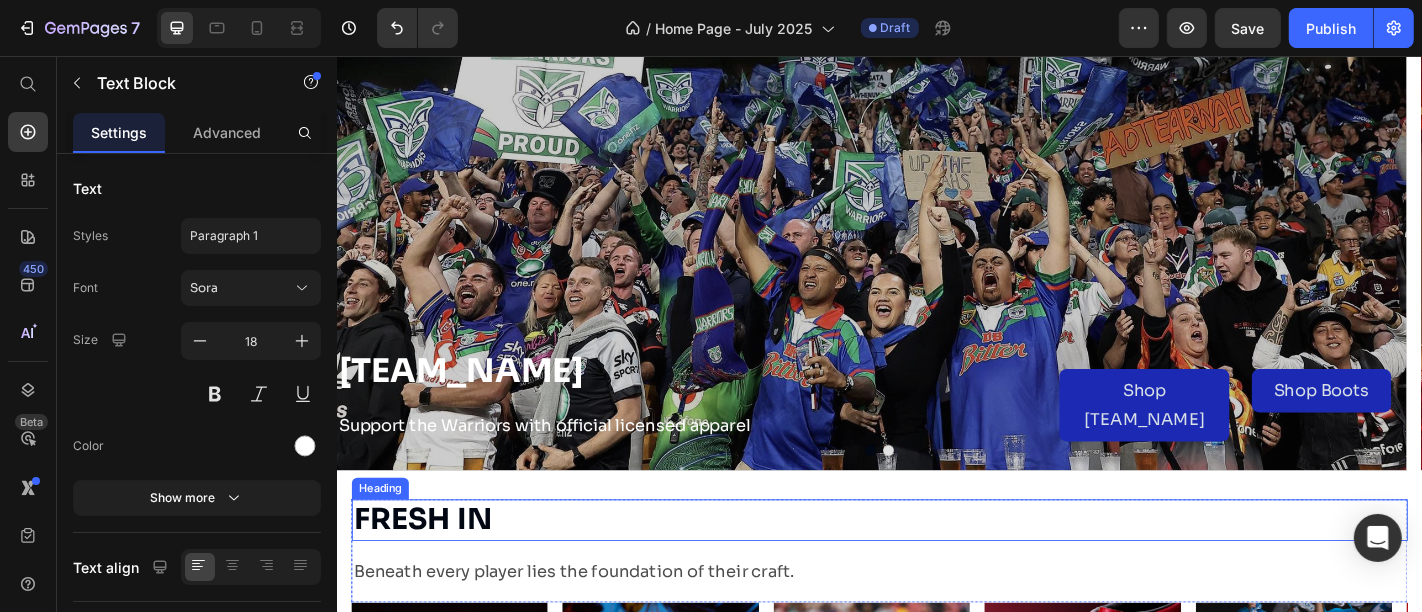 scroll, scrollTop: 135, scrollLeft: 0, axis: vertical 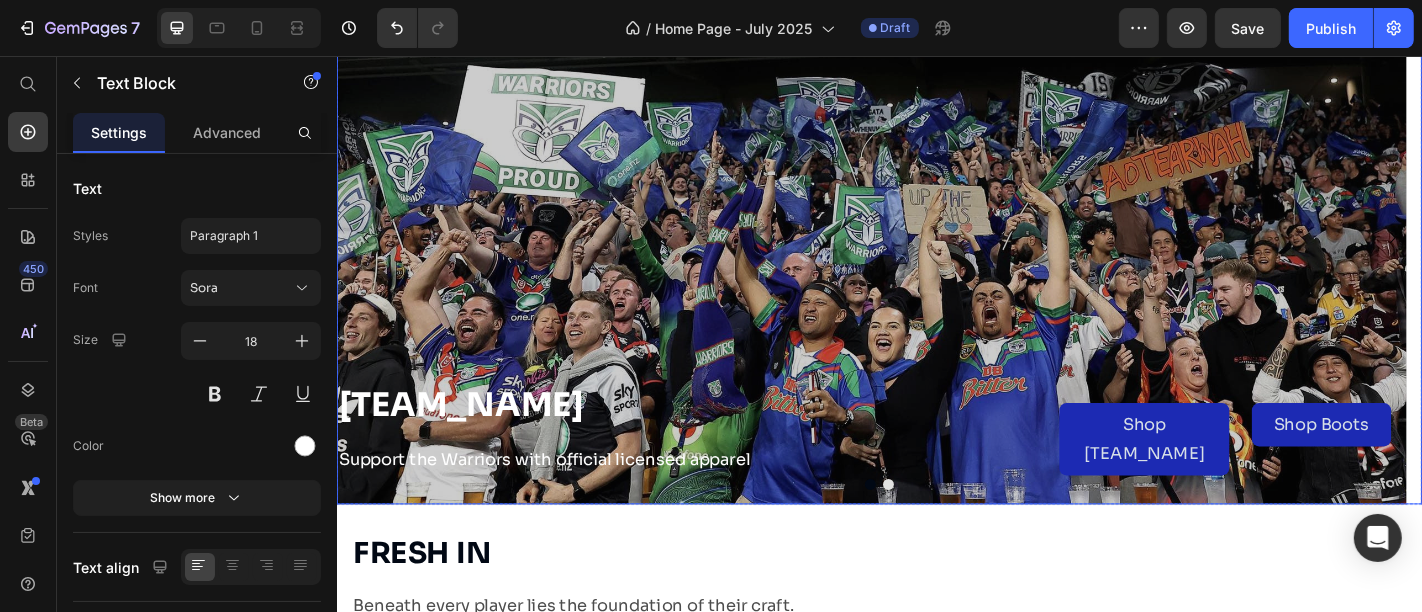 click at bounding box center (946, 530) 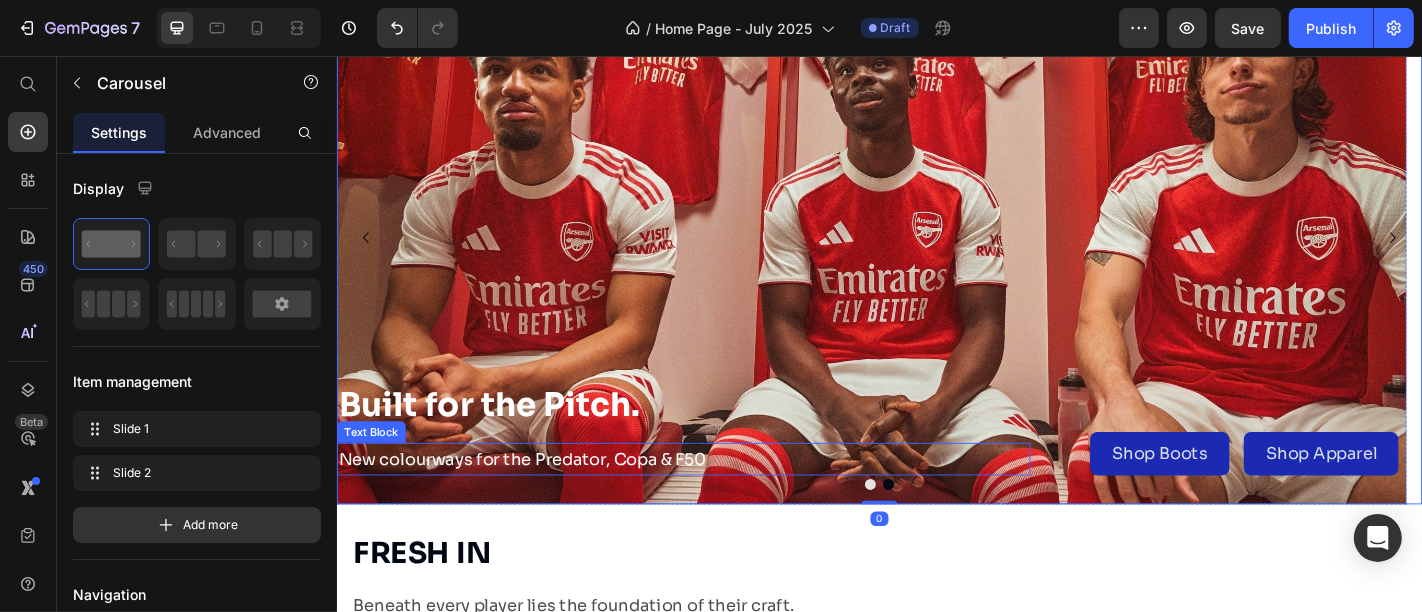 click on "New colourways for the Predator, Copa & F50" at bounding box center (719, 502) 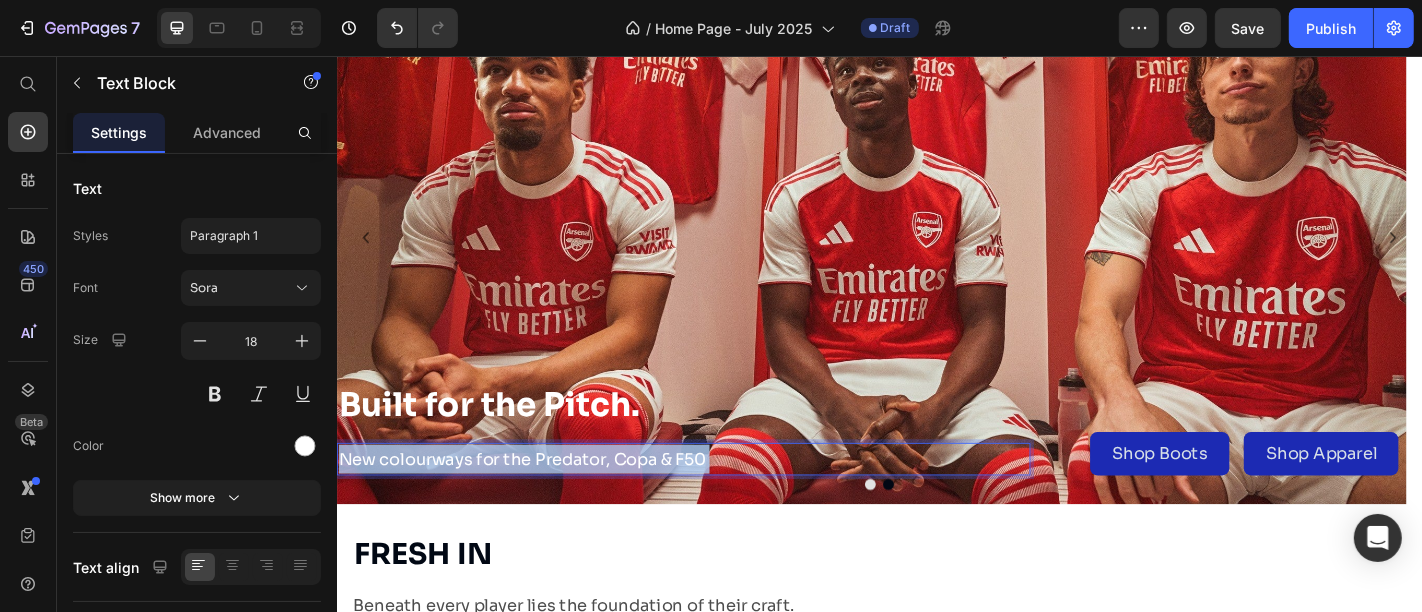 drag, startPoint x: 752, startPoint y: 492, endPoint x: 763, endPoint y: 496, distance: 11.7046995 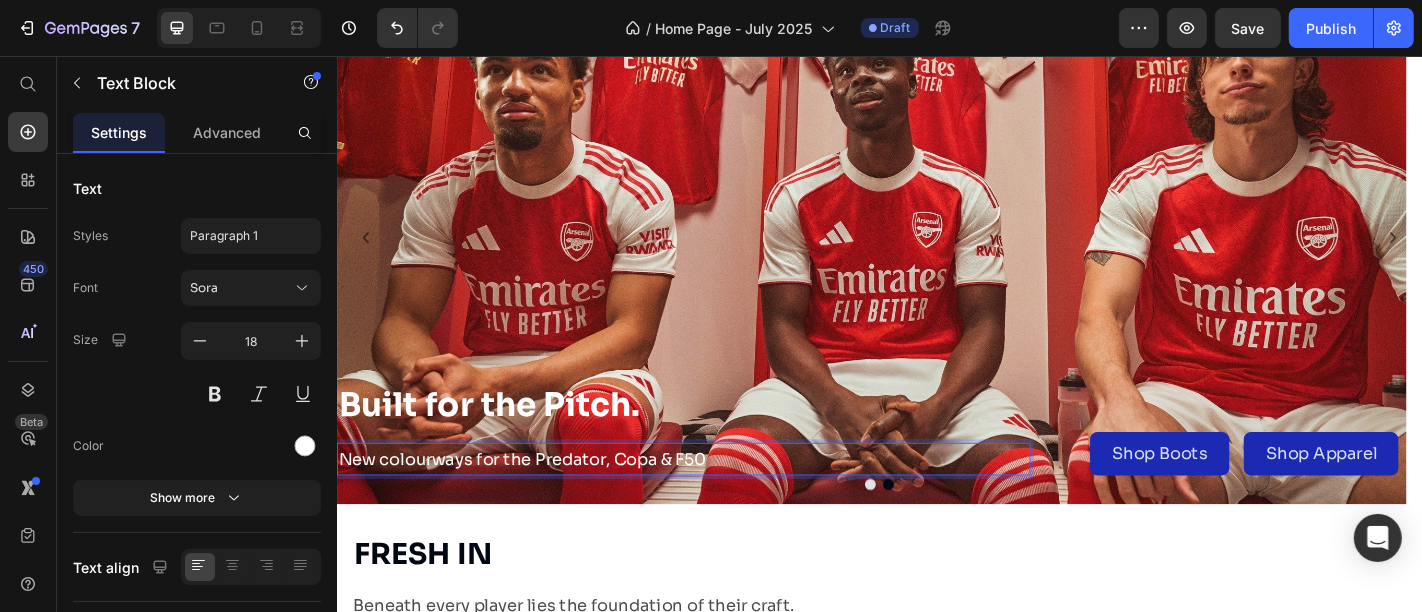 click on "New colourways for the Predator, Copa & F50" at bounding box center (719, 502) 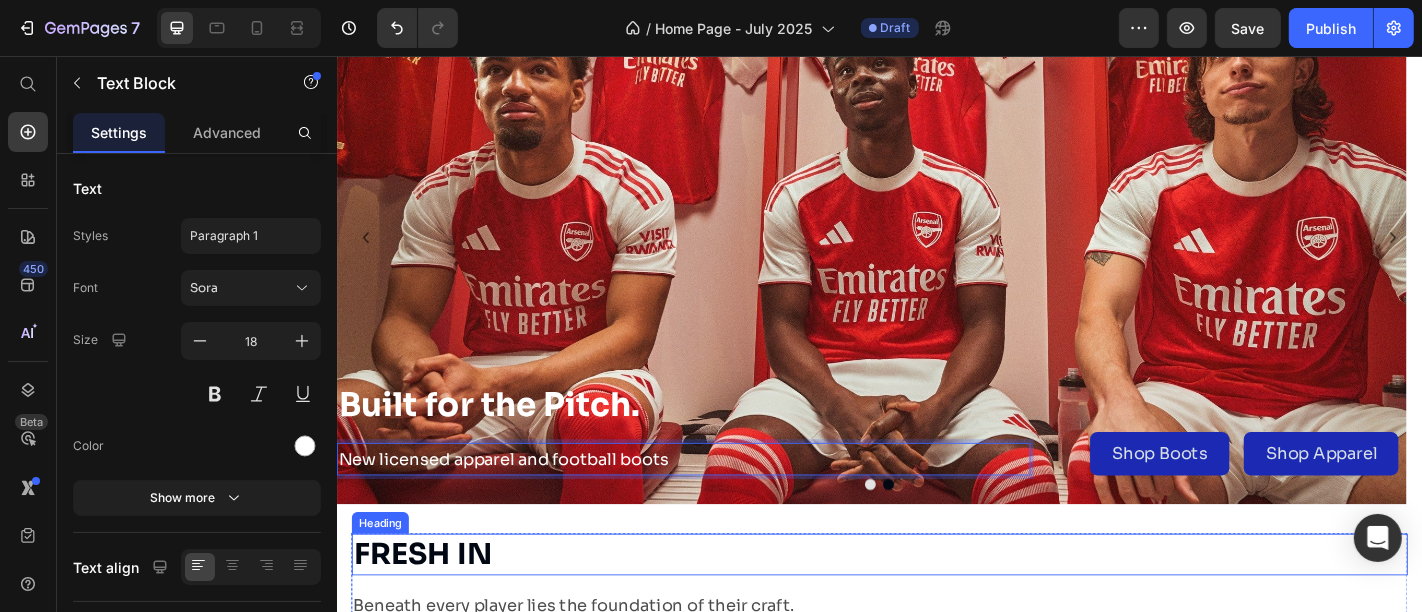 scroll, scrollTop: 111, scrollLeft: 0, axis: vertical 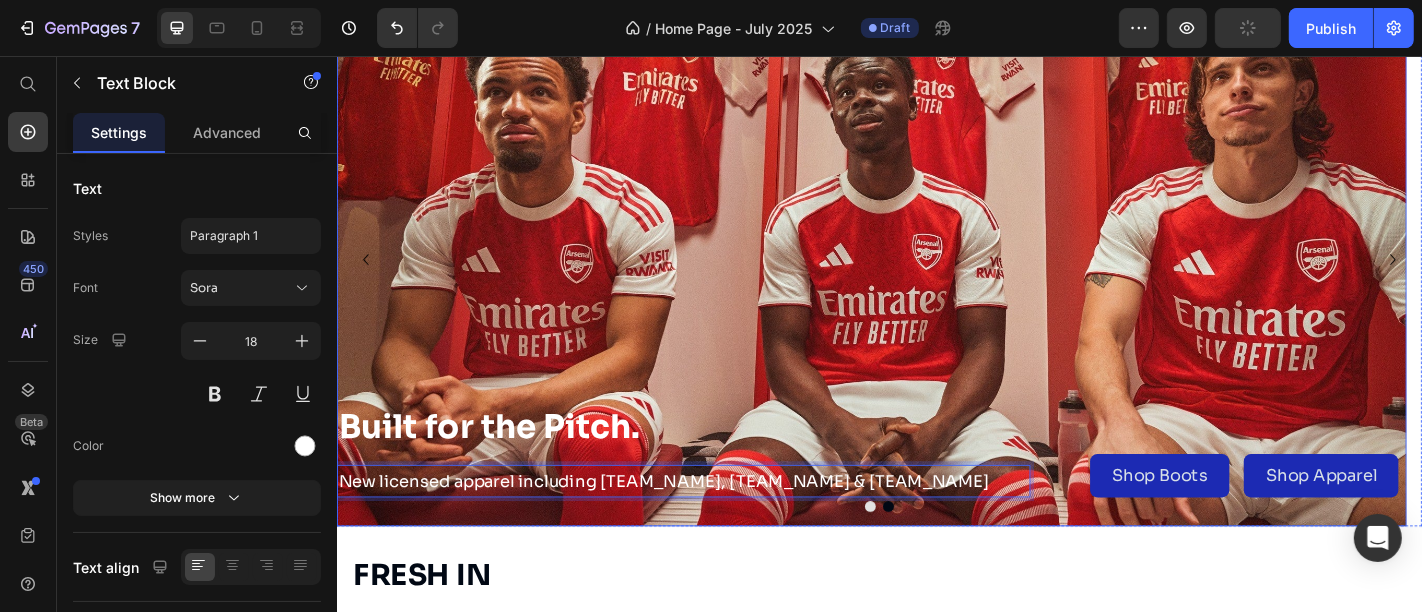 click at bounding box center (927, 280) 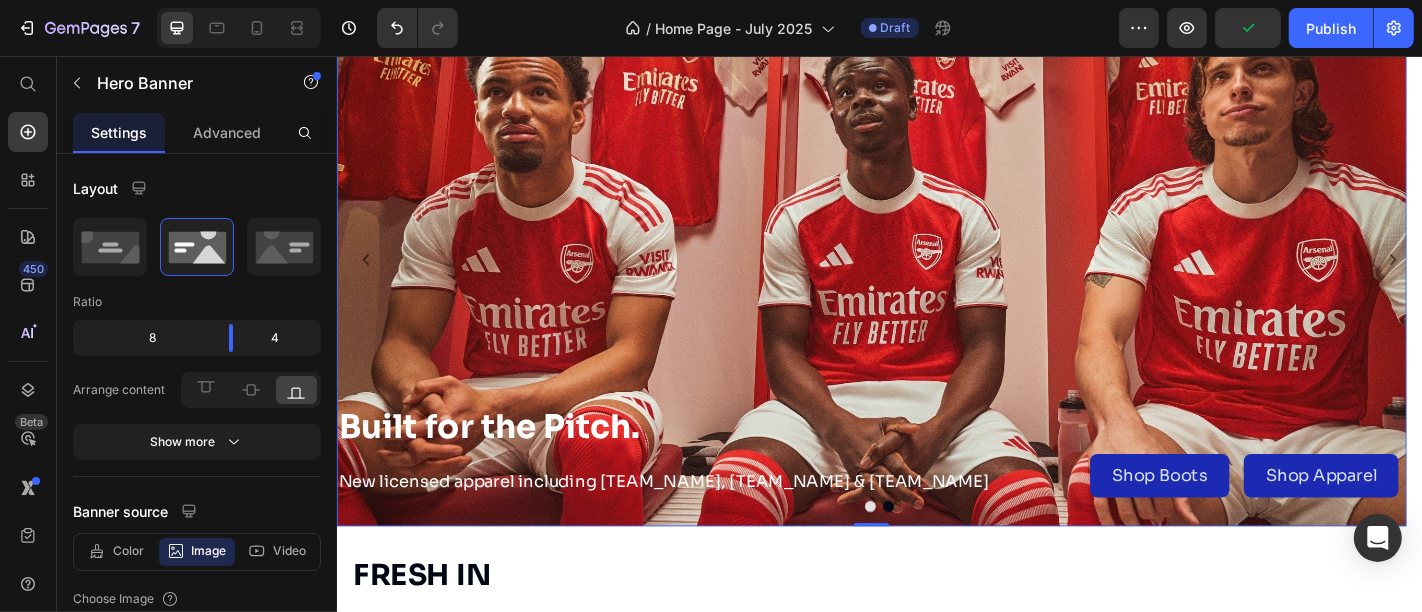 click at bounding box center (927, 280) 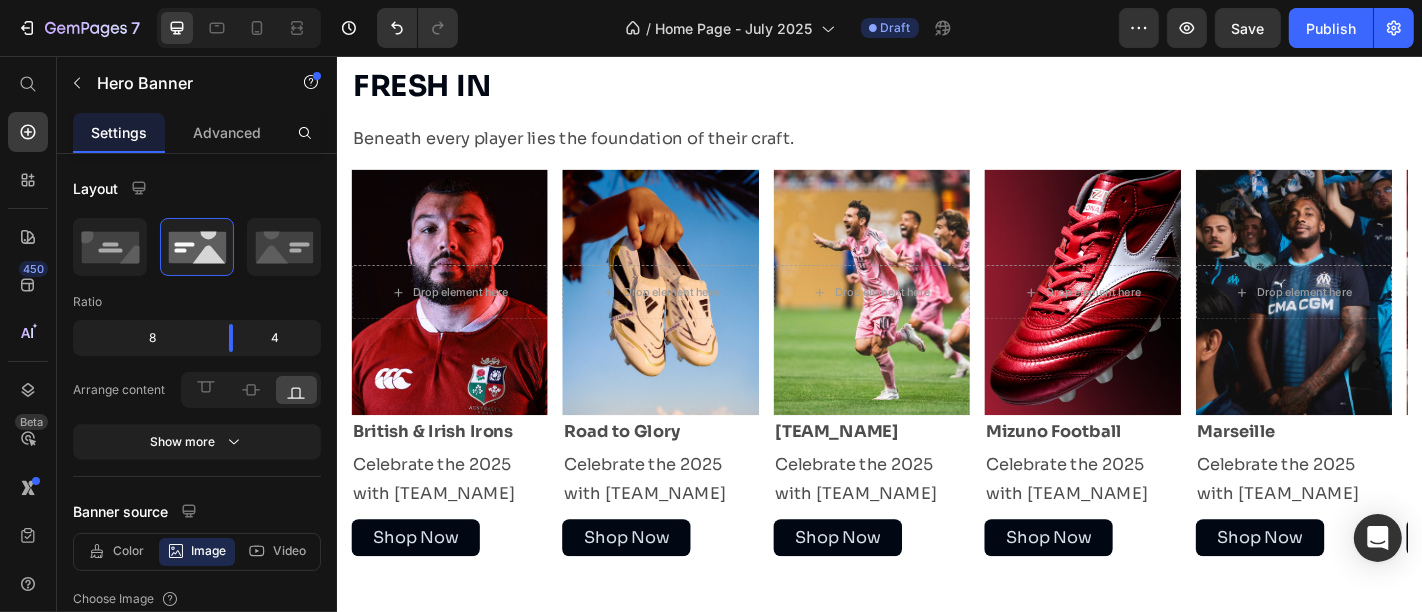 scroll, scrollTop: 841, scrollLeft: 0, axis: vertical 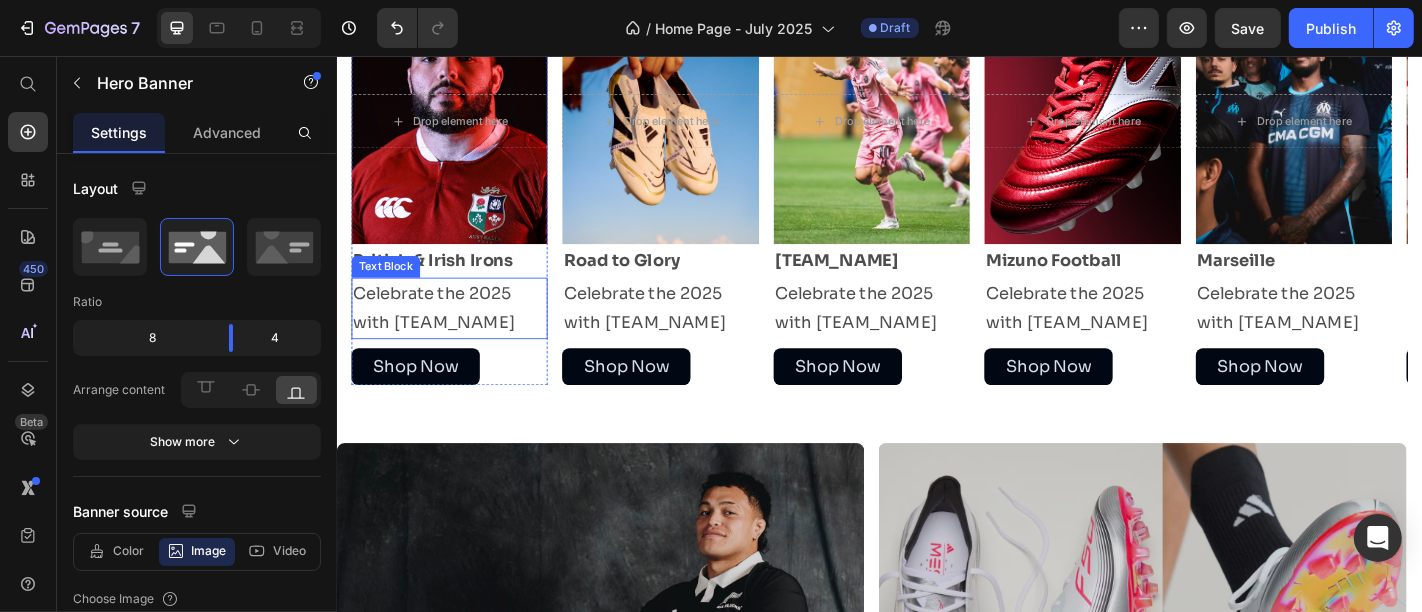 click on "Celebrate the 2025 with Inter Miami FC" at bounding box center (460, 335) 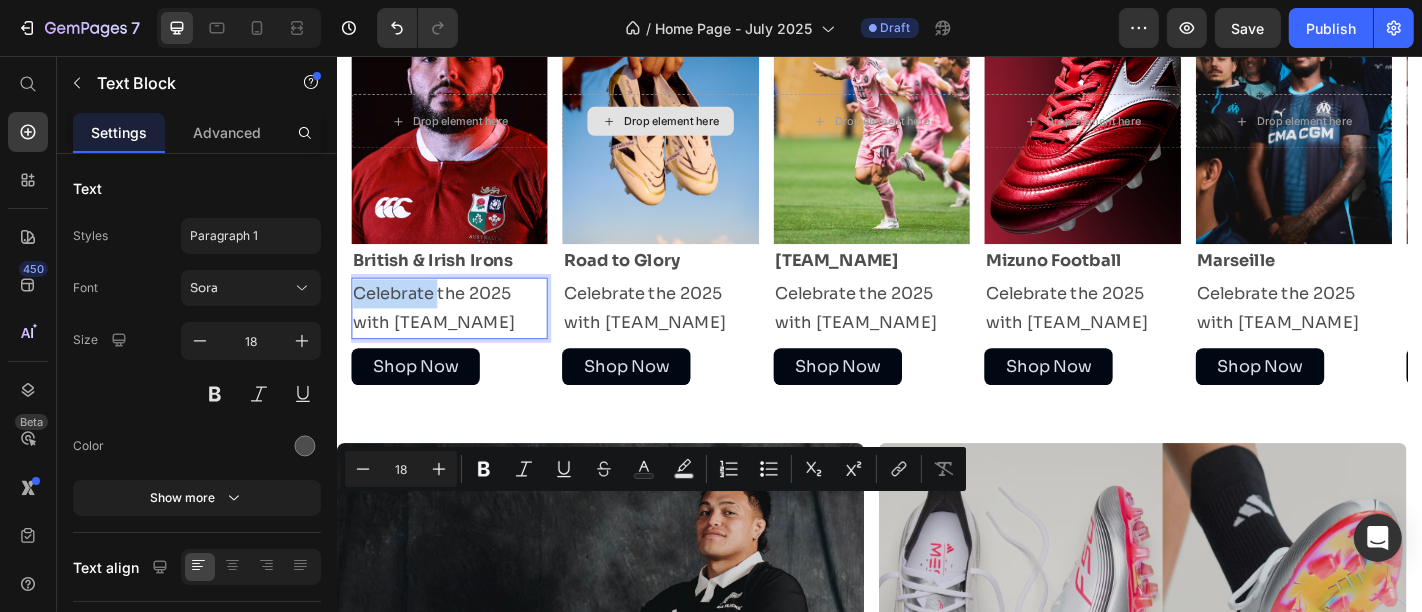 scroll, scrollTop: 603, scrollLeft: 0, axis: vertical 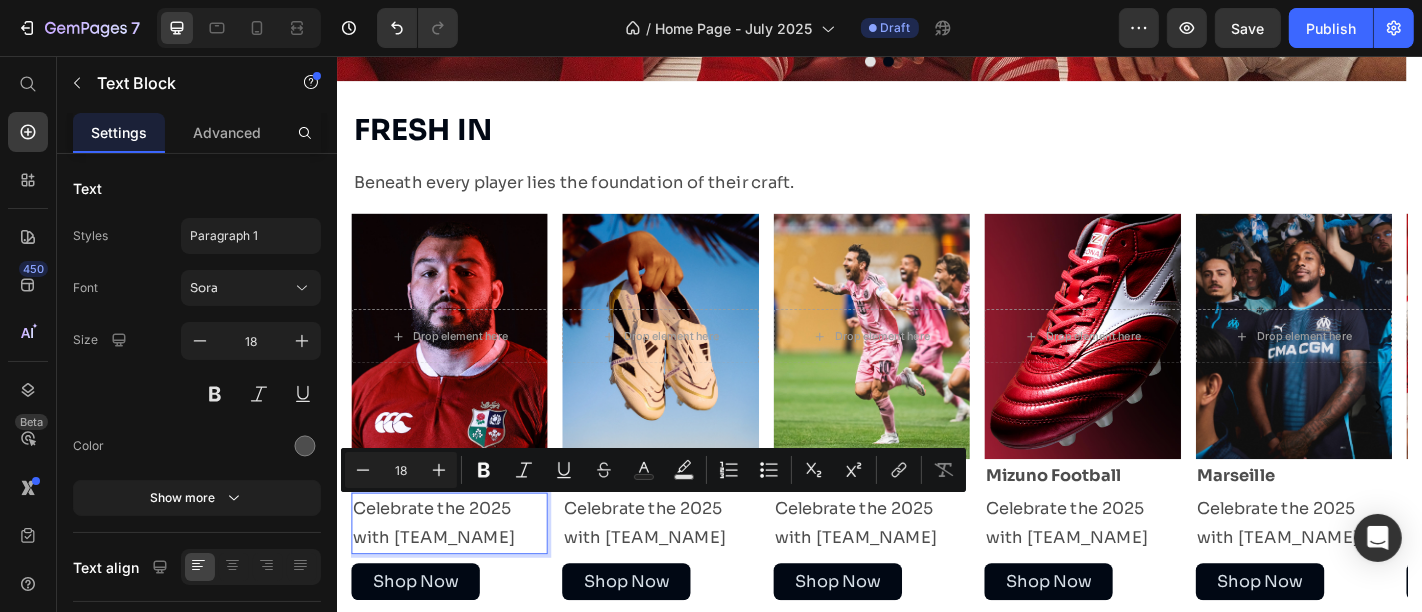 click on "Celebrate the 2025 with Inter Miami FC" at bounding box center (460, 573) 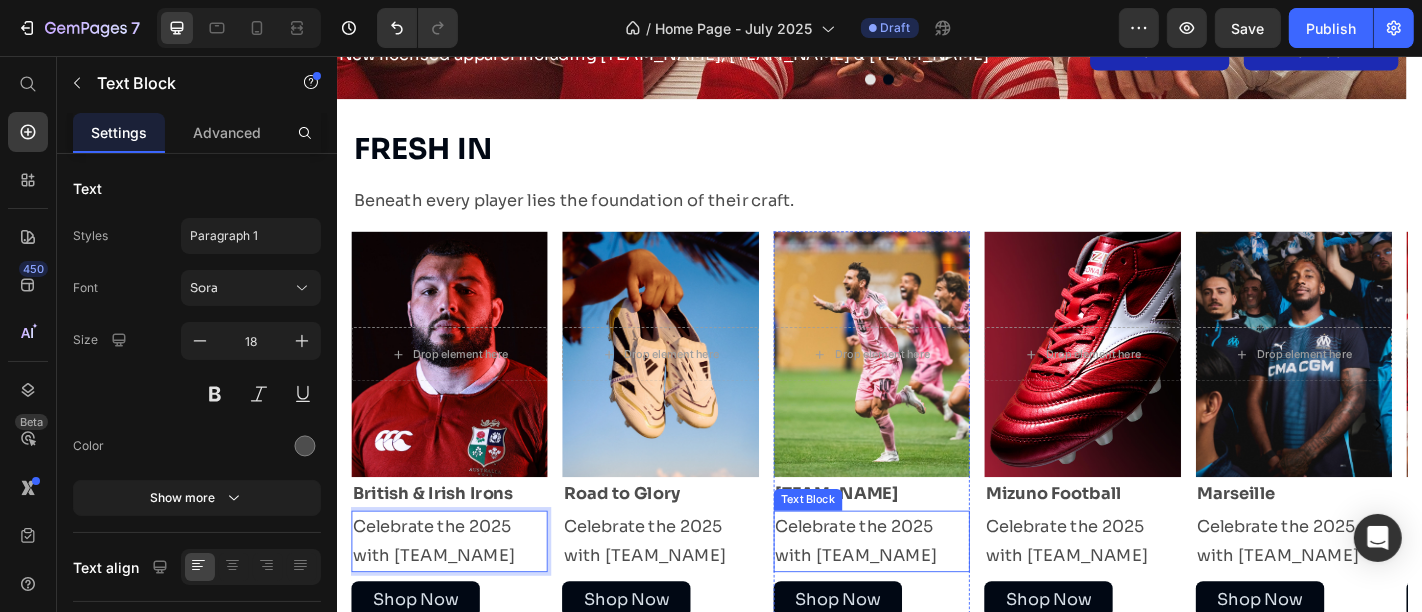 scroll, scrollTop: 582, scrollLeft: 0, axis: vertical 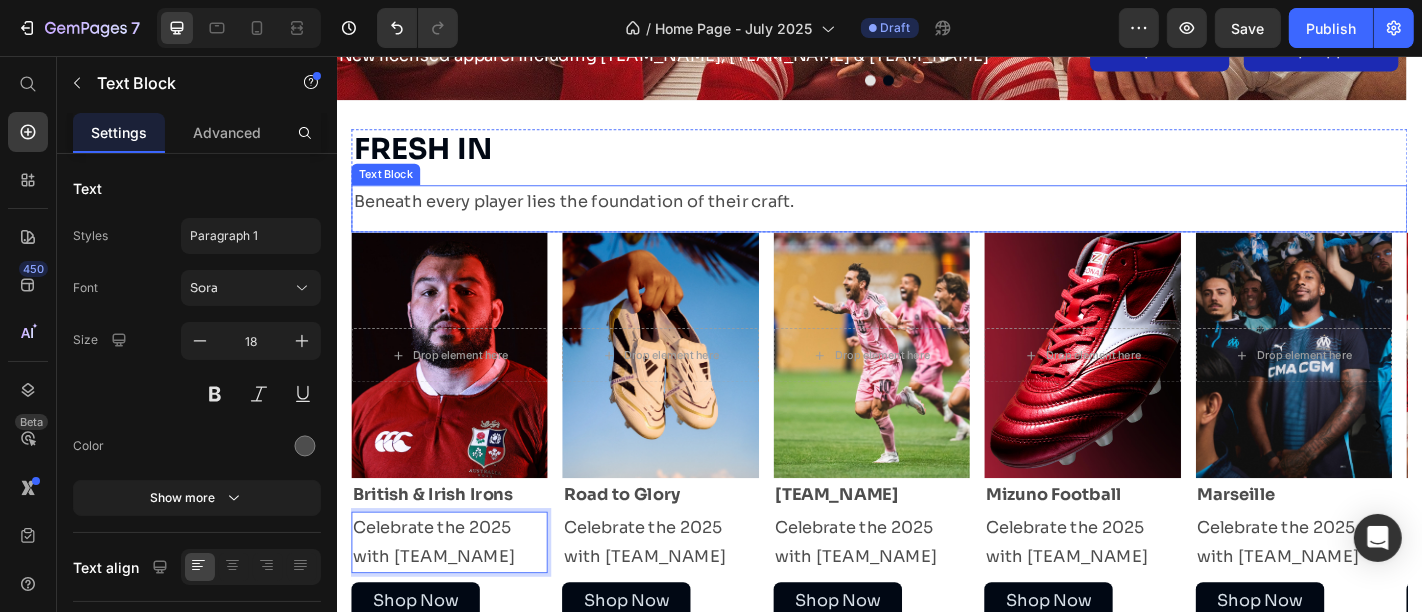 click on "Beneath every player lies the foundation of their craft." at bounding box center (936, 217) 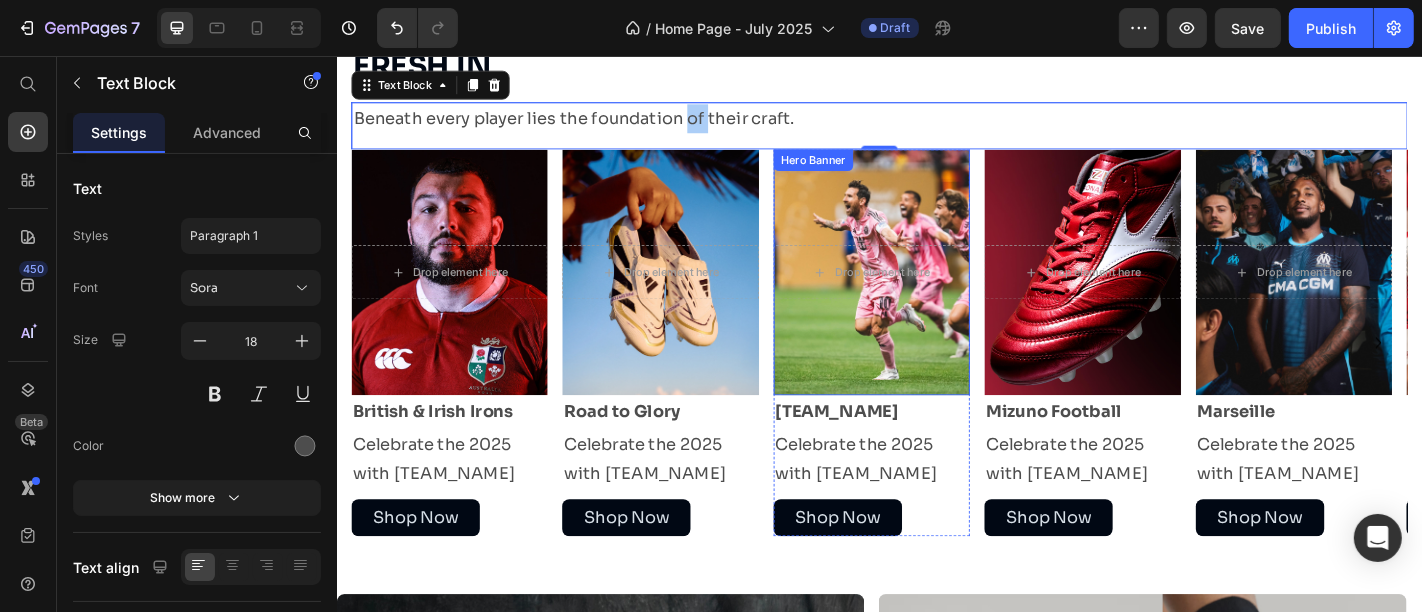 scroll, scrollTop: 675, scrollLeft: 0, axis: vertical 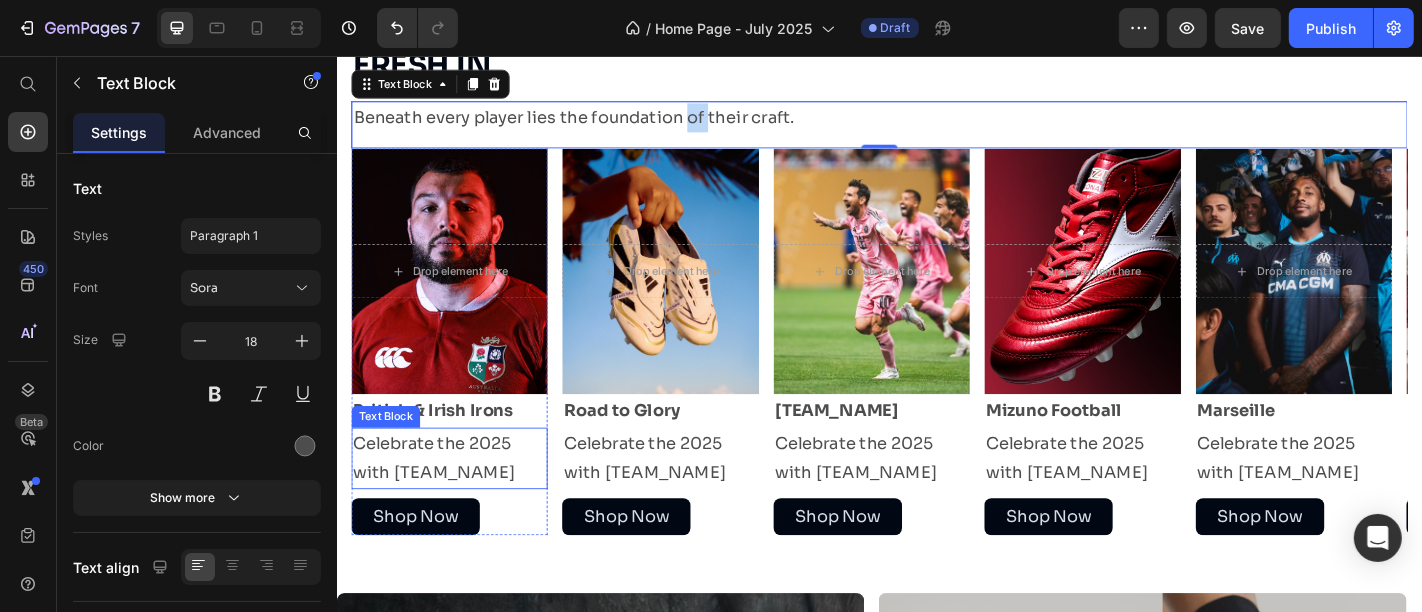 click on "Celebrate the 2025 with Inter Miami FC" at bounding box center [460, 501] 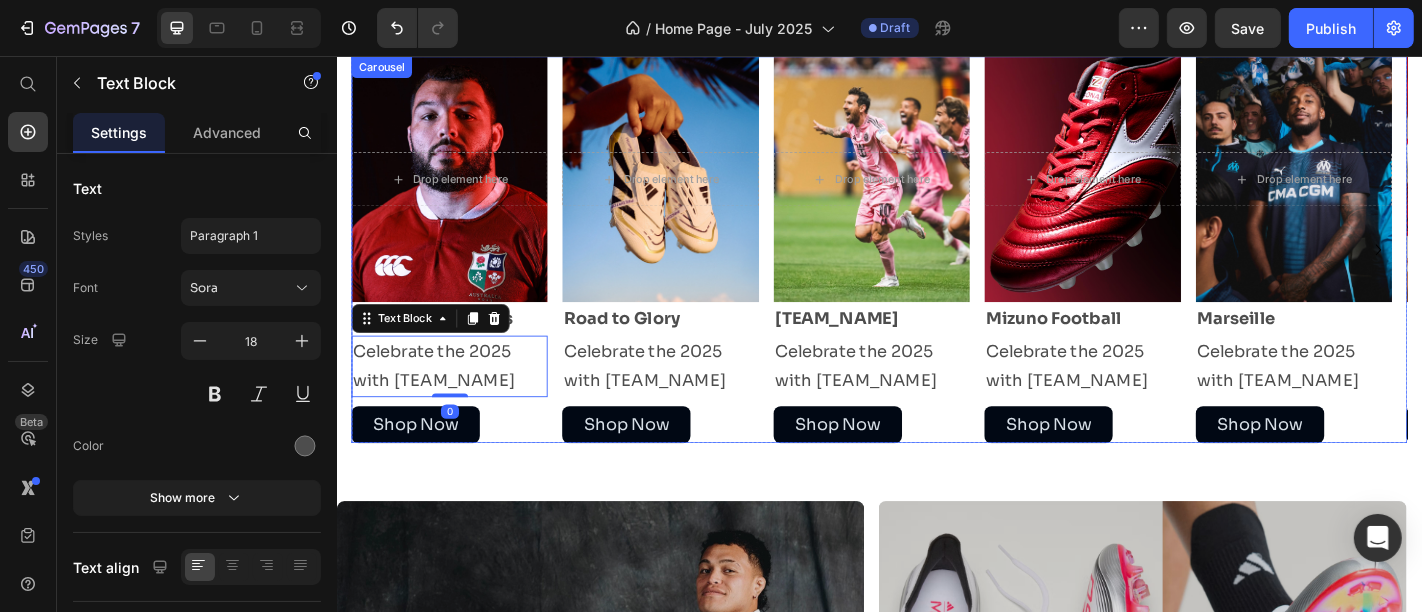 scroll, scrollTop: 788, scrollLeft: 0, axis: vertical 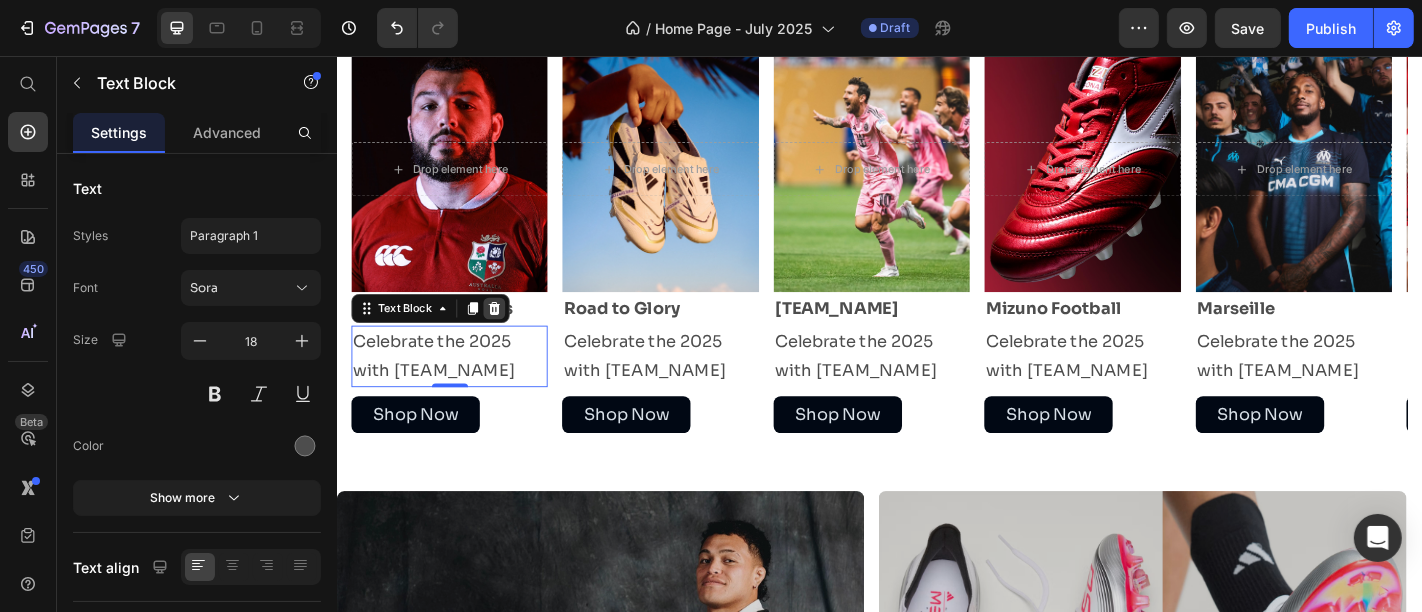 click 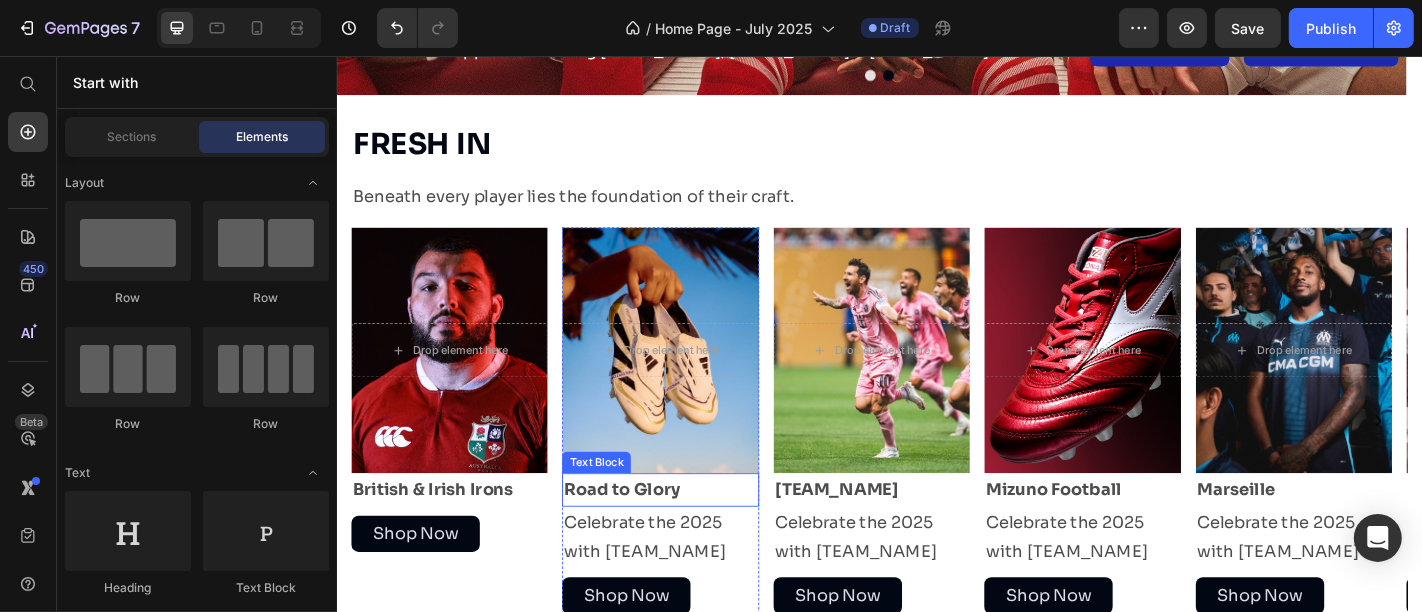 scroll, scrollTop: 588, scrollLeft: 0, axis: vertical 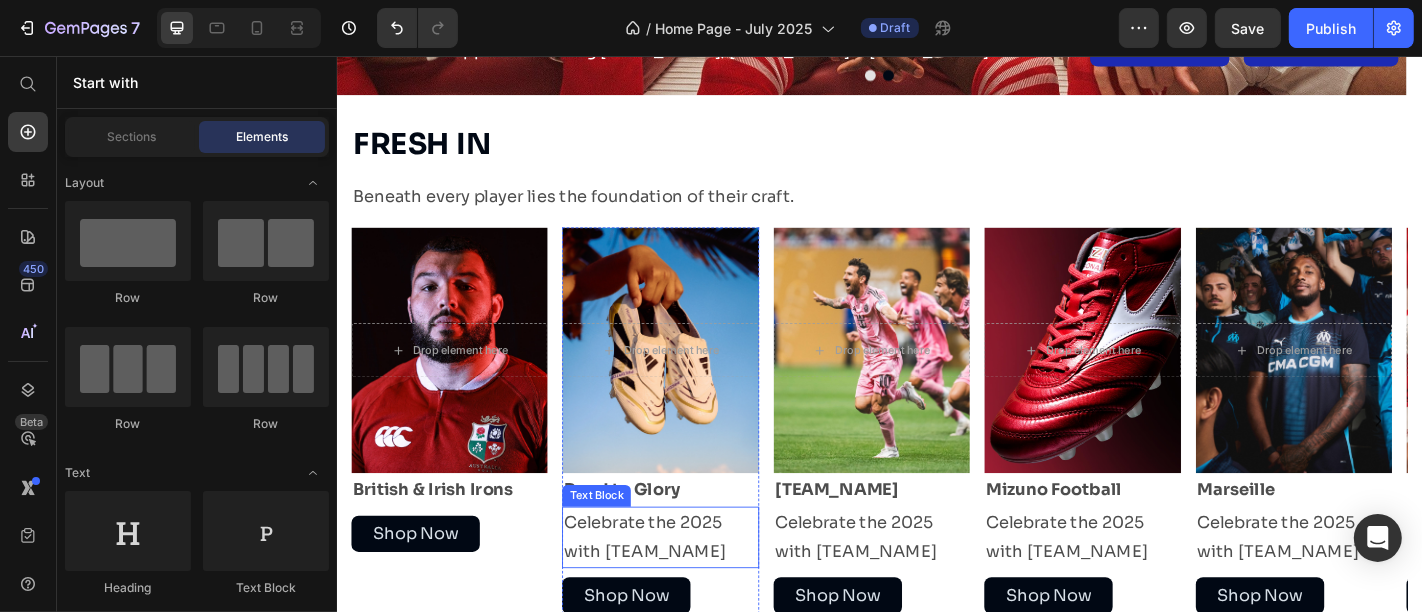 click on "Celebrate the 2025 with Inter Miami FC" at bounding box center (693, 588) 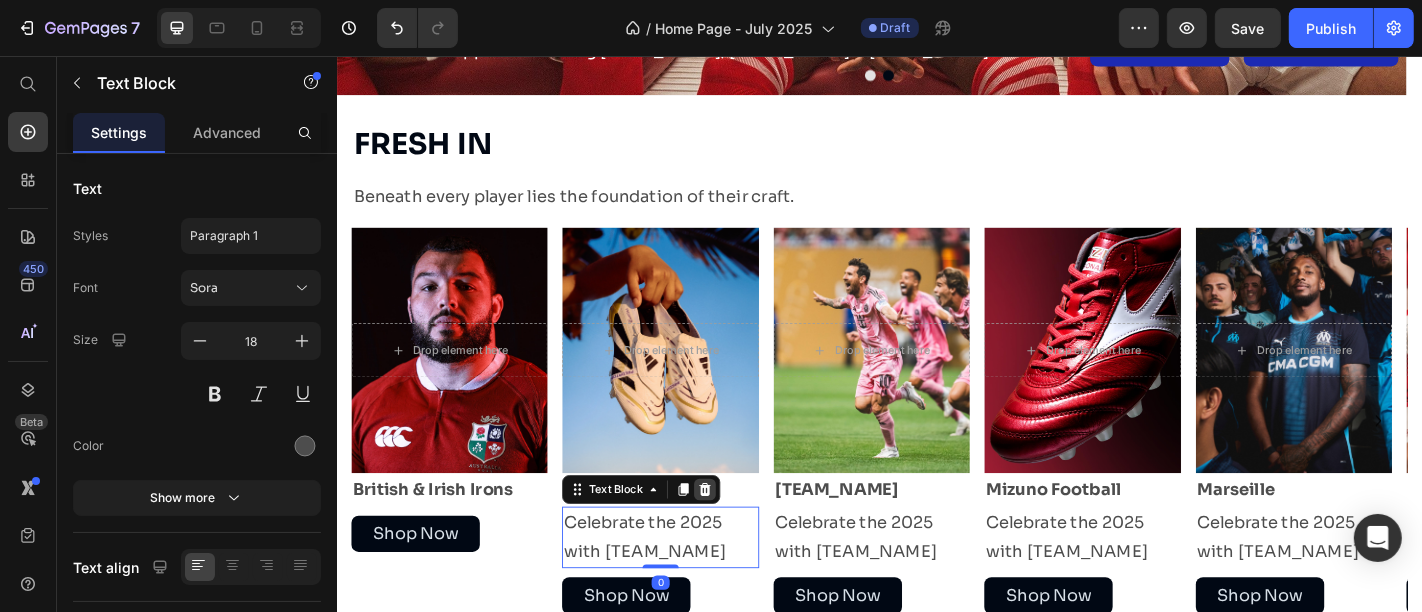 click at bounding box center [743, 535] 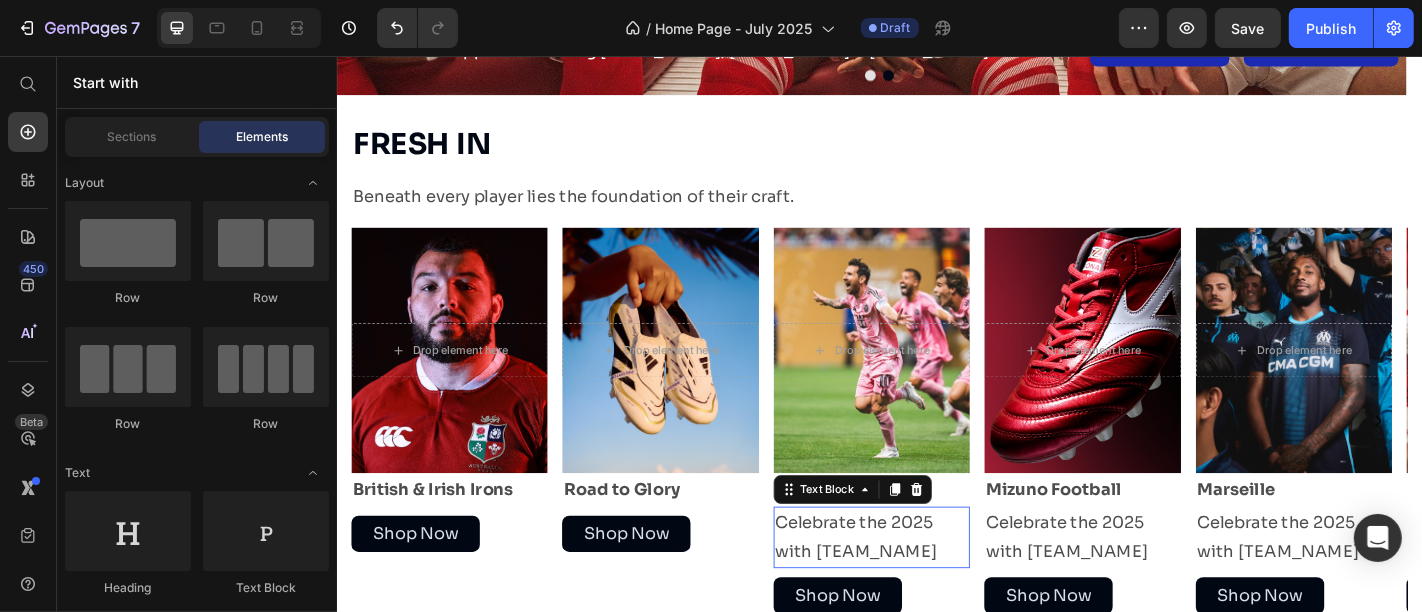 click on "Celebrate the 2025 with Inter Miami FC" at bounding box center [927, 588] 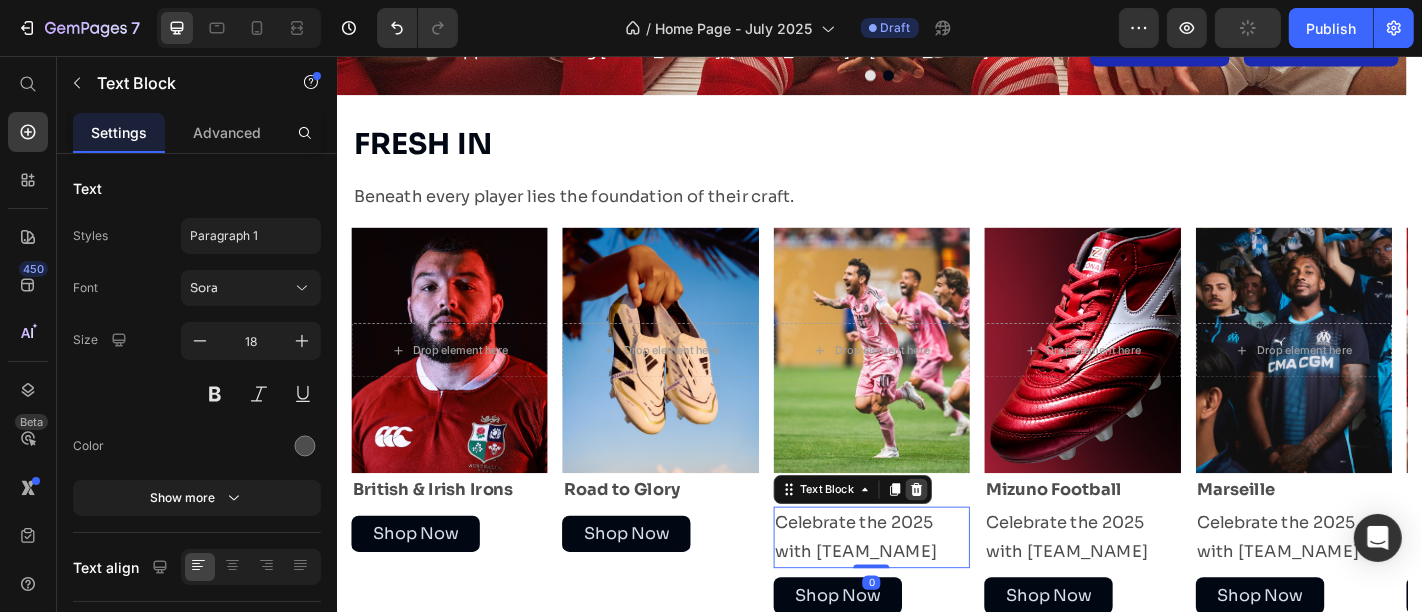 click 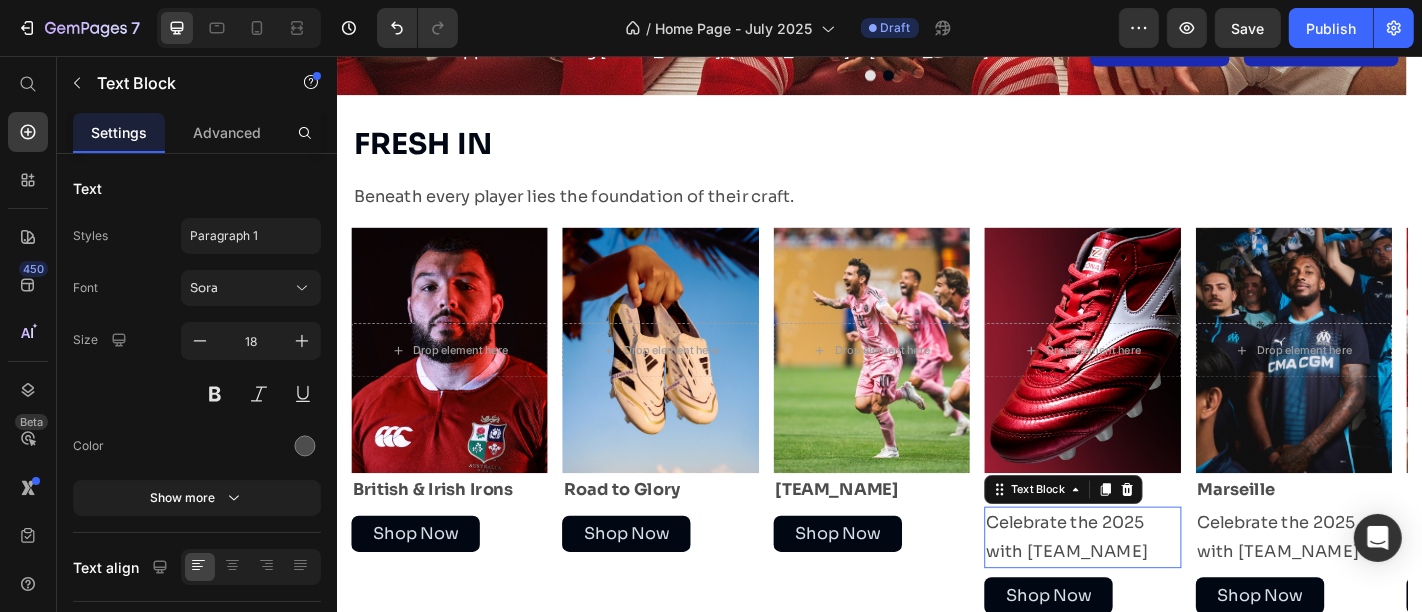 click on "Celebrate the 2025 with Inter Miami FC" at bounding box center (1160, 588) 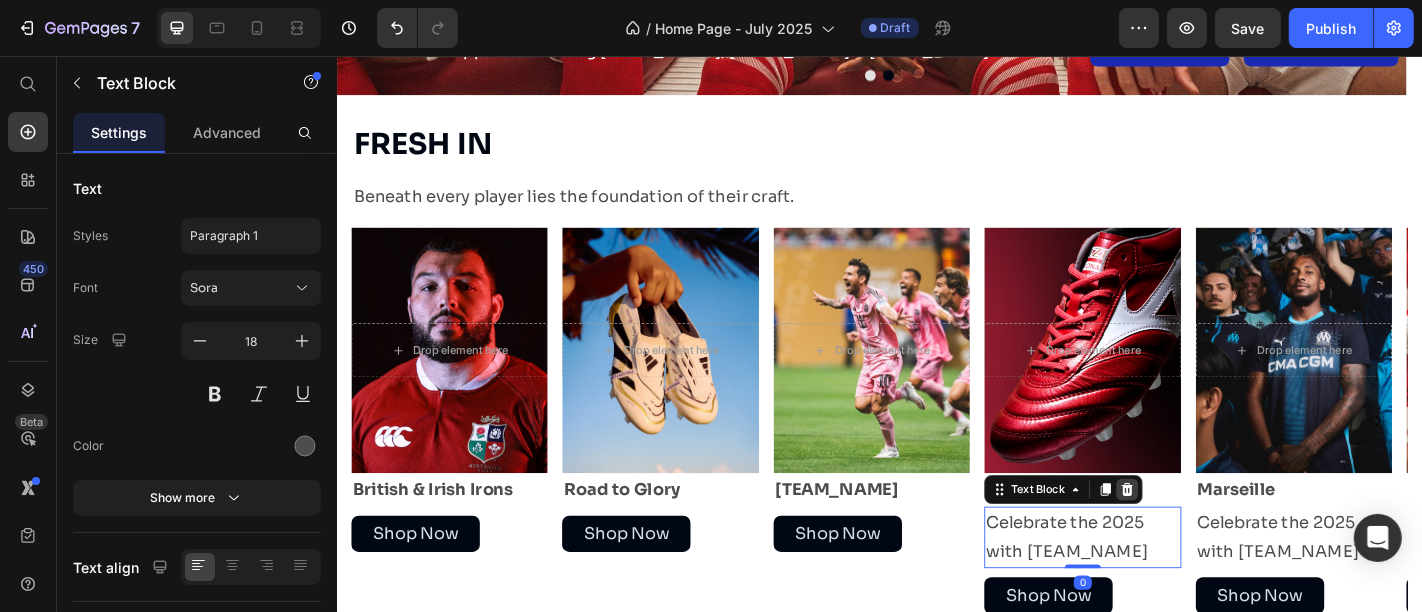 click 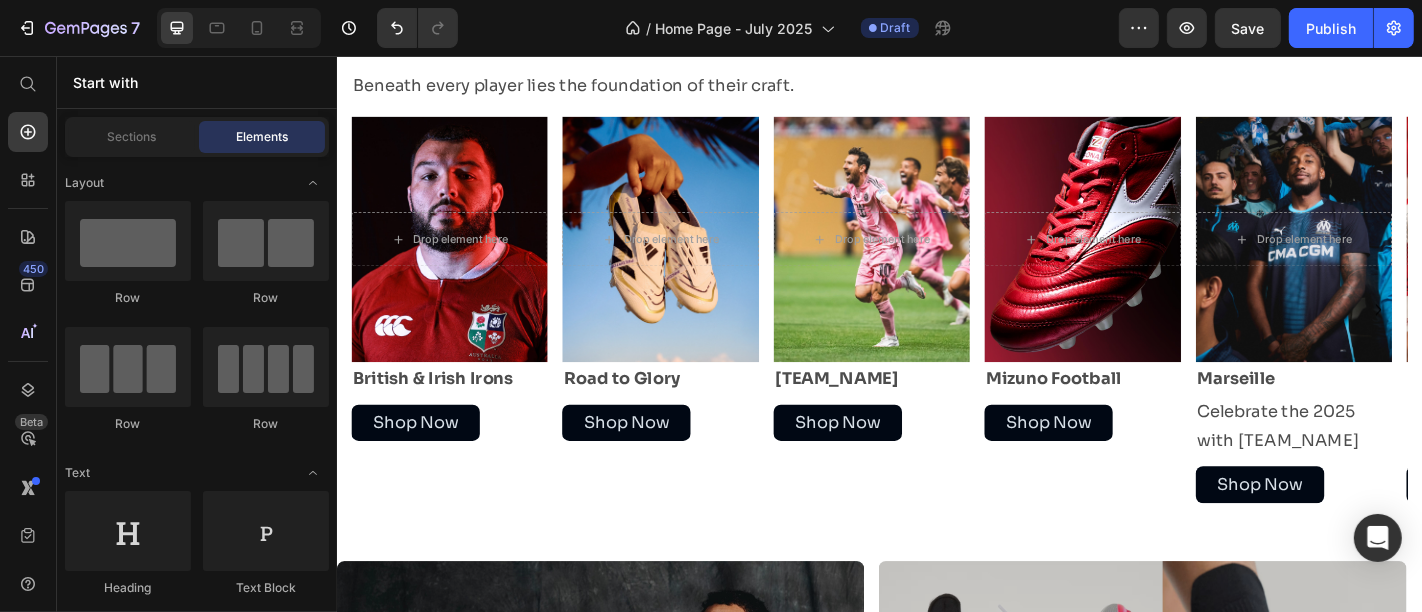 scroll, scrollTop: 714, scrollLeft: 0, axis: vertical 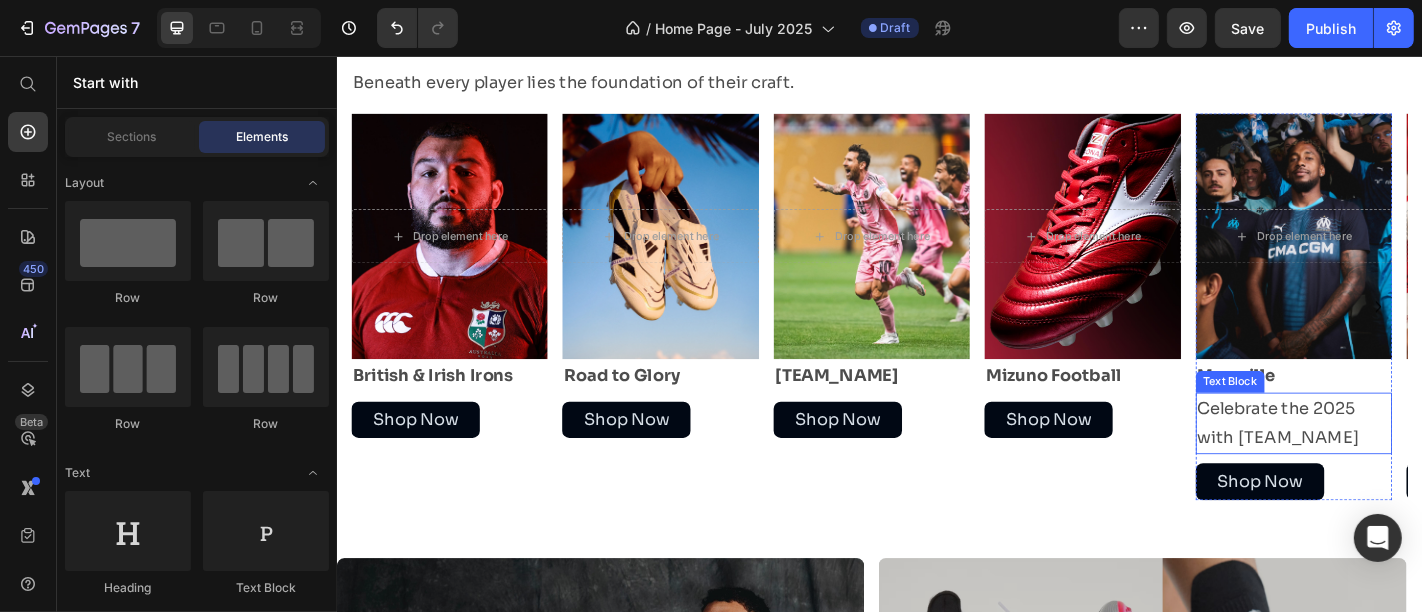 click on "Celebrate the 2025 with Inter Miami FC" at bounding box center (1394, 462) 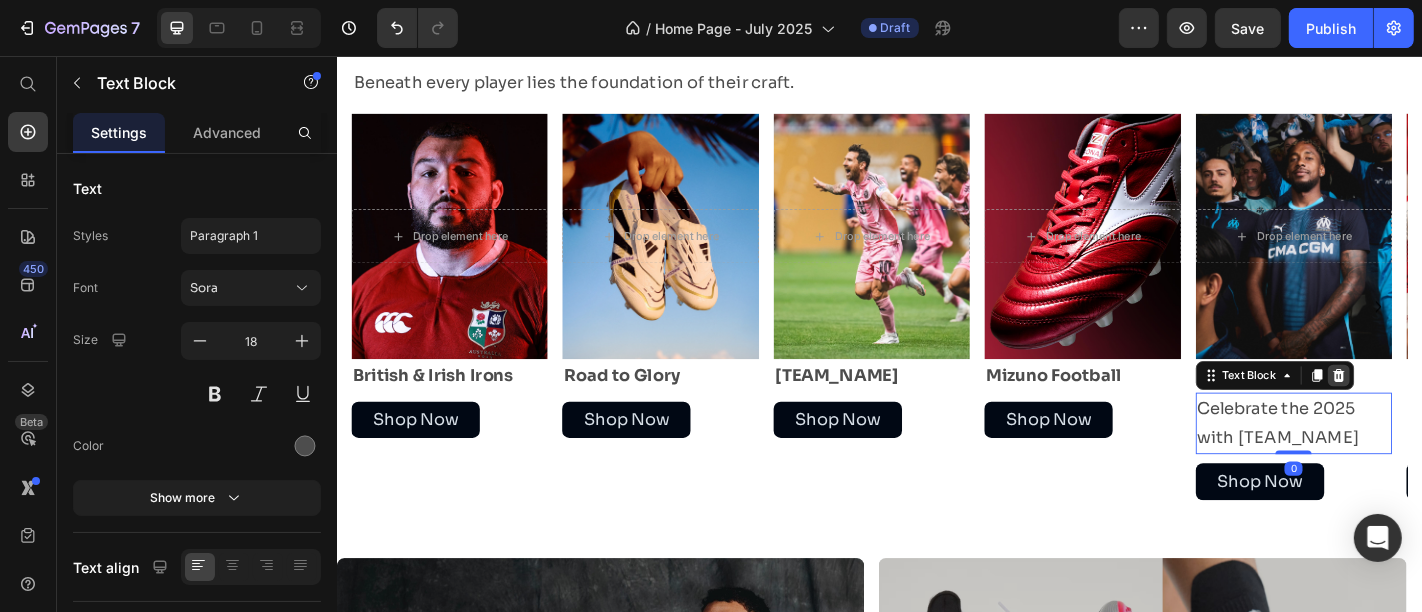 click 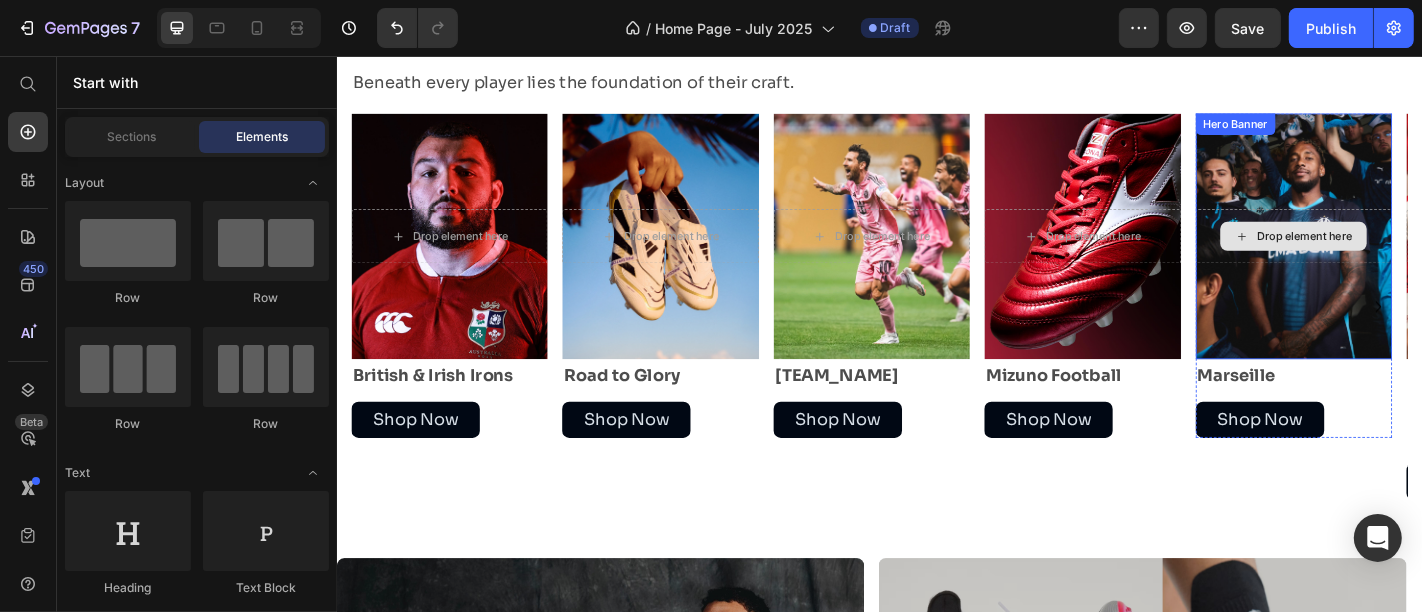 click on "Drop element here" at bounding box center [1394, 255] 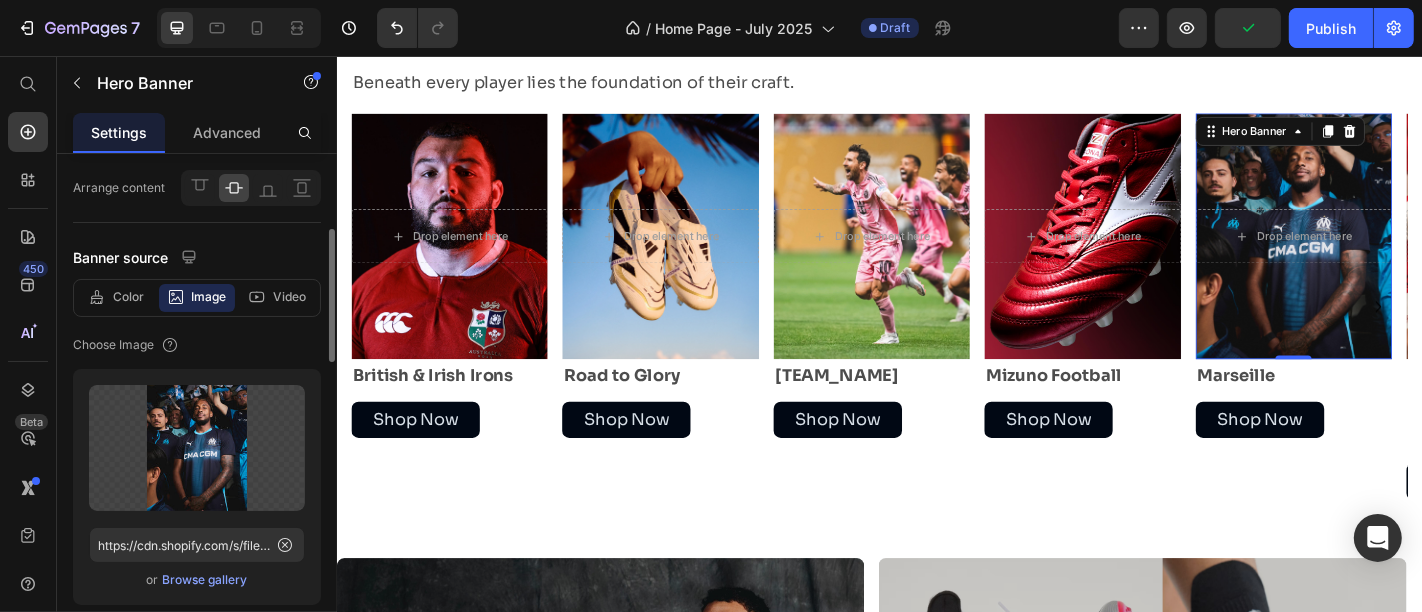 scroll, scrollTop: 93, scrollLeft: 0, axis: vertical 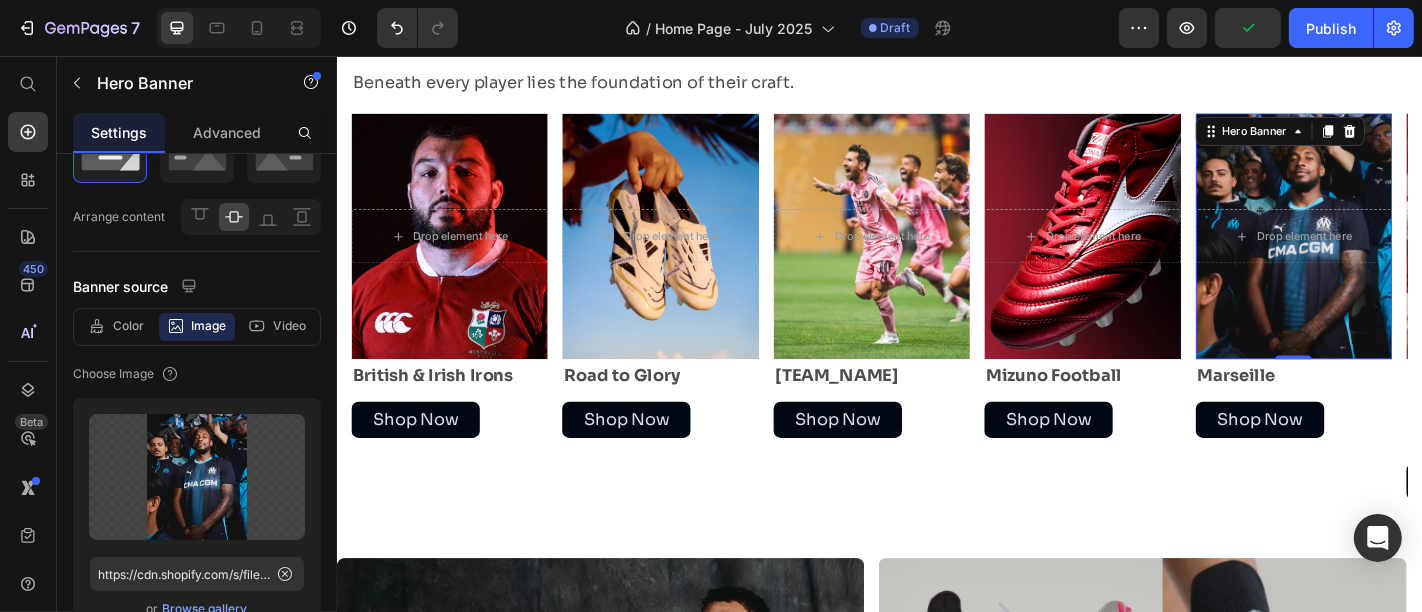 click on "Drop element here" at bounding box center [1394, 255] 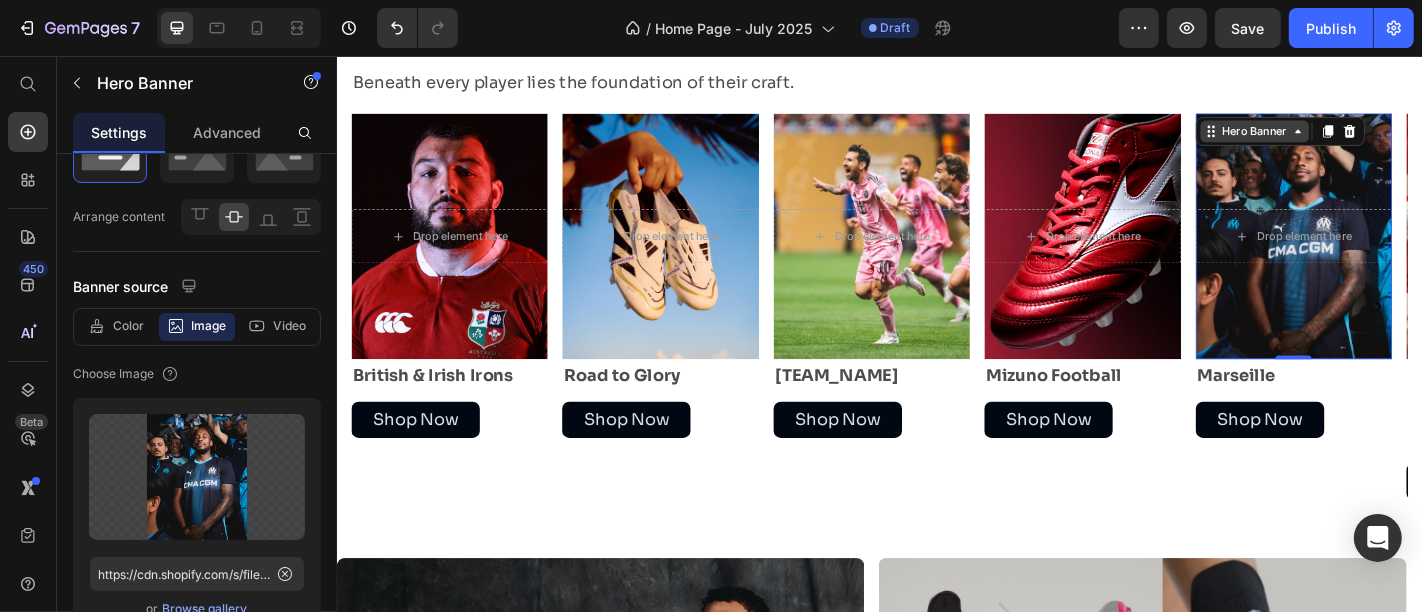 click on "Hero Banner" at bounding box center (1351, 139) 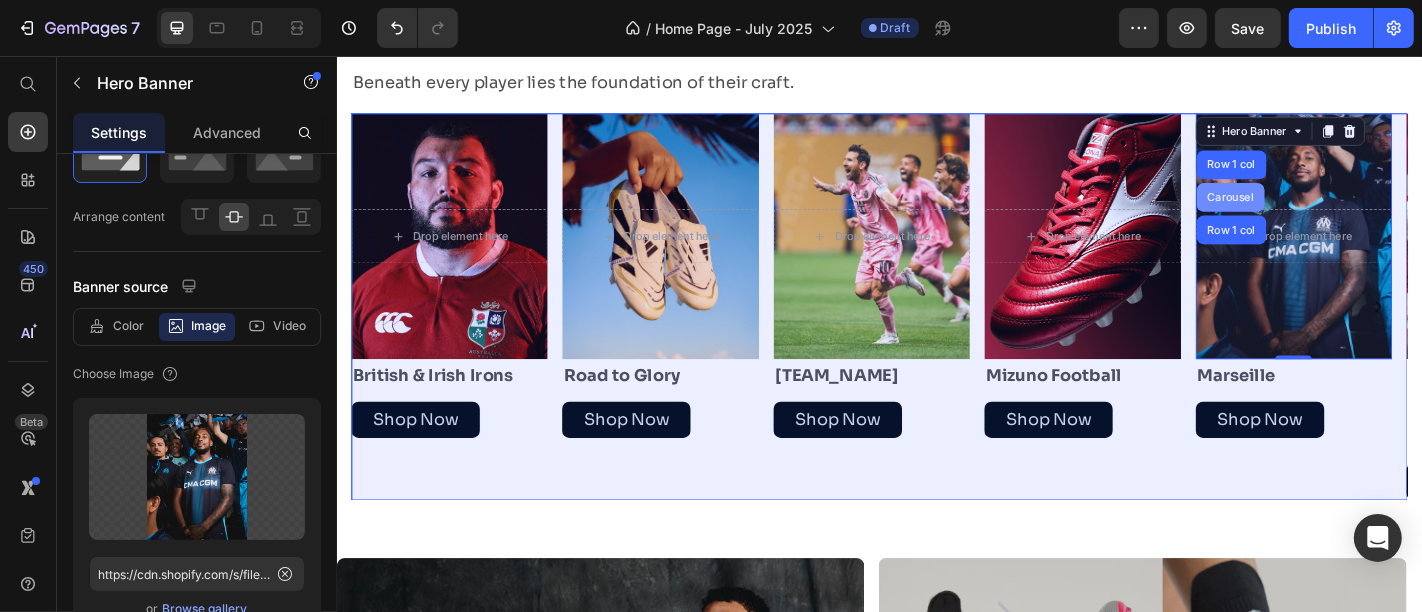 click on "Carousel" at bounding box center (1324, 212) 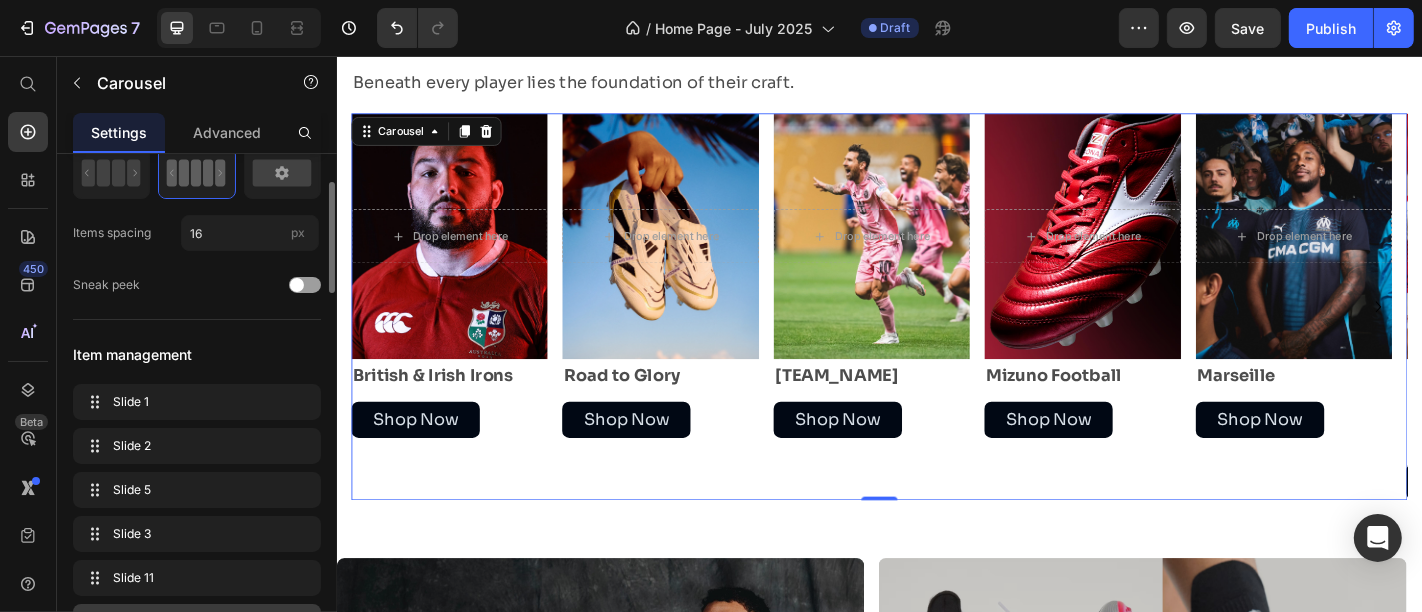 scroll, scrollTop: 188, scrollLeft: 0, axis: vertical 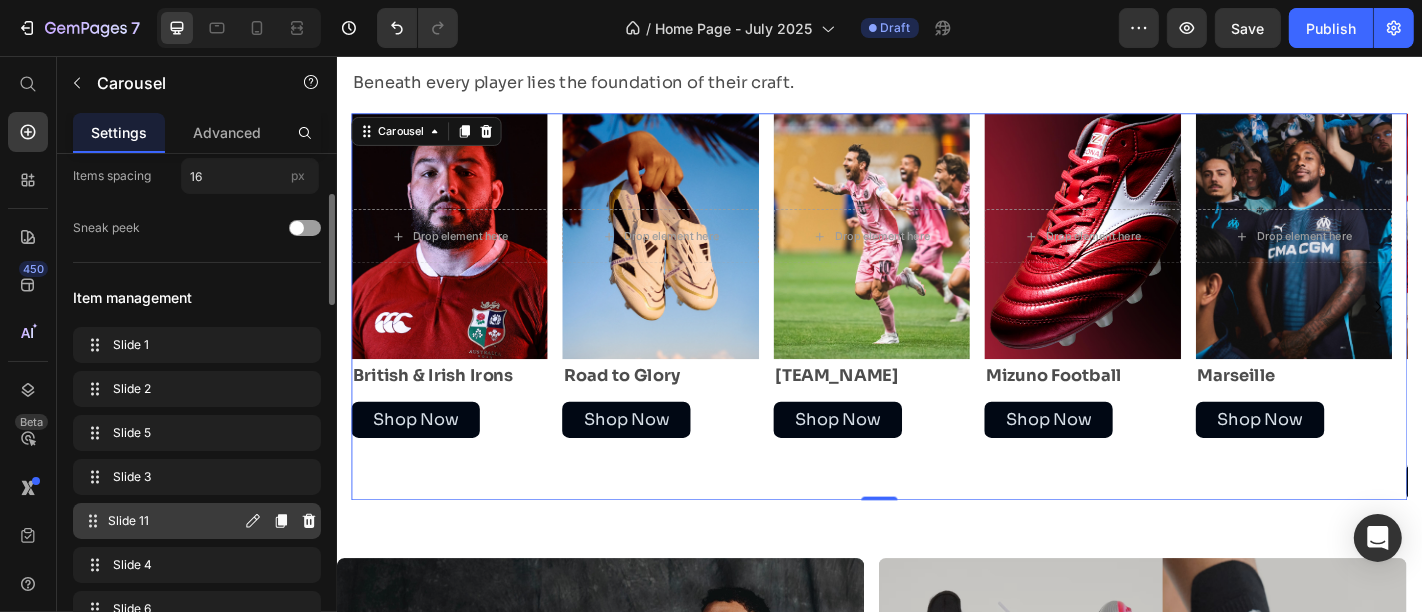 click on "Slide 11" at bounding box center (174, 521) 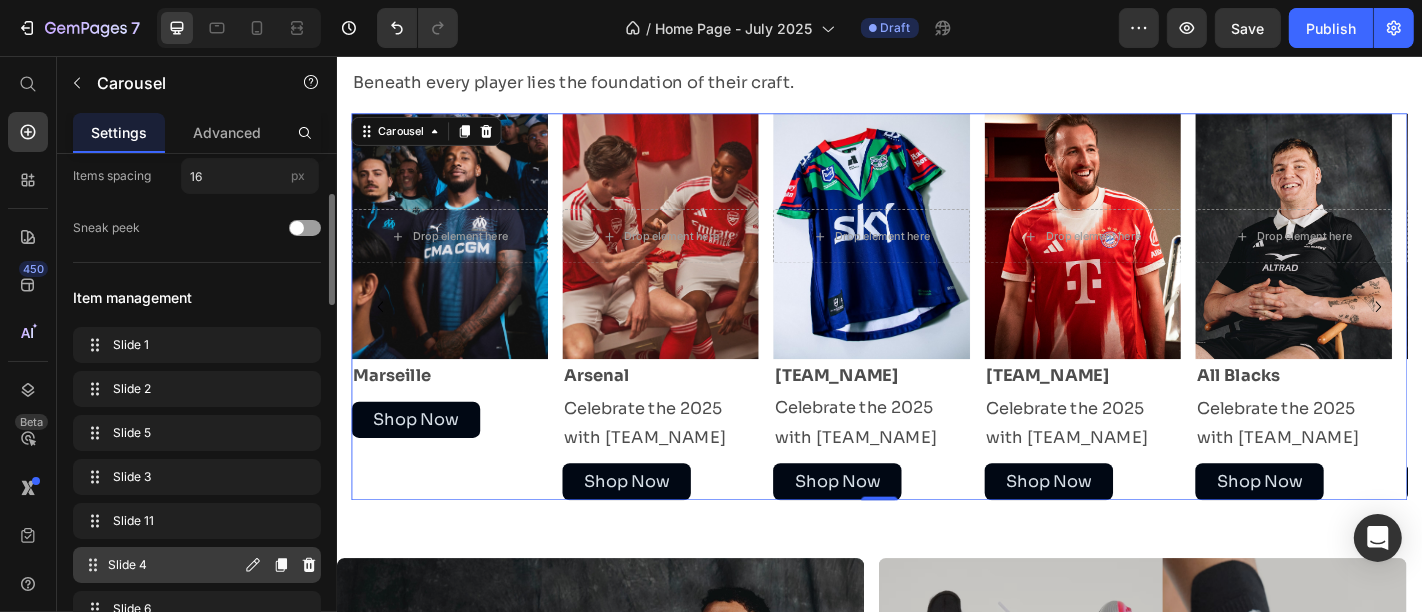click on "Slide 4 Slide 4" at bounding box center (161, 565) 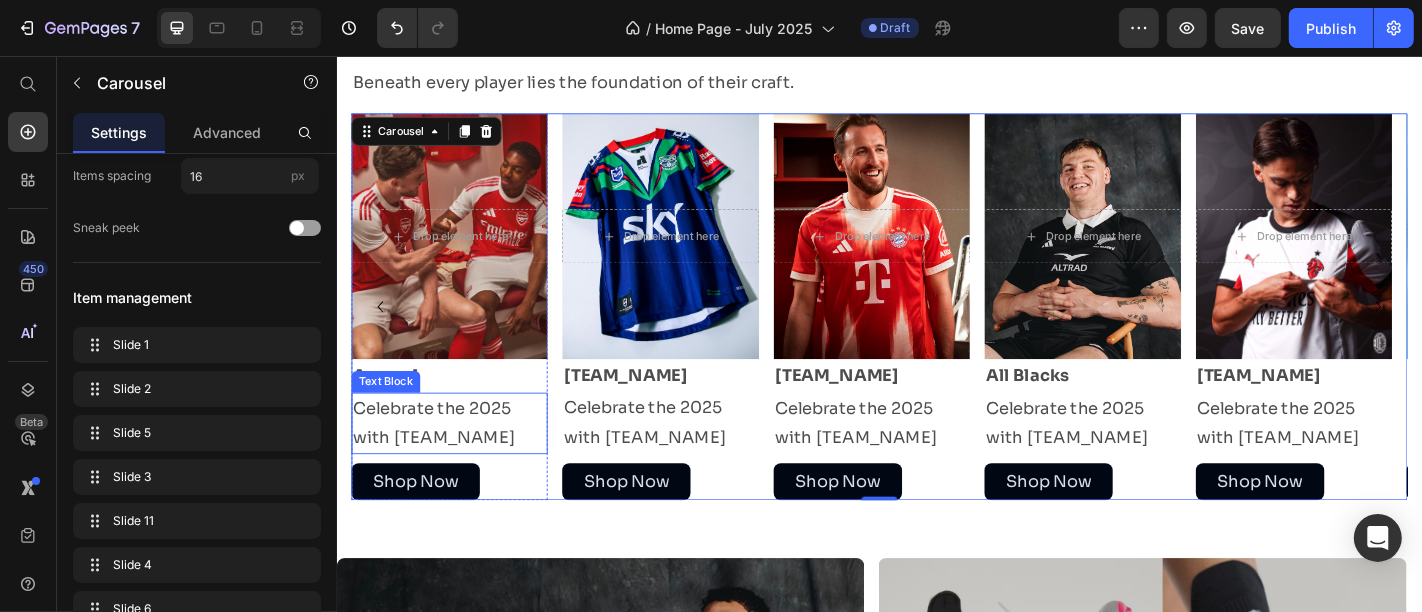 click on "Celebrate the 2025 with Inter Miami FC" at bounding box center (460, 462) 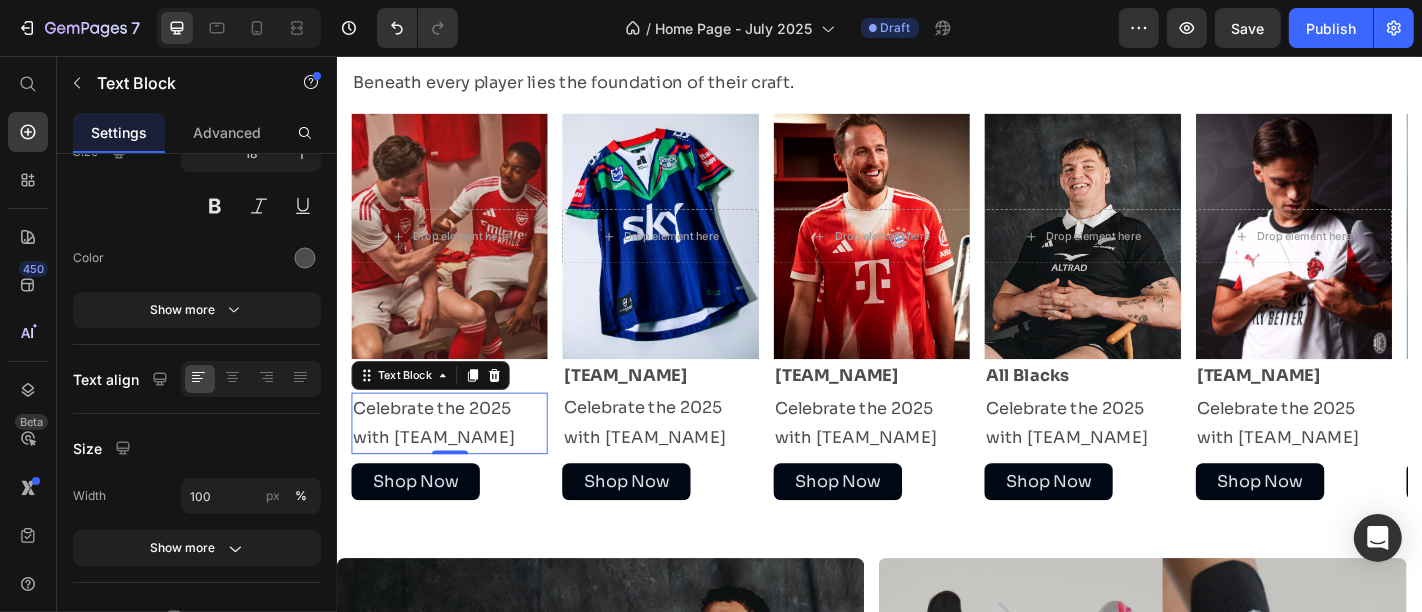 scroll, scrollTop: 0, scrollLeft: 0, axis: both 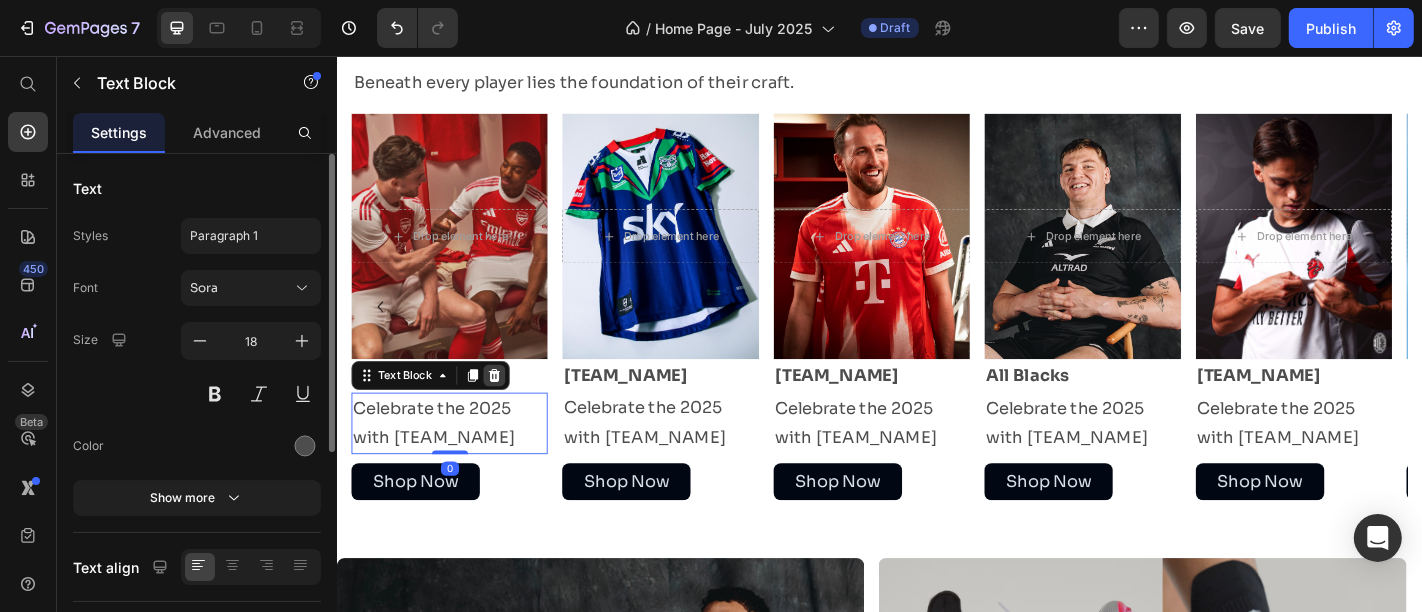 click 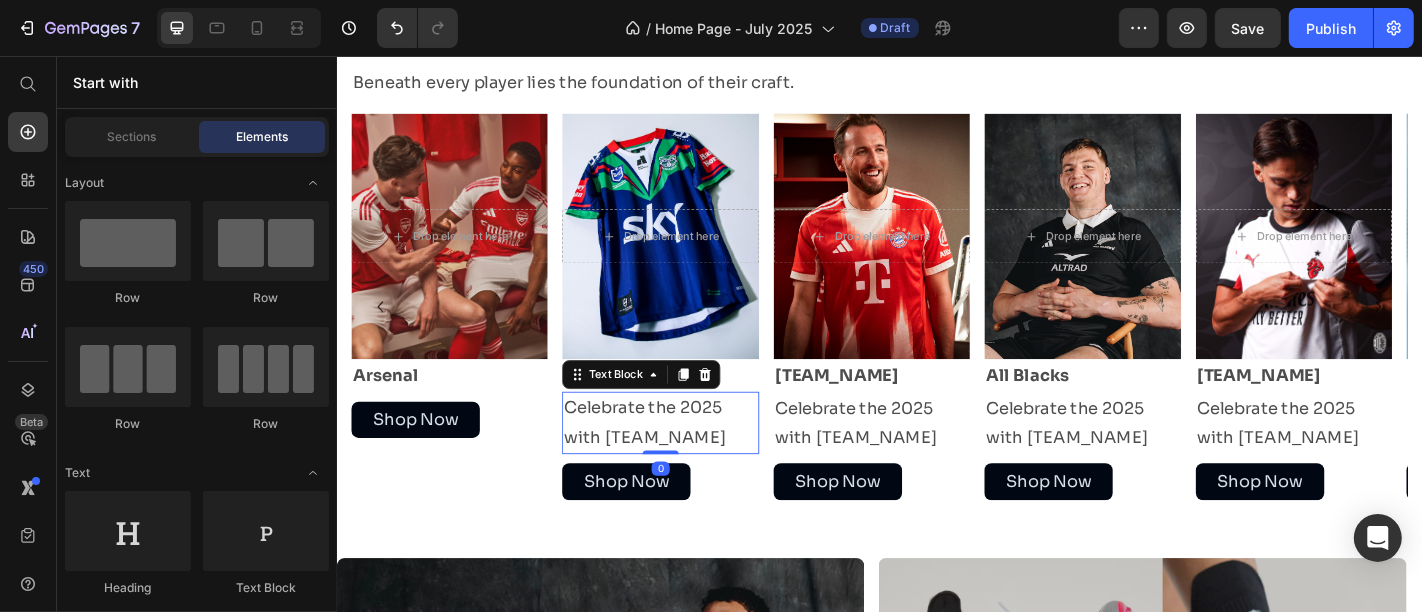 click on "Celebrate the 2025 with Inter Miami FC" at bounding box center [693, 461] 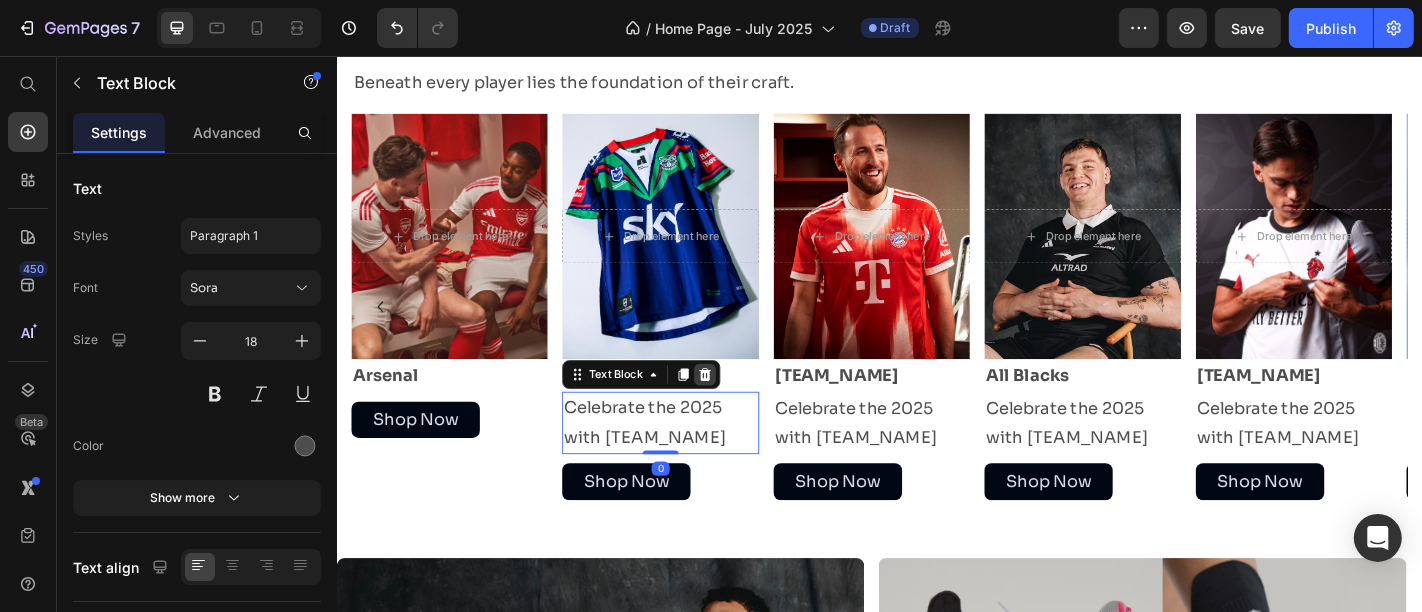 click 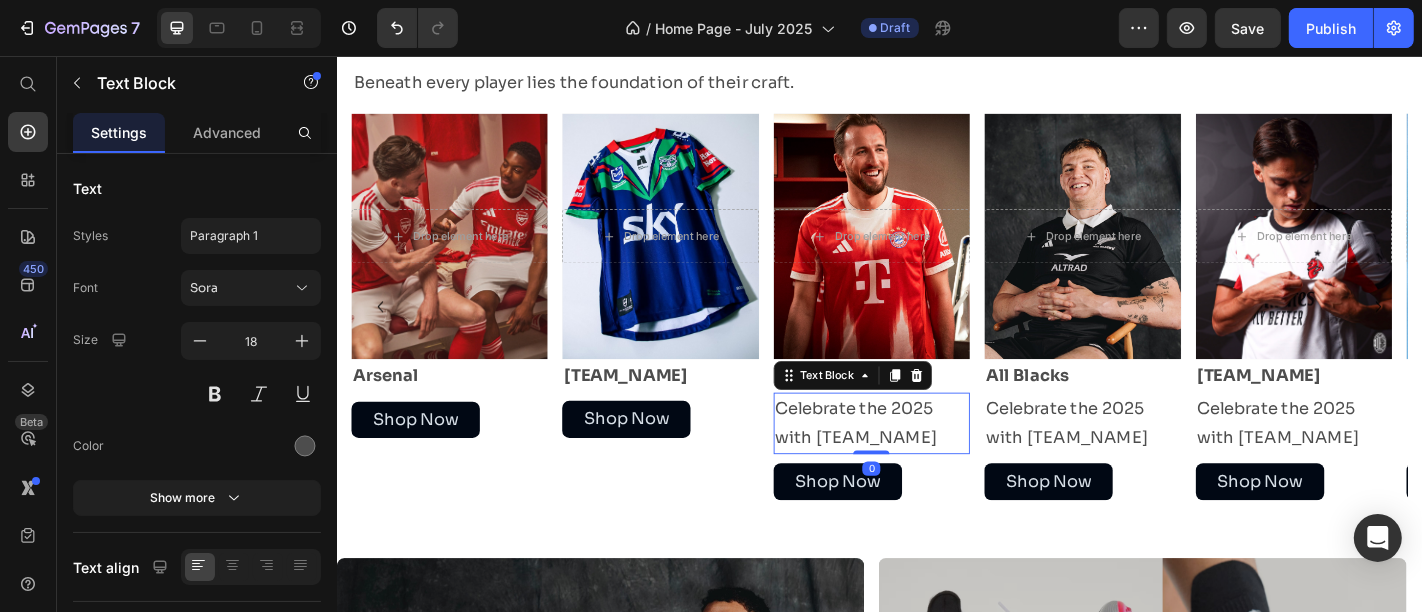 click on "Celebrate the 2025 with Inter Miami FC" at bounding box center [927, 462] 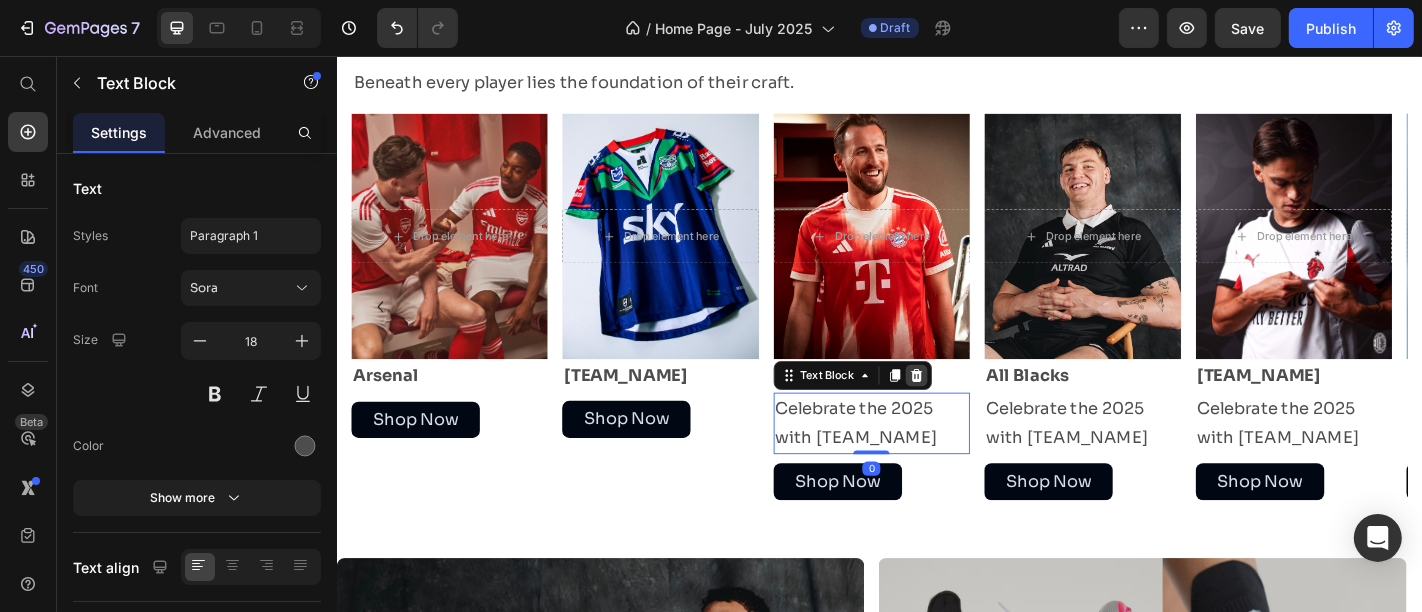 click 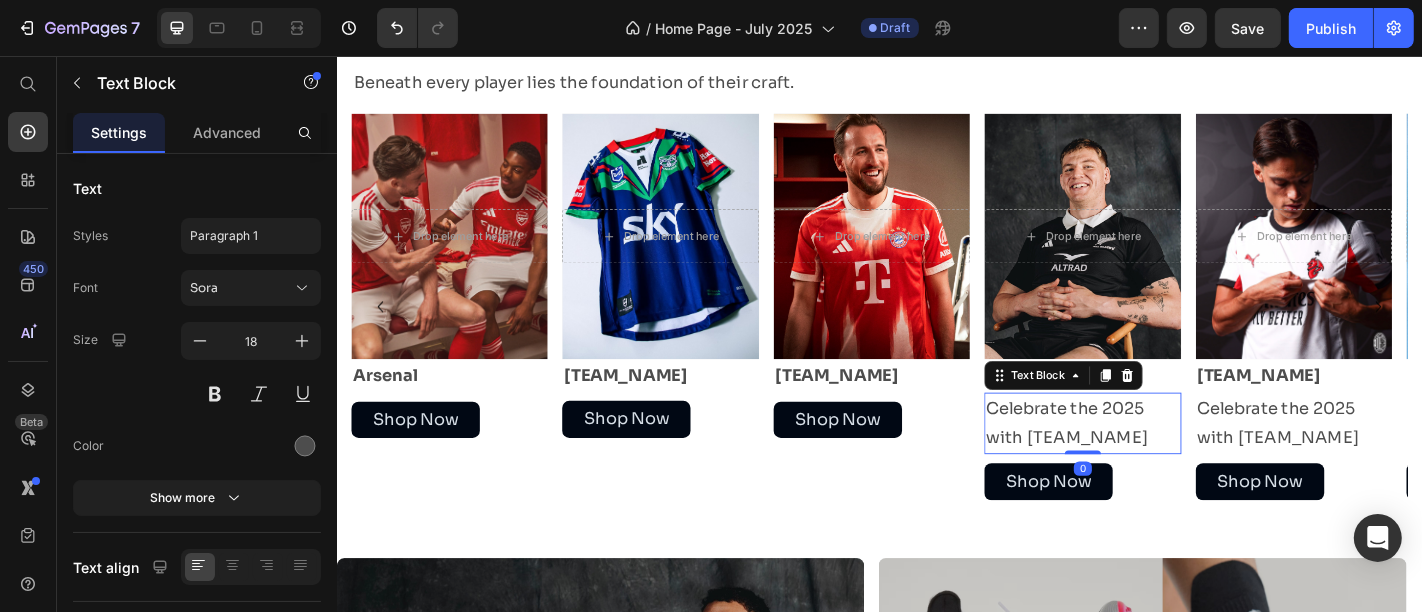 click on "Celebrate the 2025 with Inter Miami FC" at bounding box center [1160, 462] 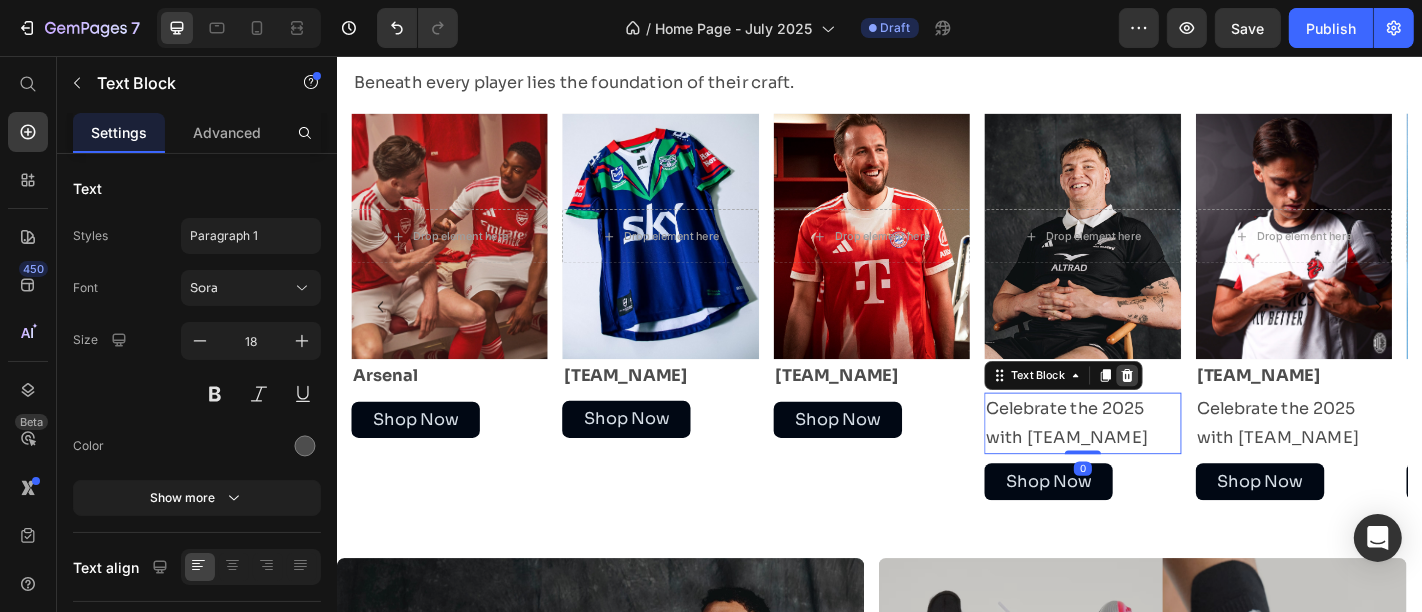 click at bounding box center (1210, 409) 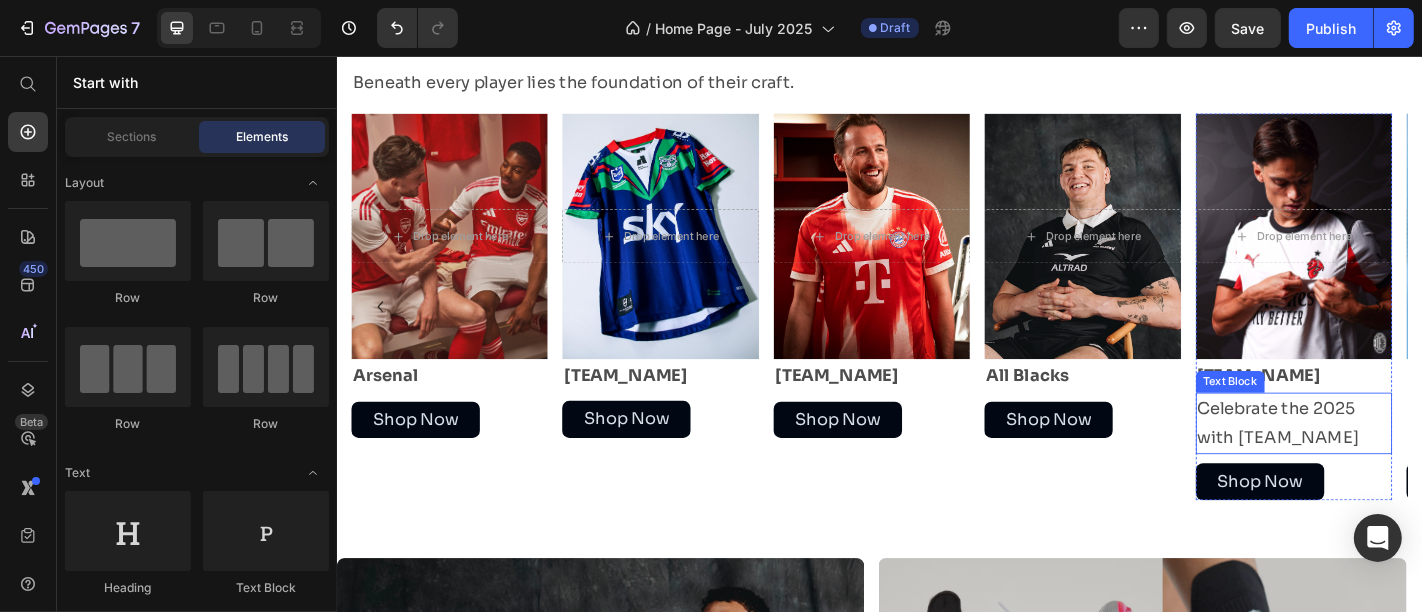 click on "Celebrate the 2025 with Inter Miami FC" at bounding box center (1394, 462) 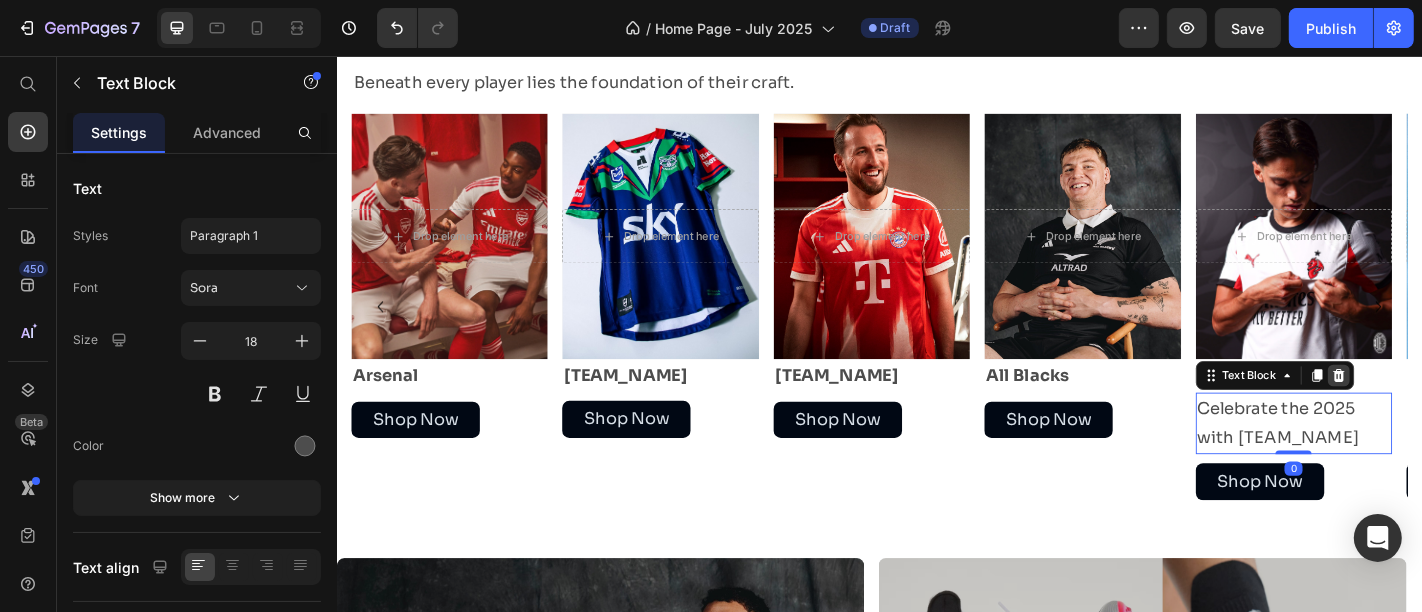 click 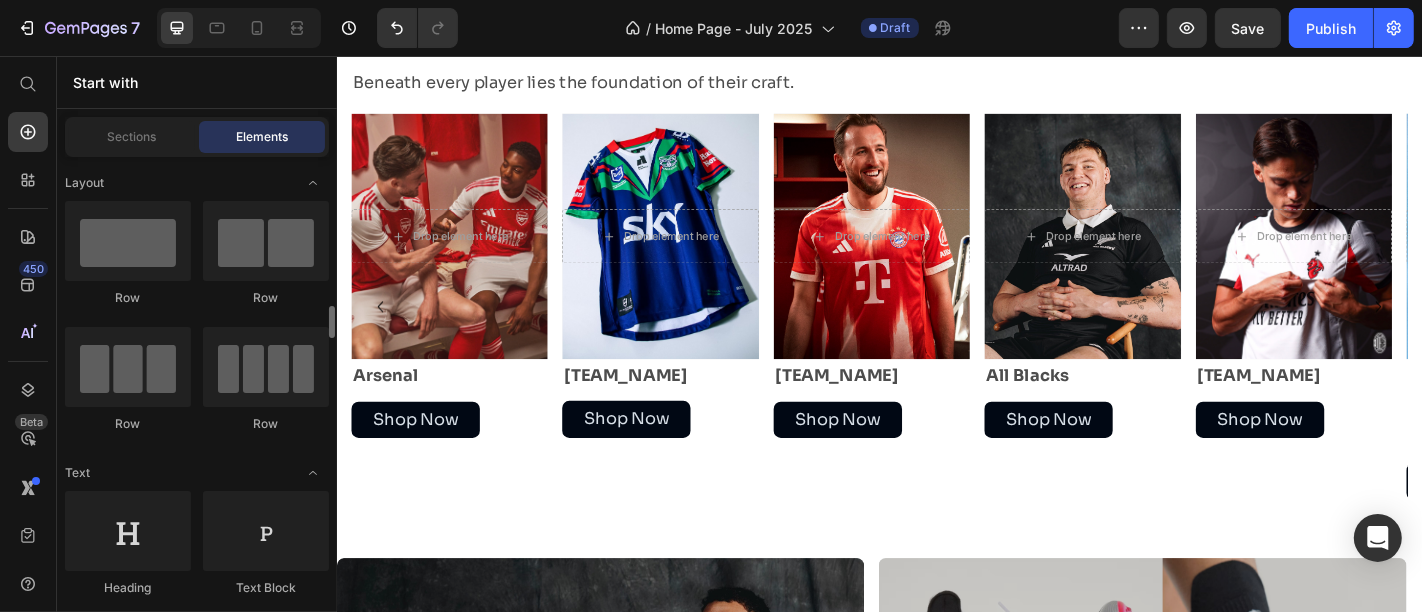 scroll, scrollTop: 0, scrollLeft: 0, axis: both 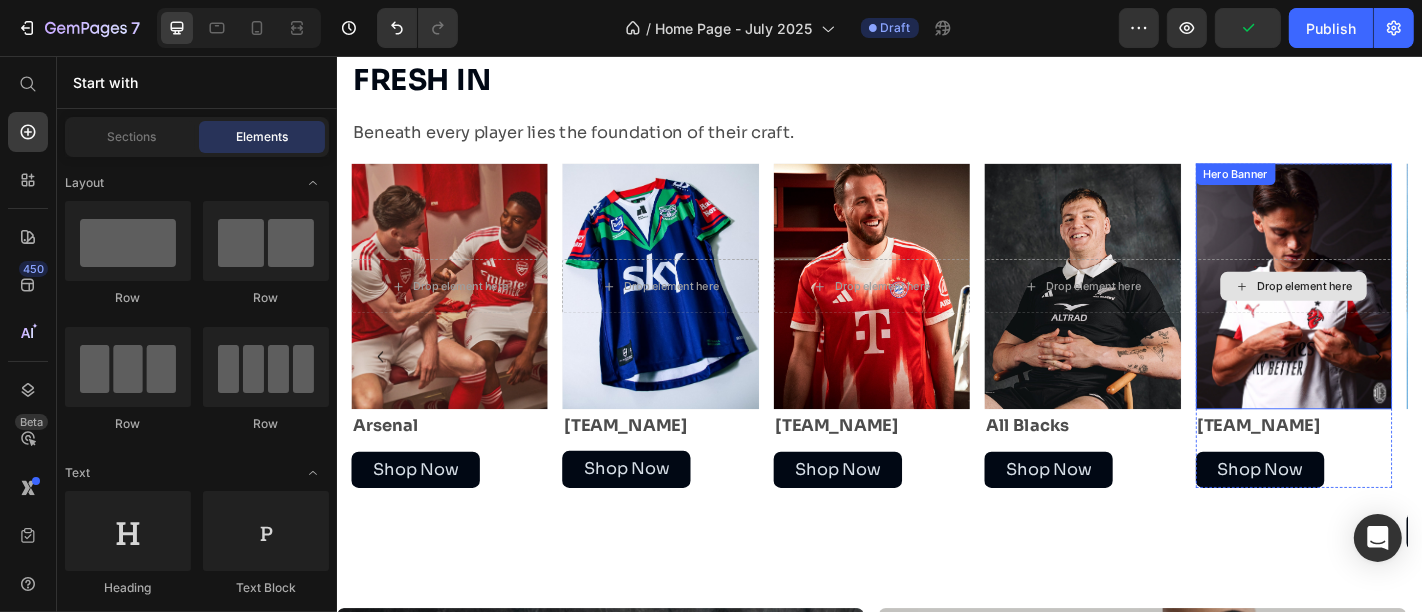 click on "Drop element here" at bounding box center (1394, 310) 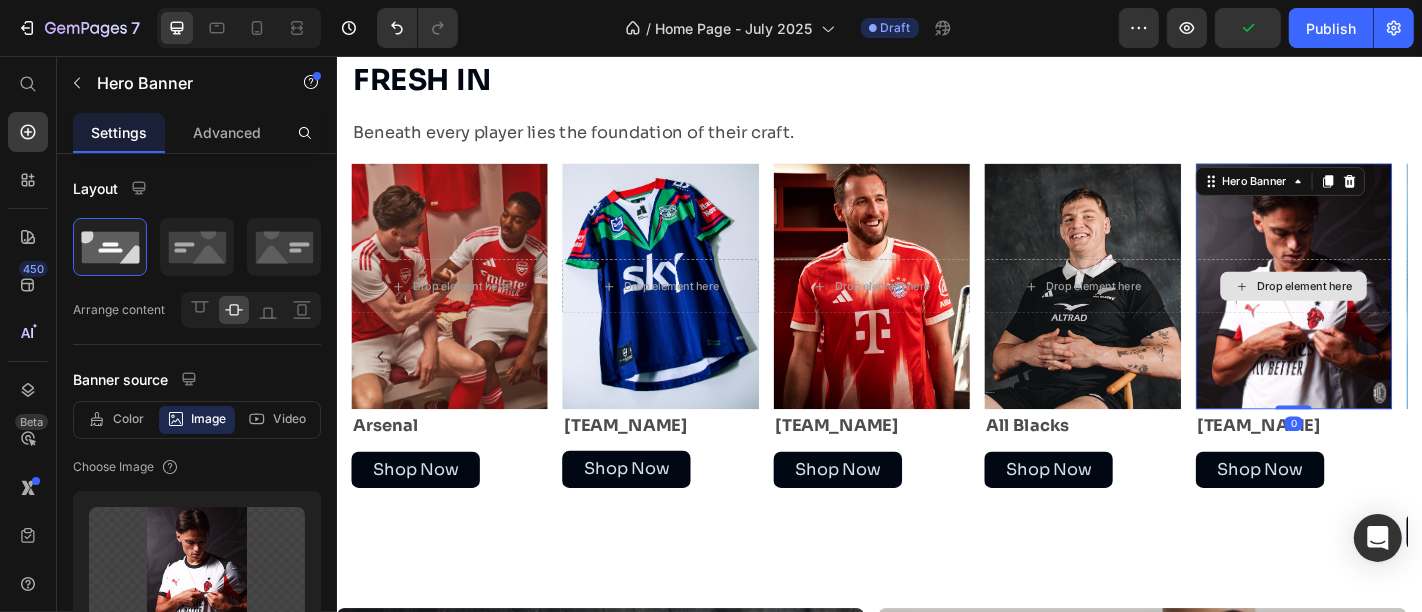click on "Drop element here" at bounding box center (1394, 310) 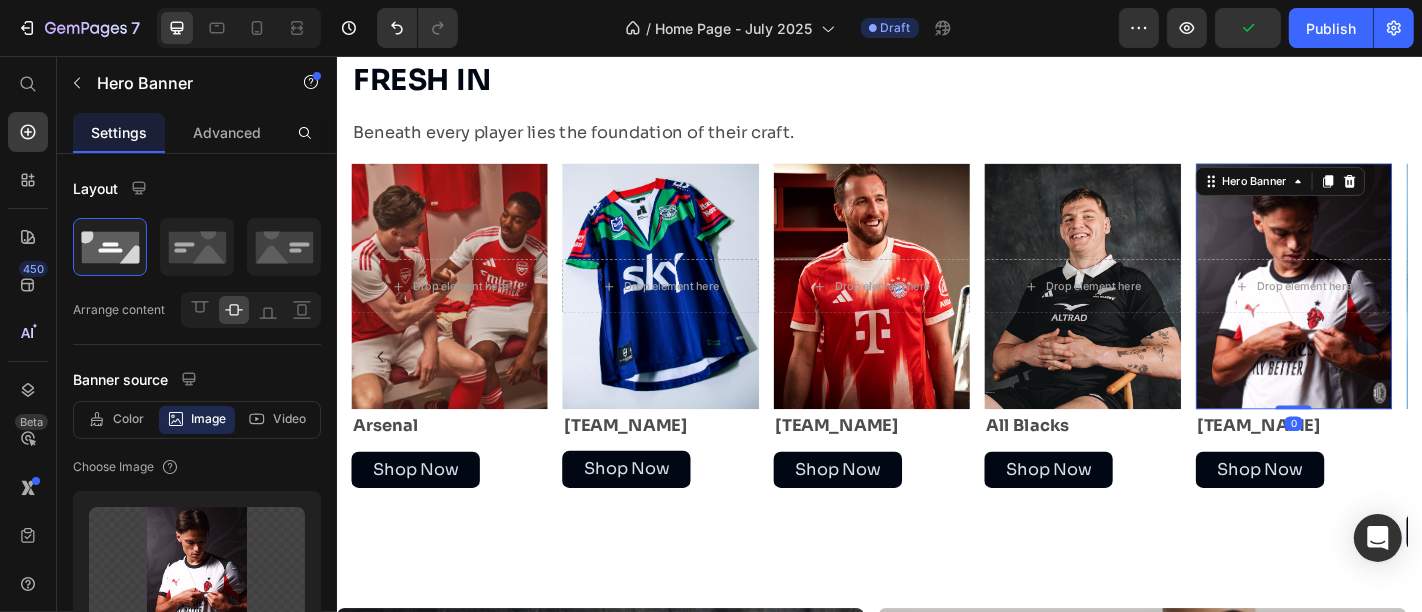 click at bounding box center [1394, 310] 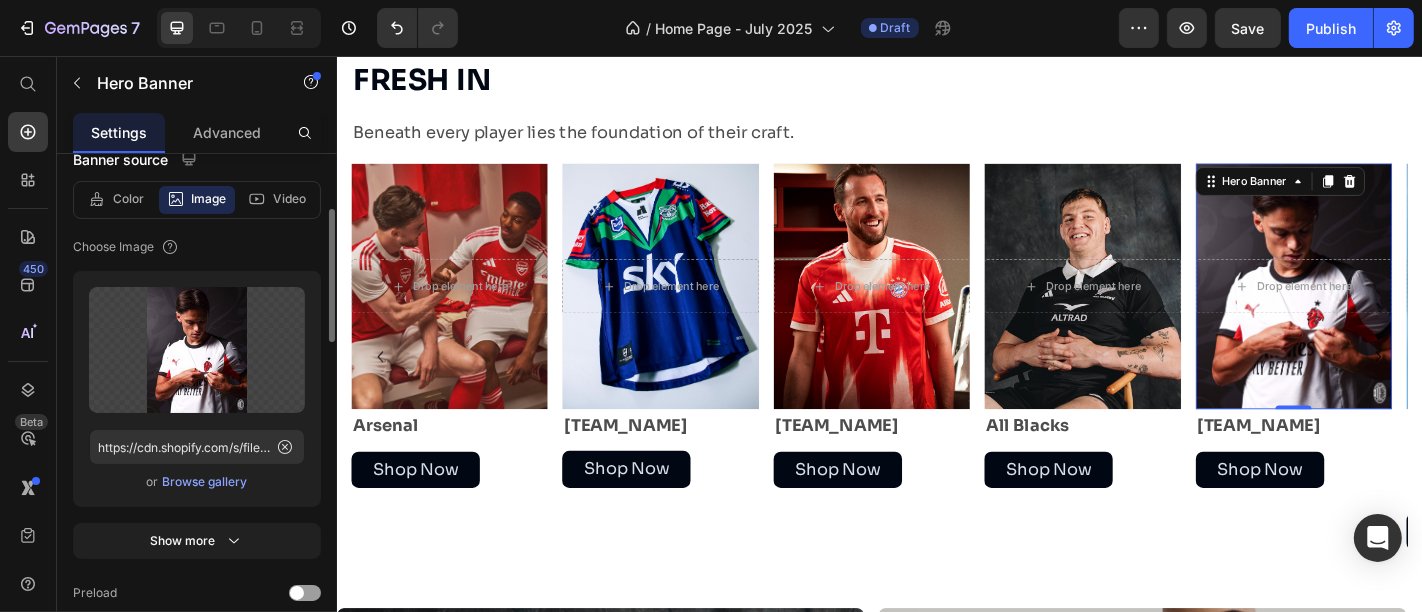 scroll, scrollTop: 222, scrollLeft: 0, axis: vertical 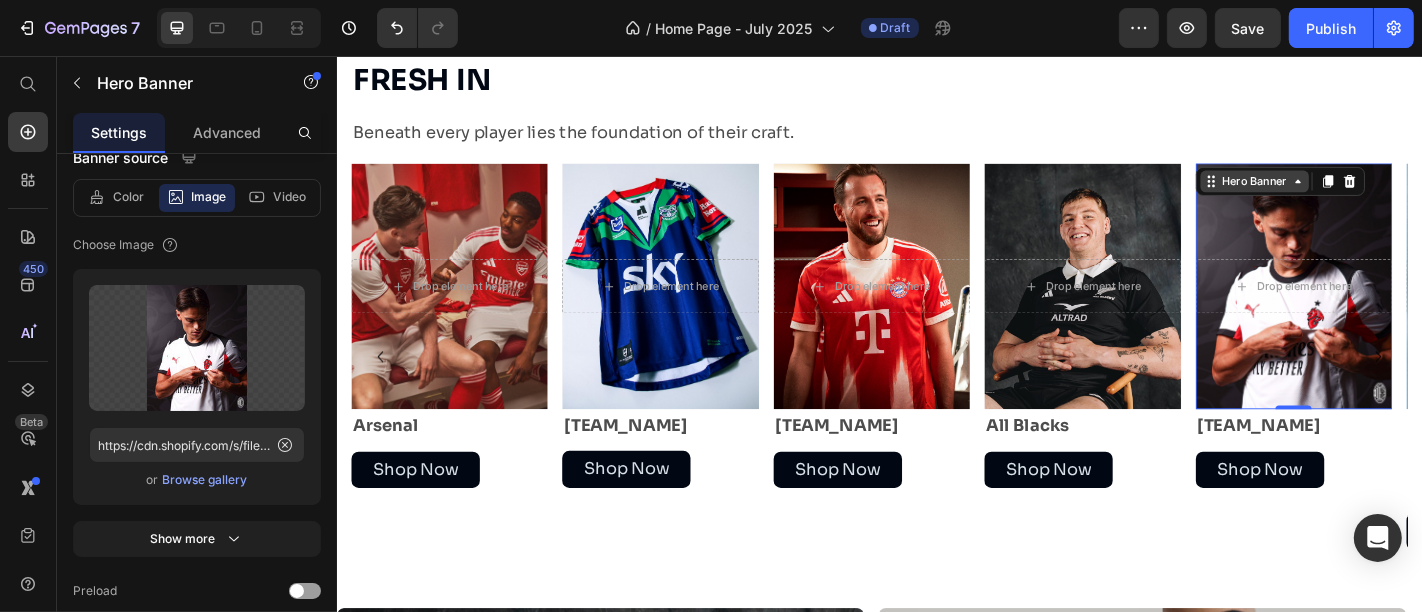 click on "Hero Banner" at bounding box center (1351, 194) 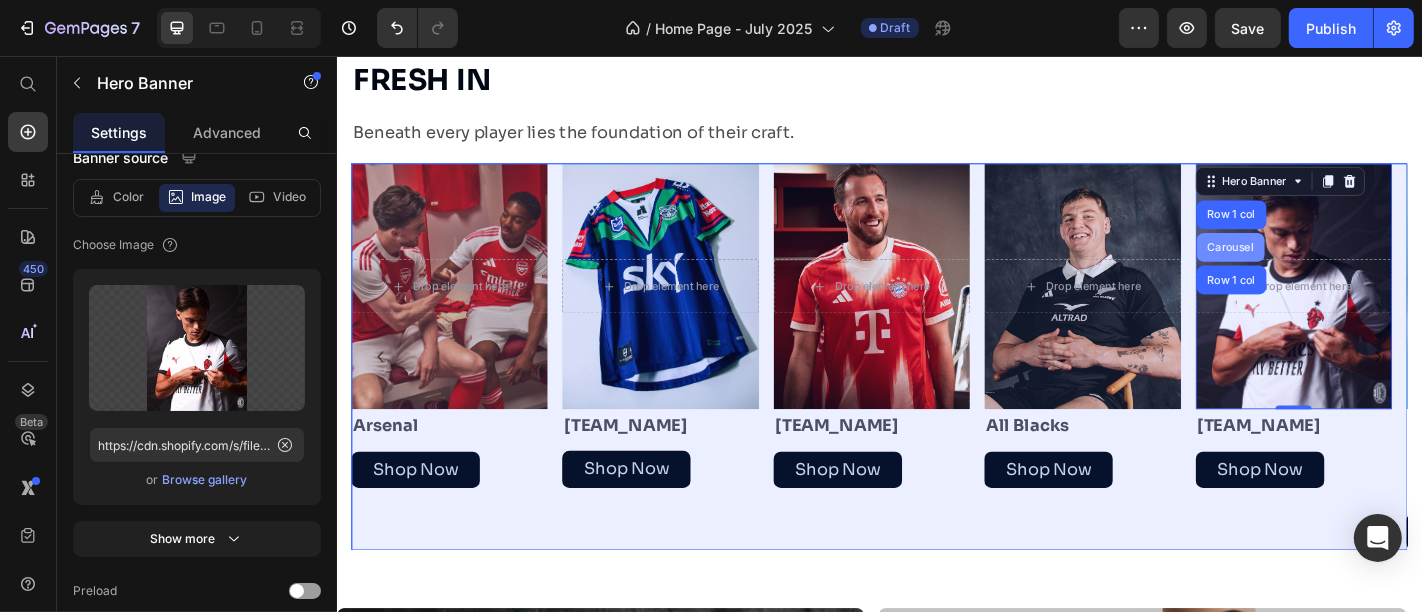 click on "Carousel" at bounding box center [1324, 267] 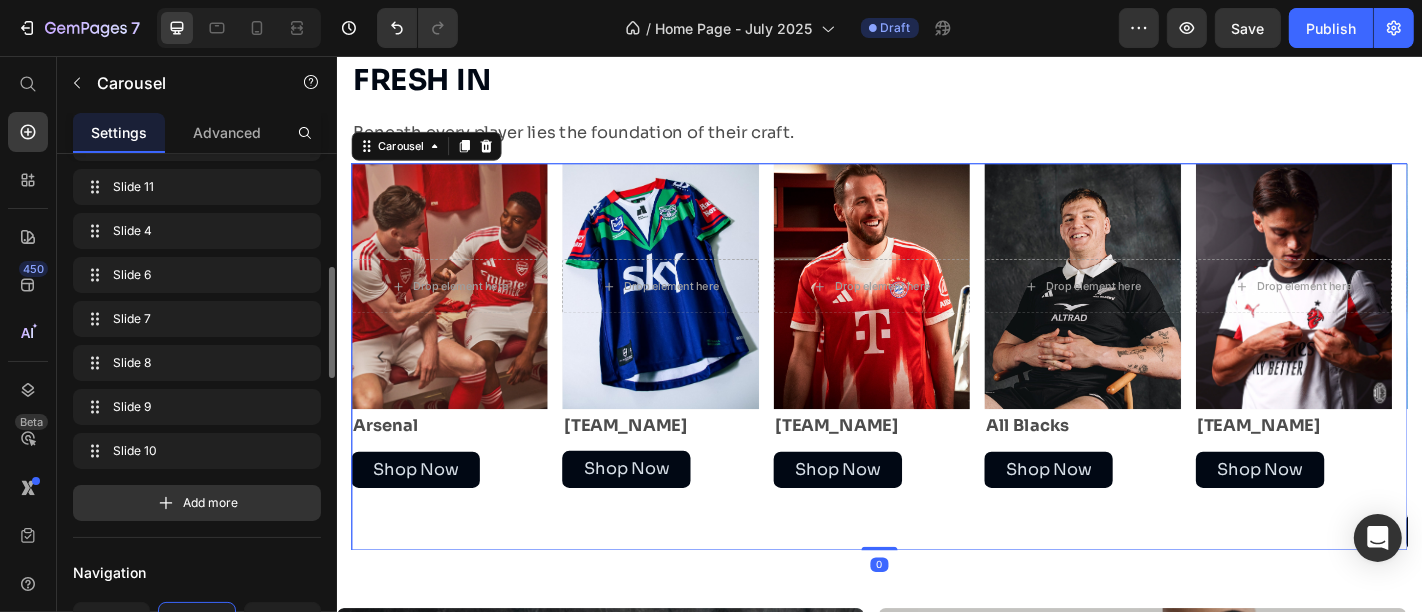 scroll, scrollTop: 522, scrollLeft: 0, axis: vertical 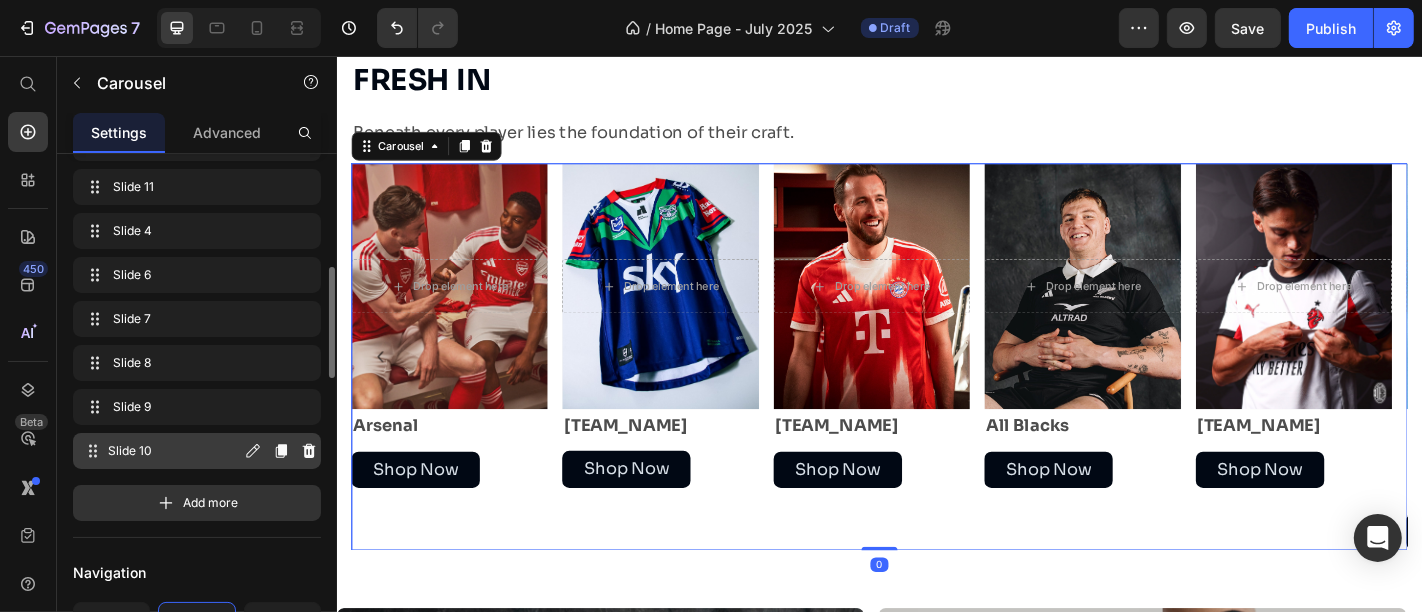 click on "Slide 10" at bounding box center [174, 451] 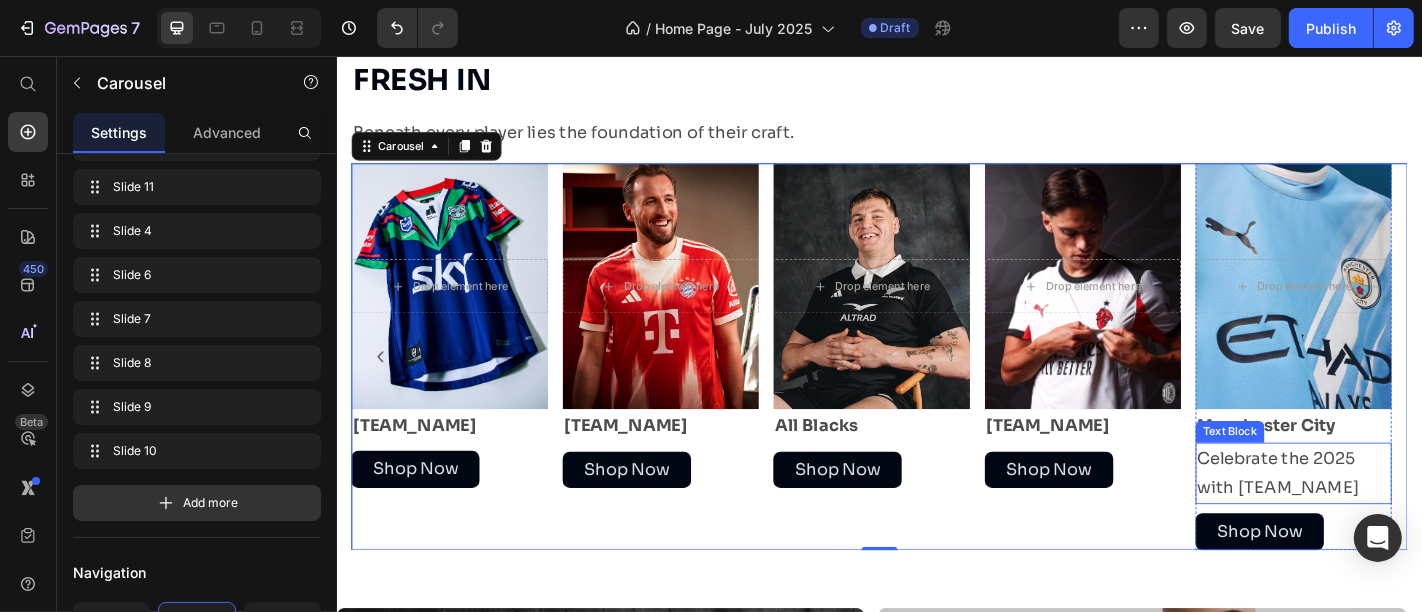 click on "Celebrate the 2025 with Inter Miami FC" at bounding box center [1394, 517] 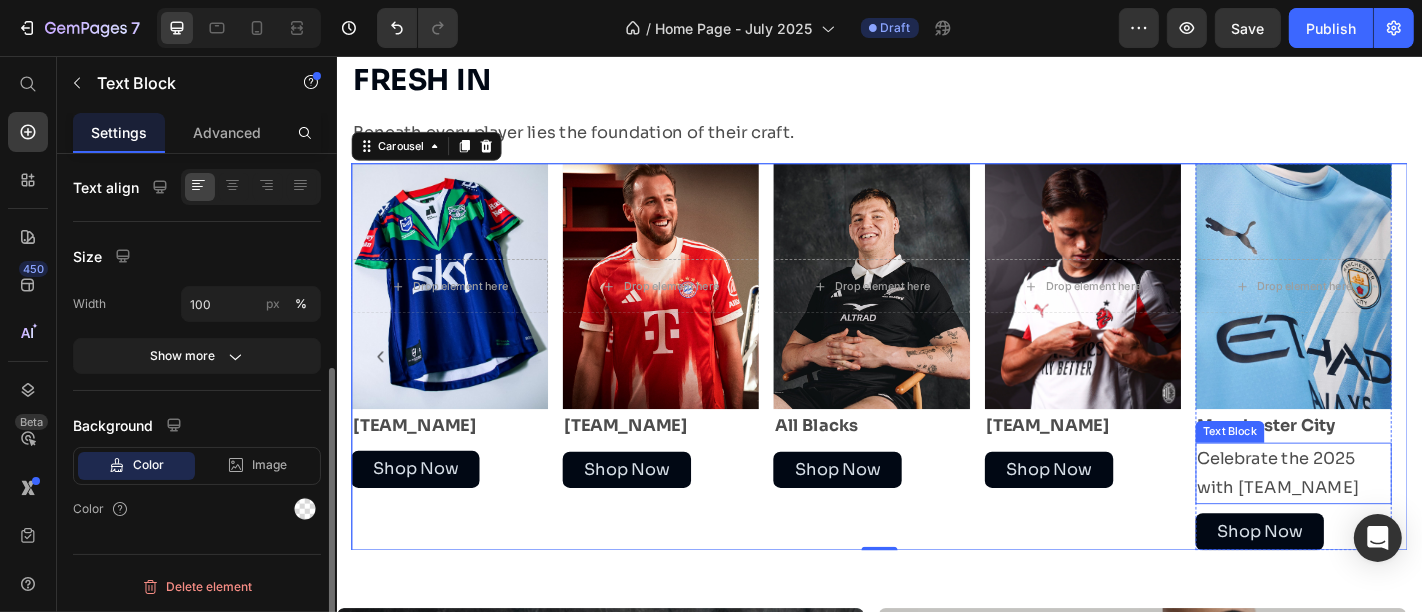 scroll, scrollTop: 0, scrollLeft: 0, axis: both 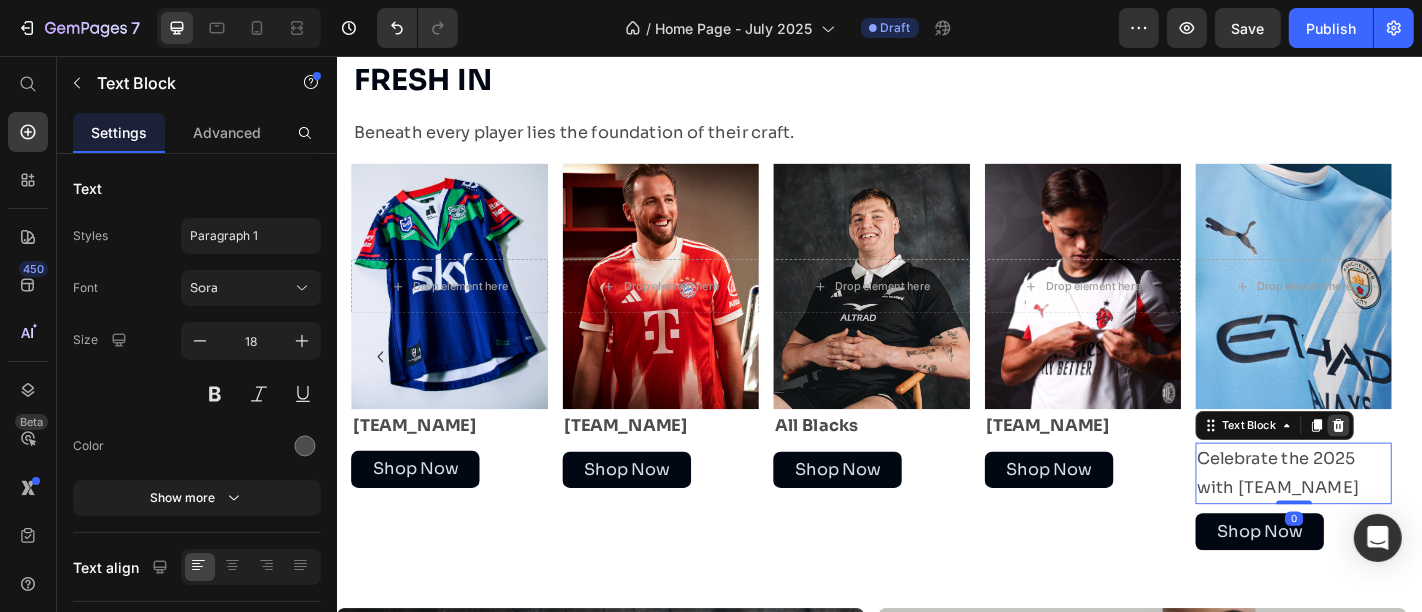 click 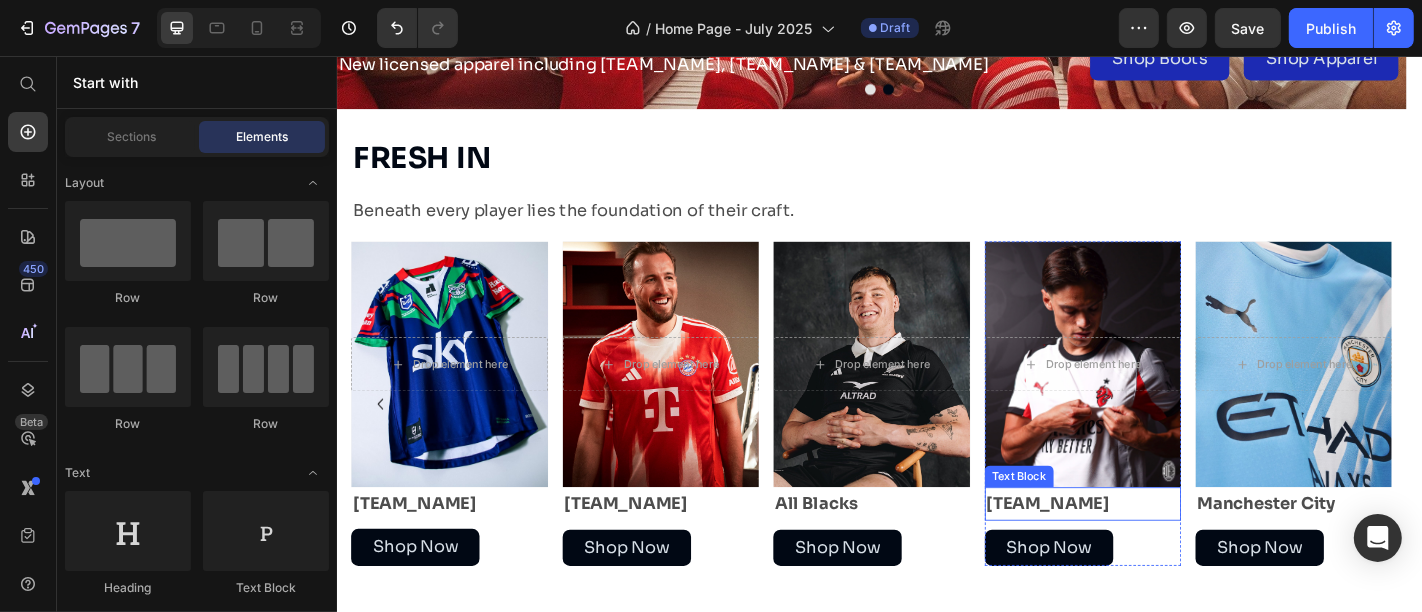 scroll, scrollTop: 572, scrollLeft: 0, axis: vertical 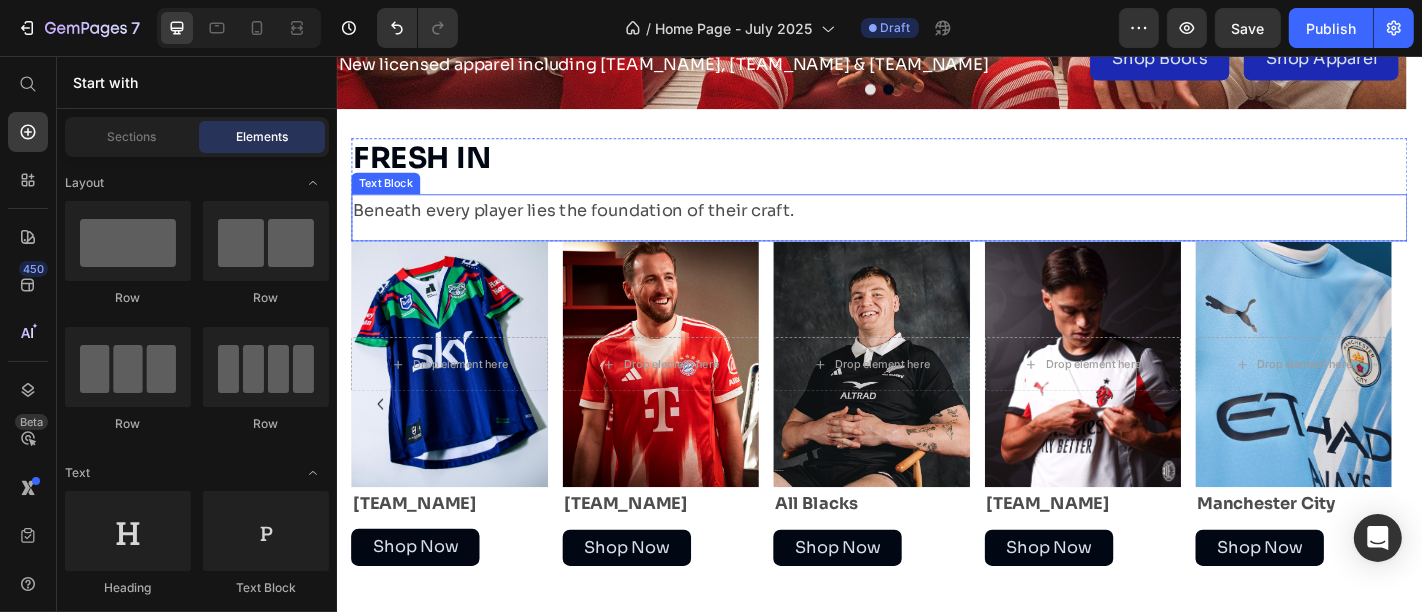 click on "Beneath every player lies the foundation of their craft." at bounding box center (936, 227) 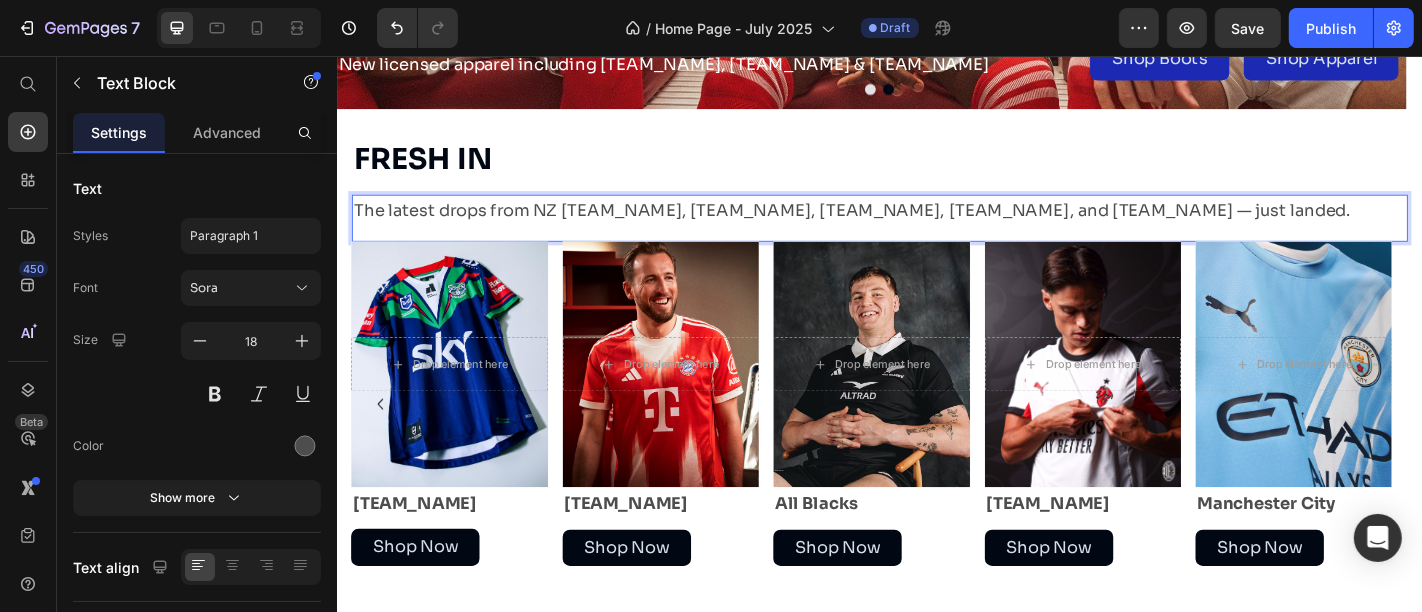 click on "The latest drops from NZ Warriors, All Blacks, Man City, West Ham, and Marseille — just landed." at bounding box center (936, 227) 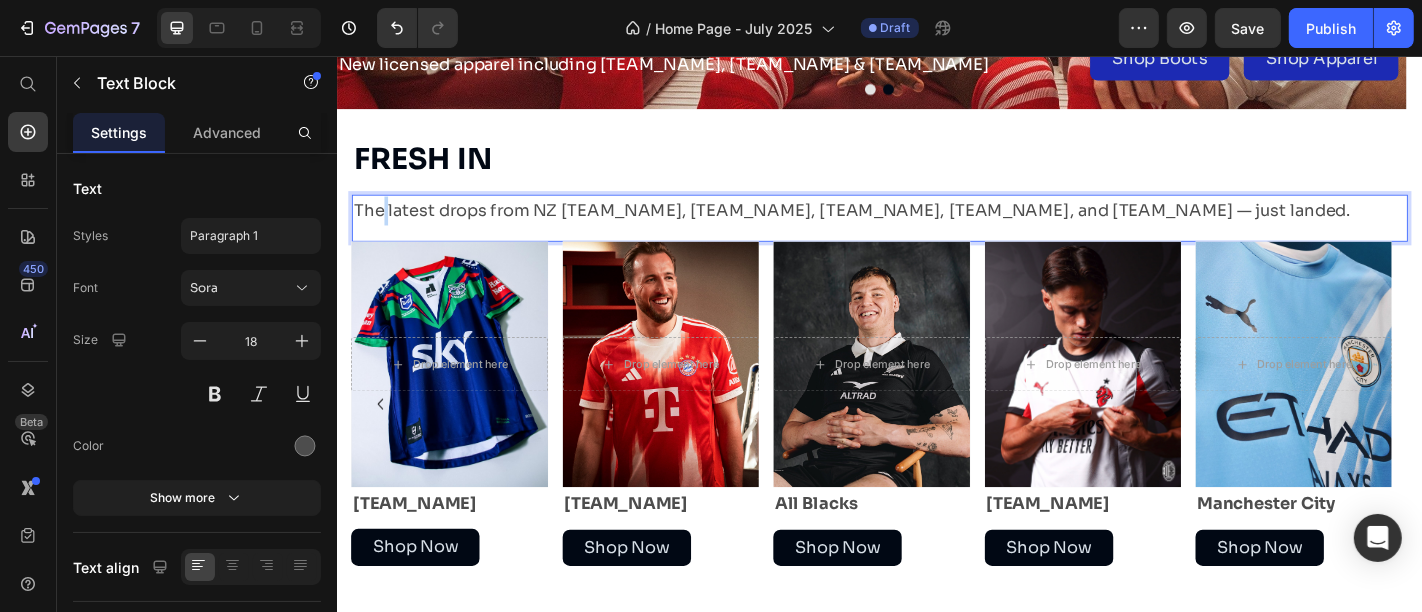 click on "The latest drops from NZ Warriors, All Blacks, Man City, West Ham, and Marseille — just landed." at bounding box center [936, 227] 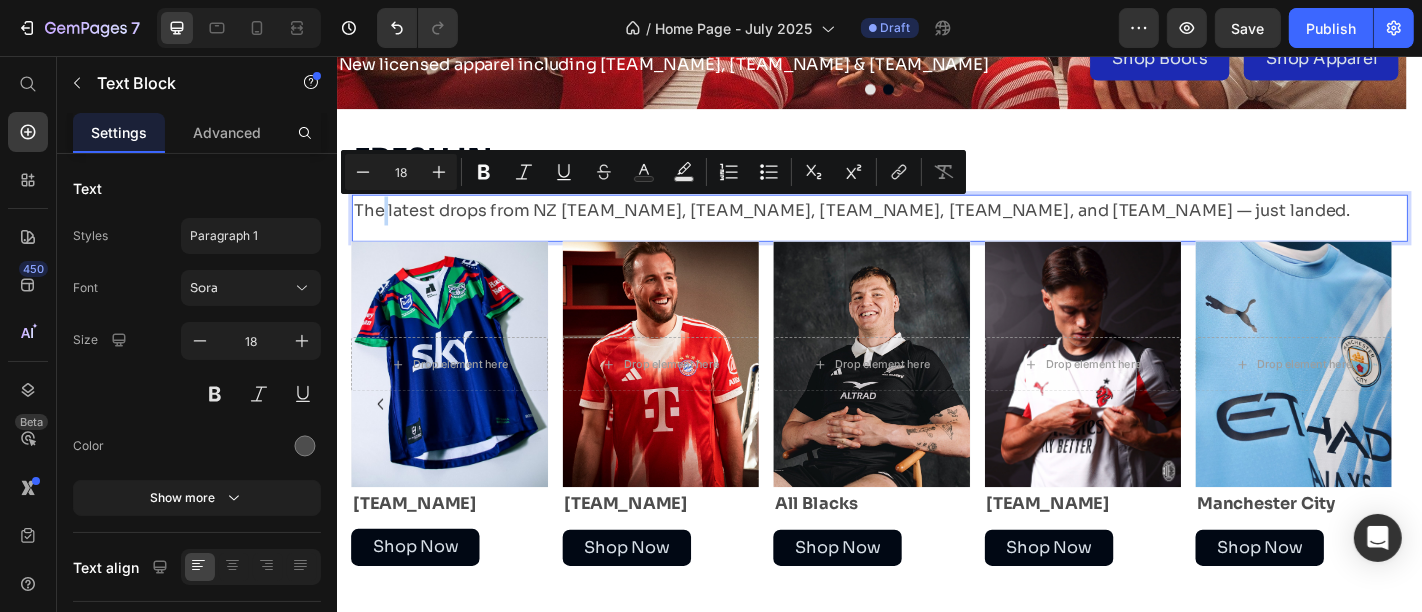click on "The latest drops from NZ Warriors, All Blacks, Man City, West Ham, and Marseille — just landed." at bounding box center (936, 227) 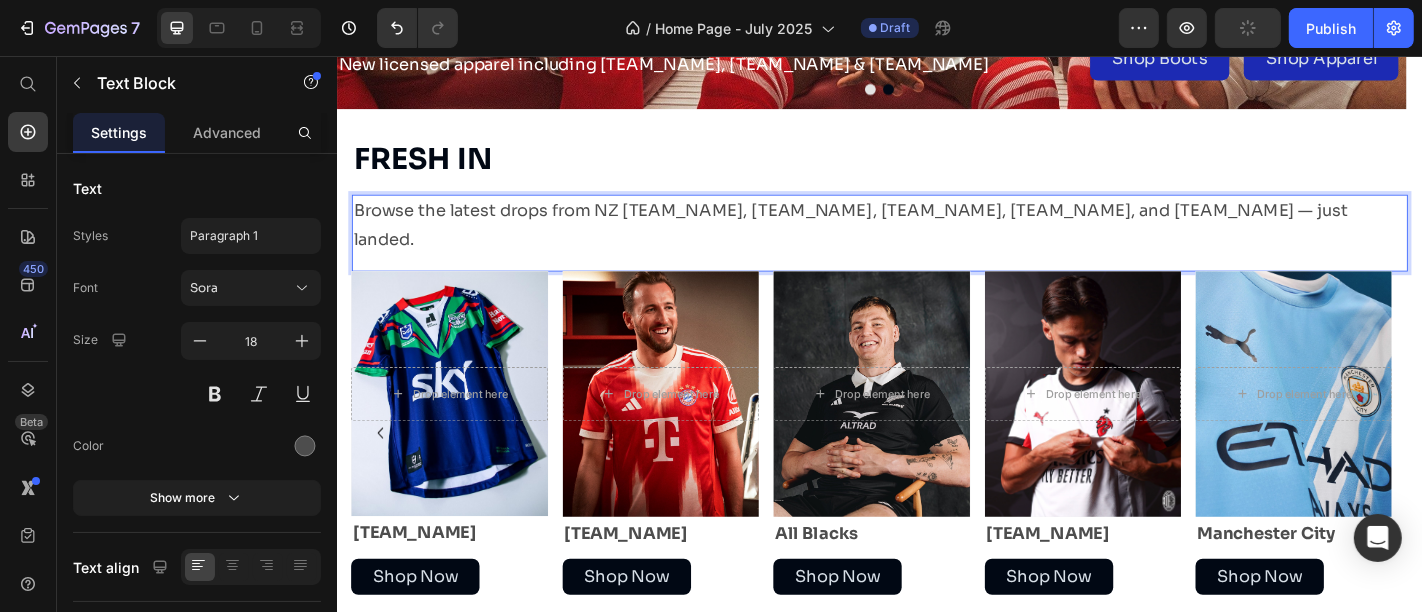 click on "Browse the latest drops from NZ Warriors, All Blacks, Man City, West Ham, and Marseille — just landed." at bounding box center (936, 243) 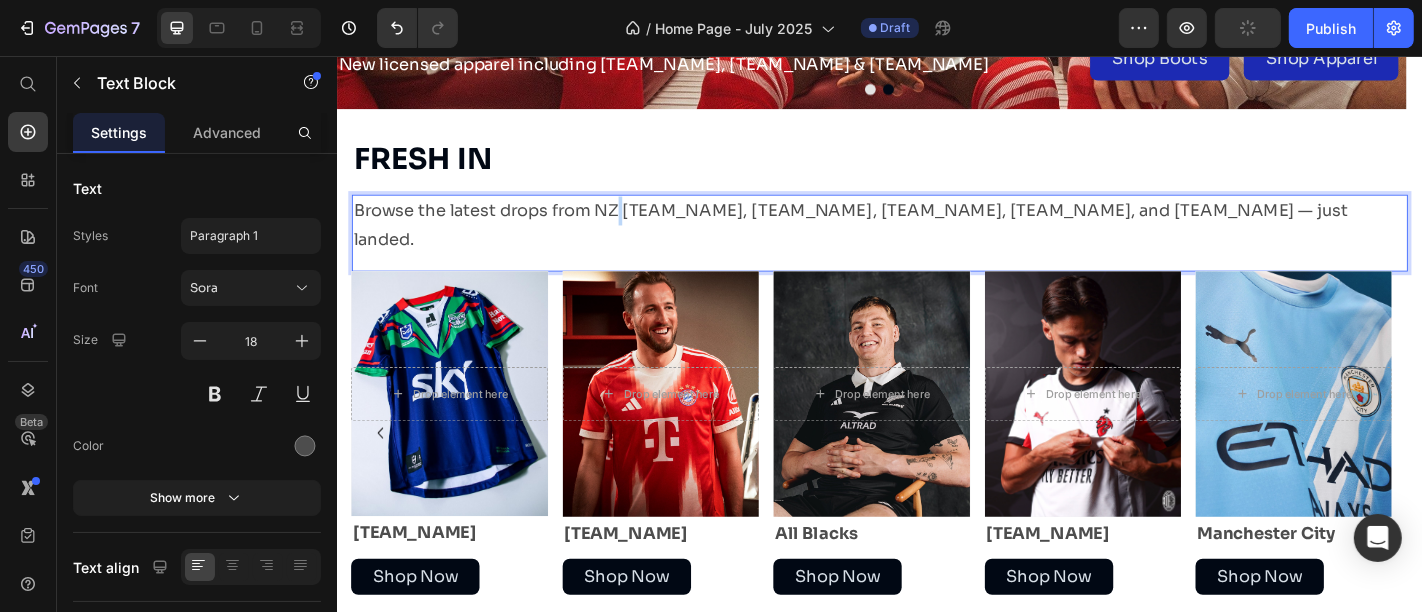 click on "Browse the latest drops from NZ Warriors, All Blacks, Man City, West Ham, and Marseille — just landed." at bounding box center [936, 243] 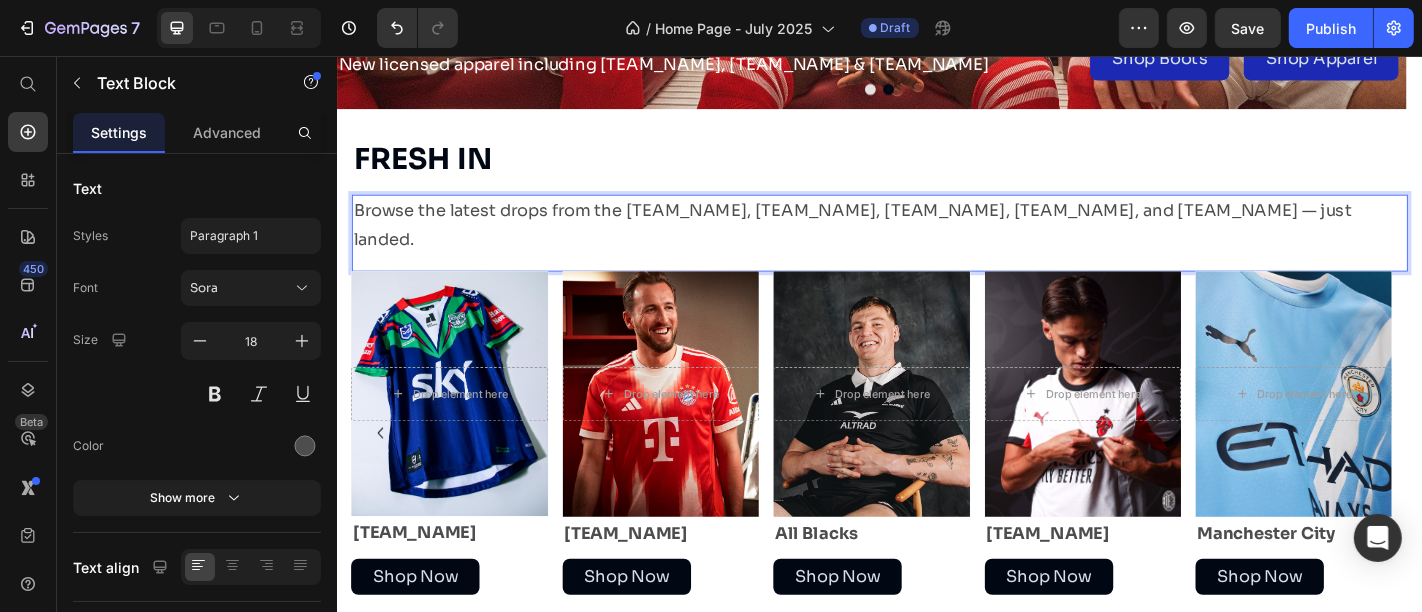 click on "Browse the latest drops from the Warriors, All Blacks, Man City, West Ham, and Marseille — just landed." at bounding box center [936, 243] 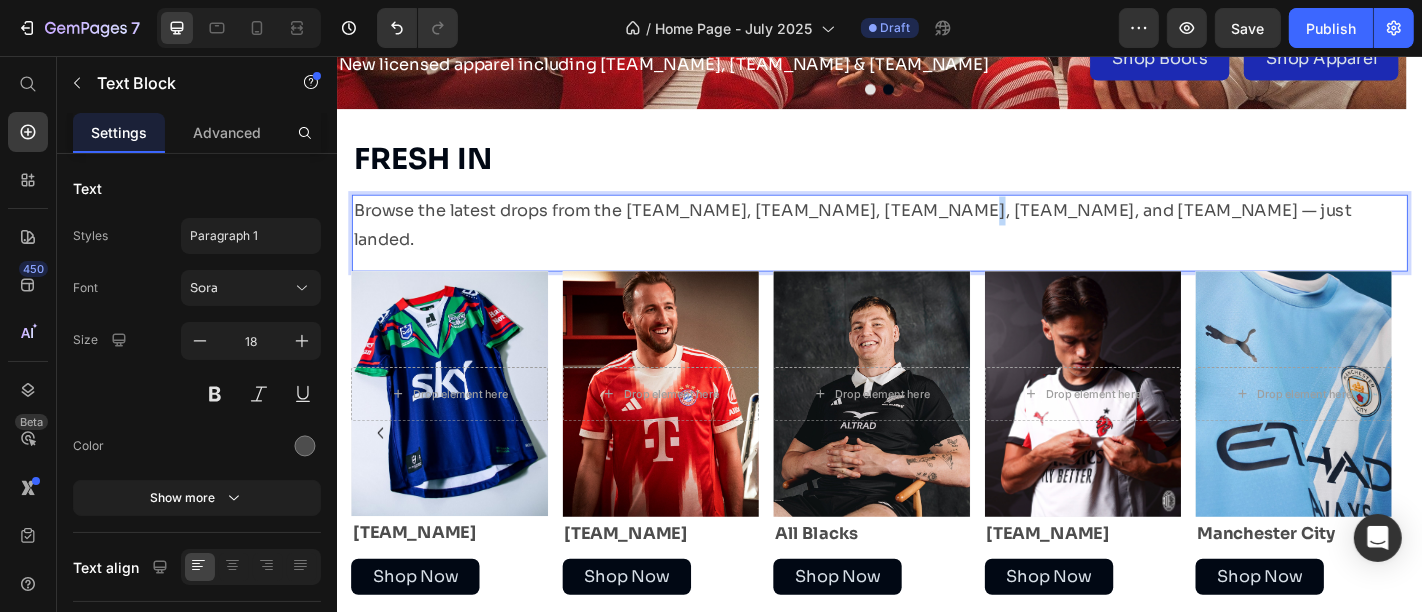 click on "Browse the latest drops from the Warriors, All Blacks, Man City, West Ham, and Marseille — just landed." at bounding box center [936, 243] 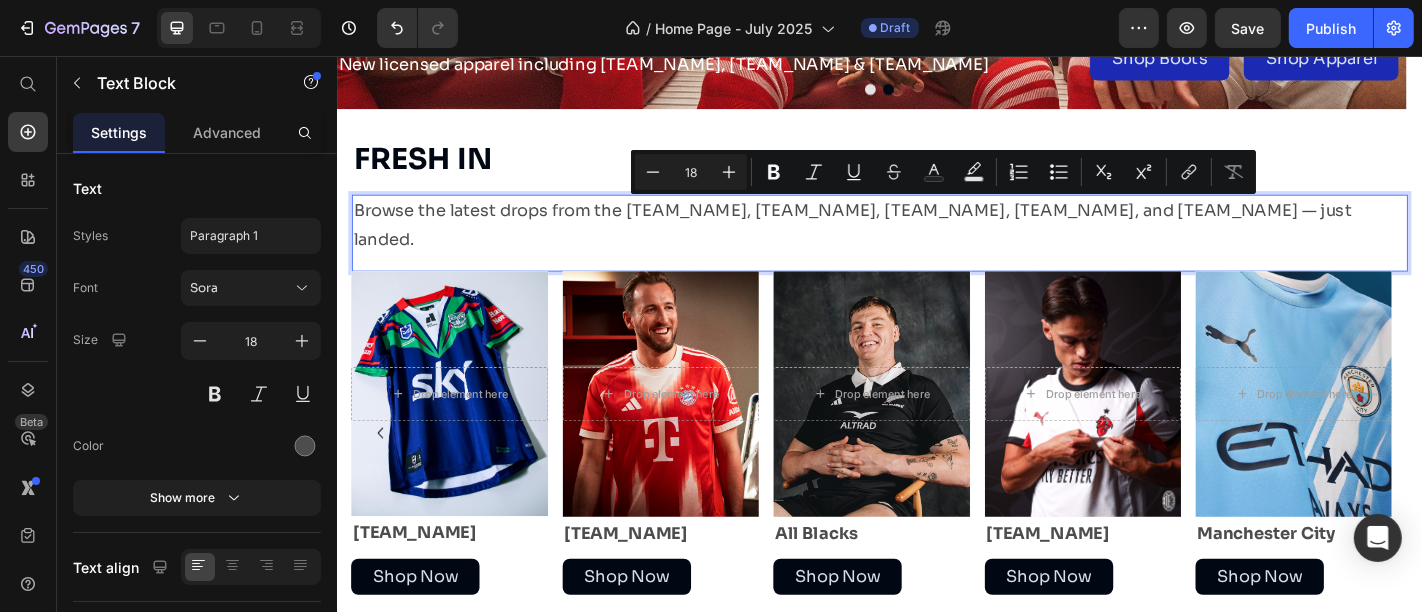 click on "Browse the latest drops from the Warriors, All Blacks, Man City, West Ham, and Marseille — just landed." at bounding box center (936, 243) 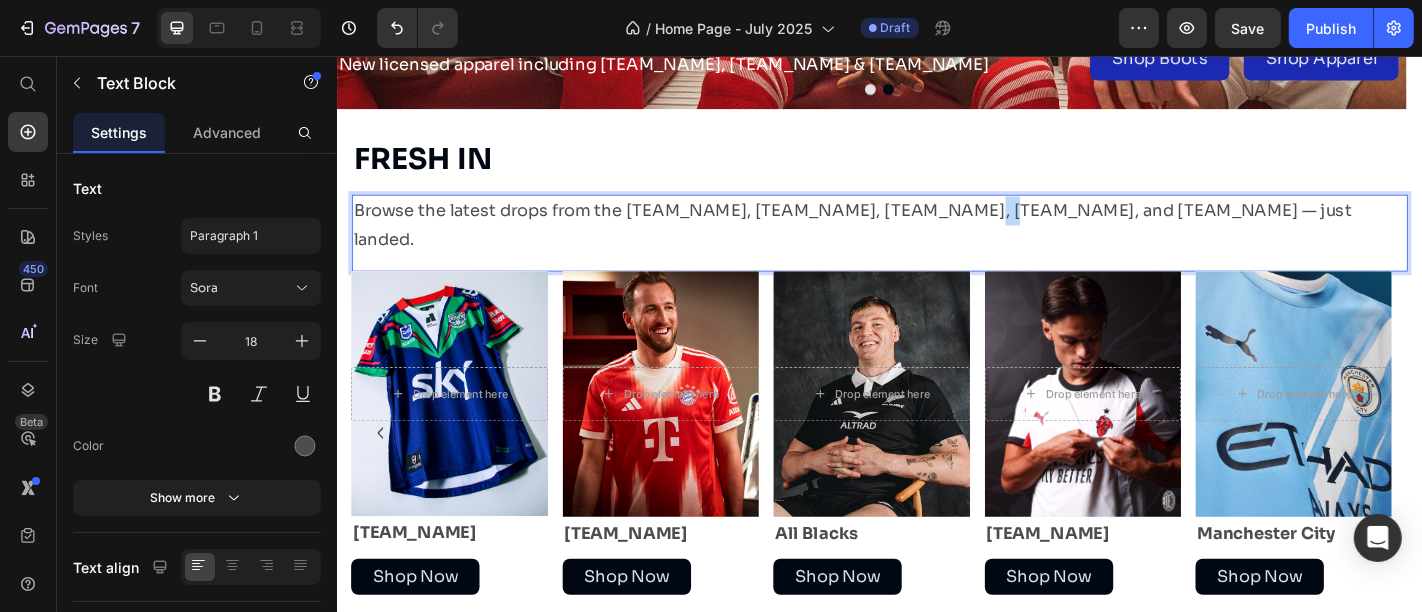 click on "Browse the latest drops from the Warriors, All Blacks, Man City, West Ham, and Marseille — just landed." at bounding box center (936, 243) 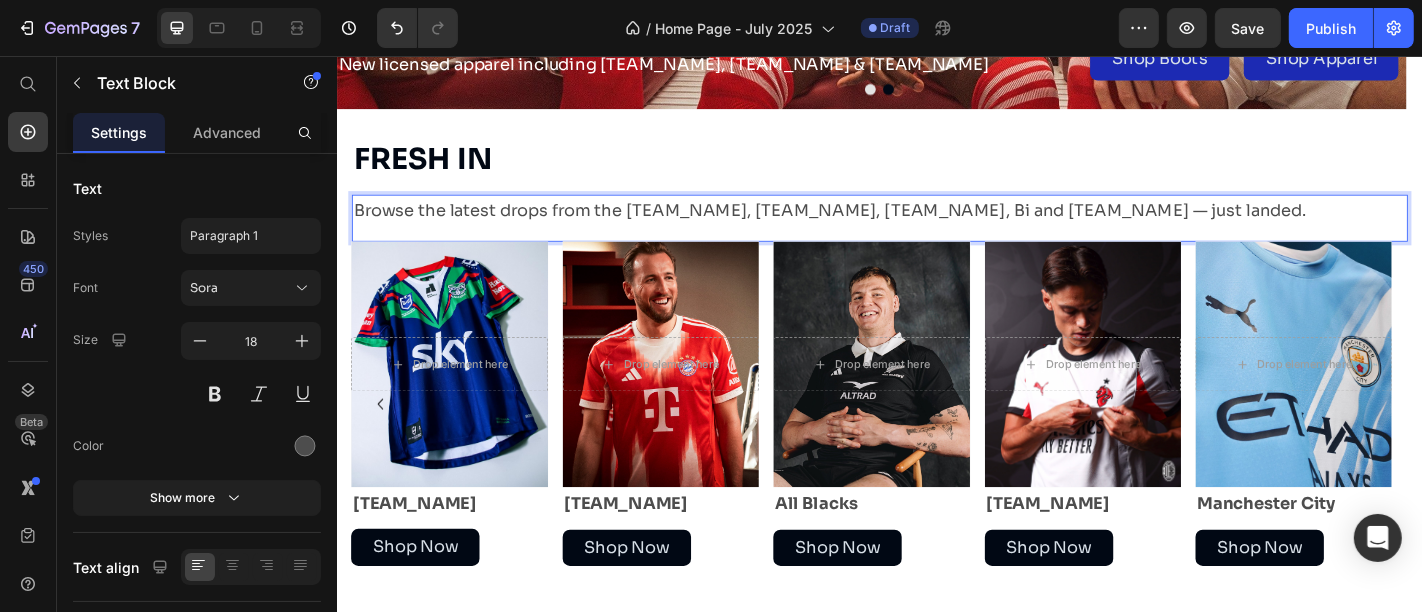click on "Browse the latest drops from the Warriors, All Blacks, Man City, Bi and Marseille — just landed." at bounding box center [936, 227] 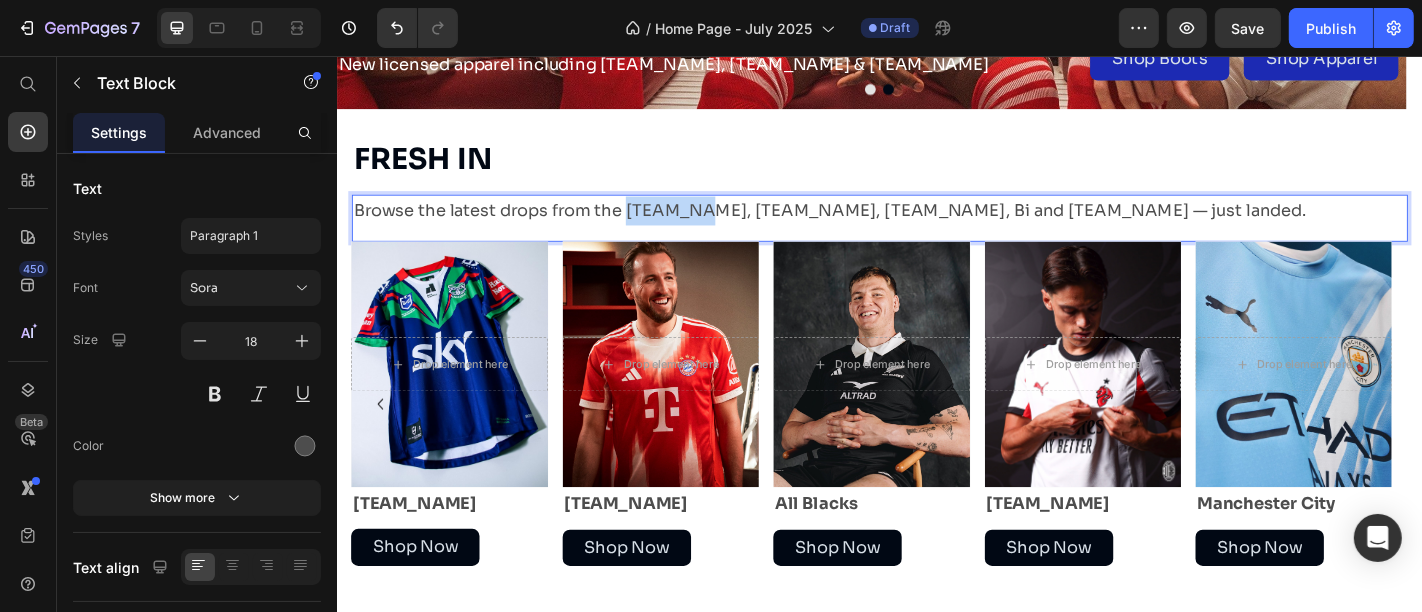click on "Browse the latest drops from the Warriors, All Blacks, Man City, Bi and Marseille — just landed." at bounding box center (936, 227) 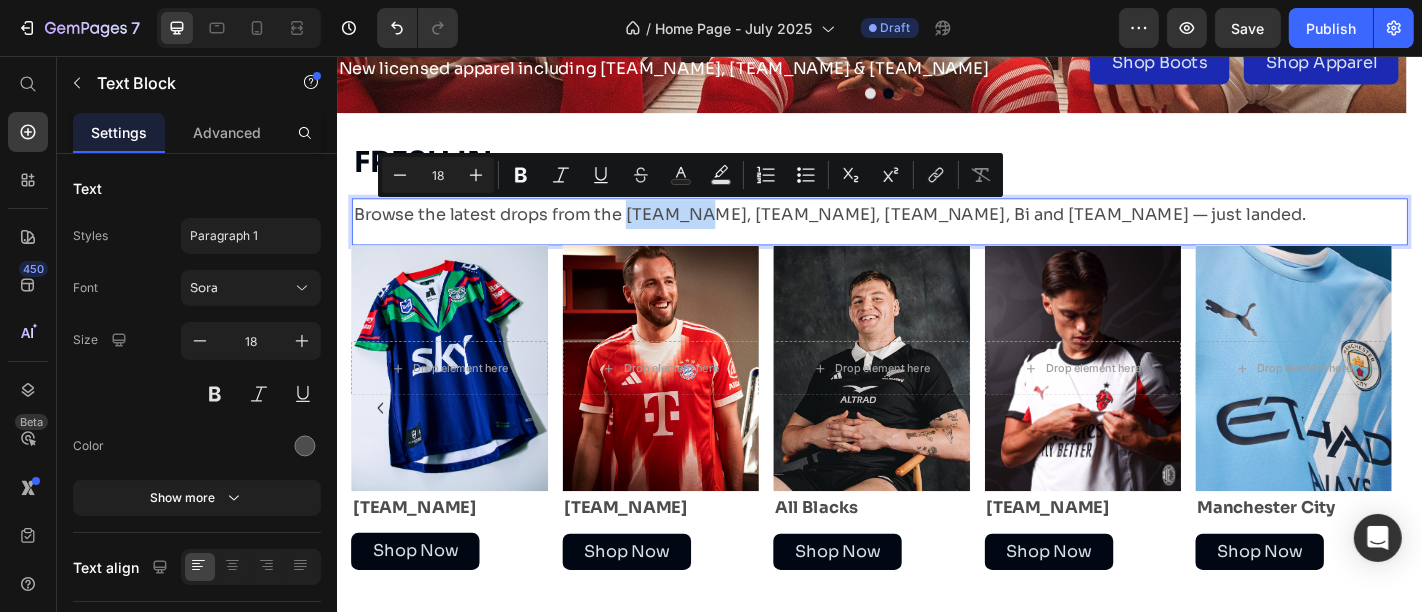 scroll, scrollTop: 568, scrollLeft: 0, axis: vertical 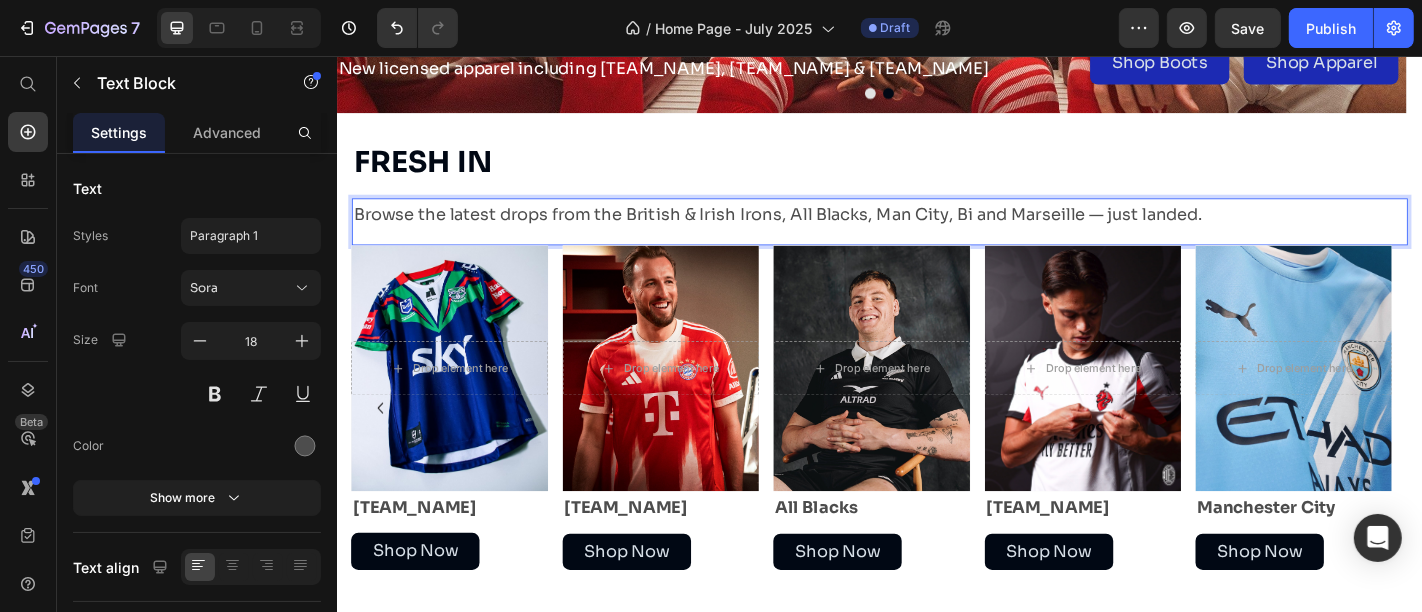 click on "Browse the latest drops from the British & Irish Irons, All Blacks, Man City, Bi and Marseille — just landed." at bounding box center (936, 231) 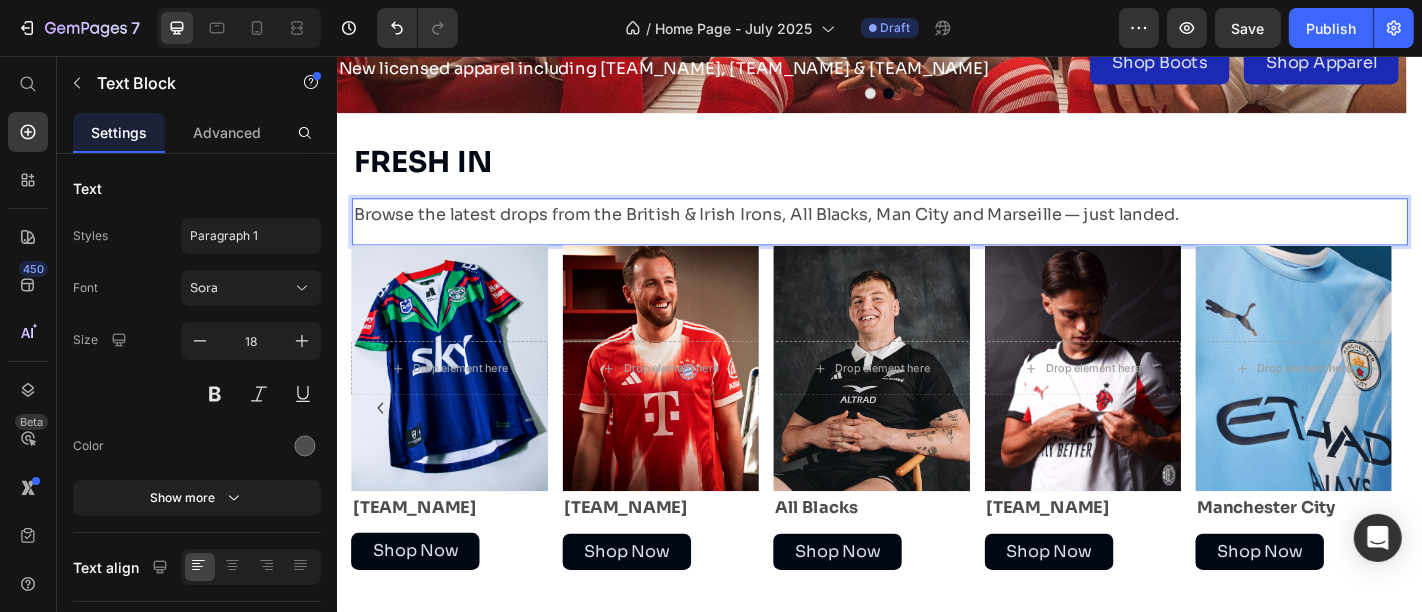 click on "Browse the latest drops from the British & Irish Irons, All Blacks, Man City and Marseille — just landed." at bounding box center [936, 231] 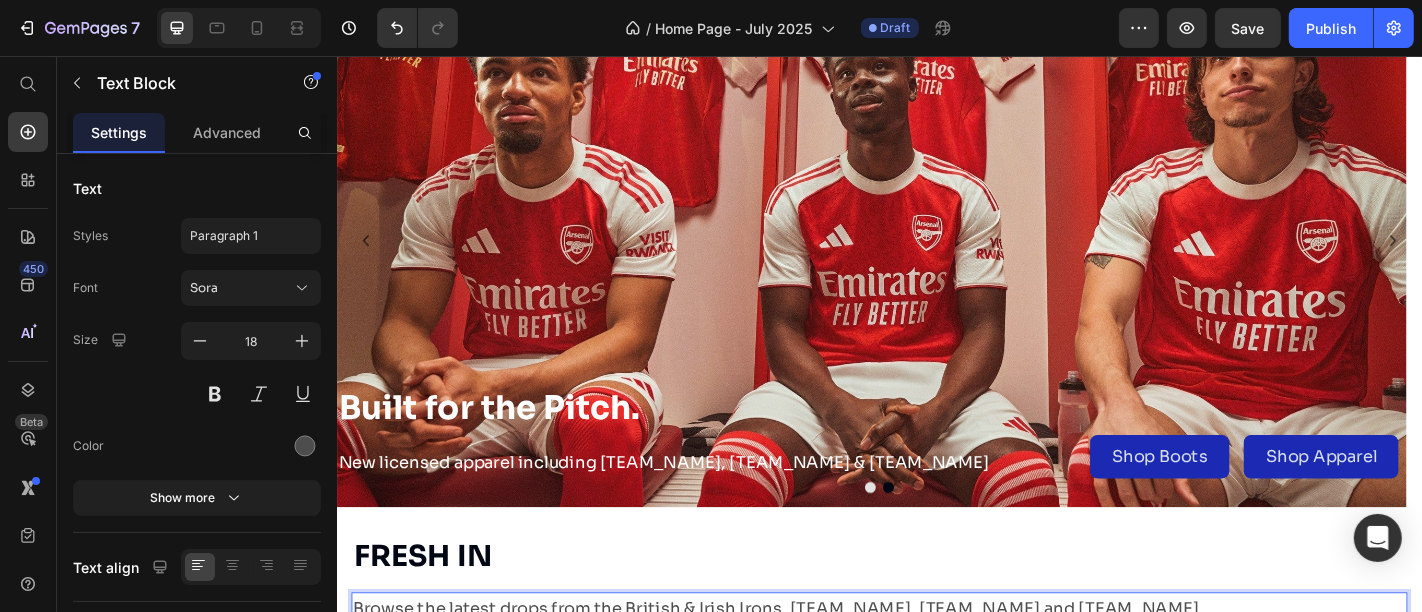 scroll, scrollTop: 131, scrollLeft: 0, axis: vertical 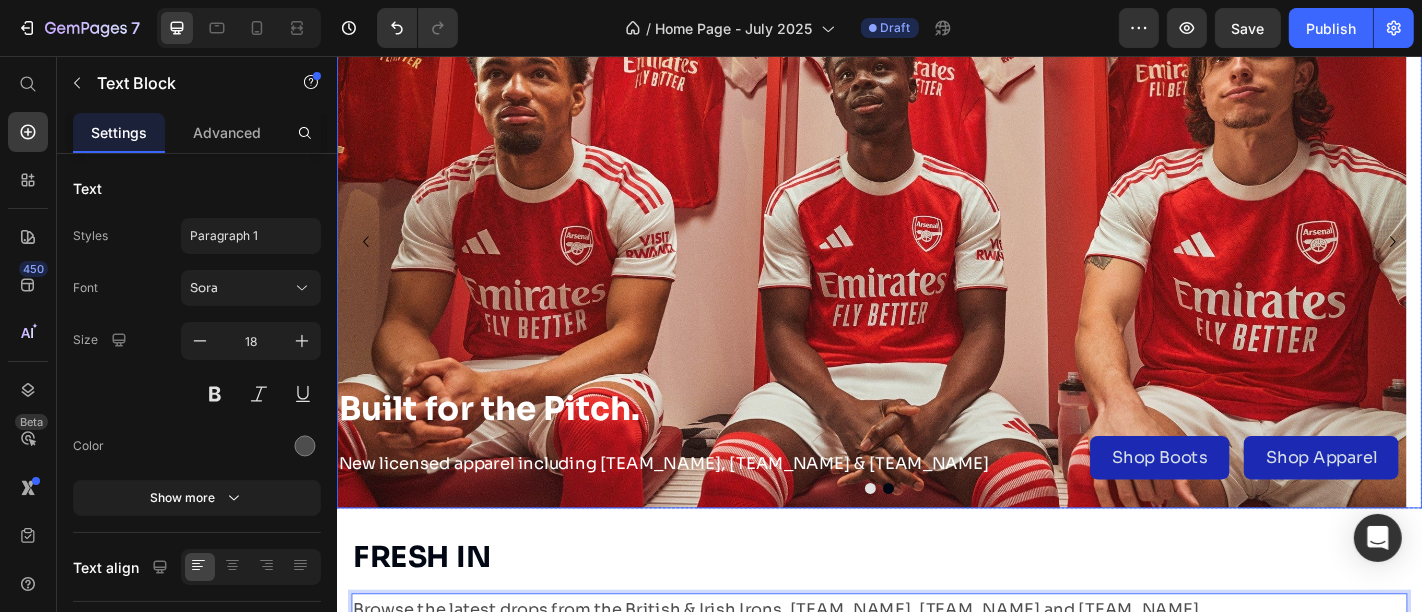 click at bounding box center [946, 534] 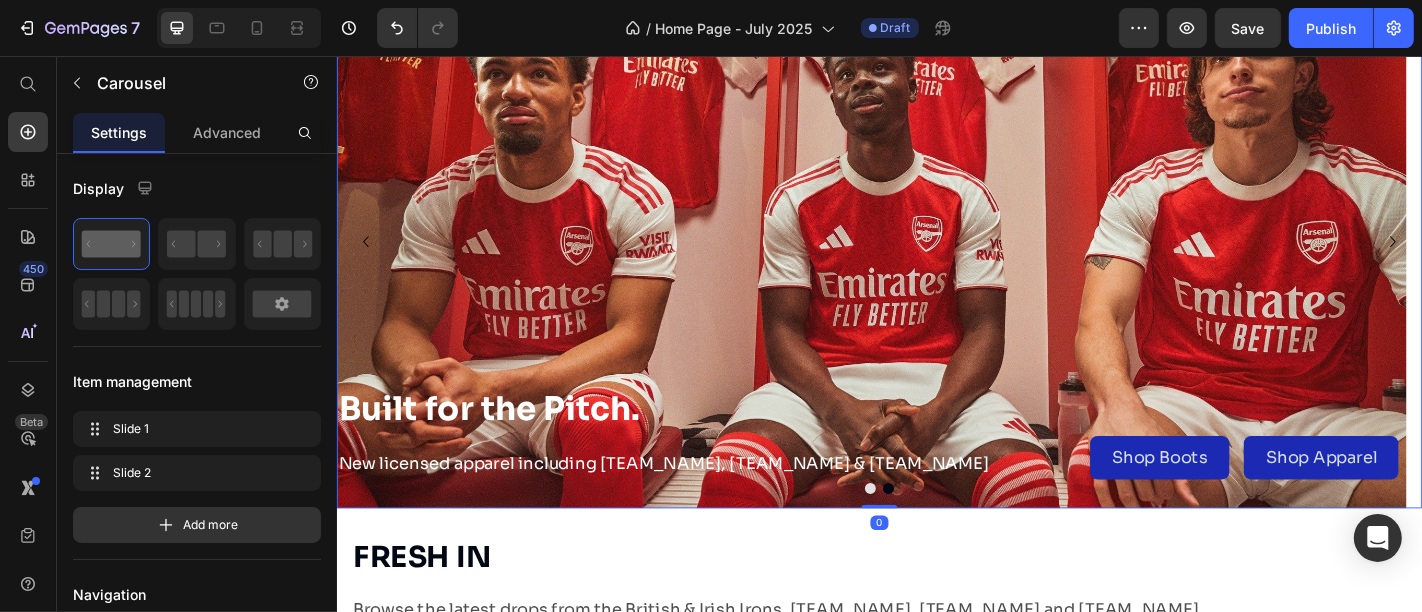 click at bounding box center (946, 534) 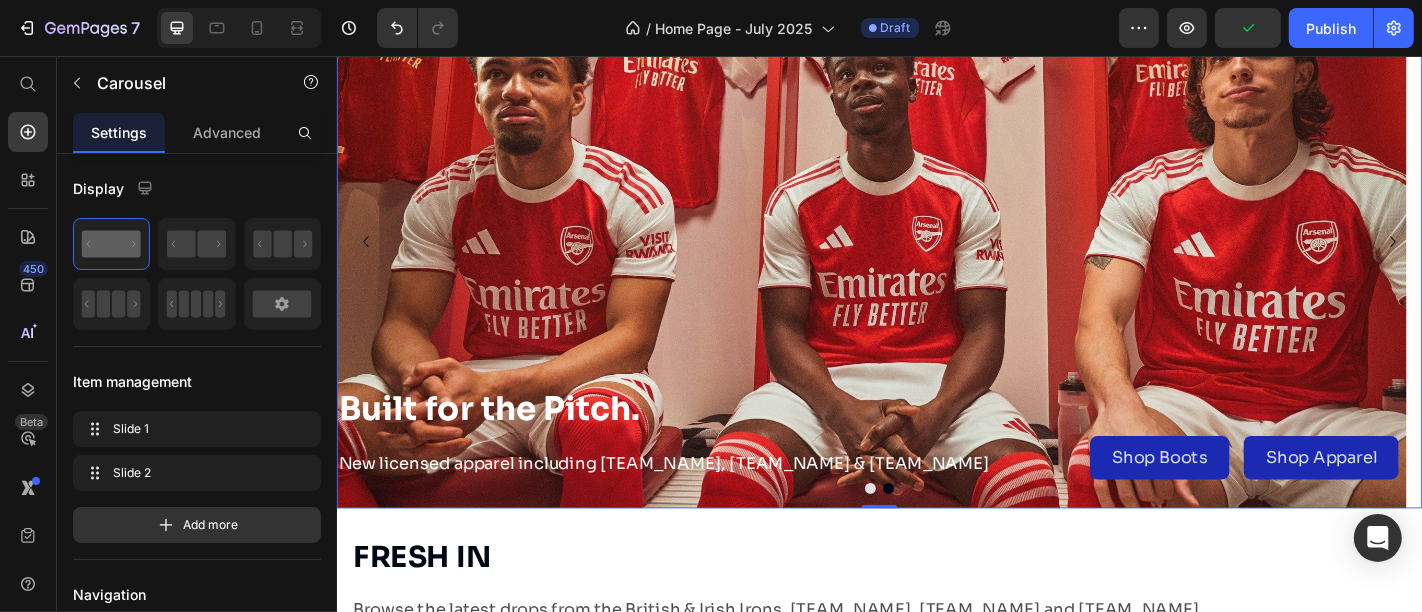 click at bounding box center [926, 534] 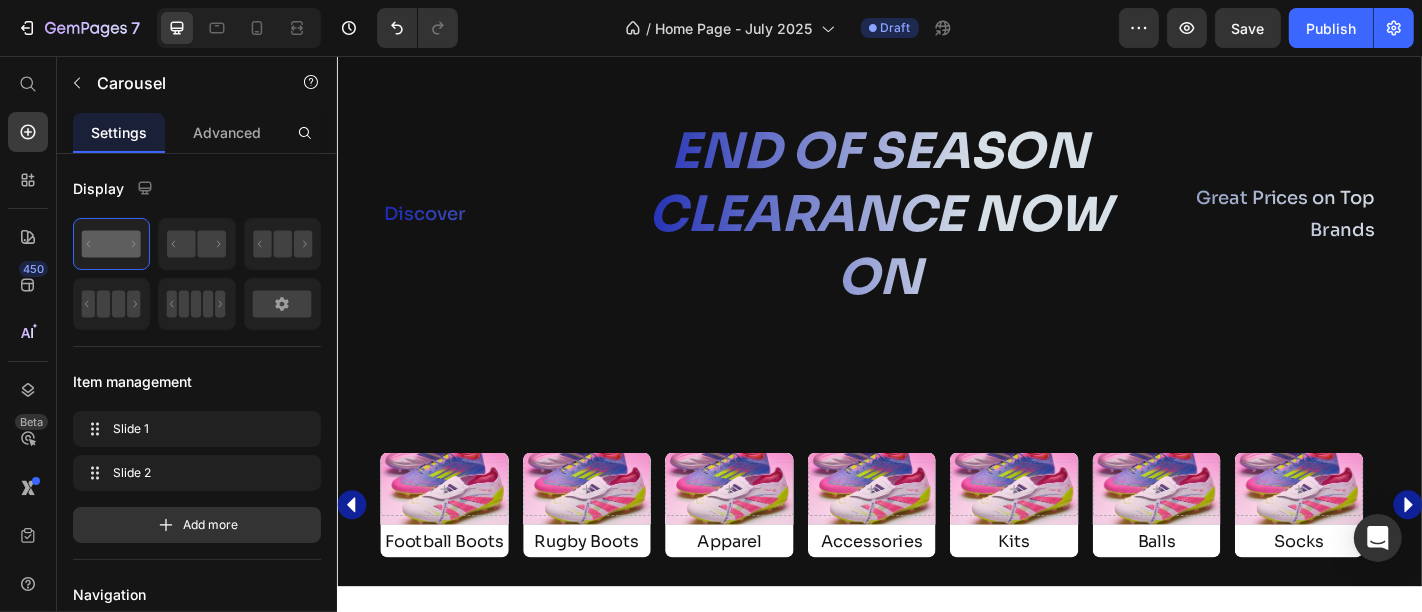 scroll, scrollTop: 1915, scrollLeft: 0, axis: vertical 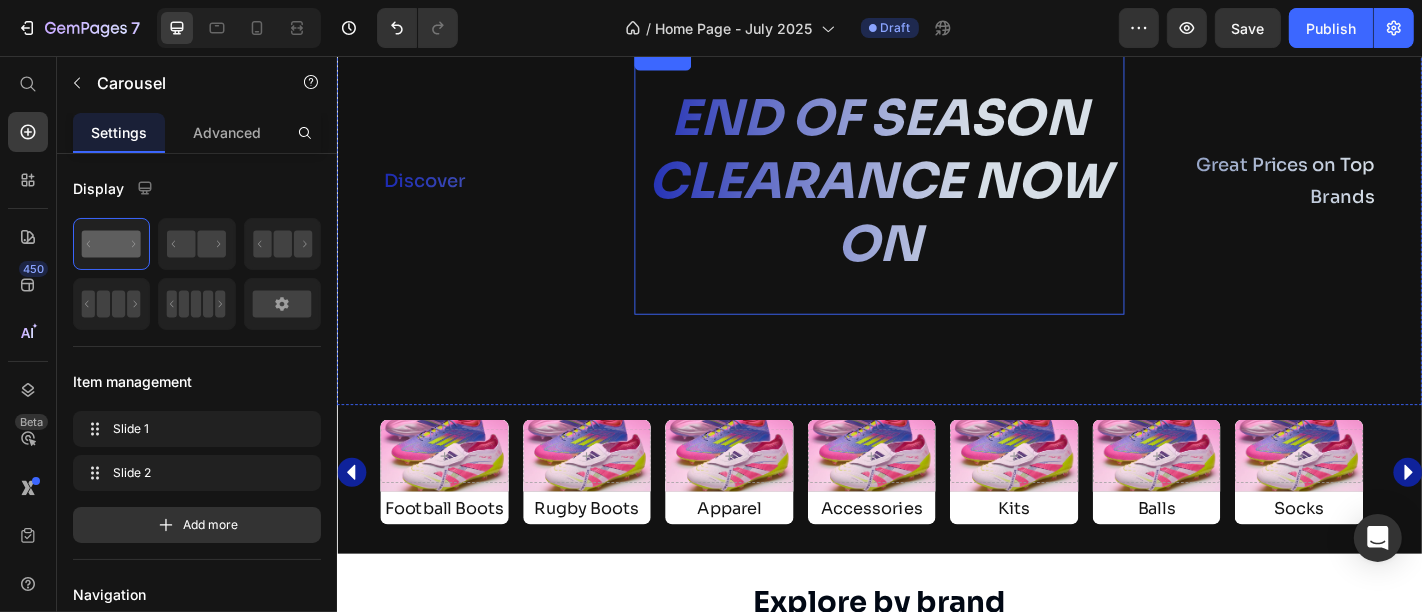 click on "END OF SEASON CLEARANCE NOW ON" at bounding box center [936, 195] 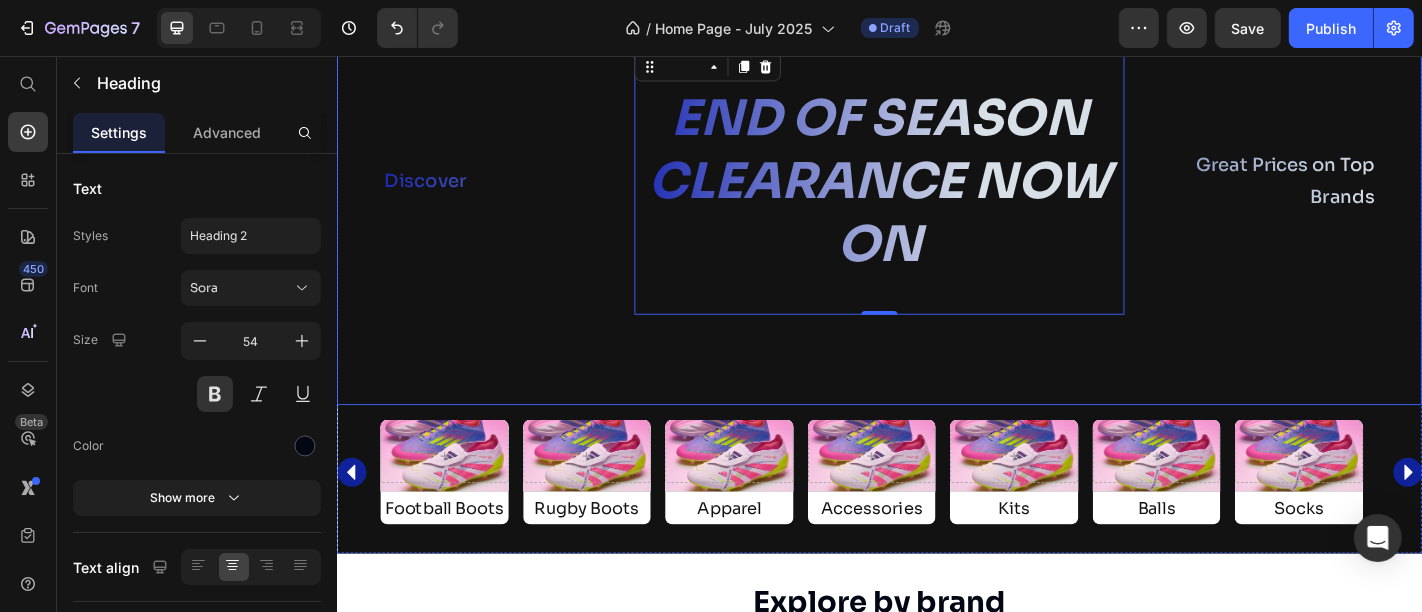 scroll, scrollTop: 1785, scrollLeft: 0, axis: vertical 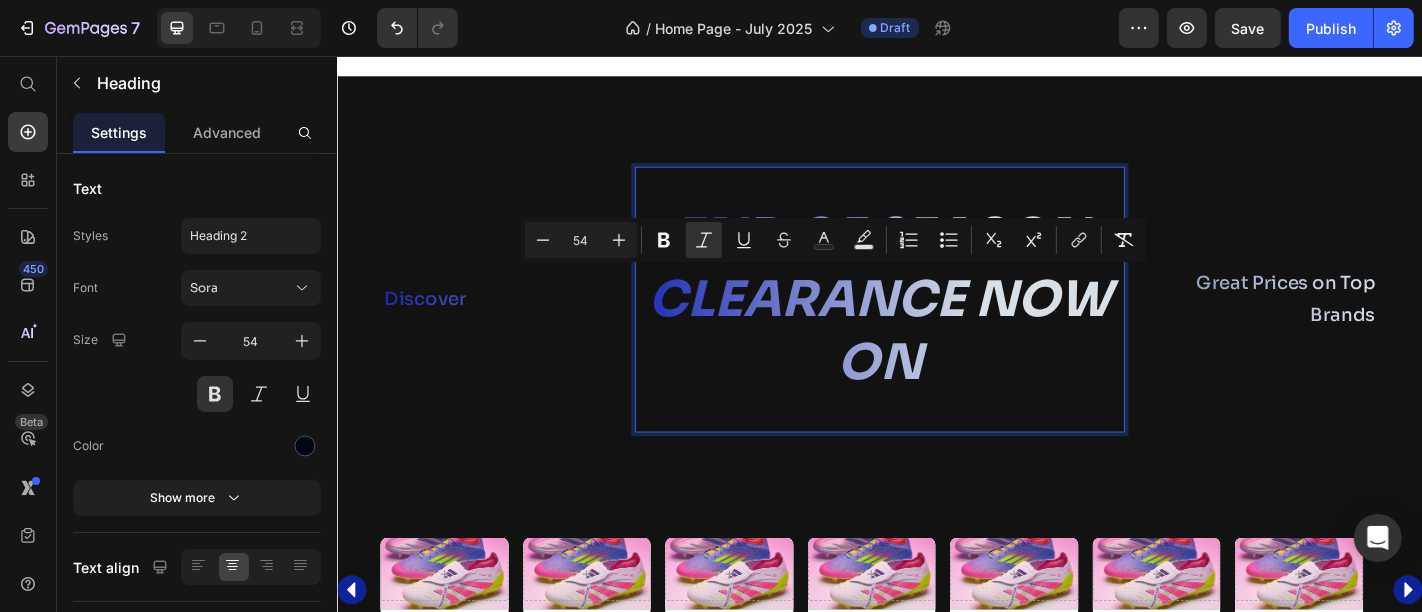 click on "END OF SEASON CLEARANCE NOW ON" at bounding box center (936, 325) 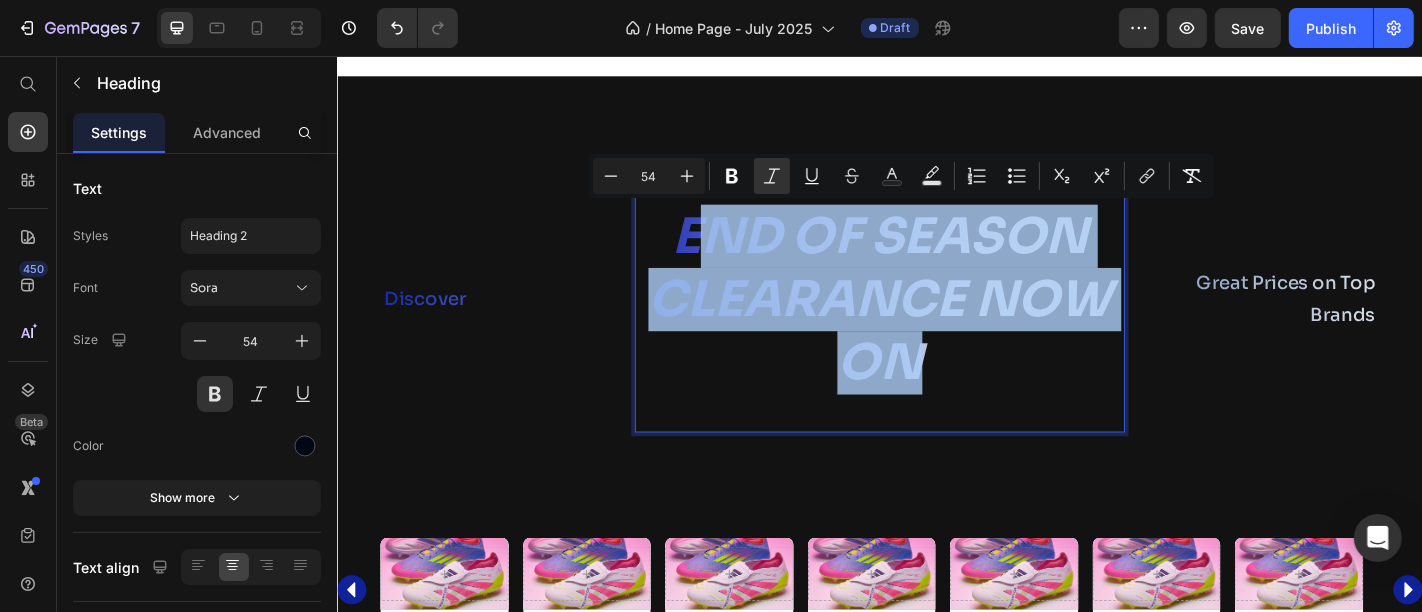 drag, startPoint x: 1060, startPoint y: 408, endPoint x: 719, endPoint y: 264, distance: 370.15808 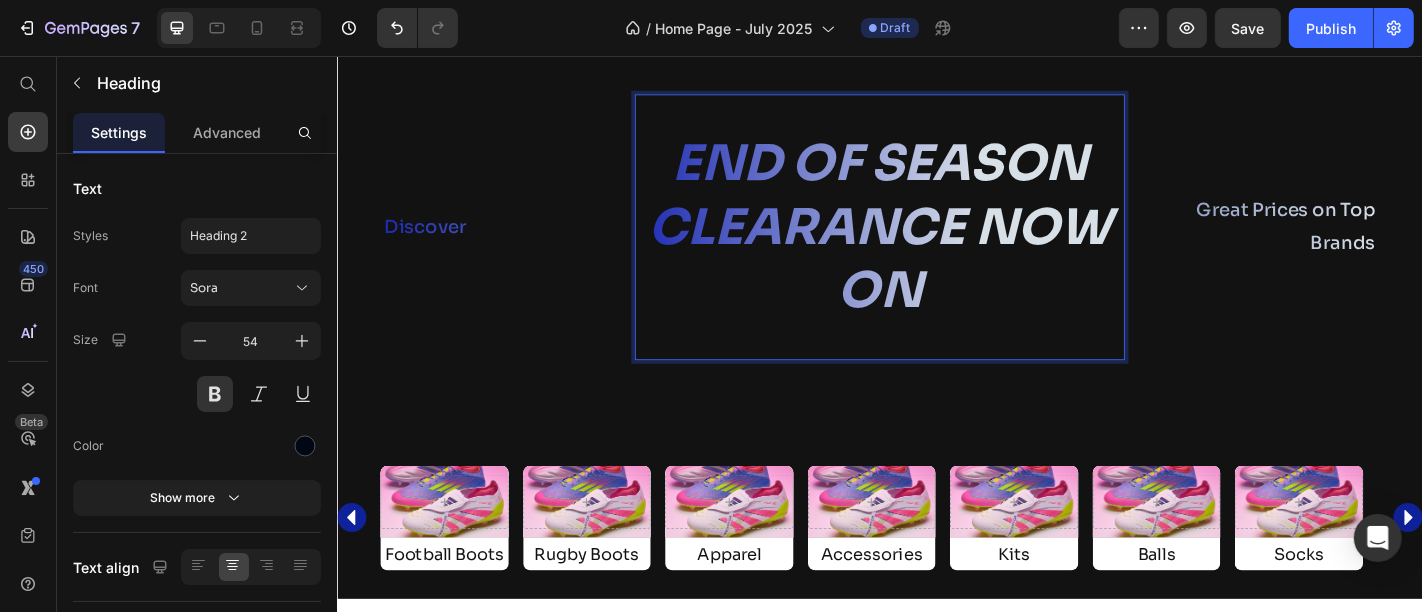 scroll, scrollTop: 1859, scrollLeft: 0, axis: vertical 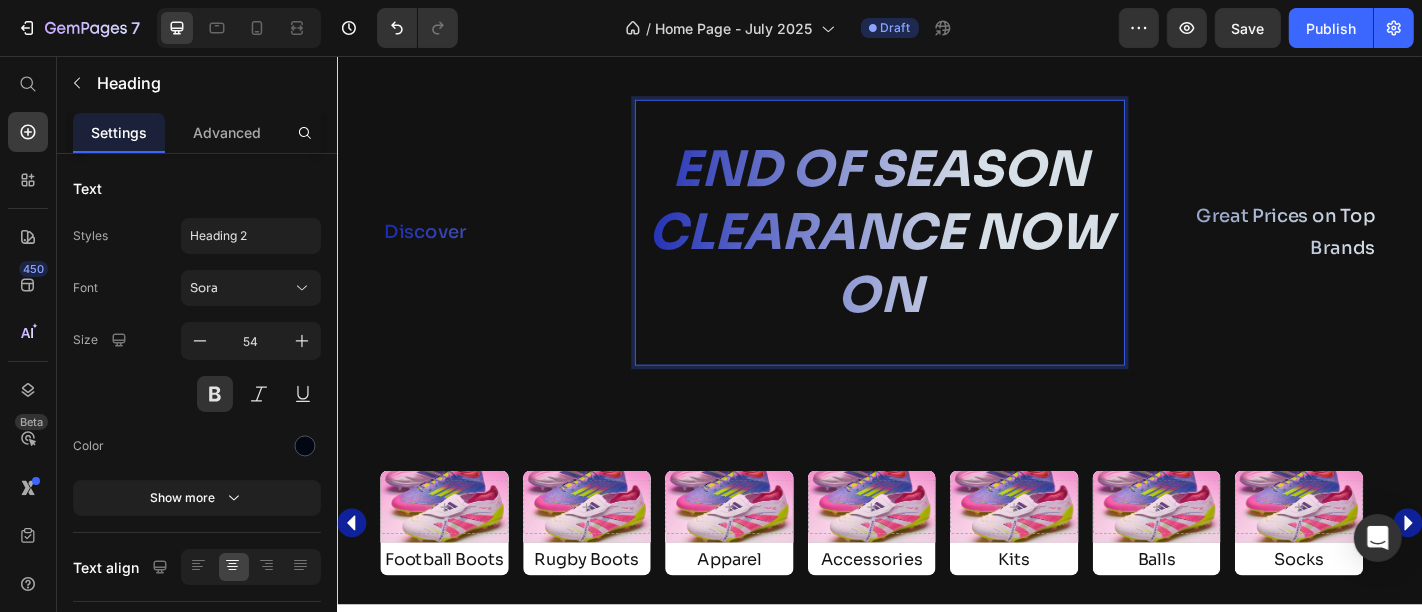 click on "END OF SEASON CLEARANCE NOW ON" at bounding box center (936, 251) 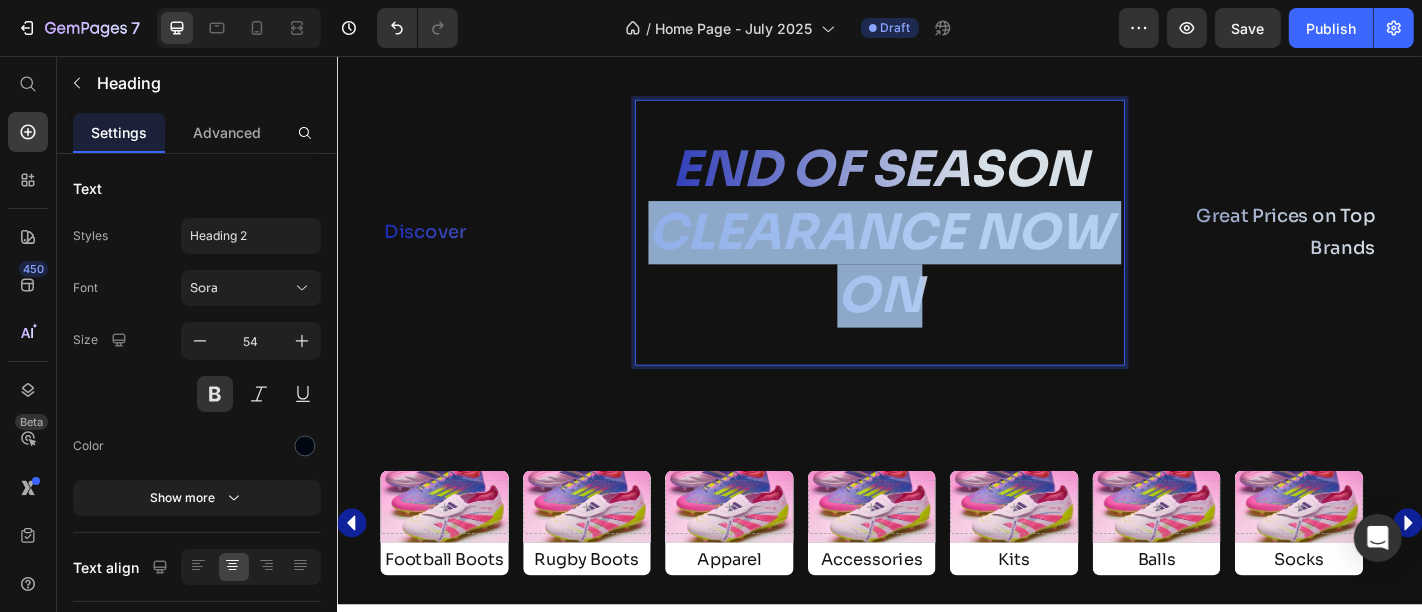 drag, startPoint x: 965, startPoint y: 333, endPoint x: 690, endPoint y: 253, distance: 286.40005 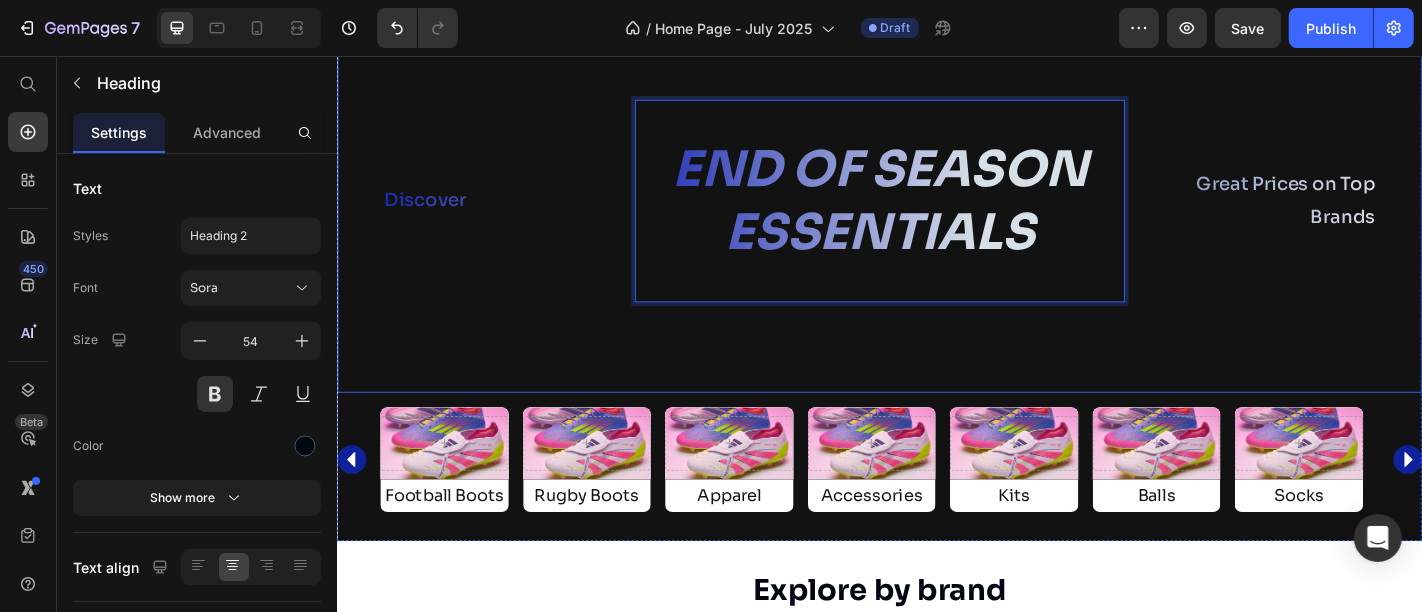 scroll, scrollTop: 1750, scrollLeft: 0, axis: vertical 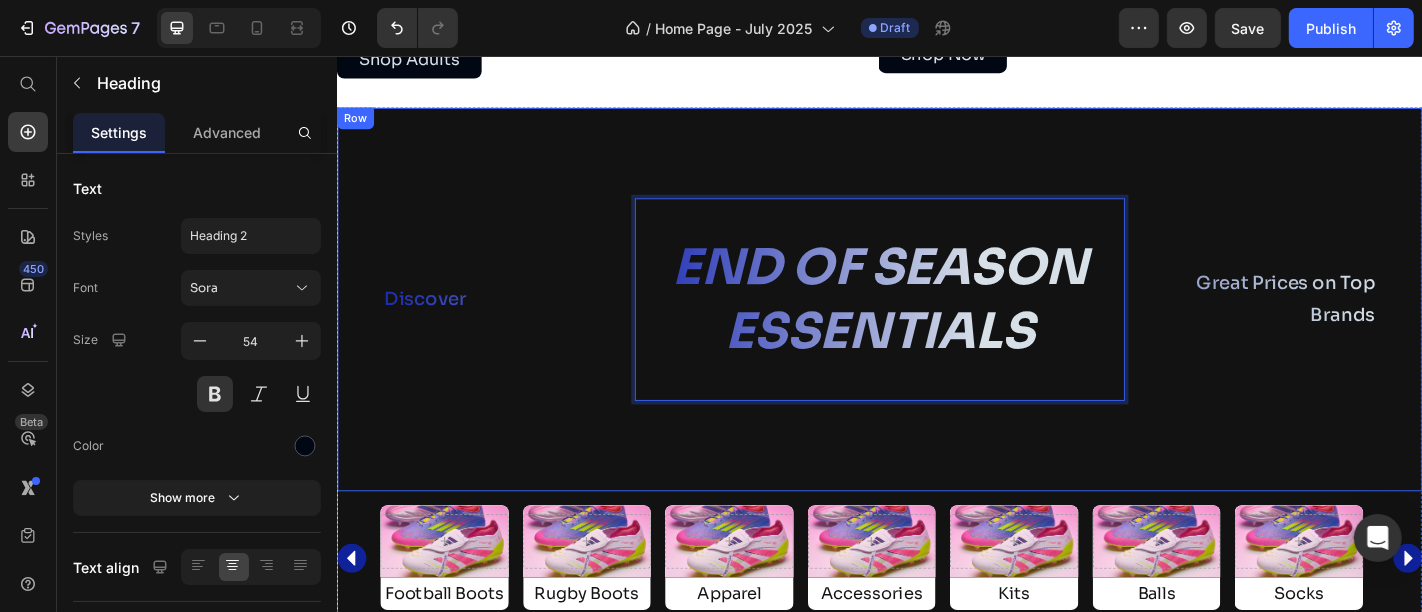 click on "Discover Text Block" at bounding box center [521, 325] 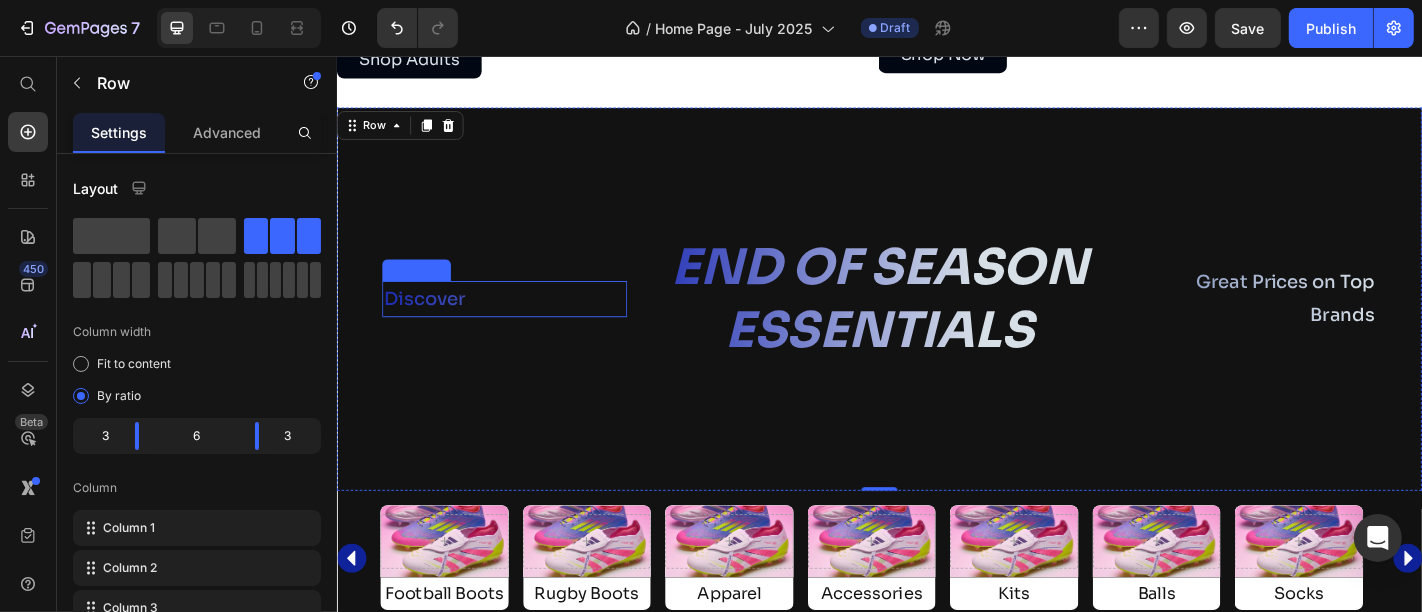 click on "Discover" at bounding box center (521, 325) 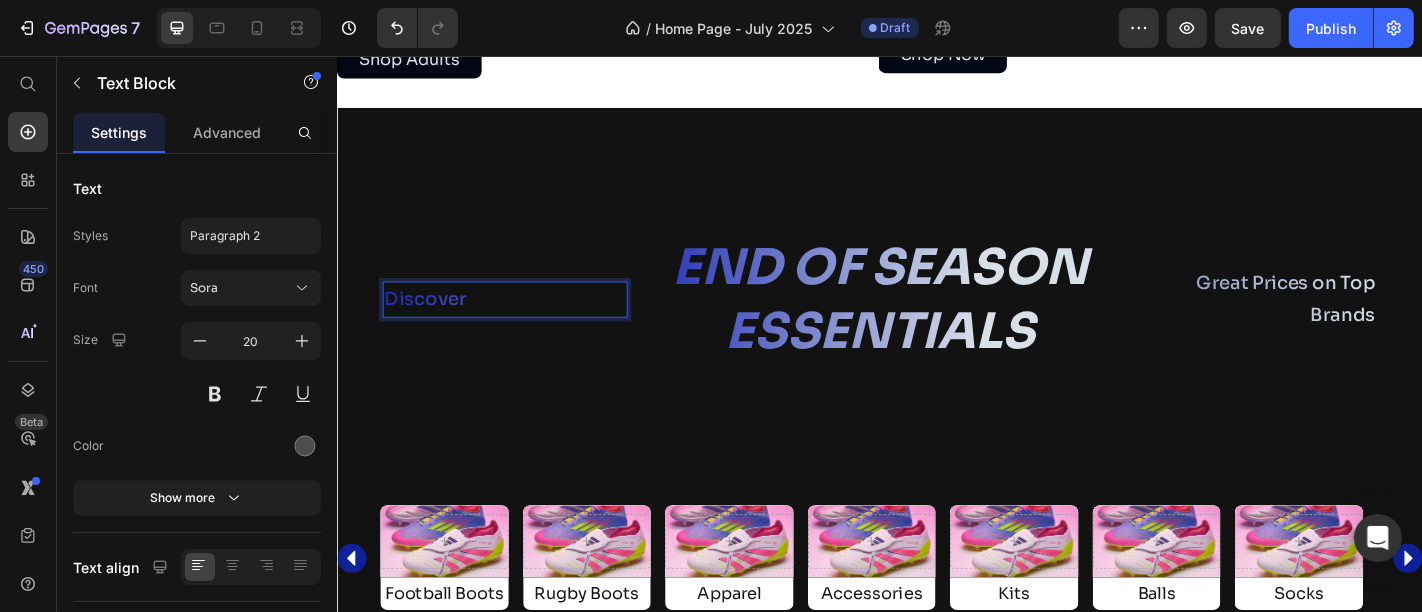 click on "Discover" at bounding box center (521, 325) 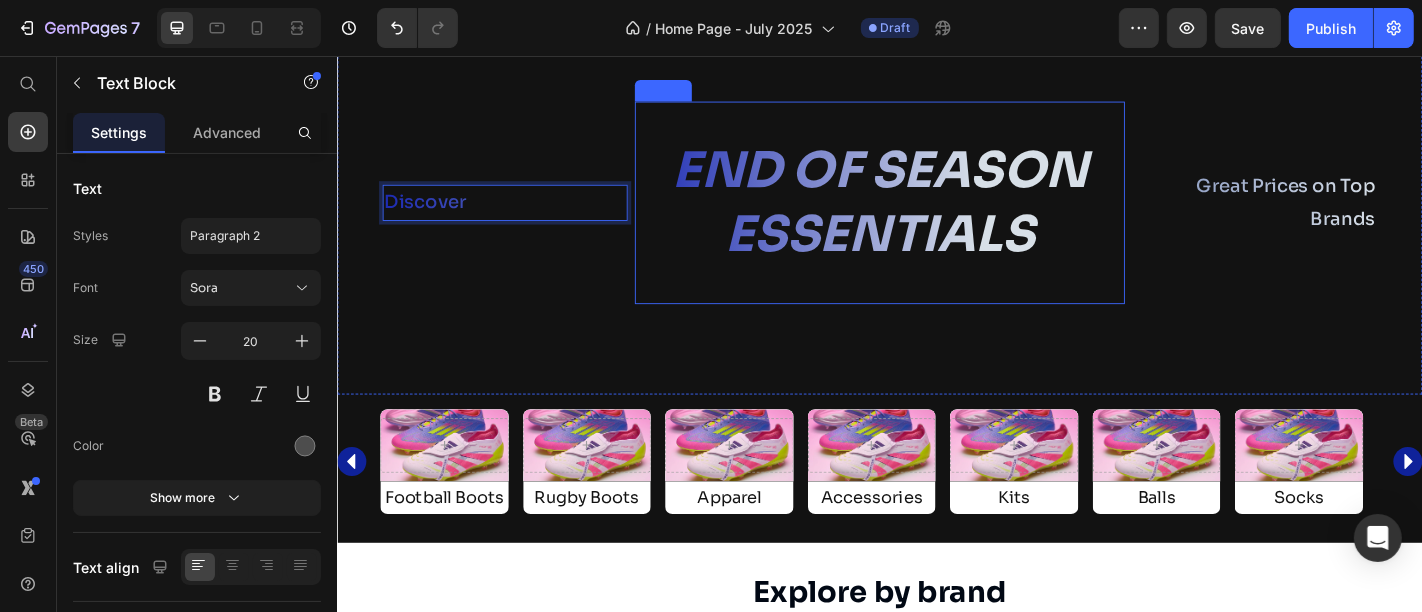 scroll, scrollTop: 1870, scrollLeft: 0, axis: vertical 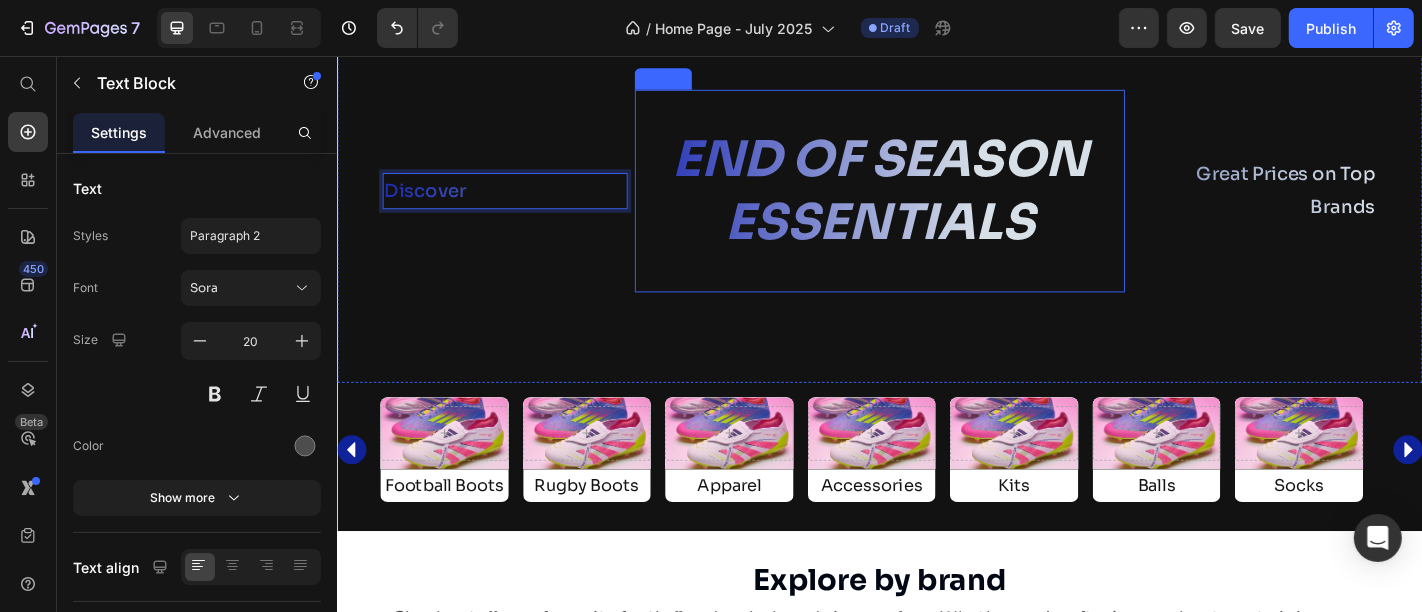 click on "END OF SEASON ESSENTIALS" at bounding box center [936, 205] 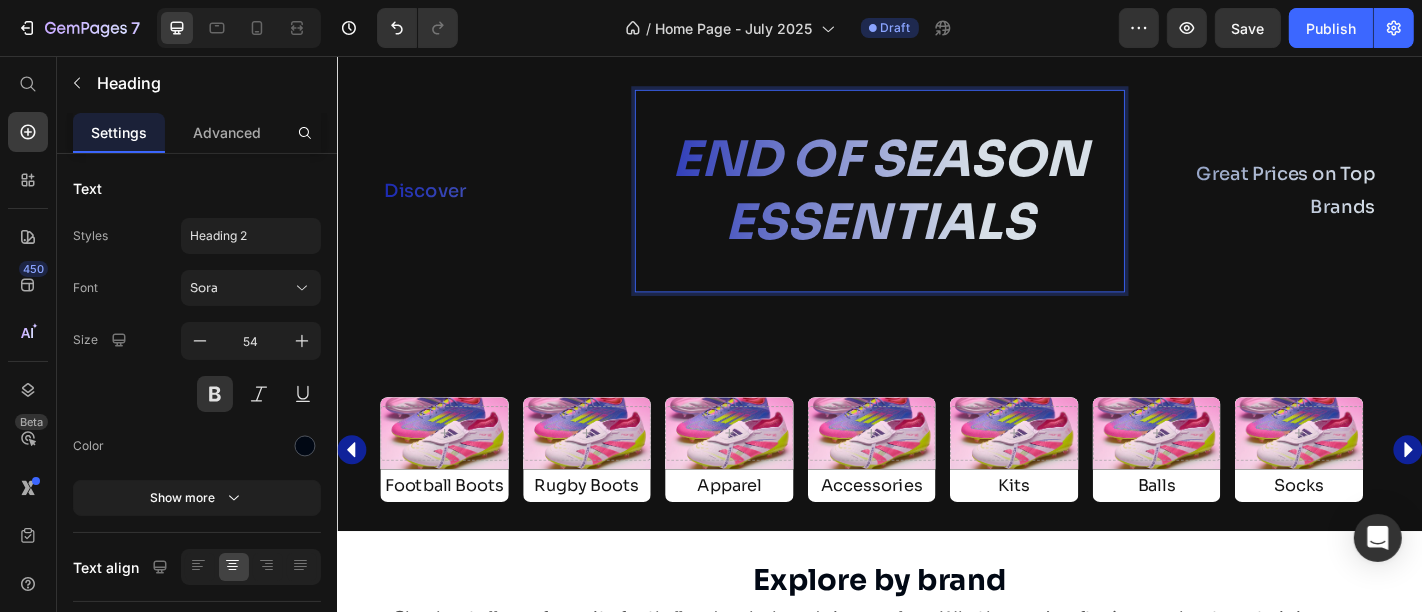 click on "END OF SEASON ESSENTIALS" at bounding box center (936, 205) 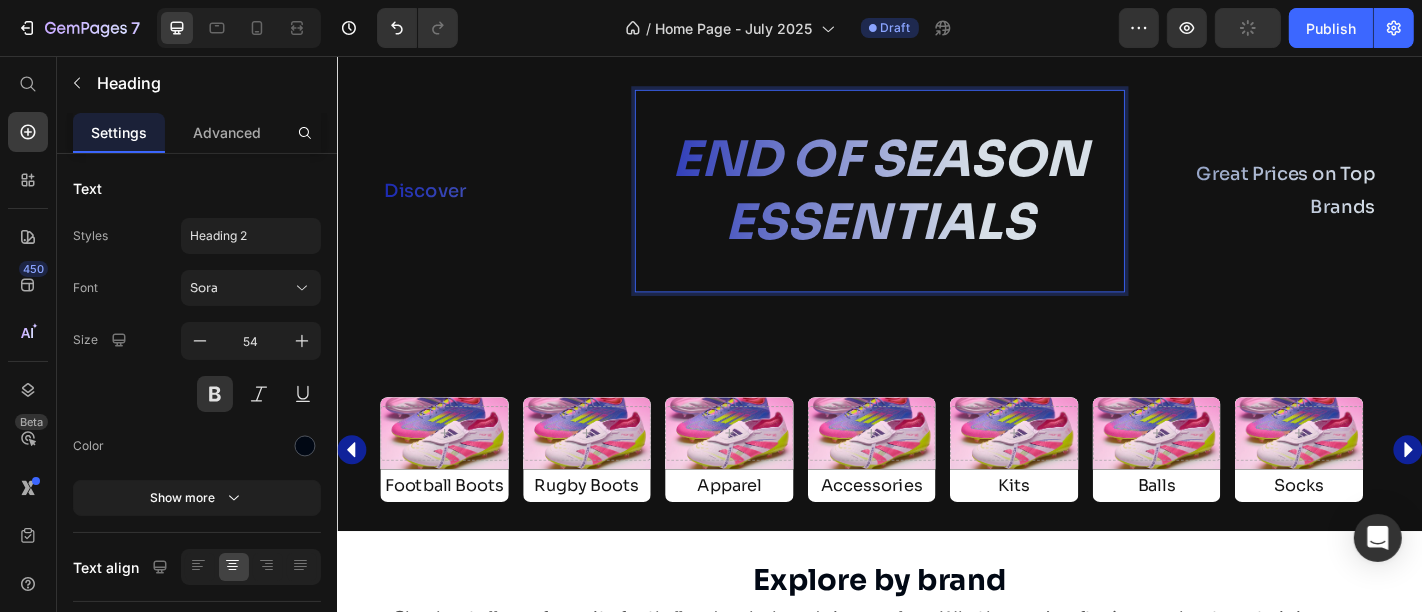 click on "END OF SEASON ESSENTIALS" at bounding box center [936, 205] 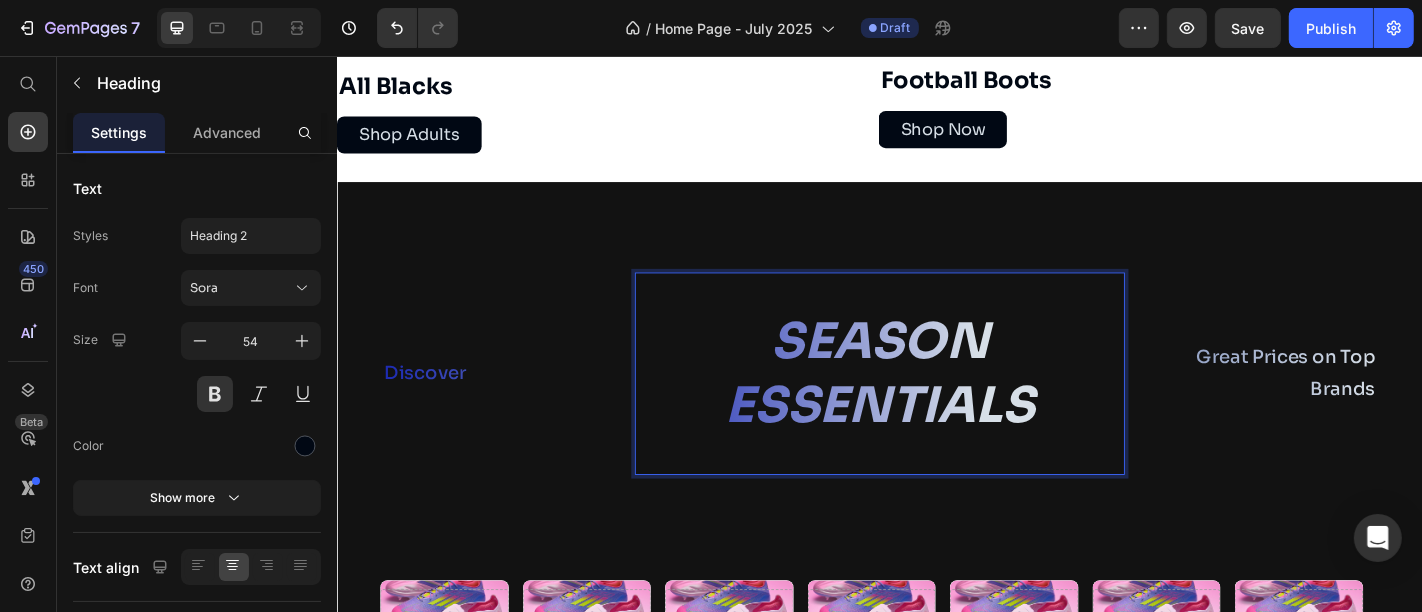 scroll, scrollTop: 1841, scrollLeft: 0, axis: vertical 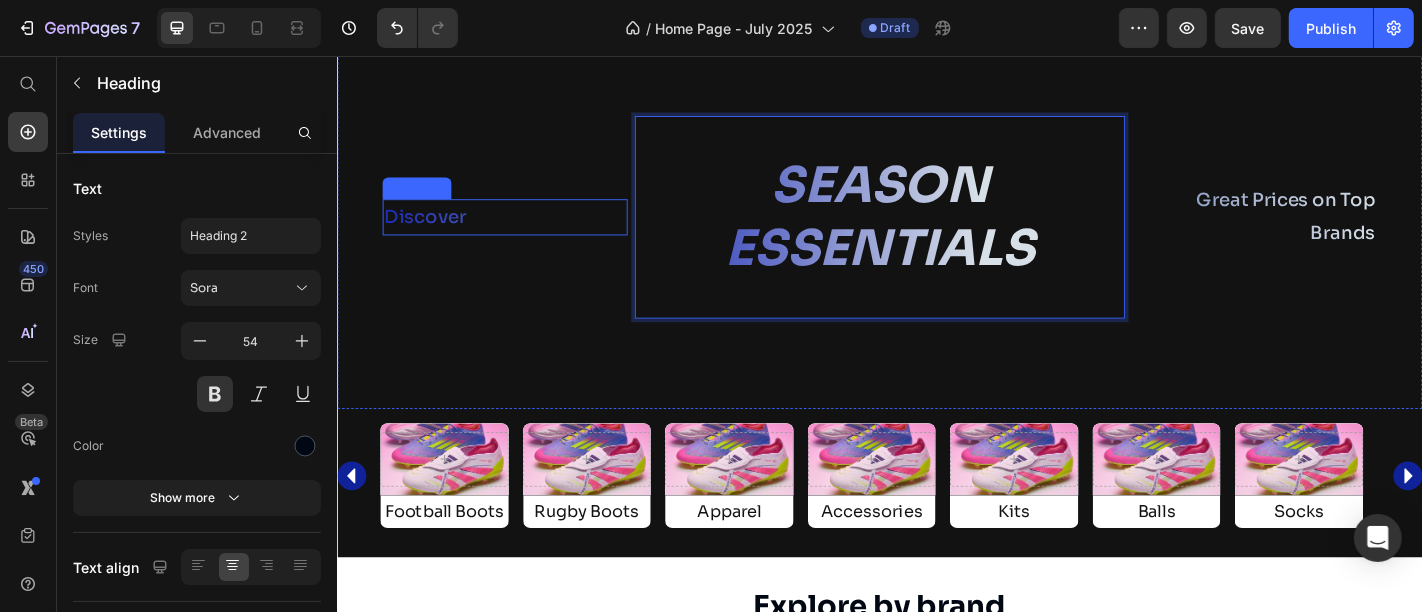 click on "Discover" at bounding box center [521, 234] 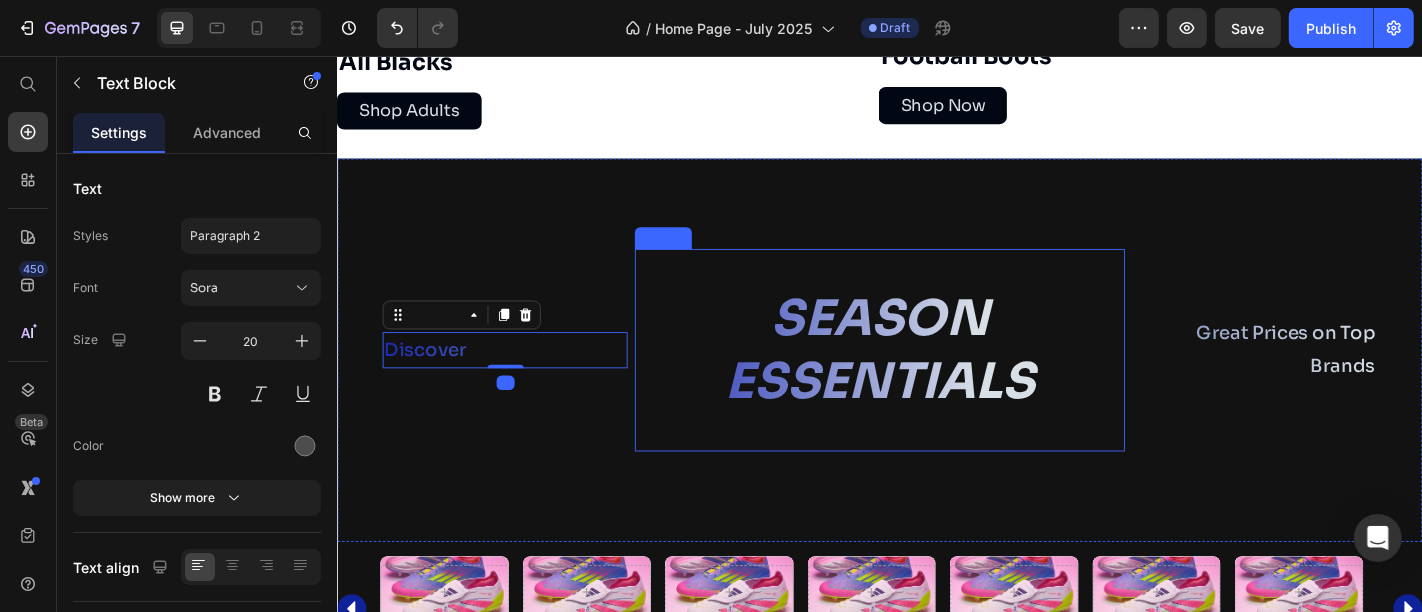 scroll, scrollTop: 1692, scrollLeft: 0, axis: vertical 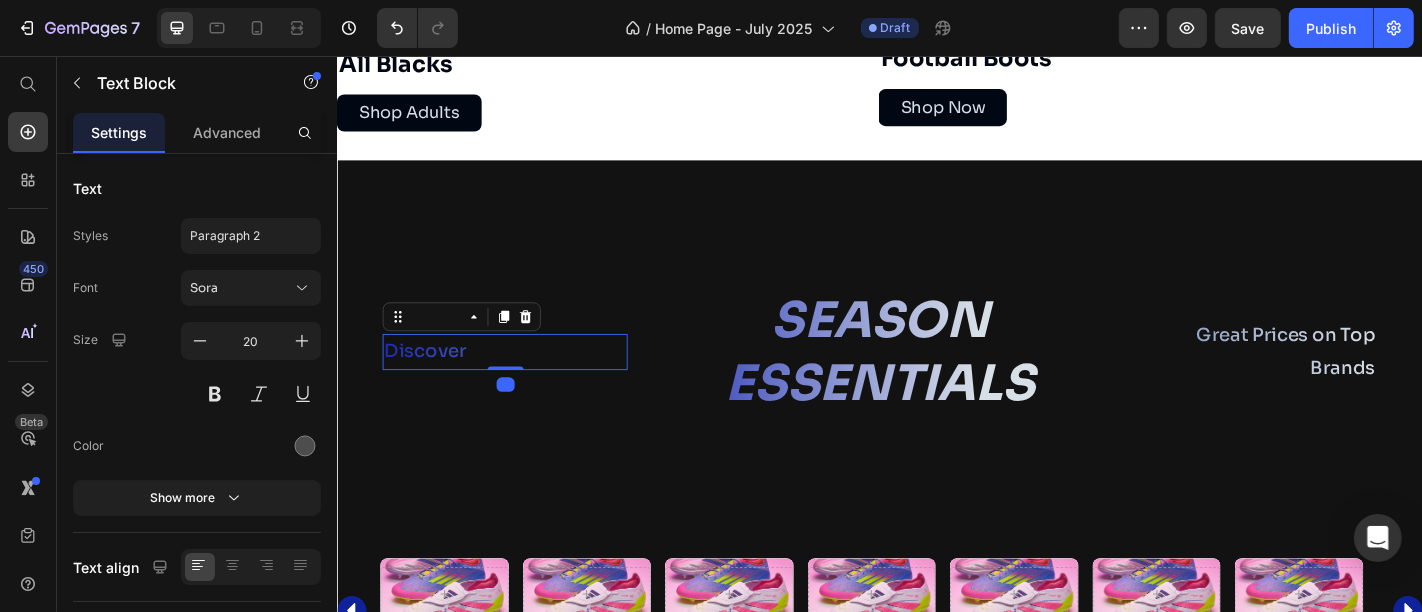 click on "Discover" at bounding box center [521, 383] 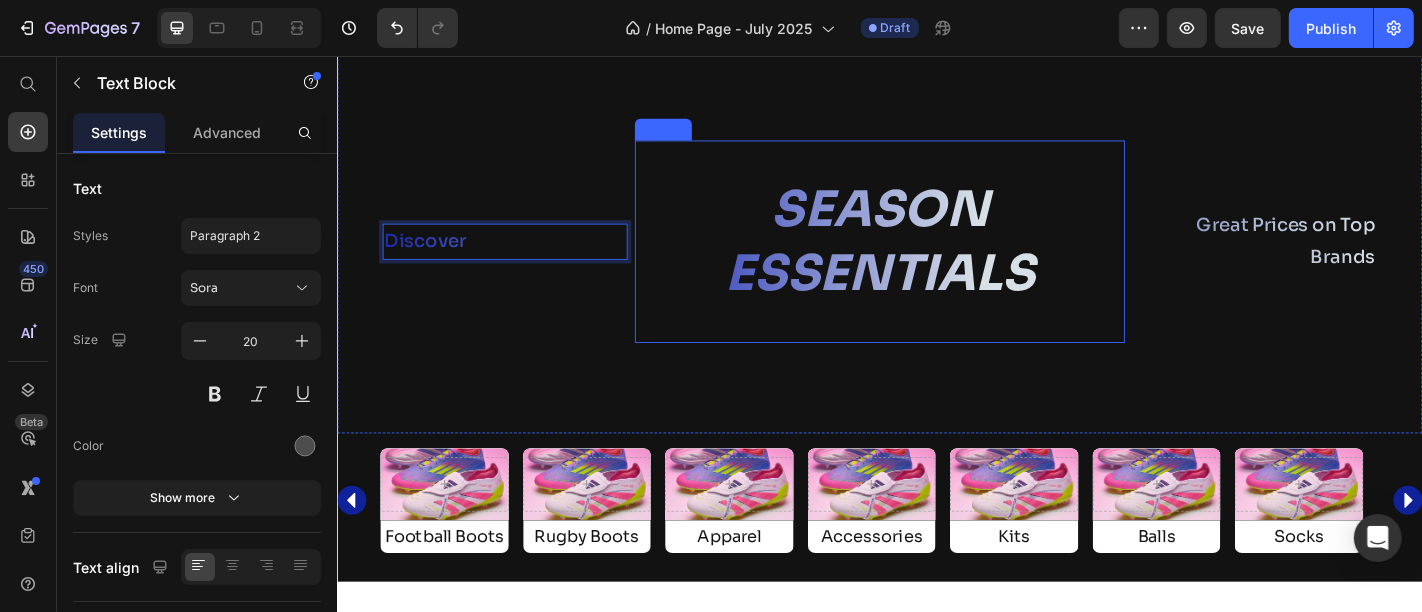 scroll, scrollTop: 1812, scrollLeft: 0, axis: vertical 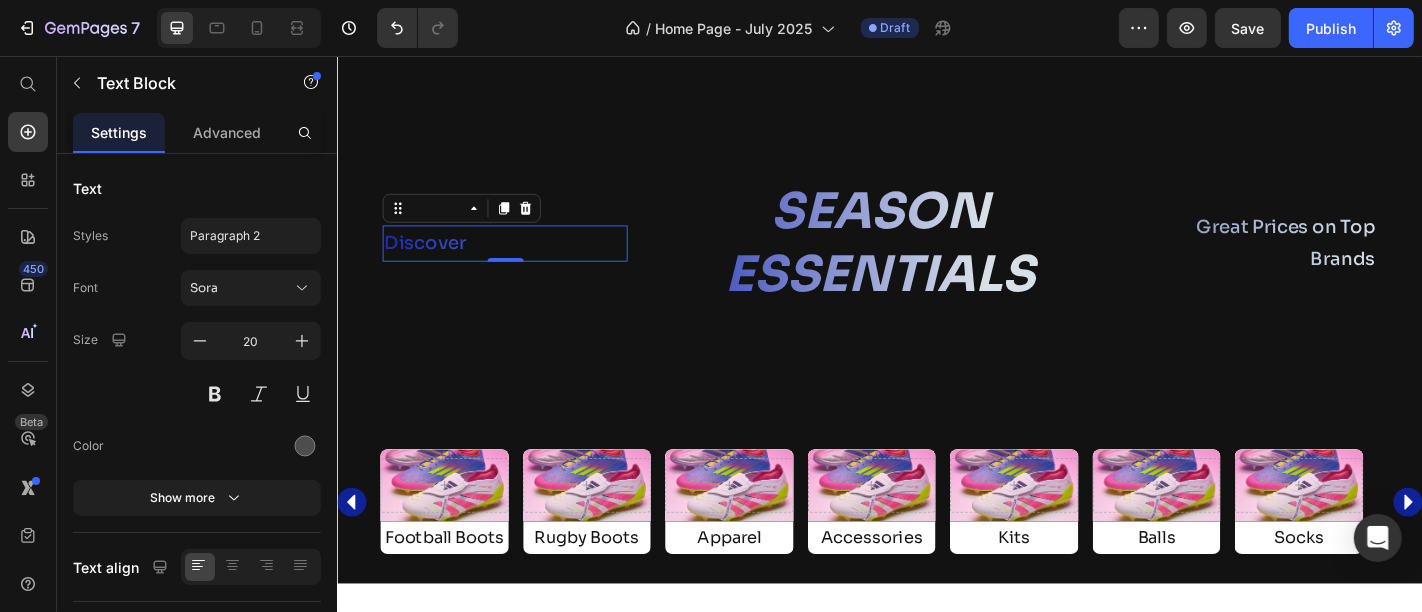 click on "Discover" at bounding box center (521, 263) 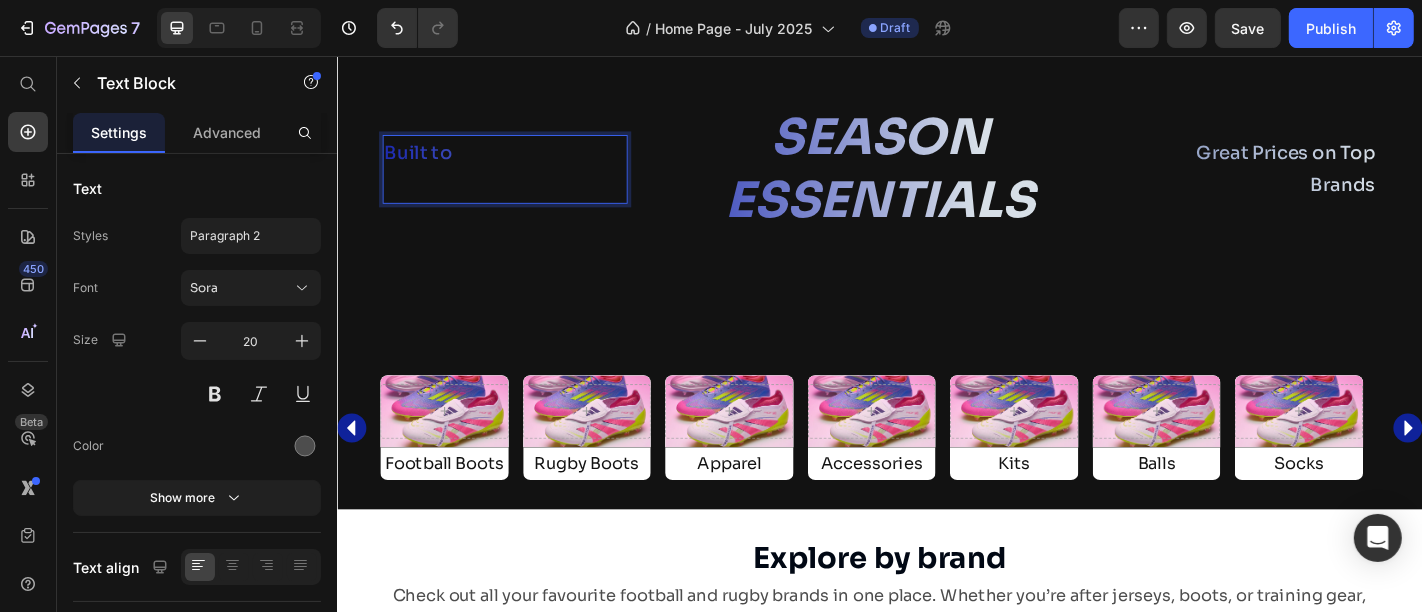 scroll, scrollTop: 1877, scrollLeft: 0, axis: vertical 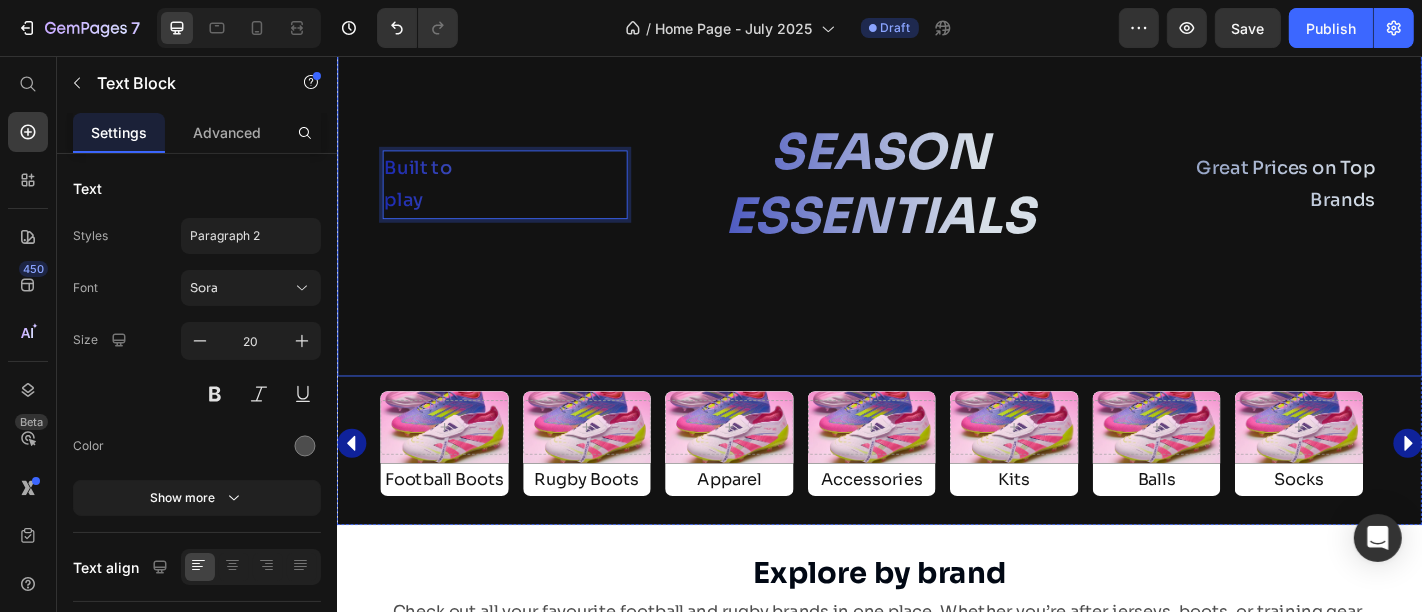 click on "Built to  play Text Block   0 ⁠⁠⁠⁠⁠⁠⁠ SEASON ESSENTIALS Heading Great Prices on Top Brands Text Block Row" at bounding box center [936, 198] 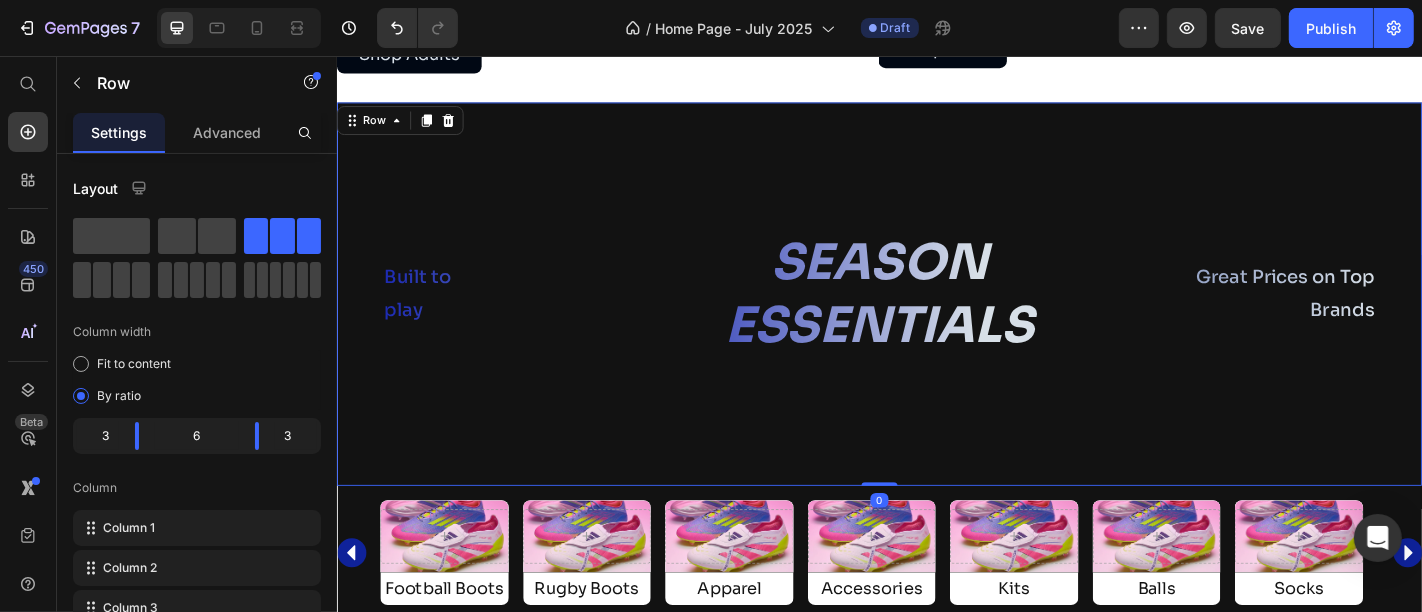scroll, scrollTop: 1752, scrollLeft: 0, axis: vertical 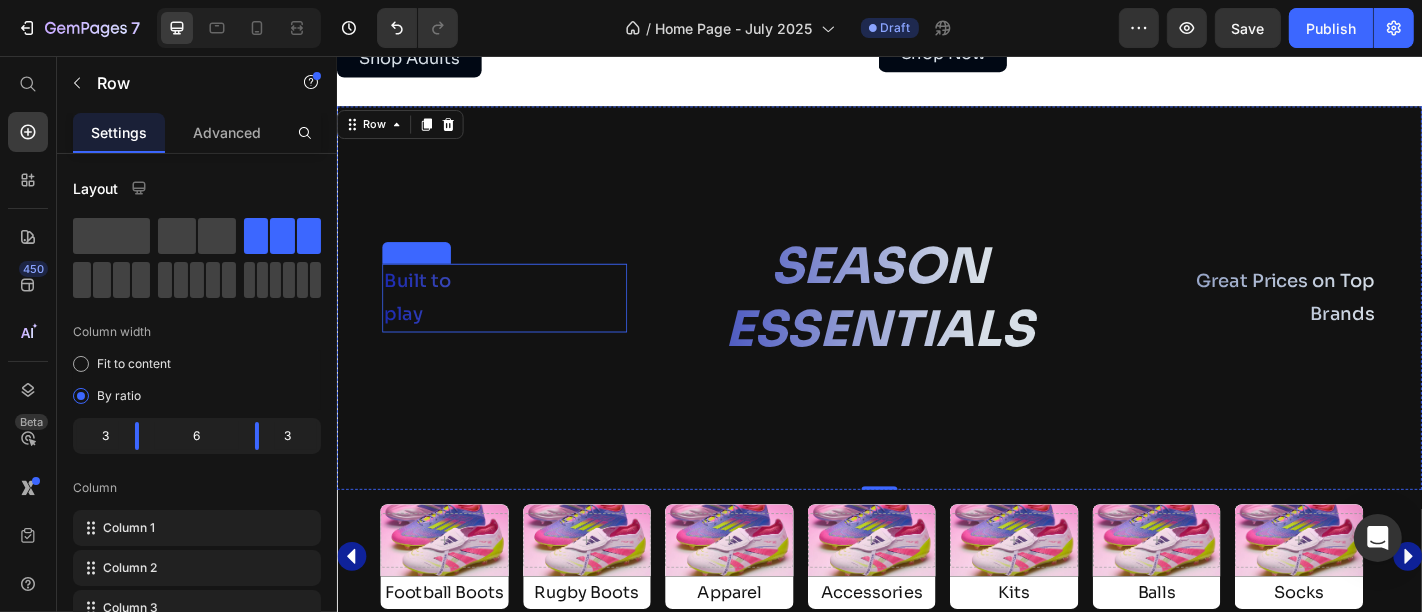 click on "play" at bounding box center [521, 341] 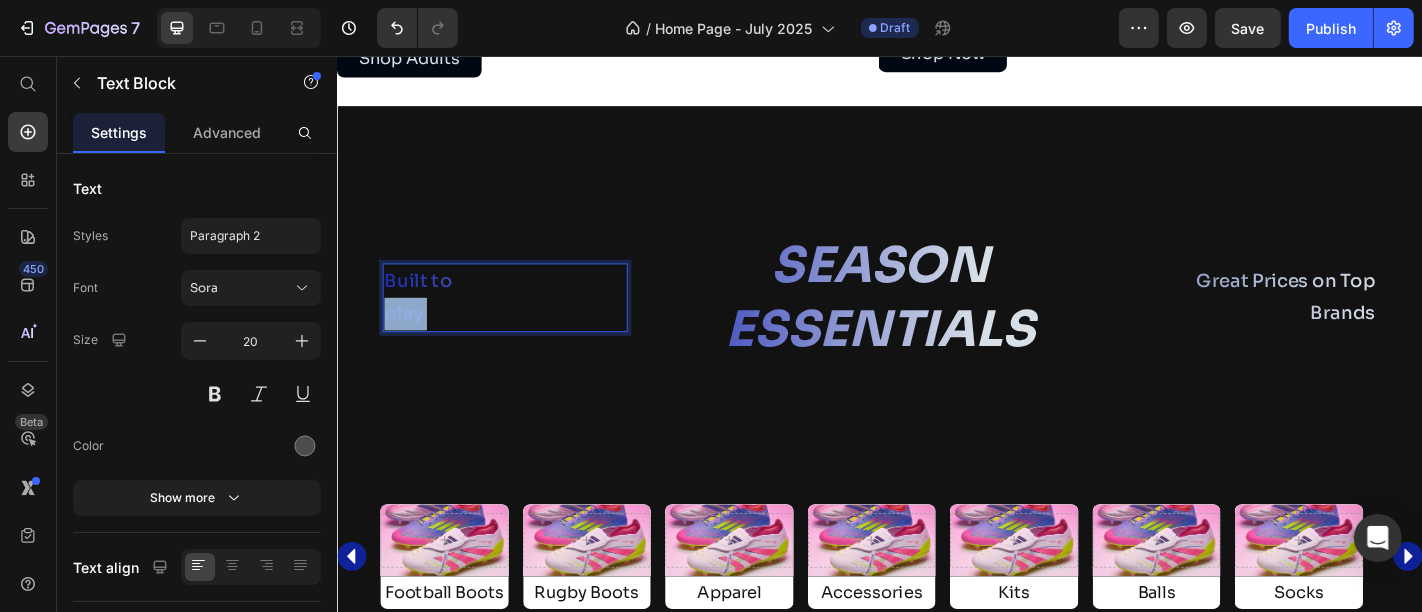drag, startPoint x: 461, startPoint y: 340, endPoint x: 403, endPoint y: 315, distance: 63.15853 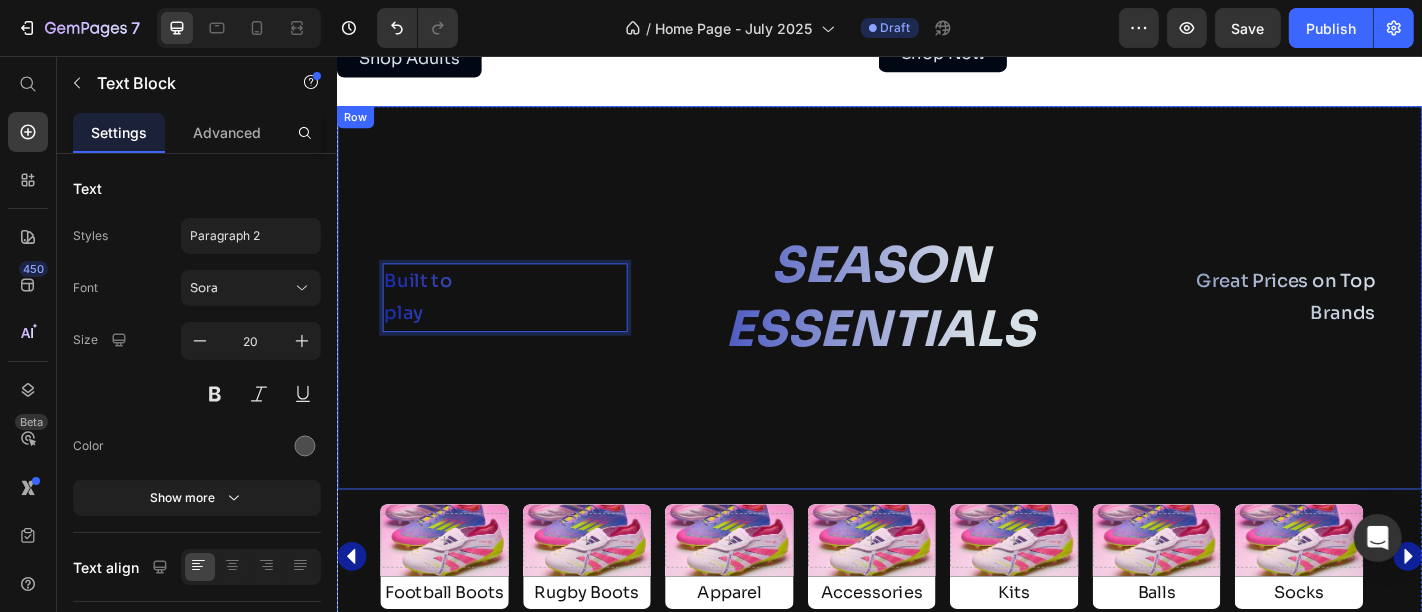 click on "Built to  play Text Block   0 ⁠⁠⁠⁠⁠⁠⁠ SEASON ESSENTIALS Heading Great Prices on Top Brands Text Block Row" at bounding box center (936, 323) 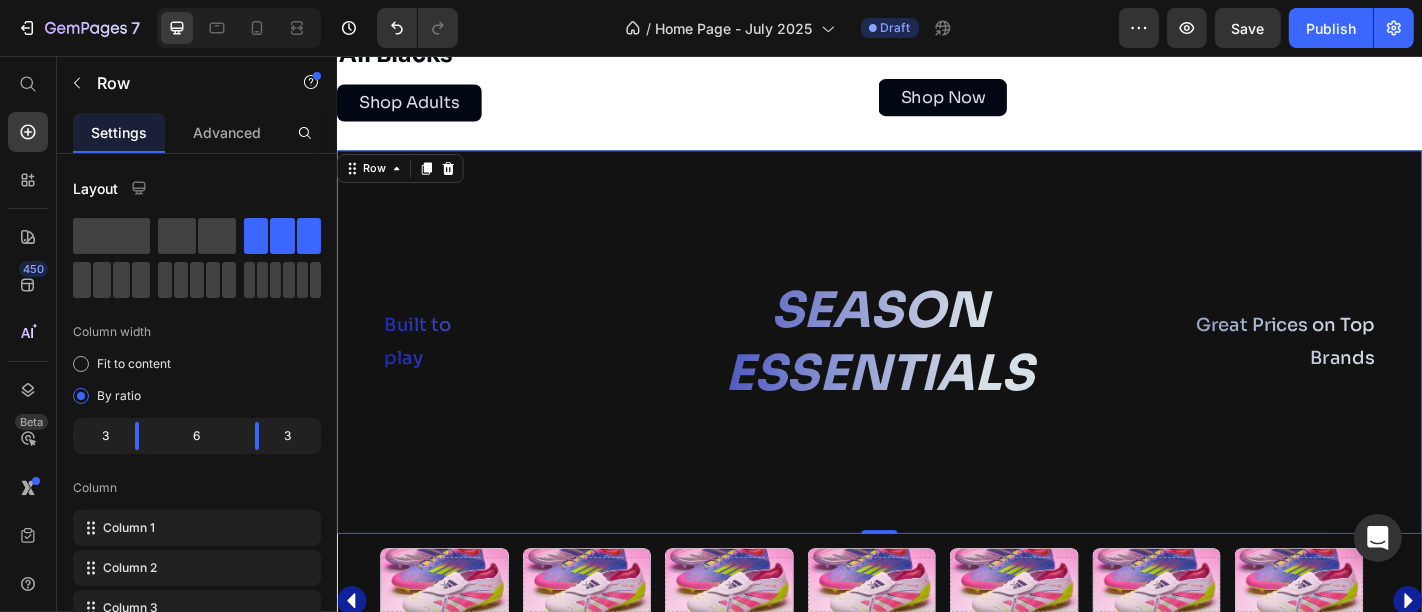 scroll, scrollTop: 1794, scrollLeft: 0, axis: vertical 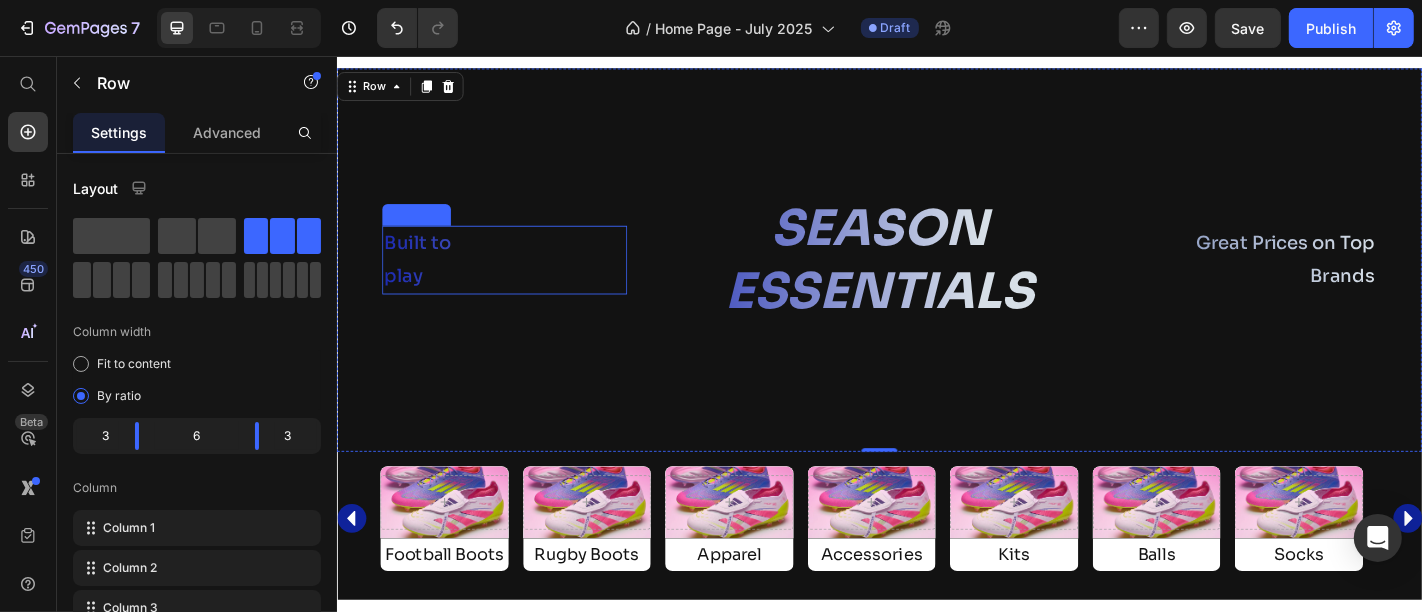 click on "play" at bounding box center (521, 299) 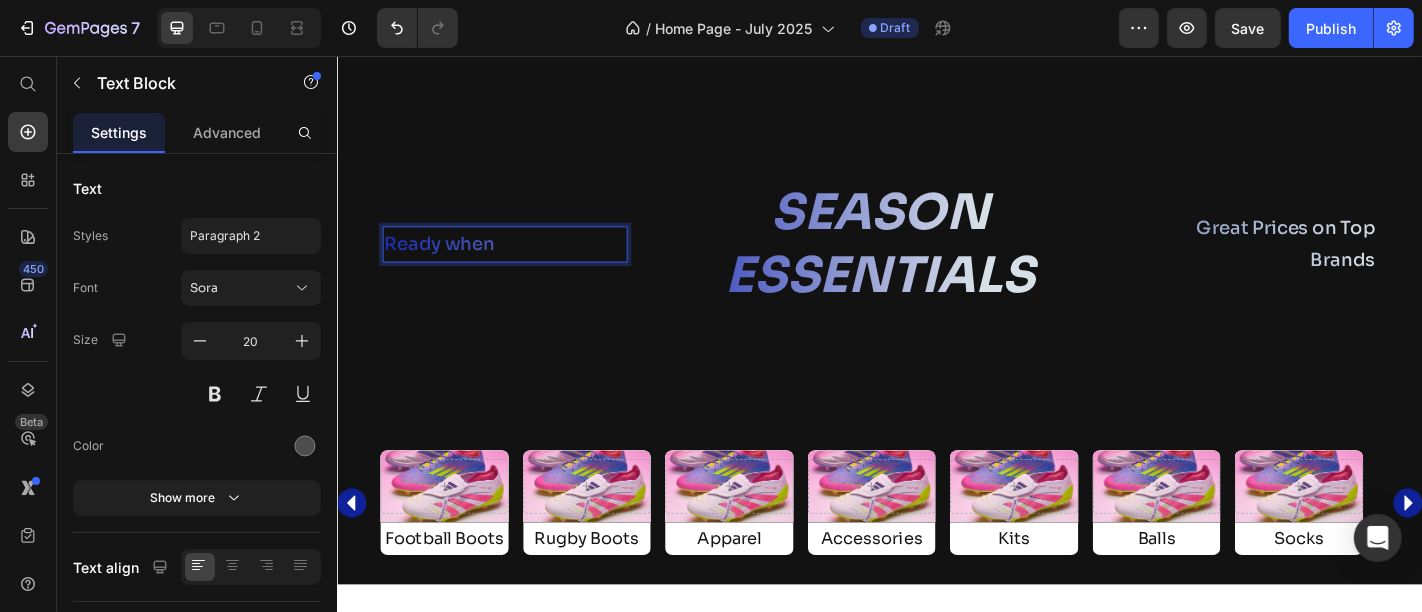scroll, scrollTop: 1794, scrollLeft: 0, axis: vertical 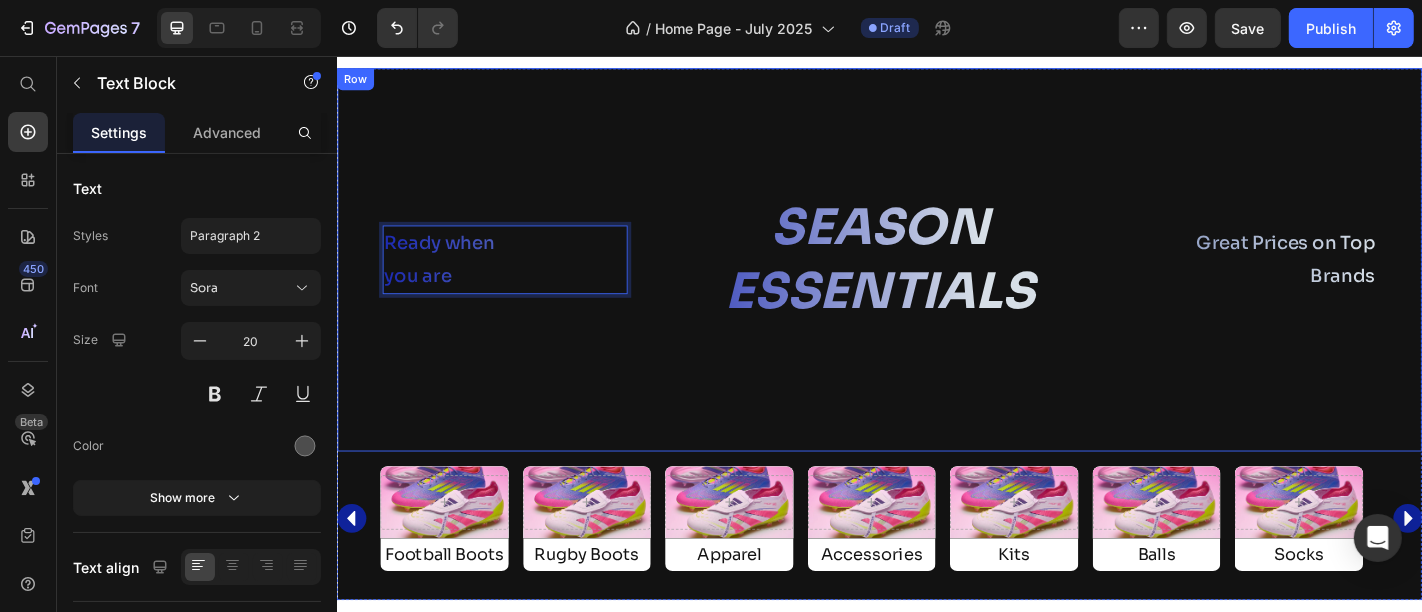click on "Ready when you are Text Block   0 ⁠⁠⁠⁠⁠⁠⁠ SEASON ESSENTIALS Heading Great Prices on Top Brands Text Block Row" at bounding box center [936, 281] 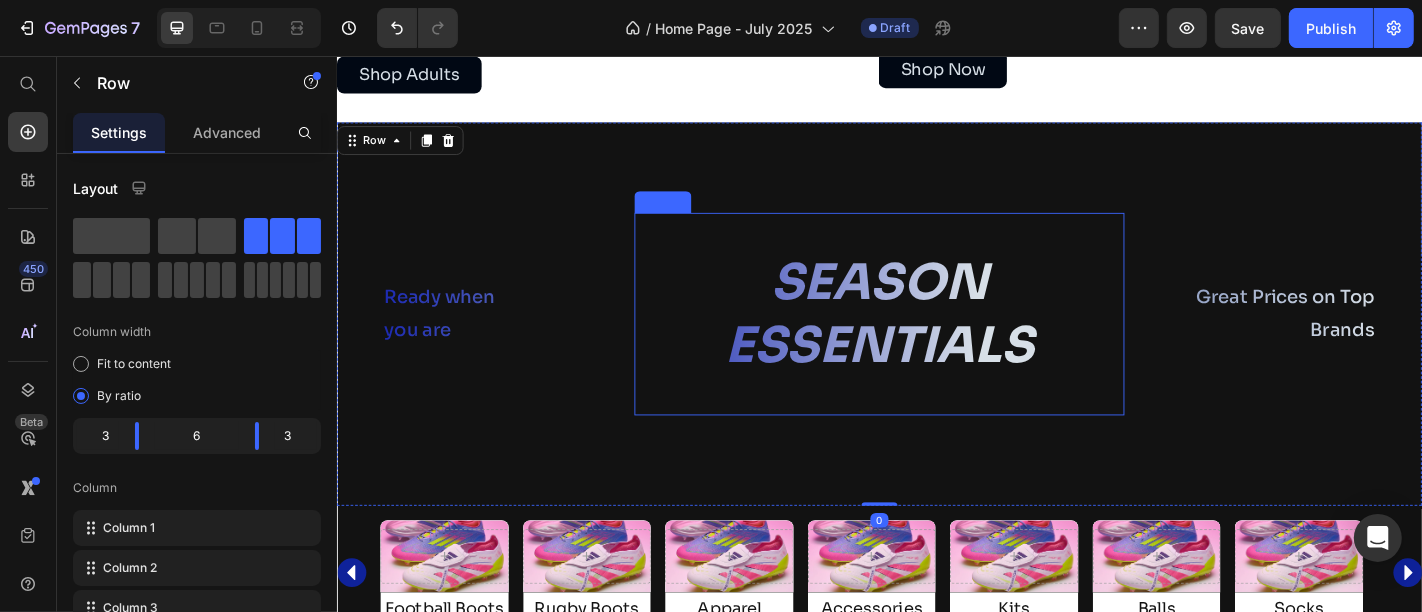 scroll, scrollTop: 1728, scrollLeft: 0, axis: vertical 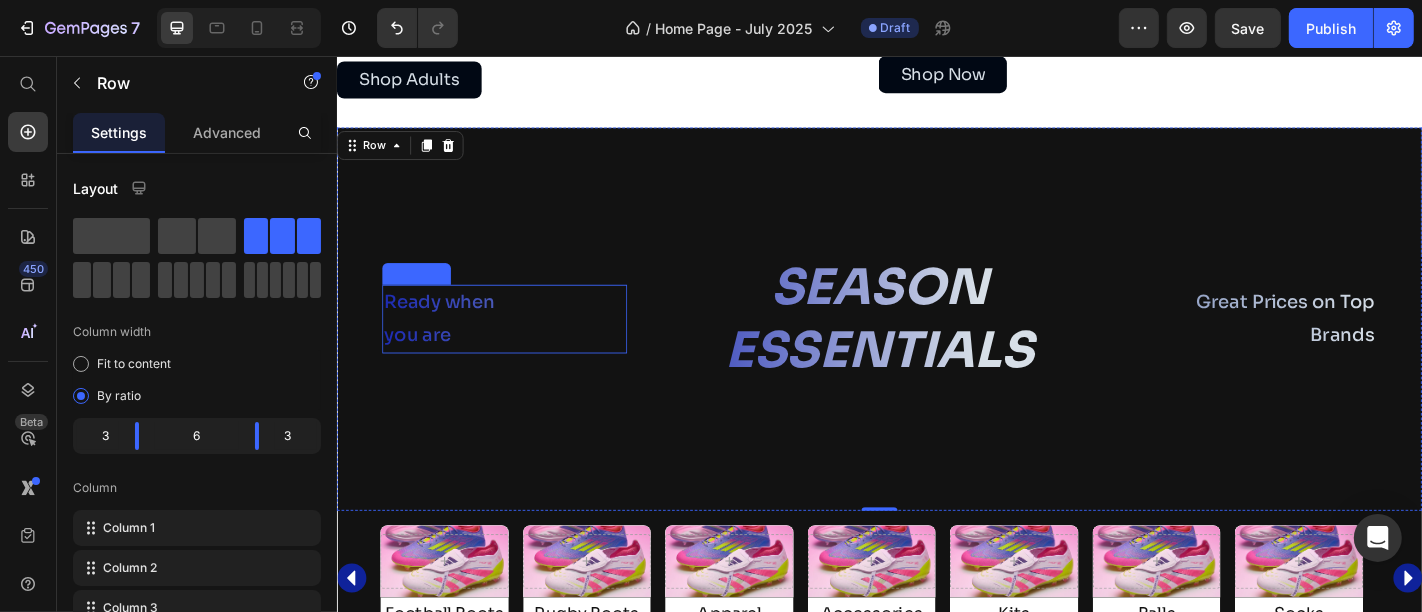 click on "you are" at bounding box center [521, 365] 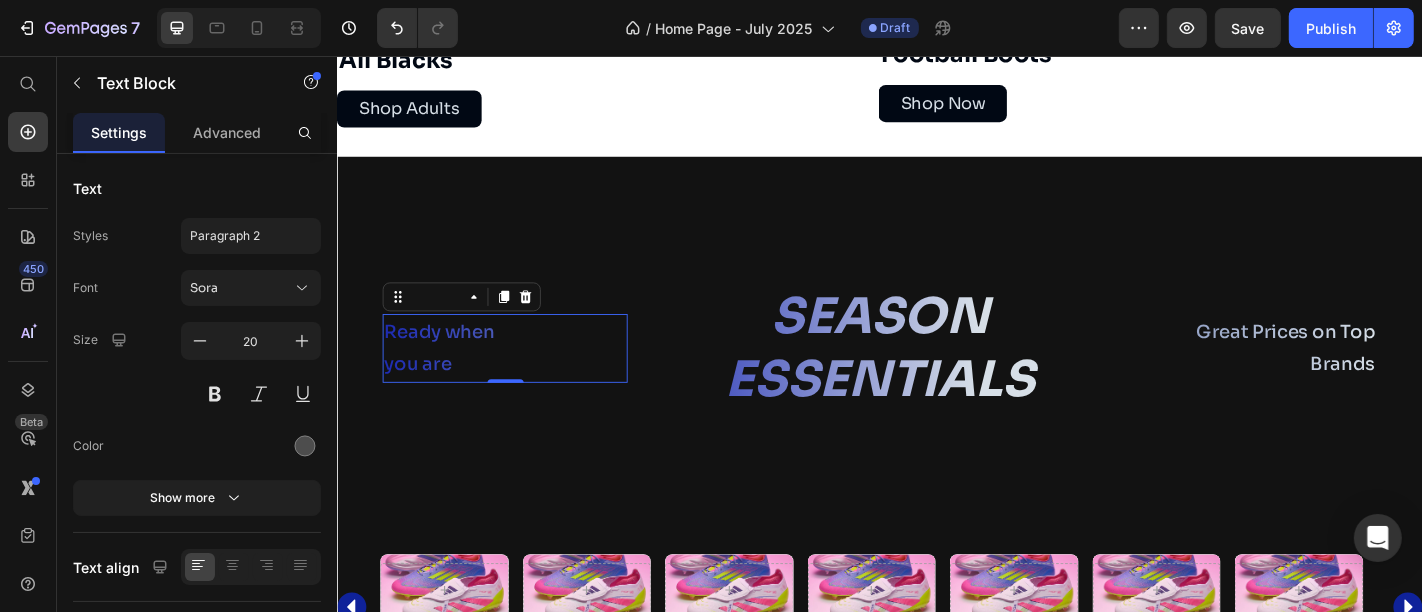 scroll, scrollTop: 1694, scrollLeft: 0, axis: vertical 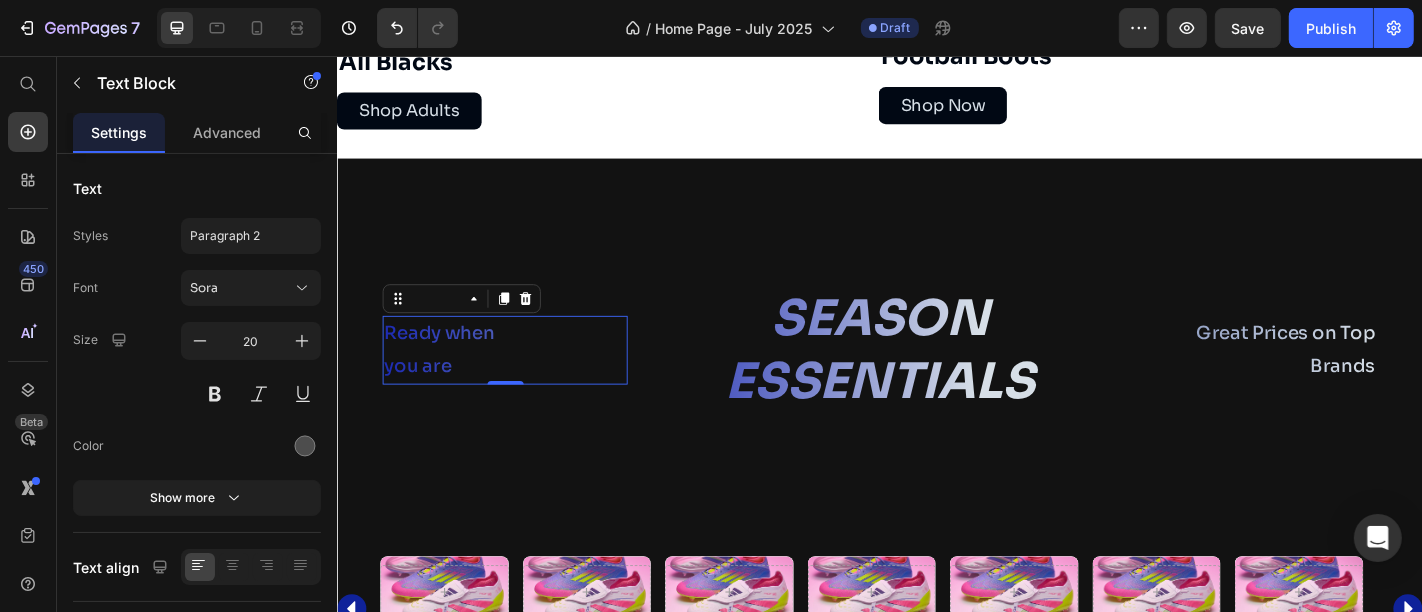 click on "you are" at bounding box center (521, 399) 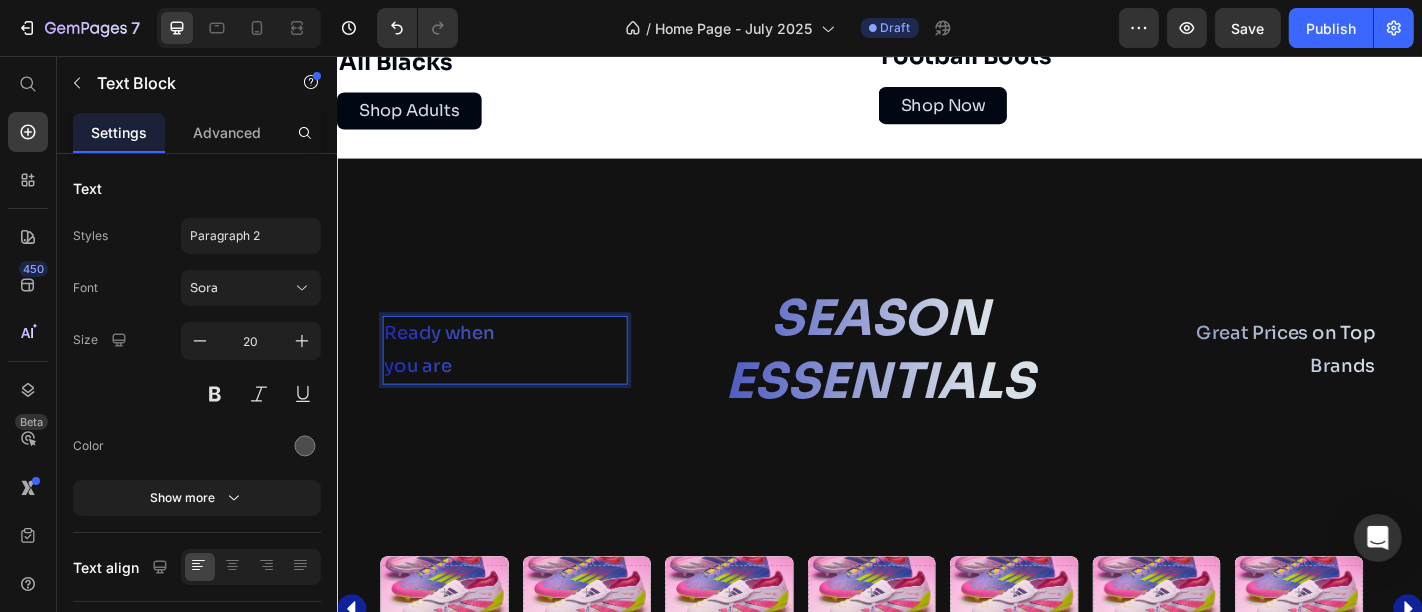 click on "you are" at bounding box center (521, 399) 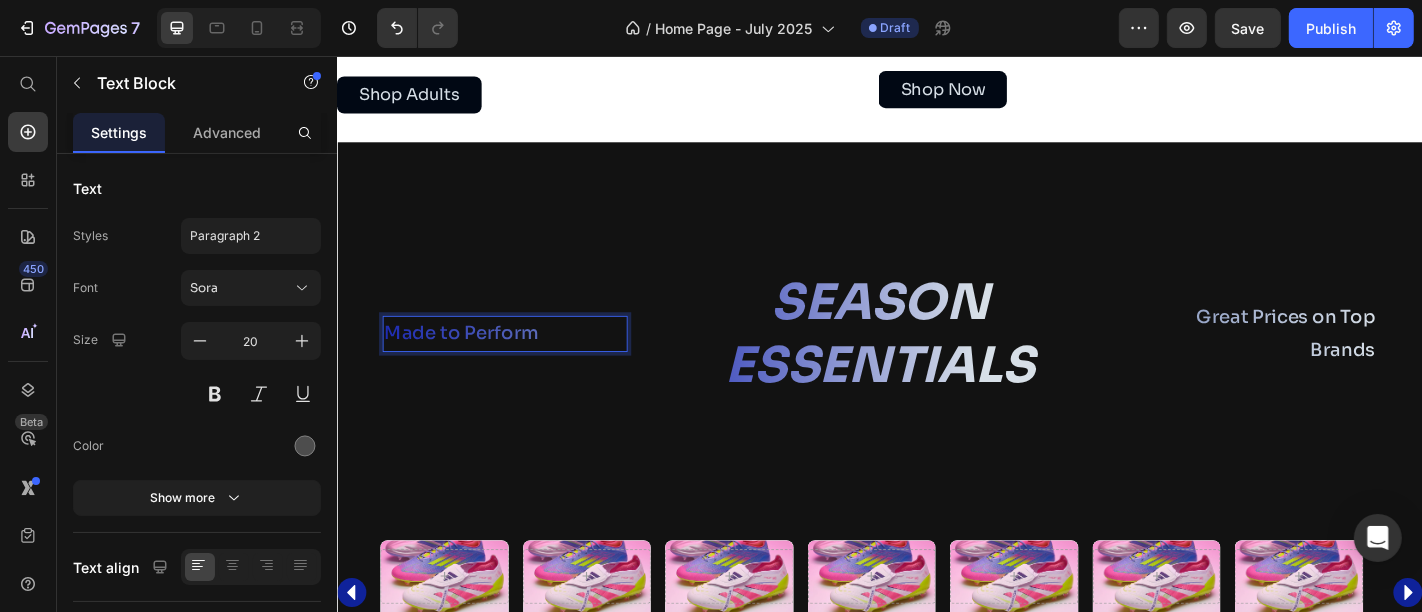 scroll, scrollTop: 1694, scrollLeft: 0, axis: vertical 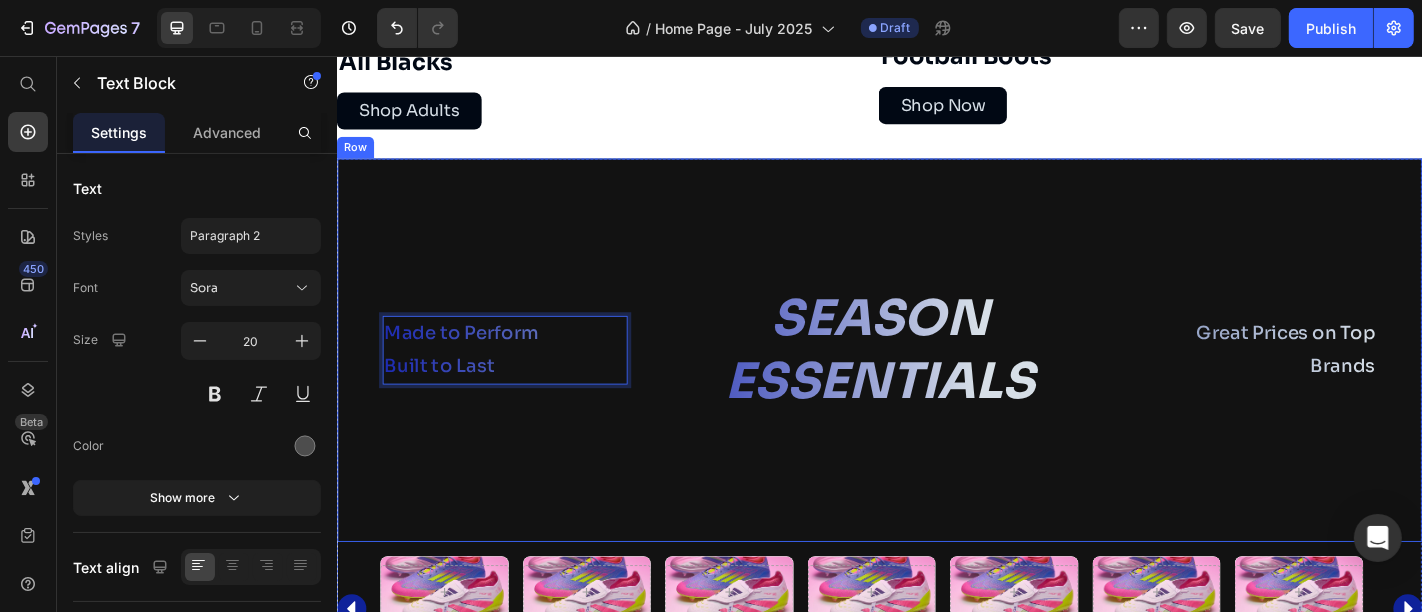 click on "Made to Perform Built to Last Text Block   0" at bounding box center (521, 381) 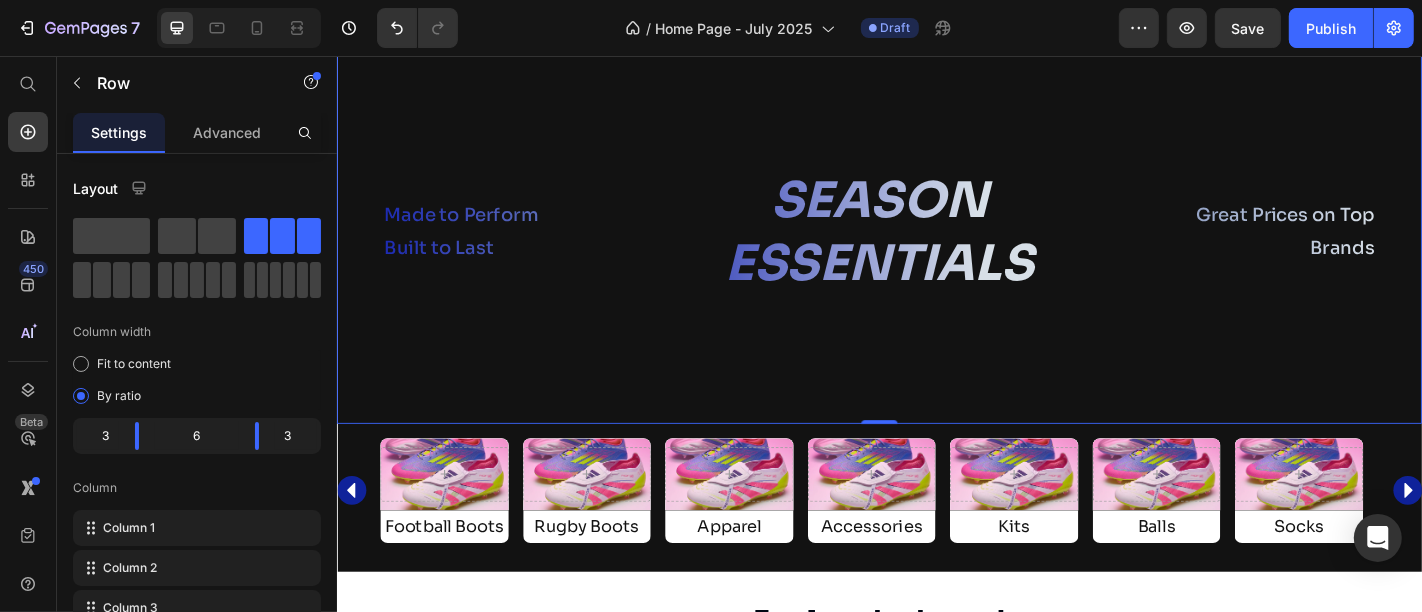 scroll, scrollTop: 1825, scrollLeft: 0, axis: vertical 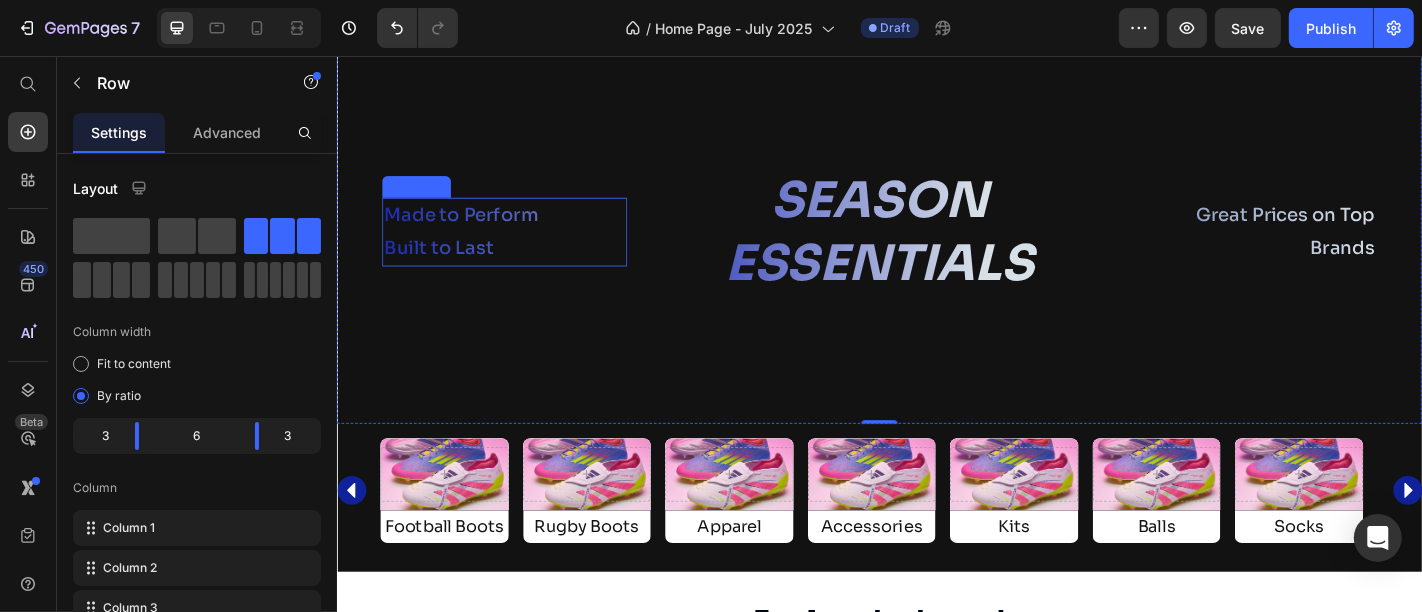 click on "Made to Perform" at bounding box center (521, 232) 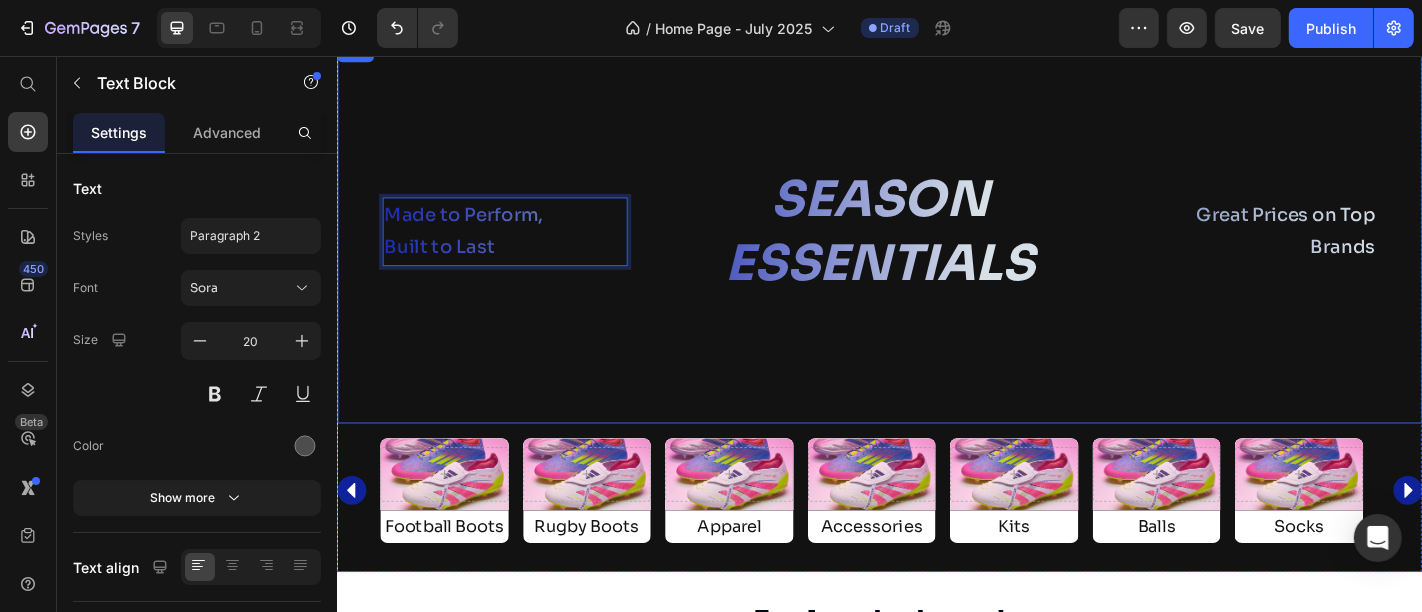 click on "Made to Perform, Built to Last Text Block   0" at bounding box center [521, 250] 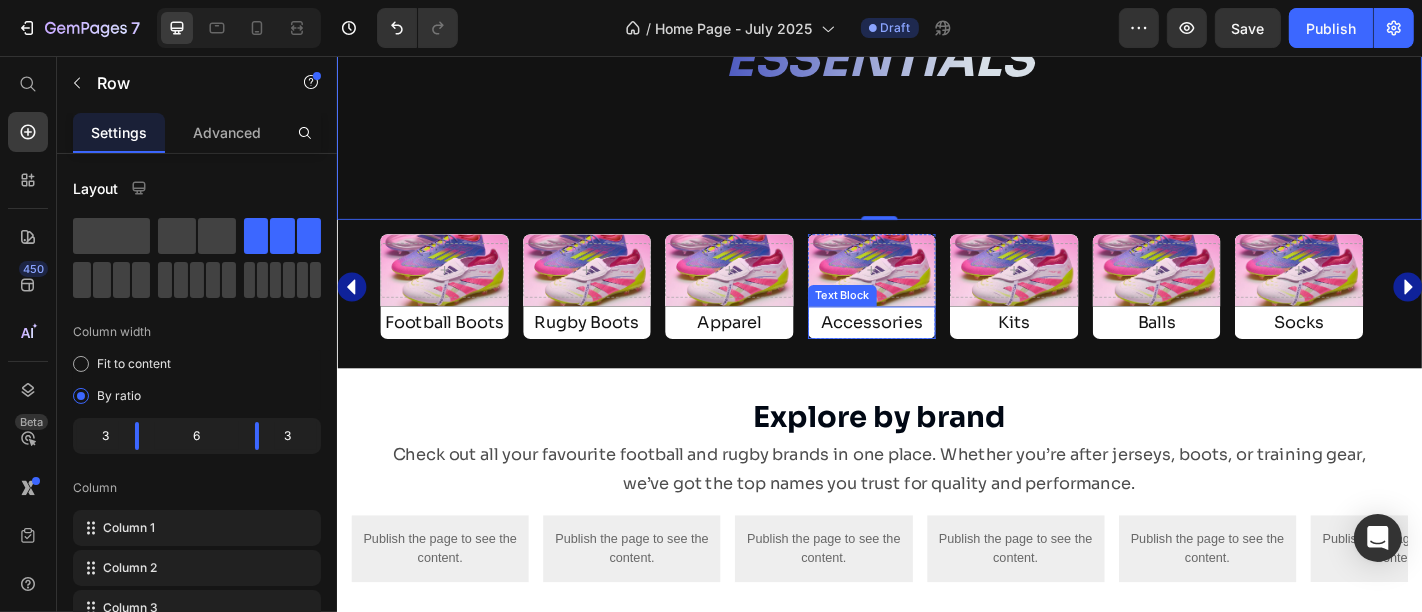scroll, scrollTop: 2025, scrollLeft: 0, axis: vertical 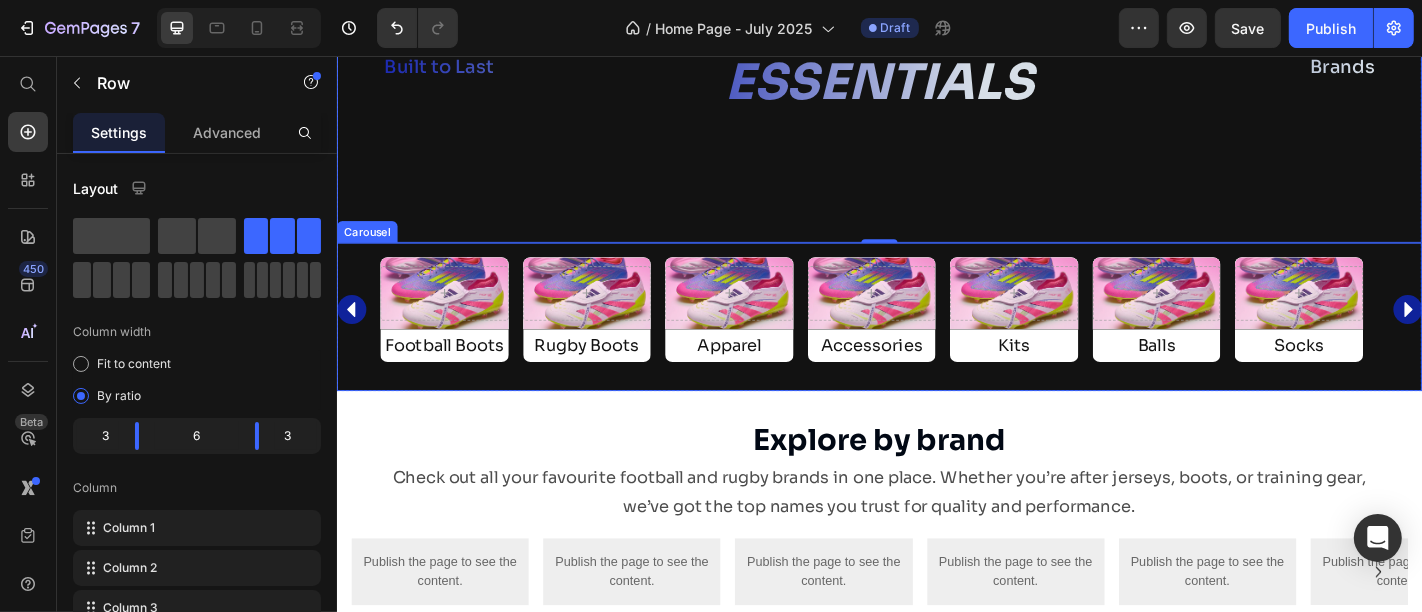 click 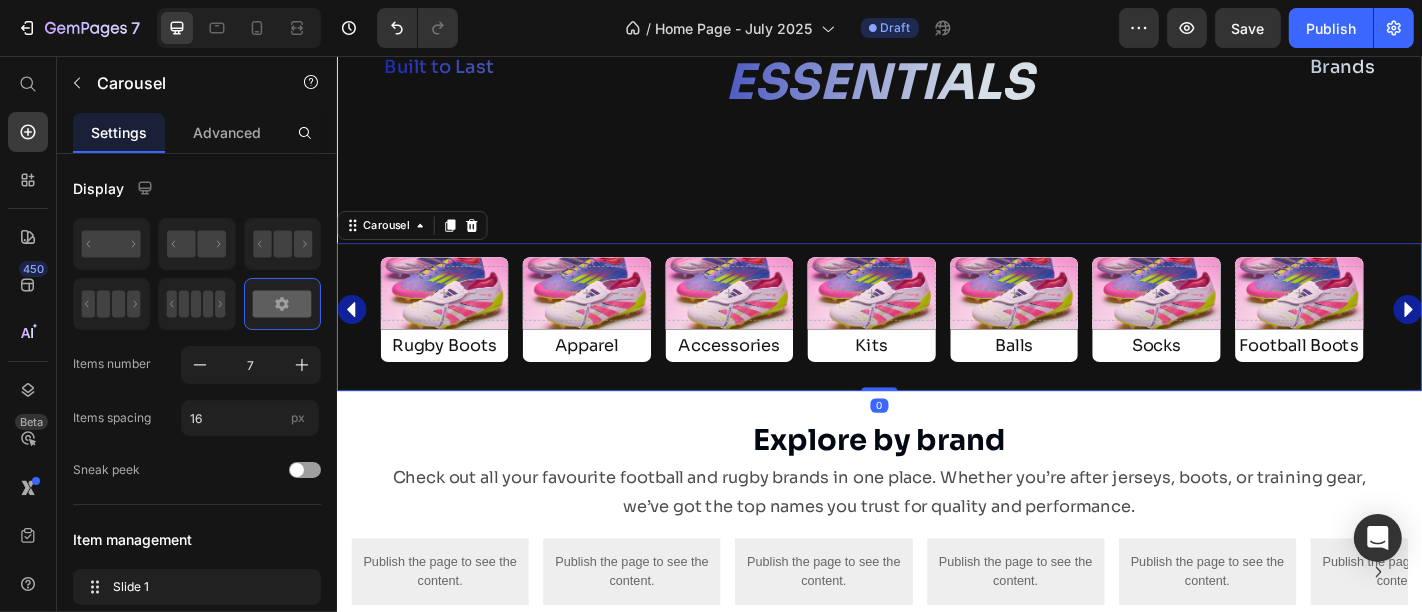 click 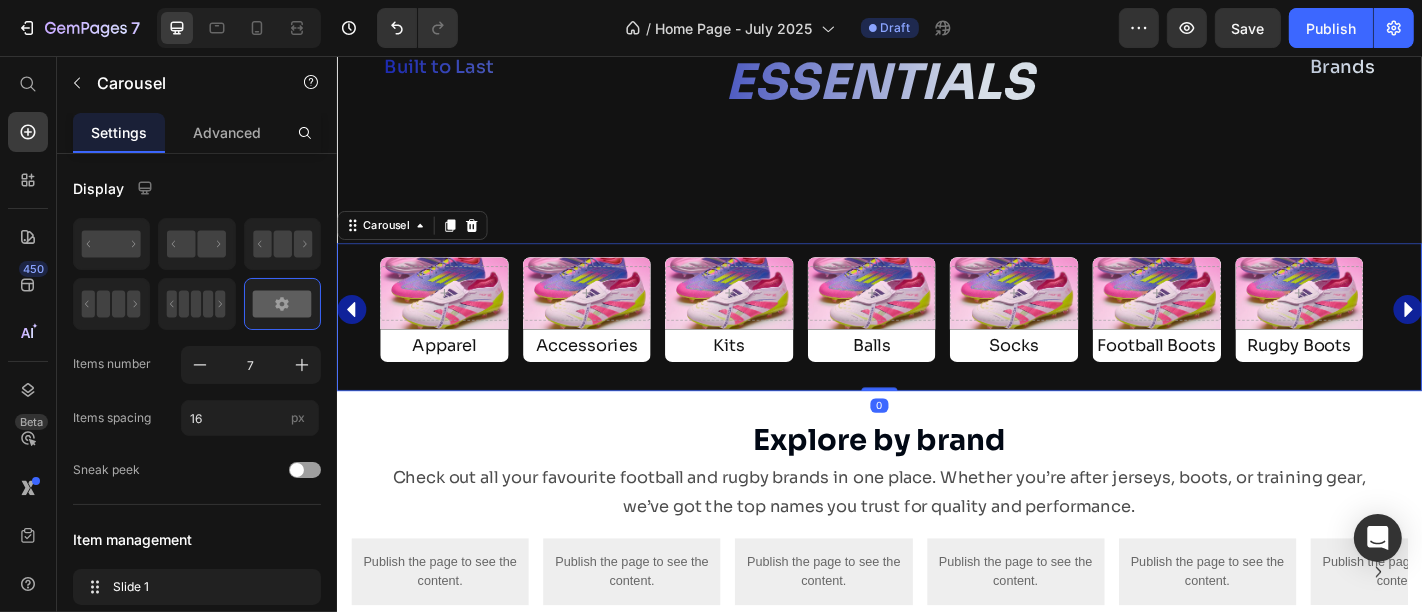 click 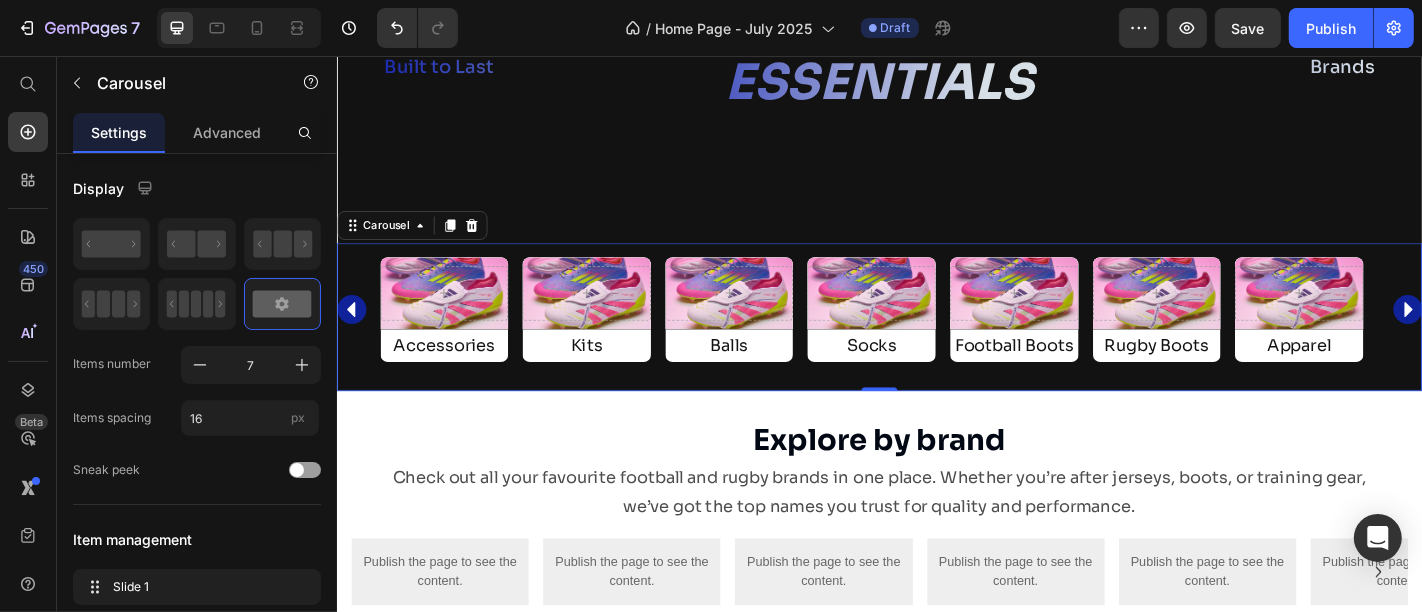 click 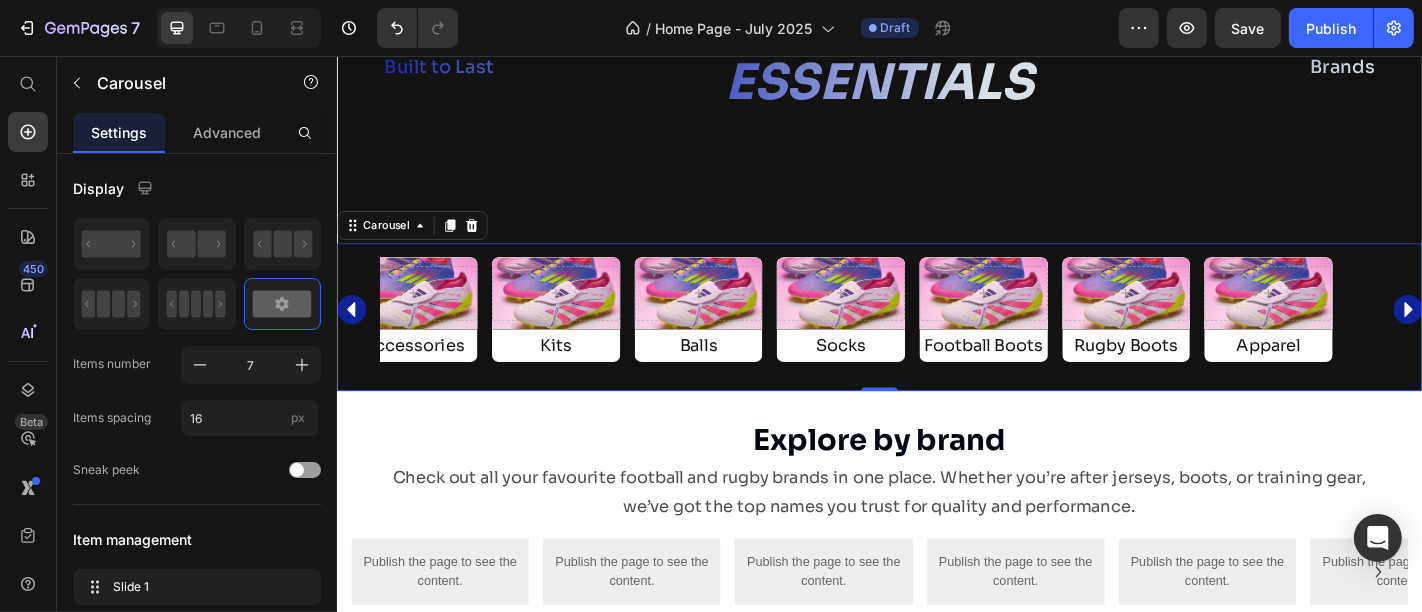 click 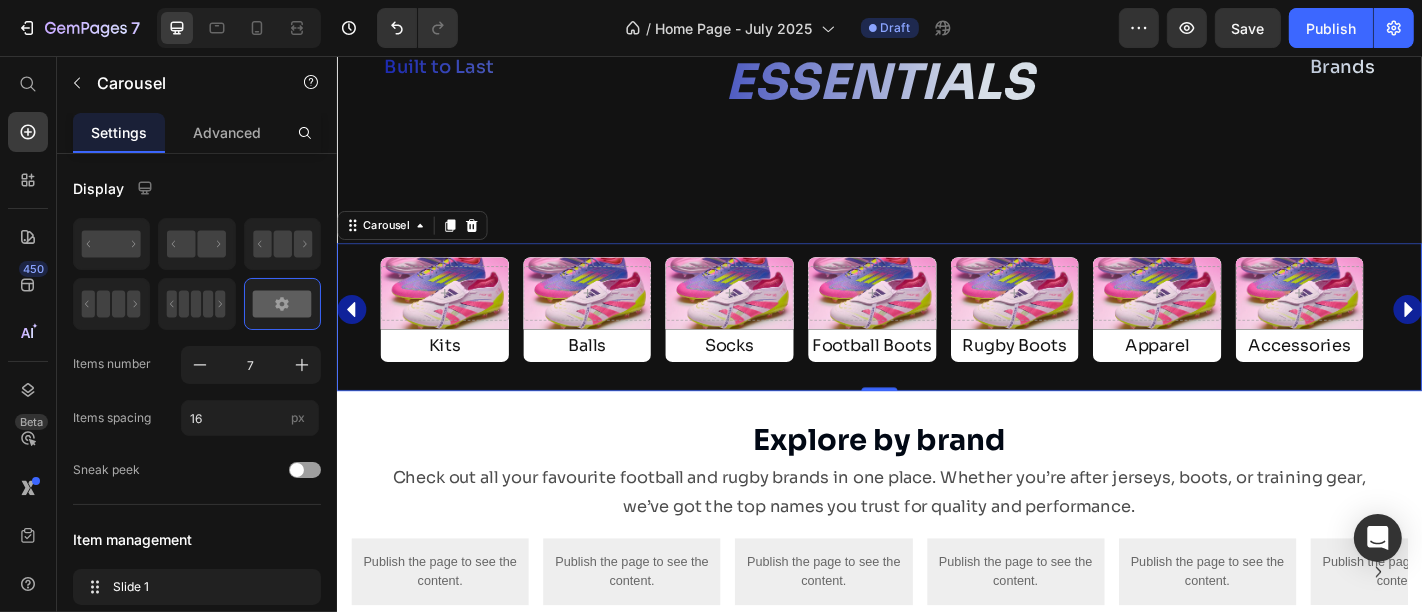 click 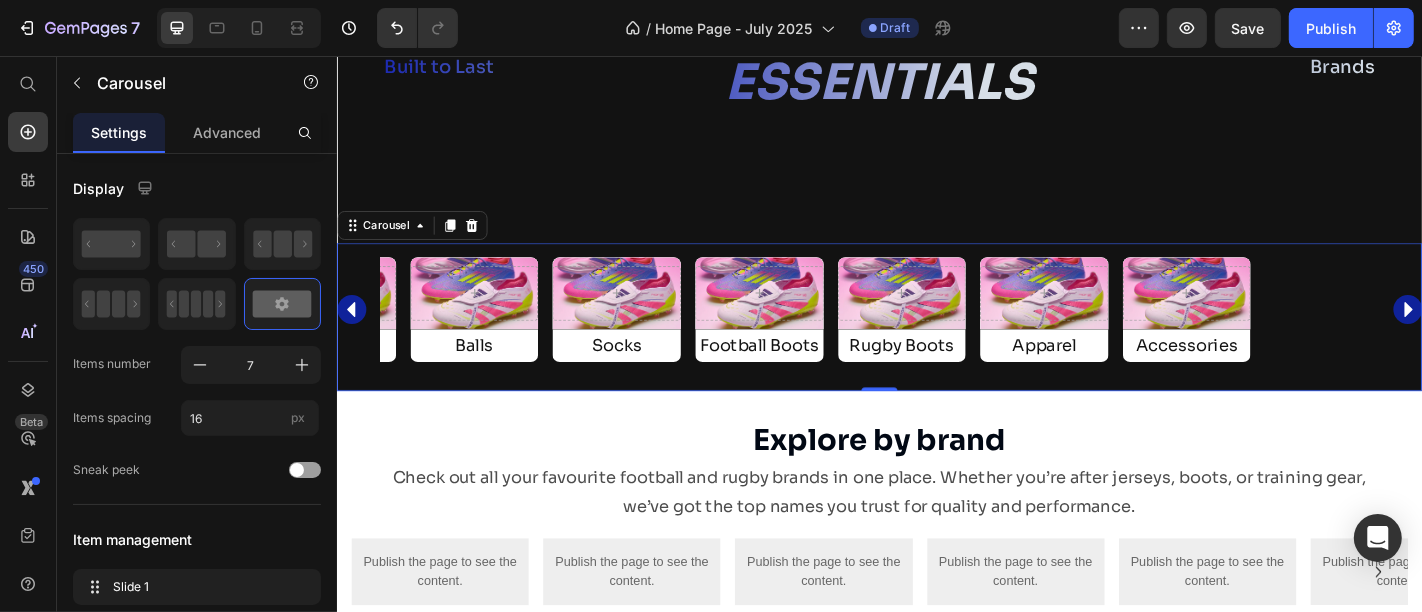 click 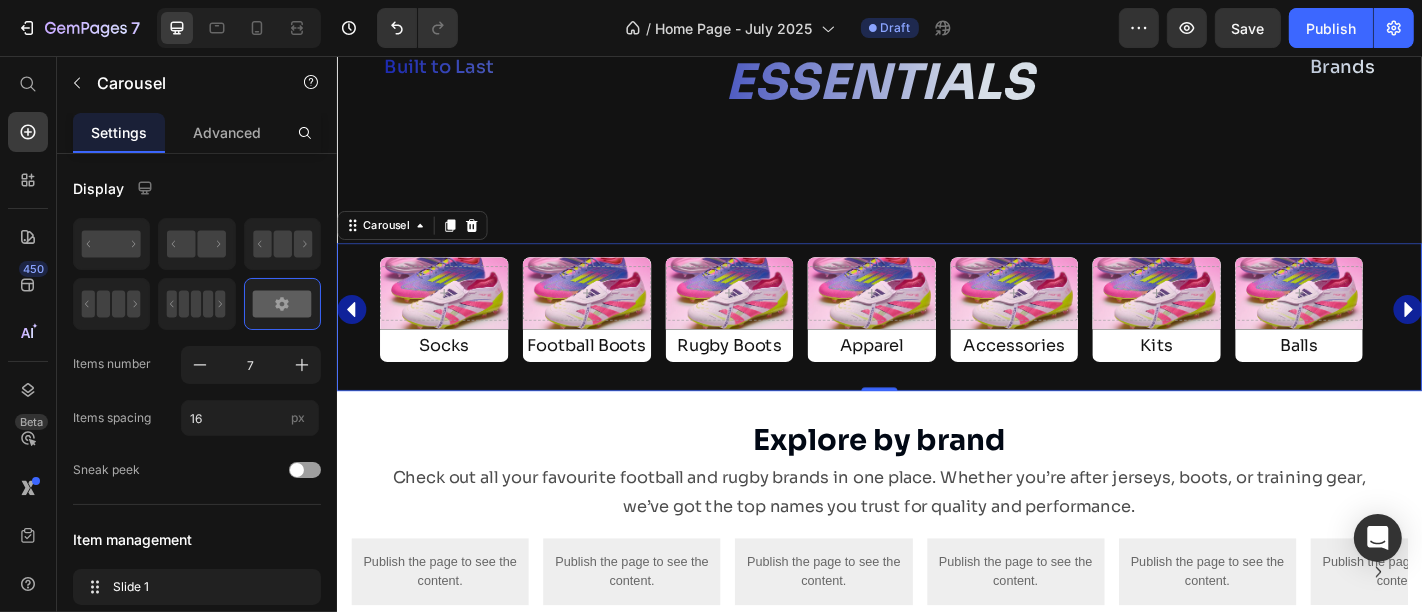 click 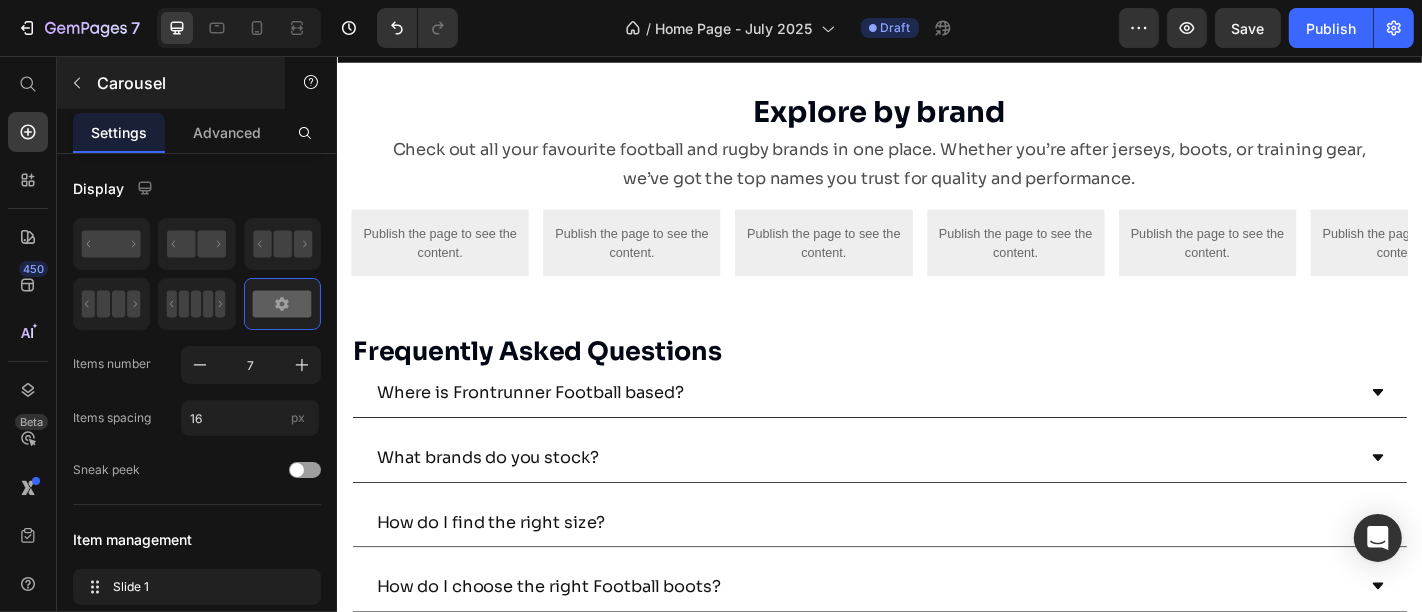 scroll, scrollTop: 2390, scrollLeft: 0, axis: vertical 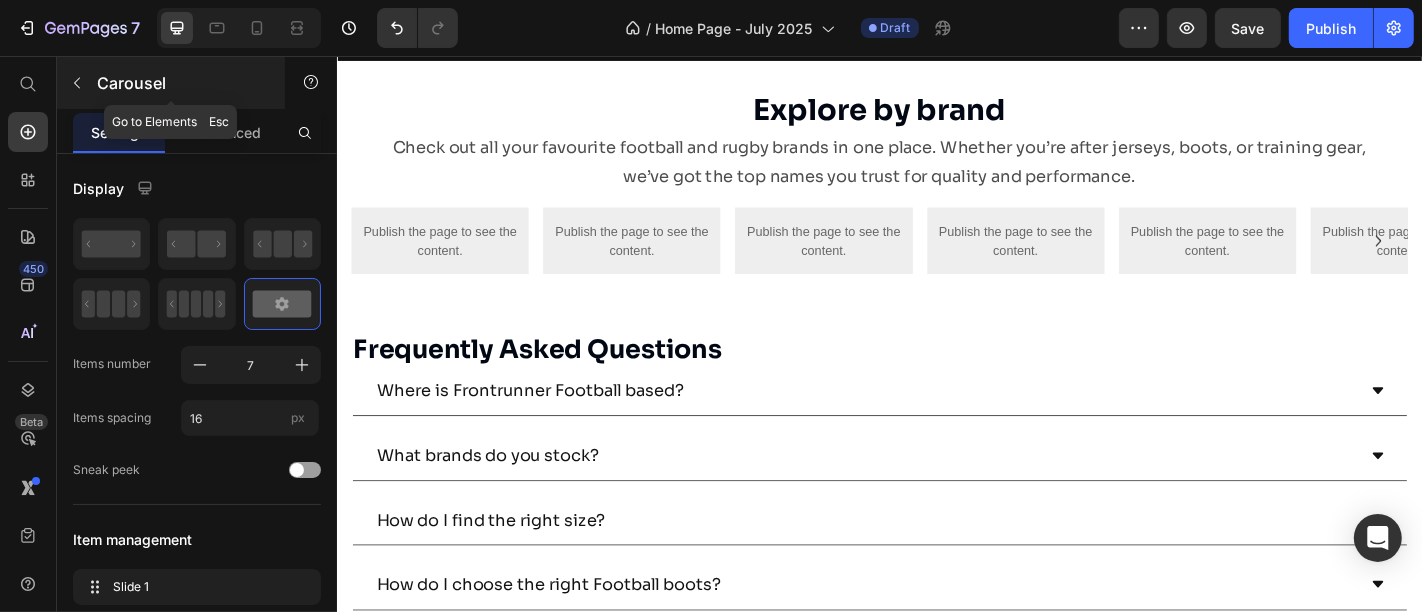 click at bounding box center [77, 83] 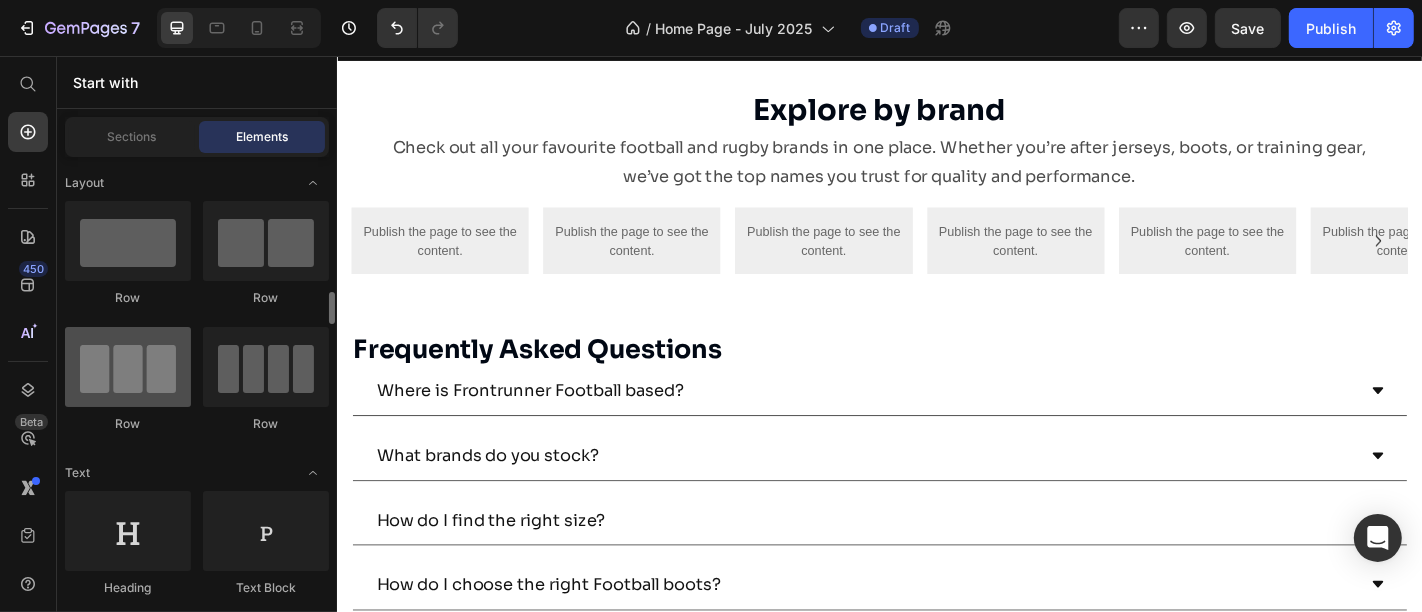 scroll, scrollTop: 131, scrollLeft: 0, axis: vertical 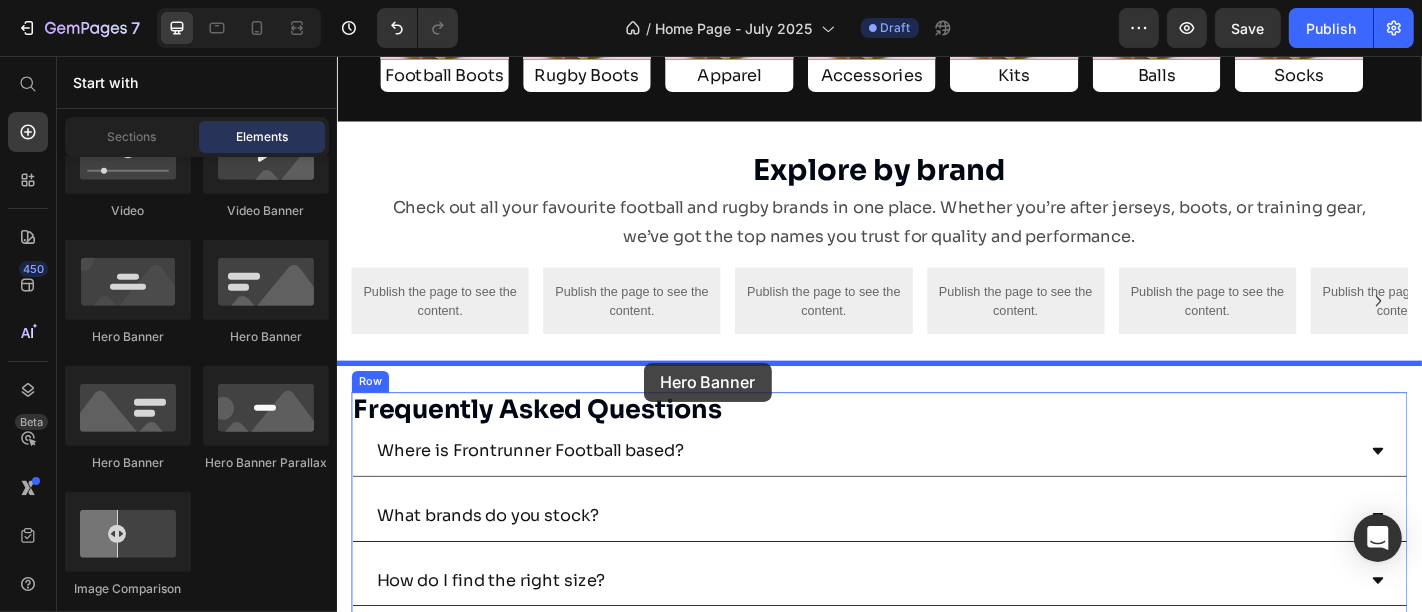drag, startPoint x: 456, startPoint y: 327, endPoint x: 675, endPoint y: 394, distance: 229.01965 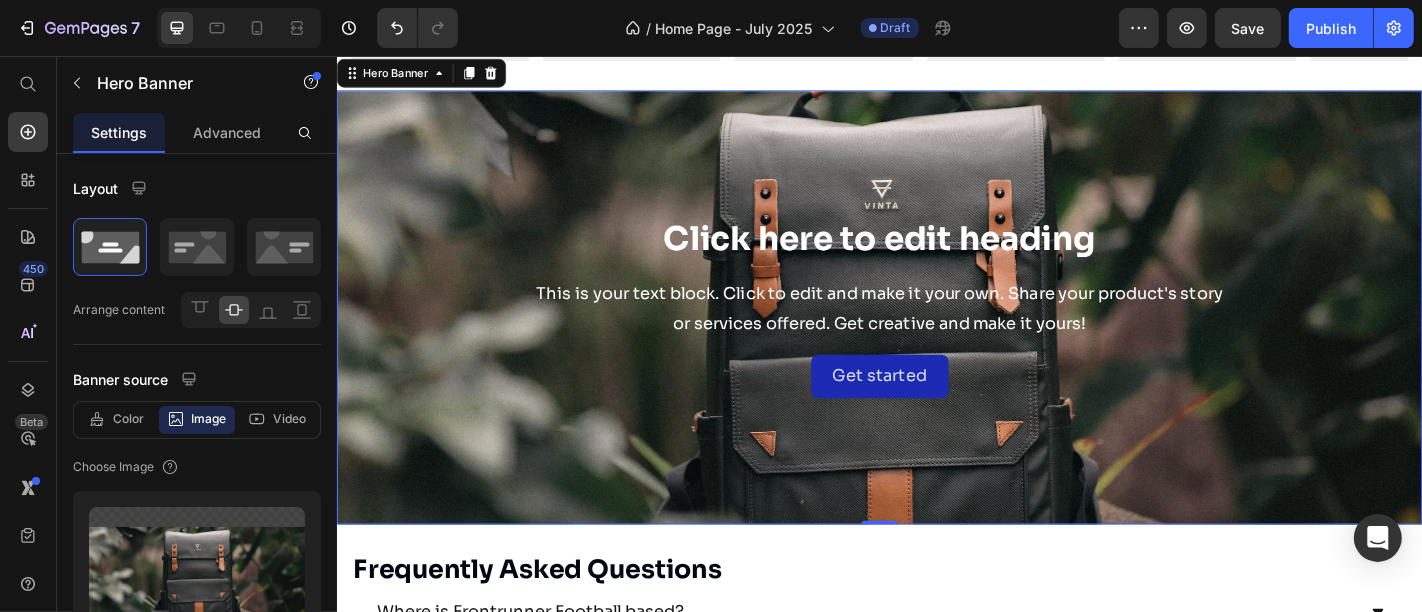 scroll, scrollTop: 2637, scrollLeft: 0, axis: vertical 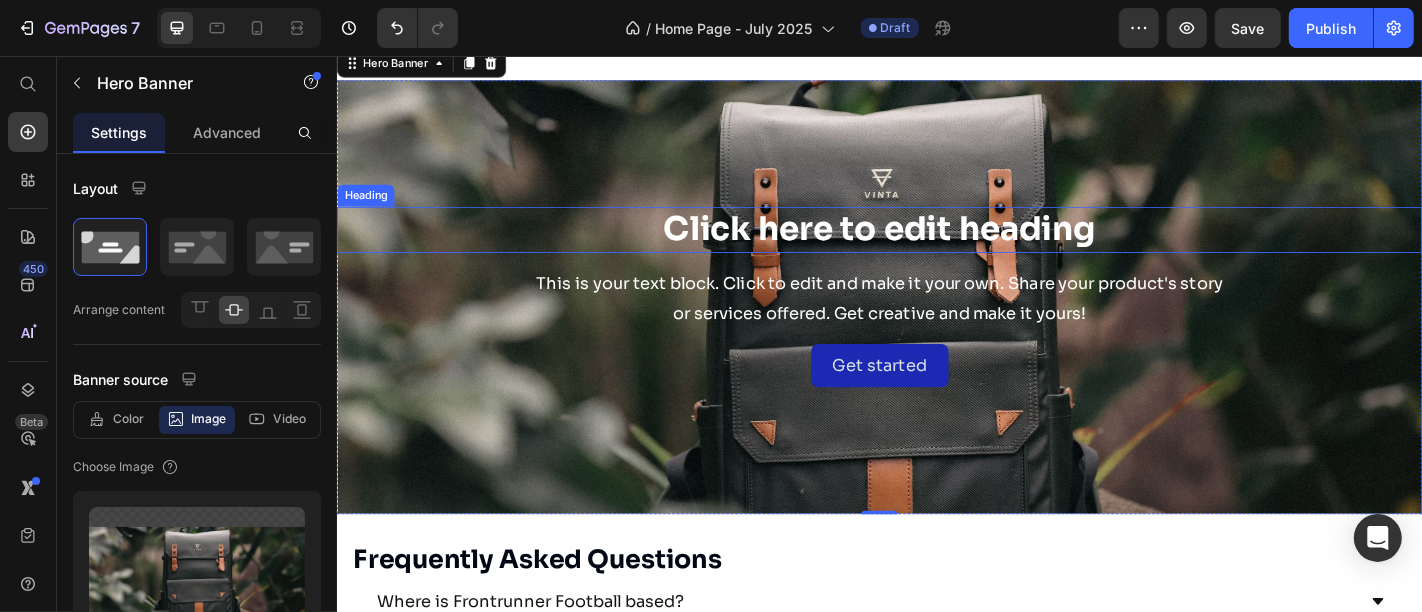 click on "Click here to edit heading" at bounding box center [936, 247] 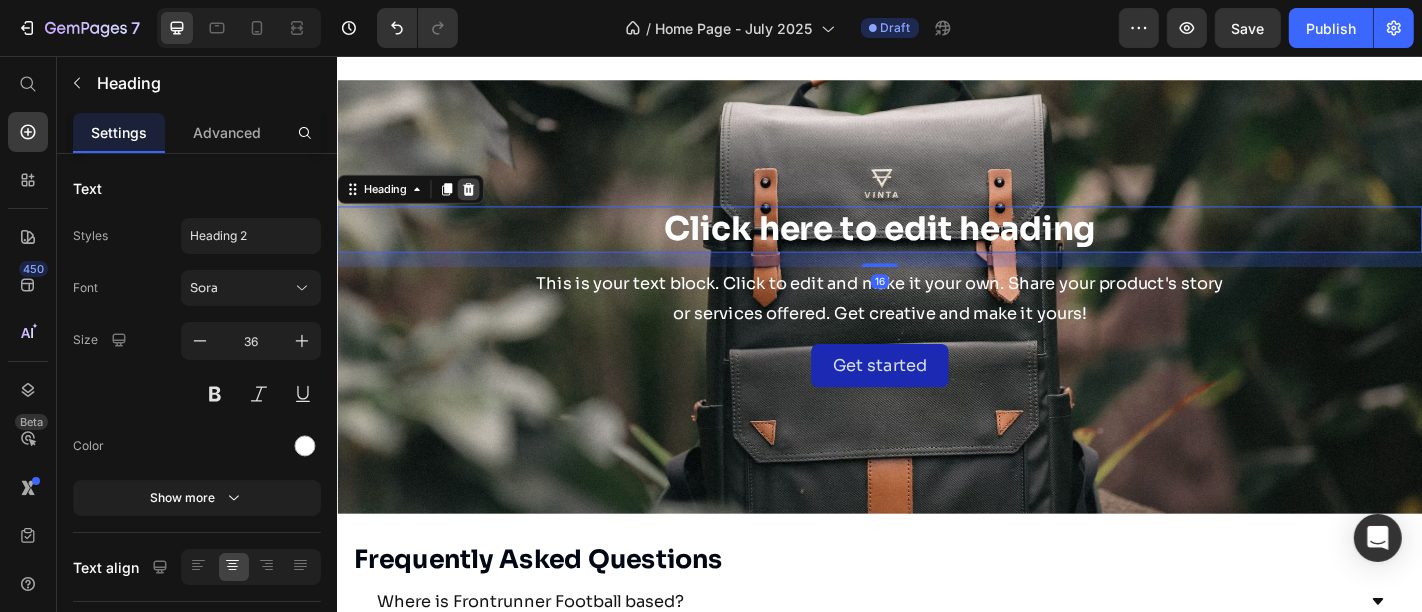click 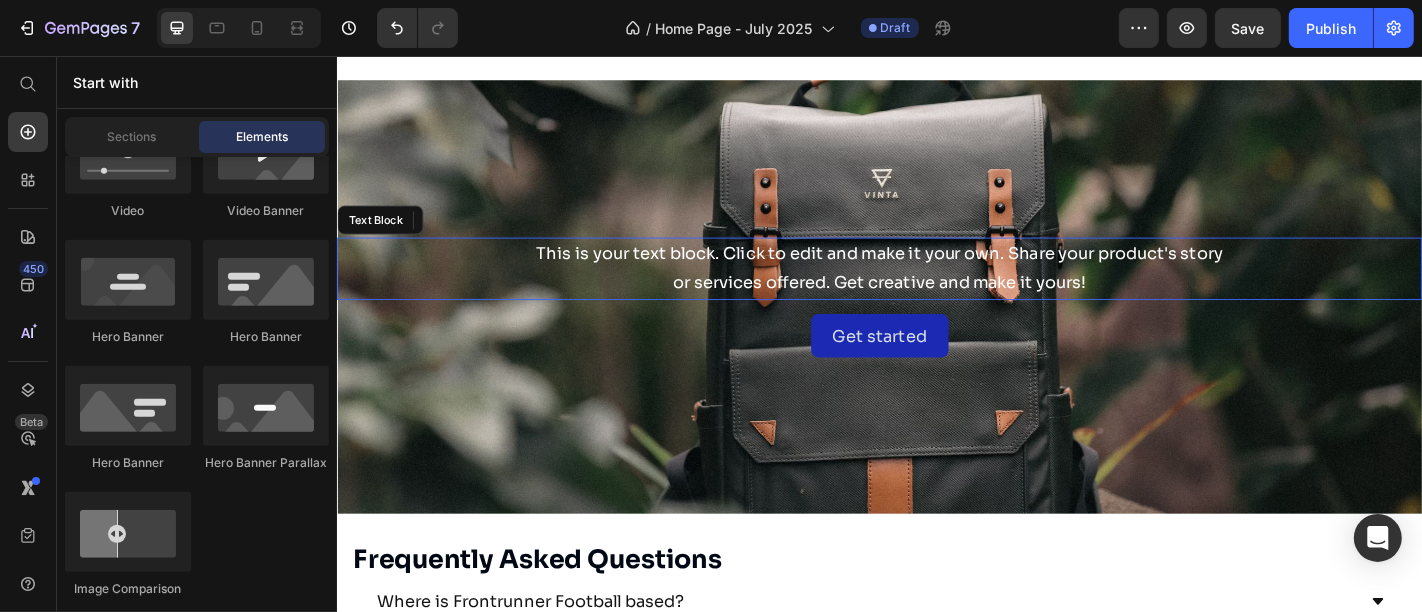 click on "This is your text block. Click to edit and make it your own. Share your product's story                   or services offered. Get creative and make it yours!" at bounding box center (936, 290) 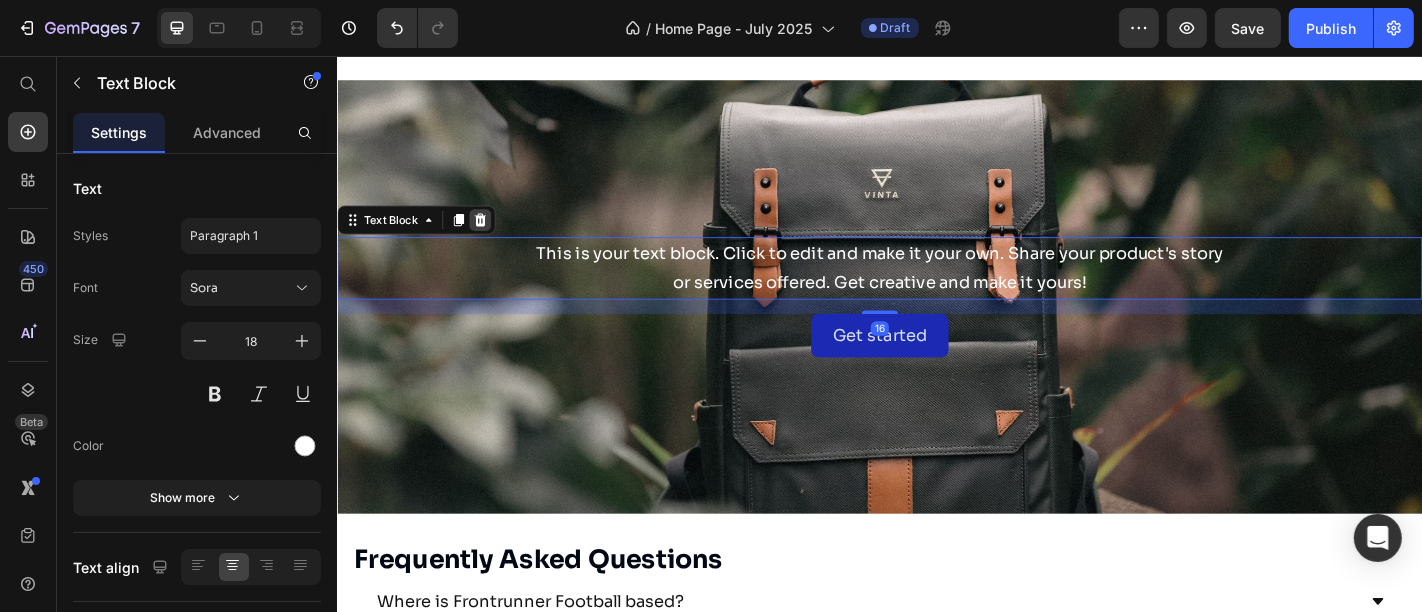 click at bounding box center [494, 237] 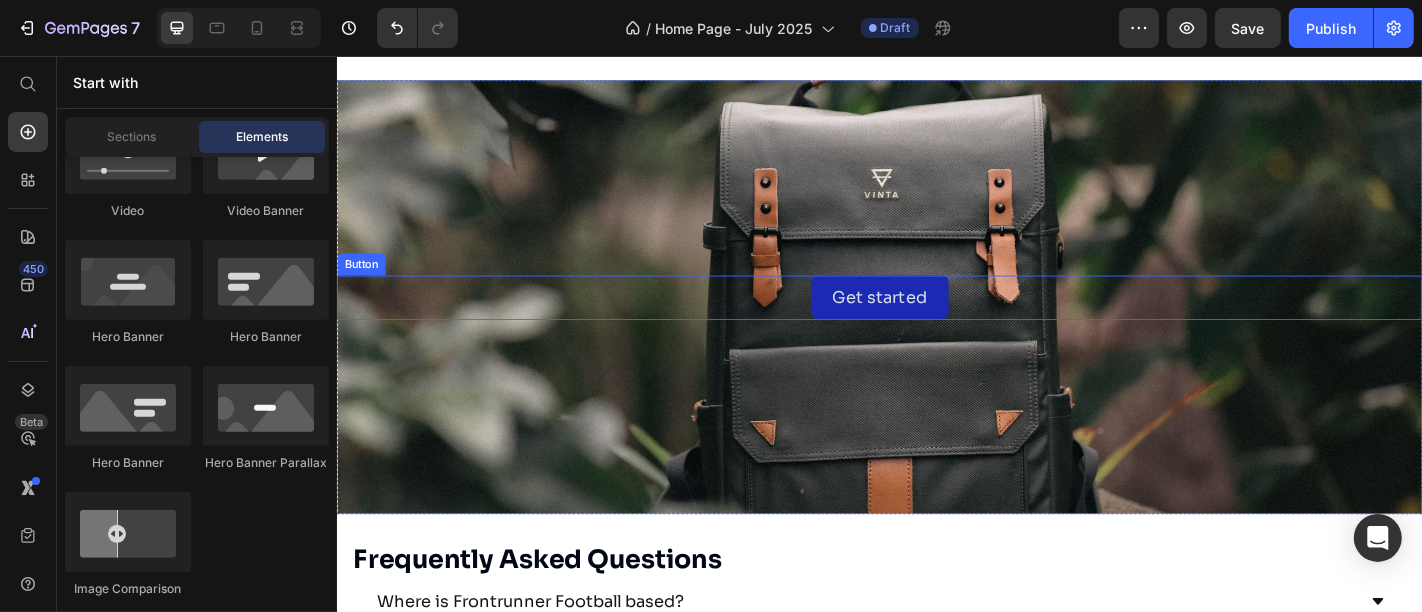 click on "Get started Button" at bounding box center (936, 322) 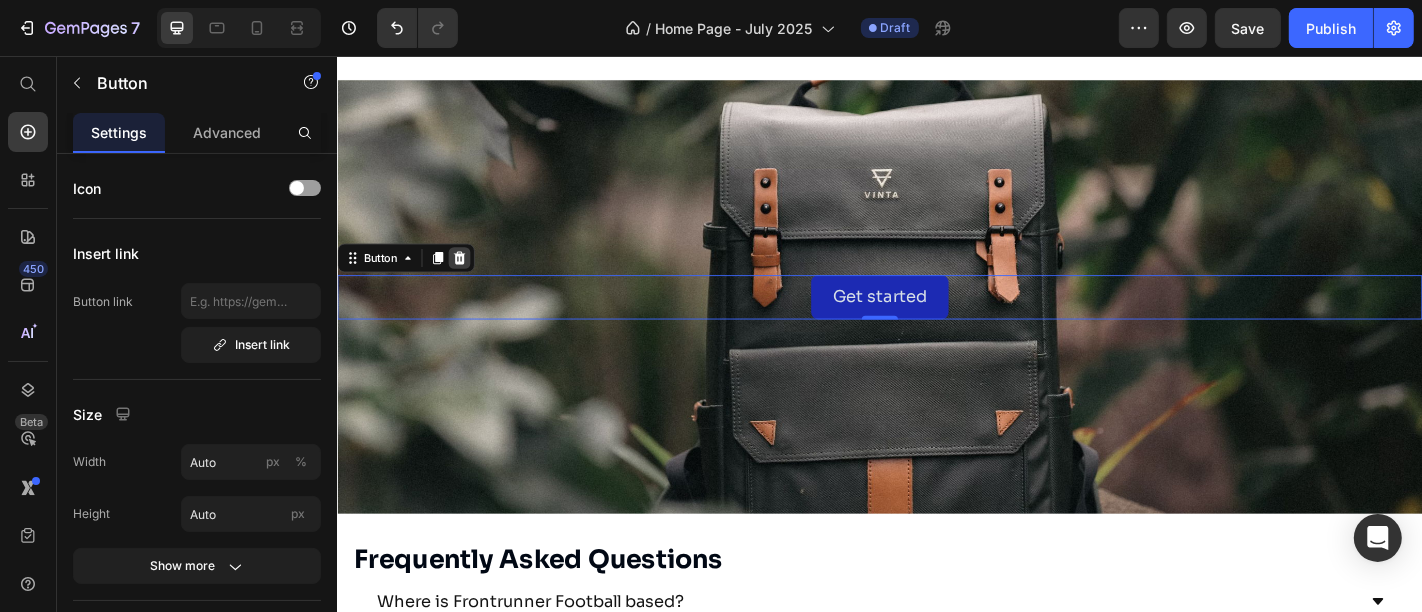 click 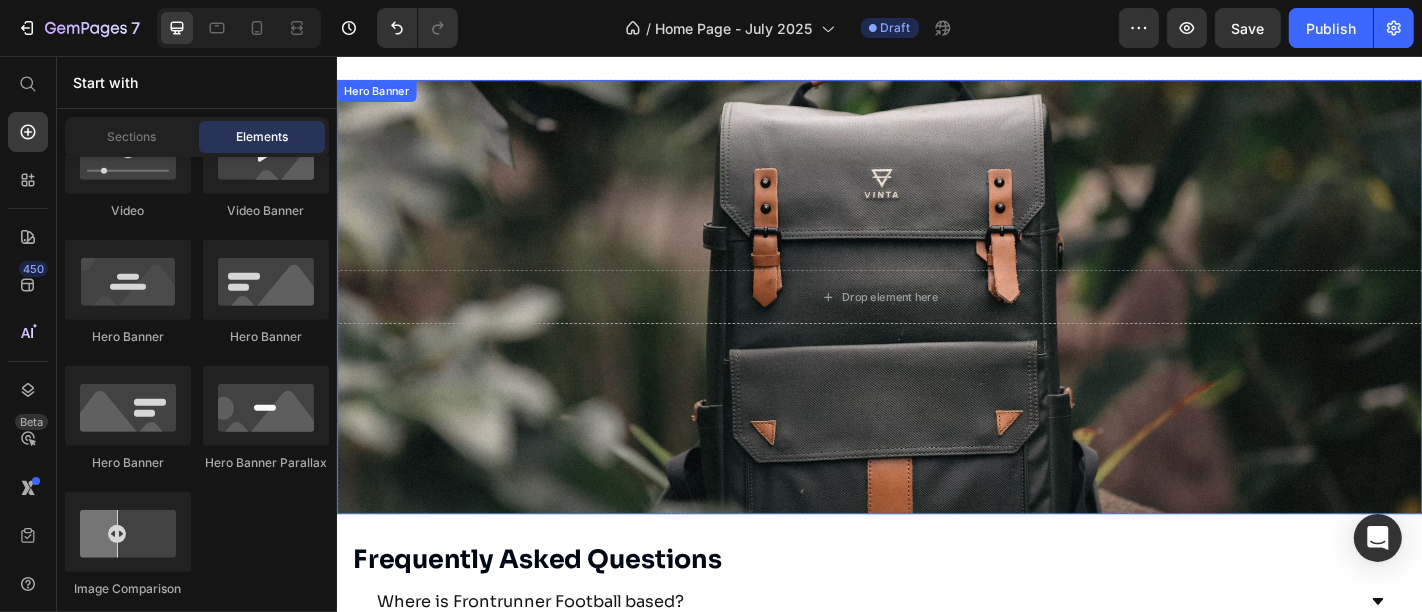 click at bounding box center (936, 322) 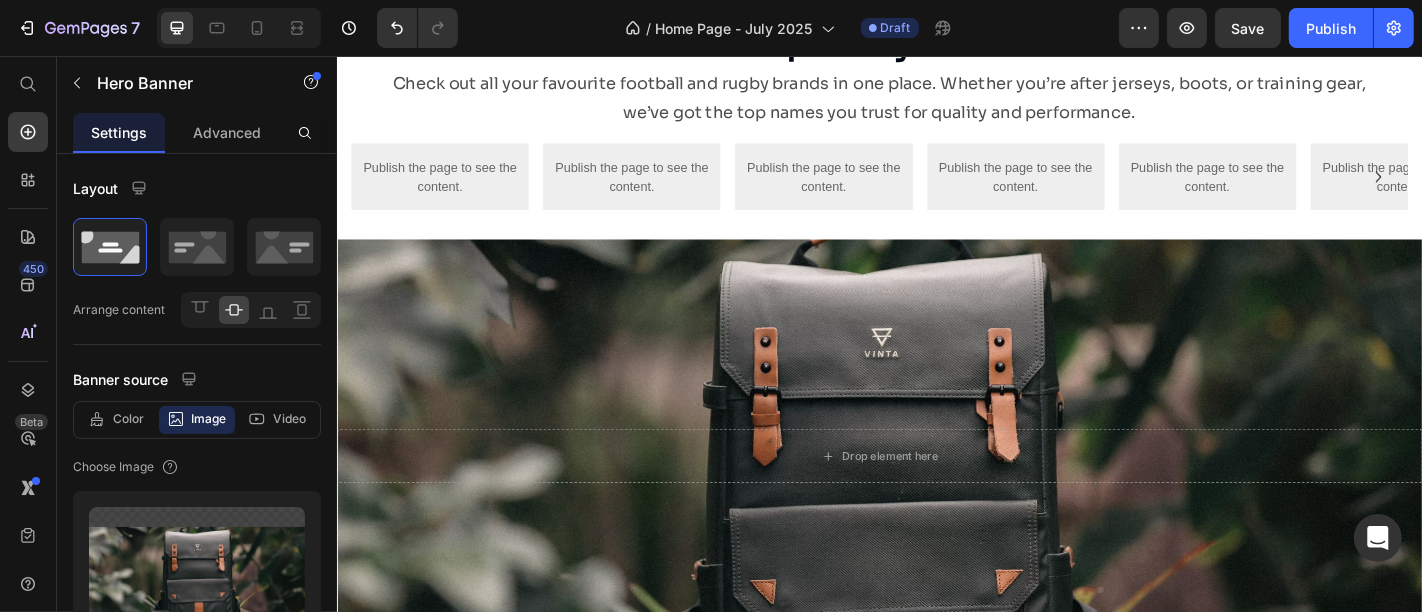 scroll, scrollTop: 2454, scrollLeft: 0, axis: vertical 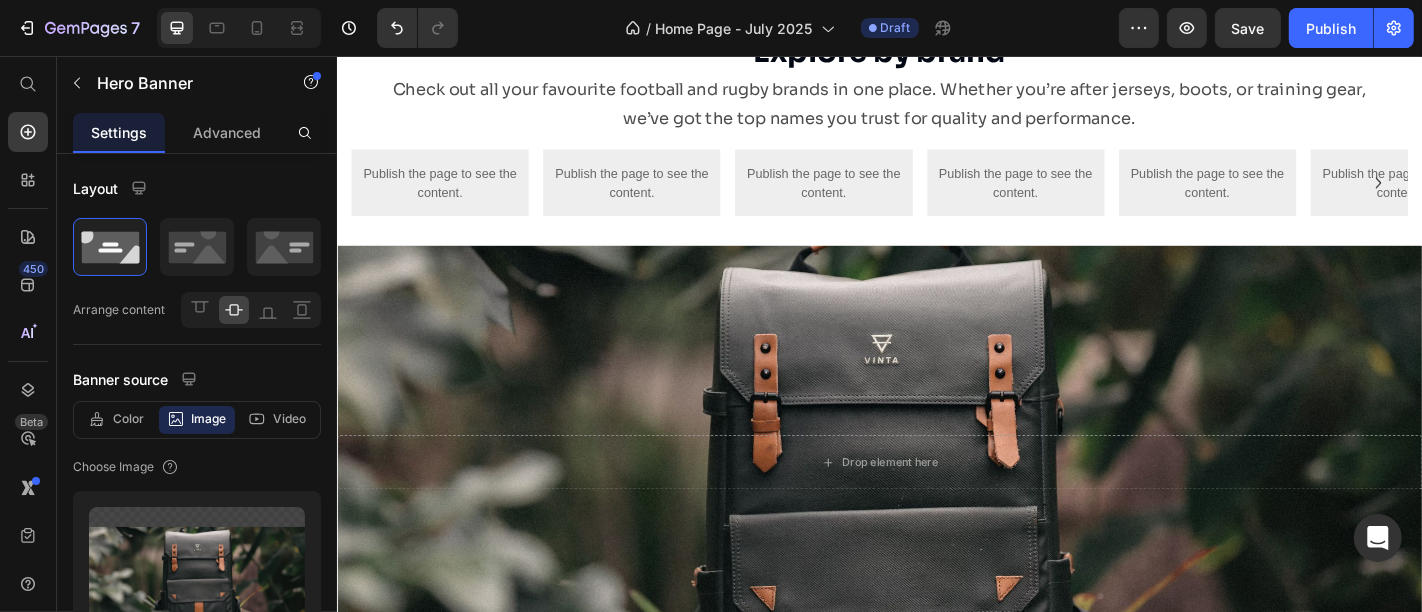 click at bounding box center (936, 505) 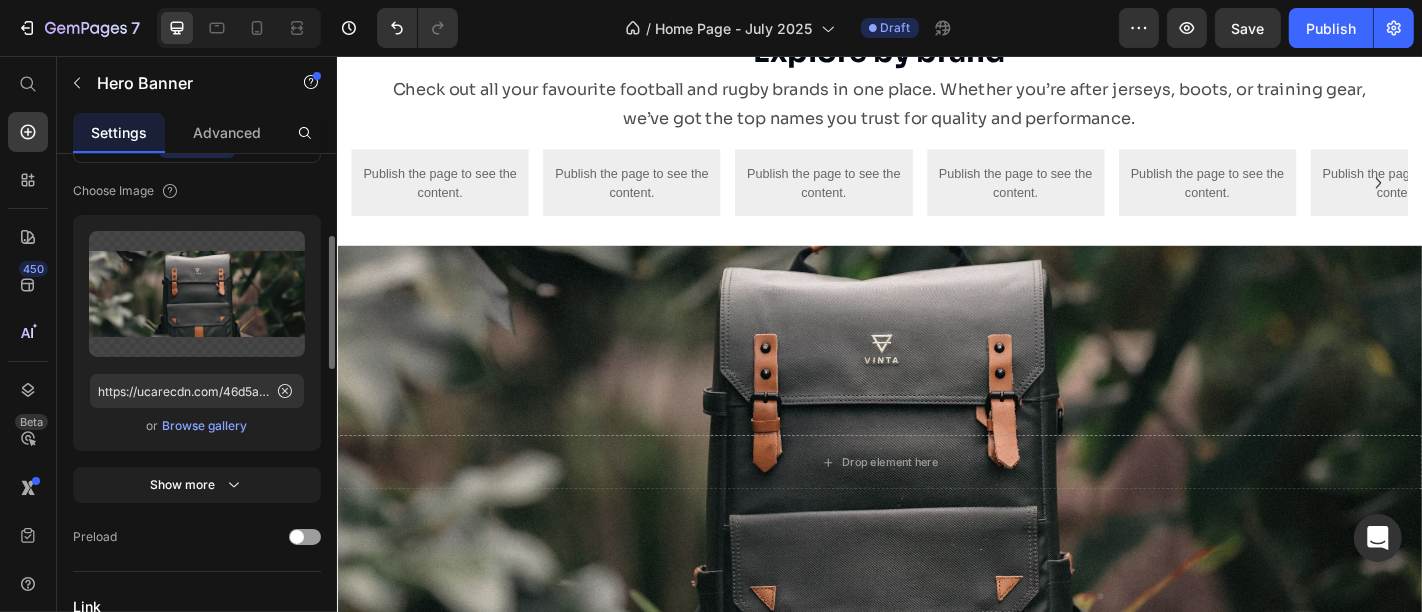 scroll, scrollTop: 285, scrollLeft: 0, axis: vertical 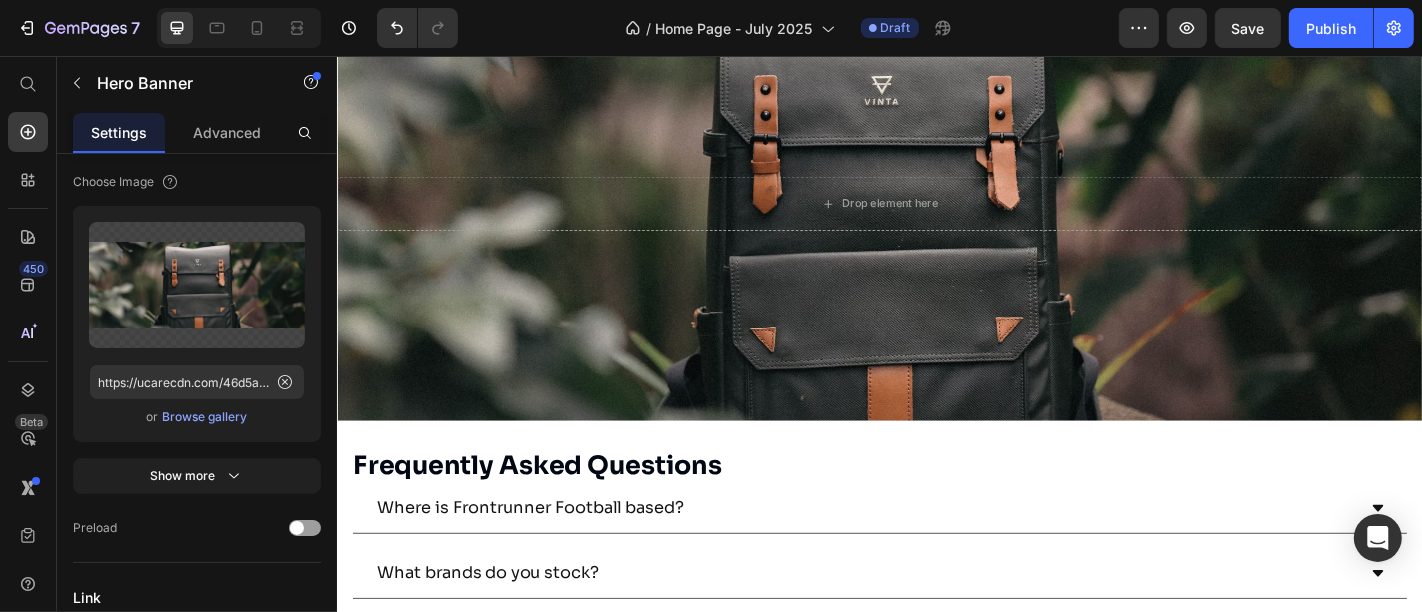 click at bounding box center [936, 219] 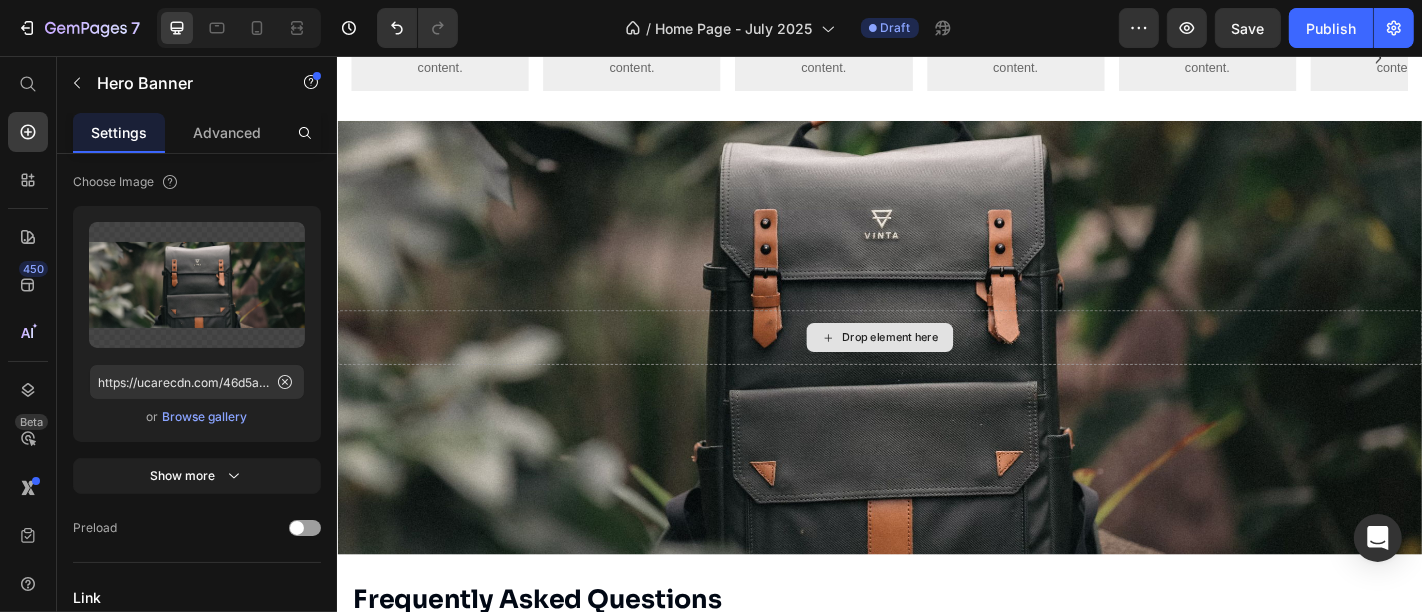 scroll, scrollTop: 2591, scrollLeft: 0, axis: vertical 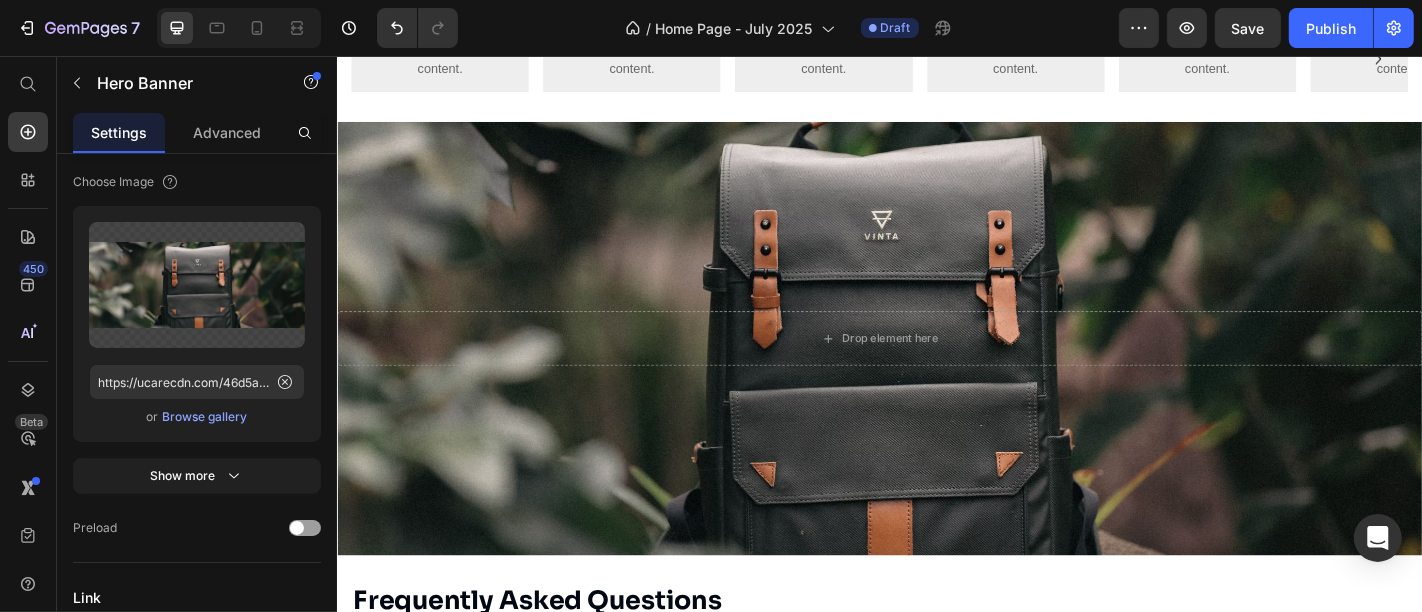 click at bounding box center [936, 368] 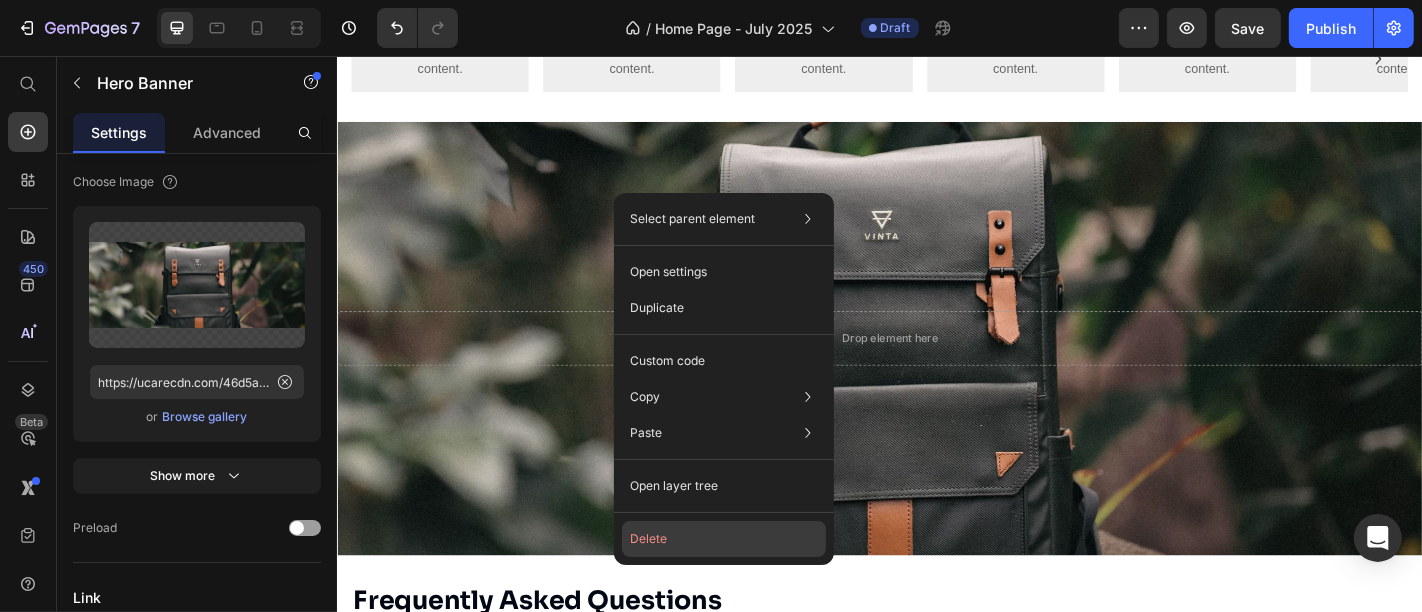 click on "Delete" 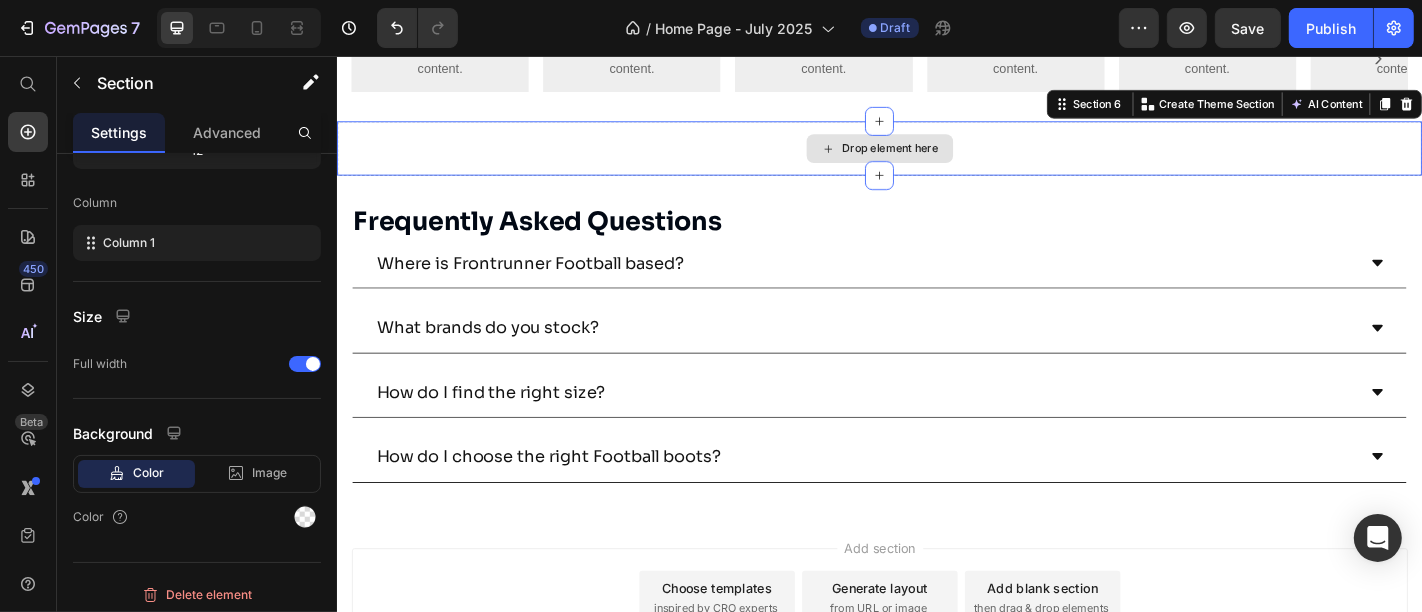 click on "Drop element here" at bounding box center [936, 158] 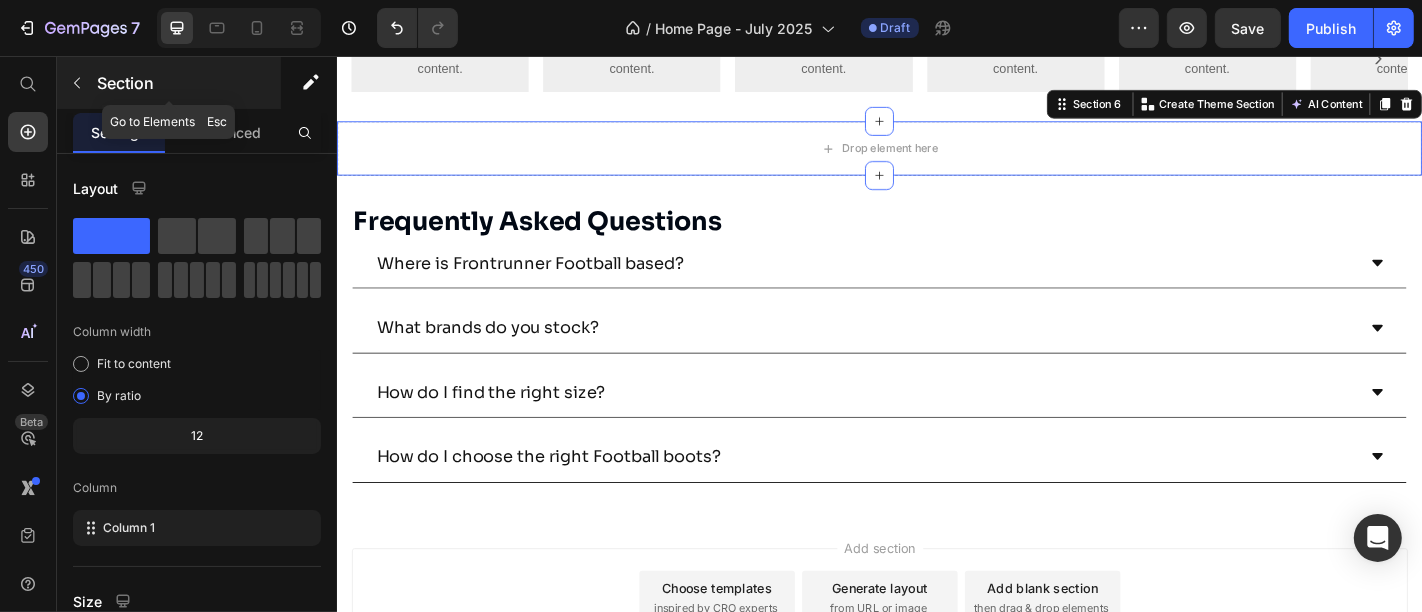 click at bounding box center [77, 83] 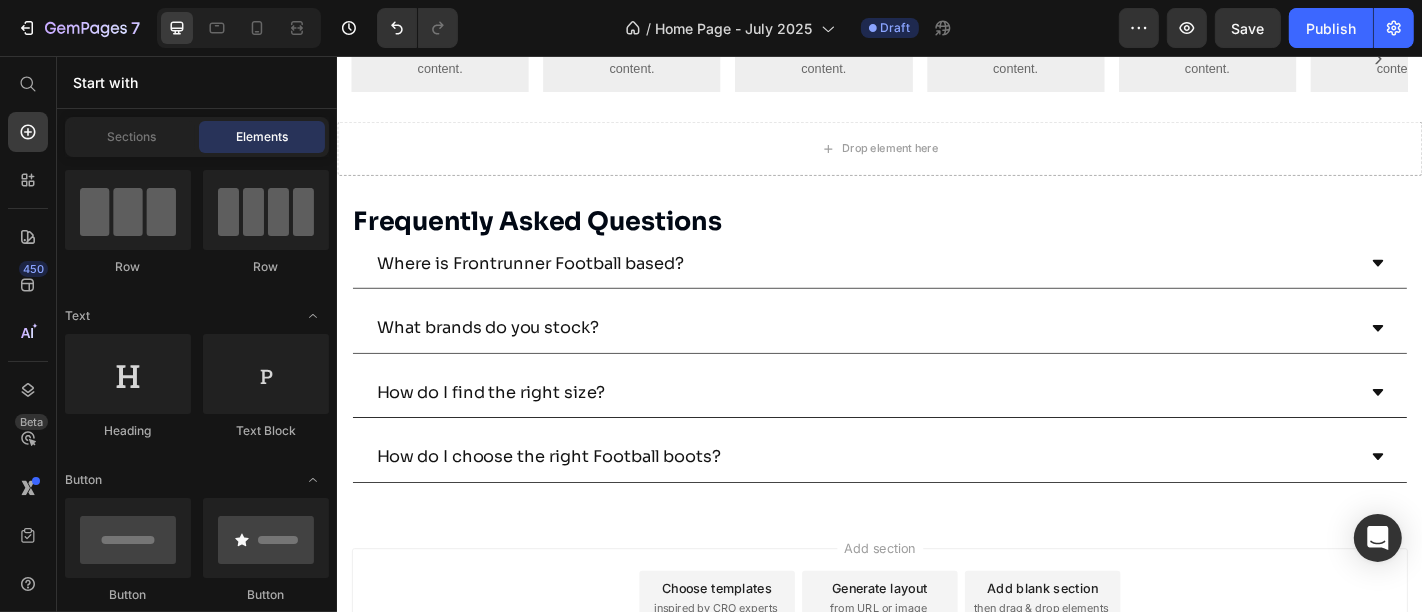 scroll, scrollTop: 0, scrollLeft: 0, axis: both 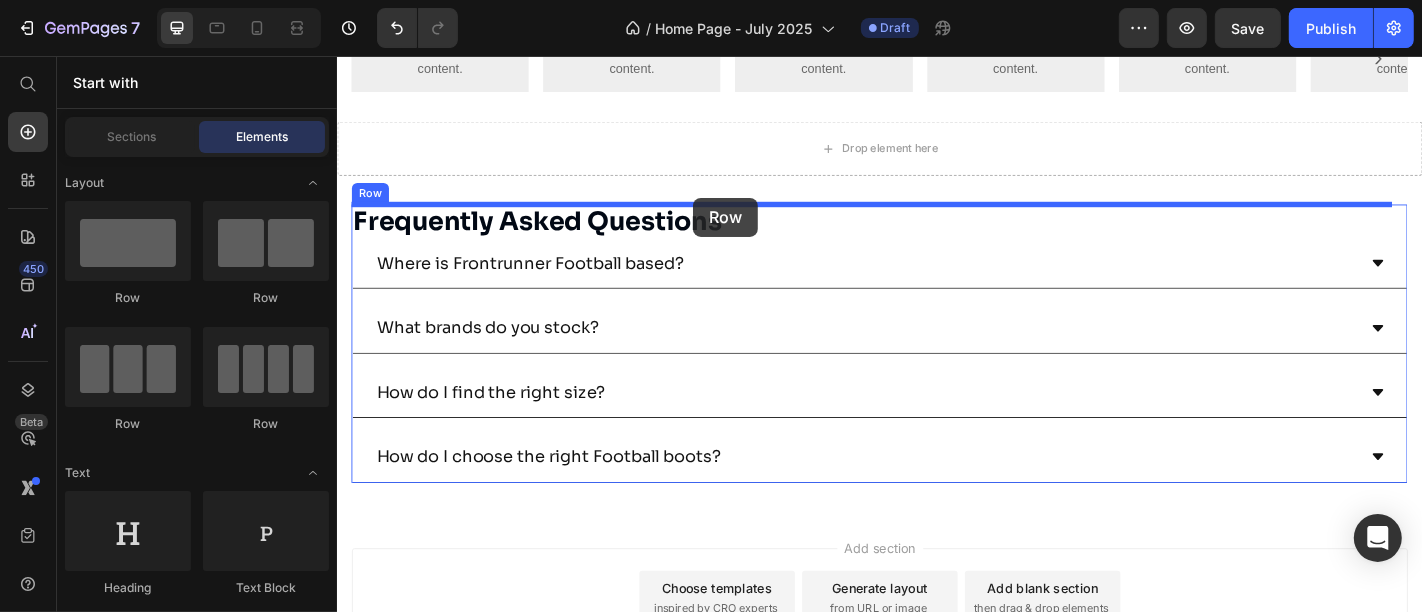 drag, startPoint x: 491, startPoint y: 444, endPoint x: 720, endPoint y: 195, distance: 338.2928 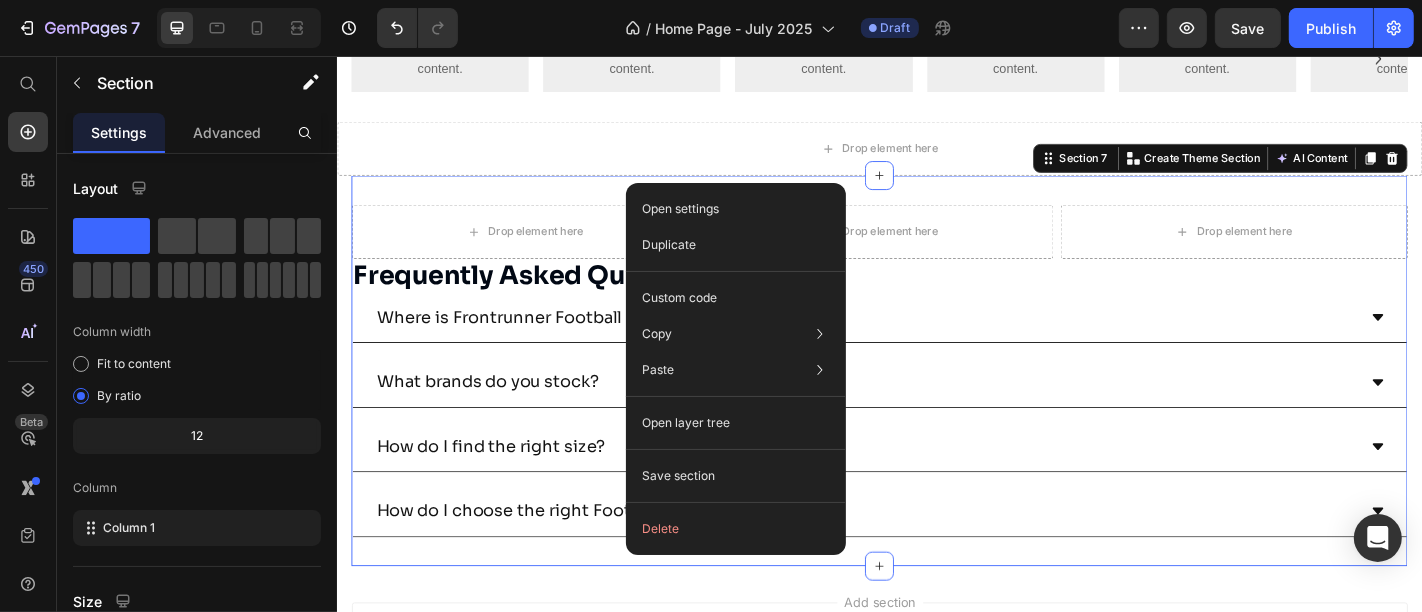 click on "Drop element here
Drop element here
Drop element here Row Frequently Asked Questions Heading
Where is Frontrunner Football based?
What brands do you stock?
How do I find the right size?
How do I choose the right Football boots? Accordion Row Section 7   Create Theme Section AI Content Write with GemAI What would you like to describe here? Tone and Voice Persuasive Product Getting products... Show more Generate" at bounding box center (936, 403) 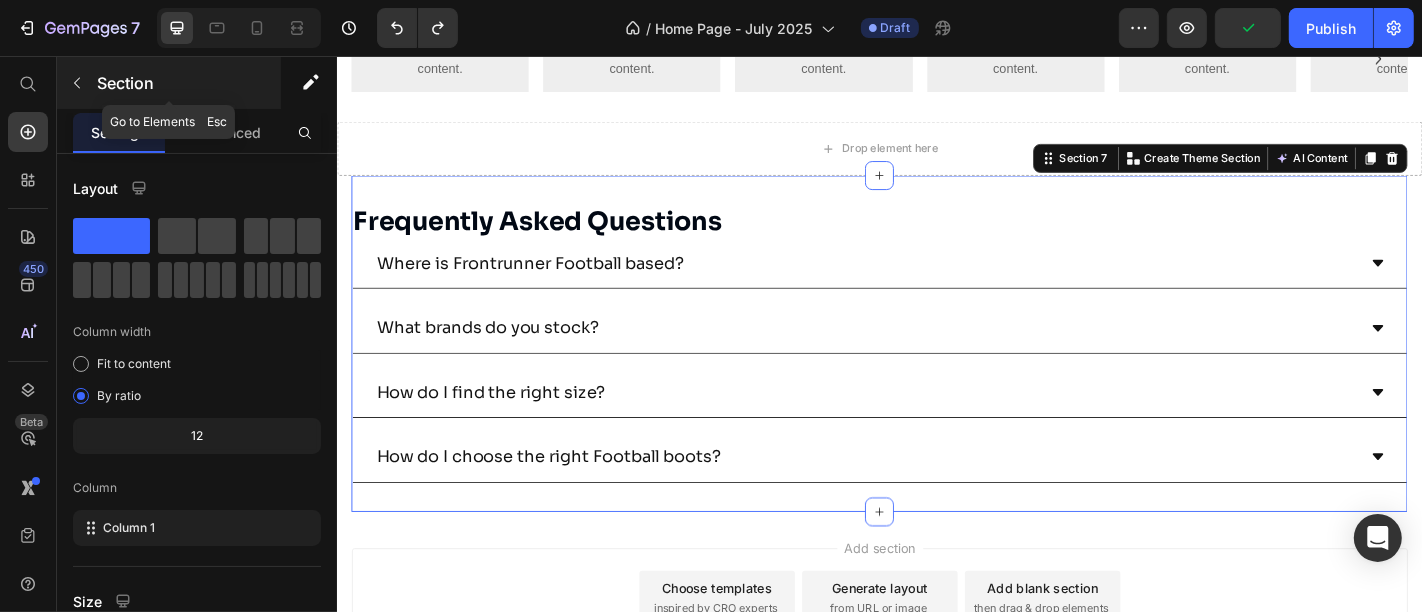 click 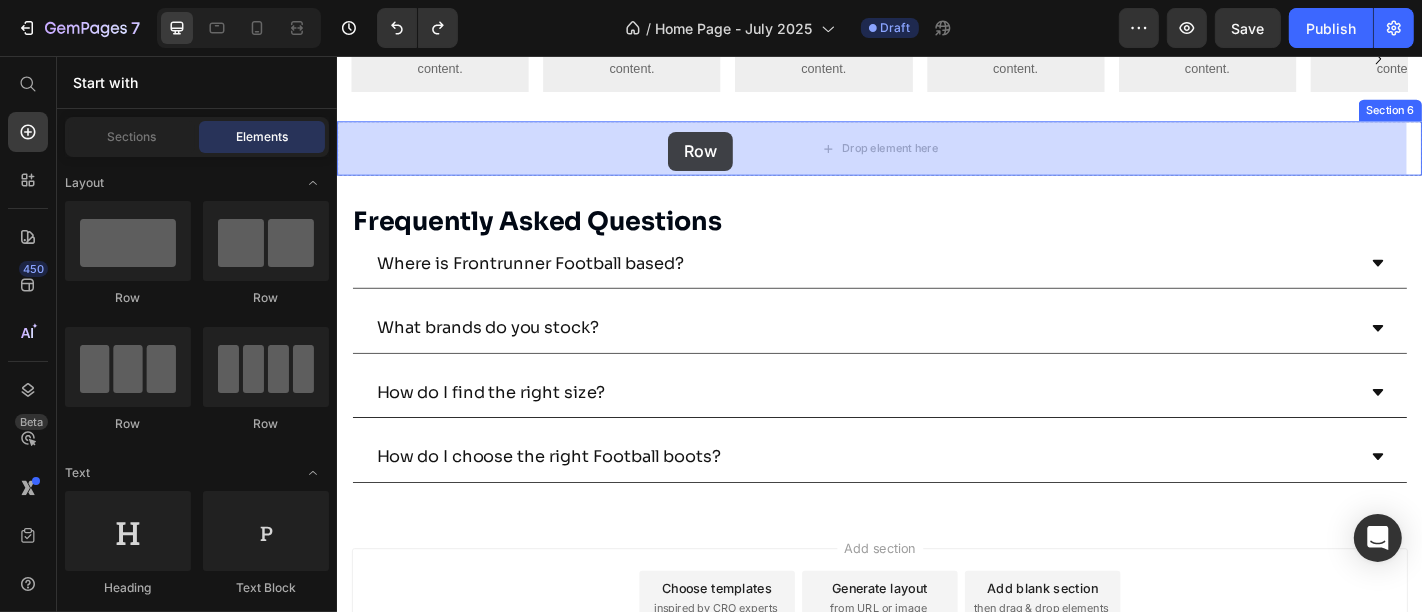 drag, startPoint x: 487, startPoint y: 397, endPoint x: 702, endPoint y: 139, distance: 335.84073 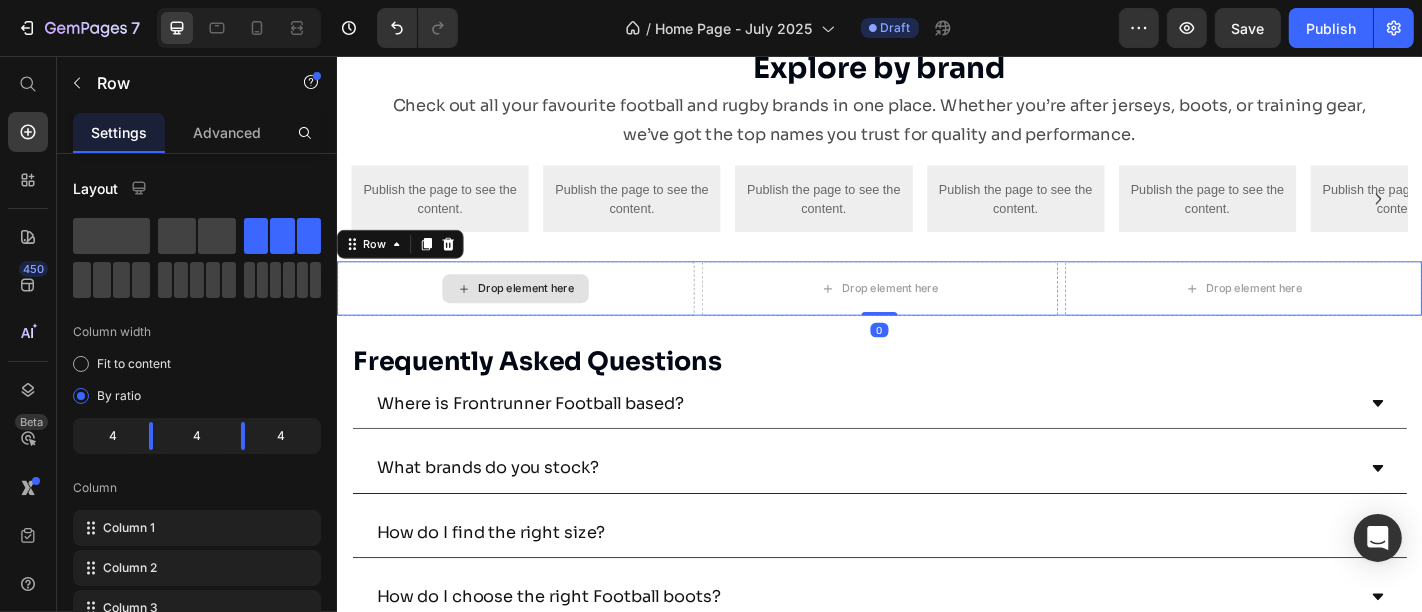 scroll, scrollTop: 2431, scrollLeft: 0, axis: vertical 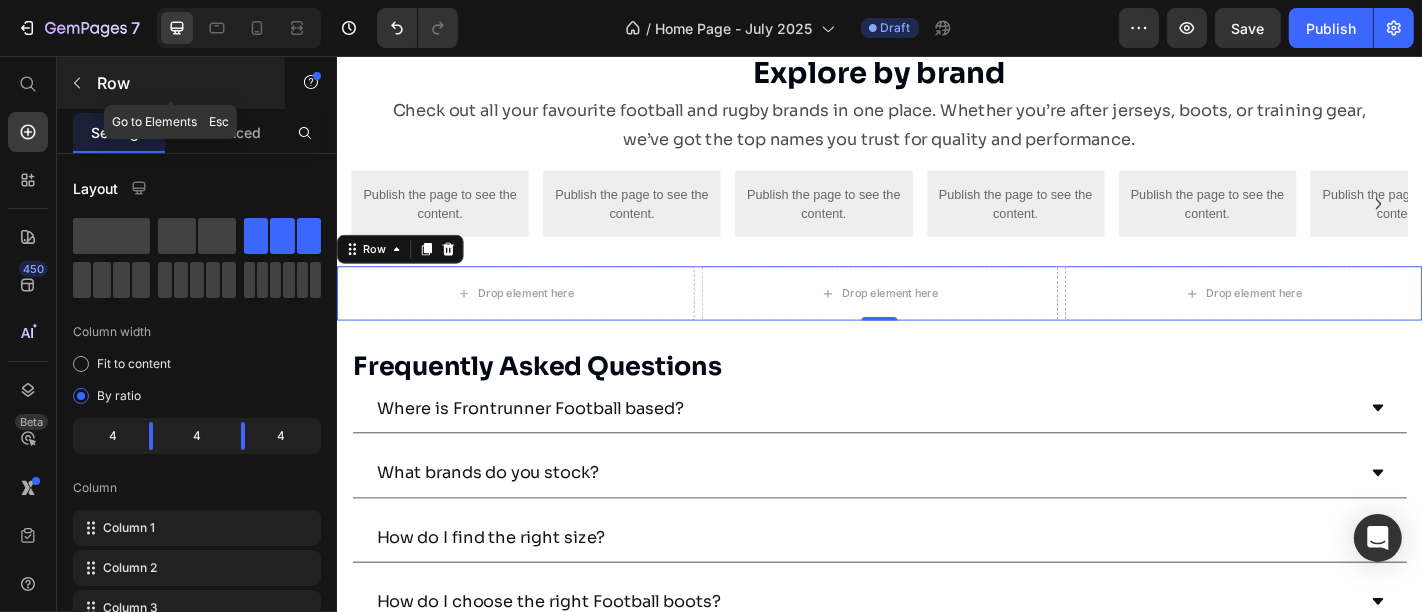 click at bounding box center [77, 83] 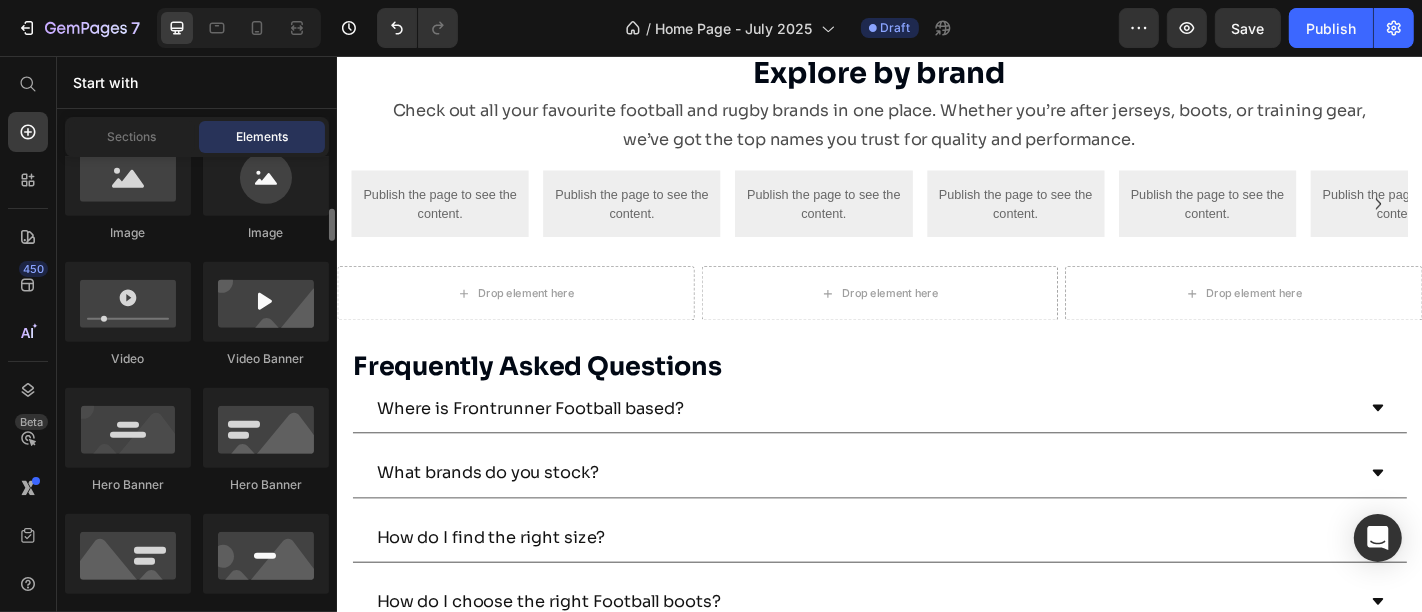 scroll, scrollTop: 802, scrollLeft: 0, axis: vertical 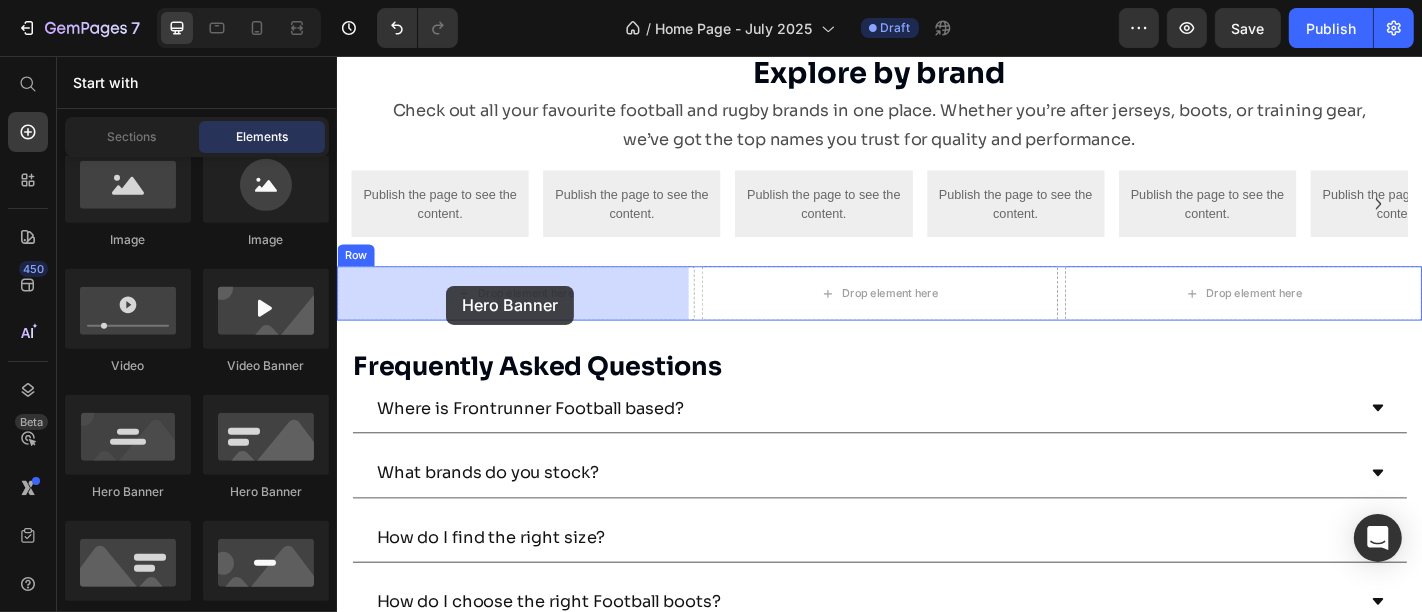 drag, startPoint x: 453, startPoint y: 500, endPoint x: 456, endPoint y: 298, distance: 202.02228 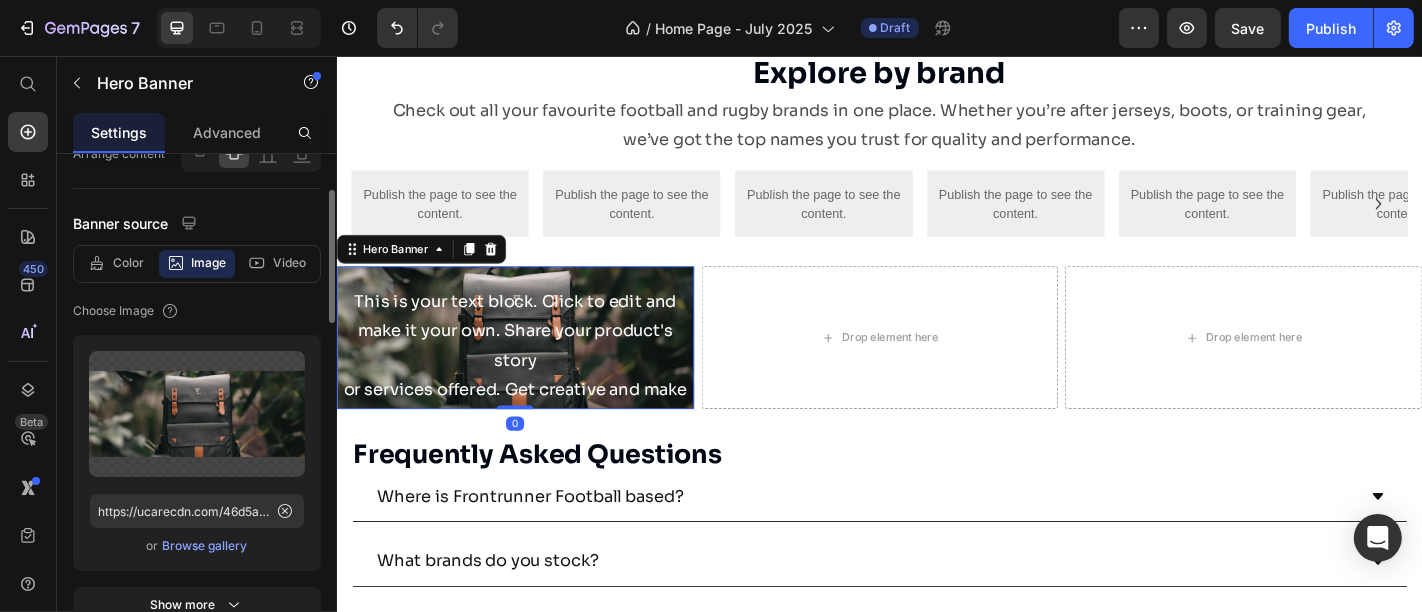 scroll, scrollTop: 157, scrollLeft: 0, axis: vertical 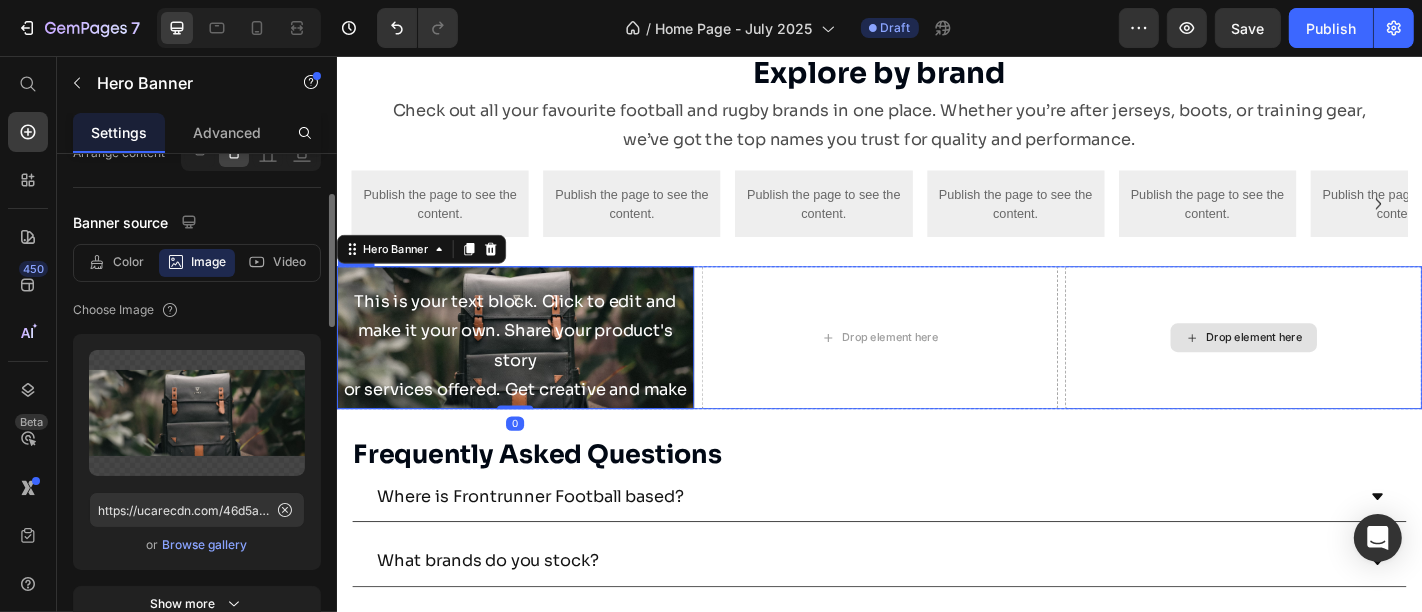 click on "Drop element here" at bounding box center (1338, 367) 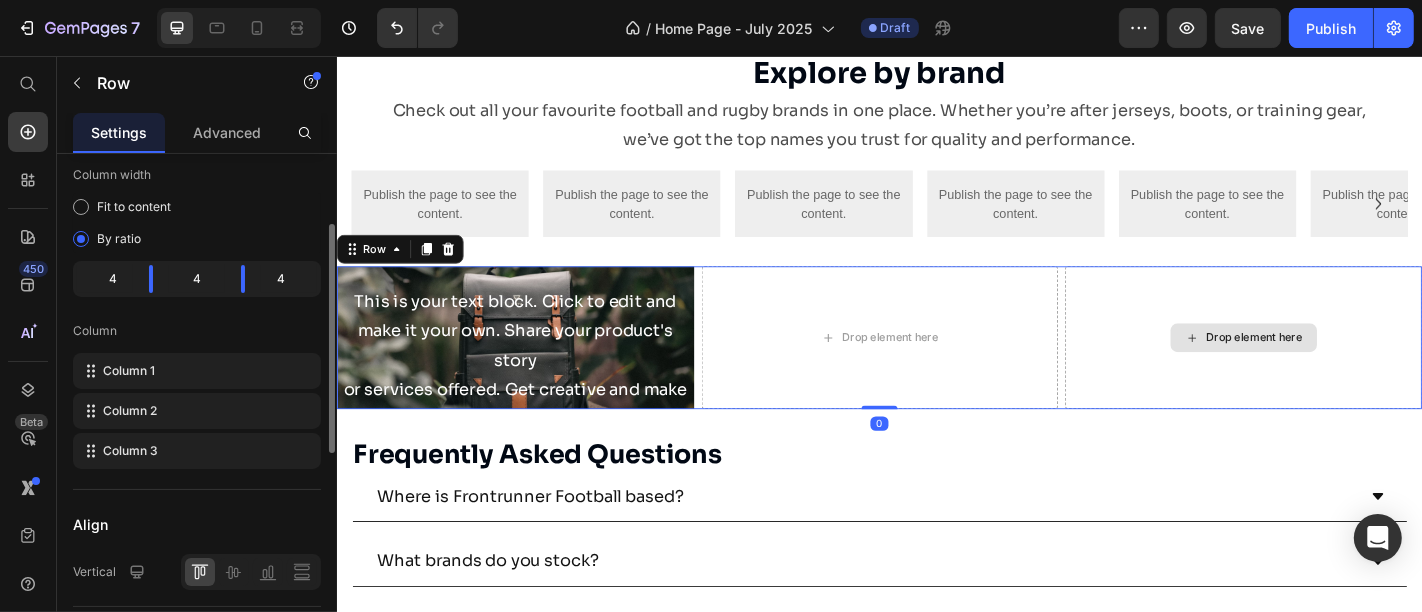 scroll, scrollTop: 0, scrollLeft: 0, axis: both 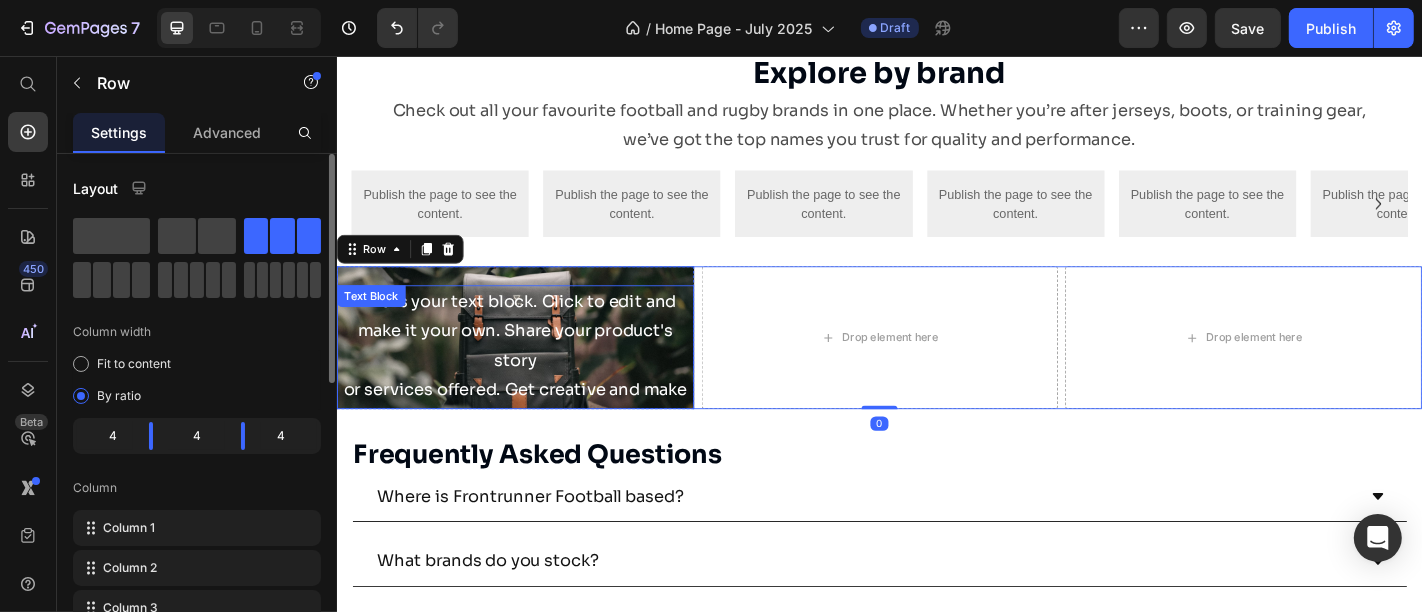 click on "This is your text block. Click to edit and make it your own. Share your product's story                   or services offered. Get creative and make it yours!" at bounding box center (533, 392) 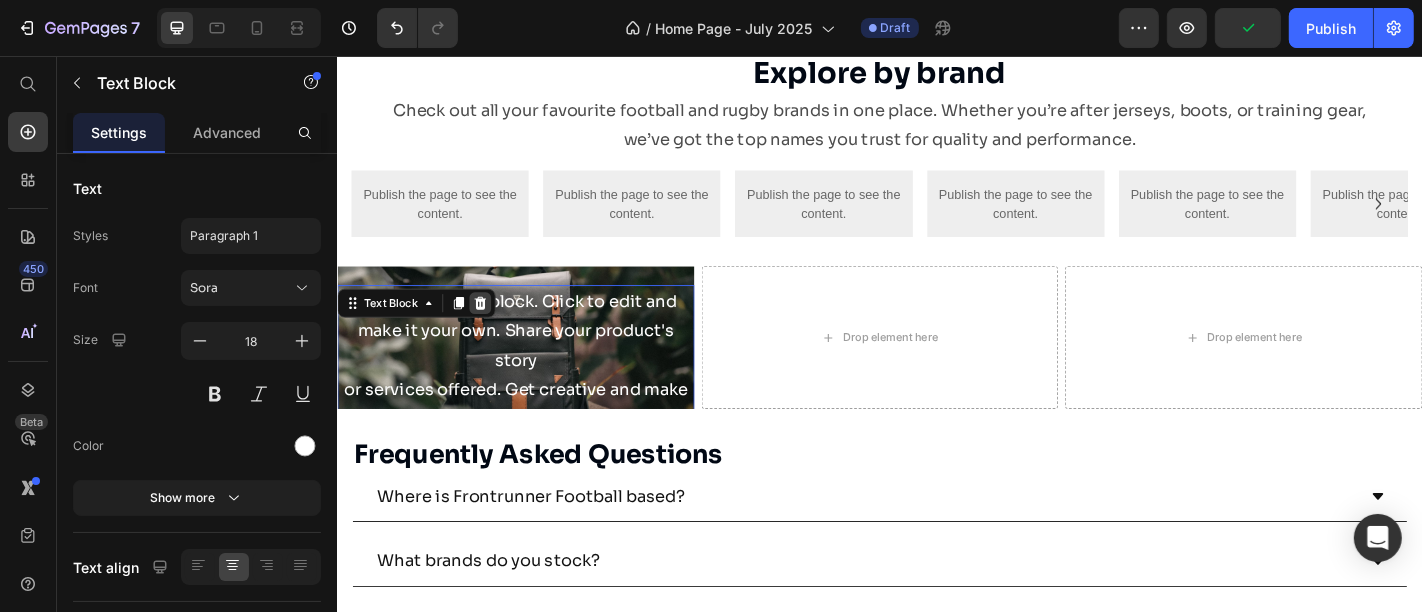 click at bounding box center (494, 329) 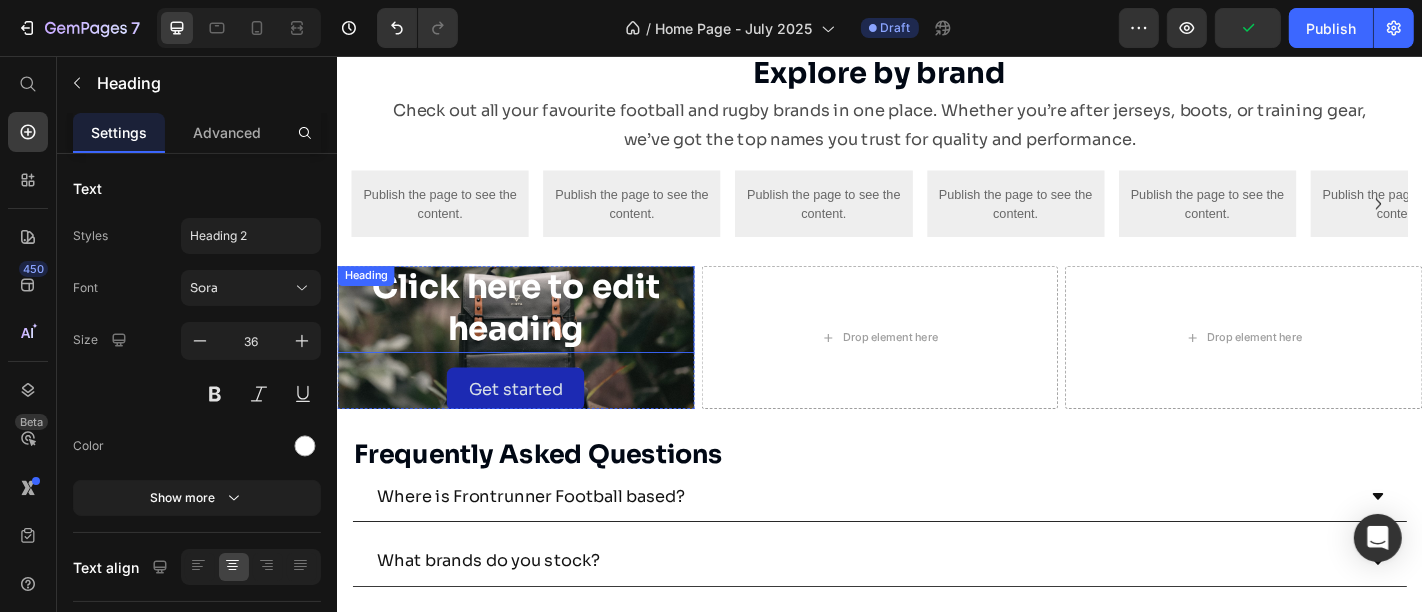 click on "Click here to edit heading" at bounding box center (533, 335) 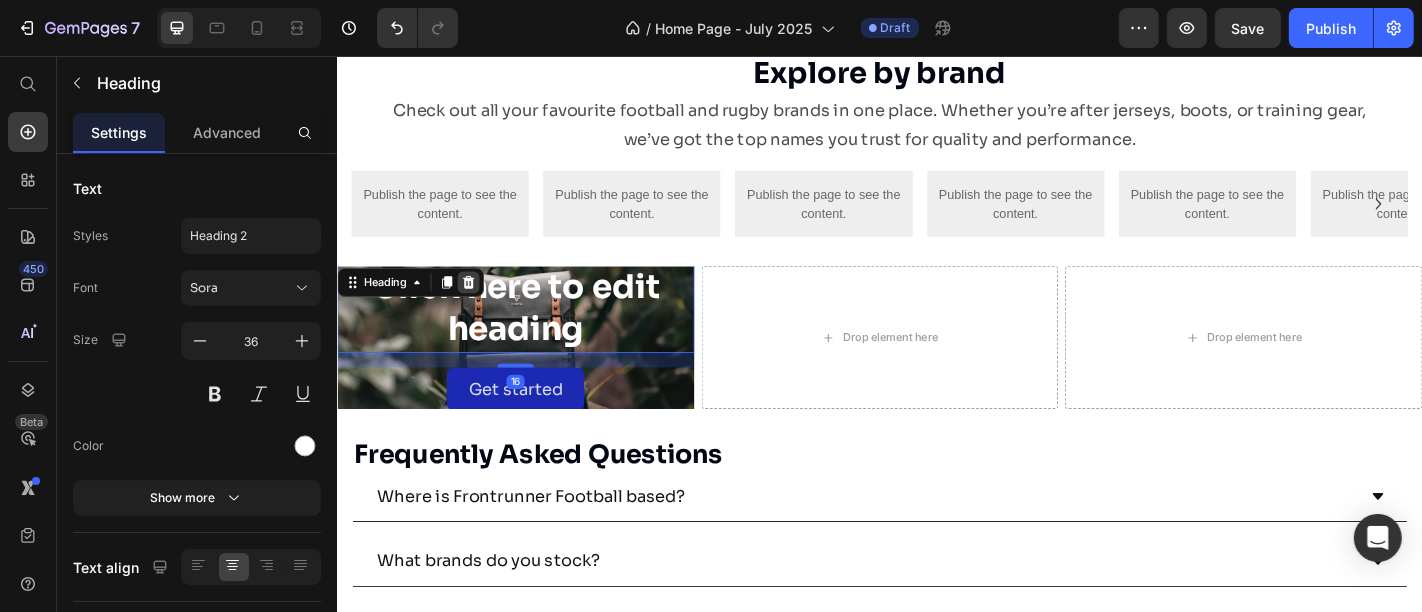 click 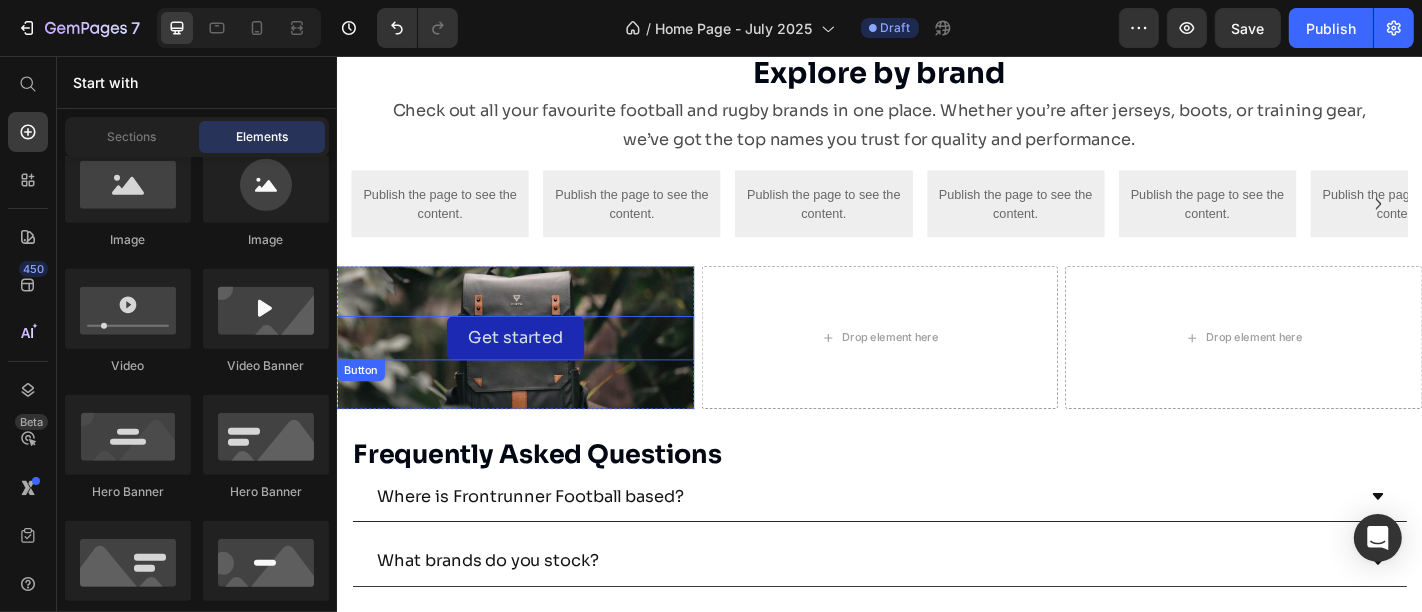 click on "Get started Button" at bounding box center (533, 367) 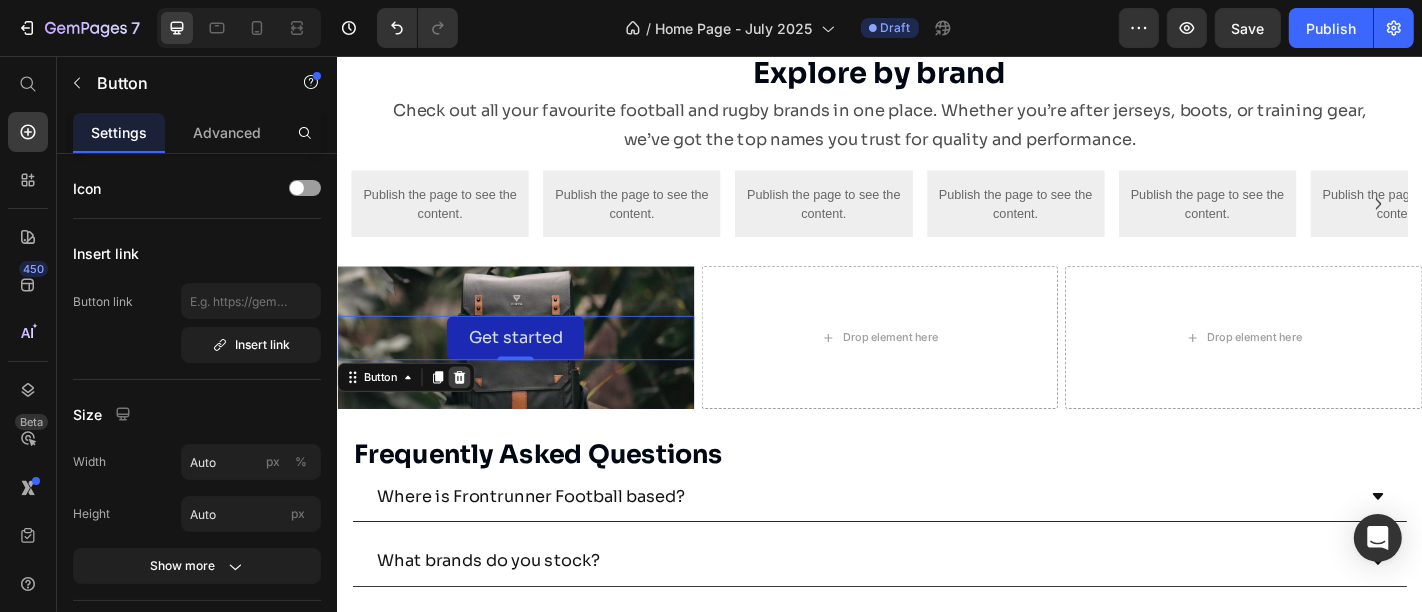 click at bounding box center (471, 411) 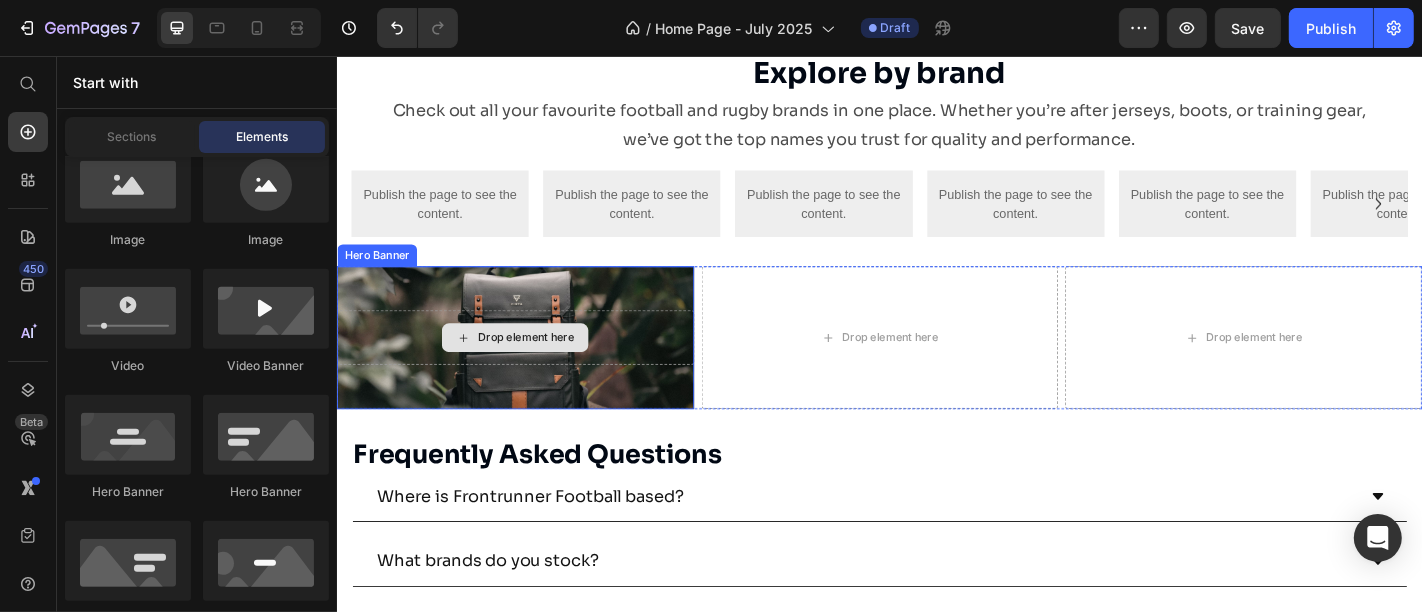 click on "Drop element here" at bounding box center [533, 367] 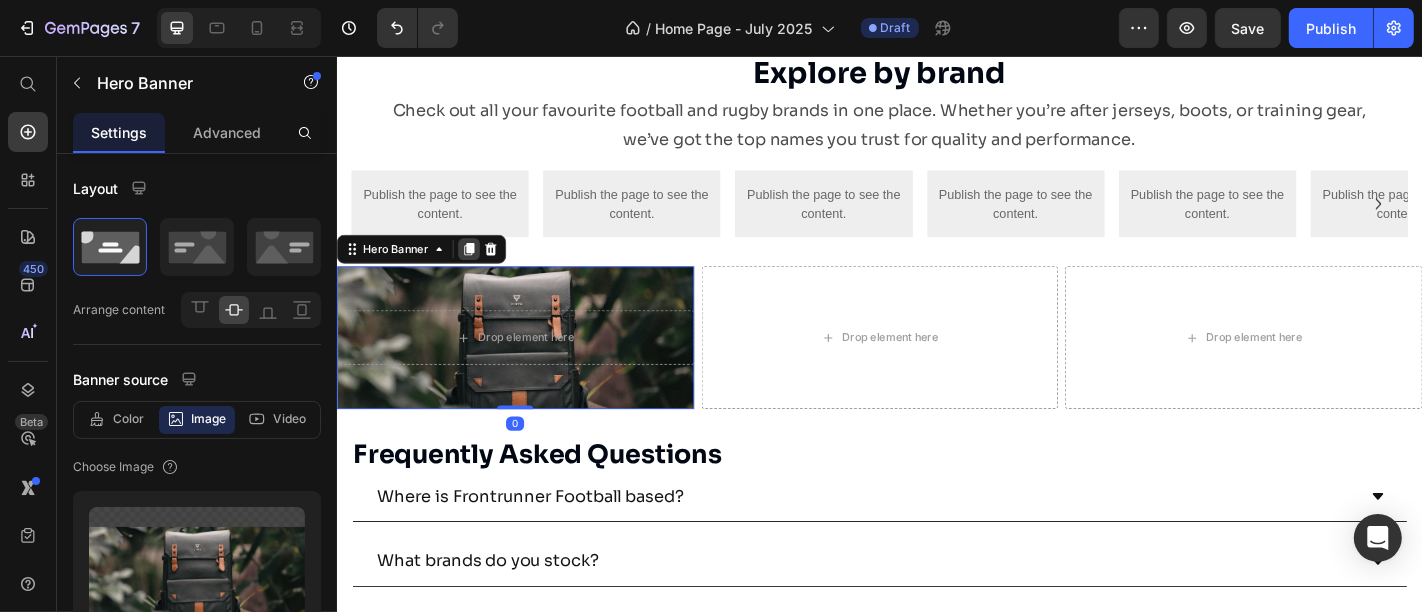 click 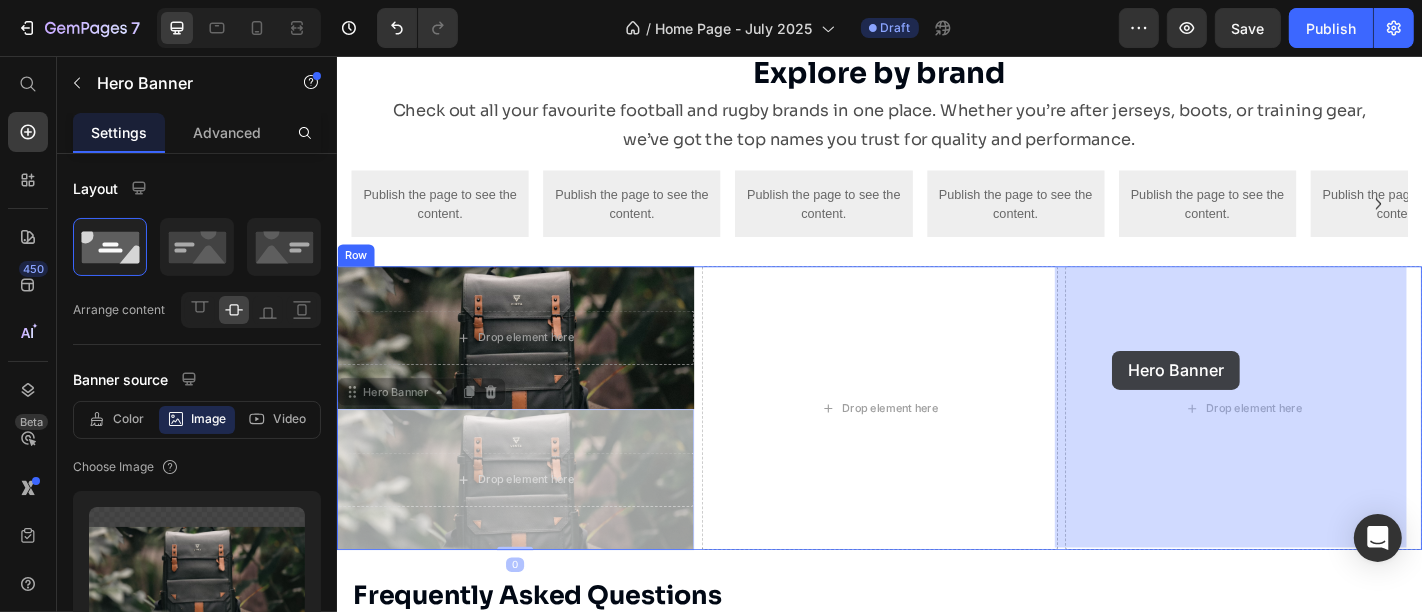 drag, startPoint x: 355, startPoint y: 417, endPoint x: 1246, endPoint y: 366, distance: 892.4584 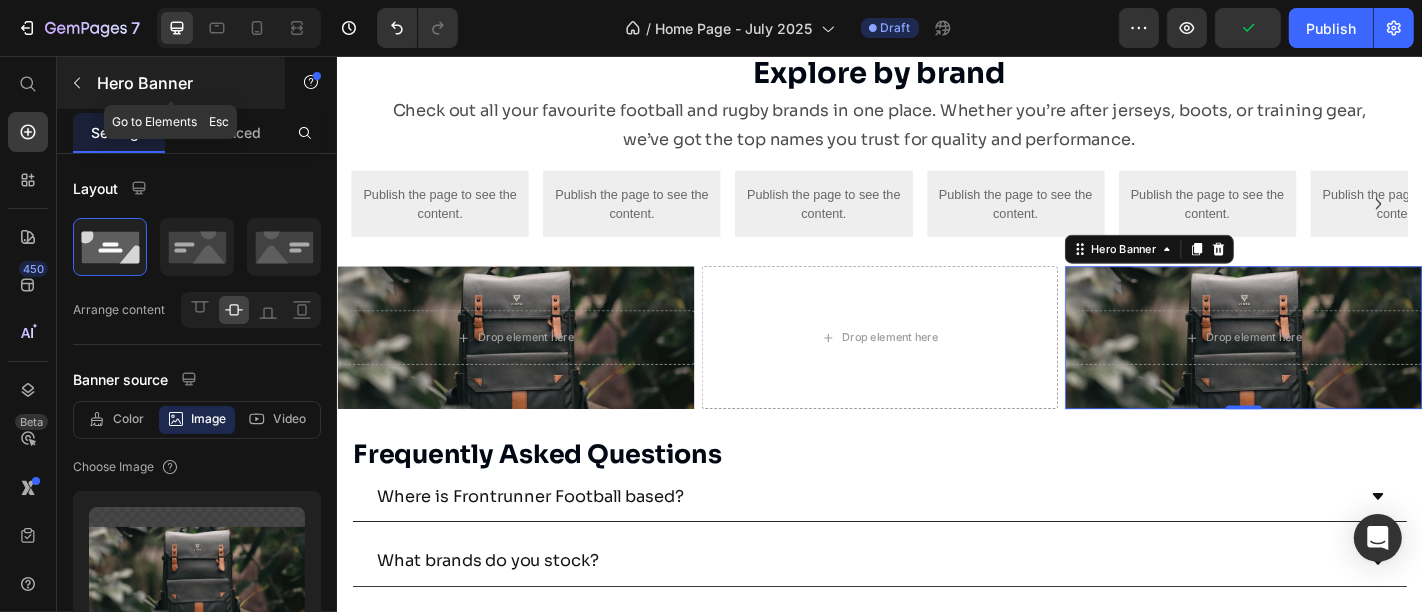 click 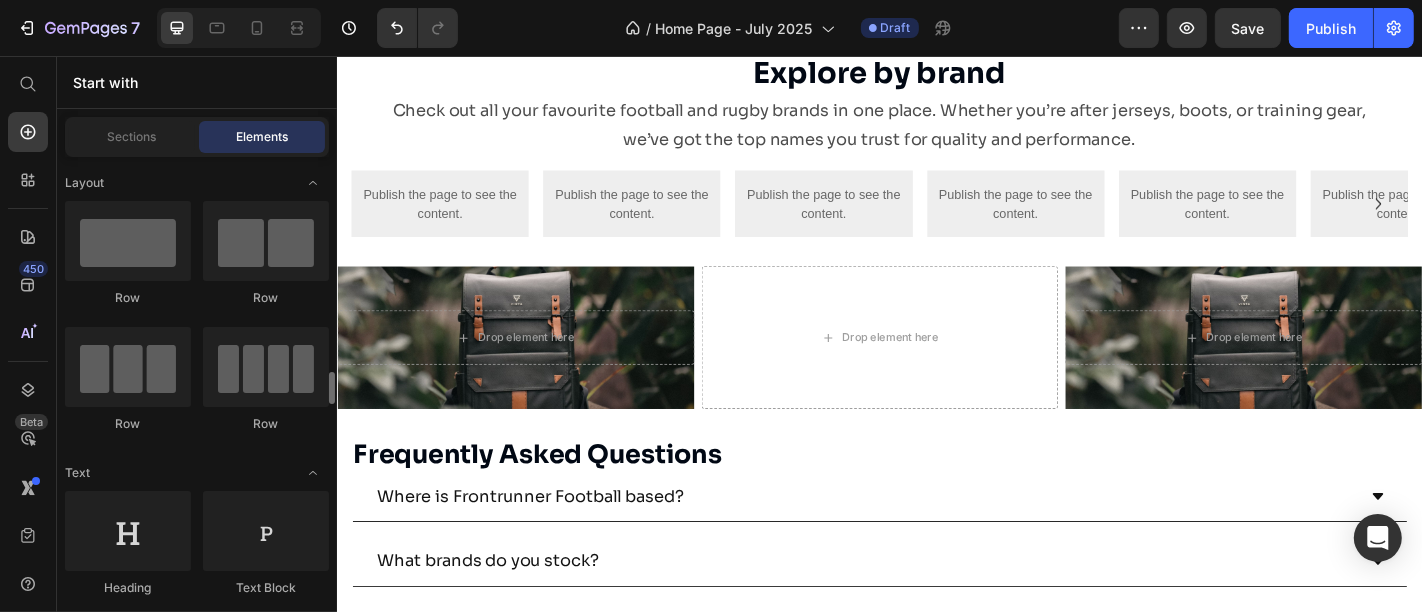 scroll, scrollTop: 236, scrollLeft: 0, axis: vertical 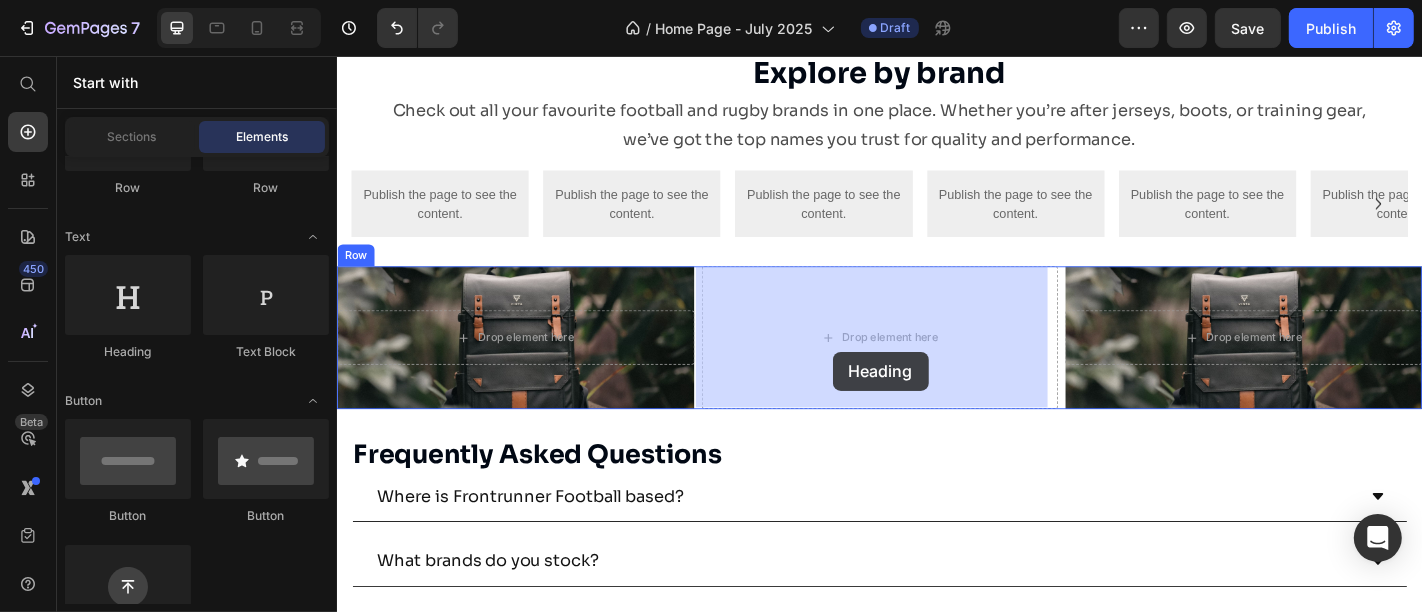 drag, startPoint x: 432, startPoint y: 379, endPoint x: 888, endPoint y: 374, distance: 456.0274 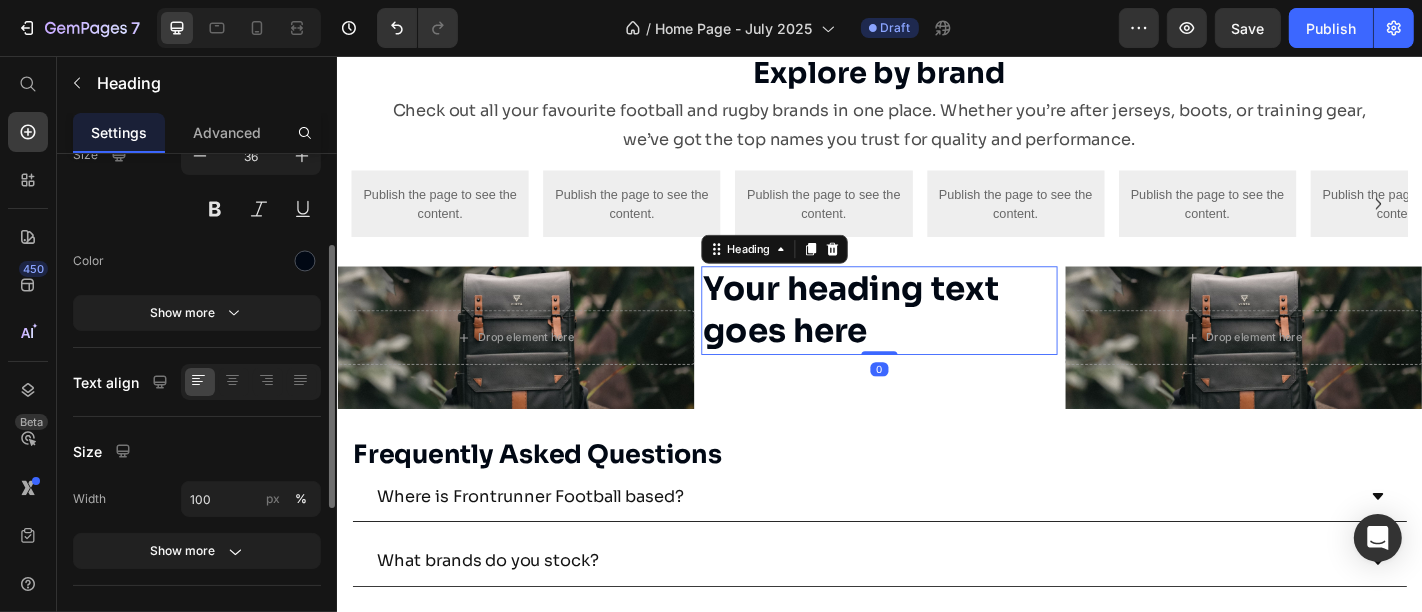 scroll, scrollTop: 187, scrollLeft: 0, axis: vertical 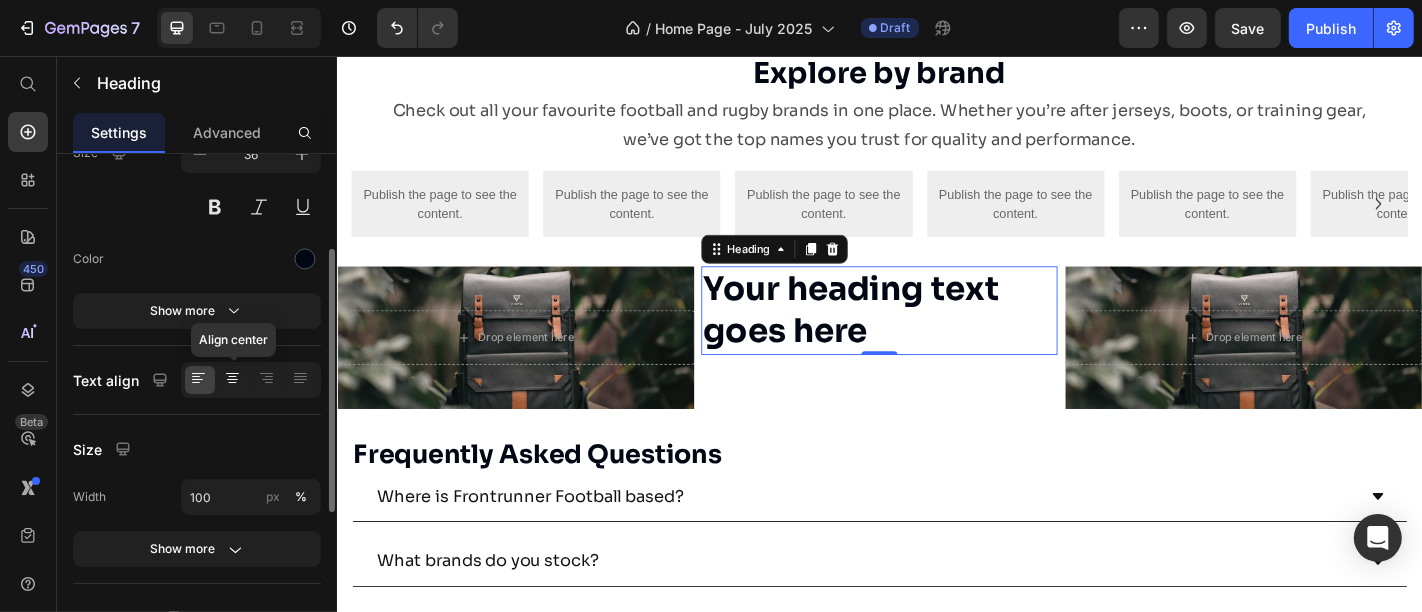 click 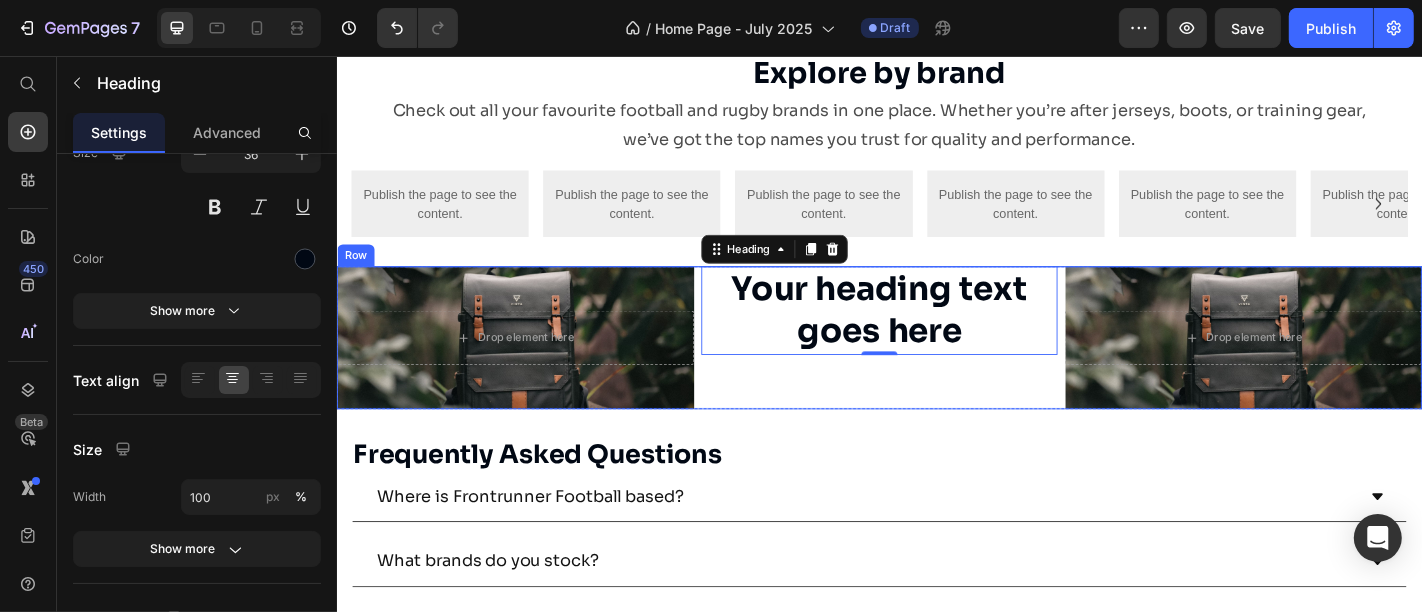 click on "Your heading text goes here Heading   0" at bounding box center (936, 367) 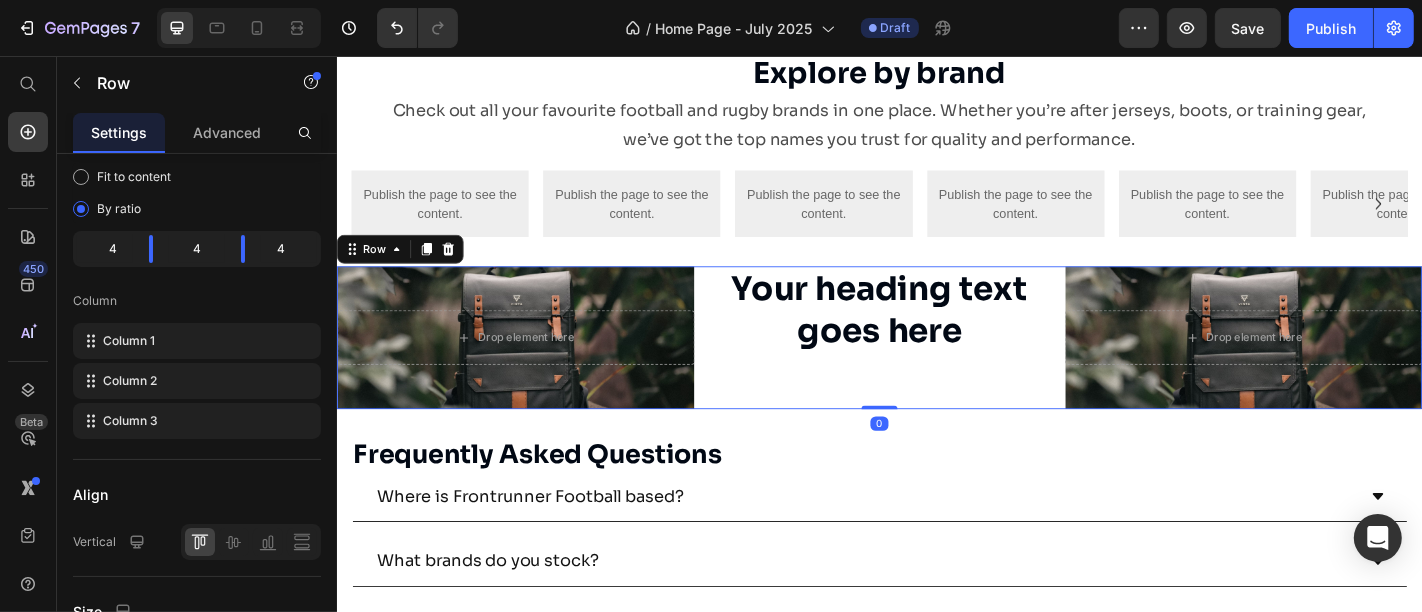 scroll, scrollTop: 0, scrollLeft: 0, axis: both 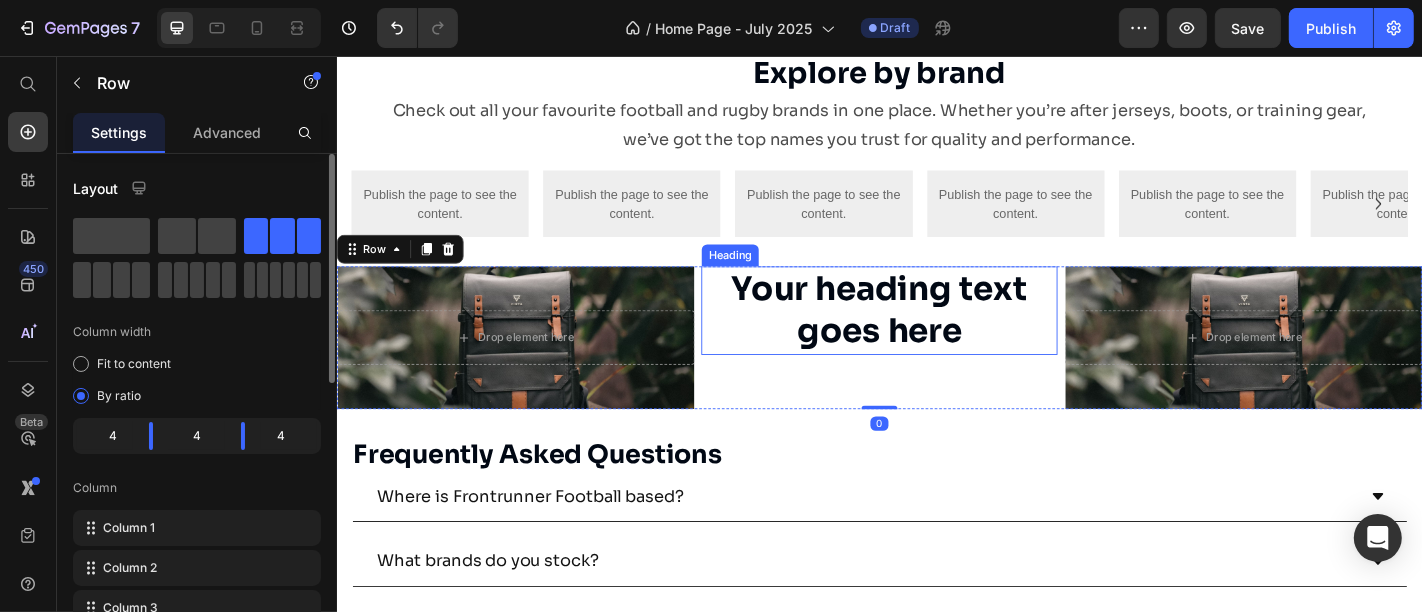 click on "Your heading text goes here" at bounding box center (936, 337) 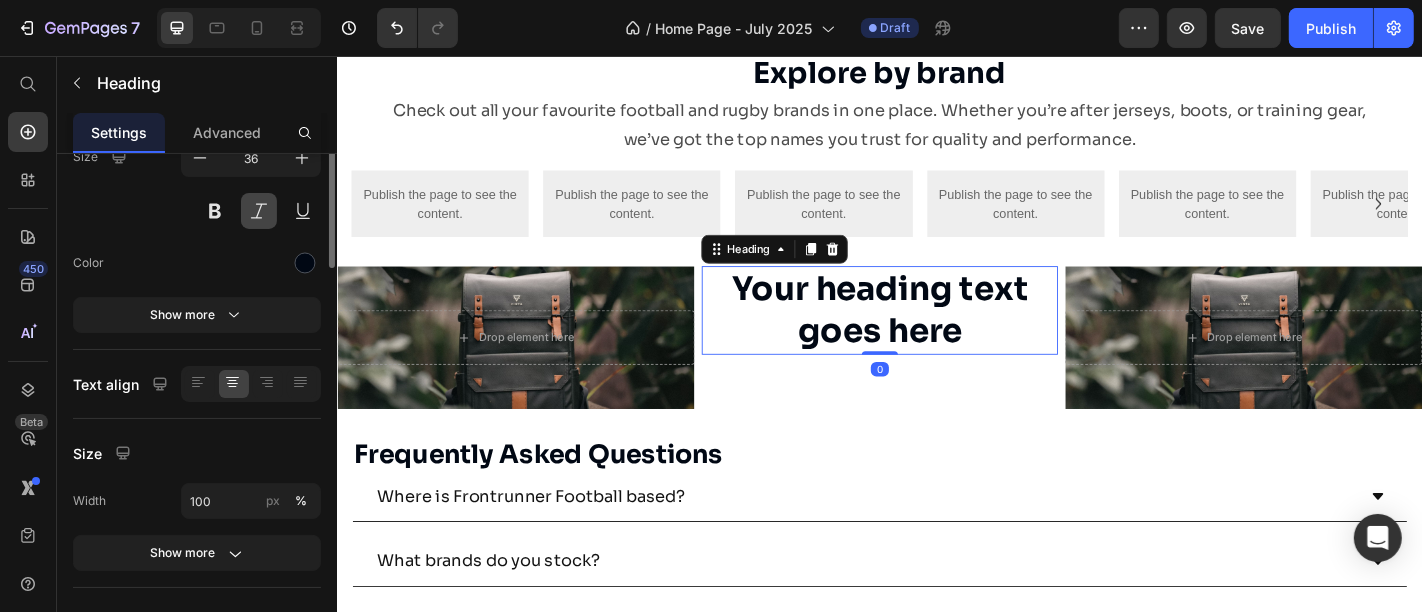 scroll, scrollTop: 0, scrollLeft: 0, axis: both 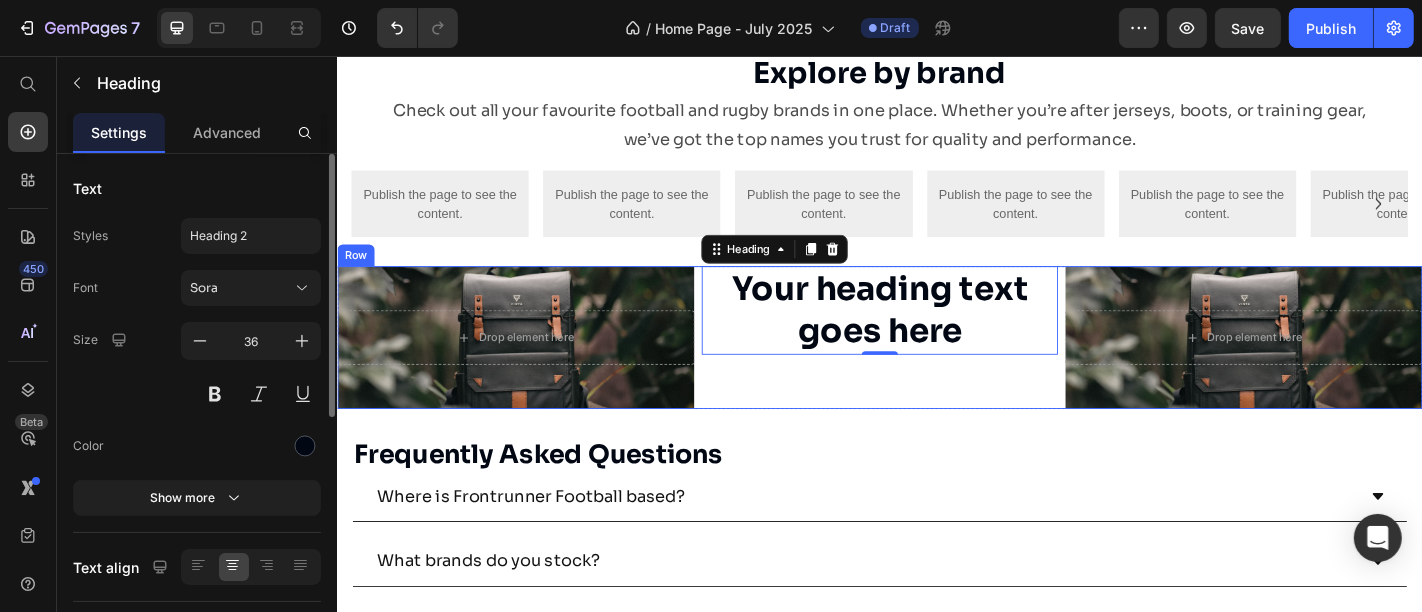 click on "Your heading text goes here Heading   0" at bounding box center (936, 367) 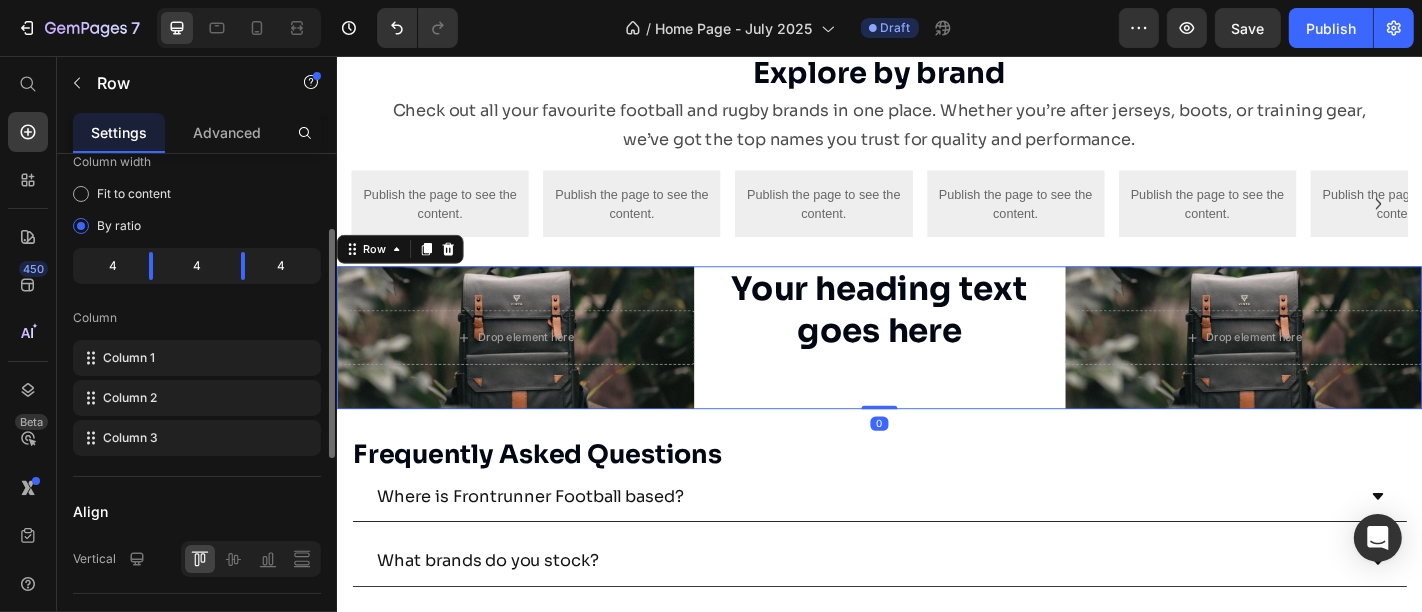 scroll, scrollTop: 344, scrollLeft: 0, axis: vertical 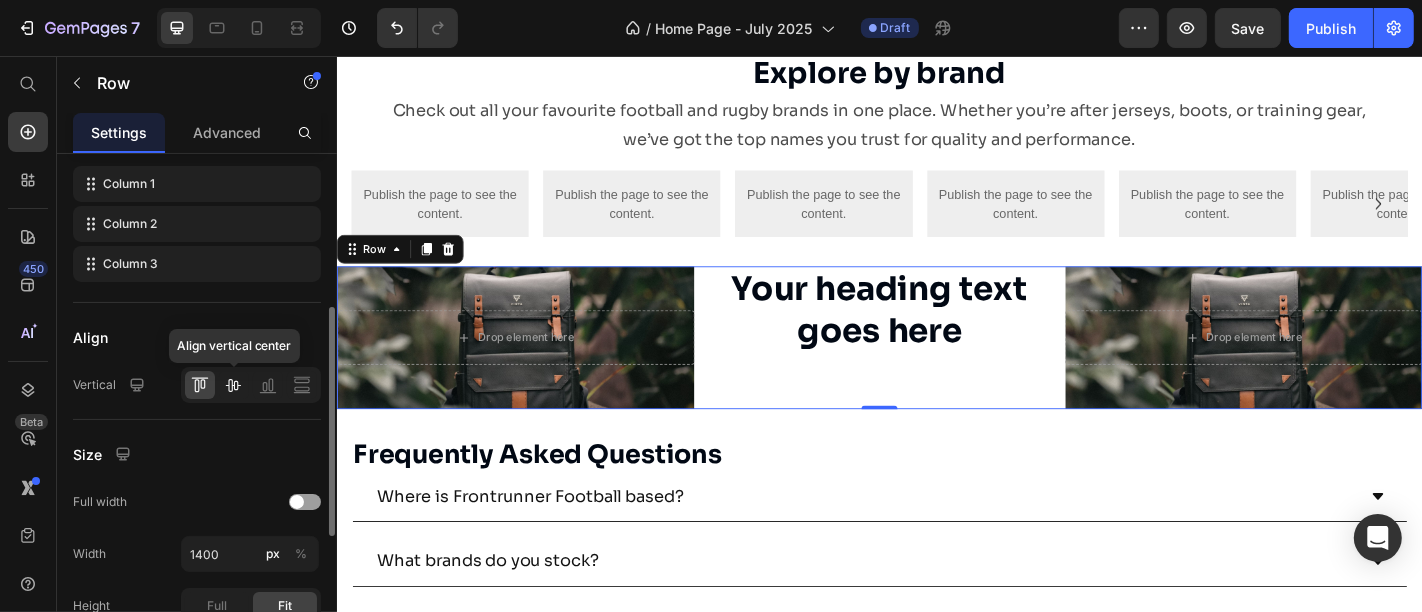 click 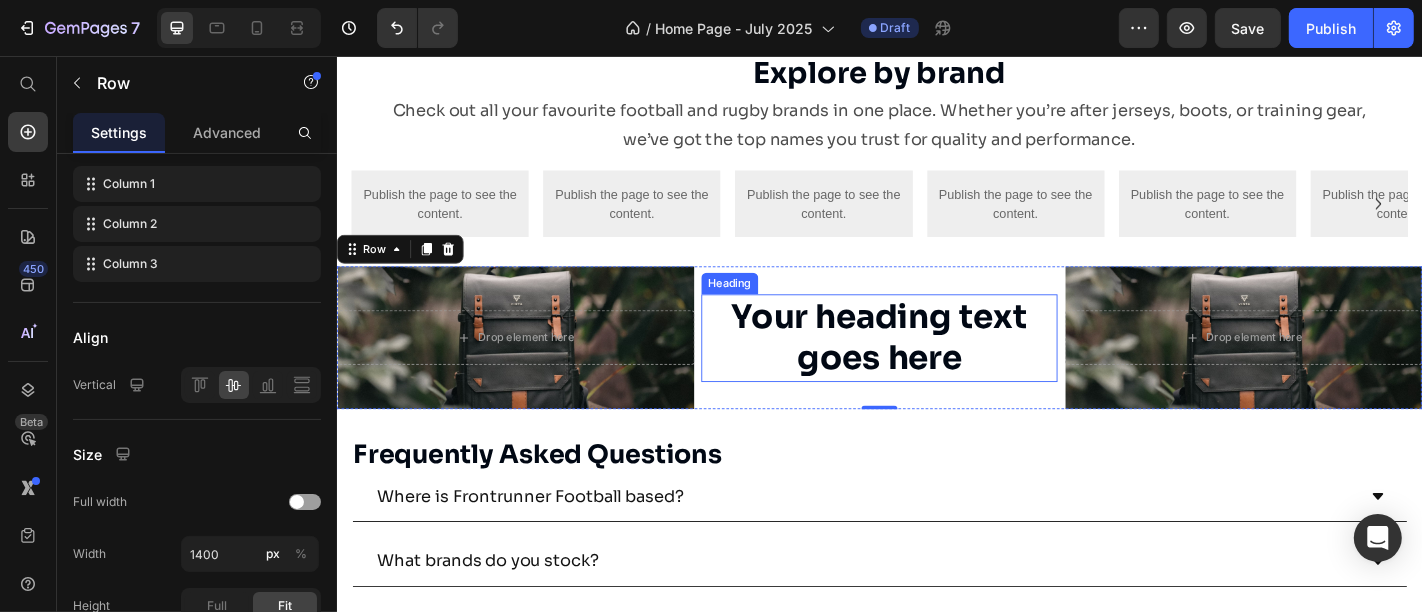 click on "Your heading text goes here" at bounding box center (936, 368) 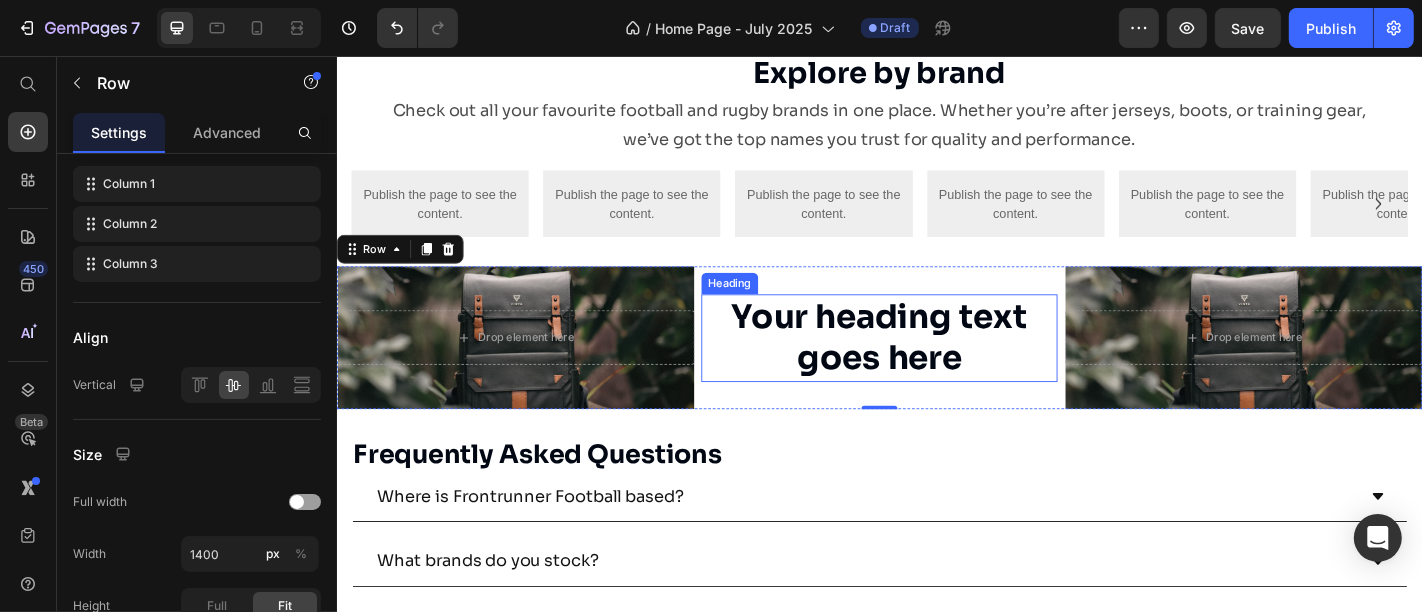 click on "Your heading text goes here" at bounding box center [936, 368] 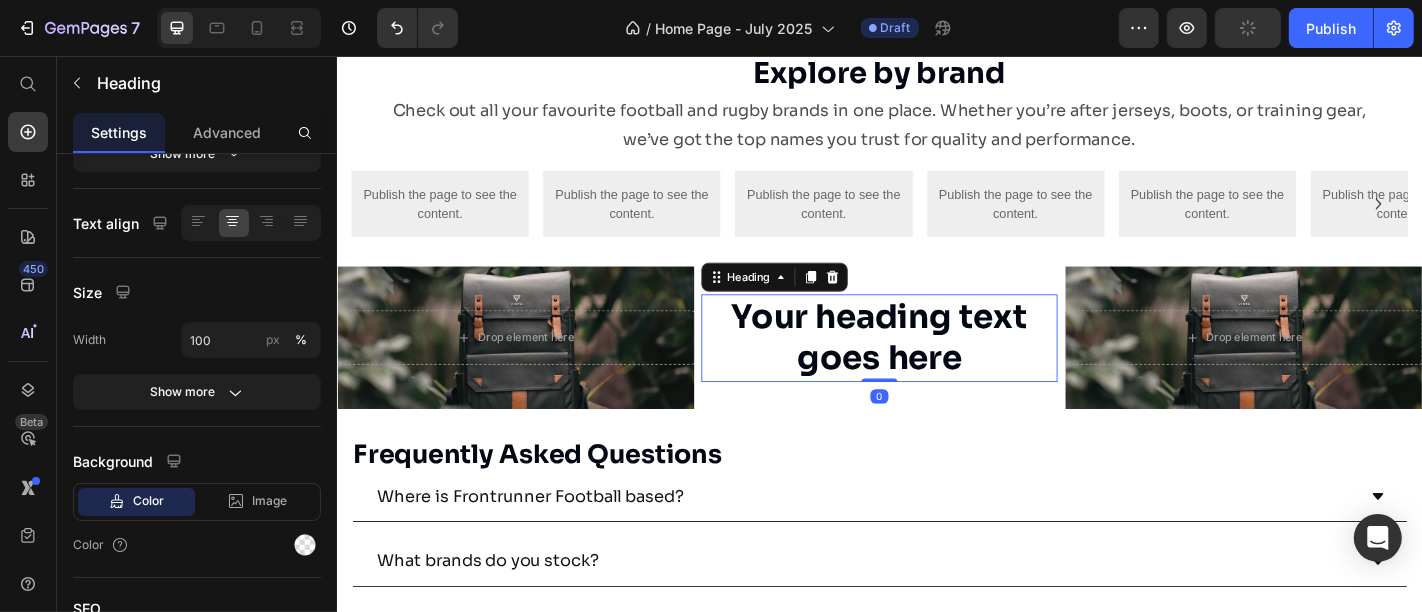 scroll, scrollTop: 0, scrollLeft: 0, axis: both 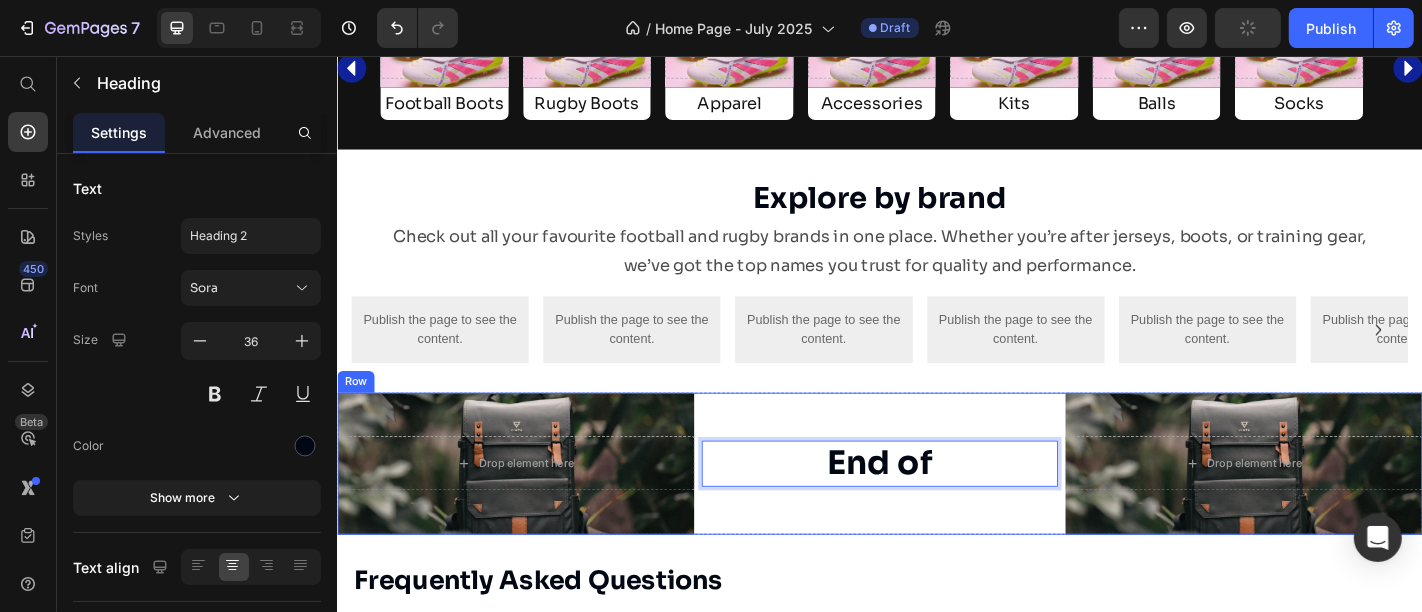 click on "End of  Heading   0" at bounding box center (936, 507) 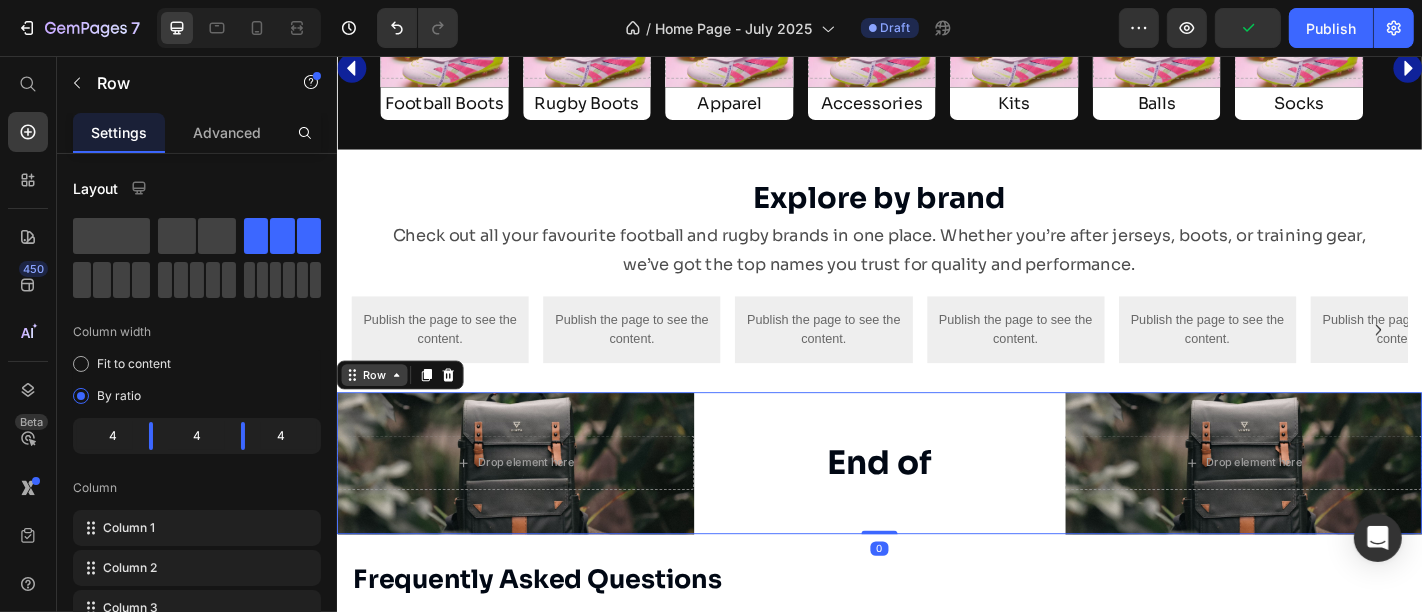 click on "Row" at bounding box center [377, 409] 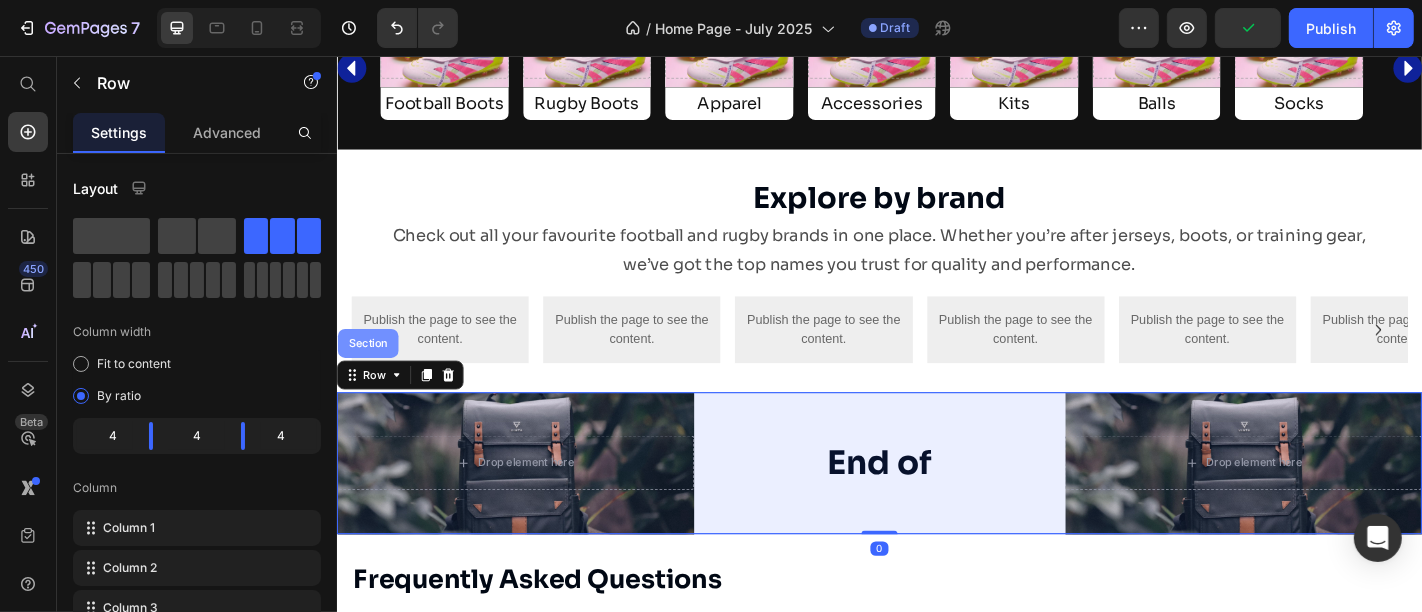 click on "Section" at bounding box center [370, 374] 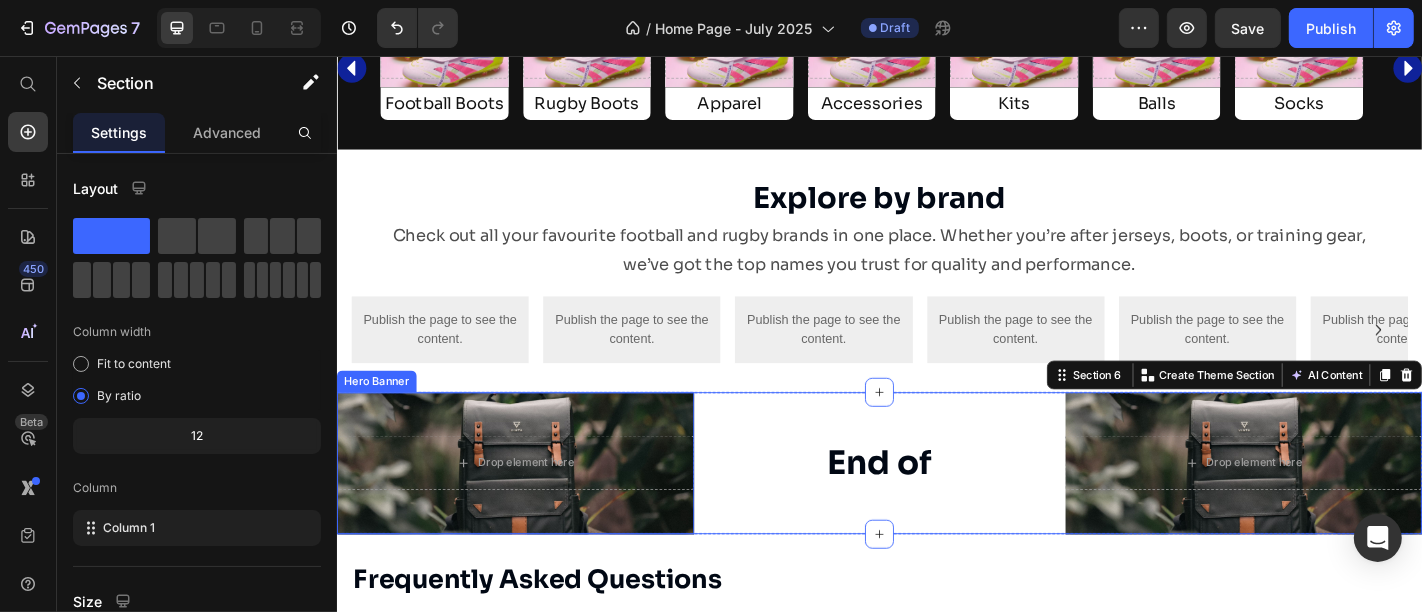 click on "Drop element here" at bounding box center [533, 506] 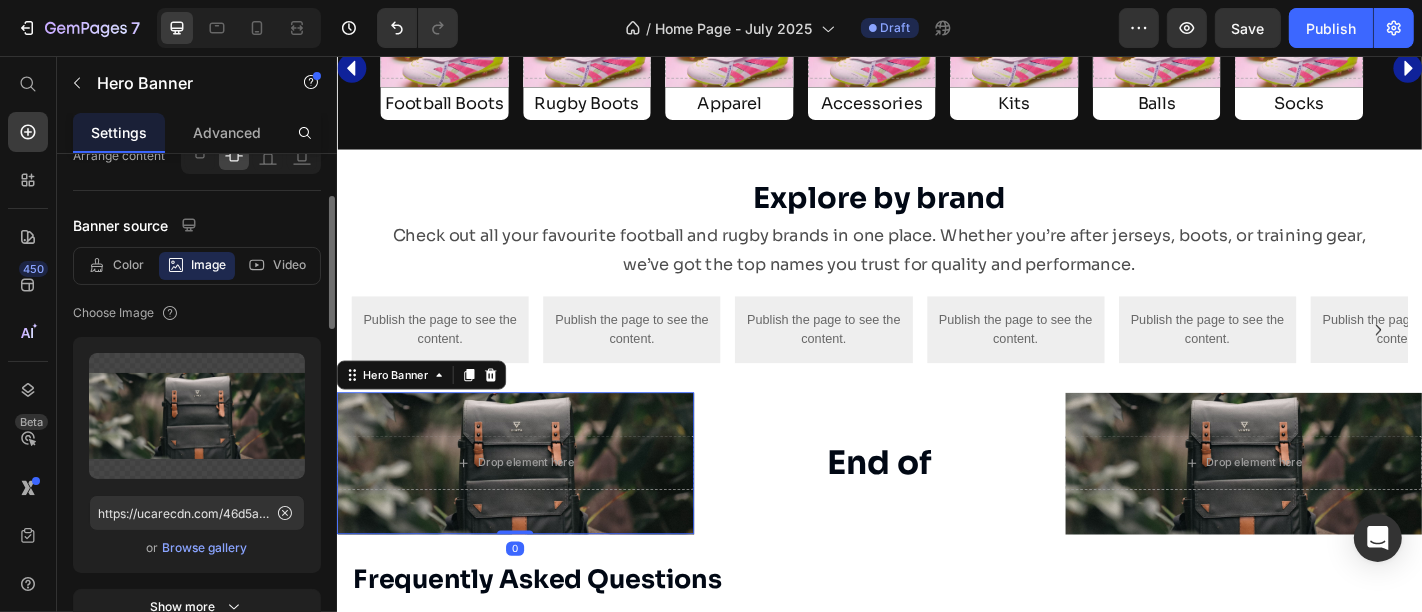 scroll, scrollTop: 156, scrollLeft: 0, axis: vertical 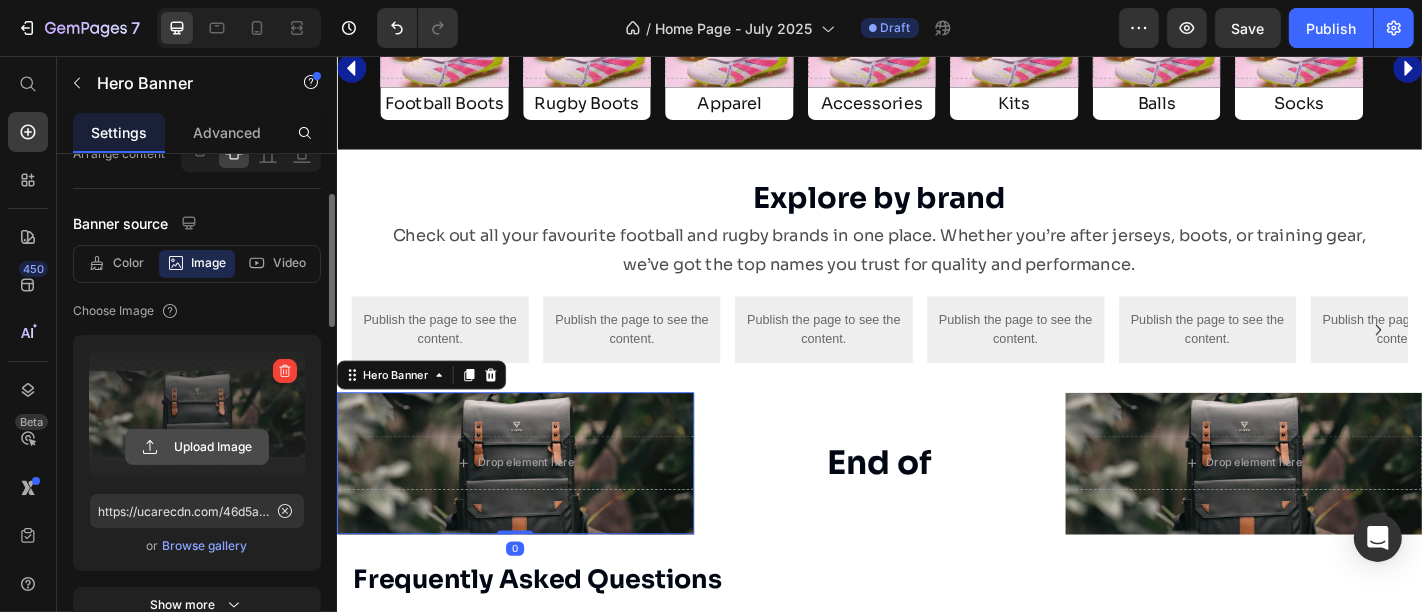 click 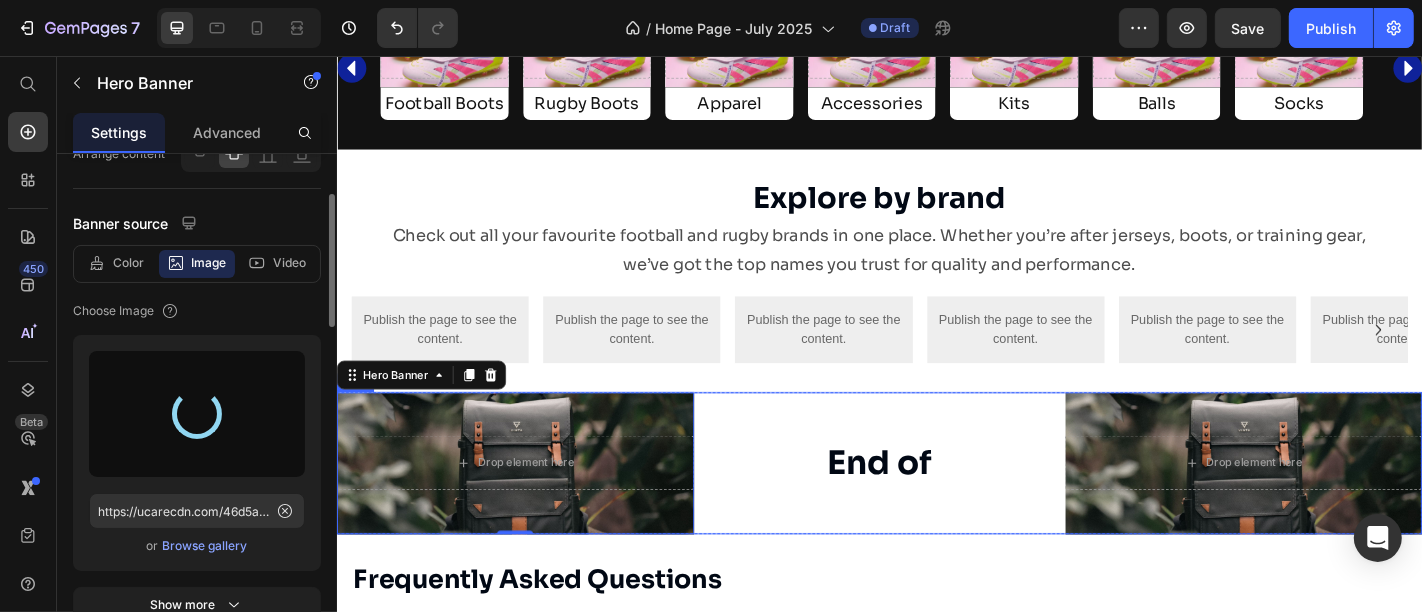 type on "https://cdn.shopify.com/s/files/1/0355/7441/5495/files/gempages_491124925839442978-ba3515bf-dbf7-4f36-afe9-8d6be52af44c.png" 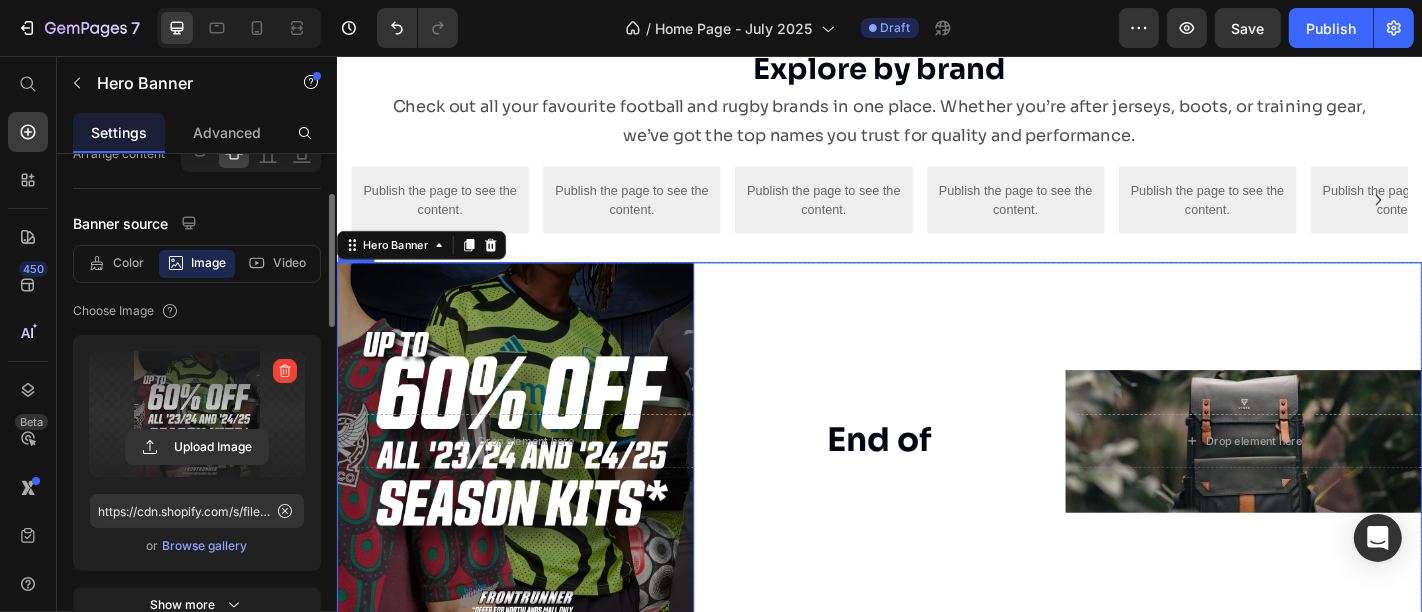 scroll, scrollTop: 2472, scrollLeft: 0, axis: vertical 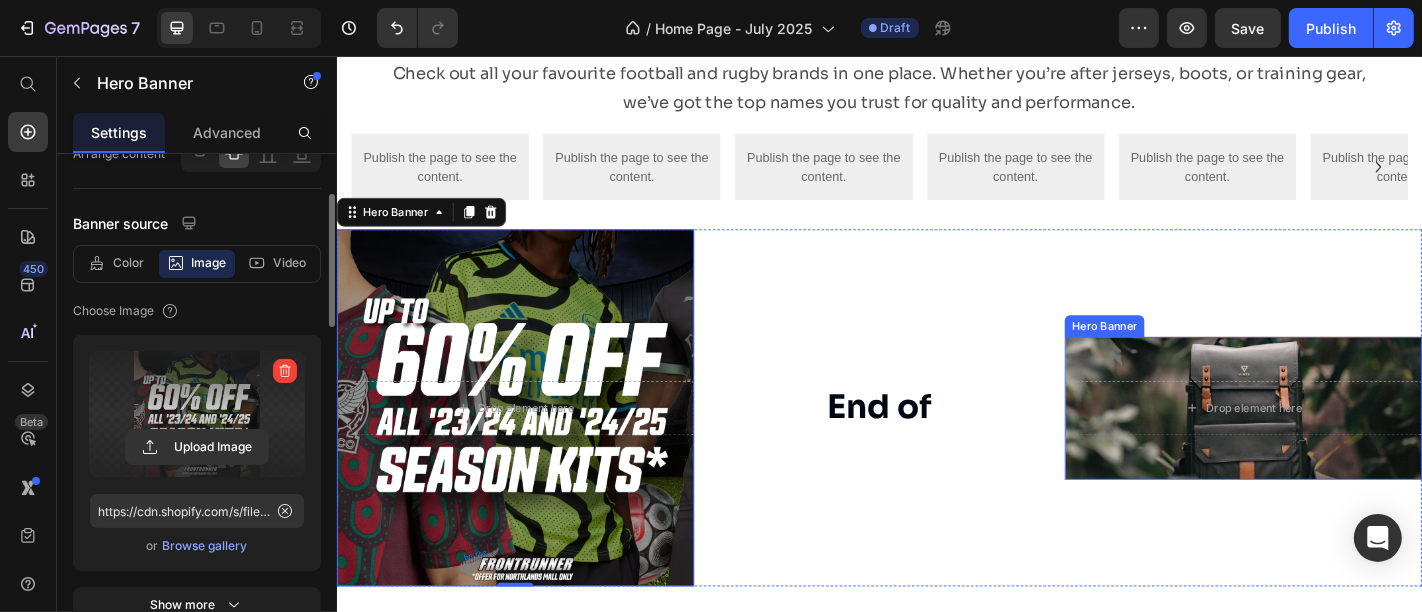 click on "Drop element here" at bounding box center [1338, 445] 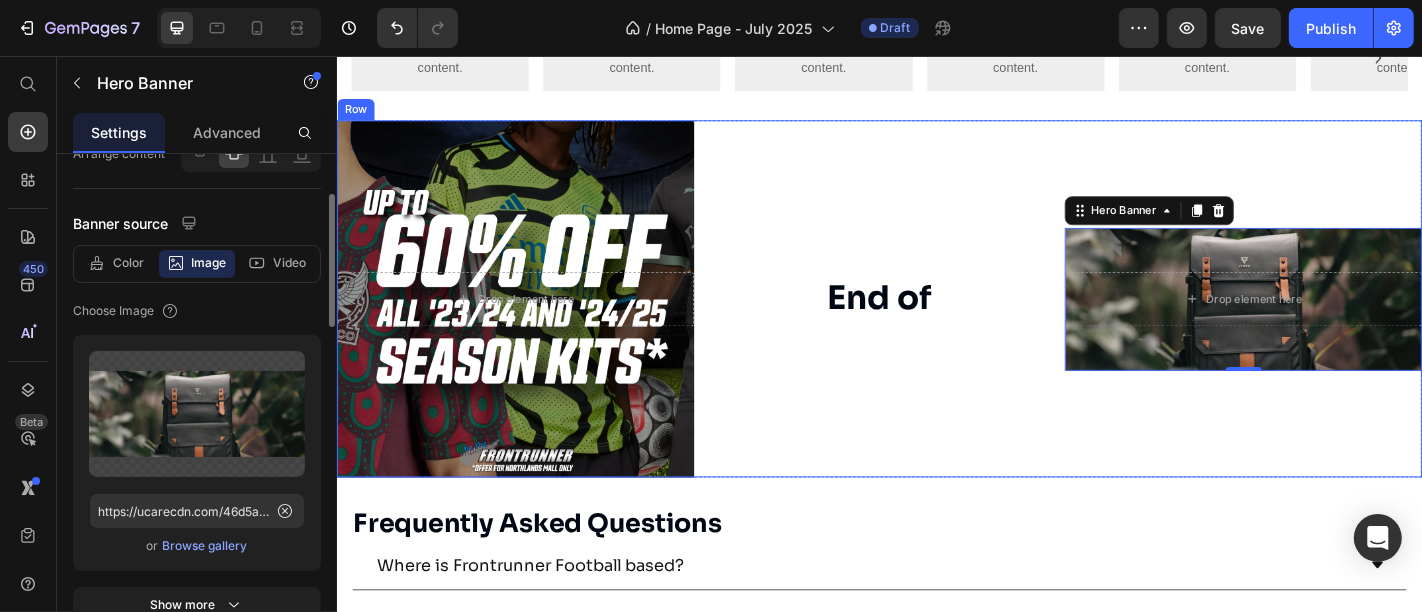 scroll, scrollTop: 2594, scrollLeft: 0, axis: vertical 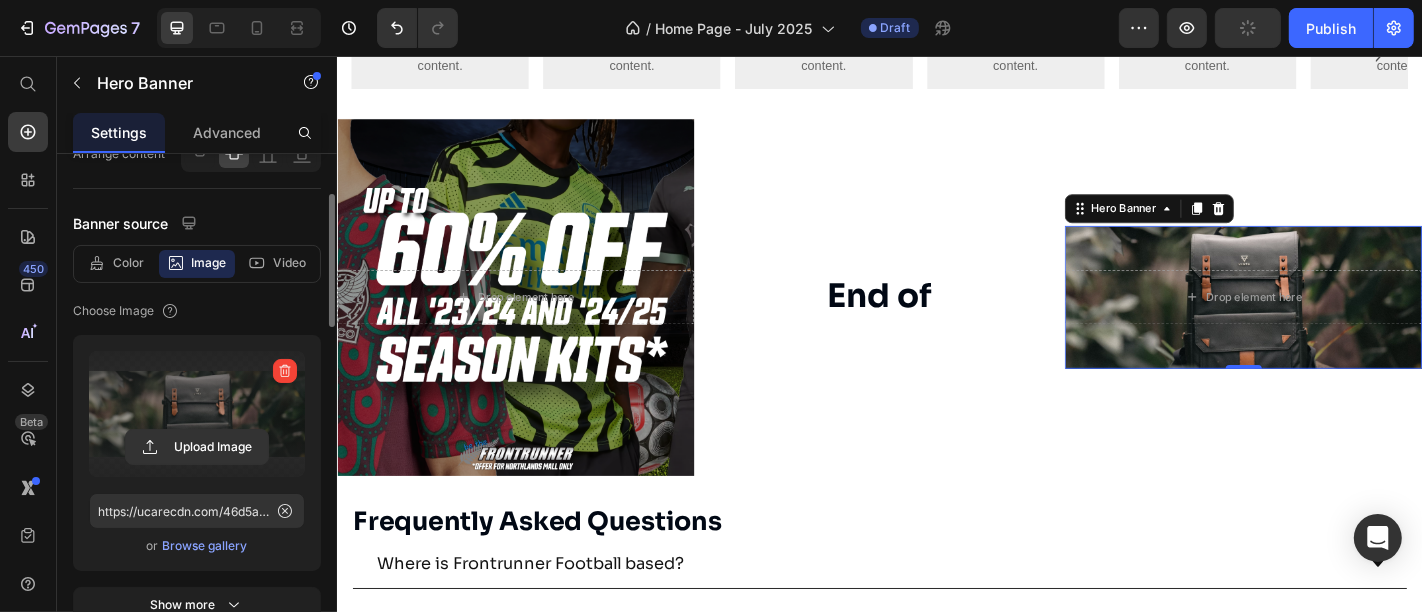 click at bounding box center (197, 414) 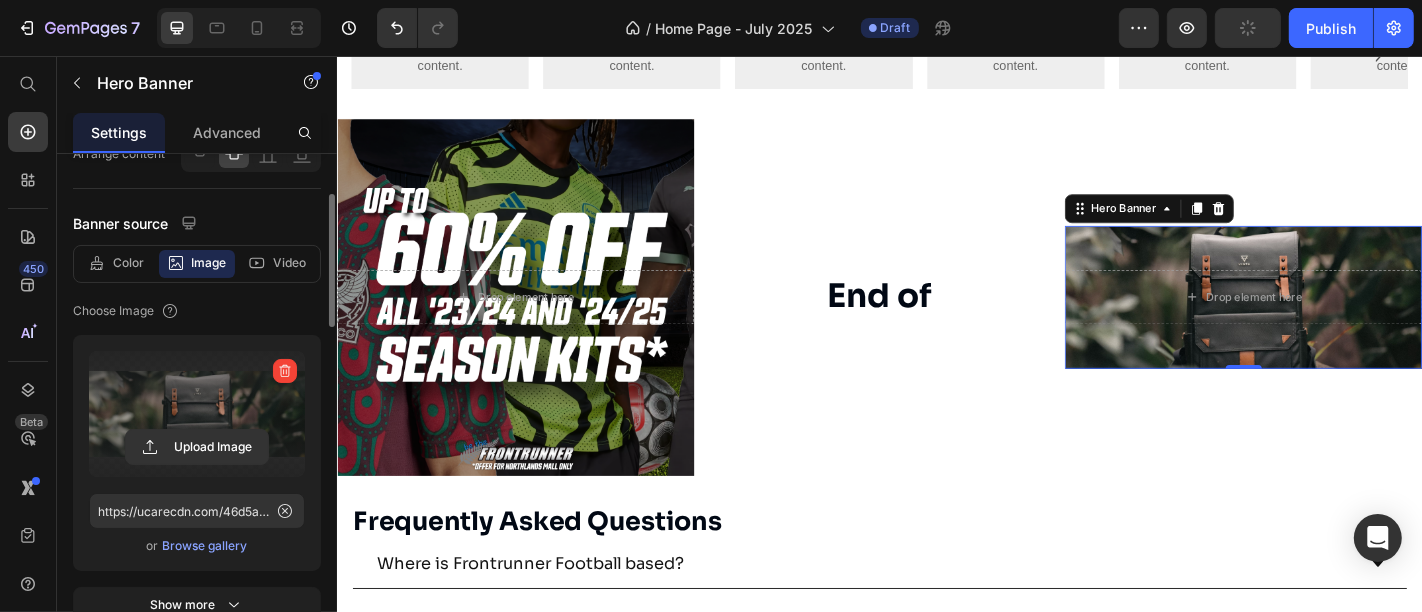 click 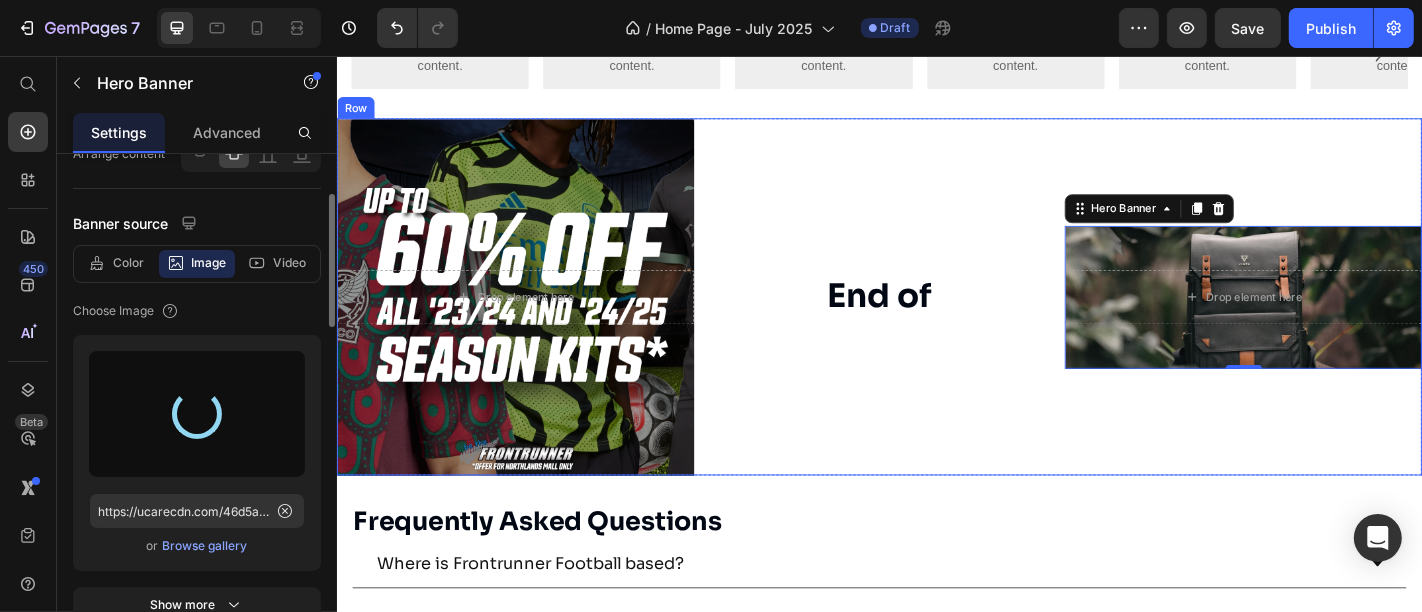 scroll, scrollTop: 2477, scrollLeft: 0, axis: vertical 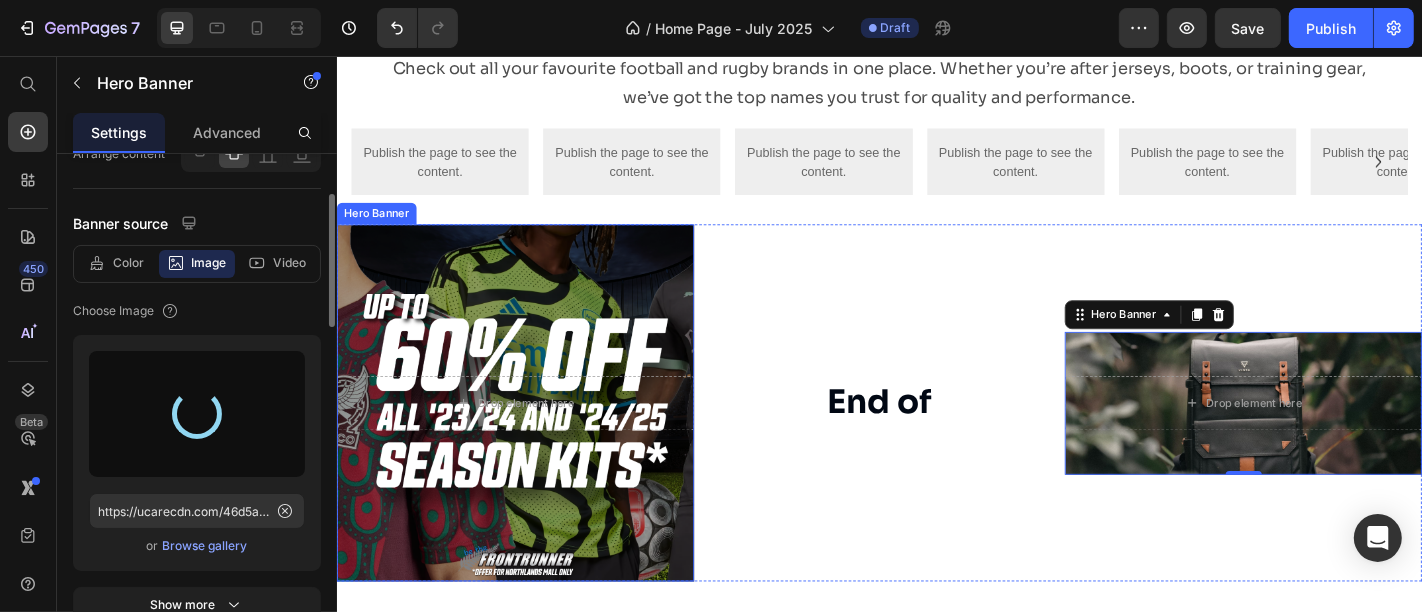 type on "https://cdn.shopify.com/s/files/1/0355/7441/5495/files/gempages_491124925839442978-bd5f5963-cec7-4d28-8b20-3e7c3d14651d.png" 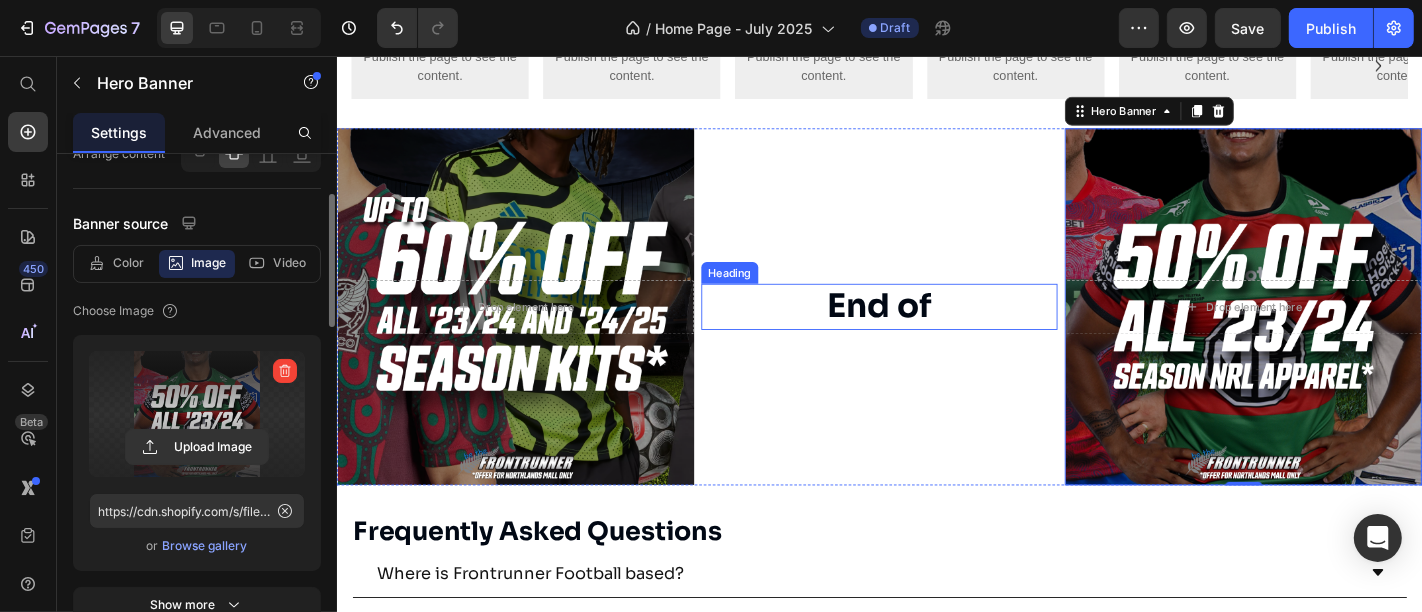scroll, scrollTop: 2590, scrollLeft: 0, axis: vertical 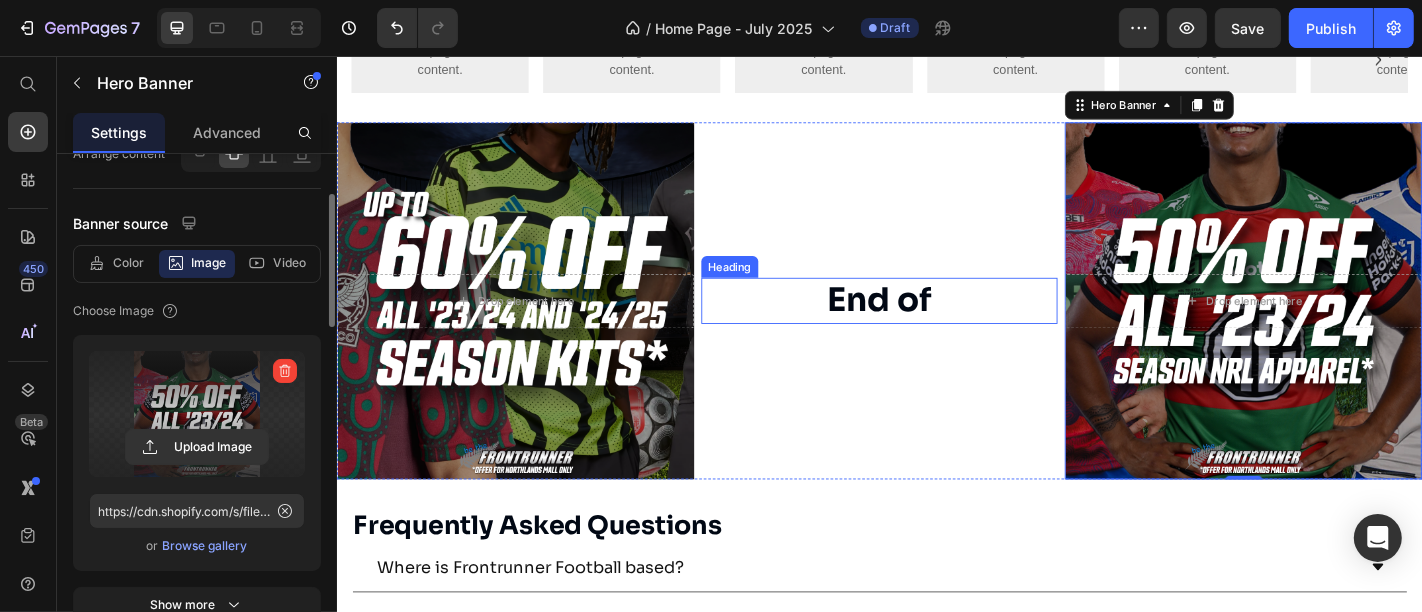 click on "End of" at bounding box center (936, 326) 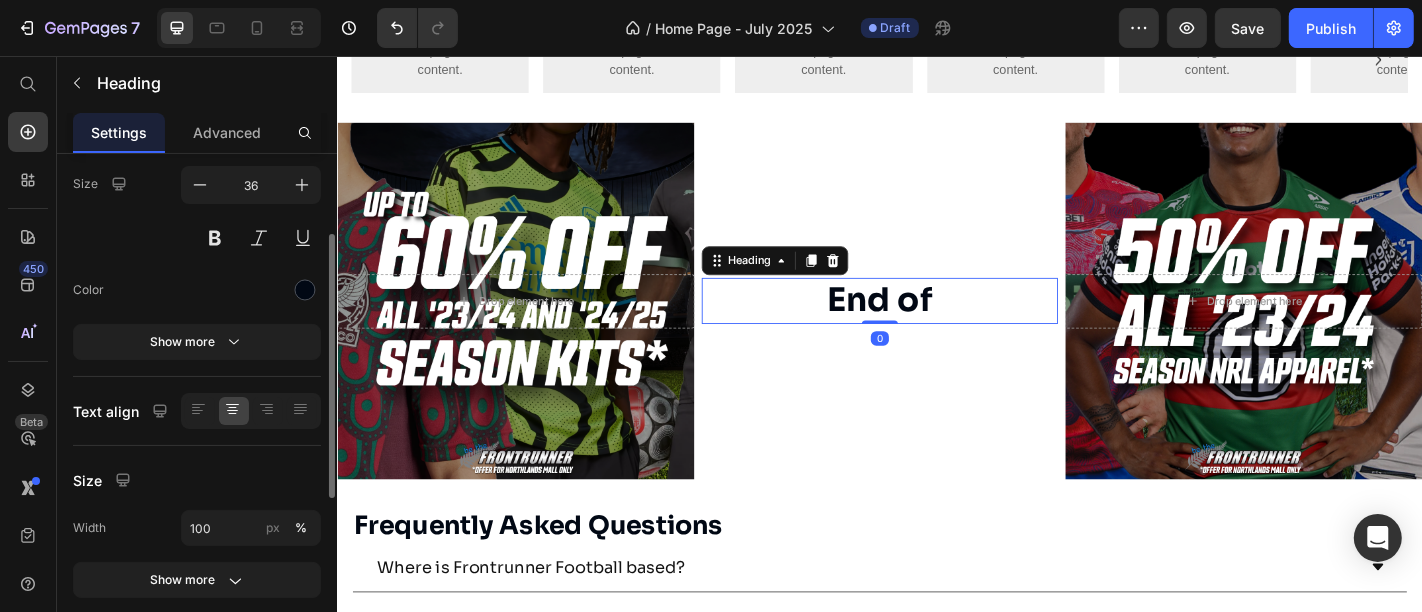 scroll, scrollTop: 0, scrollLeft: 0, axis: both 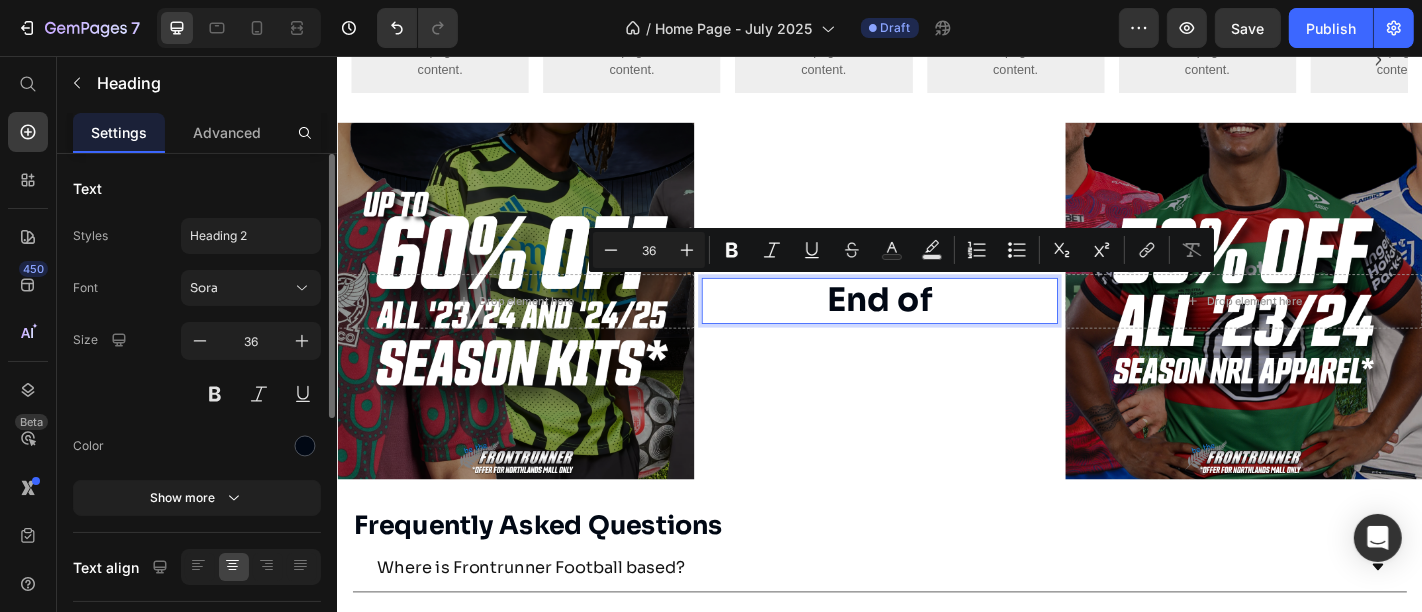 drag, startPoint x: 1004, startPoint y: 335, endPoint x: 847, endPoint y: 324, distance: 157.38487 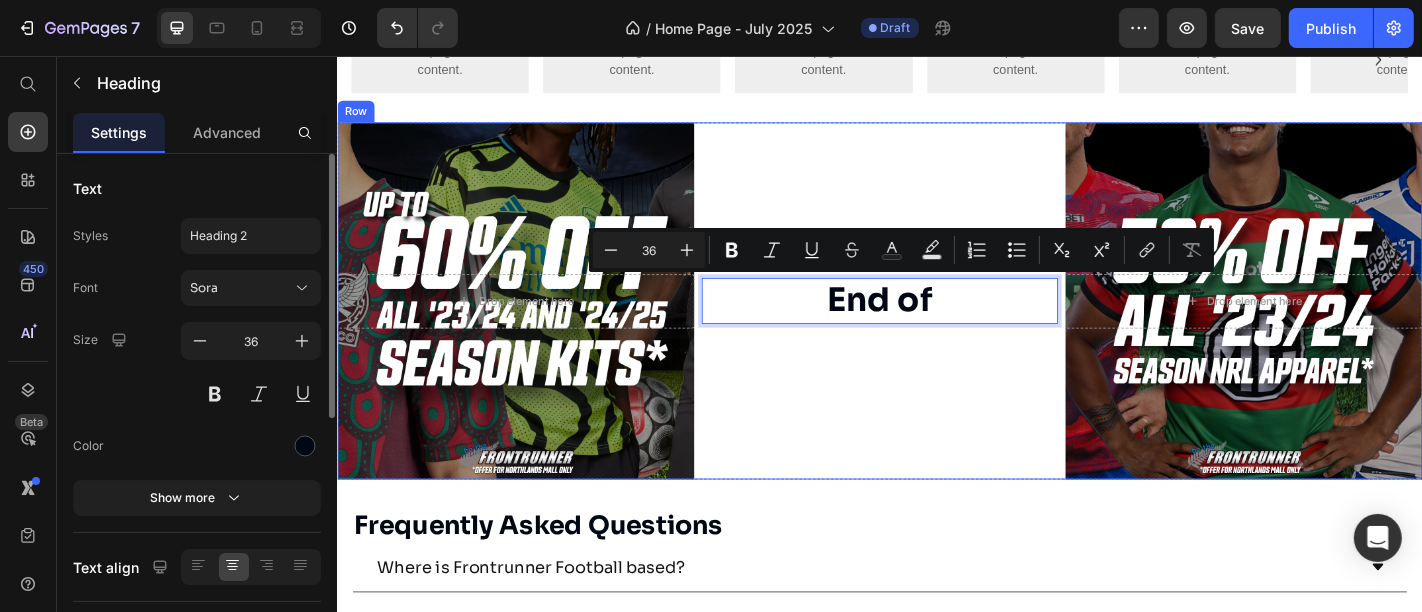 click on "End of  Heading   0" at bounding box center (936, 326) 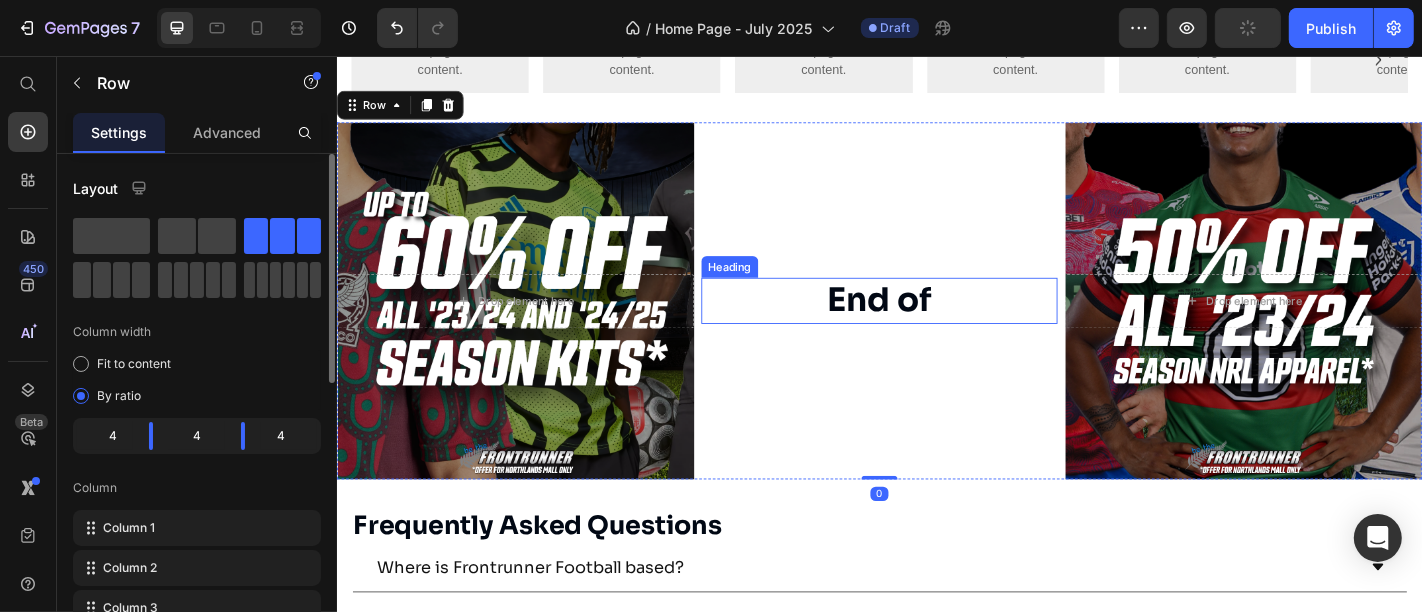 click on "End of" at bounding box center (936, 326) 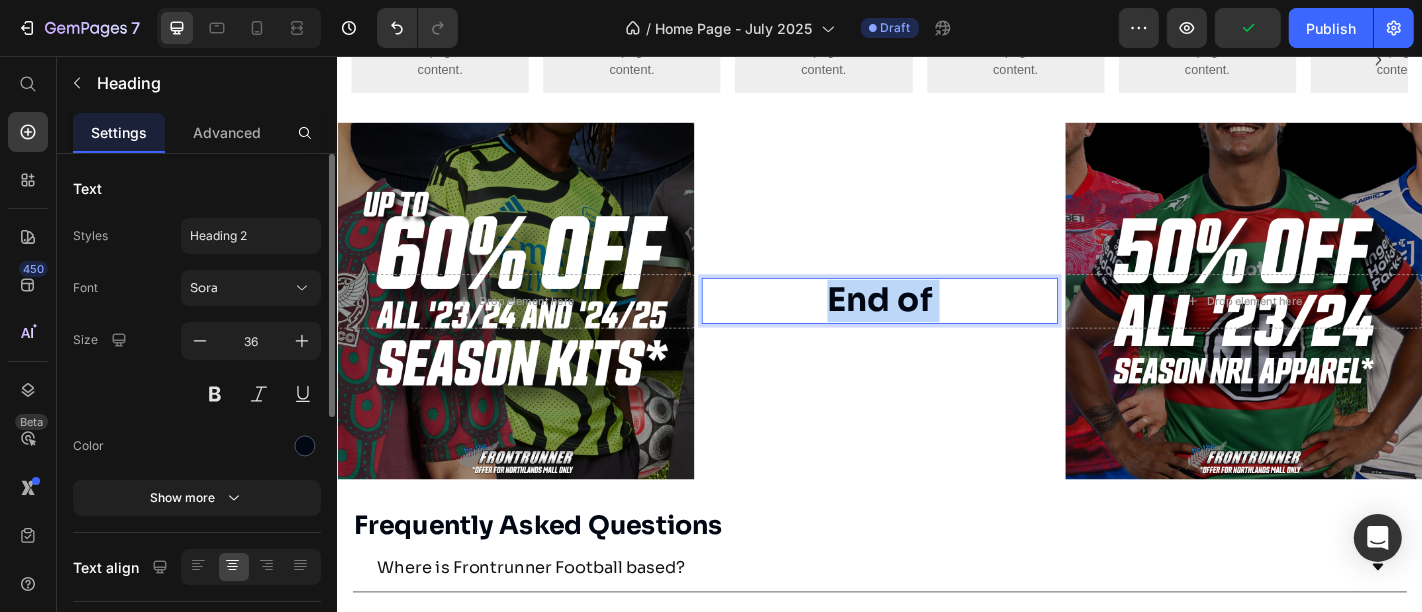 drag, startPoint x: 1007, startPoint y: 317, endPoint x: 836, endPoint y: 314, distance: 171.0263 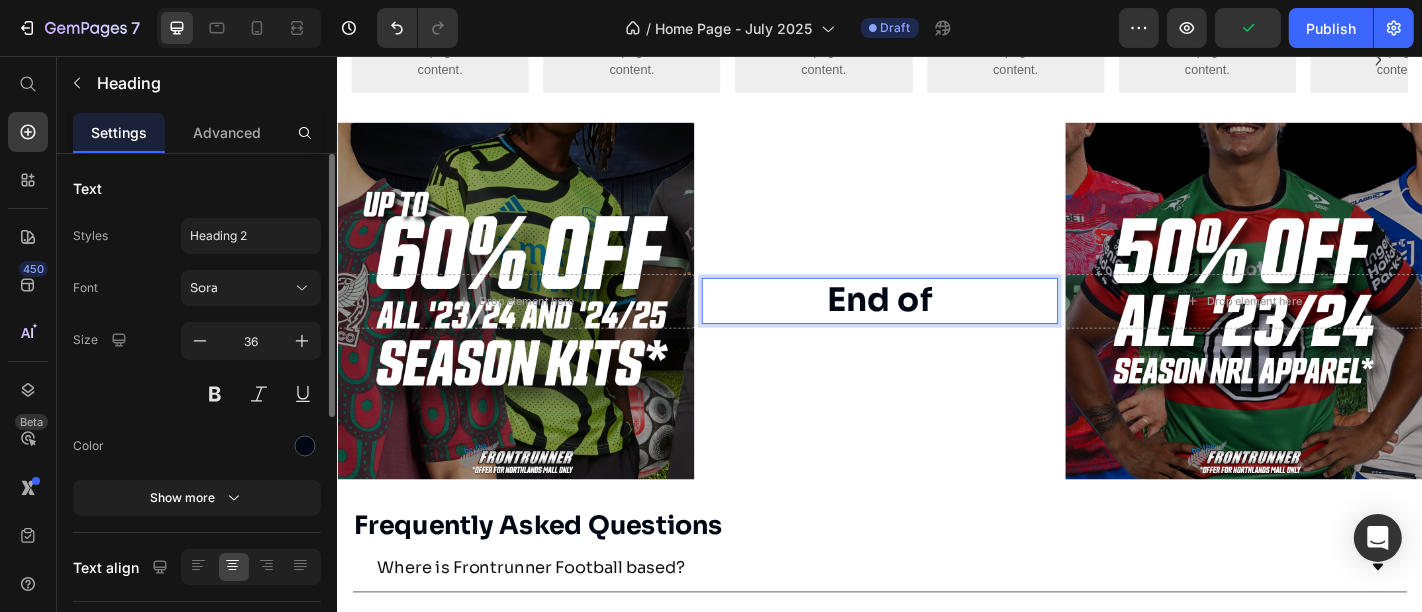 click on "End of" at bounding box center [936, 326] 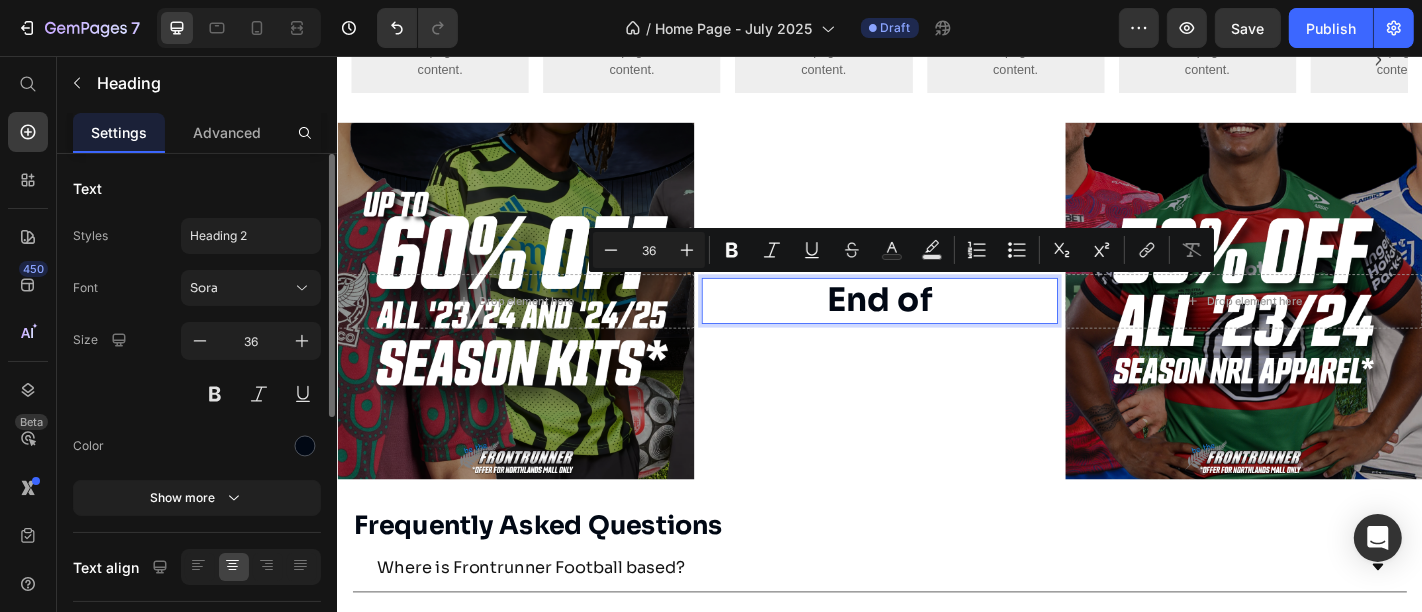 drag, startPoint x: 1011, startPoint y: 337, endPoint x: 874, endPoint y: 328, distance: 137.2953 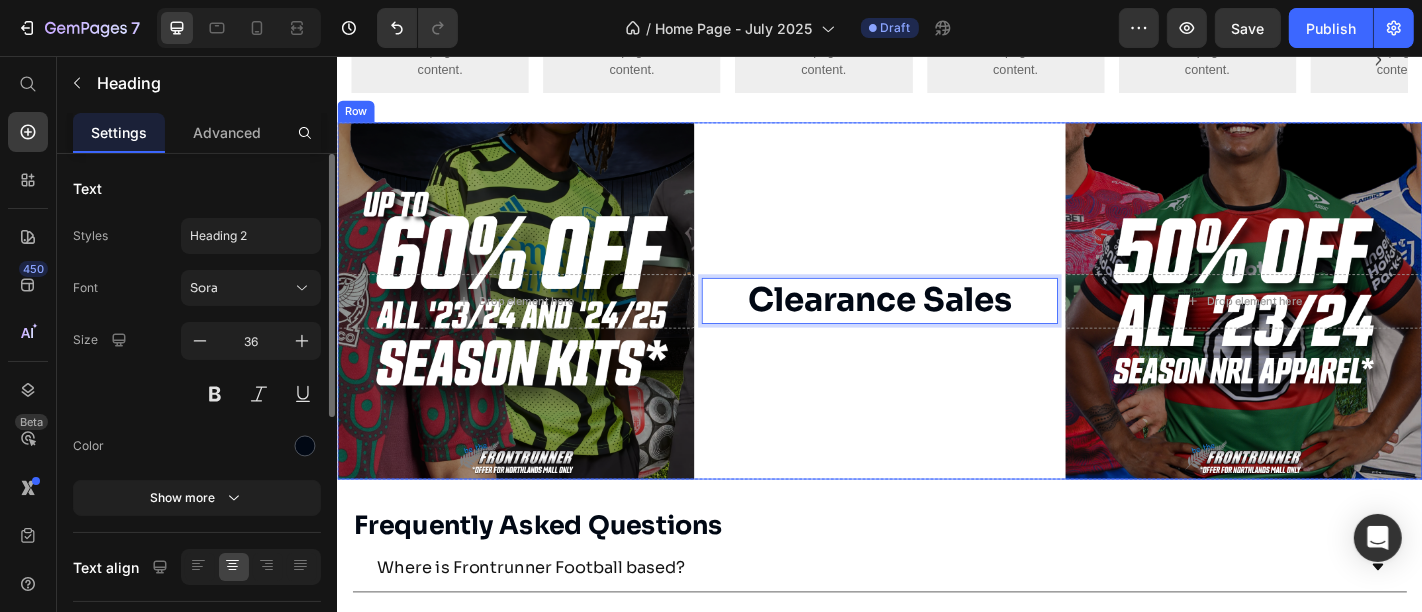 click on "Clearance Sales Heading   0" at bounding box center [936, 326] 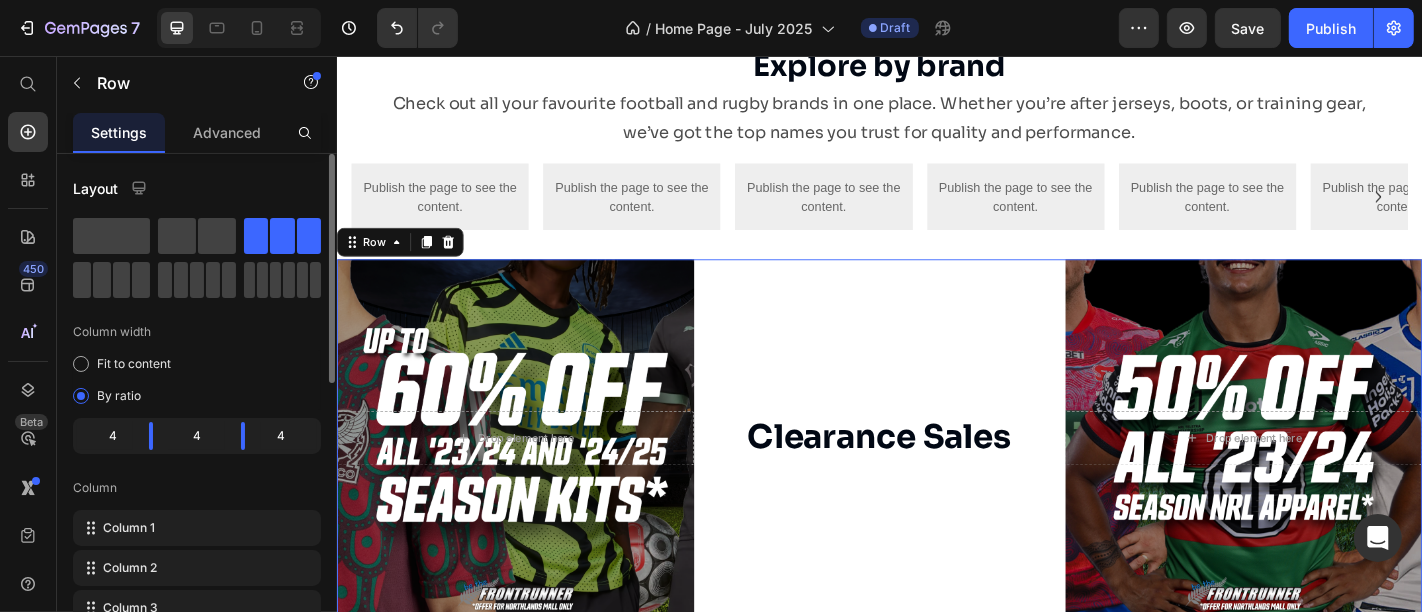 scroll, scrollTop: 2531, scrollLeft: 0, axis: vertical 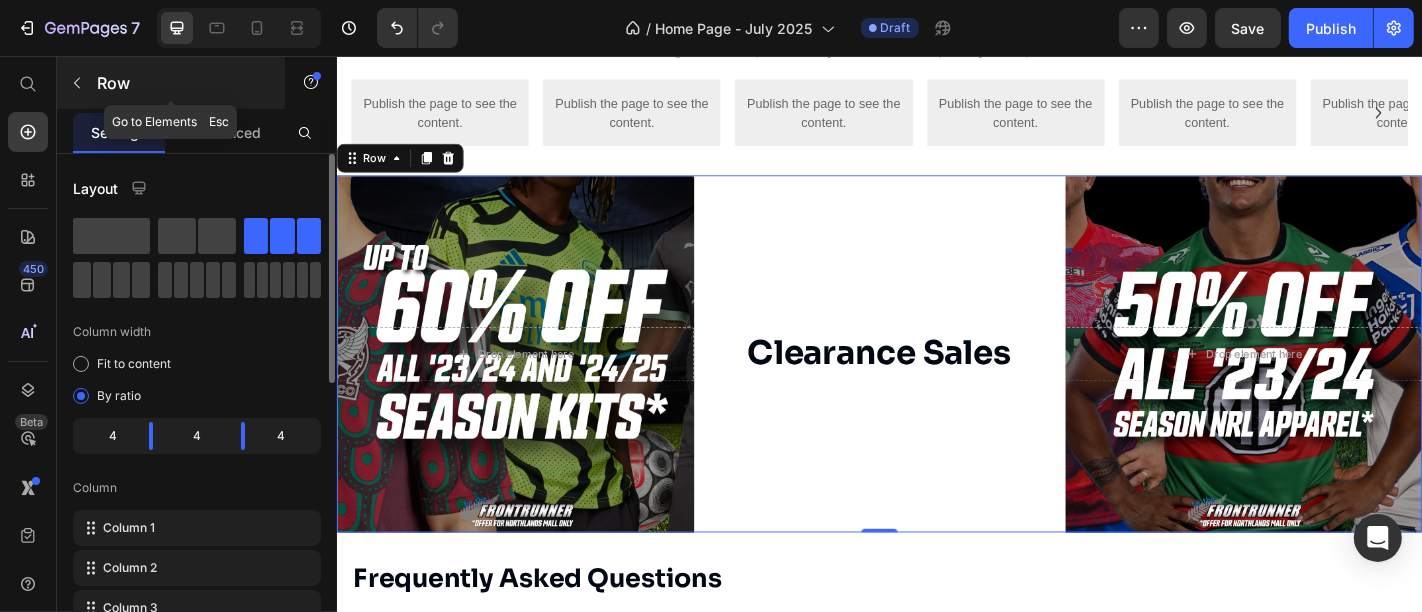 click 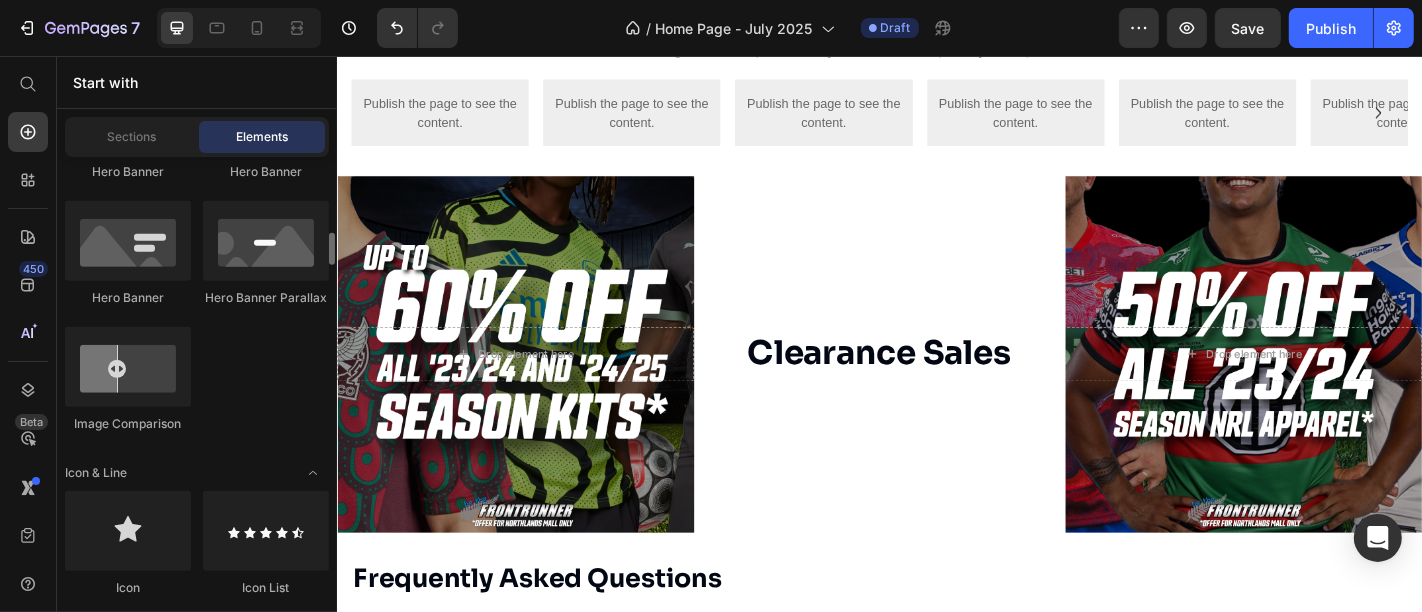 scroll, scrollTop: 1123, scrollLeft: 0, axis: vertical 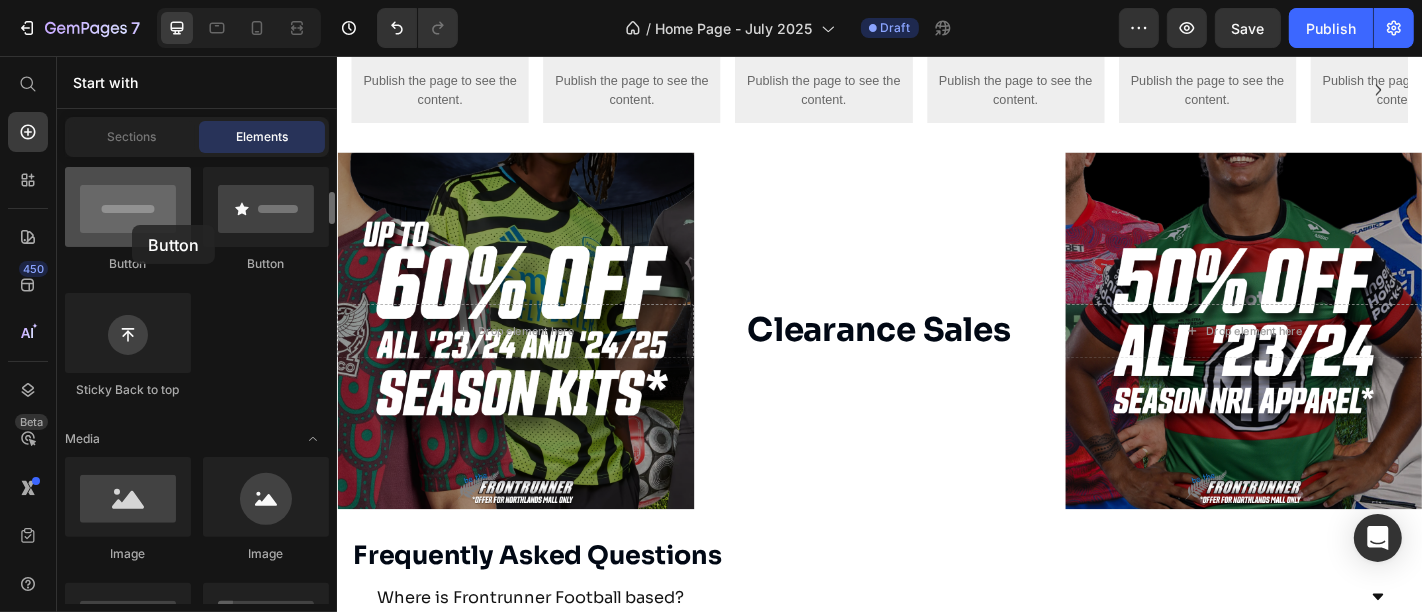 drag, startPoint x: 123, startPoint y: 213, endPoint x: 101, endPoint y: 227, distance: 26.076809 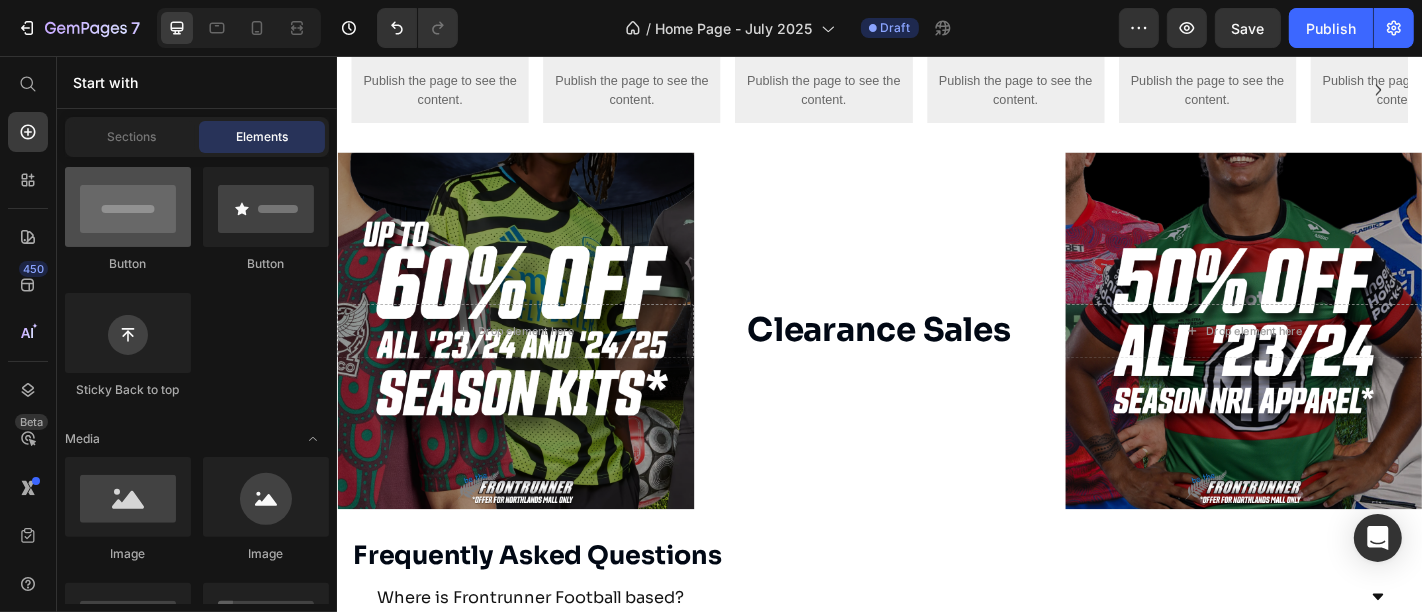 scroll, scrollTop: 0, scrollLeft: 0, axis: both 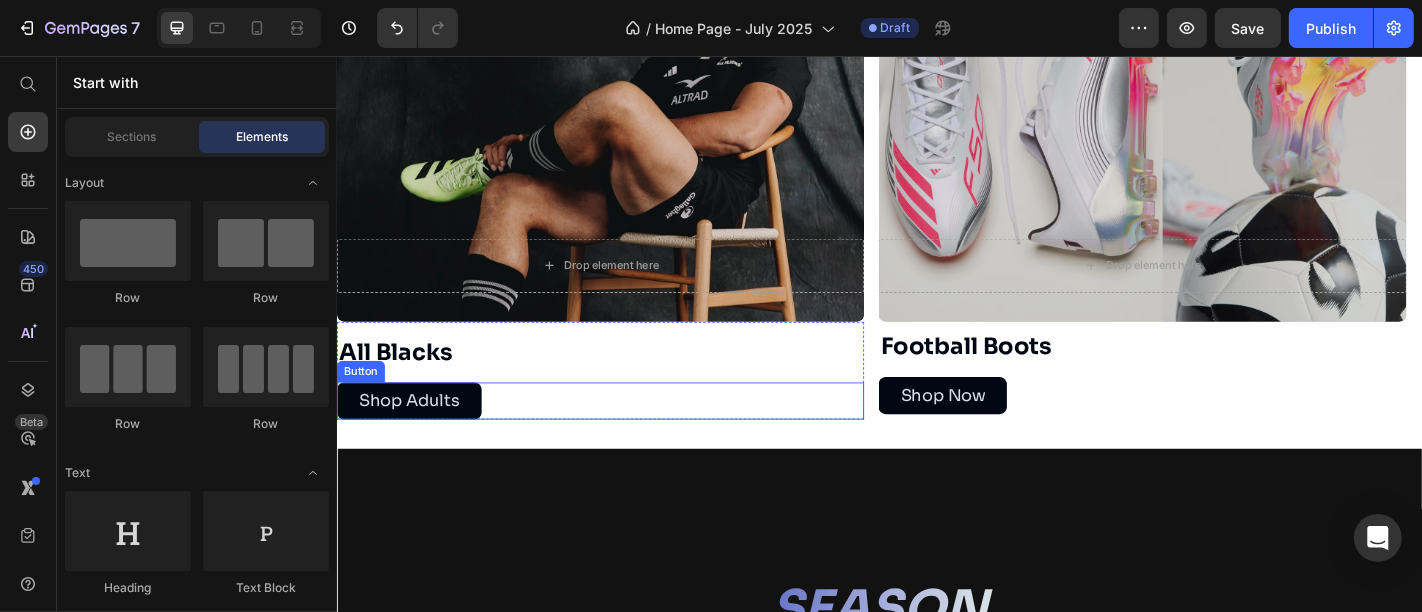 click on "Shop Adults Button" at bounding box center (627, 437) 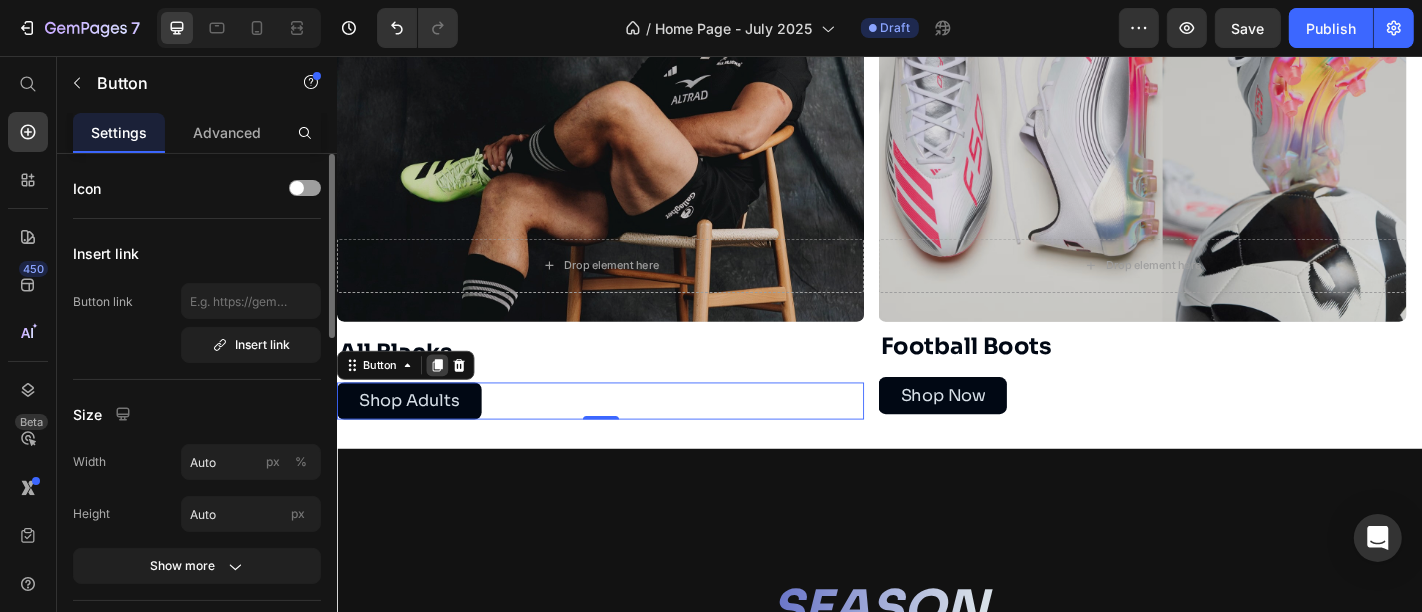 click 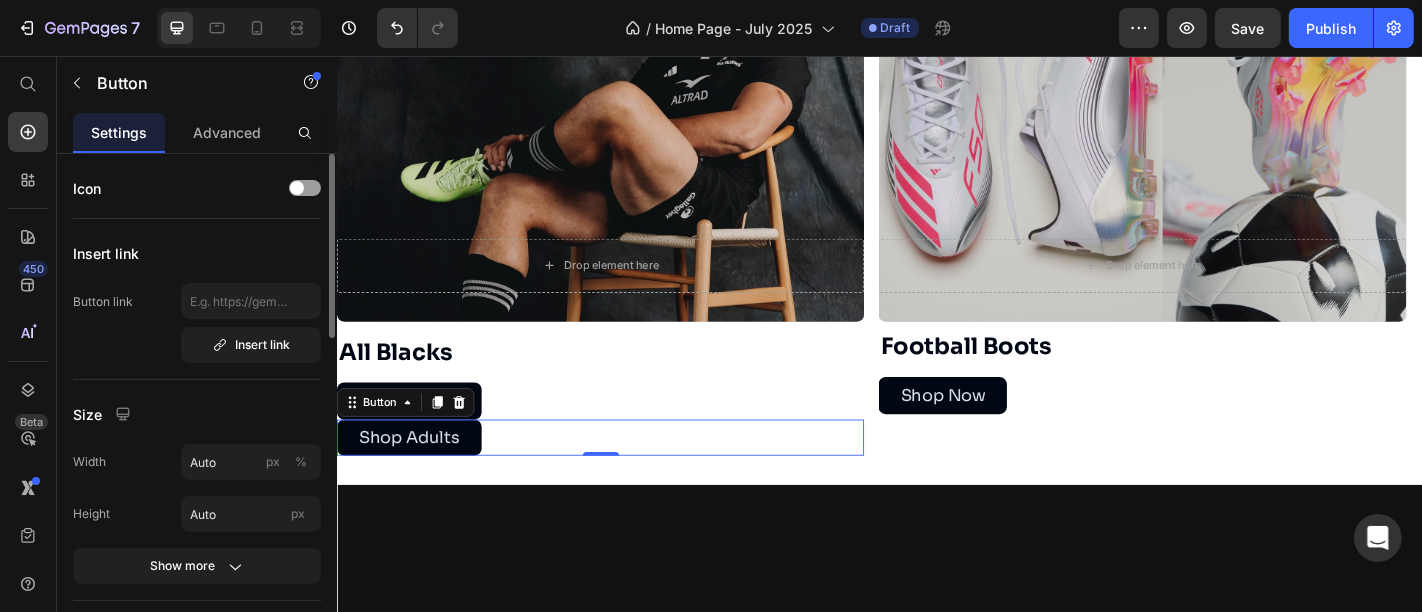 click on "Shop Adults Button   0" at bounding box center [627, 478] 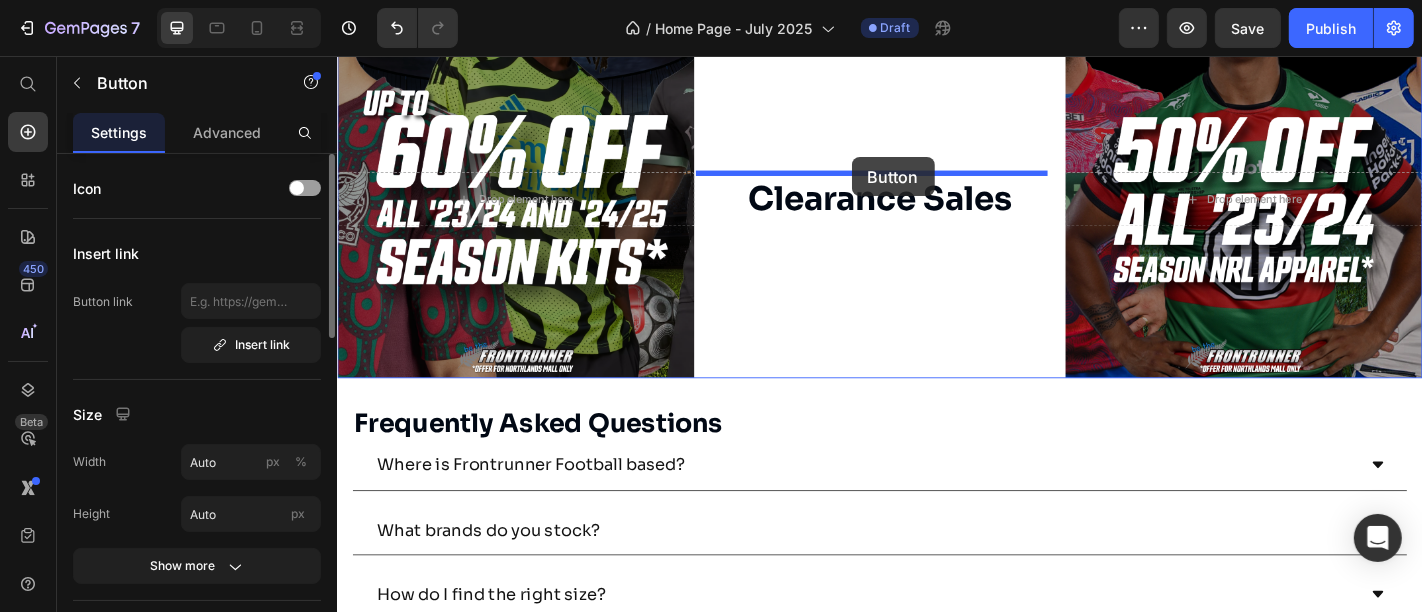 scroll, scrollTop: 2725, scrollLeft: 0, axis: vertical 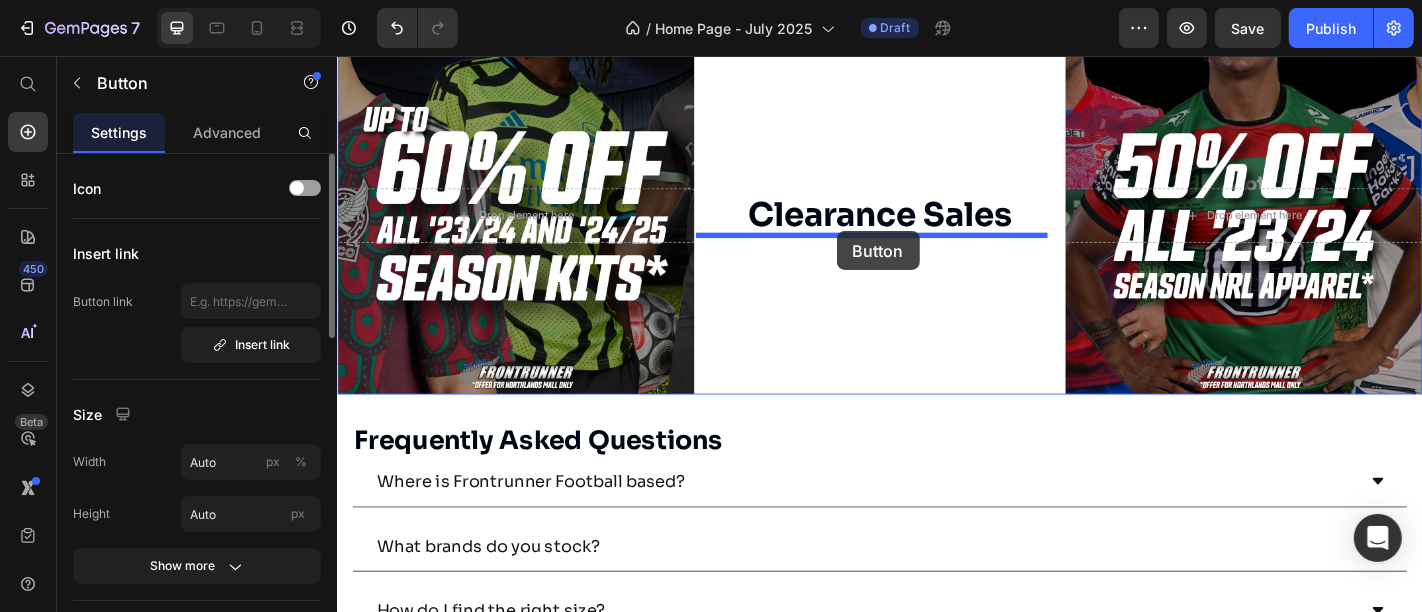 drag, startPoint x: 359, startPoint y: 435, endPoint x: 889, endPoint y: 248, distance: 562.0222 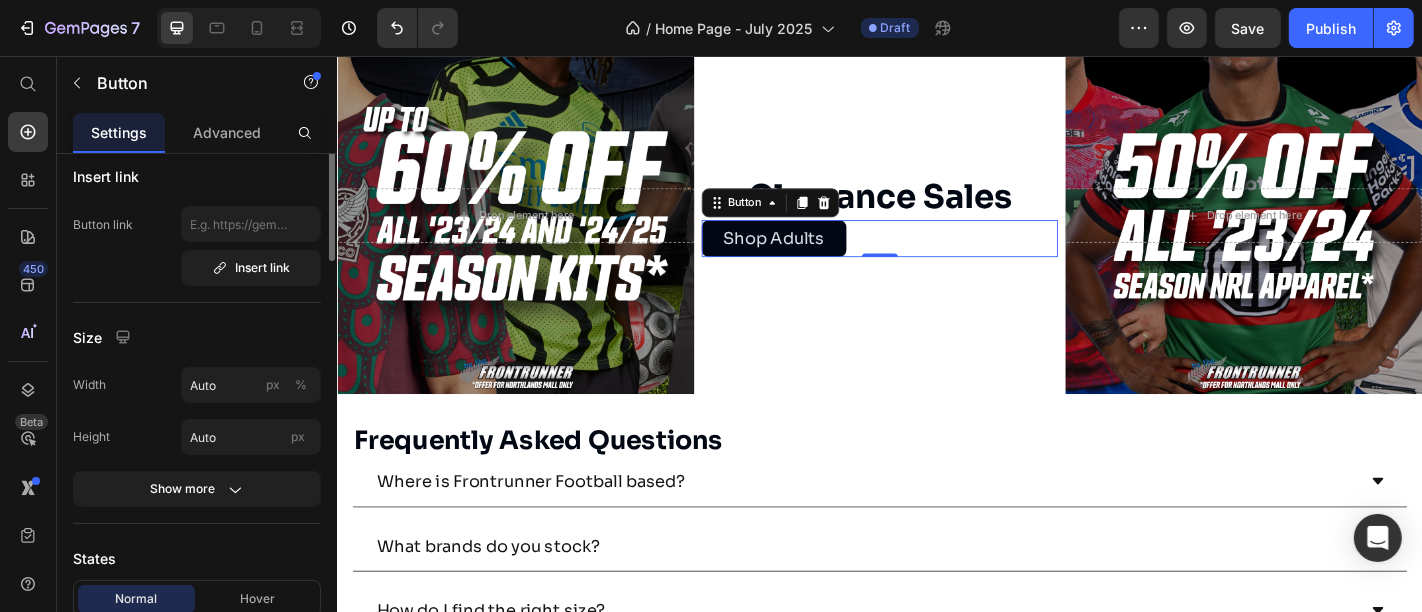 scroll, scrollTop: 0, scrollLeft: 0, axis: both 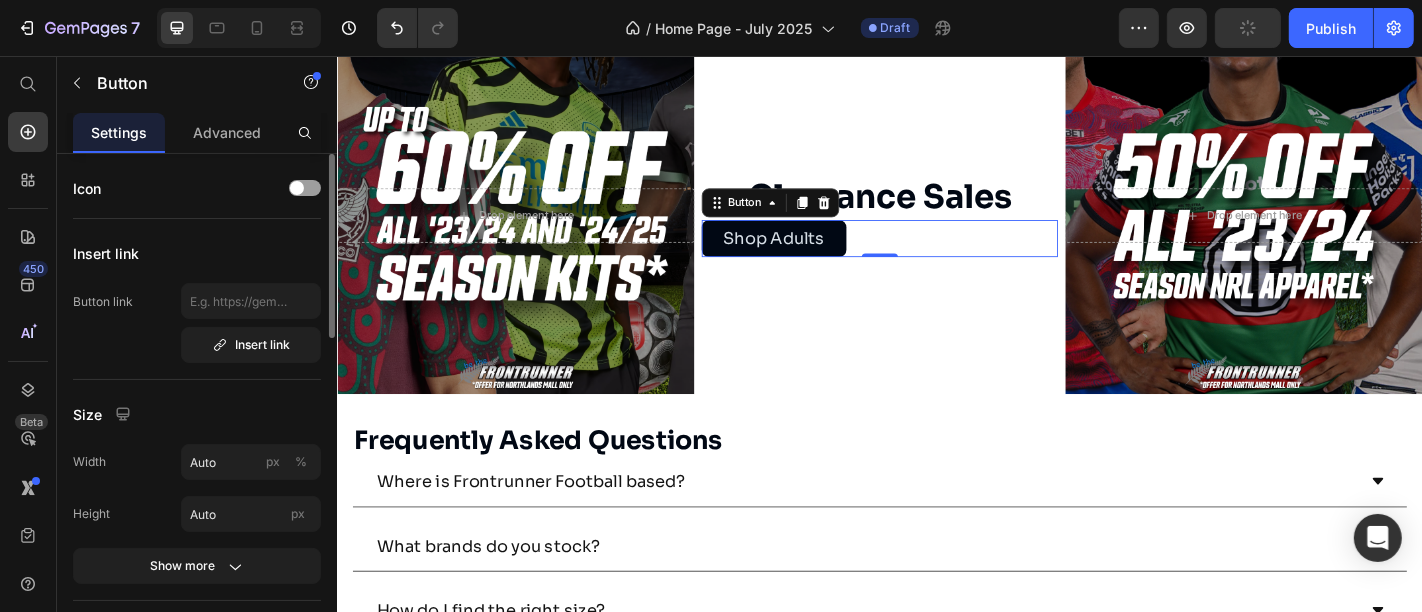click on "Shop Adults Button   0" at bounding box center (936, 257) 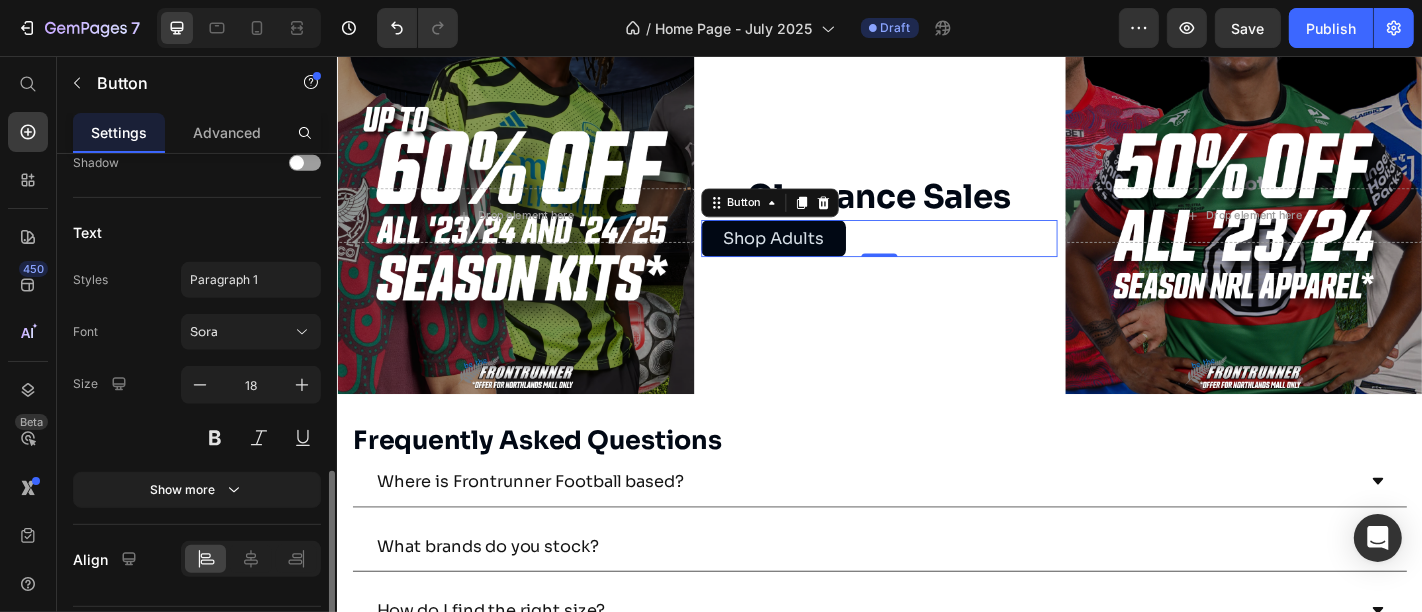 scroll, scrollTop: 926, scrollLeft: 0, axis: vertical 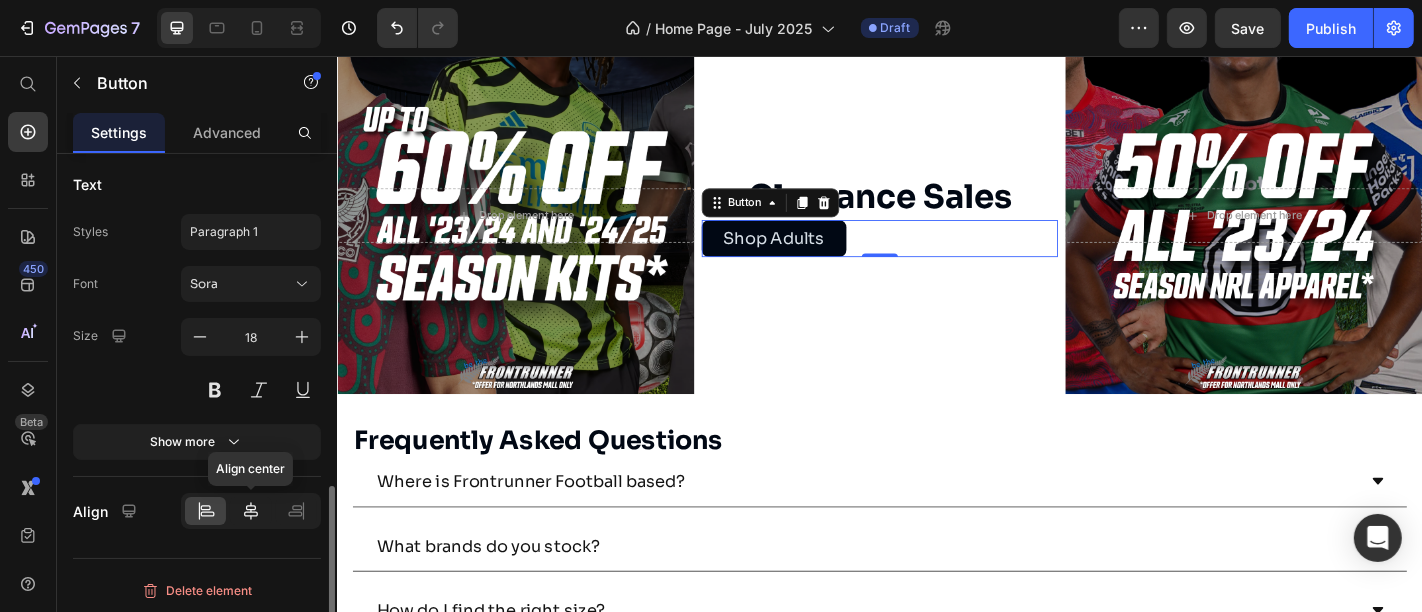 click 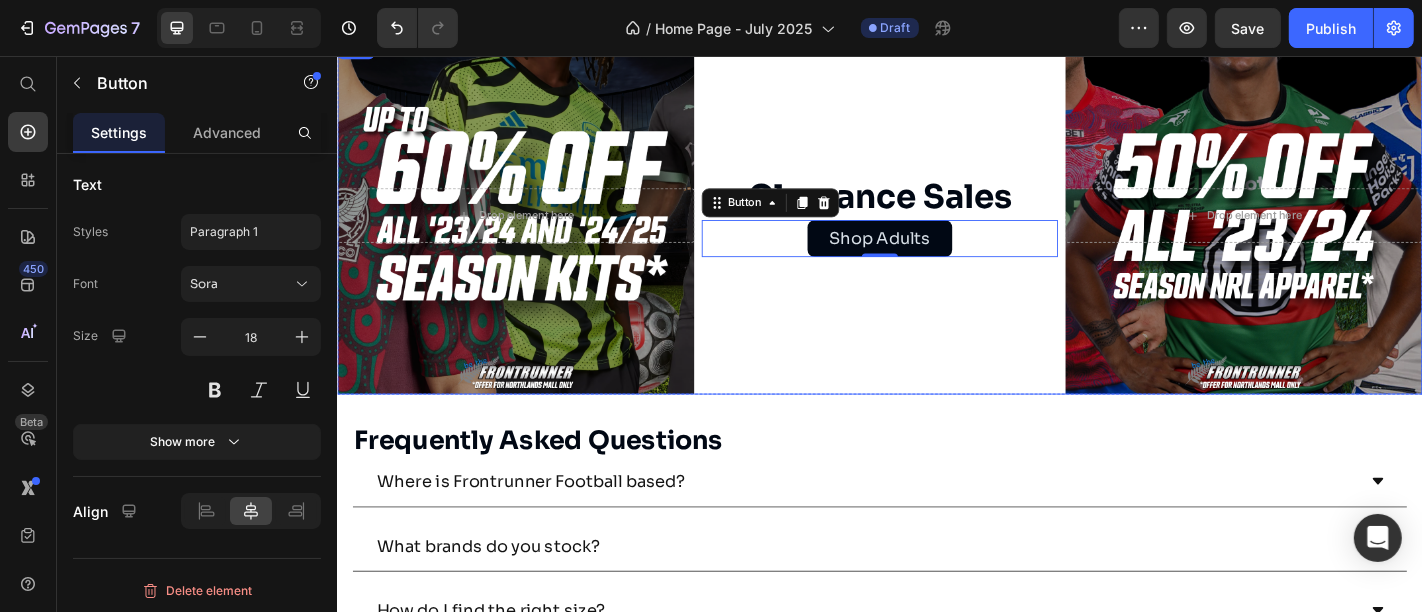 click on "Clearance Sales Heading Shop Adults Button   0" at bounding box center (936, 232) 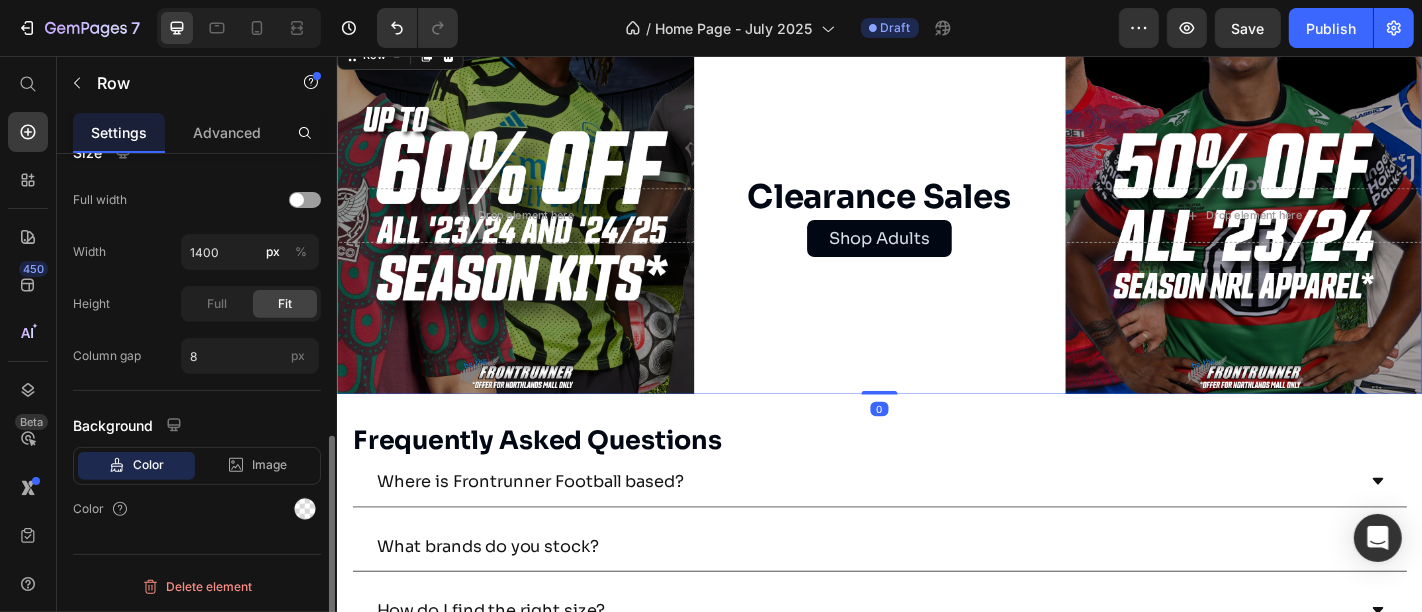 scroll, scrollTop: 0, scrollLeft: 0, axis: both 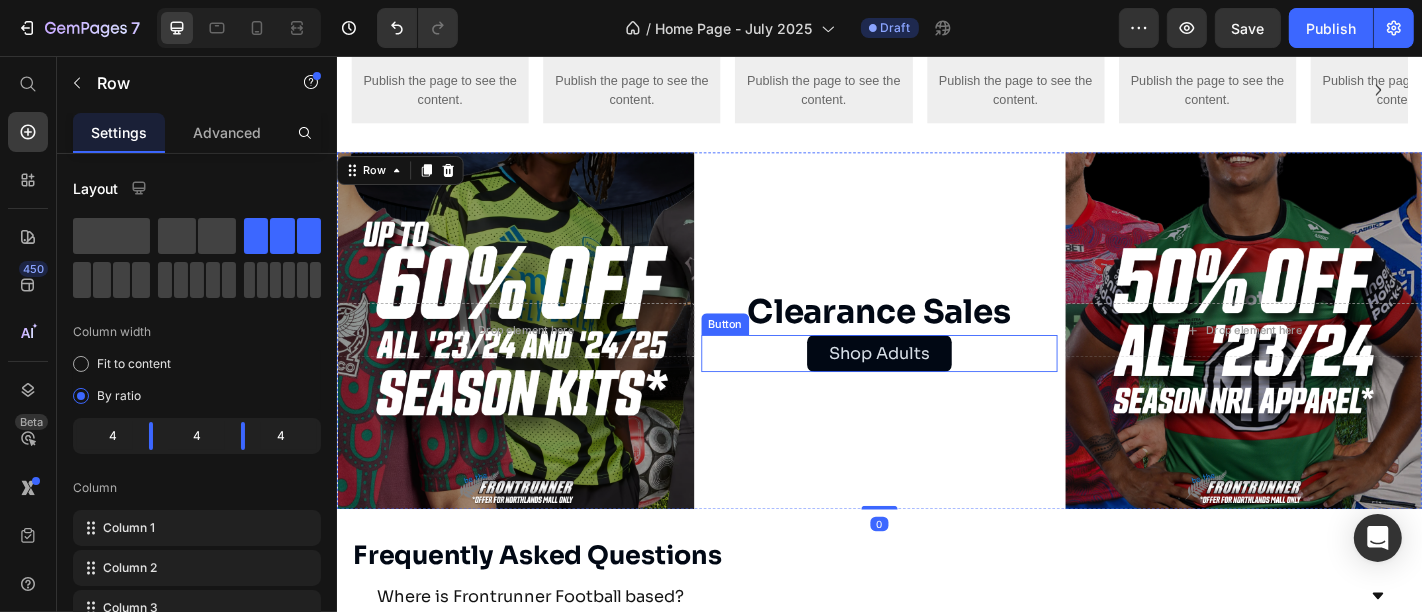 click on "Shop Adults Button" at bounding box center [936, 384] 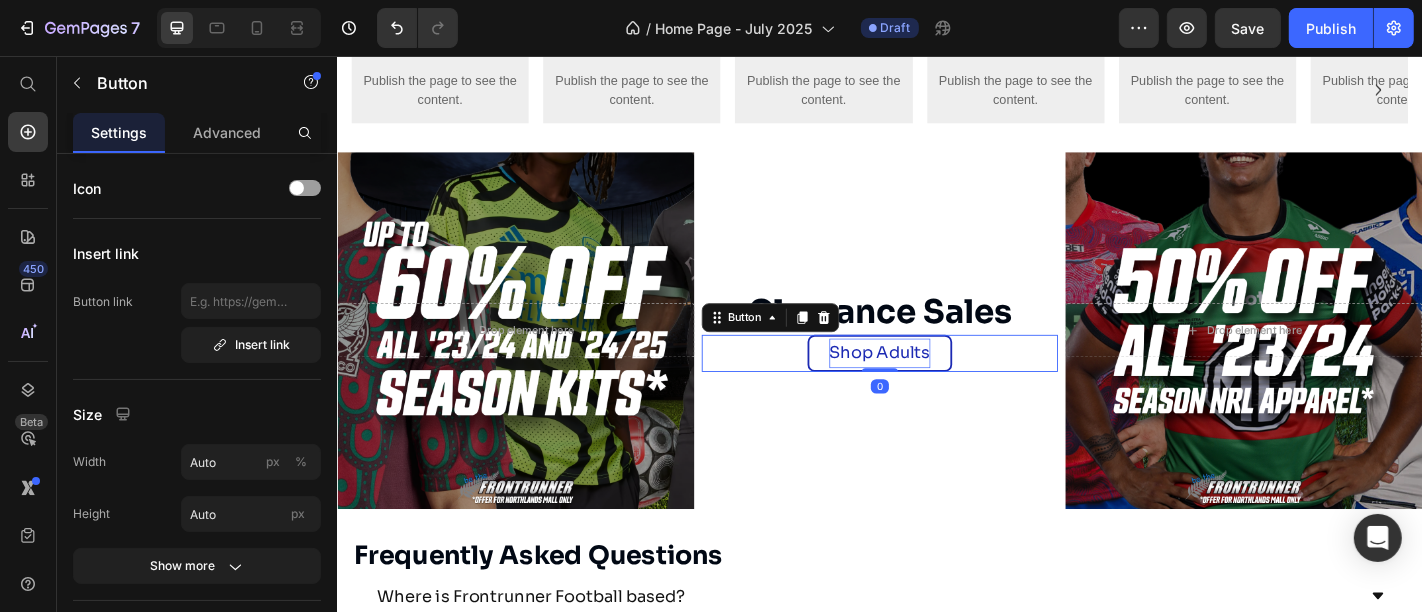 click on "Shop Adults" at bounding box center (936, 384) 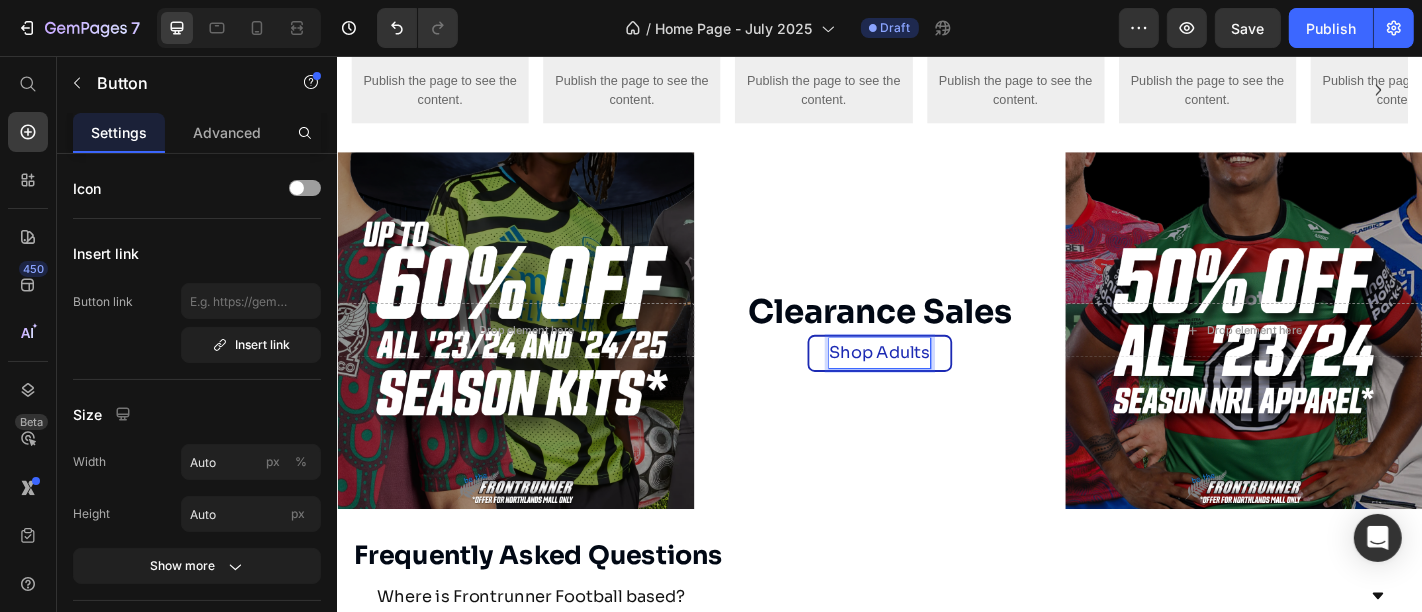 click on "Shop Adults" at bounding box center (936, 384) 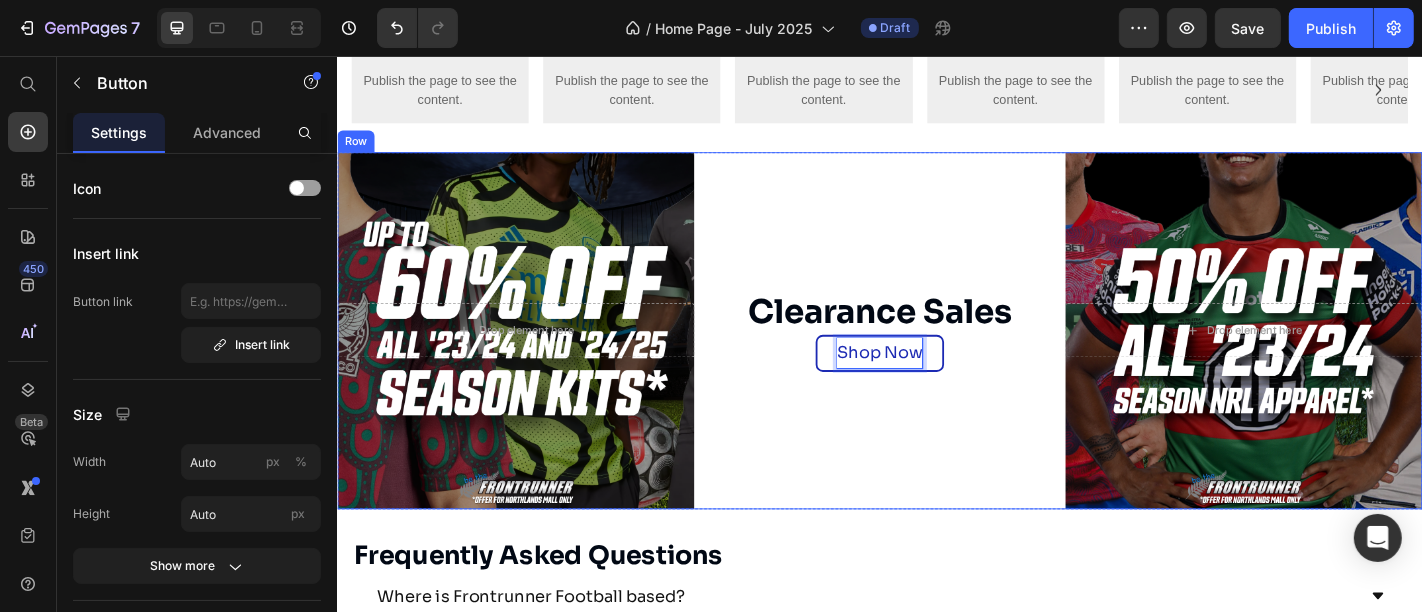 click on "Clearance Sales Heading Shop Now Button   0" at bounding box center (936, 359) 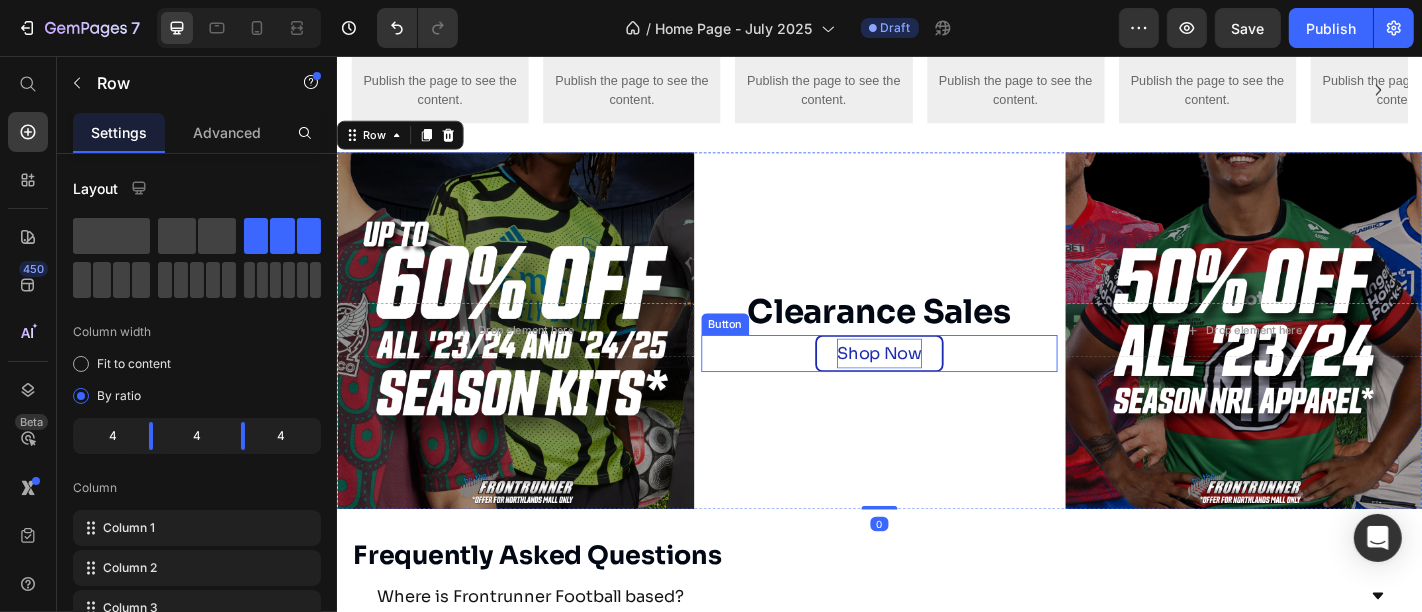 click on "Shop Now Button" at bounding box center (936, 384) 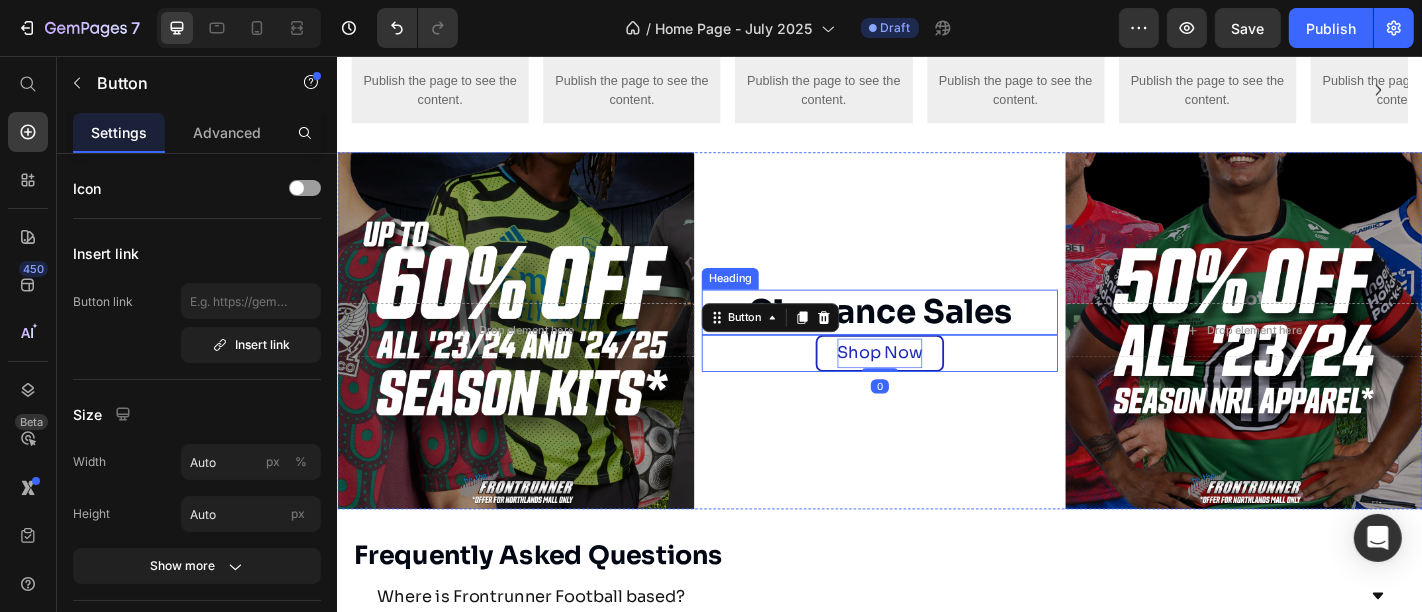 click on "Clearance Sales" at bounding box center (936, 339) 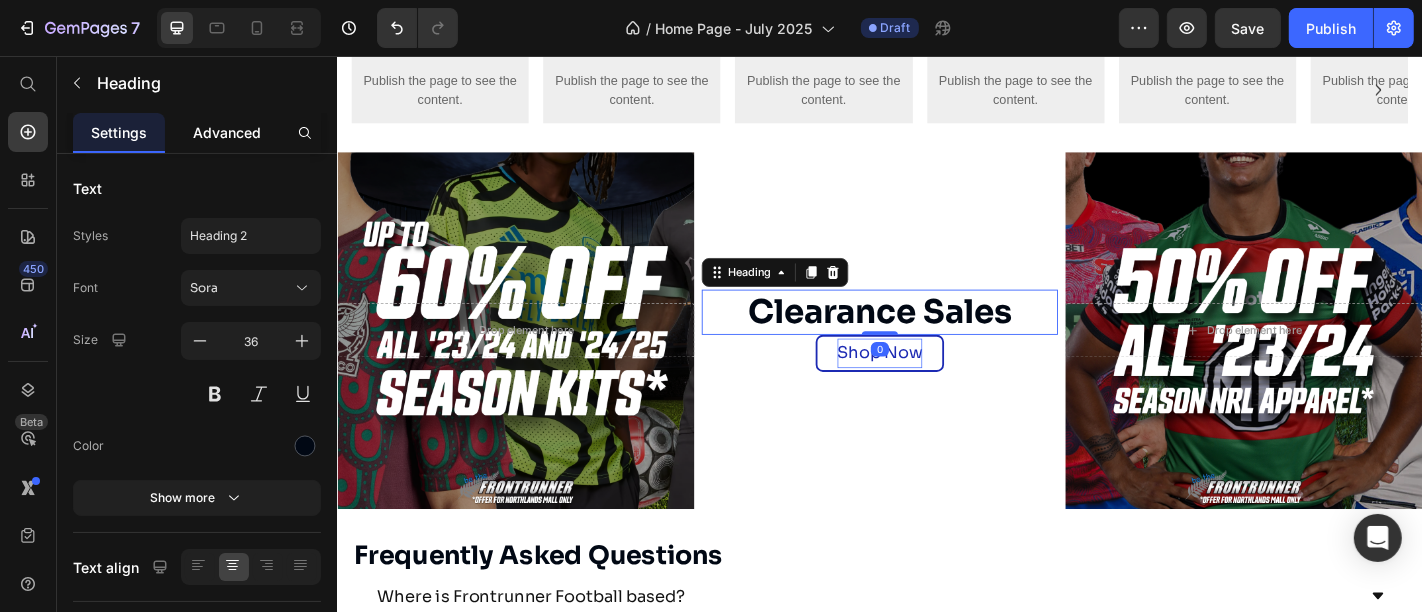 click on "Advanced" at bounding box center (227, 132) 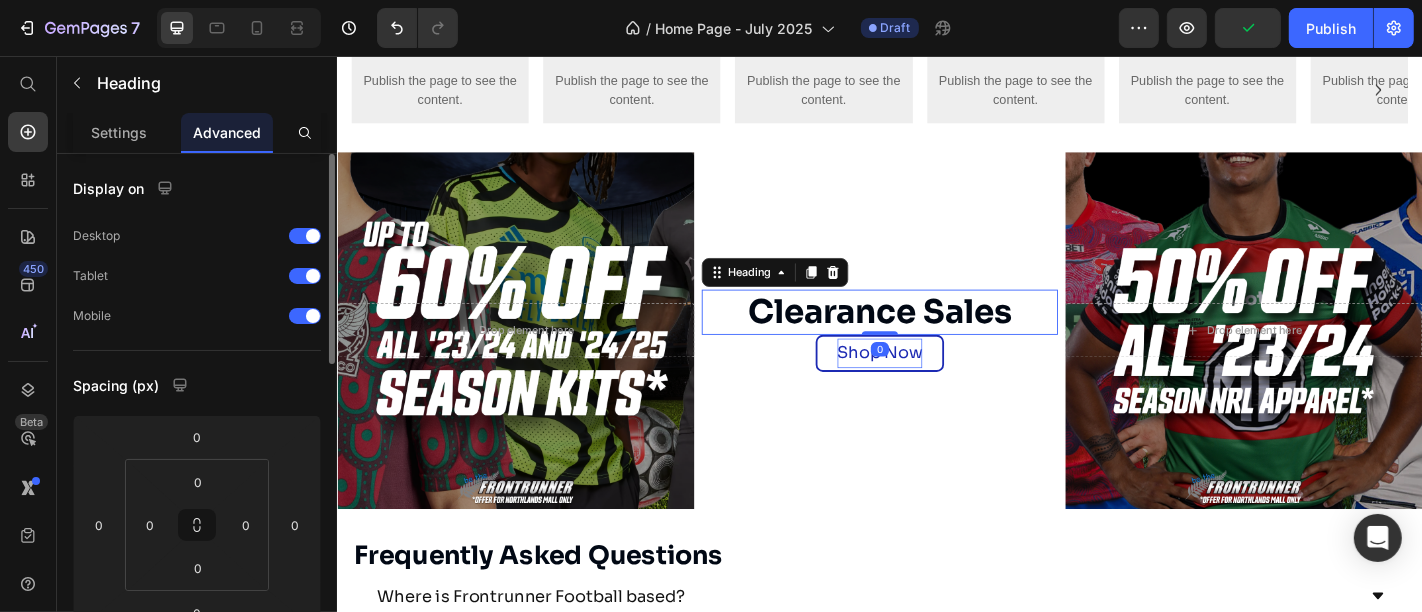 scroll, scrollTop: 62, scrollLeft: 0, axis: vertical 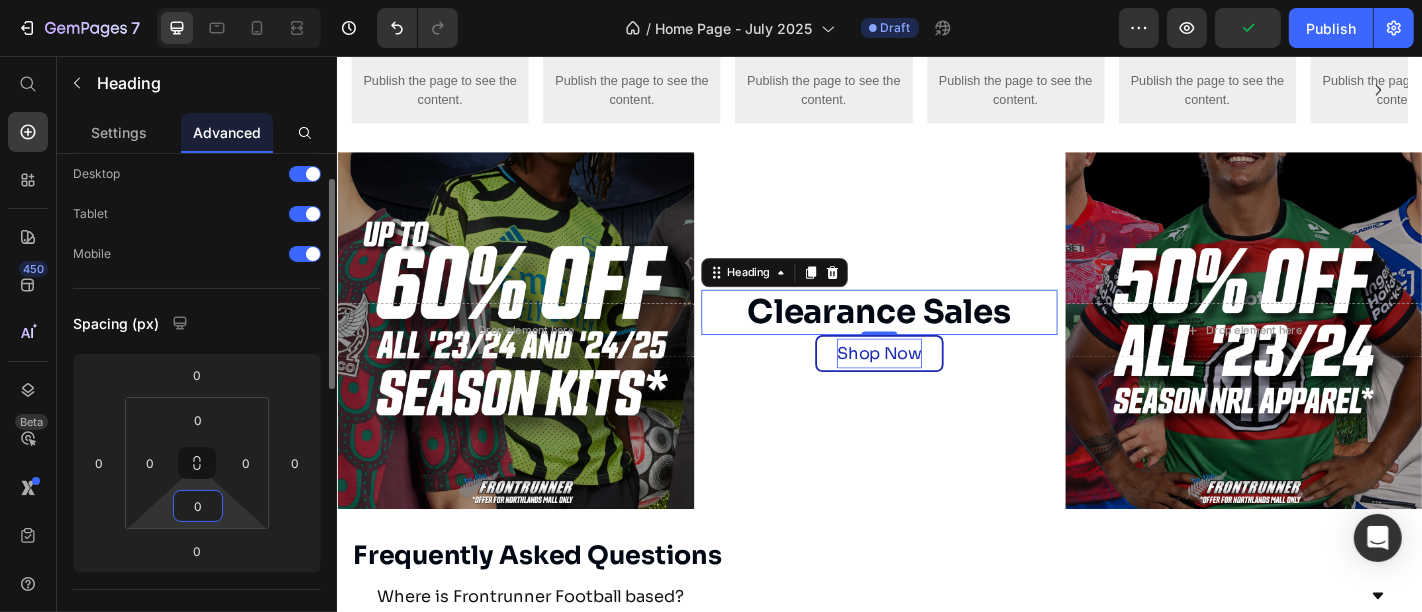 click on "0" at bounding box center [198, 506] 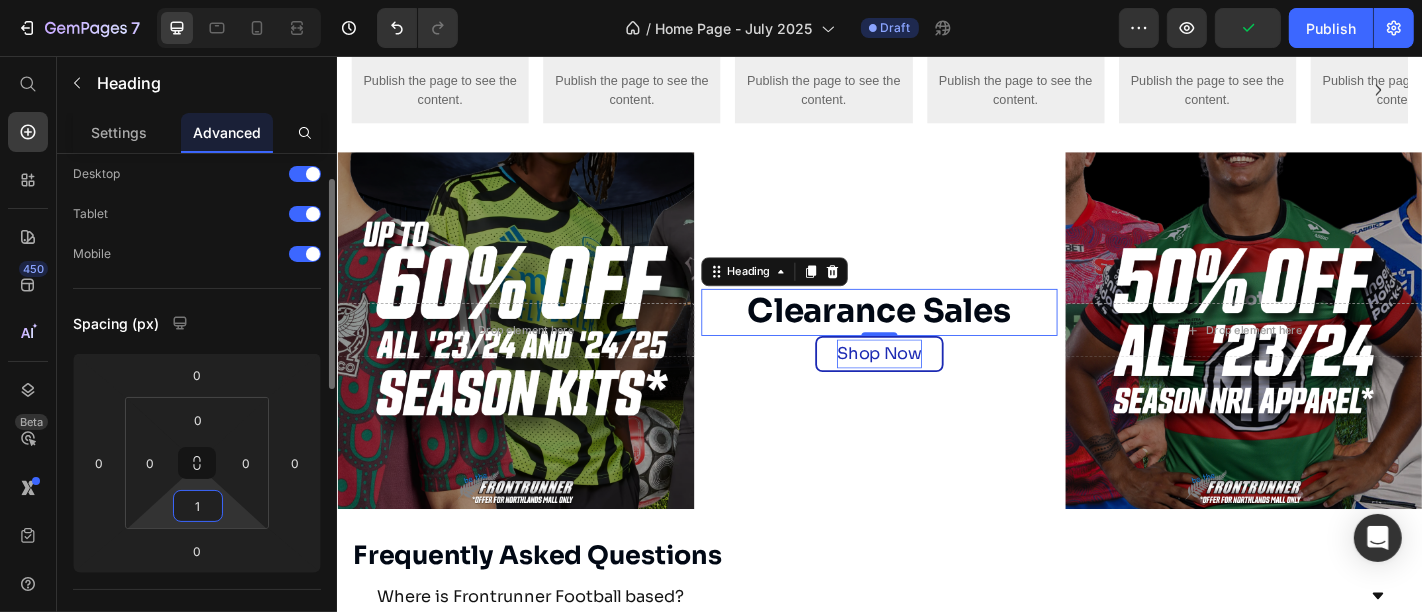 type on "16" 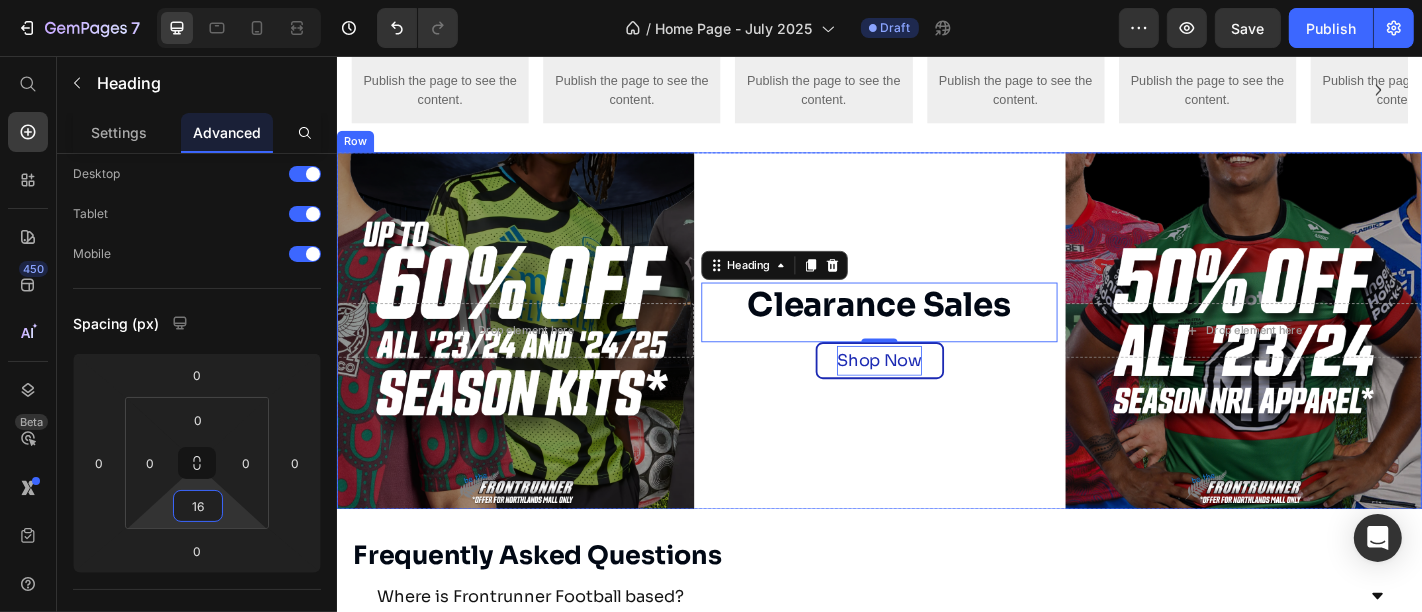 click on "Clearance Sales Heading   0 Shop Now Button" at bounding box center (936, 359) 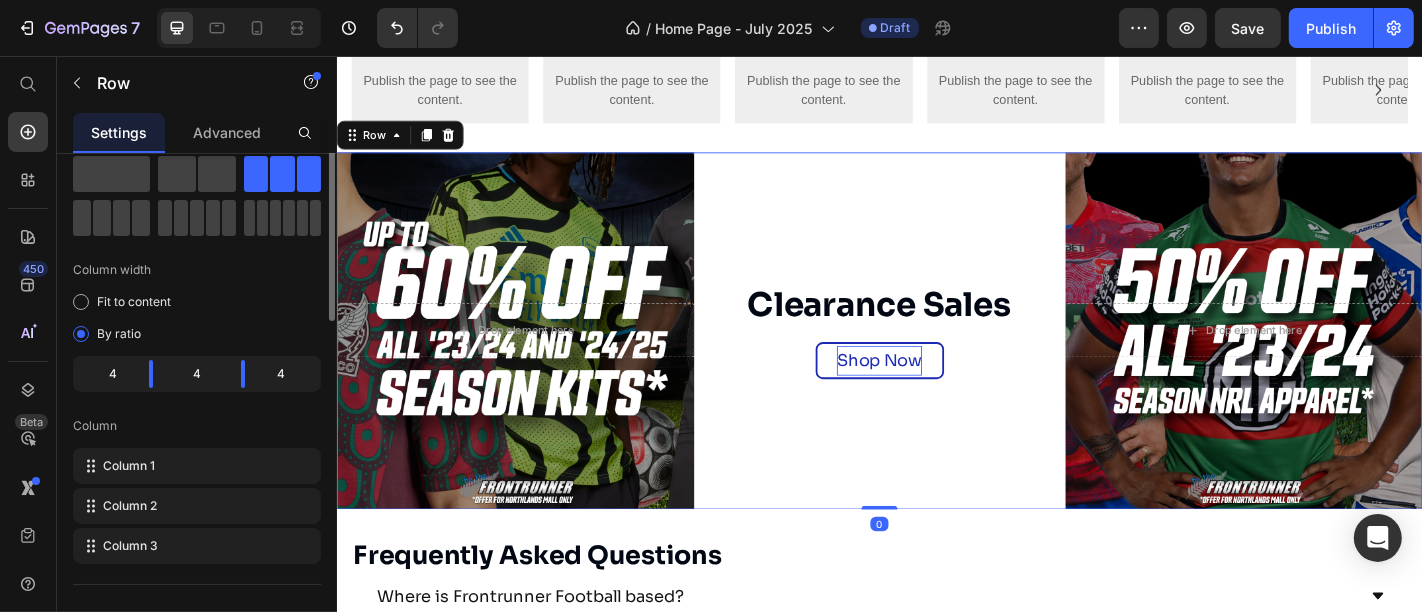 scroll, scrollTop: 0, scrollLeft: 0, axis: both 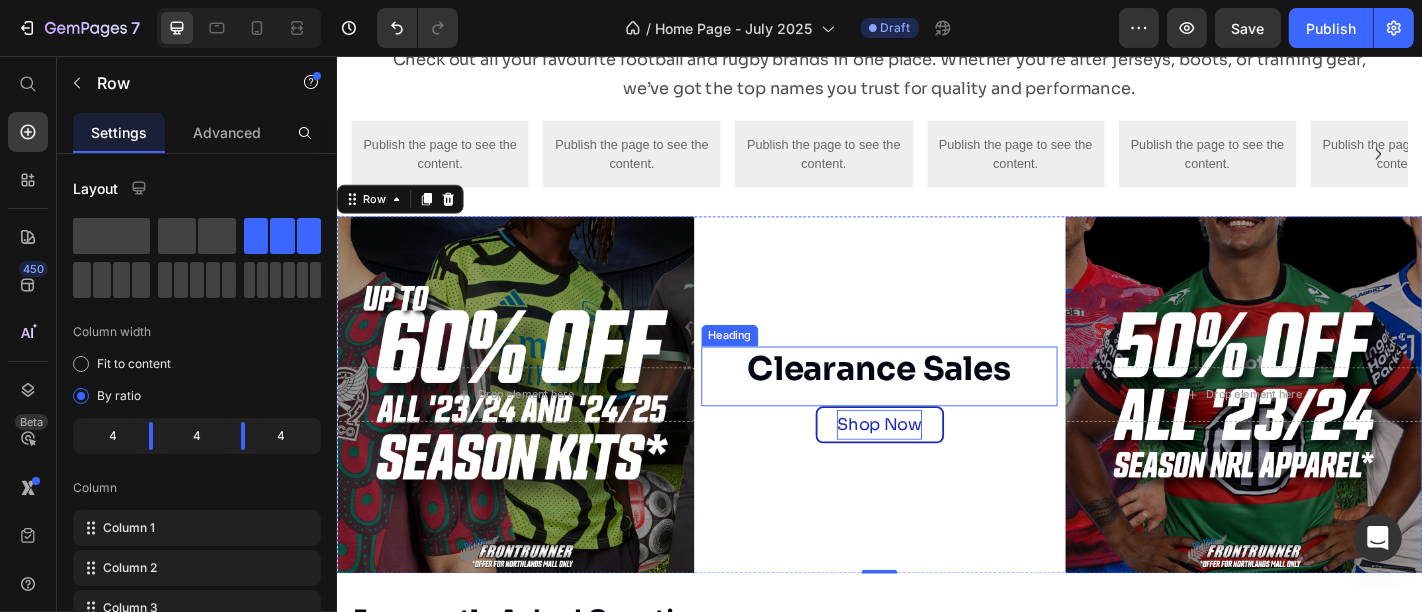 click on "Clearance Sales" at bounding box center (936, 402) 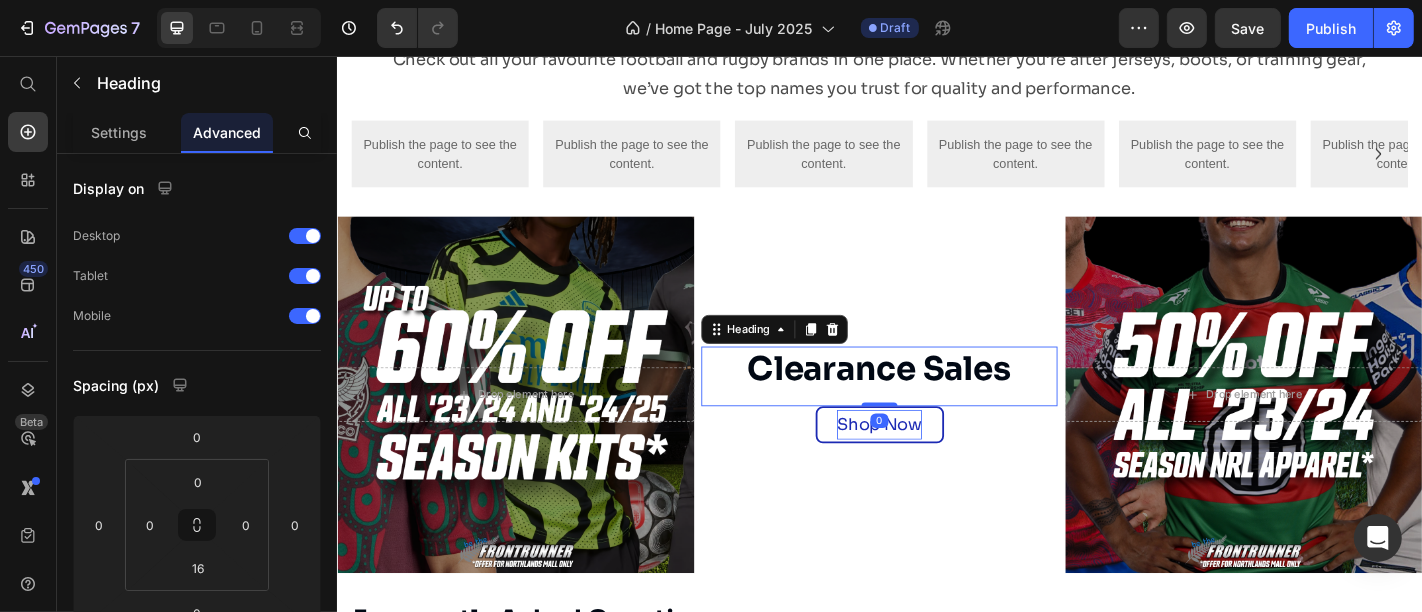 click on "Clearance Sales" at bounding box center [936, 402] 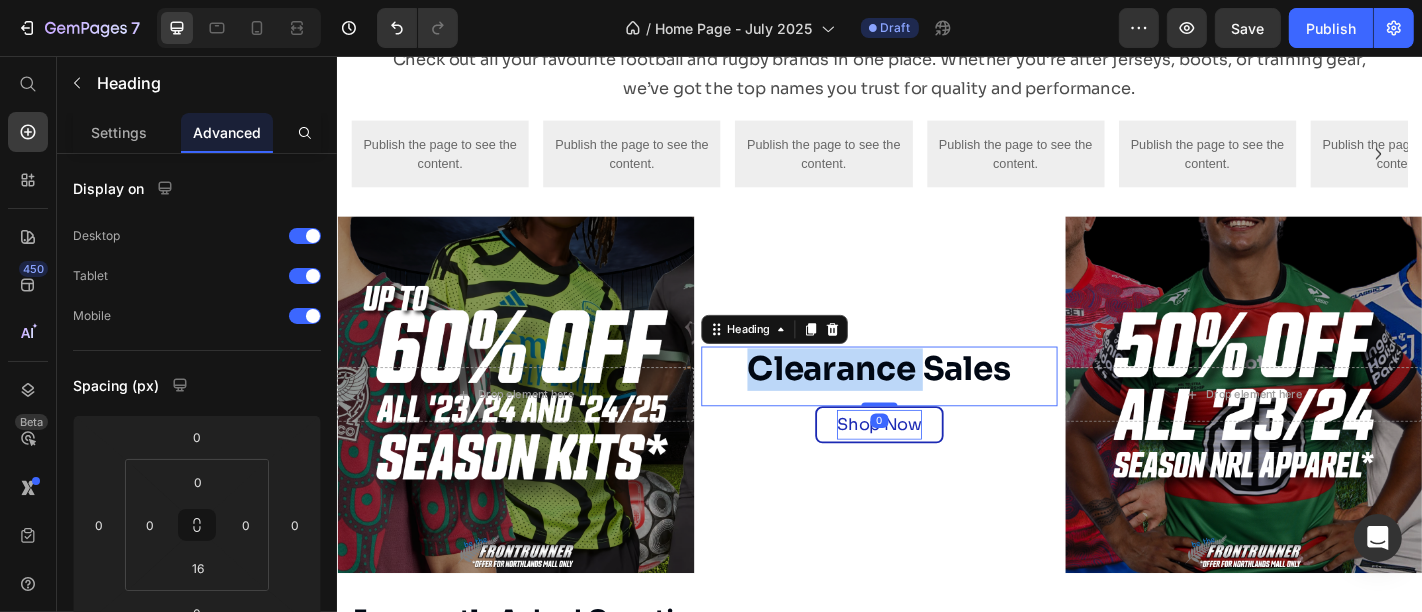 click on "Clearance Sales" at bounding box center (936, 402) 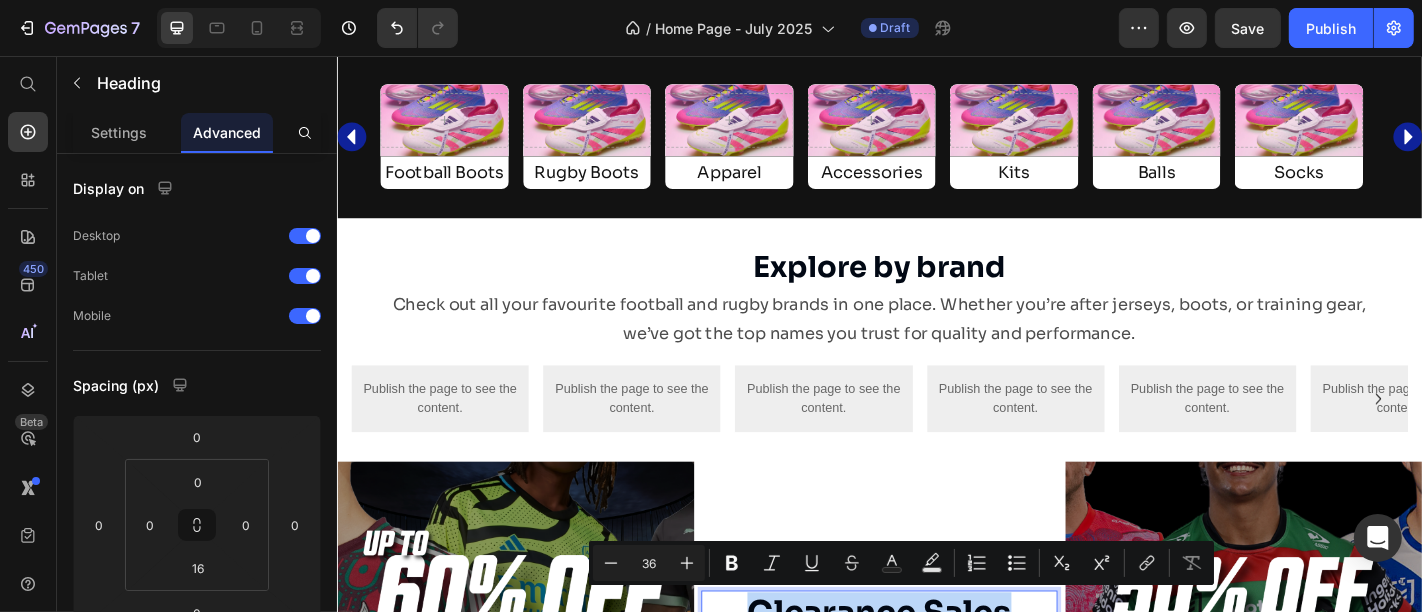scroll, scrollTop: 1717, scrollLeft: 0, axis: vertical 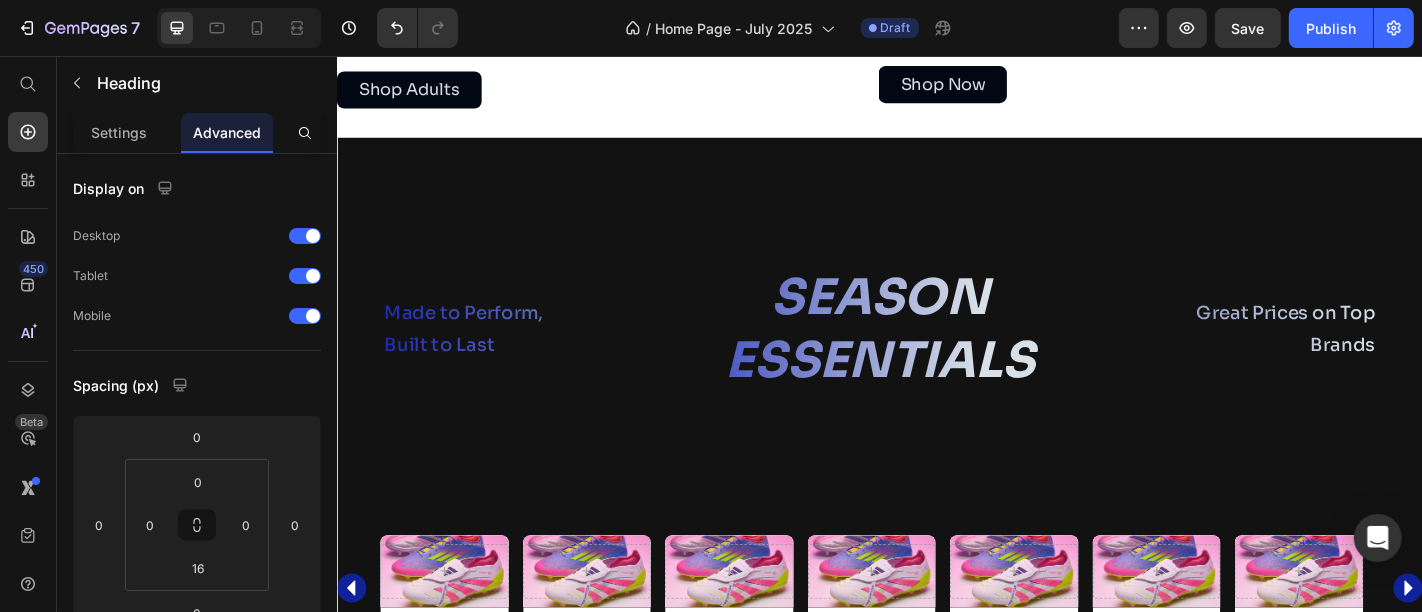click on "Made to Perform, Built to Last Text Block SEASON ESSENTIALS Heading Great Prices on Top Brands Text Block Row" at bounding box center (936, 358) 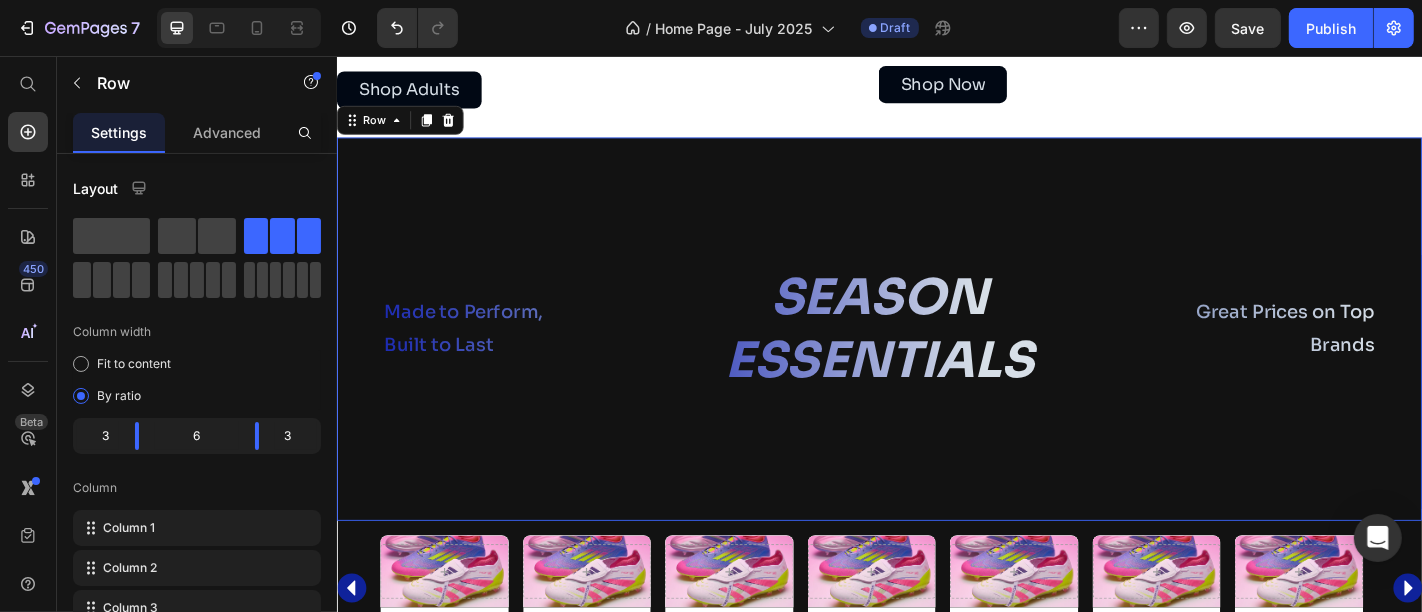 scroll, scrollTop: 1652, scrollLeft: 0, axis: vertical 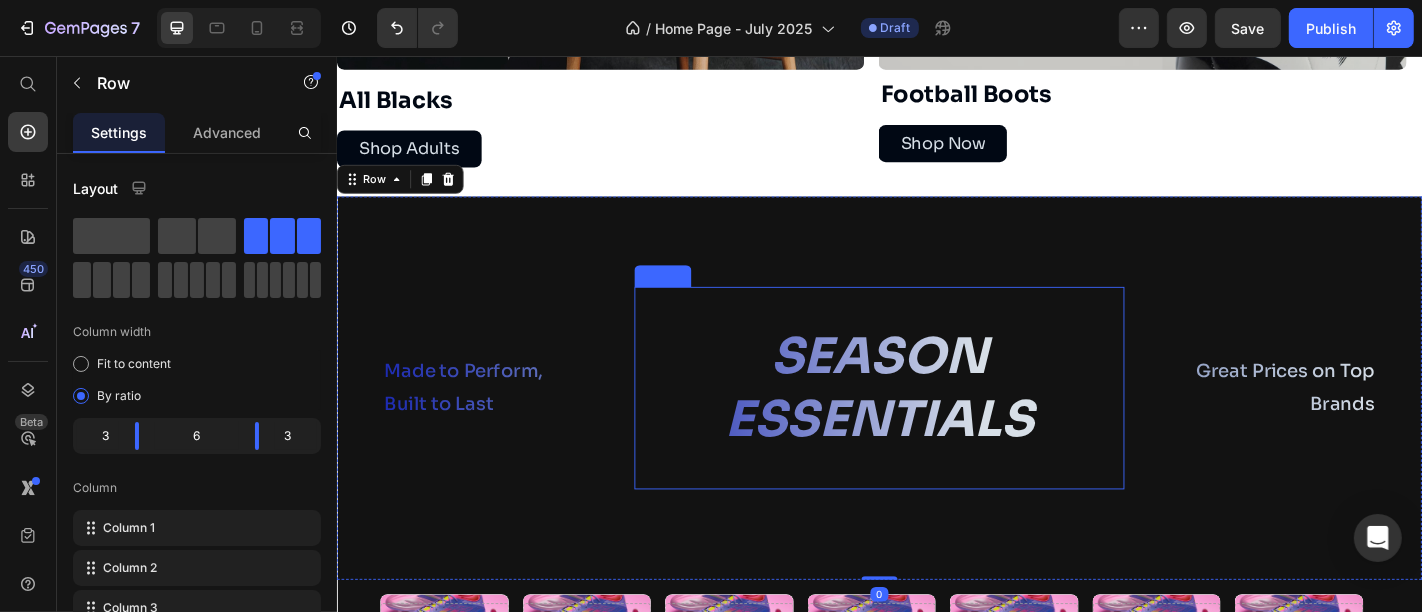 click on "SEASON ESSENTIALS" at bounding box center (936, 423) 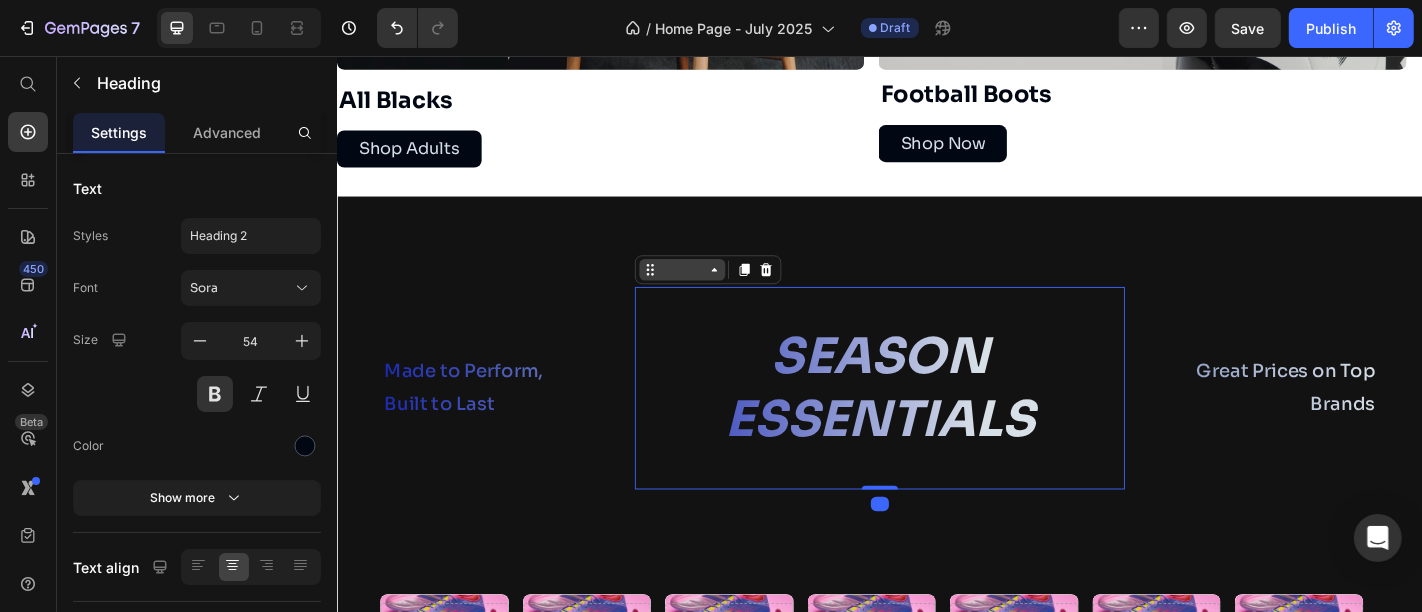 click 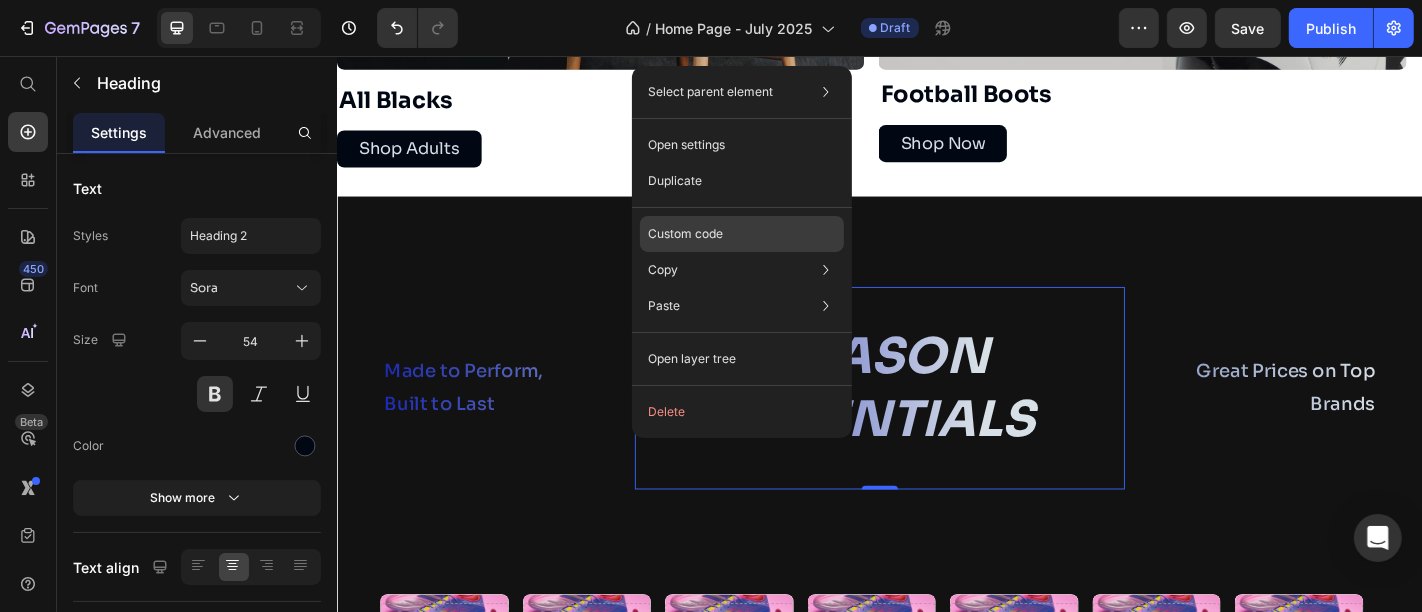 click on "Custom code" at bounding box center [685, 234] 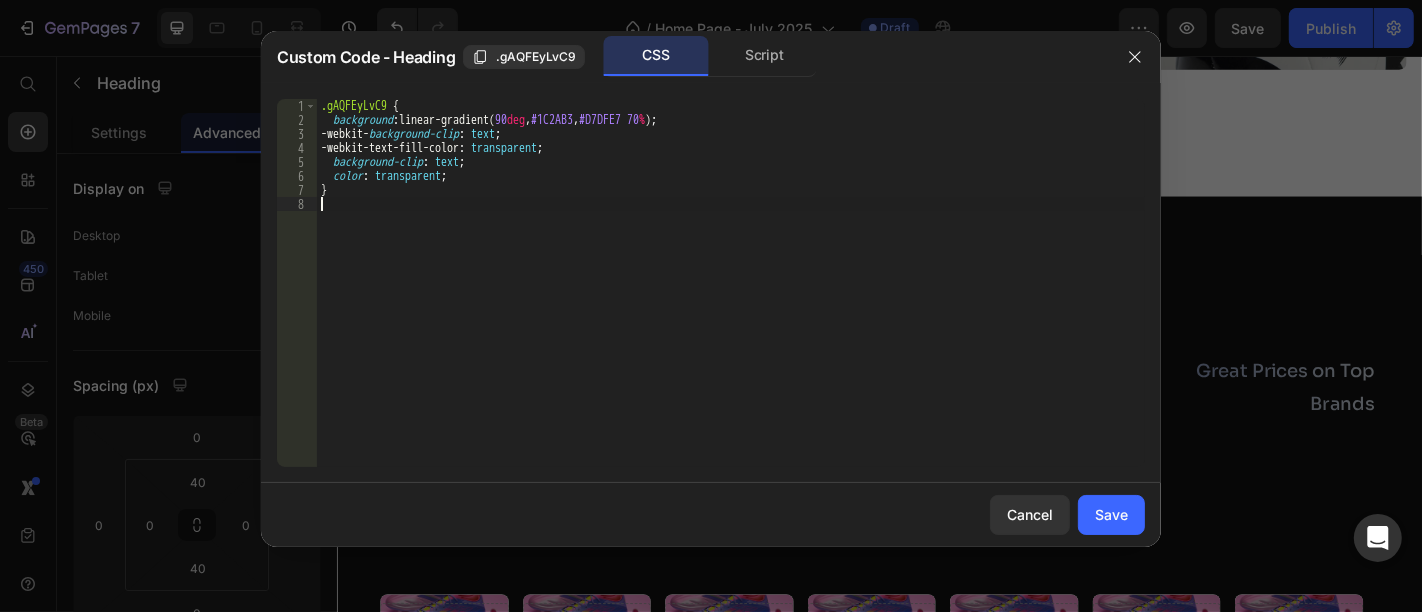click on ".gAQFEyLvC9   {    background :  linear-gradient( 90 deg ,  #1C2AB3 ,  #D7DFE7   70 % ) ;   -webkit- background-clip :   text ;   -webkit-text-fill-color :   transparent ;    background-clip :   text ;    color :   transparent ; }" at bounding box center (731, 297) 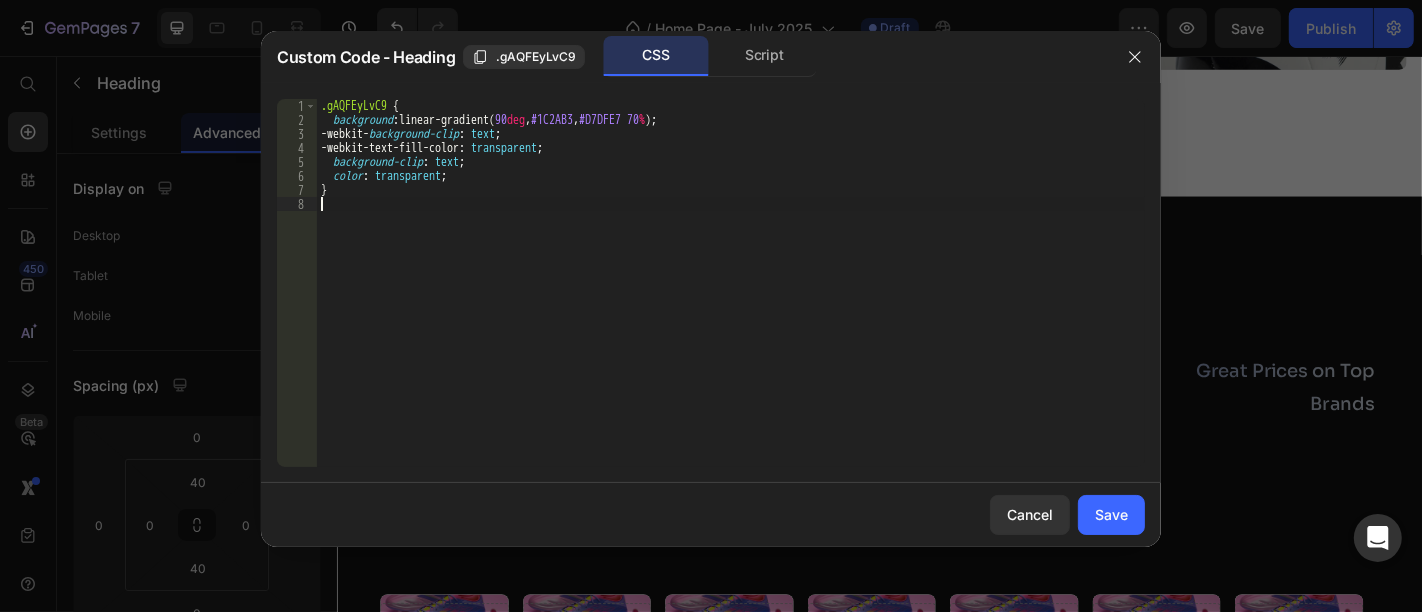 type on "}" 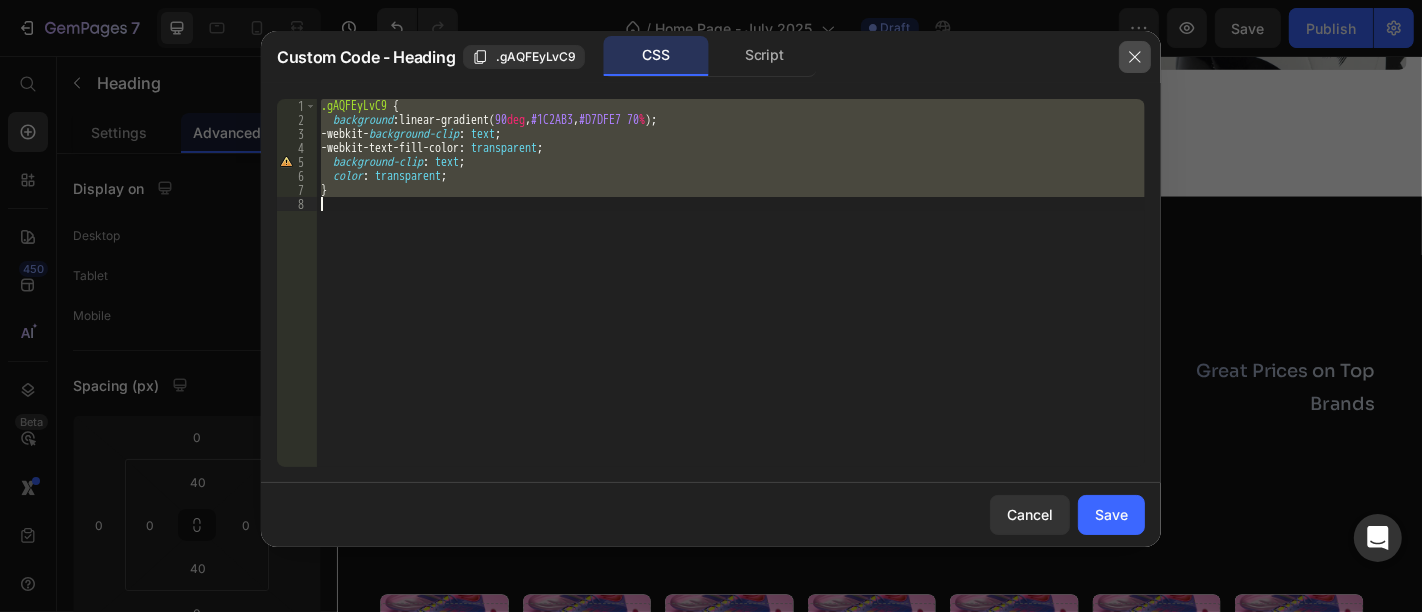 click at bounding box center [1135, 57] 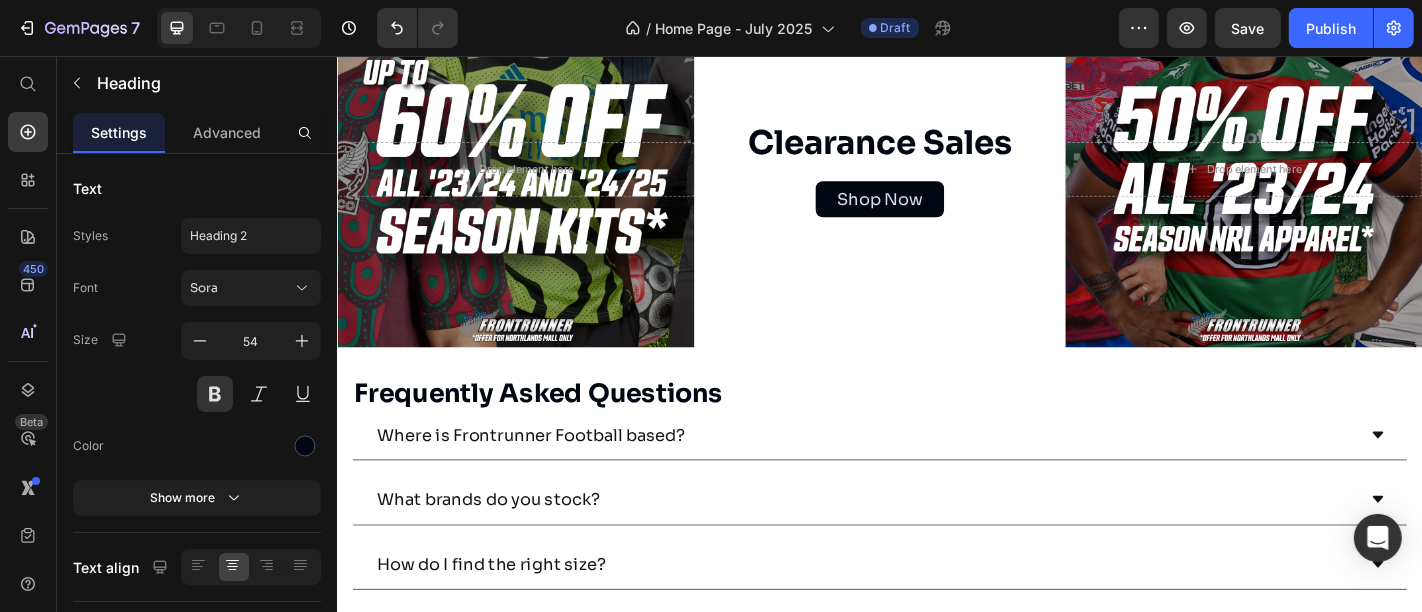 scroll, scrollTop: 2737, scrollLeft: 0, axis: vertical 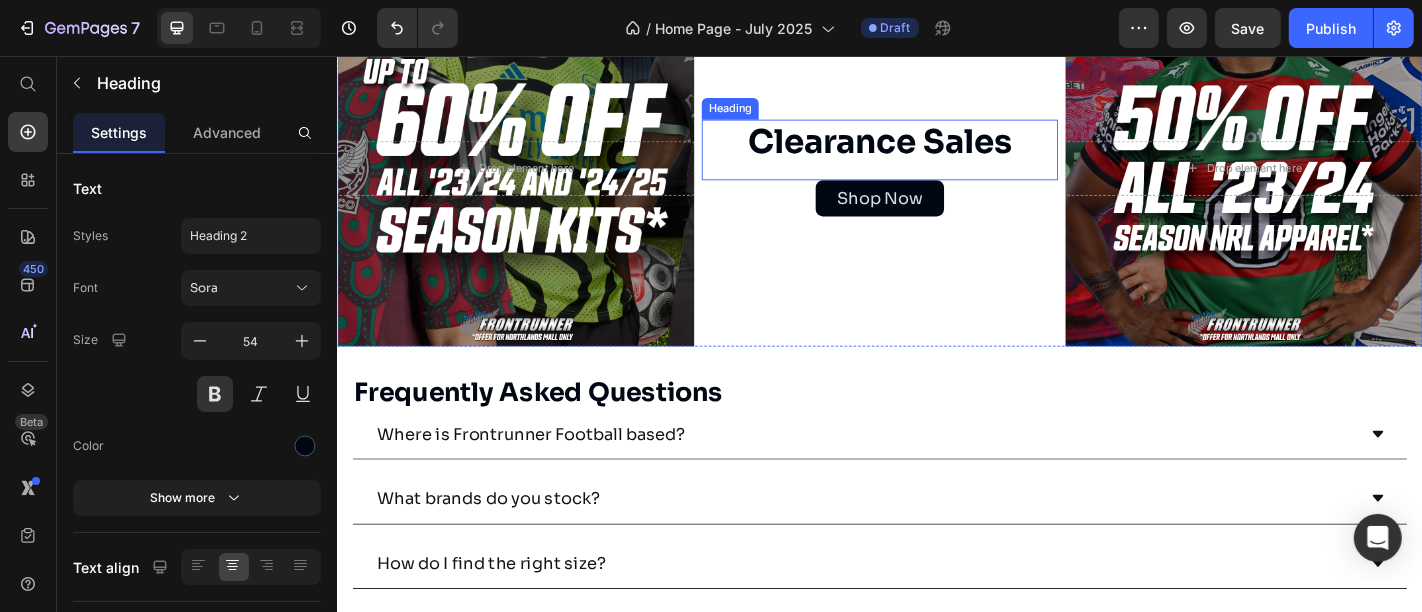 click on "Clearance Sales" at bounding box center [936, 151] 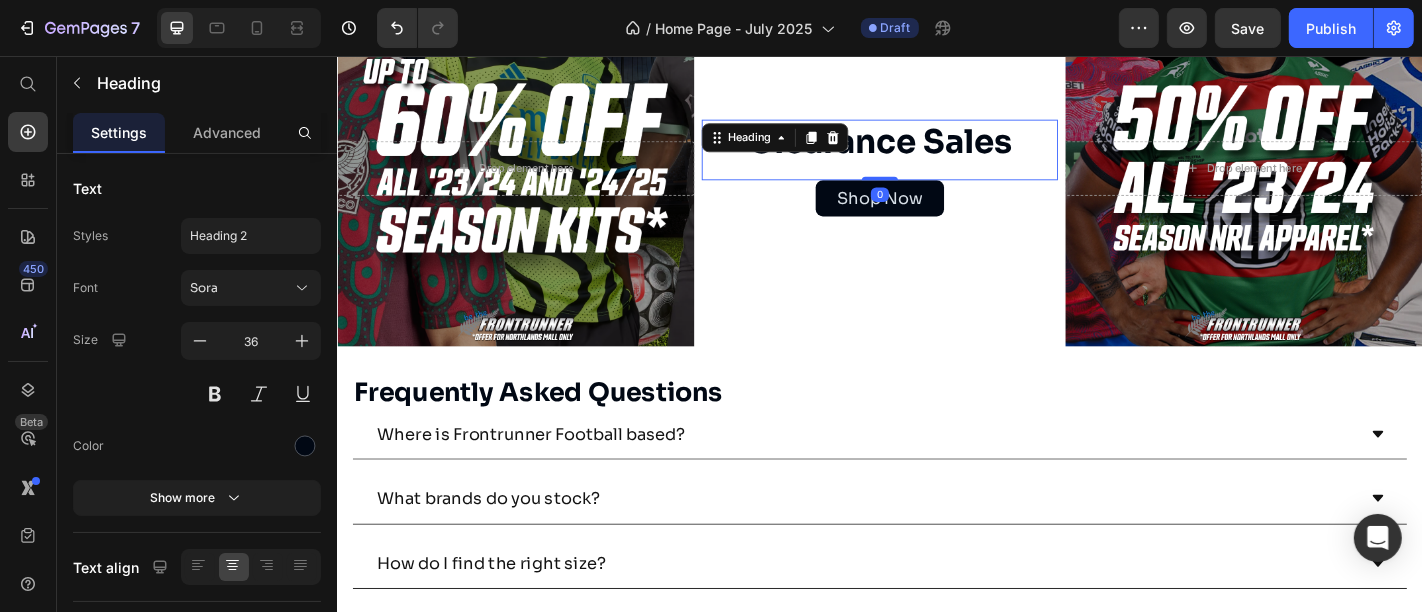 click on "Clearance Sales" at bounding box center [936, 151] 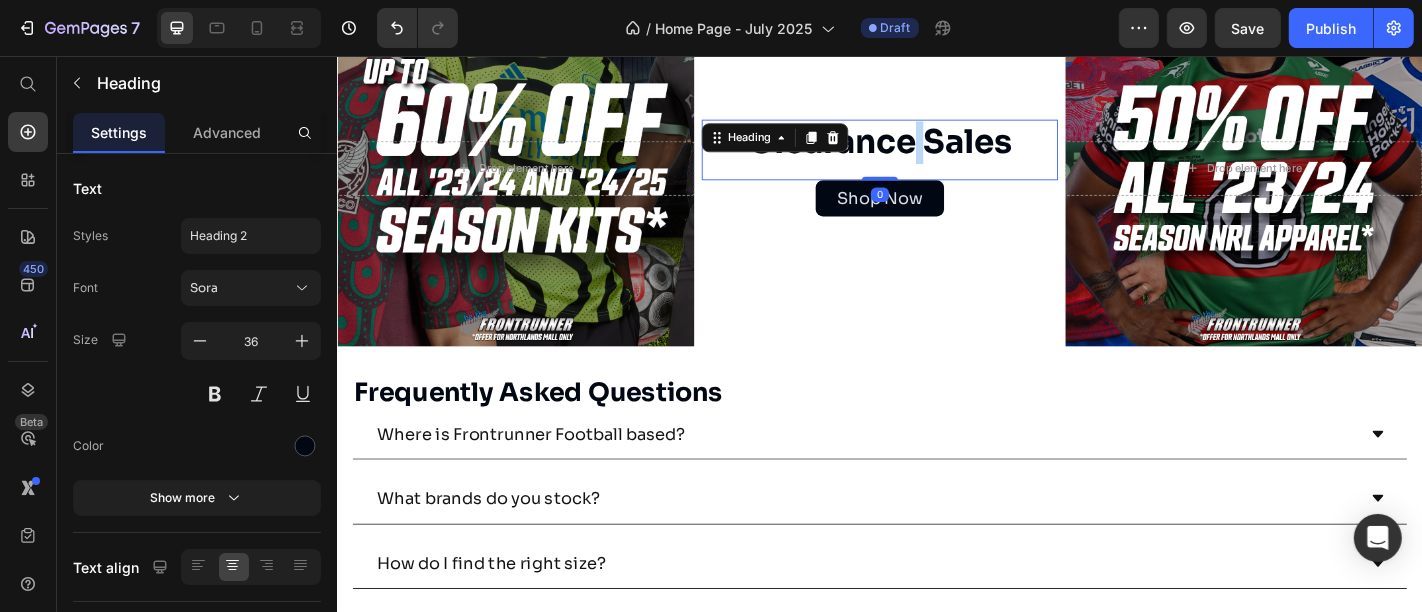 click on "Clearance Sales" at bounding box center (936, 151) 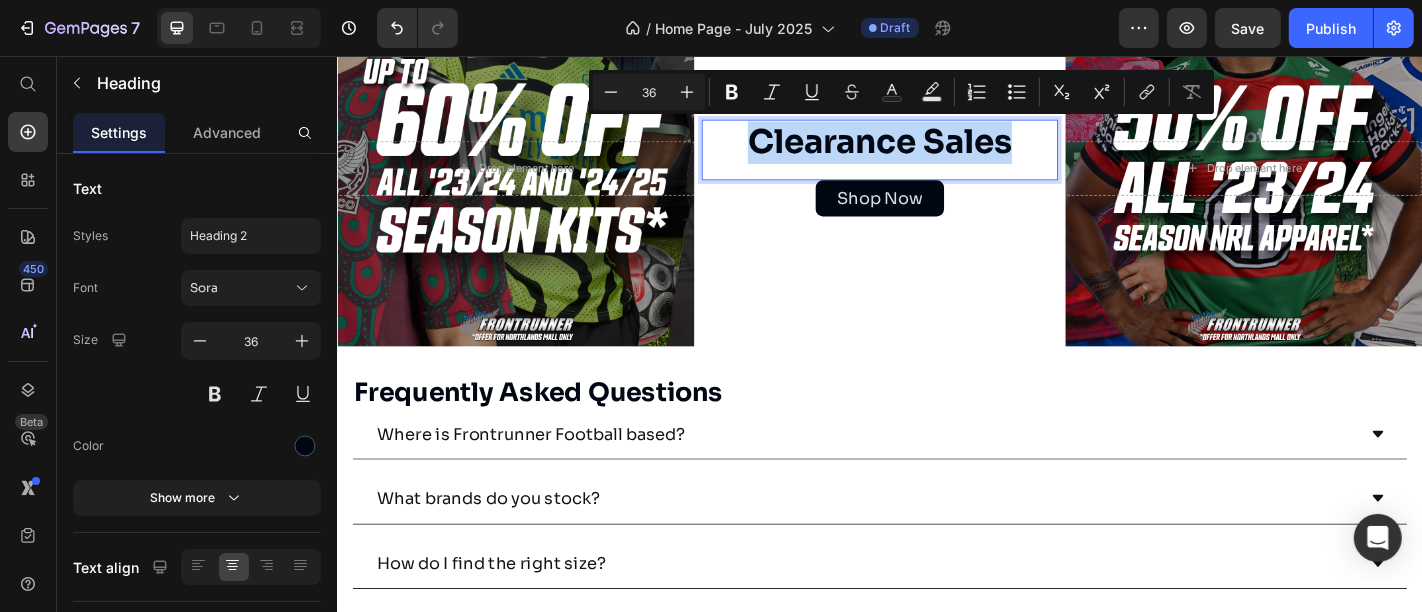 drag, startPoint x: 860, startPoint y: 144, endPoint x: 794, endPoint y: 145, distance: 66.007576 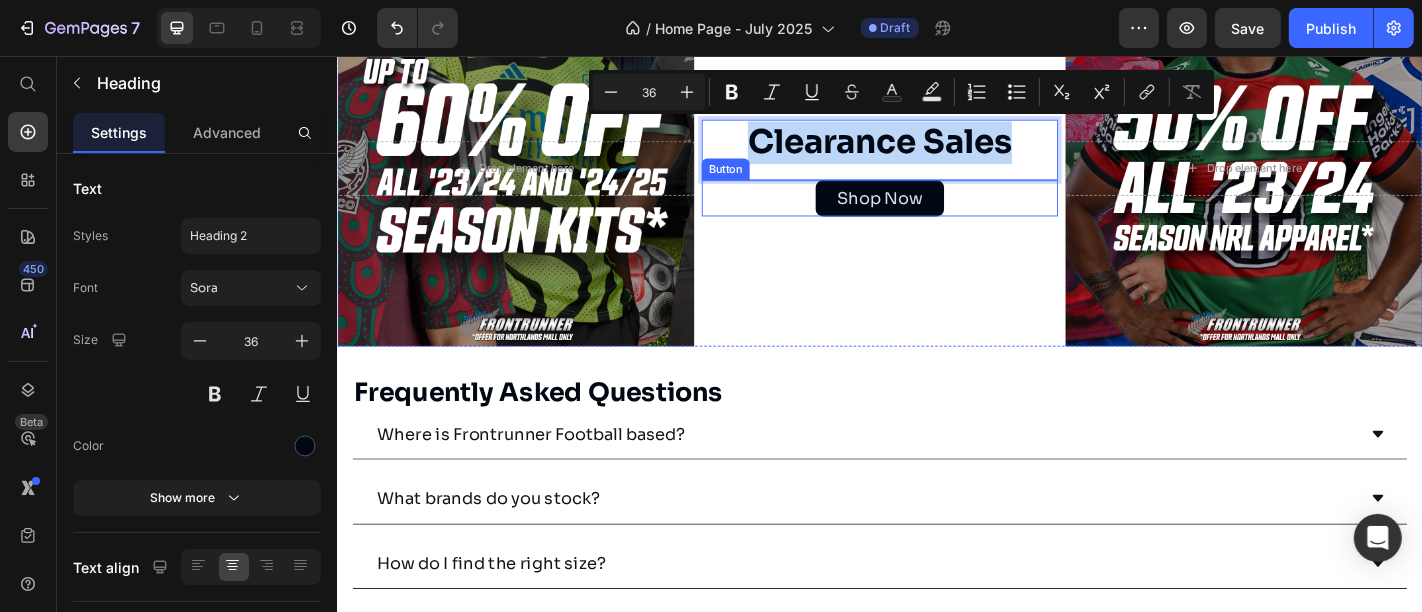click on "Shop Now Button" at bounding box center [936, 213] 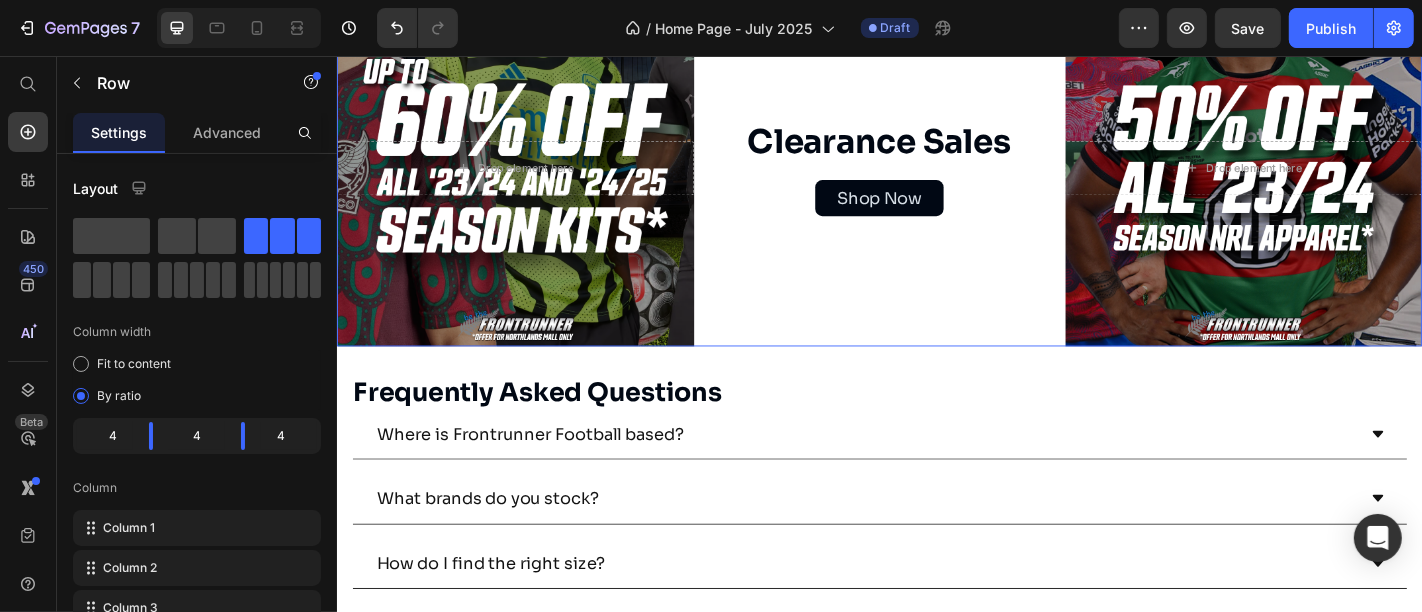 click on "Clearance Sales Heading Shop Now Button   0" at bounding box center [936, 179] 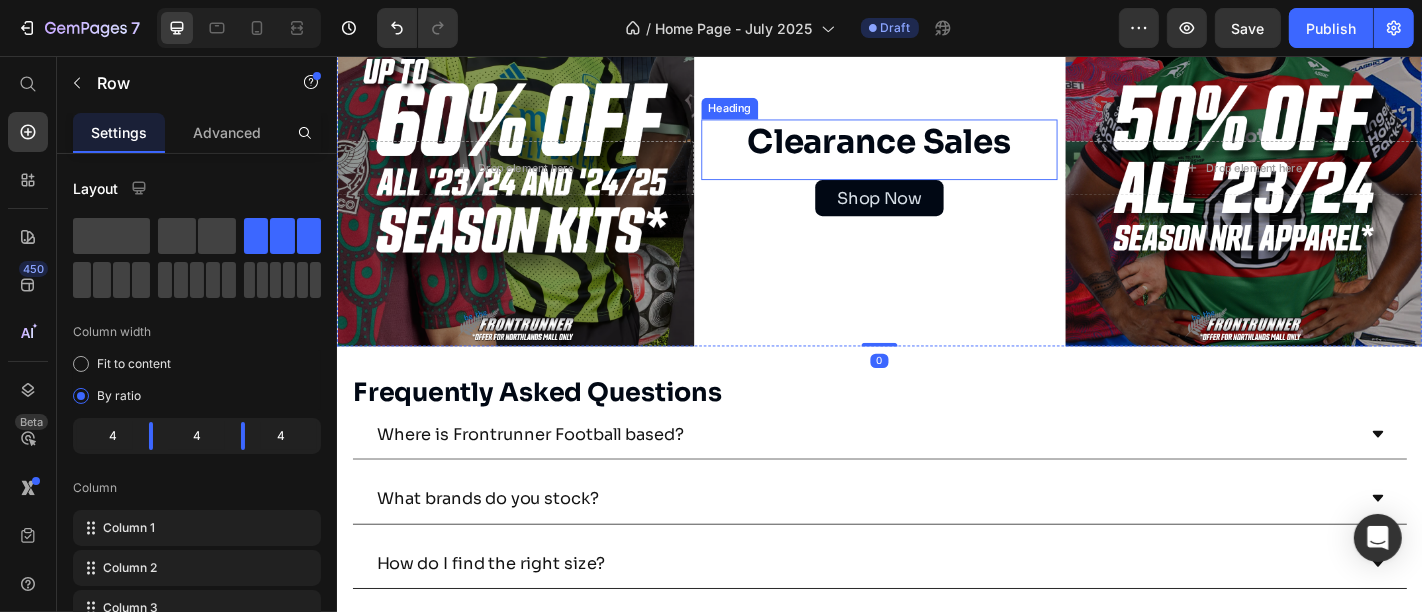 click on "Clearance Sales" at bounding box center (936, 151) 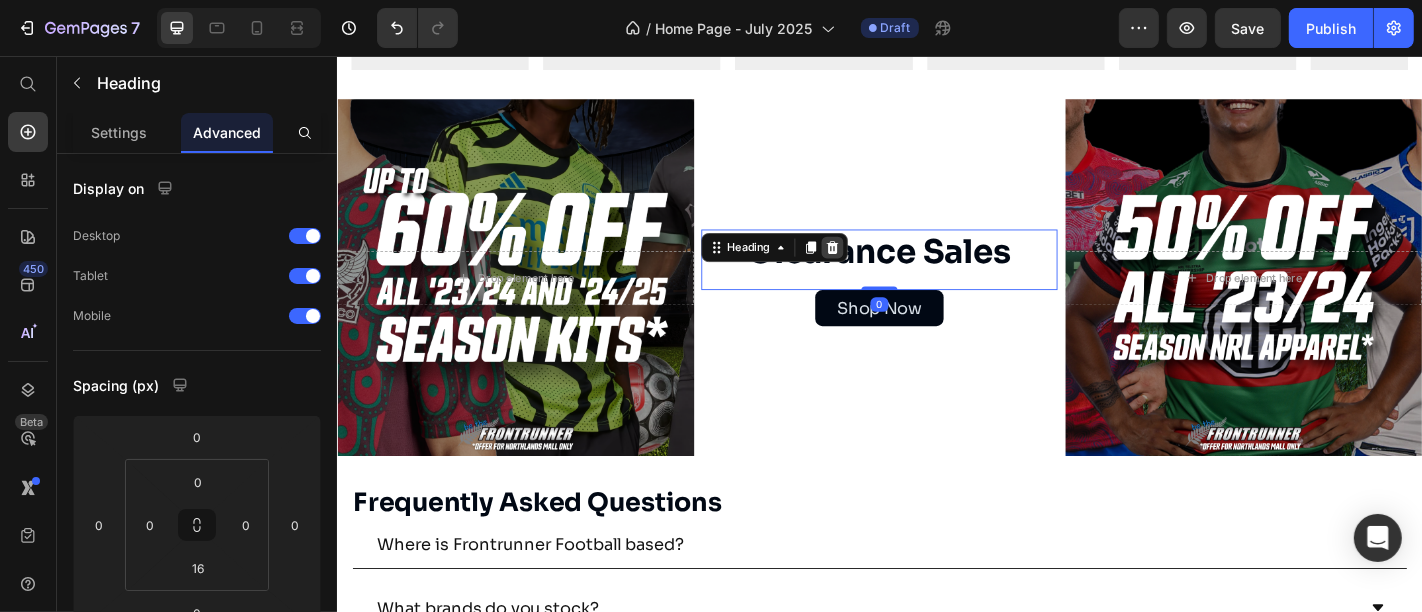 scroll, scrollTop: 2614, scrollLeft: 0, axis: vertical 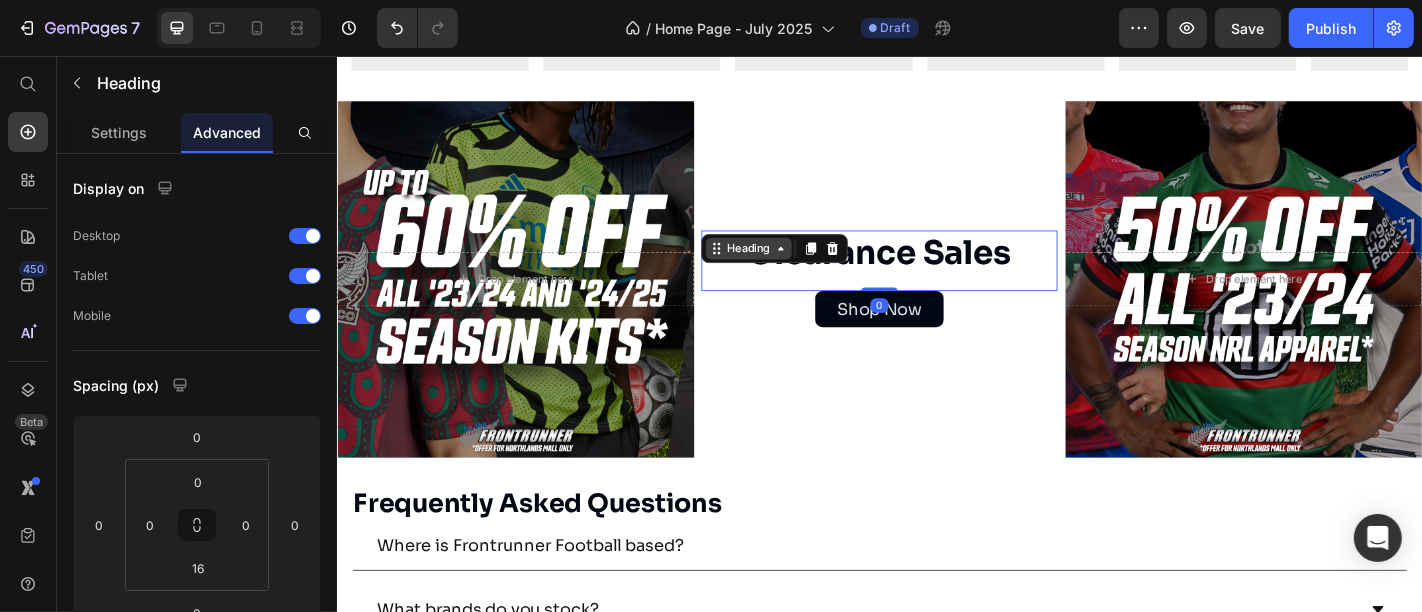click on "Heading" at bounding box center [791, 269] 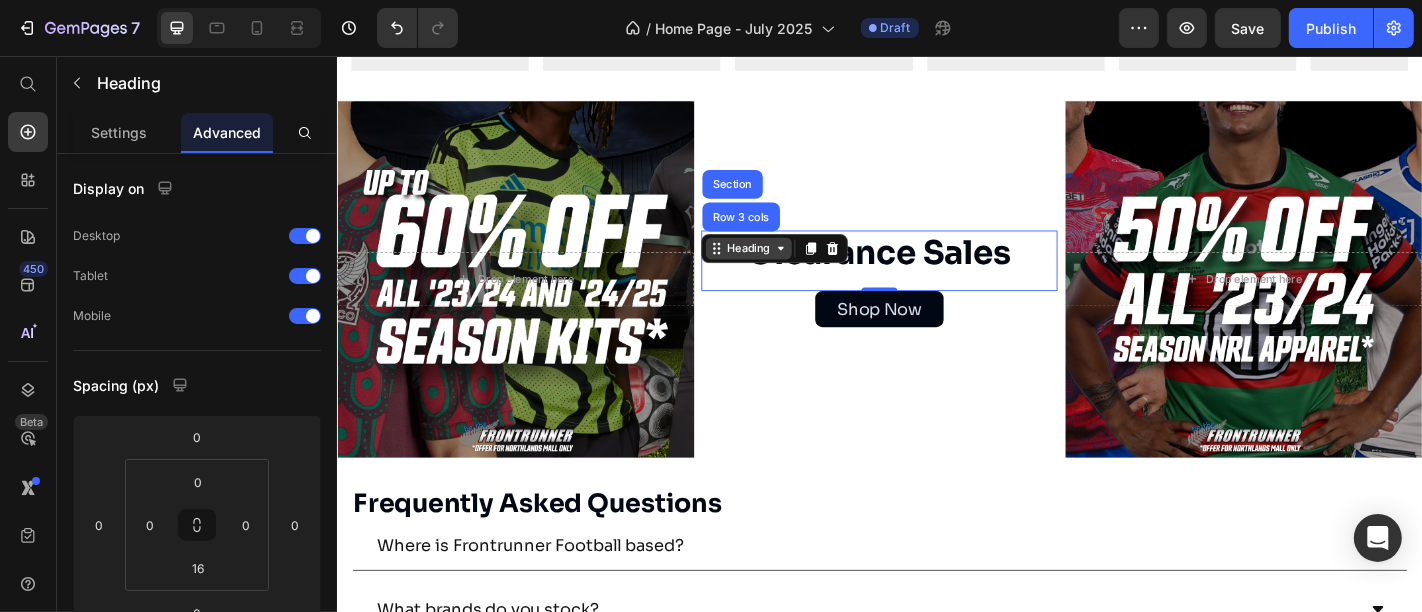 click on "Heading" at bounding box center [791, 269] 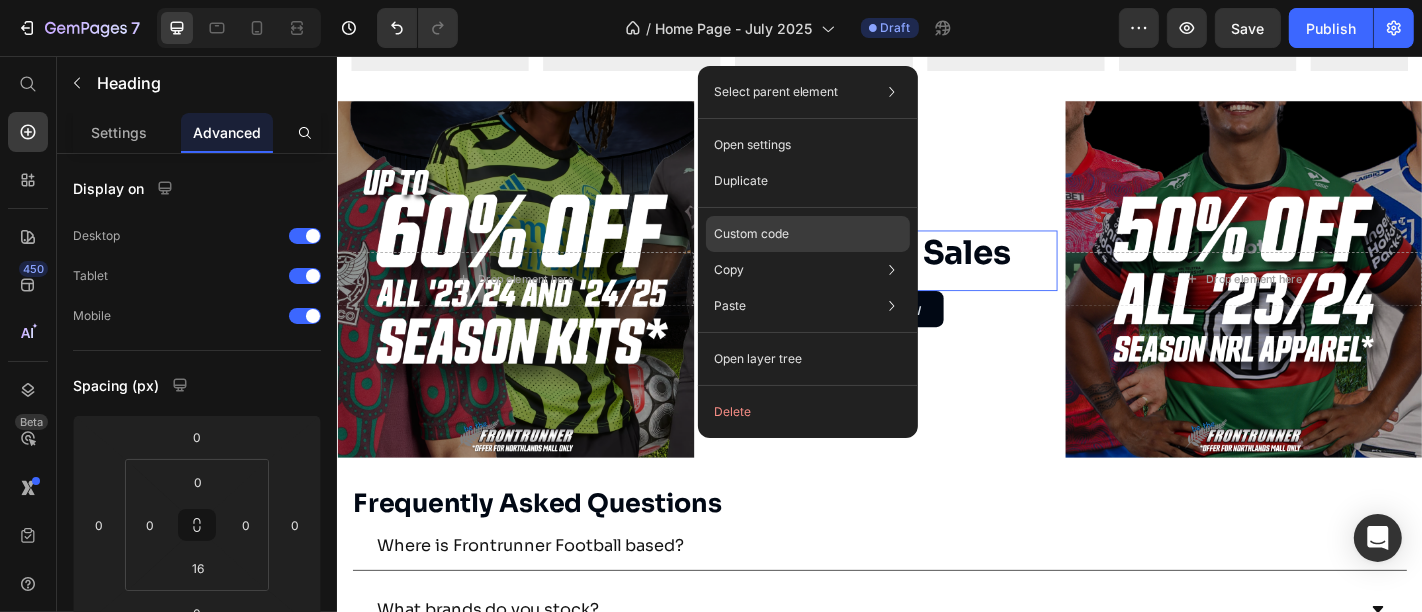 click on "Custom code" 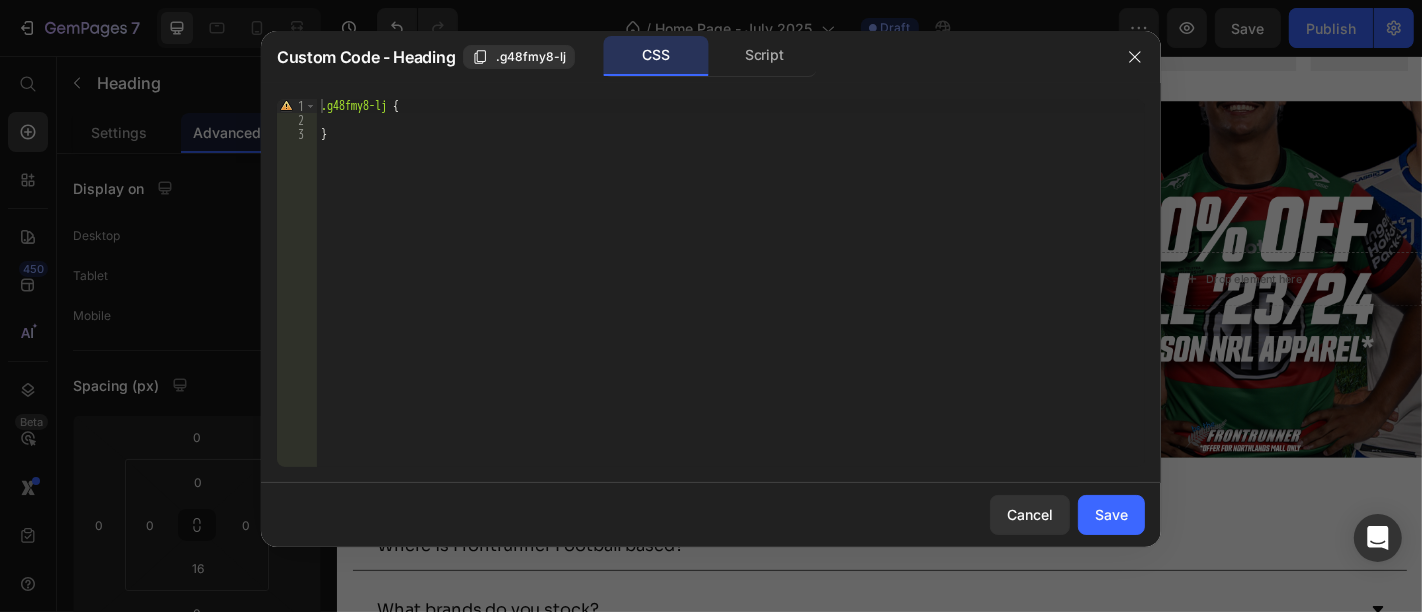 type on "}" 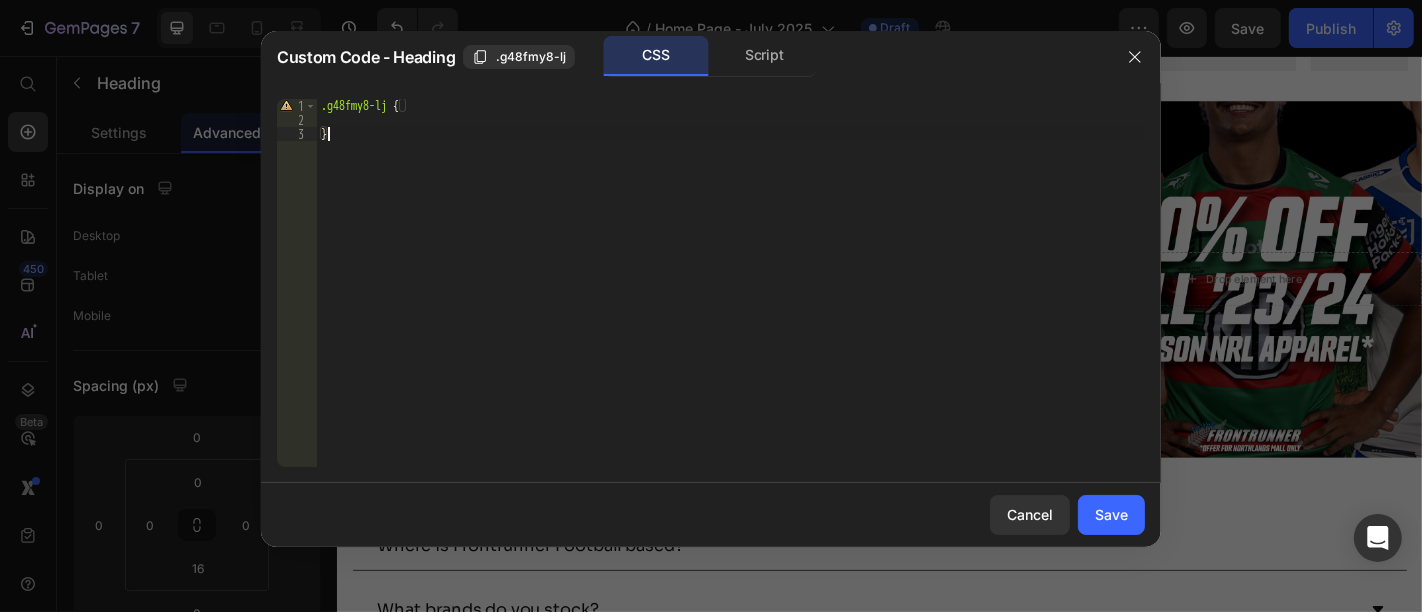 click on ".g48fmy8-lj   { }" at bounding box center [731, 297] 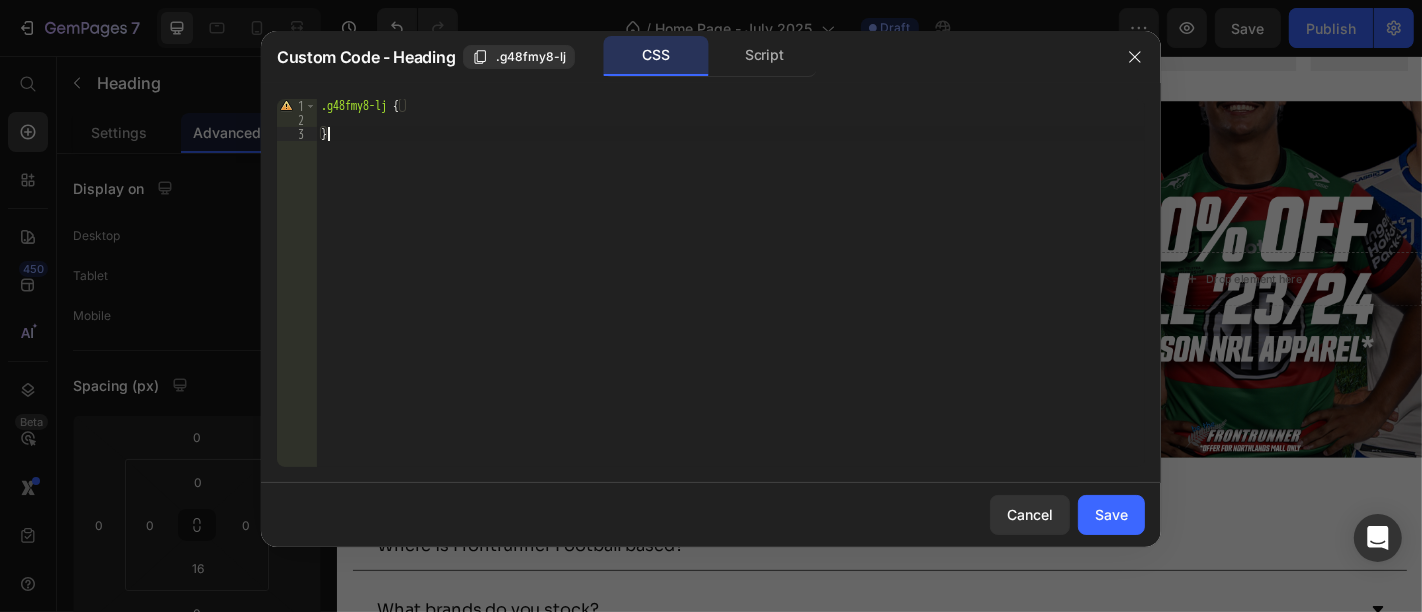 click on ".g48fmy8-lj   { }" at bounding box center (731, 297) 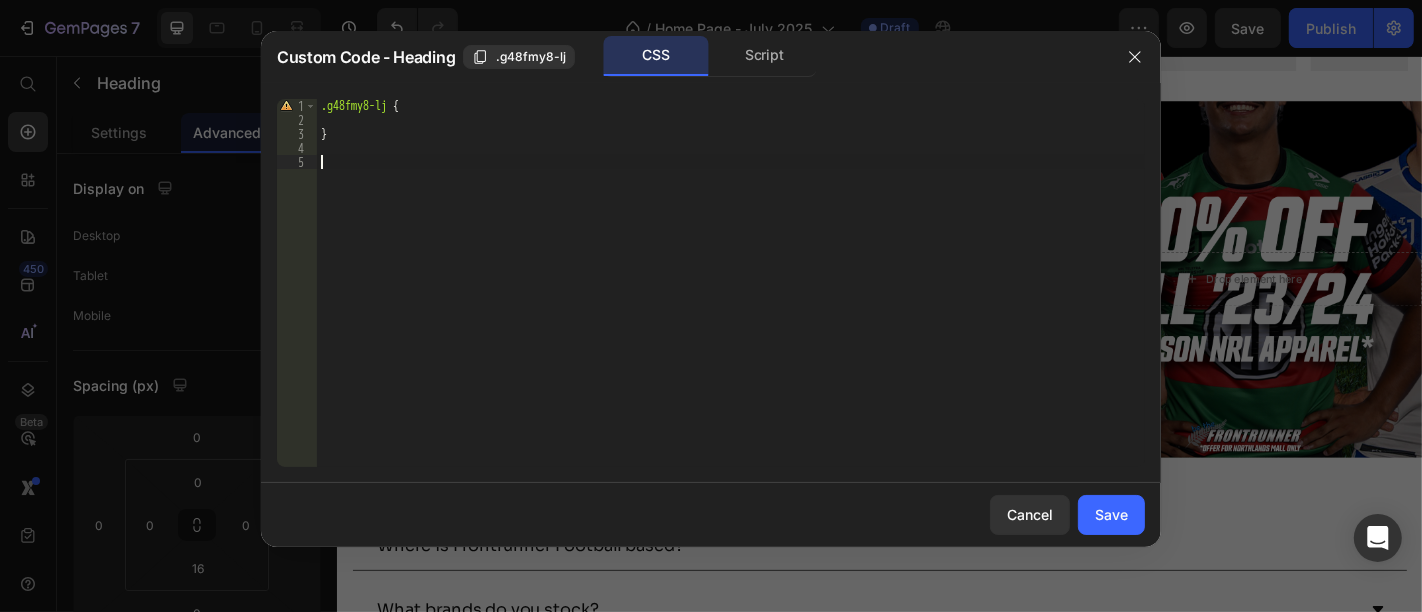 paste on "background: linear-gradient(90deg, #1C2AB3, #D7DFE7 70%);
-webkit-background-clip: text;" 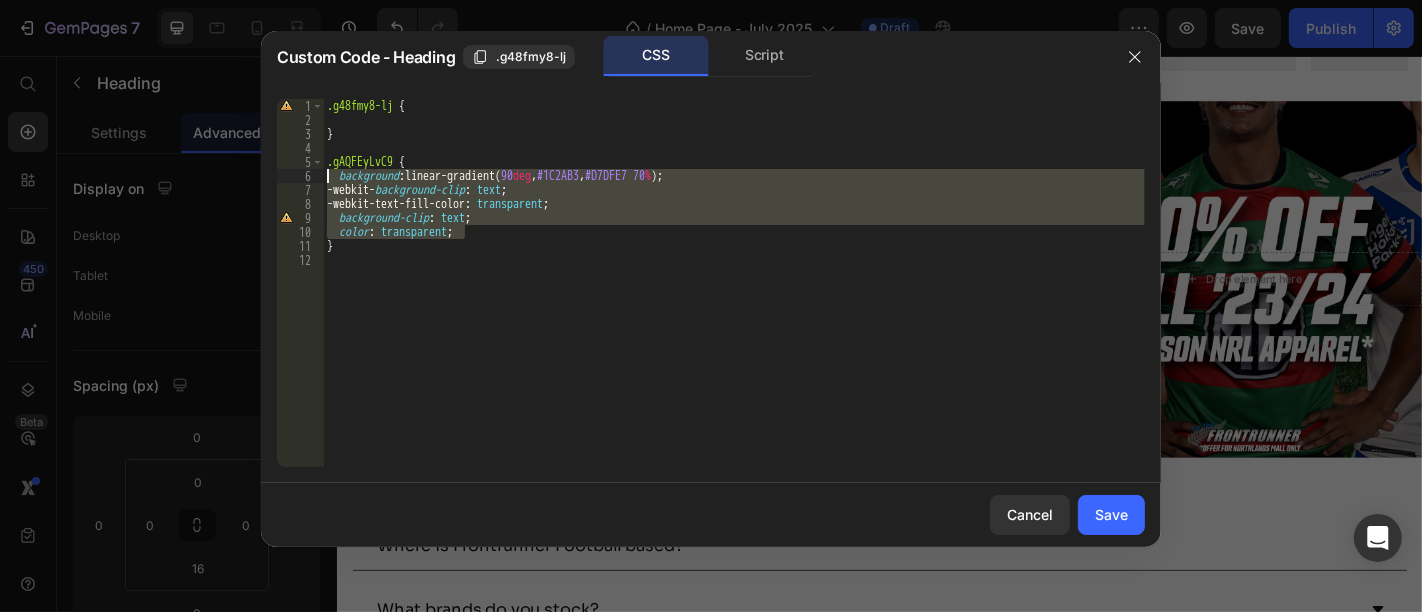 drag, startPoint x: 493, startPoint y: 232, endPoint x: 317, endPoint y: 175, distance: 185 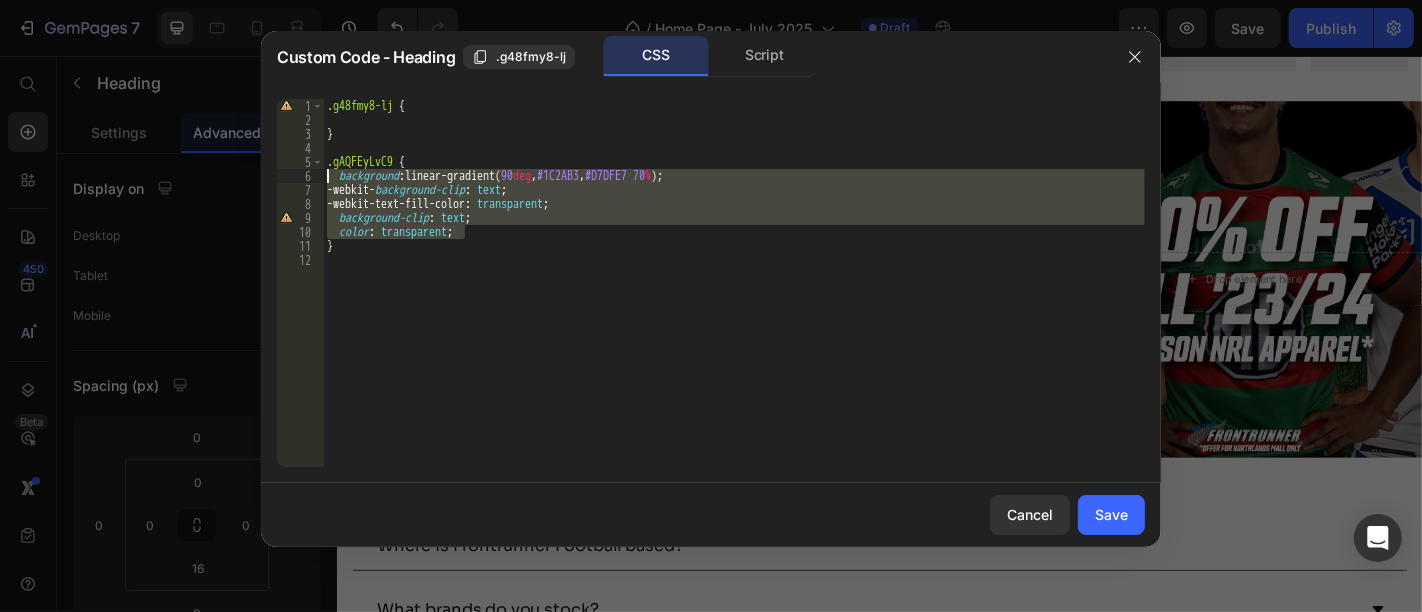 click on "1 2 3 4 5 6 7 8 9 10 11 12 .g48fmy8-lj   { } .gAQFEyLvC9   {    background :  linear-gradient( 90 deg ,  #1C2AB3 ,  #D7DFE7   70 % ) ;   -webkit- background-clip :   text ;   -webkit-text-fill-color :   transparent ;    background-clip :   text ;    color :   transparent ; }     הההההההההההההההההההההההההההההההההההההההההההההההההההההההההההההההההההההההההההההההההההההההההההההההההההההההההההההההההההההההההההההההההההההההההההההההההההההההההההההההההההההההההההההההההההההההההההההההההההההההההההההההההההההההההההההההההההההההההההההההההההההההההההההההה" at bounding box center [711, 283] 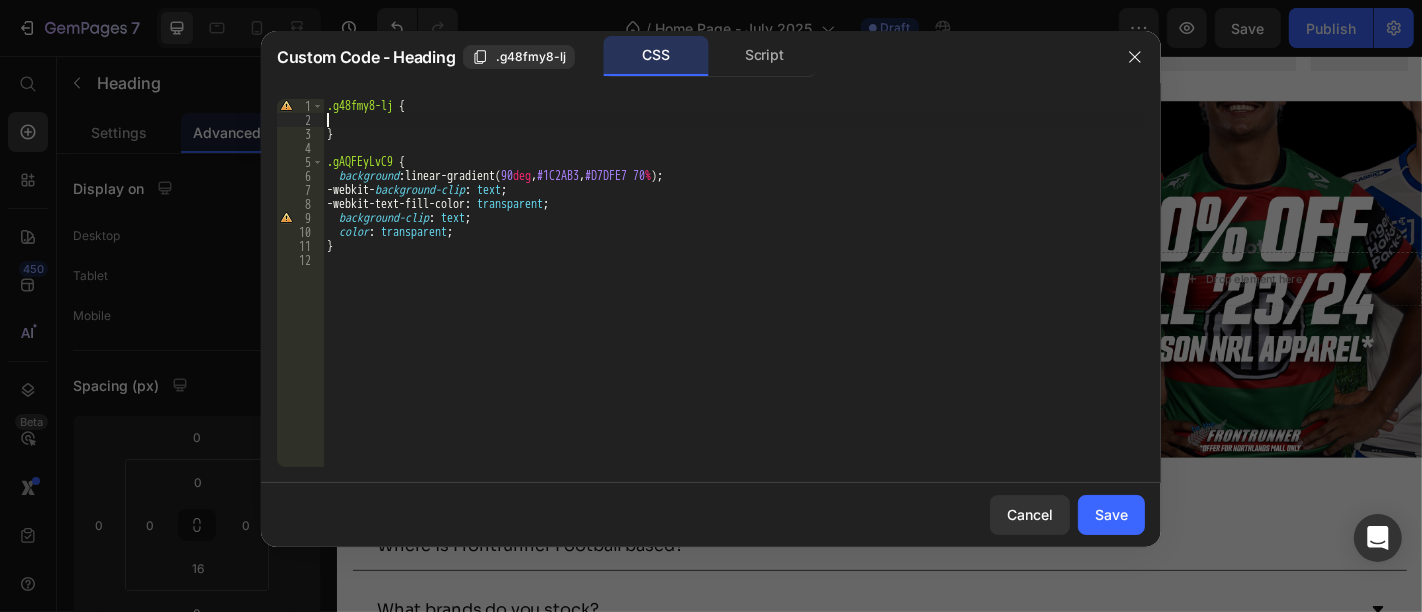 click on ".g48fmy8-lj   { } .gAQFEyLvC9   {    background :  linear-gradient( 90 deg ,  #1C2AB3 ,  #D7DFE7   70 % ) ;   -webkit- background-clip :   text ;   -webkit-text-fill-color :   transparent ;    background-clip :   text ;    color :   transparent ; }" at bounding box center (734, 297) 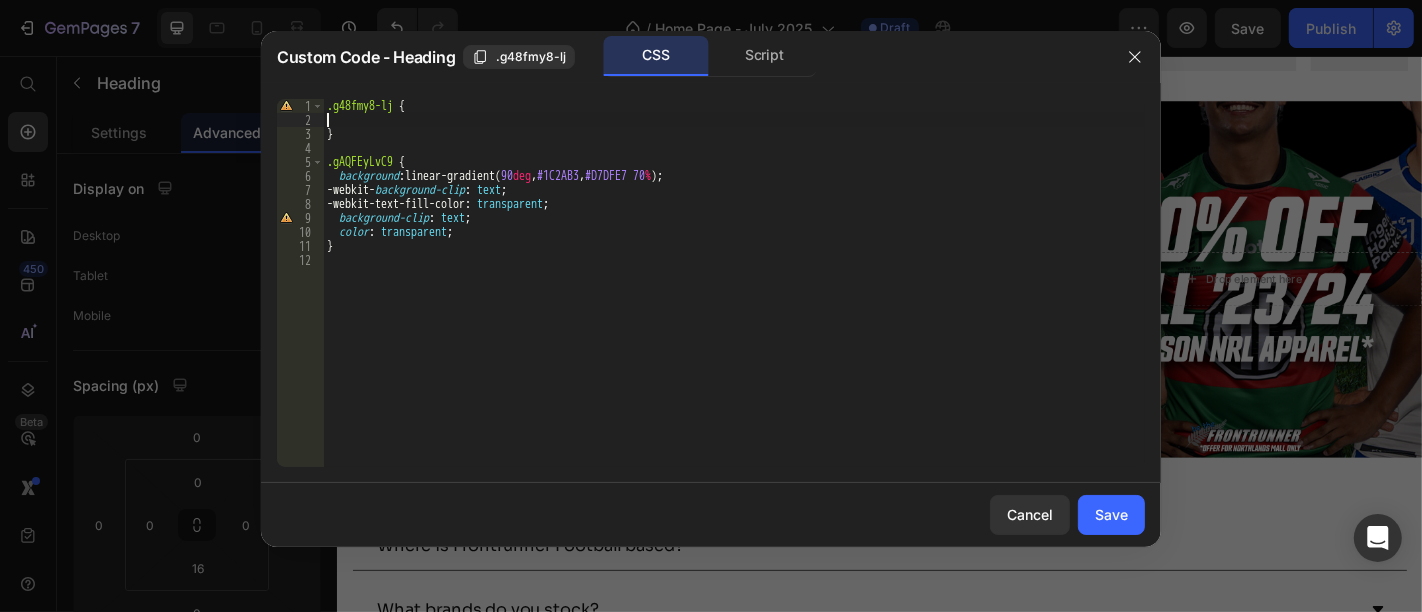 paste on "color: transparent;" 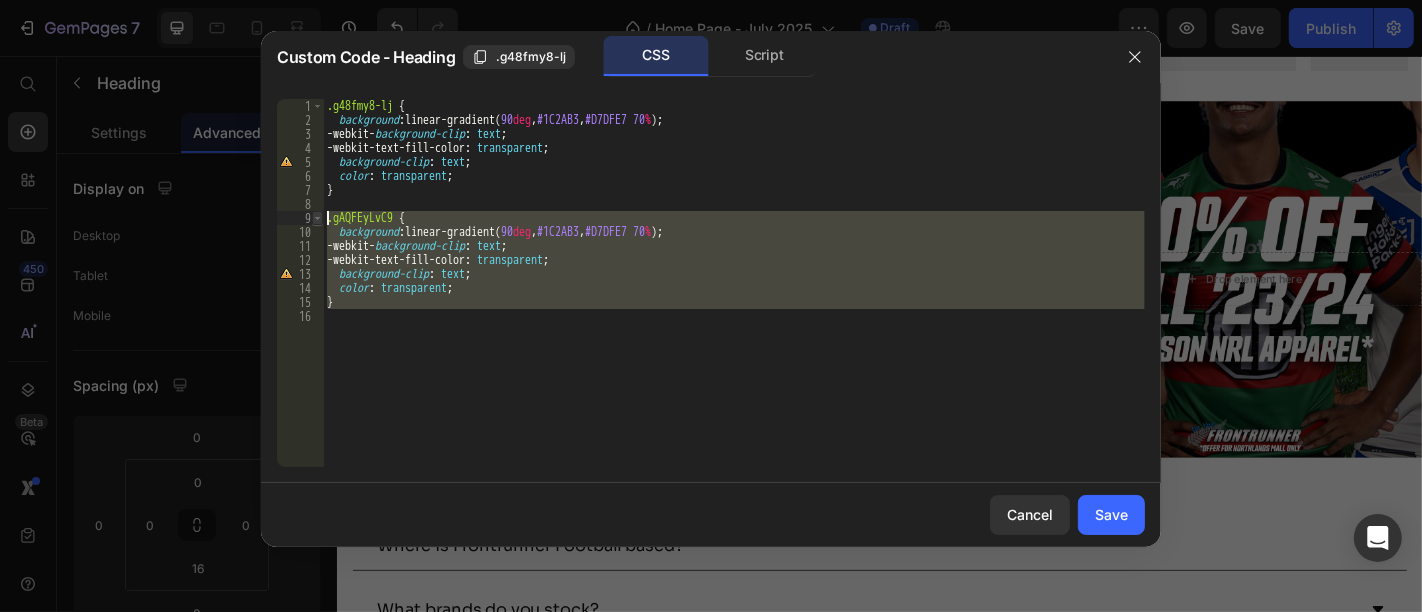 drag, startPoint x: 360, startPoint y: 332, endPoint x: 322, endPoint y: 211, distance: 126.82665 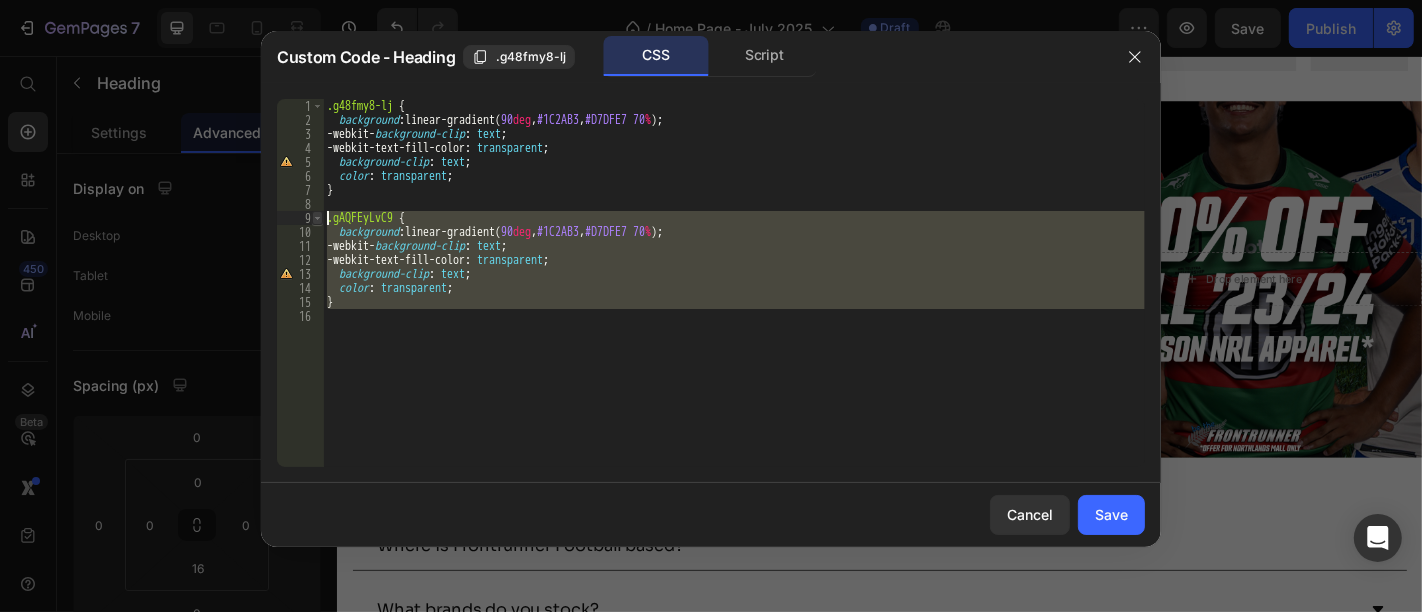 click on "color: transparent; 1 2 3 4 5 6 7 8 9 10 11 12 13 14 15 16 .g48fmy8-lj   {    background :  linear-gradient( 90 deg ,  #1C2AB3 ,  #D7DFE7   70 % ) ;   -webkit- background-clip :   text ;   -webkit-text-fill-color :   transparent ;    background-clip :   text ;    color :   transparent ; } .gAQFEyLvC9   {    background :  linear-gradient( 90 deg ,  #1C2AB3 ,  #D7DFE7   70 % ) ;   -webkit- background-clip :   text ;   -webkit-text-fill-color :   transparent ;    background-clip :   text ;    color :   transparent ; }     XXXXXXXXXXXXXXXXXXXXXXXXXXXXXXXXXXXXXXXXXXXXXXXXXXXXXXXXXXXXXXXXXXXXXXXXXXXXXXXXXXXXXXXXXXXXXXXXXXXXXXXXXXXXXXXXXXXXXXXXXXXXXXXXXXXXXXXXXXXXXXXXXXXXXXXXXXXXXXXXXXXXXXXXXXXXXXXXXXXXXXXXXXXXXXXXXXXXXXXXXXXXXXXXXXXXXXXXXXXXXXXXXXXXXXXXXXXXXXXXXXXXXXXXXXXXXXXX" at bounding box center (711, 283) 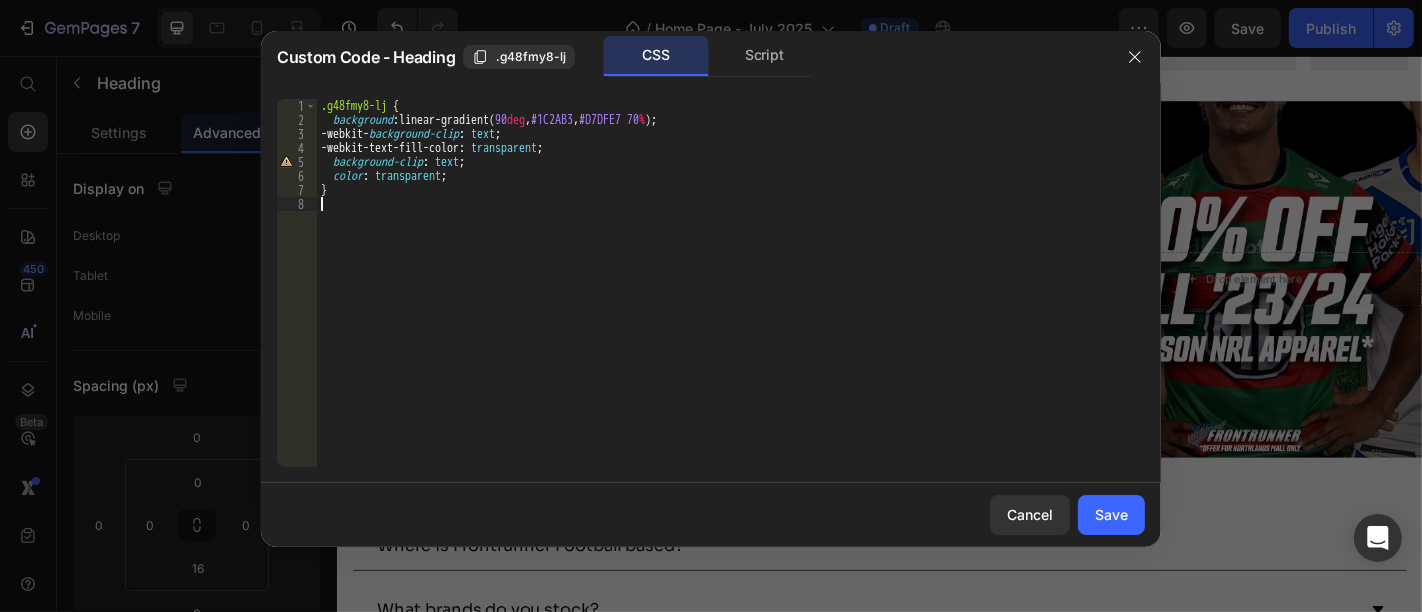 type on "}" 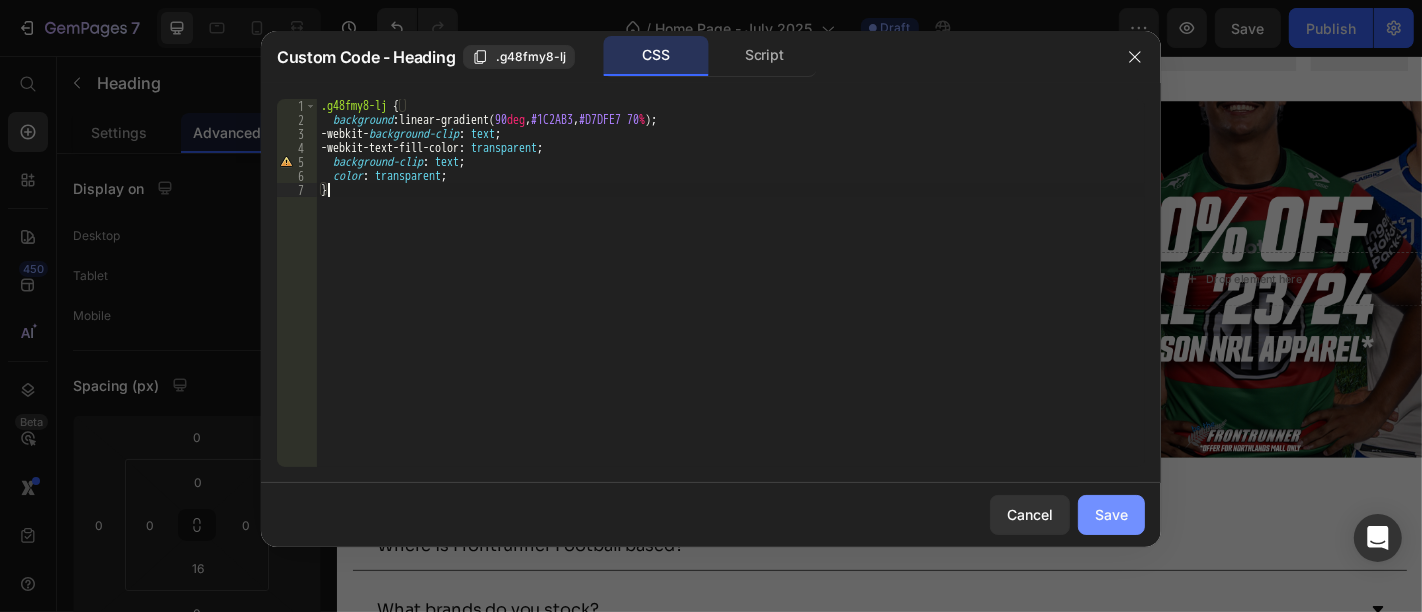 click on "Save" 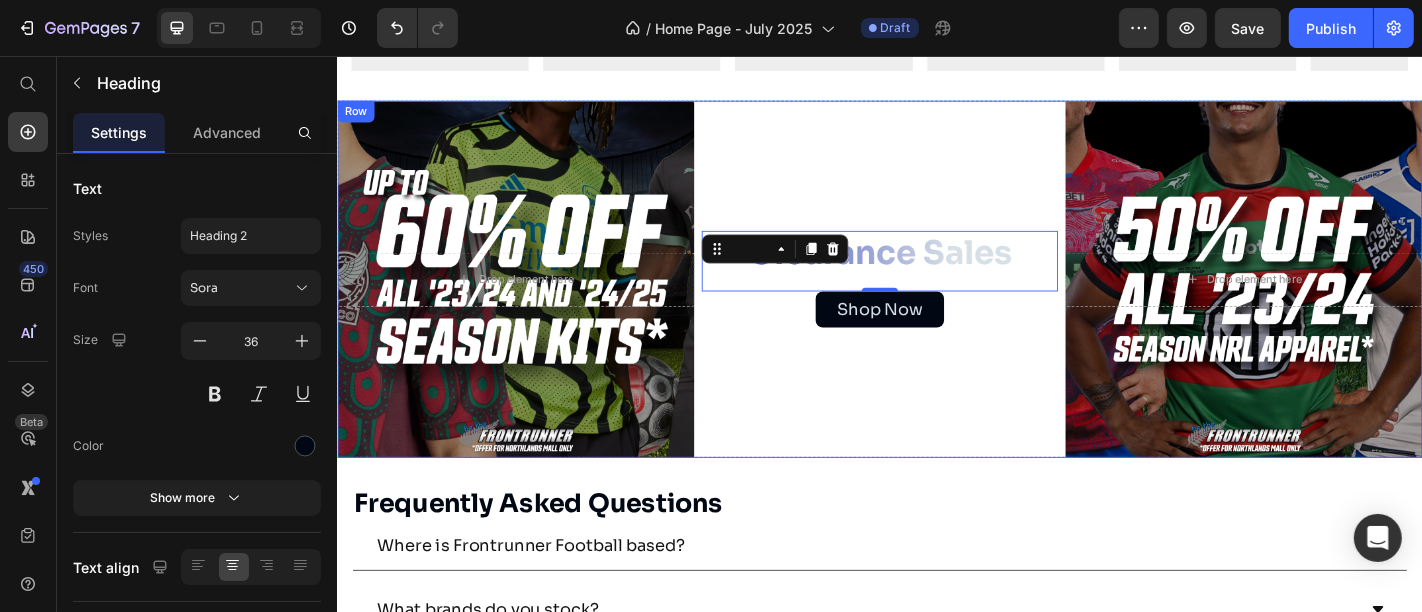 click on "Clearance Sales Heading   0 Shop Now Button" at bounding box center [936, 302] 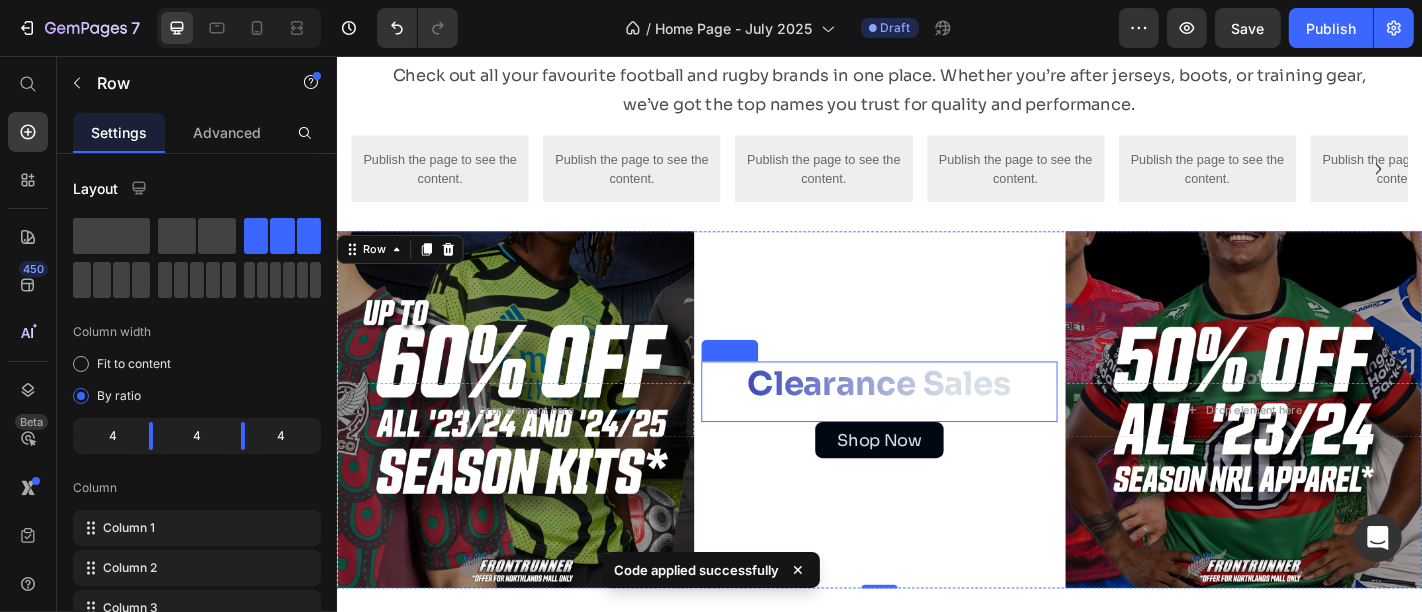 scroll, scrollTop: 2622, scrollLeft: 0, axis: vertical 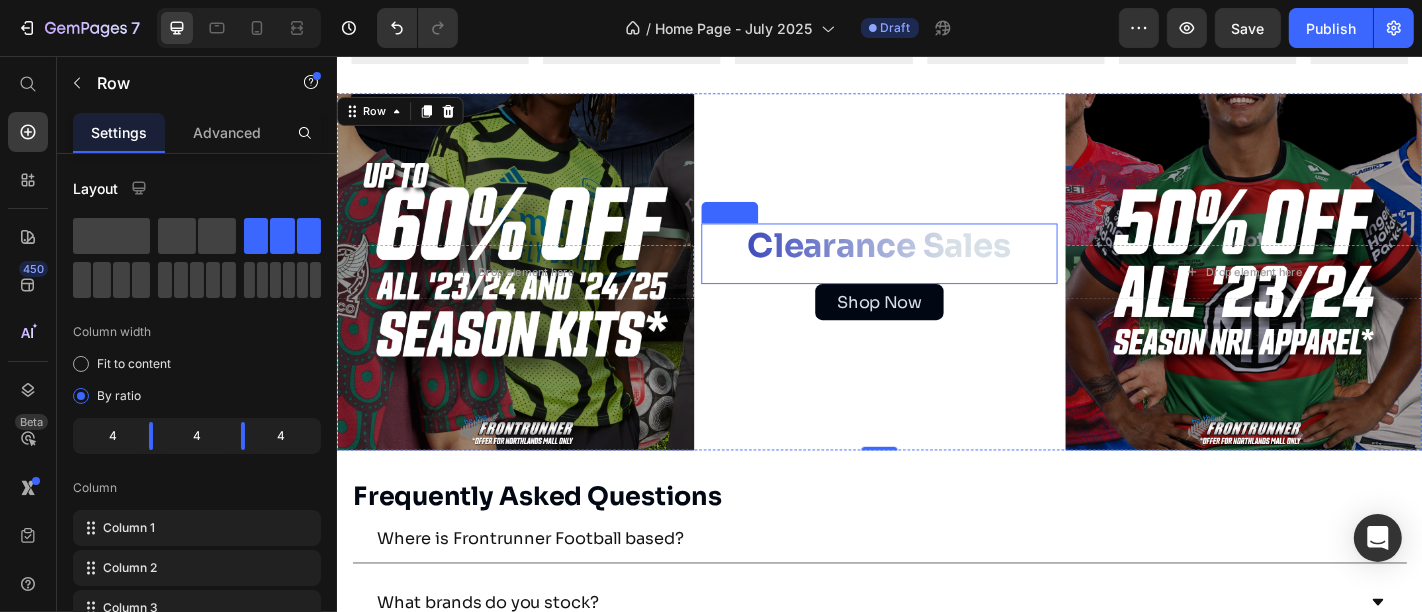 click on "Clearance Sales" at bounding box center (936, 266) 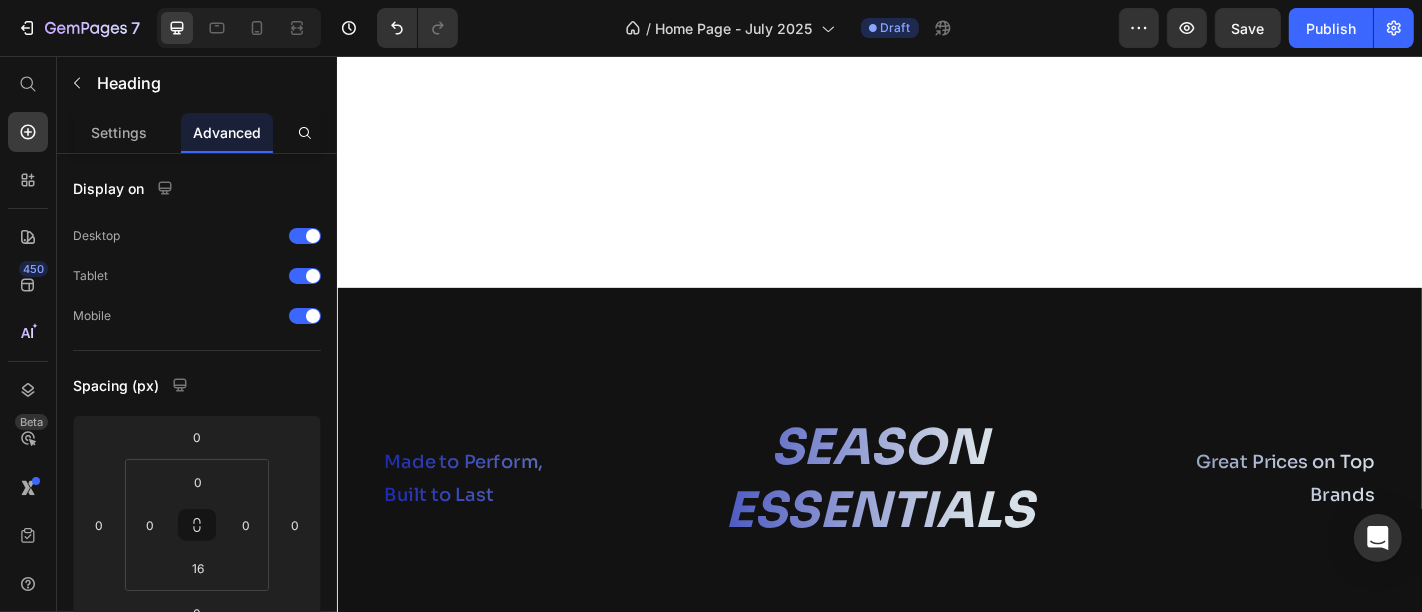 scroll, scrollTop: 2552, scrollLeft: 0, axis: vertical 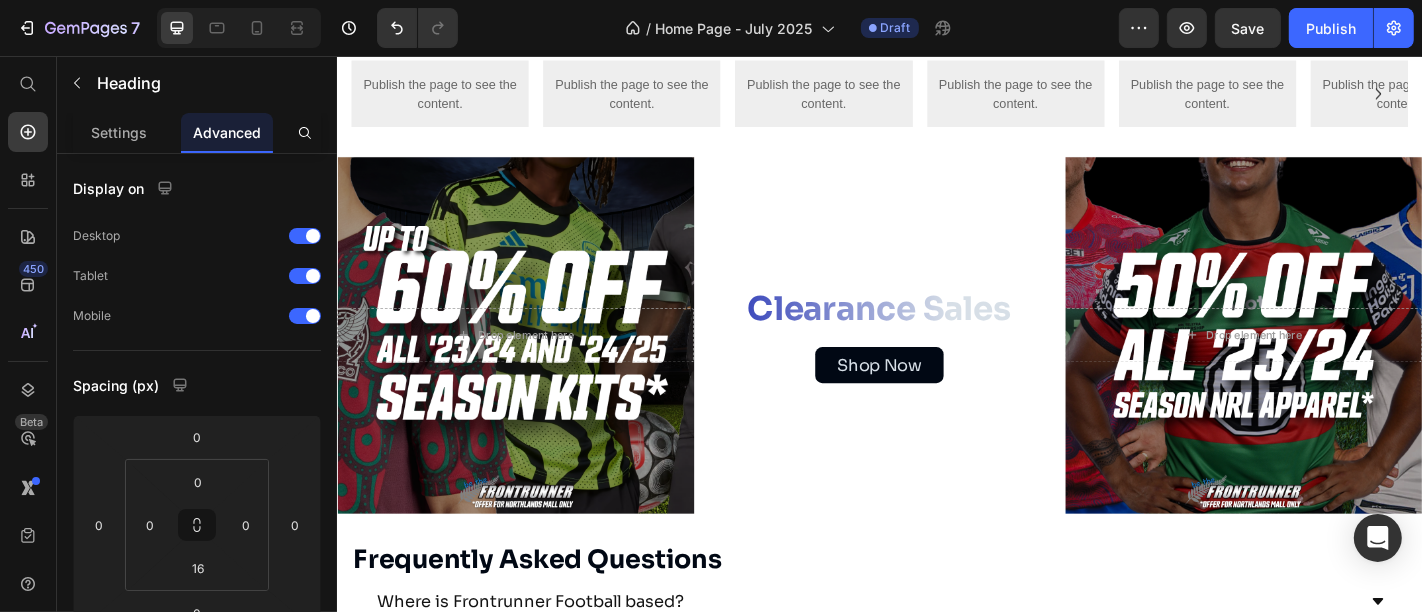 click on "Clearance Sales" at bounding box center [936, 336] 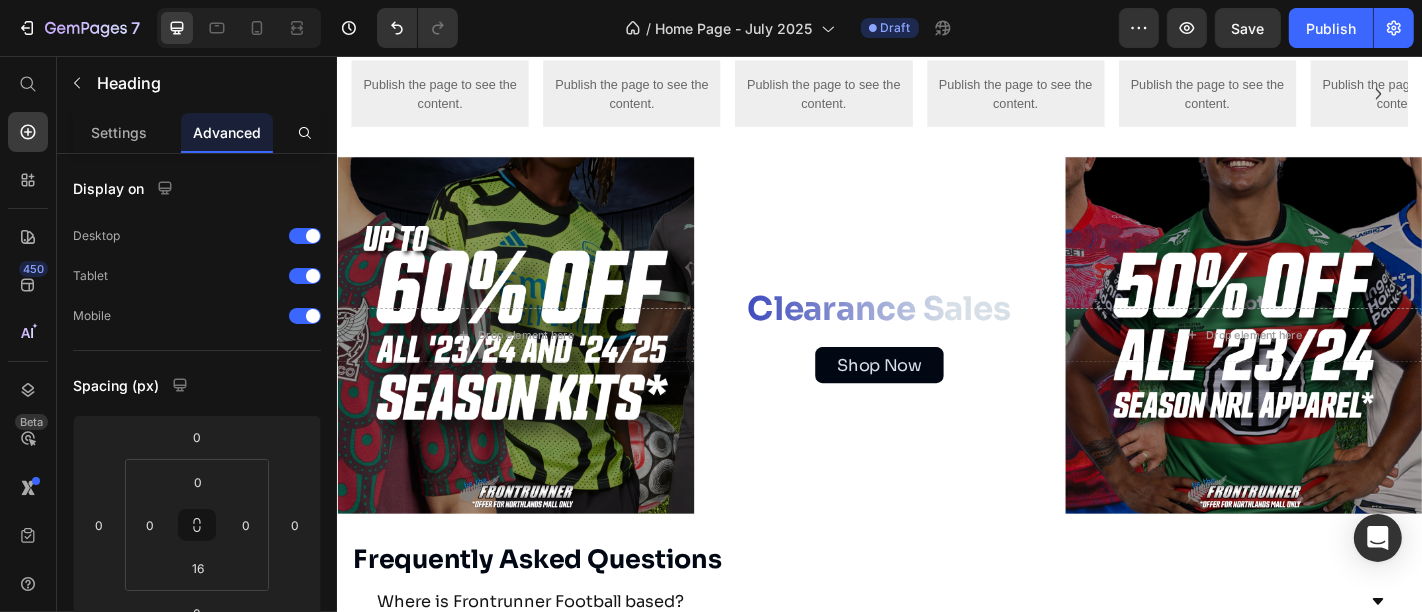 click on "Clearance Sales" at bounding box center (936, 336) 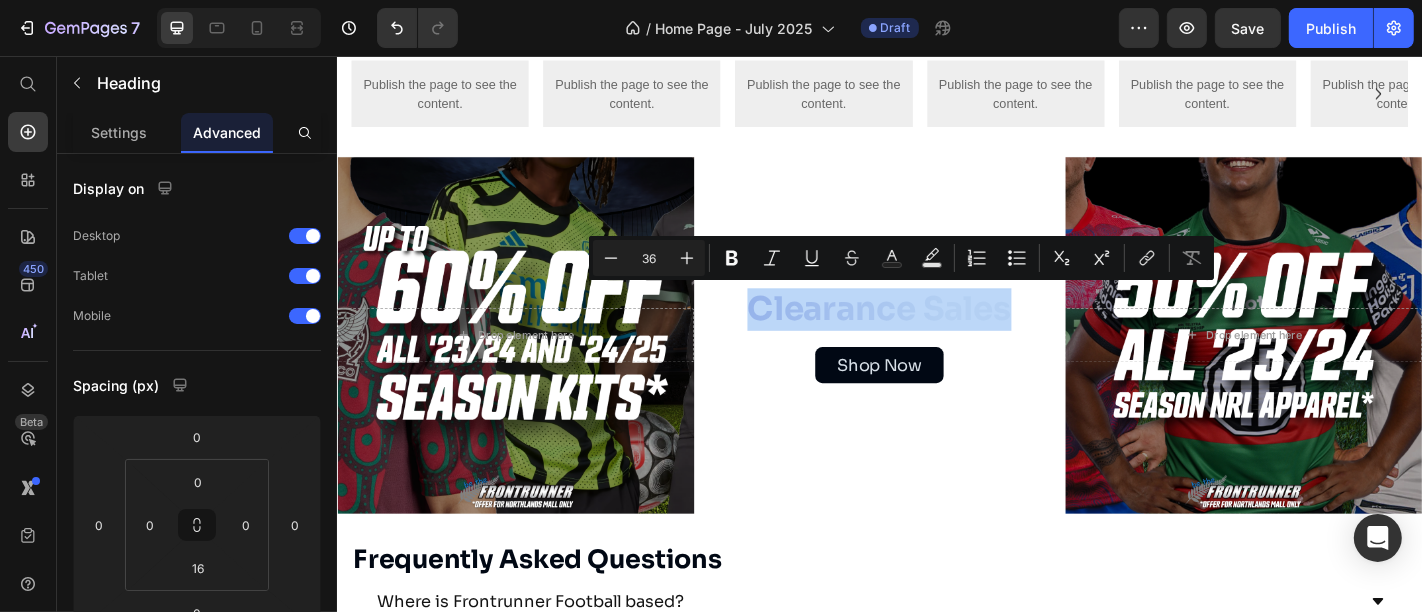 click on "Clearance Sales" at bounding box center (936, 336) 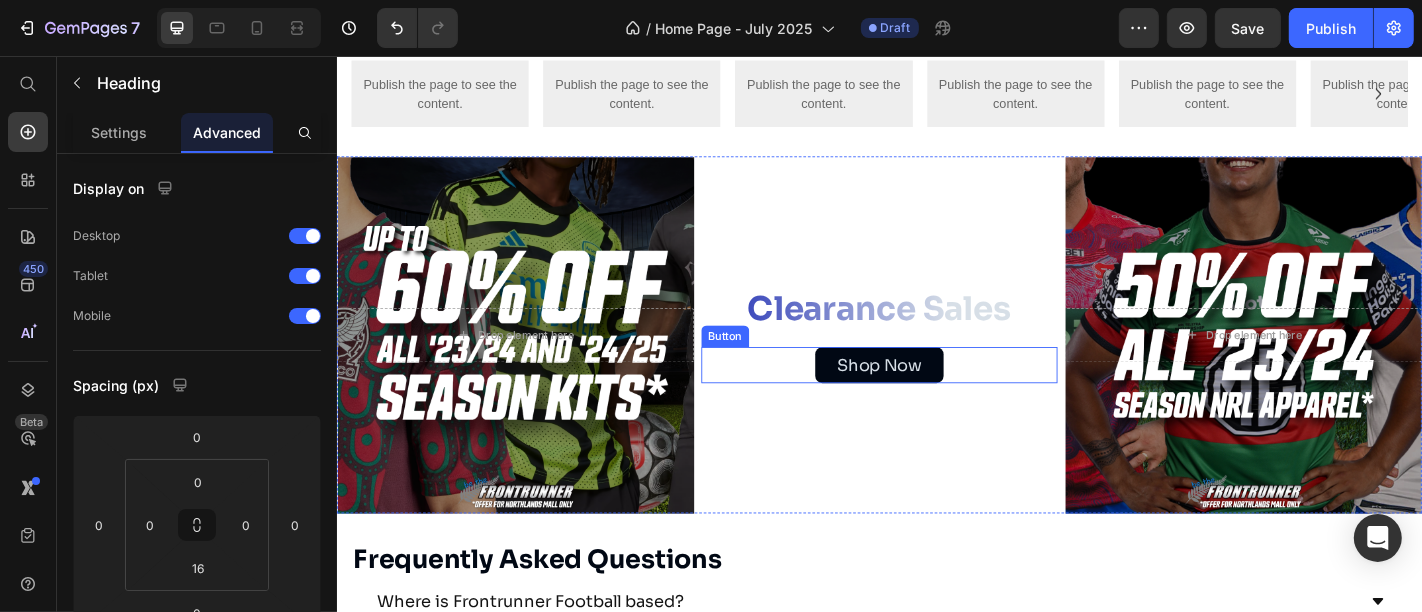 click on "Shop Now Button" at bounding box center (936, 398) 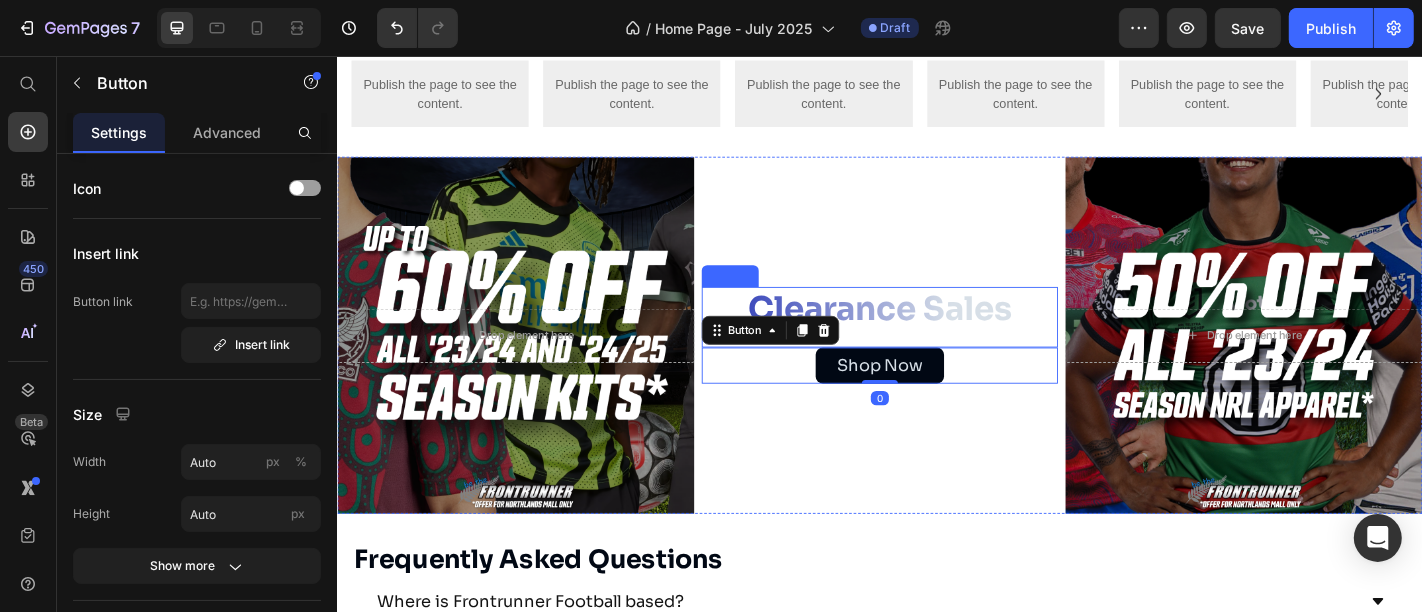 click on "Clearance Sales" at bounding box center [936, 336] 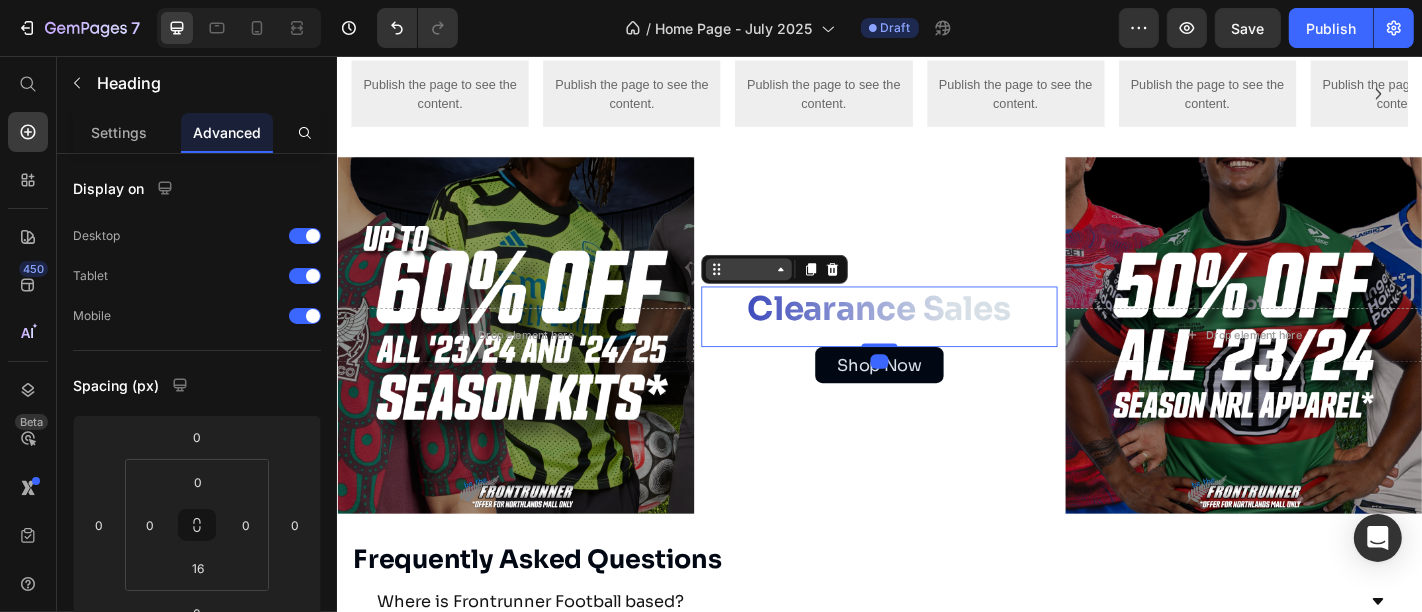 click on "Heading" at bounding box center [791, 292] 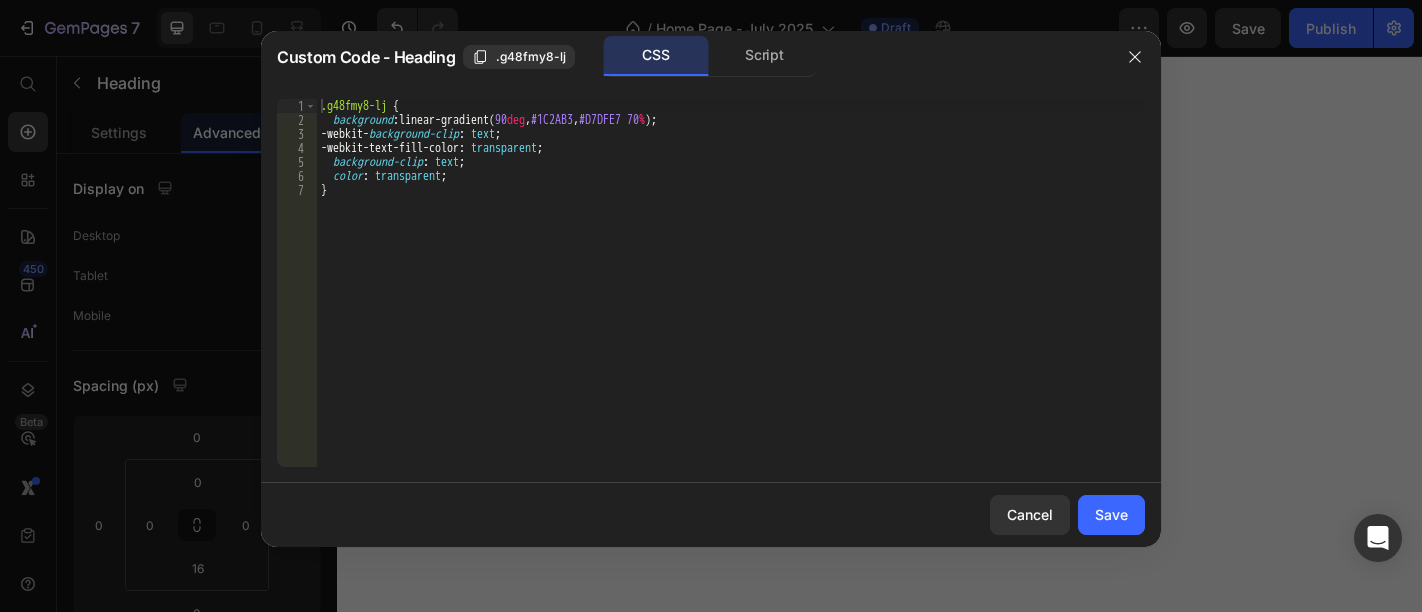 scroll, scrollTop: 0, scrollLeft: 0, axis: both 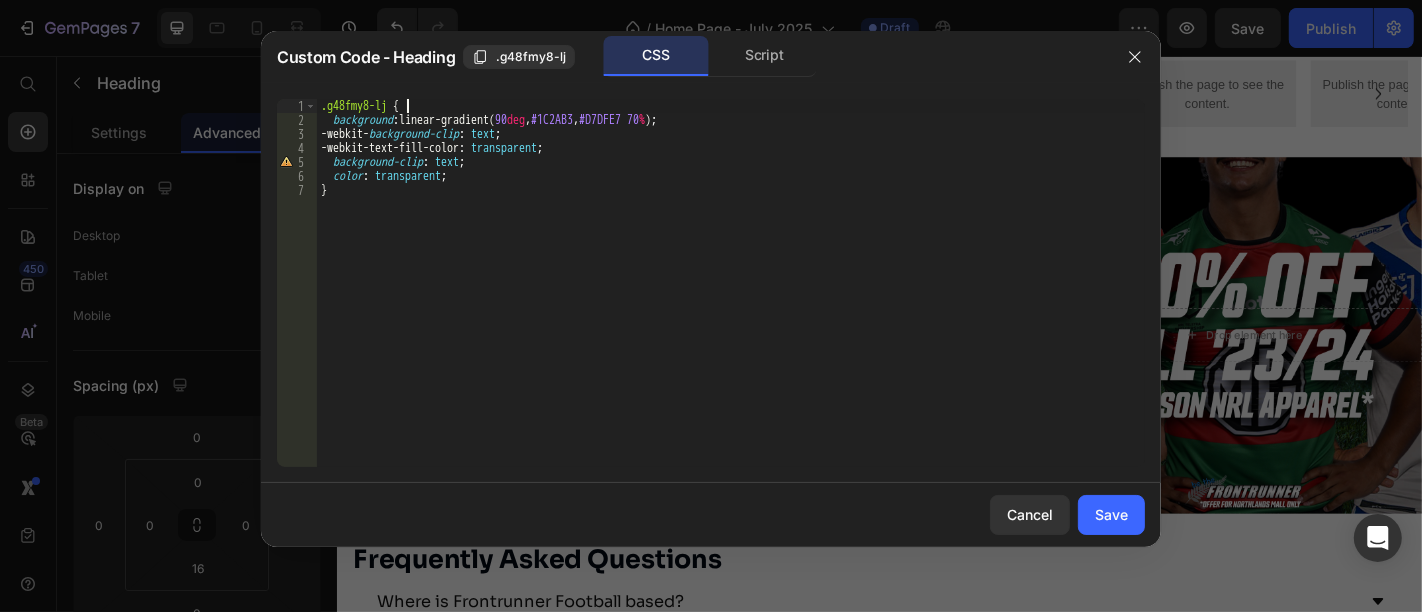 click on ".g48fmy8-lj   {    background :  linear-gradient( 90 deg ,  #1C2AB3 ,  #D7DFE7   70 % ) ;   -webkit- background-clip :   text ;   -webkit-text-fill-color :   transparent ;    background-clip :   text ;    color :   transparent ; }" at bounding box center (731, 297) 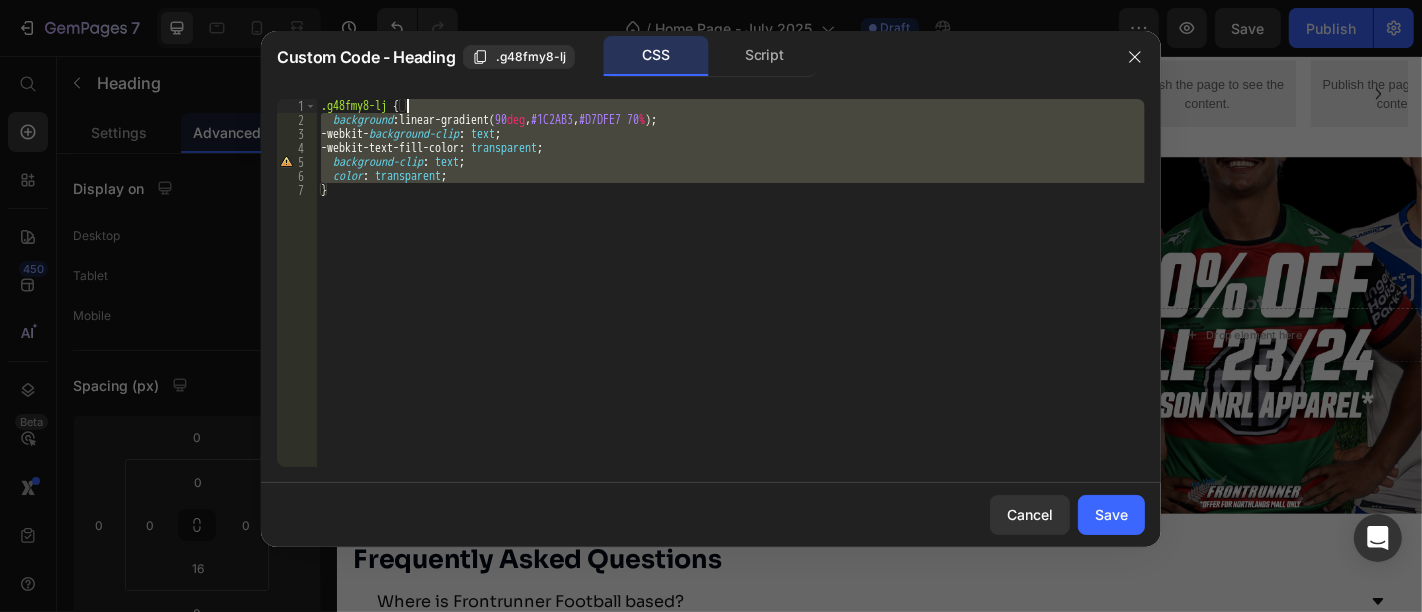 click on ".g48fmy8-lj   {    background :  linear-gradient( 90 deg ,  #1C2AB3 ,  #D7DFE7   70 % ) ;   -webkit- background-clip :   text ;   -webkit-text-fill-color :   transparent ;    background-clip :   text ;    color :   transparent ; }" at bounding box center [731, 283] 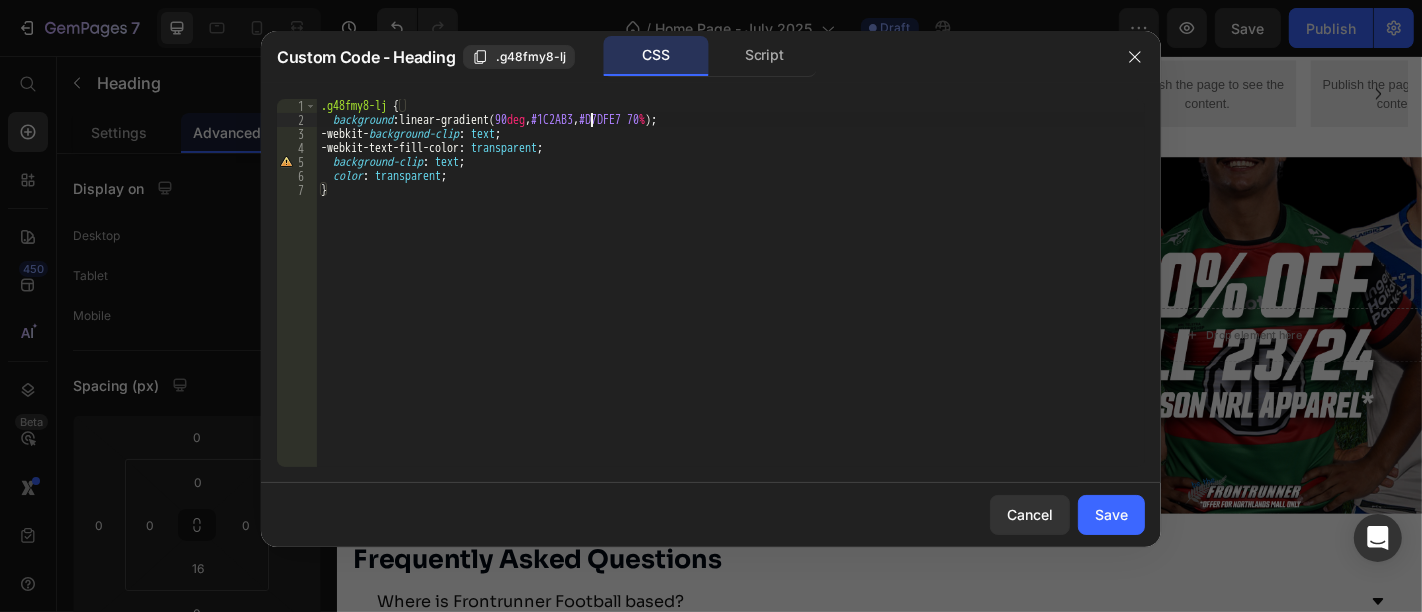 click on ".g48fmy8-lj   {    background :  linear-gradient( 90 deg ,  #1C2AB3 ,  #D7DFE7   70 % ) ;   -webkit- background-clip :   text ;   -webkit-text-fill-color :   transparent ;    background-clip :   text ;    color :   transparent ; }" at bounding box center [731, 297] 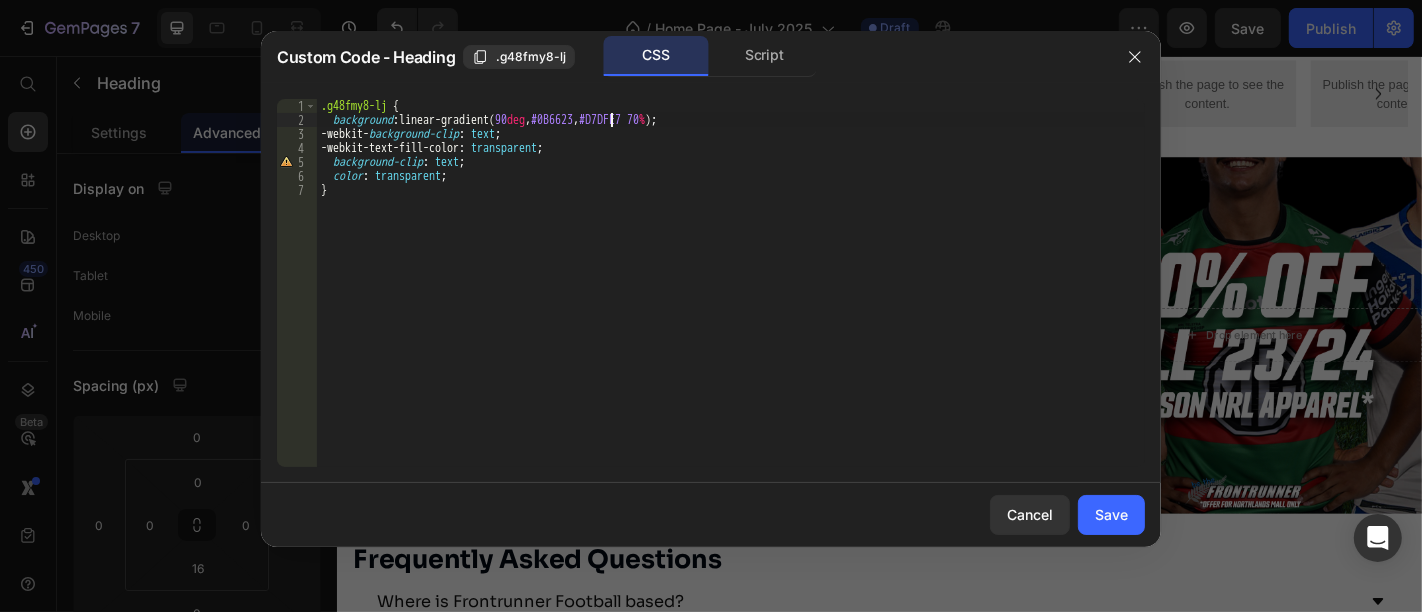scroll, scrollTop: 0, scrollLeft: 24, axis: horizontal 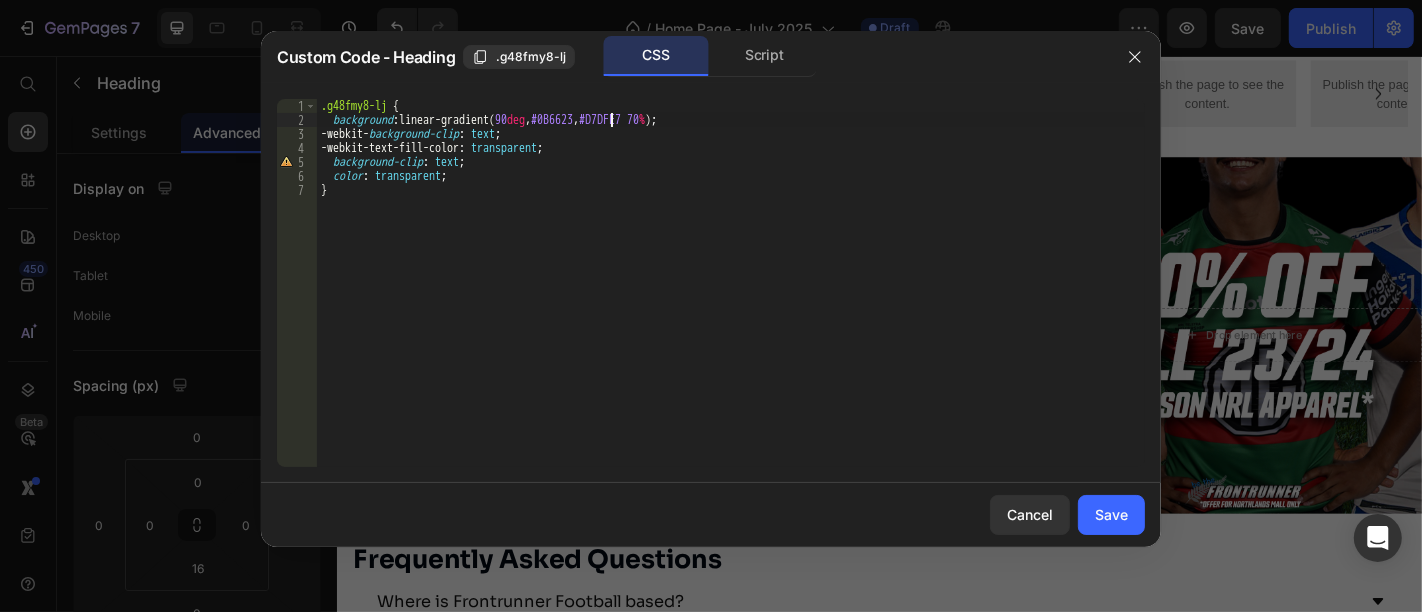 click on ".g48fmy8-lj   {    background :  linear-gradient( 90 deg ,  #0B6623 ,  #D7DFE7   70 % ) ;   -webkit- background-clip :   text ;   -webkit-text-fill-color :   transparent ;    background-clip :   text ;    color :   transparent ; }" at bounding box center [731, 297] 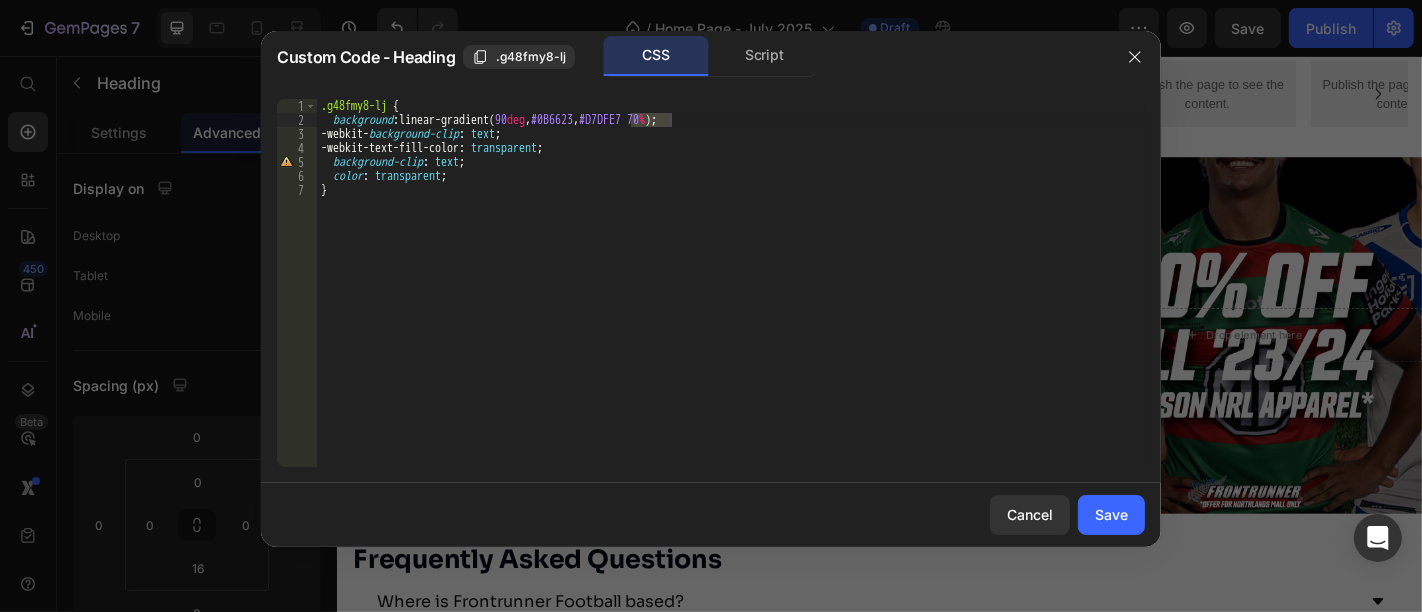 click on ".g48fmy8-lj   {    background :  linear-gradient( 90 deg ,  #0B6623 ,  #D7DFE7   70 % ) ;   -webkit- background-clip :   text ;   -webkit-text-fill-color :   transparent ;    background-clip :   text ;    color :   transparent ; }" at bounding box center [731, 283] 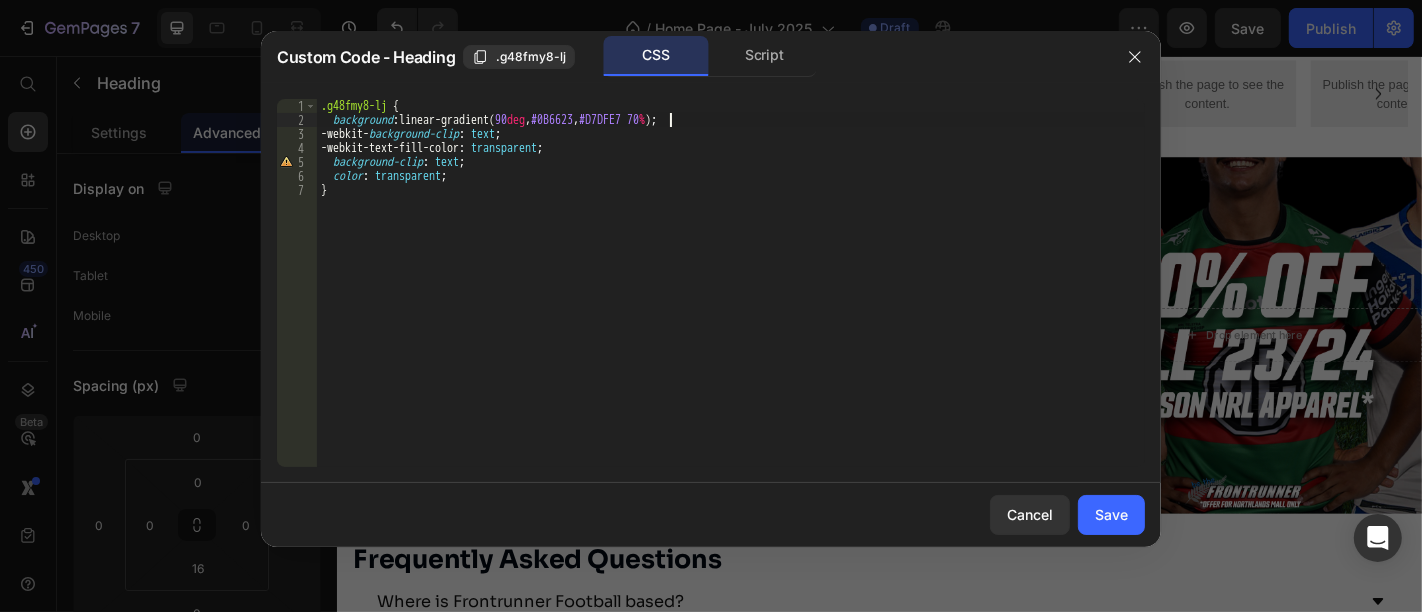 click on ".g48fmy8-lj   {    background :  linear-gradient( 90 deg ,  #0B6623 ,  #D7DFE7   70 % ) ;   -webkit- background-clip :   text ;   -webkit-text-fill-color :   transparent ;    background-clip :   text ;    color :   transparent ; }" at bounding box center (731, 297) 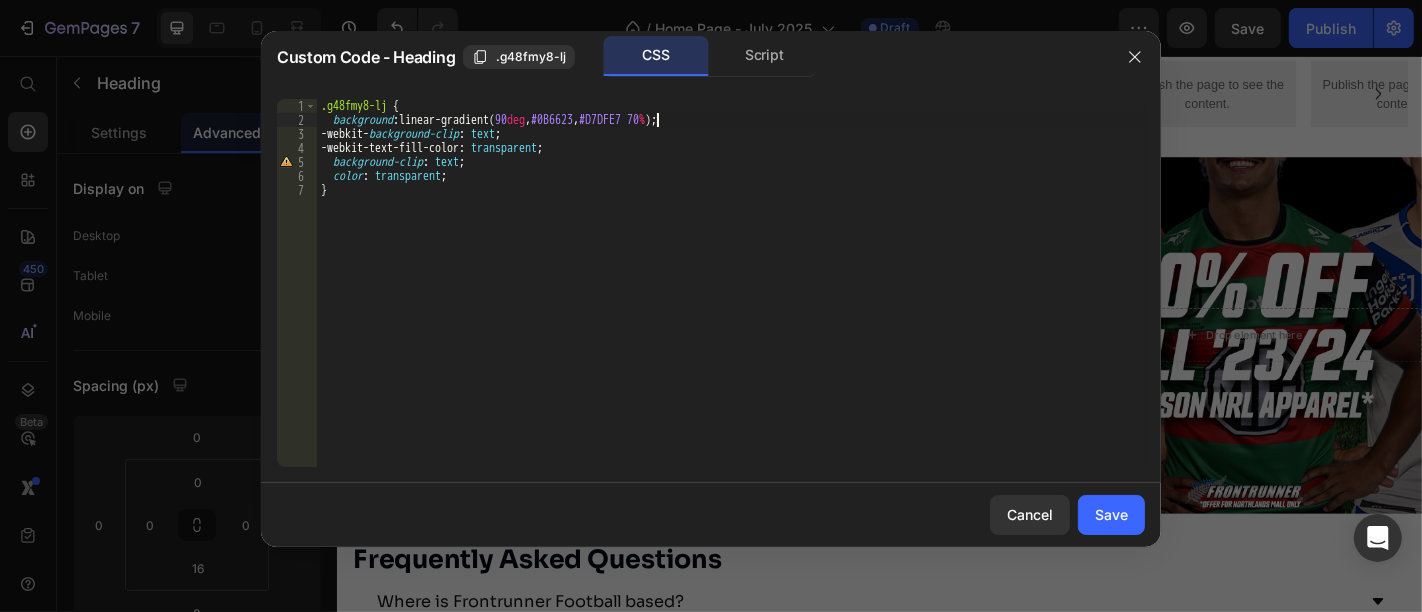 click on ".g48fmy8-lj   {    background :  linear-gradient( 90 deg ,  #0B6623 ,  #D7DFE7   70 % ) ;   -webkit- background-clip :   text ;   -webkit-text-fill-color :   transparent ;    background-clip :   text ;    color :   transparent ; }" at bounding box center (731, 297) 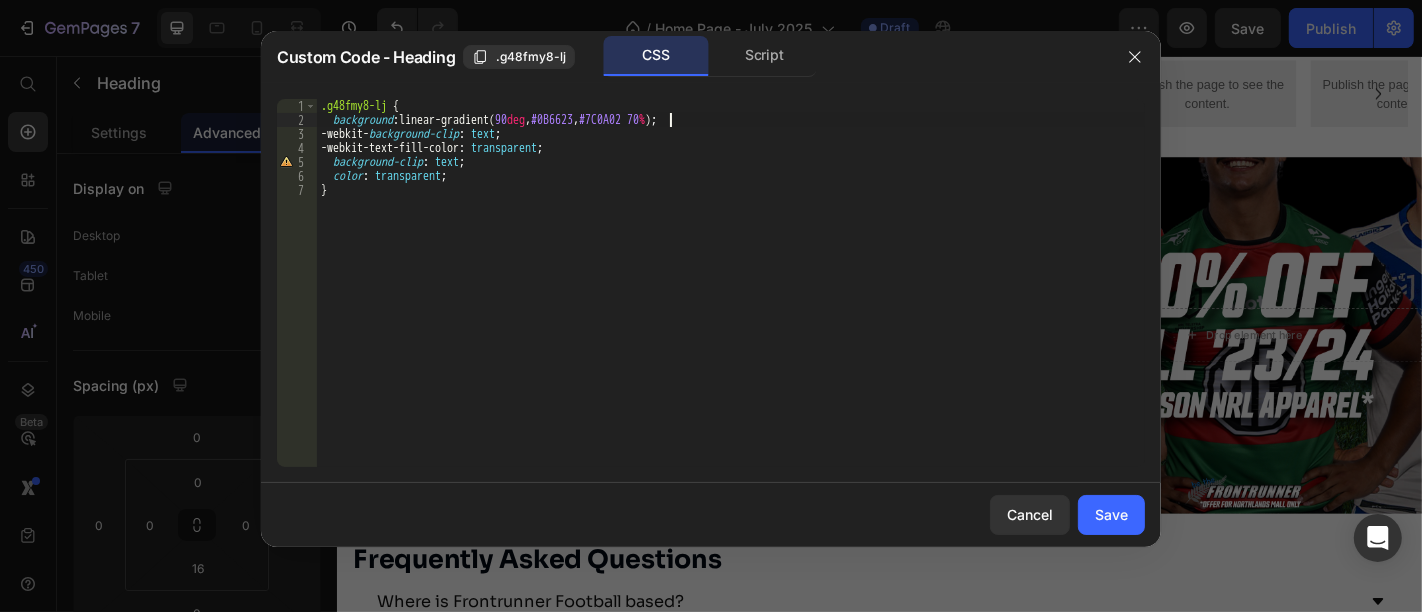 scroll, scrollTop: 0, scrollLeft: 29, axis: horizontal 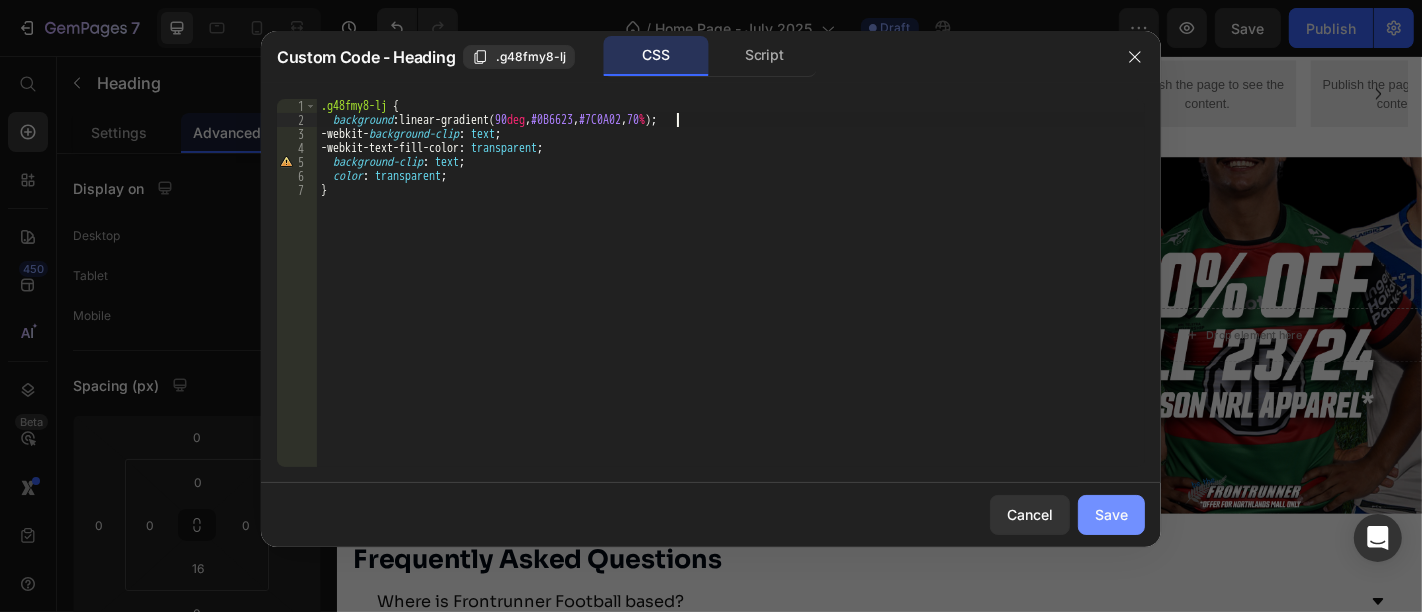 type on "background: linear-gradient(90deg, #0B6623, #7C0A02, 70%);" 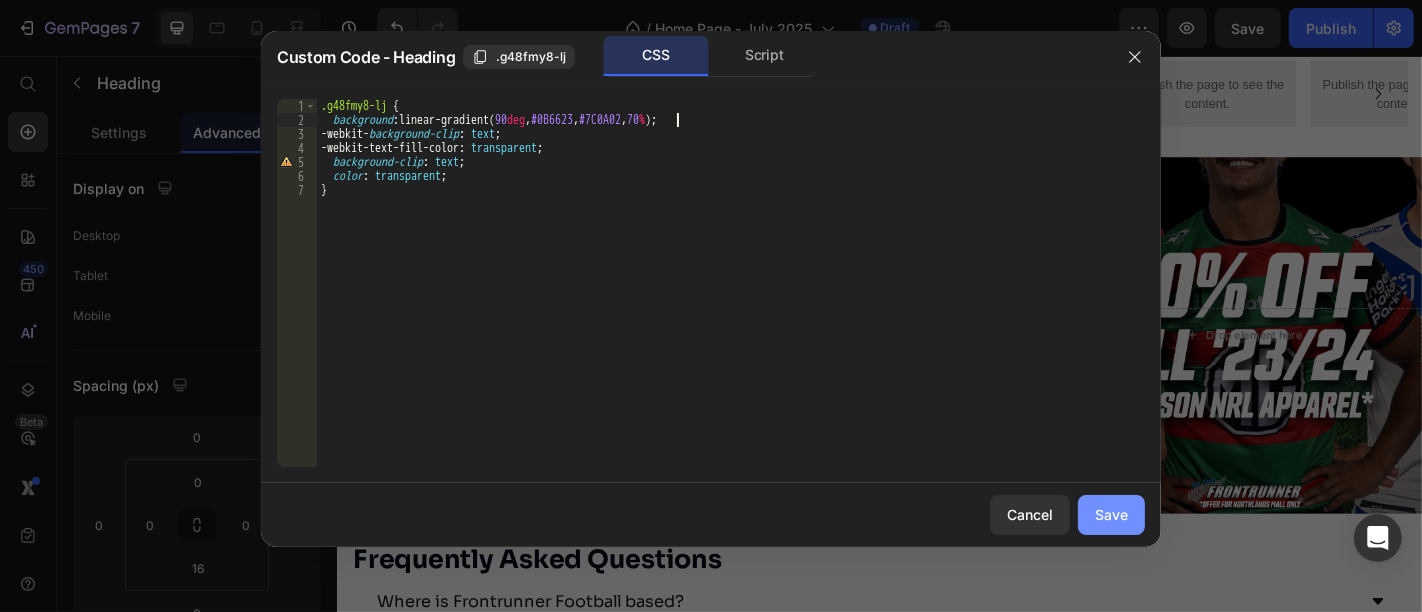 click on "Save" at bounding box center (1111, 514) 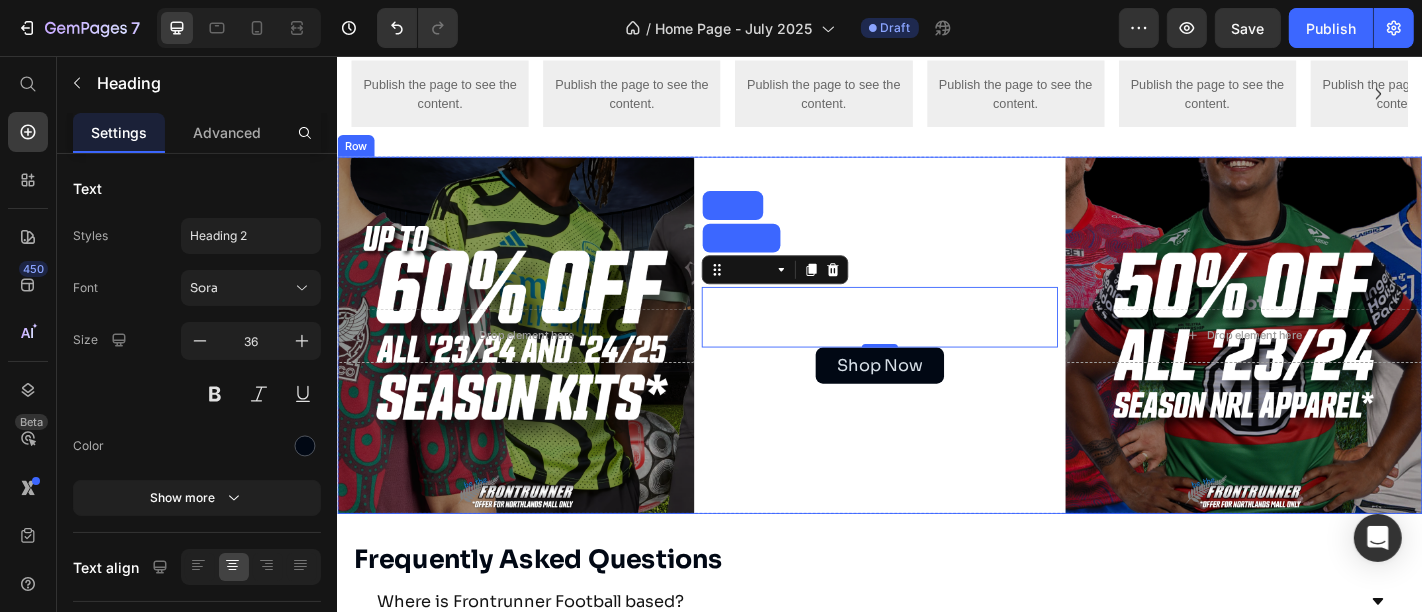 click on "Clearance Sales Heading Row 3 cols Section   0 Shop Now Button" at bounding box center (936, 364) 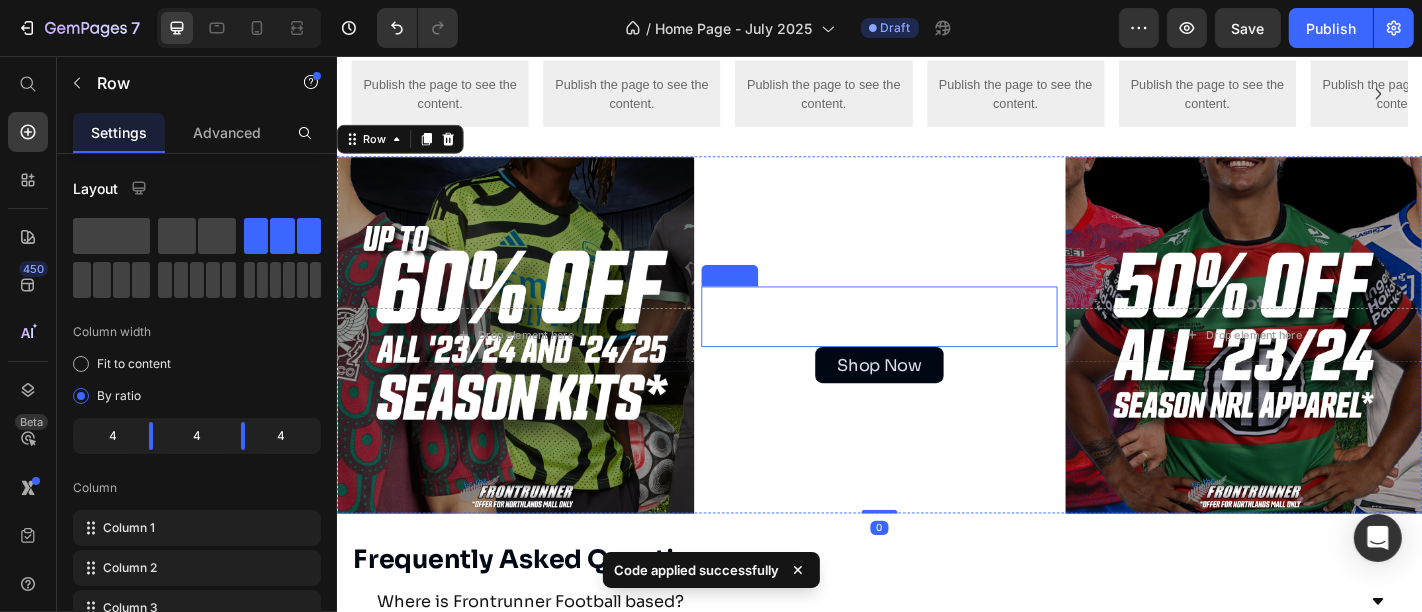 click on "Clearance Sales" at bounding box center (936, 336) 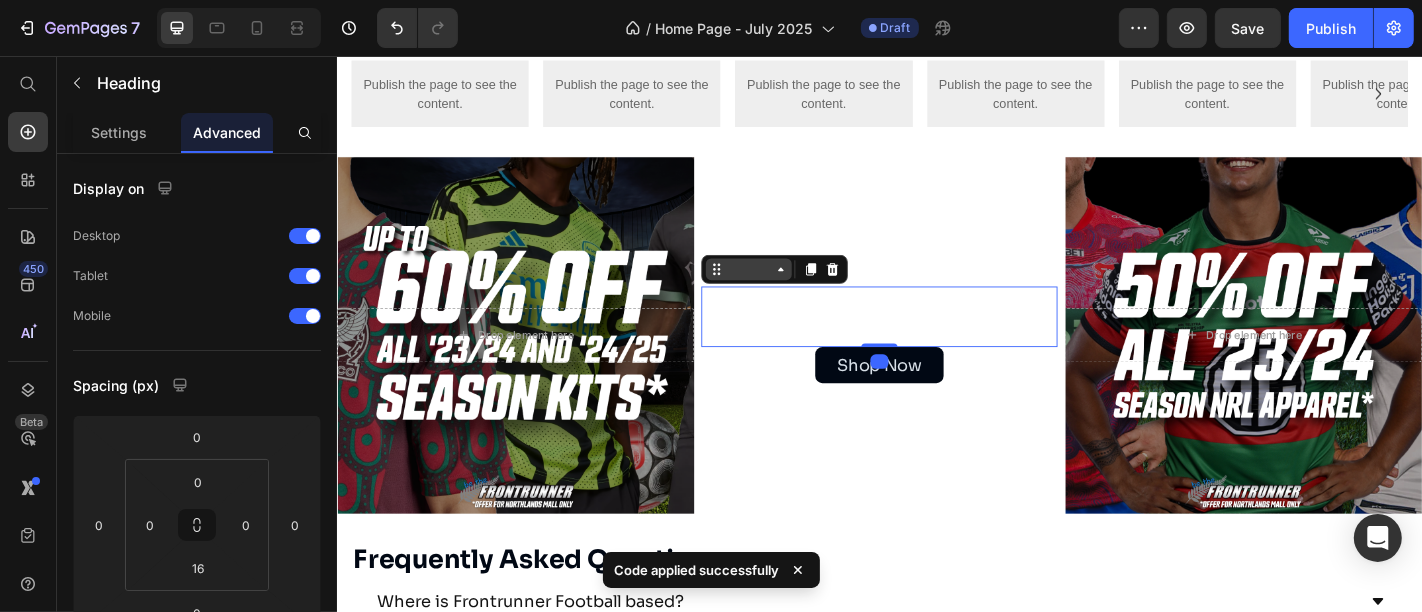 click on "Heading" at bounding box center [791, 292] 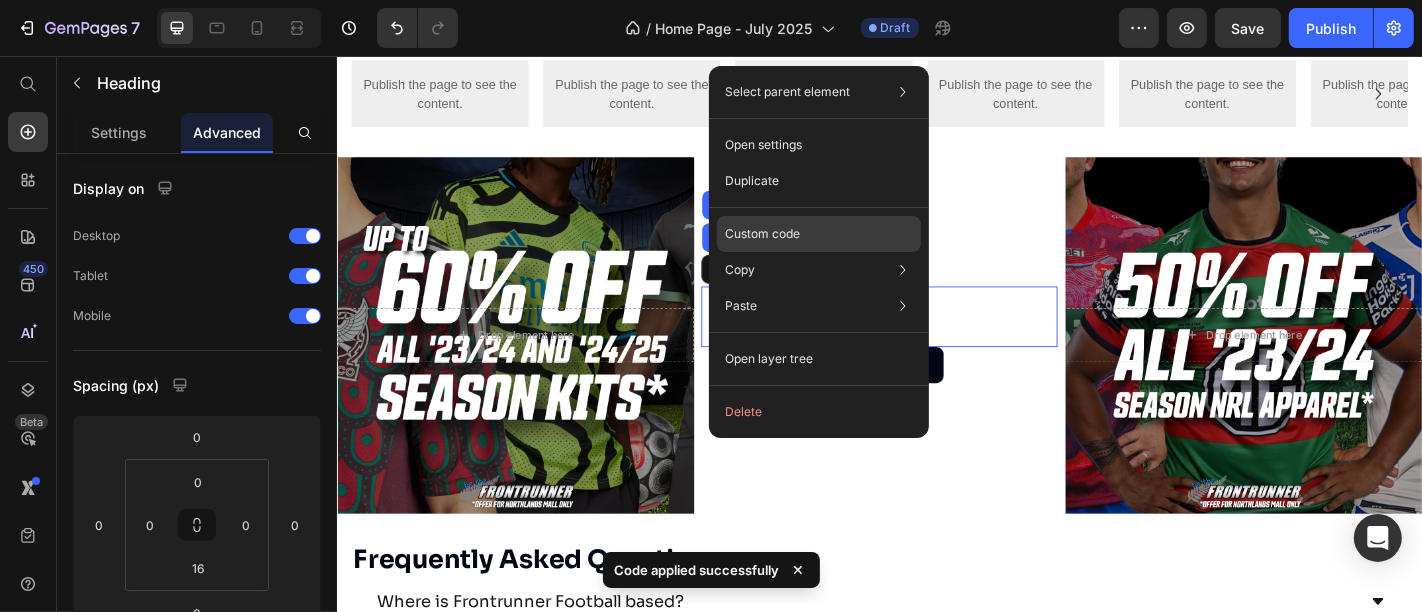 click on "Custom code" at bounding box center (762, 234) 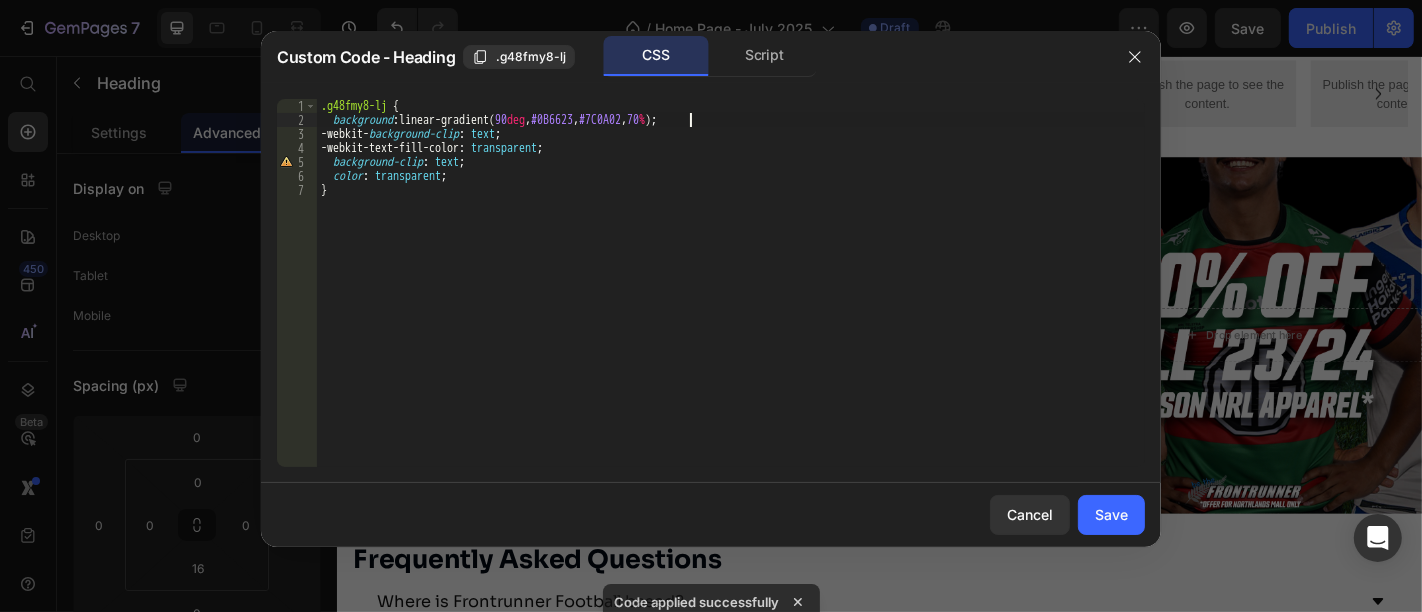 click on ".g48fmy8-lj   {    background :  linear-gradient( 90 deg ,  #0B6623 ,  #7C0A02 ,  70 % ) ;   -webkit- background-clip :   text ;   -webkit-text-fill-color :   transparent ;    background-clip :   text ;    color :   transparent ; }" at bounding box center [731, 297] 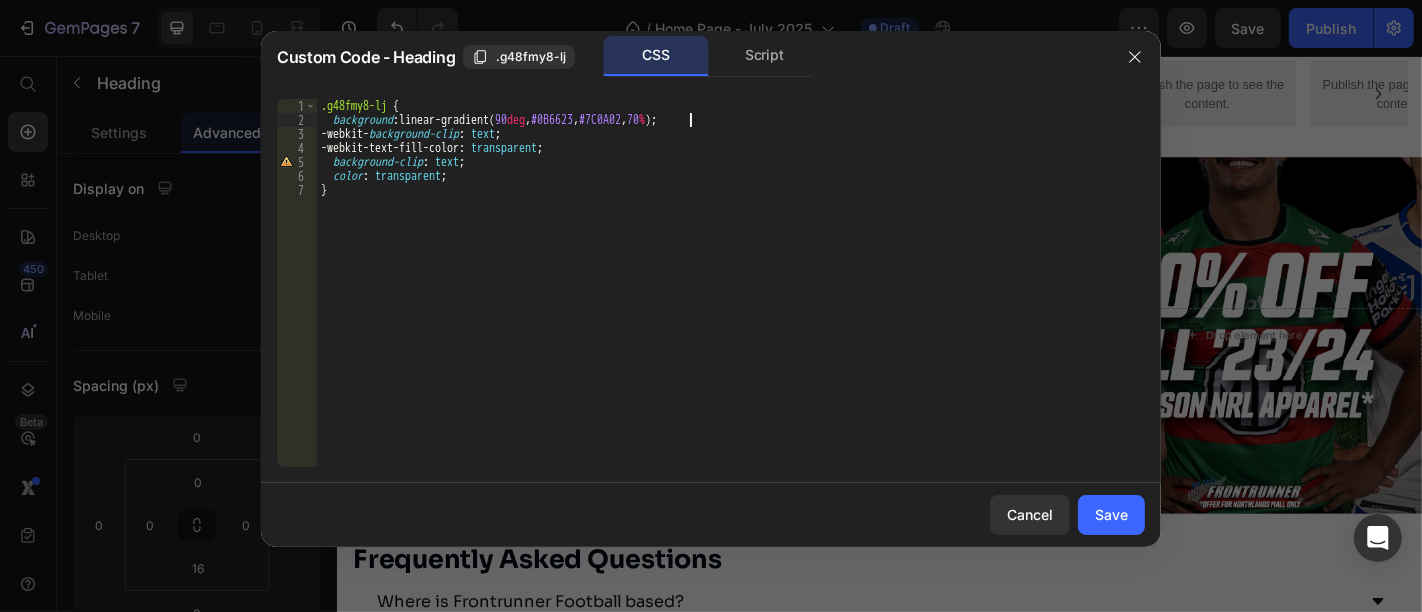 click on ".g48fmy8-lj   {    background :  linear-gradient( 90 deg ,  #0B6623 ,  #7C0A02 ,  70 % ) ;   -webkit- background-clip :   text ;   -webkit-text-fill-color :   transparent ;    background-clip :   text ;    color :   transparent ; }" at bounding box center [731, 297] 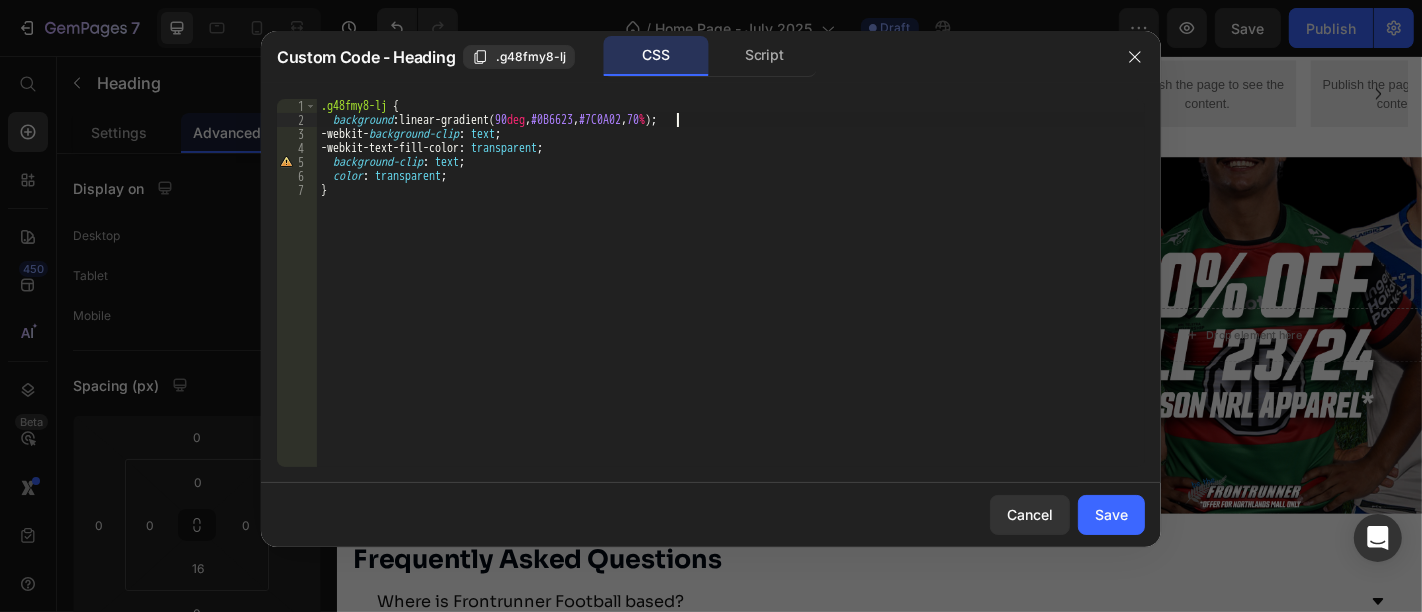 type on "background: linear-gradient(90deg, #0B6623, #7C0A02 70%);" 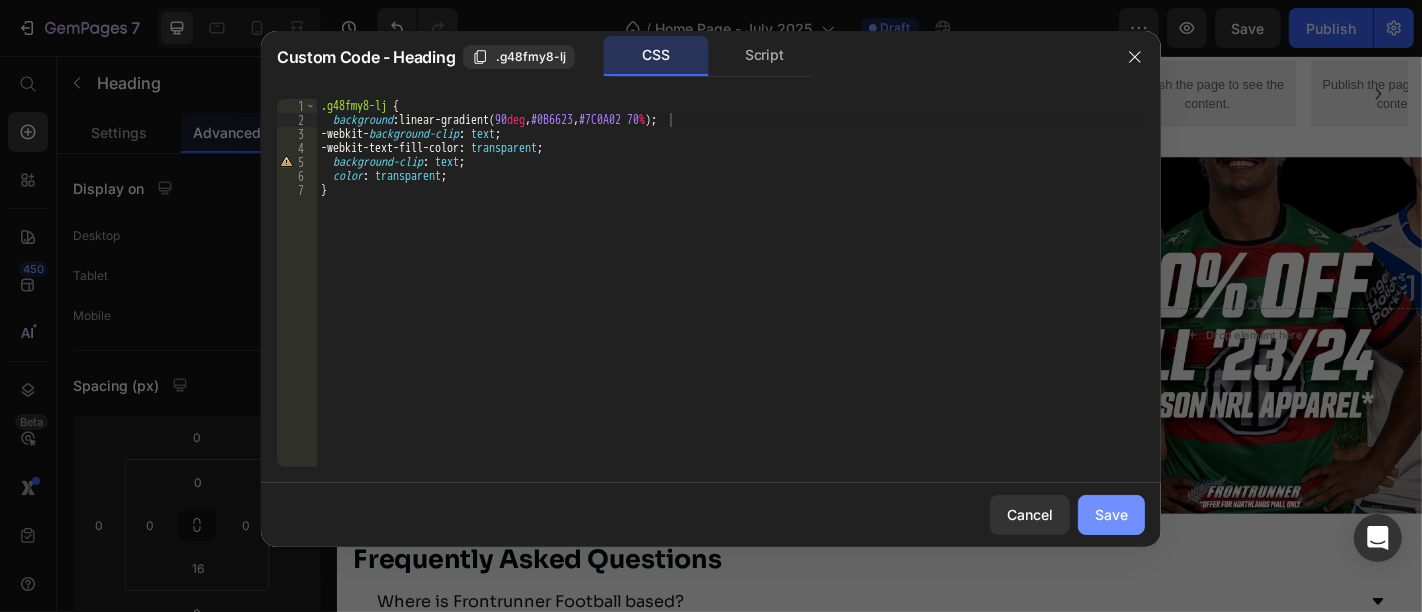 click on "Save" at bounding box center [1111, 514] 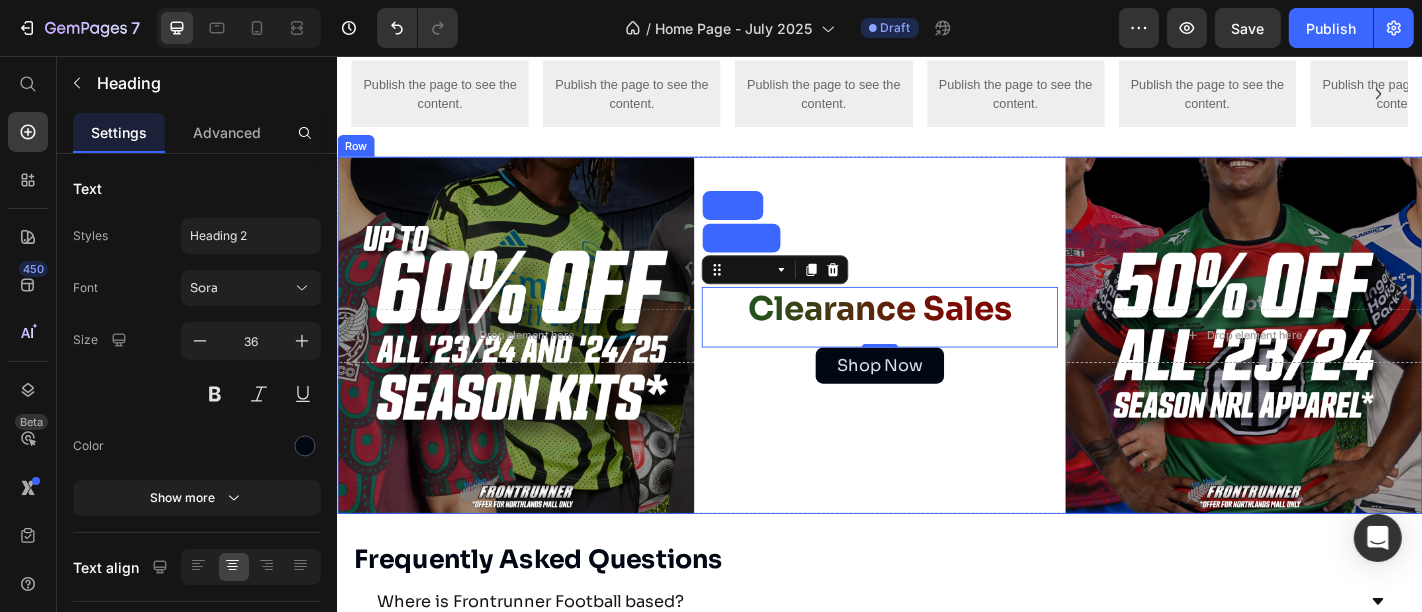 click on "Clearance Sales Heading Row 3 cols Section   0 Shop Now Button" at bounding box center (936, 364) 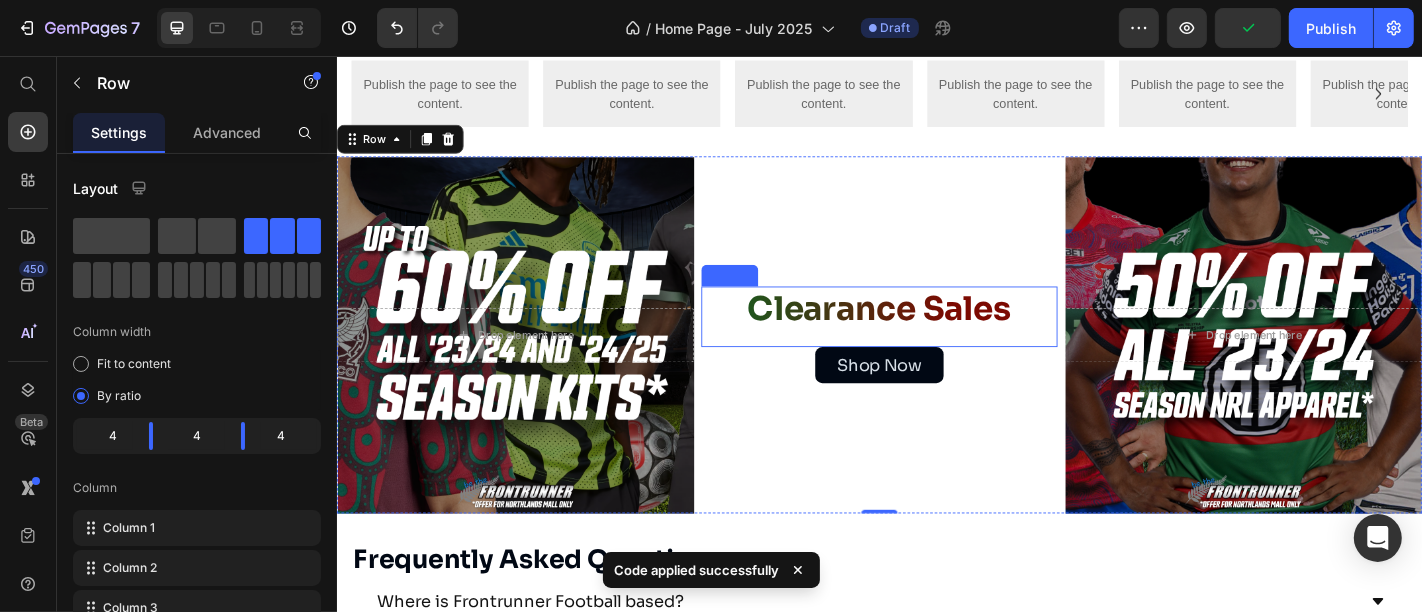 click on "Clearance Sales" at bounding box center (936, 336) 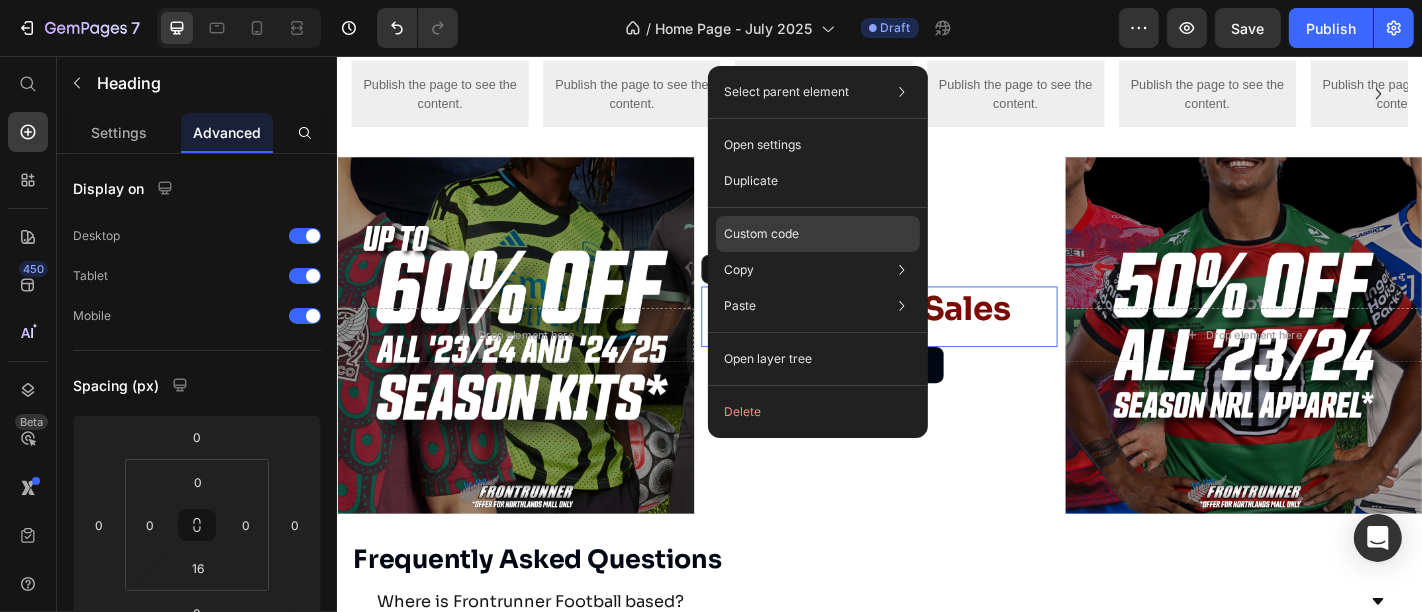 click on "Custom code" 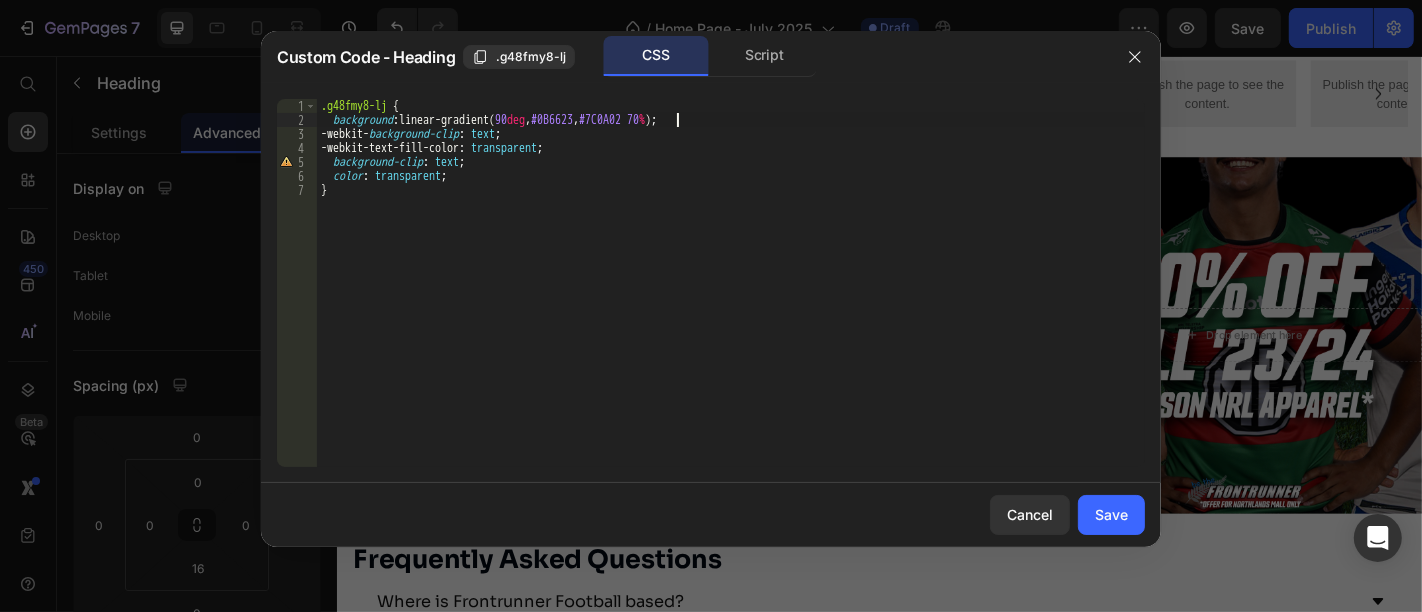 click on ".g48fmy8-lj   {    background :  linear-gradient( 90 deg ,  #0B6623 ,  #7C0A02   70 % ) ;   -webkit- background-clip :   text ;   -webkit-text-fill-color :   transparent ;    background-clip :   text ;    color :   transparent ; }" at bounding box center (731, 297) 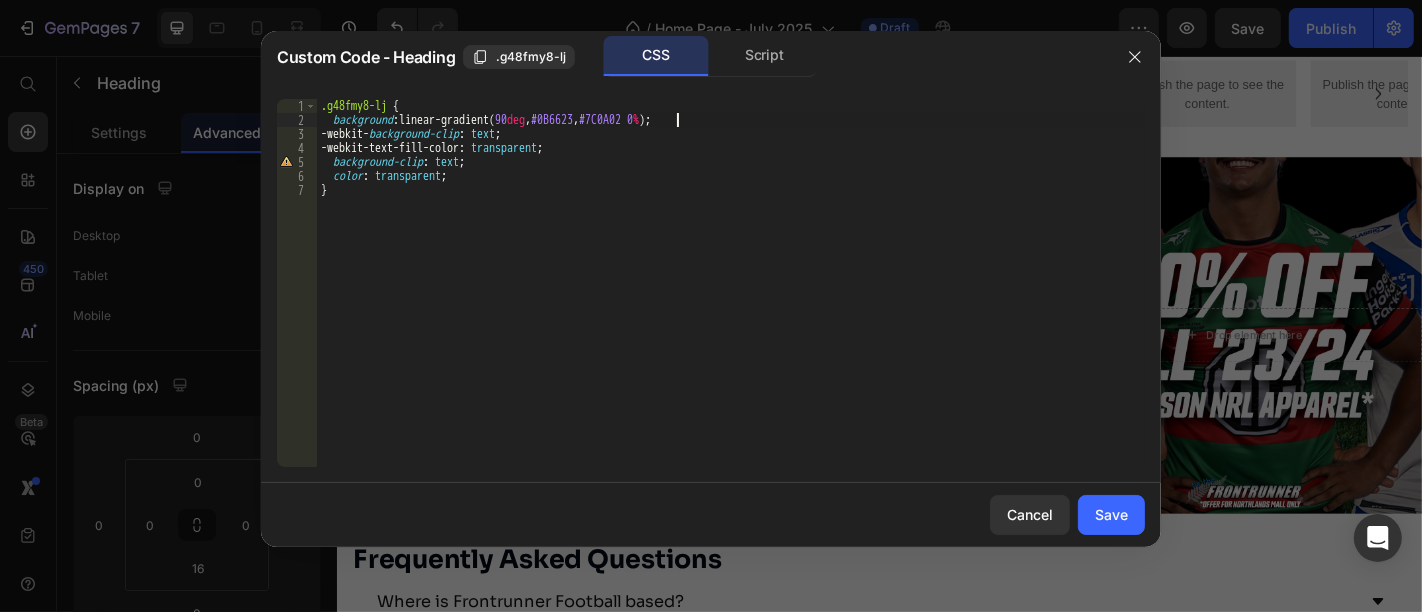 scroll, scrollTop: 0, scrollLeft: 30, axis: horizontal 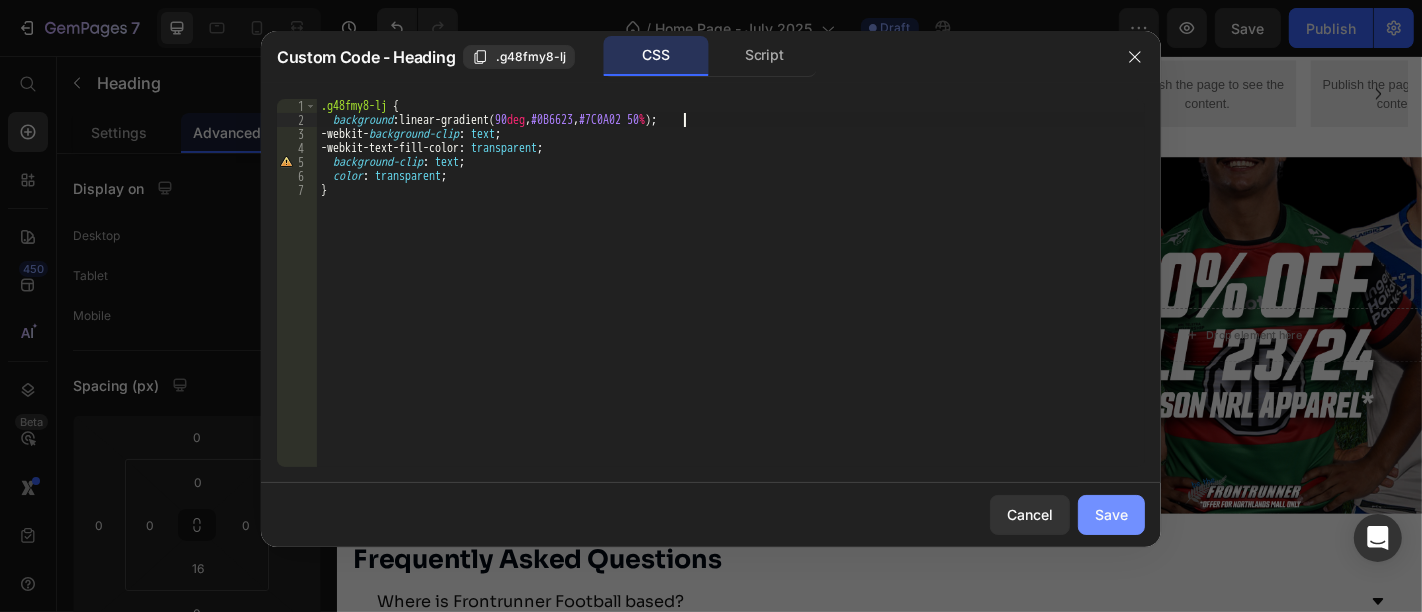 type on "background: linear-gradient(90deg, #0B6623, #7C0A02 50%);" 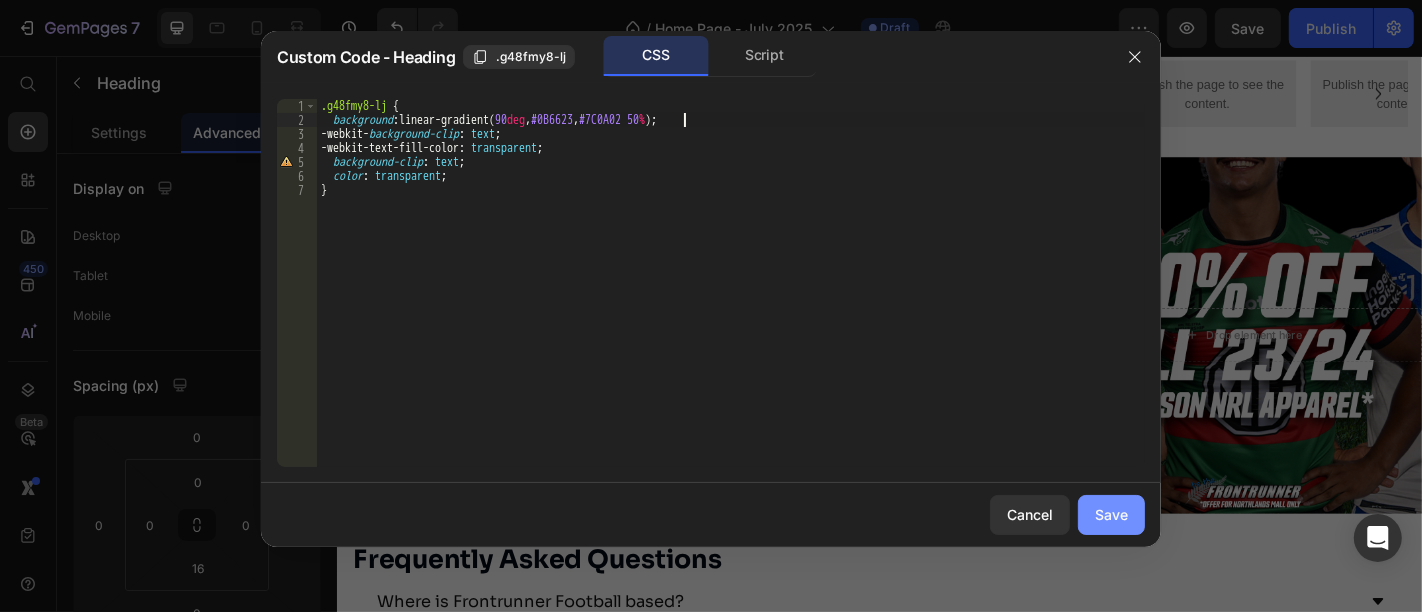 click on "Save" at bounding box center [1111, 514] 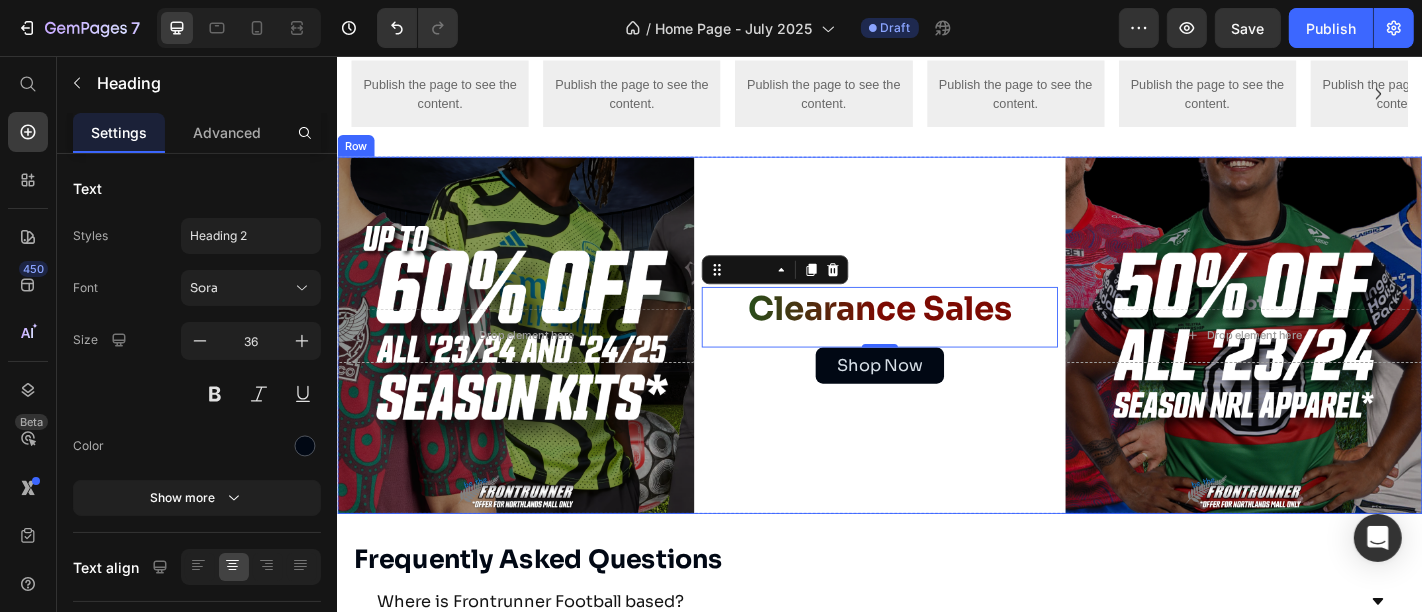click on "Clearance Sales Heading   0 Shop Now Button" at bounding box center [936, 364] 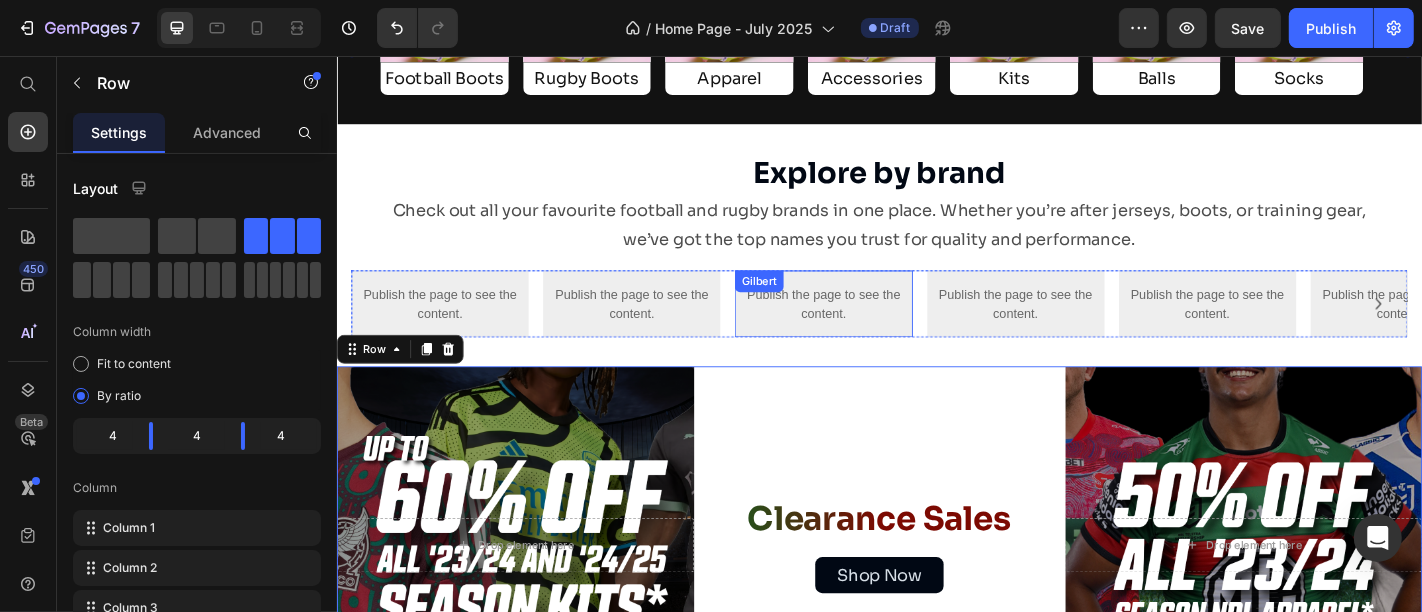 scroll, scrollTop: 2347, scrollLeft: 0, axis: vertical 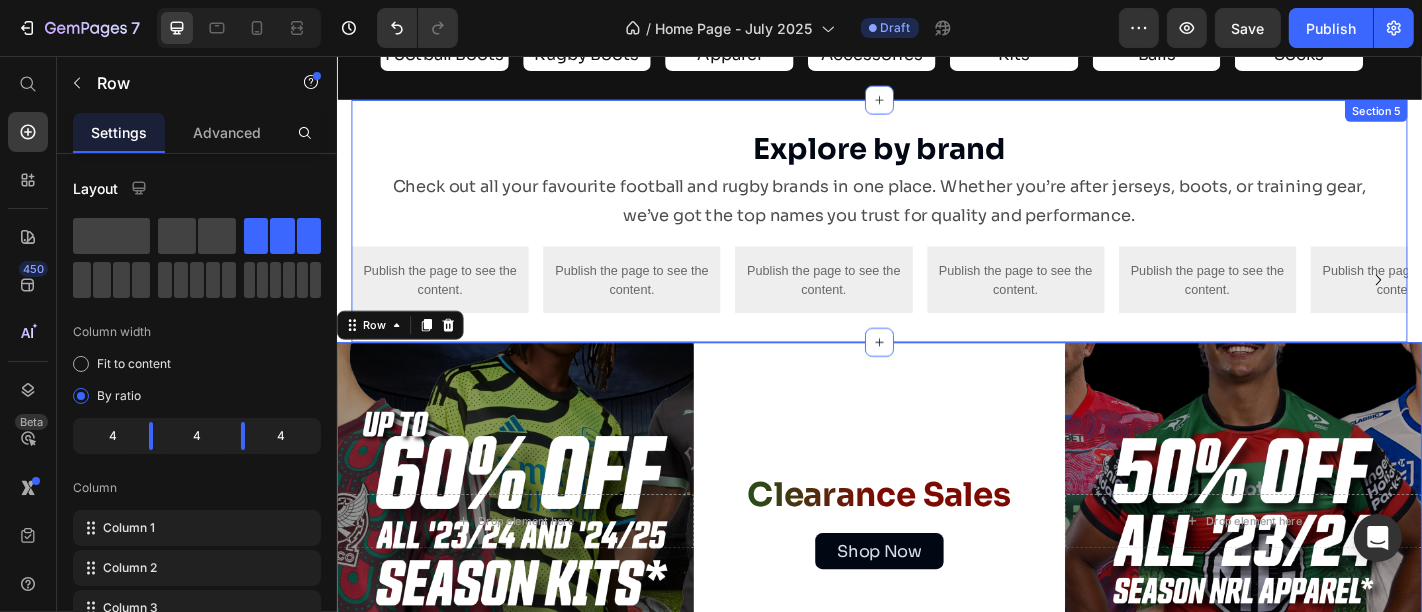 click on "Explore by brand Heading Check out all your favourite football and rugby brands in one place. Whether you’re after jerseys, boots, or training gear, we’ve got the top names you trust for quality and performance. Text Block
Publish the page to see the content.
Nike Row
Publish the page to see the content.
Adidas
Publish the page to see the content.
Gilbert
Publish the page to see the content.
Nike
Carousel Row Section 5" at bounding box center (936, 238) 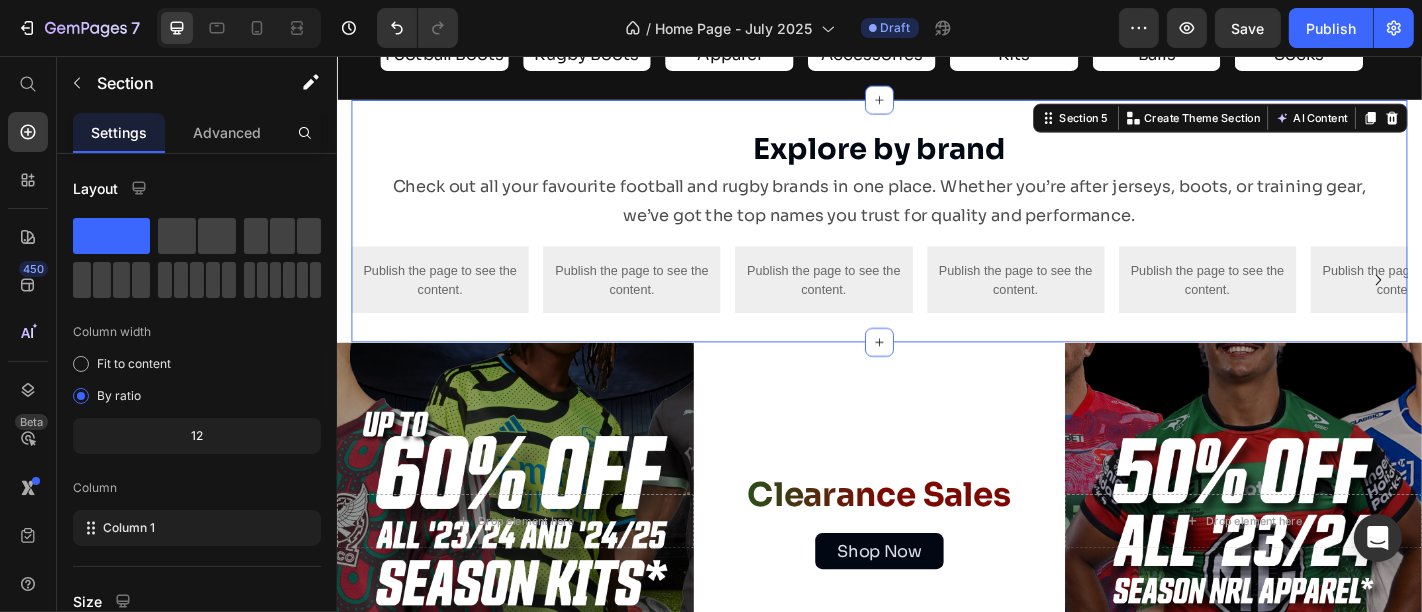 scroll, scrollTop: 2114, scrollLeft: 0, axis: vertical 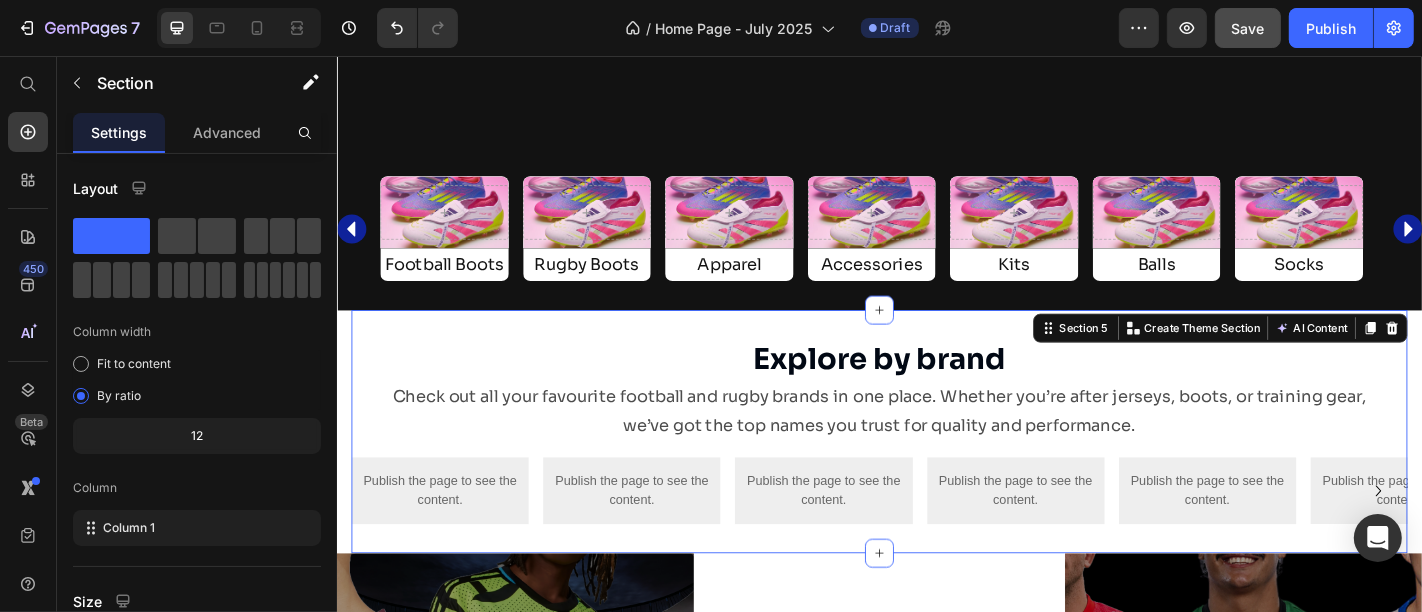 click on "Save" at bounding box center (1248, 28) 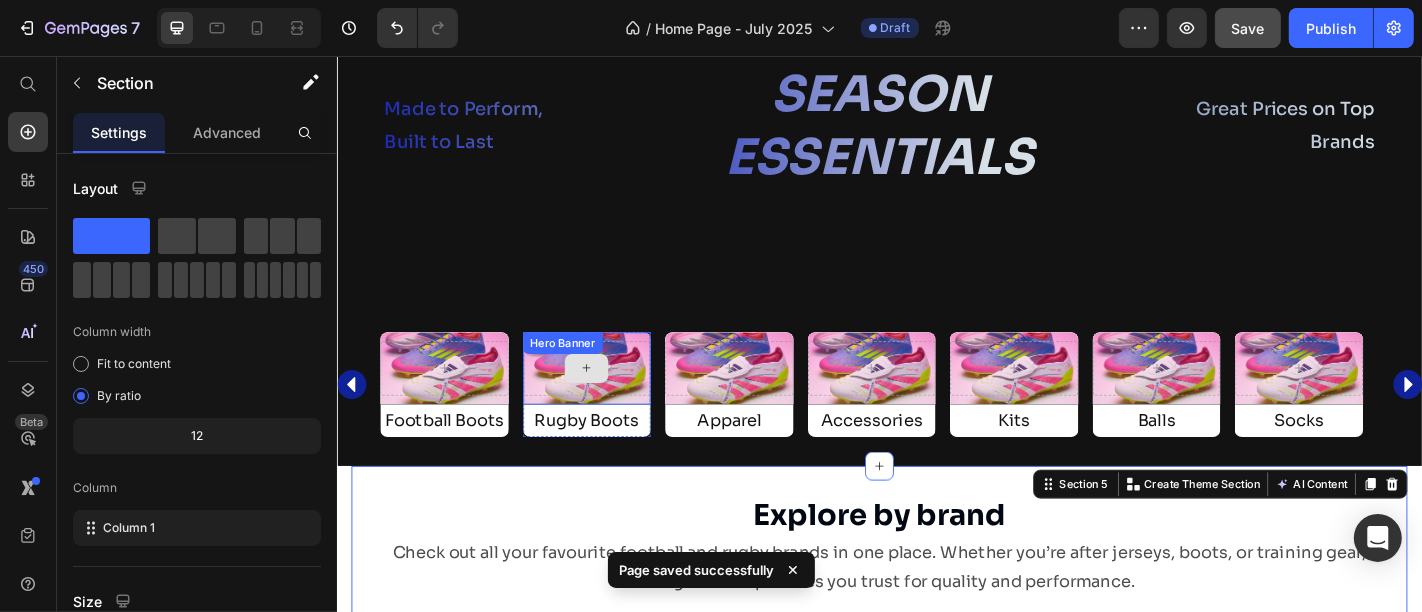 scroll, scrollTop: 2061, scrollLeft: 0, axis: vertical 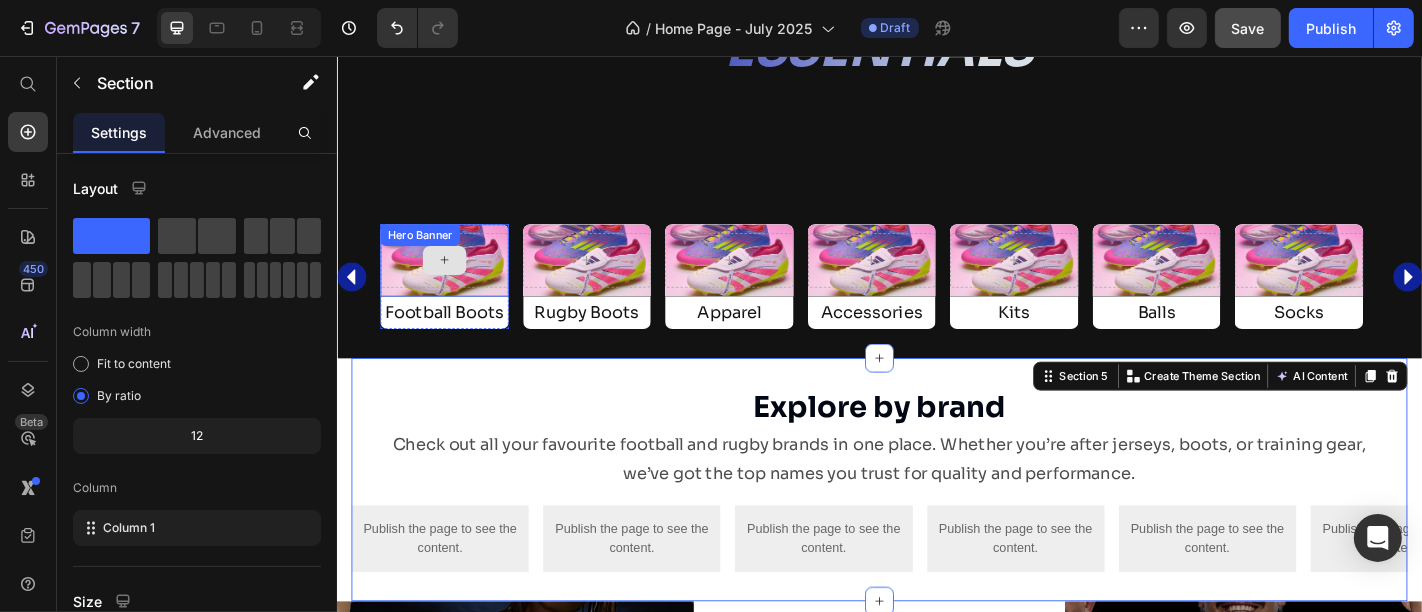 click at bounding box center (455, 282) 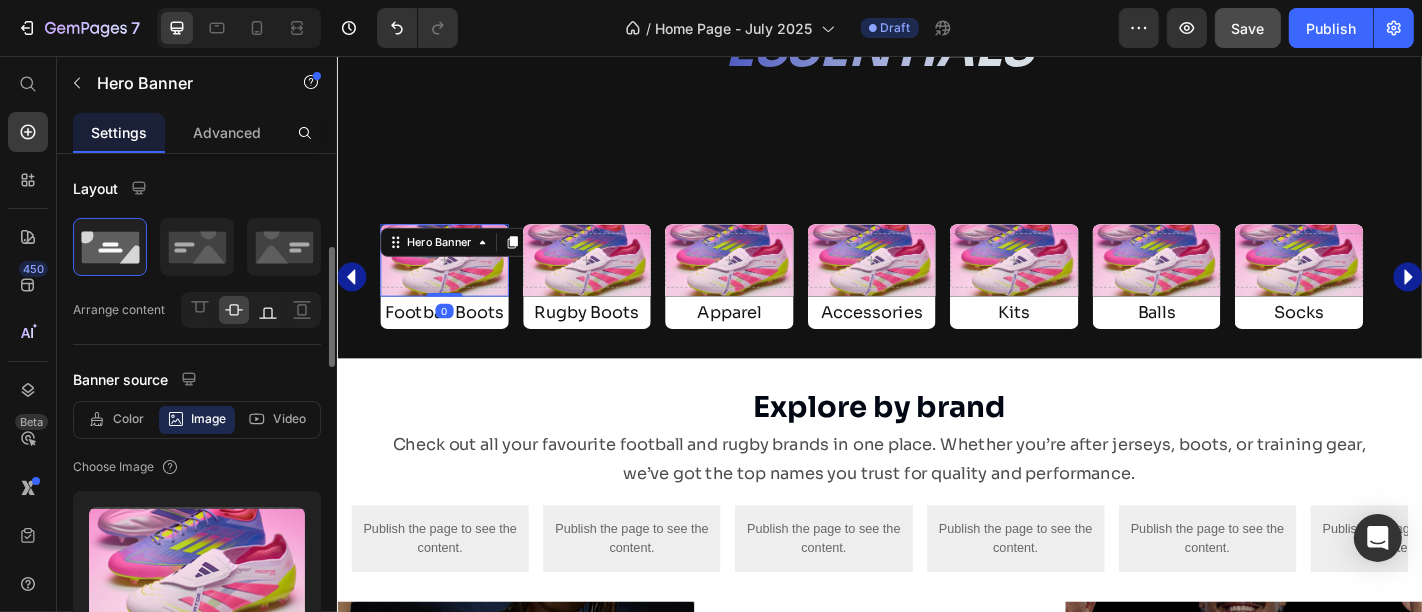 scroll, scrollTop: 76, scrollLeft: 0, axis: vertical 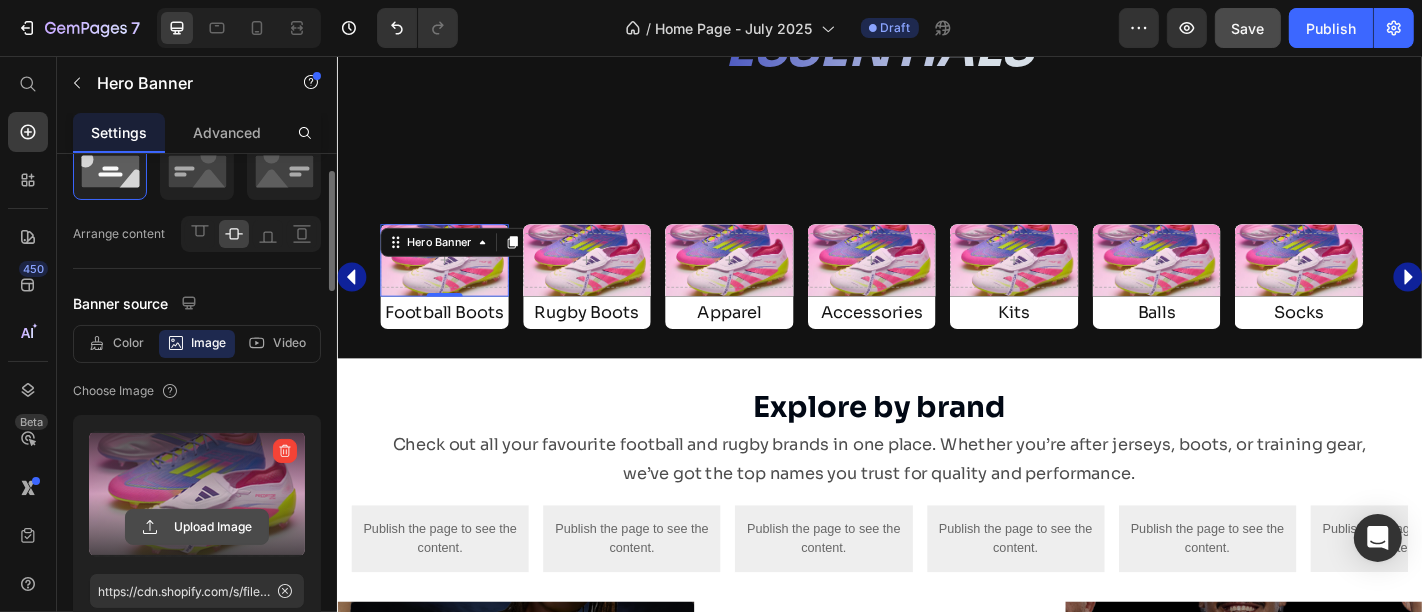 click 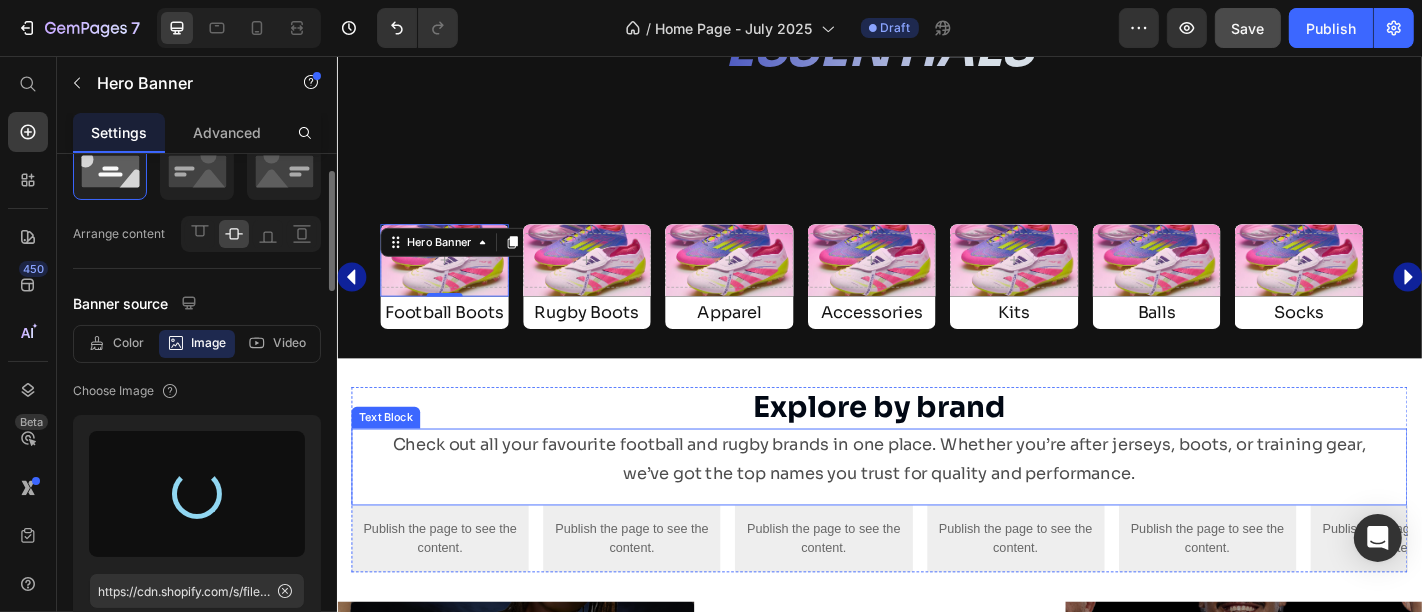 type on "https://cdn.shopify.com/s/files/1/0355/7441/5495/files/gempages_491124925839442978-6fd278b5-3a24-4ef4-bb26-39465ba18534.jpg" 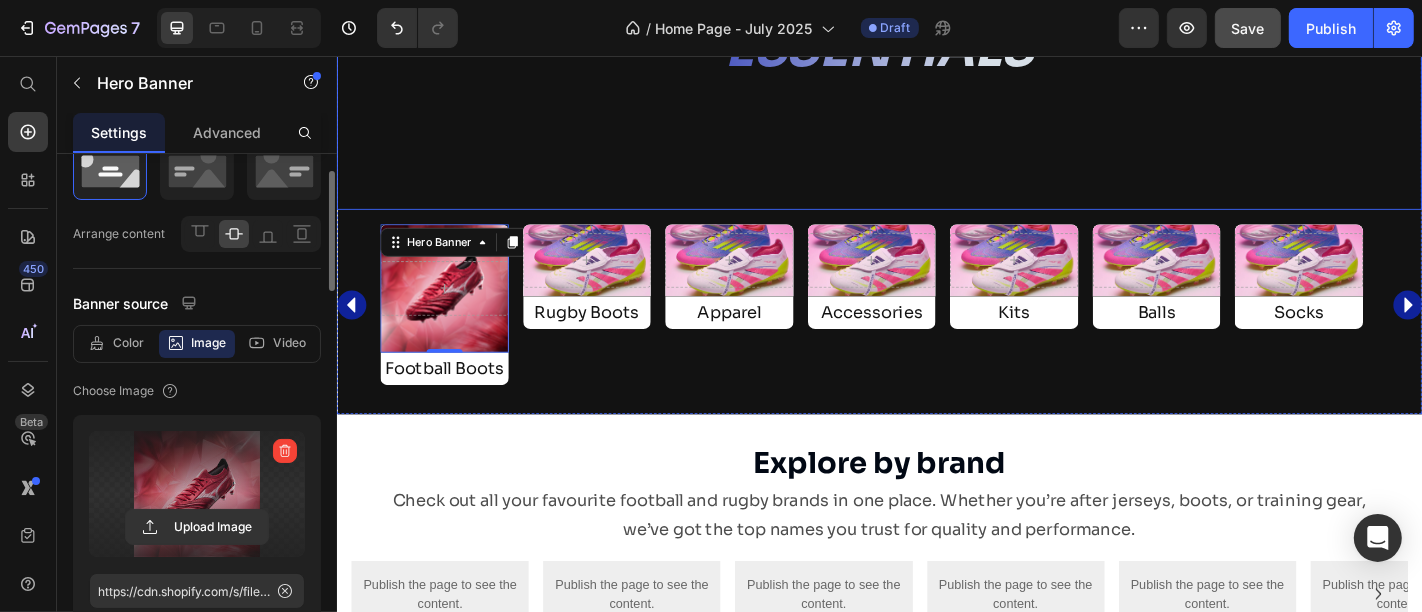 click on "Made to Perform, Built to Last Text Block SEASON ESSENTIALS Heading Great Prices on Top Brands Text Block Row" at bounding box center (936, 14) 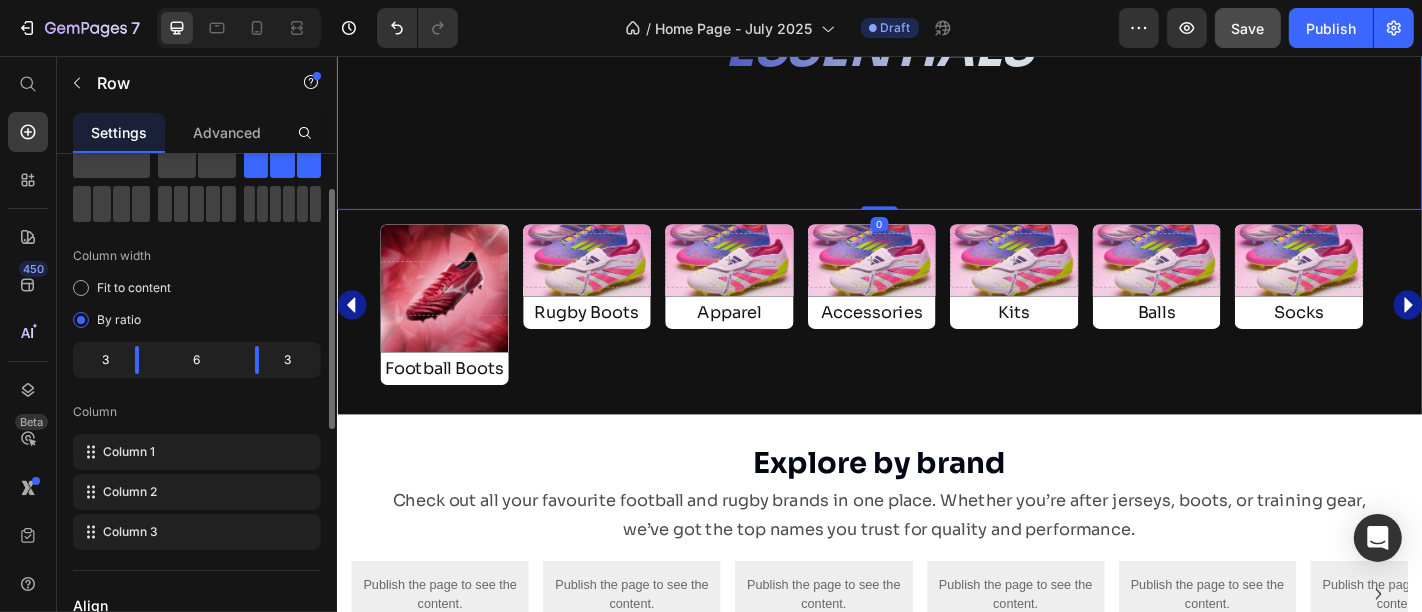 scroll, scrollTop: 0, scrollLeft: 0, axis: both 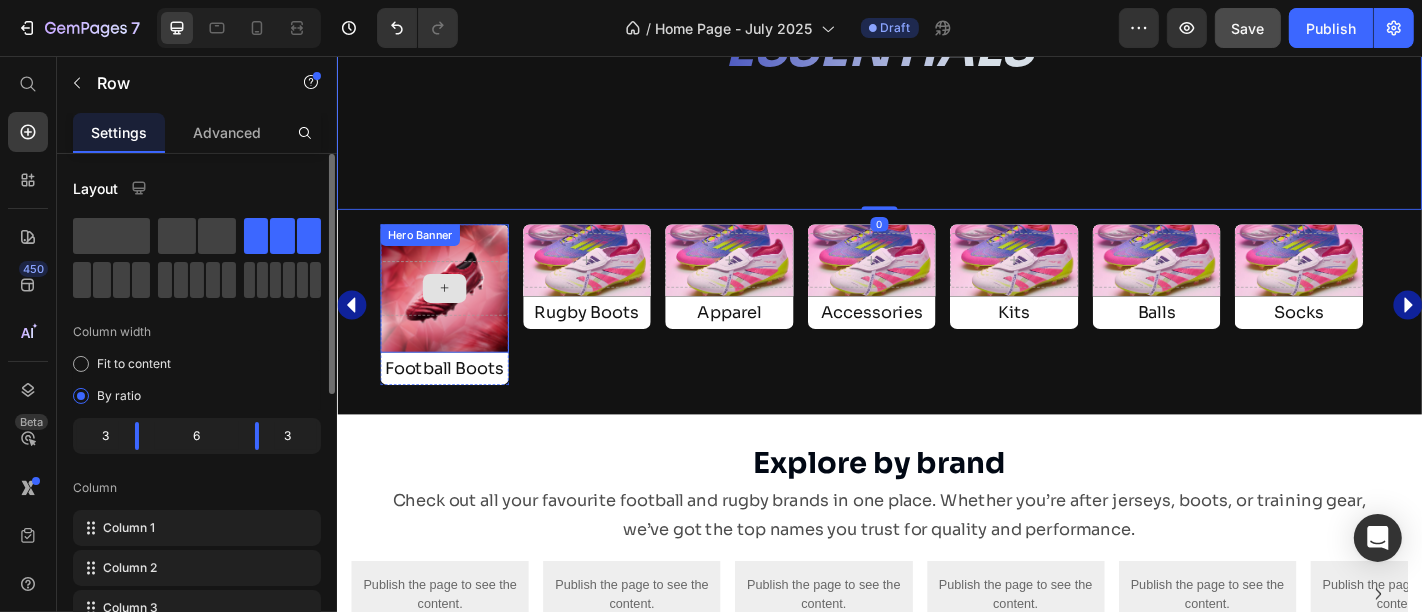 click at bounding box center (455, 313) 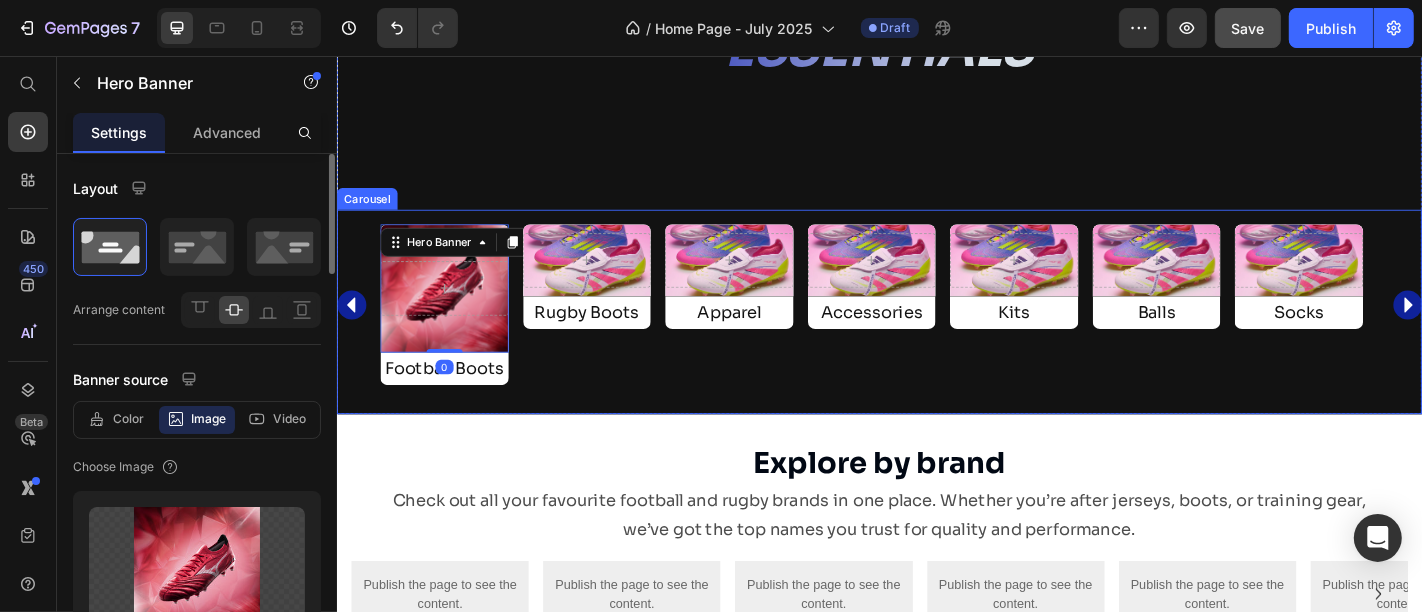 click on "Hero Banner   0 Football Boots Text Block Row
Hero Banner Rugby Boots Text Block Row
Hero Banner Apparel Text Block Row
Hero Banner Accessories Text Block Row
Hero Banner Kits Text Block Row
Hero Banner Balls Text Block Row
Hero Banner Socks Text Block Row" at bounding box center (936, 331) 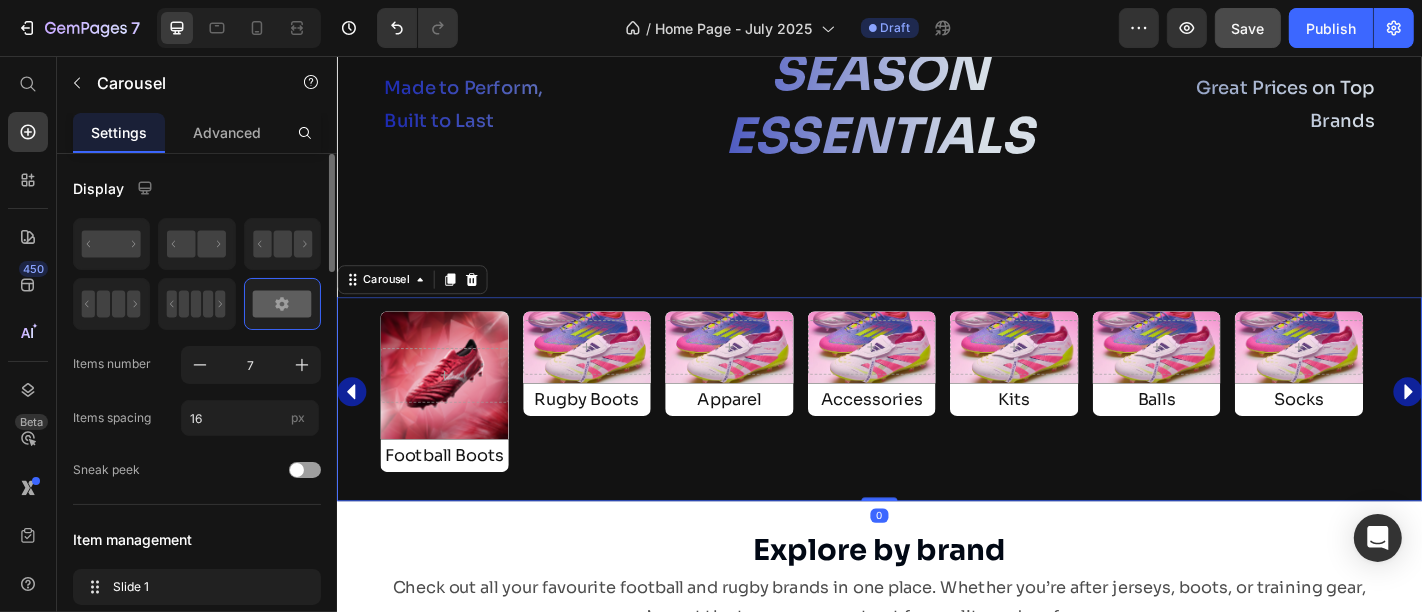 scroll, scrollTop: 1963, scrollLeft: 0, axis: vertical 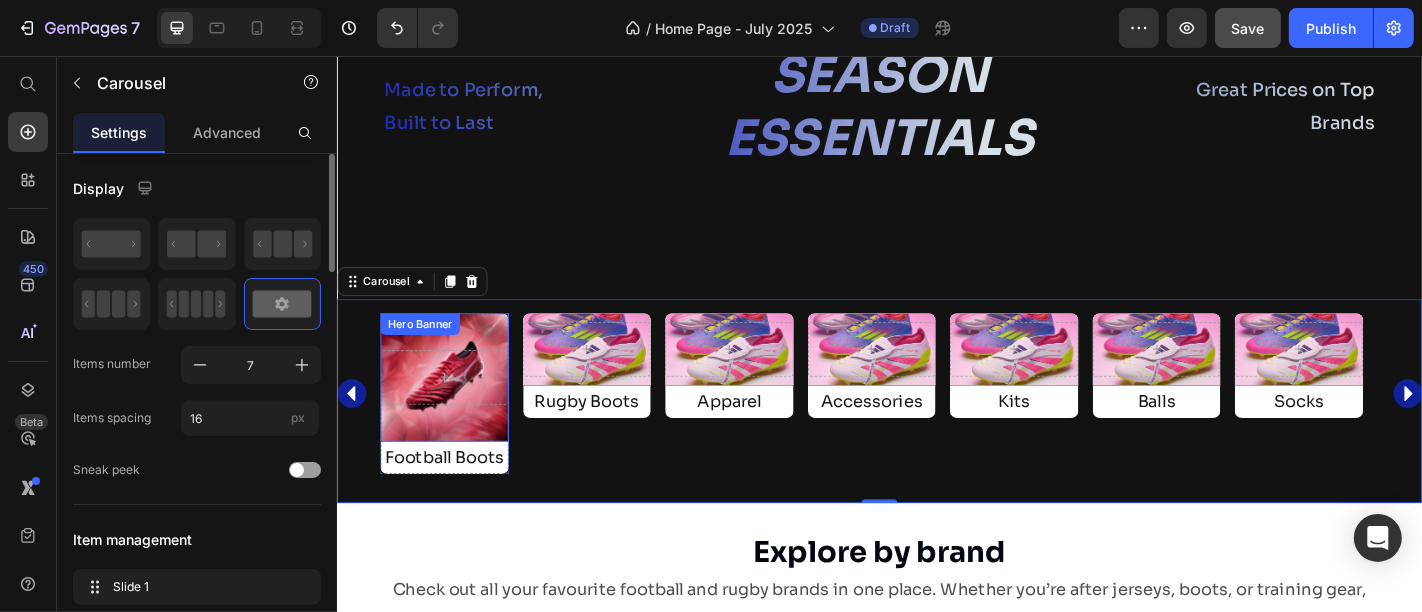 click at bounding box center (455, 411) 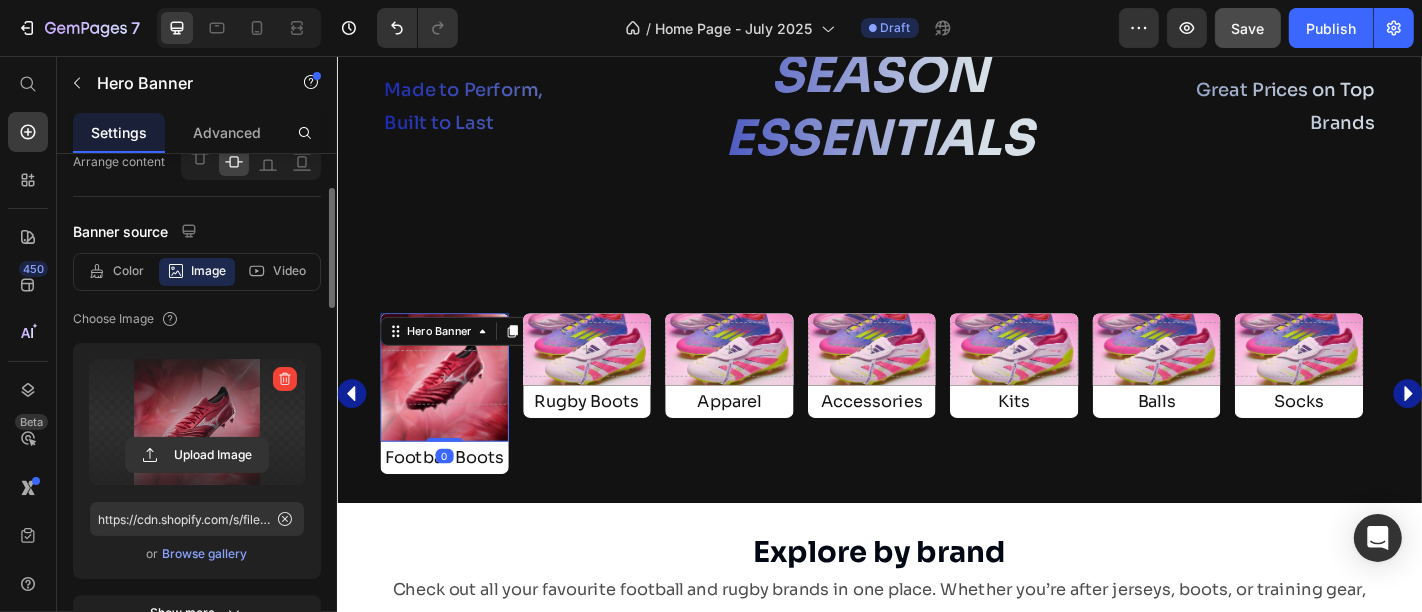 scroll, scrollTop: 160, scrollLeft: 0, axis: vertical 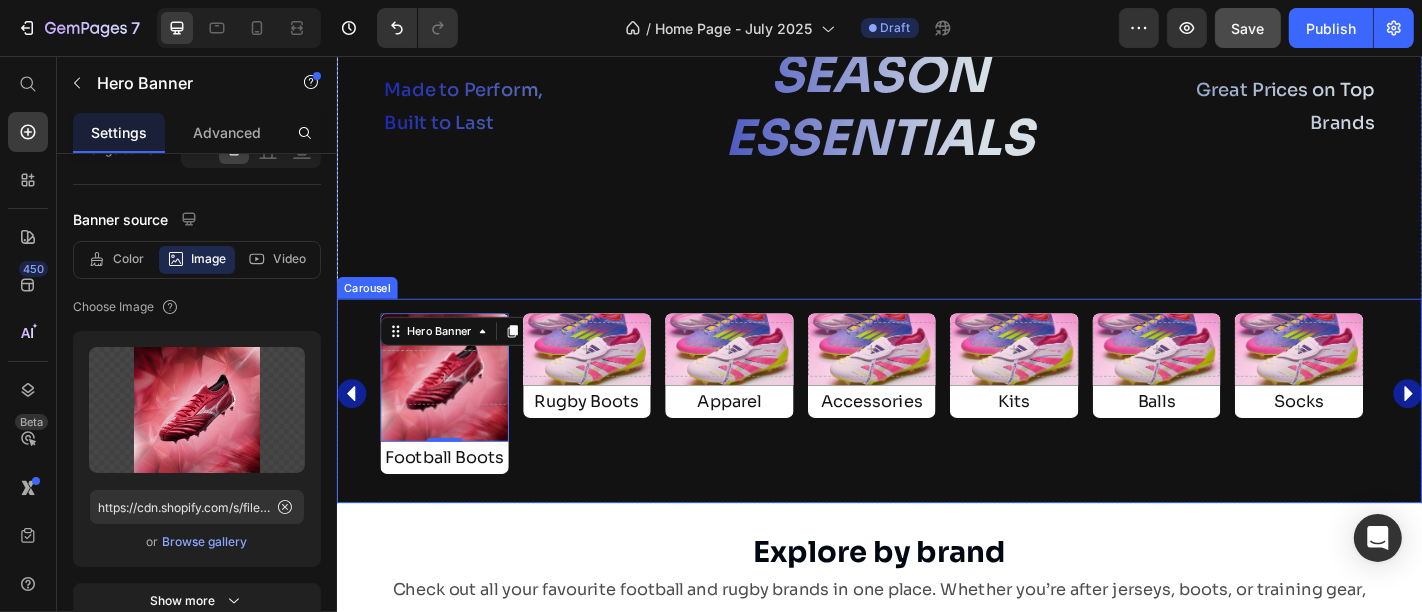 click on "Hero Banner Apparel Text Block Row" at bounding box center [770, 429] 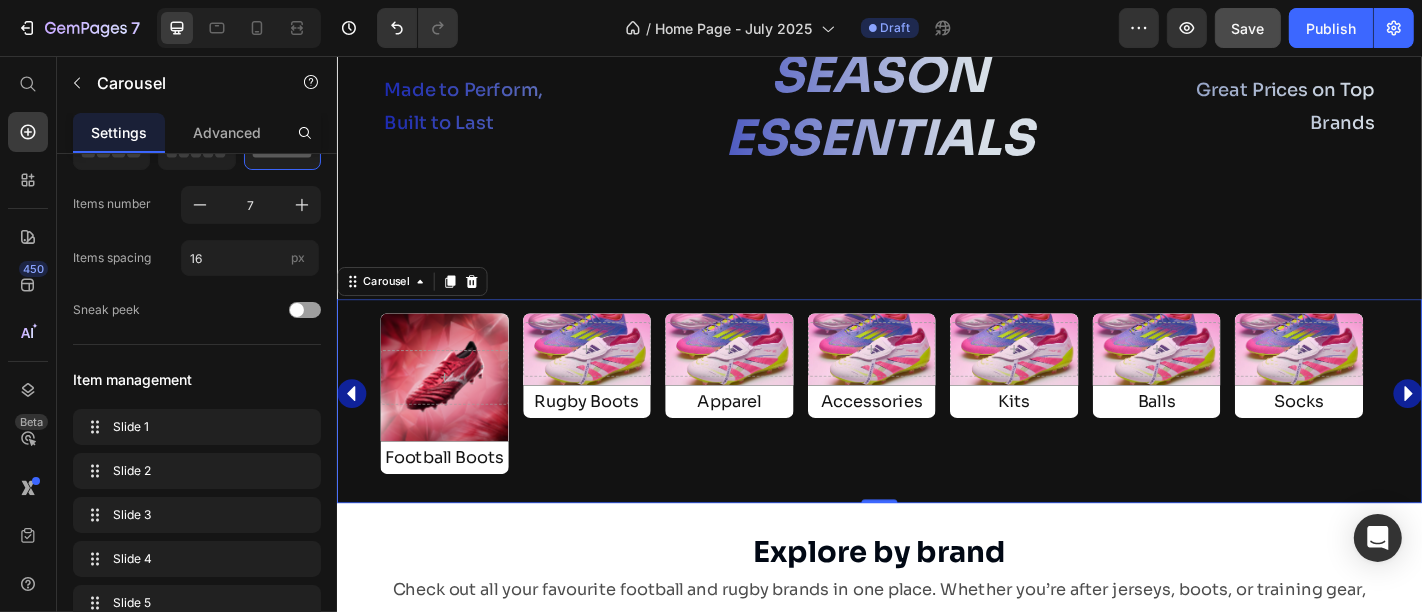 scroll, scrollTop: 0, scrollLeft: 0, axis: both 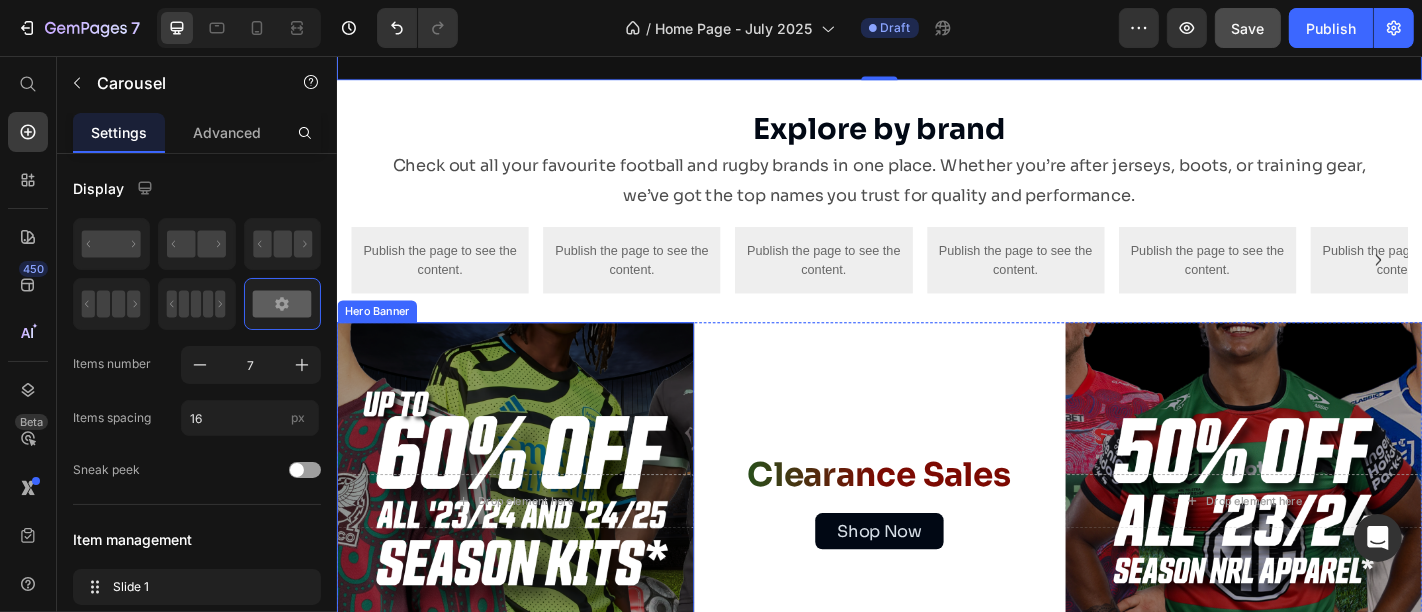 click at bounding box center [533, 547] 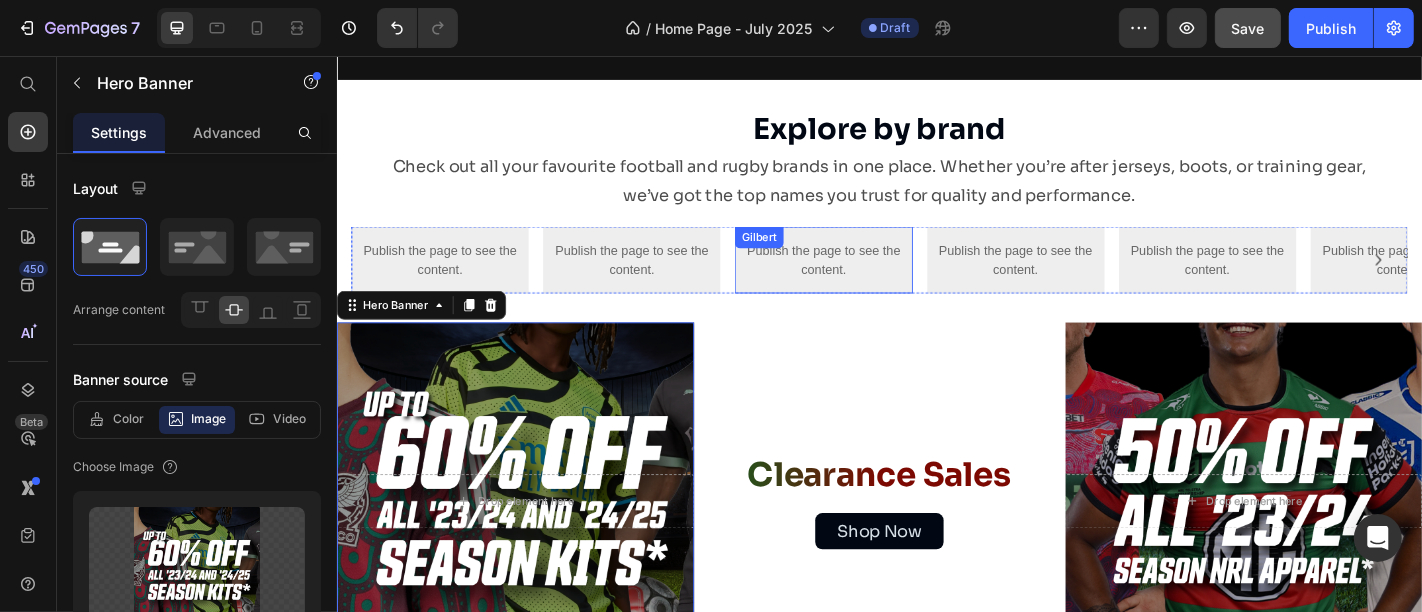 scroll, scrollTop: 1439, scrollLeft: 0, axis: vertical 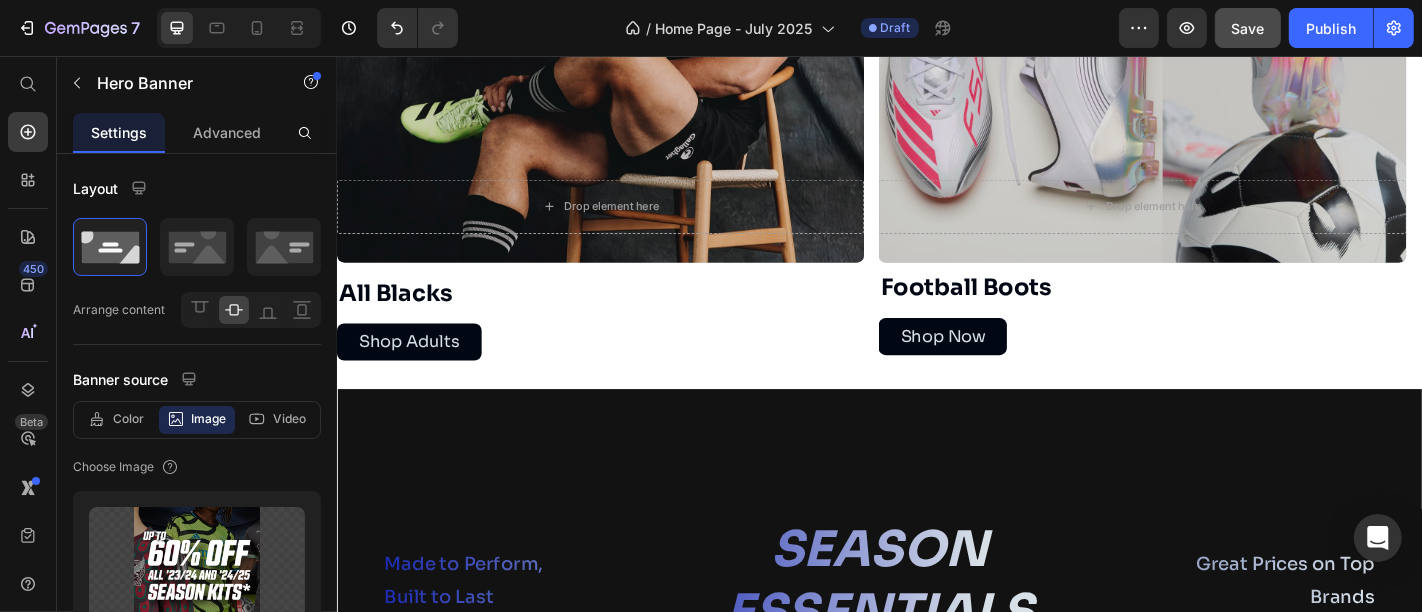 click on "Drop element here Hero Banner Football Boots Heading Shop Now Button Row" at bounding box center (1226, 104) 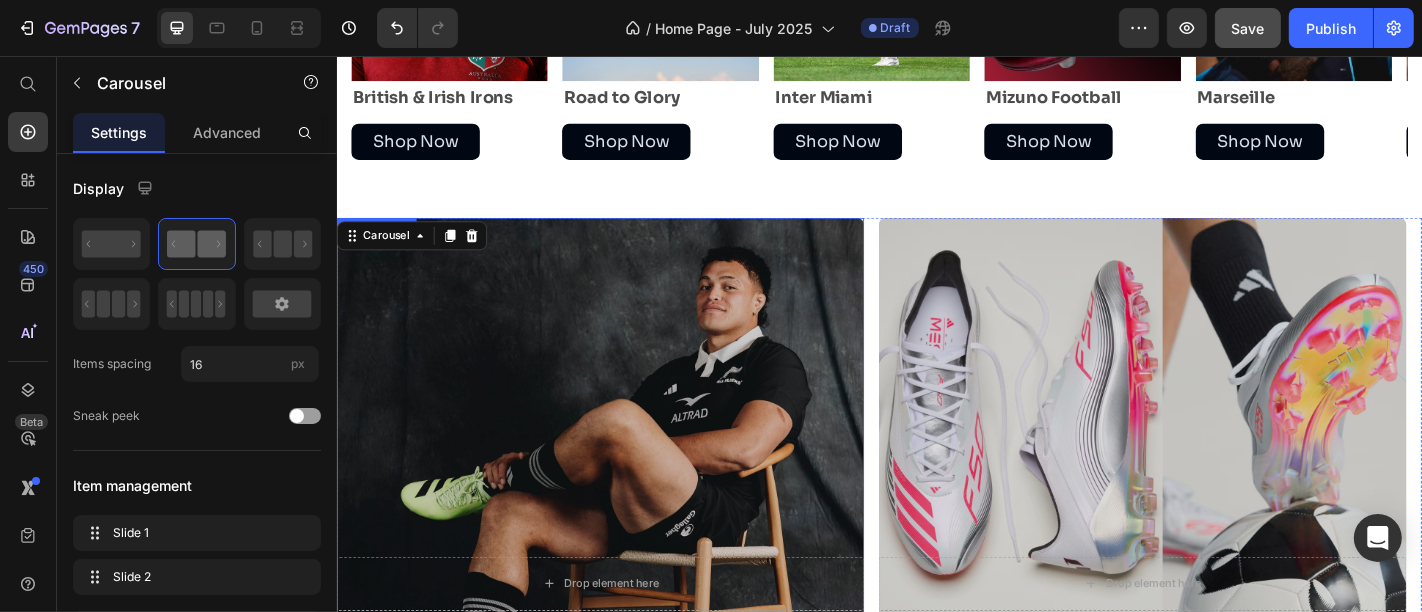 click at bounding box center [627, 468] 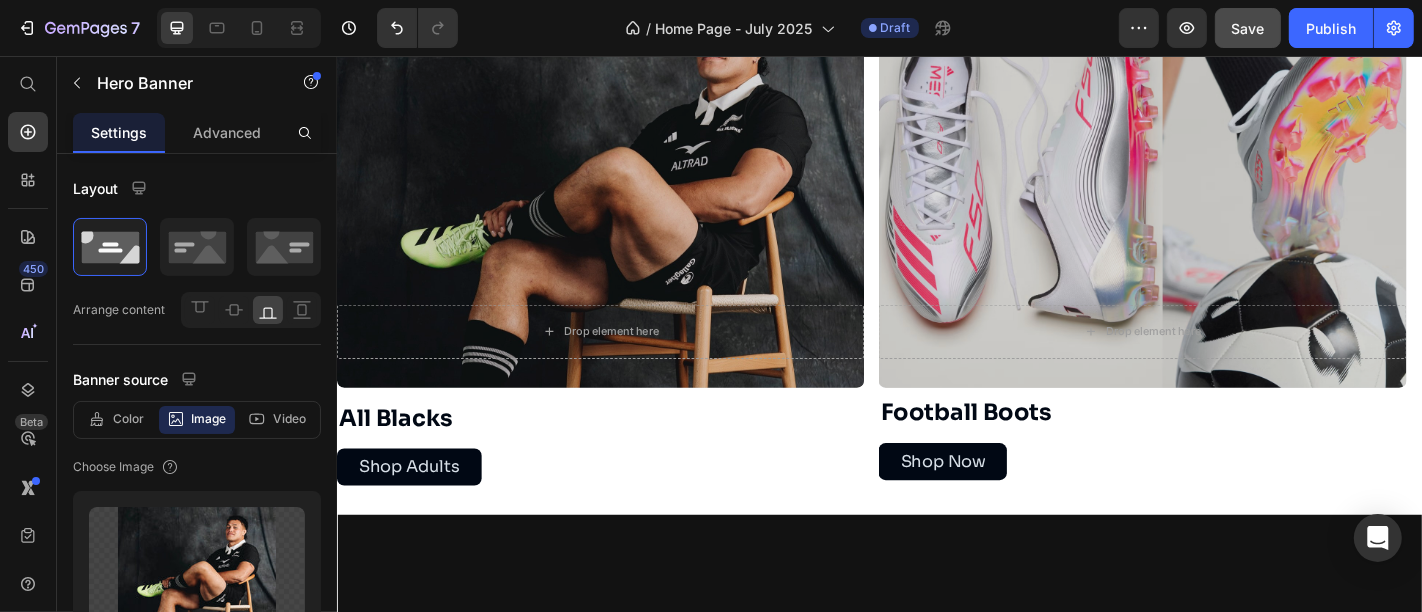 scroll, scrollTop: 1301, scrollLeft: 0, axis: vertical 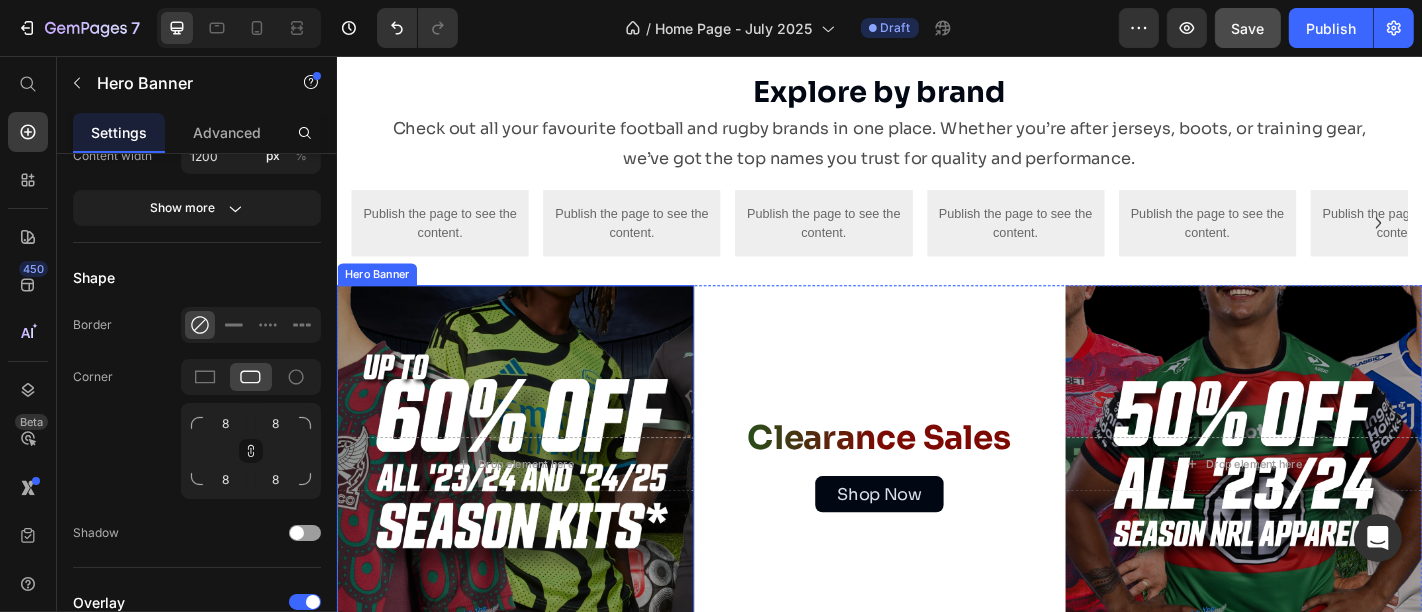 click at bounding box center (533, 506) 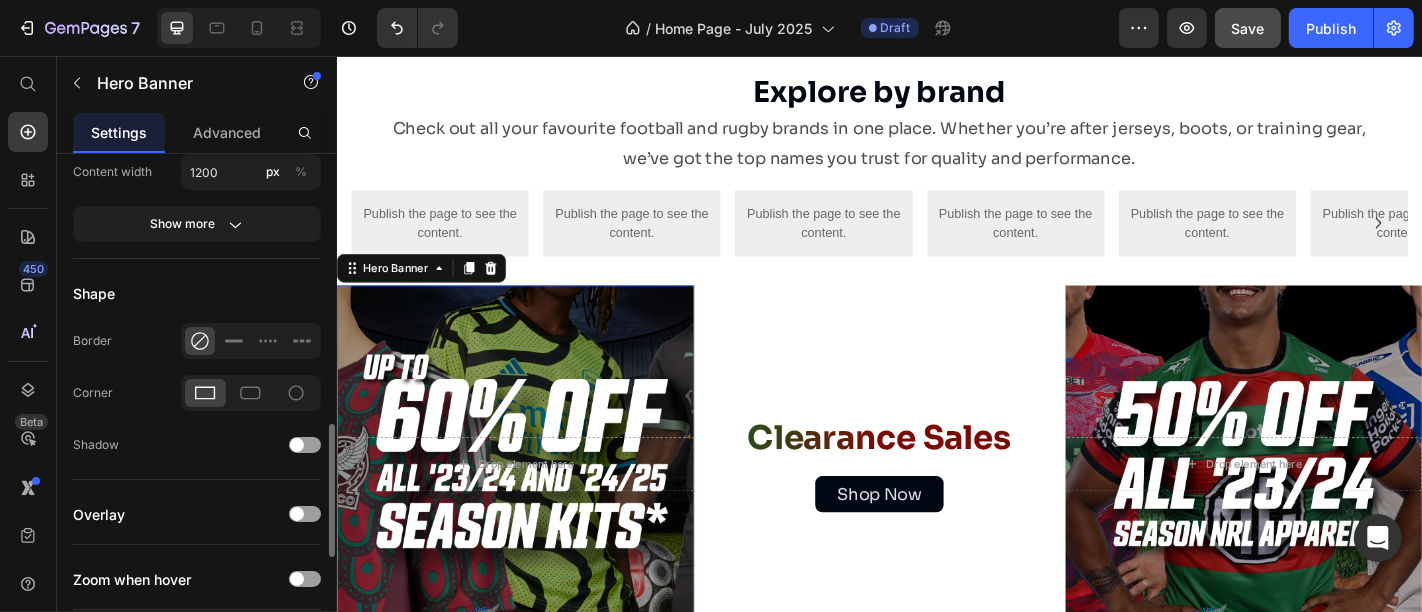 scroll, scrollTop: 1077, scrollLeft: 0, axis: vertical 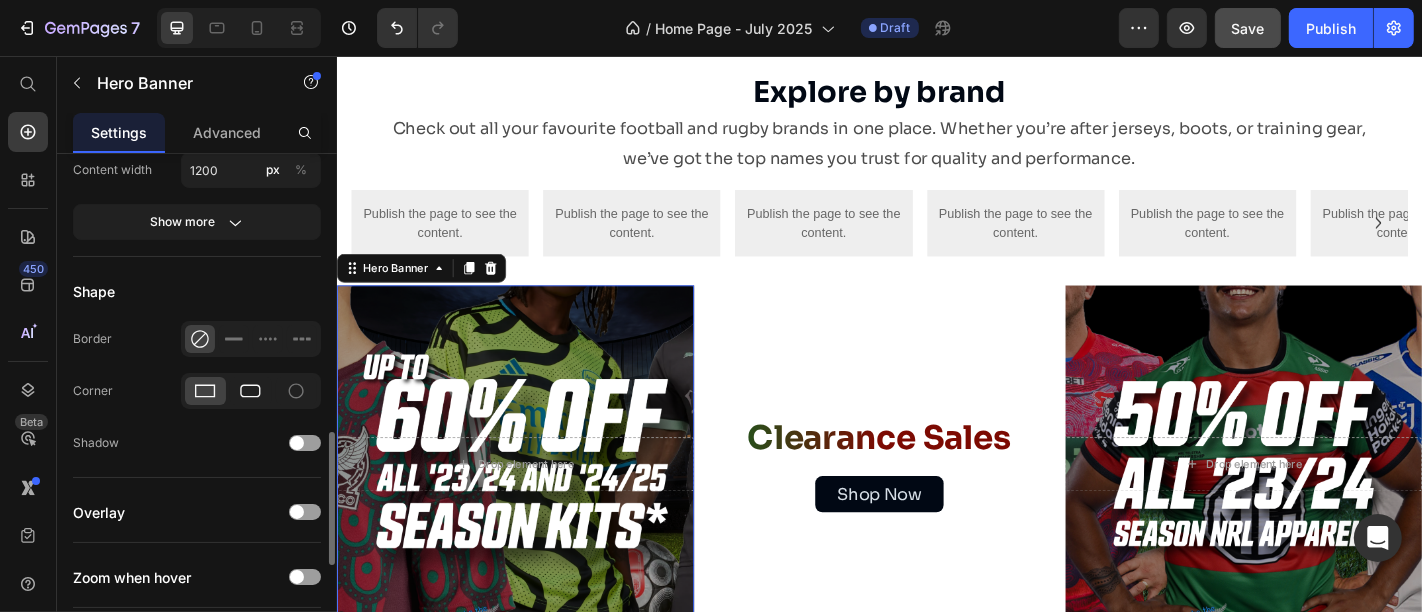 click 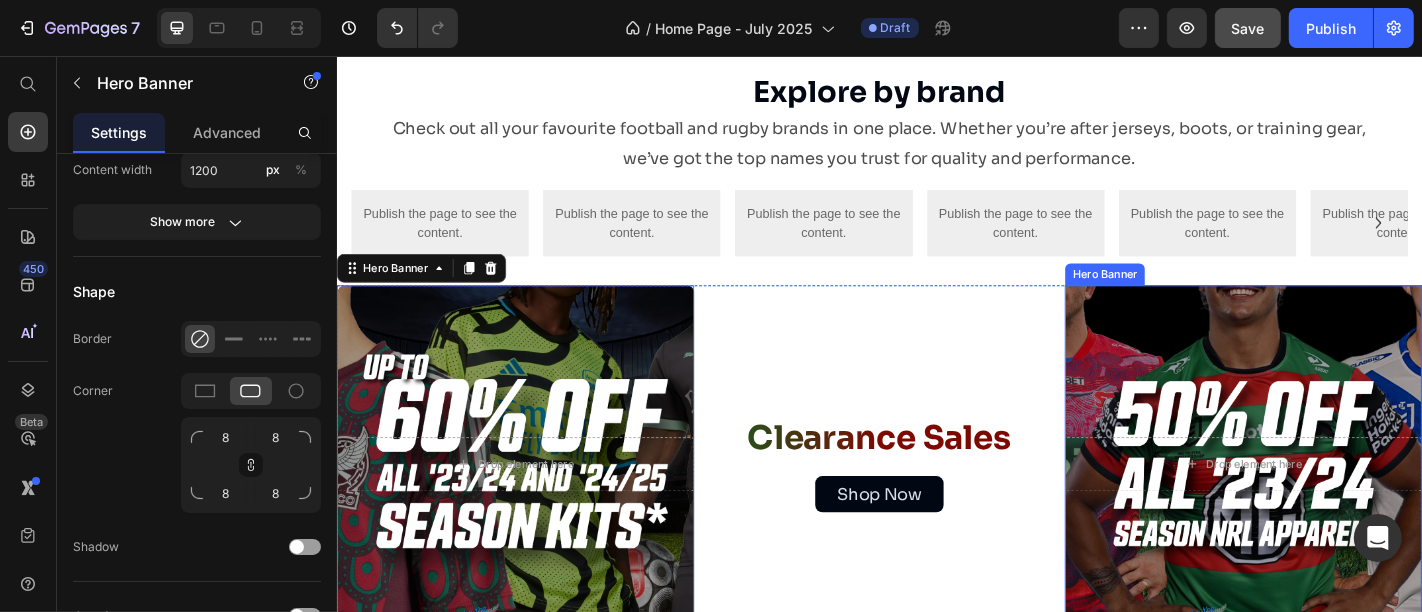 click at bounding box center [1338, 506] 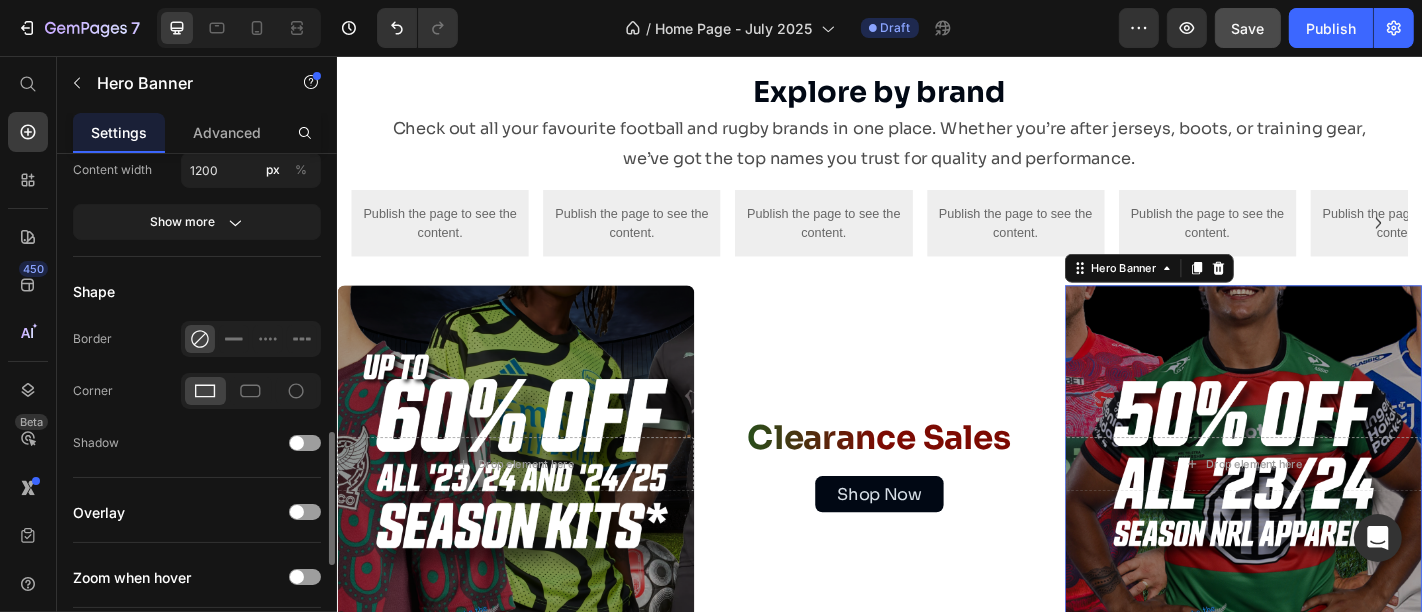 scroll, scrollTop: 1077, scrollLeft: 0, axis: vertical 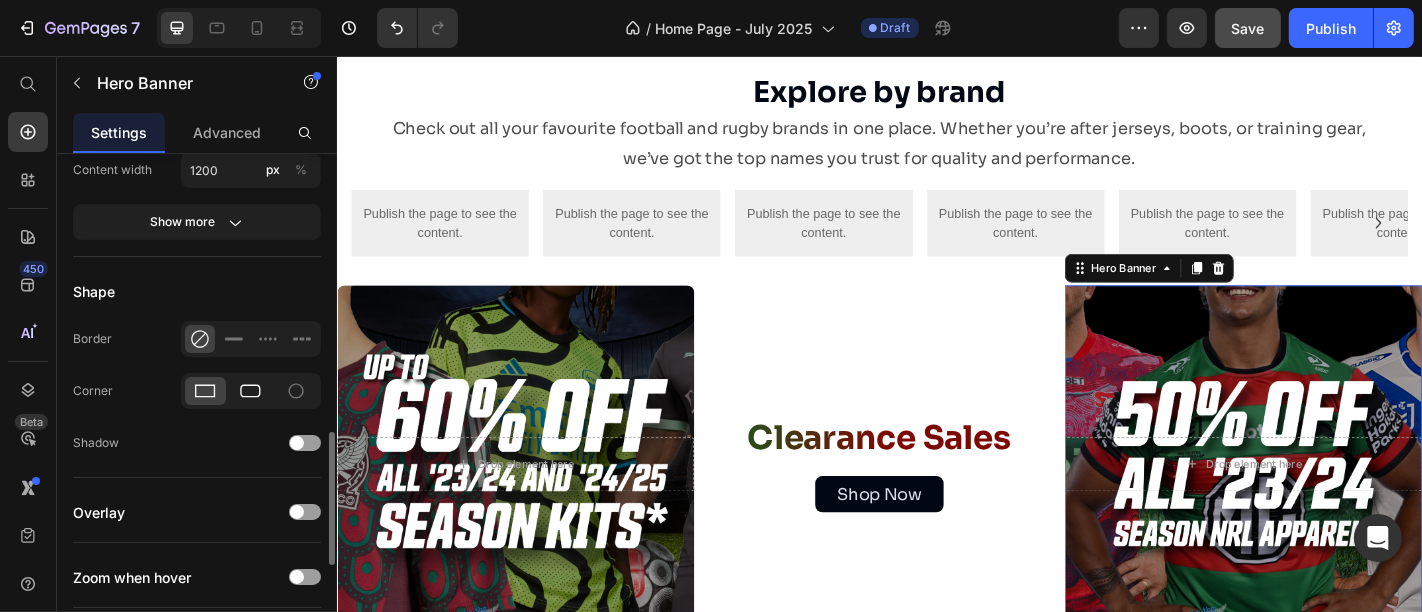 click 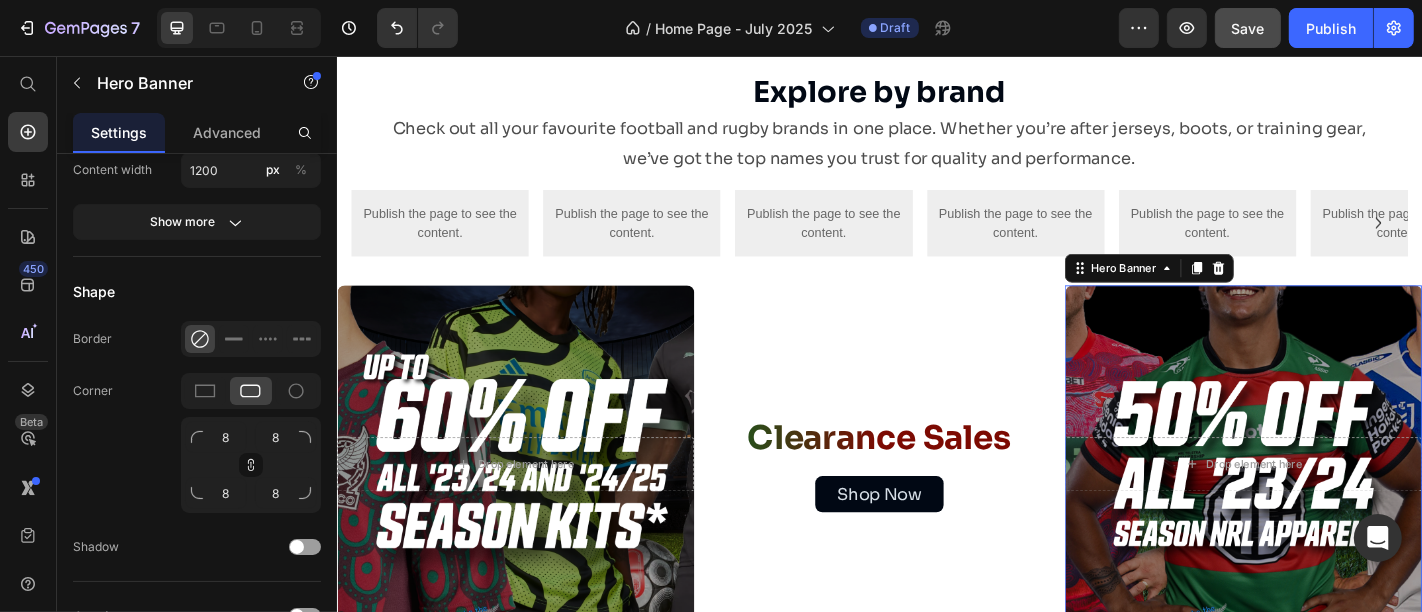click on "Drop element here" at bounding box center (1338, 507) 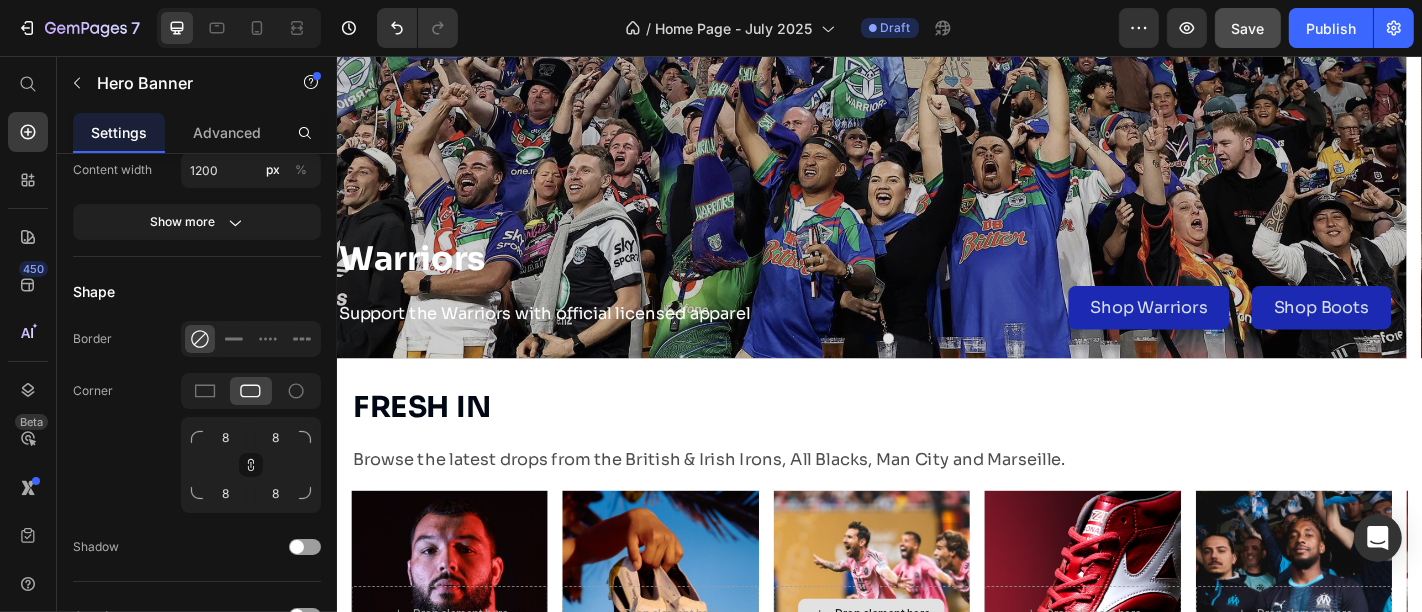 scroll, scrollTop: 577, scrollLeft: 0, axis: vertical 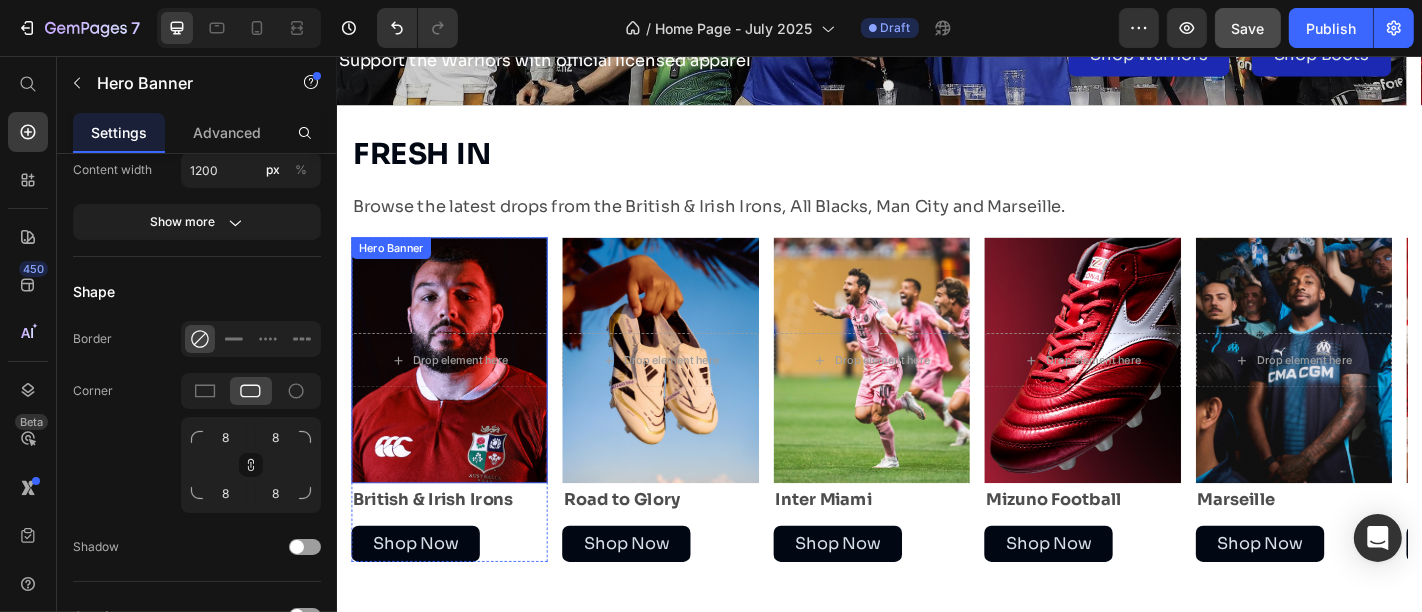click at bounding box center [460, 392] 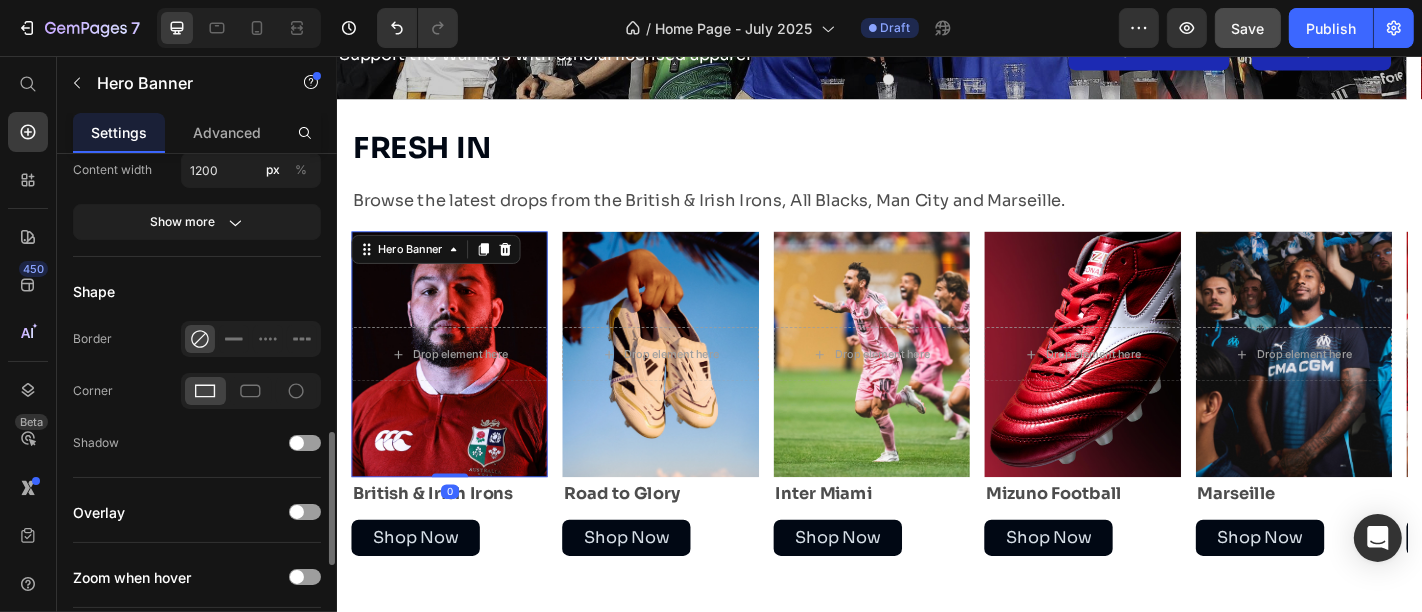 scroll, scrollTop: 711, scrollLeft: 0, axis: vertical 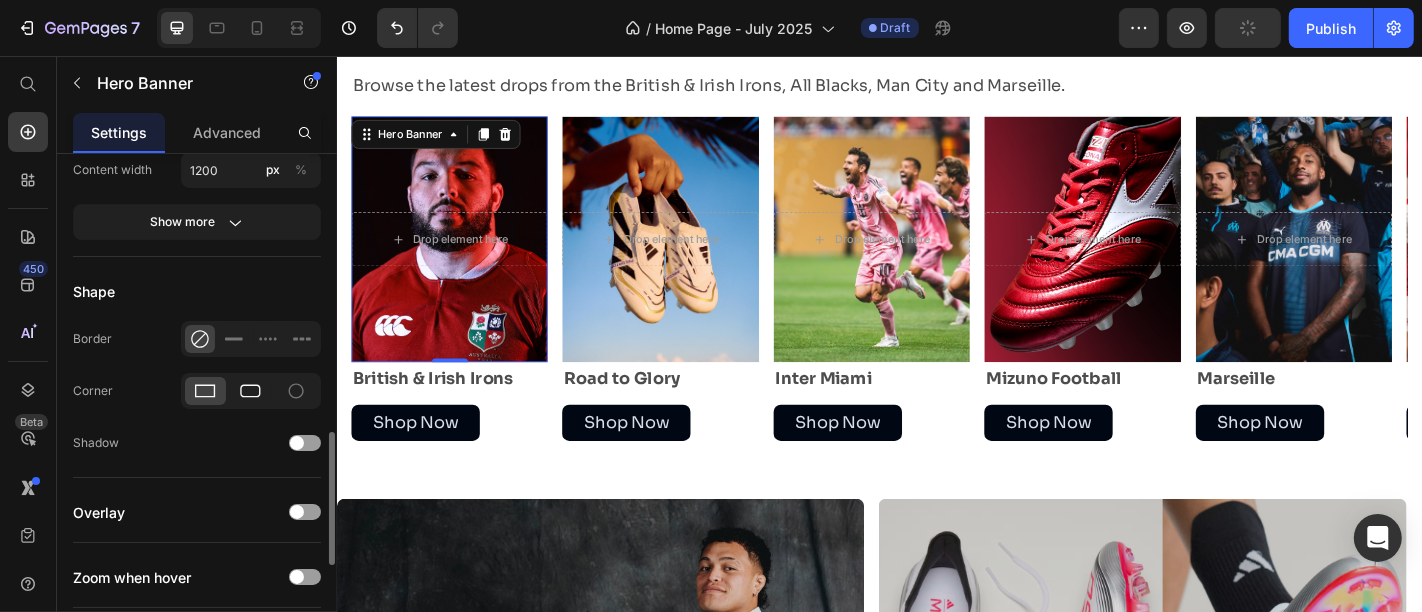 click 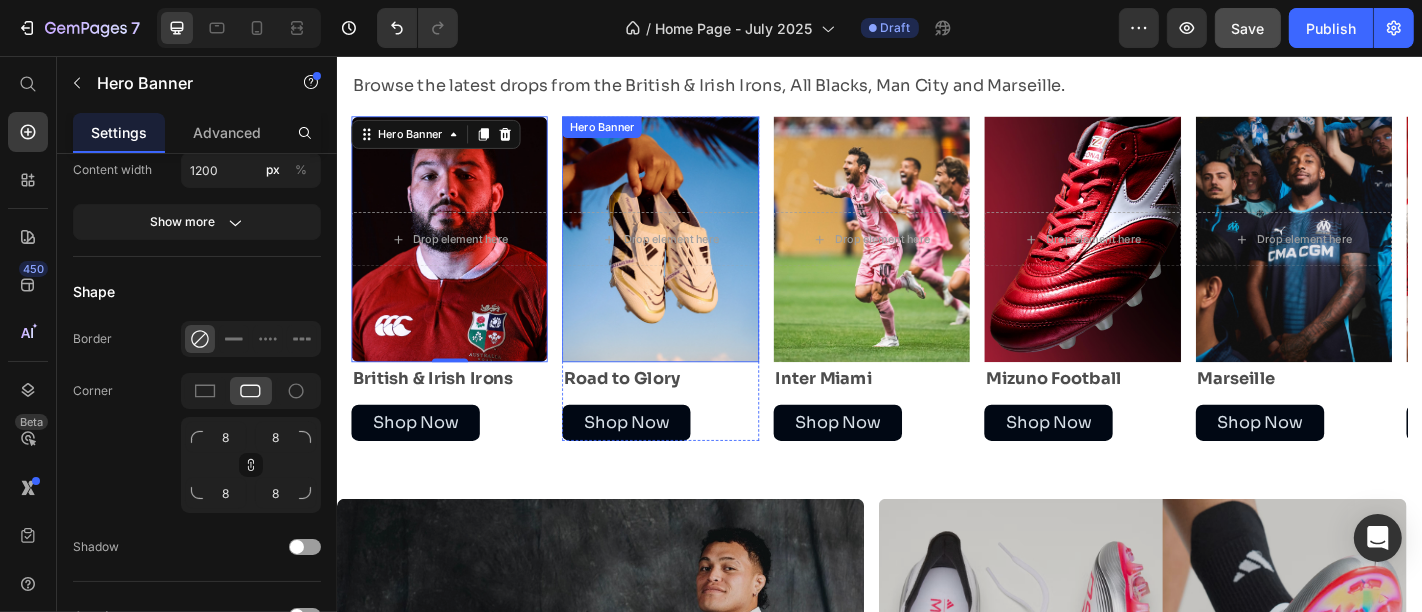 click at bounding box center [693, 258] 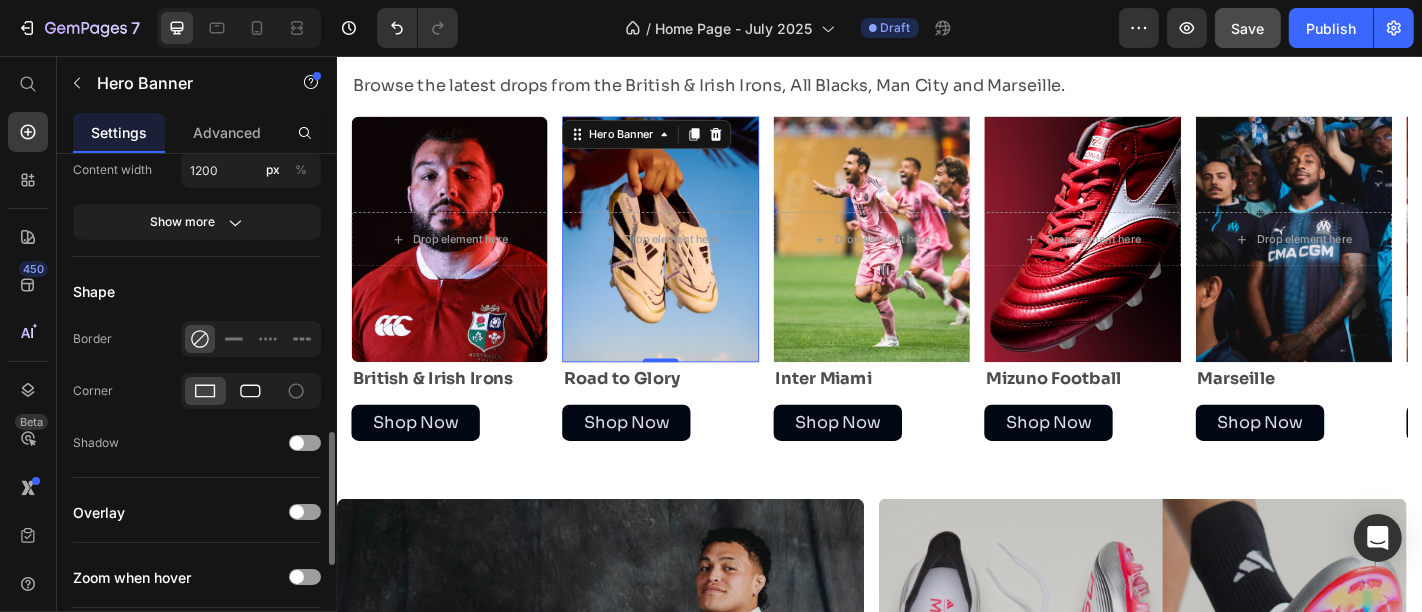 click 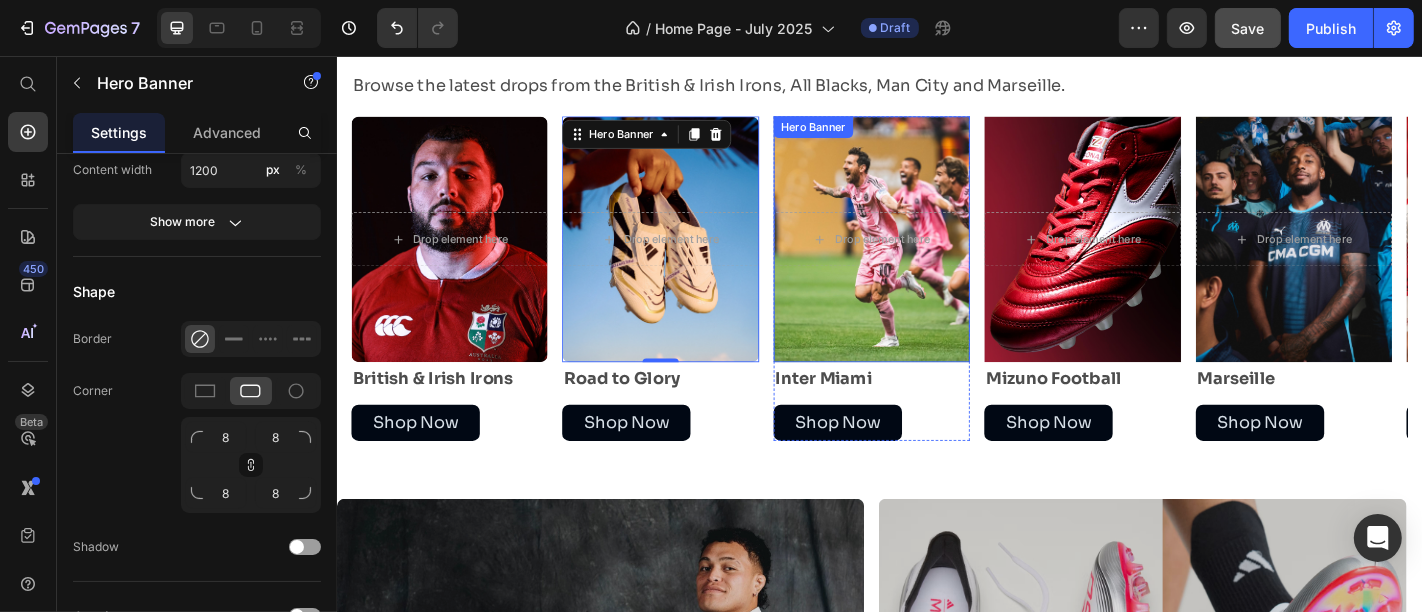 click on "Drop element here" at bounding box center (927, 258) 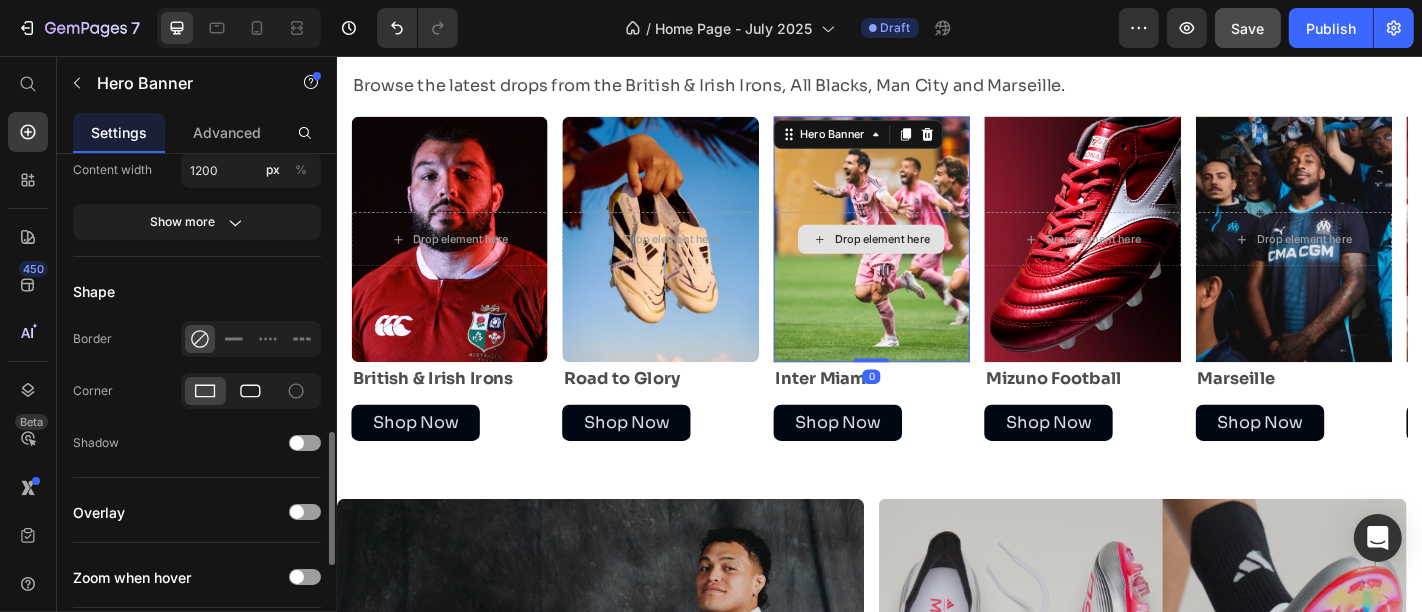 click 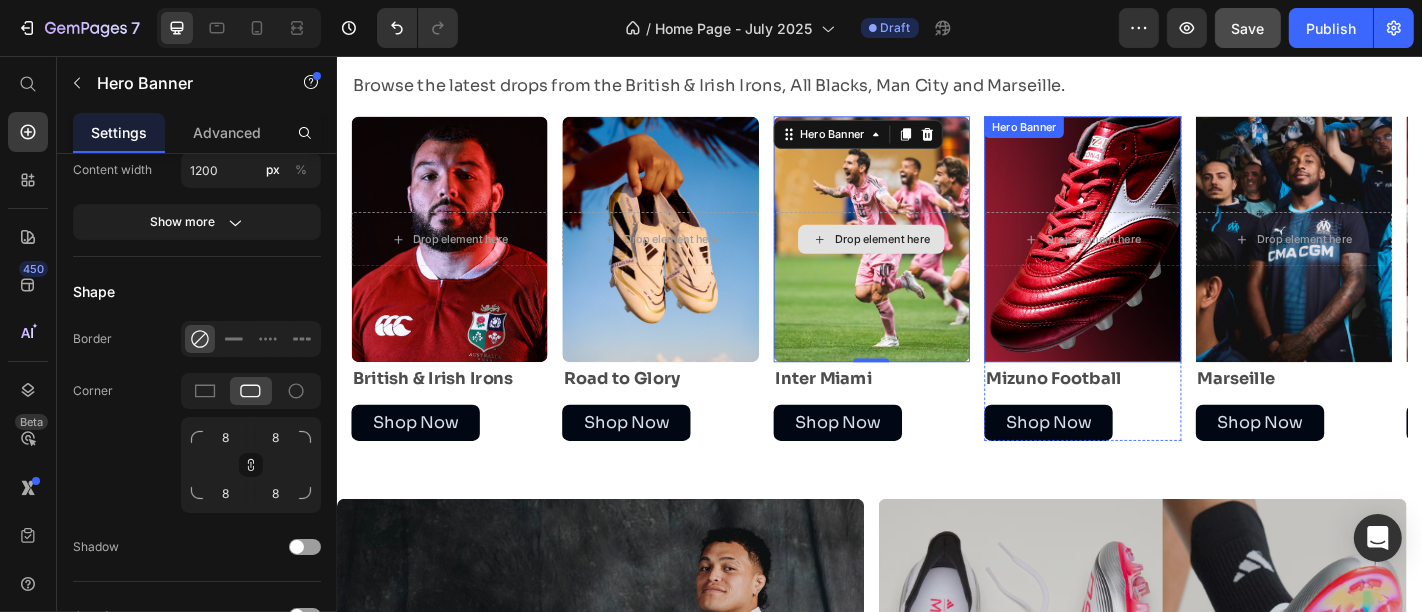 click on "Drop element here" at bounding box center [1160, 258] 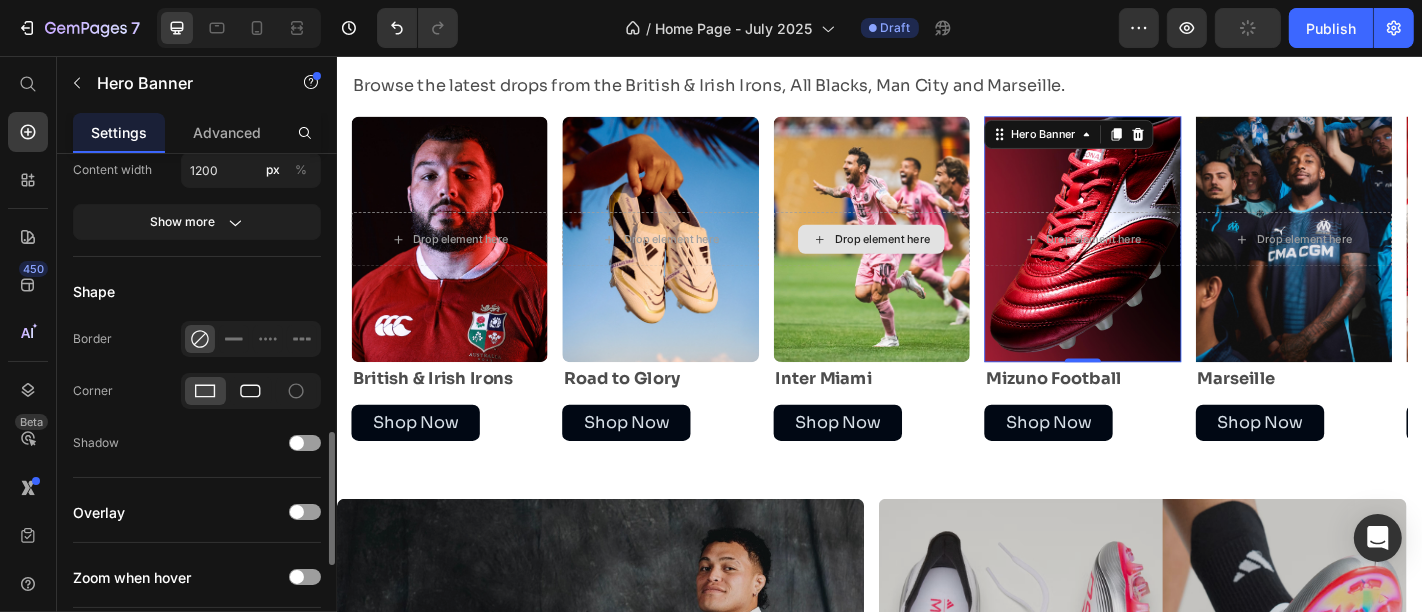 click 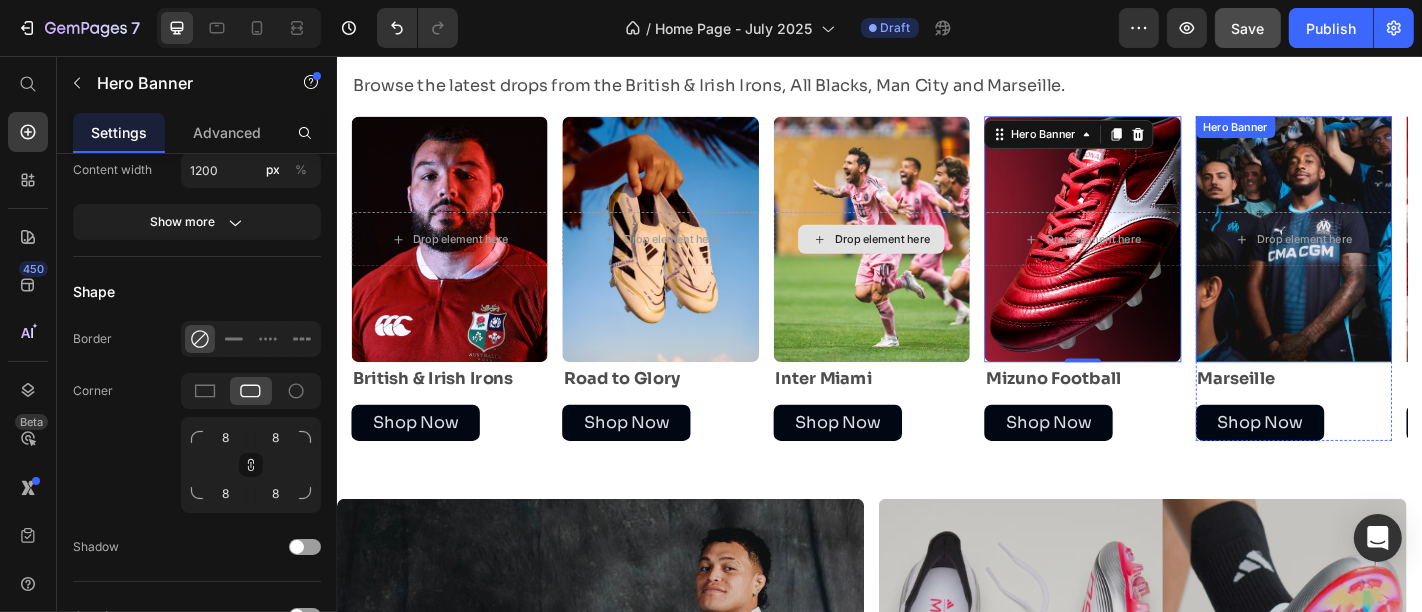 click at bounding box center (1394, 258) 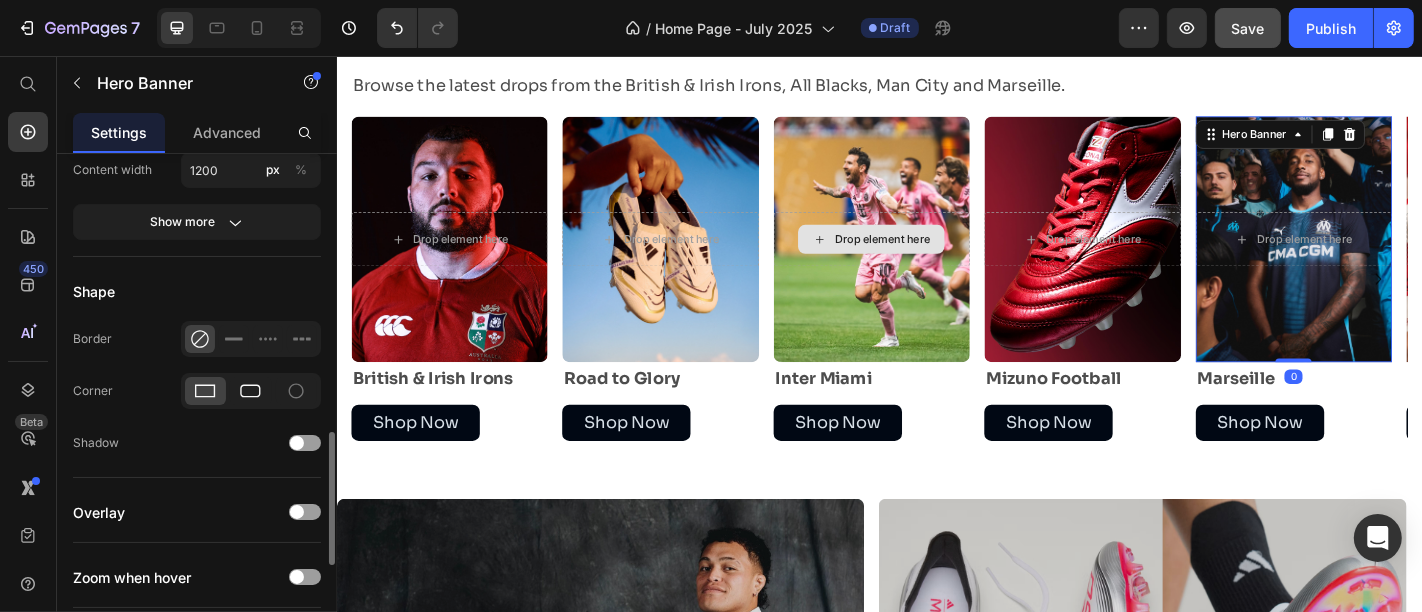 click 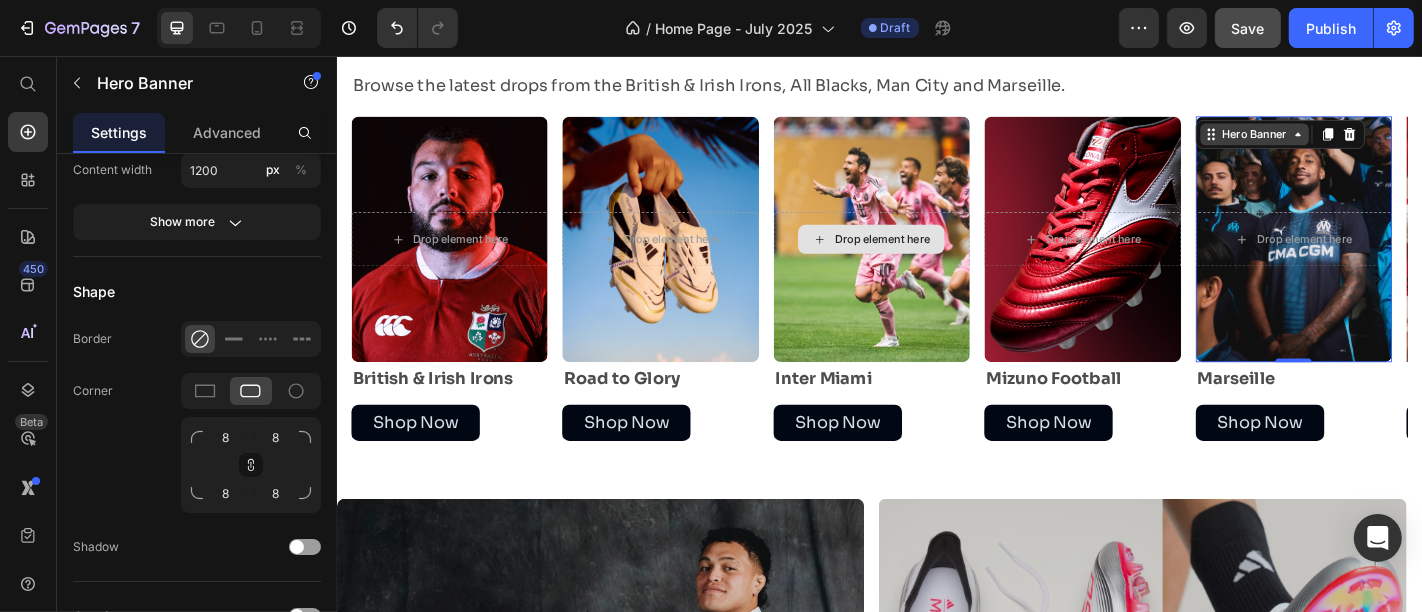click on "Hero Banner" at bounding box center (1351, 142) 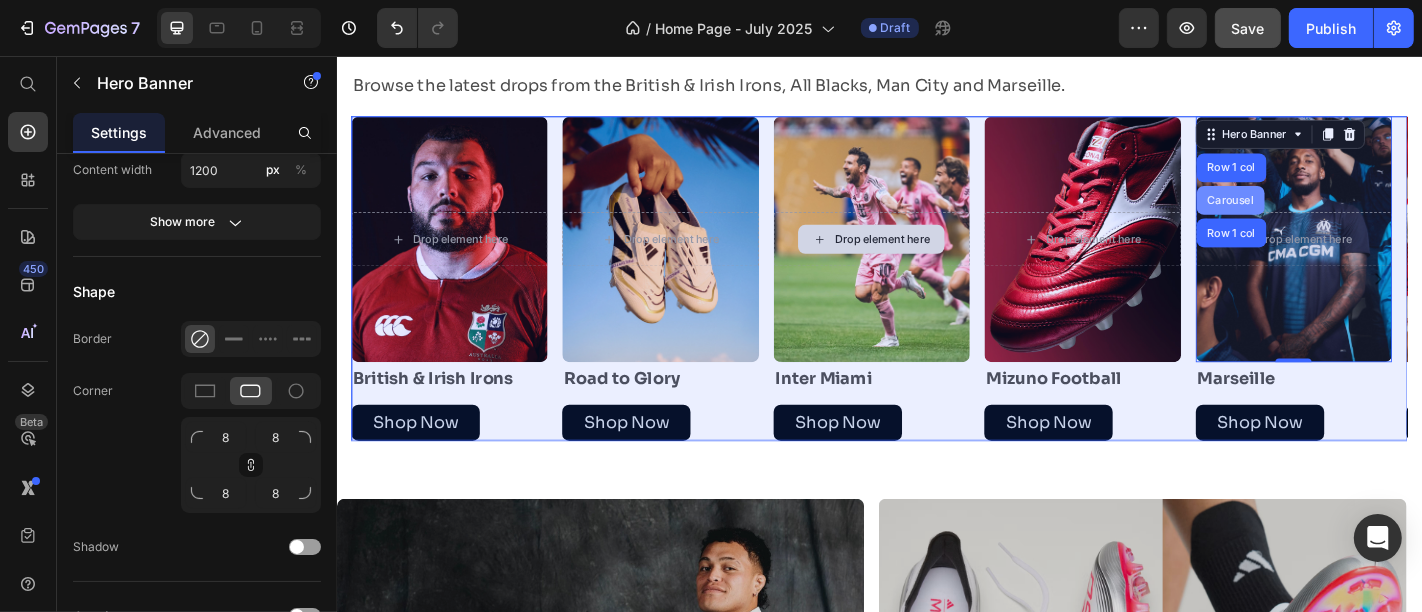 click on "Carousel" at bounding box center (1324, 215) 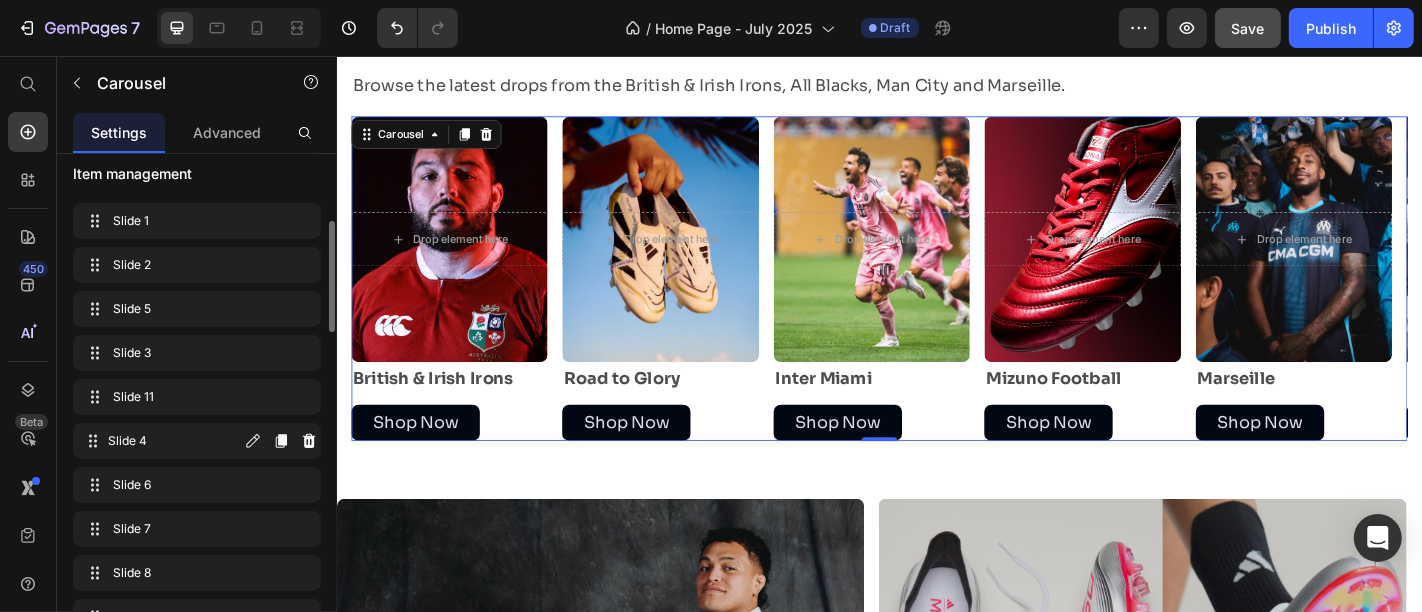 scroll, scrollTop: 318, scrollLeft: 0, axis: vertical 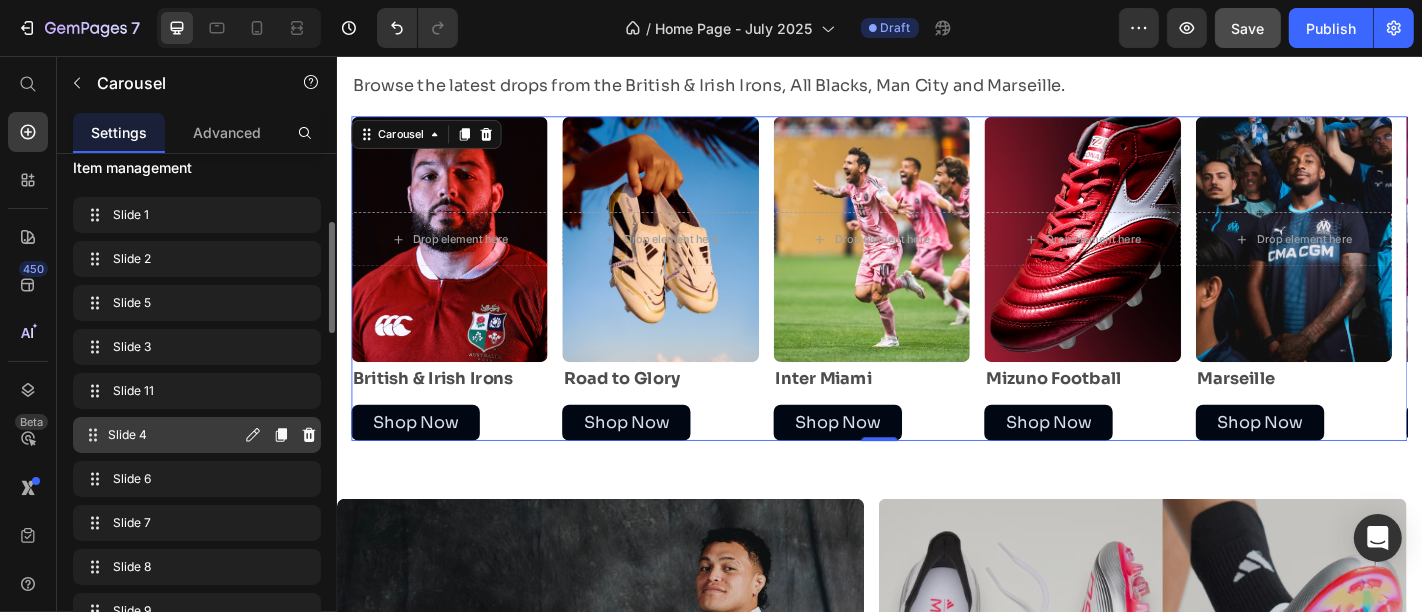 click on "Slide 4" at bounding box center [174, 435] 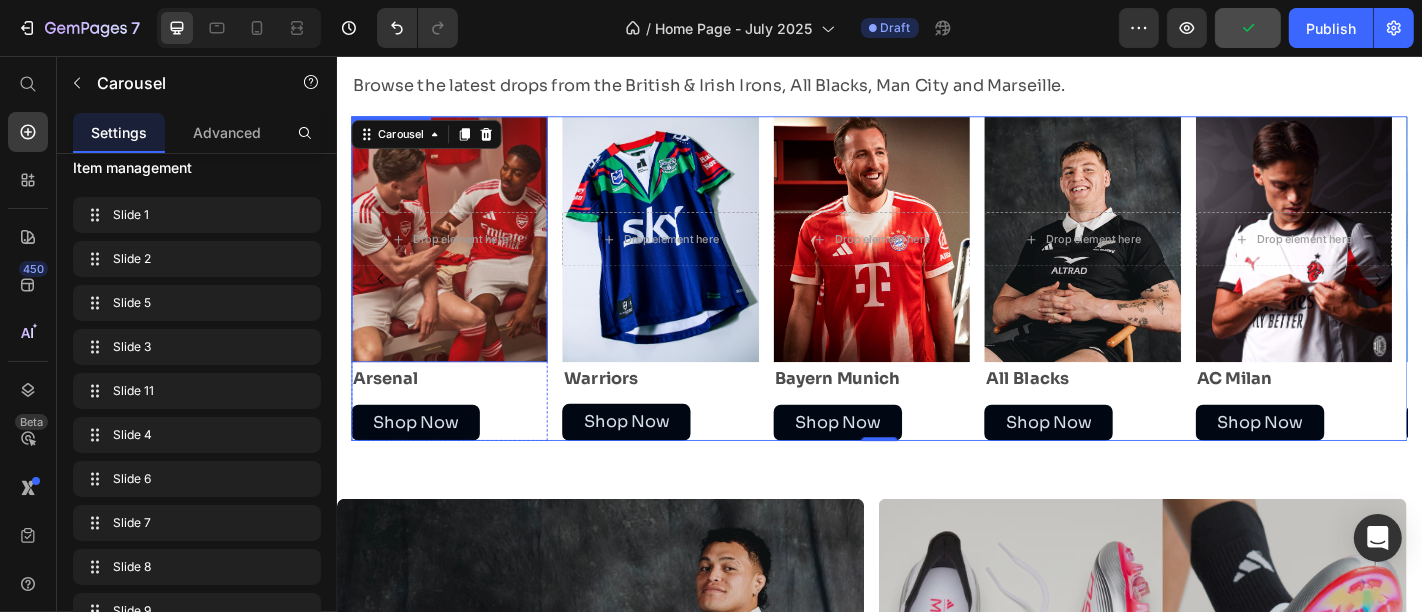 click at bounding box center [460, 258] 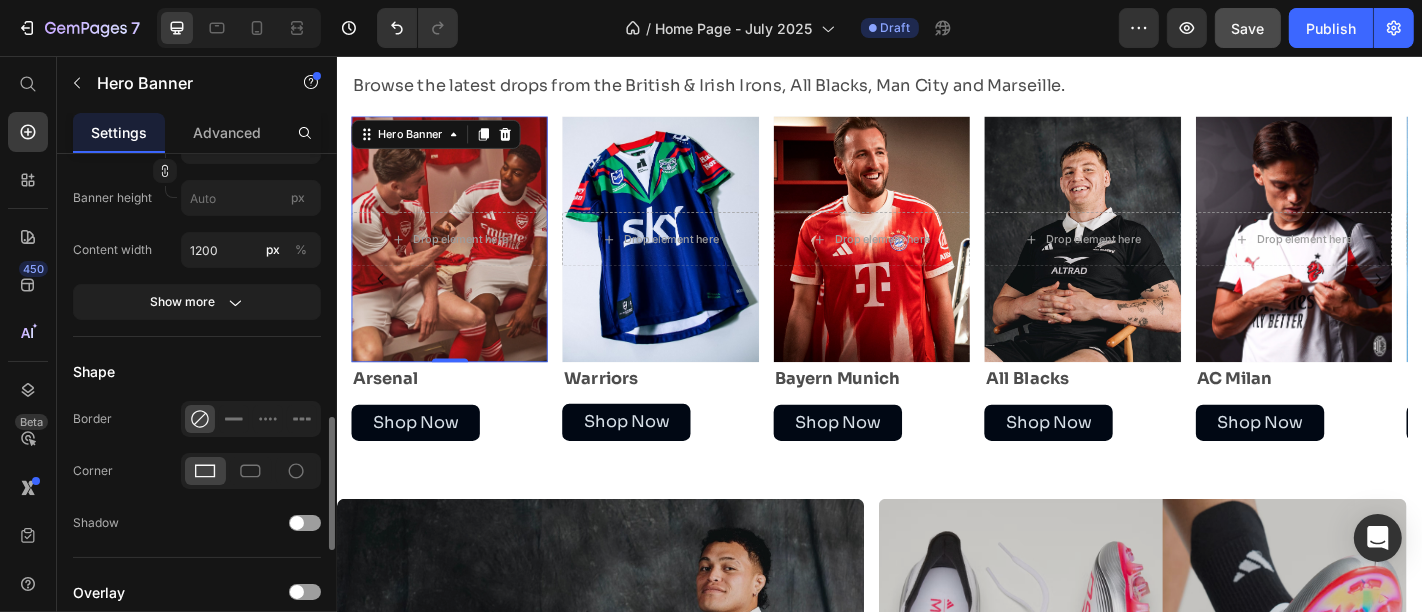 scroll, scrollTop: 1011, scrollLeft: 0, axis: vertical 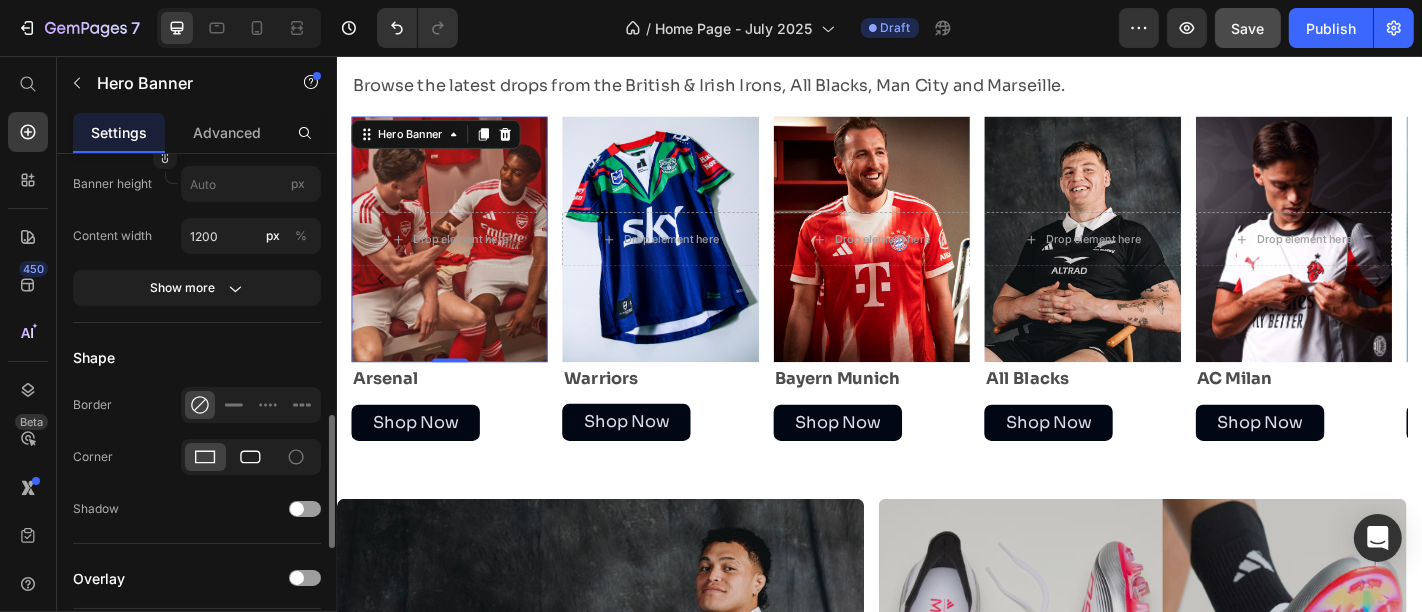click 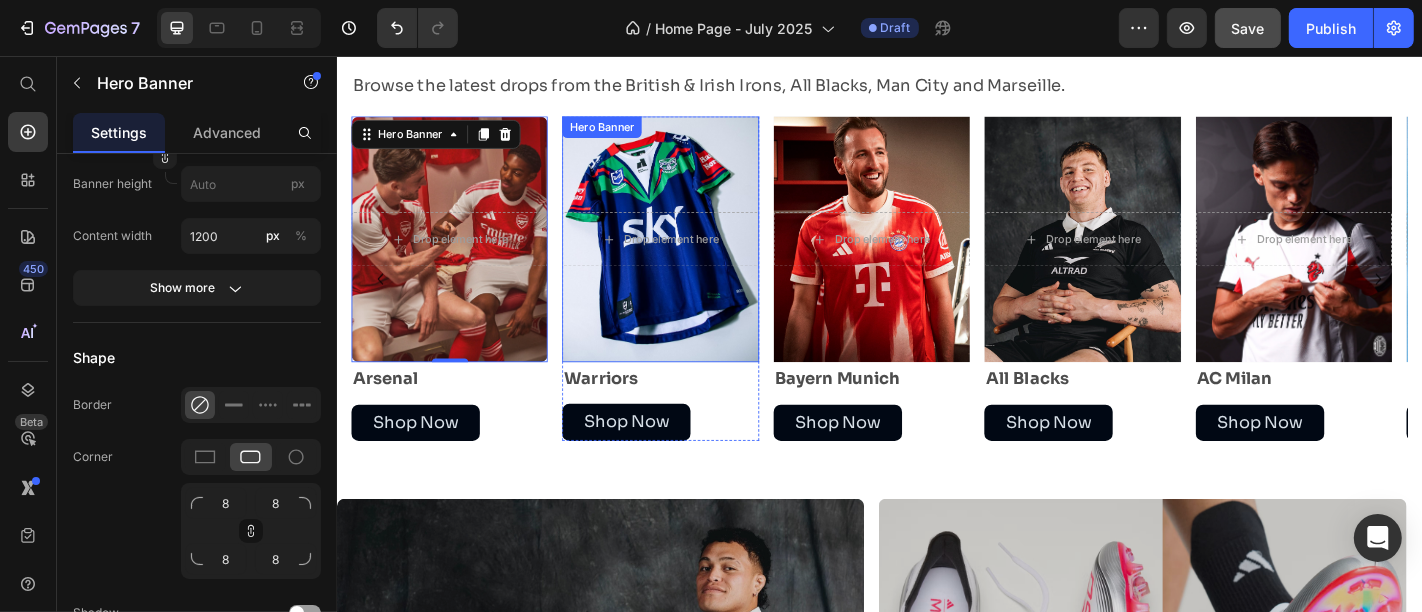 click on "Drop element here" at bounding box center (693, 258) 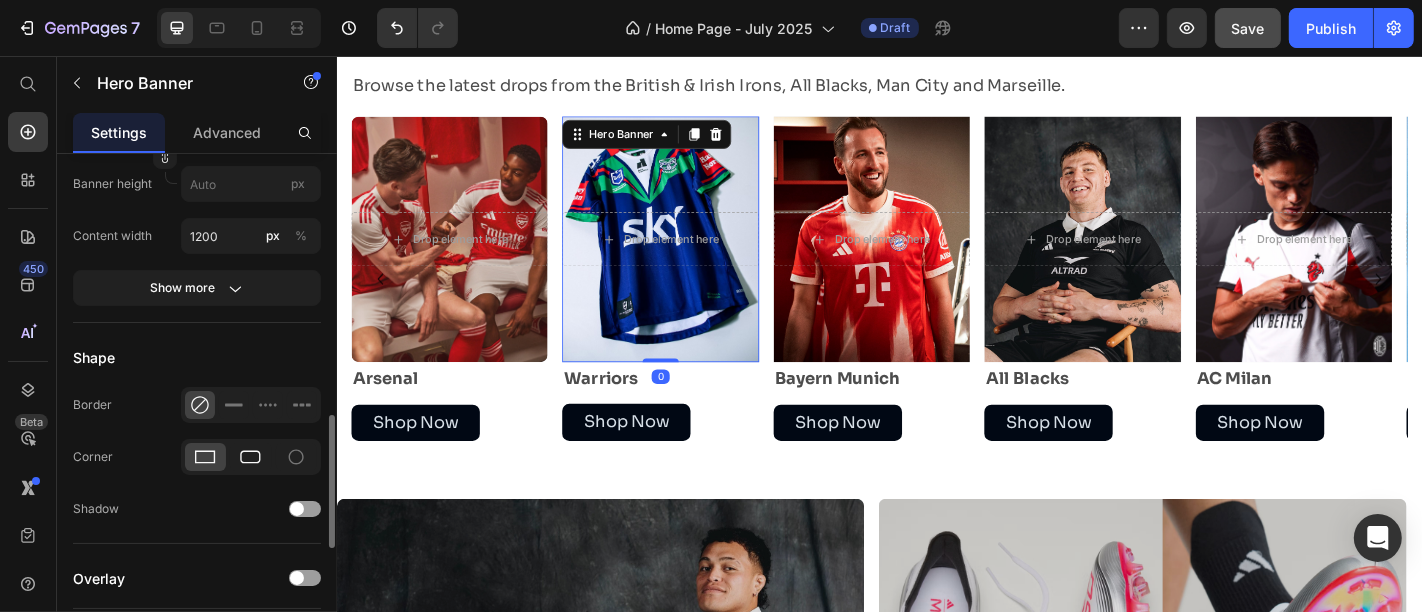 click 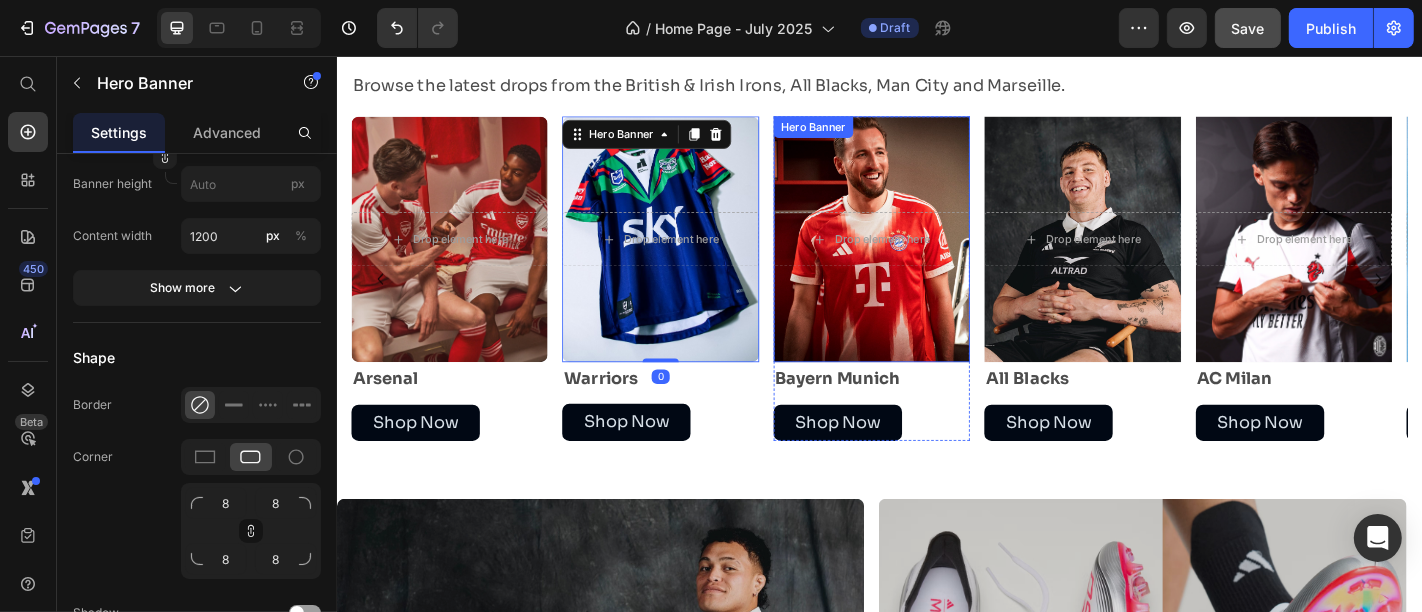 click at bounding box center [927, 258] 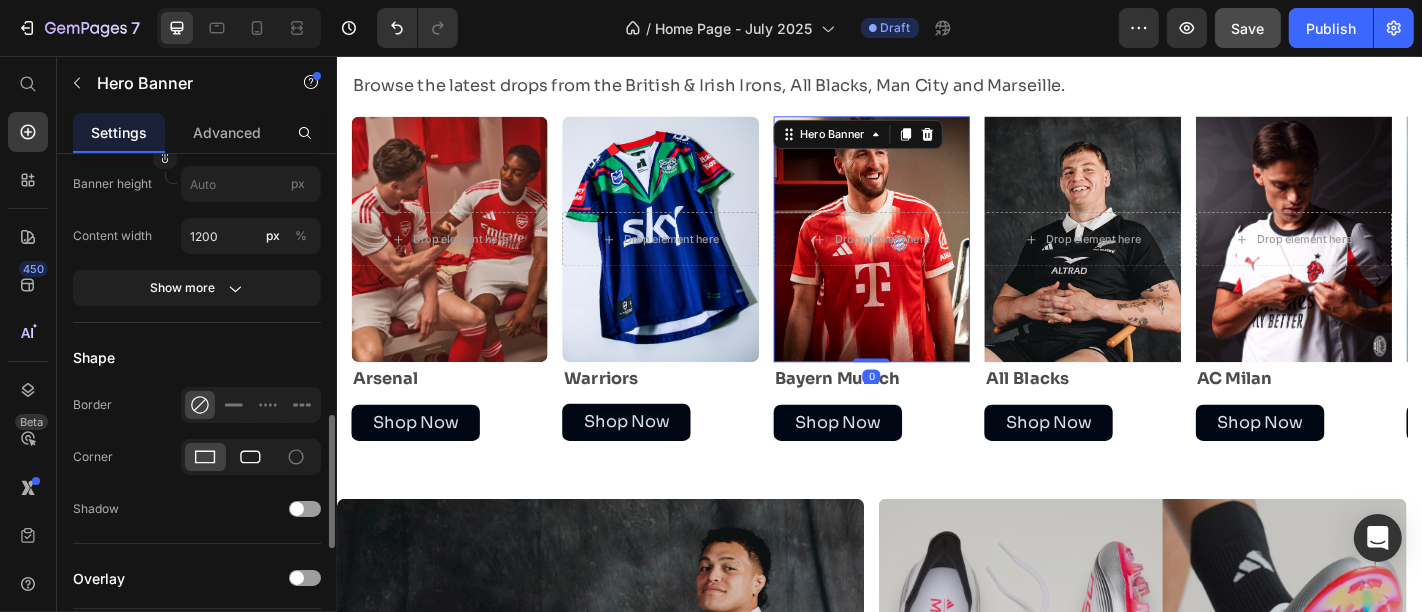click 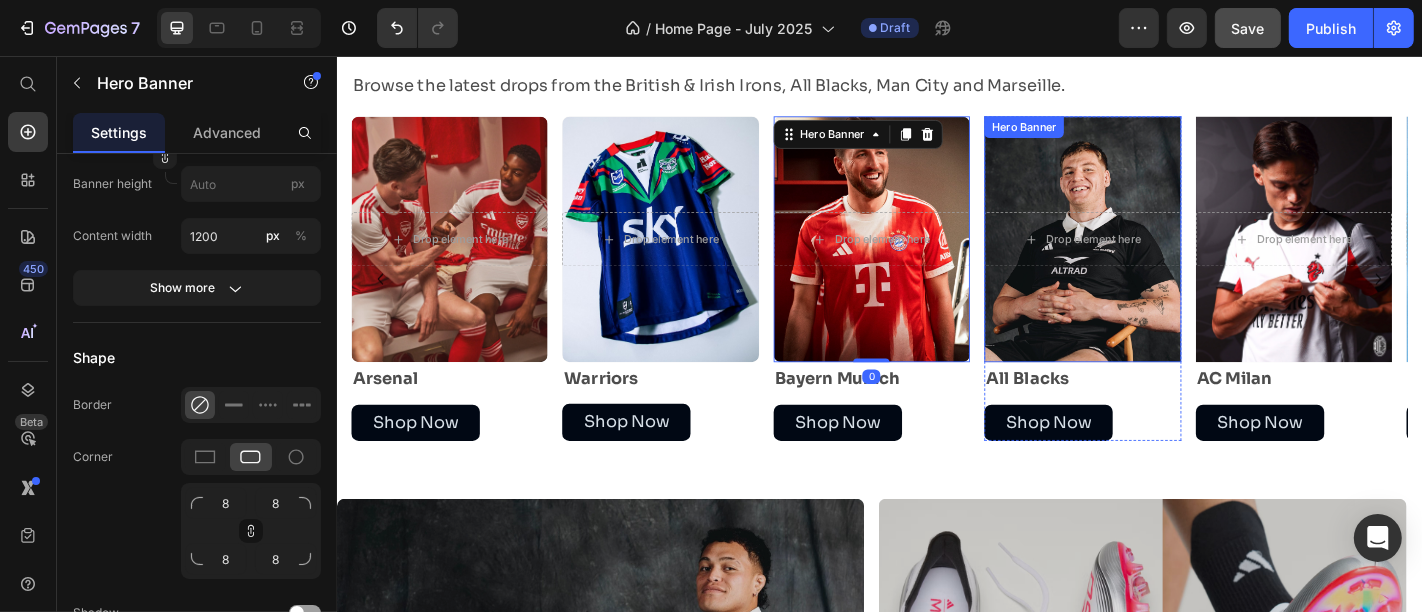 click at bounding box center [1160, 258] 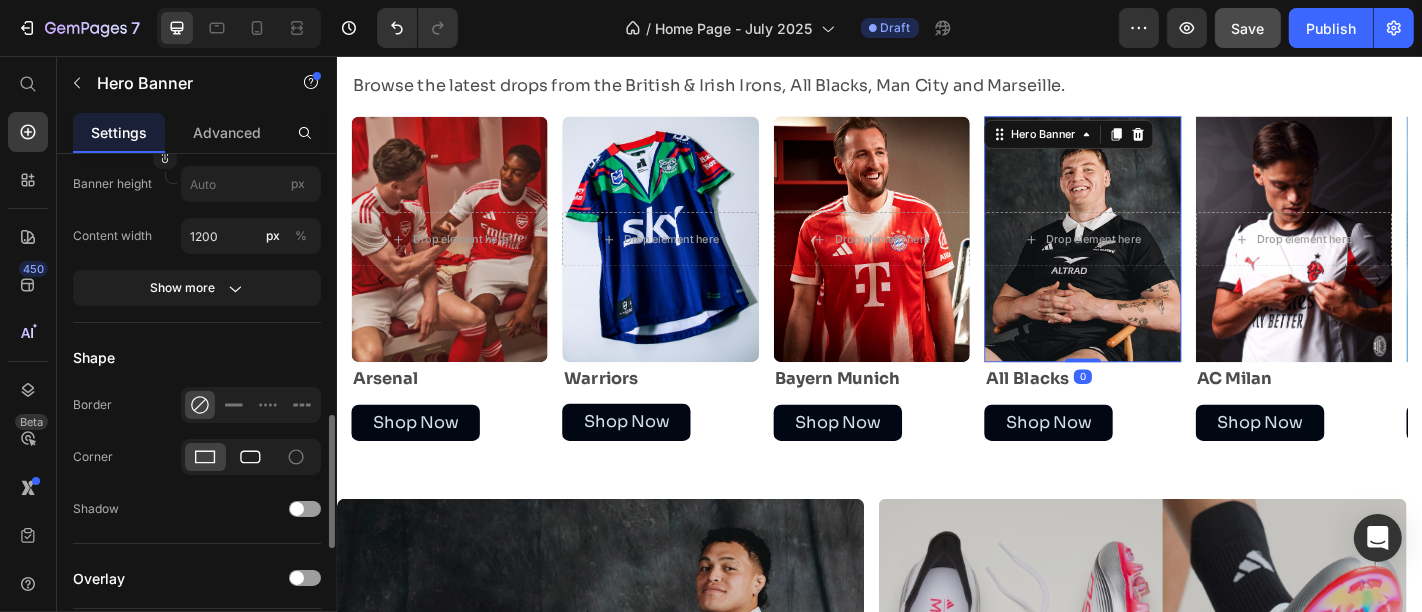 click 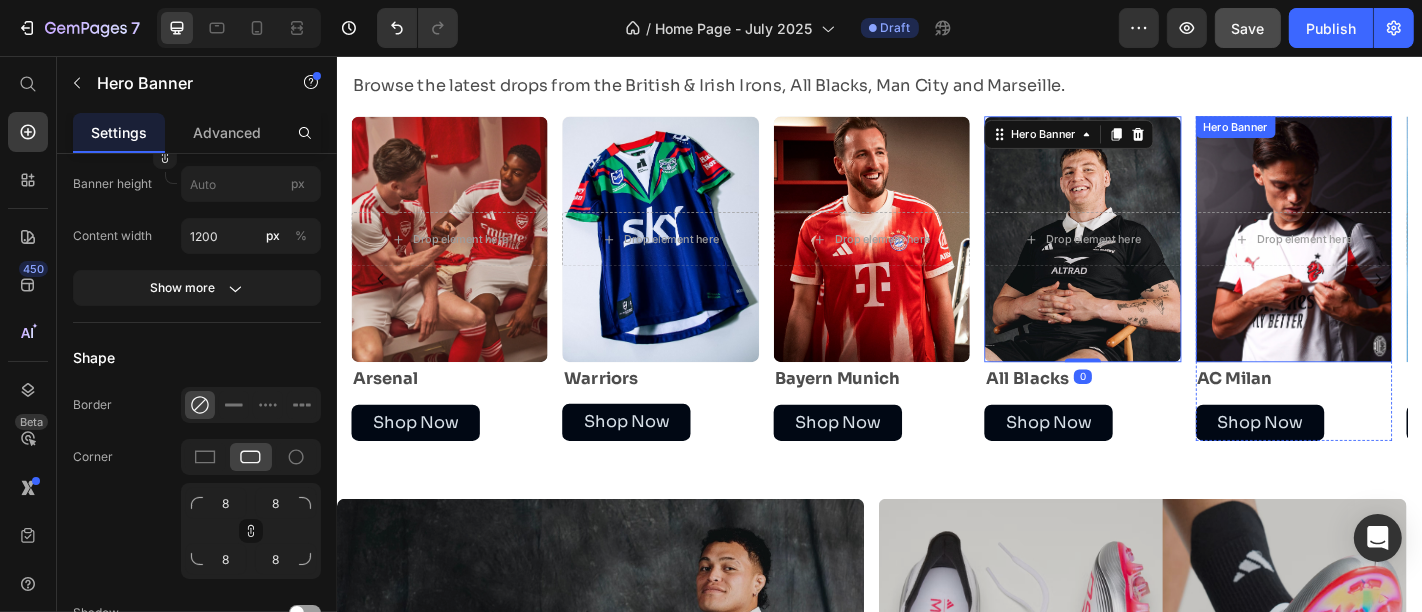 click at bounding box center (1394, 258) 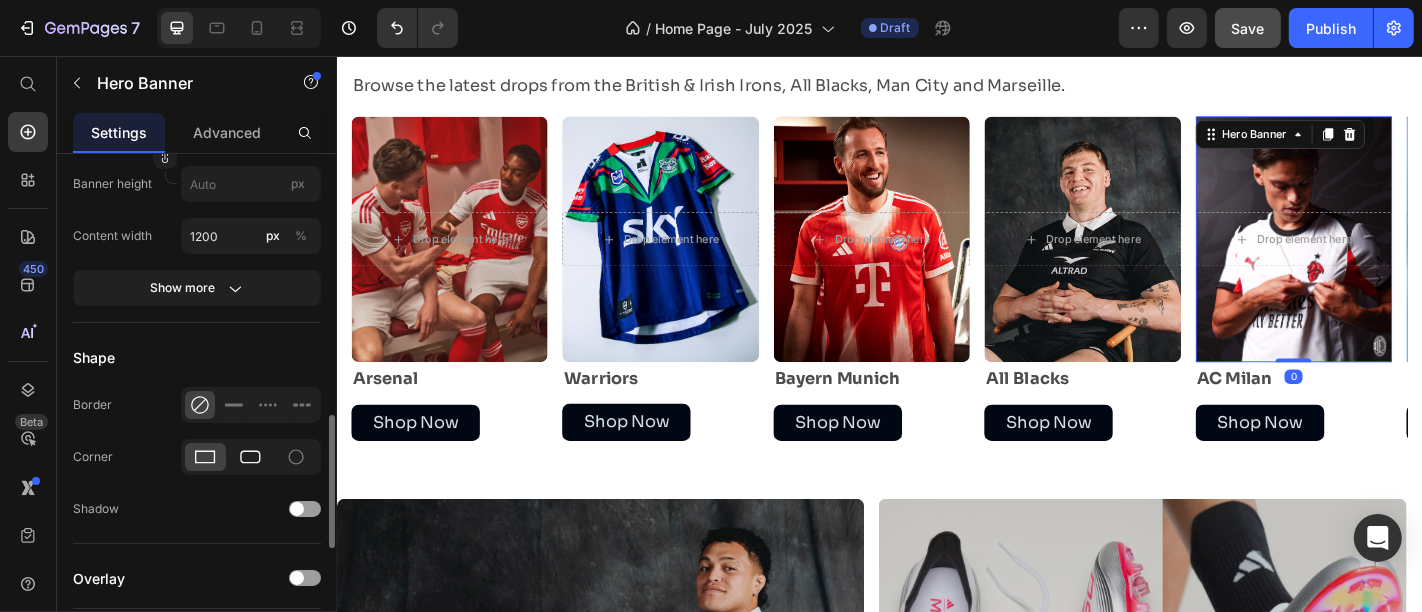 click 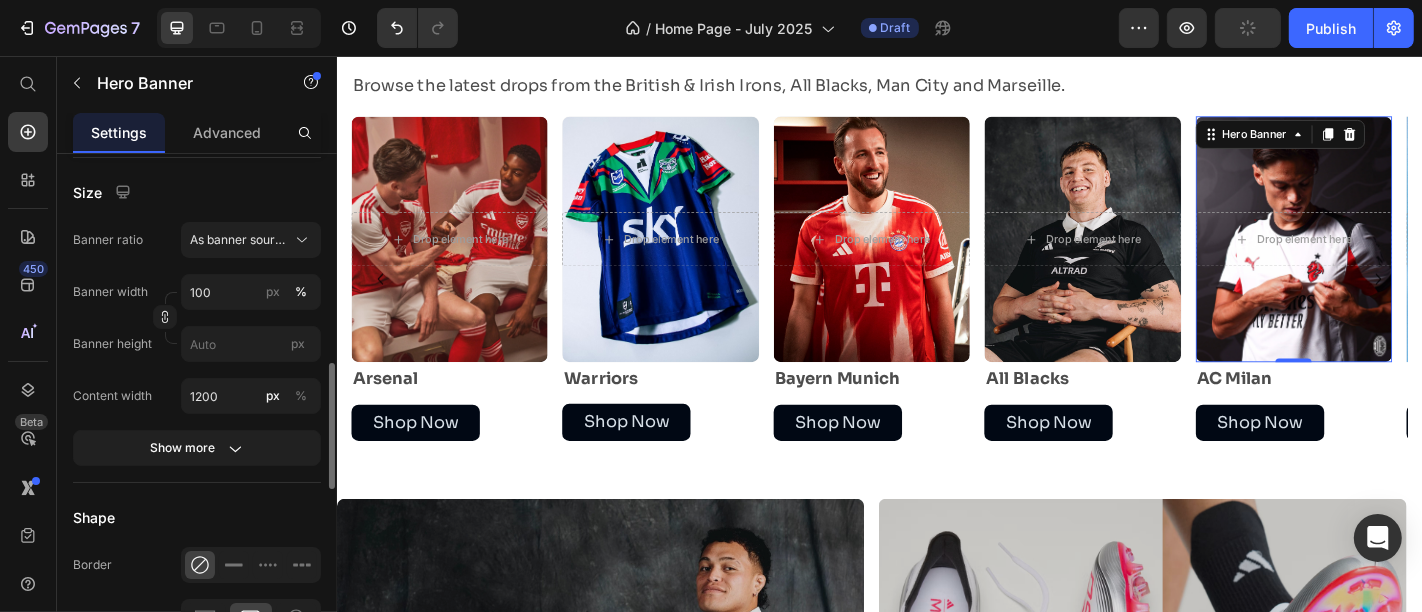scroll, scrollTop: 851, scrollLeft: 0, axis: vertical 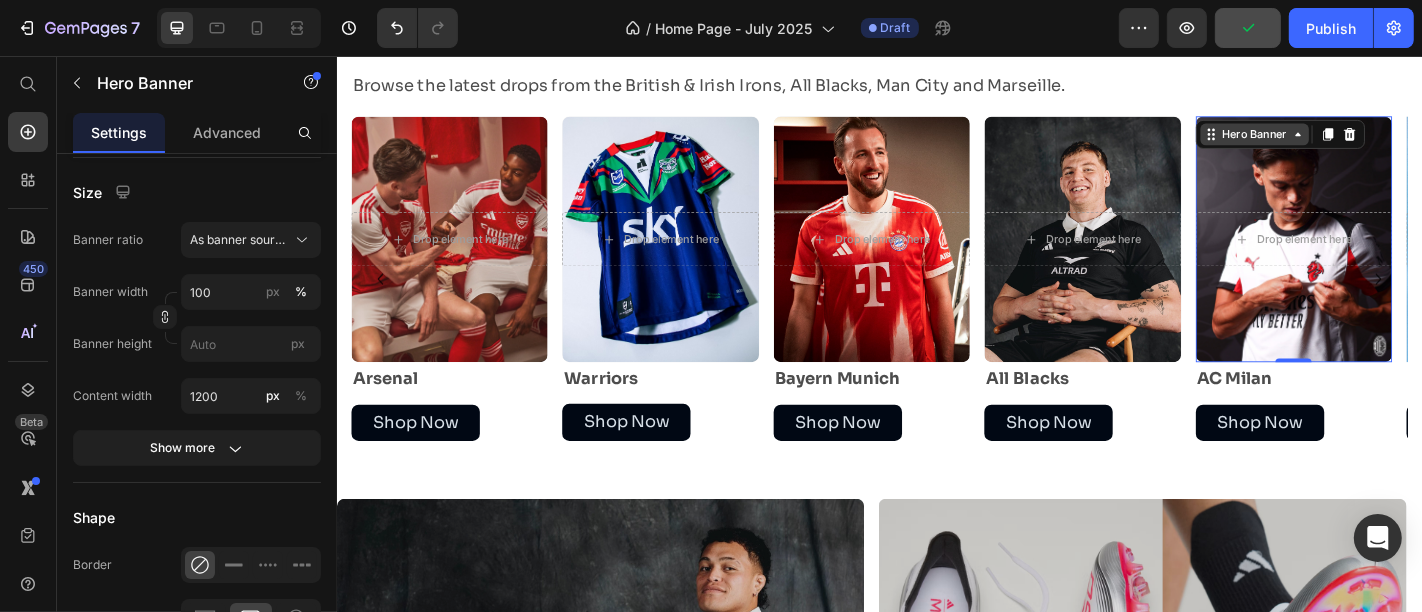 click on "Hero Banner" at bounding box center (1351, 142) 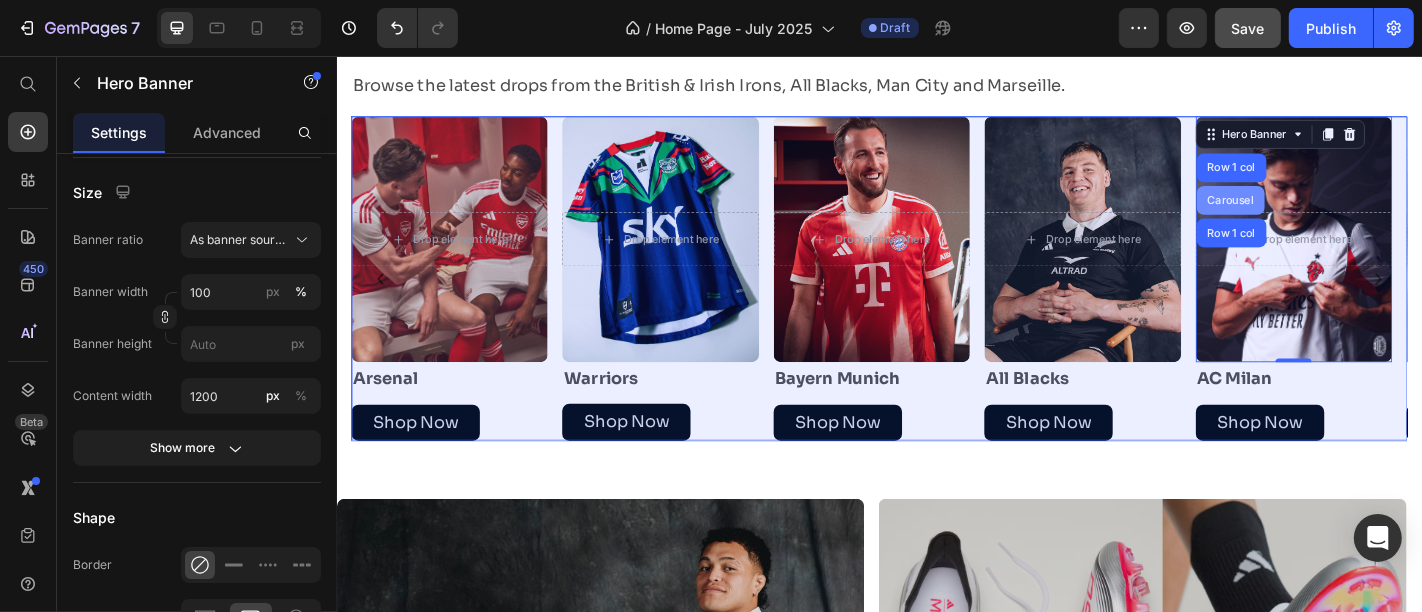 click on "Carousel" at bounding box center (1324, 215) 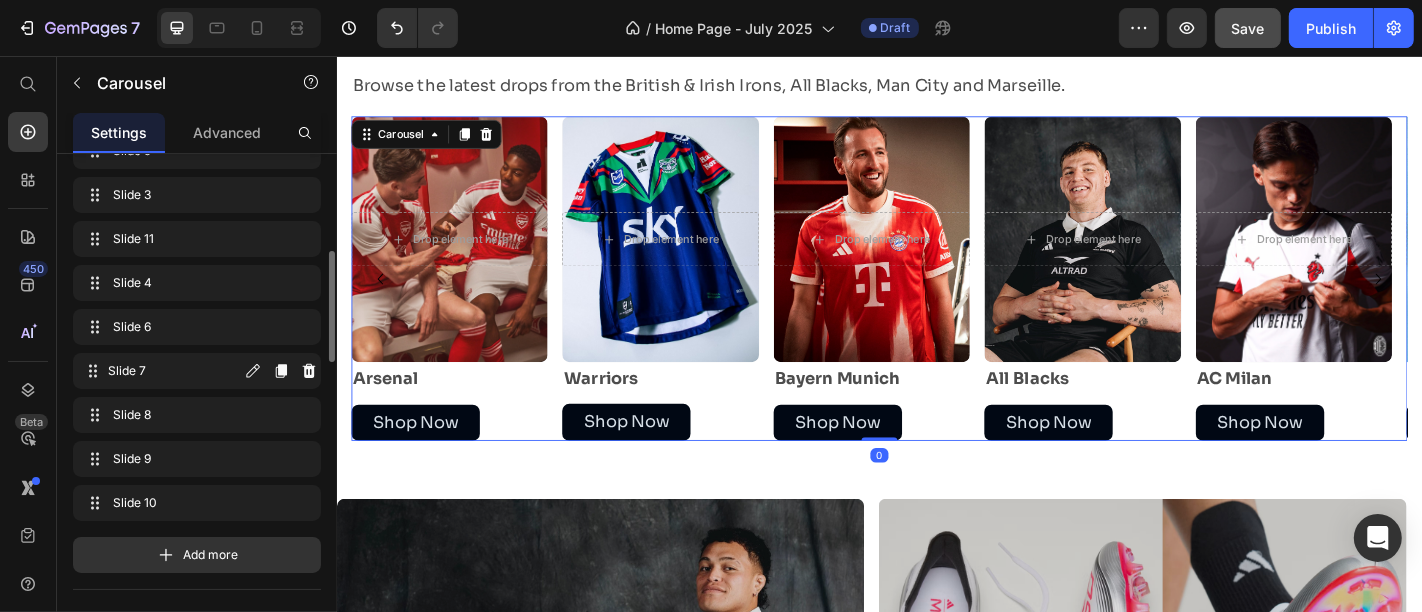 scroll, scrollTop: 474, scrollLeft: 0, axis: vertical 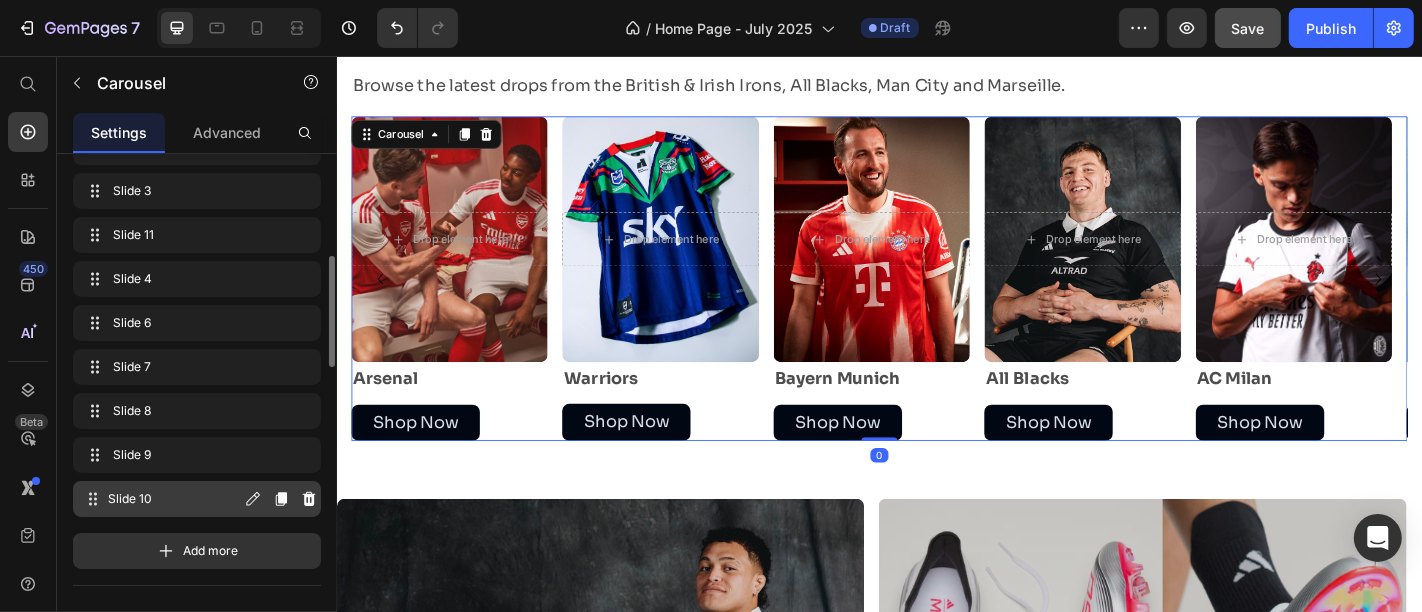 click on "Slide 10" at bounding box center (174, 499) 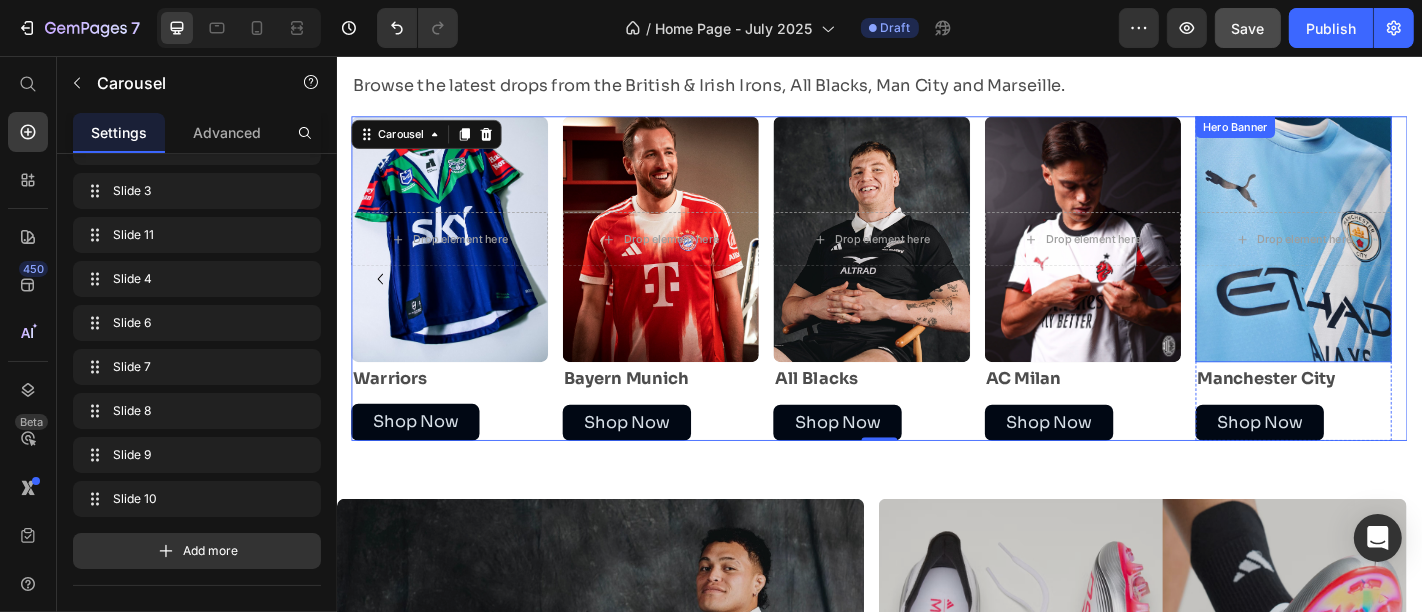 click on "Drop element here" at bounding box center (1394, 258) 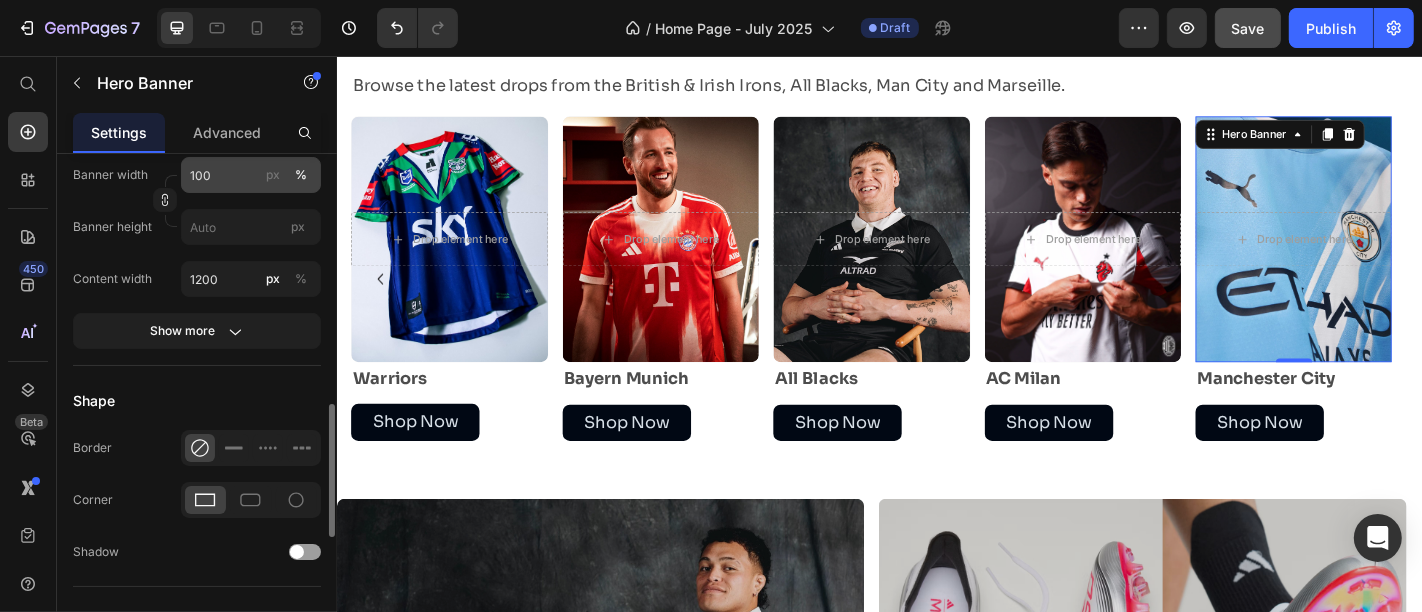 scroll, scrollTop: 982, scrollLeft: 0, axis: vertical 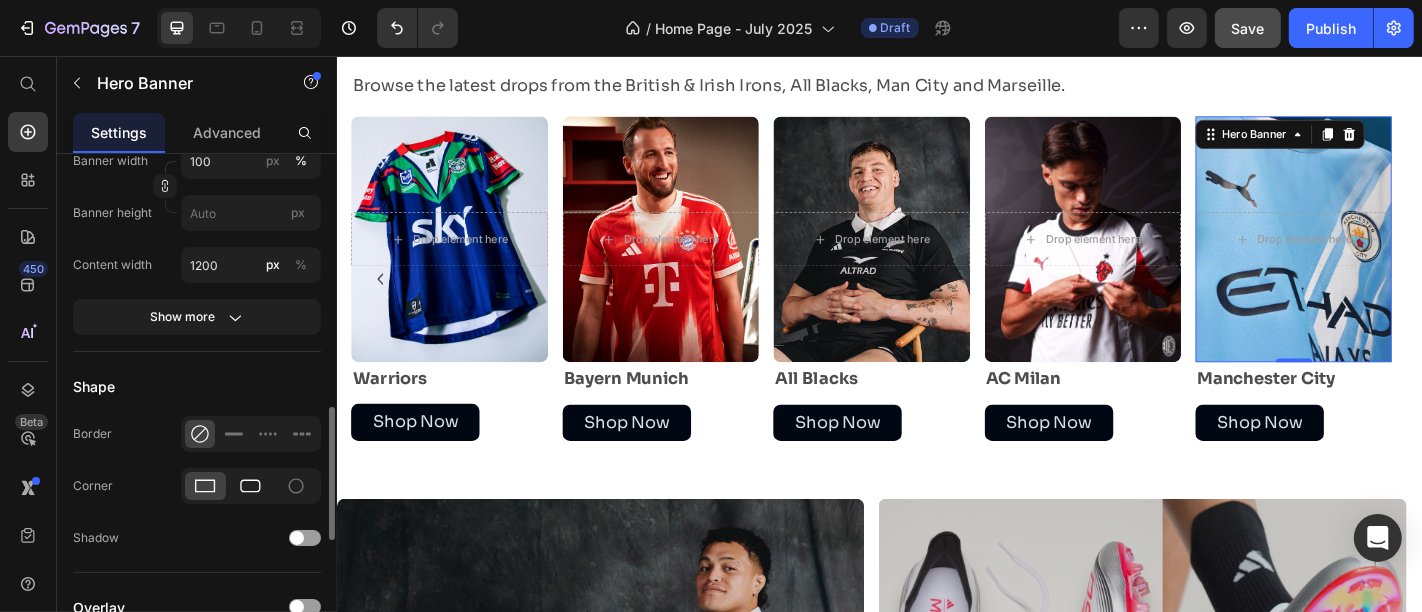 click 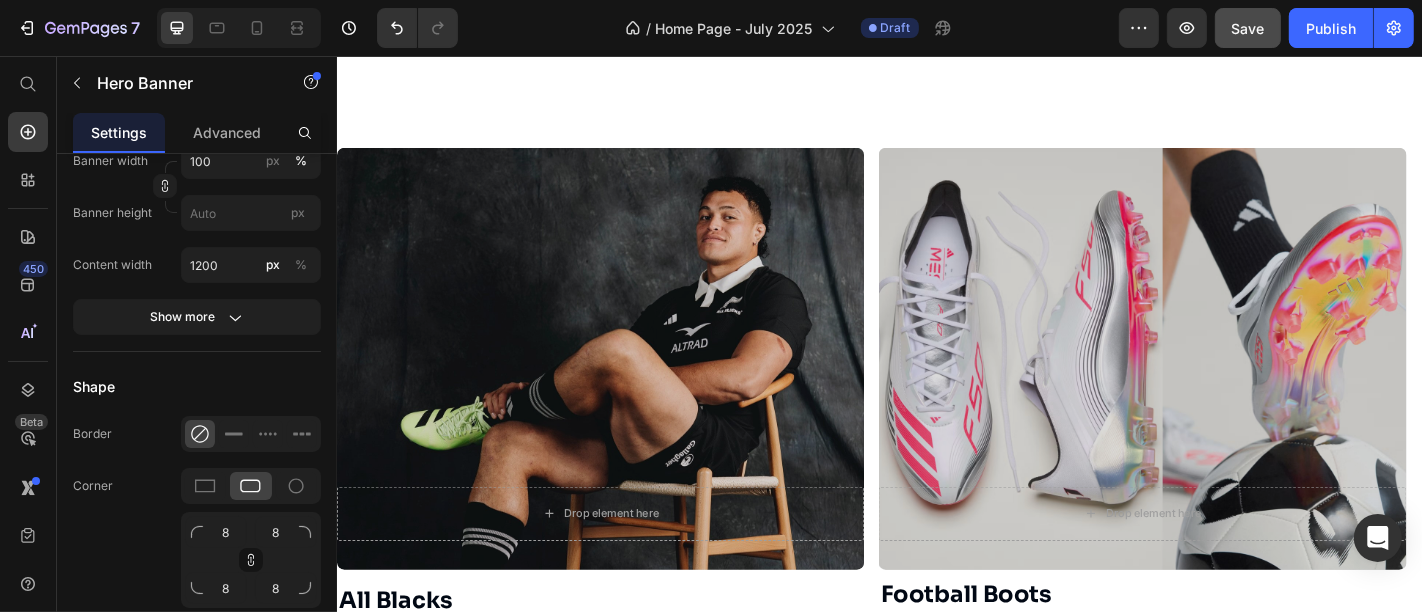 scroll, scrollTop: 2081, scrollLeft: 0, axis: vertical 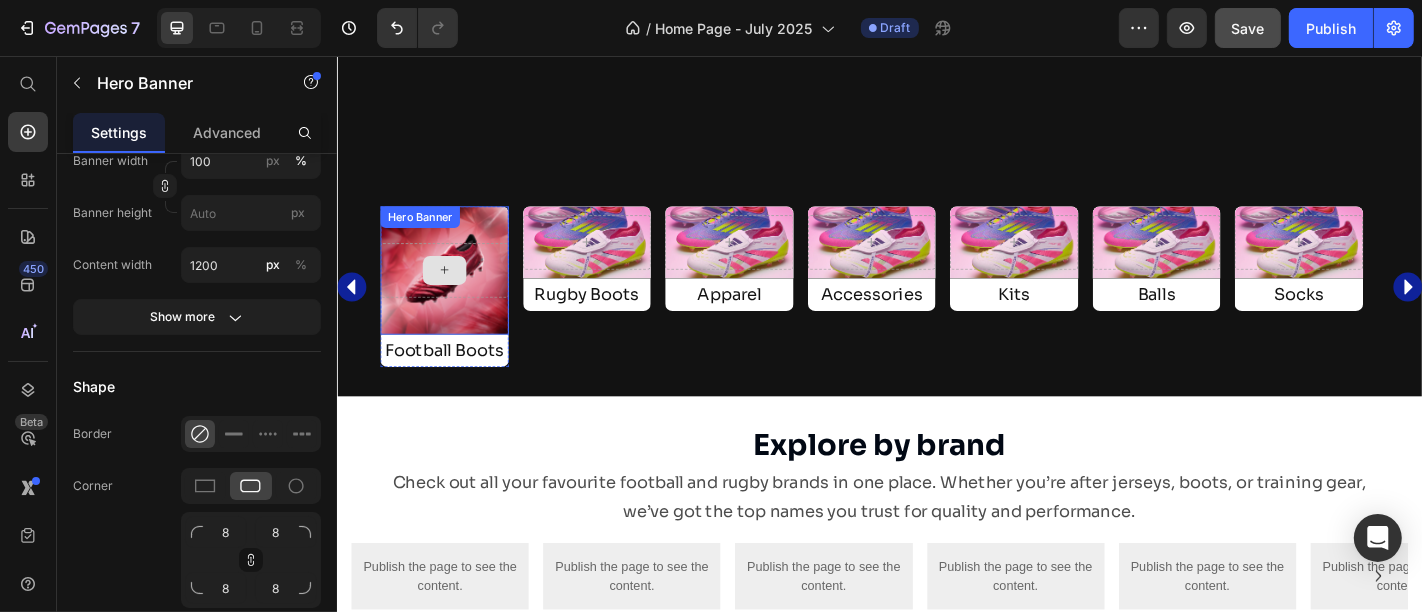 drag, startPoint x: 583, startPoint y: 434, endPoint x: 393, endPoint y: 261, distance: 256.9611 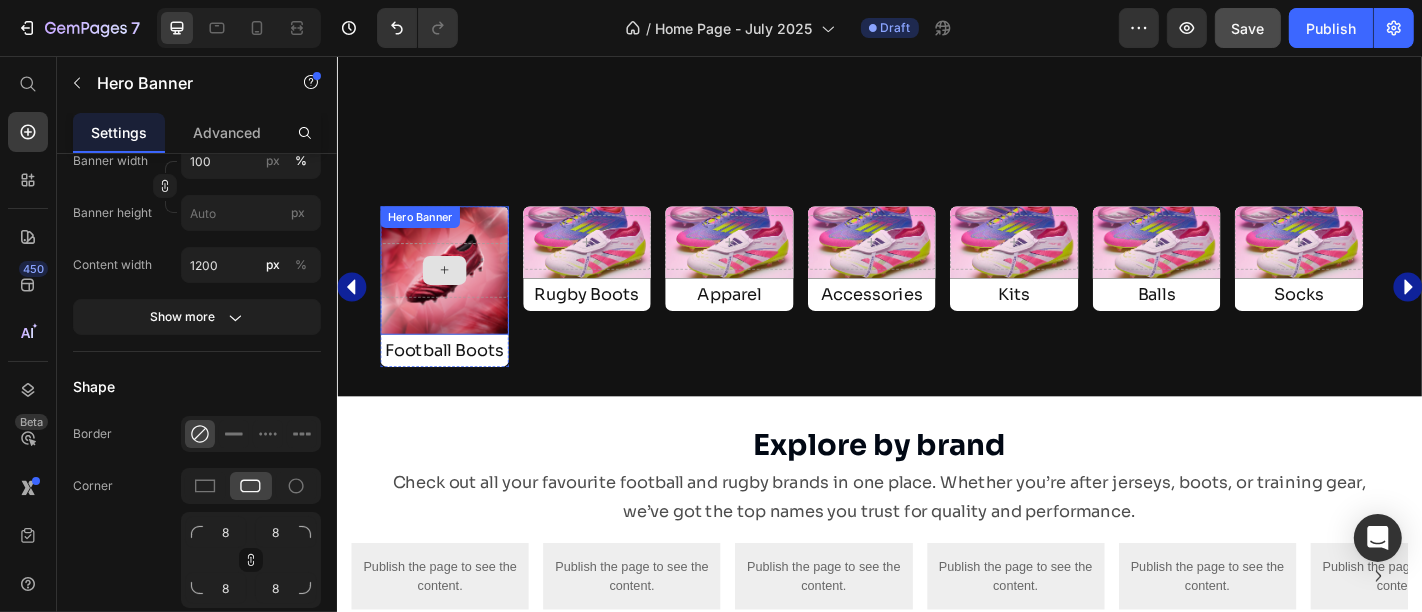 click at bounding box center [455, 293] 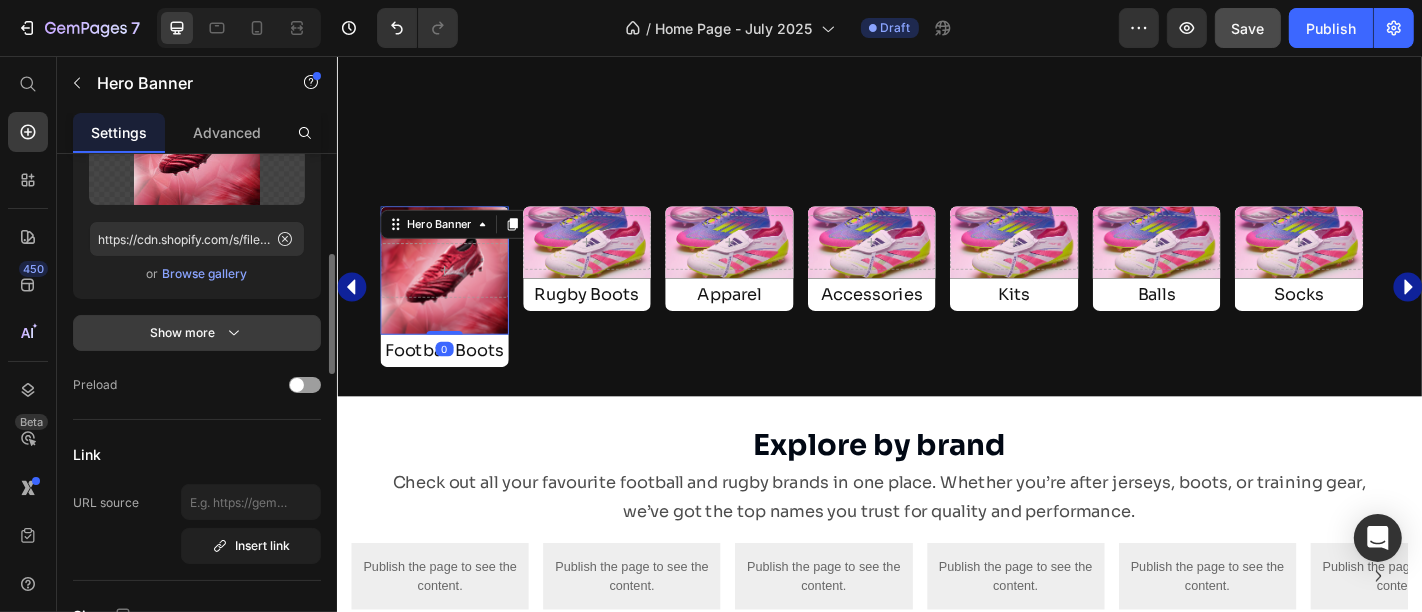 scroll, scrollTop: 384, scrollLeft: 0, axis: vertical 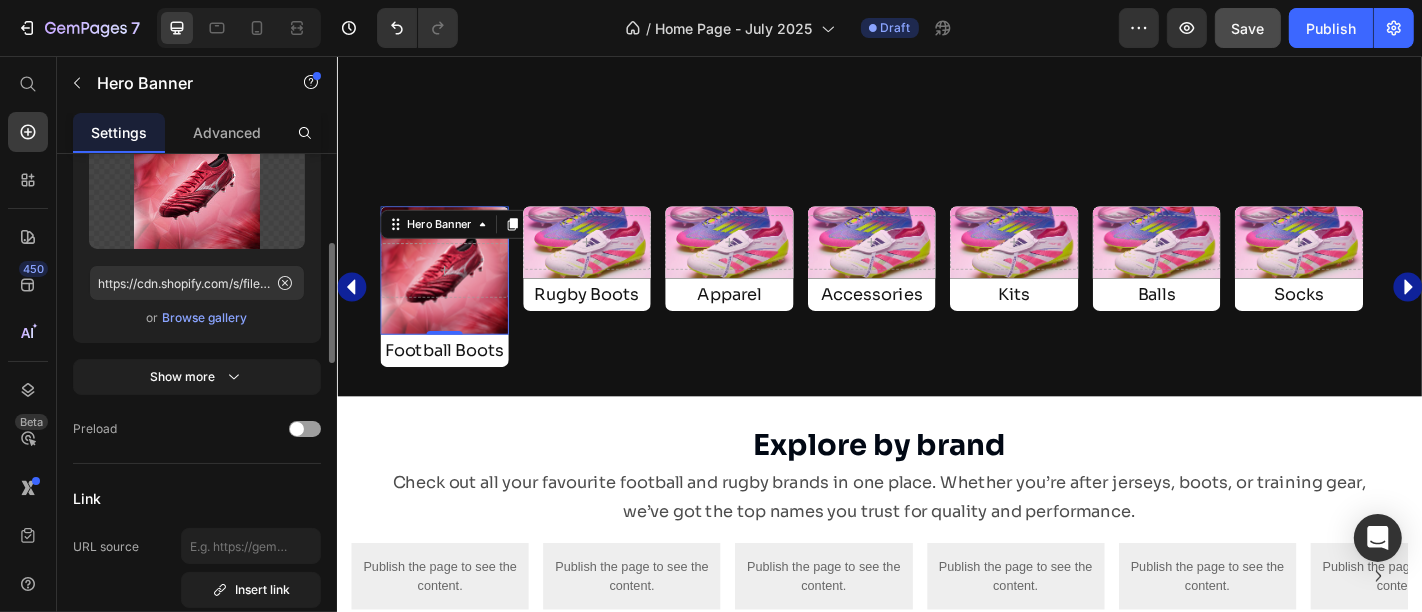 click on "Browse gallery" at bounding box center [205, 318] 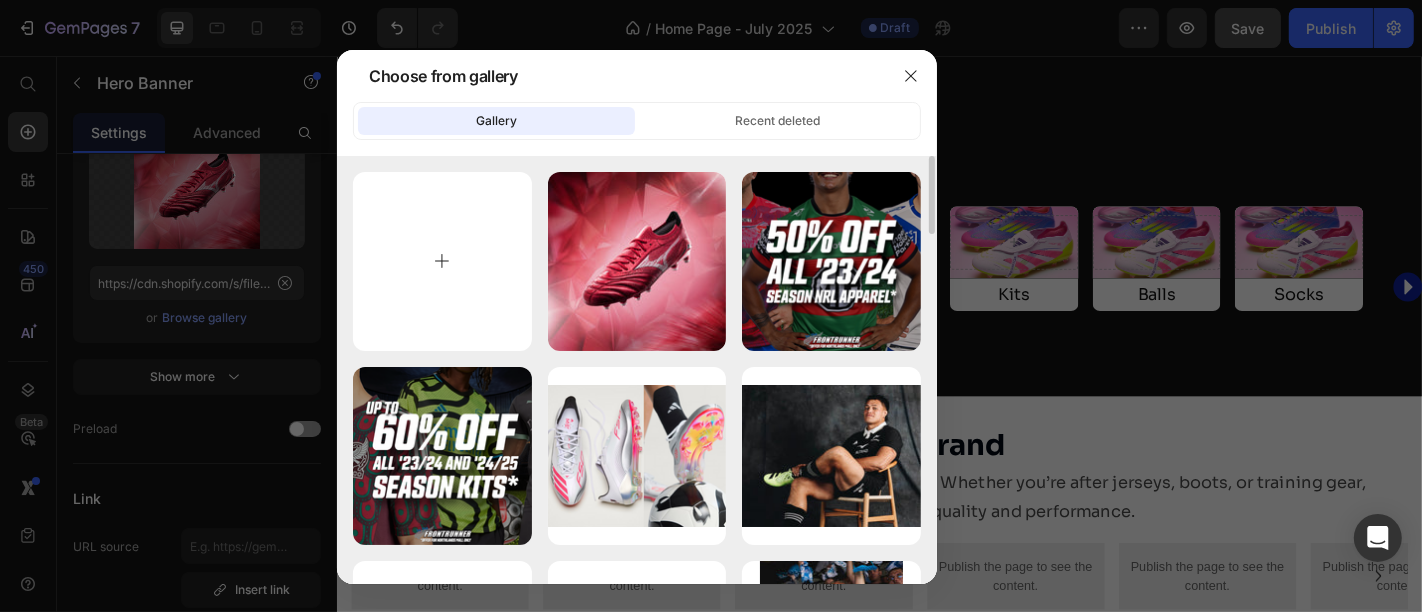 click at bounding box center [442, 261] 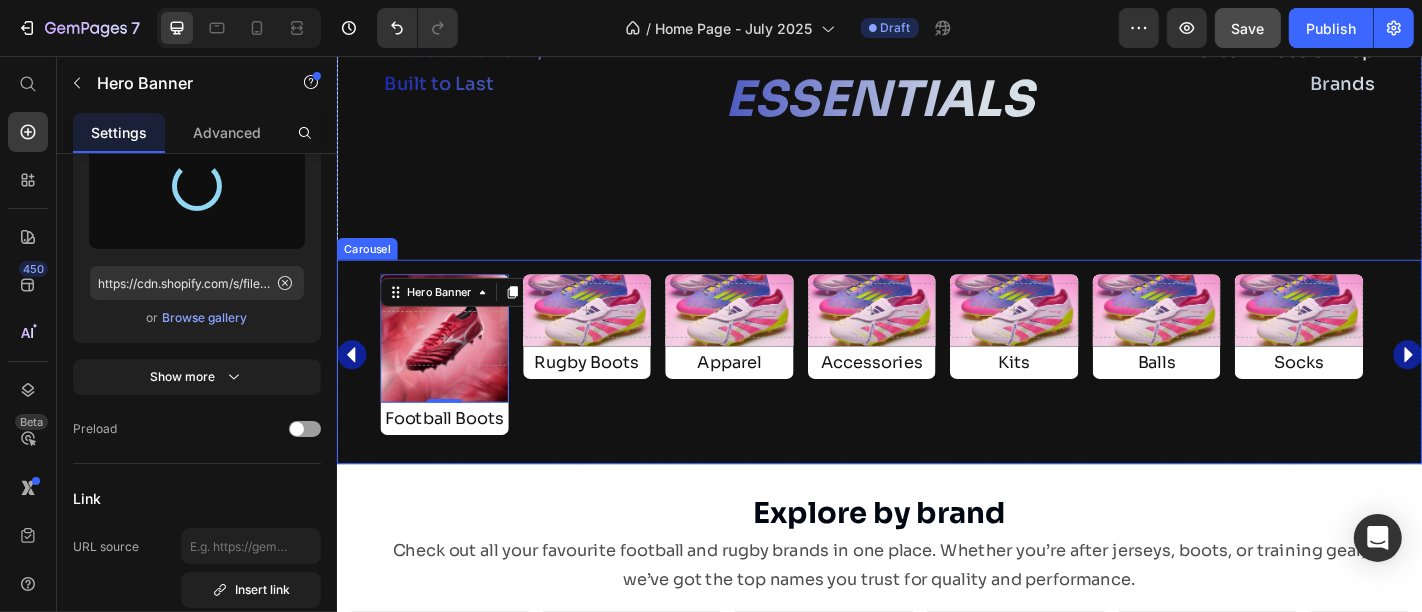 scroll, scrollTop: 2005, scrollLeft: 0, axis: vertical 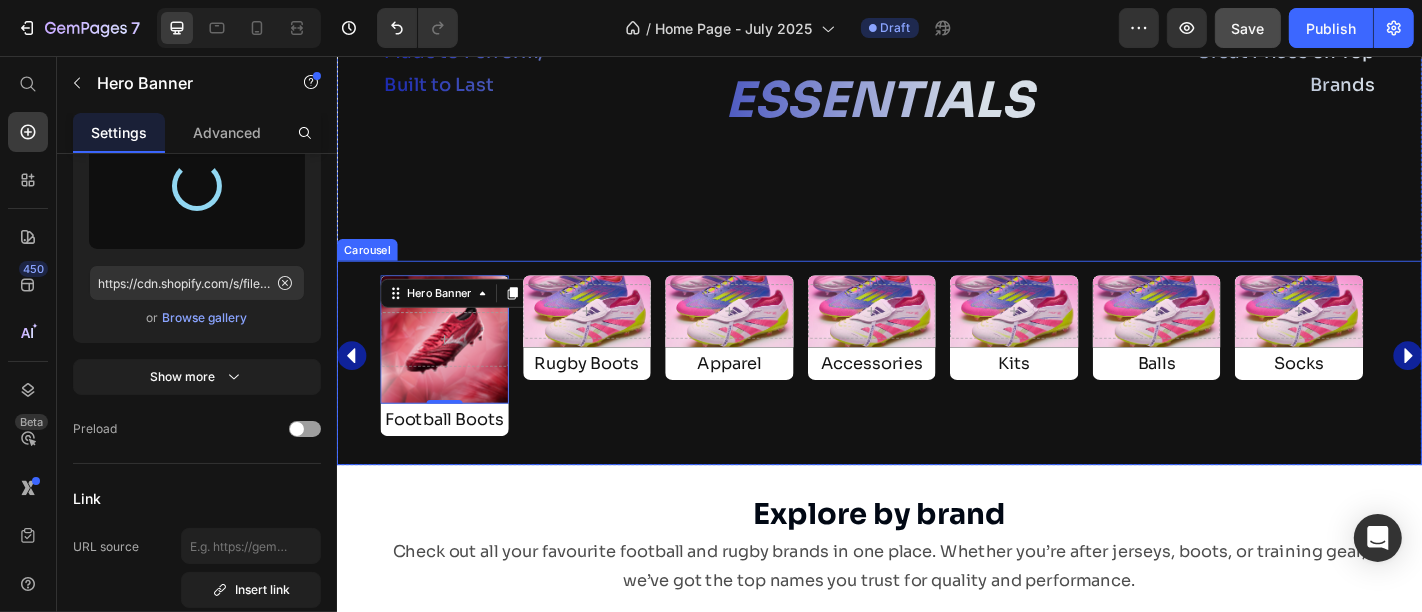 type on "https://cdn.shopify.com/s/files/1/0355/7441/5495/files/gempages_491124925839442978-0c61f81e-f2e9-42d8-9ffc-677333ba7a24.jpg" 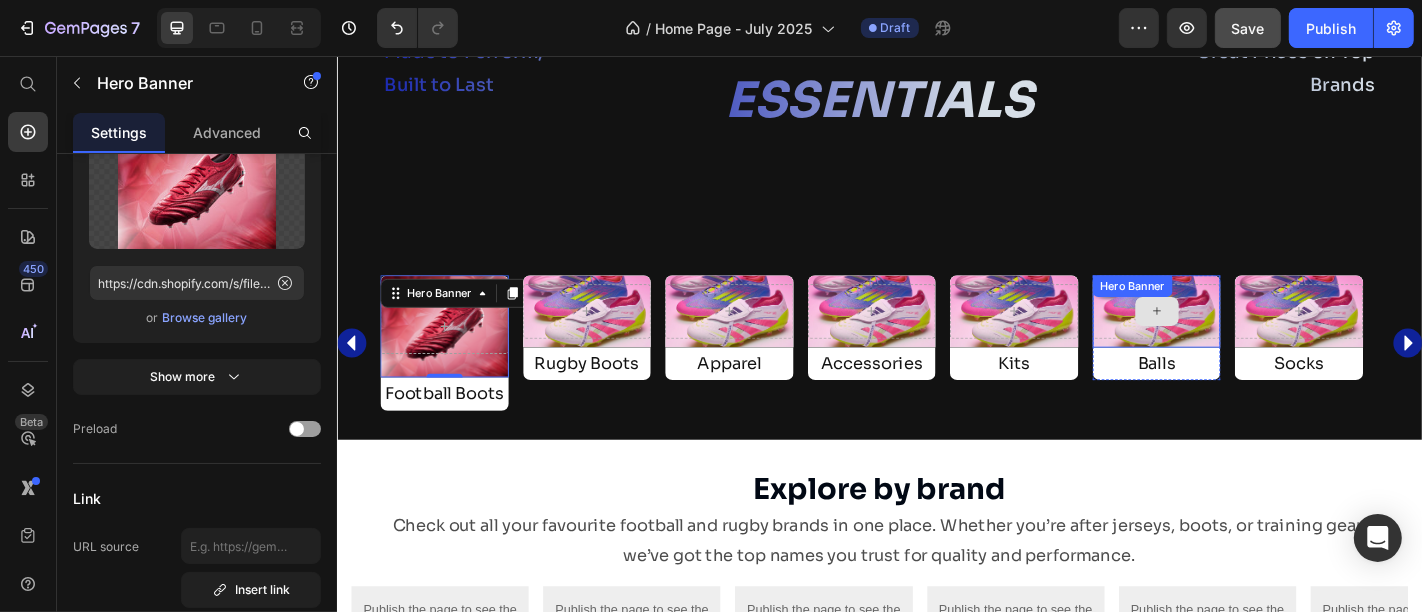 drag, startPoint x: 1211, startPoint y: 342, endPoint x: 351, endPoint y: 369, distance: 860.4237 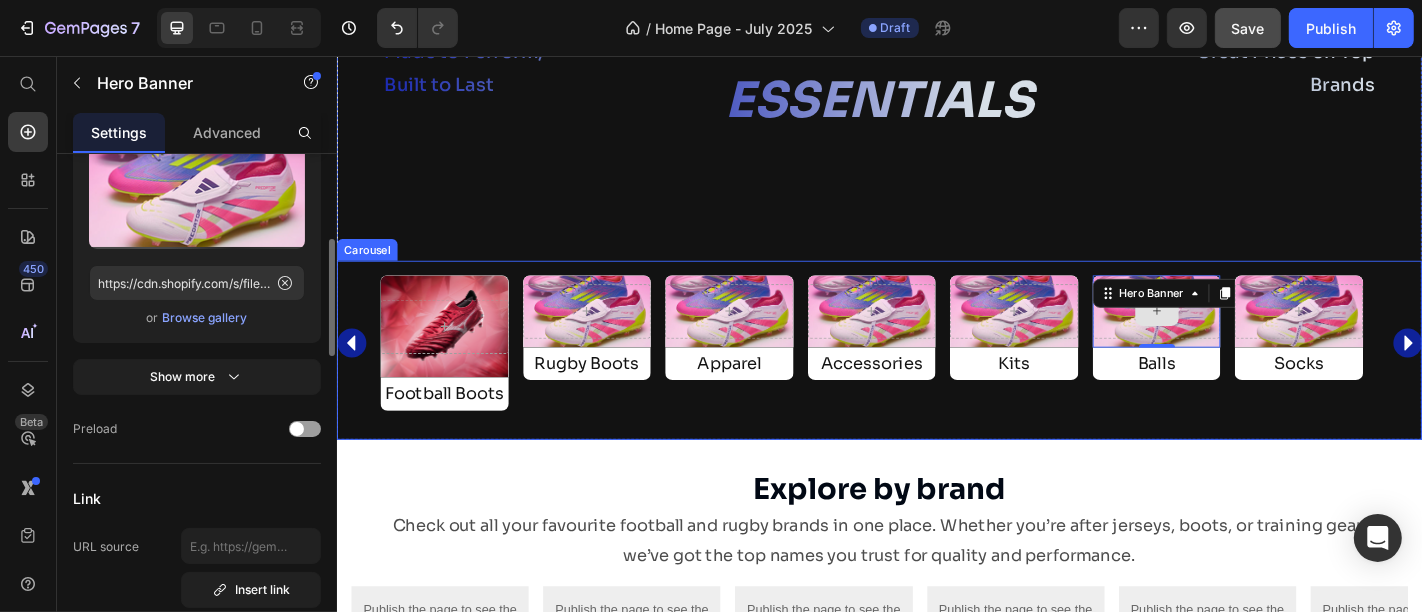 scroll, scrollTop: 383, scrollLeft: 0, axis: vertical 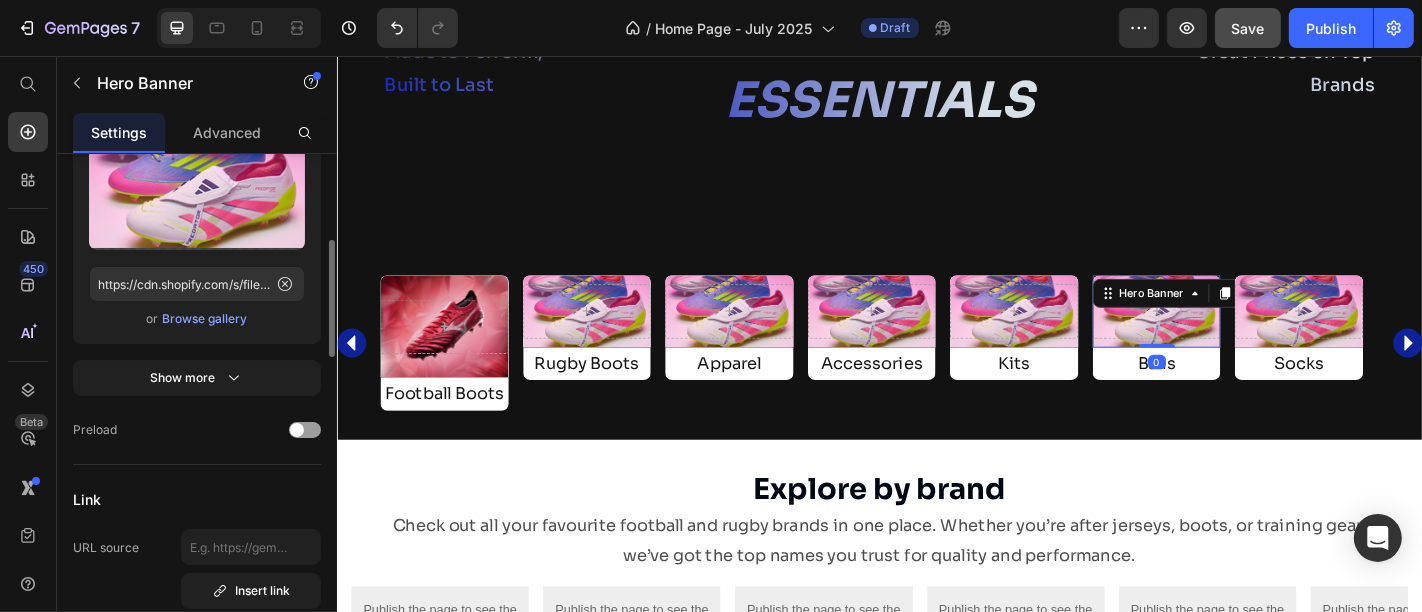 click on "Browse gallery" at bounding box center [205, 319] 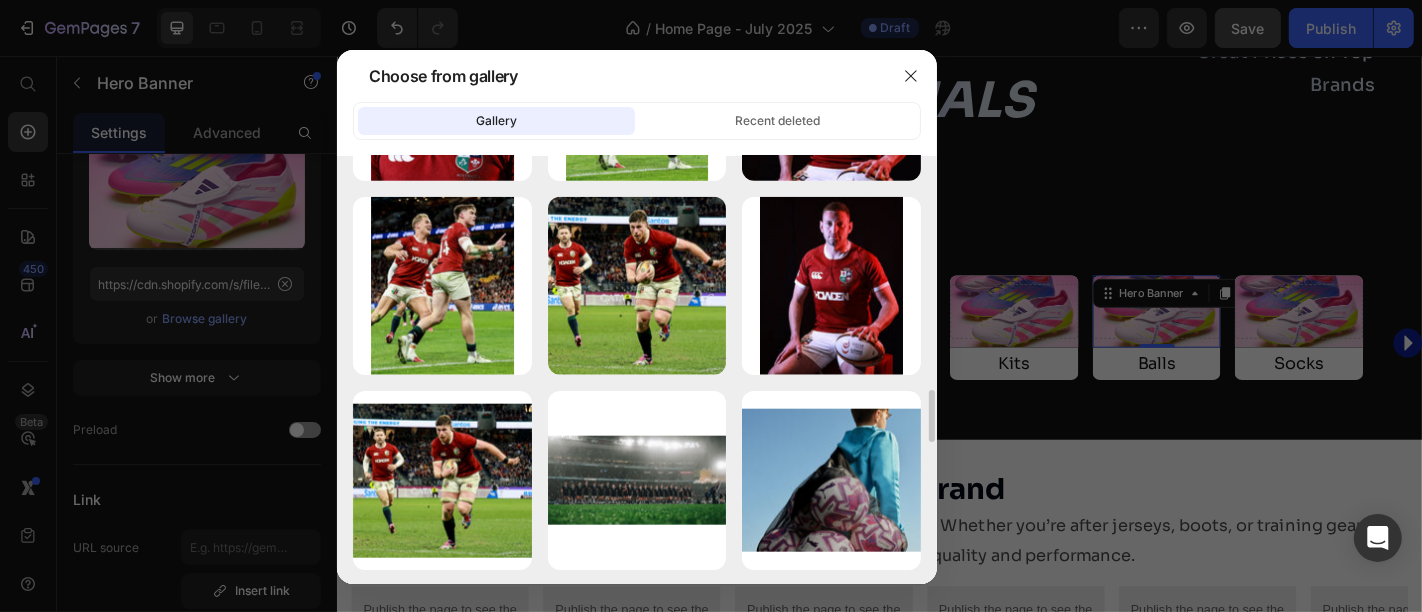 scroll, scrollTop: 2053, scrollLeft: 0, axis: vertical 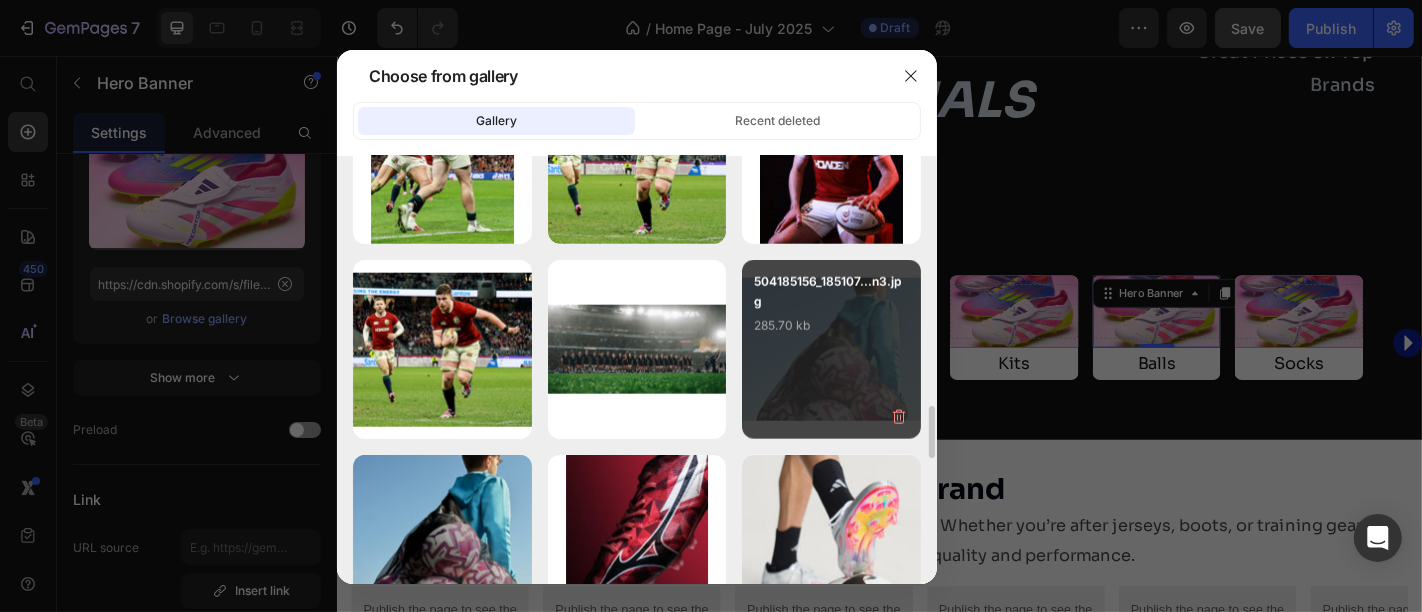 click on "504185156_185107...n3.jpg 285.70 kb" at bounding box center [831, 312] 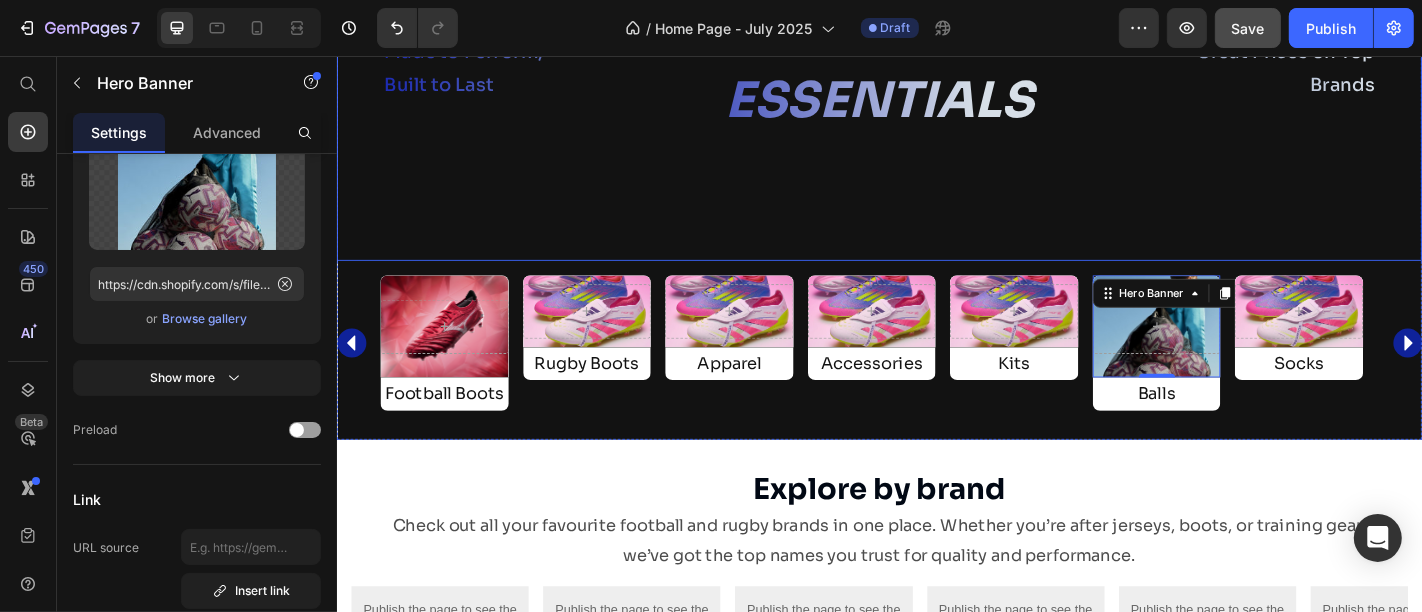click on "Made to Perform, Built to Last Text Block SEASON ESSENTIALS Heading Great Prices on Top Brands Text Block Row" at bounding box center (936, 70) 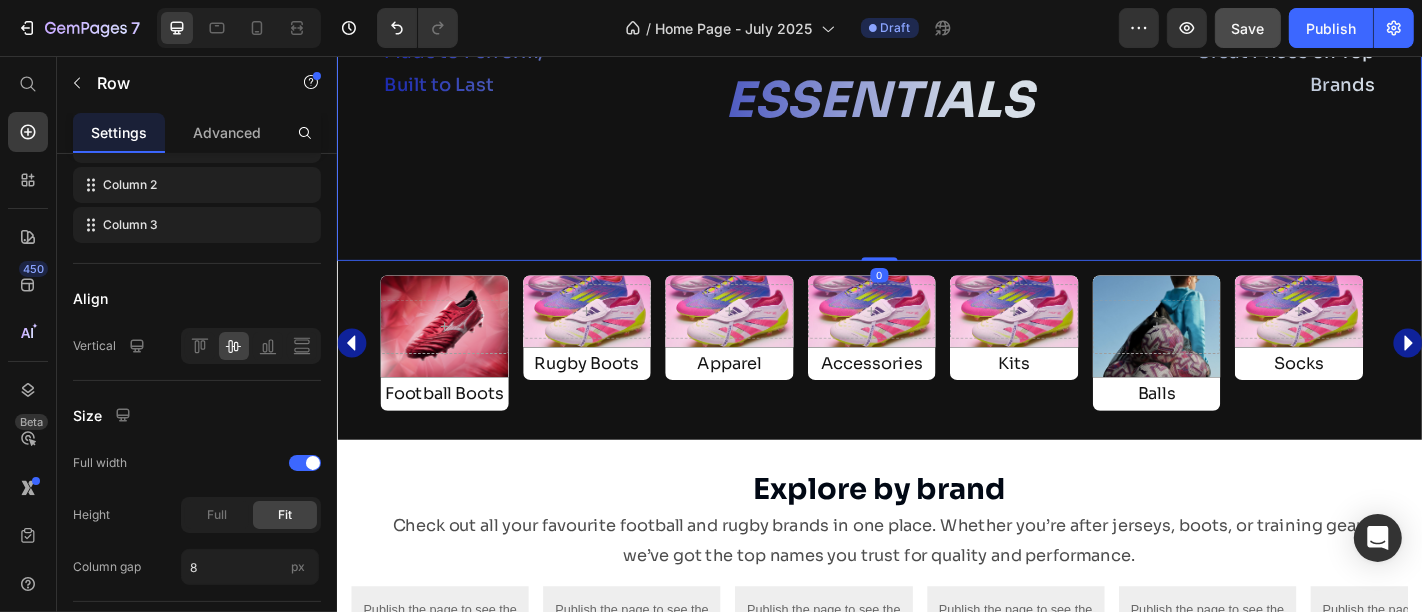 scroll, scrollTop: 0, scrollLeft: 0, axis: both 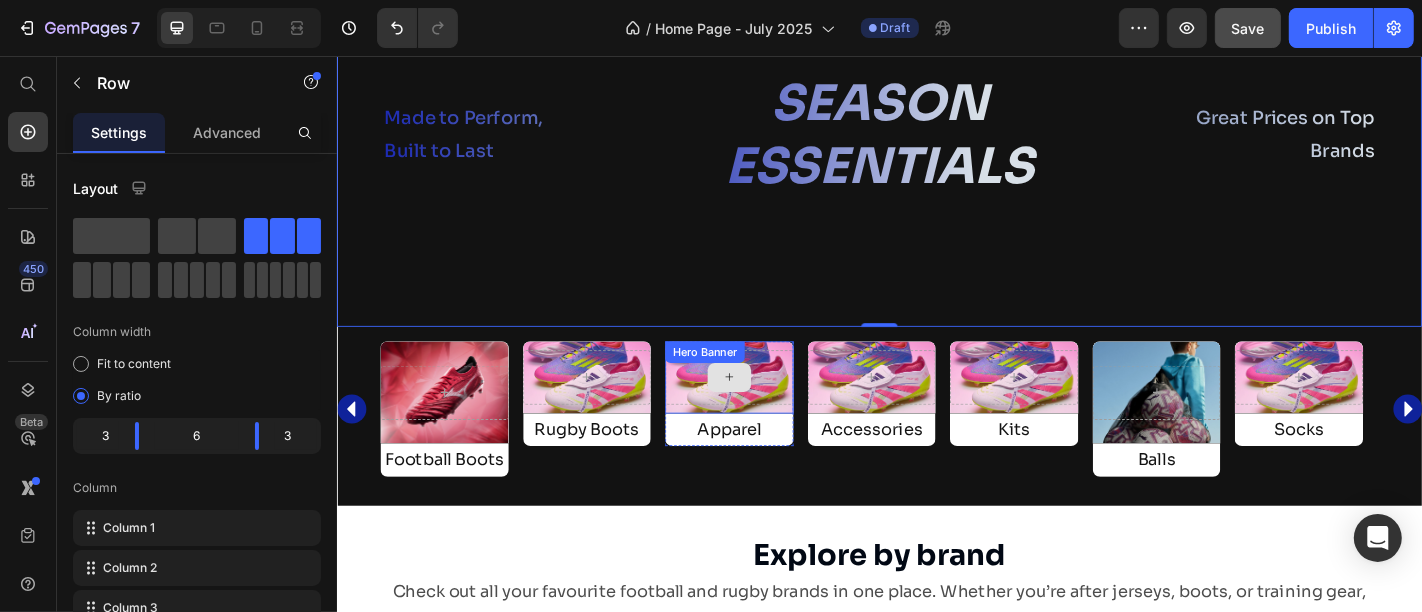 click at bounding box center [770, 411] 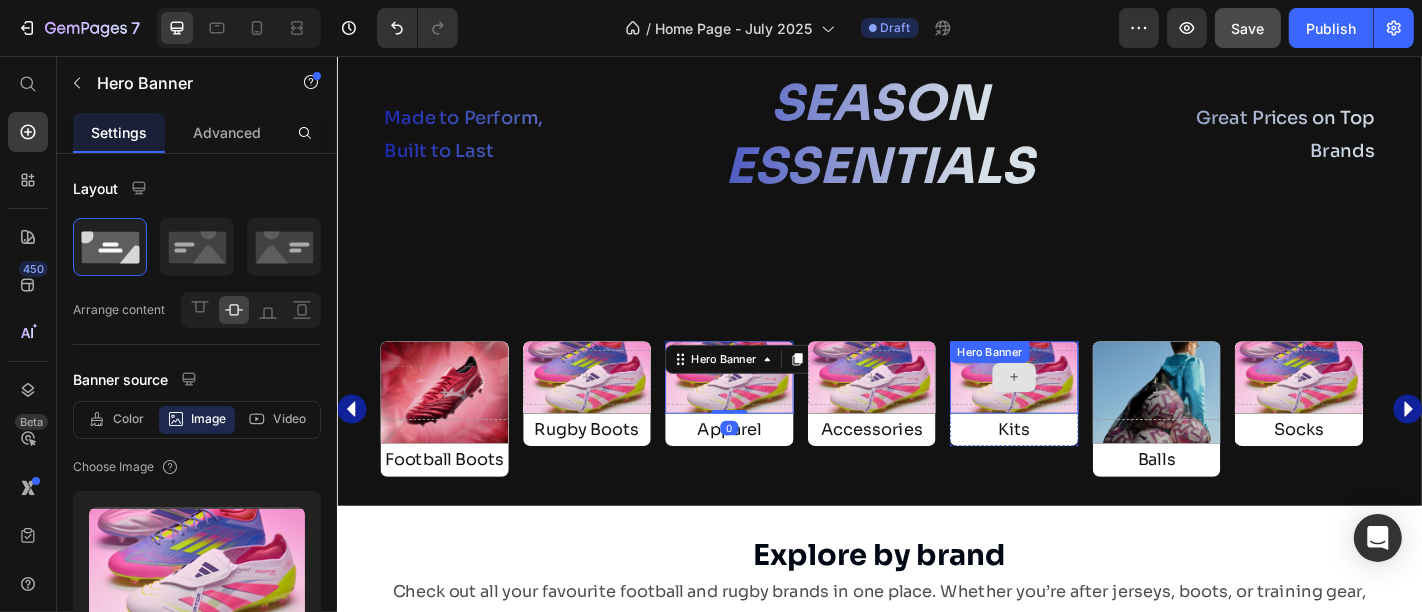click at bounding box center [1085, 411] 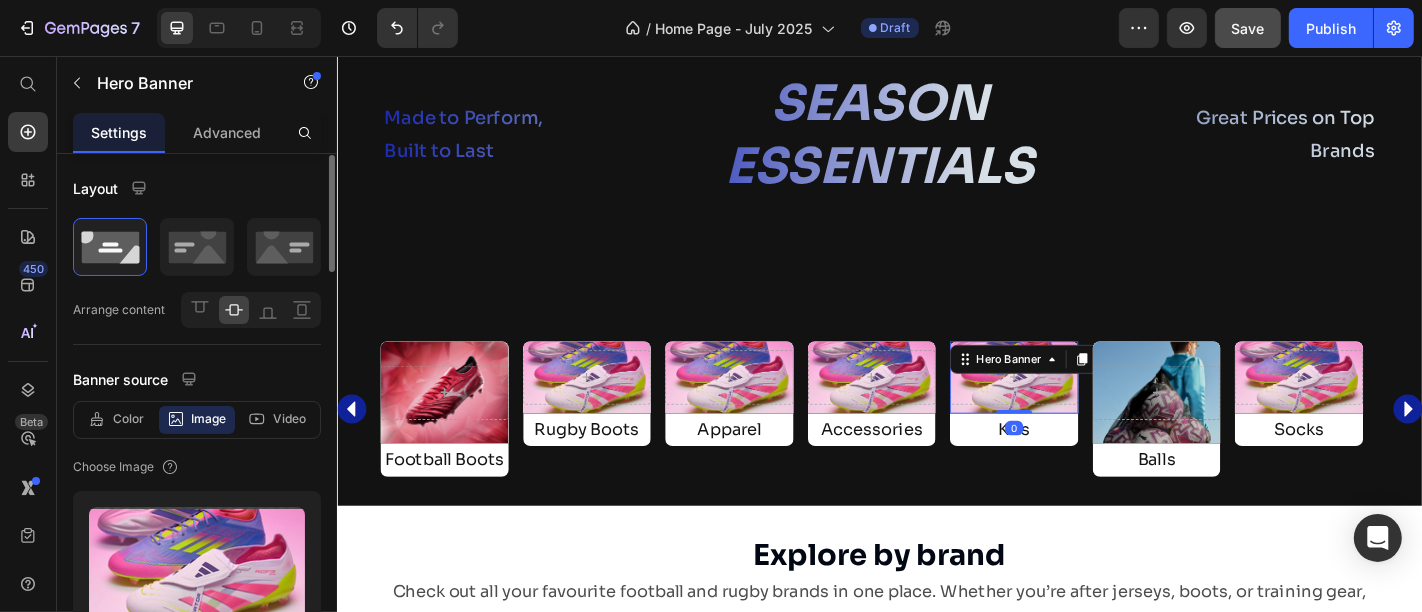 scroll, scrollTop: 170, scrollLeft: 0, axis: vertical 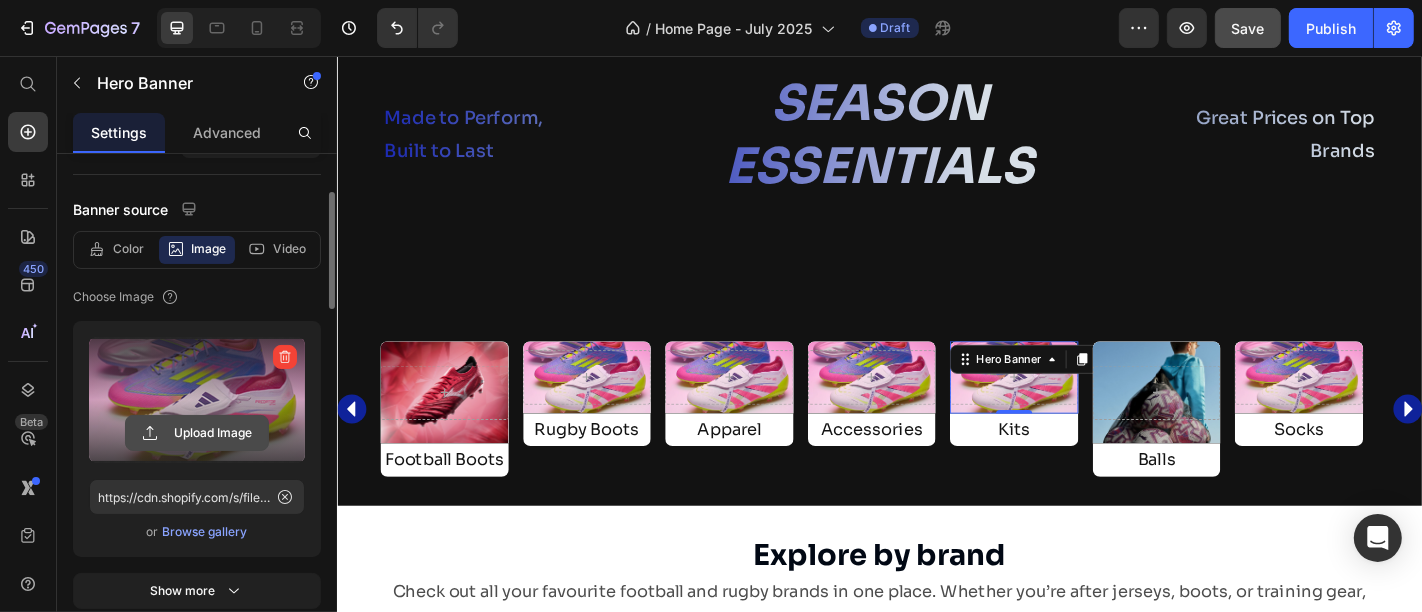 click 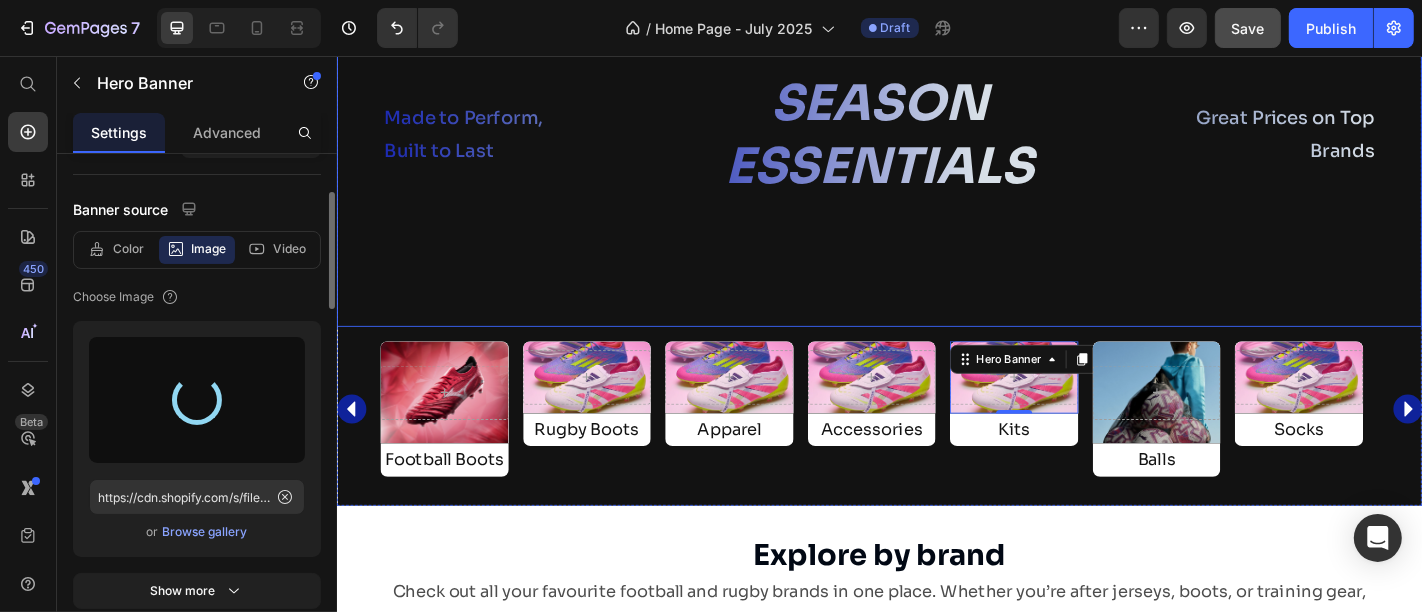 type on "https://cdn.shopify.com/s/files/1/0355/7441/5495/files/gempages_491124925839442978-0798d9d3-1ebb-4601-a437-6eaf7ade427d.jpg" 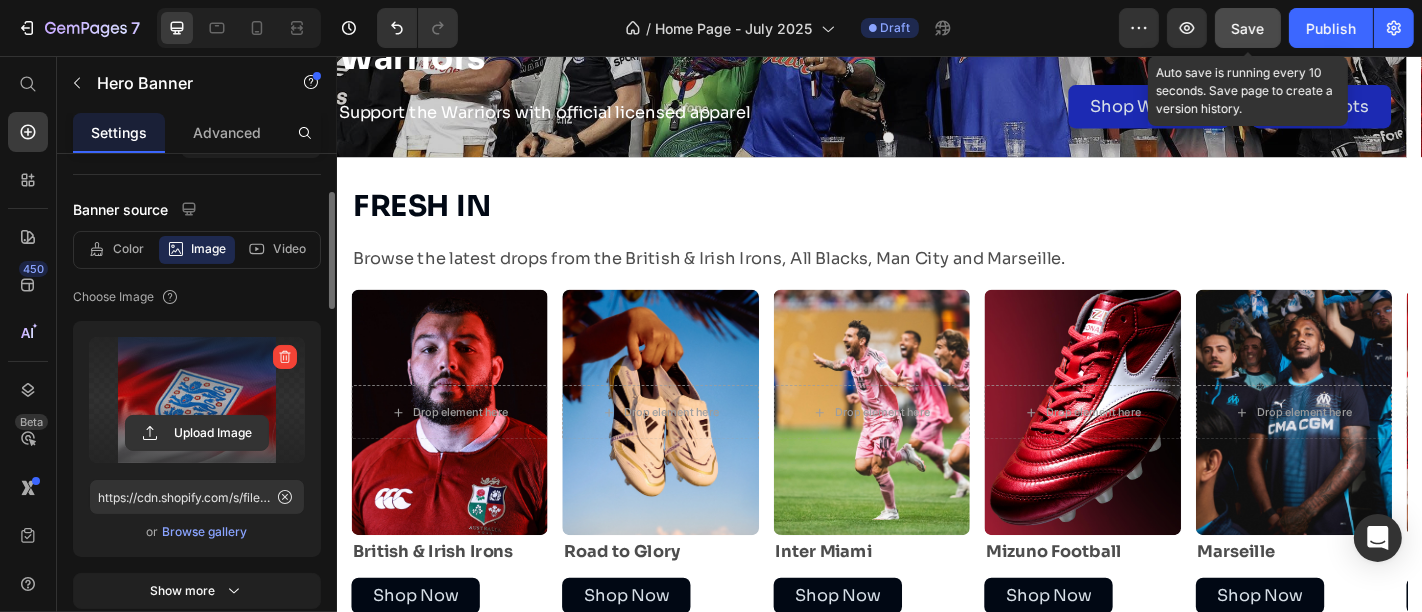 scroll, scrollTop: 763, scrollLeft: 0, axis: vertical 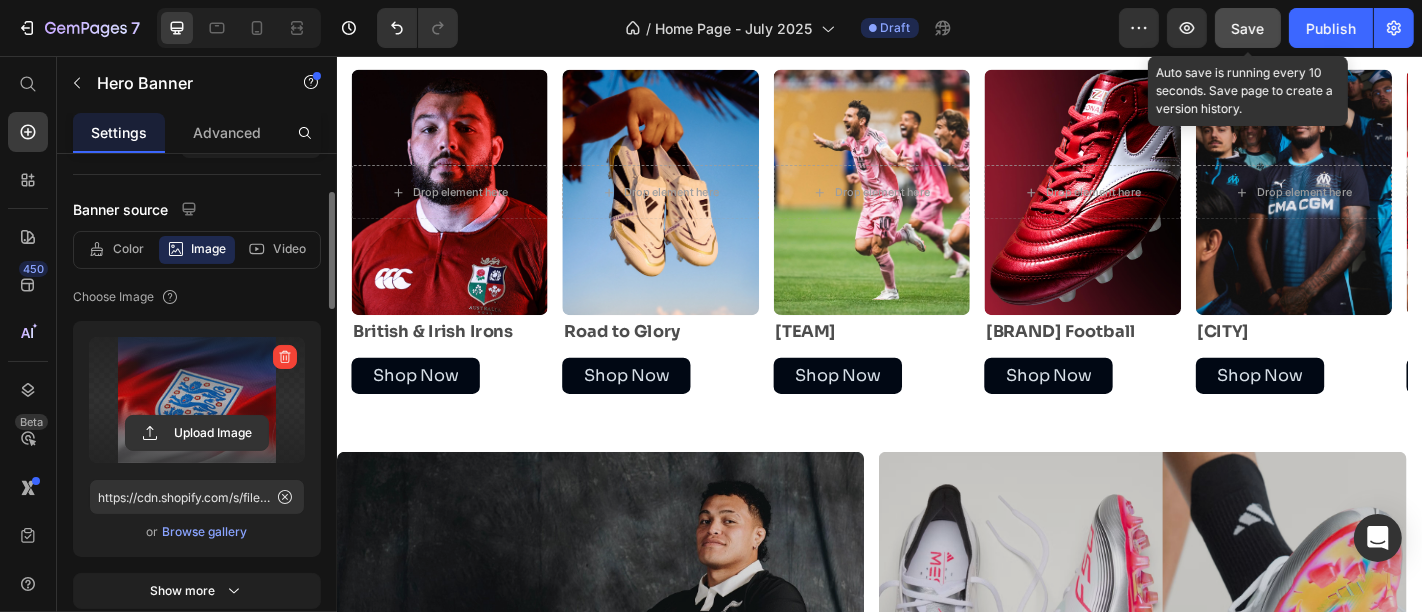 click on "Save" 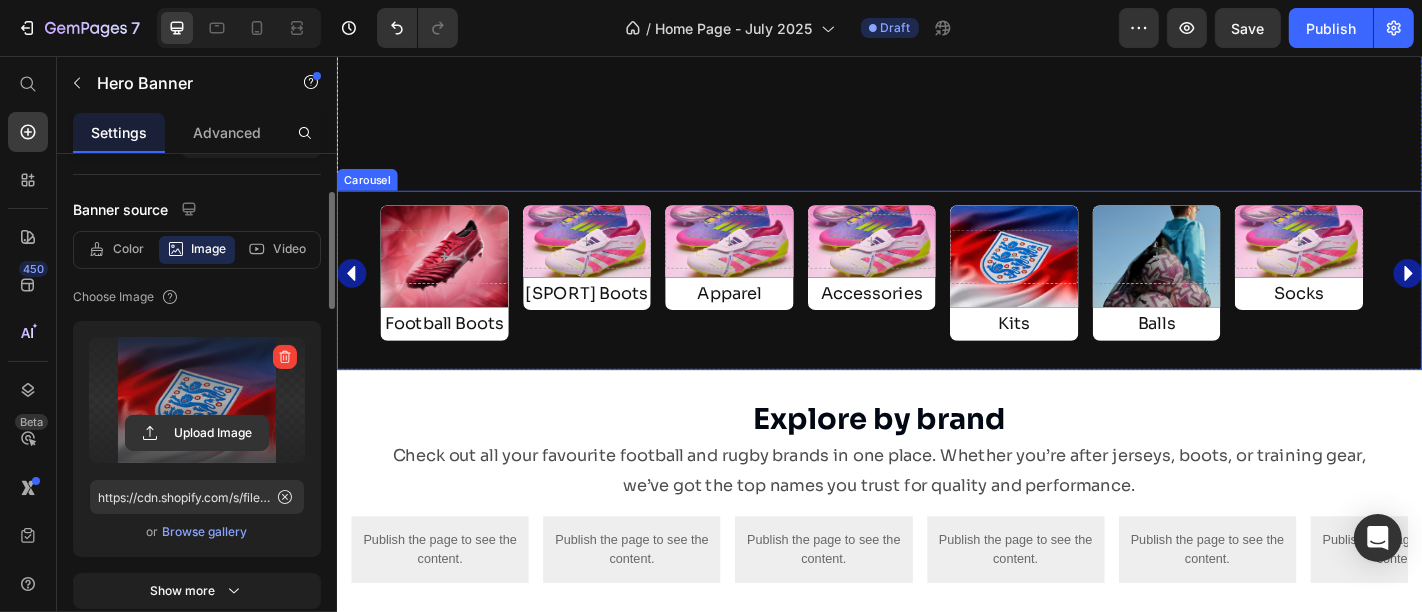 scroll, scrollTop: 2090, scrollLeft: 0, axis: vertical 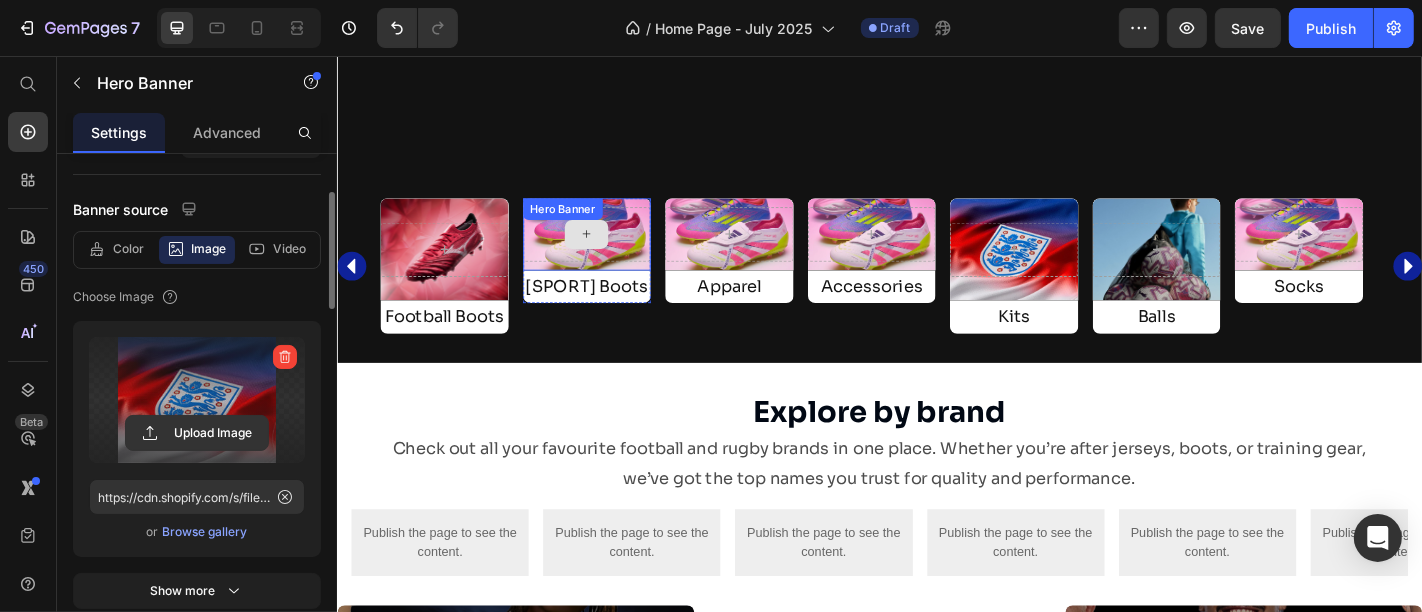click at bounding box center (613, 253) 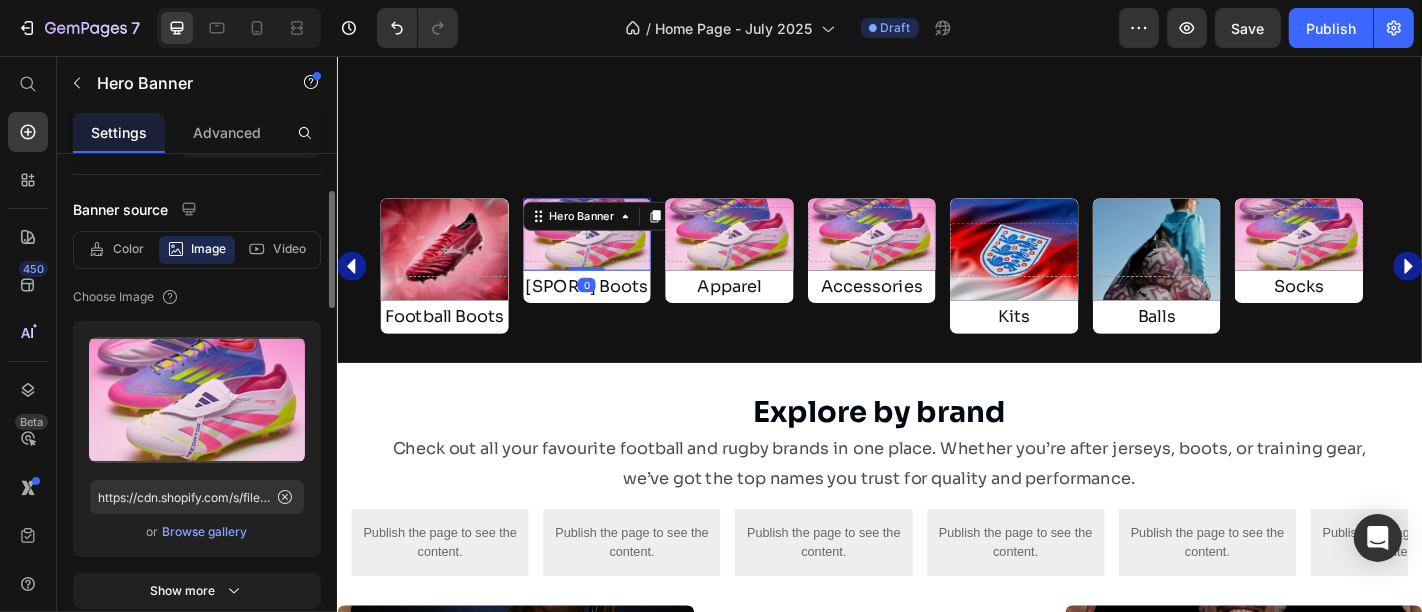 scroll, scrollTop: 169, scrollLeft: 0, axis: vertical 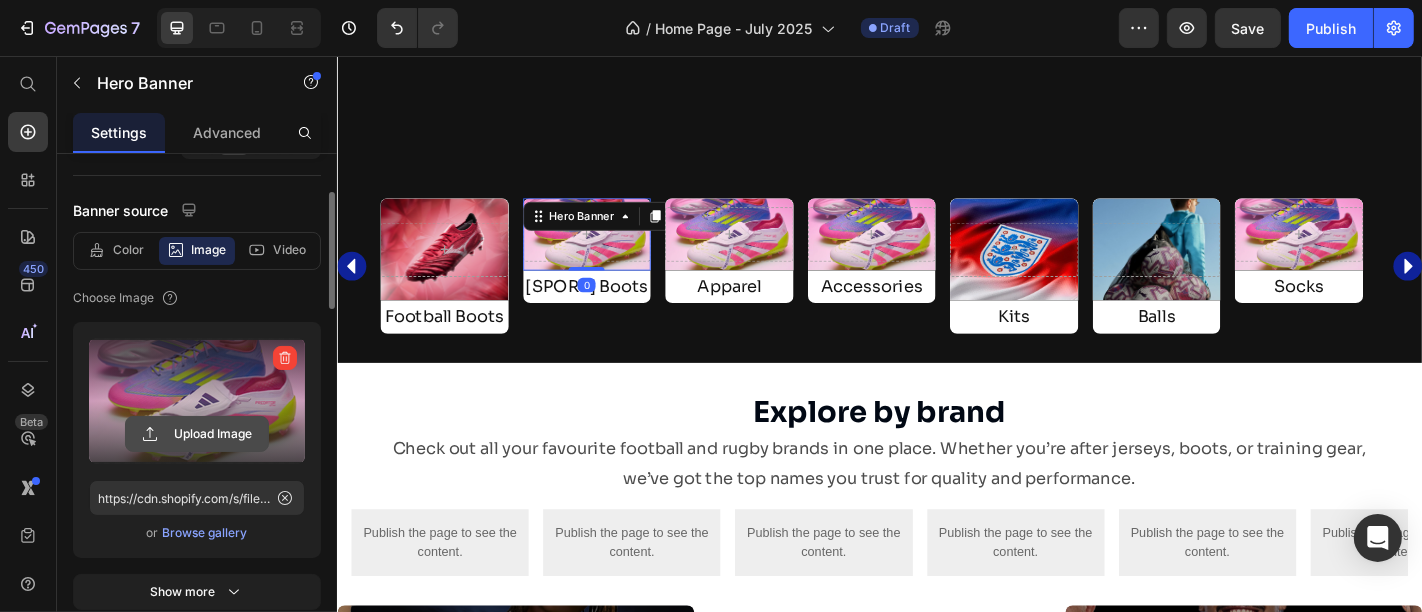 click 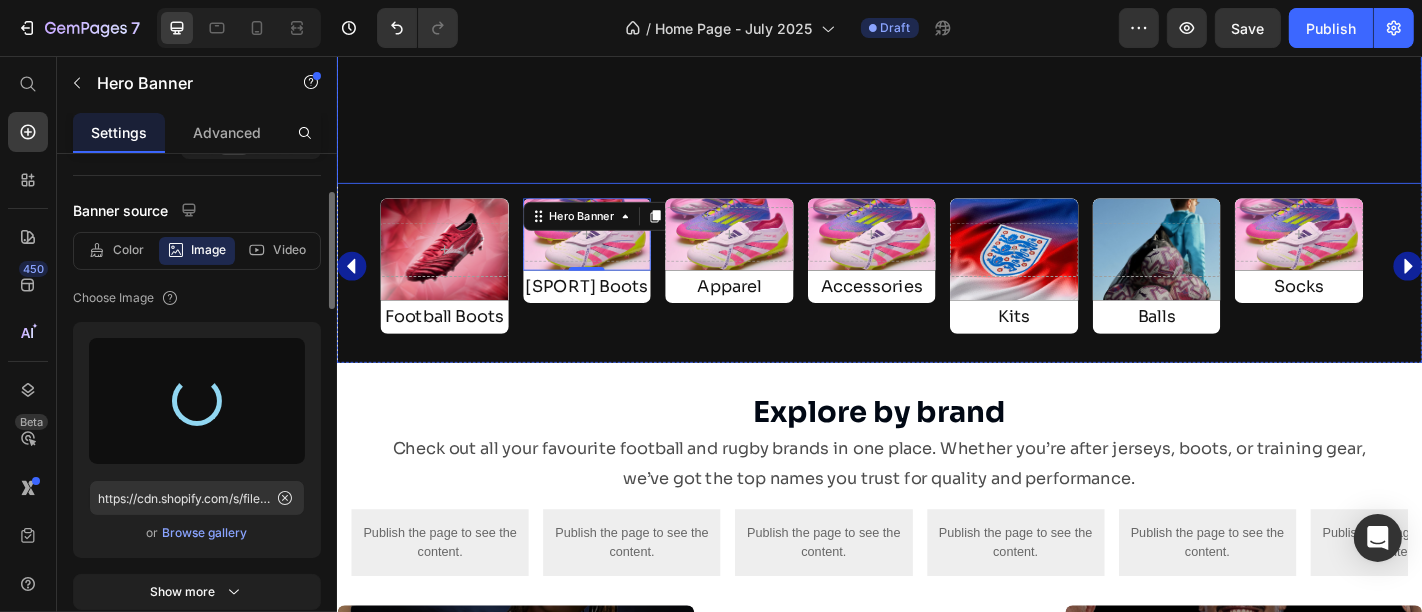 type on "https://cdn.shopify.com/s/files/1/0355/7441/5495/files/gempages_491124925839442978-b5160c38-4c06-4ccc-8083-5712014acfd5.jpg" 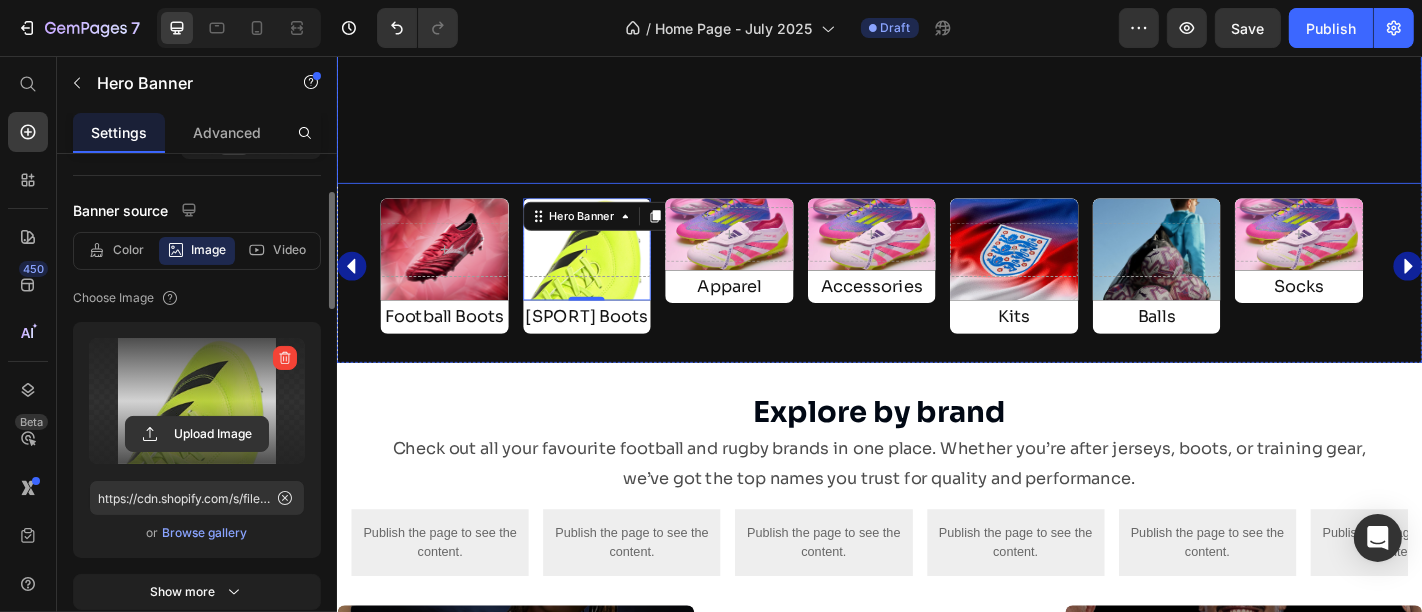 click on "Made to Perform, Built to Last Text Block SEASON ESSENTIALS Heading Great Prices on Top Brands Text Block Row" at bounding box center (936, -15) 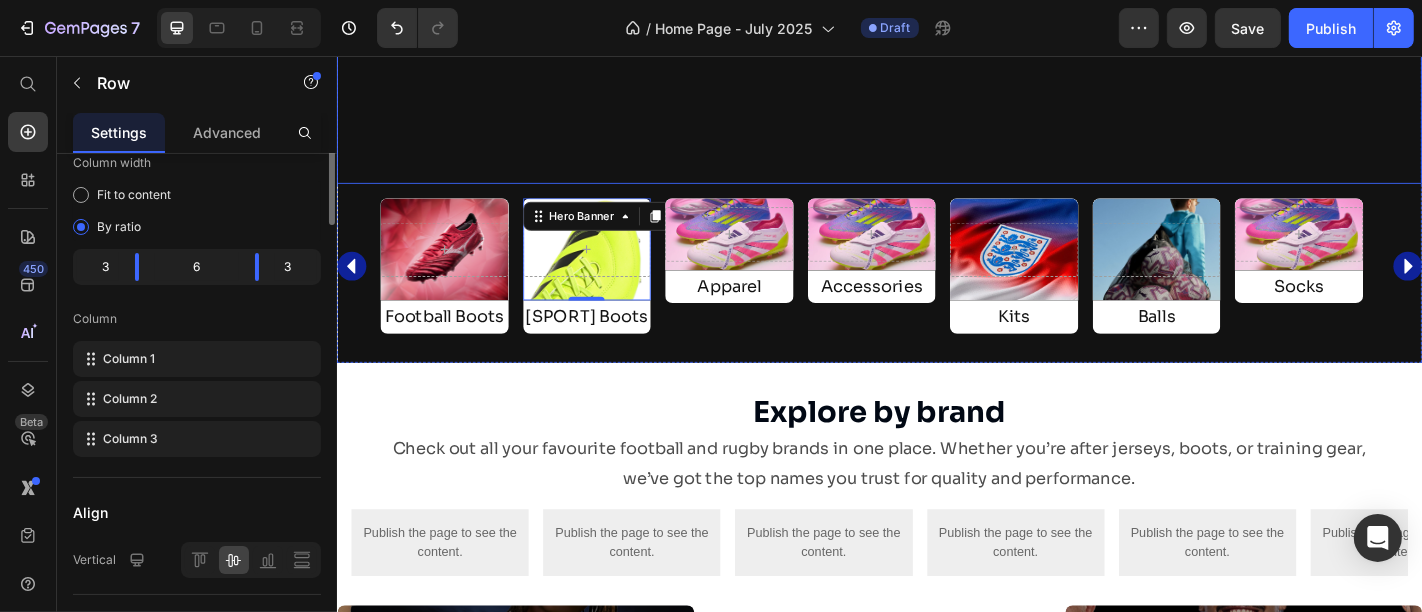 scroll, scrollTop: 0, scrollLeft: 0, axis: both 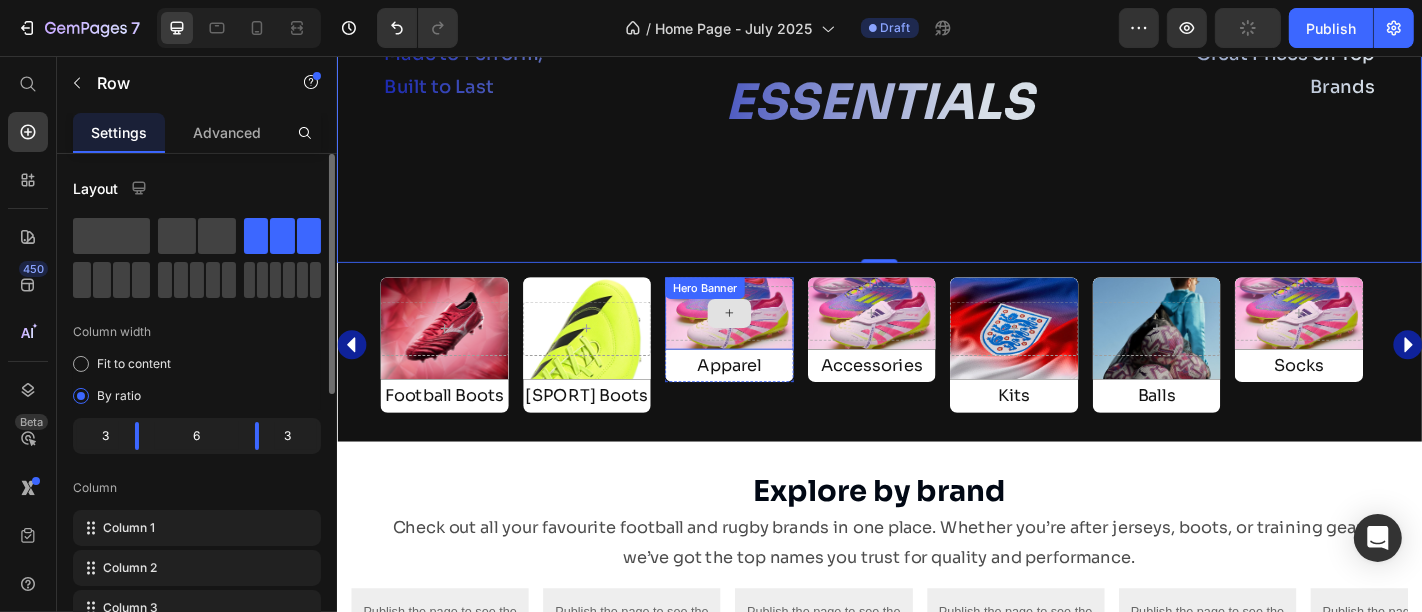 click at bounding box center (770, 340) 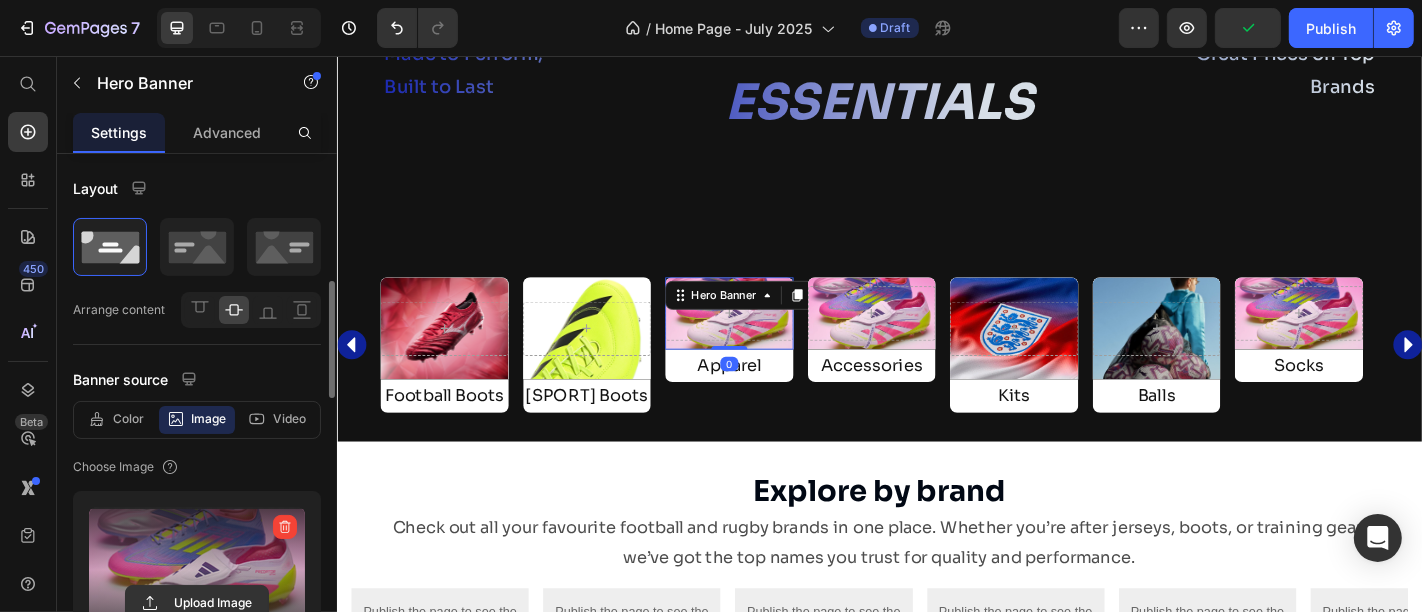 scroll, scrollTop: 109, scrollLeft: 0, axis: vertical 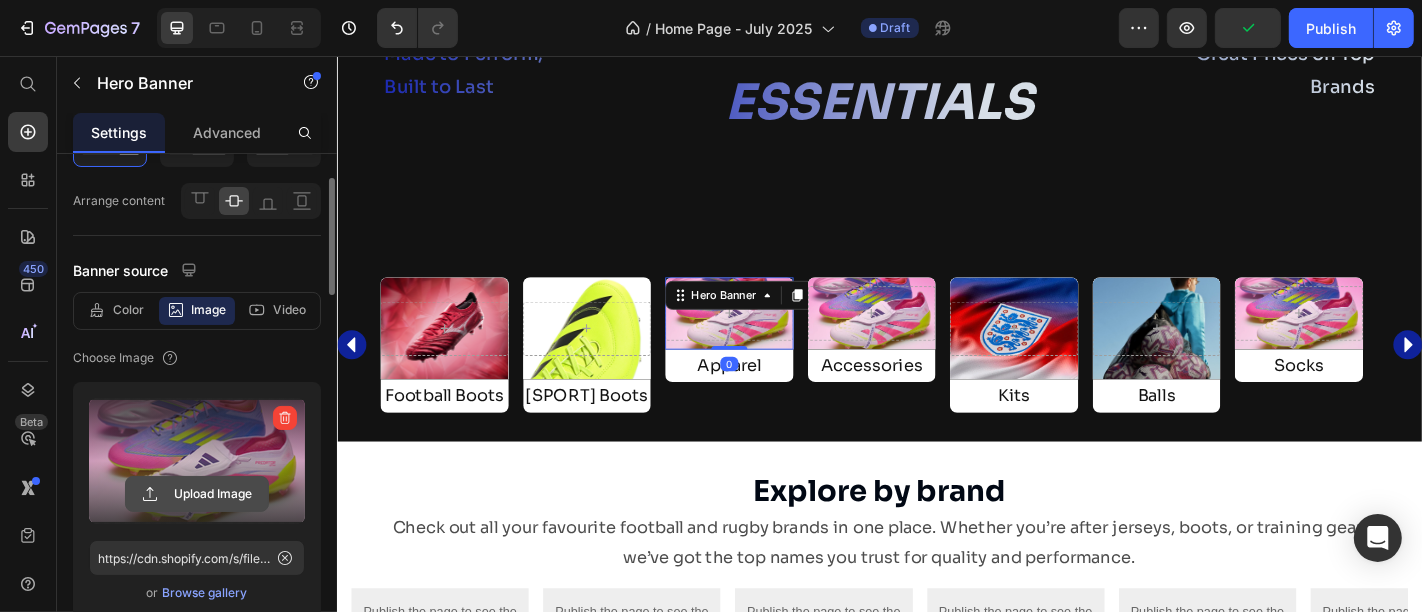 click 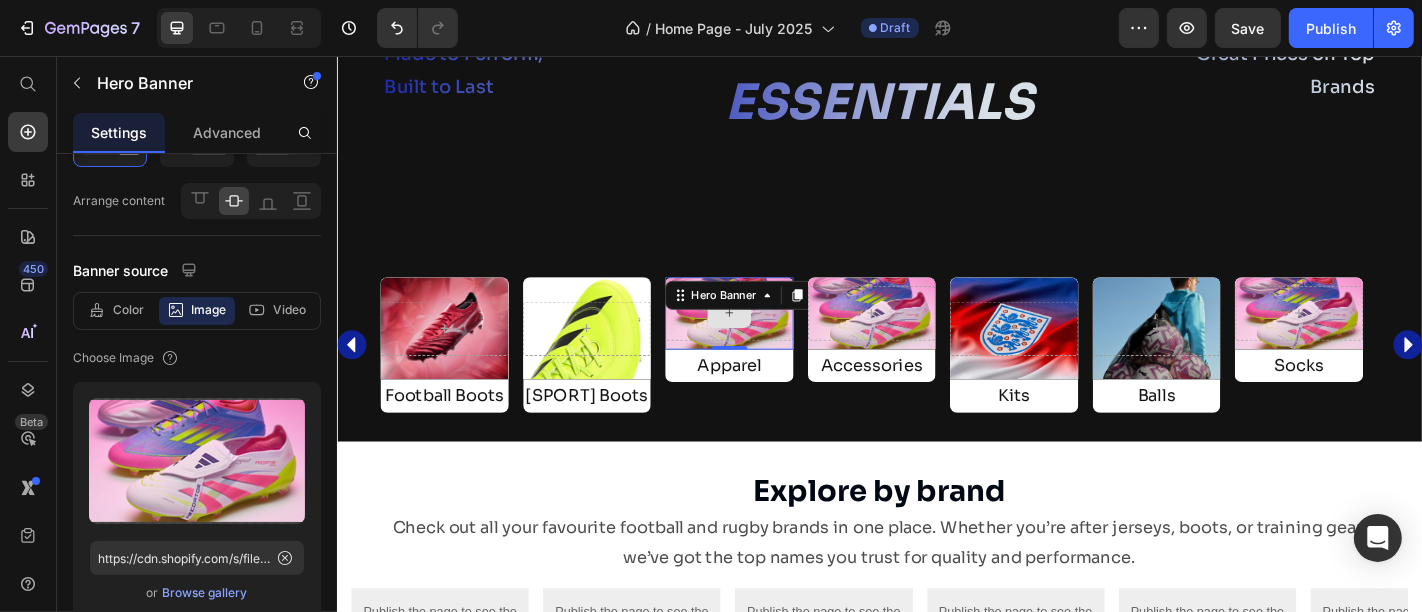 click at bounding box center [770, 340] 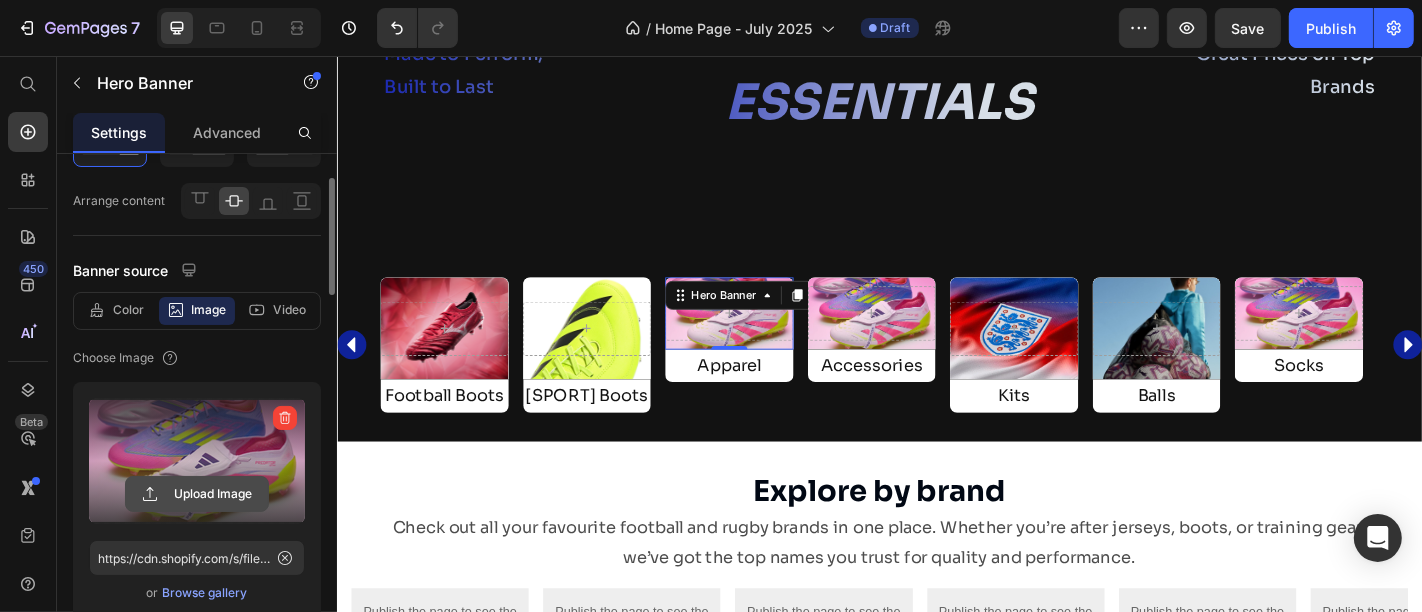 click 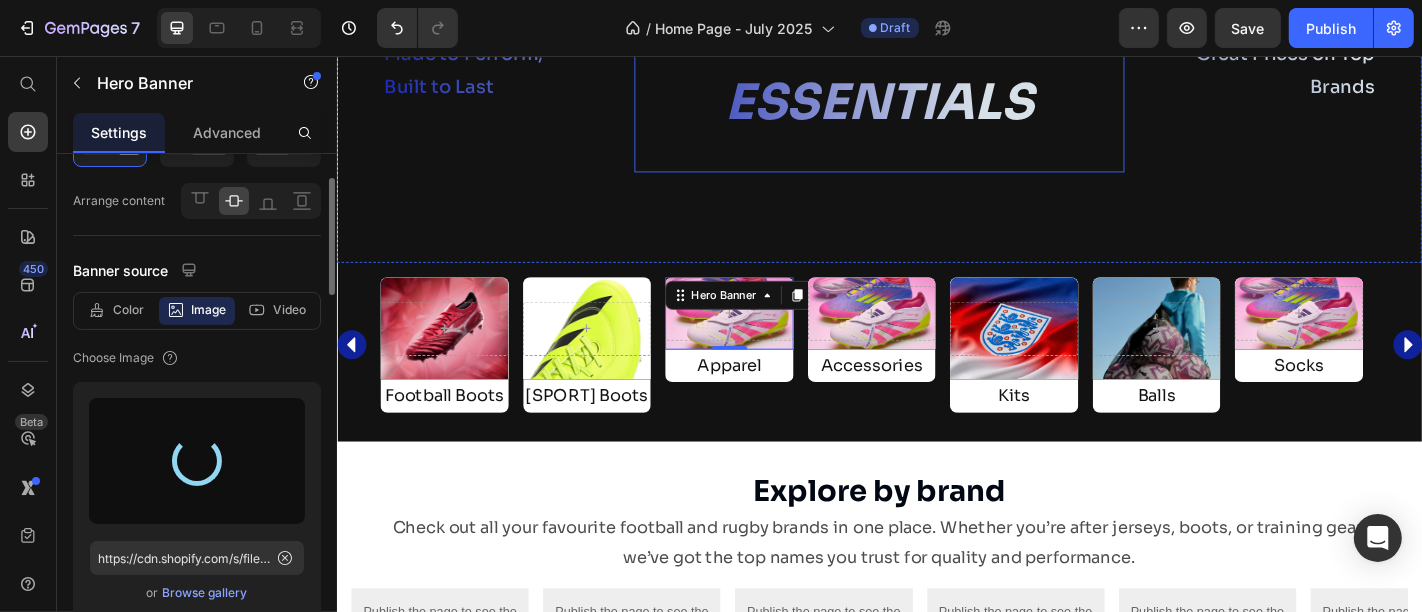 type on "https://cdn.shopify.com/s/files/1/0355/7441/5495/files/gempages_491124925839442978-11abcea1-72c8-4299-af0a-a13bb7dab18d.jpg" 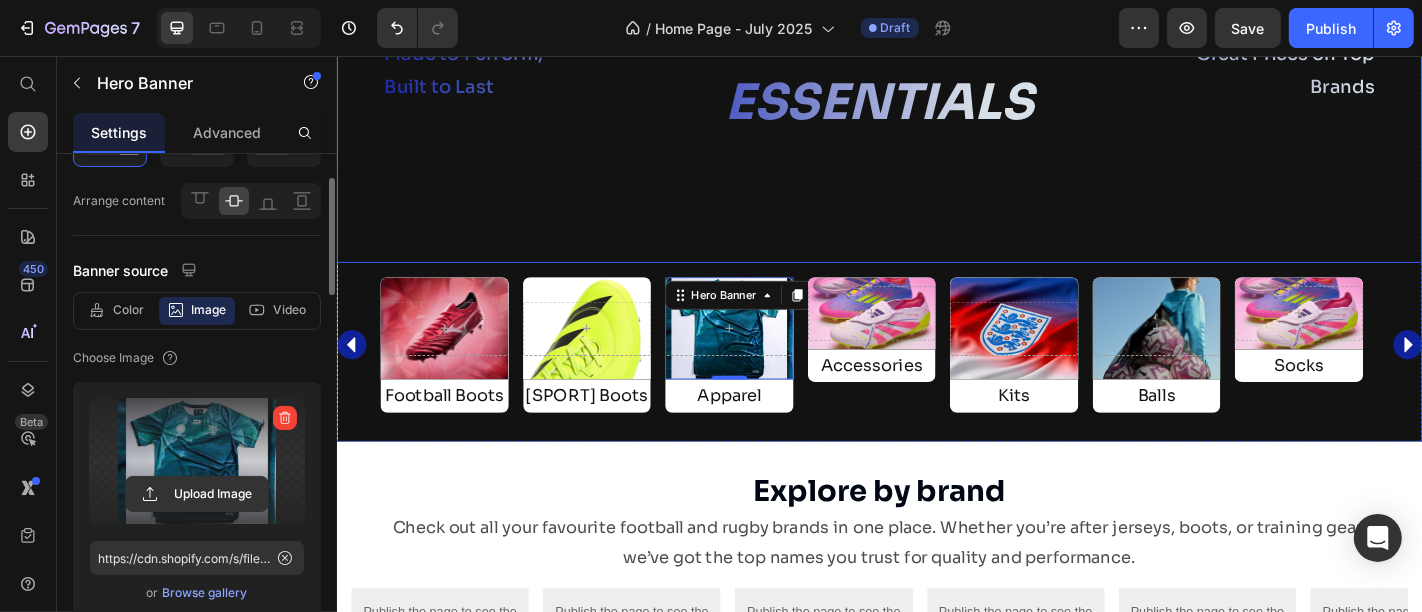 click on "Made to Perform, Built to Last Text Block SEASON ESSENTIALS Heading Great Prices on Top Brands Text Block Row" at bounding box center [936, 72] 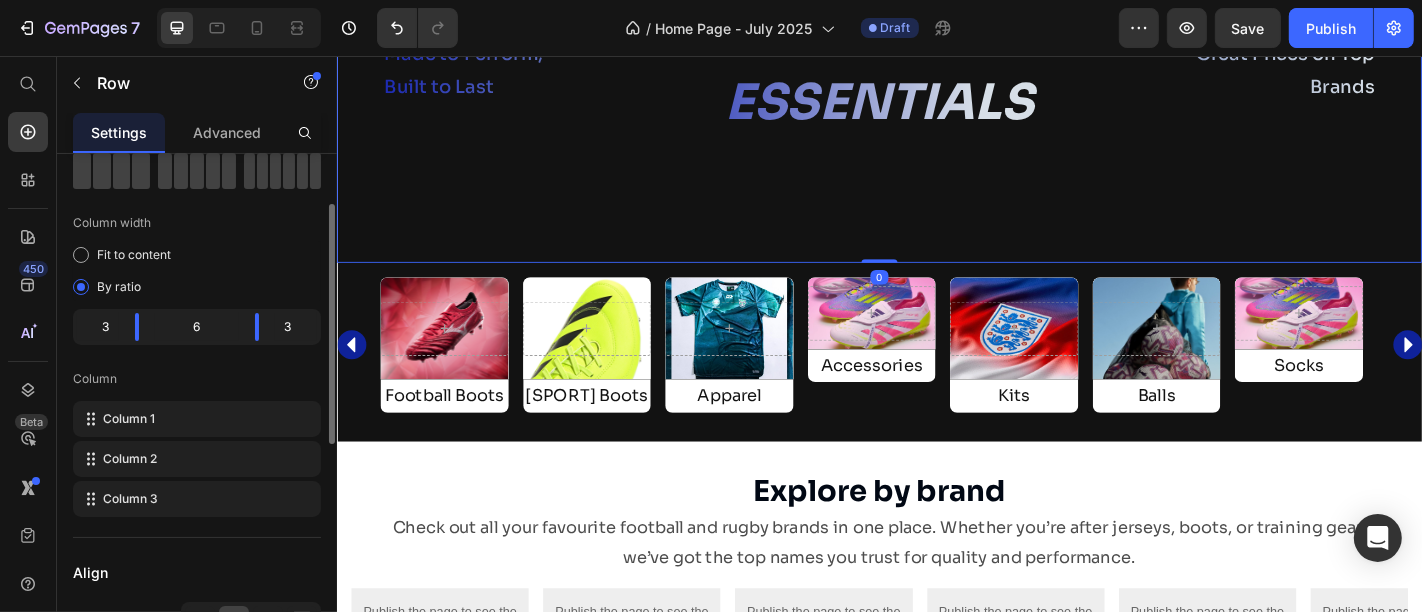 scroll, scrollTop: 0, scrollLeft: 0, axis: both 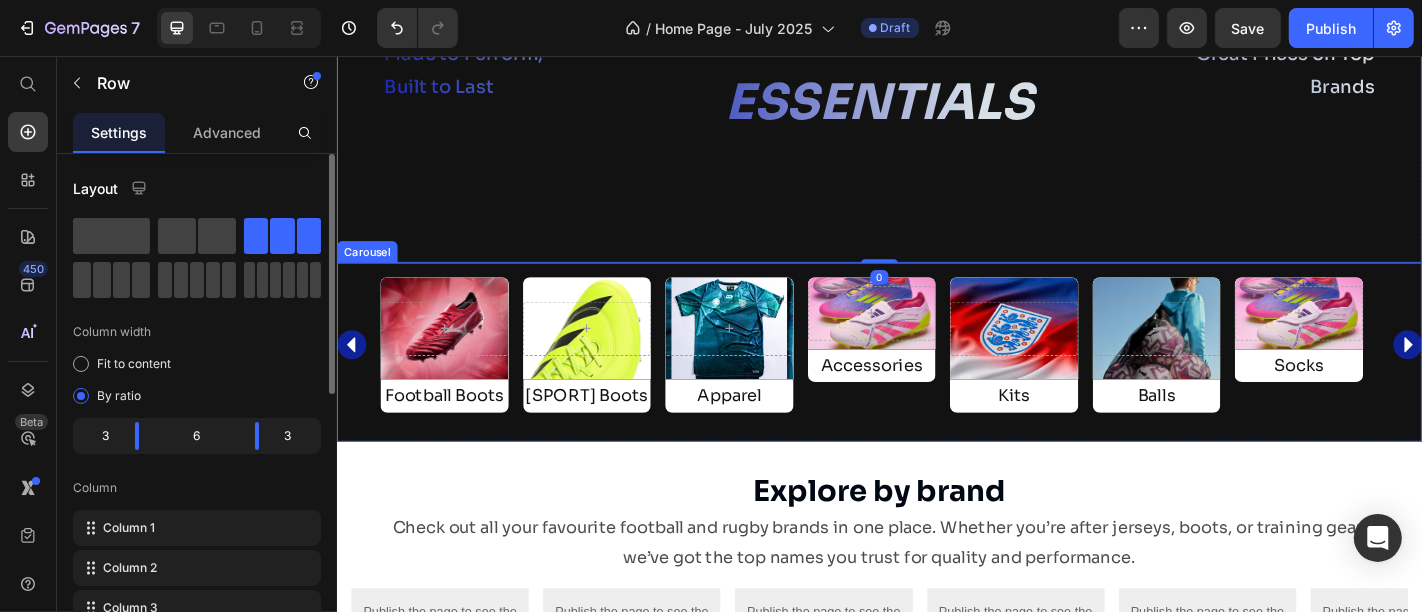 click on "Hero Banner Football Boots Text Block Row
Hero Banner Rugby Boots Text Block Row
Hero Banner Apparel Text Block Row
Hero Banner Accessories Text Block Row
Hero Banner Kits Text Block Row
Hero Banner Balls Text Block Row
Hero Banner Socks Text Block Row
Carousel" at bounding box center (936, 383) 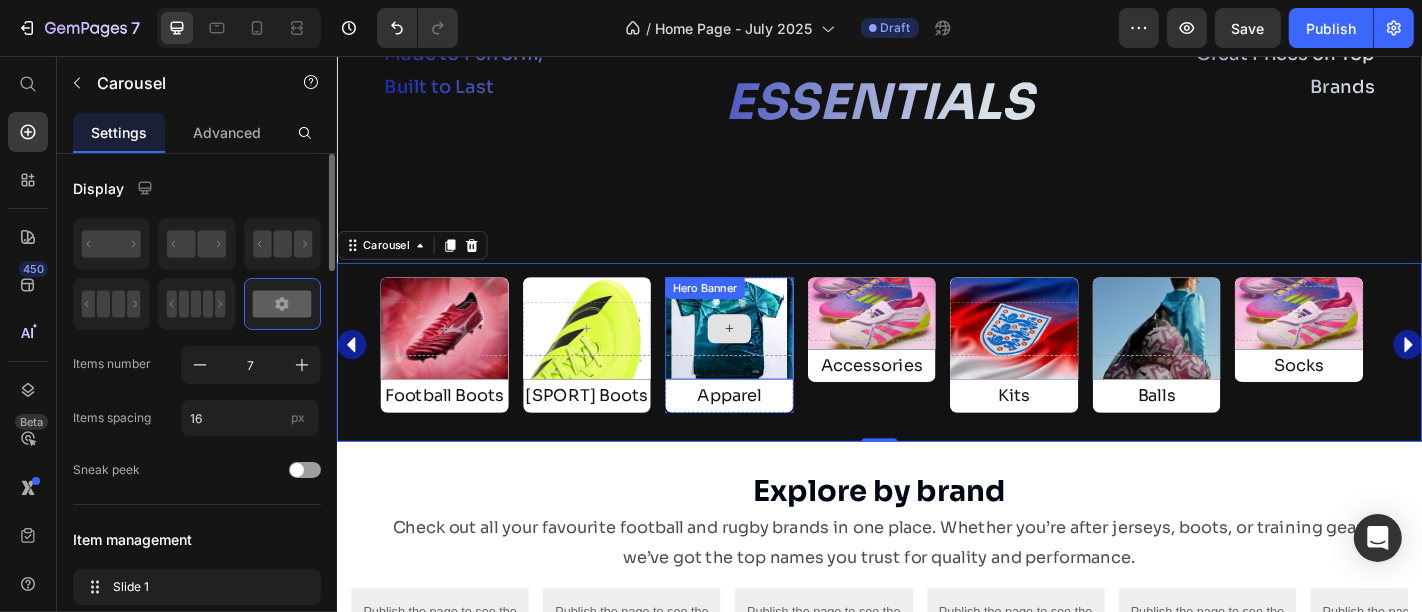 click at bounding box center (770, 357) 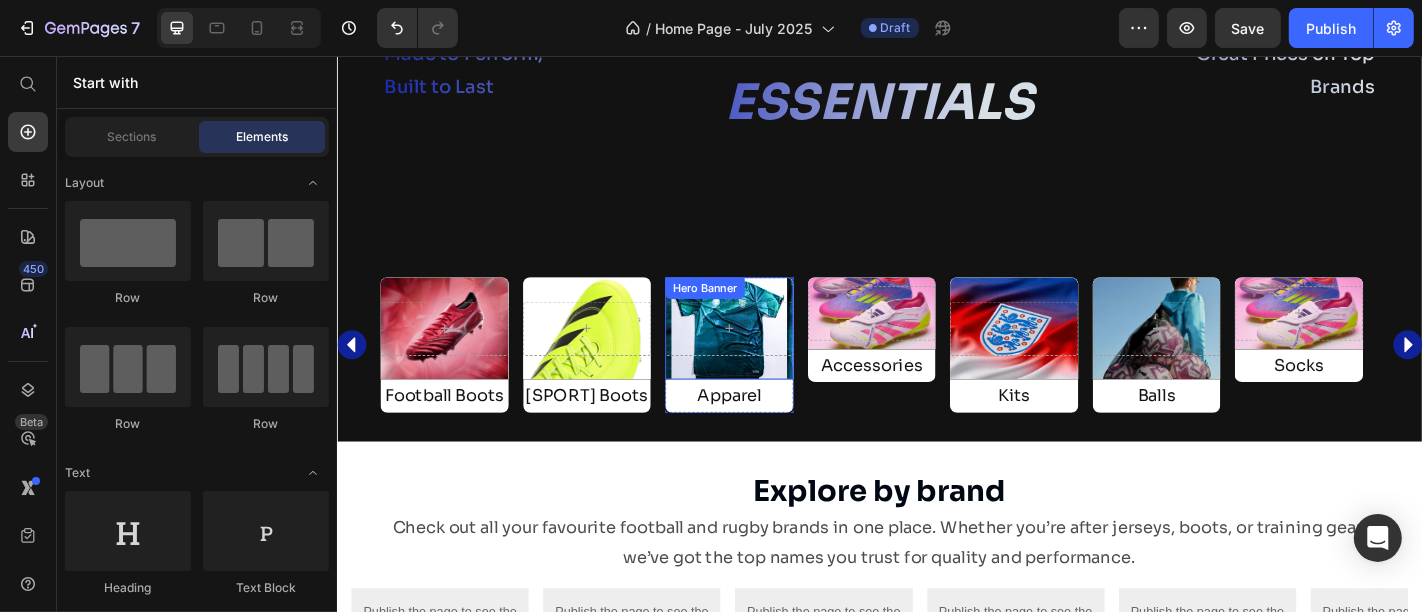 click at bounding box center [770, 357] 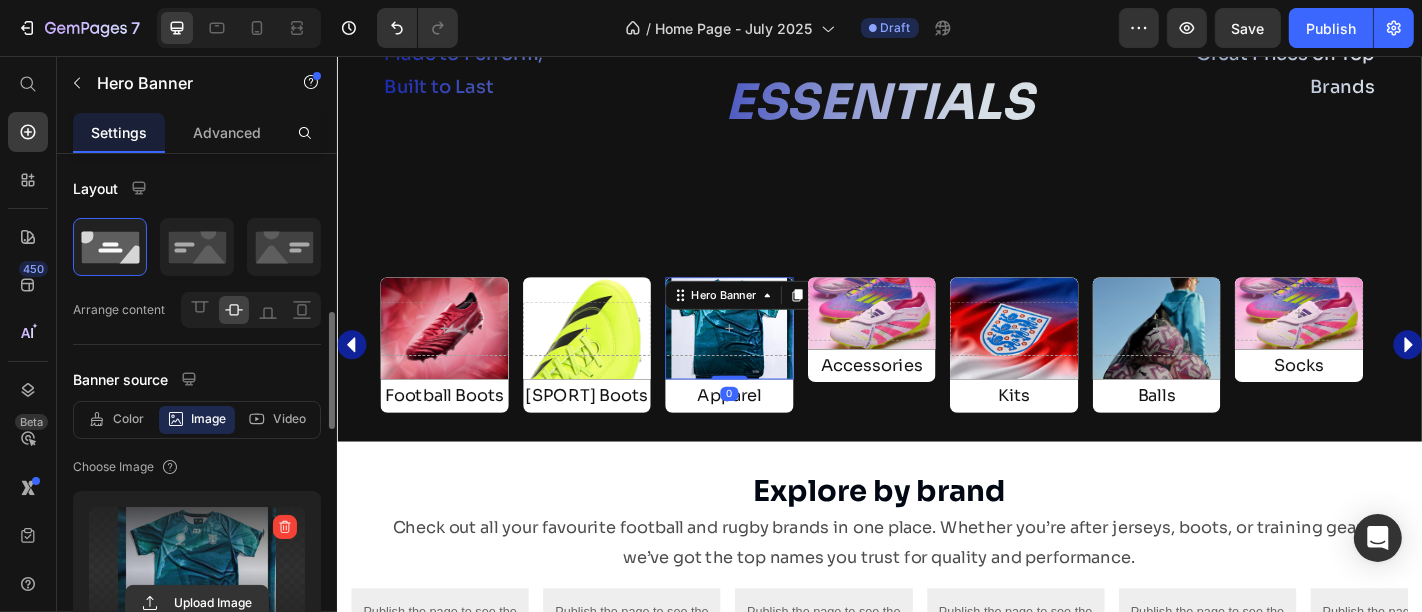 scroll, scrollTop: 129, scrollLeft: 0, axis: vertical 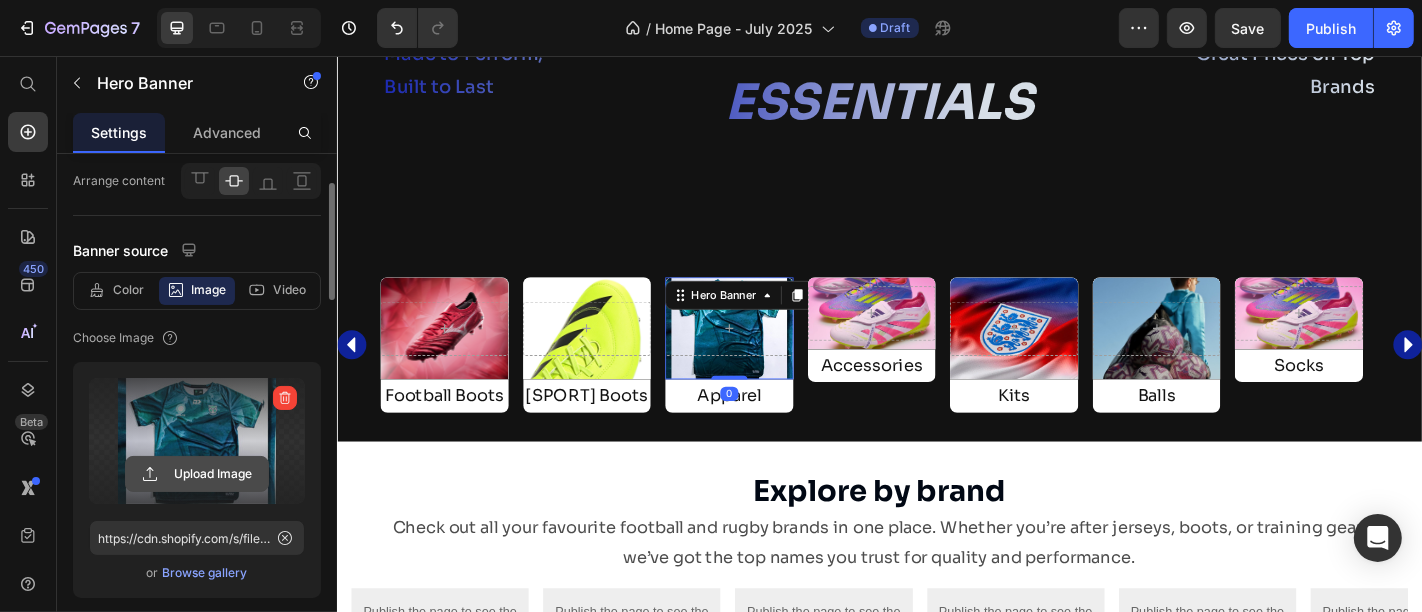 click 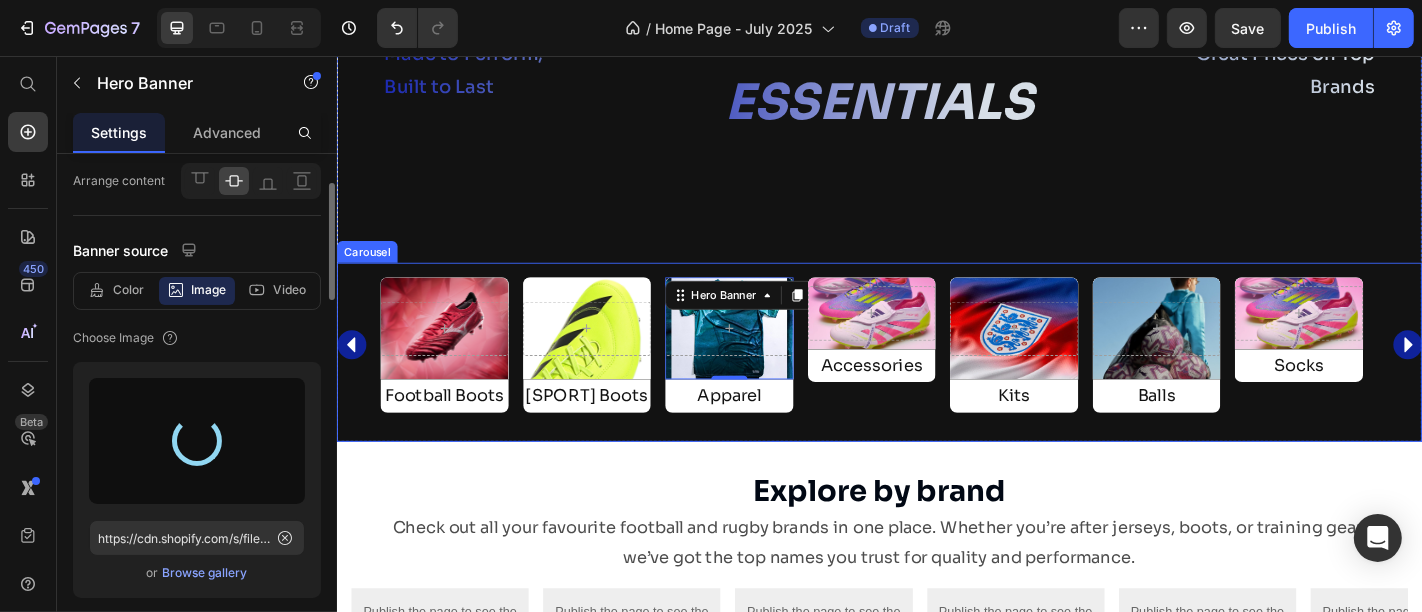 type on "https://cdn.shopify.com/s/files/1/0355/7441/5495/files/gempages_491124925839442978-c4ff6130-0f49-47d7-8e5e-6a0833f3eb6a.jpg" 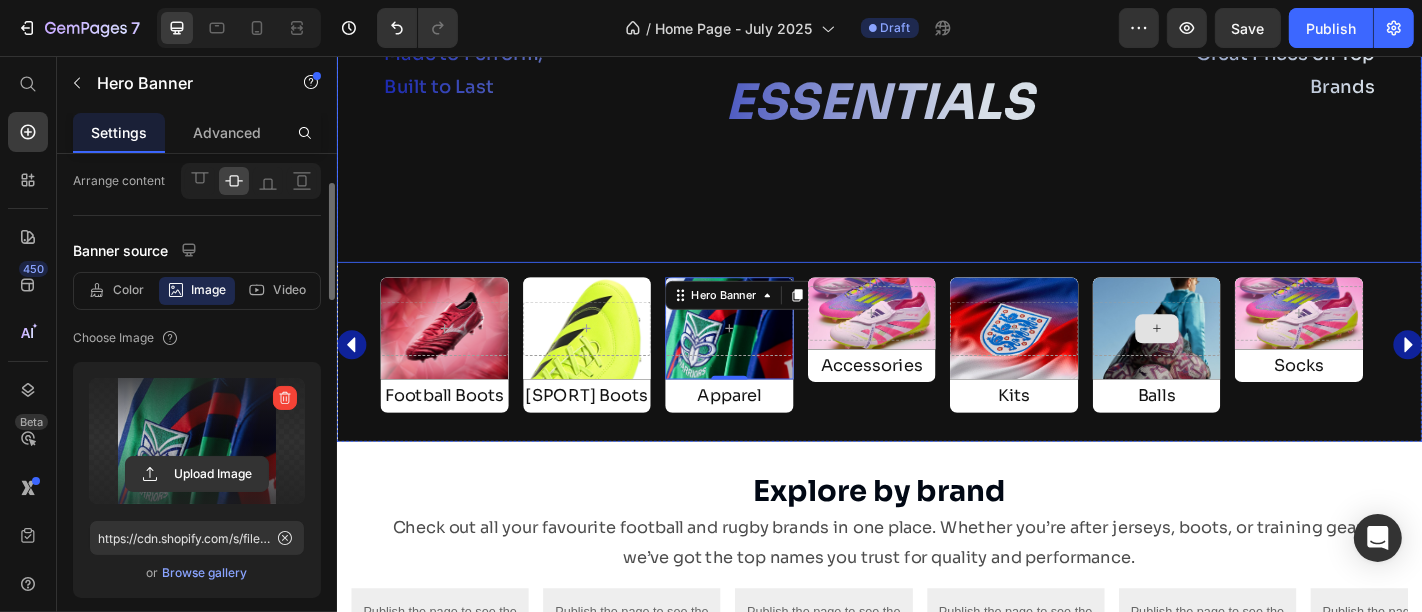 click on "Made to Perform, Built to Last Text Block SEASON ESSENTIALS Heading Great Prices on Top Brands Text Block Row" at bounding box center [936, 72] 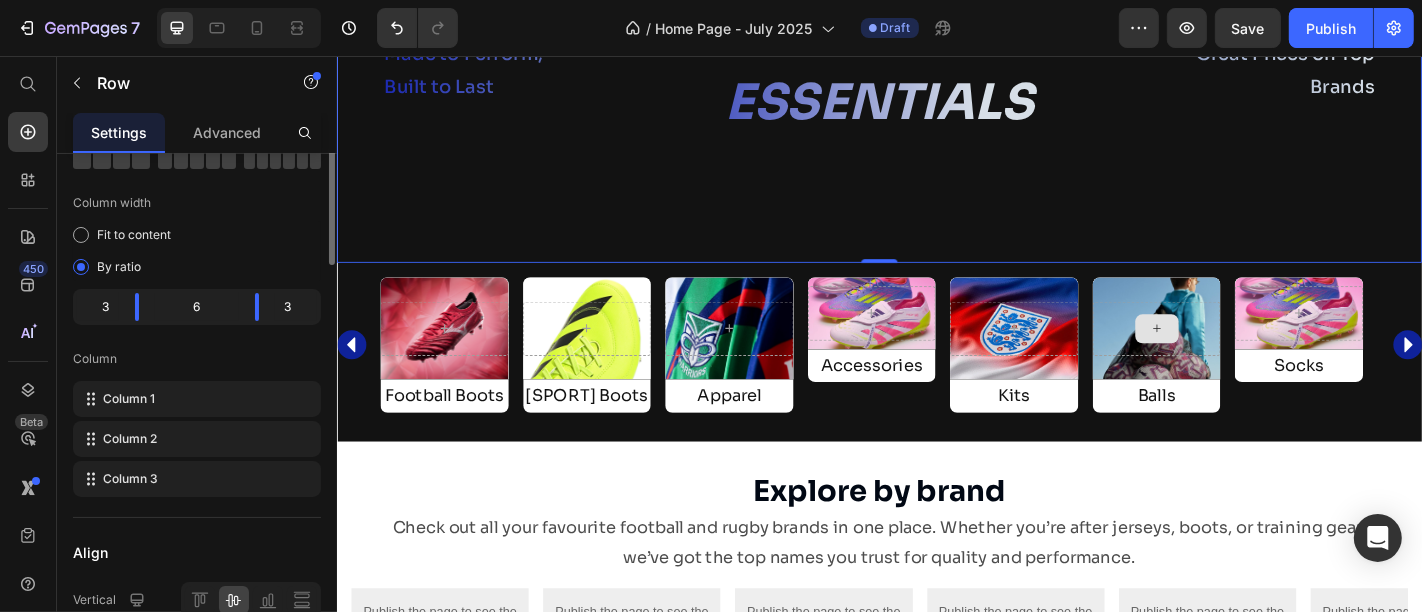 scroll, scrollTop: 0, scrollLeft: 0, axis: both 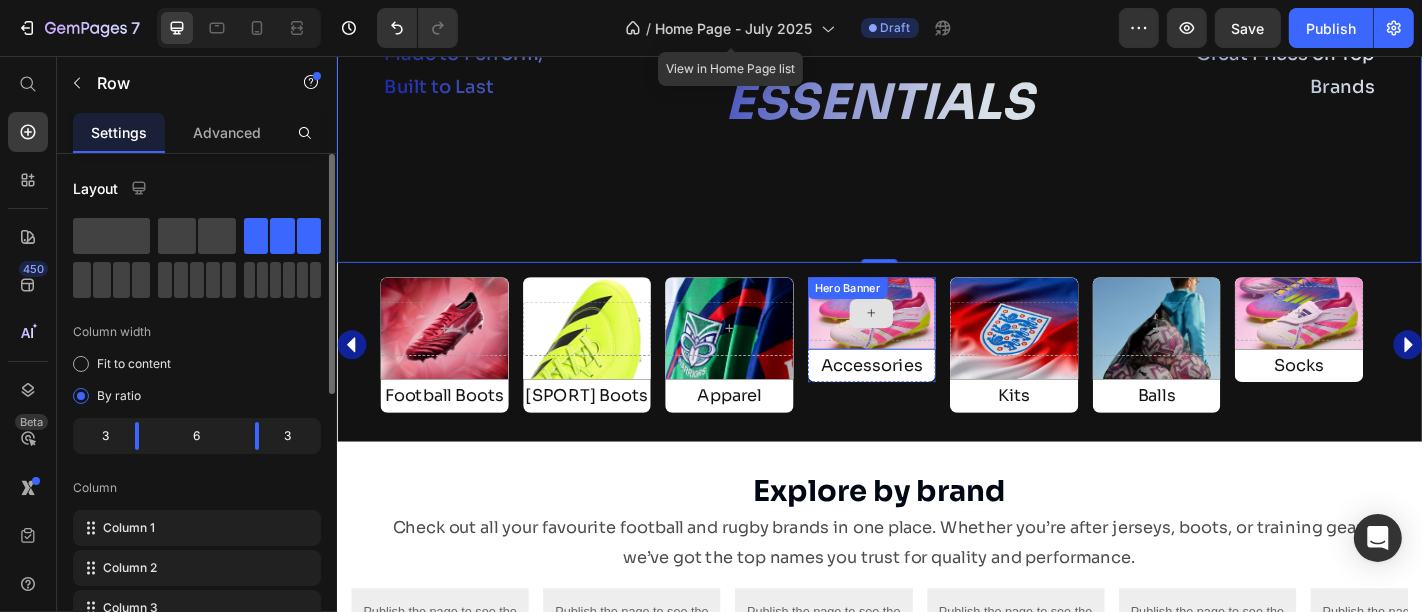 click at bounding box center [928, 340] 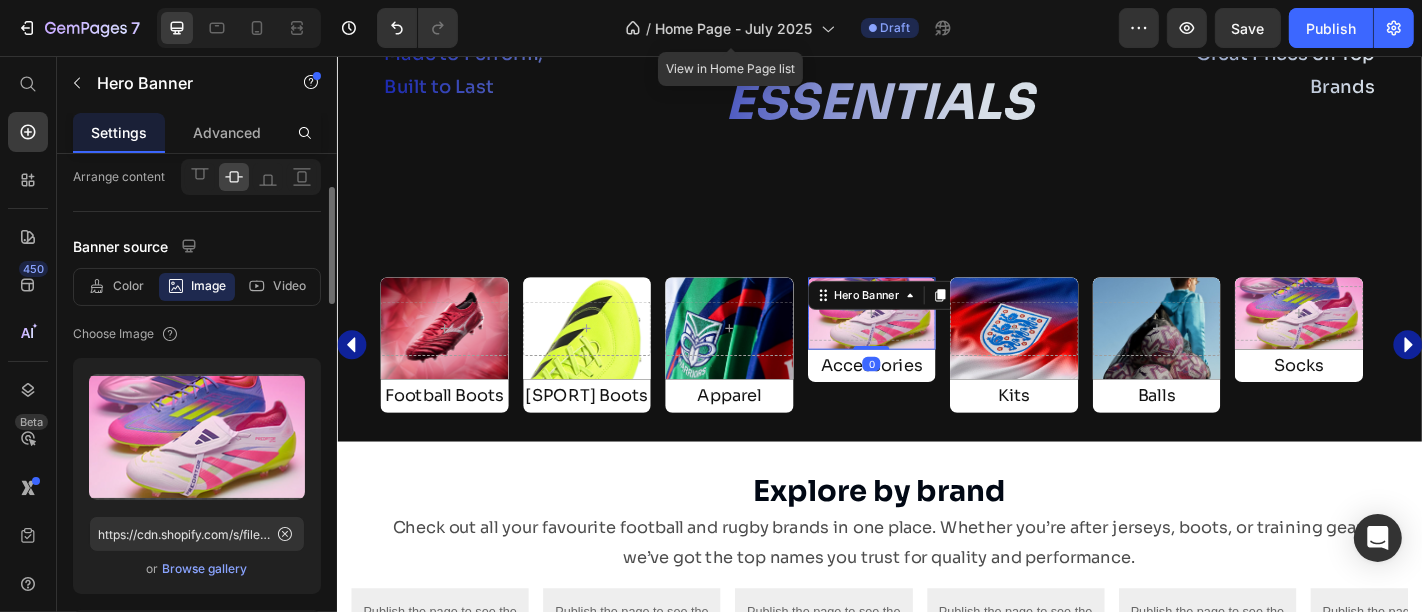 scroll, scrollTop: 136, scrollLeft: 0, axis: vertical 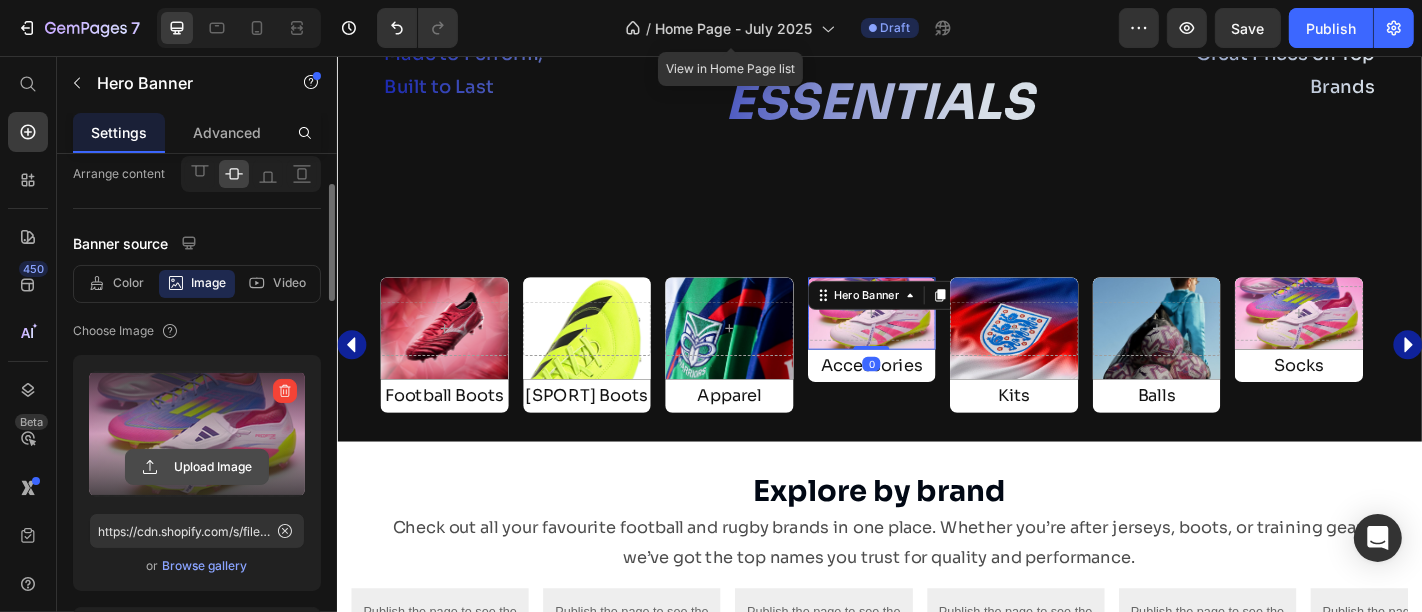 click 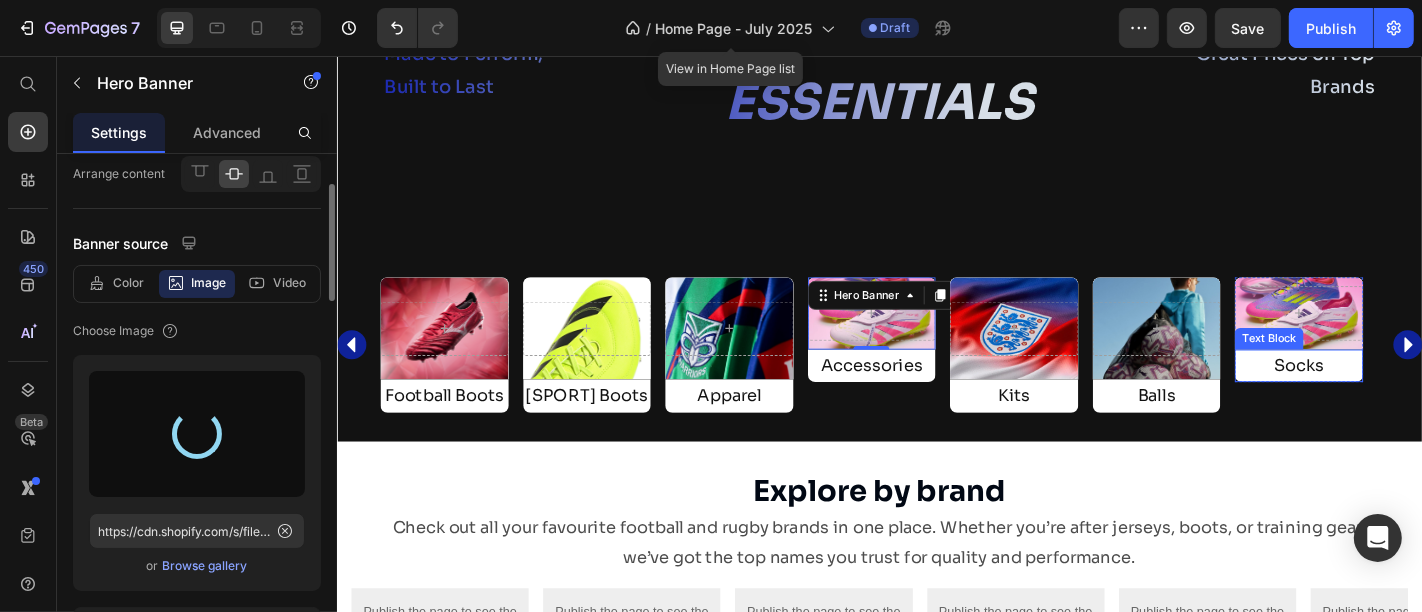 type on "https://cdn.shopify.com/s/files/1/0355/7441/5495/files/gempages_491124925839442978-a5d0b1f9-2001-476a-9bbc-ca7ccf5f14b4.jpg" 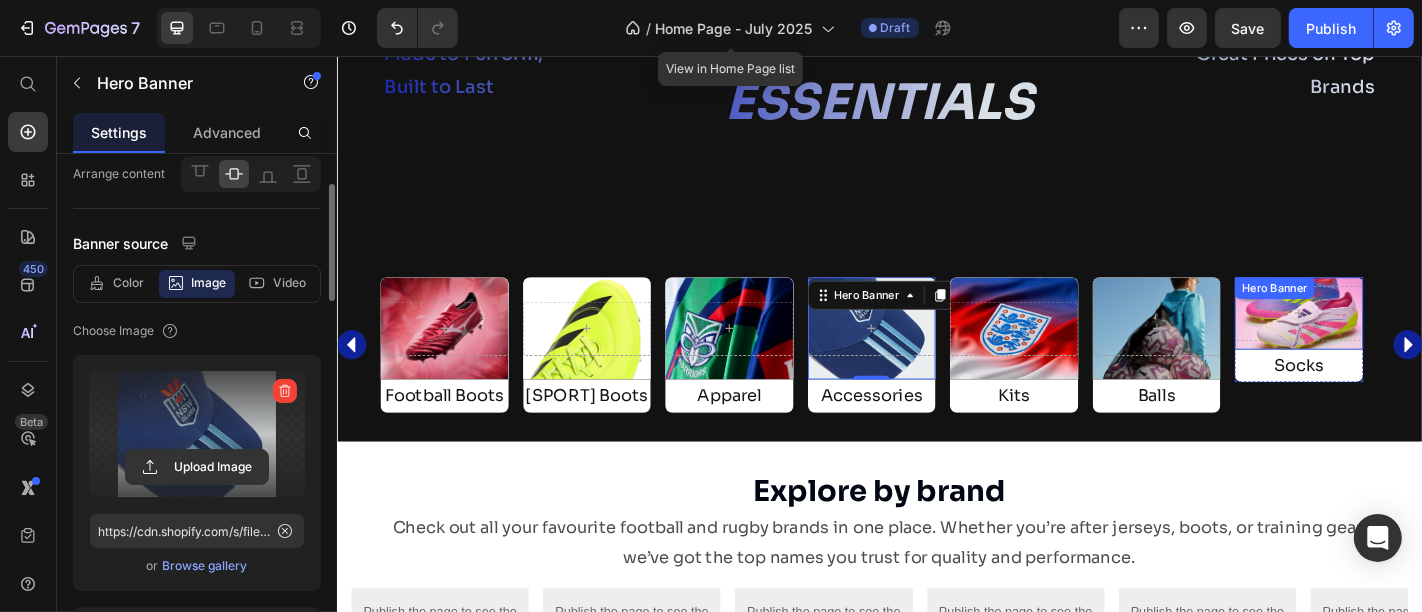 click at bounding box center [1400, 340] 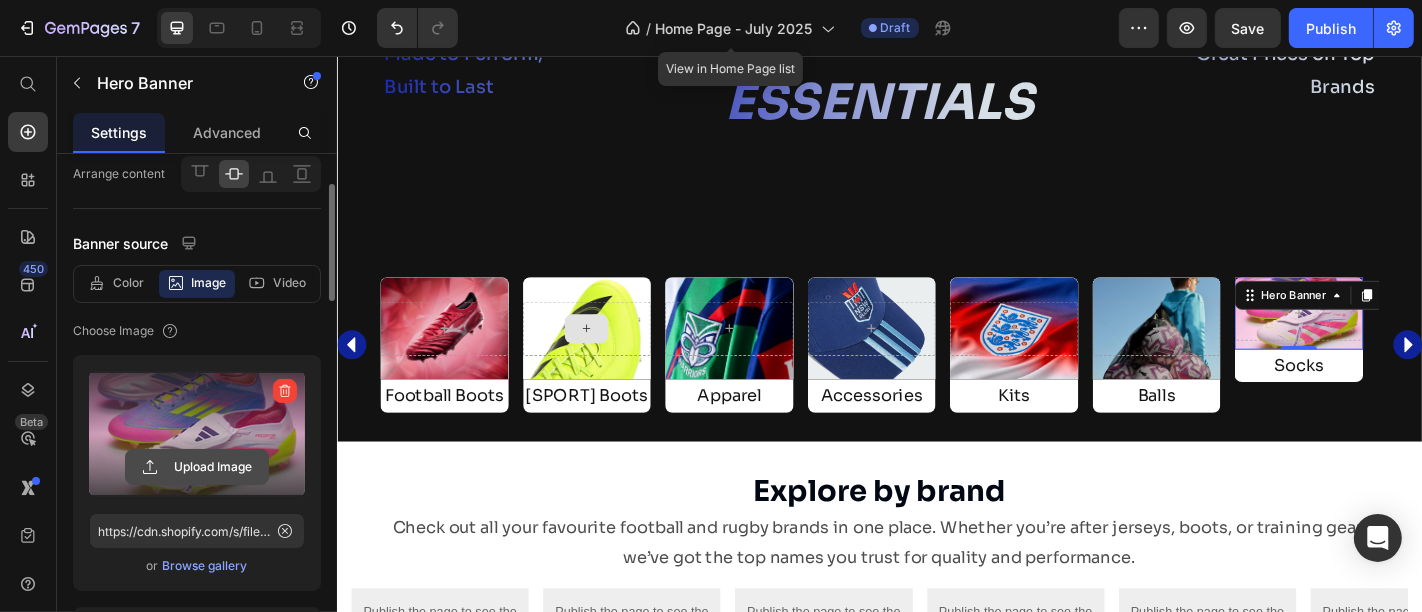 click 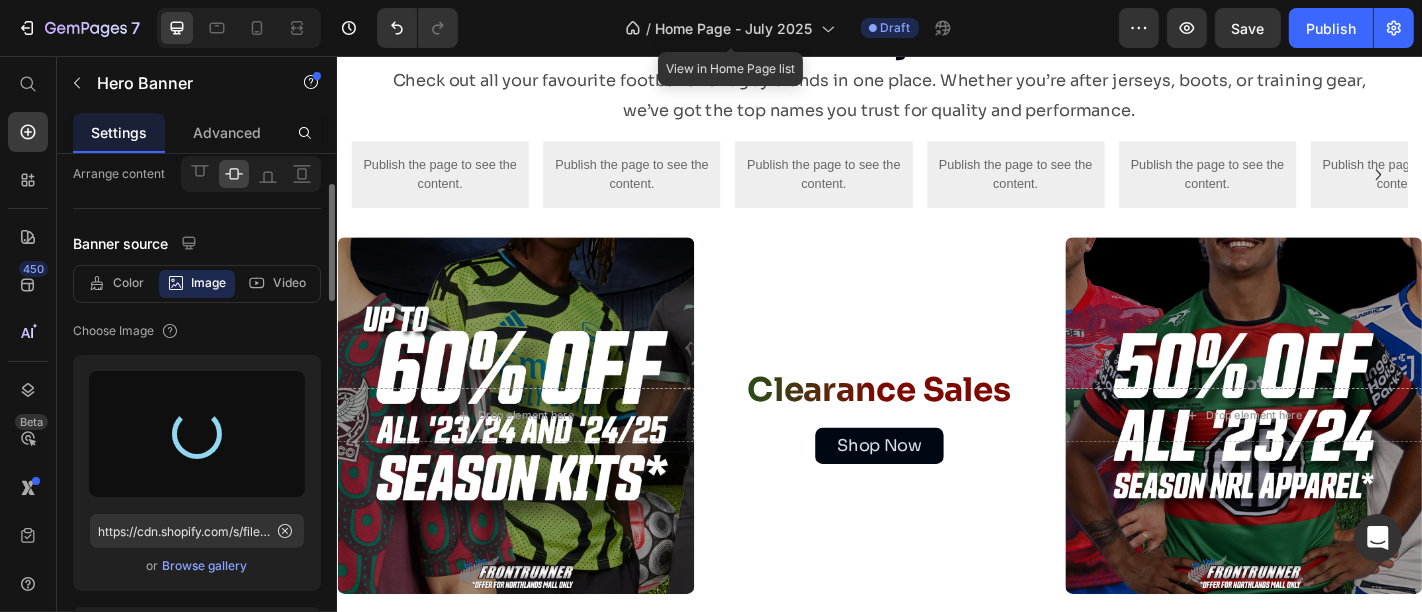 type on "https://cdn.shopify.com/s/files/1/0355/7441/5495/files/gempages_491124925839442978-477e3907-6576-4a45-8584-f77833ec6105.jpg" 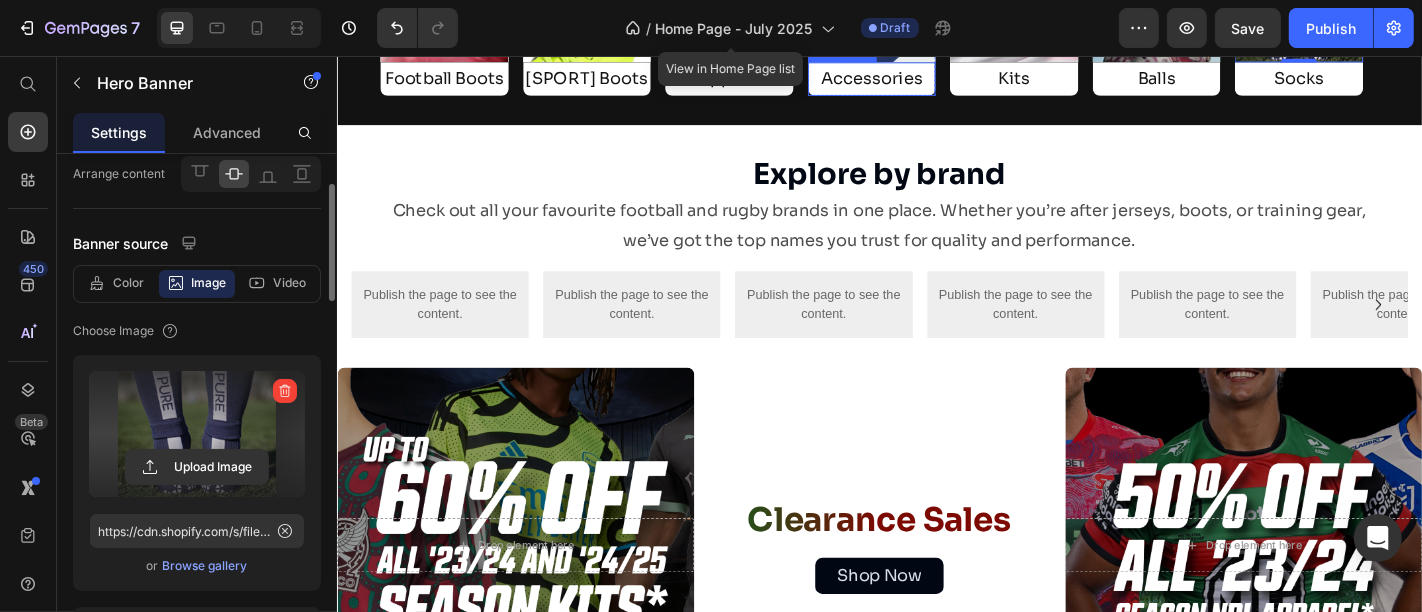 scroll, scrollTop: 2099, scrollLeft: 0, axis: vertical 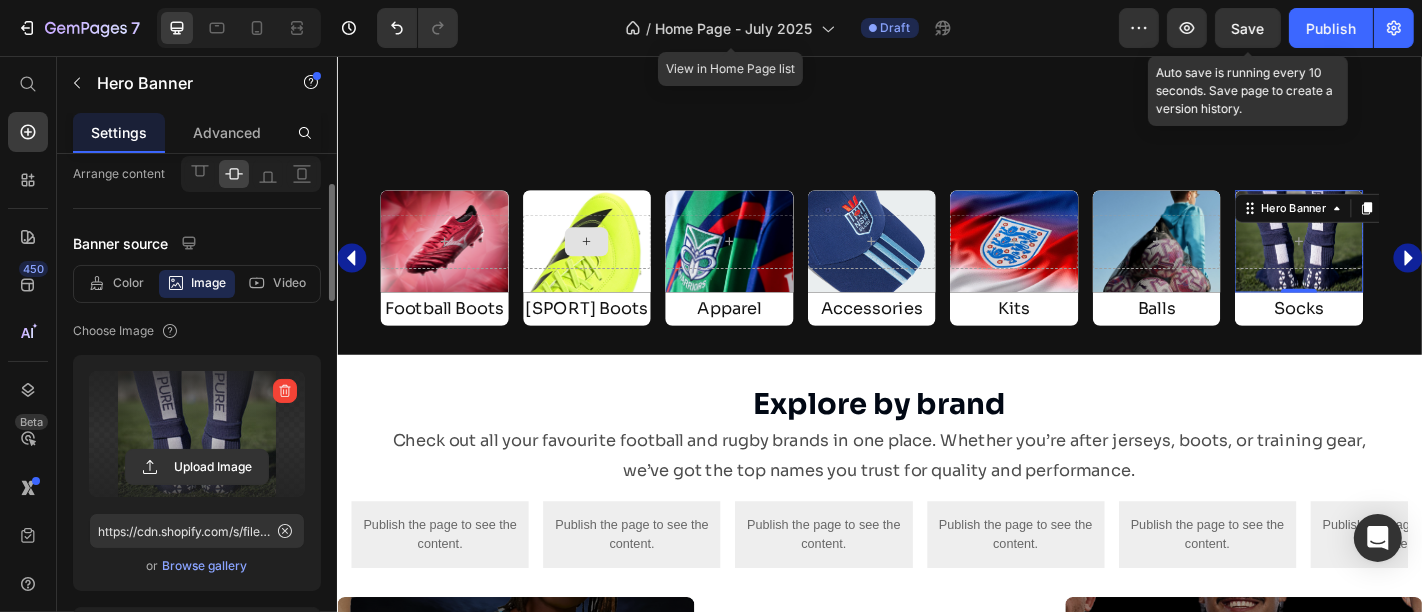 click on "Save" 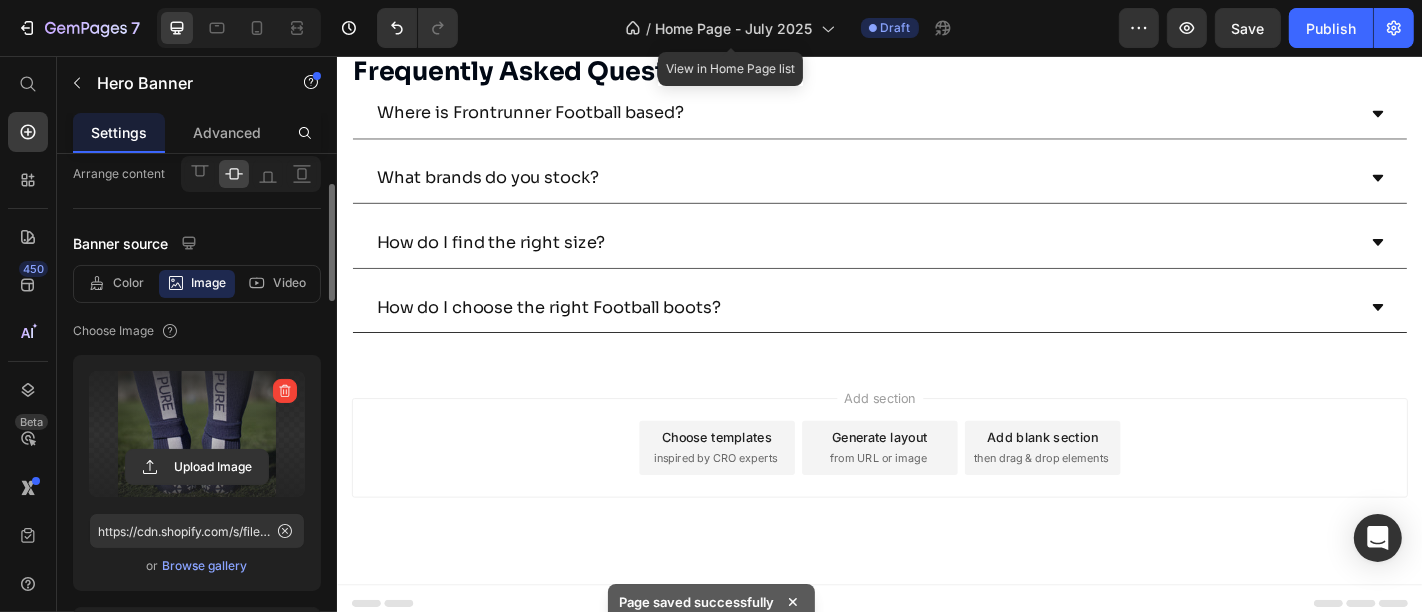 scroll, scrollTop: 2156, scrollLeft: 0, axis: vertical 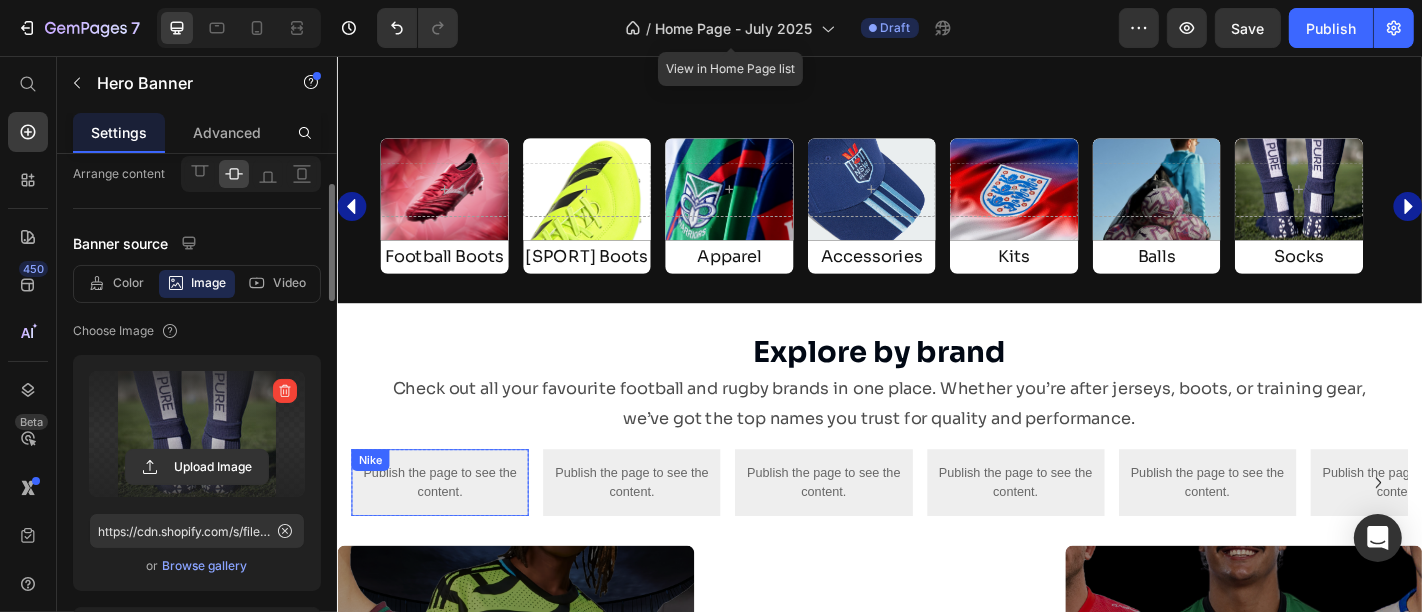 click on "Publish the page to see the content." at bounding box center (450, 528) 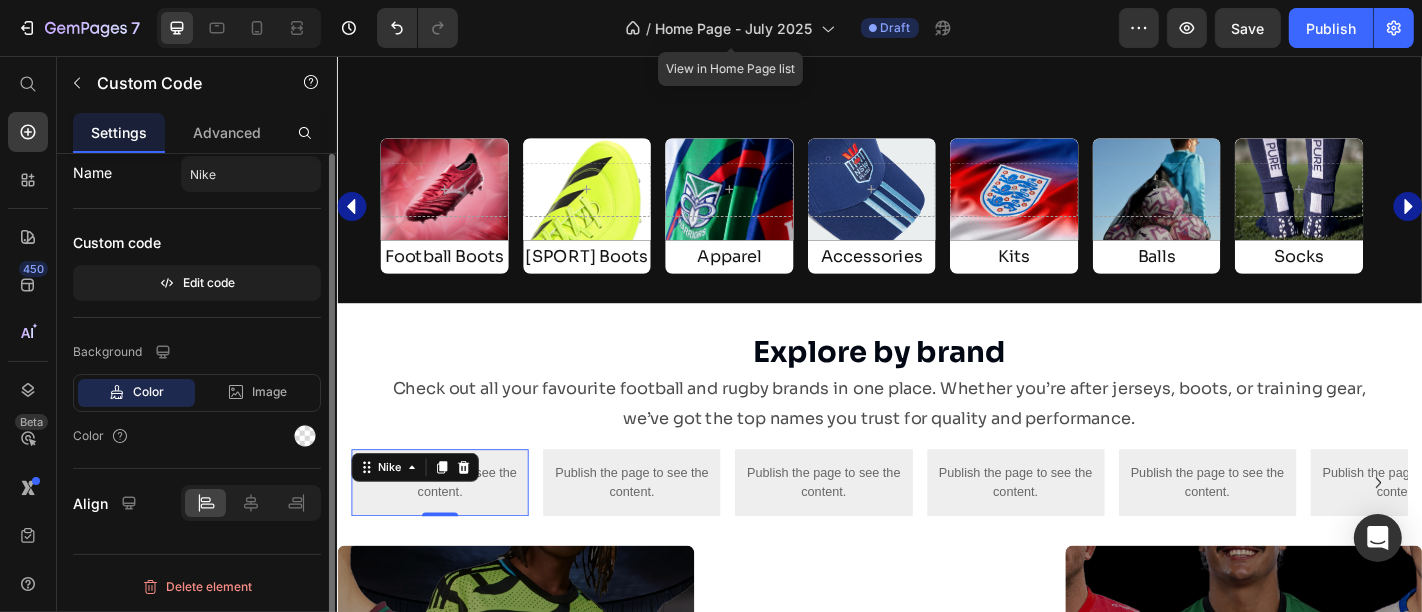 scroll, scrollTop: 0, scrollLeft: 0, axis: both 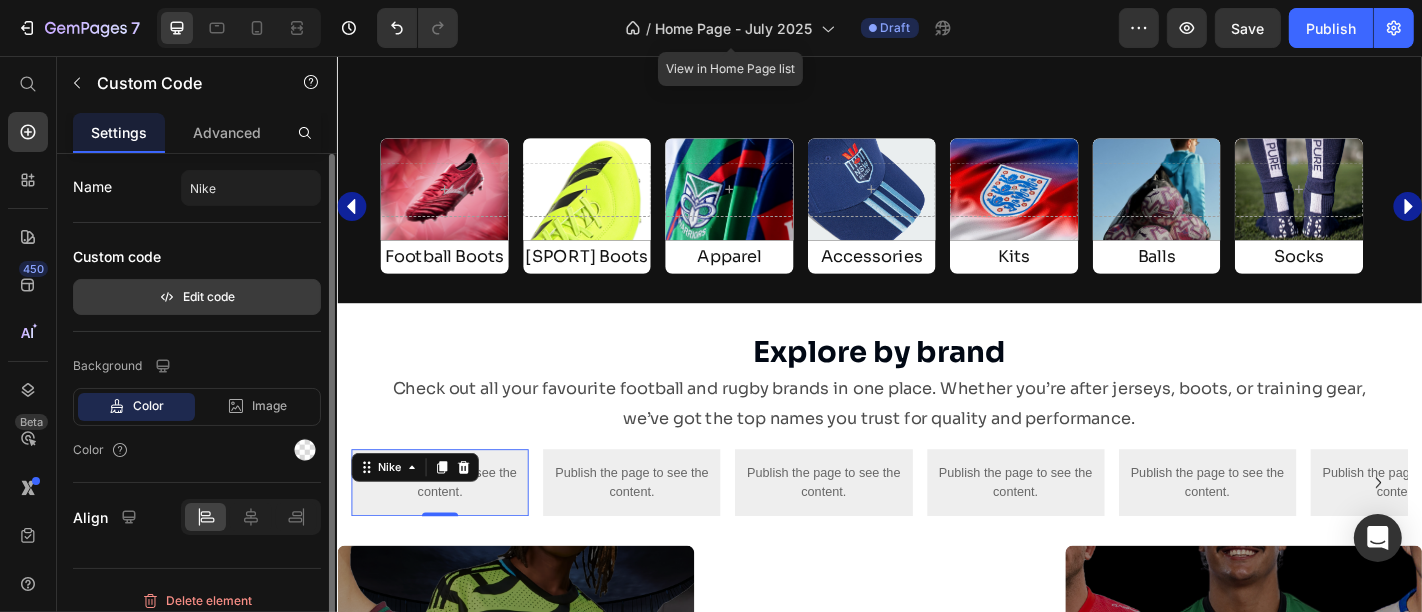 click on "Edit code" at bounding box center [197, 297] 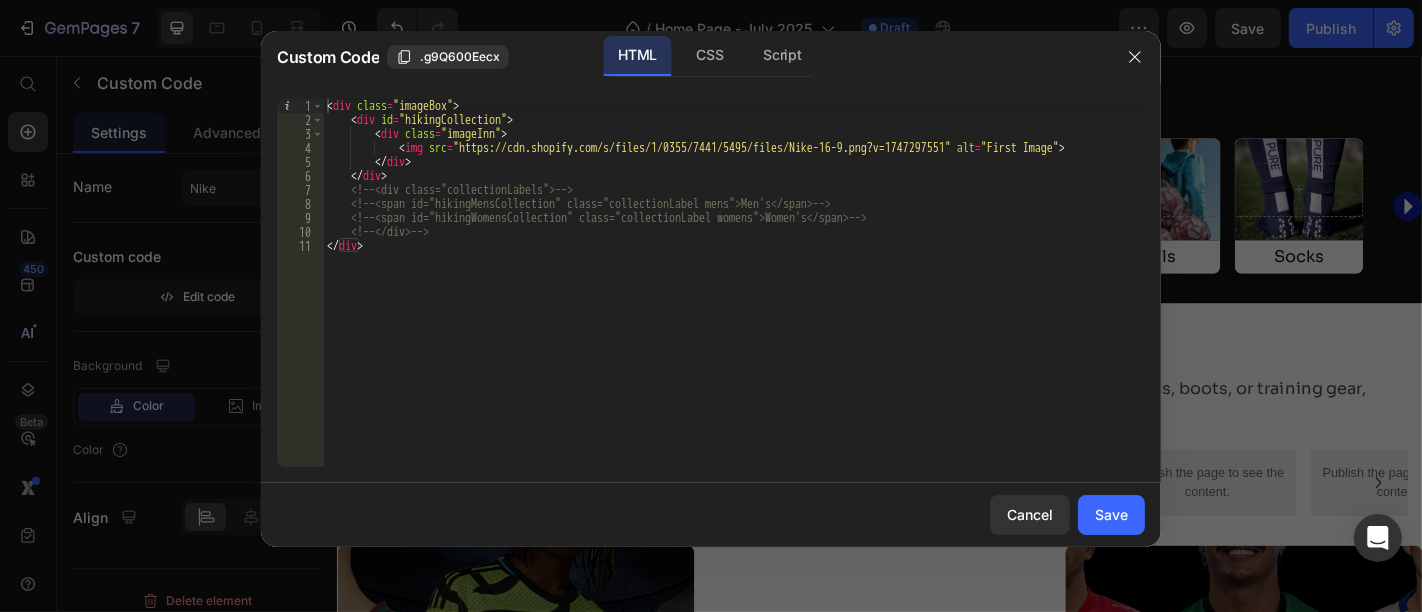 click on "< div   class = "imageBox" >      < div   id = "hikingCollection" >           < div   class = "imageInn" >                < img   src = "https://cdn.shopify.com/s/files/1/0355/7441/5495/files/Nike-16-9.png?v=1747297551"   alt = "First Image" >           </ div >      </ div >      <!-- <div class="collectionLabels"> -->      <!--     <span id="hikingMensCollection" class="collectionLabel mens">Men's</span> -->      <!--     <span id="hikingWomensCollection" class="collectionLabel womens">Women's</span> -->      <!-- </div> --> </ div >" at bounding box center [734, 297] 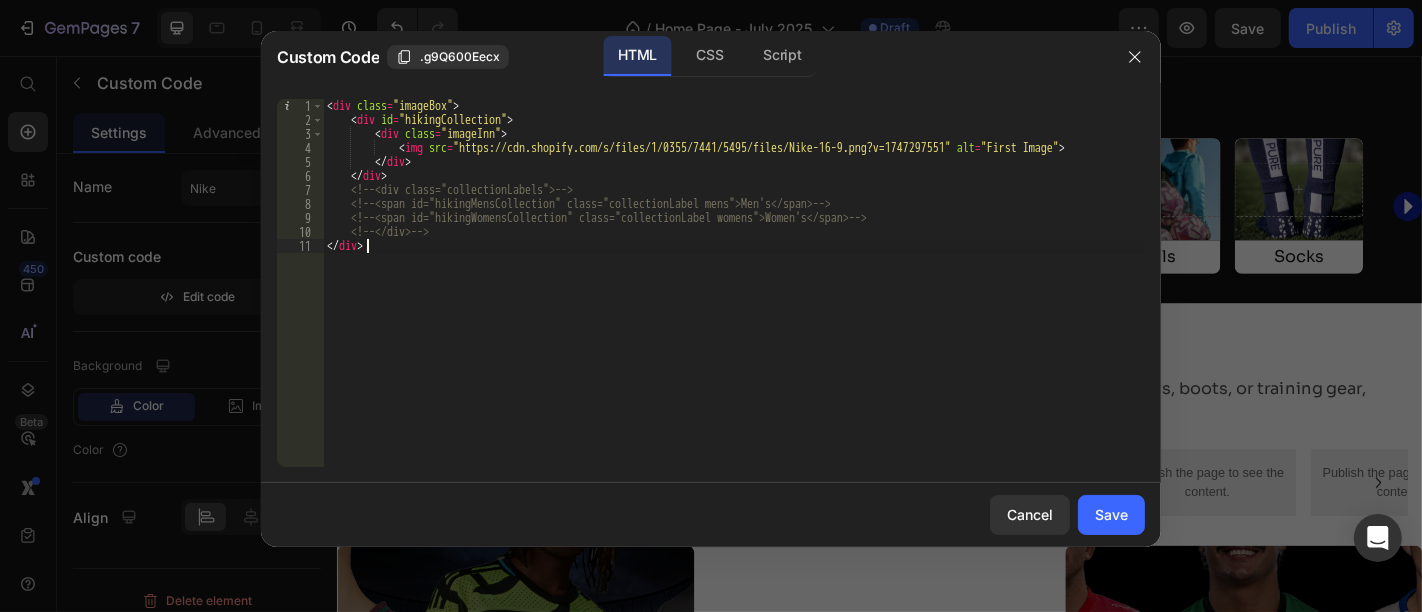 click on "< div   class = "imageBox" >      < div   id = "hikingCollection" >           < div   class = "imageInn" >                < img   src = "https://cdn.shopify.com/s/files/1/0355/7441/5495/files/Nike-16-9.png?v=1747297551"   alt = "First Image" >           </ div >      </ div >      <!-- <div class="collectionLabels"> -->      <!--     <span id="hikingMensCollection" class="collectionLabel mens">Men's</span> -->      <!--     <span id="hikingWomensCollection" class="collectionLabel womens">Women's</span> -->      <!-- </div> --> </ div >" at bounding box center (734, 297) 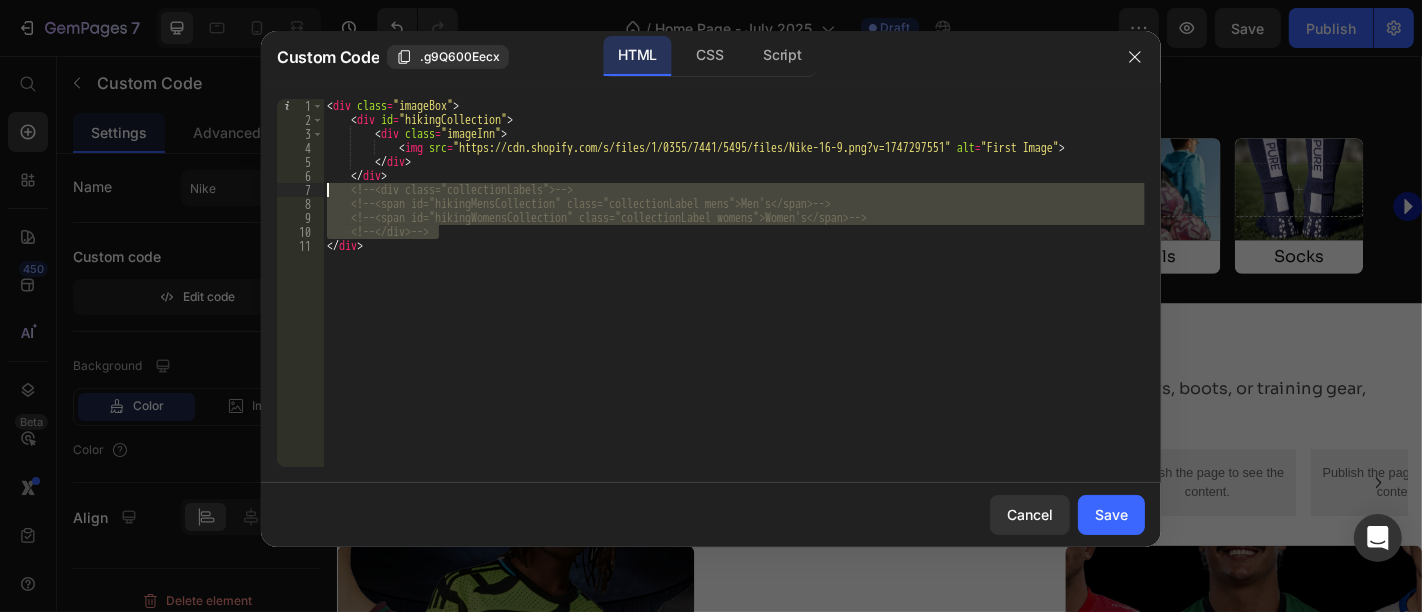 drag, startPoint x: 481, startPoint y: 238, endPoint x: 301, endPoint y: 184, distance: 187.92552 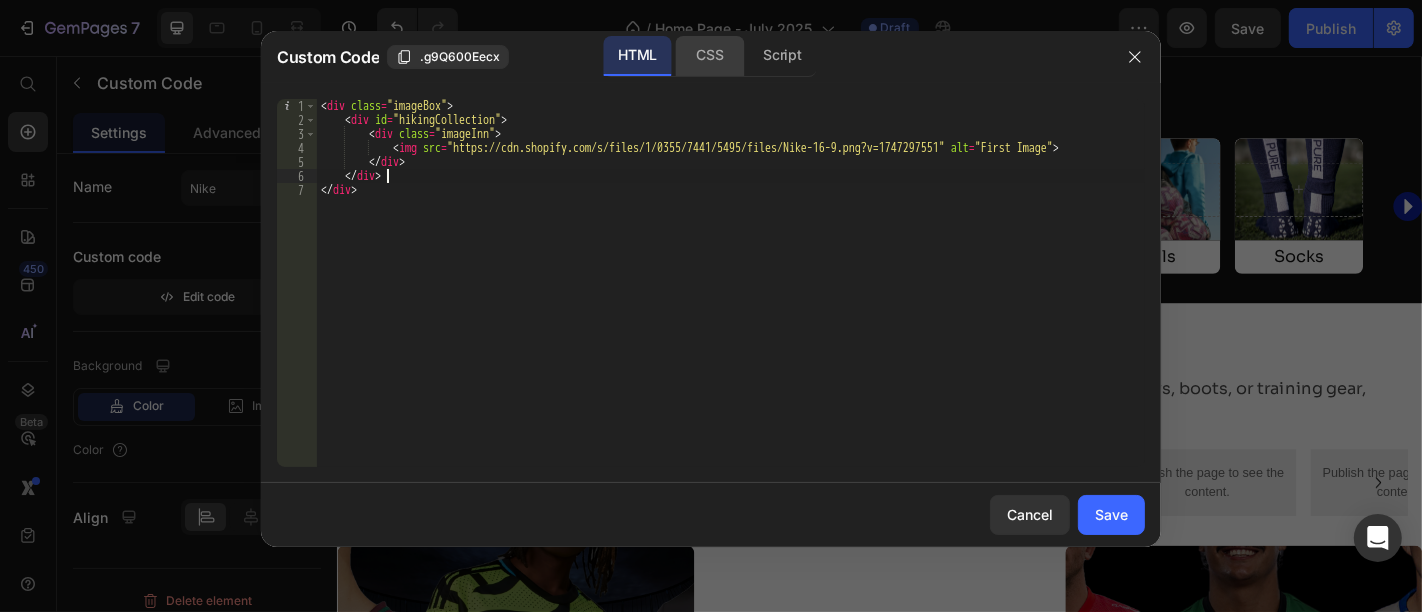 click on "CSS" 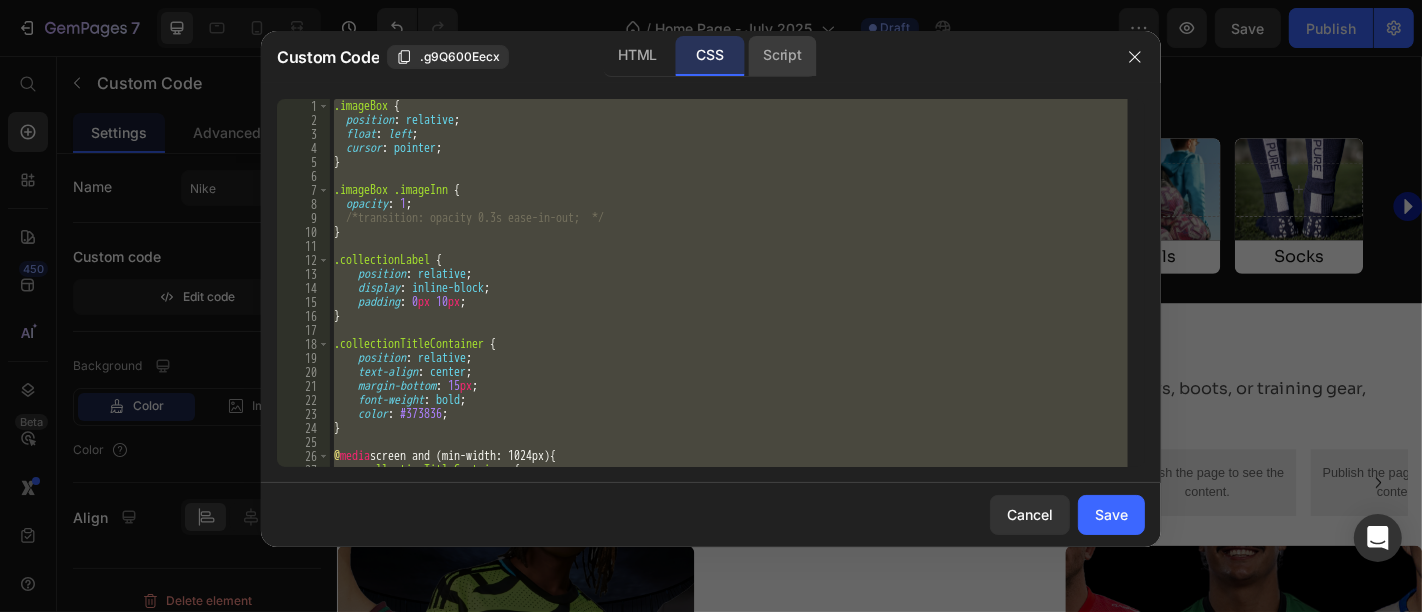 click on "Script" 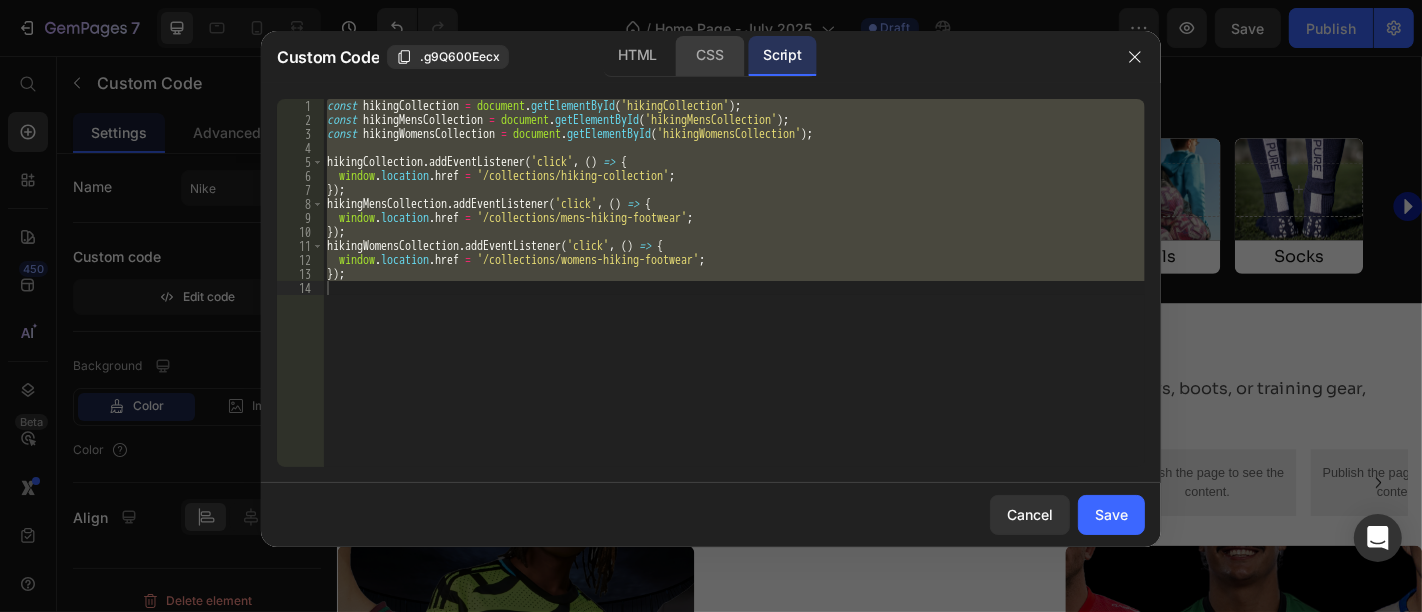 click on "CSS" 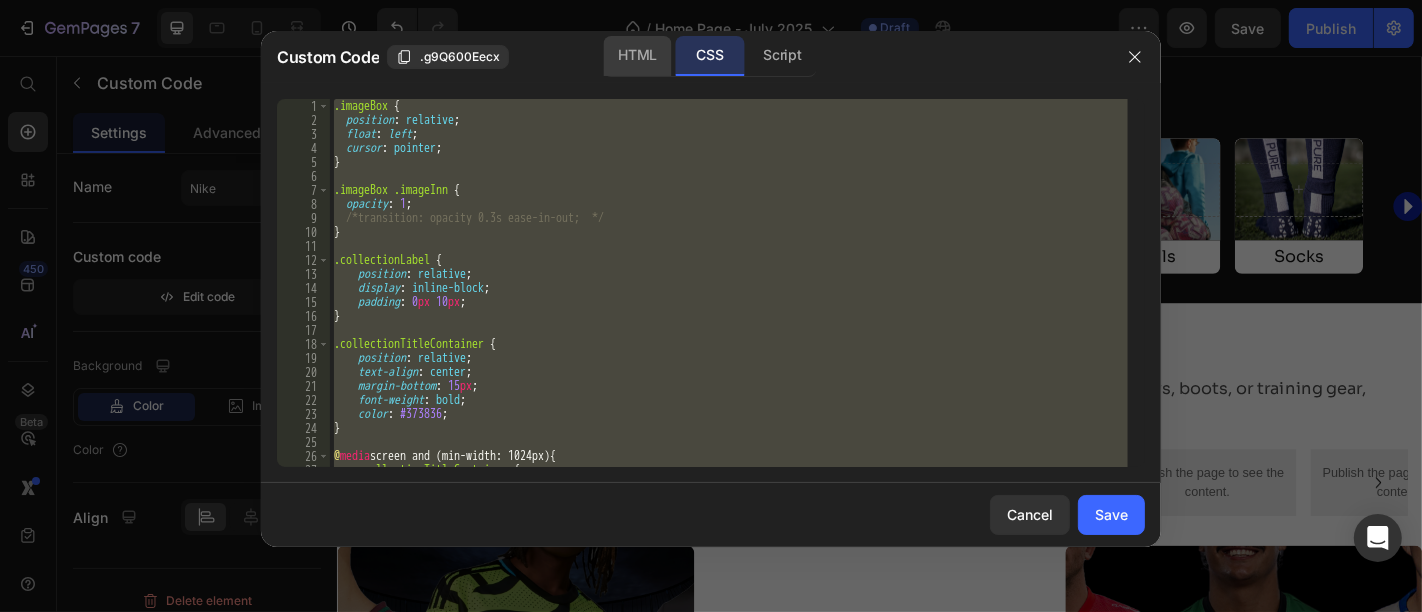 click on "HTML" 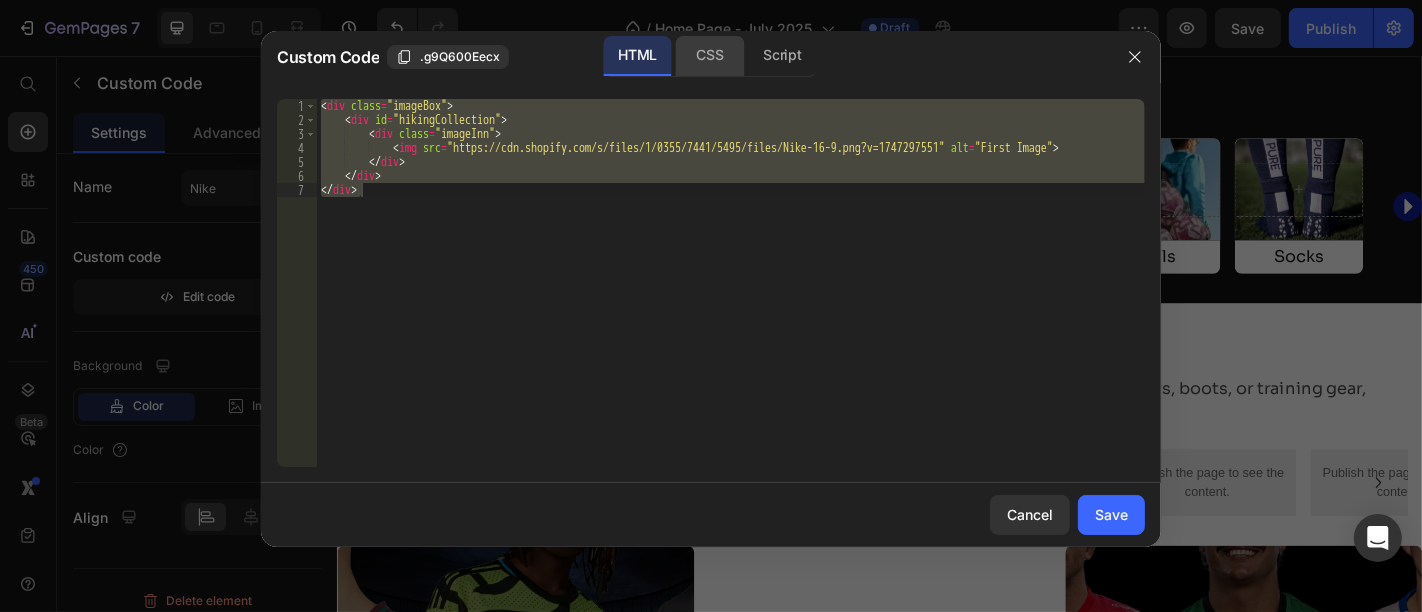 click on "CSS" 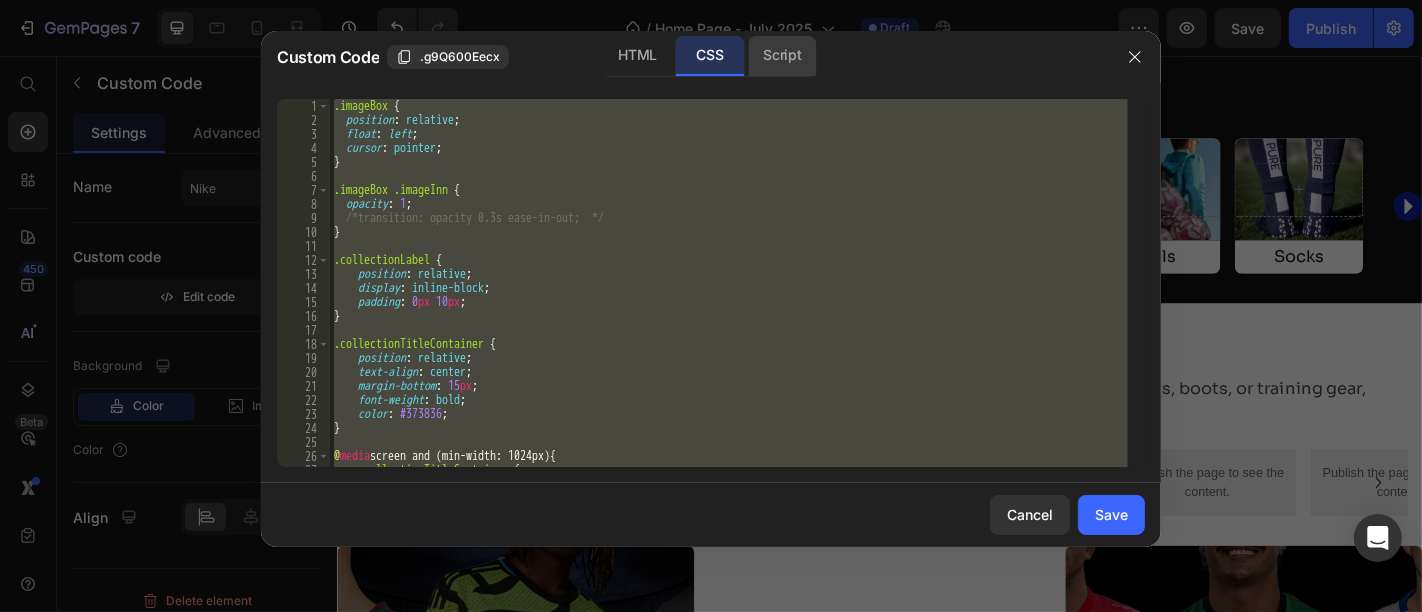 click on "Script" 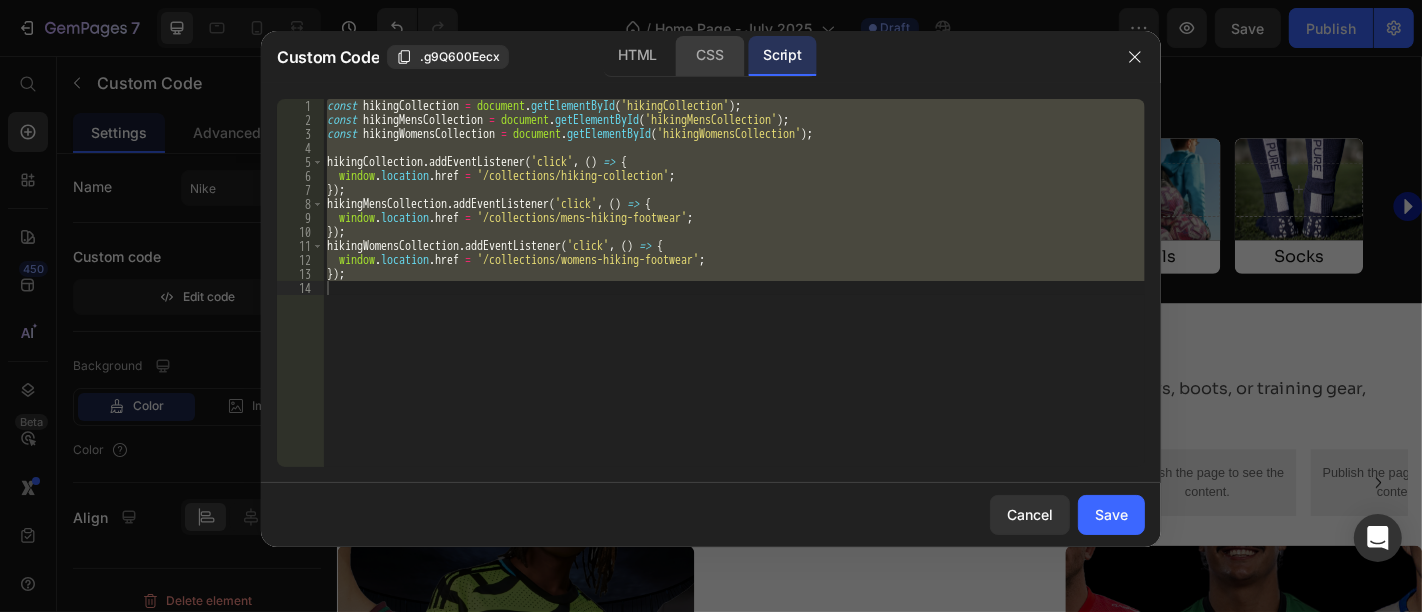 click on "CSS" 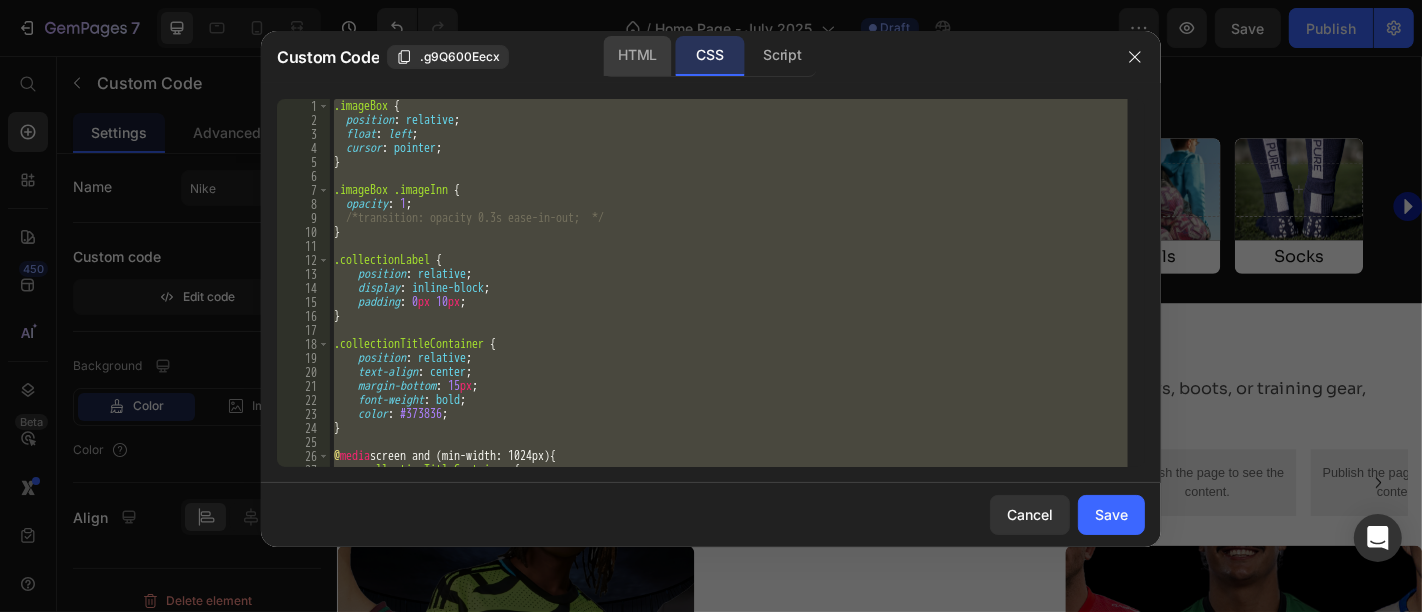 click on "HTML" 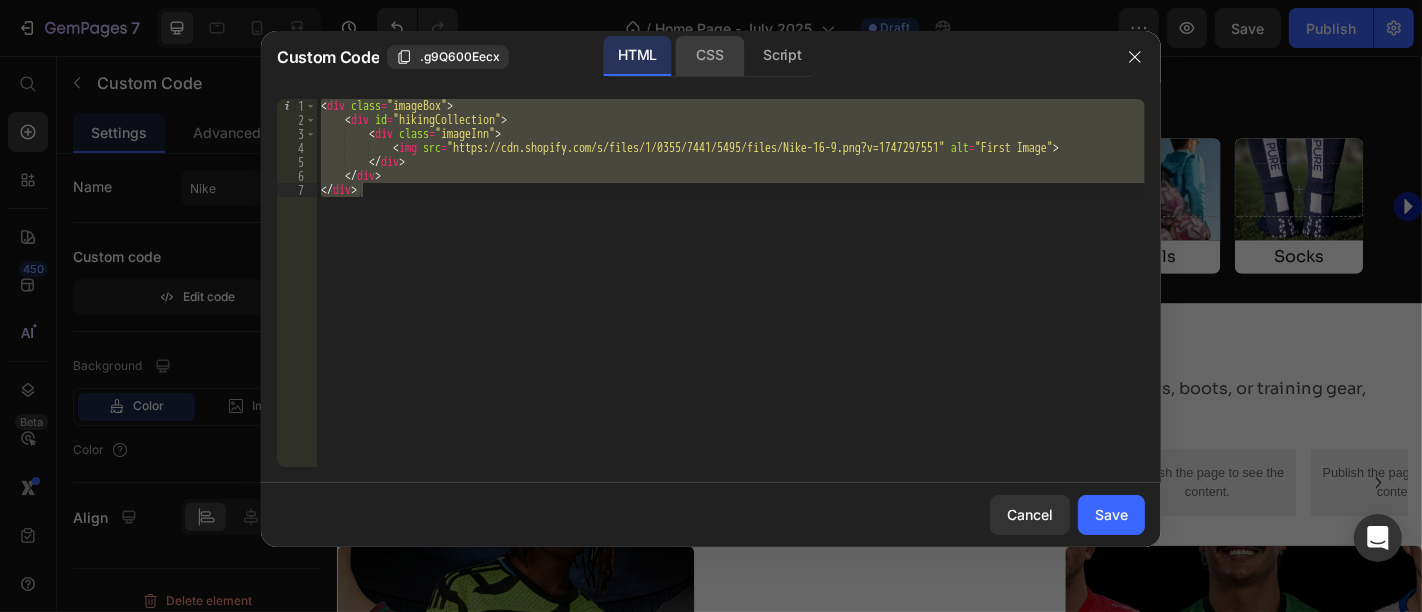 click on "CSS" 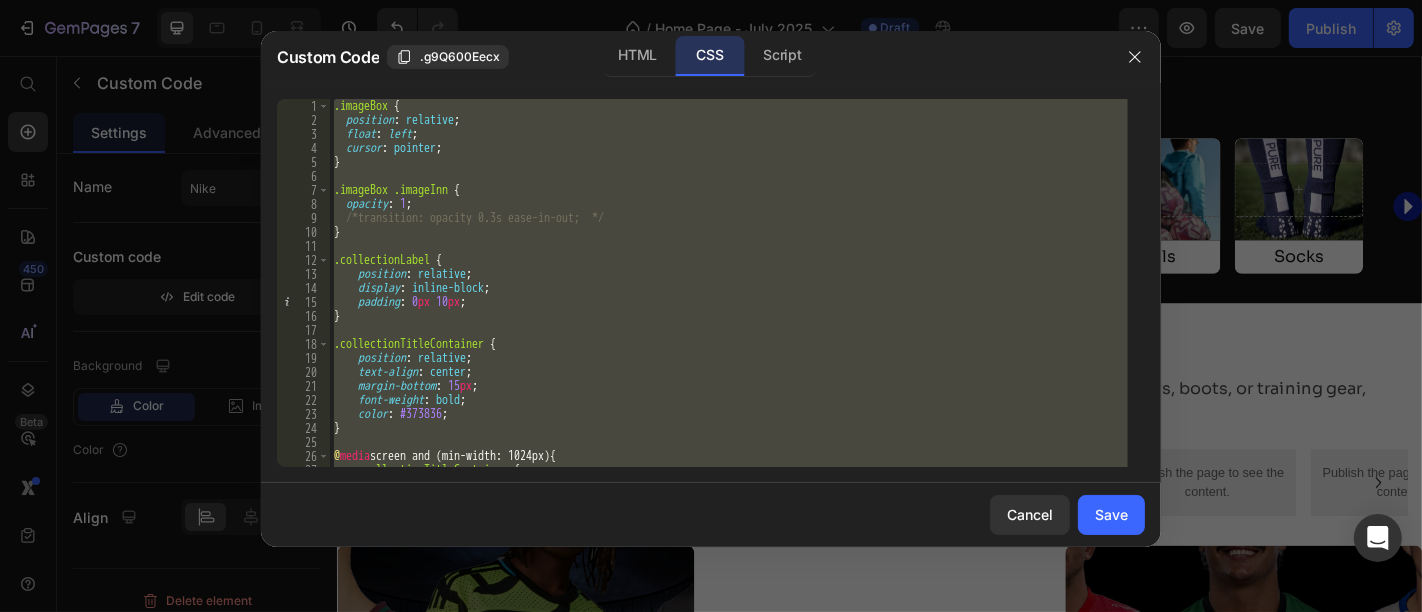 click on "CSS" 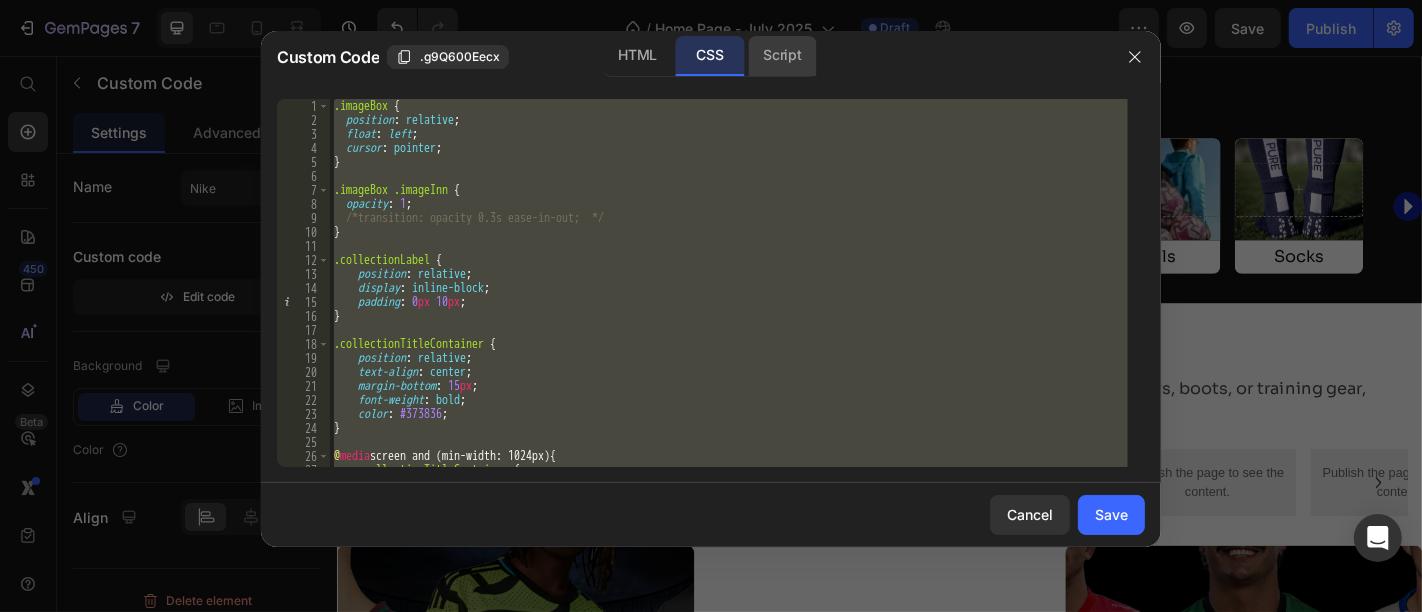 click on "Script" 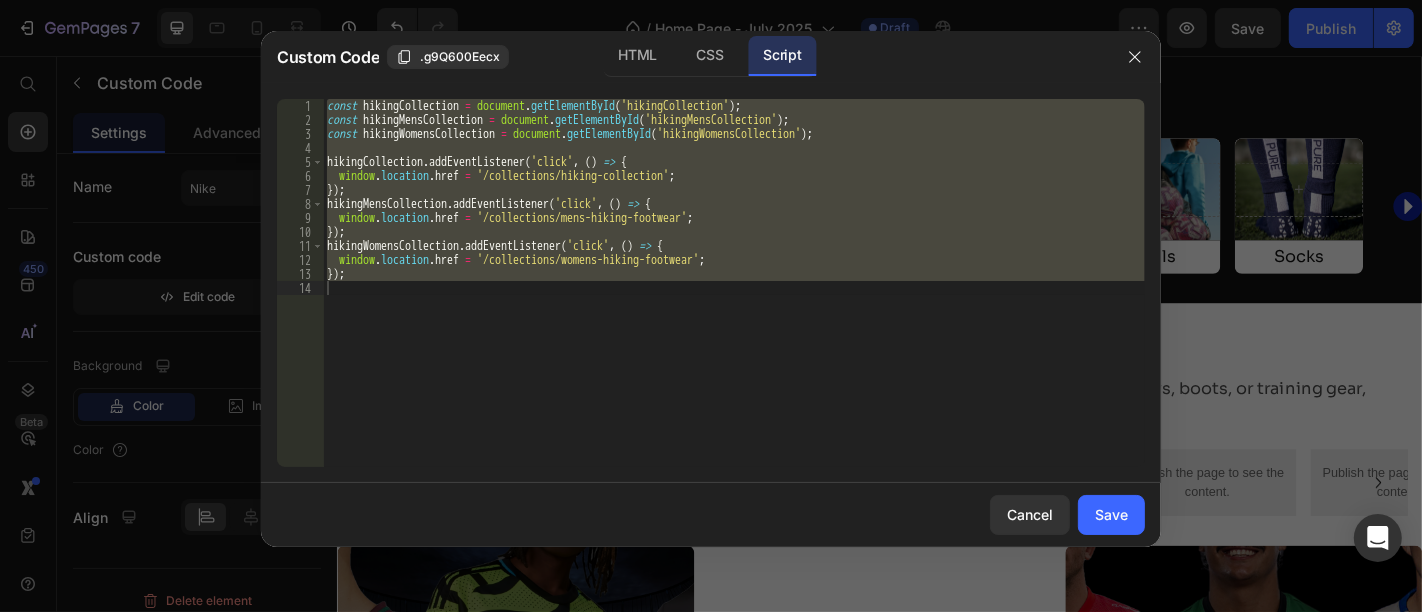 click on "HTML CSS Script" at bounding box center [710, 56] 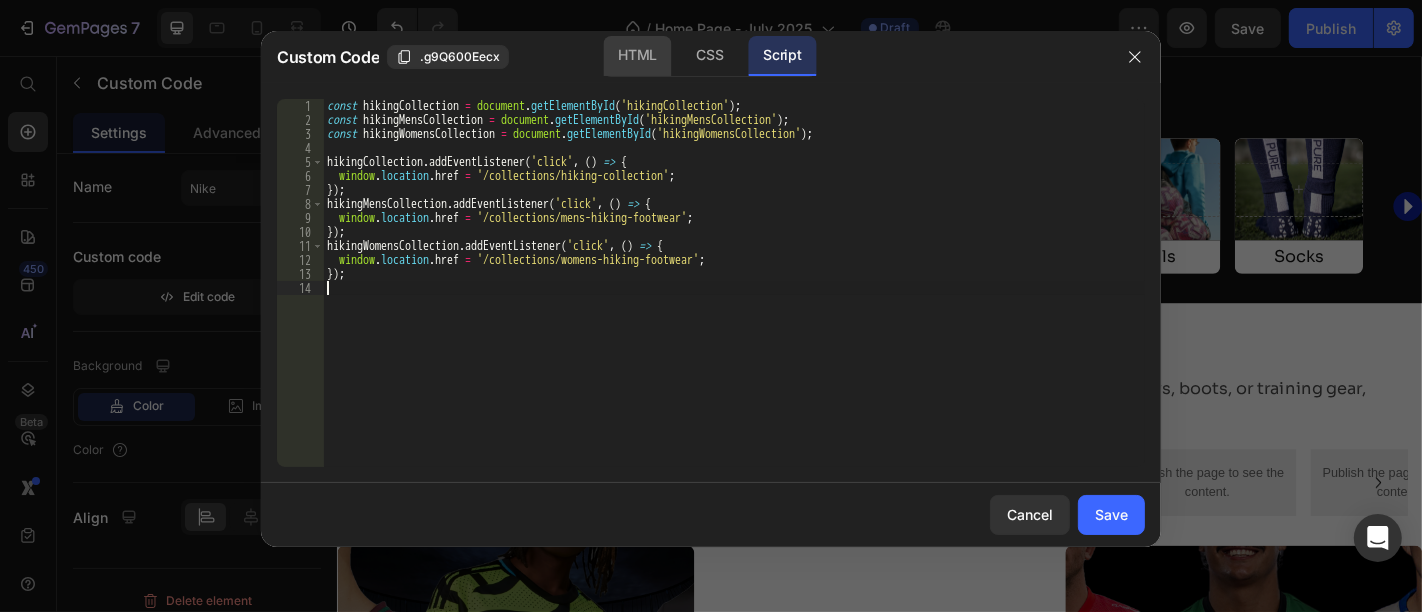 click on "HTML" 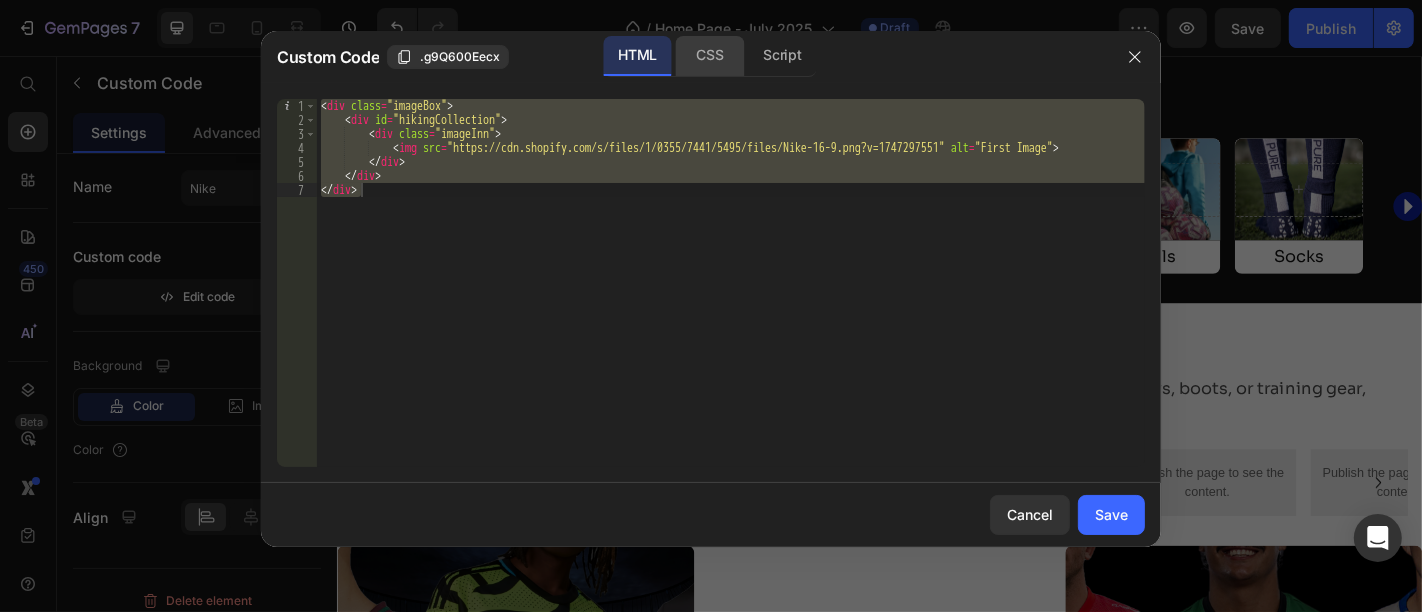click on "CSS" 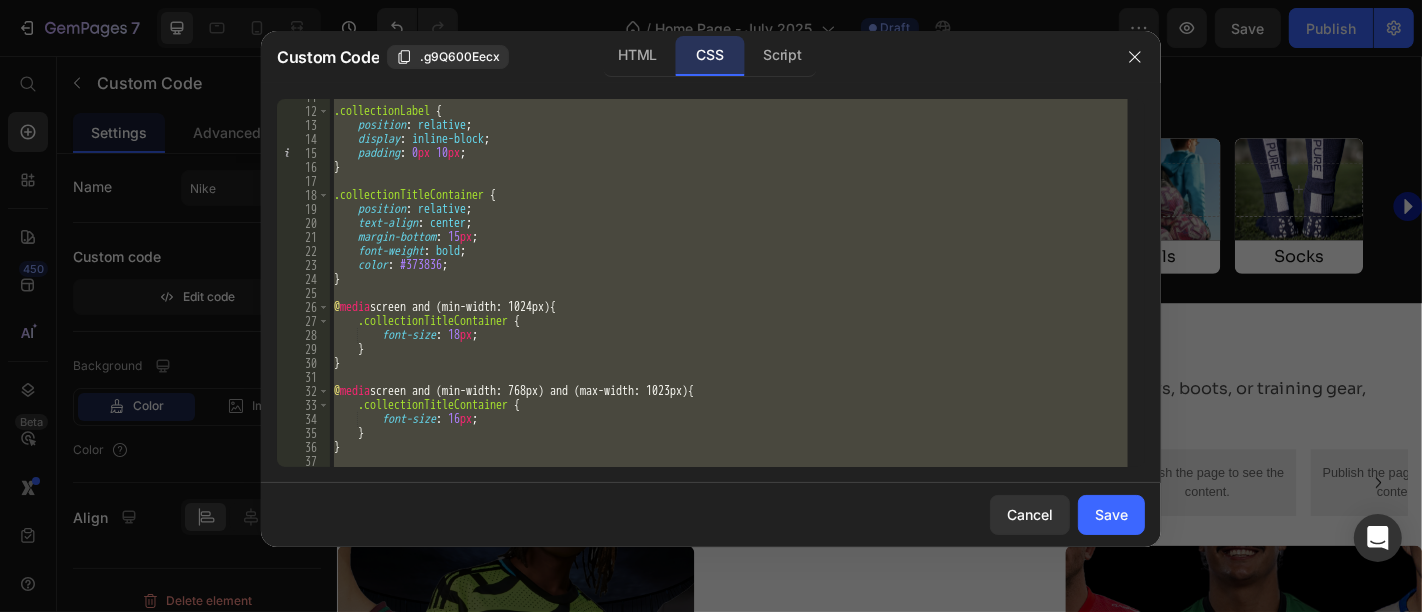 scroll, scrollTop: 0, scrollLeft: 0, axis: both 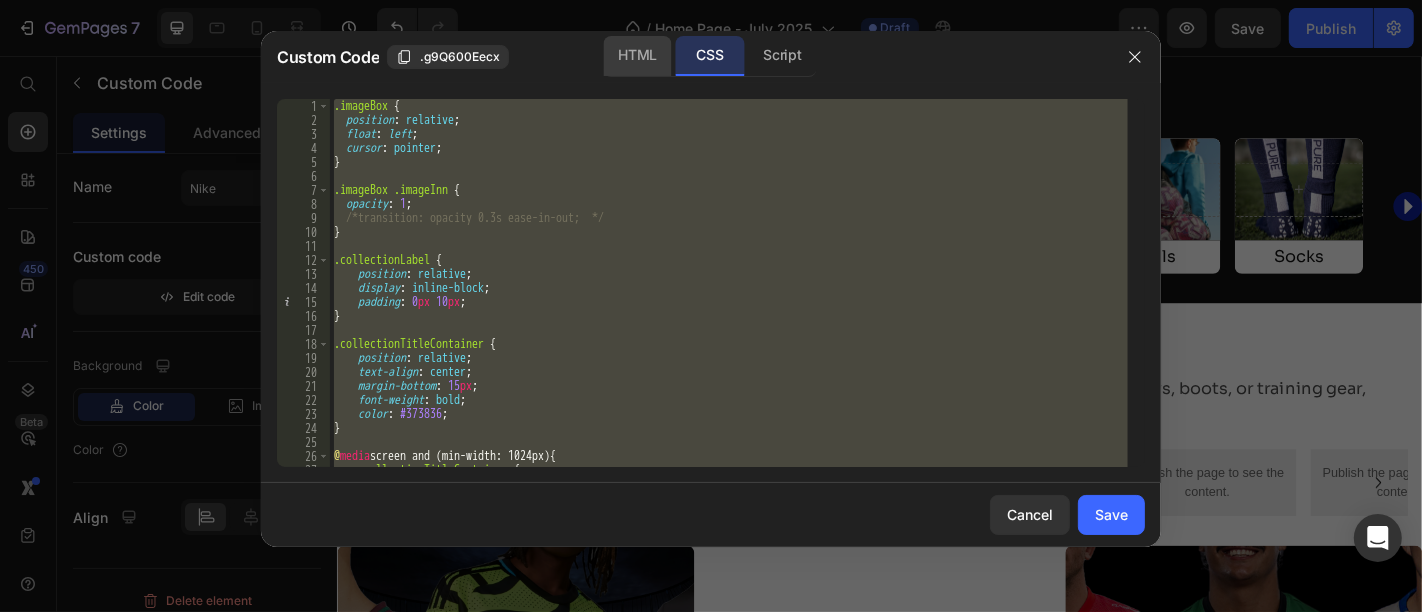 click on "HTML" 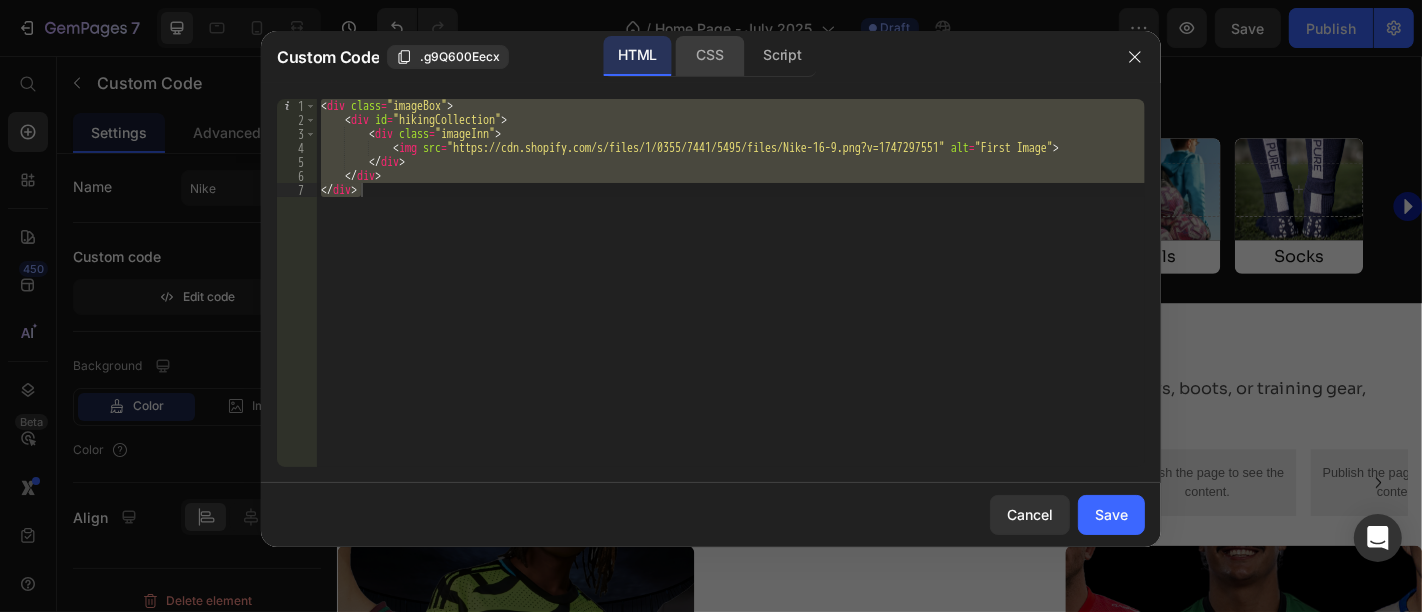 click on "CSS" 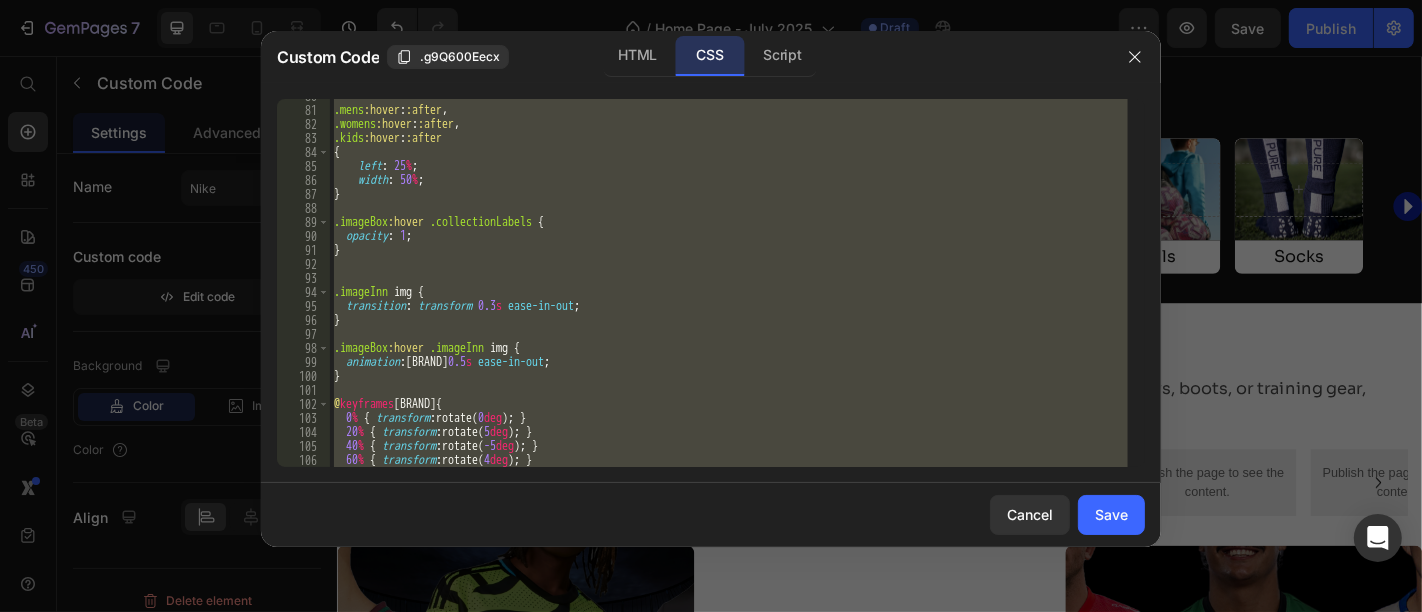 scroll, scrollTop: 1171, scrollLeft: 0, axis: vertical 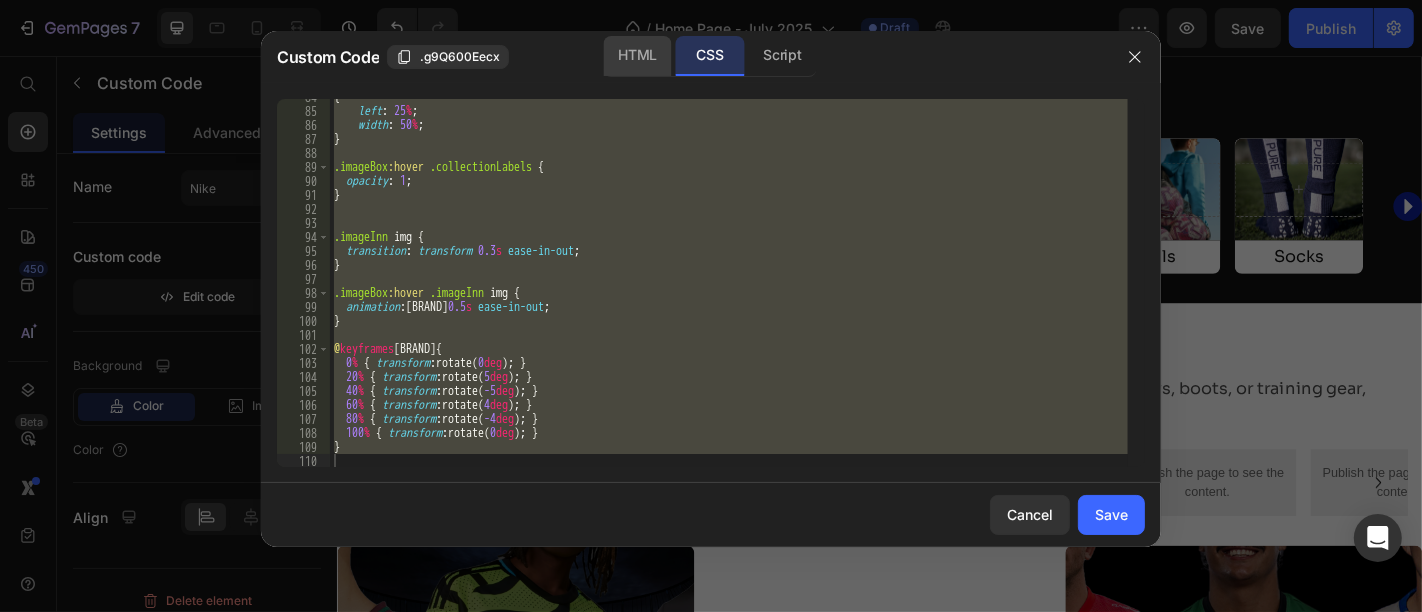 click on "HTML" 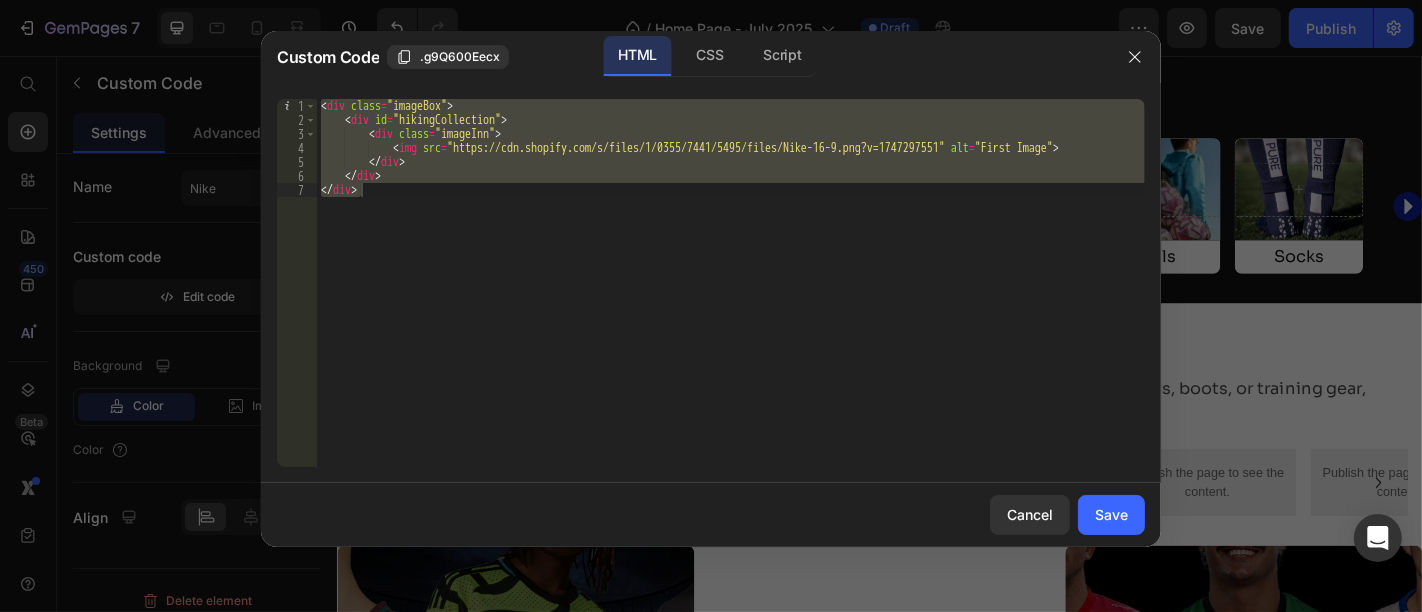 click on "< div   class = "imageBox" >      < div   id = "hikingCollection" >           < div   class = "imageInn" >                < img   src = "https://cdn.shopify.com/s/files/1/0355/7441/5495/files/Nike-16-9.png?v=1747297551"   alt = "First Image" >           </ div >      </ div > </ div >" at bounding box center [731, 283] 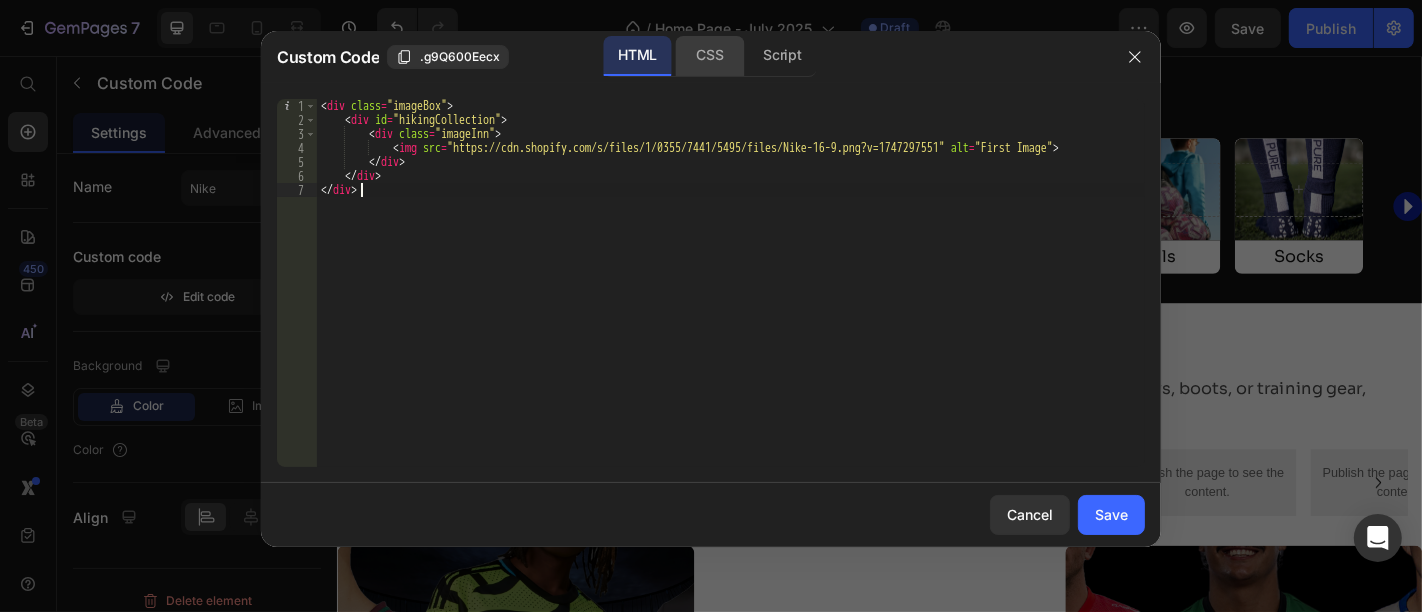 click on "CSS" 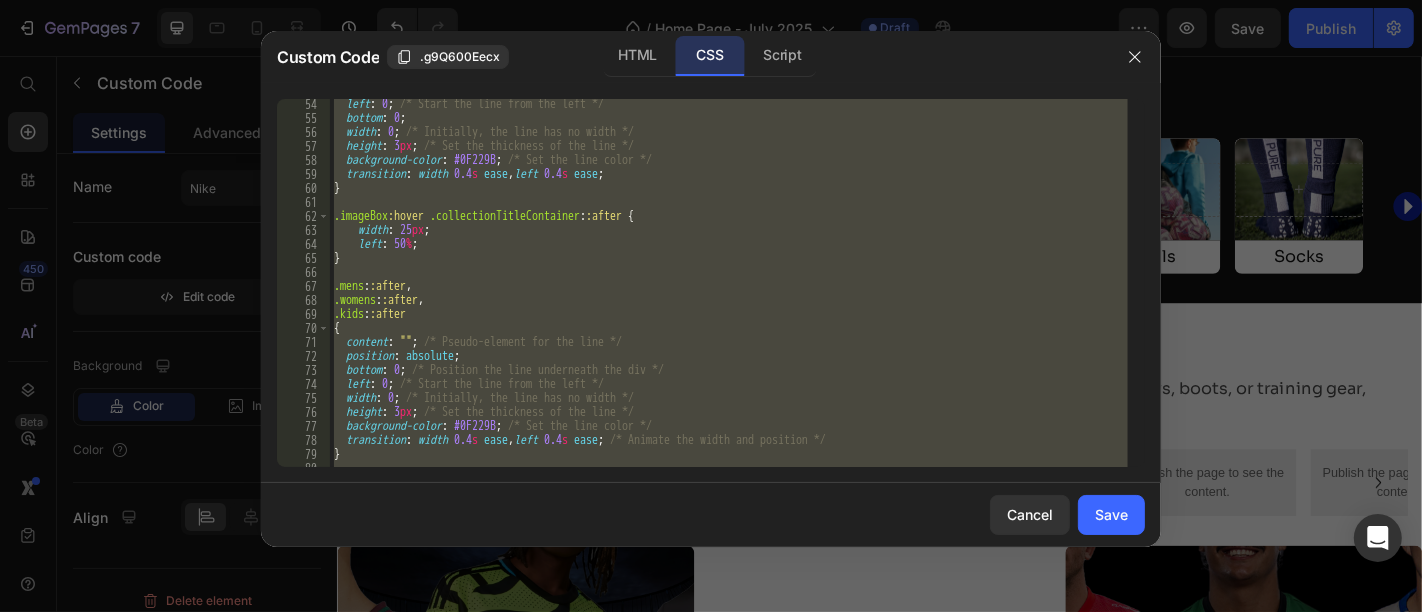 scroll, scrollTop: 748, scrollLeft: 0, axis: vertical 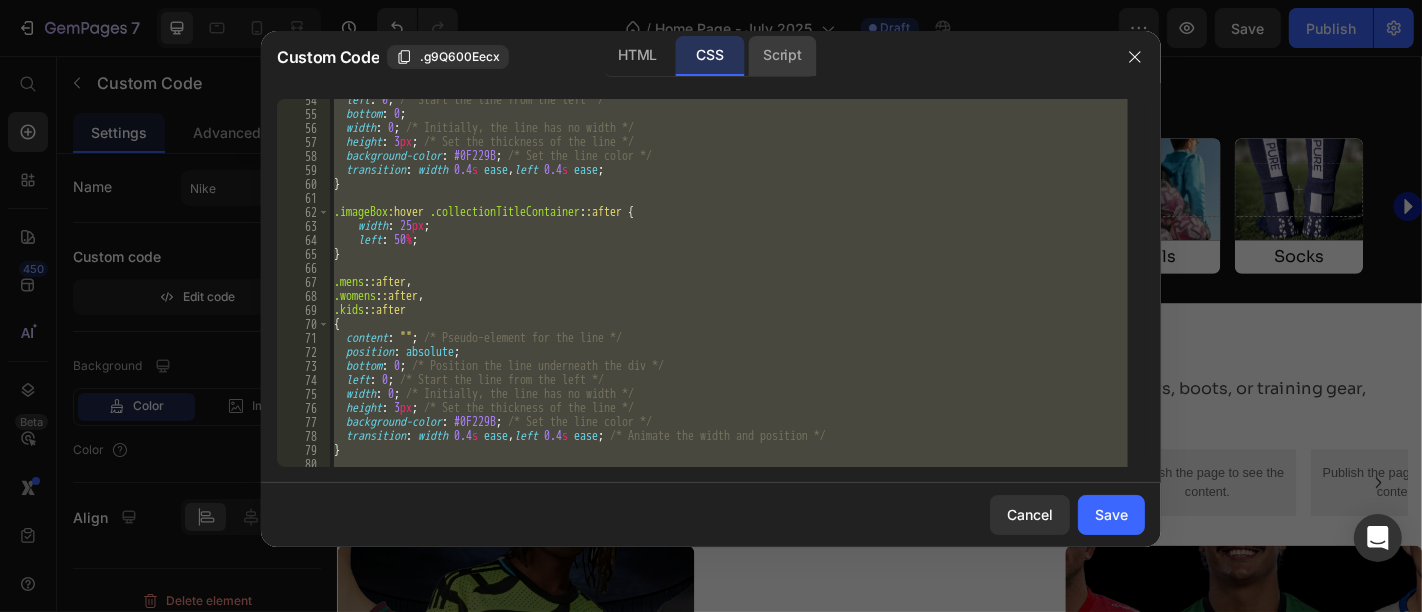 click on "Script" 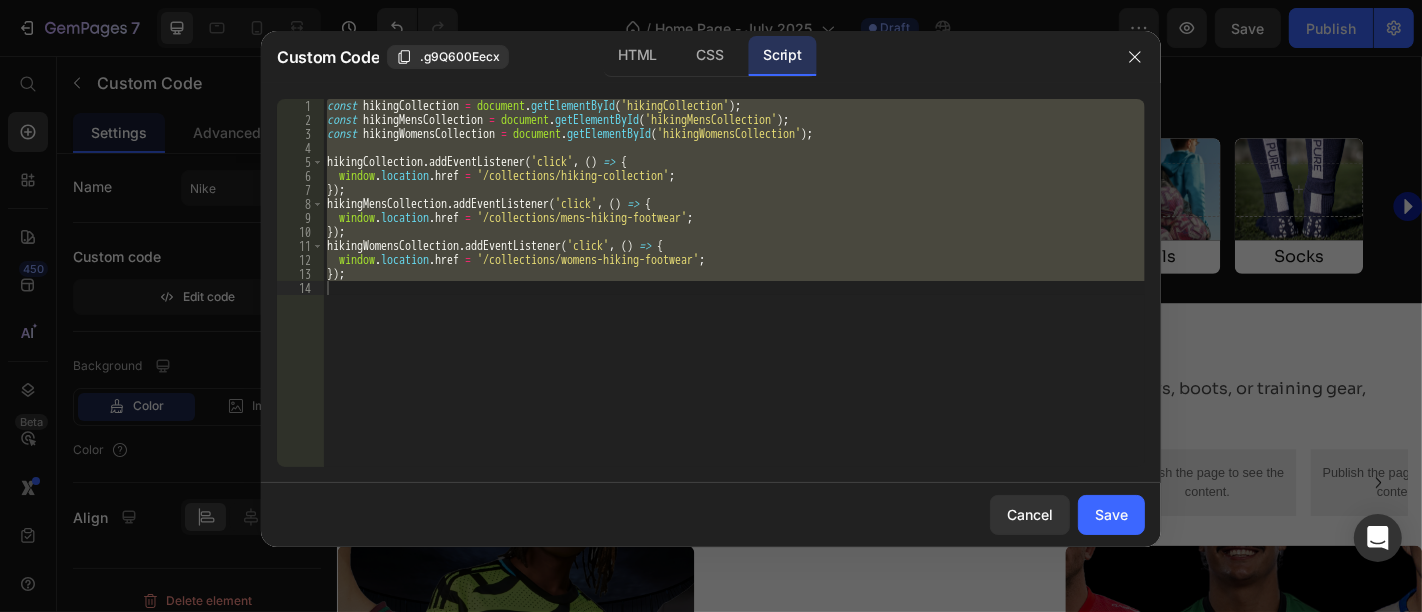 type on "});" 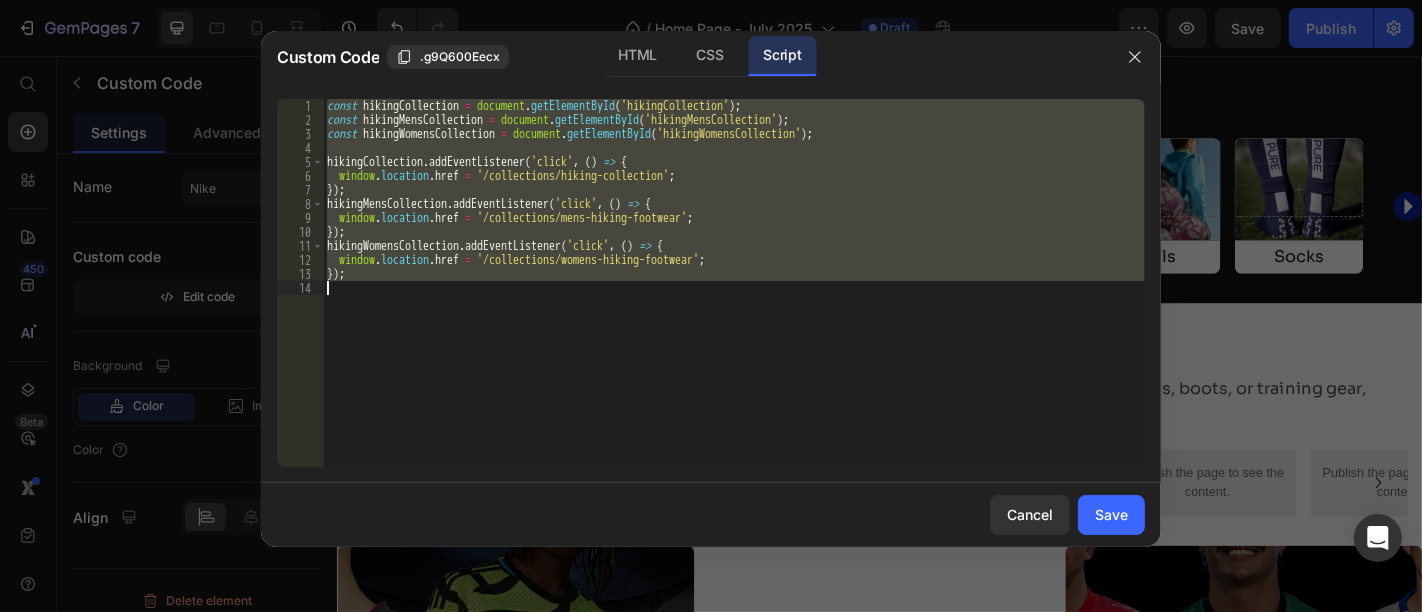 click on "const   hikingCollection   =   document . getElementById ( 'hikingCollection' ) ; const   hikingMensCollection   =   document . getElementById ( 'hikingMensCollection' ) ; const   hikingWomensCollection   =   document . getElementById ( 'hikingWomensCollection' ) ; hikingCollection . addEventListener ( 'click' ,   ( )   =>   {    window . location . href   =   '/collections/hiking-collection' ; }) ; hikingMensCollection . addEventListener ( 'click' ,   ( )   =>   {    window . location . href   =   '/collections/mens-hiking-footwear' ; }) ; hikingWomensCollection . addEventListener ( 'click' ,   ( )   =>   {    window . location . href   =   '/collections/womens-hiking-footwear' ; }) ;" at bounding box center [734, 283] 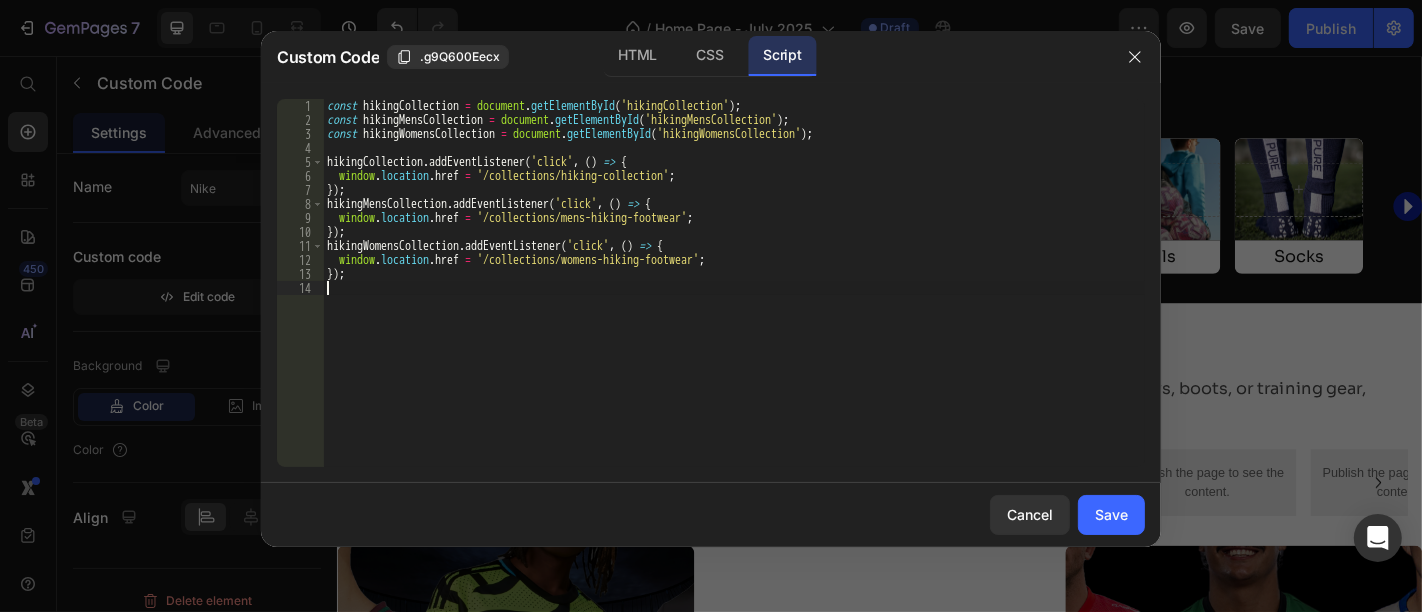 click on "const   hikingCollection   =   document . getElementById ( 'hikingCollection' ) ; const   hikingMensCollection   =   document . getElementById ( 'hikingMensCollection' ) ; const   hikingWomensCollection   =   document . getElementById ( 'hikingWomensCollection' ) ; hikingCollection . addEventListener ( 'click' ,   ( )   =>   {    window . location . href   =   '/collections/hiking-collection' ; }) ; hikingMensCollection . addEventListener ( 'click' ,   ( )   =>   {    window . location . href   =   '/collections/mens-hiking-footwear' ; }) ; hikingWomensCollection . addEventListener ( 'click' ,   ( )   =>   {    window . location . href   =   '/collections/womens-hiking-footwear' ; }) ;" at bounding box center [734, 297] 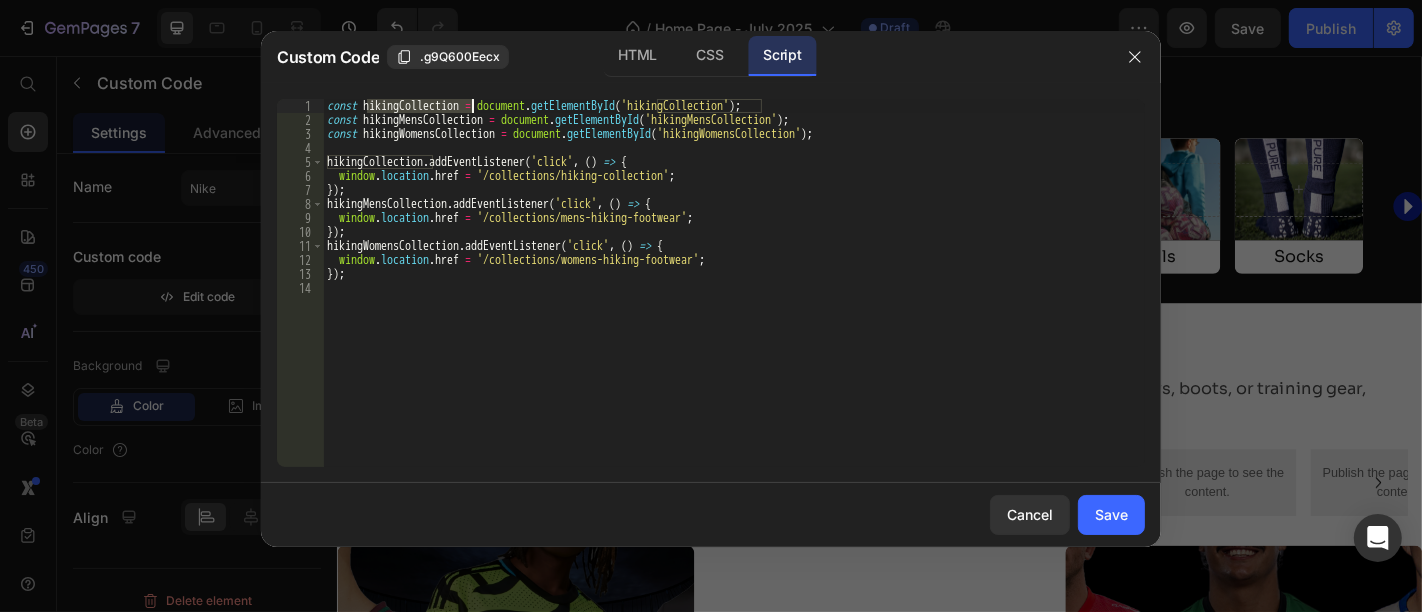 click on "const   hikingCollection   =   document . getElementById ( 'hikingCollection' ) ; const   hikingMensCollection   =   document . getElementById ( 'hikingMensCollection' ) ; const   hikingWomensCollection   =   document . getElementById ( 'hikingWomensCollection' ) ; hikingCollection . addEventListener ( 'click' ,   ( )   =>   {    window . location . href   =   '/collections/hiking-collection' ; }) ; hikingMensCollection . addEventListener ( 'click' ,   ( )   =>   {    window . location . href   =   '/collections/mens-hiking-footwear' ; }) ; hikingWomensCollection . addEventListener ( 'click' ,   ( )   =>   {    window . location . href   =   '/collections/womens-hiking-footwear' ; }) ;" at bounding box center [734, 297] 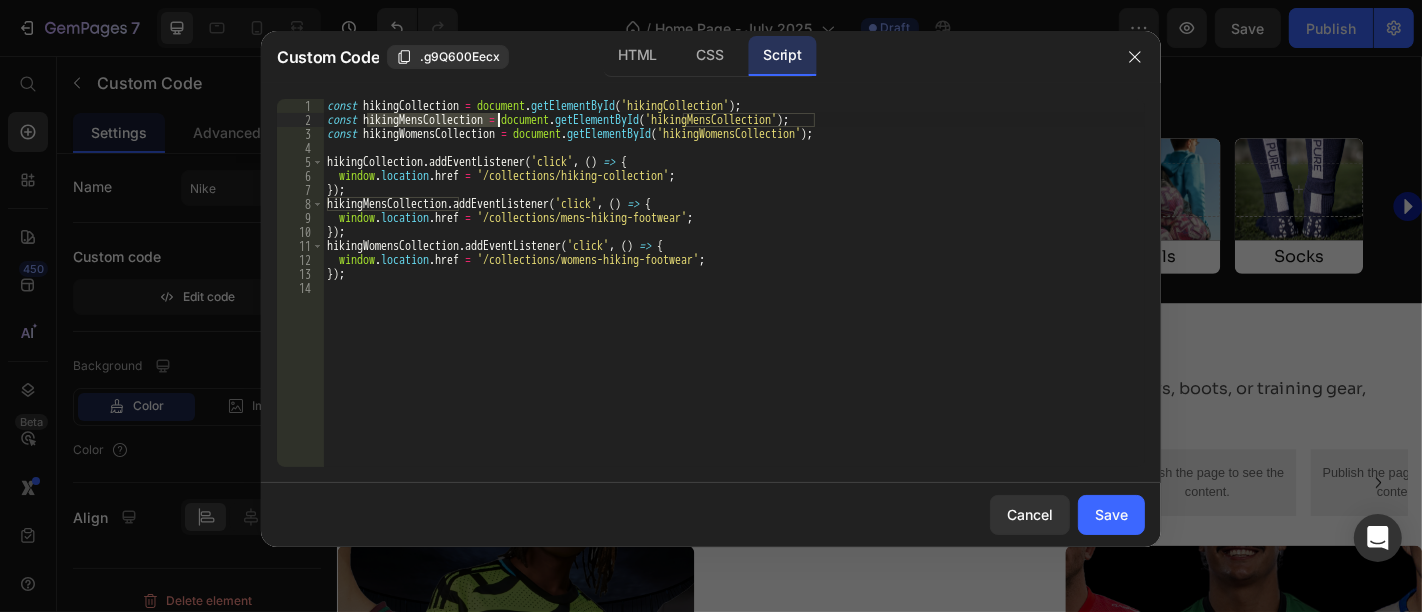 click on "const   hikingCollection   =   document . getElementById ( 'hikingCollection' ) ; const   hikingMensCollection   =   document . getElementById ( 'hikingMensCollection' ) ; const   hikingWomensCollection   =   document . getElementById ( 'hikingWomensCollection' ) ; hikingCollection . addEventListener ( 'click' ,   ( )   =>   {    window . location . href   =   '/collections/hiking-collection' ; }) ; hikingMensCollection . addEventListener ( 'click' ,   ( )   =>   {    window . location . href   =   '/collections/mens-hiking-footwear' ; }) ; hikingWomensCollection . addEventListener ( 'click' ,   ( )   =>   {    window . location . href   =   '/collections/womens-hiking-footwear' ; }) ;" at bounding box center [734, 297] 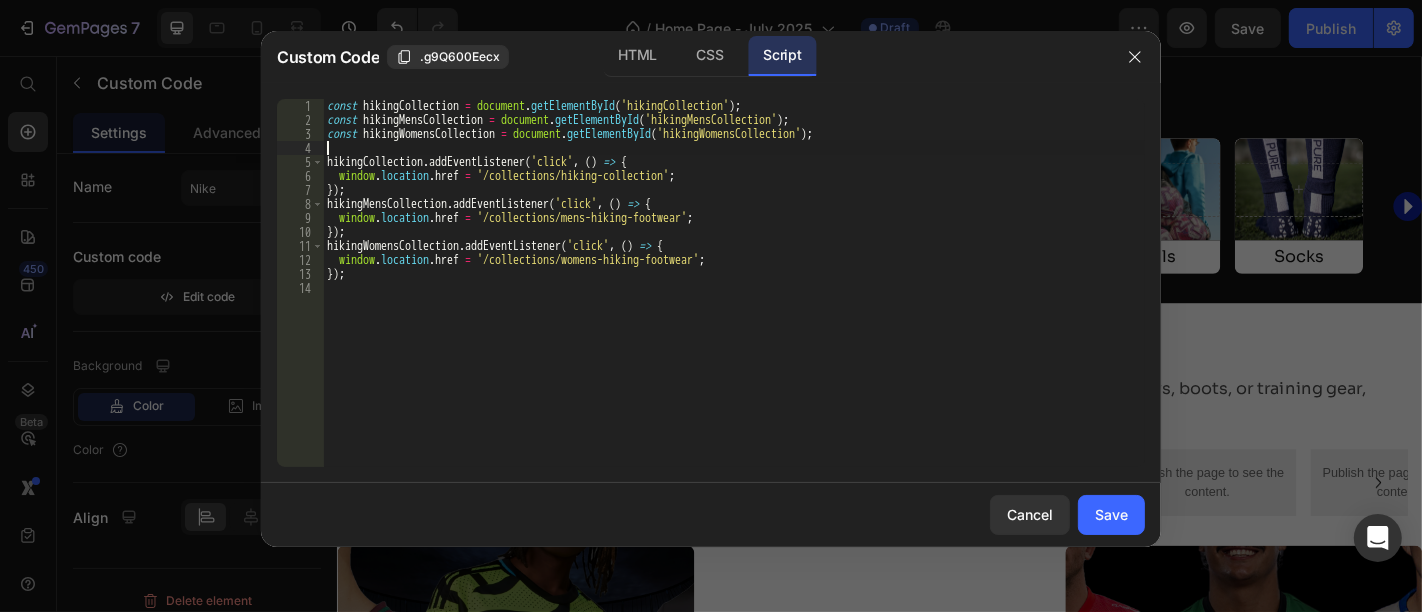 click on "const   hikingCollection   =   document . getElementById ( 'hikingCollection' ) ; const   hikingMensCollection   =   document . getElementById ( 'hikingMensCollection' ) ; const   hikingWomensCollection   =   document . getElementById ( 'hikingWomensCollection' ) ; hikingCollection . addEventListener ( 'click' ,   ( )   =>   {    window . location . href   =   '/collections/hiking-collection' ; }) ; hikingMensCollection . addEventListener ( 'click' ,   ( )   =>   {    window . location . href   =   '/collections/mens-hiking-footwear' ; }) ; hikingWomensCollection . addEventListener ( 'click' ,   ( )   =>   {    window . location . href   =   '/collections/womens-hiking-footwear' ; }) ;" at bounding box center [734, 297] 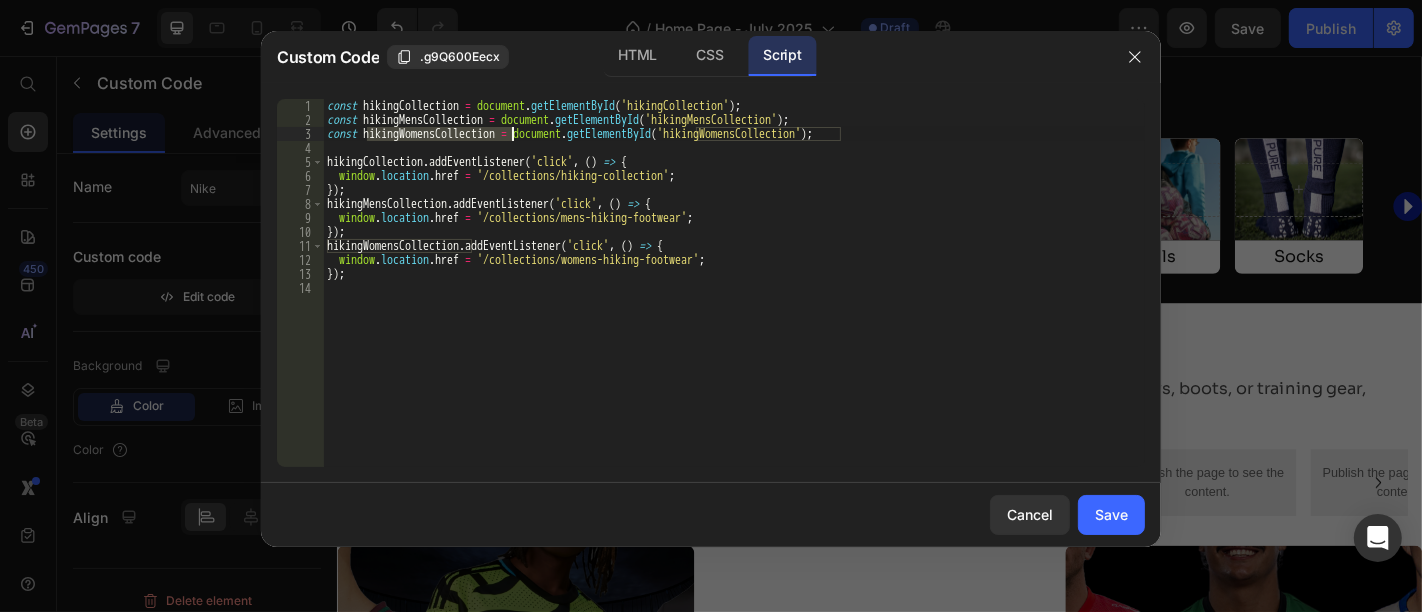 click on "const   hikingCollection   =   document . getElementById ( 'hikingCollection' ) ; const   hikingMensCollection   =   document . getElementById ( 'hikingMensCollection' ) ; const   hikingWomensCollection   =   document . getElementById ( 'hikingWomensCollection' ) ; hikingCollection . addEventListener ( 'click' ,   ( )   =>   {    window . location . href   =   '/collections/hiking-collection' ; }) ; hikingMensCollection . addEventListener ( 'click' ,   ( )   =>   {    window . location . href   =   '/collections/mens-hiking-footwear' ; }) ; hikingWomensCollection . addEventListener ( 'click' ,   ( )   =>   {    window . location . href   =   '/collections/womens-hiking-footwear' ; }) ;" at bounding box center [734, 297] 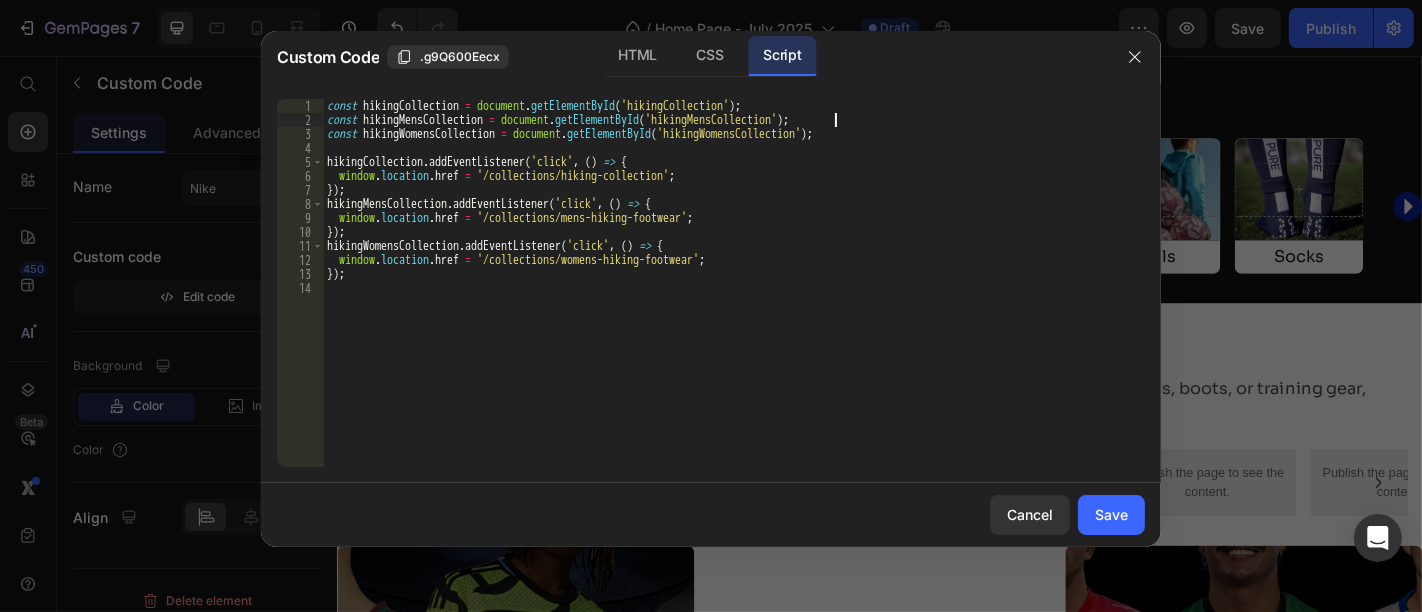 click on "const   hikingCollection   =   document . getElementById ( 'hikingCollection' ) ; const   hikingMensCollection   =   document . getElementById ( 'hikingMensCollection' ) ; const   hikingWomensCollection   =   document . getElementById ( 'hikingWomensCollection' ) ; hikingCollection . addEventListener ( 'click' ,   ( )   =>   {    window . location . href   =   '/collections/hiking-collection' ; }) ; hikingMensCollection . addEventListener ( 'click' ,   ( )   =>   {    window . location . href   =   '/collections/mens-hiking-footwear' ; }) ; hikingWomensCollection . addEventListener ( 'click' ,   ( )   =>   {    window . location . href   =   '/collections/womens-hiking-footwear' ; }) ;" at bounding box center [734, 297] 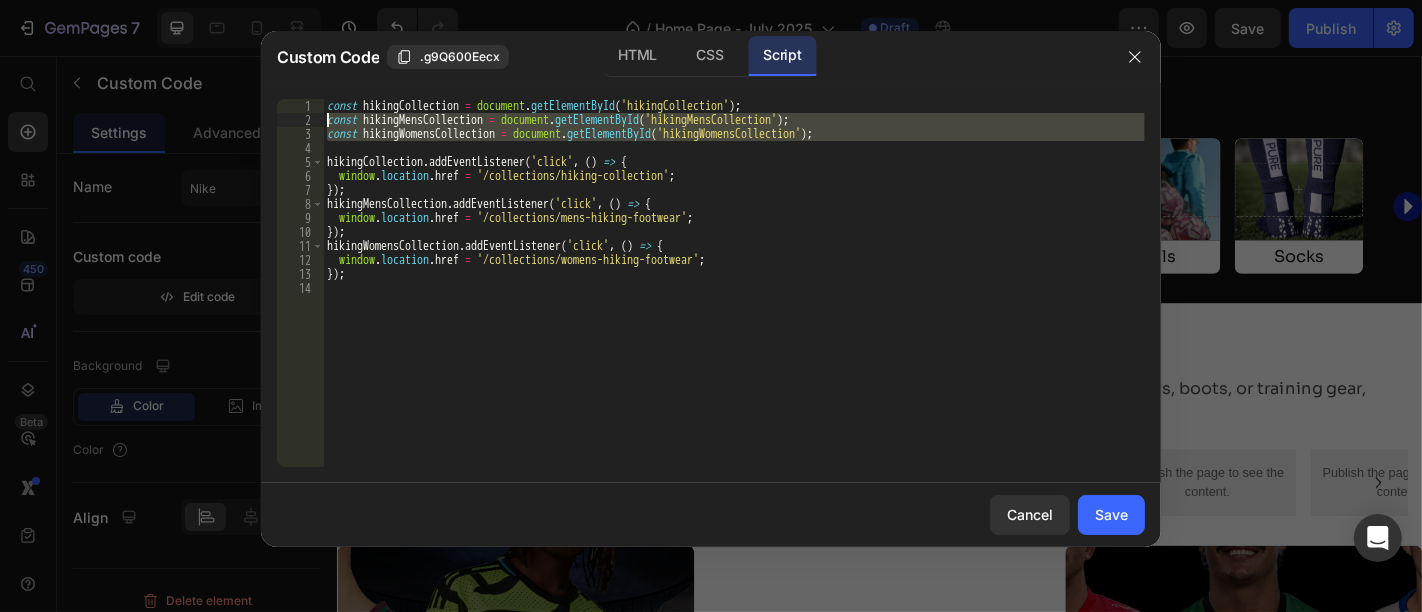 drag, startPoint x: 874, startPoint y: 142, endPoint x: 311, endPoint y: 118, distance: 563.5113 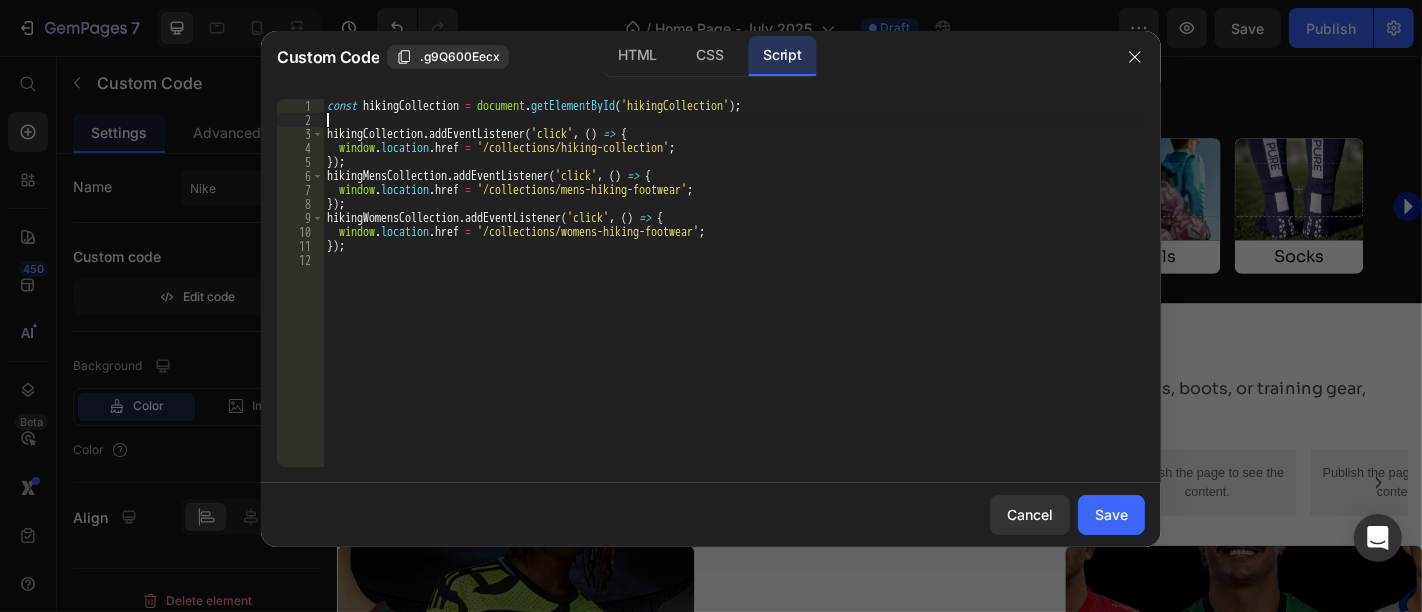 type on "const hikingCollection = document.getElementById('hikingCollection');" 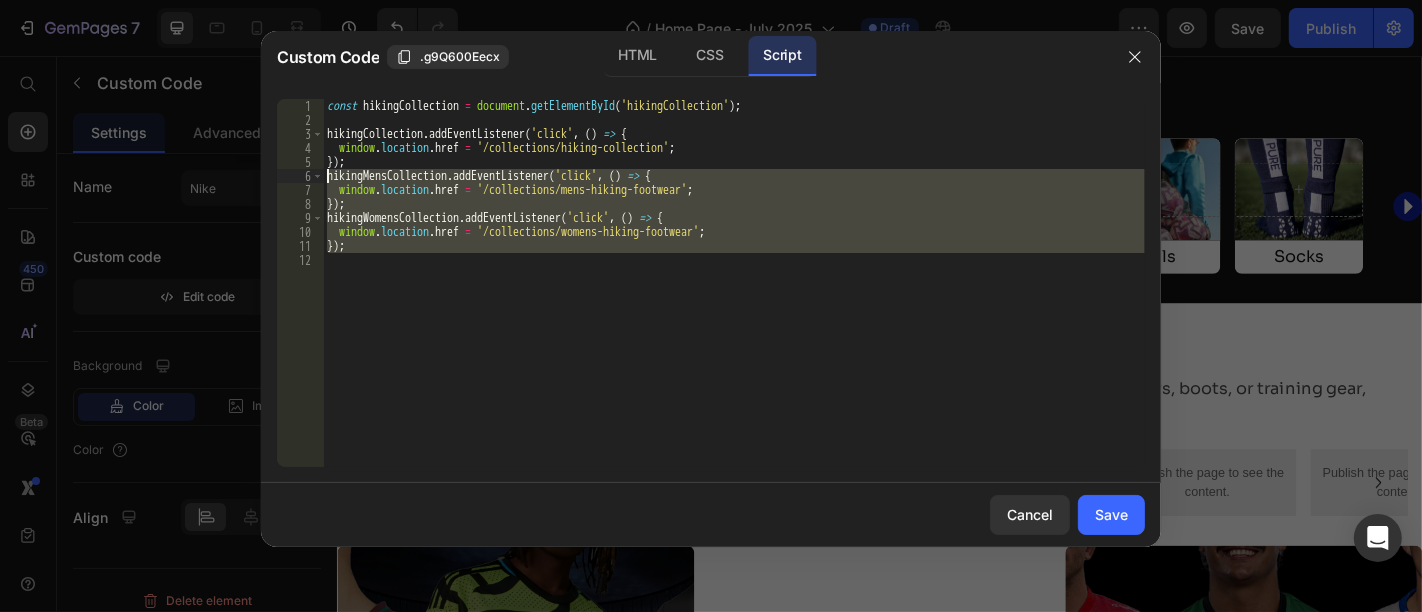 drag, startPoint x: 354, startPoint y: 255, endPoint x: 306, endPoint y: 178, distance: 90.73588 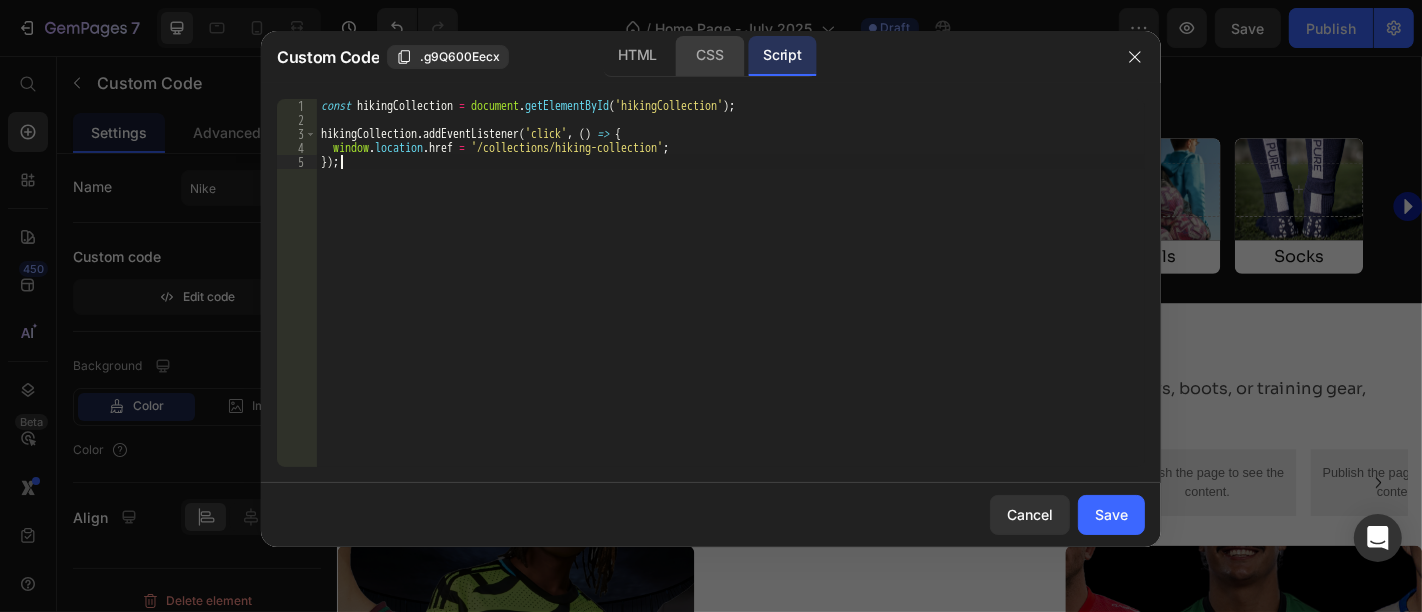 click on "CSS" 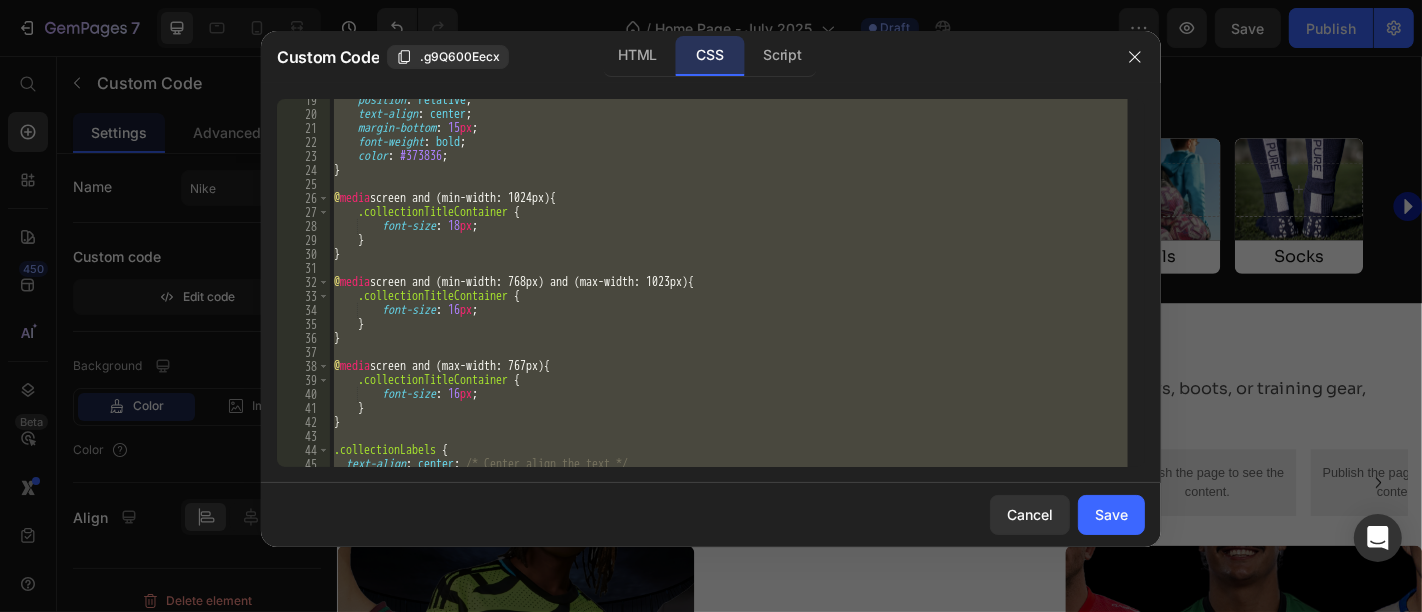 scroll, scrollTop: 258, scrollLeft: 0, axis: vertical 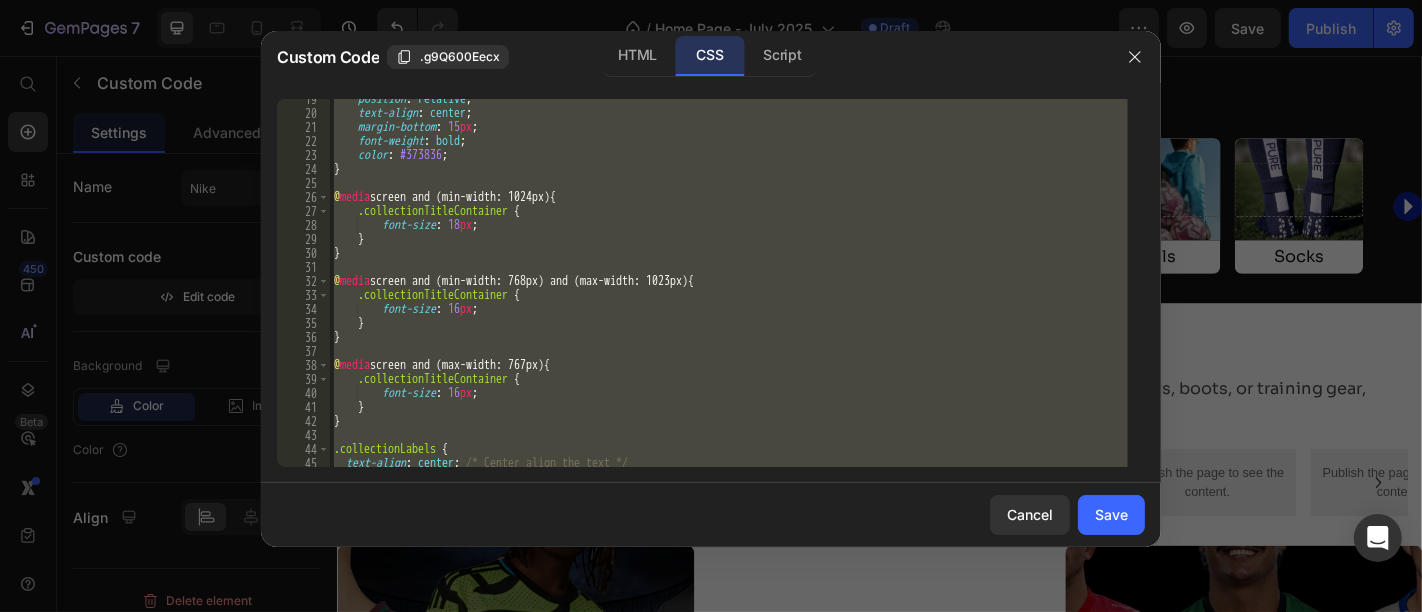 click on "position :   relative ;      text-align :   center ;      margin-bottom :   15 px ;      font-weight :   bold ;      color :   #373836 ; } @ media  screen and (min-width: 1024px)  {      .collectionTitleContainer   {             font-size :   18 px ;      } } @ media  screen and (min-width: 768px) and (max-width: 1023px)  {      .collectionTitleContainer   {             font-size :   16 px ;      } } @ media  screen and (max-width: 767px)  {        .collectionTitleContainer   {             font-size :   16 px ;      } } .collectionLabels   {    text-align :   center ;   /* Center align the text */    opacity :   0 ;" at bounding box center (729, 283) 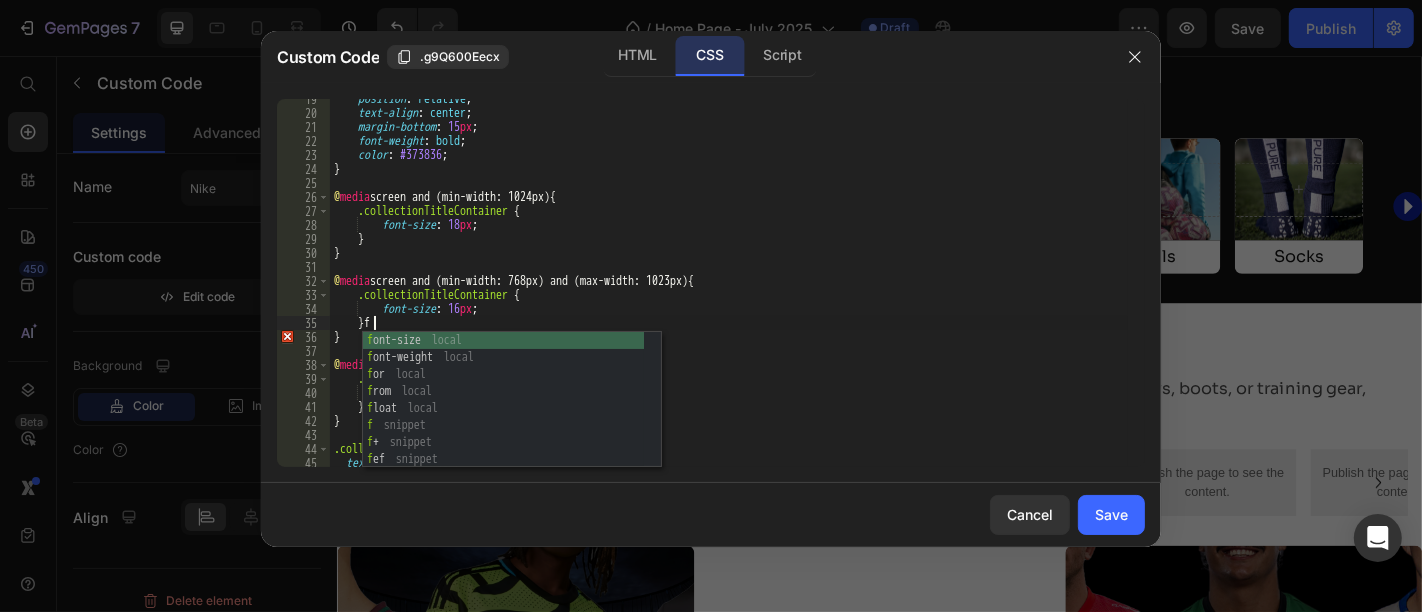 type on "}" 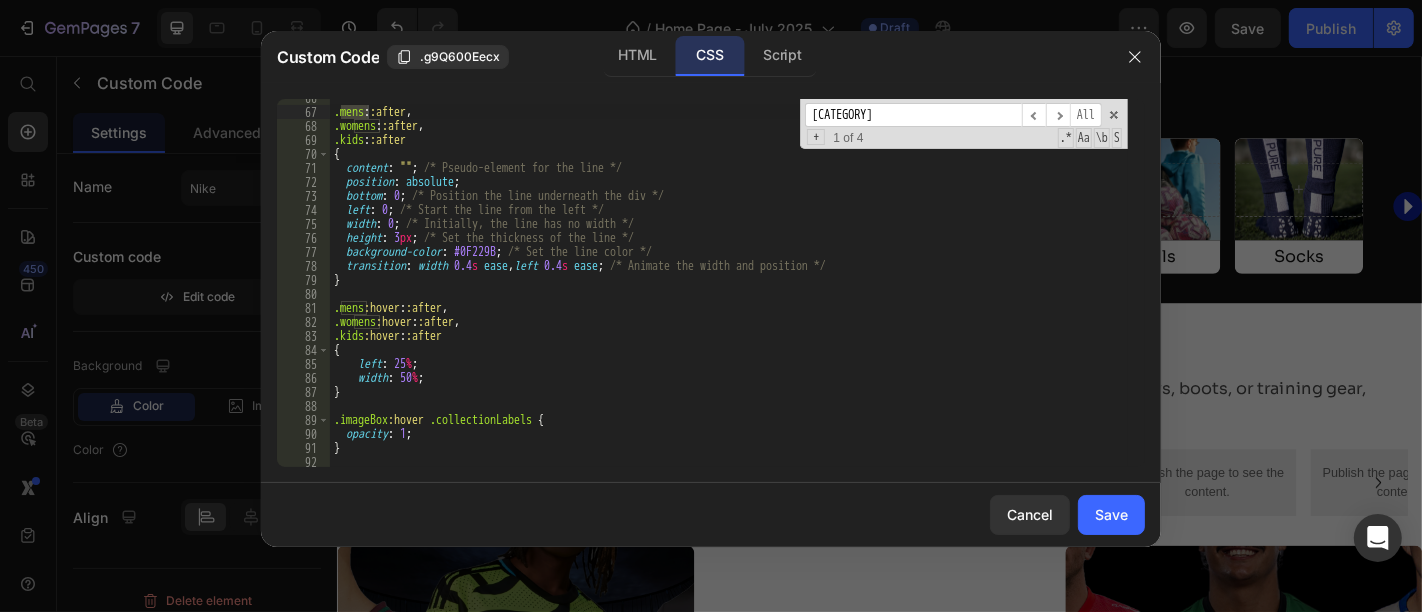 scroll, scrollTop: 939, scrollLeft: 0, axis: vertical 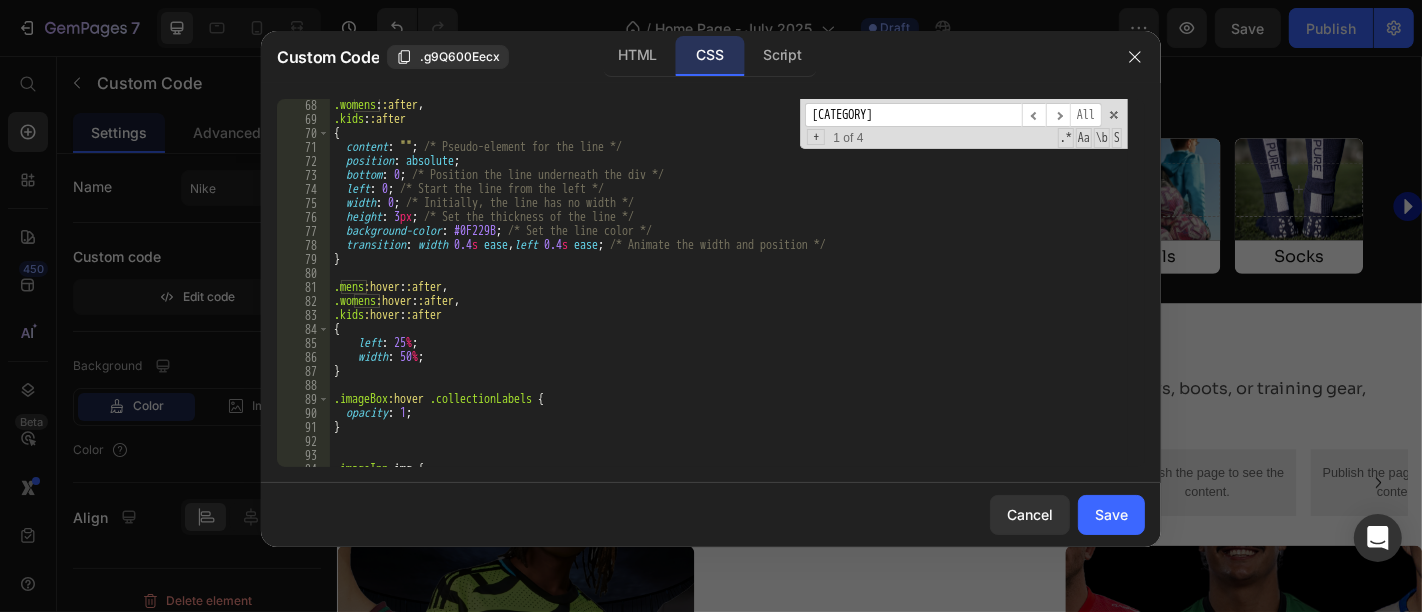 type on "mens" 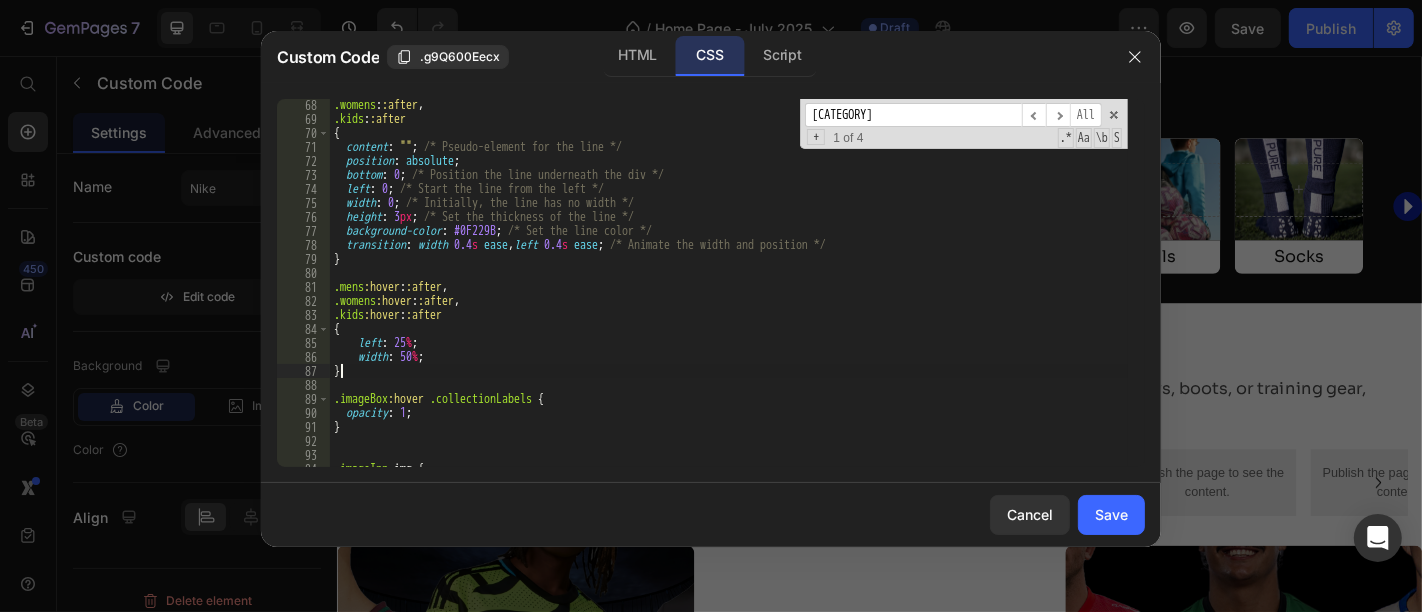 scroll, scrollTop: 0, scrollLeft: 0, axis: both 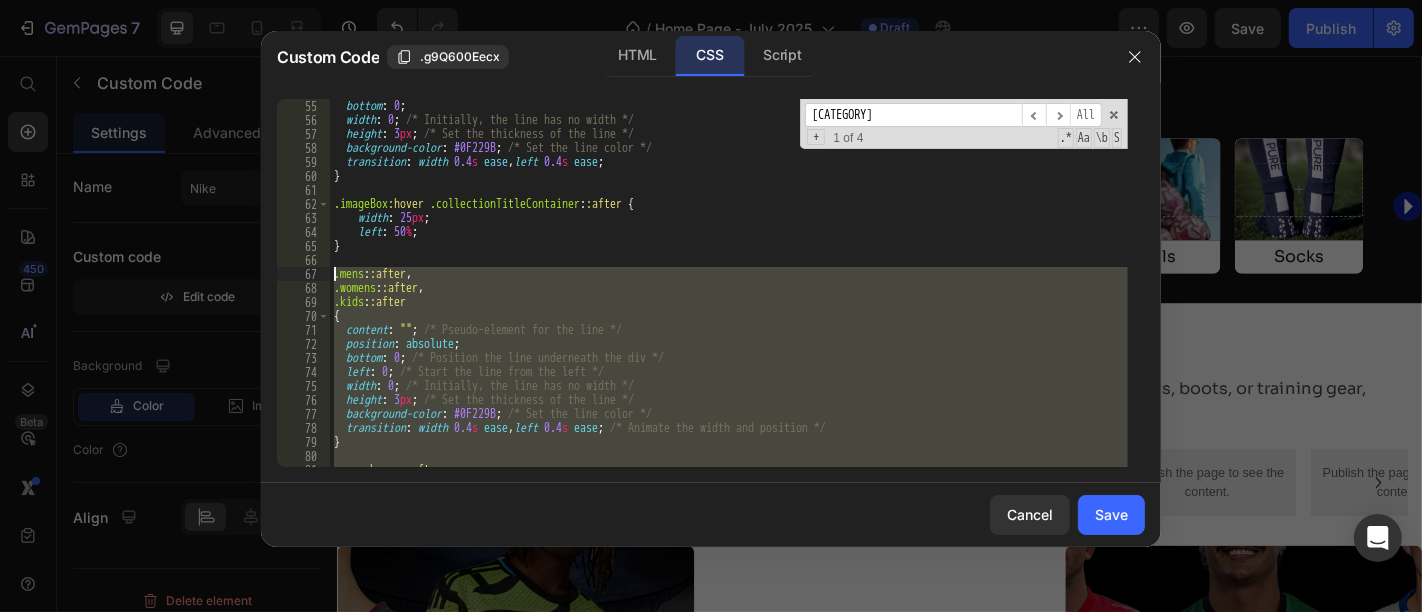drag, startPoint x: 367, startPoint y: 371, endPoint x: 311, endPoint y: 273, distance: 112.871605 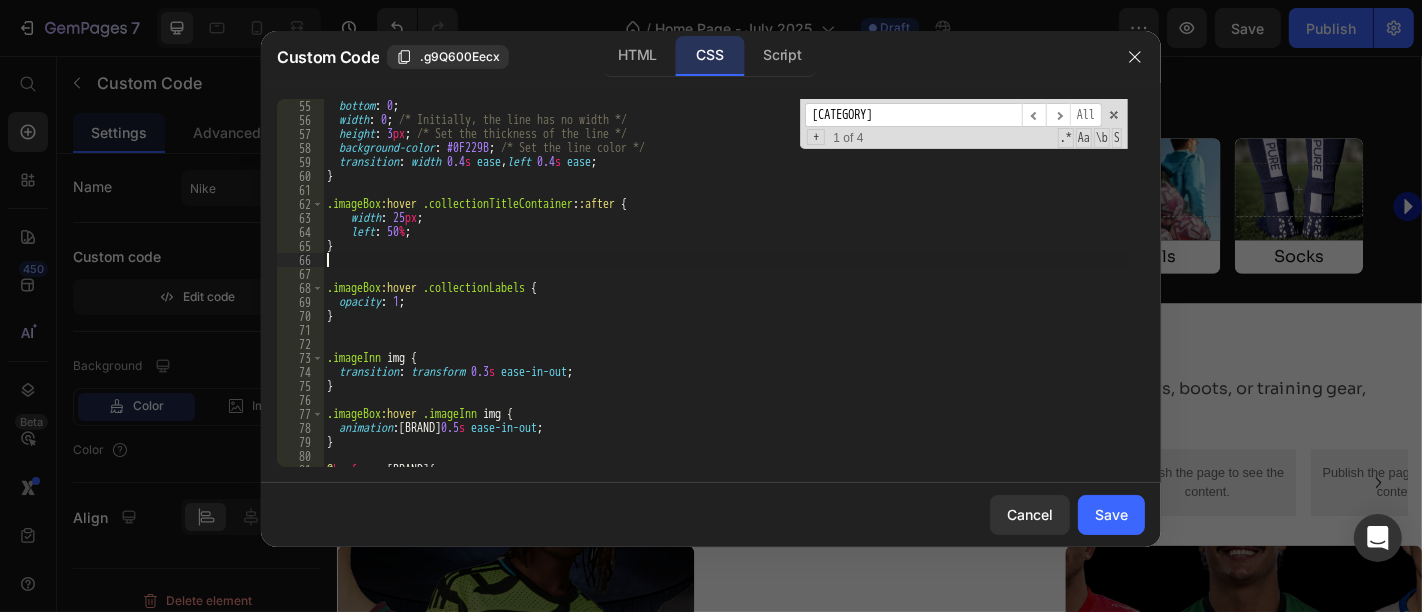 type on "}" 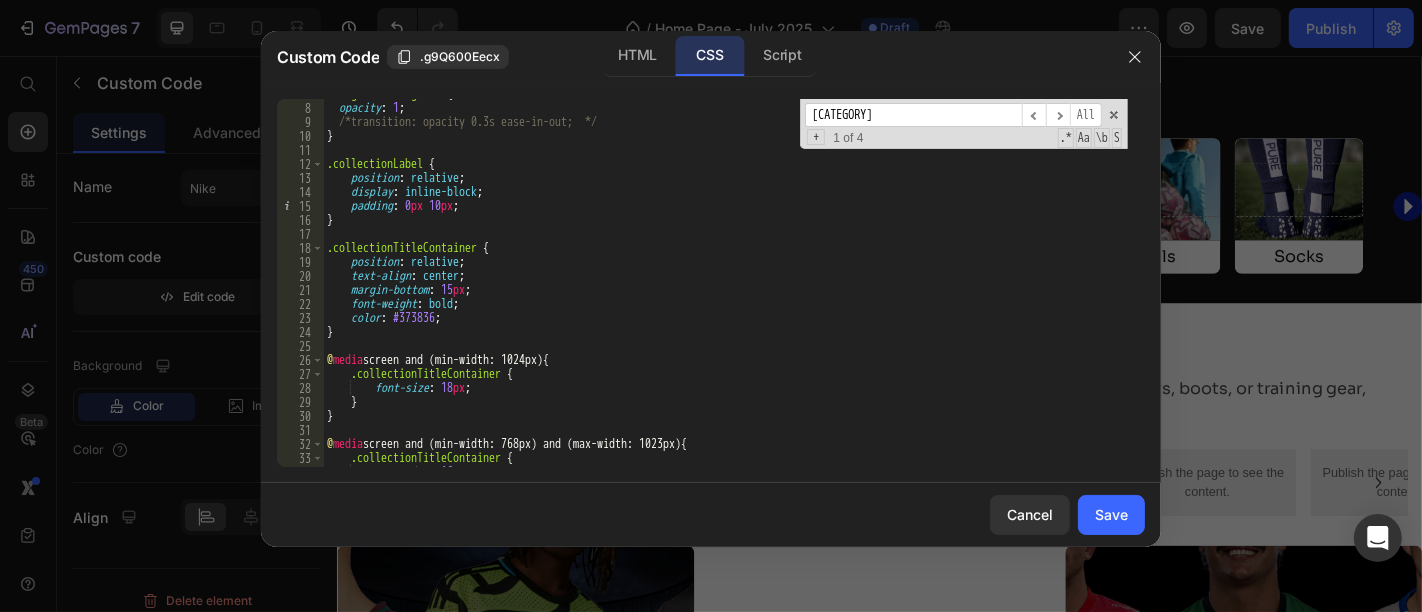 scroll, scrollTop: 0, scrollLeft: 0, axis: both 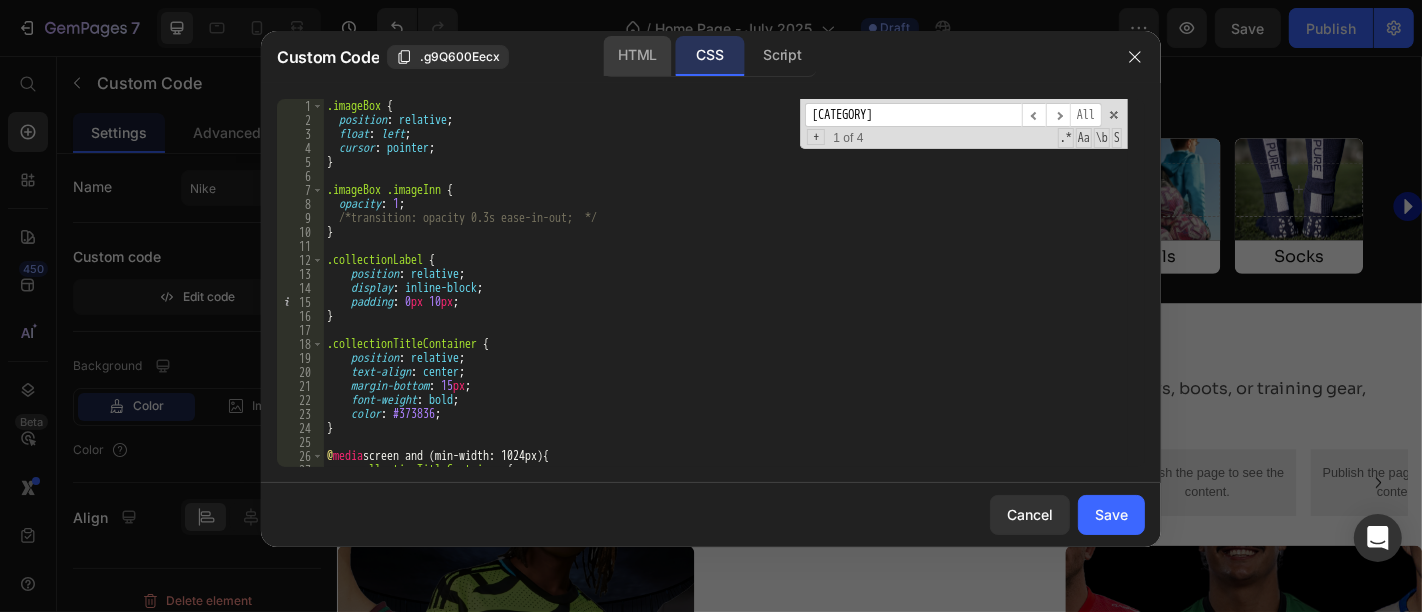 click on "HTML" 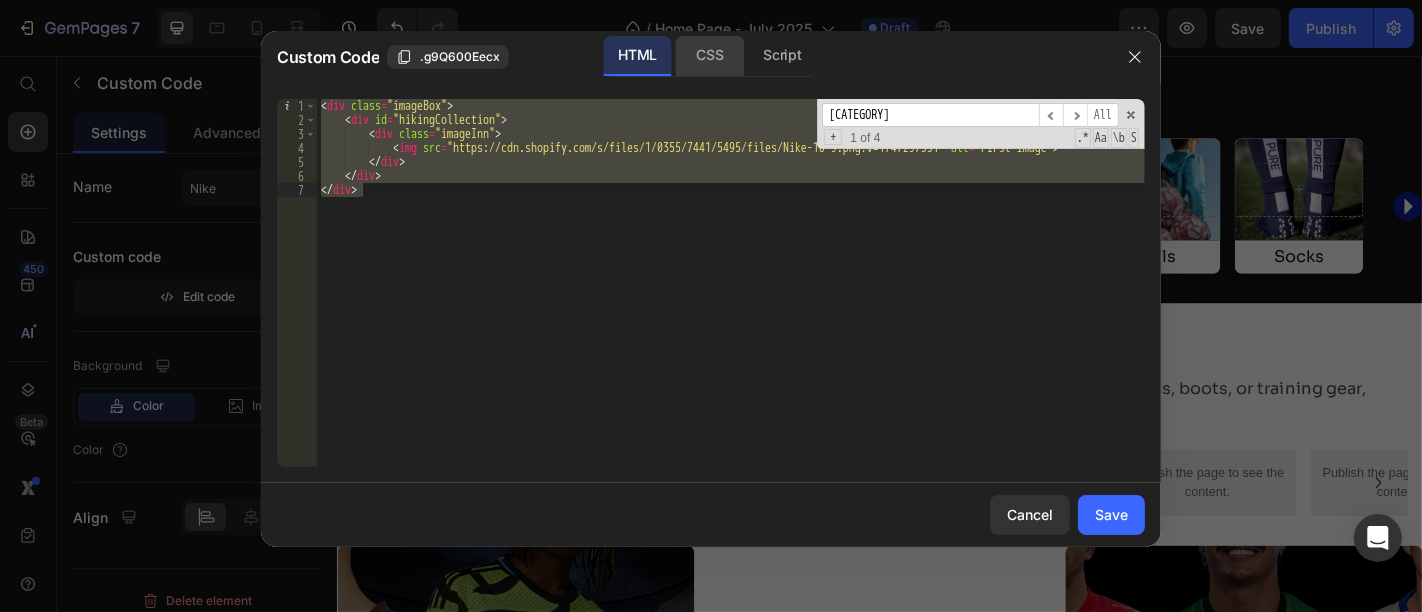 click on "CSS" 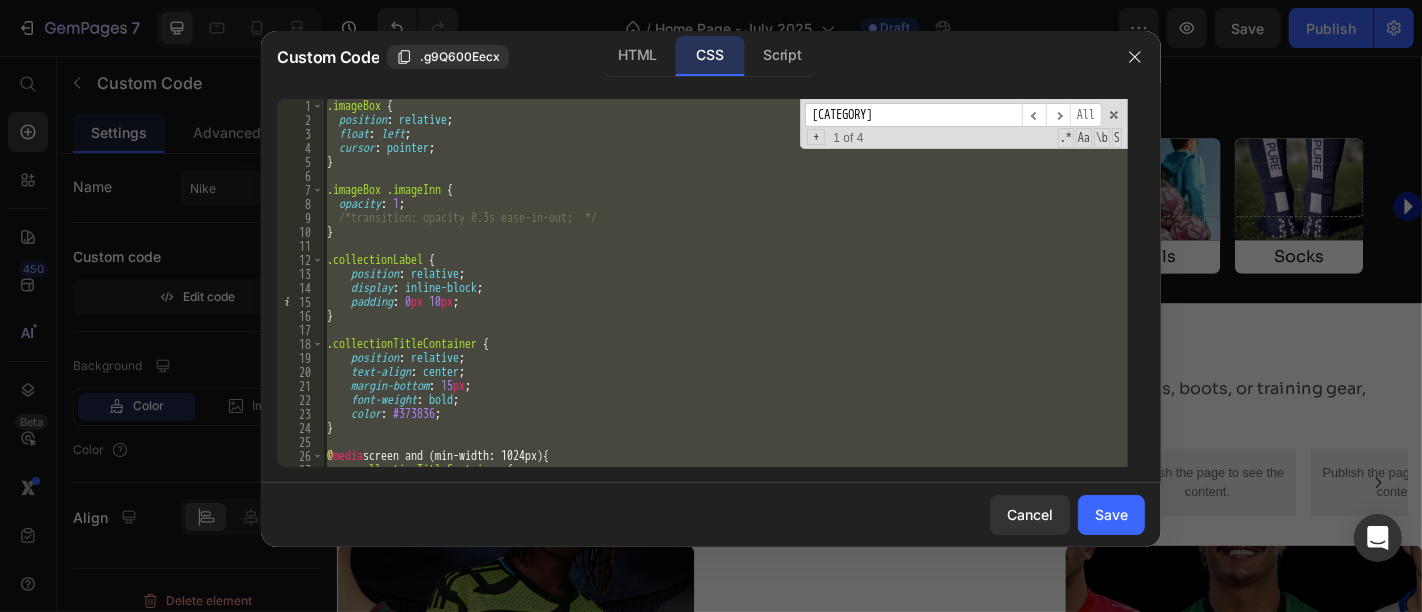 drag, startPoint x: 862, startPoint y: 108, endPoint x: 815, endPoint y: 108, distance: 47 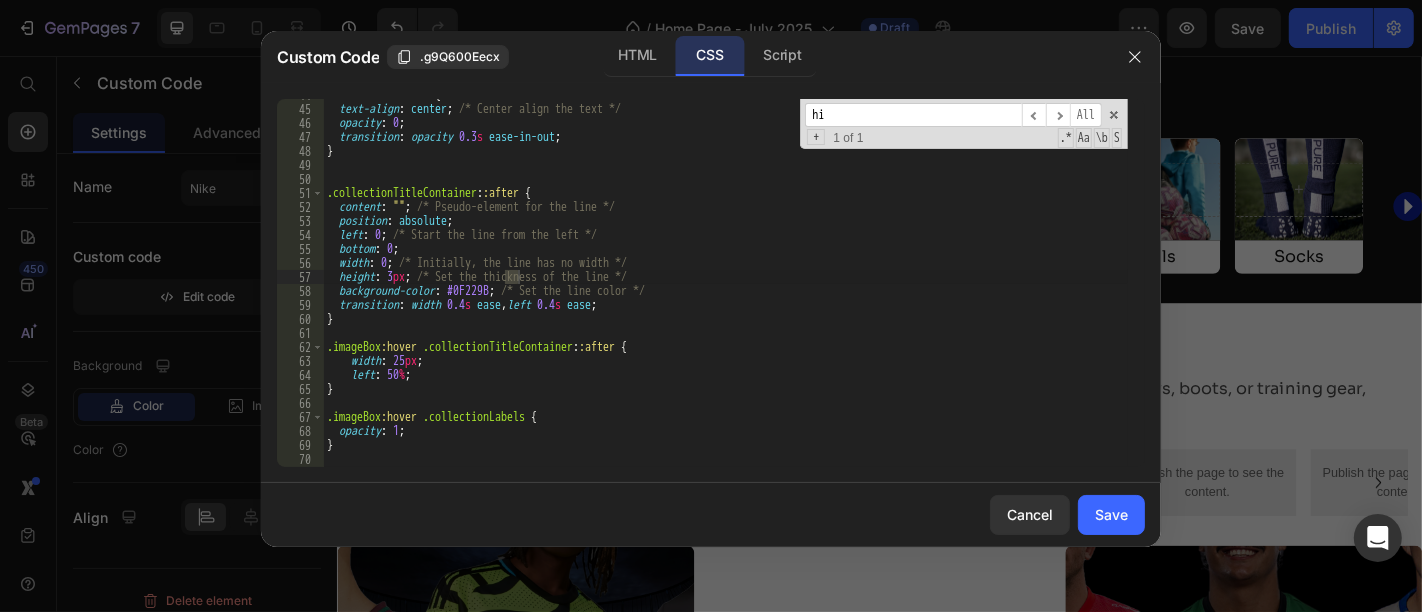 scroll, scrollTop: 613, scrollLeft: 0, axis: vertical 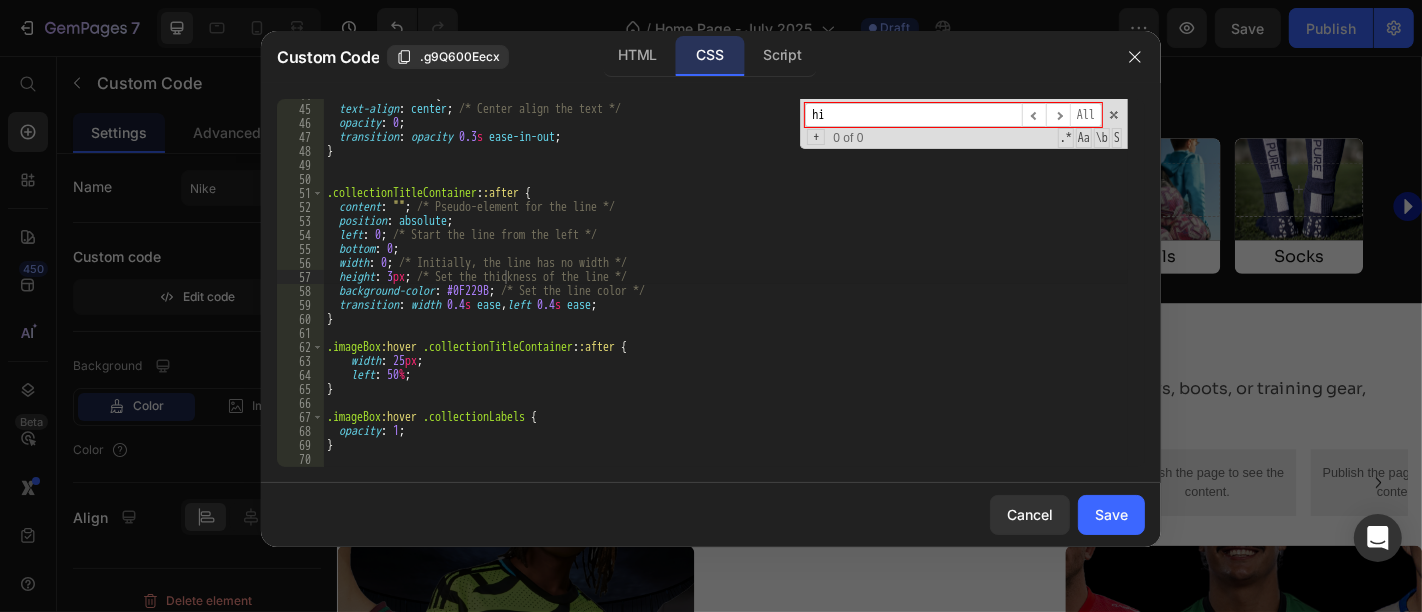 type on "h" 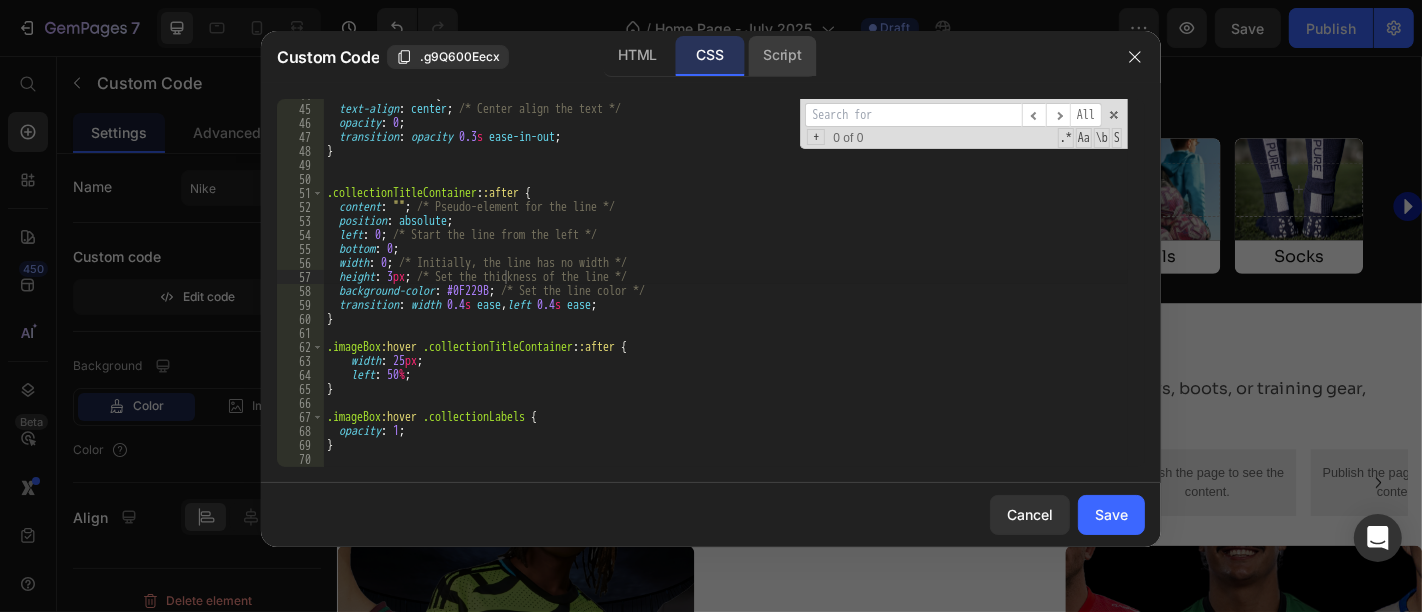 click on "Script" 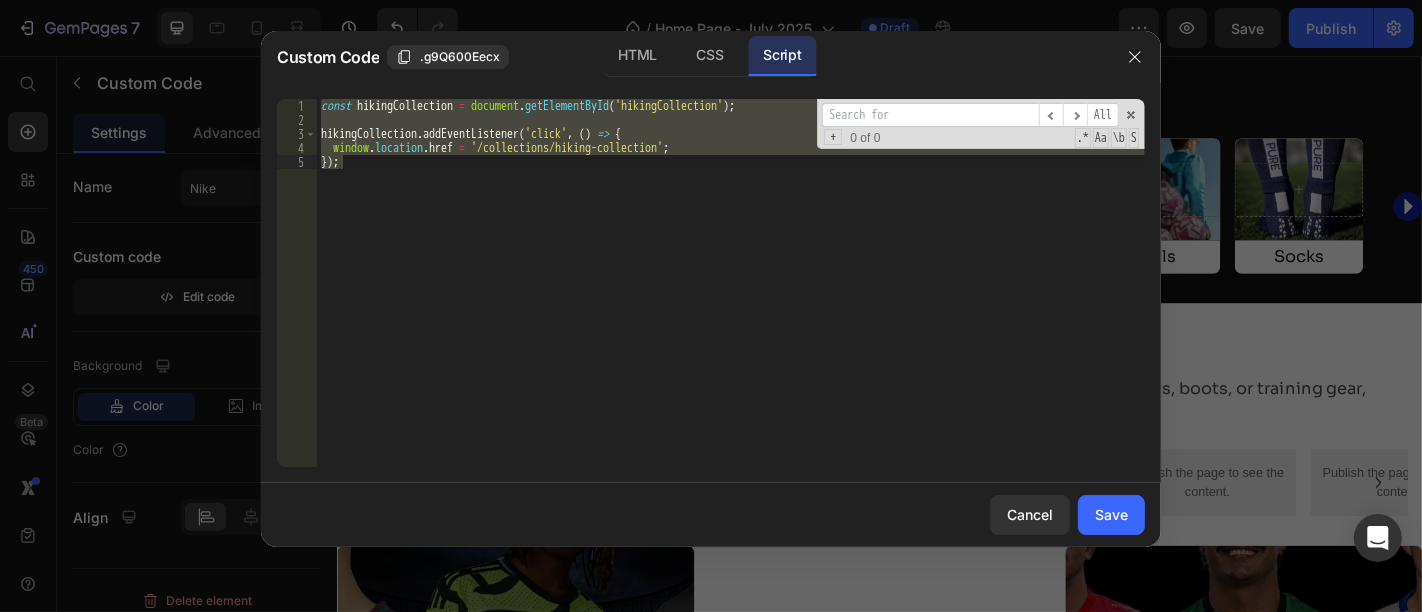 click at bounding box center [930, 115] 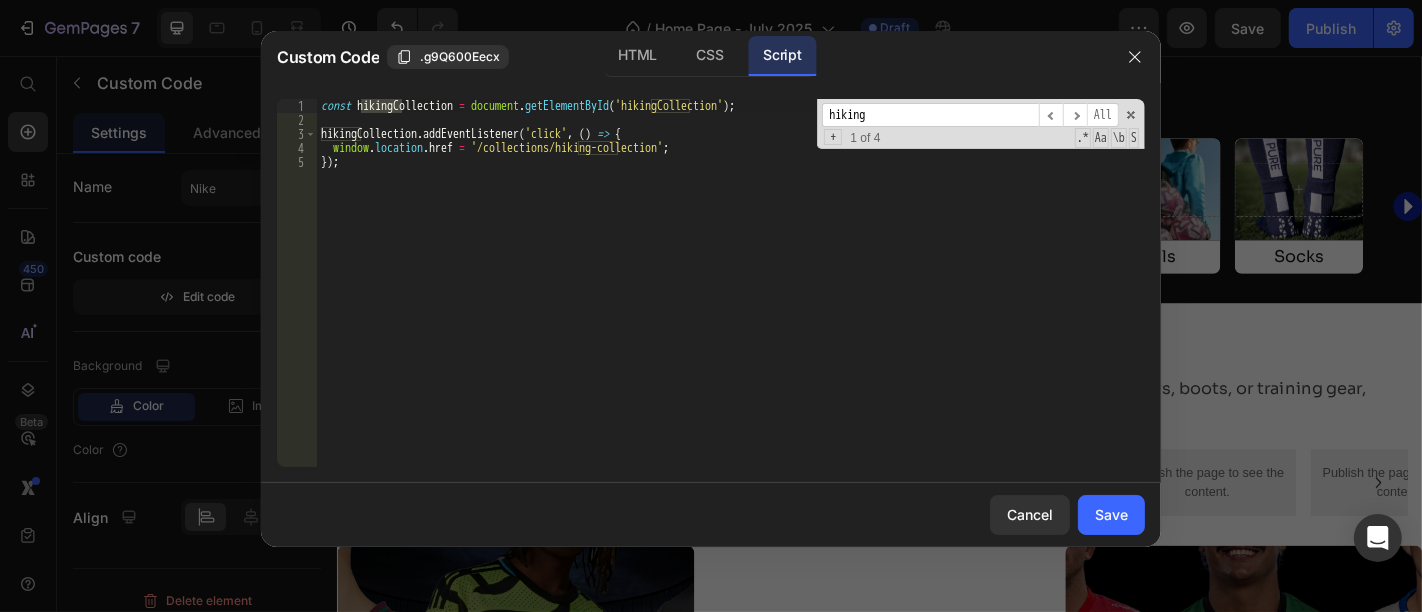 type on "hiking" 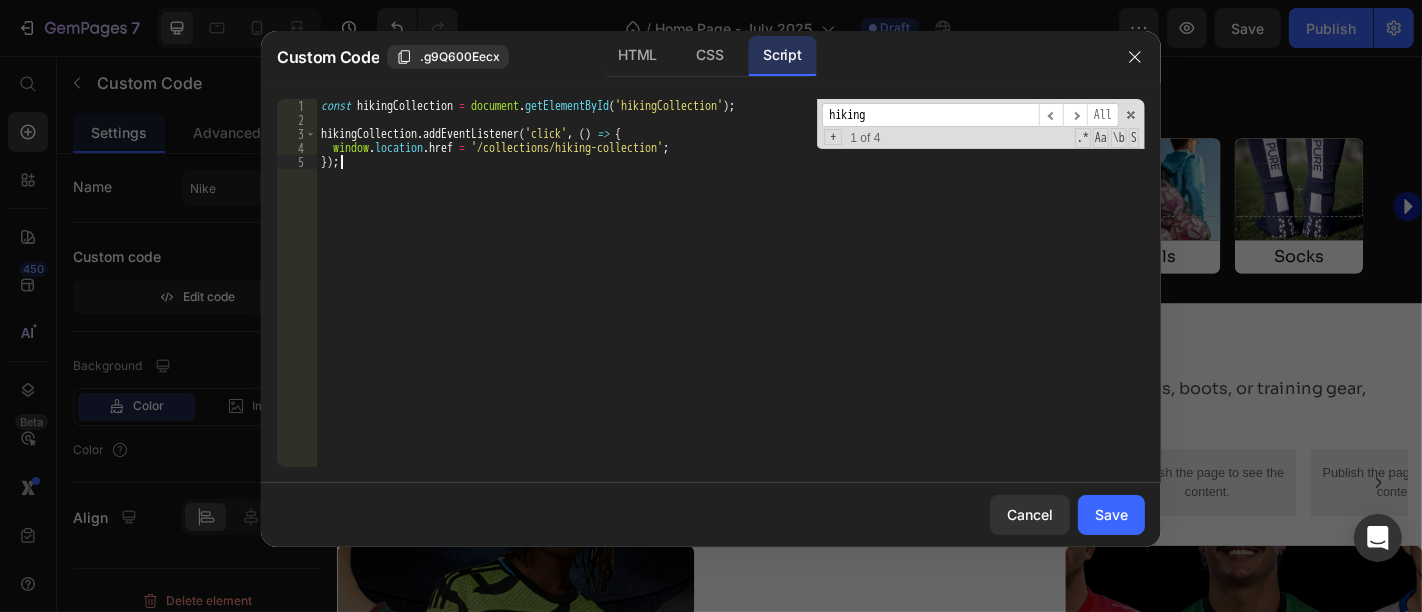 click on "const   hikingCollection   =   document . getElementById ( 'hikingCollection' ) ; hikingCollection . addEventListener ( 'click' ,   ( )   =>   {    window . location . href   =   '/collections/hiking-collection' ; }) ;" at bounding box center (731, 297) 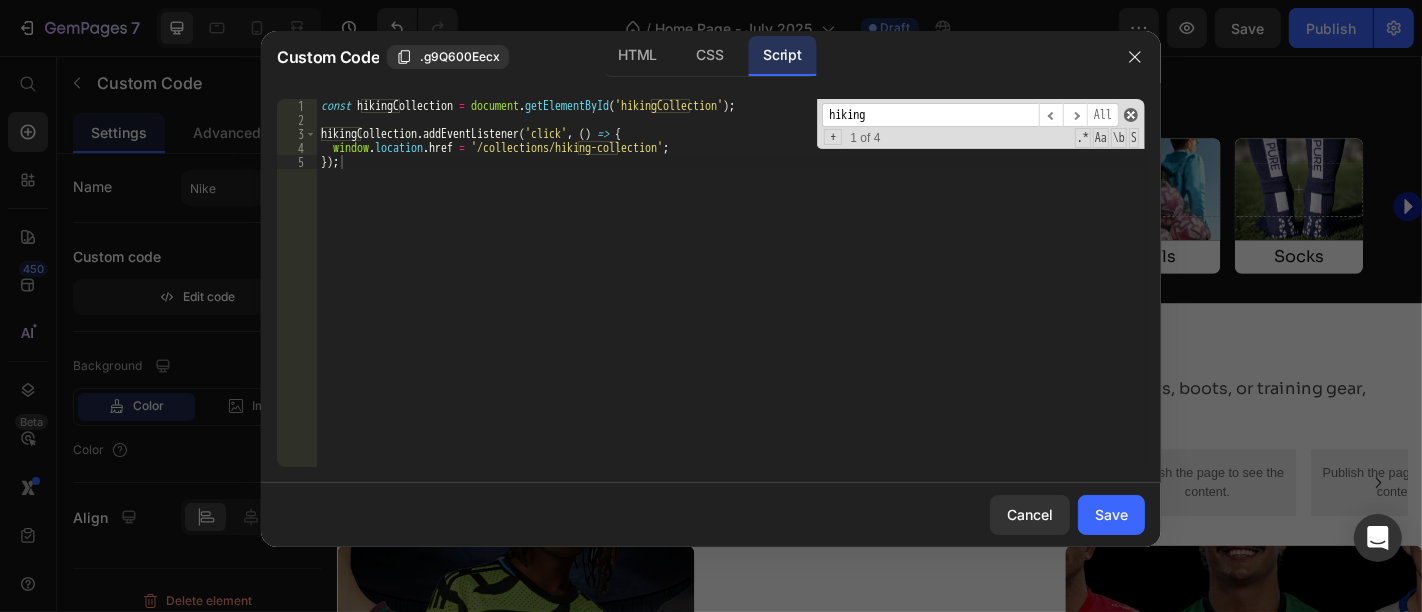 click at bounding box center (1131, 115) 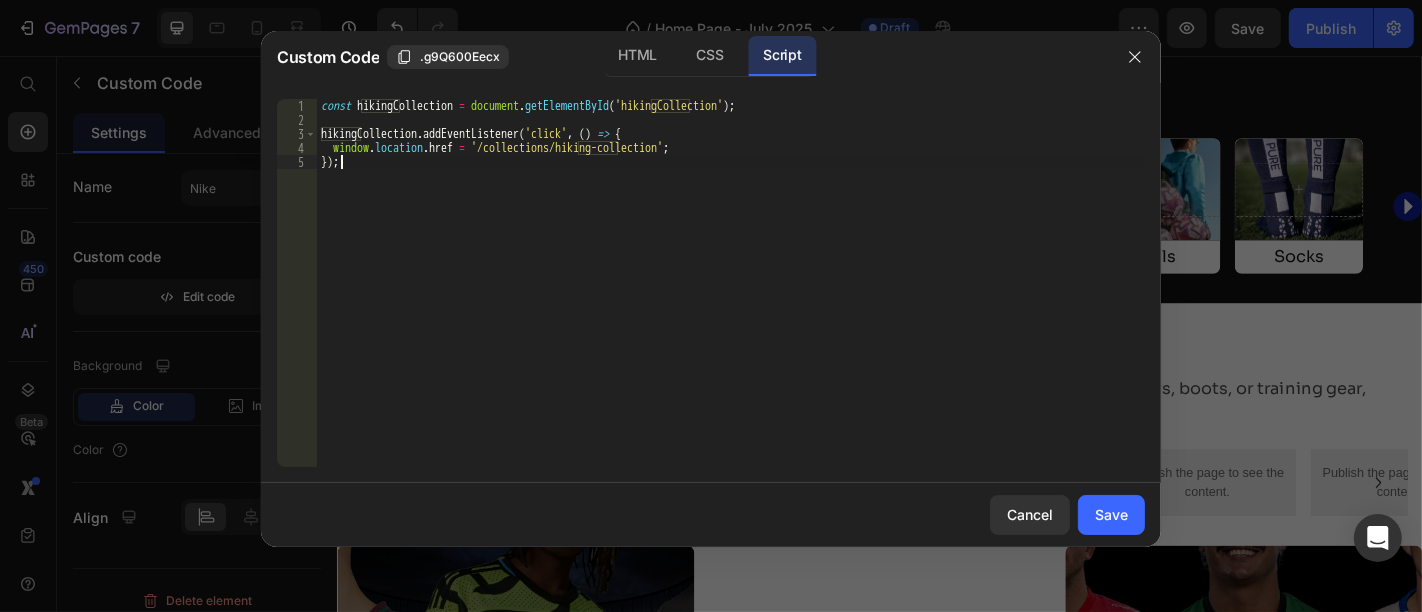 click on "const   hikingCollection   =   document . getElementById ( 'hikingCollection' ) ; hikingCollection . addEventListener ( 'click' ,   ( )   =>   {    window . location . href   =   '/collections/hiking-collection' ; }) ;" at bounding box center (731, 297) 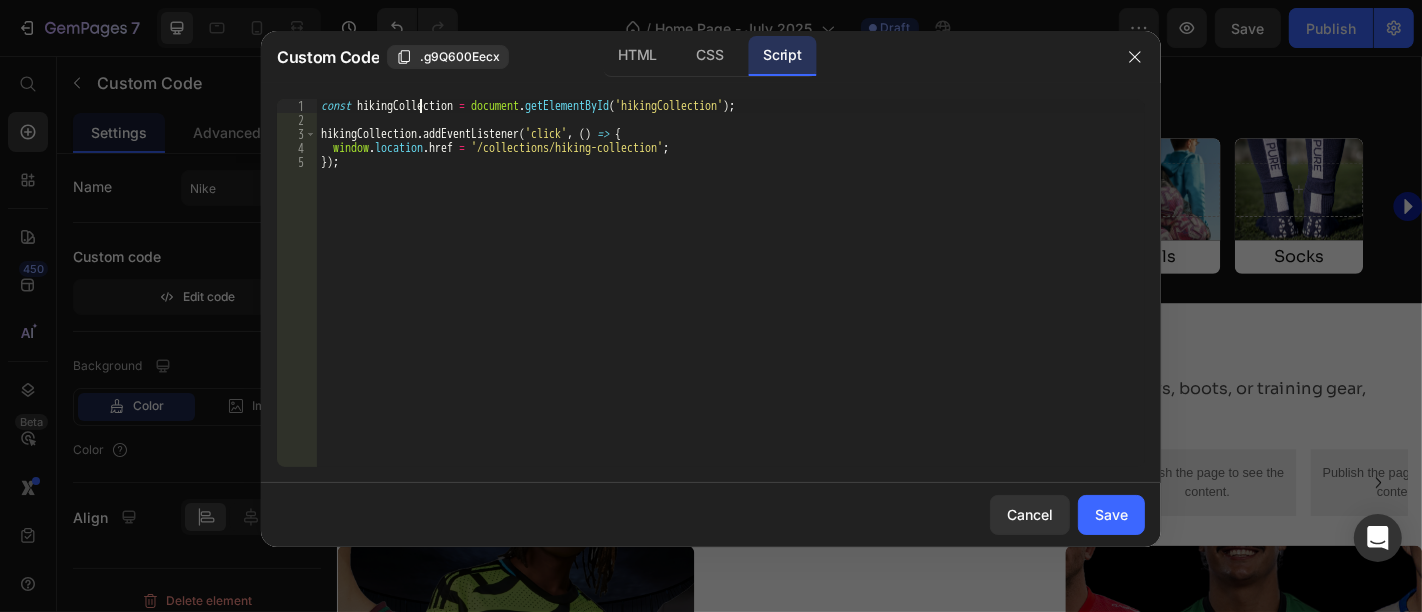 click on "const   hikingCollection   =   document . getElementById ( 'hikingCollection' ) ; hikingCollection . addEventListener ( 'click' ,   ( )   =>   {    window . location . href   =   '/collections/hiking-collection' ; }) ;" at bounding box center [731, 297] 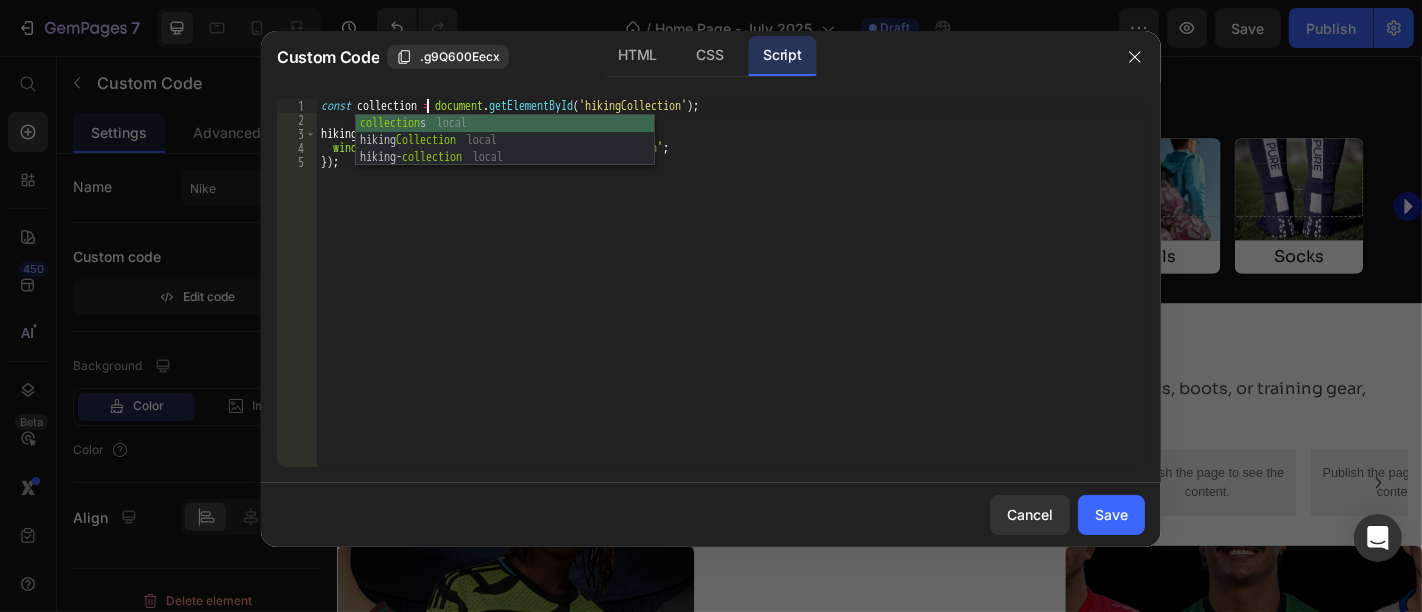 scroll, scrollTop: 0, scrollLeft: 8, axis: horizontal 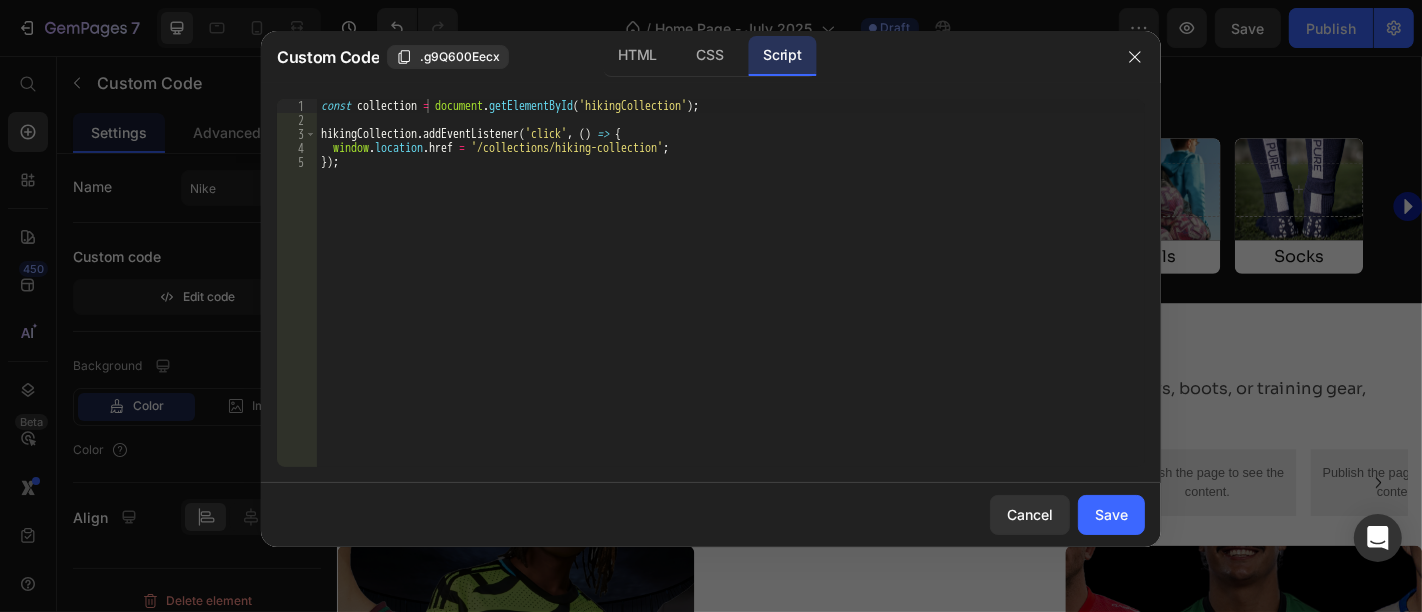 click on "const collection = document.getElementById('hikingCollection'); 1 2 3 4 5 const   collection   =   document . getElementById ( 'hikingCollection' ) ; hikingCollection . addEventListener ( 'click' ,   ( )   =>   {    window . location . href   =   '/collections/hiking-collection' ; }) ; hiking ​ ​ All Replace All + 1 of 4 .* Aa \b S     הההההההההההההההההההההההההההההההההההההההההההההההההההההההההההההההההההההההההההההההההההההההההההההההההההההההההההההההההההההההההההההההההההההההההההההההההההההההההההההההההההההההההההההההההההההההההההההההההההההההההההההההההההההההההההההההההההההההההההההההההההההההההההההההה" 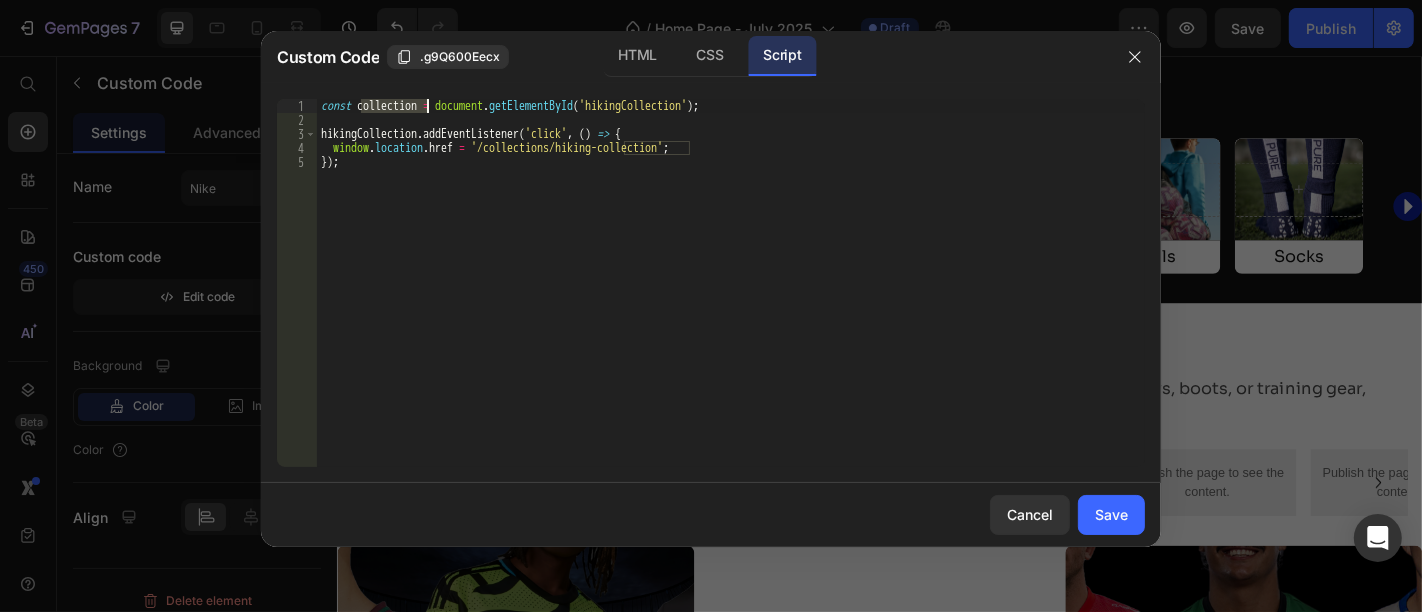 click on "const   collection   =   document . getElementById ( 'hikingCollection' ) ; hikingCollection . addEventListener ( 'click' ,   ( )   =>   {    window . location . href   =   '/collections/hiking-collection' ; }) ; hiking ​ ​ All Replace All + 1 of 4 .* Aa \b S" at bounding box center [731, 283] 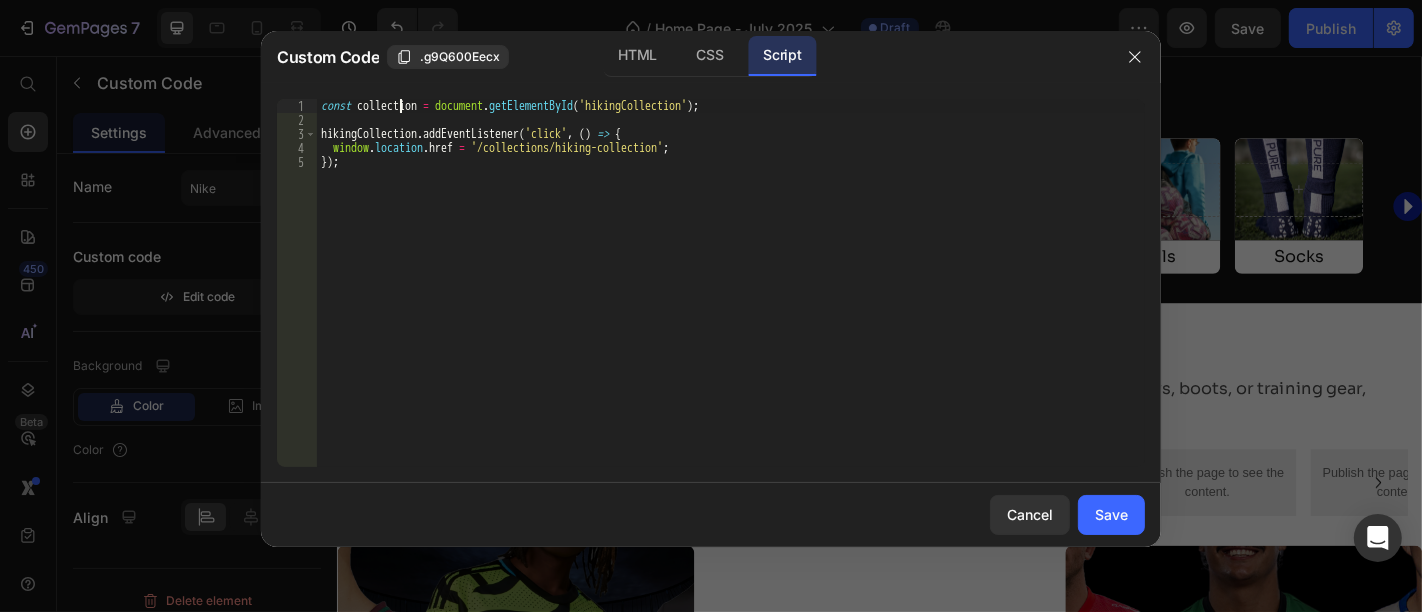 click on "const   collection   =   document . getElementById ( 'hikingCollection' ) ; hikingCollection . addEventListener ( 'click' ,   ( )   =>   {    window . location . href   =   '/collections/hiking-collection' ; }) ;" at bounding box center (731, 297) 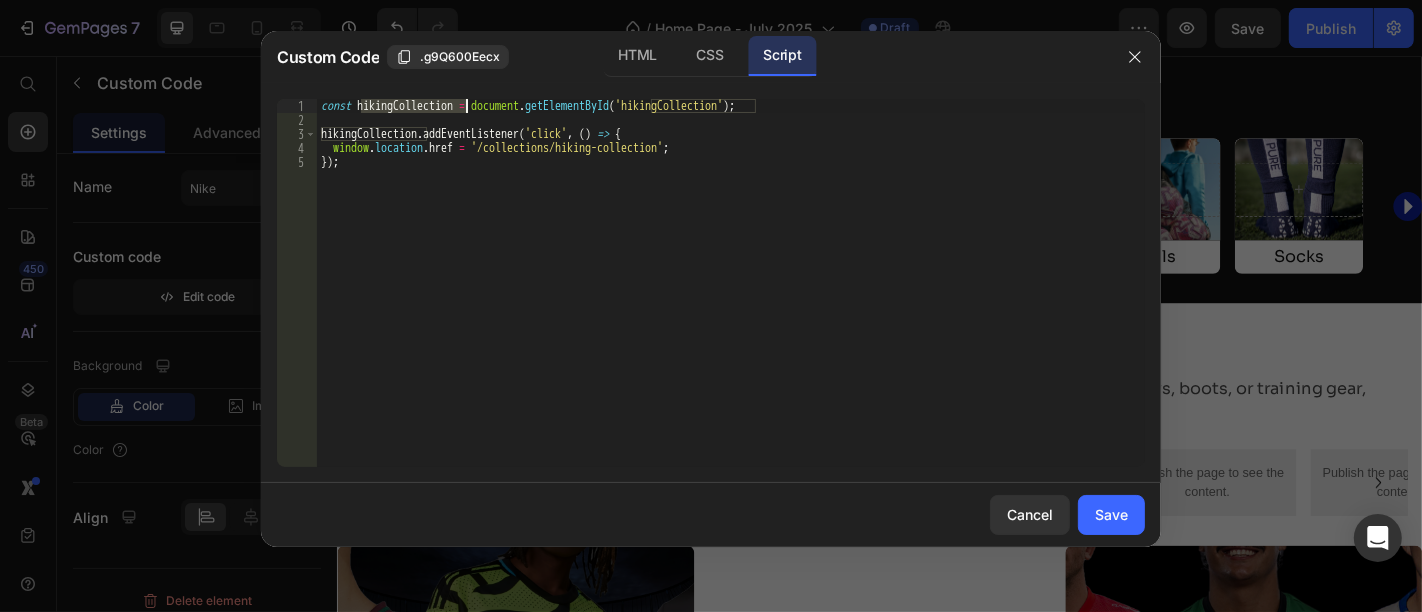 click on "const   hikingCollection   =   document . getElementById ( 'hikingCollection' ) ; hikingCollection . addEventListener ( 'click' ,   ( )   =>   {    window . location . href   =   '/collections/hiking-collection' ; }) ; hiking ​ ​ All Replace All + 1 of 4 .* Aa \b S" at bounding box center [731, 283] 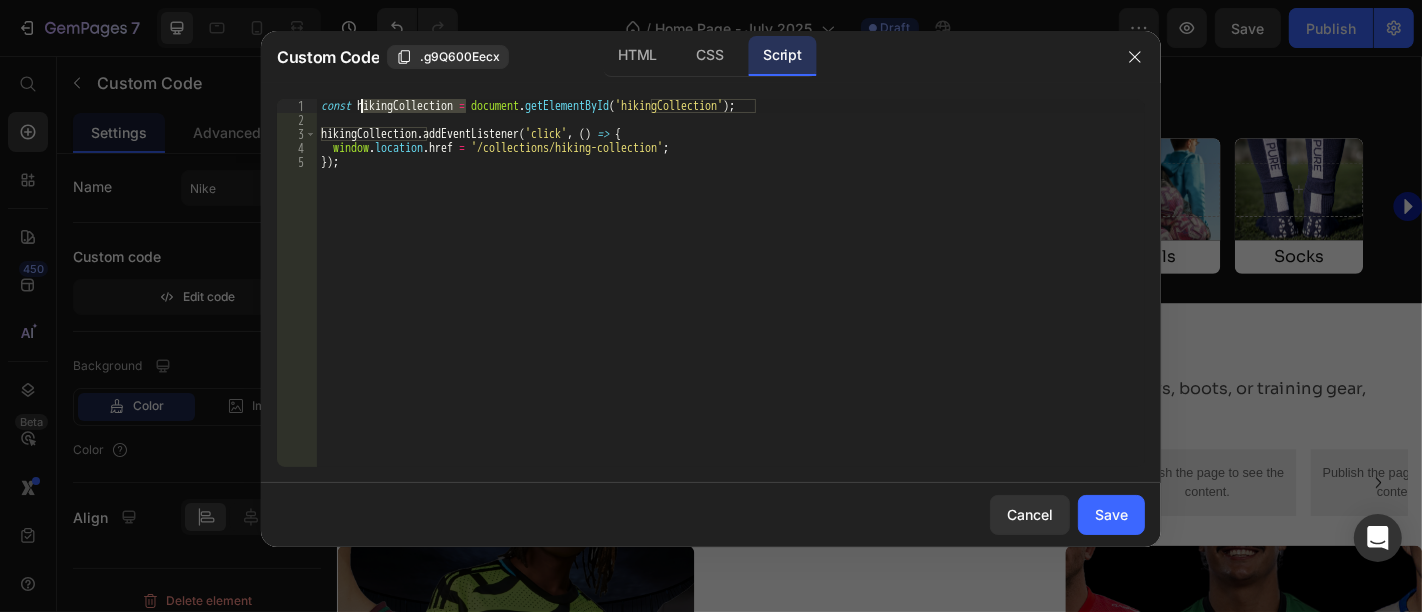 click on "const   hikingCollection   =   document . getElementById ( 'hikingCollection' ) ; hikingCollection . addEventListener ( 'click' ,   ( )   =>   {    window . location . href   =   '/collections/hiking-collection' ; }) ; hiking ​ ​ All Replace All + 1 of 4 .* Aa \b S" at bounding box center (731, 283) 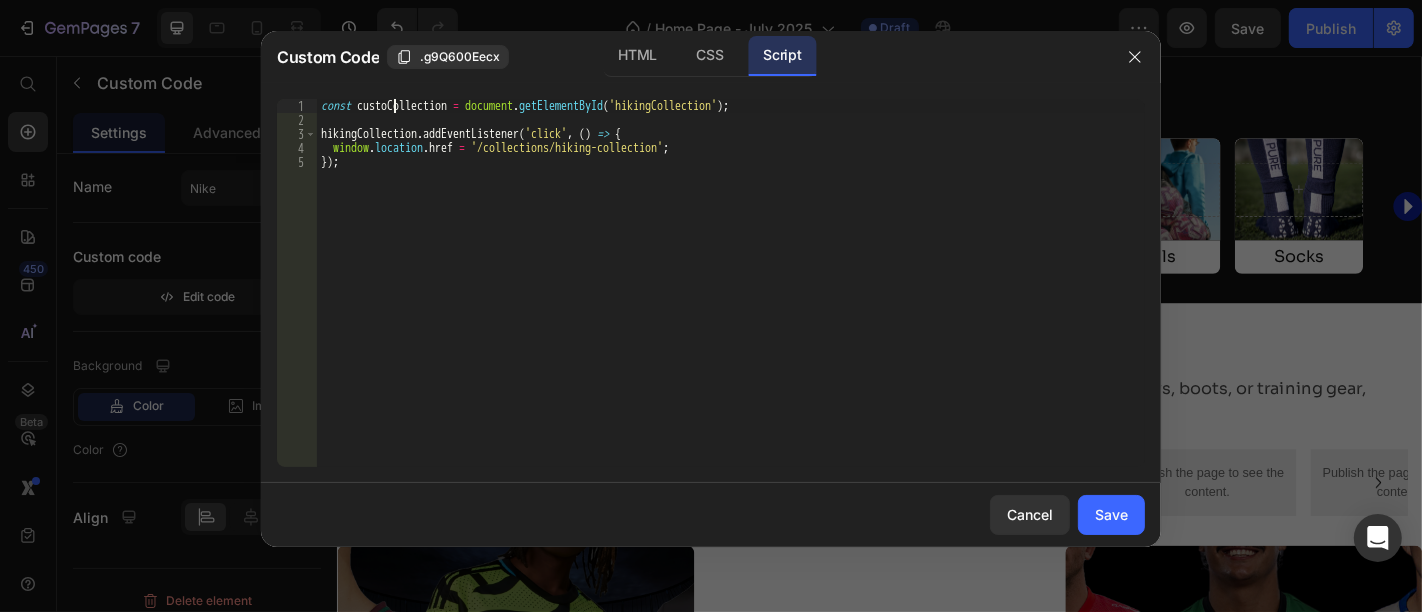 scroll, scrollTop: 0, scrollLeft: 6, axis: horizontal 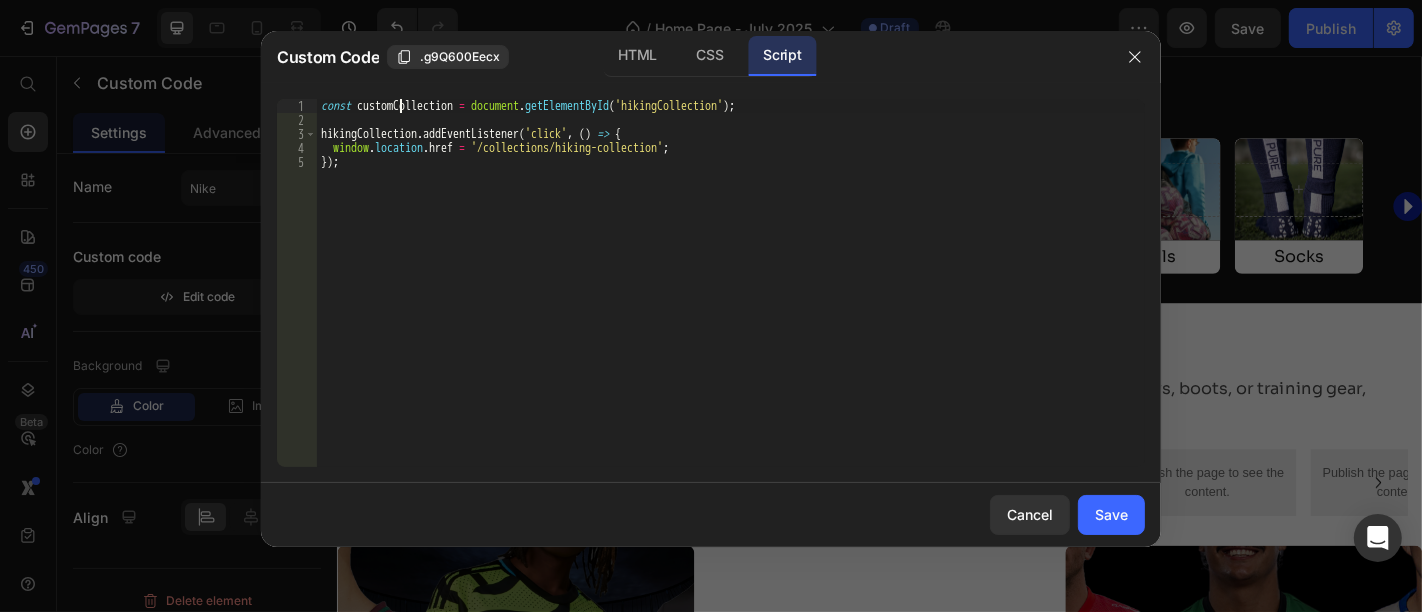 click on "const   customCollection   =   document . getElementById ( 'hikingCollection' ) ; hikingCollection . addEventListener ( 'click' ,   ( )   =>   {    window . location . href   =   '/collections/hiking-collection' ; }) ;" at bounding box center [731, 297] 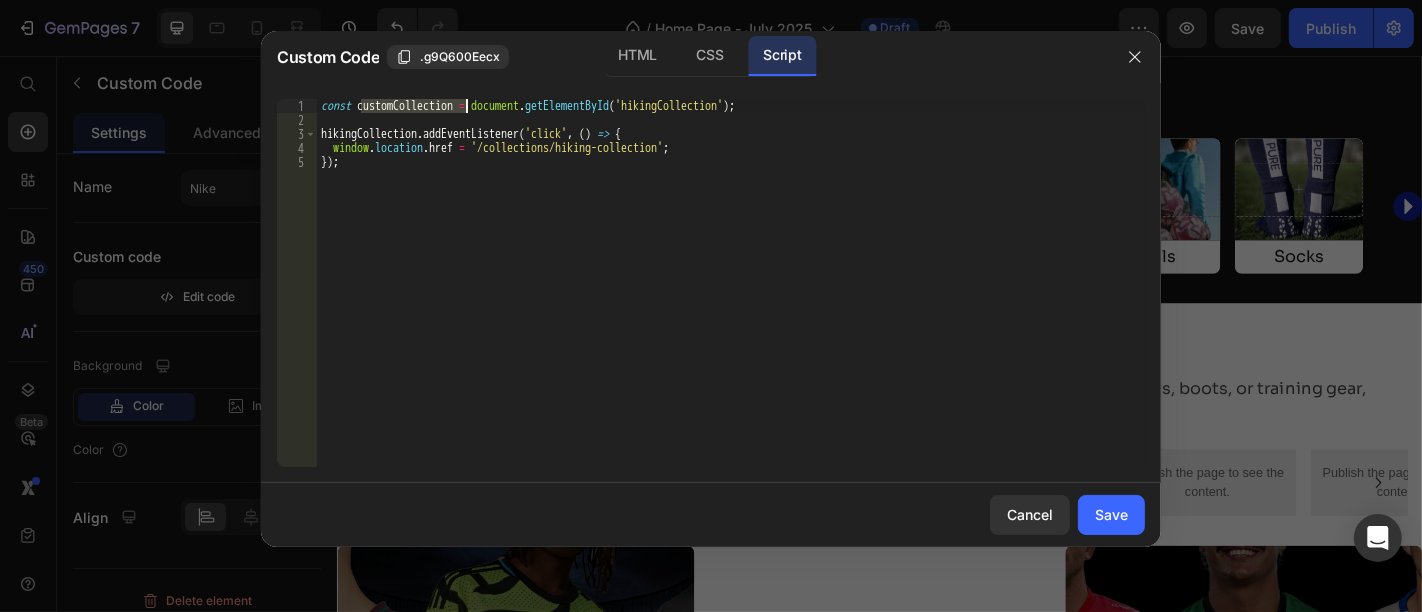 click on "const   customCollection   =   document . getElementById ( 'hikingCollection' ) ; hikingCollection . addEventListener ( 'click' ,   ( )   =>   {    window . location . href   =   '/collections/hiking-collection' ; }) ;" at bounding box center [731, 297] 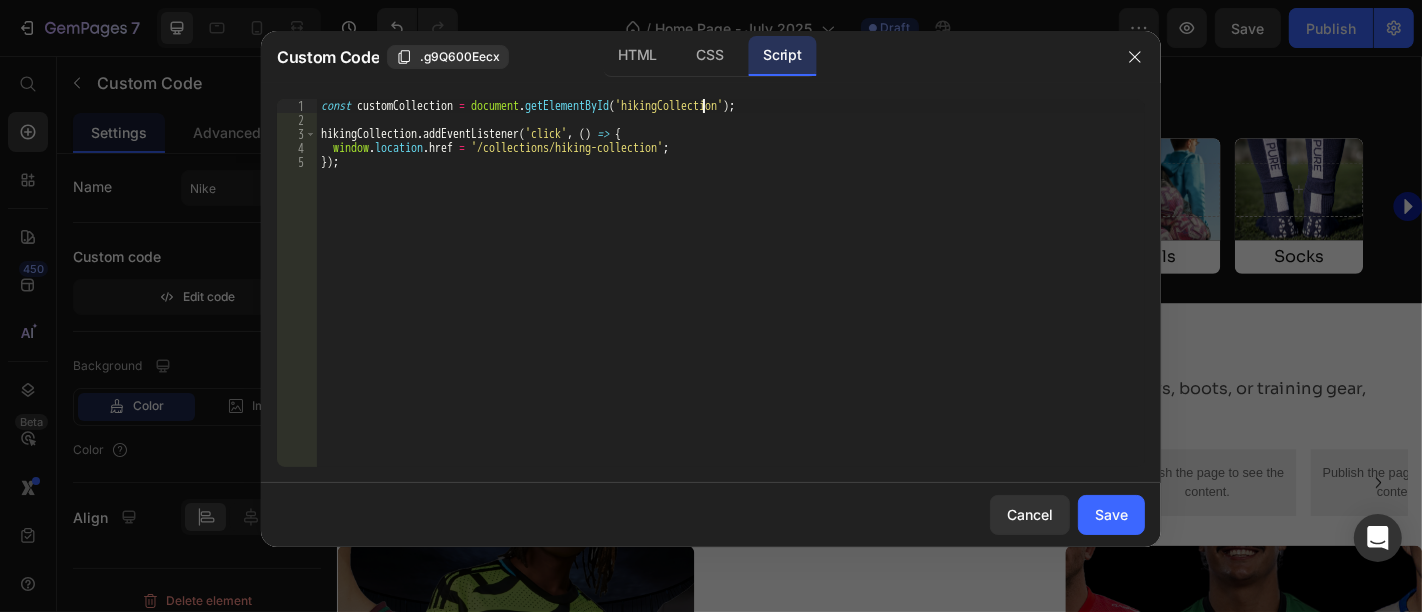 click on "const   customCollection   =   document . getElementById ( 'hikingCollection' ) ; hikingCollection . addEventListener ( 'click' ,   ( )   =>   {    window . location . href   =   '/collections/hiking-collection' ; }) ;" at bounding box center (731, 297) 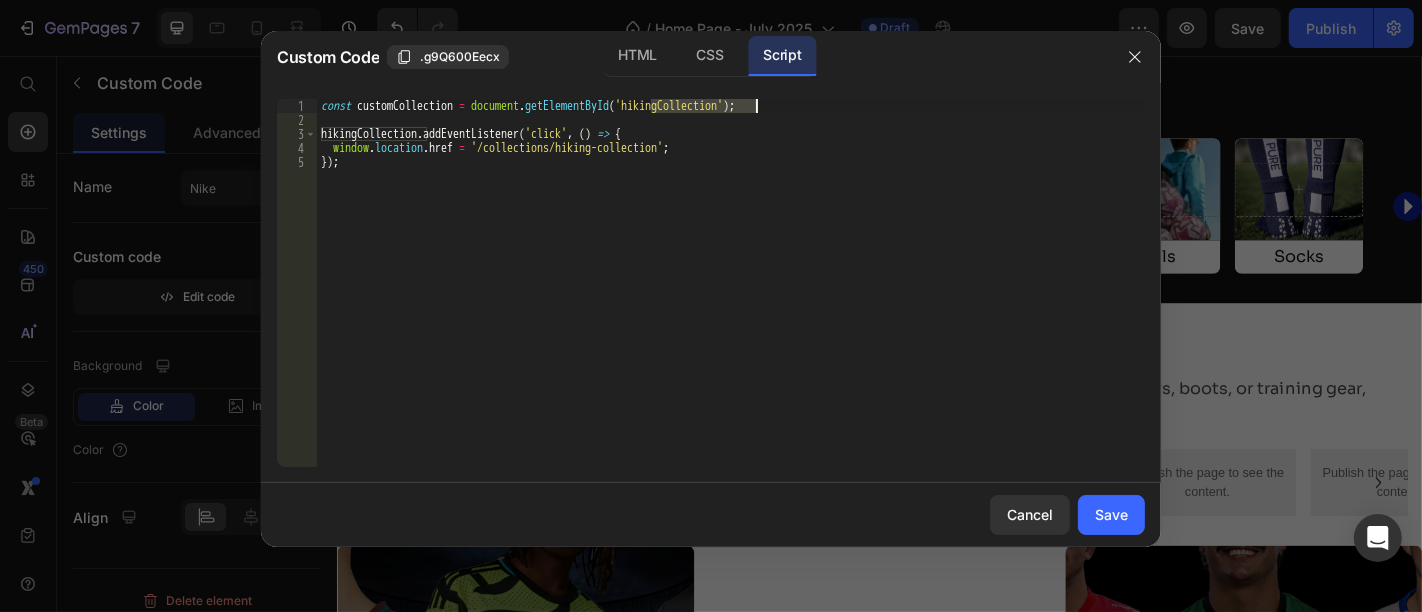 paste on "custom" 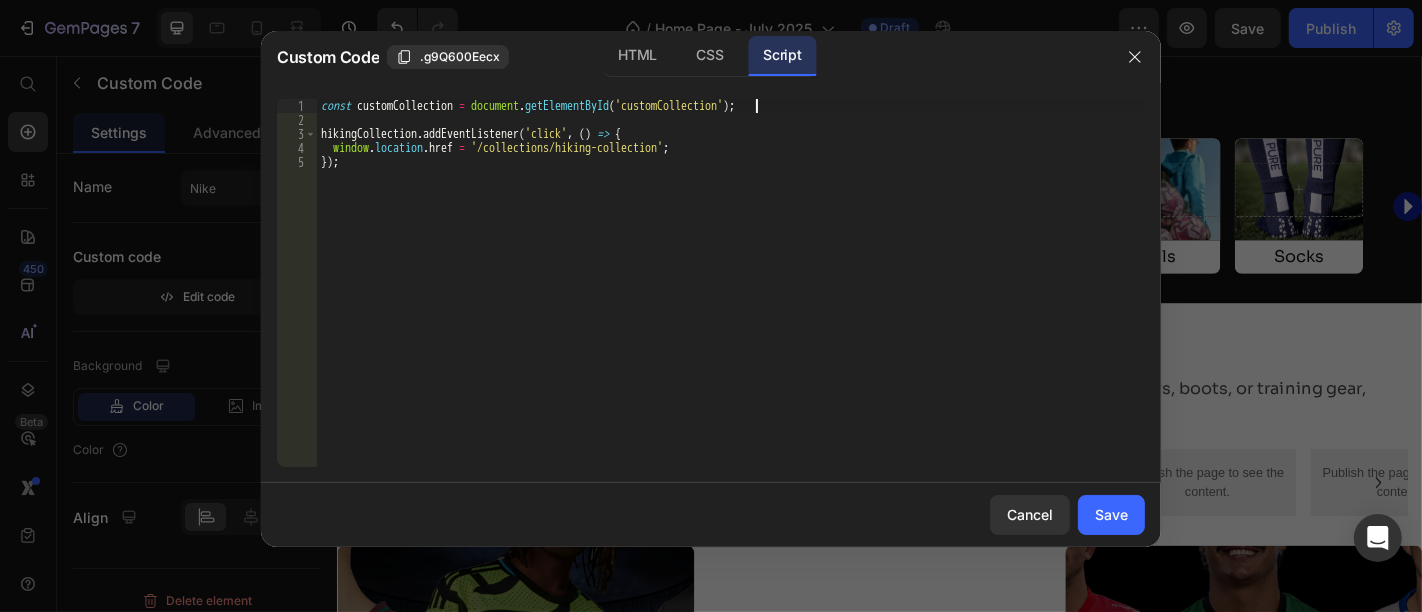 click on "const   customCollection   =   document . getElementById ( 'customCollection' ) ; hikingCollection . addEventListener ( 'click' ,   ( )   =>   {    window . location . href   =   '/collections/hiking-collection' ; }) ;" at bounding box center [731, 297] 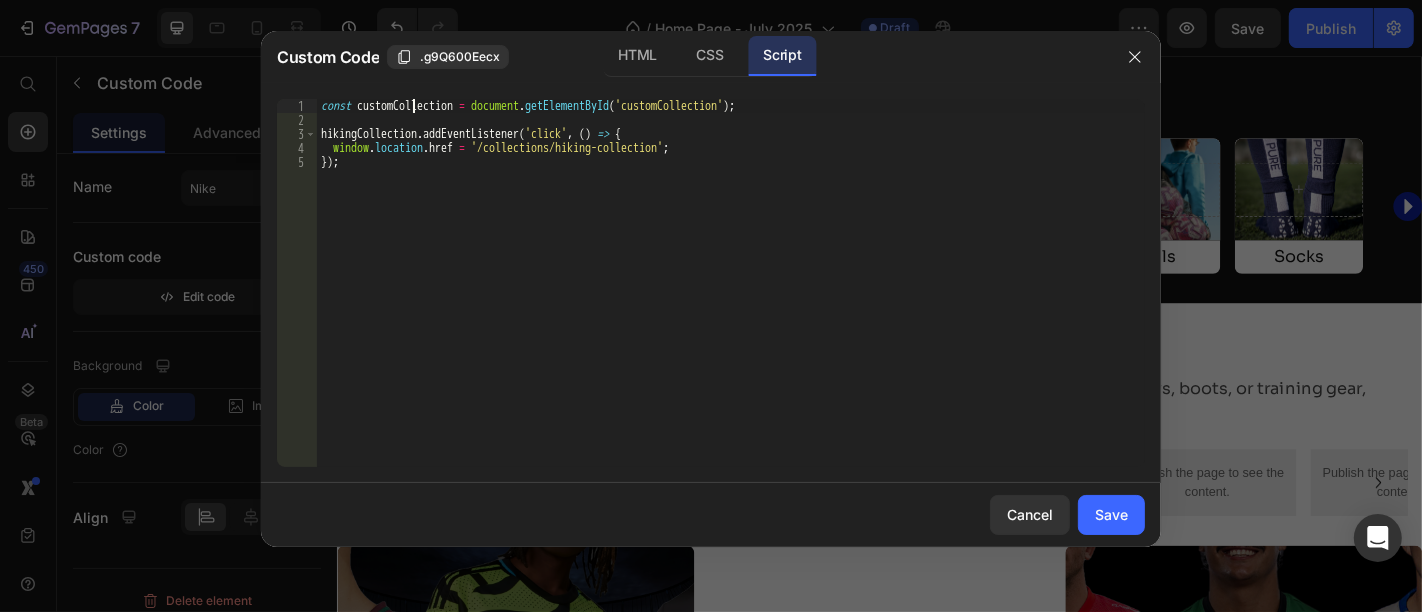 click on "const   customCollection   =   document . getElementById ( 'customCollection' ) ; hikingCollection . addEventListener ( 'click' ,   ( )   =>   {    window . location . href   =   '/collections/hiking-collection' ; }) ;" at bounding box center (731, 297) 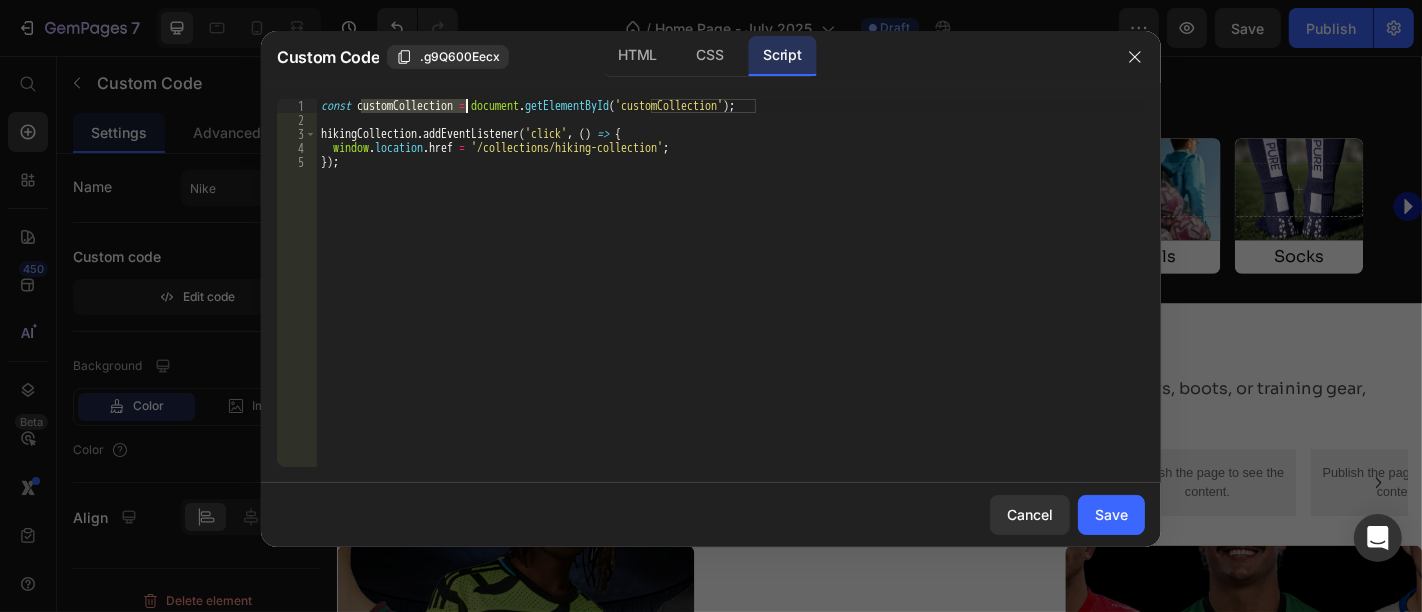 click on "const   customCollection   =   document . getElementById ( 'customCollection' ) ; hikingCollection . addEventListener ( 'click' ,   ( )   =>   {    window . location . href   =   '/collections/hiking-collection' ; }) ;" at bounding box center (731, 297) 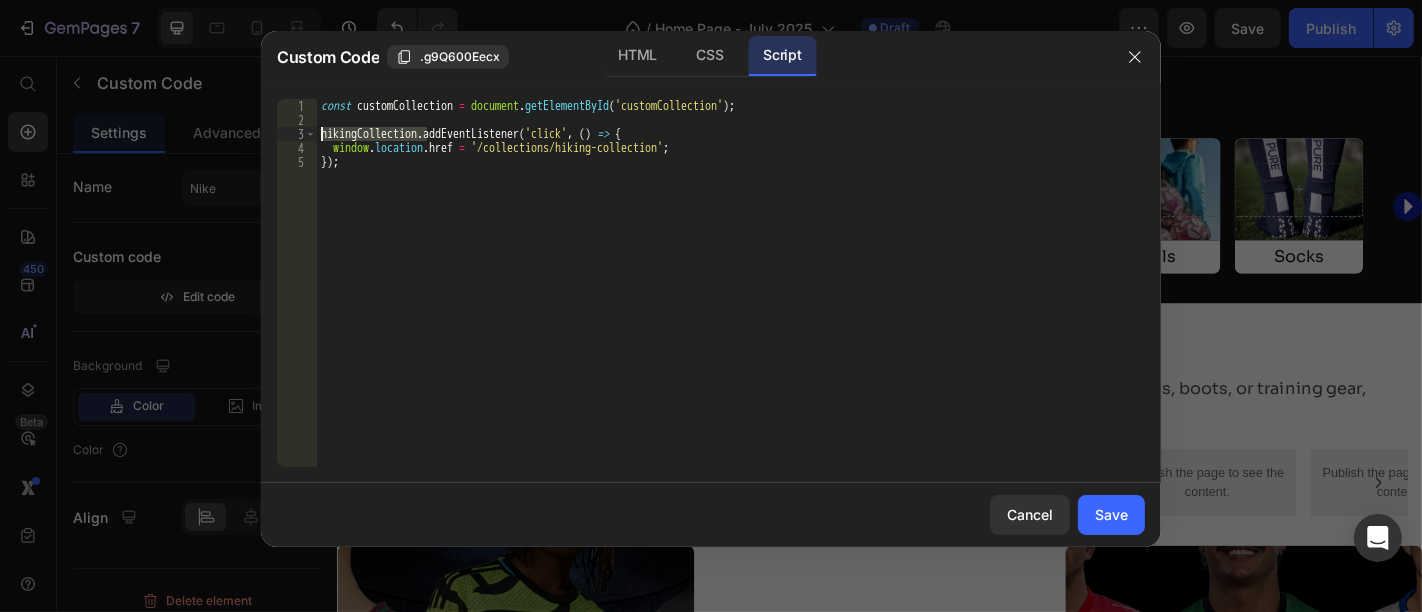 paste on "custom" 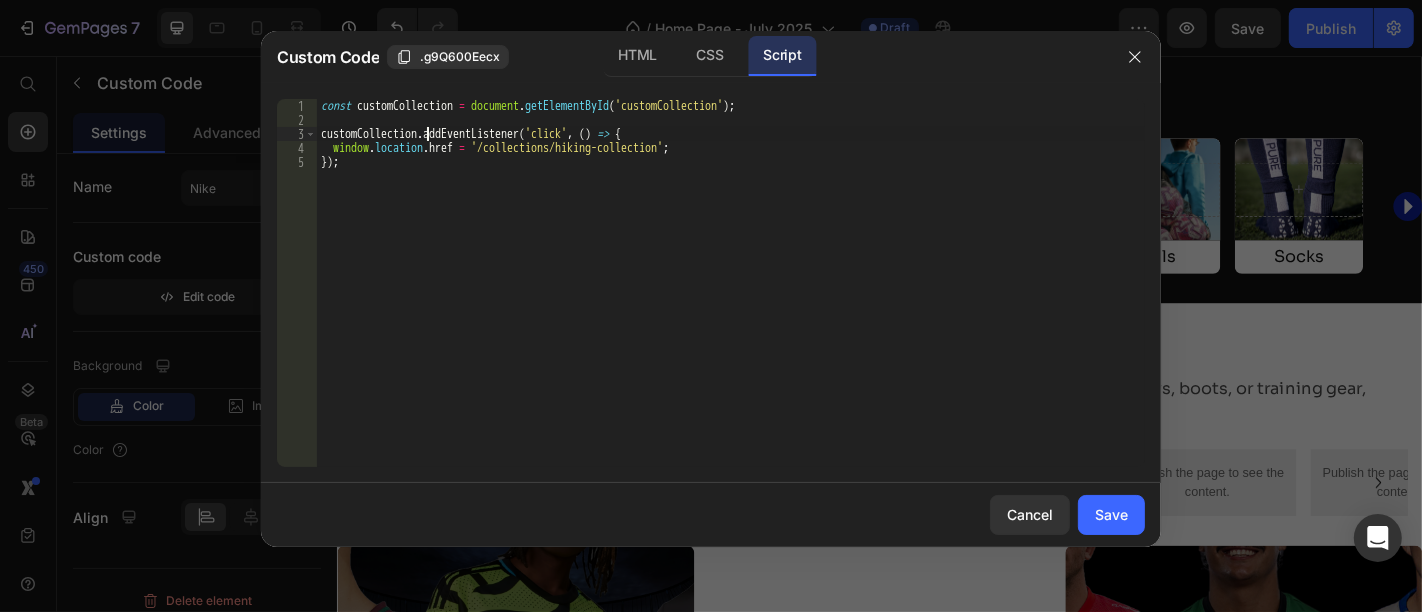 click on "const   customCollection   =   document . getElementById ( 'customCollection' ) ; customCollection . addEventListener ( 'click' ,   ( )   =>   {    window . location . href   =   '/collections/hiking-collection' ; }) ;" at bounding box center [731, 297] 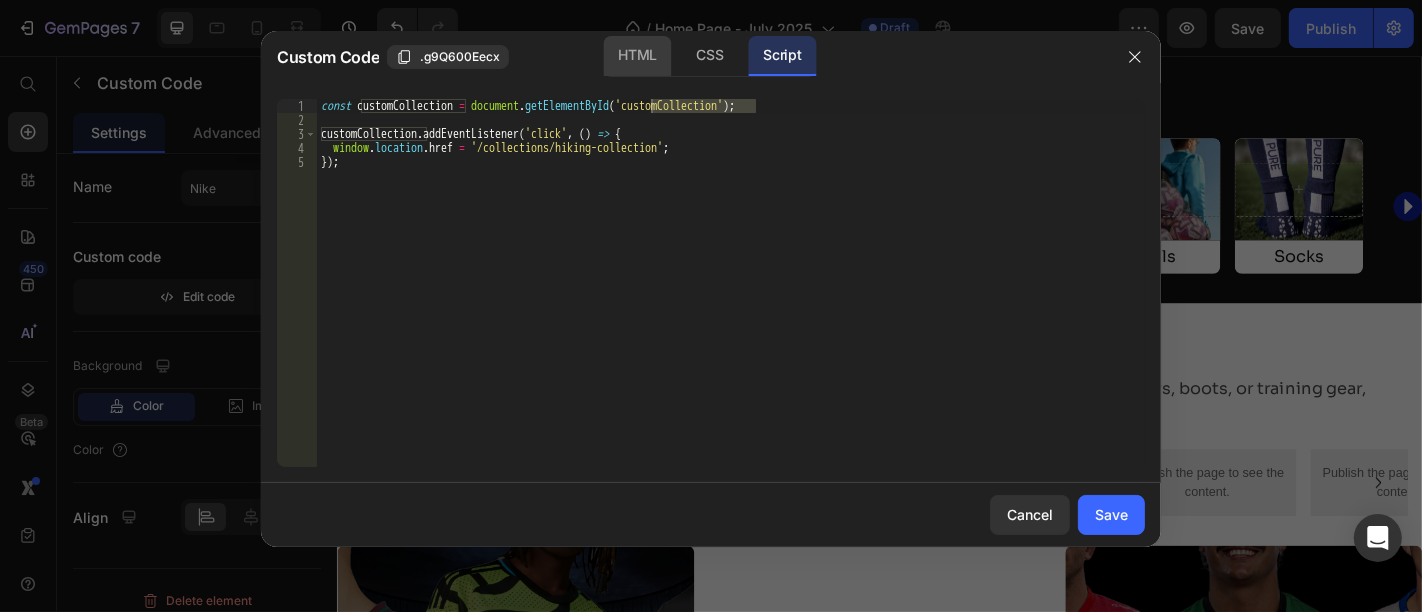 click on "HTML" 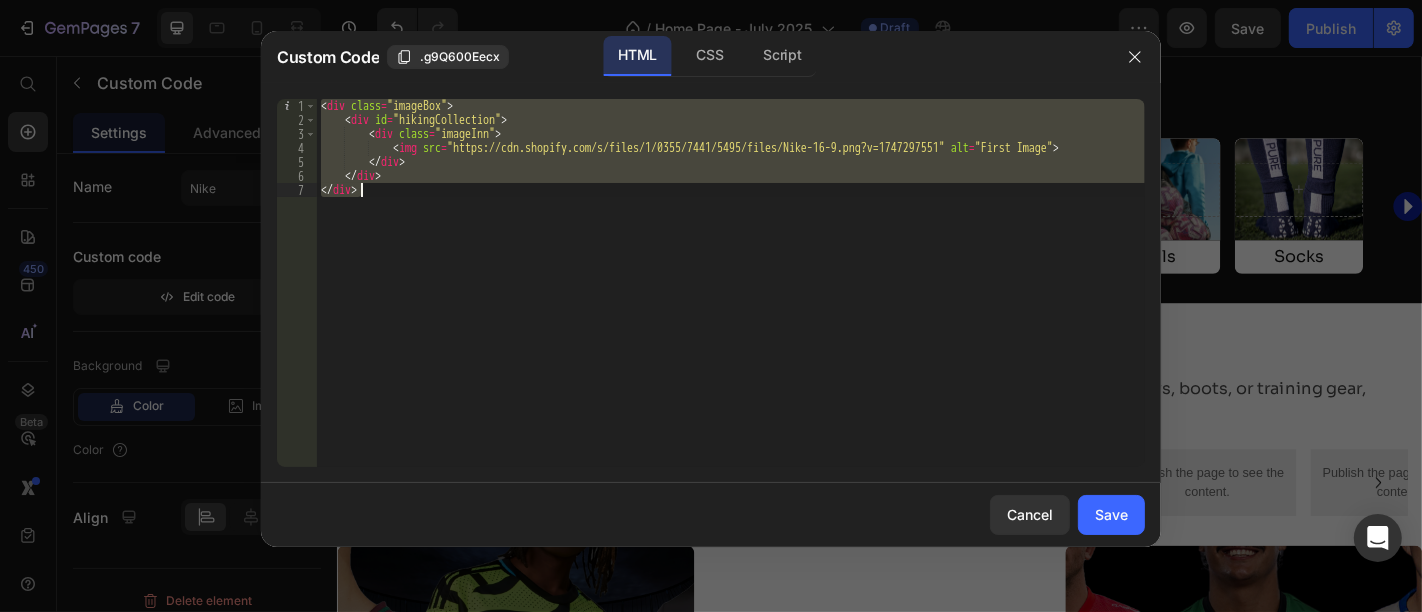 click on "< div   class = "imageBox" >      < div   id = "hikingCollection" >           < div   class = "imageInn" >                < img   src = "https://cdn.shopify.com/s/files/1/0355/7441/5495/files/Nike-16-9.png?v=1747297551"   alt = "First Image" >           </ div >      </ div > </ div > hiking ​ ​ All Replace All + 1 of 4 .* Aa \b S" at bounding box center (731, 283) 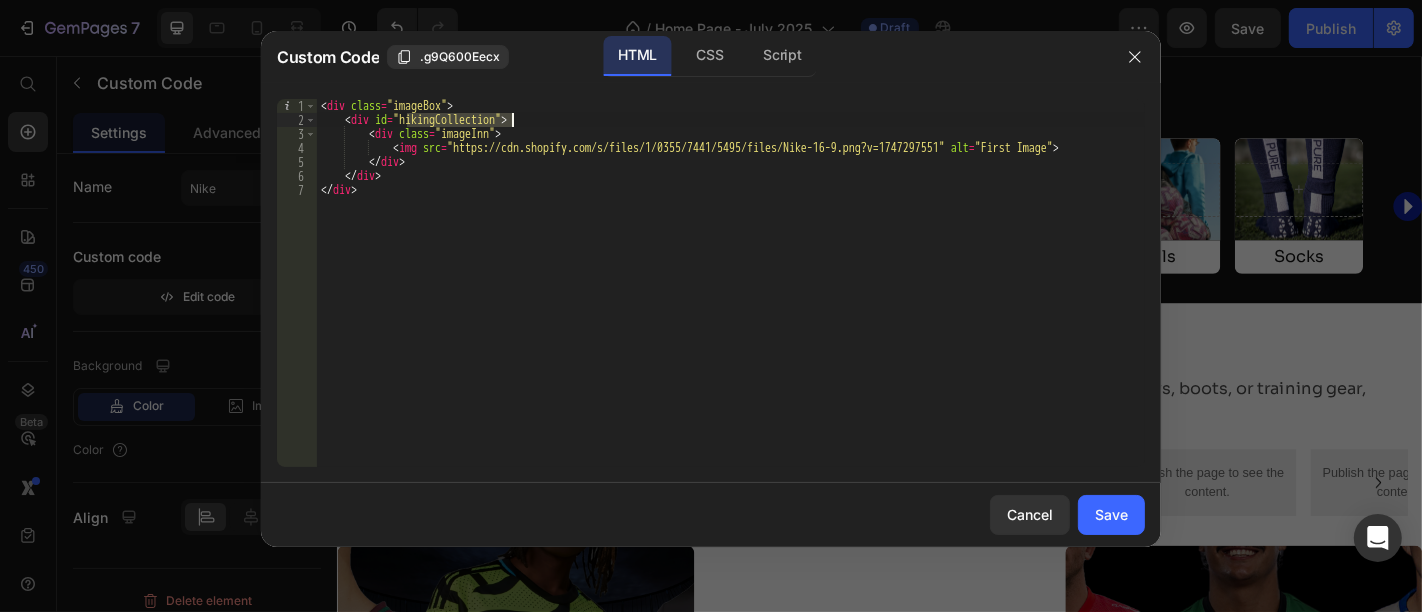 paste on "custom" 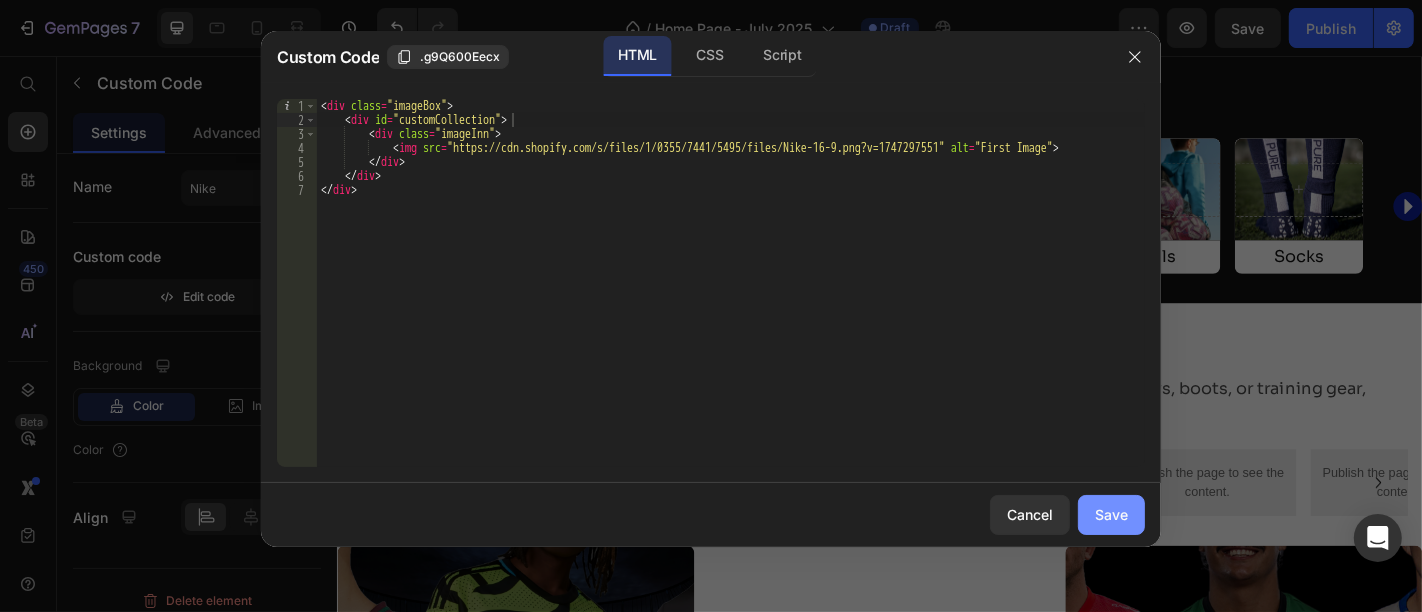 click on "Save" at bounding box center [1111, 514] 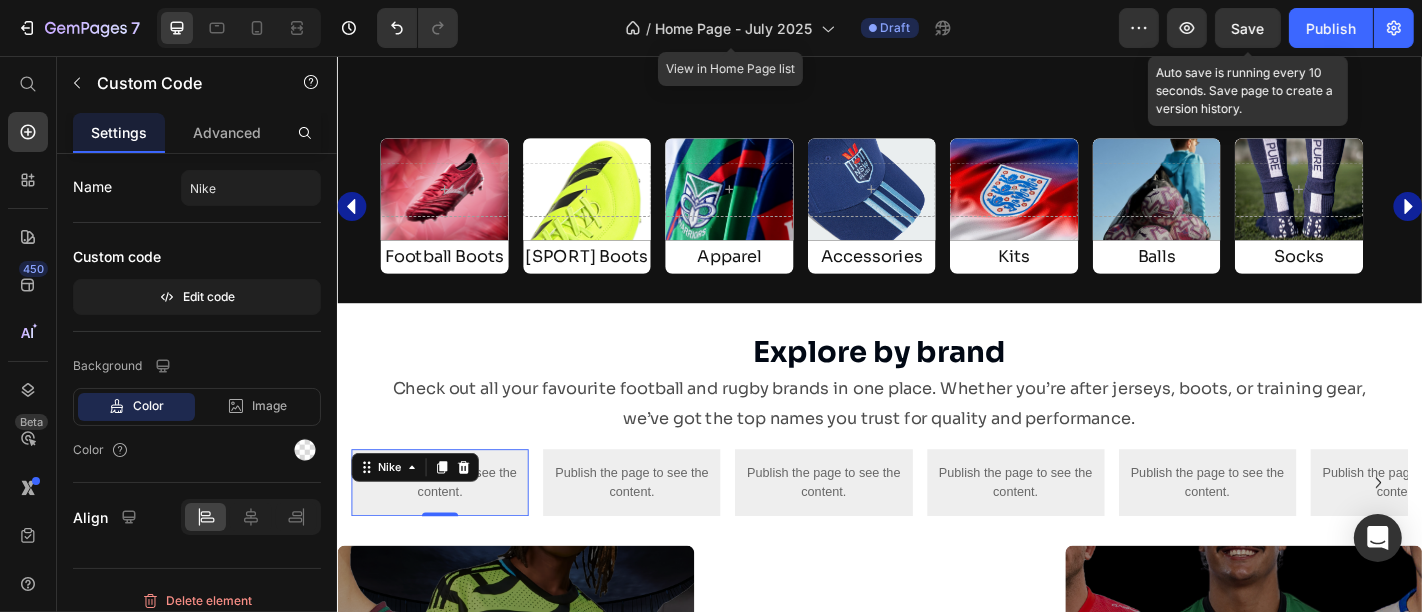 click on "Save" at bounding box center [1248, 28] 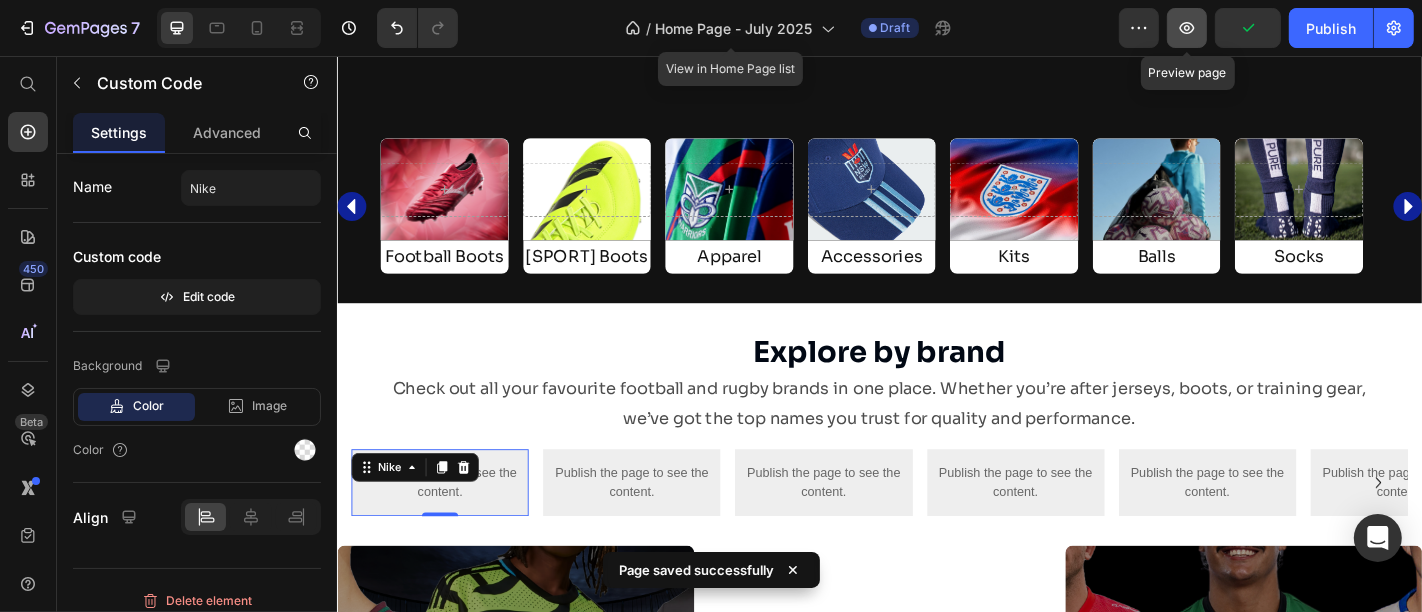 click 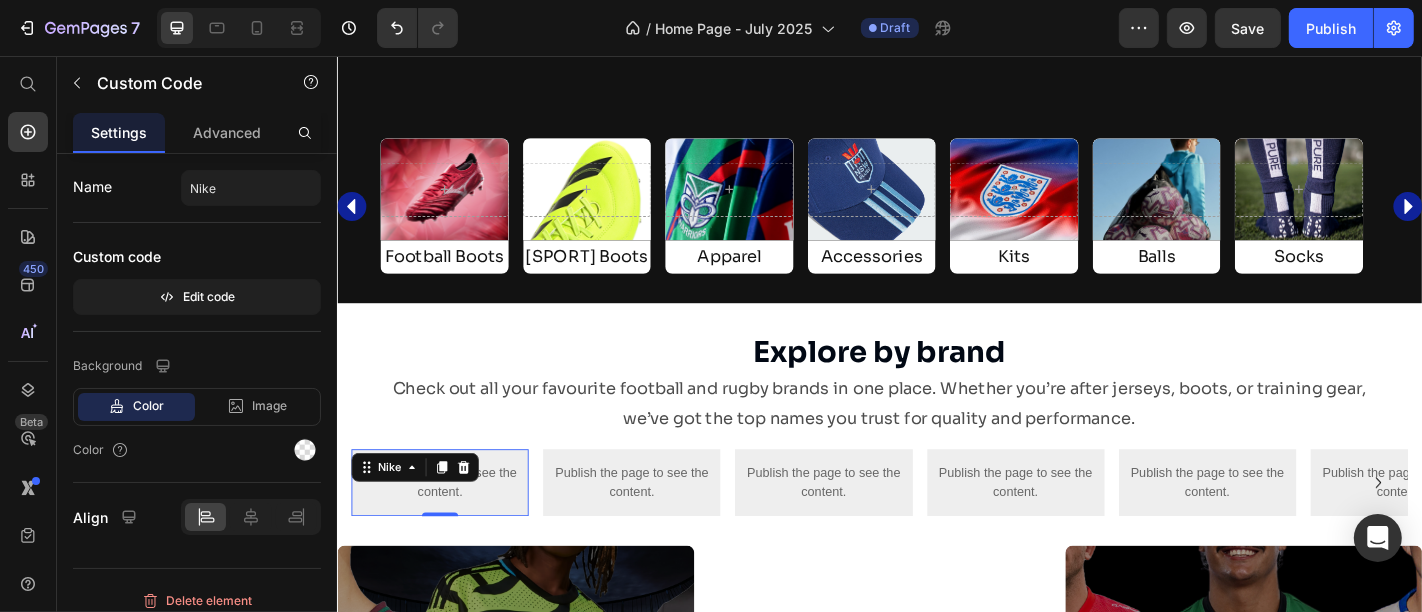 click on "Publish the page to see the content." at bounding box center (450, 528) 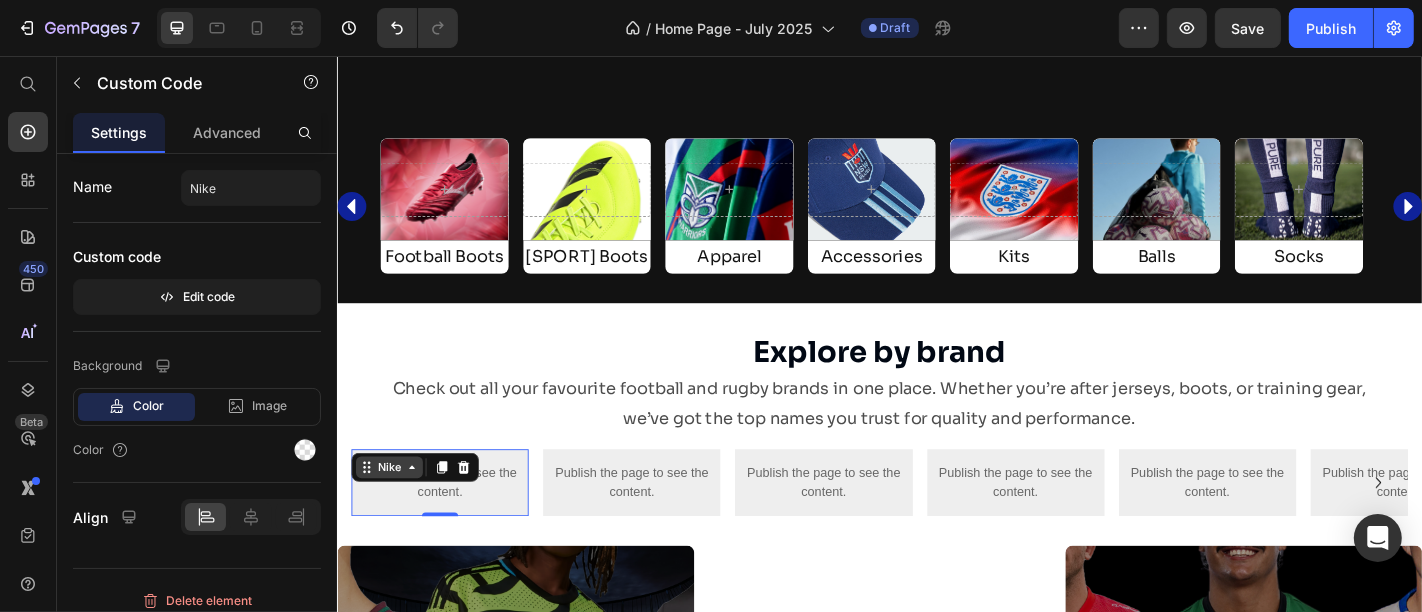 click 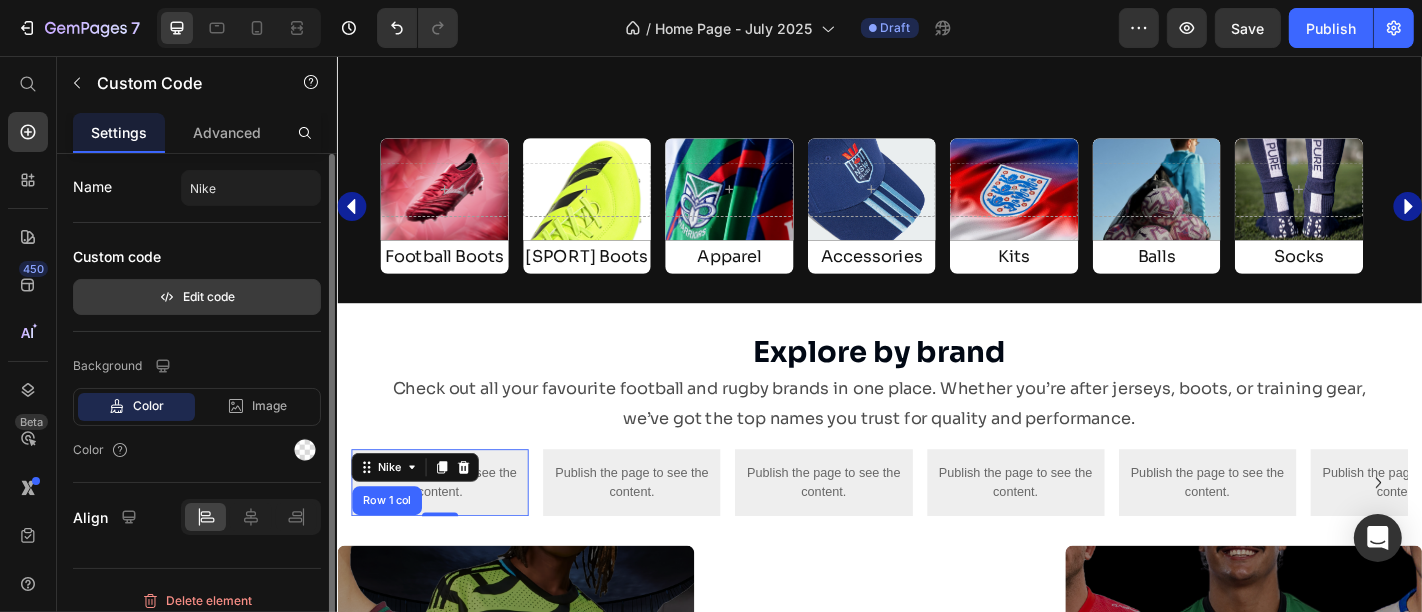 click on "Edit code" at bounding box center (197, 297) 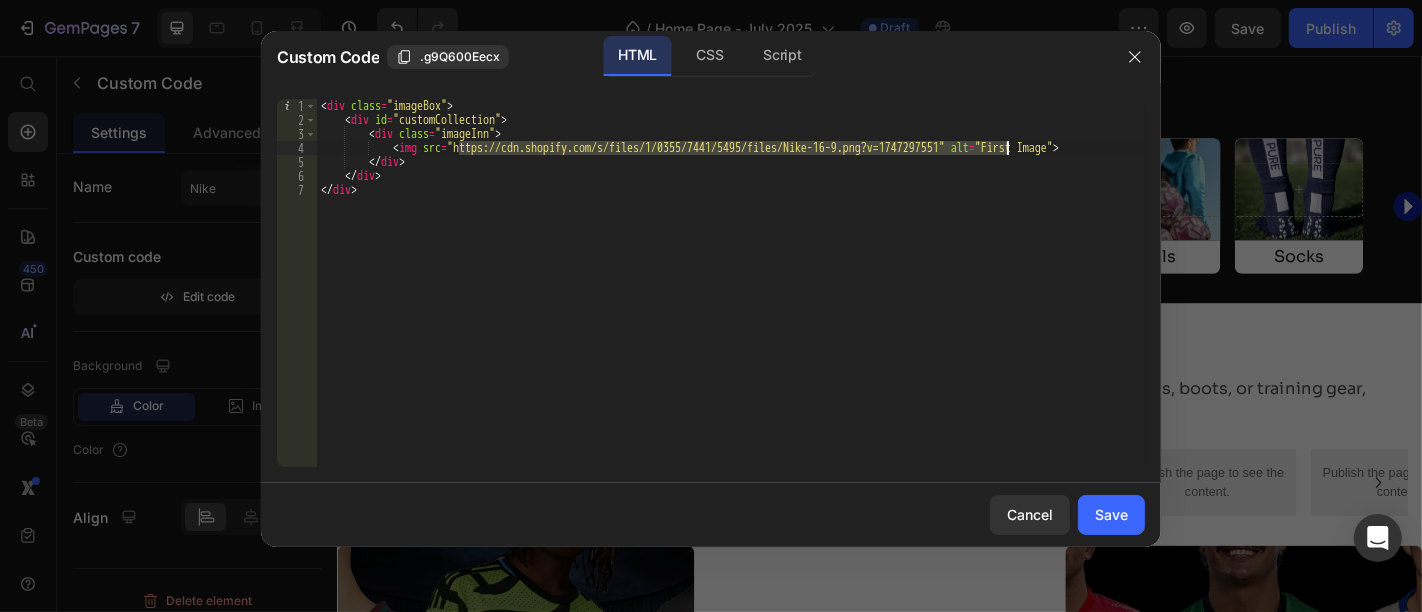 drag, startPoint x: 460, startPoint y: 147, endPoint x: 1004, endPoint y: 152, distance: 544.02295 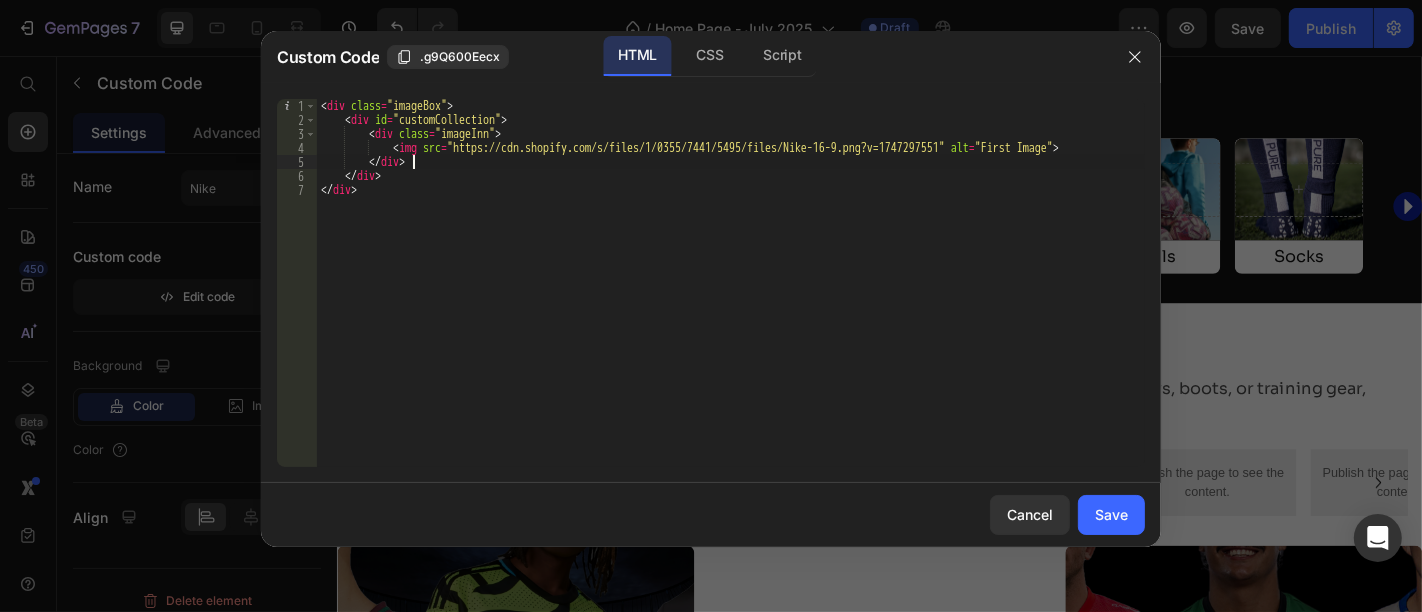 click on "< div   class = "imageBox" >      < div   id = "customCollection" >           < div   class = "imageInn" >                < img   src = "https://cdn.shopify.com/s/files/1/0355/7441/5495/files/Nike-16-9.png?v=1747297551"   alt = "First Image" >           </ div >      </ div > </ div >" at bounding box center [731, 297] 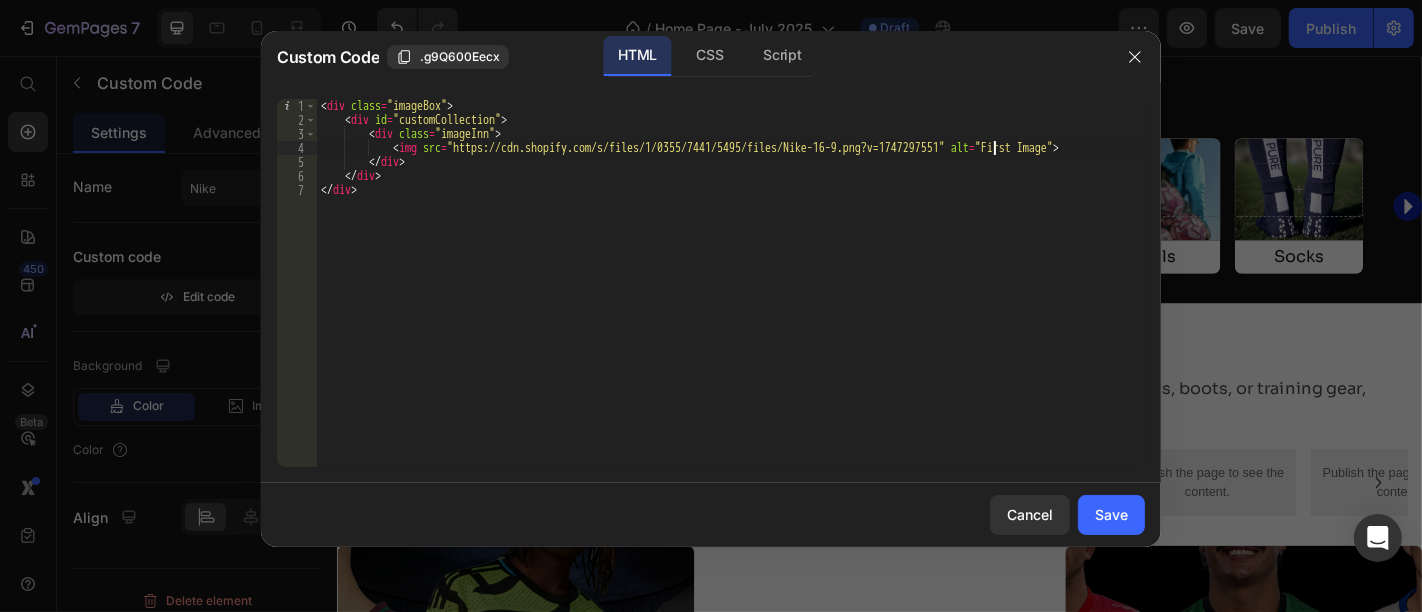 click on "< div   class = "imageBox" >      < div   id = "customCollection" >           < div   class = "imageInn" >                < img   src = "https://cdn.shopify.com/s/files/1/0355/7441/5495/files/Nike-16-9.png?v=1747297551"   alt = "First Image" >           </ div >      </ div > </ div >" at bounding box center (731, 297) 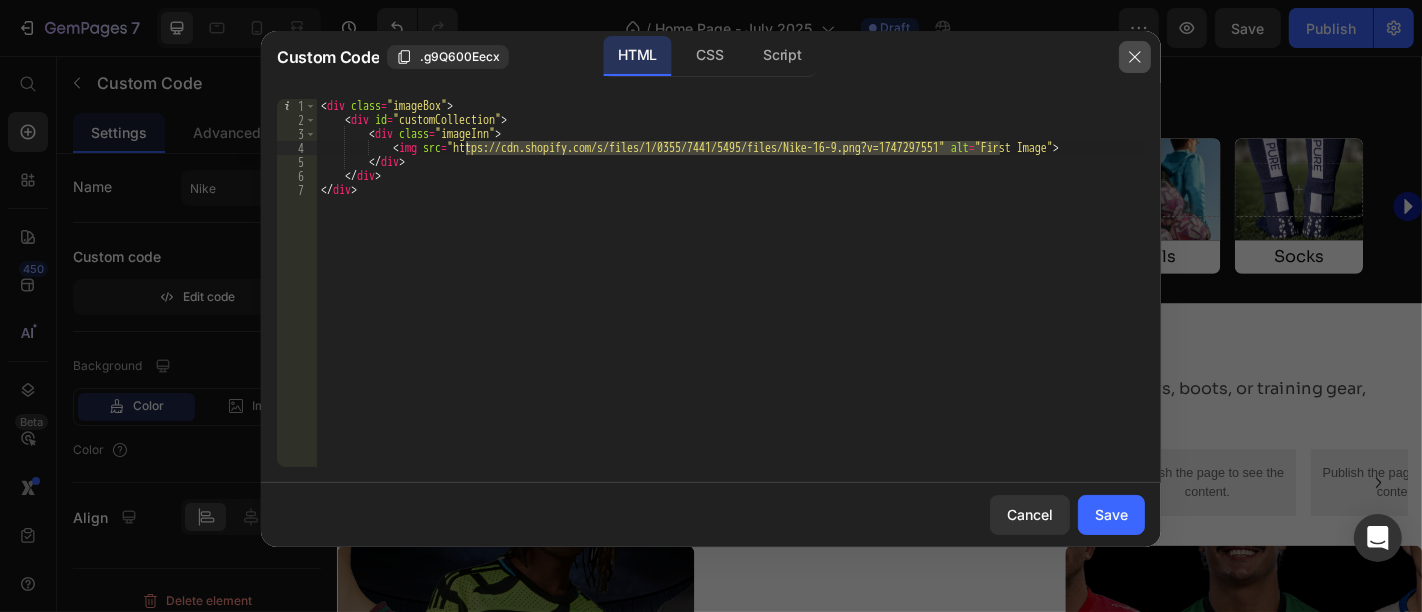 click 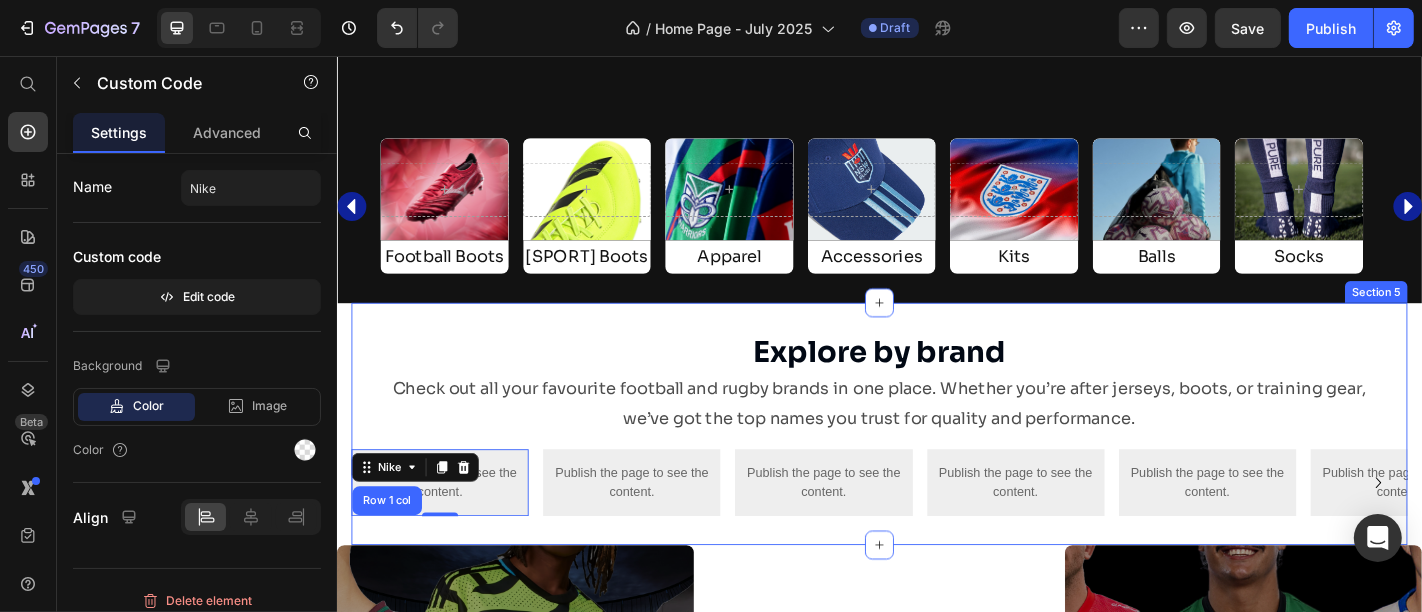 scroll, scrollTop: 2389, scrollLeft: 0, axis: vertical 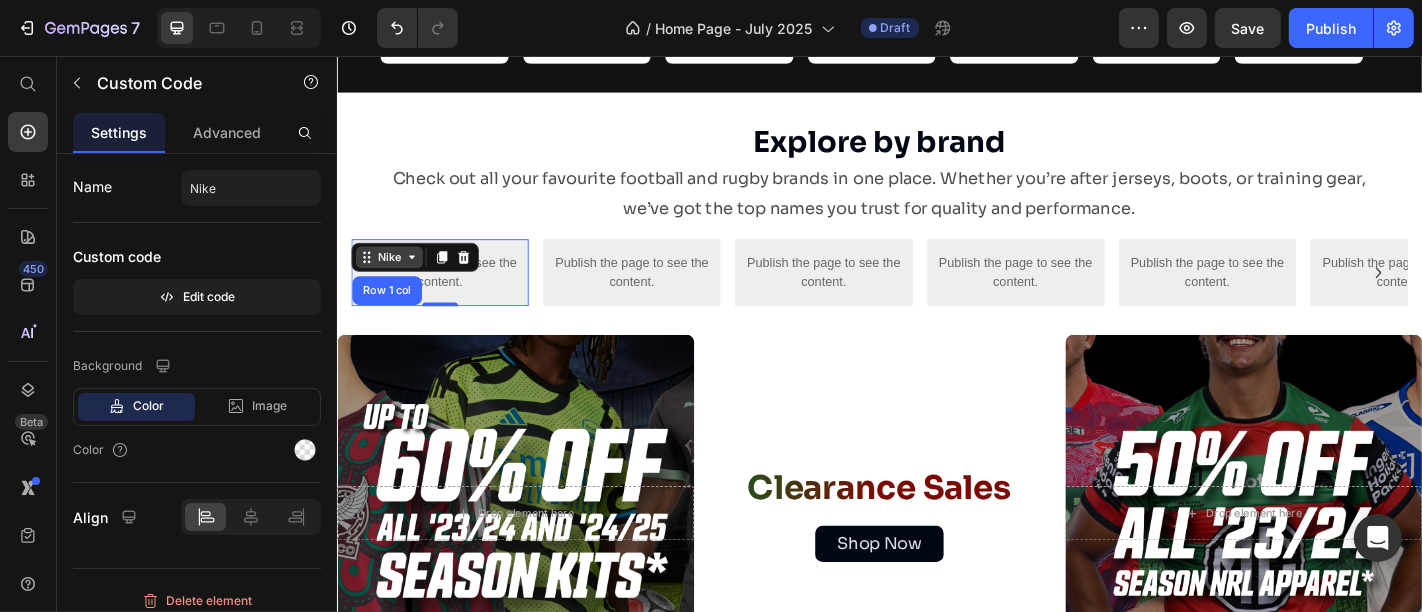 click 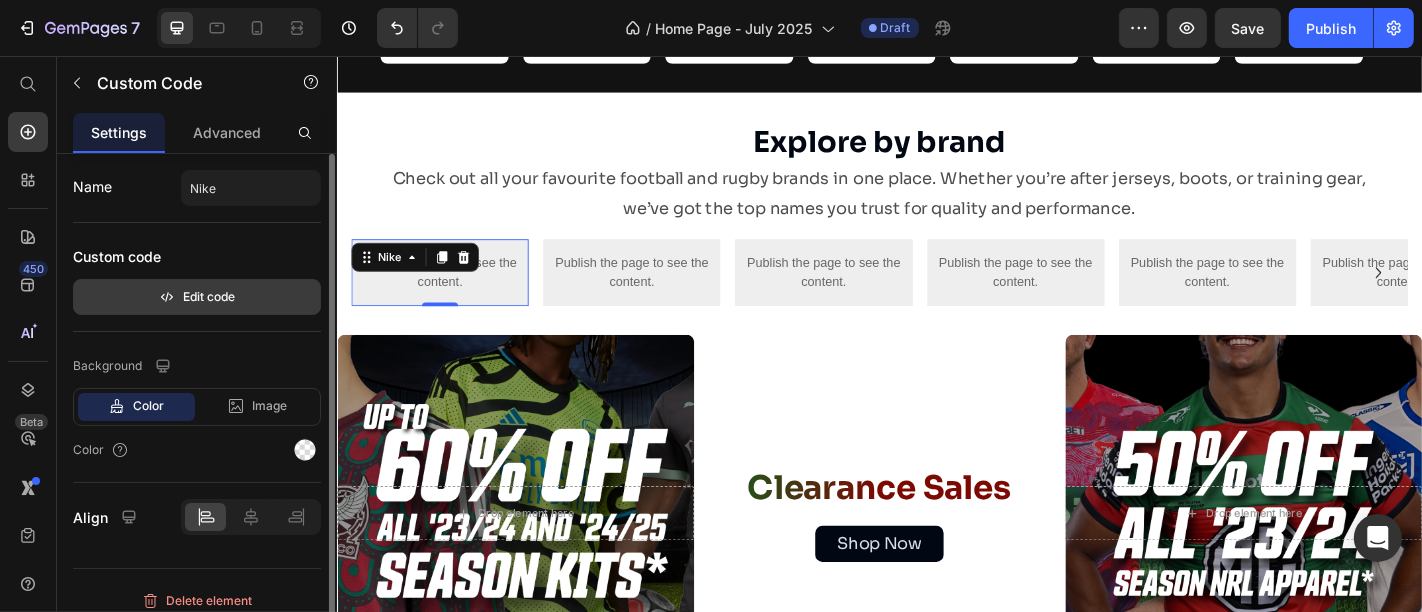 click on "Edit code" at bounding box center (197, 297) 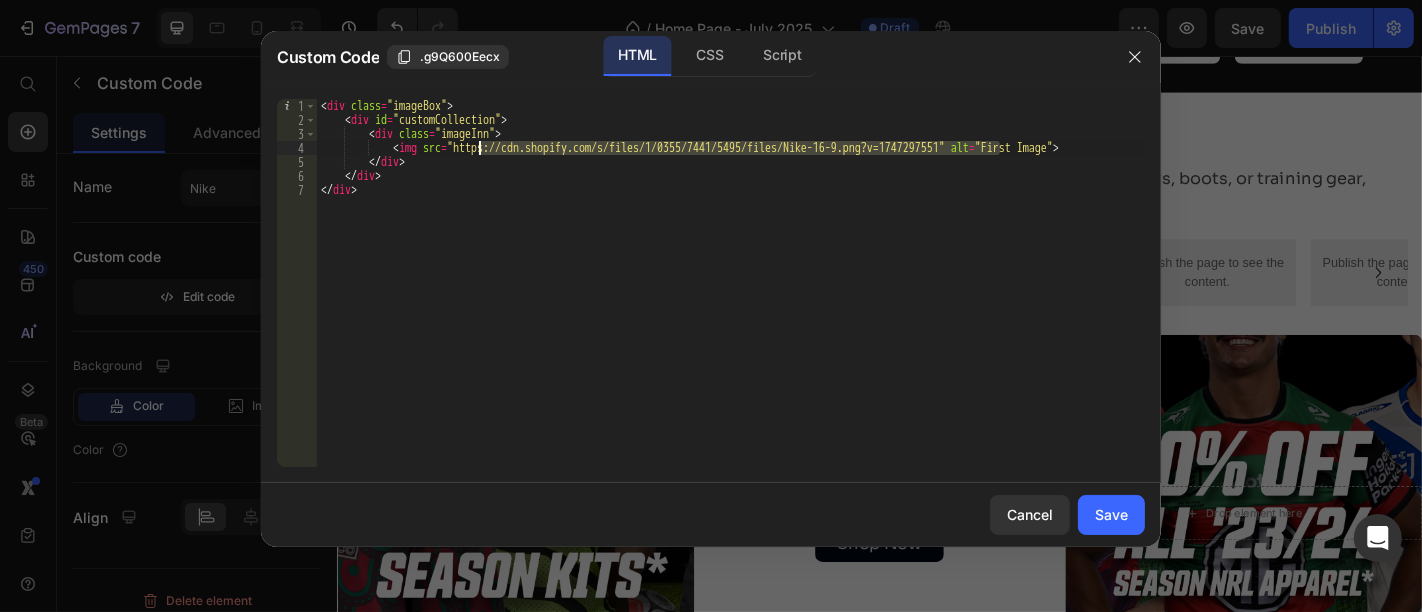 drag, startPoint x: 999, startPoint y: 148, endPoint x: 474, endPoint y: 149, distance: 525.001 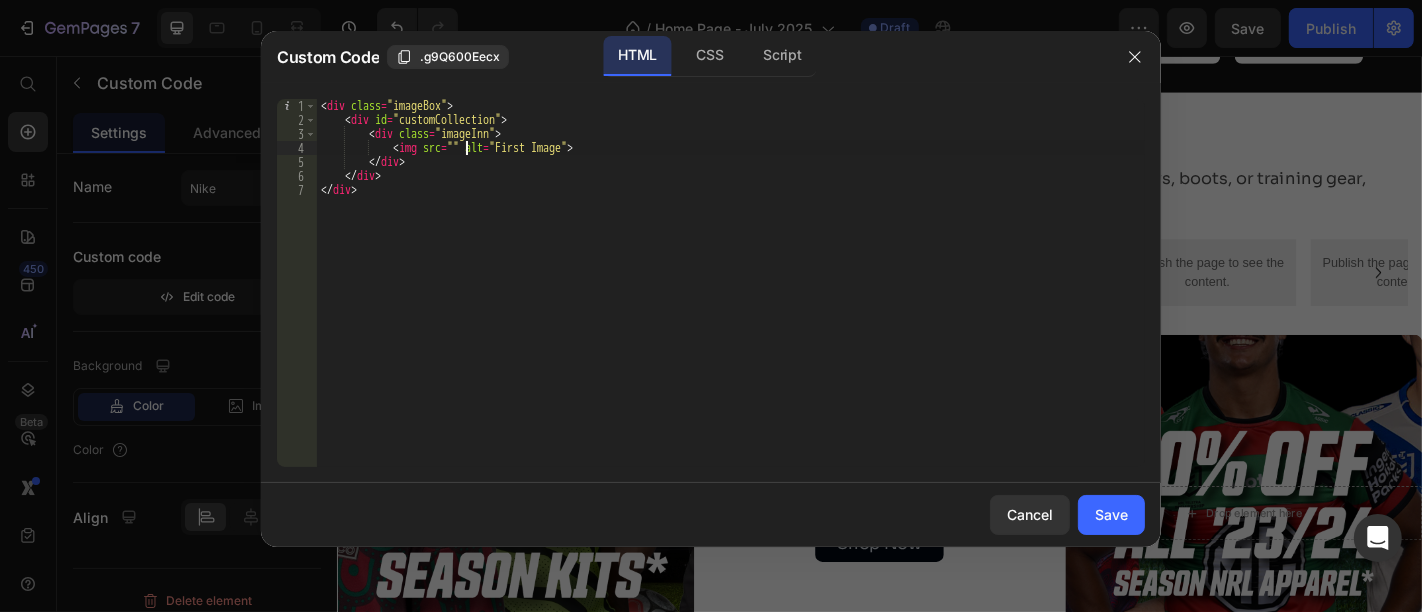 paste on "https://cdn.shopify.com/s/files/1/0355/7441/5495/files/NB.jpg?v=1752276649" 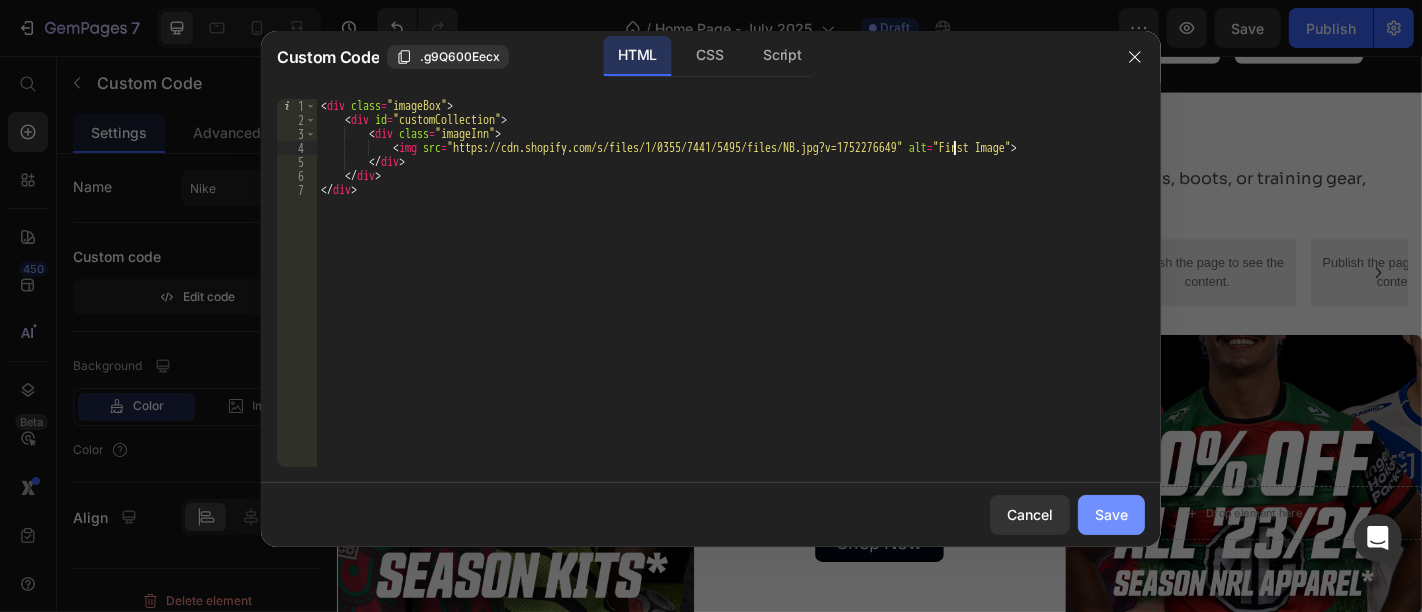 click on "Save" at bounding box center (1111, 514) 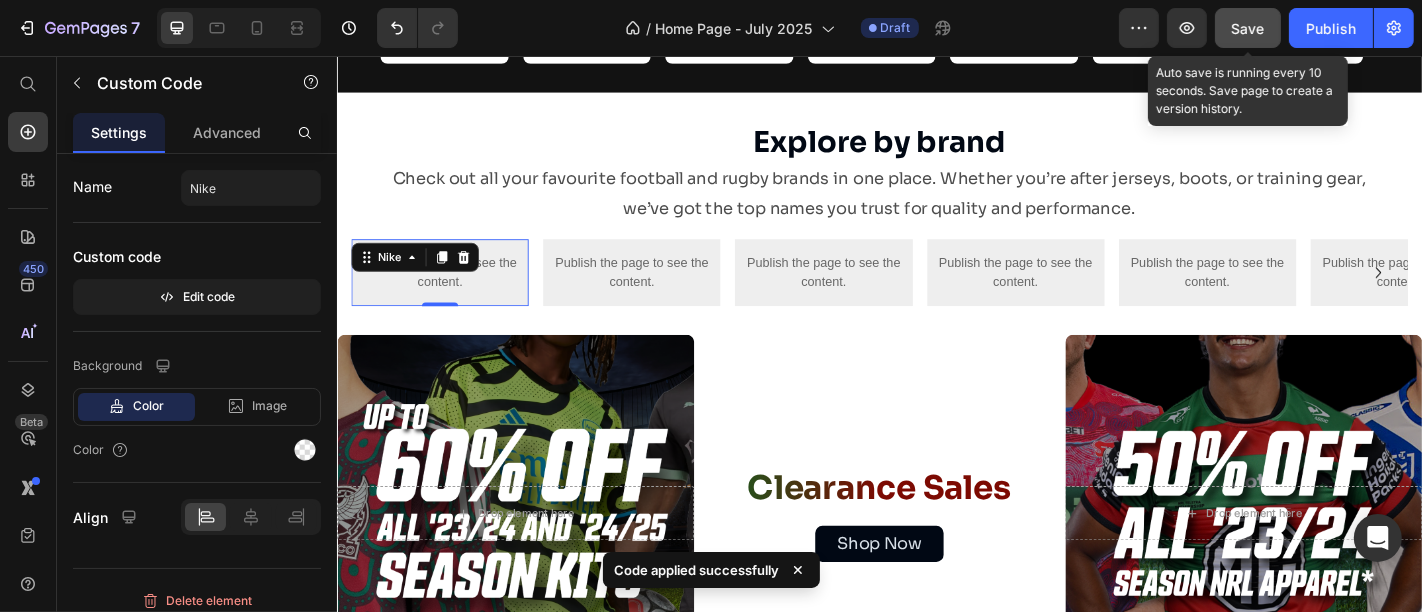 click on "Save" 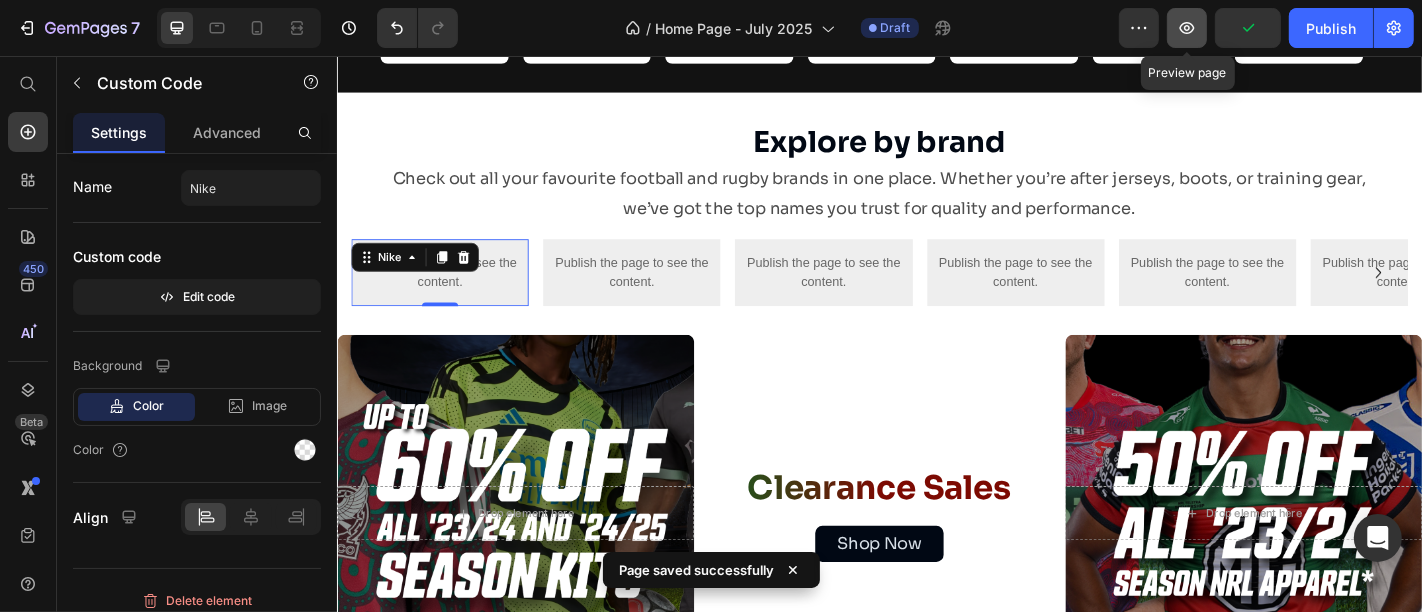 click 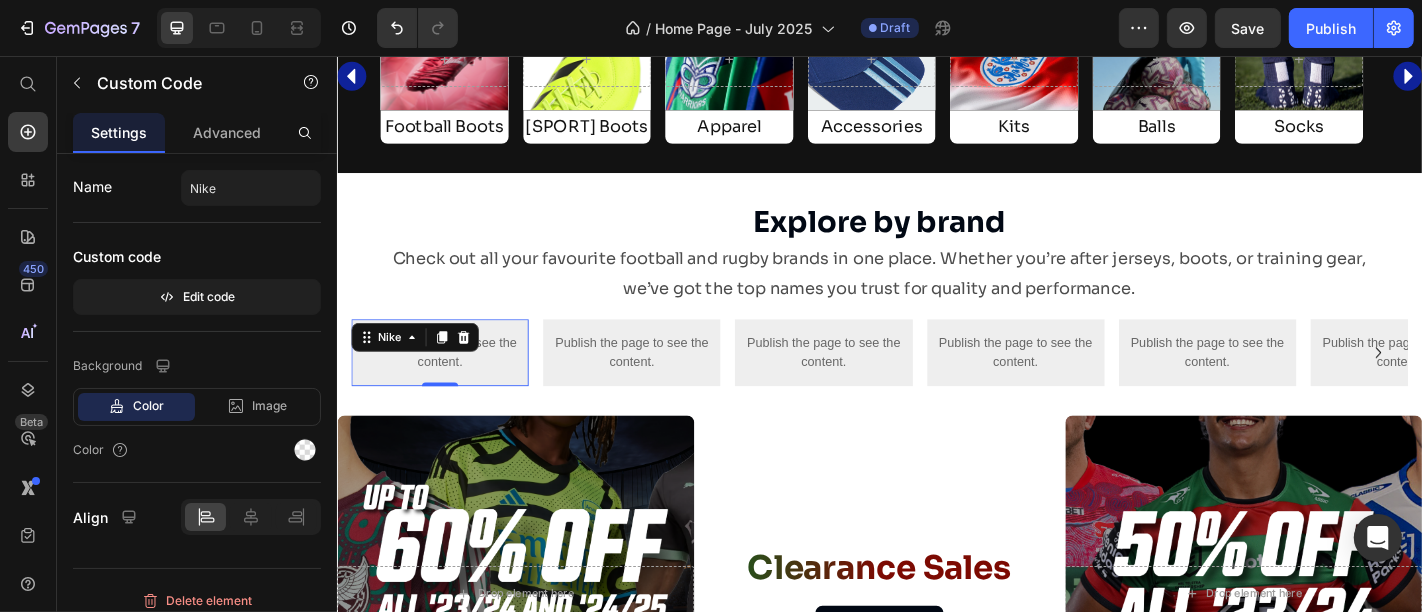 scroll, scrollTop: 2254, scrollLeft: 0, axis: vertical 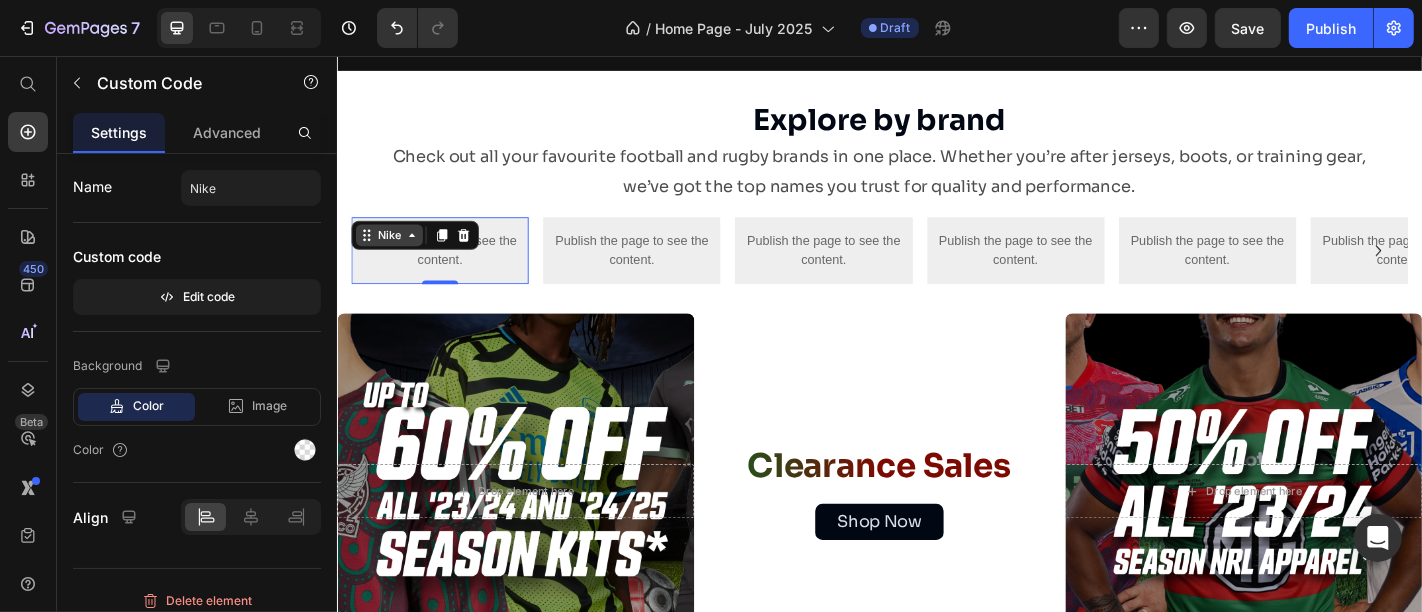 click on "Nike" at bounding box center [394, 254] 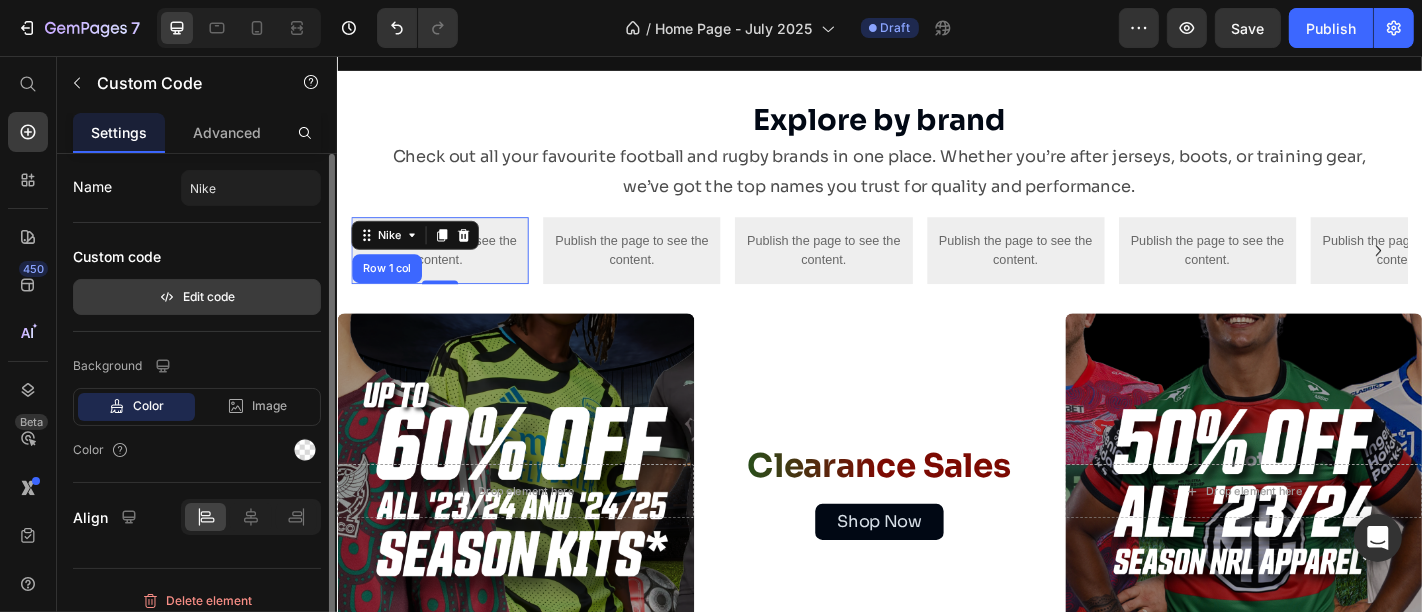 click on "Edit code" at bounding box center (197, 297) 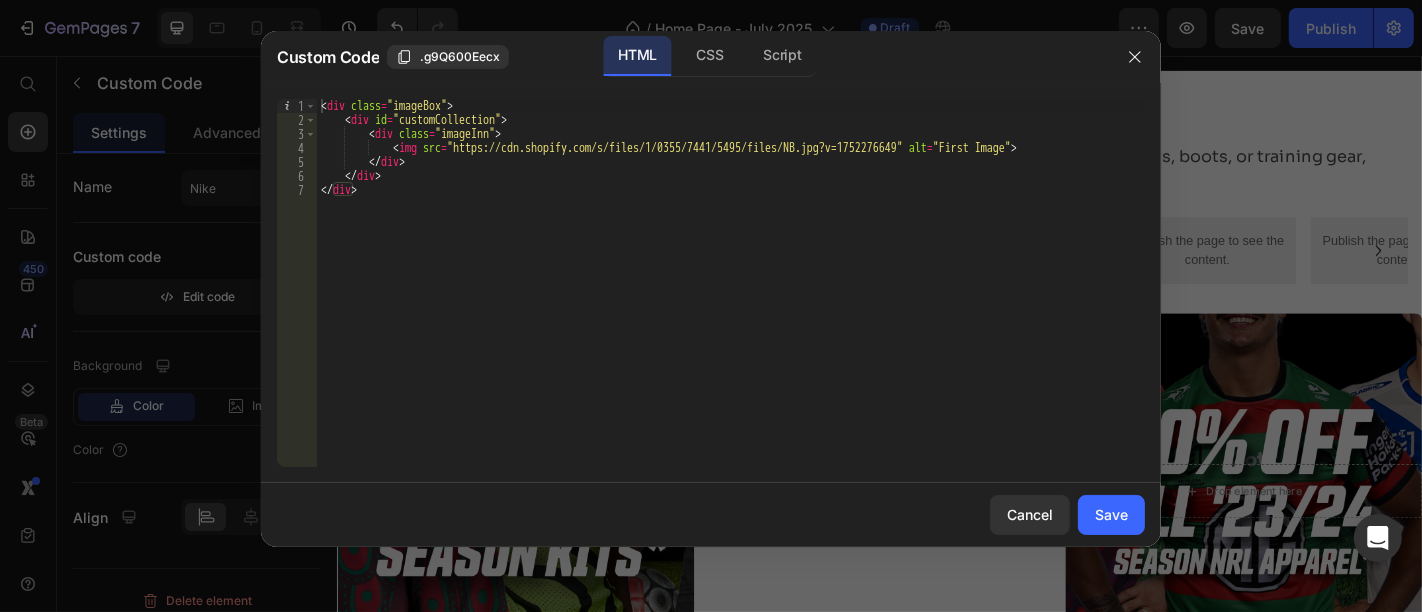 type 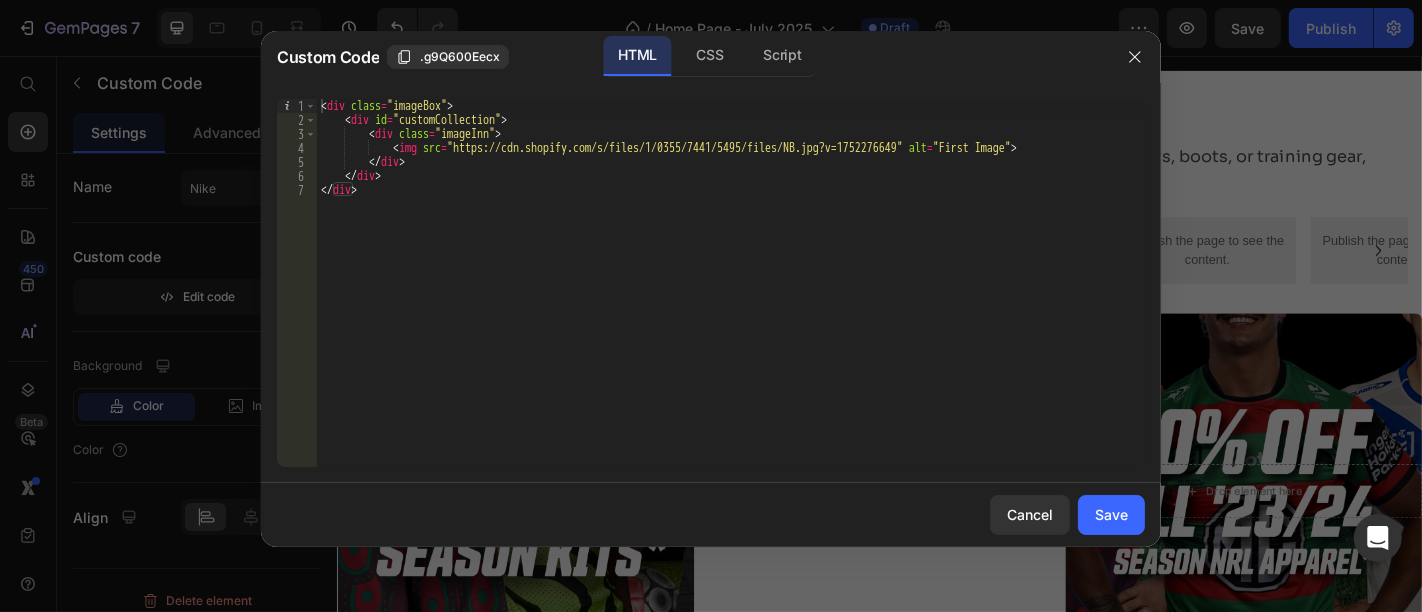 click on "< div   class = "imageBox" >      < div   id = "customCollection" >           < div   class = "imageInn" >                < img   src = "https://cdn.shopify.com/s/files/1/0355/7441/5495/files/NB.jpg?v=1752276649"   alt = "First Image" >           </ div >      </ div > </ div >" at bounding box center [731, 297] 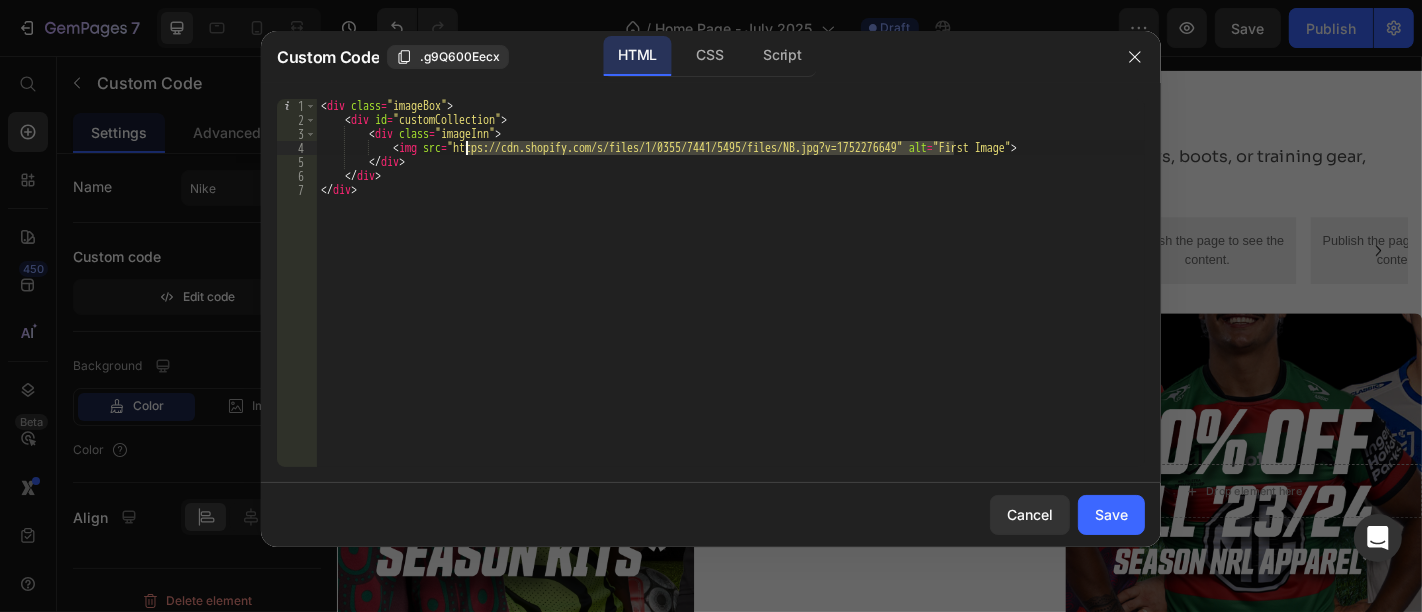 paste on "ike-16-9.webp?v=1752277394" 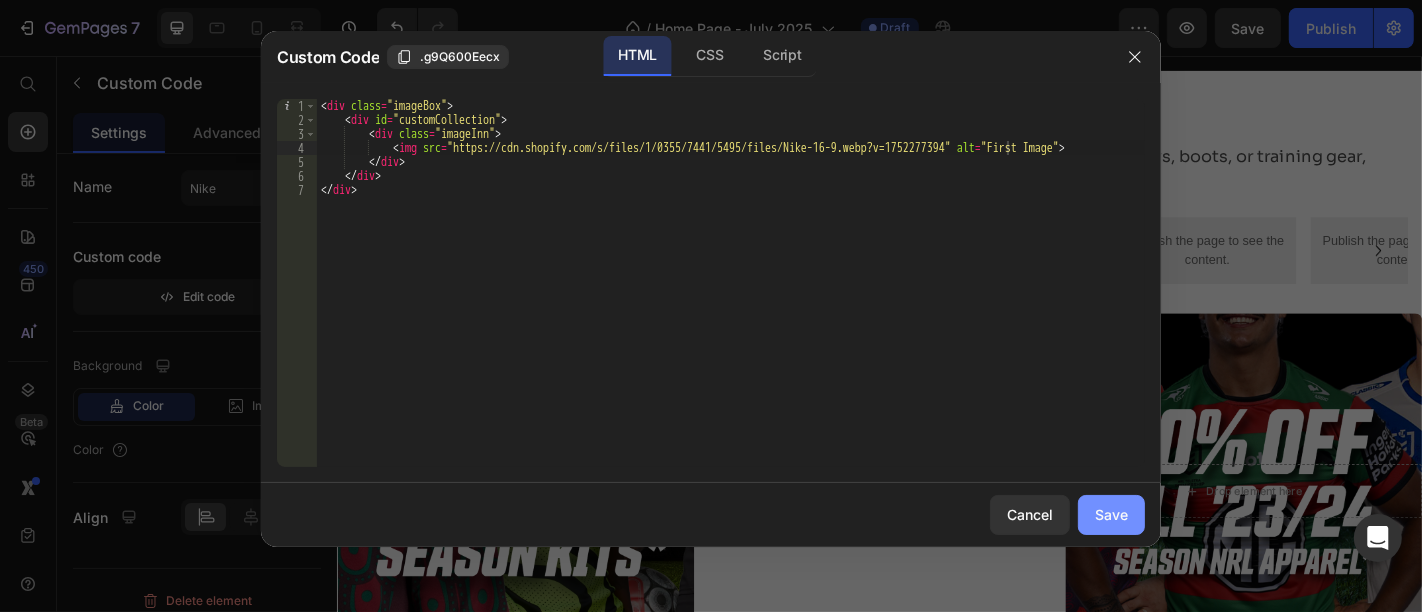 click on "Save" at bounding box center [1111, 514] 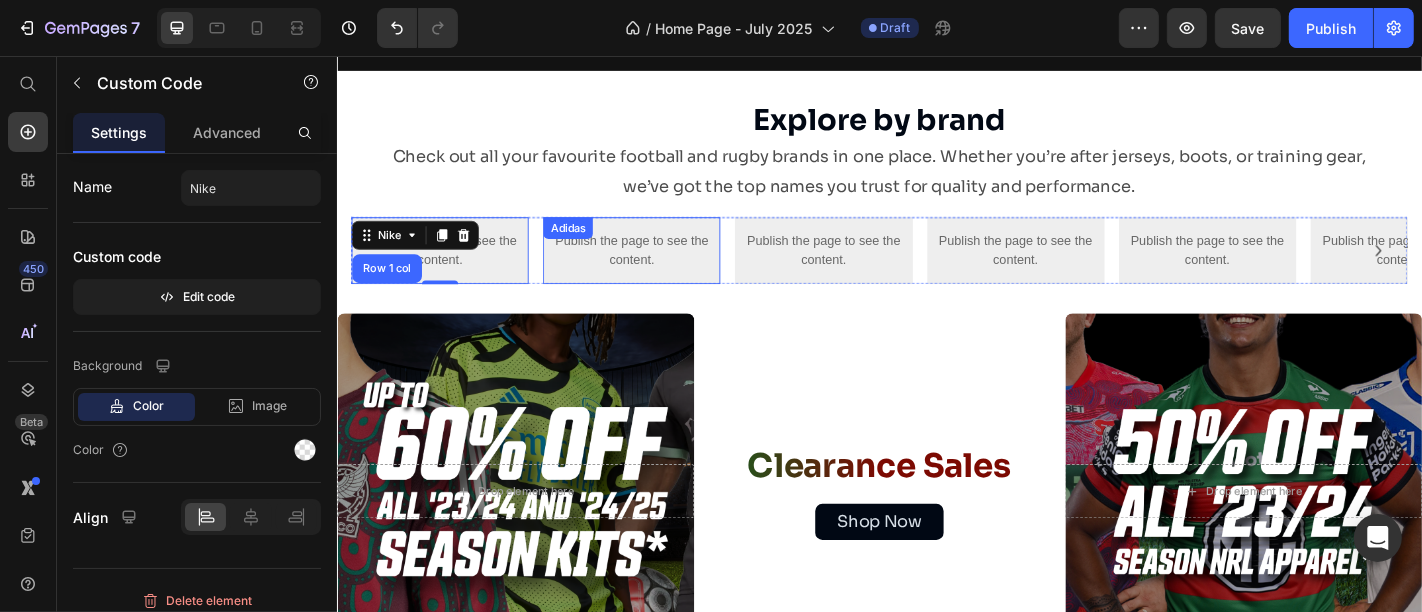 click on "Publish the page to see the content." at bounding box center [662, 271] 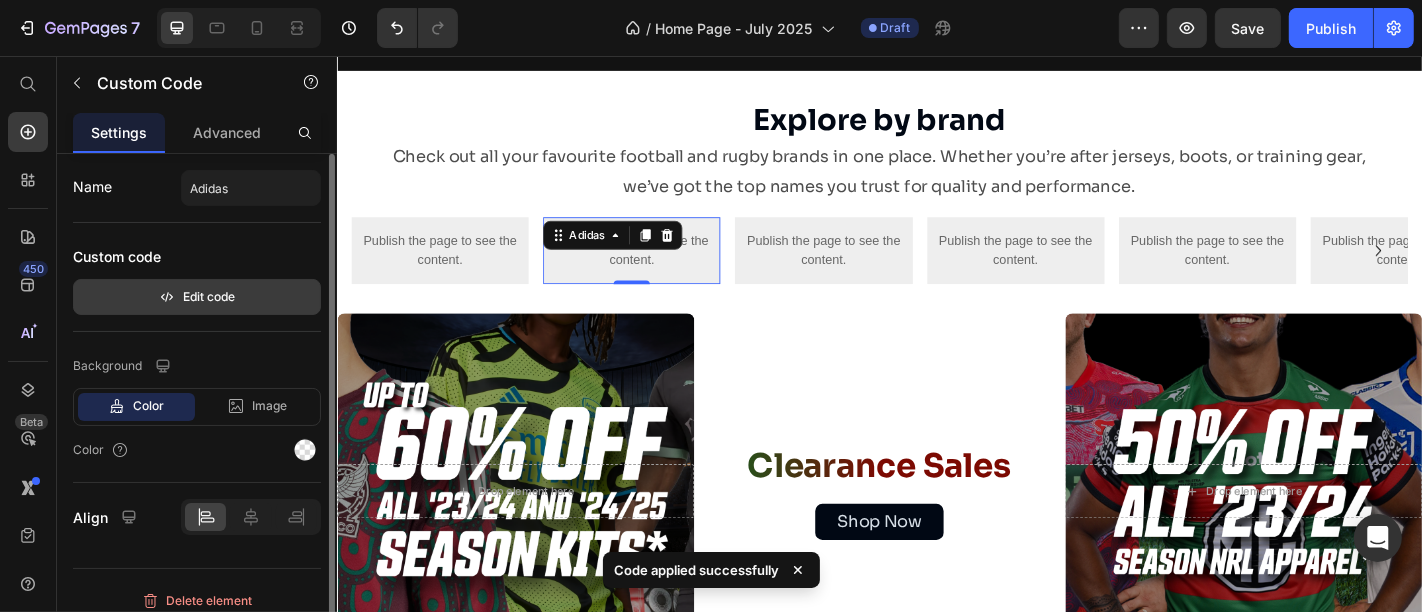 click on "Edit code" at bounding box center (197, 297) 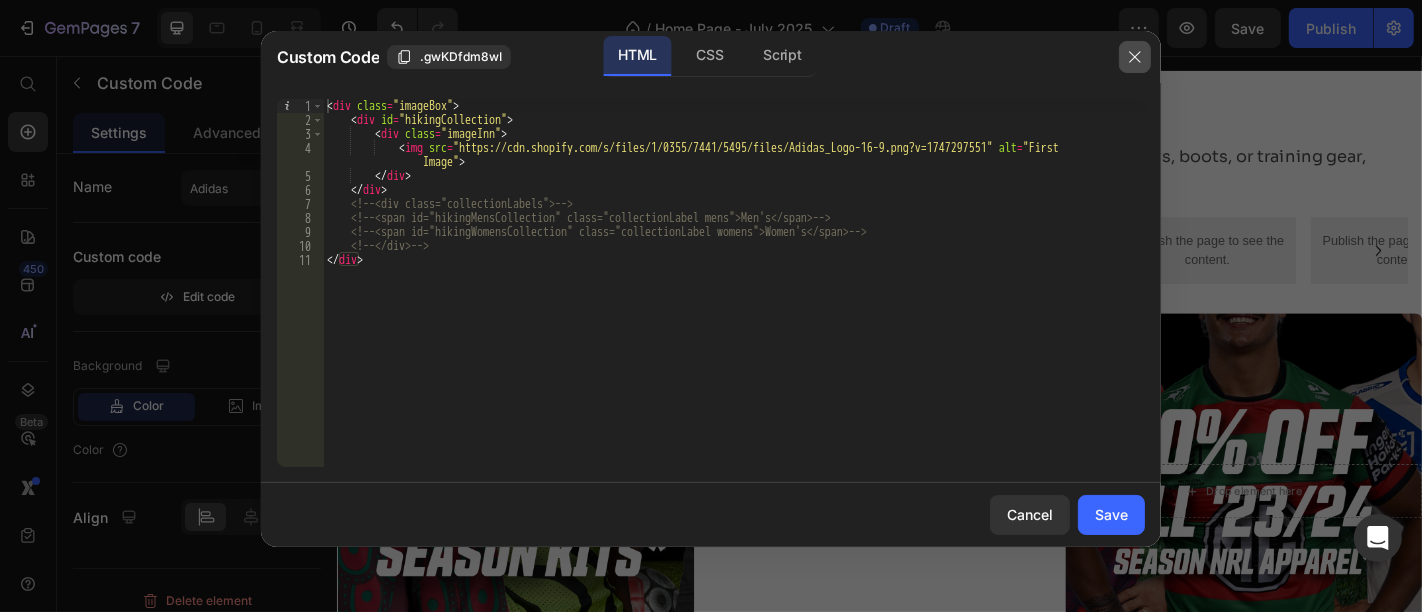 click 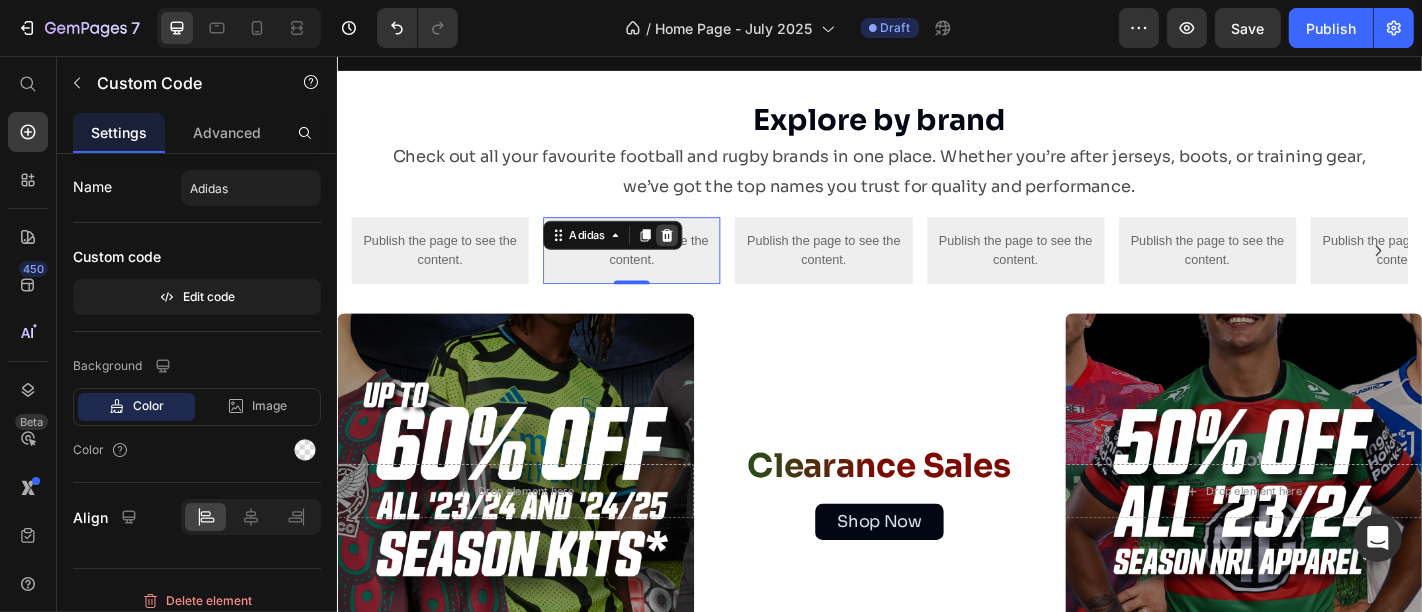 click 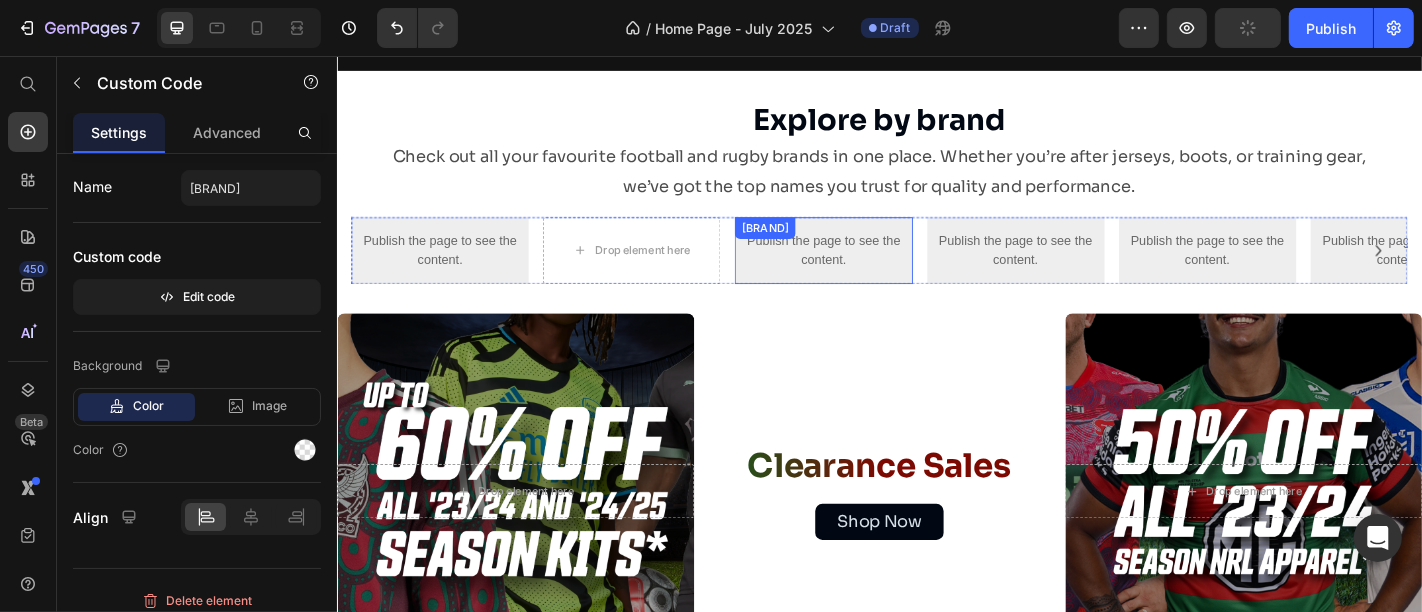 click on "Publish the page to see the content." at bounding box center (874, 271) 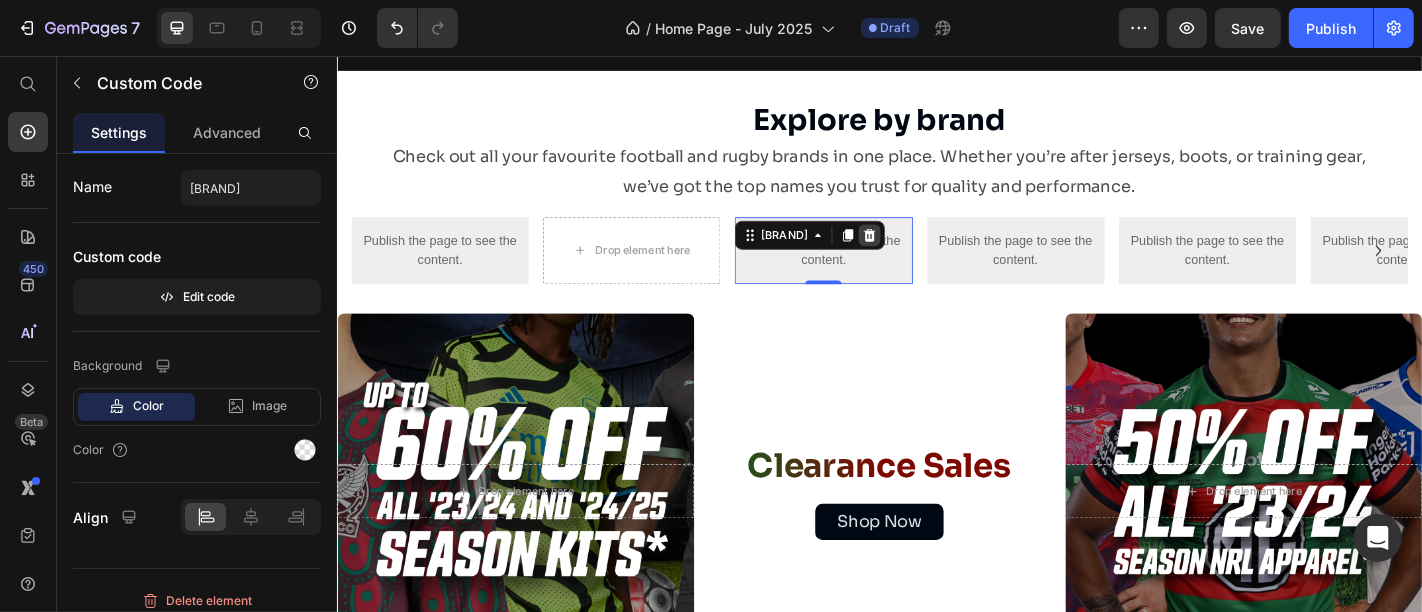 click 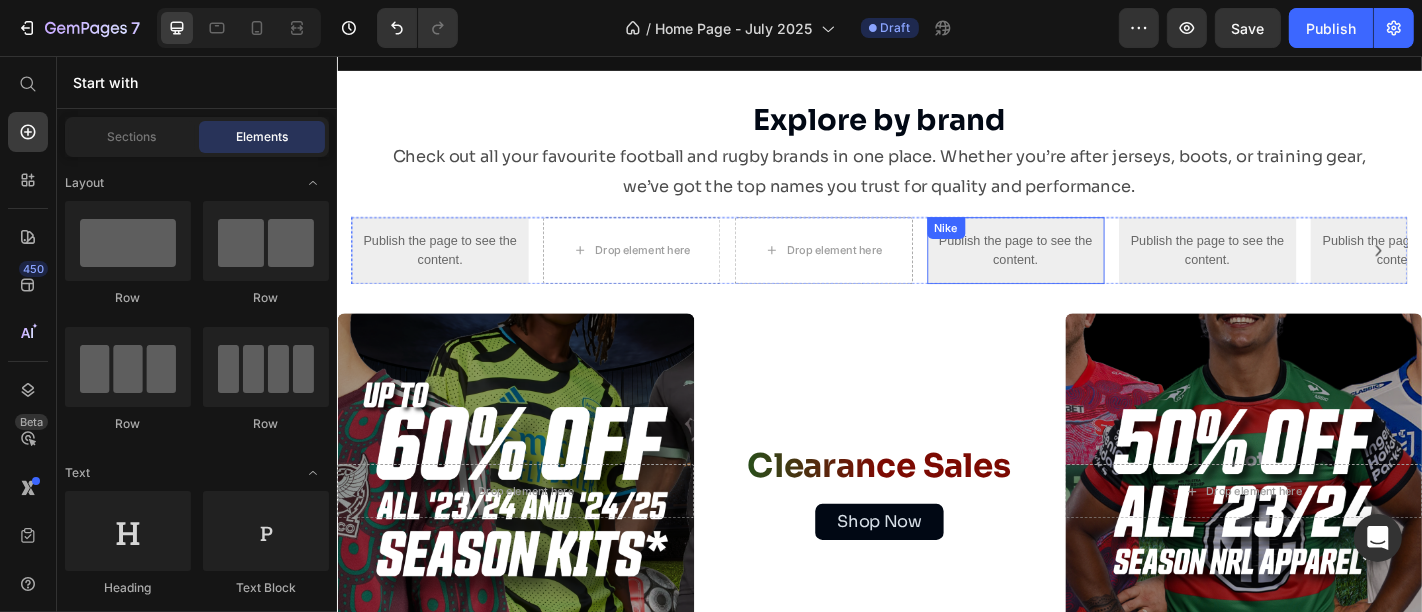 click on "Publish the page to see the content." at bounding box center (1087, 271) 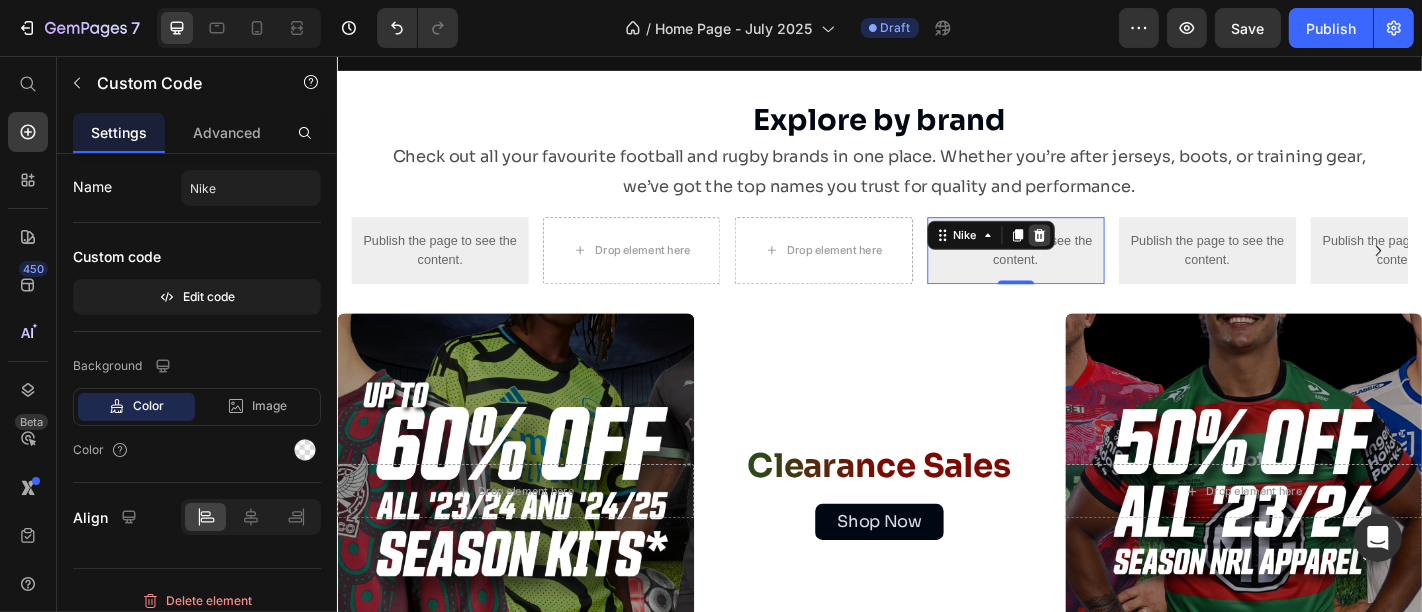 click 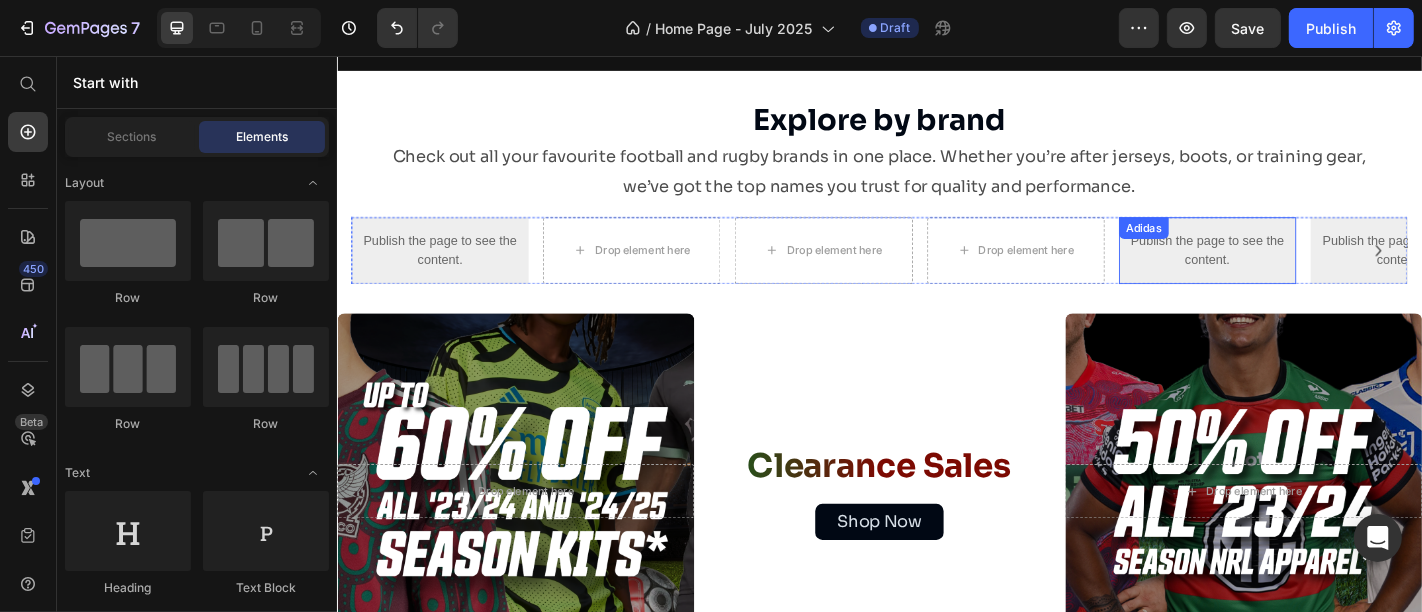 click on "Publish the page to see the content." at bounding box center [1299, 271] 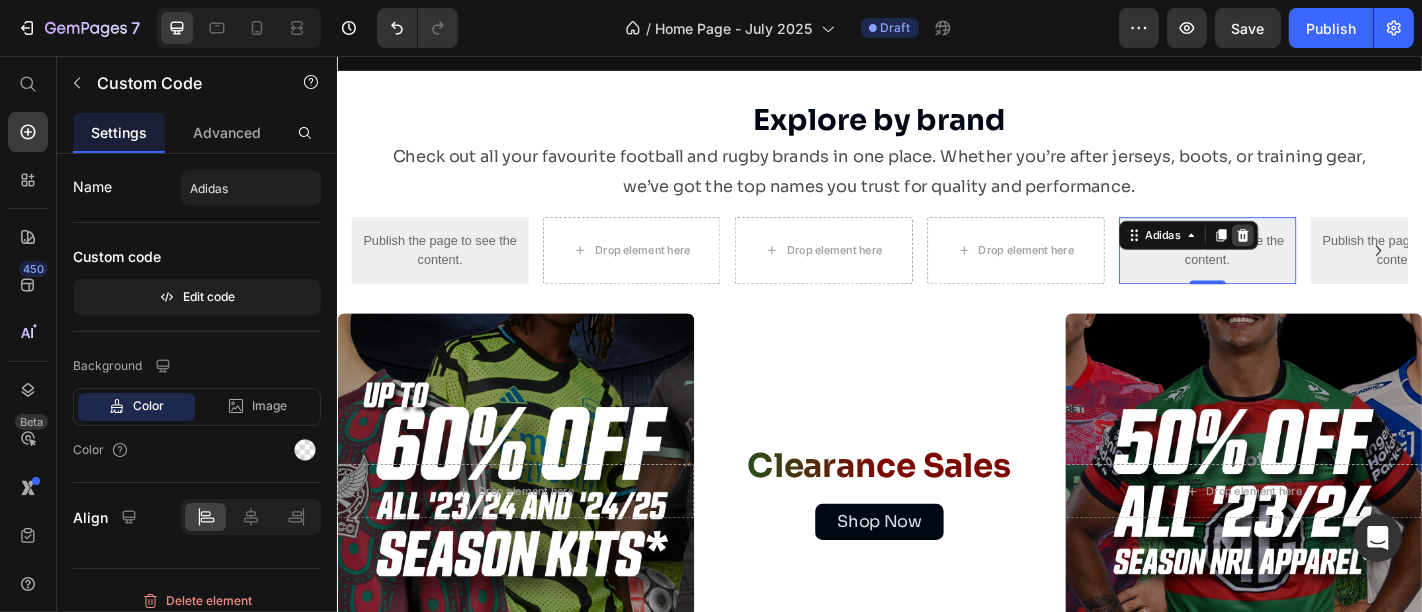 click 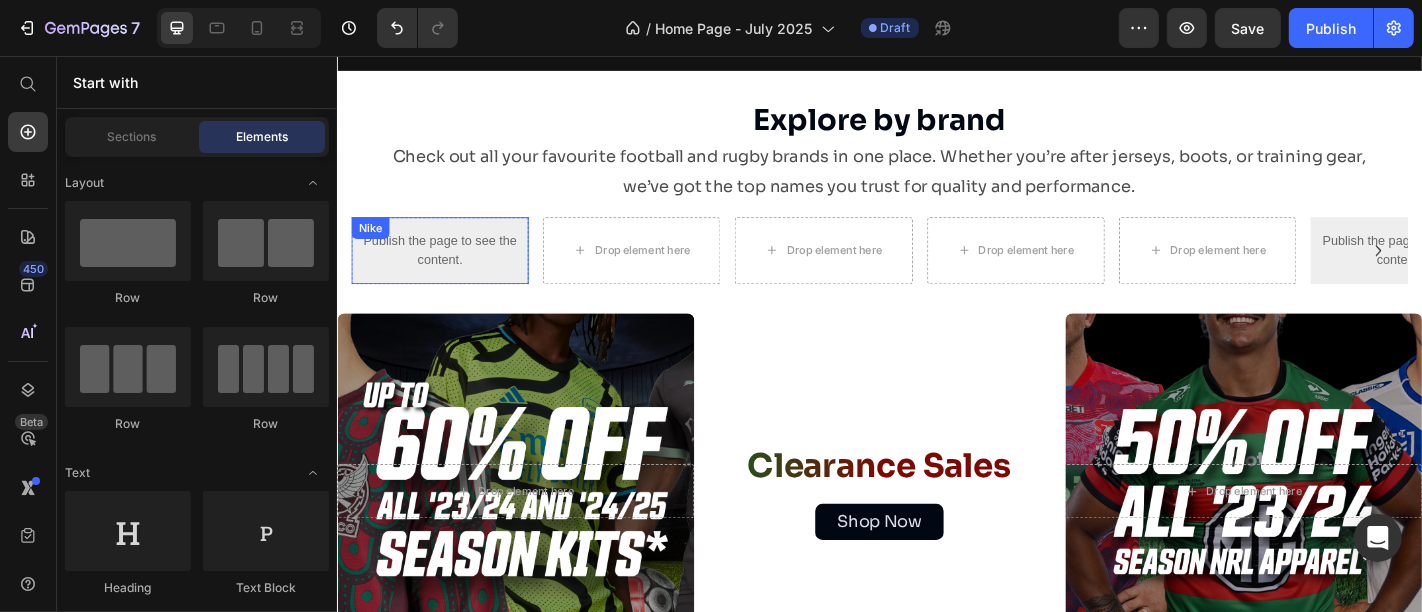 click on "Publish the page to see the content." at bounding box center [450, 271] 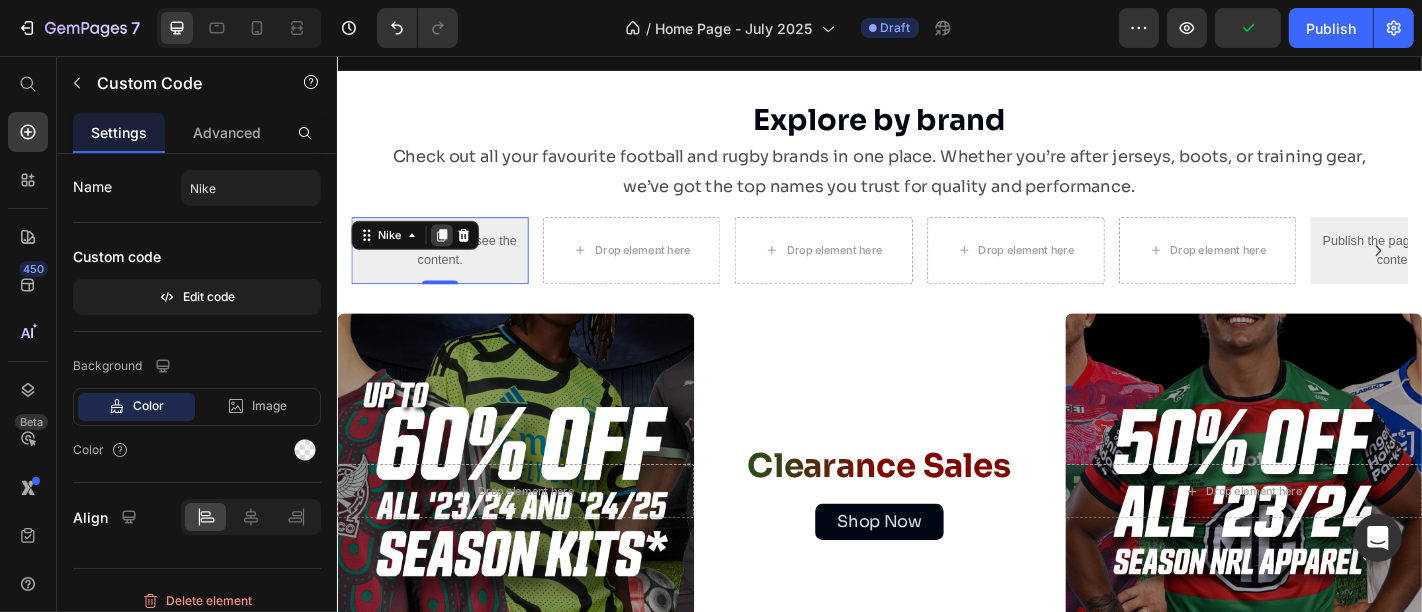 click 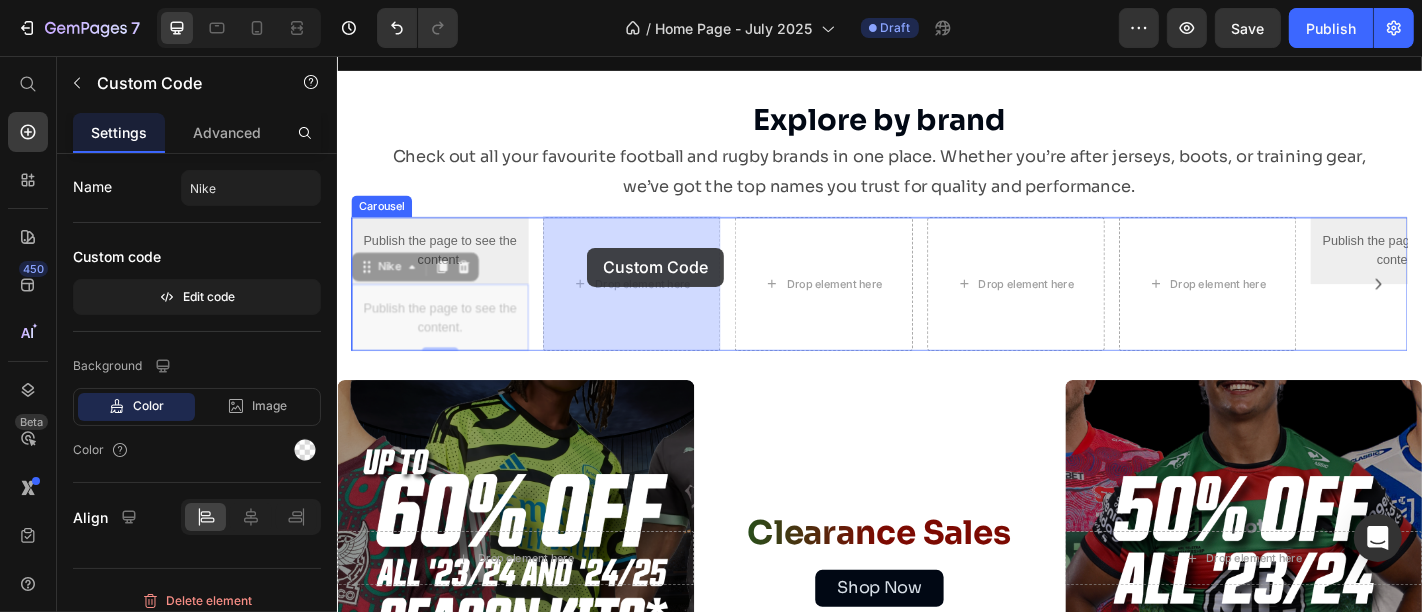 drag, startPoint x: 367, startPoint y: 288, endPoint x: 604, endPoint y: 266, distance: 238.0189 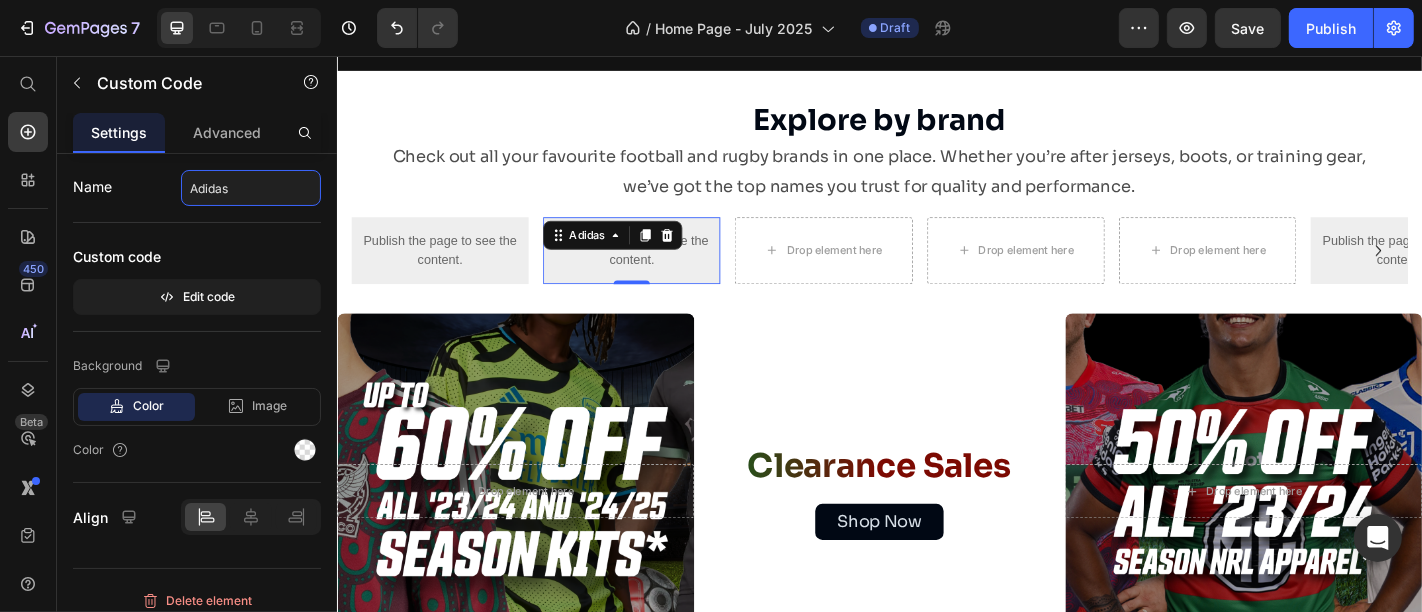 type on "Adidas" 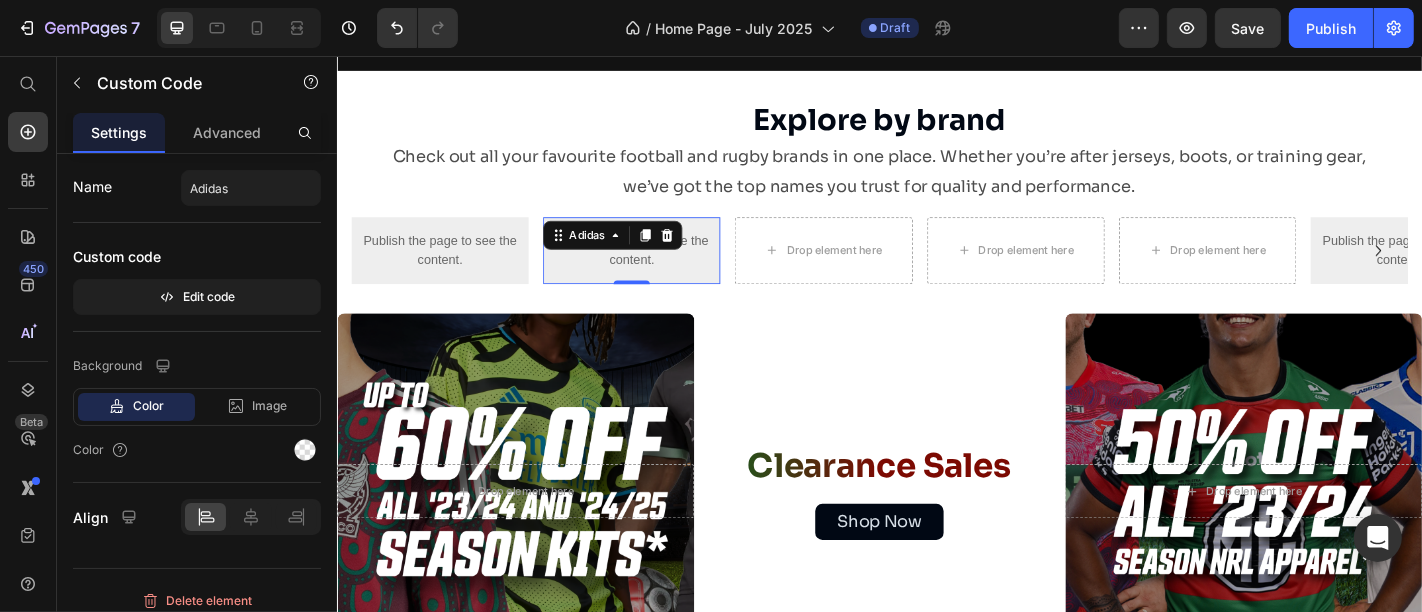 click on "Publish the page to see the content." at bounding box center [662, 271] 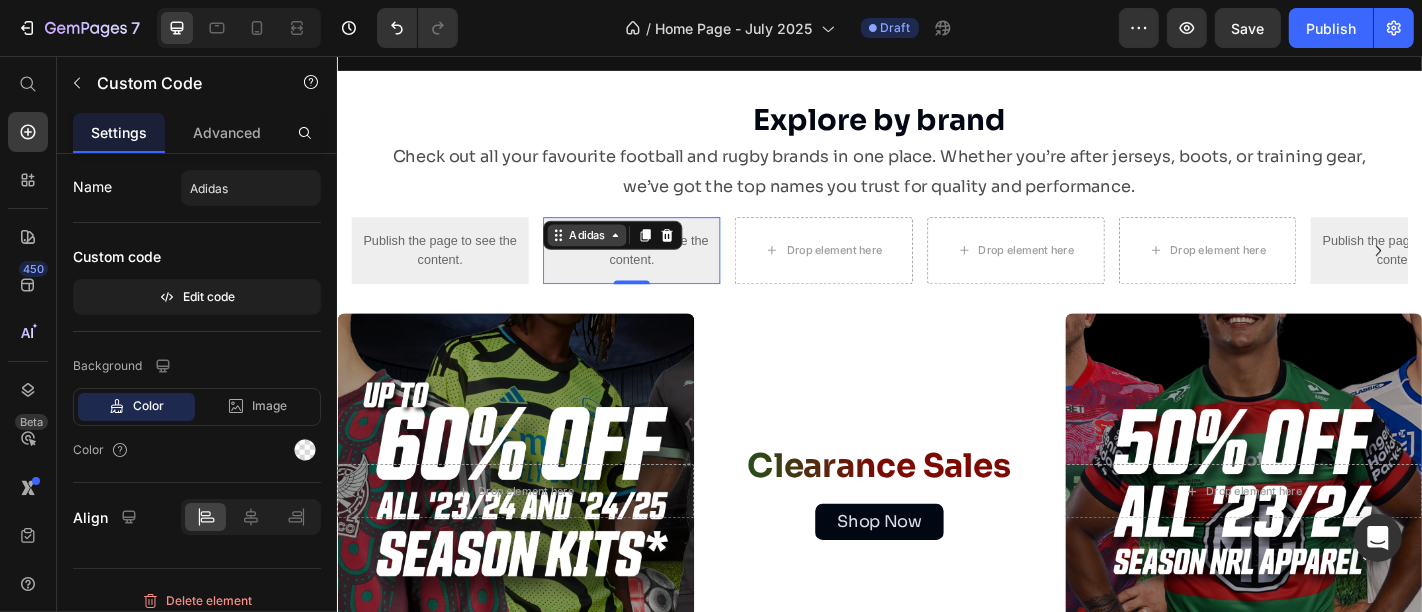 click on "Adidas" at bounding box center [612, 254] 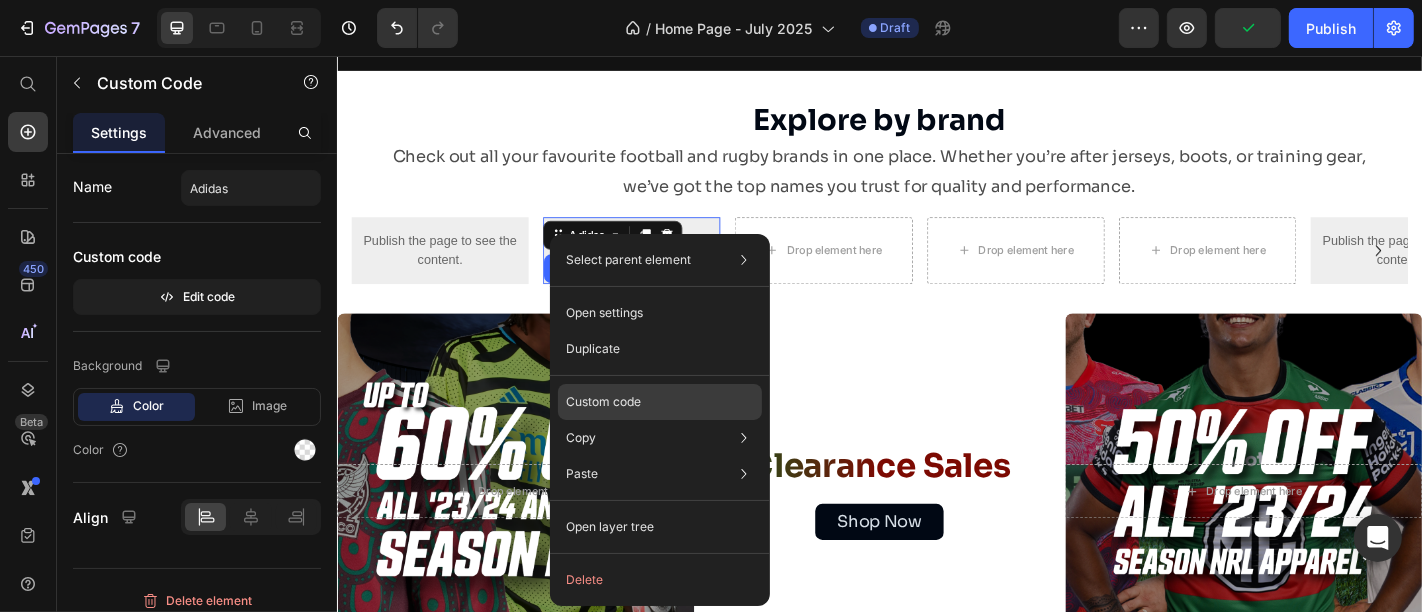 click on "Custom code" at bounding box center [603, 402] 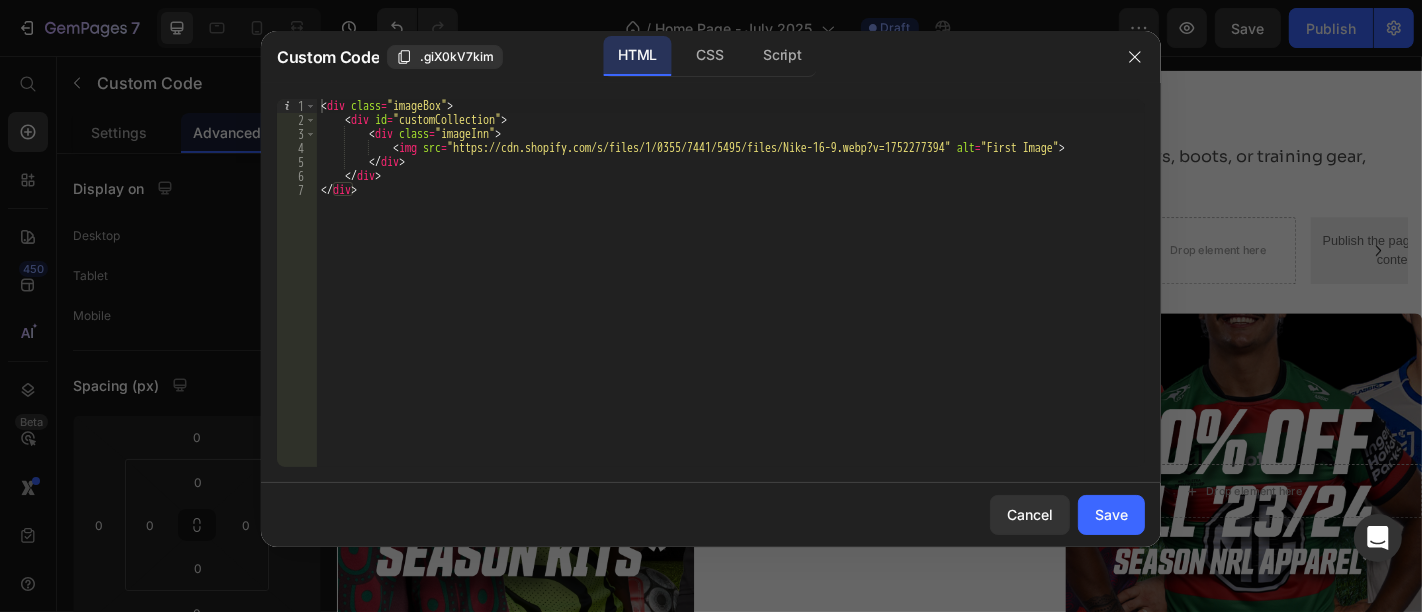 click on "< div   class = "imageBox" >      < div   id = "customCollection" >           < div   class = "imageInn" >                < img   src = "https://cdn.shopify.com/s/files/1/0355/7441/5495/files/Nike-16-9.webp?v=1752277394"   alt = "First Image" >           </ div >      </ div > </ div >" at bounding box center [731, 297] 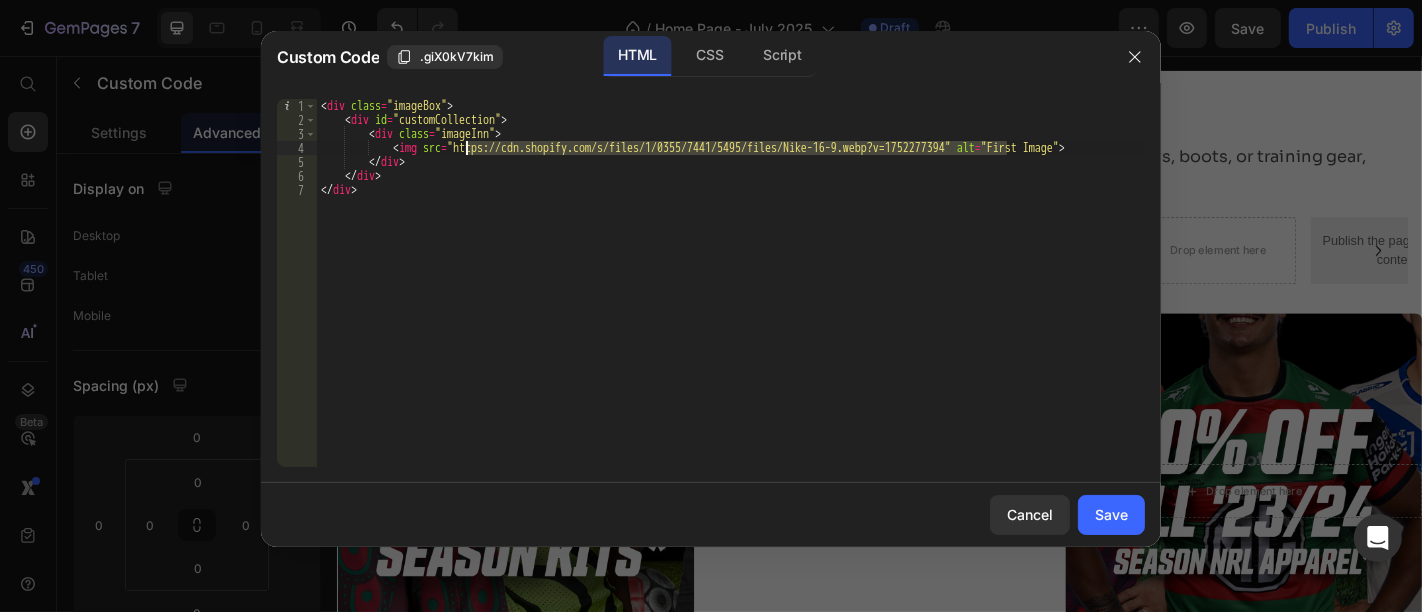 paste on "Adidas1.jpg" 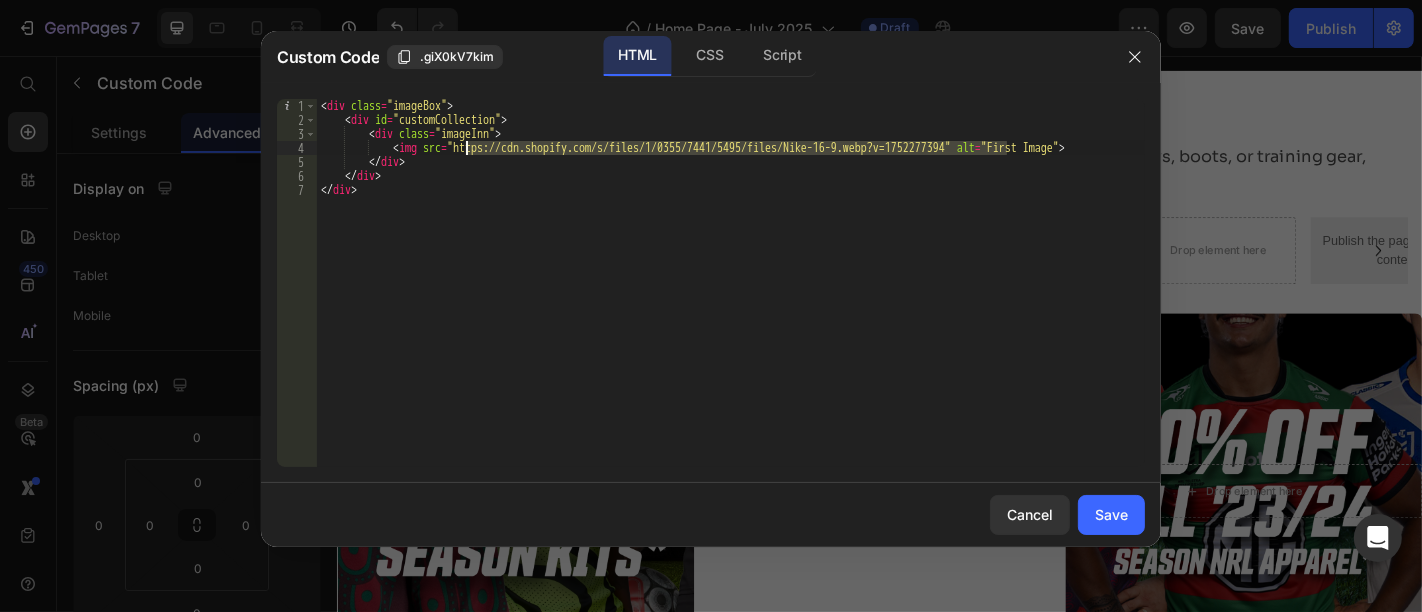 type on "<img src="https://cdn.shopify.com/s/files/1/0355/7441/5495/files/Adidas1.jpg?v=1752277394" alt="First Image">" 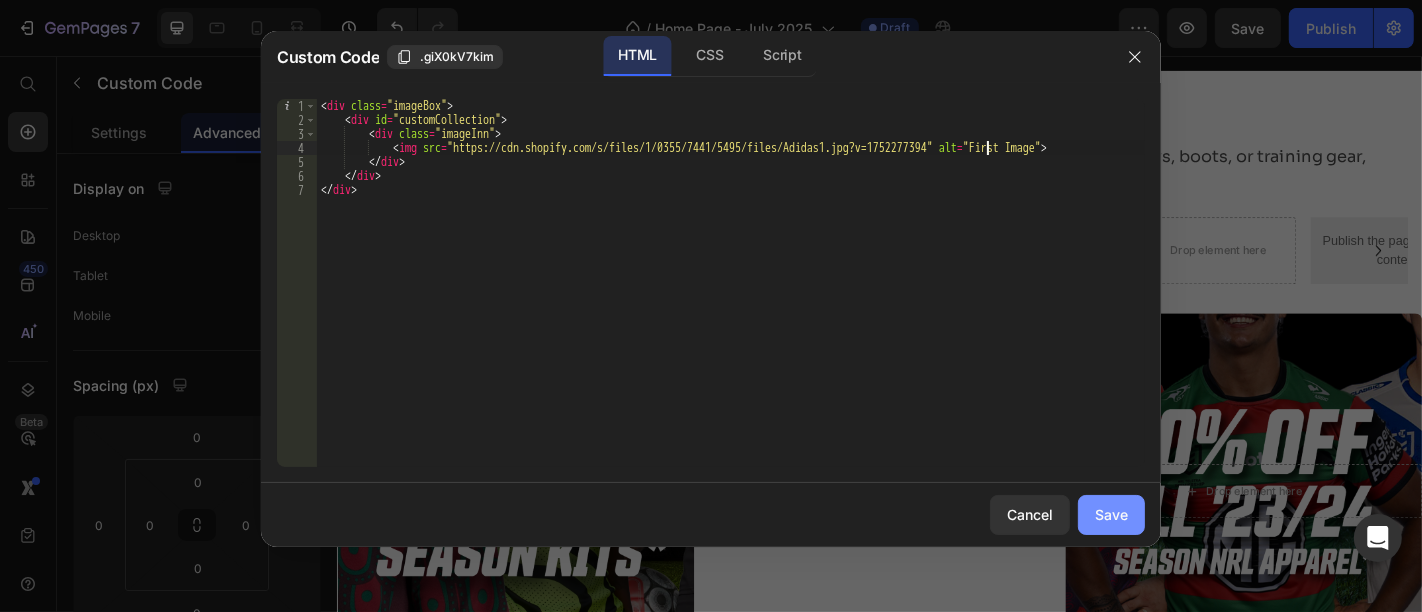 click on "Save" at bounding box center (1111, 514) 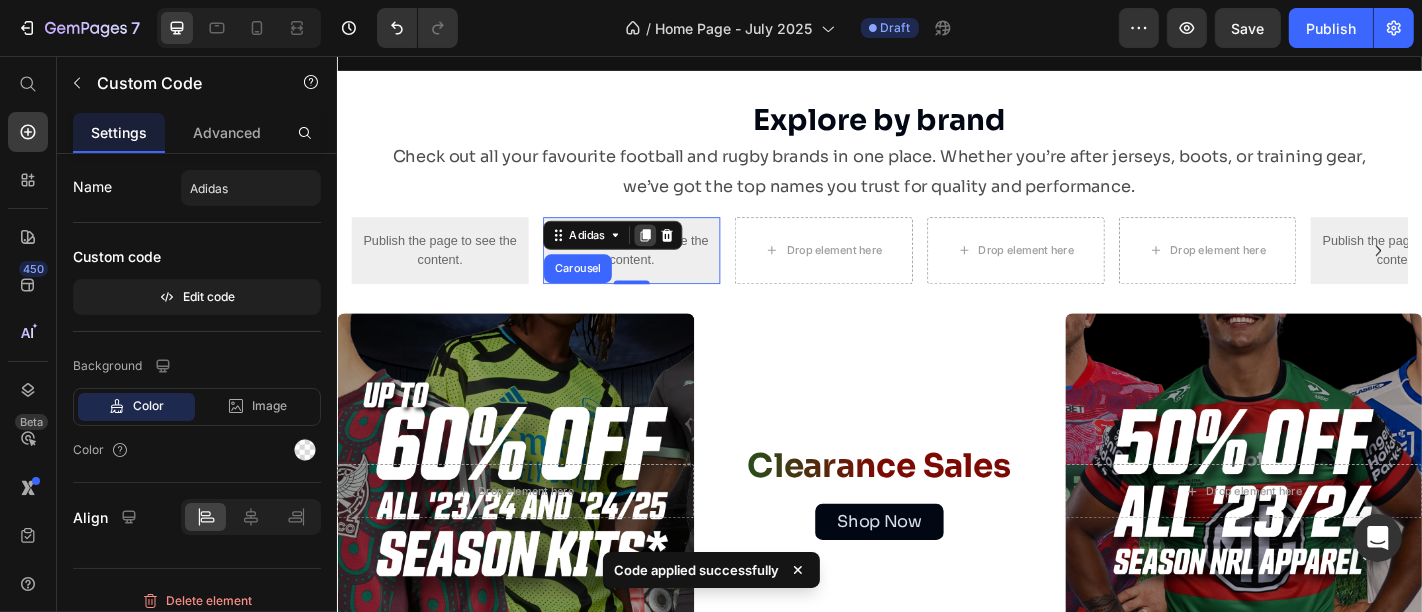 click 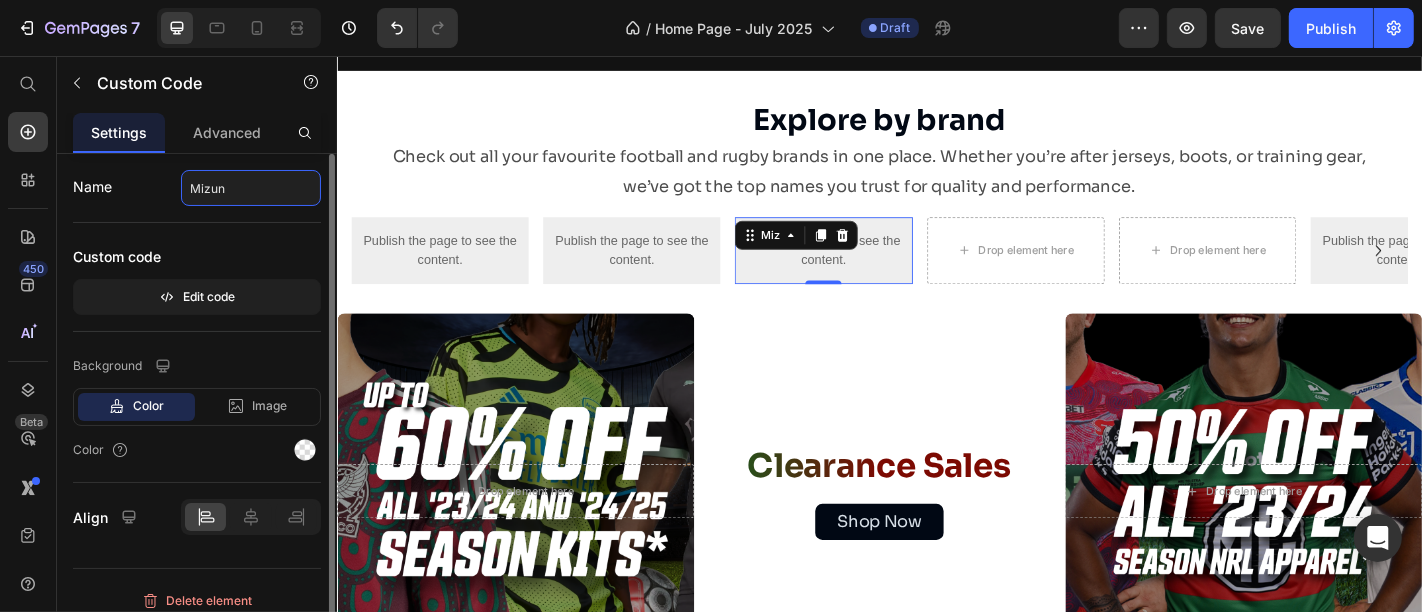 type on "Mizuno" 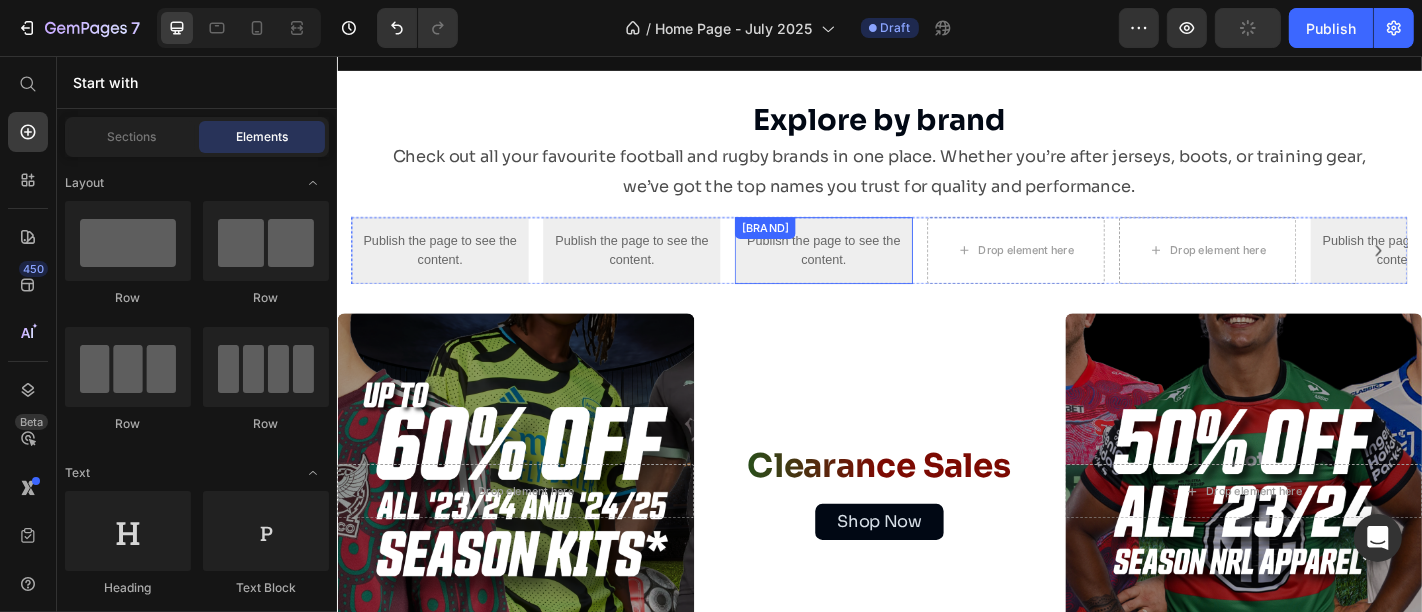 click on "Publish the page to see the content." at bounding box center (874, 271) 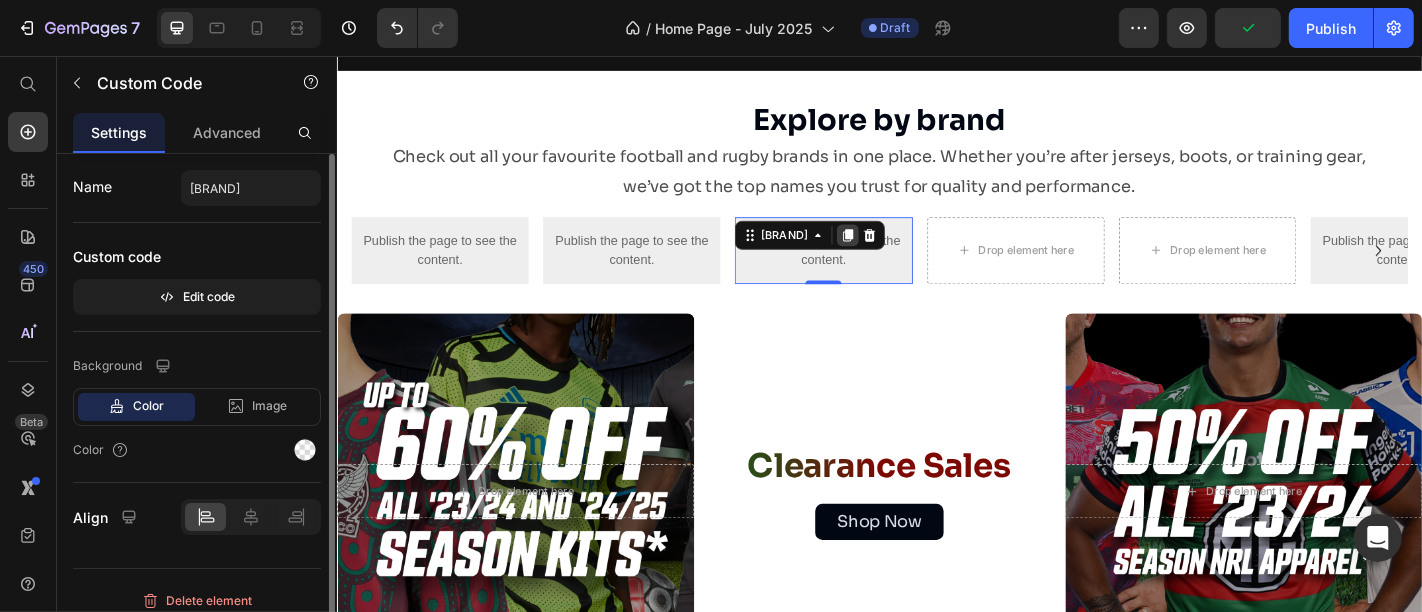 click 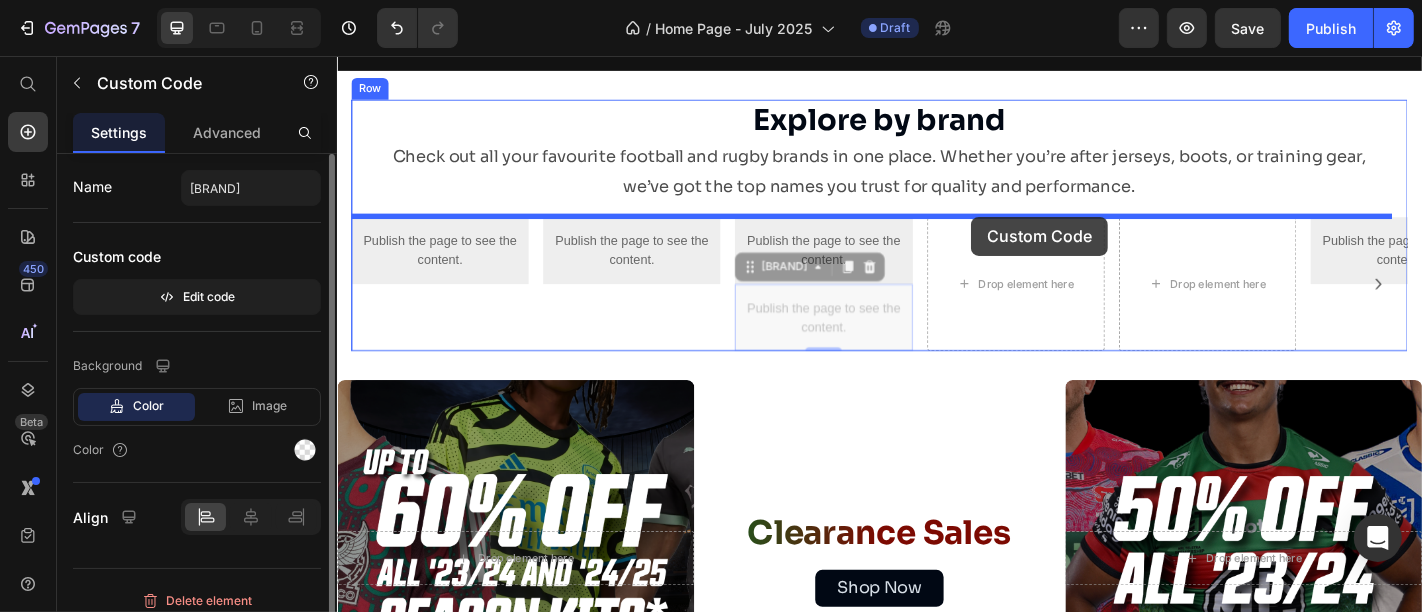 drag, startPoint x: 797, startPoint y: 281, endPoint x: 1038, endPoint y: 233, distance: 245.7336 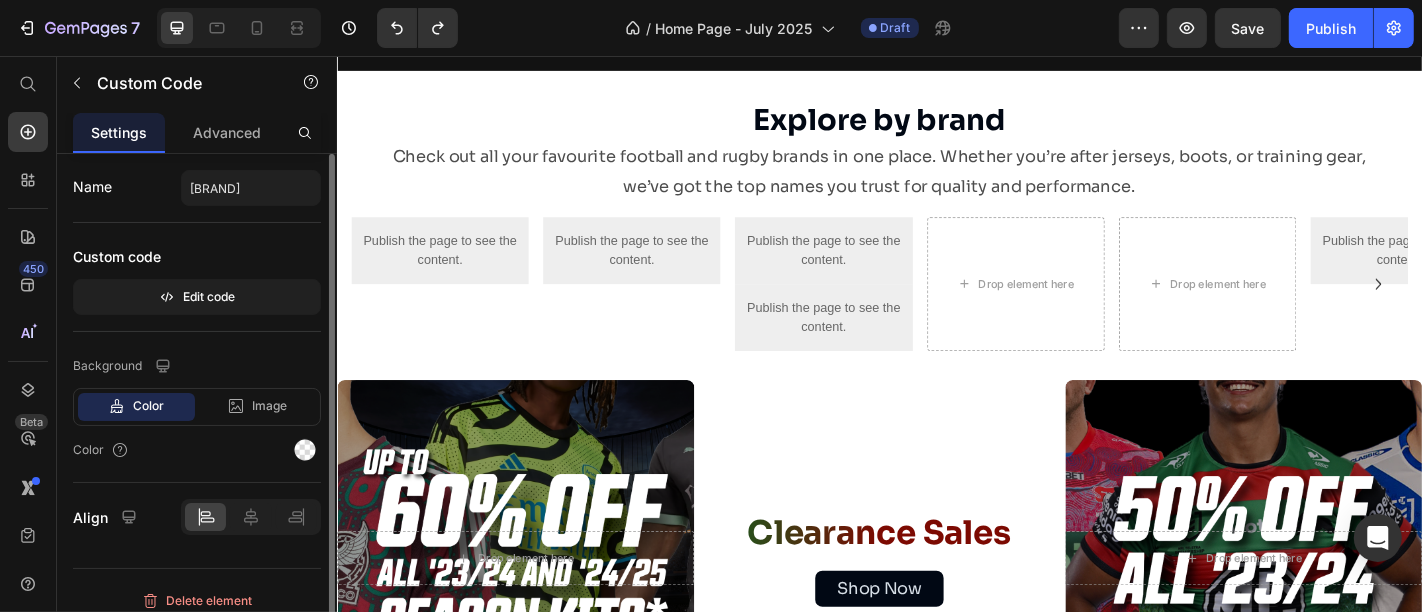click on "Publish the page to see the content." at bounding box center (874, 345) 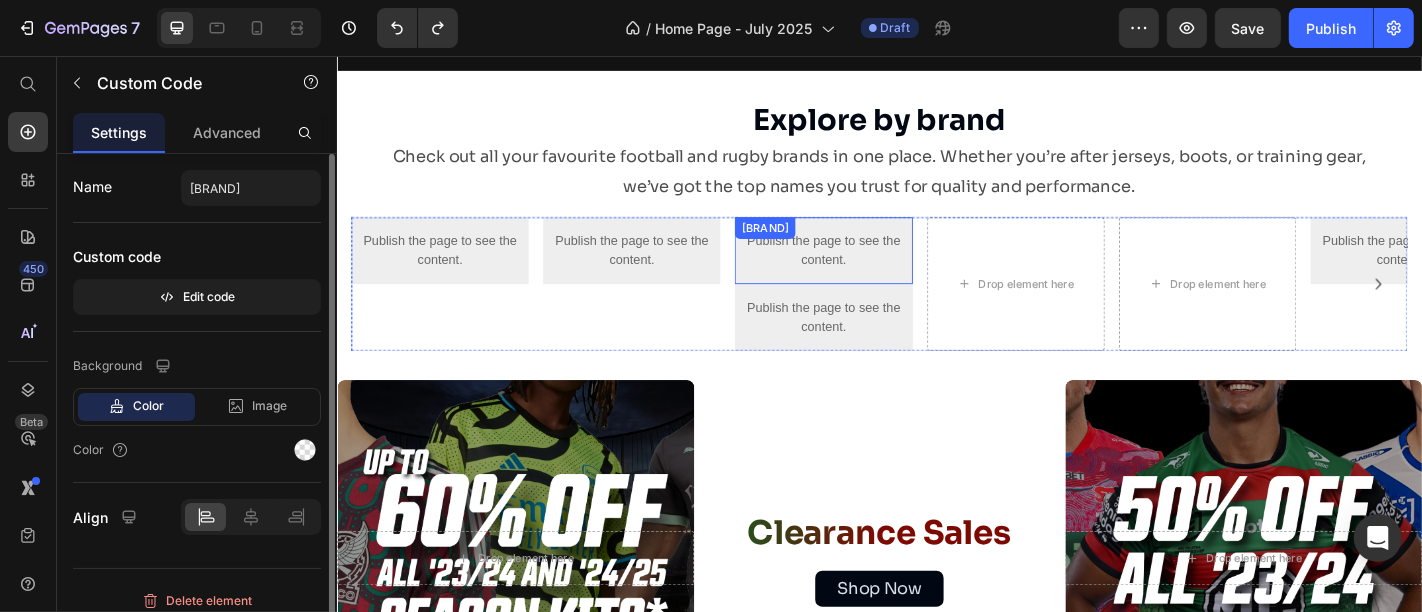 click on "Publish the page to see the content.
Mizuno" at bounding box center [874, 271] 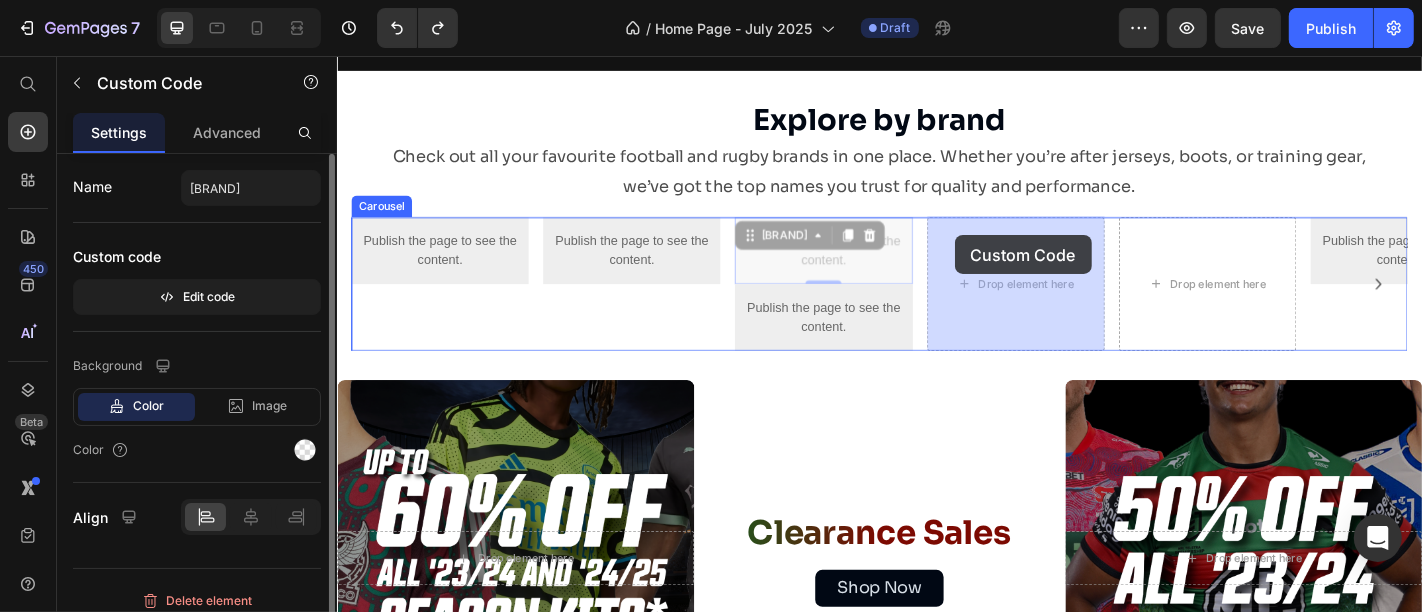 drag, startPoint x: 790, startPoint y: 256, endPoint x: 1019, endPoint y: 253, distance: 229.01965 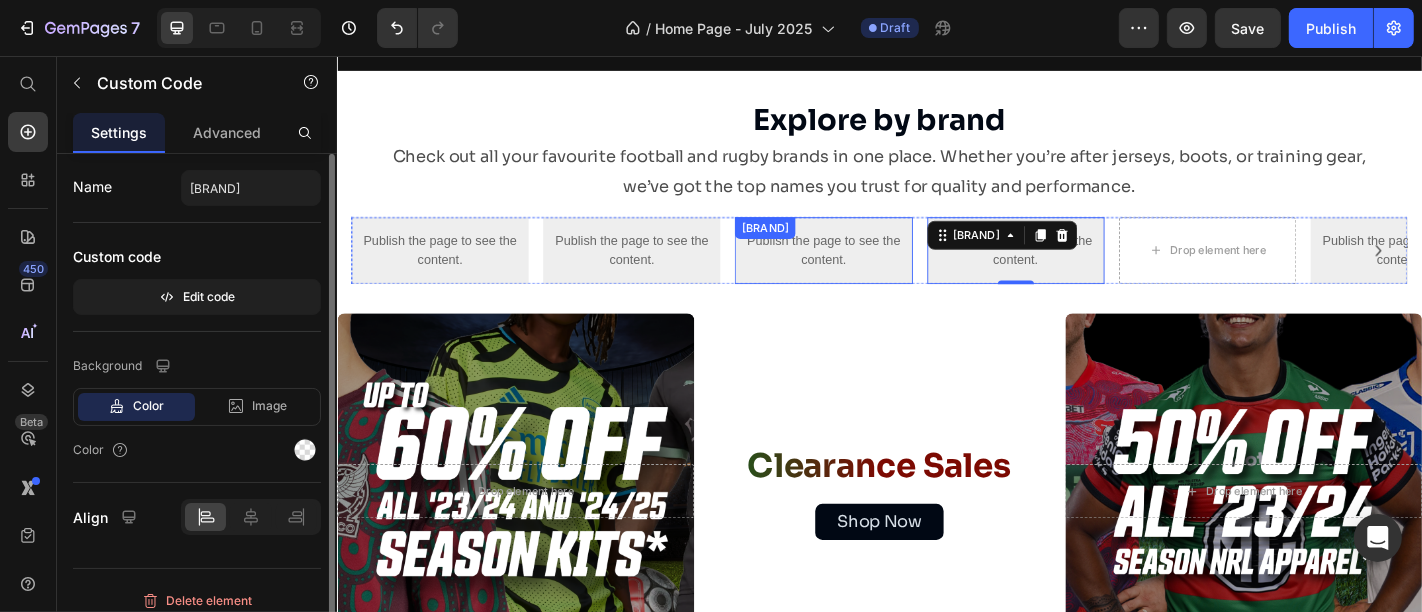 click on "Publish the page to see the content." at bounding box center (874, 271) 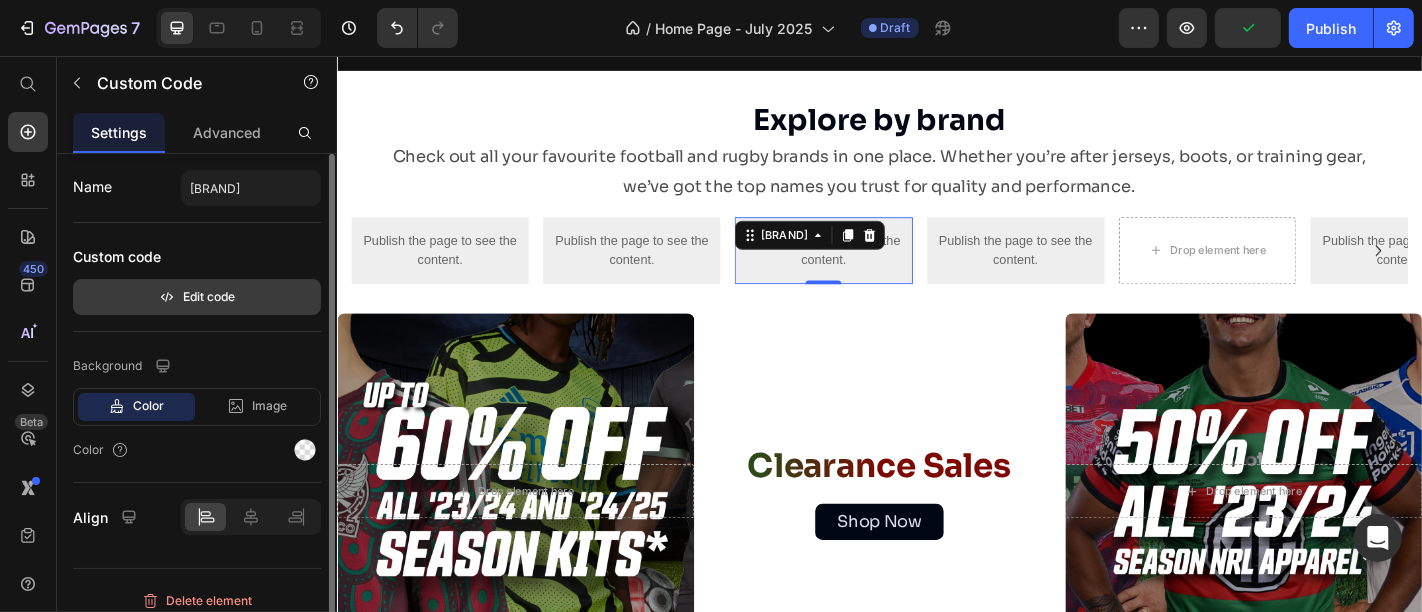 click on "Edit code" at bounding box center [197, 297] 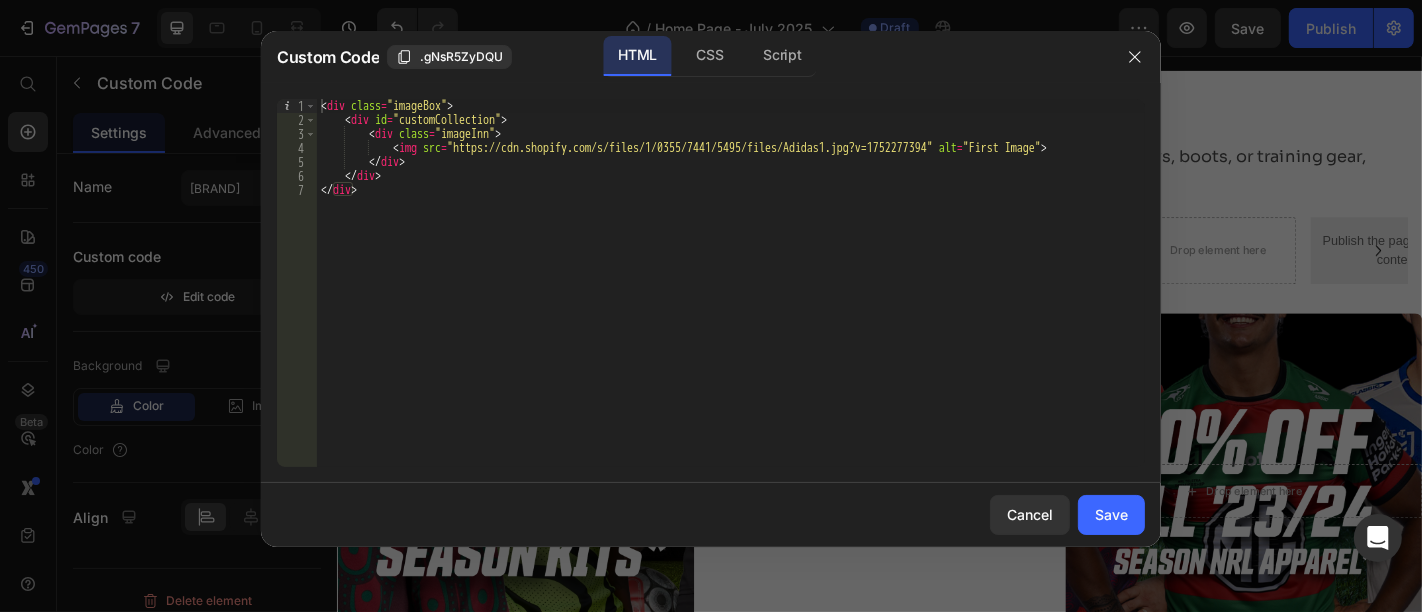 click on "< div   class = "imageBox" >      < div   id = "customCollection" >           < div   class = "imageInn" >                < img   src = "https://cdn.shopify.com/s/files/1/0355/7441/5495/files/Adidas1.jpg?v=1752277394"   alt = "First Image" >           </ div >      </ div > </ div >" at bounding box center (731, 297) 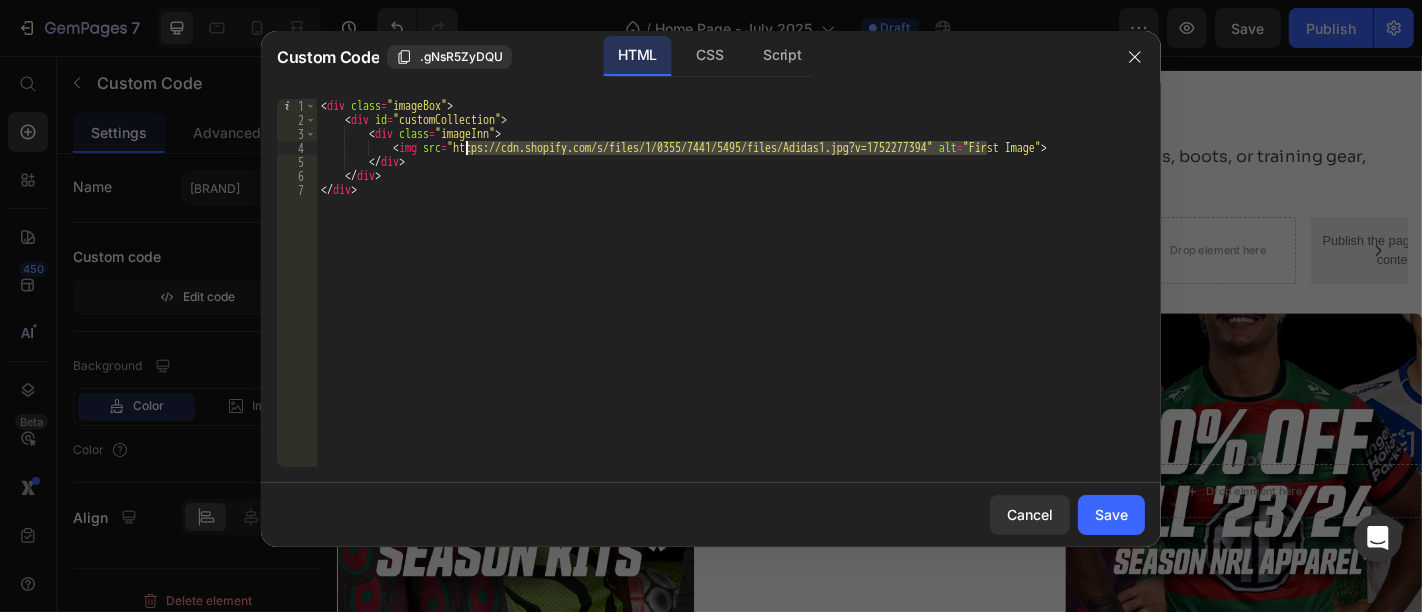 paste on "Mizuno_logo1.png?v=1752277438" 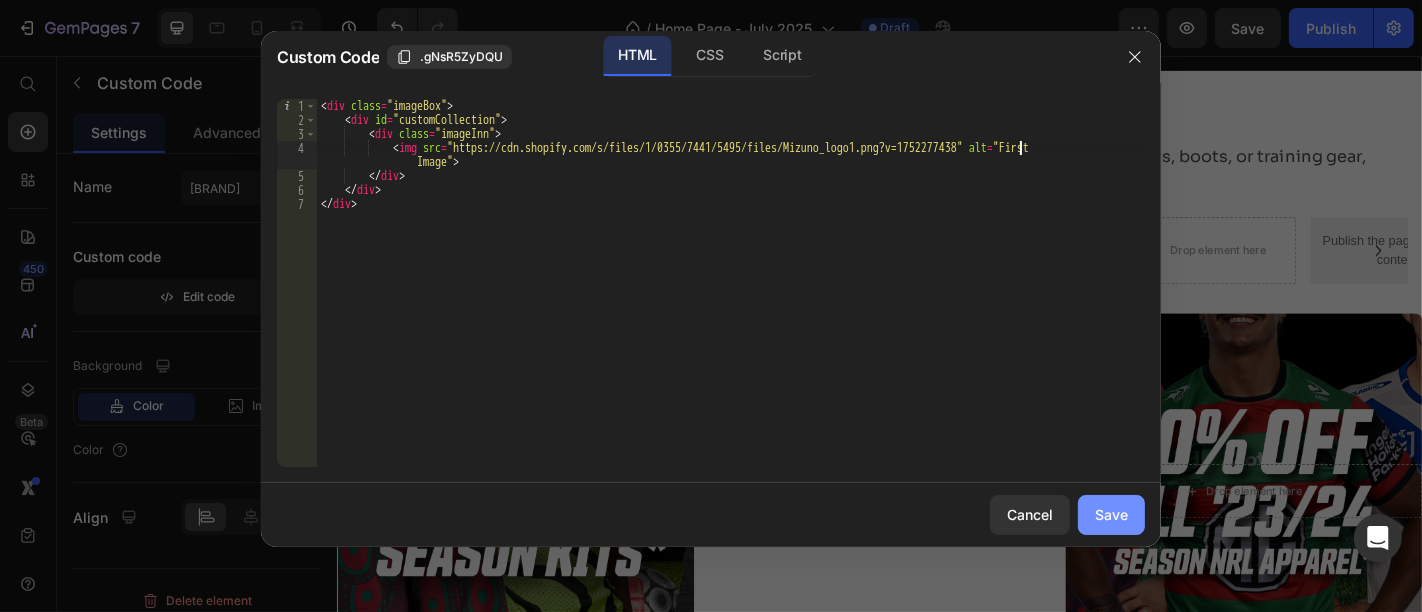 click on "Save" at bounding box center [1111, 514] 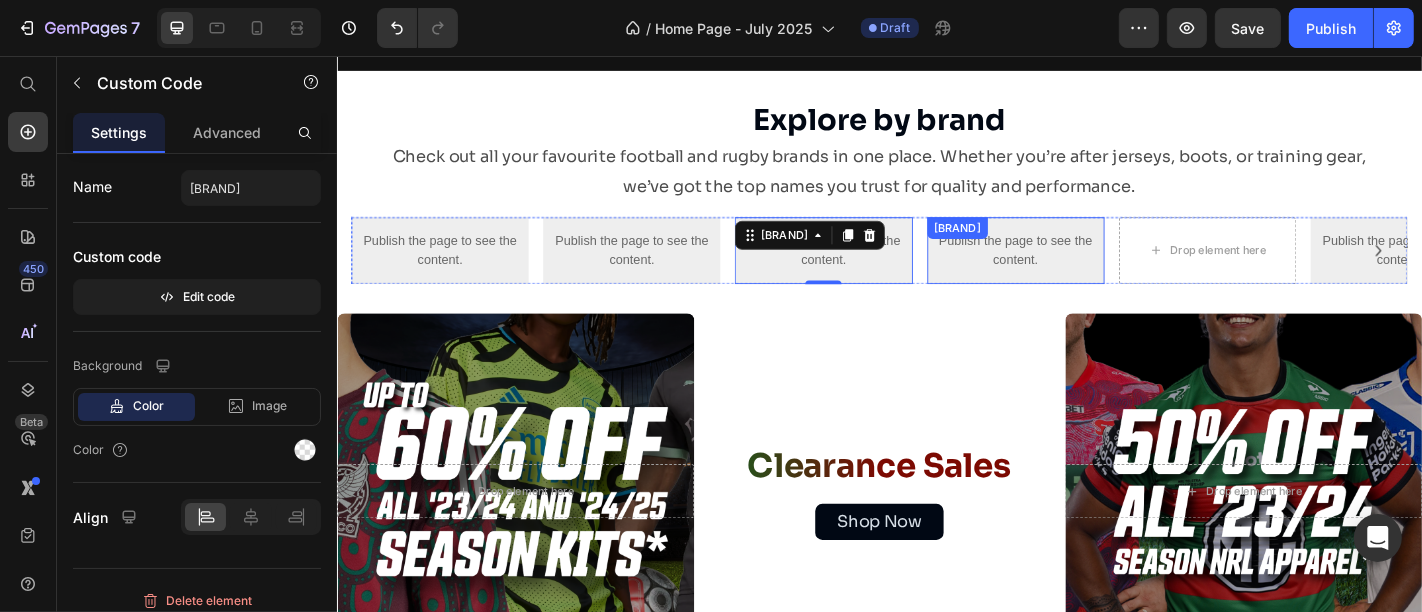 click on "Publish the page to see the content." at bounding box center [1087, 271] 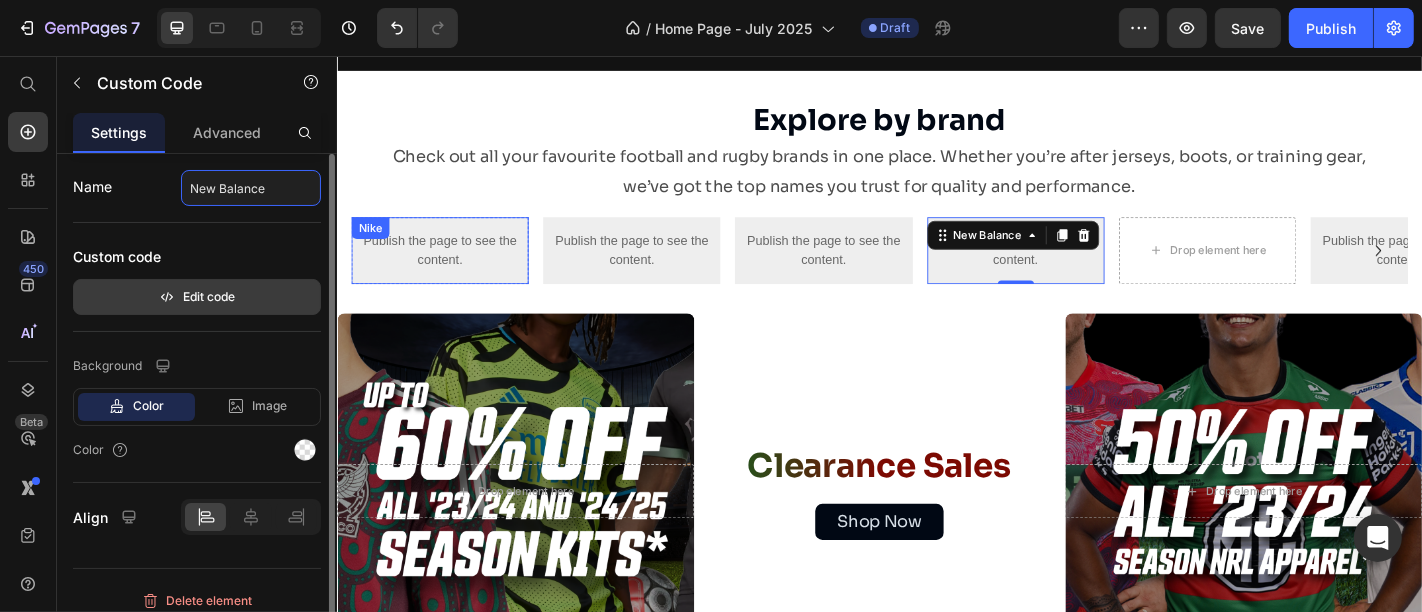 type on "New Balance" 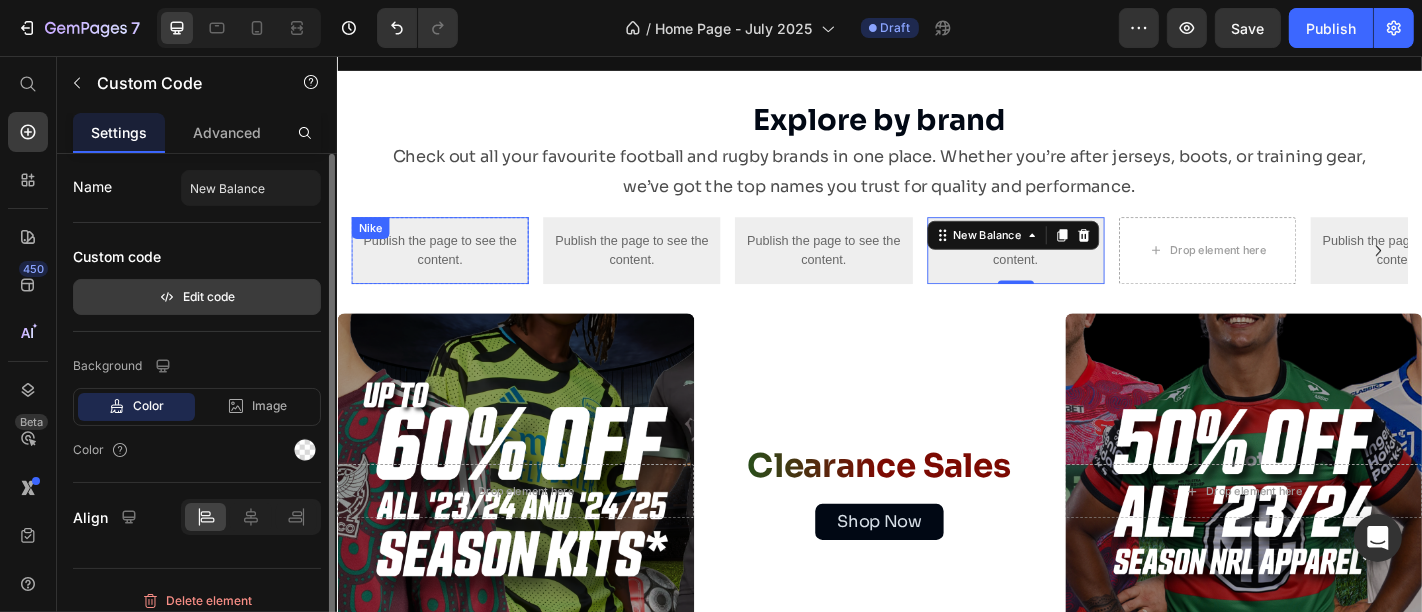 click on "Edit code" at bounding box center [197, 297] 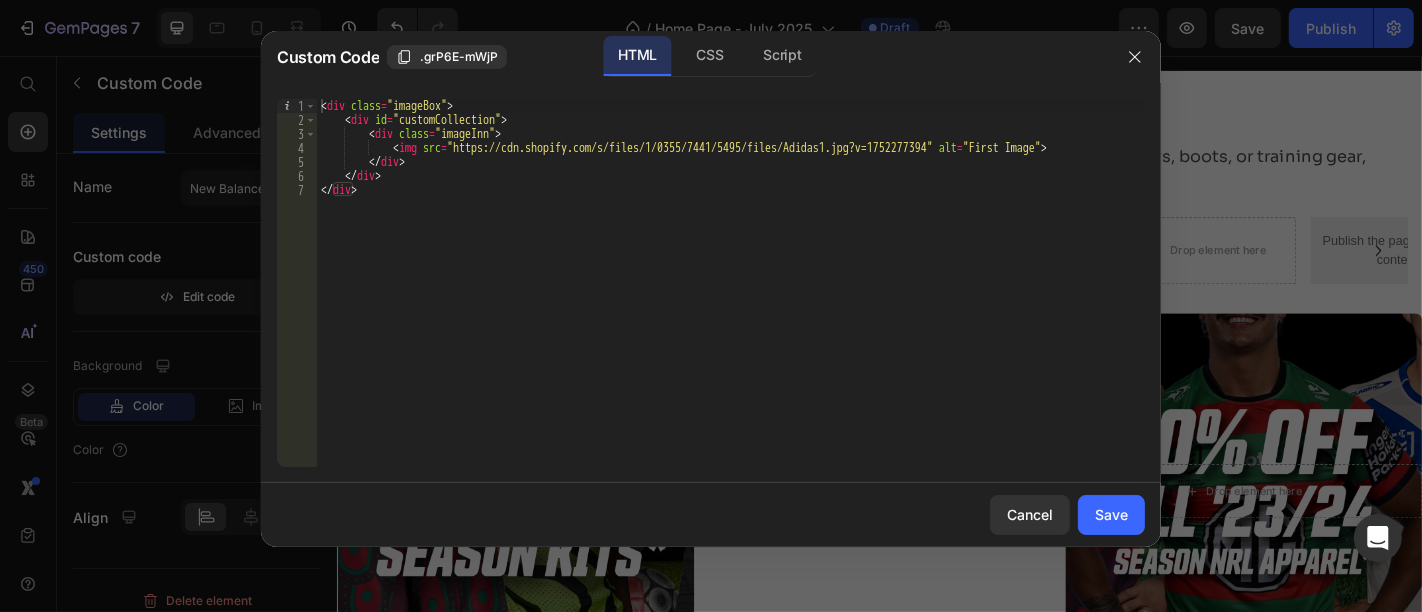click on "< div   class = "imageBox" >      < div   id = "customCollection" >           < div   class = "imageInn" >                < img   src = "https://cdn.shopify.com/s/files/1/0355/7441/5495/files/Adidas1.jpg?v=1752277394"   alt = "First Image" >           </ div >      </ div > </ div >" at bounding box center (731, 297) 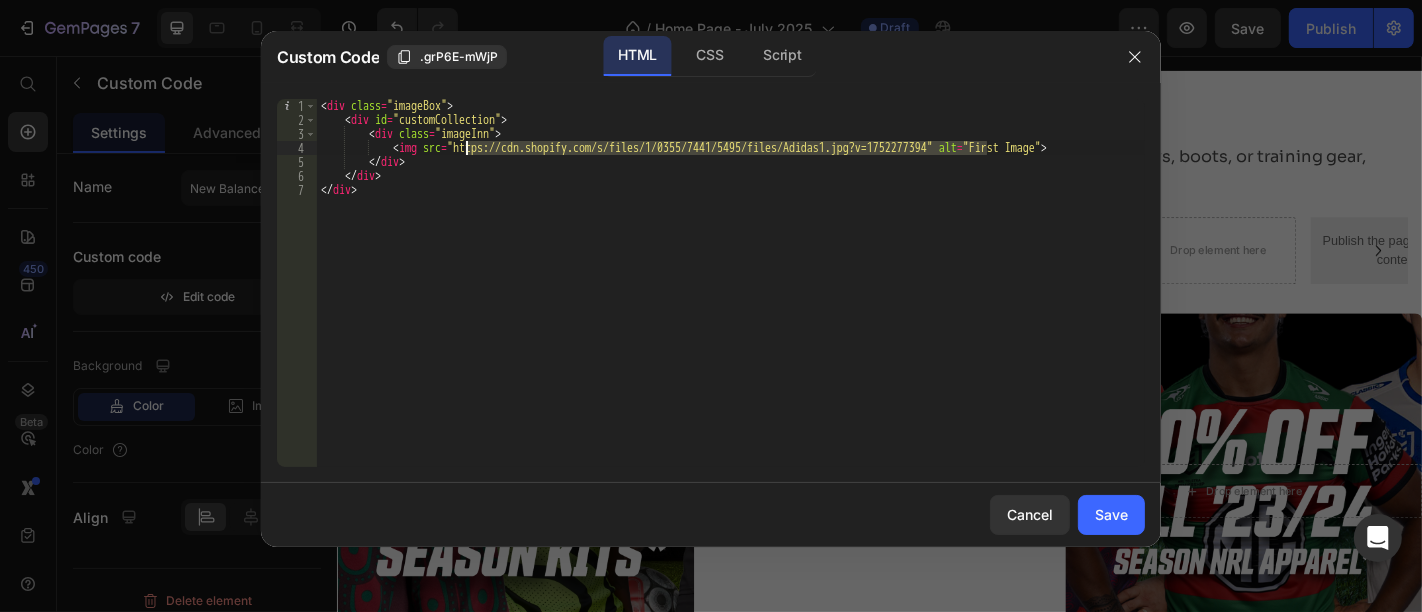 paste on "new-balance.png?v=1752277395" 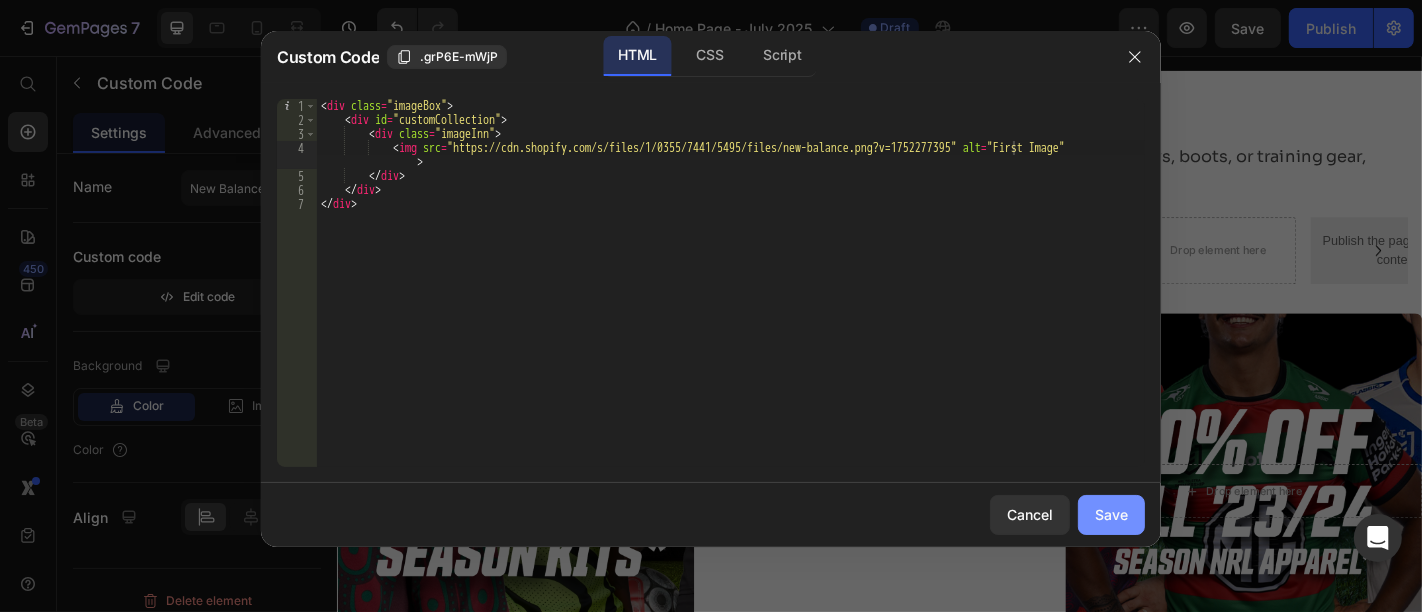 click on "Save" 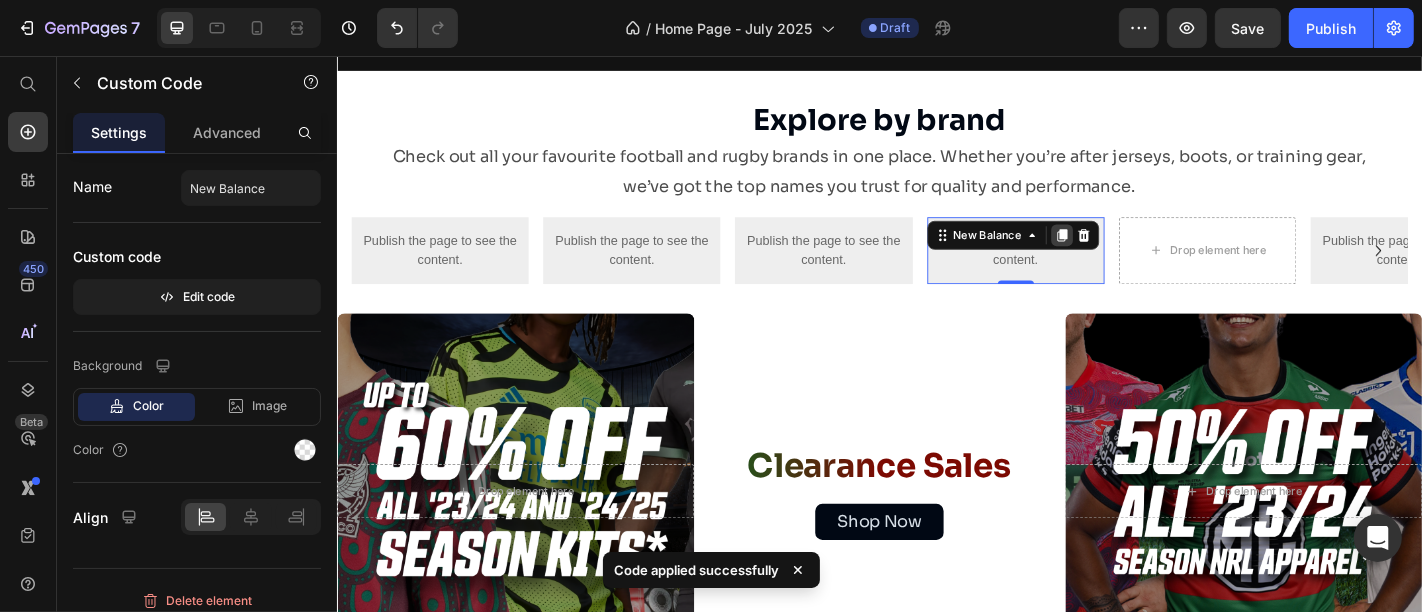 click at bounding box center [1138, 254] 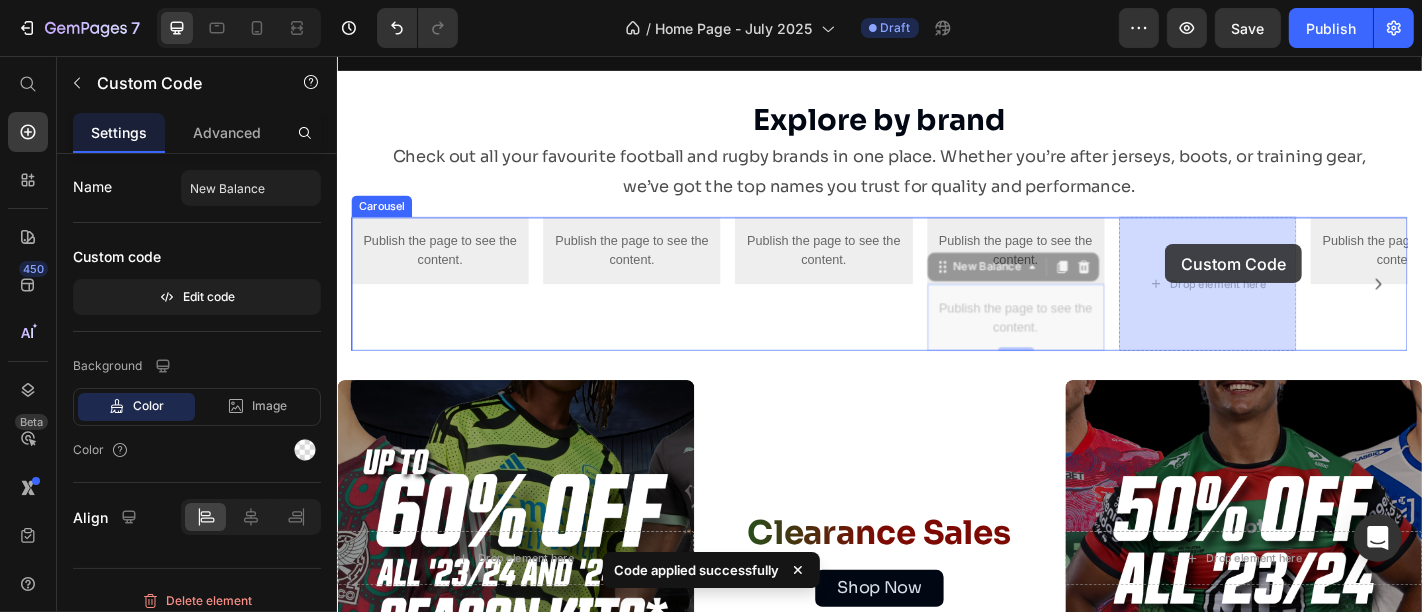 drag, startPoint x: 1001, startPoint y: 284, endPoint x: 1251, endPoint y: 263, distance: 250.88045 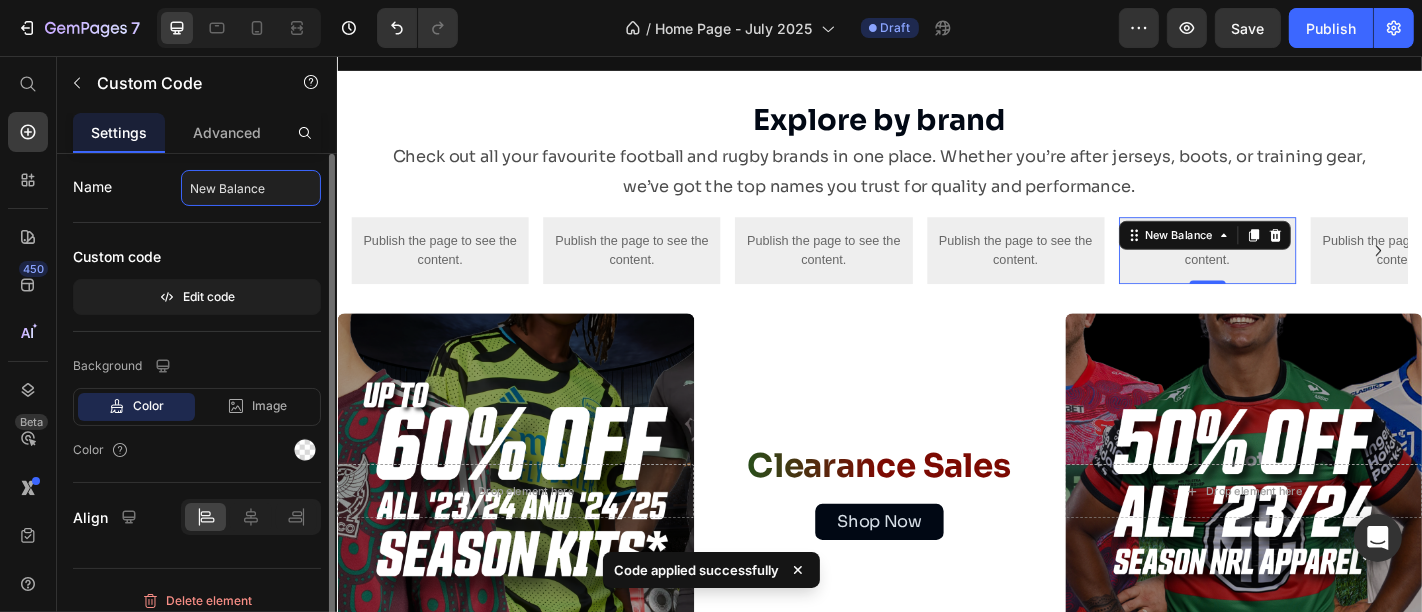 click on "New Balance" 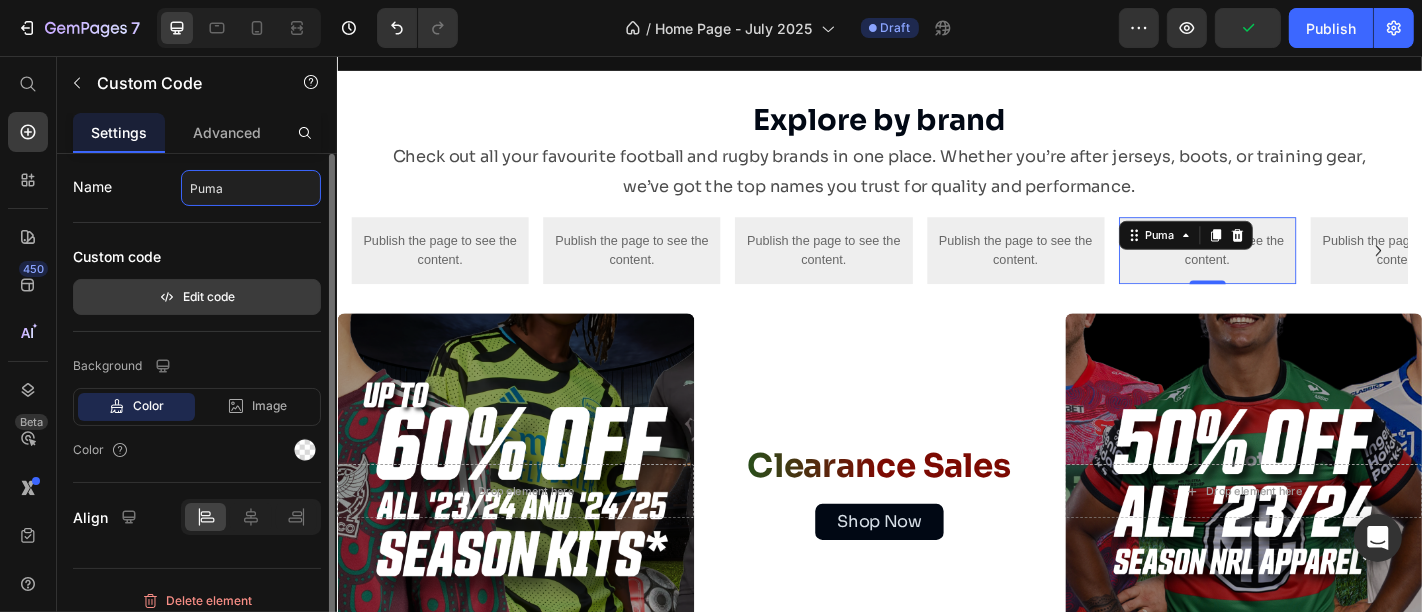 type on "Puma" 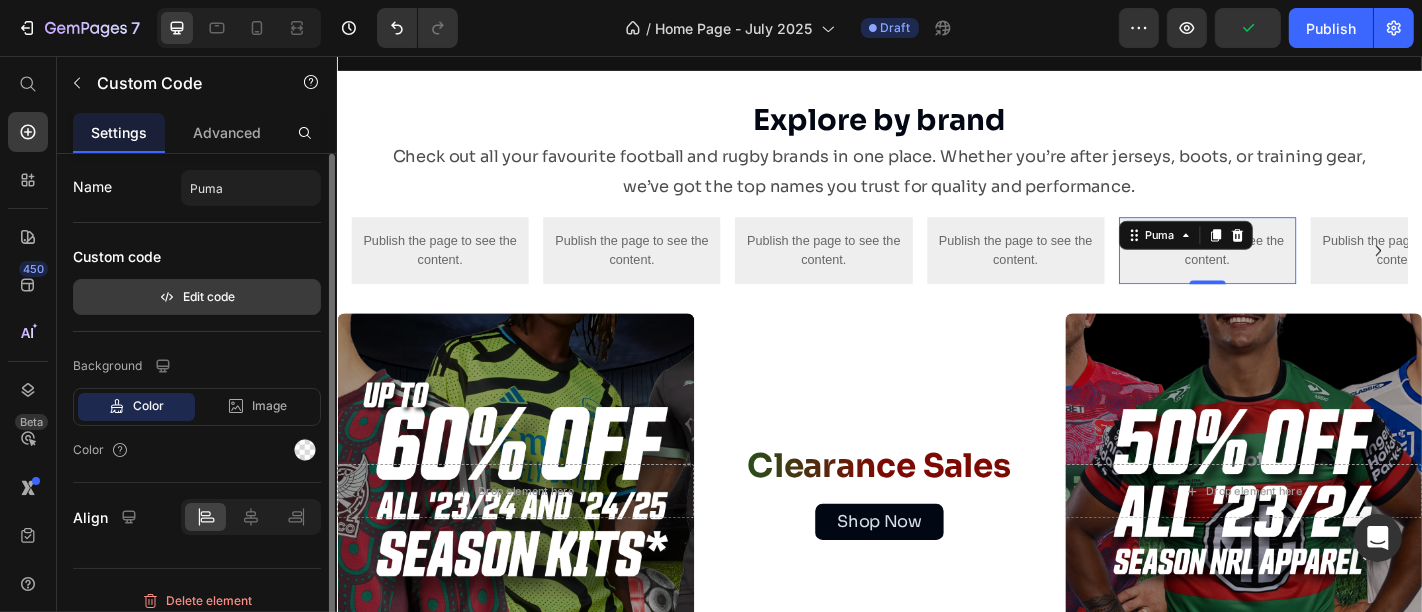 click on "Edit code" at bounding box center (197, 297) 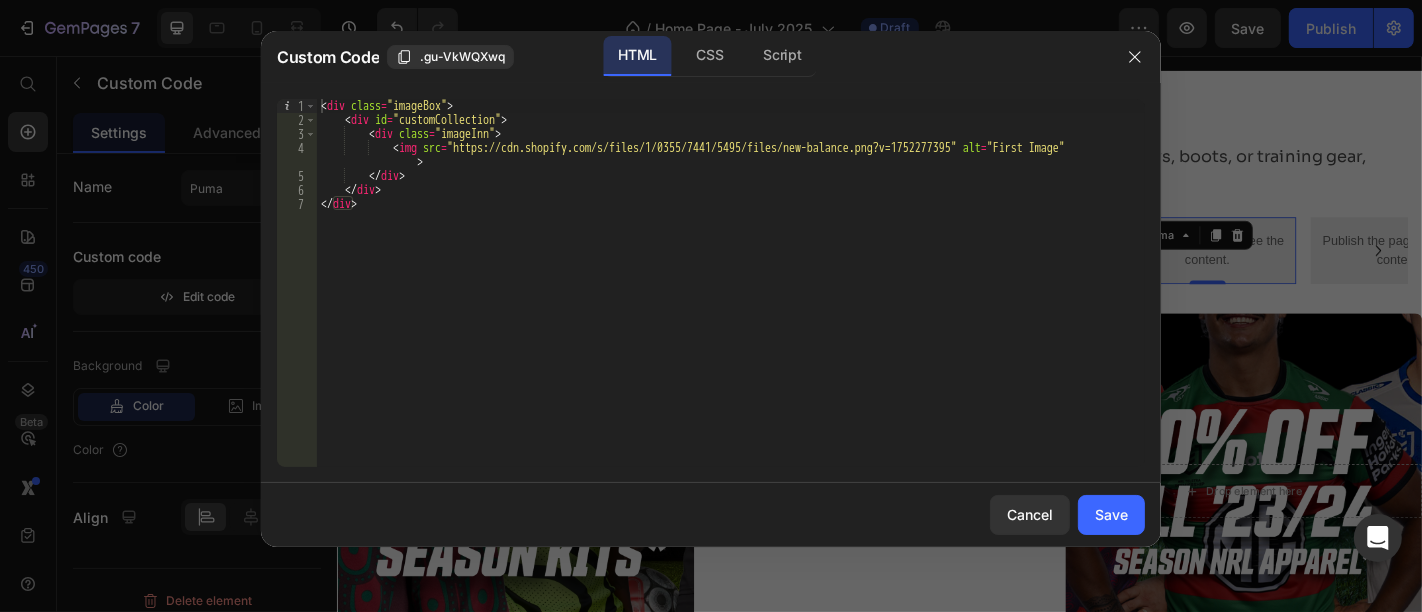 click on "< div   class = "imageBox" >      < div   id = "customCollection" >           < div   class = "imageInn" >                < img   src = "https://cdn.shopify.com/s/files/1/0355/7441/5495/files/new-balance.png?v=1752277395"   alt = "First Image"                  >           </ div >      </ div > </ div >" at bounding box center [731, 297] 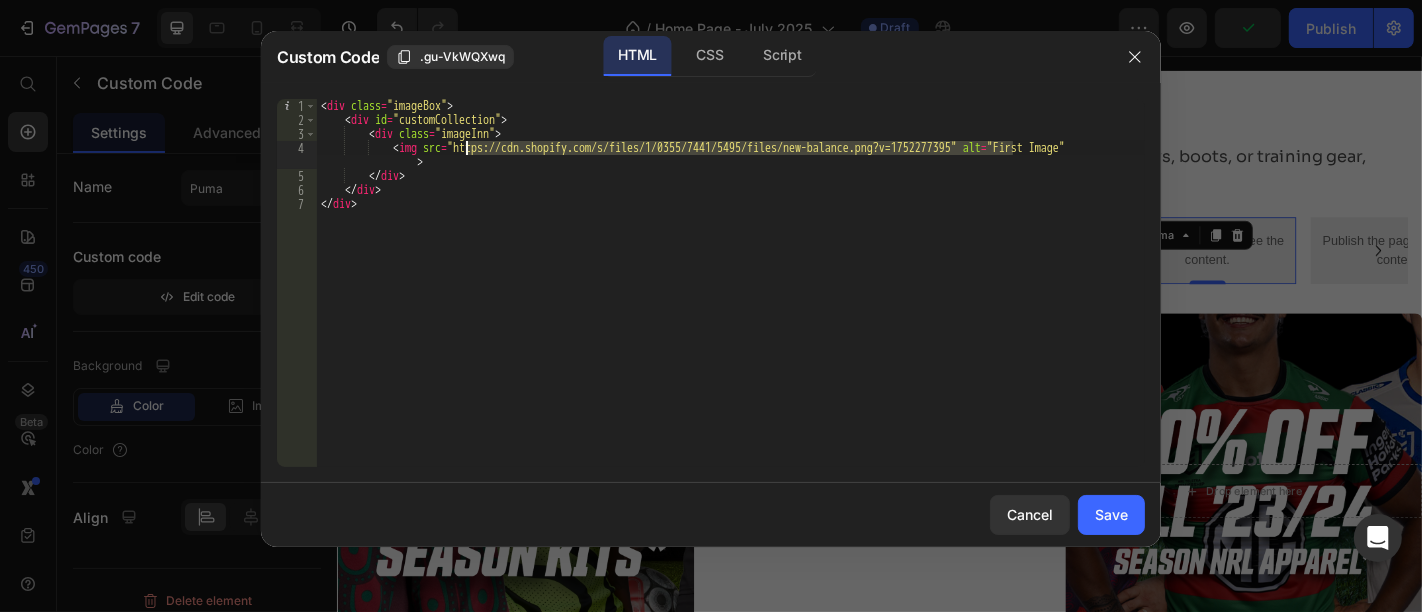 paste on "Puma" 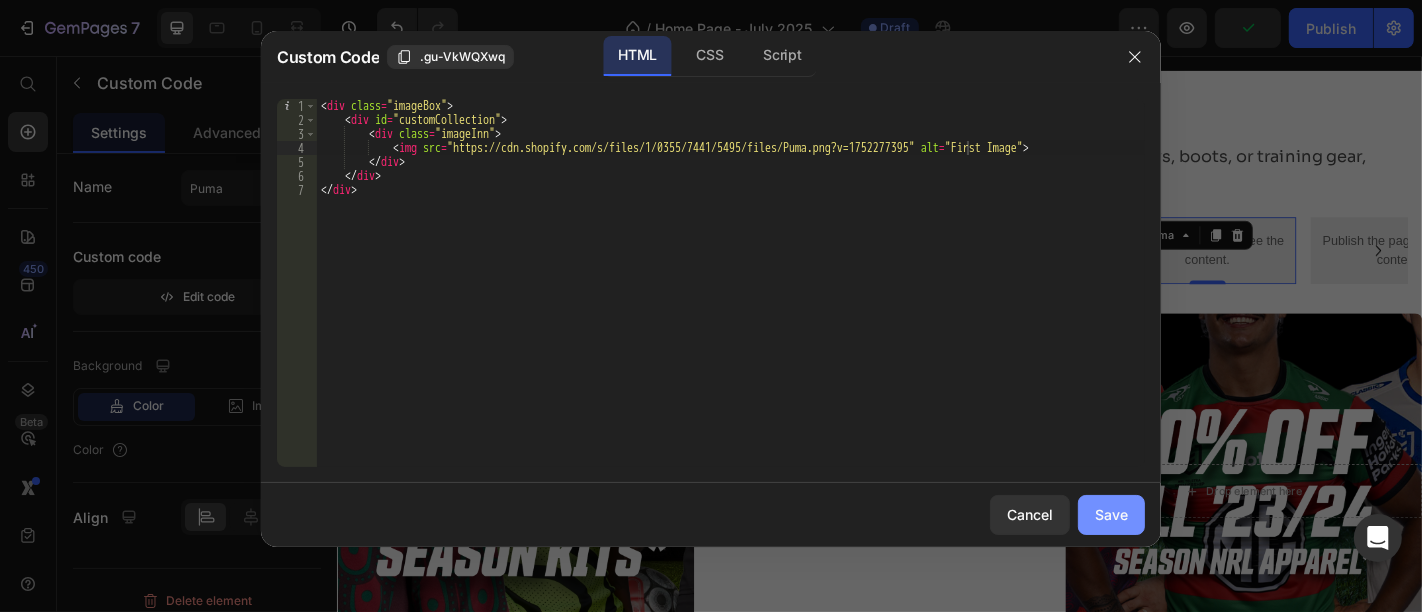 click on "Save" at bounding box center (1111, 514) 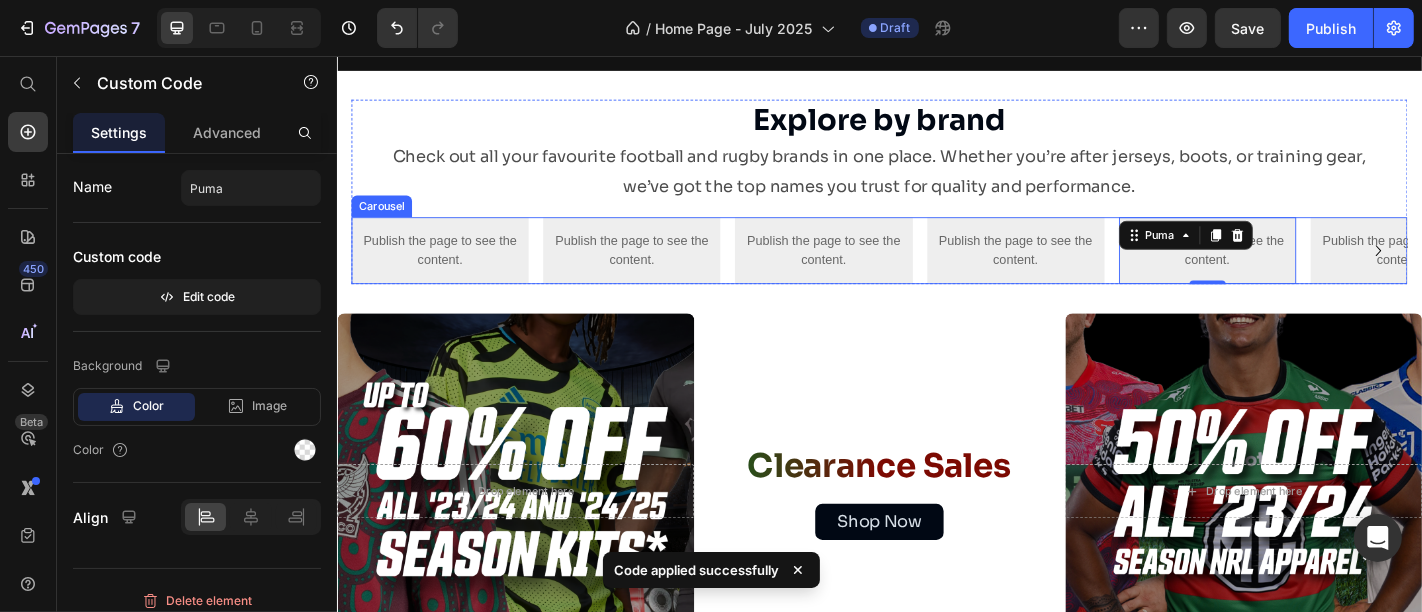 click 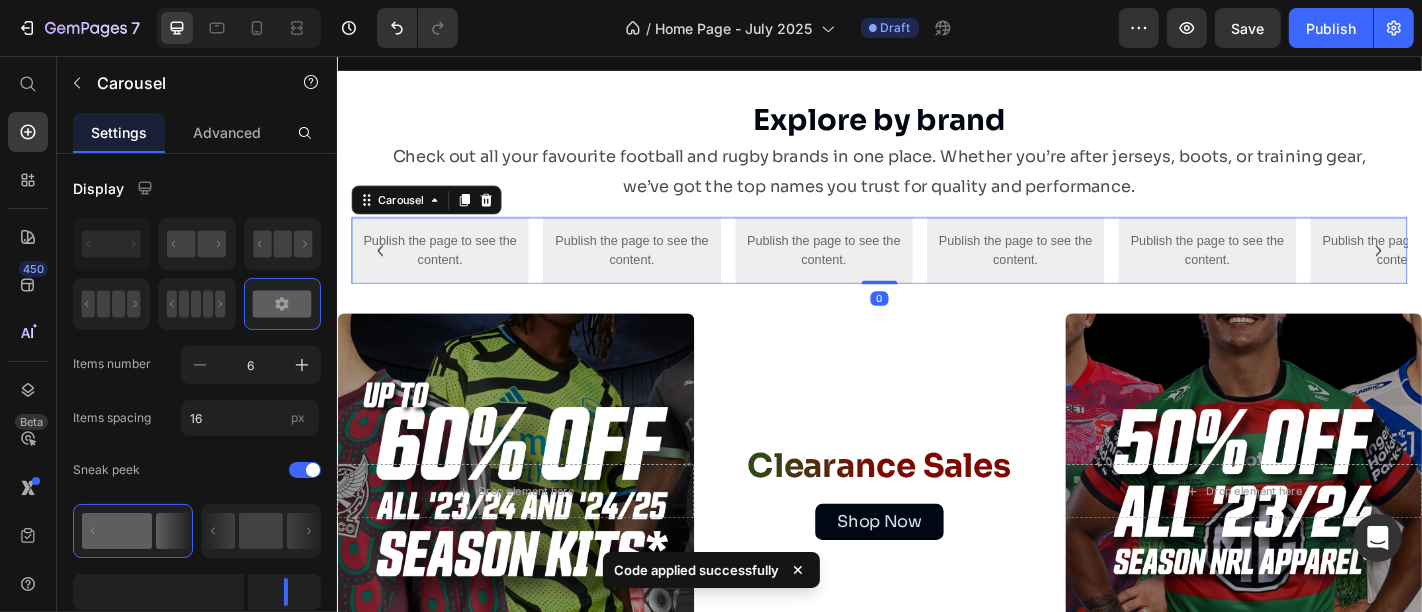 click 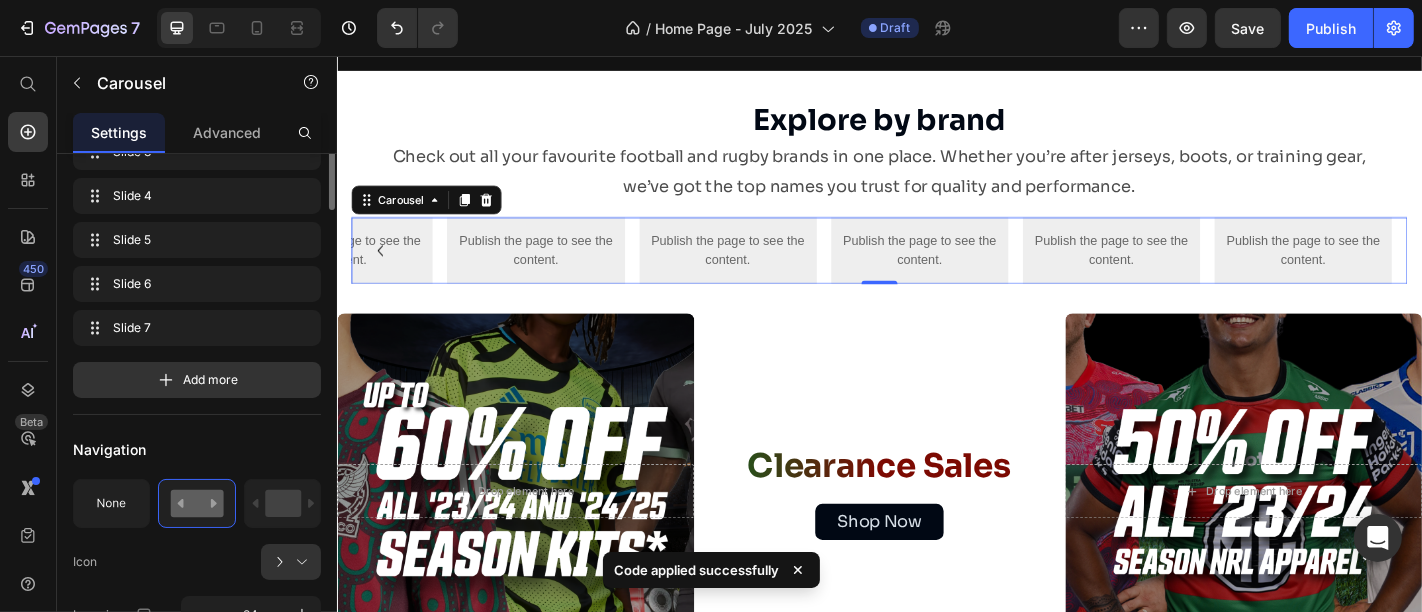 scroll, scrollTop: 485, scrollLeft: 0, axis: vertical 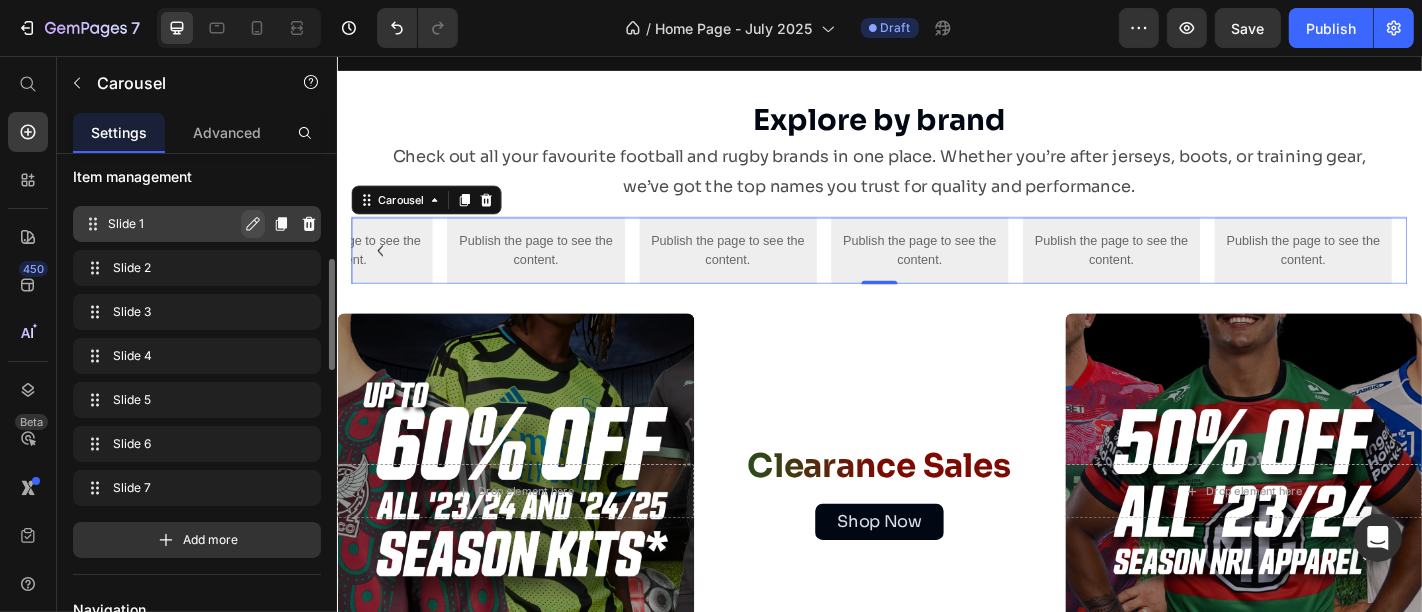 click 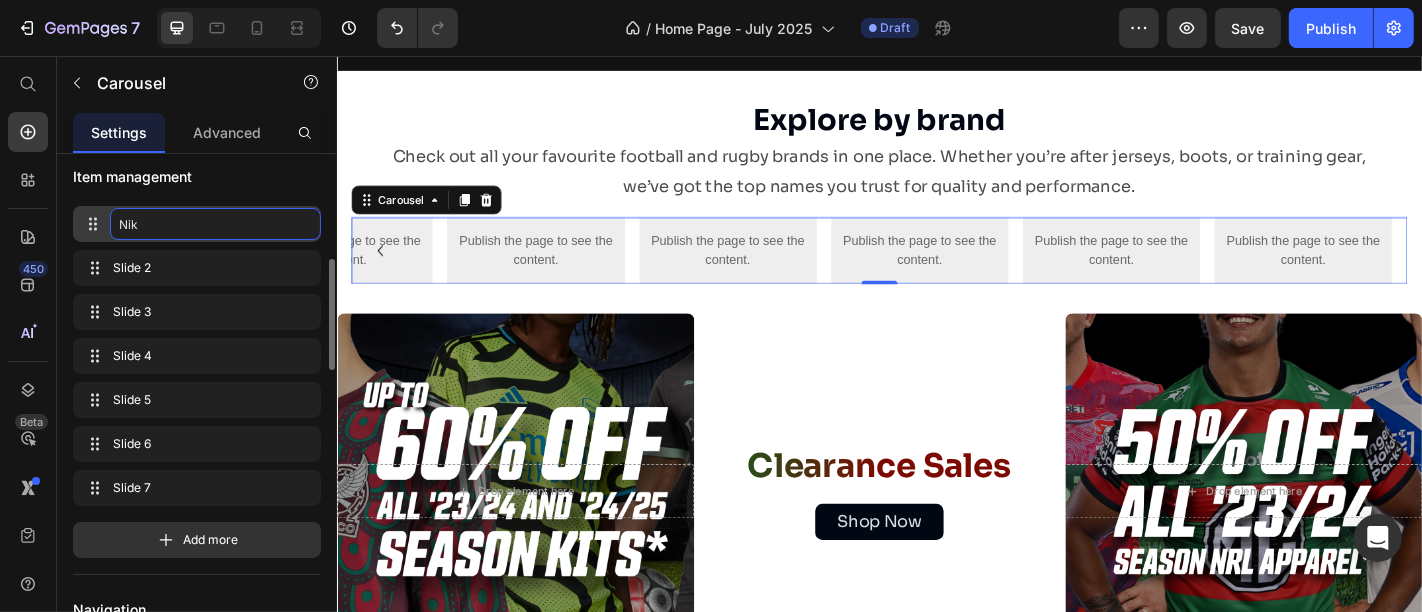 type on "Nike" 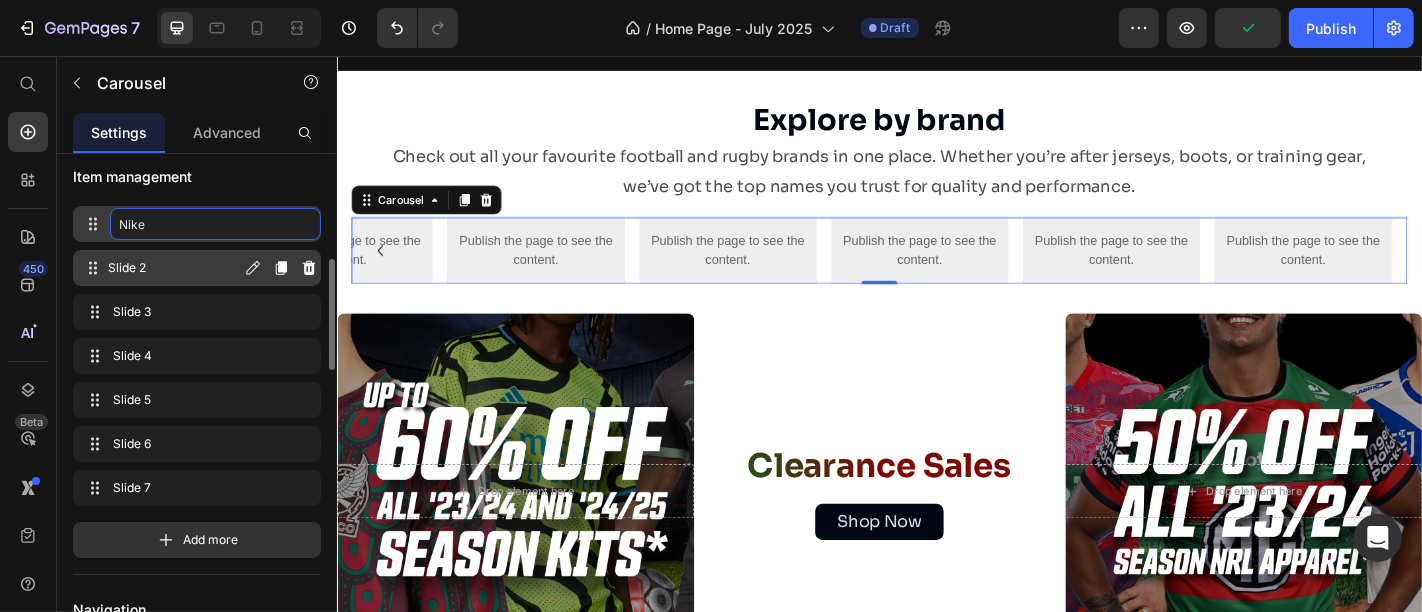 click 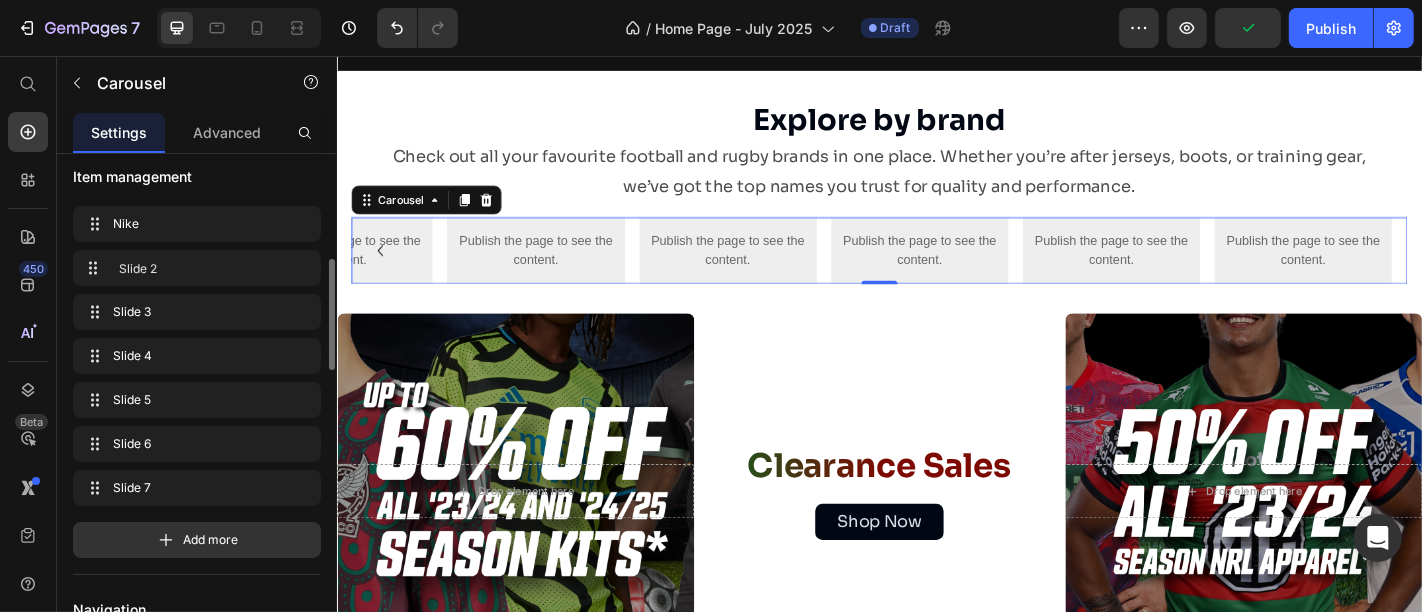 click on "Slide 2" 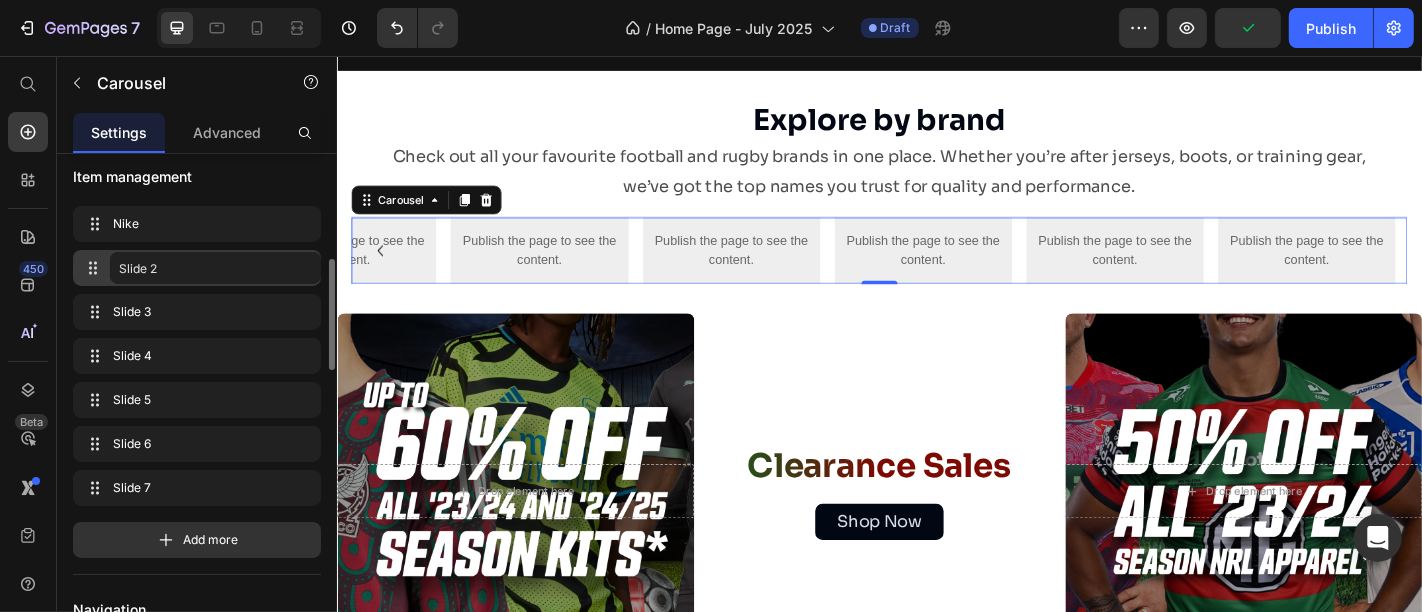click on "Slide 2" 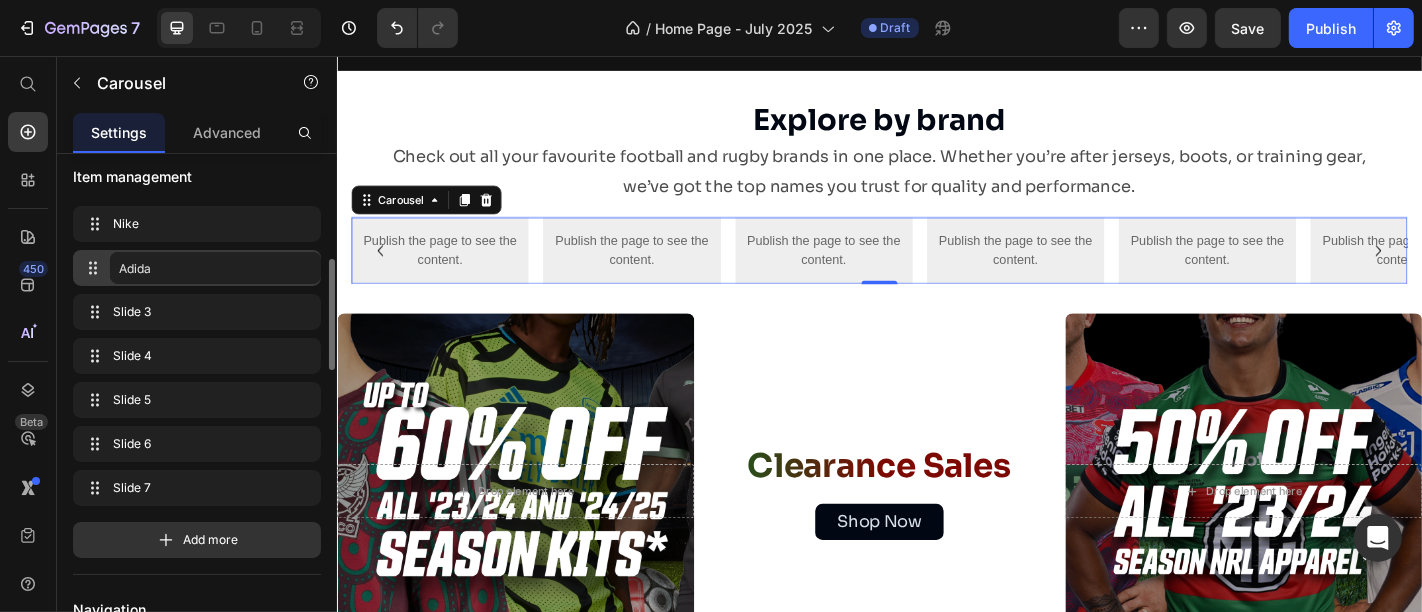 type on "Adidas" 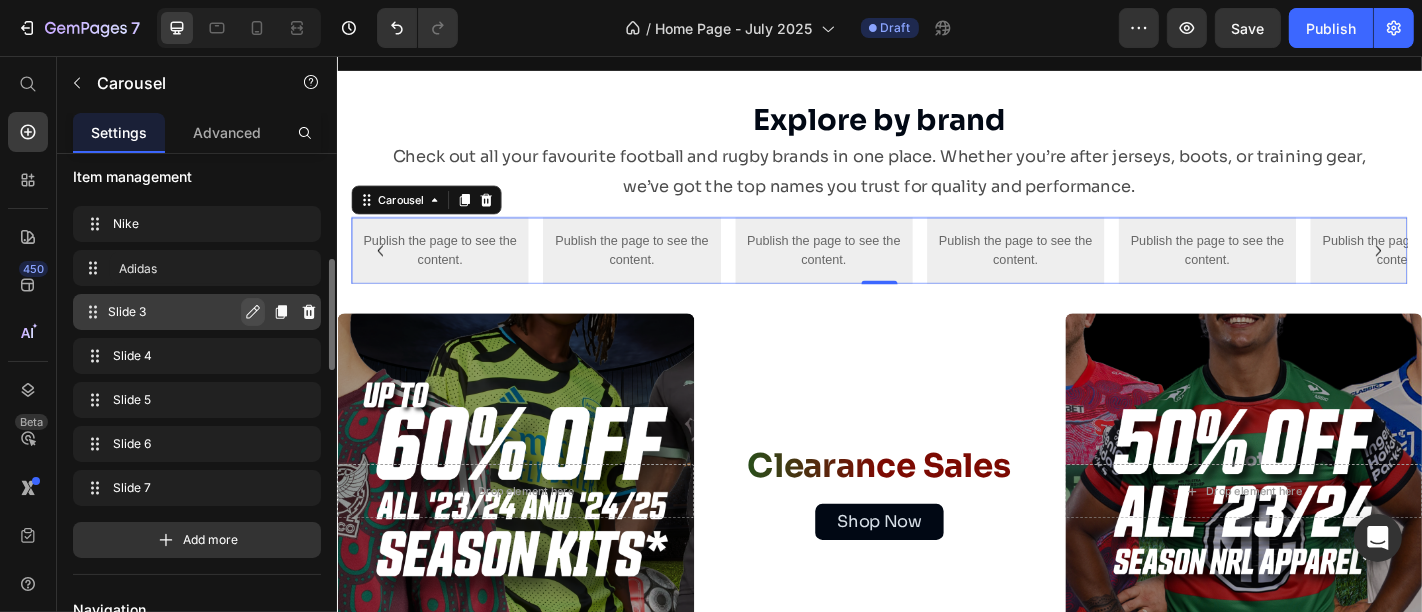 click 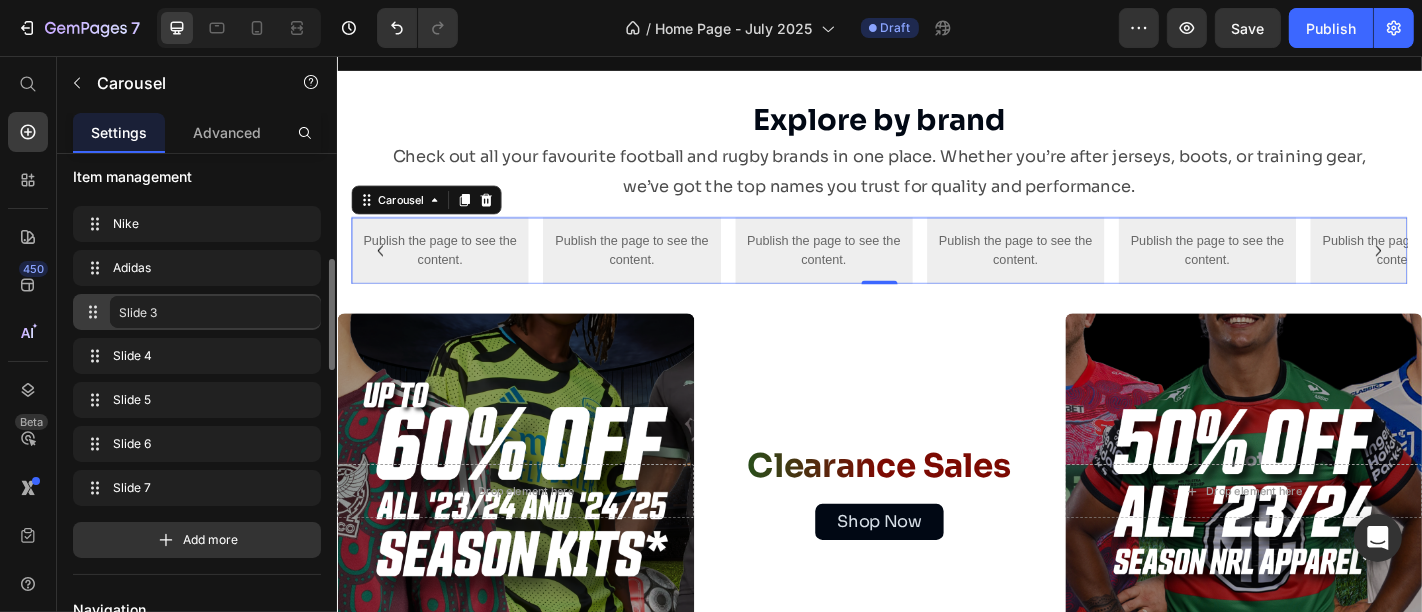 click on "Slide 3" 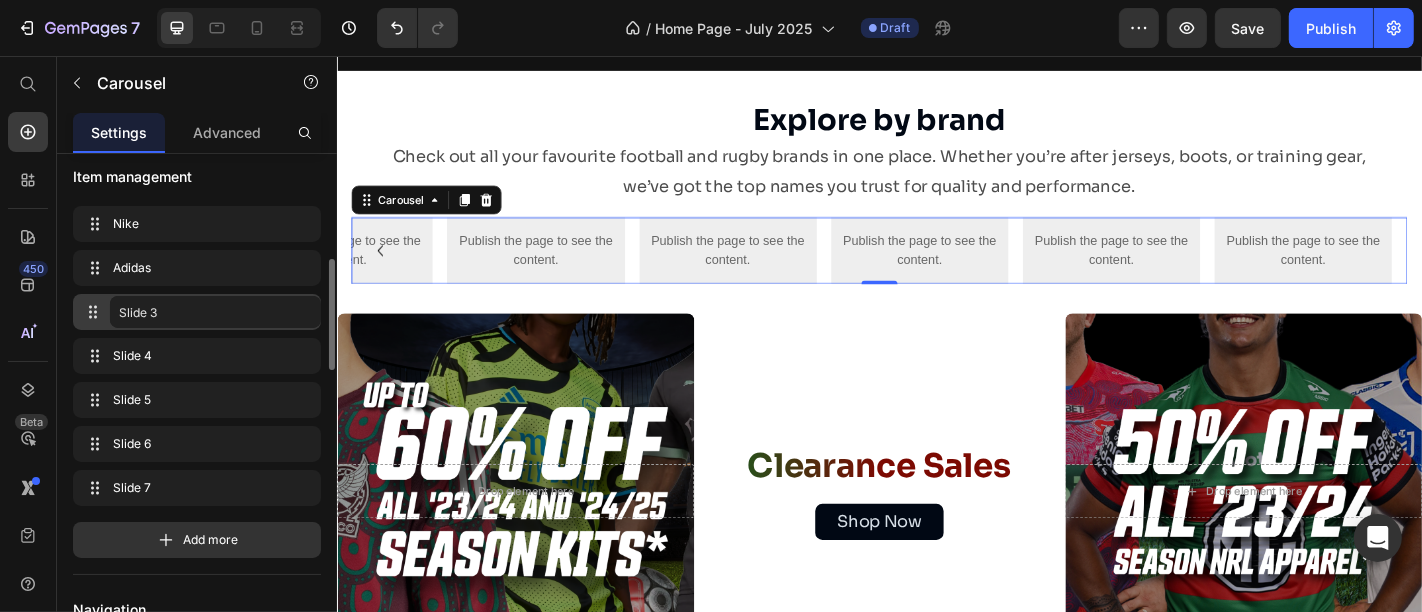 click on "Slide 3" 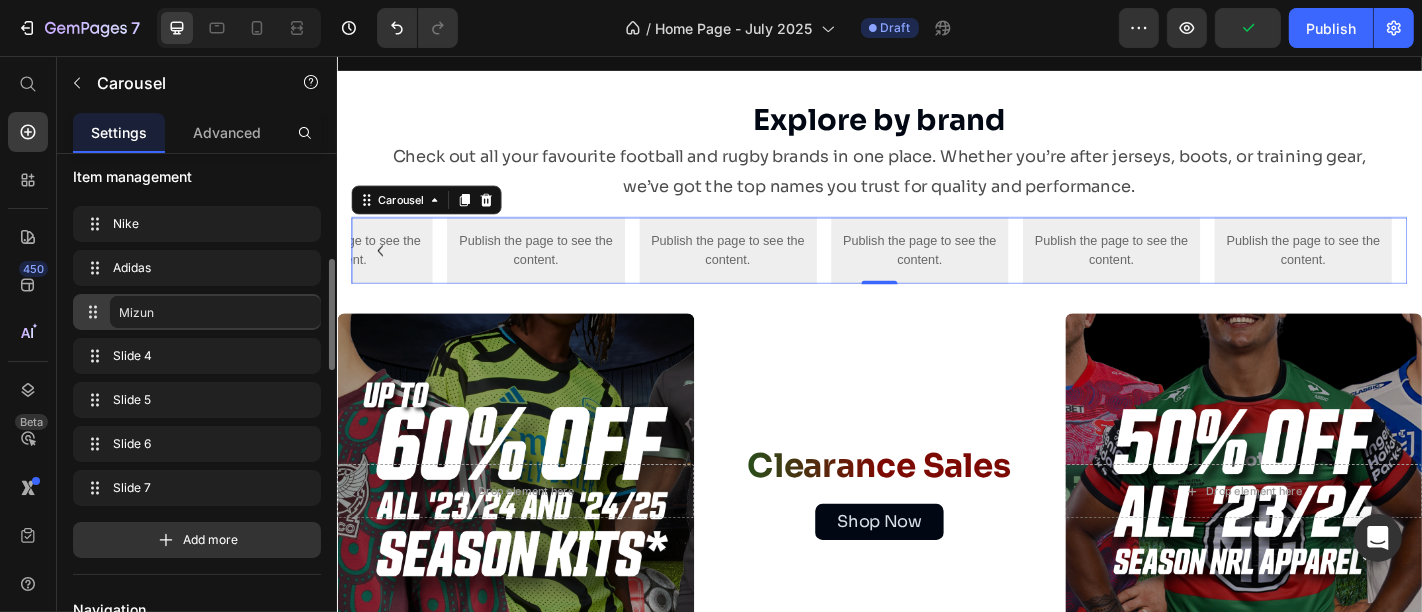 type on "Mizuno" 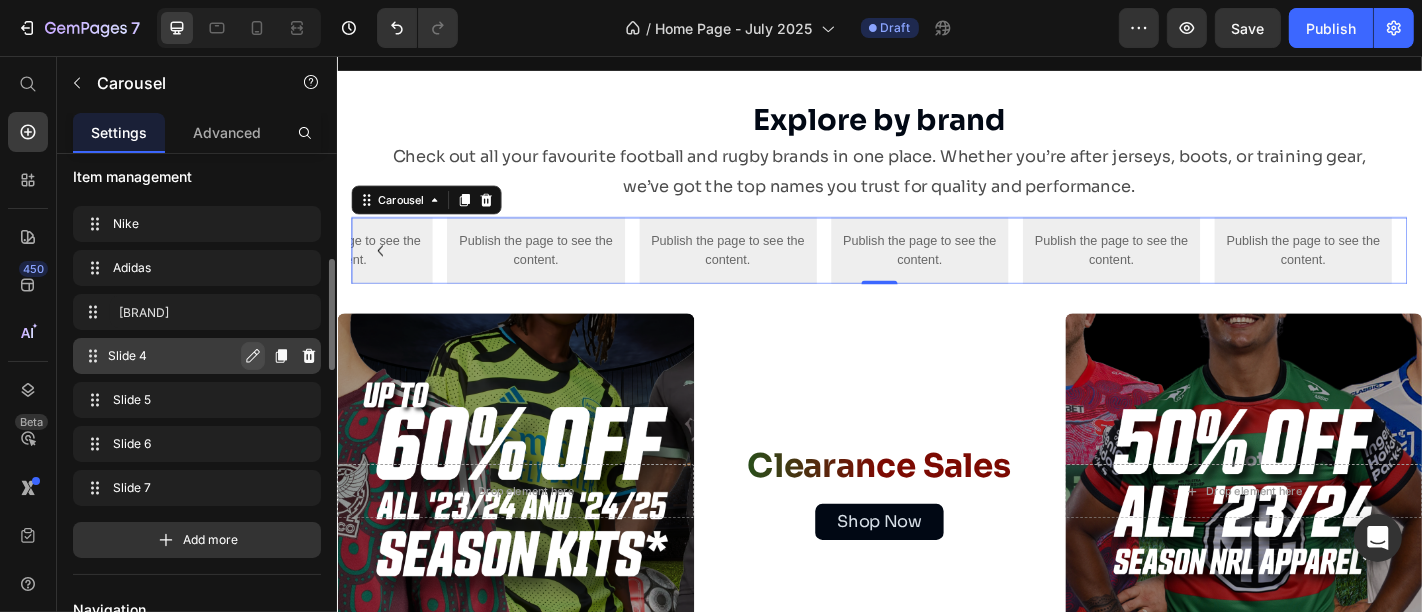 click 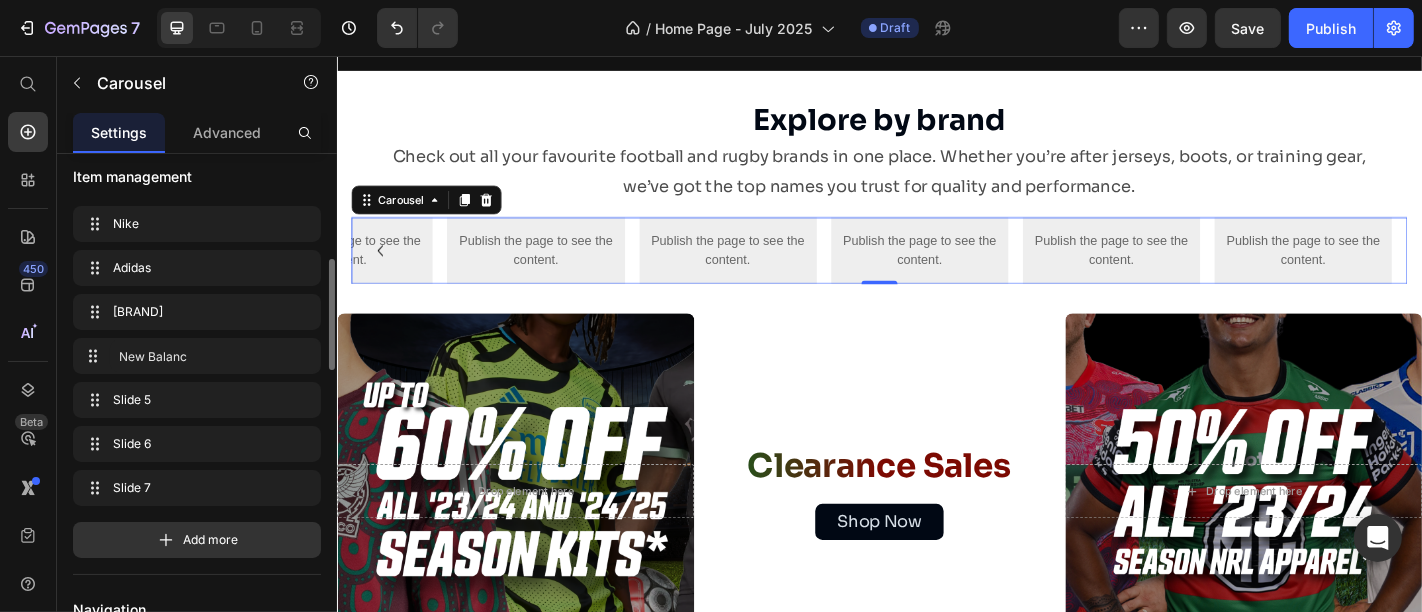 type on "New Balance" 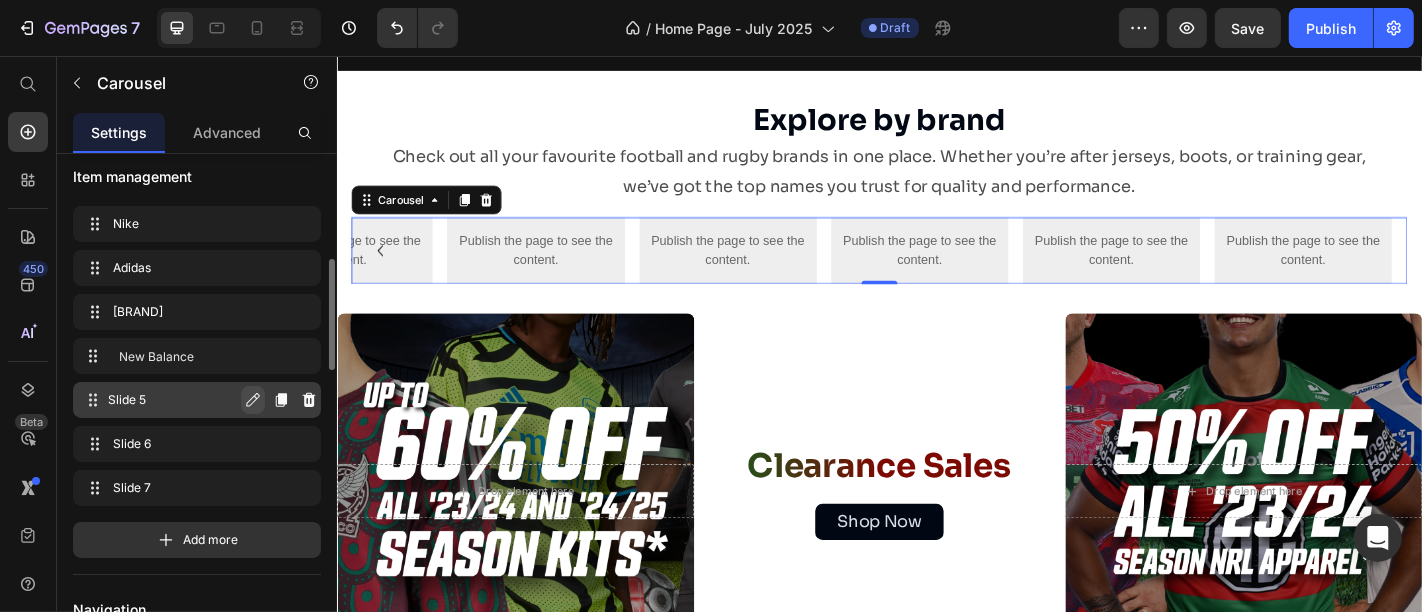 click 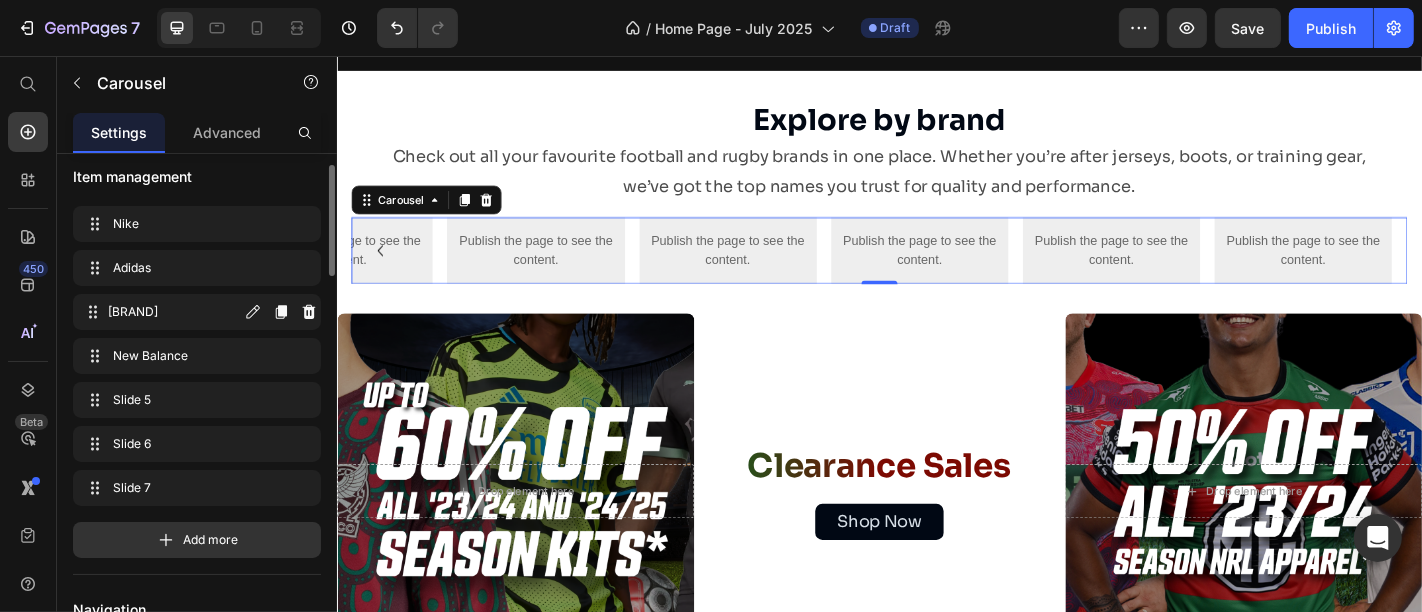 scroll, scrollTop: 408, scrollLeft: 0, axis: vertical 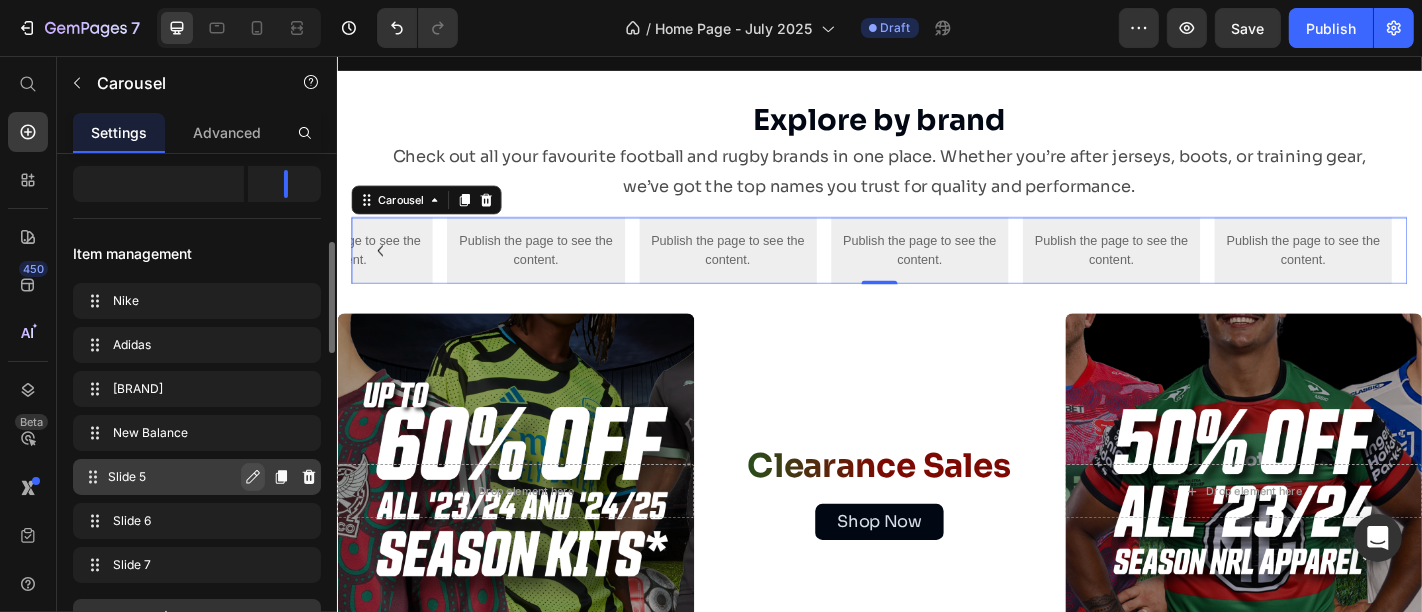 click 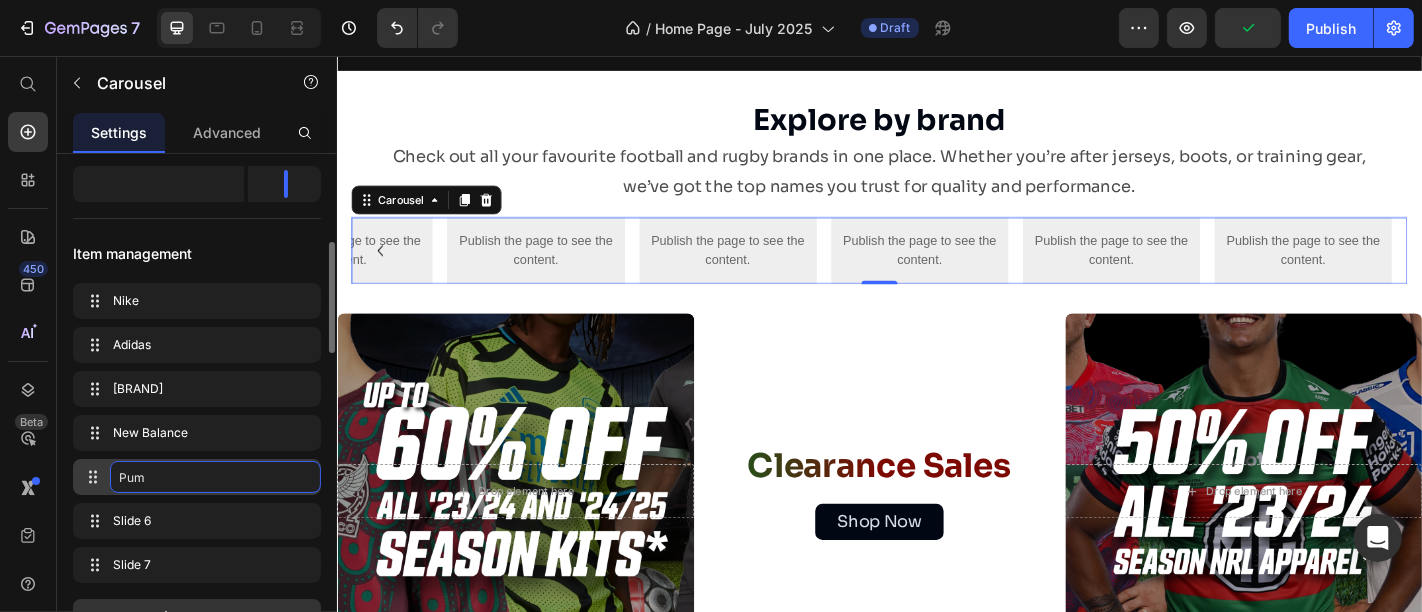 type on "Puma" 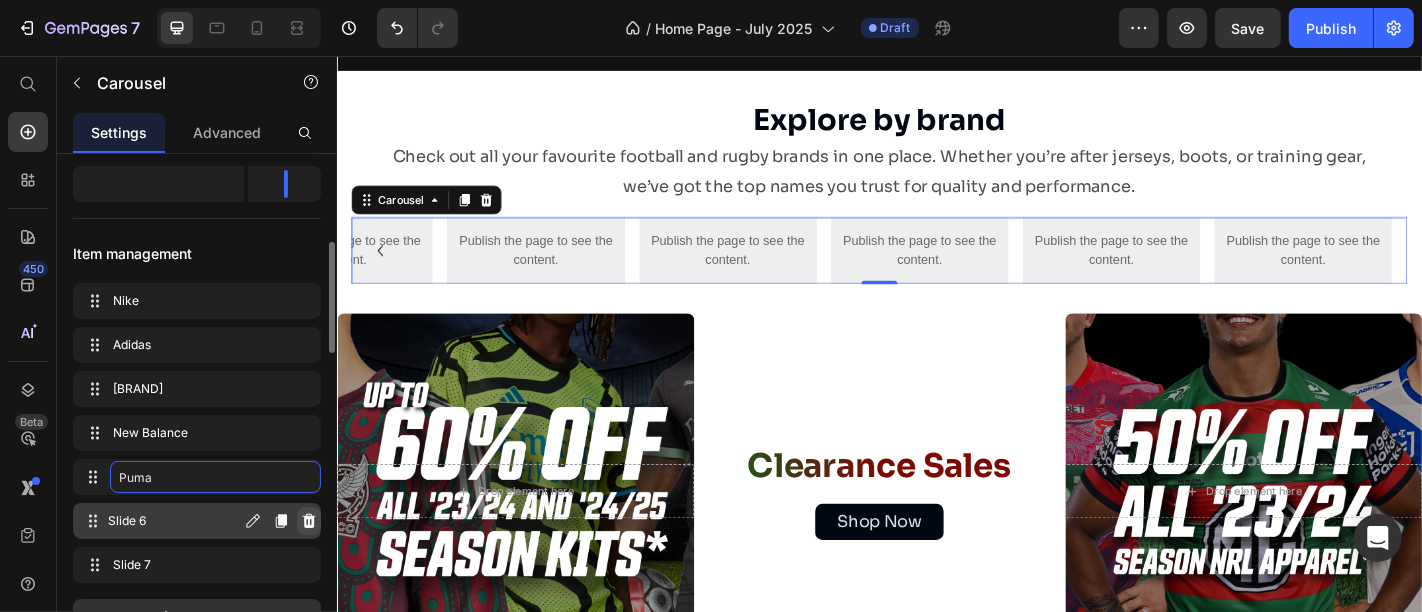 click 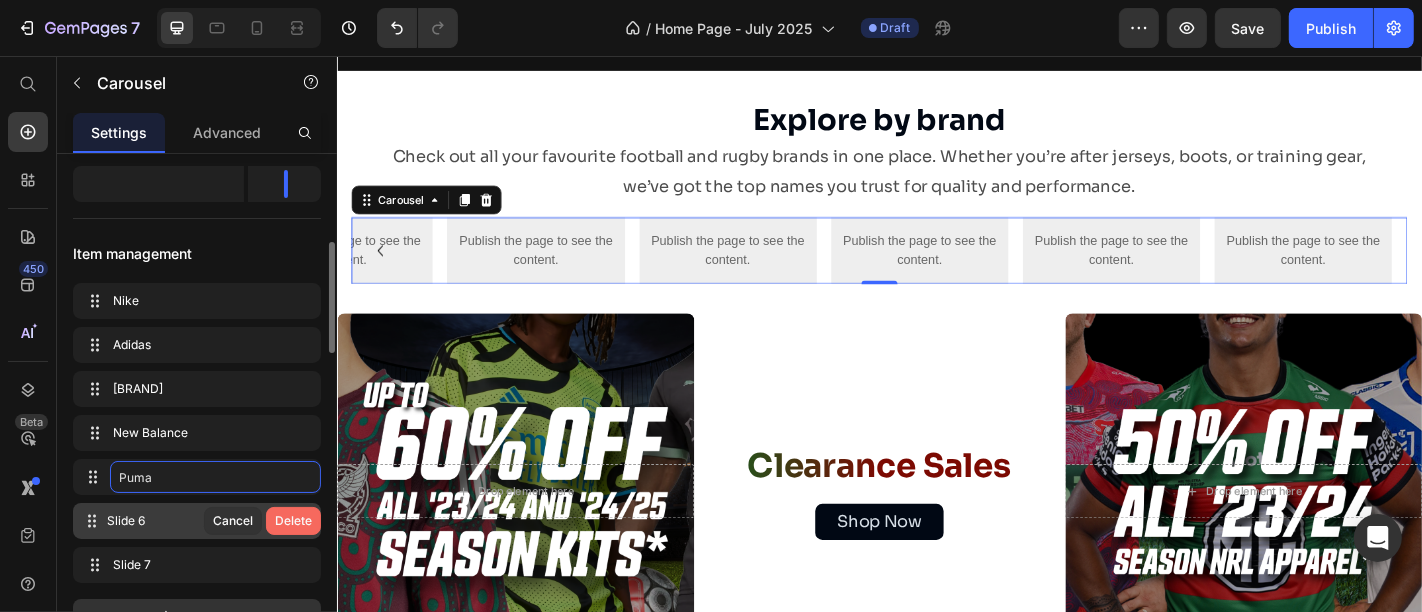 click on "Delete" at bounding box center [293, 521] 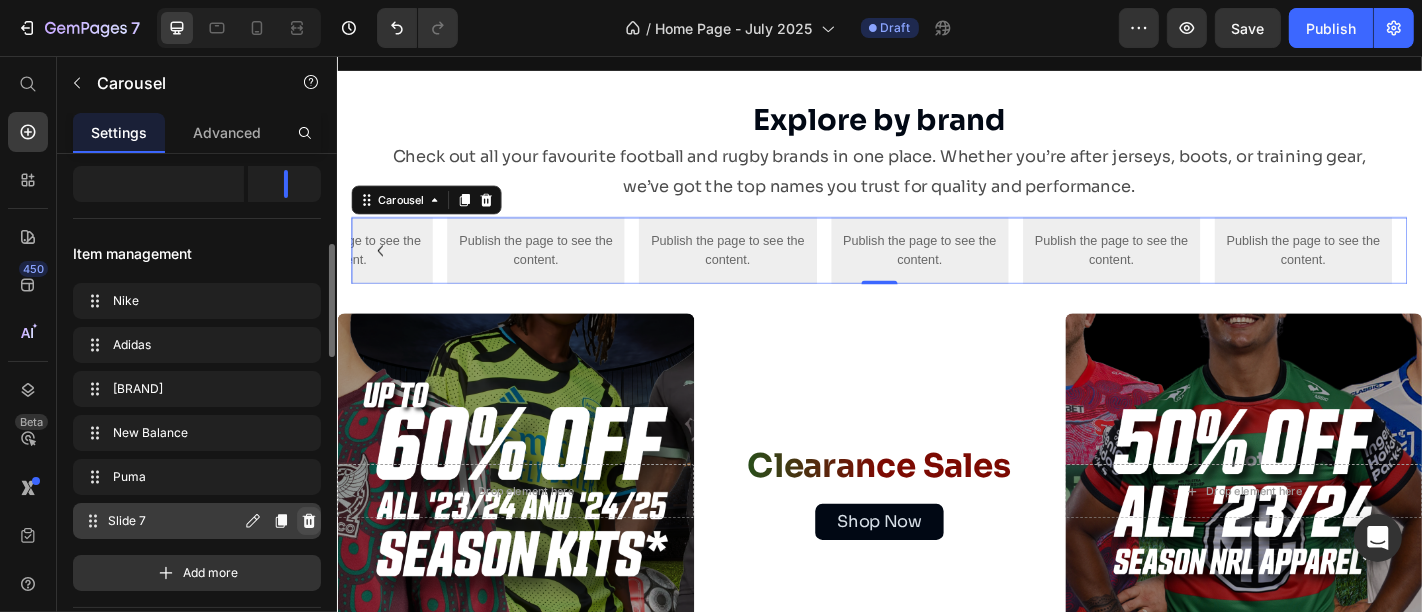 click 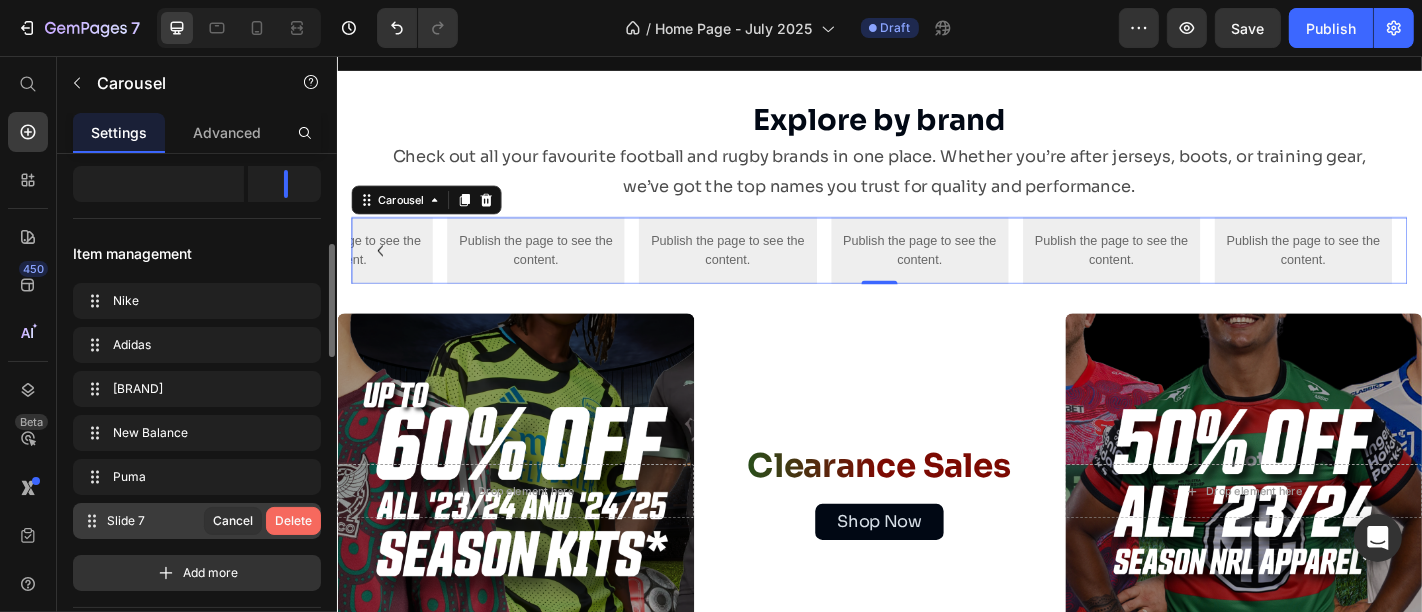 click on "Delete" at bounding box center [293, 521] 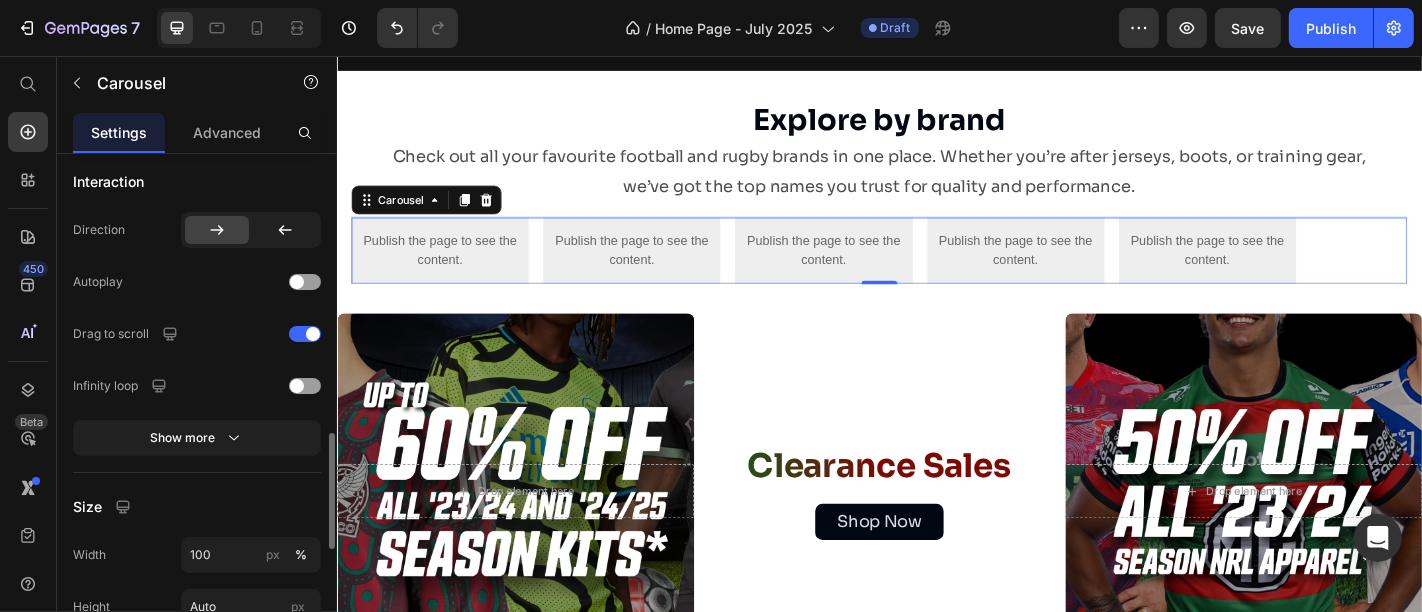 scroll, scrollTop: 1240, scrollLeft: 0, axis: vertical 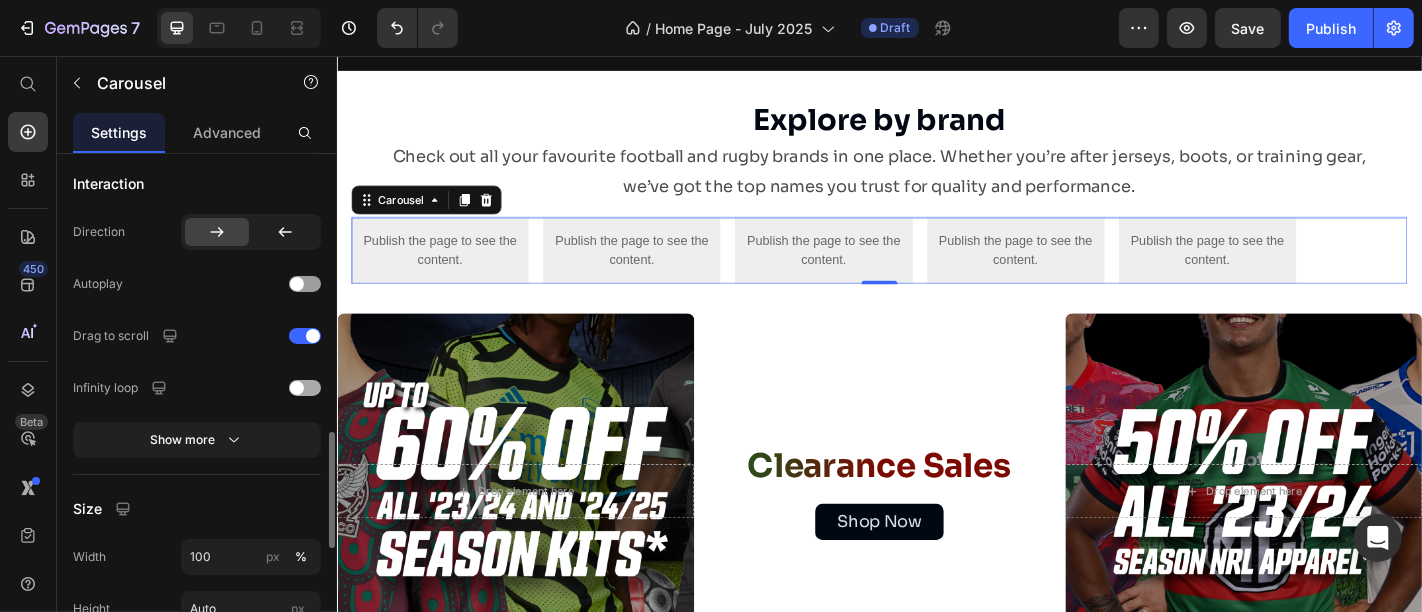 click at bounding box center (297, 388) 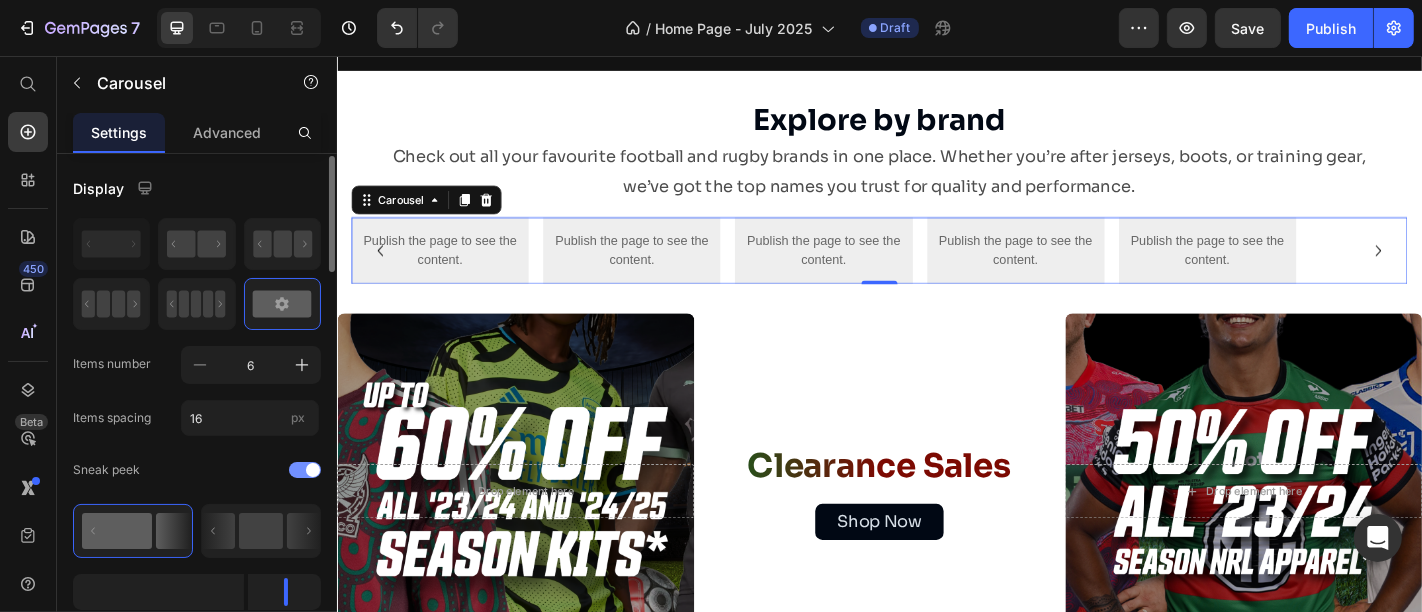 scroll, scrollTop: 2, scrollLeft: 0, axis: vertical 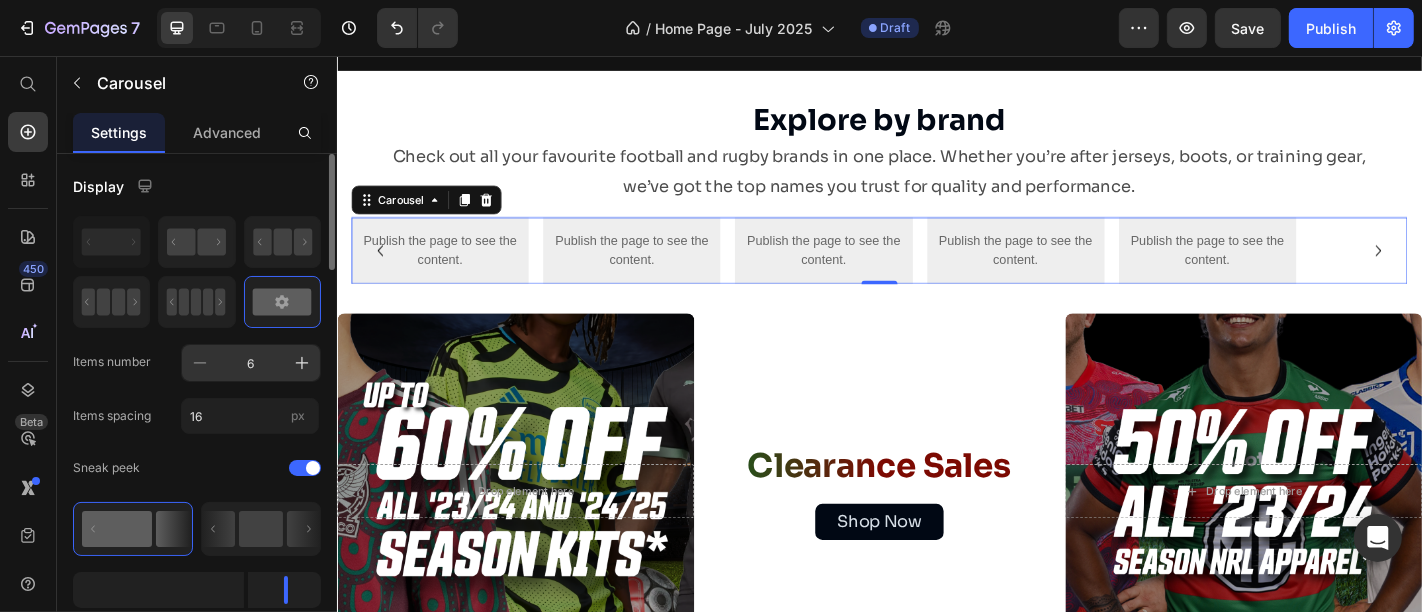 click on "6" at bounding box center (251, 363) 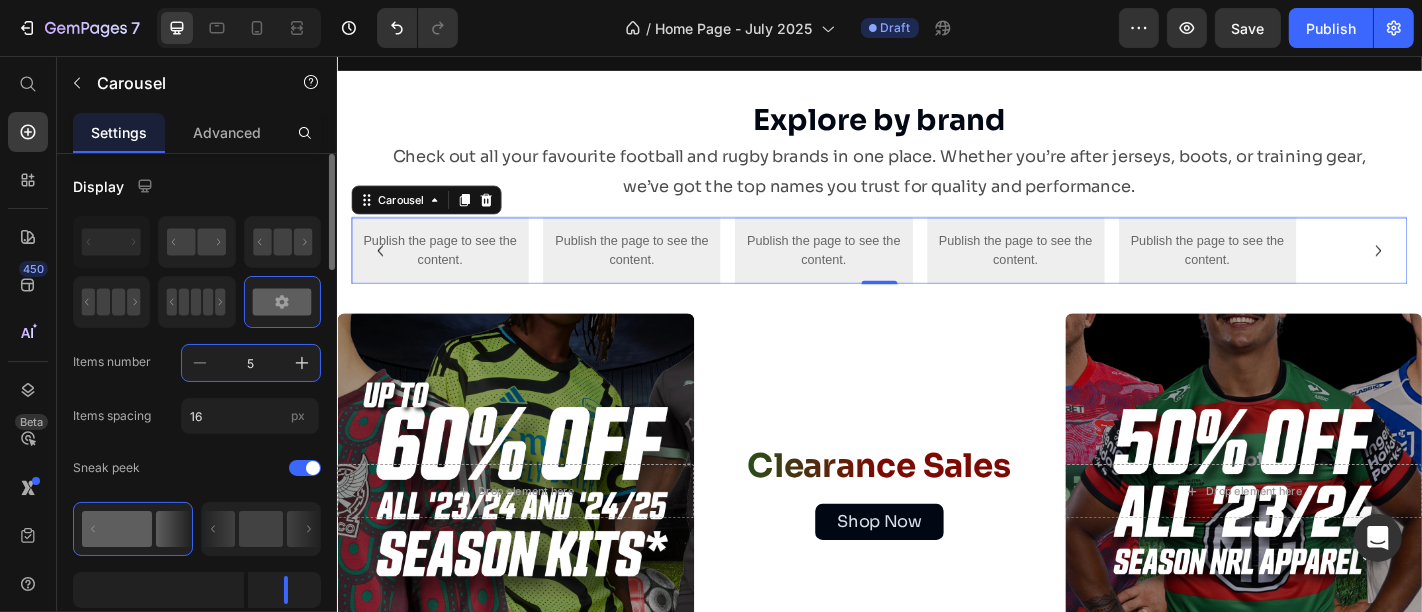 type on "6" 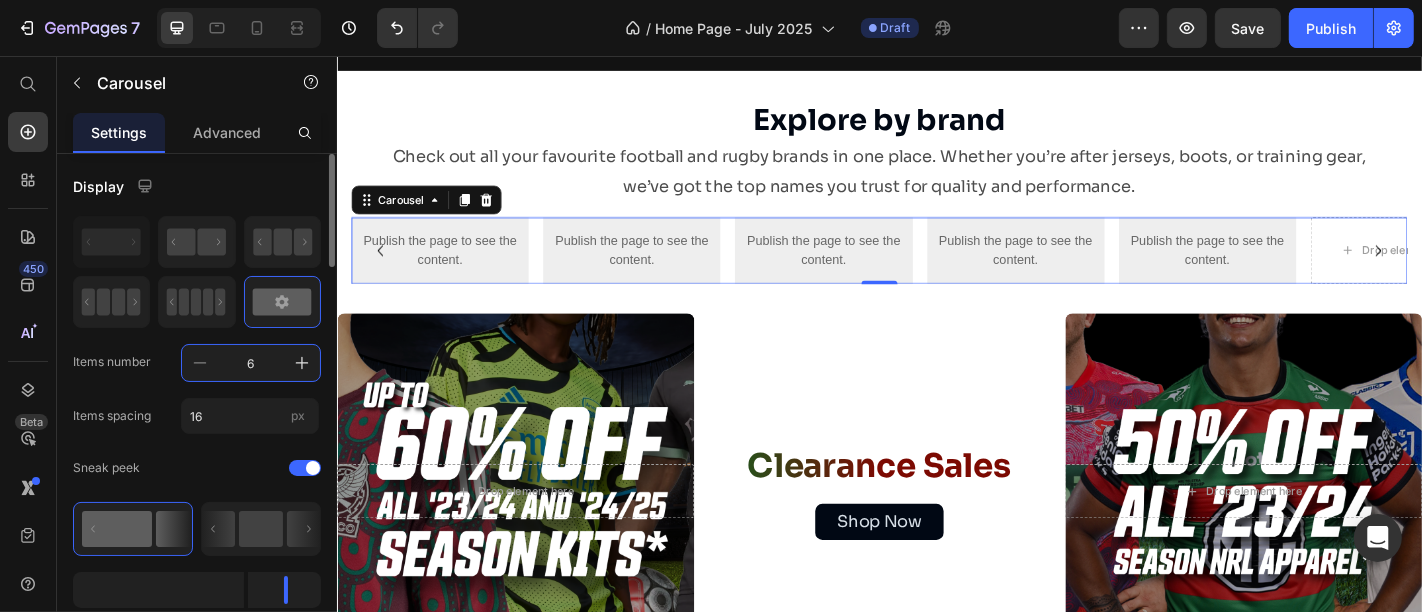 click on "6" at bounding box center [251, 363] 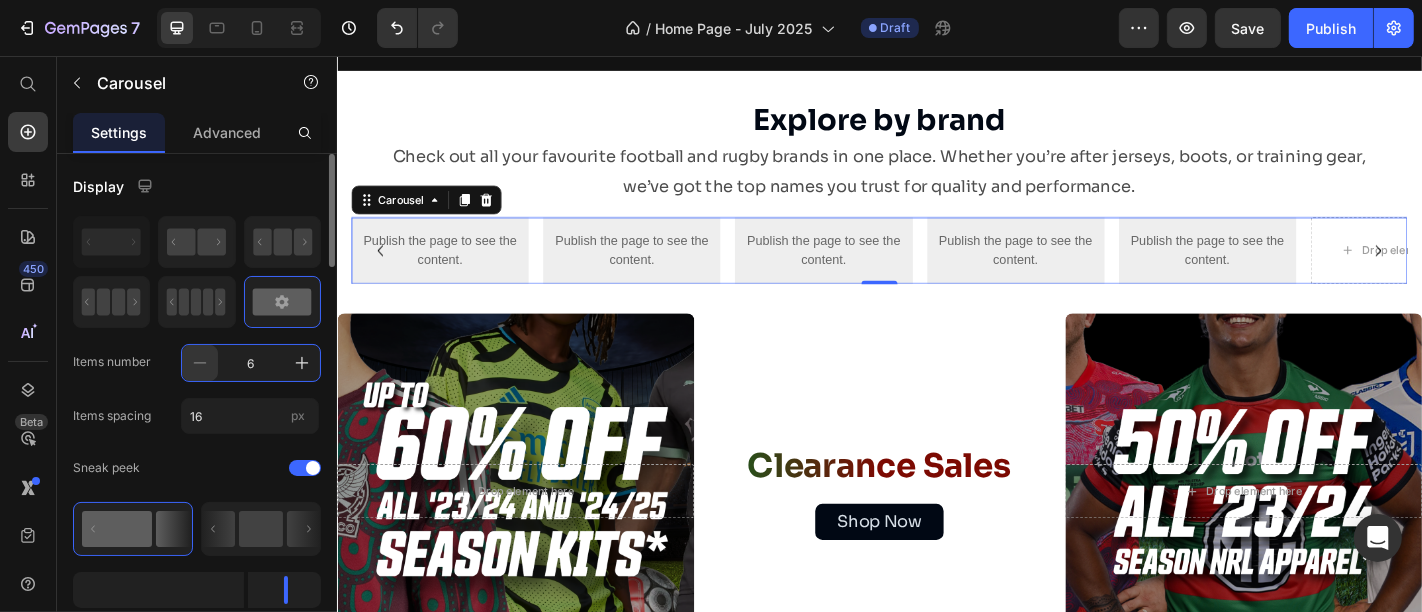 click 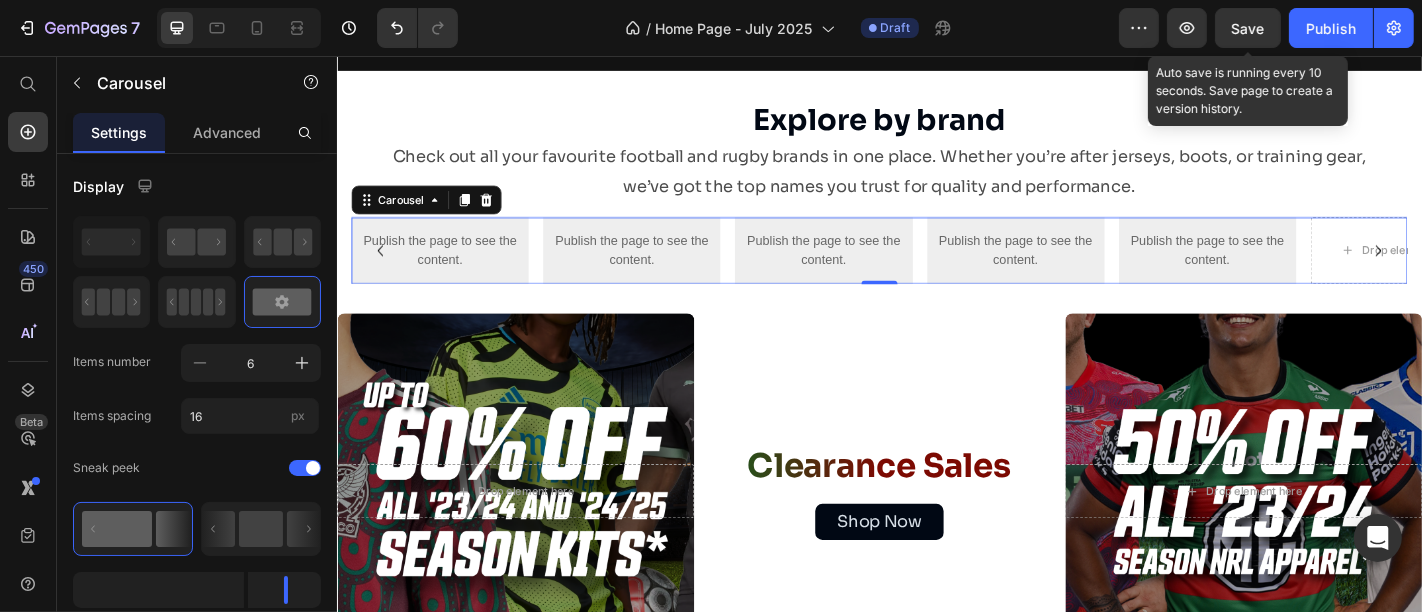 click on "Save" at bounding box center [1248, 28] 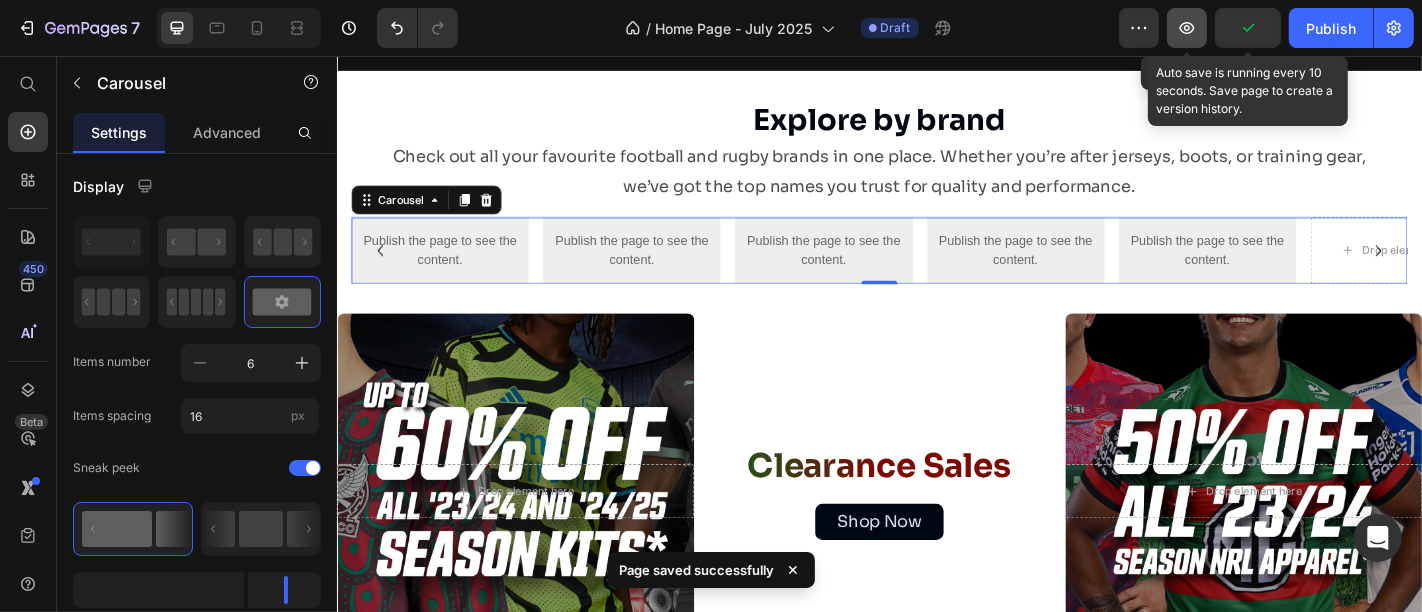 click 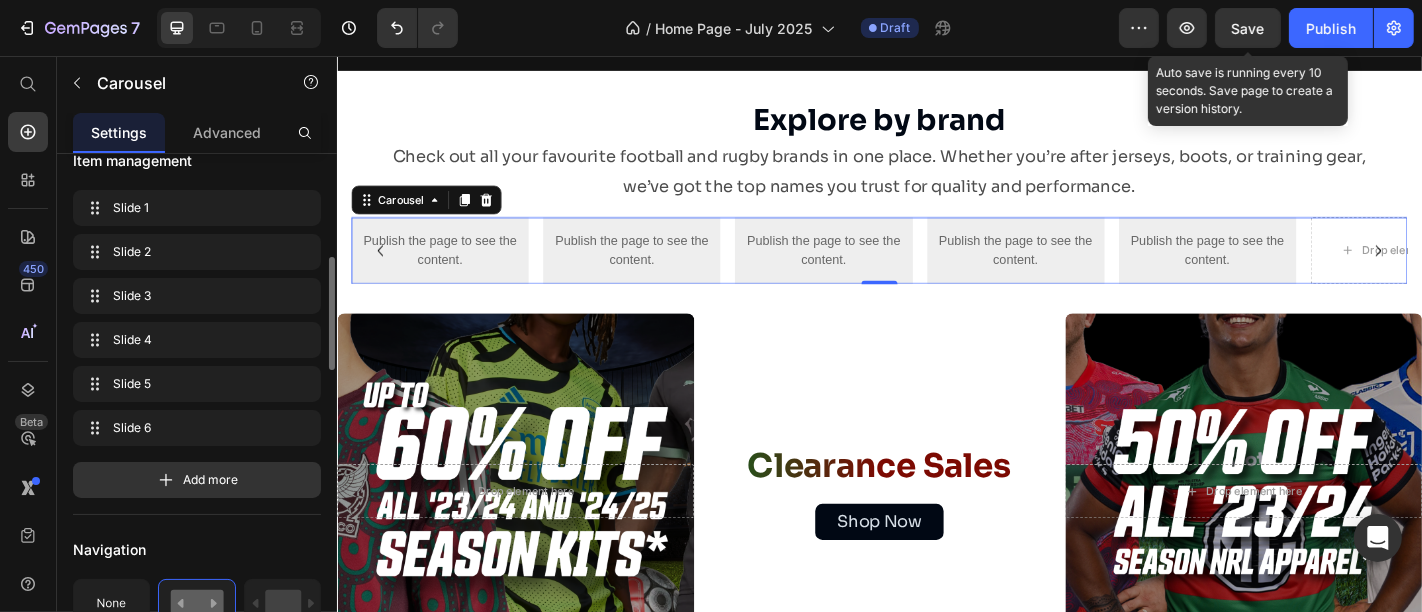 scroll, scrollTop: 494, scrollLeft: 0, axis: vertical 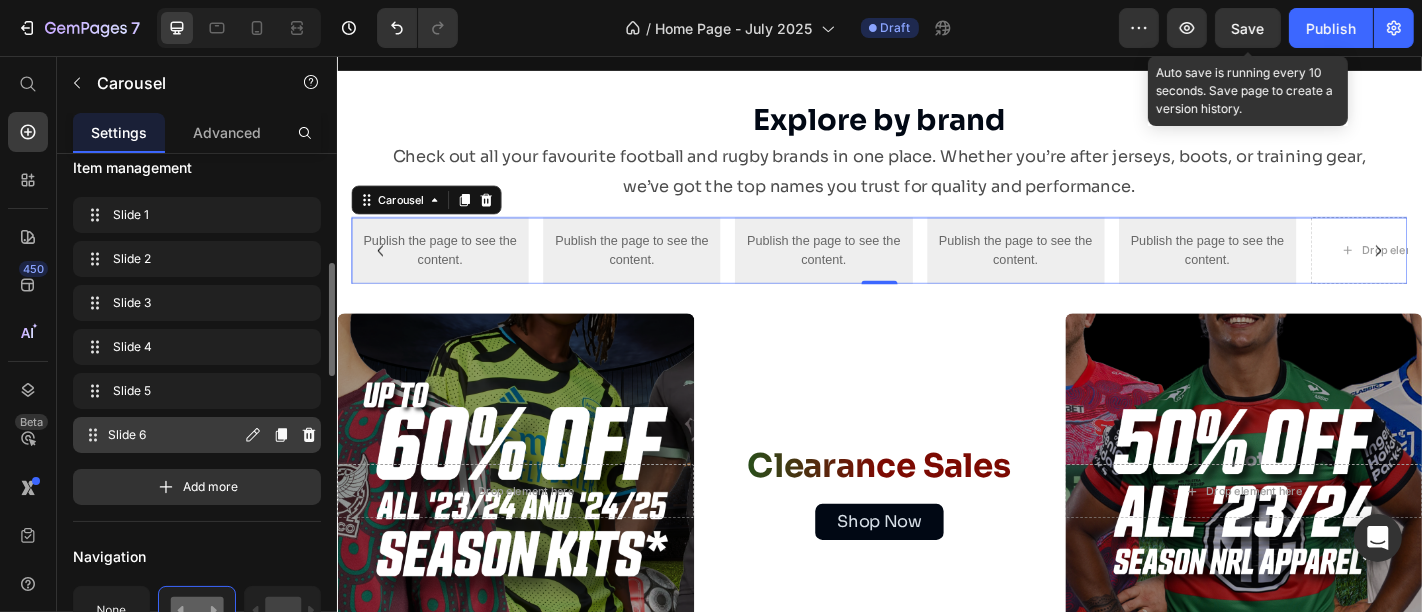 click on "Slide 6" at bounding box center (174, 435) 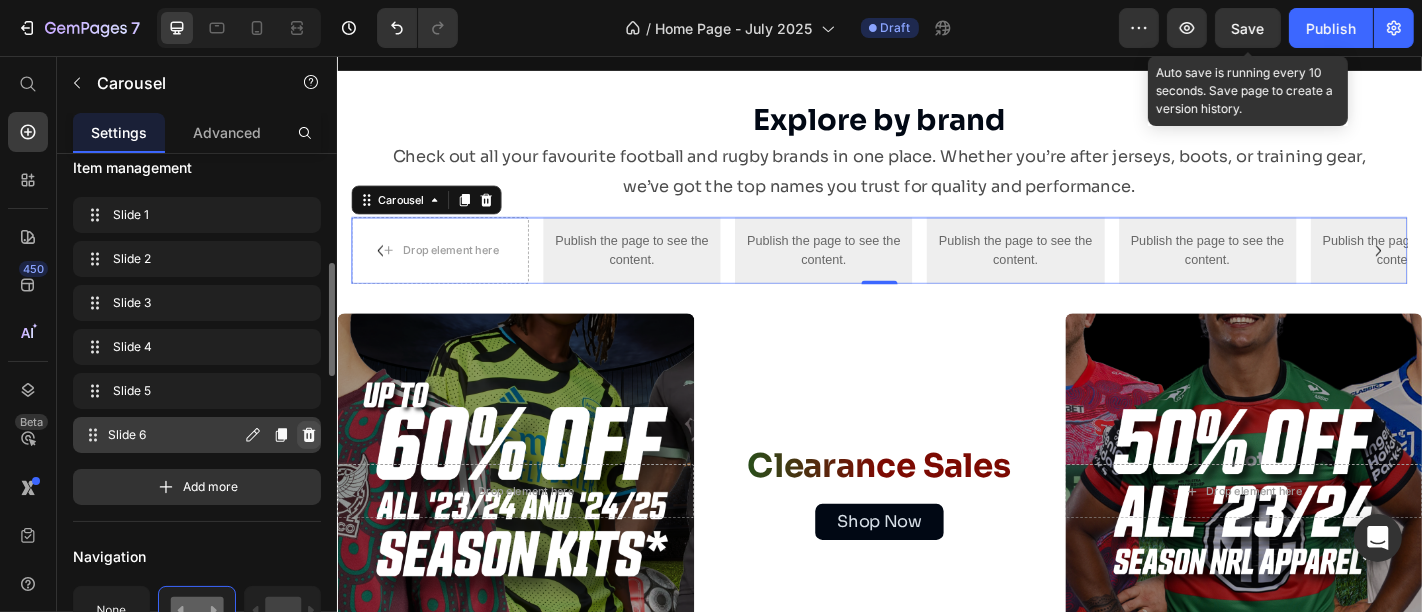 click 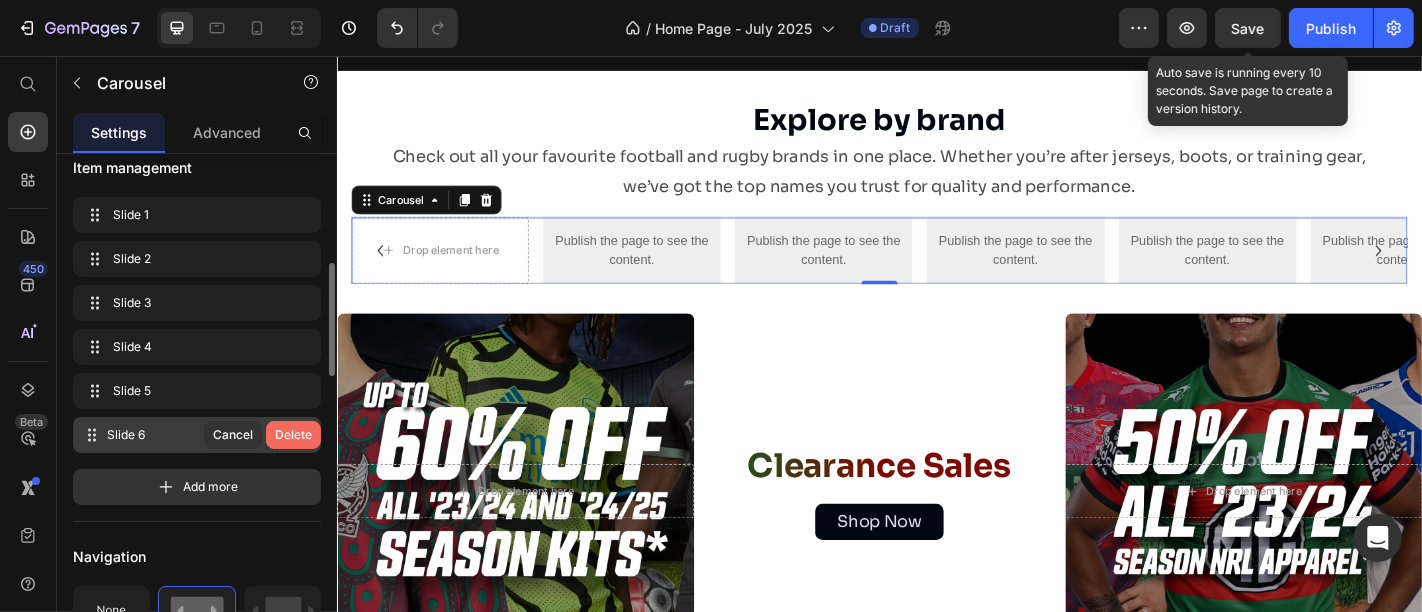 click on "Delete" at bounding box center (293, 435) 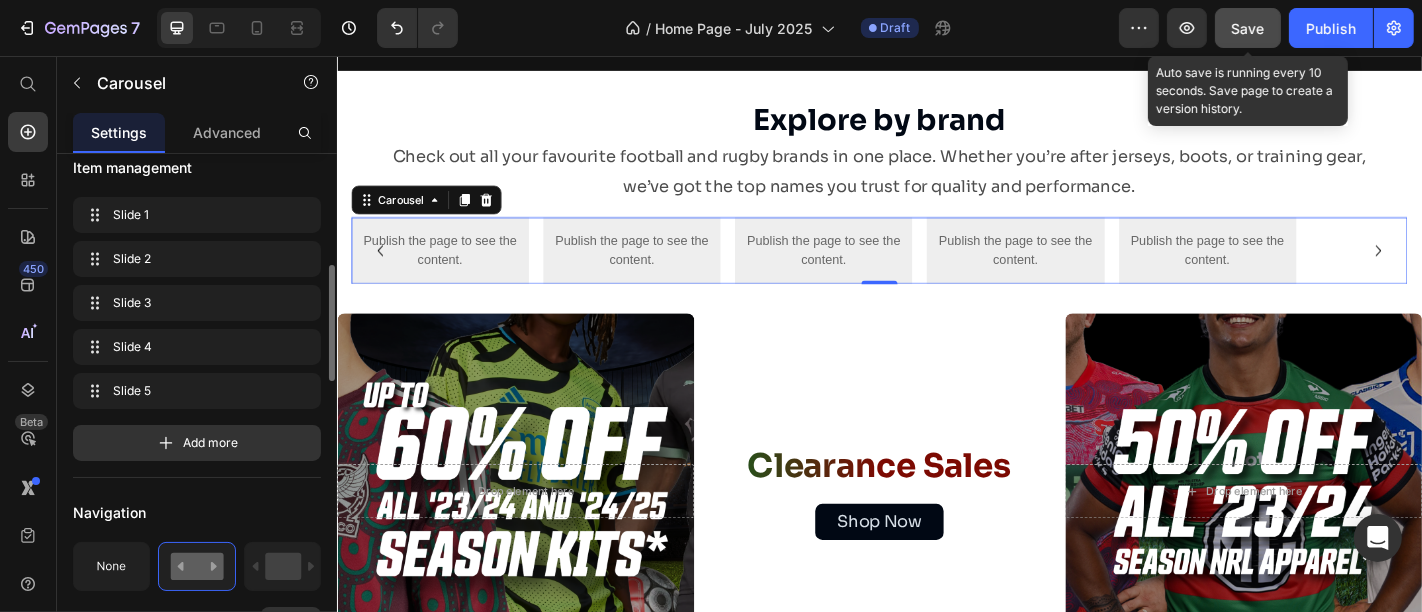 click on "Save" 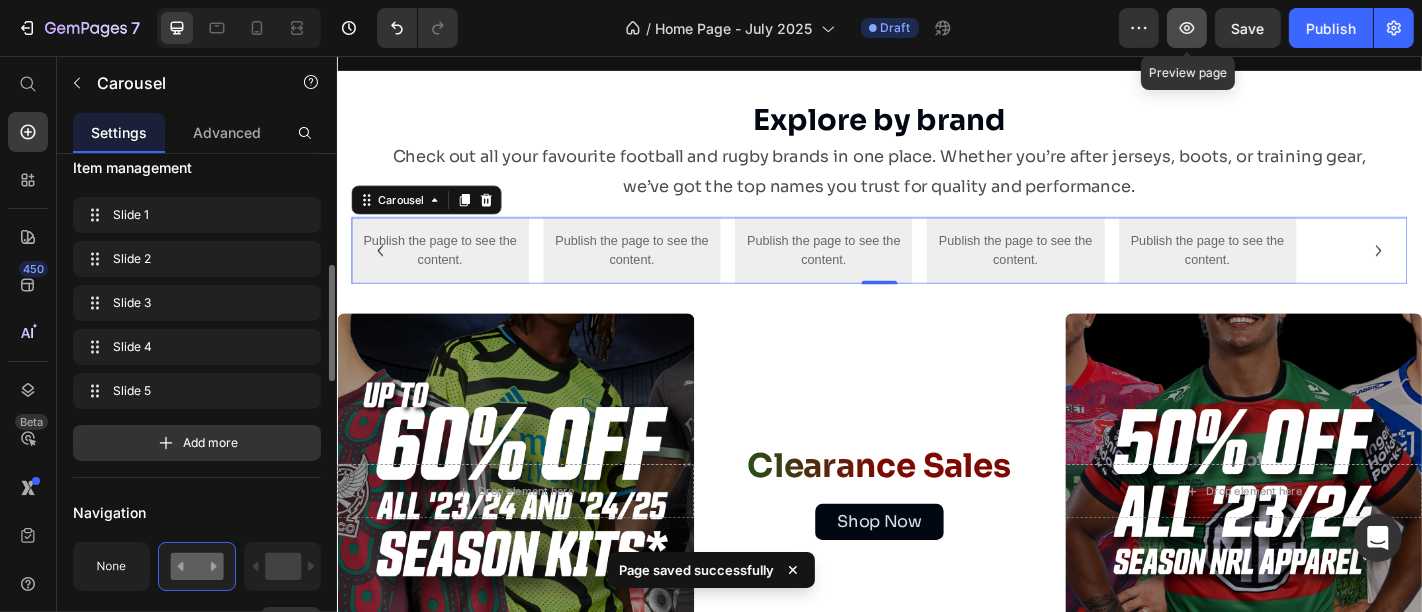 click 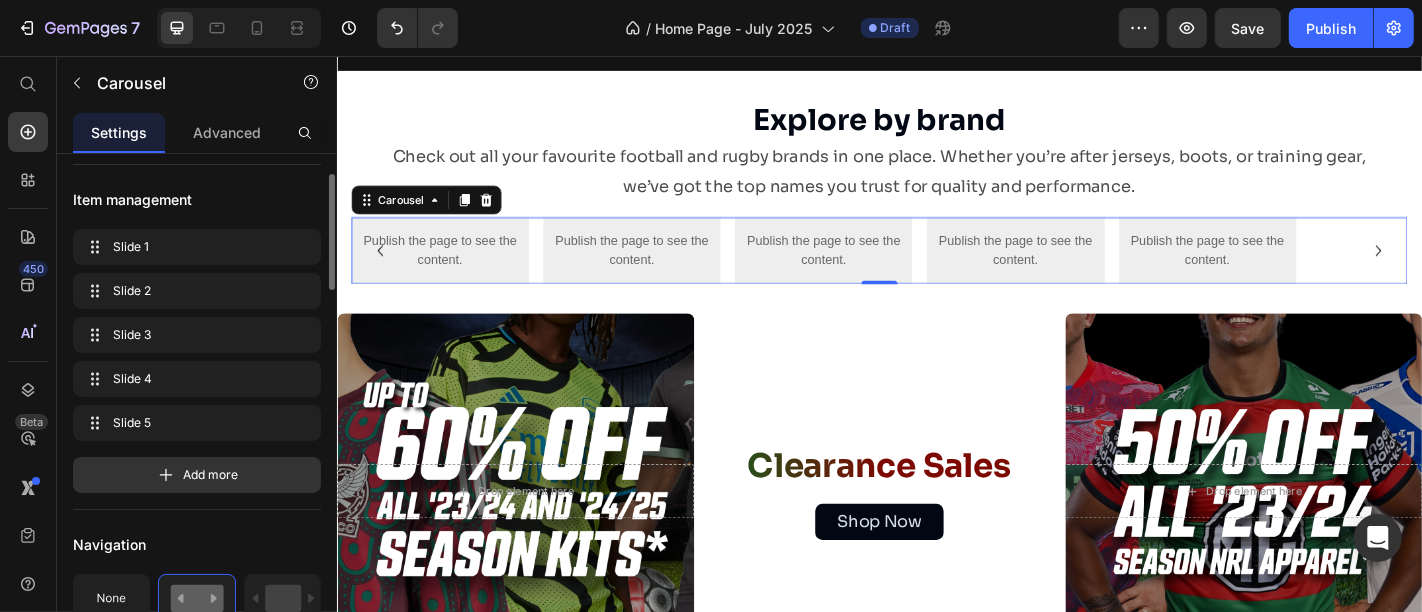 scroll, scrollTop: 362, scrollLeft: 0, axis: vertical 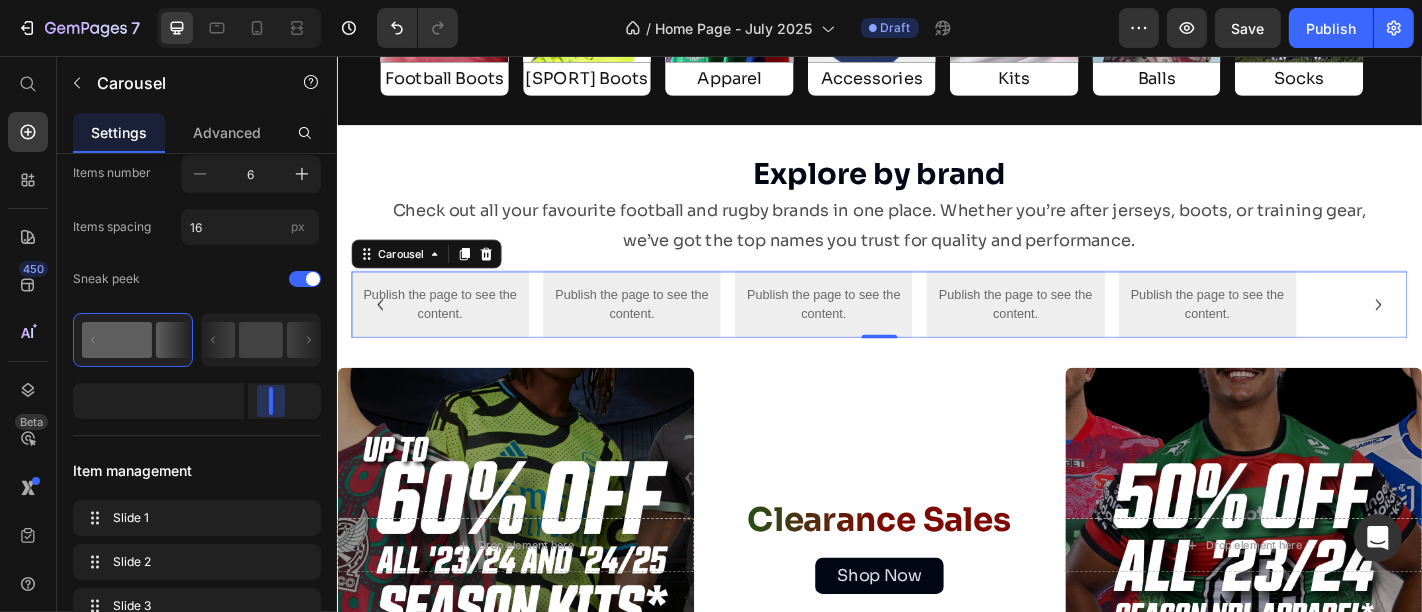 drag, startPoint x: 275, startPoint y: 408, endPoint x: 351, endPoint y: 279, distance: 149.72308 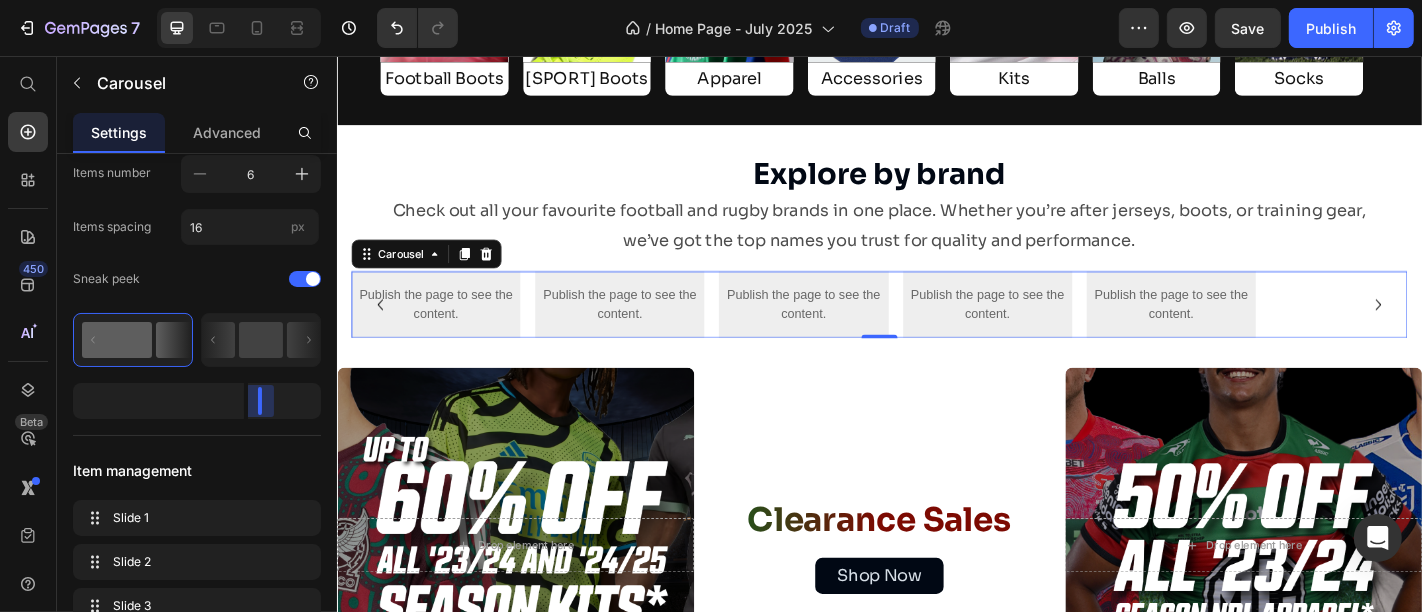 drag, startPoint x: 266, startPoint y: 398, endPoint x: 252, endPoint y: 401, distance: 14.3178215 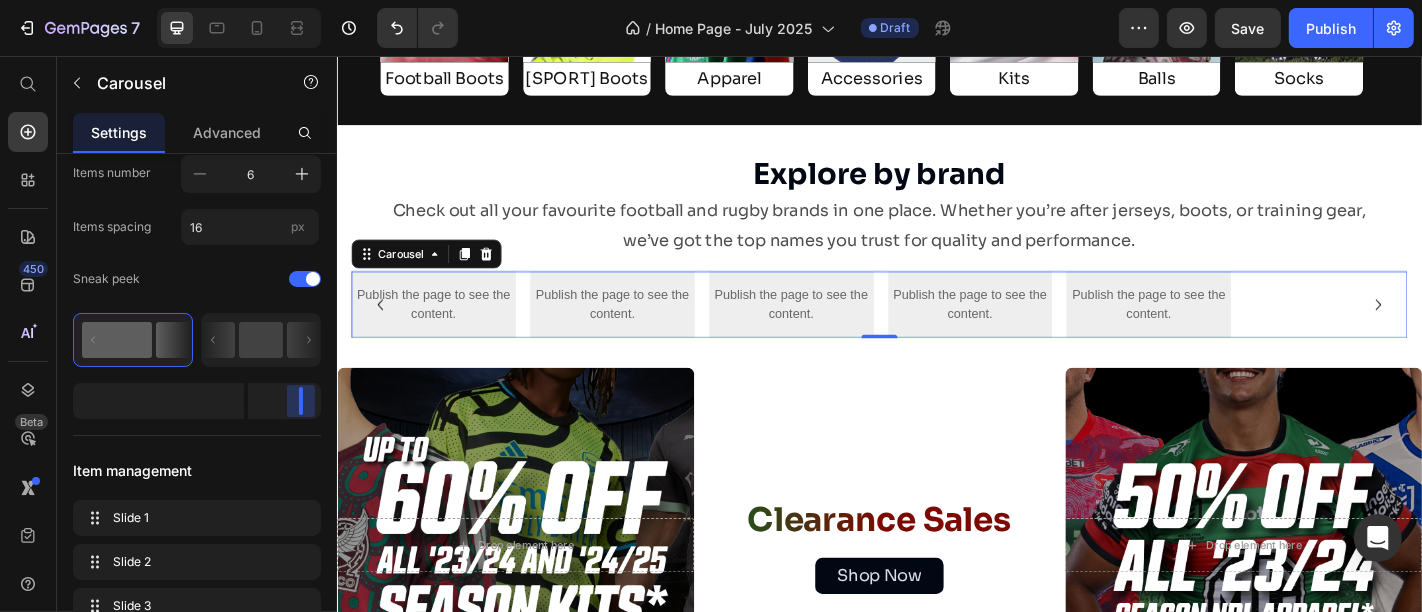 drag, startPoint x: 260, startPoint y: 401, endPoint x: 305, endPoint y: 410, distance: 45.891174 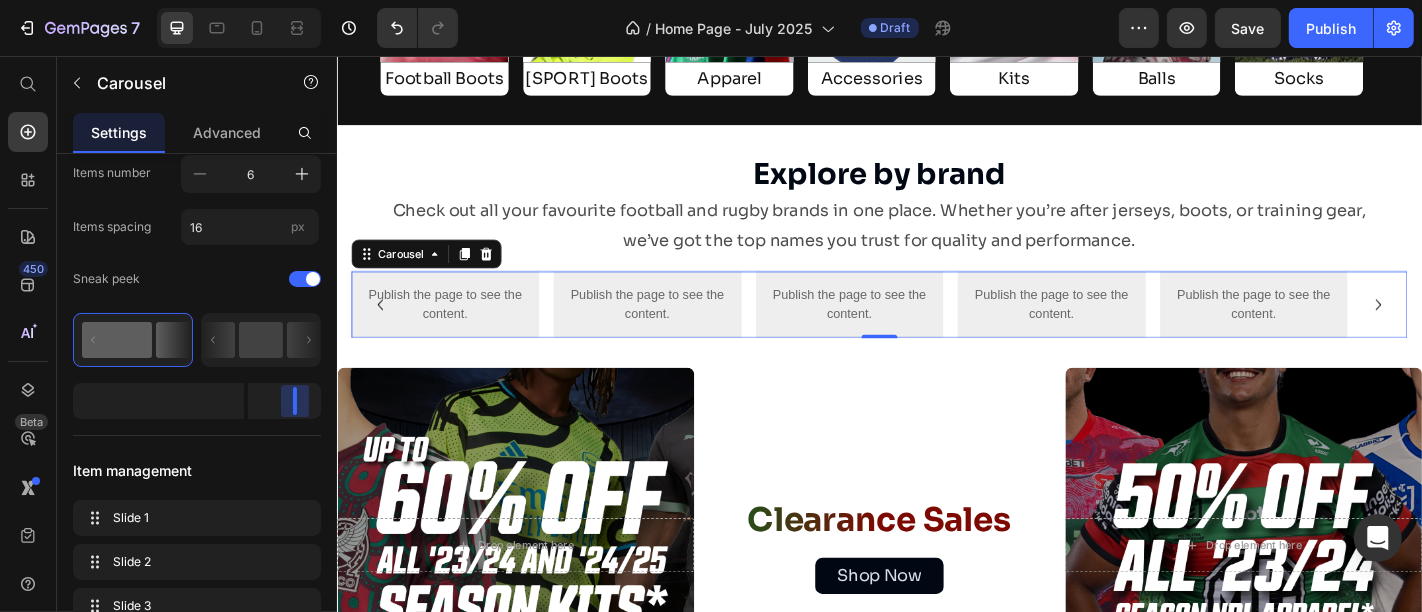 click on "7  Version history  /  Home Page - July 2025 Draft Preview  Save   Publish  450 Beta Start with Sections Elements Hero Section Product Detail Brands Trusted Badges Guarantee Product Breakdown How to use Testimonials Compare Bundle FAQs Social Proof Brand Story Product List Collection Blog List Contact Sticky Add to Cart Custom Footer Browse Library 450 Layout
Row
Row
Row
Row Text
Heading
Text Block Button
Button
Button
Sticky Back to top Media
Image" at bounding box center [711, 0] 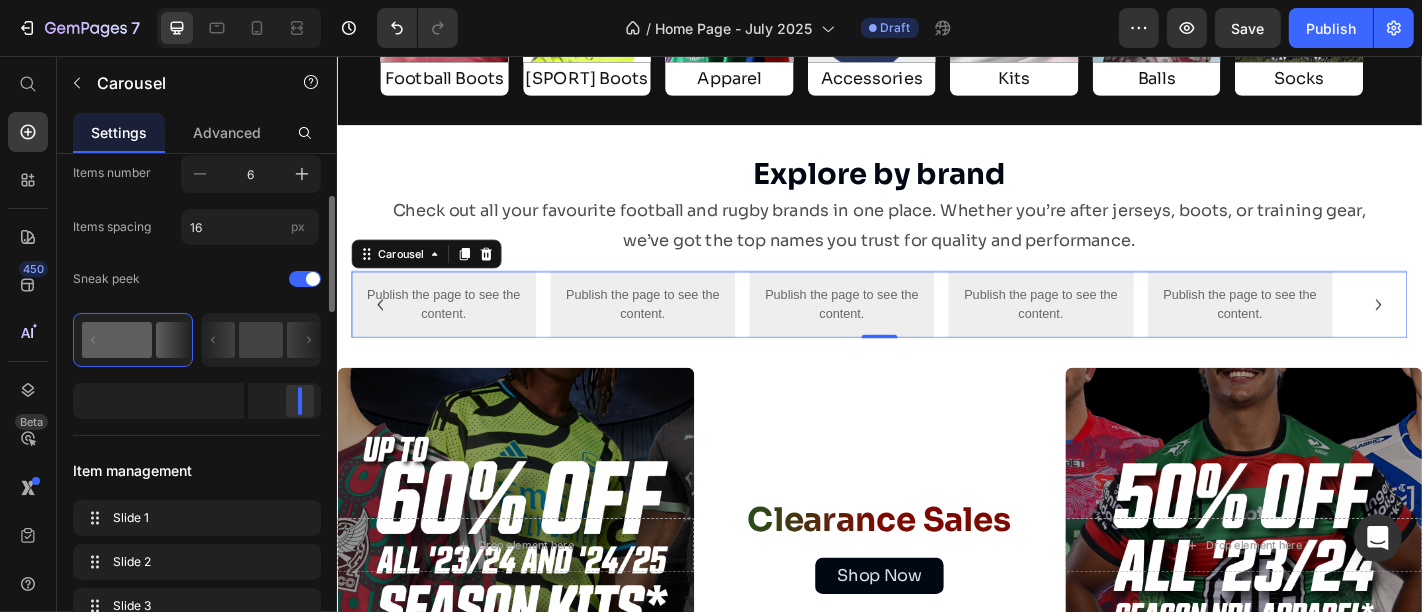 drag, startPoint x: 291, startPoint y: 407, endPoint x: 312, endPoint y: 412, distance: 21.587032 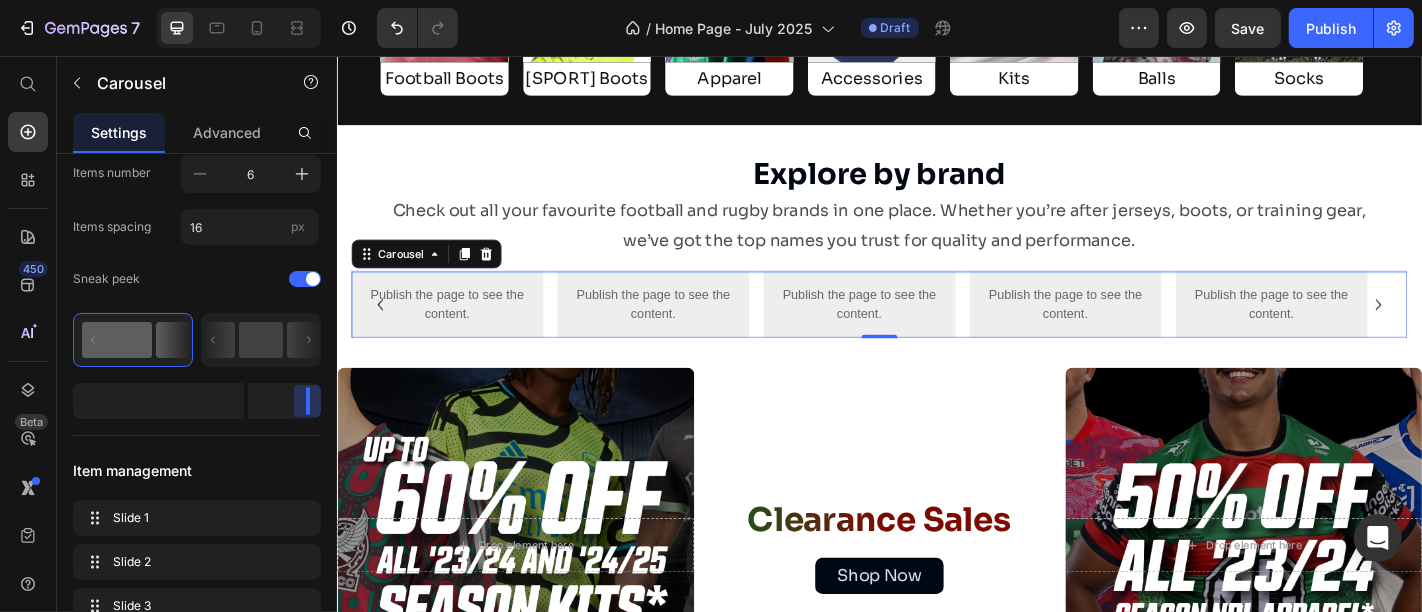 drag, startPoint x: 306, startPoint y: 408, endPoint x: 360, endPoint y: 412, distance: 54.147945 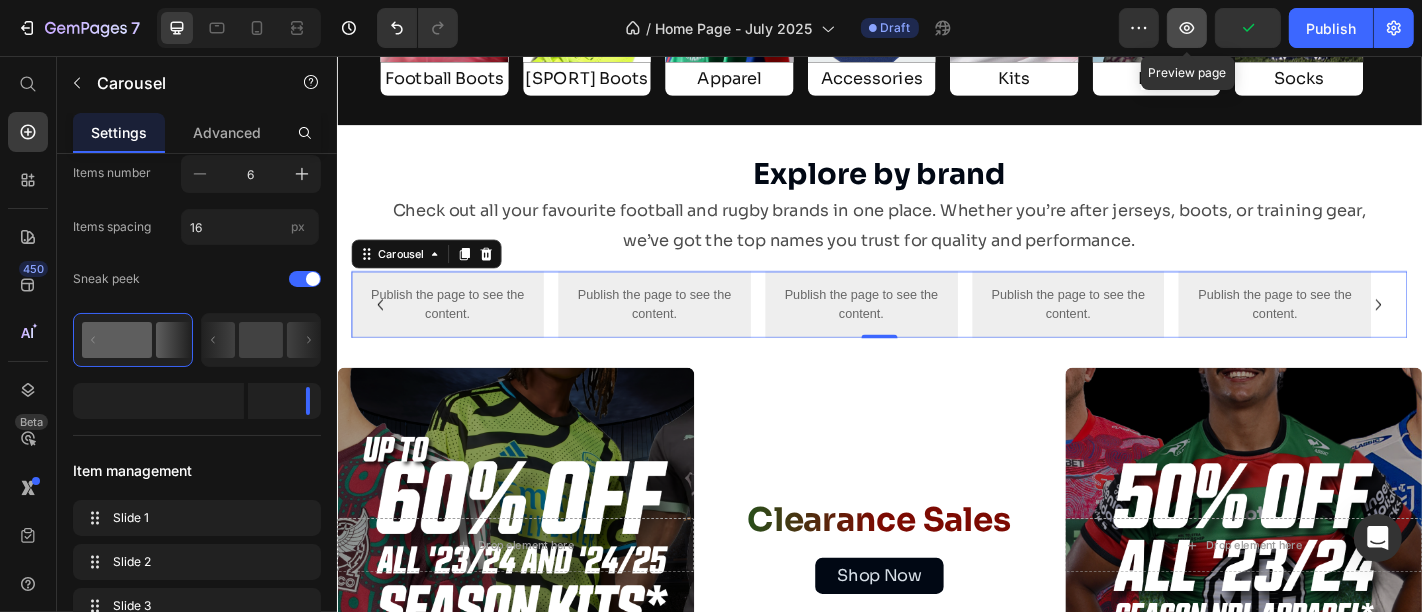 click 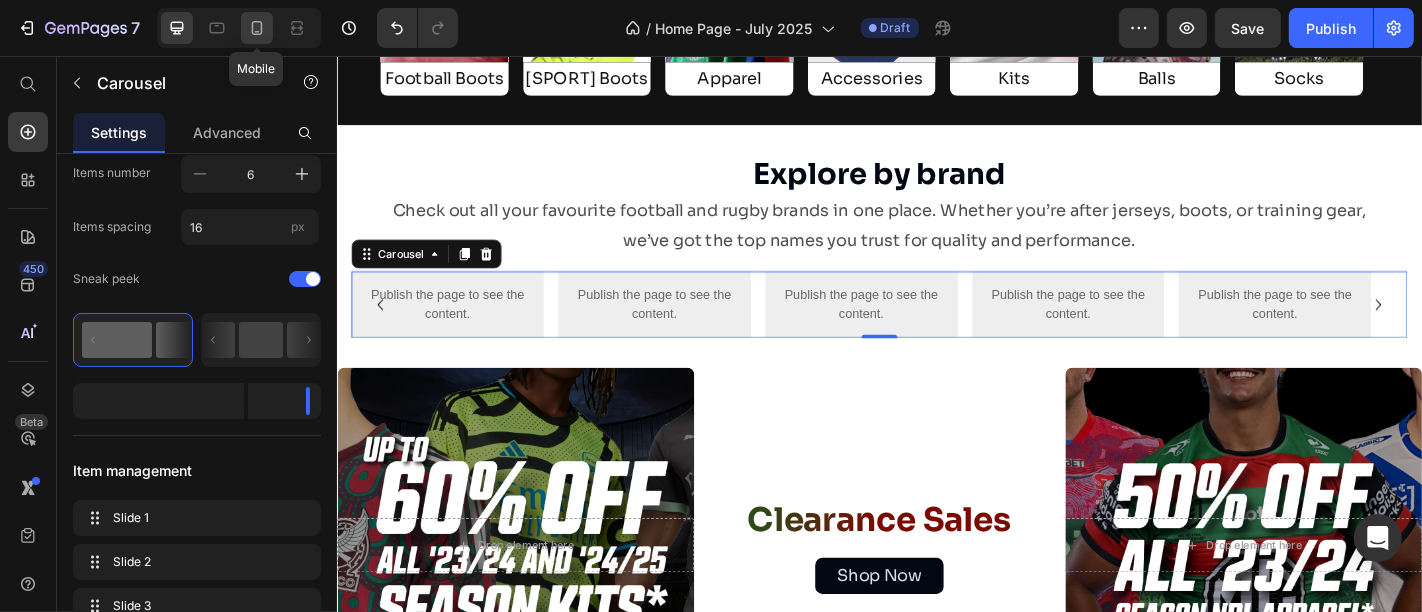 click 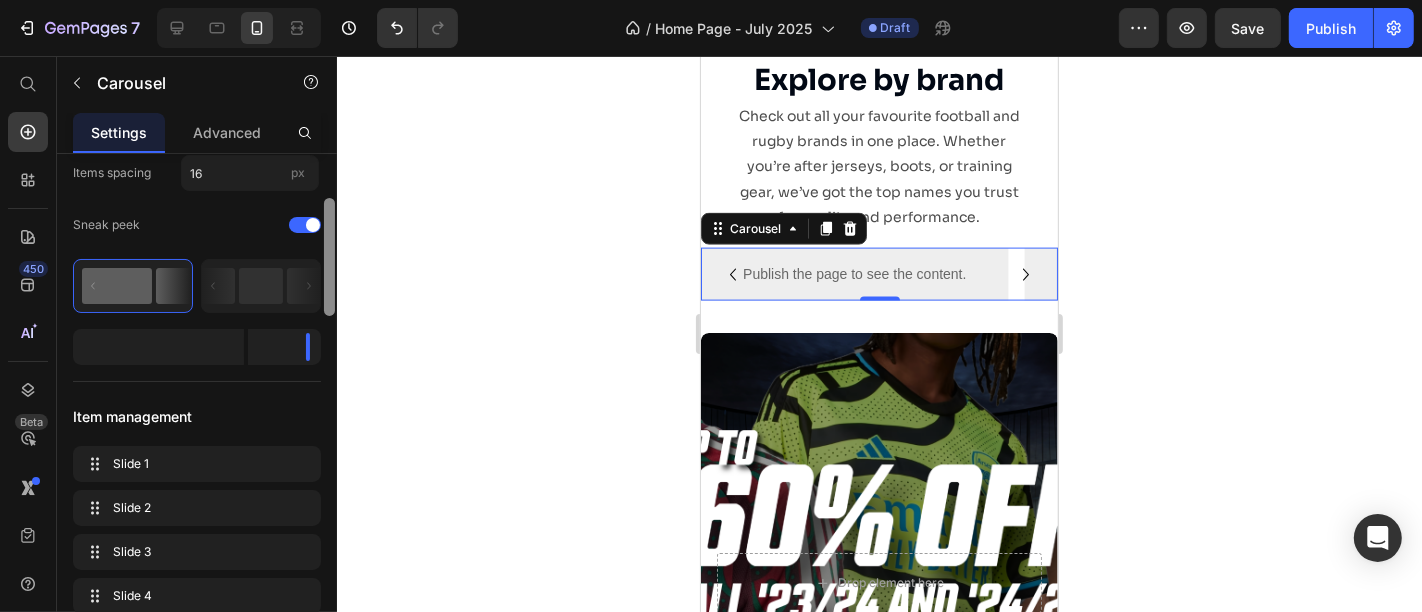 scroll, scrollTop: 2471, scrollLeft: 0, axis: vertical 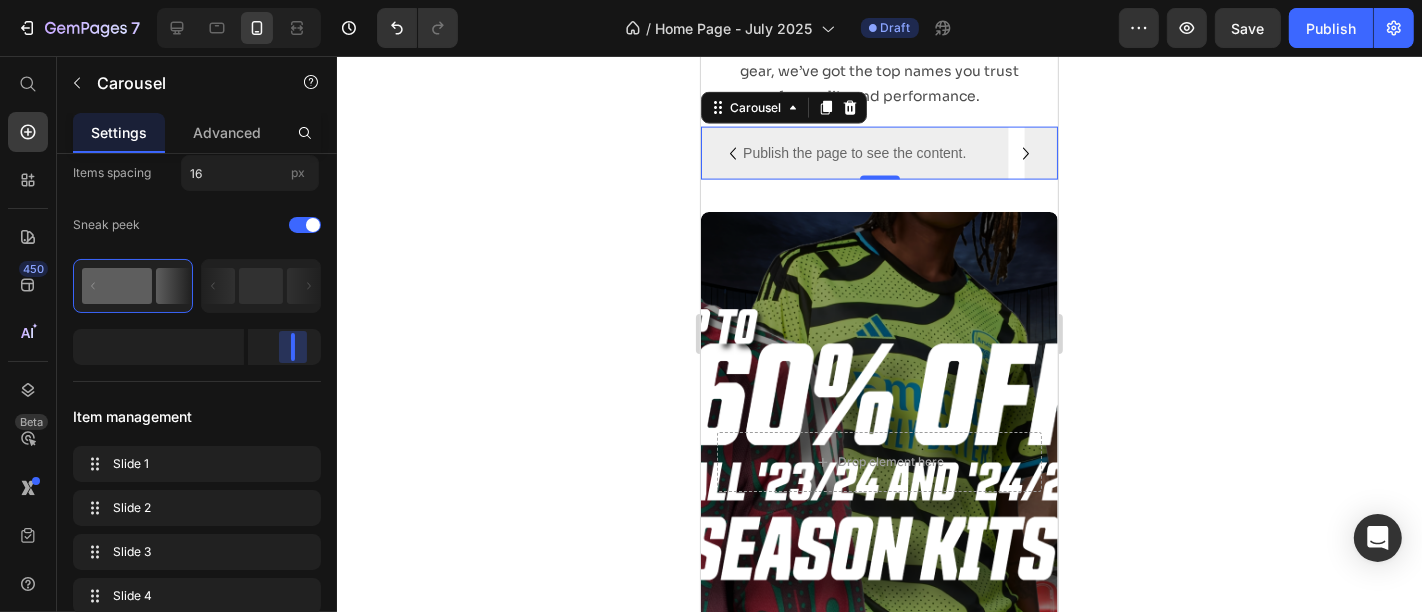 click on "7  Version history  /  Home Page - July 2025 Draft Preview  Save   Publish  450 Beta Start with Sections Elements Hero Section Product Detail Brands Trusted Badges Guarantee Product Breakdown How to use Testimonials Compare Bundle FAQs Social Proof Brand Story Product List Collection Blog List Contact Sticky Add to Cart Custom Footer Browse Library 450 Layout
Row
Row
Row
Row Text
Heading
Text Block Button
Button
Button
Sticky Back to top Media
Image" at bounding box center [711, 0] 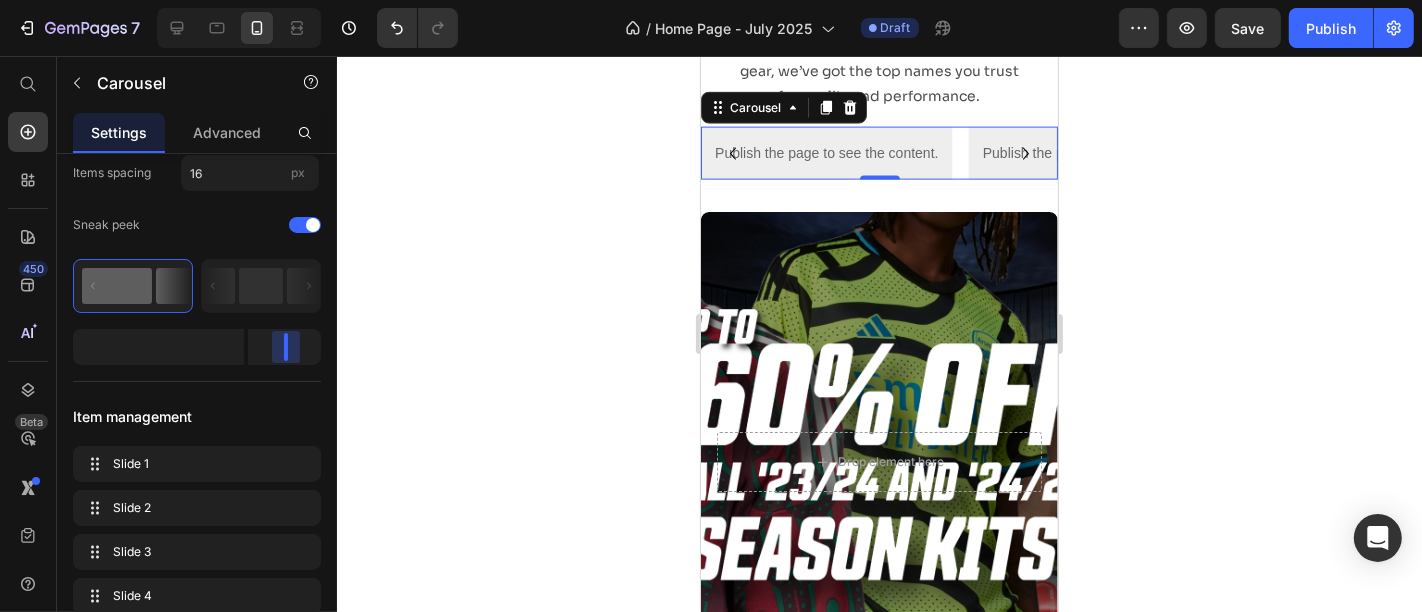 click on "7  Version history  /  Home Page - July 2025 Draft Preview  Save   Publish  450 Beta Start with Sections Elements Hero Section Product Detail Brands Trusted Badges Guarantee Product Breakdown How to use Testimonials Compare Bundle FAQs Social Proof Brand Story Product List Collection Blog List Contact Sticky Add to Cart Custom Footer Browse Library 450 Layout
Row
Row
Row
Row Text
Heading
Text Block Button
Button
Button
Sticky Back to top Media
Image" at bounding box center [711, 0] 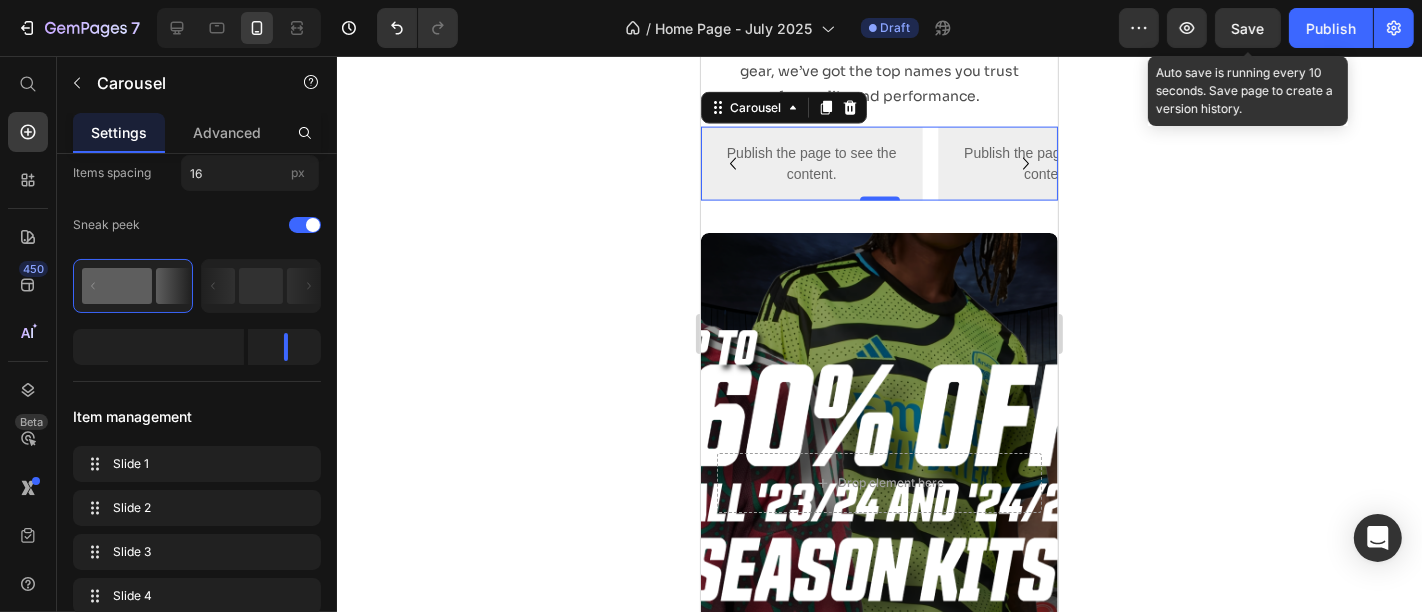 click on "Save" at bounding box center (1248, 28) 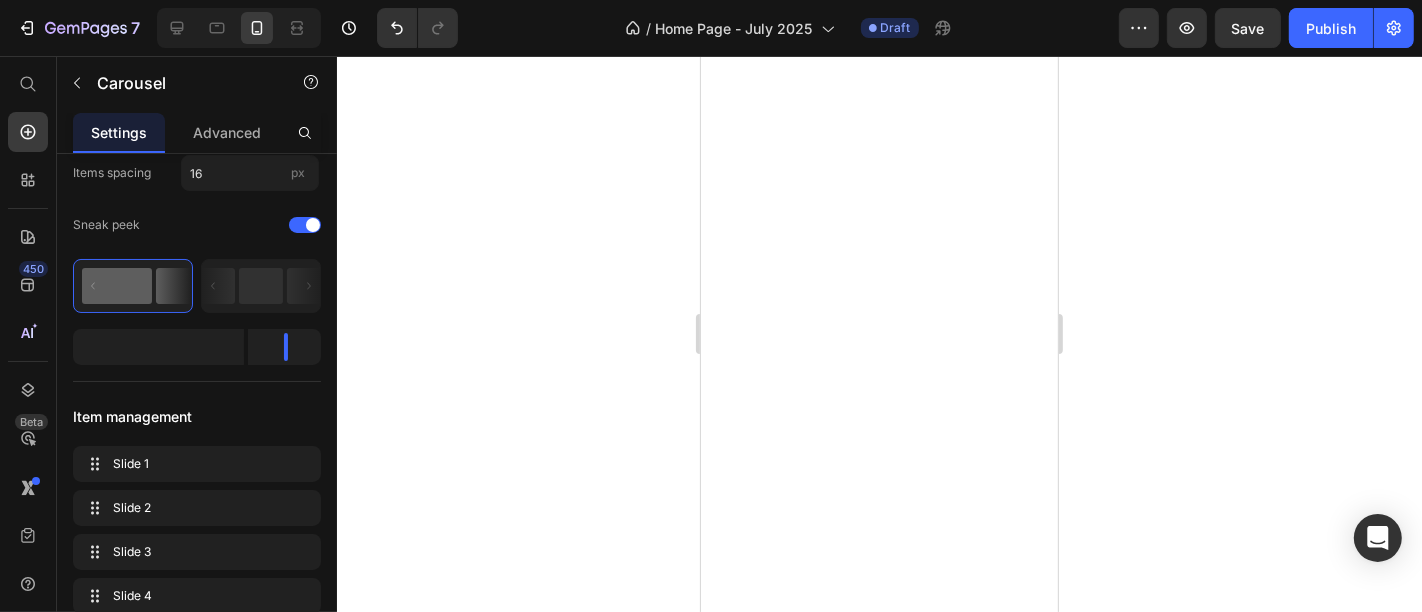 scroll, scrollTop: 0, scrollLeft: 0, axis: both 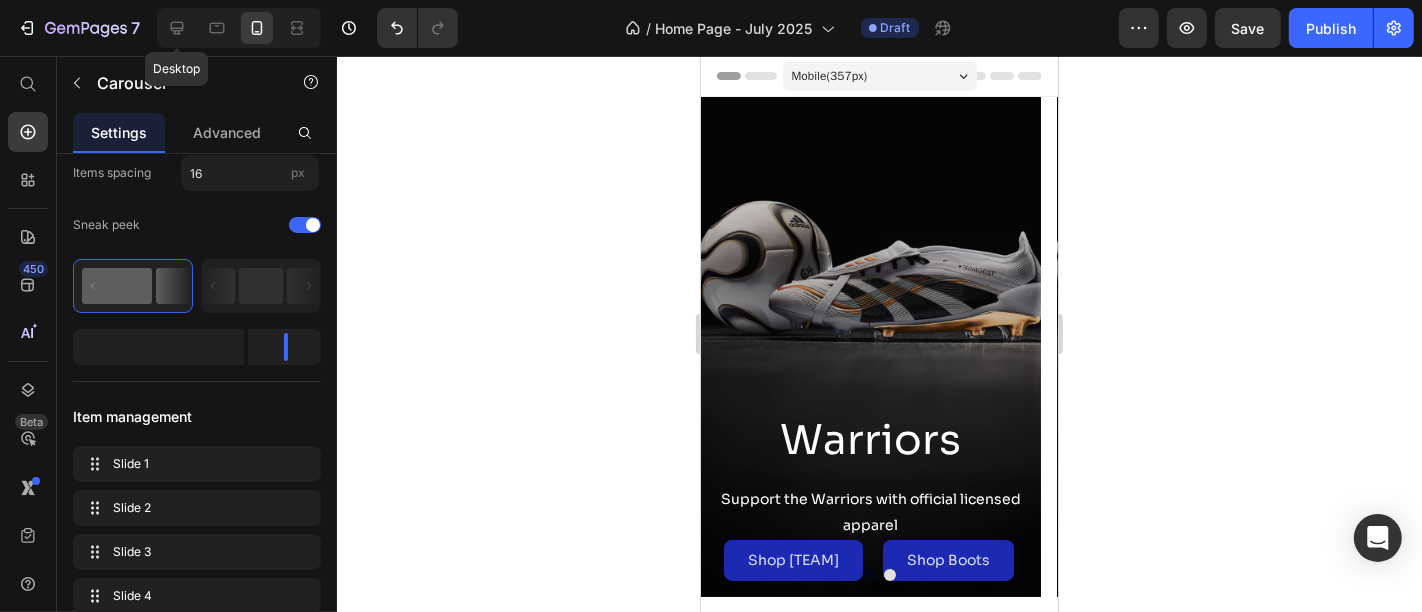 click on "Desktop" at bounding box center (239, 28) 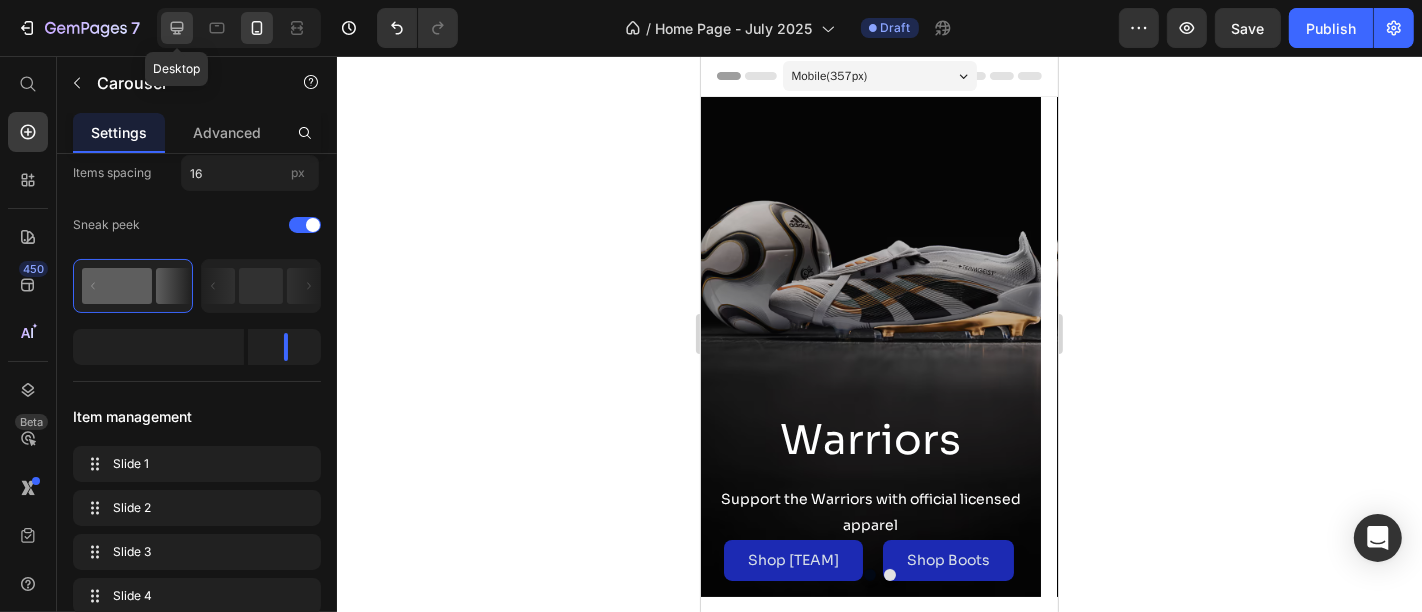 click 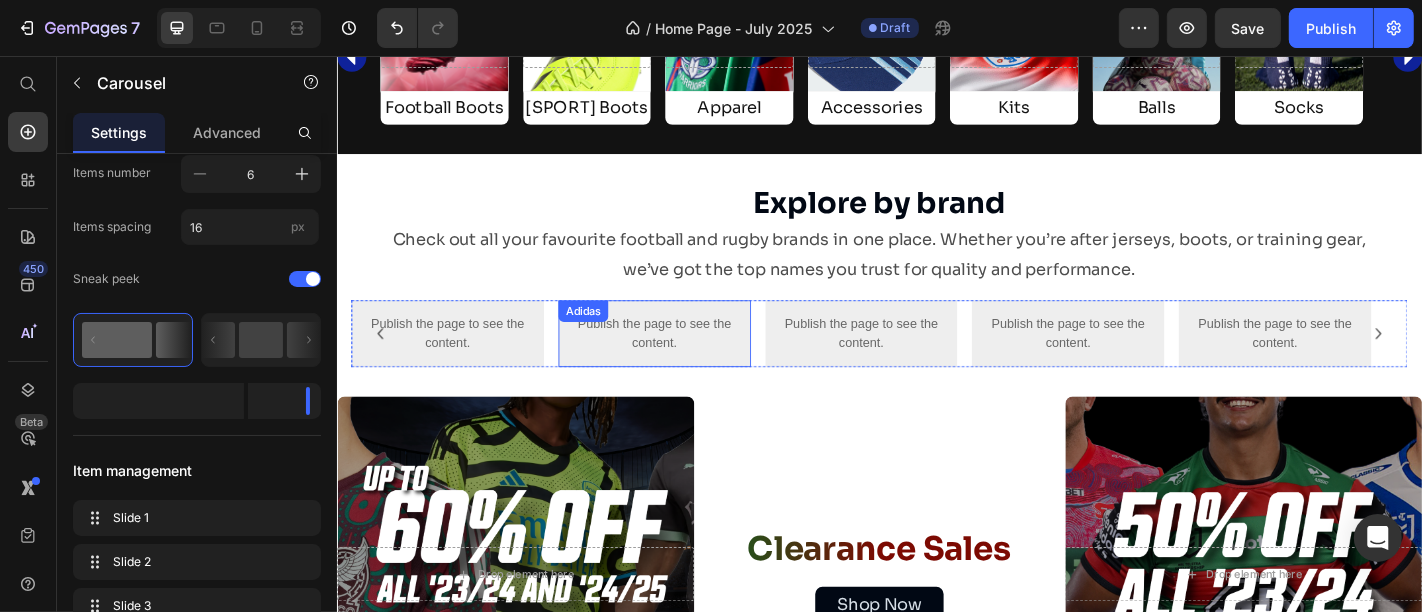 scroll, scrollTop: 2190, scrollLeft: 0, axis: vertical 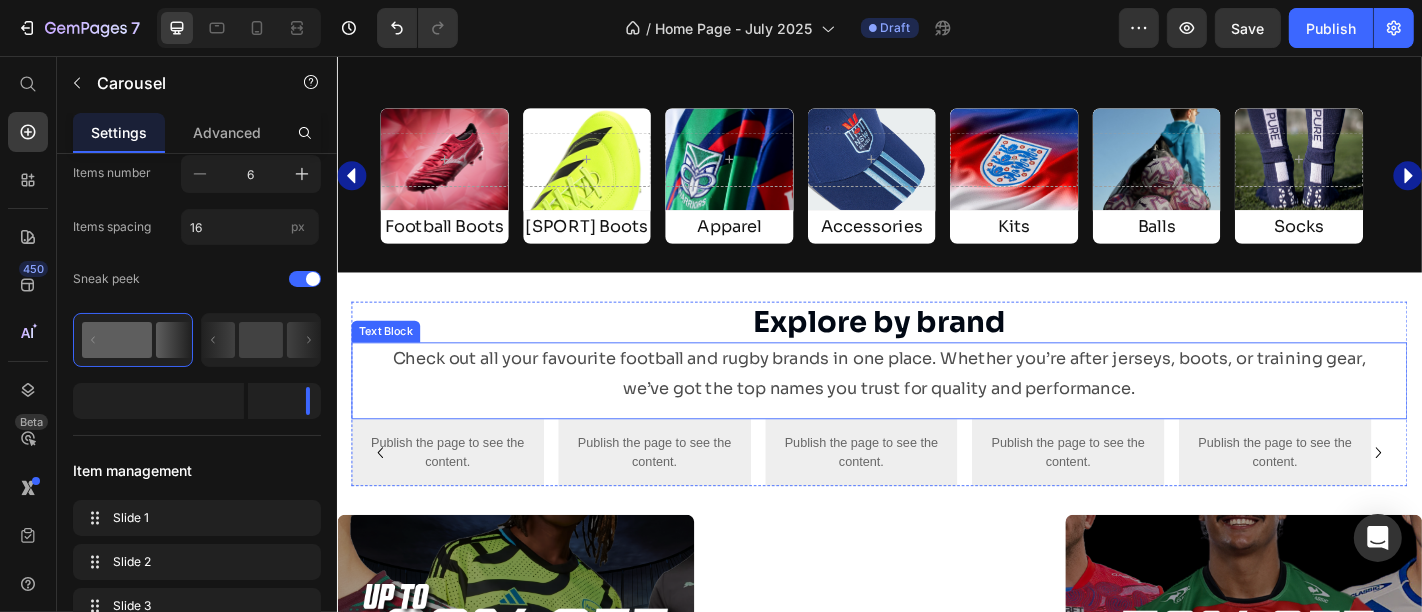 click on "Check out all your favourite football and rugby brands in one place. Whether you’re after jerseys, boots, or training gear, we’ve got the top names you trust for quality and performance." at bounding box center (936, 406) 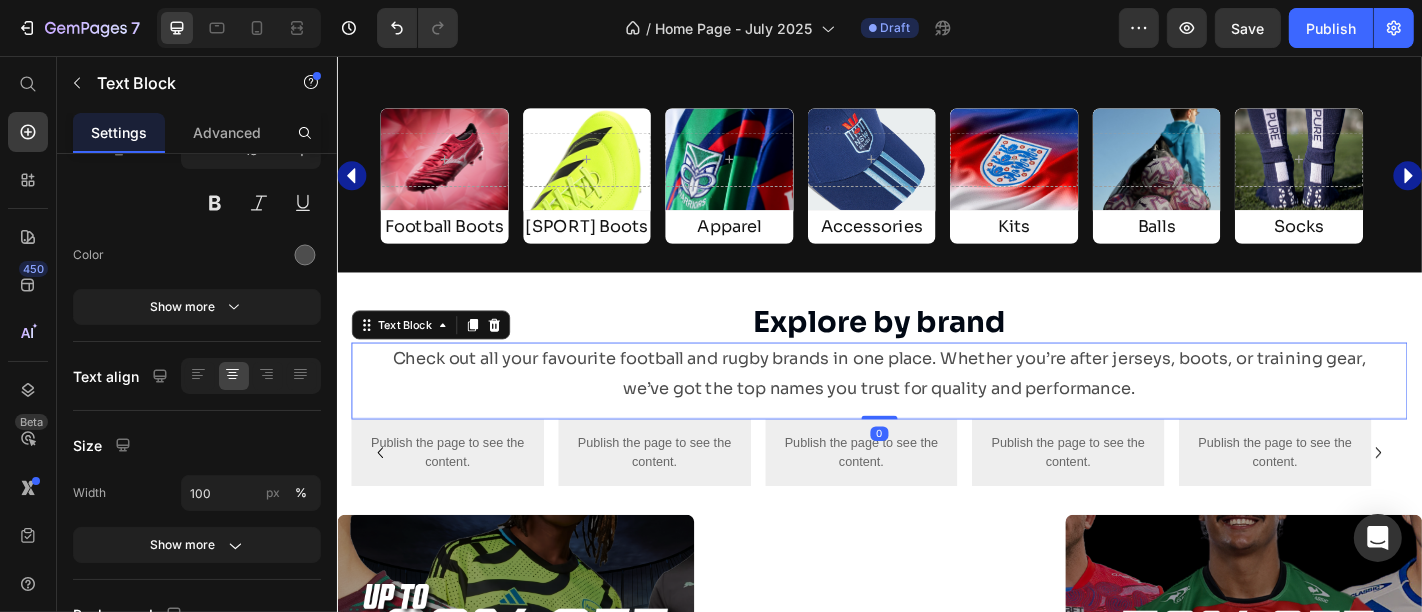 scroll, scrollTop: 0, scrollLeft: 0, axis: both 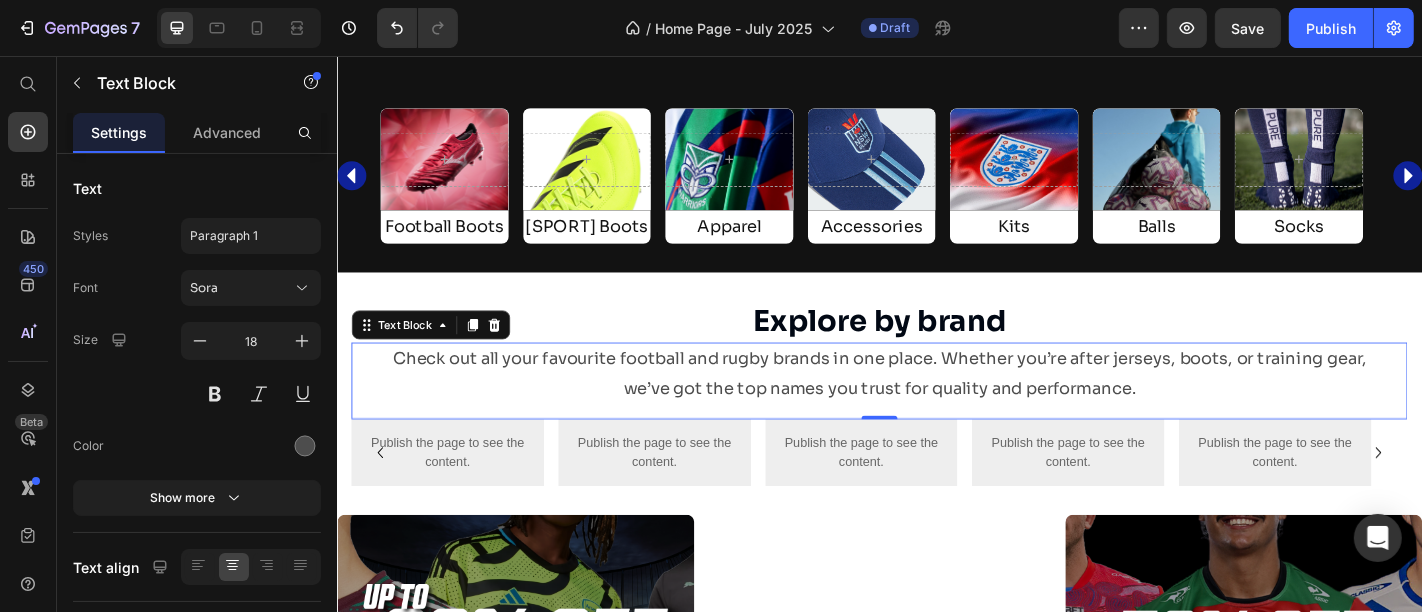 click on "Check out all your favourite football and rugby brands in one place. Whether you’re after jerseys, boots, or training gear, we’ve got the top names you trust for quality and performance." at bounding box center [936, 406] 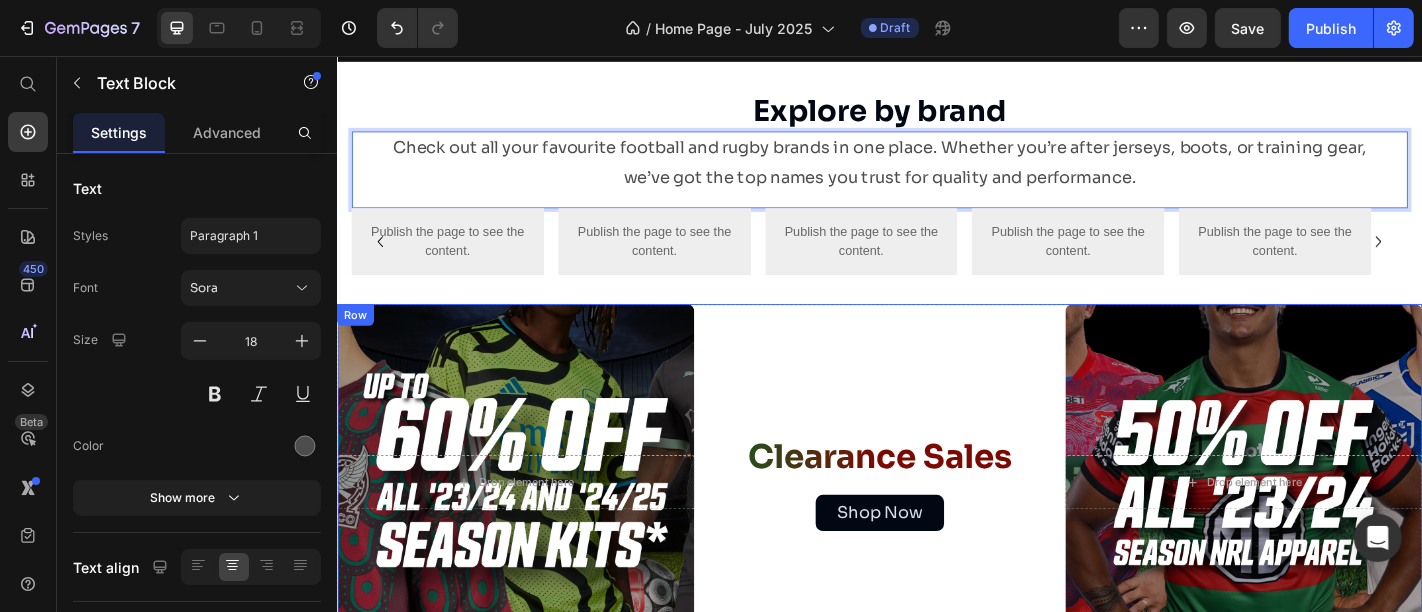 scroll, scrollTop: 2408, scrollLeft: 0, axis: vertical 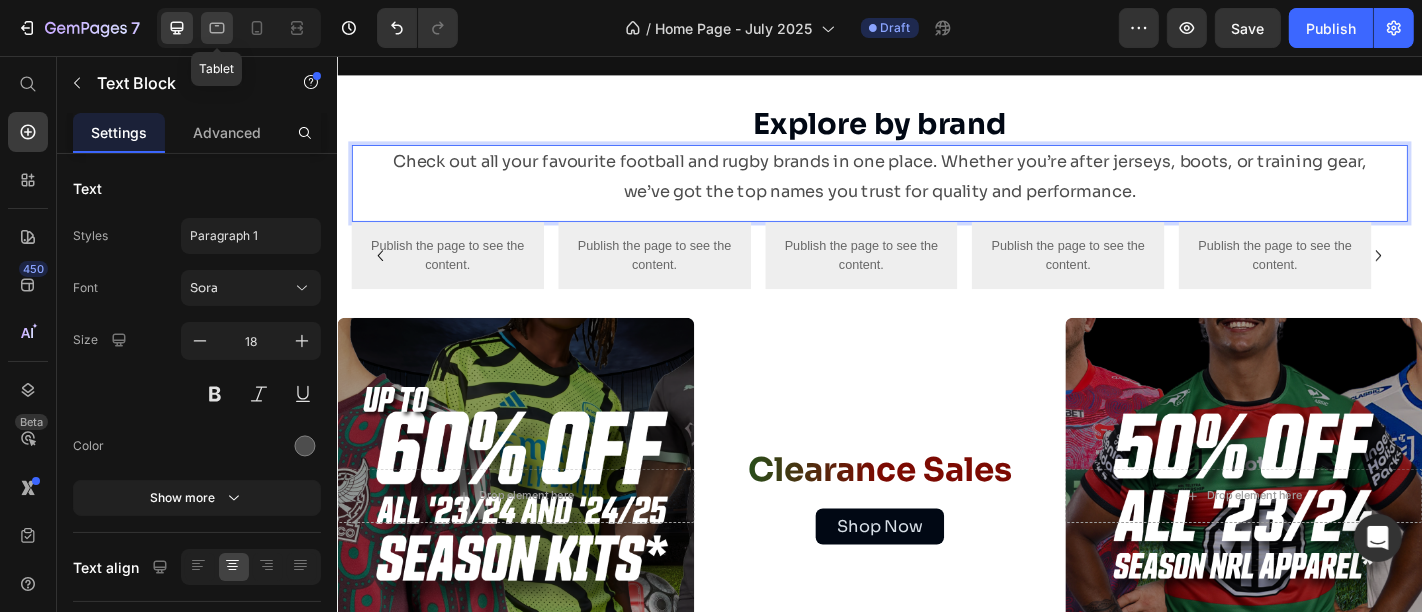click 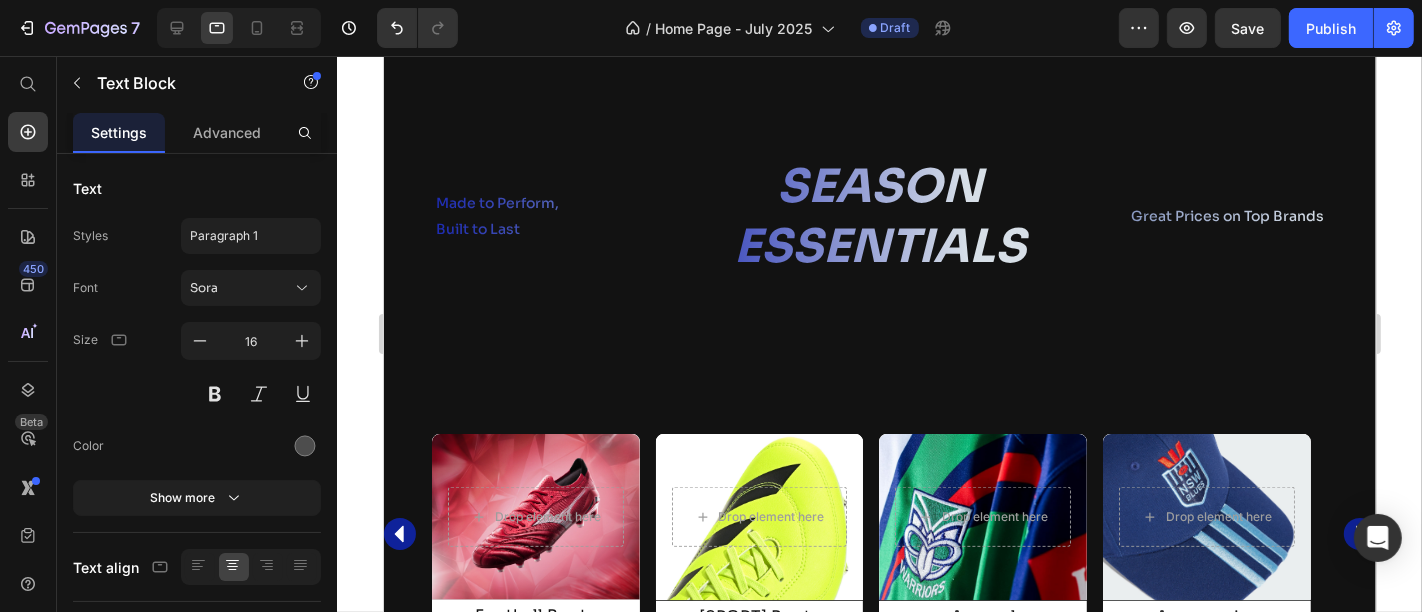 scroll, scrollTop: 1758, scrollLeft: 0, axis: vertical 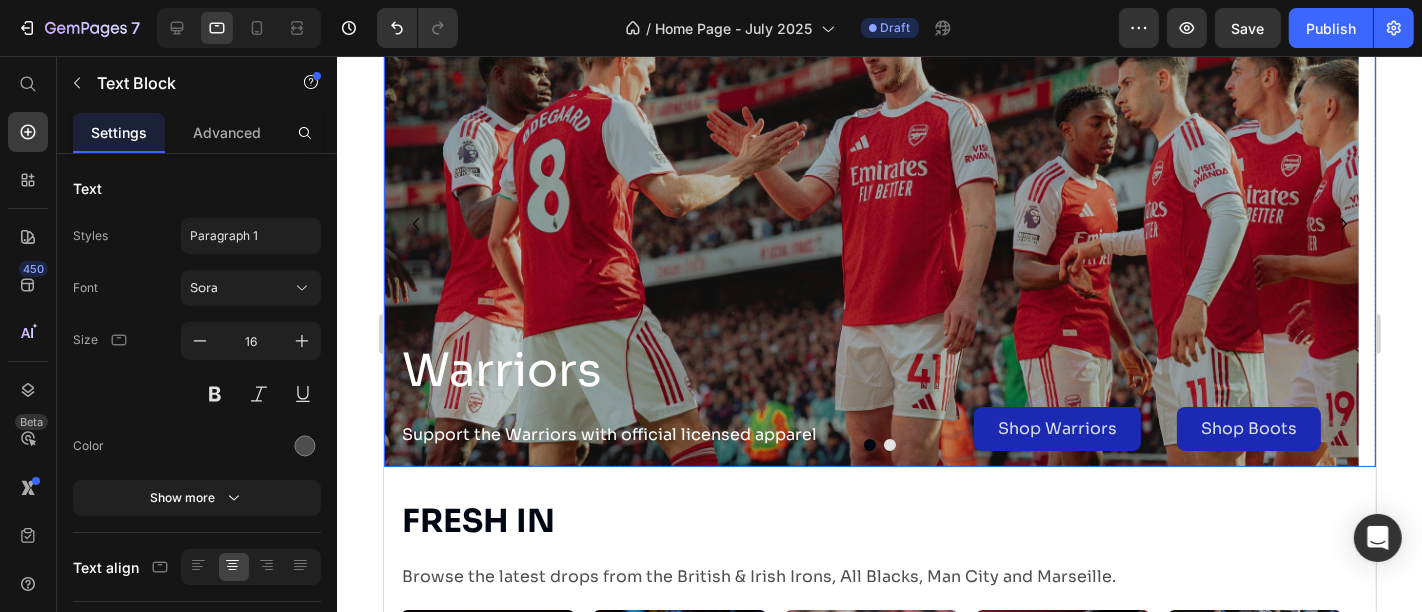 click at bounding box center (889, 444) 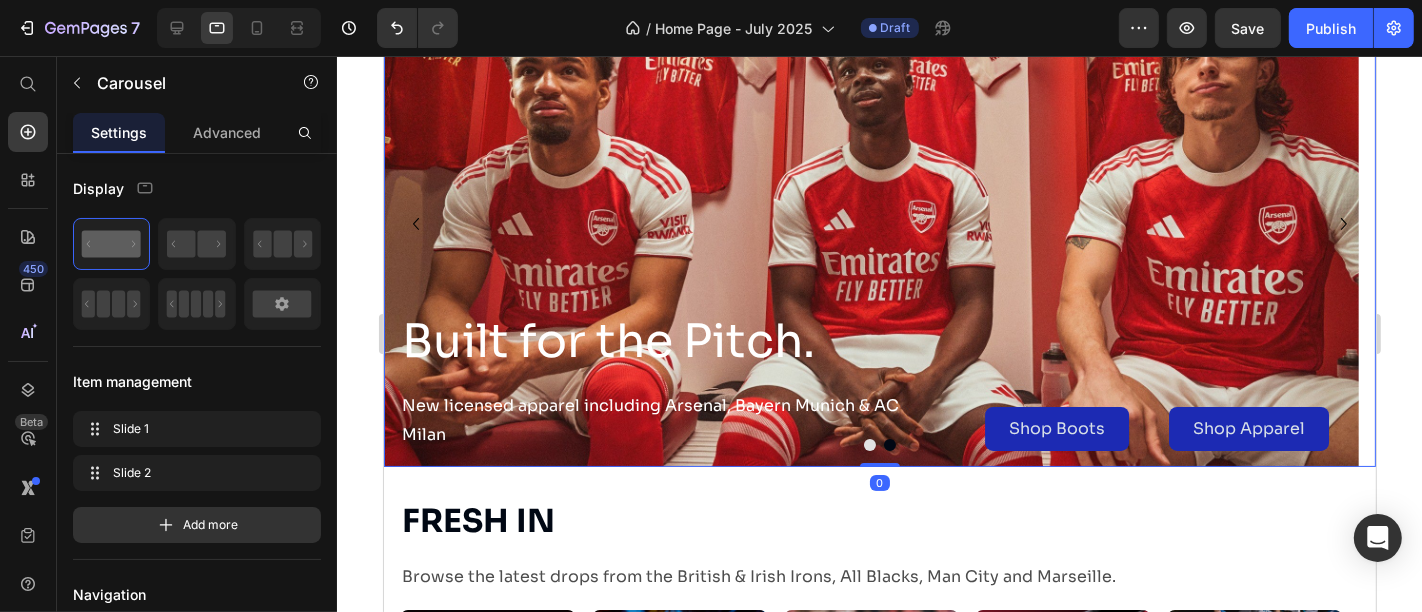 click at bounding box center (869, 444) 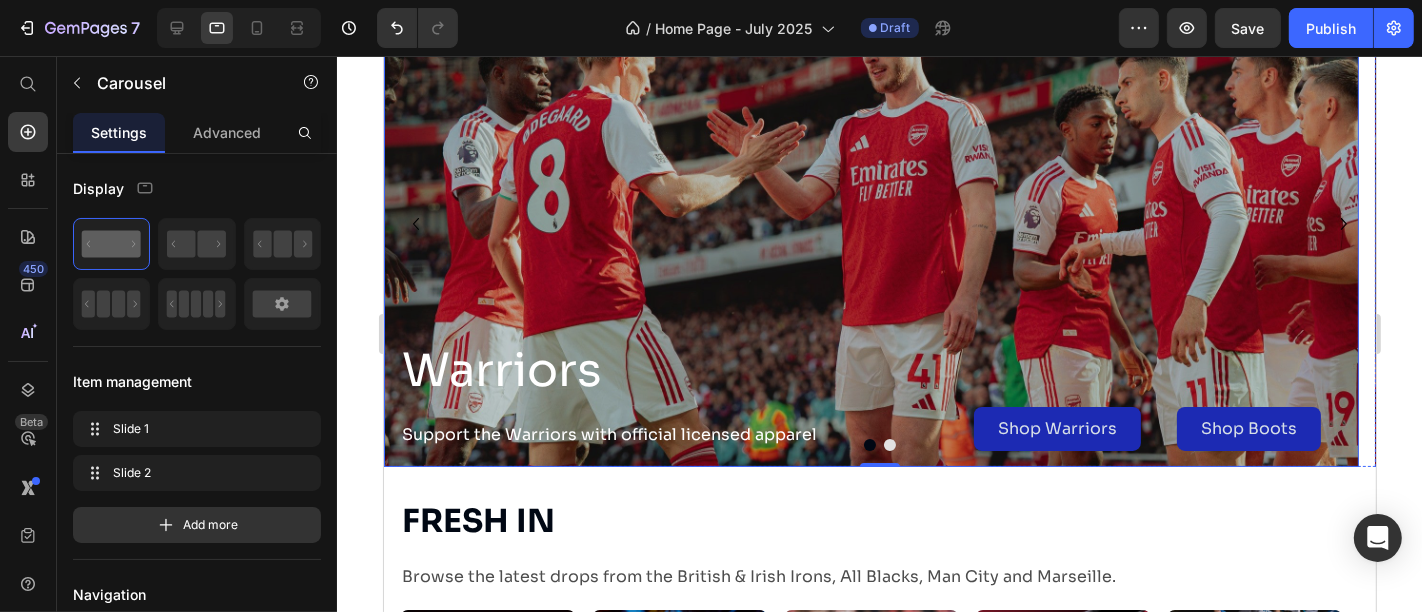 click at bounding box center [870, 222] 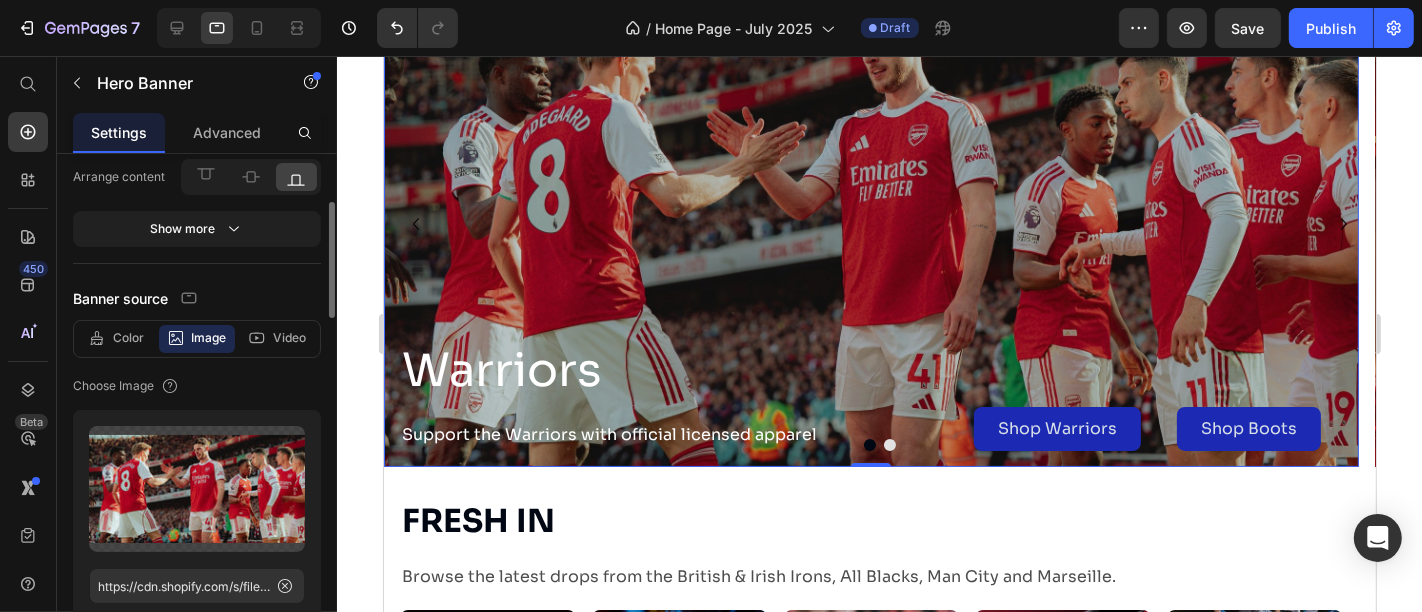 scroll, scrollTop: 340, scrollLeft: 0, axis: vertical 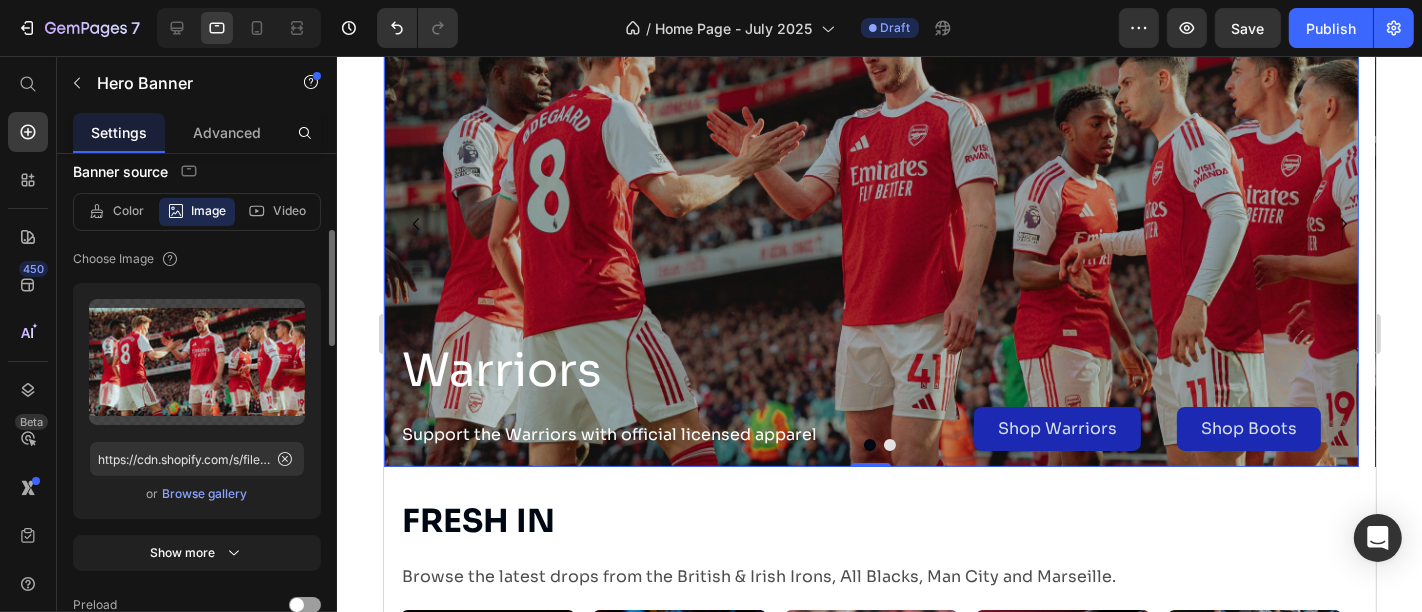 click on "Browse gallery" at bounding box center (205, 494) 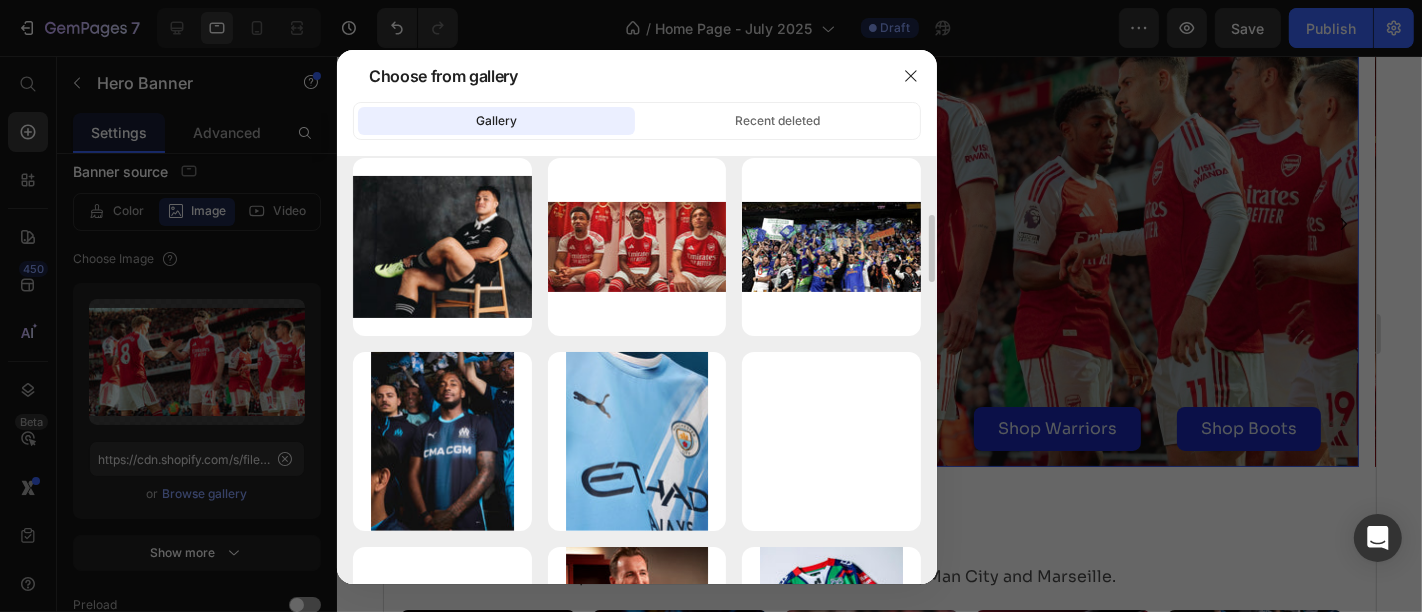 scroll, scrollTop: 737, scrollLeft: 0, axis: vertical 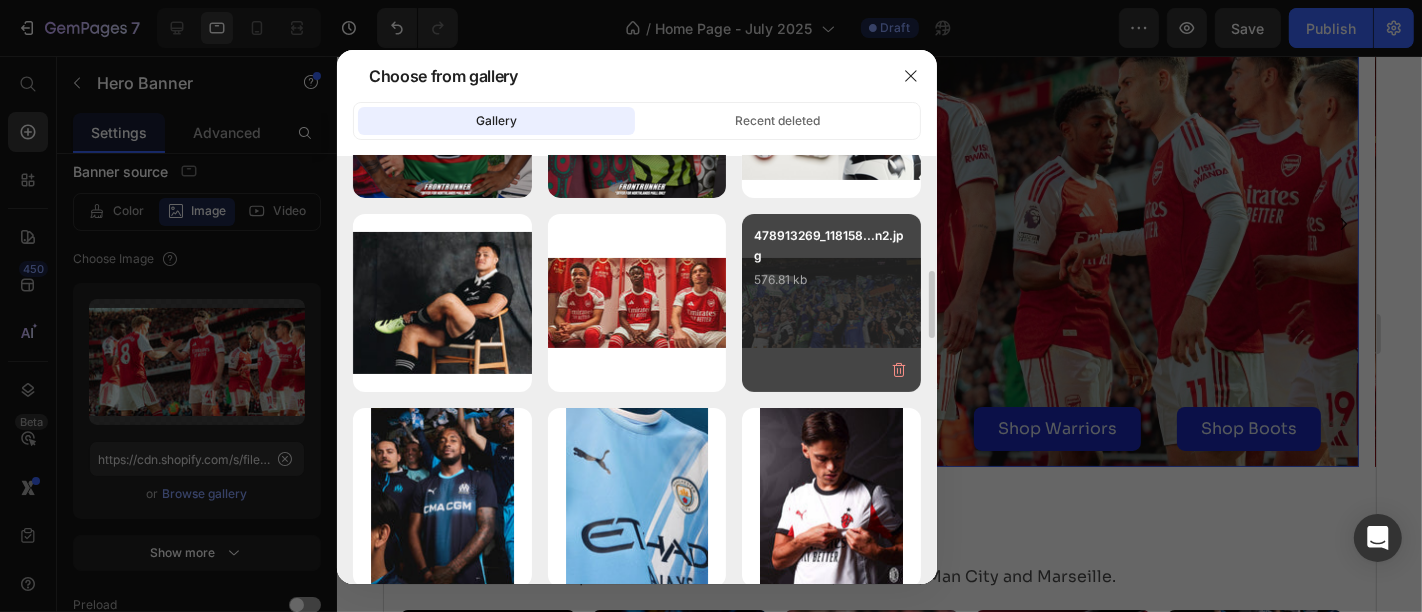 click on "478913269_118158...n2.jpg 576.81 kb" at bounding box center (831, 266) 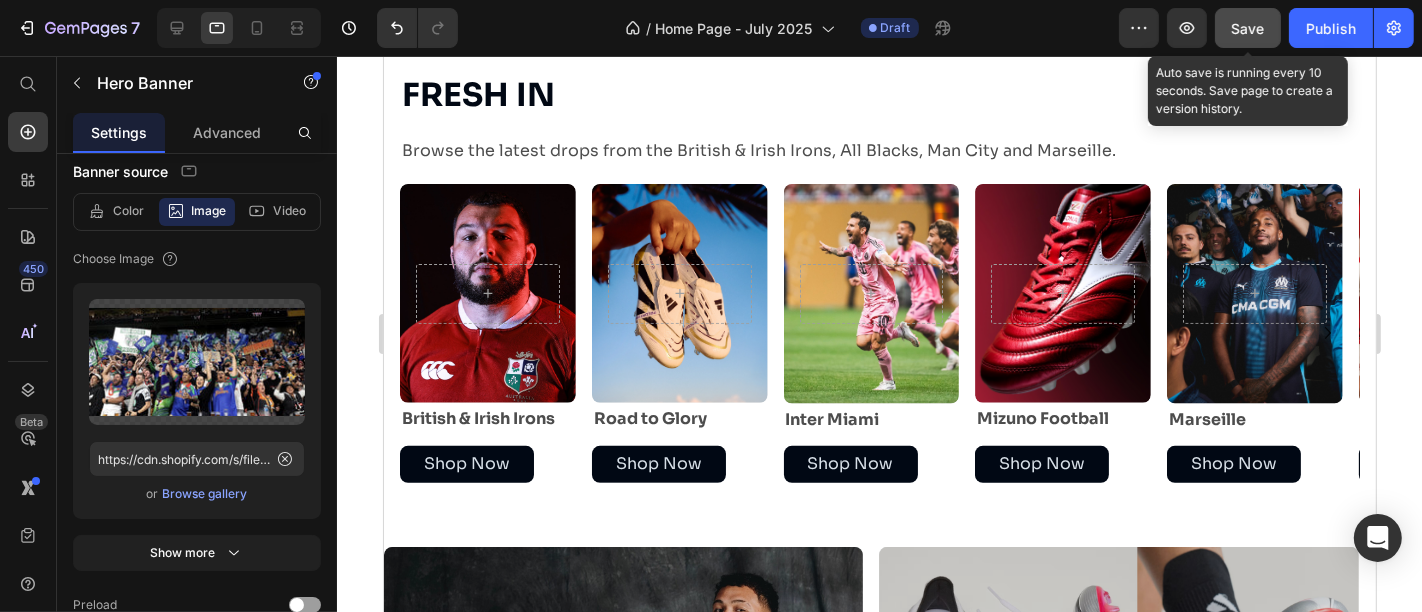 scroll, scrollTop: 986, scrollLeft: 0, axis: vertical 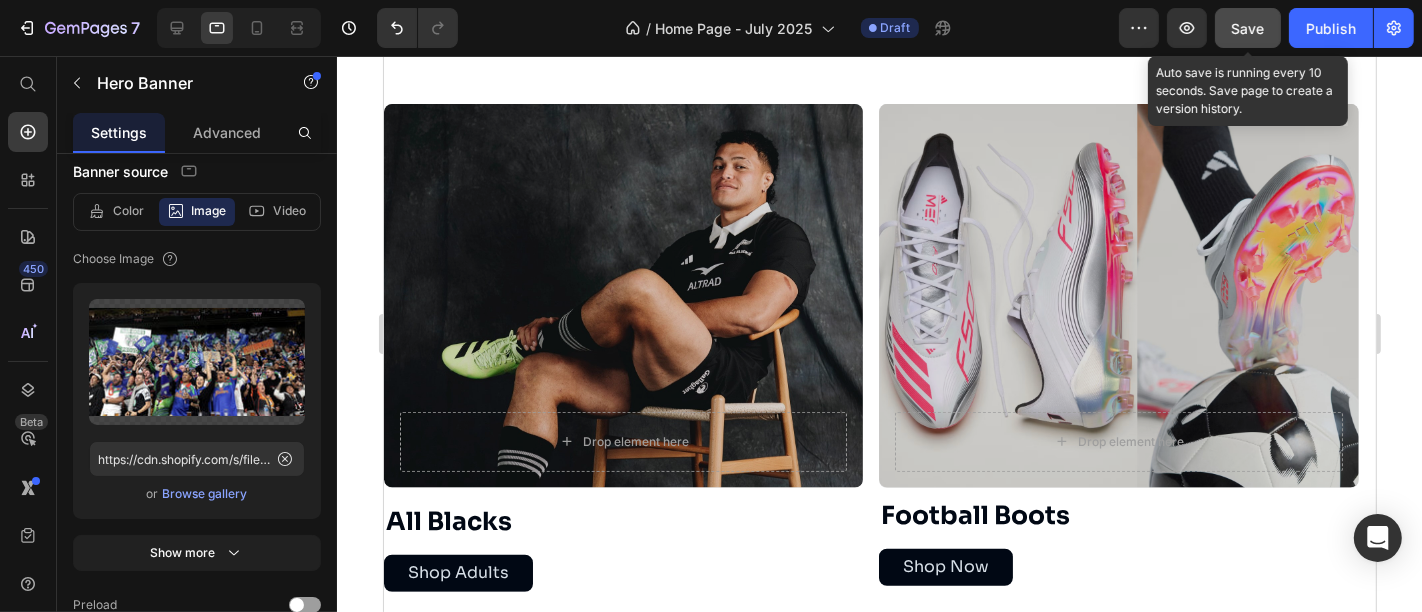 click on "Save" at bounding box center (1248, 28) 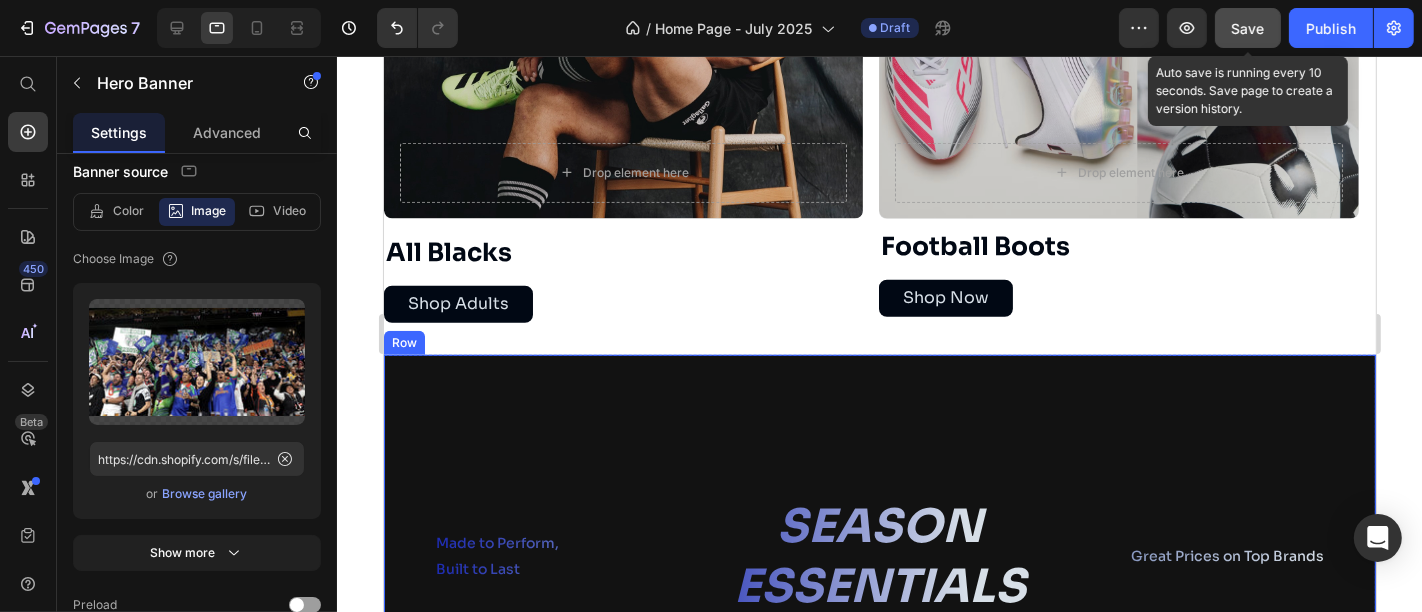 scroll, scrollTop: 1635, scrollLeft: 0, axis: vertical 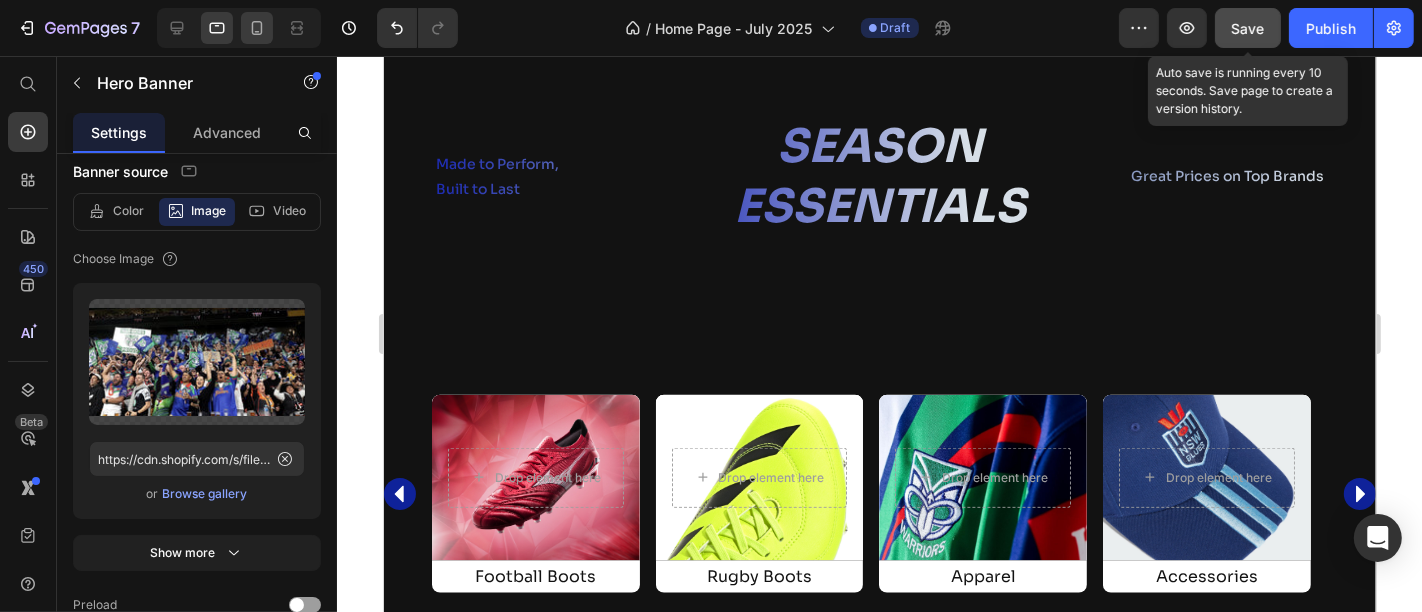 click 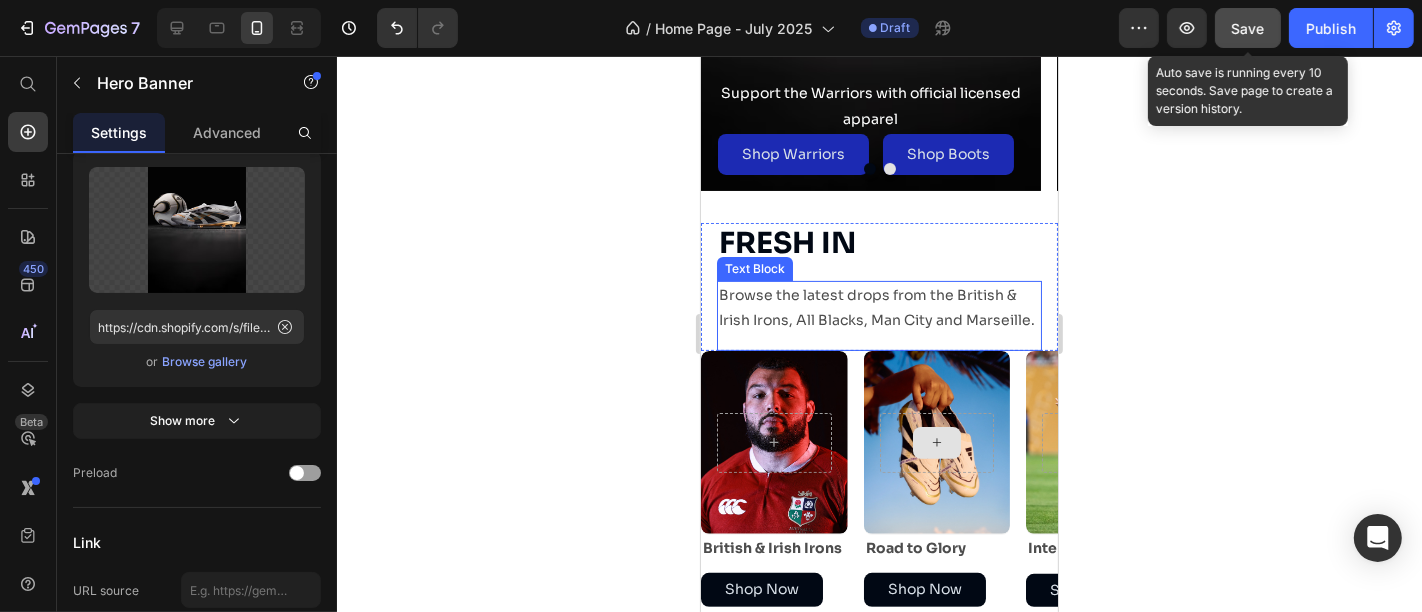 scroll, scrollTop: 644, scrollLeft: 0, axis: vertical 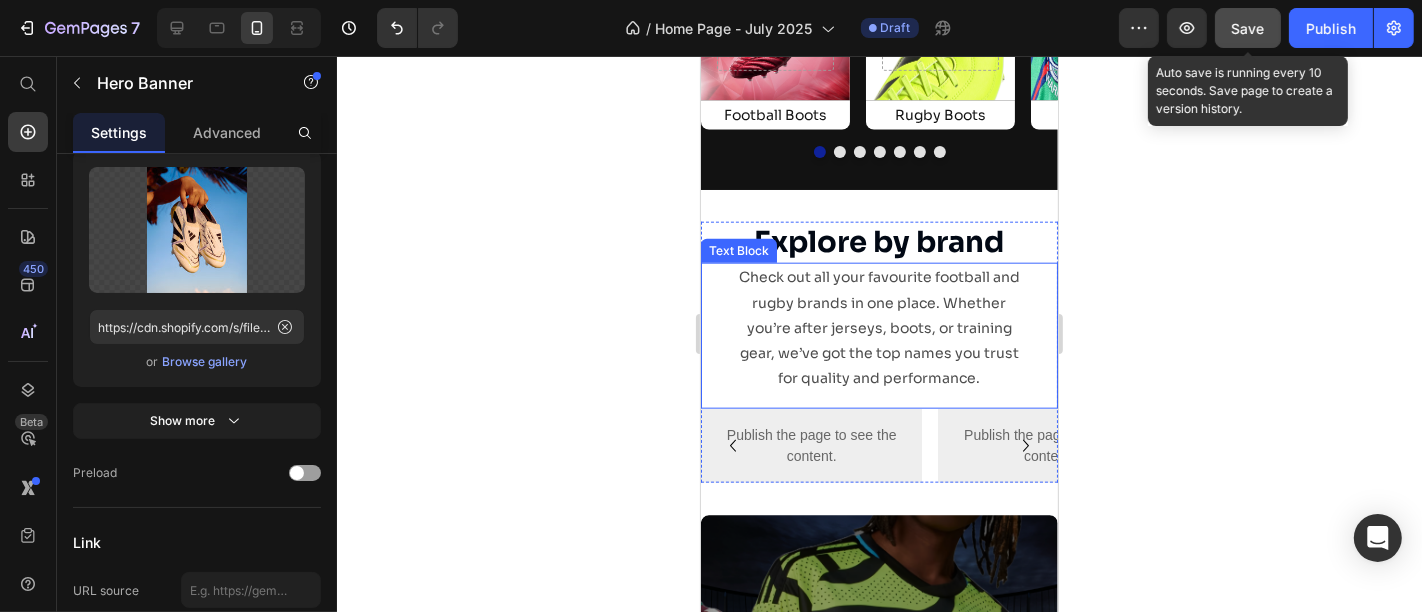 click on "Check out all your favourite football and rugby brands in one place. Whether you’re after jerseys, boots, or training gear, we’ve got the top names you trust for quality and performance." at bounding box center [878, 327] 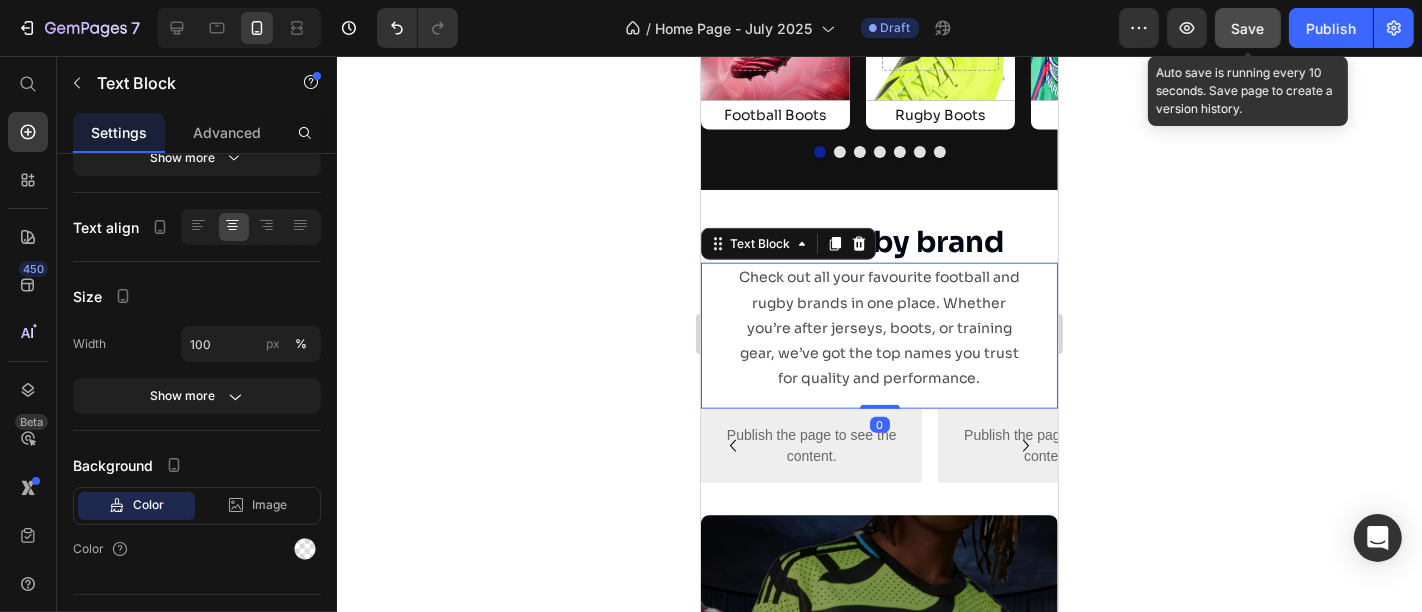 scroll, scrollTop: 0, scrollLeft: 0, axis: both 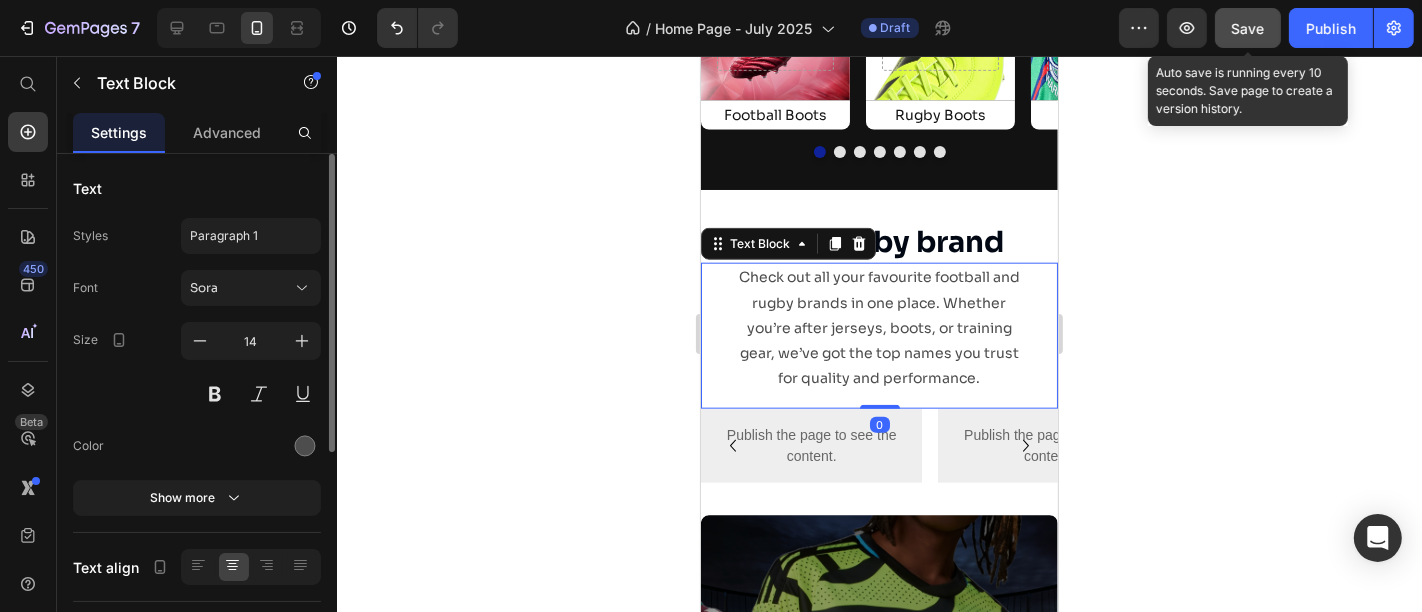 click on "Check out all your favourite football and rugby brands in one place. Whether you’re after jerseys, boots, or training gear, we’ve got the top names you trust for quality and performance." at bounding box center [878, 327] 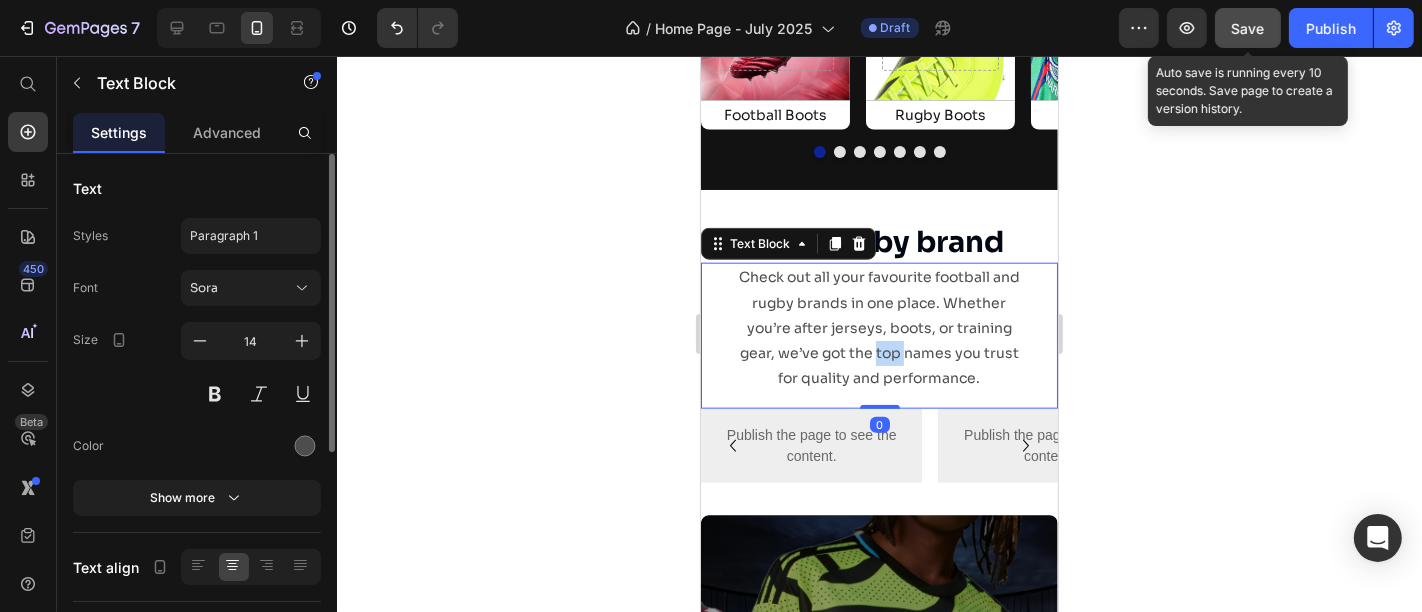 click on "Check out all your favourite football and rugby brands in one place. Whether you’re after jerseys, boots, or training gear, we’ve got the top names you trust for quality and performance." at bounding box center (878, 327) 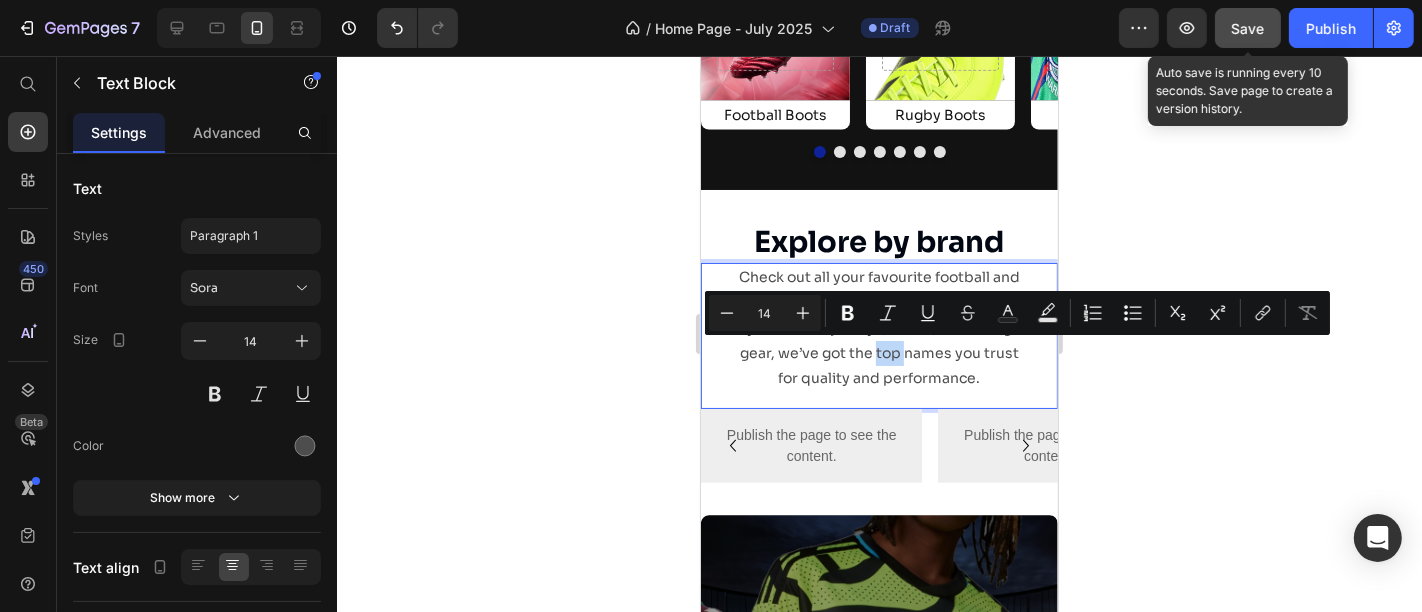 click on "Check out all your favourite football and rugby brands in one place. Whether you’re after jerseys, boots, or training gear, we’ve got the top names you trust for quality and performance. Text Block   0" at bounding box center [878, 335] 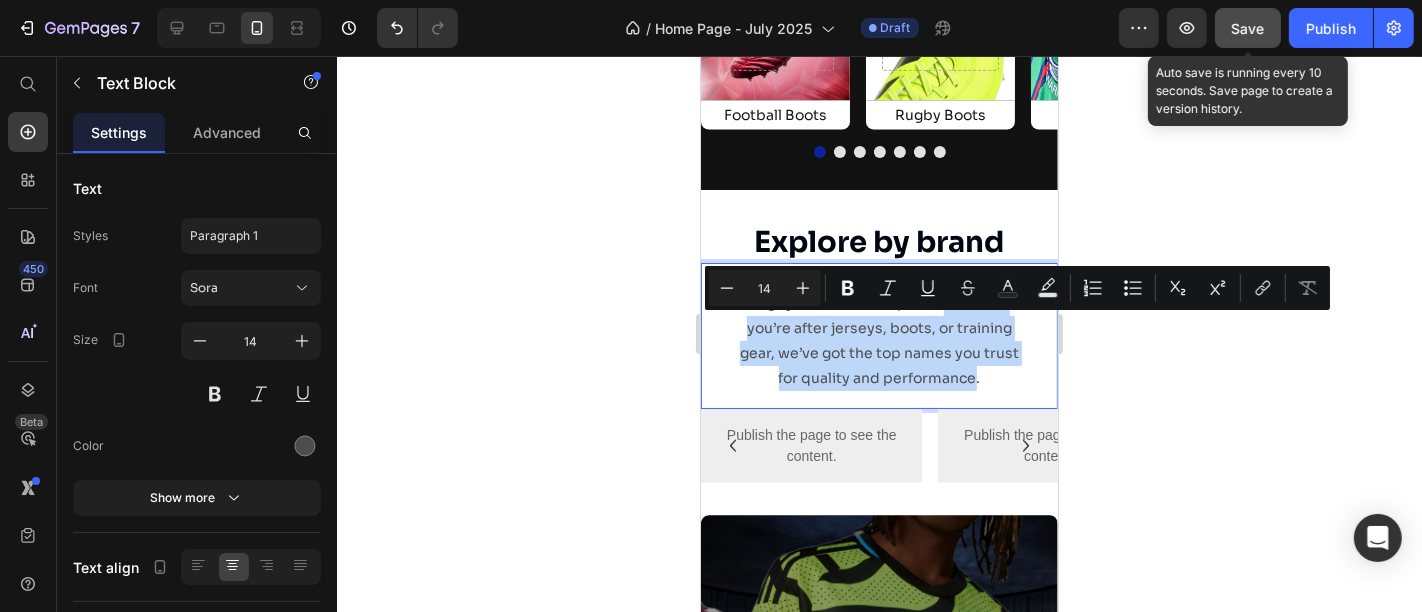 drag, startPoint x: 999, startPoint y: 380, endPoint x: 738, endPoint y: 331, distance: 265.55978 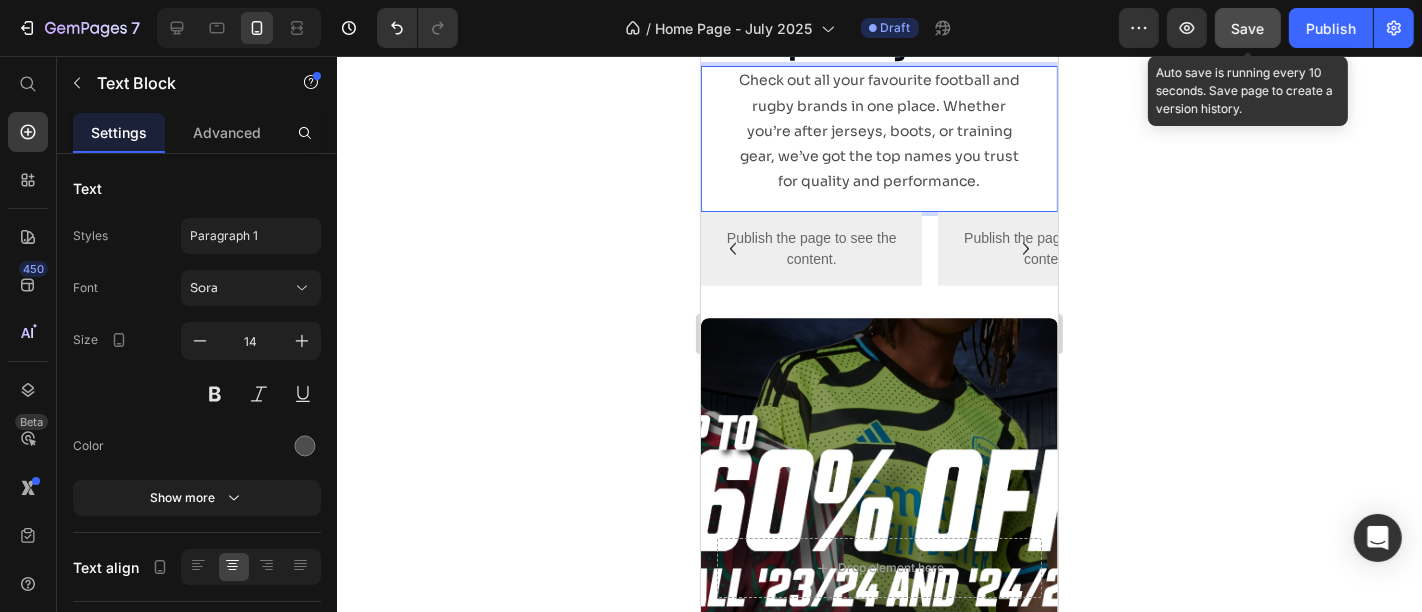 scroll, scrollTop: 2056, scrollLeft: 0, axis: vertical 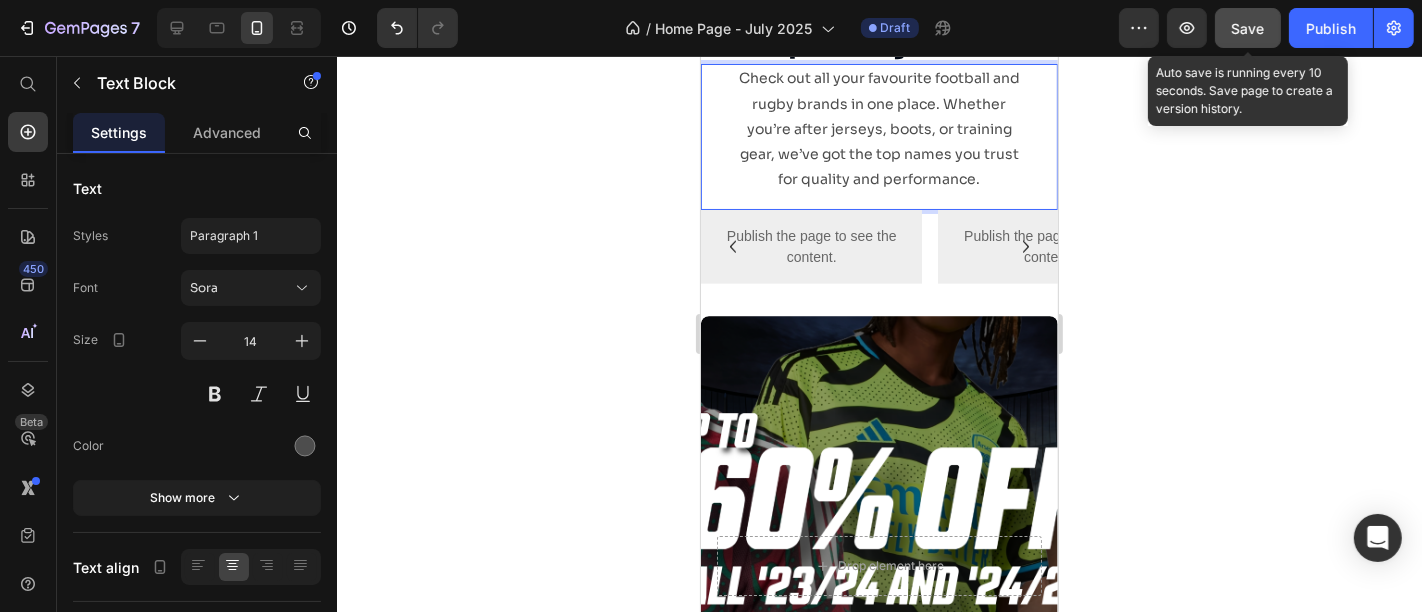 click 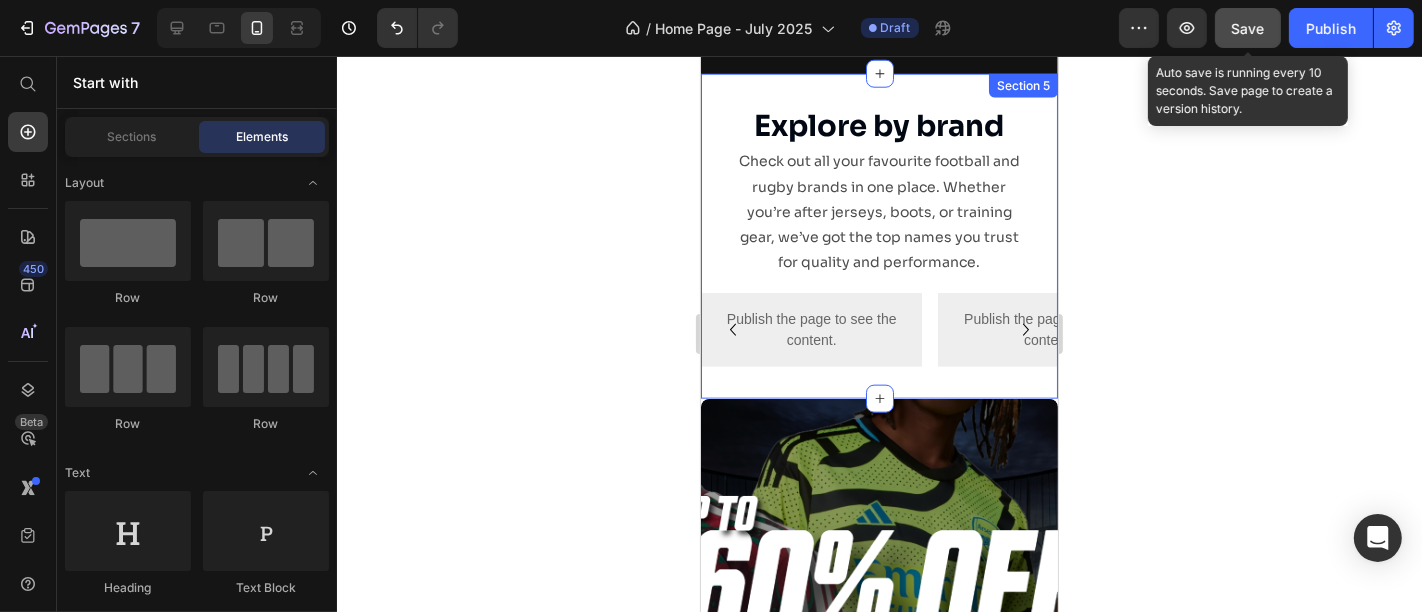 scroll, scrollTop: 2337, scrollLeft: 0, axis: vertical 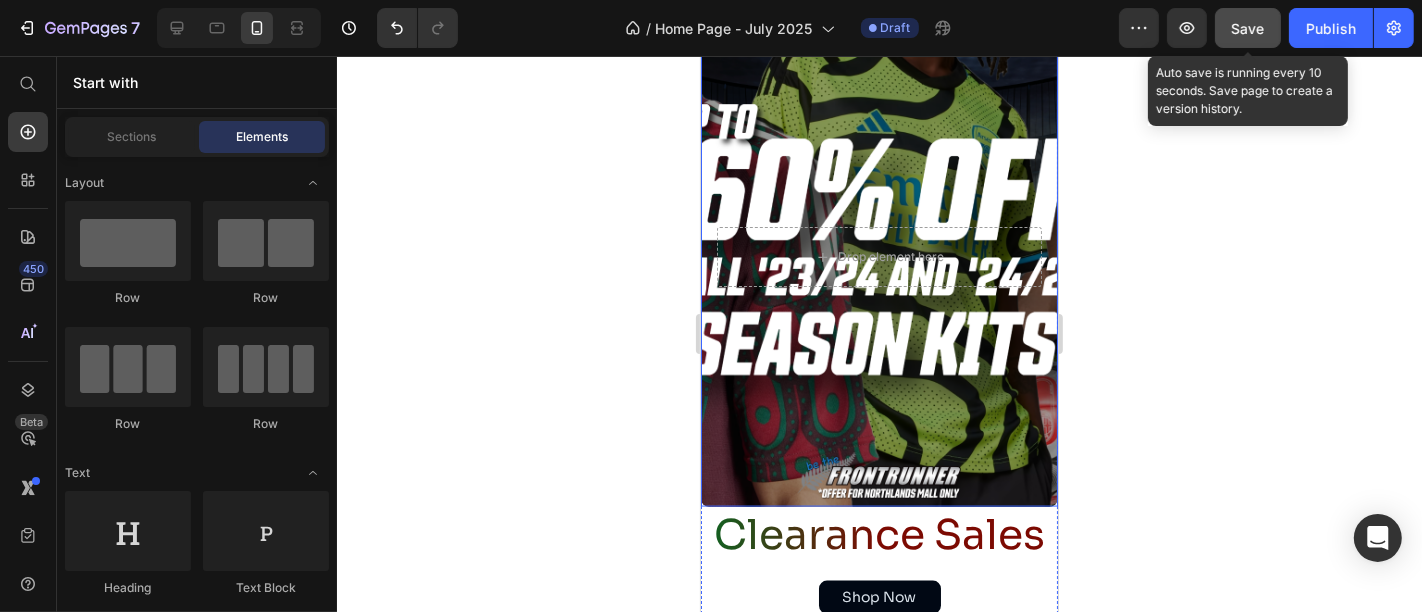 click at bounding box center [878, 256] 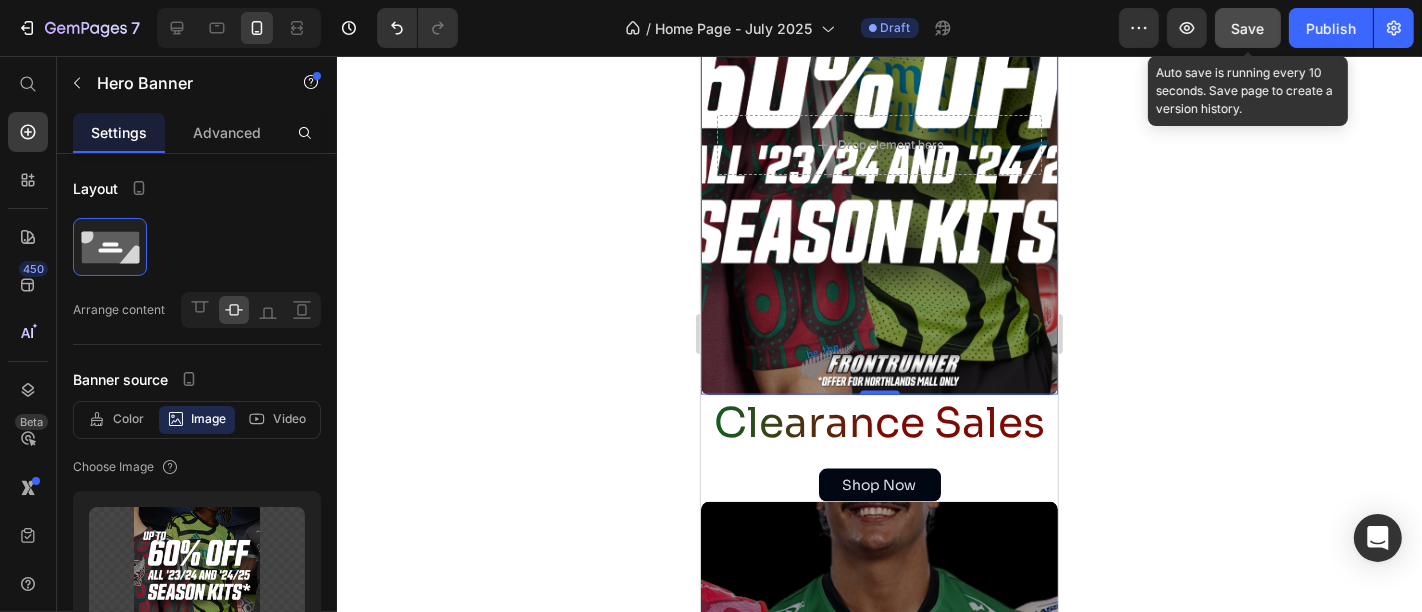 scroll, scrollTop: 2484, scrollLeft: 0, axis: vertical 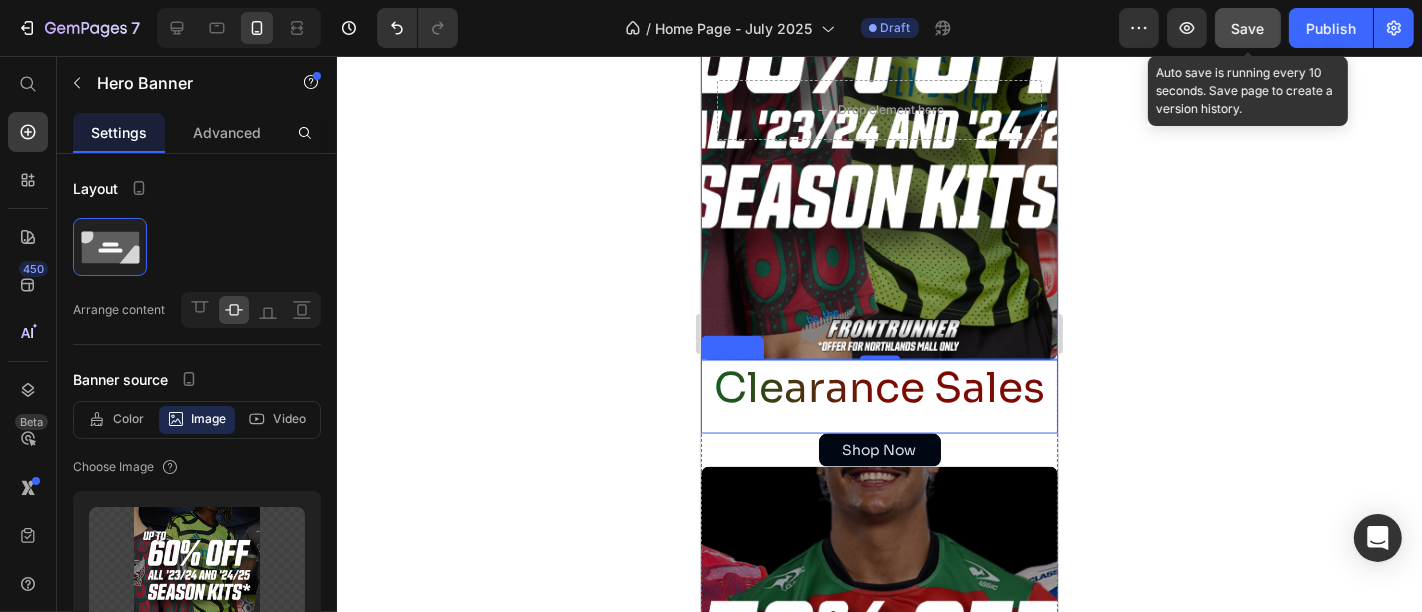 click on "Clearance Sales" at bounding box center [878, 387] 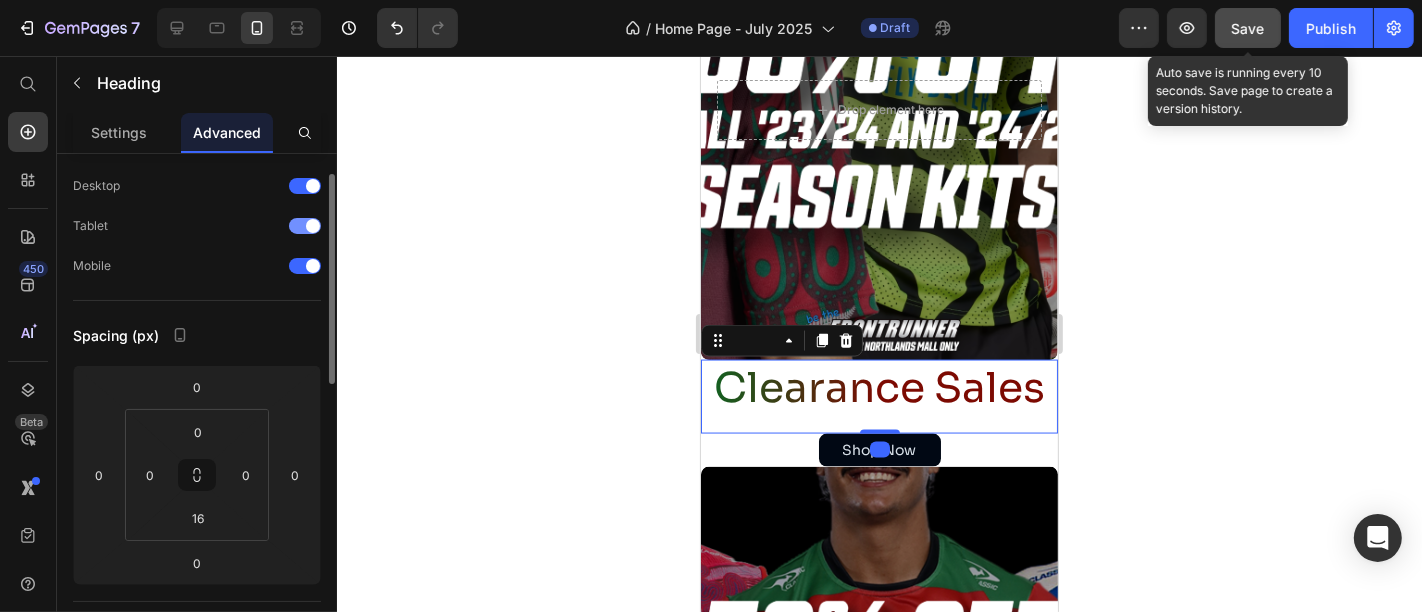 scroll, scrollTop: 0, scrollLeft: 0, axis: both 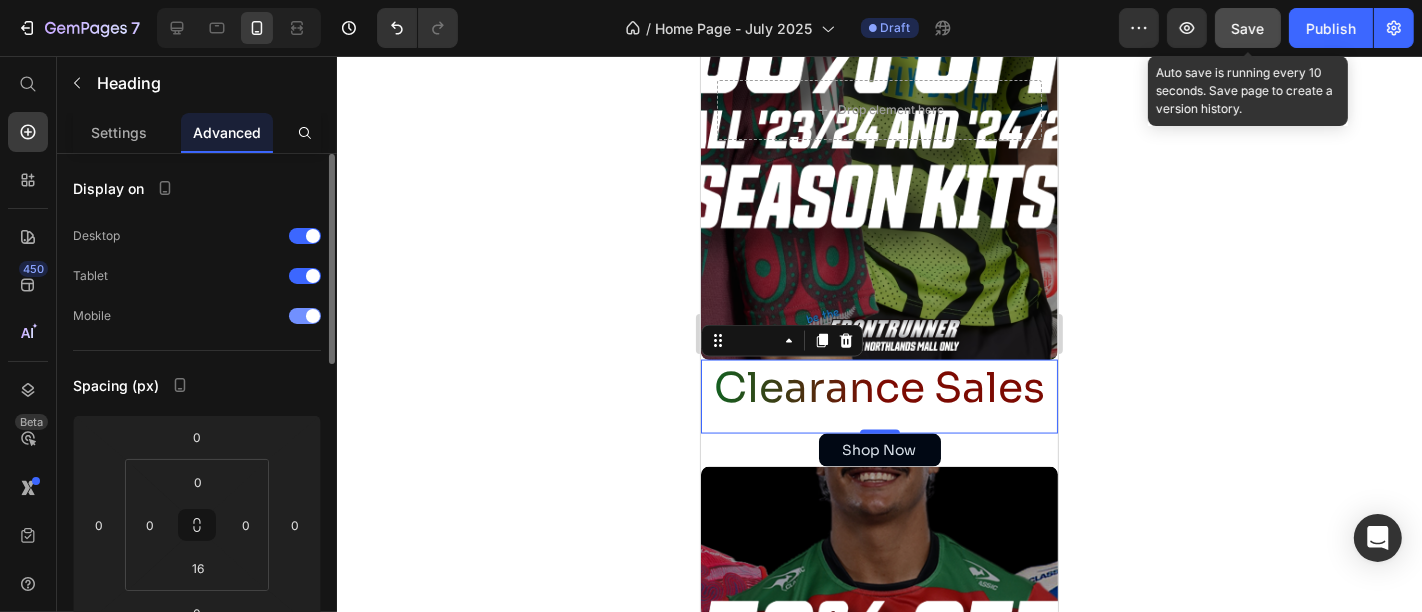 click at bounding box center (313, 316) 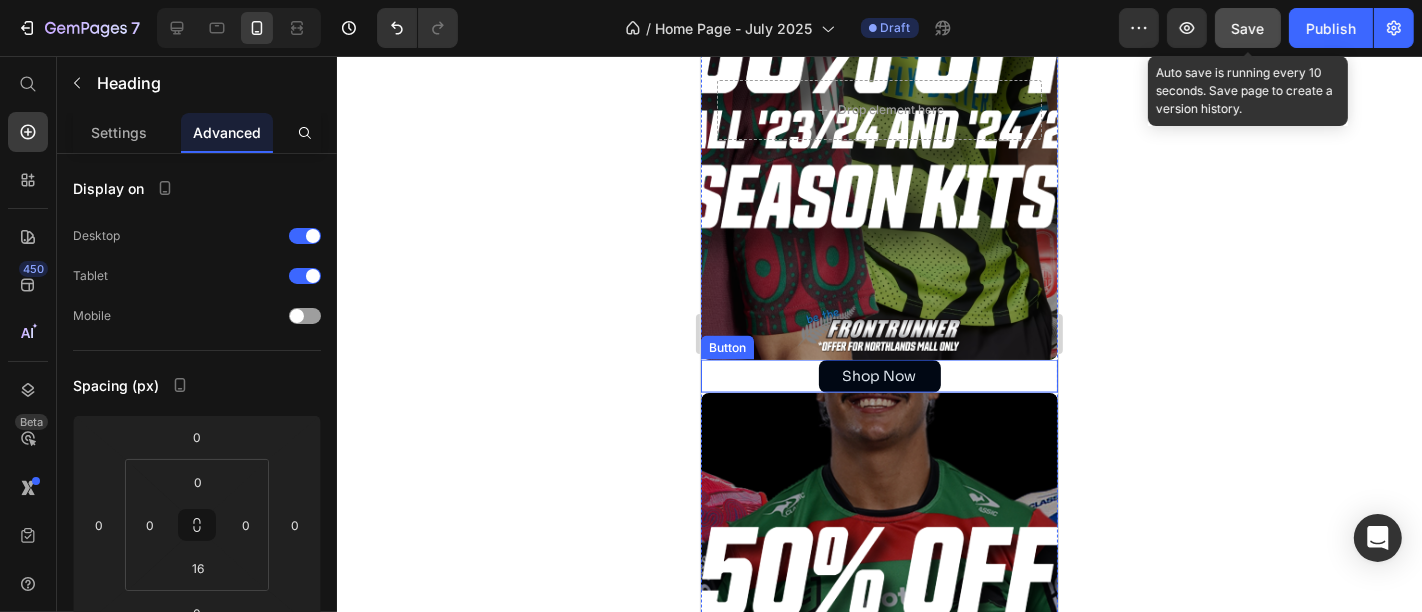 click on "Shop Now Button" at bounding box center (878, 375) 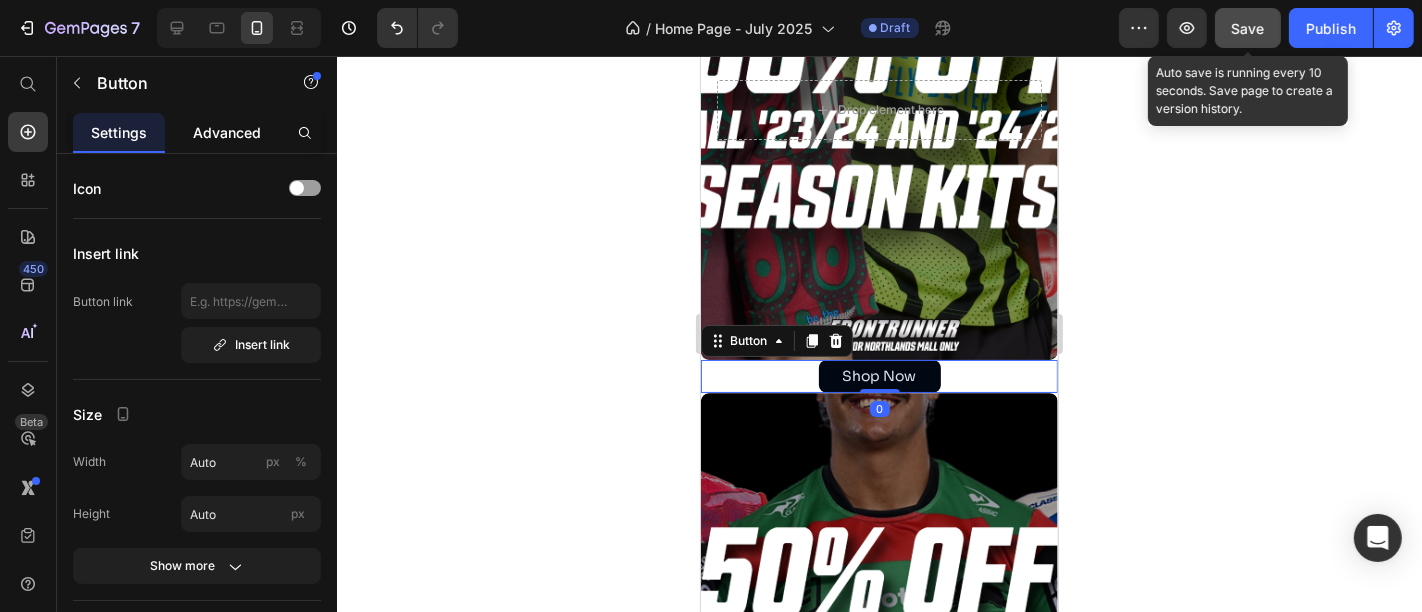 click on "Advanced" at bounding box center [227, 132] 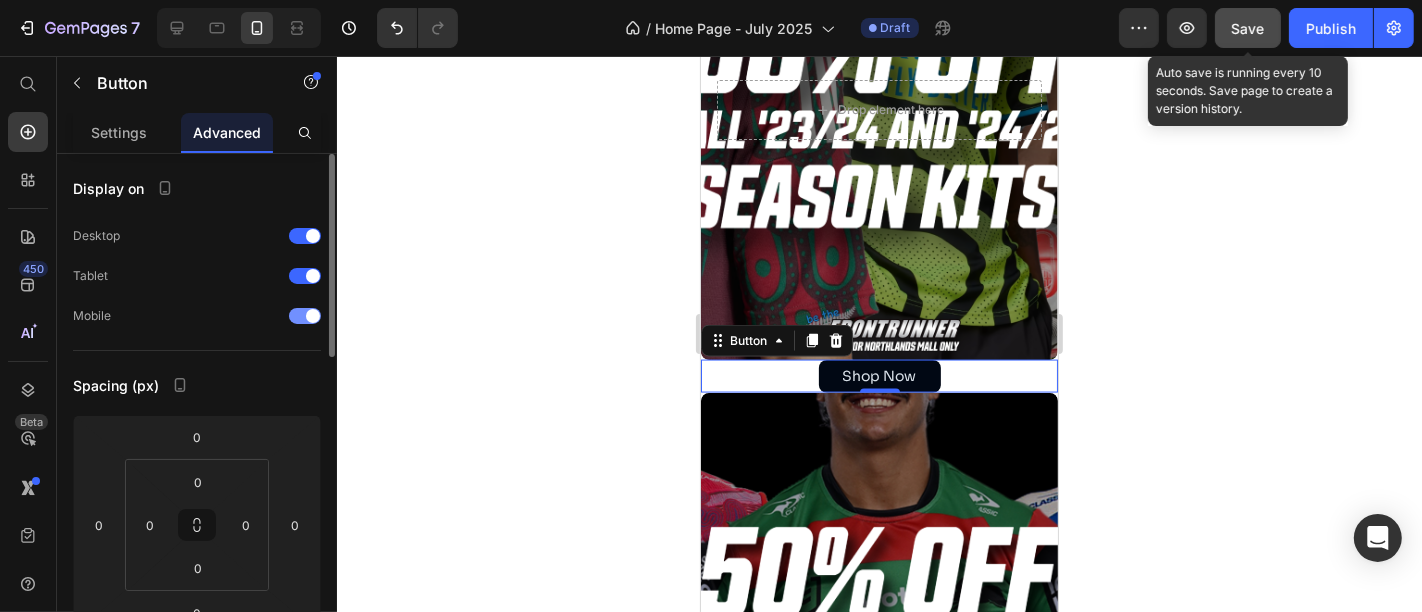 click on "Mobile" at bounding box center [197, 316] 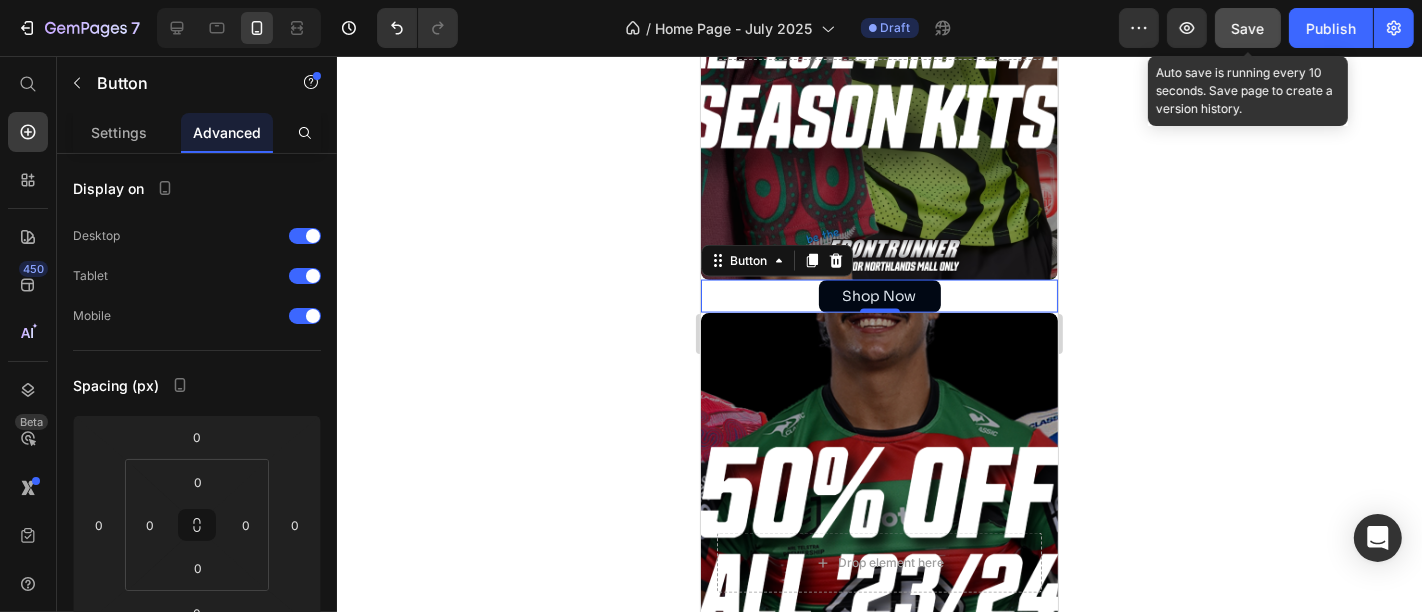 scroll, scrollTop: 2568, scrollLeft: 0, axis: vertical 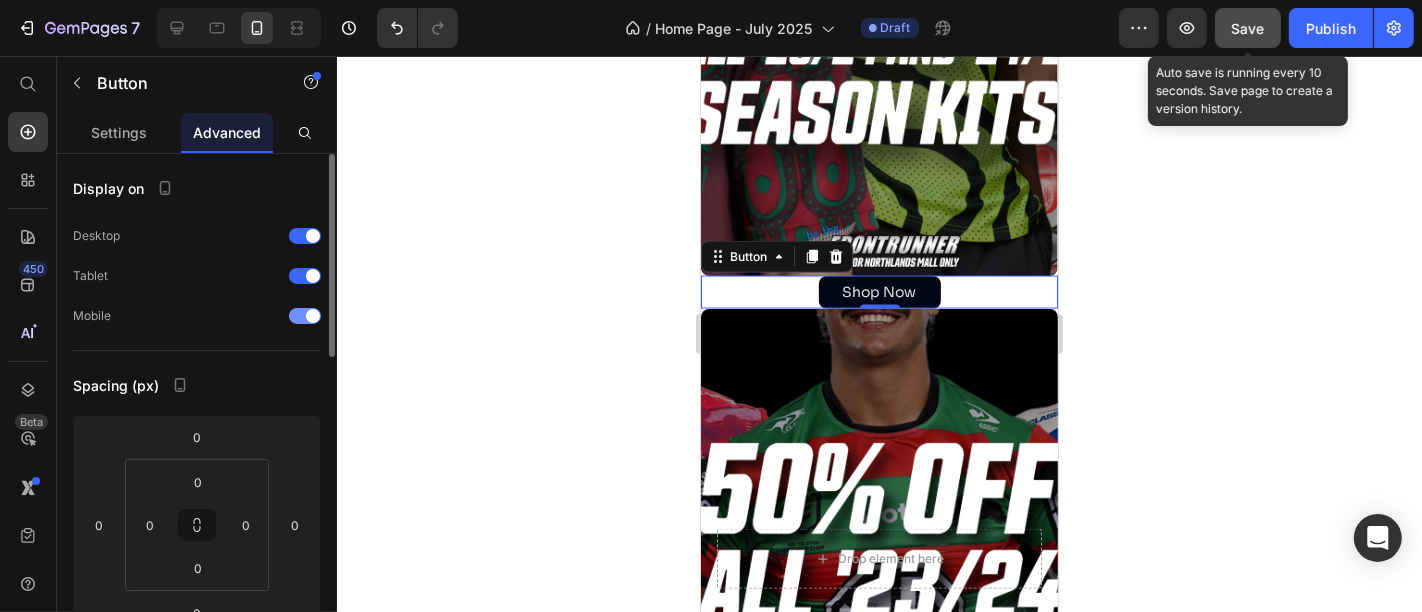 click at bounding box center [305, 316] 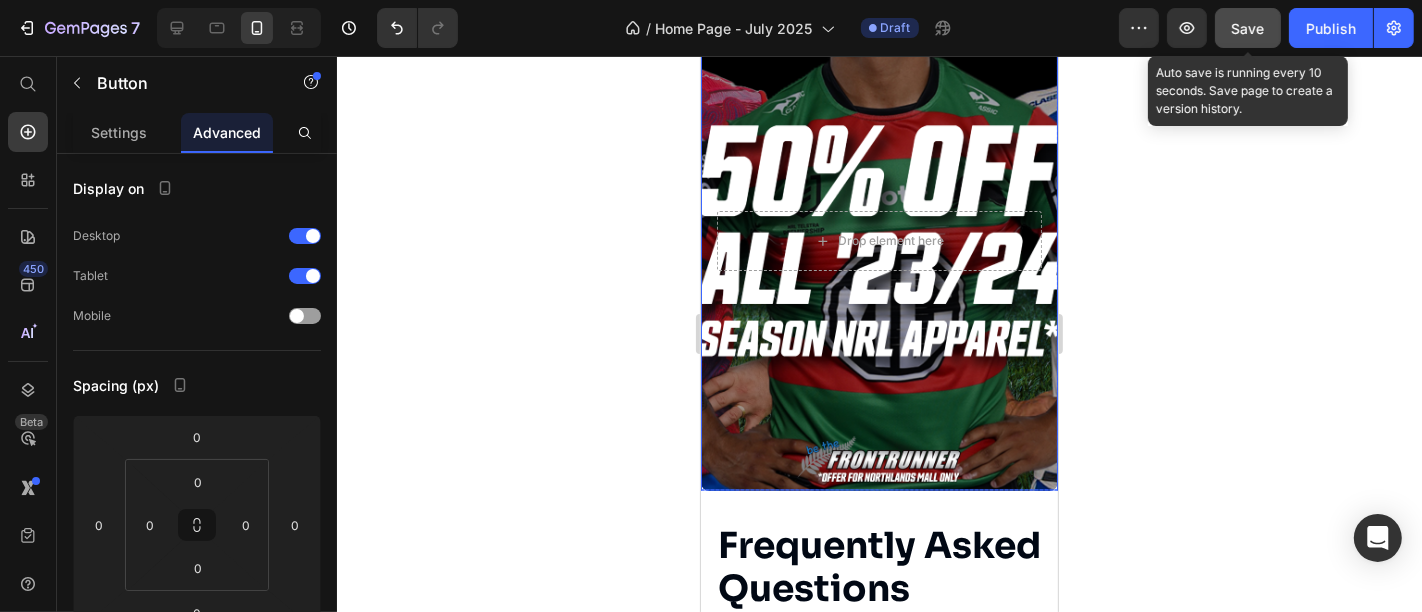 scroll, scrollTop: 2851, scrollLeft: 0, axis: vertical 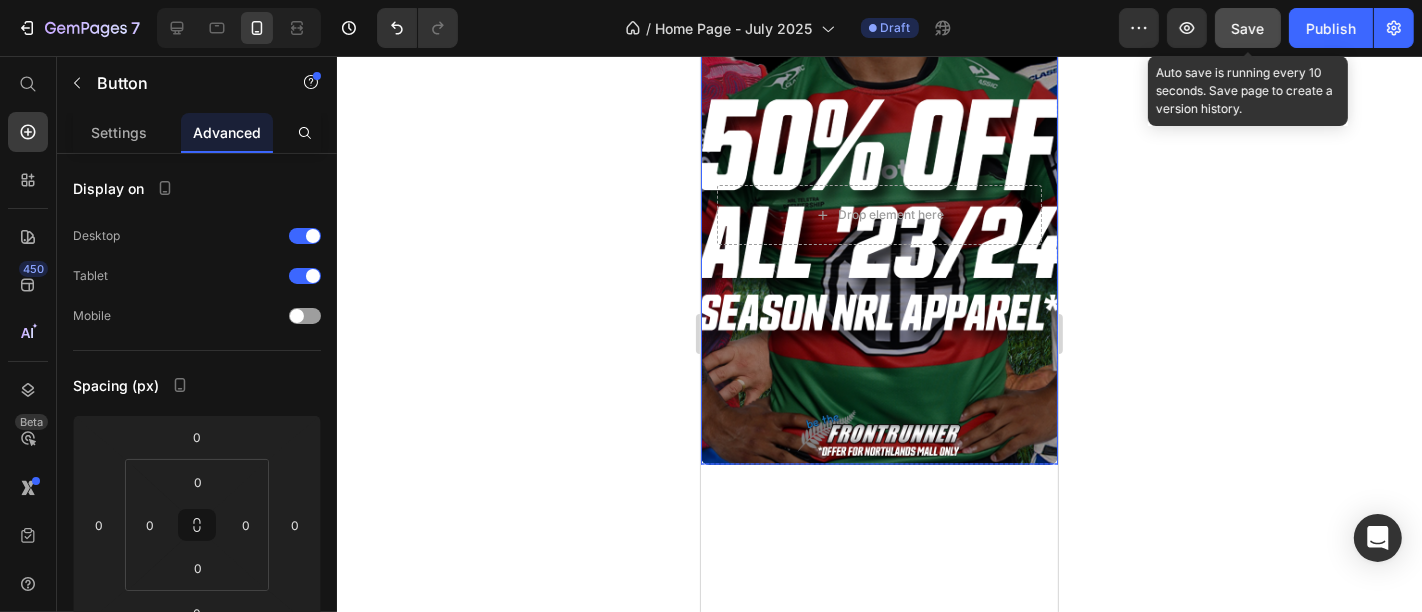 click at bounding box center [878, -286] 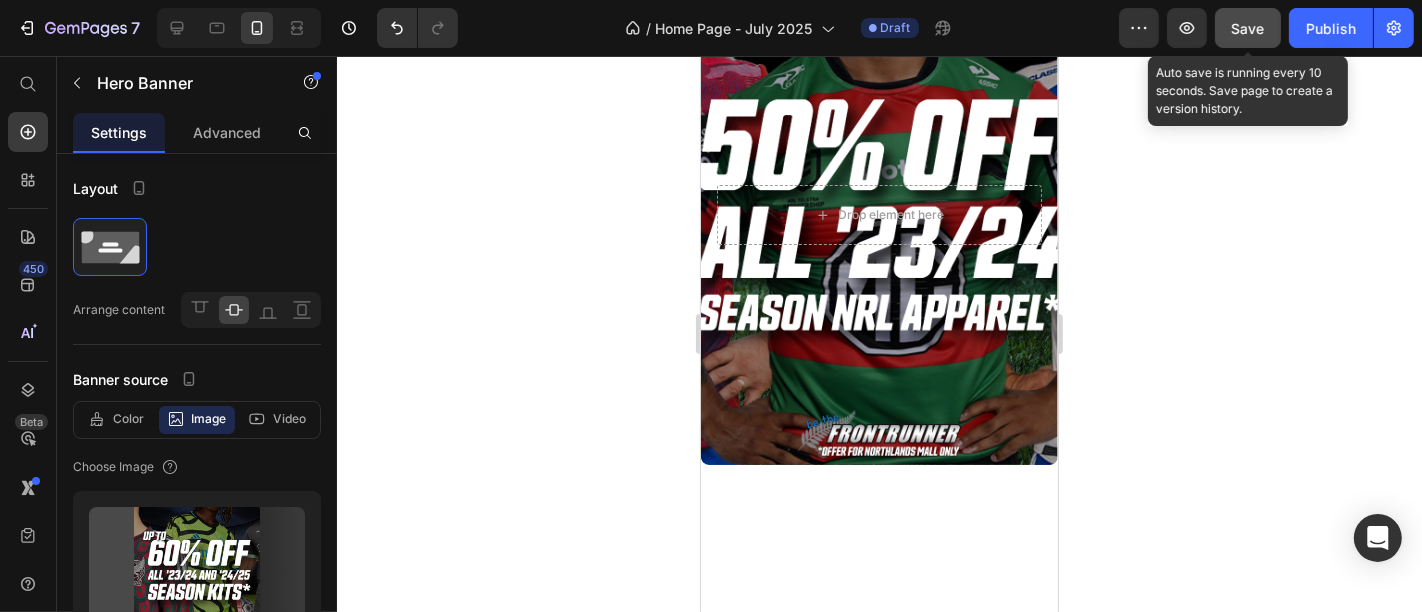 click on "Drop element here" at bounding box center (774, -982) 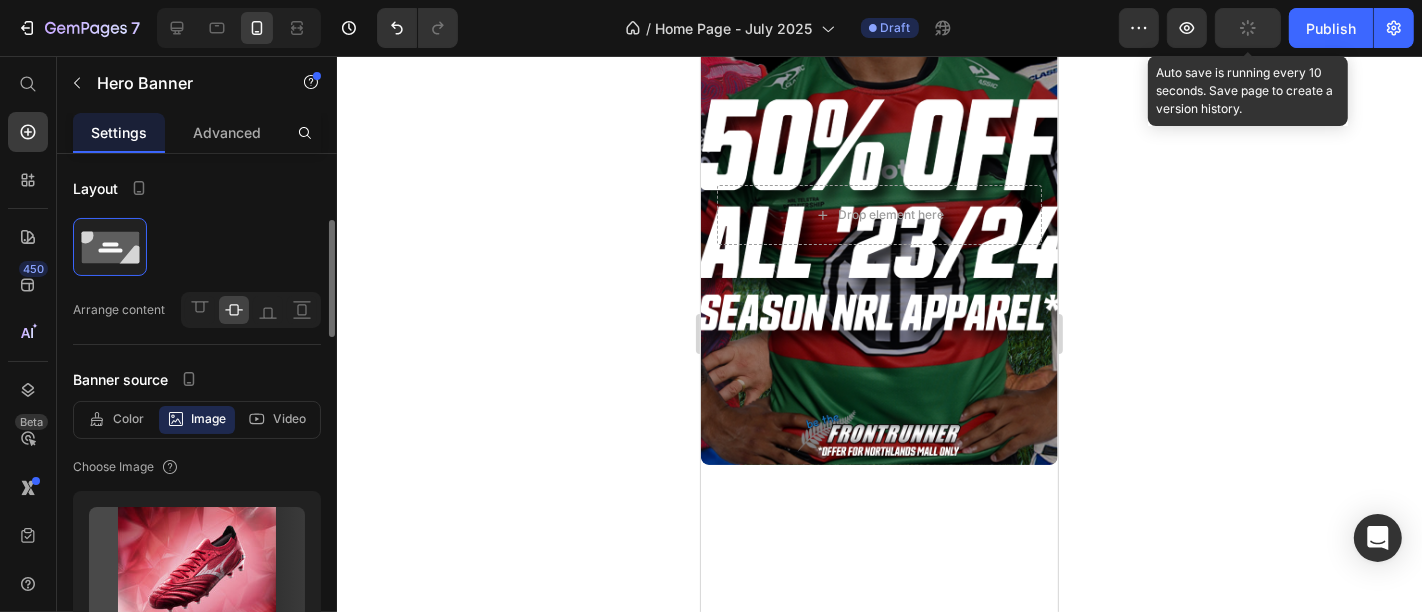 scroll, scrollTop: 2172, scrollLeft: 0, axis: vertical 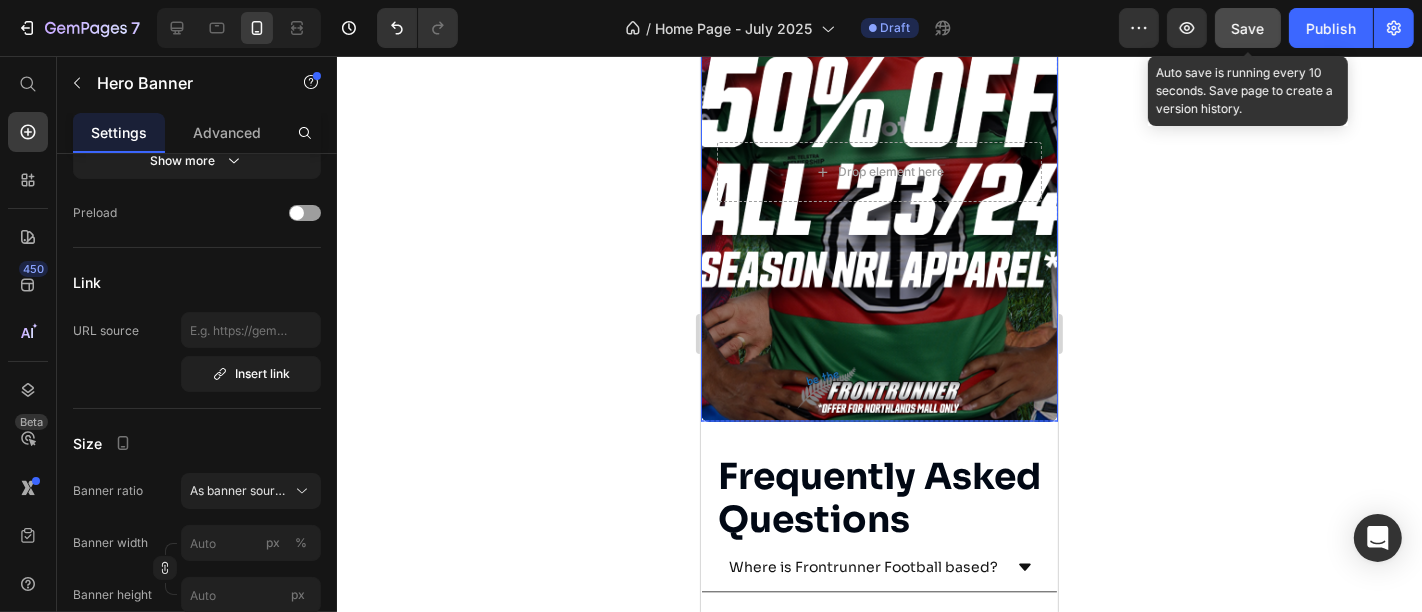 click at bounding box center (878, 171) 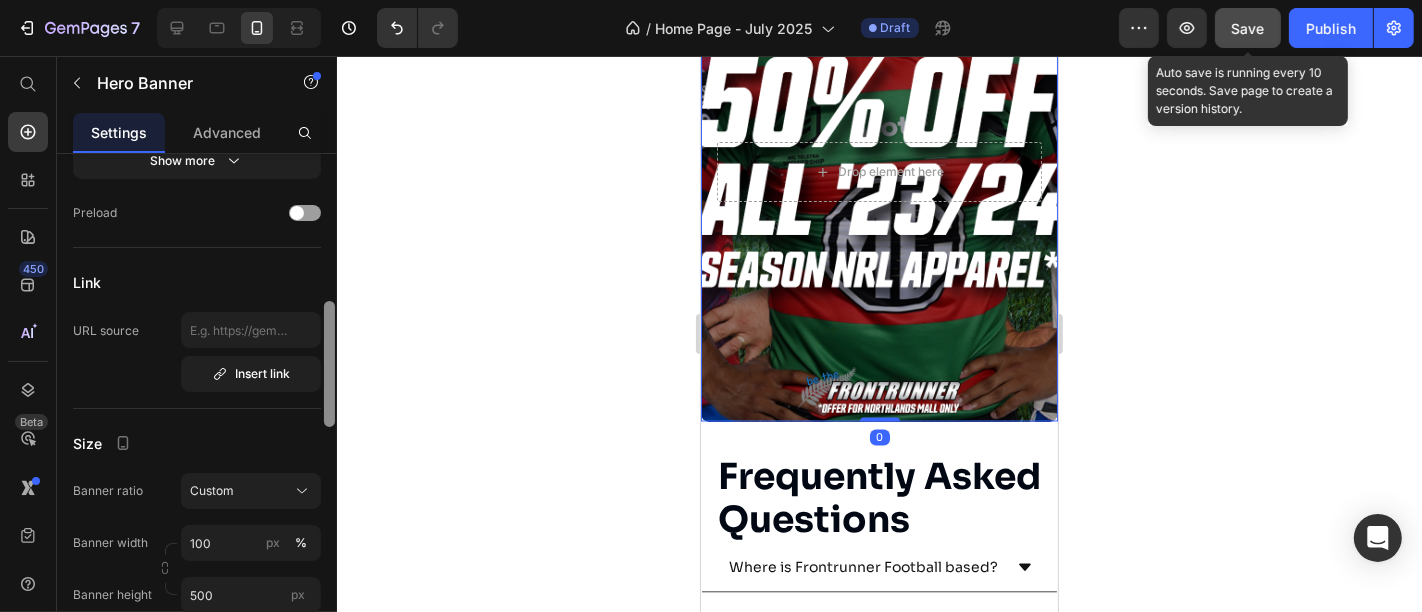 scroll, scrollTop: 756, scrollLeft: 0, axis: vertical 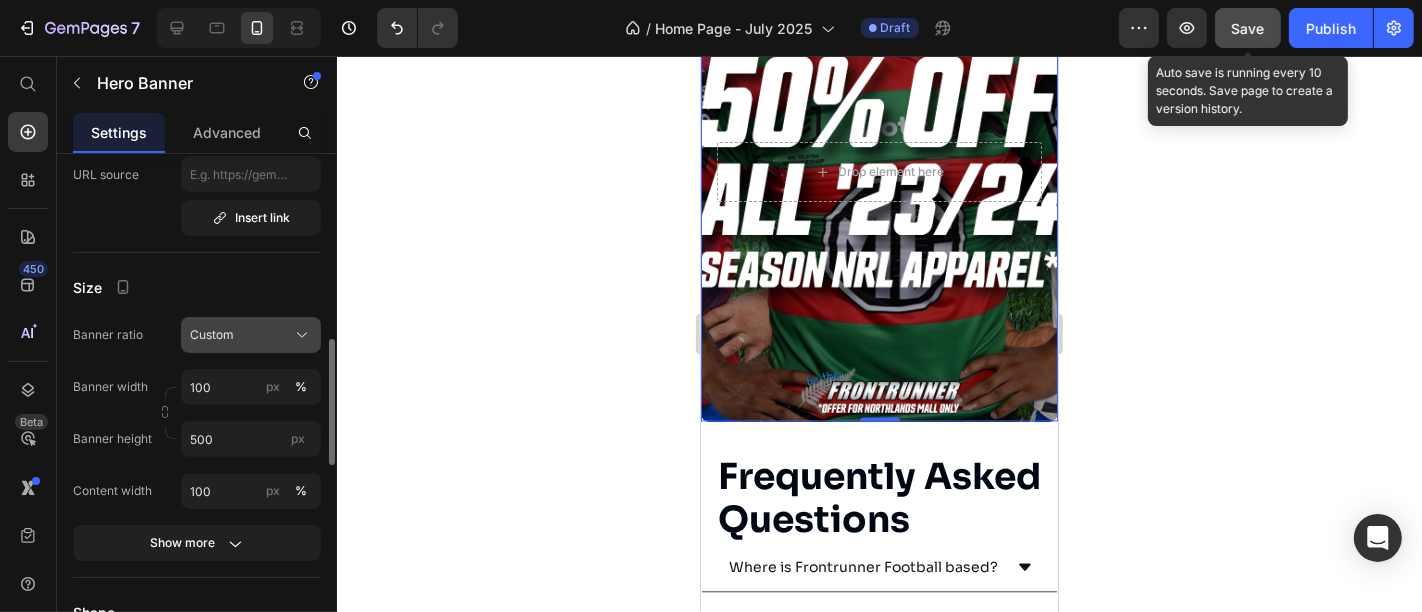 click on "Custom" 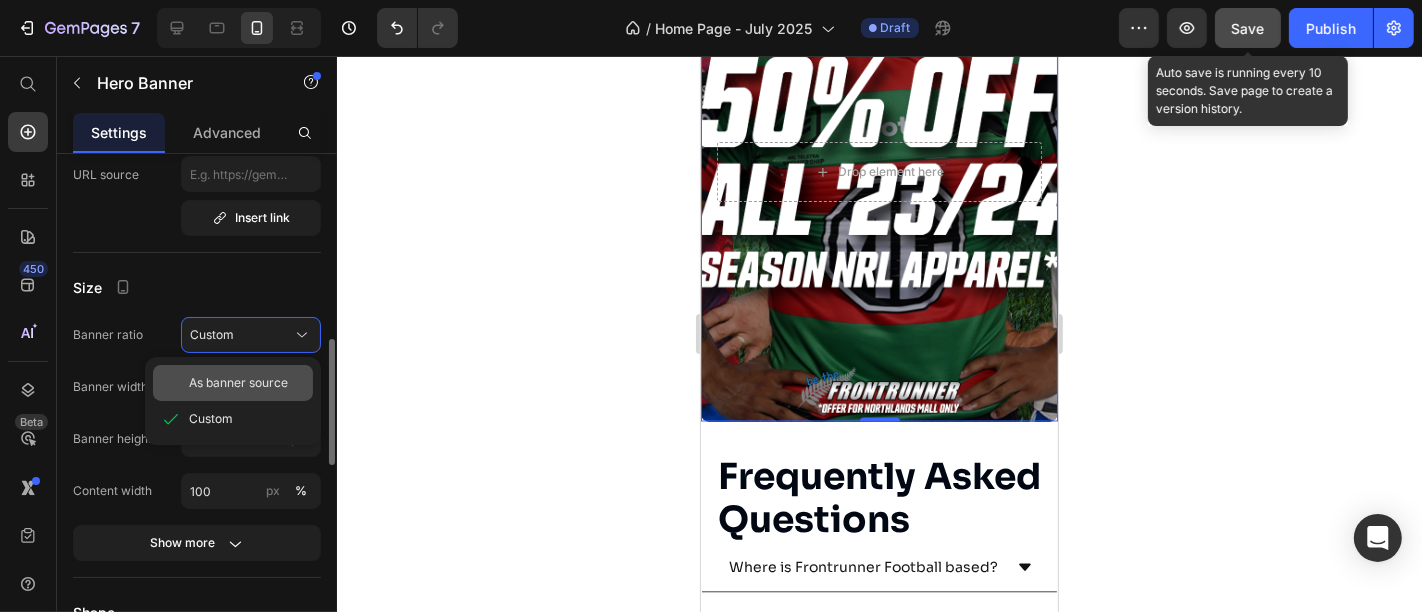 click on "As banner source" at bounding box center (238, 383) 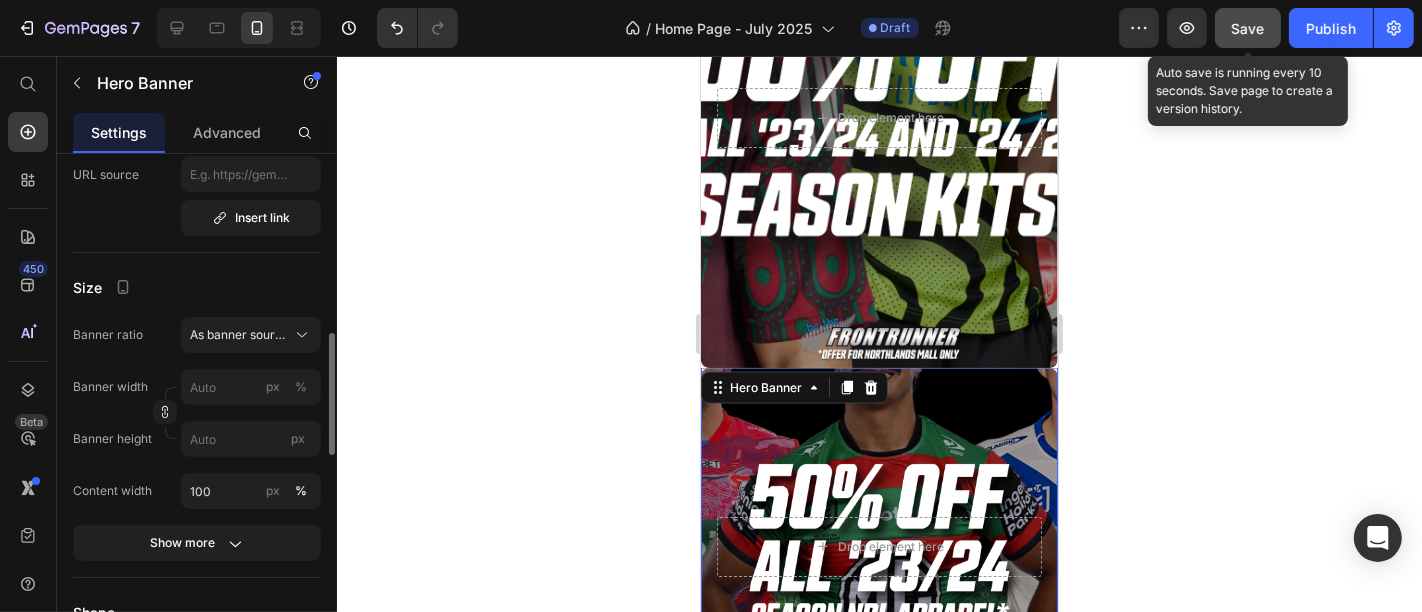 scroll, scrollTop: 2474, scrollLeft: 0, axis: vertical 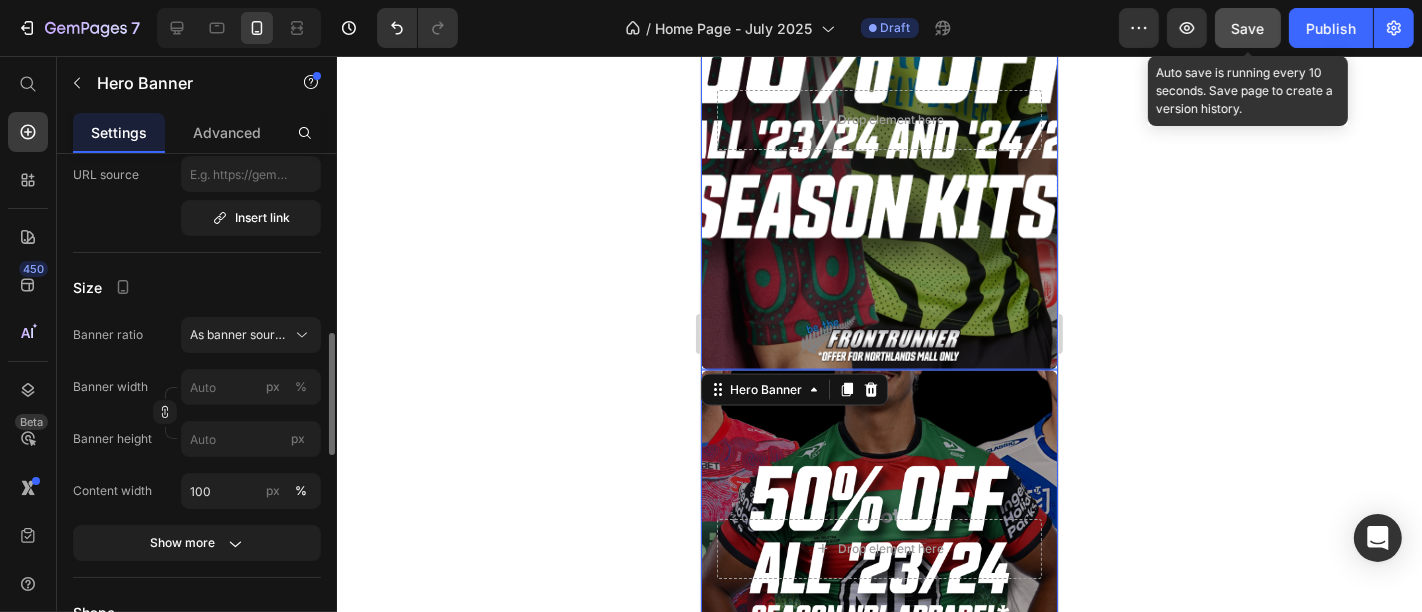click at bounding box center (878, 119) 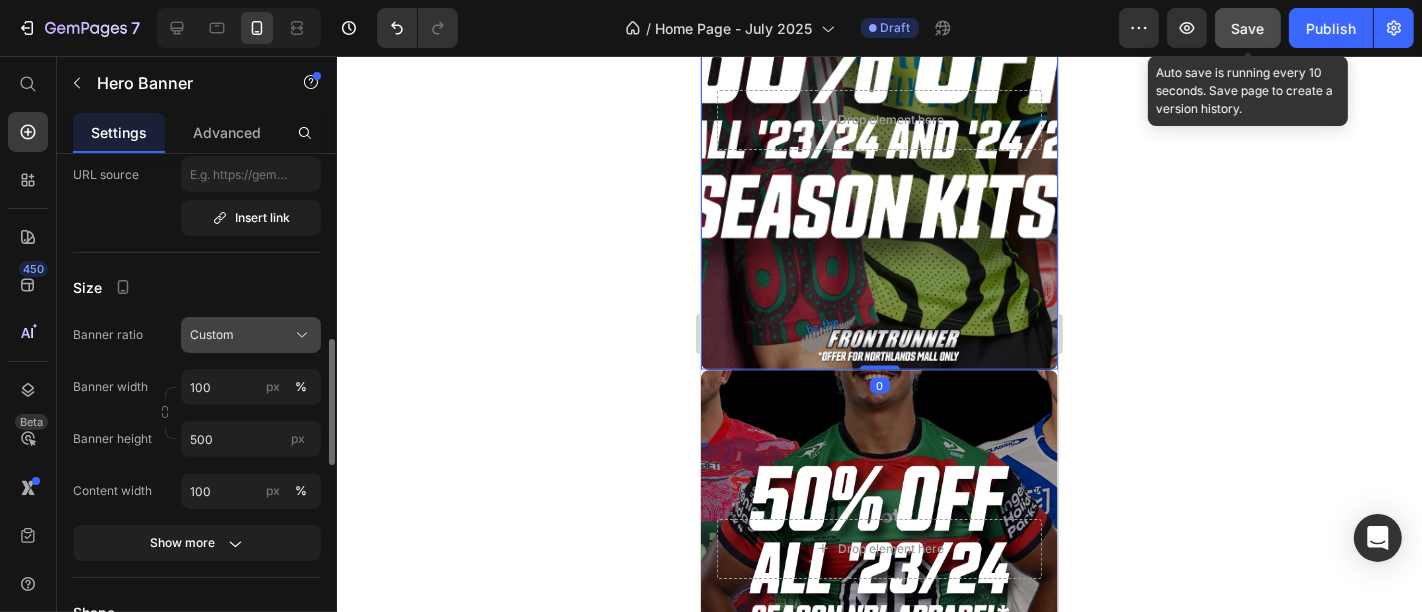click on "Custom" 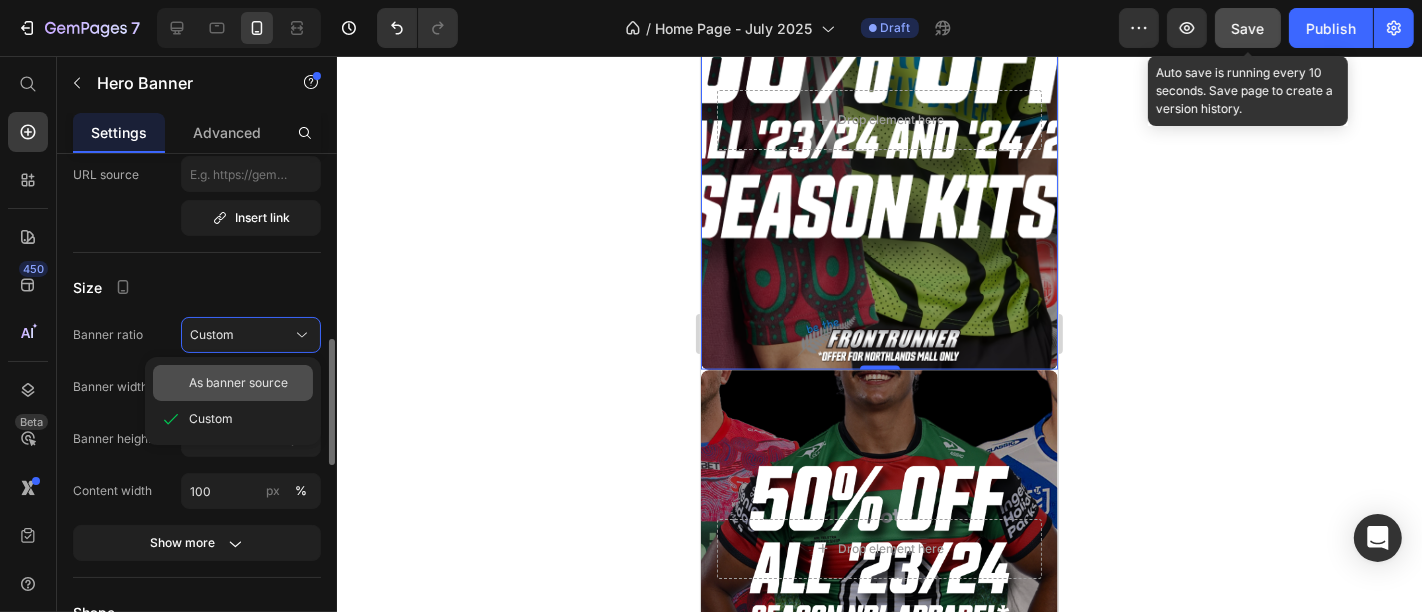 click on "As banner source" at bounding box center (238, 383) 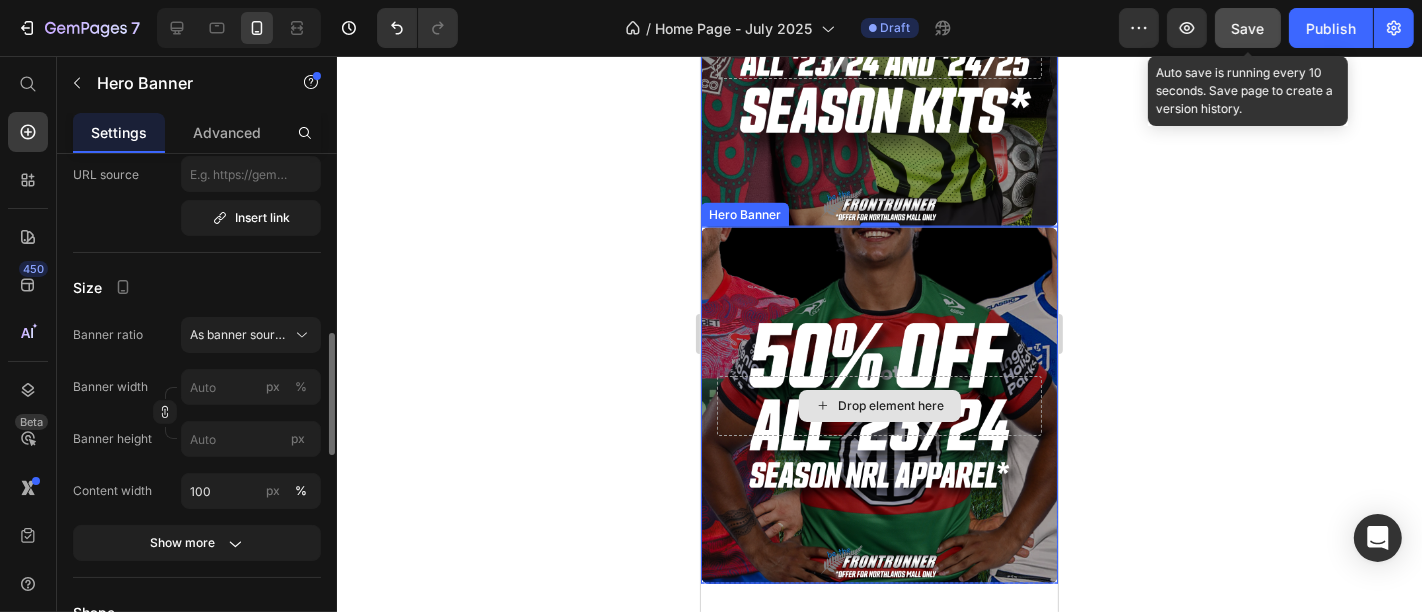 click 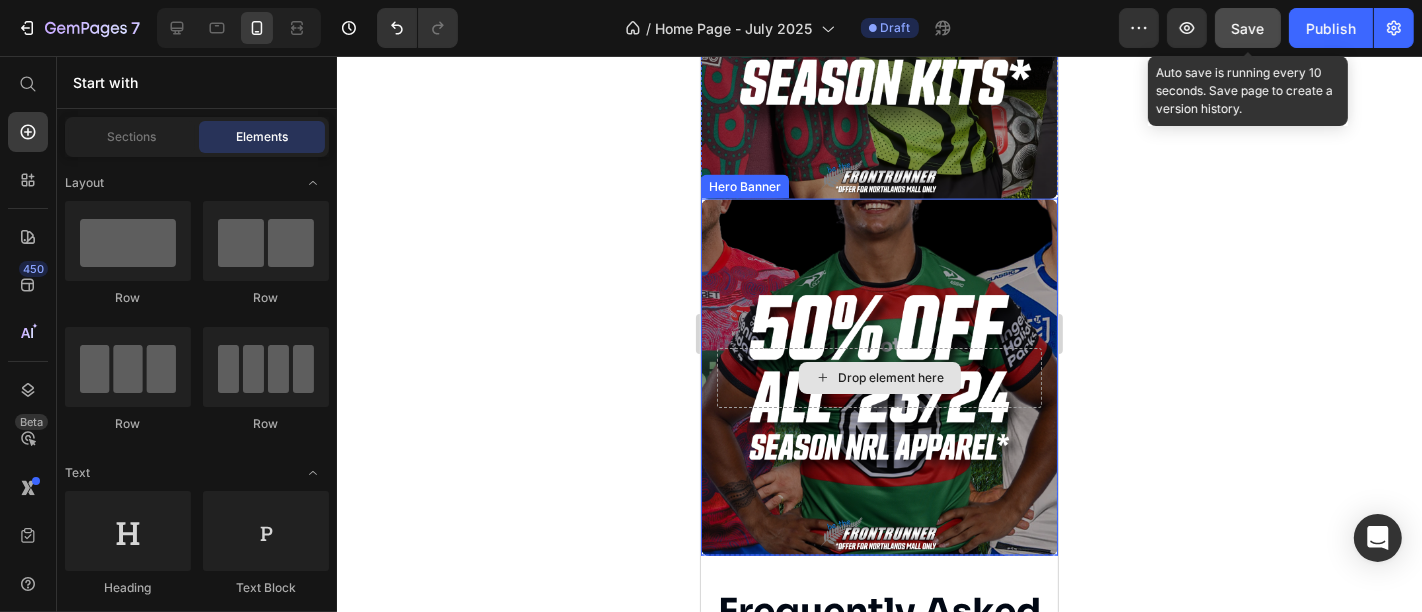 click 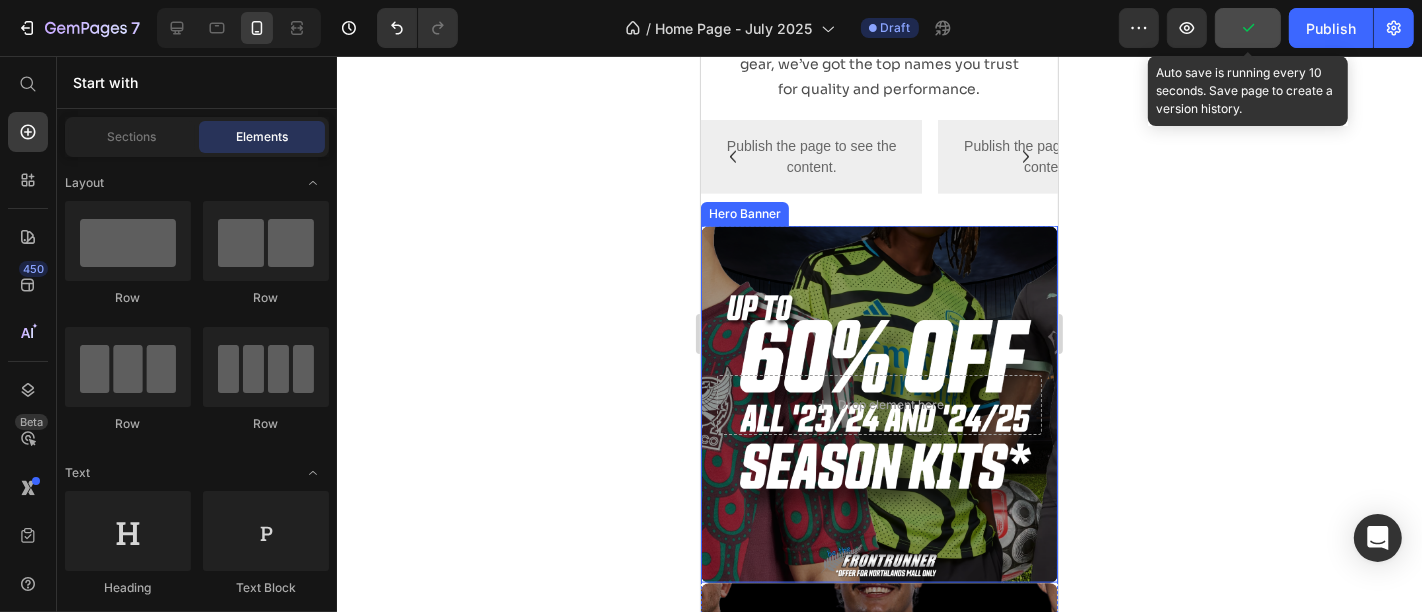 scroll, scrollTop: 2460, scrollLeft: 0, axis: vertical 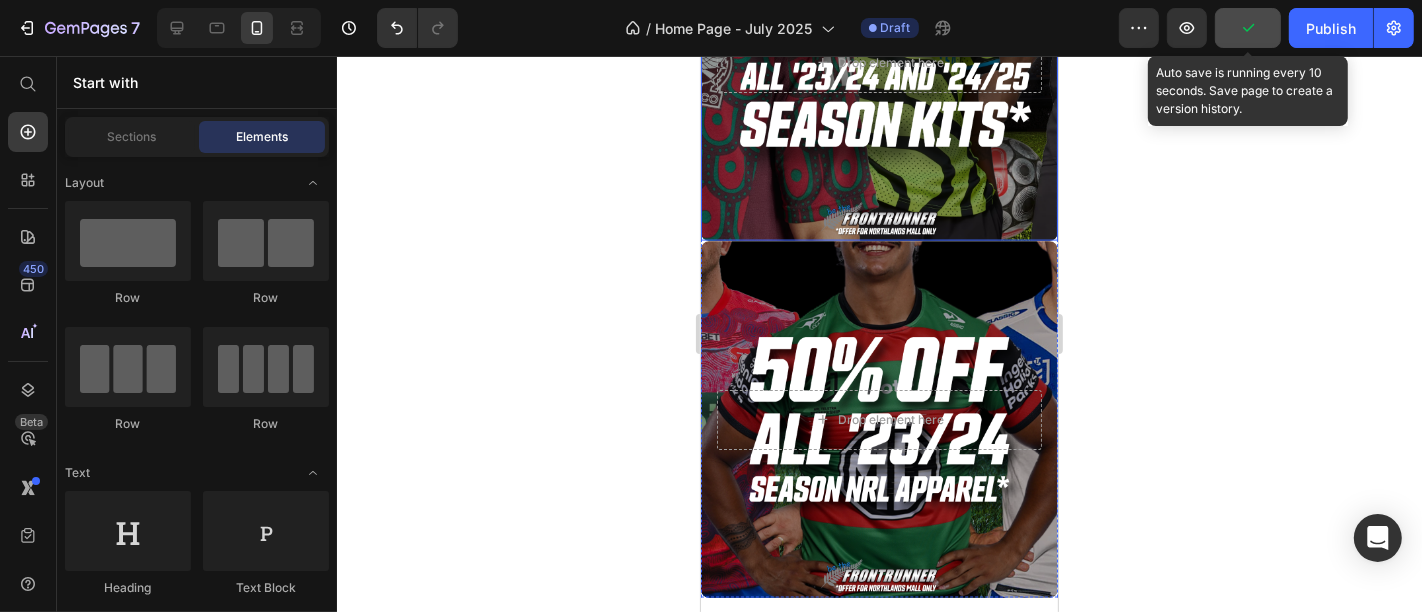 click at bounding box center [878, 61] 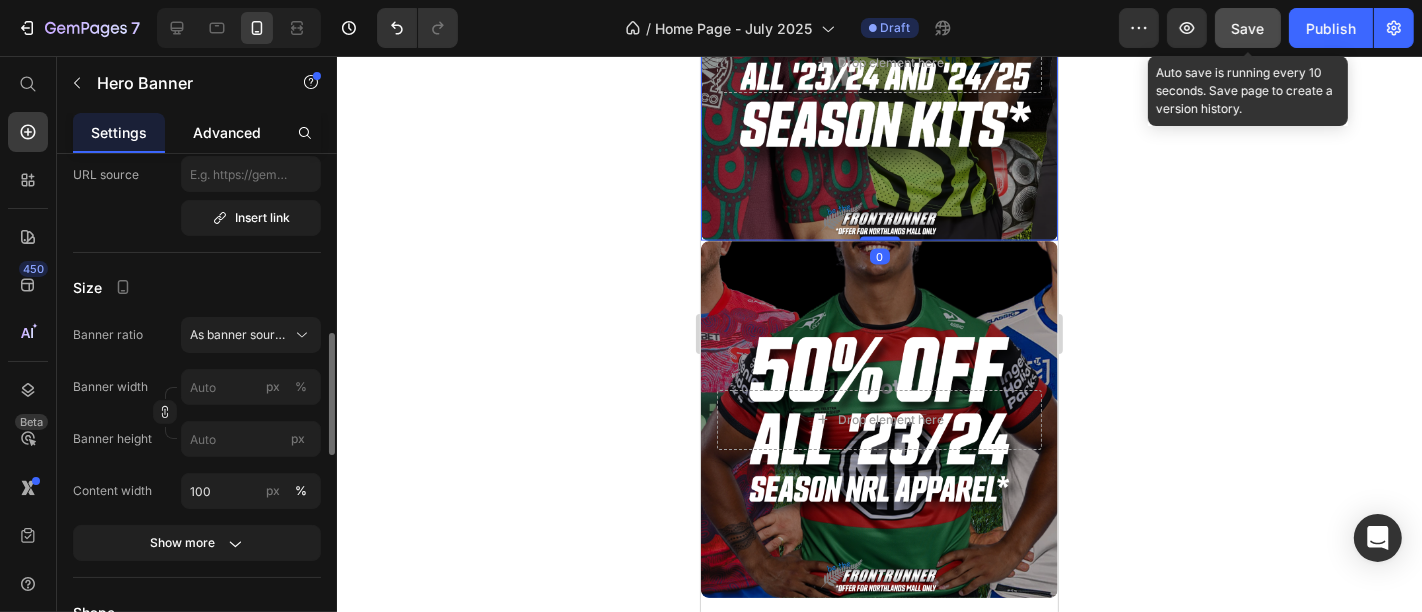 click on "Advanced" at bounding box center [227, 132] 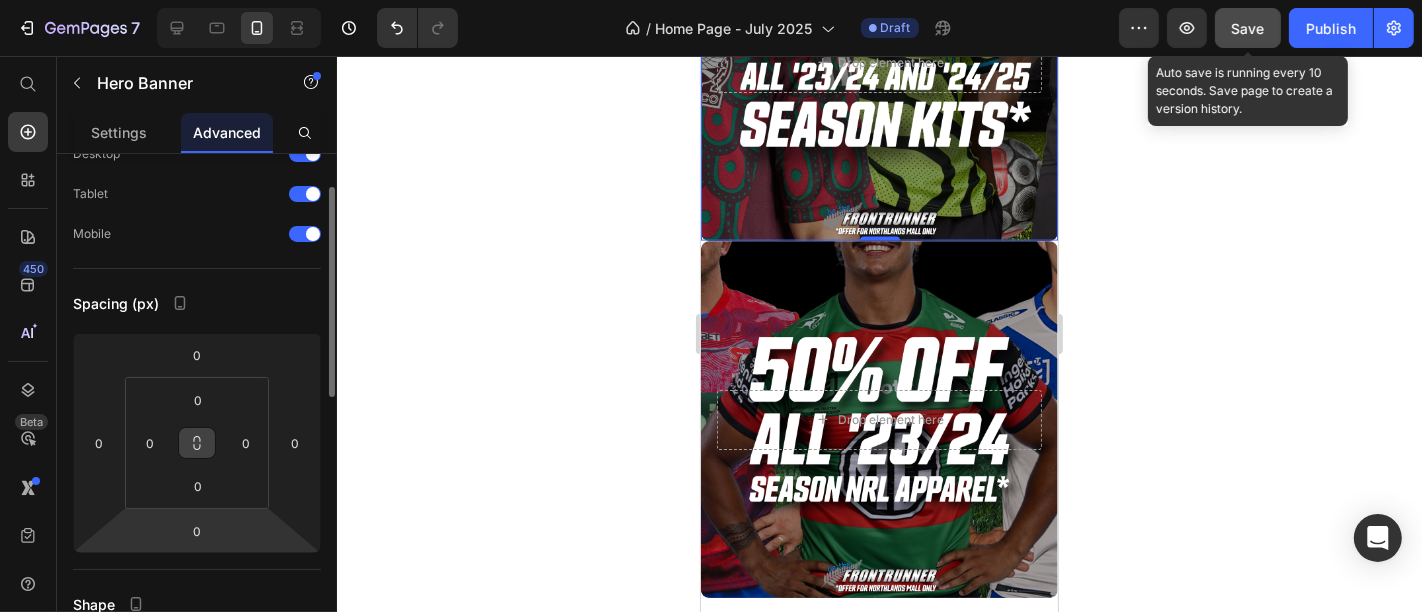 scroll, scrollTop: 84, scrollLeft: 0, axis: vertical 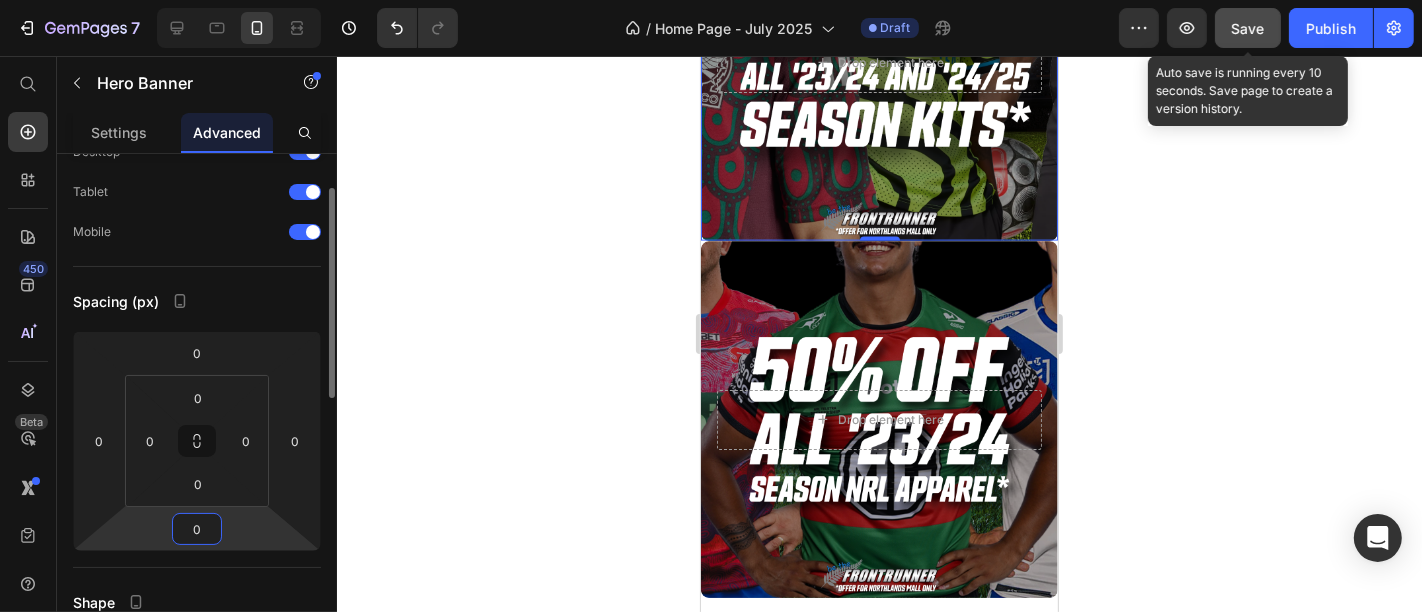 click on "0" at bounding box center [197, 529] 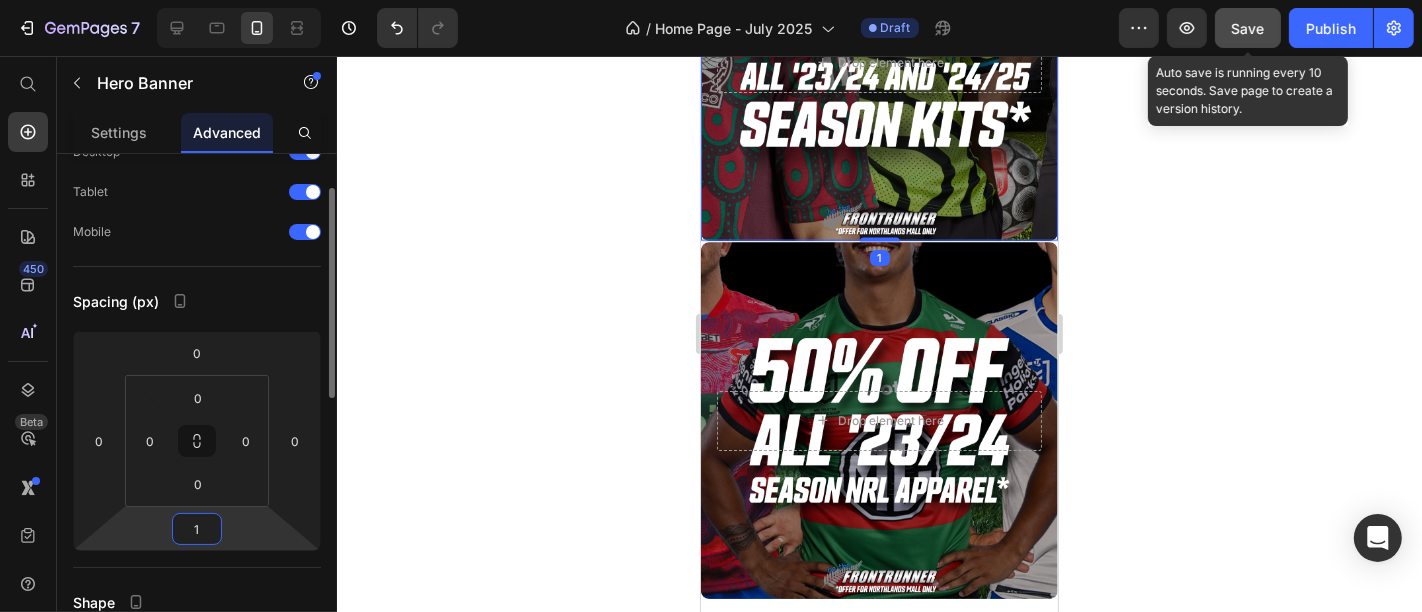 type on "16" 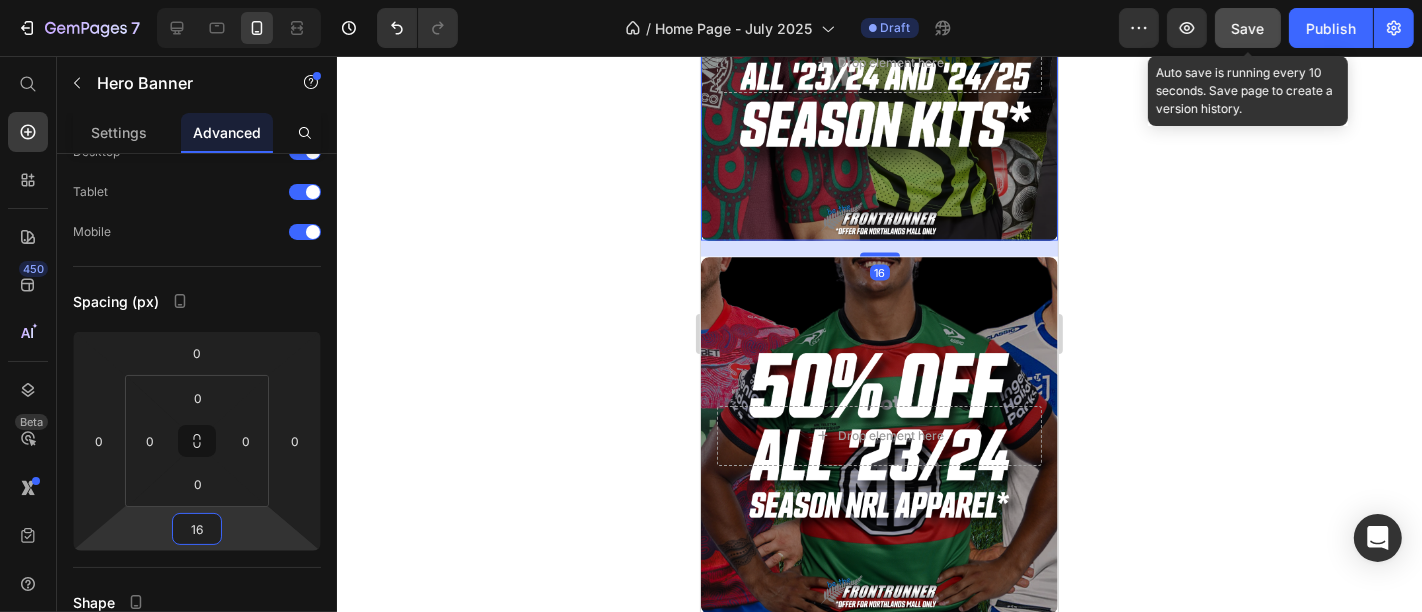 click 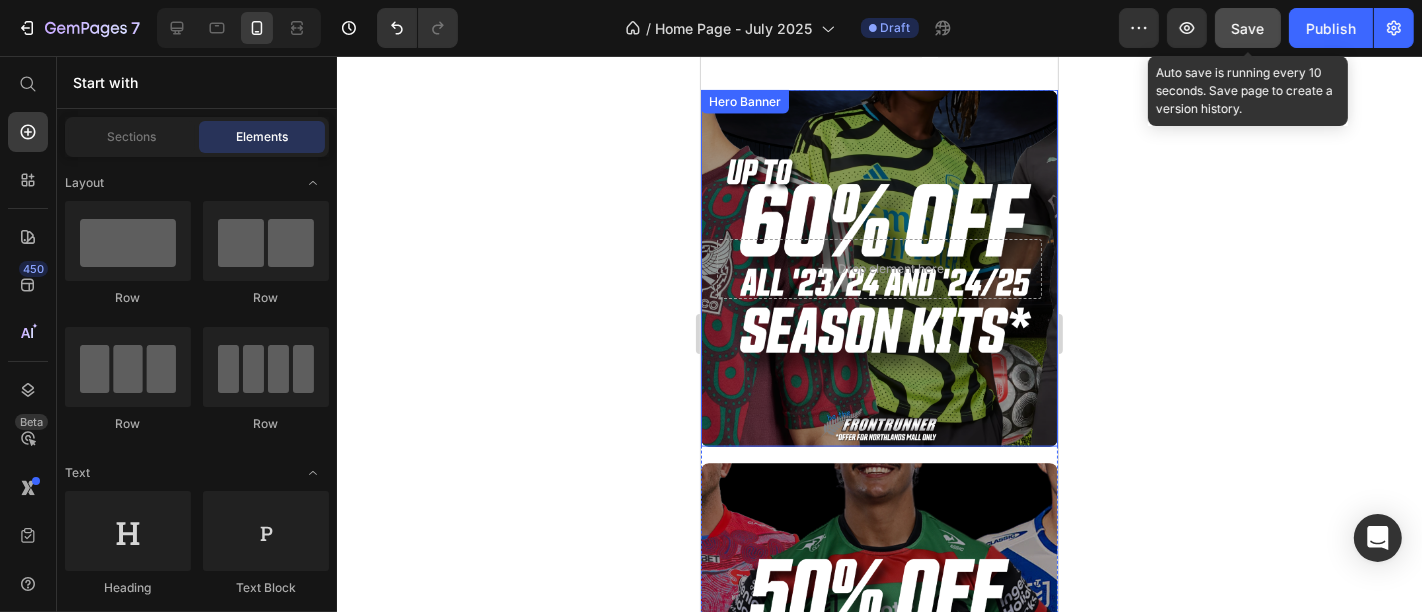 scroll, scrollTop: 2115, scrollLeft: 0, axis: vertical 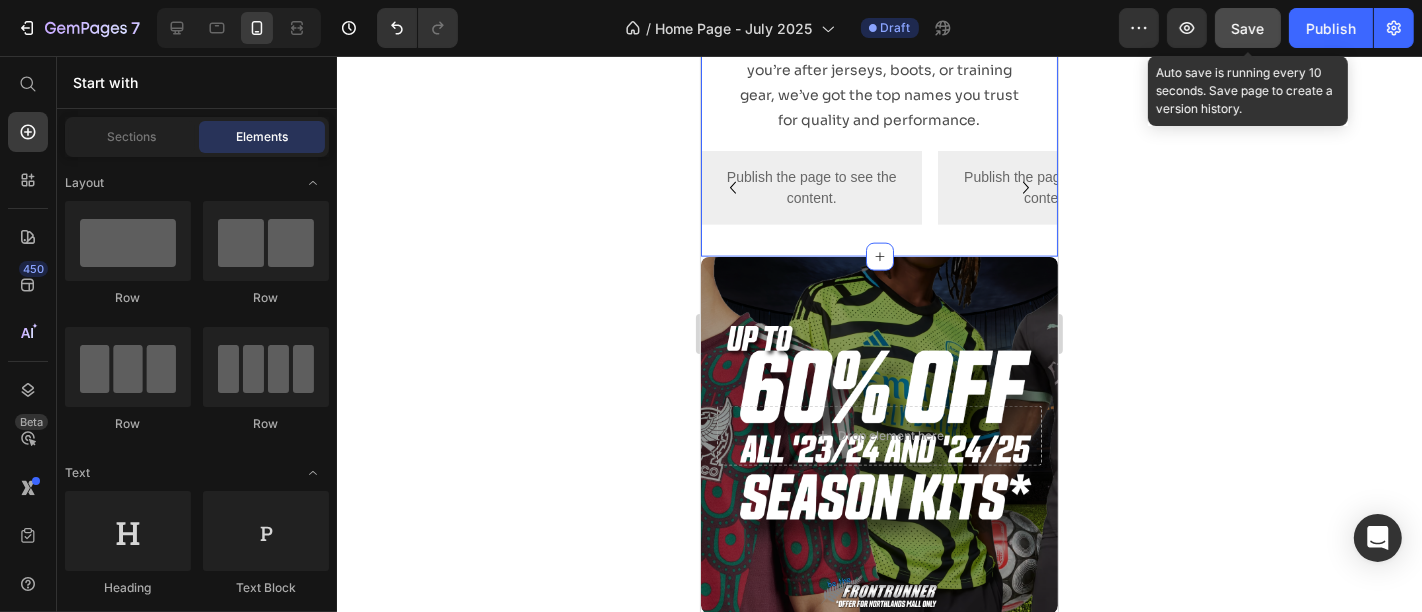 click on "Explore by brand Heading Check out all your favourite football and rugby brands in one place. Whether you’re after jerseys, boots, or training gear, we’ve got the top names you trust for quality and performance. Text Block
Publish the page to see the content.
Nike Row
Publish the page to see the content.
Adidas
Publish the page to see the content.
Mizuno
Publish the page to see the content.
New Balance
Publish the page to see the content.
Puma
Carousel Row Section 5" at bounding box center [878, 94] 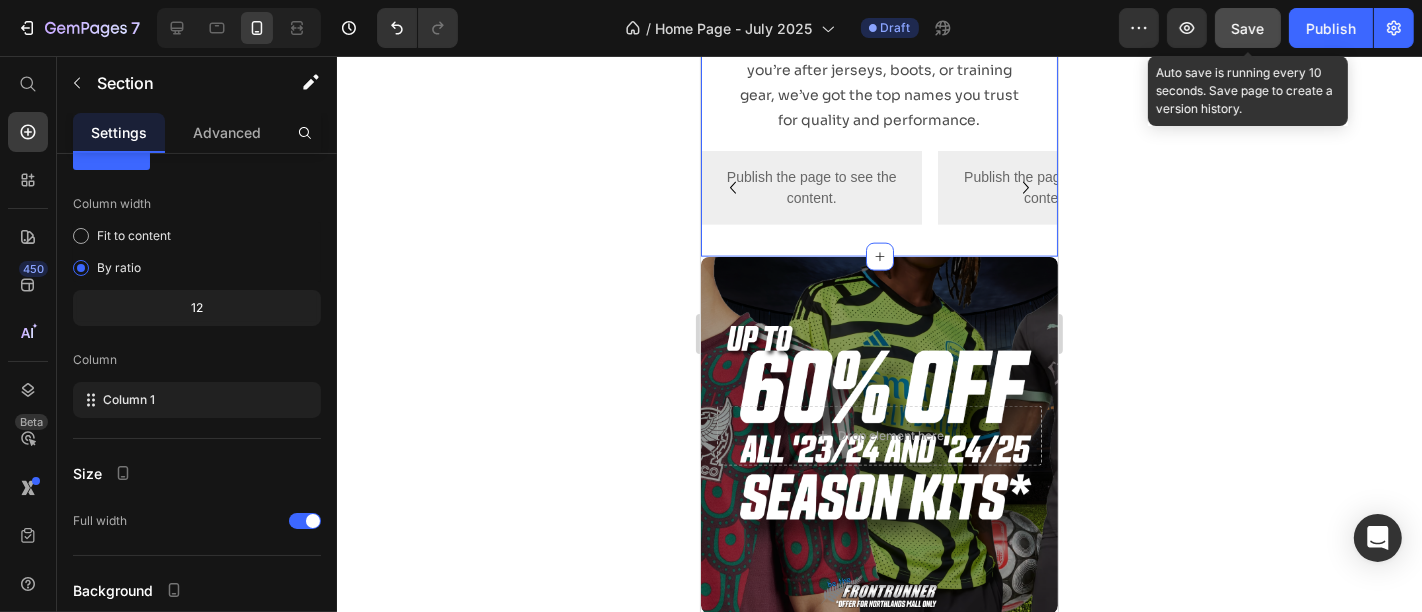 scroll, scrollTop: 0, scrollLeft: 0, axis: both 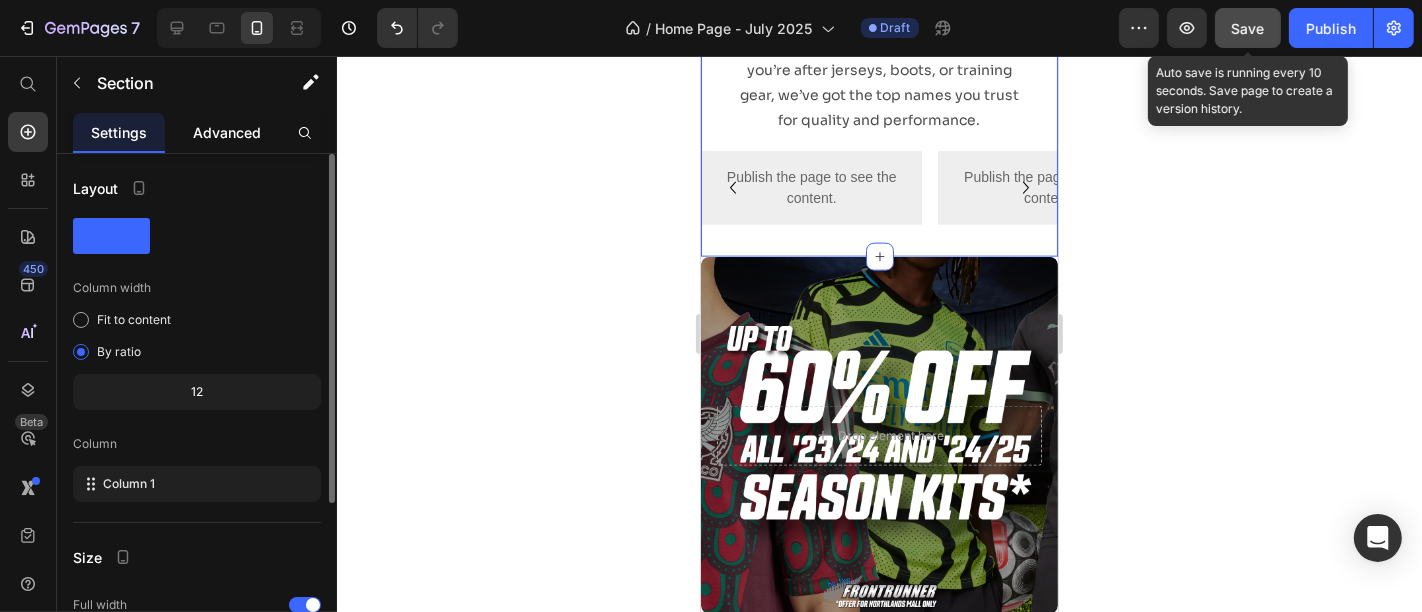 click on "Advanced" at bounding box center (227, 132) 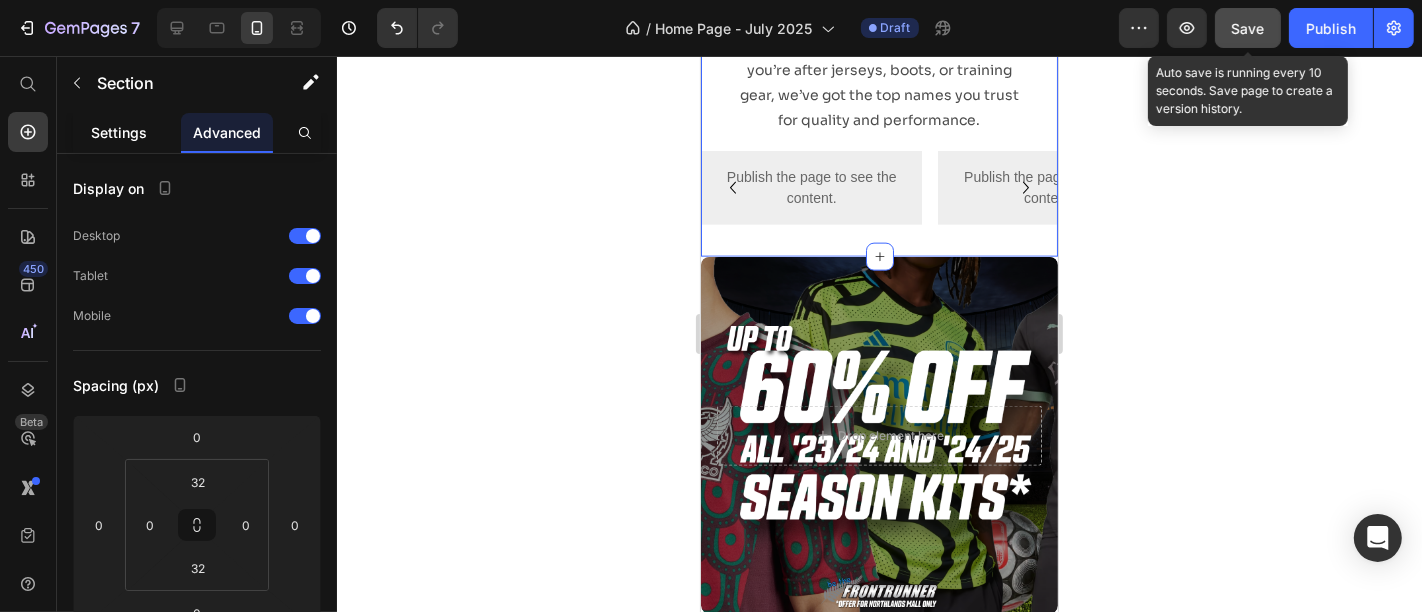 click on "Settings" at bounding box center (119, 132) 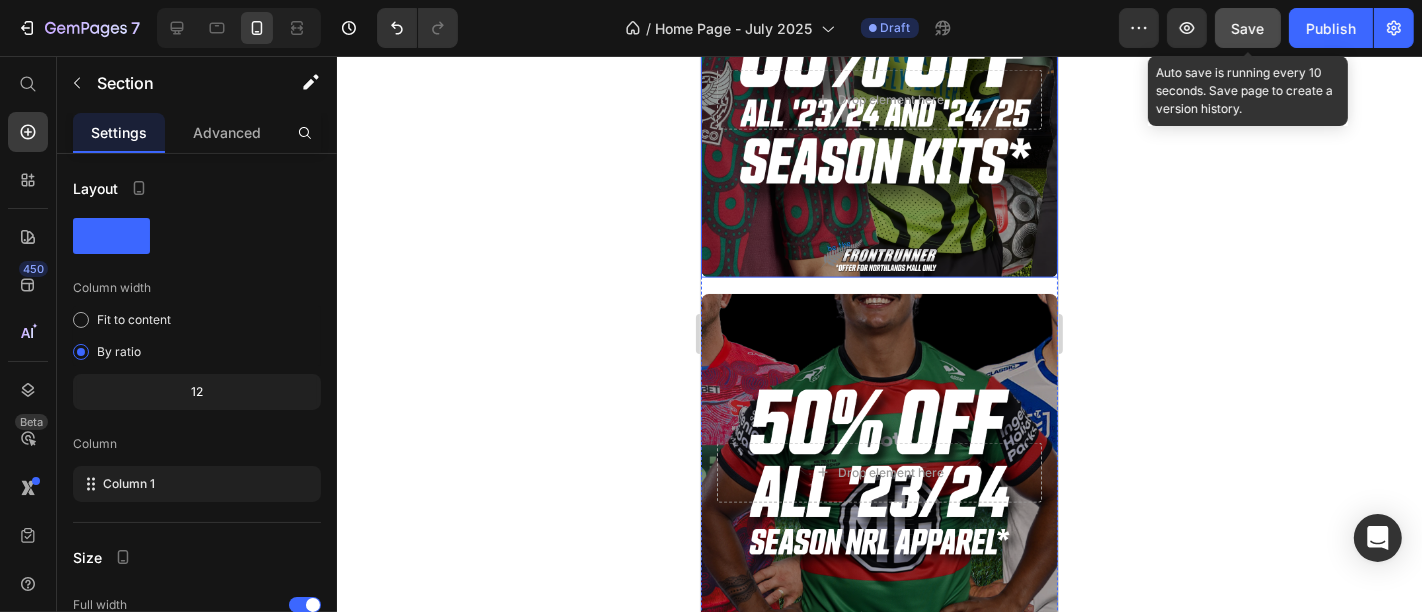 scroll, scrollTop: 2457, scrollLeft: 0, axis: vertical 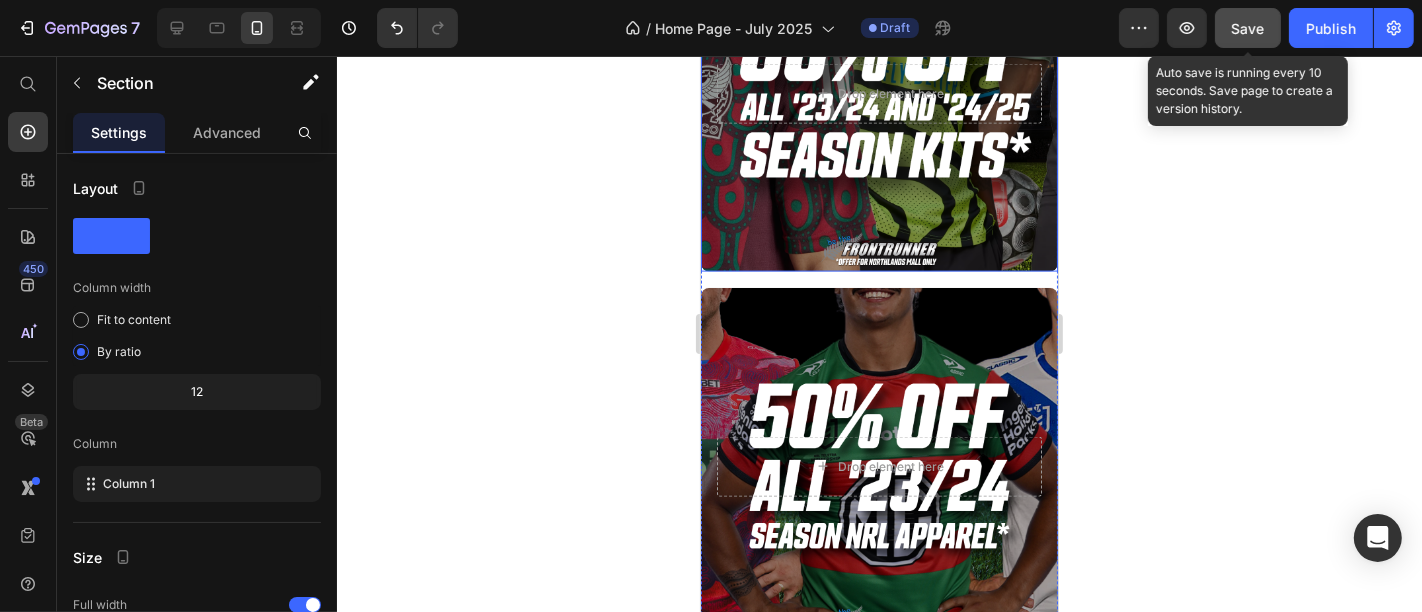 click at bounding box center (878, 92) 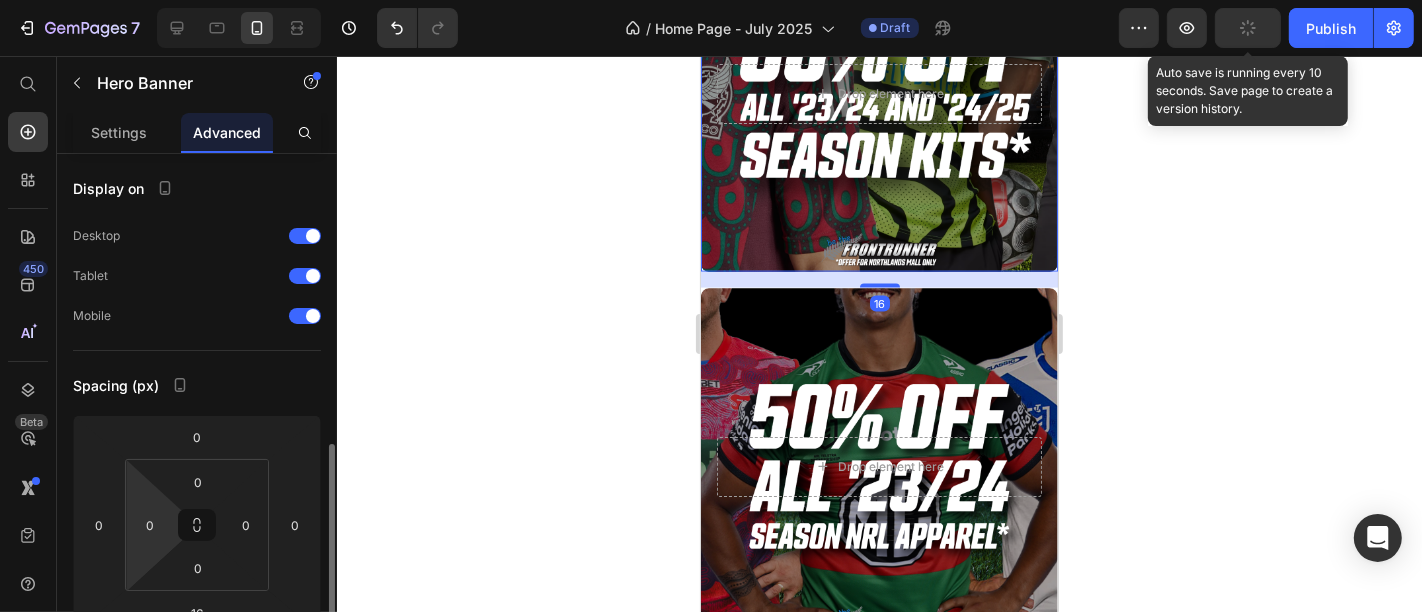 scroll, scrollTop: 225, scrollLeft: 0, axis: vertical 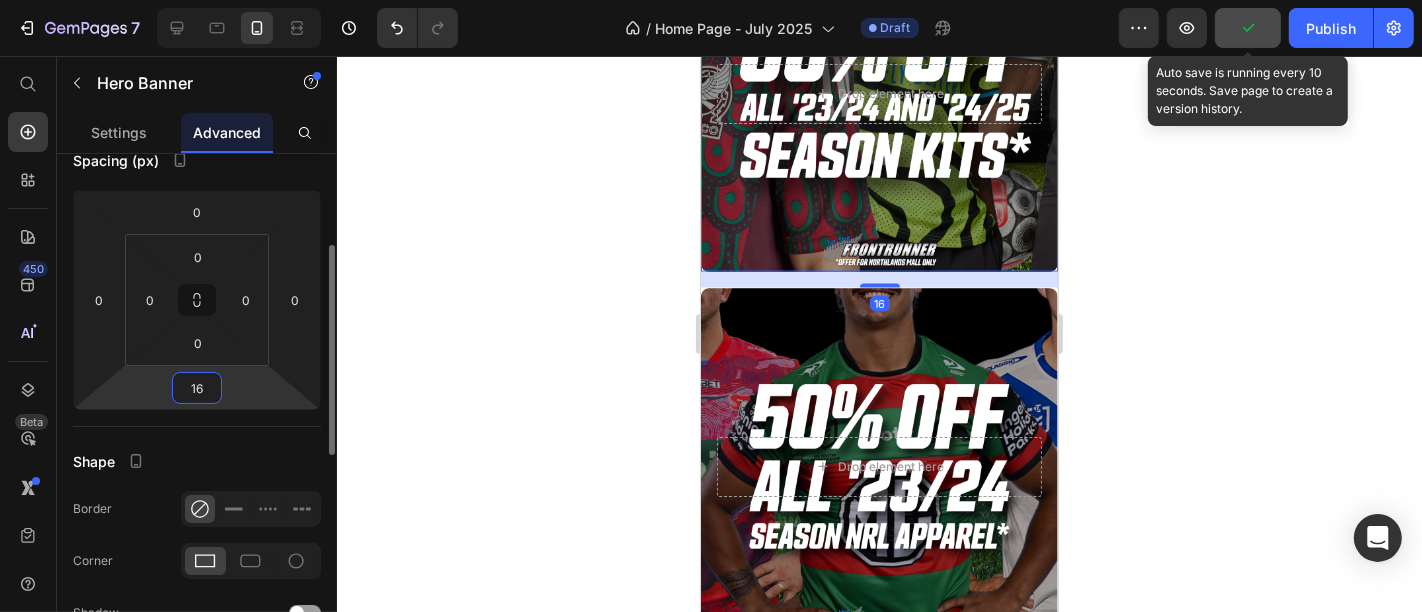 click on "16" at bounding box center [197, 388] 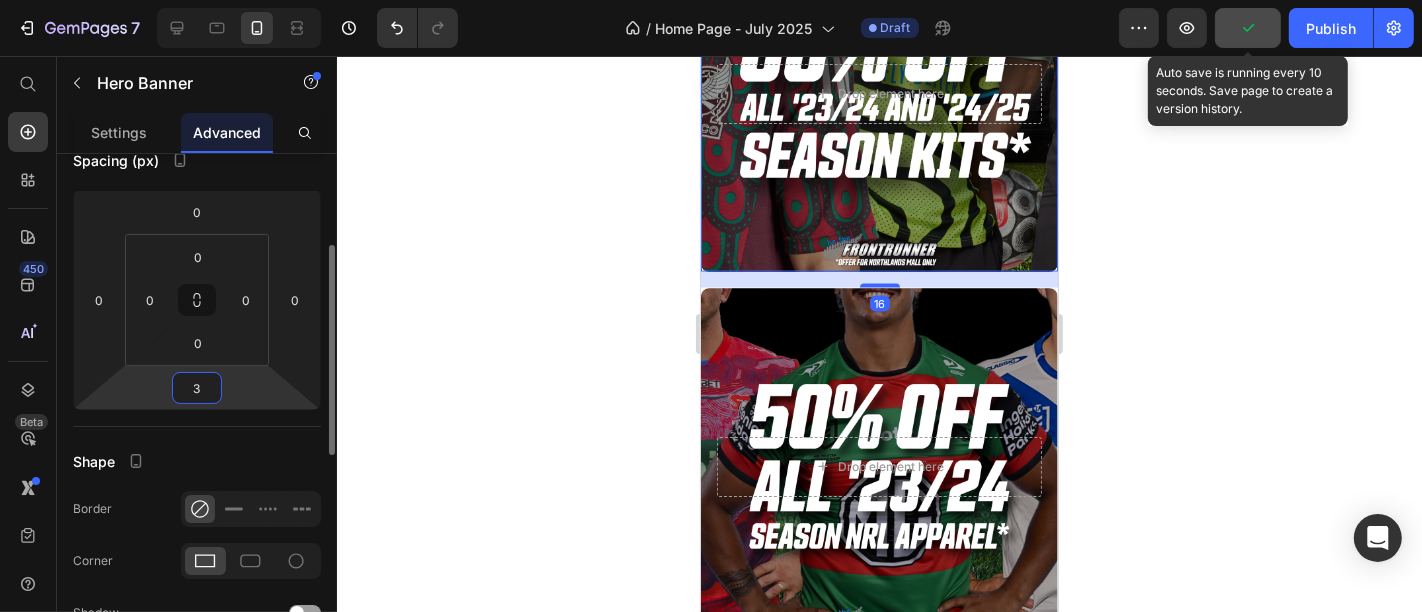 type on "32" 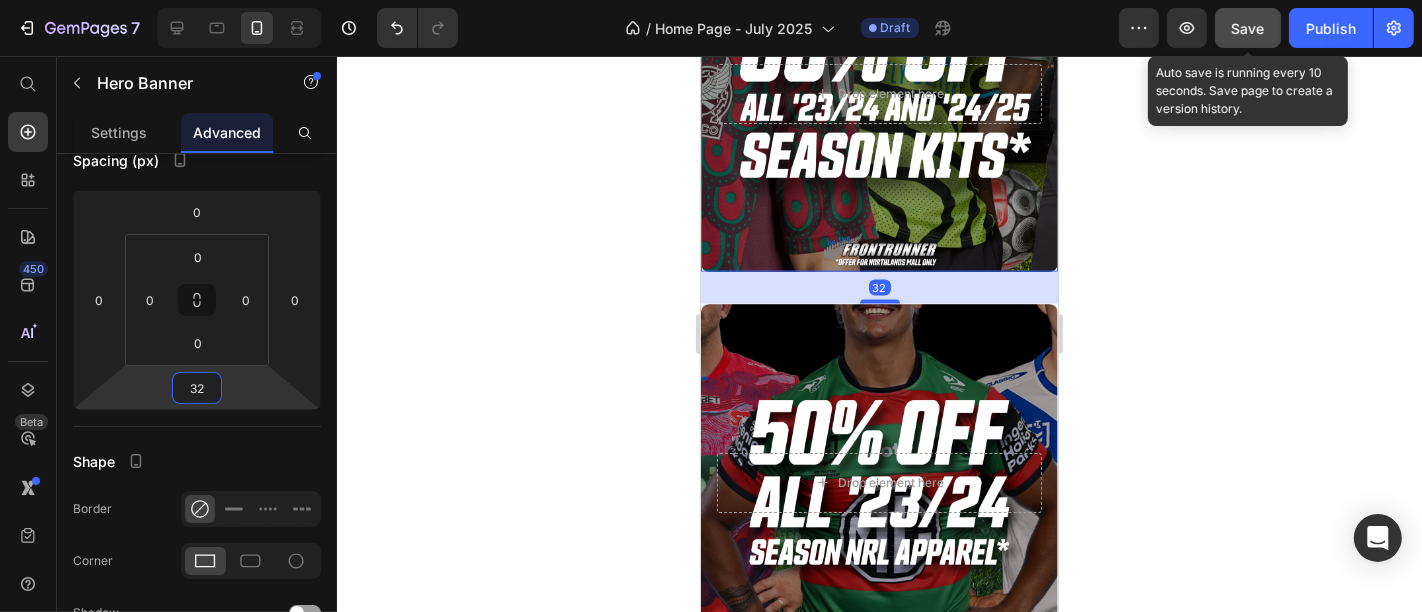 click 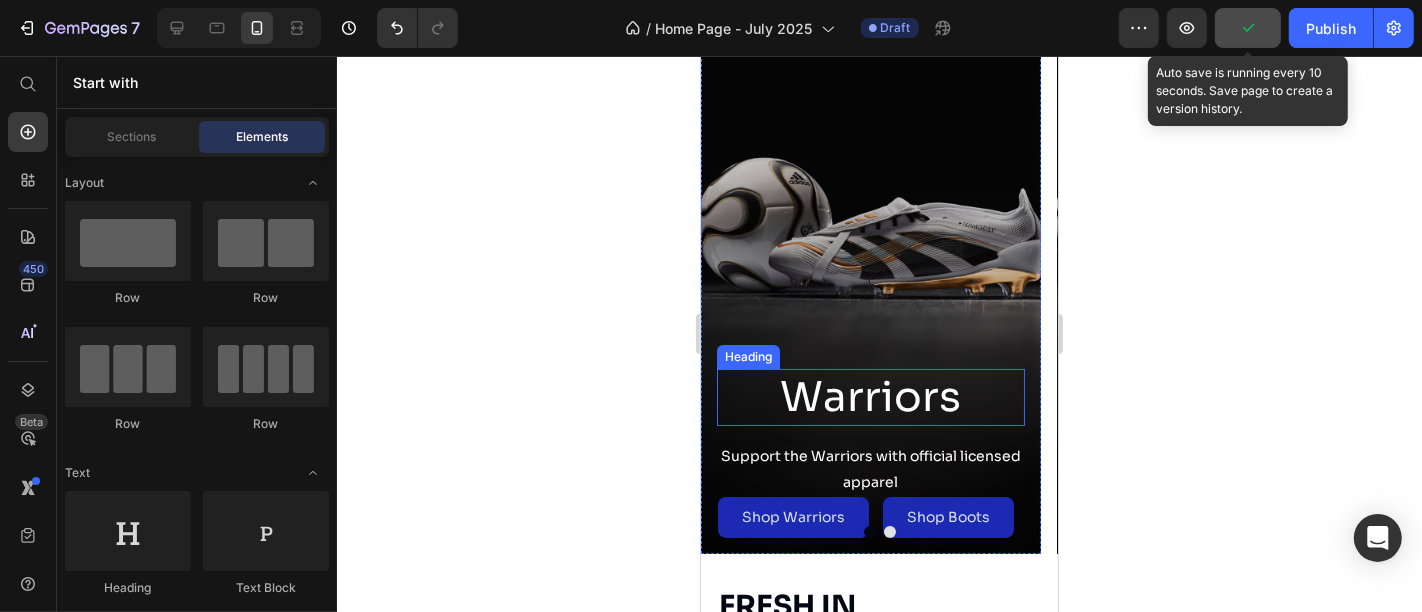 scroll, scrollTop: 25, scrollLeft: 0, axis: vertical 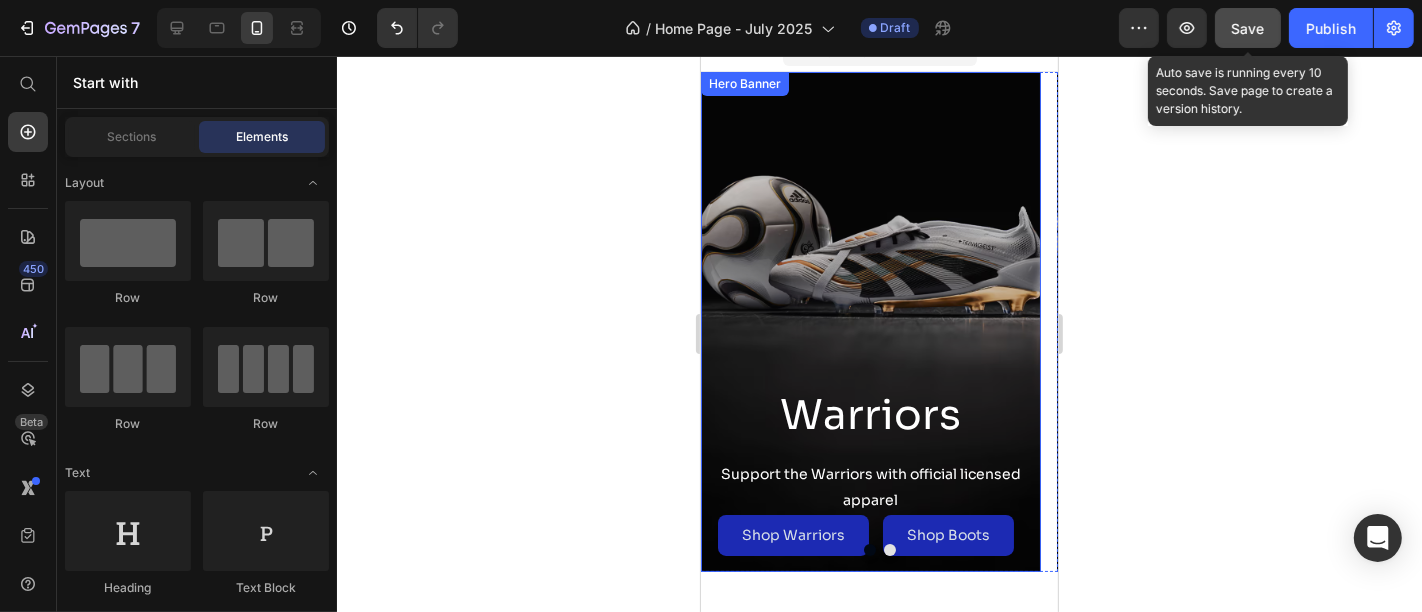 click at bounding box center (870, 321) 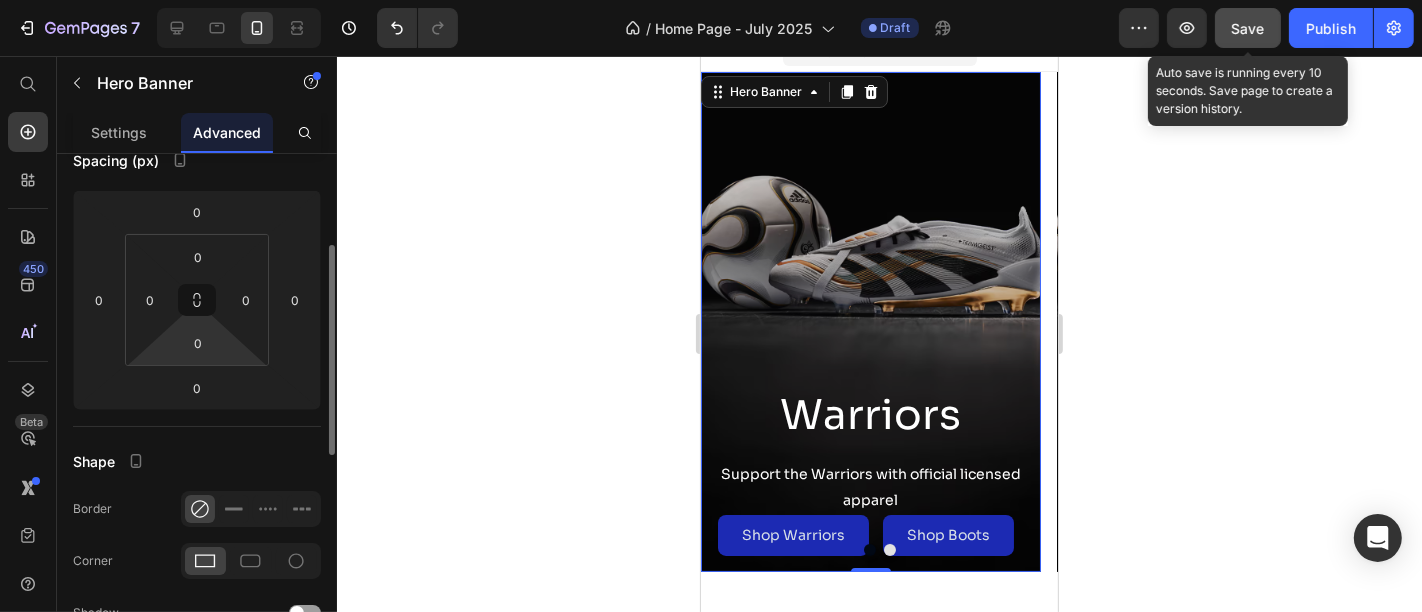 scroll, scrollTop: 476, scrollLeft: 0, axis: vertical 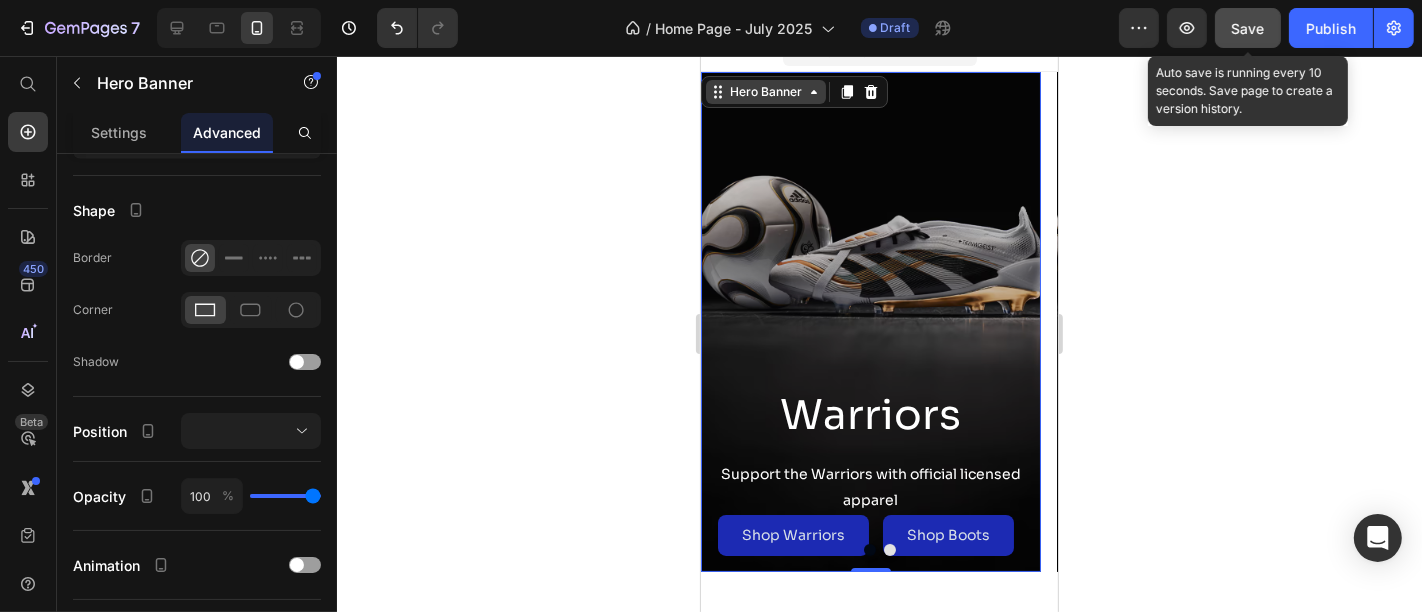 click on "Hero Banner" at bounding box center [765, 91] 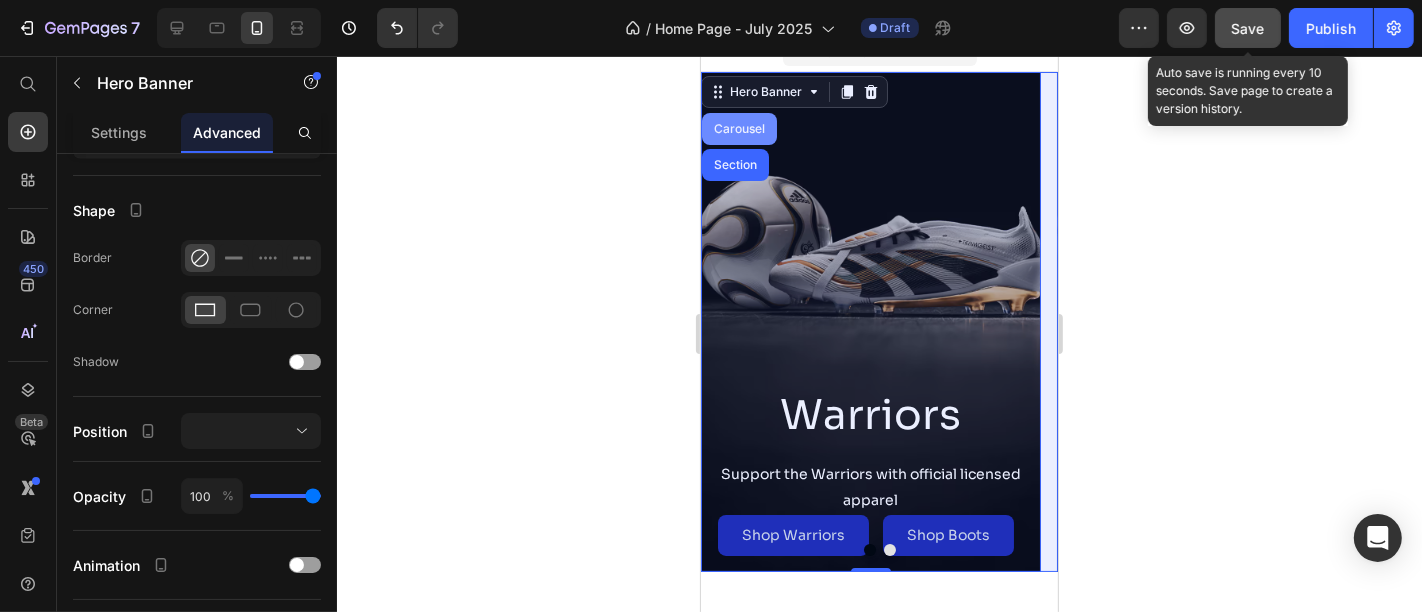 click on "Carousel" at bounding box center [738, 128] 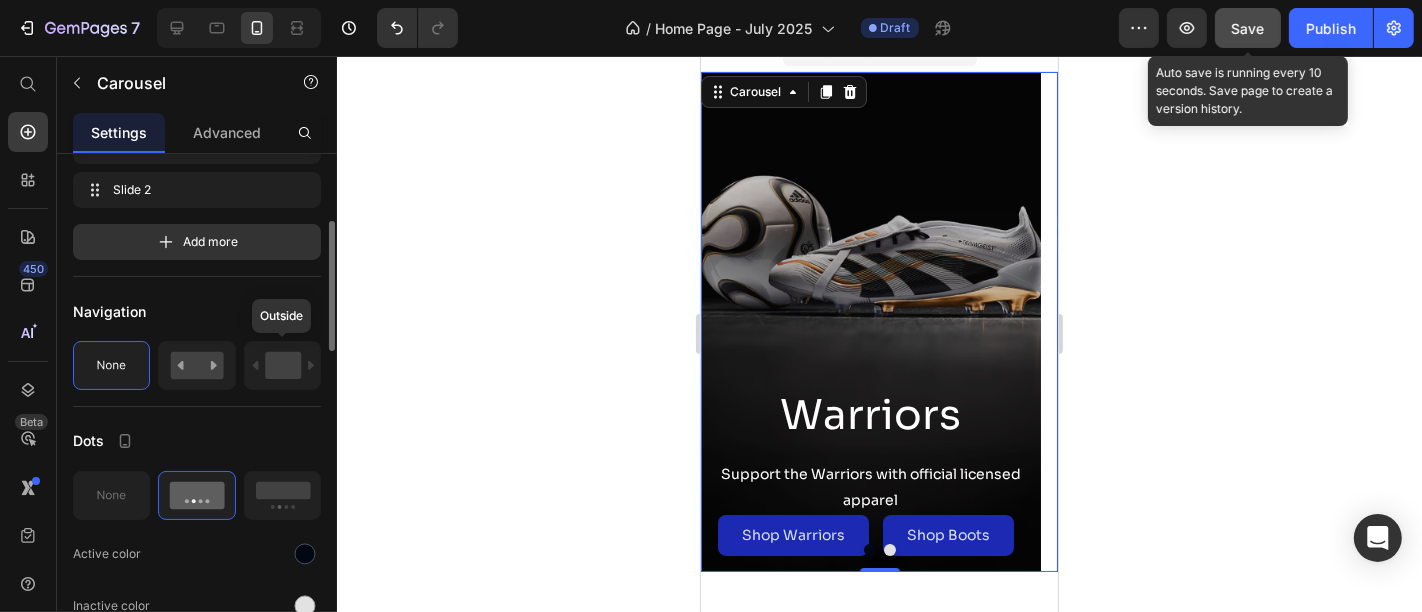 scroll, scrollTop: 280, scrollLeft: 0, axis: vertical 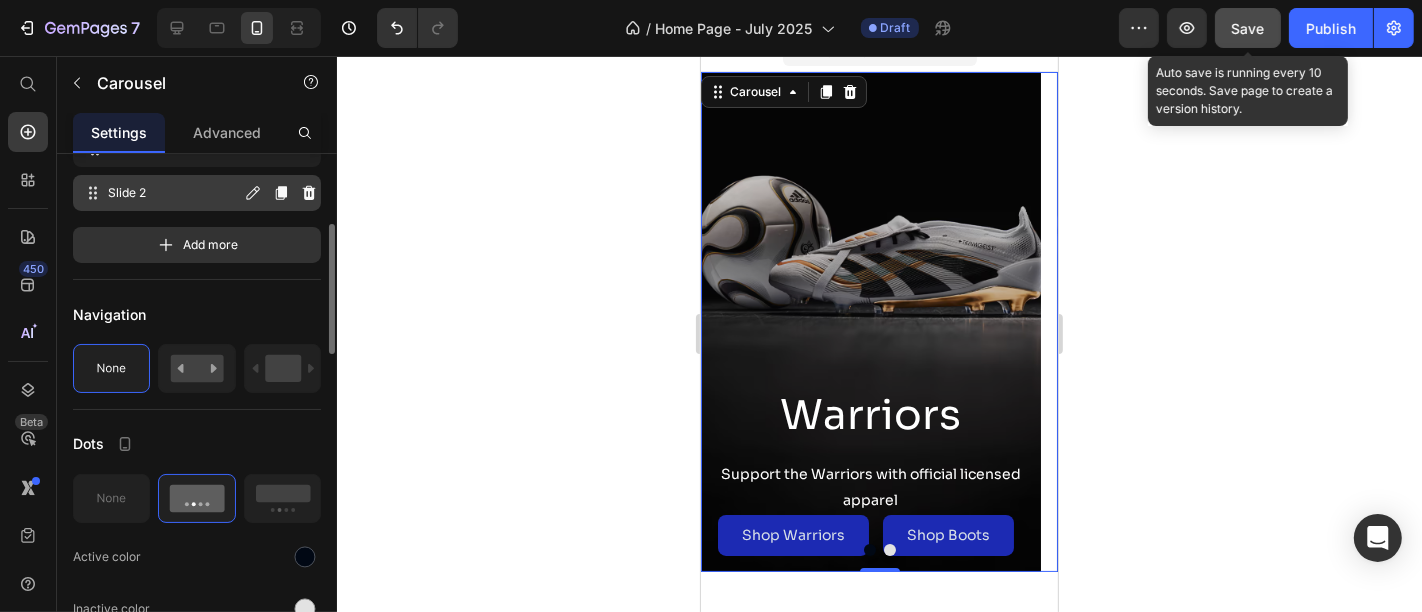 click on "Slide 2" at bounding box center [174, 193] 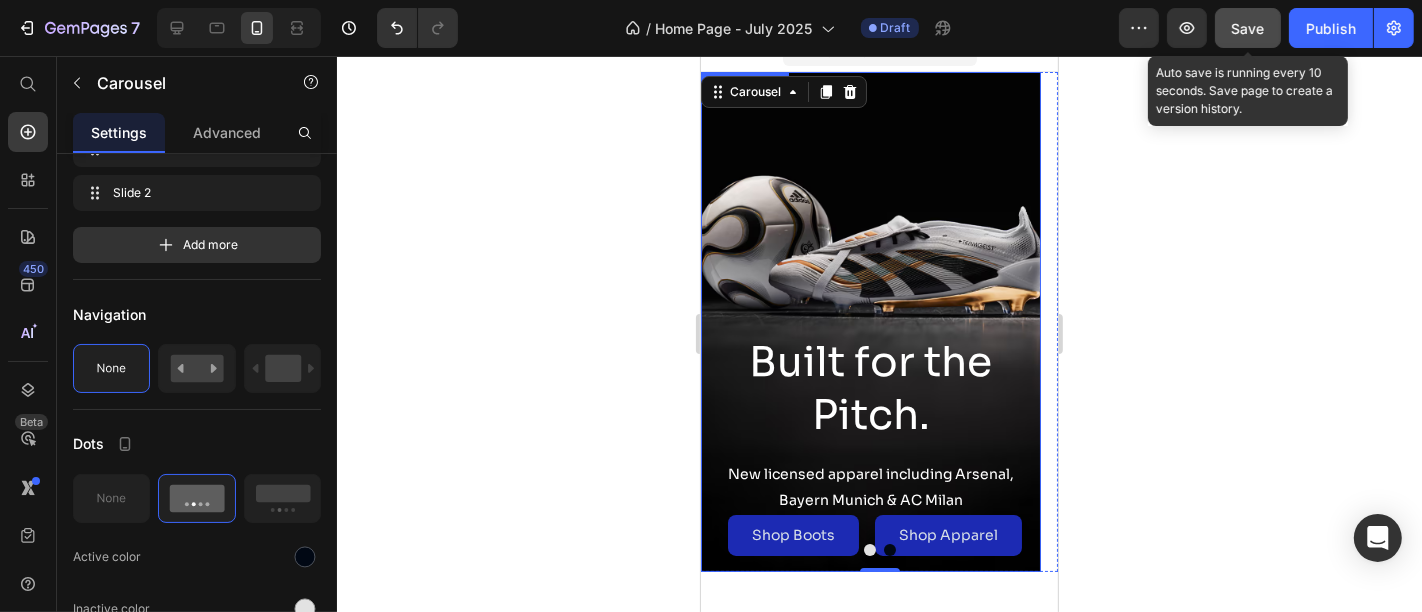 click at bounding box center (870, 321) 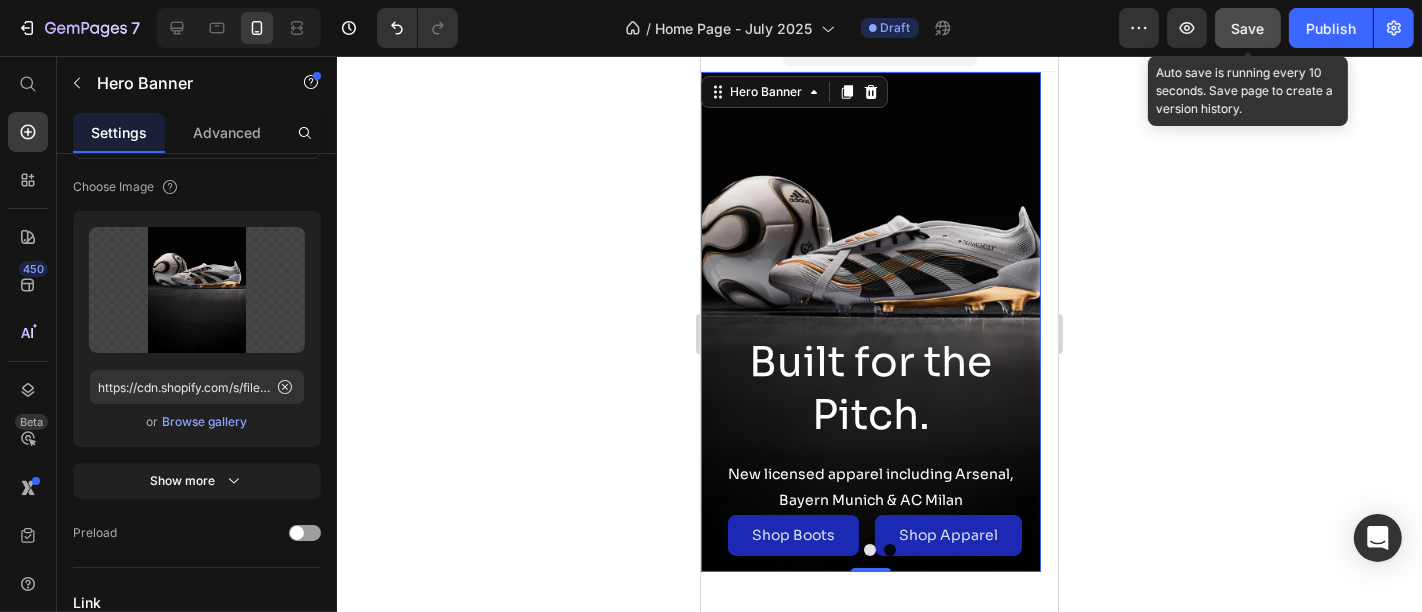 scroll, scrollTop: 0, scrollLeft: 0, axis: both 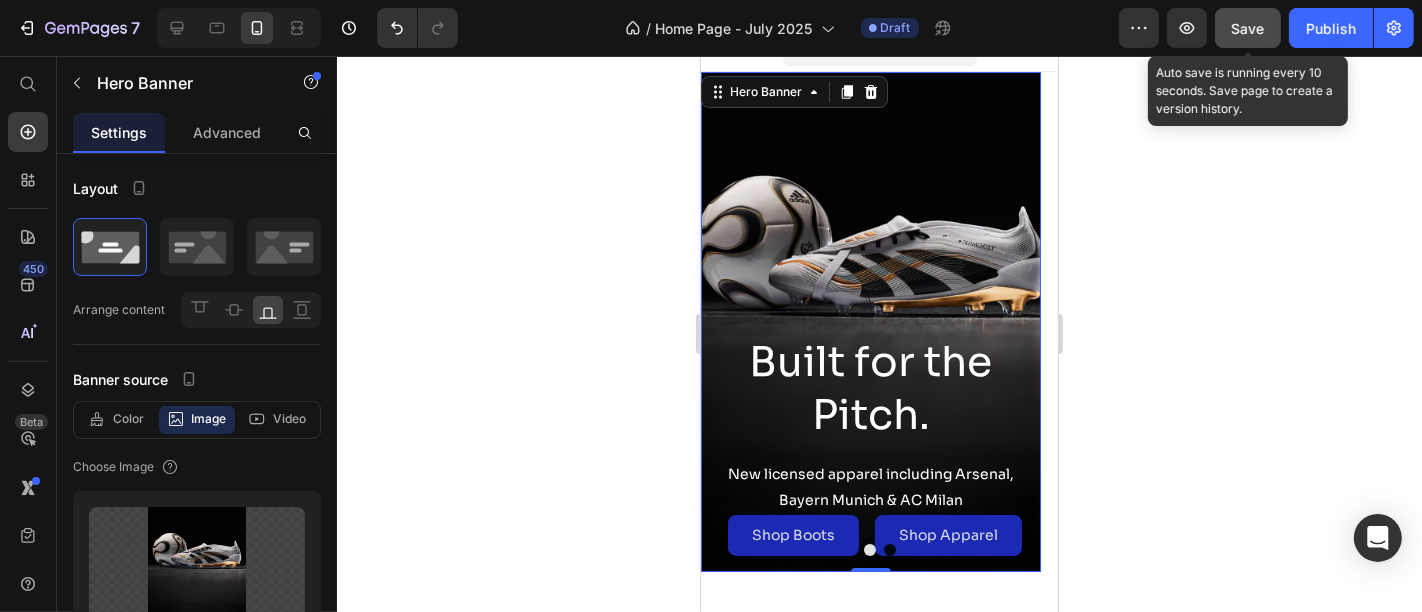 click at bounding box center [870, 321] 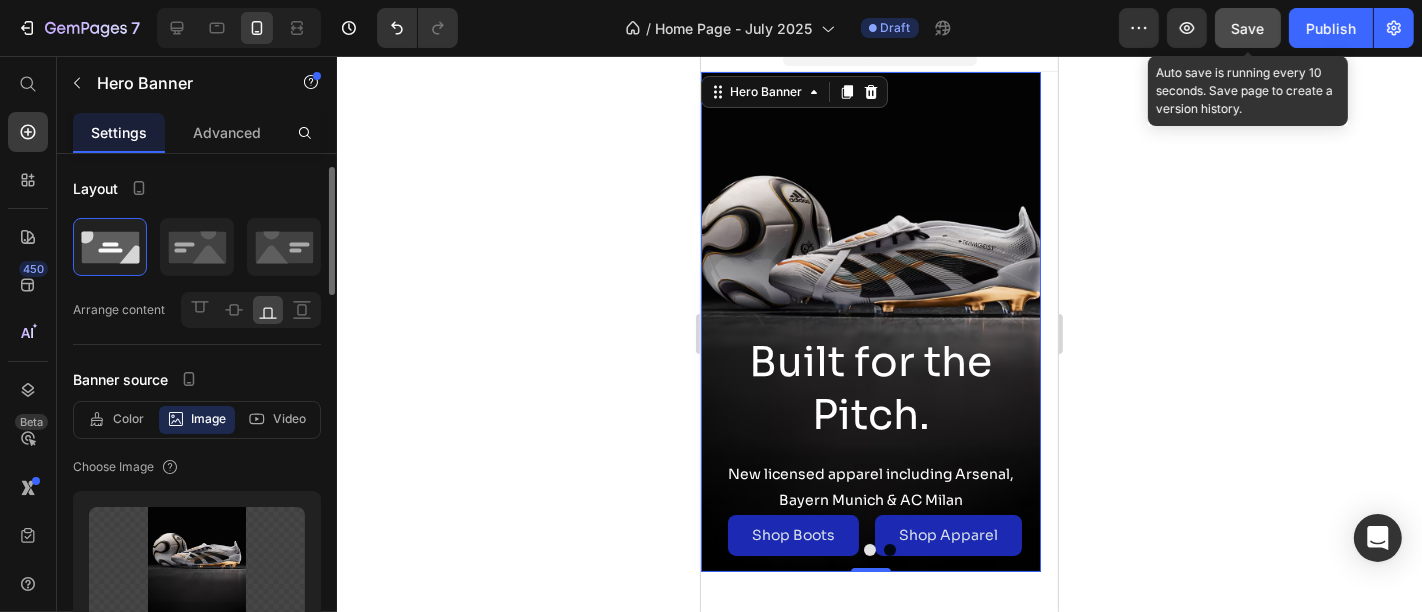 scroll, scrollTop: 155, scrollLeft: 0, axis: vertical 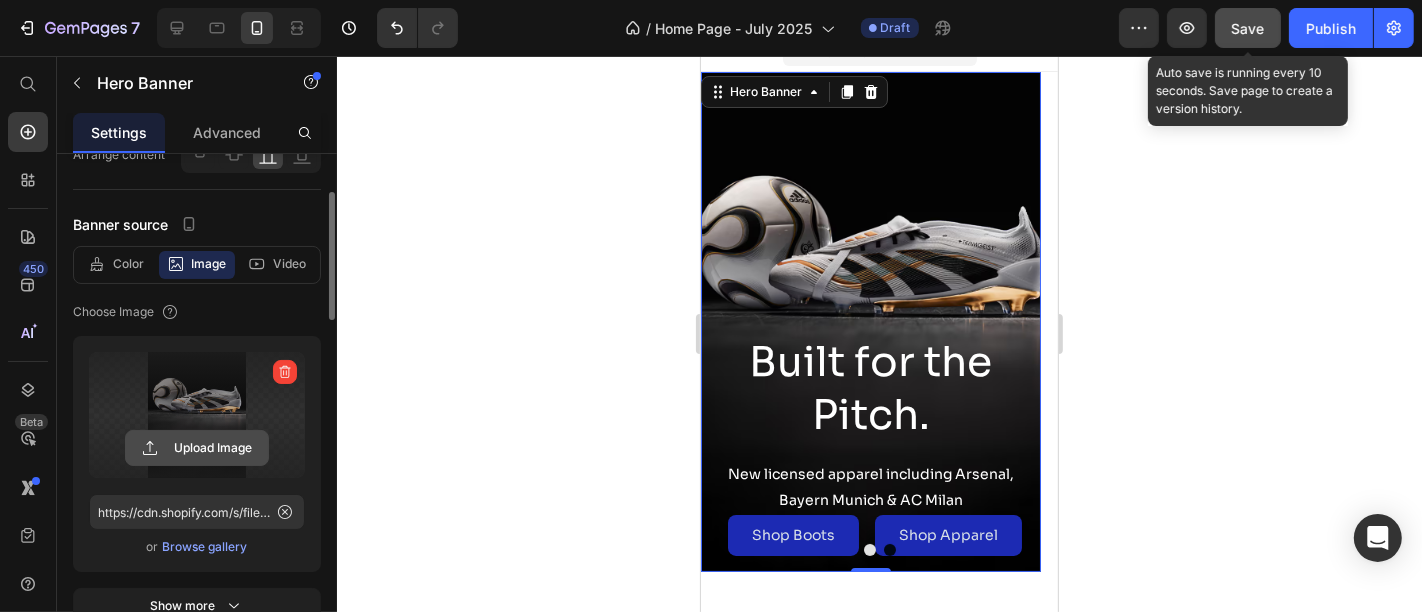 click 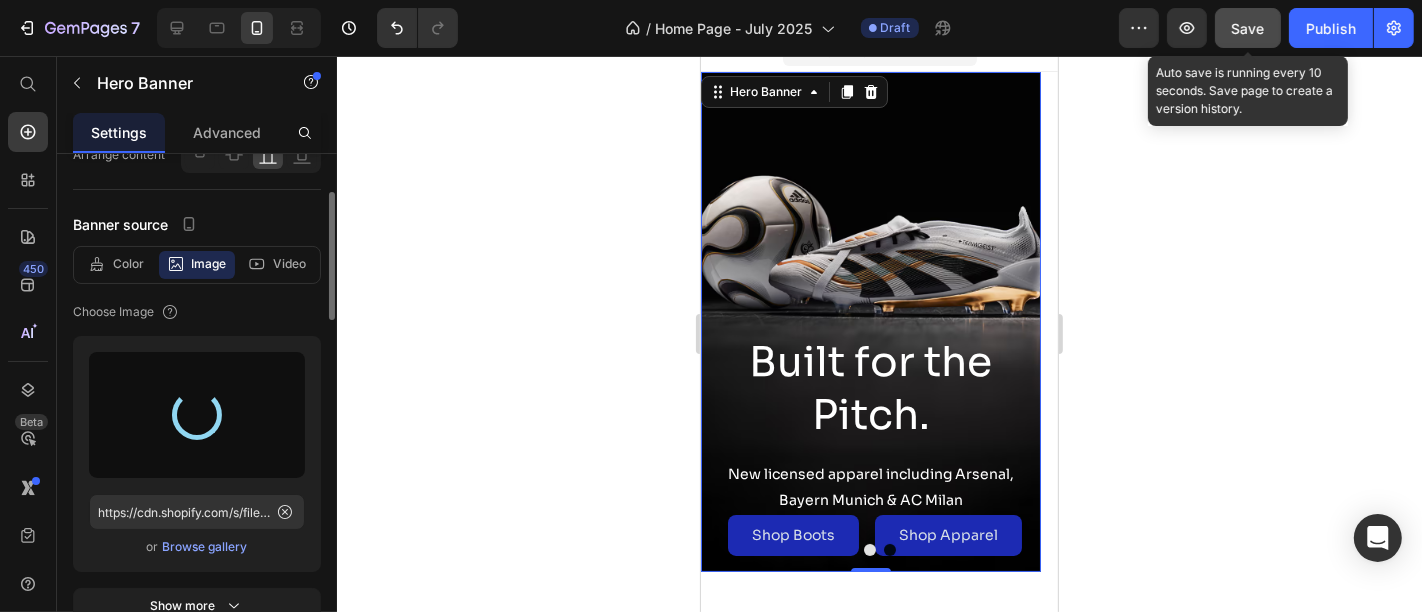 type on "https://cdn.shopify.com/s/files/1/0355/7441/5495/files/gempages_491124925839442978-1541c5b9-765c-47ba-98cb-7c7489808df1.jpg" 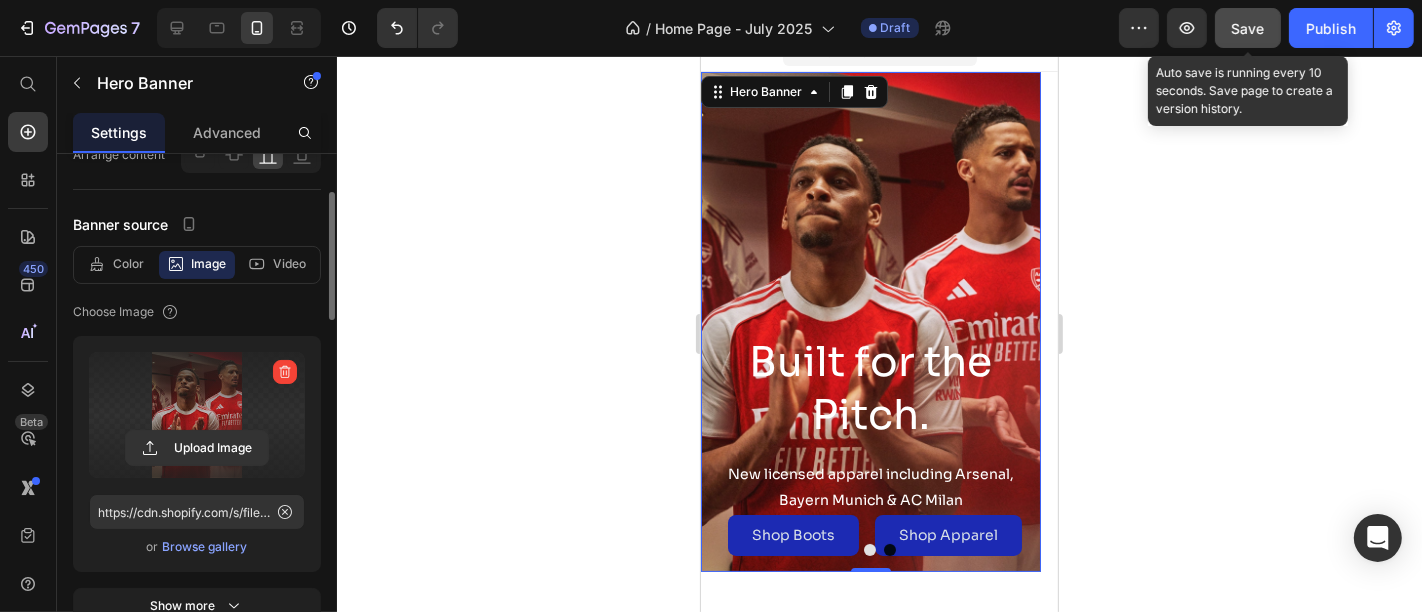 click at bounding box center (870, 321) 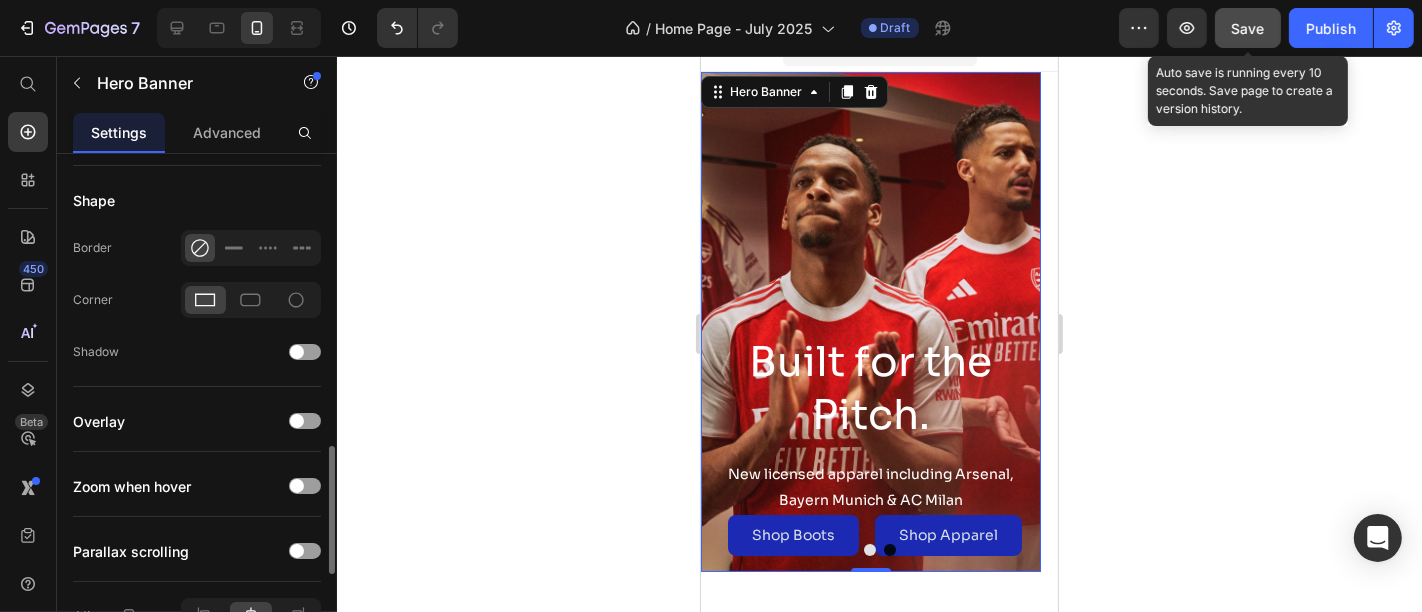 scroll, scrollTop: 1168, scrollLeft: 0, axis: vertical 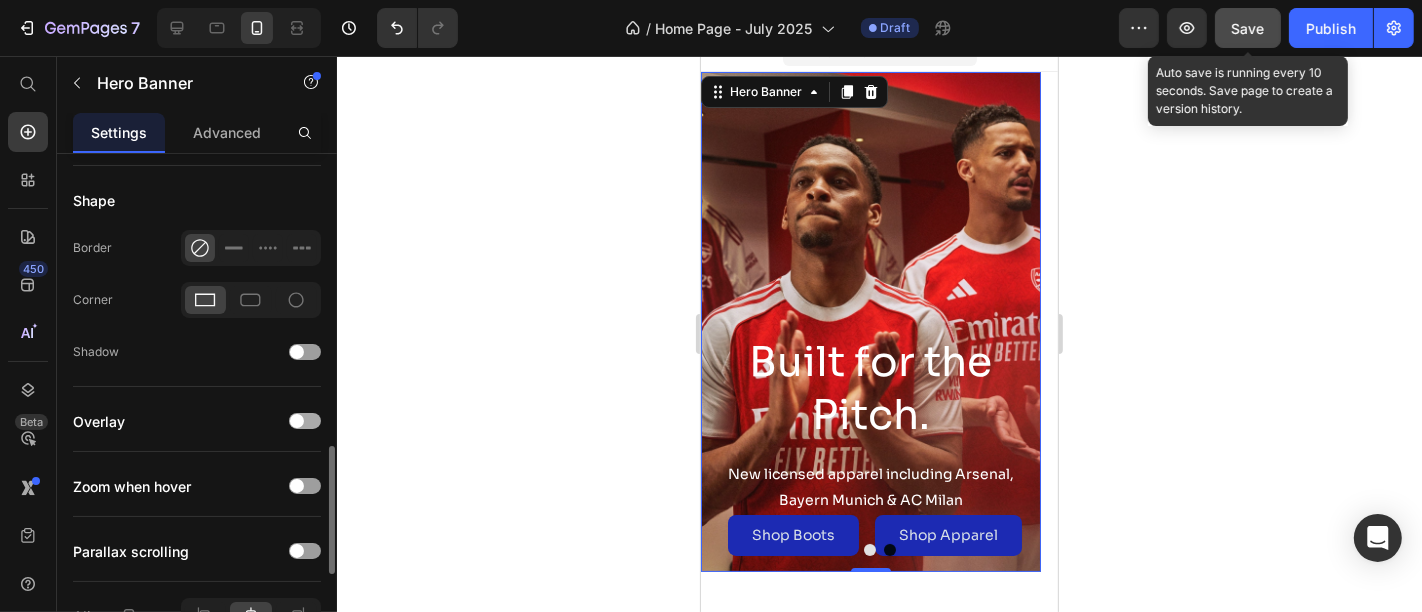click at bounding box center [305, 421] 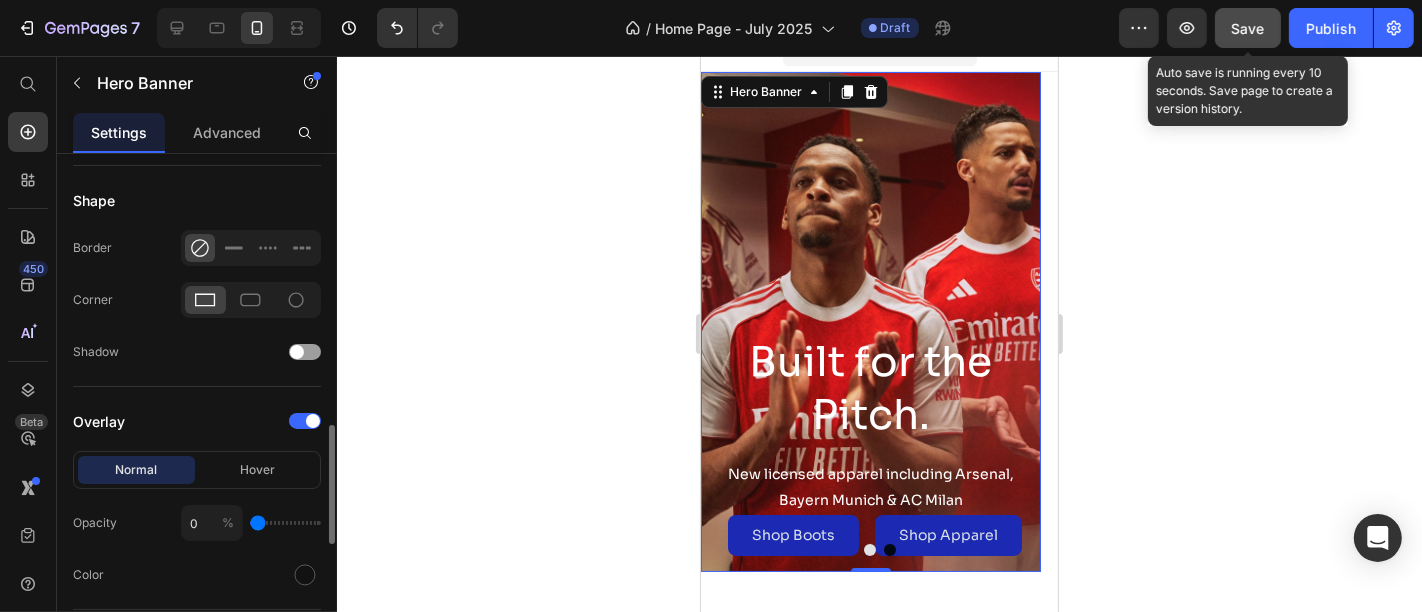 type on "13" 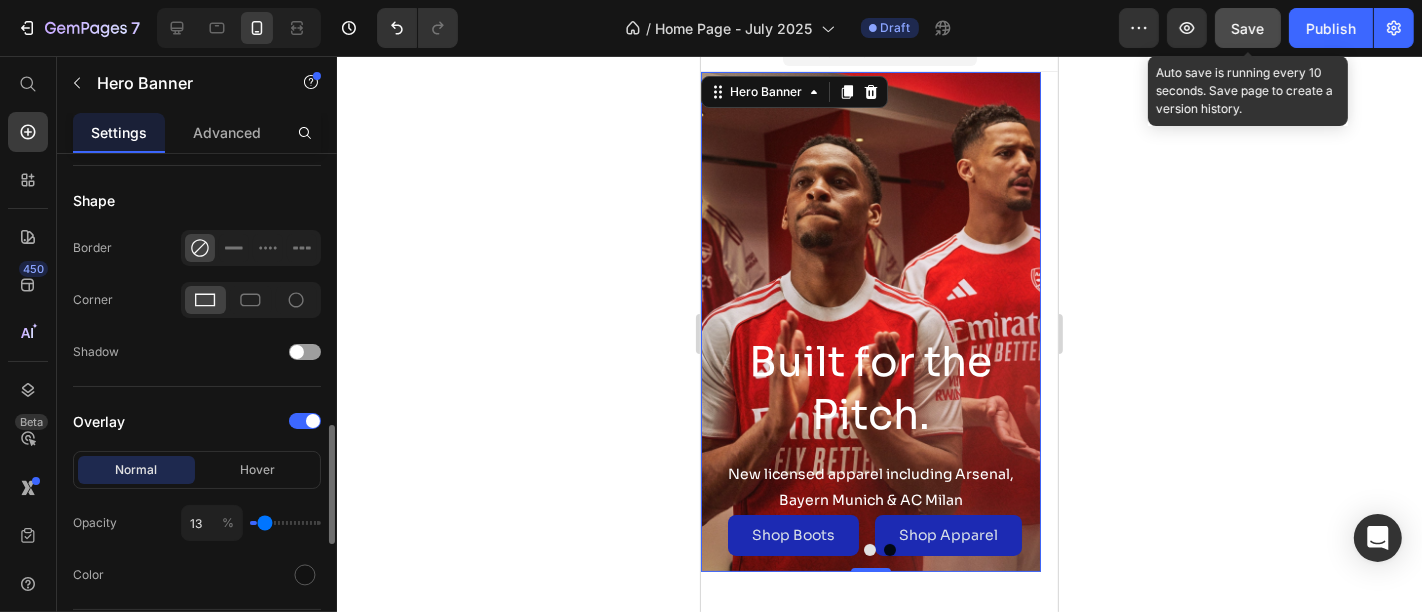 type on "14" 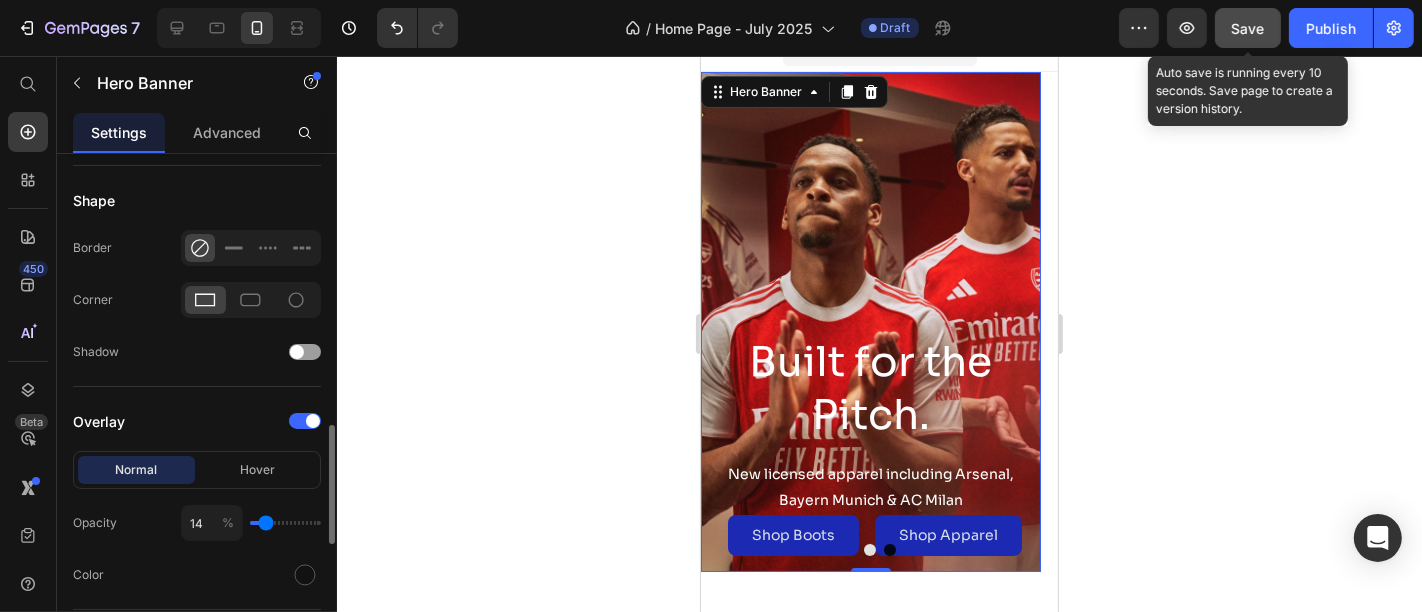 type on "16" 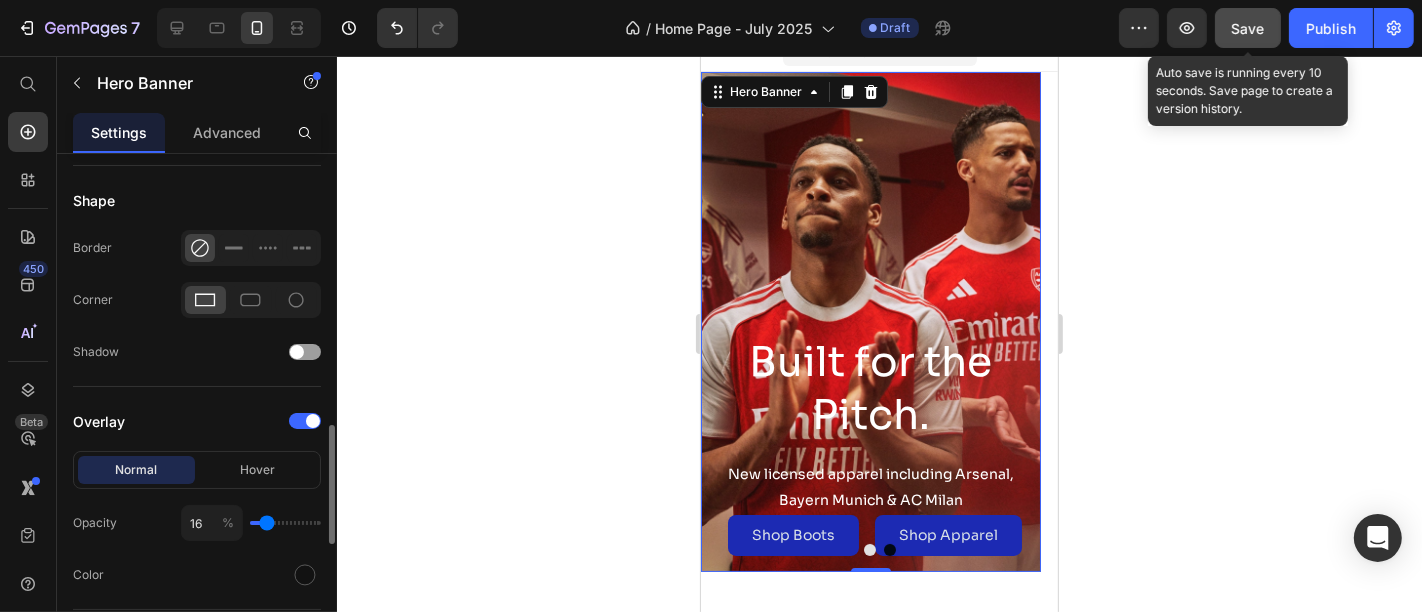 type on "17" 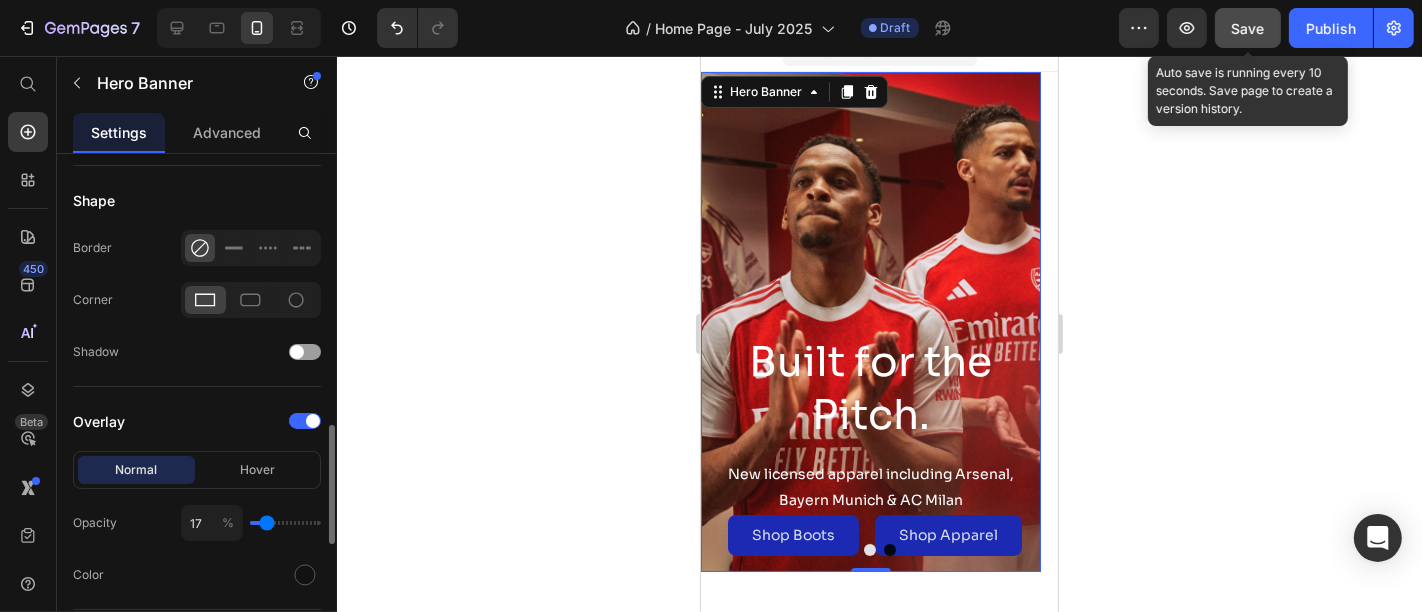 type on "18" 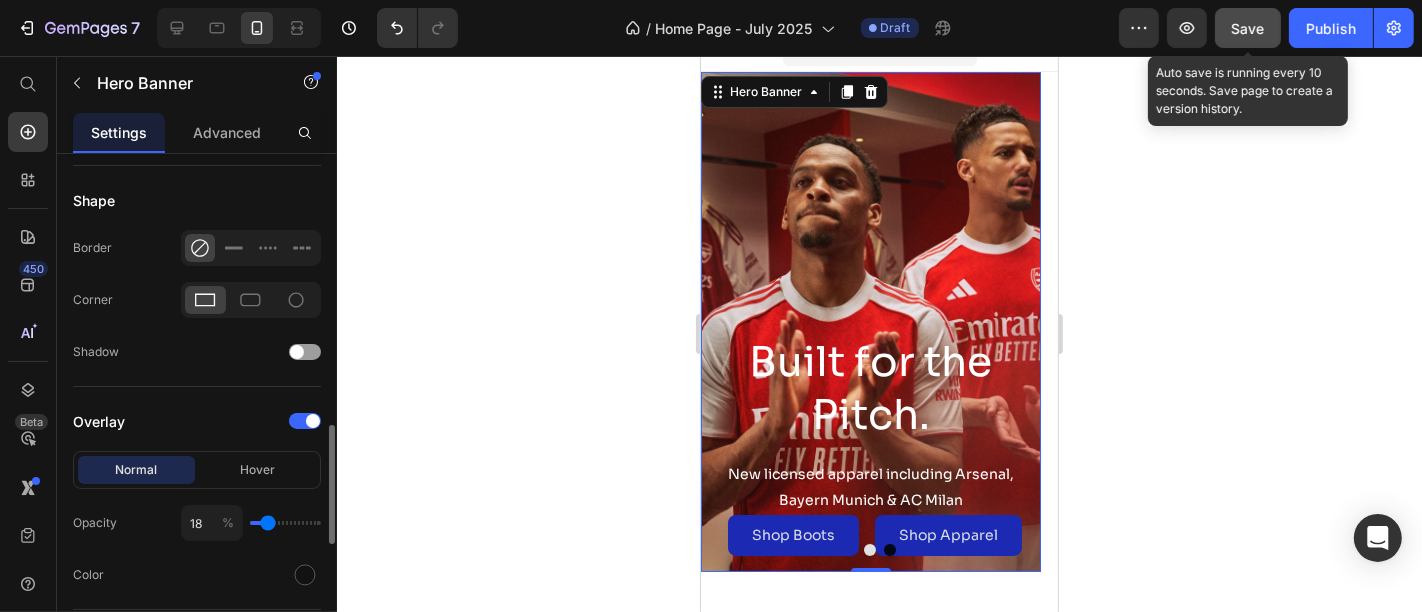 type on "20" 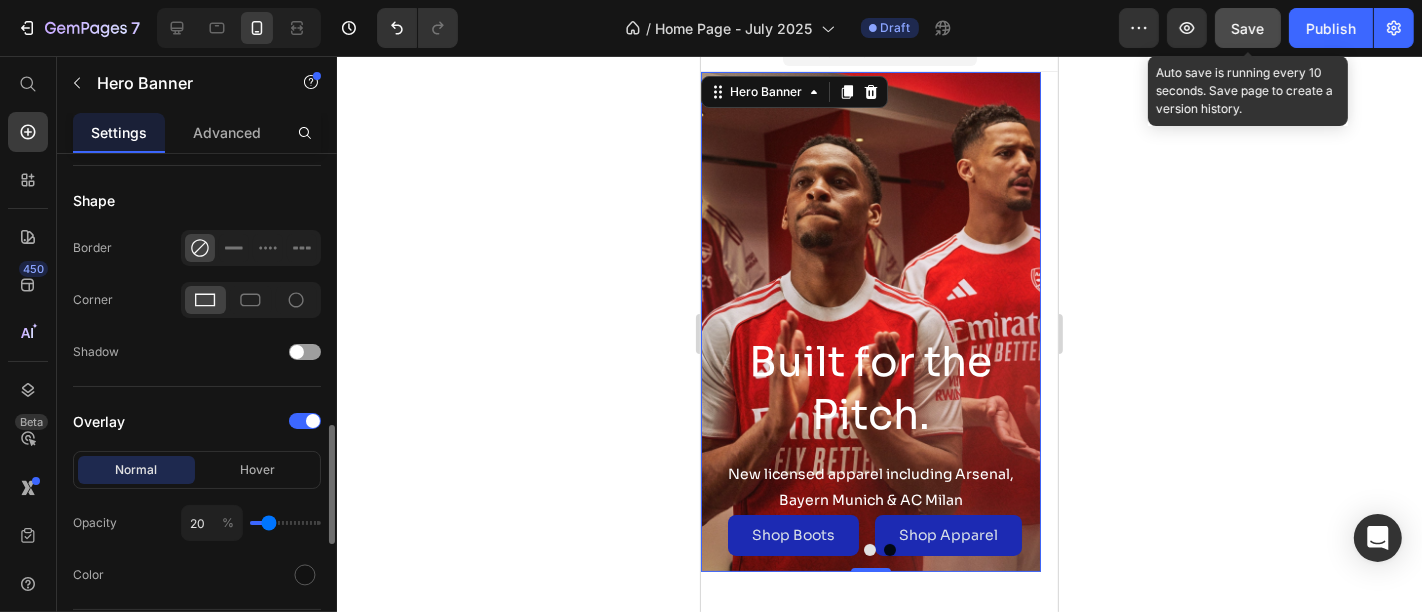 type on "21" 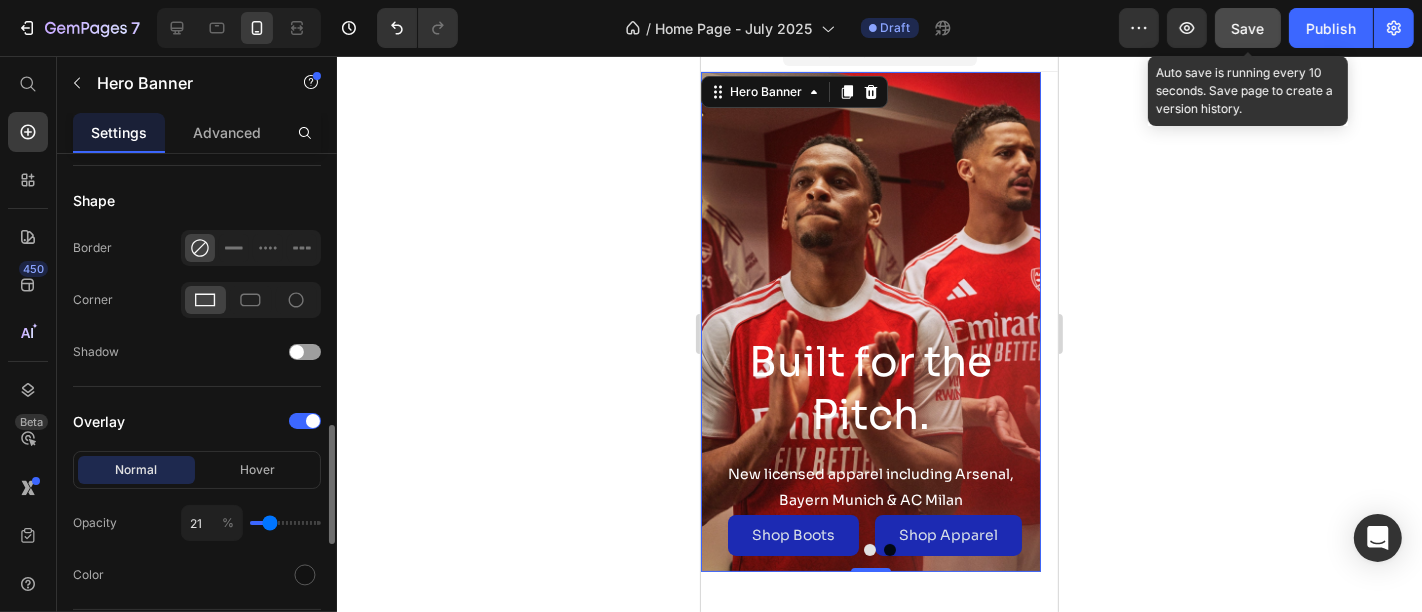 type on "23" 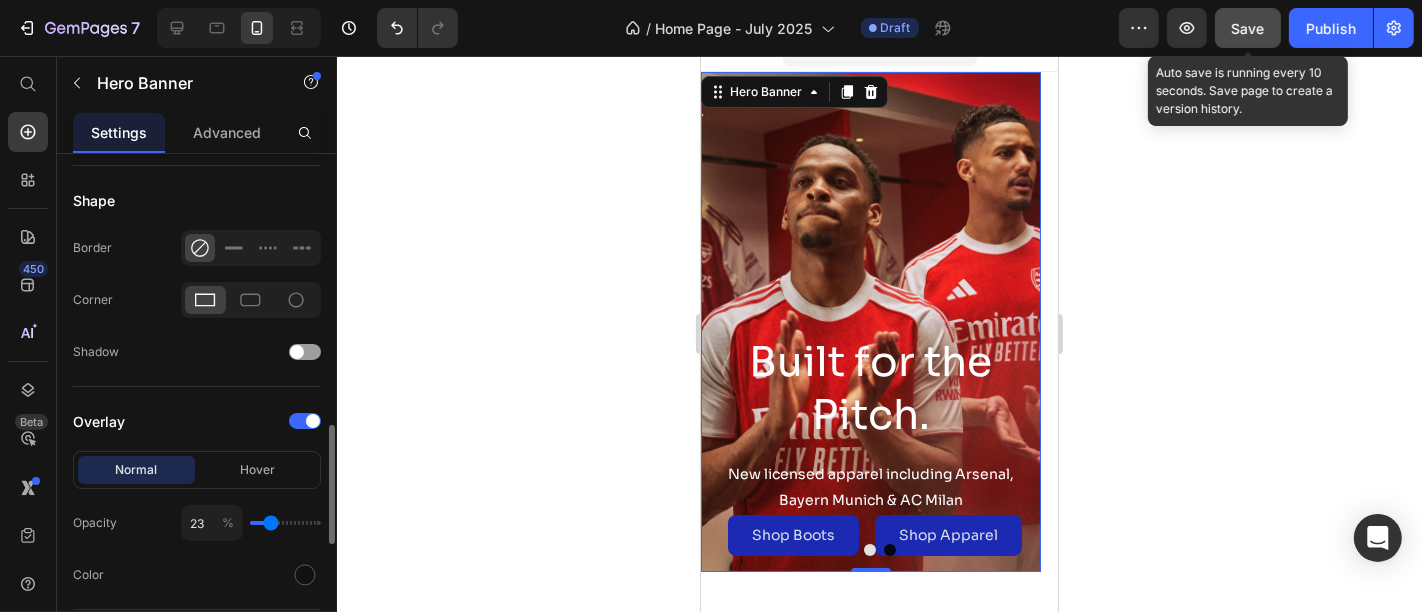 type on "24" 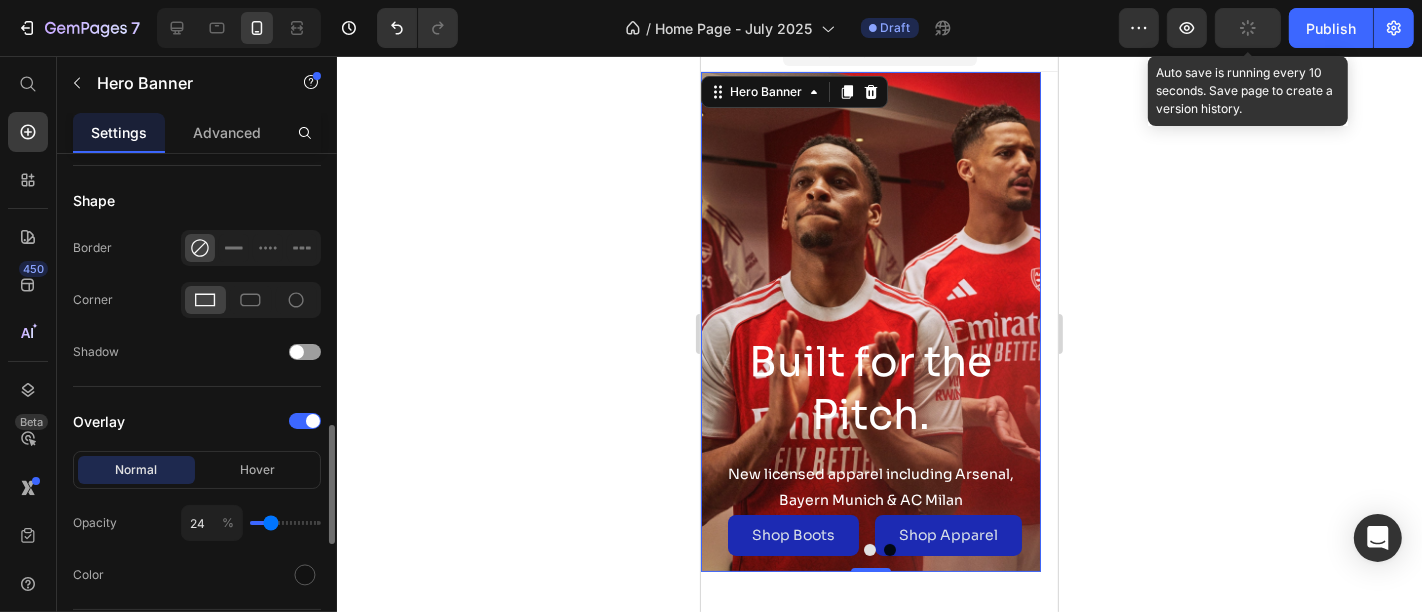 type on "24" 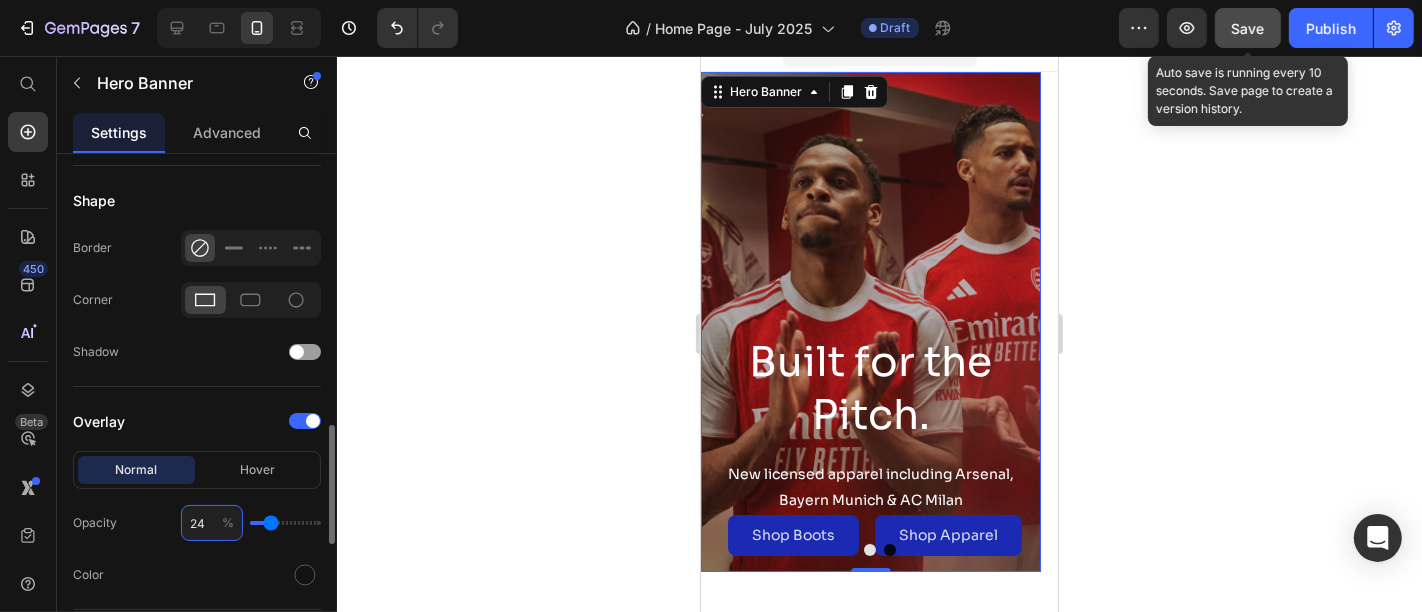 click on "24" at bounding box center (212, 523) 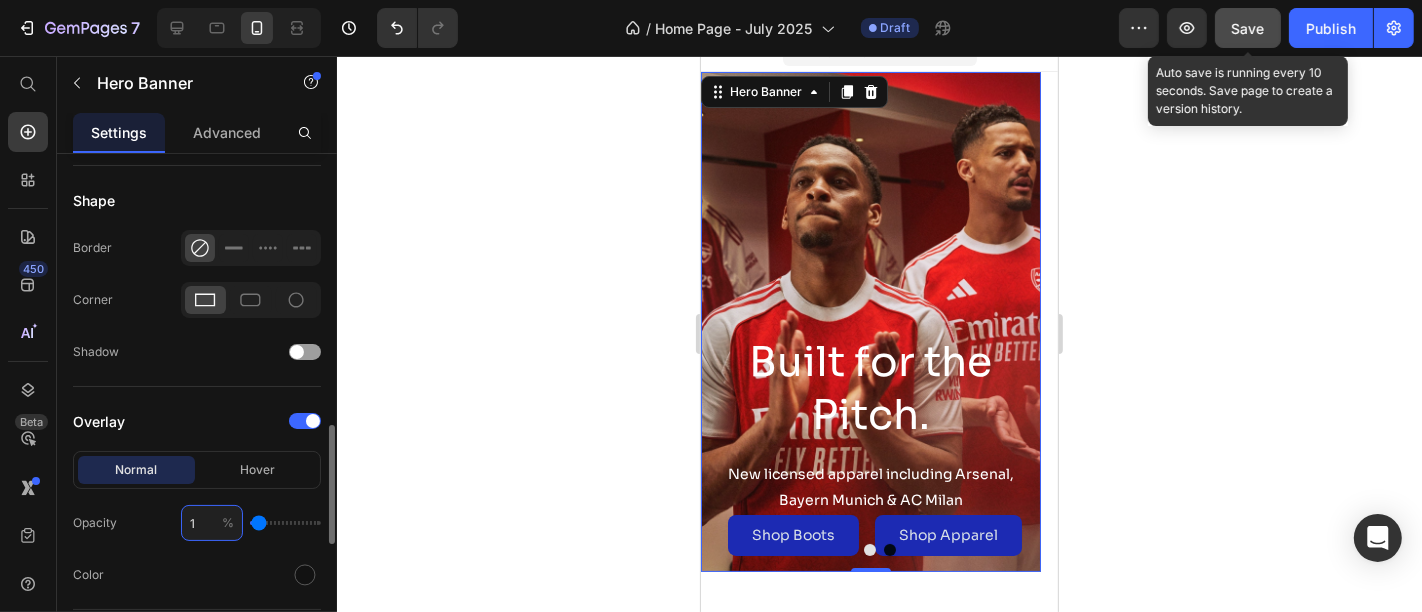type on "15" 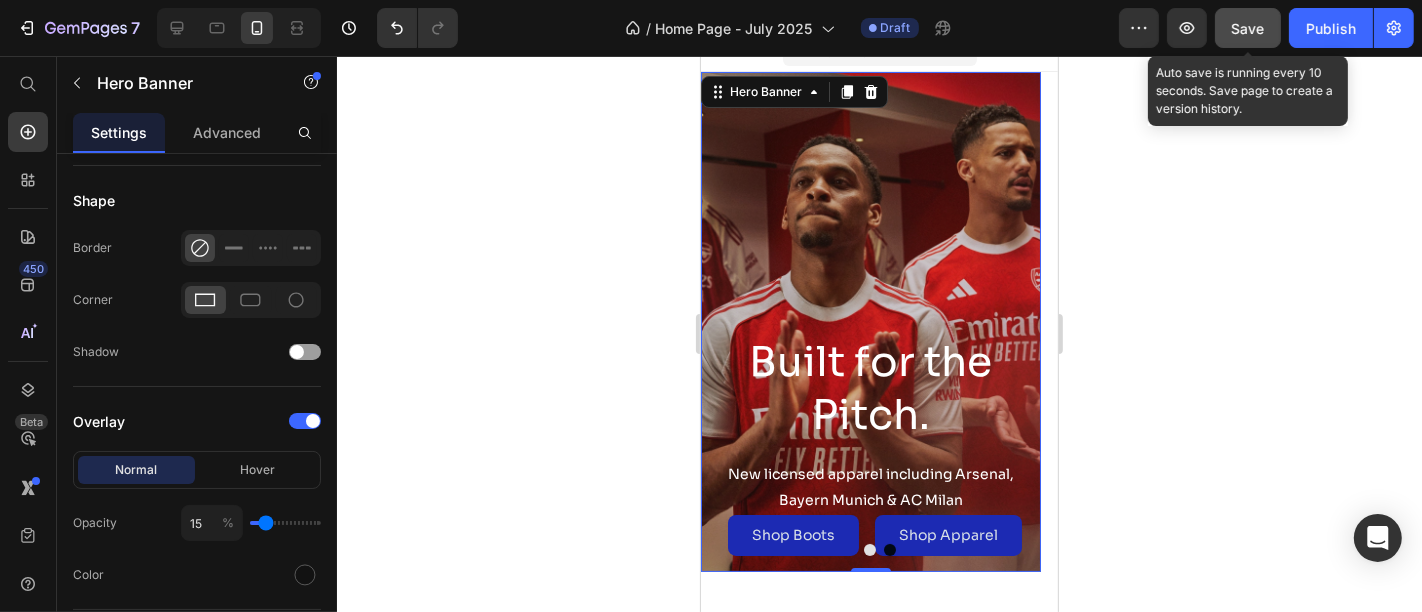 click 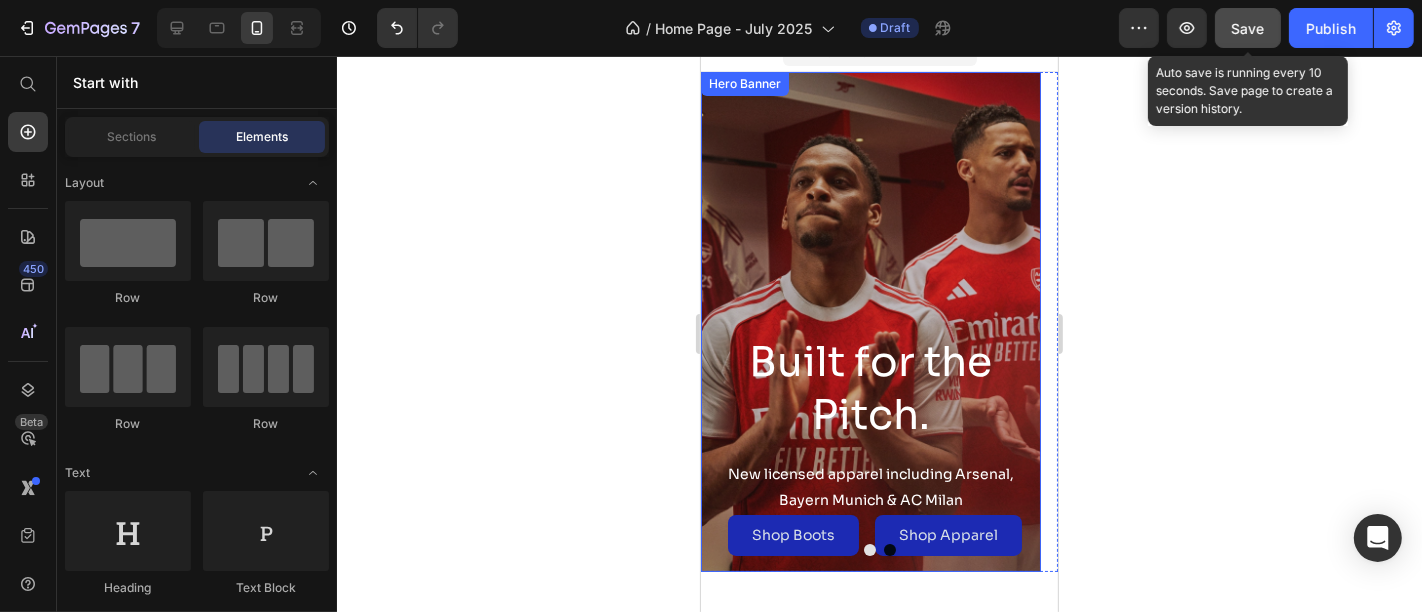 scroll, scrollTop: 179, scrollLeft: 0, axis: vertical 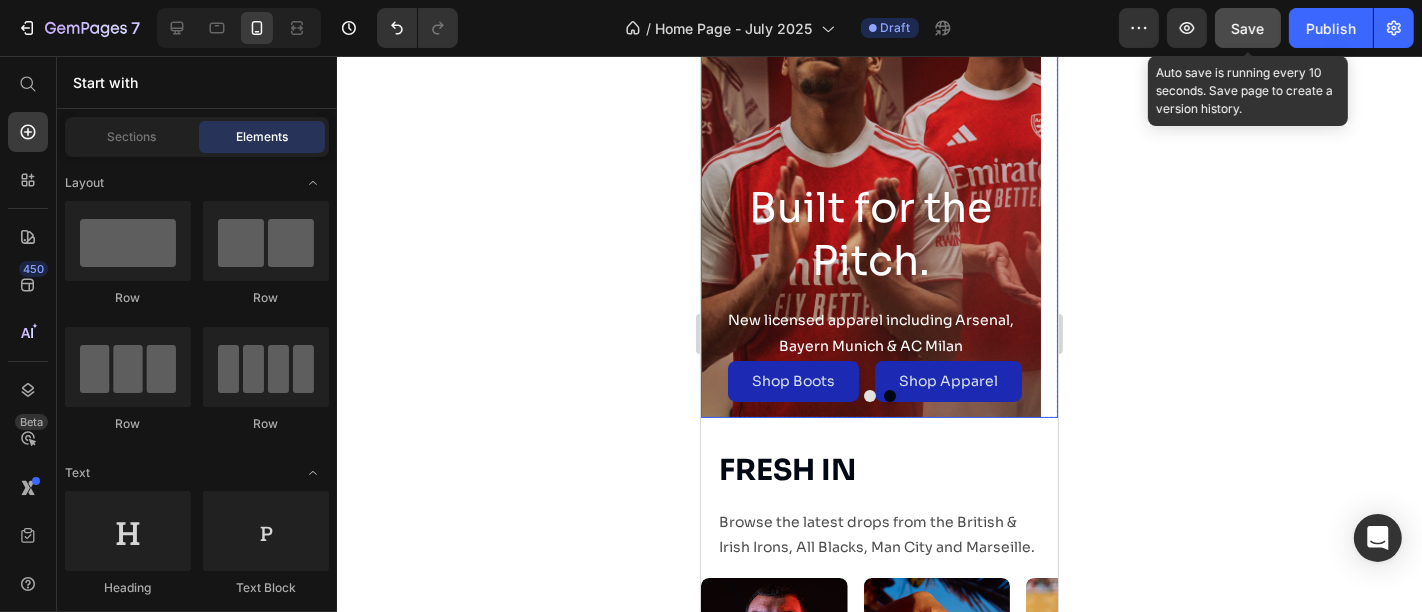 click at bounding box center [889, 395] 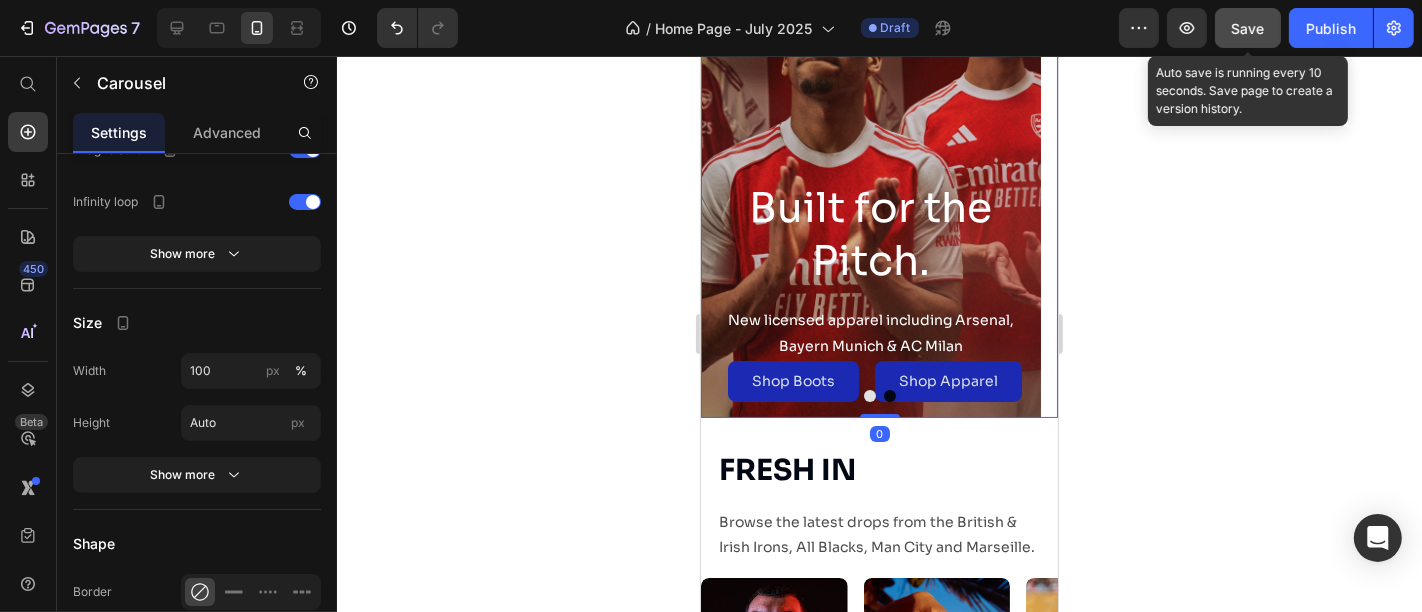 scroll, scrollTop: 0, scrollLeft: 0, axis: both 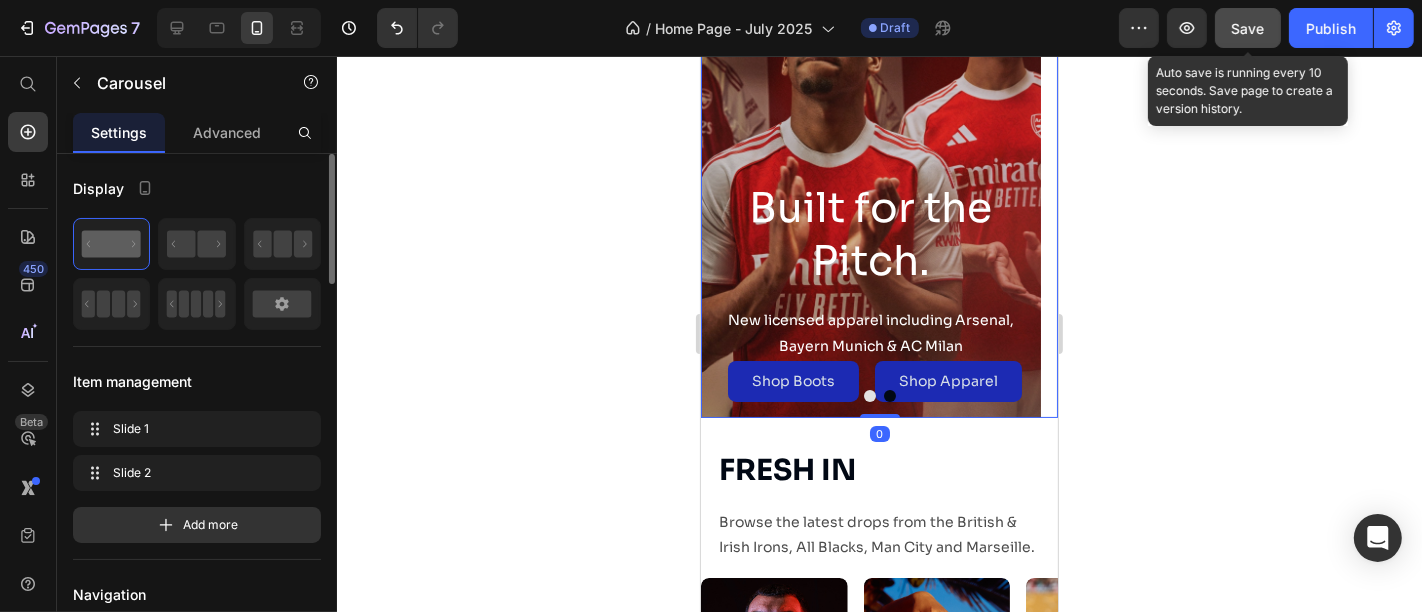 click at bounding box center [869, 395] 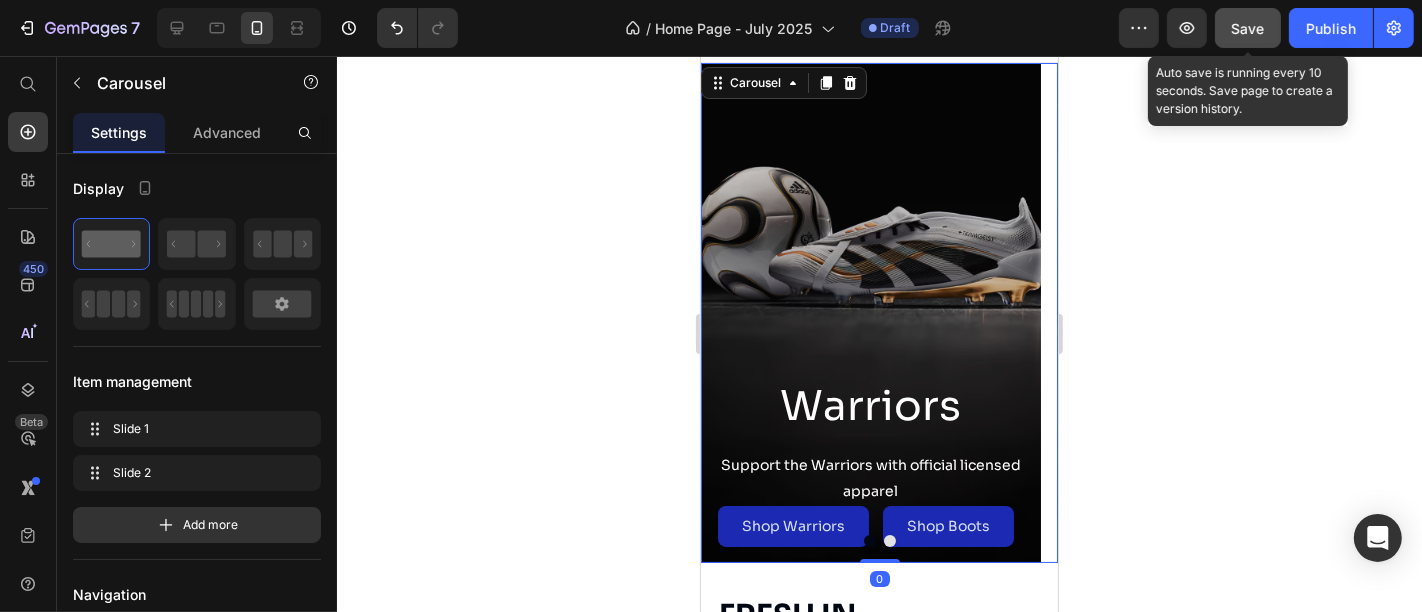 scroll, scrollTop: 28, scrollLeft: 0, axis: vertical 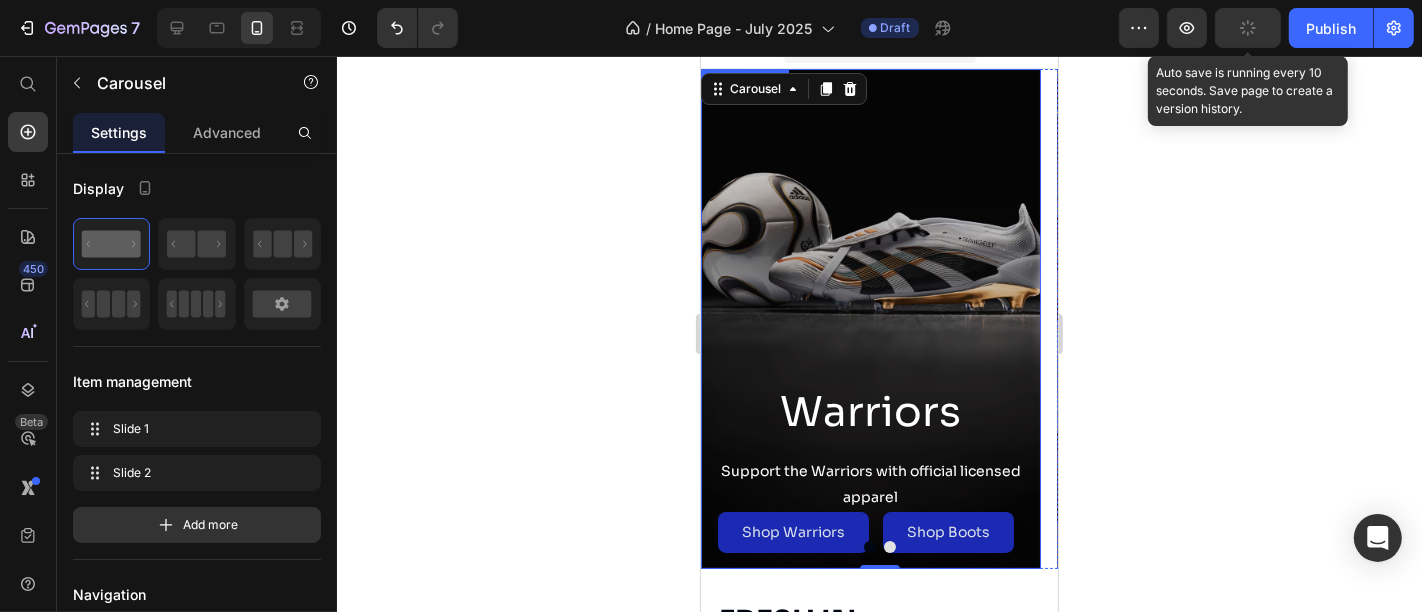 click at bounding box center (870, 318) 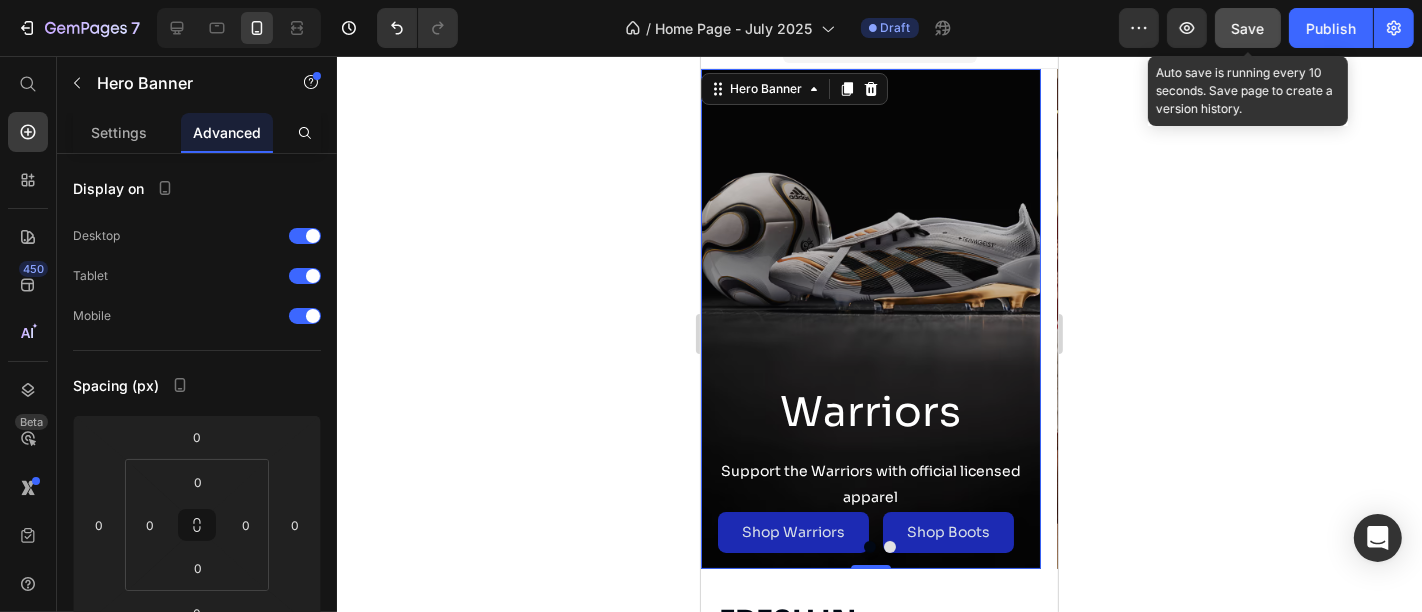 click at bounding box center [870, 318] 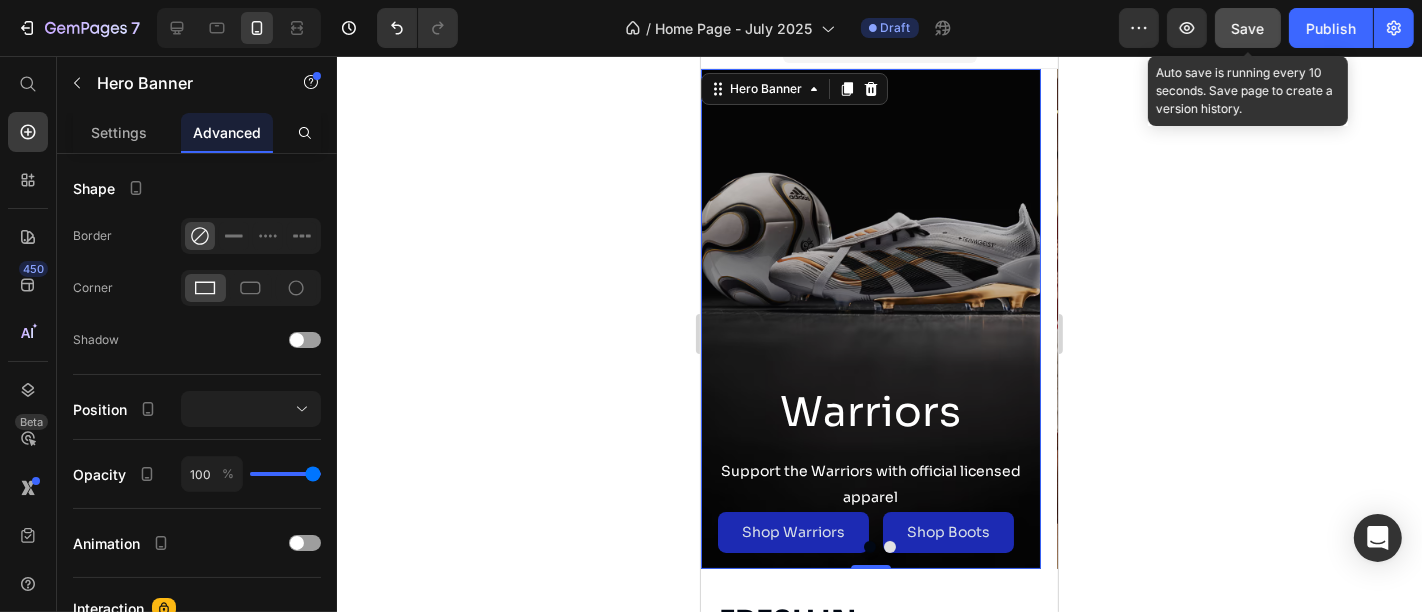 scroll, scrollTop: 729, scrollLeft: 0, axis: vertical 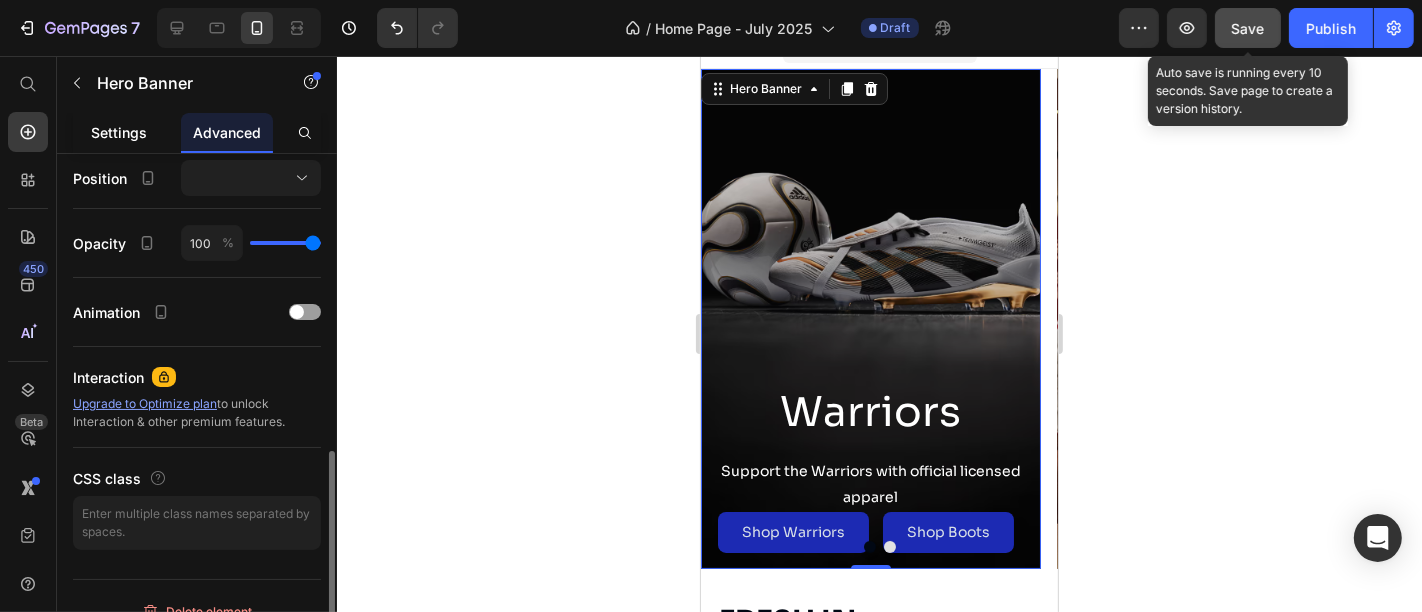 click on "Settings" at bounding box center (119, 132) 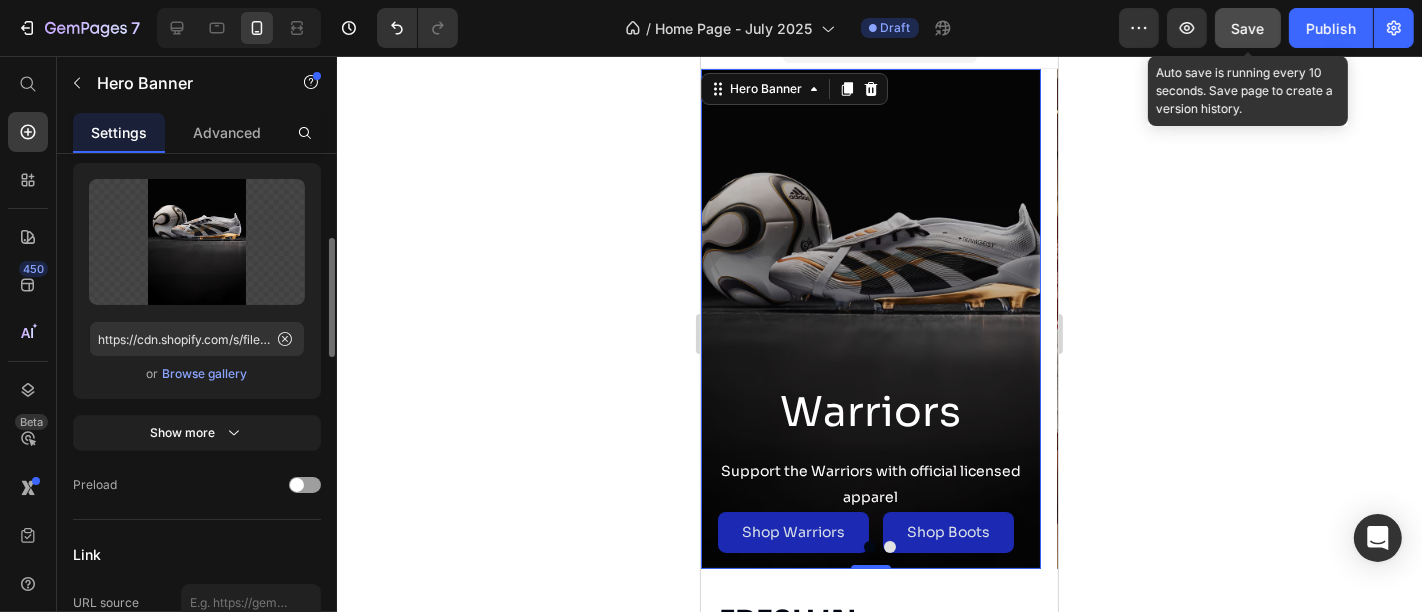 scroll, scrollTop: 335, scrollLeft: 0, axis: vertical 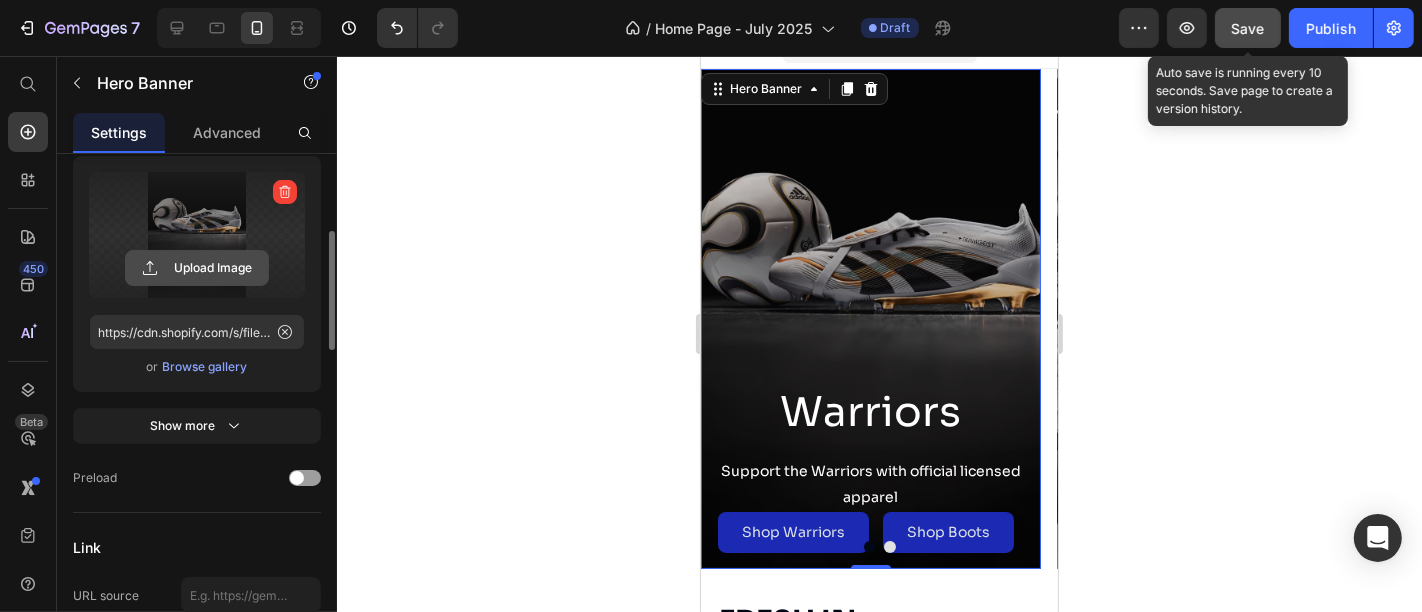 click 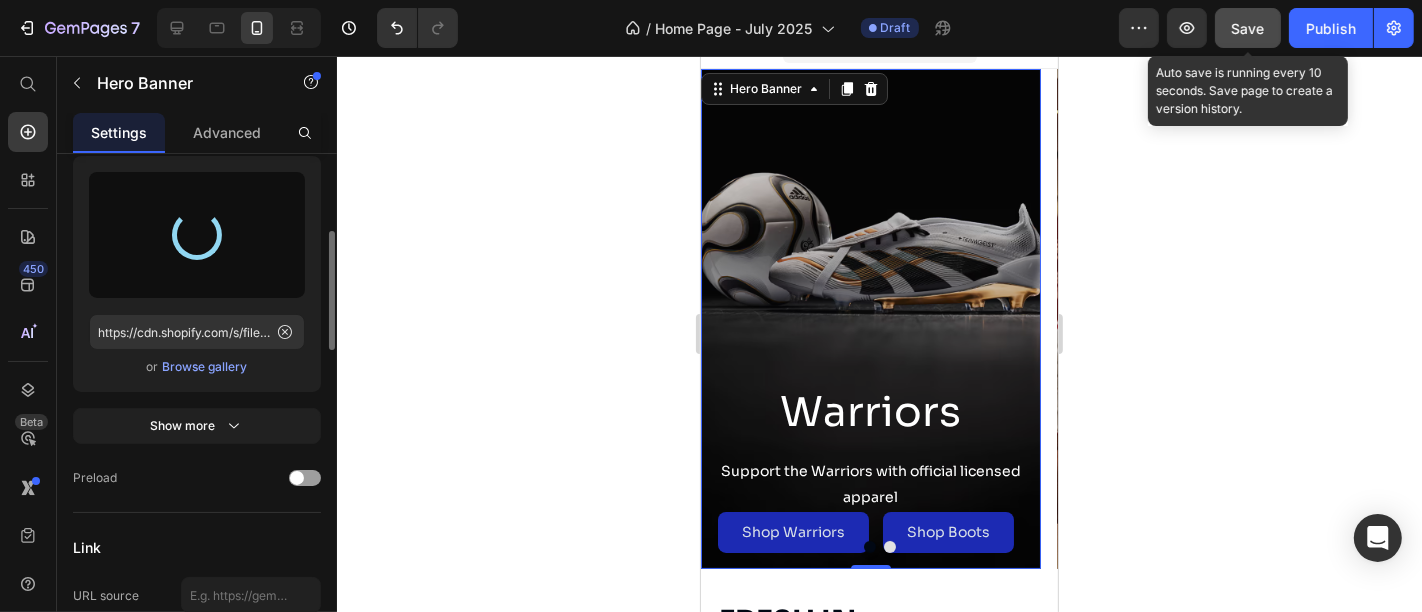type on "https://cdn.shopify.com/s/files/1/0355/7441/5495/files/gempages_491124925839442978-ef49e033-7450-4862-a971-0cf5102ef5b0.jpg" 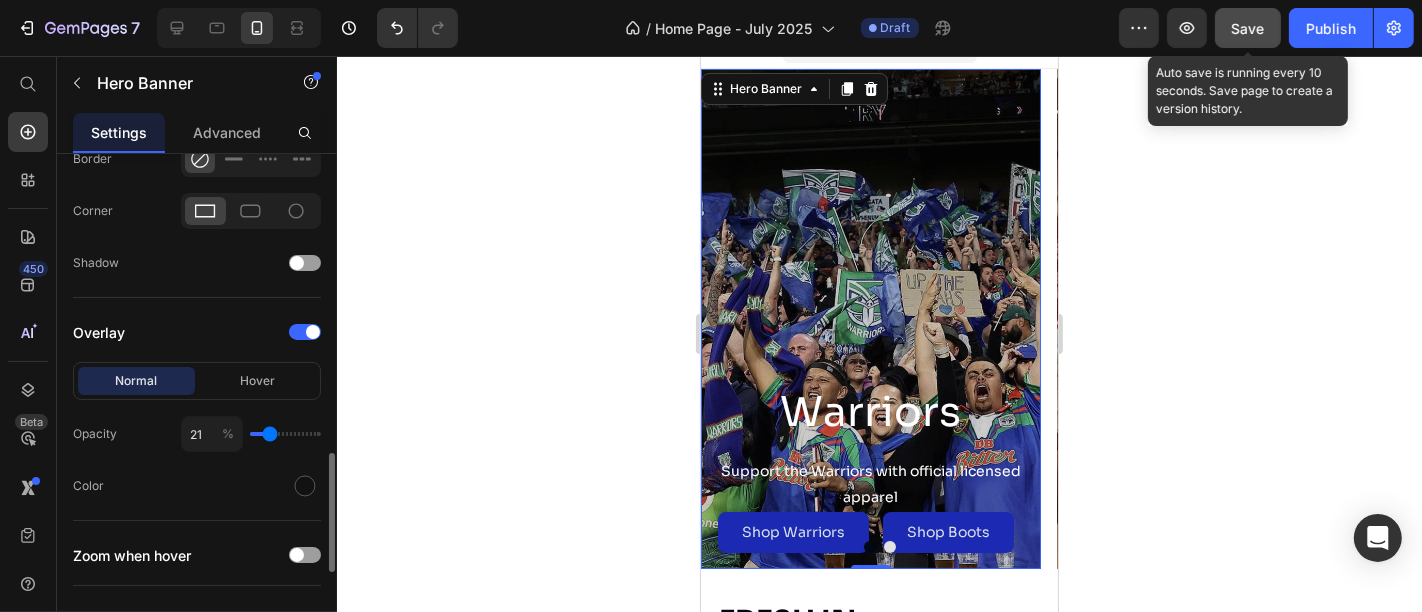 scroll, scrollTop: 1271, scrollLeft: 0, axis: vertical 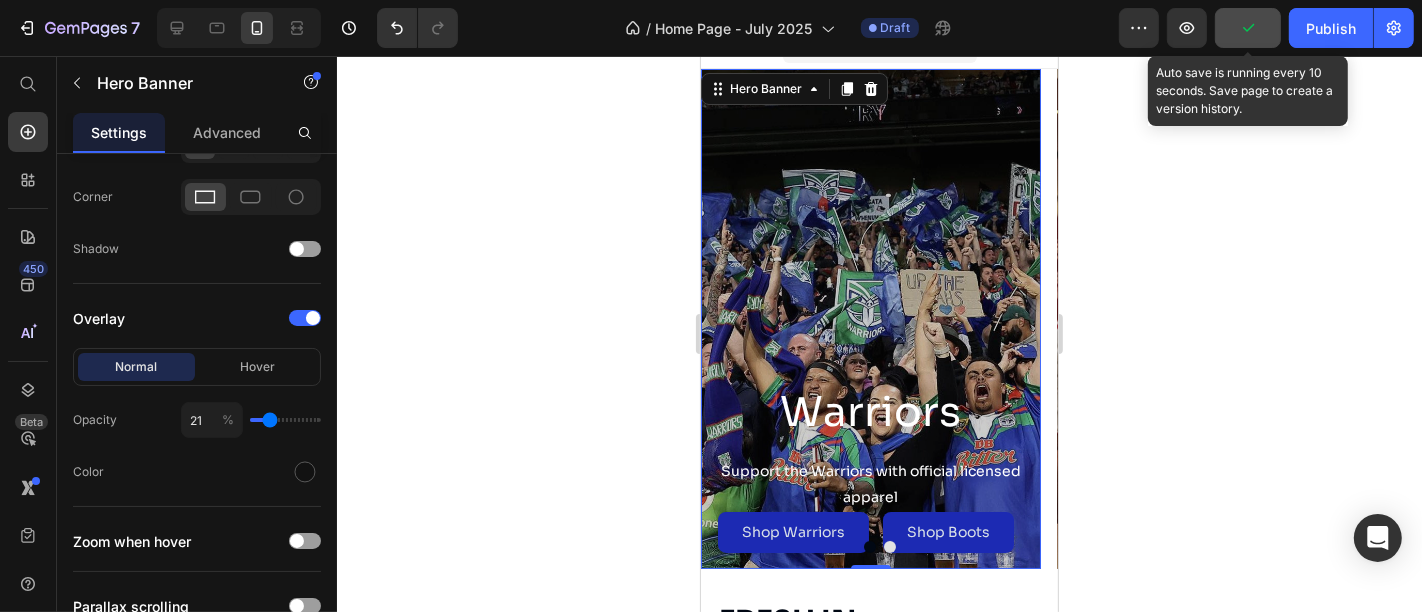 click 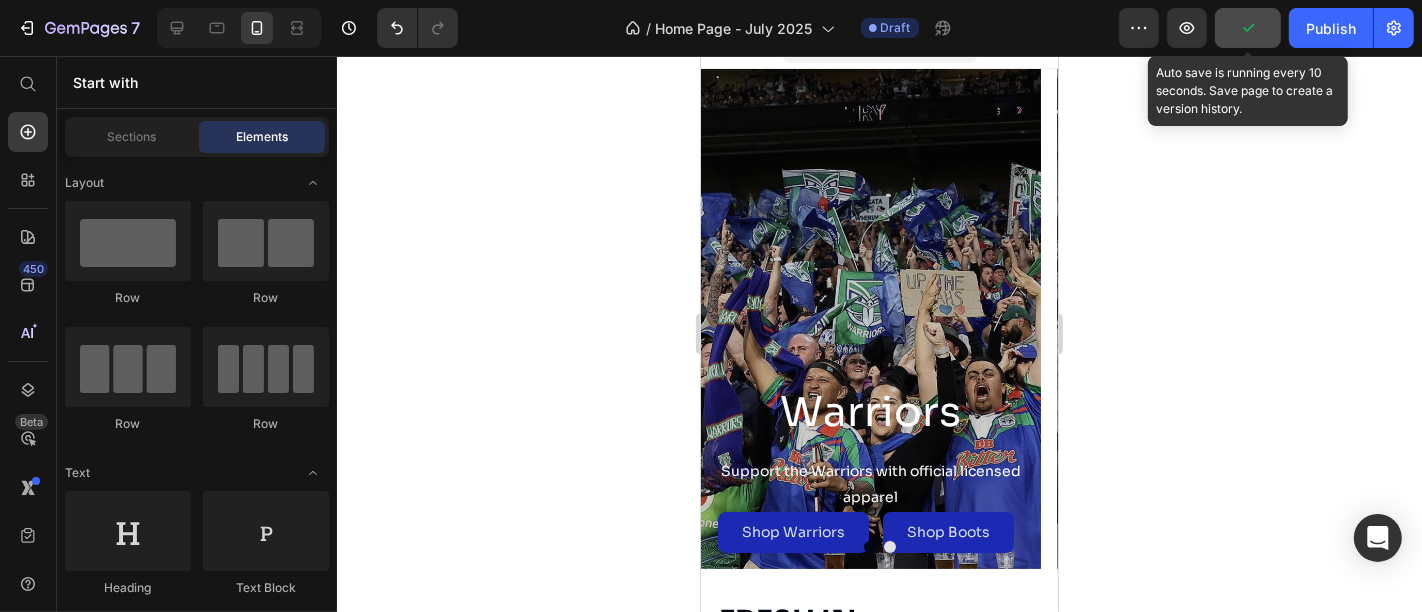 click 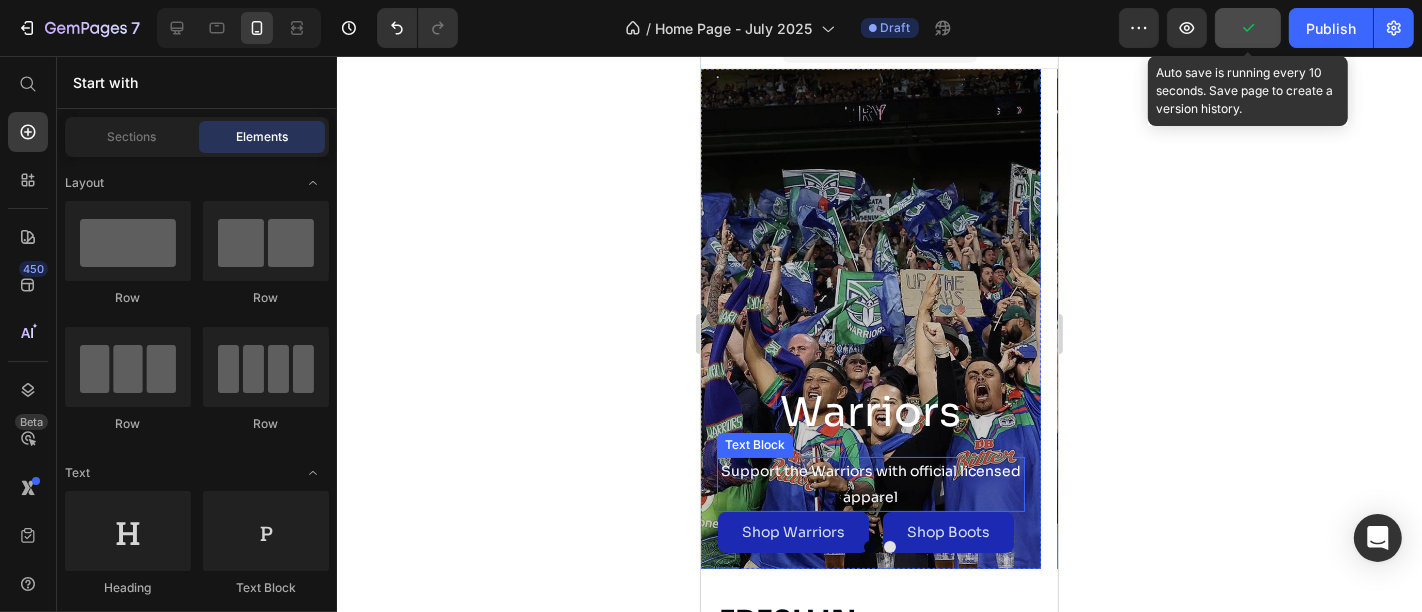 scroll, scrollTop: 157, scrollLeft: 0, axis: vertical 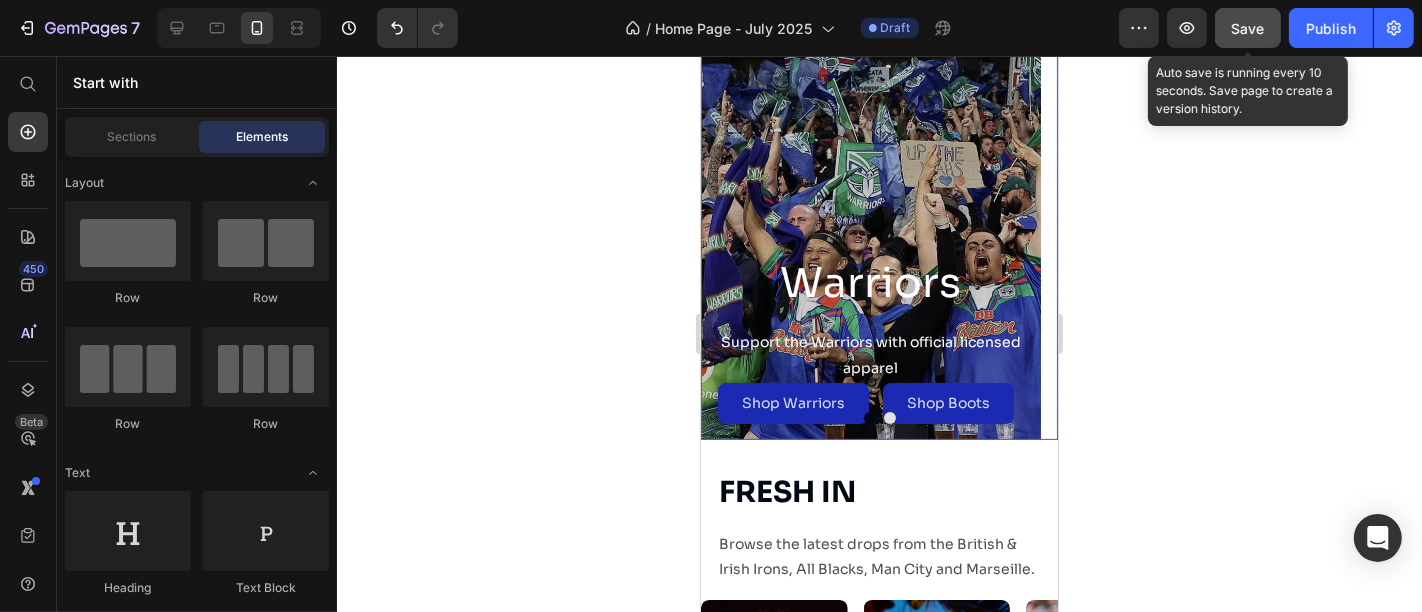 click at bounding box center (889, 417) 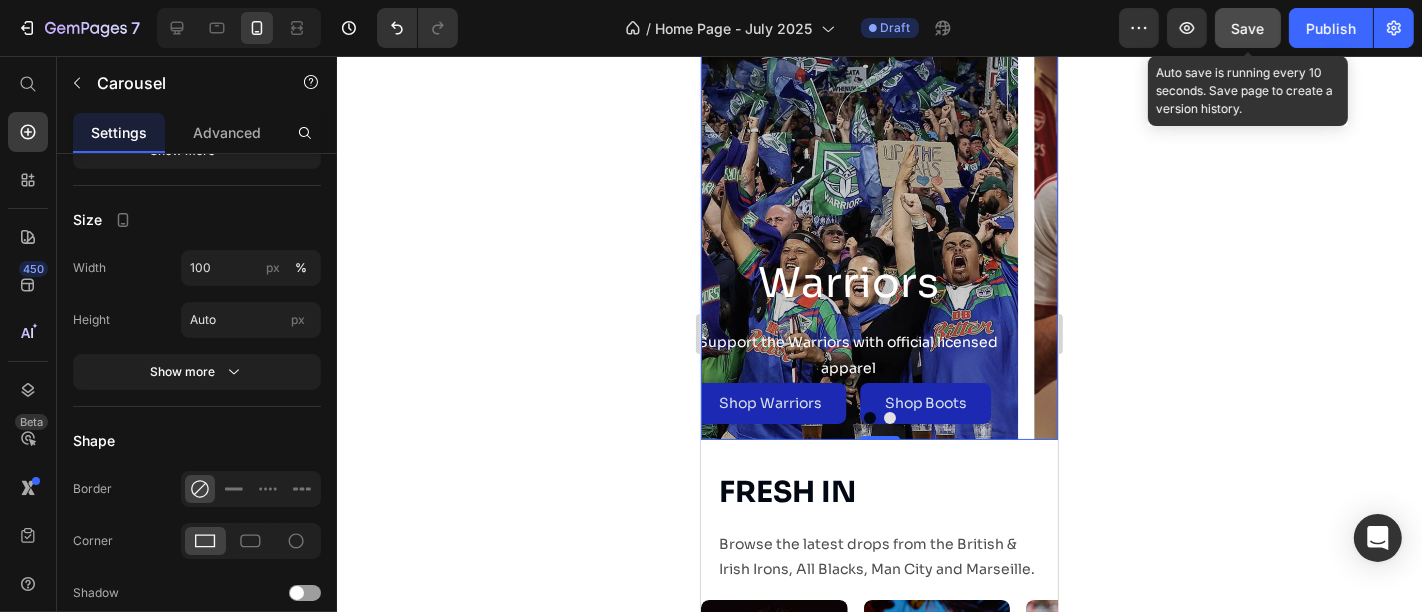scroll, scrollTop: 0, scrollLeft: 0, axis: both 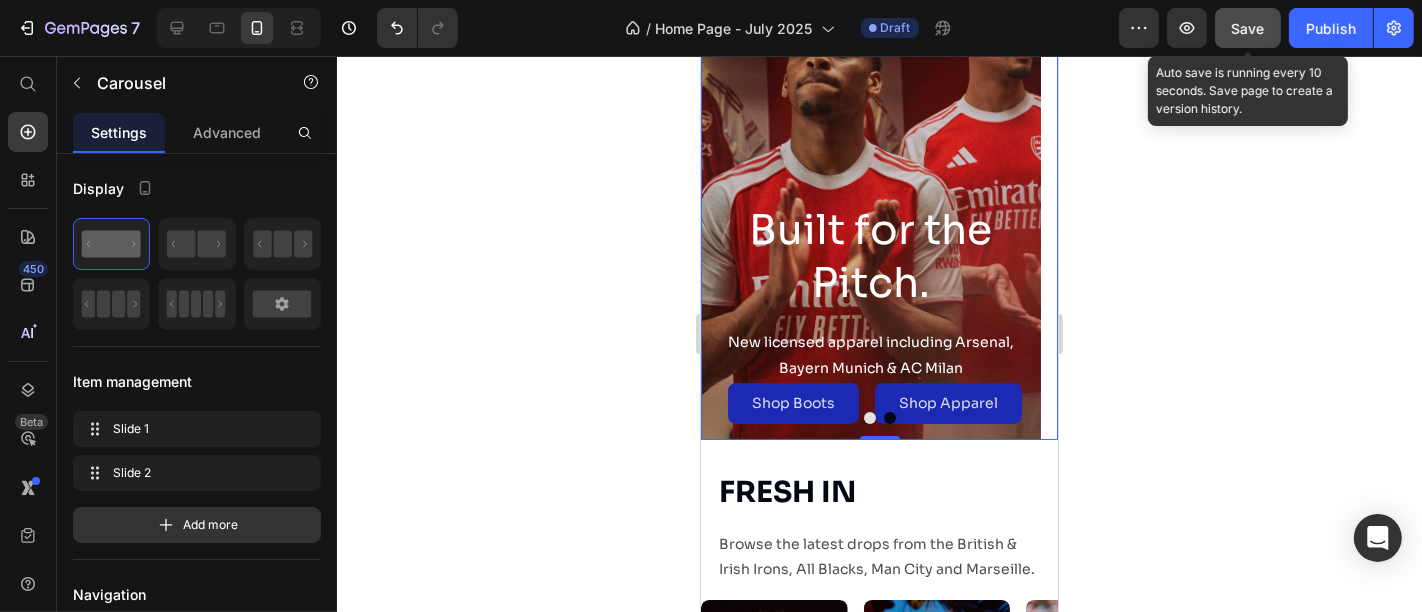 click at bounding box center [889, 417] 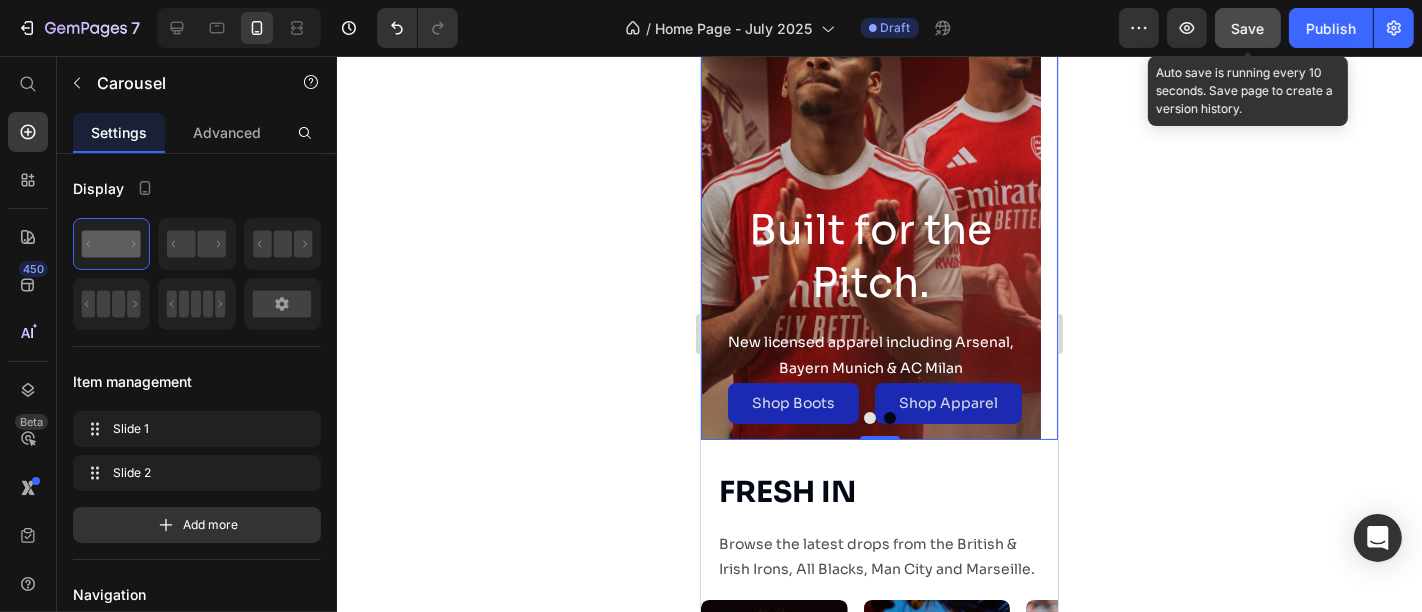 click at bounding box center (869, 417) 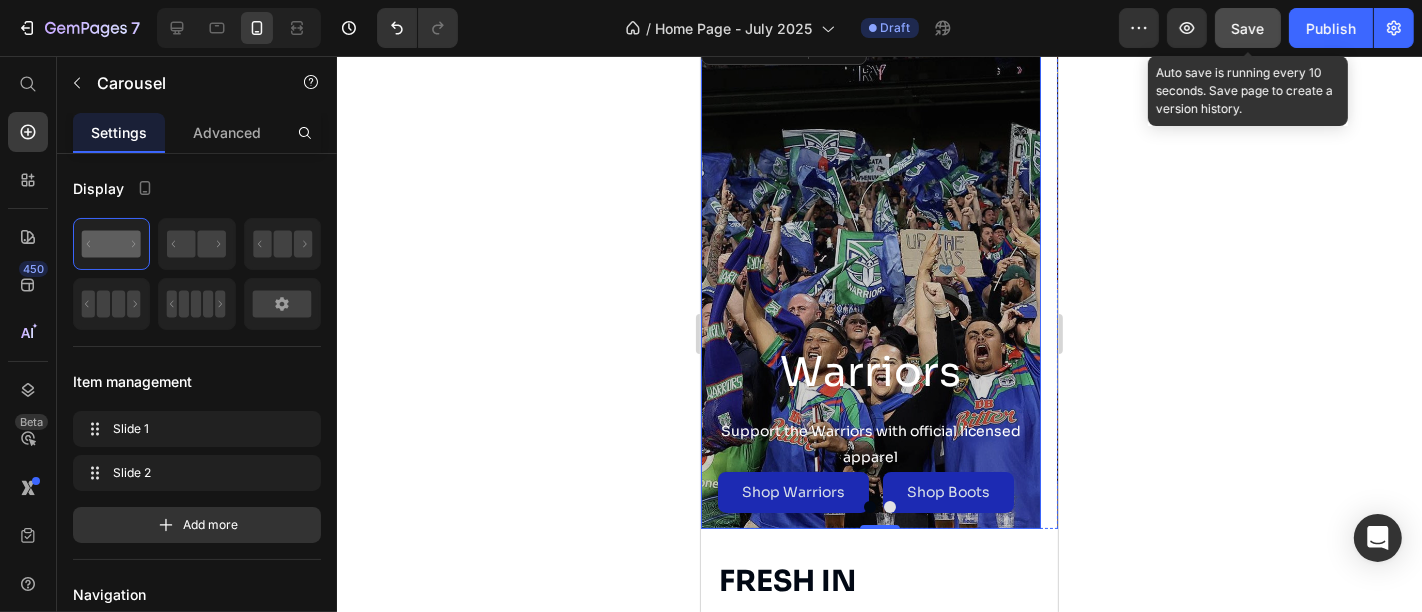 scroll, scrollTop: 0, scrollLeft: 0, axis: both 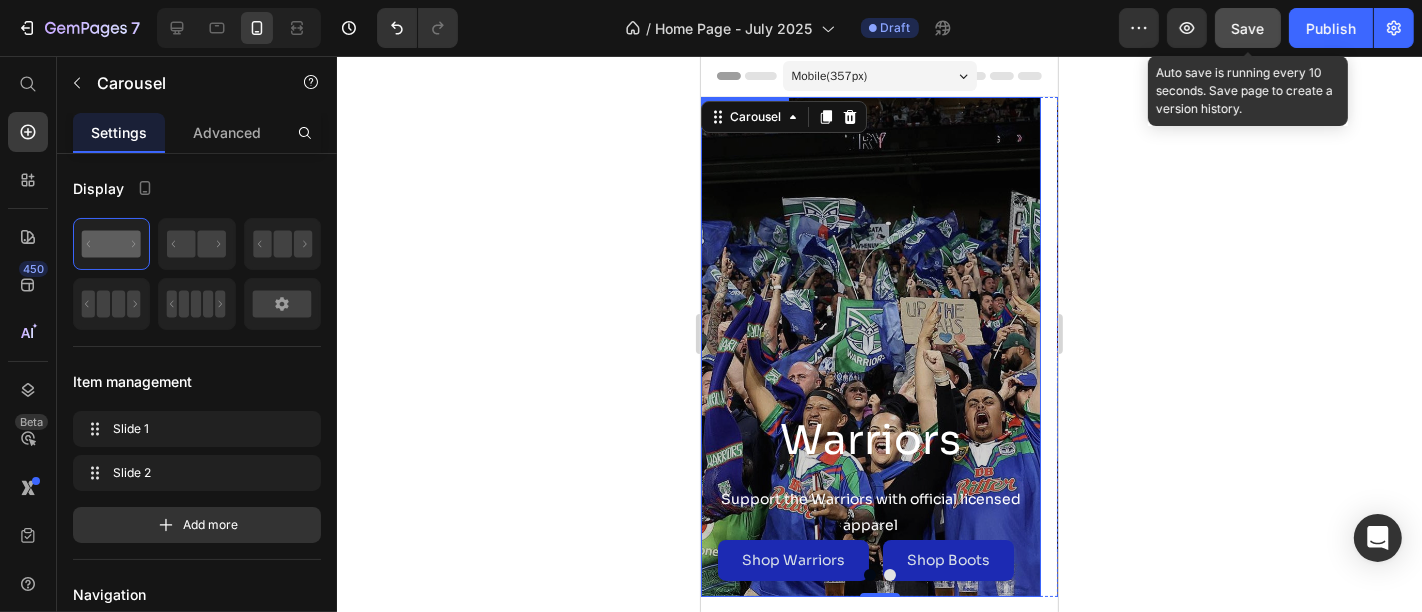 drag, startPoint x: 832, startPoint y: 314, endPoint x: 707, endPoint y: 360, distance: 133.19534 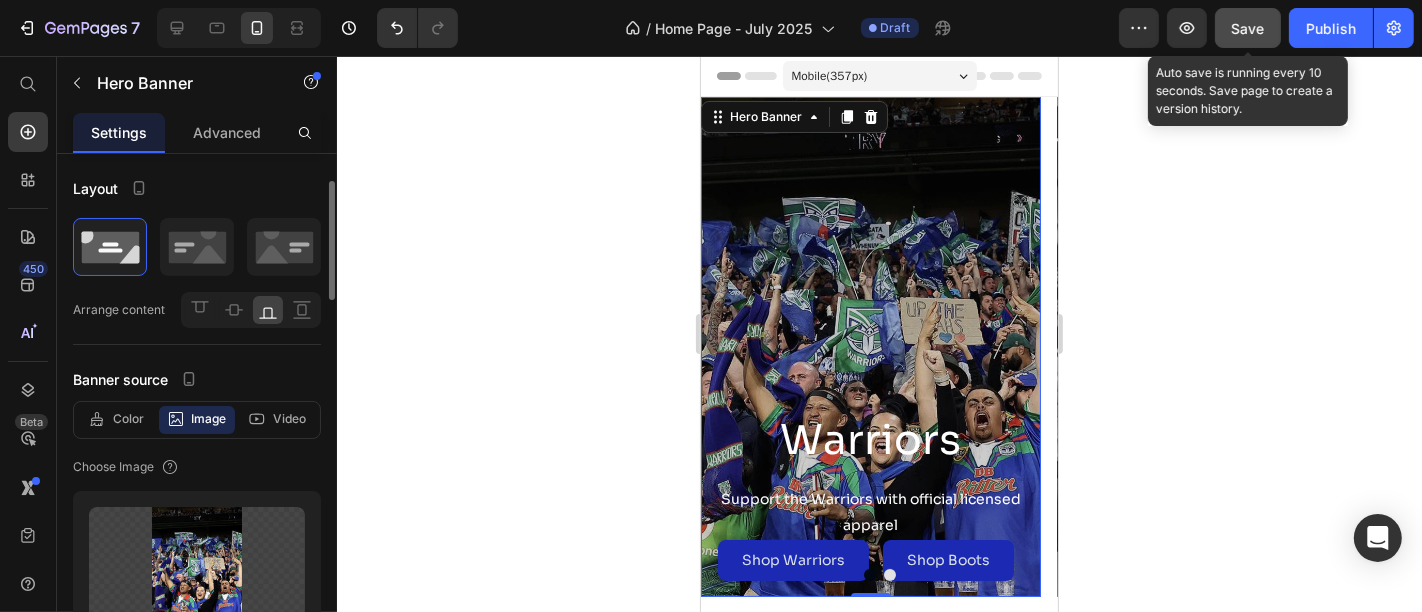 scroll, scrollTop: 222, scrollLeft: 0, axis: vertical 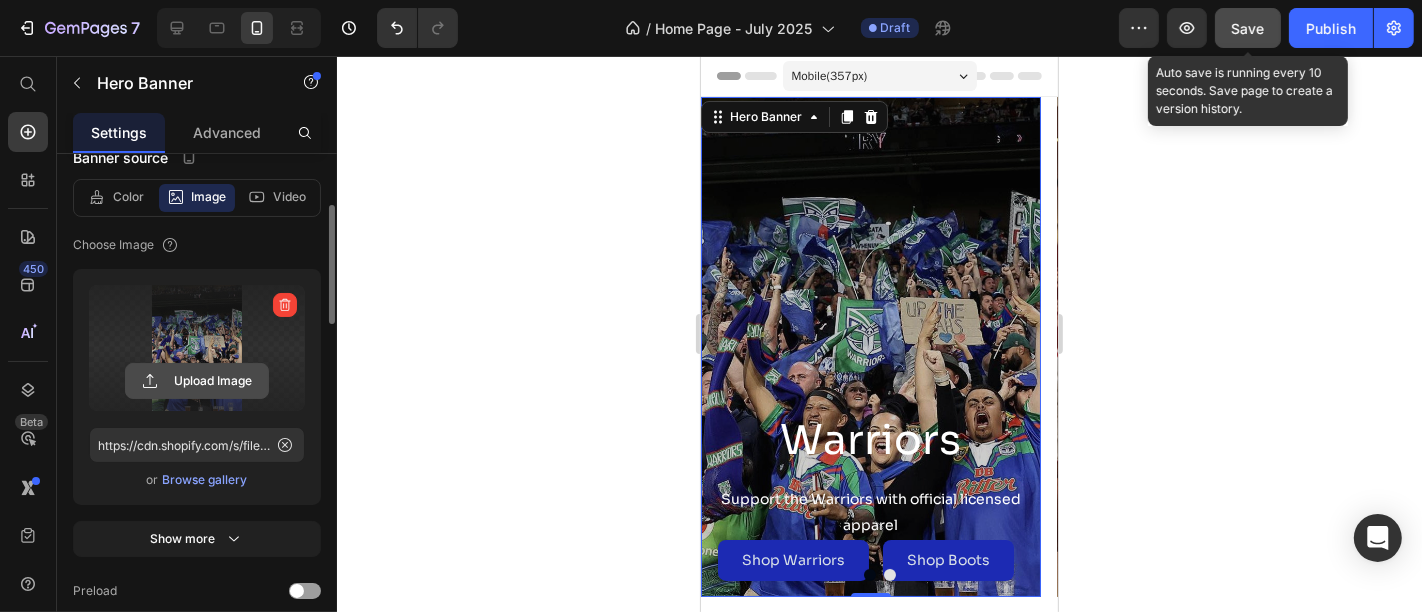 click 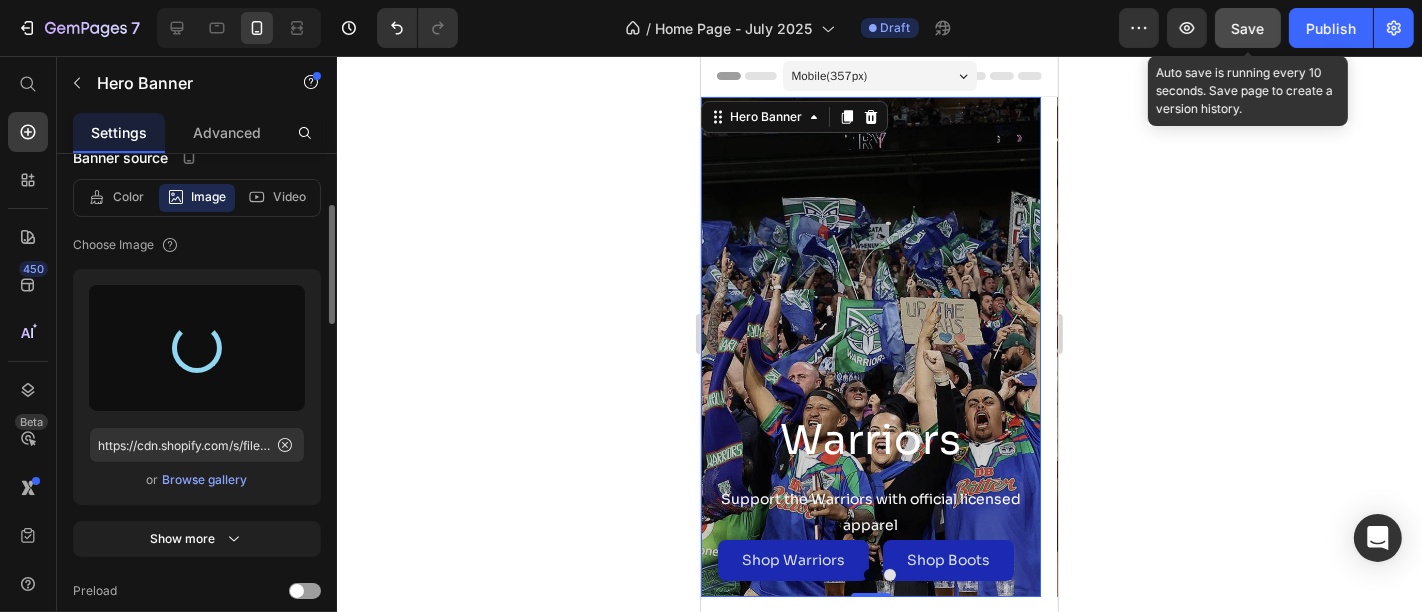 type on "https://cdn.shopify.com/s/files/1/0355/7441/5495/files/gempages_491124925839442978-6acbe653-b693-44ec-be38-c4a93b1340dc.jpg" 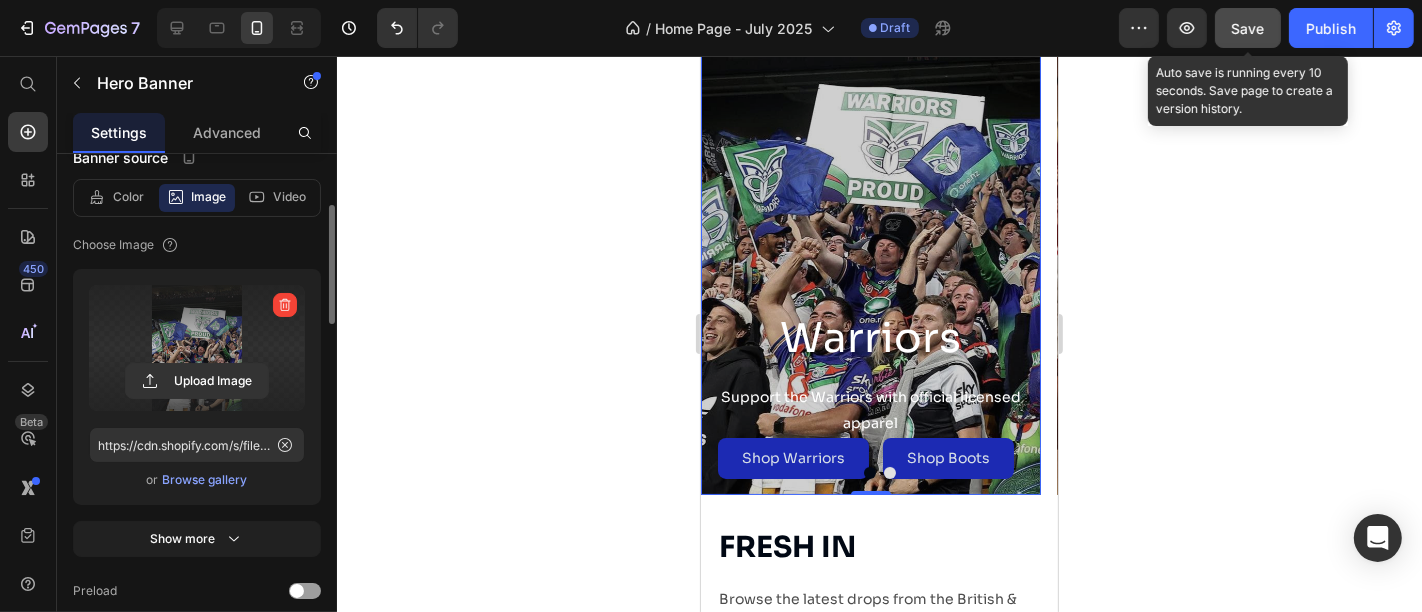 scroll, scrollTop: 75, scrollLeft: 0, axis: vertical 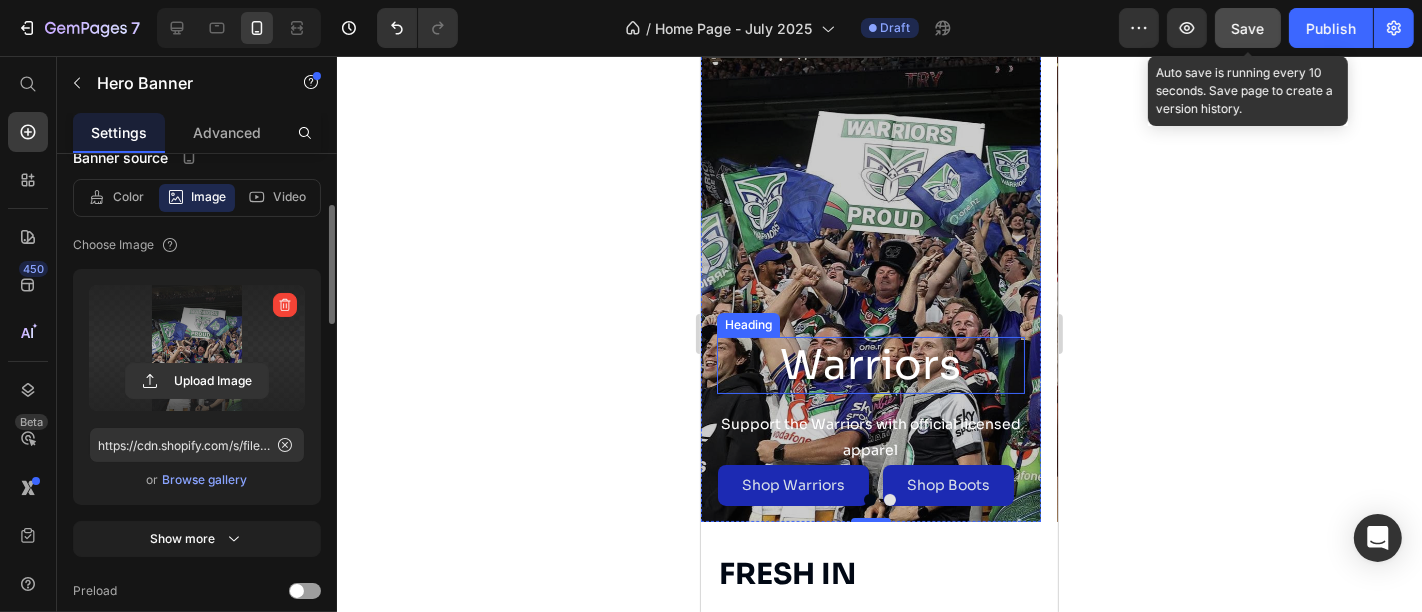 click on "Warriors" at bounding box center [870, 364] 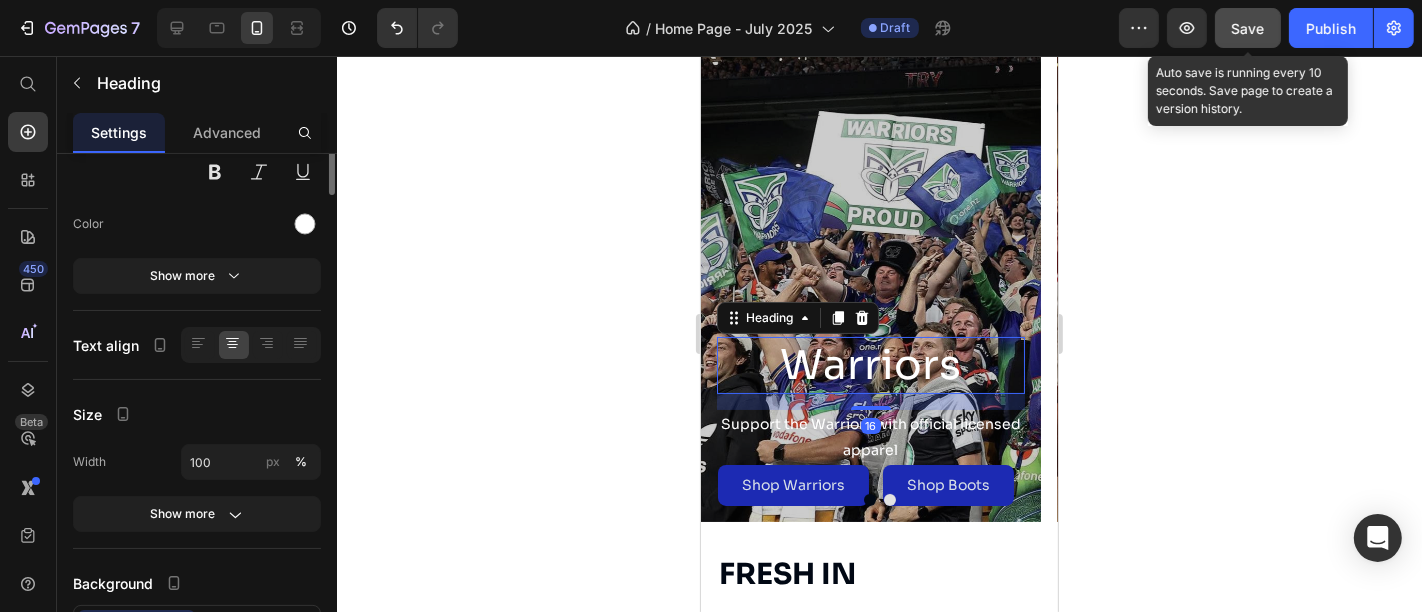 scroll, scrollTop: 0, scrollLeft: 0, axis: both 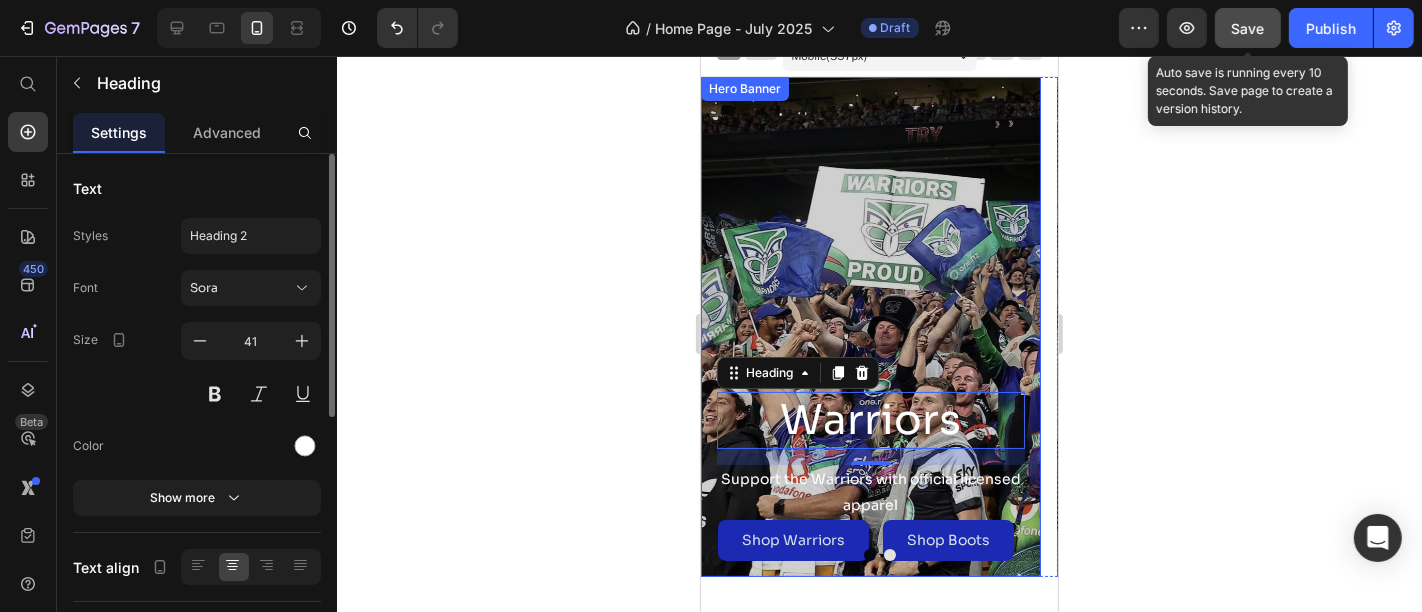 click at bounding box center (870, 326) 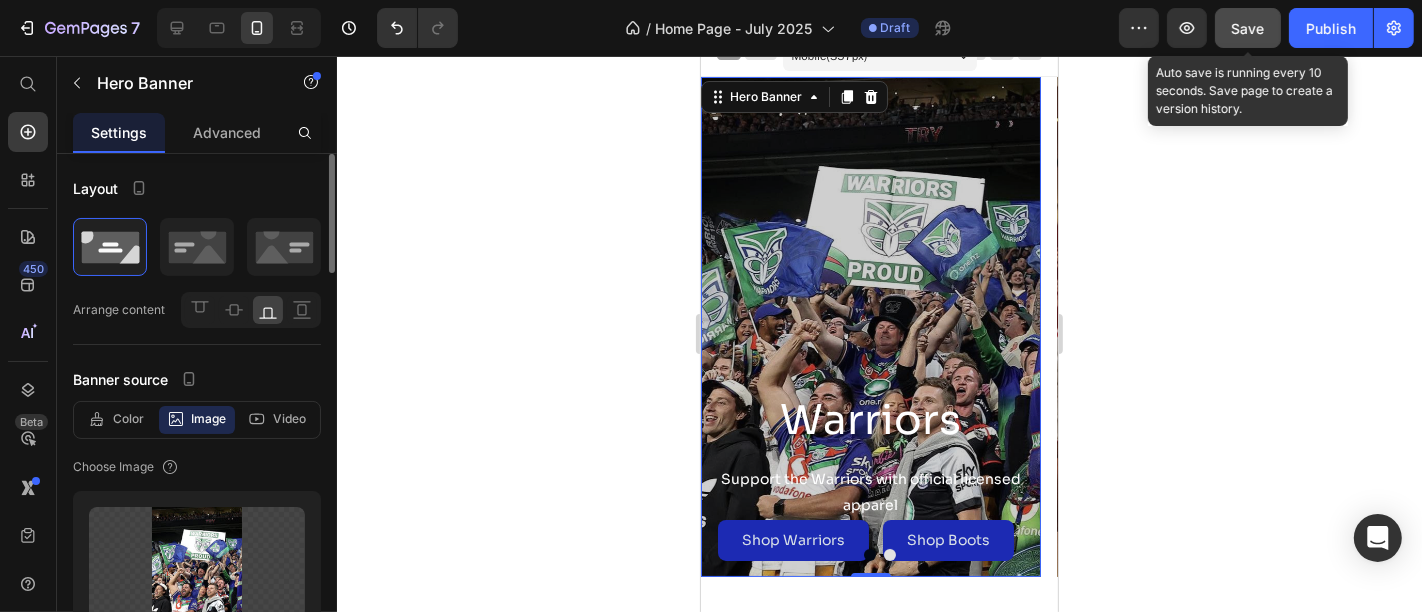 click at bounding box center (870, 326) 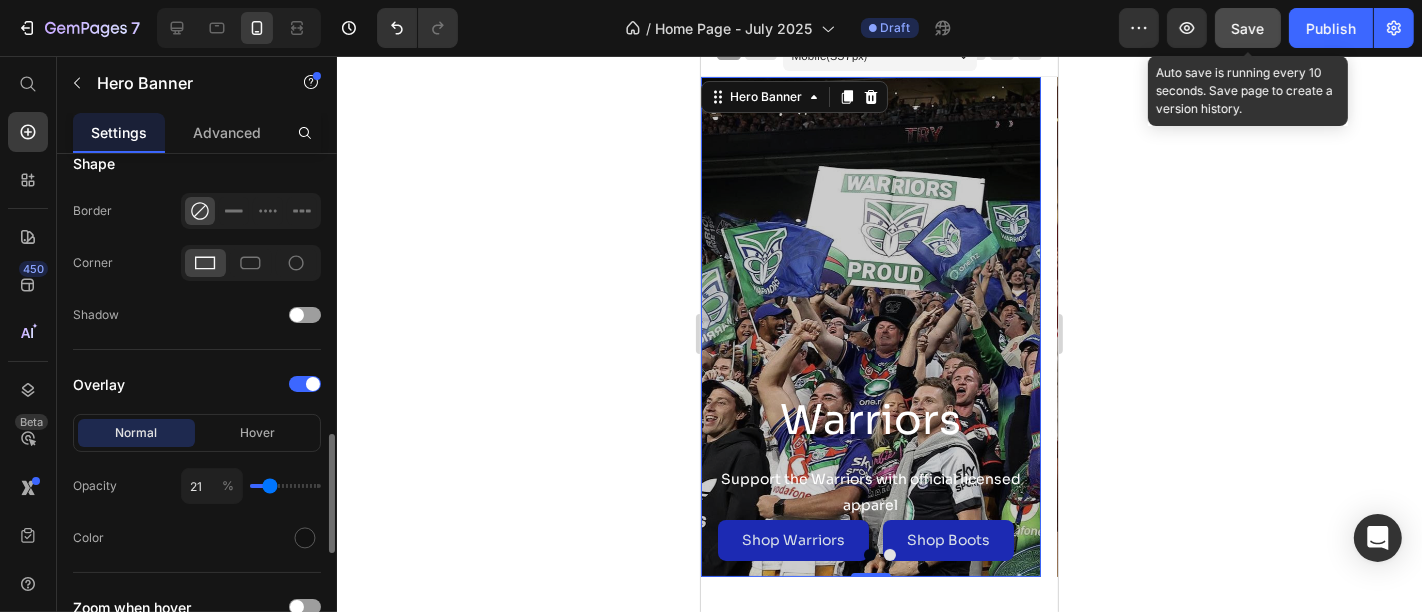 scroll, scrollTop: 1209, scrollLeft: 0, axis: vertical 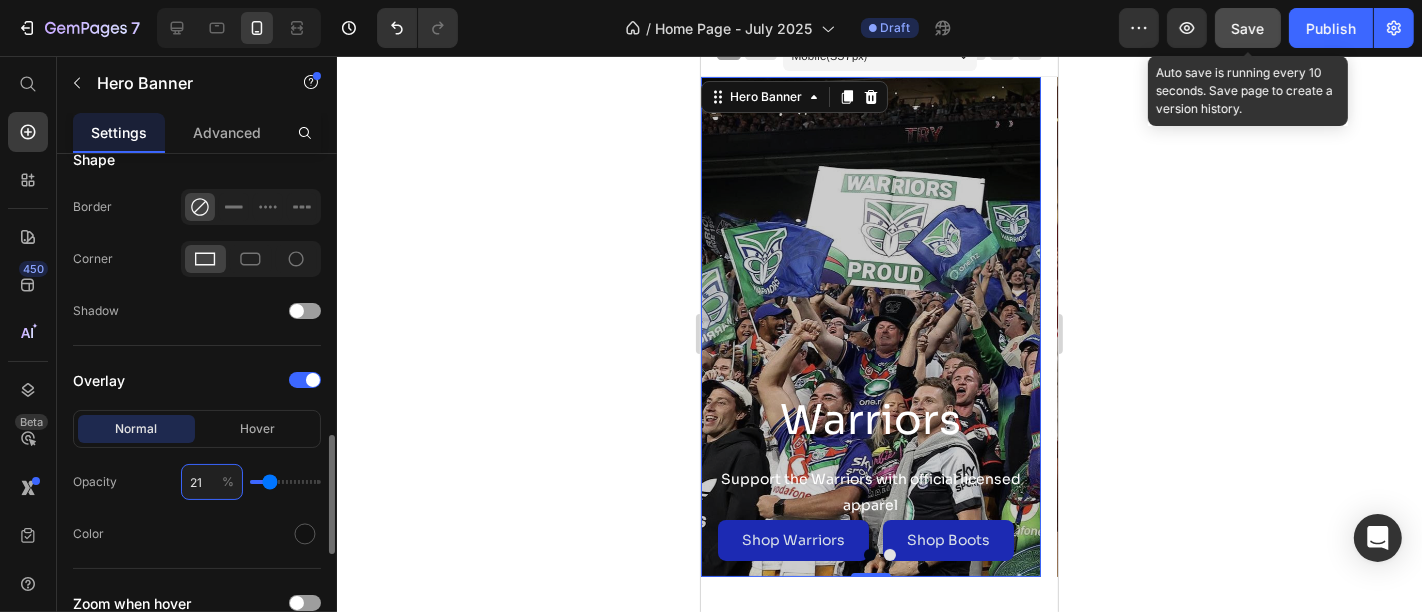 click on "21" at bounding box center [212, 482] 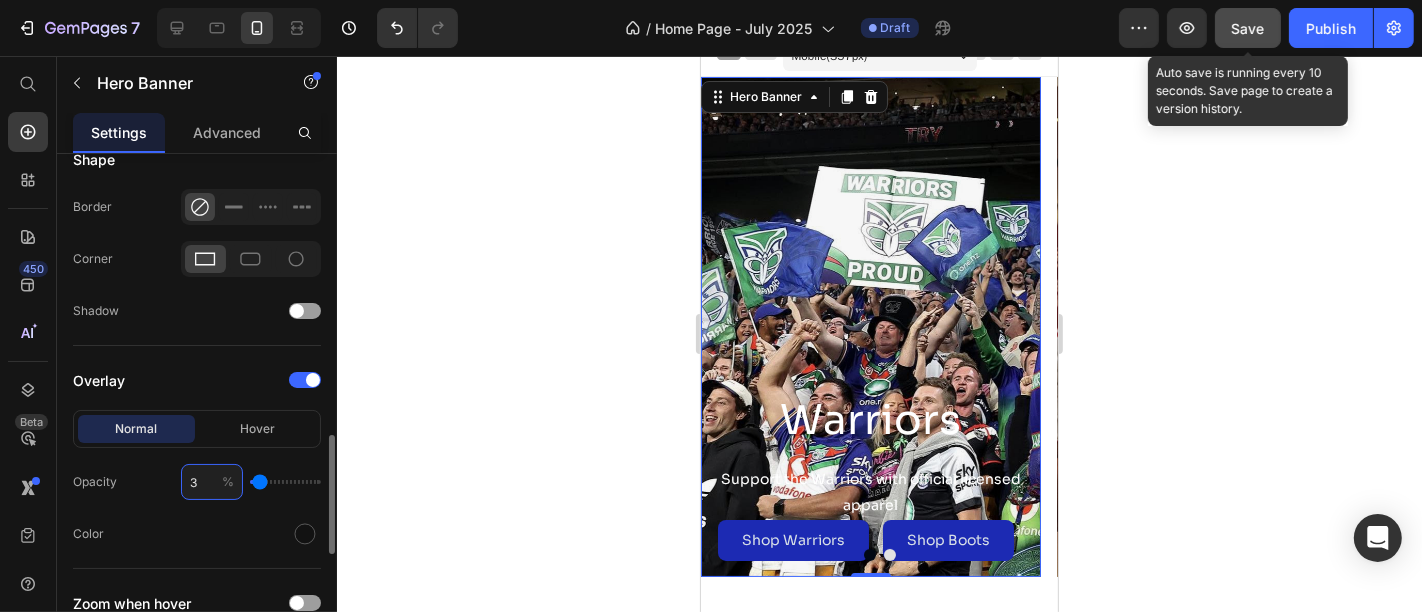 type on "30" 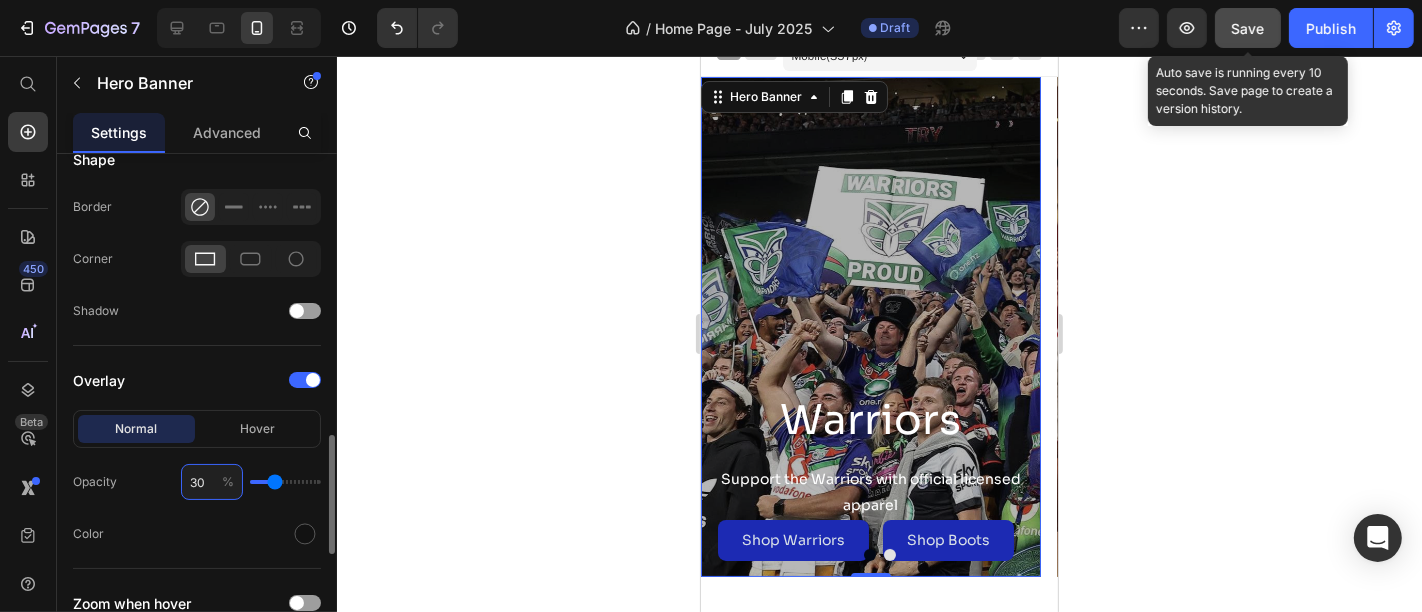type on "30" 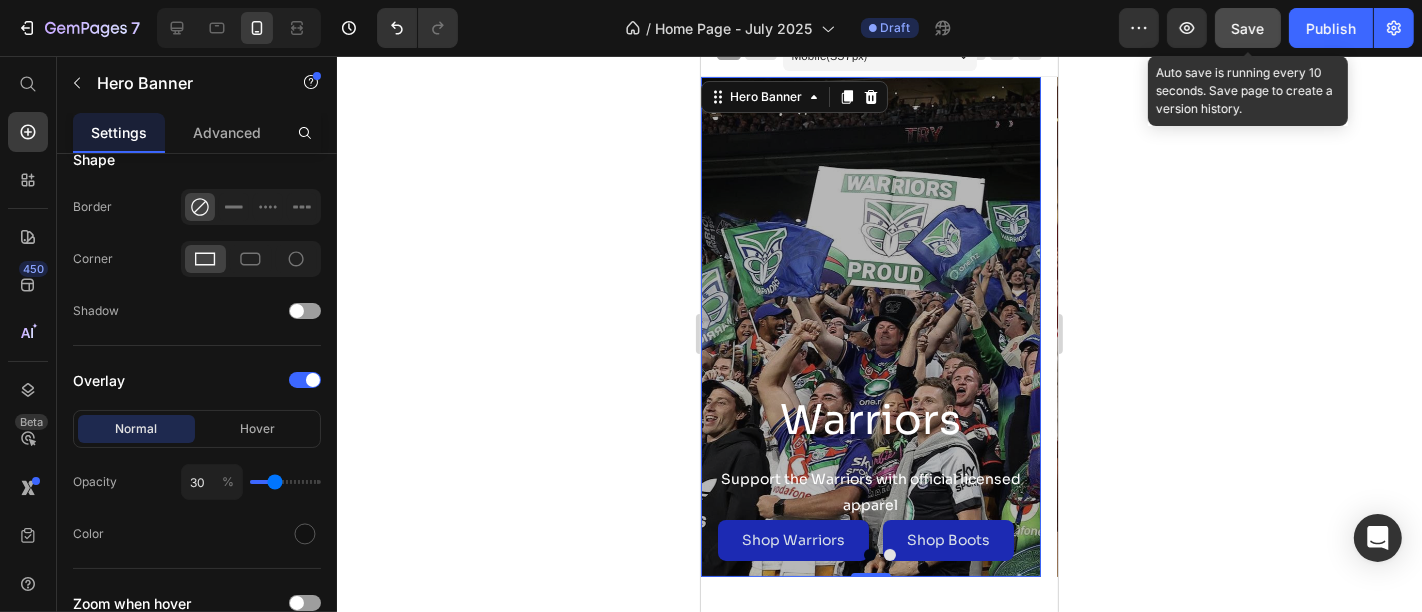 click 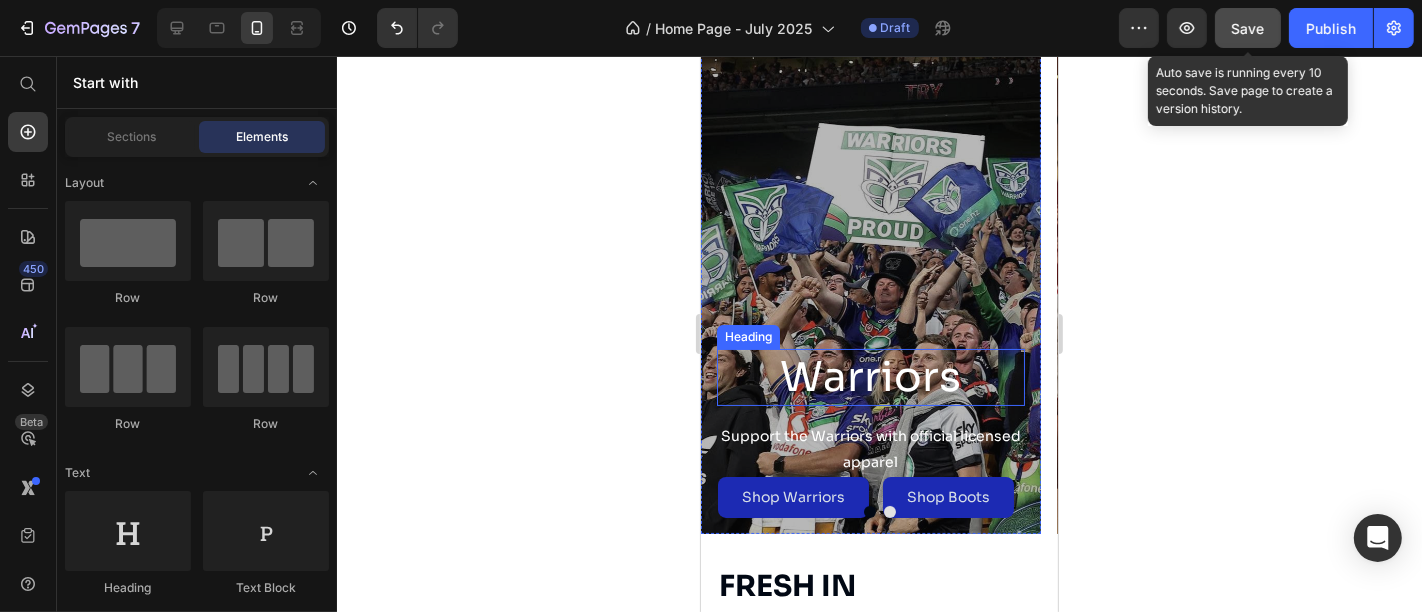 scroll, scrollTop: 60, scrollLeft: 0, axis: vertical 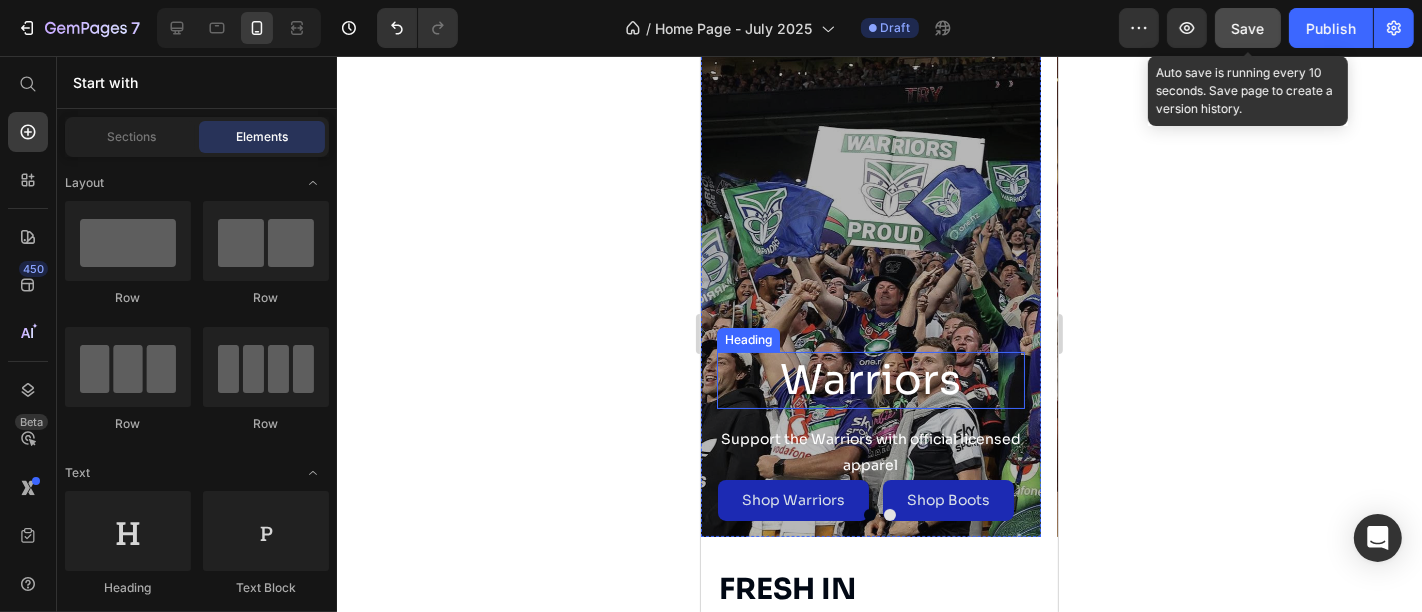 click on "Warriors" at bounding box center [870, 379] 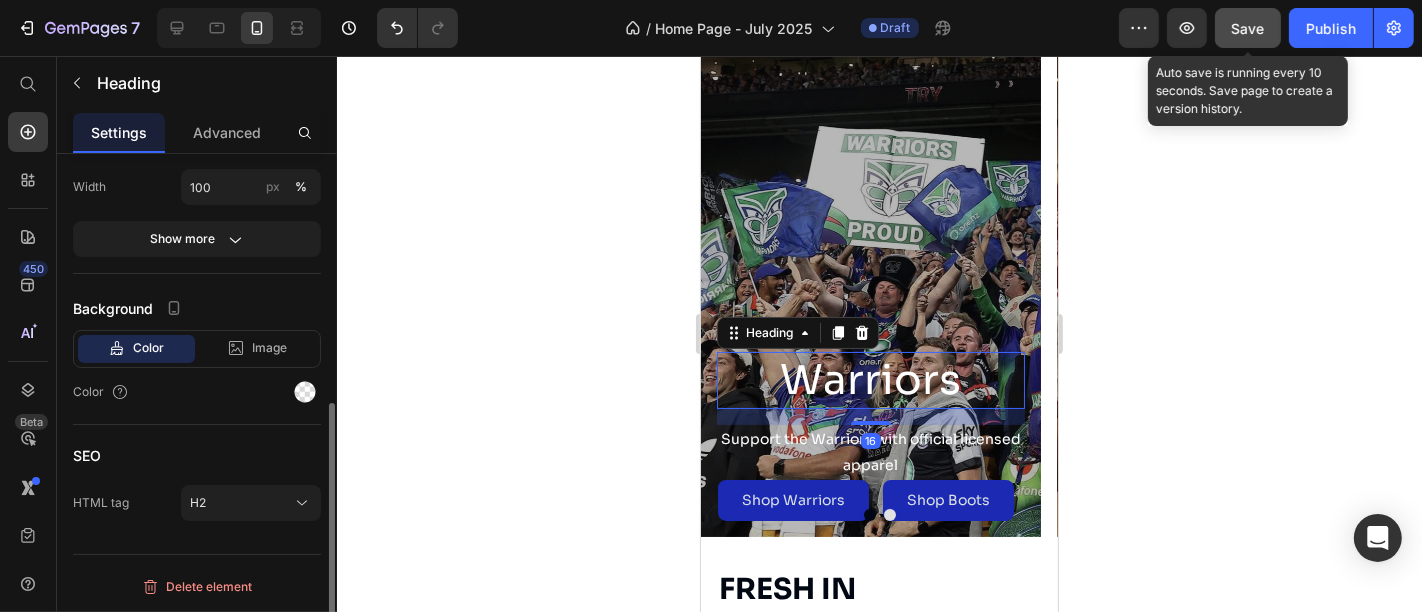 scroll, scrollTop: 0, scrollLeft: 0, axis: both 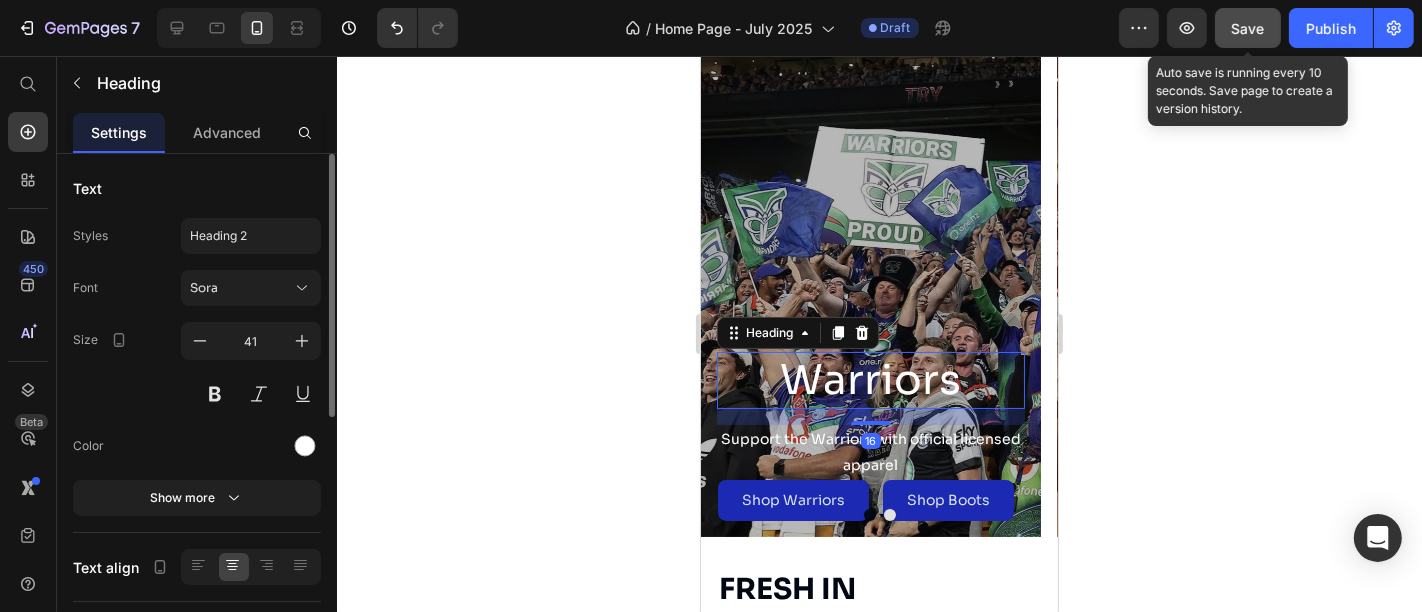 click on "16" at bounding box center [870, 416] 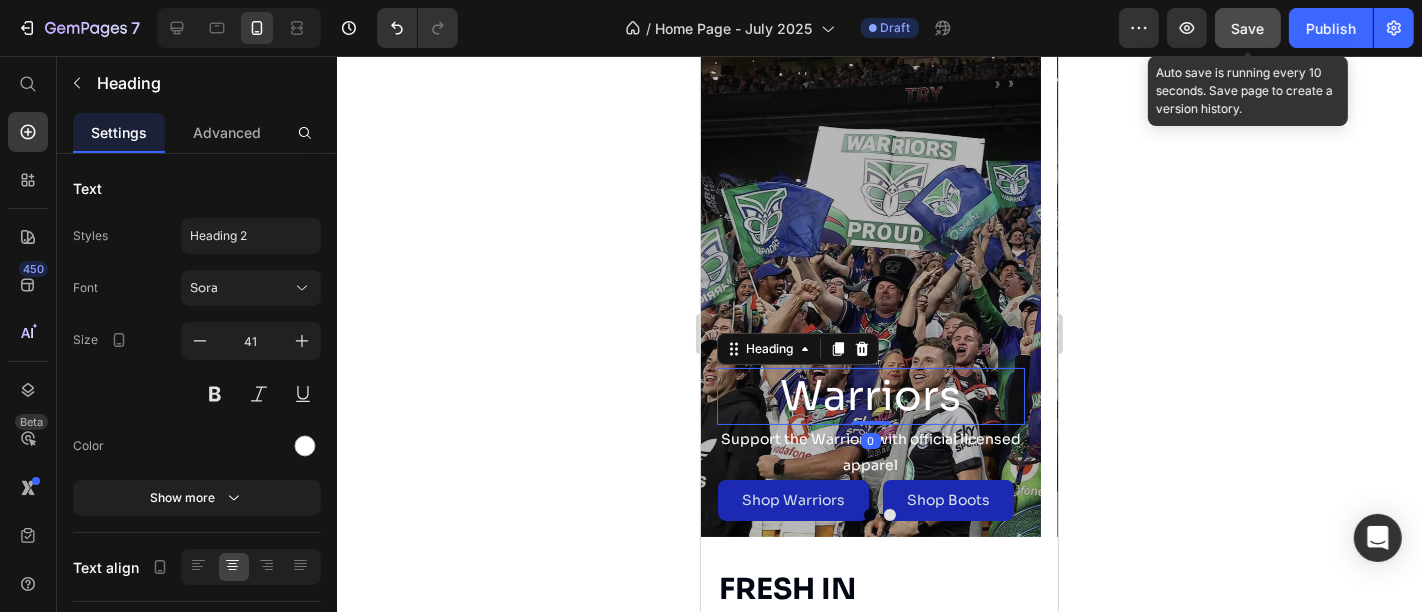 drag, startPoint x: 878, startPoint y: 419, endPoint x: 878, endPoint y: 403, distance: 16 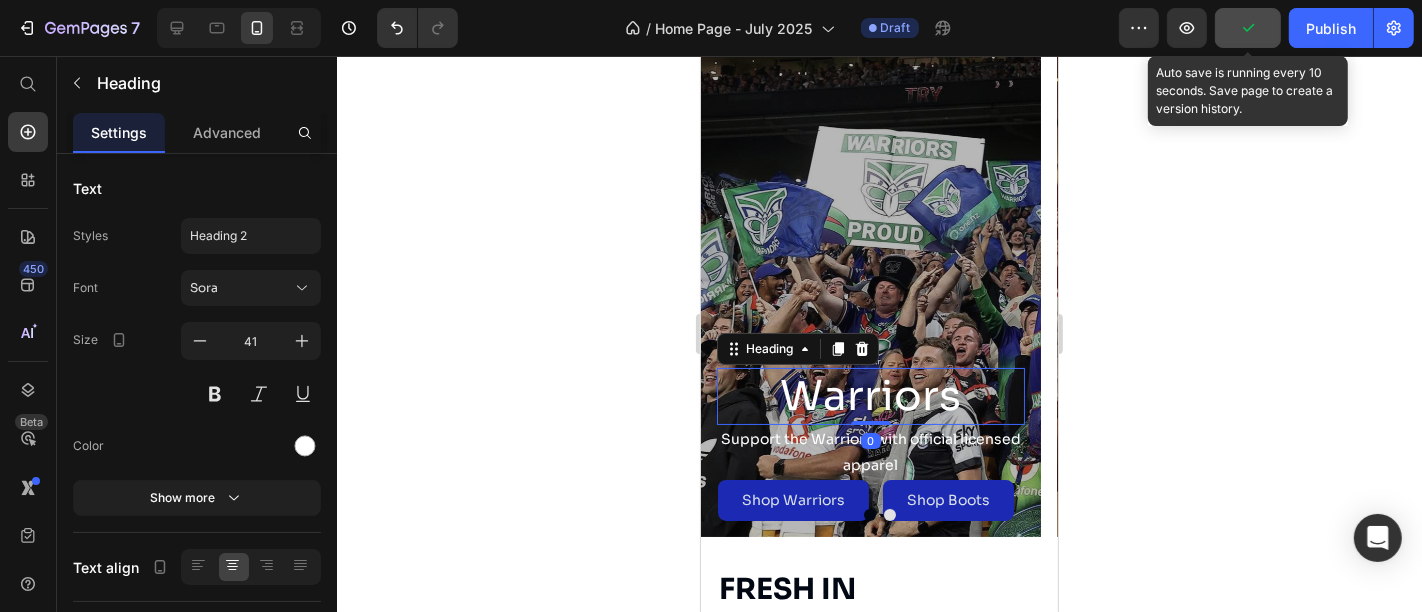 click 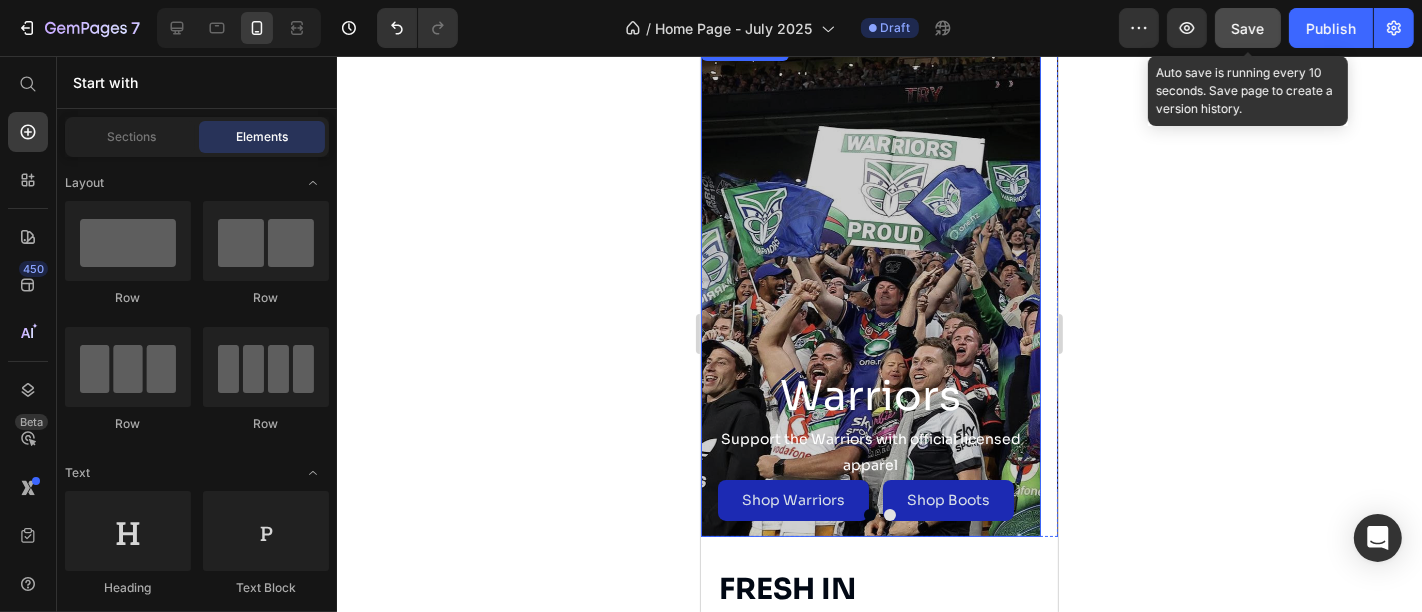 click at bounding box center (870, 286) 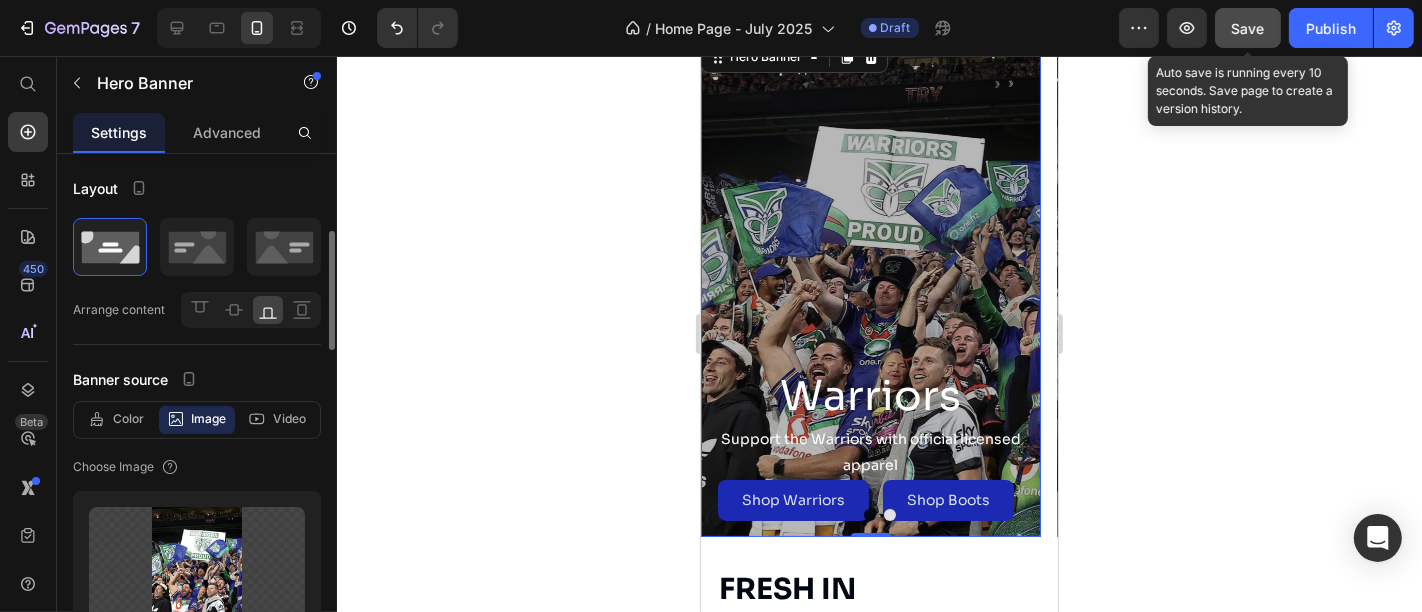 scroll, scrollTop: 167, scrollLeft: 0, axis: vertical 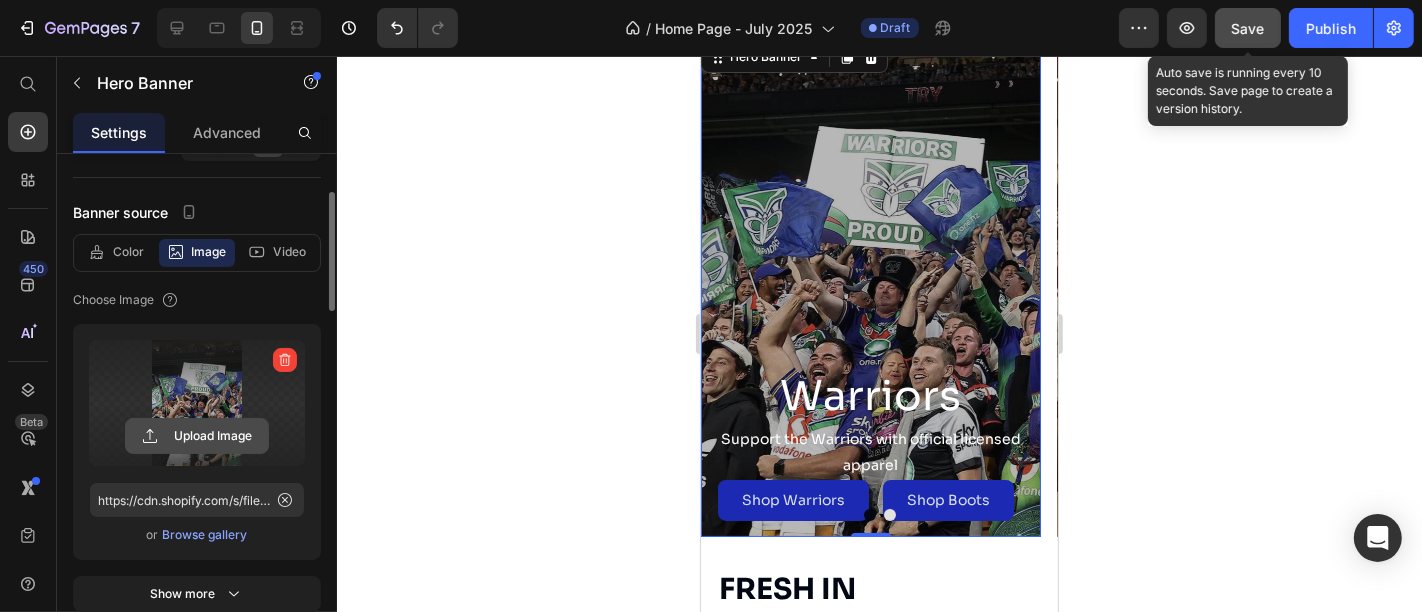 click 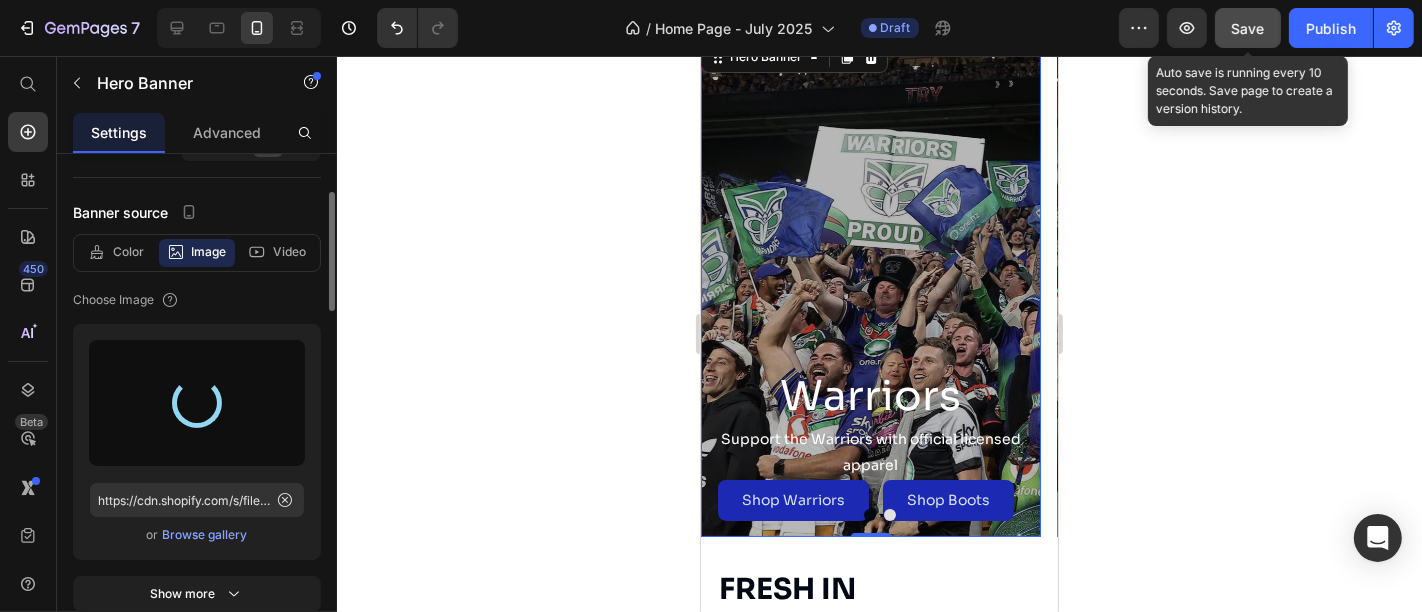 type on "https://cdn.shopify.com/s/files/1/0355/7441/5495/files/gempages_491124925839442978-ef49e033-7450-4862-a971-0cf5102ef5b0.jpg" 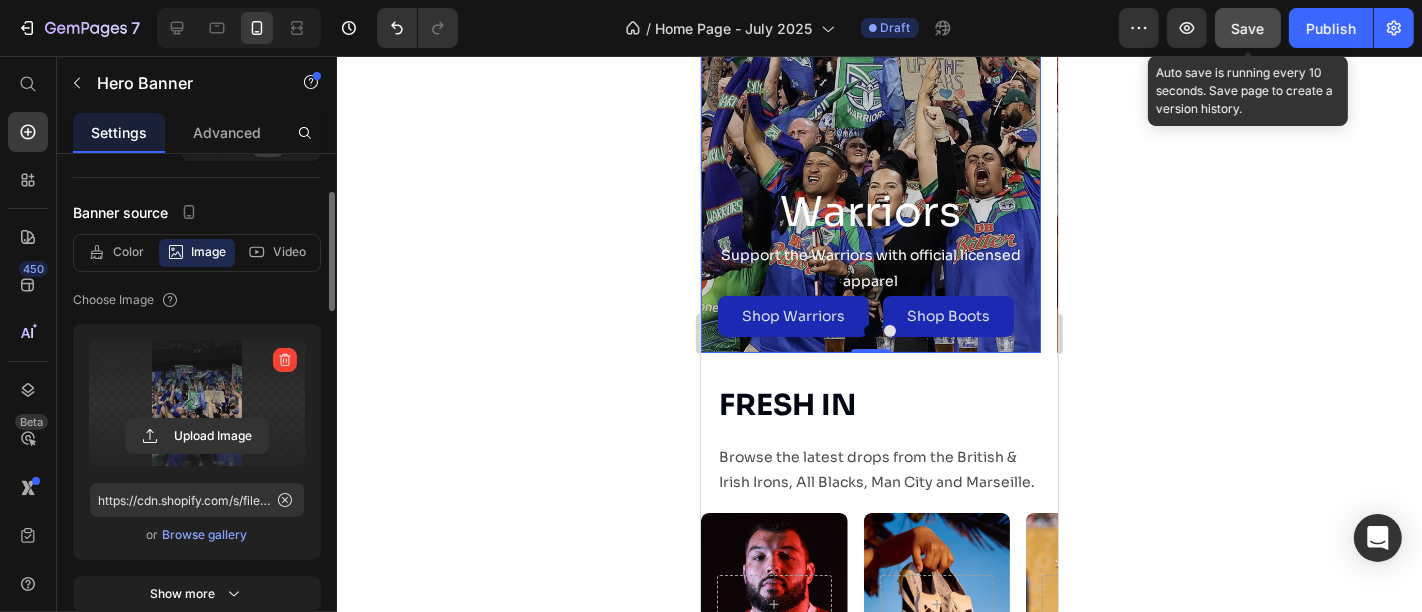 scroll, scrollTop: 243, scrollLeft: 0, axis: vertical 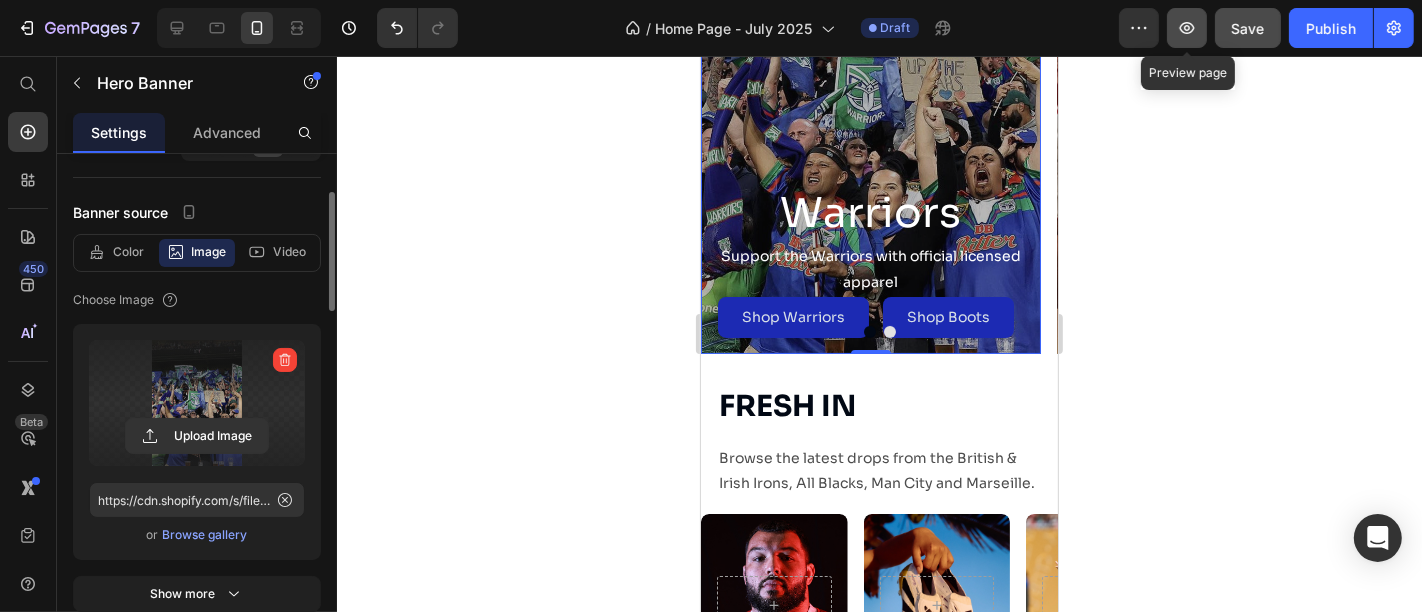 click 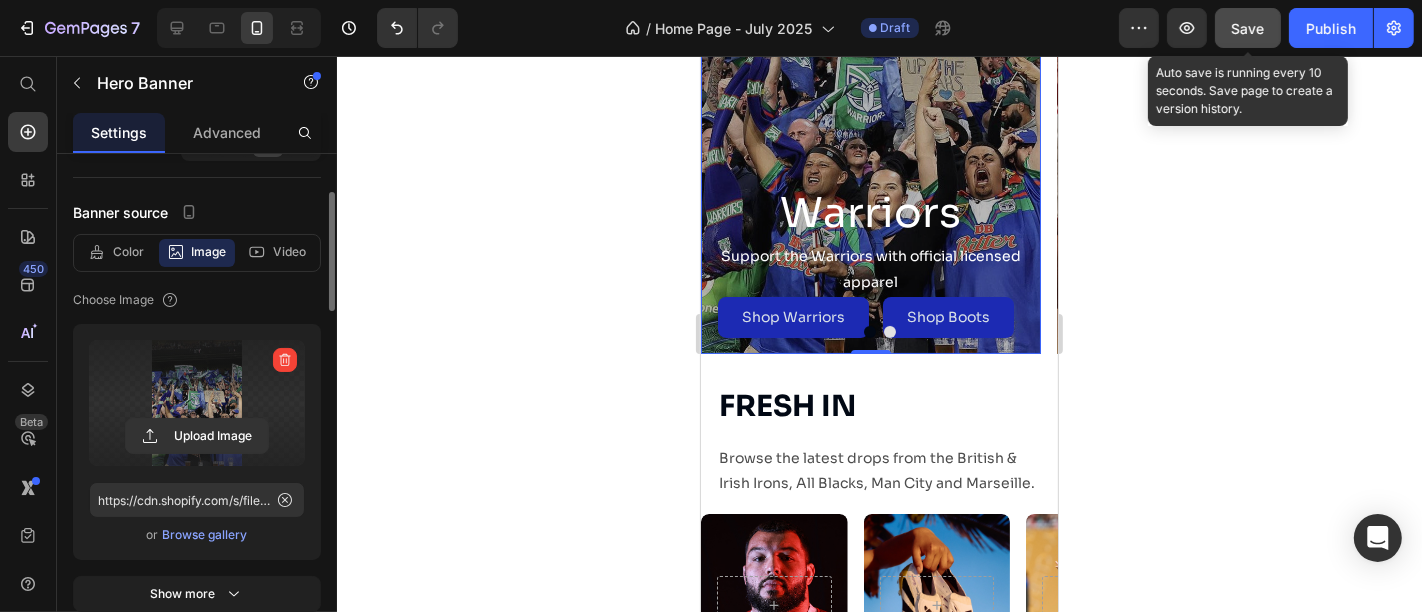 click on "Save" 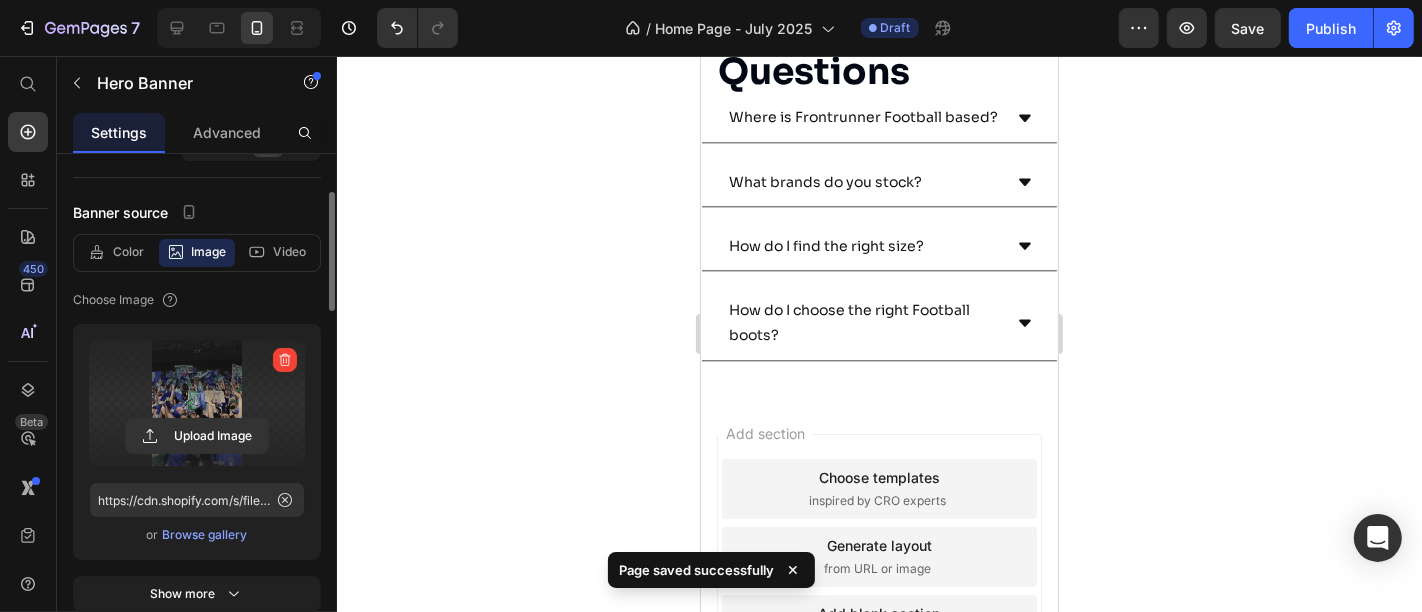 scroll, scrollTop: 3154, scrollLeft: 0, axis: vertical 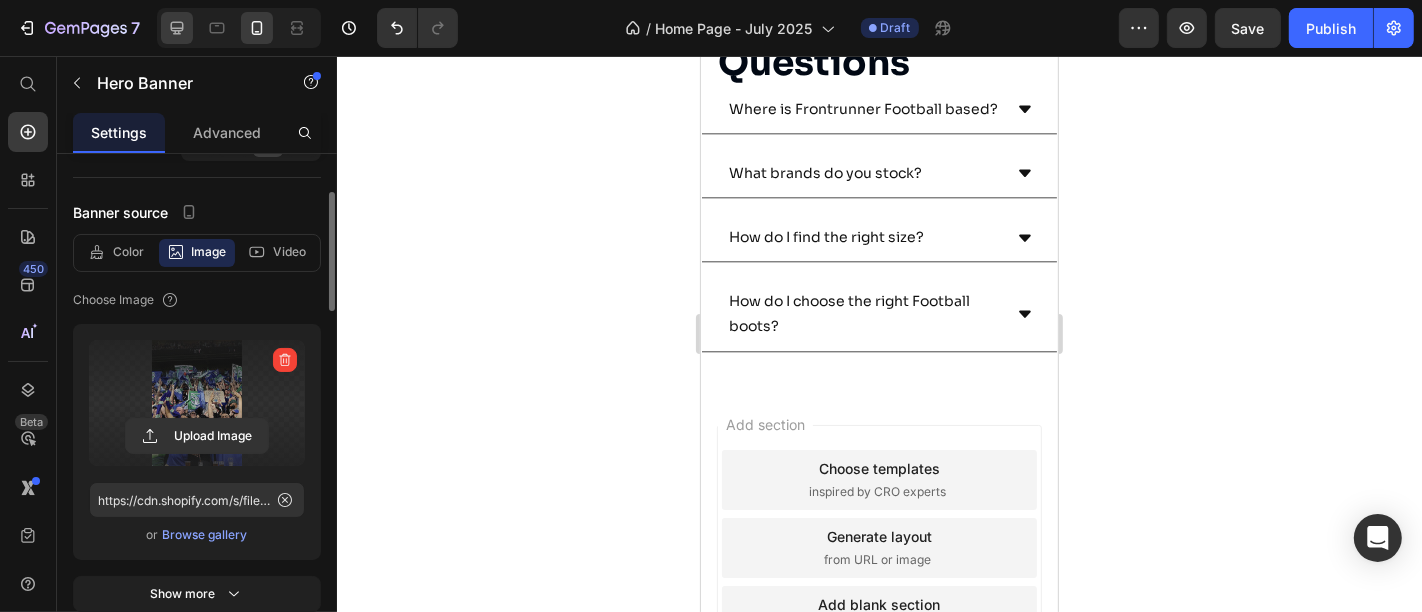 click 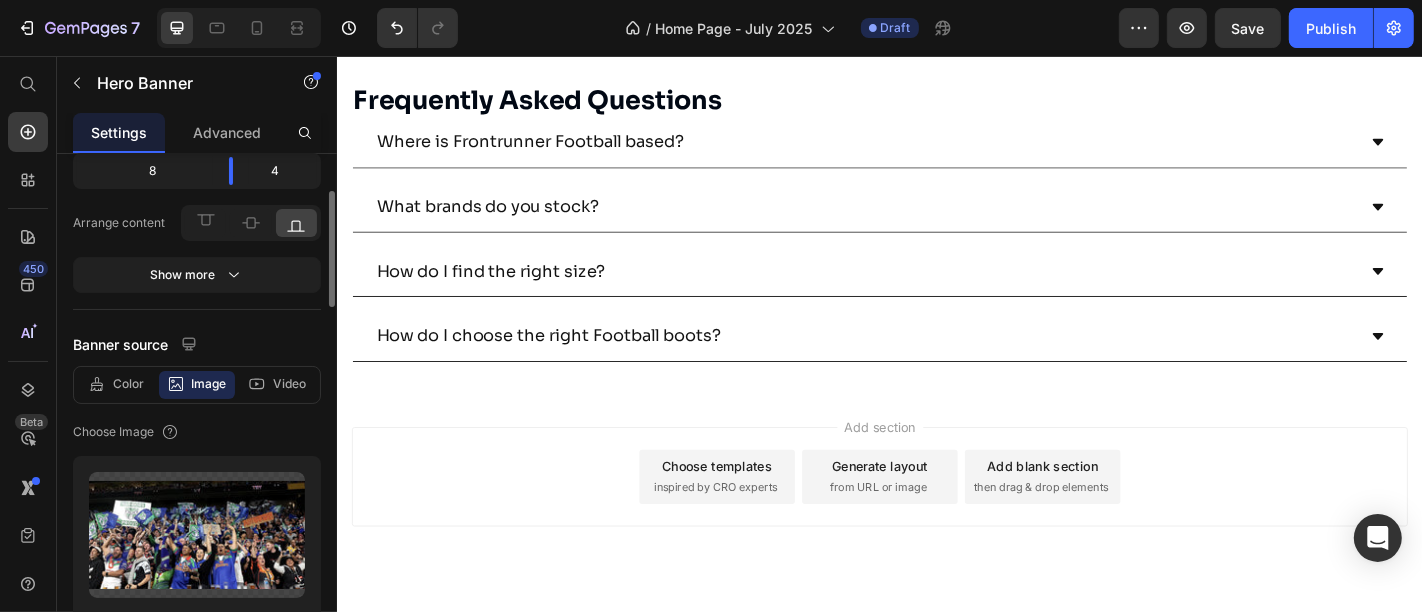 scroll, scrollTop: 3091, scrollLeft: 0, axis: vertical 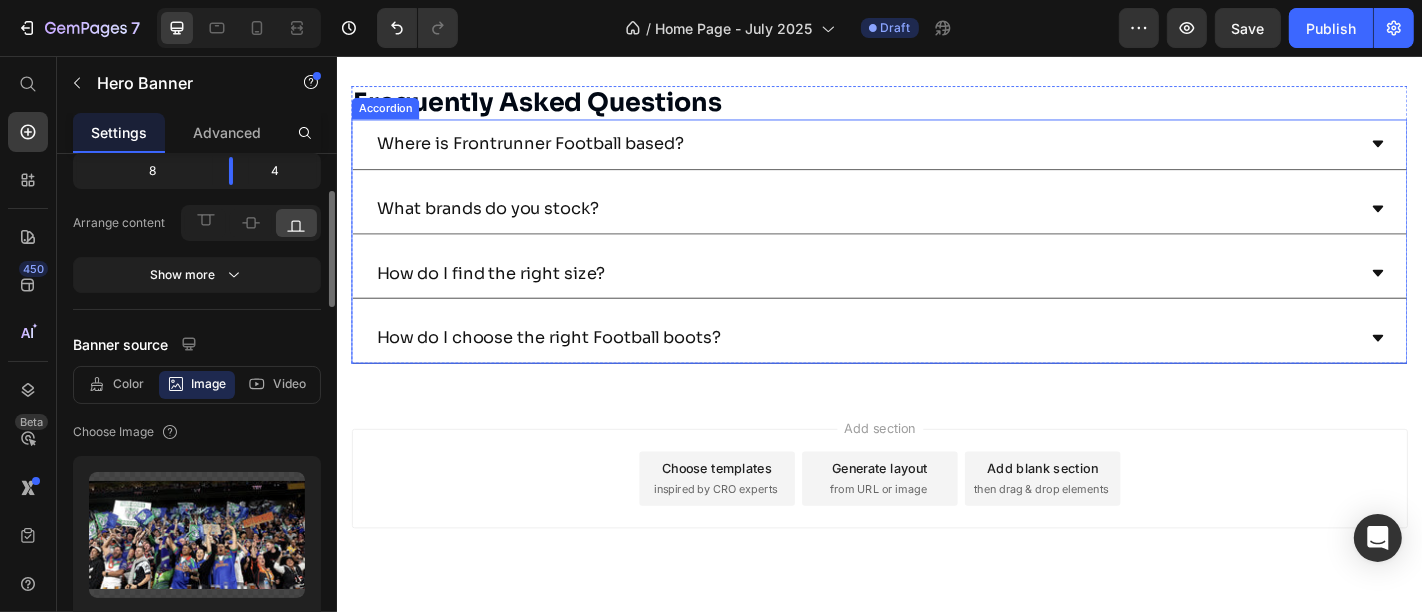 click 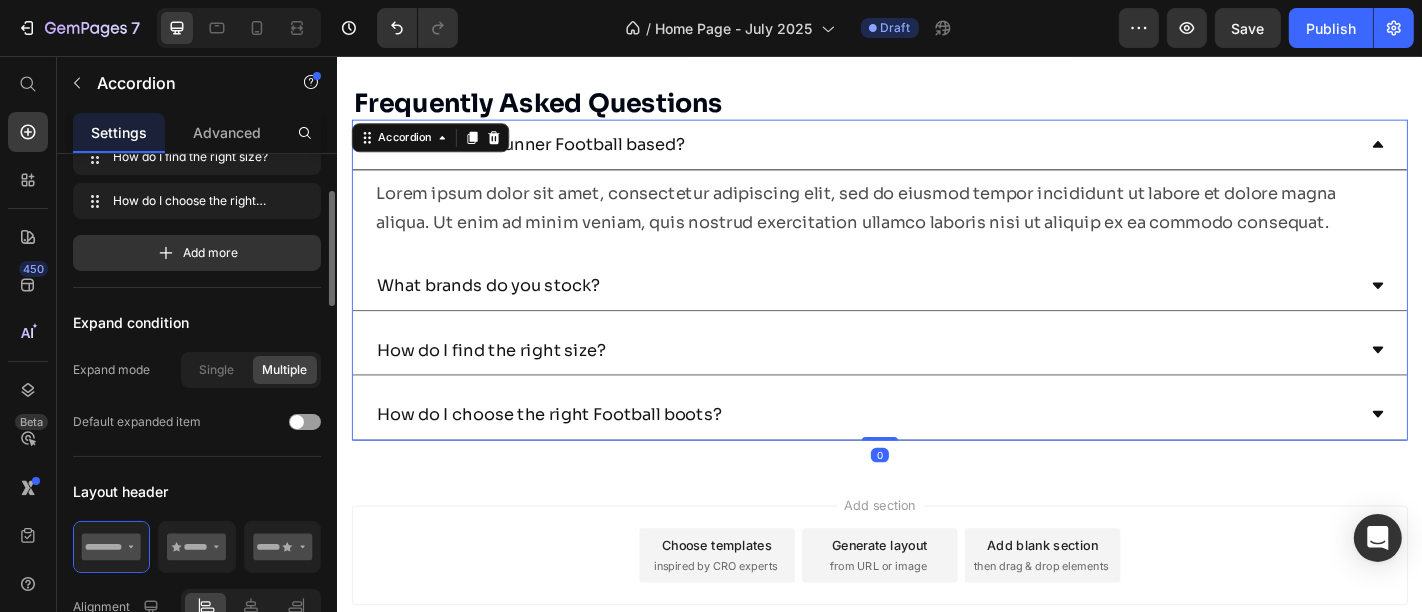 scroll, scrollTop: 0, scrollLeft: 0, axis: both 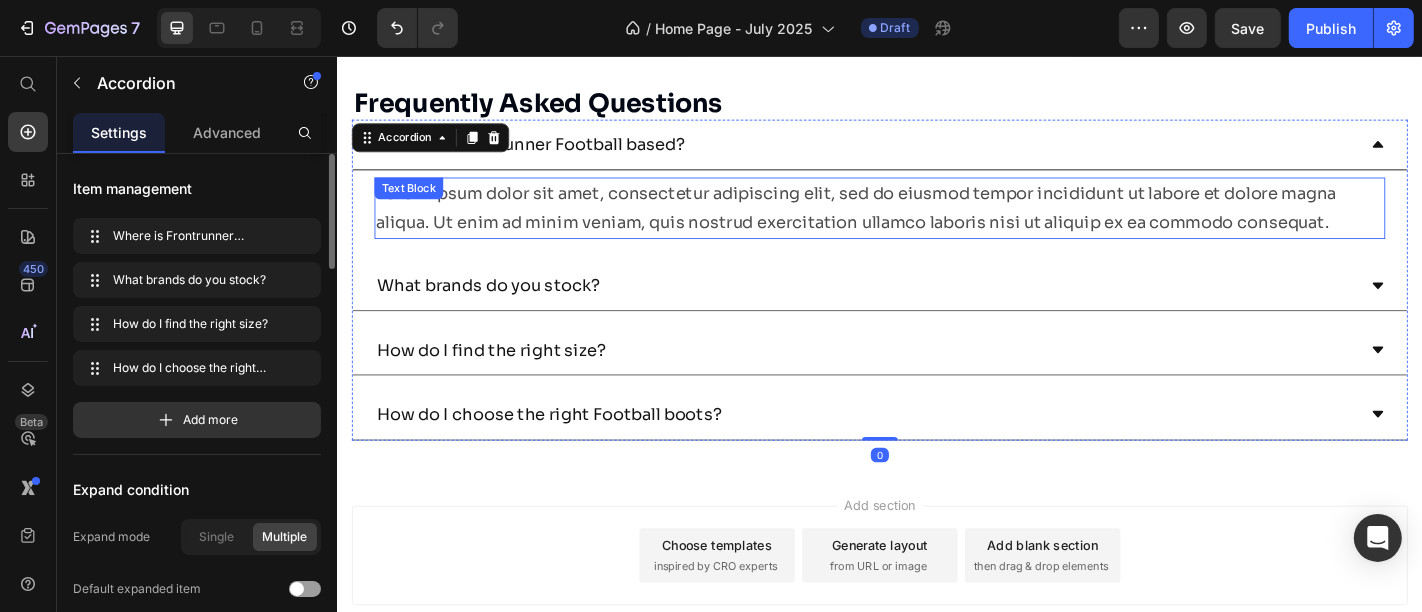 click on "Lorem ipsum dolor sit amet, consectetur adipiscing elit, sed do eiusmod tempor incididunt ut labore et dolore magna aliqua. Ut enim ad minim veniam, quis nostrud exercitation ullamco laboris nisi ut aliquip ex ea commodo consequat." at bounding box center [936, 224] 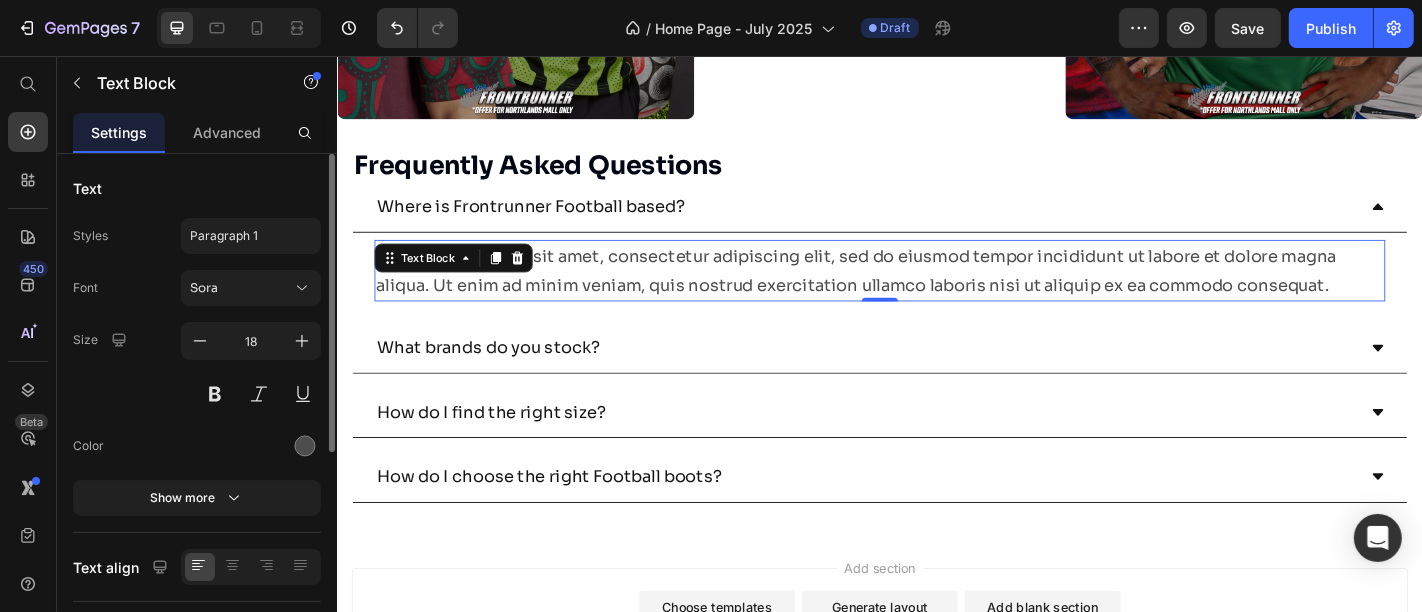scroll, scrollTop: 2931, scrollLeft: 0, axis: vertical 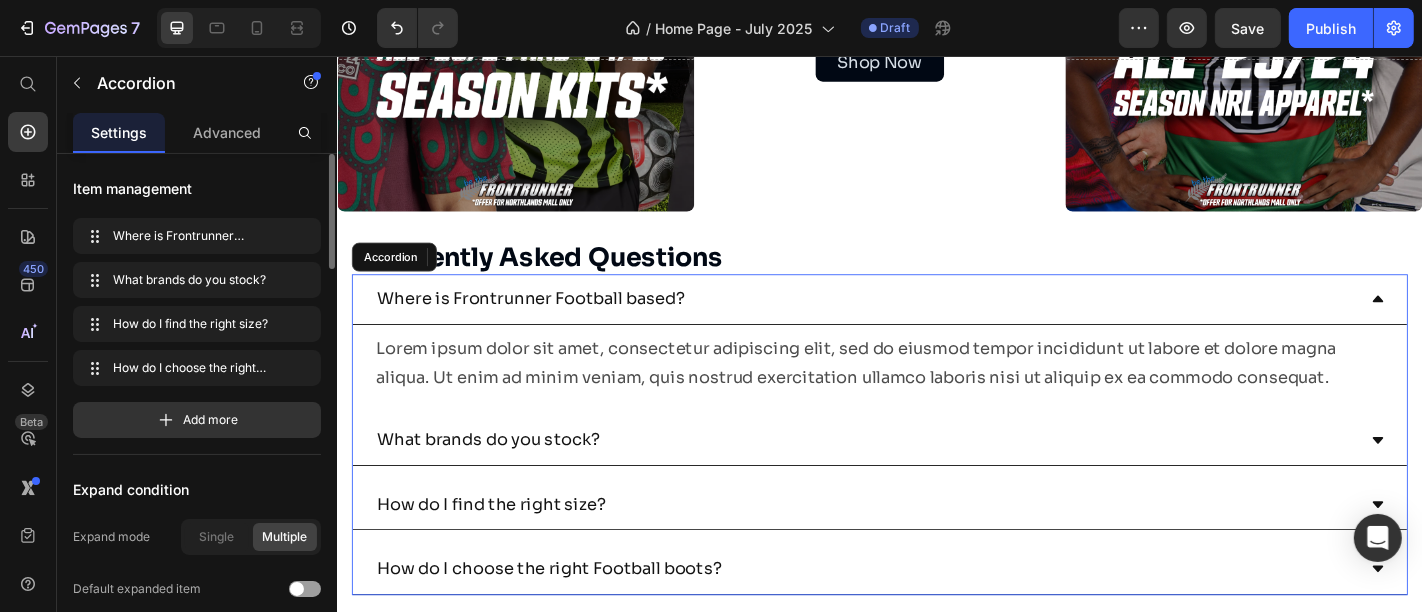 drag, startPoint x: 617, startPoint y: 313, endPoint x: 591, endPoint y: 313, distance: 26 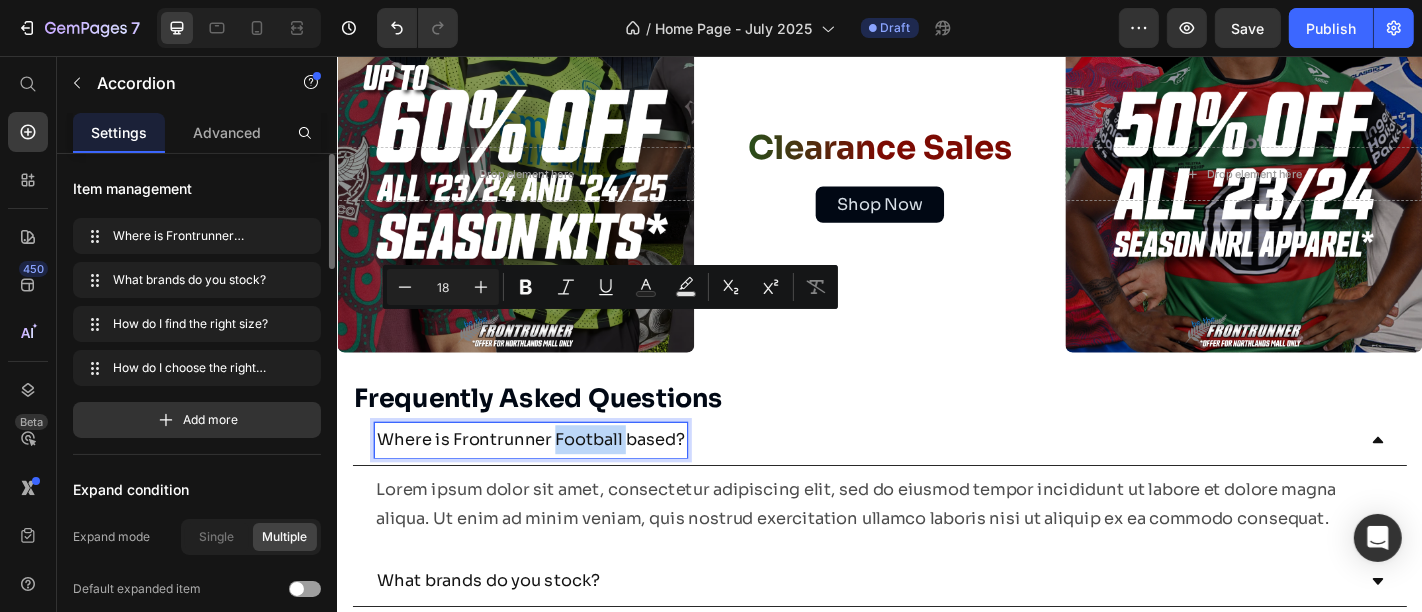 scroll, scrollTop: 2884, scrollLeft: 0, axis: vertical 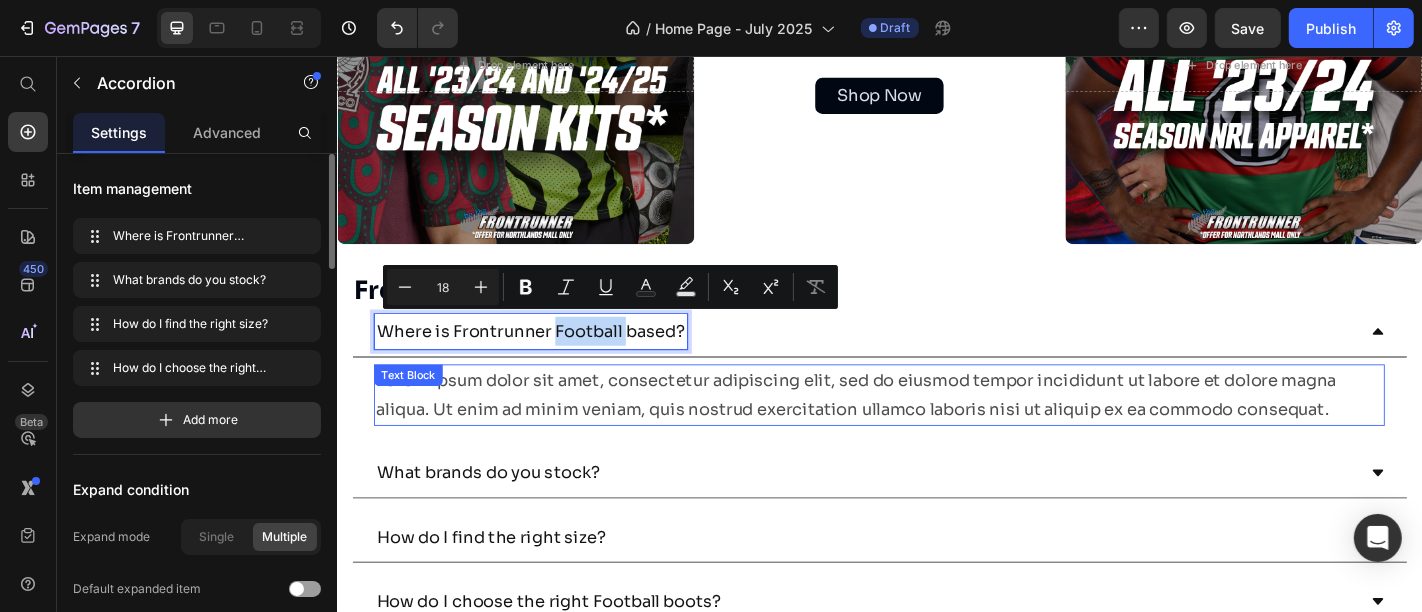 click on "Lorem ipsum dolor sit amet, consectetur adipiscing elit, sed do eiusmod tempor incididunt ut labore et dolore magna aliqua. Ut enim ad minim veniam, quis nostrud exercitation ullamco laboris nisi ut aliquip ex ea commodo consequat." at bounding box center (936, 431) 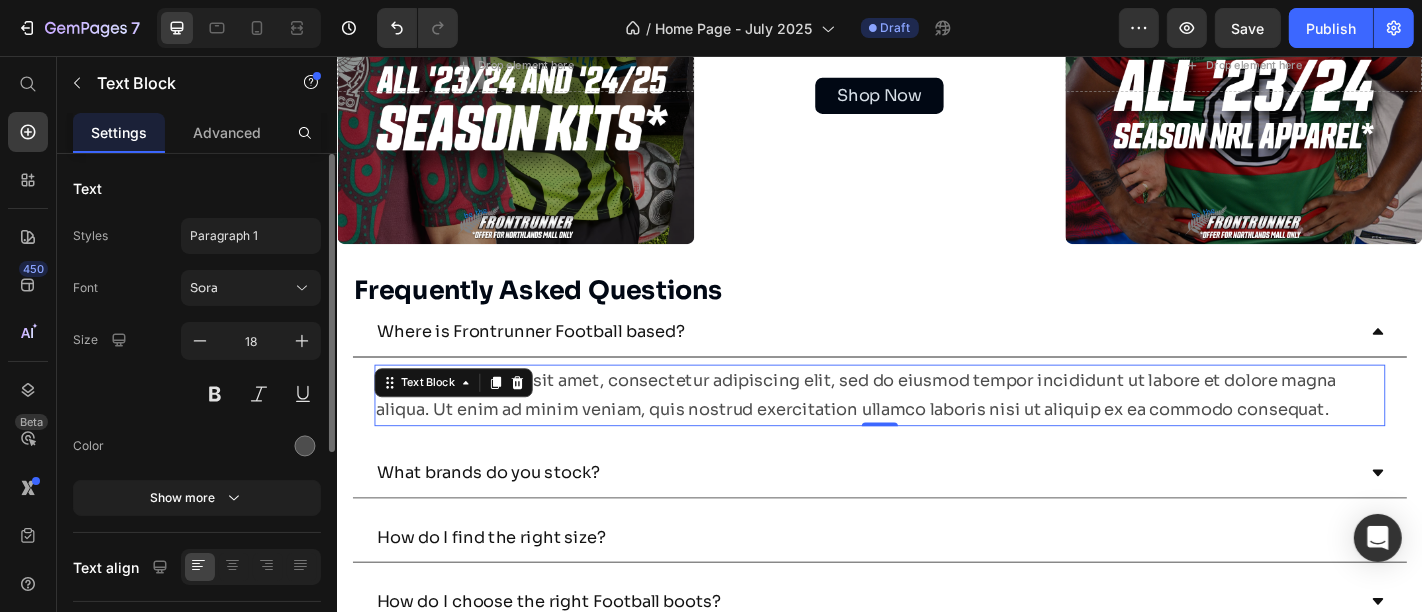 click on "Lorem ipsum dolor sit amet, consectetur adipiscing elit, sed do eiusmod tempor incididunt ut labore et dolore magna aliqua. Ut enim ad minim veniam, quis nostrud exercitation ullamco laboris nisi ut aliquip ex ea commodo consequat." at bounding box center [936, 431] 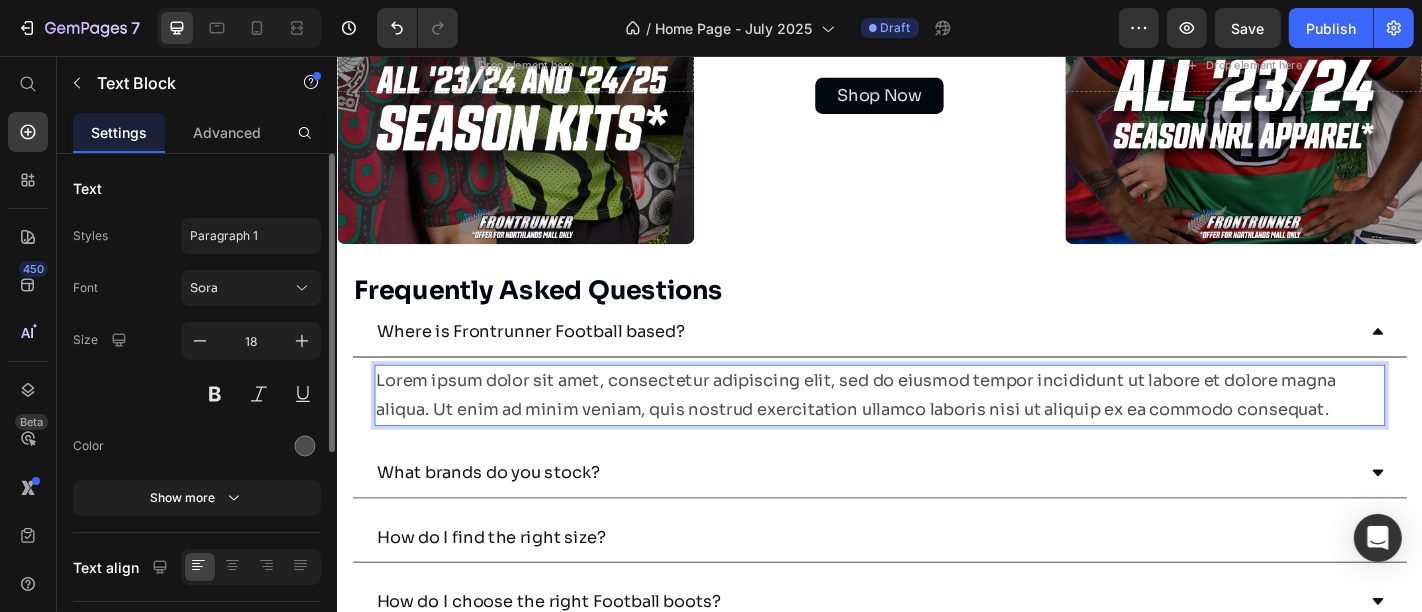 click on "Lorem ipsum dolor sit amet, consectetur adipiscing elit, sed do eiusmod tempor incididunt ut labore et dolore magna aliqua. Ut enim ad minim veniam, quis nostrud exercitation ullamco laboris nisi ut aliquip ex ea commodo consequat." at bounding box center [936, 431] 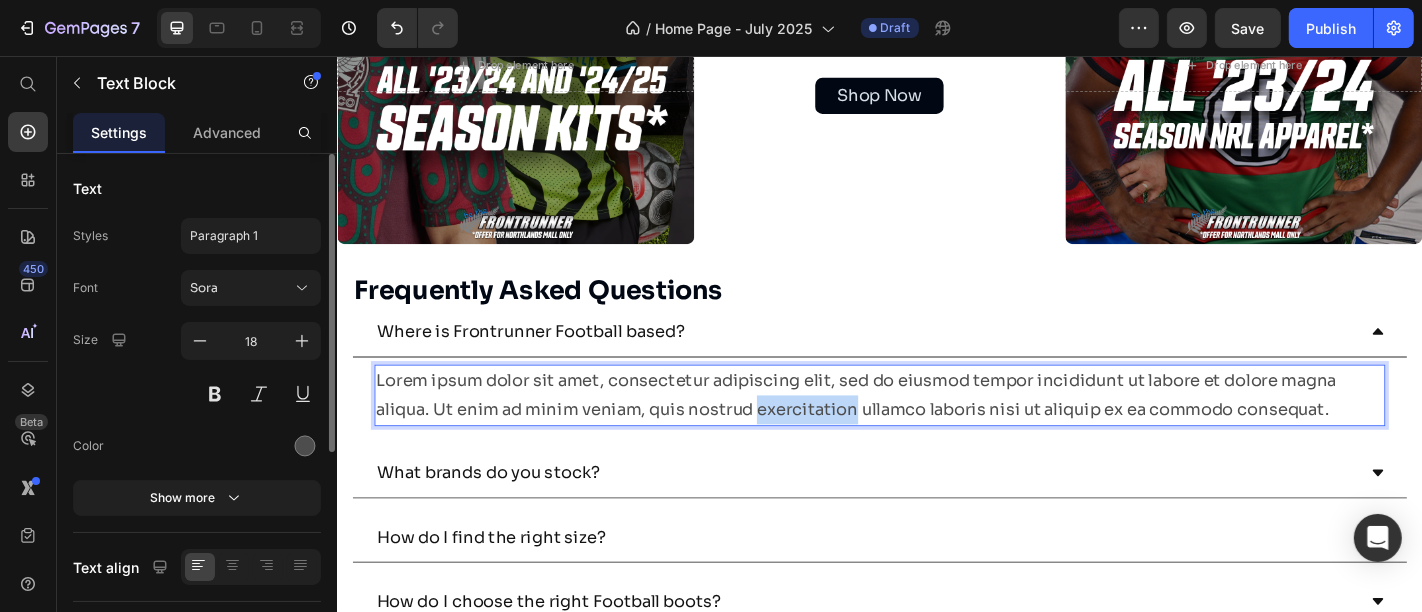 click on "Lorem ipsum dolor sit amet, consectetur adipiscing elit, sed do eiusmod tempor incididunt ut labore et dolore magna aliqua. Ut enim ad minim veniam, quis nostrud exercitation ullamco laboris nisi ut aliquip ex ea commodo consequat." at bounding box center (936, 431) 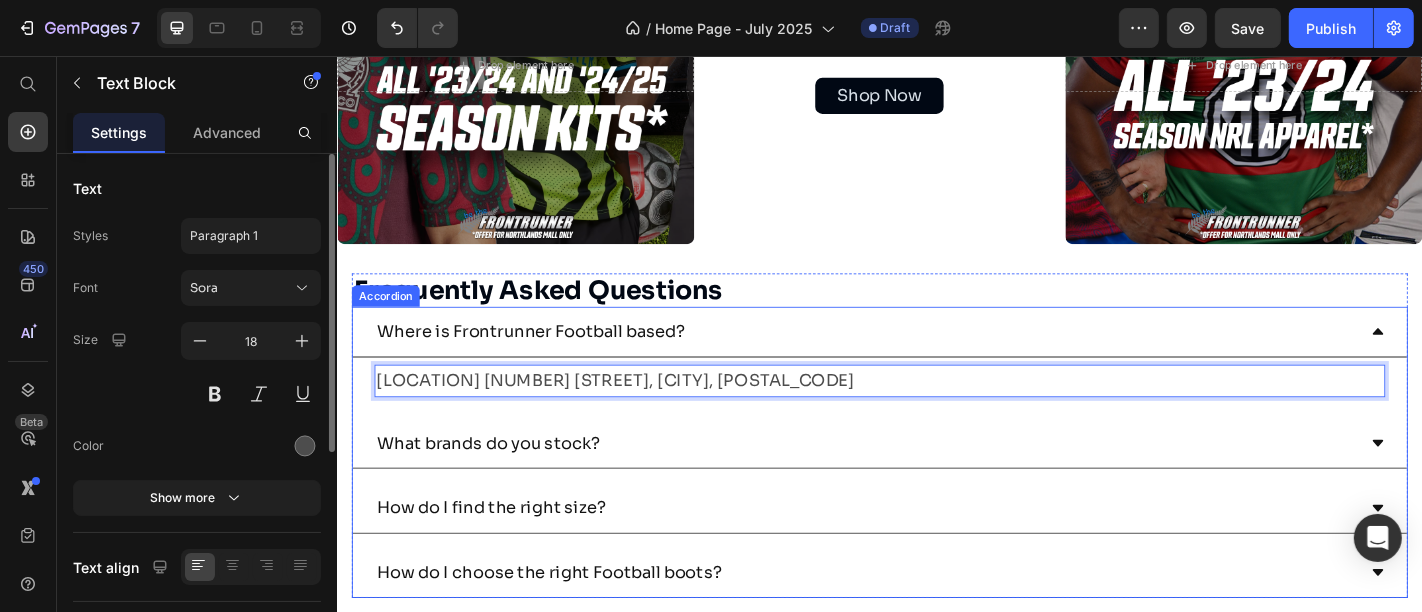 click on "Northlands Mall 55 Main North Road, Belfast, Christchurch 8052 Text Block   0" at bounding box center [936, 415] 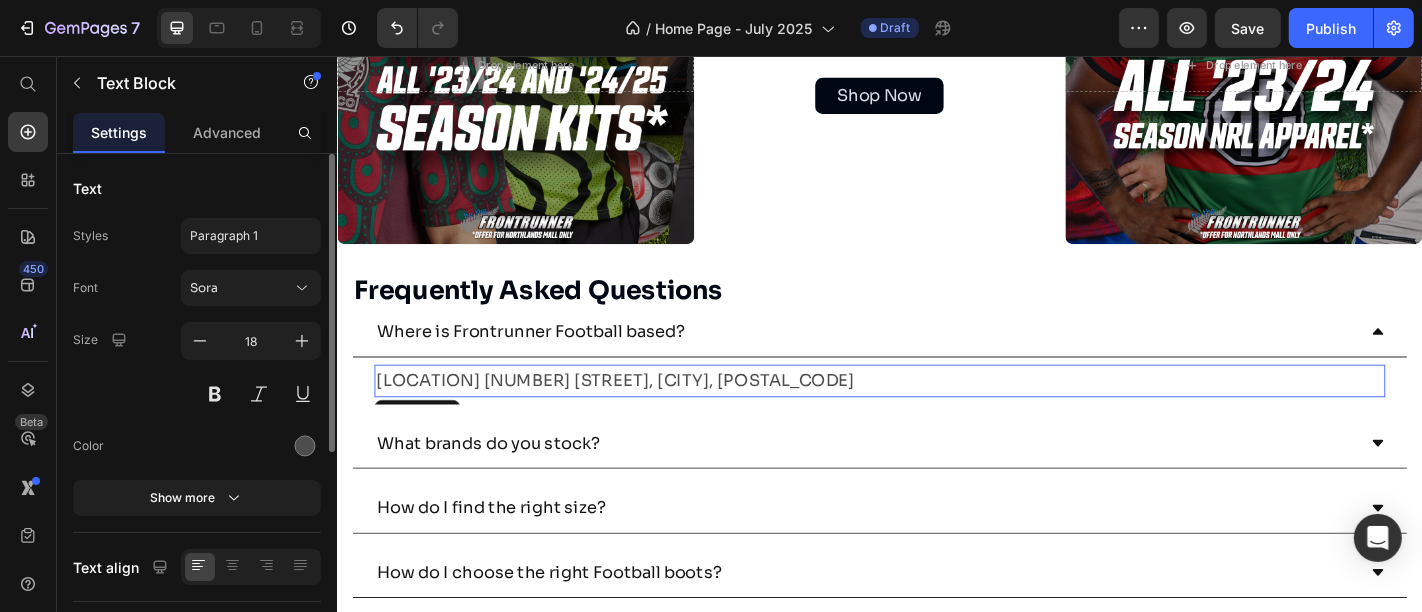 click on "Northlands Mall 55 Main North Road, Belfast, Christchurch 8052" at bounding box center [936, 415] 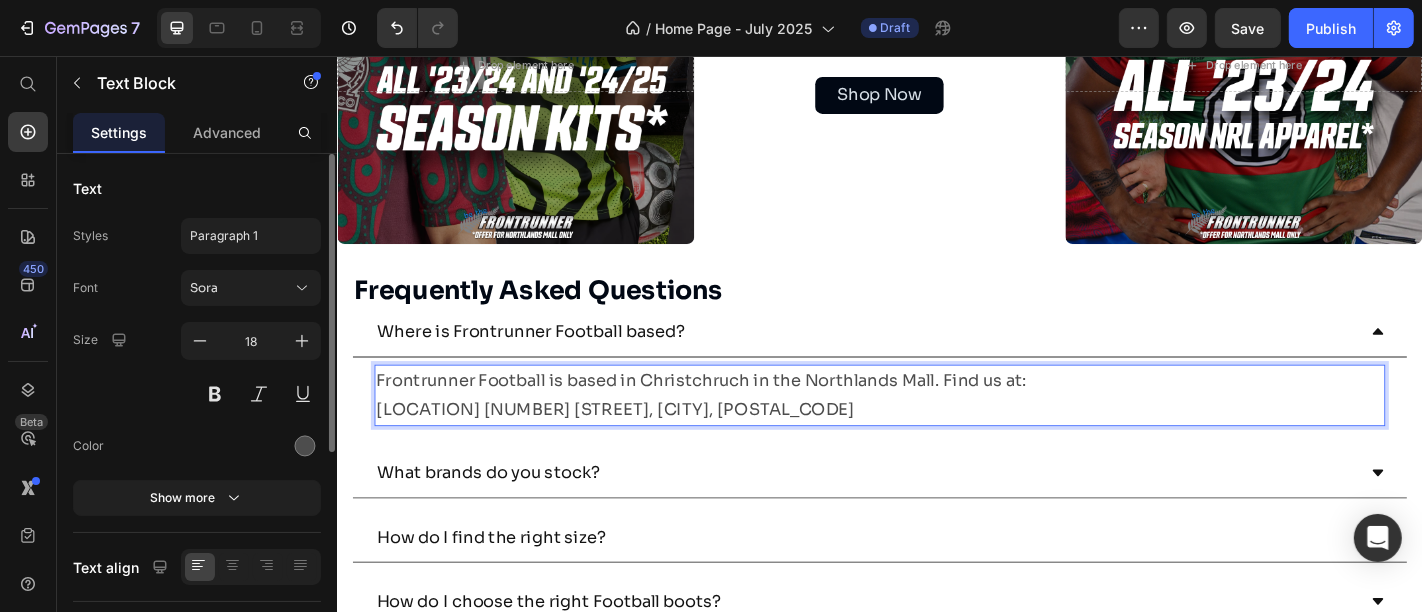 scroll, scrollTop: 3017, scrollLeft: 0, axis: vertical 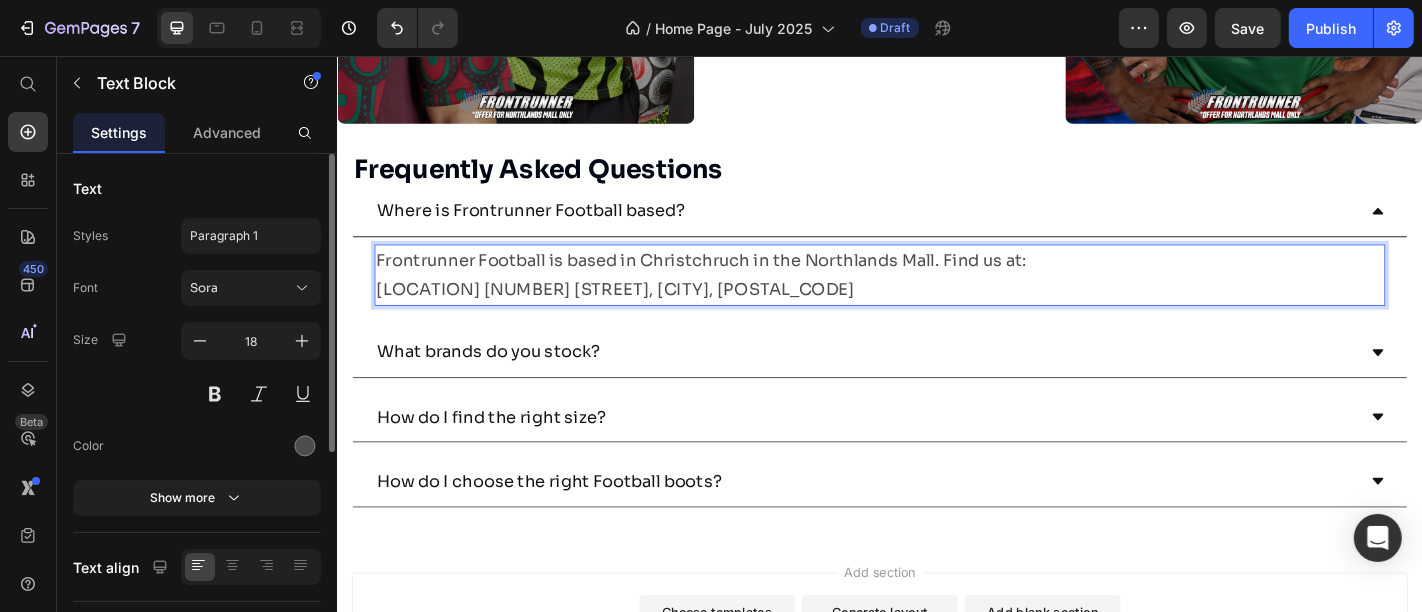 click on "Frontrunner Football is based in Christchruch in the Northlands Mall. Find us at:" at bounding box center (936, 282) 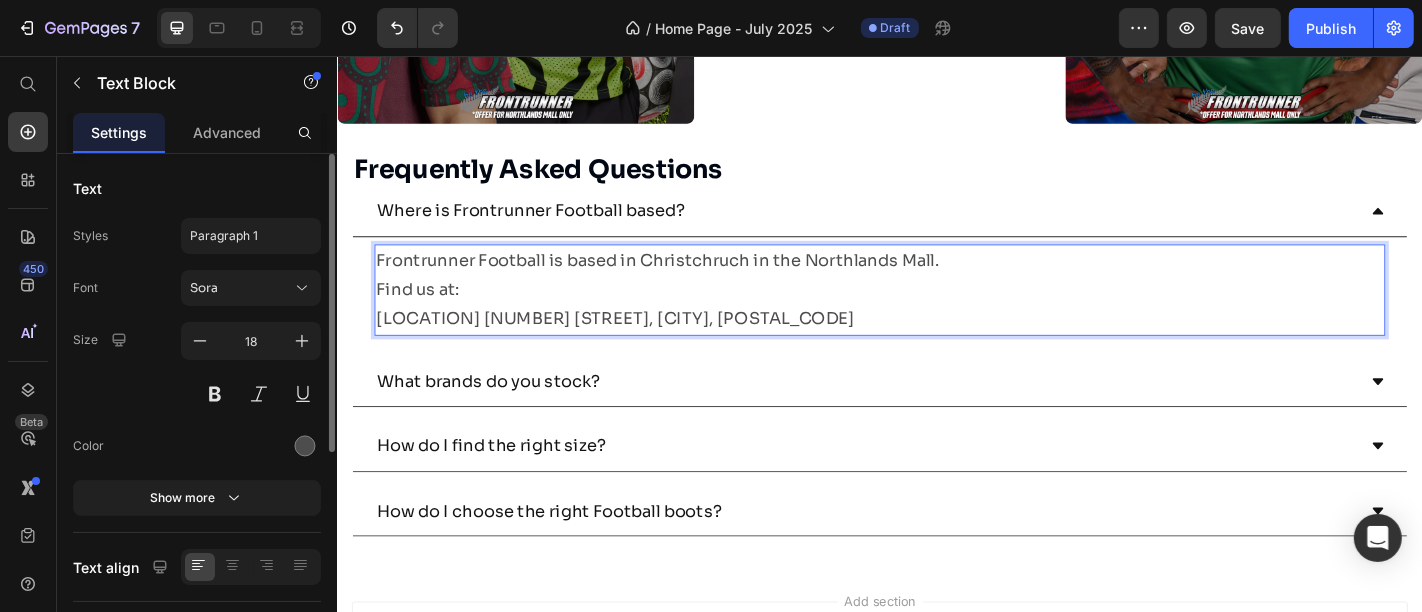 click on "Find us at:" at bounding box center [936, 314] 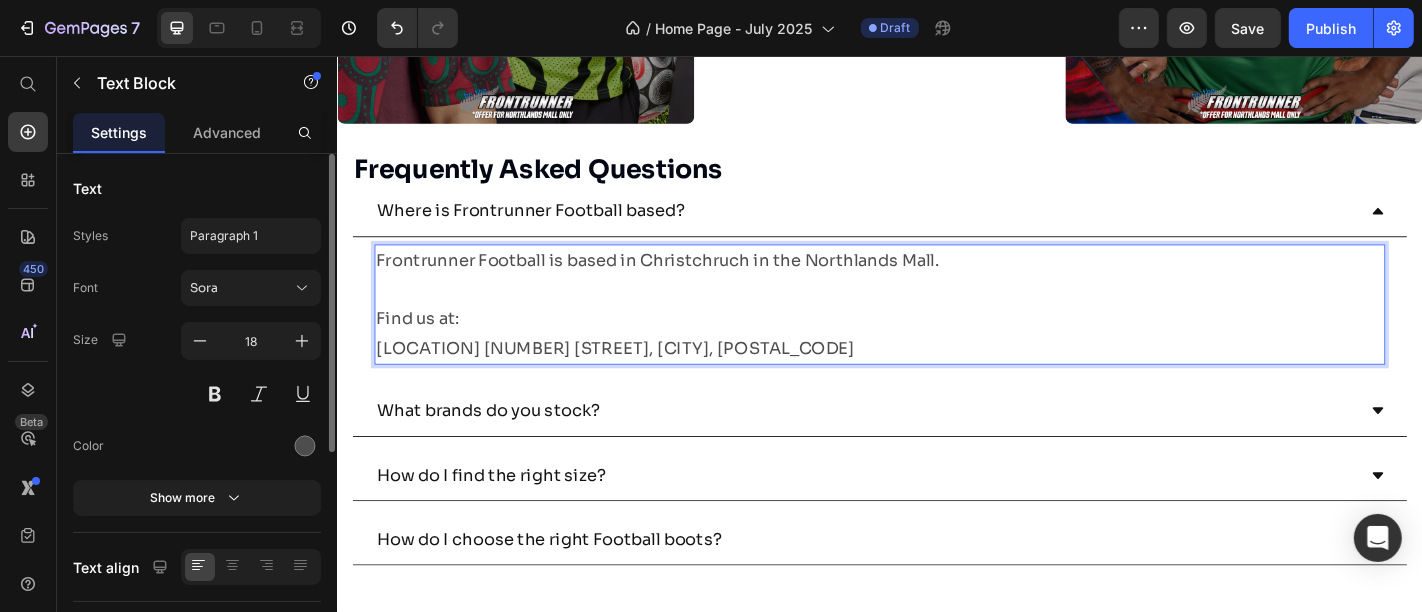 click on "Frontrunner Football is based in Christchruch in the Northlands Mall." at bounding box center [936, 282] 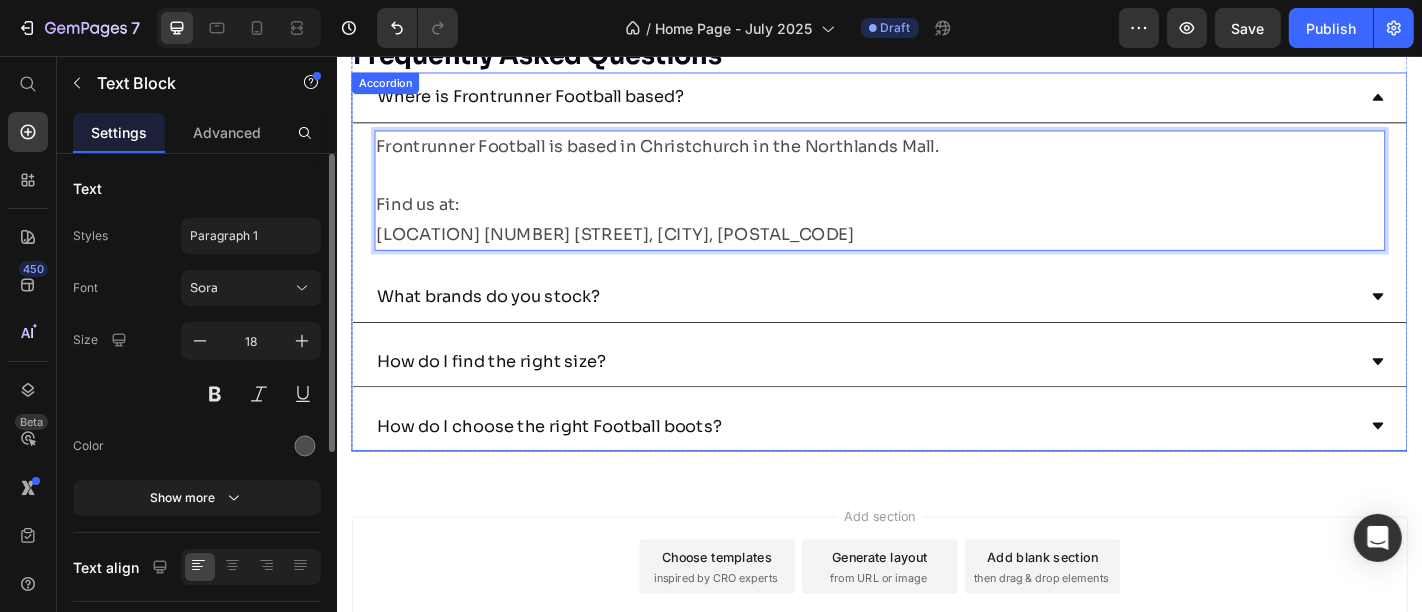 scroll, scrollTop: 3124, scrollLeft: 0, axis: vertical 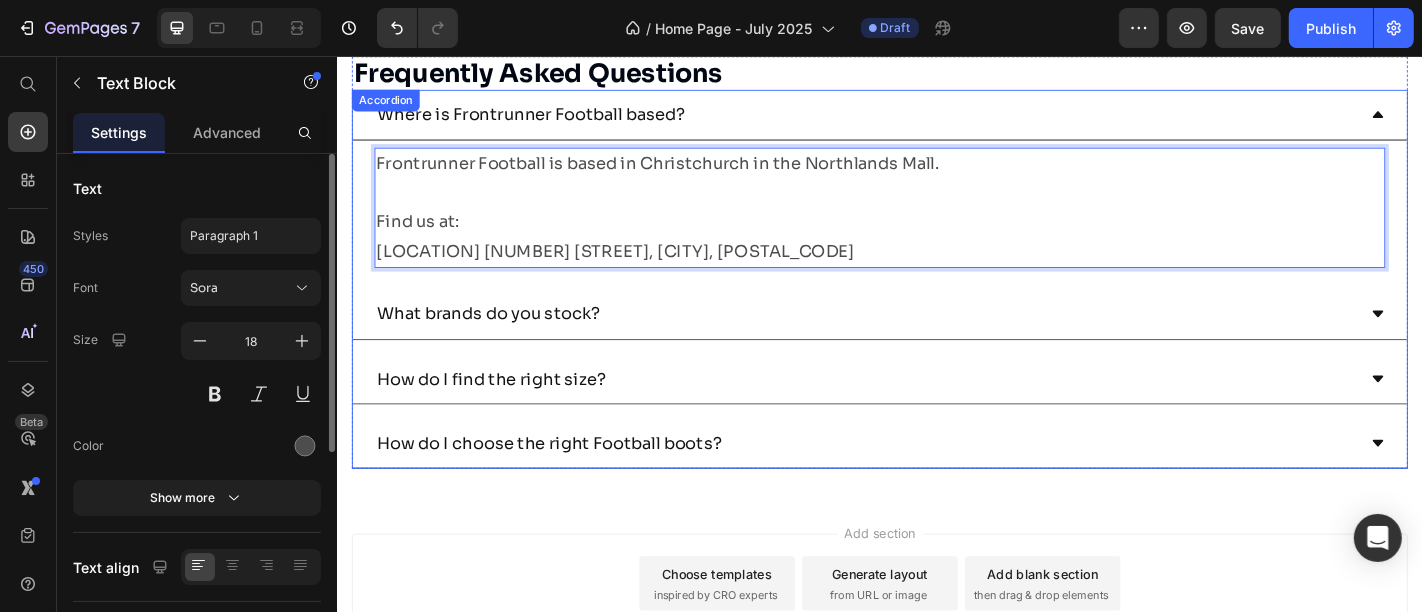 click on "What brands do you stock?" at bounding box center [920, 341] 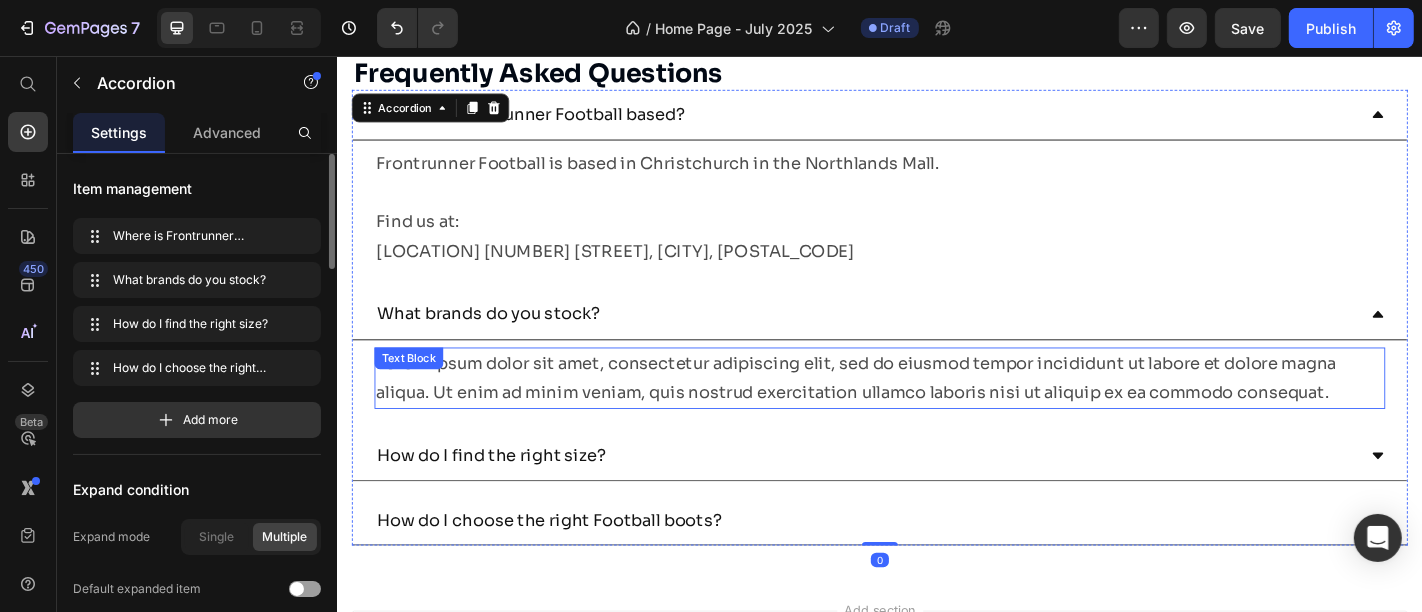 click on "Lorem ipsum dolor sit amet, consectetur adipiscing elit, sed do eiusmod tempor incididunt ut labore et dolore magna aliqua. Ut enim ad minim veniam, quis nostrud exercitation ullamco laboris nisi ut aliquip ex ea commodo consequat." at bounding box center (936, 412) 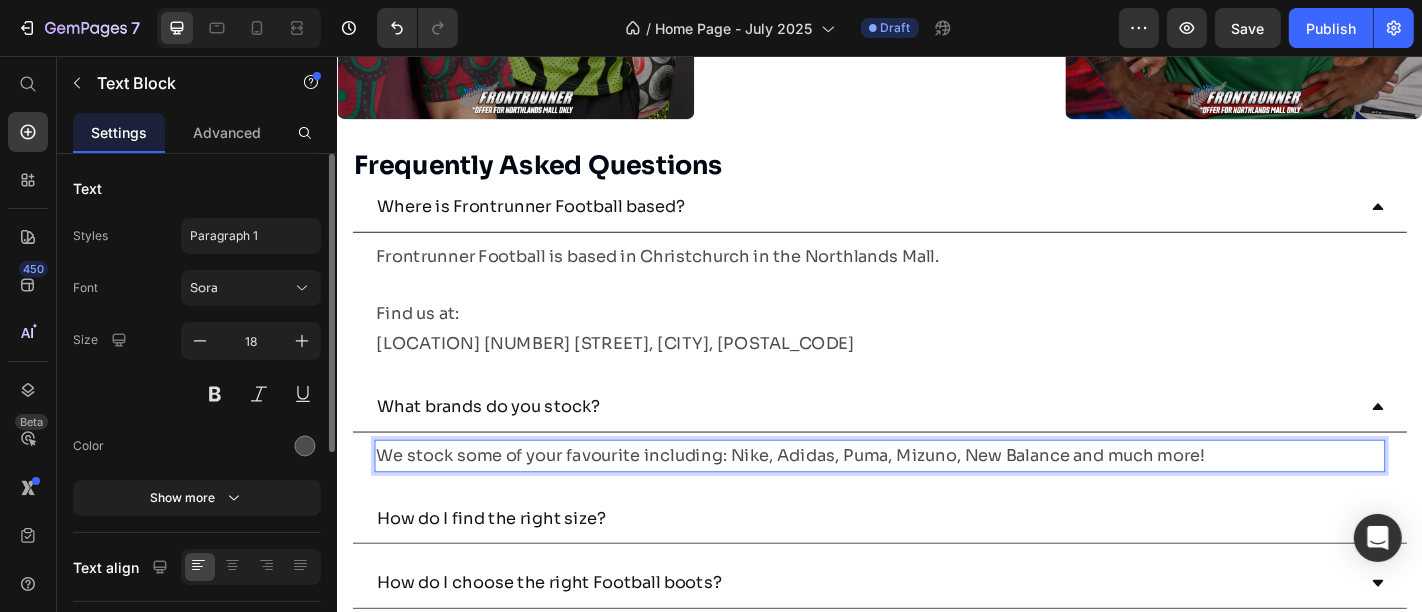 scroll, scrollTop: 3242, scrollLeft: 0, axis: vertical 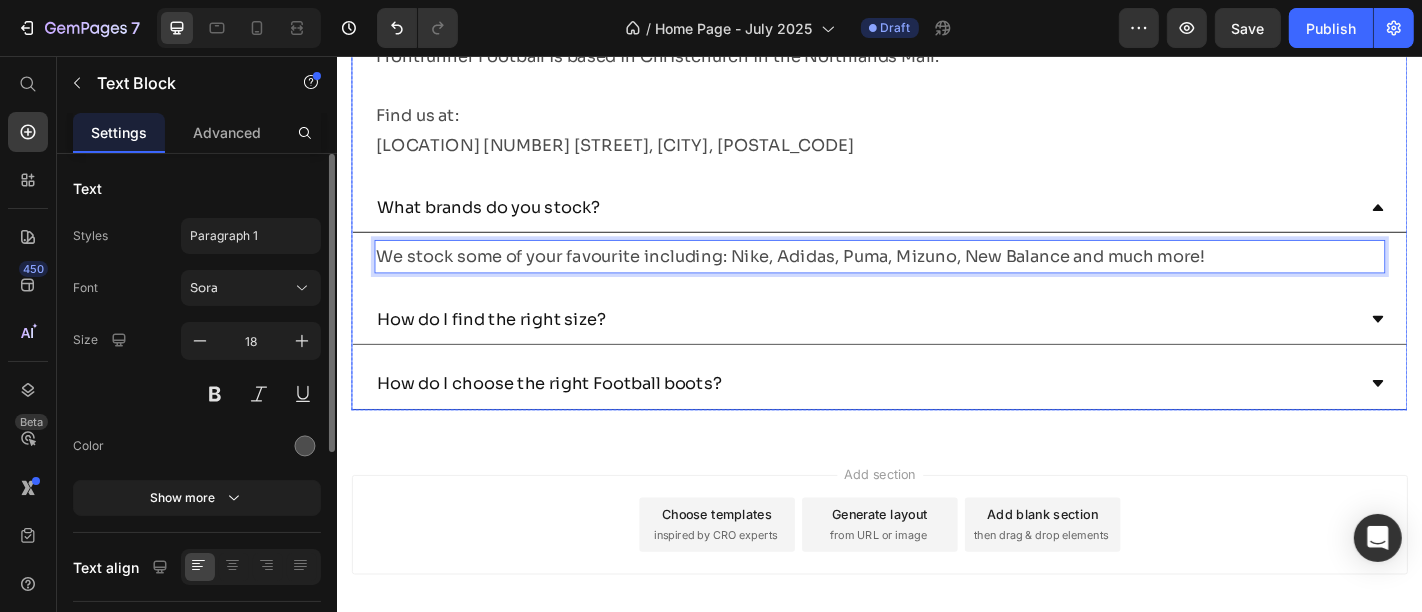 click on "How do I find the right size?" at bounding box center [920, 347] 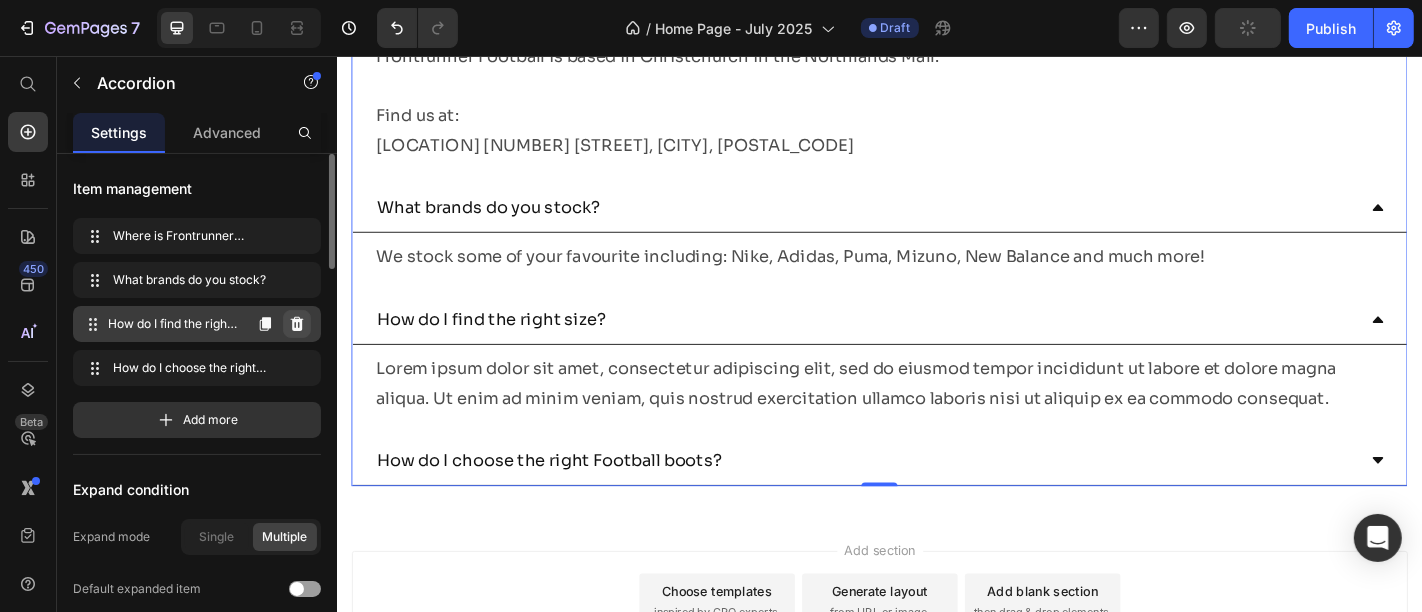 click 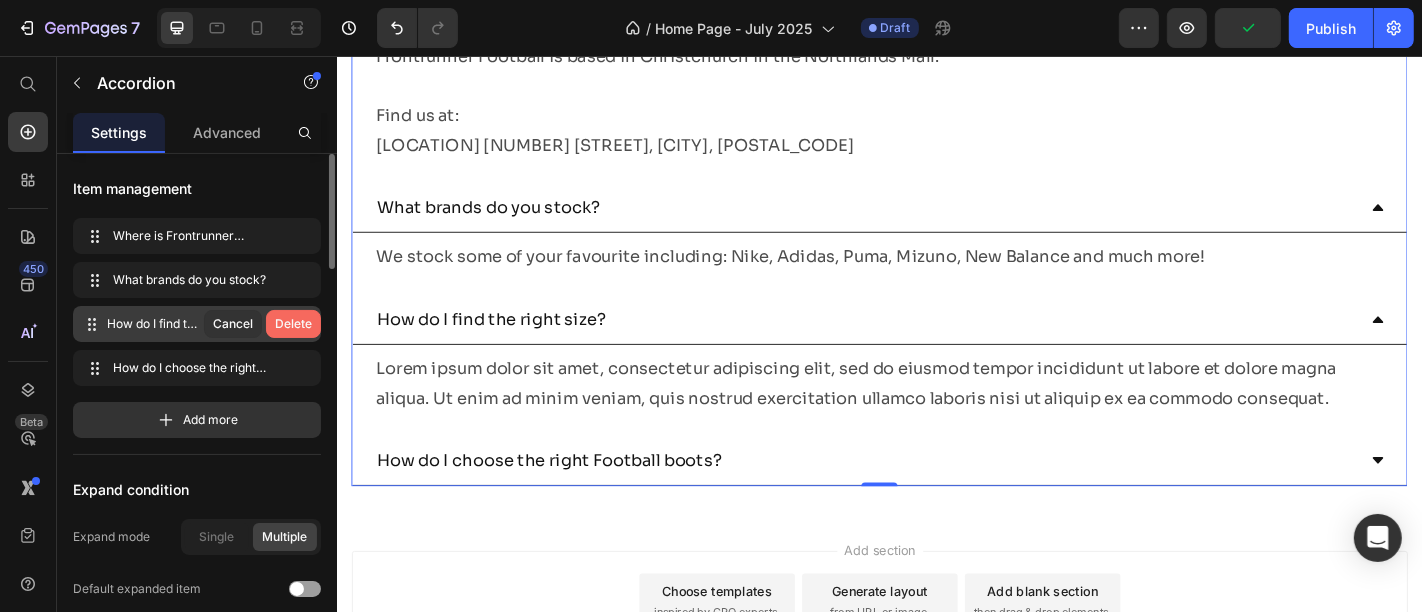 click on "Delete" at bounding box center (293, 324) 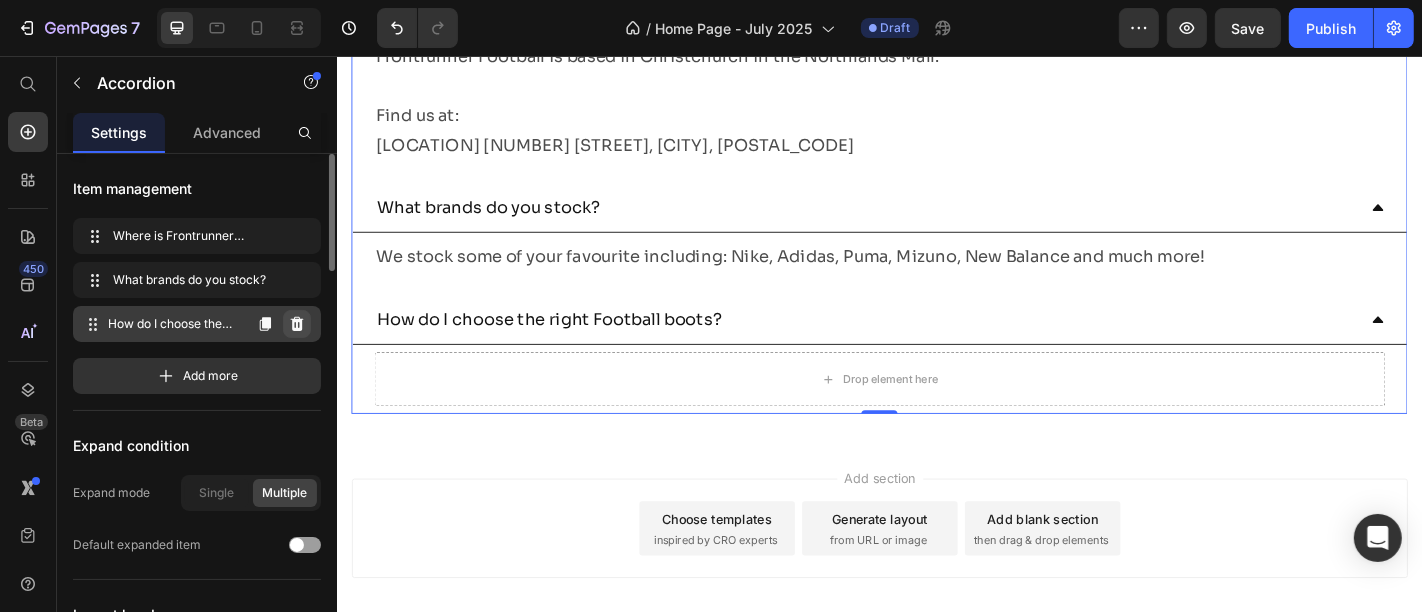 click 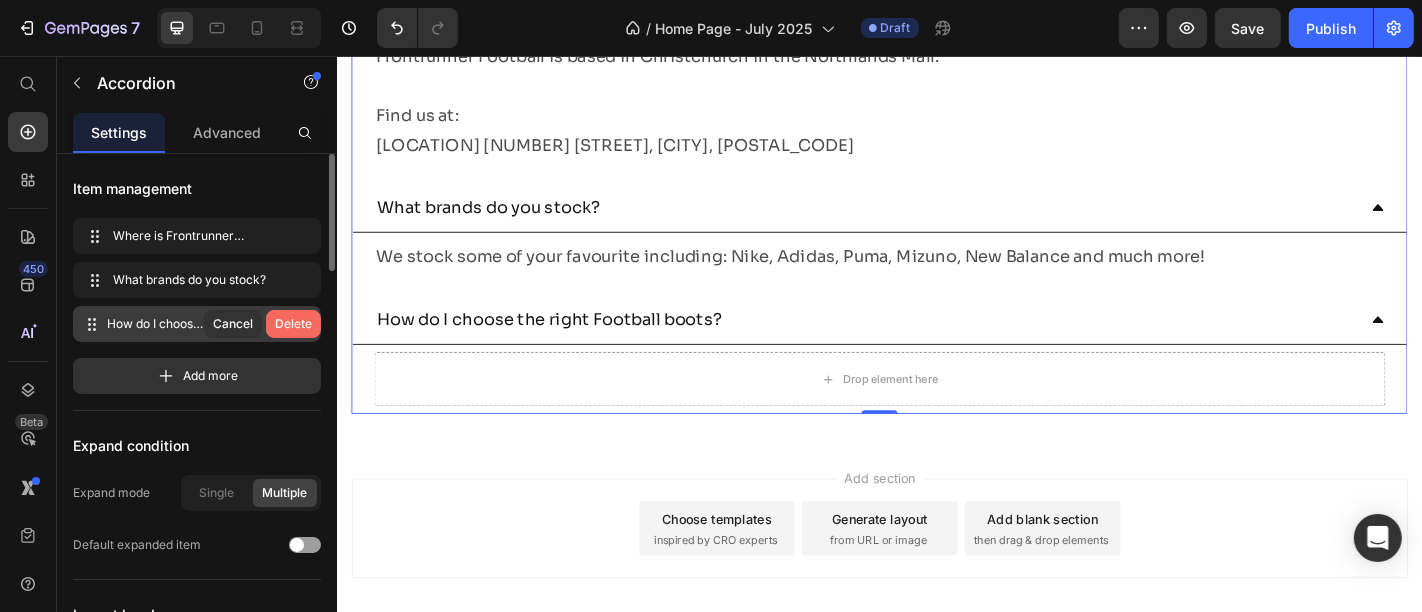 click on "Delete" at bounding box center [293, 324] 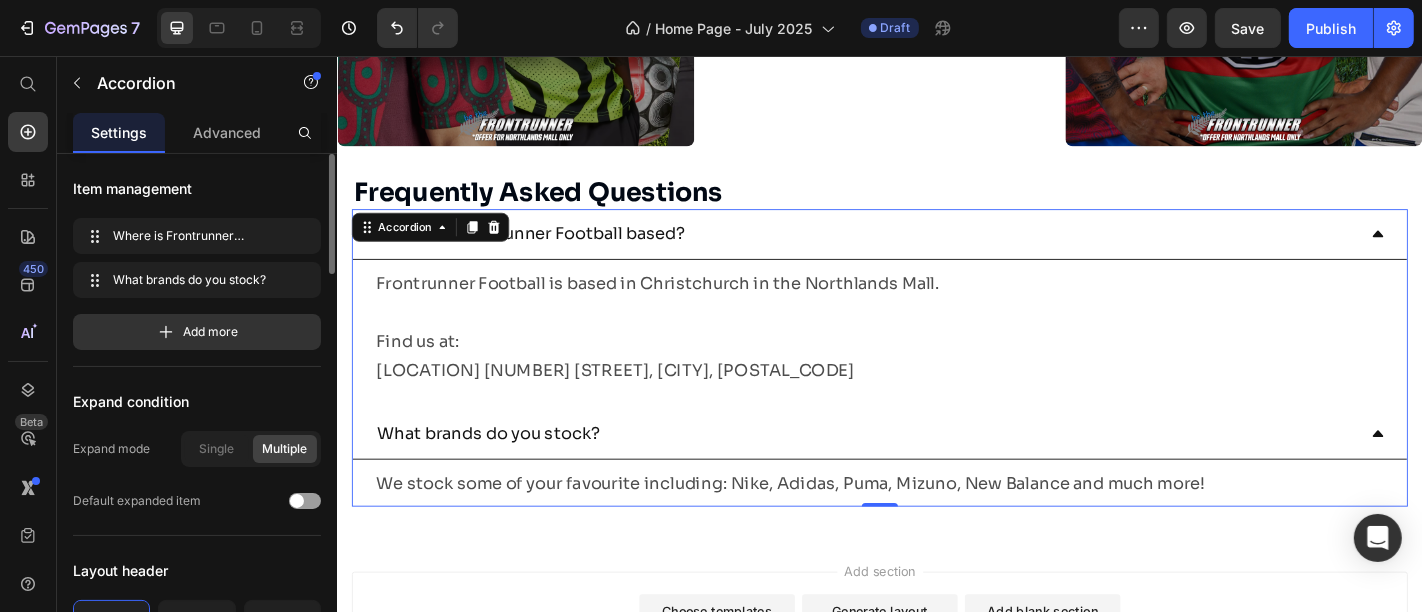 scroll, scrollTop: 2988, scrollLeft: 0, axis: vertical 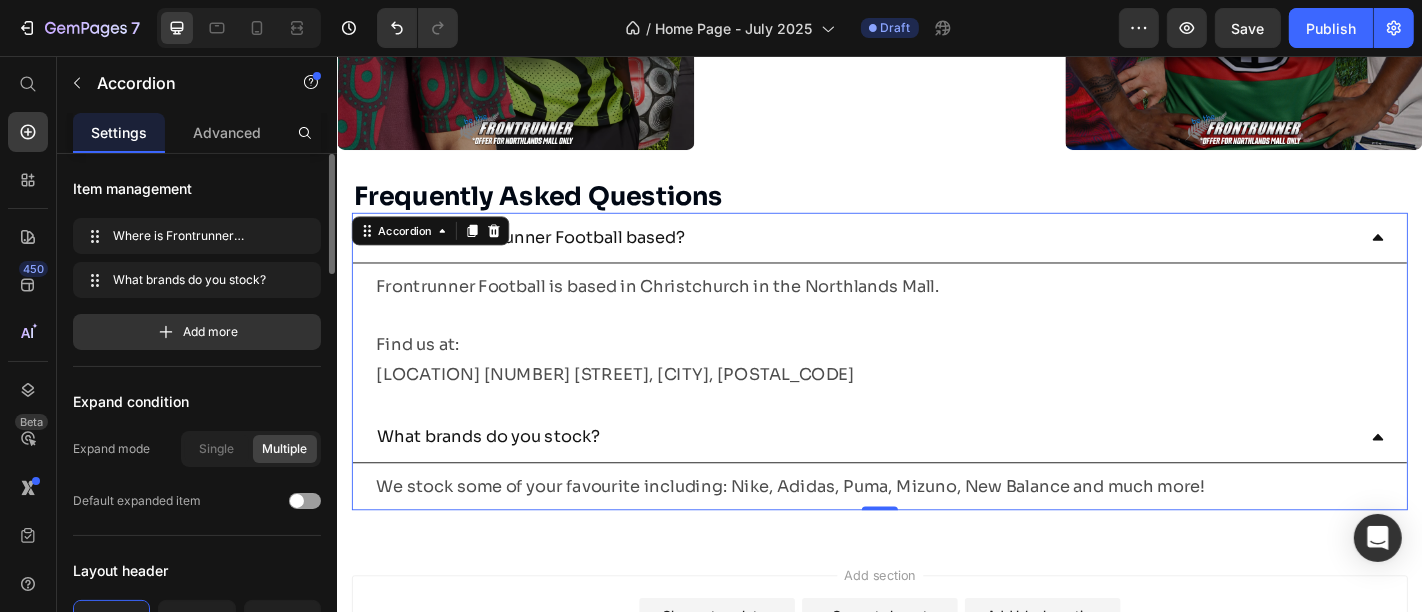 click on "What brands do you stock?" at bounding box center [936, 477] 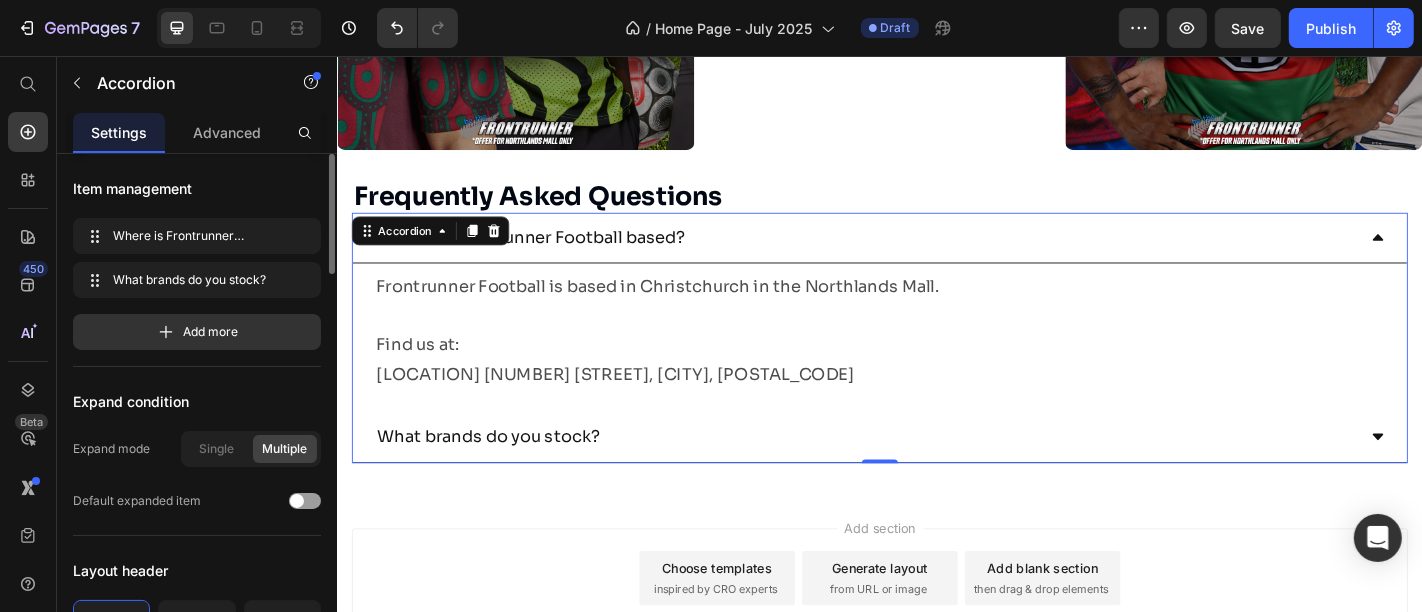 click 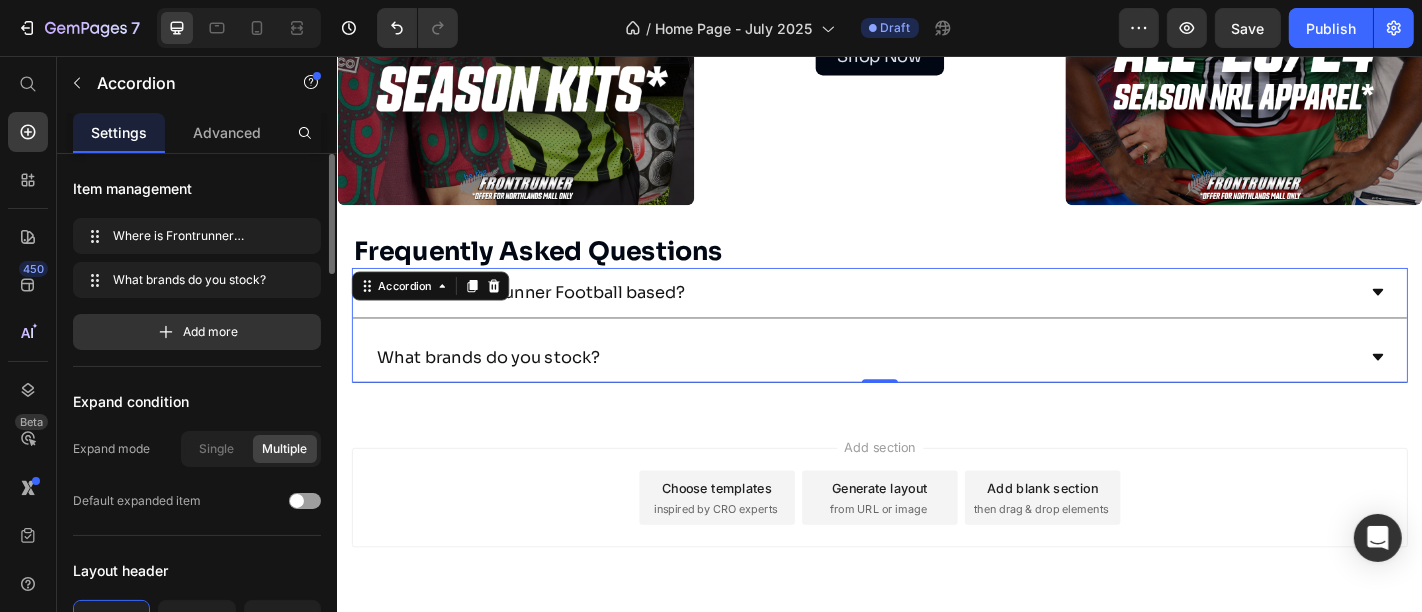 scroll, scrollTop: 2614, scrollLeft: 0, axis: vertical 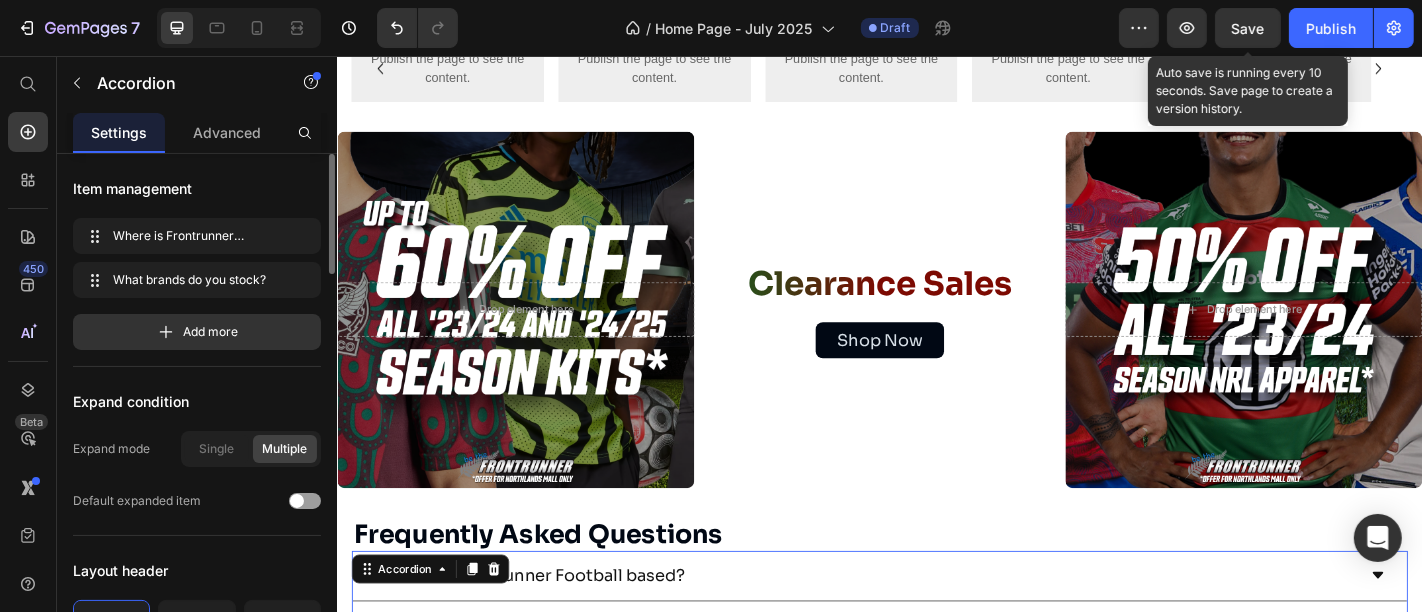 click on "Save" at bounding box center [1248, 28] 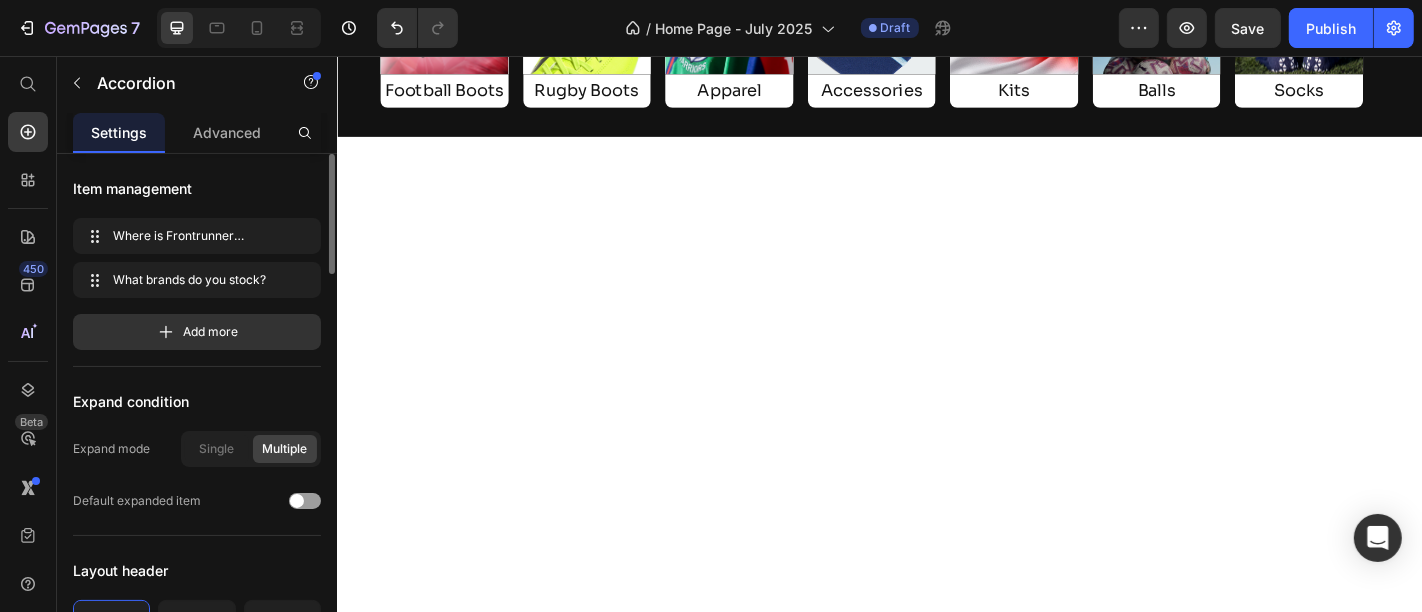 scroll, scrollTop: 679, scrollLeft: 0, axis: vertical 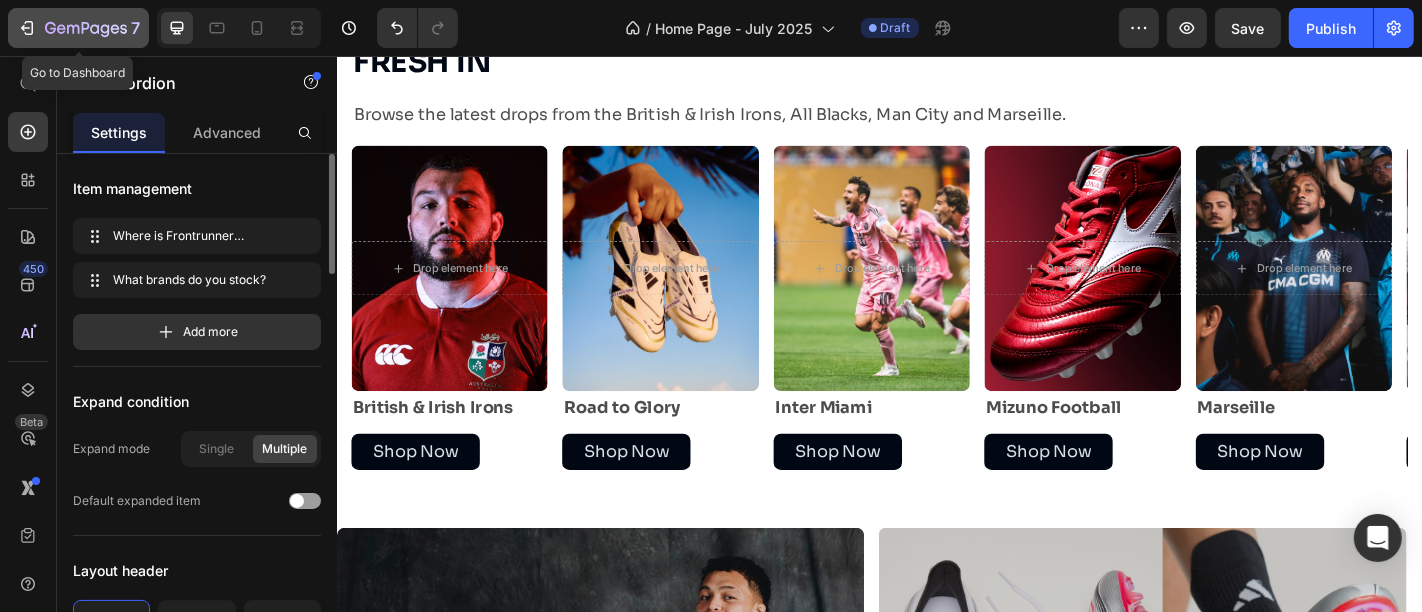 click on "7" 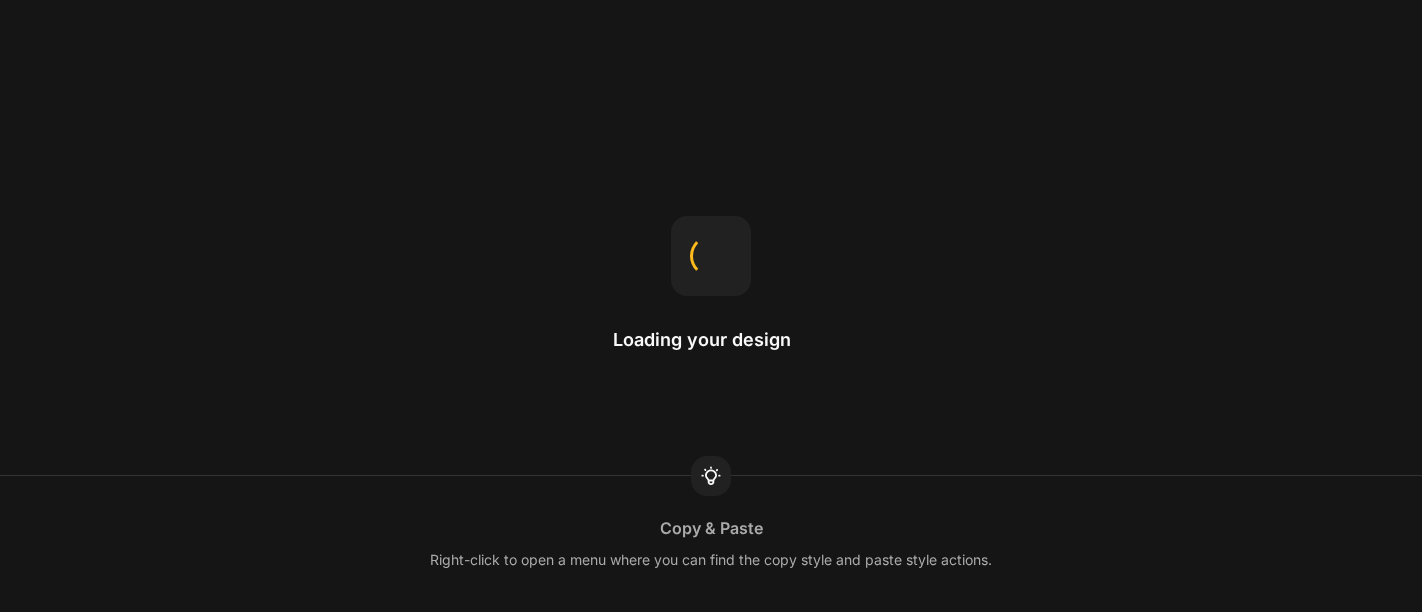 scroll, scrollTop: 0, scrollLeft: 0, axis: both 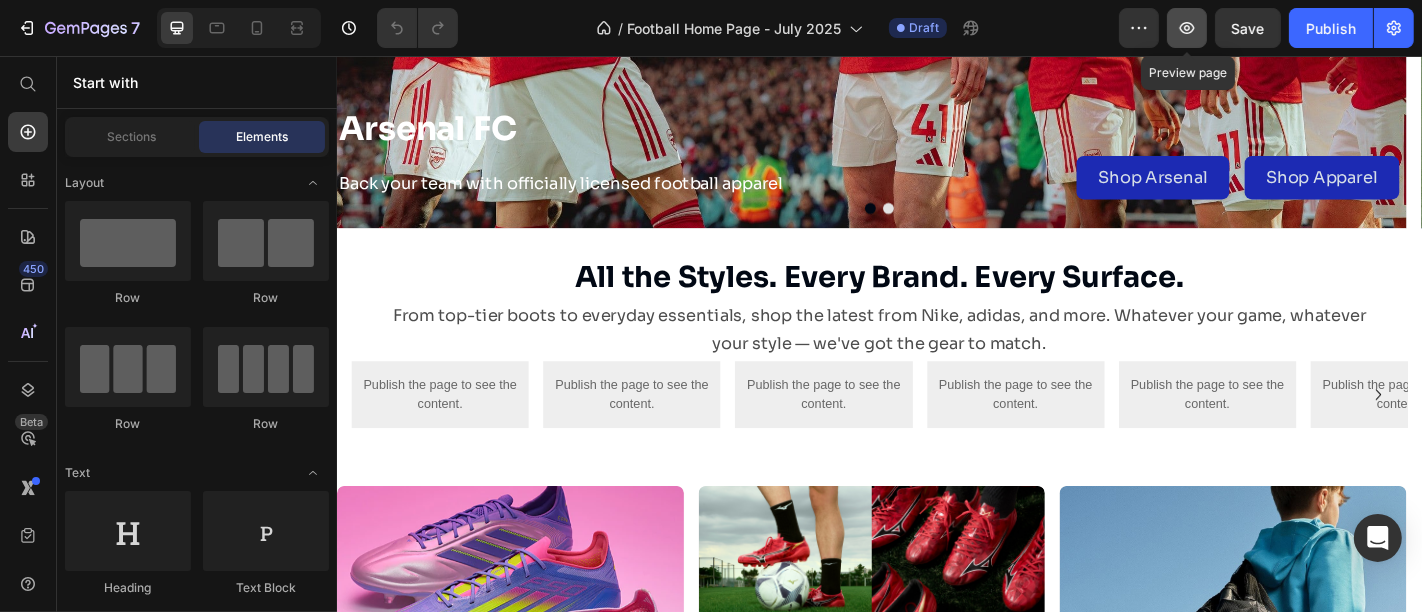 click 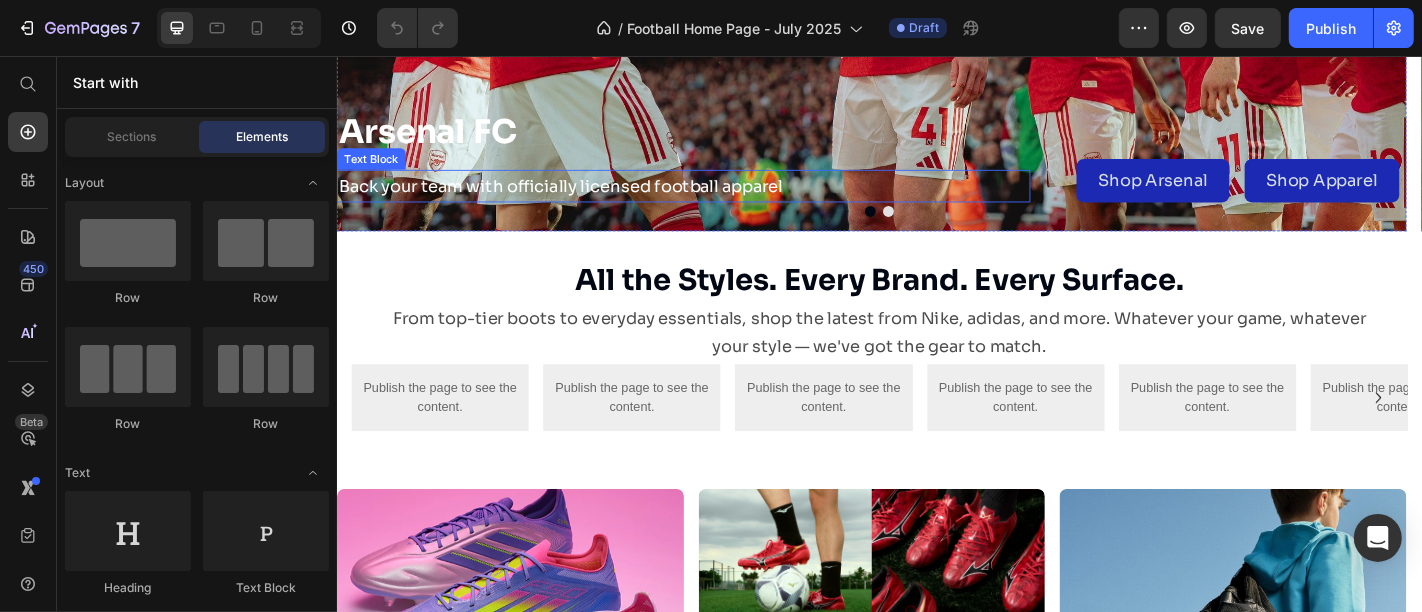 scroll, scrollTop: 162, scrollLeft: 0, axis: vertical 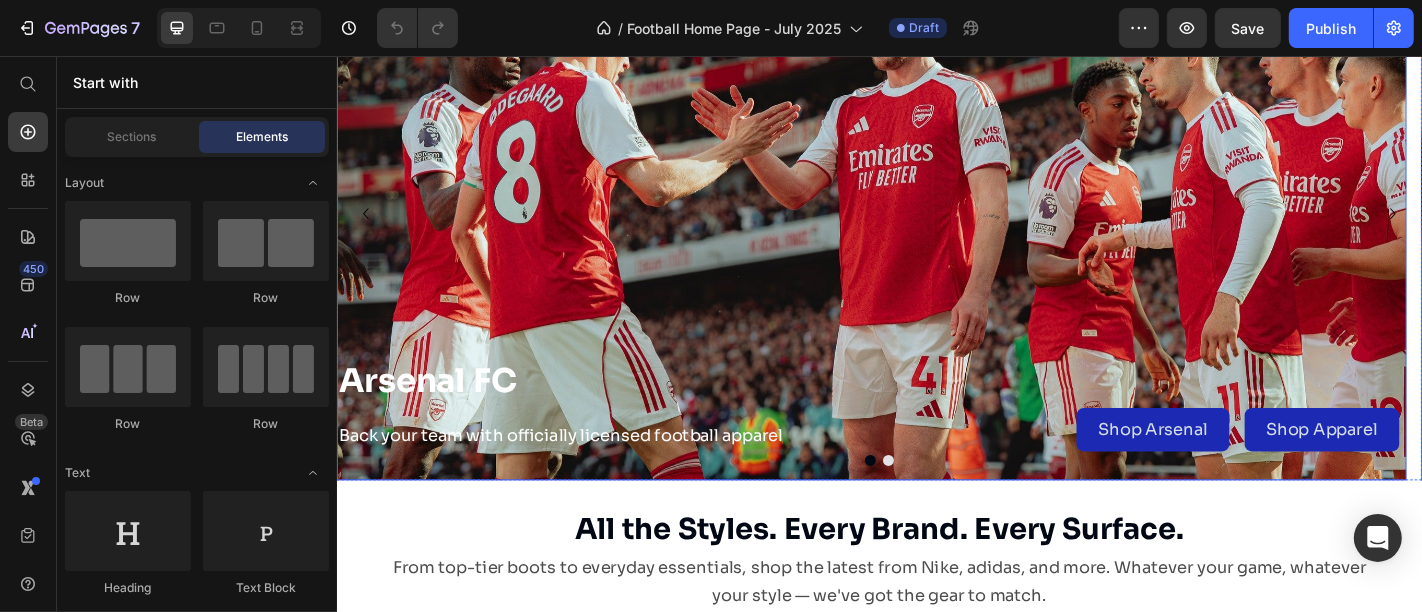 click at bounding box center (927, 229) 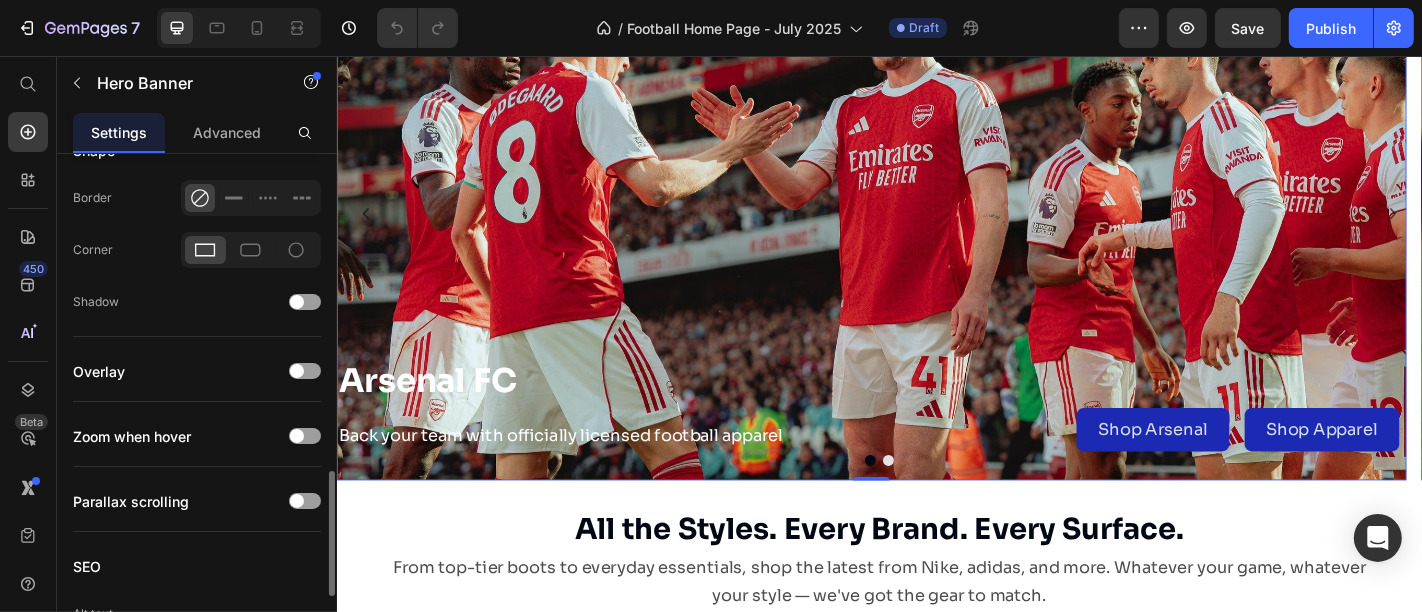 scroll, scrollTop: 1328, scrollLeft: 0, axis: vertical 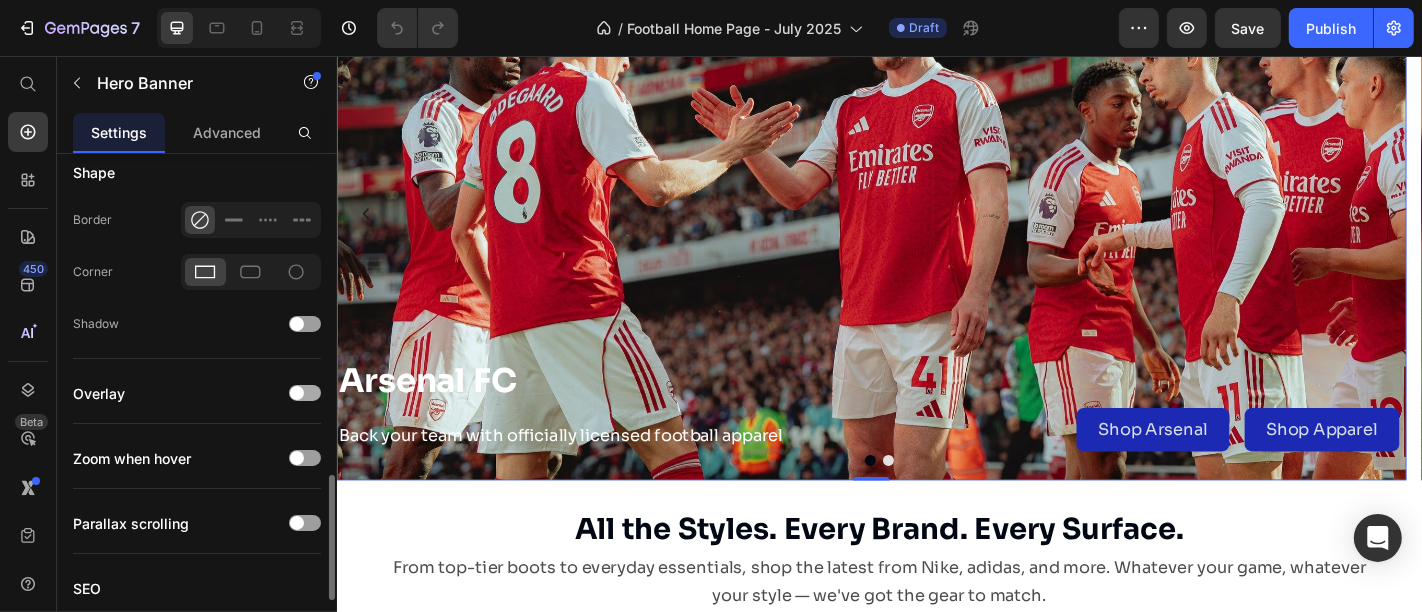 click at bounding box center [305, 393] 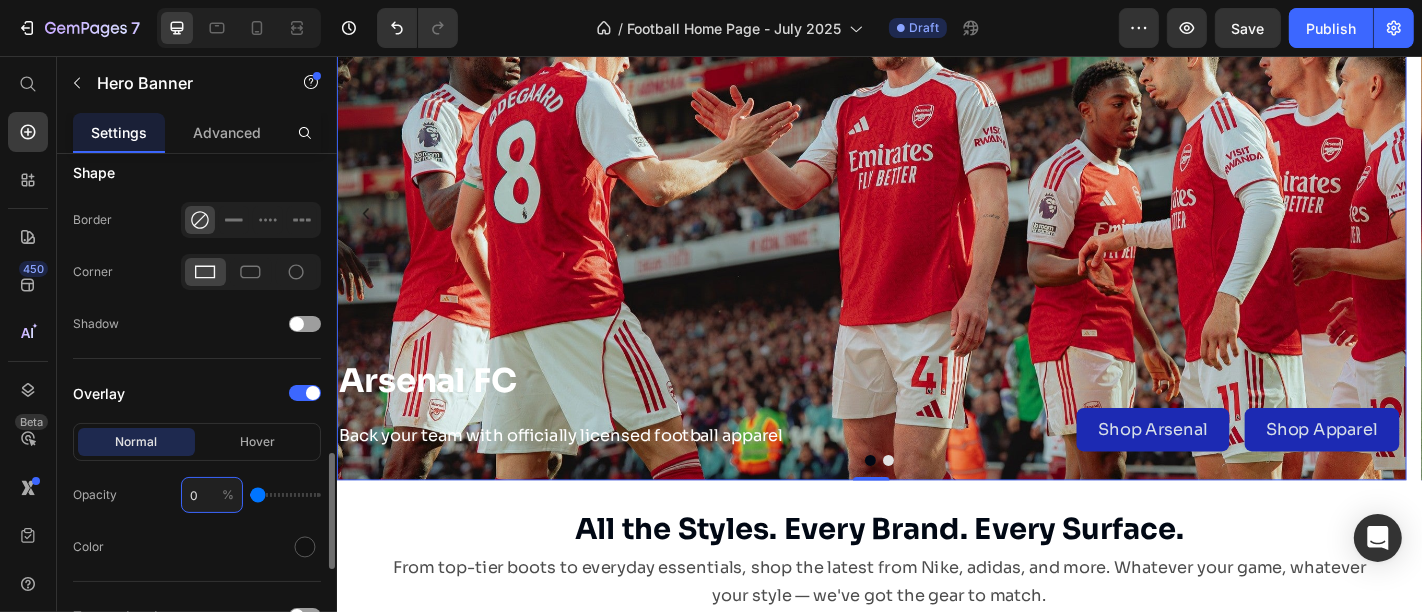 click on "0" at bounding box center [212, 495] 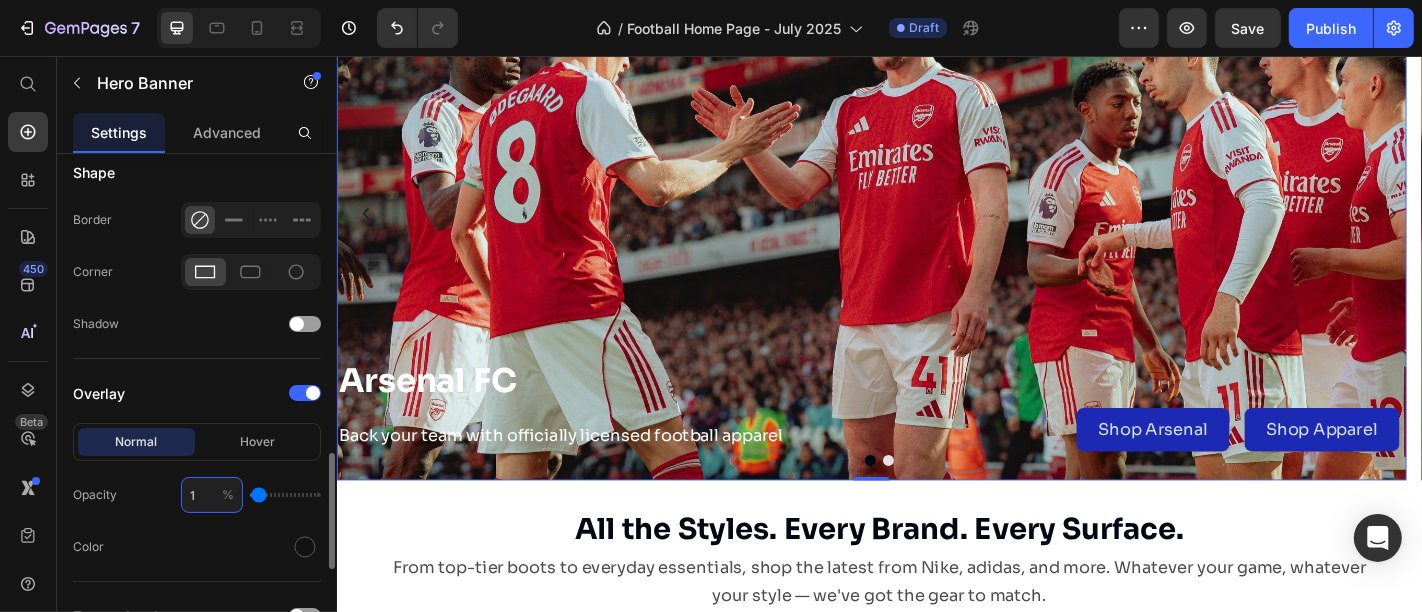 type on "15" 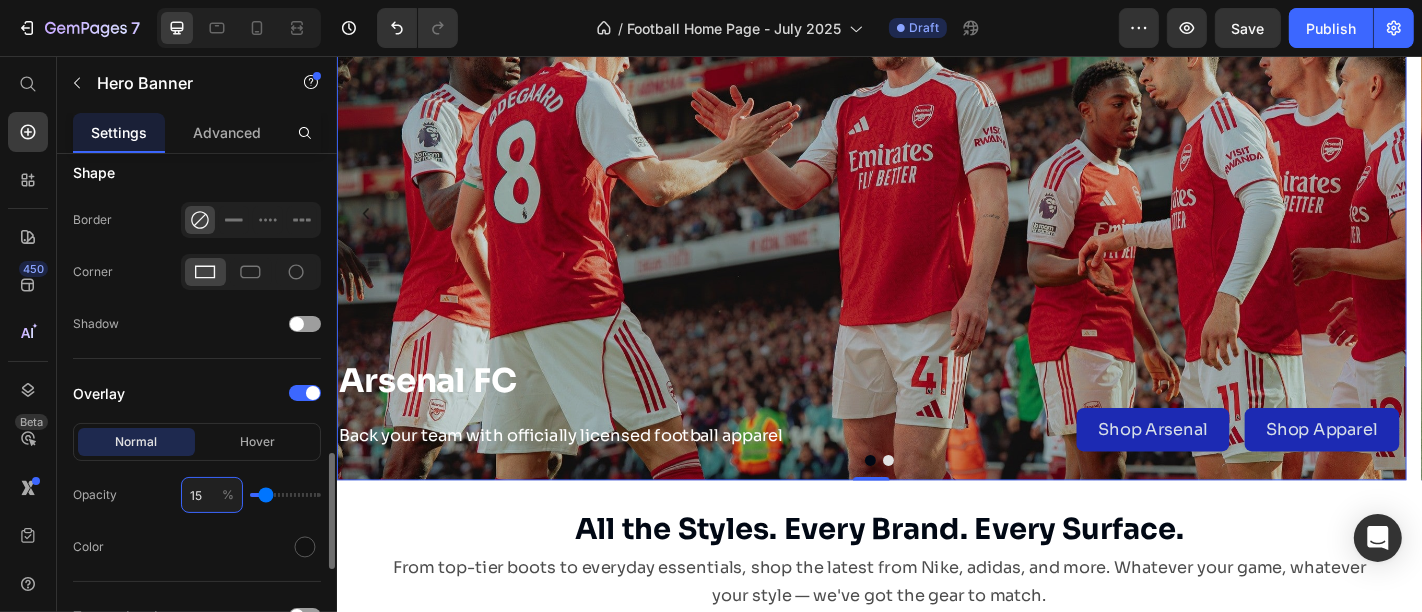 type on "15" 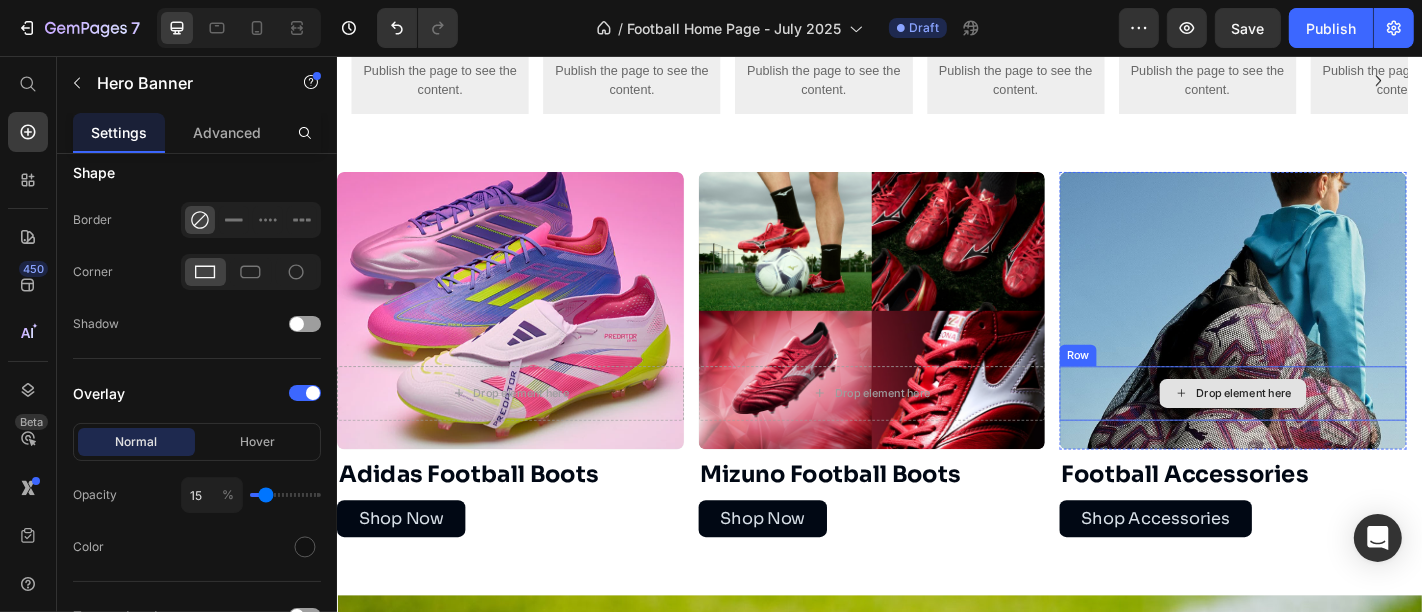 scroll, scrollTop: 877, scrollLeft: 0, axis: vertical 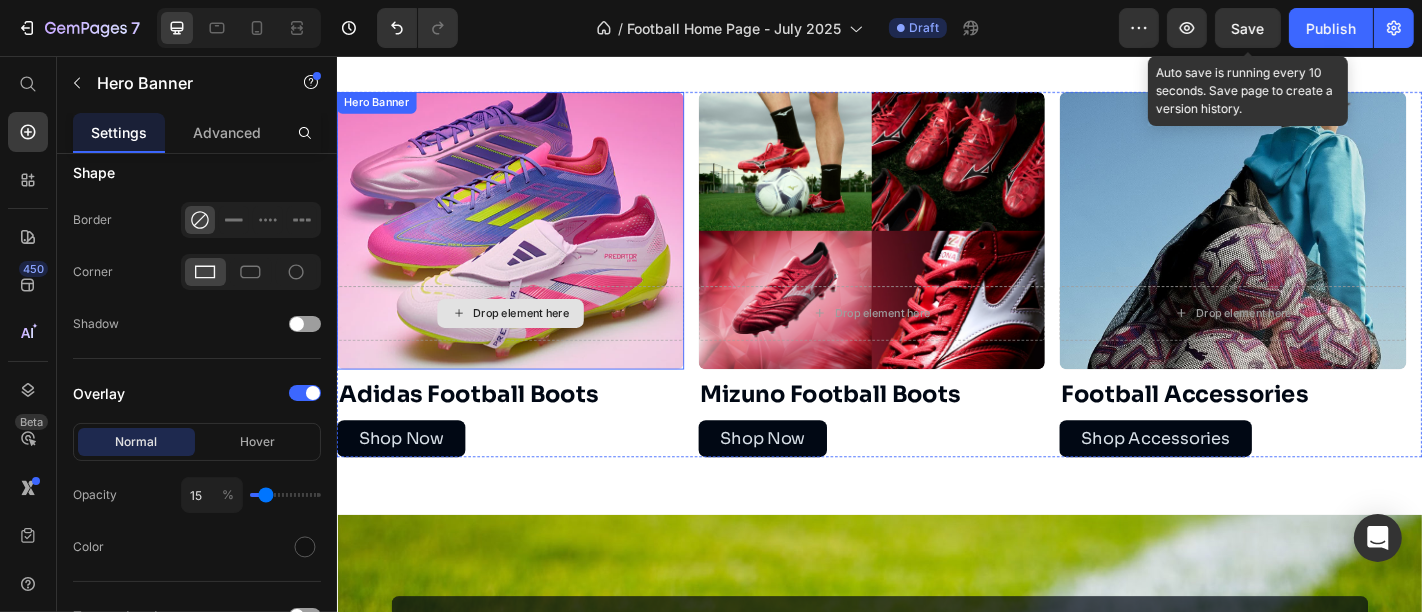 drag, startPoint x: 549, startPoint y: 318, endPoint x: 579, endPoint y: 268, distance: 58.30952 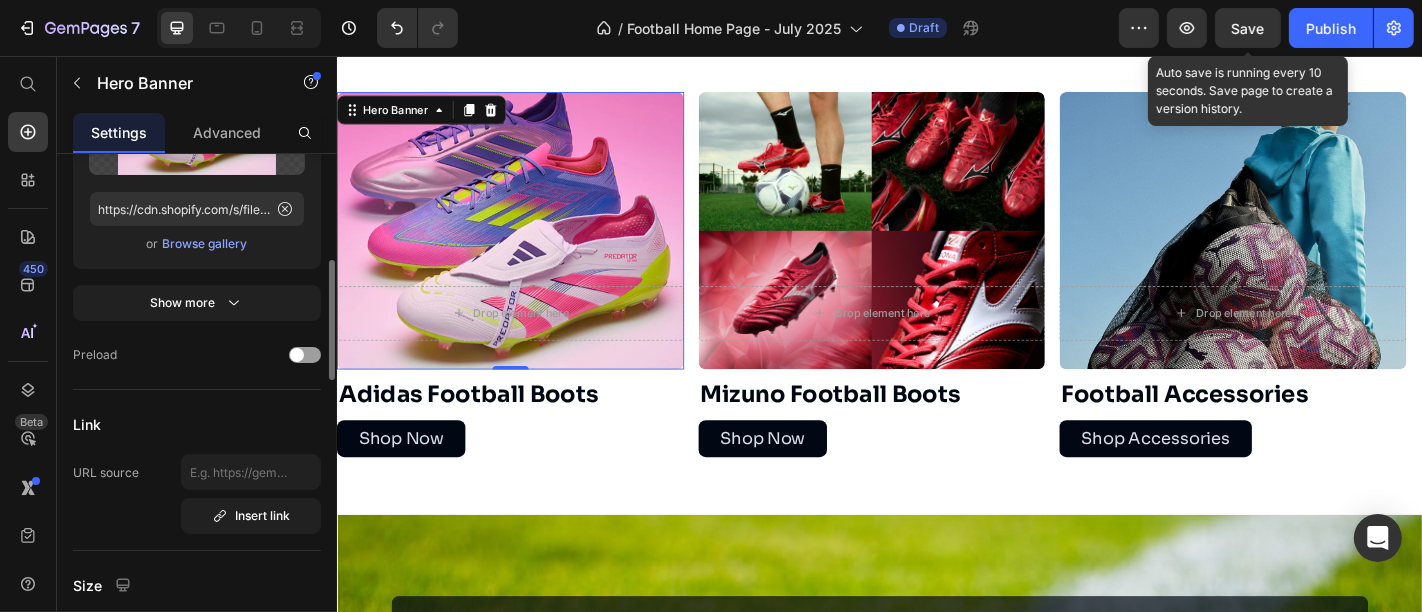 scroll, scrollTop: 345, scrollLeft: 0, axis: vertical 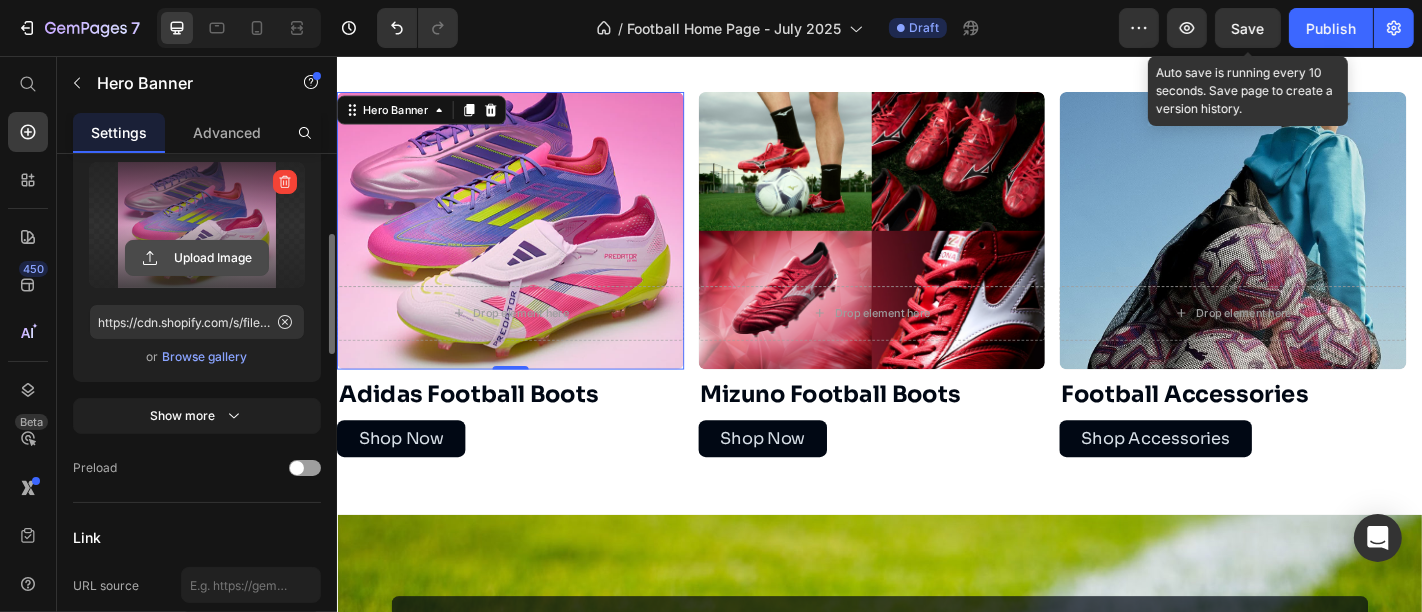 click 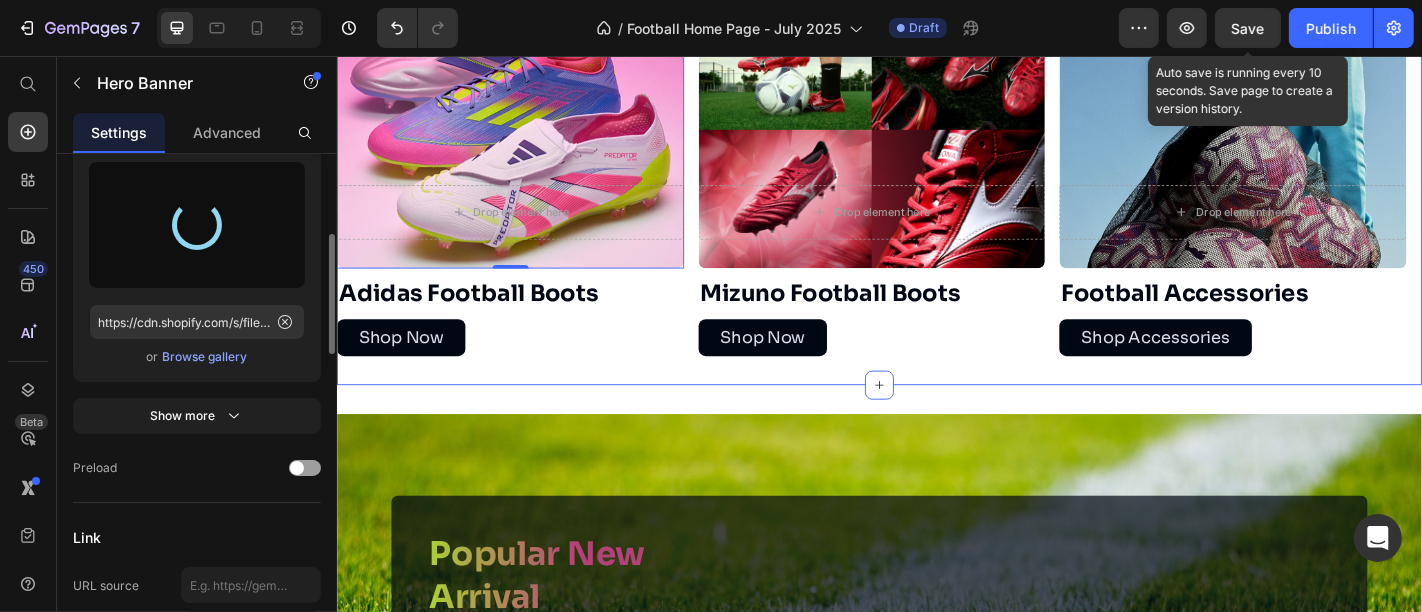 scroll, scrollTop: 883, scrollLeft: 0, axis: vertical 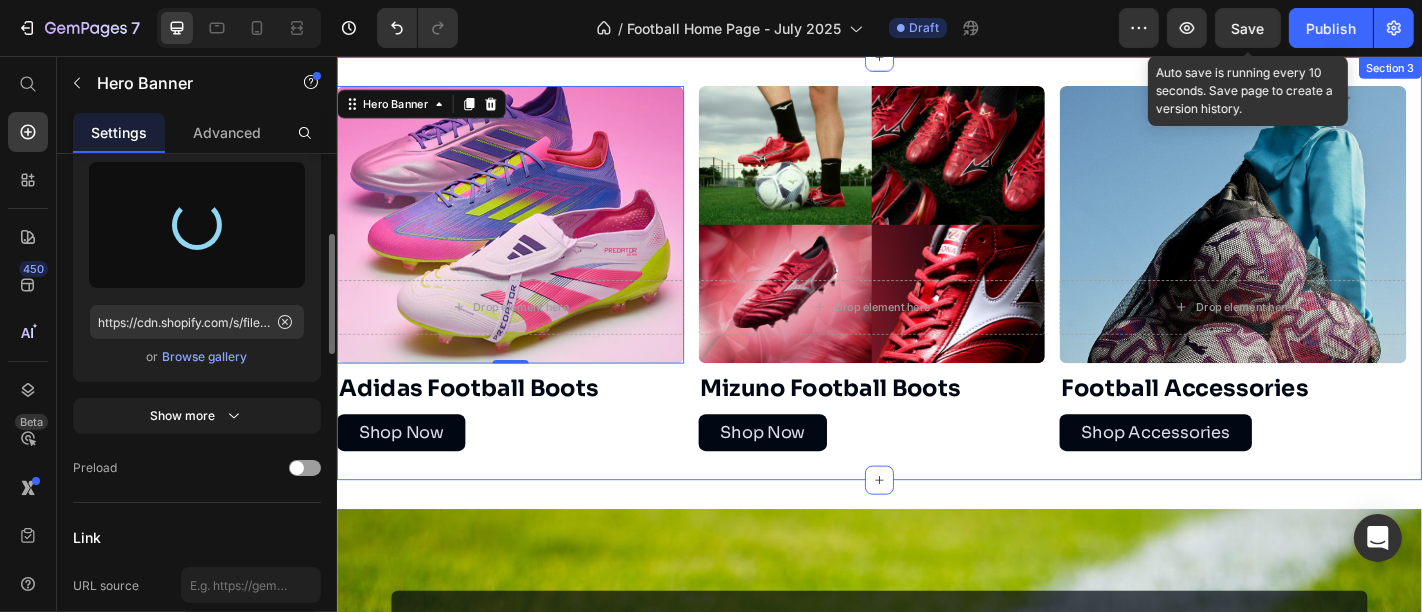 type on "https://cdn.shopify.com/s/files/1/0355/7441/5495/files/gempages_491124925839442978-454b1eef-44c9-4e41-bacf-44d242b9cd7f.jpg" 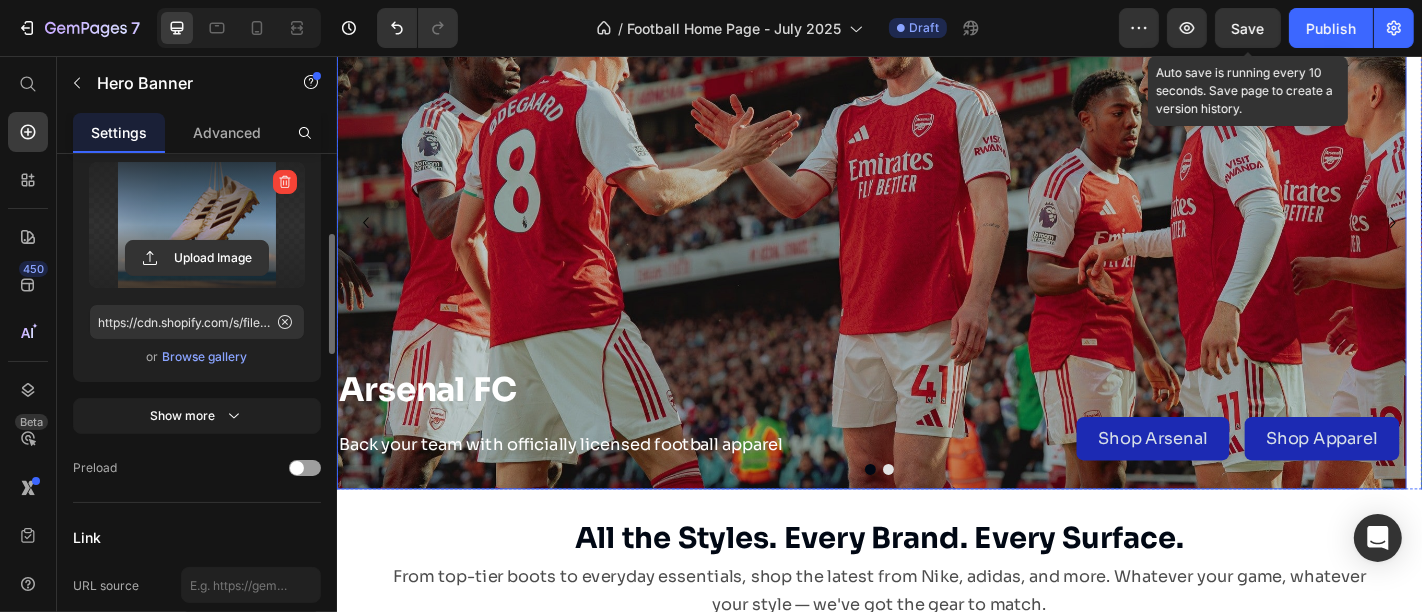 scroll, scrollTop: 153, scrollLeft: 0, axis: vertical 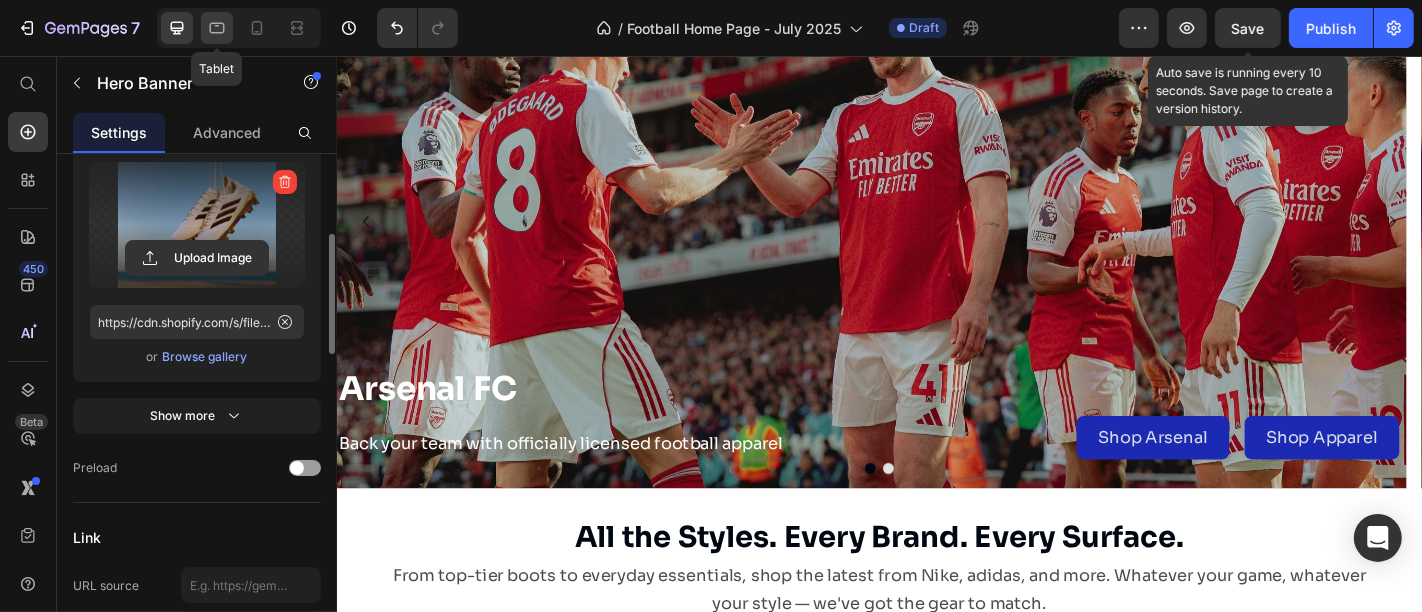 drag, startPoint x: 229, startPoint y: 27, endPoint x: 188, endPoint y: 270, distance: 246.43457 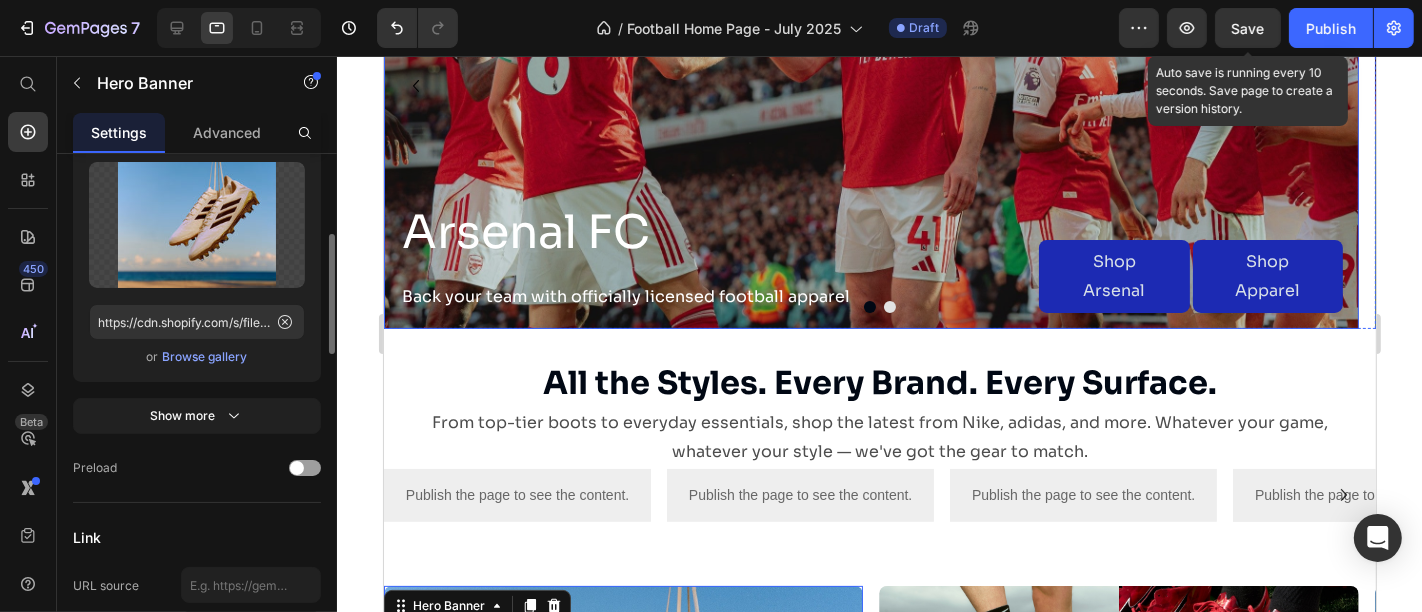 scroll, scrollTop: 244, scrollLeft: 0, axis: vertical 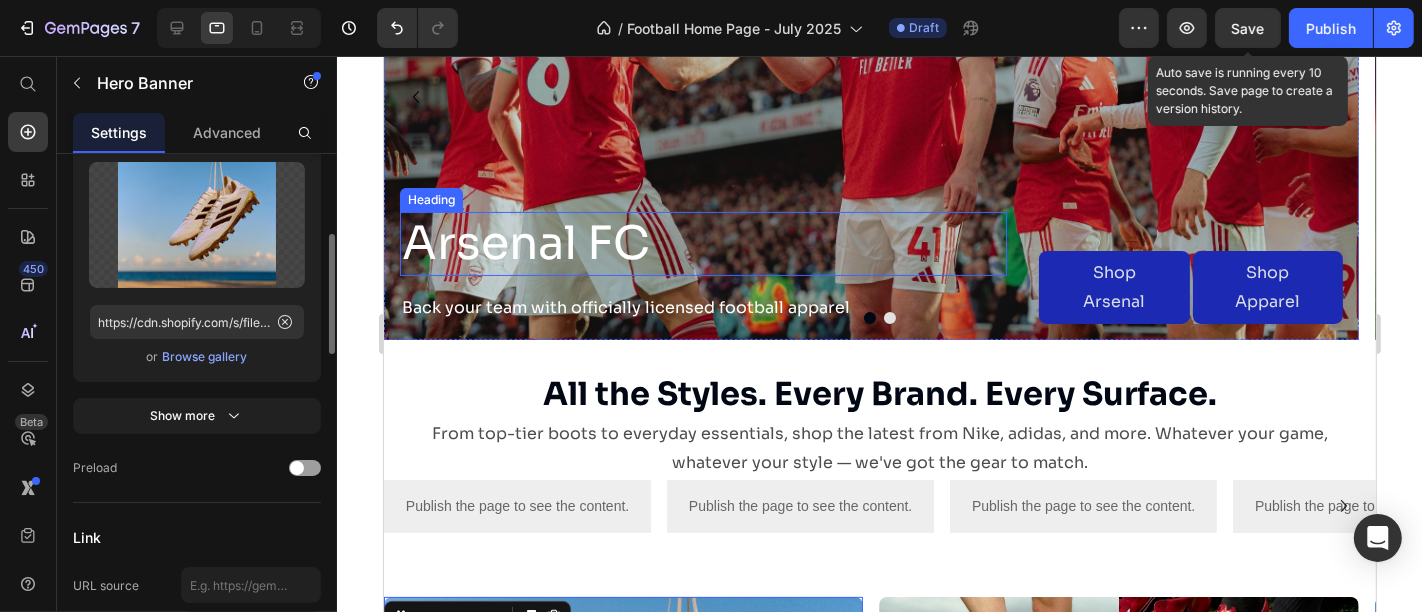 click on "Arsenal FC" at bounding box center [702, 243] 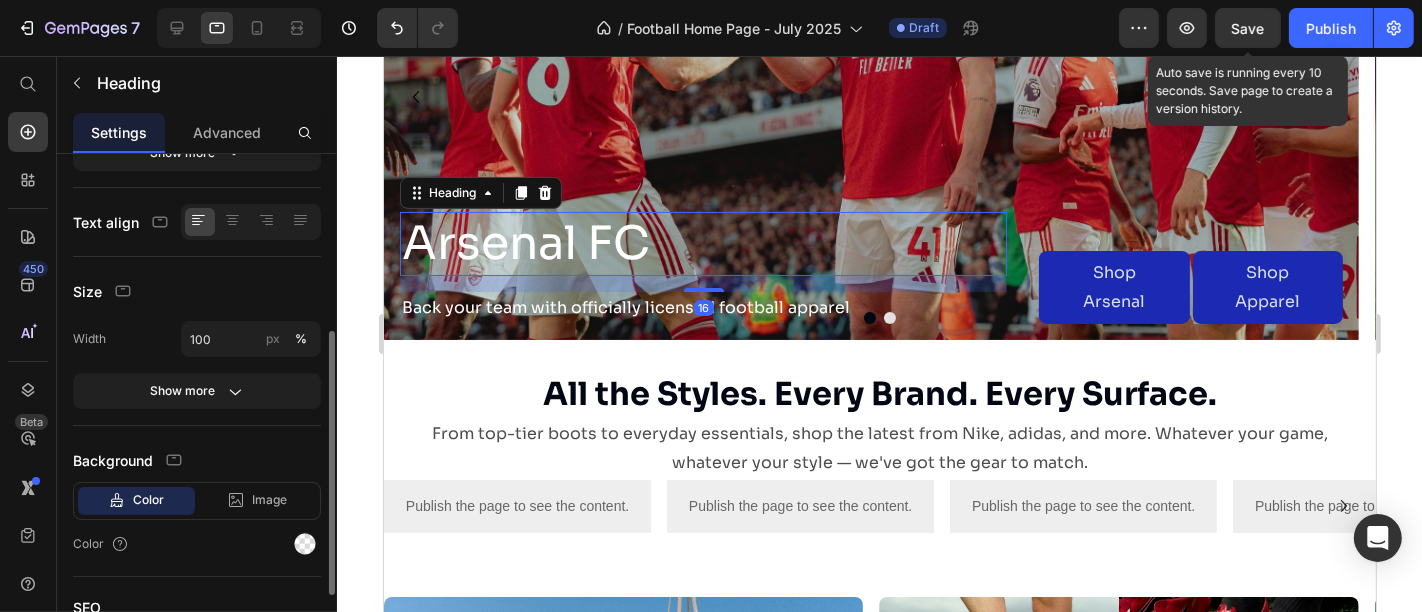 scroll, scrollTop: 0, scrollLeft: 0, axis: both 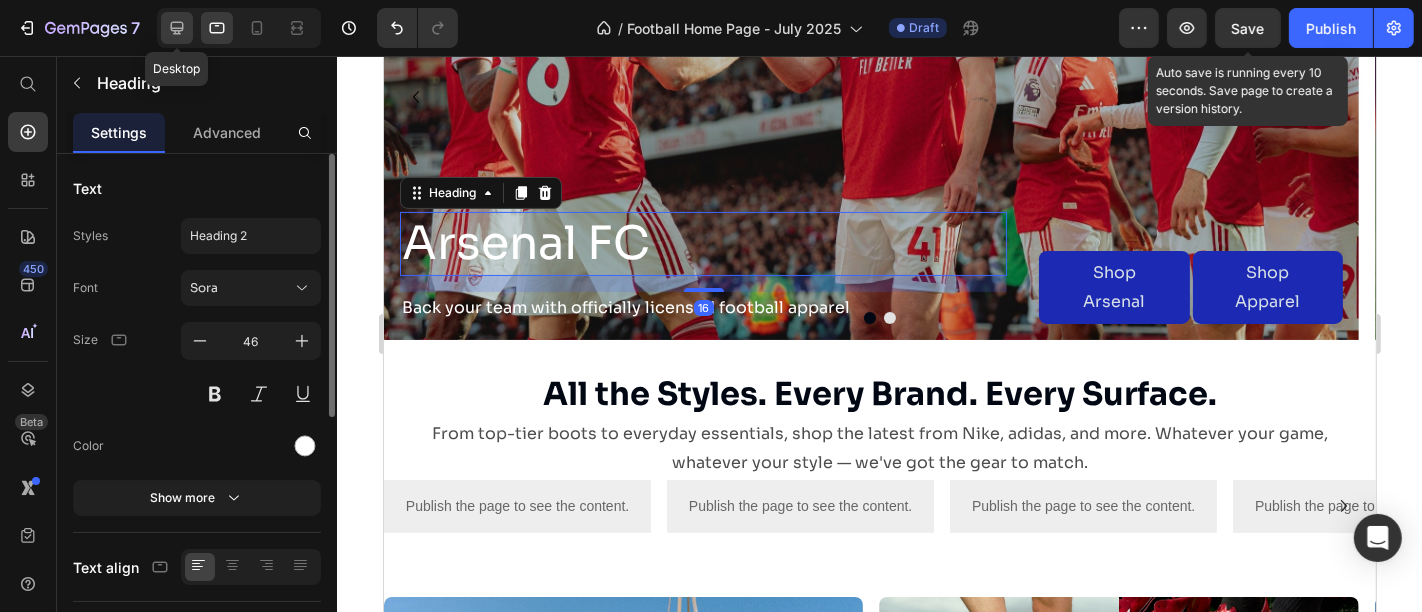 click 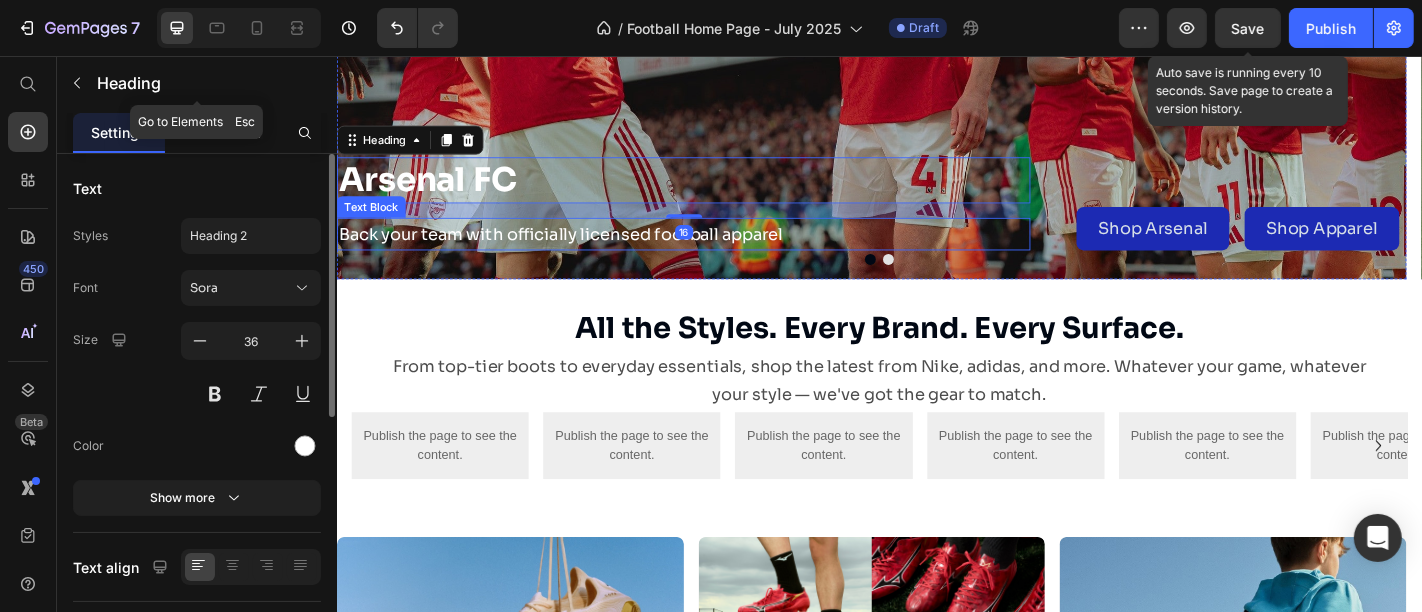 scroll, scrollTop: 427, scrollLeft: 0, axis: vertical 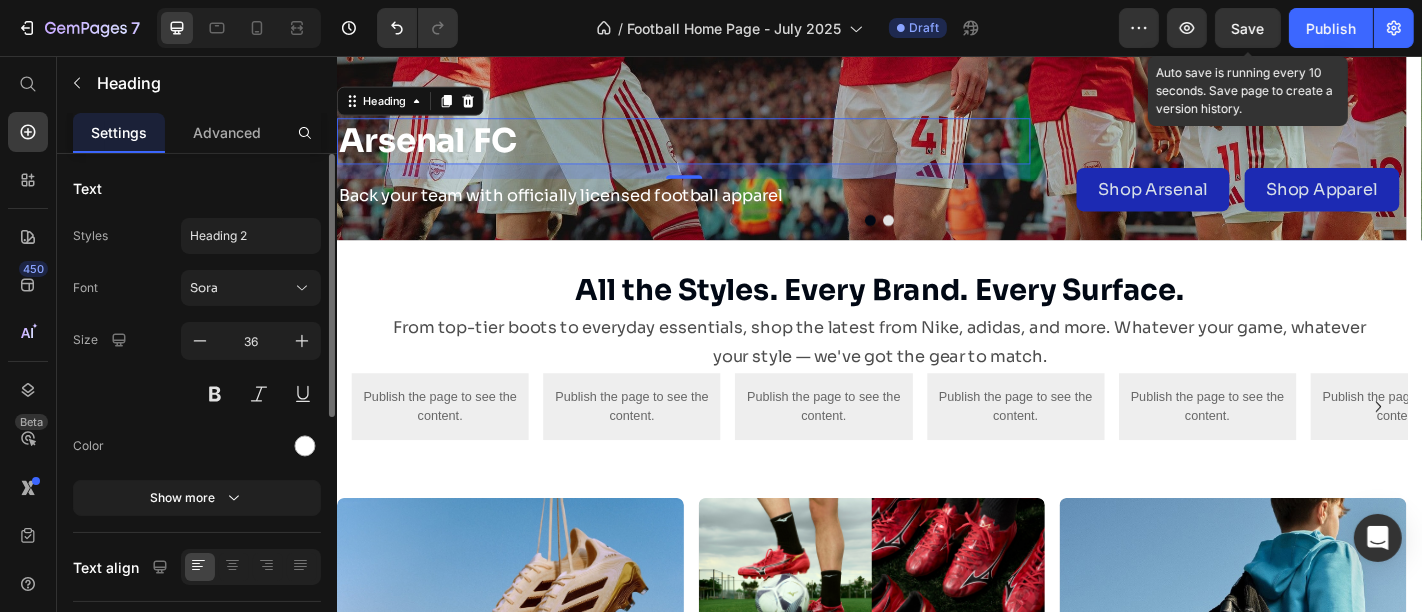 click on "Arsenal FC" at bounding box center [719, 150] 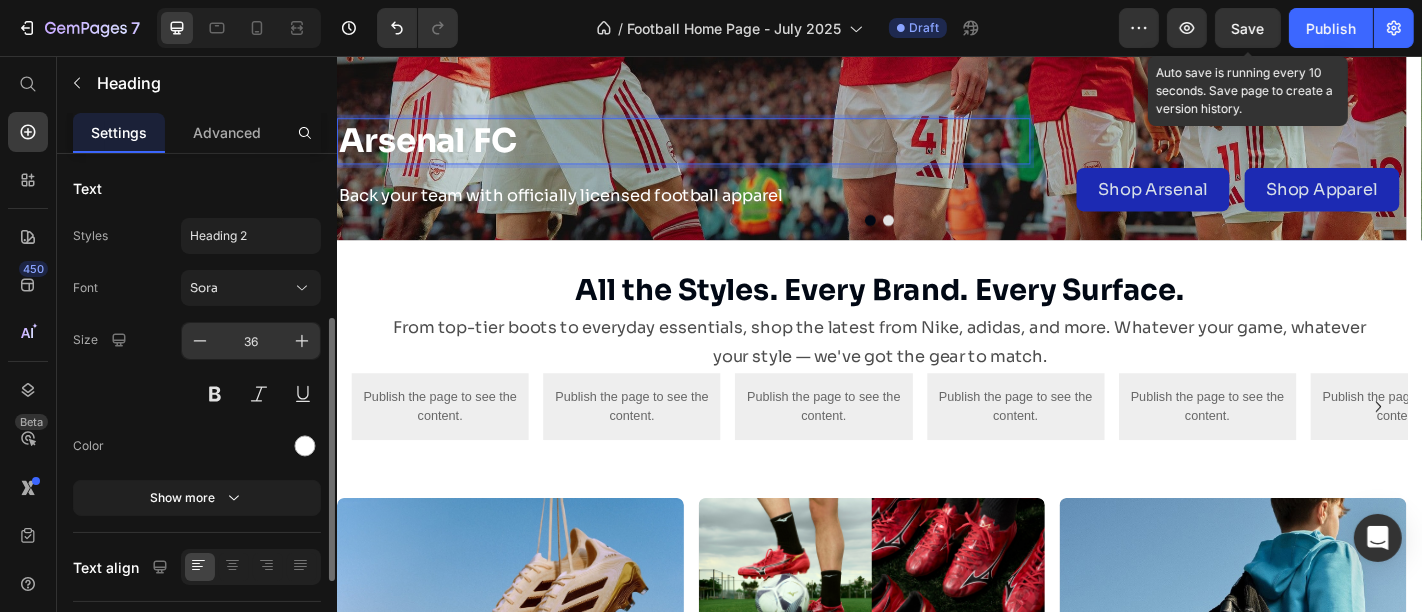 scroll, scrollTop: 209, scrollLeft: 0, axis: vertical 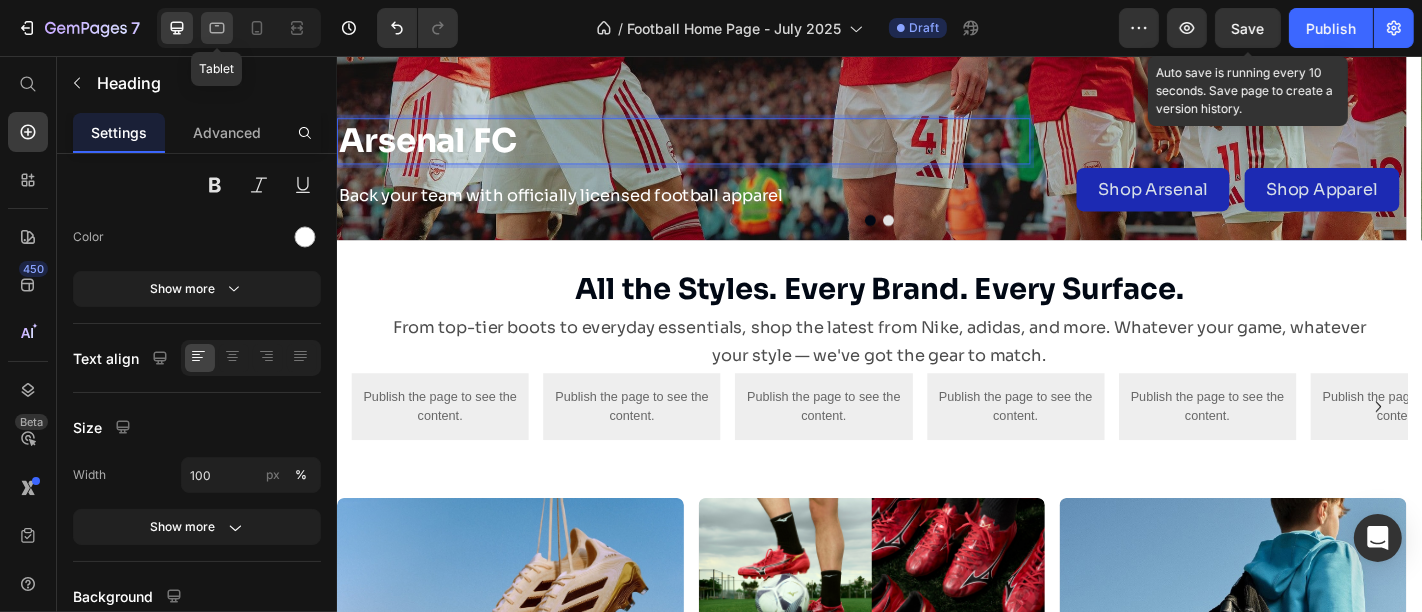 click 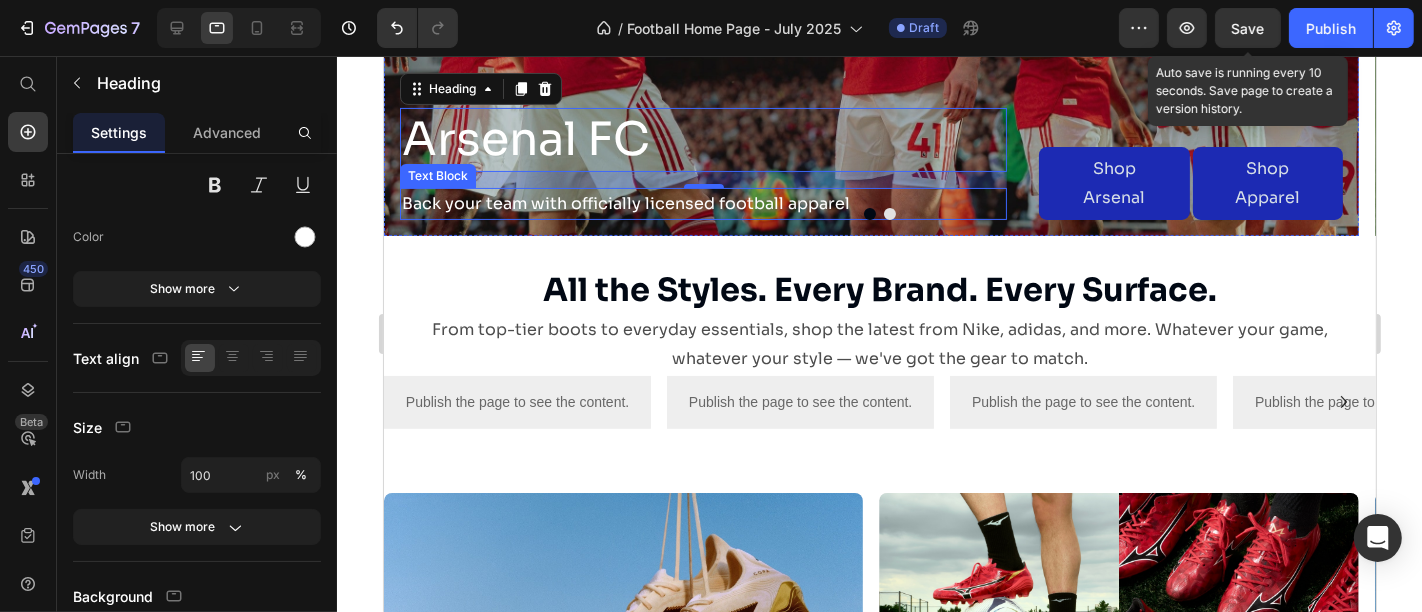 scroll, scrollTop: 329, scrollLeft: 0, axis: vertical 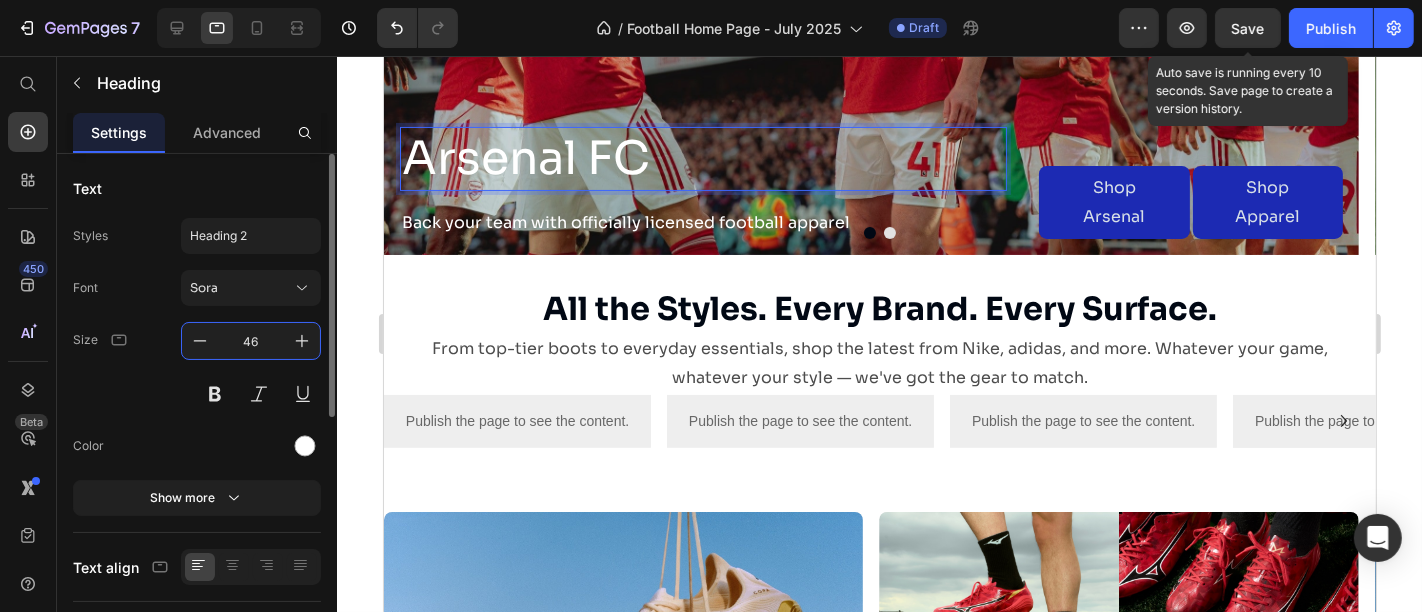 click on "46" at bounding box center [251, 341] 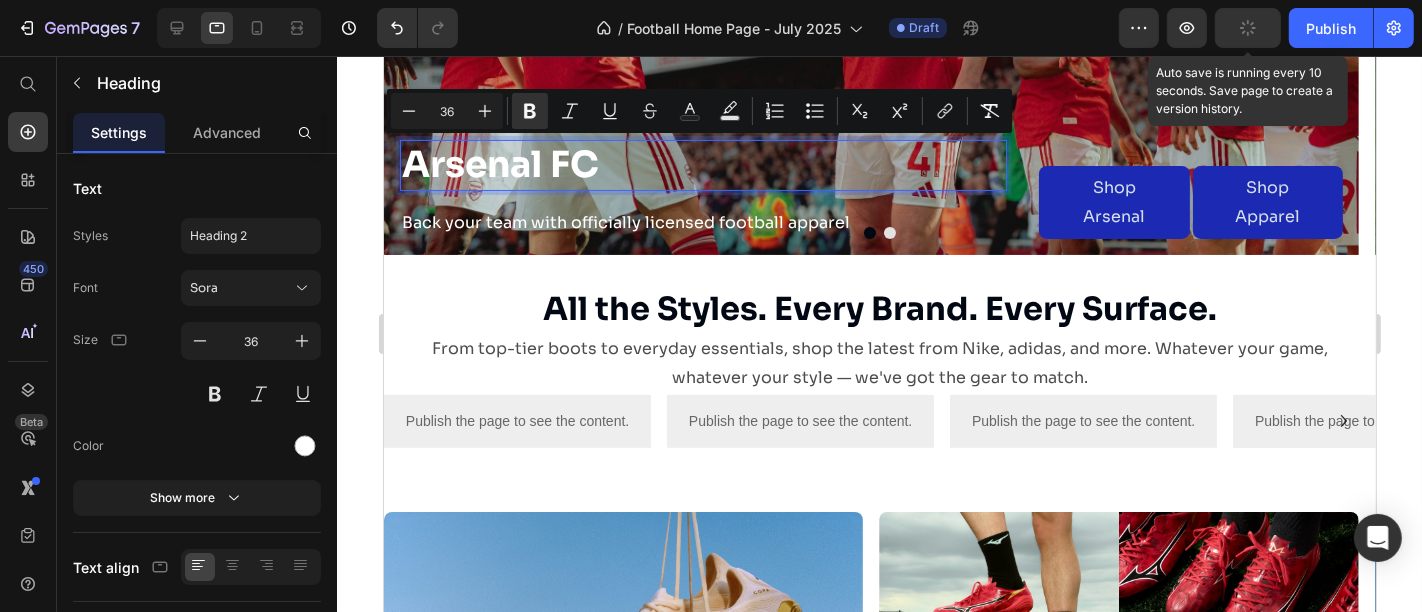 click on "Arsenal FC" at bounding box center (702, 164) 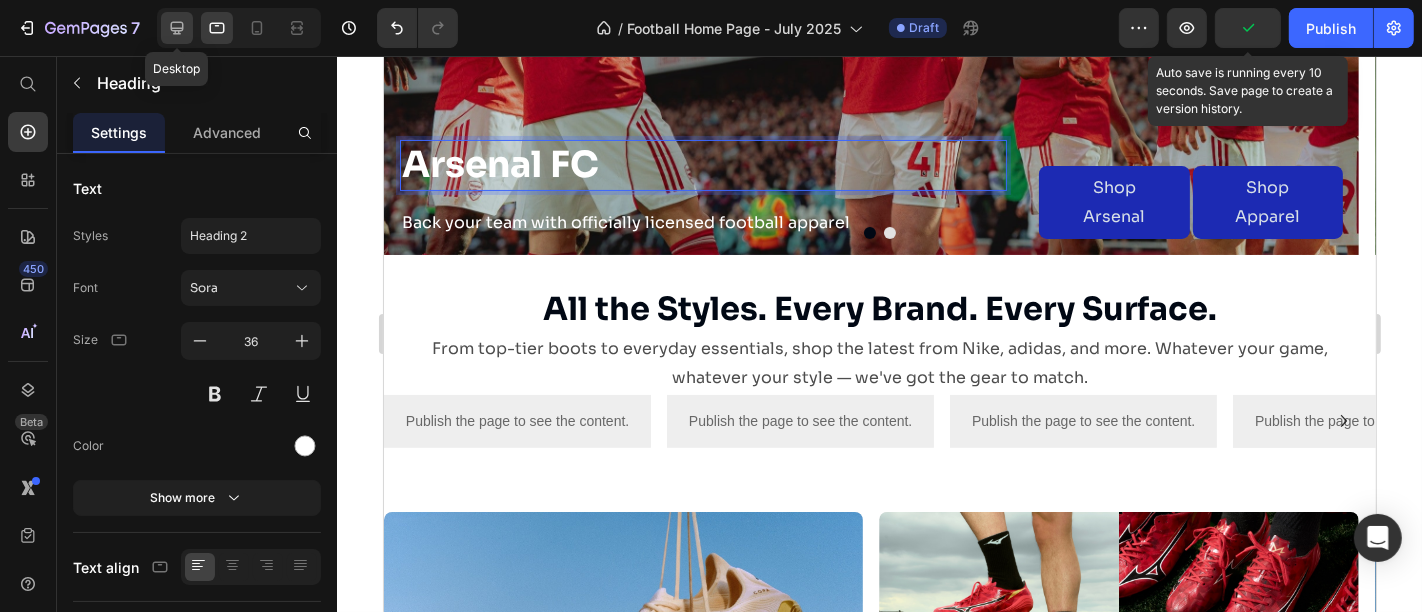 click 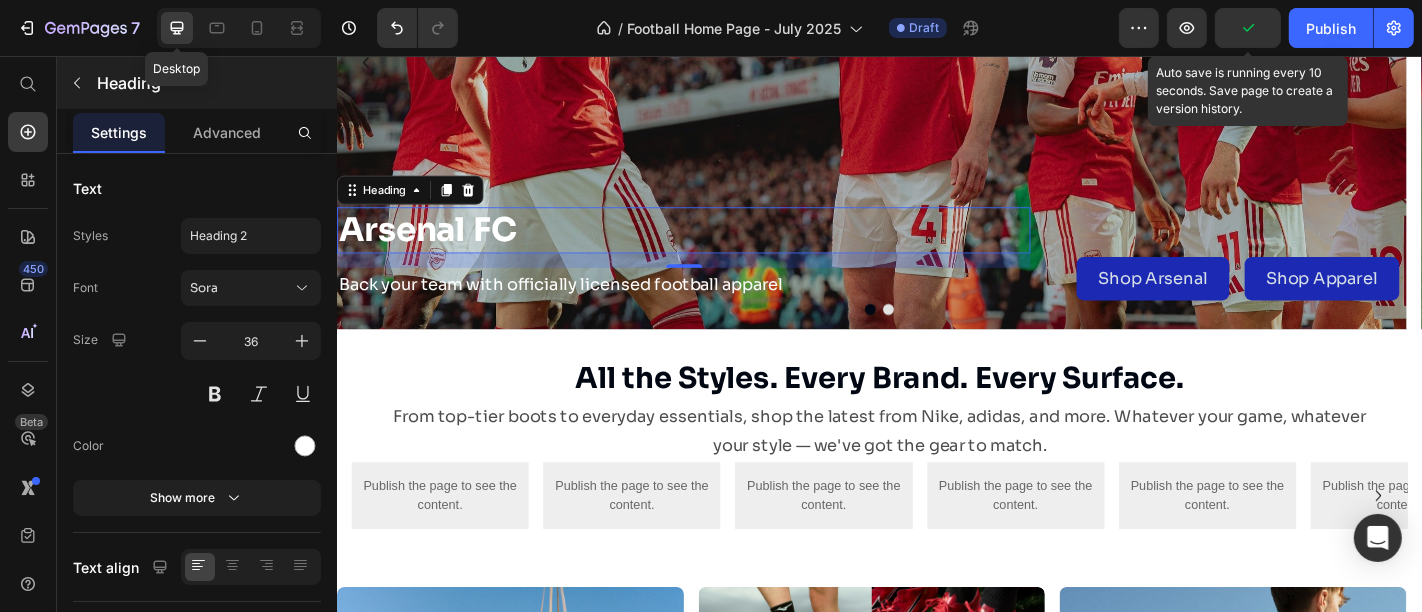 scroll, scrollTop: 427, scrollLeft: 0, axis: vertical 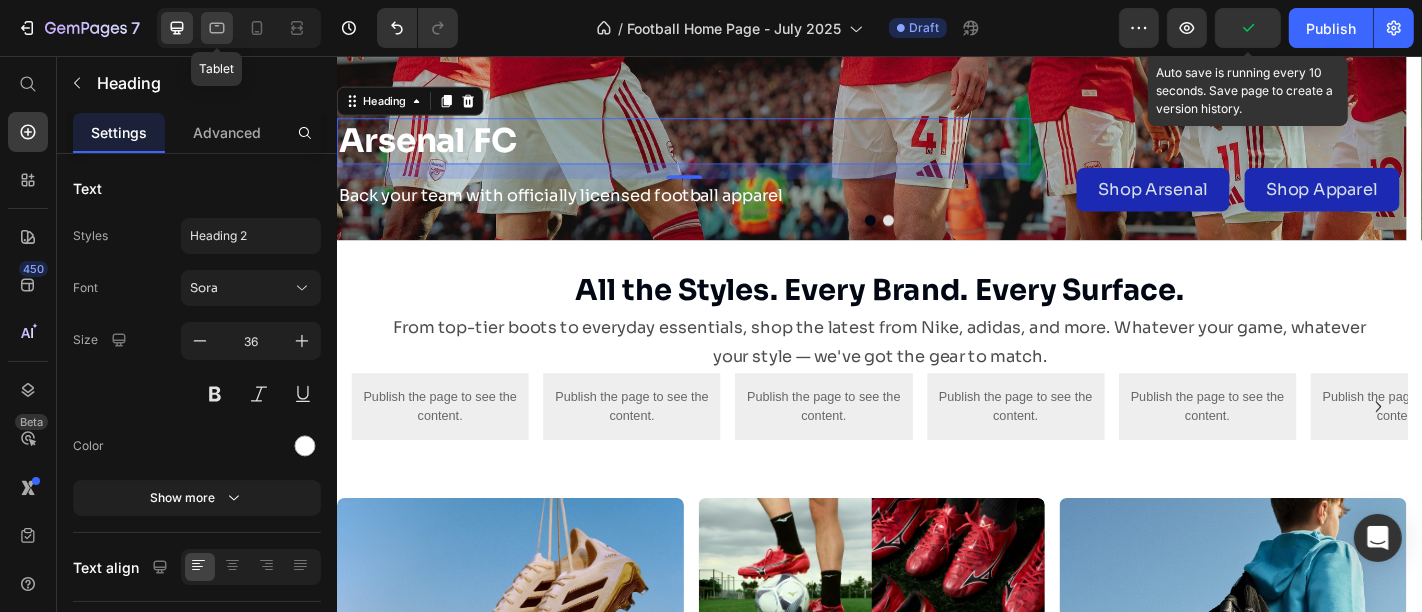 click 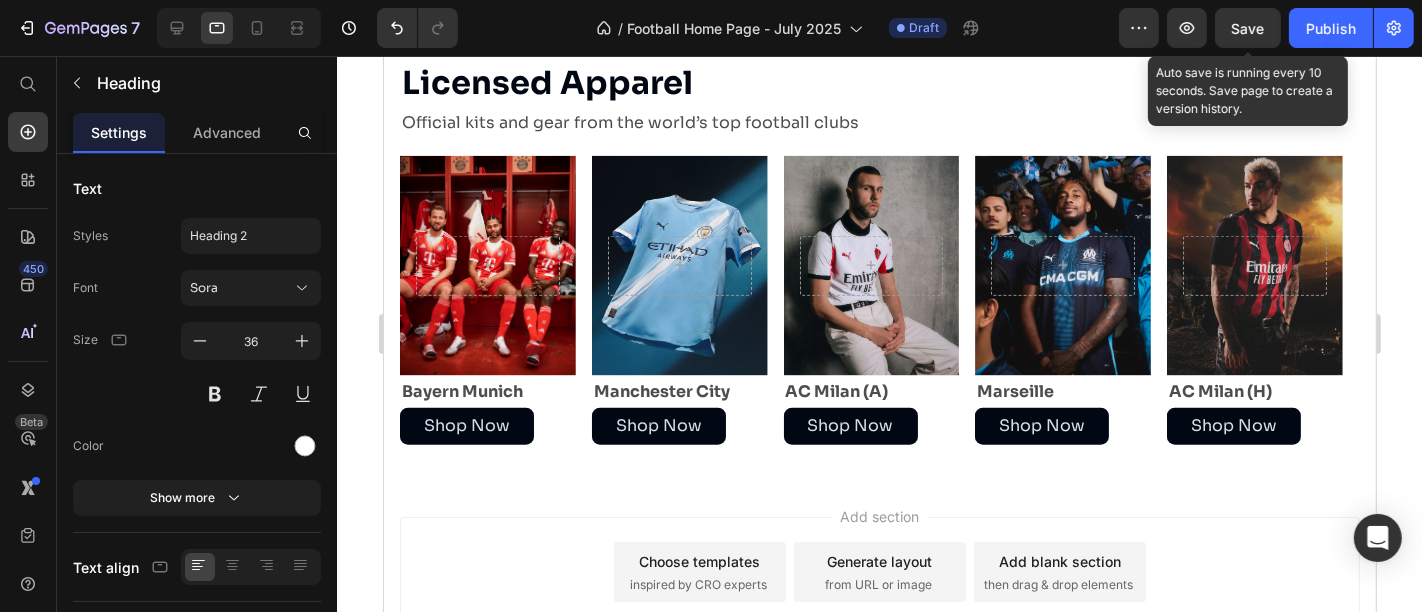 scroll, scrollTop: 1941, scrollLeft: 0, axis: vertical 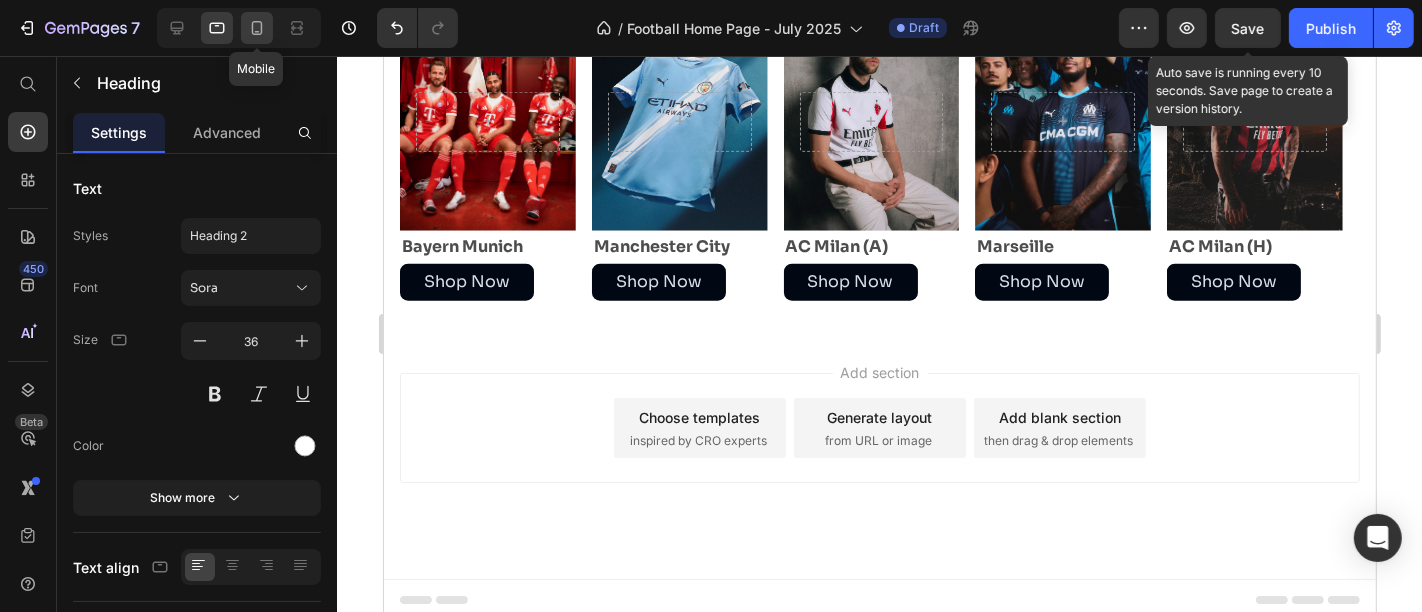 click 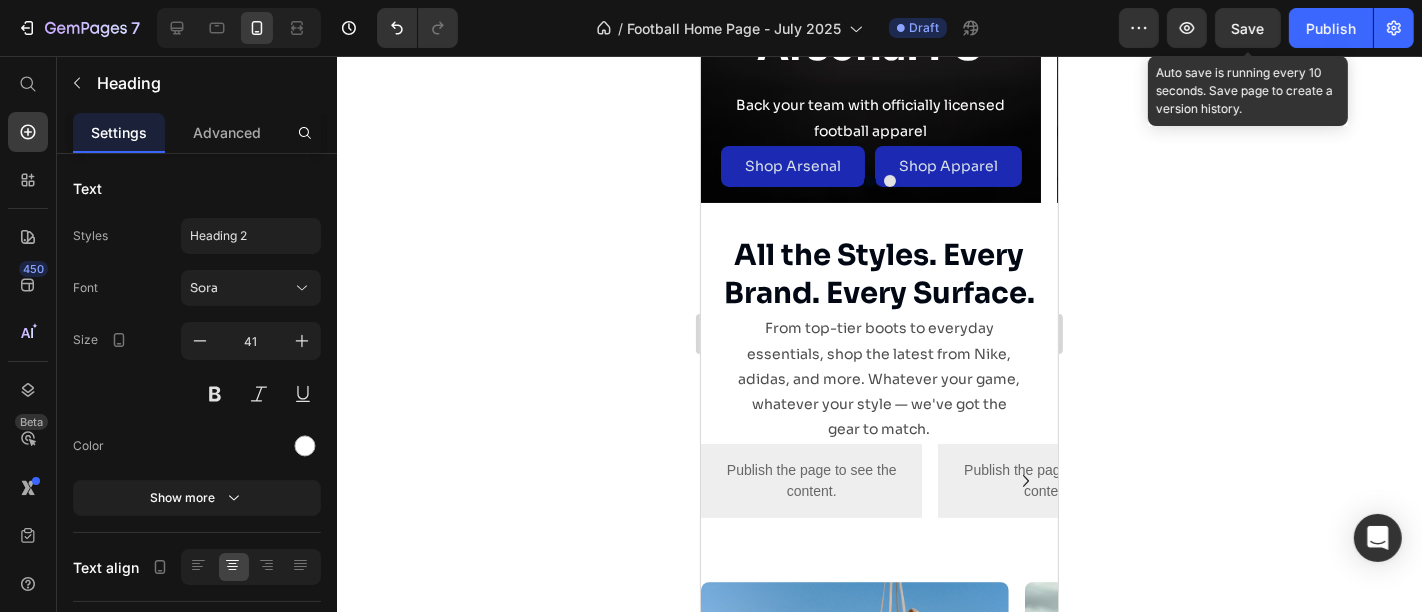 scroll, scrollTop: 42, scrollLeft: 0, axis: vertical 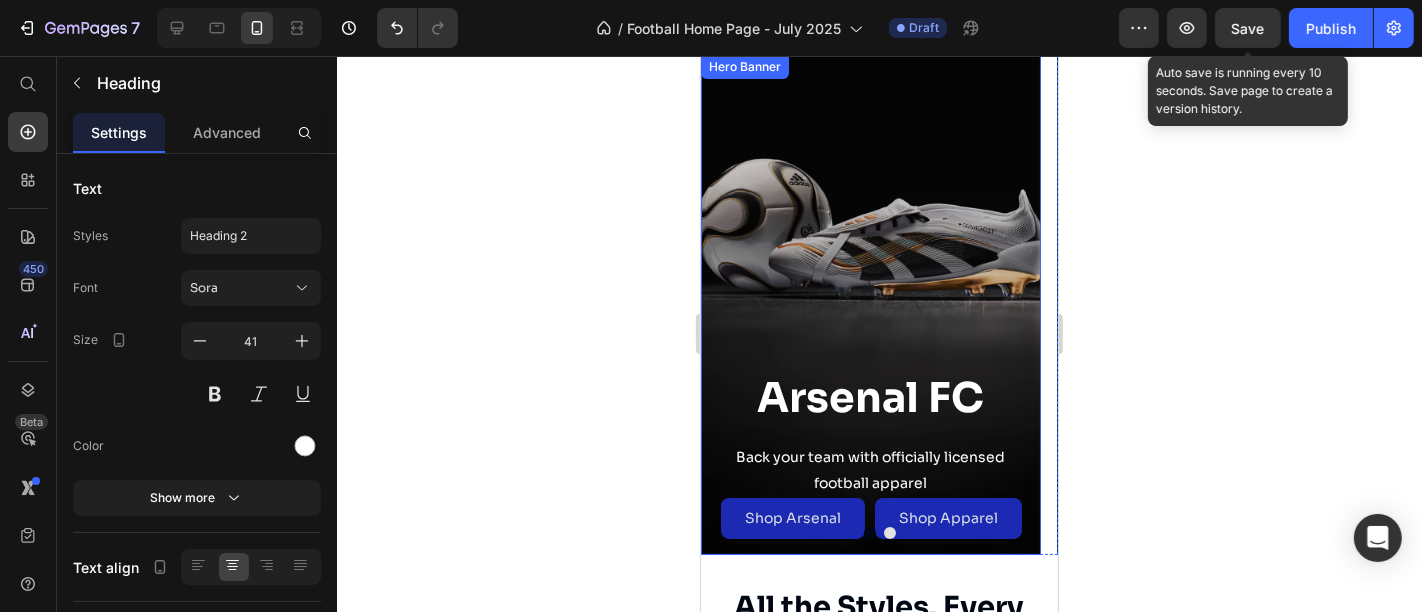 click at bounding box center (870, 304) 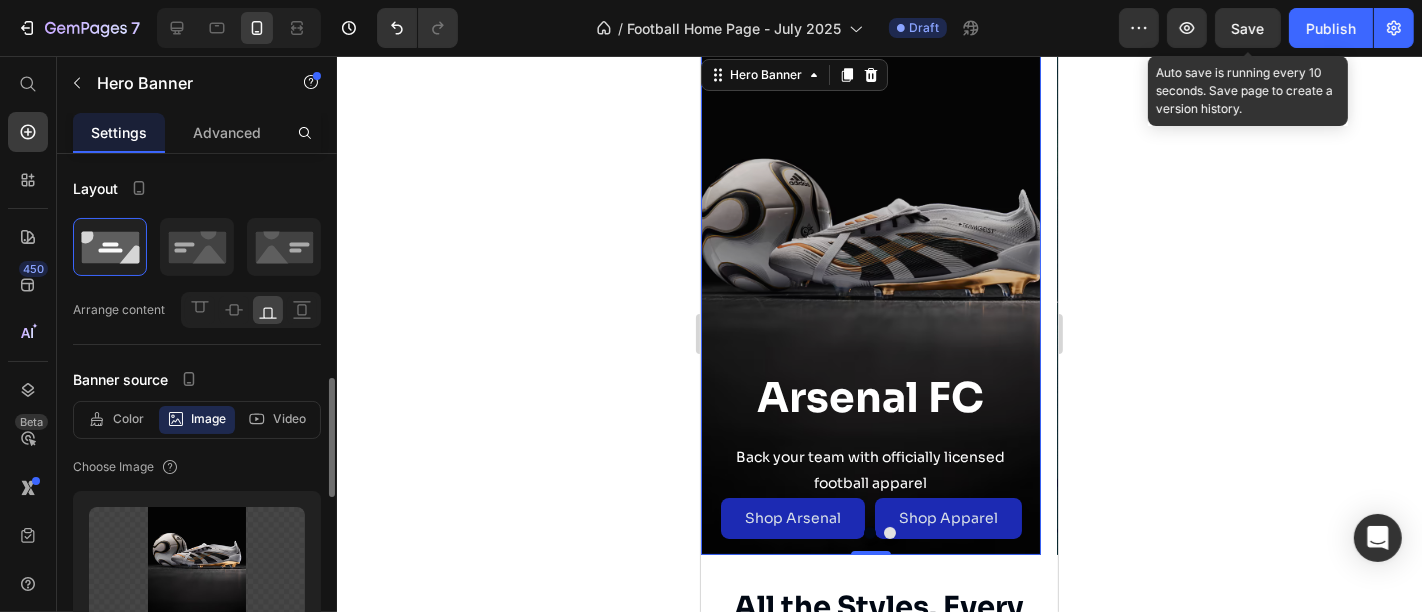 scroll, scrollTop: 264, scrollLeft: 0, axis: vertical 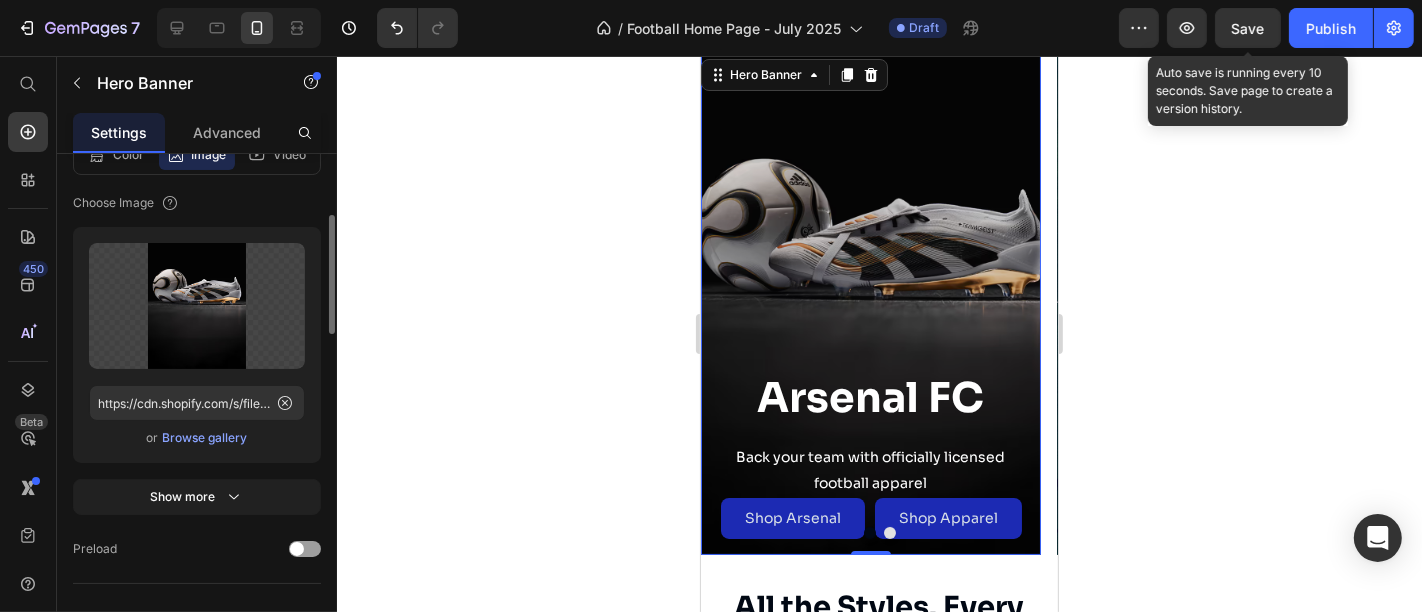 click on "Browse gallery" at bounding box center (205, 438) 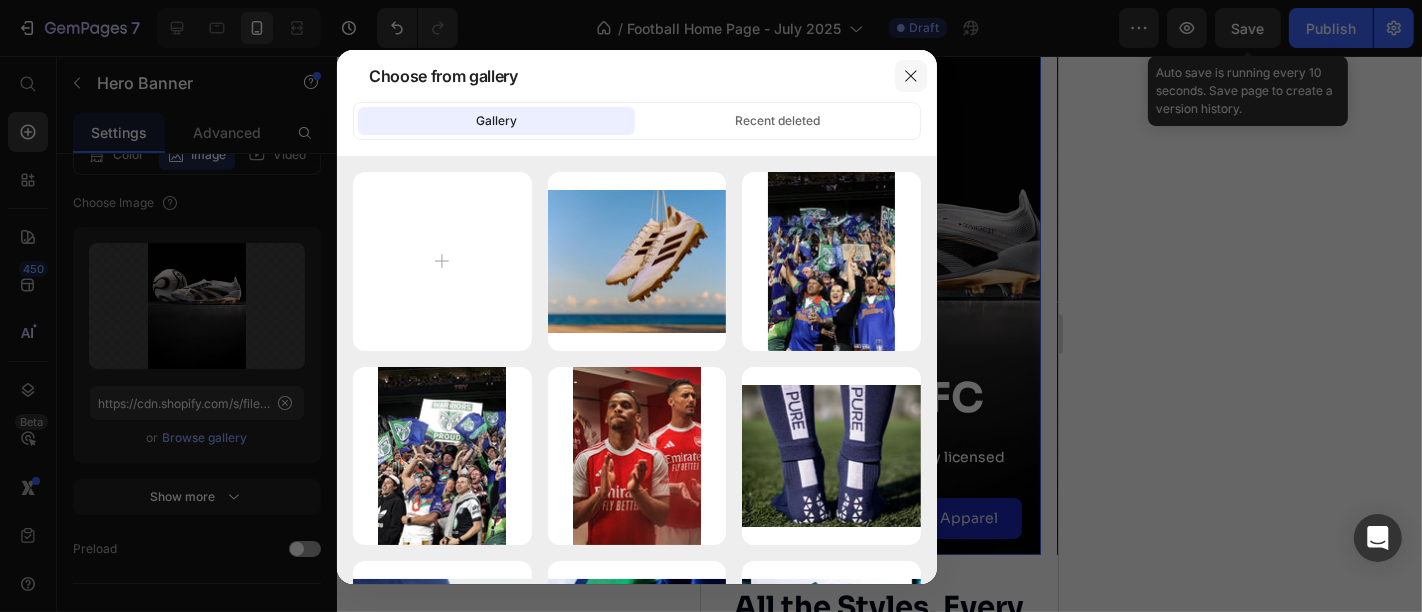 click 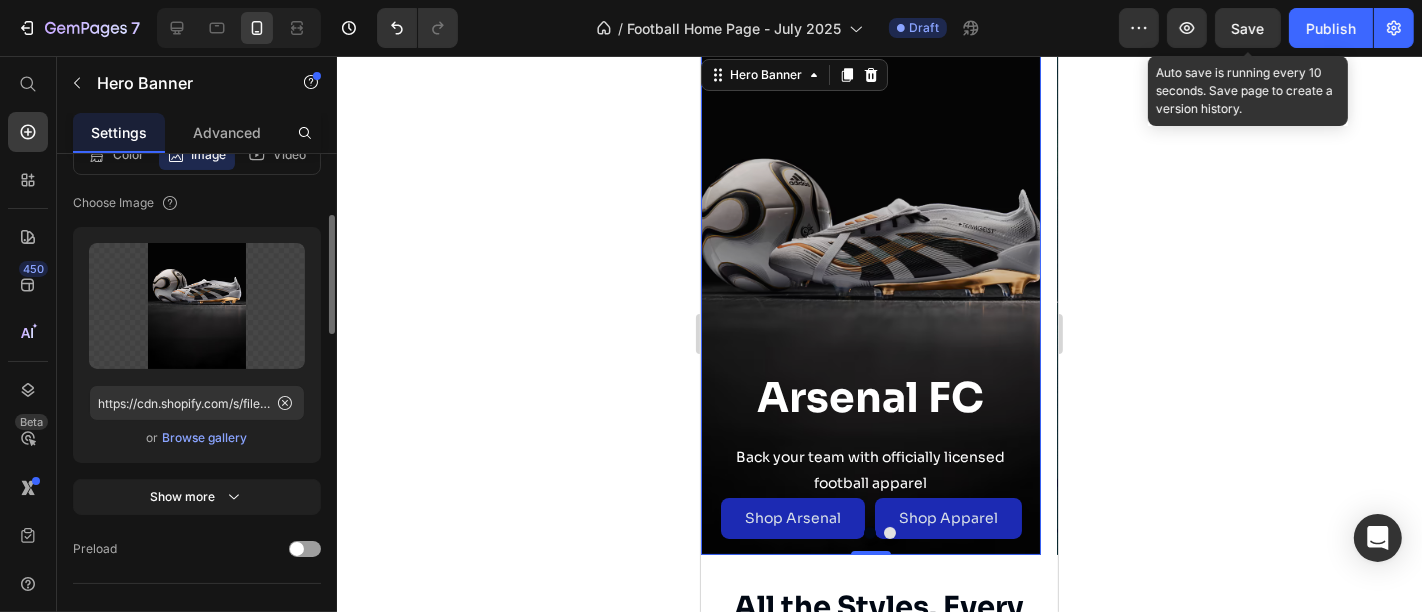 click on "Browse gallery" at bounding box center [205, 438] 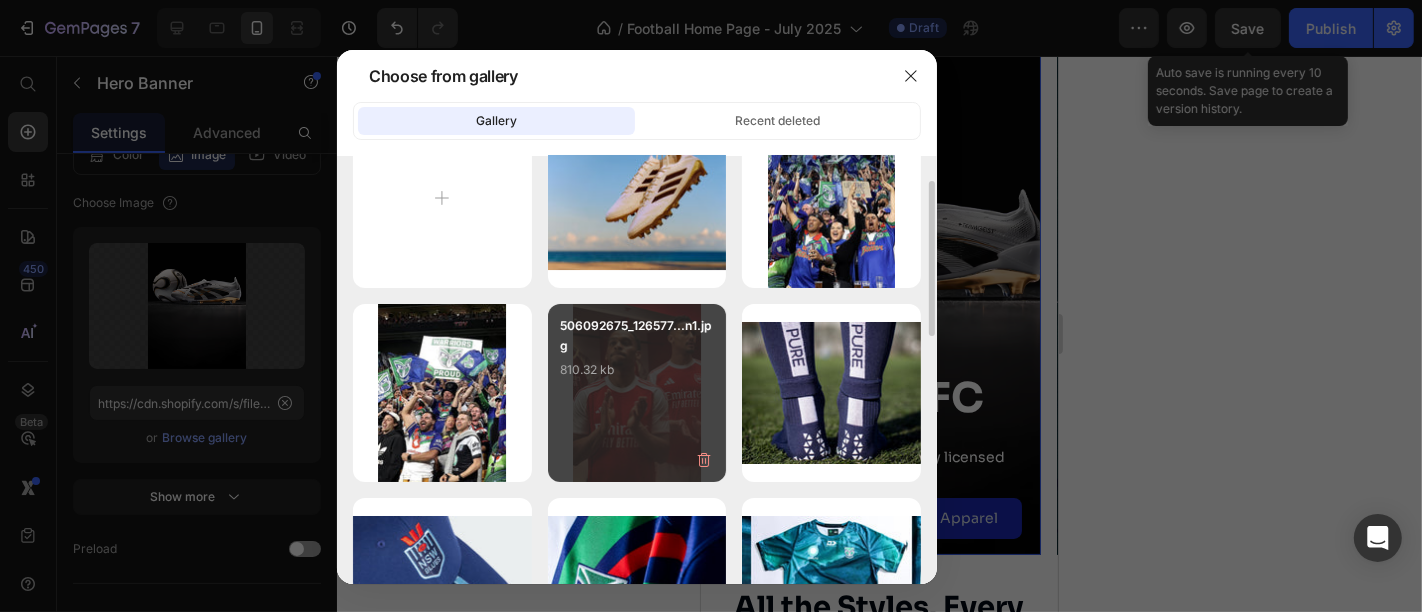 scroll, scrollTop: 65, scrollLeft: 0, axis: vertical 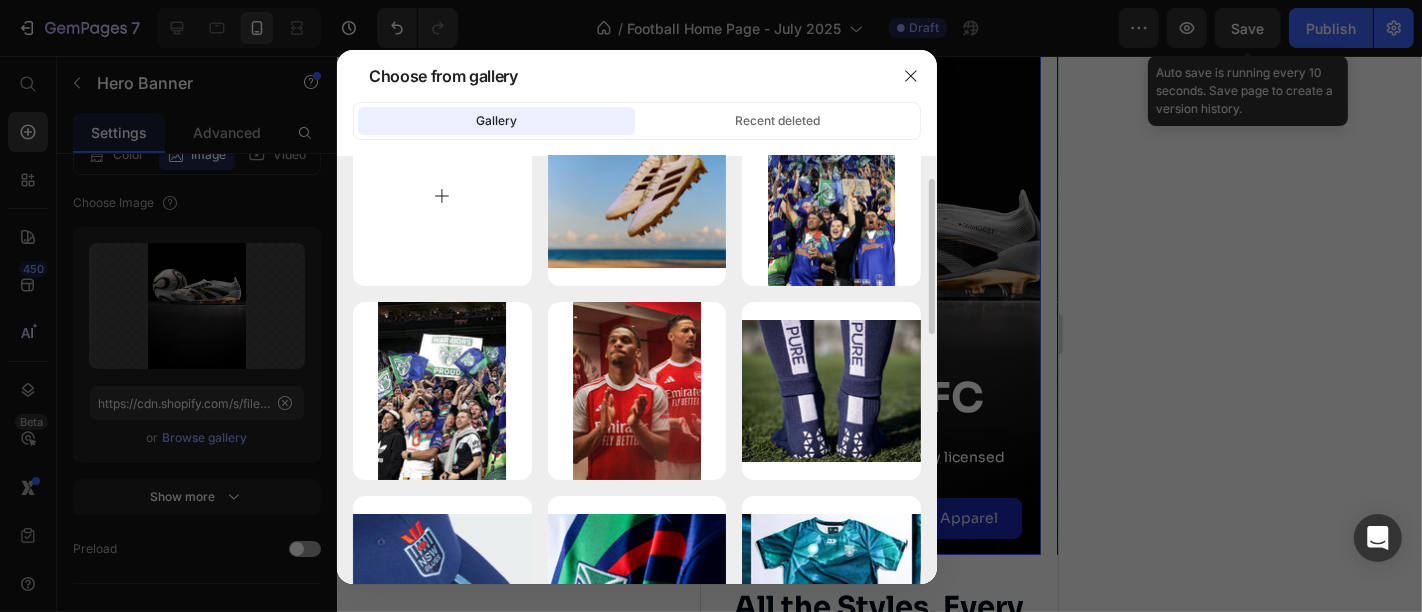 click at bounding box center [442, 196] 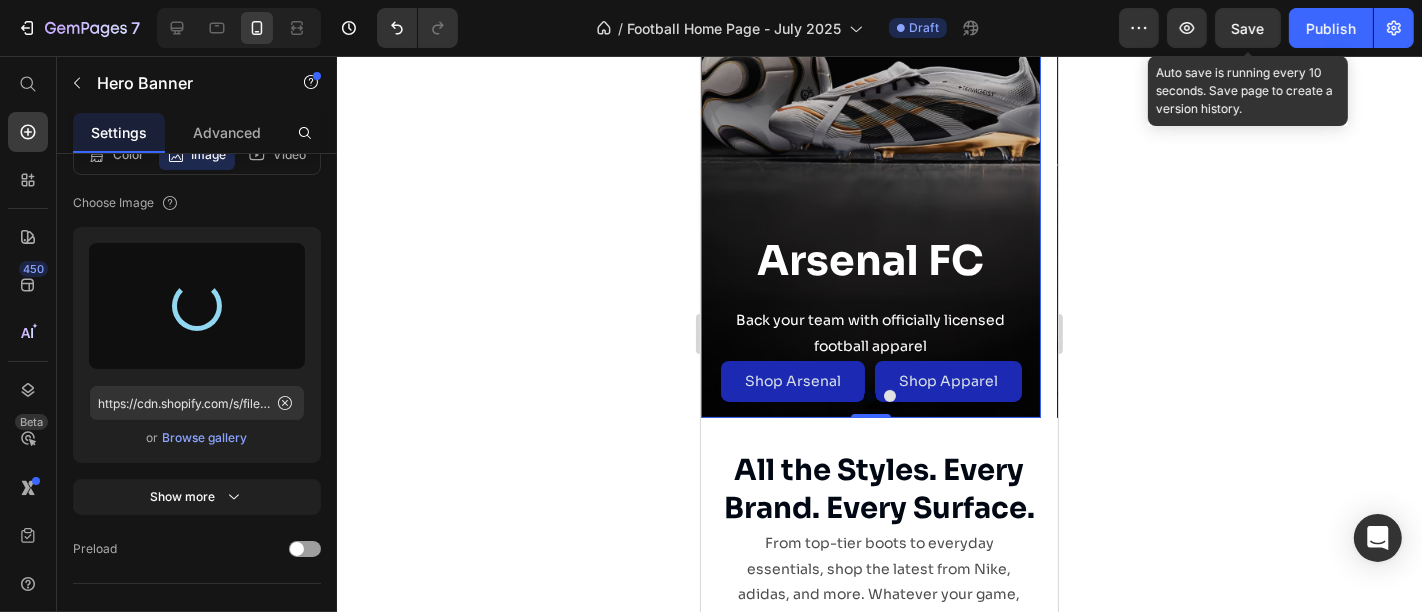scroll, scrollTop: 182, scrollLeft: 0, axis: vertical 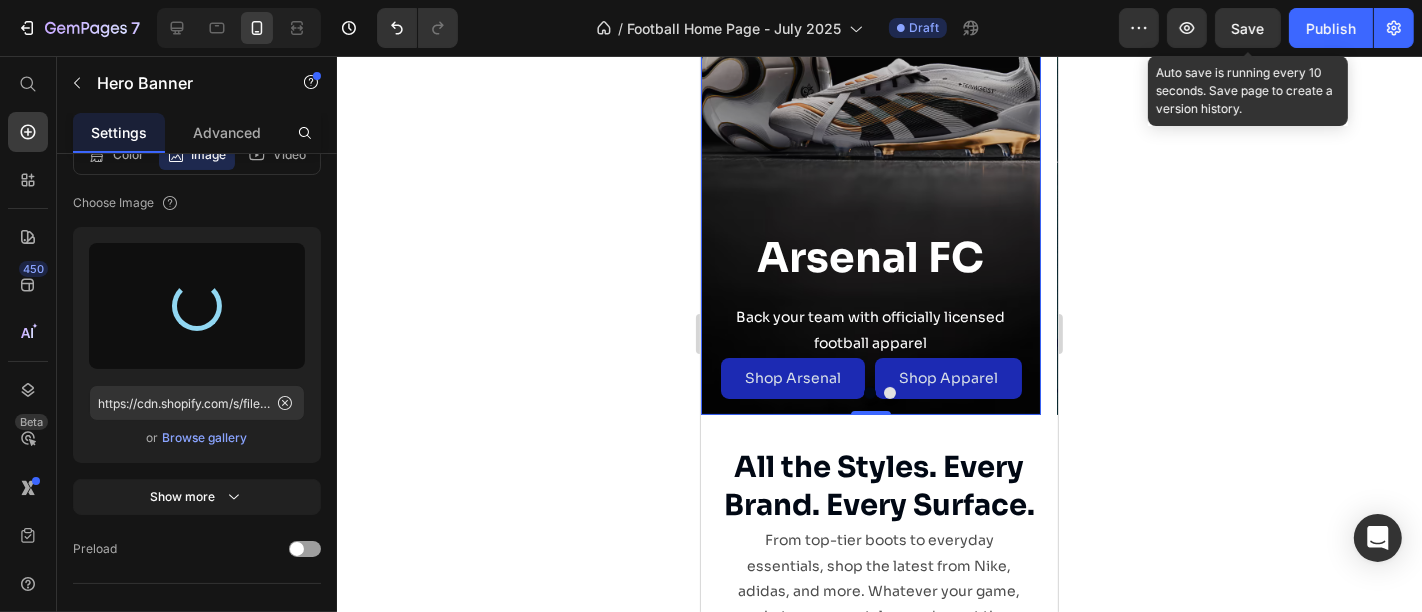 type on "https://cdn.shopify.com/s/files/1/0355/7441/5495/files/gempages_491124925839442978-565c9999-0611-4cb4-bf8e-90b0dbf80e63.jpg" 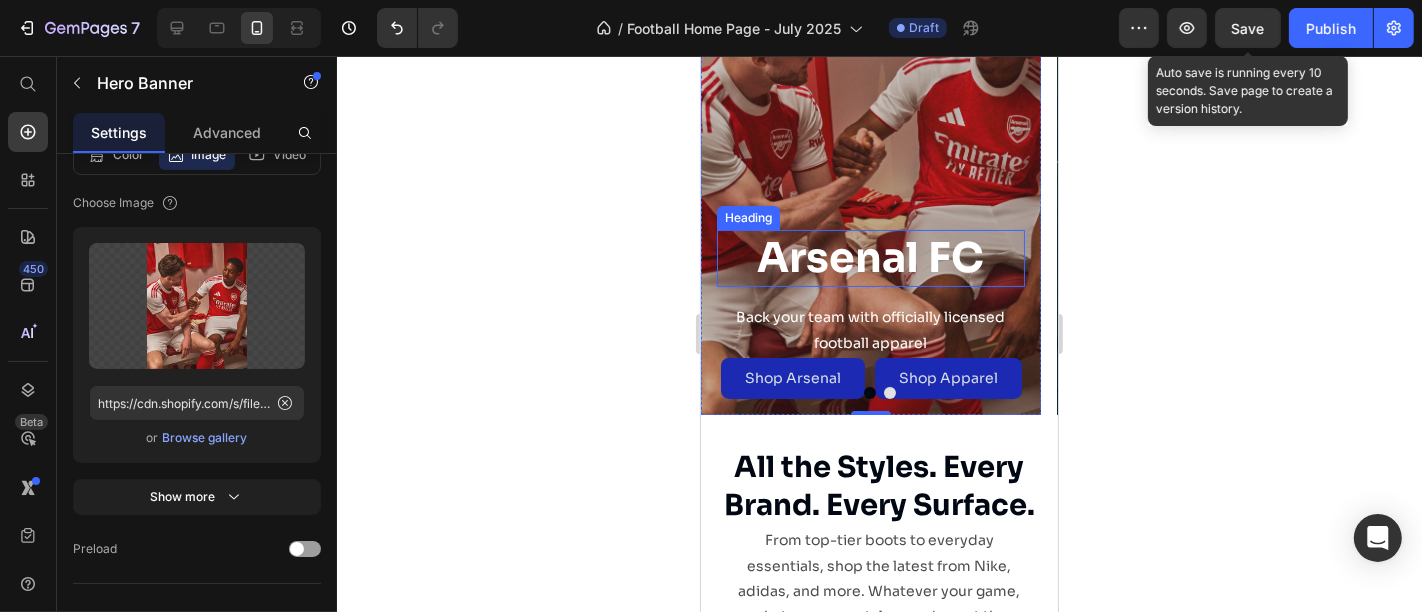 scroll, scrollTop: 88, scrollLeft: 0, axis: vertical 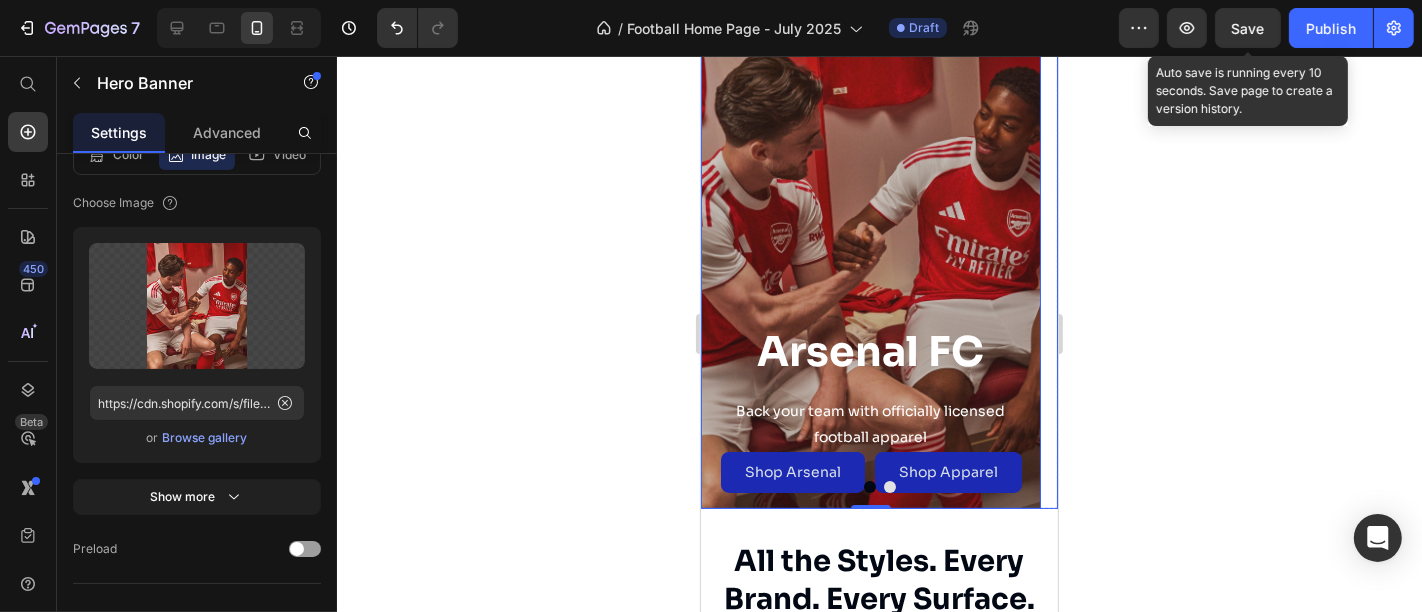 click at bounding box center (889, 486) 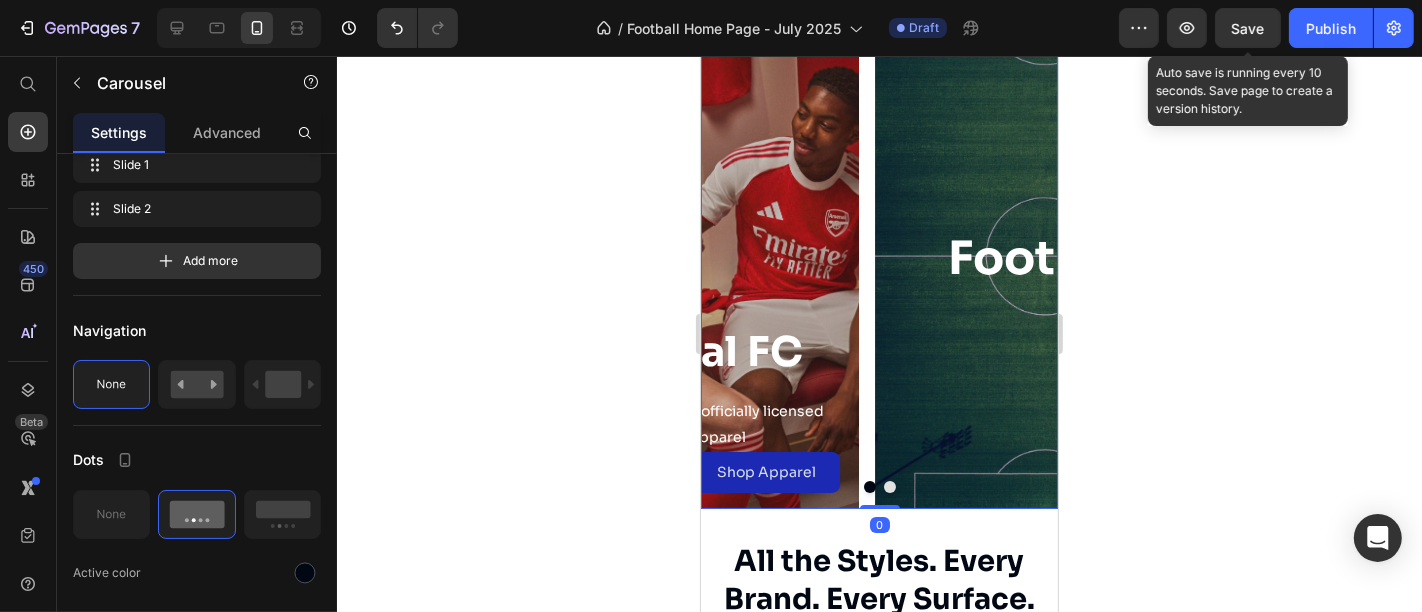 scroll, scrollTop: 0, scrollLeft: 0, axis: both 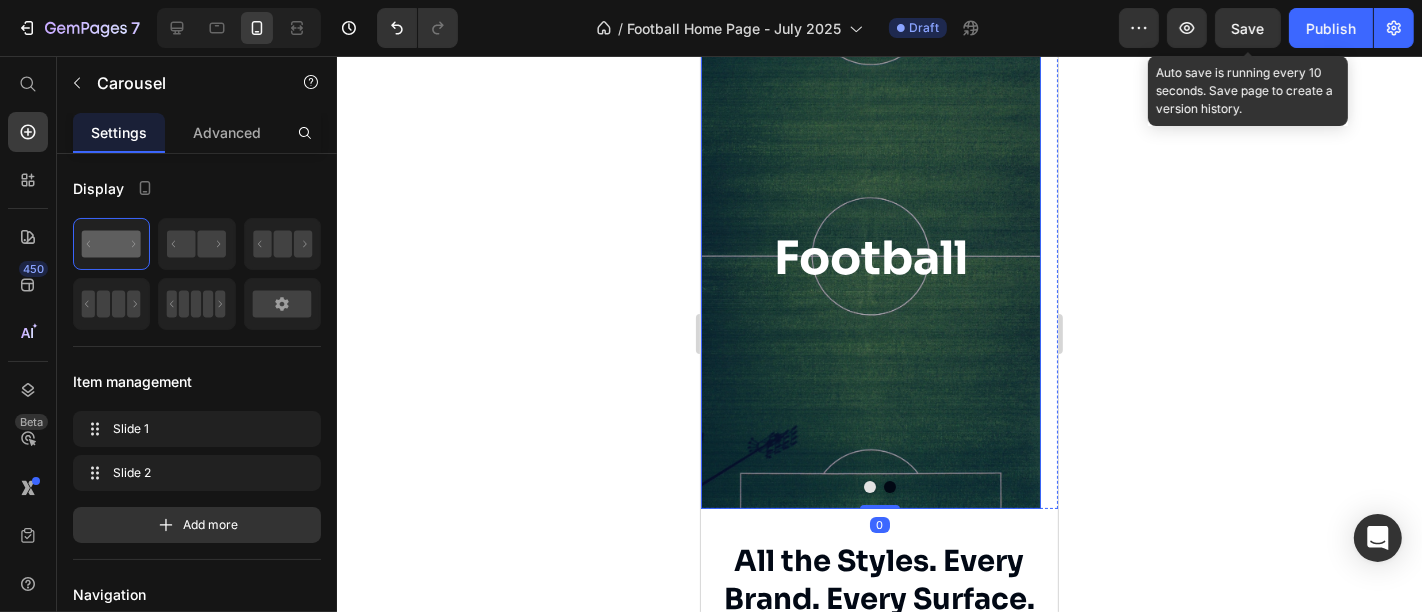 click at bounding box center [870, 258] 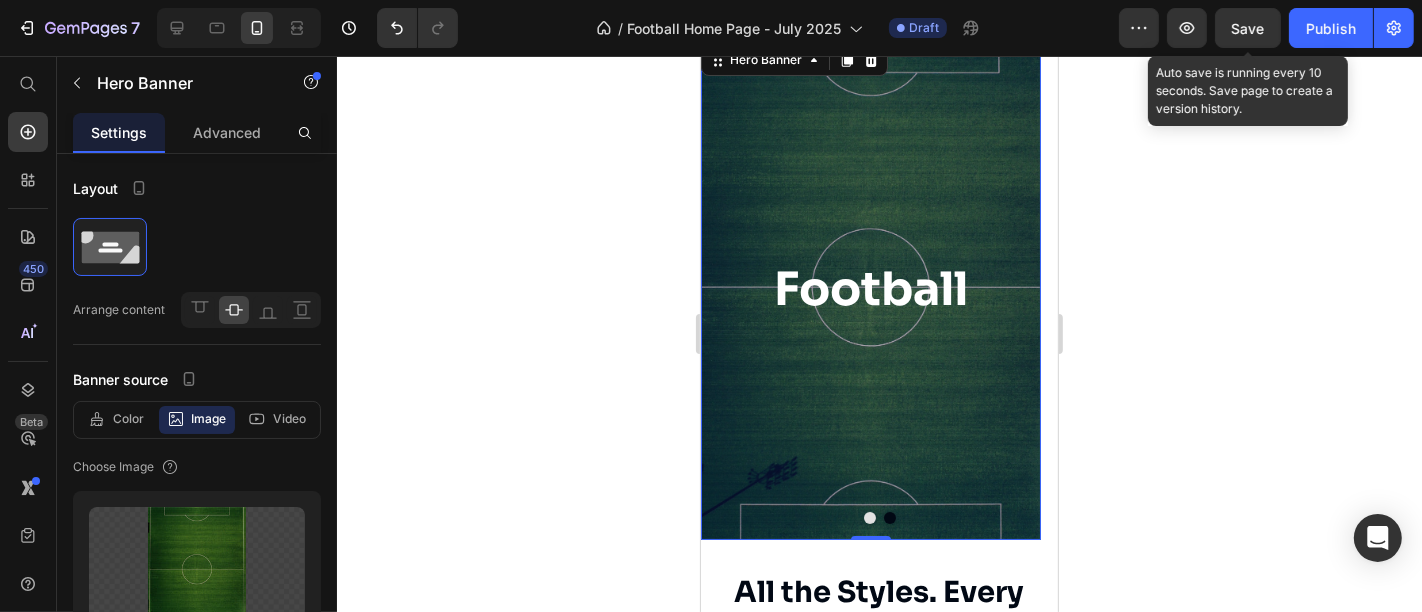 scroll, scrollTop: 0, scrollLeft: 0, axis: both 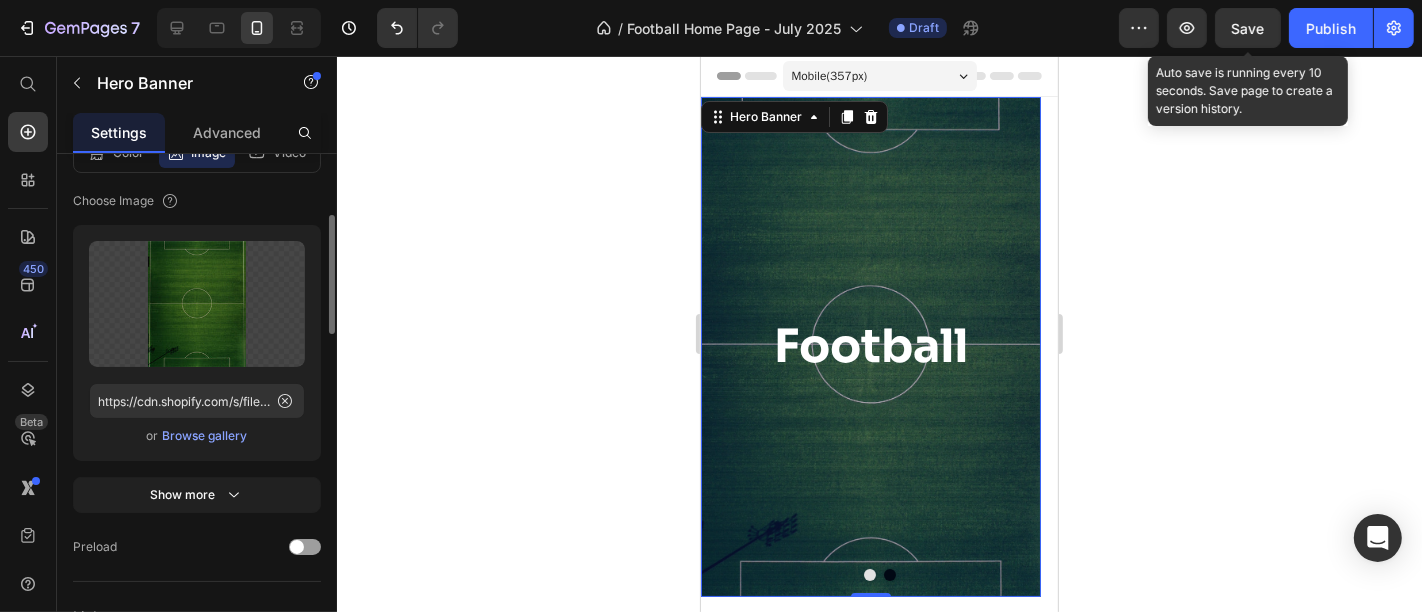 click on "Browse gallery" at bounding box center [205, 436] 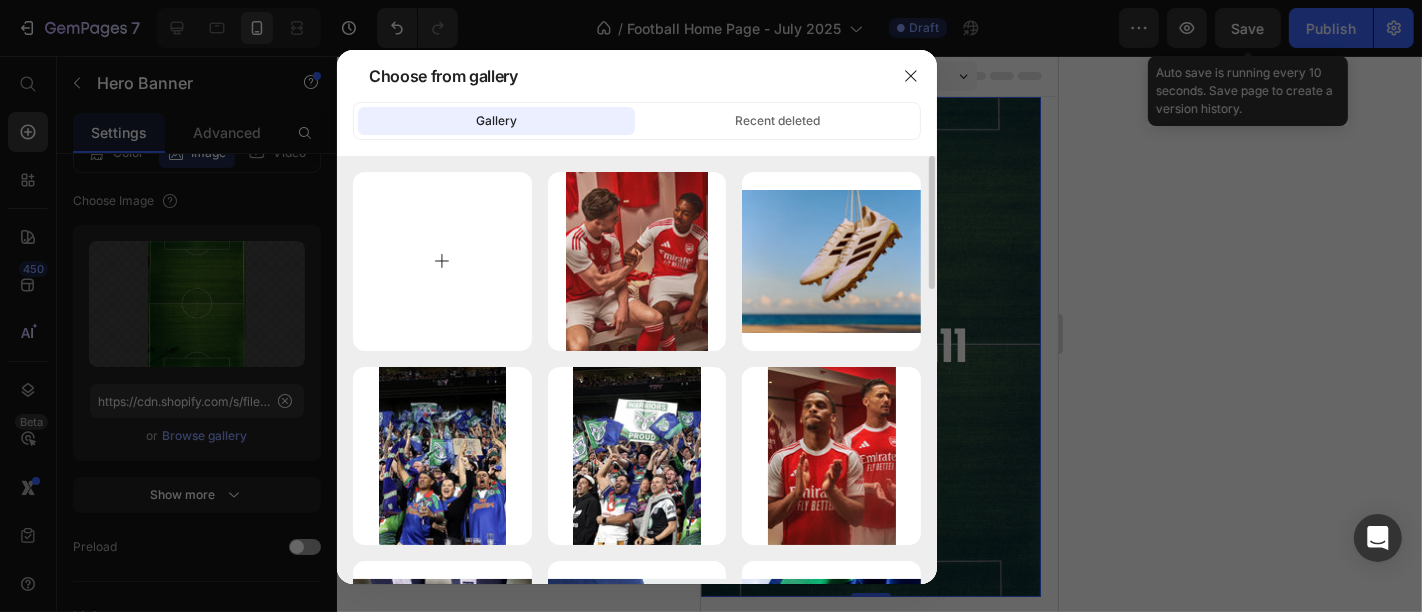 click at bounding box center [442, 261] 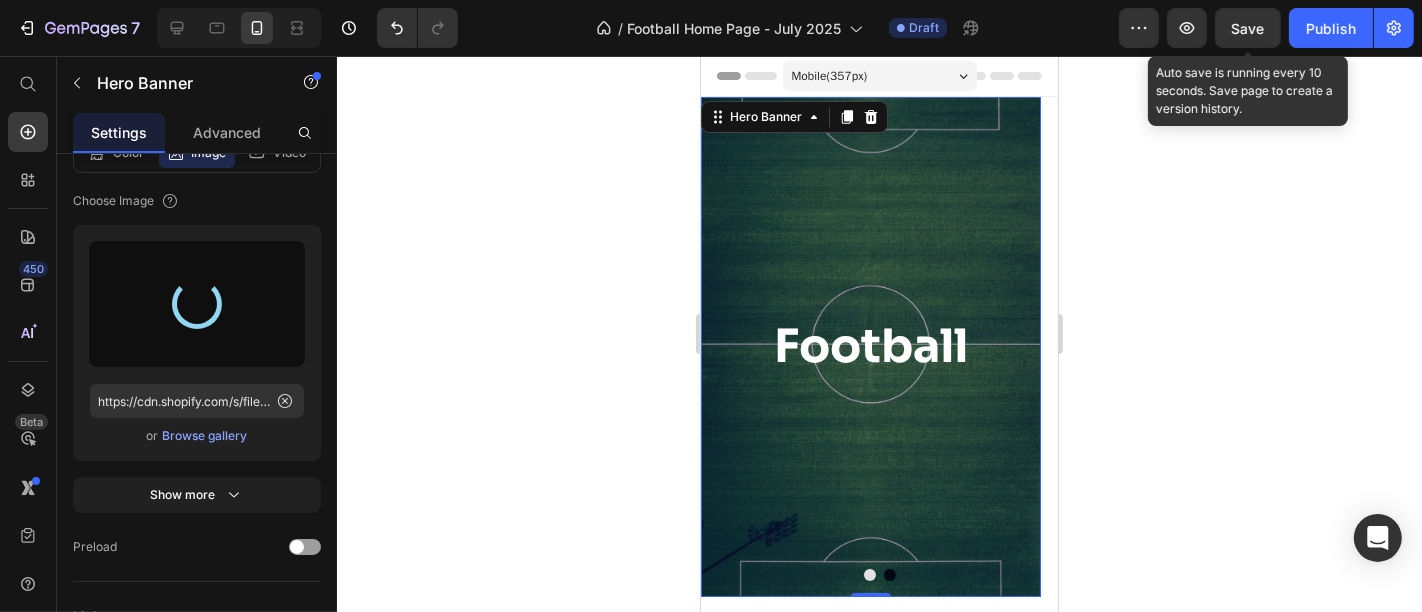 type on "https://cdn.shopify.com/s/files/1/0355/7441/5495/files/gempages_491124925839442978-e79de94f-d3fd-4204-adfe-c9ce74b852cc.jpg" 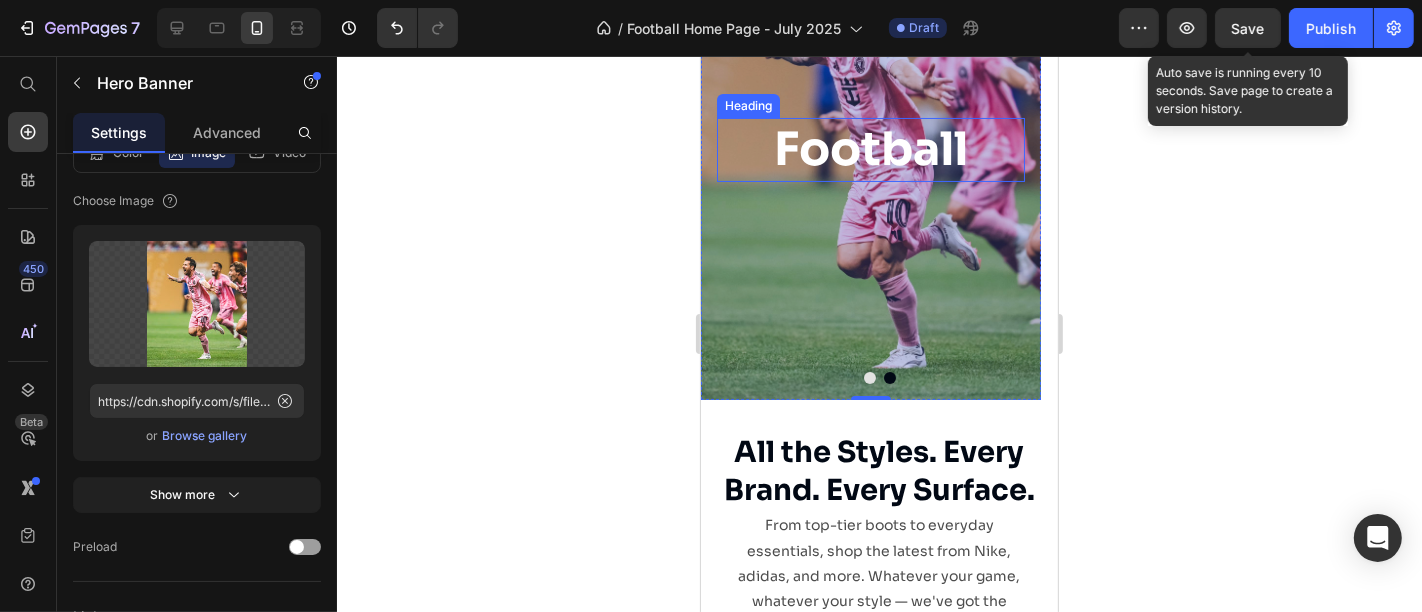 scroll, scrollTop: 200, scrollLeft: 0, axis: vertical 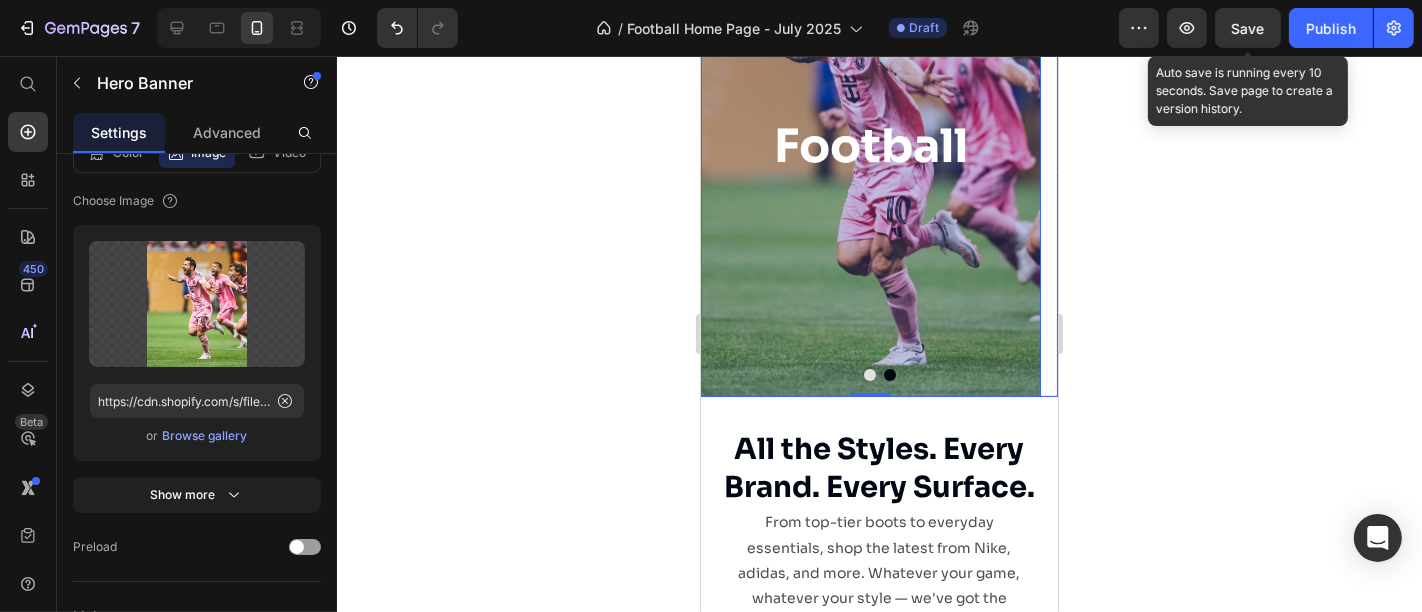 click at bounding box center [869, 374] 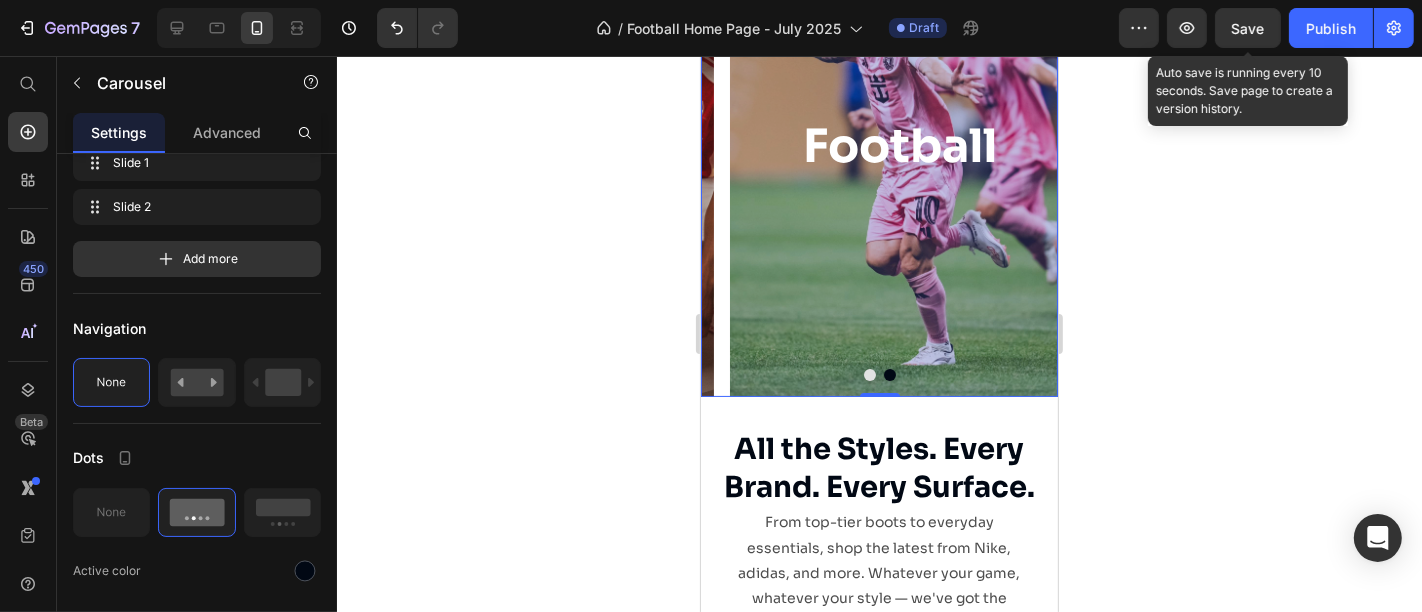 scroll, scrollTop: 0, scrollLeft: 0, axis: both 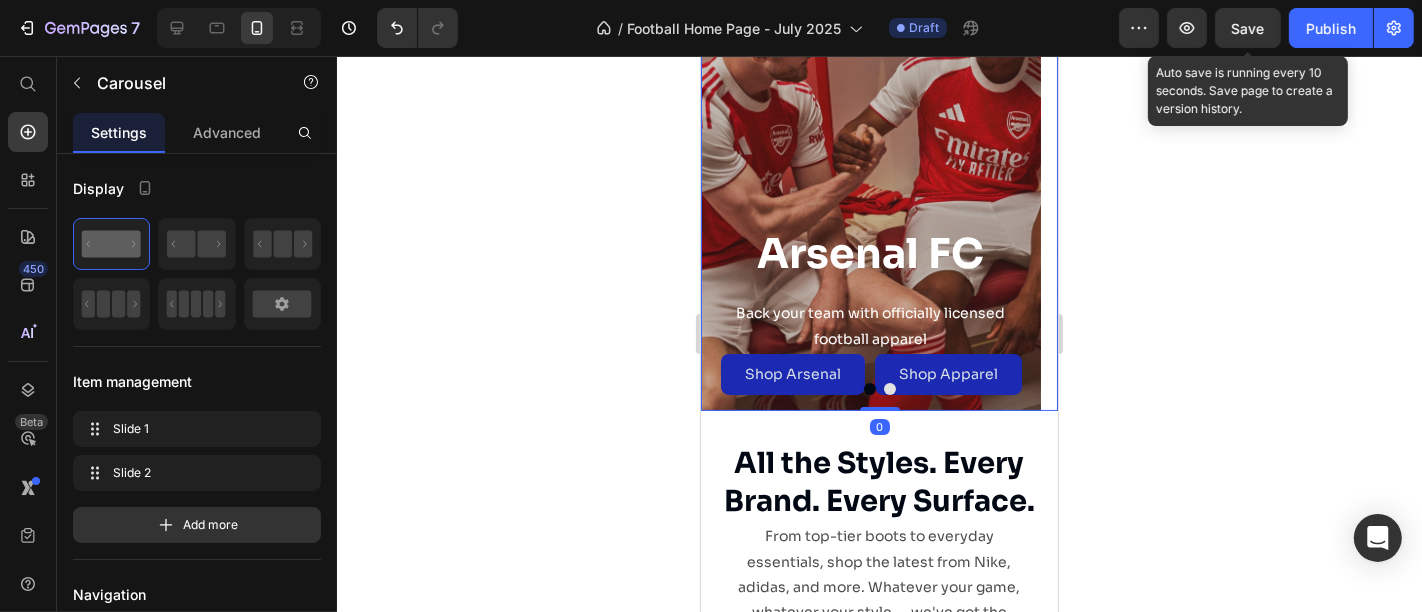 click at bounding box center (889, 388) 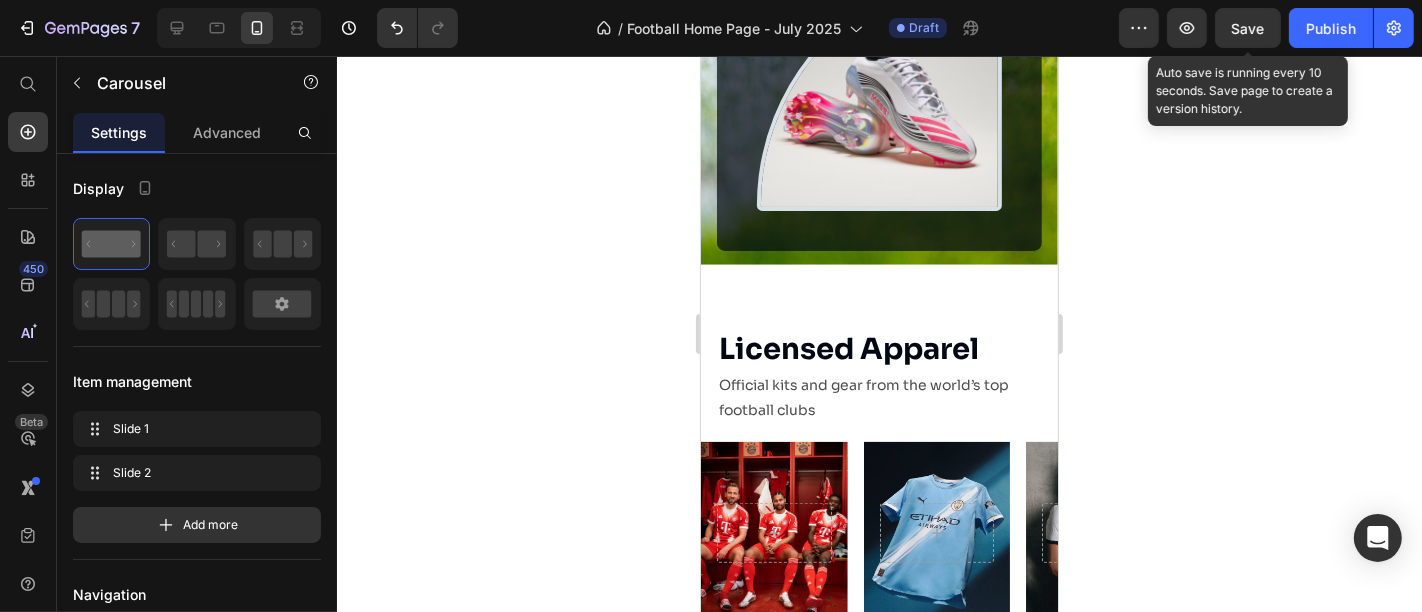 scroll, scrollTop: 1622, scrollLeft: 0, axis: vertical 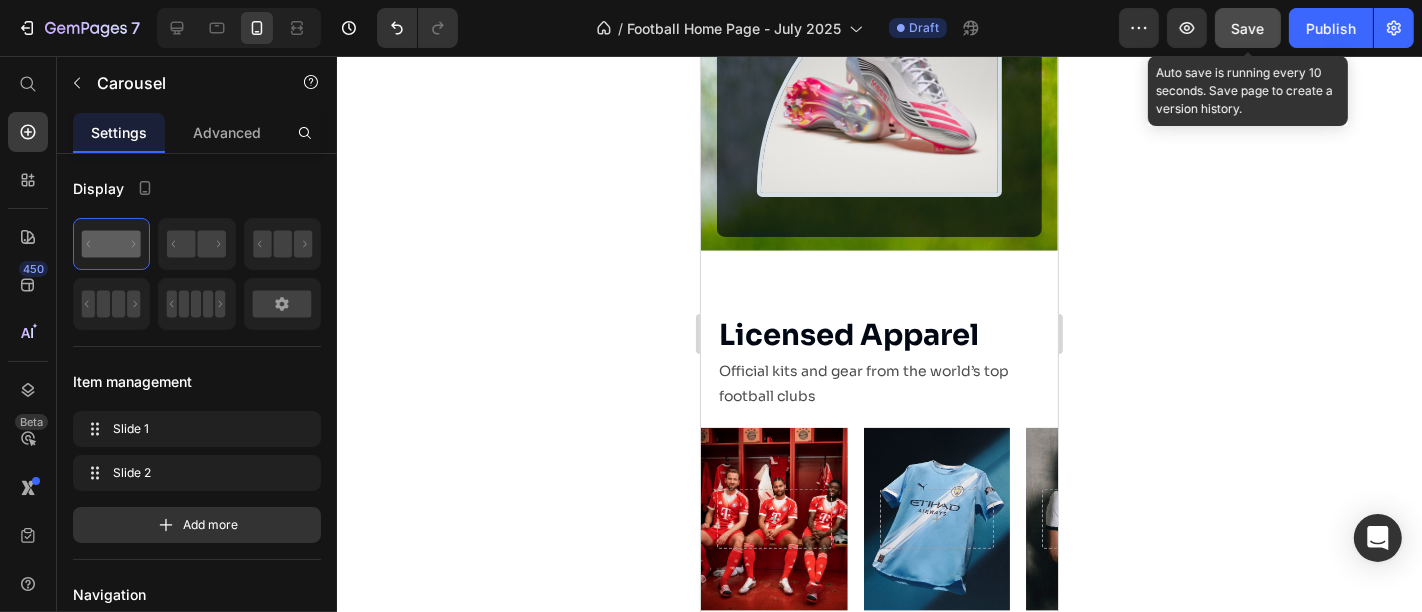click on "Save" at bounding box center (1248, 28) 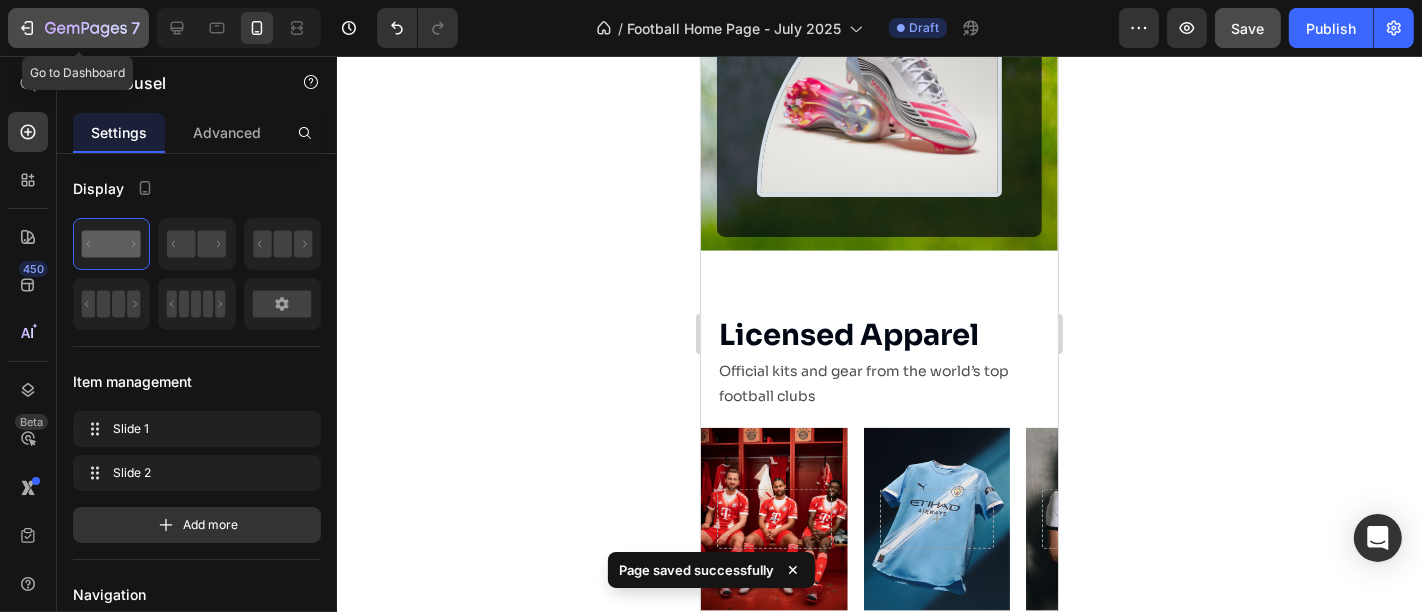 click 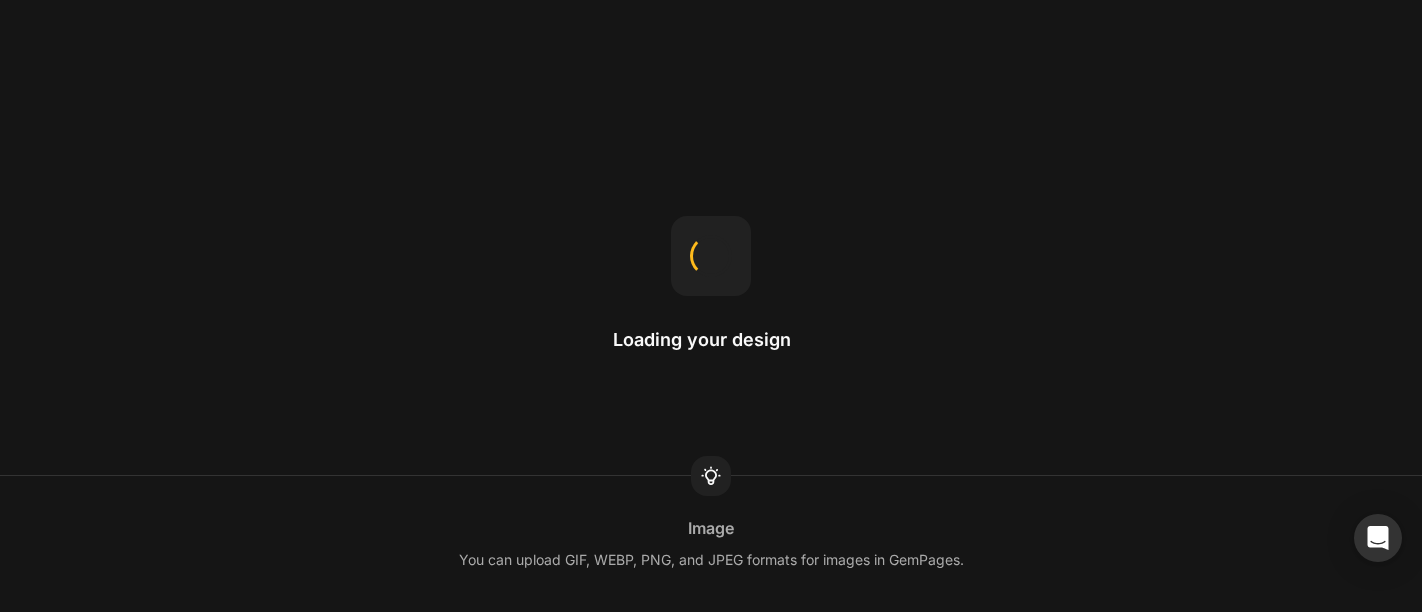 scroll, scrollTop: 0, scrollLeft: 0, axis: both 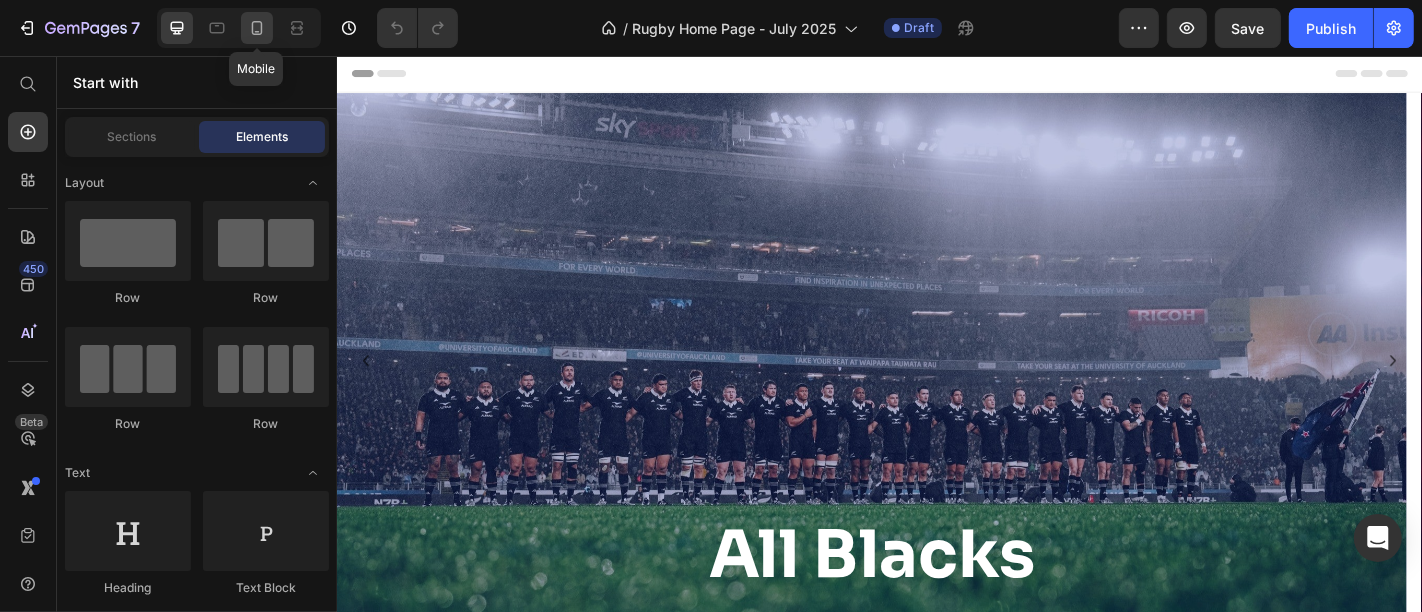 click 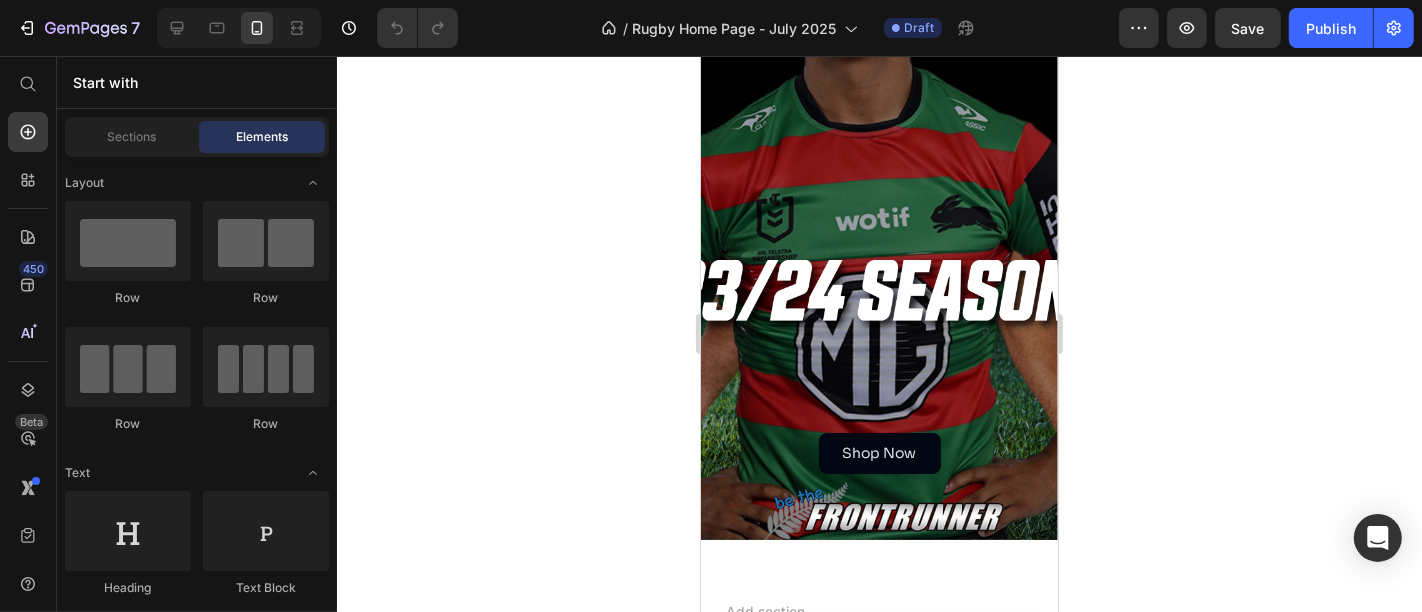 scroll, scrollTop: 2250, scrollLeft: 0, axis: vertical 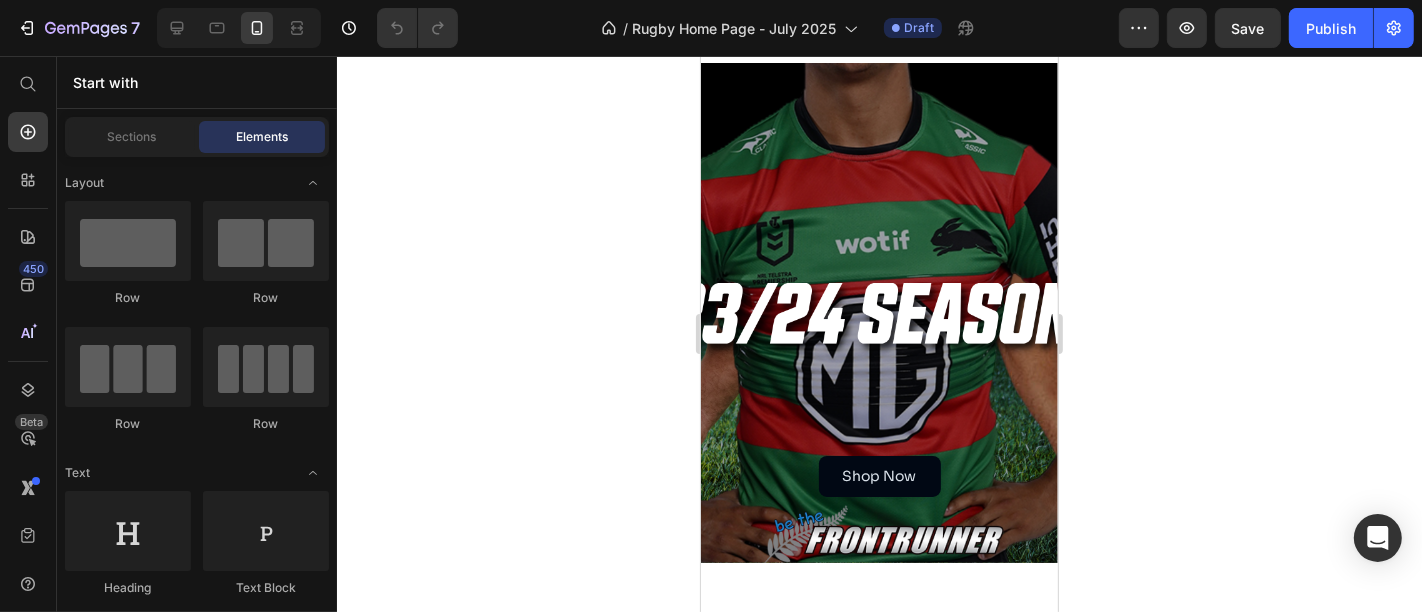 click at bounding box center [878, 312] 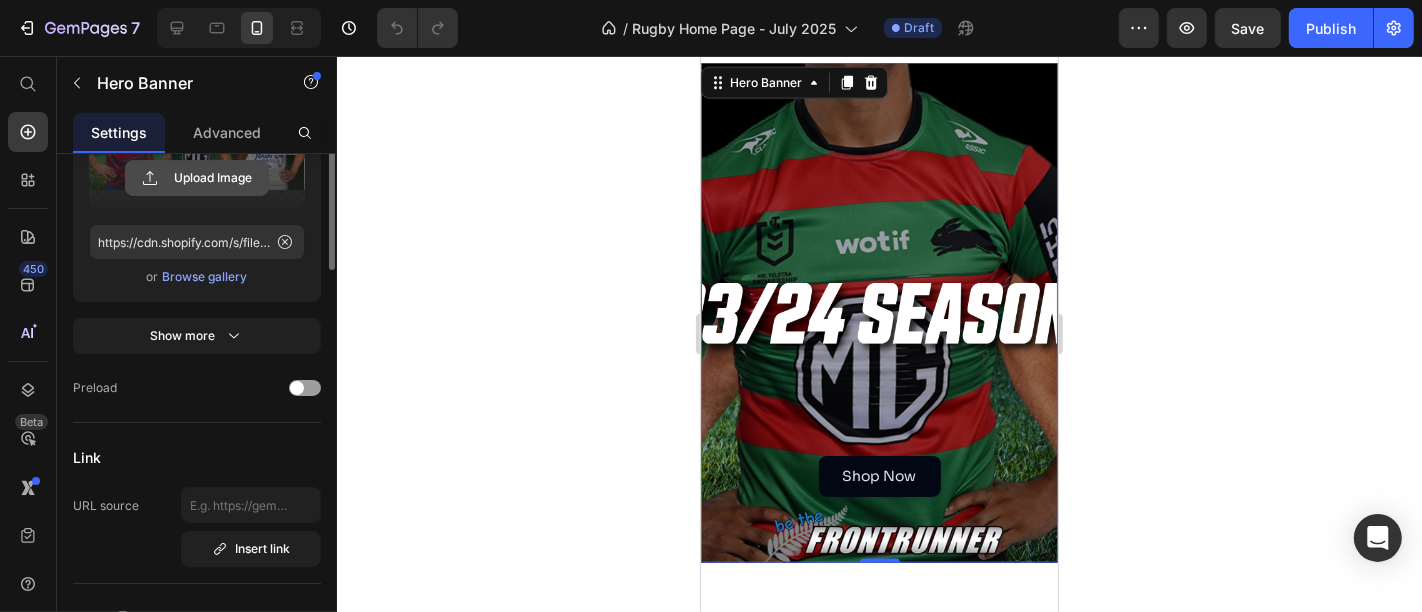 scroll, scrollTop: 319, scrollLeft: 0, axis: vertical 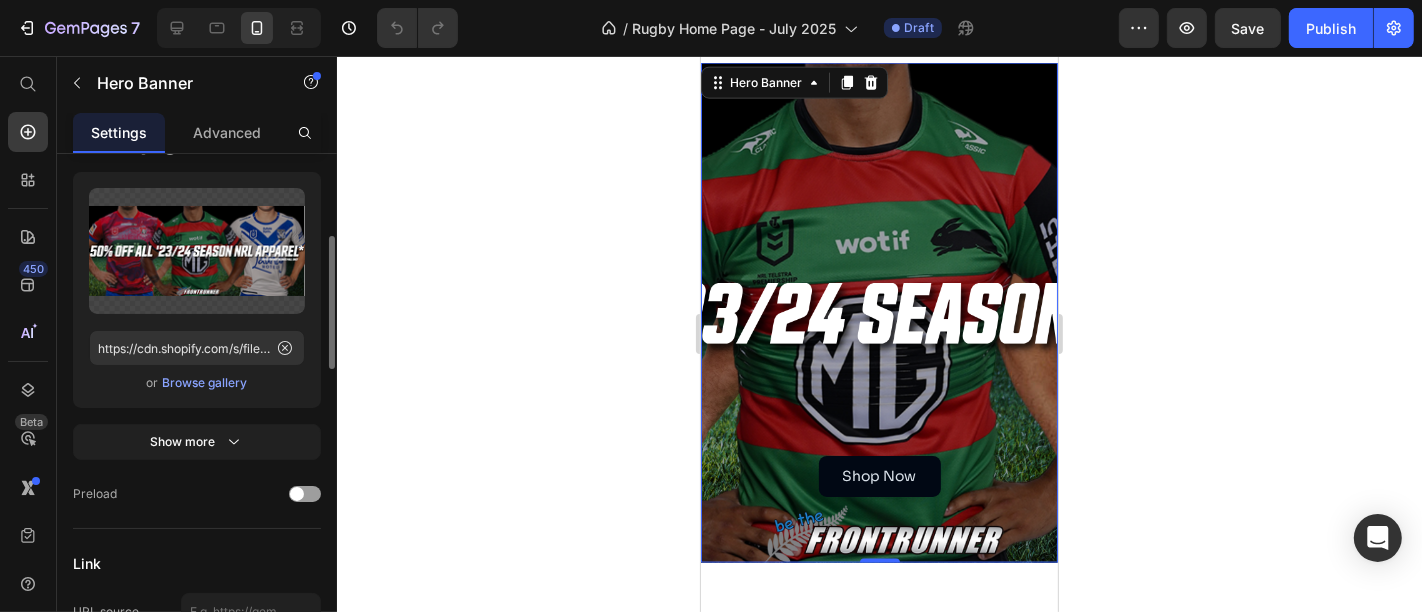 click on "Browse gallery" at bounding box center [205, 383] 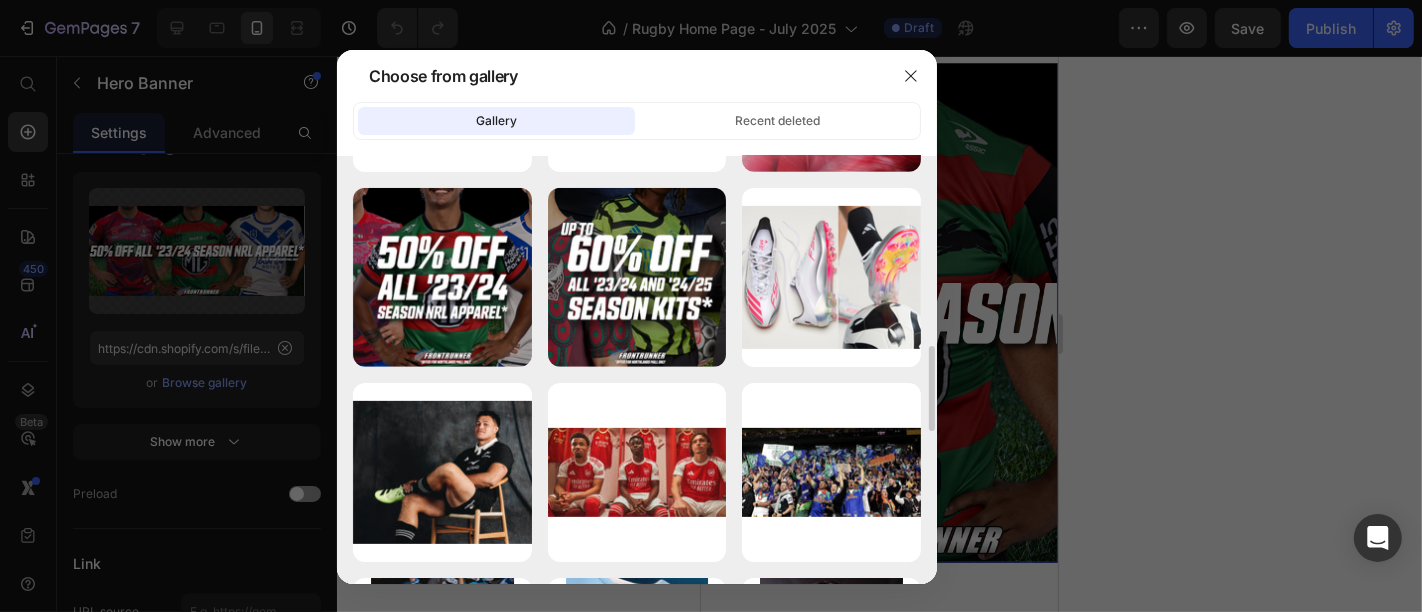 scroll, scrollTop: 957, scrollLeft: 0, axis: vertical 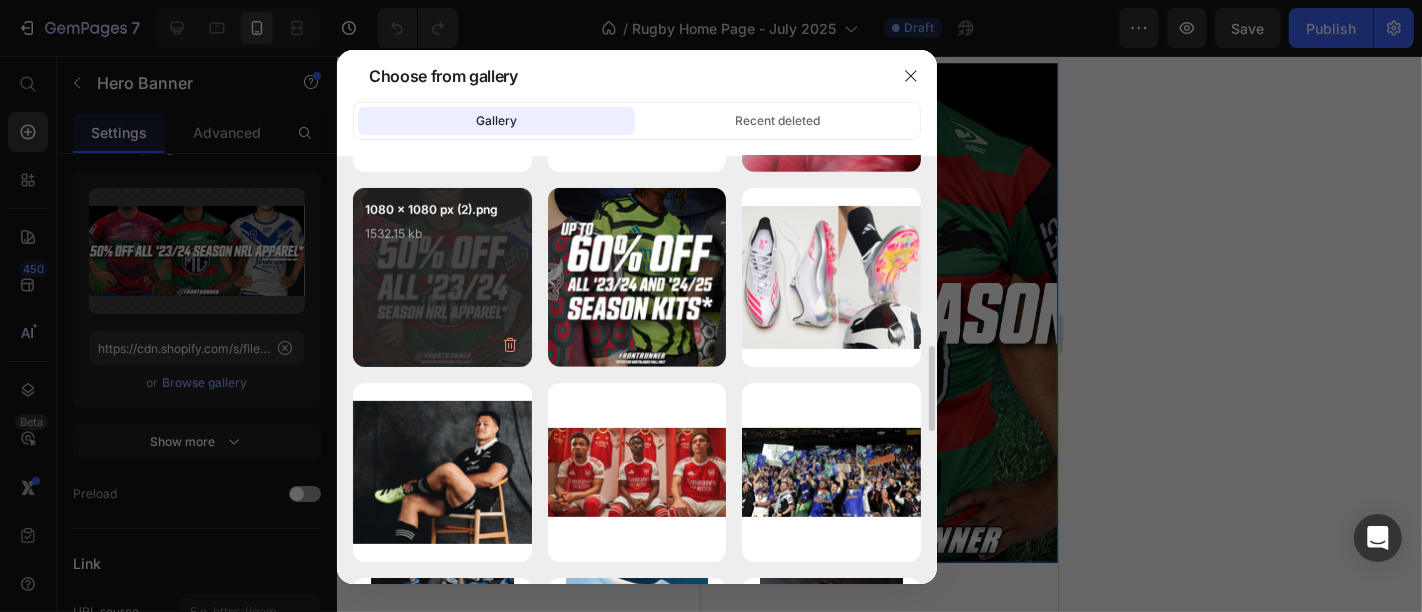 click on "1080 x 1080 px (2).png 1532.15 kb" at bounding box center [442, 277] 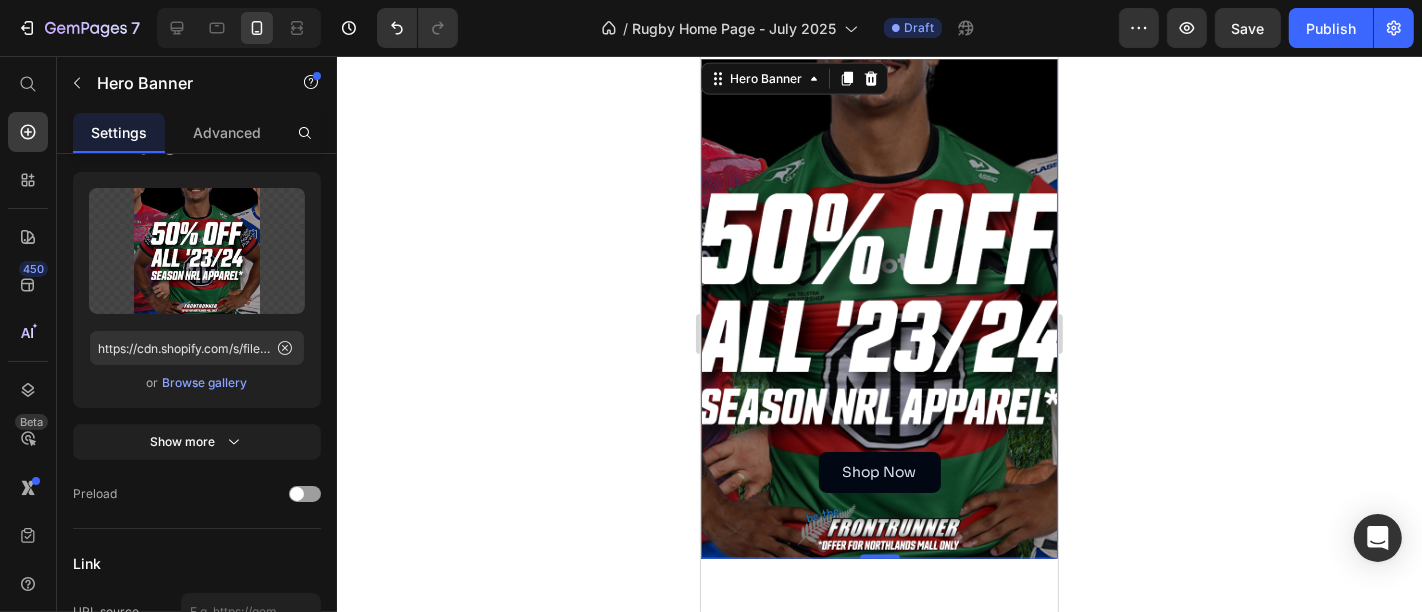 scroll, scrollTop: 2233, scrollLeft: 0, axis: vertical 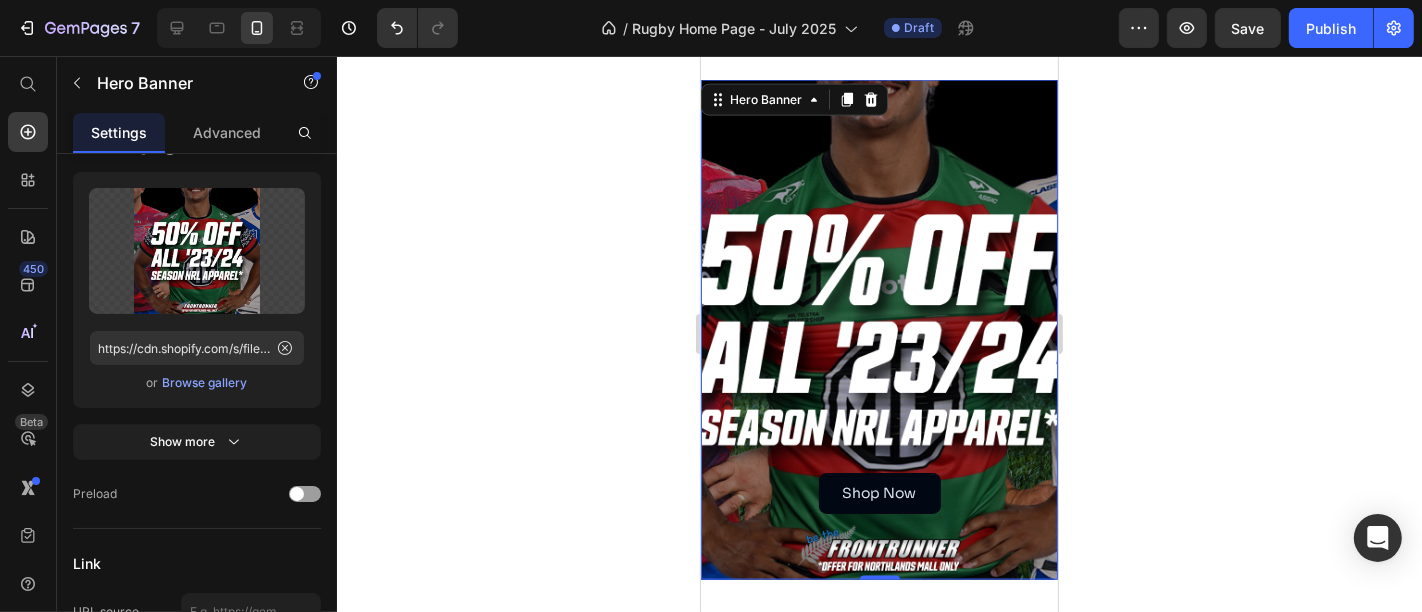 click at bounding box center (878, 329) 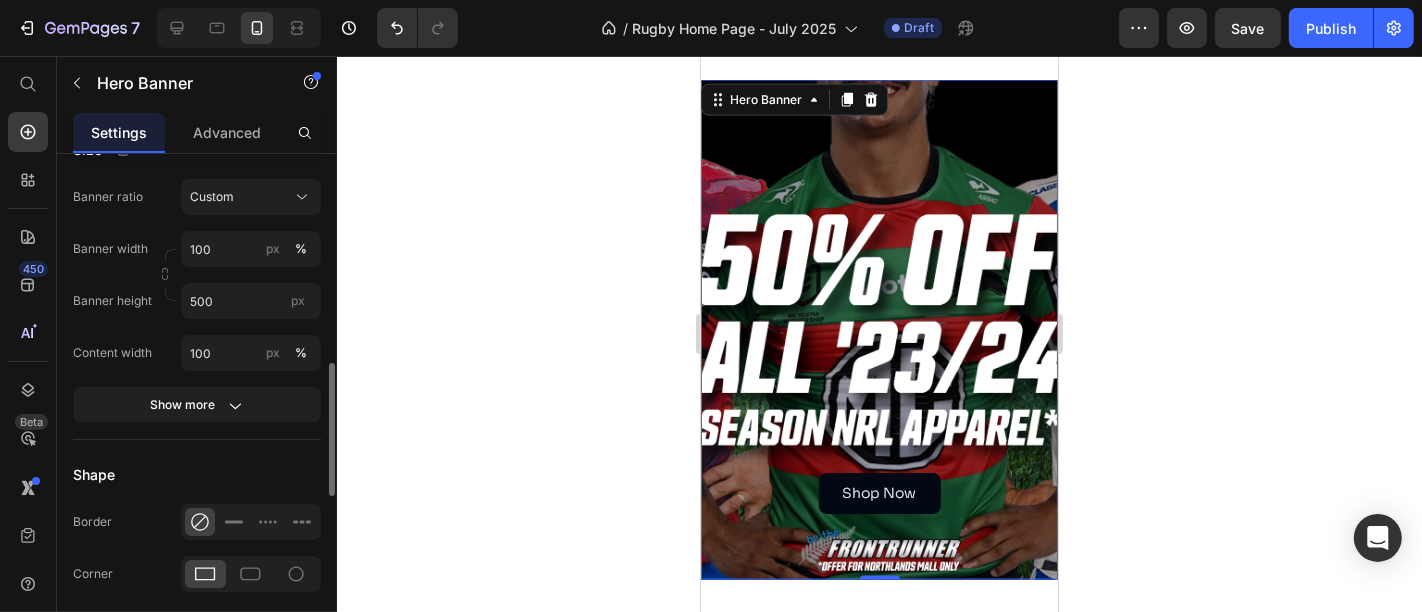 scroll, scrollTop: 877, scrollLeft: 0, axis: vertical 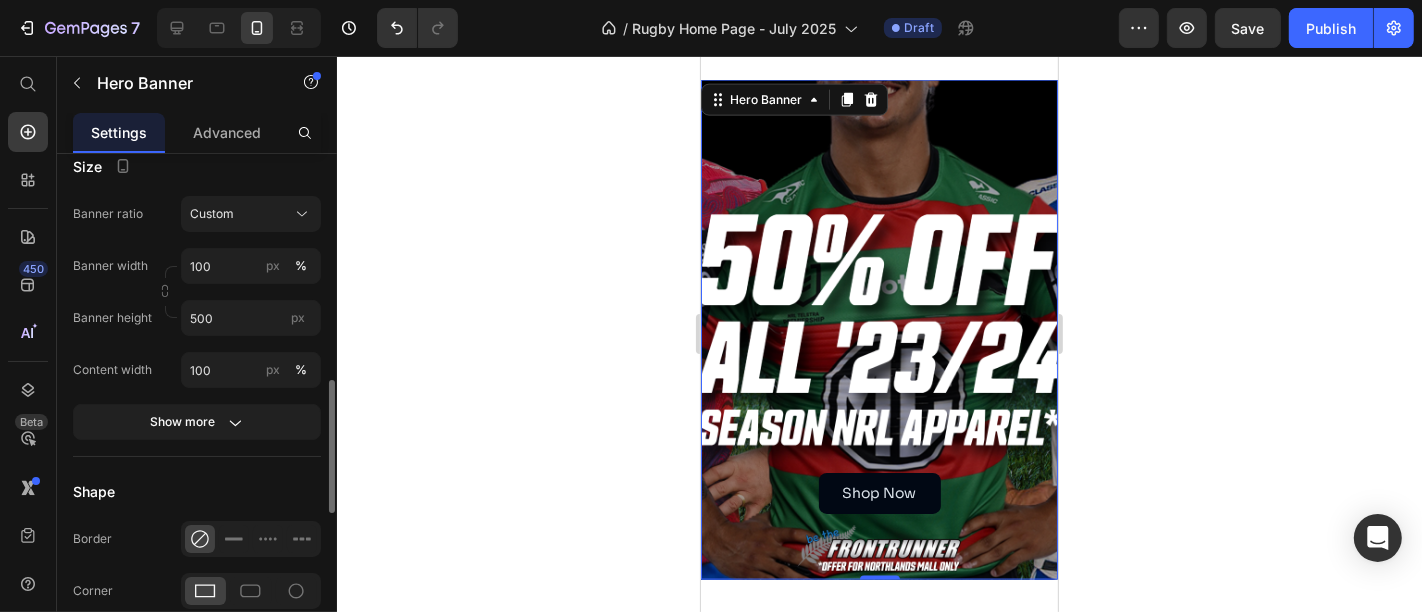 click on "Banner ratio Custom Banner width 100 px % Banner height 500 px" at bounding box center [197, 266] 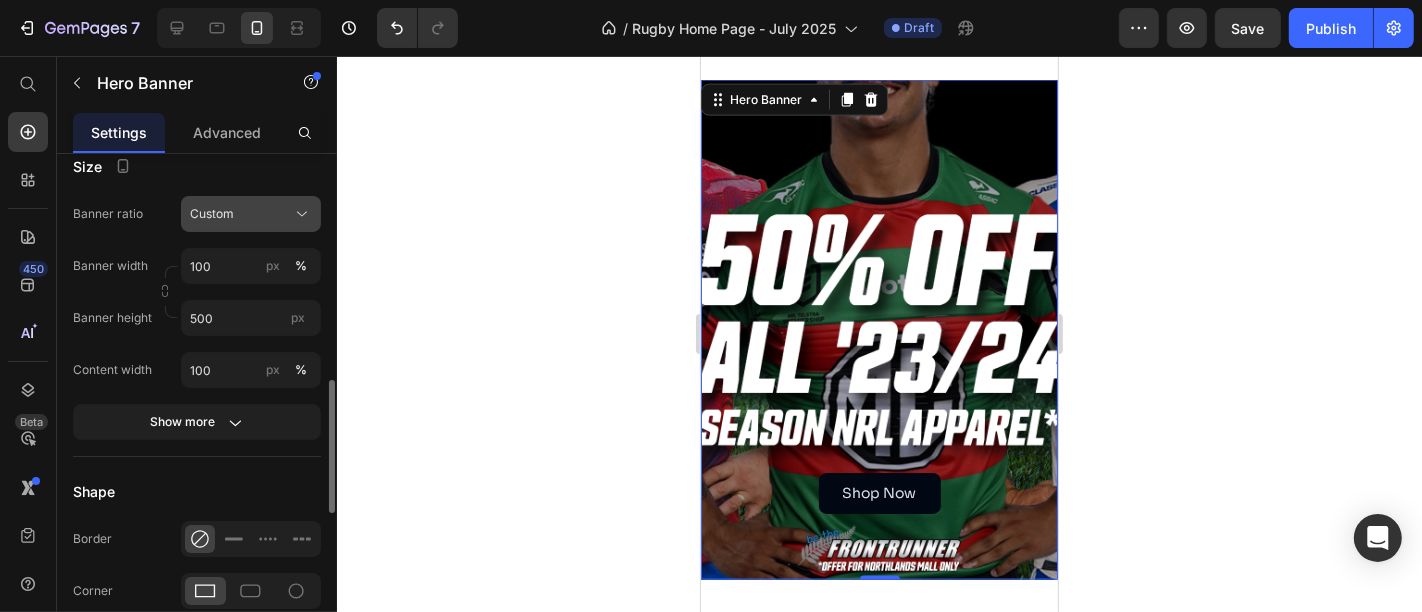 click on "Custom" at bounding box center (212, 214) 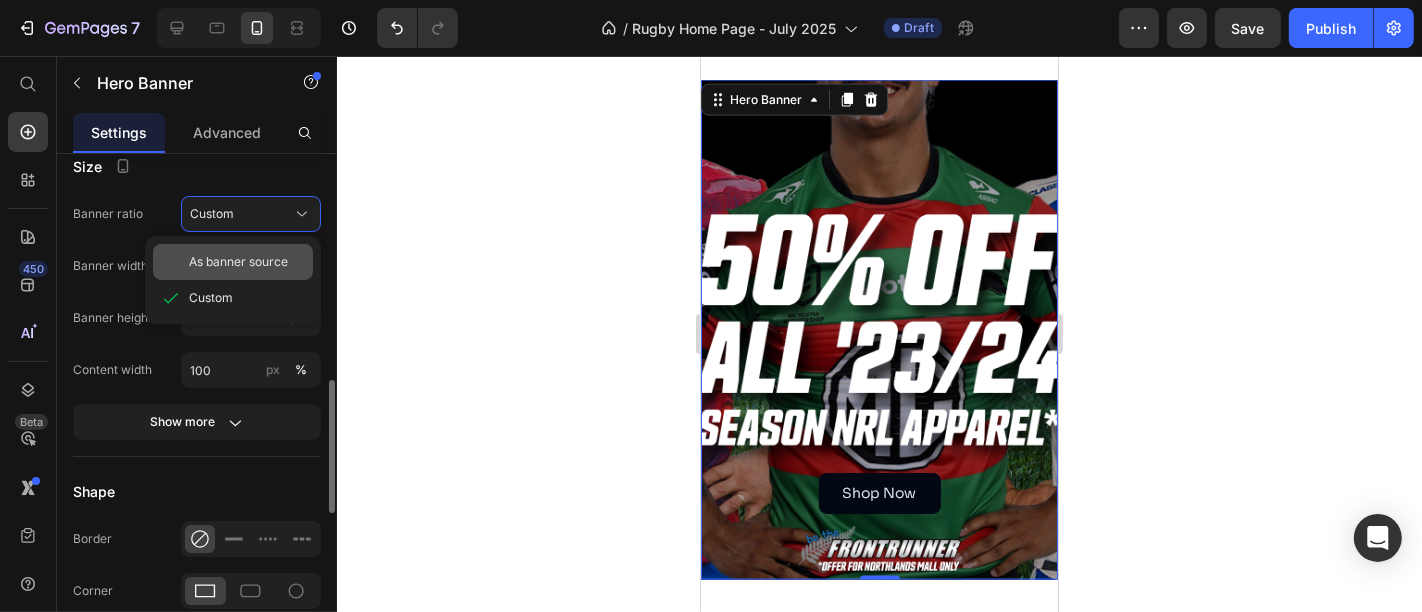 click on "As banner source" at bounding box center [238, 262] 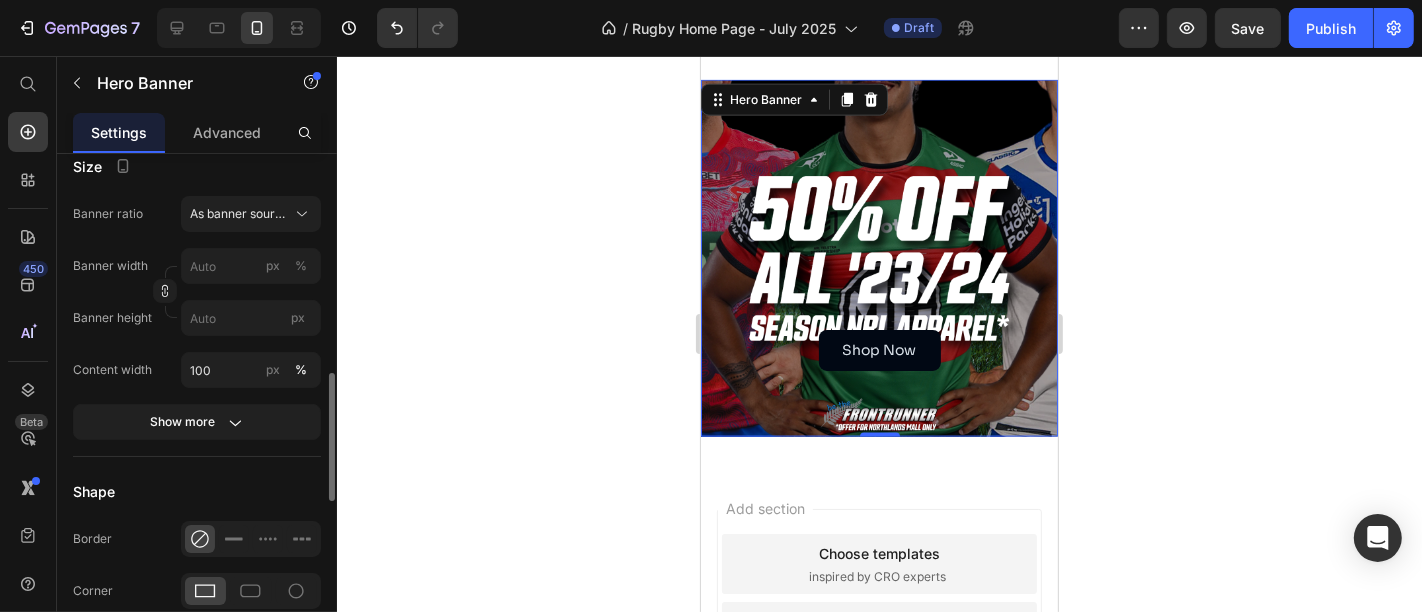 click 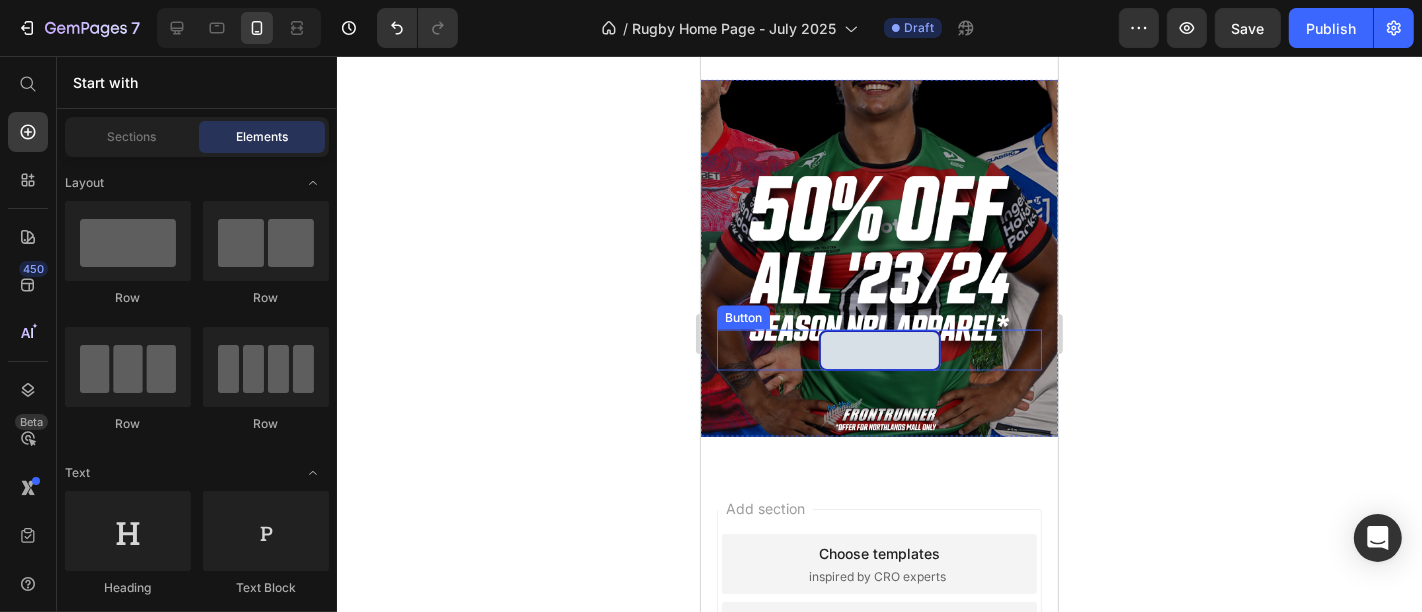 click on "Shop Now" at bounding box center [879, 349] 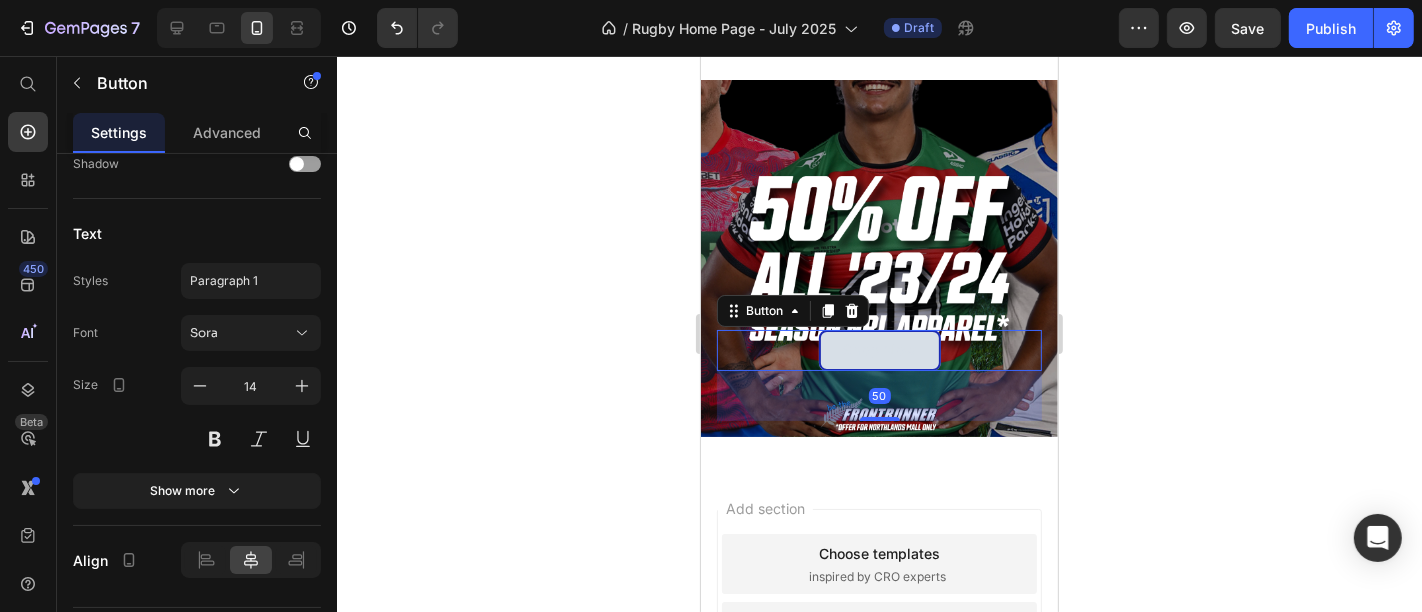scroll, scrollTop: 0, scrollLeft: 0, axis: both 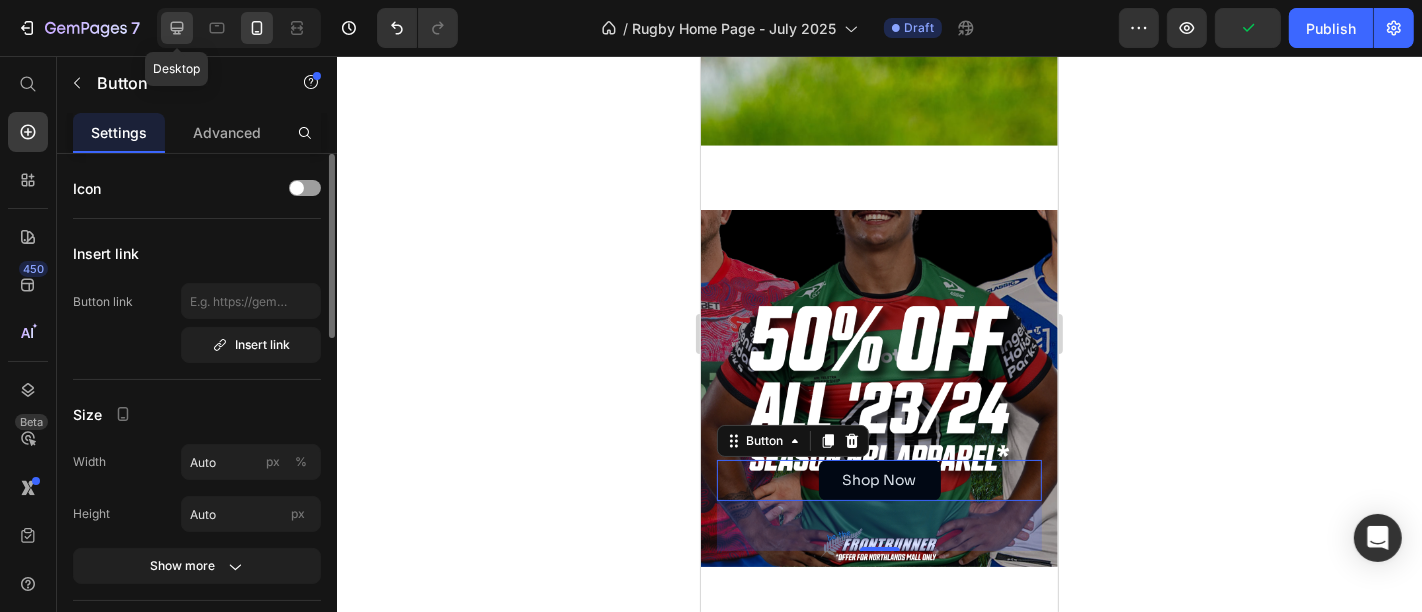click 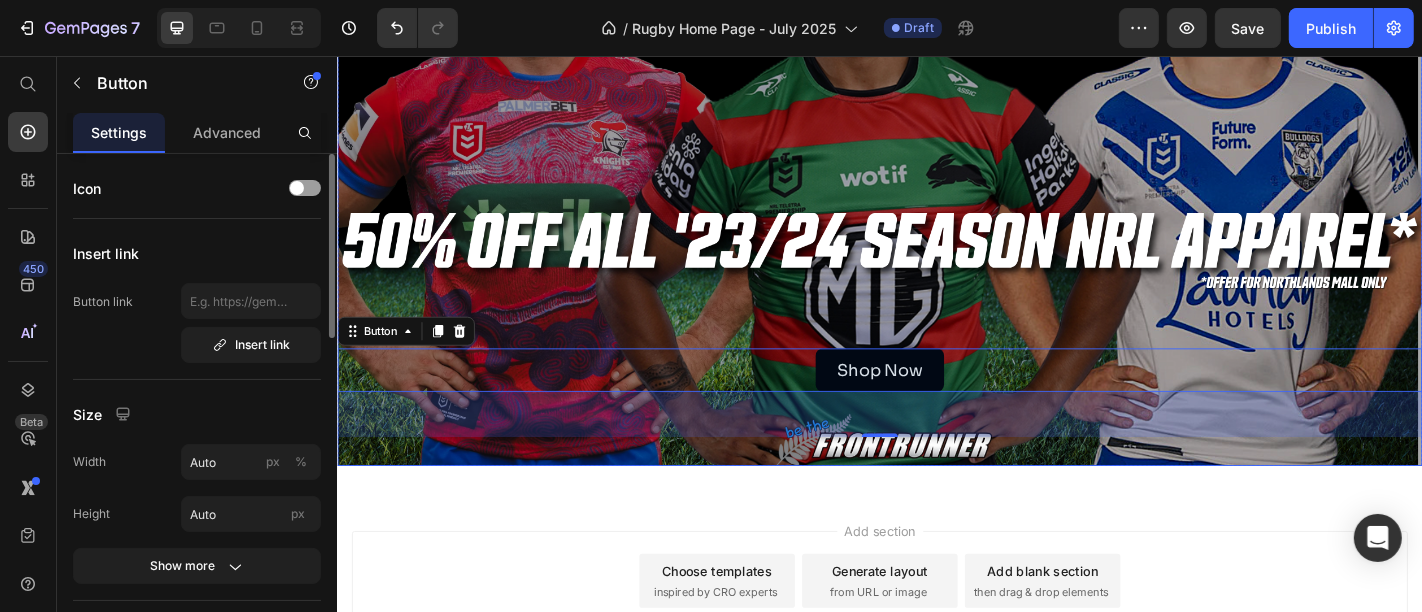 scroll, scrollTop: 2537, scrollLeft: 0, axis: vertical 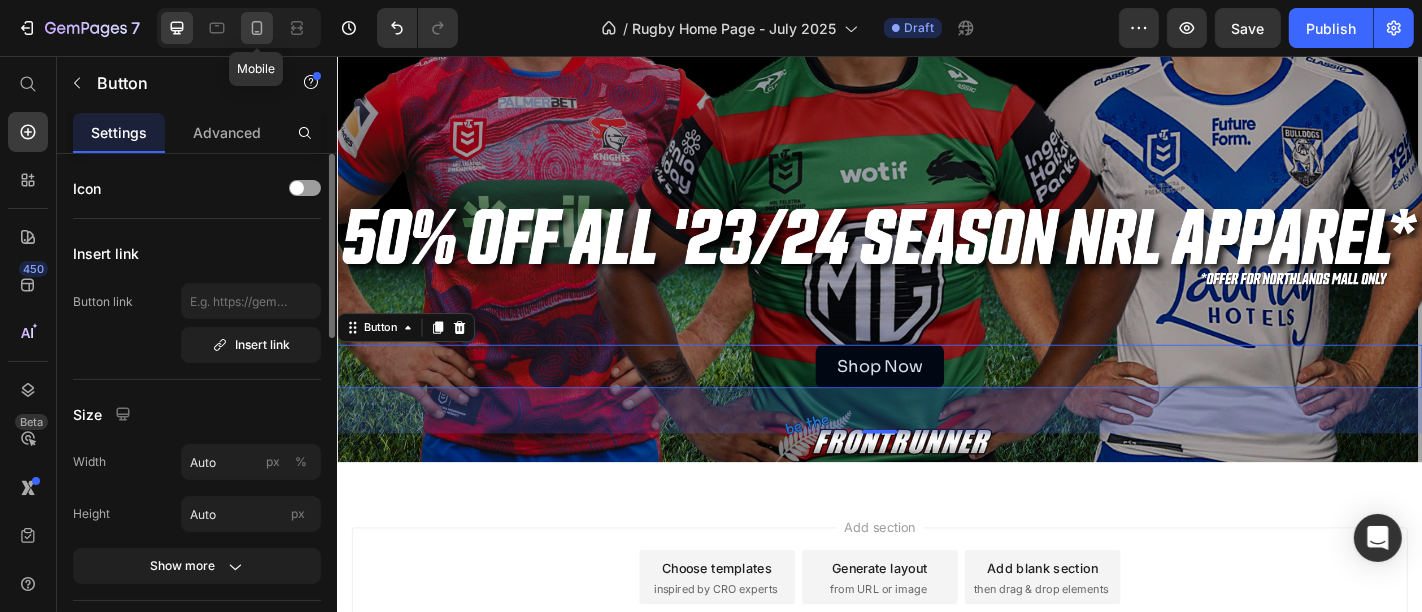 click 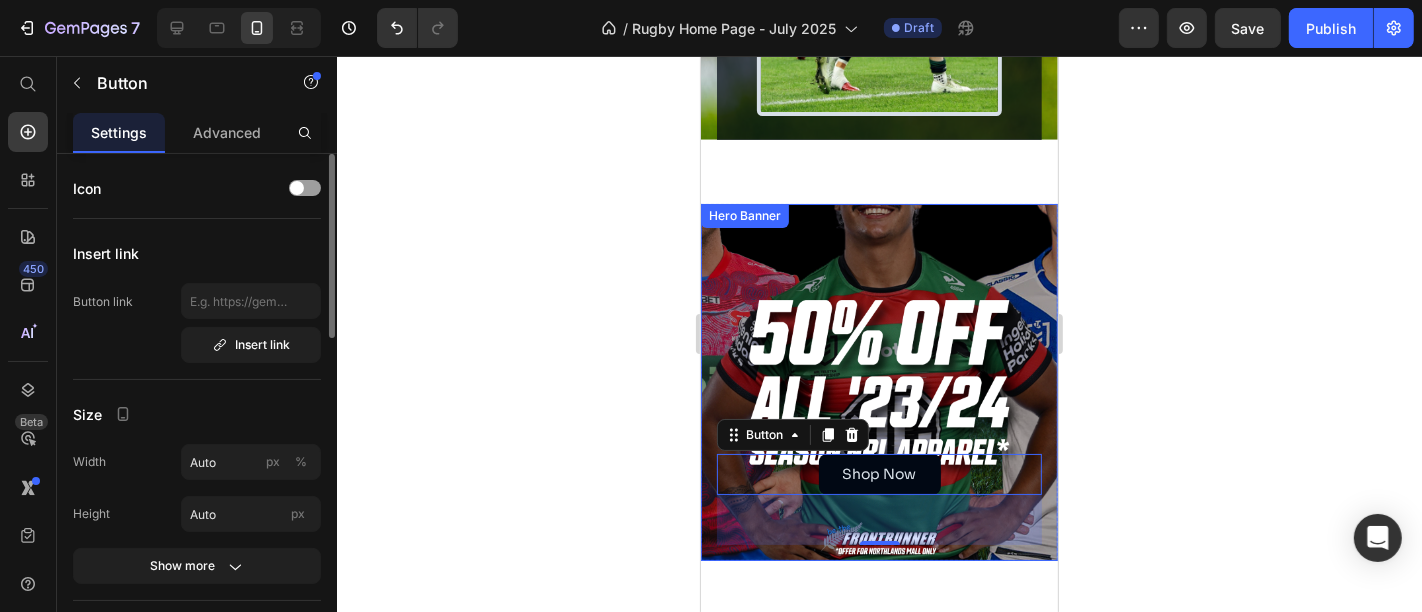 scroll, scrollTop: 2108, scrollLeft: 0, axis: vertical 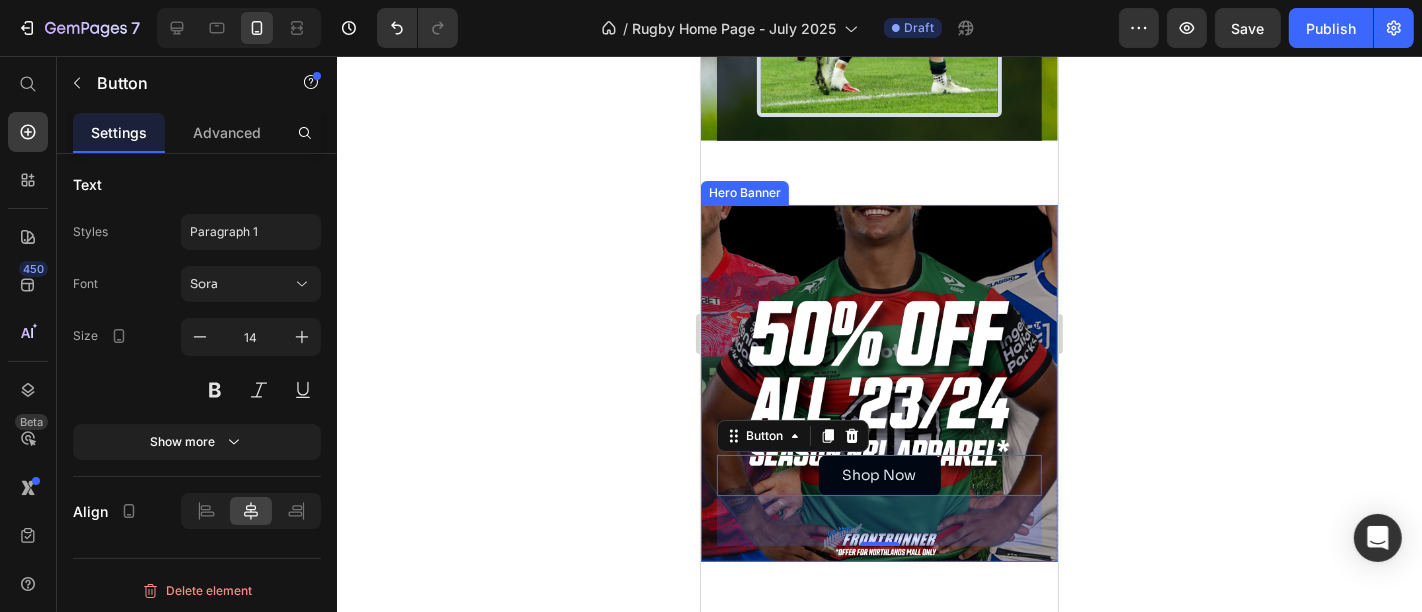 click at bounding box center (878, 382) 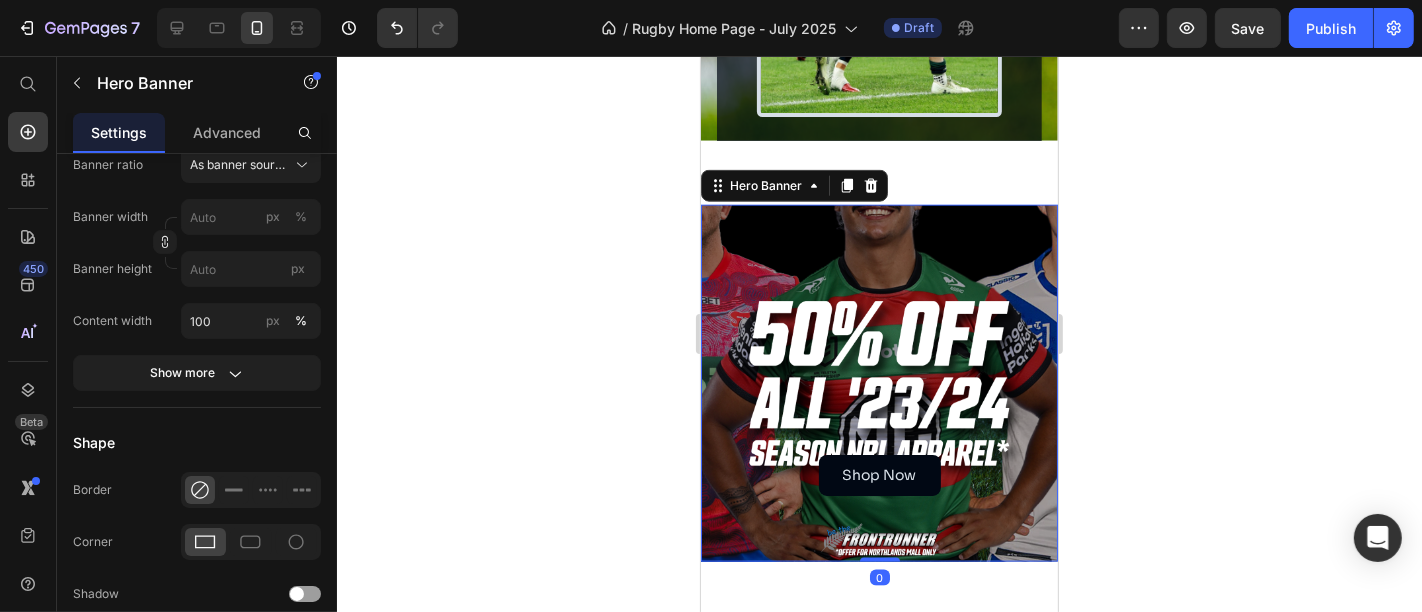 scroll, scrollTop: 0, scrollLeft: 0, axis: both 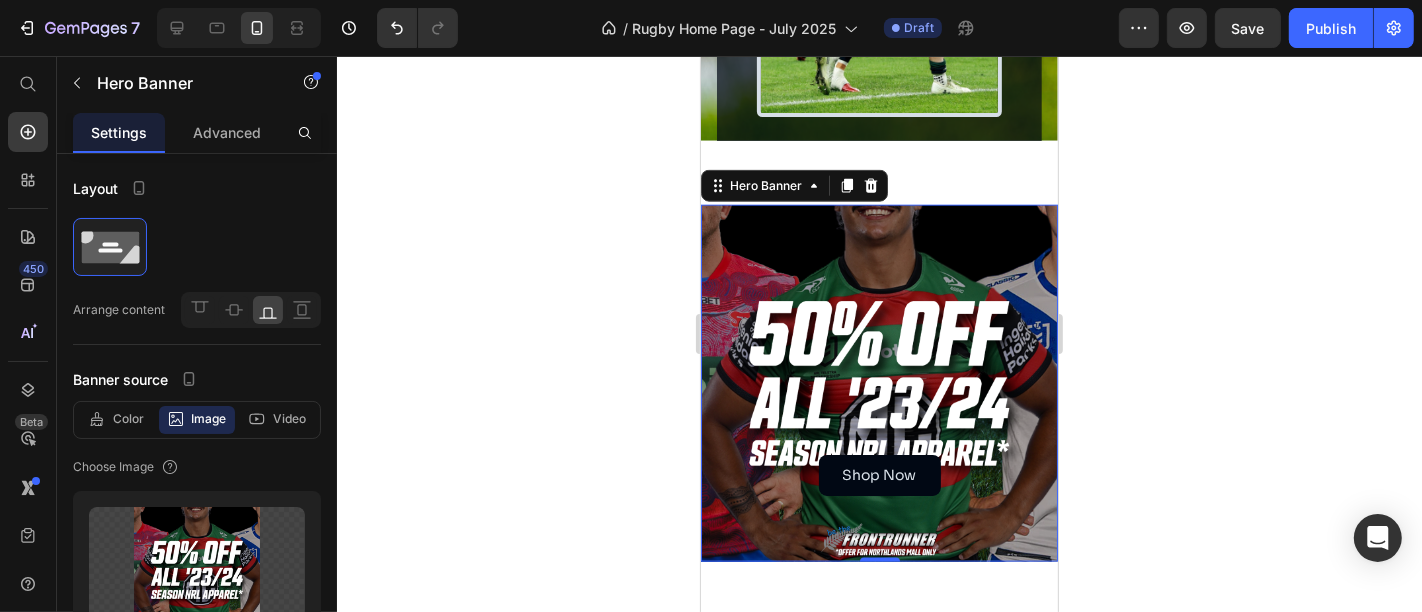 click at bounding box center (878, 382) 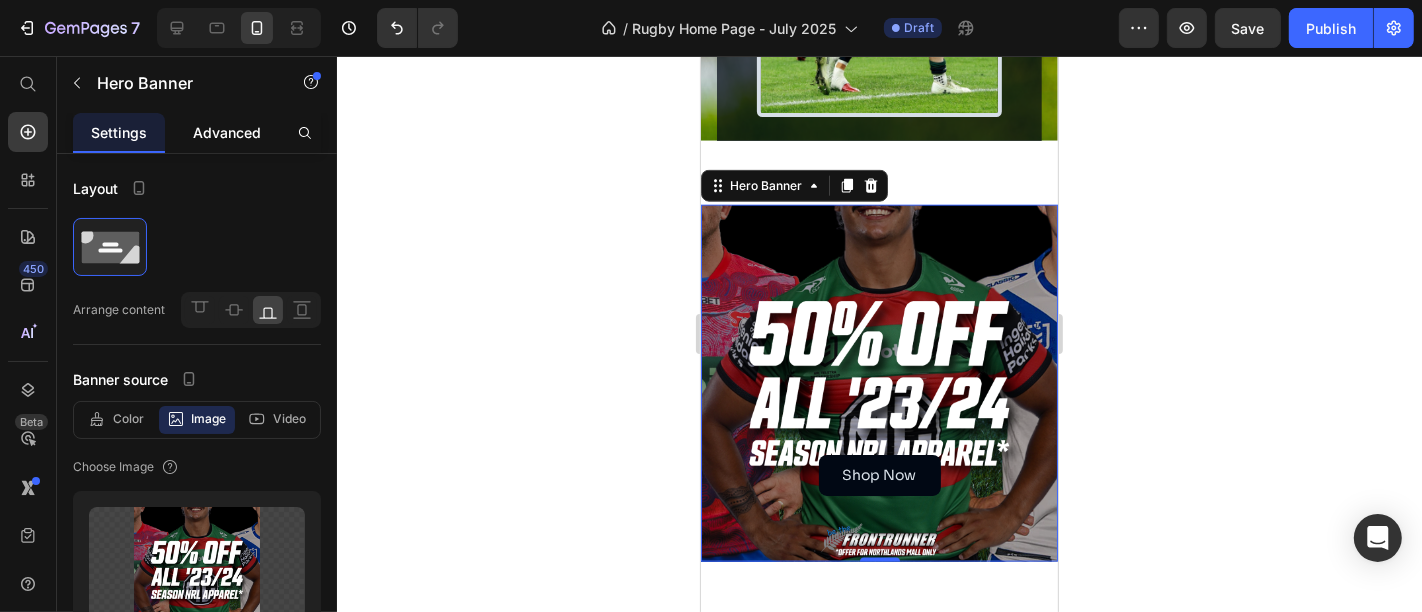 click on "Advanced" at bounding box center [227, 132] 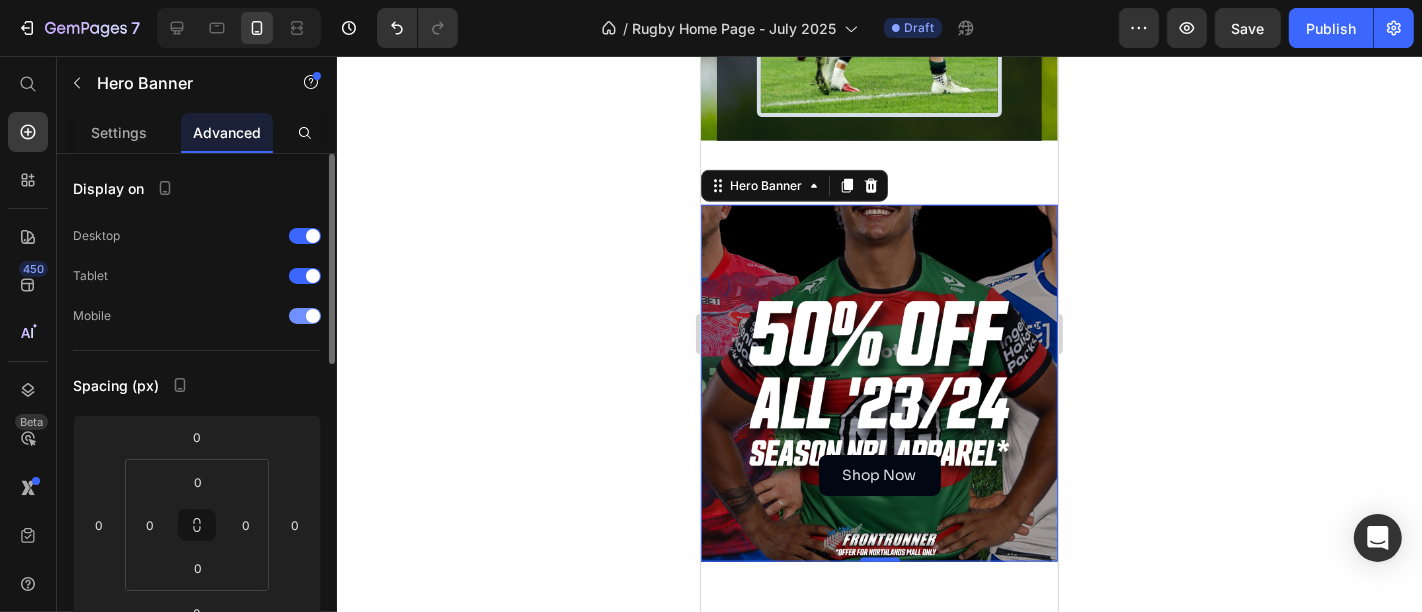 scroll, scrollTop: 228, scrollLeft: 0, axis: vertical 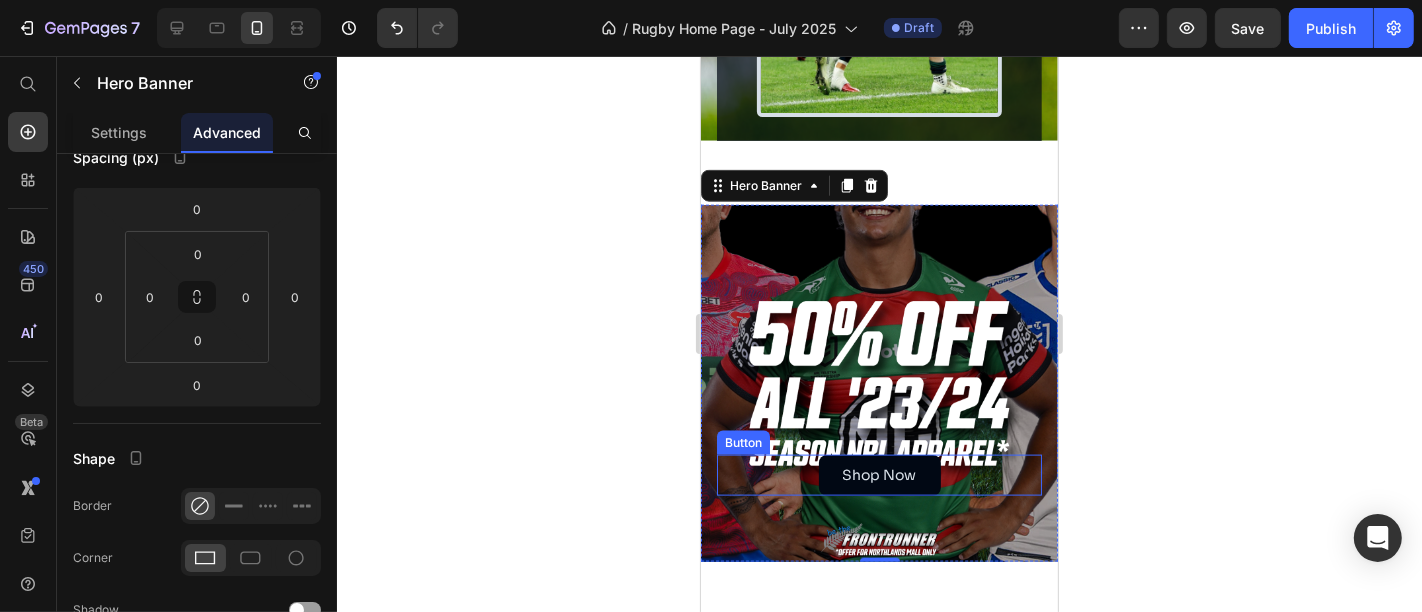 click on "Shop Now Button" at bounding box center (878, 474) 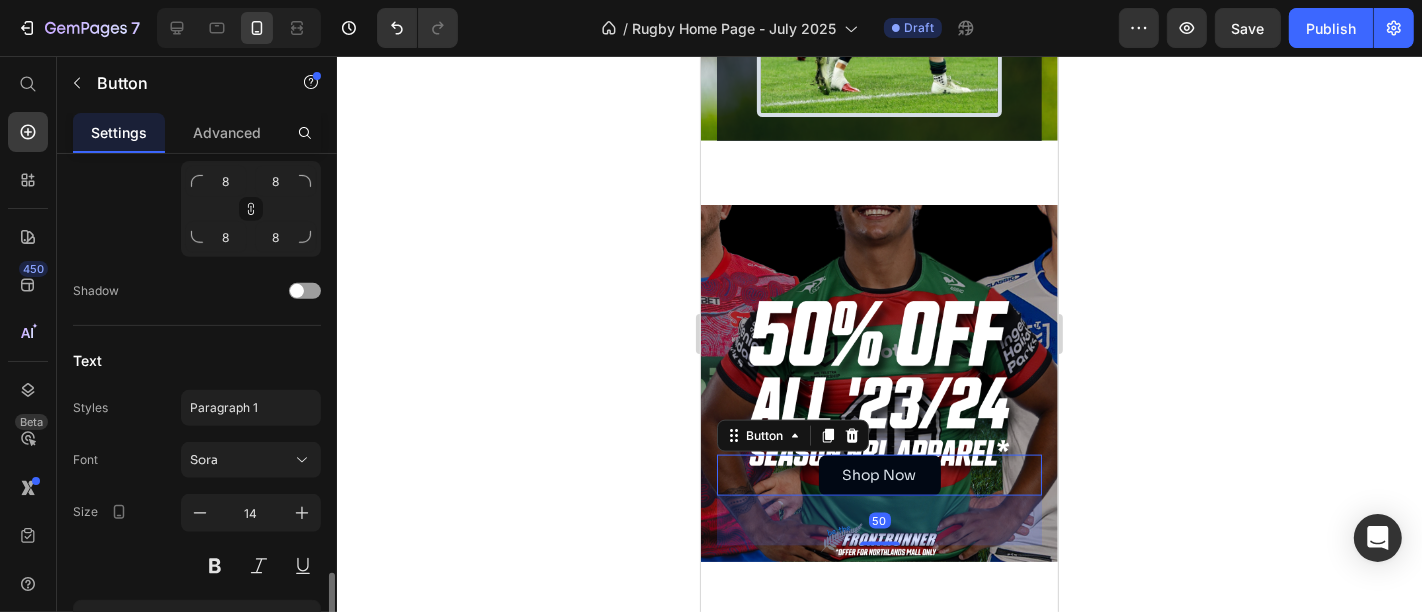 scroll, scrollTop: 871, scrollLeft: 0, axis: vertical 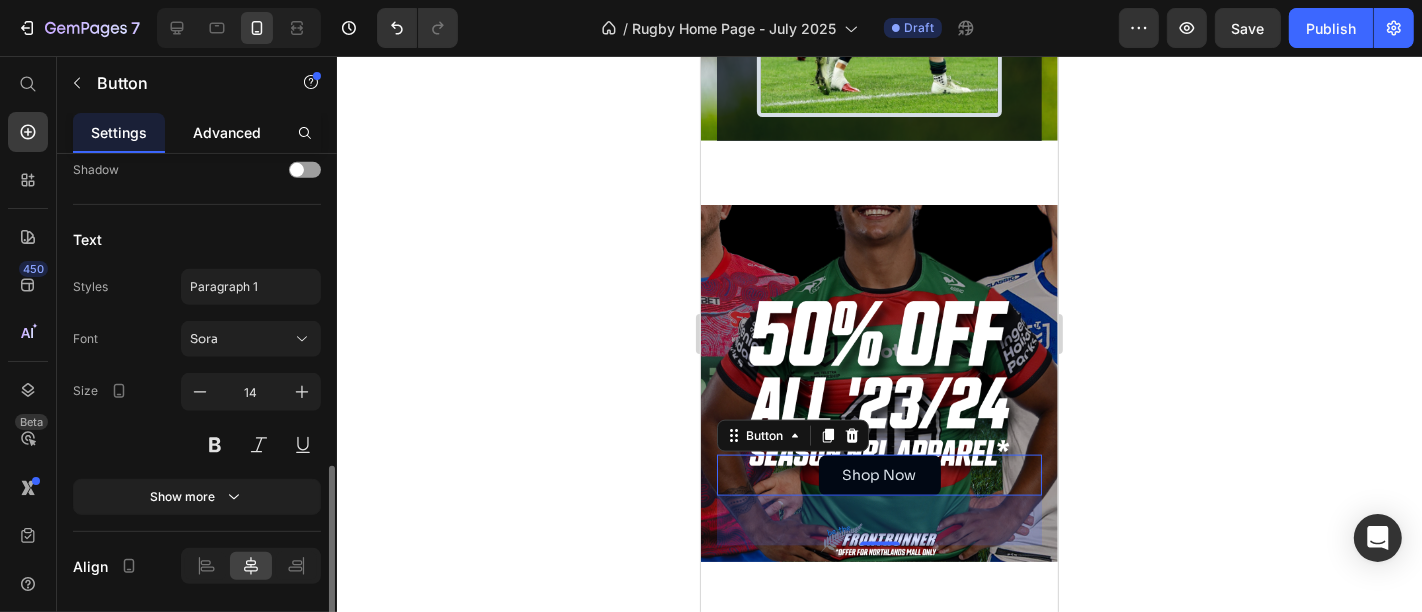 click on "Advanced" at bounding box center [227, 132] 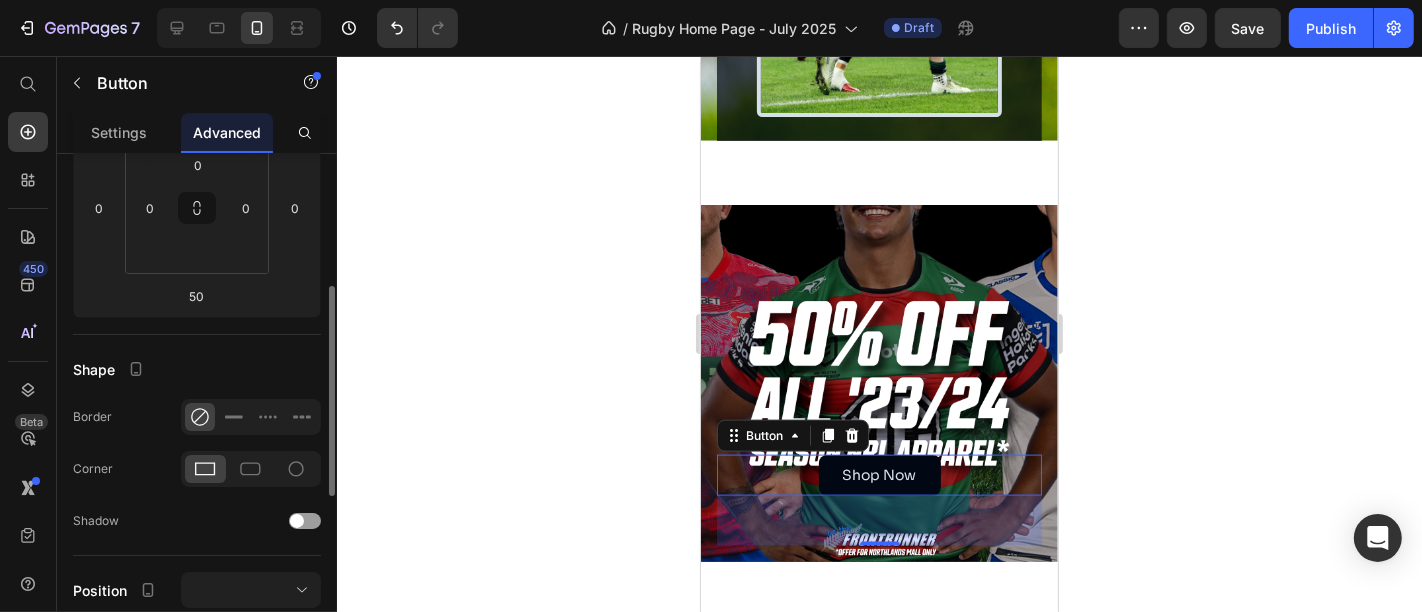 scroll, scrollTop: 321, scrollLeft: 0, axis: vertical 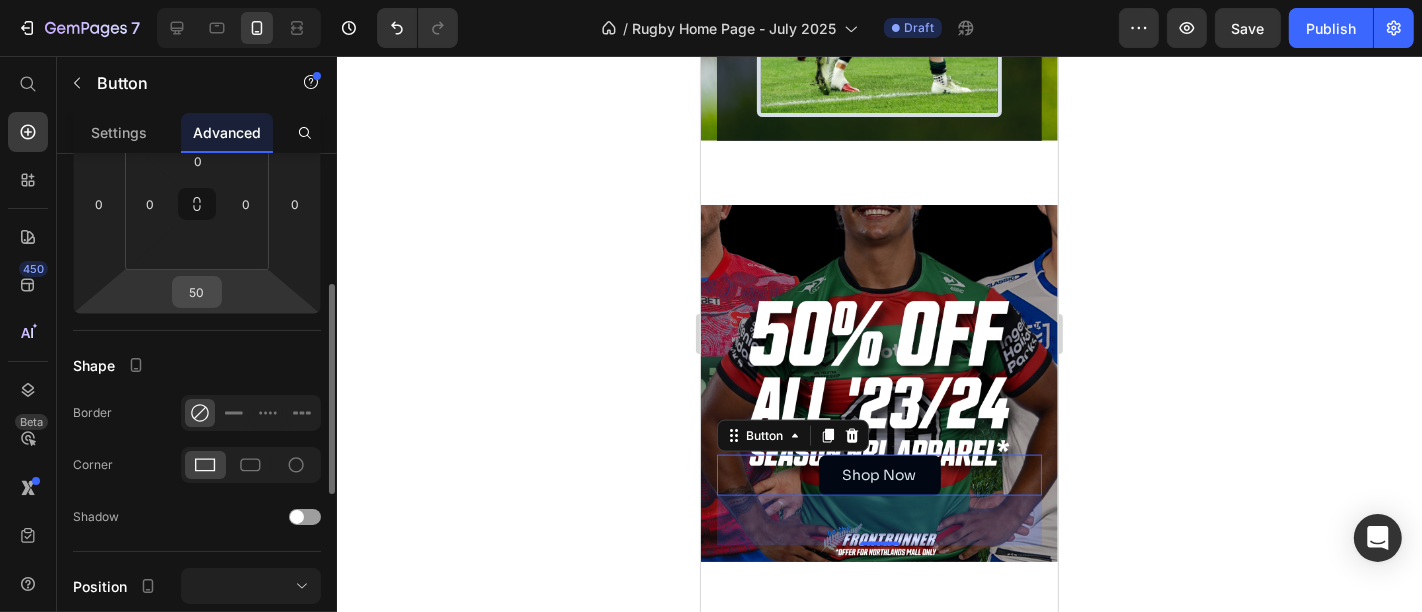 click on "50" at bounding box center (197, 292) 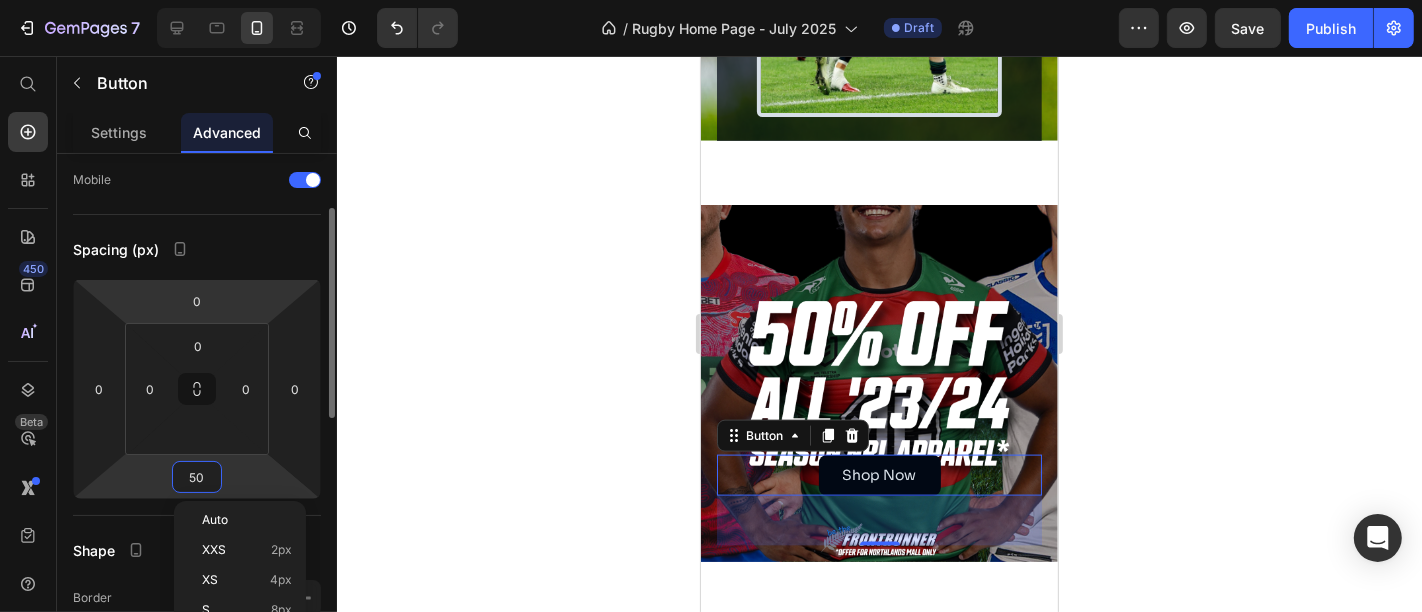 scroll, scrollTop: 135, scrollLeft: 0, axis: vertical 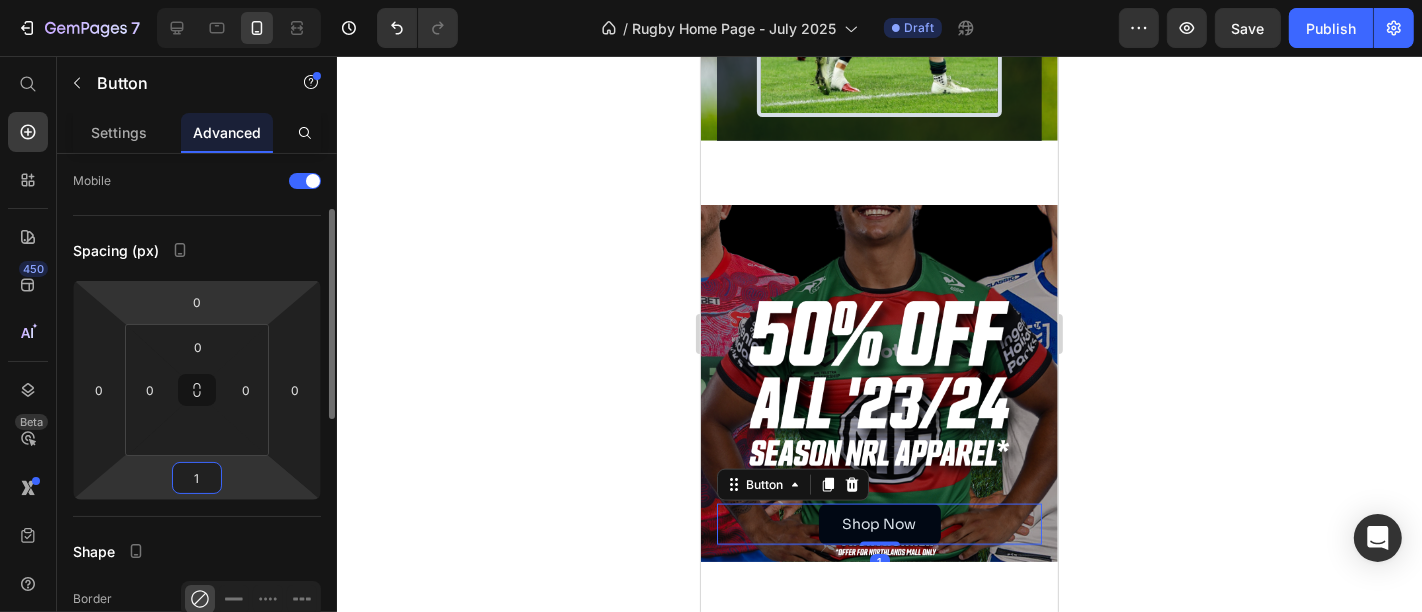 type on "16" 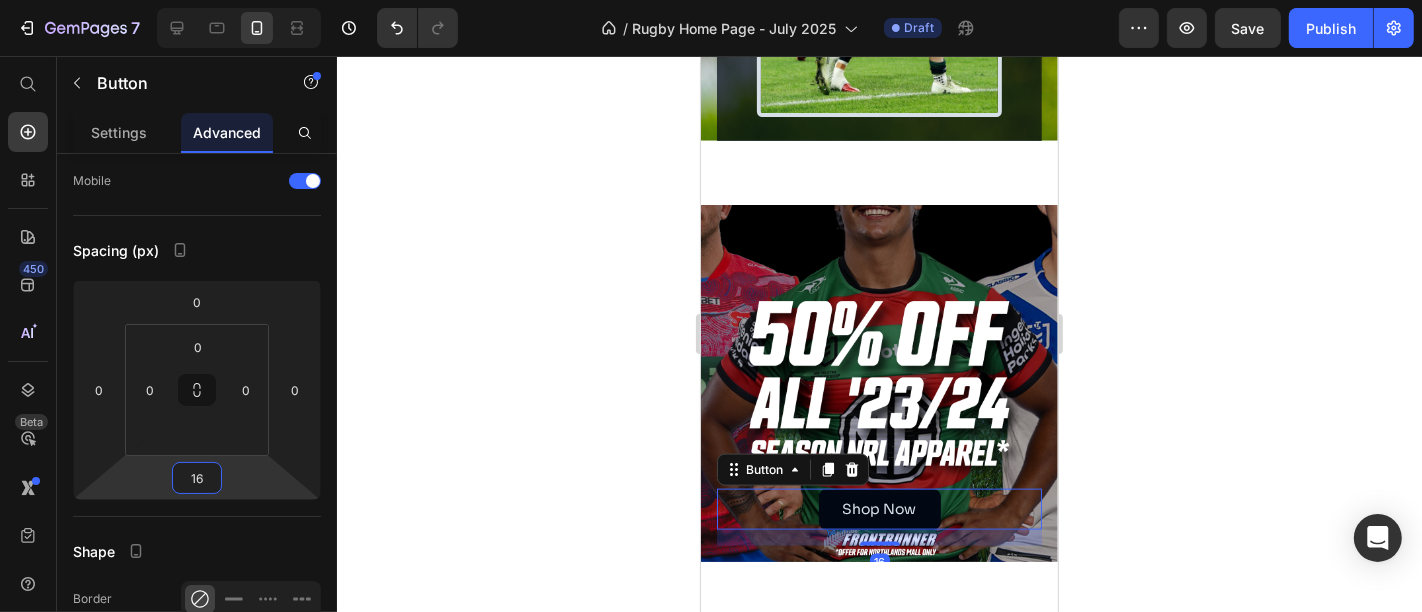 click 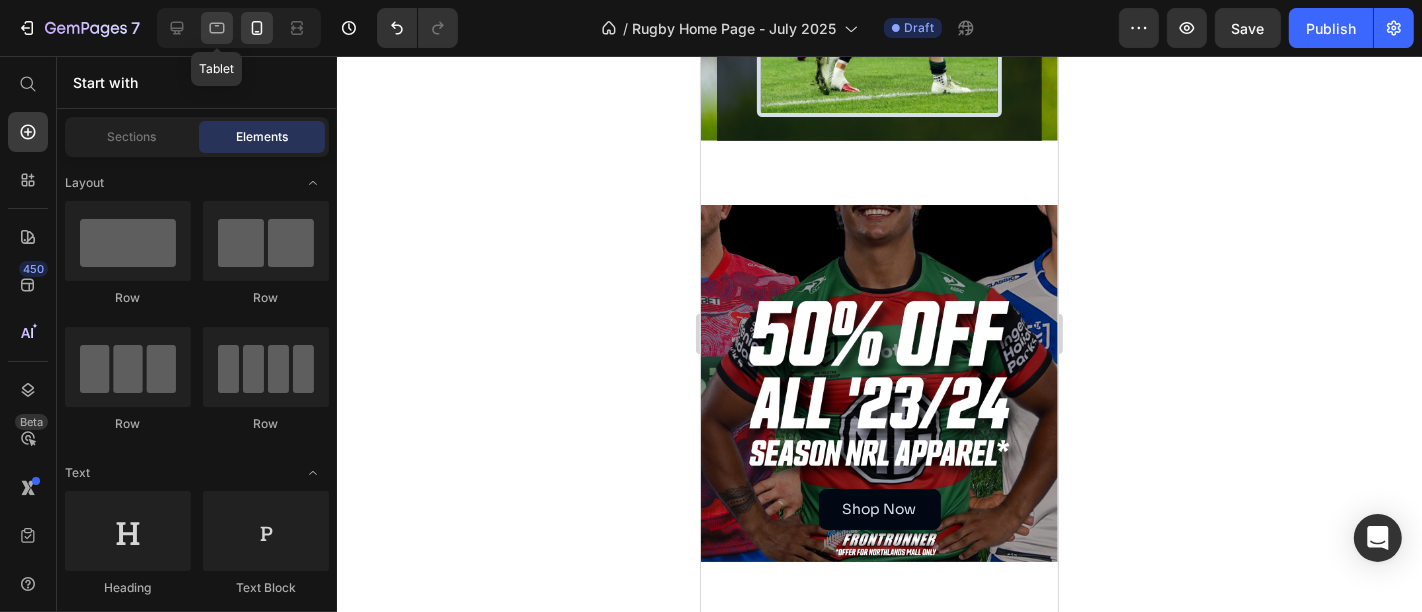 click 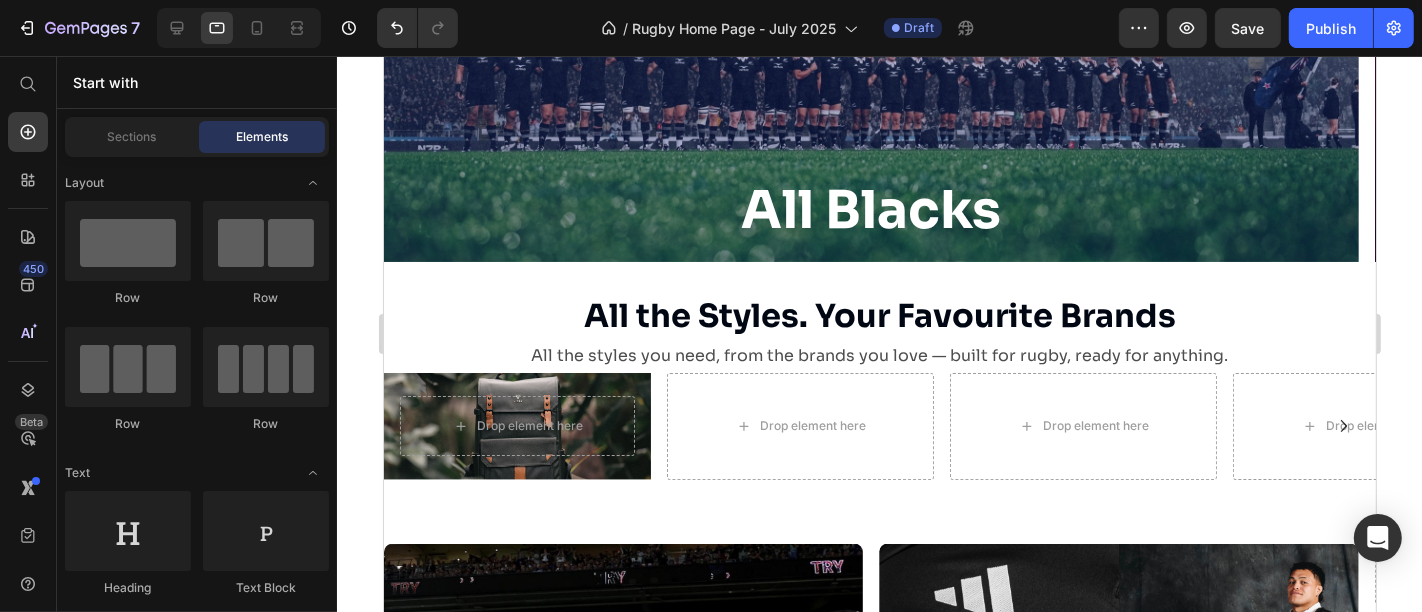 scroll, scrollTop: 0, scrollLeft: 0, axis: both 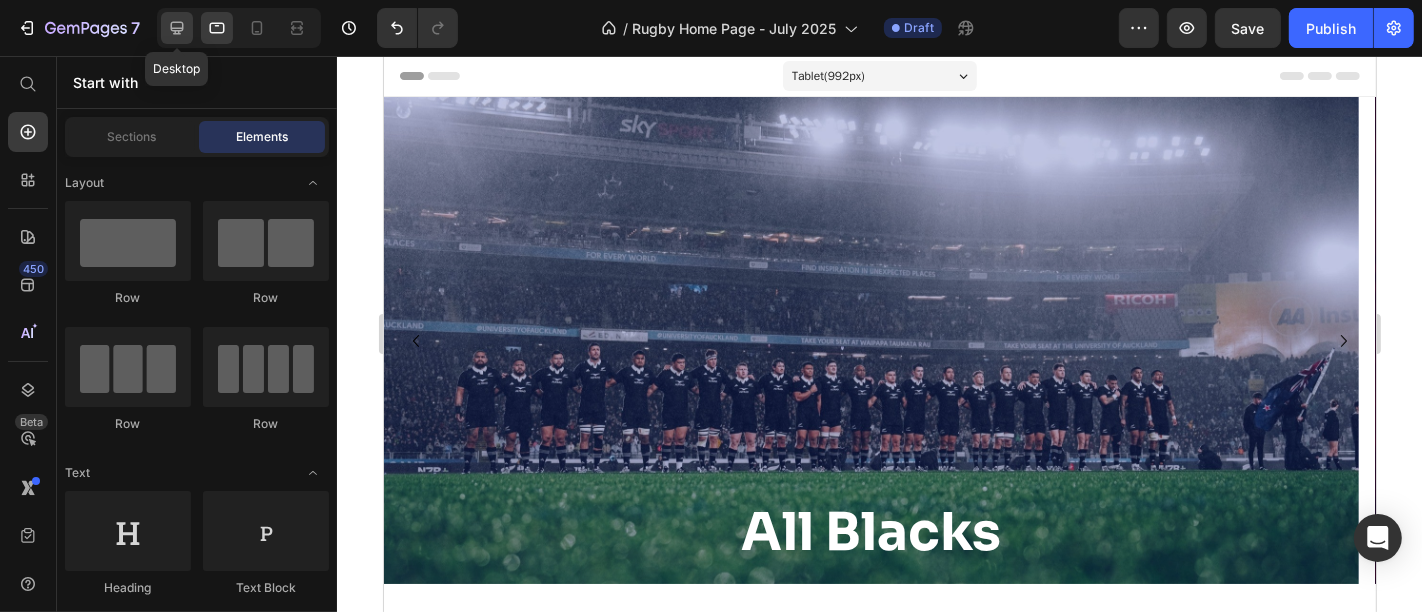 click 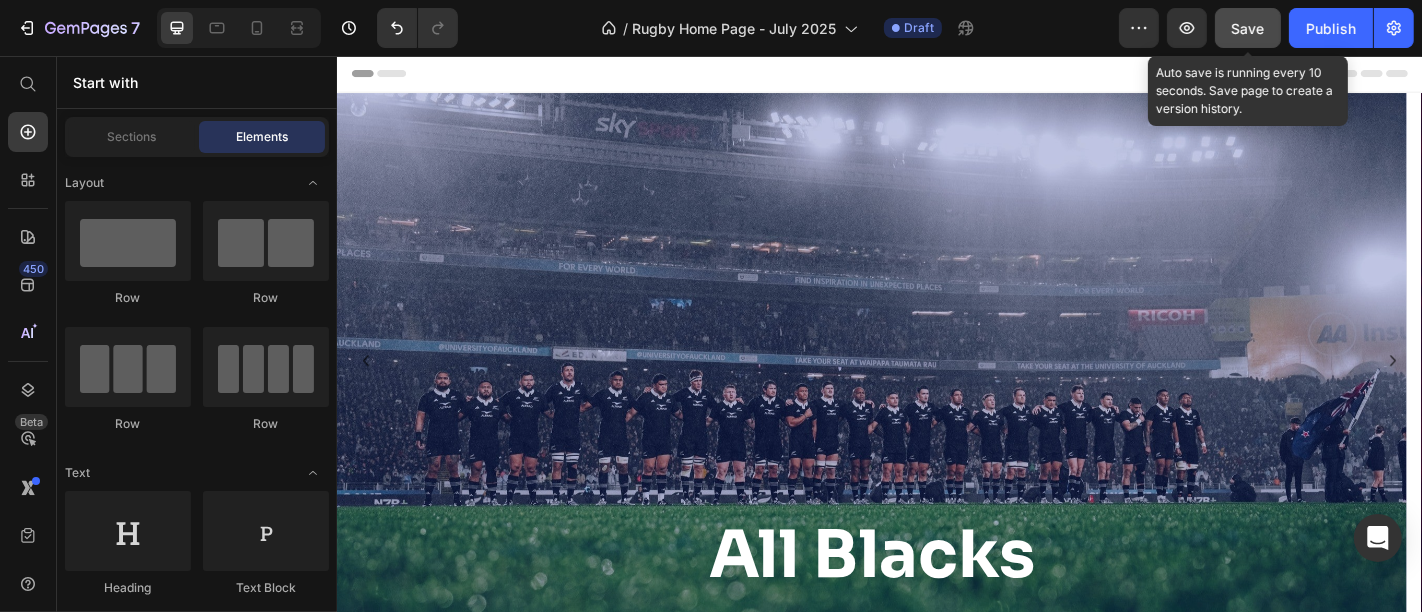 click on "Save" 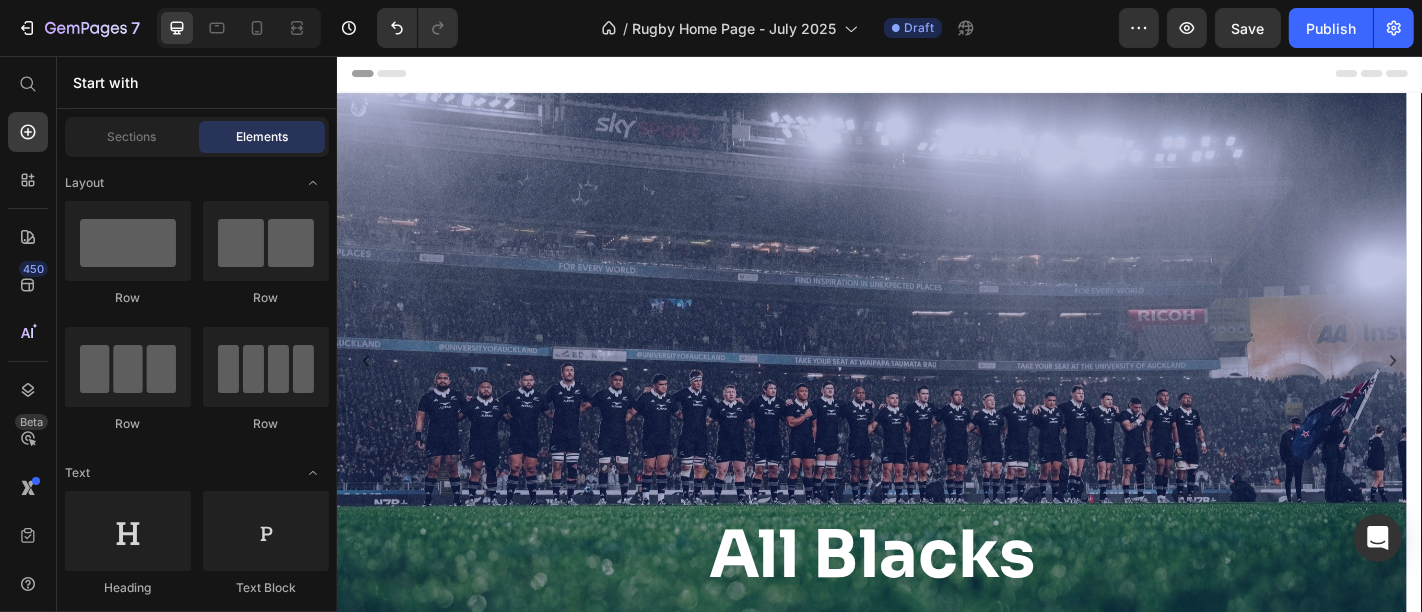 scroll, scrollTop: 510, scrollLeft: 0, axis: vertical 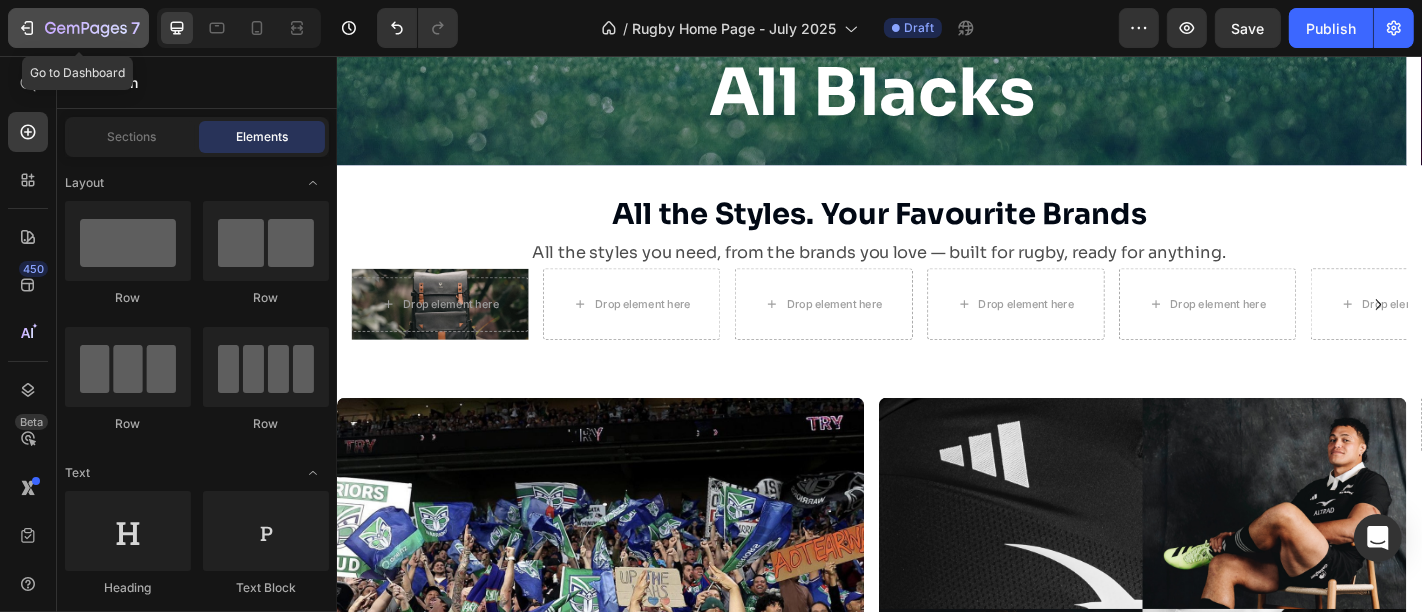 click 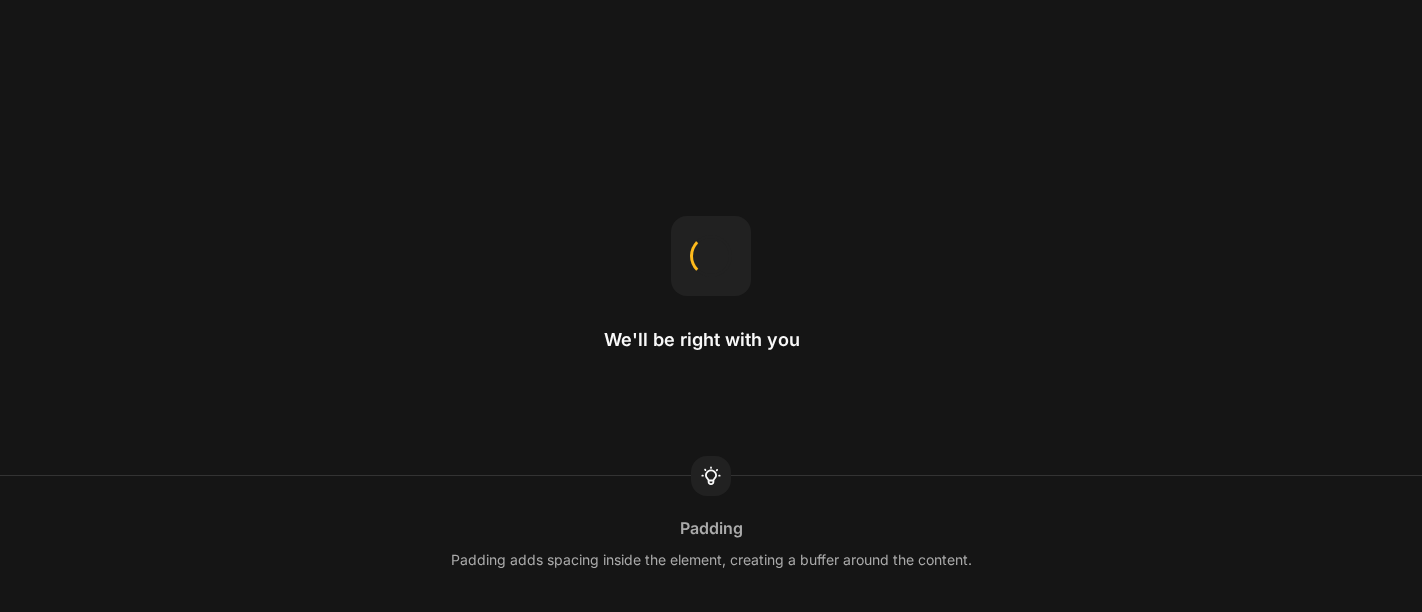 scroll, scrollTop: 0, scrollLeft: 0, axis: both 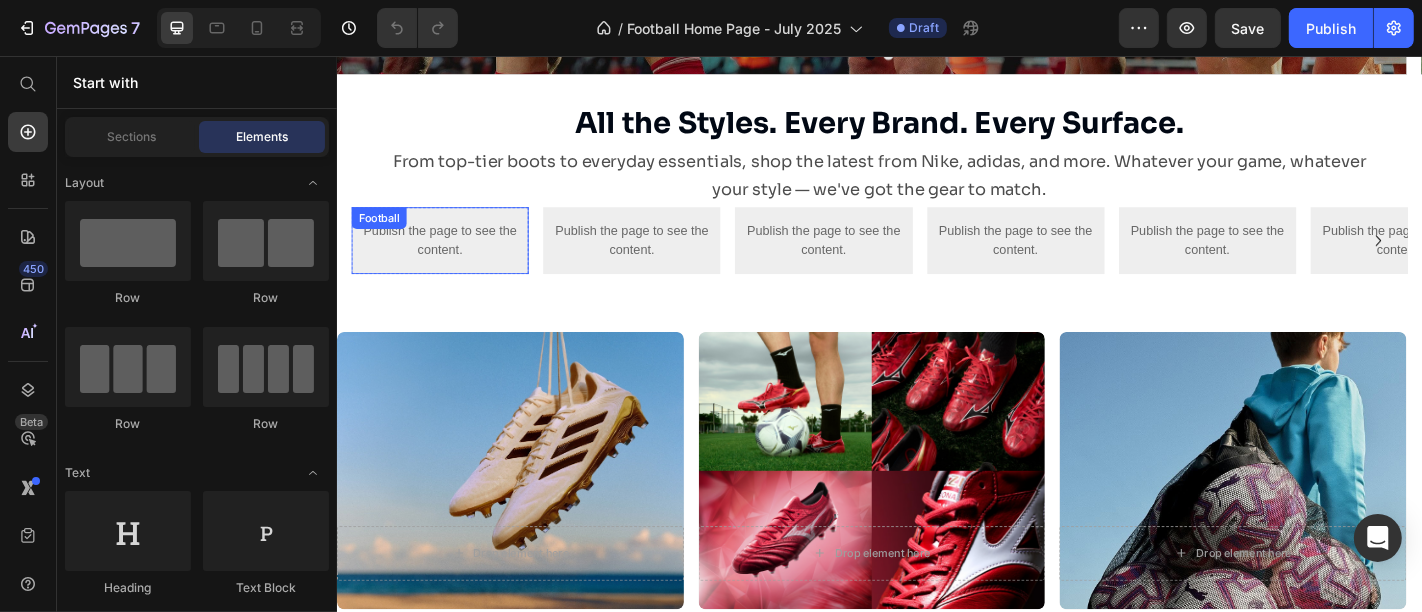click on "Publish the page to see the content." at bounding box center (450, 260) 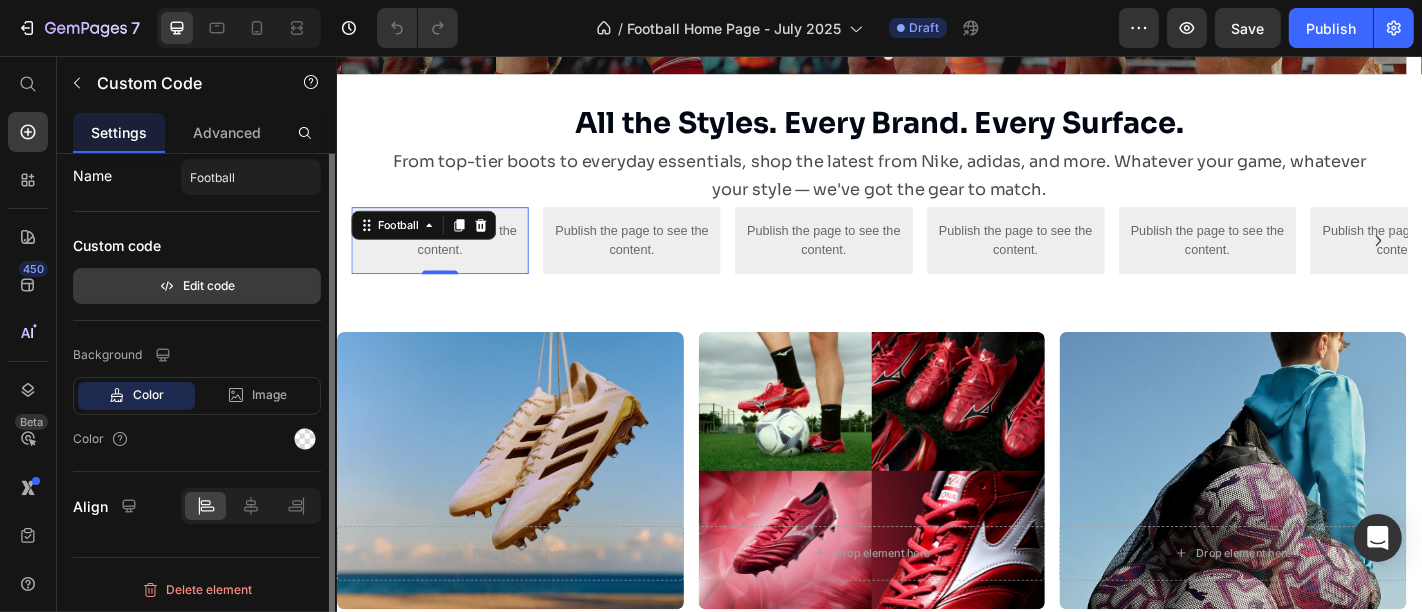 scroll, scrollTop: 0, scrollLeft: 0, axis: both 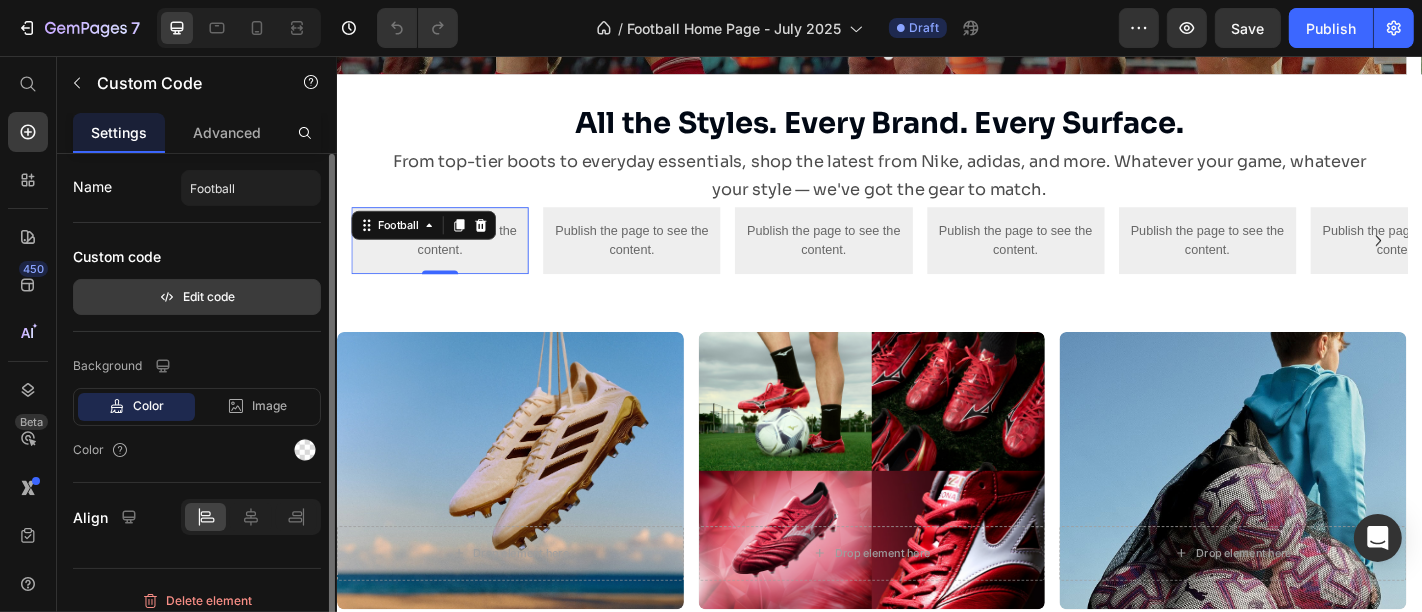 click on "Edit code" at bounding box center [197, 297] 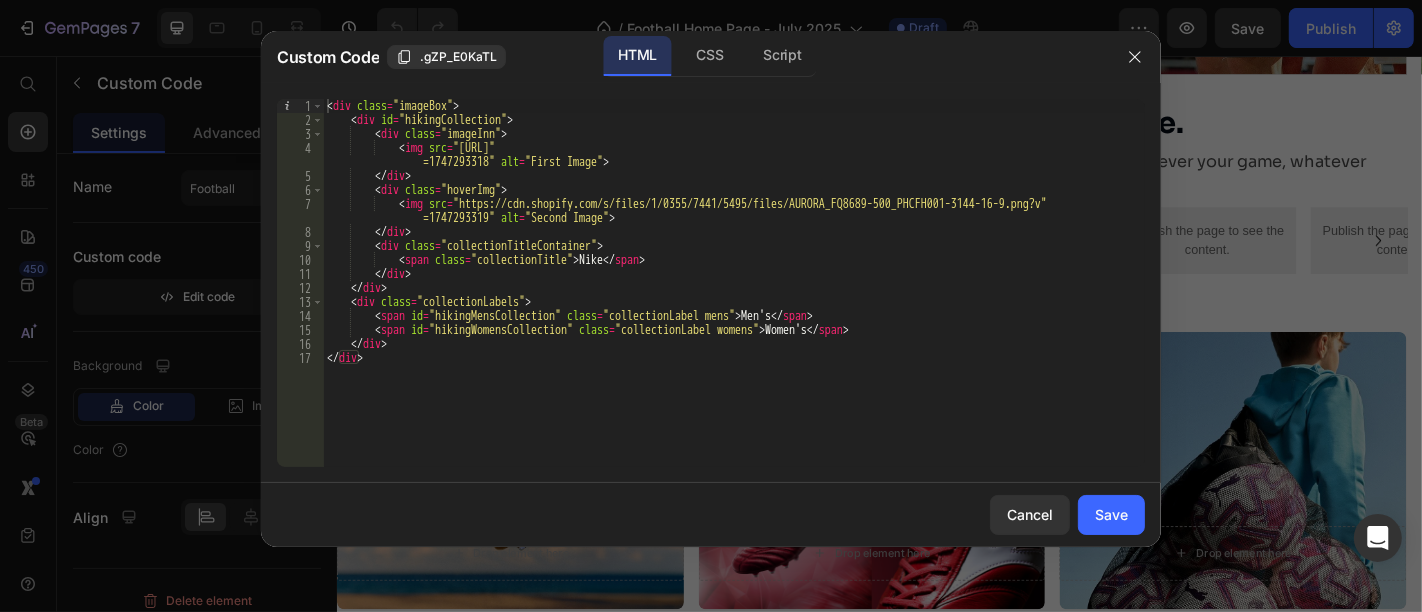 click on "< div   class = "imageBox" >      < div   id = "hikingCollection" >           < div   class = "imageInn" >                < img   src = "https://cdn.shopify.com/s/files/1/0355/7441/5495/files/AURORA_FQ8689-500_PHSLH000-3144-16-9.png?v                  =1747293318"   alt = "First Image" >           </ div >           < div   class = "hoverImg" >                < img   src = "https://cdn.shopify.com/s/files/1/0355/7441/5495/files/AURORA_FQ8689-500_PHCFH001-3144-16-9.png?v                  =1747293319"   alt = "Second Image" >           </ div >           < div   class = "collectionTitleContainer" >                < span   class = "collectionTitle" > Nike </ span >           </ div >      </ div >      < div   class = "collectionLabels" >           < span   id = "hikingMensCollection"   class = "collectionLabel mens" > Men's </ span >           < span   id = "hikingWomensCollection"   class = "collectionLabel womens" > Women's </ span >      </ div > </ div >" at bounding box center [734, 297] 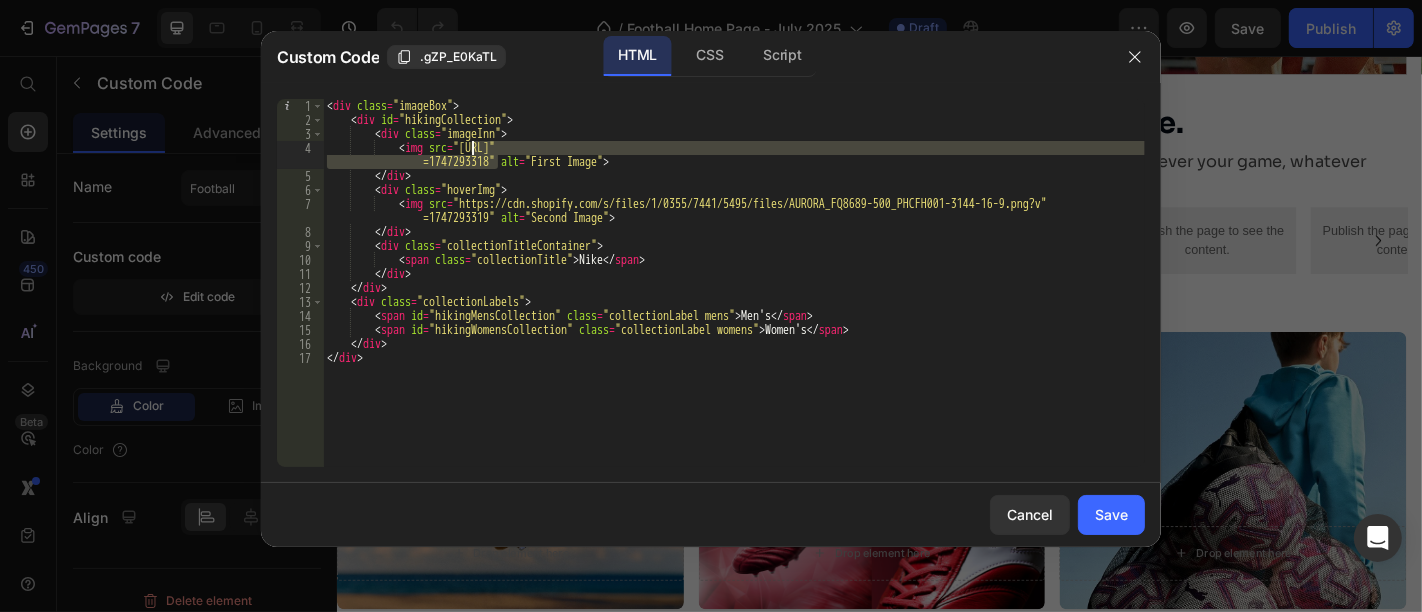 drag, startPoint x: 500, startPoint y: 162, endPoint x: 473, endPoint y: 148, distance: 30.413813 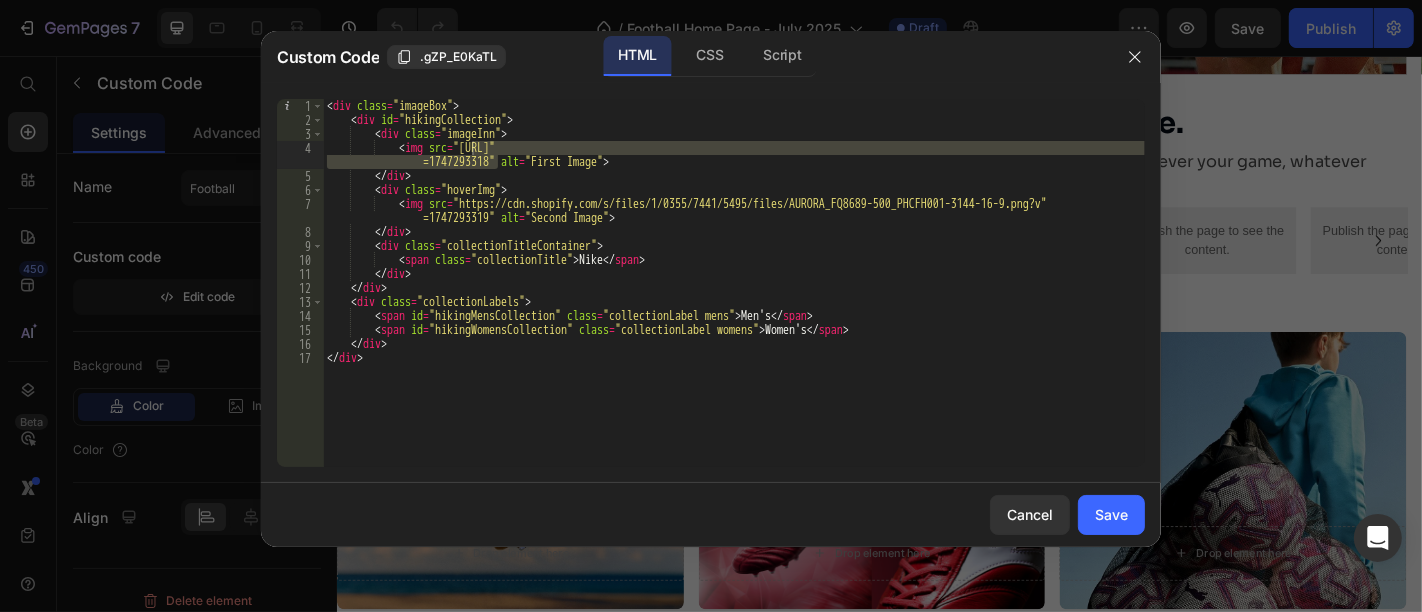 click on "< div   class = "imageBox" >      < div   id = "hikingCollection" >           < div   class = "imageInn" >                < img   src = "https://cdn.shopify.com/s/files/1/0355/7441/5495/files/AURORA_FQ8689-500_PHSLH000-3144-16-9.png?v                  =1747293318"   alt = "First Image" >           </ div >           < div   class = "hoverImg" >                < img   src = "https://cdn.shopify.com/s/files/1/0355/7441/5495/files/AURORA_FQ8689-500_PHCFH001-3144-16-9.png?v                  =1747293319"   alt = "Second Image" >           </ div >           < div   class = "collectionTitleContainer" >                < span   class = "collectionTitle" > Nike </ span >           </ div >      </ div >      < div   class = "collectionLabels" >           < span   id = "hikingMensCollection"   class = "collectionLabel mens" > Men's </ span >           < span   id = "hikingWomensCollection"   class = "collectionLabel womens" > Women's </ span >      </ div > </ div >" at bounding box center [734, 283] 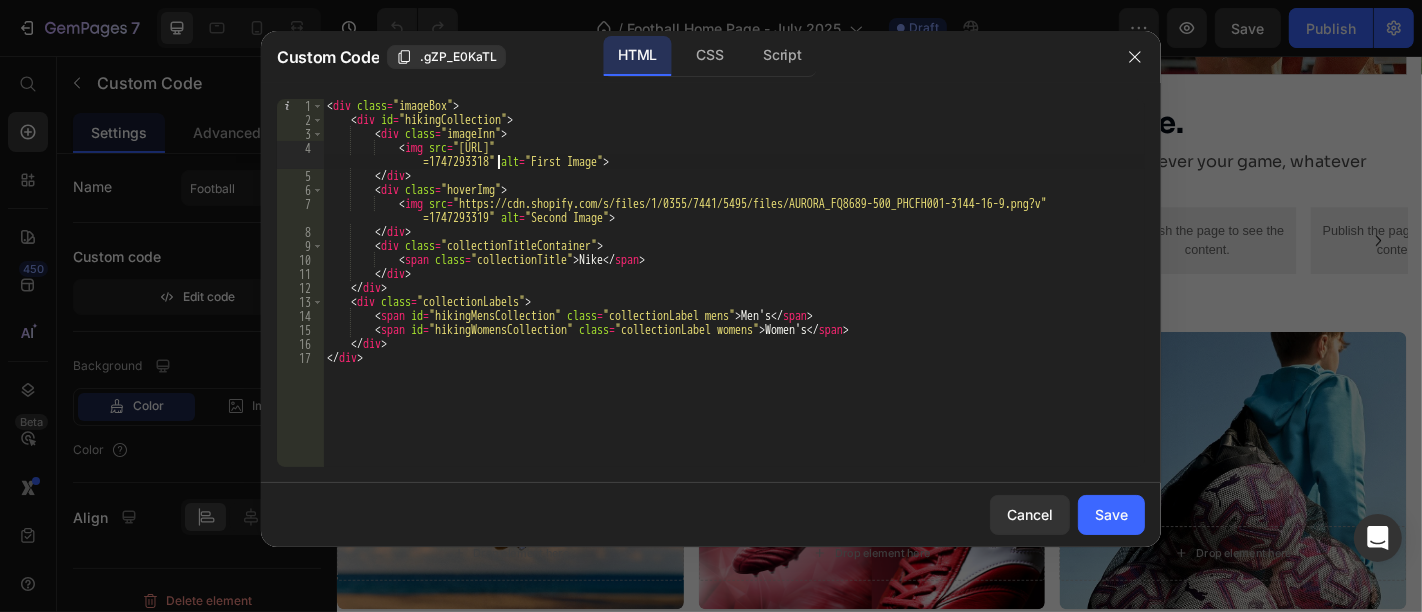 click on "< div   class = "imageBox" >      < div   id = "hikingCollection" >           < div   class = "imageInn" >                < img   src = "https://cdn.shopify.com/s/files/1/0355/7441/5495/files/AURORA_FQ8689-500_PHSLH000-3144-16-9.png?v                  =1747293318"   alt = "First Image" >           </ div >           < div   class = "hoverImg" >                < img   src = "https://cdn.shopify.com/s/files/1/0355/7441/5495/files/AURORA_FQ8689-500_PHCFH001-3144-16-9.png?v                  =1747293319"   alt = "Second Image" >           </ div >           < div   class = "collectionTitleContainer" >                < span   class = "collectionTitle" > Nike </ span >           </ div >      </ div >      < div   class = "collectionLabels" >           < span   id = "hikingMensCollection"   class = "collectionLabel mens" > Men's </ span >           < span   id = "hikingWomensCollection"   class = "collectionLabel womens" > Women's </ span >      </ div > </ div >" at bounding box center [734, 297] 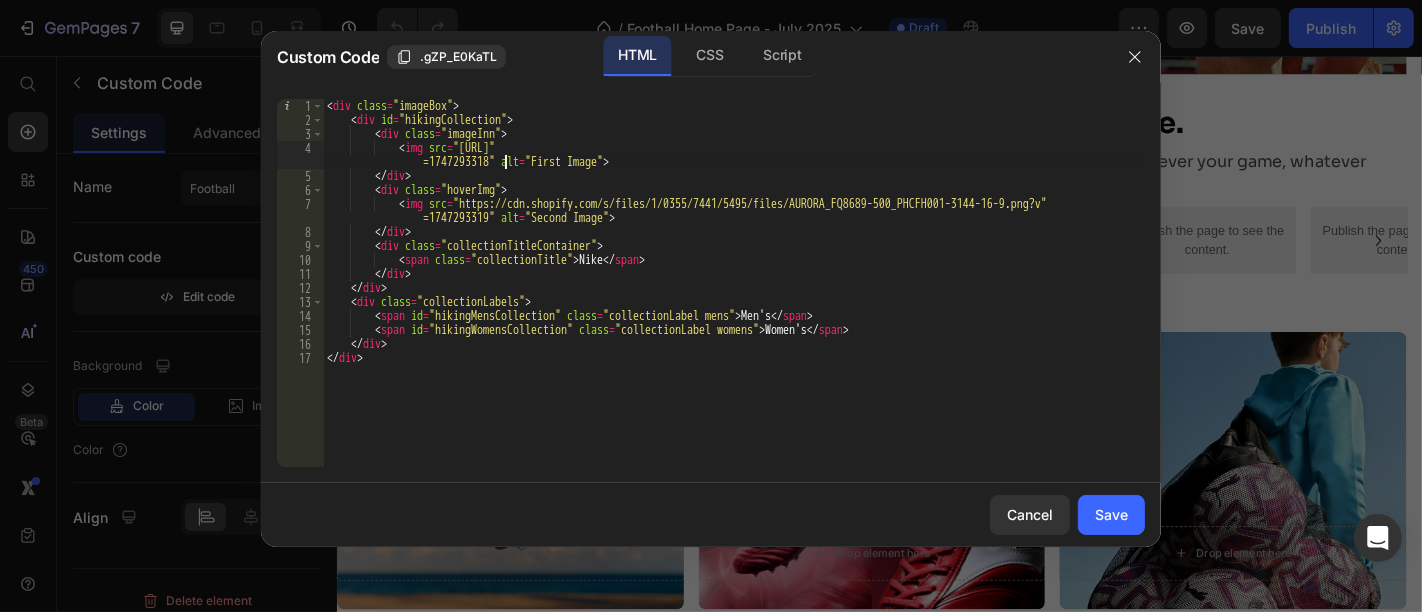 click on "< div   class = "imageBox" >      < div   id = "hikingCollection" >           < div   class = "imageInn" >                < img   src = "https://cdn.shopify.com/s/files/1/0355/7441/5495/files/AURORA_FQ8689-500_PHSLH000-3144-16-9.png?v                  =1747293318"   alt = "First Image" >           </ div >           < div   class = "hoverImg" >                < img   src = "https://cdn.shopify.com/s/files/1/0355/7441/5495/files/AURORA_FQ8689-500_PHCFH001-3144-16-9.png?v                  =1747293319"   alt = "Second Image" >           </ div >           < div   class = "collectionTitleContainer" >                < span   class = "collectionTitle" > Nike </ span >           </ div >      </ div >      < div   class = "collectionLabels" >           < span   id = "hikingMensCollection"   class = "collectionLabel mens" > Men's </ span >           < span   id = "hikingWomensCollection"   class = "collectionLabel womens" > Women's </ span >      </ div > </ div >" at bounding box center [734, 297] 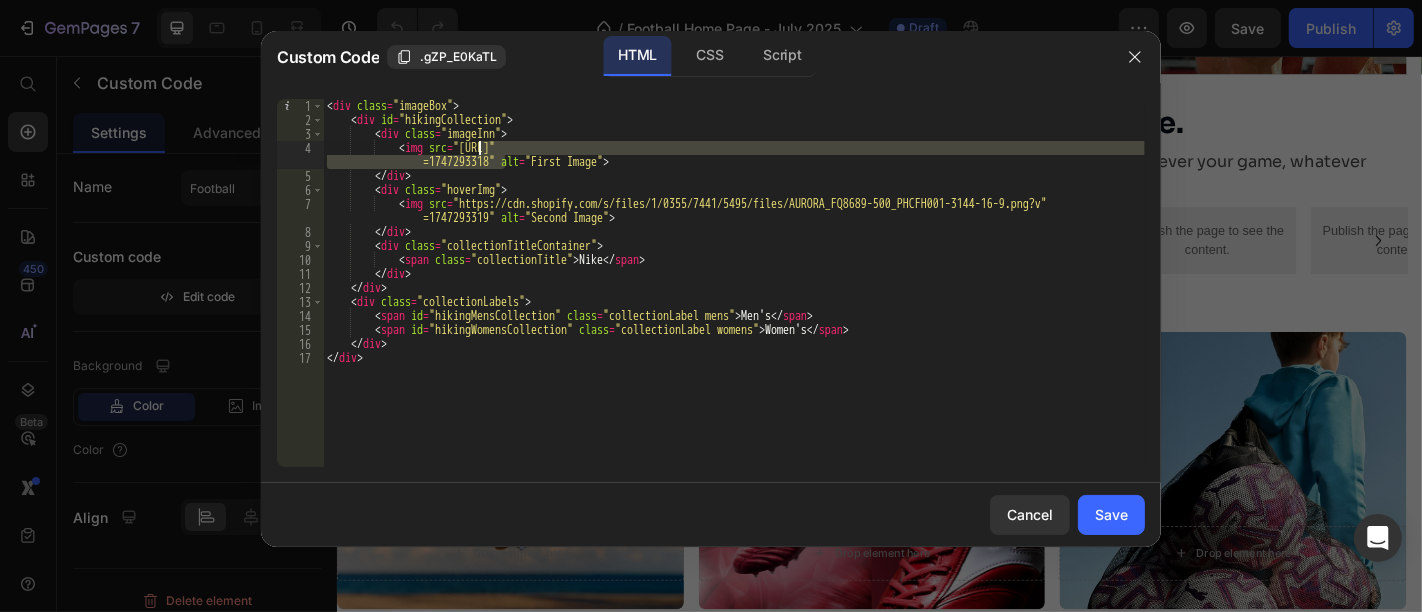 drag, startPoint x: 505, startPoint y: 161, endPoint x: 476, endPoint y: 151, distance: 30.675724 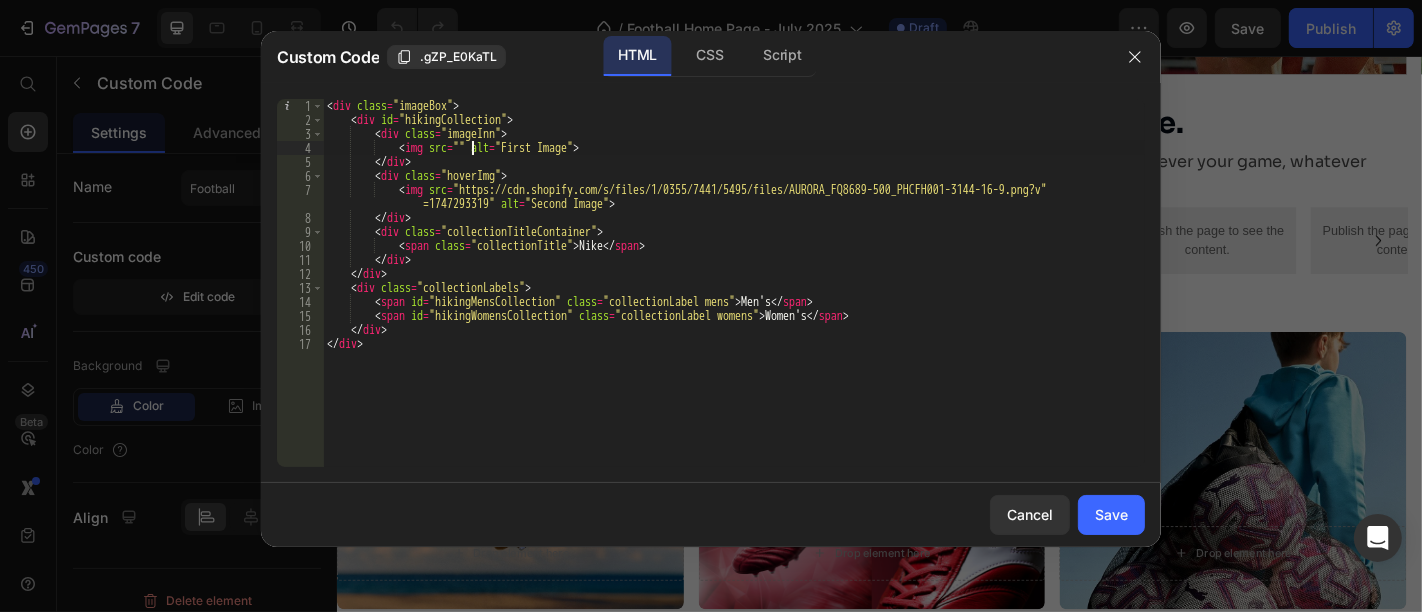paste on "https://cdn.shopify.com/s/files/1/0355/7441/5495/files/Frame_10.png?v=1752296660" 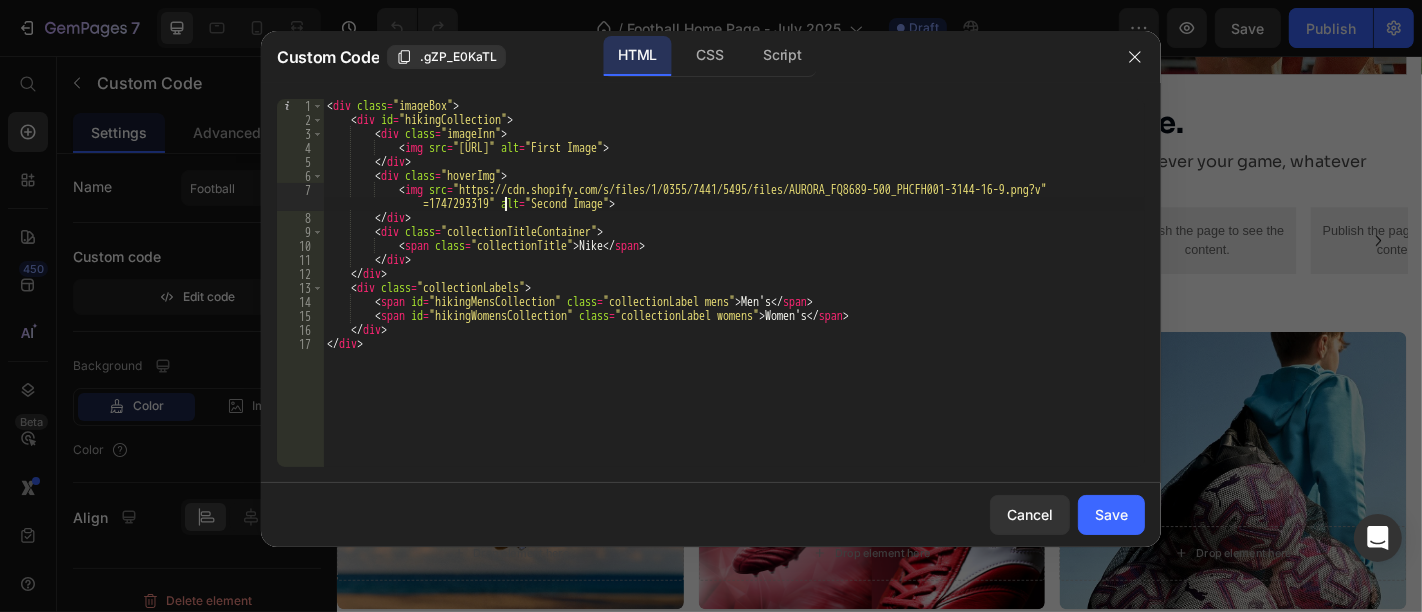 click on "< div   class = "imageBox" > < div   id = "hikingCollection" > < div   class = "imageInn" > < img   src = "https://cdn.shopify.com/s/files/1/0355/7441/5495/files/Frame_10.png?v=1752296660"   alt = "First Image" > < / div > < div   class = "hoverImg" > < img   src = "https://cdn.shopify.com/s/files/1/0355/7441/5495/files /ADIDAS_F50_Elite_FG_Boots_CWC_top638829153978359359-1.png?v =1747293319"   alt = "Second Image" > < / div > < div   class = "collectionTitleContainer" > < span   class = "collectionTitle" > [BRAND] < / span > < / div > < / div > < div   class = "collectionLabels" > < span   id = "hikingMensCollection"   class = "collectionLabel mens" > Men's < / span > < span   id = "hikingWomensCollection"   class = "collectionLabel womens" > Women's < / span > < / div > < / div >" at bounding box center [734, 297] 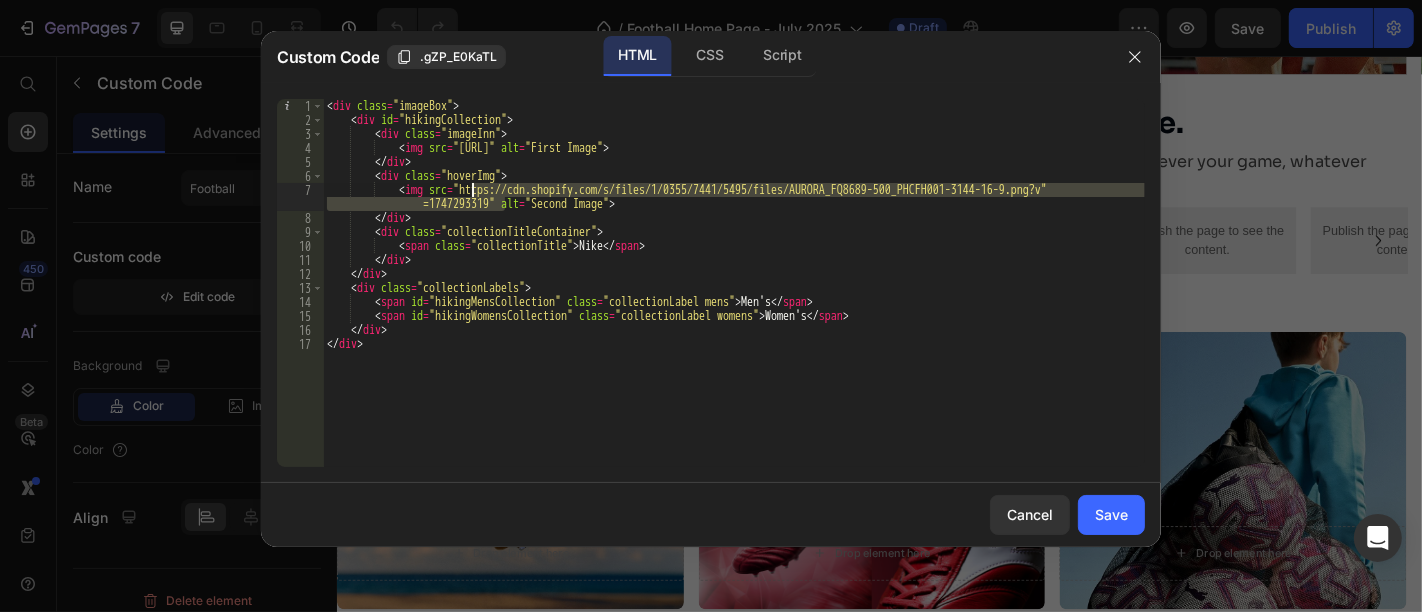drag, startPoint x: 505, startPoint y: 204, endPoint x: 472, endPoint y: 192, distance: 35.1141 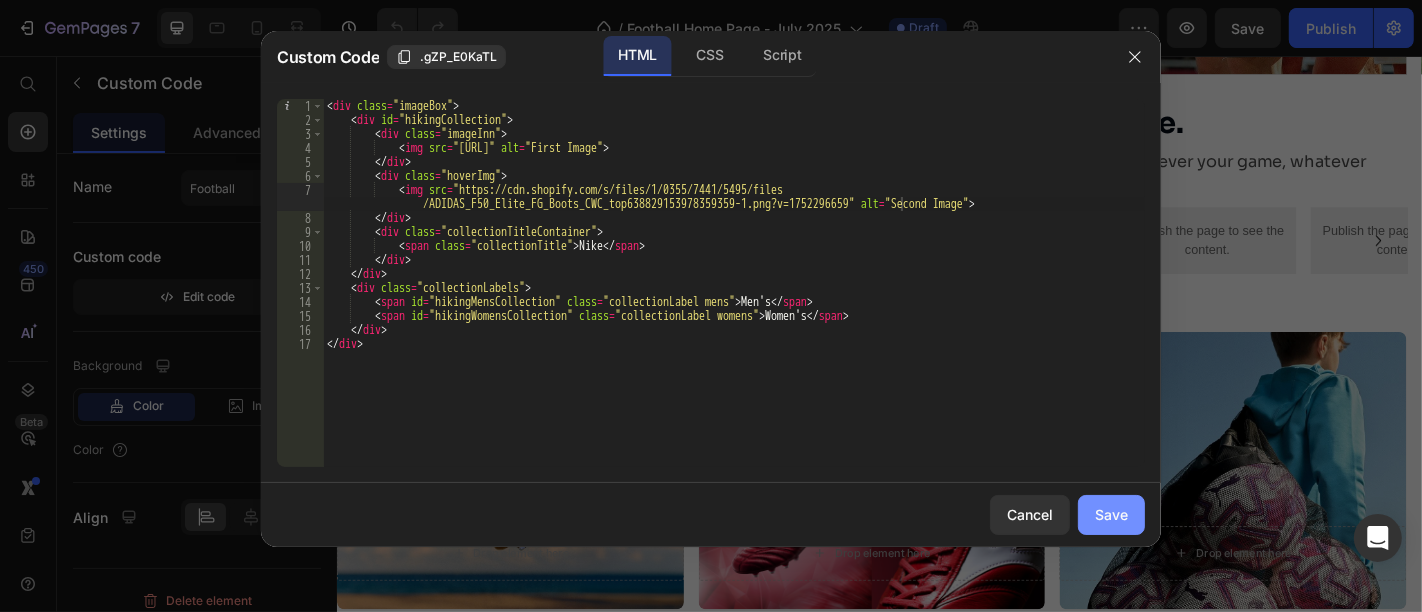 click on "Save" at bounding box center (1111, 514) 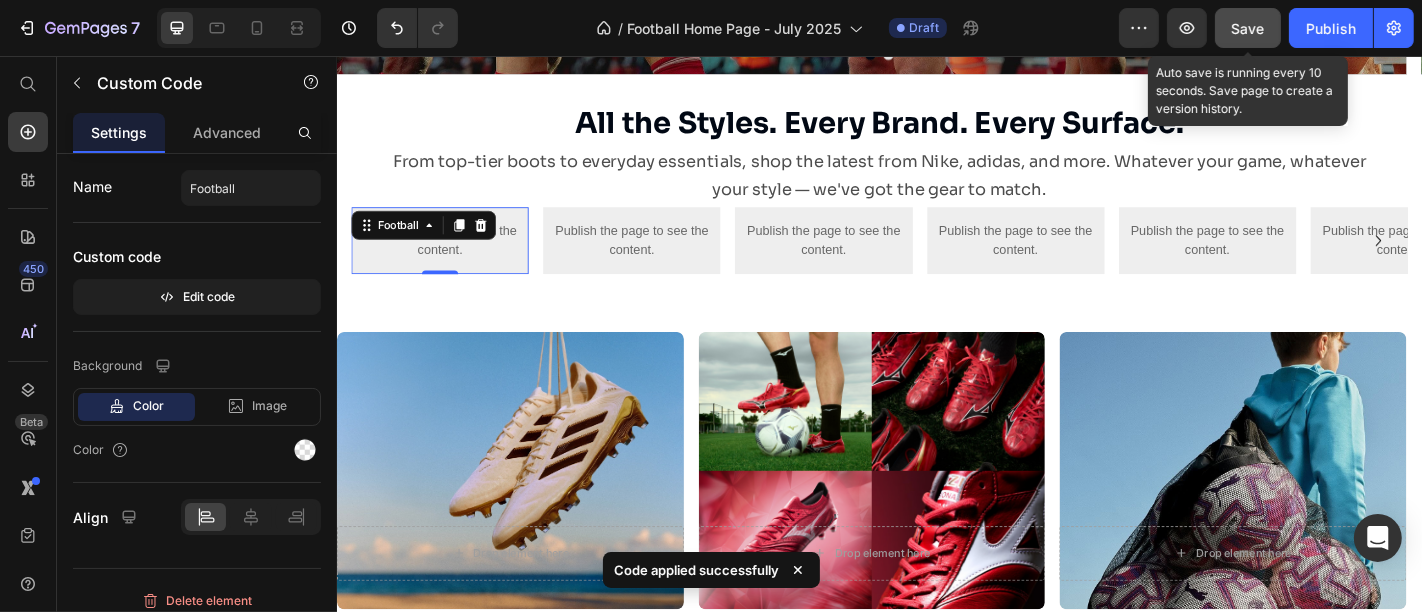 click on "Save" 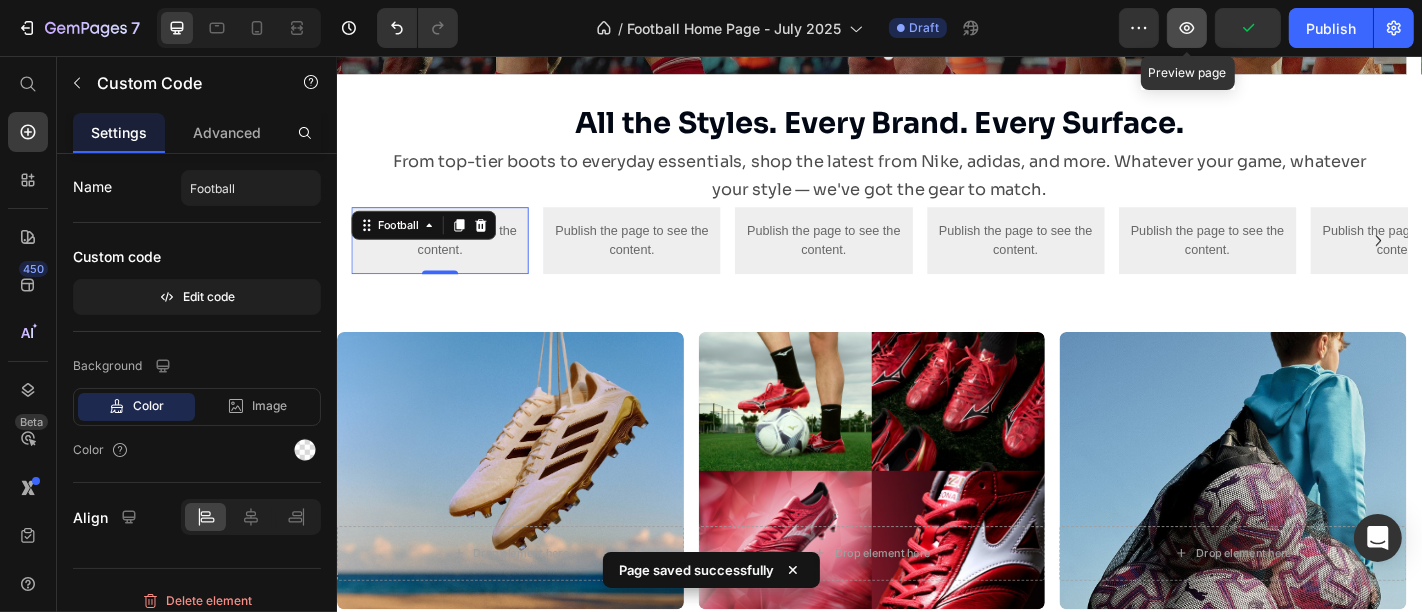 click 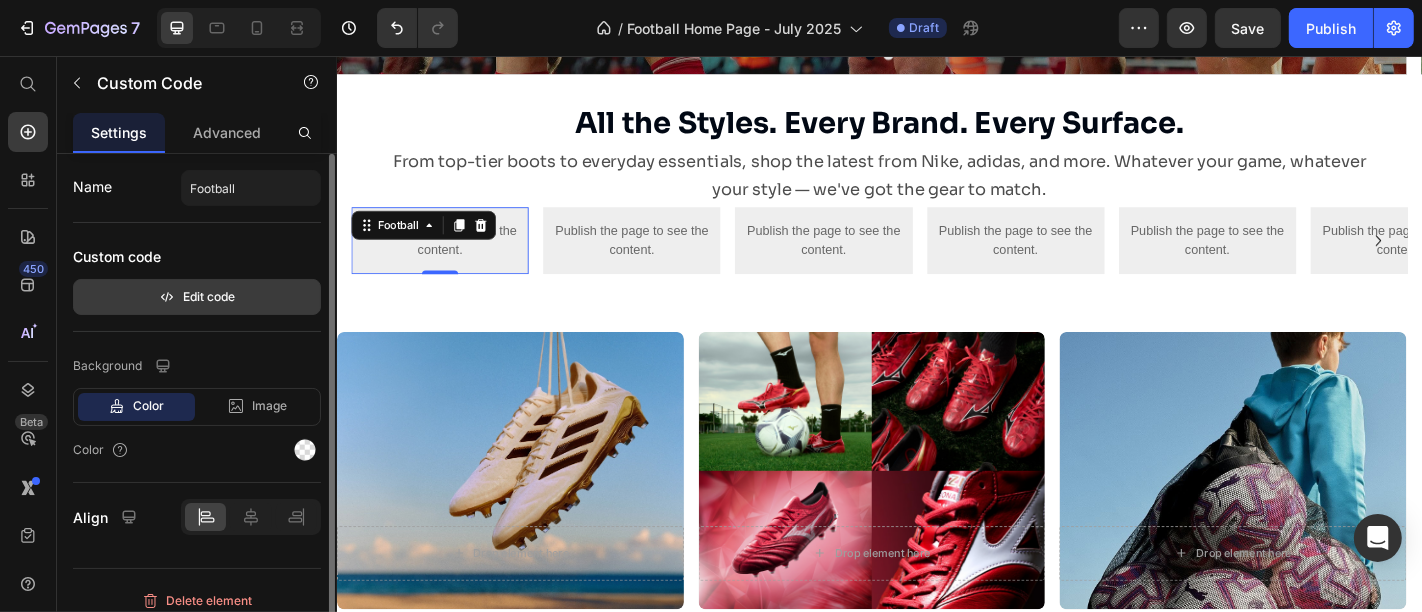 click on "Edit code" at bounding box center [197, 297] 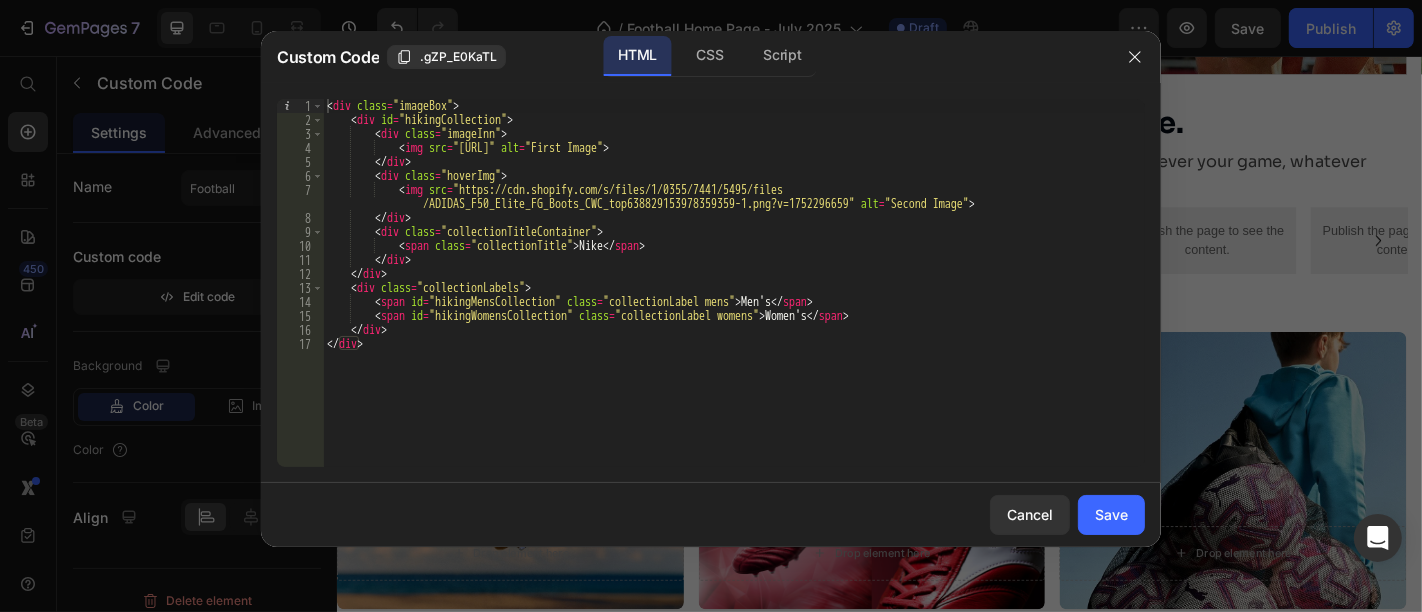 click on "< div   class = "imageBox" >      < div   id = "hikingCollection" >           < div   class = "imageInn" >                < img   src = "https://cdn.shopify.com/s/files/1/0355/7441/5495/files/Frame_10.png?v=1752296660"   alt = "First Image" >           </ div >           < div   class = "hoverImg" >                < img   src = "https://cdn.shopify.com/s/files/1/0355/7441/5495/files                  /ADIDAS_F50_Elite_FG_Boots_CWC_top638829153978359359-1.png?v=1752296659"   alt = "Second Image" >           </ div >           < div   class = "collectionTitleContainer" >                < span   class = "collectionTitle" > Nike </ span >           </ div >      </ div >      < div   class = "collectionLabels" >           < span   id = "hikingMensCollection"   class = "collectionLabel mens" > Men's </ span >           < span   id = "hikingWomensCollection"   class = "collectionLabel womens" > Women's </ span >      </ div > </ div >" at bounding box center (734, 297) 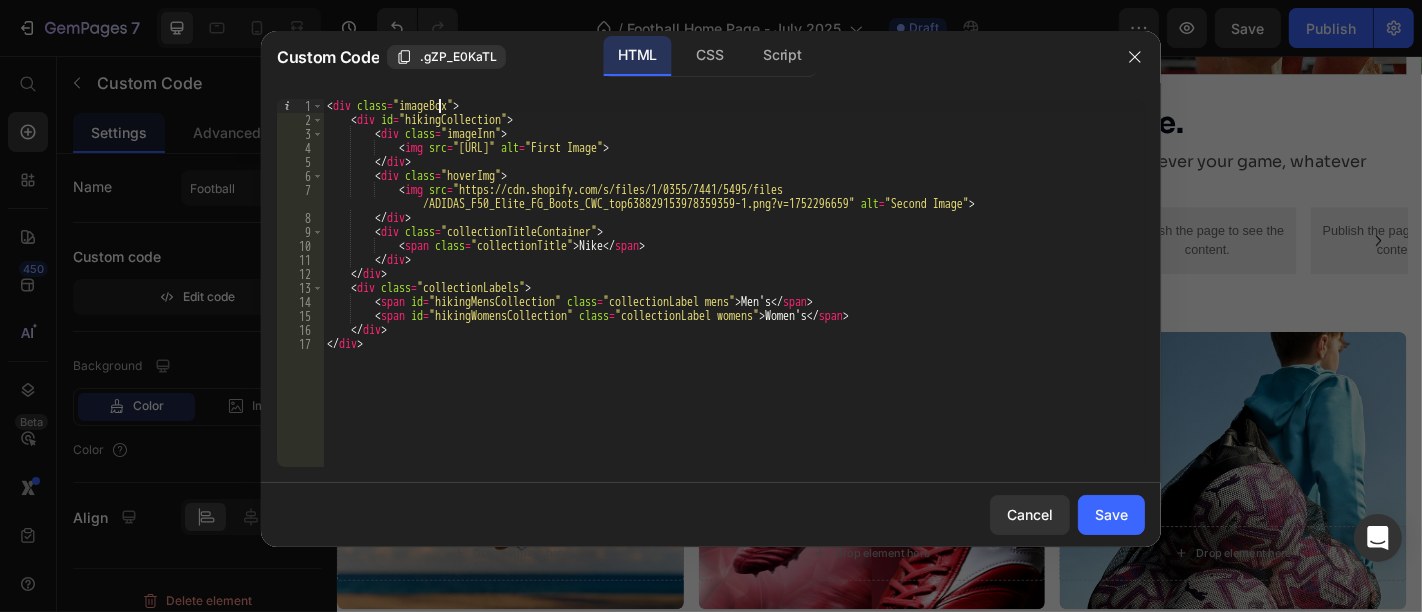 click on "< div   class = "imageBox" >      < div   id = "hikingCollection" >           < div   class = "imageInn" >                < img   src = "https://cdn.shopify.com/s/files/1/0355/7441/5495/files/Frame_10.png?v=1752296660"   alt = "First Image" >           </ div >           < div   class = "hoverImg" >                < img   src = "https://cdn.shopify.com/s/files/1/0355/7441/5495/files                  /ADIDAS_F50_Elite_FG_Boots_CWC_top638829153978359359-1.png?v=1752296659"   alt = "Second Image" >           </ div >           < div   class = "collectionTitleContainer" >                < span   class = "collectionTitle" > Nike </ span >           </ div >      </ div >      < div   class = "collectionLabels" >           < span   id = "hikingMensCollection"   class = "collectionLabel mens" > Men's </ span >           < span   id = "hikingWomensCollection"   class = "collectionLabel womens" > Women's </ span >      </ div > </ div >" at bounding box center (734, 297) 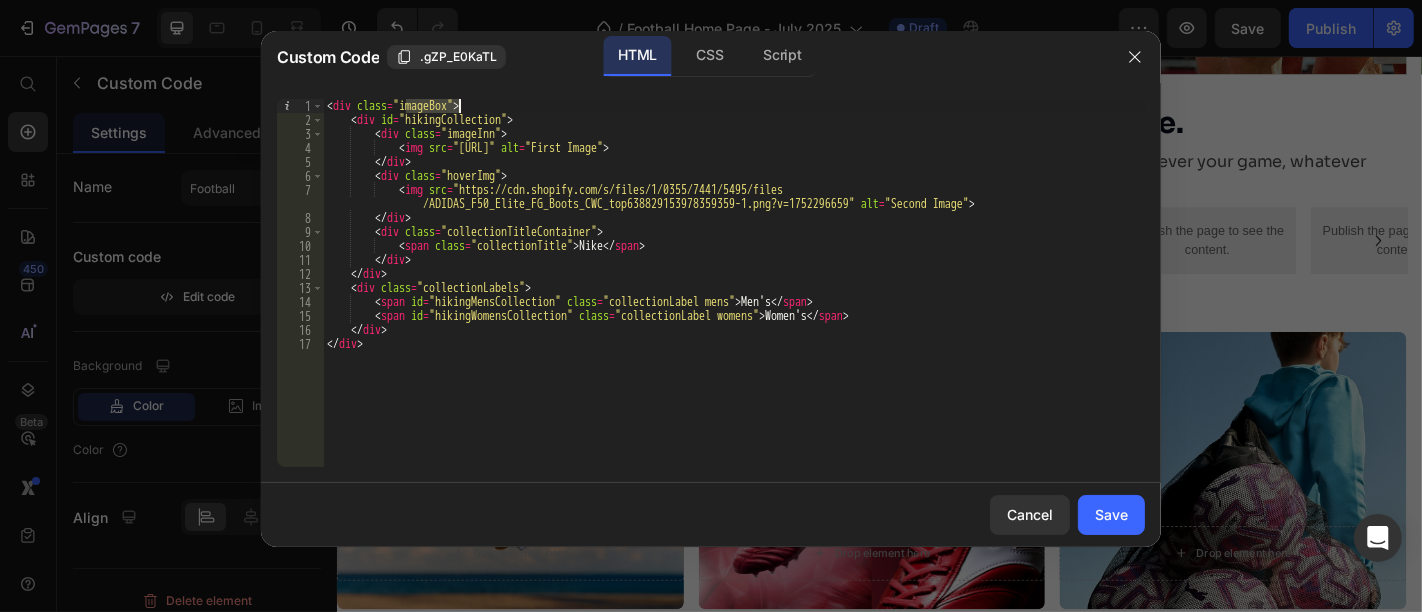 click on "< div   class = "imageBox" >      < div   id = "hikingCollection" >           < div   class = "imageInn" >                < img   src = "https://cdn.shopify.com/s/files/1/0355/7441/5495/files/Frame_10.png?v=1752296660"   alt = "First Image" >           </ div >           < div   class = "hoverImg" >                < img   src = "https://cdn.shopify.com/s/files/1/0355/7441/5495/files                  /ADIDAS_F50_Elite_FG_Boots_CWC_top638829153978359359-1.png?v=1752296659"   alt = "Second Image" >           </ div >           < div   class = "collectionTitleContainer" >                < span   class = "collectionTitle" > Nike </ span >           </ div >      </ div >      < div   class = "collectionLabels" >           < span   id = "hikingMensCollection"   class = "collectionLabel mens" > Men's </ span >           < span   id = "hikingWomensCollection"   class = "collectionLabel womens" > Women's </ span >      </ div > </ div >" at bounding box center (734, 297) 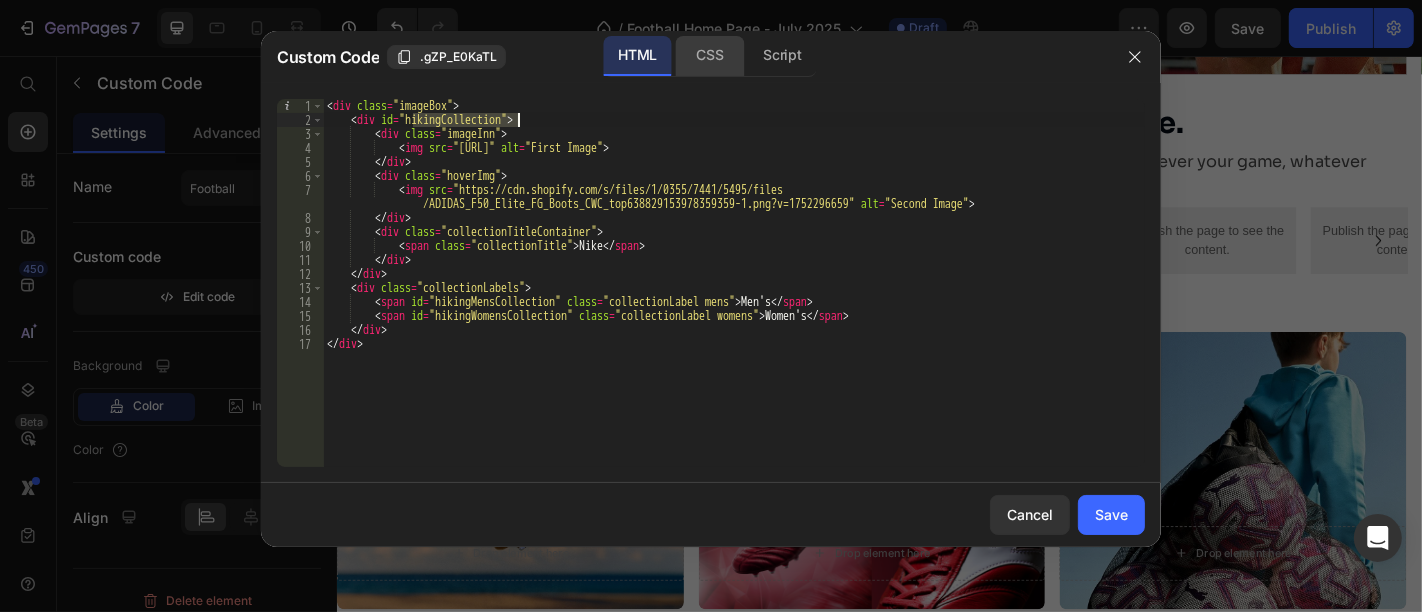 click on "CSS" 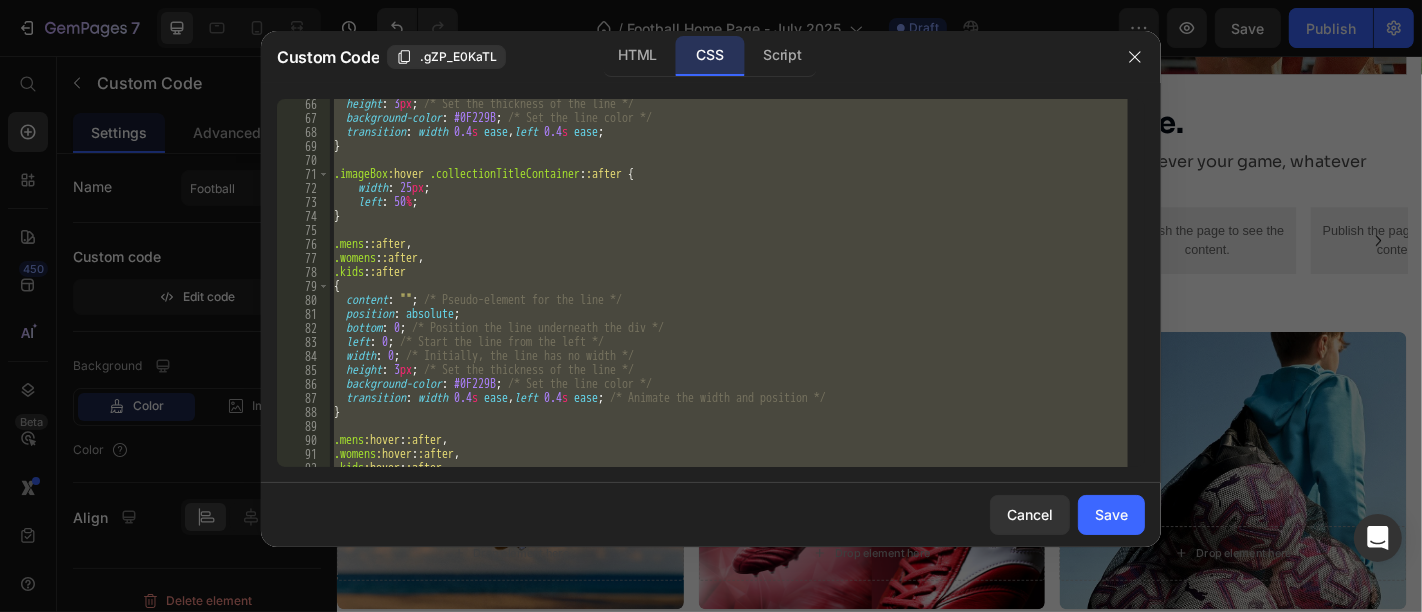scroll, scrollTop: 912, scrollLeft: 0, axis: vertical 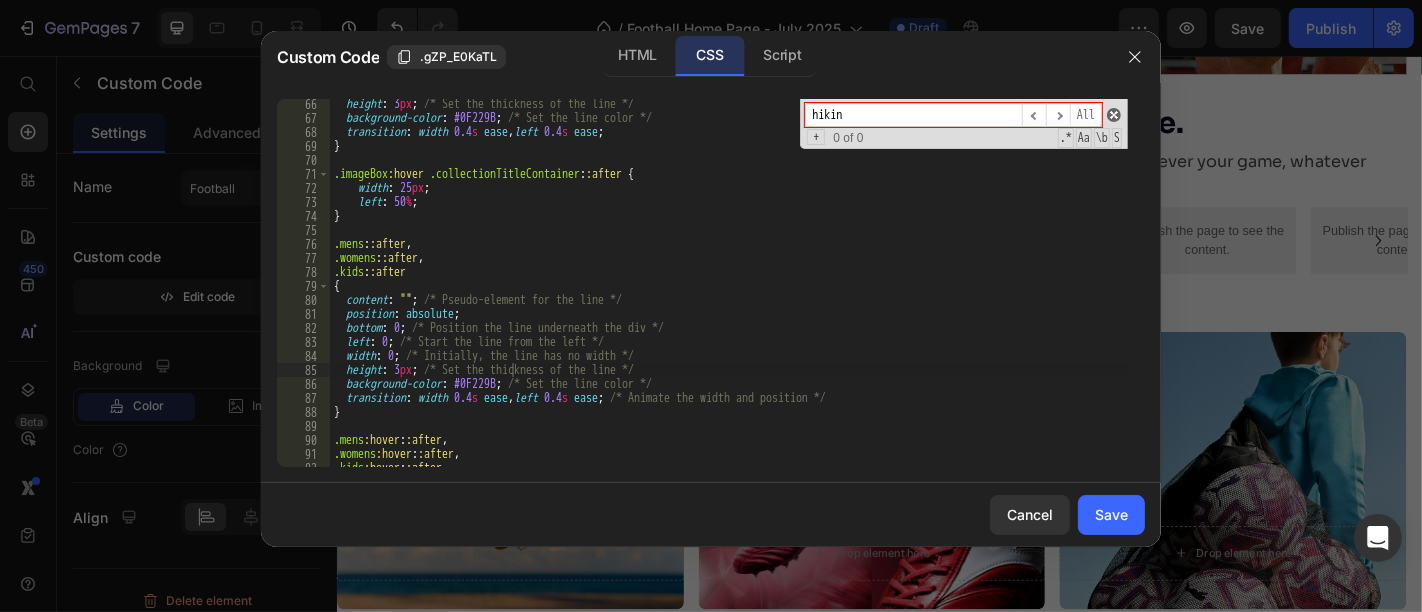 type on "hikin" 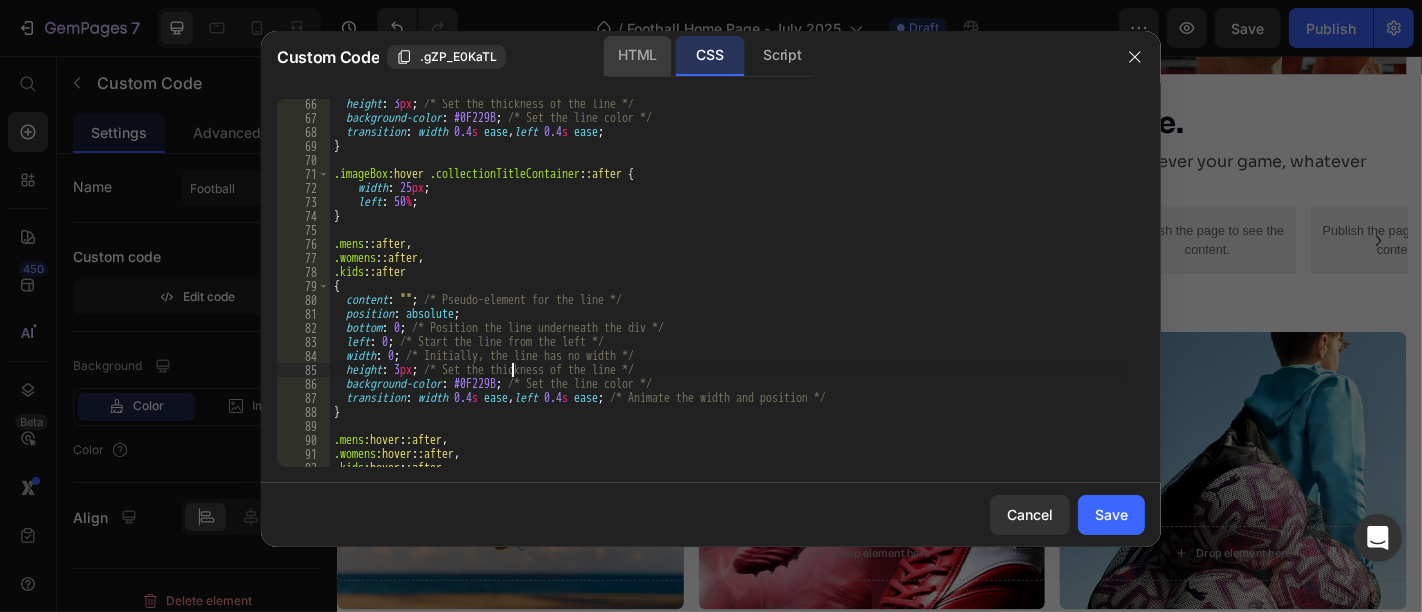 click on "HTML" 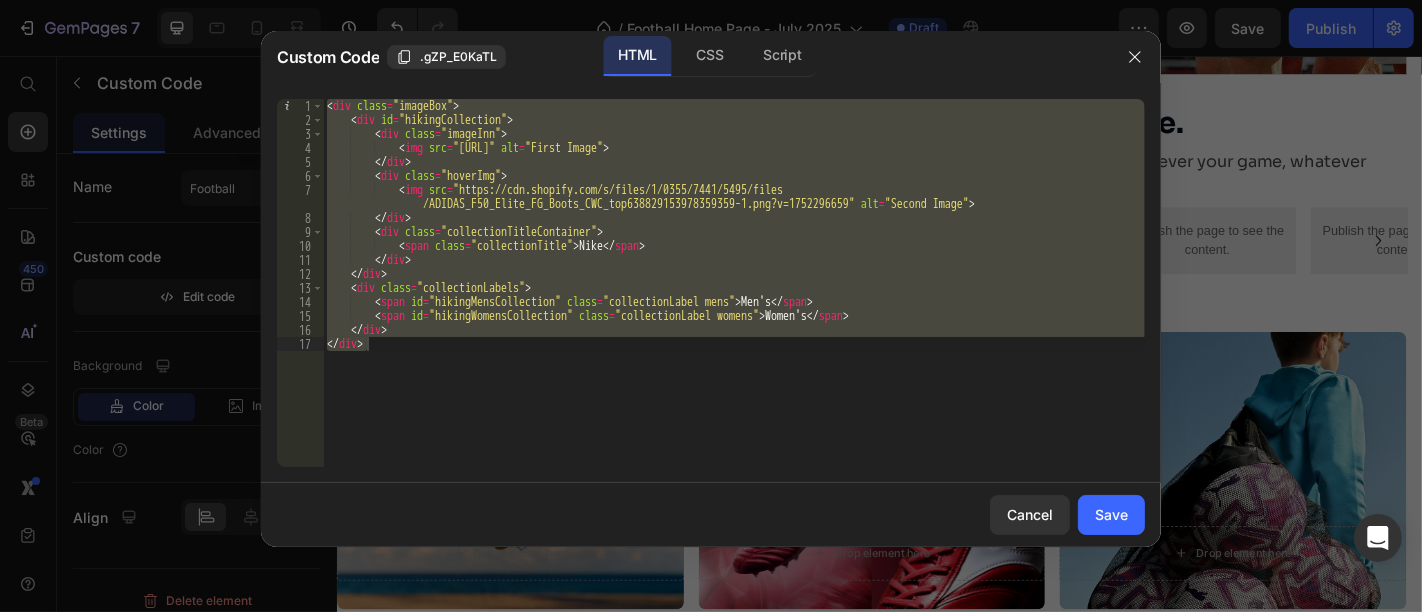 click on "< div   class = "imageBox" > < div   id = "hikingCollection" > < div   class = "imageInn" > < img   src = "https://cdn.shopify.com/s/files/1/0355/7441/5495/files/Frame_10.png?v=1752296660"   alt = "First Image" > < / div > < div   class = "hoverImg" > < img   src = "https://cdn.shopify.com/s/files/1/0355/7441/5495/files /ADIDAS_F50_Elite_FG_Boots_CWC_top638829153978359359-1.png?v=1752296659"   alt = "Second Image" > < / div > < div   class = "collectionTitleContainer" > < span   class = "collectionTitle" > [BRAND] < / span > < / div > < / div > < div   class = "collectionLabels" > < span   id = "hikingMensCollection"   class = "collectionLabel mens" > Men's < / span > < span   id = "hikingWomensCollection"   class = "collectionLabel womens" > Women's < / span > < / div > < / div > hikin ​ ​ All Replace All + 0 of 0 .* Aa \b S" at bounding box center [734, 283] 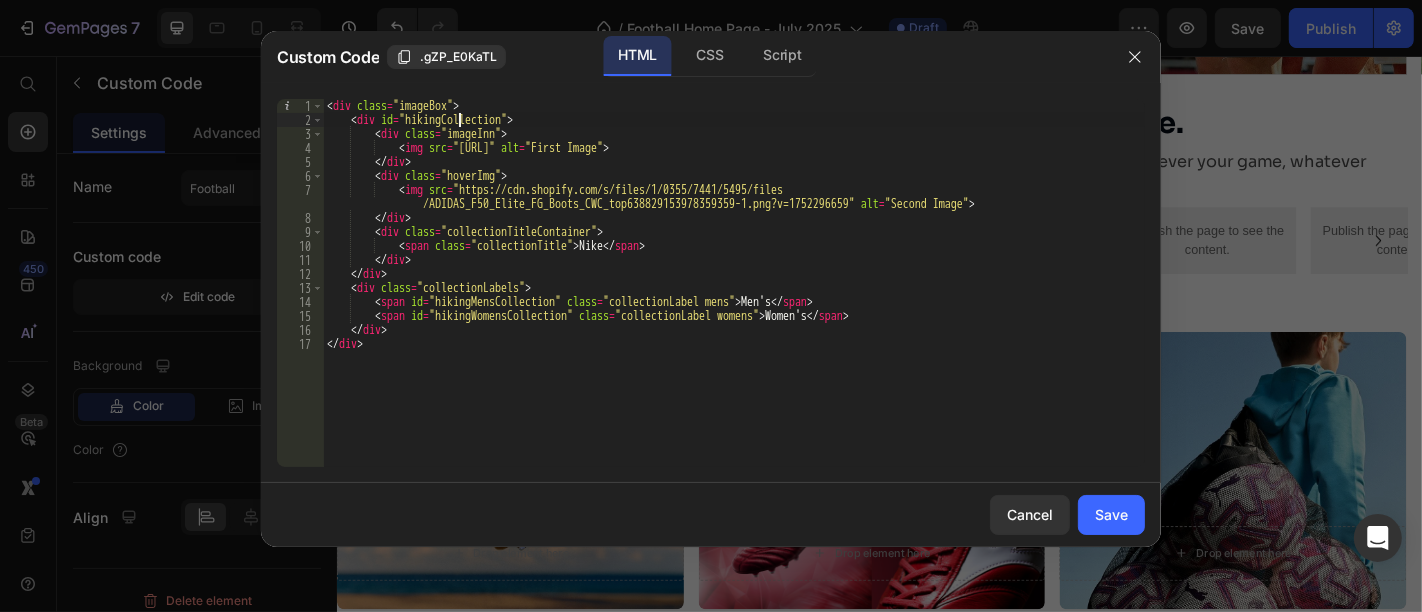 click on "< div   class = "imageBox" >      < div   id = "hikingCollection" >           < div   class = "imageInn" >                < img   src = "https://cdn.shopify.com/s/files/1/0355/7441/5495/files/Frame_10.png?v=1752296660"   alt = "First Image" >           </ div >           < div   class = "hoverImg" >                < img   src = "https://cdn.shopify.com/s/files/1/0355/7441/5495/files                  /ADIDAS_F50_Elite_FG_Boots_CWC_top638829153978359359-1.png?v=1752296659"   alt = "Second Image" >           </ div >           < div   class = "collectionTitleContainer" >                < span   class = "collectionTitle" > Nike </ span >           </ div >      </ div >      < div   class = "collectionLabels" >           < span   id = "hikingMensCollection"   class = "collectionLabel mens" > Men's </ span >           < span   id = "hikingWomensCollection"   class = "collectionLabel womens" > Women's </ span >      </ div > </ div >" at bounding box center [734, 297] 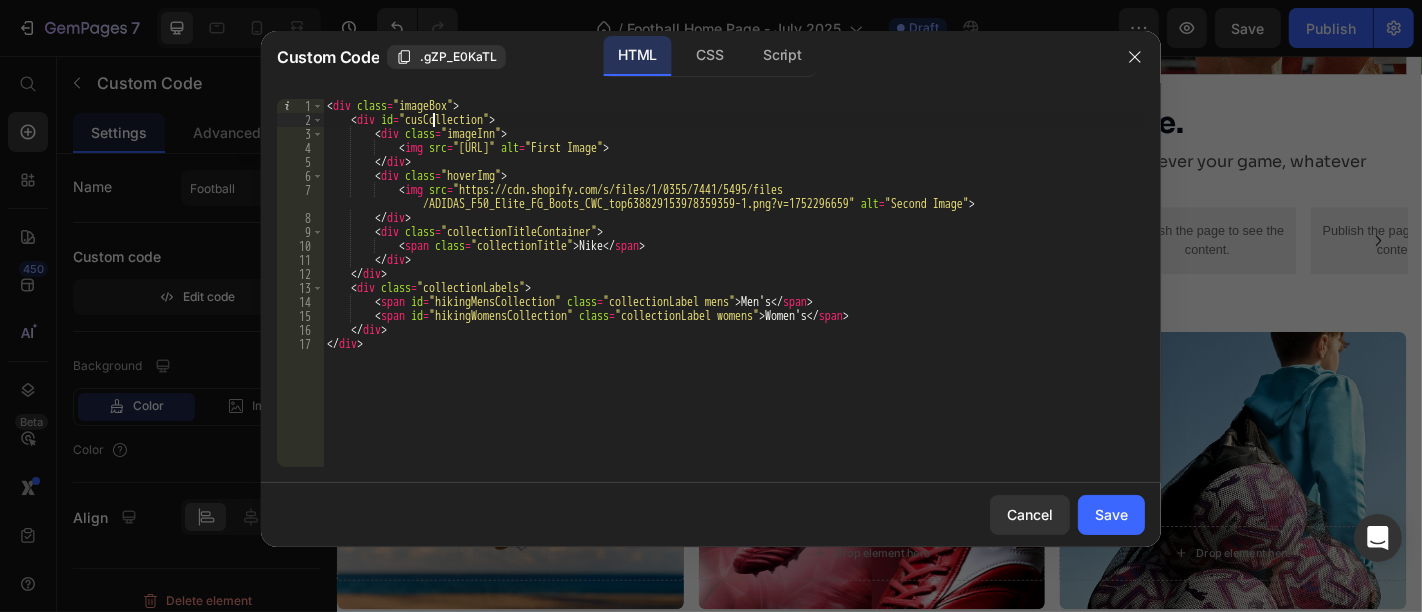 scroll, scrollTop: 0, scrollLeft: 10, axis: horizontal 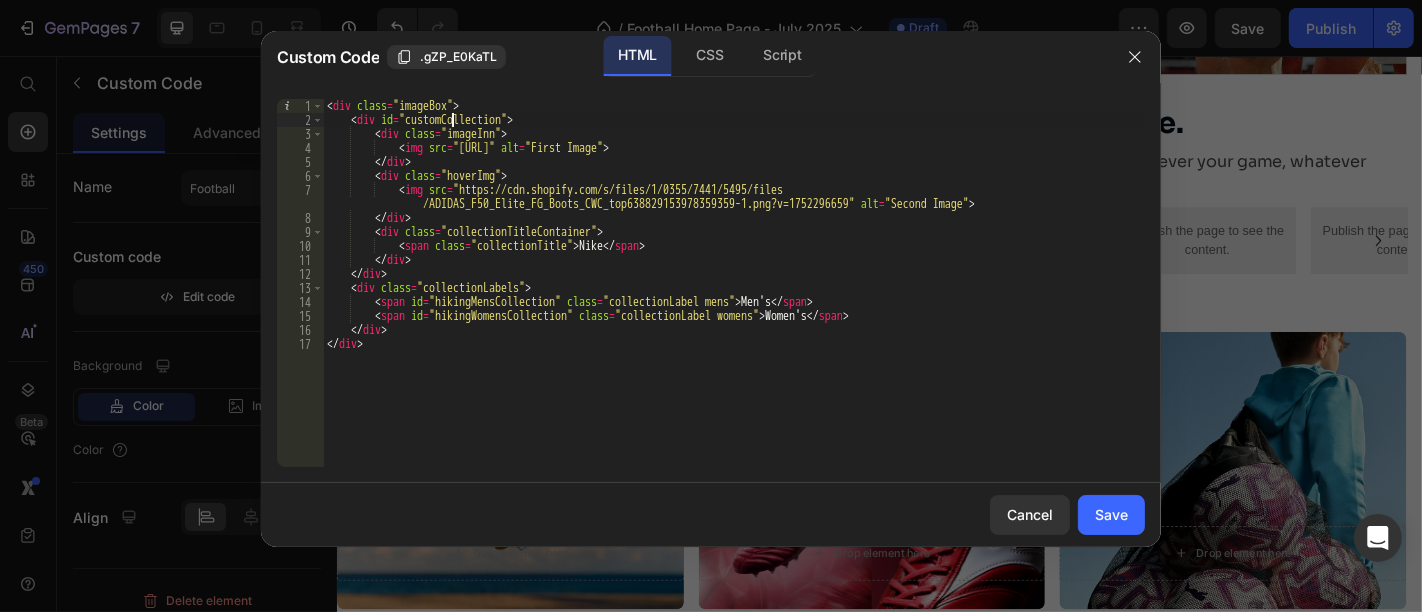 click on "< div   class = "imageBox" > < div   id = "customCollection" > < div   class = "imageInn" > < img   src = "https://cdn.shopify.com/s/files/1/0355/7441/5495/files/Frame_10.png?v=1752296660"   alt = "First Image" > < / div > < div   class = "hoverImg" > < img   src = "https://cdn.shopify.com/s/files/1/0355/7441/5495/files /ADIDAS_F50_Elite_FG_Boots_CWC_top638829153978359359-1.png?v=1752296659"   alt = "Second Image" > < / div > < div   class = "collectionTitleContainer" > < span   class = "collectionTitle" > [BRAND] < / span > < / div > < / div > < div   class = "collectionLabels" > < span   id = "hikingMensCollection"   class = "collectionLabel mens" > Men's < / span > < span   id = "hikingWomensCollection"   class = "collectionLabel womens" > Women's < / span > < / div > < / div >" at bounding box center (734, 297) 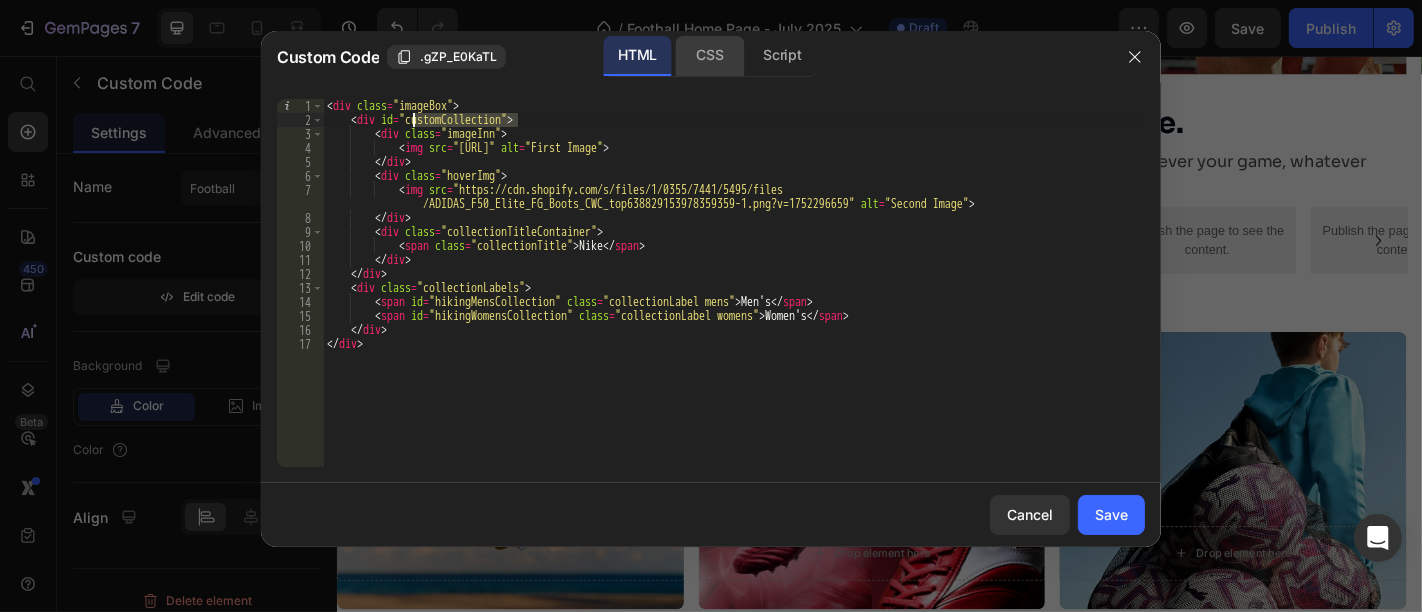 click on "CSS" 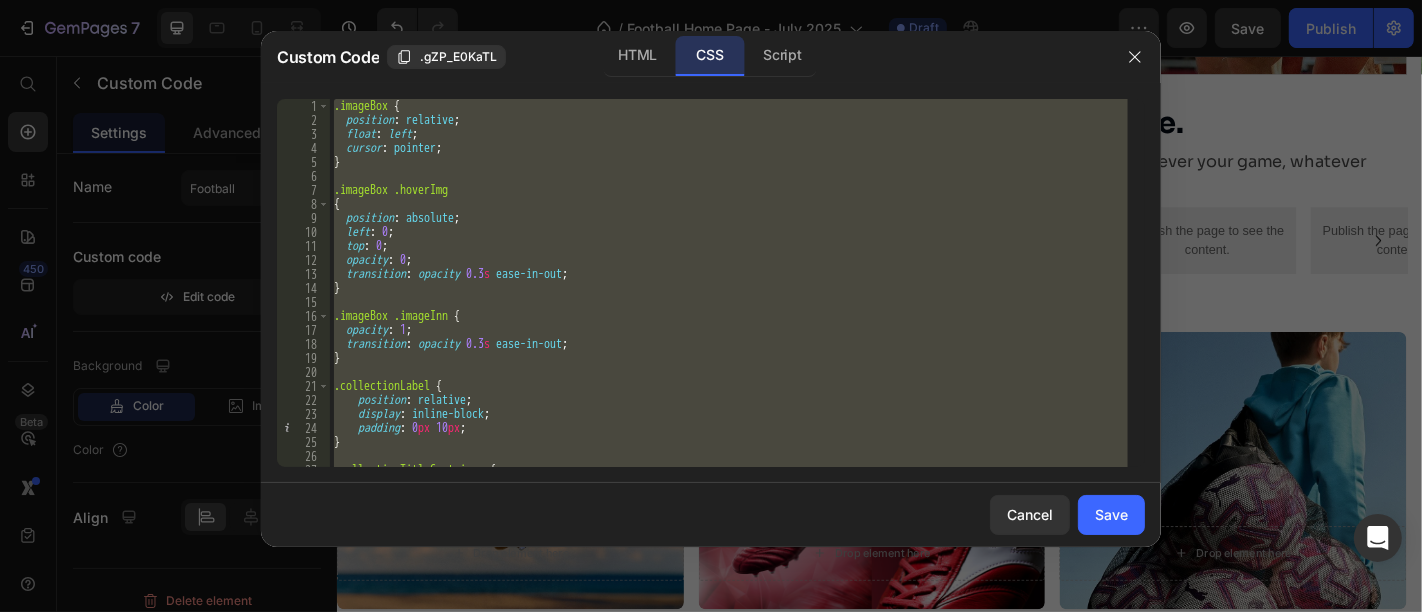 click on "HTML CSS Script" at bounding box center (710, 56) 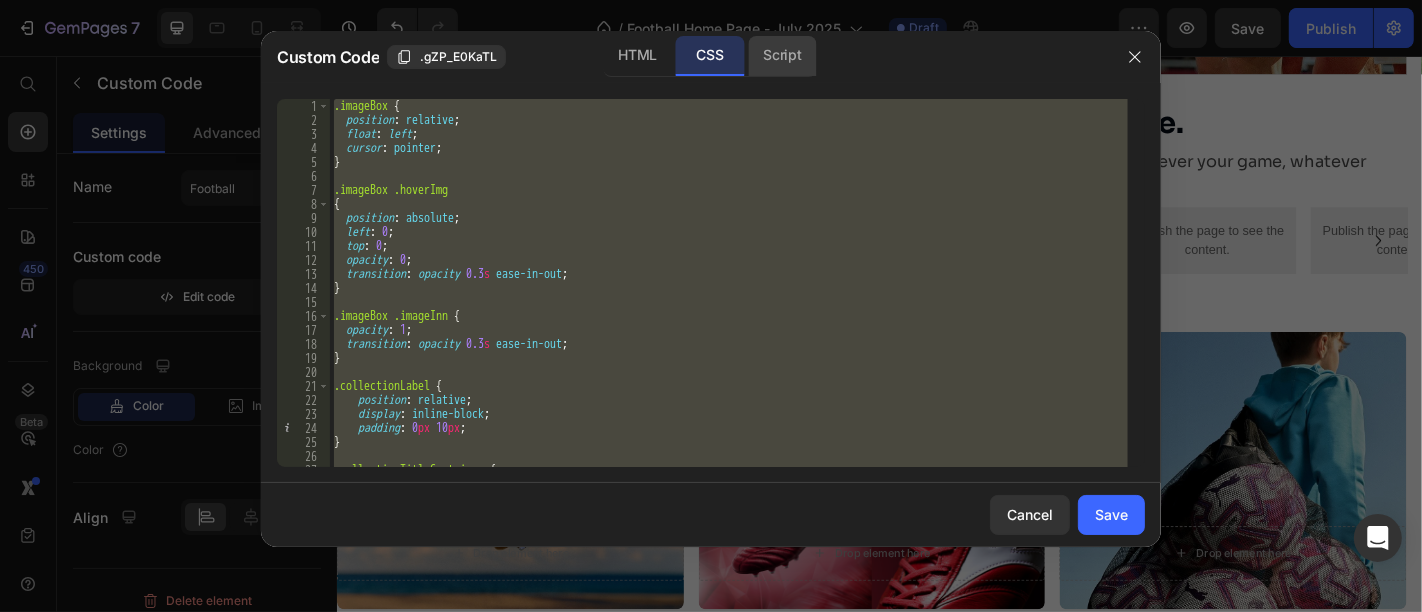 click on "Script" 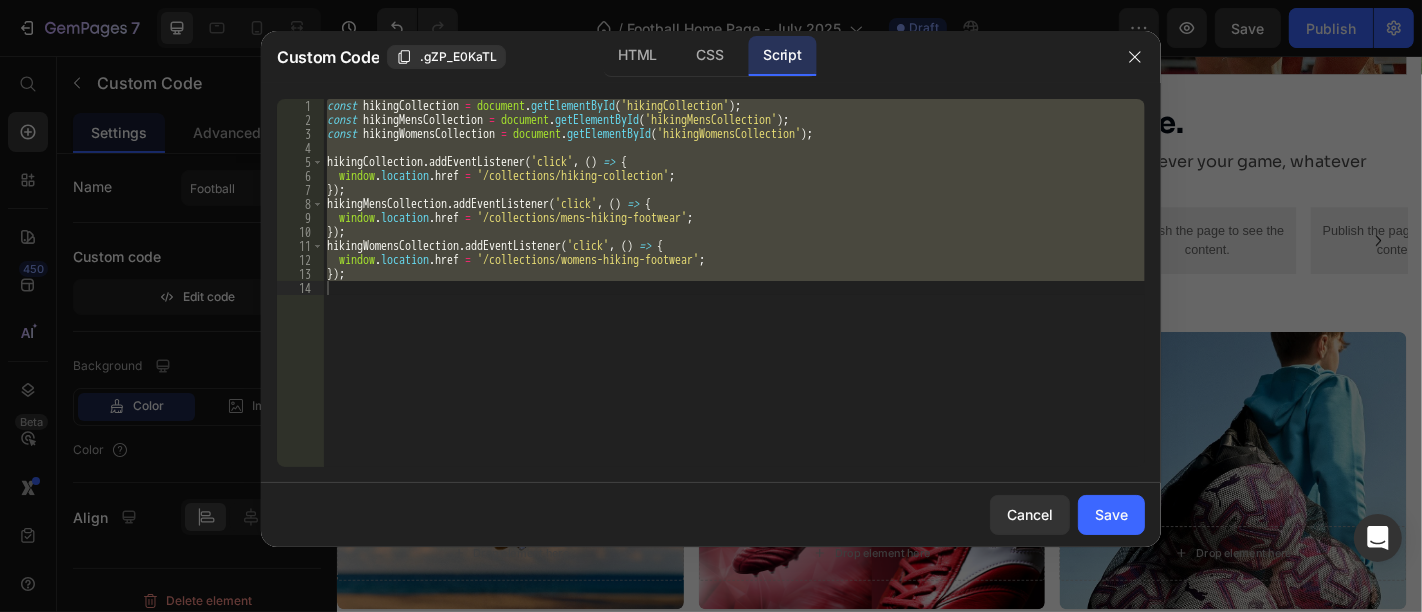 click on "const   hikingCollection   =   document . getElementById ( 'hikingCollection' ) ; const   hikingMensCollection   =   document . getElementById ( 'hikingMensCollection' ) ; const   hikingWomensCollection   =   document . getElementById ( 'hikingWomensCollection' ) ; hikingCollection . addEventListener ( 'click' ,   ( )   =>   {    window . location . href   =   '/collections/hiking-collection' ; }) ; hikingMensCollection . addEventListener ( 'click' ,   ( )   =>   {    window . location . href   =   '/collections/mens-hiking-footwear' ; }) ; hikingWomensCollection . addEventListener ( 'click' ,   ( )   =>   {    window . location . href   =   '/collections/womens-hiking-footwear' ; }) ; hikin ​ ​ All Replace All + 0 of 0 .* Aa \b S" at bounding box center (734, 283) 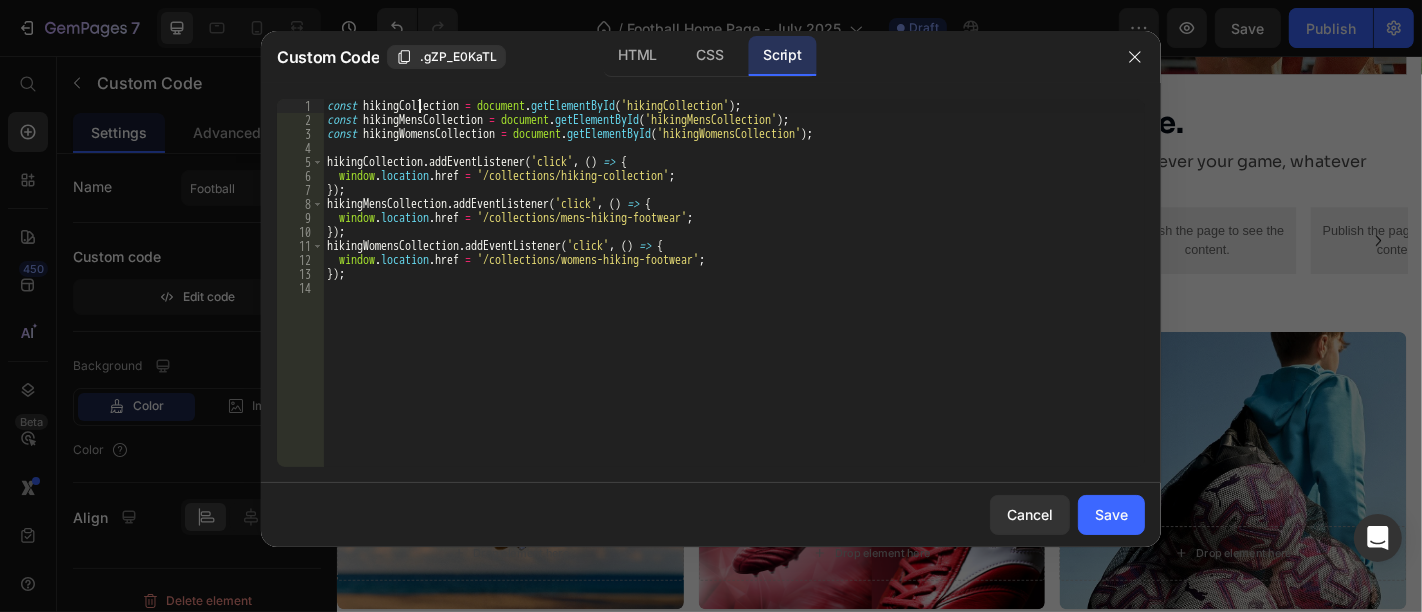 scroll, scrollTop: 0, scrollLeft: 0, axis: both 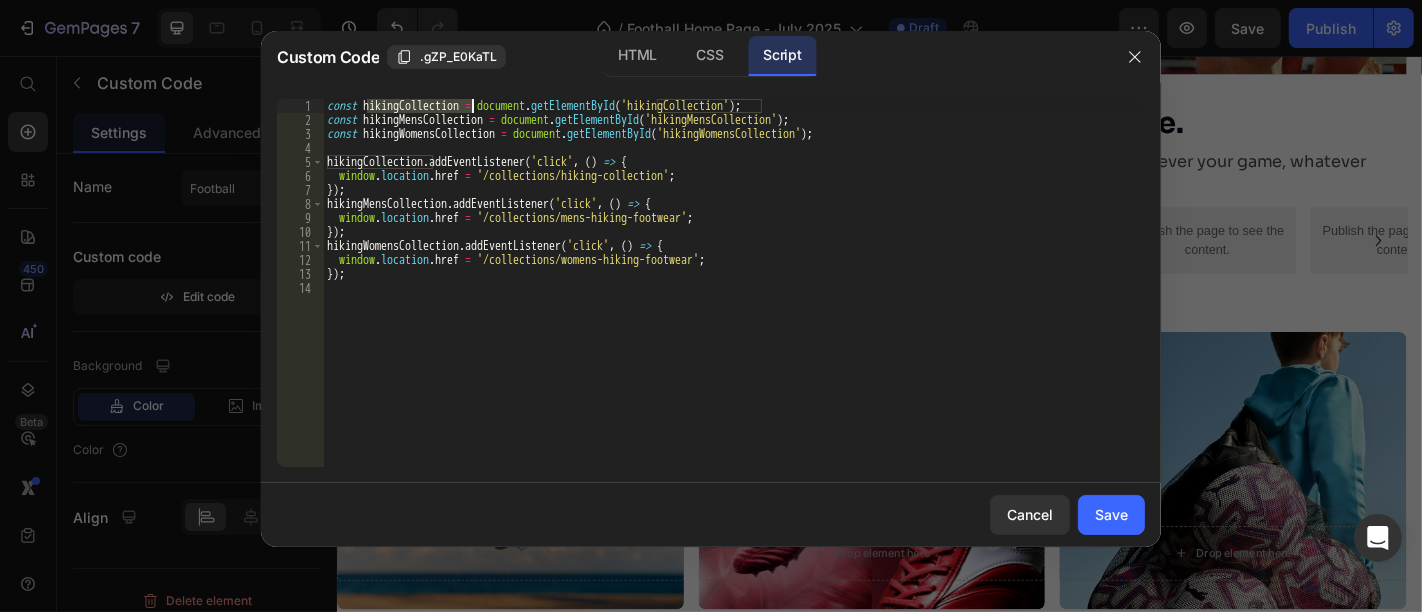 paste on "custom" 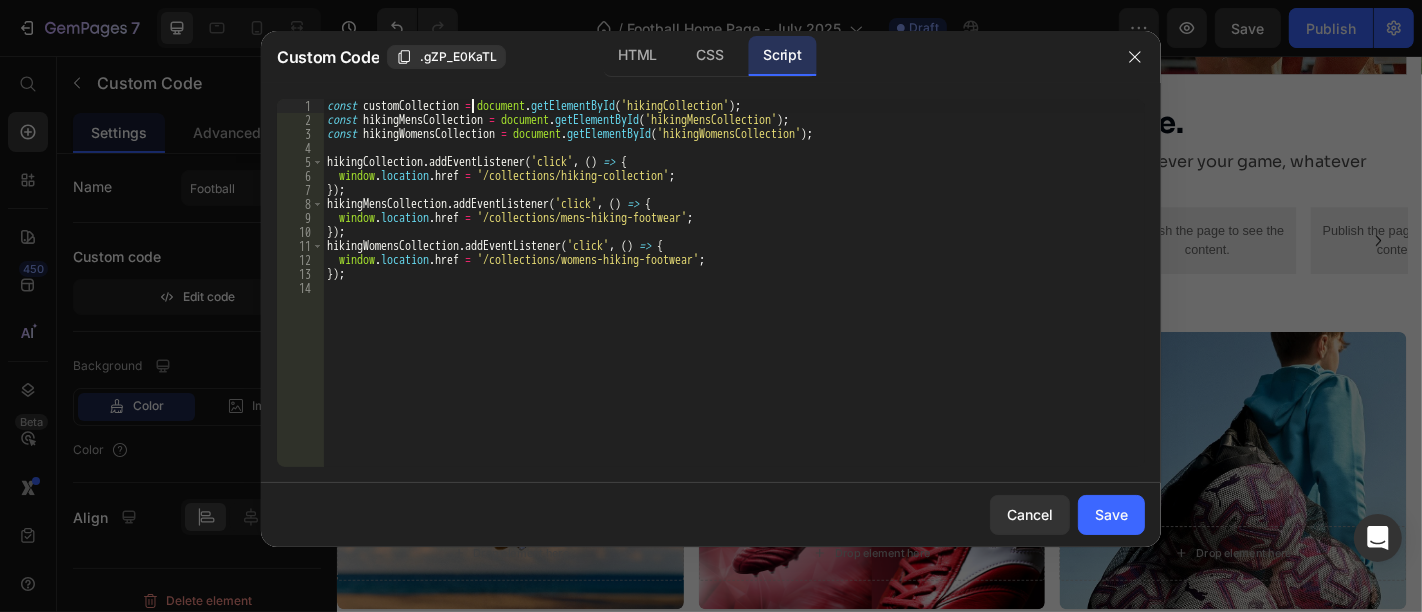 click on "const   customCollection   =   document . getElementById ( 'hikingCollection' ) ; const   hikingMensCollection   =   document . getElementById ( 'hikingMensCollection' ) ; const   hikingWomensCollection   =   document . getElementById ( 'hikingWomensCollection' ) ; hikingCollection . addEventListener ( 'click' ,   ( )   =>   {    window . location . href   =   '/collections/hiking-collection' ; }) ; hikingMensCollection . addEventListener ( 'click' ,   ( )   =>   {    window . location . href   =   '/collections/mens-hiking-footwear' ; }) ; hikingWomensCollection . addEventListener ( 'click' ,   ( )   =>   {    window . location . href   =   '/collections/womens-hiking-footwear' ; }) ;" at bounding box center [734, 297] 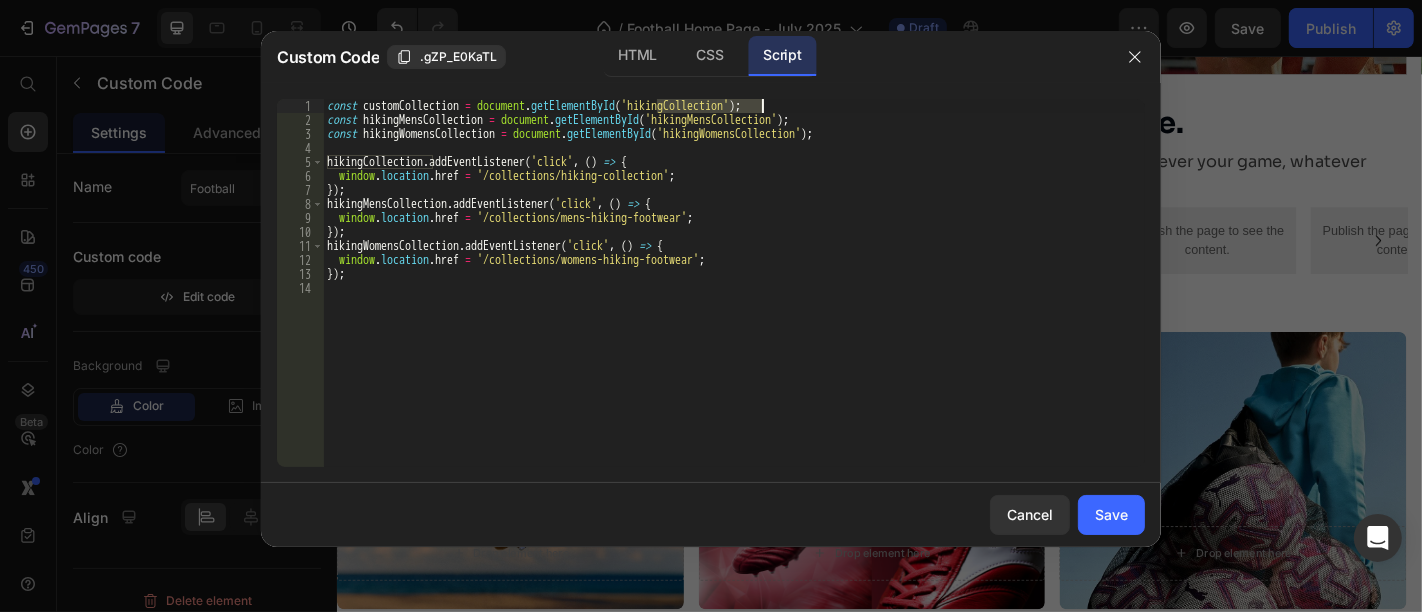 click on "const   customCollection   =   document . getElementById ( 'hikingCollection' ) ; const   hikingMensCollection   =   document . getElementById ( 'hikingMensCollection' ) ; const   hikingWomensCollection   =   document . getElementById ( 'hikingWomensCollection' ) ; hikingCollection . addEventListener ( 'click' ,   ( )   =>   {    window . location . href   =   '/collections/hiking-collection' ; }) ; hikingMensCollection . addEventListener ( 'click' ,   ( )   =>   {    window . location . href   =   '/collections/mens-hiking-footwear' ; }) ; hikingWomensCollection . addEventListener ( 'click' ,   ( )   =>   {    window . location . href   =   '/collections/womens-hiking-footwear' ; }) ;" at bounding box center (734, 297) 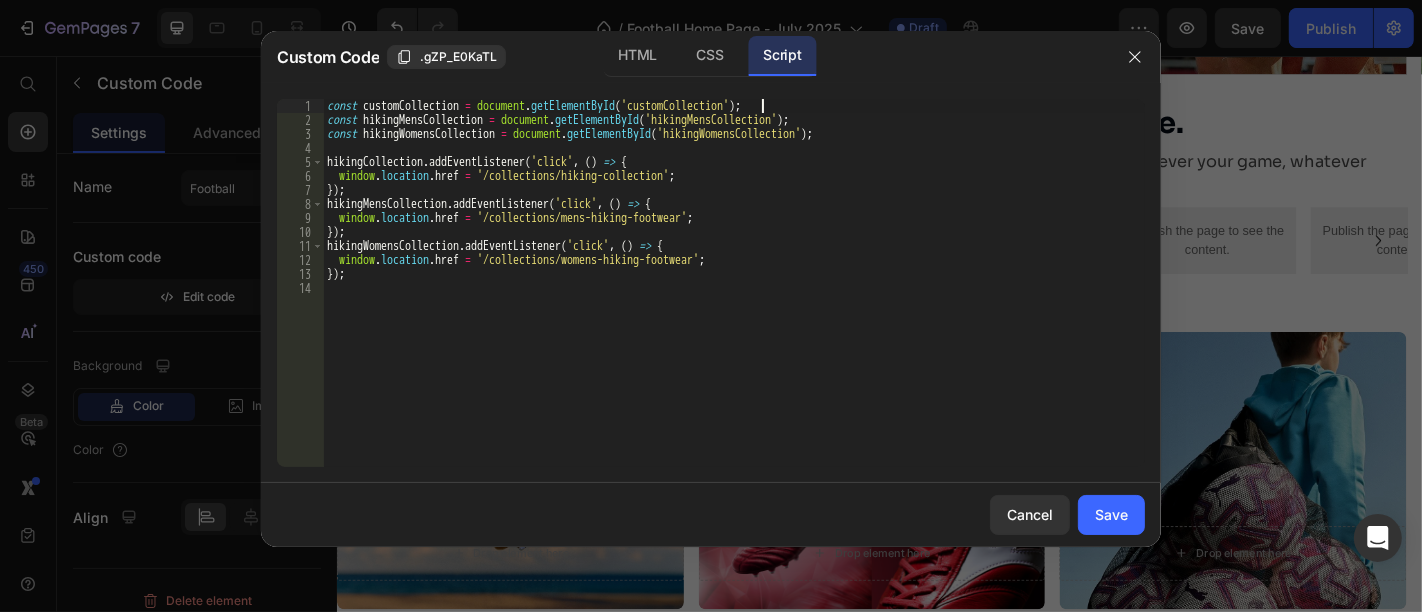 click on "const   customCollection   =   document . getElementById ( 'customCollection' ) ; const   hikingMensCollection   =   document . getElementById ( 'hikingMensCollection' ) ; const   hikingWomensCollection   =   document . getElementById ( 'hikingWomensCollection' ) ; hikingCollection . addEventListener ( 'click' ,   ( )   =>   {    window . location . href   =   '/collections/hiking-collection' ; }) ; hikingMensCollection . addEventListener ( 'click' ,   ( )   =>   {    window . location . href   =   '/collections/mens-hiking-footwear' ; }) ; hikingWomensCollection . addEventListener ( 'click' ,   ( )   =>   {    window . location . href   =   '/collections/womens-hiking-footwear' ; }) ;" at bounding box center [734, 297] 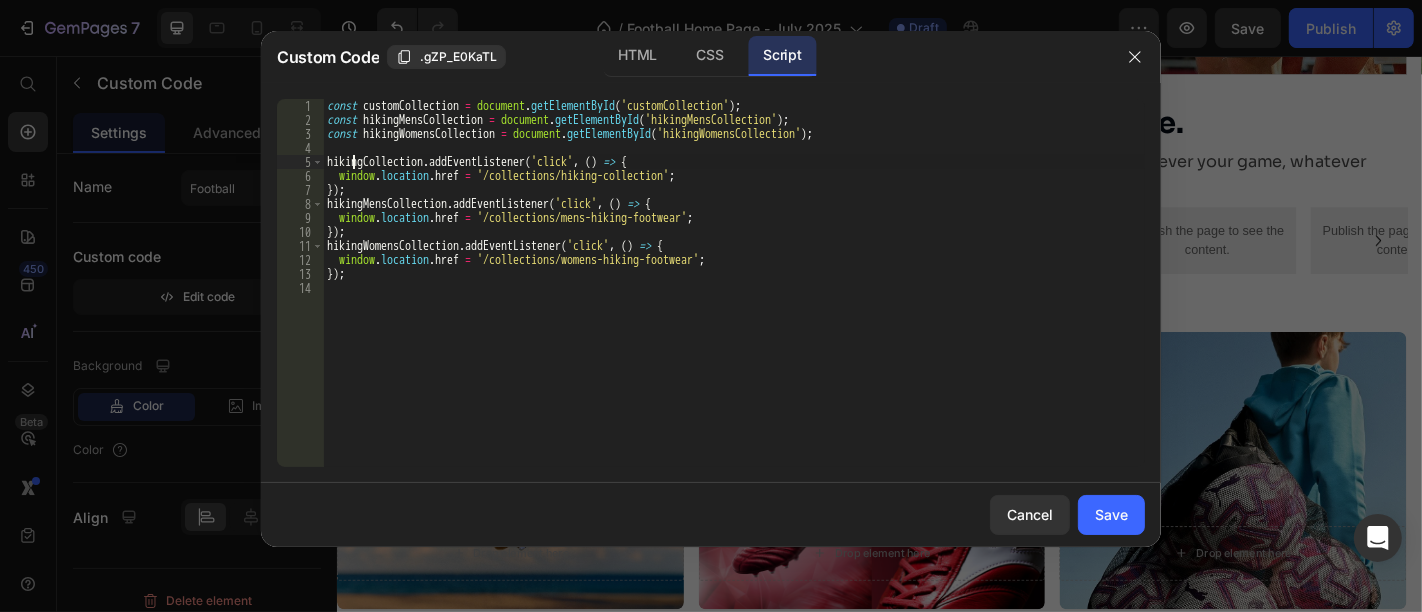 click on "const   customCollection   =   document . getElementById ( 'customCollection' ) ; const   hikingMensCollection   =   document . getElementById ( 'hikingMensCollection' ) ; const   hikingWomensCollection   =   document . getElementById ( 'hikingWomensCollection' ) ; hikingCollection . addEventListener ( 'click' ,   ( )   =>   {    window . location . href   =   '/collections/hiking-collection' ; }) ; hikingMensCollection . addEventListener ( 'click' ,   ( )   =>   {    window . location . href   =   '/collections/mens-hiking-footwear' ; }) ; hikingWomensCollection . addEventListener ( 'click' ,   ( )   =>   {    window . location . href   =   '/collections/womens-hiking-footwear' ; }) ;" at bounding box center (734, 297) 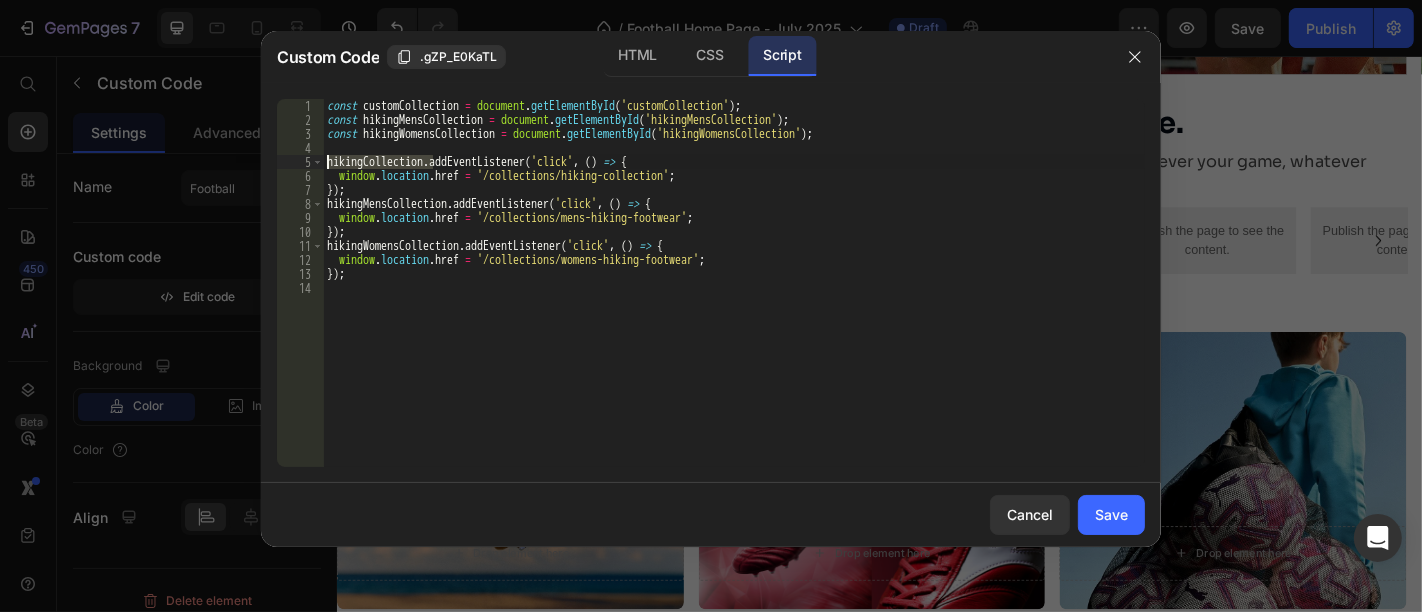 paste on "custom" 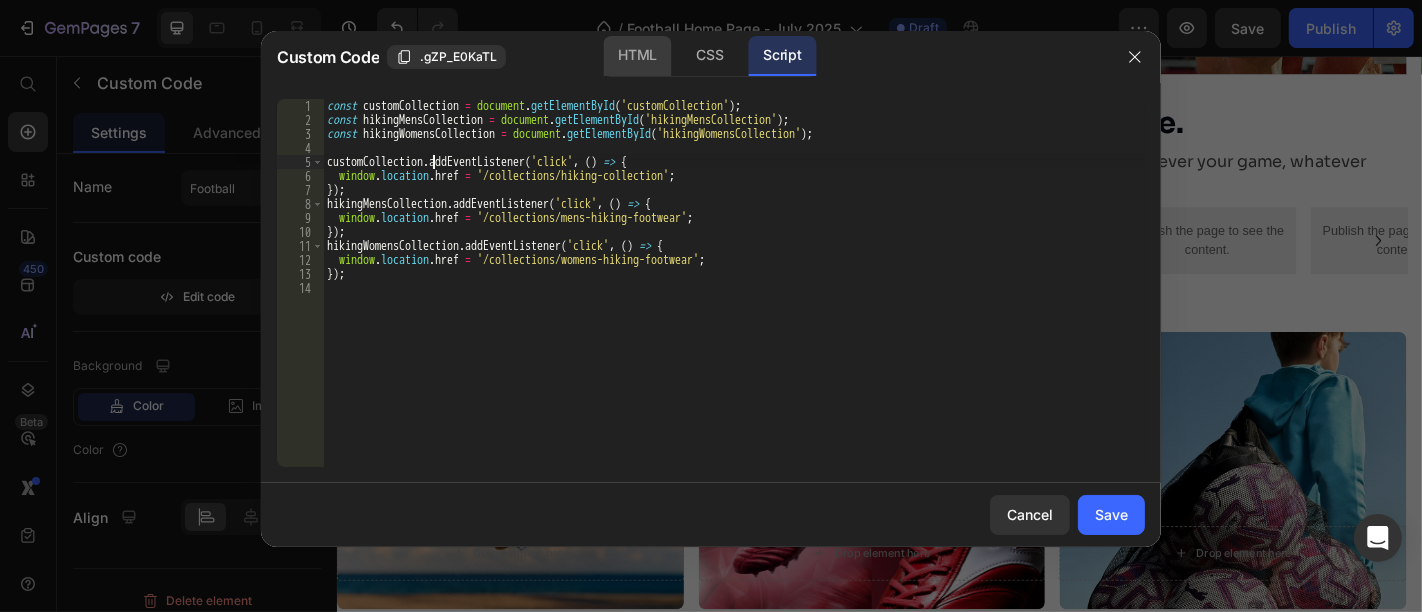 click on "HTML" 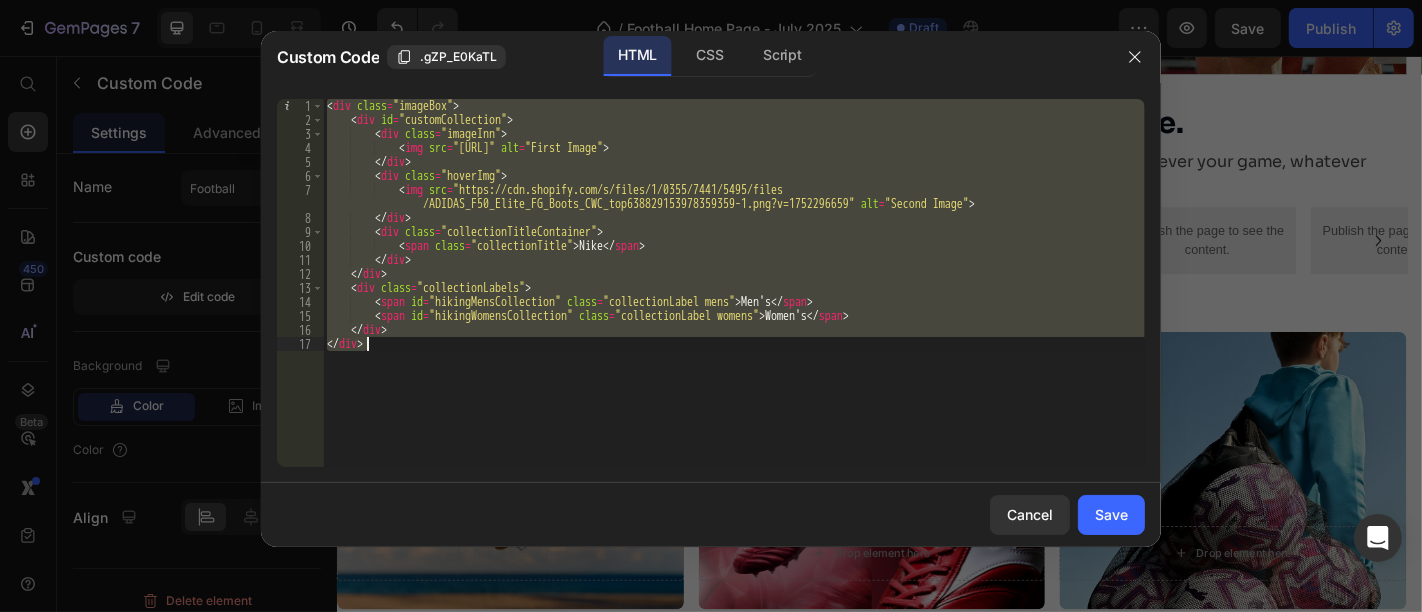 click on "< div   class = "imageBox" >      < div   id = "customCollection" >           < div   class = "imageInn" >                < img   src = "https://cdn.shopify.com/s/files/1/0355/7441/5495/files/Frame_10.png?v=1752296660"   alt = "First Image" >           </ div >           < div   class = "hoverImg" >                < img   src = "https://cdn.shopify.com/s/files/1/0355/7441/5495/files                  /ADIDAS_F50_Elite_FG_Boots_CWC_top638829153978359359-1.png?v=1752296659"   alt = "Second Image" >           </ div >           < div   class = "collectionTitleContainer" >                < span   class = "collectionTitle" > Nike </ span >           </ div >      </ div >      < div   class = "collectionLabels" >           < span   id = "hikingMensCollection"   class = "collectionLabel mens" > Men's </ span >           < span   id = "hikingWomensCollection"   class = "collectionLabel womens" > Women's </ span >      </ div > </ div > hikin ​ ​ All Replace All + 0 of 0 .* Aa \b S" at bounding box center [734, 283] 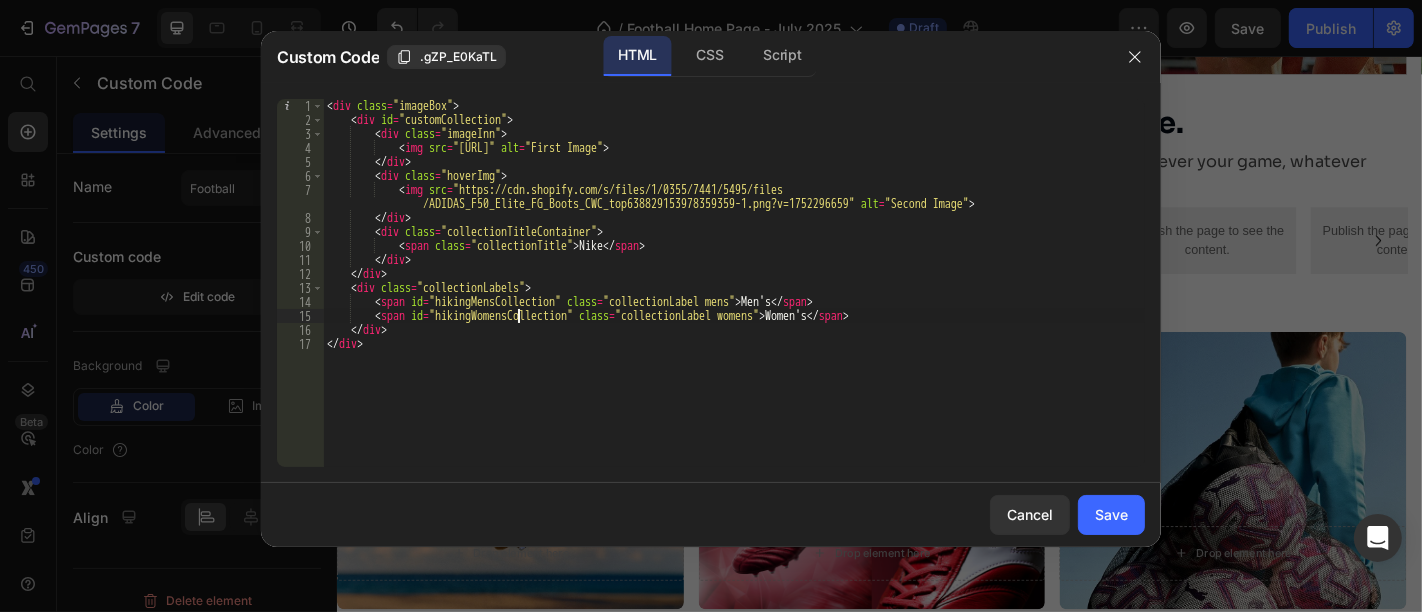 click on "< div   class = "imageBox" >      < div   id = "customCollection" >           < div   class = "imageInn" >                < img   src = "https://cdn.shopify.com/s/files/1/0355/7441/5495/files/Frame_10.png?v=1752296660"   alt = "First Image" >           </ div >           < div   class = "hoverImg" >                < img   src = "https://cdn.shopify.com/s/files/1/0355/7441/5495/files                  /ADIDAS_F50_Elite_FG_Boots_CWC_top638829153978359359-1.png?v=1752296659"   alt = "Second Image" >           </ div >           < div   class = "collectionTitleContainer" >                < span   class = "collectionTitle" > Nike </ span >           </ div >      </ div >      < div   class = "collectionLabels" >           < span   id = "hikingMensCollection"   class = "collectionLabel mens" > Men's </ span >           < span   id = "hikingWomensCollection"   class = "collectionLabel womens" > Women's </ span >      </ div > </ div >" at bounding box center [734, 297] 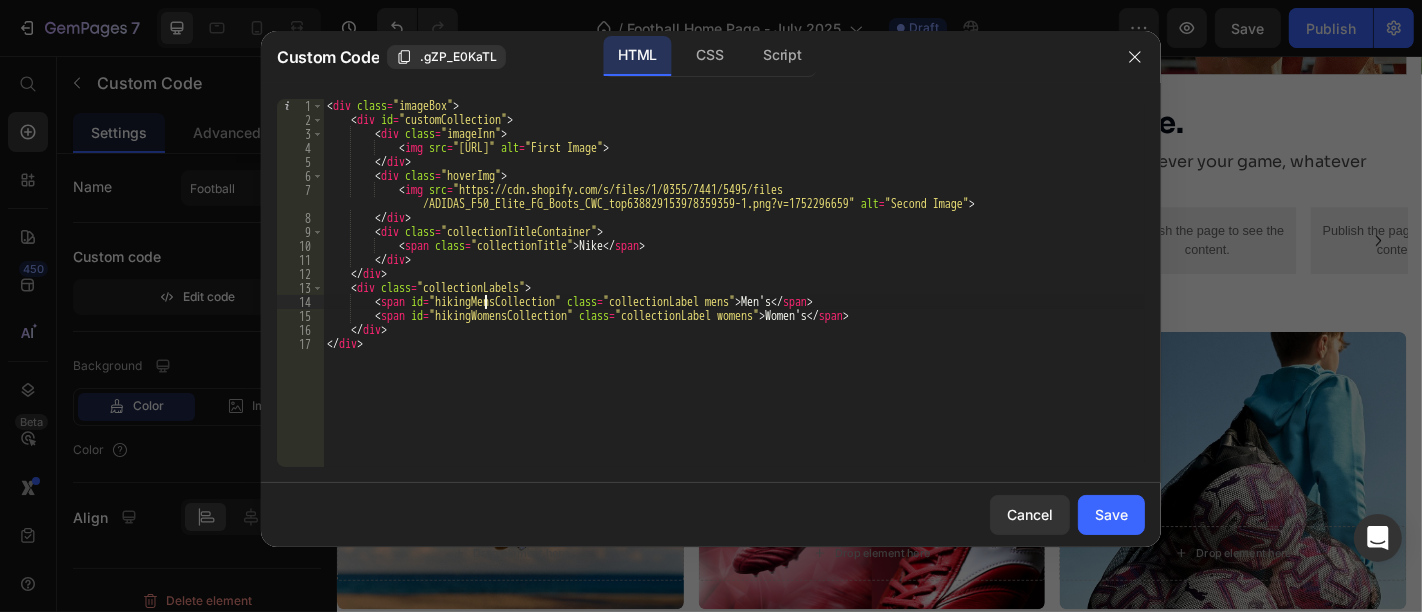 click on "< div   class = "imageBox" >      < div   id = "customCollection" >           < div   class = "imageInn" >                < img   src = "https://cdn.shopify.com/s/files/1/0355/7441/5495/files/Frame_10.png?v=1752296660"   alt = "First Image" >           </ div >           < div   class = "hoverImg" >                < img   src = "https://cdn.shopify.com/s/files/1/0355/7441/5495/files                  /ADIDAS_F50_Elite_FG_Boots_CWC_top638829153978359359-1.png?v=1752296659"   alt = "Second Image" >           </ div >           < div   class = "collectionTitleContainer" >                < span   class = "collectionTitle" > Nike </ span >           </ div >      </ div >      < div   class = "collectionLabels" >           < span   id = "hikingMensCollection"   class = "collectionLabel mens" > Men's </ span >           < span   id = "hikingWomensCollection"   class = "collectionLabel womens" > Women's </ span >      </ div > </ div >" at bounding box center (734, 297) 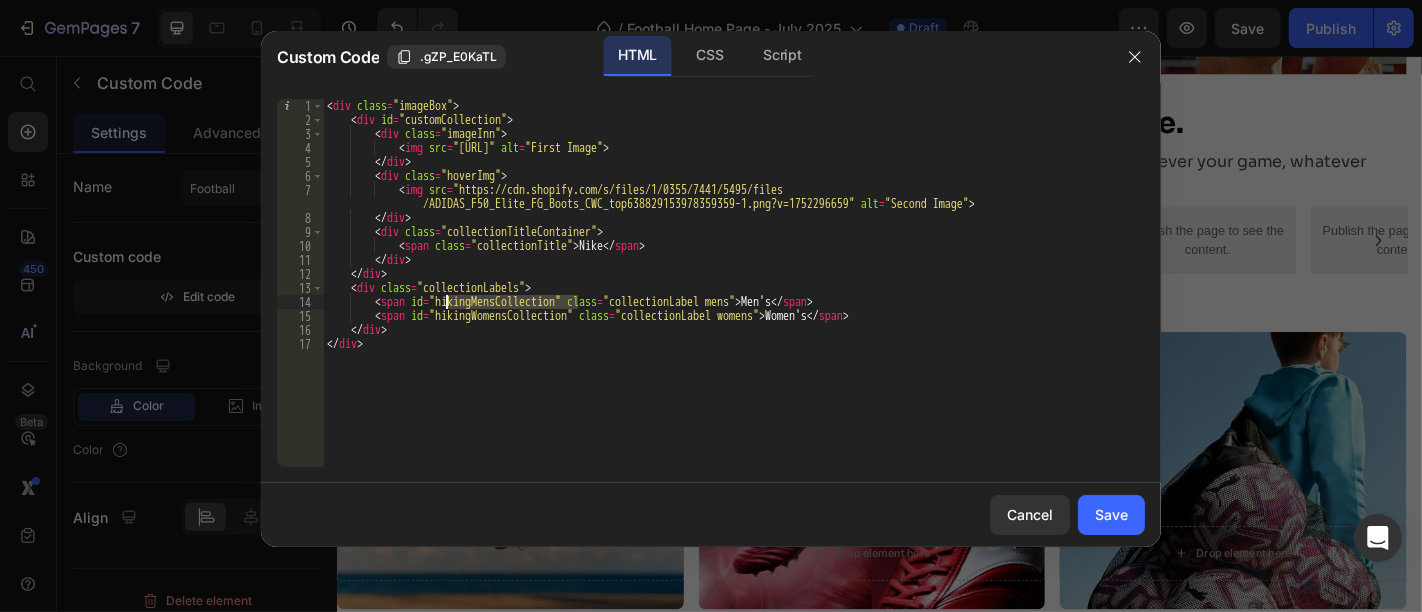 paste on "custom" 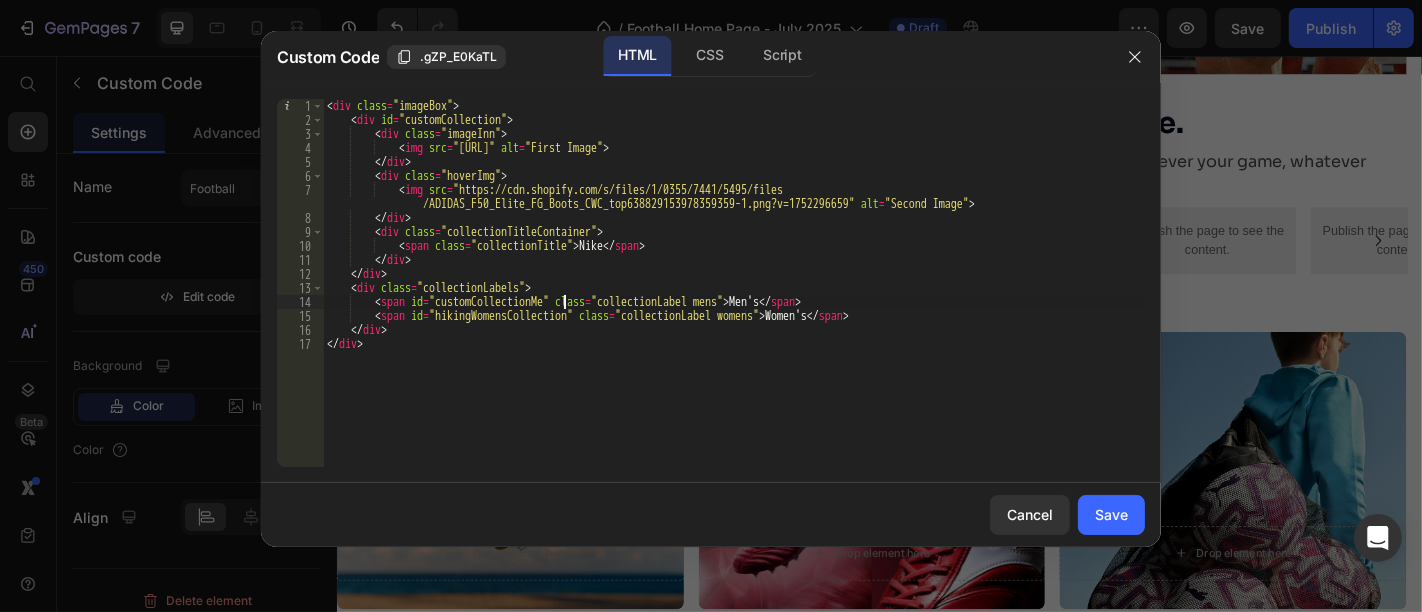 scroll, scrollTop: 0, scrollLeft: 20, axis: horizontal 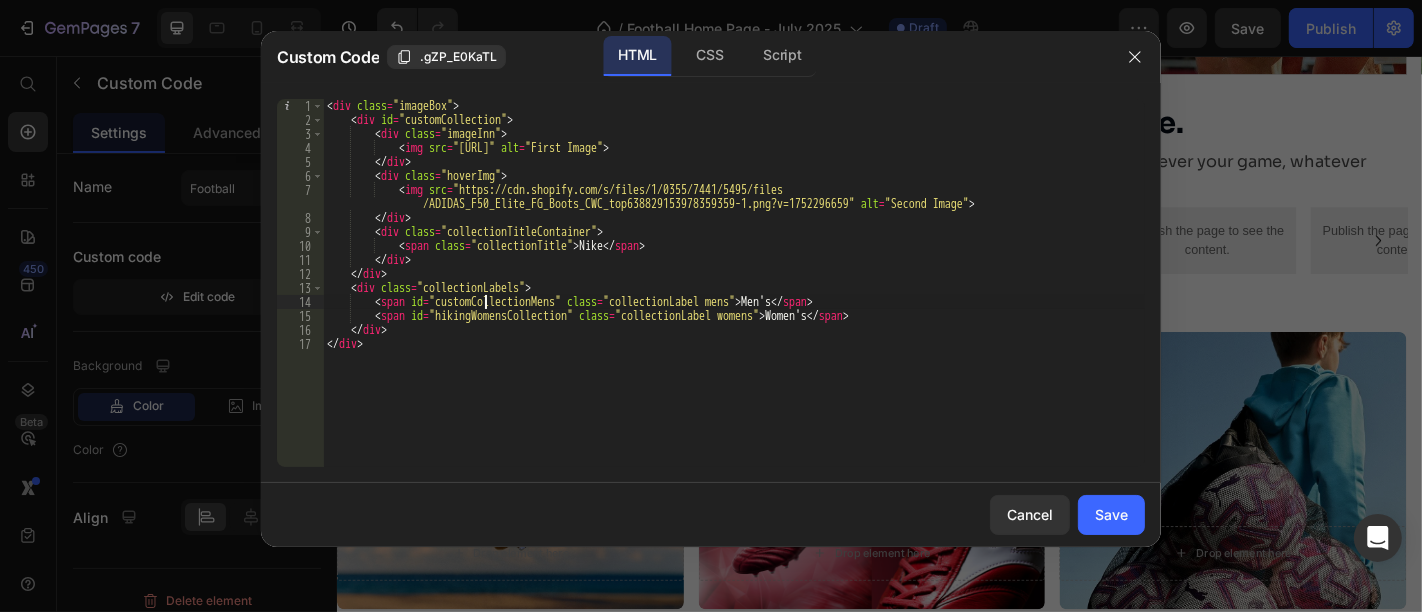 click on "< div   class = "imageBox" >      < div   id = "customCollection" >           < div   class = "imageInn" >                < img   src = "https://cdn.shopify.com/s/files/1/0355/7441/5495/files/Frame_10.png?v=1752296660"   alt = "First Image" >           </ div >           < div   class = "hoverImg" >                < img   src = "https://cdn.shopify.com/s/files/1/0355/7441/5495/files                  /ADIDAS_F50_Elite_FG_Boots_CWC_top638829153978359359-1.png?v=1752296659"   alt = "Second Image" >           </ div >           < div   class = "collectionTitleContainer" >                < span   class = "collectionTitle" > Nike </ span >           </ div >      </ div >      < div   class = "collectionLabels" >           < span   id = "customCollectionMens"   class = "collectionLabel mens" > Men's </ span >           < span   id = "hikingWomensCollection"   class = "collectionLabel womens" > Women's </ span >      </ div > </ div >" at bounding box center (734, 297) 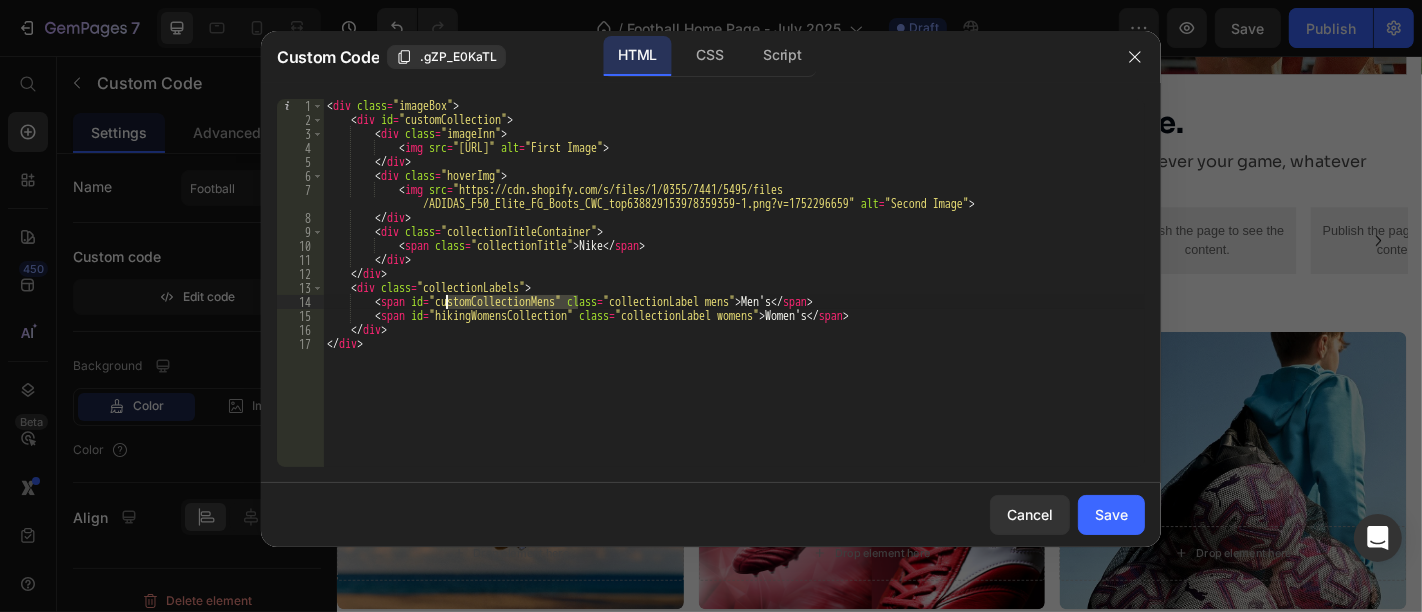 click on "< div   class = "imageBox" >      < div   id = "customCollection" >           < div   class = "imageInn" >                < img   src = "https://cdn.shopify.com/s/files/1/0355/7441/5495/files/Frame_10.png?v=1752296660"   alt = "First Image" >           </ div >           < div   class = "hoverImg" >                < img   src = "https://cdn.shopify.com/s/files/1/0355/7441/5495/files                  /ADIDAS_F50_Elite_FG_Boots_CWC_top638829153978359359-1.png?v=1752296659"   alt = "Second Image" >           </ div >           < div   class = "collectionTitleContainer" >                < span   class = "collectionTitle" > Nike </ span >           </ div >      </ div >      < div   class = "collectionLabels" >           < span   id = "customCollectionMens"   class = "collectionLabel mens" > Men's </ span >           < span   id = "hikingWomensCollection"   class = "collectionLabel womens" > Women's </ span >      </ div > </ div >" at bounding box center [734, 297] 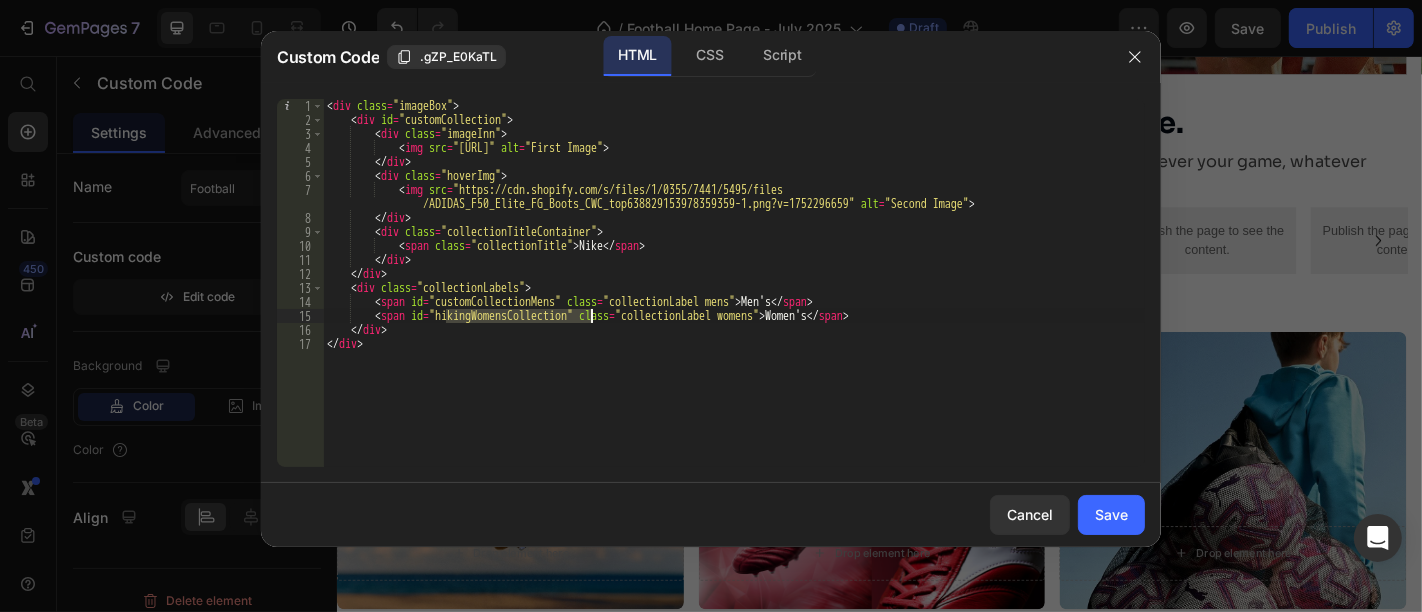 click on "< div   class = "imageBox" >      < div   id = "customCollection" >           < div   class = "imageInn" >                < img   src = "https://cdn.shopify.com/s/files/1/0355/7441/5495/files/Frame_10.png?v=1752296660"   alt = "First Image" >           </ div >           < div   class = "hoverImg" >                < img   src = "https://cdn.shopify.com/s/files/1/0355/7441/5495/files                  /ADIDAS_F50_Elite_FG_Boots_CWC_top638829153978359359-1.png?v=1752296659"   alt = "Second Image" >           </ div >           < div   class = "collectionTitleContainer" >                < span   class = "collectionTitle" > Nike </ span >           </ div >      </ div >      < div   class = "collectionLabels" >           < span   id = "customCollectionMens"   class = "collectionLabel mens" > Men's </ span >           < span   id = "hikingWomensCollection"   class = "collectionLabel womens" > Women's </ span >      </ div > </ div >" at bounding box center (734, 297) 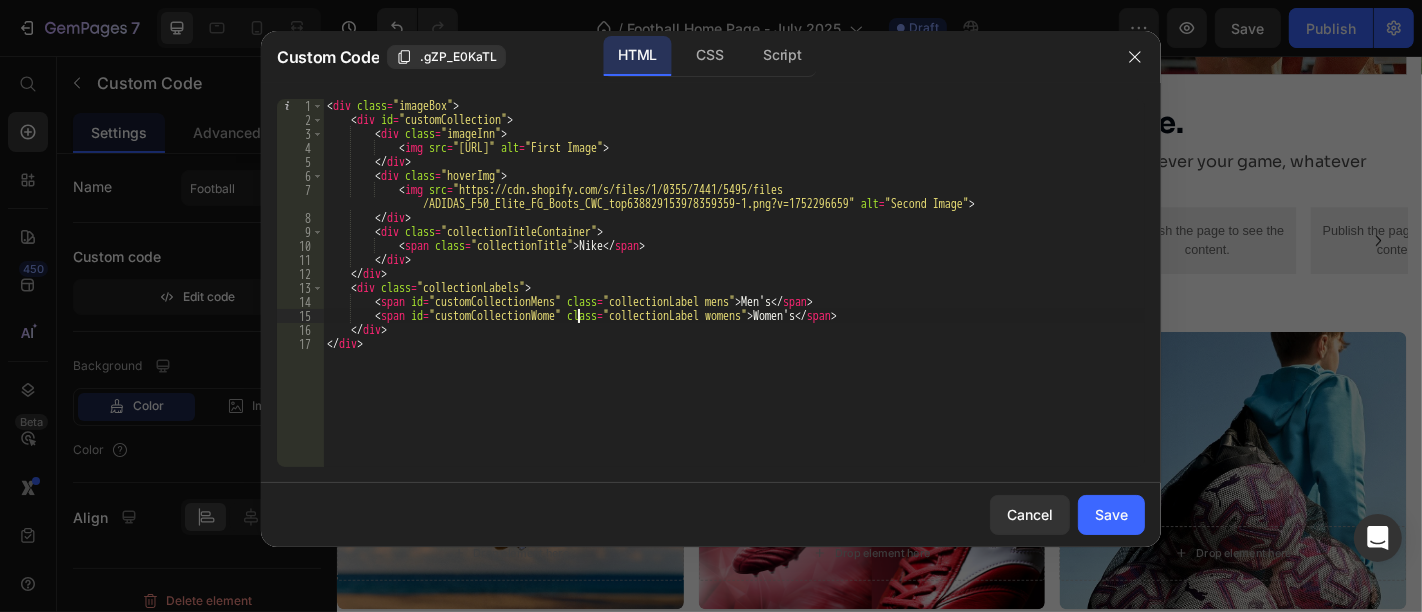 scroll, scrollTop: 0, scrollLeft: 22, axis: horizontal 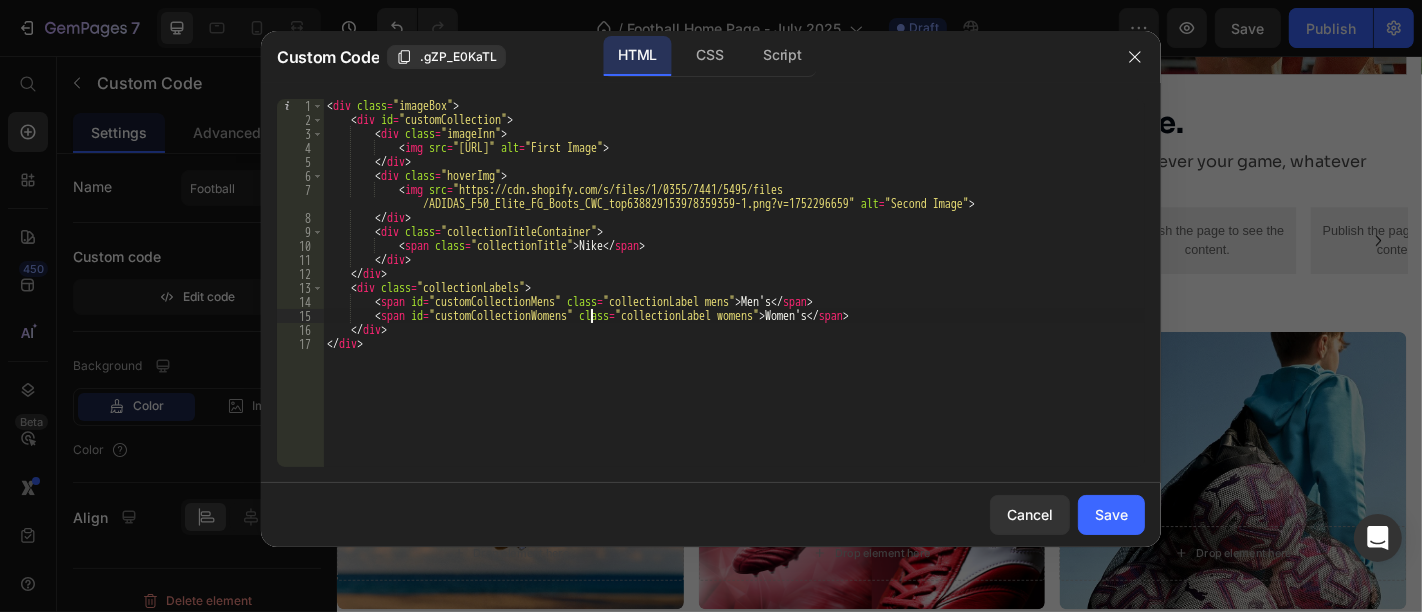 click on "< div   class = "imageBox" >      < div   id = "customCollection" >           < div   class = "imageInn" >                < img   src = "https://cdn.shopify.com/s/files/1/0355/7441/5495/files/Frame_10.png?v=1752296660"   alt = "First Image" >           </ div >           < div   class = "hoverImg" >                < img   src = "https://cdn.shopify.com/s/files/1/0355/7441/5495/files                  /ADIDAS_F50_Elite_FG_Boots_CWC_top638829153978359359-1.png?v=1752296659"   alt = "Second Image" >           </ div >           < div   class = "collectionTitleContainer" >                < span   class = "collectionTitle" > Nike </ span >           </ div >      </ div >      < div   class = "collectionLabels" >           < span   id = "customCollectionMens"   class = "collectionLabel mens" > Men's </ span >           < span   id = "customCollectionWomens"   class = "collectionLabel womens" > Women's </ span >      </ div > </ div >" at bounding box center (734, 297) 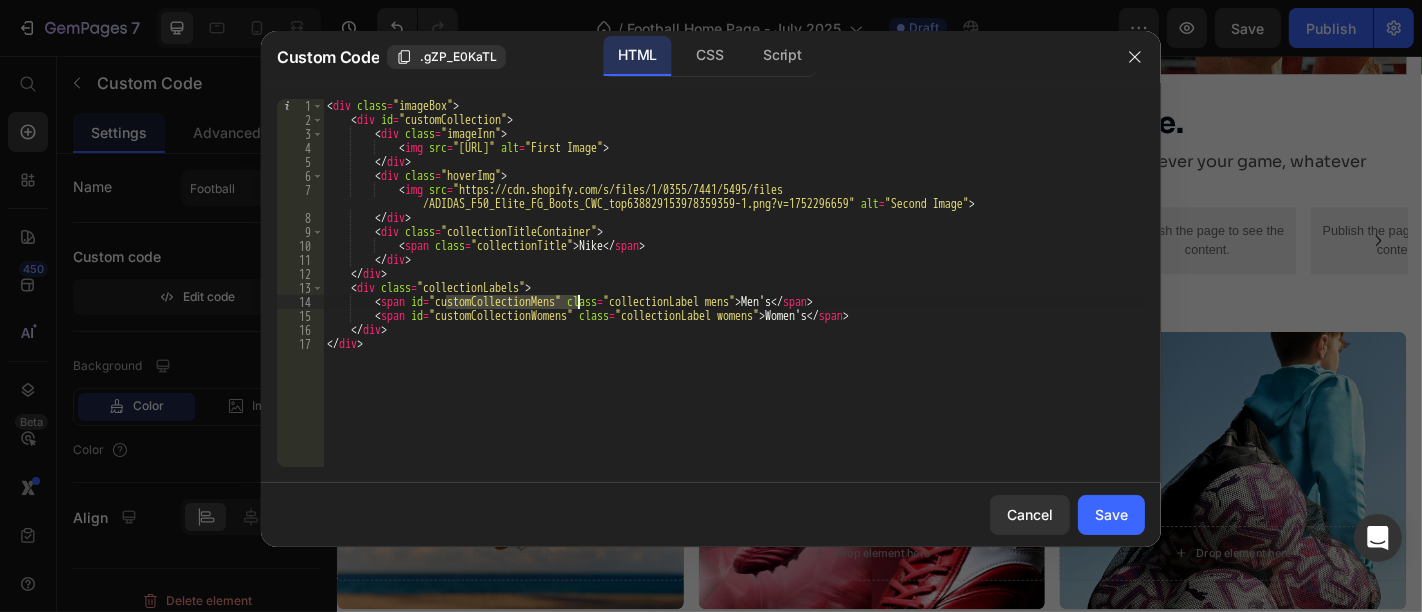 click on "< div   class = "imageBox" >      < div   id = "customCollection" >           < div   class = "imageInn" >                < img   src = "https://cdn.shopify.com/s/files/1/0355/7441/5495/files/Frame_10.png?v=1752296660"   alt = "First Image" >           </ div >           < div   class = "hoverImg" >                < img   src = "https://cdn.shopify.com/s/files/1/0355/7441/5495/files                  /ADIDAS_F50_Elite_FG_Boots_CWC_top638829153978359359-1.png?v=1752296659"   alt = "Second Image" >           </ div >           < div   class = "collectionTitleContainer" >                < span   class = "collectionTitle" > Nike </ span >           </ div >      </ div >      < div   class = "collectionLabels" >           < span   id = "customCollectionMens"   class = "collectionLabel mens" > Men's </ span >           < span   id = "customCollectionWomens"   class = "collectionLabel womens" > Women's </ span >      </ div > </ div >" at bounding box center [734, 297] 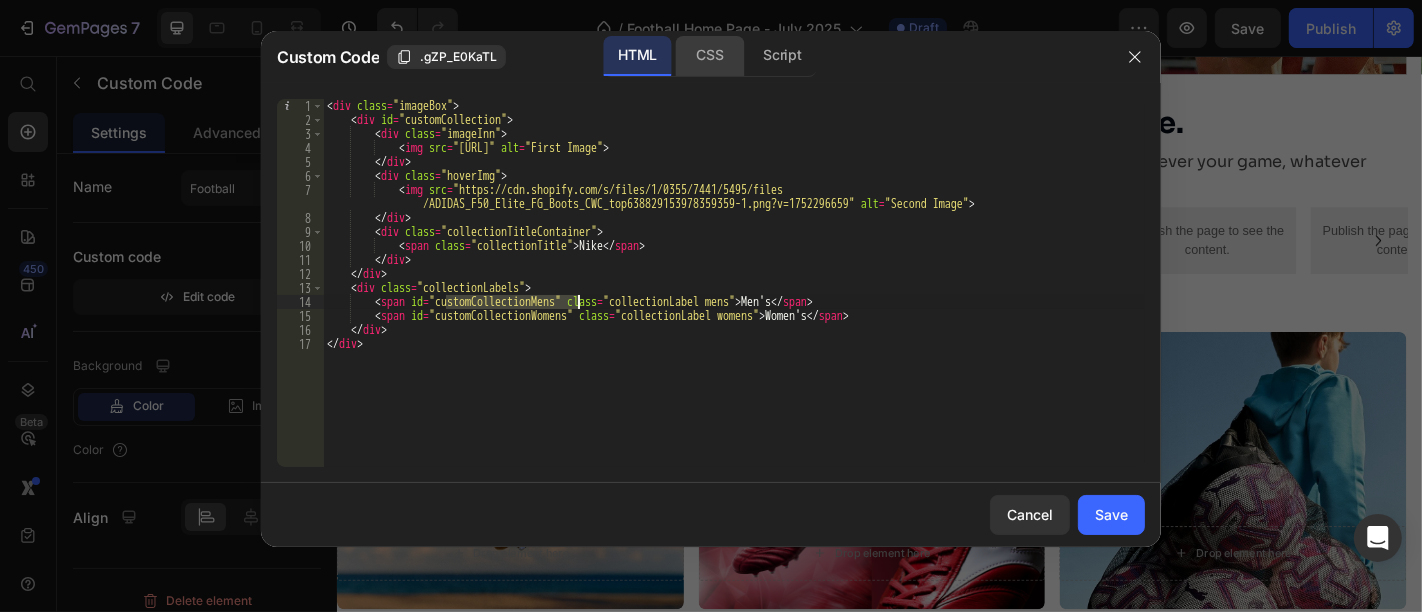 click on "CSS" 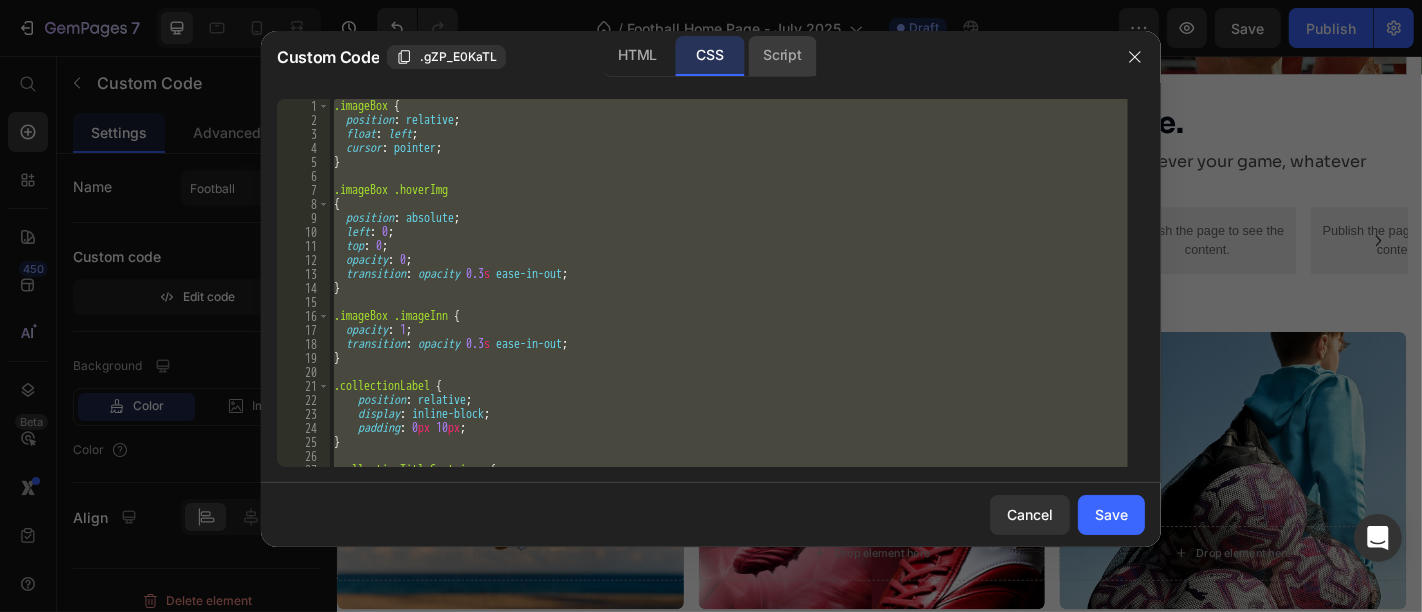 click on "Script" 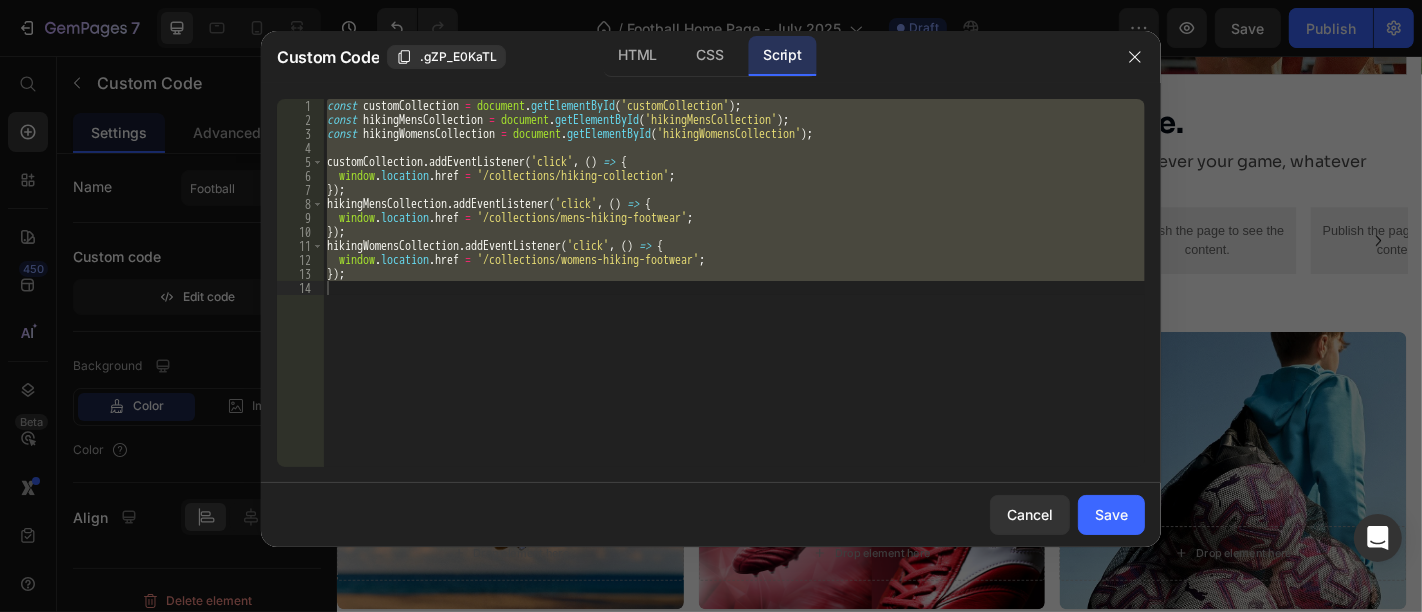 click on "const   customCollection   =   document . getElementById ( 'customCollection' ) ; const   hikingMensCollection   =   document . getElementById ( 'hikingMensCollection' ) ; const   hikingWomensCollection   =   document . getElementById ( 'hikingWomensCollection' ) ; customCollection . addEventListener ( 'click' ,   ( )   =>   {    window . location . href   =   '/collections/hiking-collection' ; }) ; hikingMensCollection . addEventListener ( 'click' ,   ( )   =>   {    window . location . href   =   '/collections/mens-hiking-footwear' ; }) ; hikingWomensCollection . addEventListener ( 'click' ,   ( )   =>   {    window . location . href   =   '/collections/womens-hiking-footwear' ; }) ; hikin ​ ​ All Replace All + 0 of 0 .* Aa \b S" at bounding box center (734, 283) 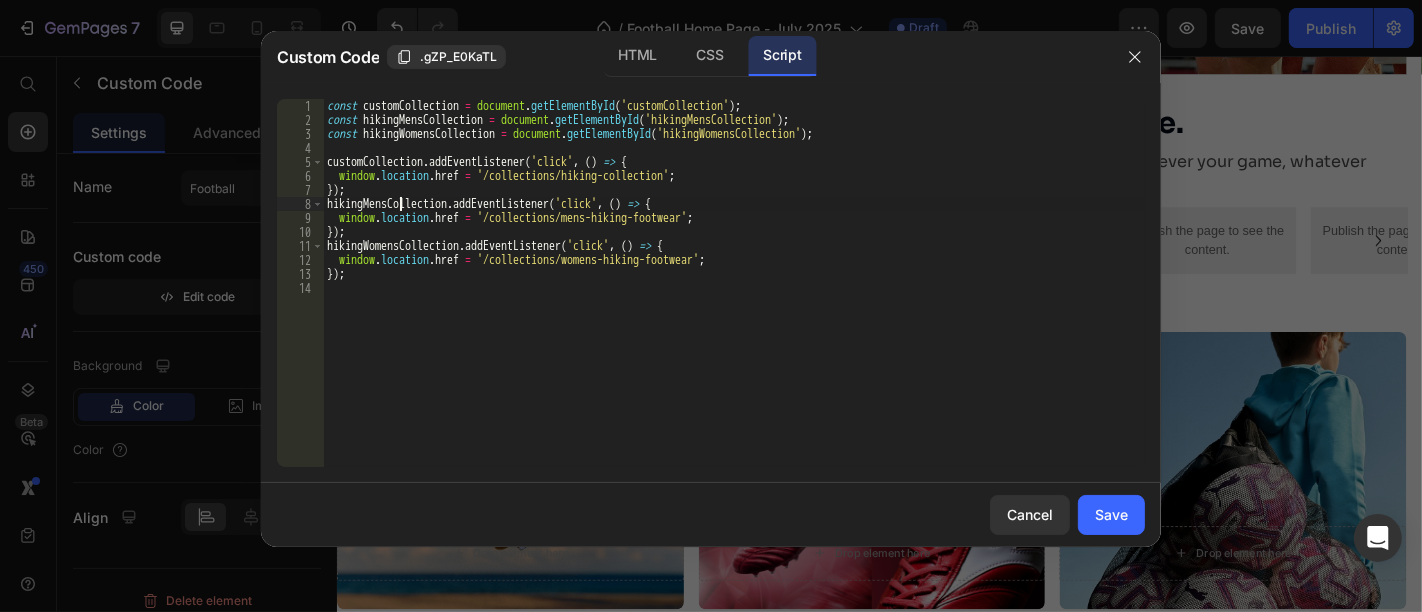 scroll, scrollTop: 0, scrollLeft: 0, axis: both 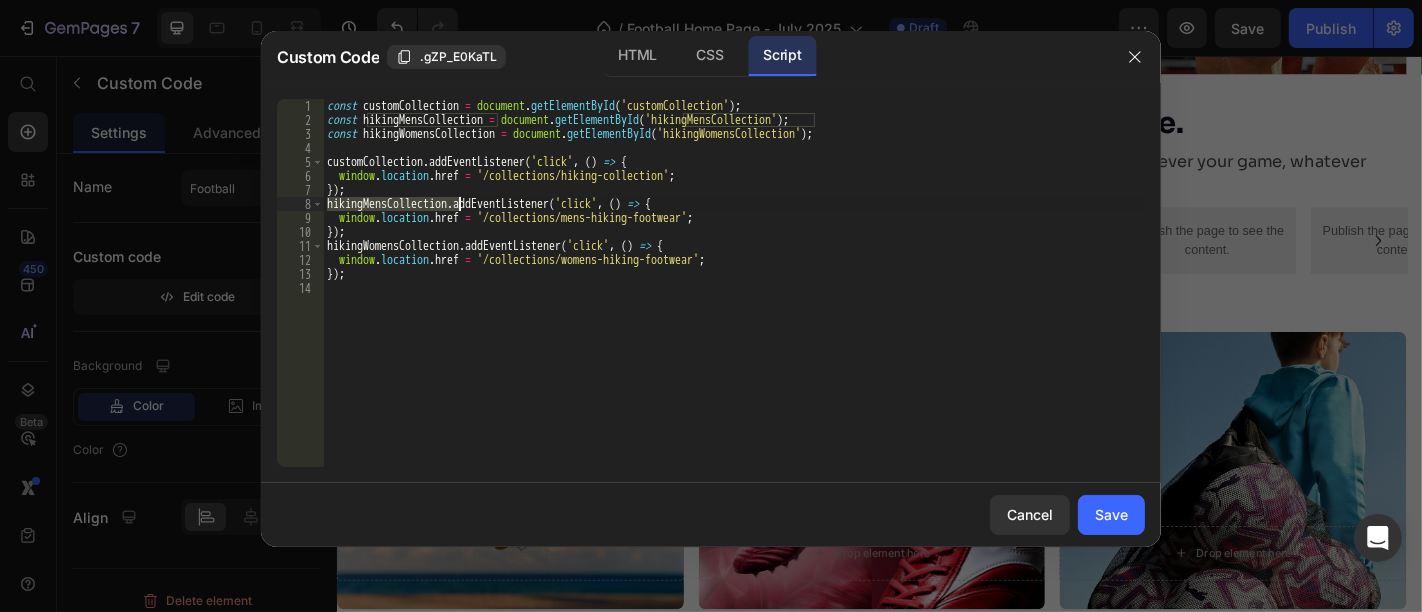 paste on "customCollectionMens" 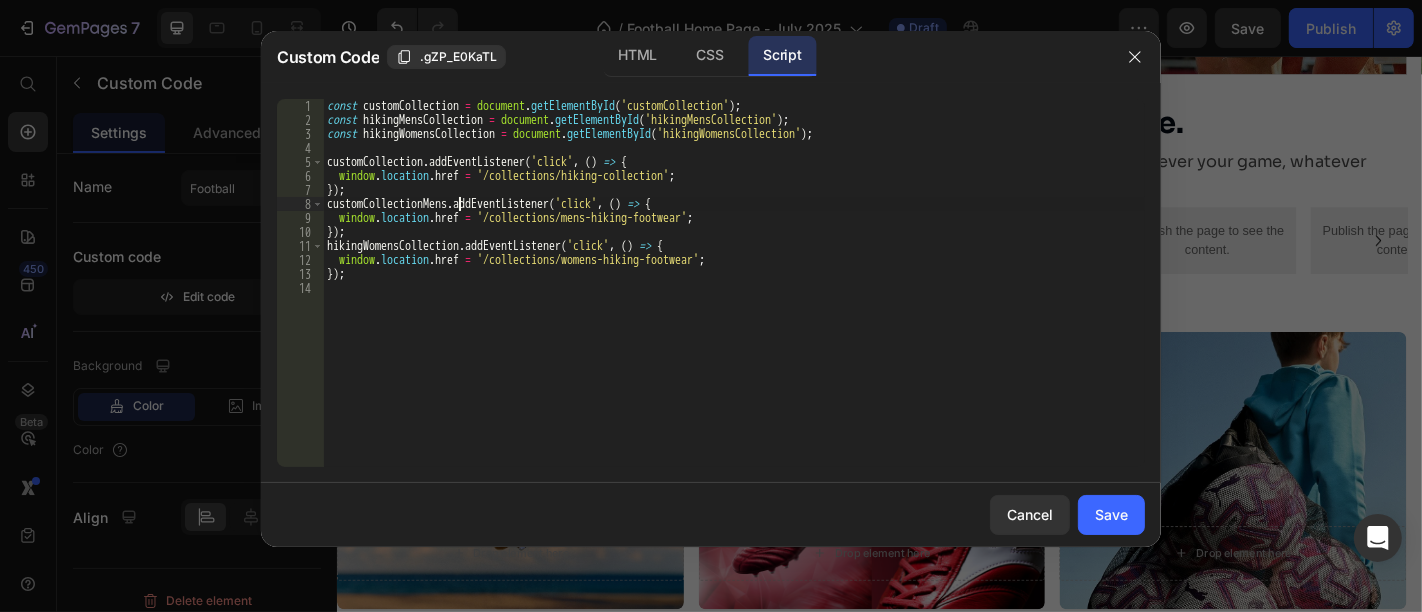 click on "const   customCollection   =   document . getElementById ( 'customCollection' ) ; const   hikingMensCollection   =   document . getElementById ( 'hikingMensCollection' ) ; const   hikingWomensCollection   =   document . getElementById ( 'hikingWomensCollection' ) ; customCollection . addEventListener ( 'click' ,   ( )   =>   {    window . location . href   =   '/collections/hiking-collection' ; }) ; customCollectionMens . addEventListener ( 'click' ,   ( )   =>   {    window . location . href   =   '/collections/mens-hiking-footwear' ; }) ; hikingWomensCollection . addEventListener ( 'click' ,   ( )   =>   {    window . location . href   =   '/collections/womens-hiking-footwear' ; }) ;" at bounding box center (734, 297) 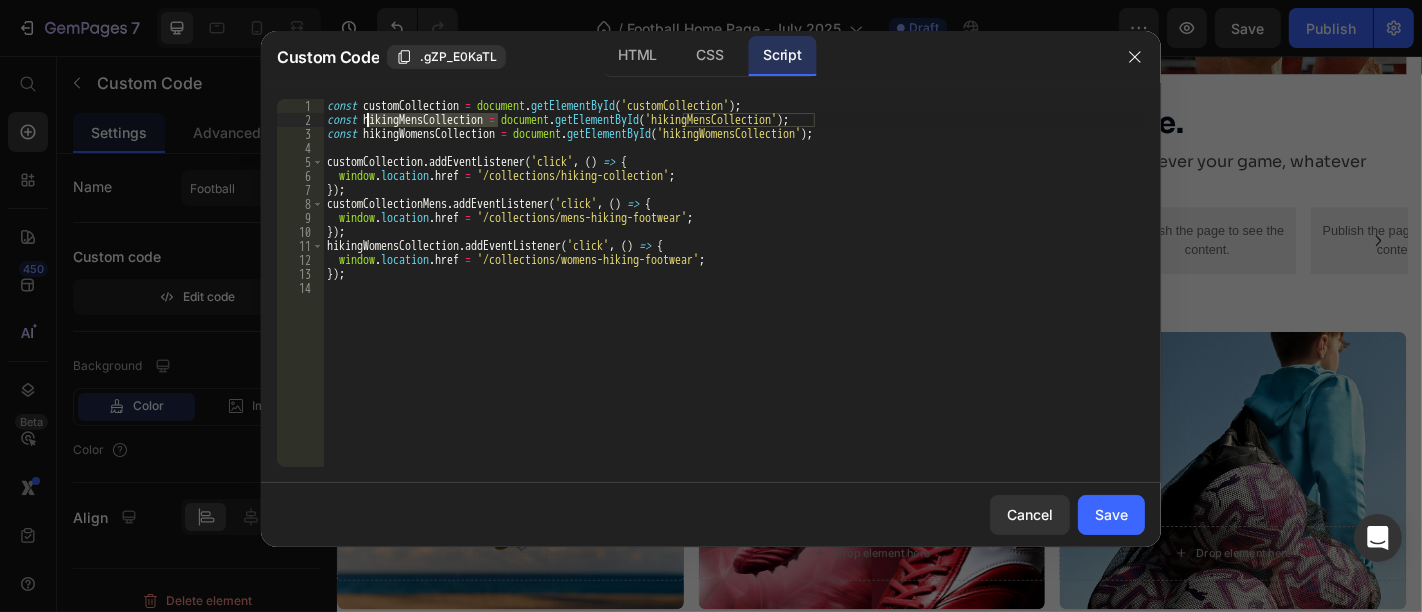 click on "const   customCollection   =   document . getElementById ( 'customCollection' ) ; const   hikingMensCollection   =   document . getElementById ( 'hikingMensCollection' ) ; const   hikingWomensCollection   =   document . getElementById ( 'hikingWomensCollection' ) ; customCollection . addEventListener ( 'click' ,   ( )   =>   {    window . location . href   =   '/collections/hiking-collection' ; }) ; customCollectionMens . addEventListener ( 'click' ,   ( )   =>   {    window . location . href   =   '/collections/mens-hiking-footwear' ; }) ; hikingWomensCollection . addEventListener ( 'click' ,   ( )   =>   {    window . location . href   =   '/collections/womens-hiking-footwear' ; }) ;" at bounding box center [734, 297] 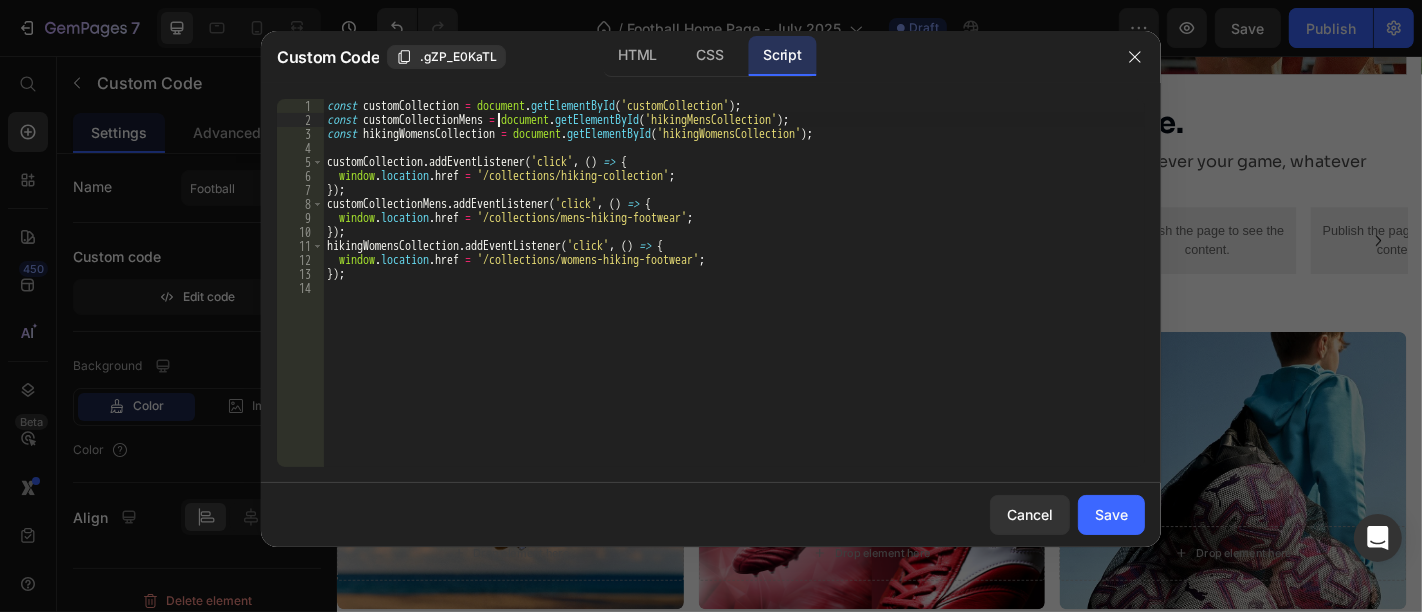 click on "const   customCollection   =   document . getElementById ( 'customCollection' ) ; const   customCollectionMens   =   document . getElementById ( 'hikingMensCollection' ) ; const   hikingWomensCollection   =   document . getElementById ( 'hikingWomensCollection' ) ; customCollection . addEventListener ( 'click' ,   ( )   =>   {    window . location . href   =   '/collections/hiking-collection' ; }) ; customCollectionMens . addEventListener ( 'click' ,   ( )   =>   {    window . location . href   =   '/collections/mens-hiking-footwear' ; }) ; hikingWomensCollection . addEventListener ( 'click' ,   ( )   =>   {    window . location . href   =   '/collections/womens-hiking-footwear' ; }) ;" at bounding box center [734, 297] 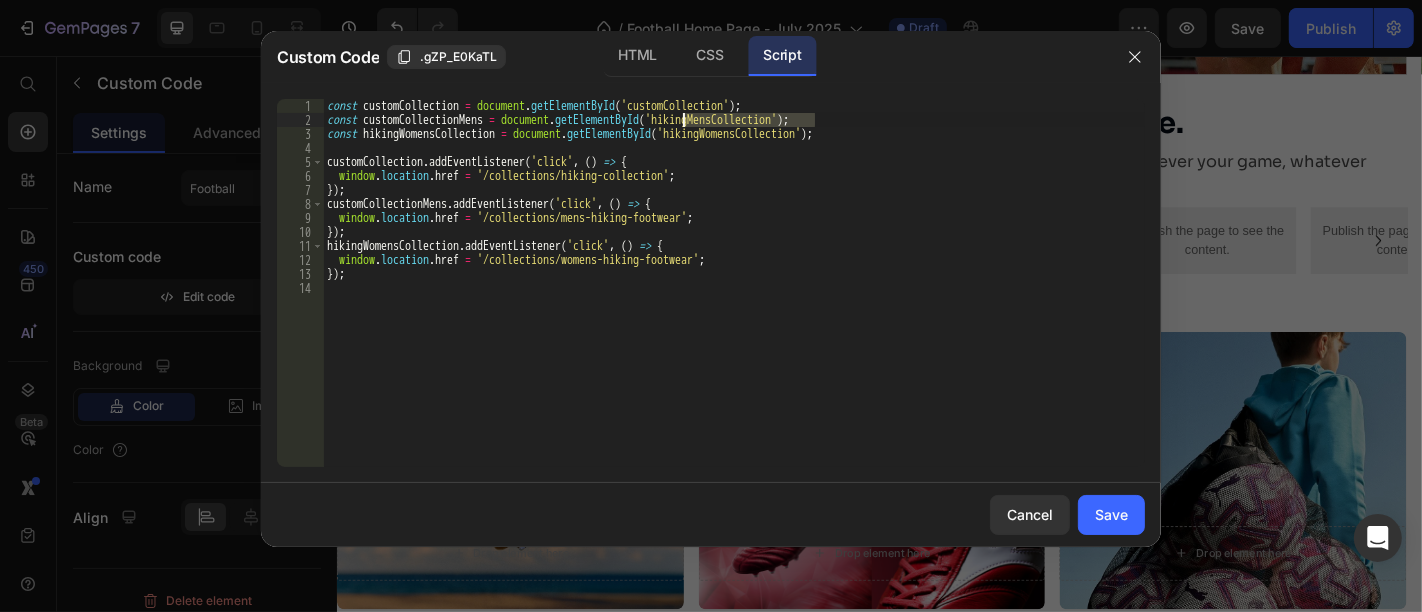 paste on "customCollectionMens" 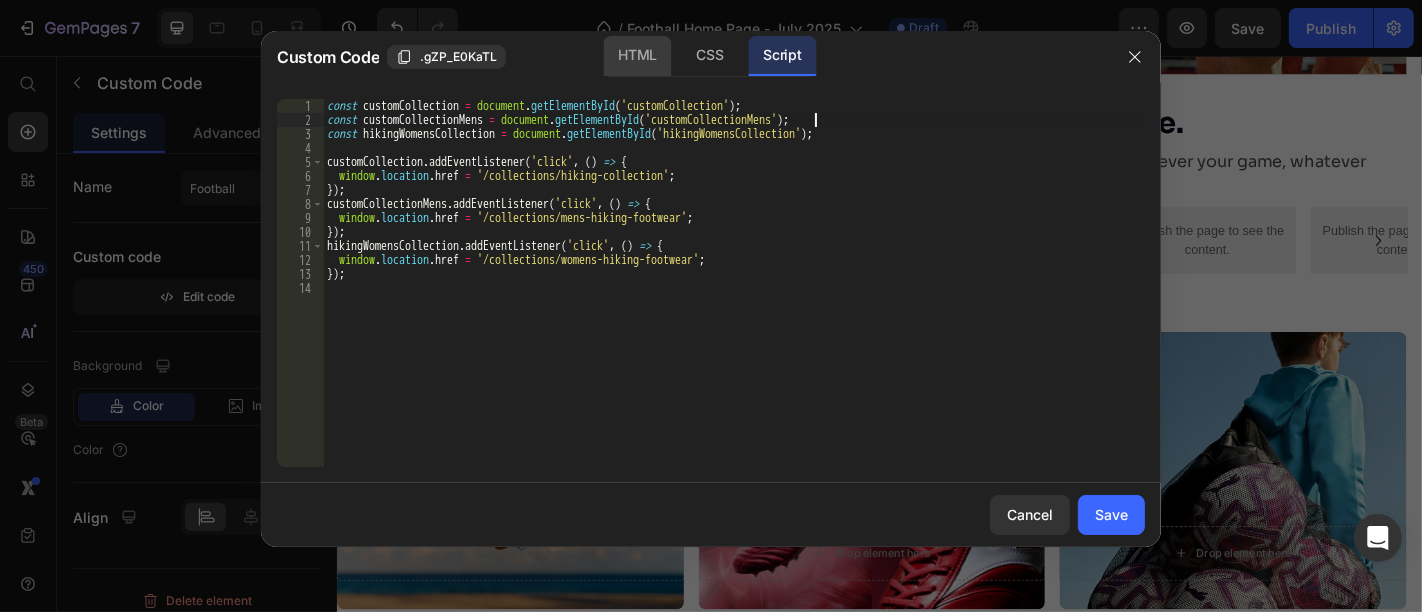 click on "HTML" 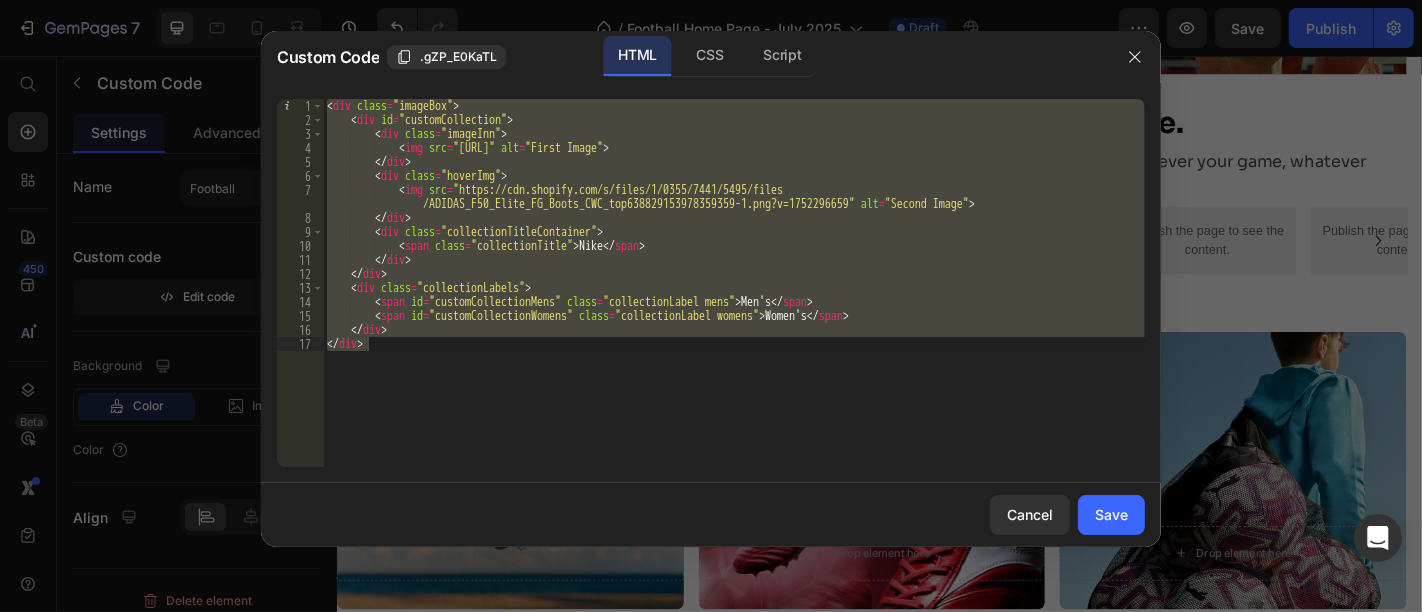 click on "< div   class = "imageBox" >      < div   id = "customCollection" >           < div   class = "imageInn" >                < img   src = "https://cdn.shopify.com/s/files/1/0355/7441/5495/files/Frame_10.png?v=1752296660"   alt = "First Image" >           </ div >           < div   class = "hoverImg" >                < img   src = "https://cdn.shopify.com/s/files/1/0355/7441/5495/files                  /ADIDAS_F50_Elite_FG_Boots_CWC_top638829153978359359-1.png?v=1752296659"   alt = "Second Image" >           </ div >           < div   class = "collectionTitleContainer" >                < span   class = "collectionTitle" > Nike </ span >           </ div >      </ div >      < div   class = "collectionLabels" >           < span   id = "customCollectionMens"   class = "collectionLabel mens" > Men's </ span >           < span   id = "customCollectionWomens"   class = "collectionLabel womens" > Women's </ span >      </ div > </ div > hikin ​ ​ All Replace All + 0 of 0 .* Aa \b S" at bounding box center [734, 283] 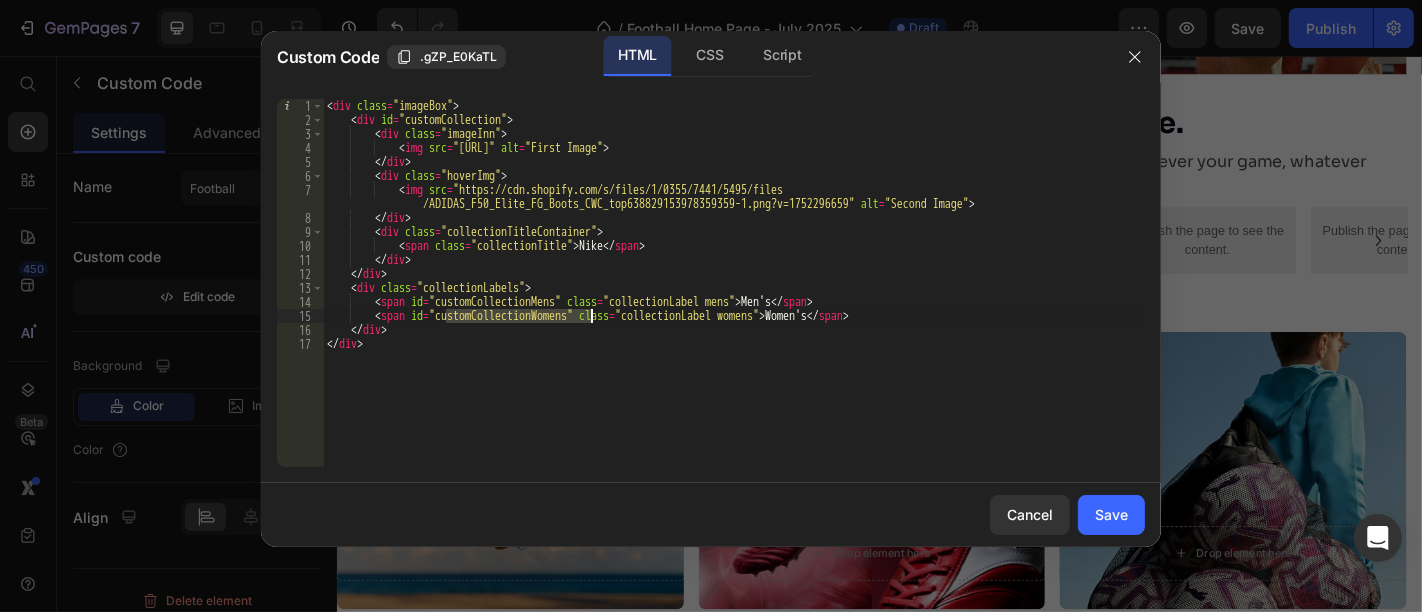 click on "< div   class = "imageBox" >      < div   id = "customCollection" >           < div   class = "imageInn" >                < img   src = "https://cdn.shopify.com/s/files/1/0355/7441/5495/files/Frame_10.png?v=1752296660"   alt = "First Image" >           </ div >           < div   class = "hoverImg" >                < img   src = "https://cdn.shopify.com/s/files/1/0355/7441/5495/files                  /ADIDAS_F50_Elite_FG_Boots_CWC_top638829153978359359-1.png?v=1752296659"   alt = "Second Image" >           </ div >           < div   class = "collectionTitleContainer" >                < span   class = "collectionTitle" > Nike </ span >           </ div >      </ div >      < div   class = "collectionLabels" >           < span   id = "customCollectionMens"   class = "collectionLabel mens" > Men's </ span >           < span   id = "customCollectionWomens"   class = "collectionLabel womens" > Women's </ span >      </ div > </ div >" at bounding box center (734, 297) 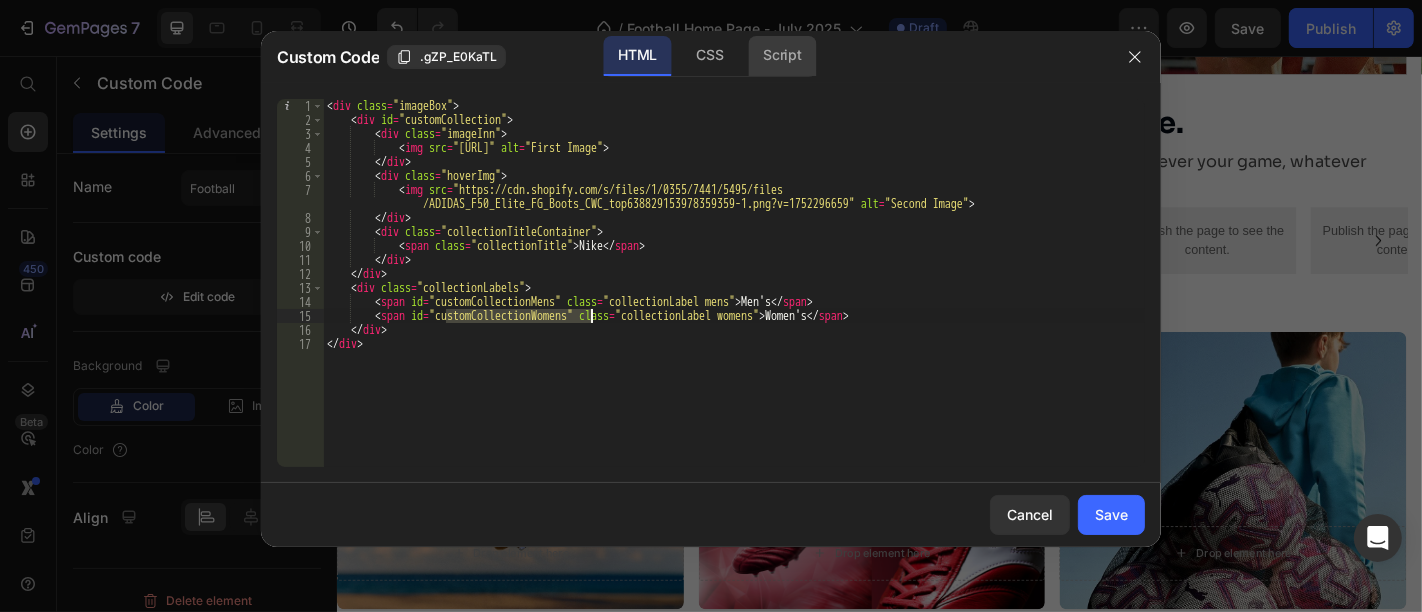 click on "Script" 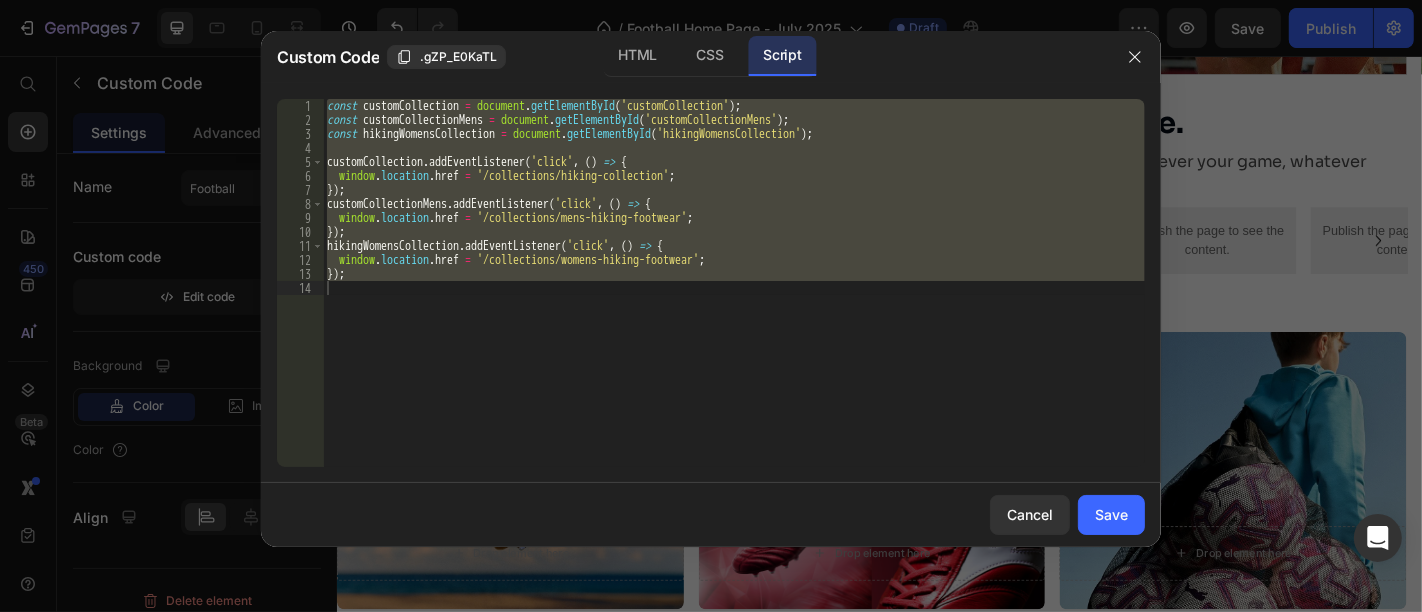 click on "const   customCollection   =   document . getElementById ( 'customCollection' ) ; const   customCollectionMens   =   document . getElementById ( 'customCollectionMens' ) ; const   hikingWomensCollection   =   document . getElementById ( 'hikingWomensCollection' ) ; customCollection . addEventListener ( 'click' ,   ( )   =>   {    window . location . href   =   '/collections/hiking-collection' ; }) ; customCollectionMens . addEventListener ( 'click' ,   ( )   =>   {    window . location . href   =   '/collections/mens-hiking-footwear' ; }) ; hikingWomensCollection . addEventListener ( 'click' ,   ( )   =>   {    window . location . href   =   '/collections/womens-hiking-footwear' ; }) ; hikin ​ ​ All Replace All + 0 of 0 .* Aa \b S" at bounding box center (734, 283) 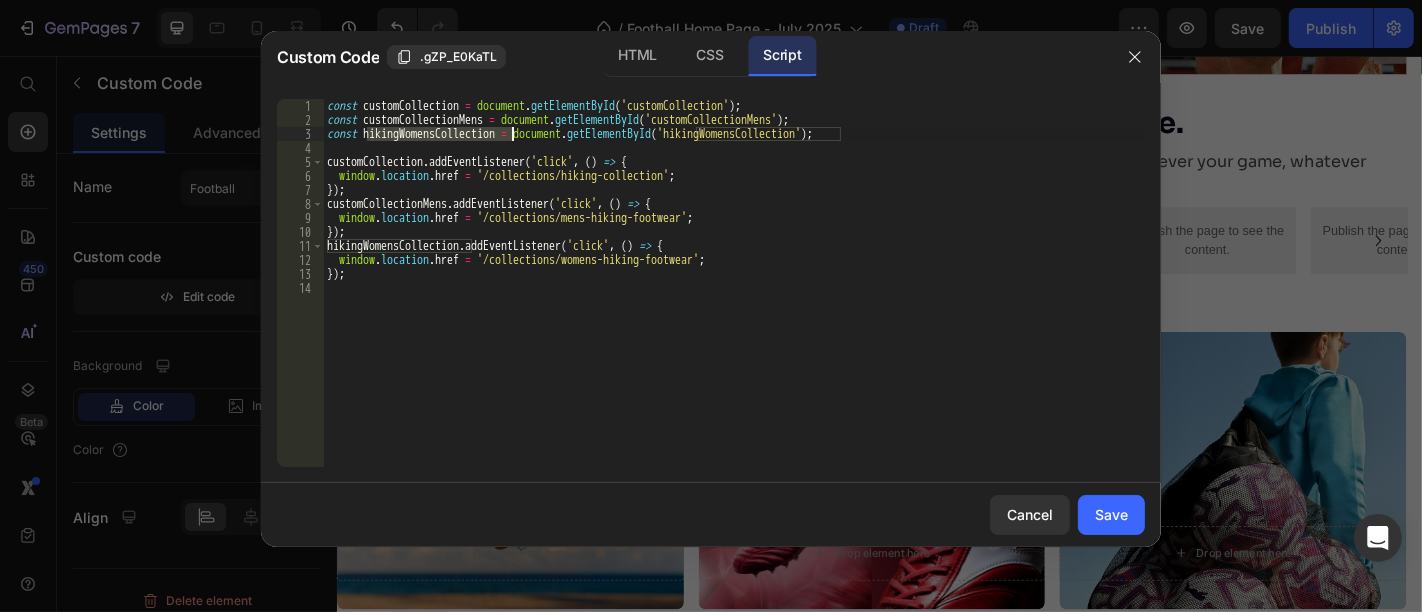 paste on "customCollectionWomens" 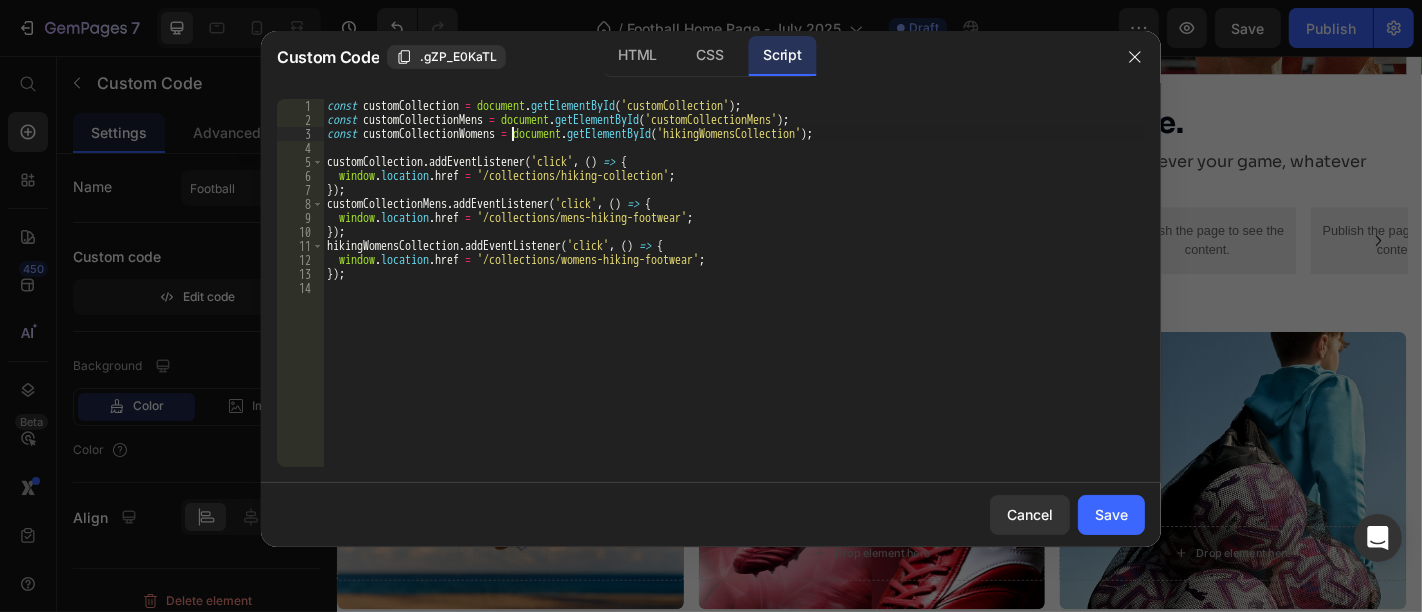 click on "const   customCollection   =   document . getElementById ( 'customCollection' ) ; const   customCollectionMens   =   document . getElementById ( 'customCollectionMens' ) ; const   customCollectionWomens   =   document . getElementById ( 'hikingWomensCollection' ) ; customCollection . addEventListener ( 'click' ,   ( )   =>   {    window . location . href   =   '/collections/hiking-collection' ; }) ; customCollectionMens . addEventListener ( 'click' ,   ( )   =>   {    window . location . href   =   '/collections/mens-hiking-footwear' ; }) ; hikingWomensCollection . addEventListener ( 'click' ,   ( )   =>   {    window . location . href   =   '/collections/womens-hiking-footwear' ; }) ;" at bounding box center [734, 297] 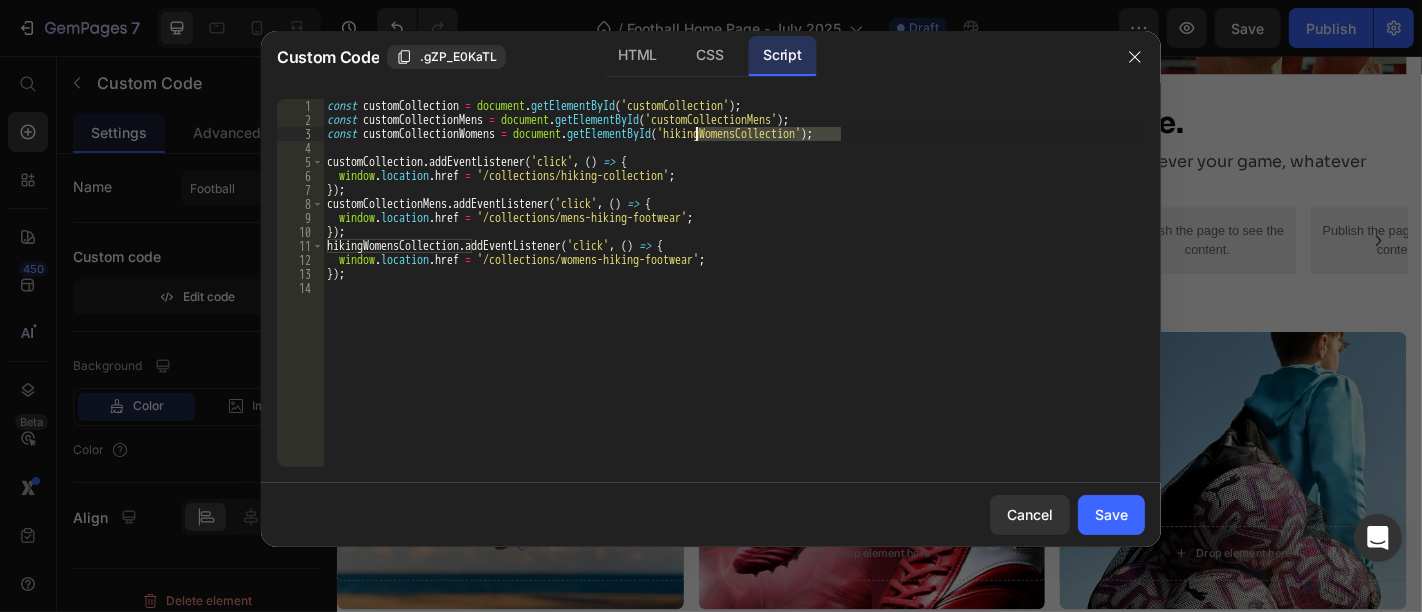 paste on "customCollectionWomens" 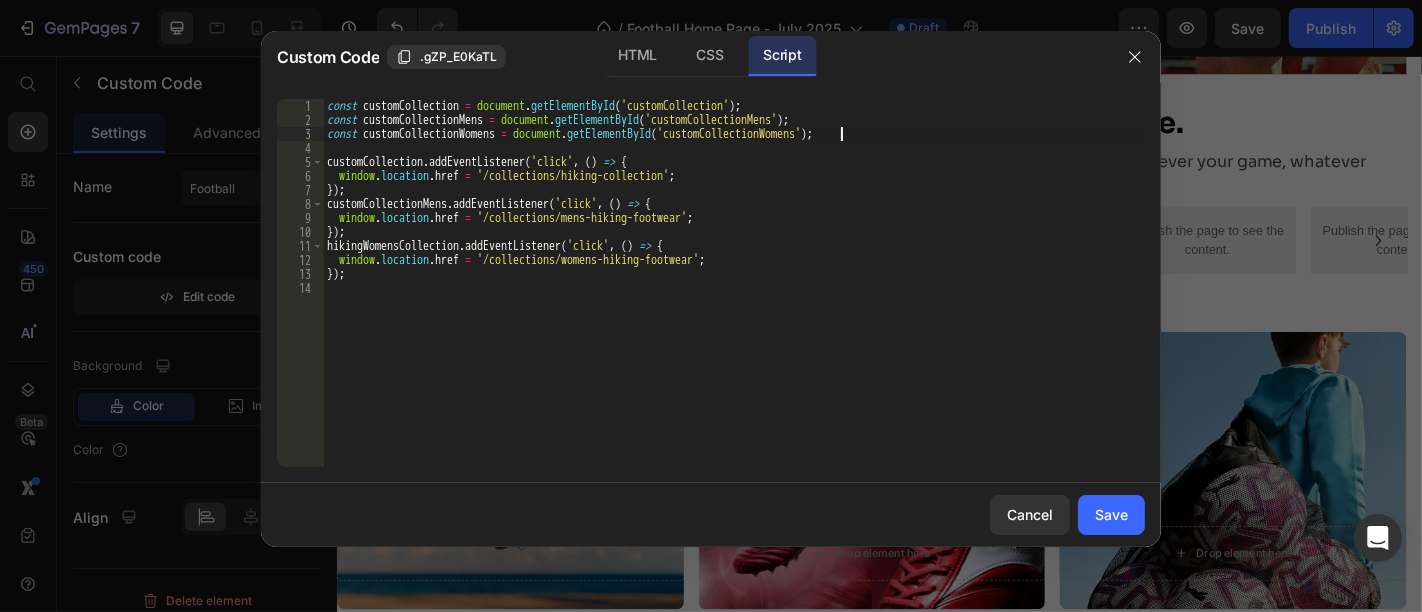 click on "const   customCollection   =   document . getElementById ( 'customCollection' ) ; const   customCollectionMens   =   document . getElementById ( 'customCollectionMens' ) ; const   customCollectionWomens   =   document . getElementById ( 'customCollectionWomens' ) ; customCollection . addEventListener ( 'click' ,   ( )   =>   {    window . location . href   =   '/collections/hiking-collection' ; }) ; customCollectionMens . addEventListener ( 'click' ,   ( )   =>   {    window . location . href   =   '/collections/mens-hiking-footwear' ; }) ; hikingWomensCollection . addEventListener ( 'click' ,   ( )   =>   {    window . location . href   =   '/collections/womens-hiking-footwear' ; }) ;" at bounding box center [734, 297] 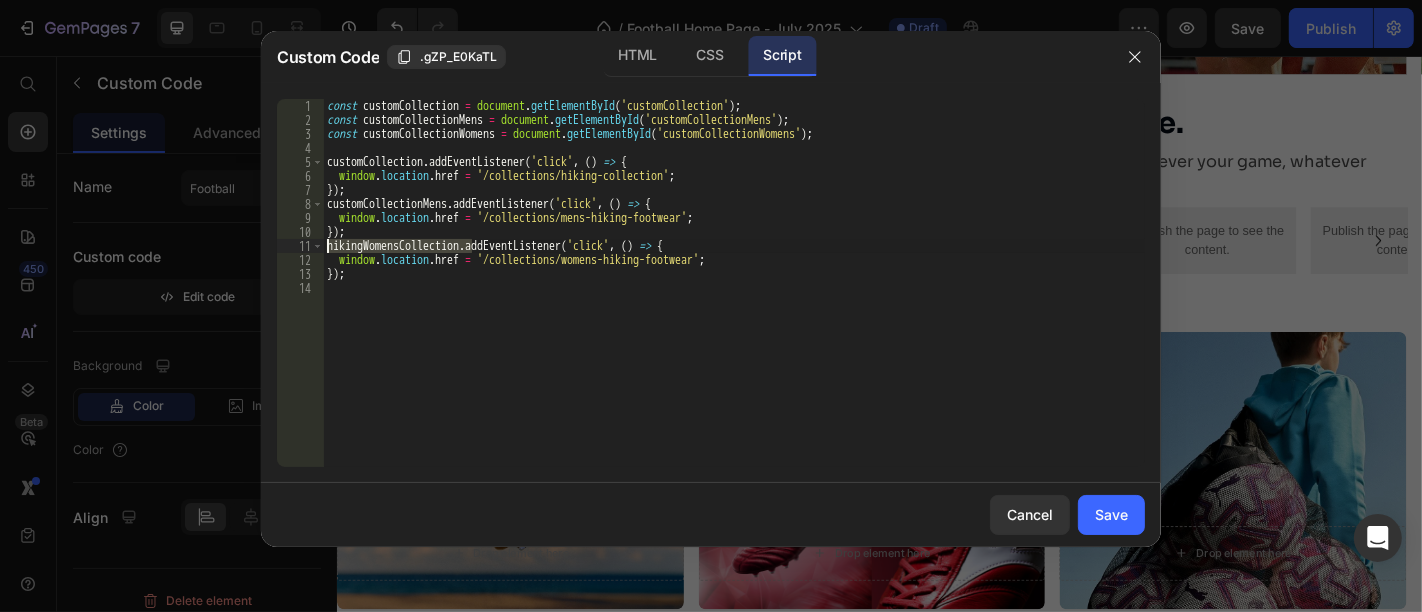 paste on "customCollectionWomens" 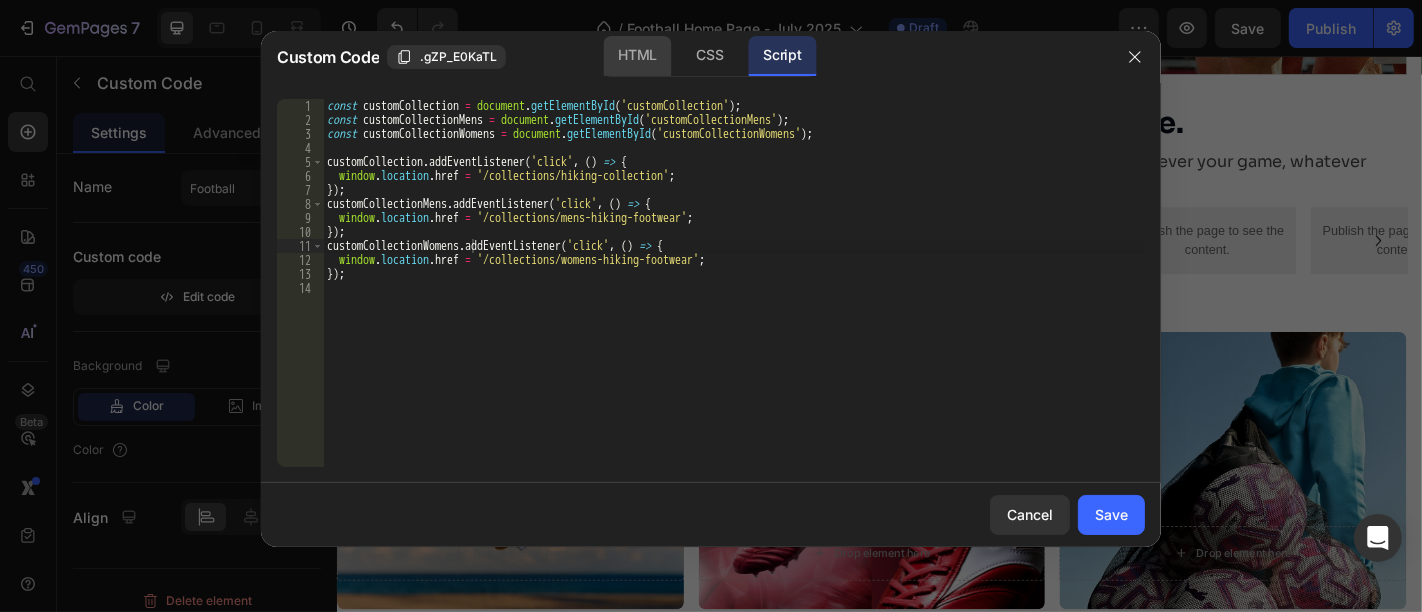 click on "HTML" 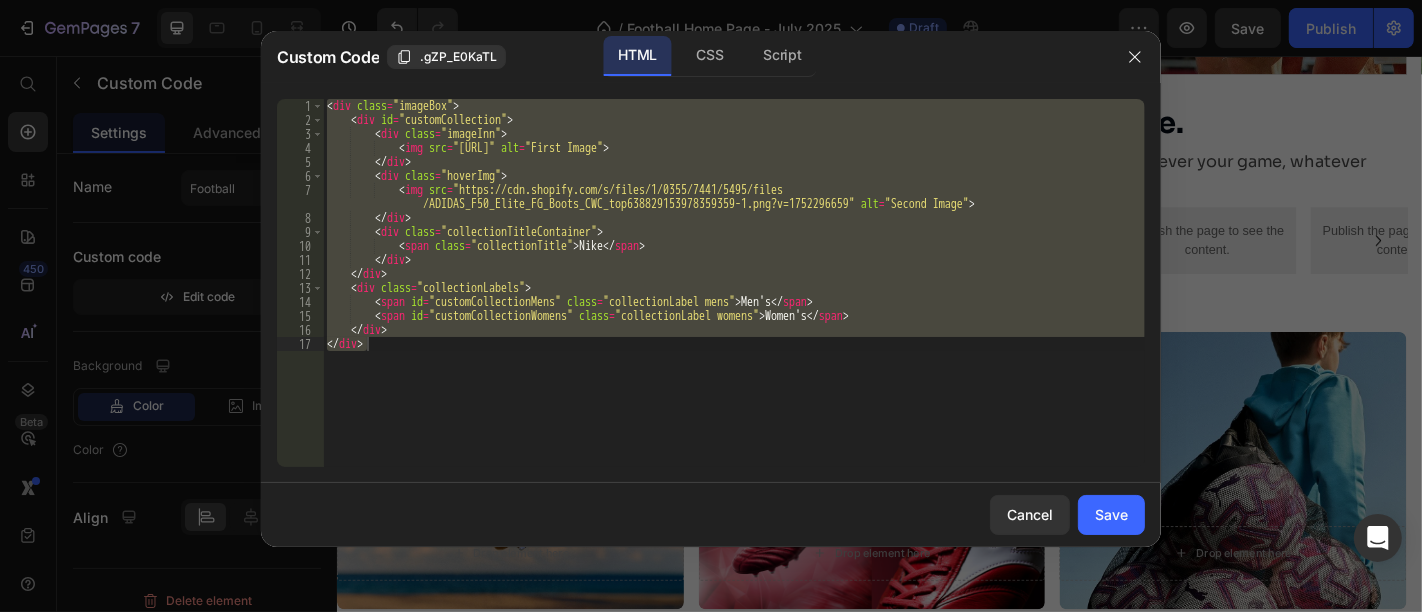 click on "< div   class = "imageBox" >      < div   id = "customCollection" >           < div   class = "imageInn" >                < img   src = "https://cdn.shopify.com/s/files/1/0355/7441/5495/files/Frame_10.png?v=1752296660"   alt = "First Image" >           </ div >           < div   class = "hoverImg" >                < img   src = "https://cdn.shopify.com/s/files/1/0355/7441/5495/files                  /ADIDAS_F50_Elite_FG_Boots_CWC_top638829153978359359-1.png?v=1752296659"   alt = "Second Image" >           </ div >           < div   class = "collectionTitleContainer" >                < span   class = "collectionTitle" > Nike </ span >           </ div >      </ div >      < div   class = "collectionLabels" >           < span   id = "customCollectionMens"   class = "collectionLabel mens" > Men's </ span >           < span   id = "customCollectionWomens"   class = "collectionLabel womens" > Women's </ span >      </ div > </ div > hikin ​ ​ All Replace All + 0 of 0 .* Aa \b S" at bounding box center (734, 283) 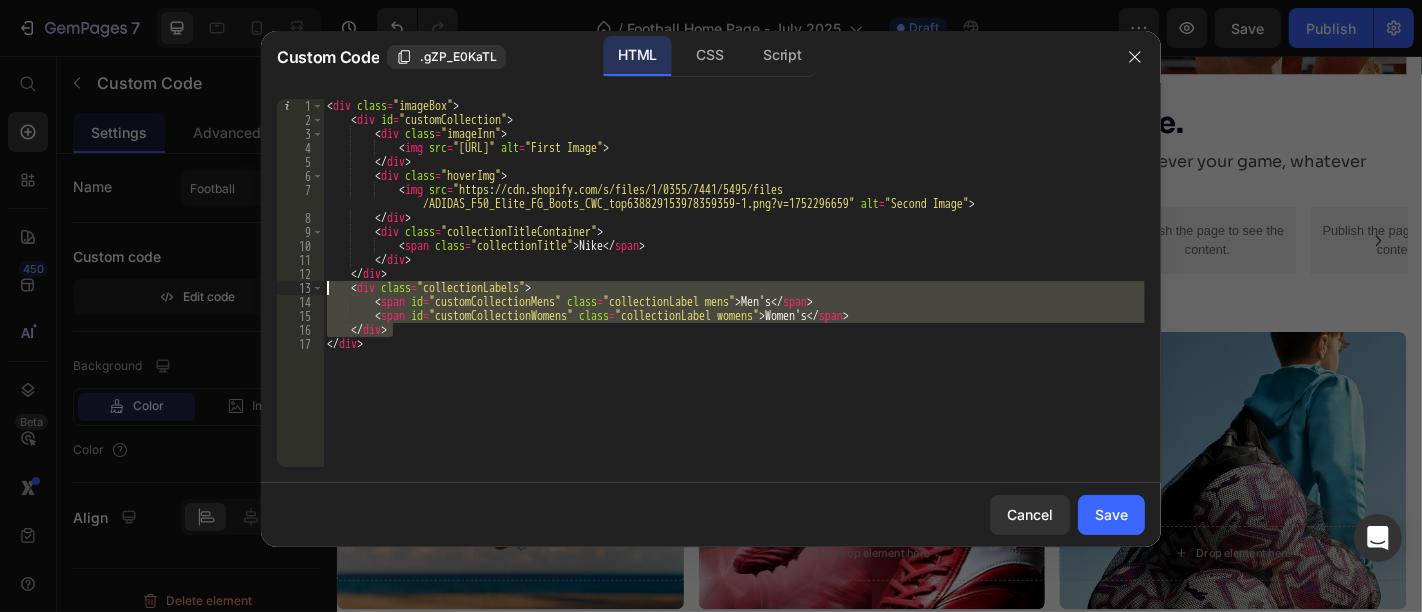 drag, startPoint x: 430, startPoint y: 334, endPoint x: 293, endPoint y: 284, distance: 145.83896 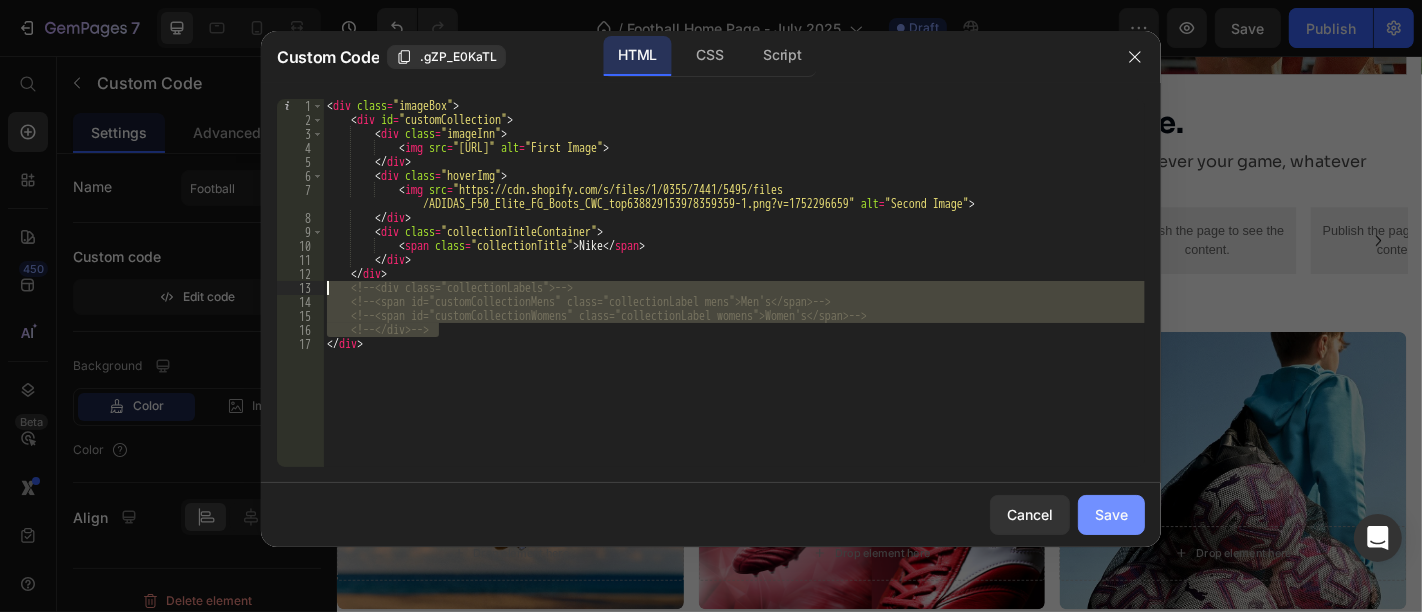 click on "Save" 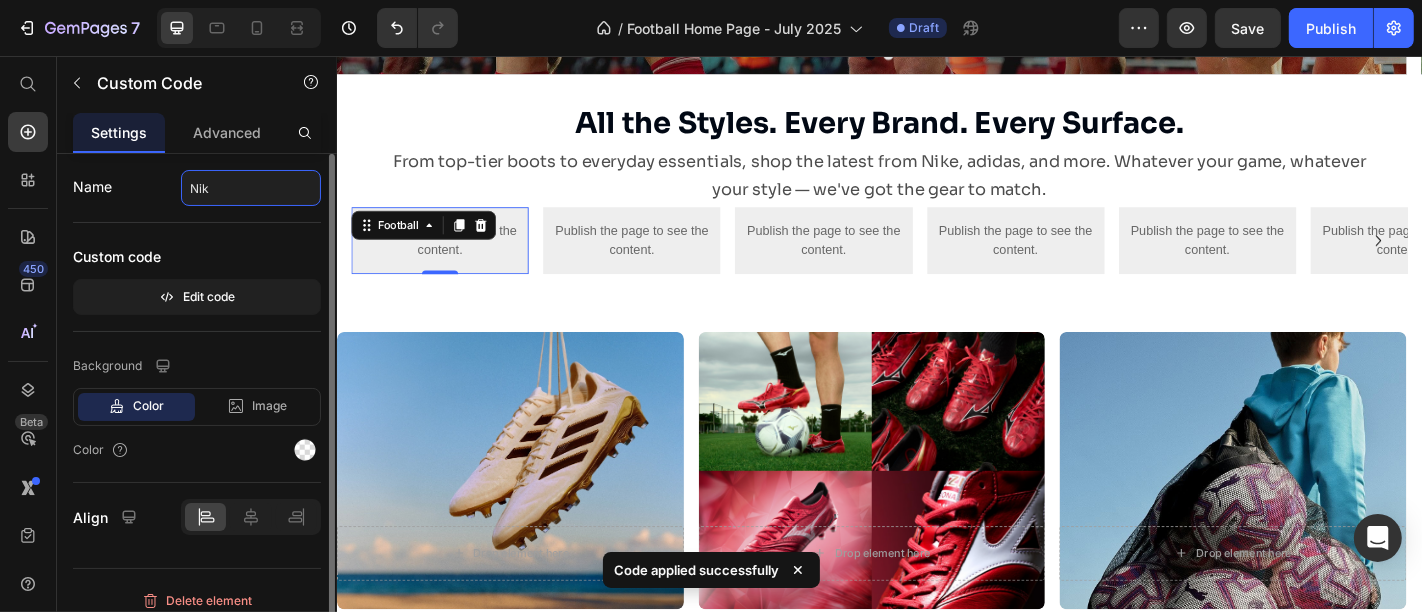 type on "Nike" 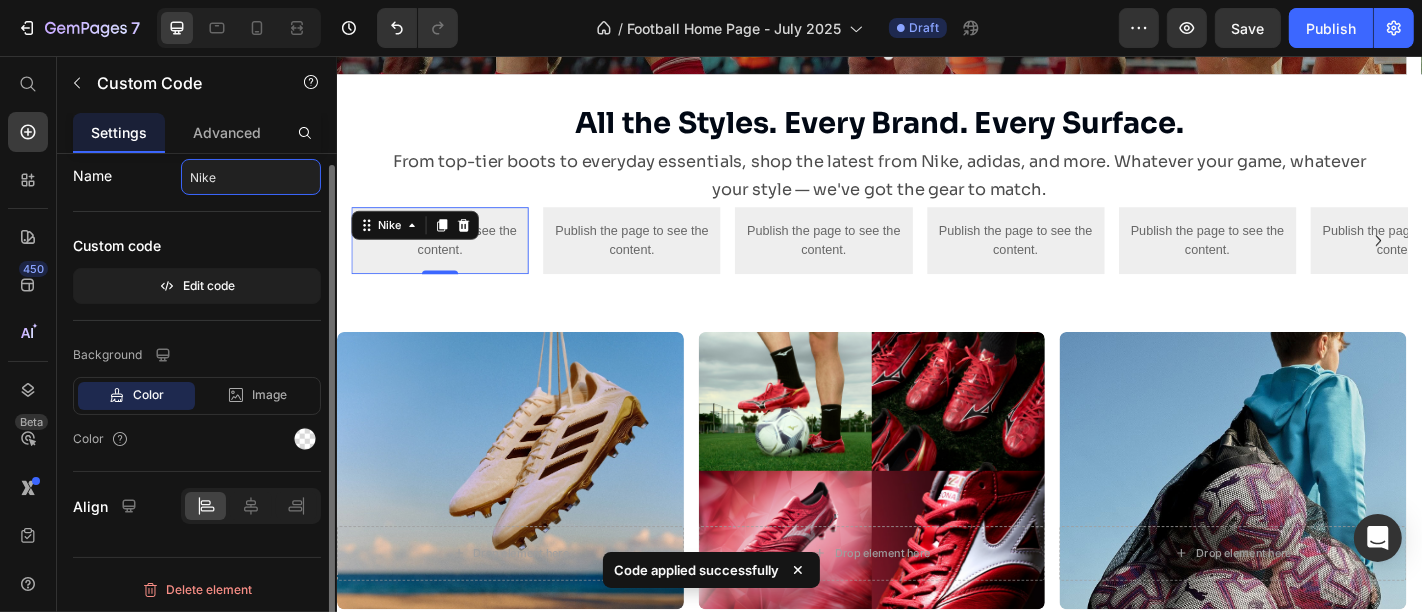 scroll, scrollTop: 0, scrollLeft: 0, axis: both 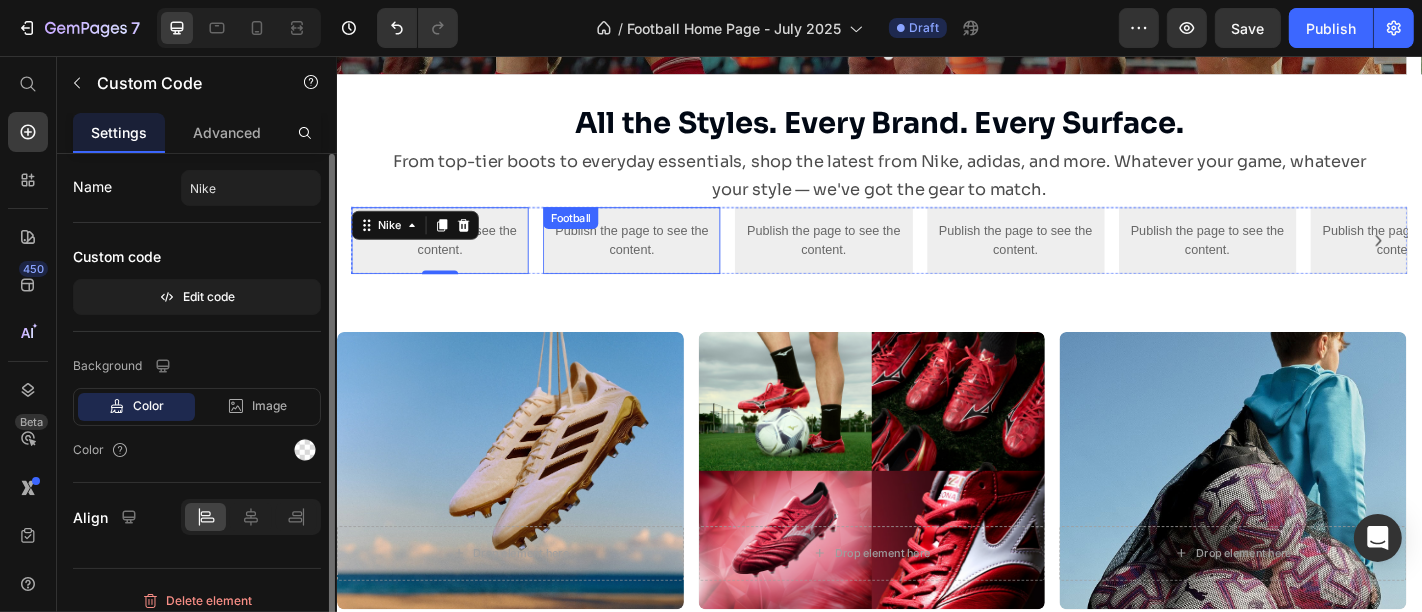 click on "Publish the page to see the content." at bounding box center [662, 260] 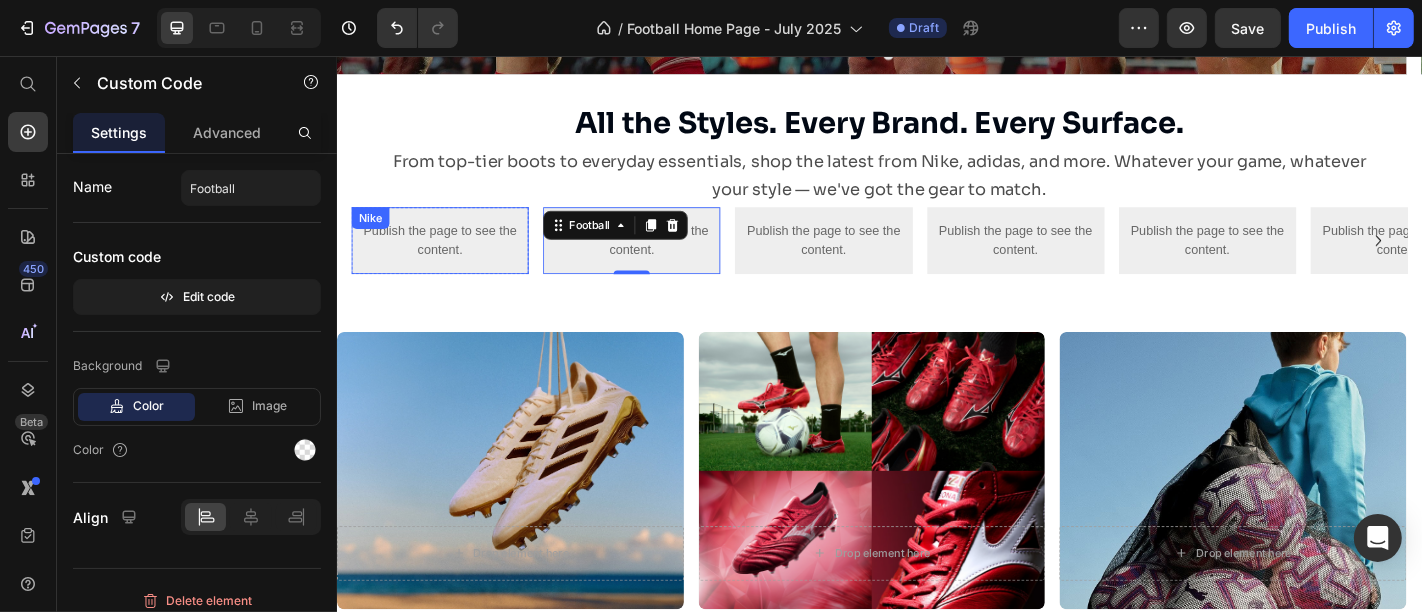 click on "Publish the page to see the content." at bounding box center (450, 260) 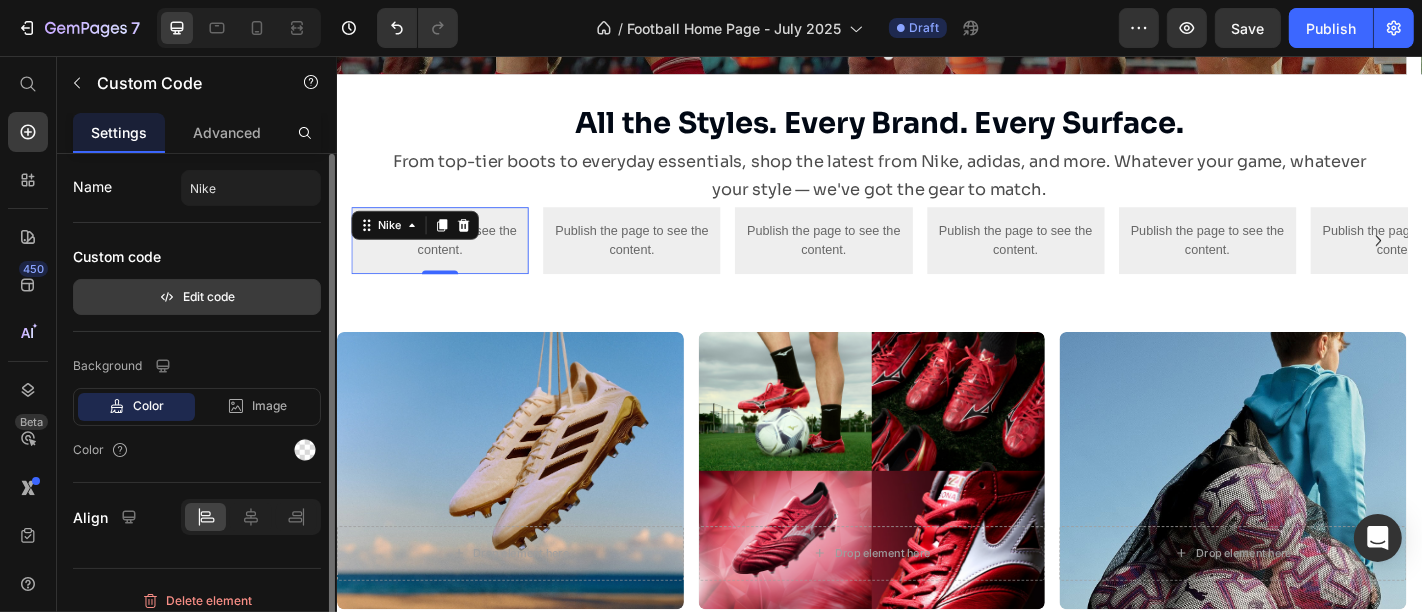 click on "Edit code" at bounding box center (197, 297) 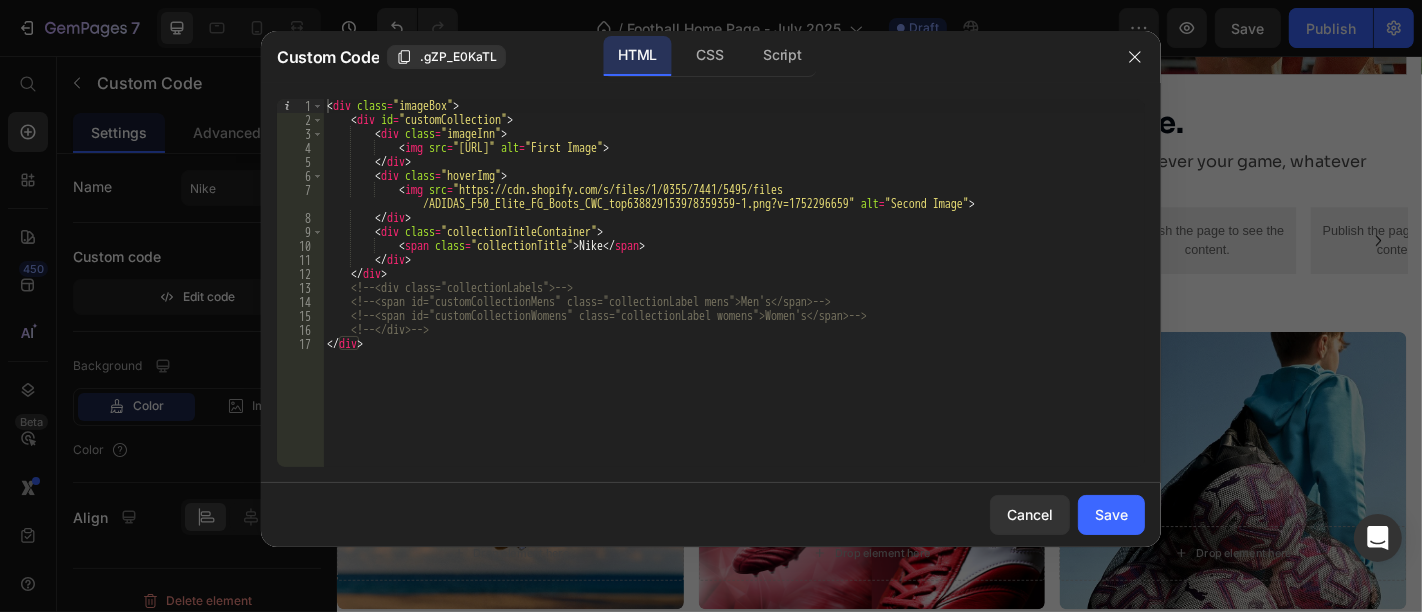 click on "< div   class = "imageBox" >      < div   id = "customCollection" >           < div   class = "imageInn" >                < img   src = "https://cdn.shopify.com/s/files/1/0355/7441/5495/files/Frame_10.png?v=1752296660"   alt = "First Image" >           </ div >           < div   class = "hoverImg" >                < img   src = "https://cdn.shopify.com/s/files/1/0355/7441/5495/files                  /ADIDAS_F50_Elite_FG_Boots_CWC_top638829153978359359-1.png?v=1752296659"   alt = "Second Image" >           </ div >           < div   class = "collectionTitleContainer" >                < span   class = "collectionTitle" > Nike </ span >           </ div >      </ div >      <!-- <div class="collectionLabels"> -->      <!--     <span id="customCollectionMens" class="collectionLabel mens">Men's</span> -->      <!--     <span id="customCollectionWomens" class="collectionLabel womens">Women's</span> -->      <!-- </div> --> </ div >" at bounding box center (734, 297) 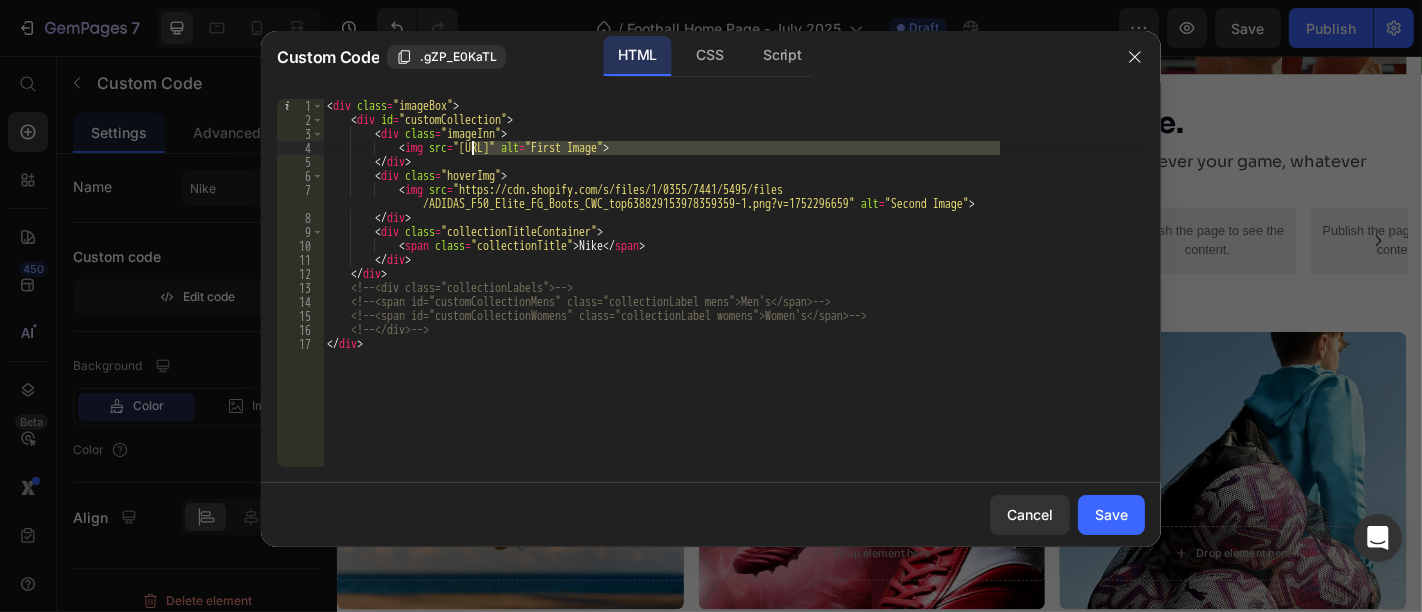paste on "Nike_1.png?v=1752297299" 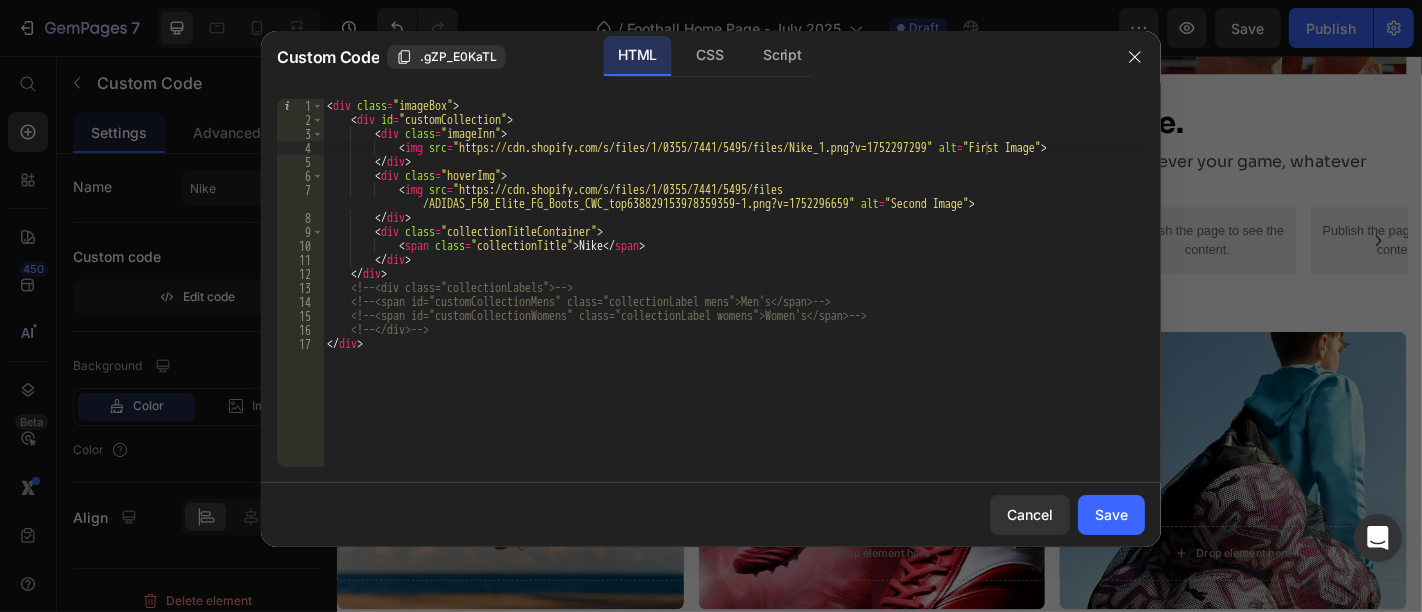 click on "< div   class = "imageBox" >      < div   id = "customCollection" >           < div   class = "imageInn" >                < img   src = "https://cdn.shopify.com/s/files/1/0355/7441/5495/files/Nike_1.png?v=1752297299"   alt = "First Image" >           </ div >           < div   class = "hoverImg" >                < img   src = "https://cdn.shopify.com/s/files/1/0355/7441/5495/files                  /ADIDAS_F50_Elite_FG_Boots_CWC_top638829153978359359-1.png?v=1752296659"   alt = "Second Image" >           </ div >           < div   class = "collectionTitleContainer" >                < span   class = "collectionTitle" > Nike </ span >           </ div >      </ div >      <!-- <div class="collectionLabels"> -->      <!--     <span id="customCollectionMens" class="collectionLabel mens">Men's</span> -->      <!--     <span id="customCollectionWomens" class="collectionLabel womens">Women's</span> -->      <!-- </div> --> </ div >" at bounding box center (734, 297) 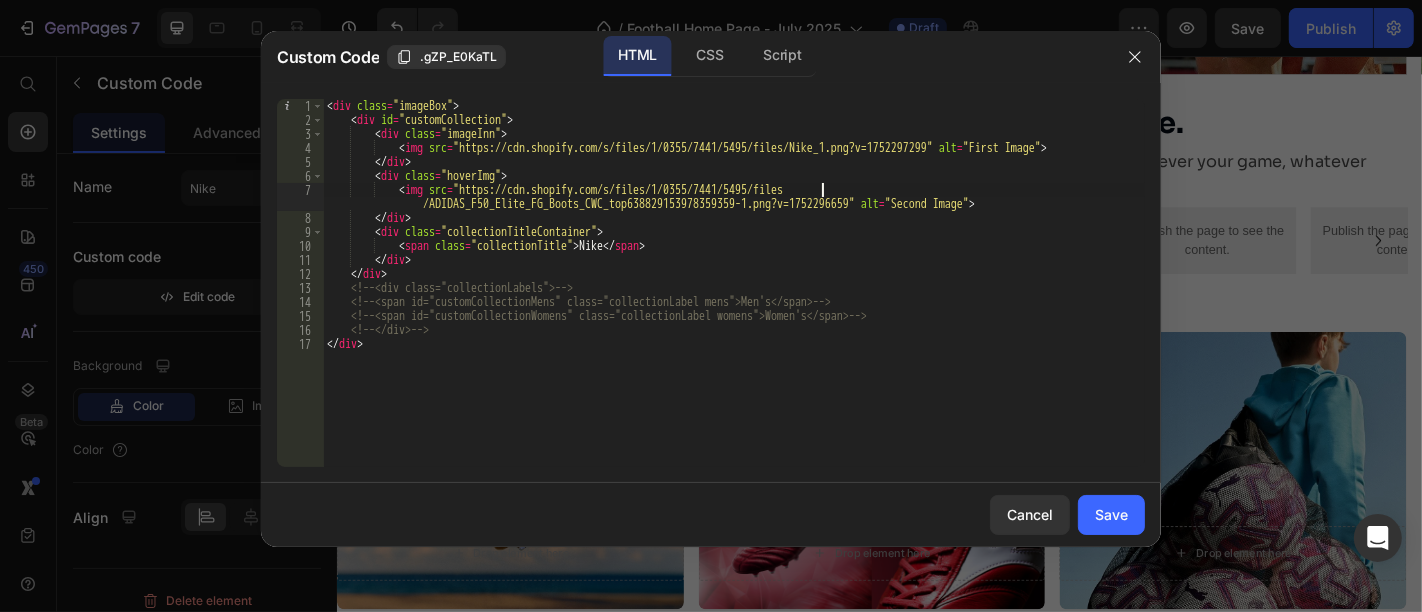 click on "< div   class = "imageBox" >      < div   id = "customCollection" >           < div   class = "imageInn" >                < img   src = "https://cdn.shopify.com/s/files/1/0355/7441/5495/files/Nike_1.png?v=1752297299"   alt = "First Image" >           </ div >           < div   class = "hoverImg" >                < img   src = "https://cdn.shopify.com/s/files/1/0355/7441/5495/files                  /ADIDAS_F50_Elite_FG_Boots_CWC_top638829153978359359-1.png?v=1752296659"   alt = "Second Image" >           </ div >           < div   class = "collectionTitleContainer" >                < span   class = "collectionTitle" > Nike </ span >           </ div >      </ div >      <!-- <div class="collectionLabels"> -->      <!--     <span id="customCollectionMens" class="collectionLabel mens">Men's</span> -->      <!--     <span id="customCollectionWomens" class="collectionLabel womens">Women's</span> -->      <!-- </div> --> </ div >" at bounding box center (734, 297) 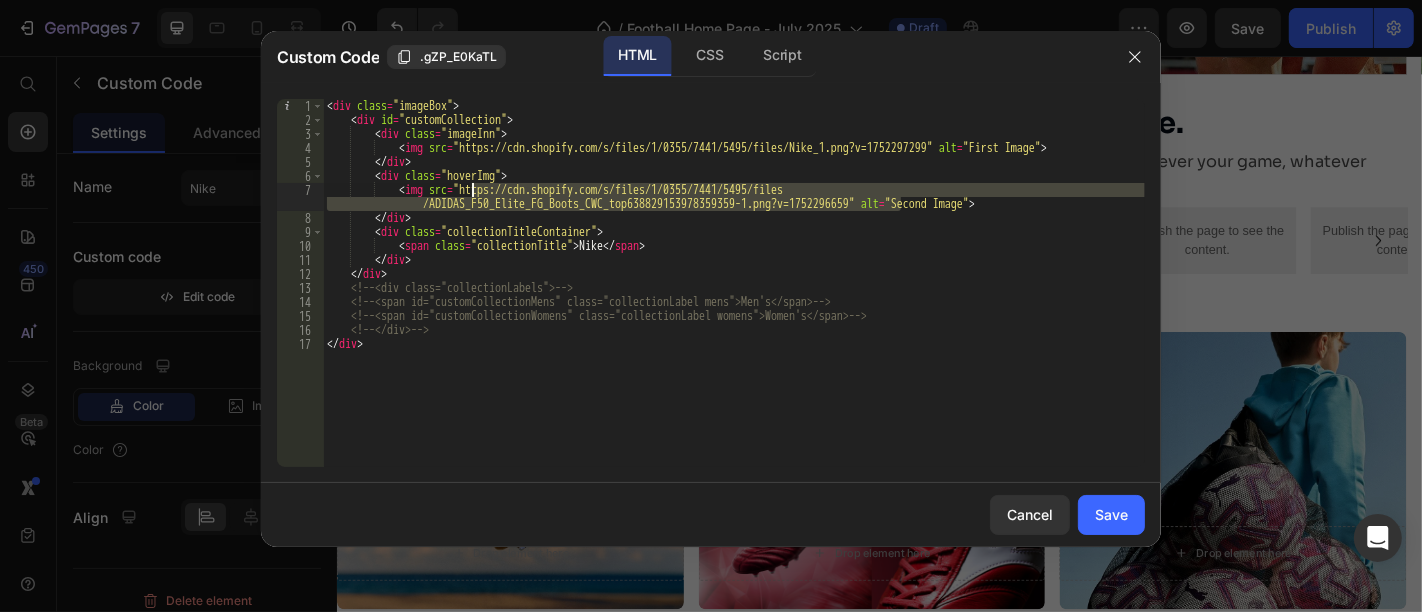 paste on "Nike_2.png?v=175229729" 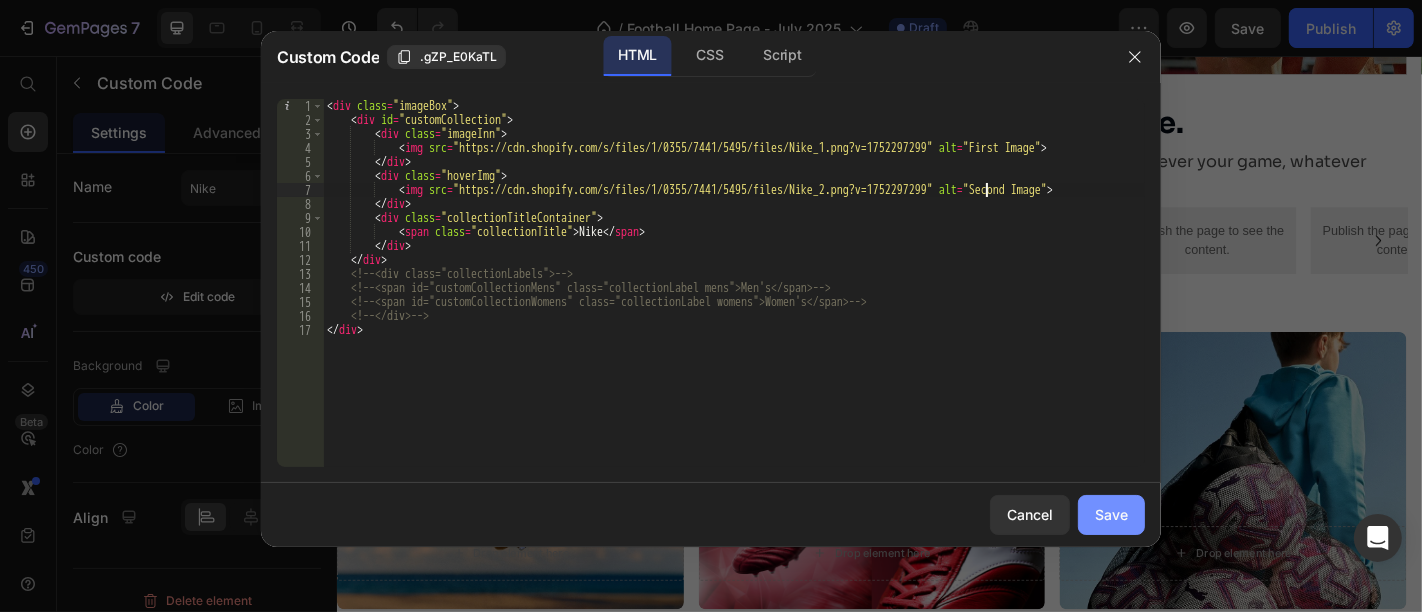 click on "Save" at bounding box center (1111, 514) 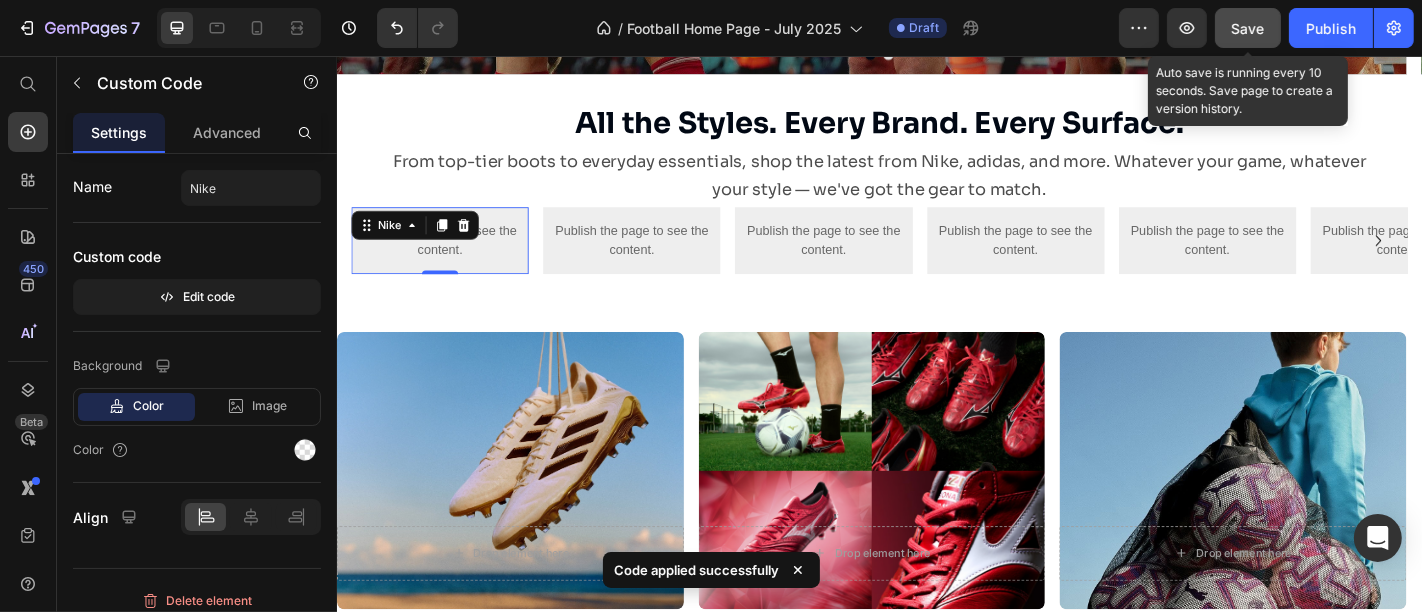 click on "Save" at bounding box center [1248, 28] 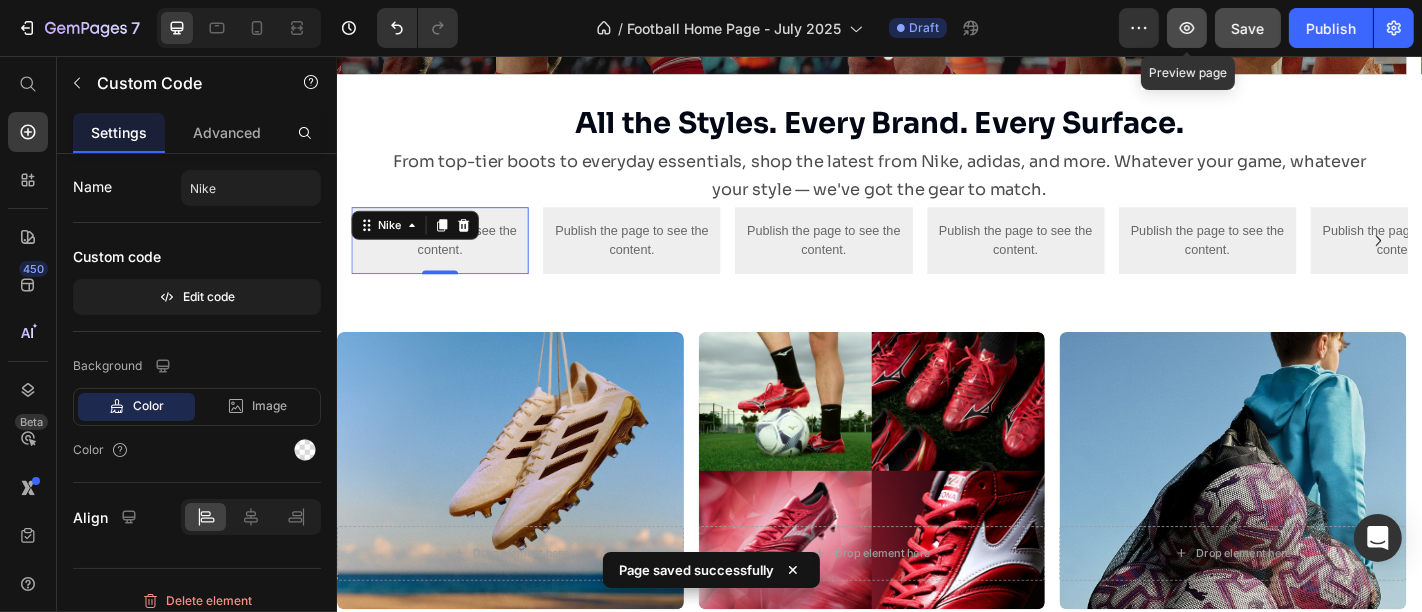 click 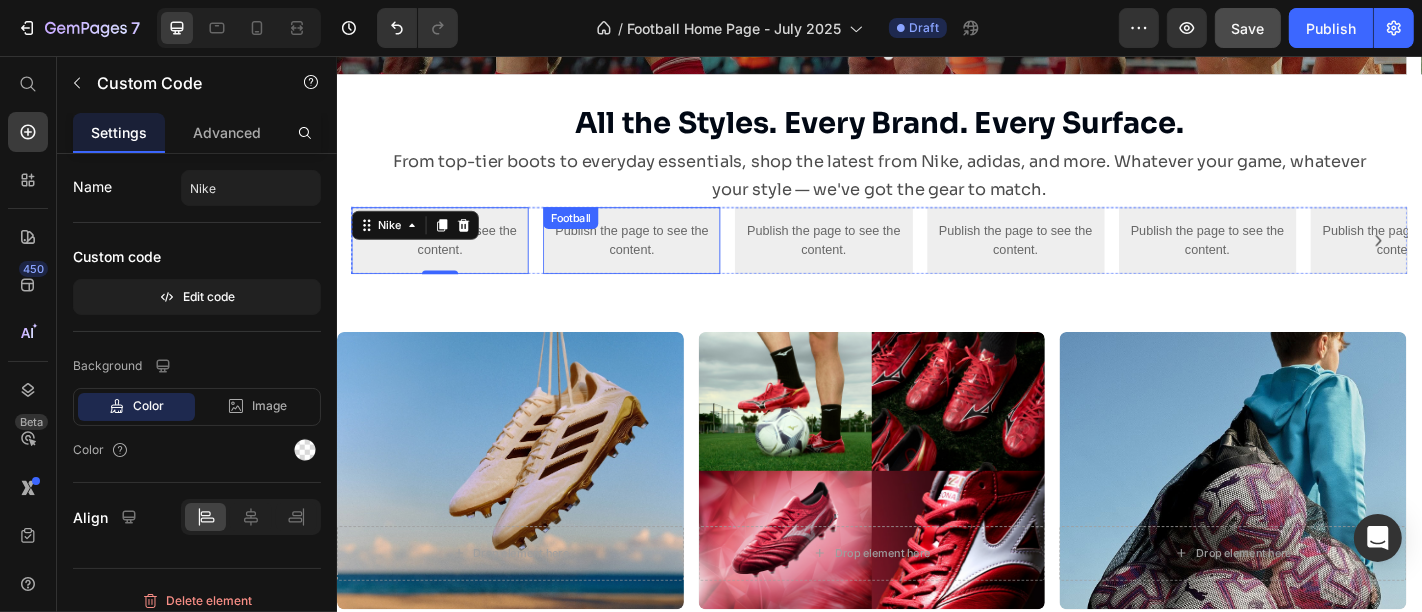 click on "Publish the page to see the content." at bounding box center [662, 260] 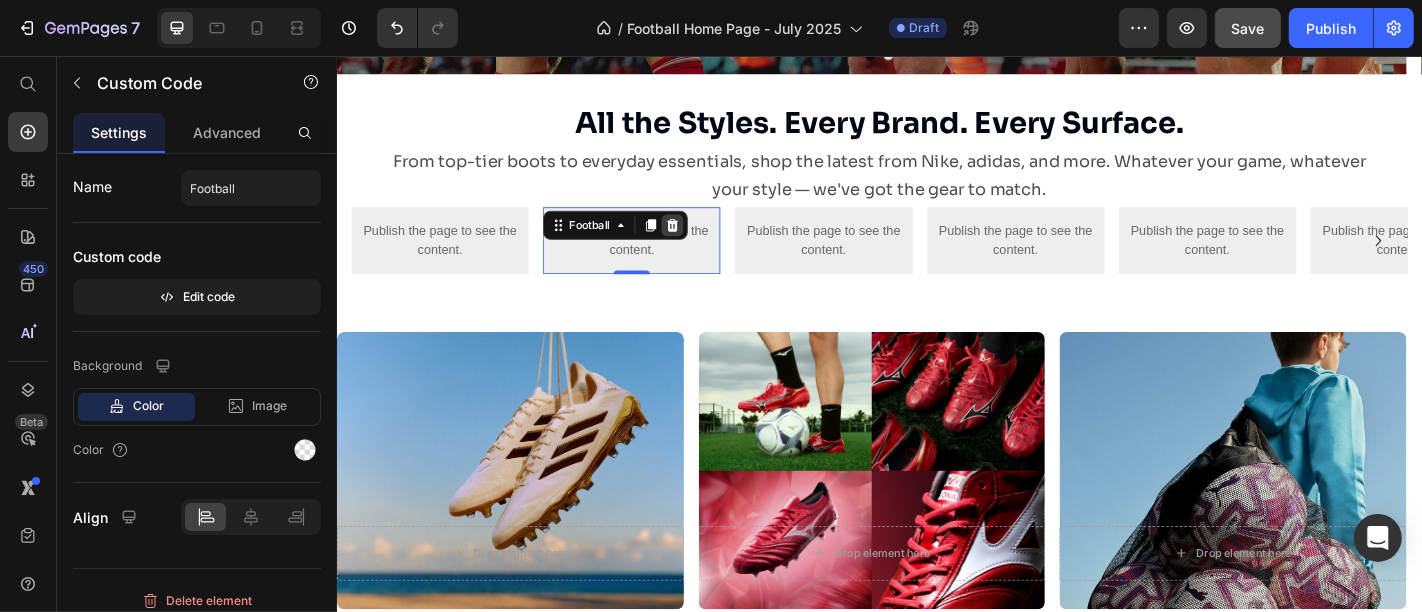 click 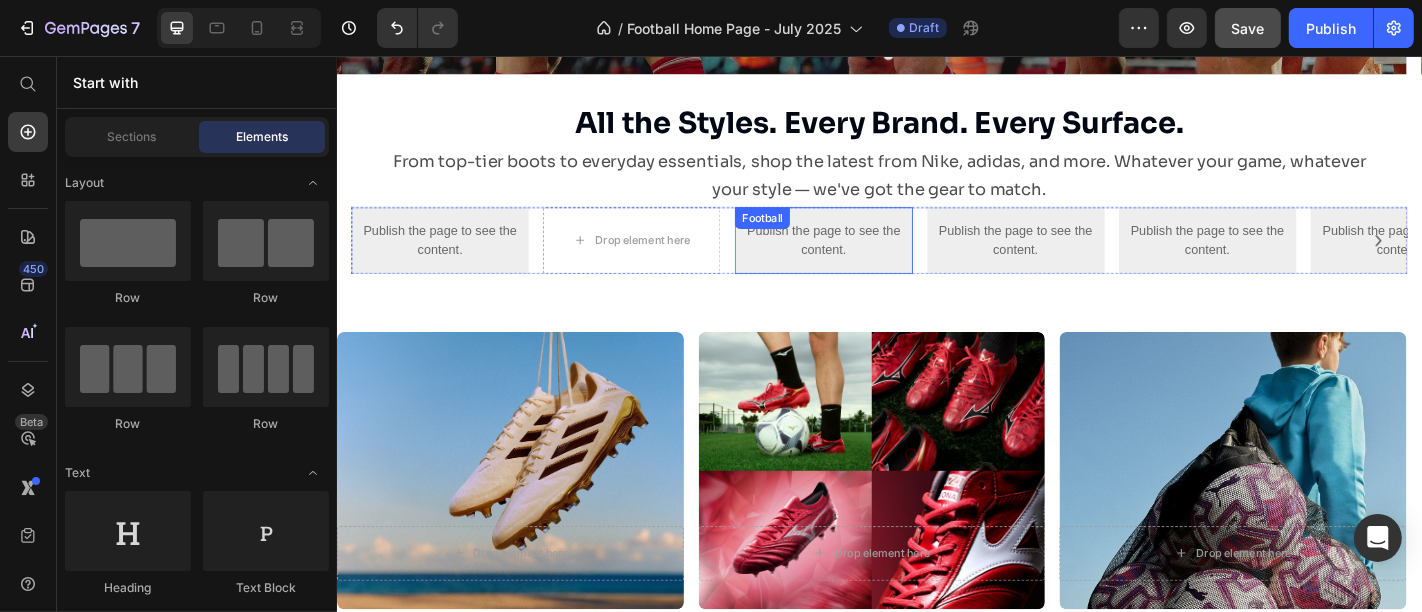 click on "Publish the page to see the content.
Football" at bounding box center (874, 260) 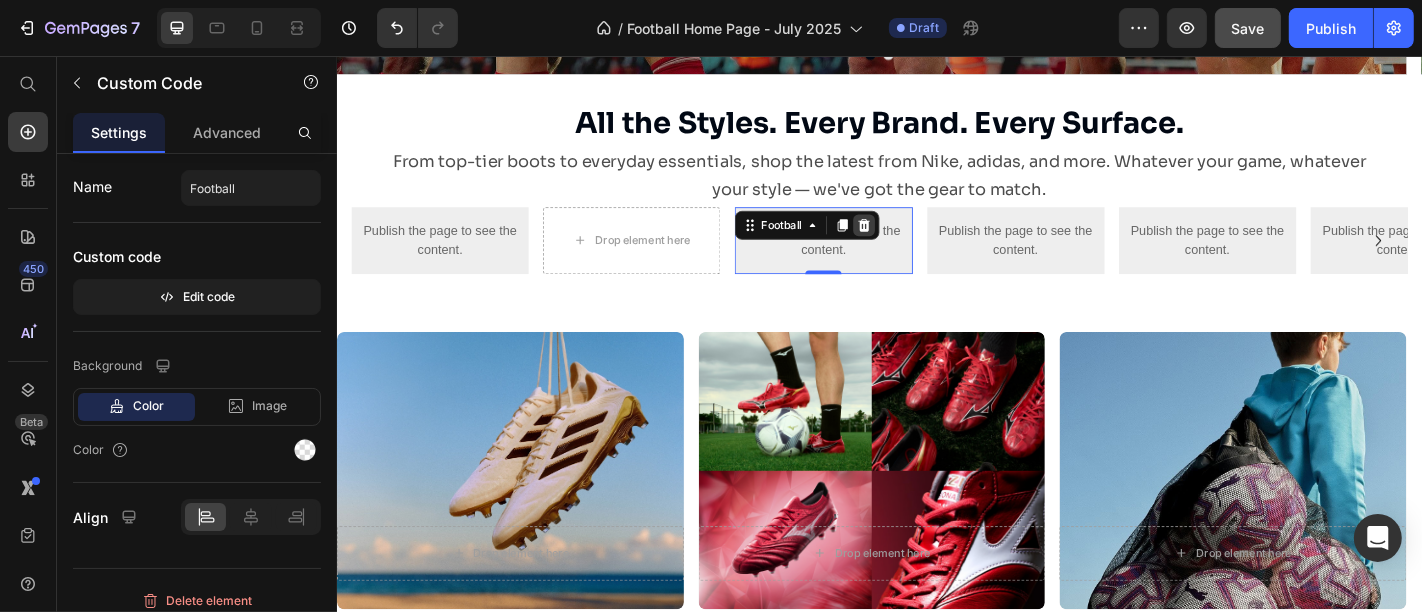 click 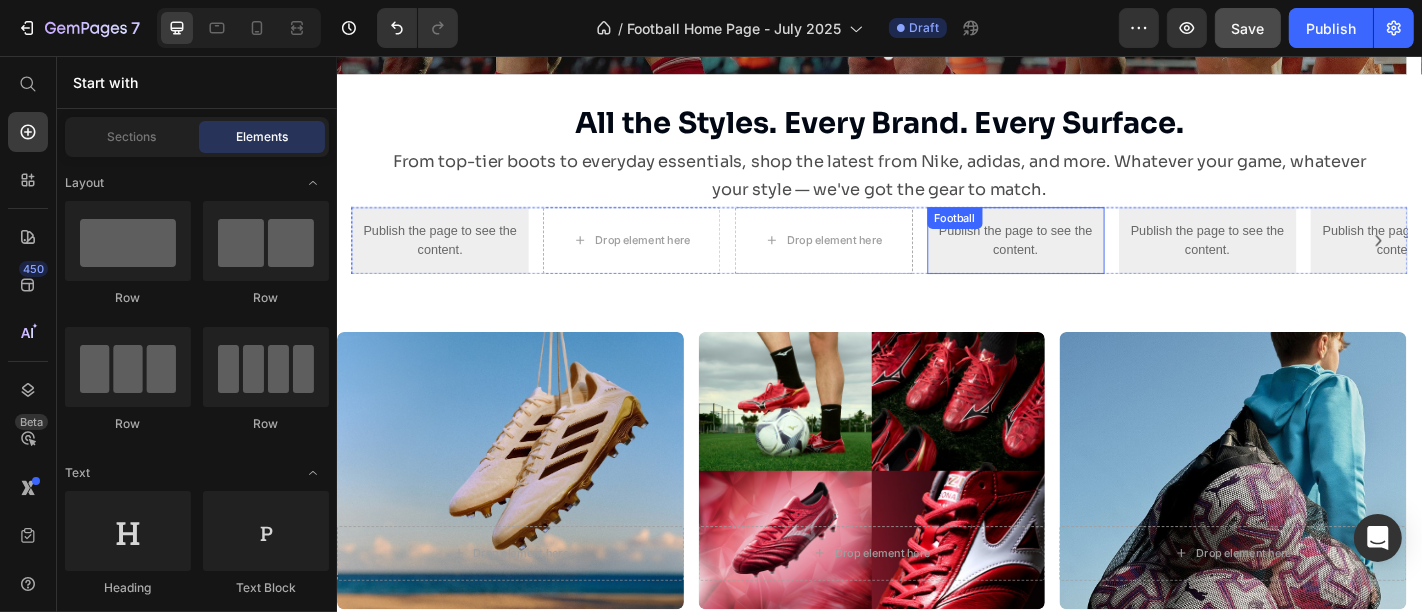 click on "Publish the page to see the content." at bounding box center (1087, 260) 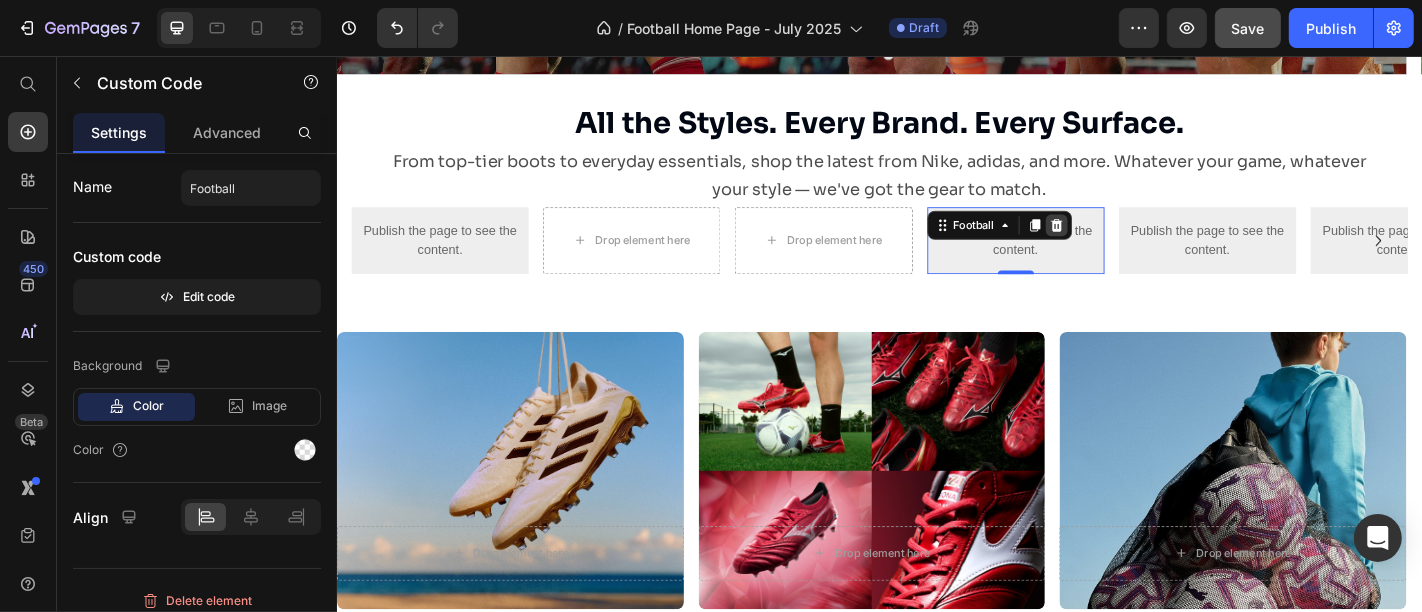 click 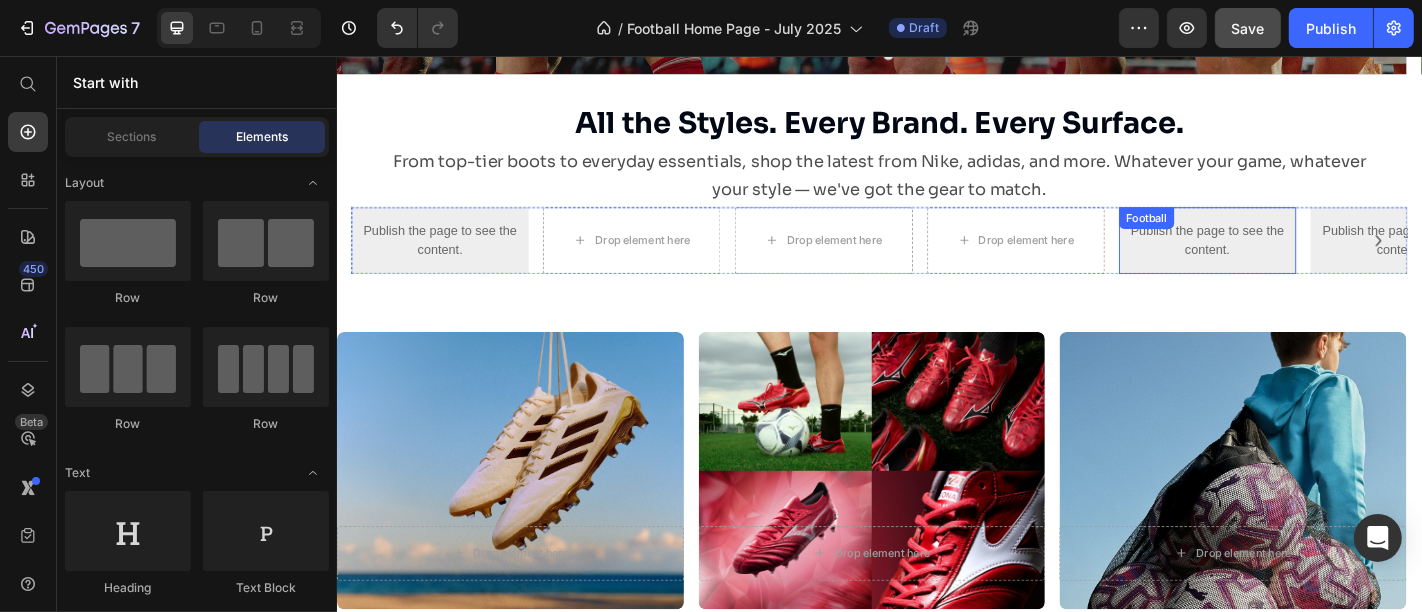 click on "Publish the page to see the content.
Football" at bounding box center [1299, 260] 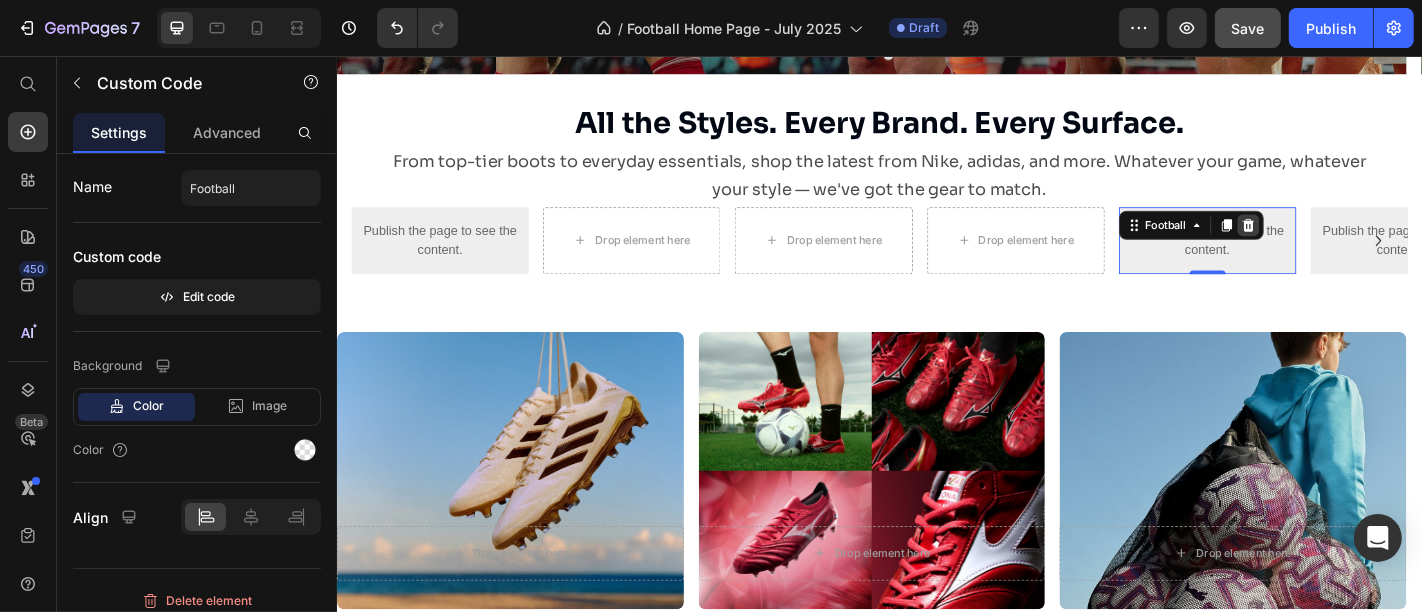 click 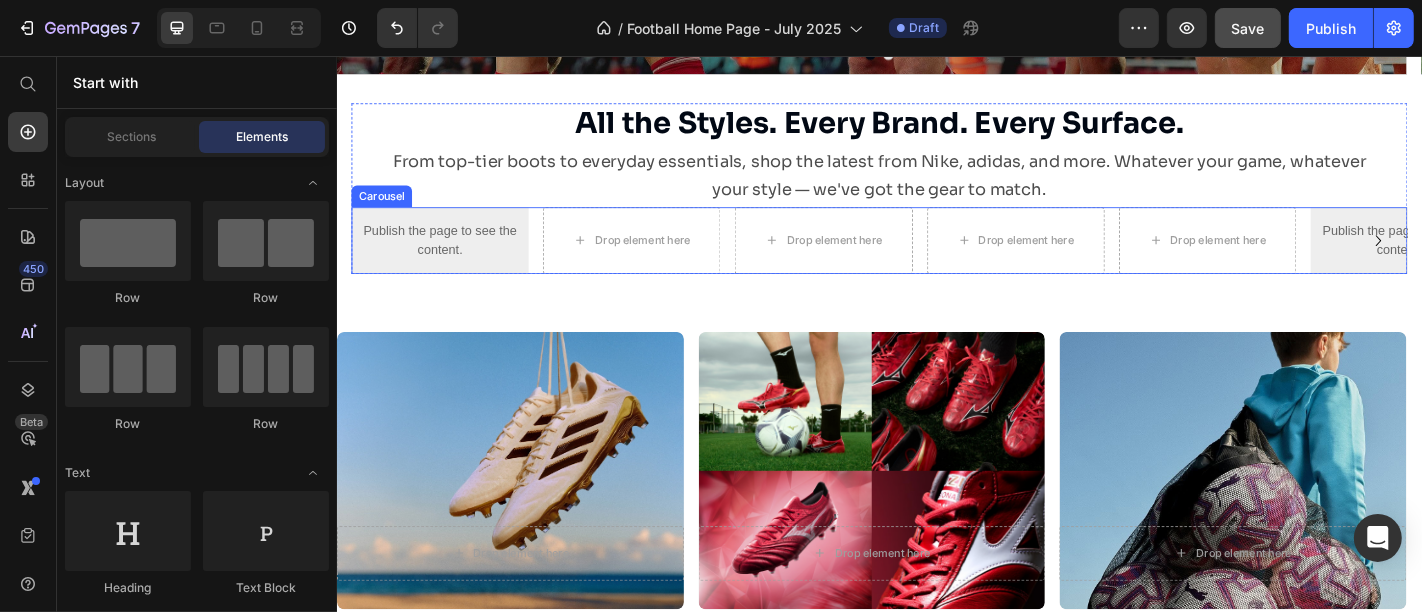 click 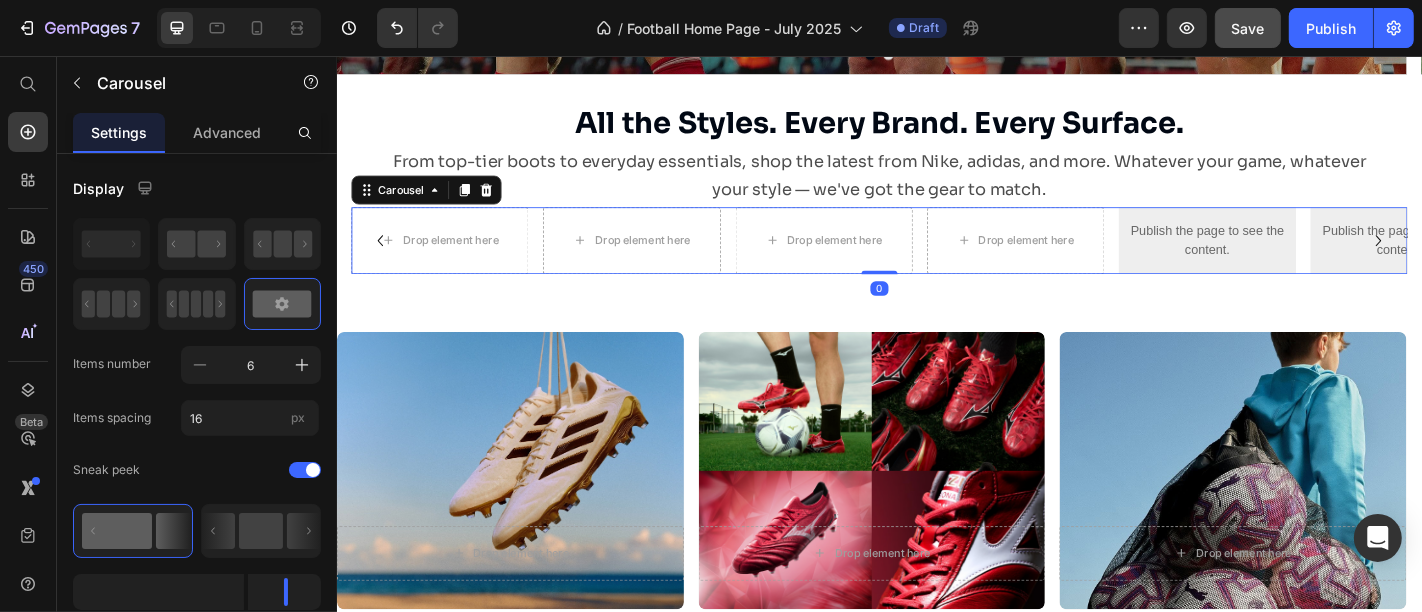 click on "Publish the page to see the content.
Football" at bounding box center (1299, 260) 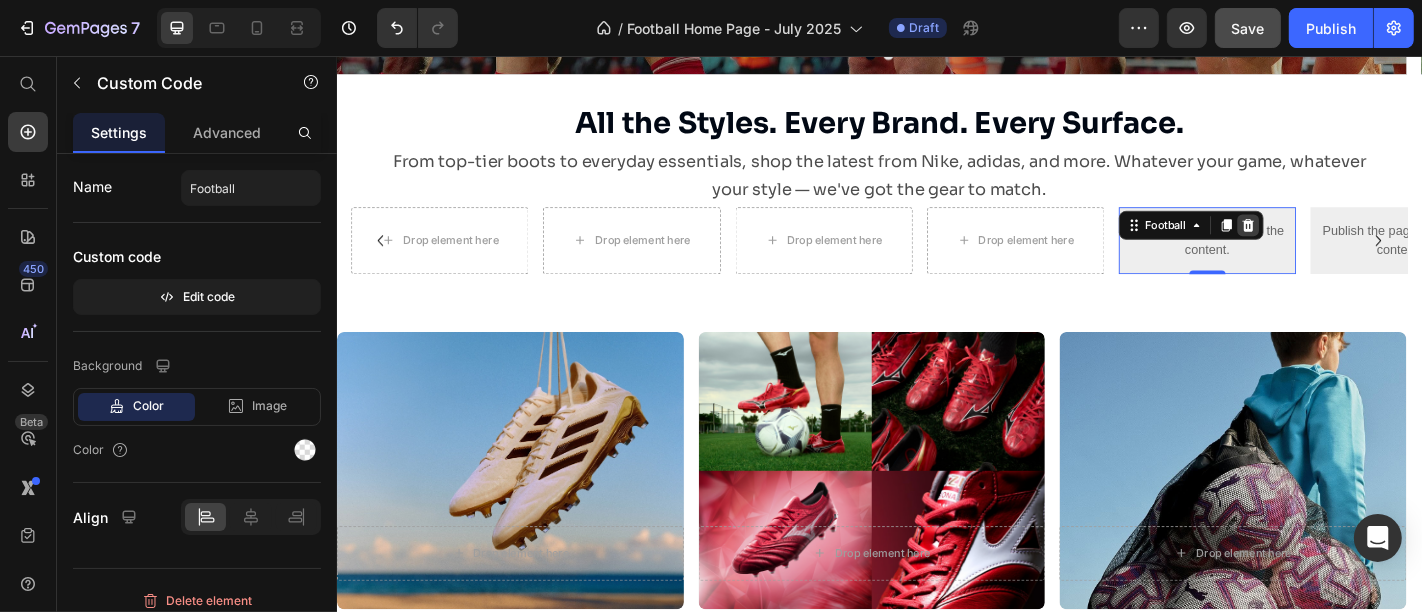 click 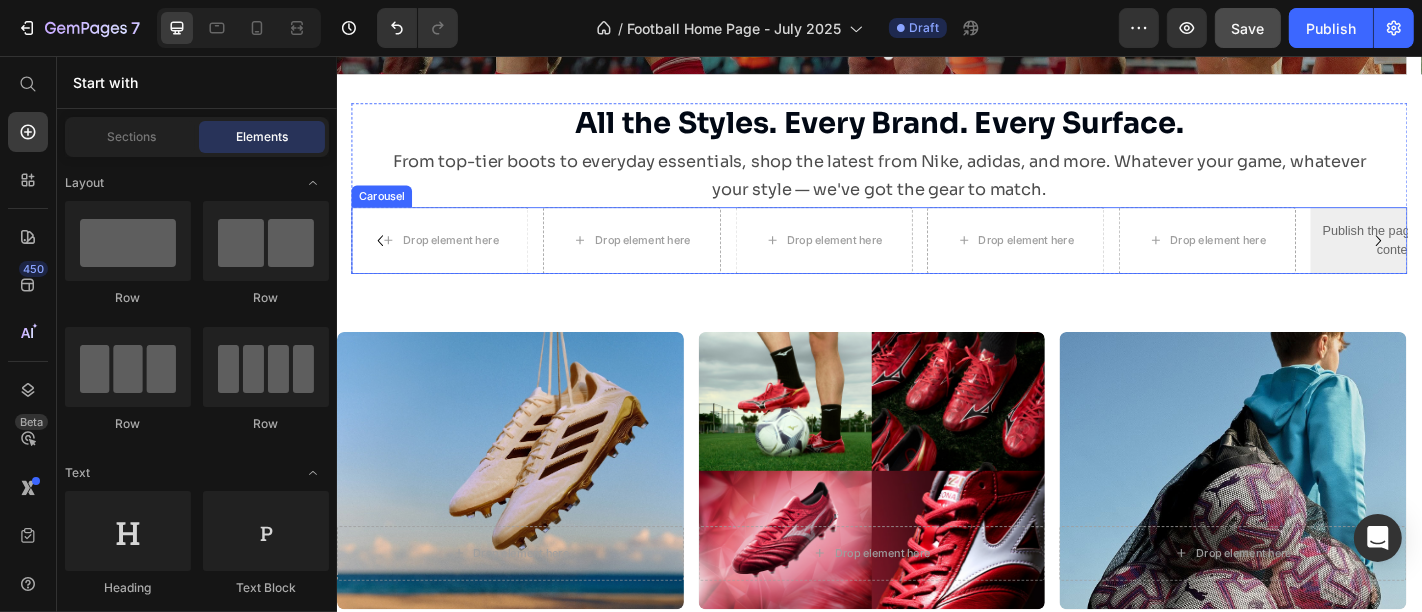 click 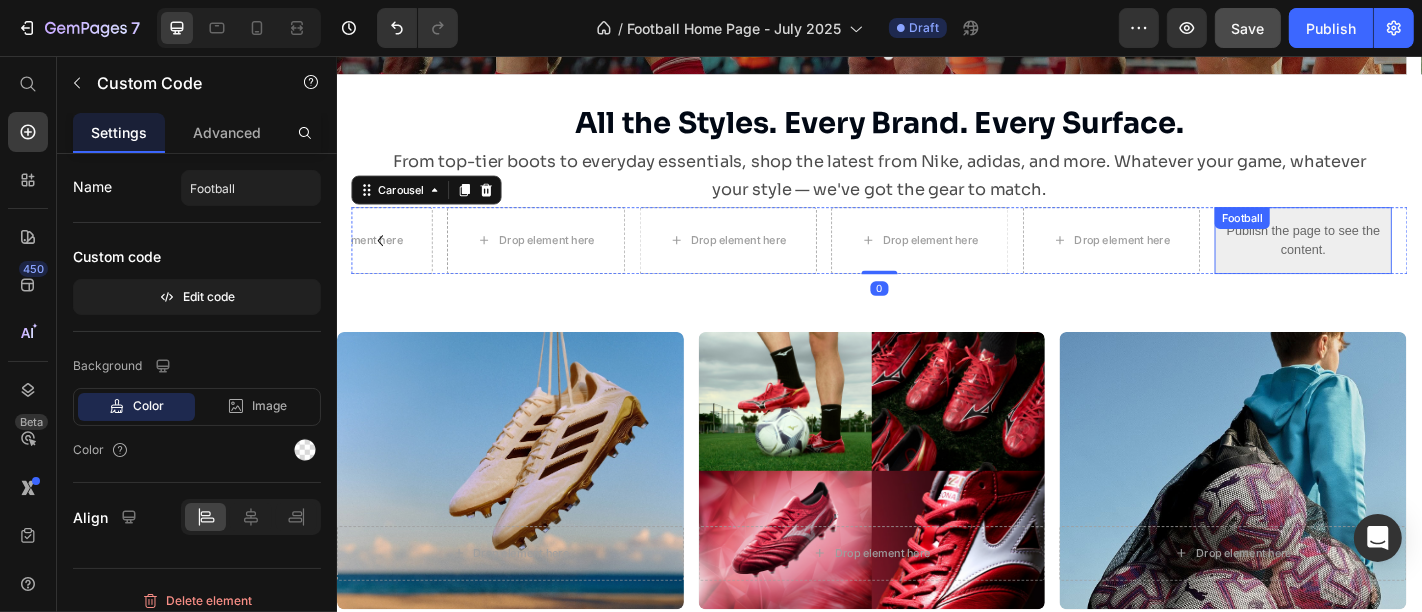 click on "Publish the page to see the content." at bounding box center (1405, 260) 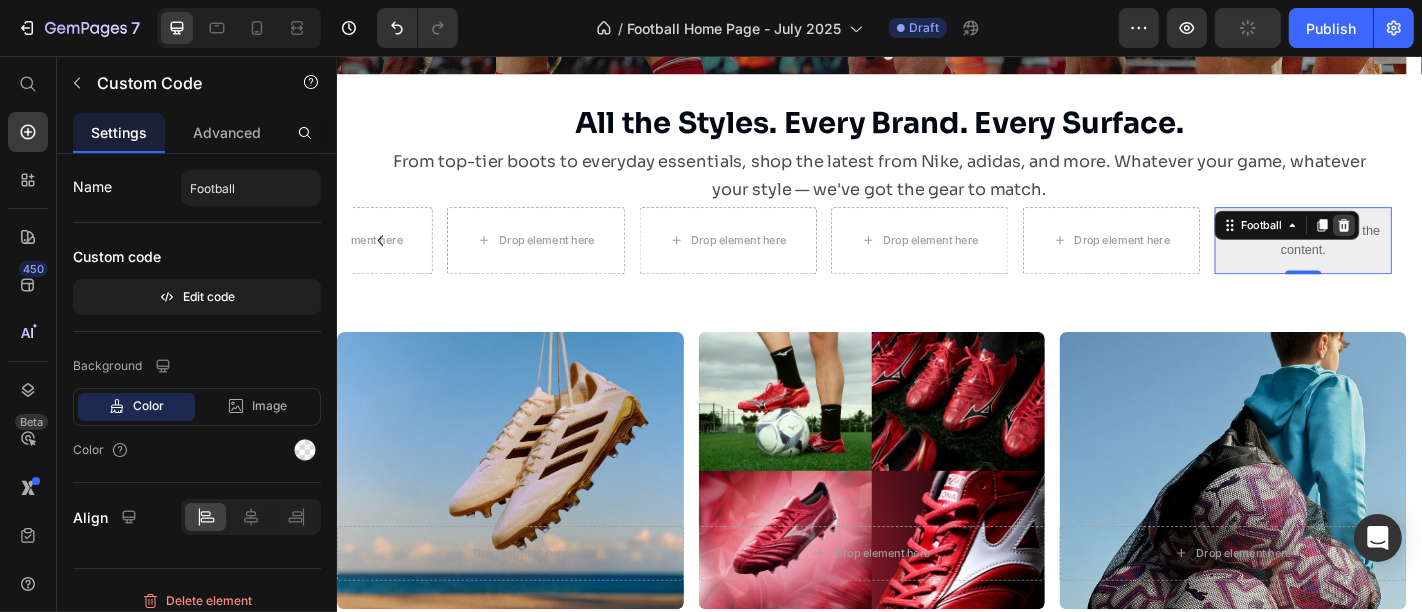 click 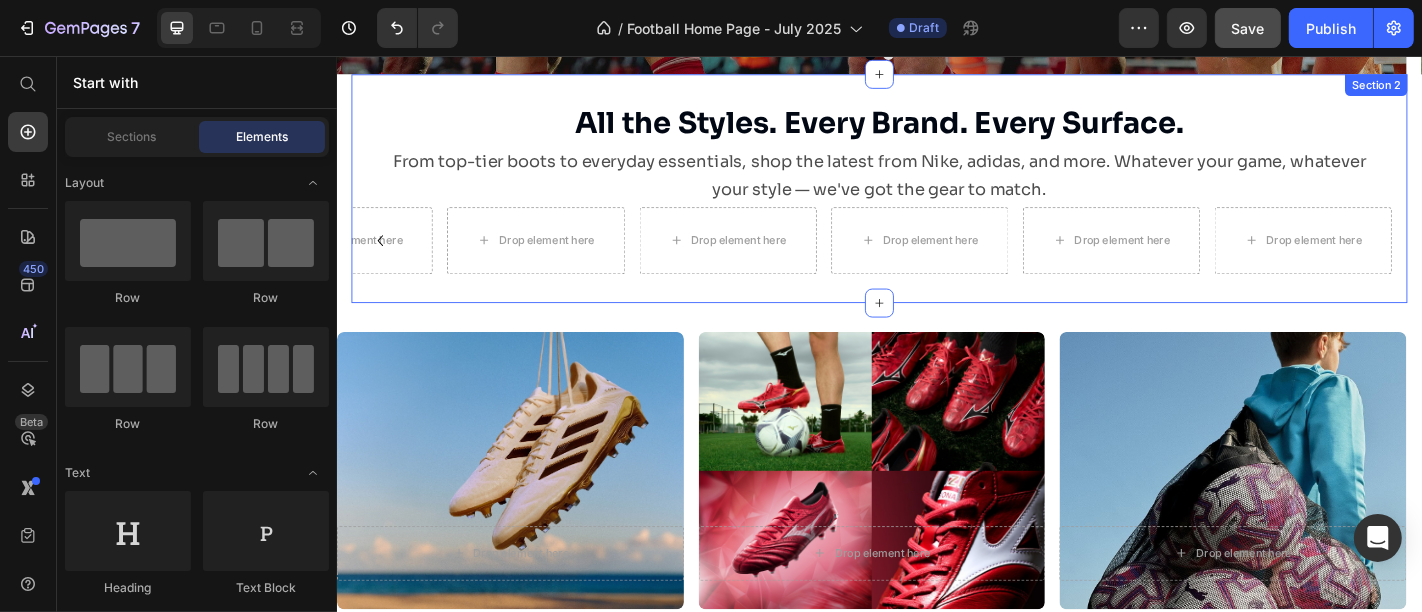 click on "Drop element here" at bounding box center [556, 260] 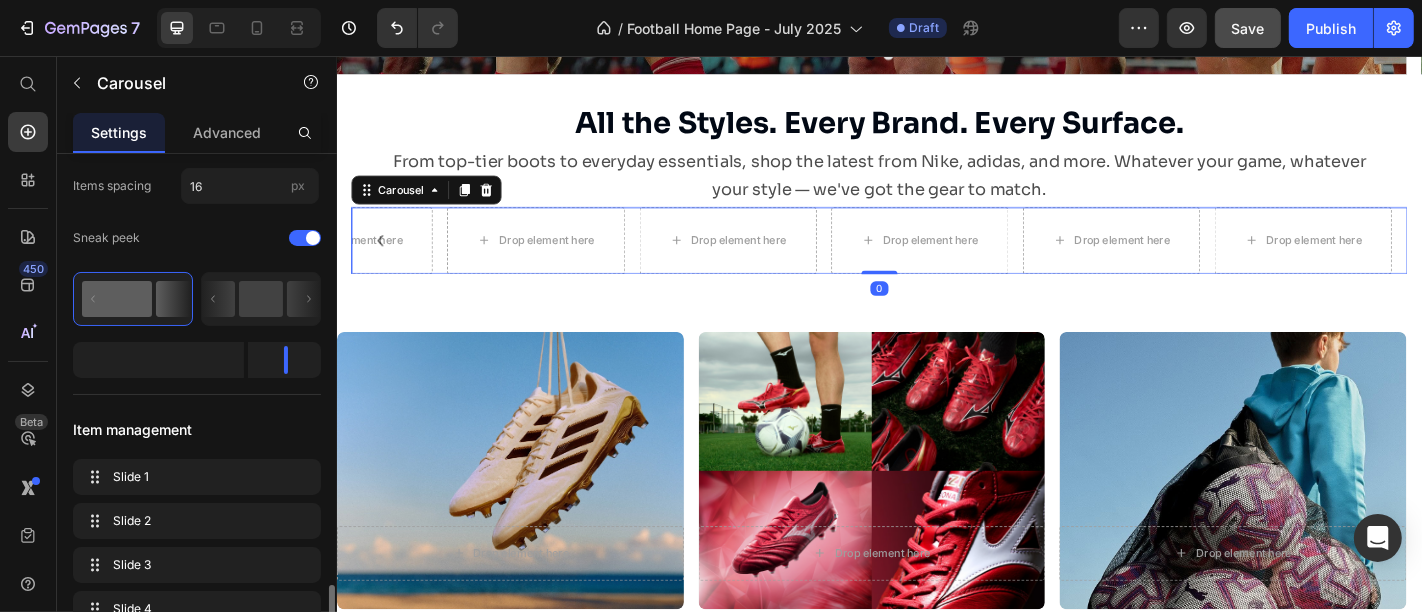 scroll, scrollTop: 608, scrollLeft: 0, axis: vertical 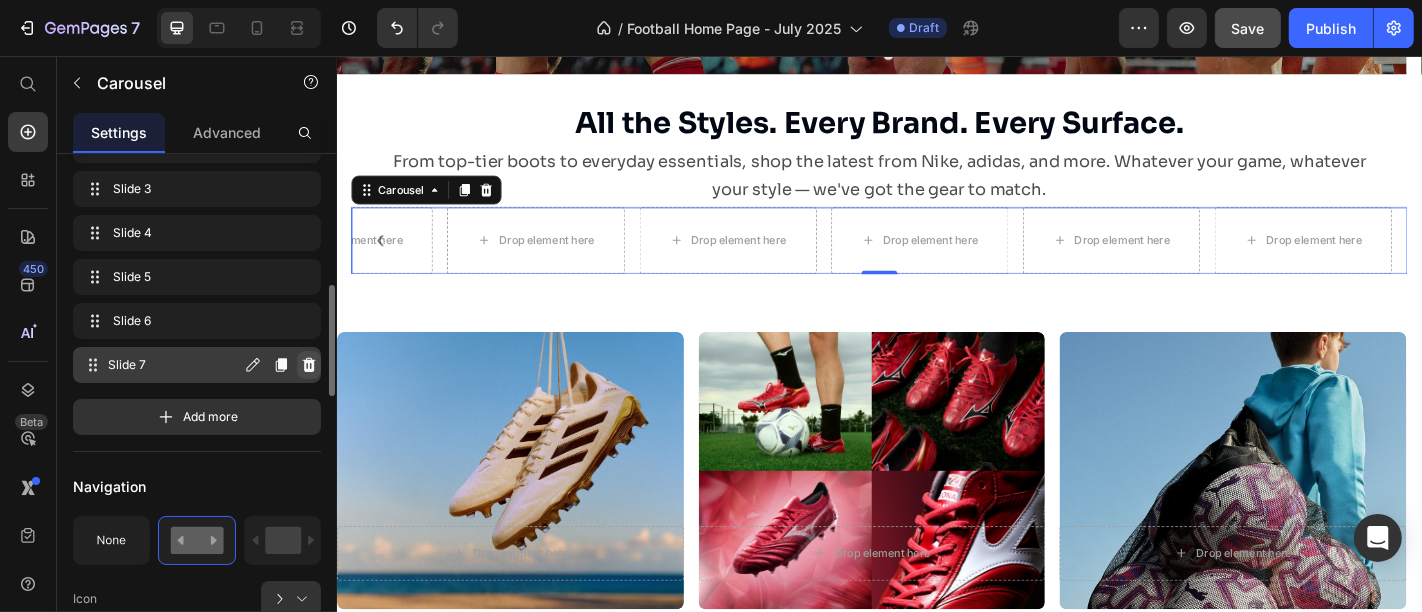 click 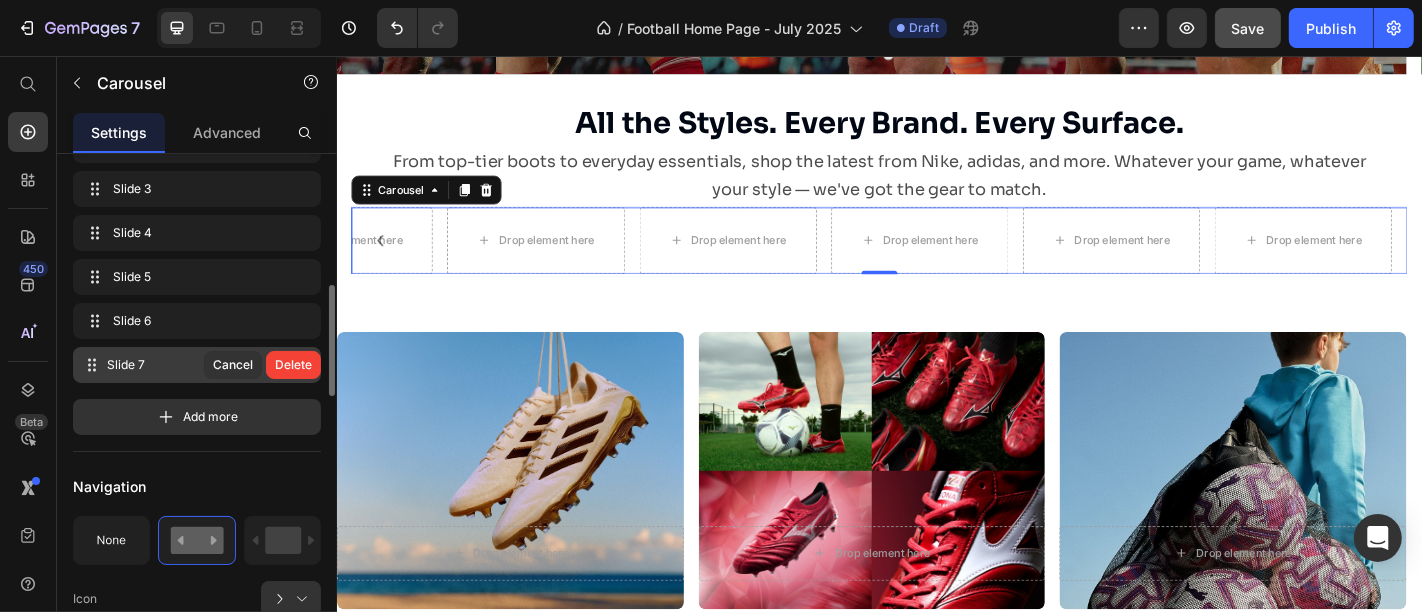 click on "Delete" at bounding box center (293, 365) 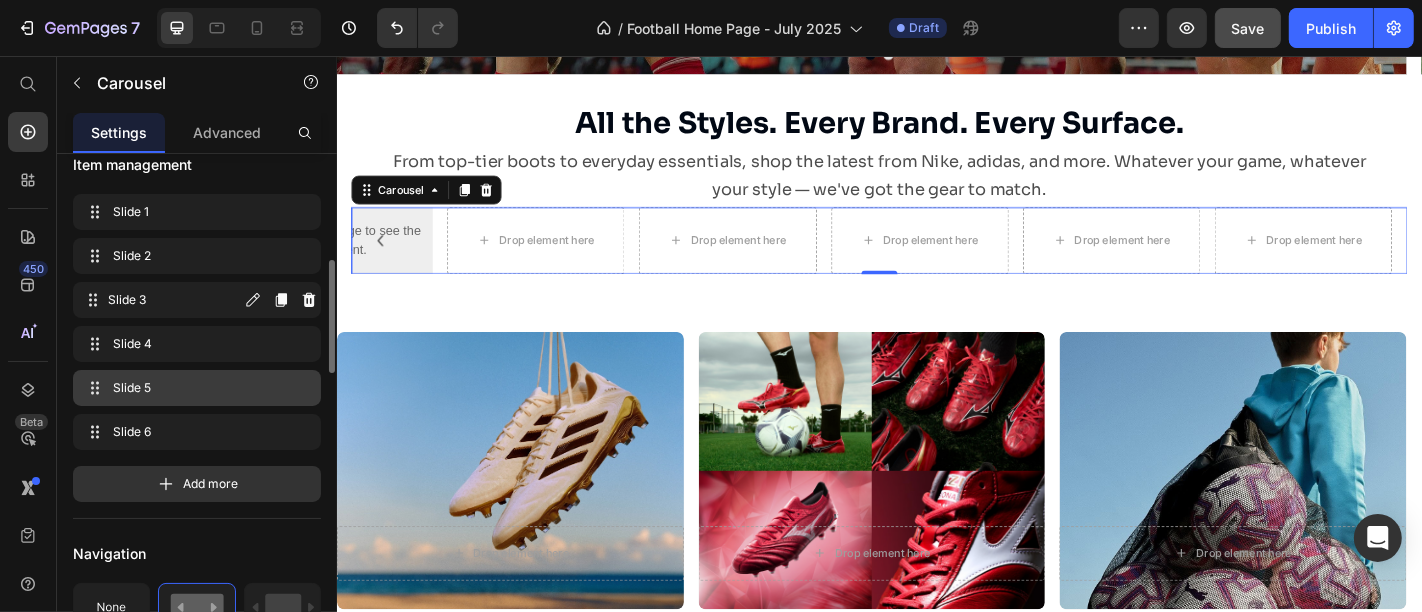 scroll, scrollTop: 494, scrollLeft: 0, axis: vertical 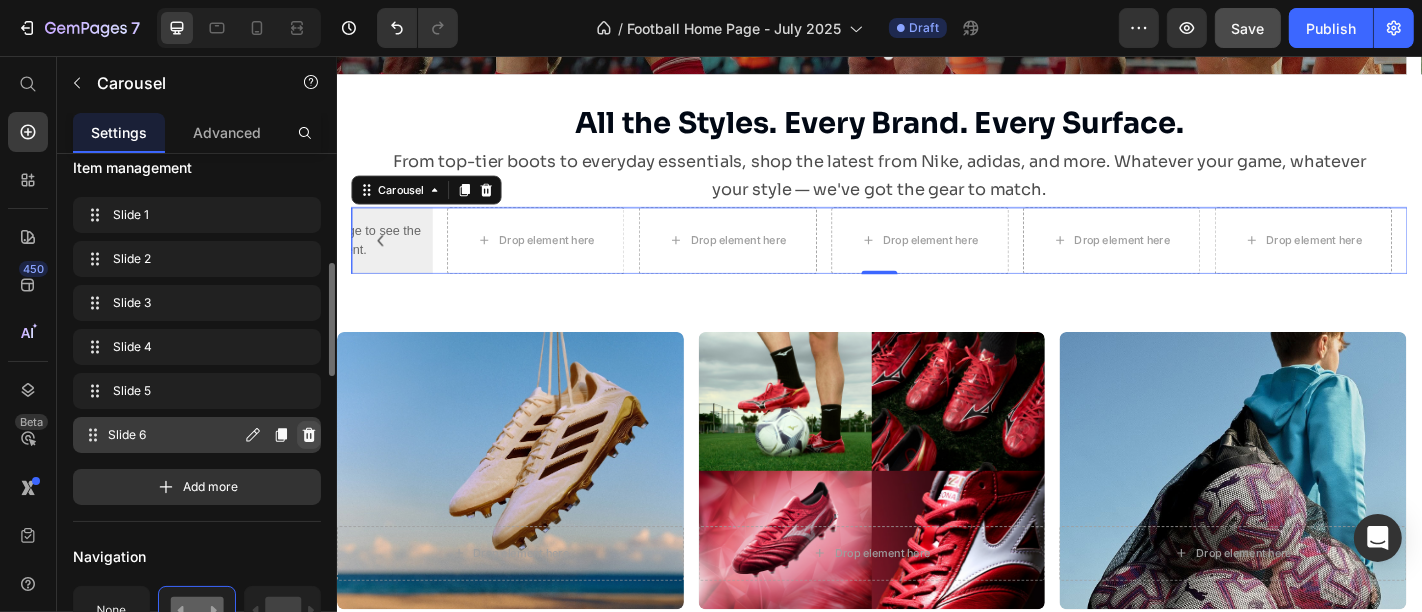click 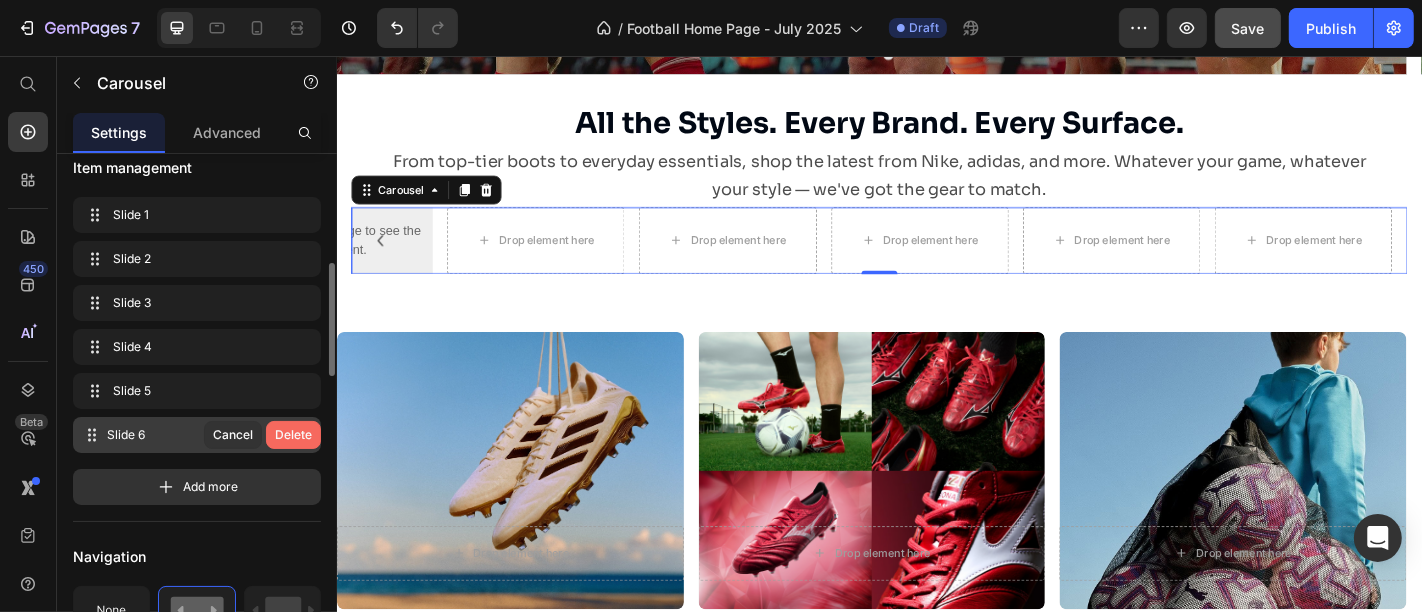 click on "Delete" at bounding box center (293, 435) 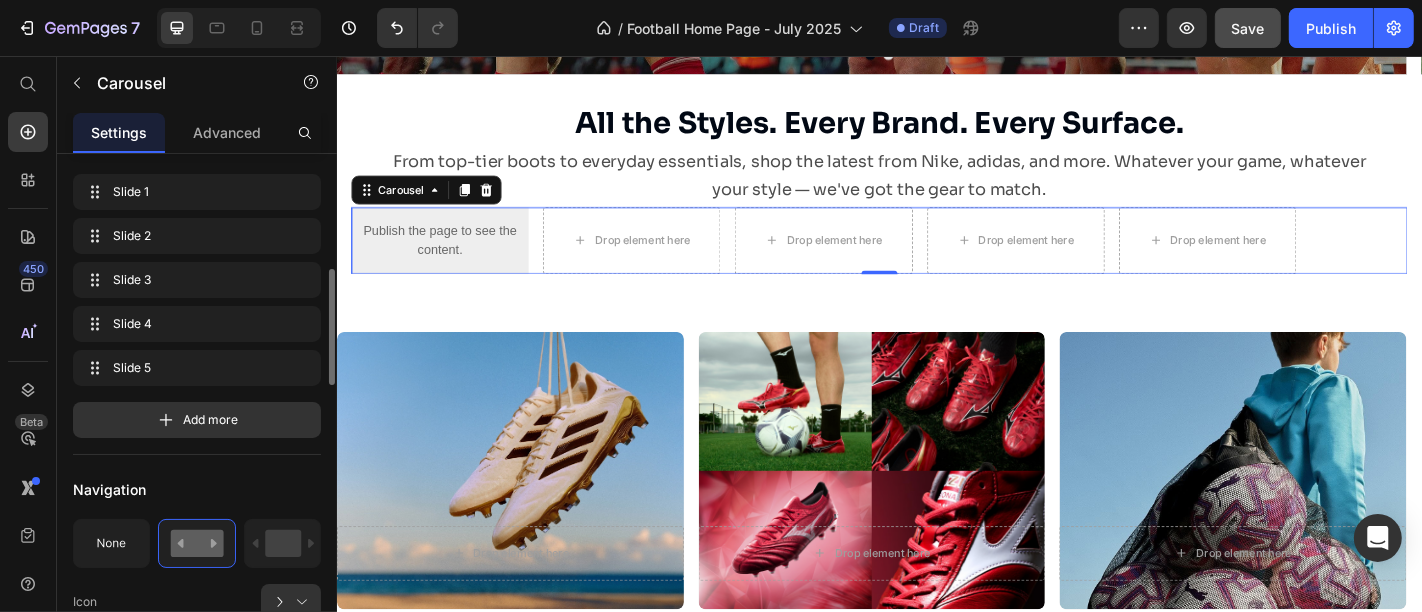 scroll, scrollTop: 516, scrollLeft: 0, axis: vertical 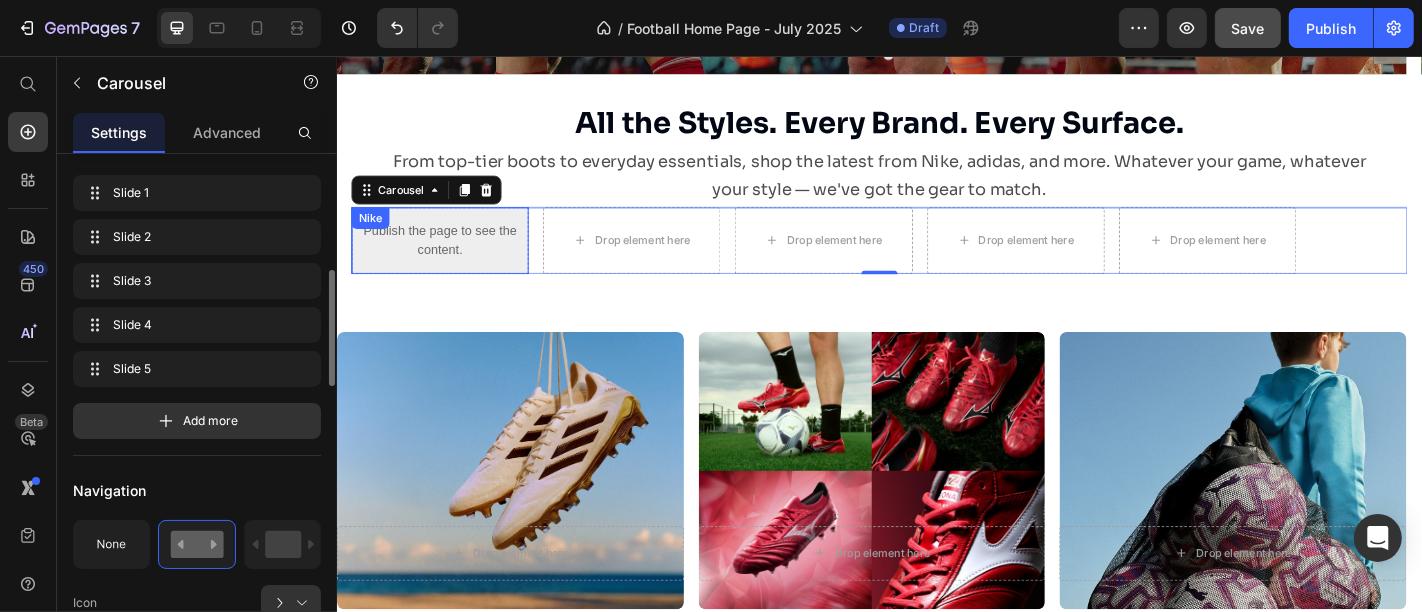 click on "Publish the page to see the content." at bounding box center (450, 260) 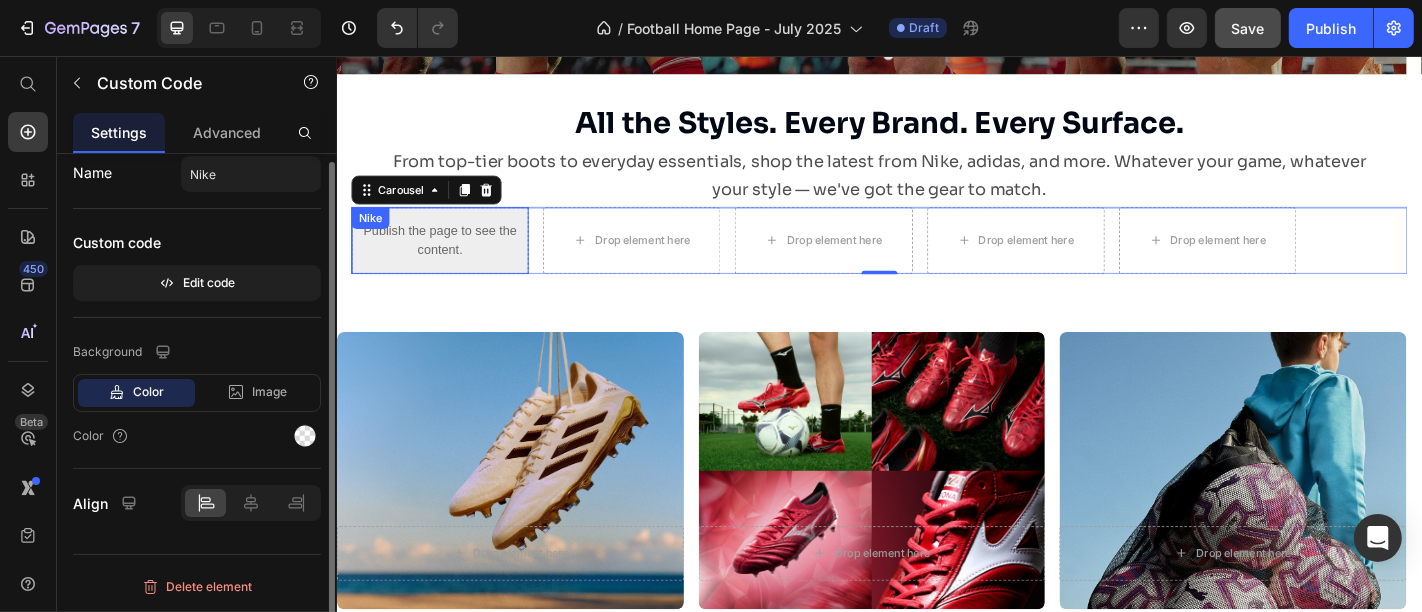 scroll, scrollTop: 0, scrollLeft: 0, axis: both 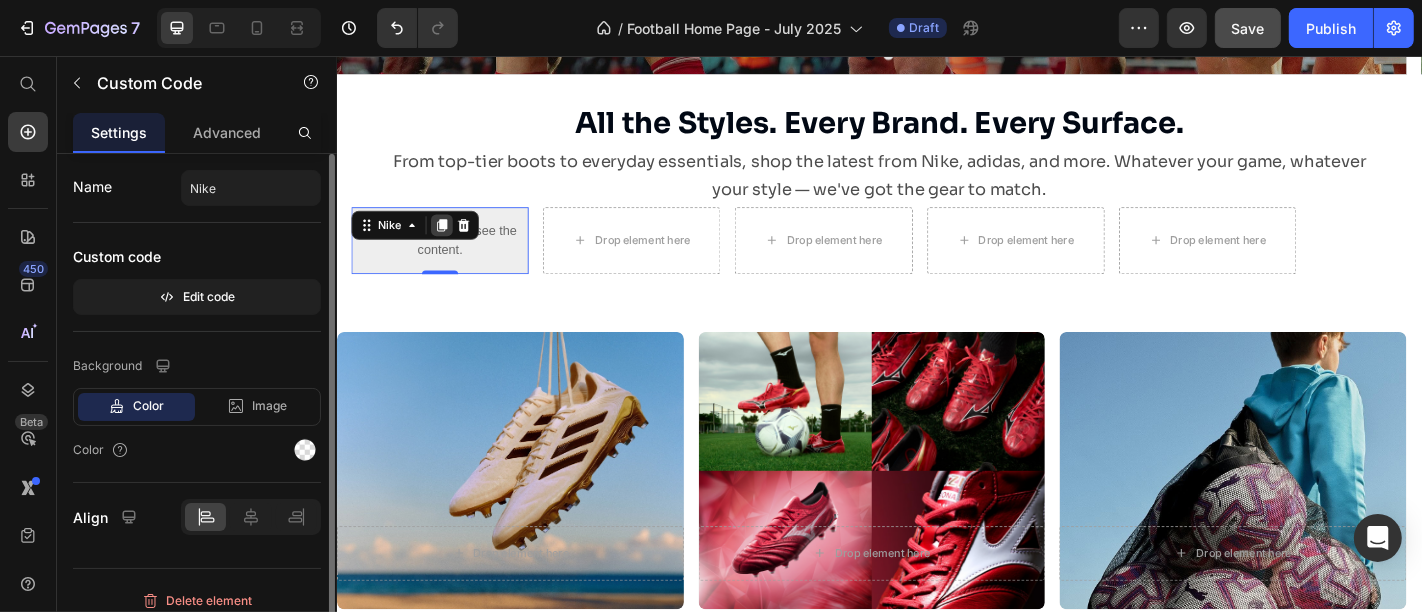 click 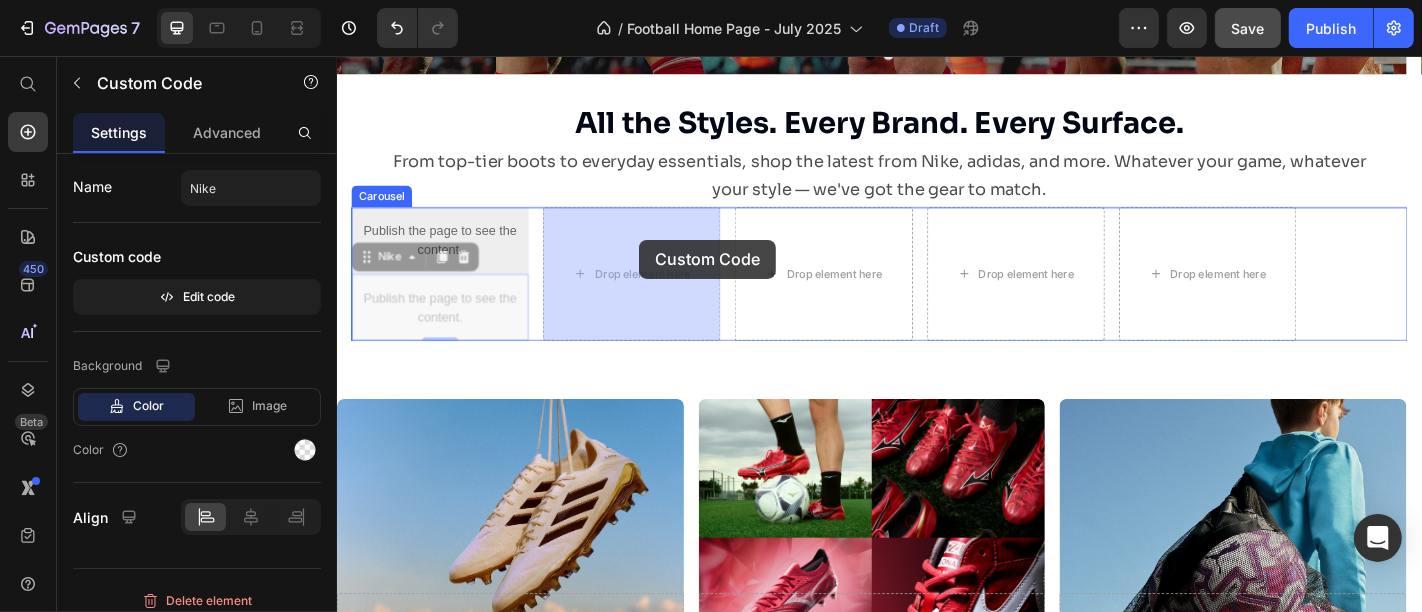 drag, startPoint x: 414, startPoint y: 334, endPoint x: 669, endPoint y: 258, distance: 266.08456 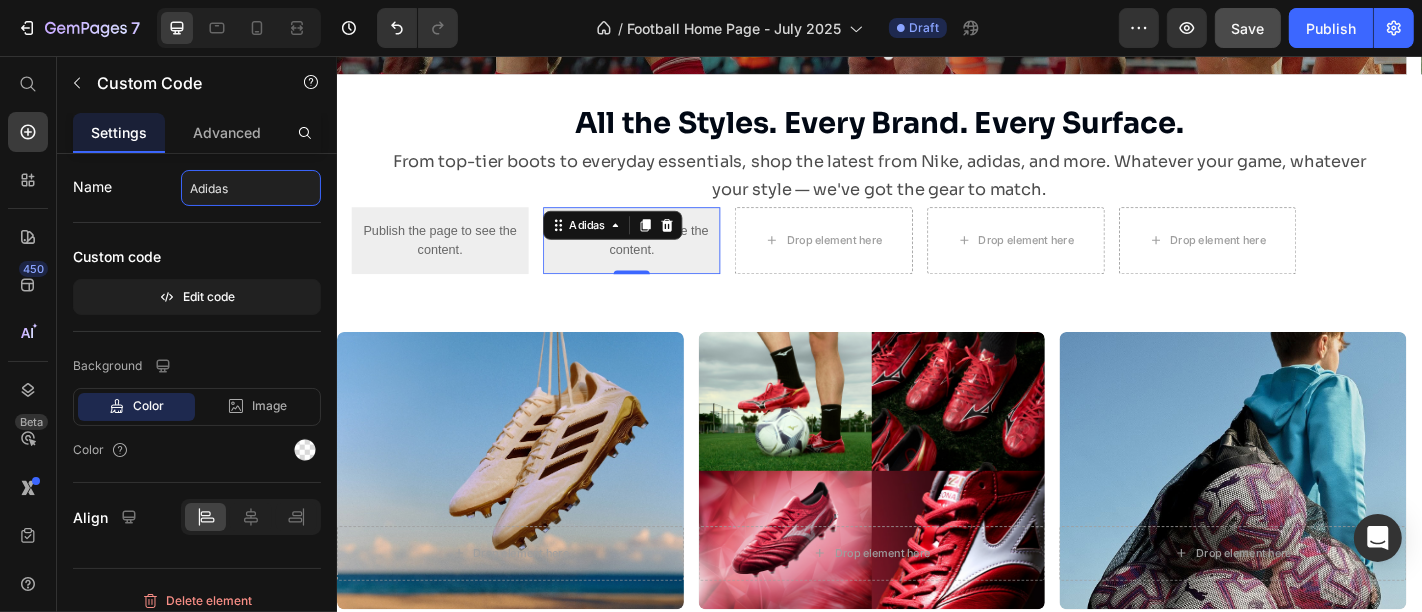 type on "Adidas" 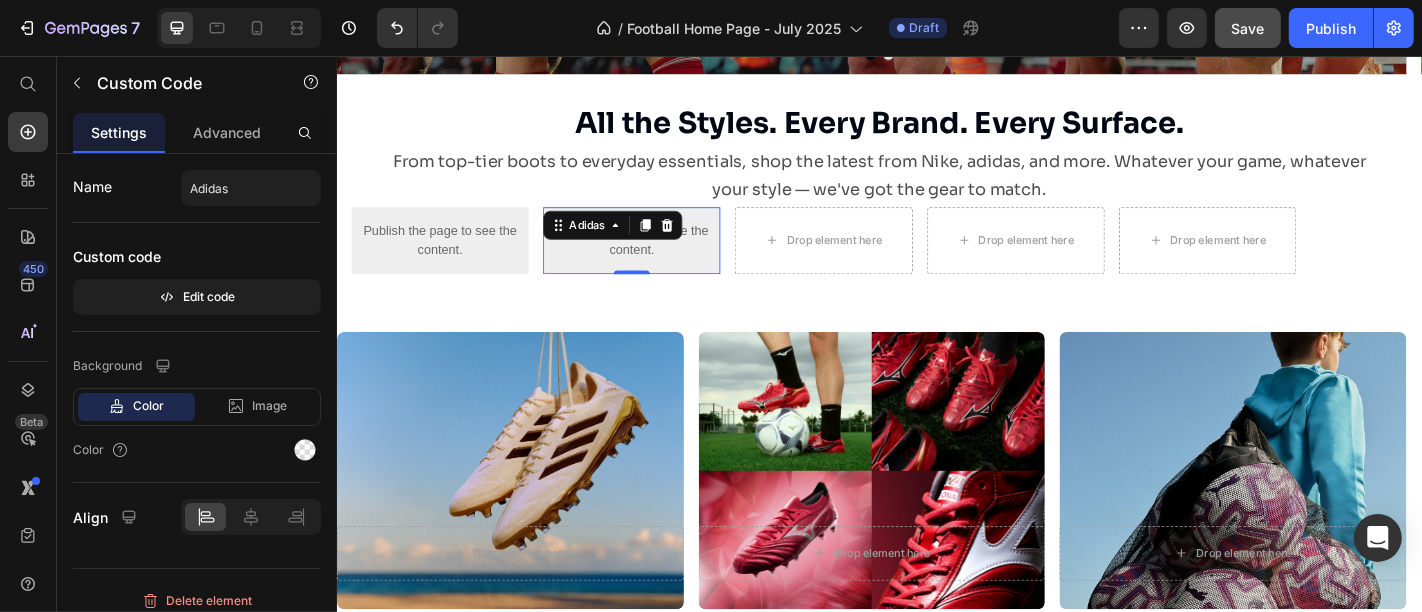 click on "Adidas" at bounding box center (641, 243) 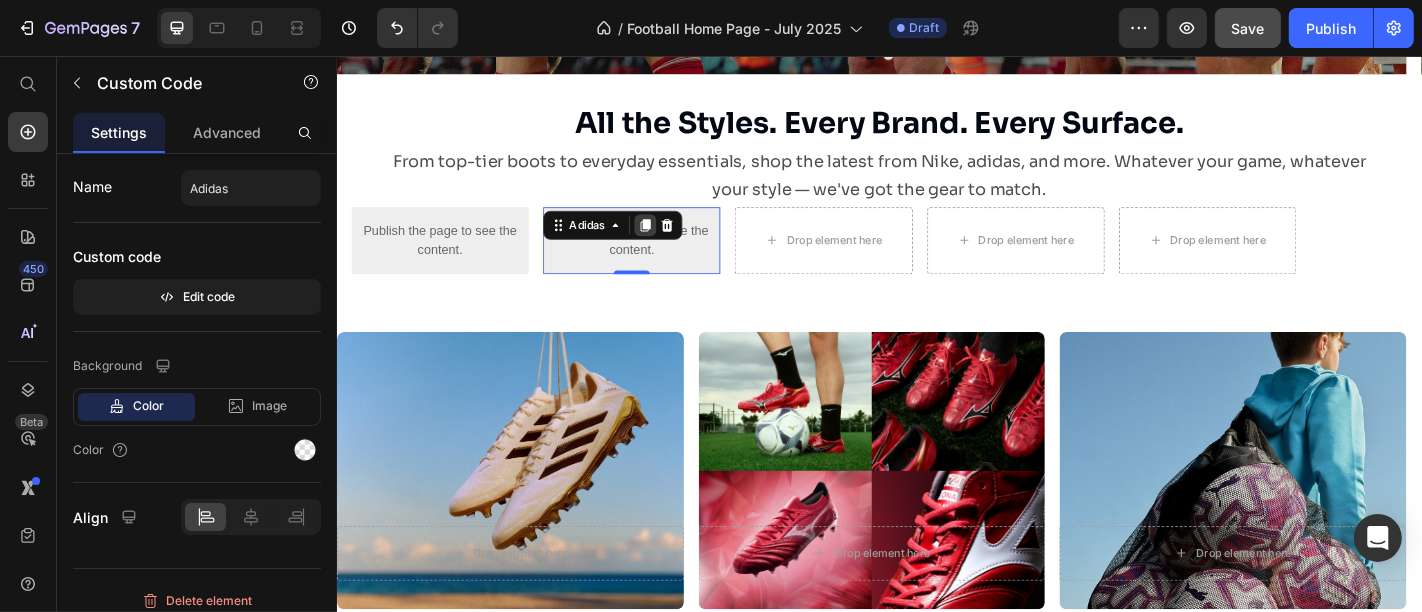 click 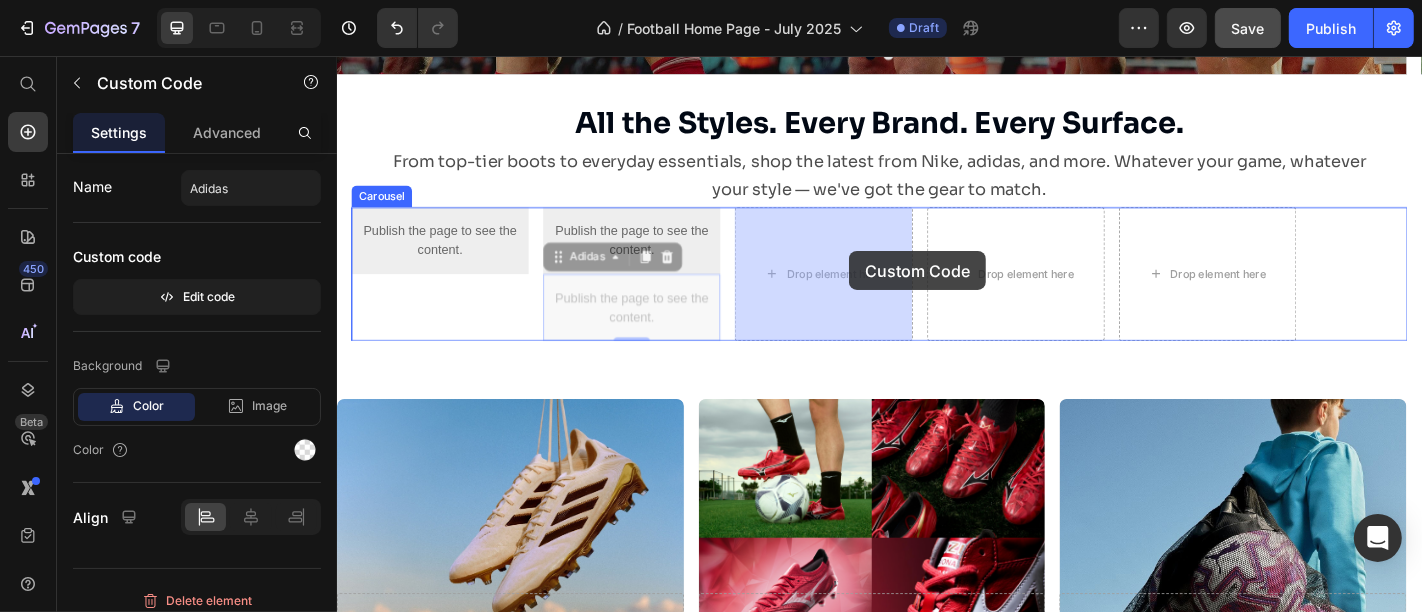 drag, startPoint x: 662, startPoint y: 344, endPoint x: 902, endPoint y: 271, distance: 250.85654 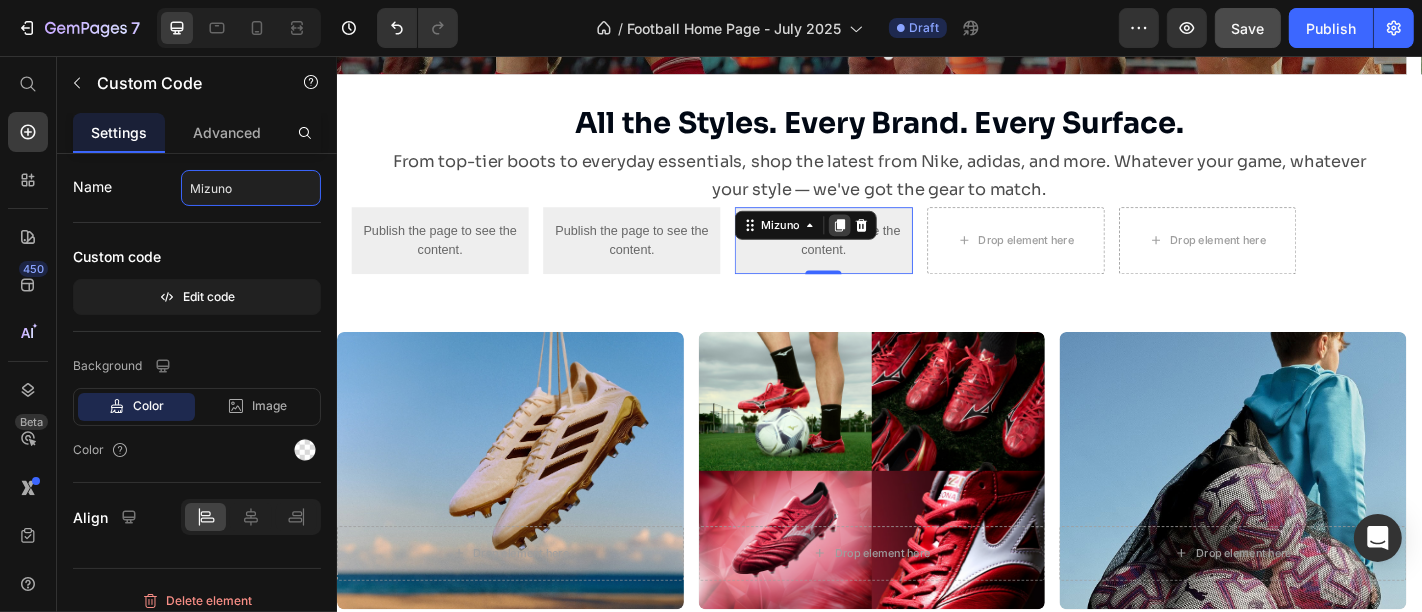 type on "Mizuno" 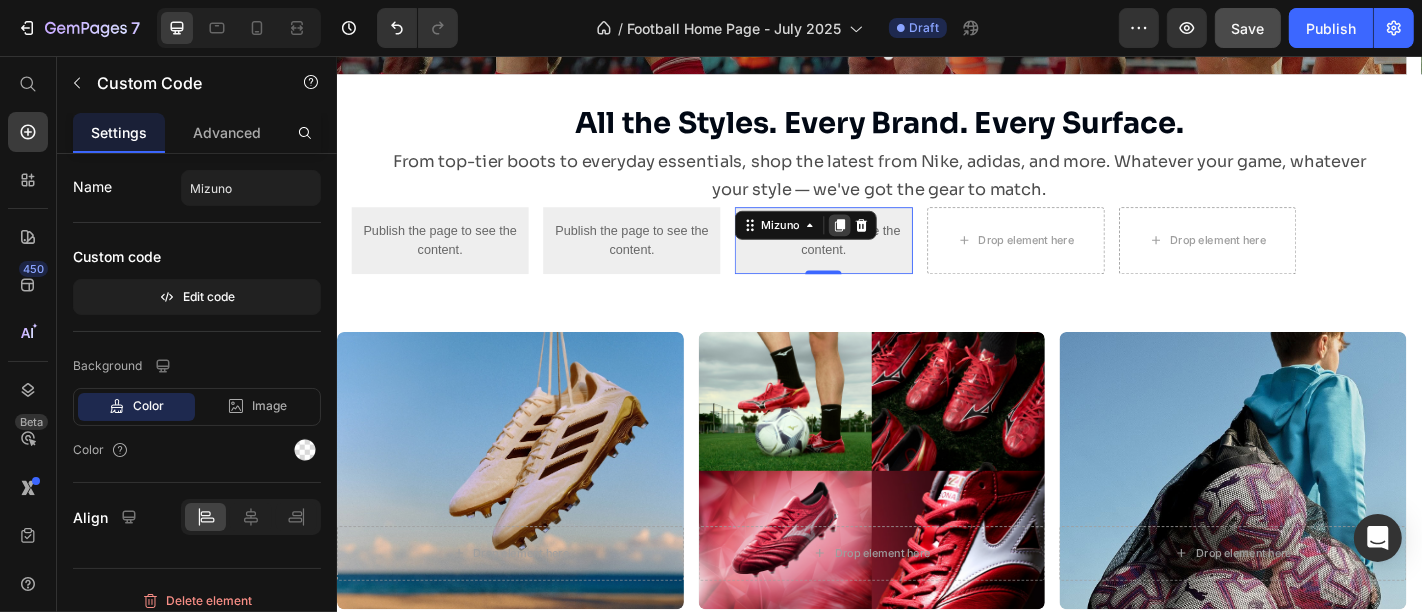 click 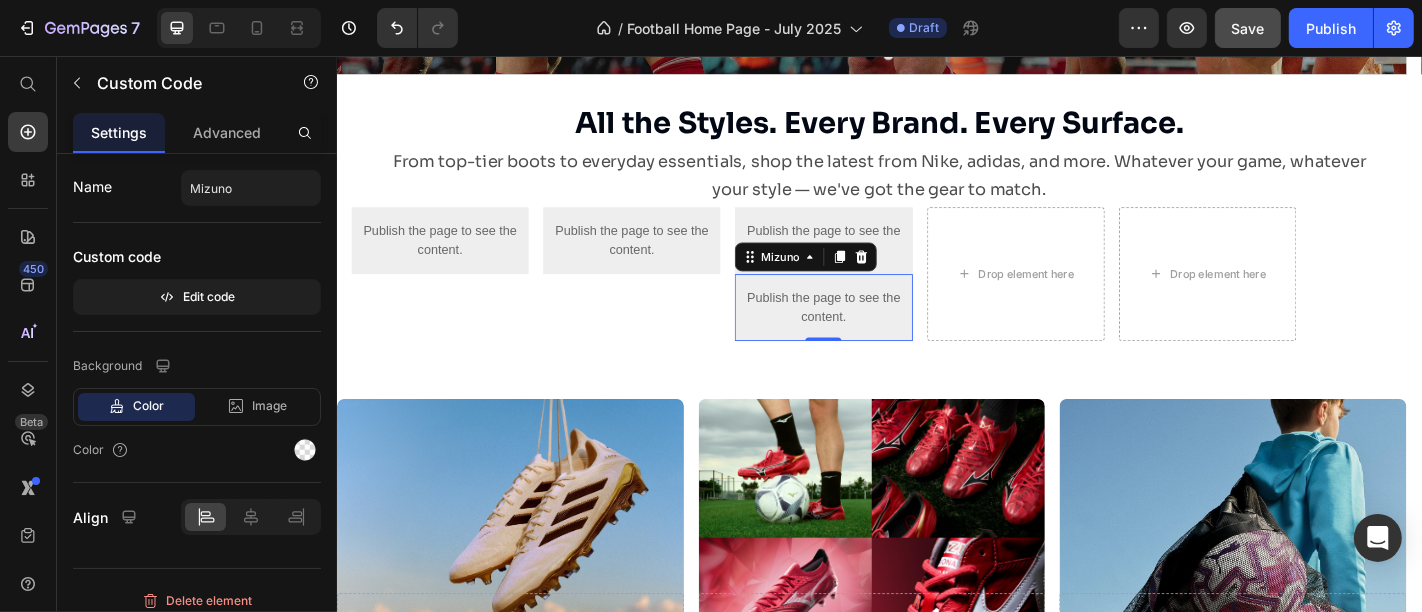 drag, startPoint x: 850, startPoint y: 349, endPoint x: 1136, endPoint y: 262, distance: 298.9398 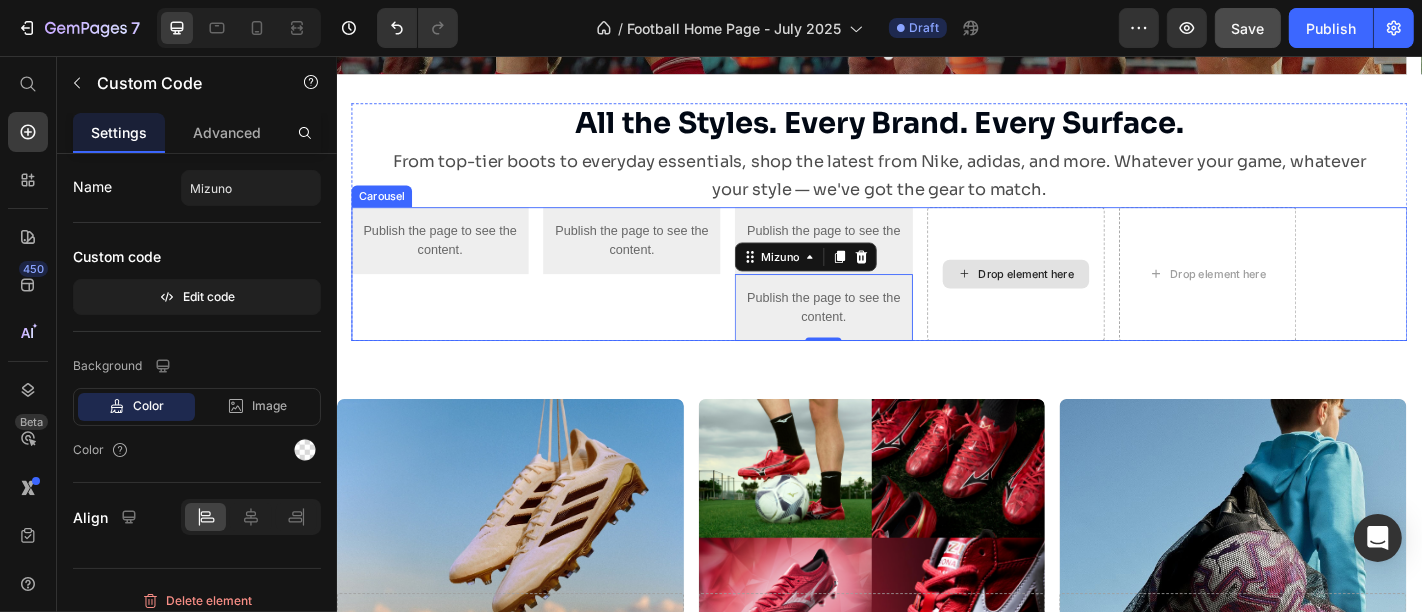 click on "Drop element here" at bounding box center (1087, 297) 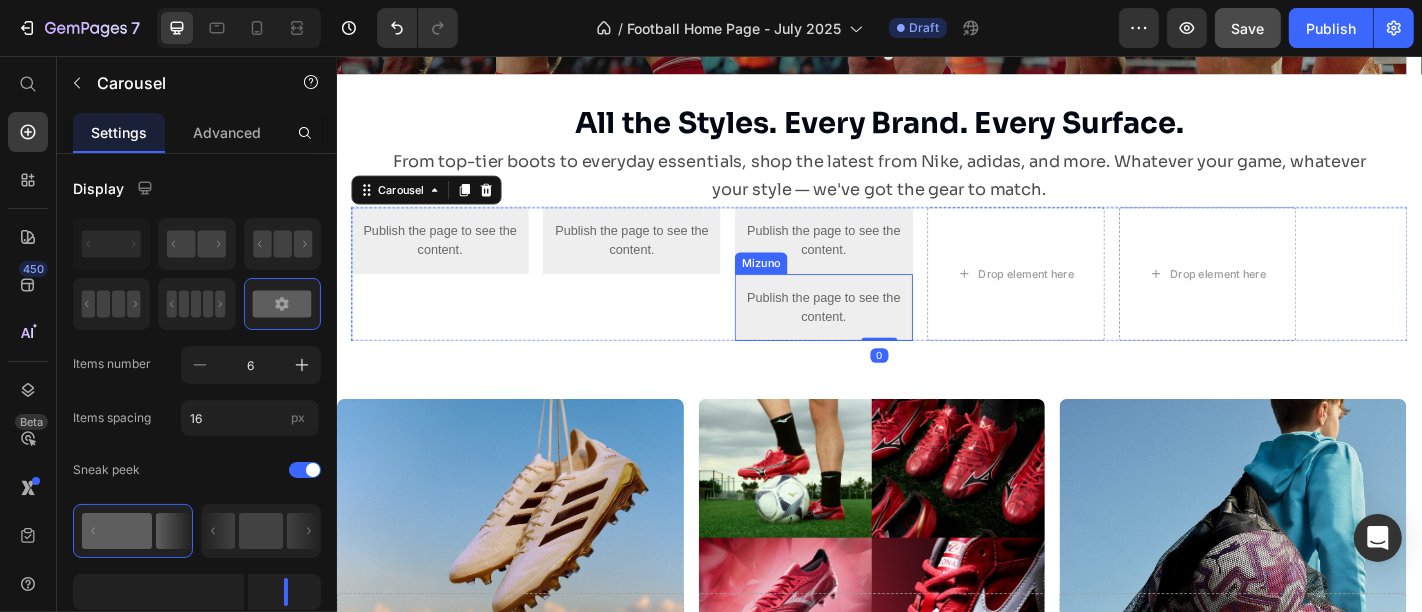 click on "Publish the page to see the content." at bounding box center (874, 334) 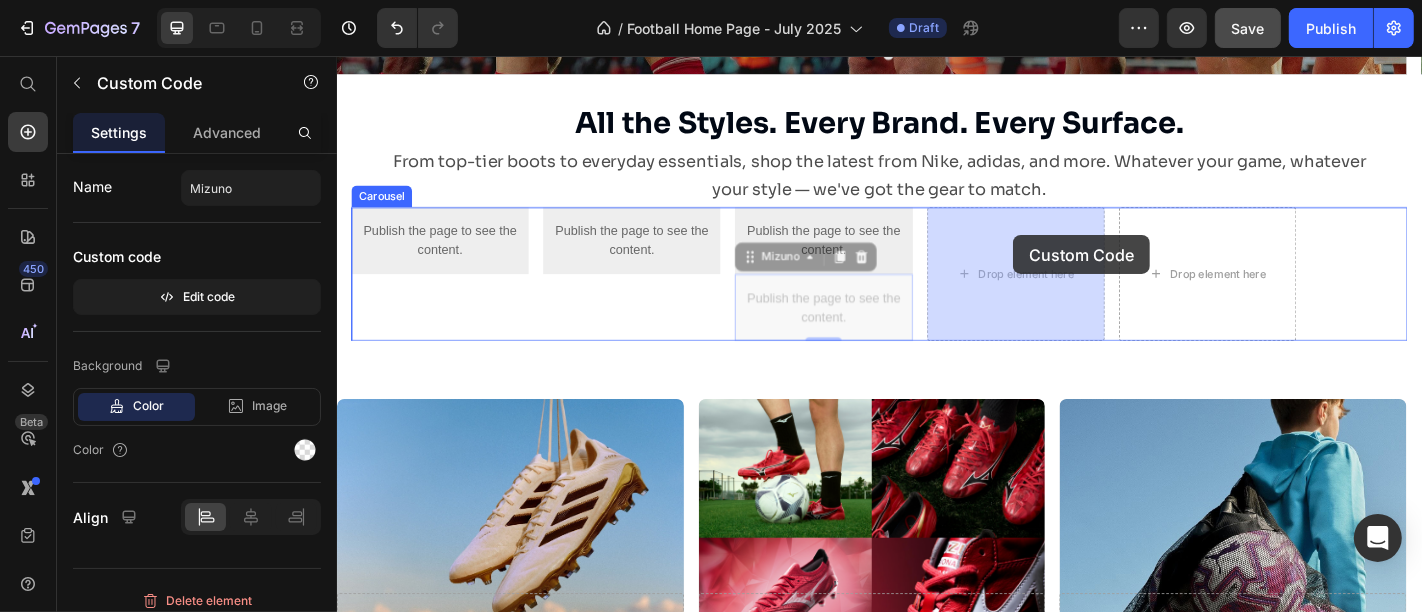 drag, startPoint x: 848, startPoint y: 308, endPoint x: 1084, endPoint y: 253, distance: 242.32416 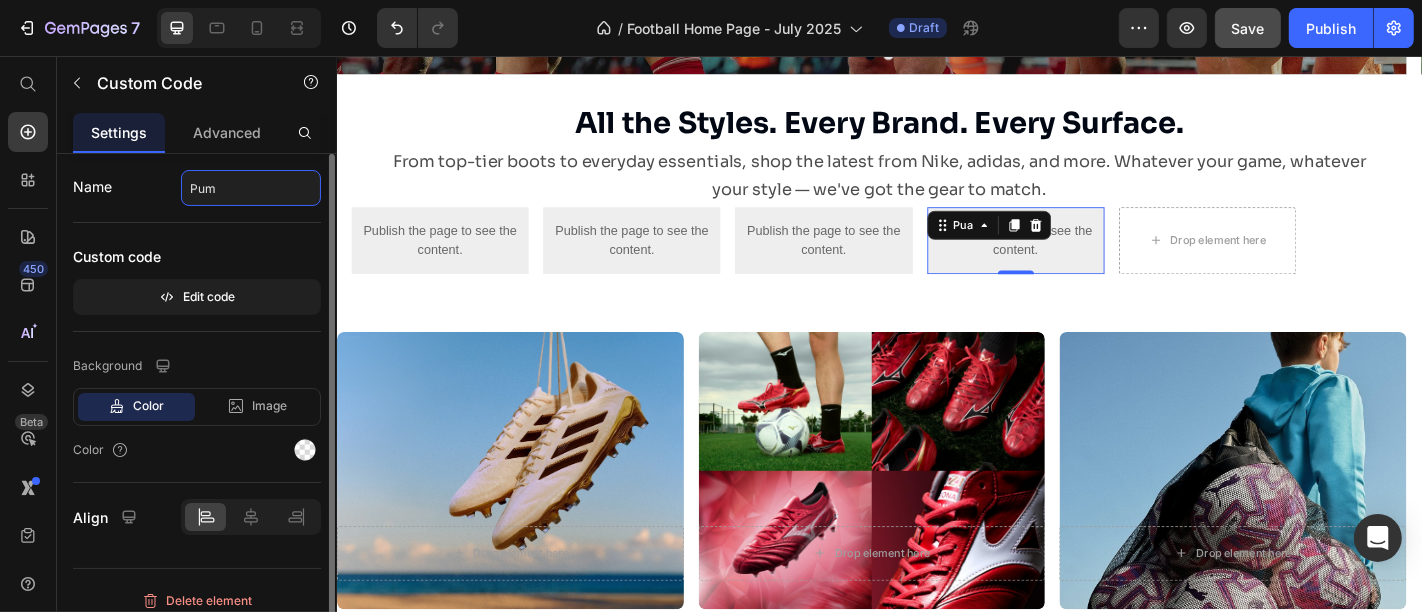 type on "Puma" 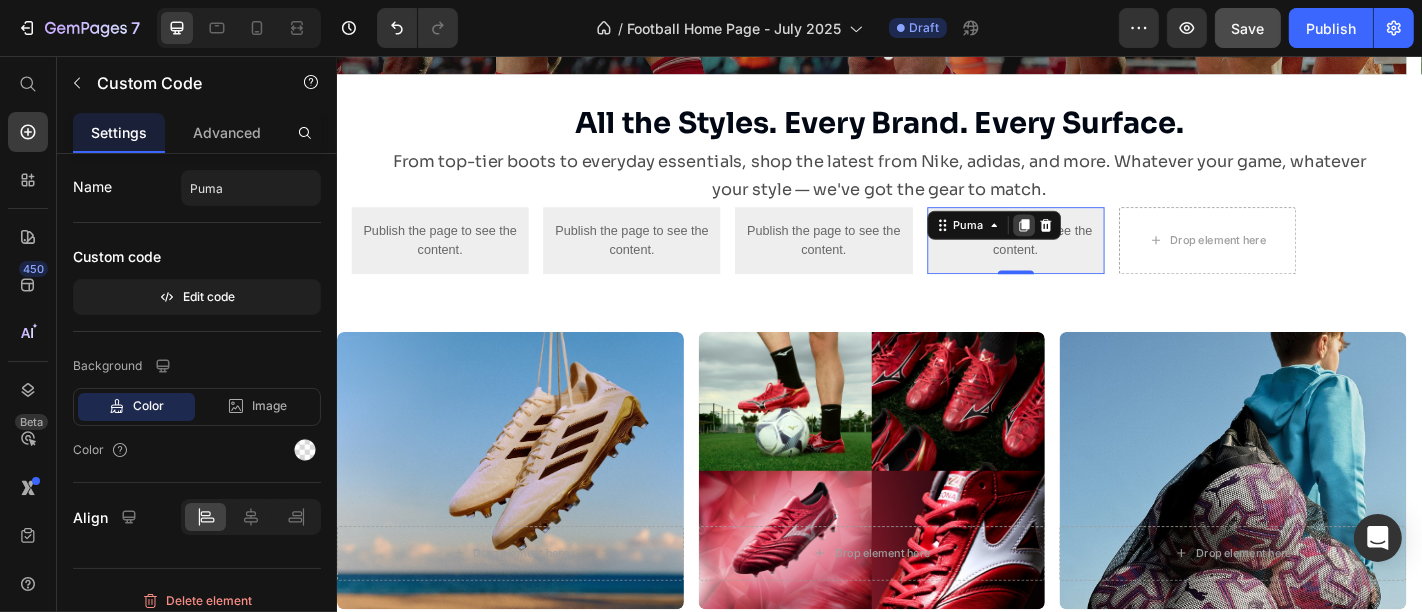 click 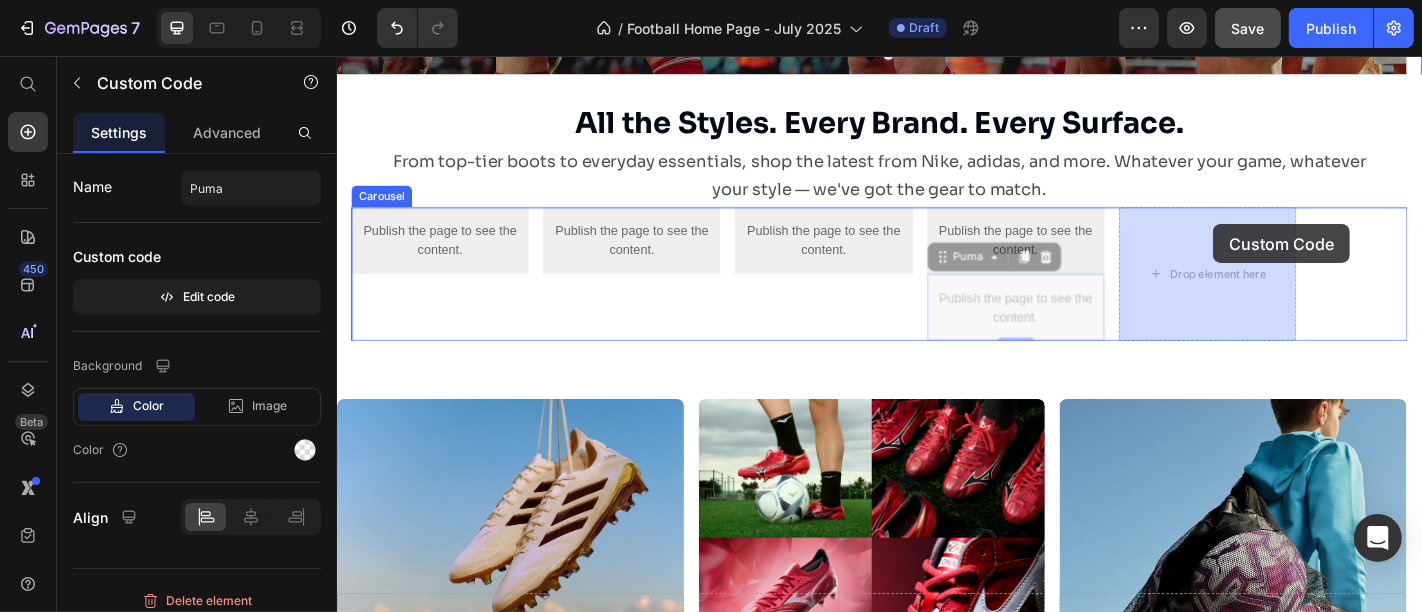 drag, startPoint x: 1068, startPoint y: 316, endPoint x: 1302, endPoint y: 245, distance: 244.53426 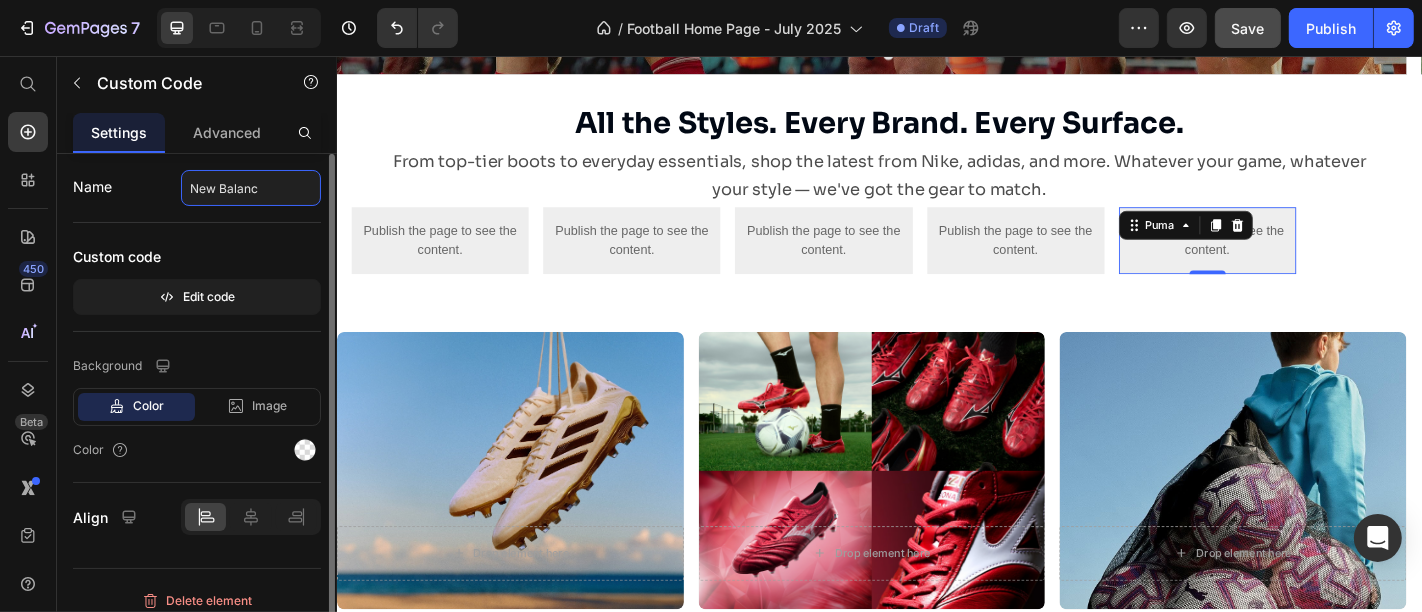 type on "New Balance" 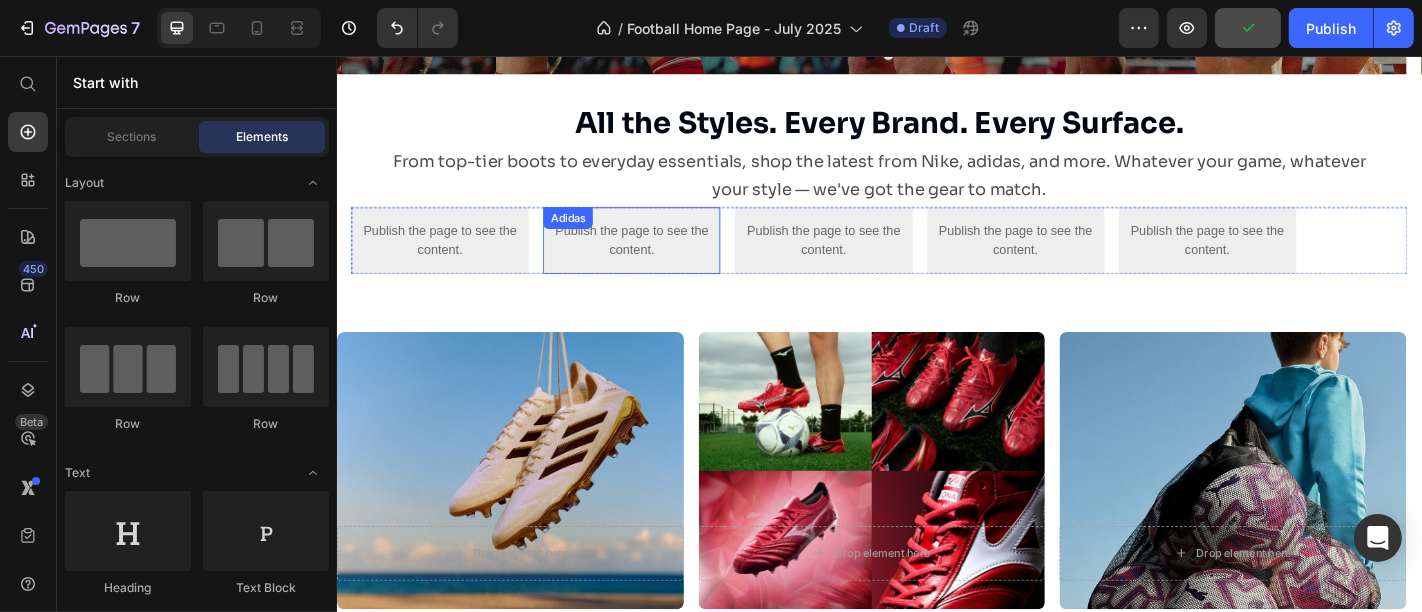 click on "Publish the page to see the content.
Adidas" at bounding box center [662, 260] 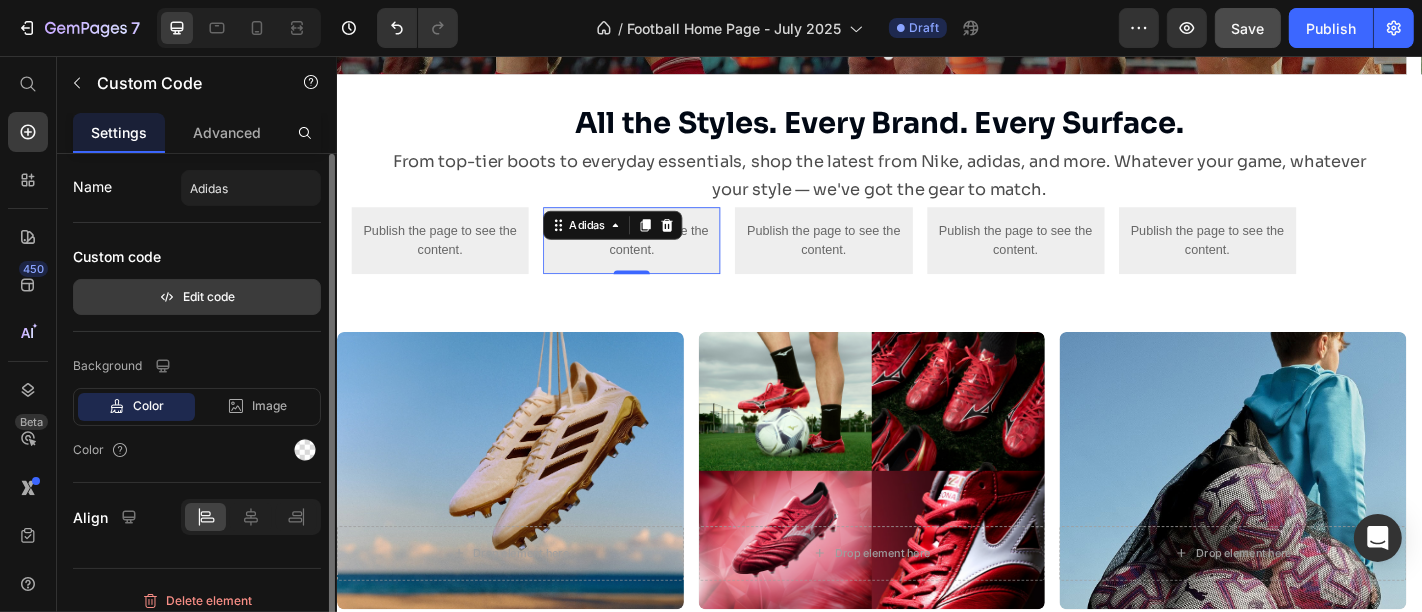 click on "Edit code" at bounding box center [197, 297] 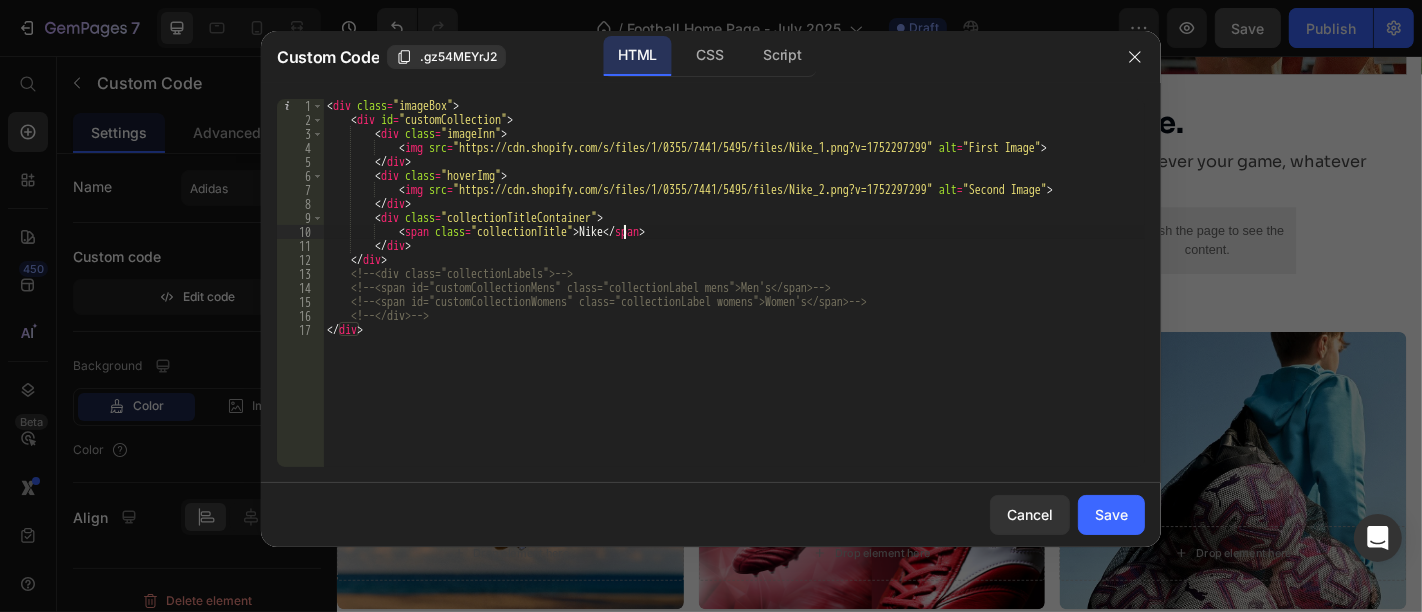 click on "< div   class = "imageBox" >      < div   id = "customCollection" >           < div   class = "imageInn" >                < img   src = "https://cdn.shopify.com/s/files/1/0355/7441/5495/files/Nike_1.png?v=1752297299"   alt = "First Image" >           </ div >           < div   class = "hoverImg" >                < img   src = "https://cdn.shopify.com/s/files/1/0355/7441/5495/files/Nike_2.png?v=1752297299"   alt = "Second Image" >           </ div >           < div   class = "collectionTitleContainer" >                < span   class = "collectionTitle" > Nike </ span >           </ div >      </ div >      <!-- <div class="collectionLabels"> -->      <!--     <span id="customCollectionMens" class="collectionLabel mens">Men's</span> -->      <!--     <span id="customCollectionWomens" class="collectionLabel womens">Women's</span> -->      <!-- </div> --> </ div >" at bounding box center [734, 297] 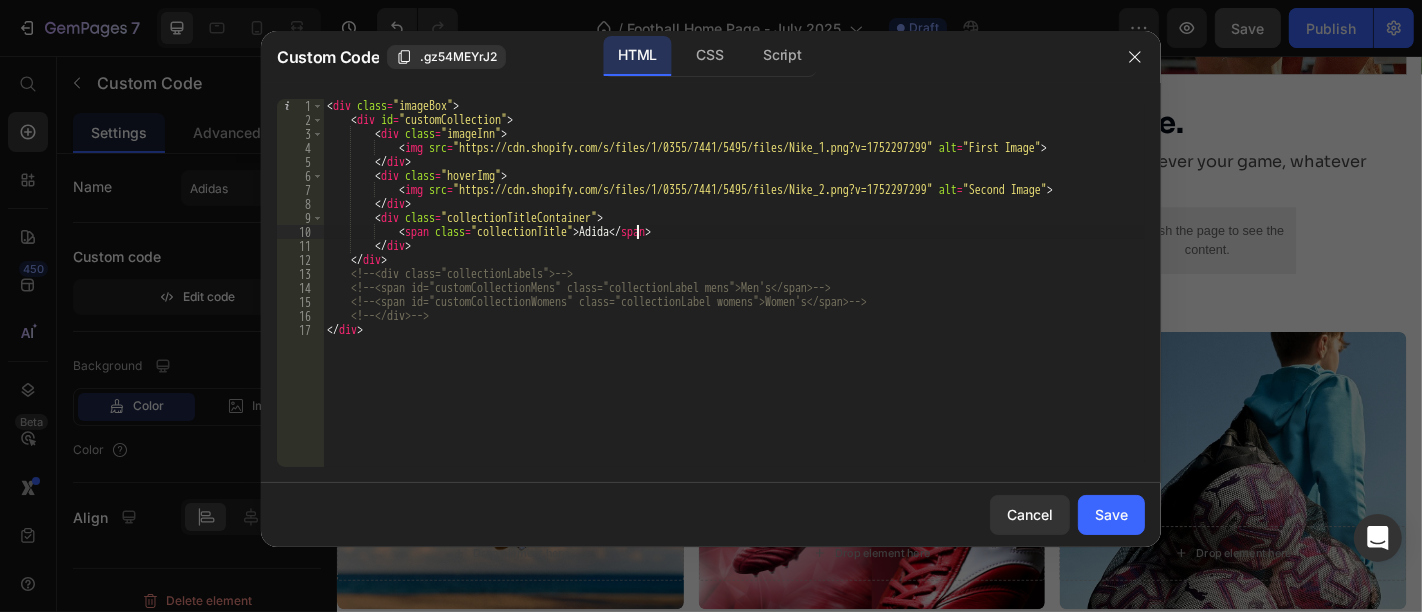 scroll, scrollTop: 0, scrollLeft: 26, axis: horizontal 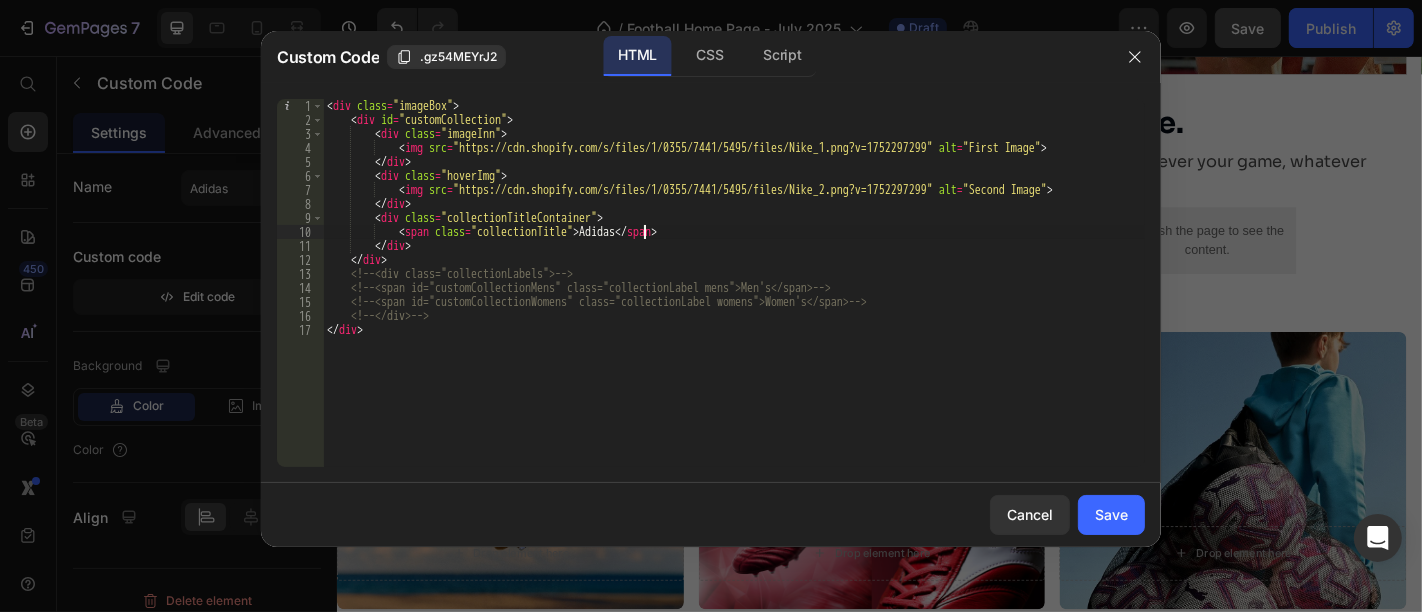 click on "< div   class = "imageBox" >      < div   id = "customCollection" >           < div   class = "imageInn" >                < img   src = "https://cdn.shopify.com/s/files/1/0355/7441/5495/files/Nike_1.png?v=1752297299"   alt = "First Image" >           </ div >           < div   class = "hoverImg" >                < img   src = "https://cdn.shopify.com/s/files/1/0355/7441/5495/files/Nike_2.png?v=1752297299"   alt = "Second Image" >           </ div >           < div   class = "collectionTitleContainer" >                < span   class = "collectionTitle" > Adidas </ span >           </ div >      </ div >      <!-- <div class="collectionLabels"> -->      <!--     <span id="customCollectionMens" class="collectionLabel mens">Men's</span> -->      <!--     <span id="customCollectionWomens" class="collectionLabel womens">Women's</span> -->      <!-- </div> --> </ div >" at bounding box center (734, 297) 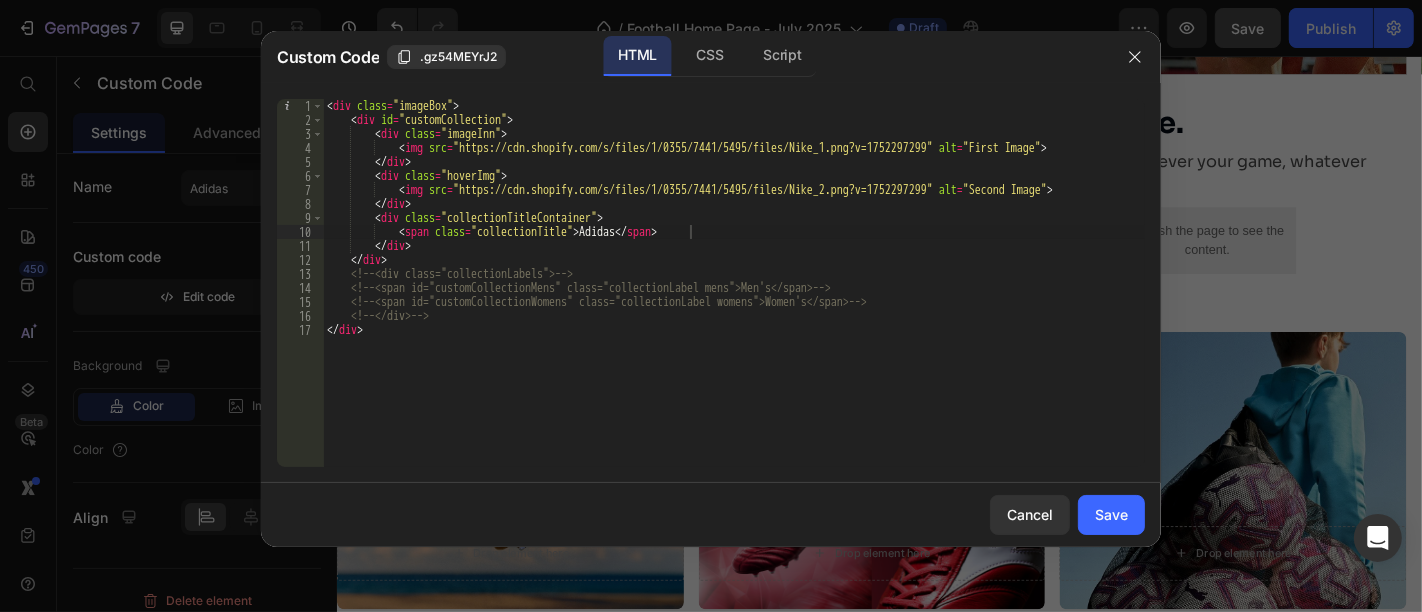 click on "< div   class = "imageBox" >      < div   id = "customCollection" >           < div   class = "imageInn" >                < img   src = "https://cdn.shopify.com/s/files/1/0355/7441/5495/files/Nike_1.png?v=1752297299"   alt = "First Image" >           </ div >           < div   class = "hoverImg" >                < img   src = "https://cdn.shopify.com/s/files/1/0355/7441/5495/files/Nike_2.png?v=1752297299"   alt = "Second Image" >           </ div >           < div   class = "collectionTitleContainer" >                < span   class = "collectionTitle" > Adidas </ span >           </ div >      </ div >      <!-- <div class="collectionLabels"> -->      <!--     <span id="customCollectionMens" class="collectionLabel mens">Men's</span> -->      <!--     <span id="customCollectionWomens" class="collectionLabel womens">Women's</span> -->      <!-- </div> --> </ div >" at bounding box center [734, 297] 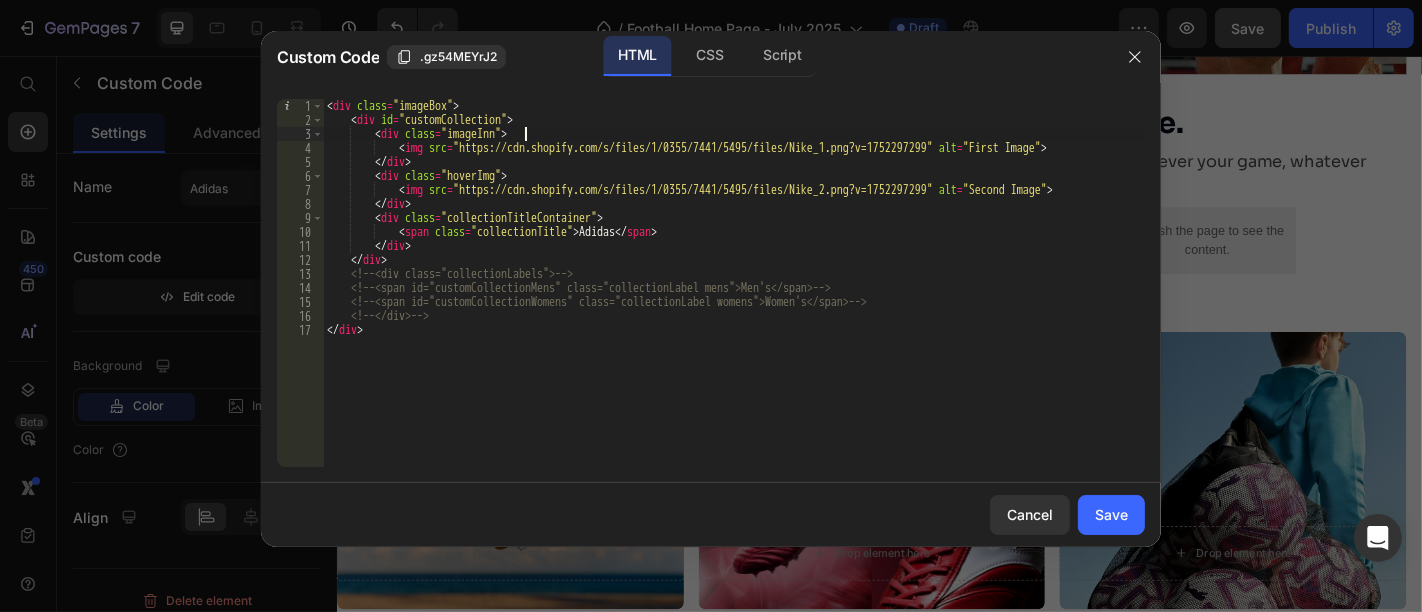 scroll, scrollTop: 0, scrollLeft: 14, axis: horizontal 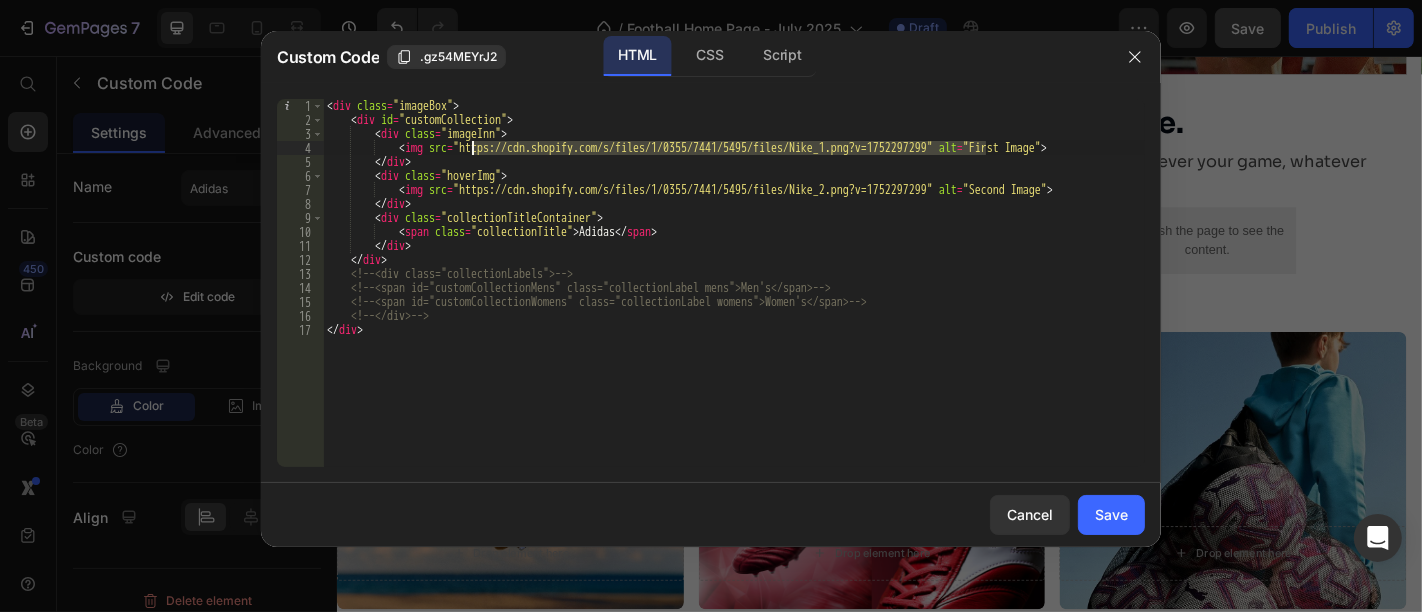 paste on "Adidas" 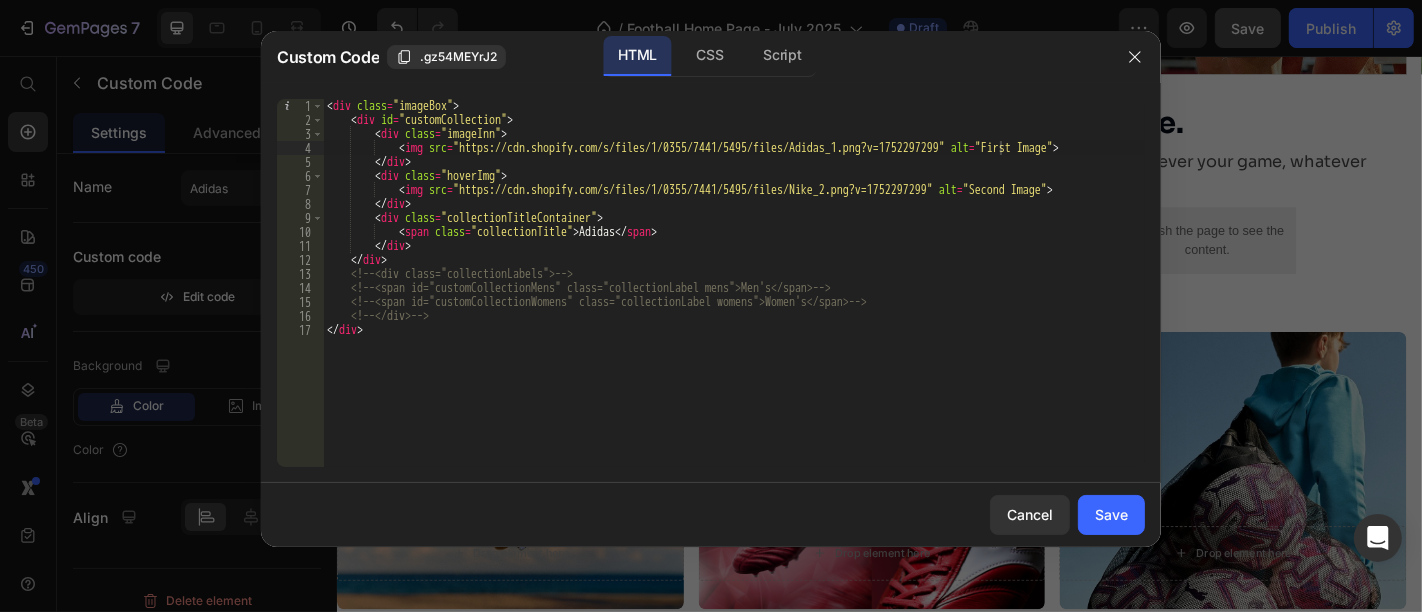 click on "< div   class = "imageBox" >      < div   id = "customCollection" >           < div   class = "imageInn" >                < img   src = "https://cdn.shopify.com/s/files/1/0355/7441/5495/files/Adidas_1.png?v=1752297299"   alt = "First Image" >           </ div >           < div   class = "hoverImg" >                < img   src = "https://cdn.shopify.com/s/files/1/0355/7441/5495/files/Nike_2.png?v=1752297299"   alt = "Second Image" >           </ div >           < div   class = "collectionTitleContainer" >                < span   class = "collectionTitle" > Adidas </ span >           </ div >      </ div >      <!-- <div class="collectionLabels"> -->      <!--     <span id="customCollectionMens" class="collectionLabel mens">Men's</span> -->      <!--     <span id="customCollectionWomens" class="collectionLabel womens">Women's</span> -->      <!-- </div> --> </ div >" at bounding box center [734, 297] 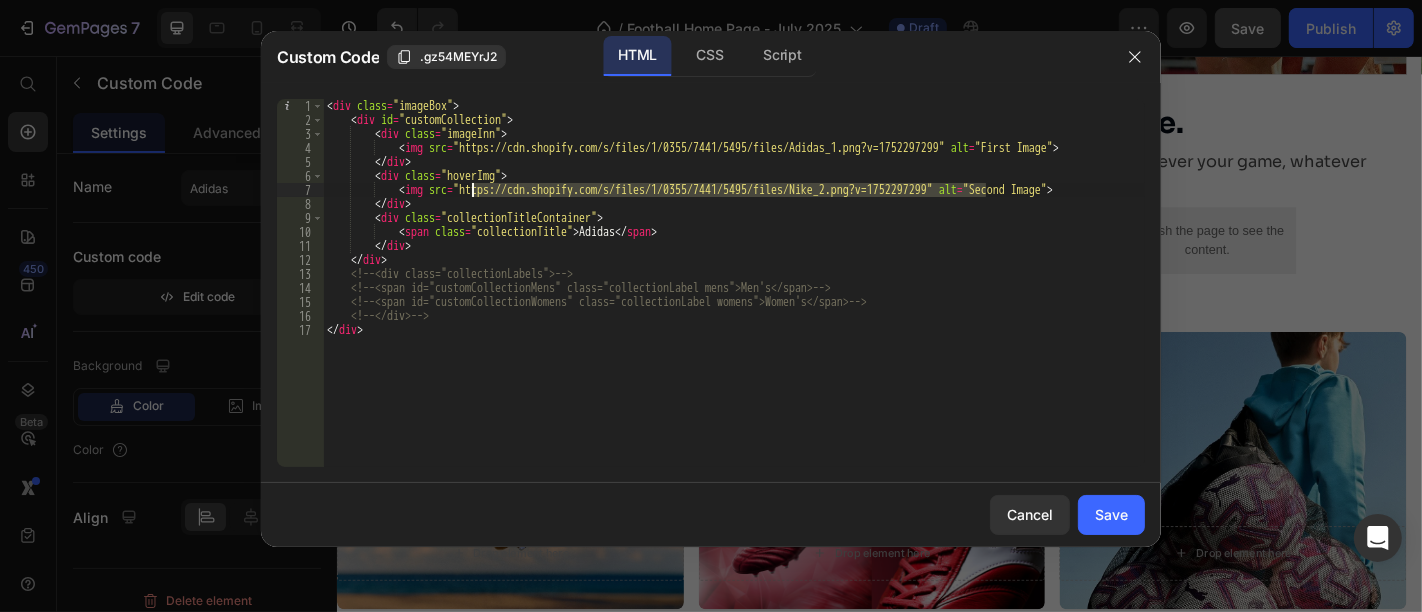 paste on "Adidas" 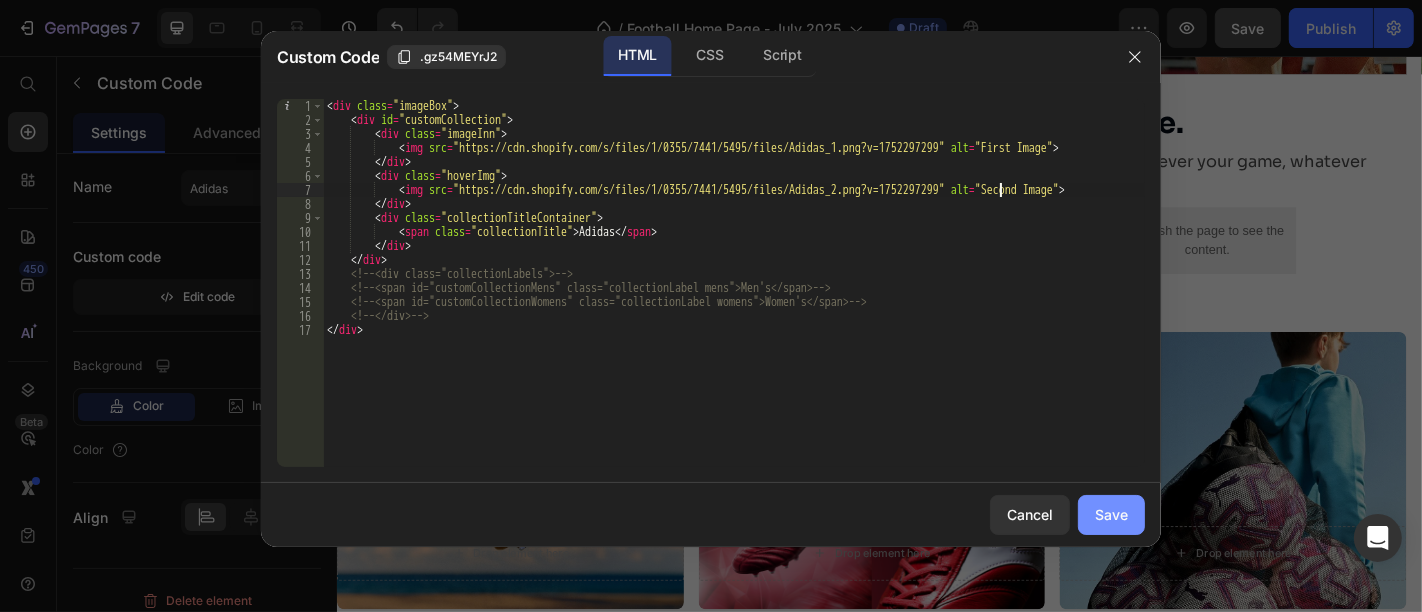 click on "Save" 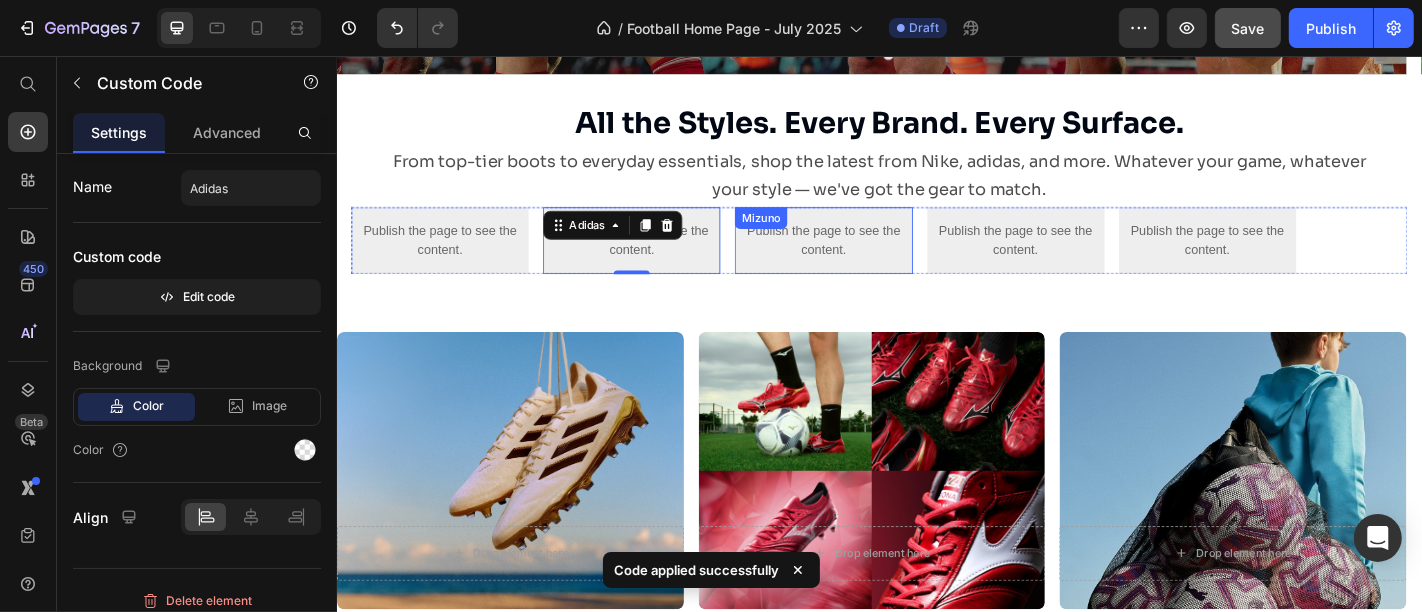 click on "Publish the page to see the content." at bounding box center [874, 260] 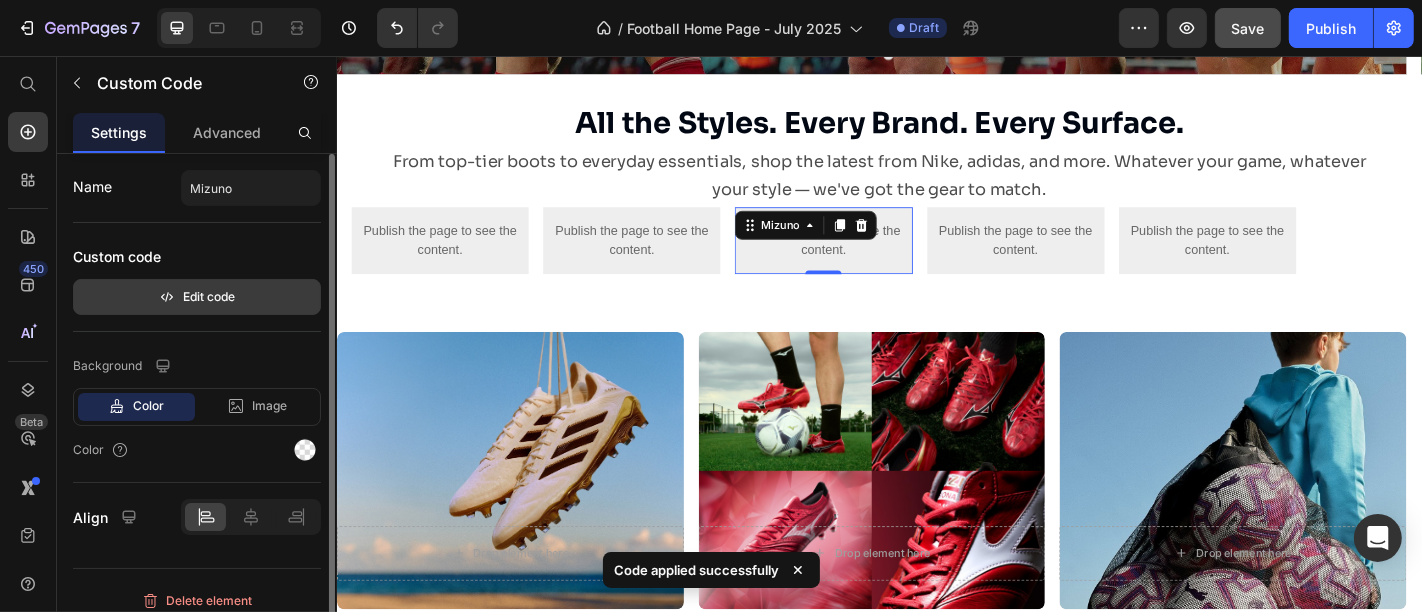 click 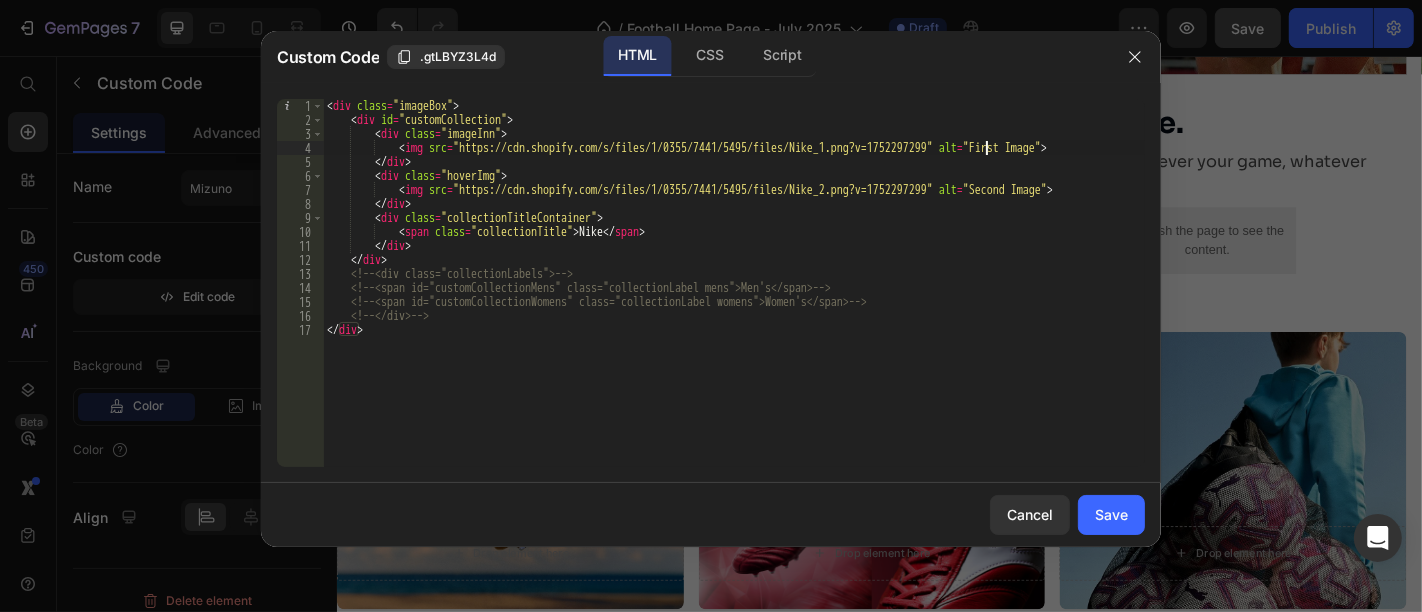 click on "< div   class = "imageBox" >      < div   id = "customCollection" >           < div   class = "imageInn" >                < img   src = "https://cdn.shopify.com/s/files/1/0355/7441/5495/files/Nike_1.png?v=1752297299"   alt = "First Image" >           </ div >           < div   class = "hoverImg" >                < img   src = "https://cdn.shopify.com/s/files/1/0355/7441/5495/files/Nike_2.png?v=1752297299"   alt = "Second Image" >           </ div >           < div   class = "collectionTitleContainer" >                < span   class = "collectionTitle" > Nike </ span >           </ div >      </ div >      <!-- <div class="collectionLabels"> -->      <!--     <span id="customCollectionMens" class="collectionLabel mens">Men's</span> -->      <!--     <span id="customCollectionWomens" class="collectionLabel womens">Women's</span> -->      <!-- </div> --> </ div >" at bounding box center (734, 297) 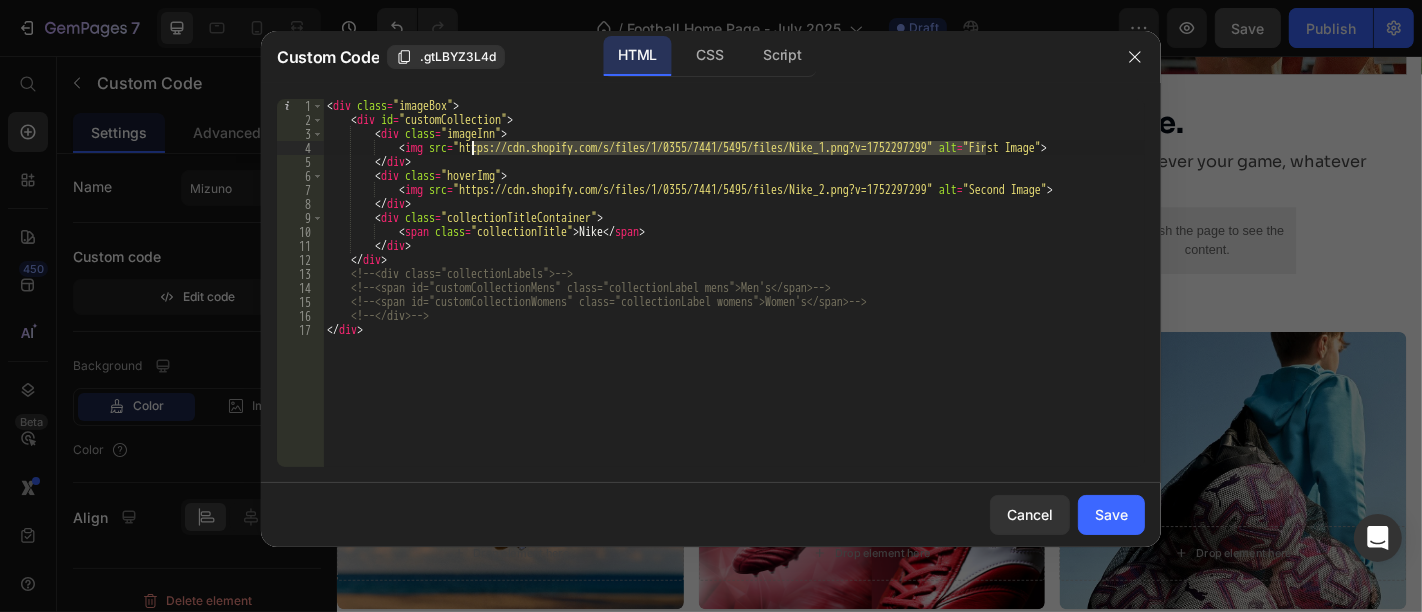 paste on "Frame_10_3" 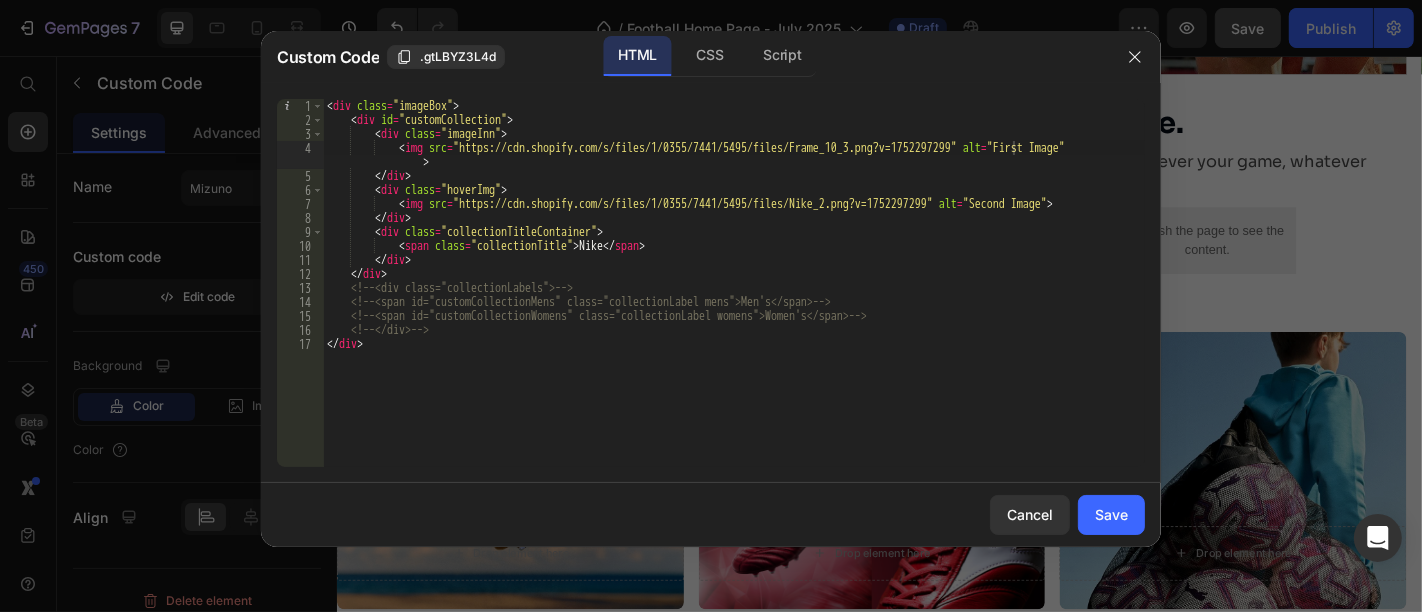 click on "< div   class = "imageBox" >      < div   id = "customCollection" >           < div   class = "imageInn" >                < img   src = "https://cdn.shopify.com/s/files/1/0355/7441/5495/files/Frame_10_3.png?v=1752297299"   alt = "First Image"                  >           </ div >           < div   class = "hoverImg" >                < img   src = "https://cdn.shopify.com/s/files/1/0355/7441/5495/files/Nike_2.png?v=1752297299"   alt = "Second Image" >           </ div >           < div   class = "collectionTitleContainer" >                < span   class = "collectionTitle" > Nike </ span >           </ div >      </ div >      <!-- <div class="collectionLabels"> -->      <!--     <span id="customCollectionMens" class="collectionLabel mens">Men's</span> -->      <!--     <span id="customCollectionWomens" class="collectionLabel womens">Women's</span> -->      <!-- </div> --> </ div >" at bounding box center (734, 297) 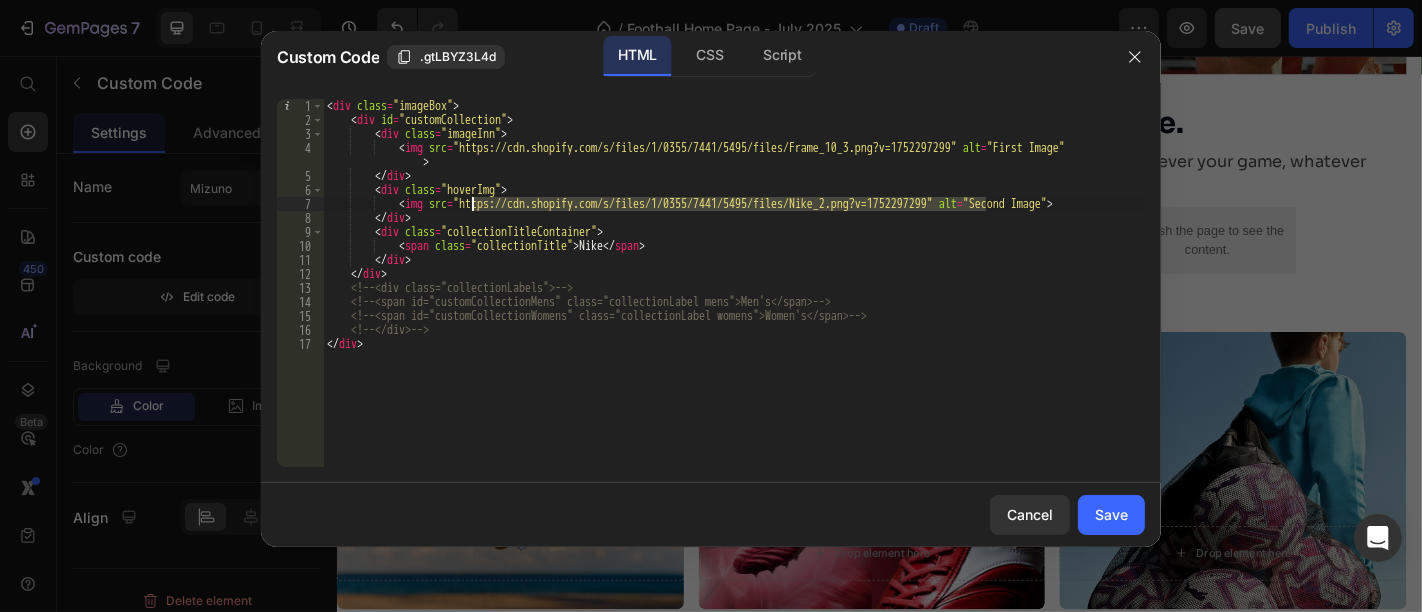 paste on "Frame_10_4.png?v=1752297298" 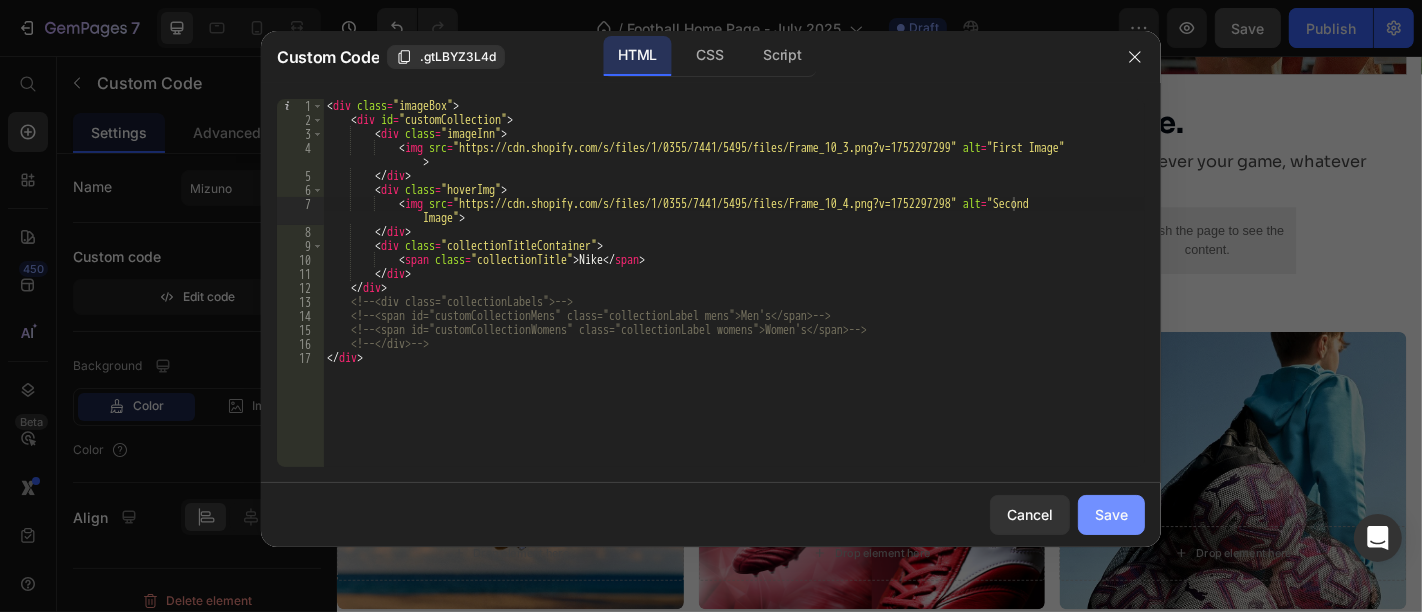 click on "Save" 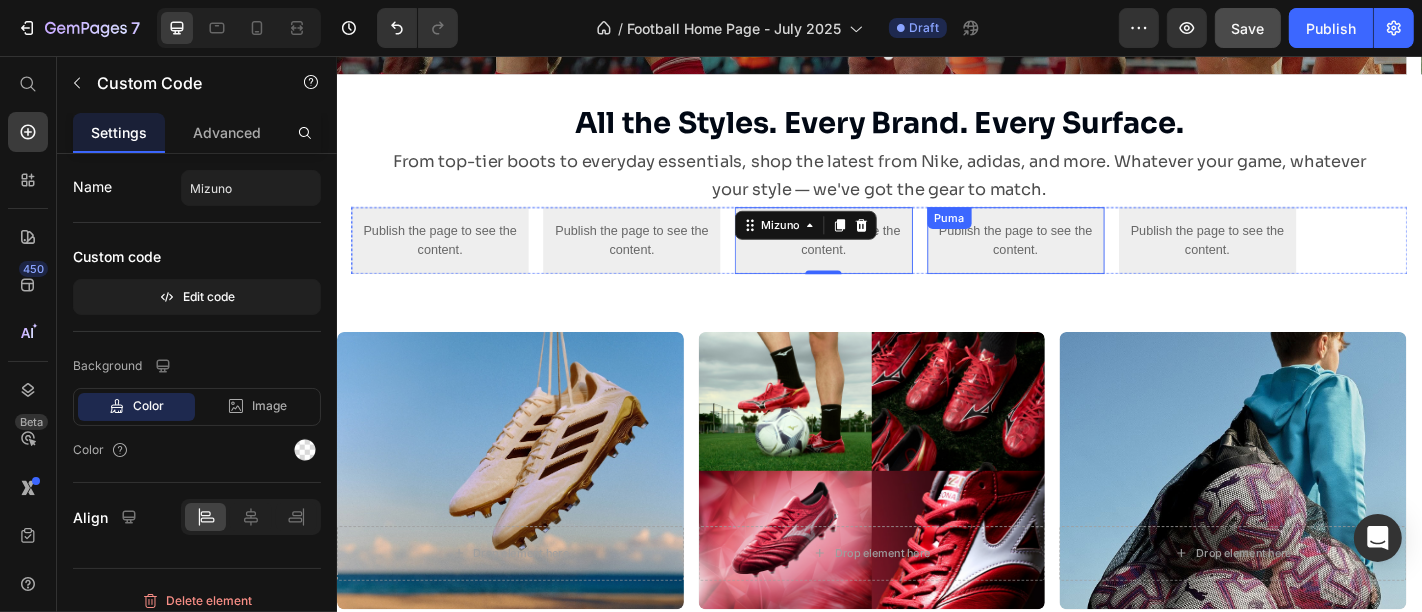 click on "Publish the page to see the content." at bounding box center [1087, 260] 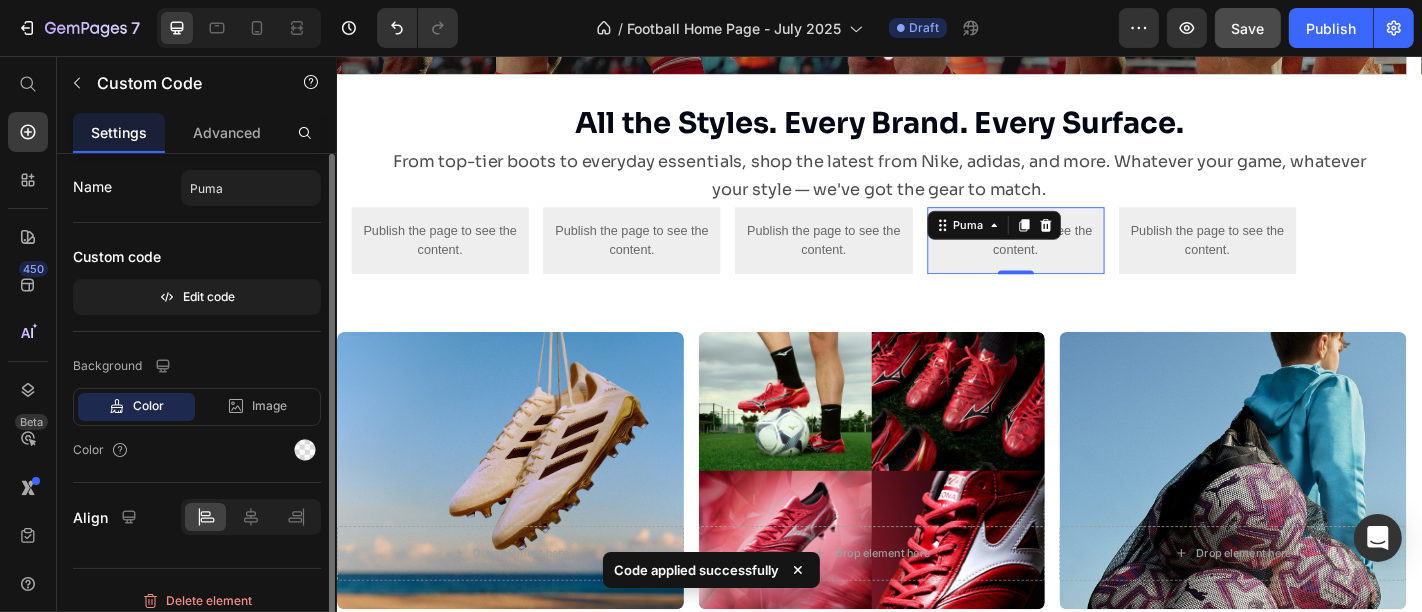 click on "Custom code" at bounding box center (197, 257) 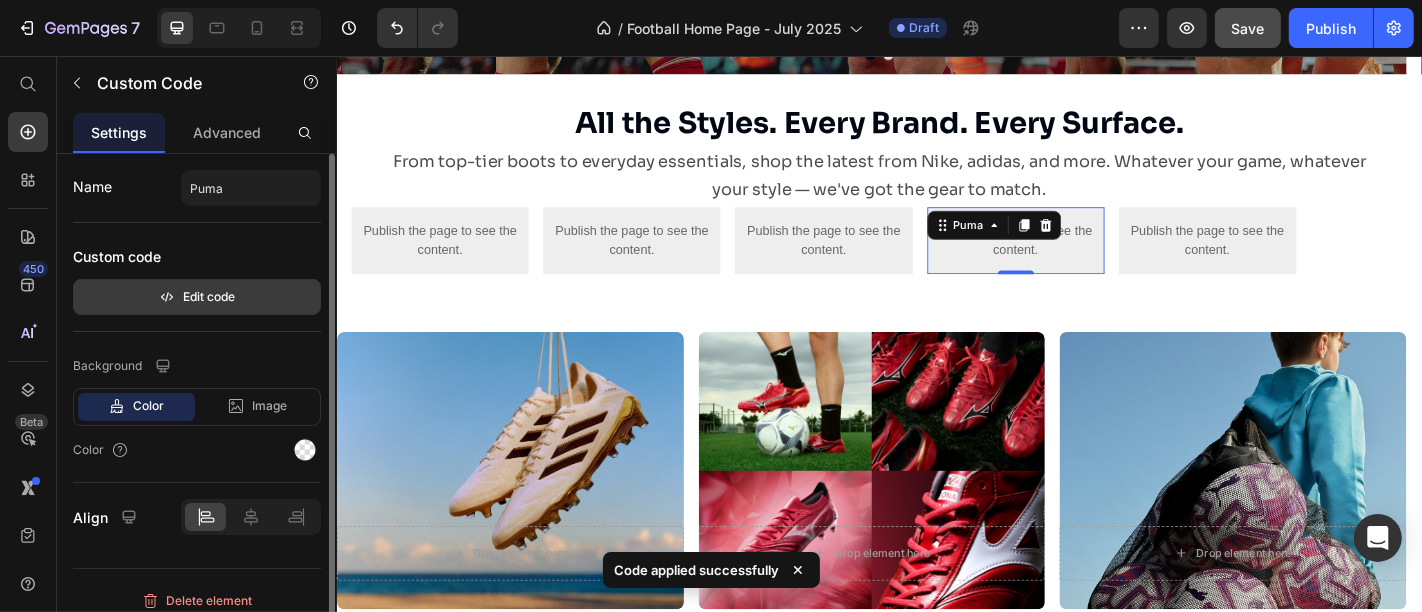 click on "Edit code" at bounding box center (197, 297) 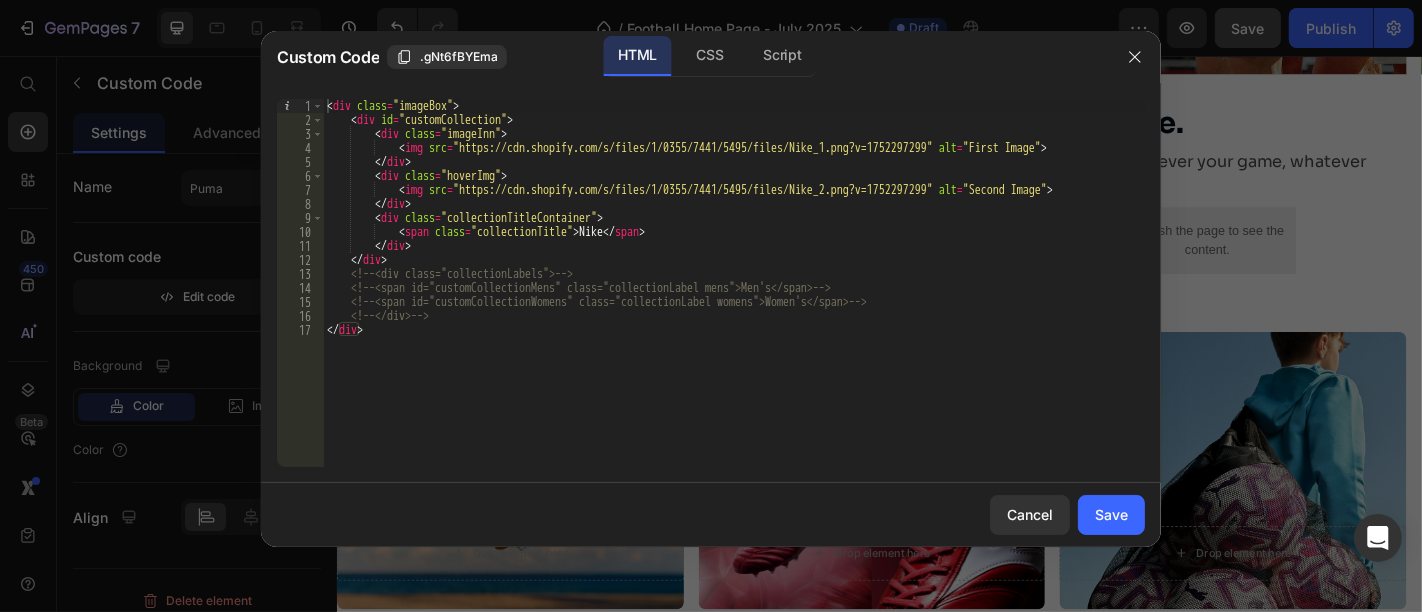 click on "< div   class = "imageBox" >      < div   id = "customCollection" >           < div   class = "imageInn" >                < img   src = "https://cdn.shopify.com/s/files/1/0355/7441/5495/files/Nike_1.png?v=1752297299"   alt = "First Image" >           </ div >           < div   class = "hoverImg" >                < img   src = "https://cdn.shopify.com/s/files/1/0355/7441/5495/files/Nike_2.png?v=1752297299"   alt = "Second Image" >           </ div >           < div   class = "collectionTitleContainer" >                < span   class = "collectionTitle" > Nike </ span >           </ div >      </ div >      <!-- <div class="collectionLabels"> -->      <!--     <span id="customCollectionMens" class="collectionLabel mens">Men's</span> -->      <!--     <span id="customCollectionWomens" class="collectionLabel womens">Women's</span> -->      <!-- </div> --> </ div >" at bounding box center [734, 297] 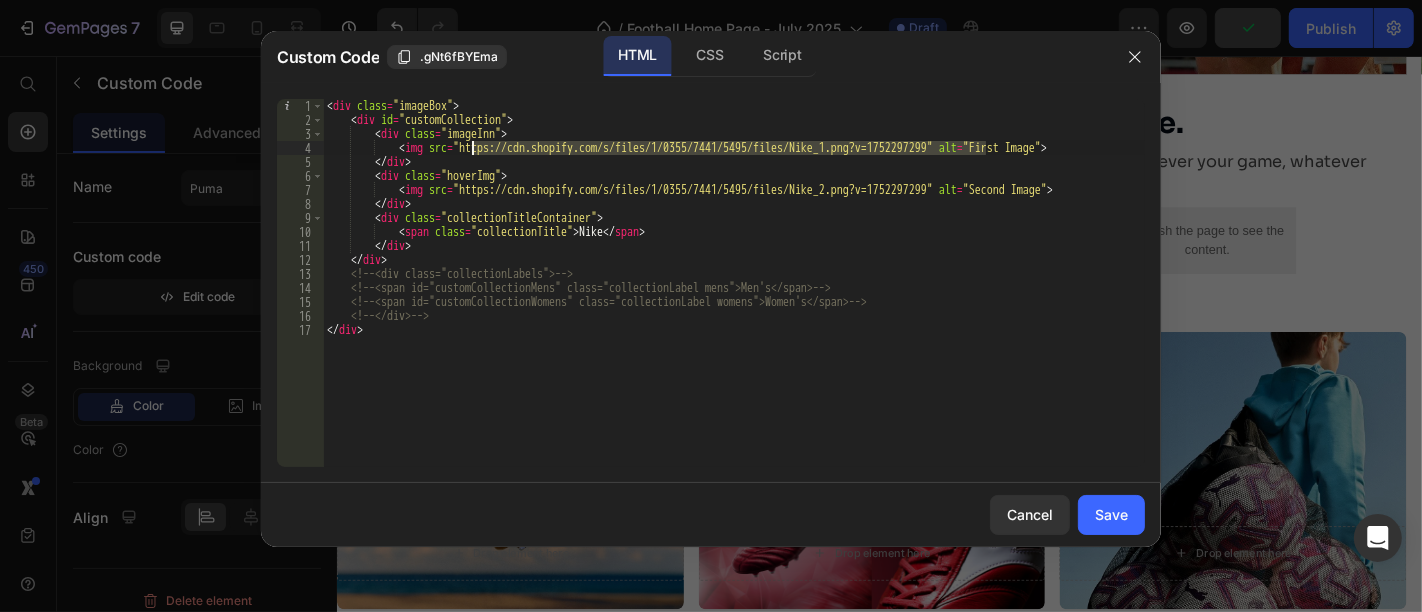 paste on "Puma" 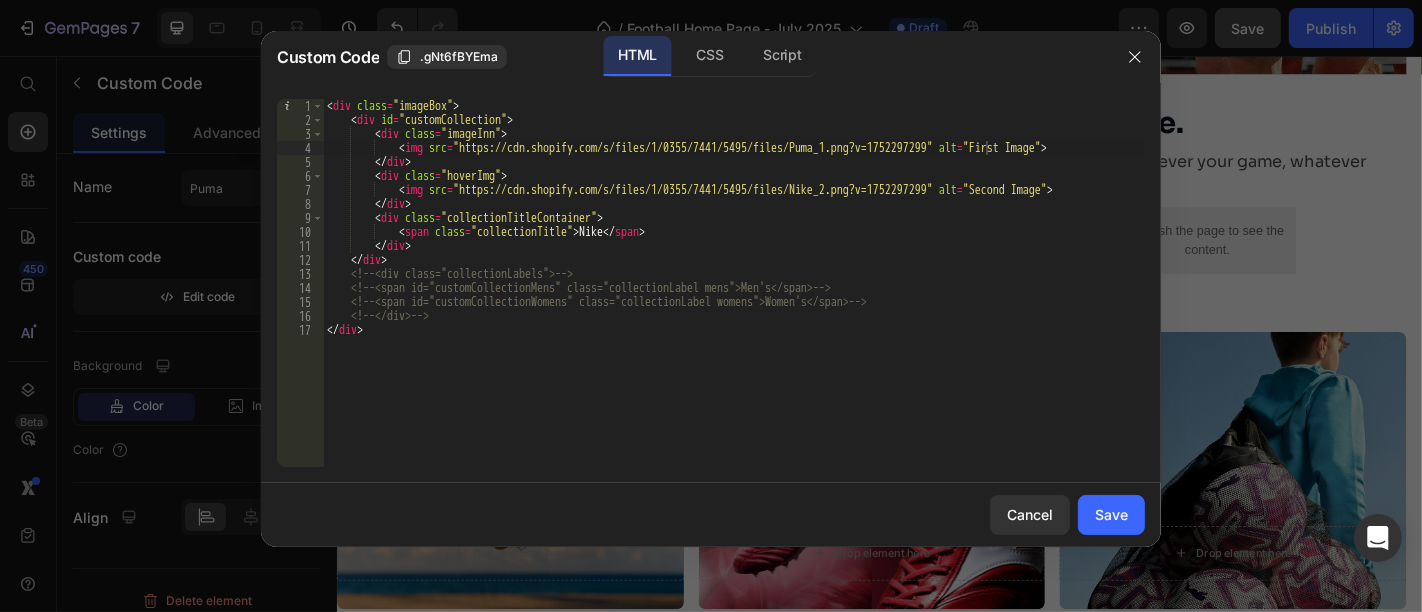 click on "< div   class = "imageBox" >      < div   id = "customCollection" >           < div   class = "imageInn" >                < img   src = "https://cdn.shopify.com/s/files/1/0355/7441/5495/files/Puma_1.png?v=1752297299"   alt = "First Image" >           </ div >           < div   class = "hoverImg" >                < img   src = "https://cdn.shopify.com/s/files/1/0355/7441/5495/files/Nike_2.png?v=1752297299"   alt = "Second Image" >           </ div >           < div   class = "collectionTitleContainer" >                < span   class = "collectionTitle" > Nike </ span >           </ div >      </ div >      <!-- <div class="collectionLabels"> -->      <!--     <span id="customCollectionMens" class="collectionLabel mens">Men's</span> -->      <!--     <span id="customCollectionWomens" class="collectionLabel womens">Women's</span> -->      <!-- </div> --> </ div >" at bounding box center [734, 297] 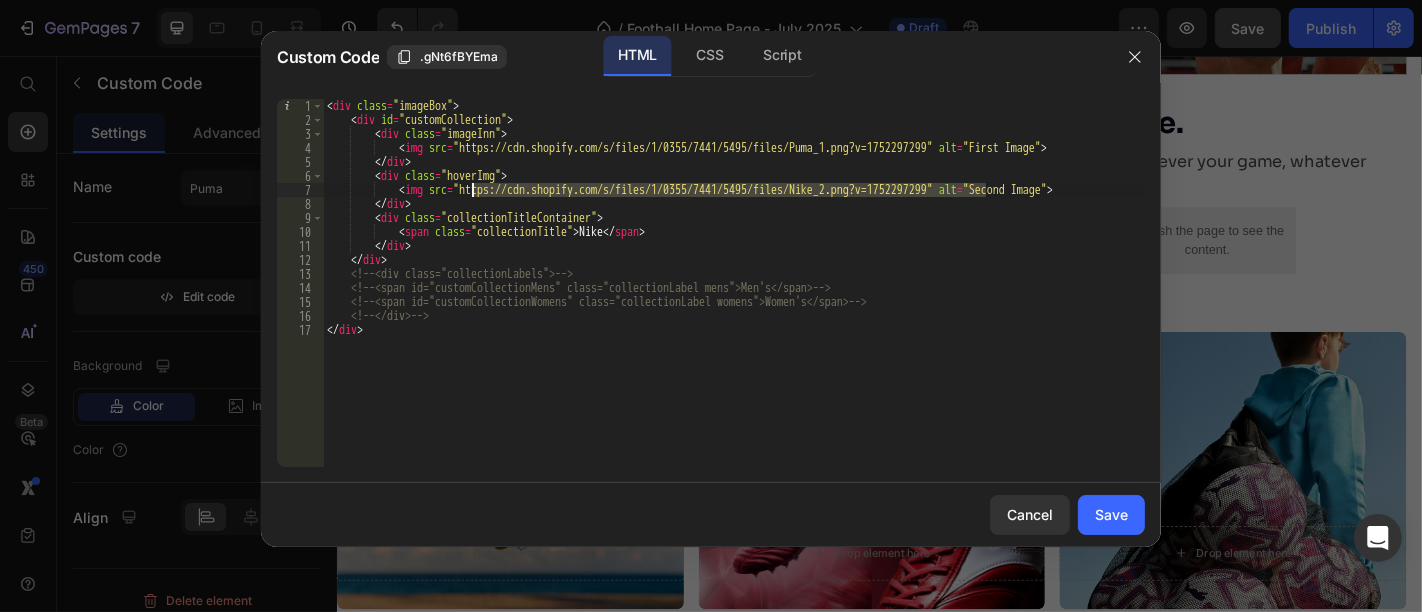 paste on "Puma" 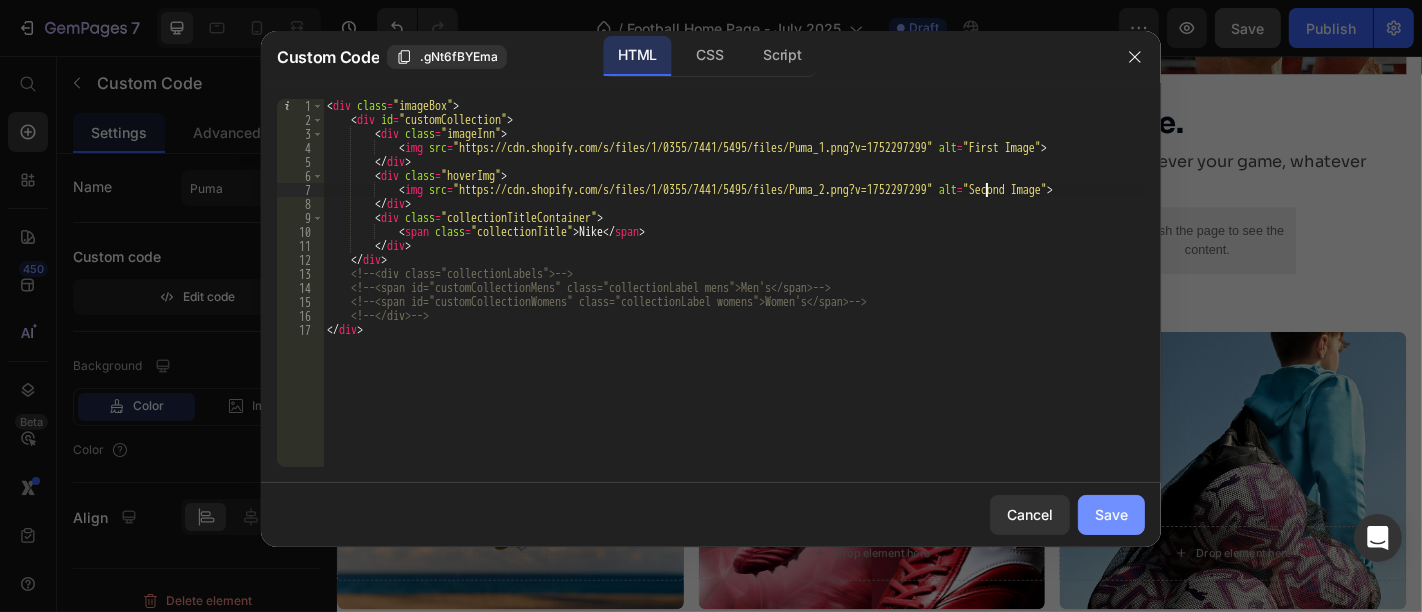 click on "Save" at bounding box center [1111, 514] 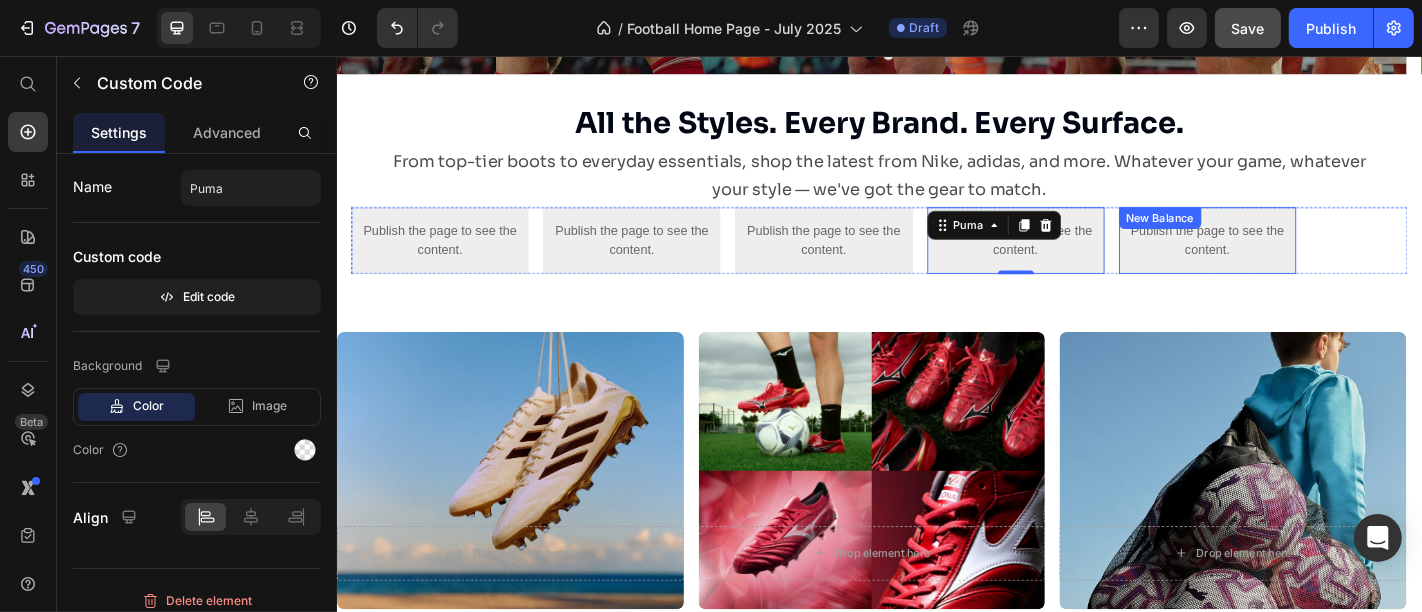 click on "Publish the page to see the content.
New Balance" at bounding box center (1299, 260) 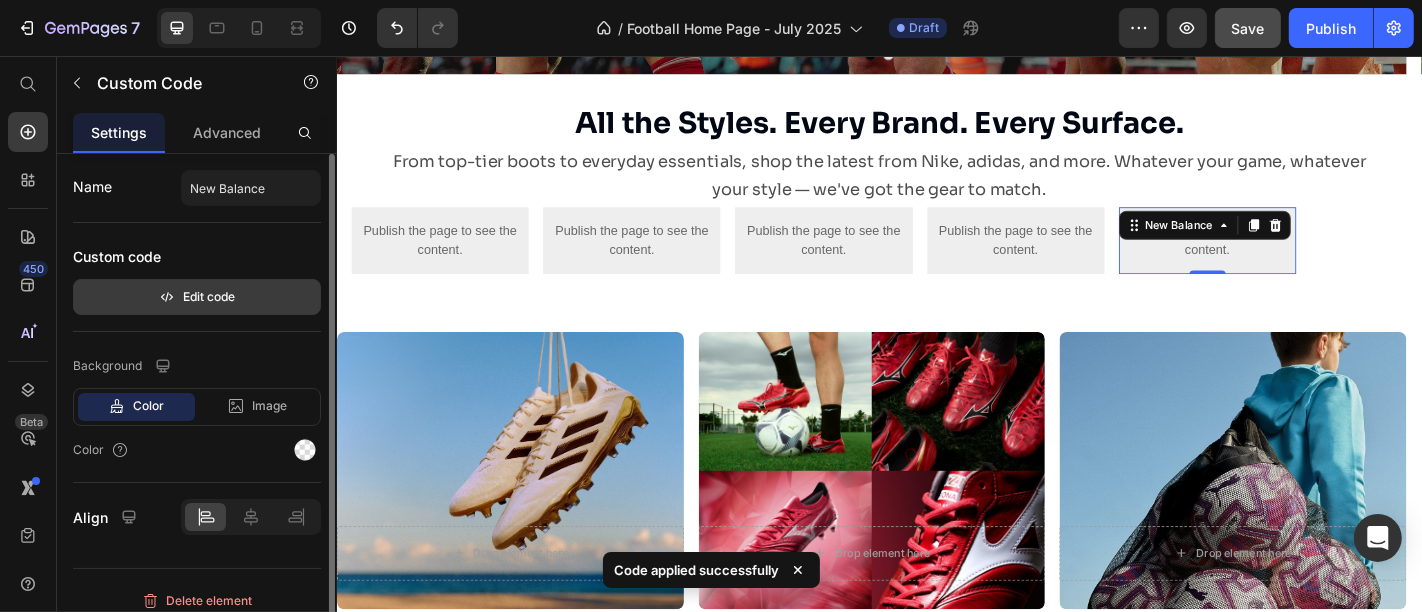 click on "Edit code" at bounding box center [197, 297] 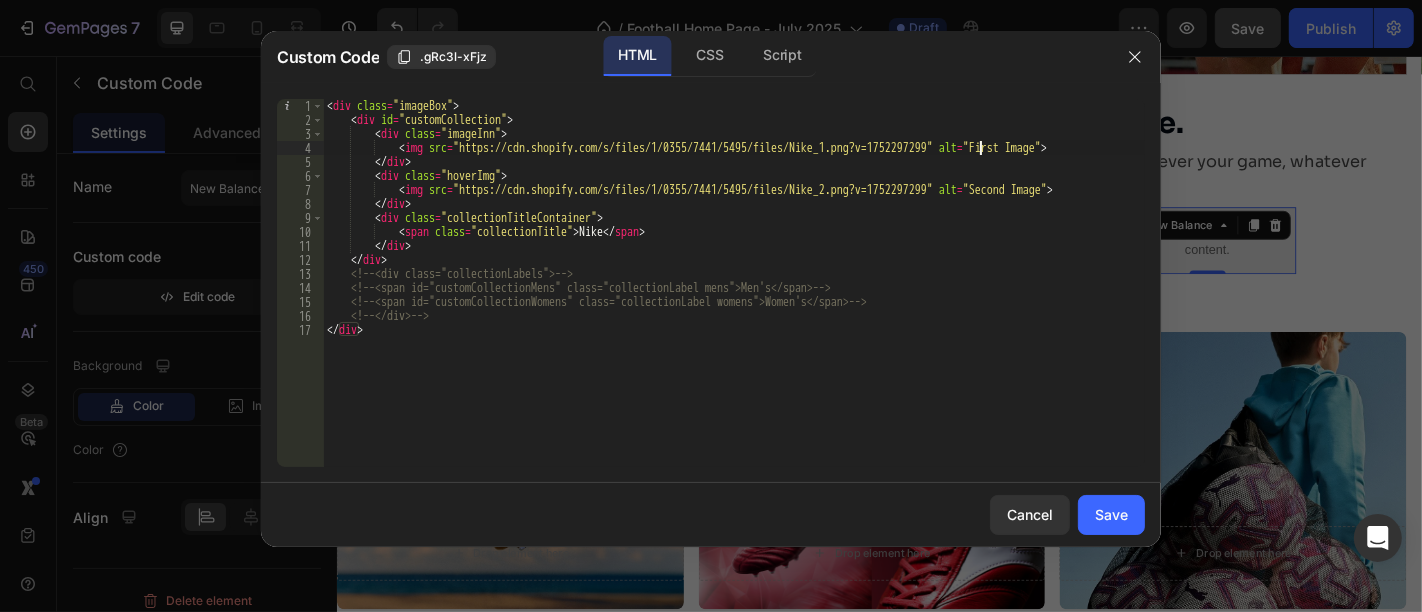 click on "< div   class = "imageBox" >      < div   id = "customCollection" >           < div   class = "imageInn" >                < img   src = "https://cdn.shopify.com/s/files/1/0355/7441/5495/files/Nike_1.png?v=1752297299"   alt = "First Image" >           </ div >           < div   class = "hoverImg" >                < img   src = "https://cdn.shopify.com/s/files/1/0355/7441/5495/files/Nike_2.png?v=1752297299"   alt = "Second Image" >           </ div >           < div   class = "collectionTitleContainer" >                < span   class = "collectionTitle" > Nike </ span >           </ div >      </ div >      <!-- <div class="collectionLabels"> -->      <!--     <span id="customCollectionMens" class="collectionLabel mens">Men's</span> -->      <!--     <span id="customCollectionWomens" class="collectionLabel womens">Women's</span> -->      <!-- </div> --> </ div >" at bounding box center [734, 297] 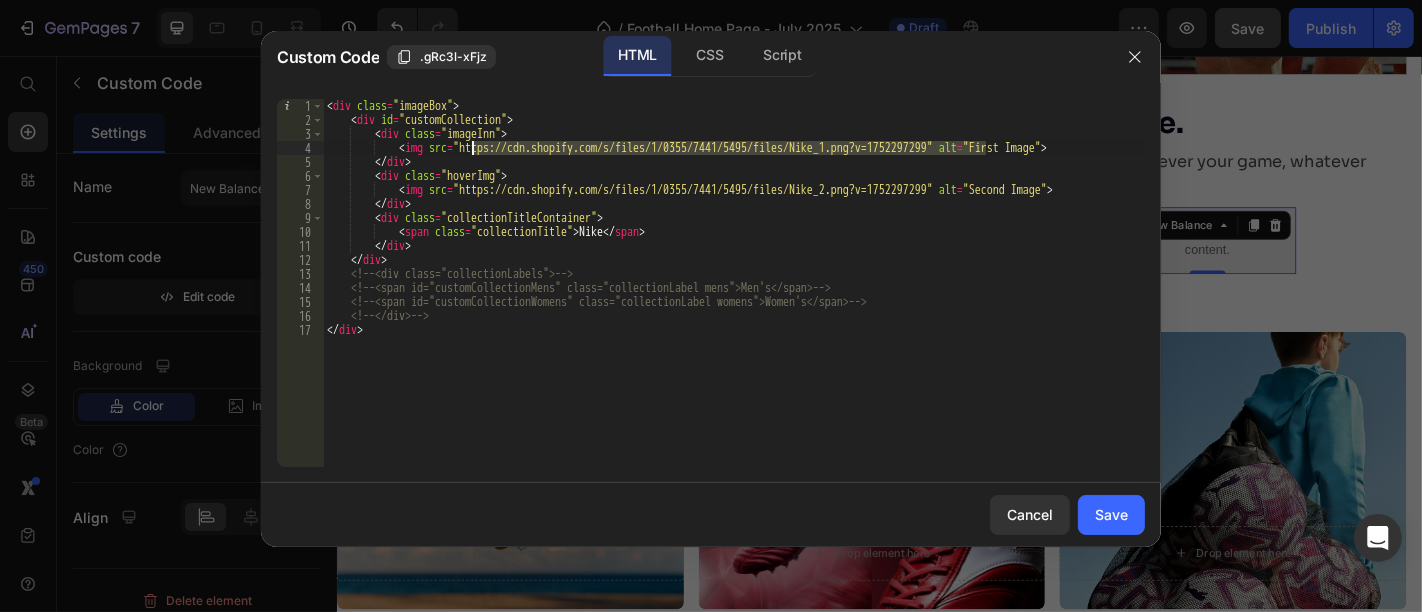 paste on "ew_balance_1.png?v=1752297298" 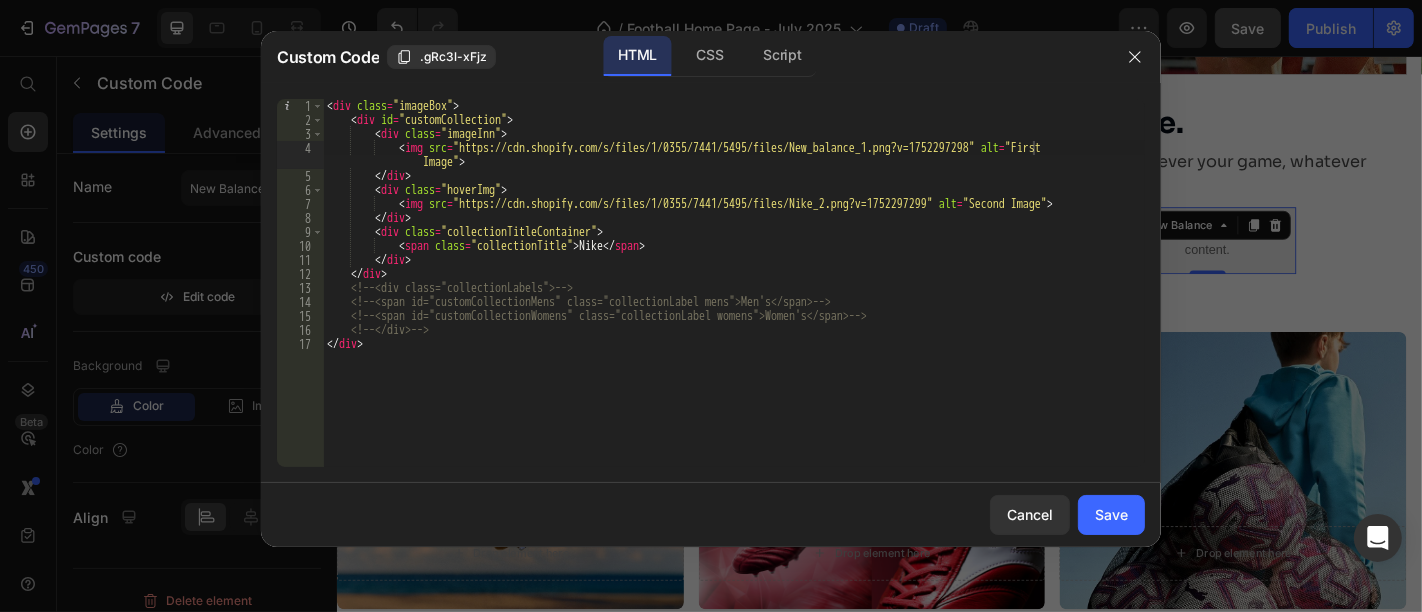 click on "< div   class = "imageBox" >      < div   id = "customCollection" >           < div   class = "imageInn" >                < img   src = "https://cdn.shopify.com/s/files/1/0355/7441/5495/files/New_balance_1.png?v=1752297298"   alt = "First                   Image" >           </ div >           < div   class = "hoverImg" >                < img   src = "https://cdn.shopify.com/s/files/1/0355/7441/5495/files/Nike_2.png?v=1752297299"   alt = "Second Image" >           </ div >           < div   class = "collectionTitleContainer" >                < span   class = "collectionTitle" > Nike </ span >           </ div >      </ div >      <!-- <div class="collectionLabels"> -->      <!--     <span id="customCollectionMens" class="collectionLabel mens">Men's</span> -->      <!--     <span id="customCollectionWomens" class="collectionLabel womens">Women's</span> -->      <!-- </div> --> </ div >" at bounding box center (734, 297) 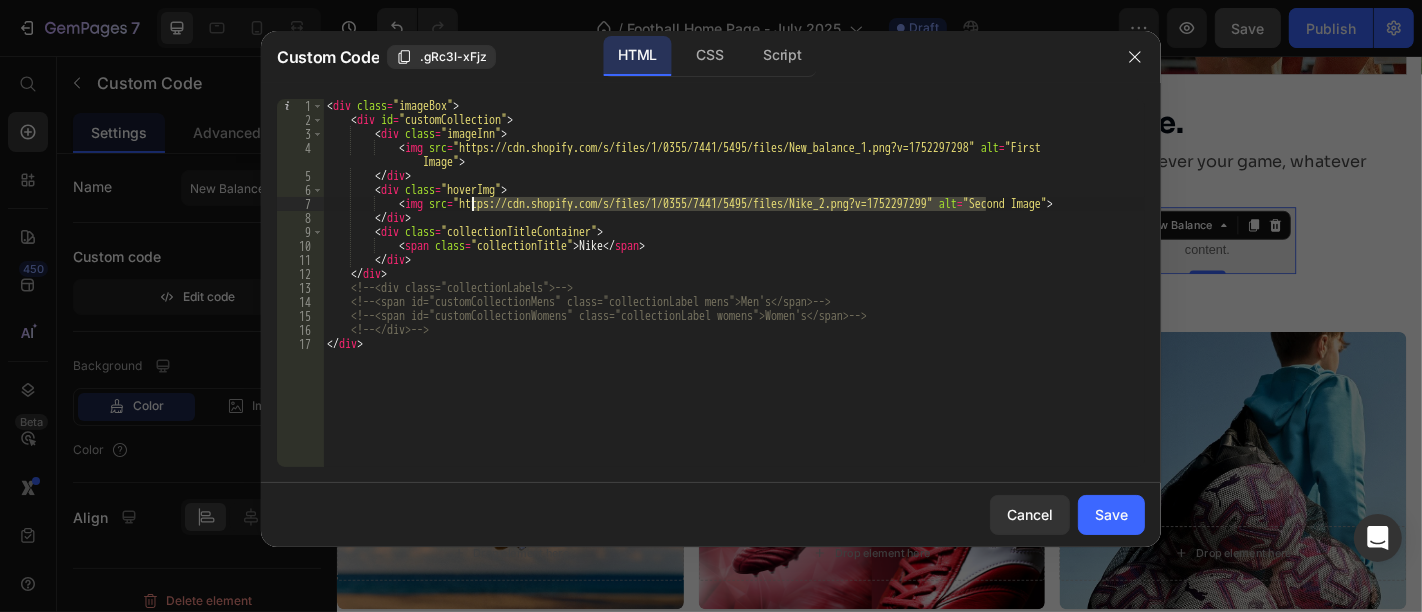 paste on "ew_balanc" 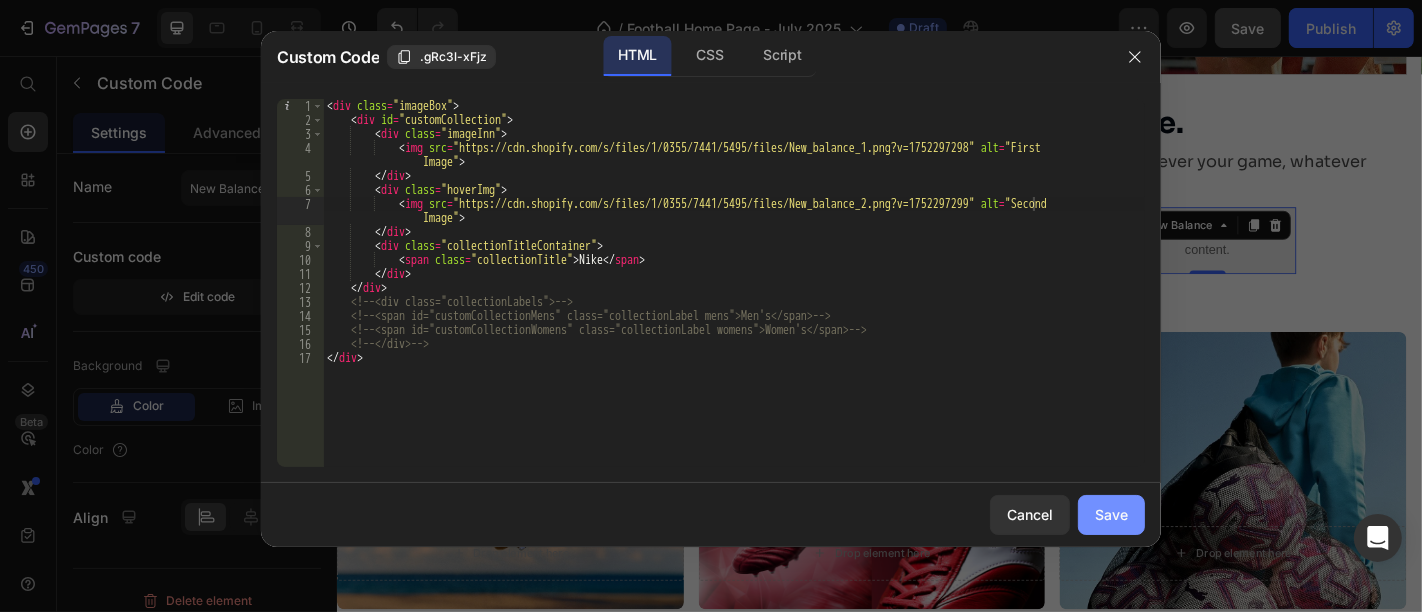 click on "Save" at bounding box center (1111, 514) 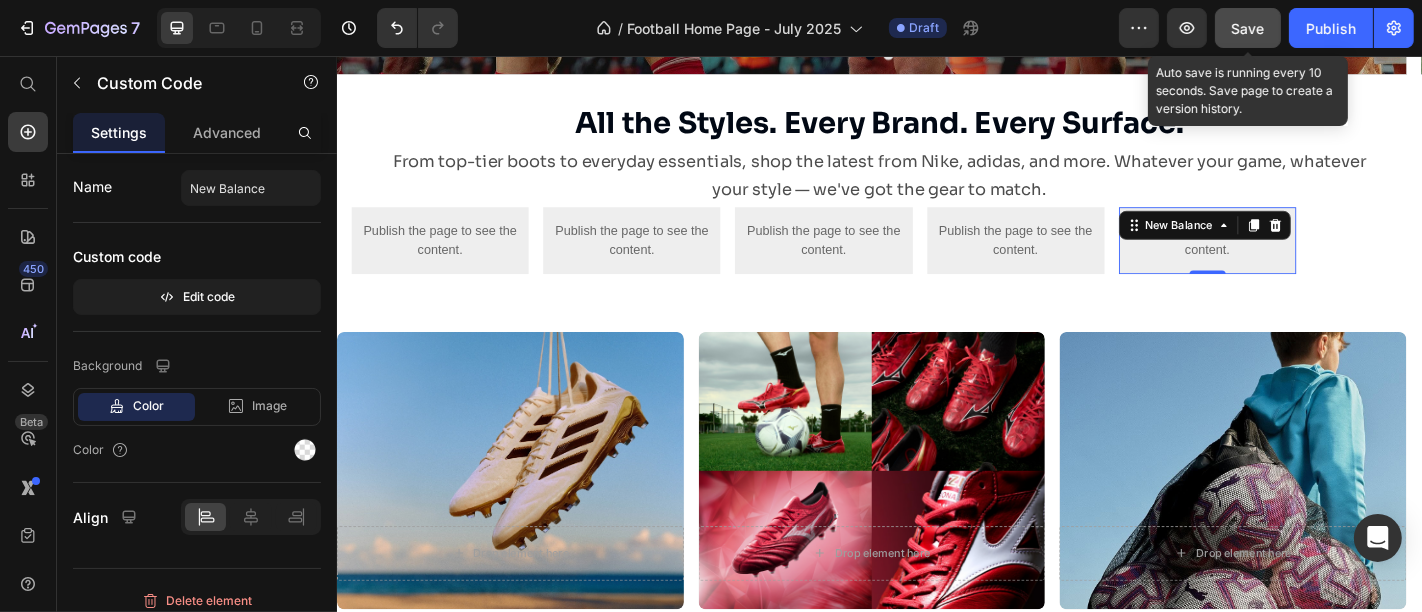 click on "Save" at bounding box center [1248, 28] 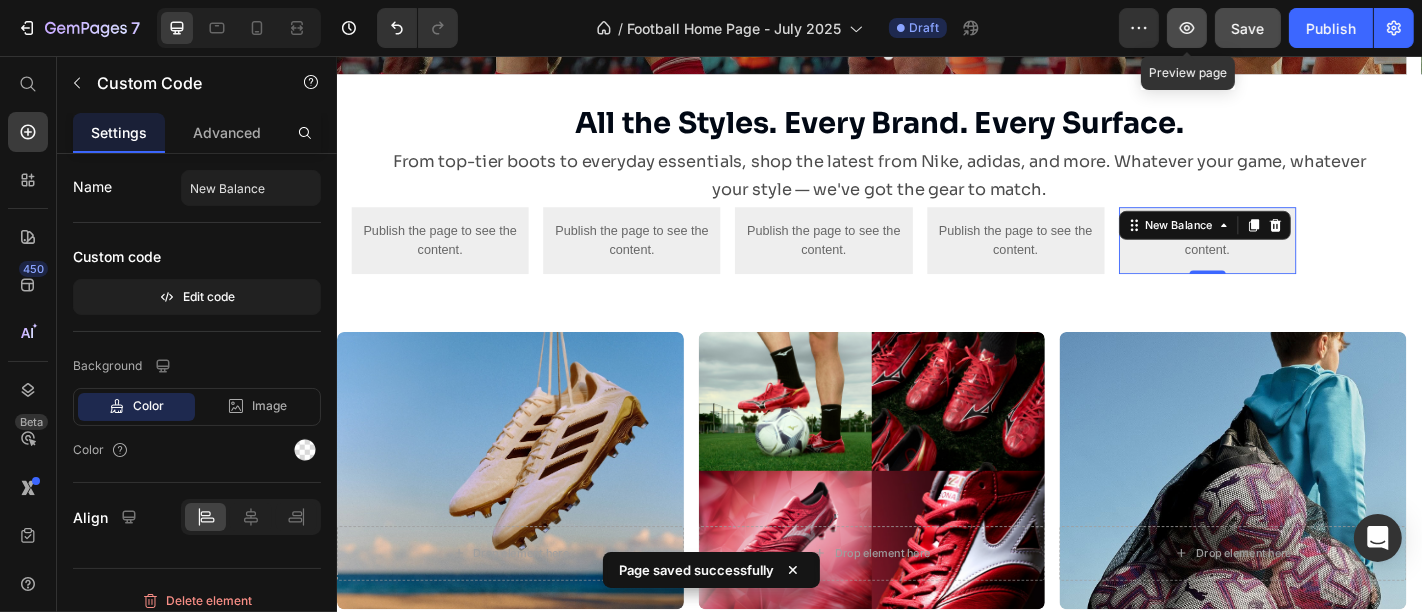 click 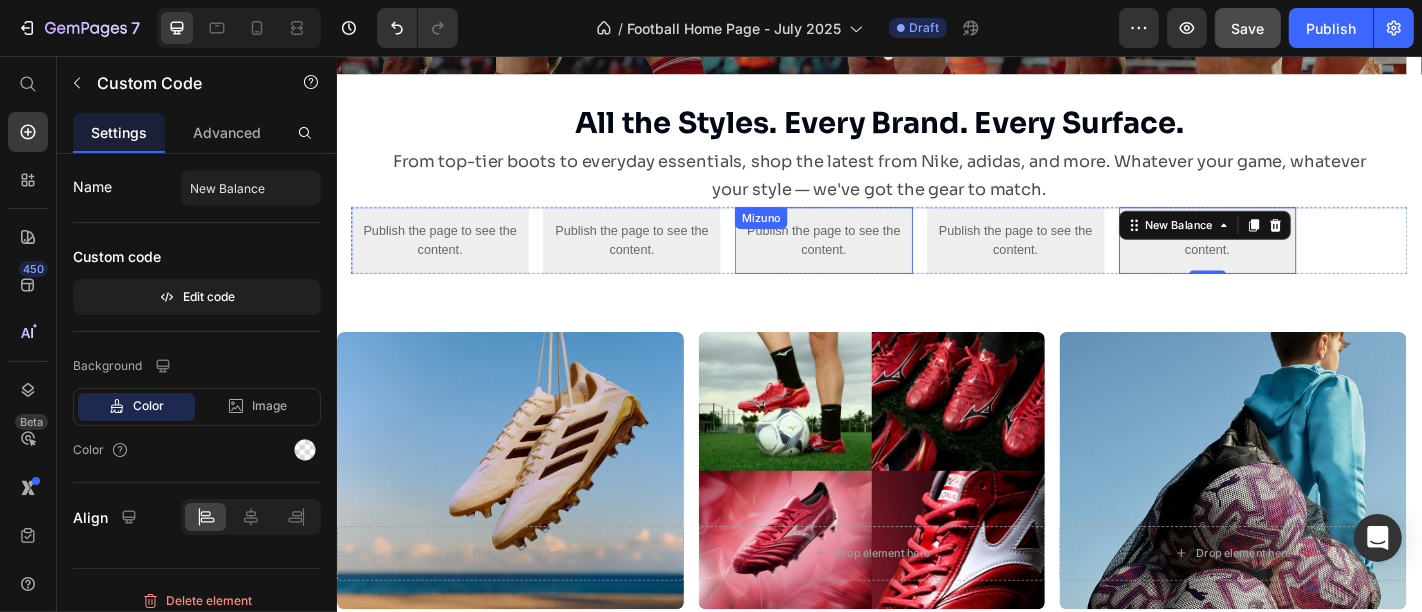 click on "Publish the page to see the content.
Mizuno" at bounding box center (874, 260) 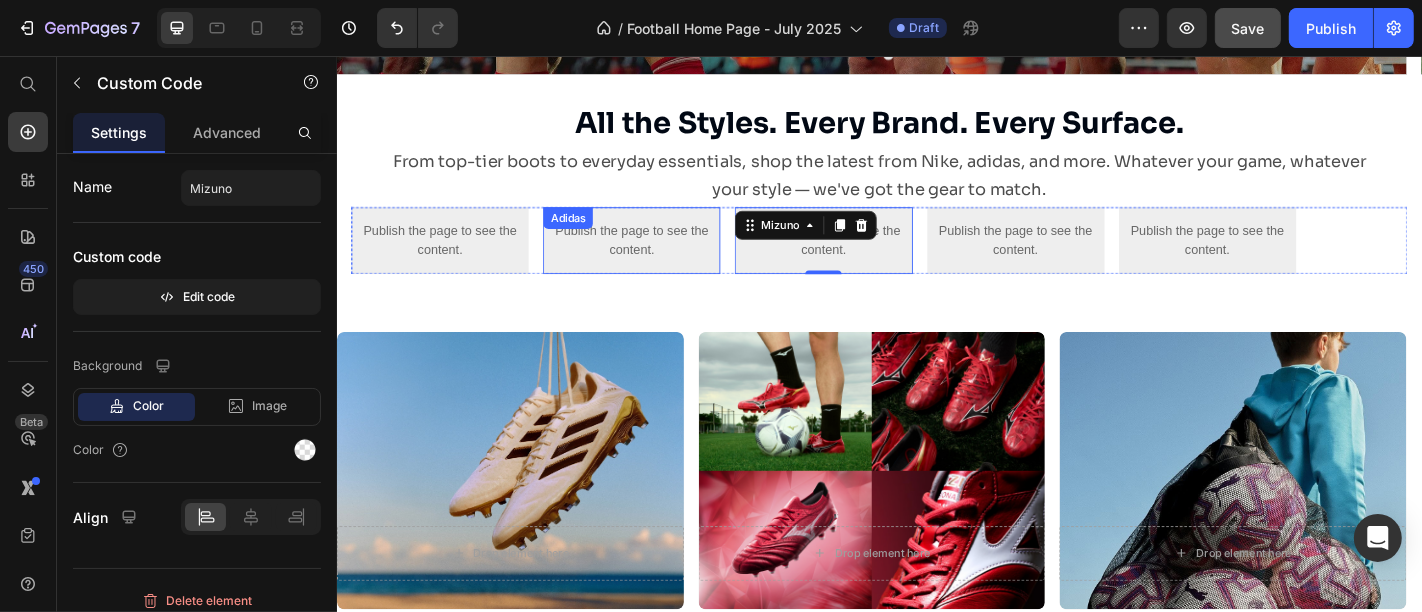 click on "Publish the page to see the content." at bounding box center (662, 260) 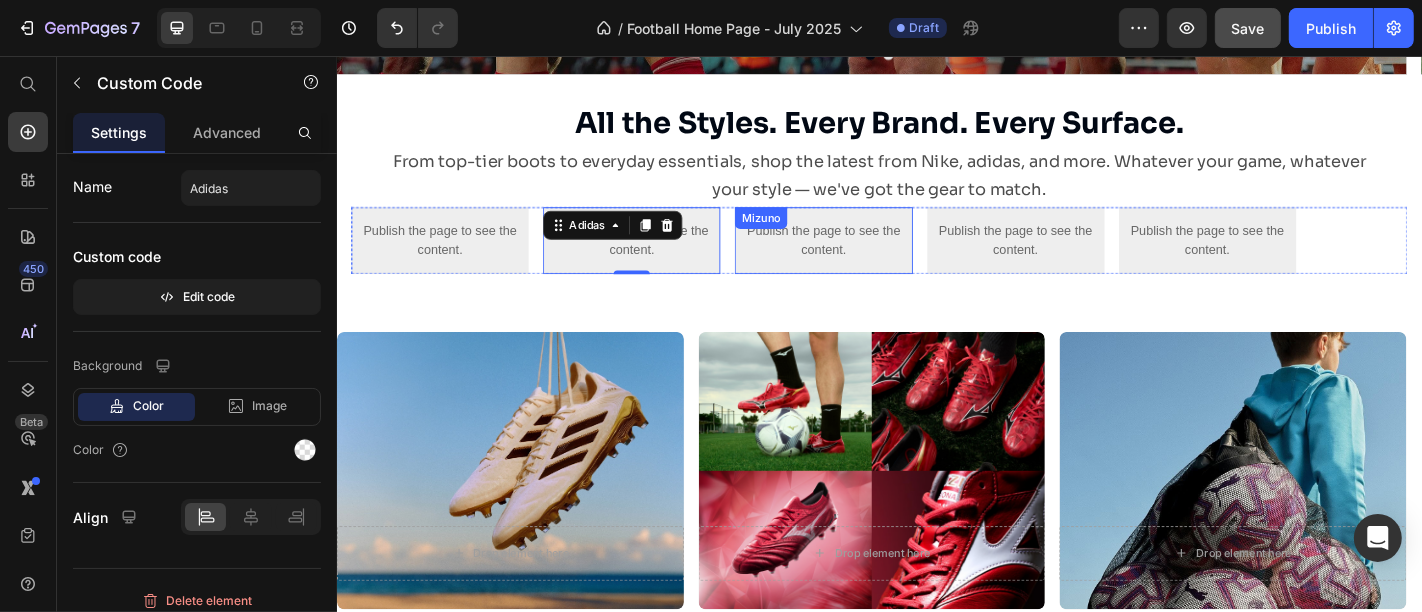click on "Publish the page to see the content." at bounding box center [874, 260] 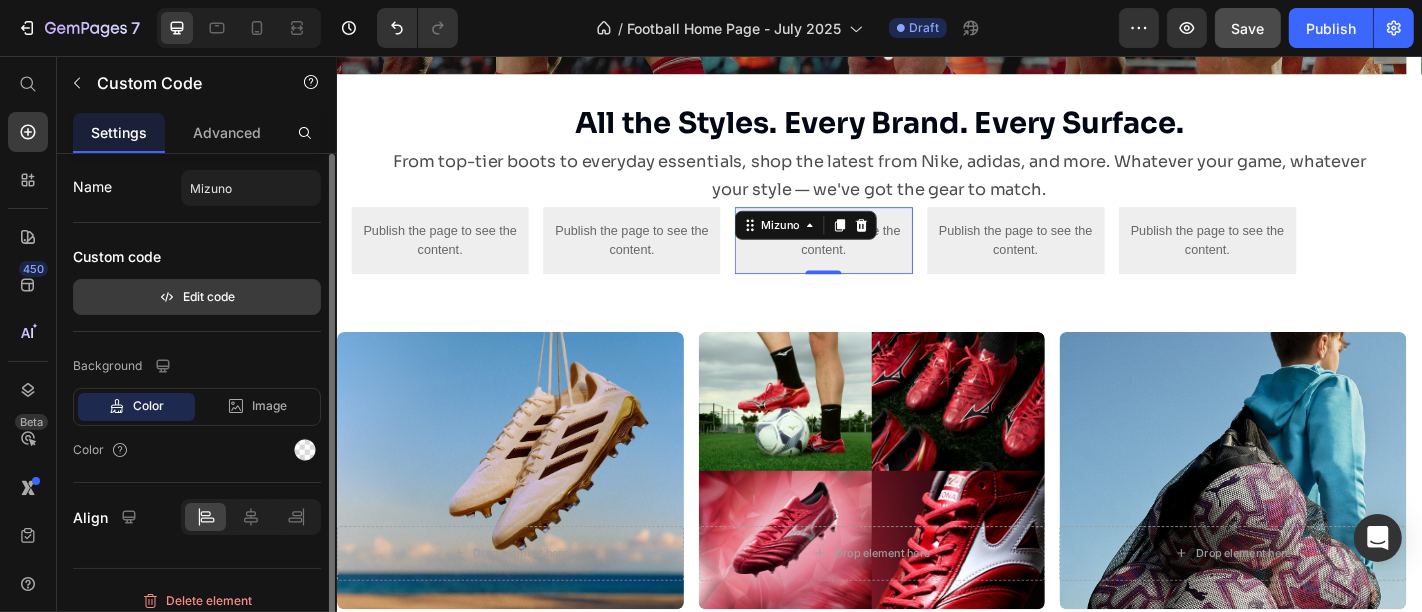 click on "Edit code" at bounding box center (197, 297) 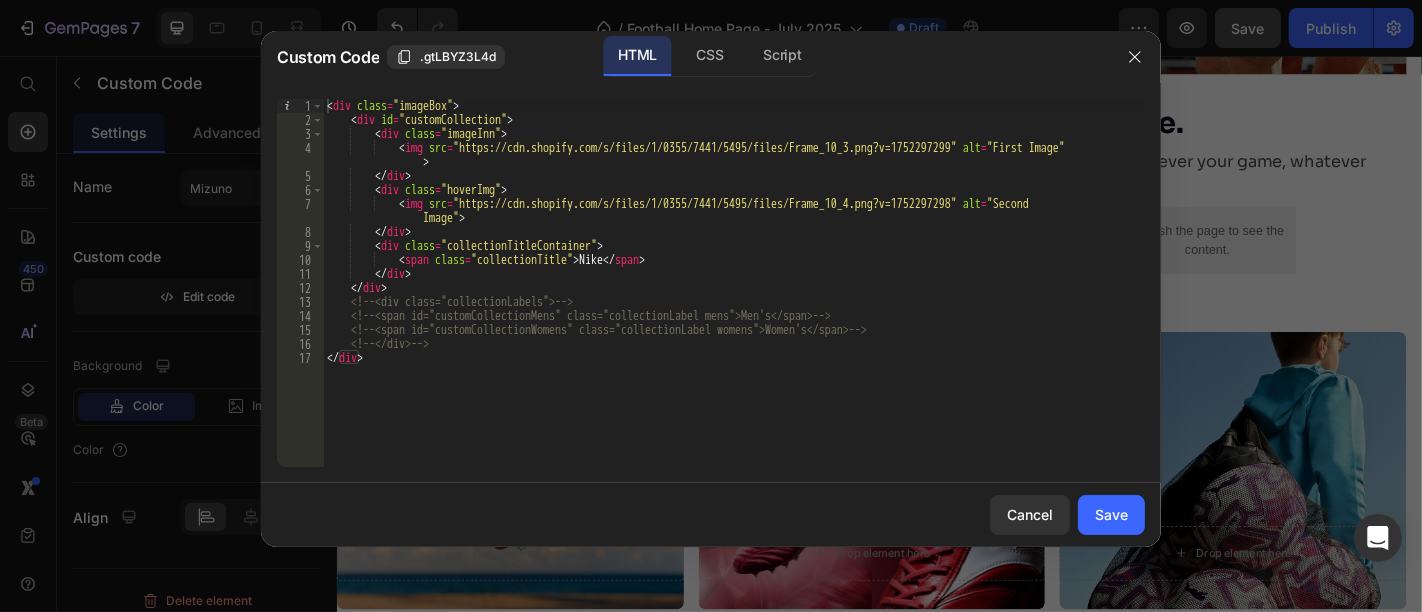 click on "< div   class = "imageBox" >      < div   id = "customCollection" >           < div   class = "imageInn" >                < img   src = "https://cdn.shopify.com/s/files/1/0355/7441/5495/files/Frame_10_3.png?v=1752297299"   alt = "First Image"                  >           </ div >           < div   class = "hoverImg" >                < img   src = "https://cdn.shopify.com/s/files/1/0355/7441/5495/files/Frame_10_4.png?v=1752297298"   alt = "Second                   Image" >           </ div >           < div   class = "collectionTitleContainer" >                < span   class = "collectionTitle" > Nike </ span >           </ div >      </ div >      <!-- <div class="collectionLabels"> -->      <!--     <span id="customCollectionMens" class="collectionLabel mens">Men's</span> -->      <!--     <span id="customCollectionWomens" class="collectionLabel womens">Women's</span> -->      <!-- </div> --> </ div >" at bounding box center (734, 297) 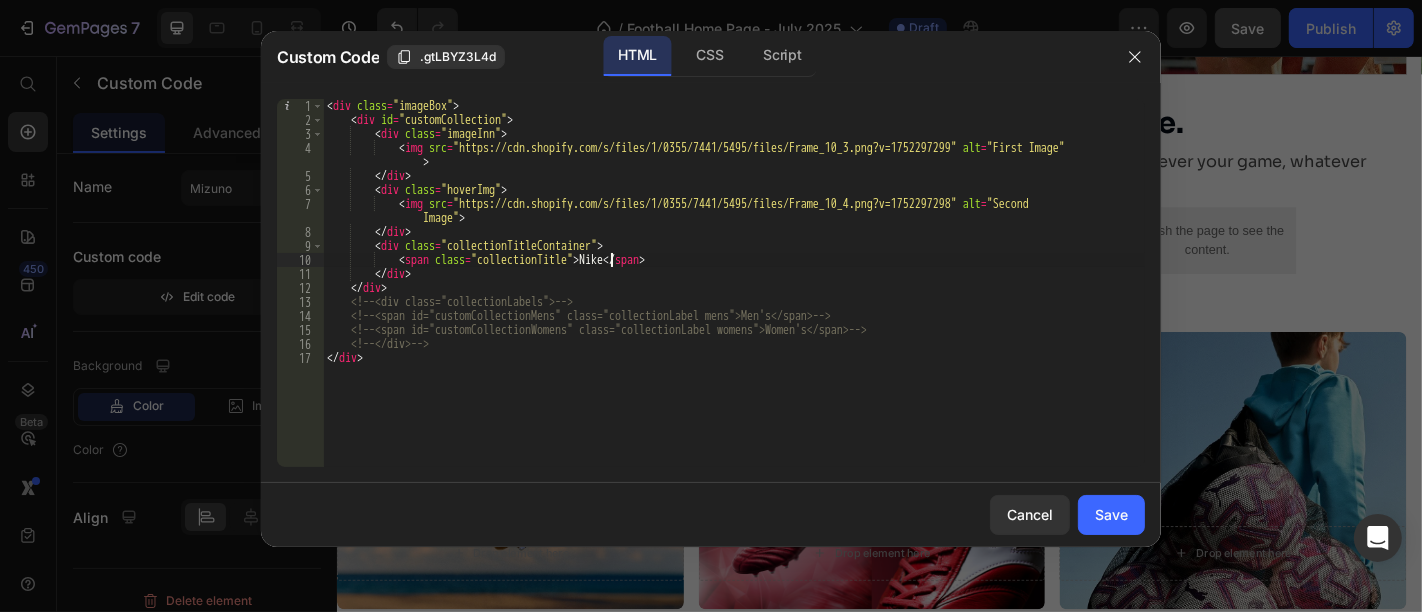 click on "< div   class = "imageBox" >      < div   id = "customCollection" >           < div   class = "imageInn" >                < img   src = "https://cdn.shopify.com/s/files/1/0355/7441/5495/files/Frame_10_3.png?v=1752297299"   alt = "First Image"                  >           </ div >           < div   class = "hoverImg" >                < img   src = "https://cdn.shopify.com/s/files/1/0355/7441/5495/files/Frame_10_4.png?v=1752297298"   alt = "Second                   Image" >           </ div >           < div   class = "collectionTitleContainer" >                < span   class = "collectionTitle" > Nike </ span >           </ div >      </ div >      <!-- <div class="collectionLabels"> -->      <!--     <span id="customCollectionMens" class="collectionLabel mens">Men's</span> -->      <!--     <span id="customCollectionWomens" class="collectionLabel womens">Women's</span> -->      <!-- </div> --> </ div >" at bounding box center (734, 297) 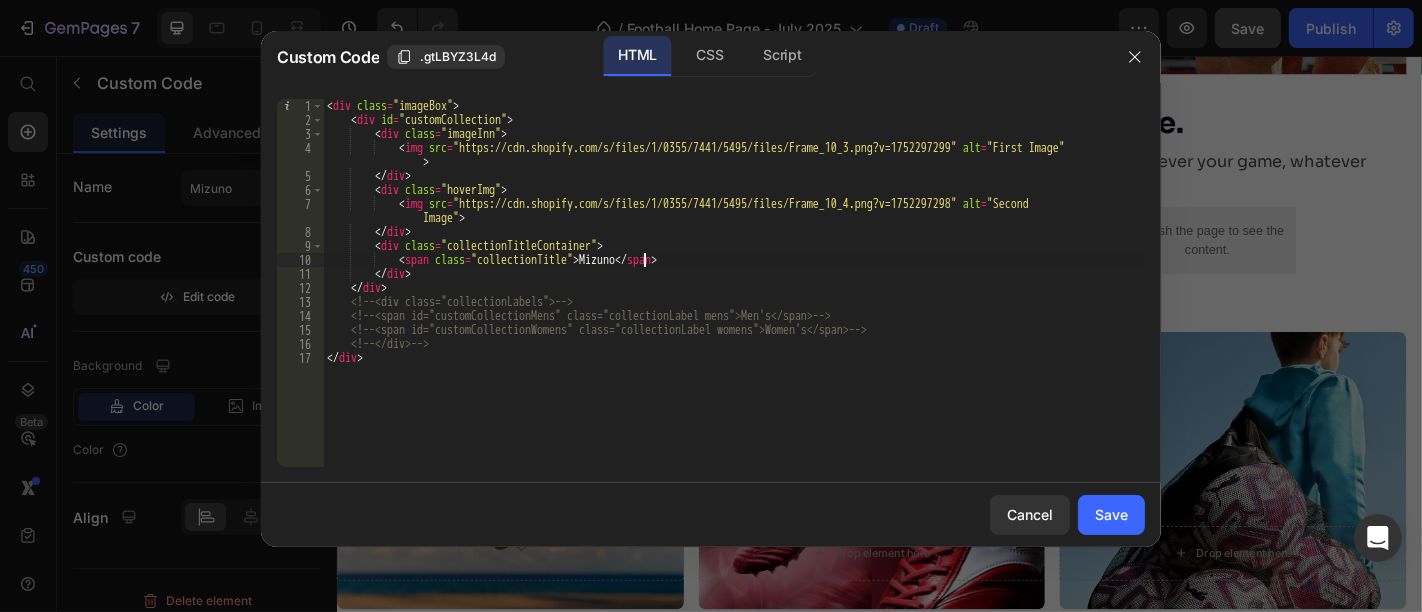 scroll, scrollTop: 0, scrollLeft: 26, axis: horizontal 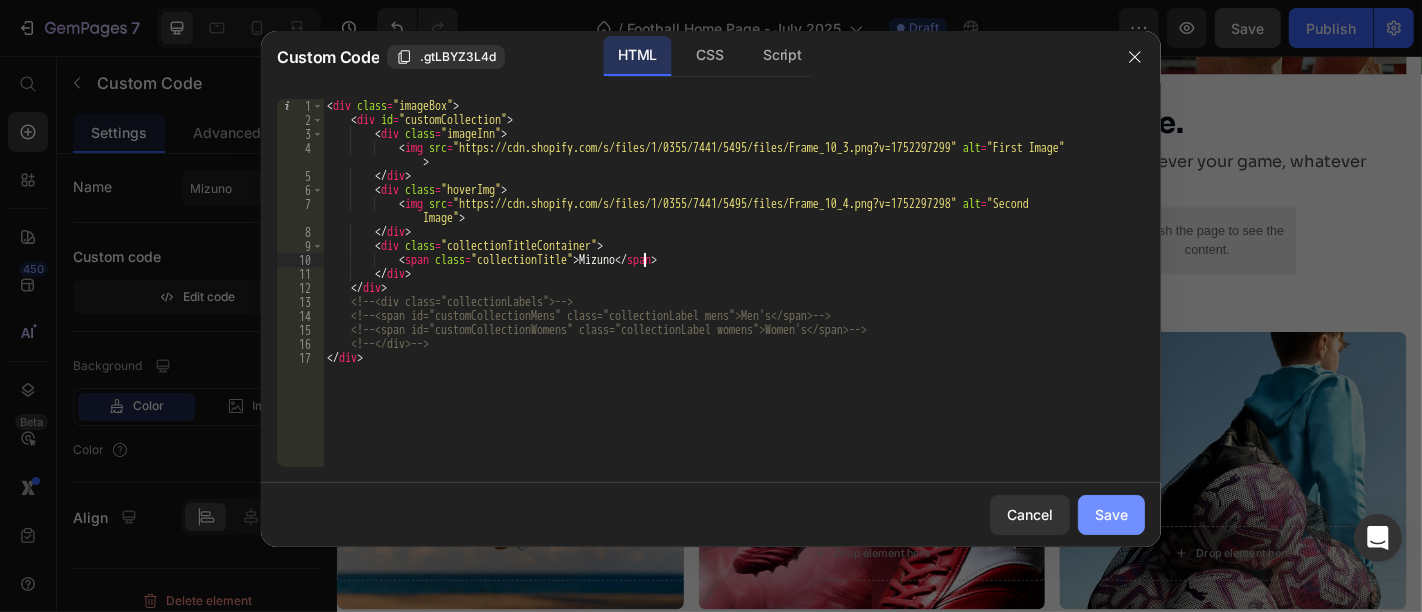 type on "<span class="collectionTitle">Mizuno</span>" 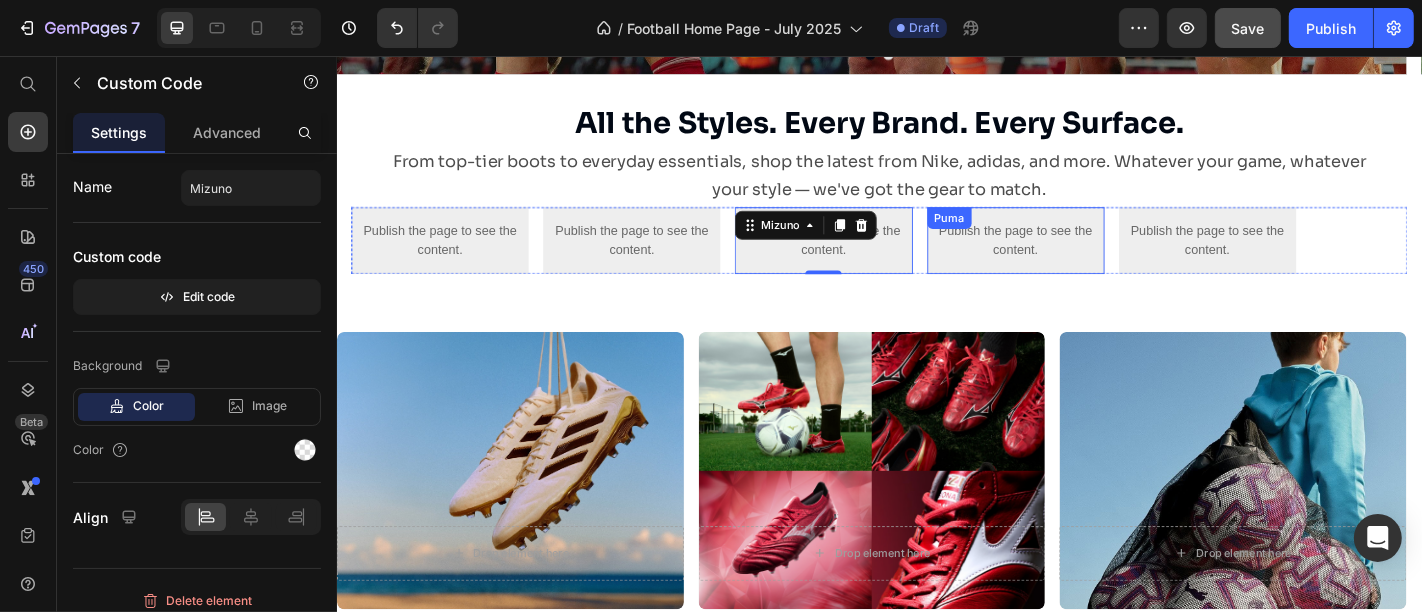 click on "Publish the page to see the content." at bounding box center [1087, 260] 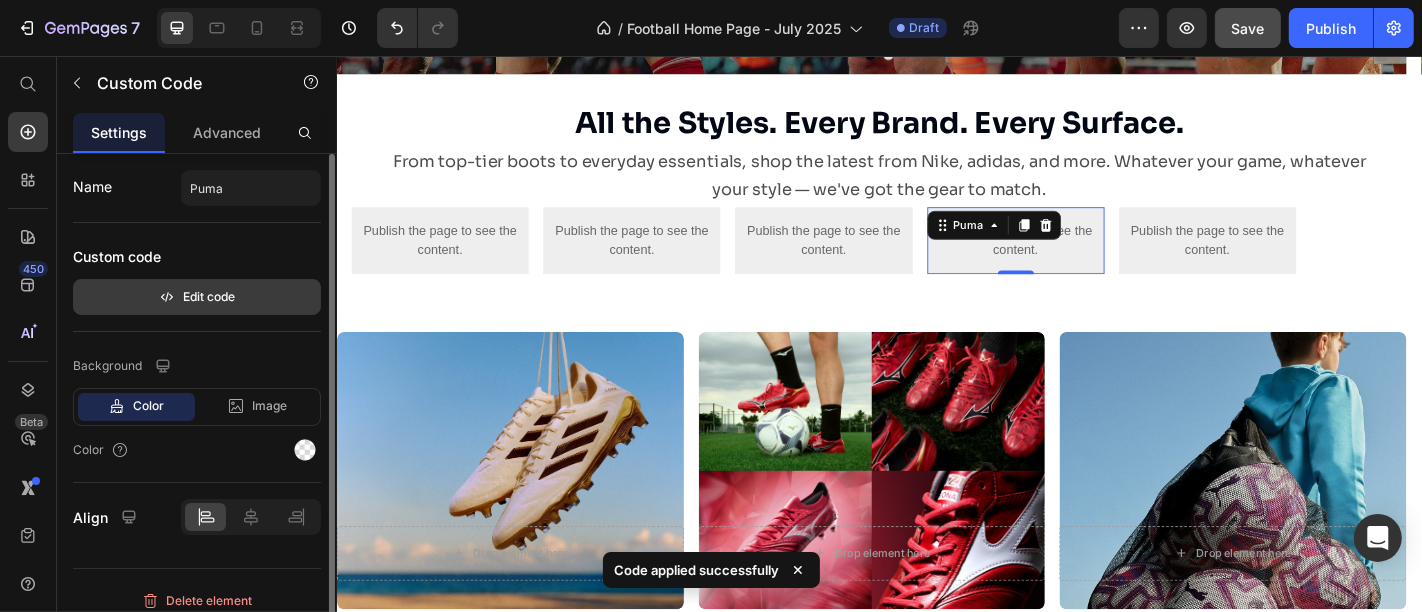 click on "Edit code" at bounding box center (197, 297) 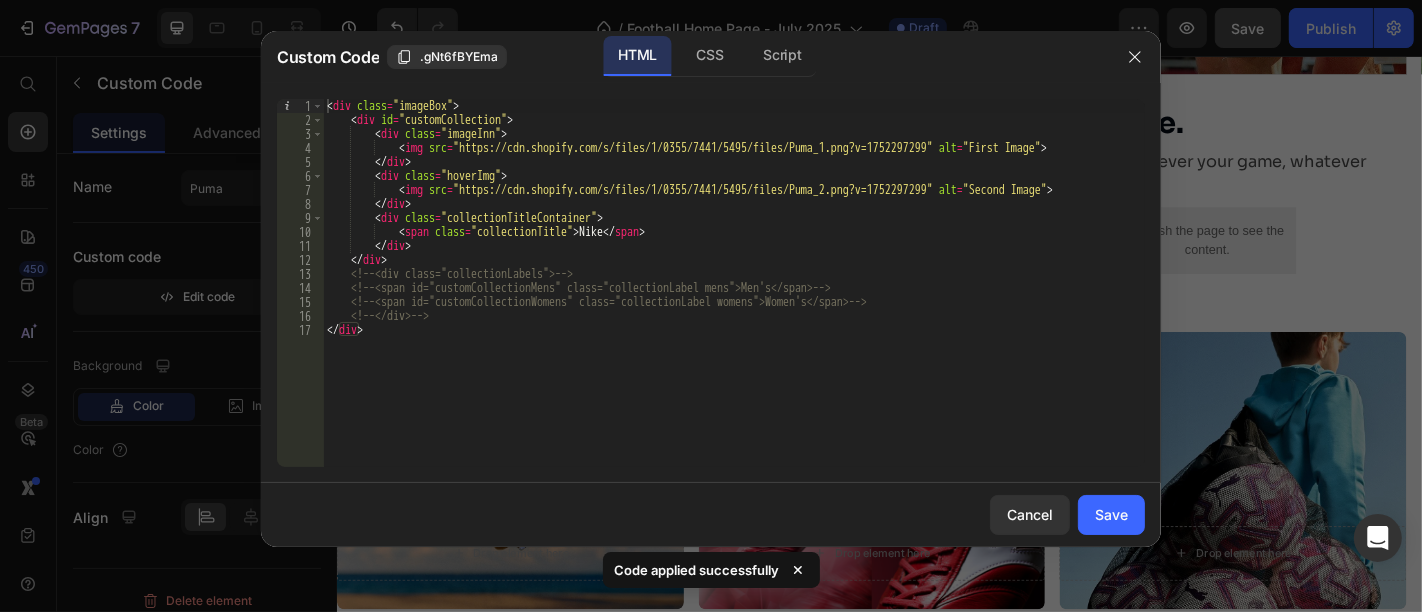 click on "< div   class = "imageBox" >      < div   id = "customCollection" >           < div   class = "imageInn" >                < img   src = "https://cdn.shopify.com/s/files/1/0355/7441/5495/files/Puma_1.png?v=1752297299"   alt = "First Image" >           </ div >           < div   class = "hoverImg" >                < img   src = "https://cdn.shopify.com/s/files/1/0355/7441/5495/files/Puma_2.png?v=1752297299"   alt = "Second Image" >           </ div >           < div   class = "collectionTitleContainer" >                < span   class = "collectionTitle" > Nike </ span >           </ div >      </ div >      <!-- <div class="collectionLabels"> -->      <!--     <span id="customCollectionMens" class="collectionLabel mens">Men's</span> -->      <!--     <span id="customCollectionWomens" class="collectionLabel womens">Women's</span> -->      <!-- </div> --> </ div >" at bounding box center (734, 297) 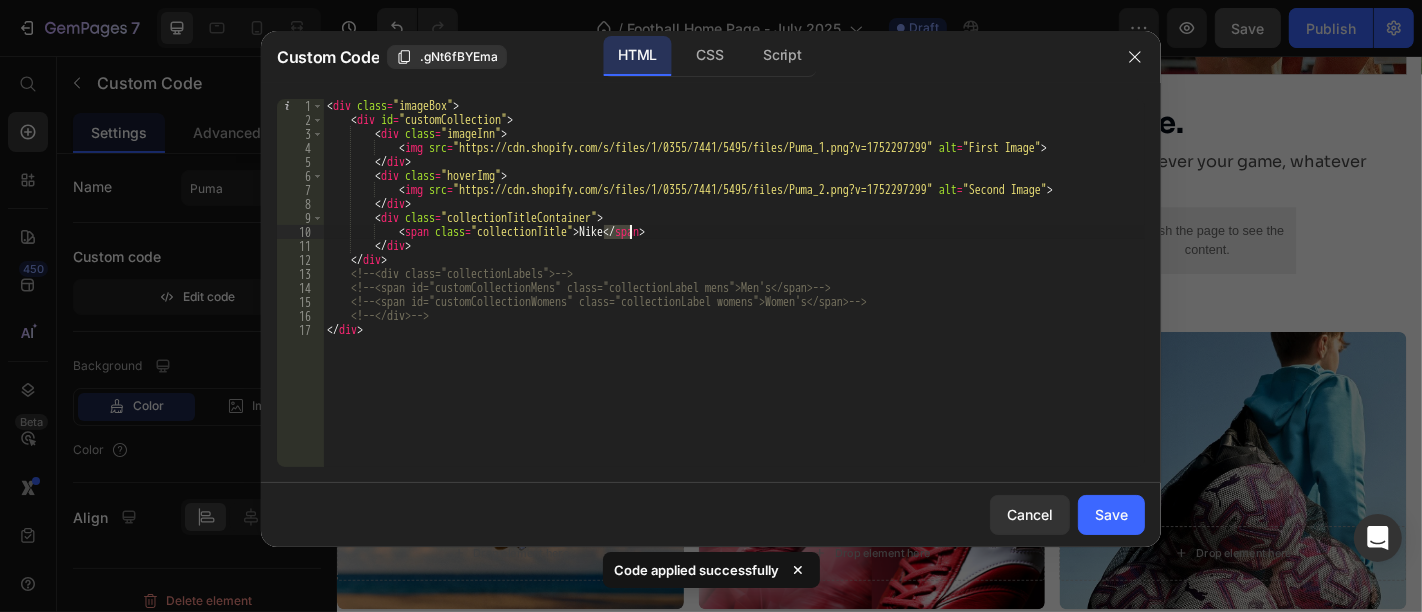 click on "< div   class = "imageBox" >      < div   id = "customCollection" >           < div   class = "imageInn" >                < img   src = "https://cdn.shopify.com/s/files/1/0355/7441/5495/files/Puma_1.png?v=1752297299"   alt = "First Image" >           </ div >           < div   class = "hoverImg" >                < img   src = "https://cdn.shopify.com/s/files/1/0355/7441/5495/files/Puma_2.png?v=1752297299"   alt = "Second Image" >           </ div >           < div   class = "collectionTitleContainer" >                < span   class = "collectionTitle" > Nike </ span >           </ div >      </ div >      <!-- <div class="collectionLabels"> -->      <!--     <span id="customCollectionMens" class="collectionLabel mens">Men's</span> -->      <!--     <span id="customCollectionWomens" class="collectionLabel womens">Women's</span> -->      <!-- </div> --> </ div >" at bounding box center (734, 297) 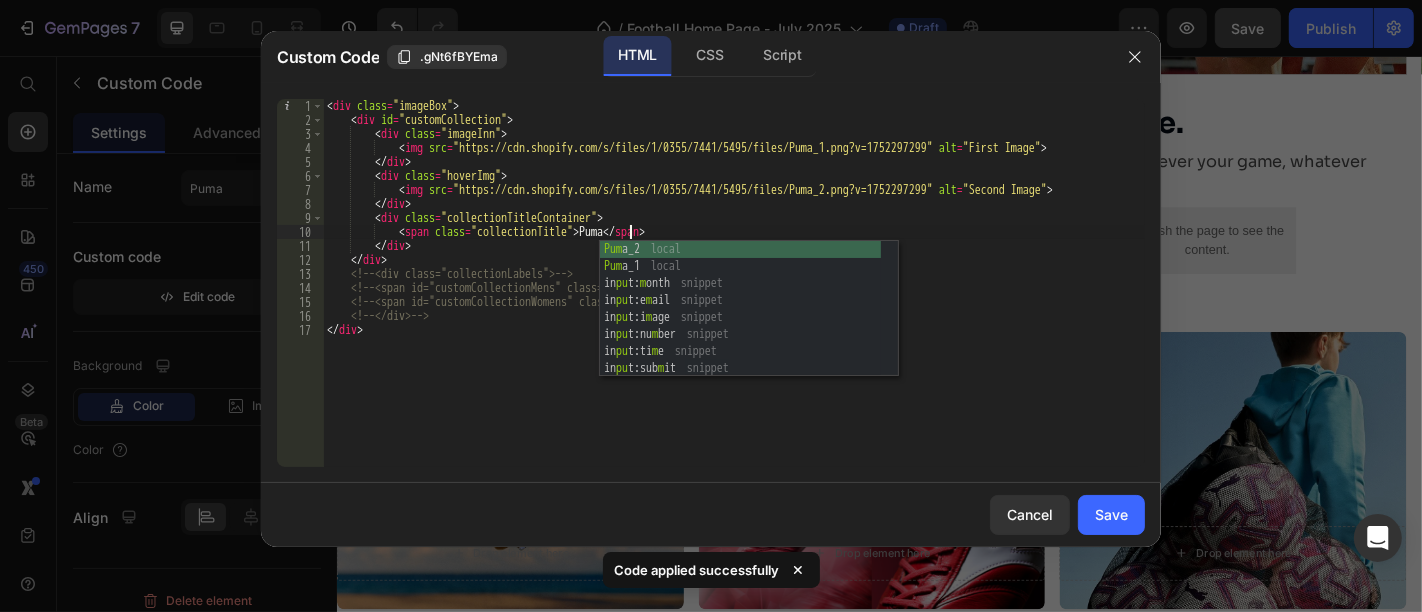 scroll, scrollTop: 0, scrollLeft: 25, axis: horizontal 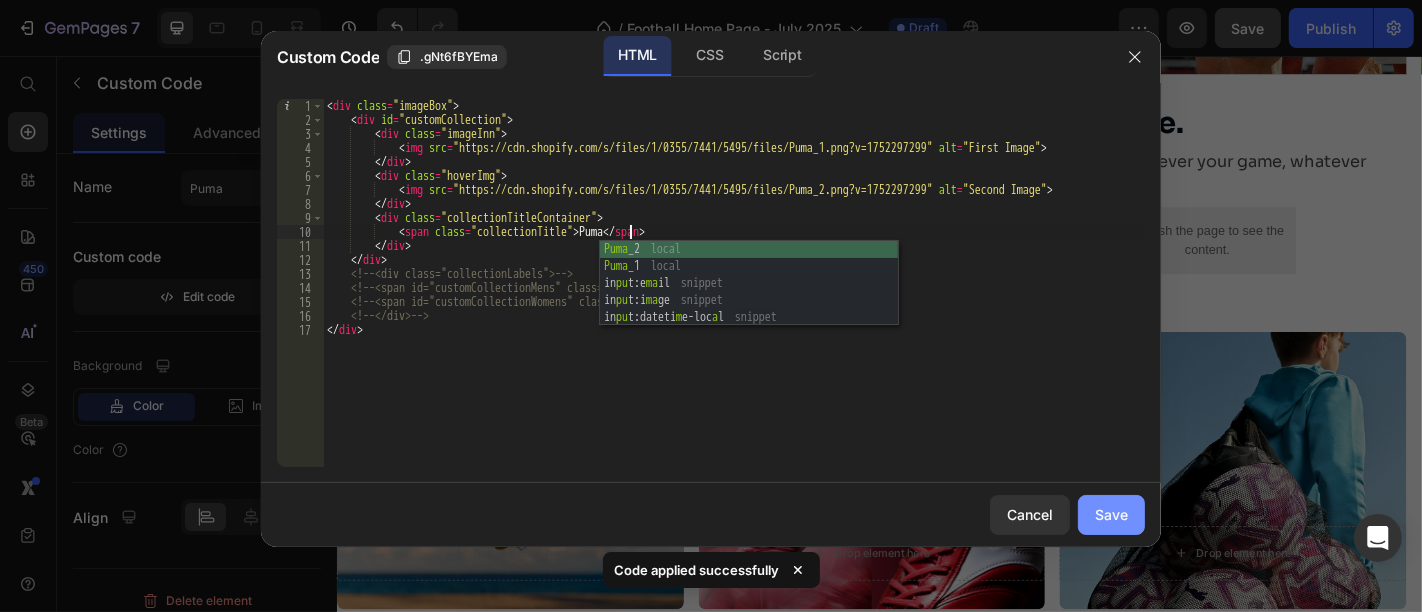 type on "<span class="collectionTitle">Puma</span>" 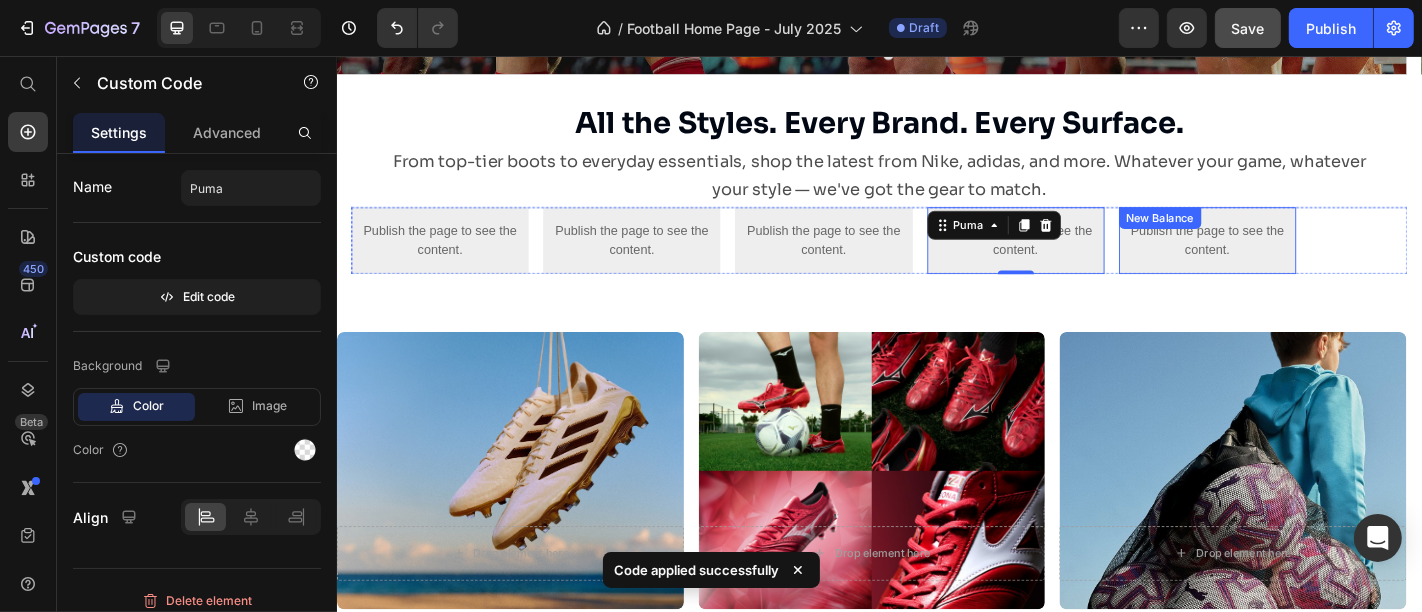 click on "Publish the page to see the content." at bounding box center [1299, 260] 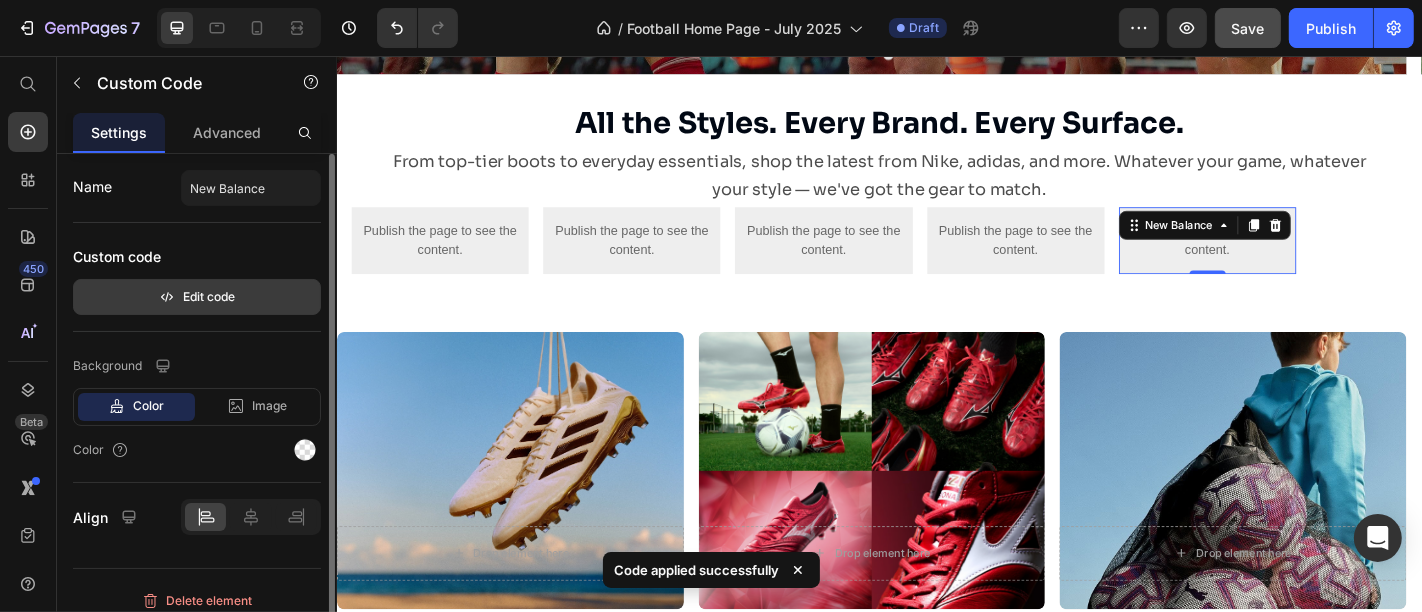 click on "Edit code" at bounding box center [197, 297] 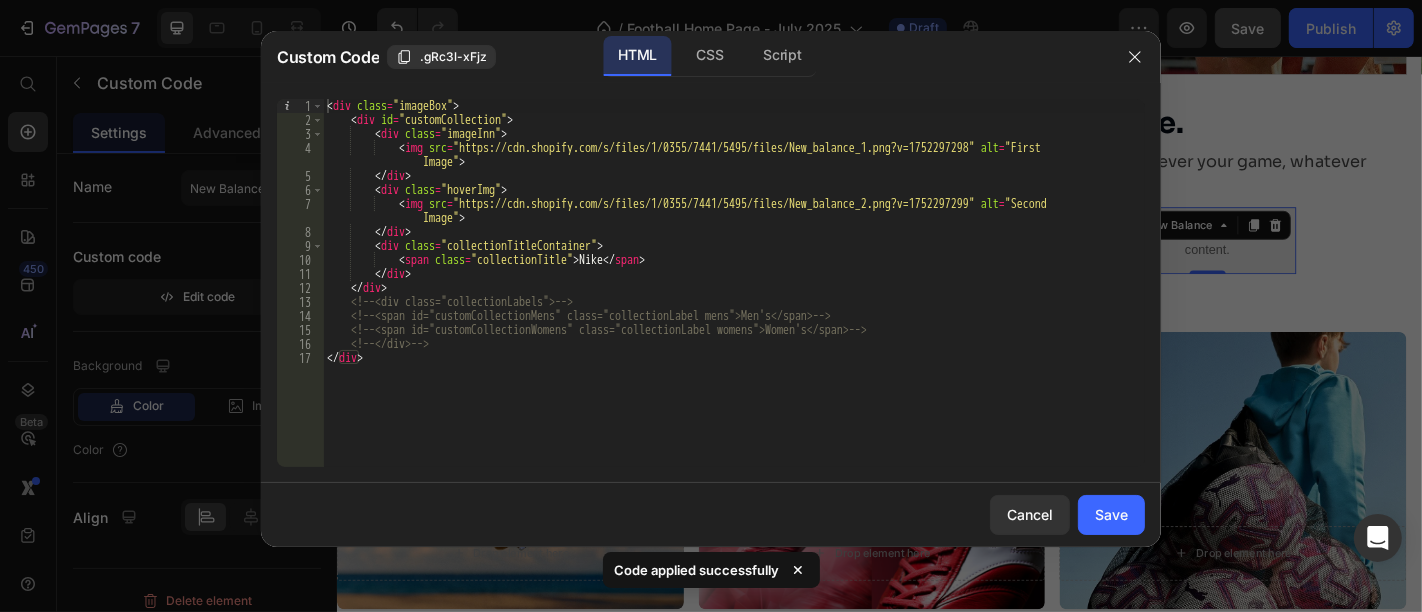 click on "< div   class = "imageBox" >      < div   id = "customCollection" >           < div   class = "imageInn" >                < img   src = "https://cdn.shopify.com/s/files/1/0355/7441/5495/files/New_balance_1.png?v=1752297298"   alt = "First                   Image" >           </ div >           < div   class = "hoverImg" >                < img   src = "https://cdn.shopify.com/s/files/1/0355/7441/5495/files/New_balance_2.png?v=1752297299"   alt = "Second                   Image" >           </ div >           < div   class = "collectionTitleContainer" >                < span   class = "collectionTitle" > Nike </ span >           </ div >      </ div >      <!-- <div class="collectionLabels"> -->      <!--     <span id="customCollectionMens" class="collectionLabel mens">Men's</span> -->      <!--     <span id="customCollectionWomens" class="collectionLabel womens">Women's</span> -->      <!-- </div> --> </ div >" at bounding box center (734, 297) 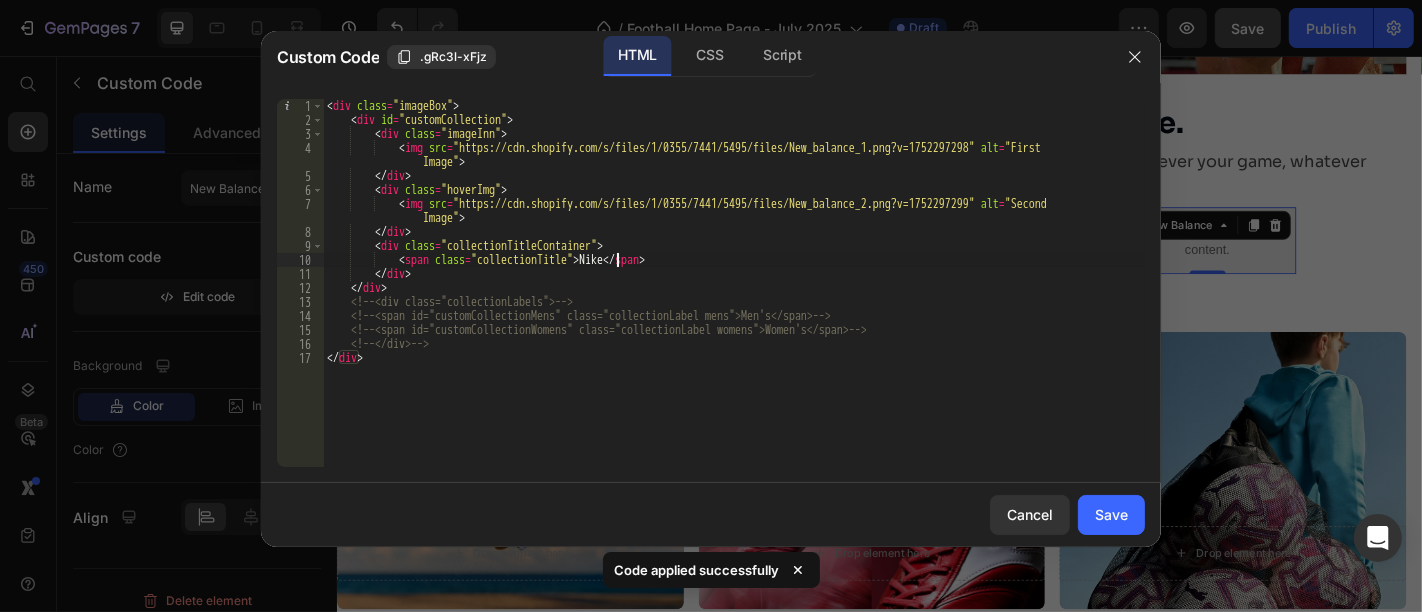 click on "< div   class = "imageBox" >      < div   id = "customCollection" >           < div   class = "imageInn" >                < img   src = "https://cdn.shopify.com/s/files/1/0355/7441/5495/files/New_balance_1.png?v=1752297298"   alt = "First                   Image" >           </ div >           < div   class = "hoverImg" >                < img   src = "https://cdn.shopify.com/s/files/1/0355/7441/5495/files/New_balance_2.png?v=1752297299"   alt = "Second                   Image" >           </ div >           < div   class = "collectionTitleContainer" >                < span   class = "collectionTitle" > Nike </ span >           </ div >      </ div >      <!-- <div class="collectionLabels"> -->      <!--     <span id="customCollectionMens" class="collectionLabel mens">Men's</span> -->      <!--     <span id="customCollectionWomens" class="collectionLabel womens">Women's</span> -->      <!-- </div> --> </ div >" at bounding box center [734, 297] 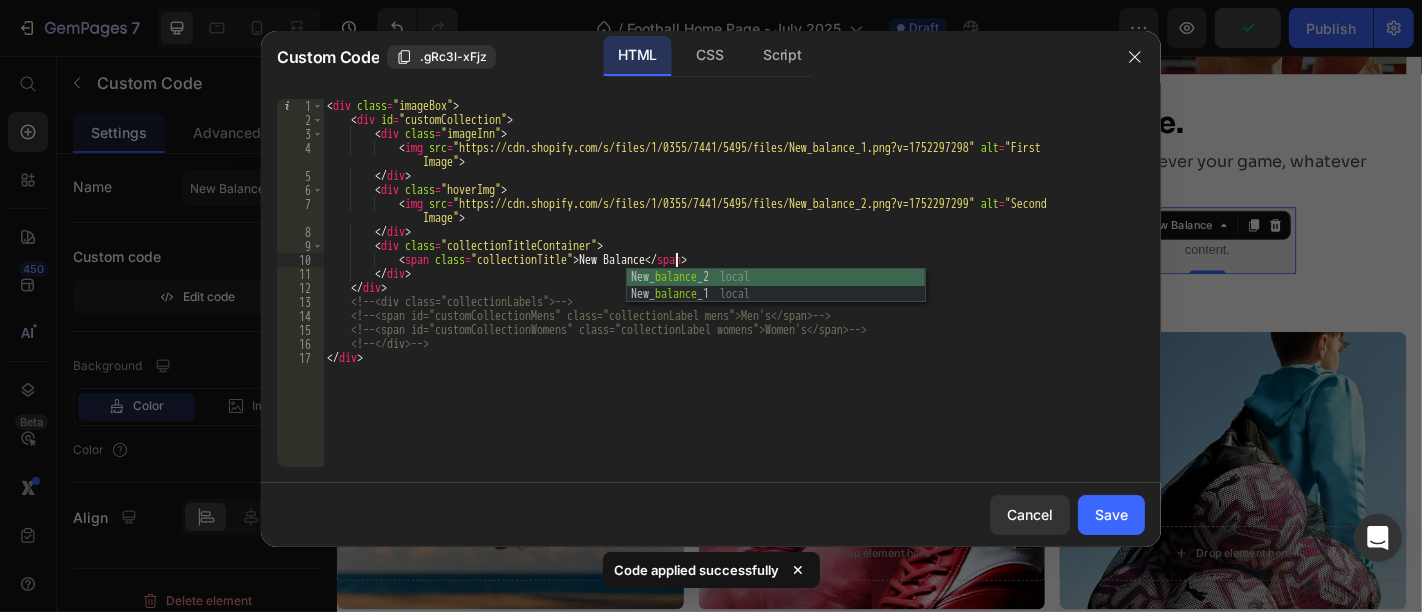 scroll, scrollTop: 0, scrollLeft: 28, axis: horizontal 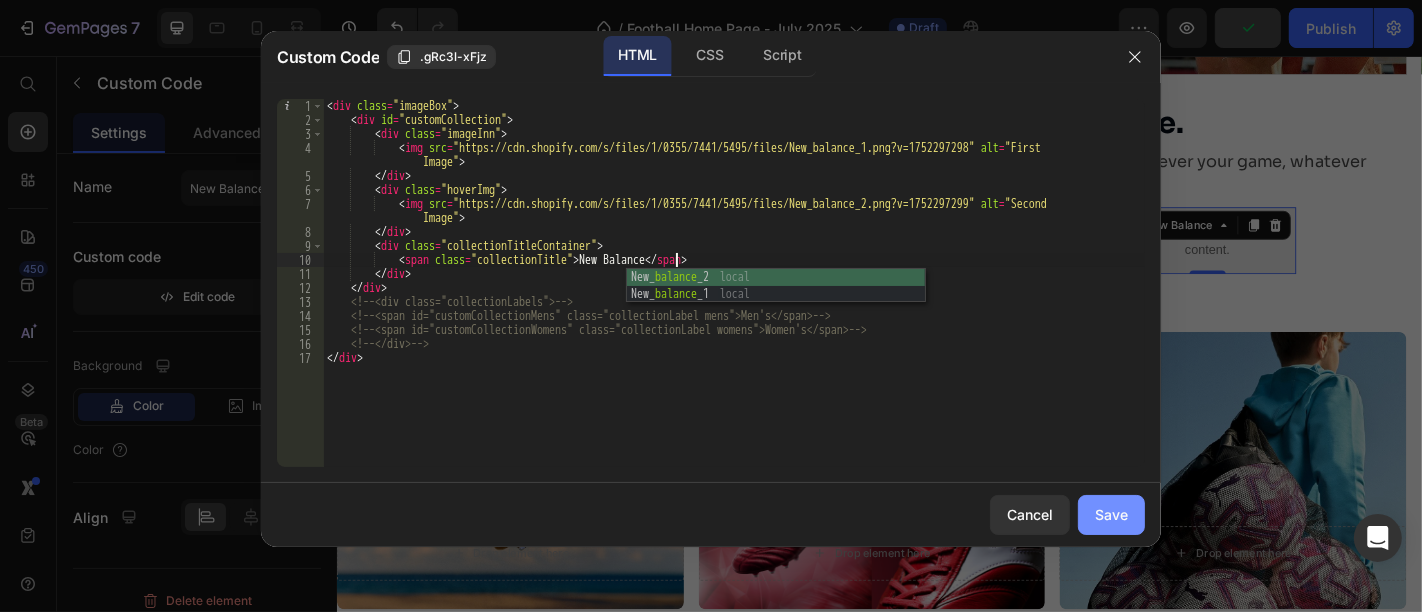 type on "<span class="collectionTitle">New Balance</span>" 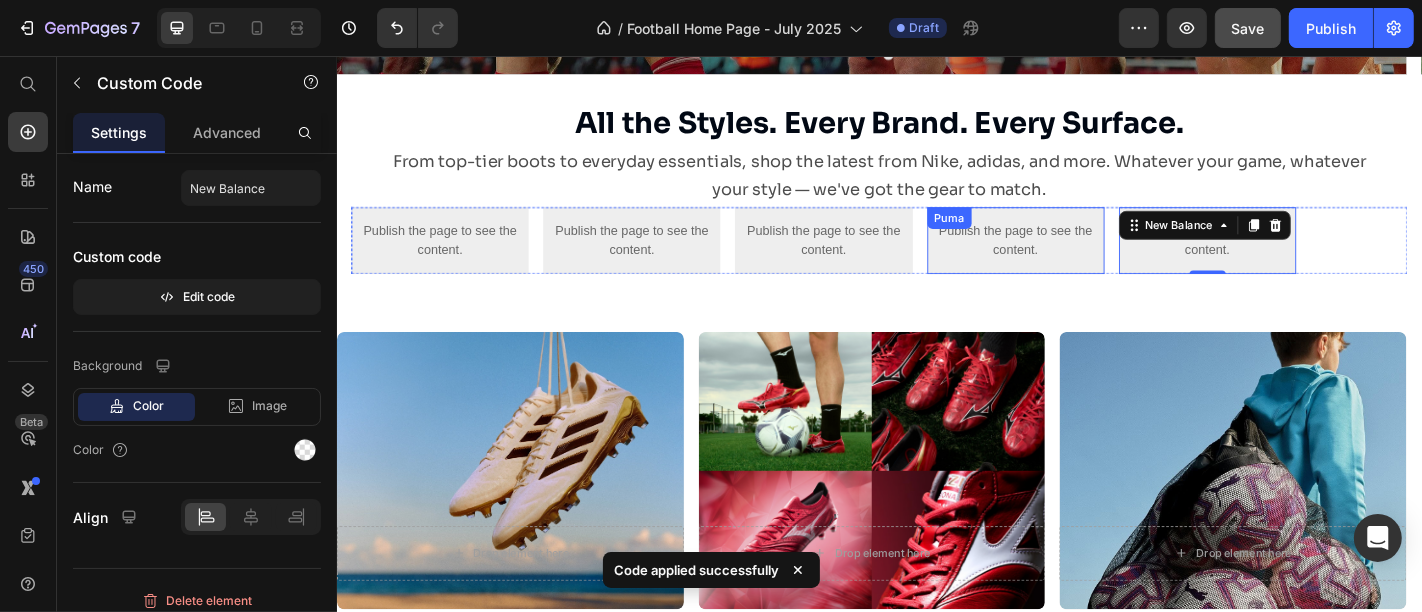 click on "Publish the page to see the content.
Puma" at bounding box center (1087, 260) 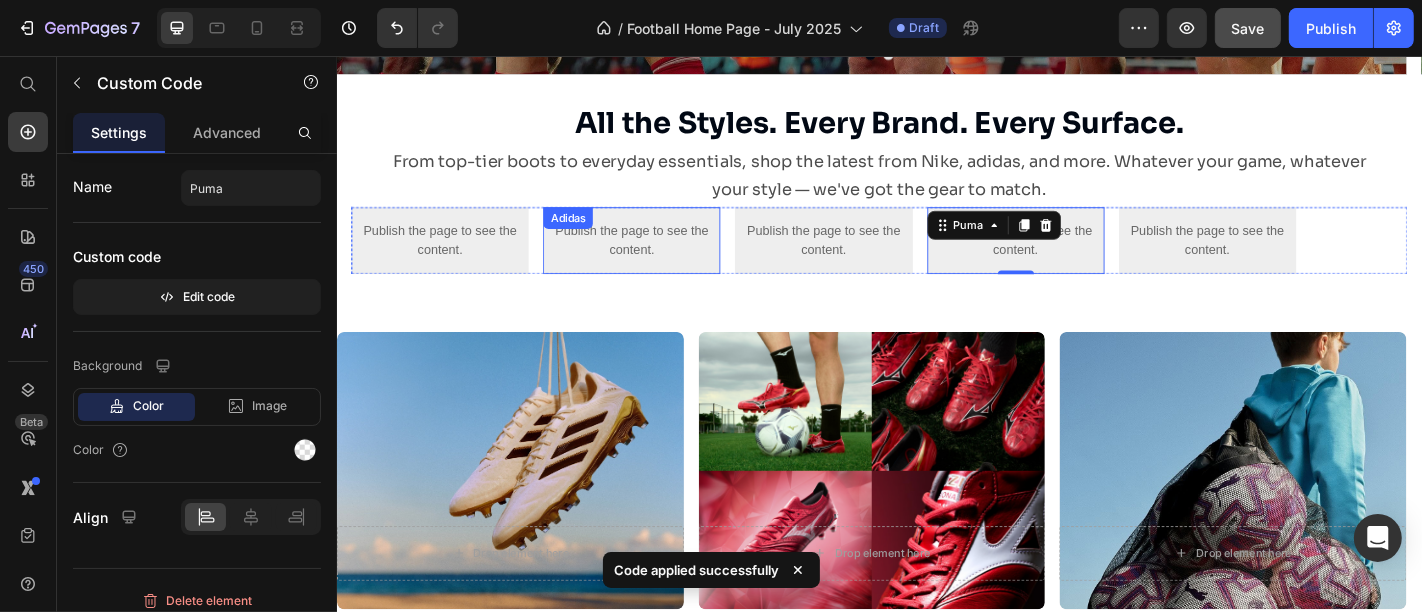 click on "Publish the page to see the content." at bounding box center (662, 260) 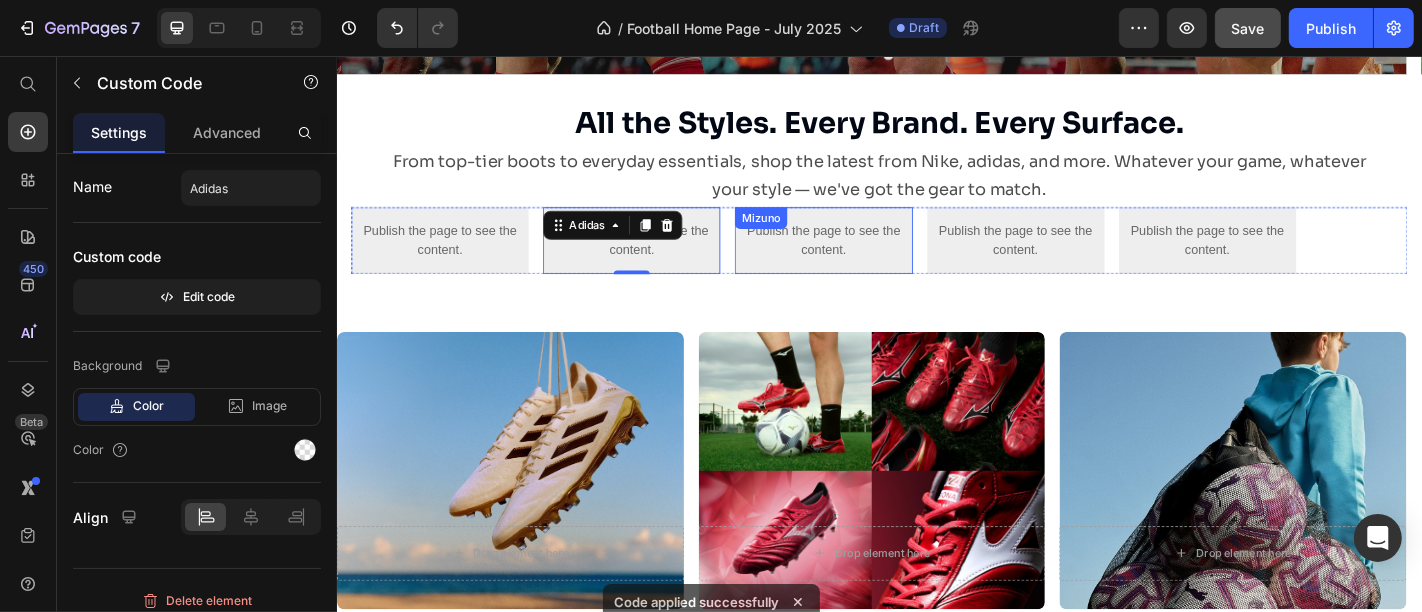 click on "Publish the page to see the content." at bounding box center [874, 260] 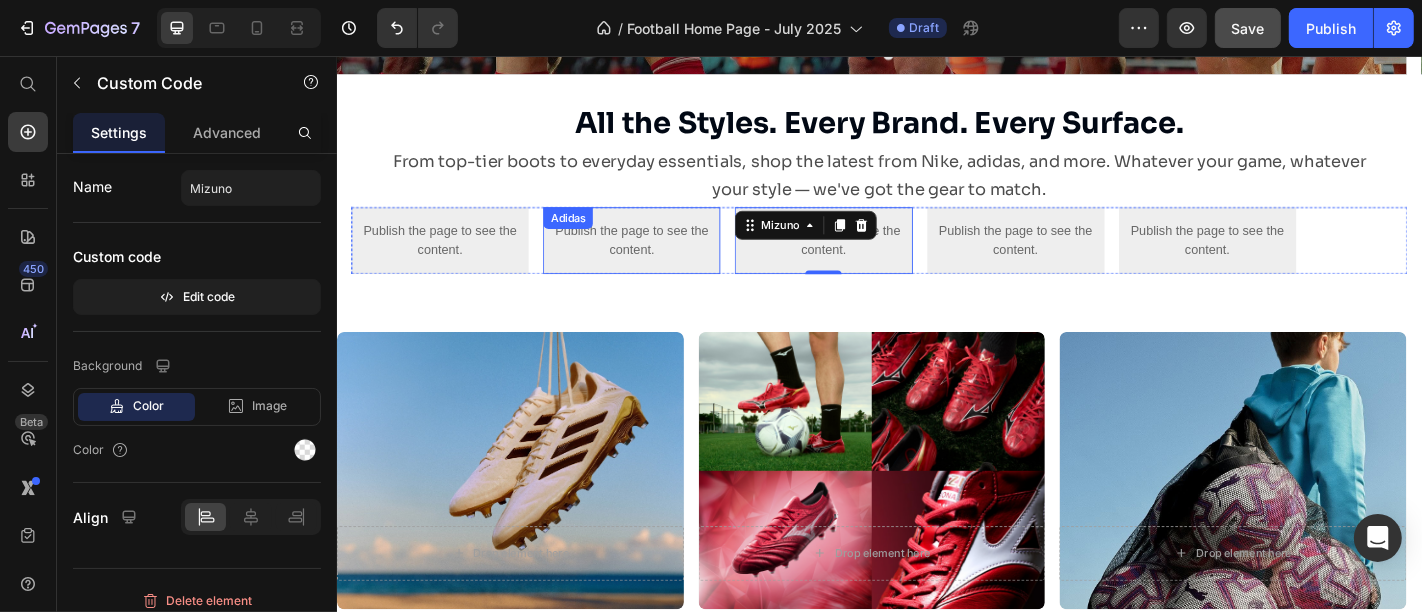click on "Publish the page to see the content.
Adidas" at bounding box center [662, 260] 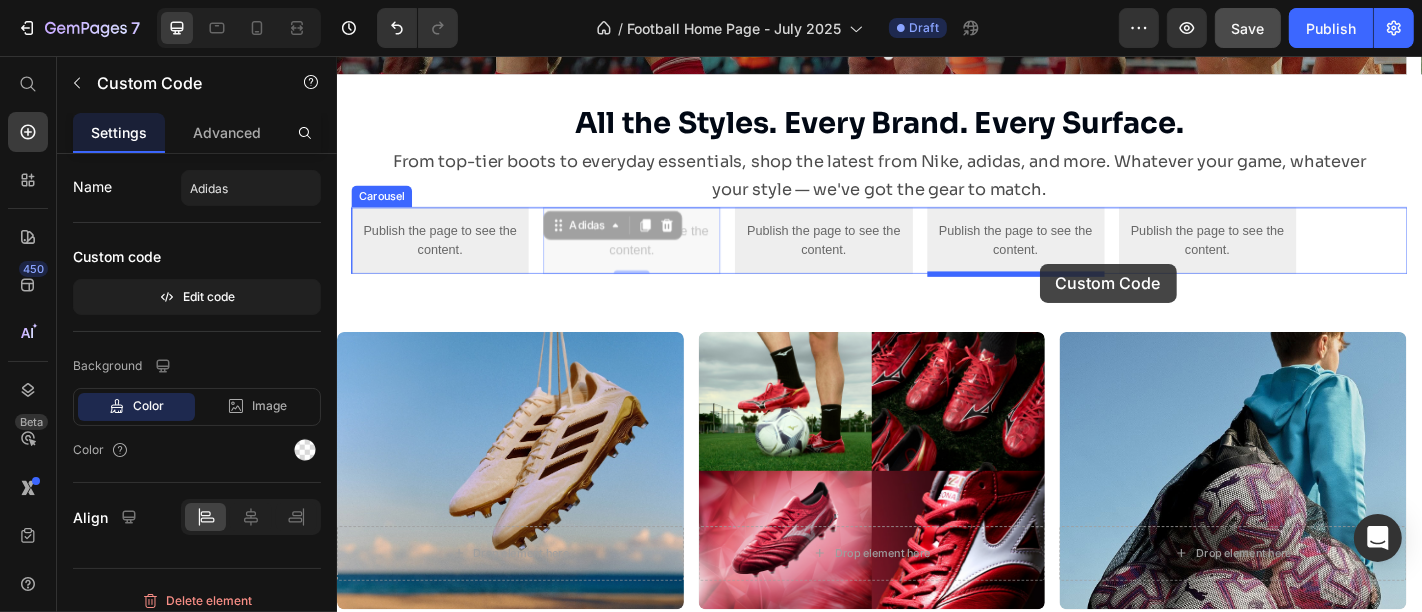 drag, startPoint x: 582, startPoint y: 244, endPoint x: 1113, endPoint y: 285, distance: 532.5805 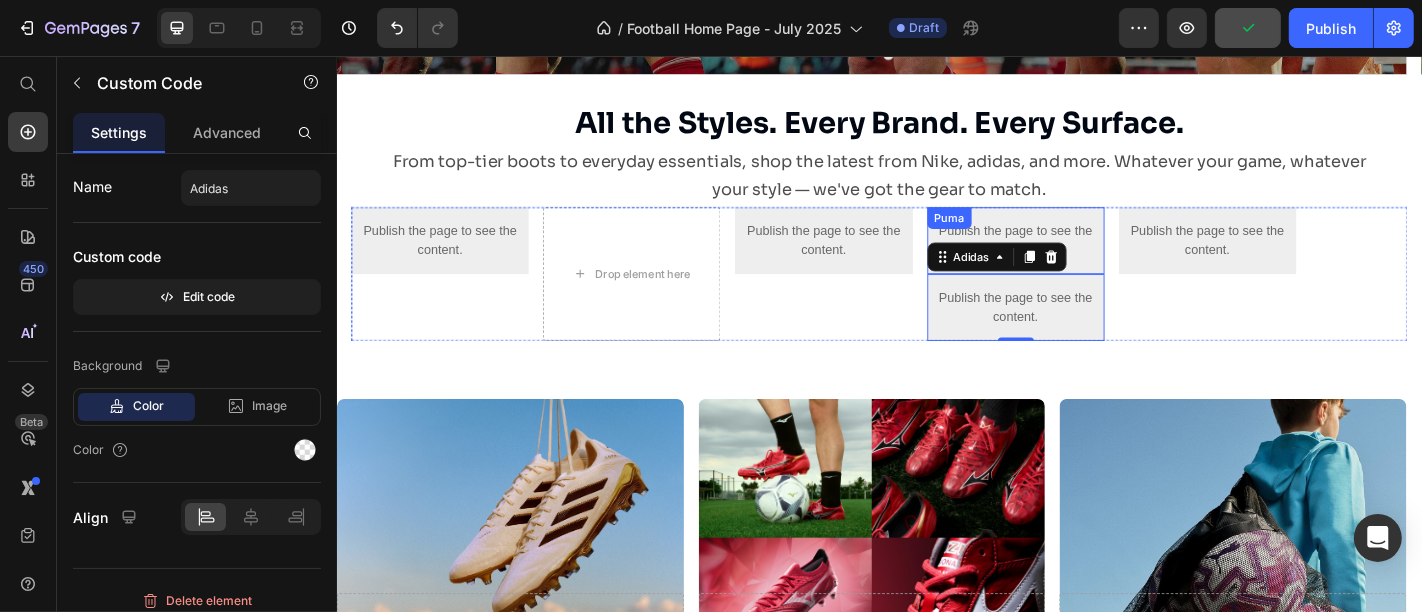 click on "Publish the page to see the content.
Puma" at bounding box center (1087, 260) 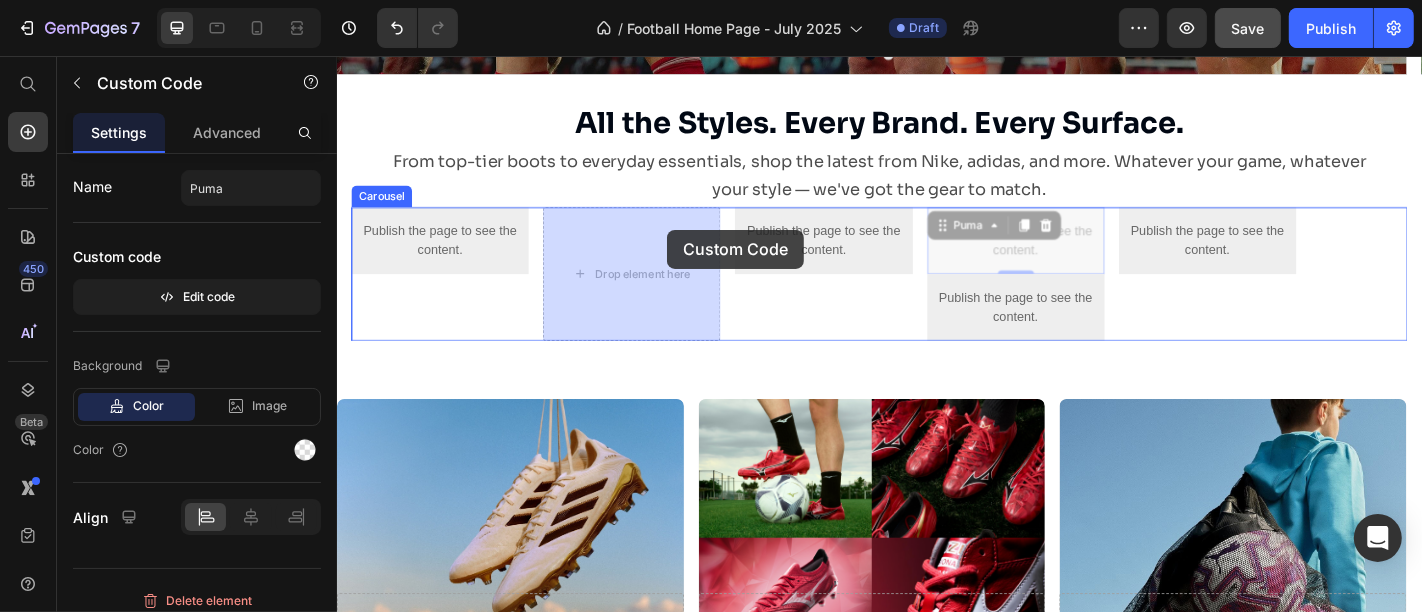 drag, startPoint x: 1010, startPoint y: 244, endPoint x: 701, endPoint y: 247, distance: 309.01456 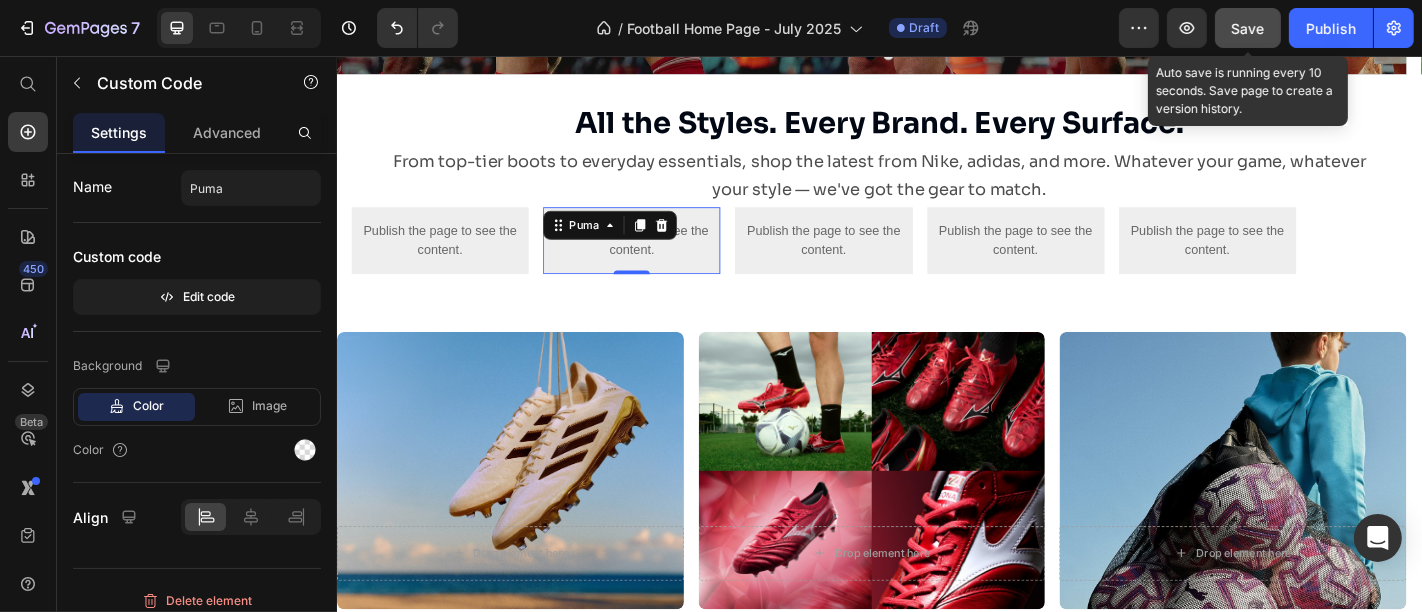 click on "Save" at bounding box center [1248, 28] 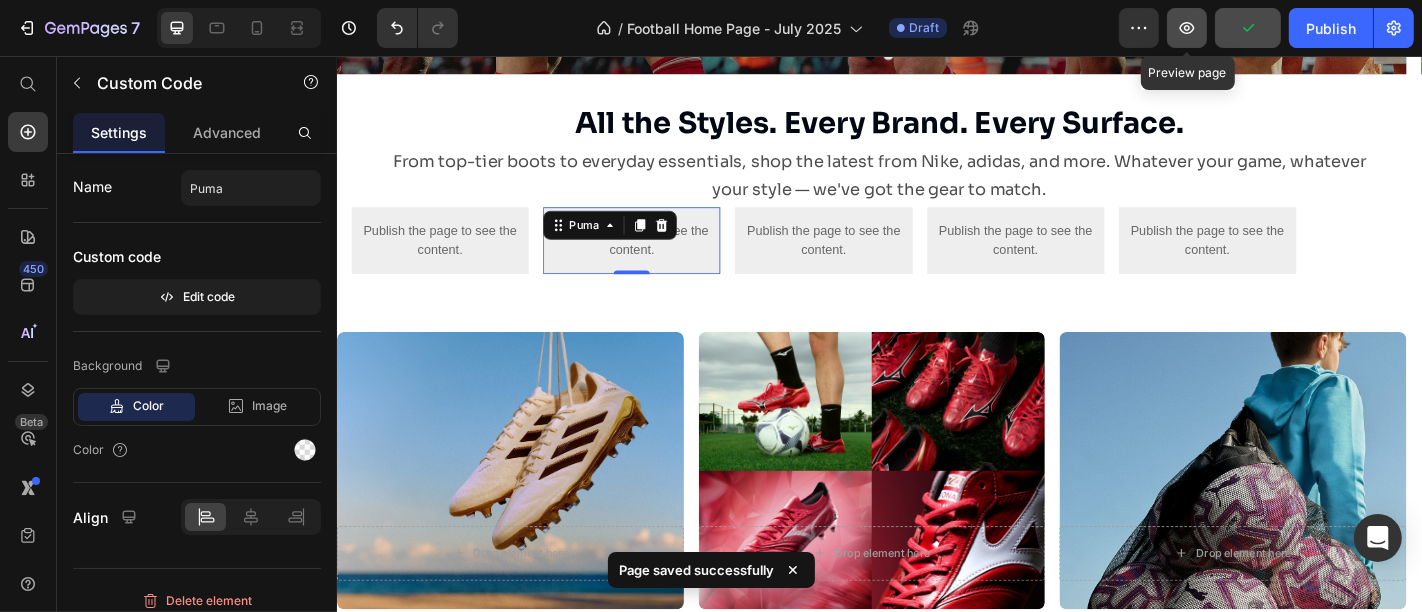 click 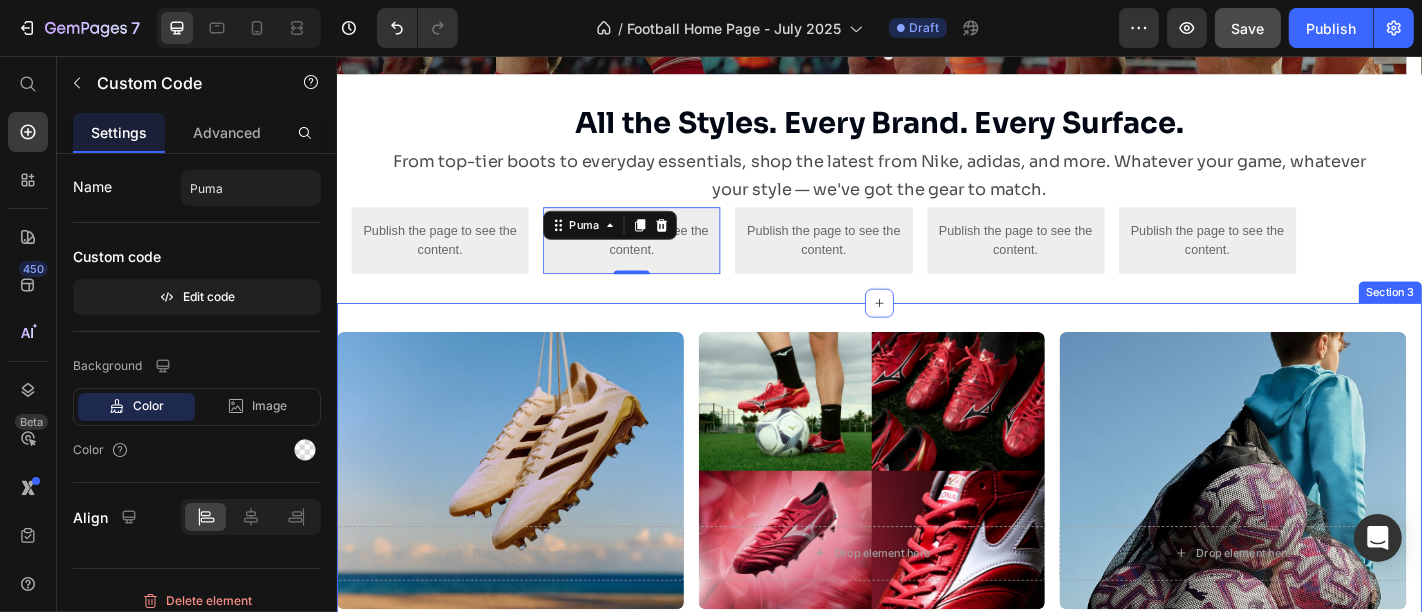 click on "Drop element here Hero Banner Adidas Football Boots Heading Shop Now Button Row Row
Drop element here Row Hero Banner Mizuno Football Boots Heading Shop Now Button Row
Drop element here Row Hero Banner Football Accessories Heading Shop Accessories Button Row Carousel Section 3" at bounding box center (936, 563) 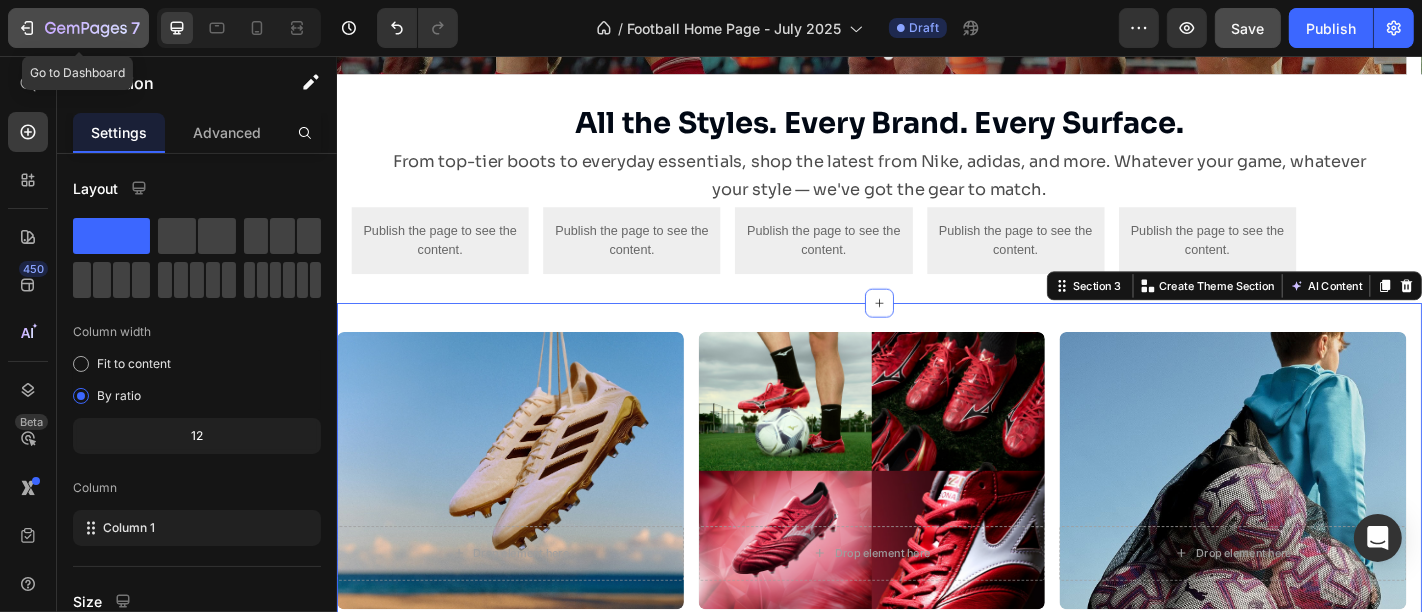 click 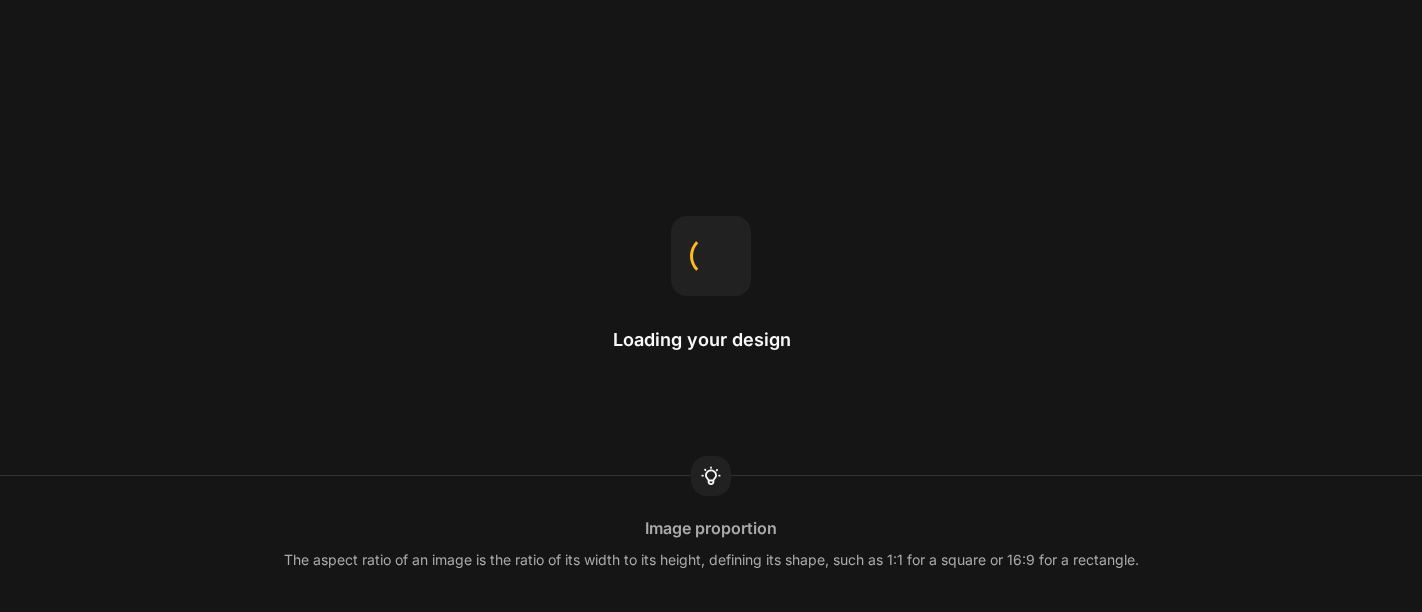 scroll, scrollTop: 0, scrollLeft: 0, axis: both 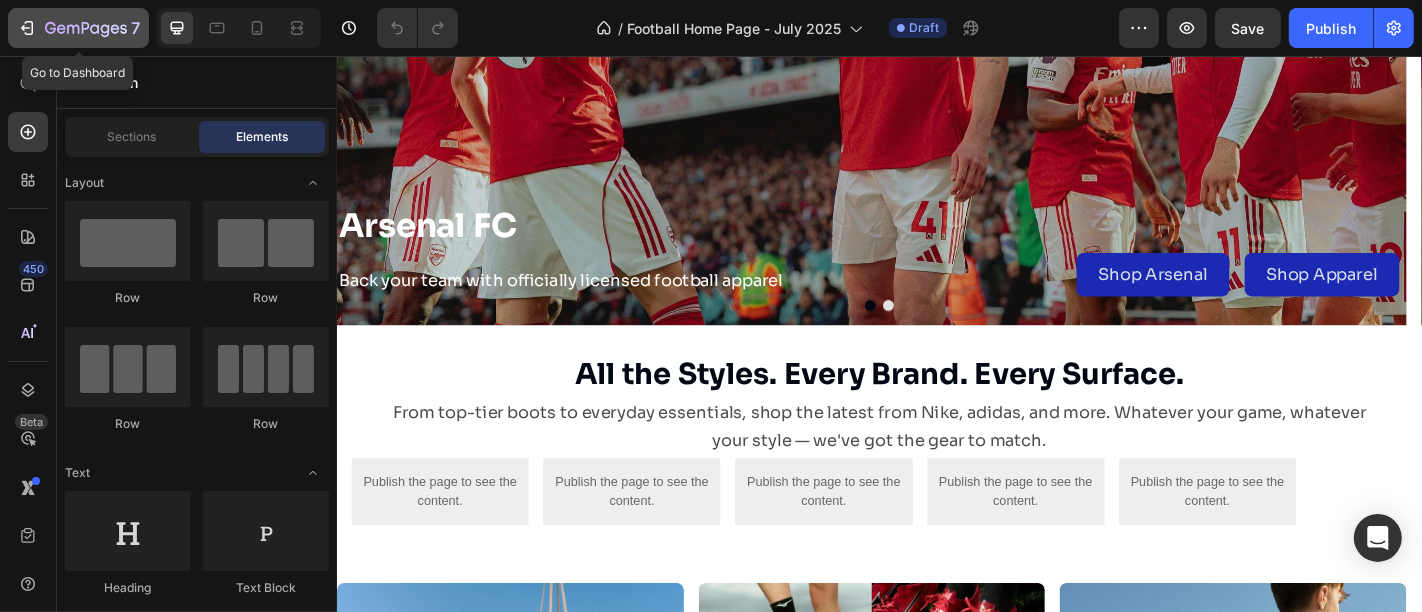 click 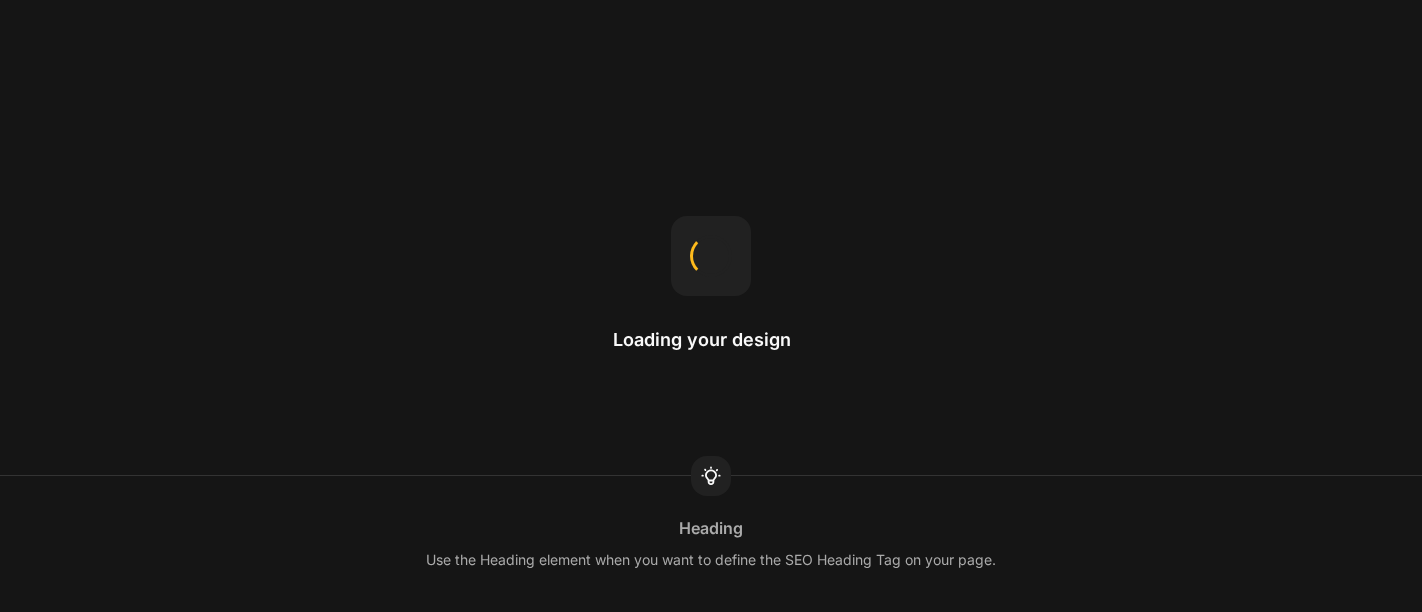 scroll, scrollTop: 0, scrollLeft: 0, axis: both 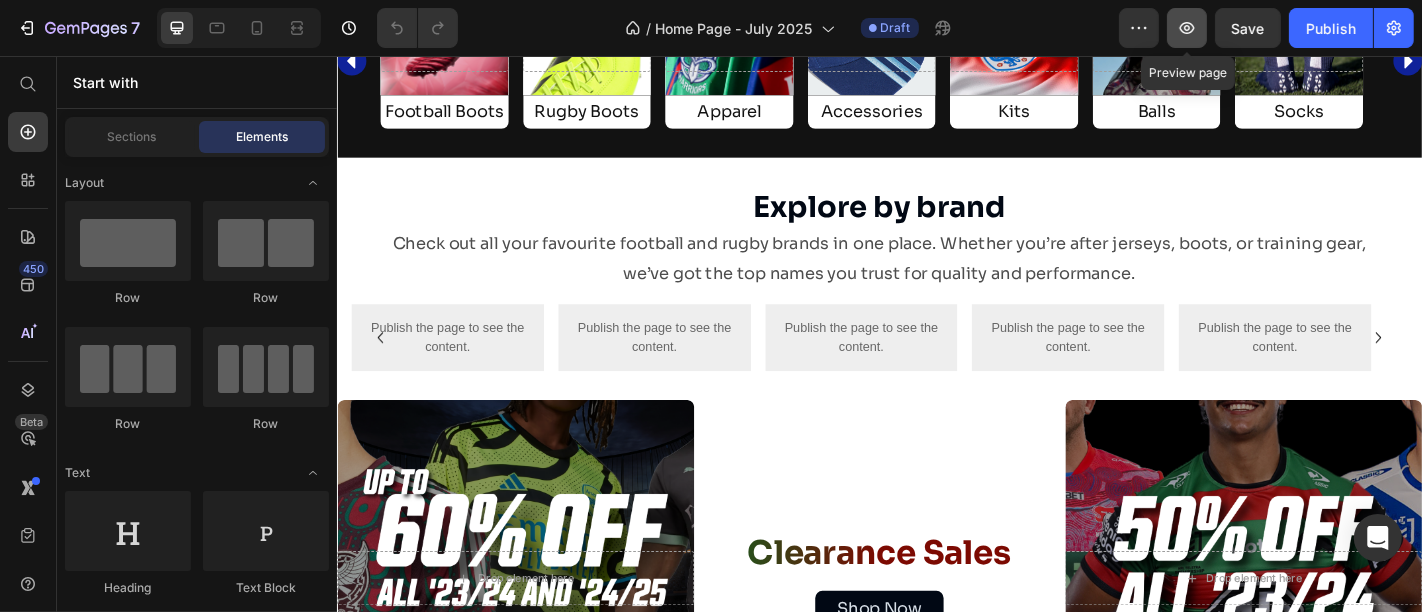 click 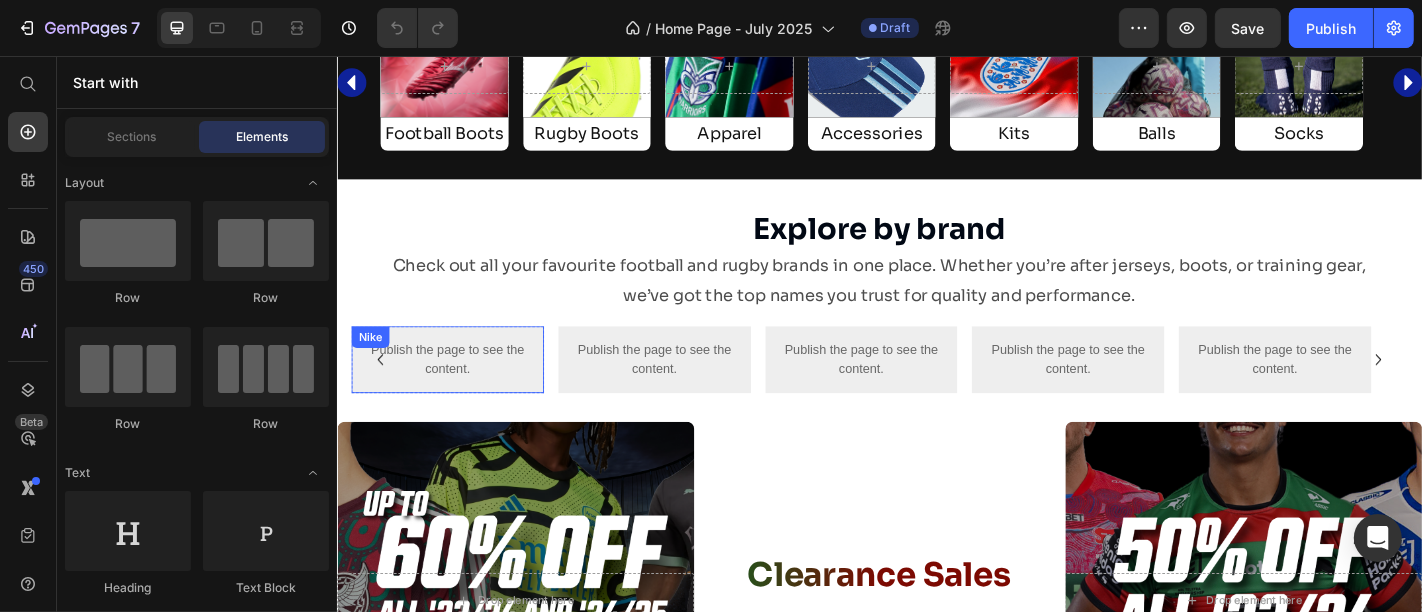 scroll, scrollTop: 2285, scrollLeft: 0, axis: vertical 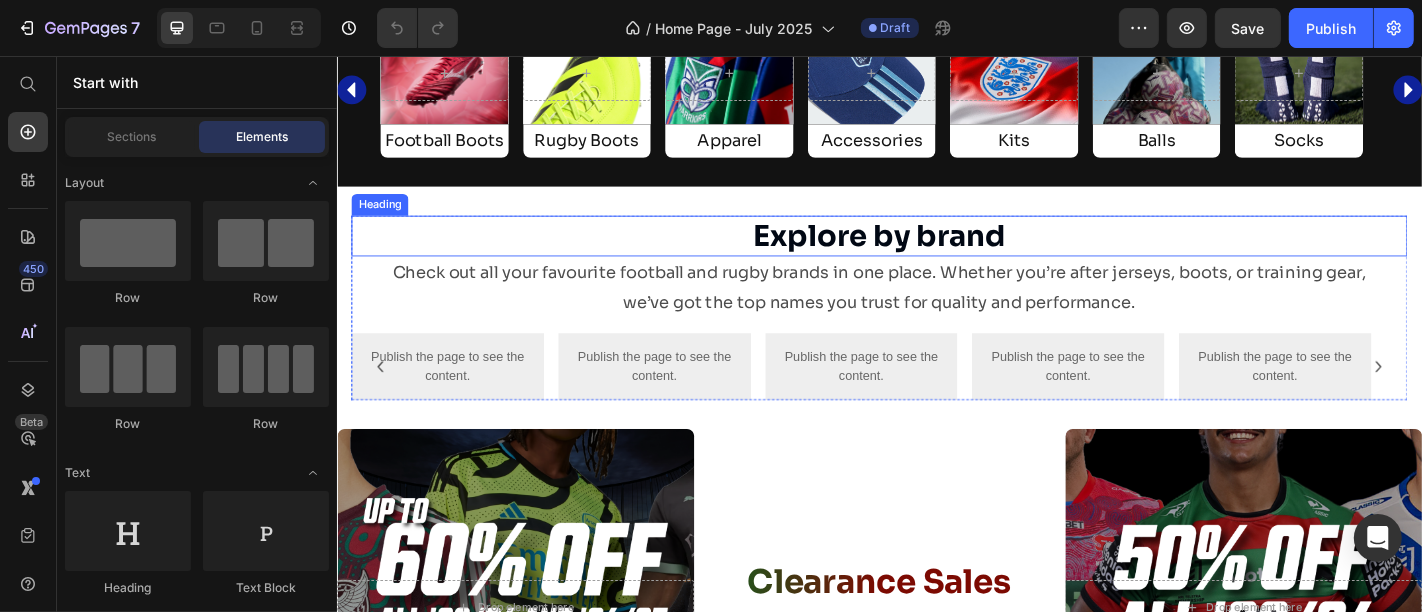 click on "Explore by brand" at bounding box center (936, 255) 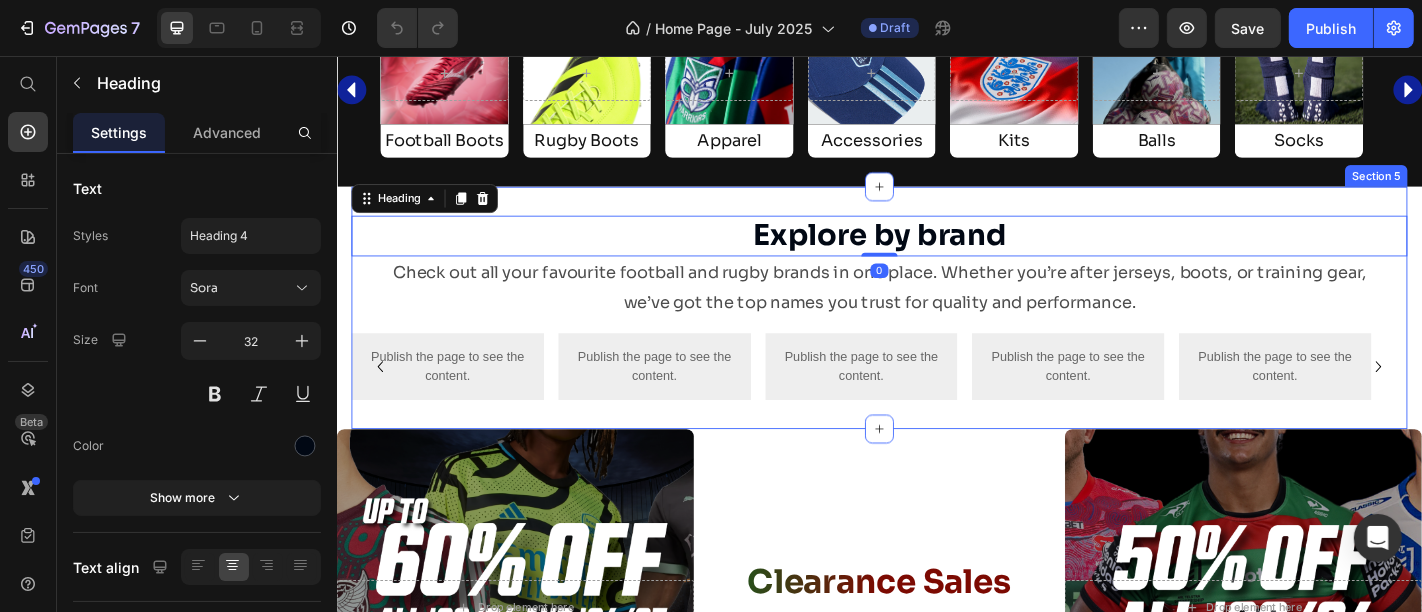 click on "Explore by brand Heading   0 Check out all your favourite football and rugby brands in one place. Whether you’re after jerseys, boots, or training gear, we’ve got the top names you trust for quality and performance. Text Block
Publish the page to see the content.
Nike Row
Publish the page to see the content.
Adidas
Publish the page to see the content.
Mizuno
Publish the page to see the content.
New Balance
Publish the page to see the content.
Puma
Carousel Row Section 5" at bounding box center [936, 334] 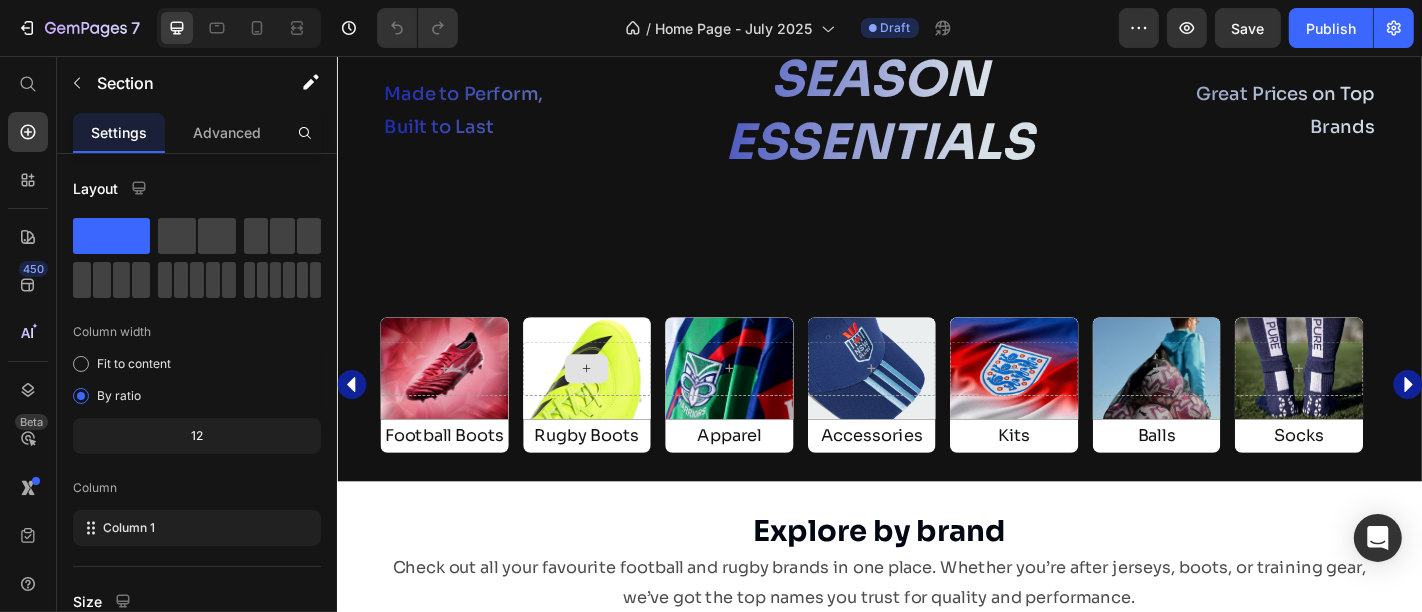 scroll, scrollTop: 2146, scrollLeft: 0, axis: vertical 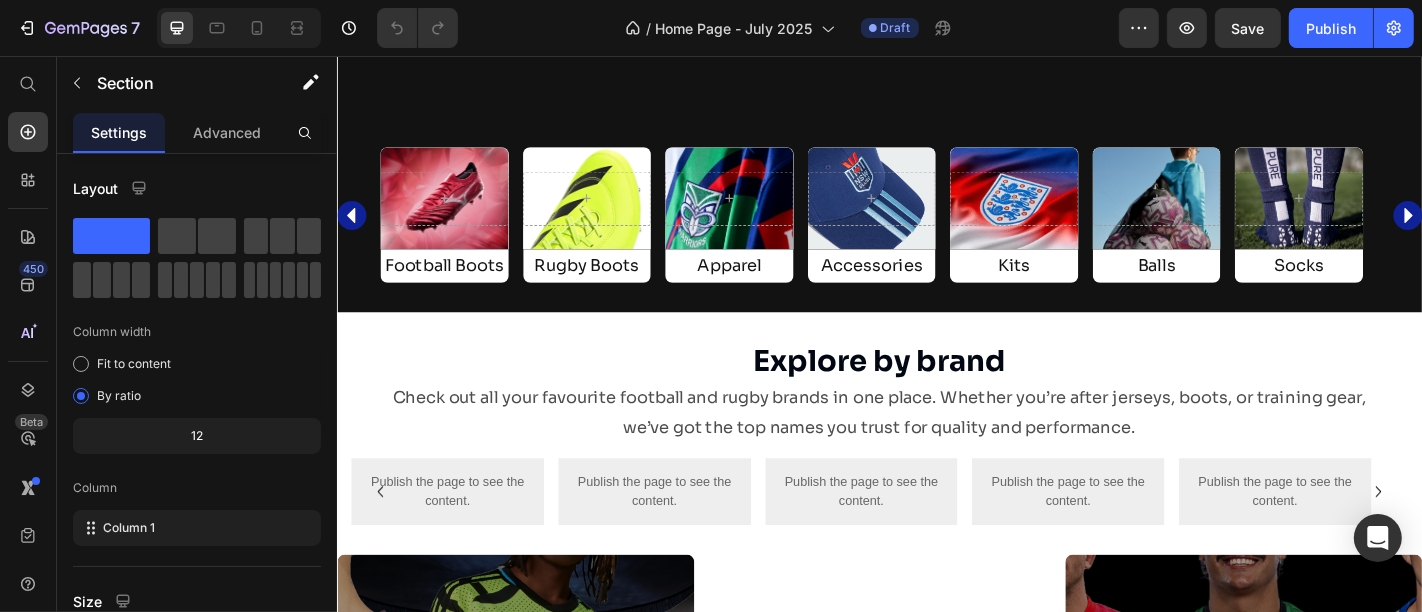 click on "Explore by brand Heading Check out all your favourite football and rugby brands in one place. Whether you’re after jerseys, boots, or training gear, we’ve got the top names you trust for quality and performance. Text Block
Publish the page to see the content.
Nike Row
Publish the page to see the content.
Adidas
Publish the page to see the content.
Mizuno
Publish the page to see the content.
New Balance
Publish the page to see the content.
Puma
Carousel Row Section 5" at bounding box center (936, 473) 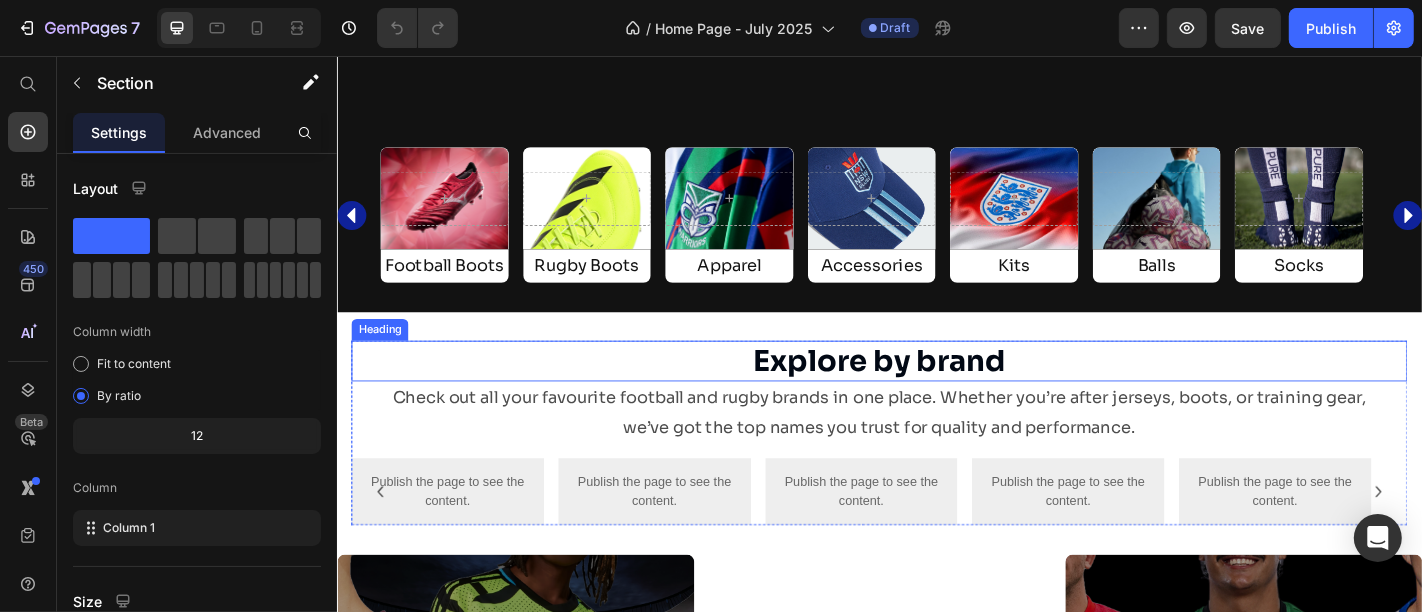 click on "Explore by brand" at bounding box center (936, 394) 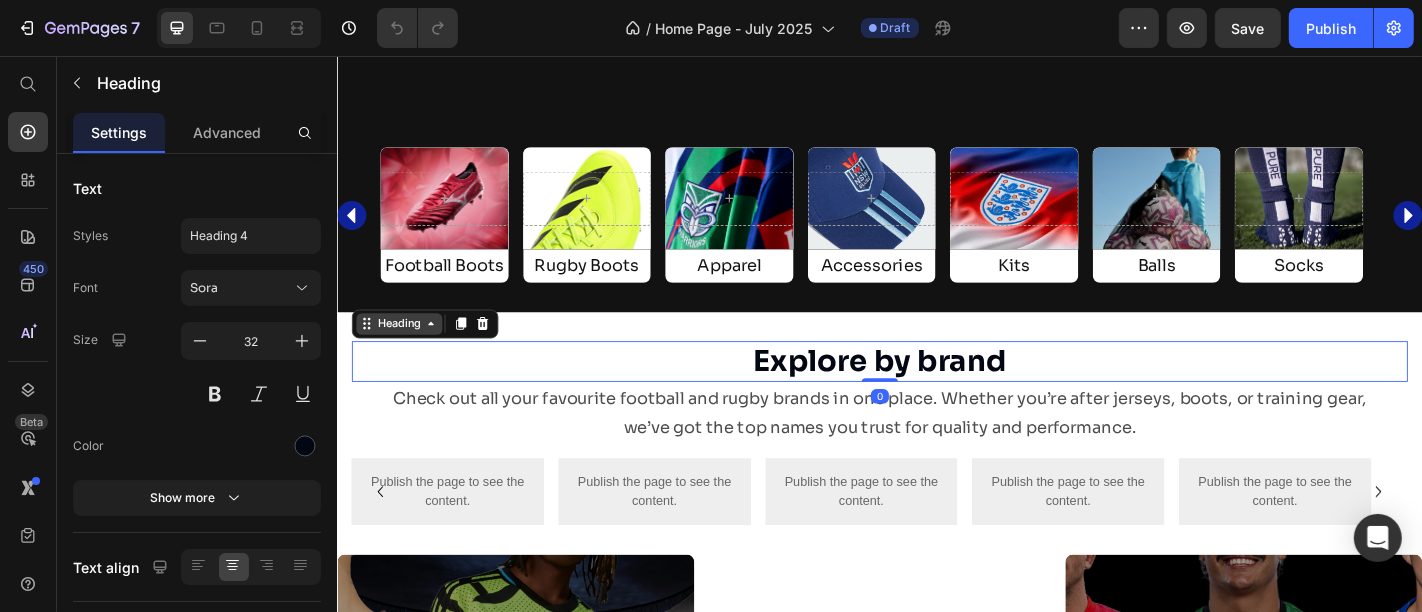 click 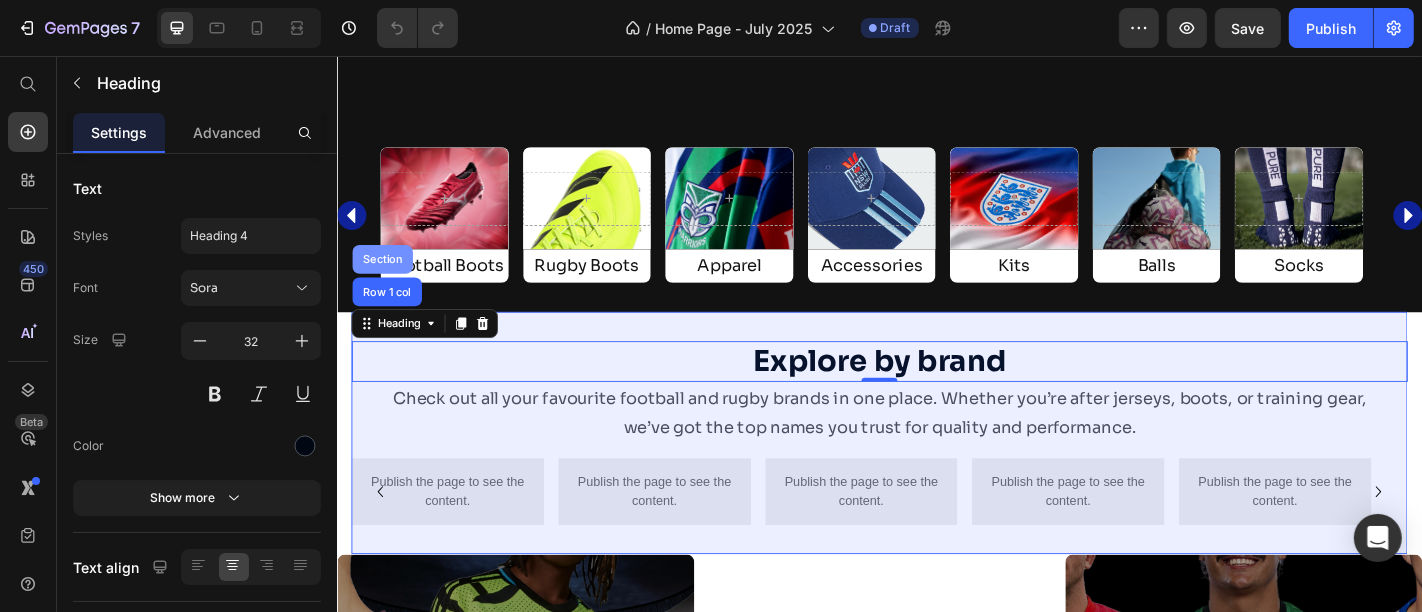 click on "Section" at bounding box center [386, 281] 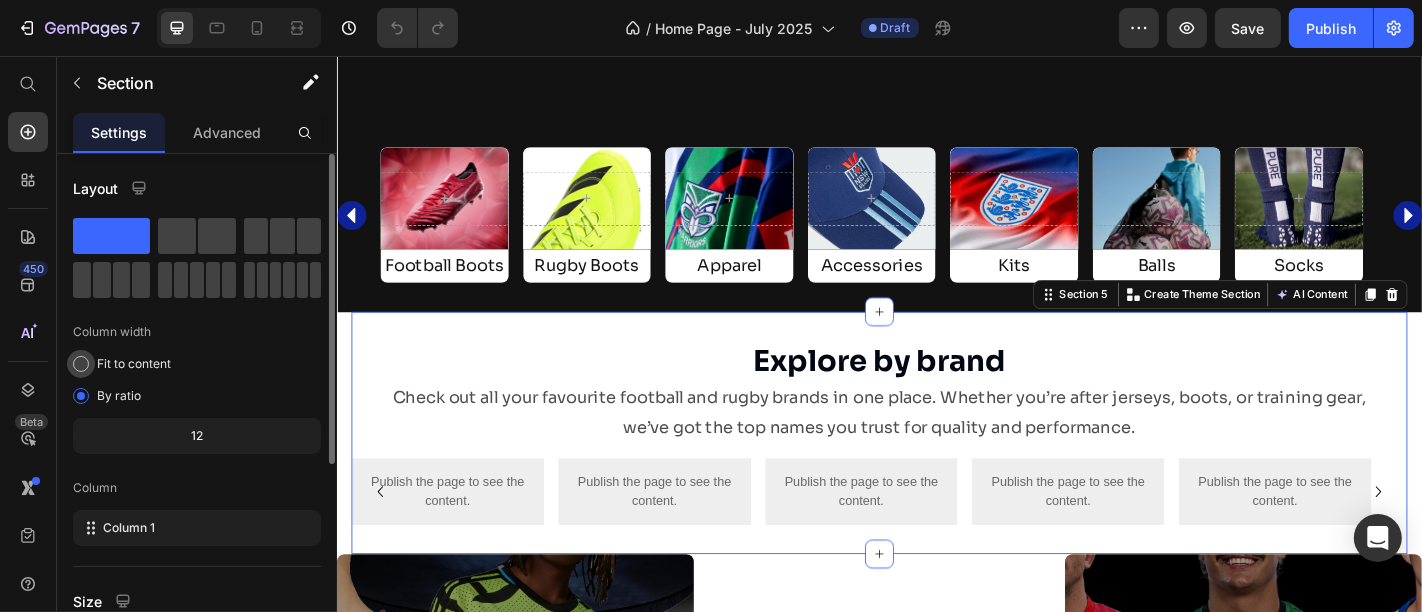 scroll, scrollTop: 342, scrollLeft: 0, axis: vertical 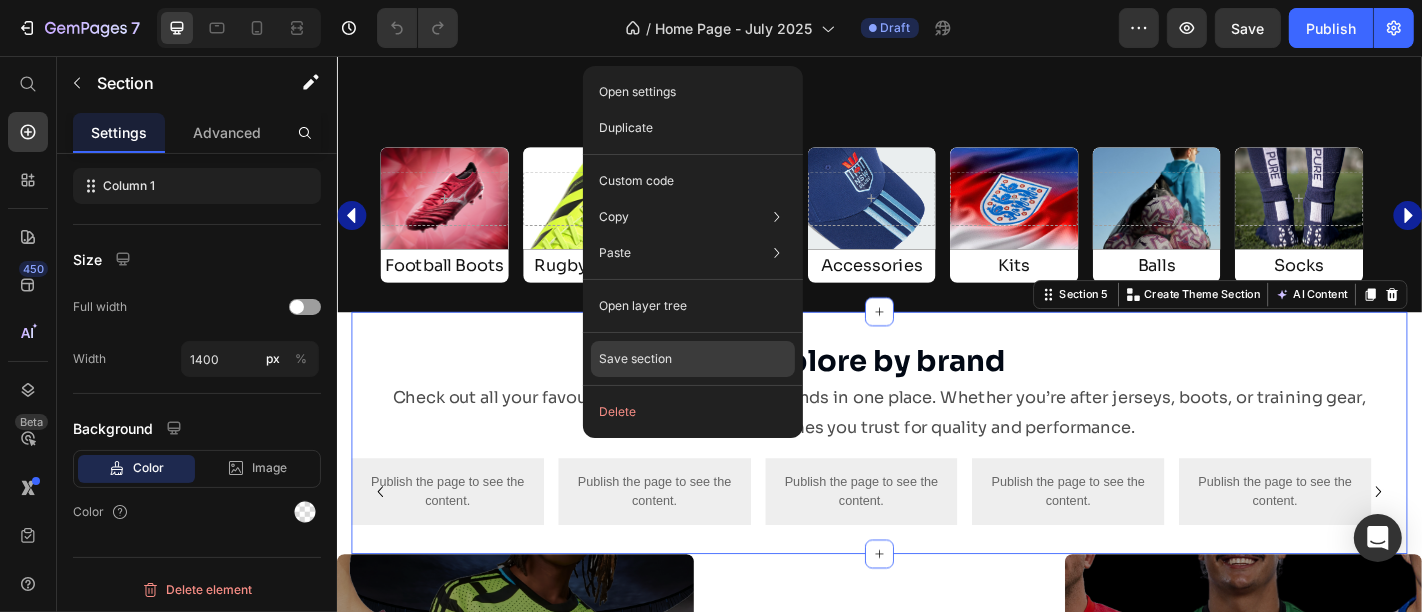 click on "Save section" at bounding box center (635, 359) 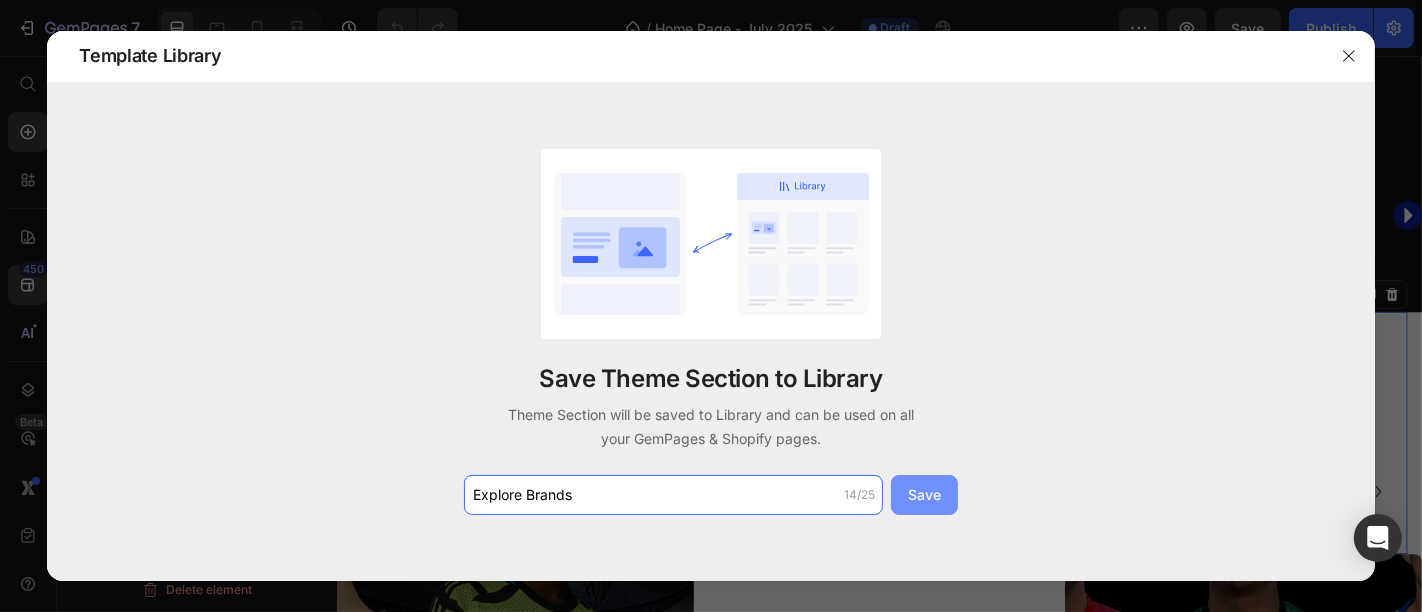 type on "Explore Brands" 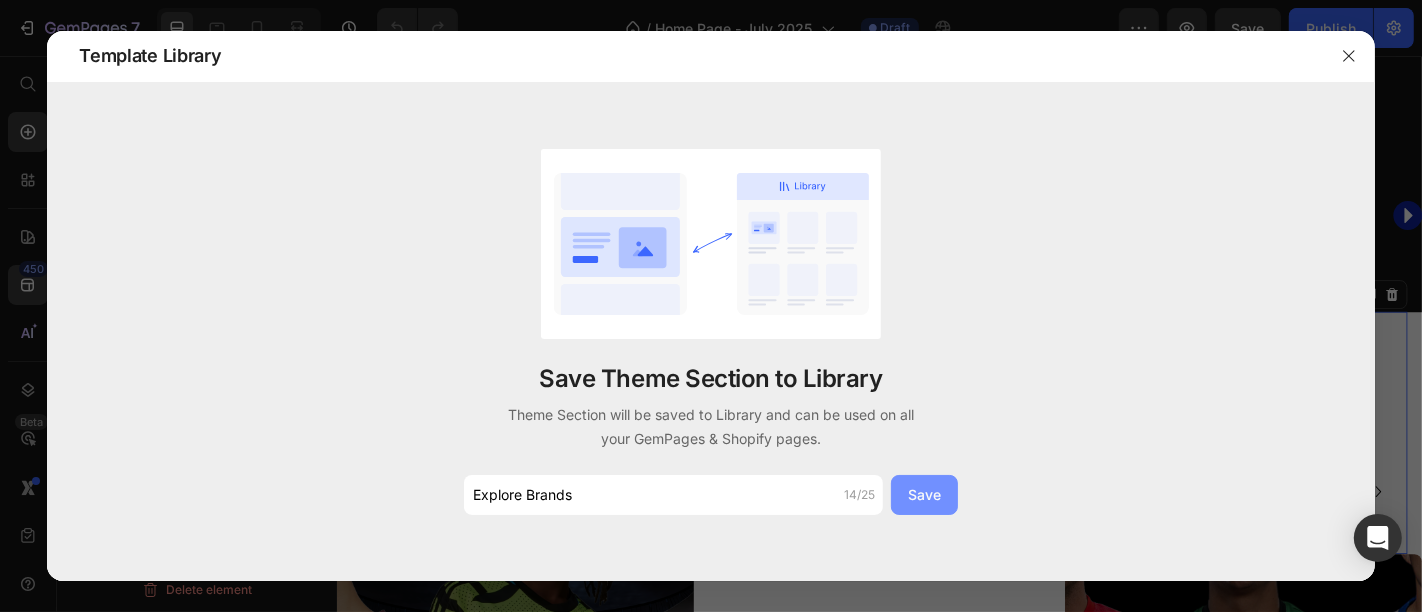 click on "Save" at bounding box center [924, 495] 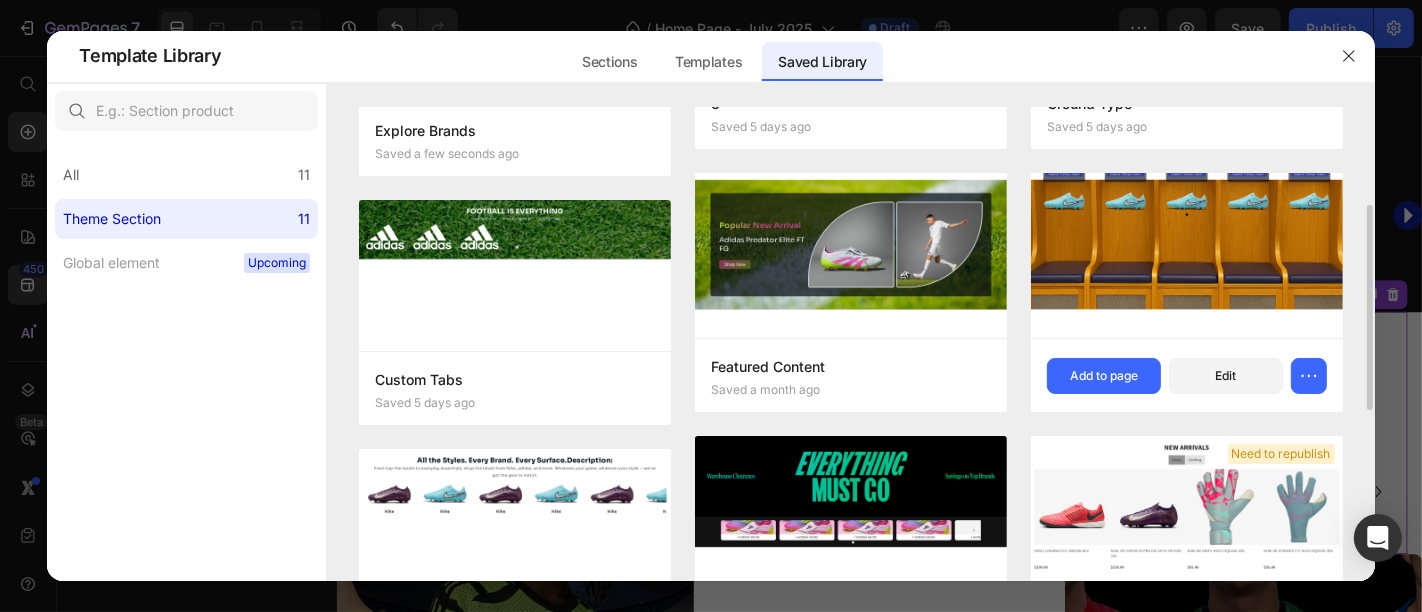 scroll, scrollTop: 0, scrollLeft: 0, axis: both 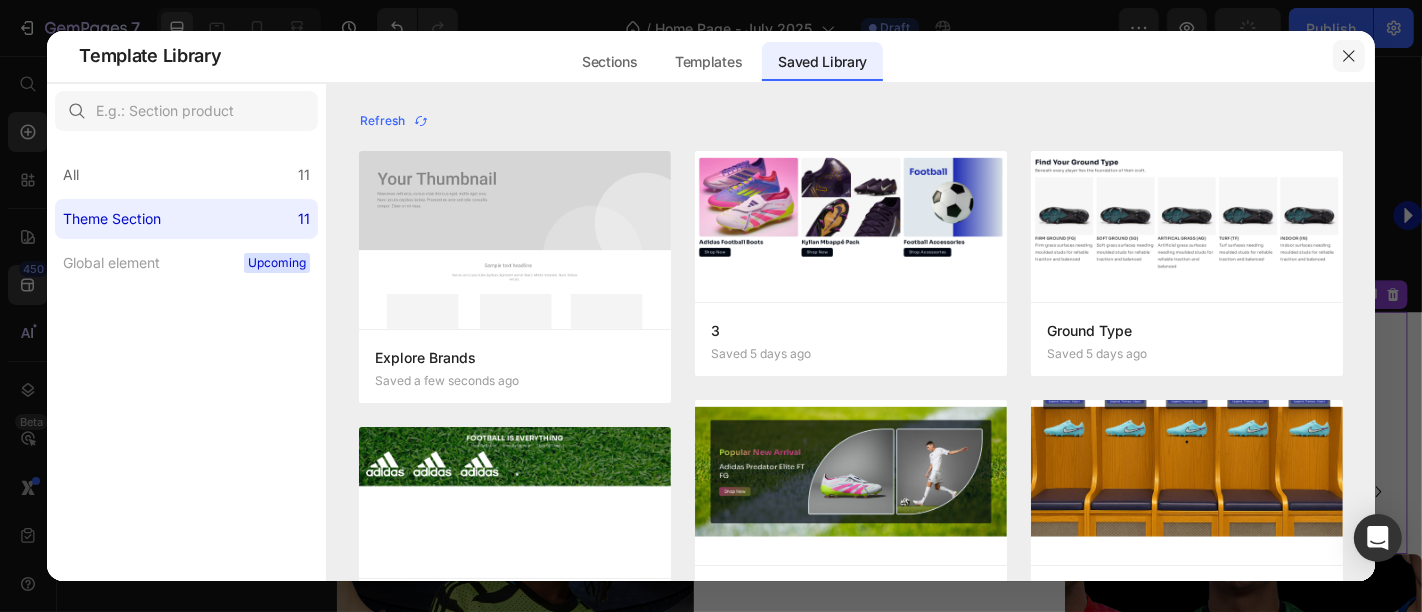 click at bounding box center [1349, 56] 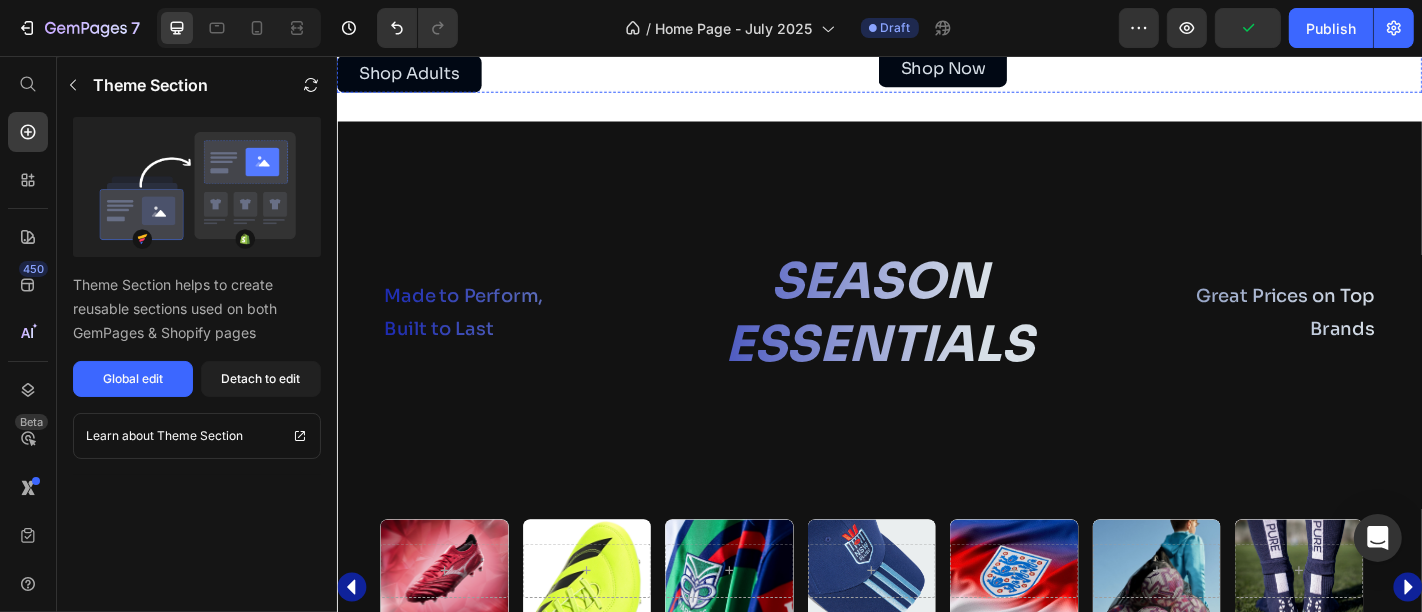 scroll, scrollTop: 1130, scrollLeft: 0, axis: vertical 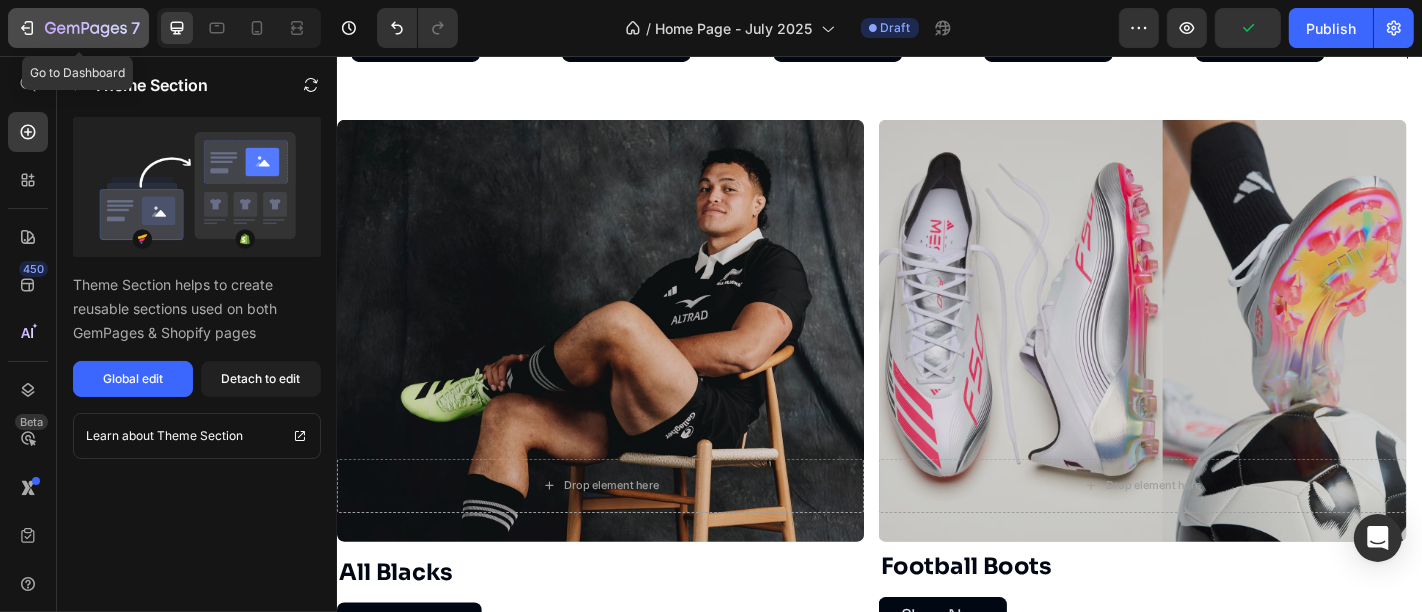 click 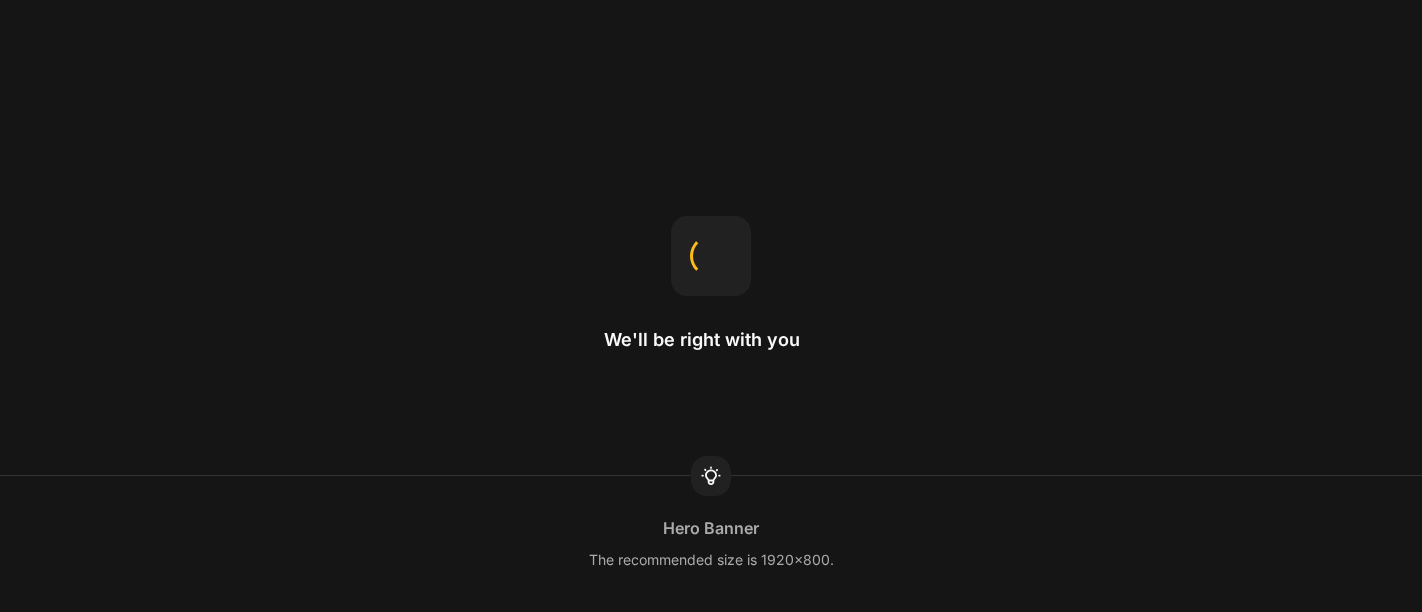scroll, scrollTop: 0, scrollLeft: 0, axis: both 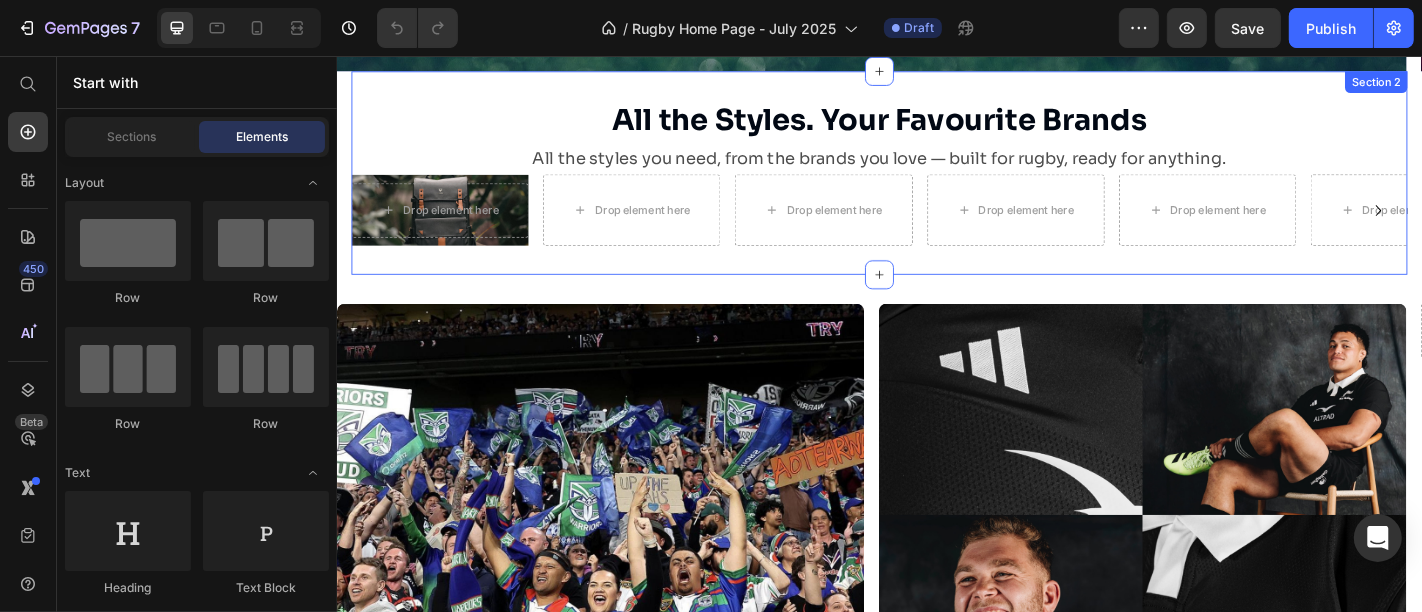 click on "All the Styles. Your Favourite Brands Heading All the styles you need, from the brands you love — built for rugby, ready for anything. Text Block
Drop element here Hero Banner Row
Drop element here
Drop element here
Drop element here
Drop element here
Drop element here
Drop element here
Carousel Row Section 2" at bounding box center [936, 185] 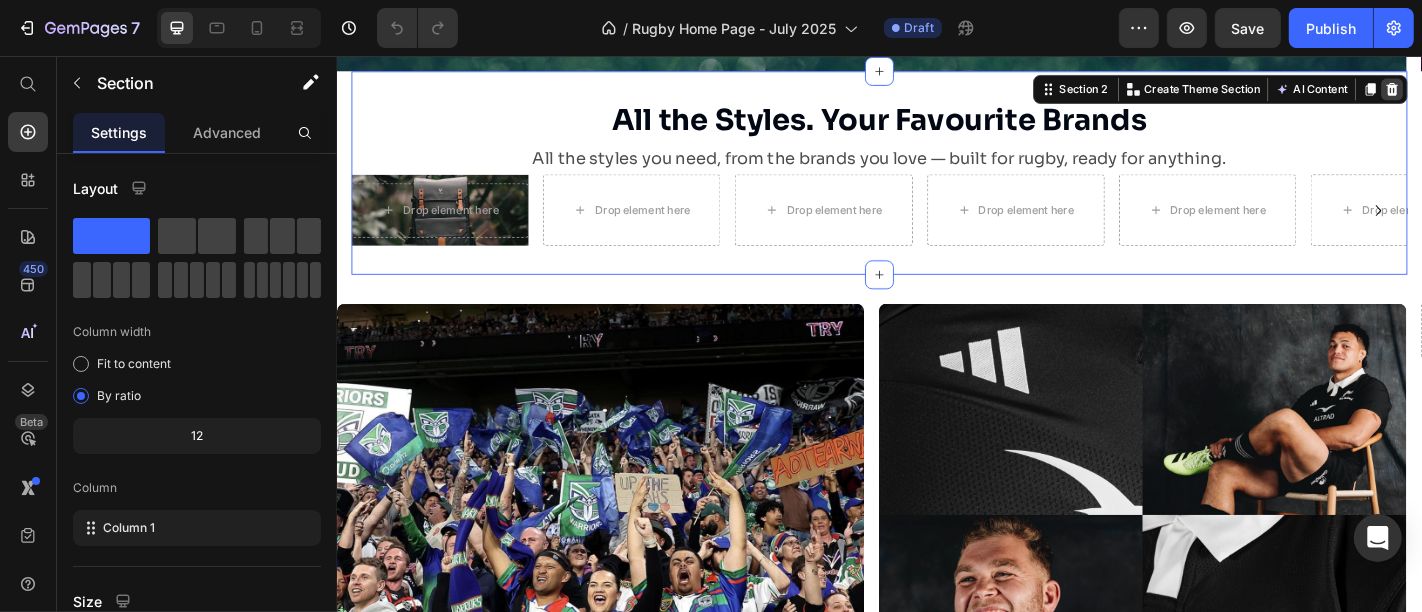 click 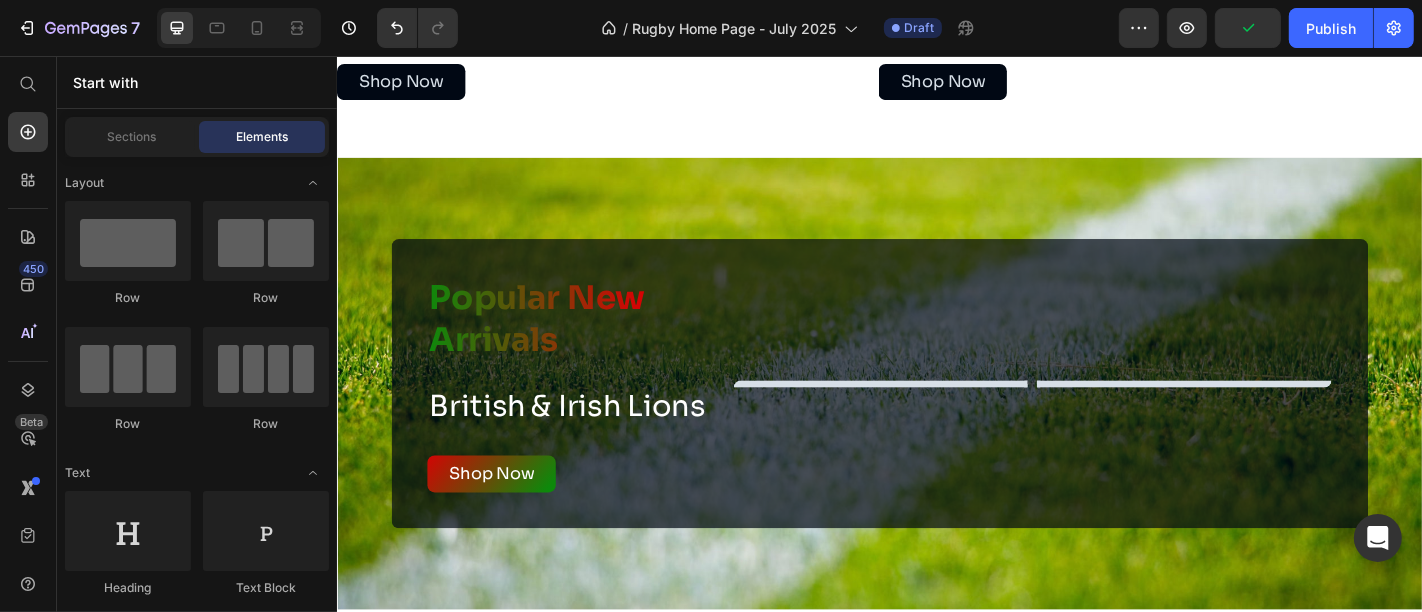 scroll, scrollTop: 1164, scrollLeft: 0, axis: vertical 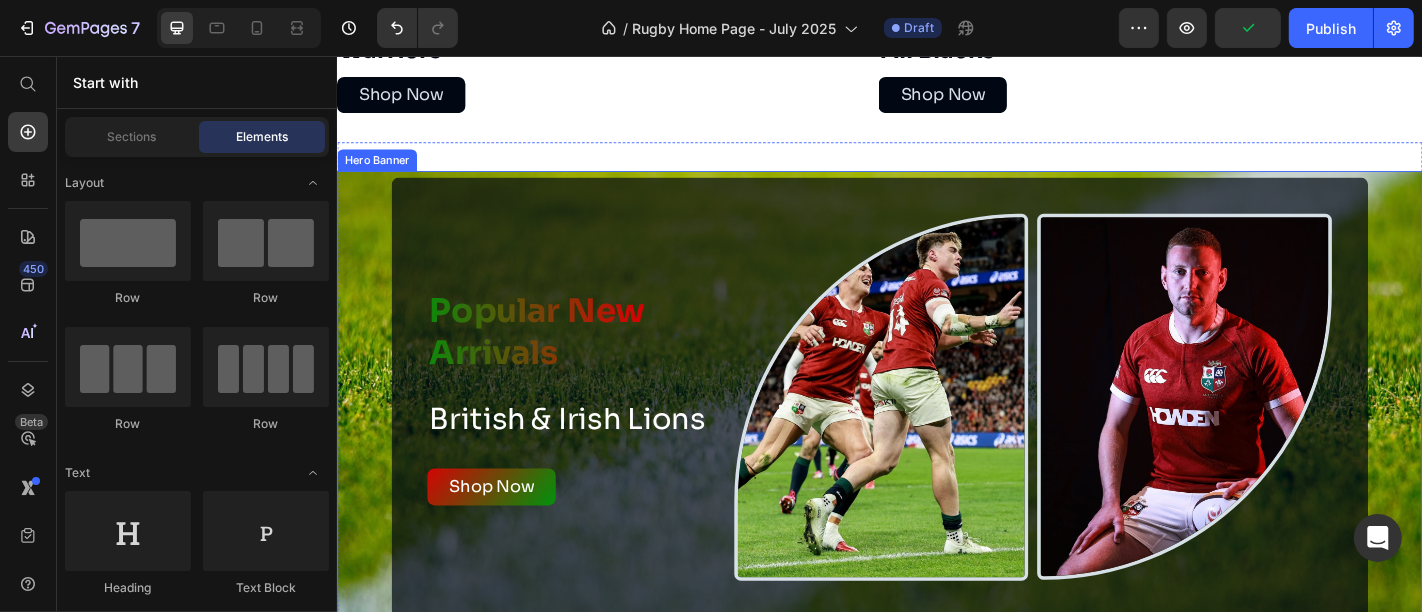 click on "Popular New Arrivals Heading British & Irish Lions Heading Shop Now Button Image Image Row Row" at bounding box center [936, 432] 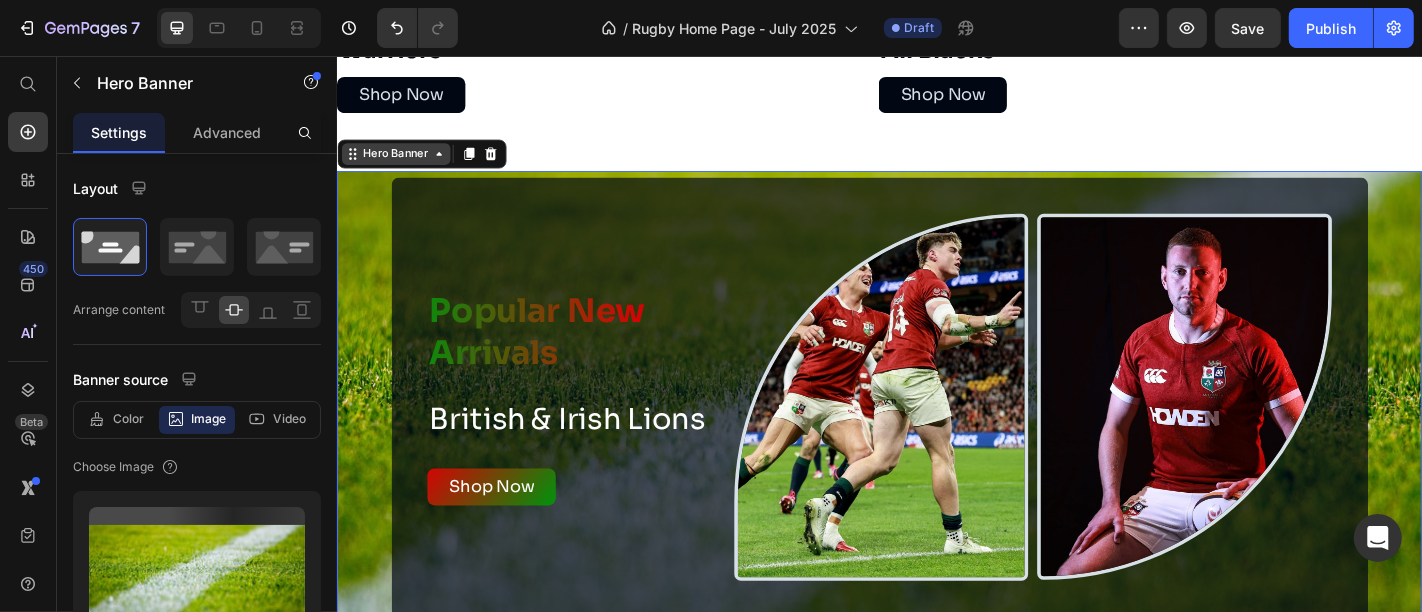click on "Hero Banner" at bounding box center (401, 164) 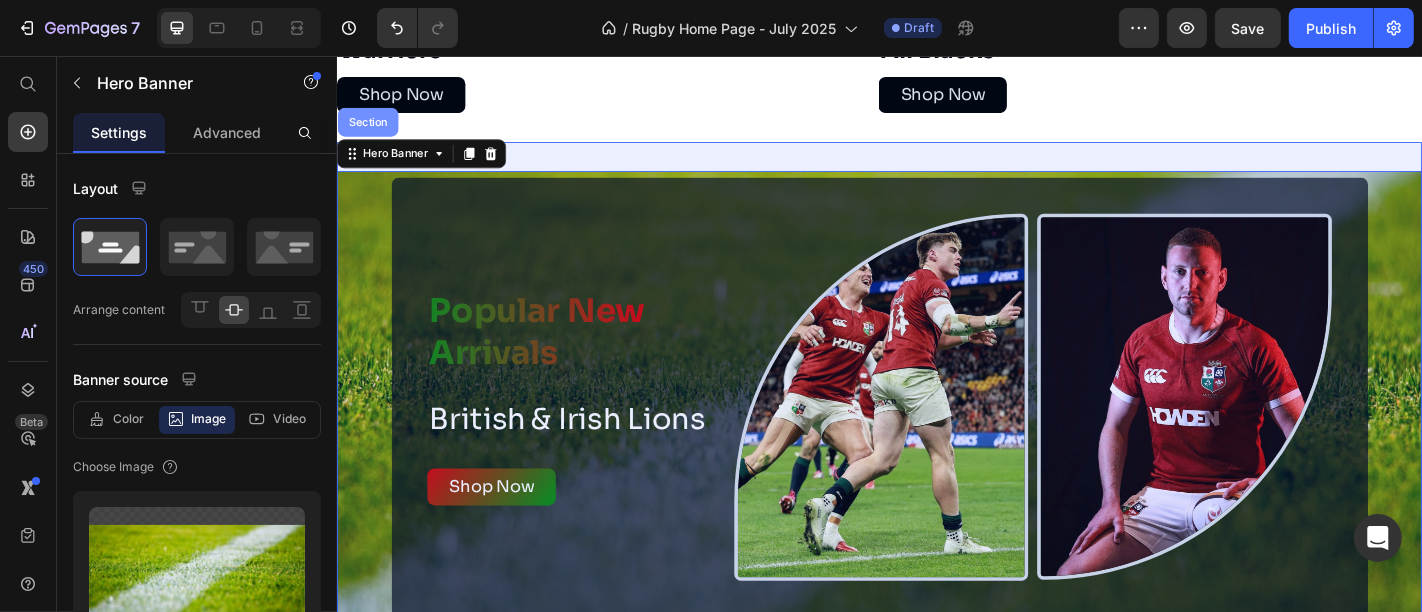 click on "Section" at bounding box center [370, 129] 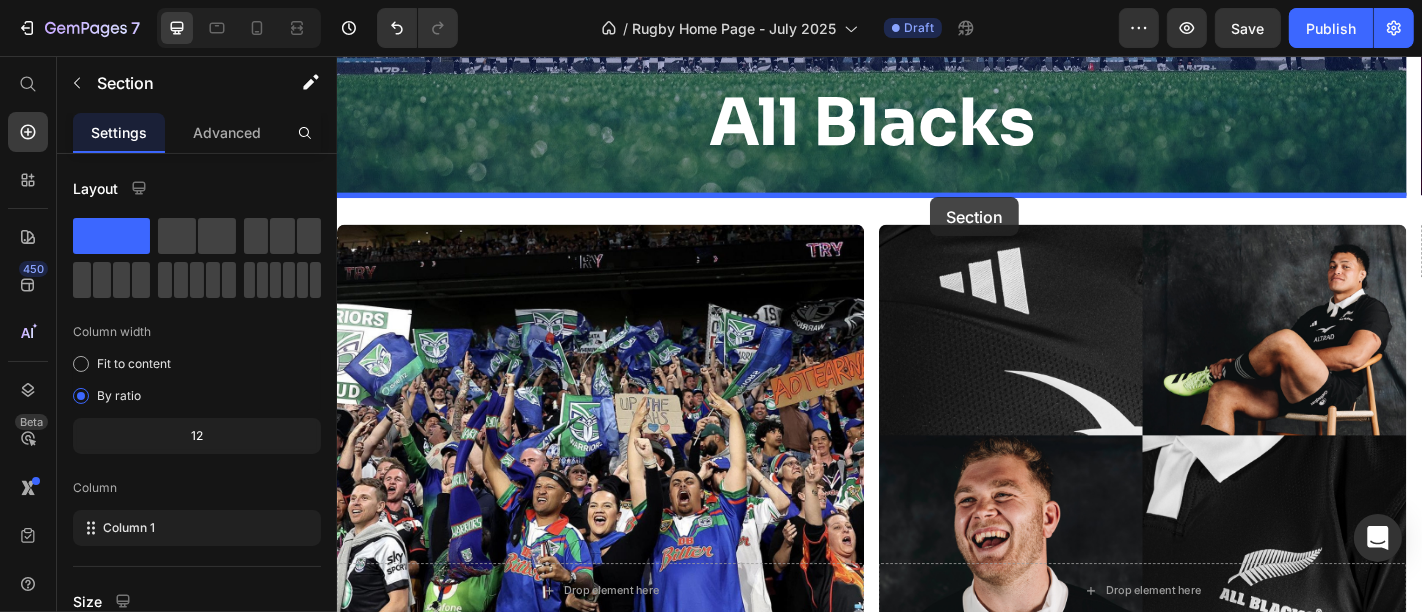 scroll, scrollTop: 413, scrollLeft: 0, axis: vertical 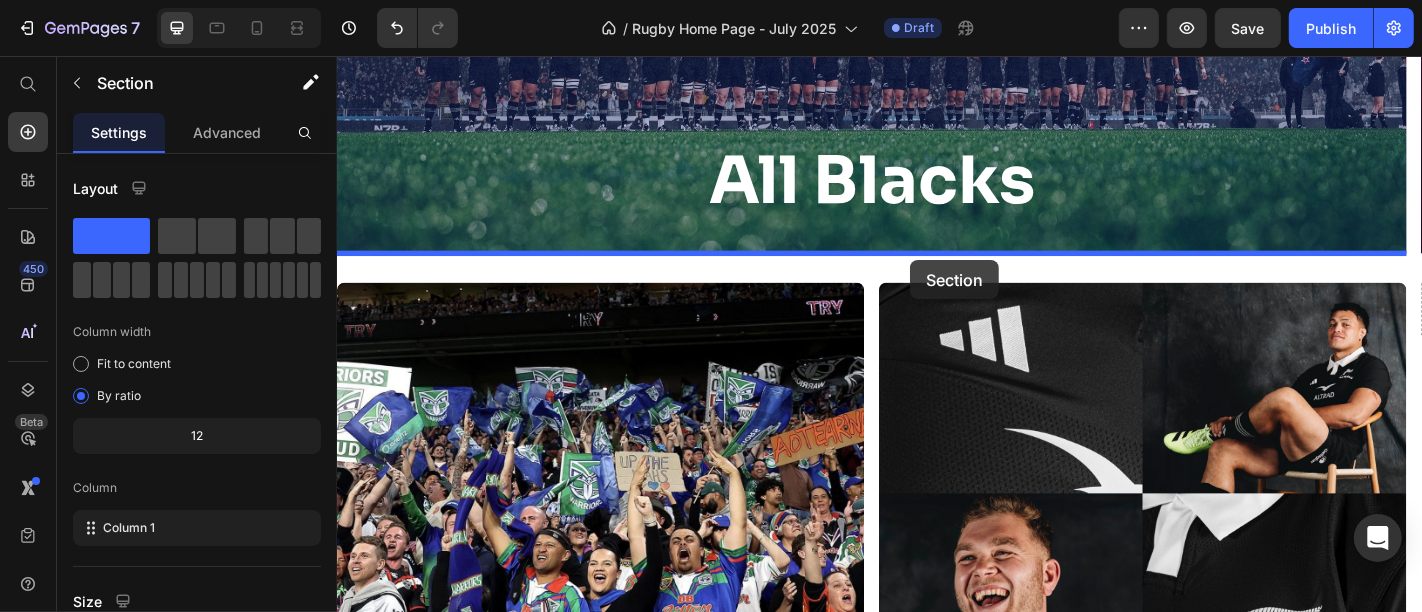 drag, startPoint x: 1109, startPoint y: 159, endPoint x: 970, endPoint y: 280, distance: 184.28781 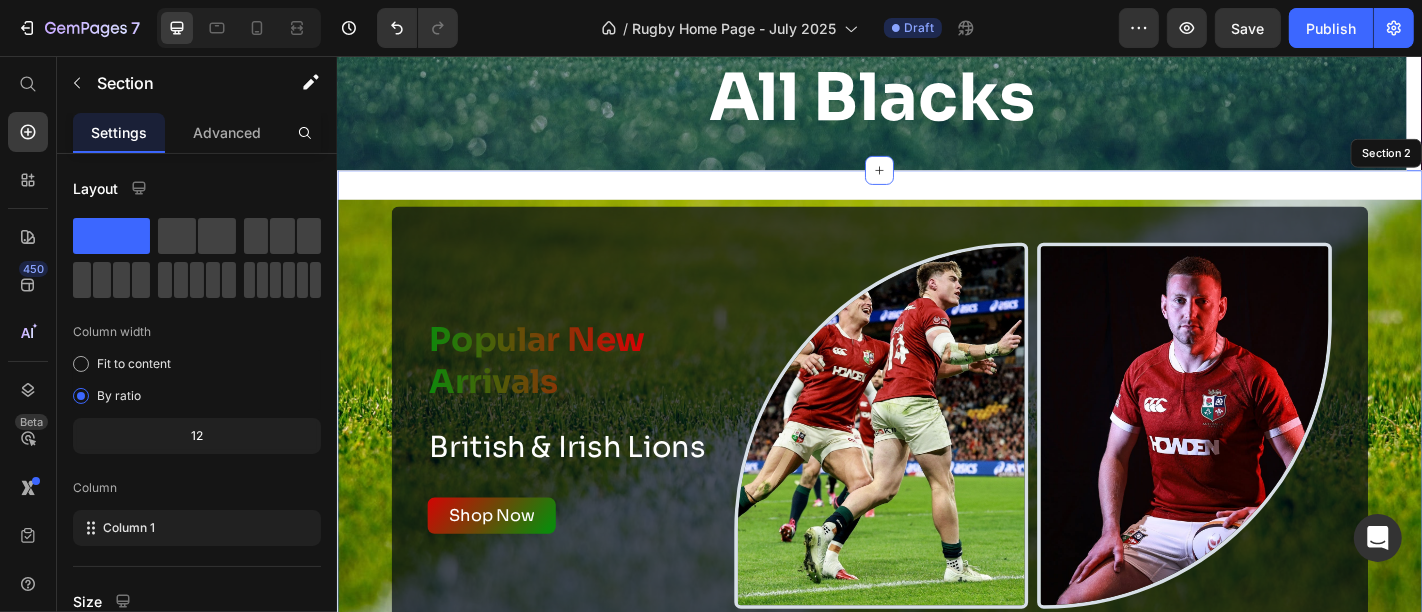scroll, scrollTop: 612, scrollLeft: 0, axis: vertical 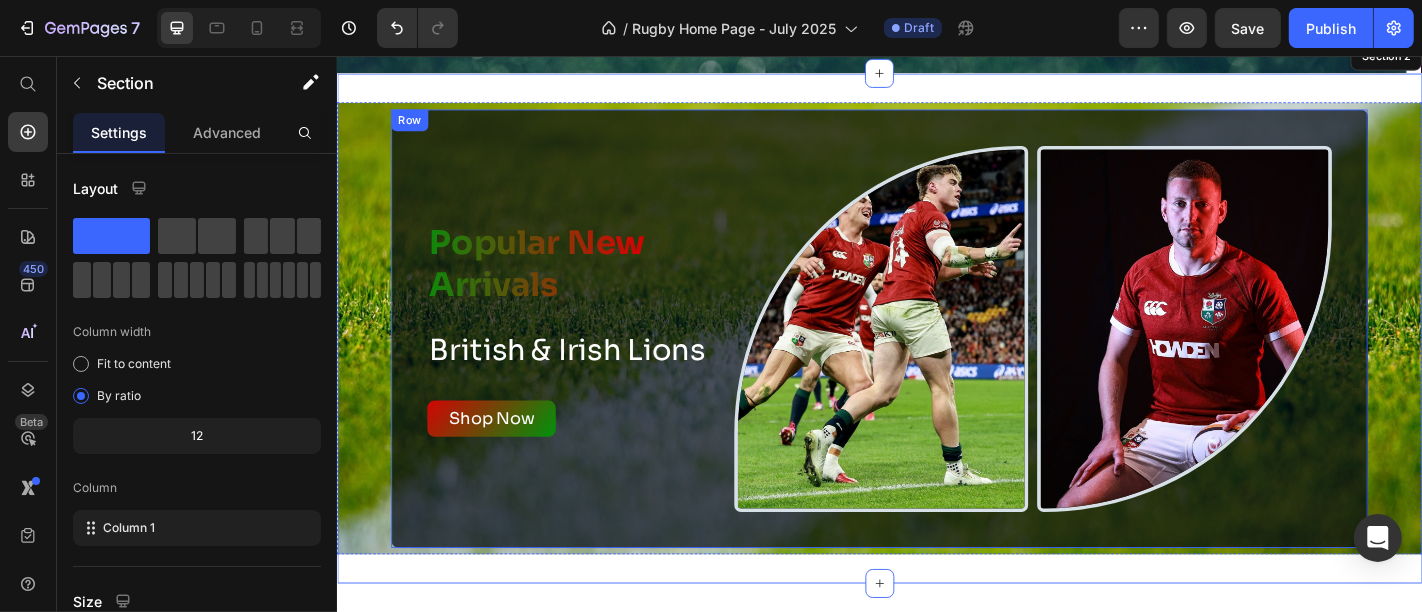 click on "Popular New Arrivals Heading British & Irish Lions Heading Shop Now Button Image Image Row Row" at bounding box center [936, 357] 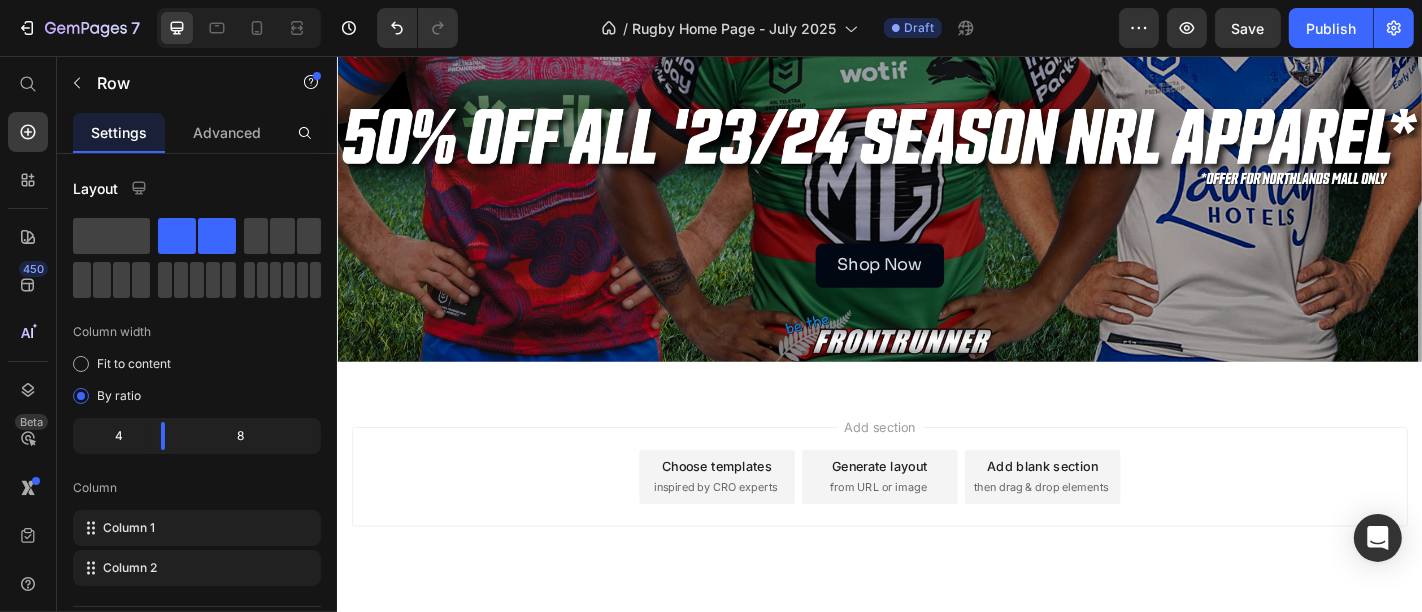 scroll, scrollTop: 2043, scrollLeft: 0, axis: vertical 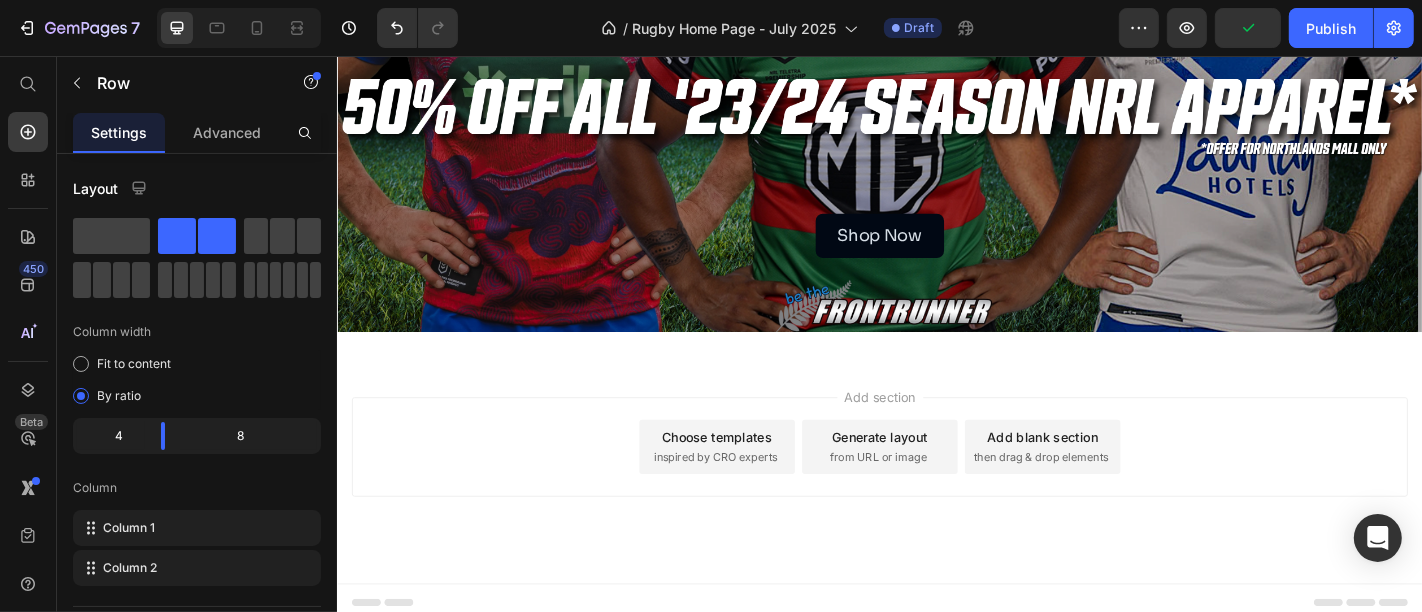 click on "Add section Choose templates inspired by CRO experts Generate layout from URL or image Add blank section then drag & drop elements" at bounding box center [936, 516] 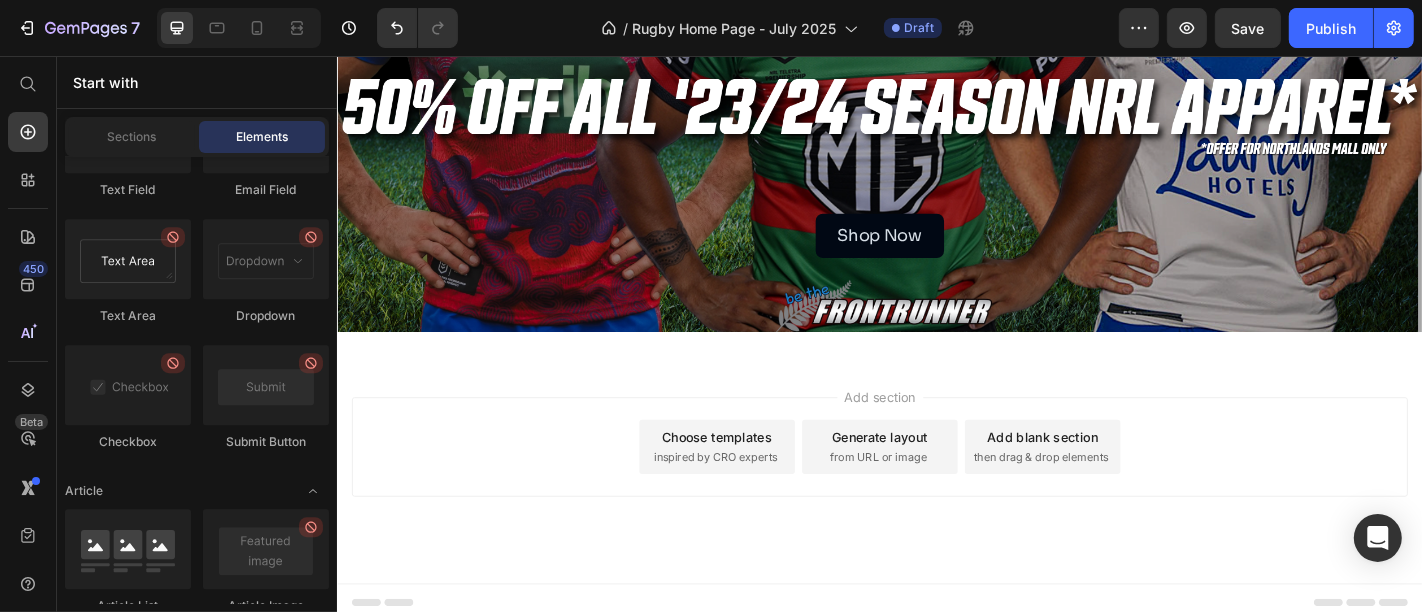 scroll, scrollTop: 5118, scrollLeft: 0, axis: vertical 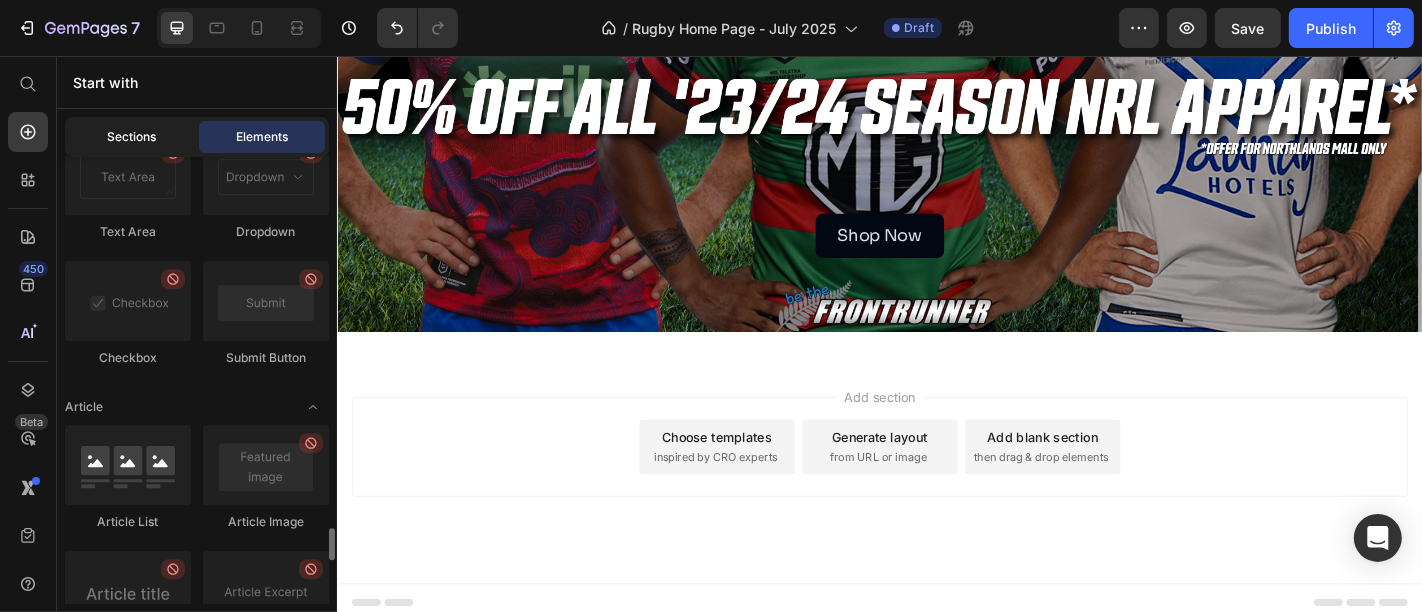 click on "Sections" at bounding box center (132, 137) 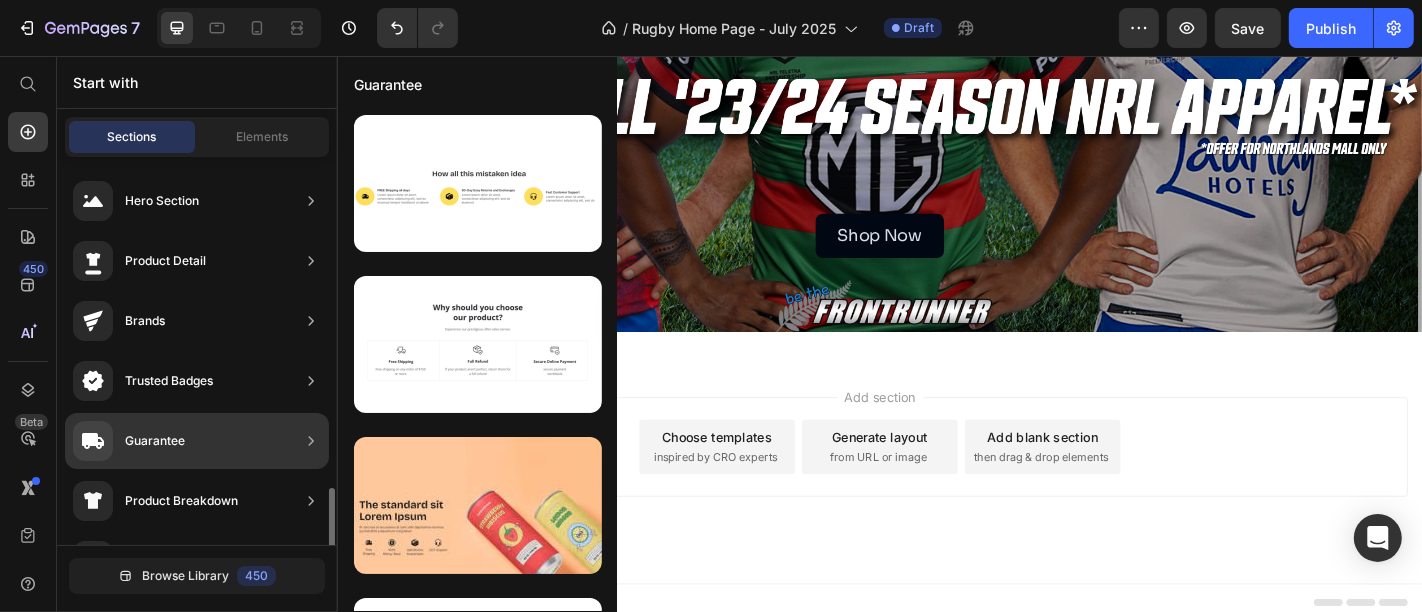 scroll, scrollTop: 404, scrollLeft: 0, axis: vertical 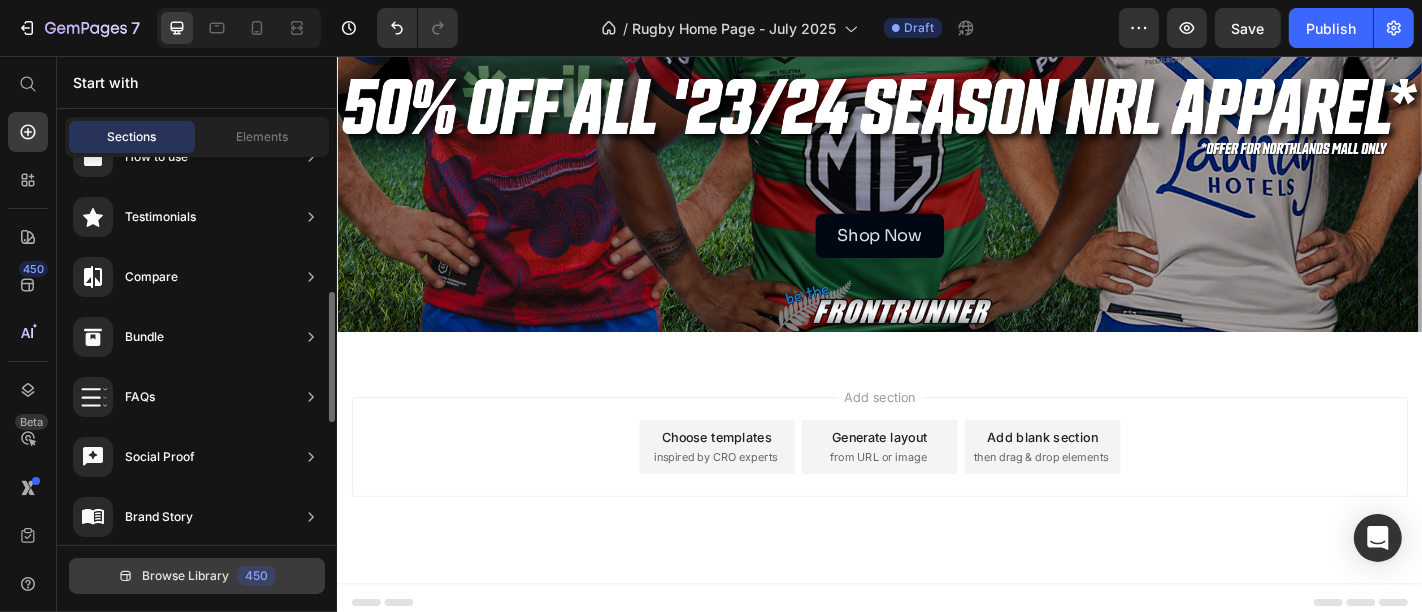 click on "Browse Library" at bounding box center [185, 576] 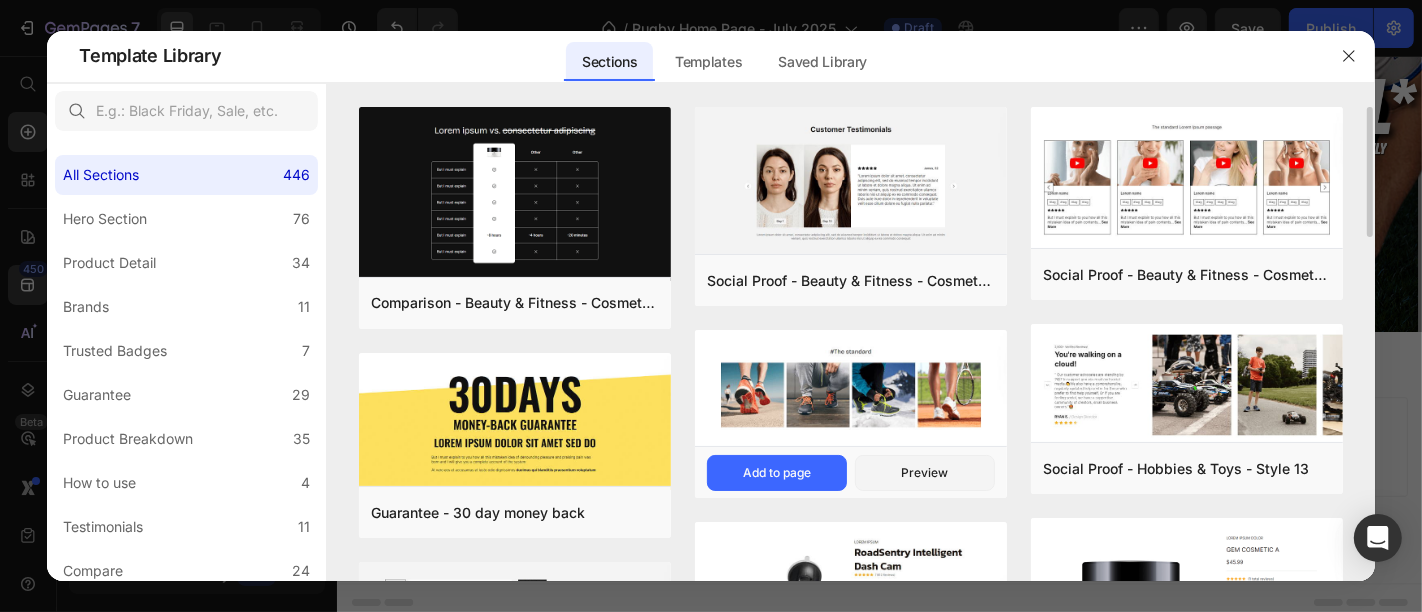scroll, scrollTop: 299, scrollLeft: 0, axis: vertical 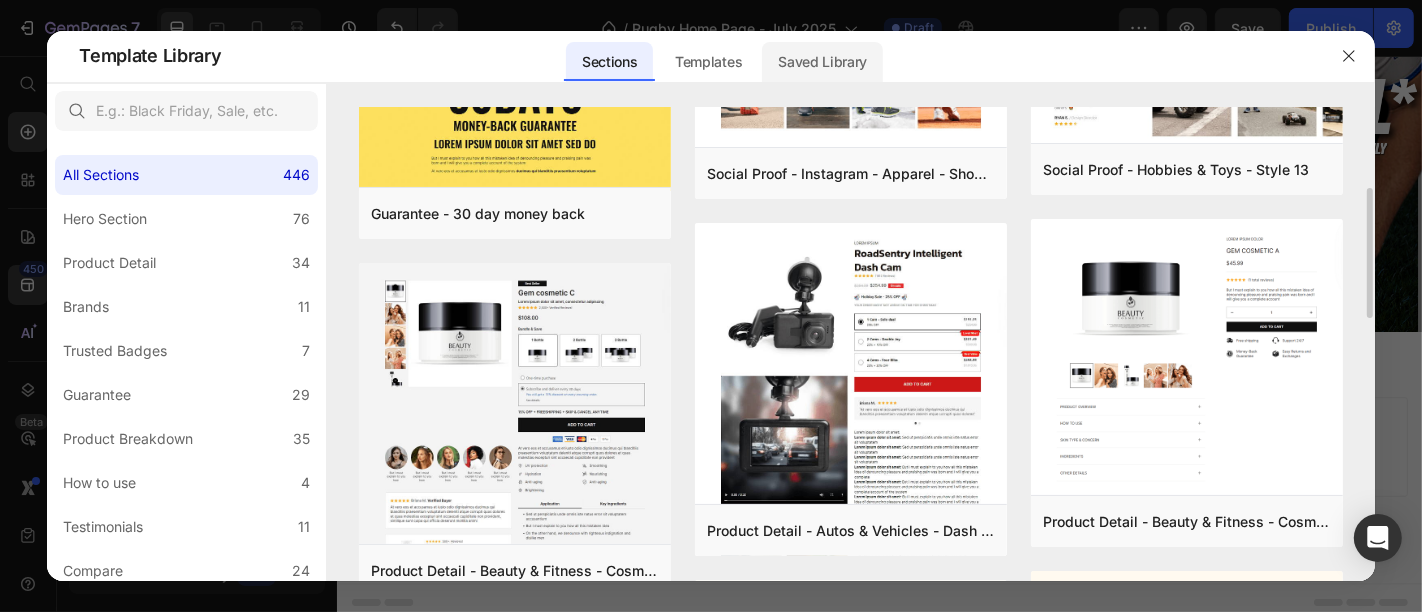 click on "Saved Library" 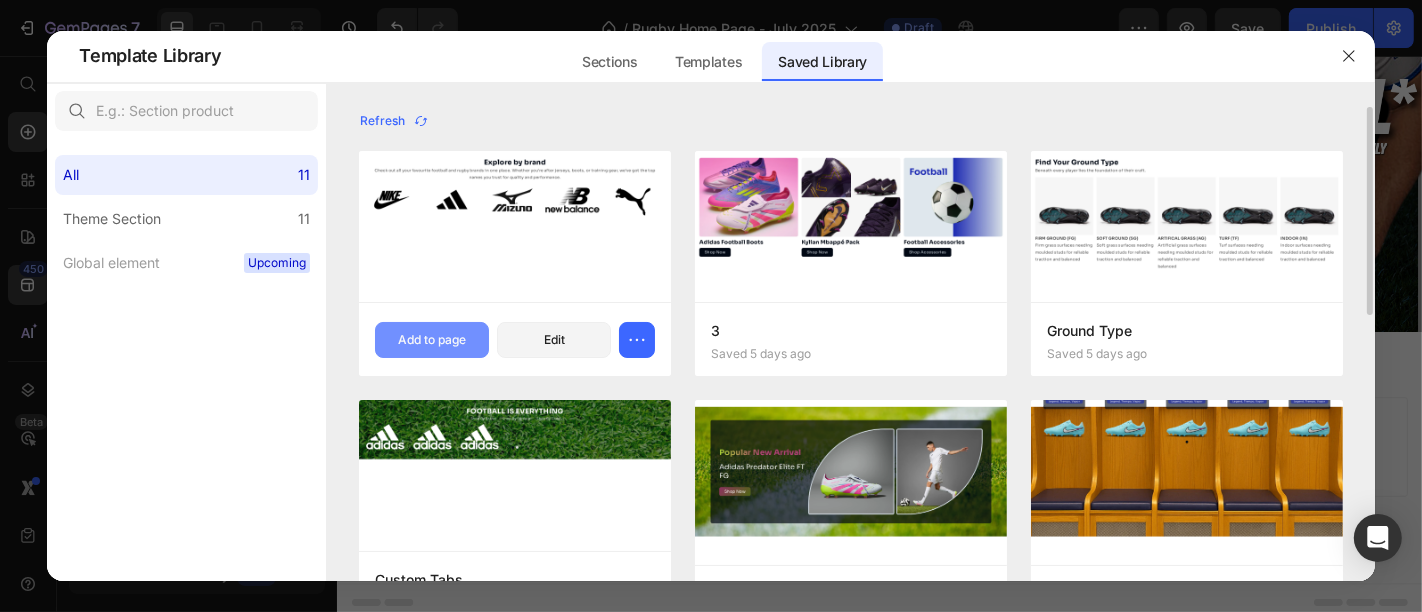 click on "Add to page" at bounding box center [432, 340] 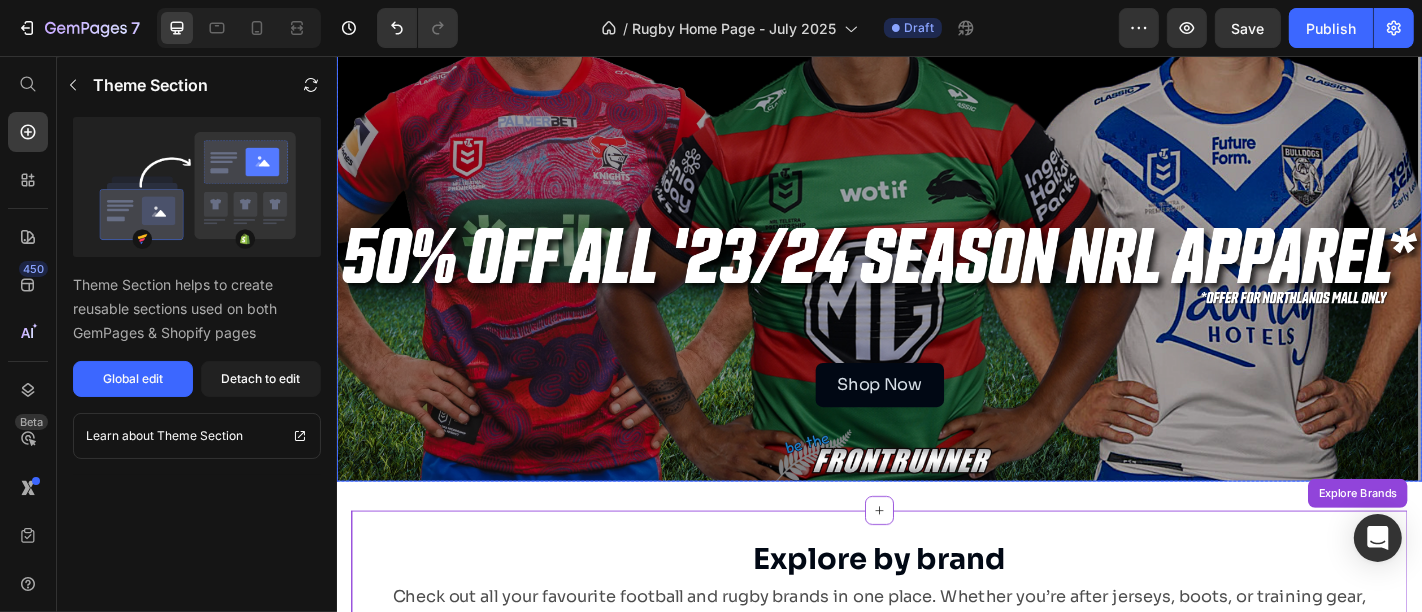 scroll, scrollTop: 1877, scrollLeft: 0, axis: vertical 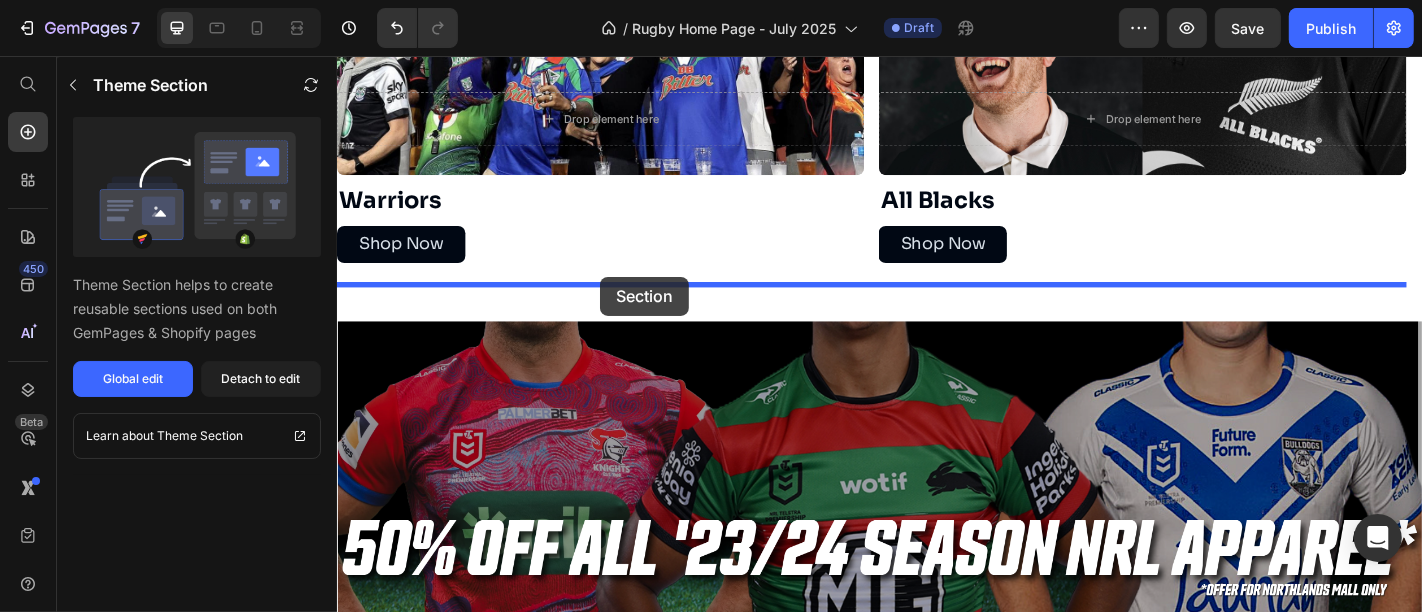 drag, startPoint x: 532, startPoint y: 562, endPoint x: 627, endPoint y: 299, distance: 279.6319 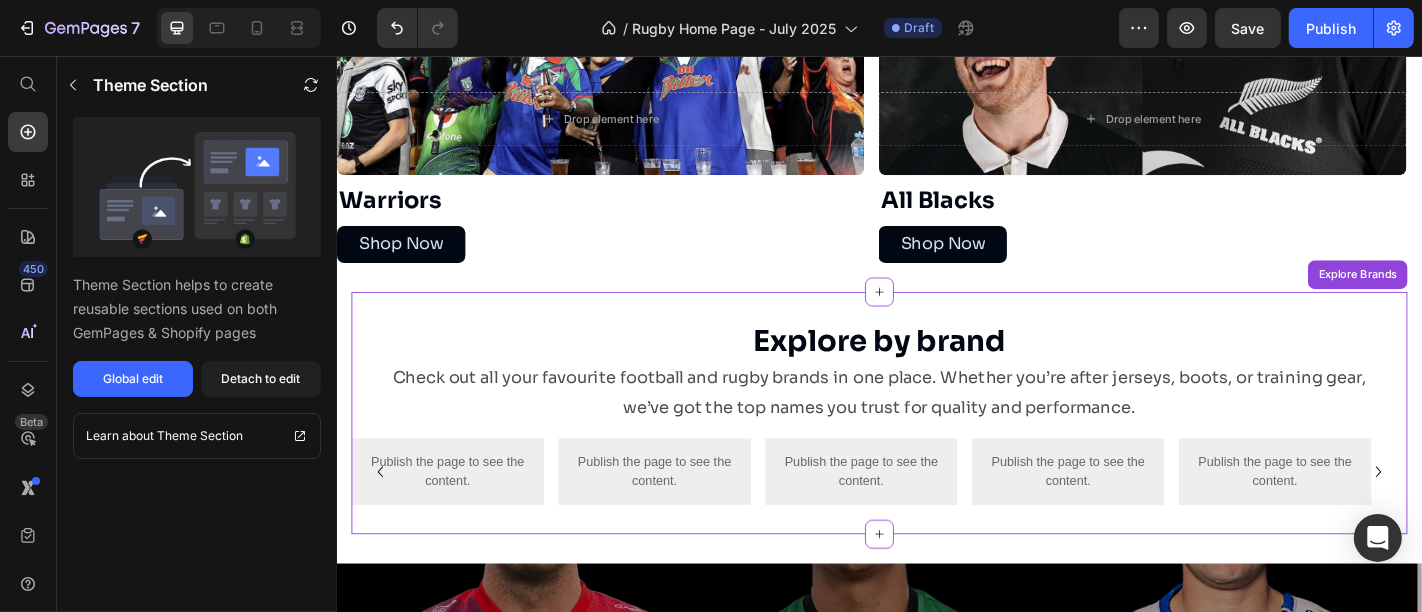 scroll, scrollTop: 1782, scrollLeft: 0, axis: vertical 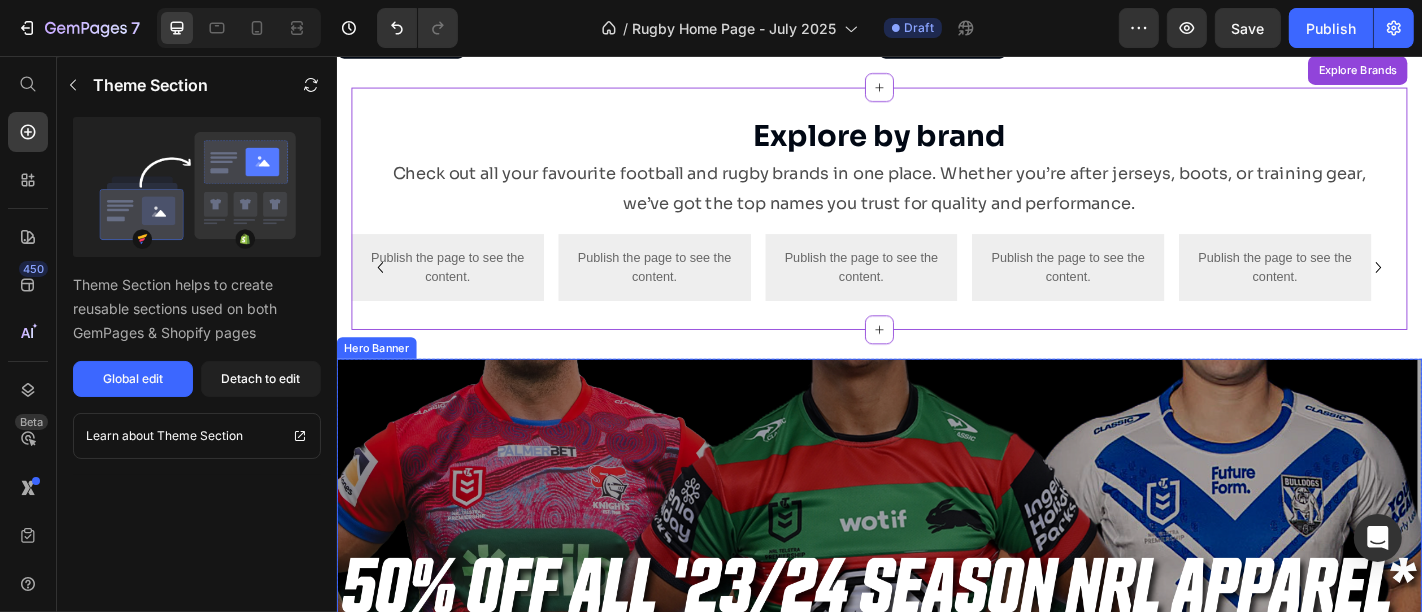 click at bounding box center [936, 640] 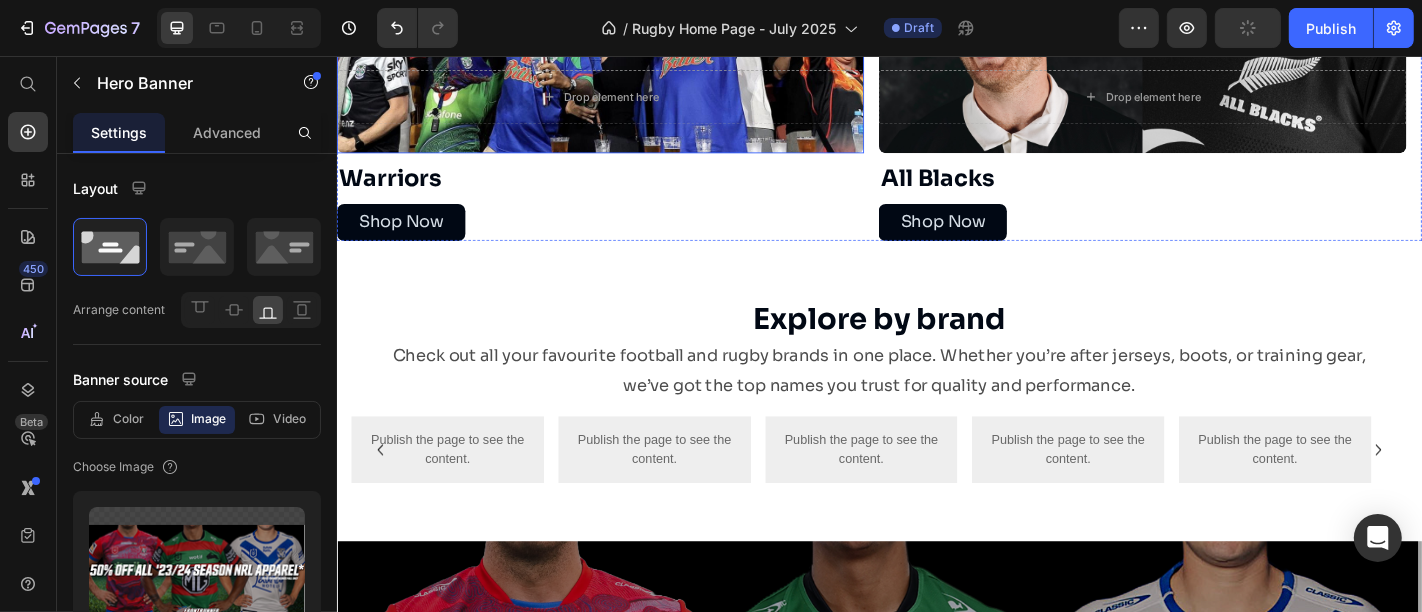 scroll, scrollTop: 1588, scrollLeft: 0, axis: vertical 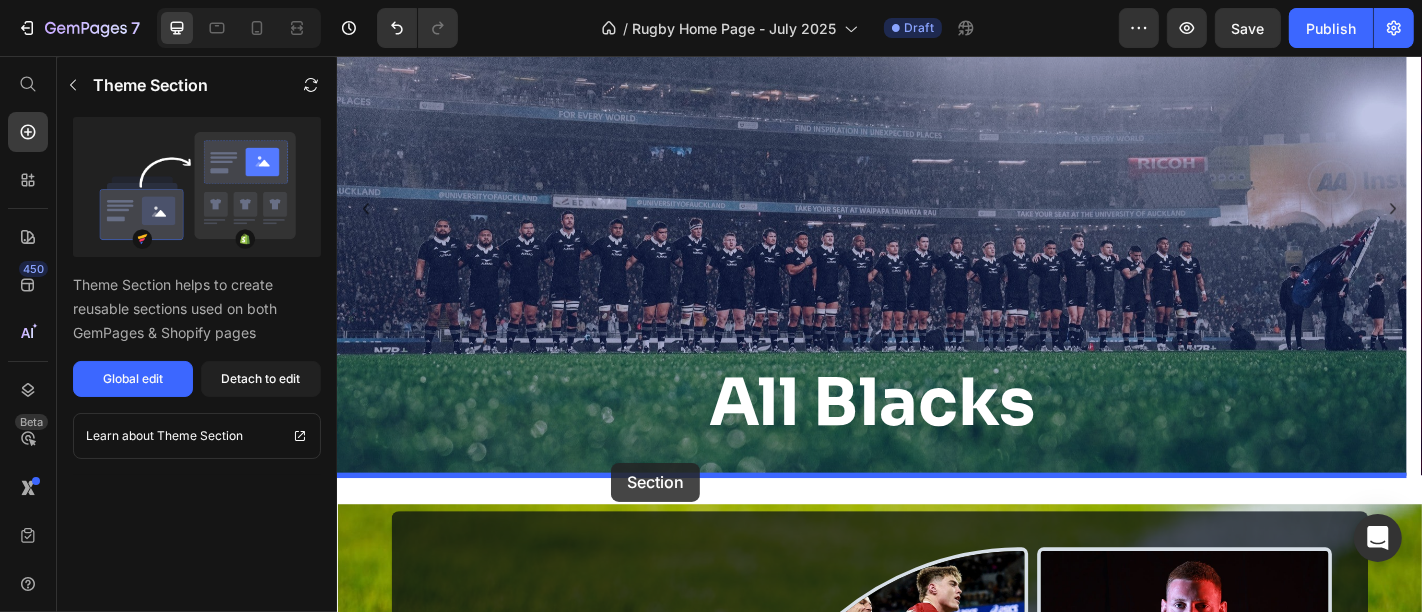 drag, startPoint x: 710, startPoint y: 301, endPoint x: 639, endPoint y: 512, distance: 222.62524 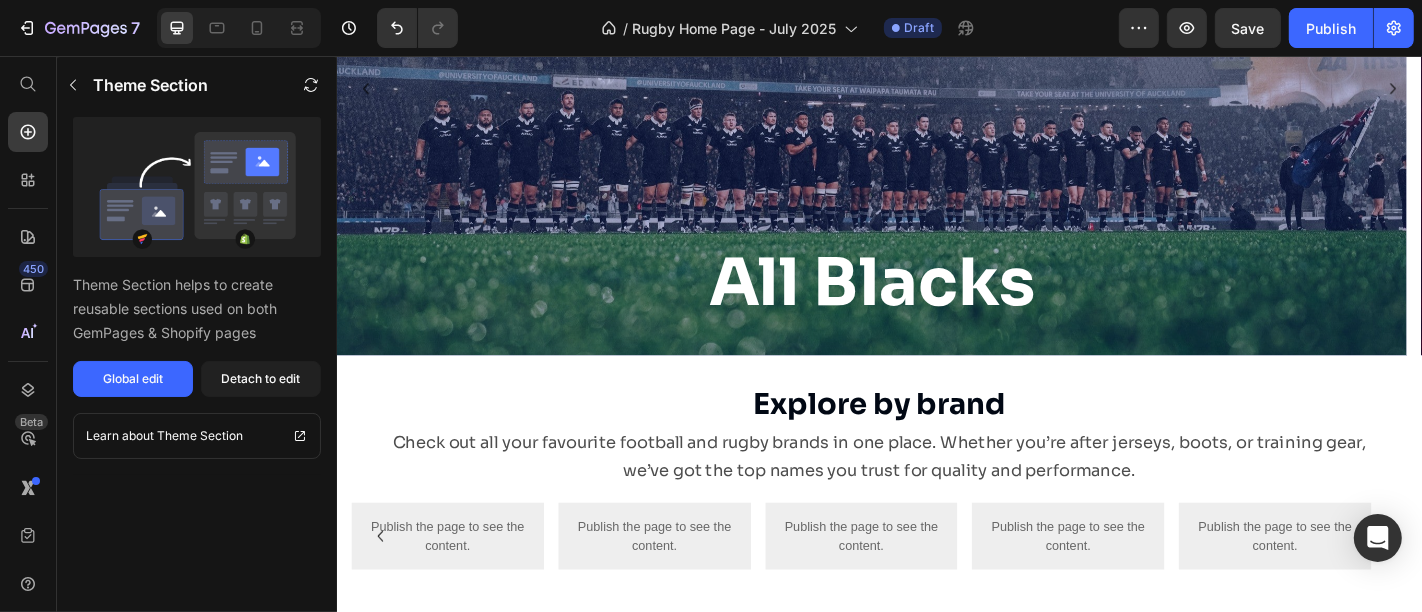 scroll, scrollTop: 300, scrollLeft: 0, axis: vertical 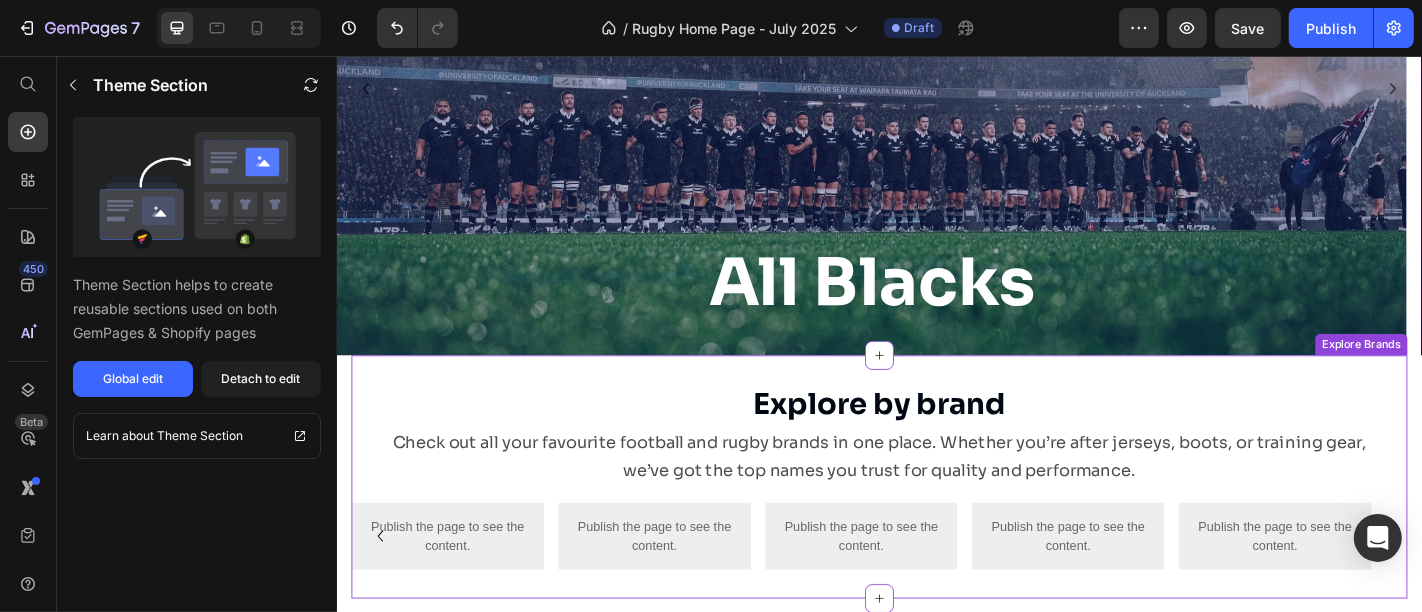 click on "Check out all your favourite football and rugby brands in one place. Whether you’re after jerseys, boots, or training gear, we’ve got the top names you trust for quality and performance." at bounding box center [936, 499] 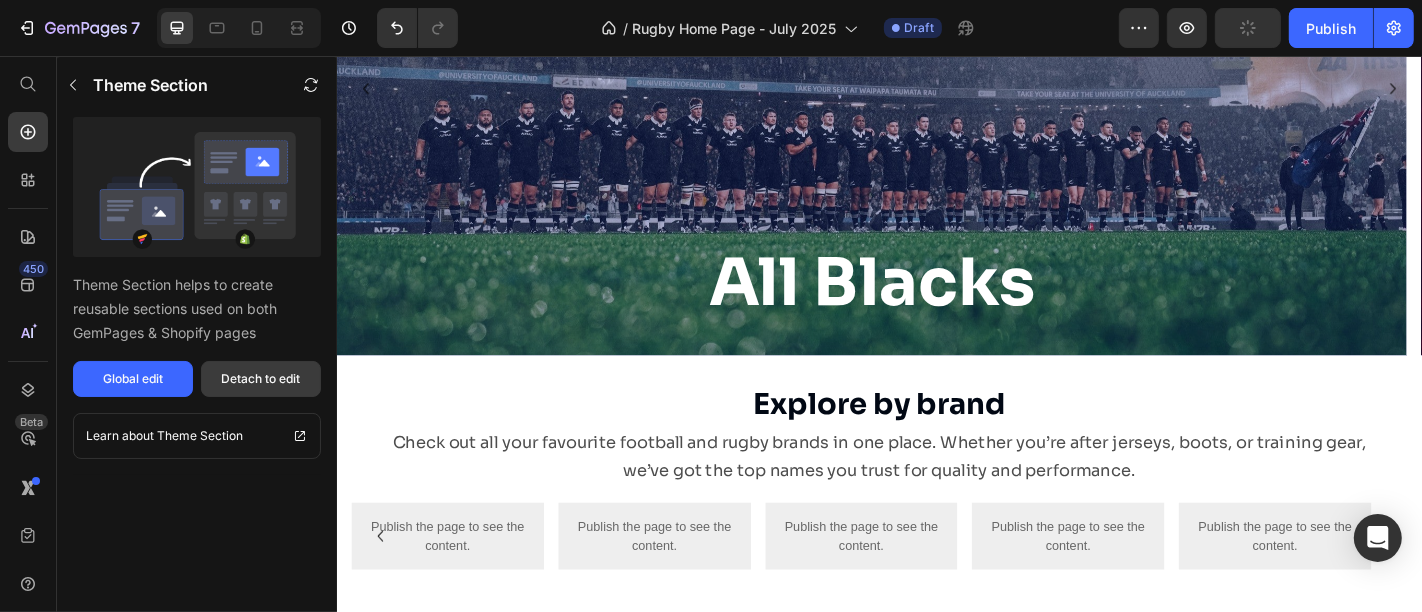 click on "Detach to edit" at bounding box center (261, 379) 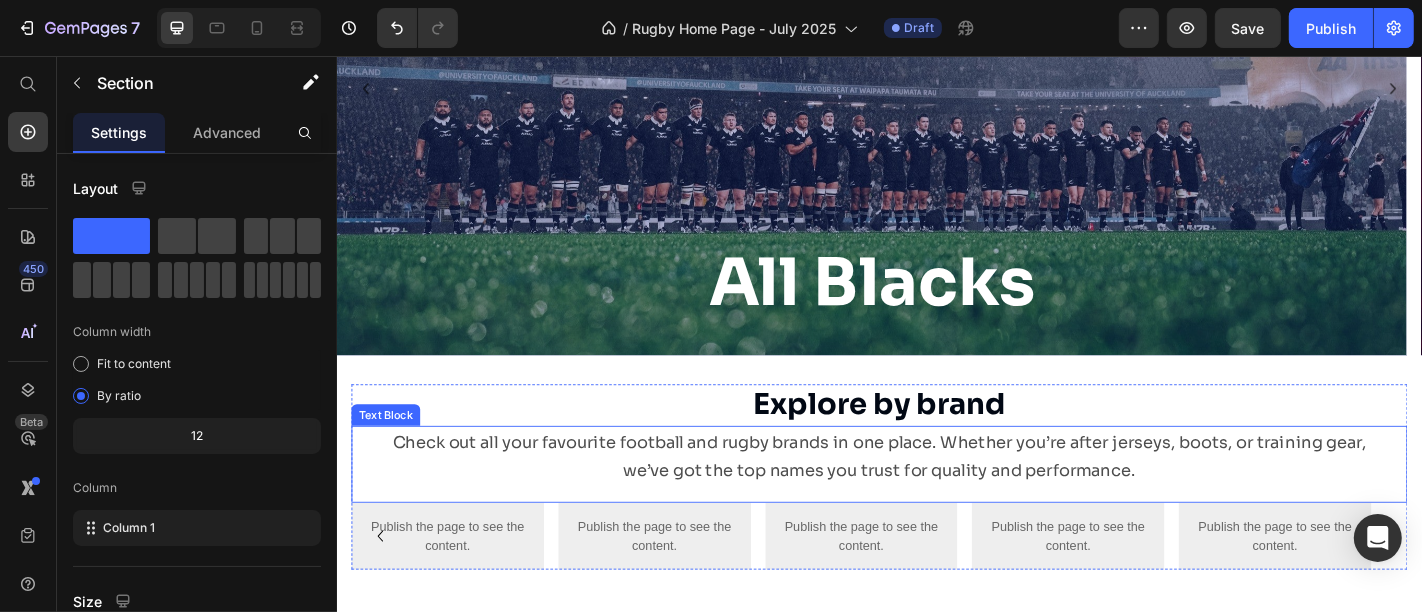 click on "Check out all your favourite football and rugby brands in one place. Whether you’re after jerseys, boots, or training gear, we’ve got the top names you trust for quality and performance." at bounding box center [936, 499] 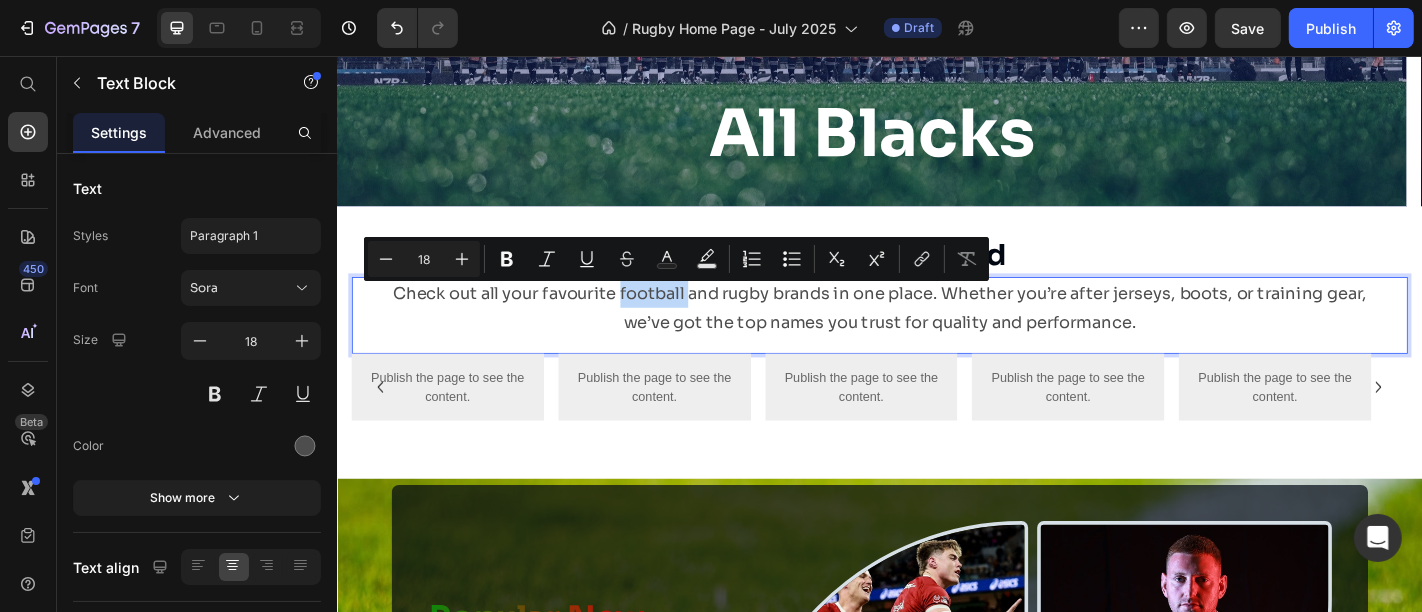 scroll, scrollTop: 460, scrollLeft: 0, axis: vertical 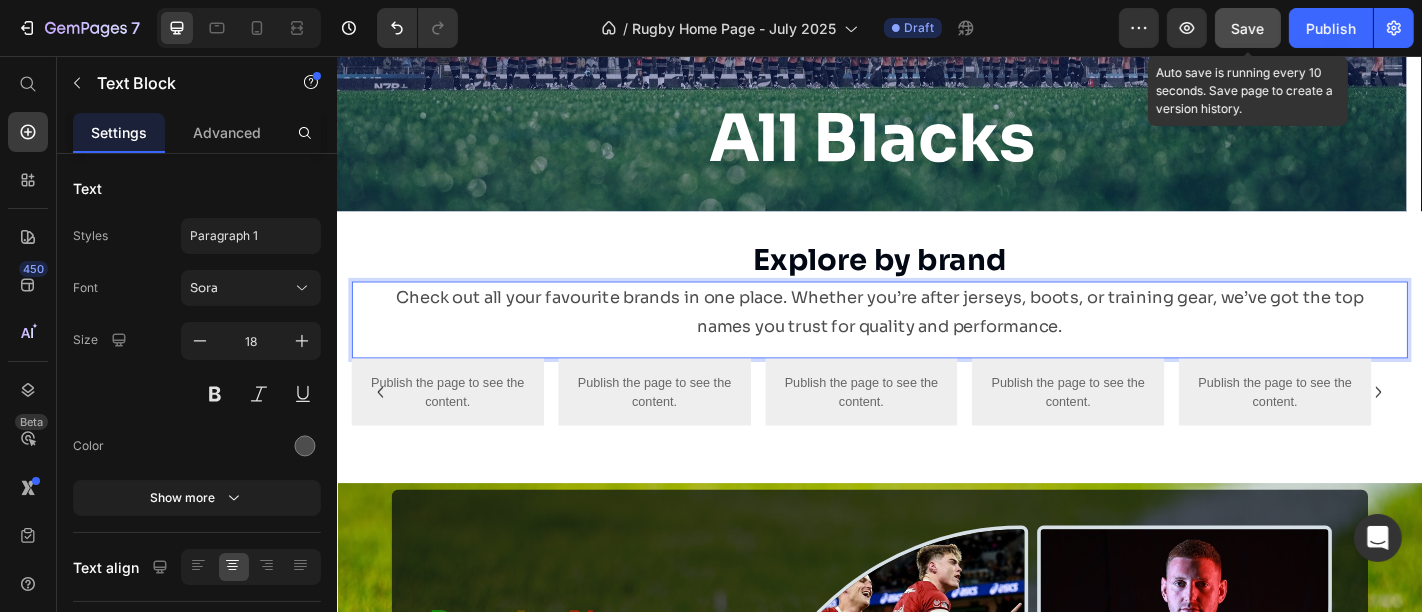 click on "Save" at bounding box center (1248, 28) 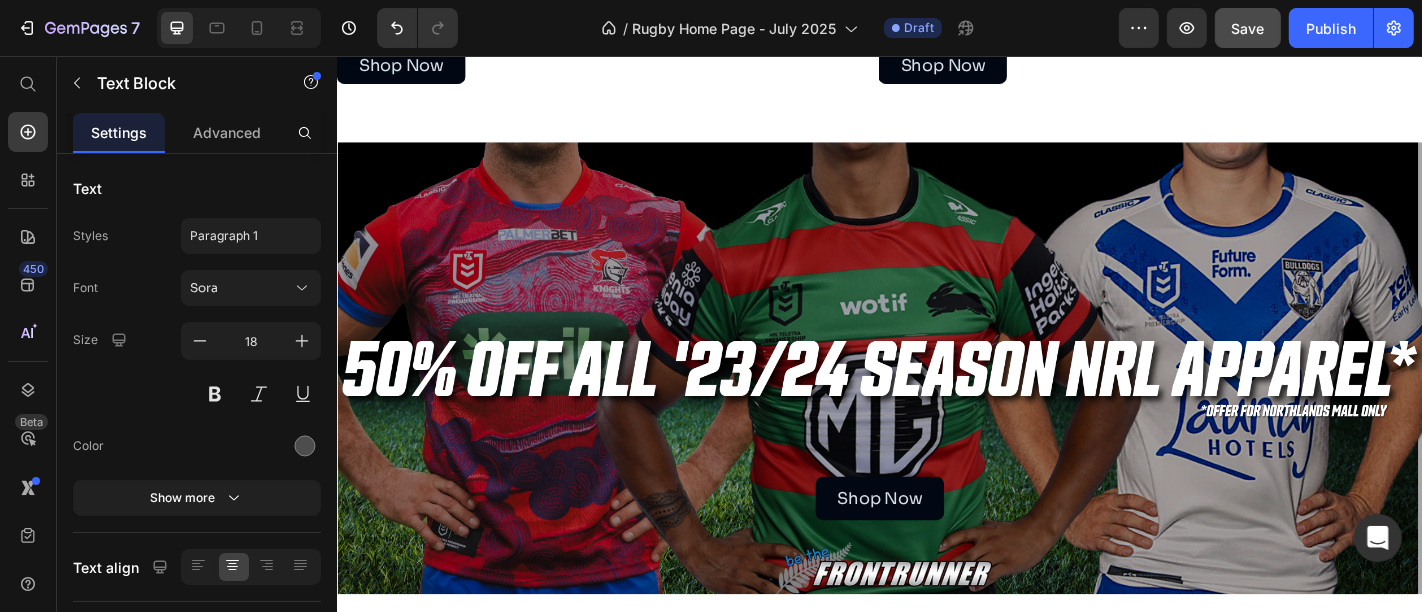 scroll, scrollTop: 2024, scrollLeft: 0, axis: vertical 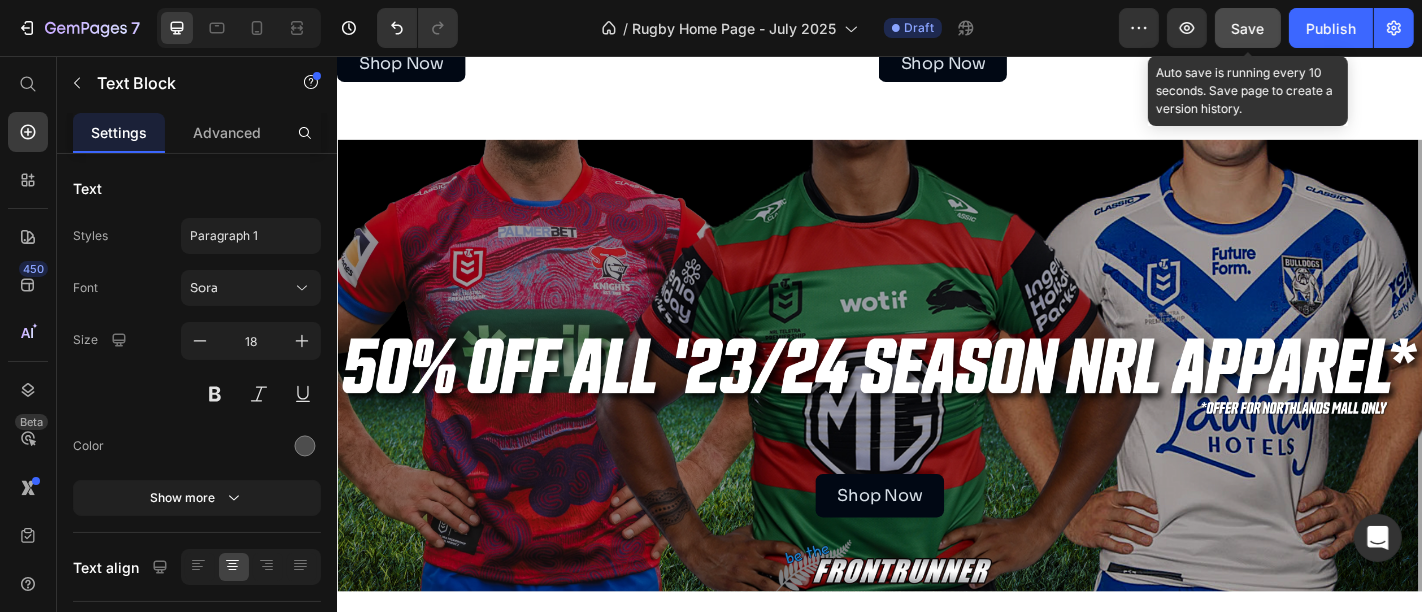click on "Save" at bounding box center [1248, 28] 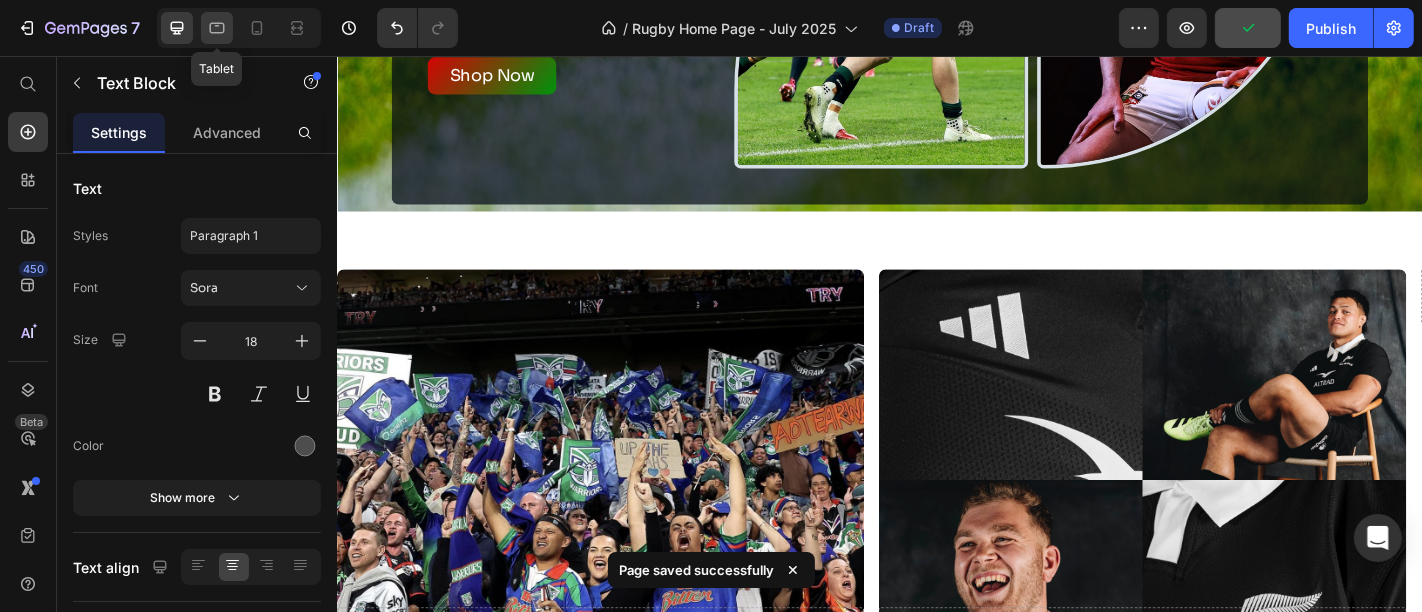 click 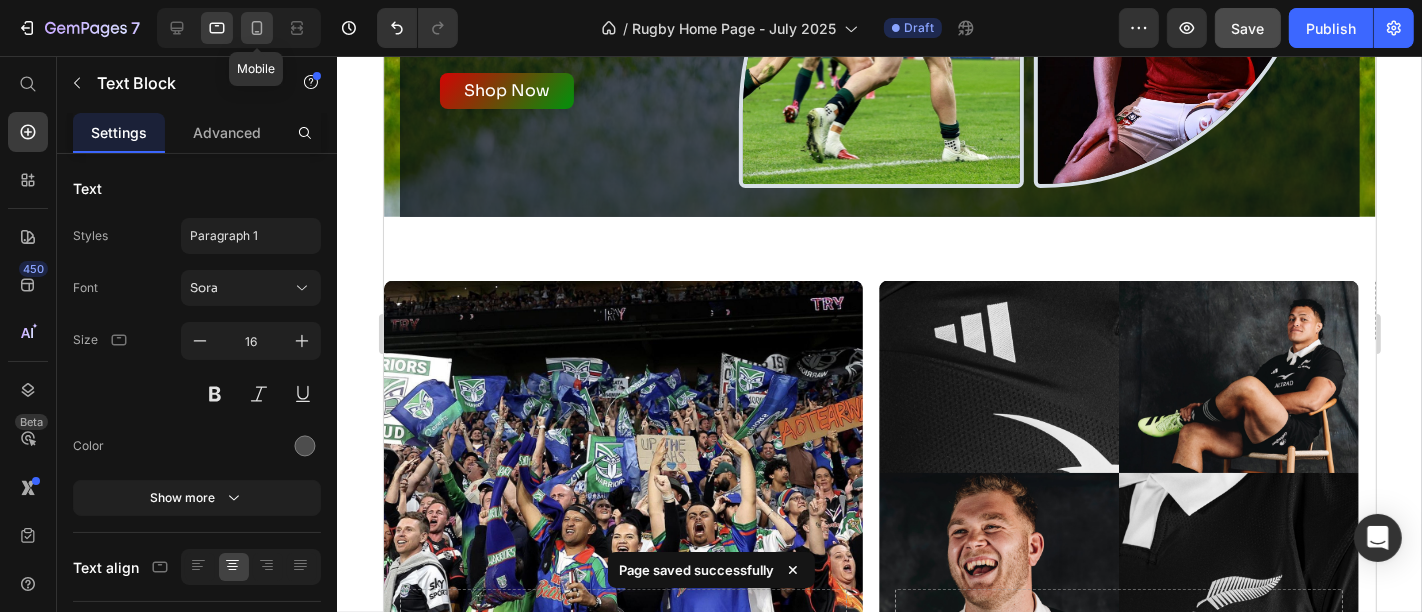 click 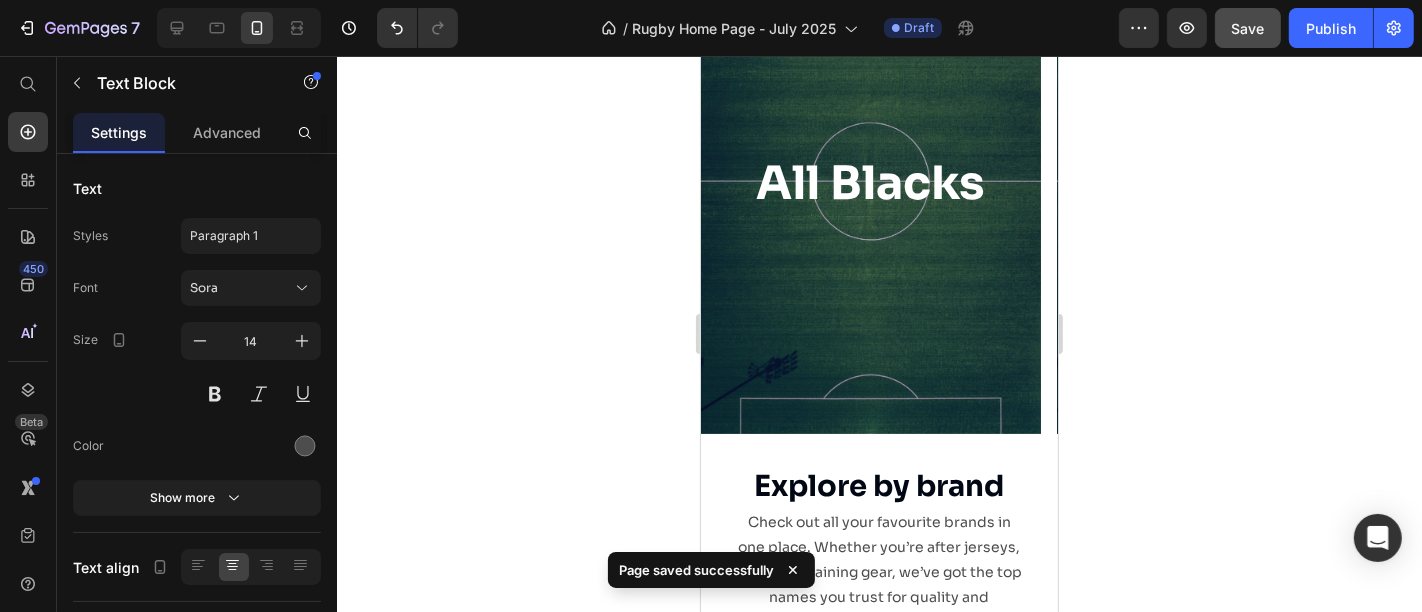 scroll, scrollTop: 166, scrollLeft: 0, axis: vertical 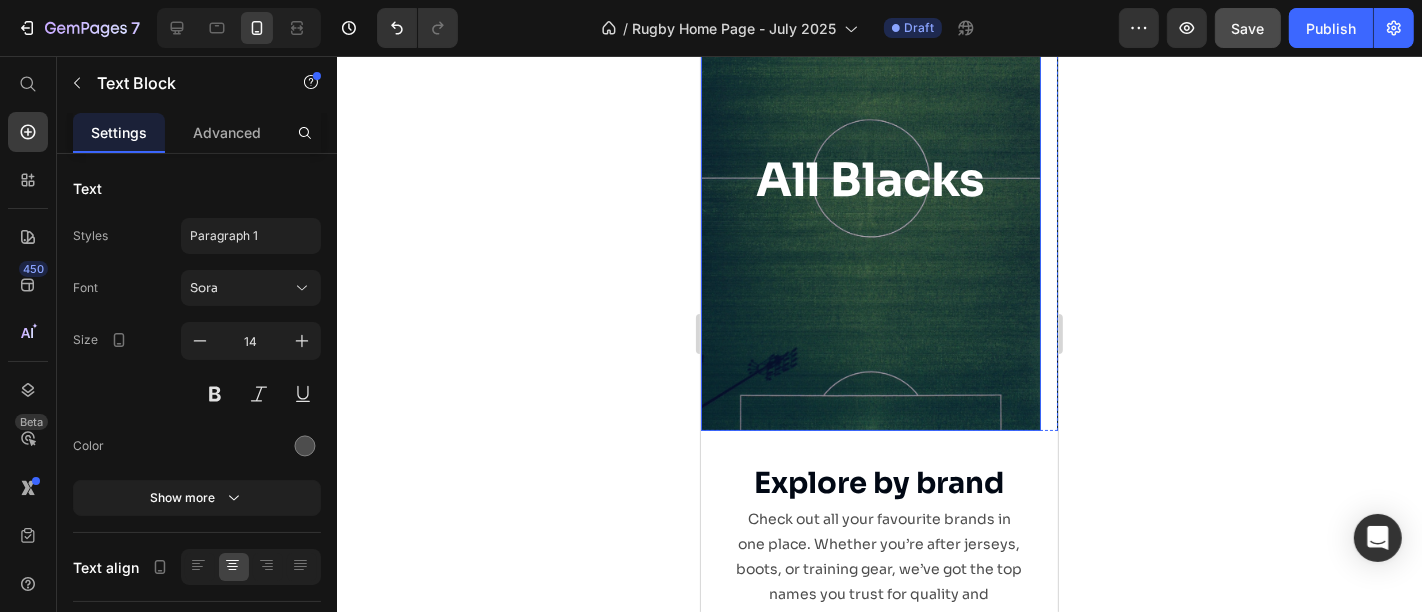 click at bounding box center (870, 180) 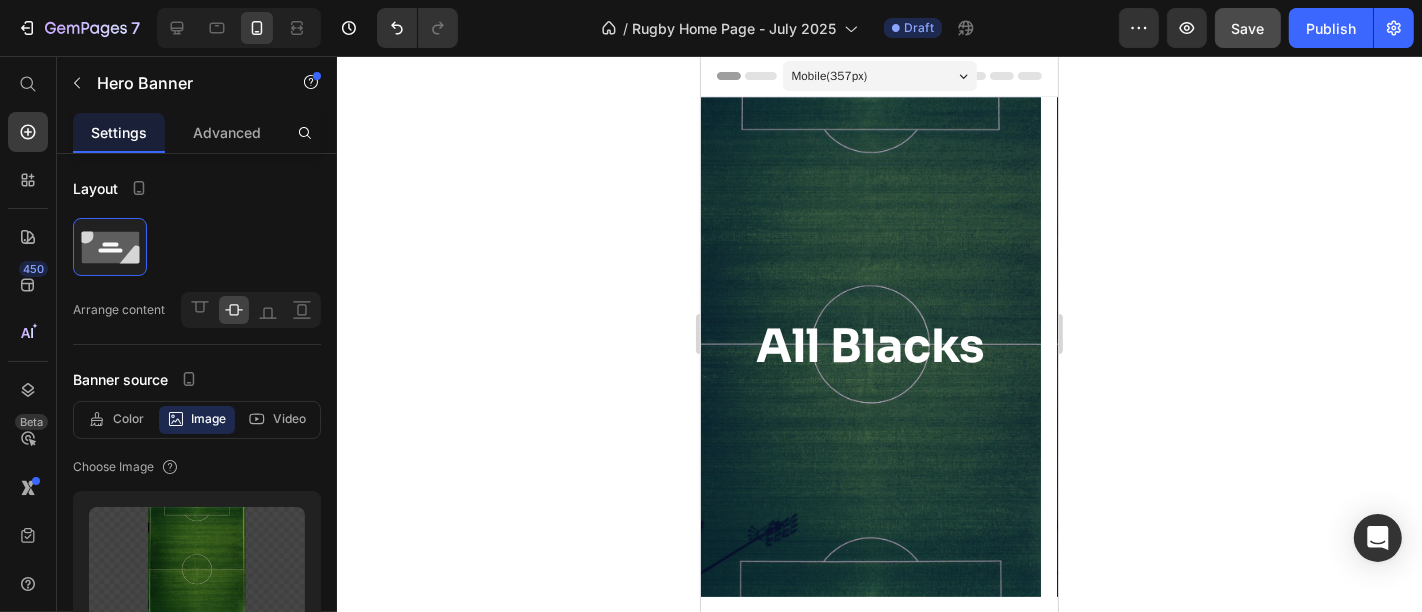 scroll, scrollTop: 228, scrollLeft: 0, axis: vertical 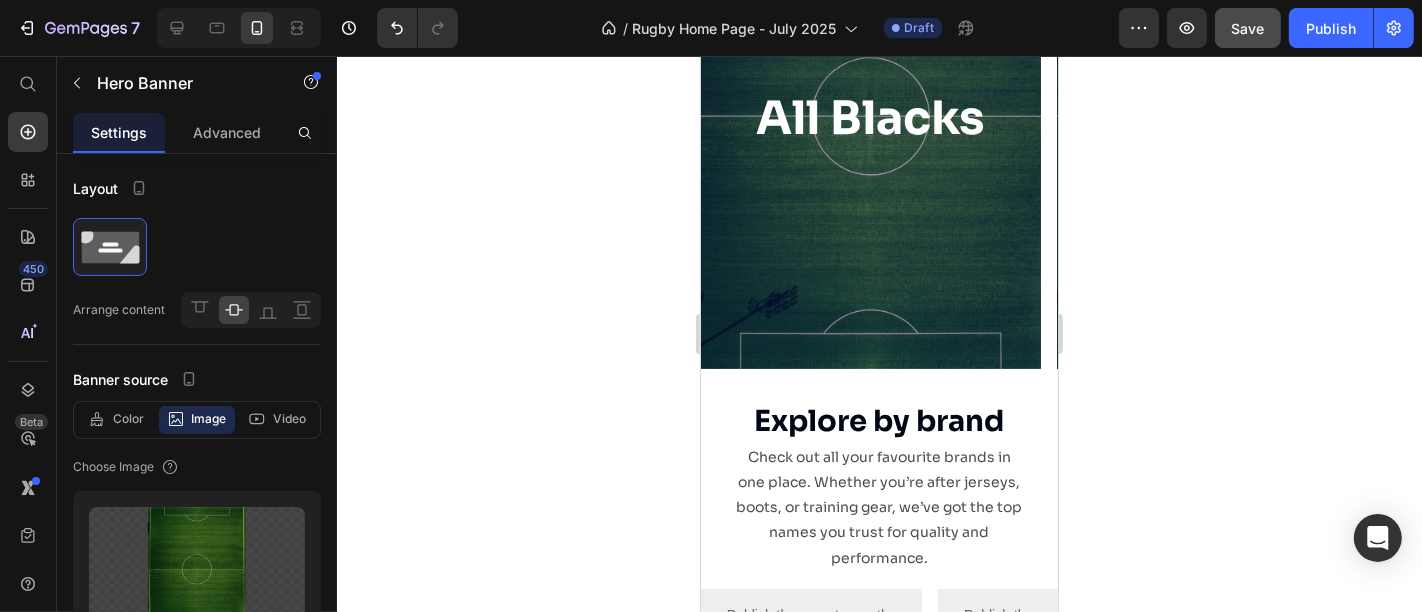 click at bounding box center [870, 118] 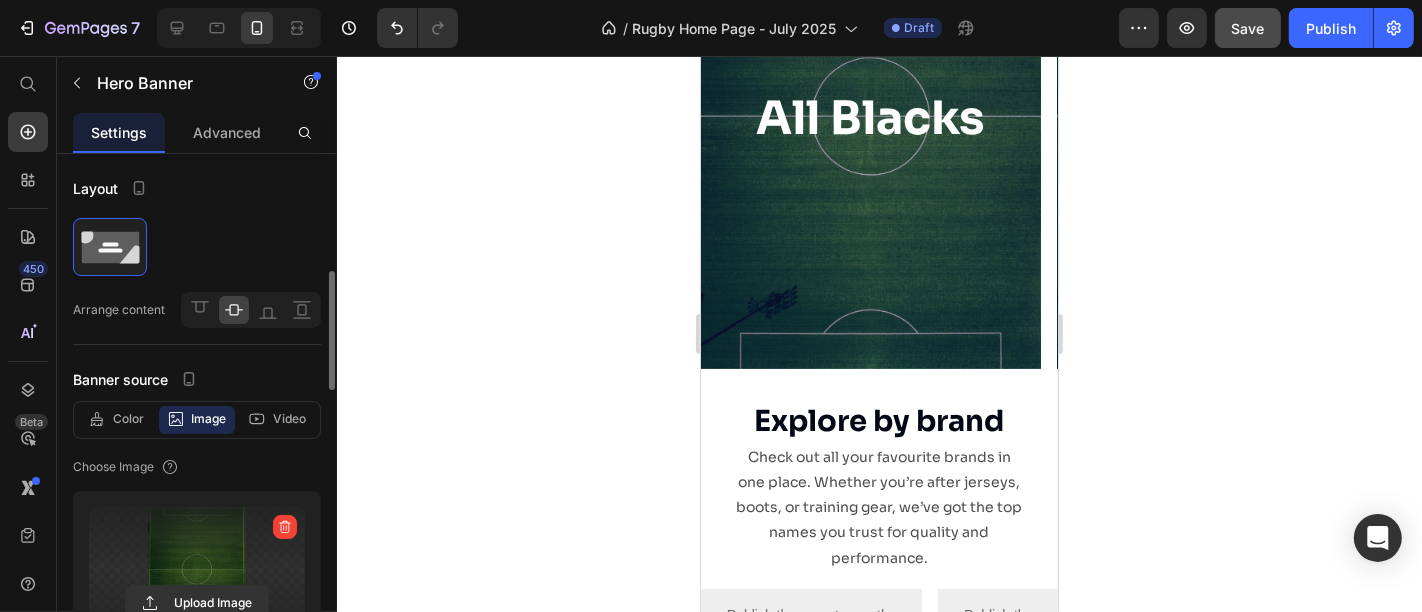 scroll, scrollTop: 247, scrollLeft: 0, axis: vertical 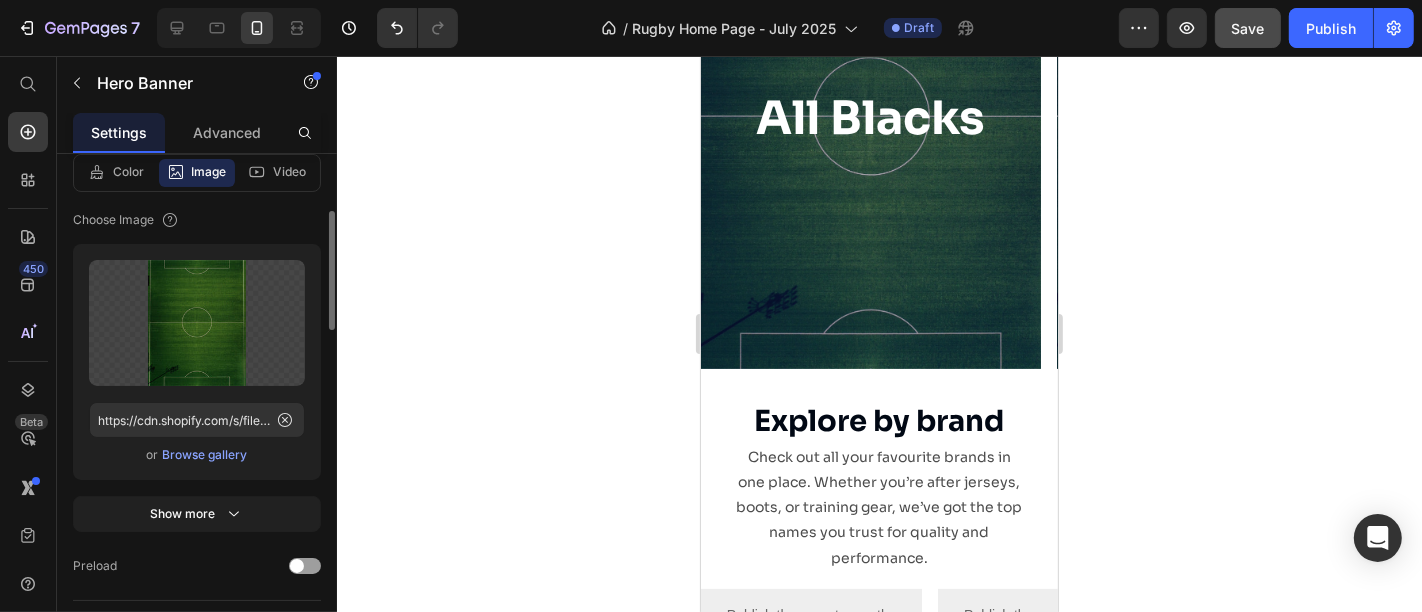 click on "Browse gallery" at bounding box center (205, 455) 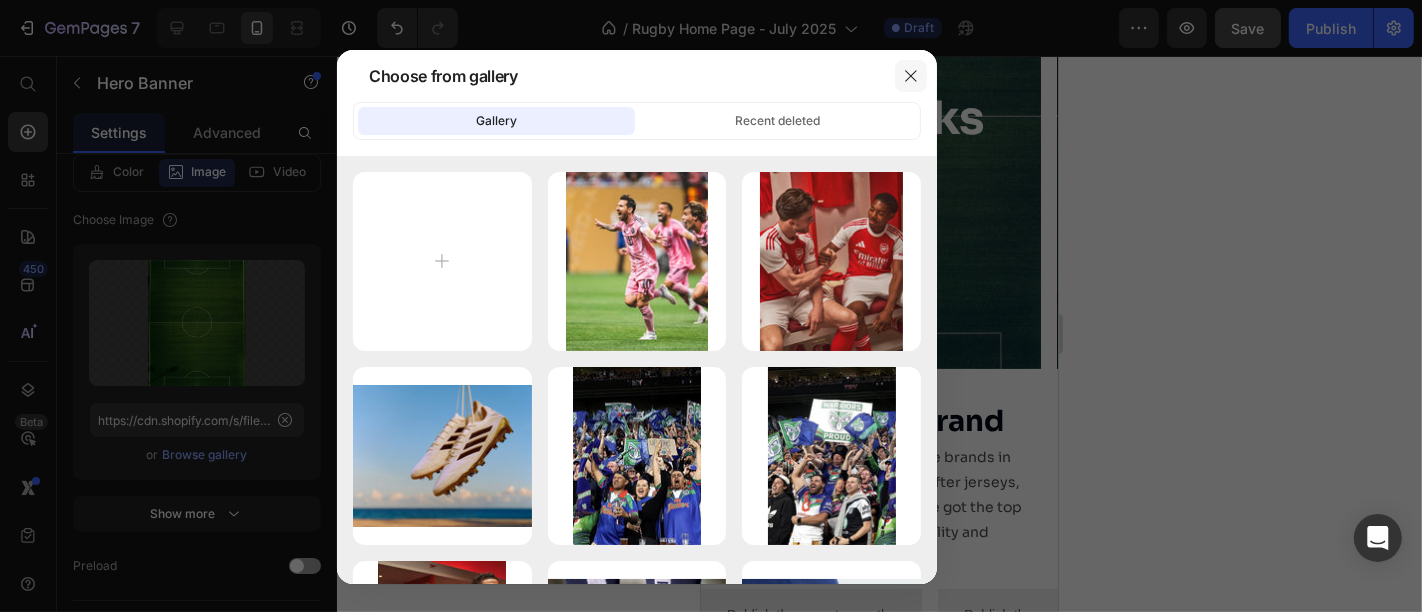 click 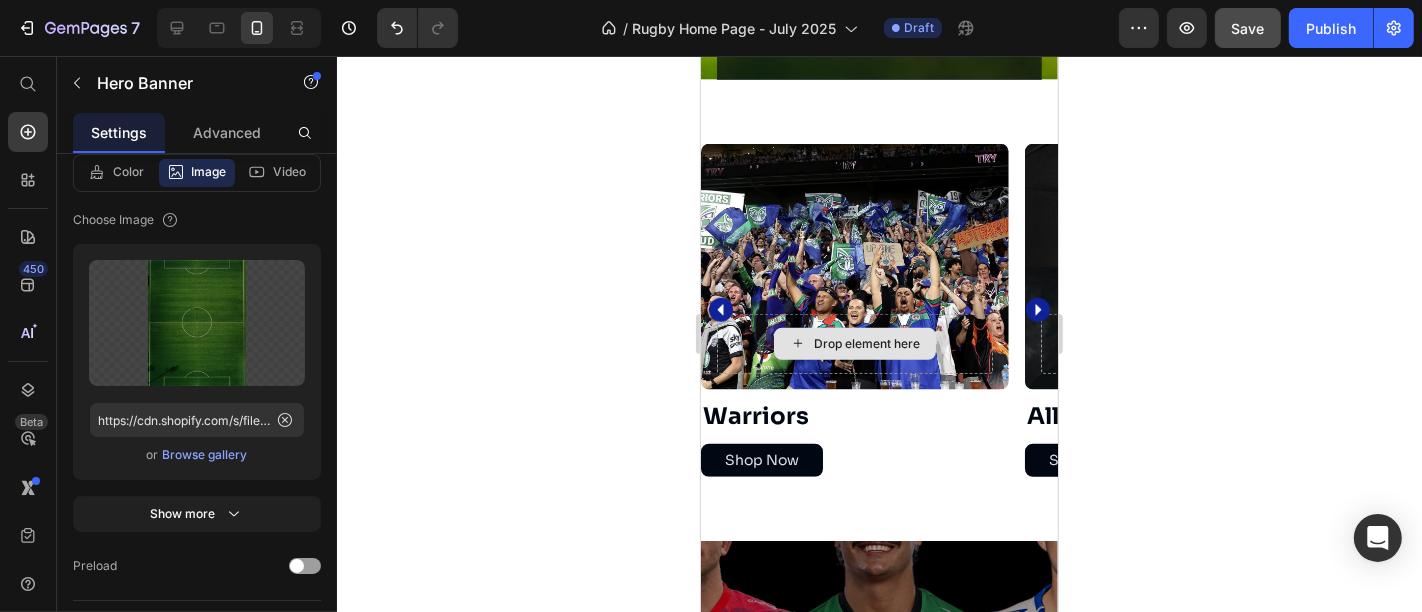 scroll, scrollTop: 1382, scrollLeft: 0, axis: vertical 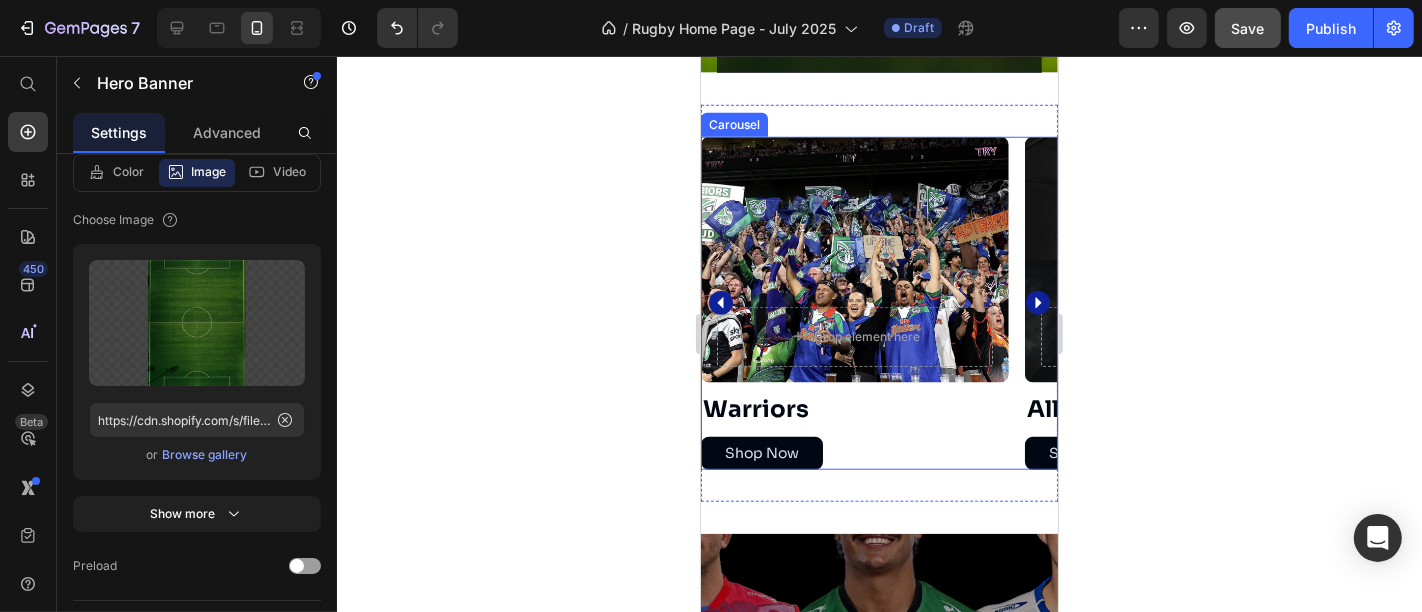 click 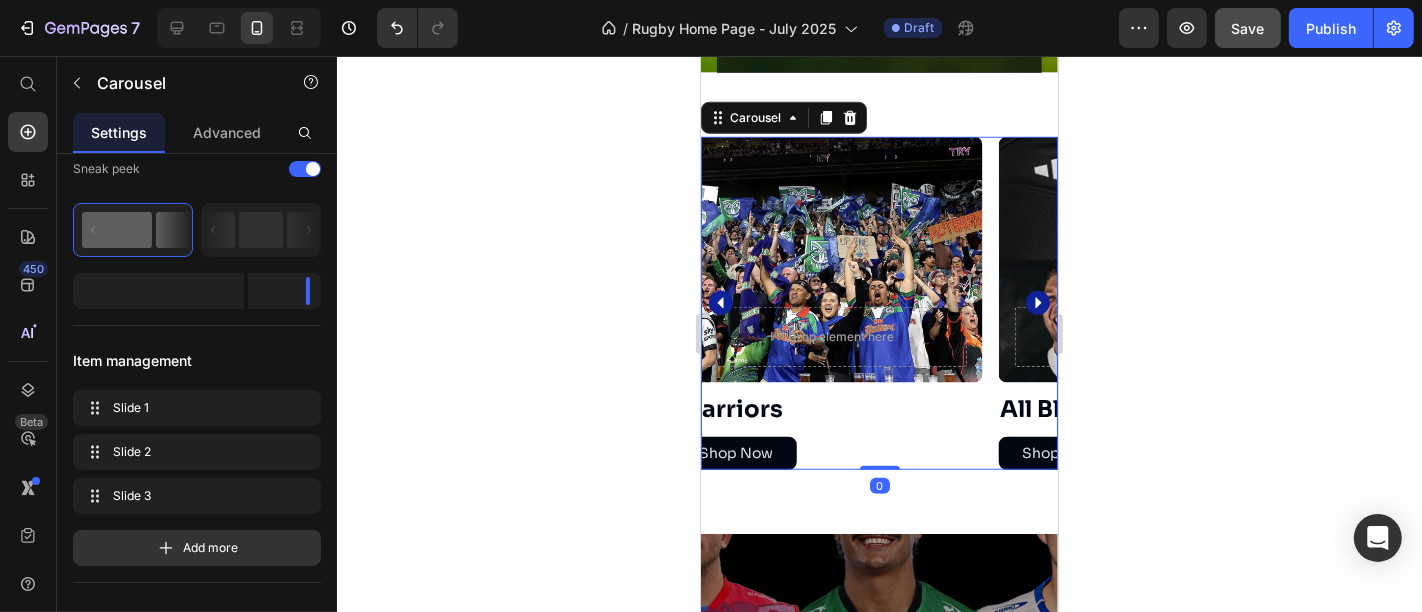 scroll, scrollTop: 0, scrollLeft: 0, axis: both 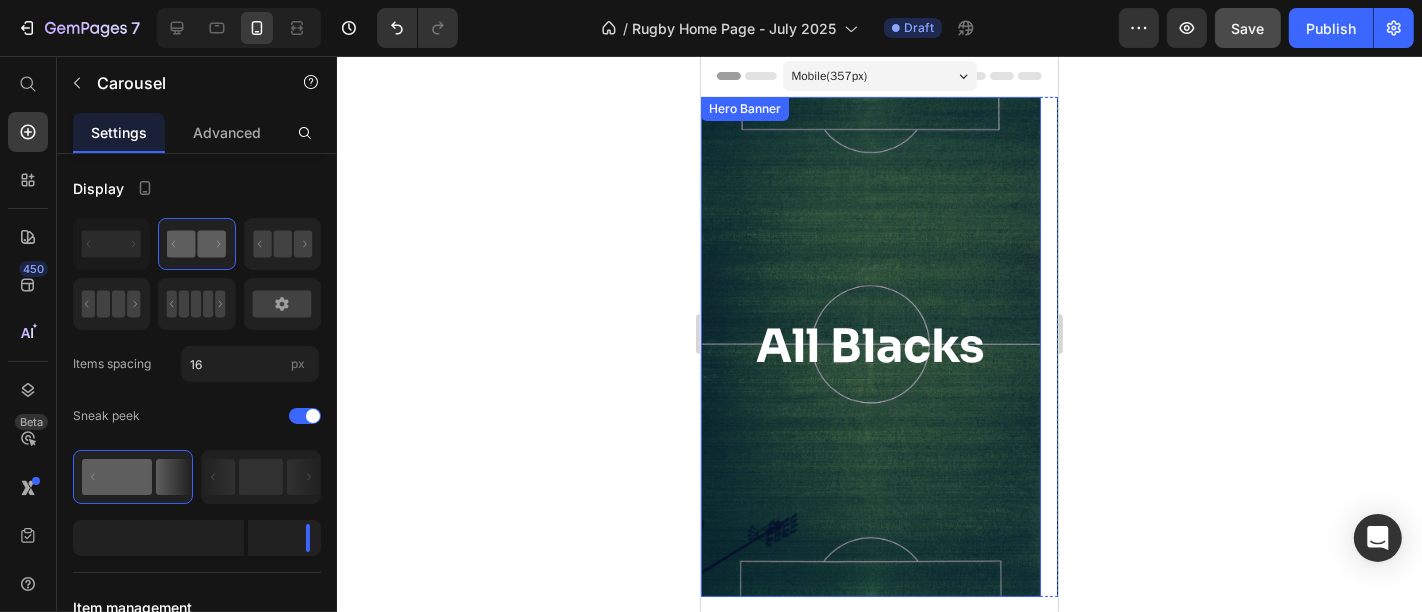 click at bounding box center (870, 346) 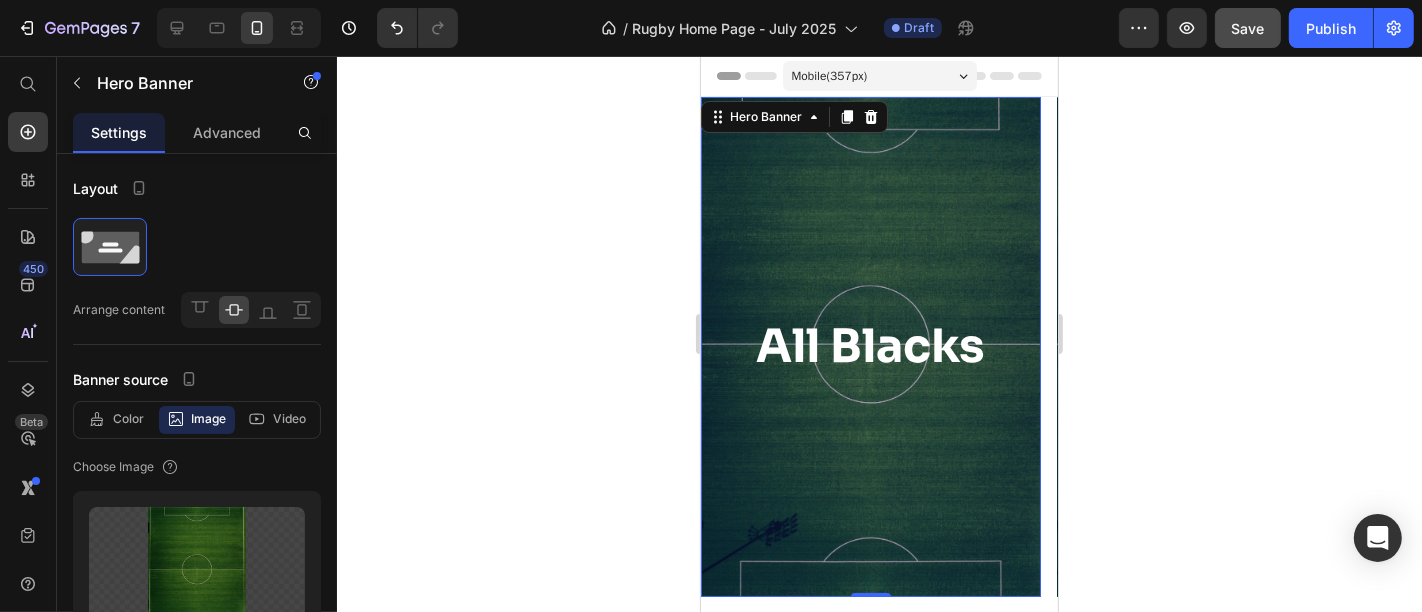 scroll, scrollTop: 400, scrollLeft: 0, axis: vertical 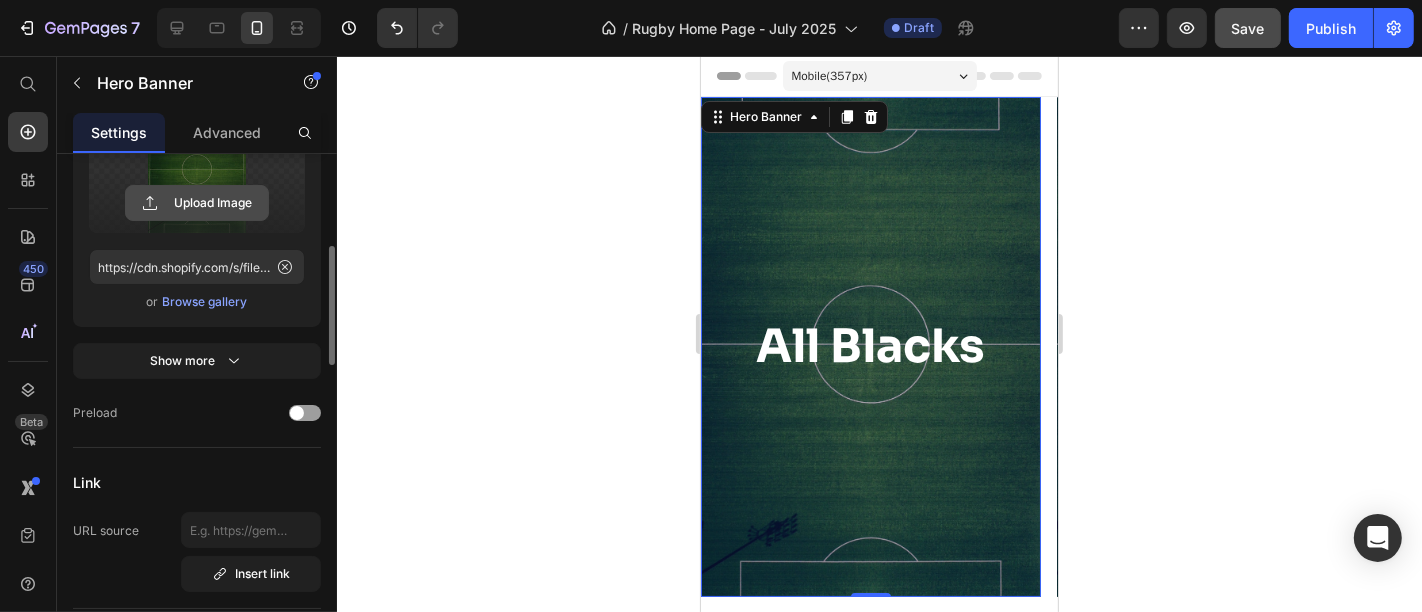 click 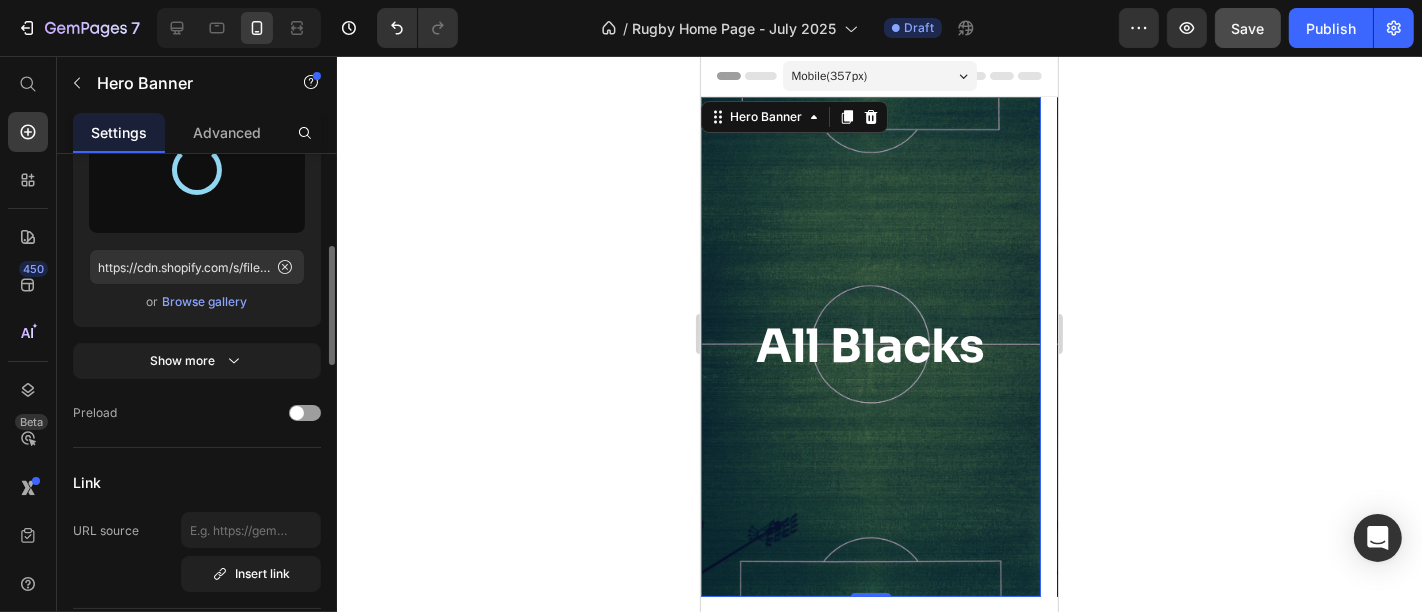 type on "https://cdn.shopify.com/s/files/1/0355/7441/5495/files/gempages_491124925839442978-16df323c-703c-49e2-af31-57bd930bc1f3.jpg" 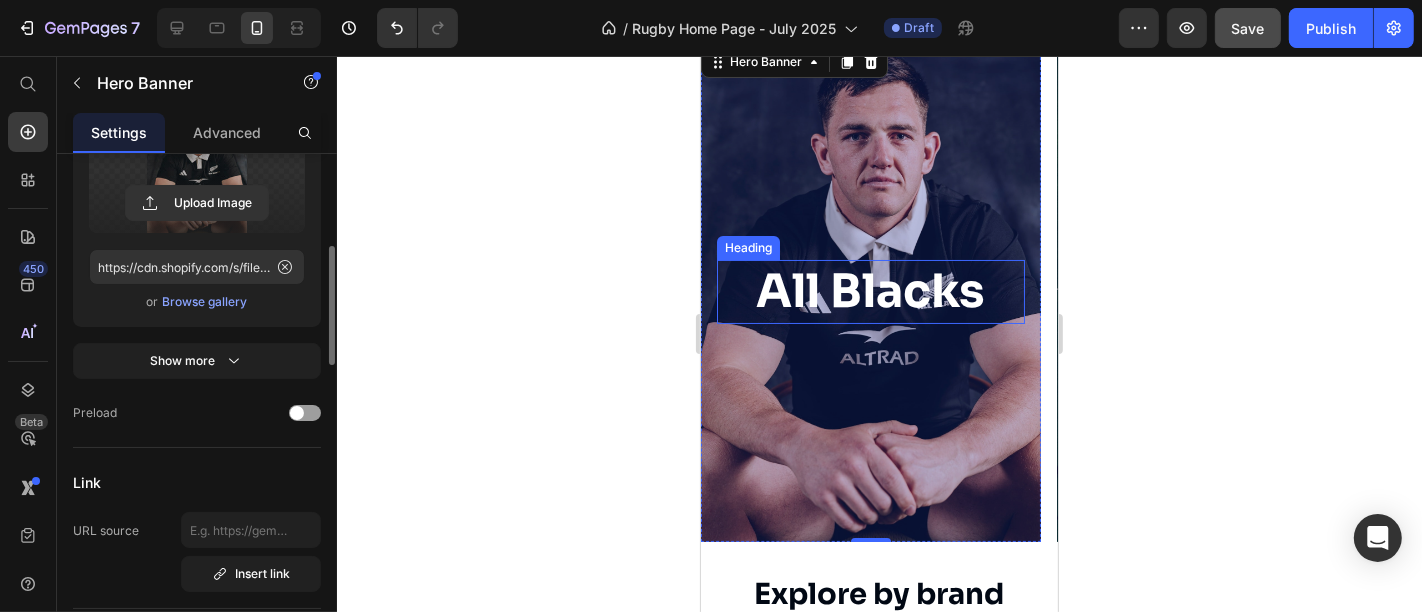 scroll, scrollTop: 54, scrollLeft: 0, axis: vertical 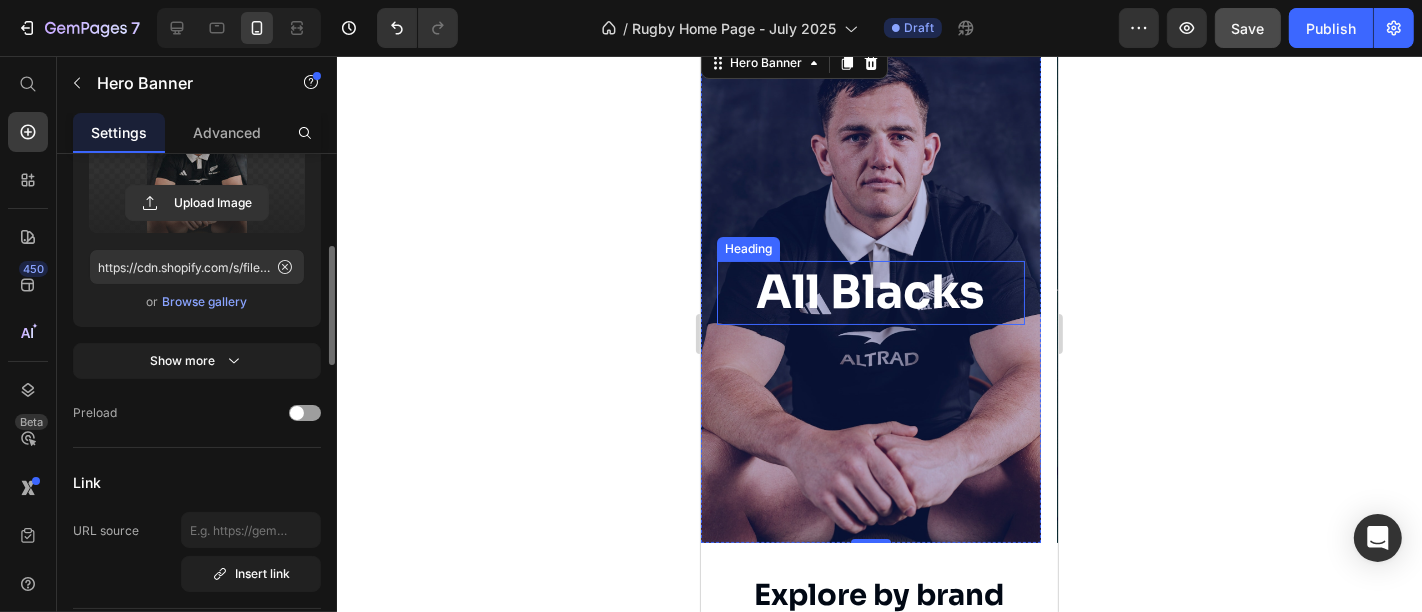 click on "All Blacks" at bounding box center (870, 291) 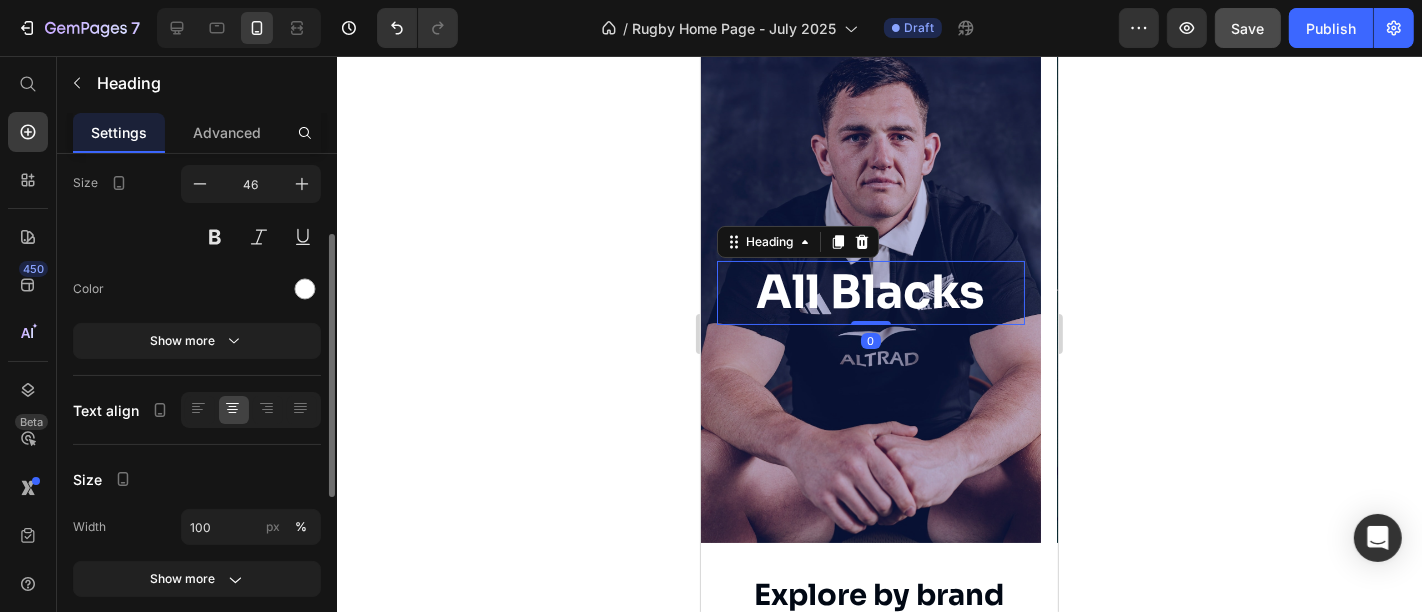 scroll, scrollTop: 493, scrollLeft: 0, axis: vertical 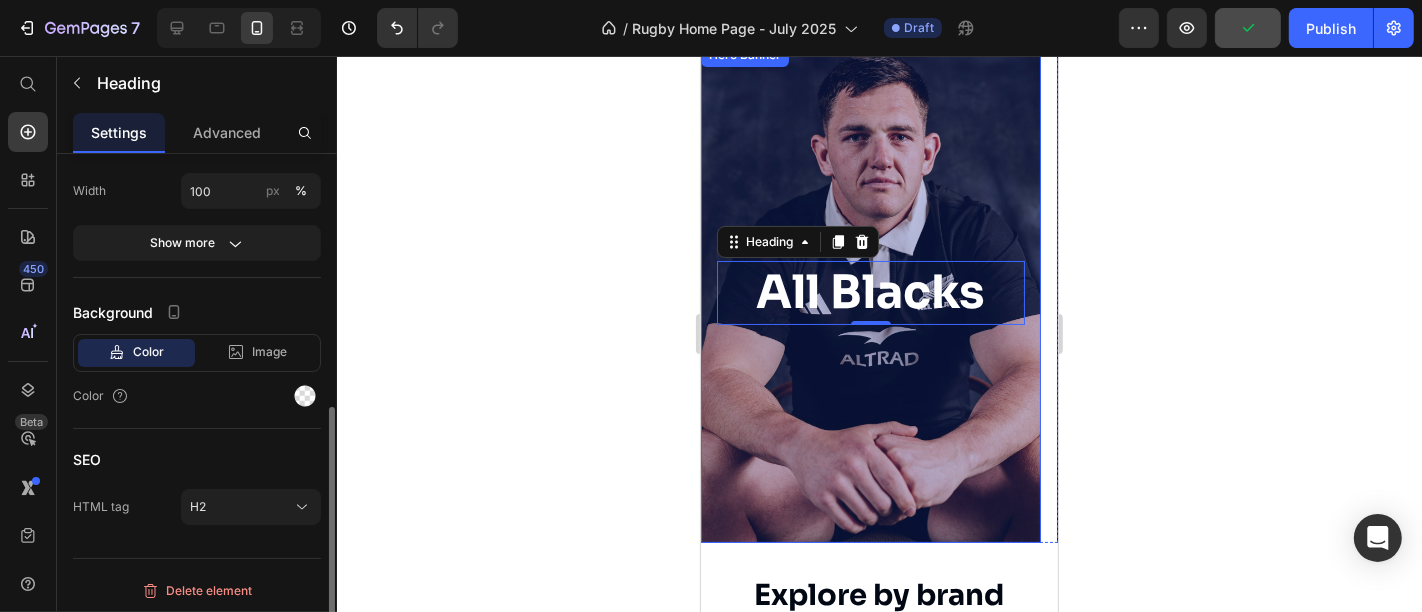 click at bounding box center (870, 292) 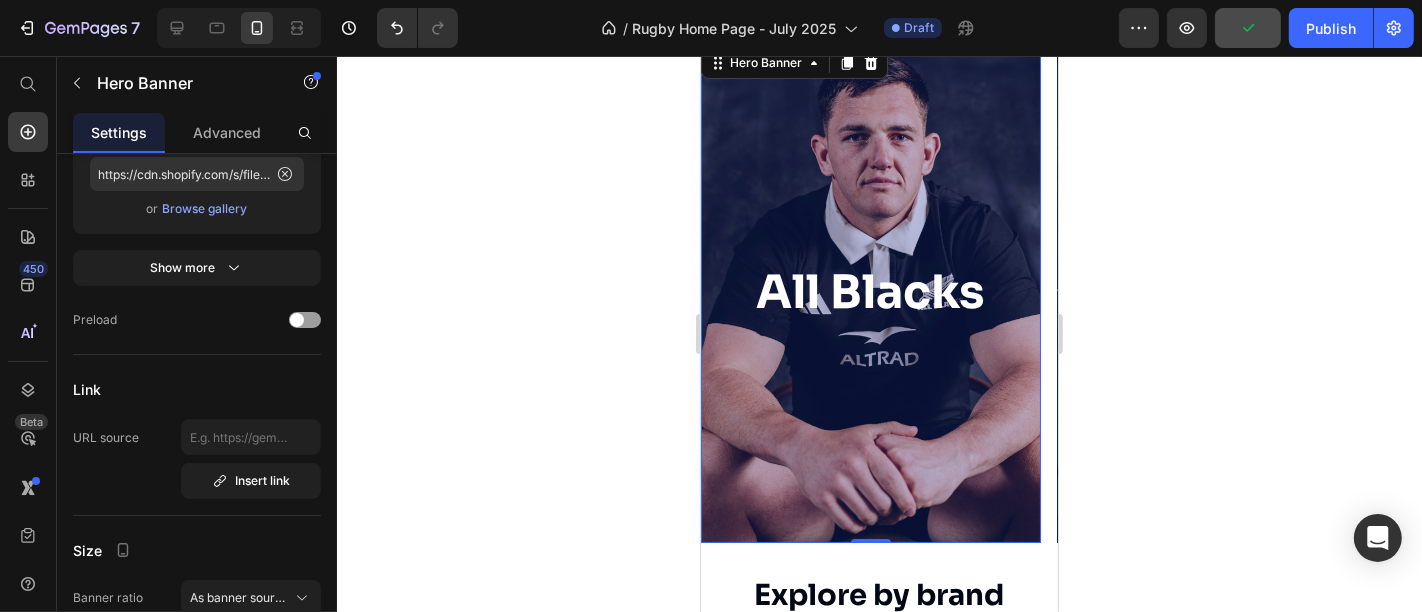 scroll, scrollTop: 0, scrollLeft: 0, axis: both 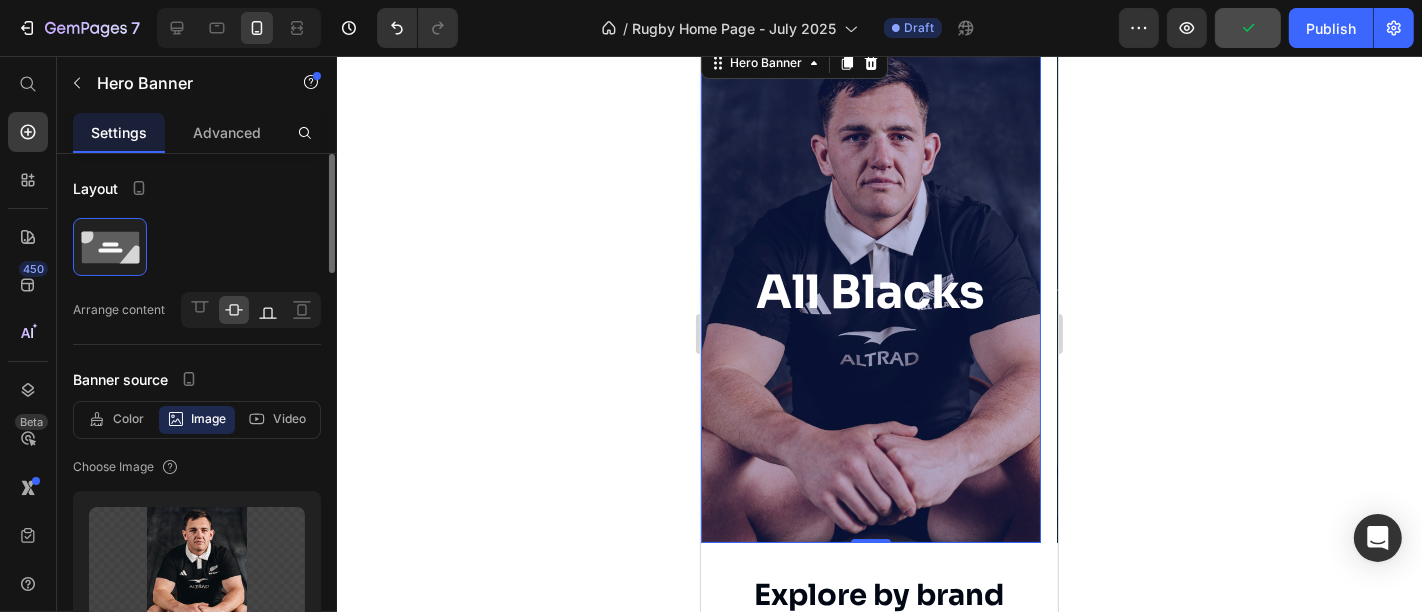 click 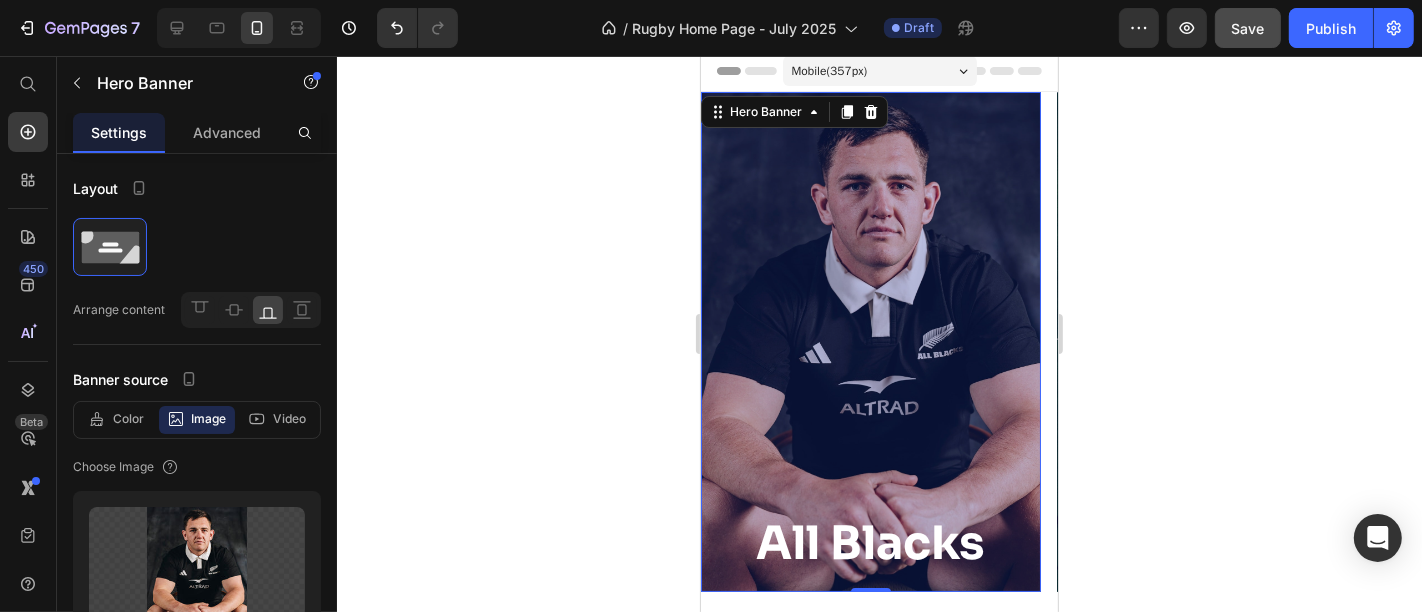 scroll, scrollTop: 41, scrollLeft: 0, axis: vertical 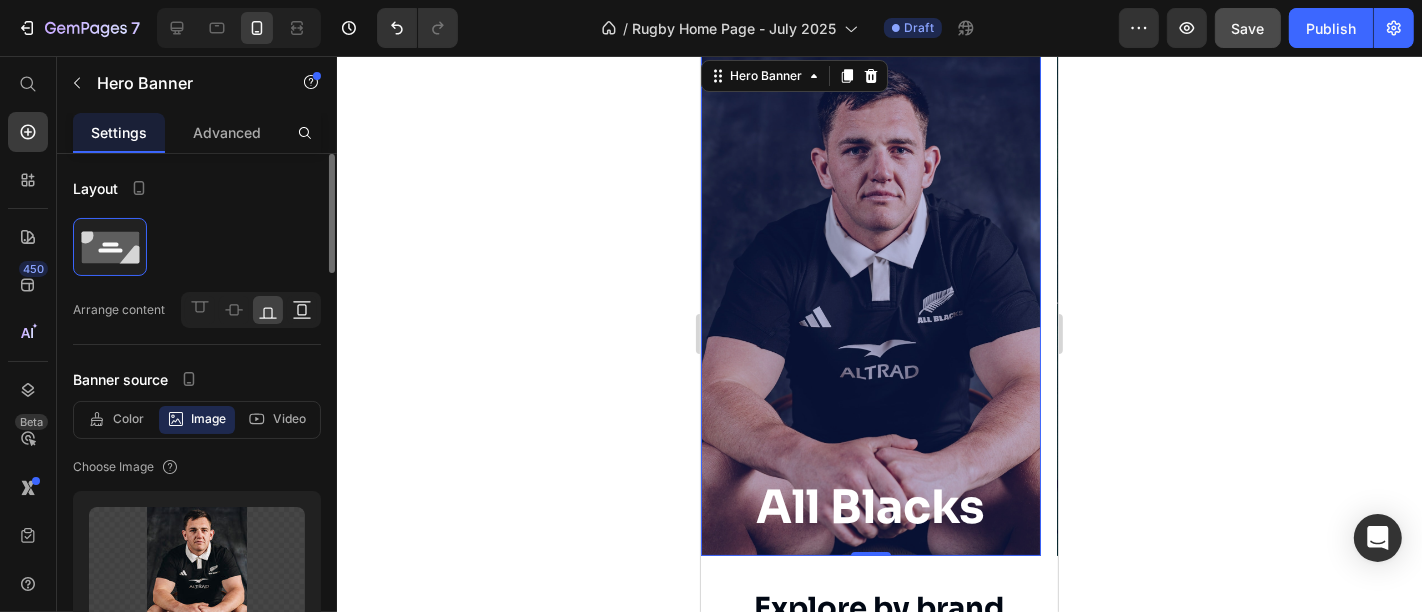 click 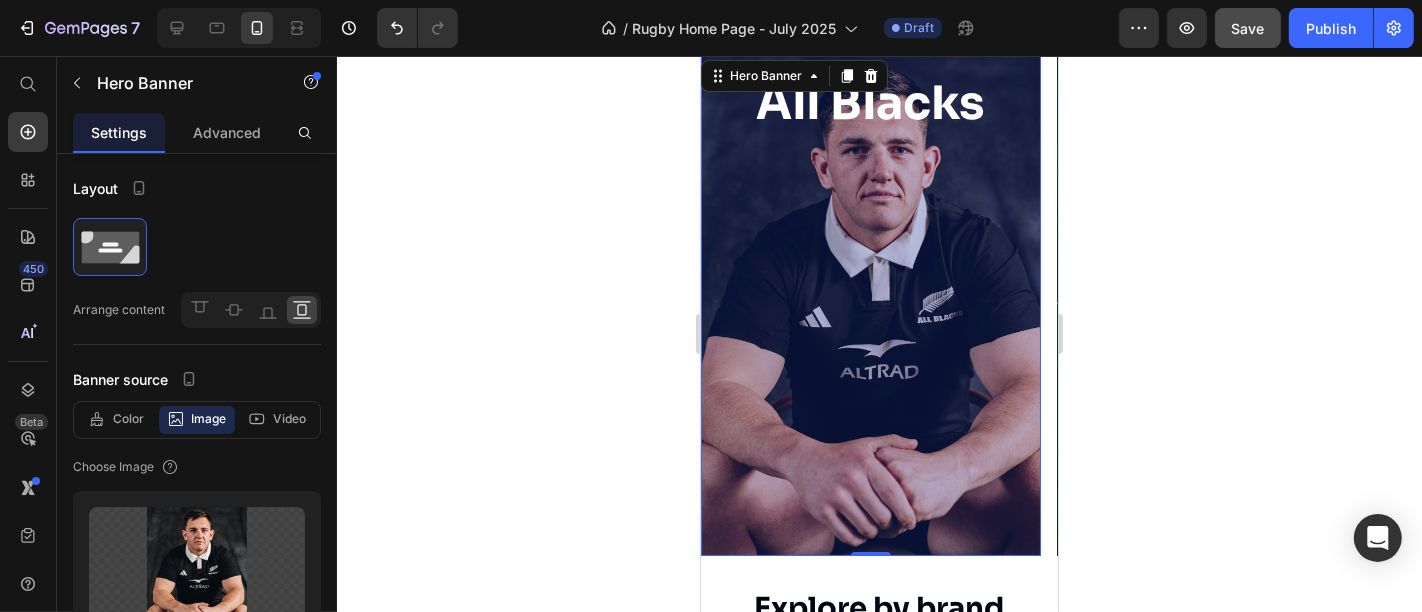 scroll, scrollTop: 0, scrollLeft: 0, axis: both 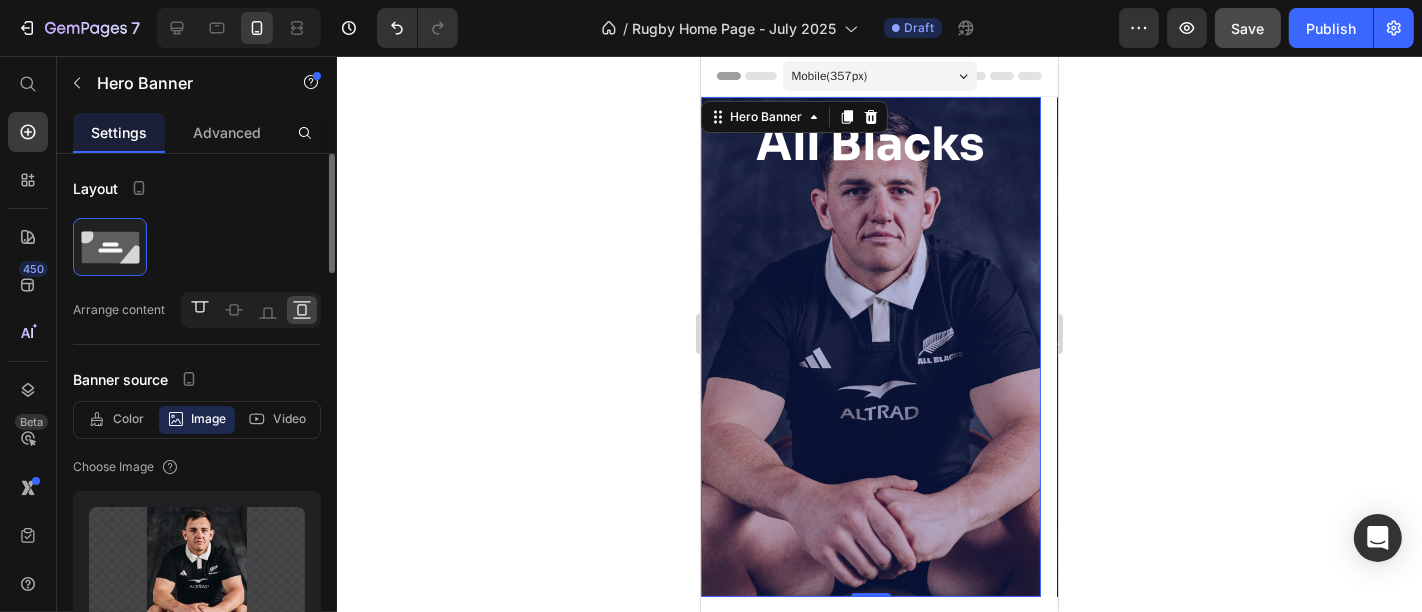 click 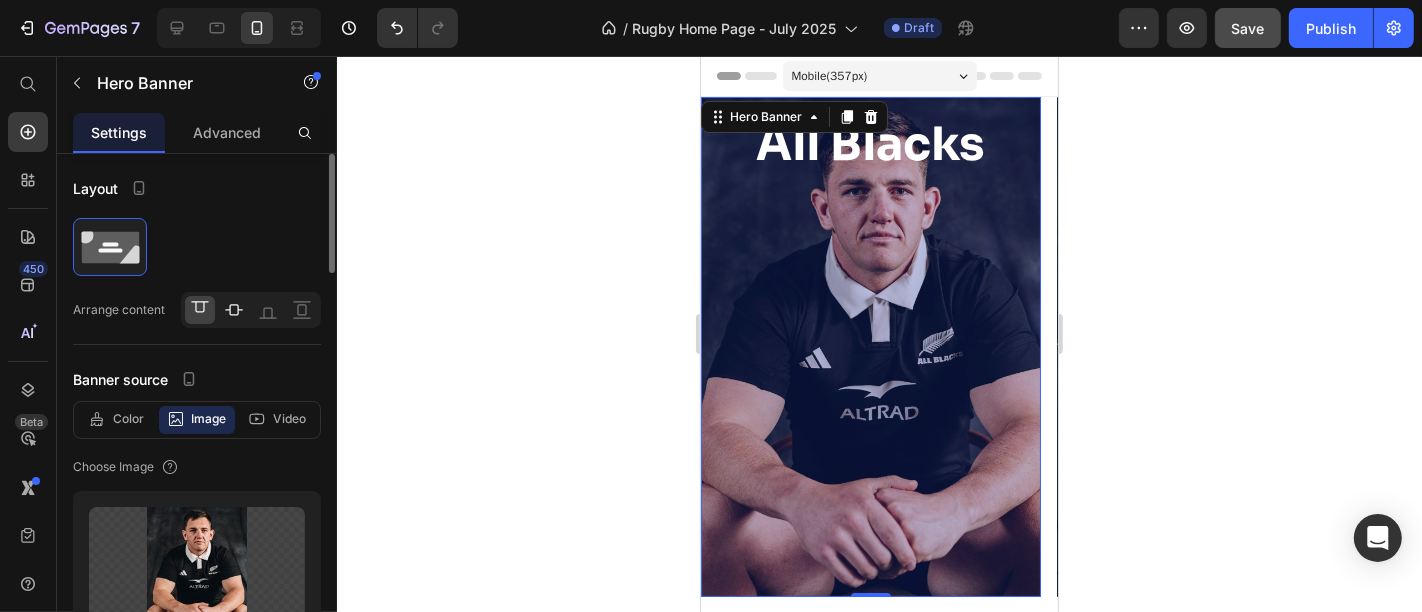 click 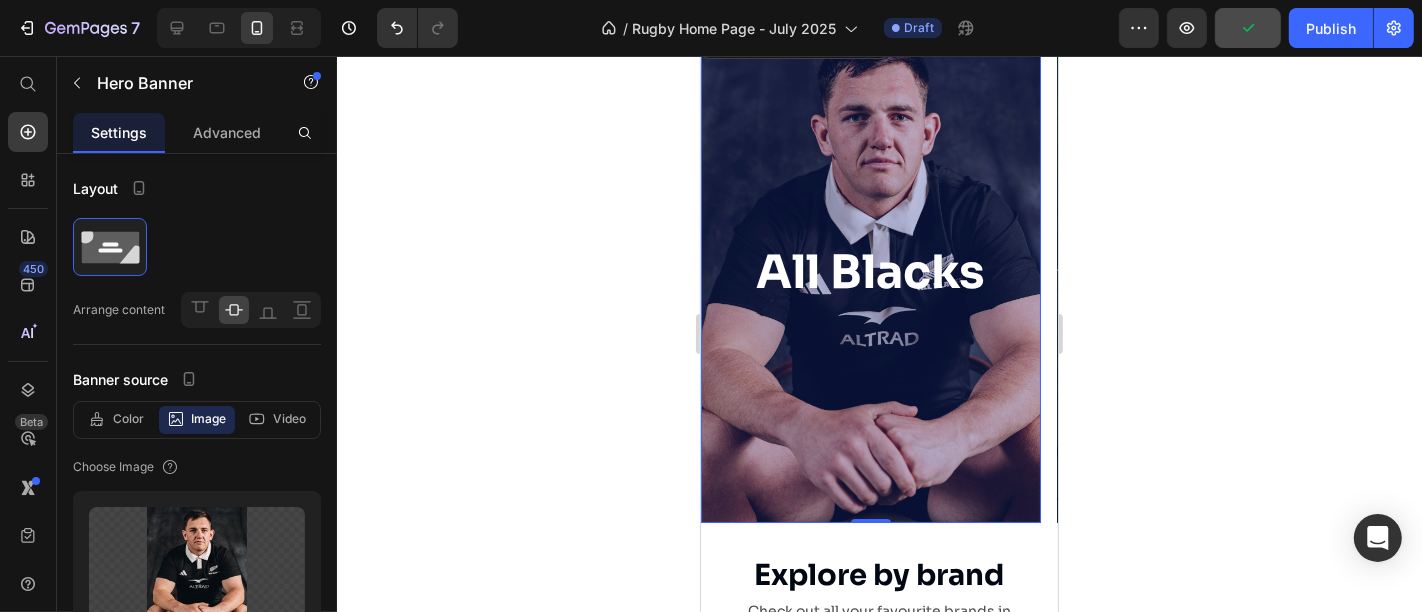 scroll, scrollTop: 75, scrollLeft: 0, axis: vertical 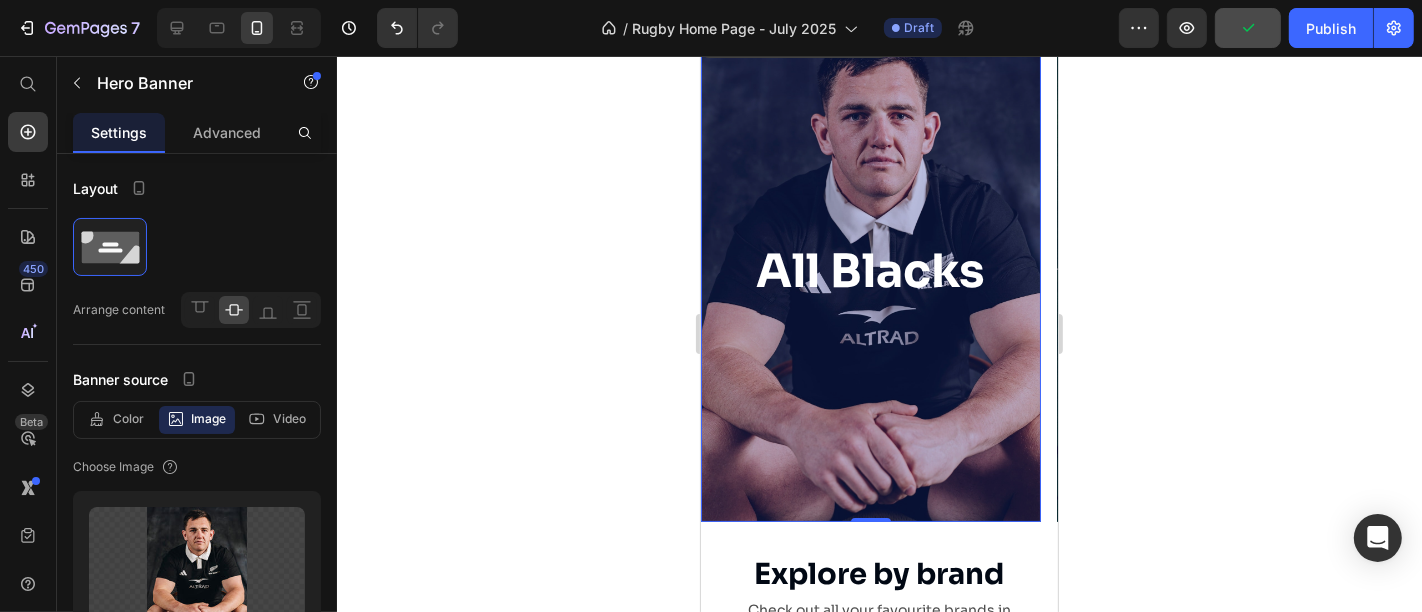 click 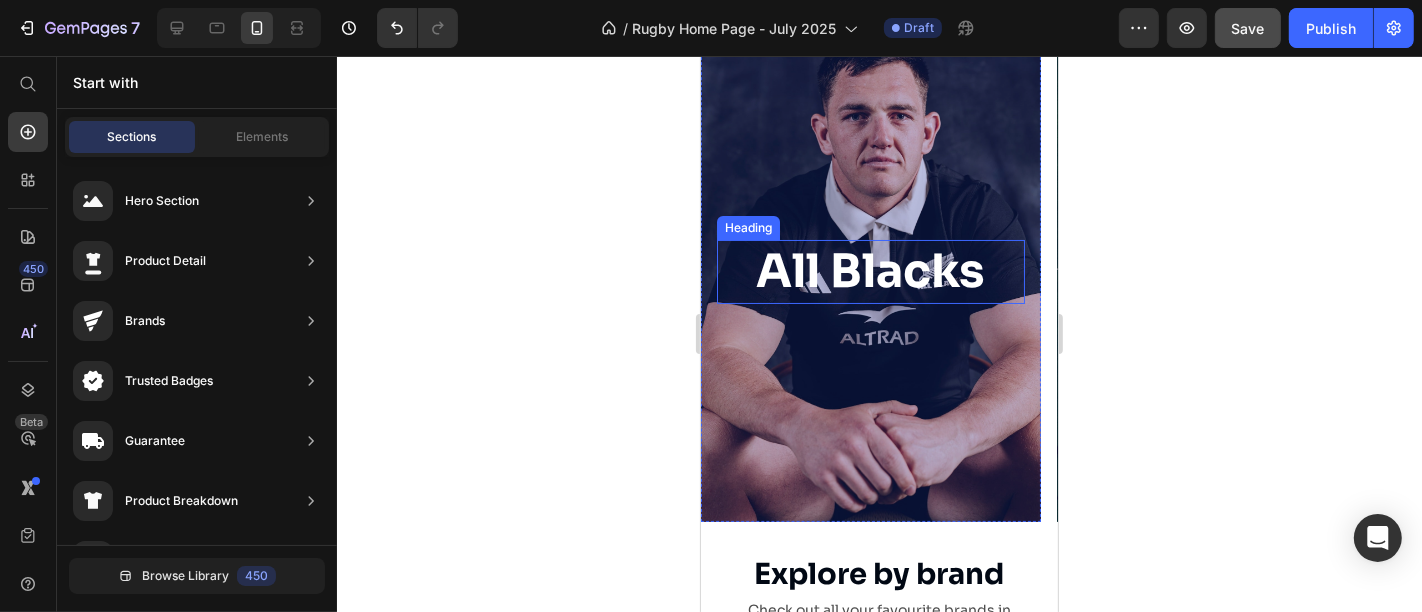 click on "All Blacks" at bounding box center (870, 270) 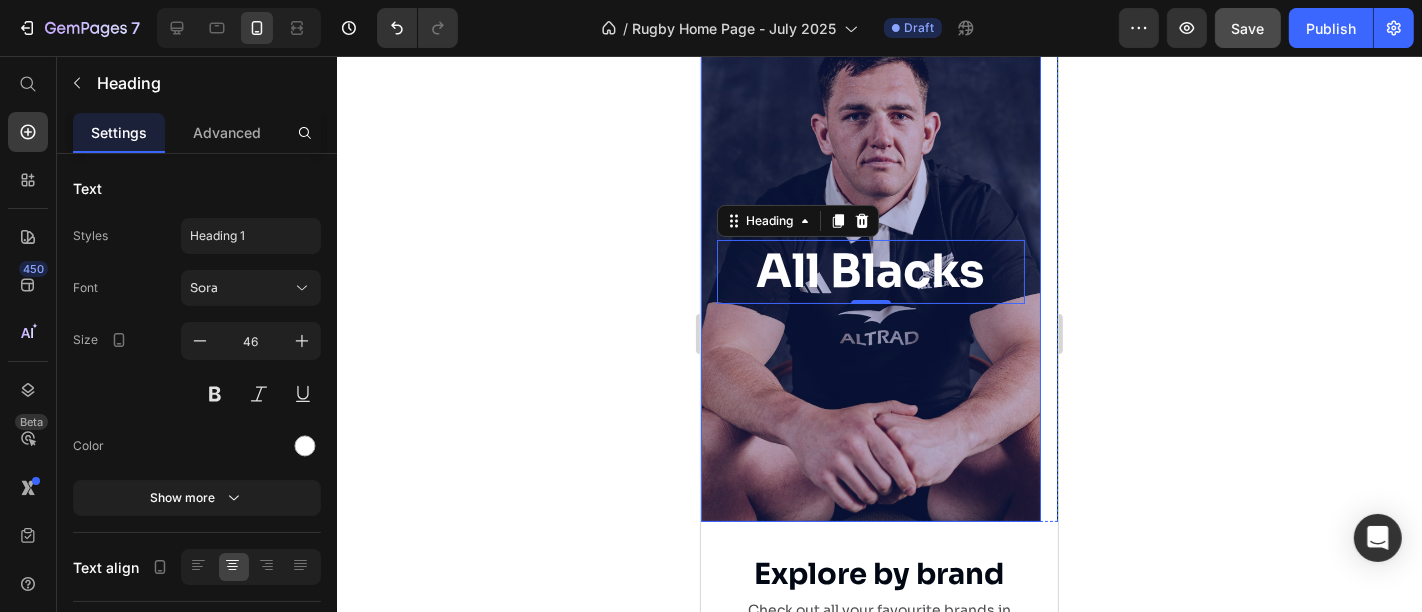 click at bounding box center [870, 271] 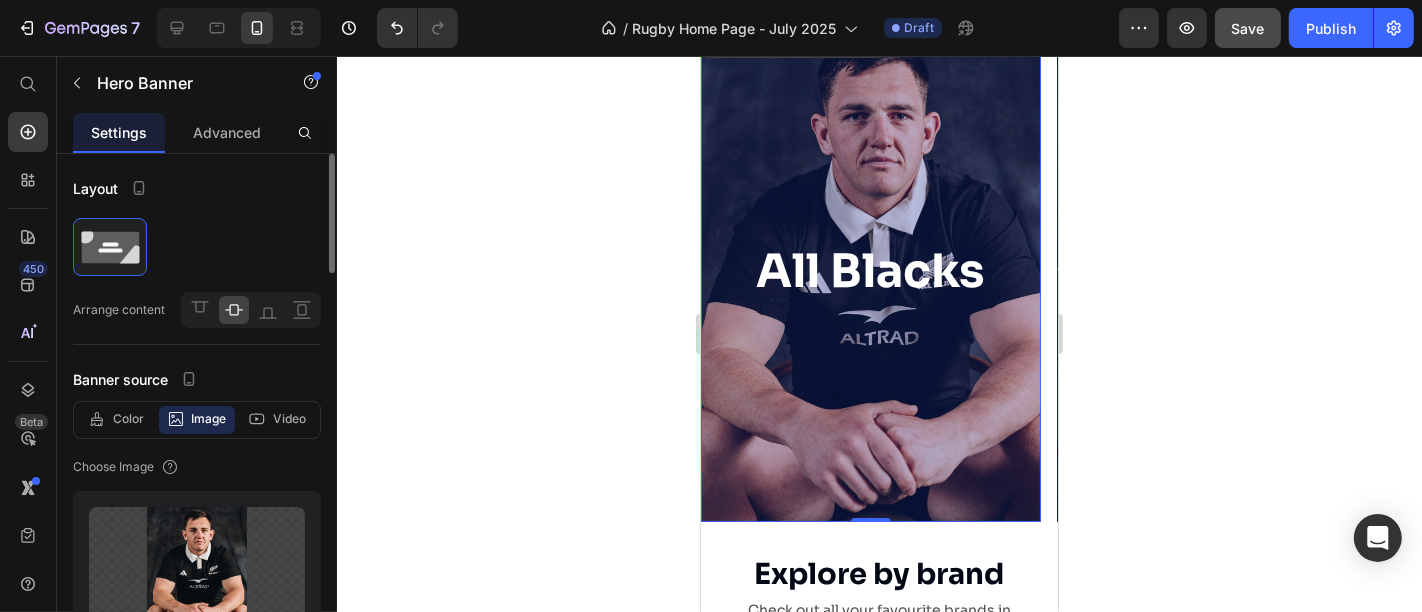 click 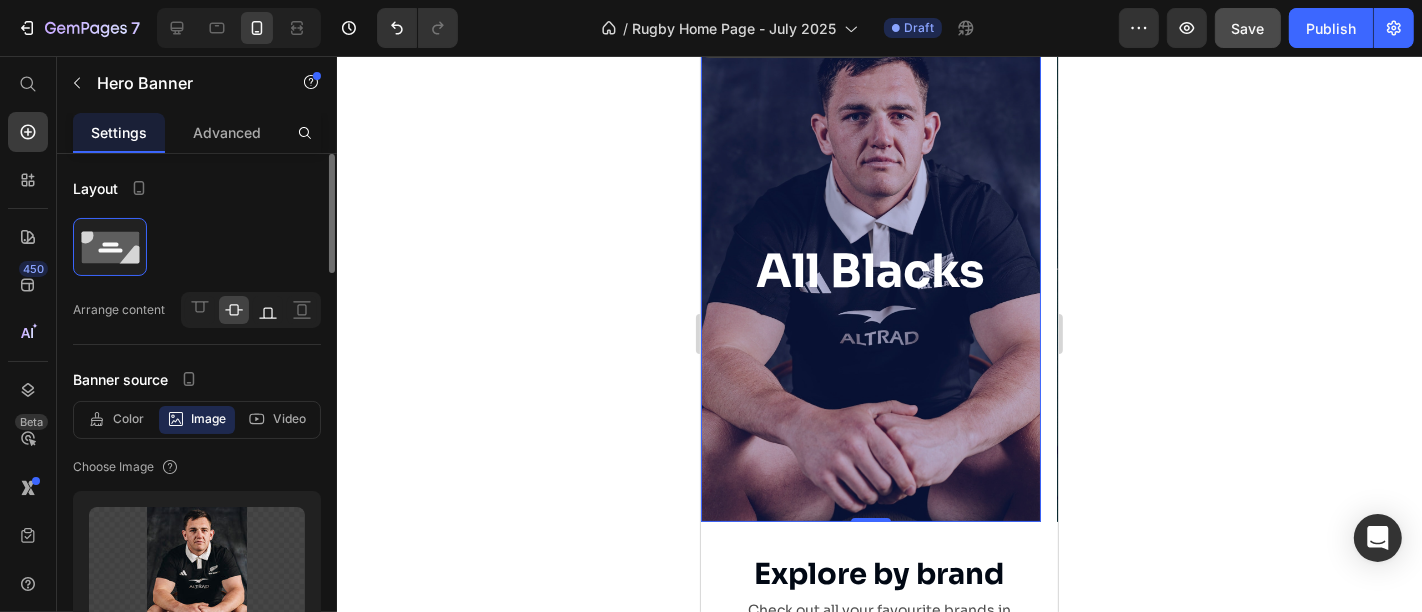 click 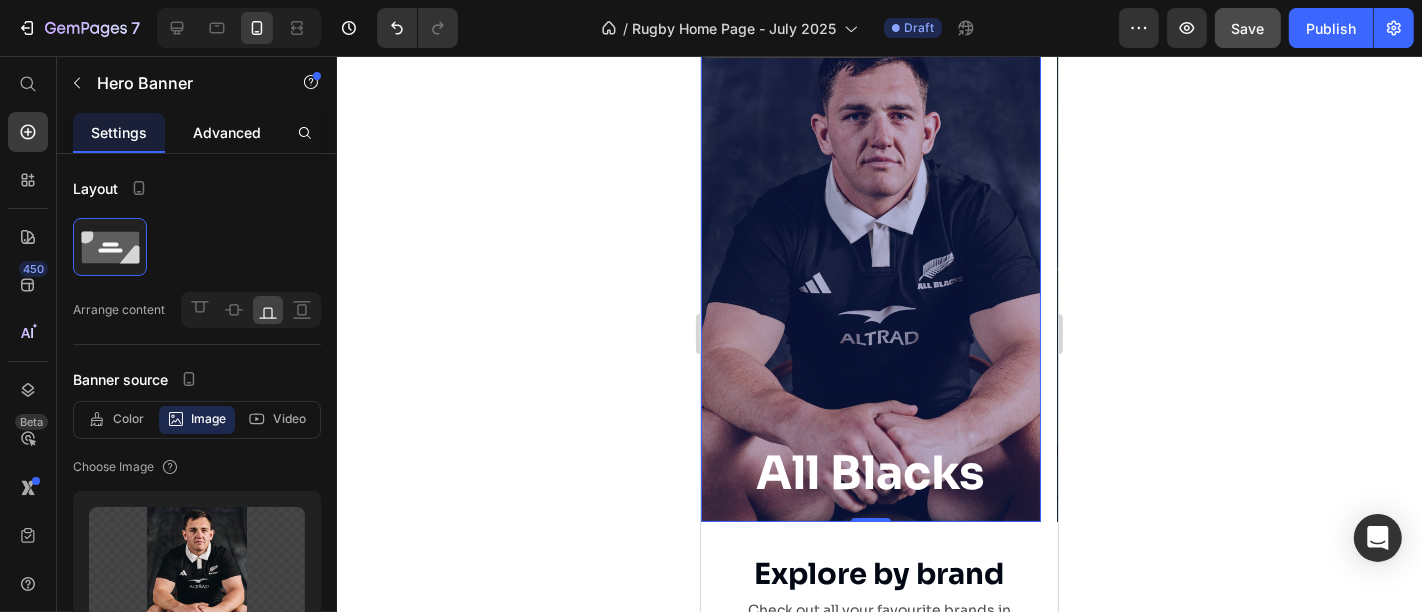 click on "Advanced" 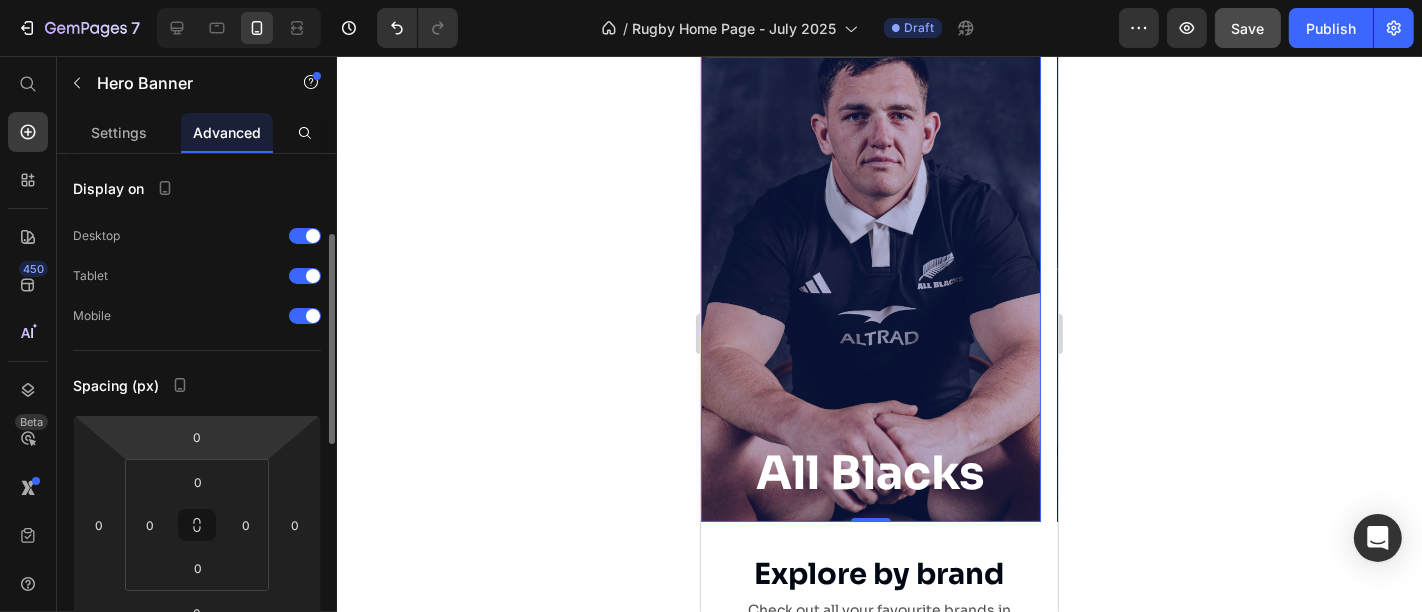 scroll, scrollTop: 198, scrollLeft: 0, axis: vertical 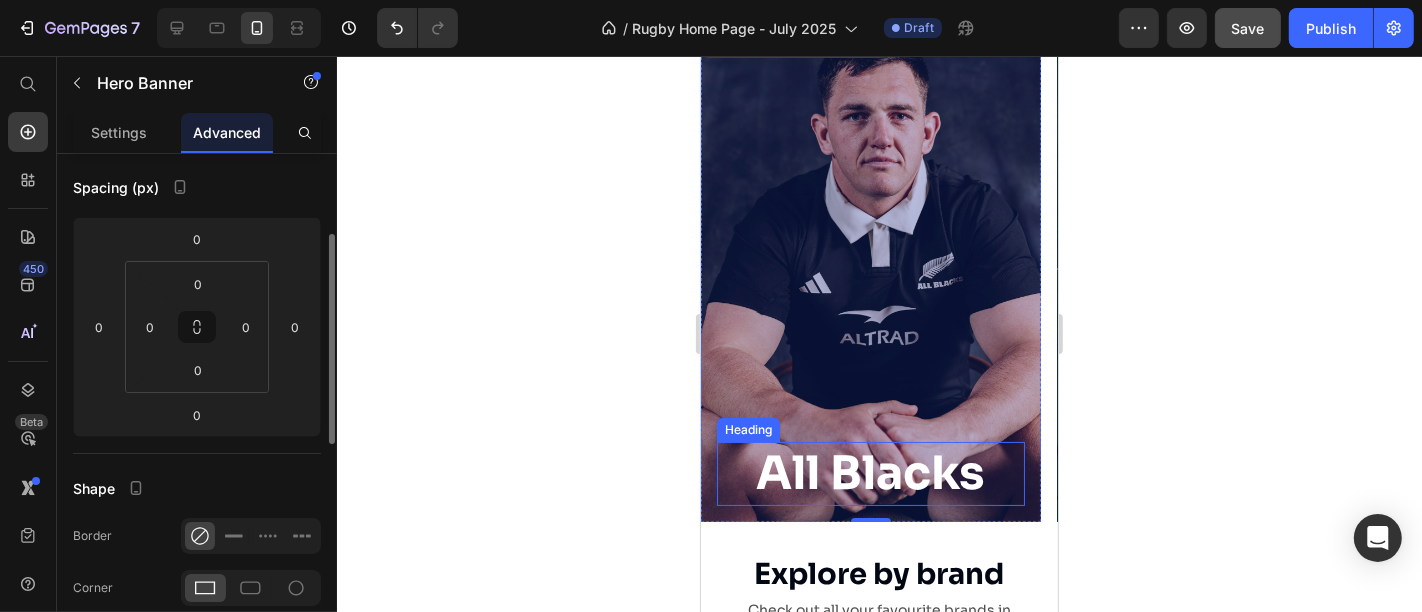 click on "All Blacks" at bounding box center [870, 472] 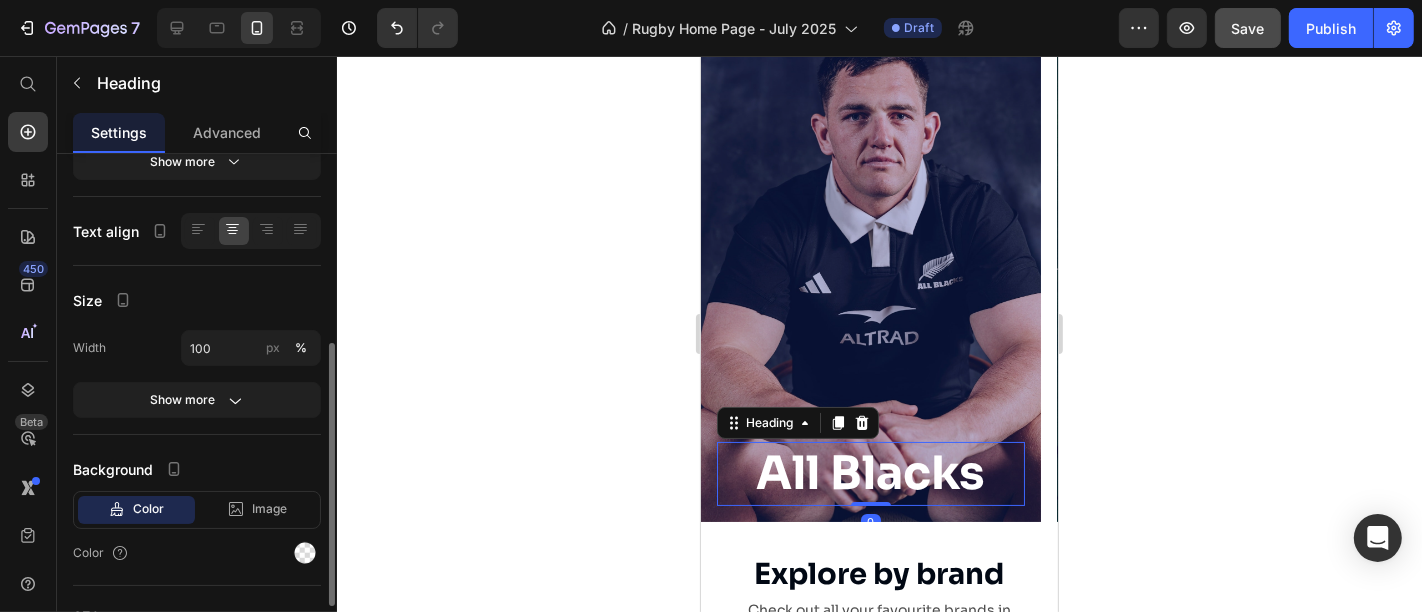 scroll, scrollTop: 353, scrollLeft: 0, axis: vertical 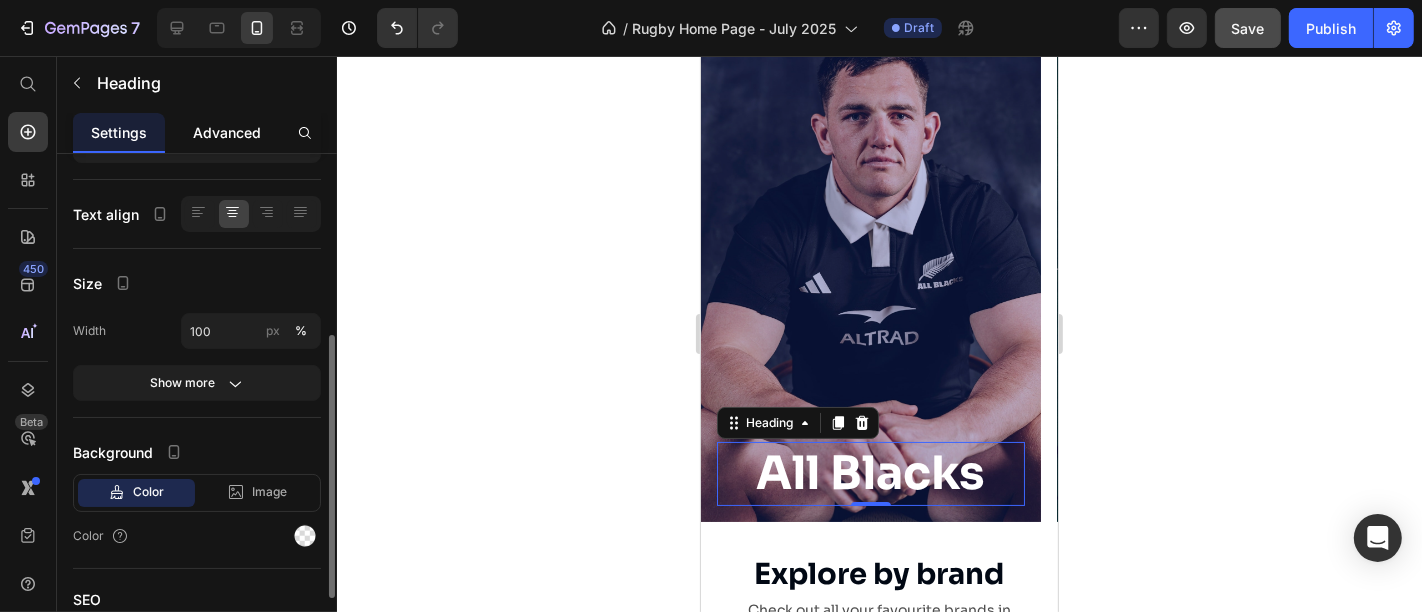click on "Advanced" at bounding box center [227, 132] 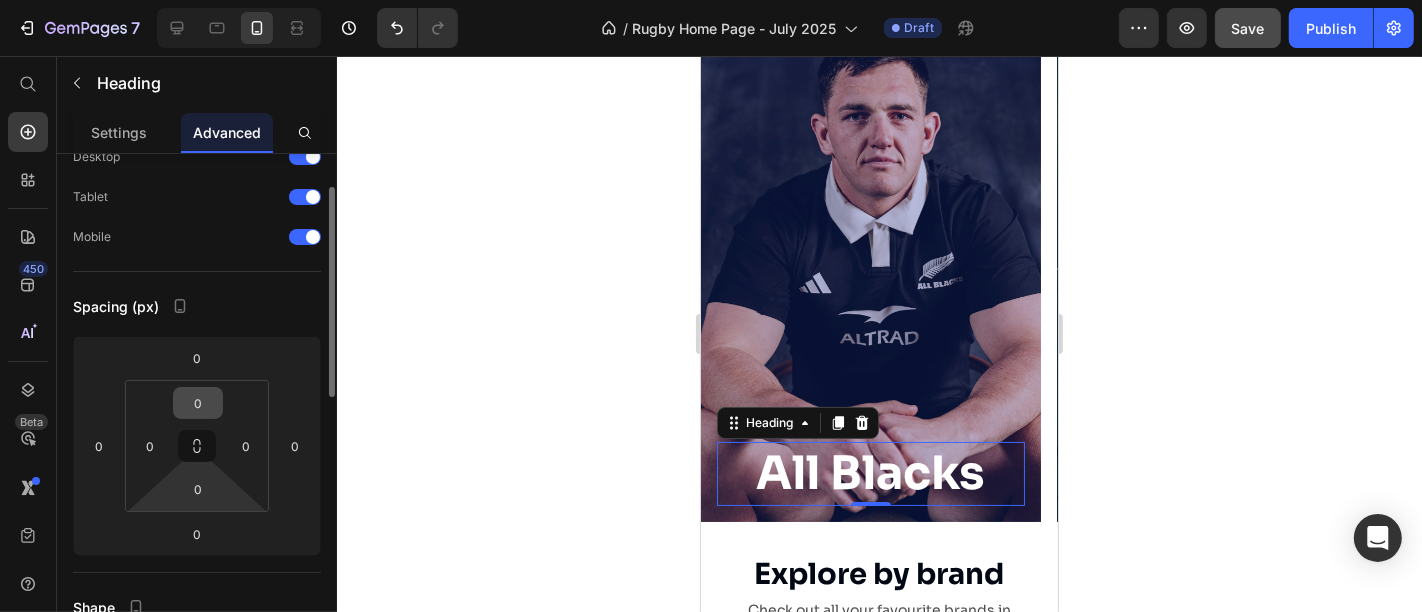 scroll, scrollTop: 80, scrollLeft: 0, axis: vertical 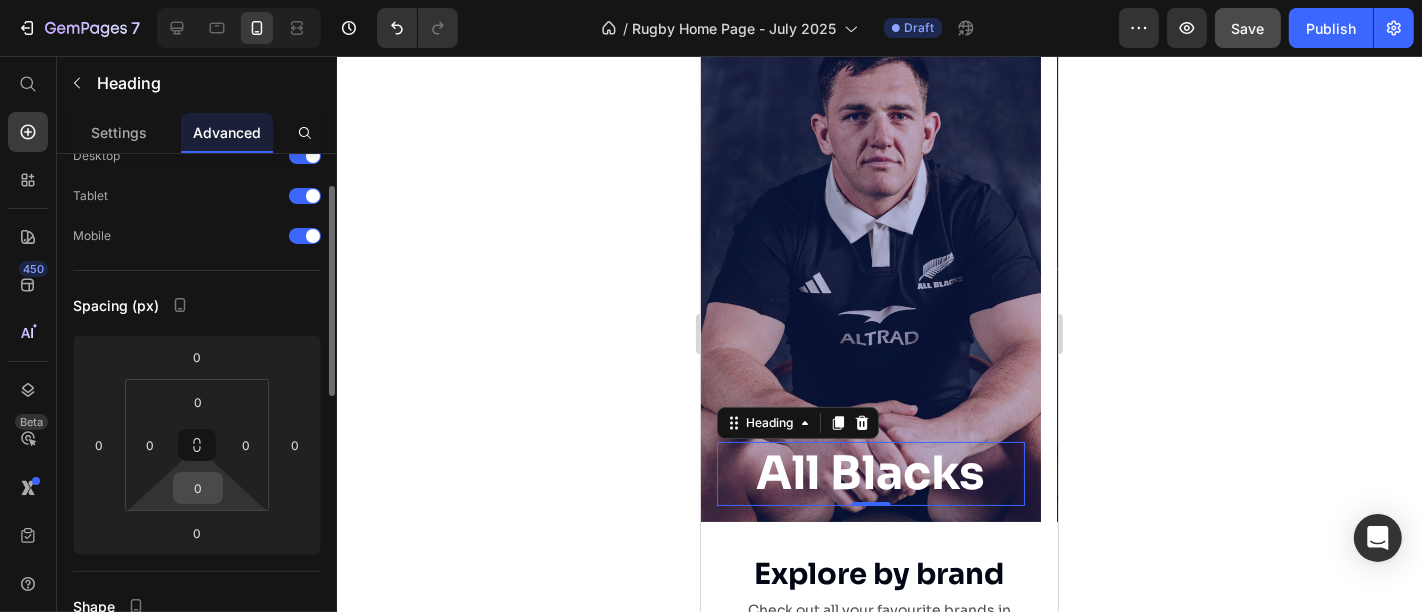 click on "0" at bounding box center [198, 488] 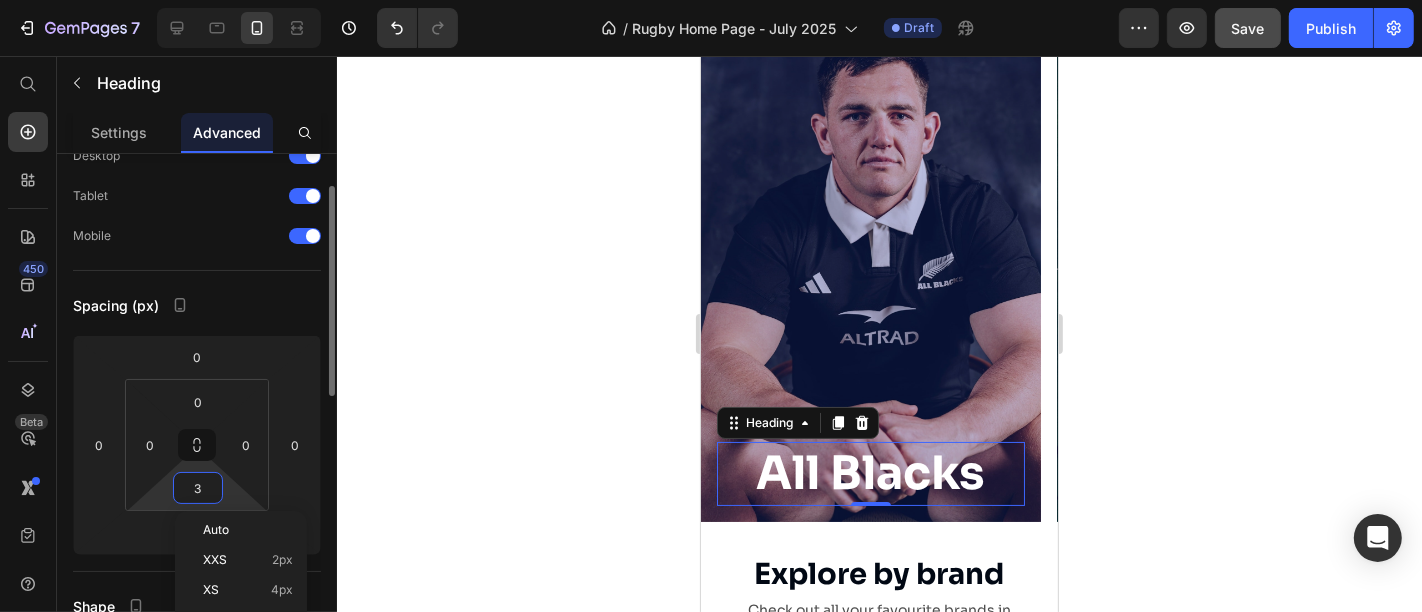 type on "32" 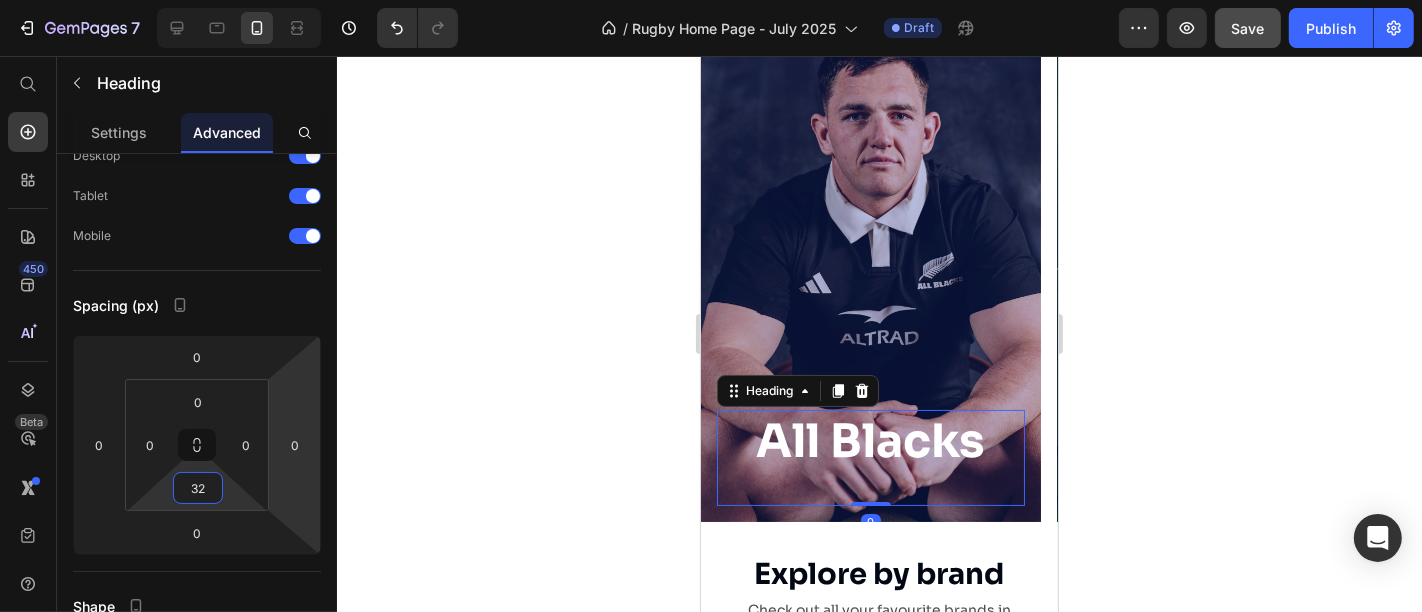 click 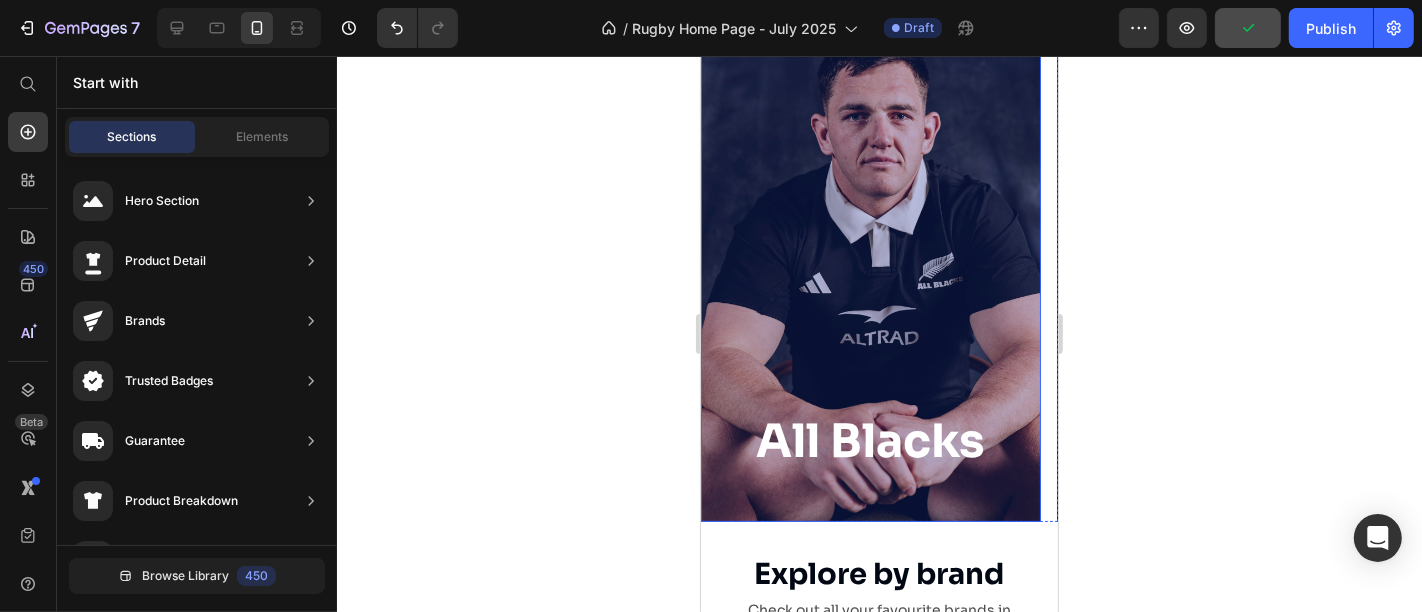 click at bounding box center (870, 271) 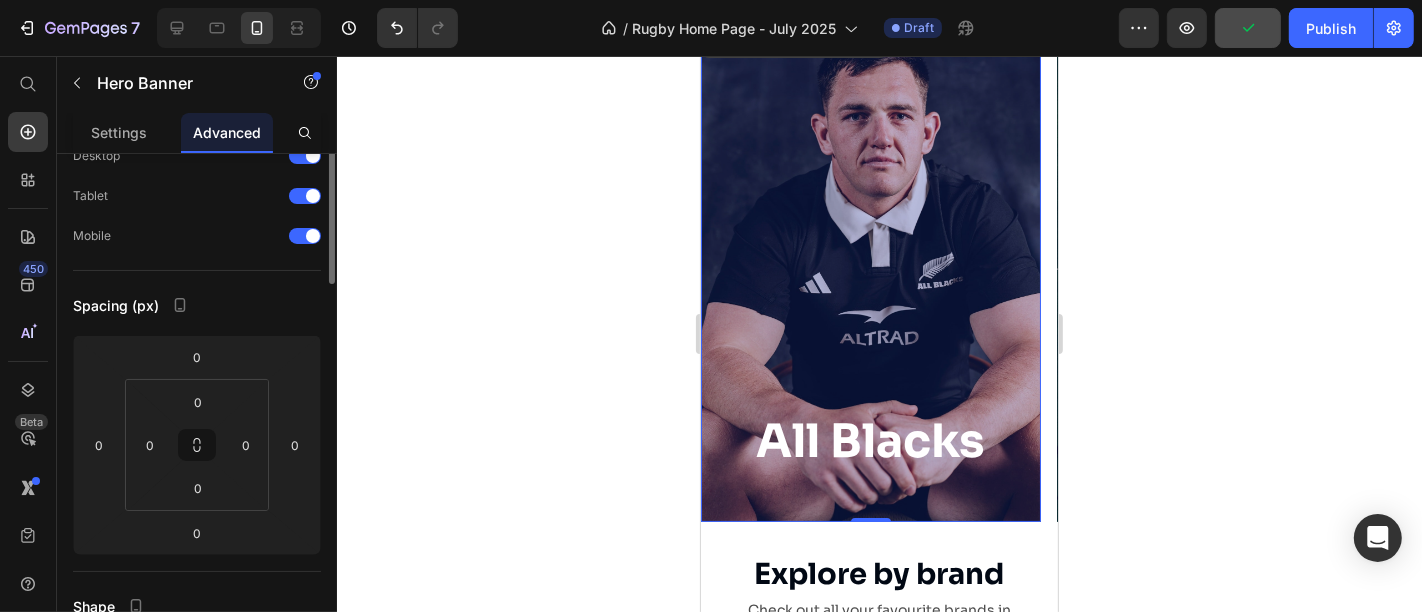 scroll, scrollTop: 0, scrollLeft: 0, axis: both 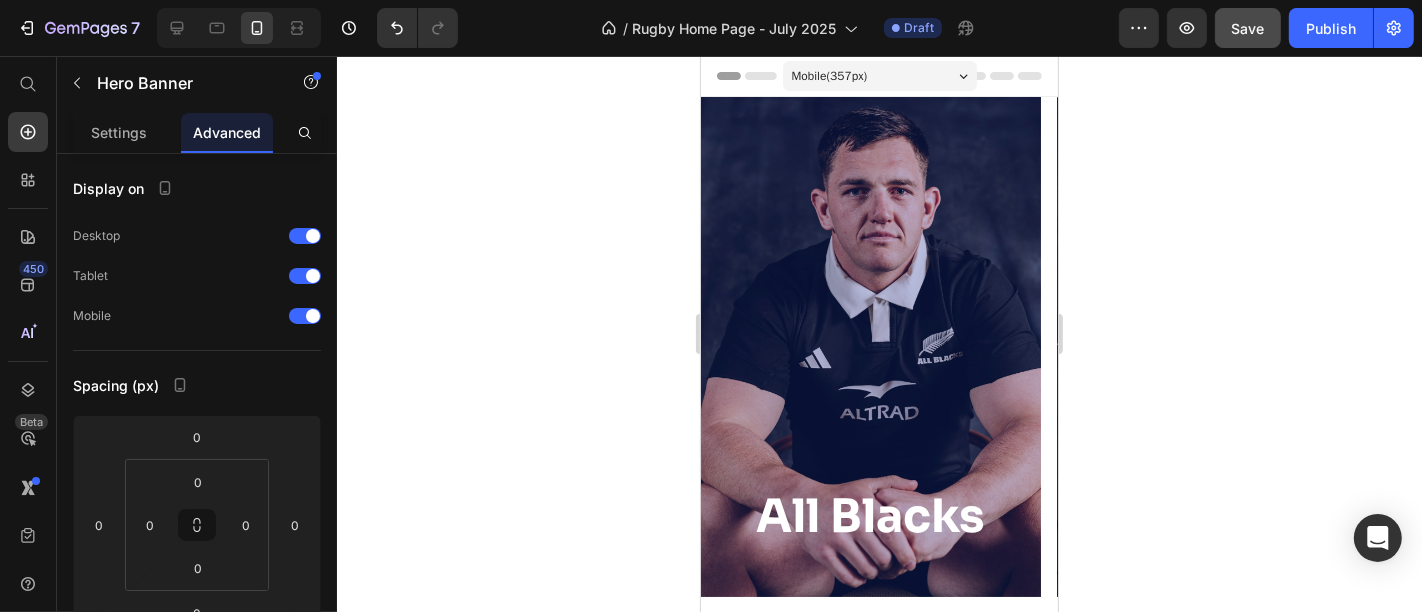 click at bounding box center (870, 346) 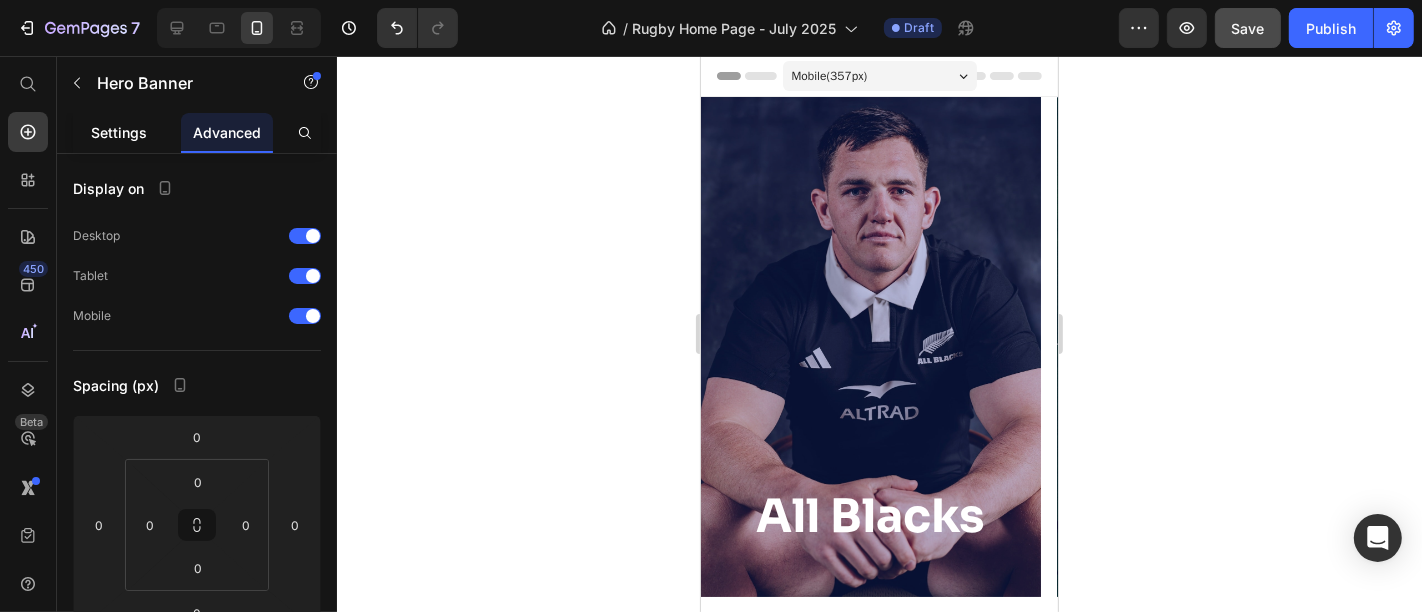 click on "Settings" at bounding box center (119, 132) 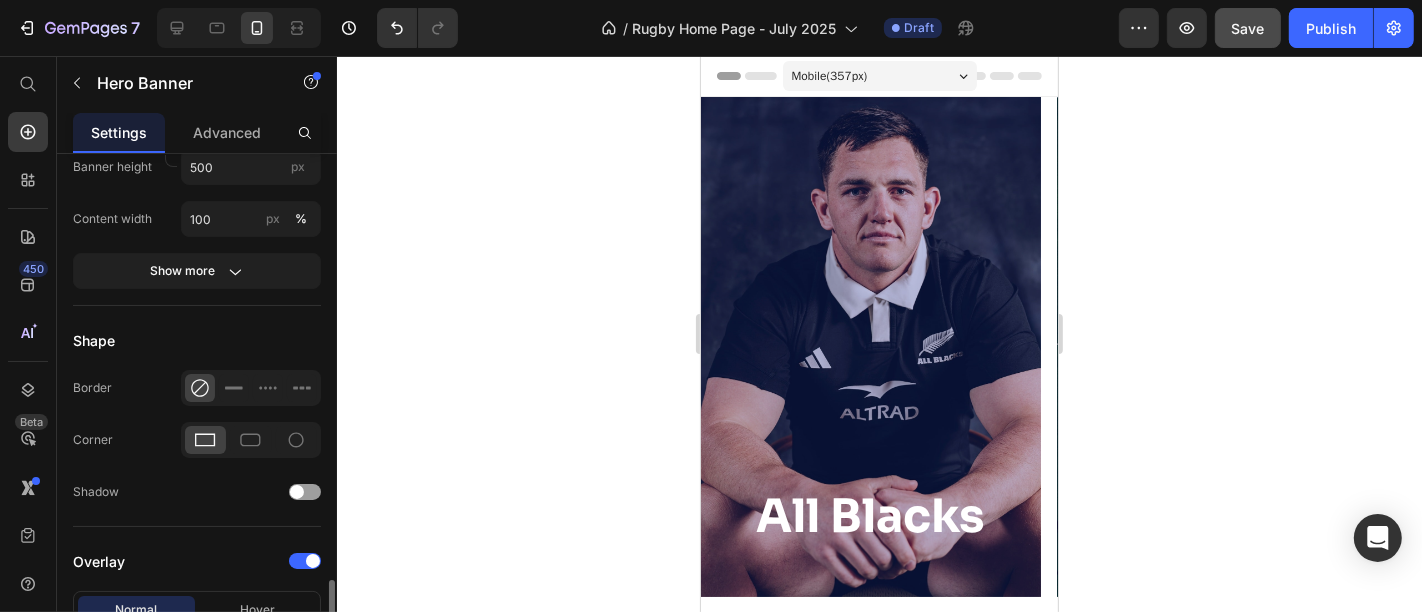 scroll, scrollTop: 1185, scrollLeft: 0, axis: vertical 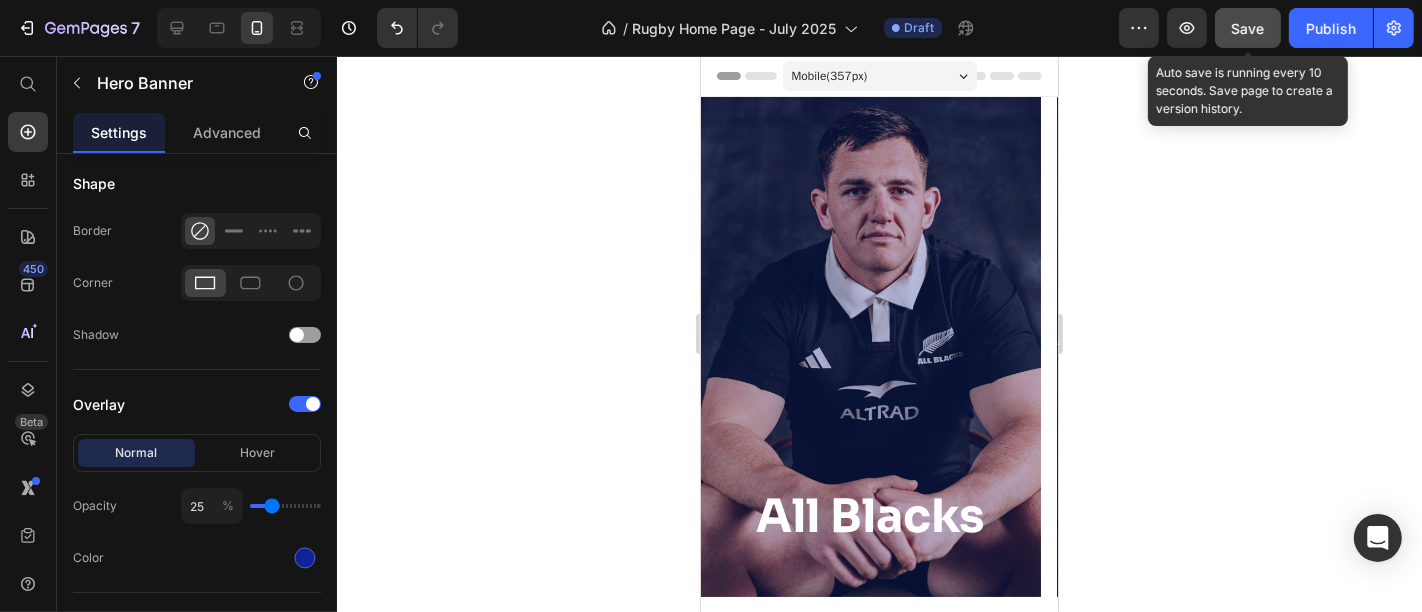 click on "Save" at bounding box center (1248, 28) 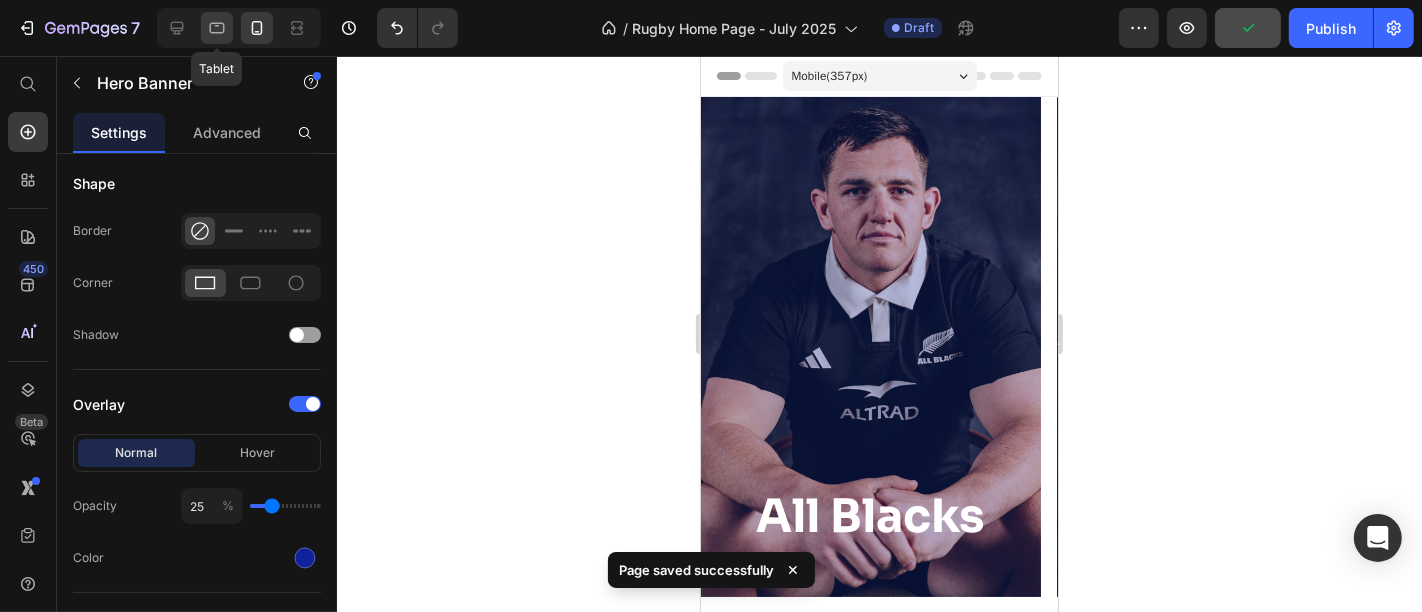 click 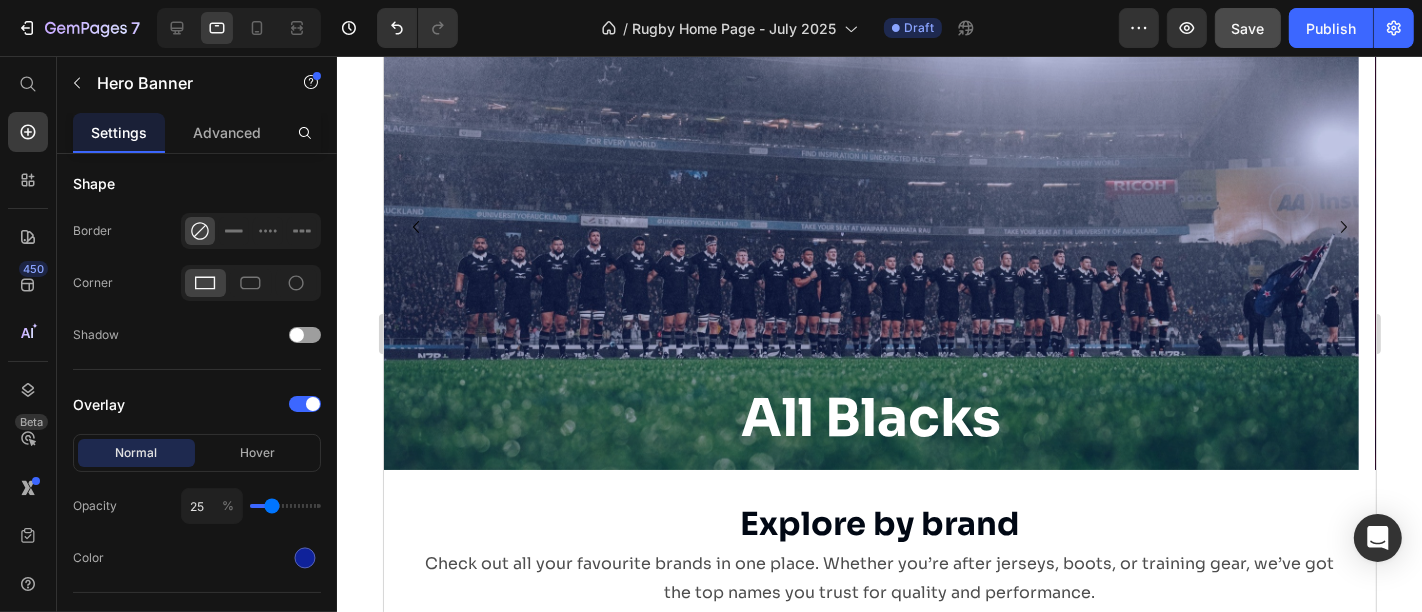 scroll, scrollTop: 0, scrollLeft: 0, axis: both 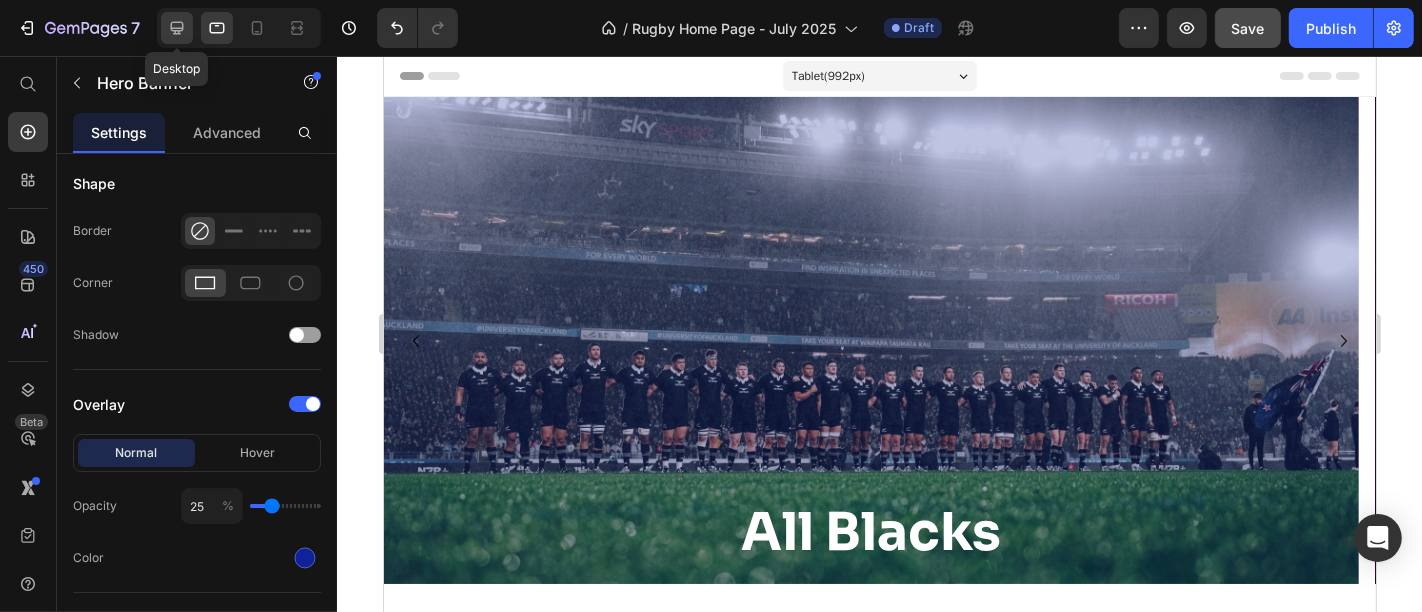 click 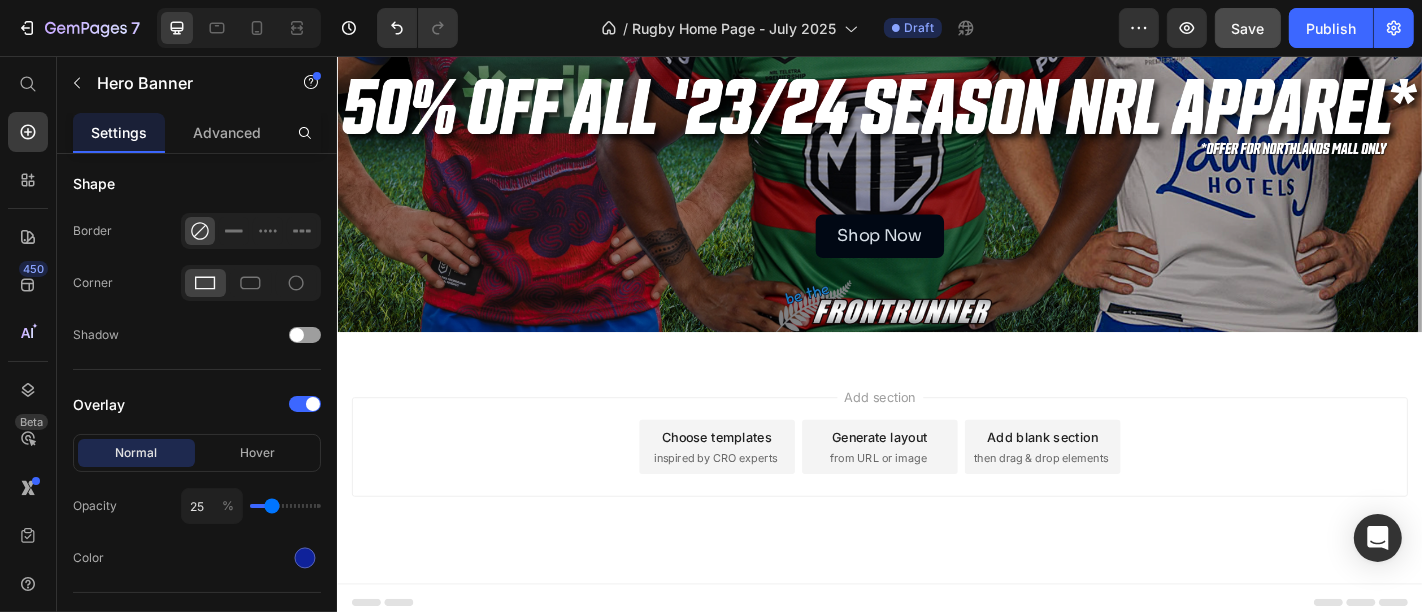 scroll, scrollTop: 2017, scrollLeft: 0, axis: vertical 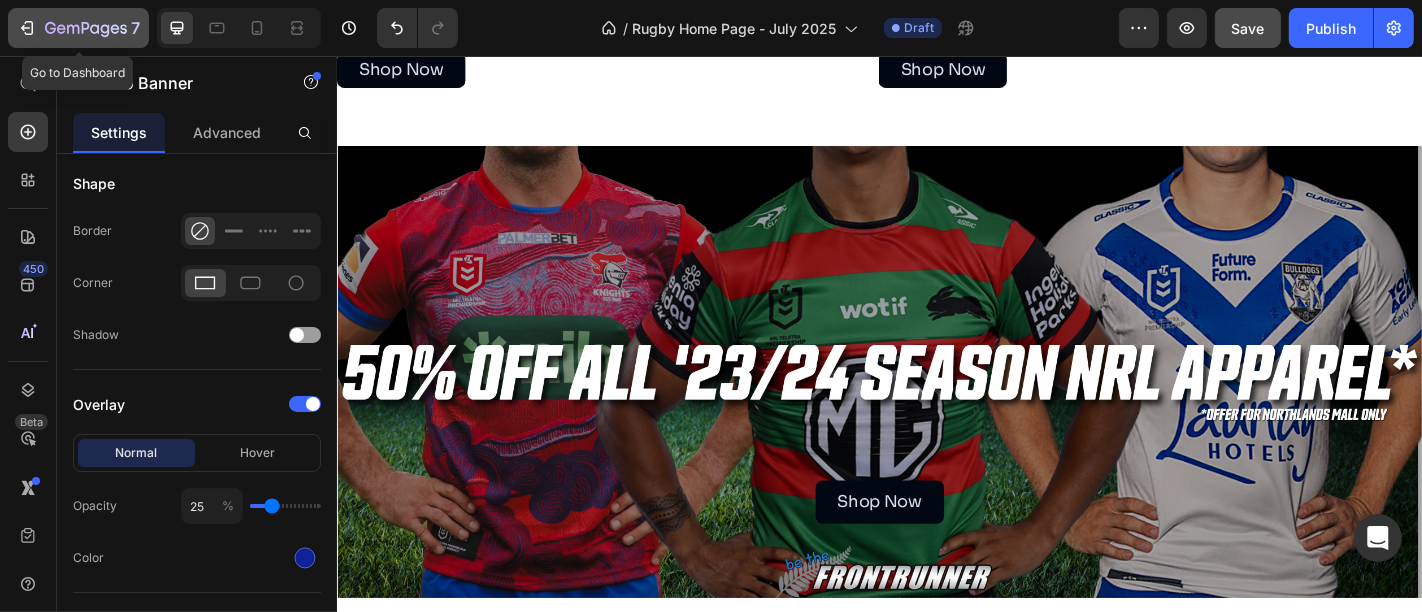 click on "7" 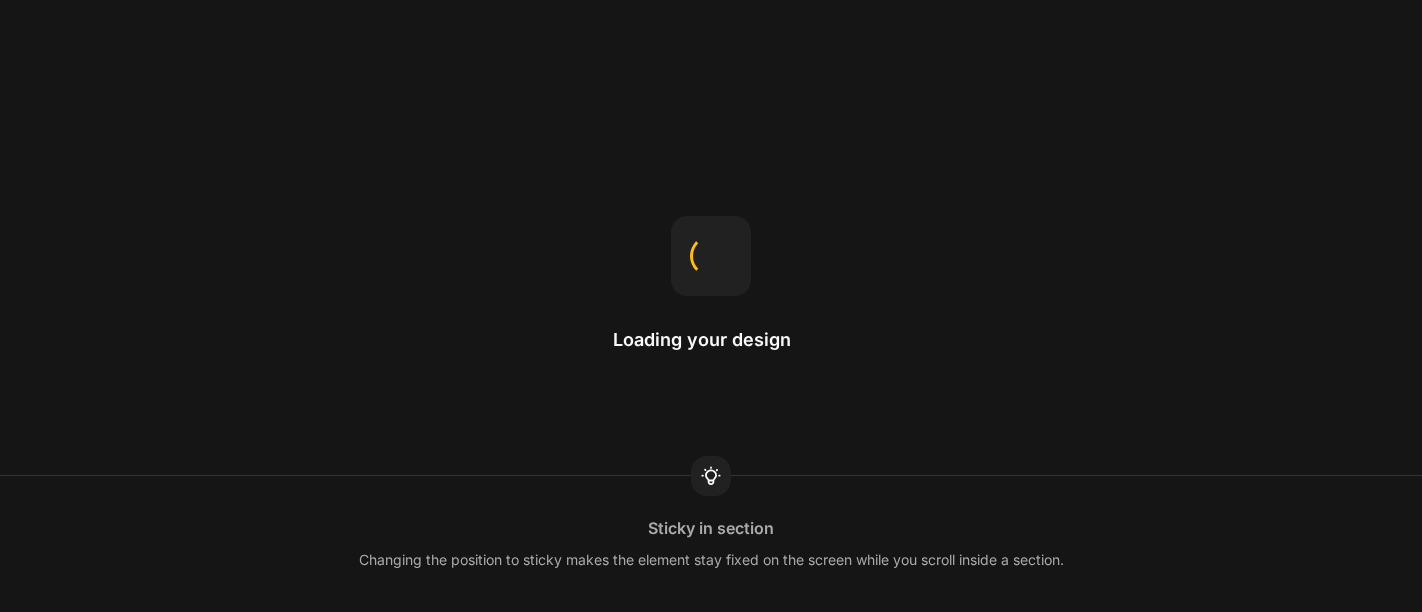 scroll, scrollTop: 0, scrollLeft: 0, axis: both 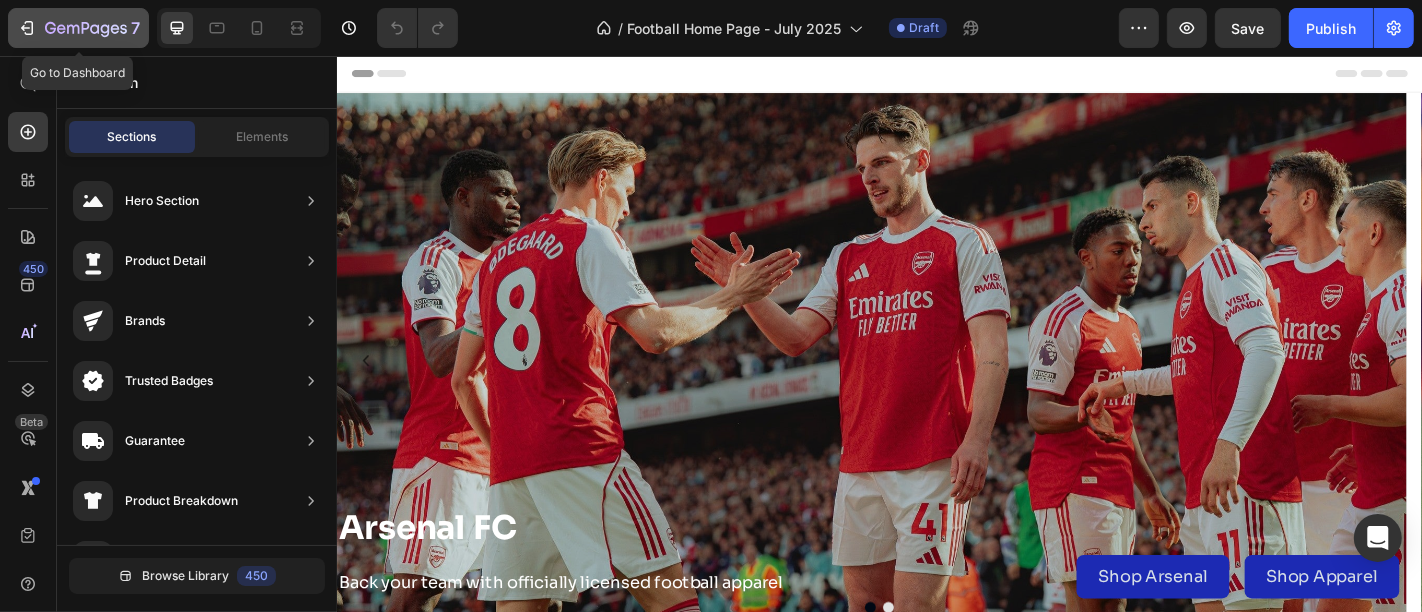 click 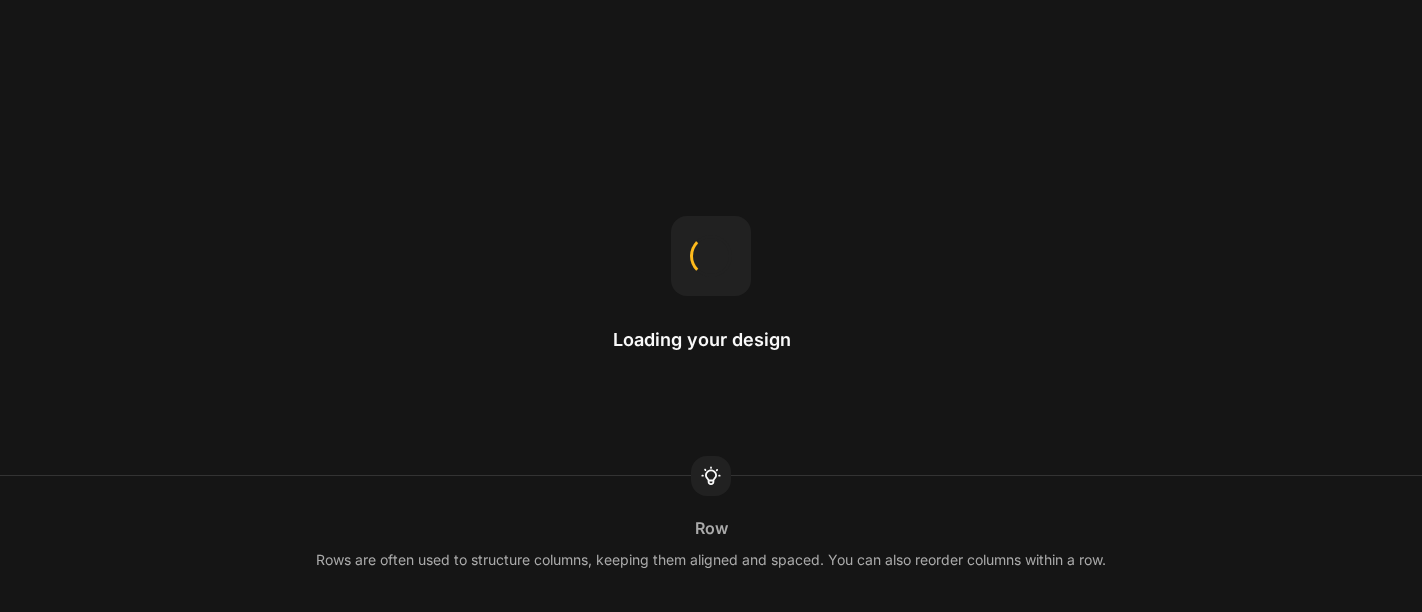 scroll, scrollTop: 0, scrollLeft: 0, axis: both 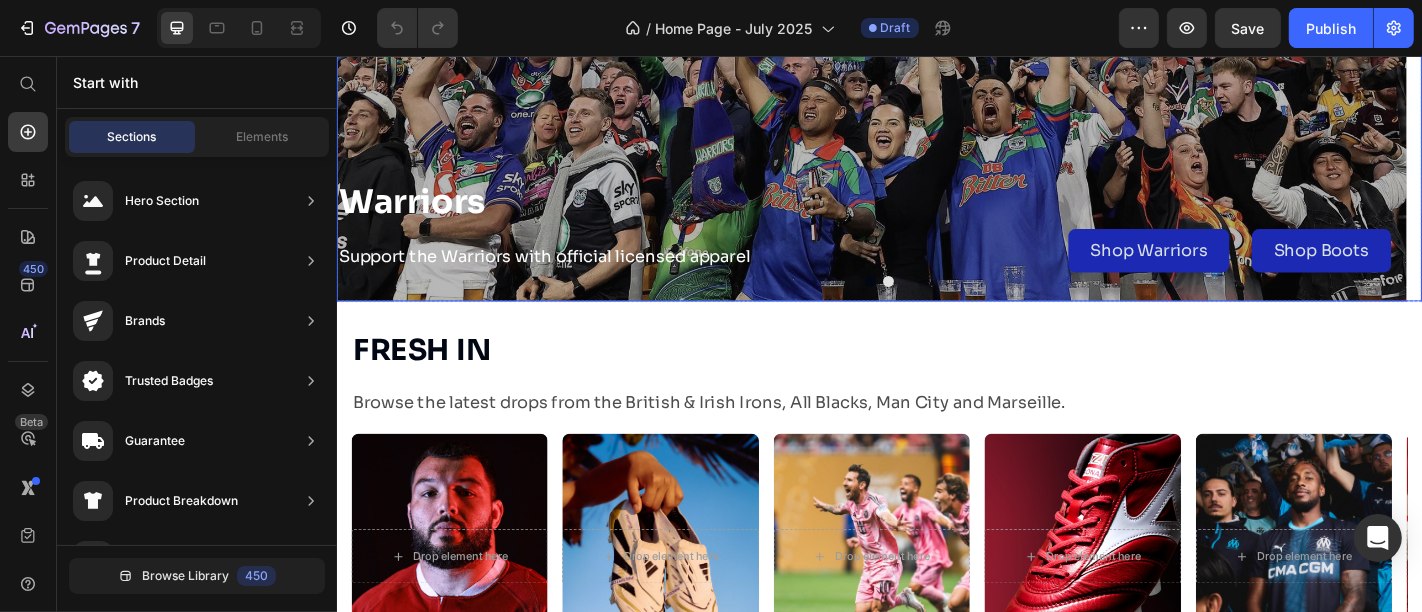 click at bounding box center (946, 305) 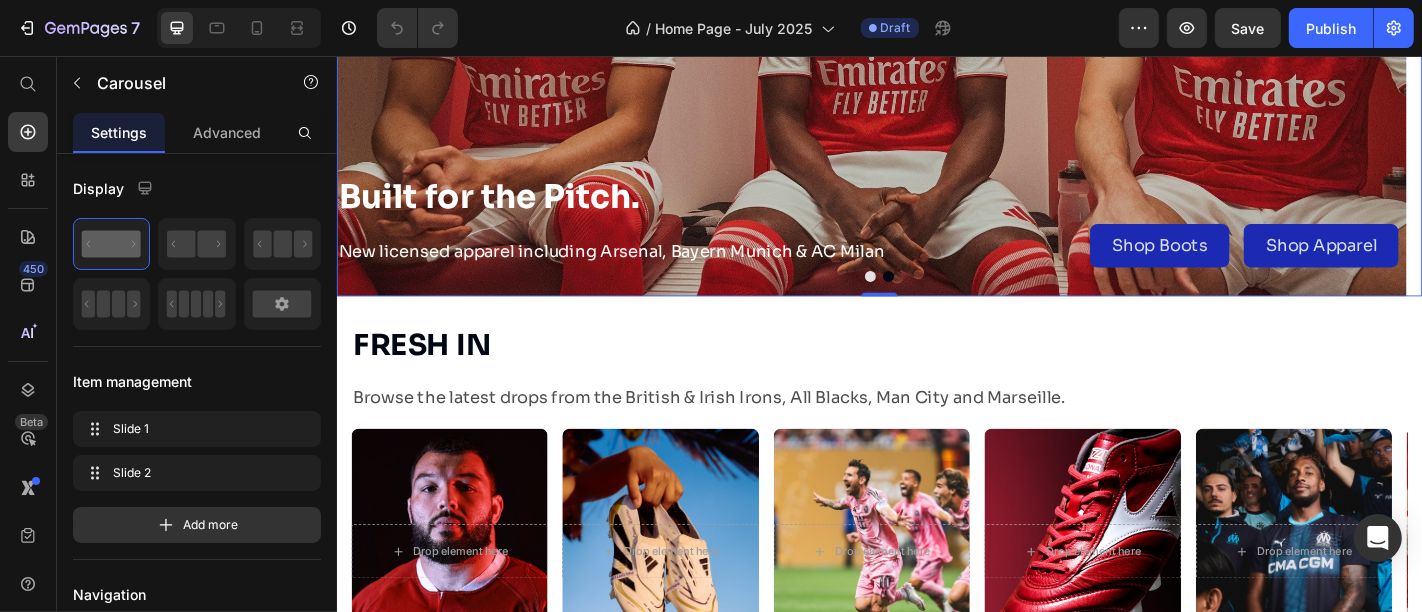 scroll, scrollTop: 219, scrollLeft: 0, axis: vertical 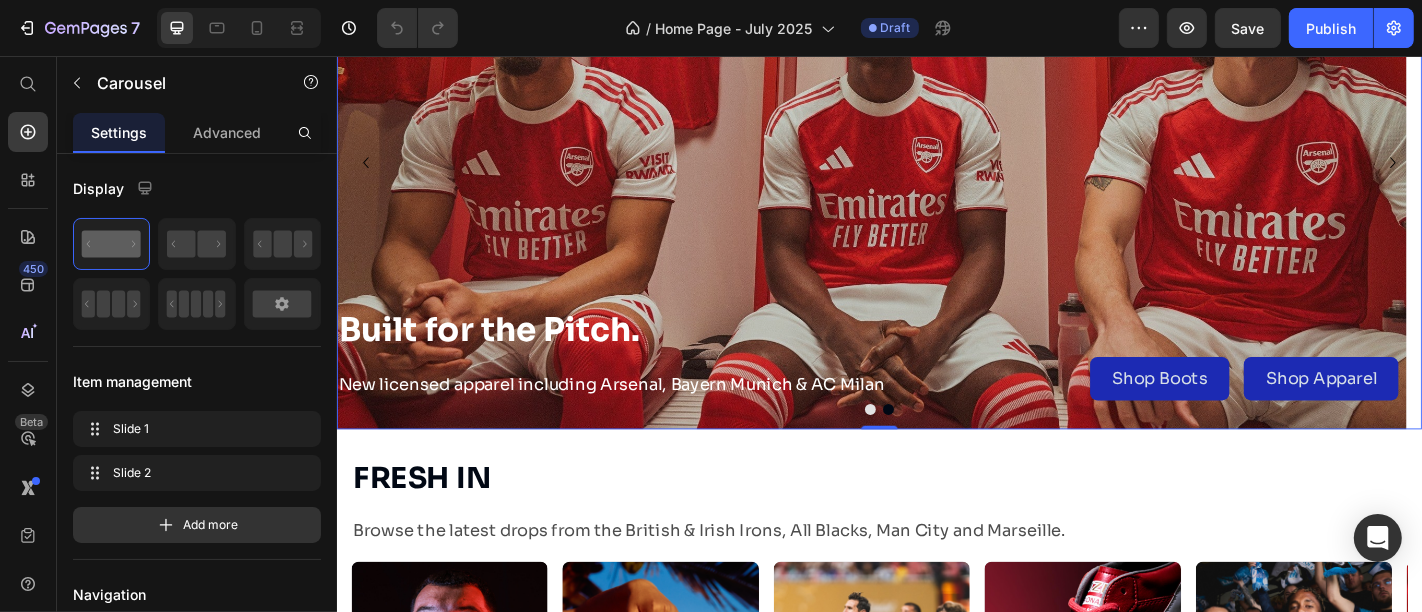 click at bounding box center (946, 446) 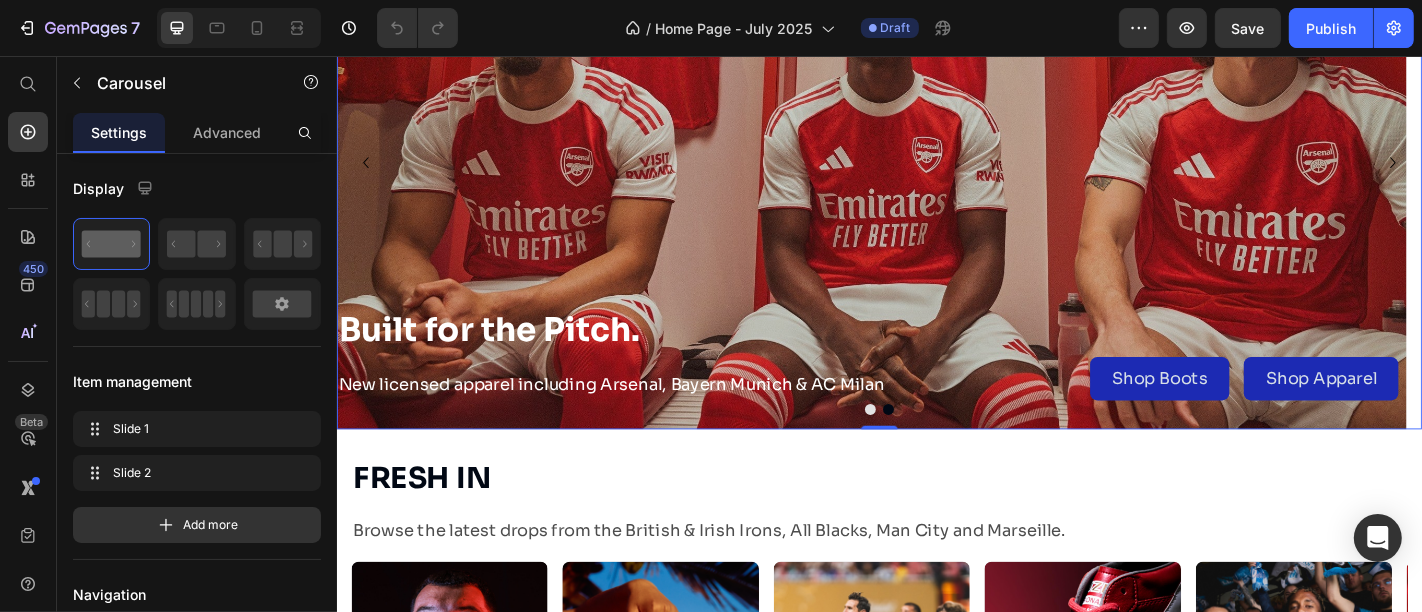 click at bounding box center [926, 446] 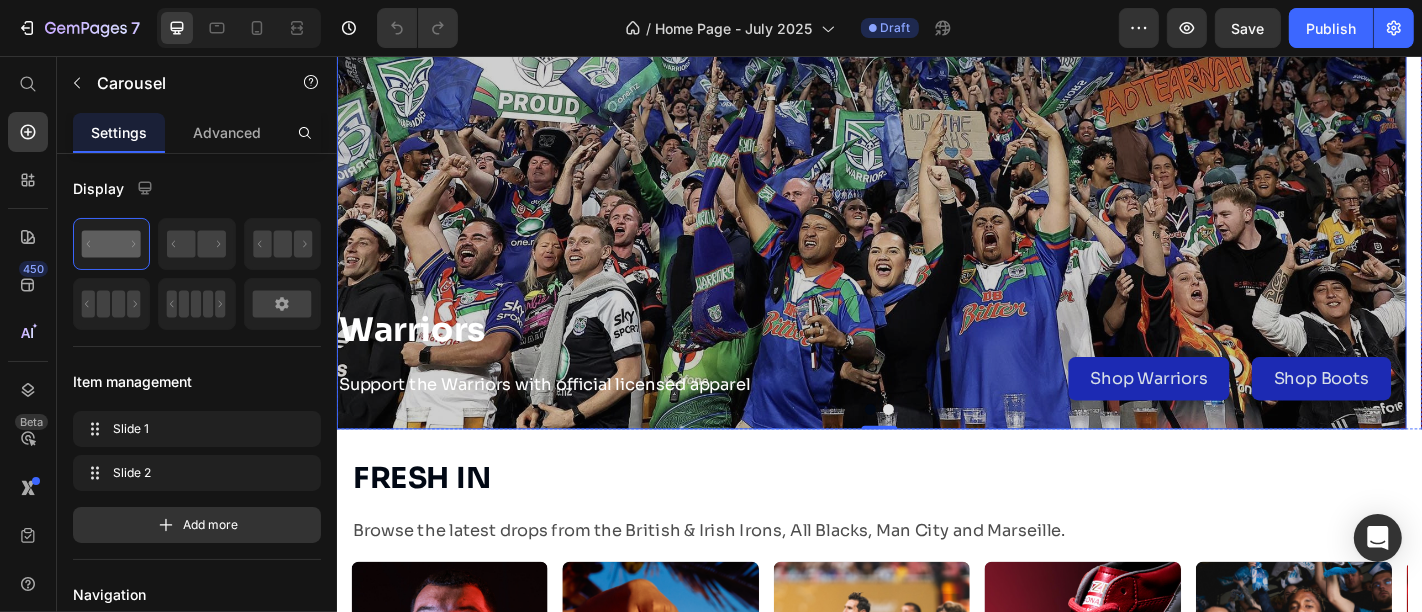 click at bounding box center [927, 172] 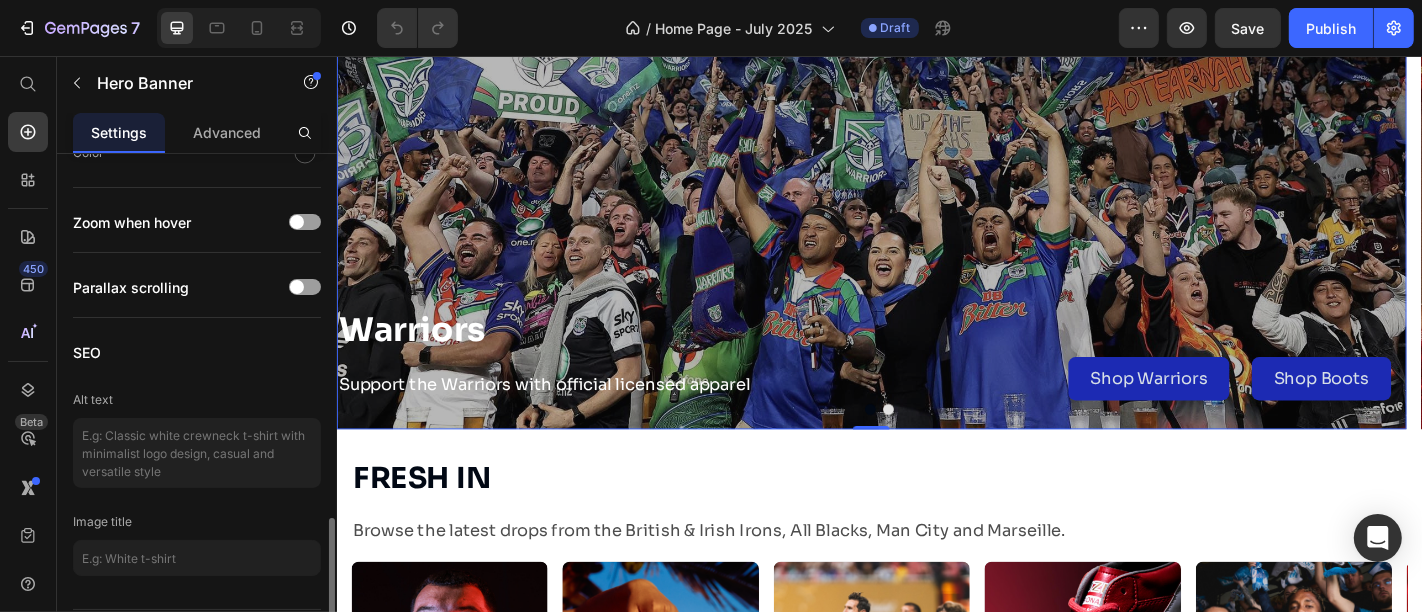 scroll, scrollTop: 1723, scrollLeft: 0, axis: vertical 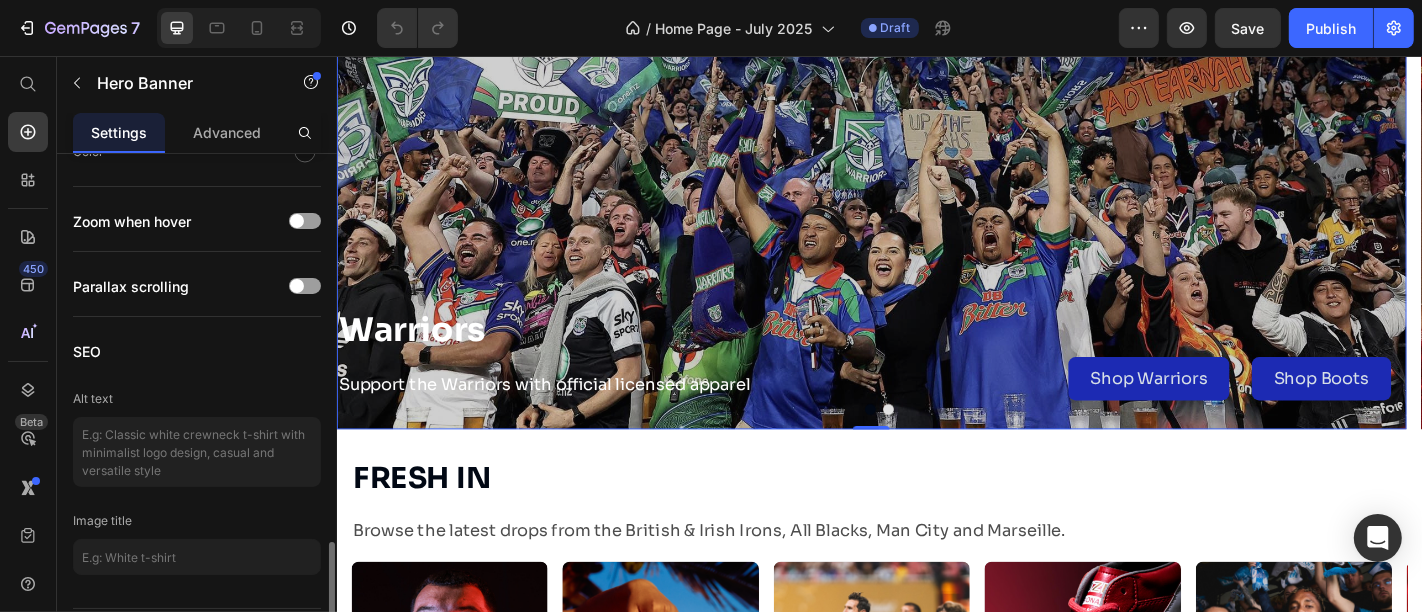click at bounding box center [927, 172] 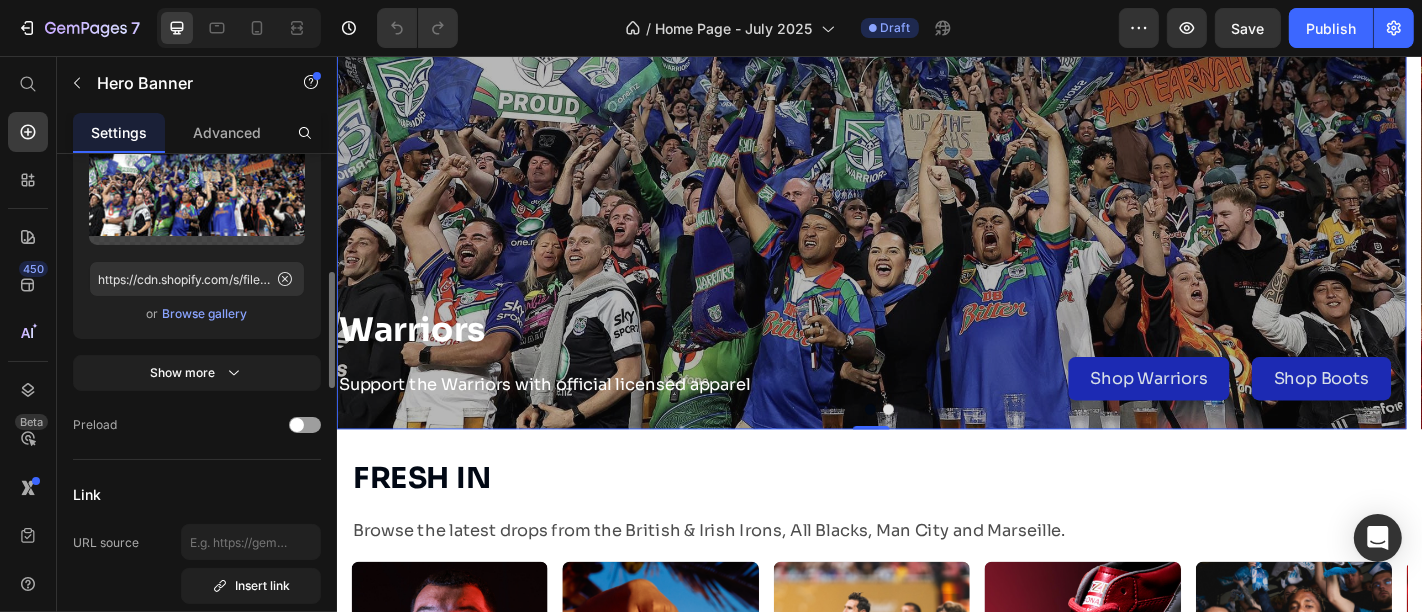 scroll, scrollTop: 844, scrollLeft: 0, axis: vertical 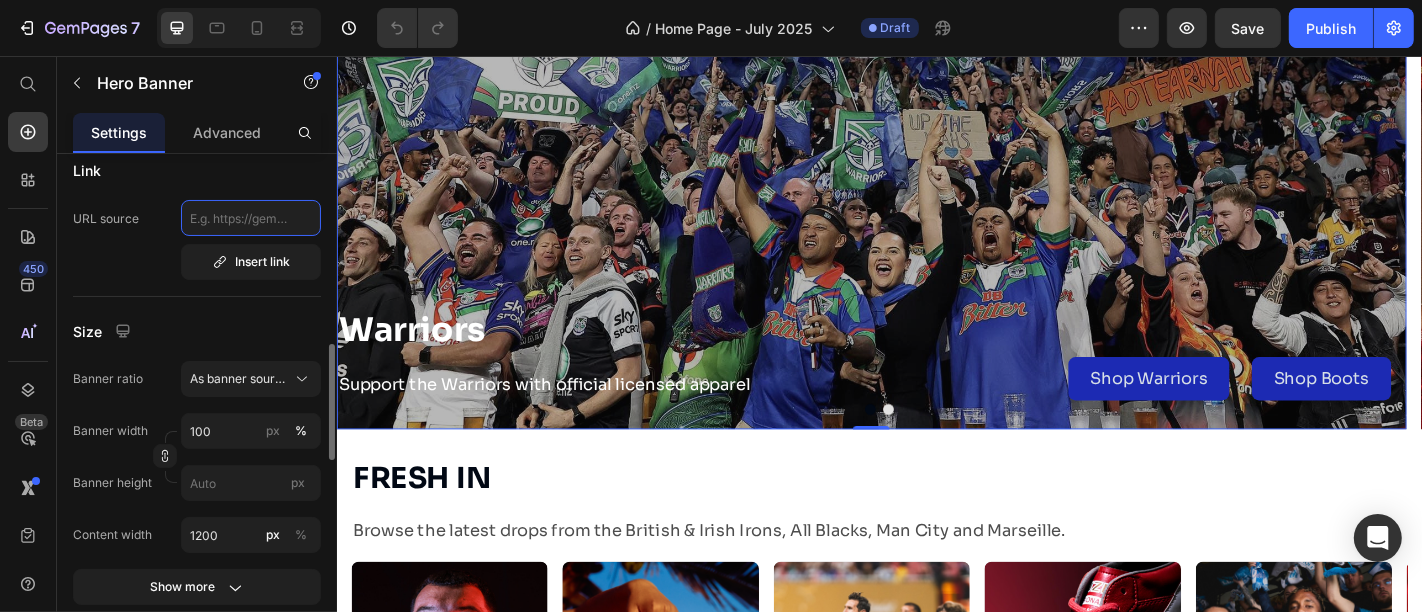 click 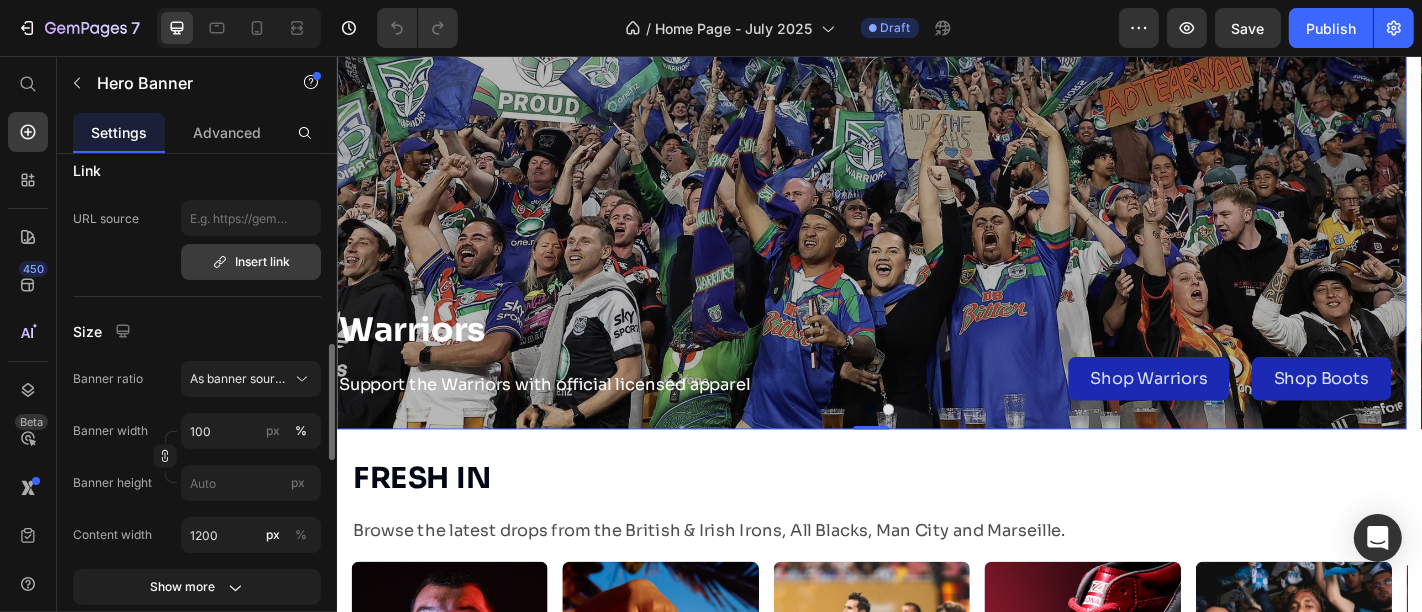 click on "Insert link" at bounding box center (251, 262) 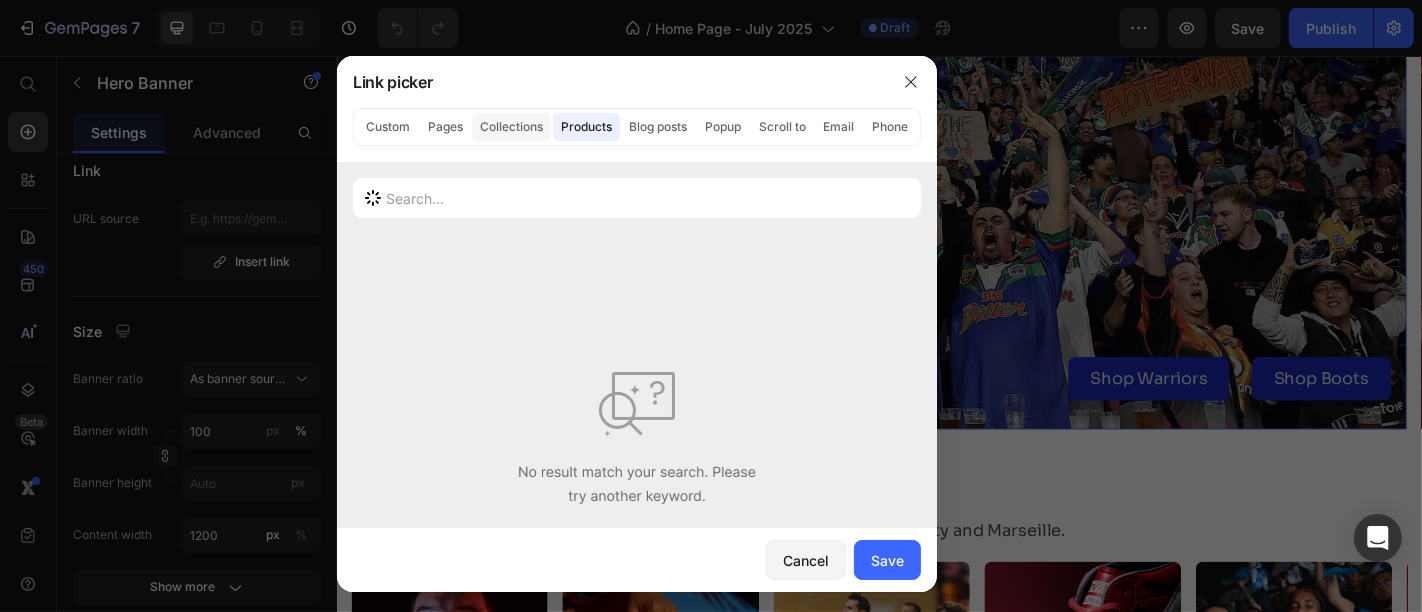 click on "Collections" 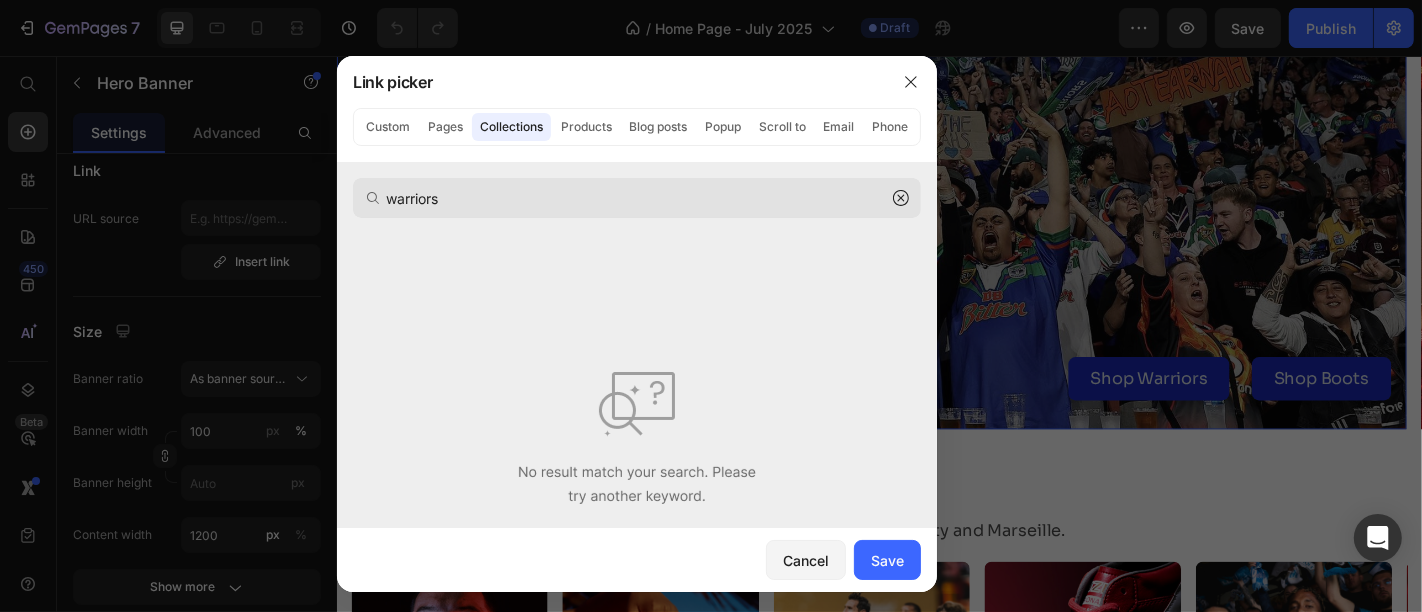 click on "[TEAM_NAME]" at bounding box center [637, 198] 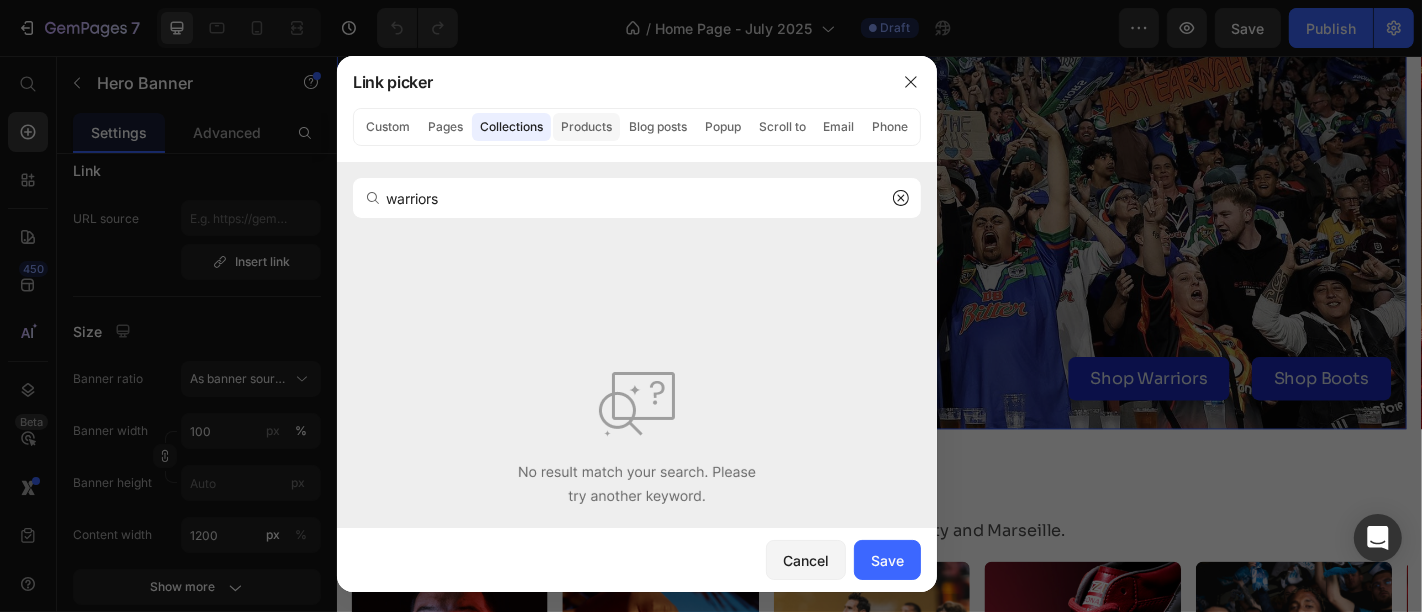 click on "Products" 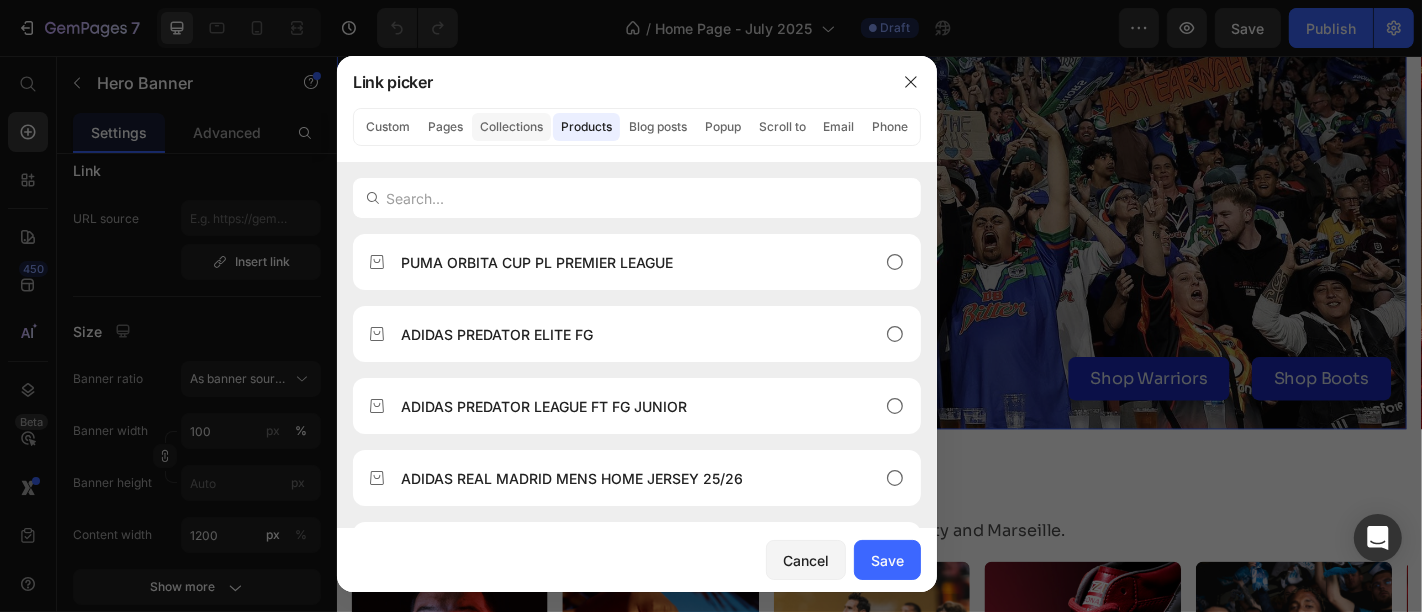 click on "Collections" 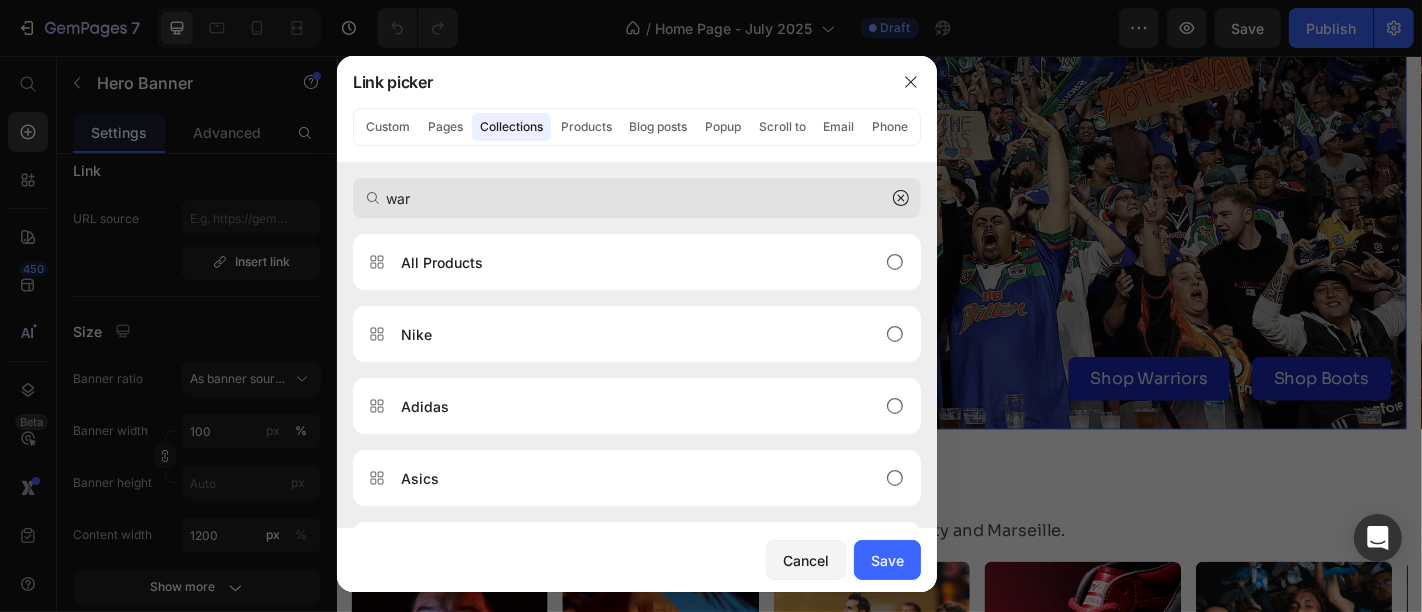type on "warr" 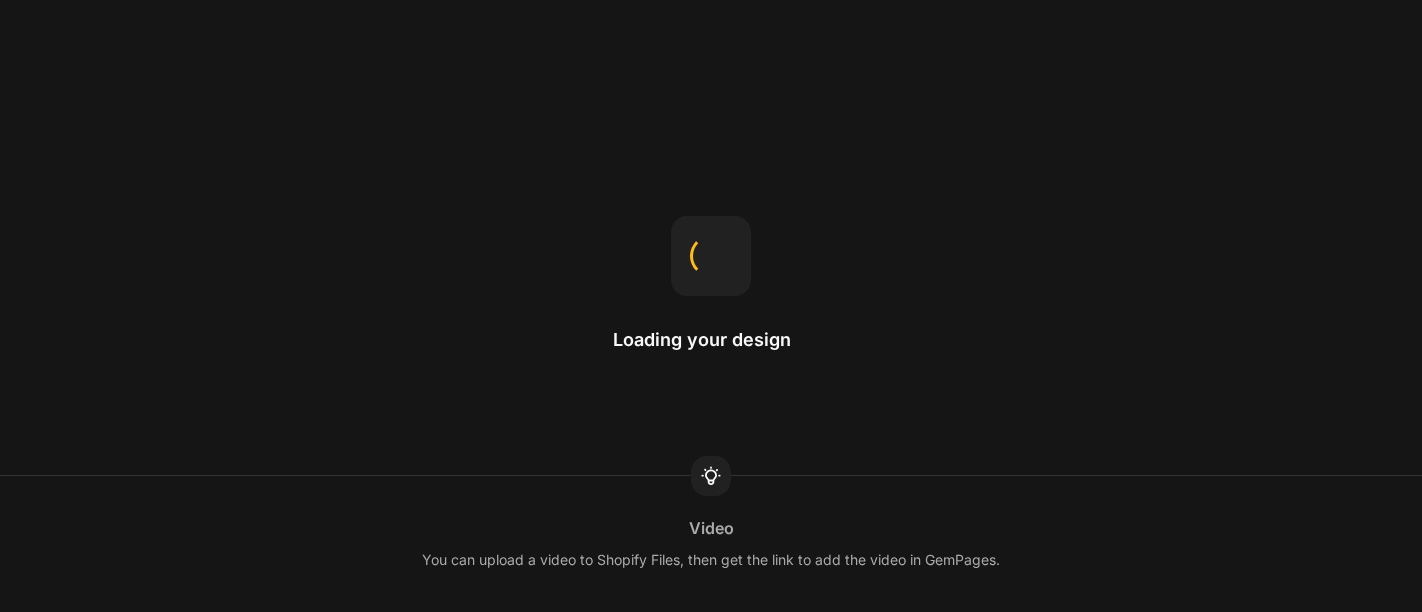 scroll, scrollTop: 0, scrollLeft: 0, axis: both 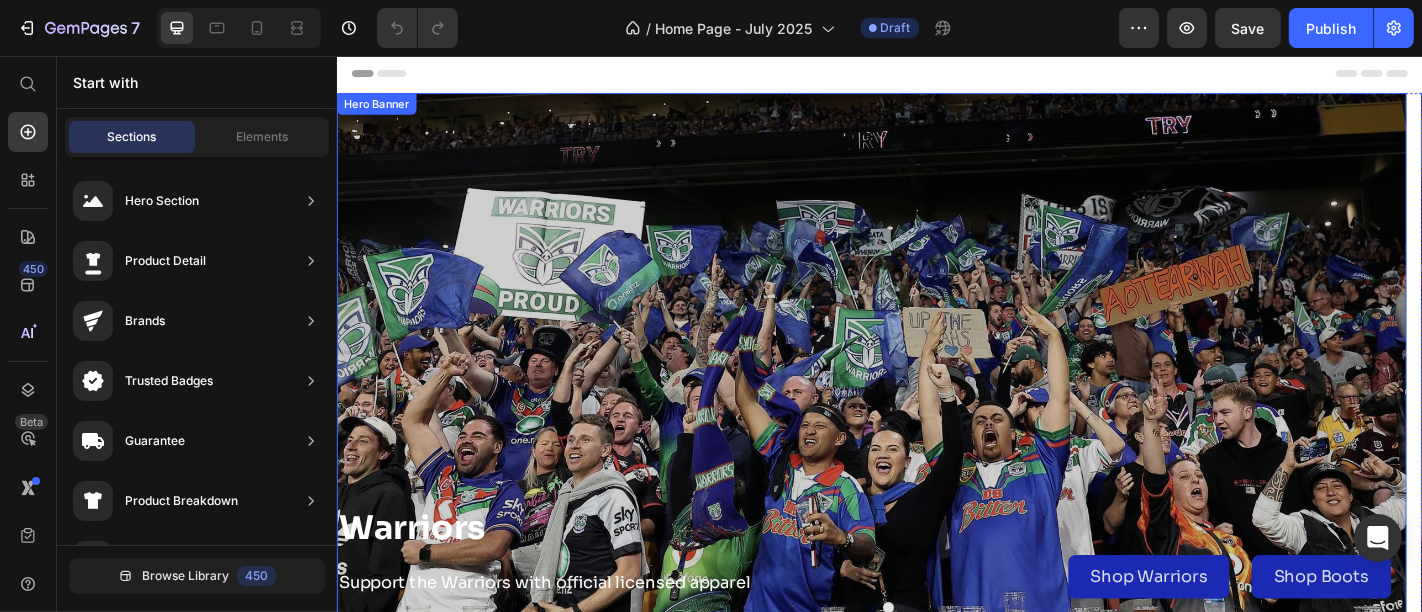 click at bounding box center (927, 391) 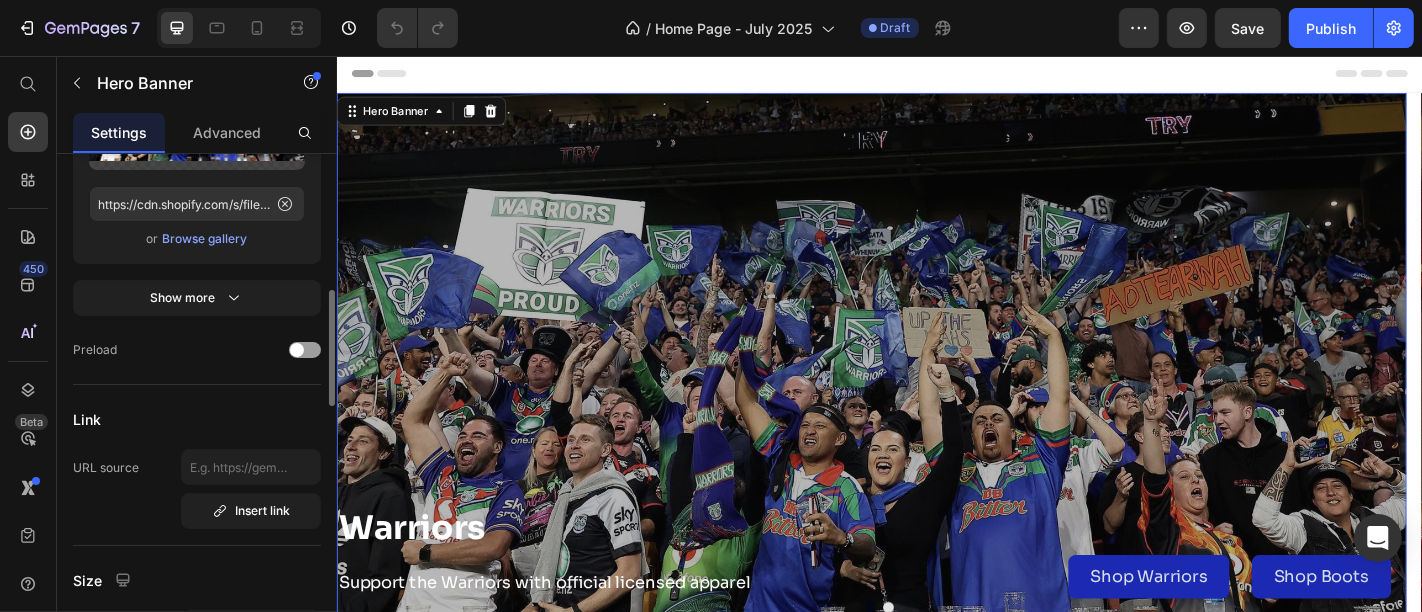 scroll, scrollTop: 597, scrollLeft: 0, axis: vertical 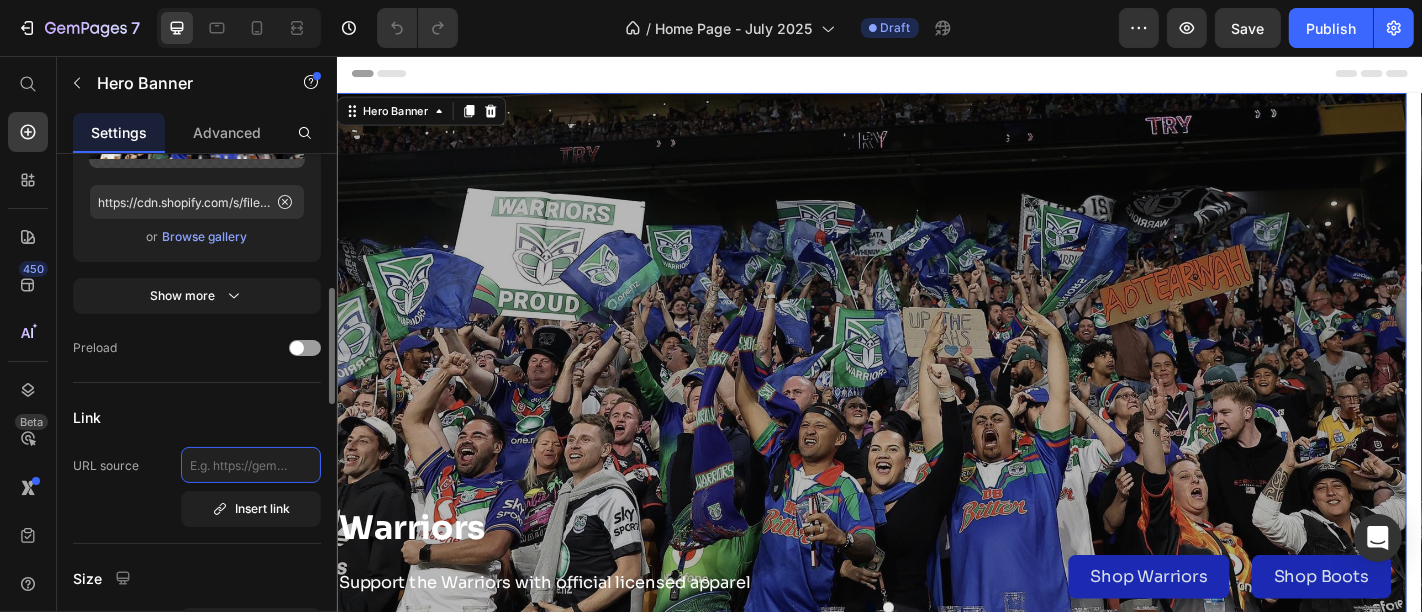 click 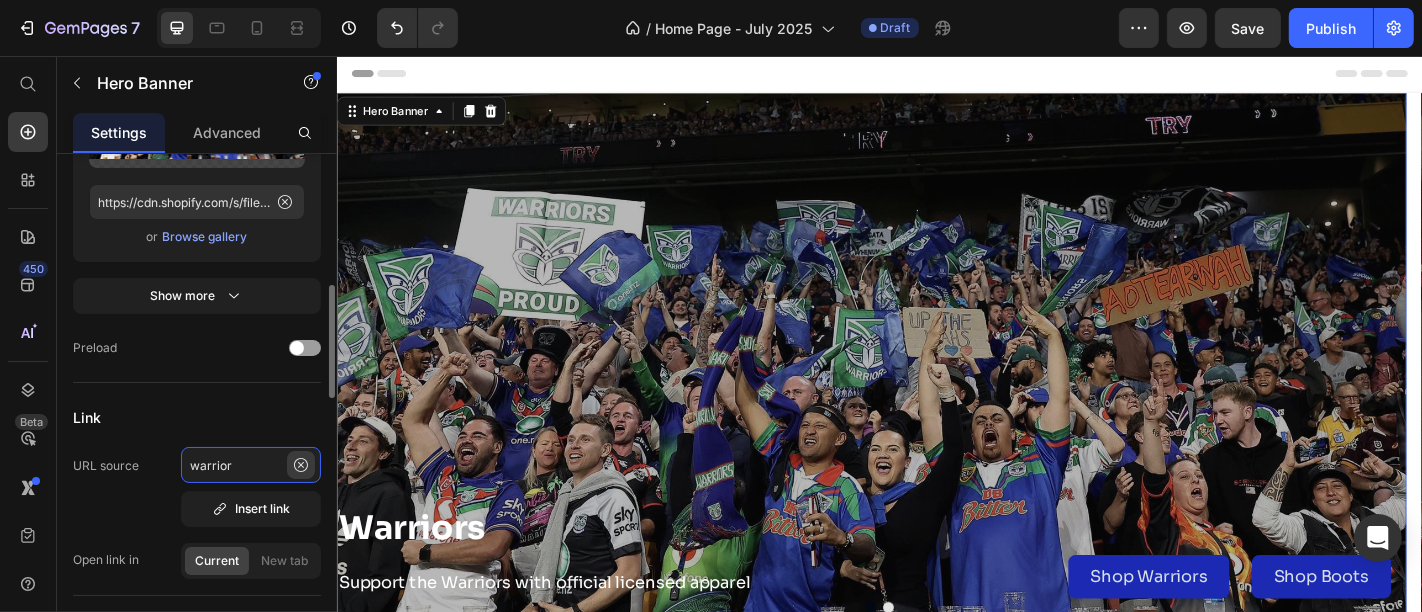 type on "warrior" 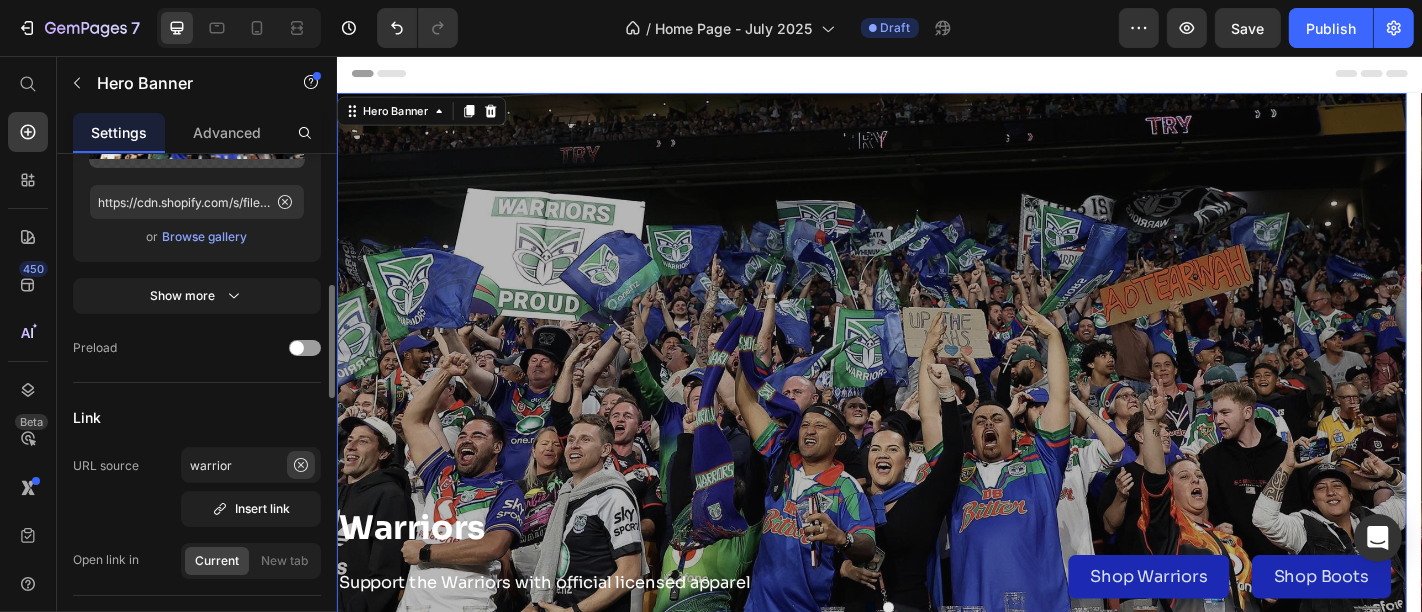 click 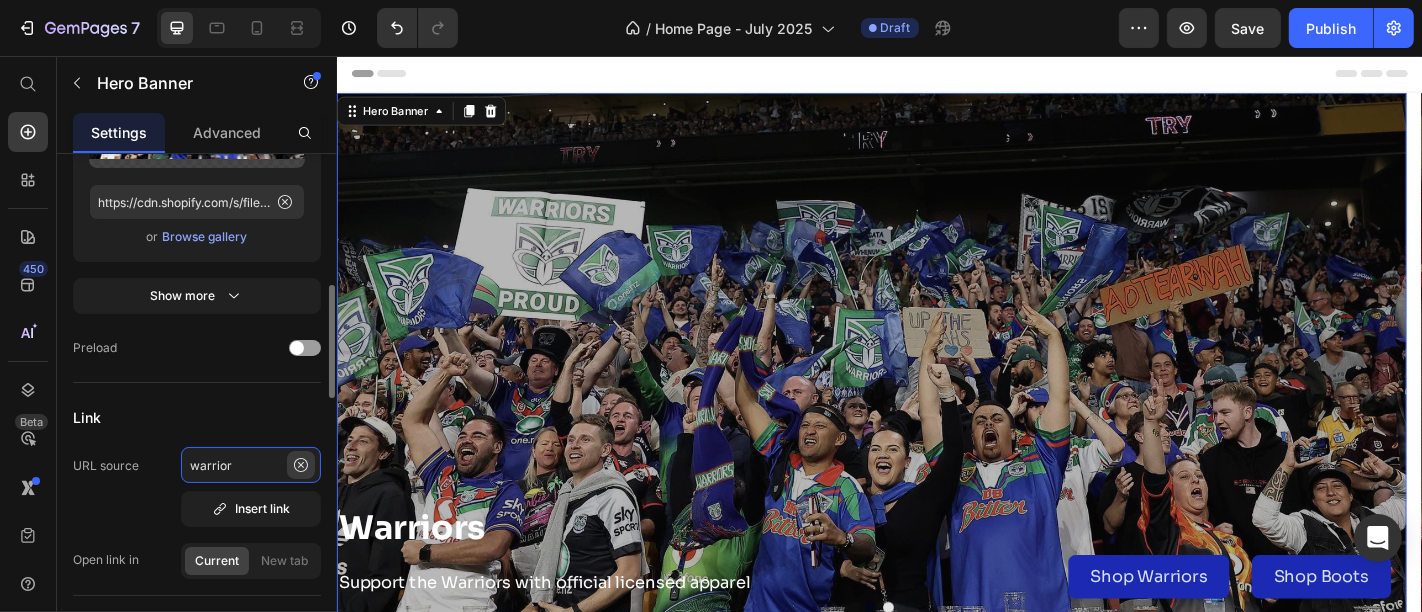 type 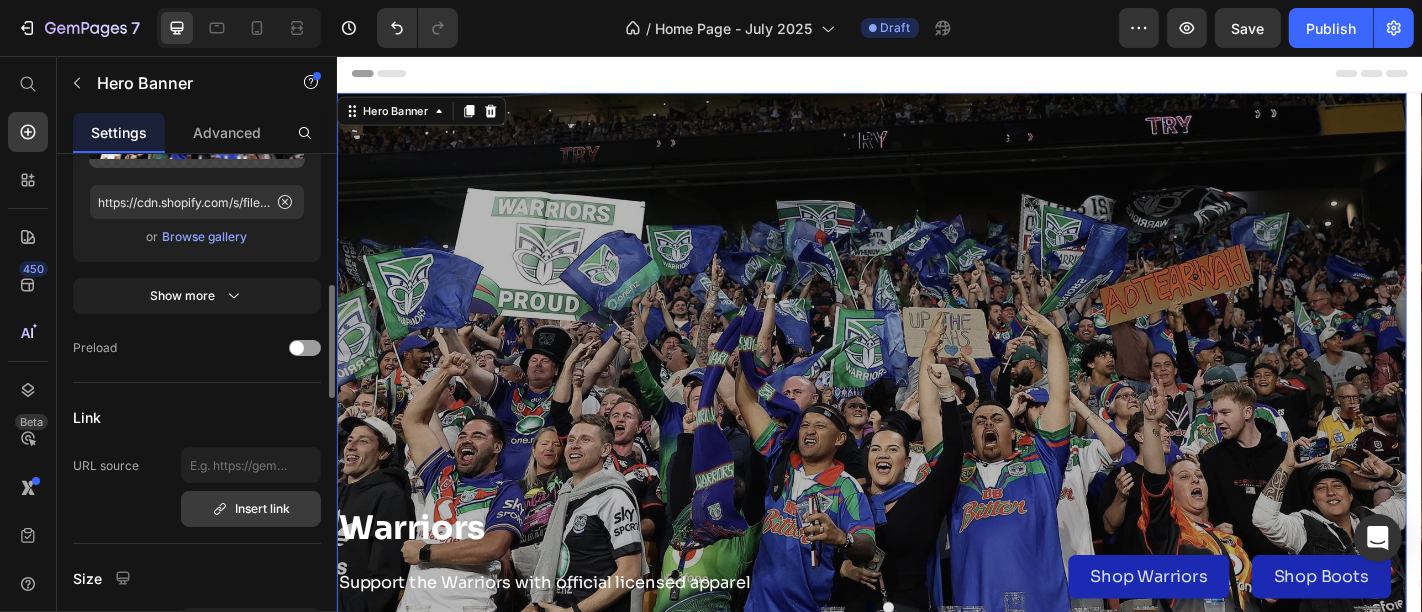 click on "Insert link" at bounding box center (251, 509) 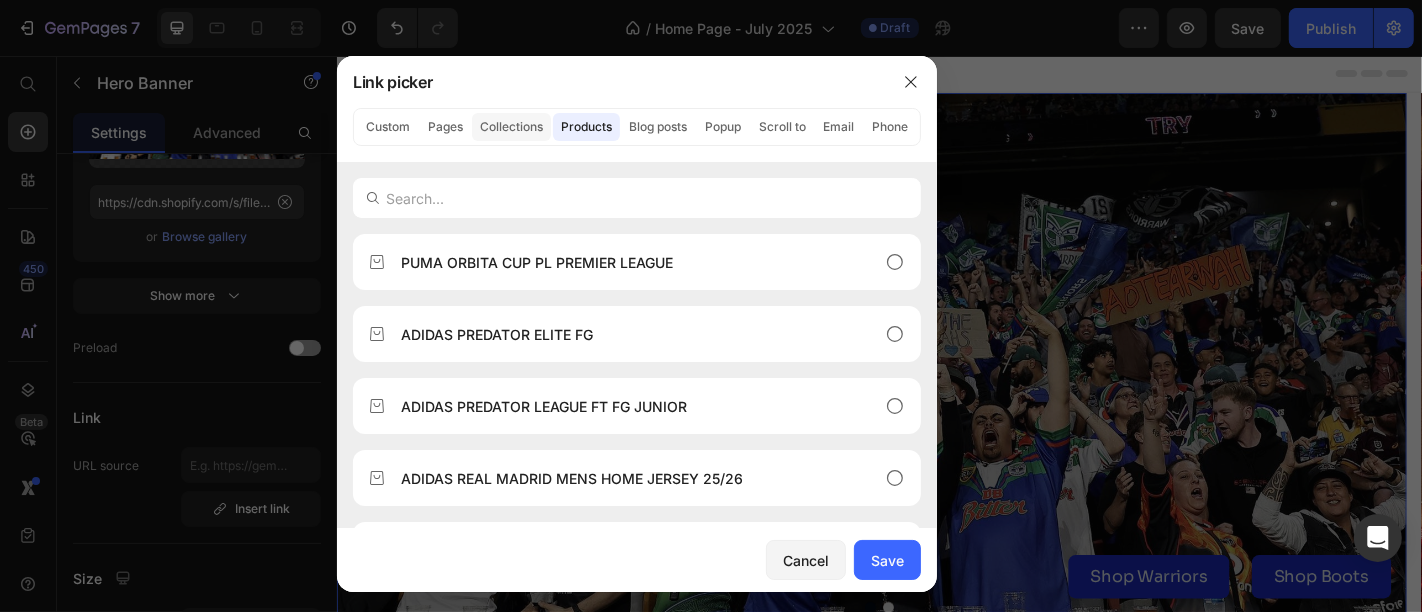 click on "Collections" 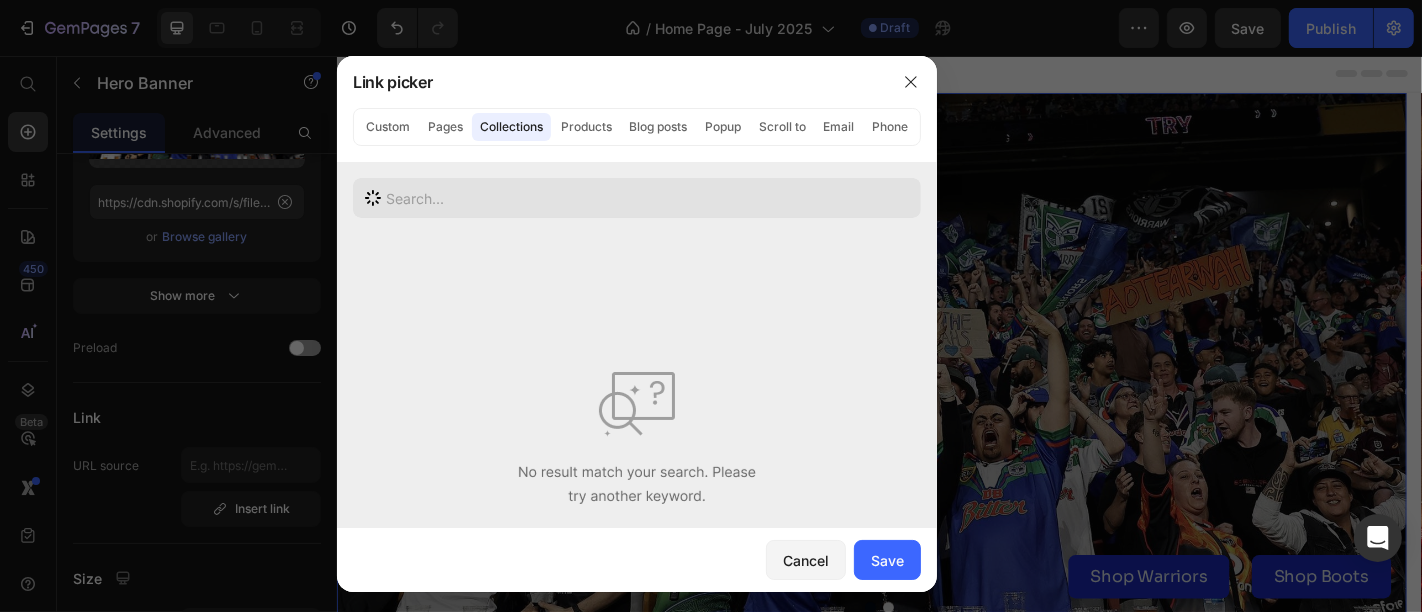 click at bounding box center (637, 198) 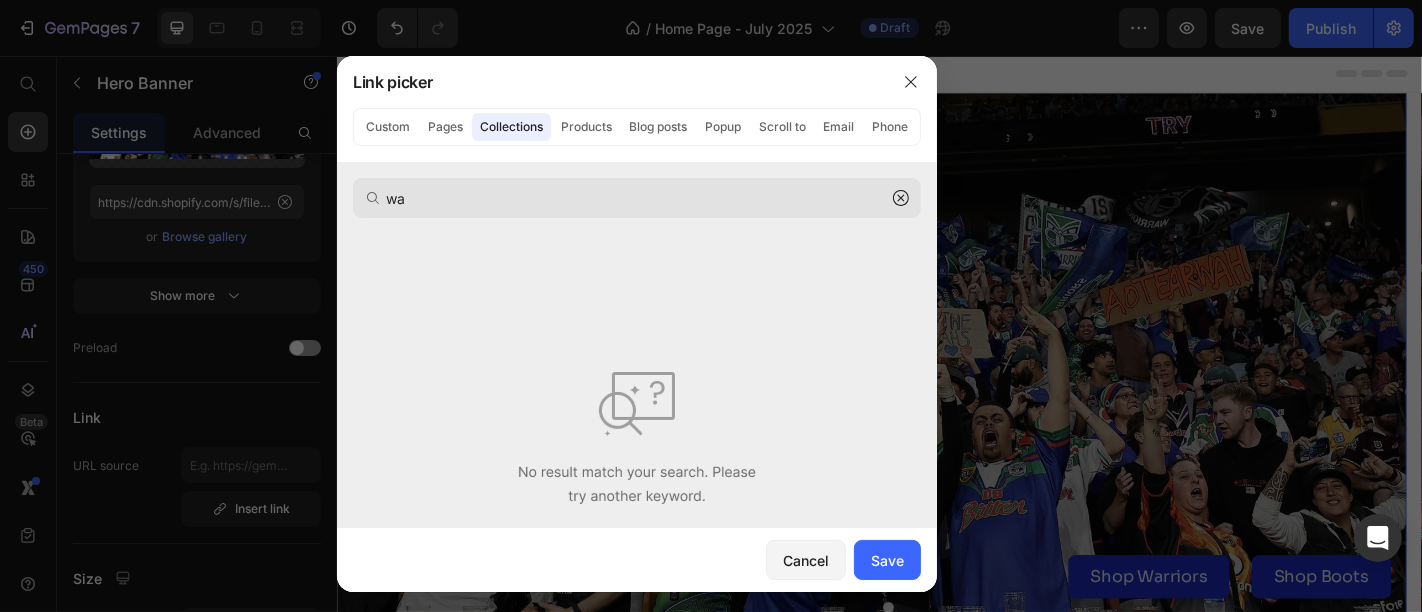 type on "w" 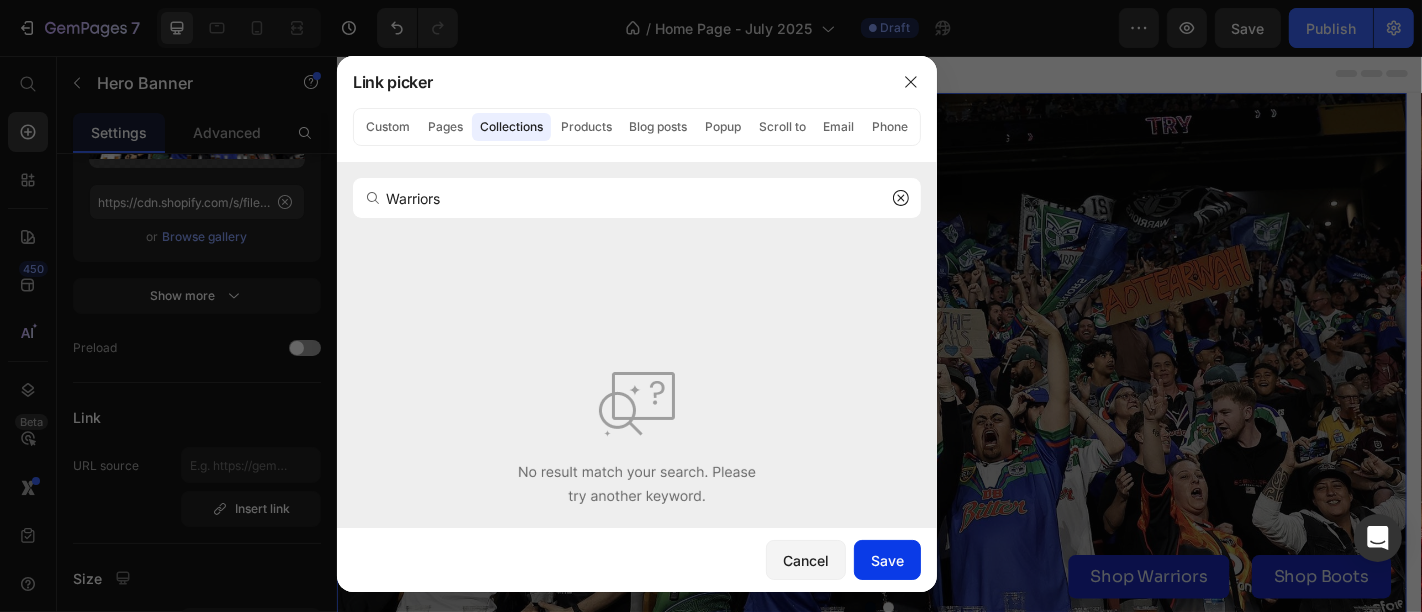 type on "Warriors" 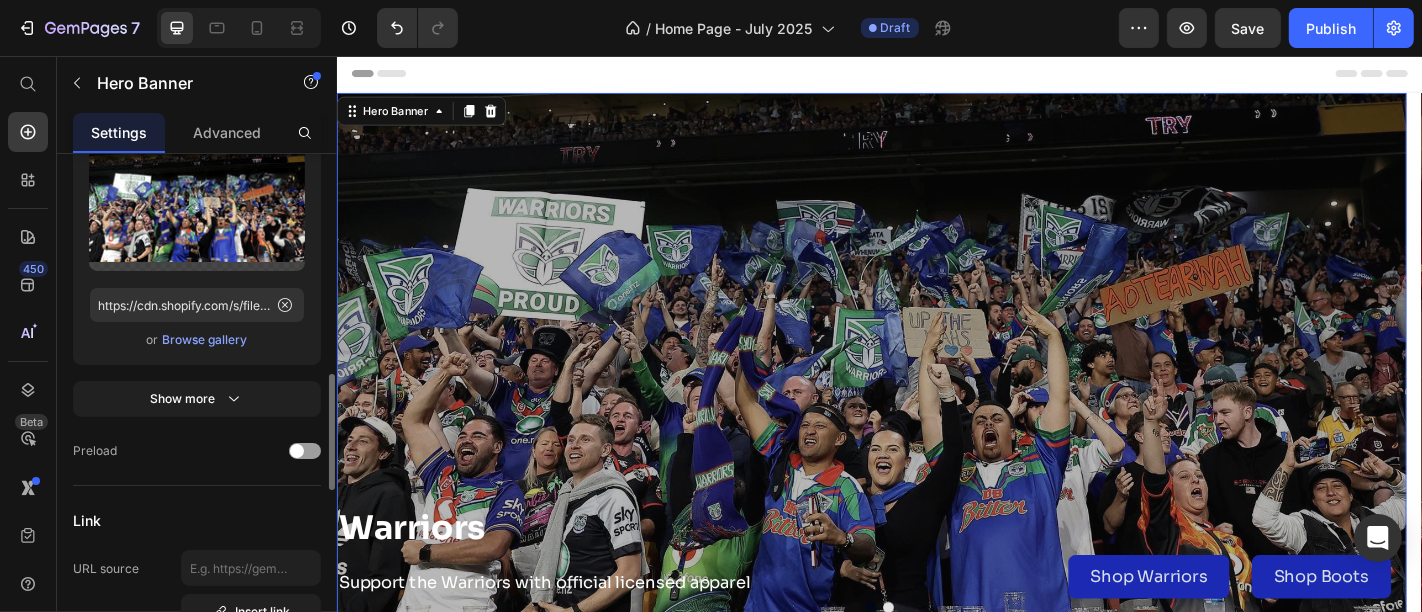 scroll, scrollTop: 649, scrollLeft: 0, axis: vertical 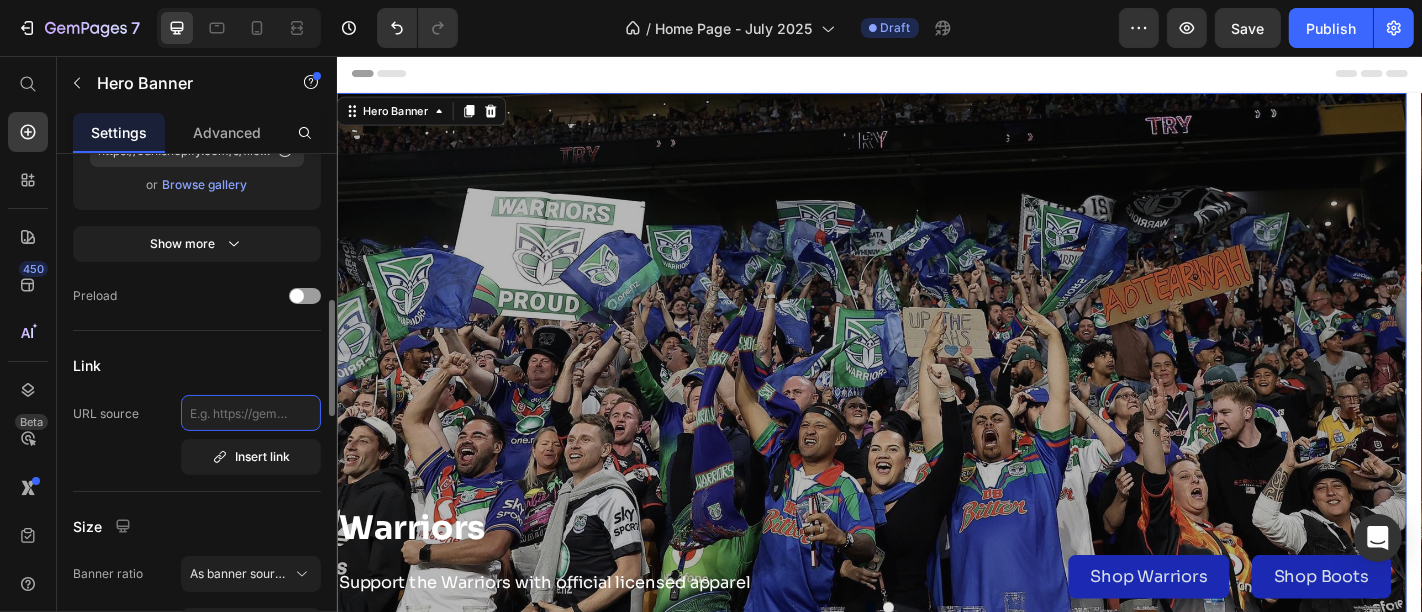 click 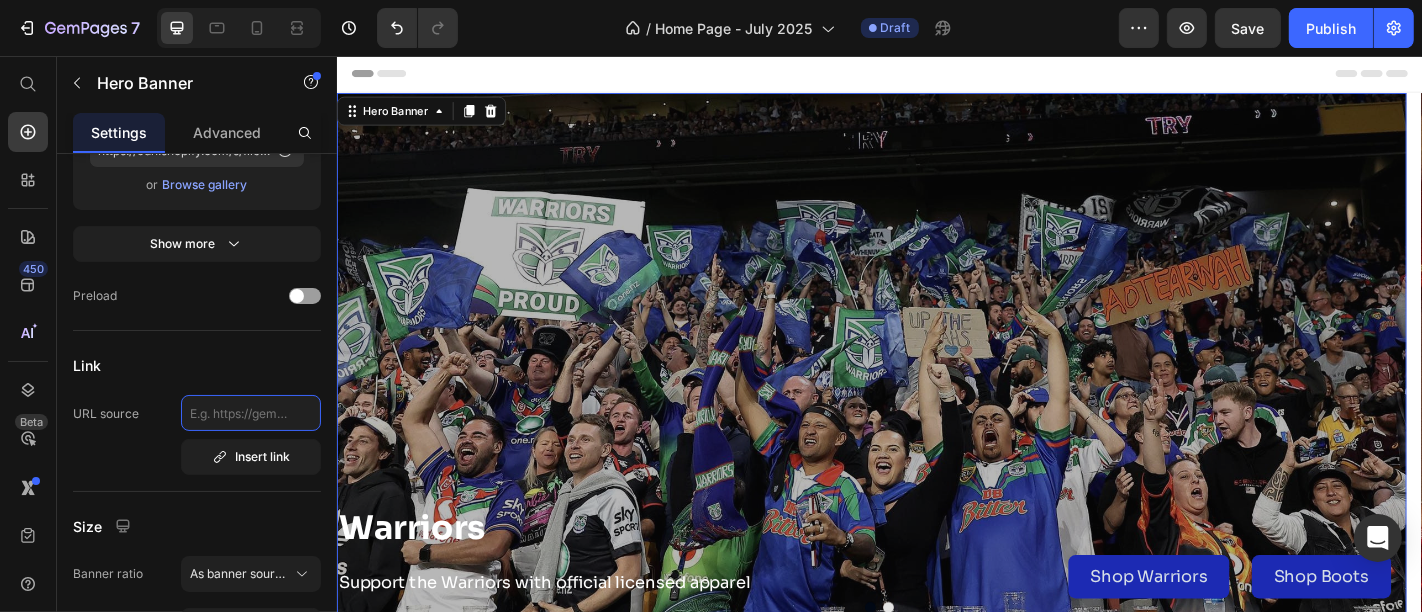 click 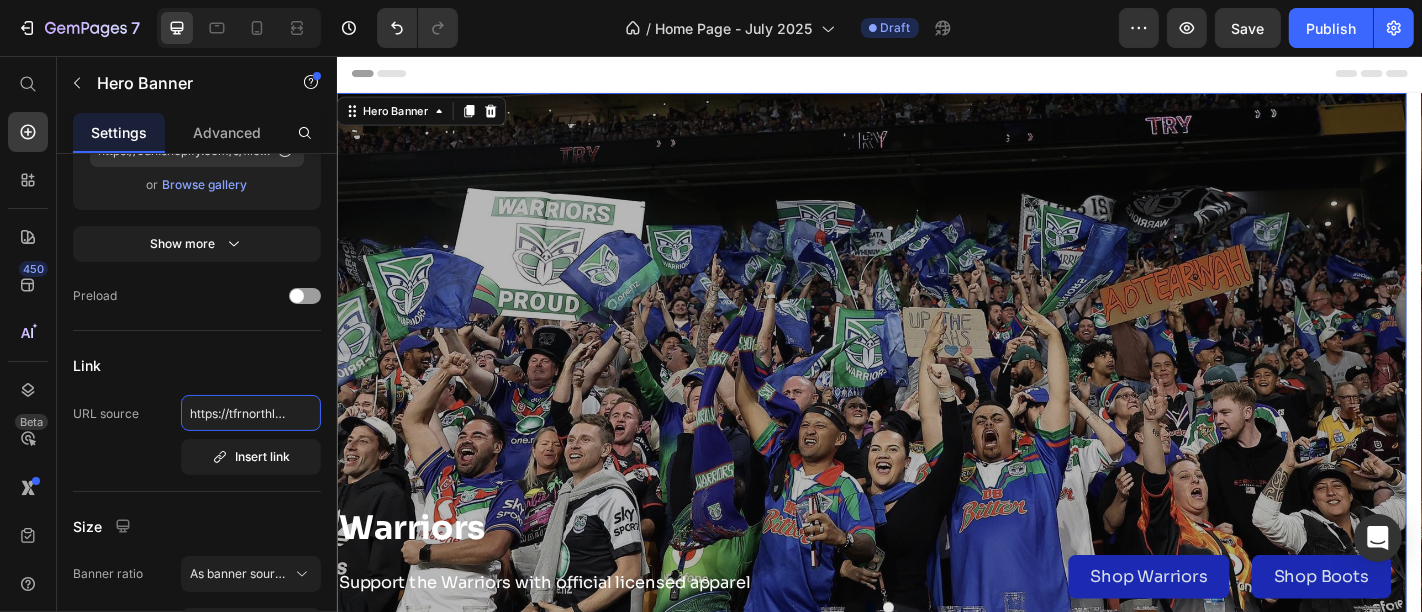 scroll, scrollTop: 0, scrollLeft: 166, axis: horizontal 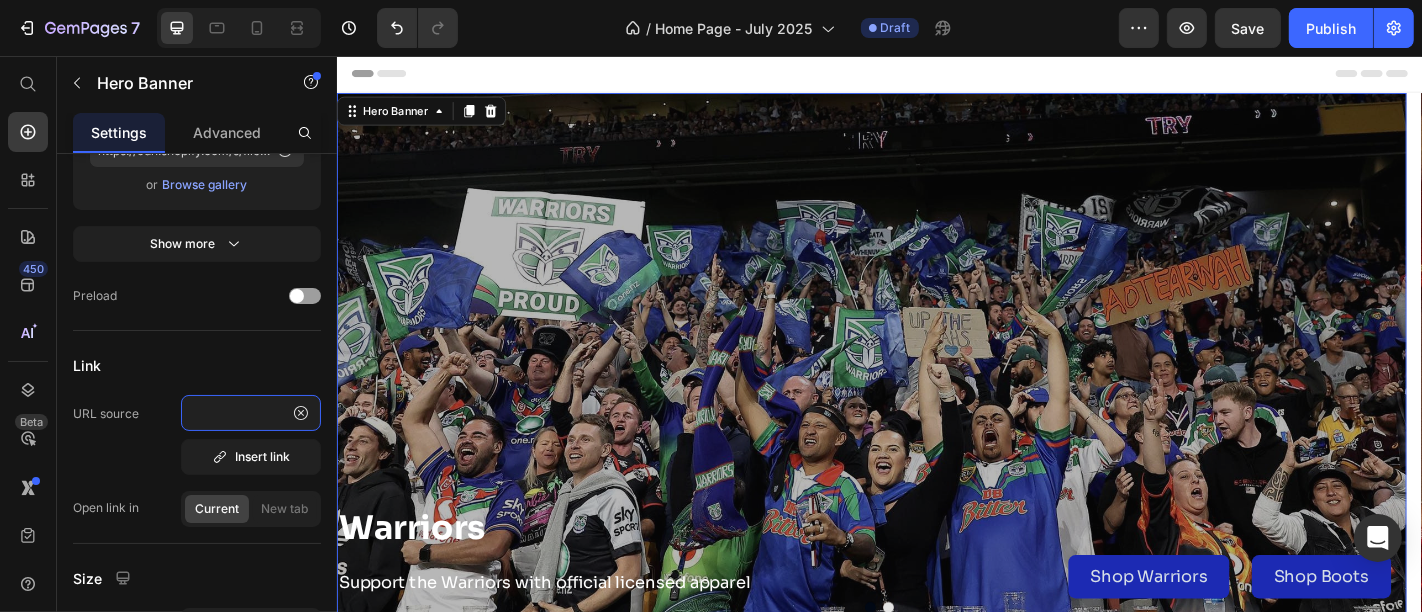 type on "https://tfrnorthlands.co.nz/collections/warriors" 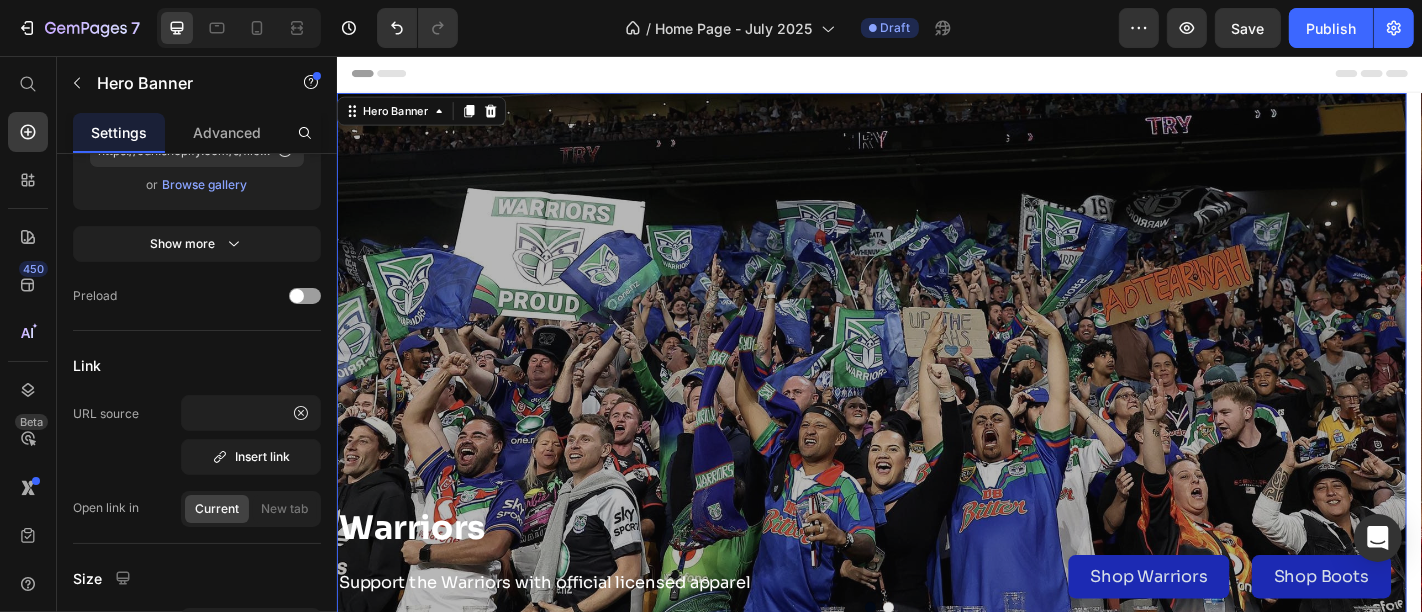 click on "Link" at bounding box center [197, 365] 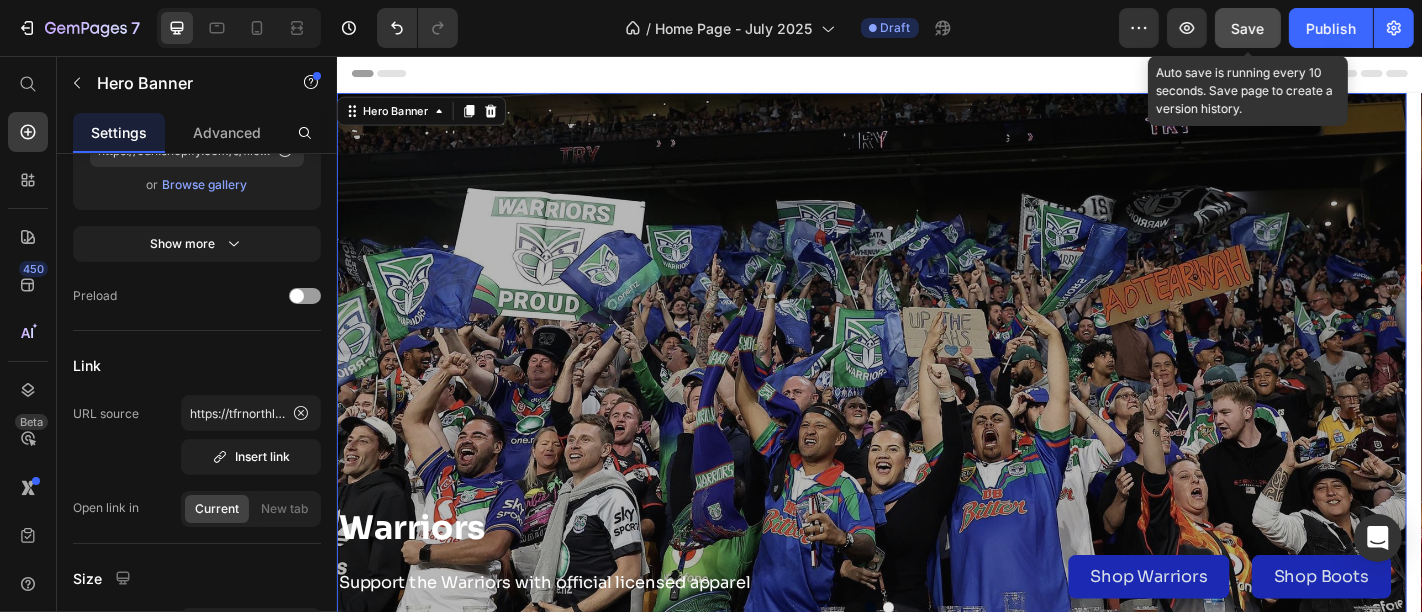 click on "Save" at bounding box center [1248, 28] 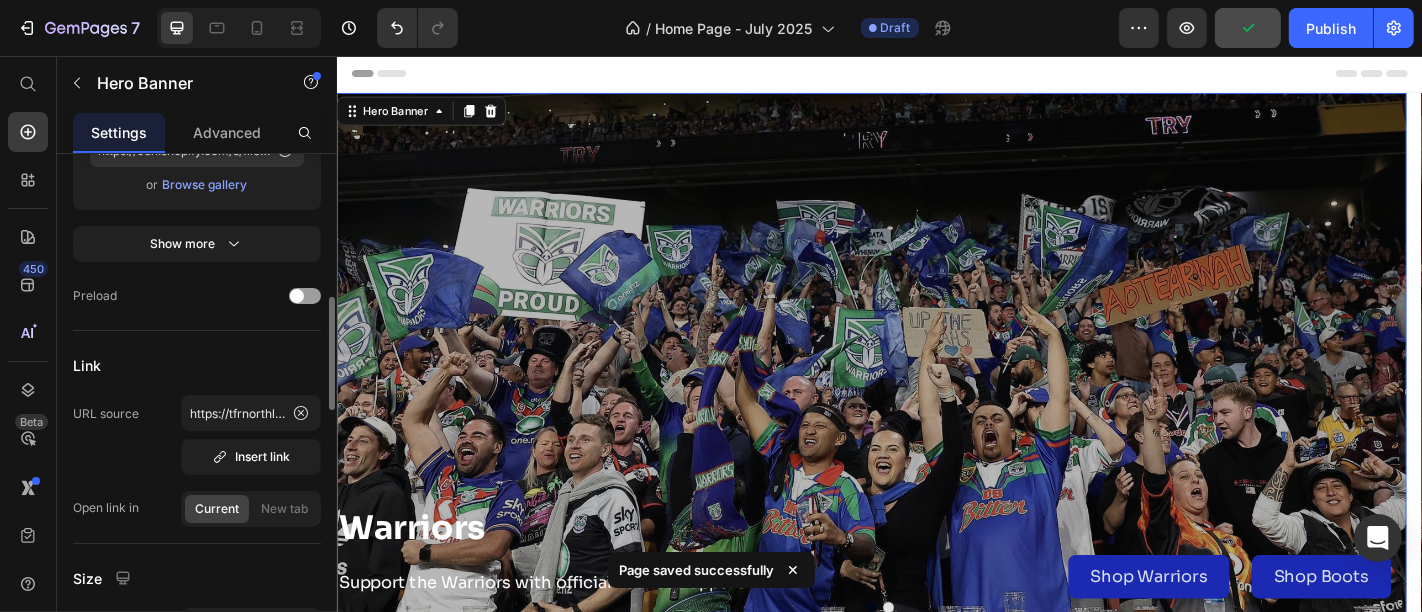 click on "Link" at bounding box center (197, 365) 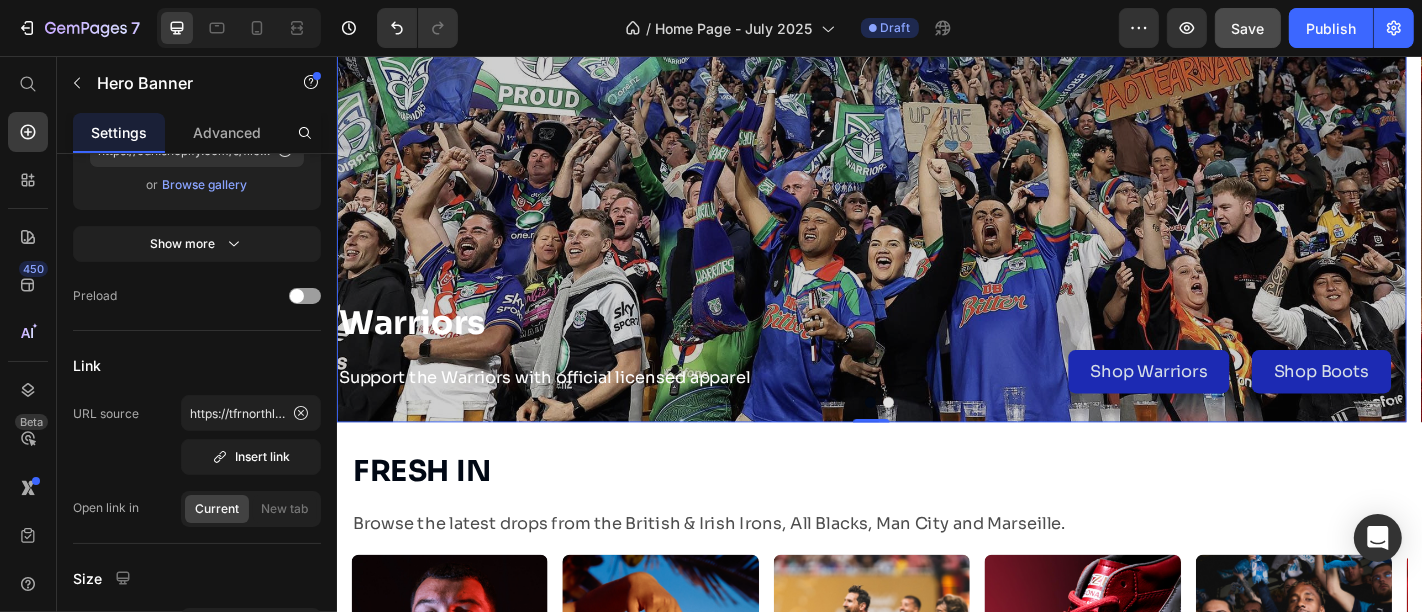 scroll, scrollTop: 224, scrollLeft: 0, axis: vertical 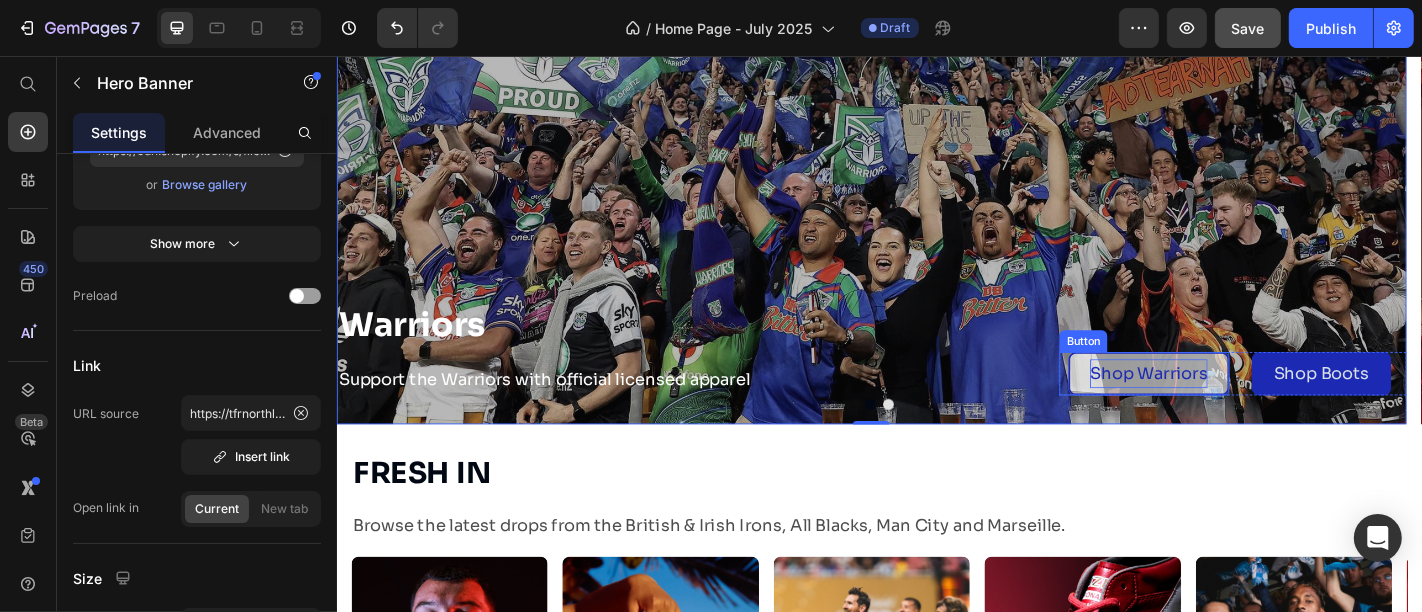 click on "Shop Warriors" at bounding box center (1234, 407) 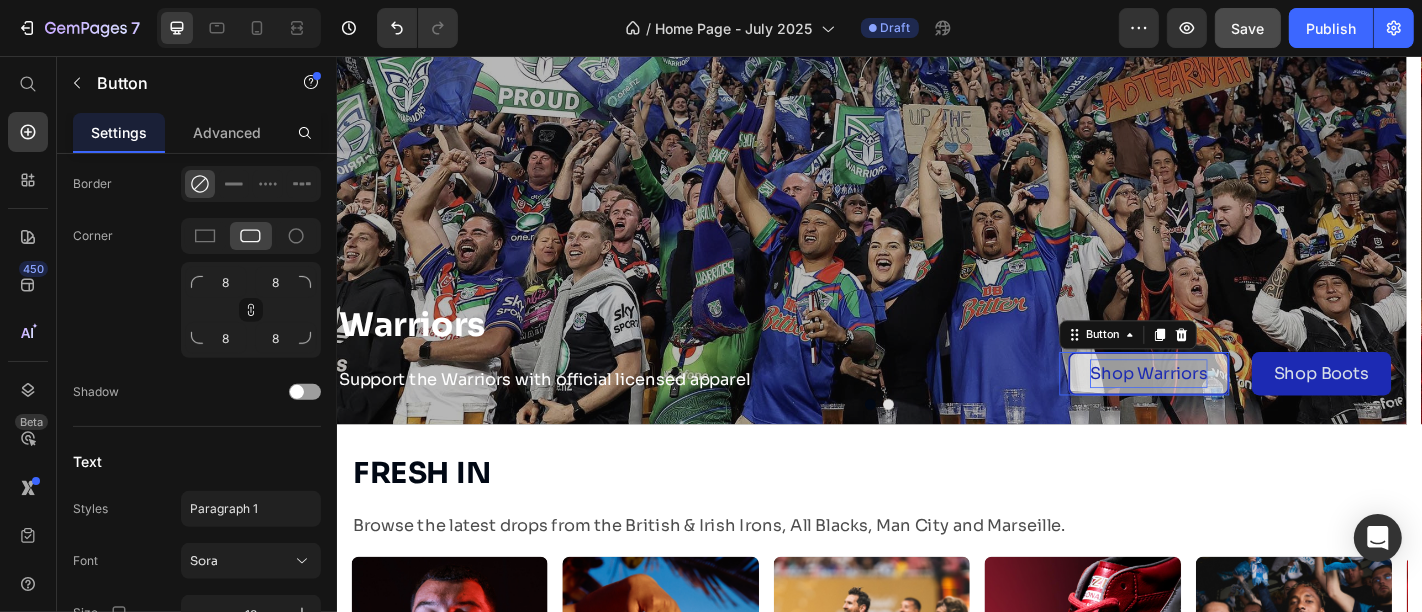 scroll, scrollTop: 0, scrollLeft: 0, axis: both 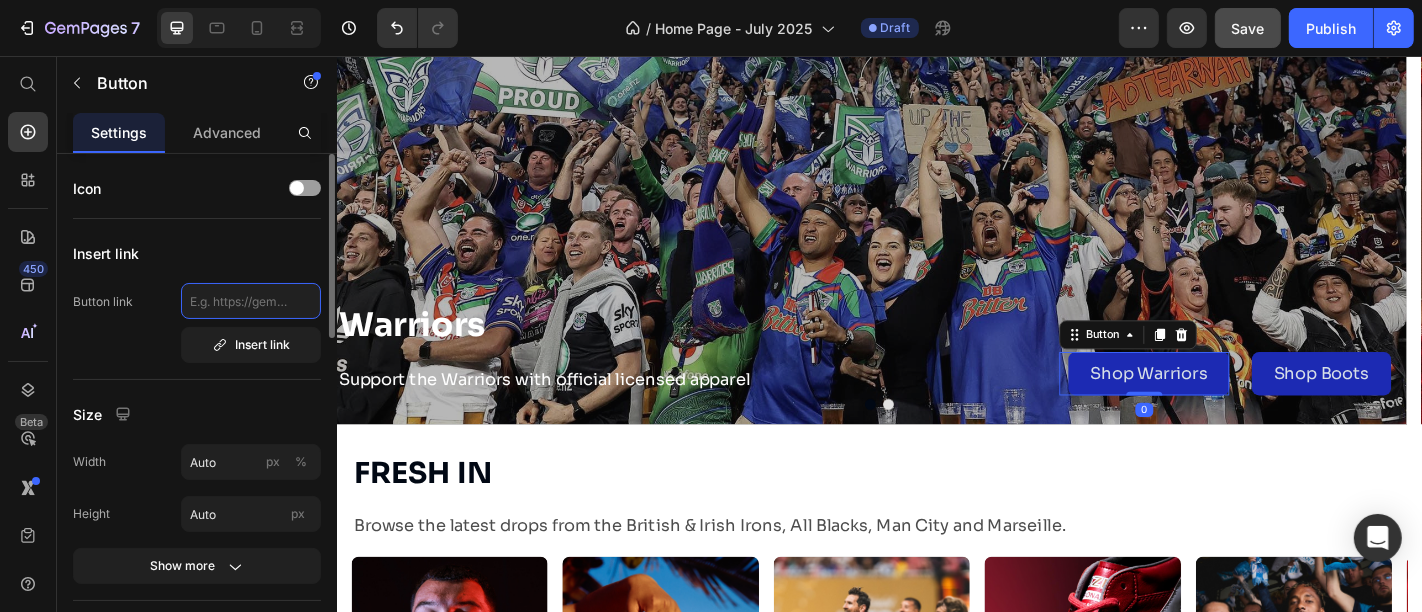 click 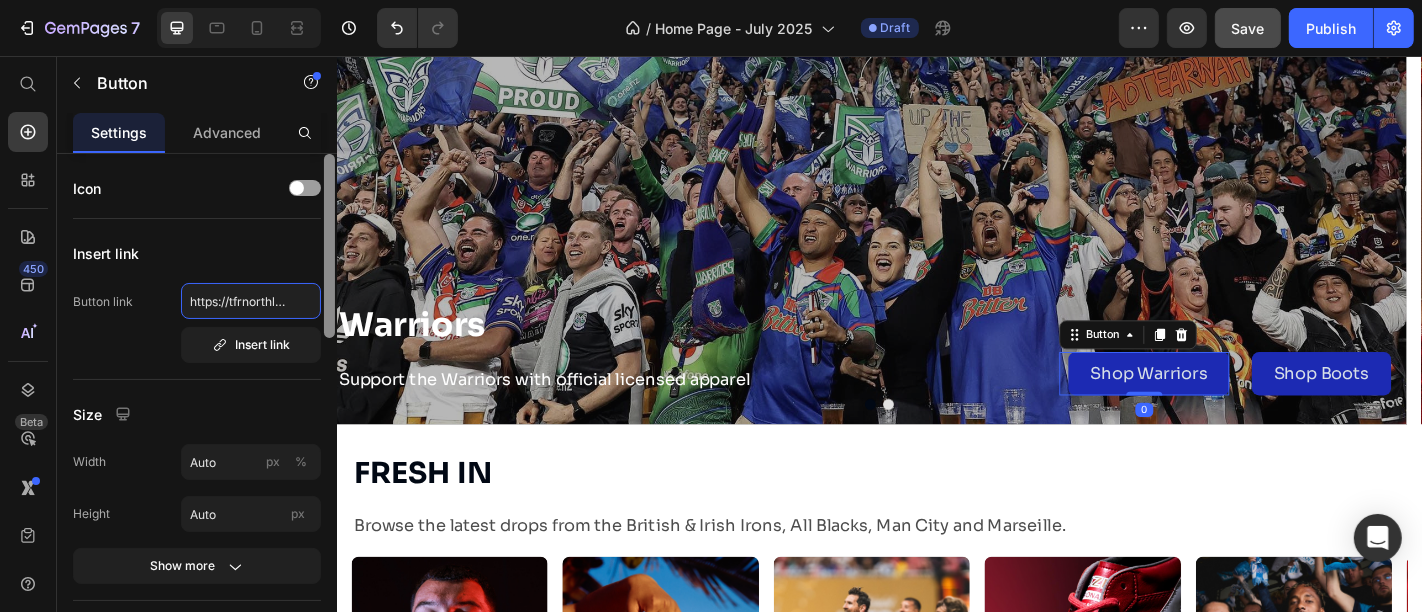 scroll, scrollTop: 0, scrollLeft: 166, axis: horizontal 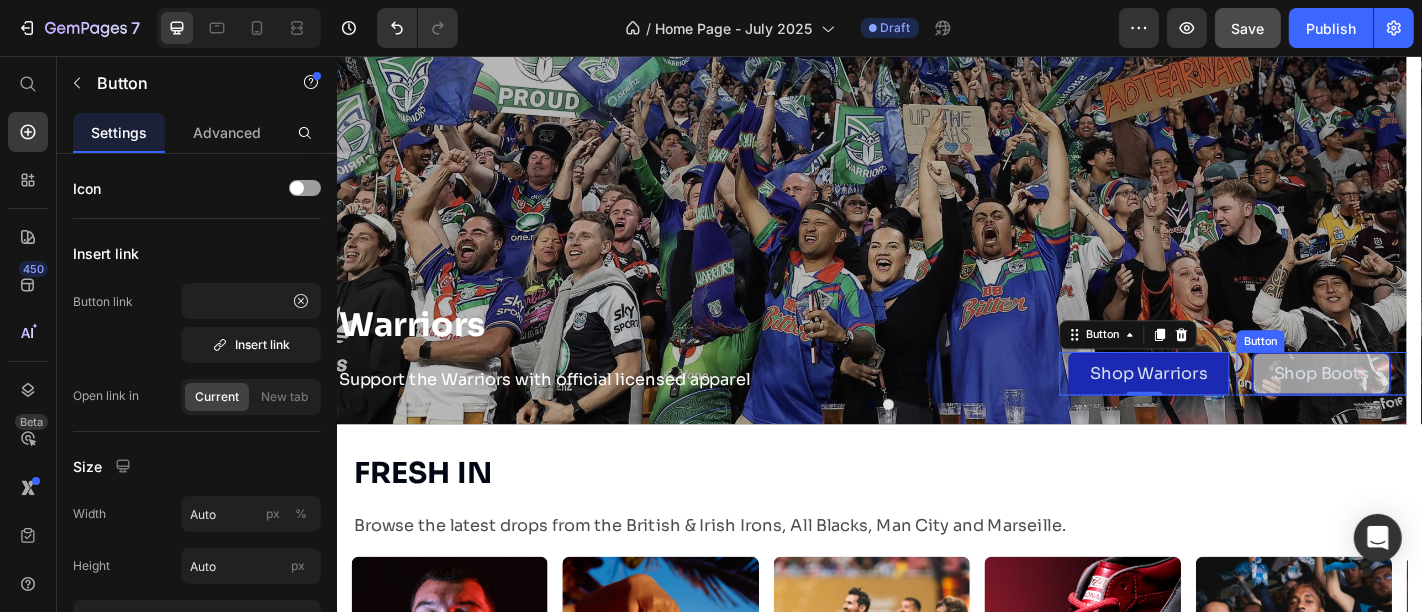 click on "Shop Boots" at bounding box center [1425, 407] 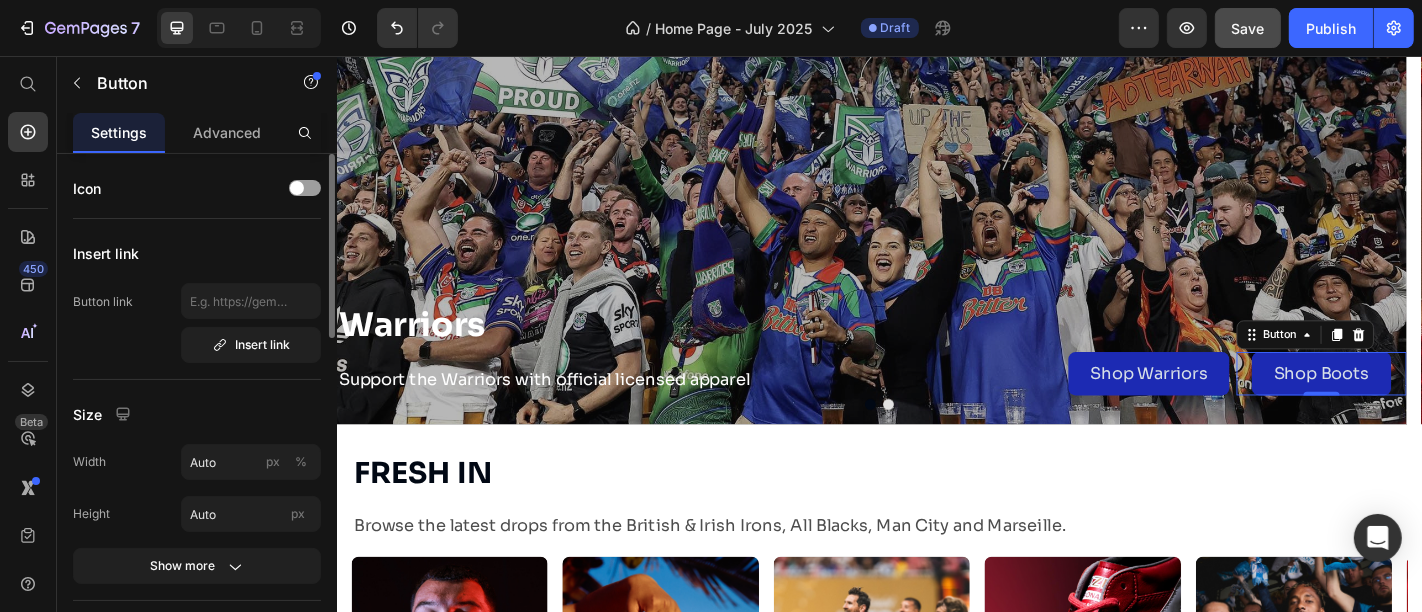 click on "Insert link" at bounding box center (251, 323) 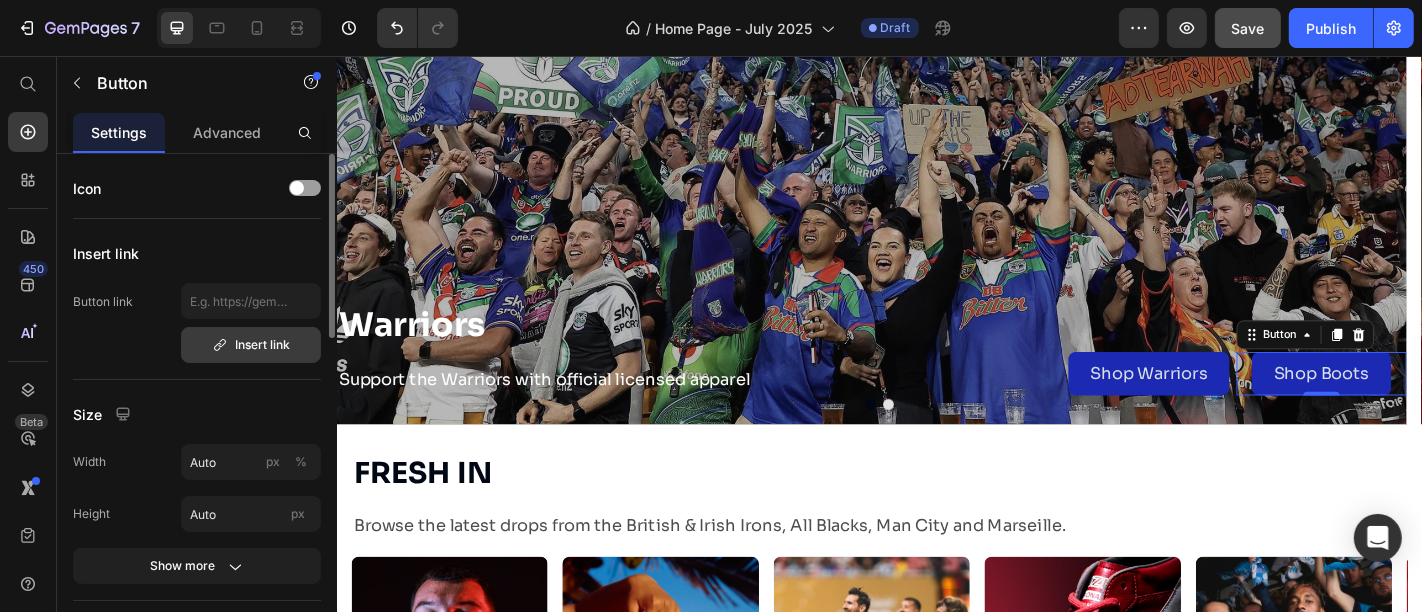 click on "Insert link" at bounding box center (251, 345) 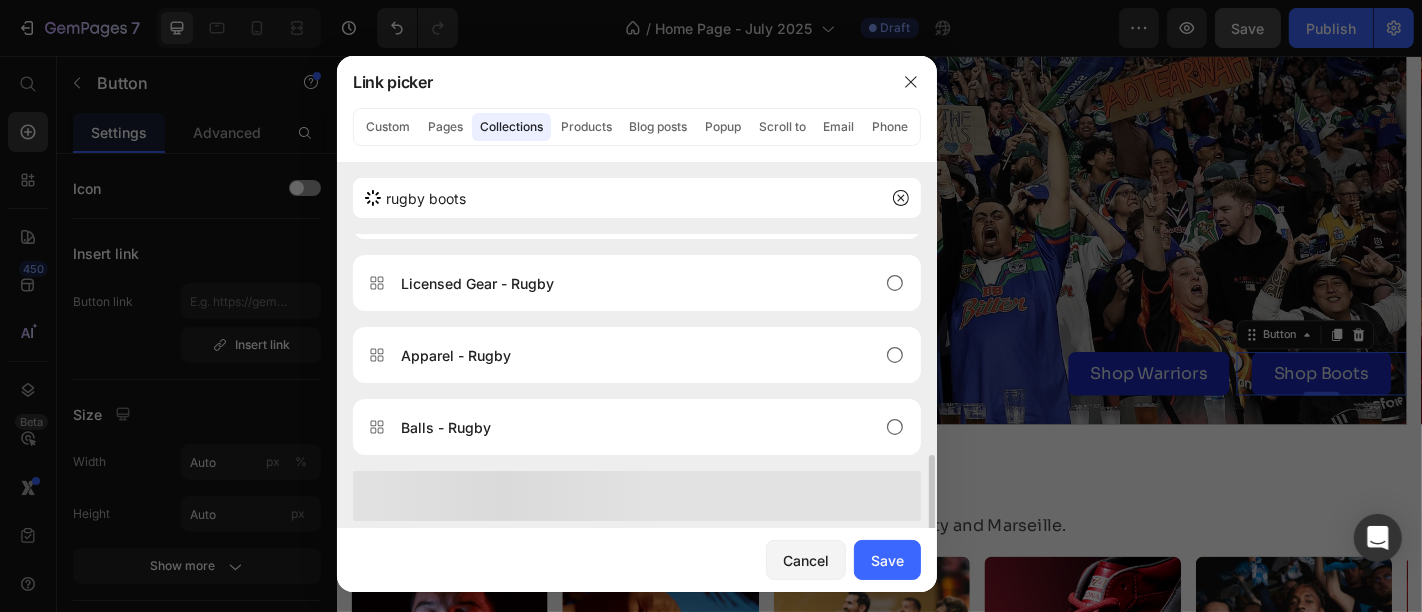 scroll, scrollTop: 0, scrollLeft: 0, axis: both 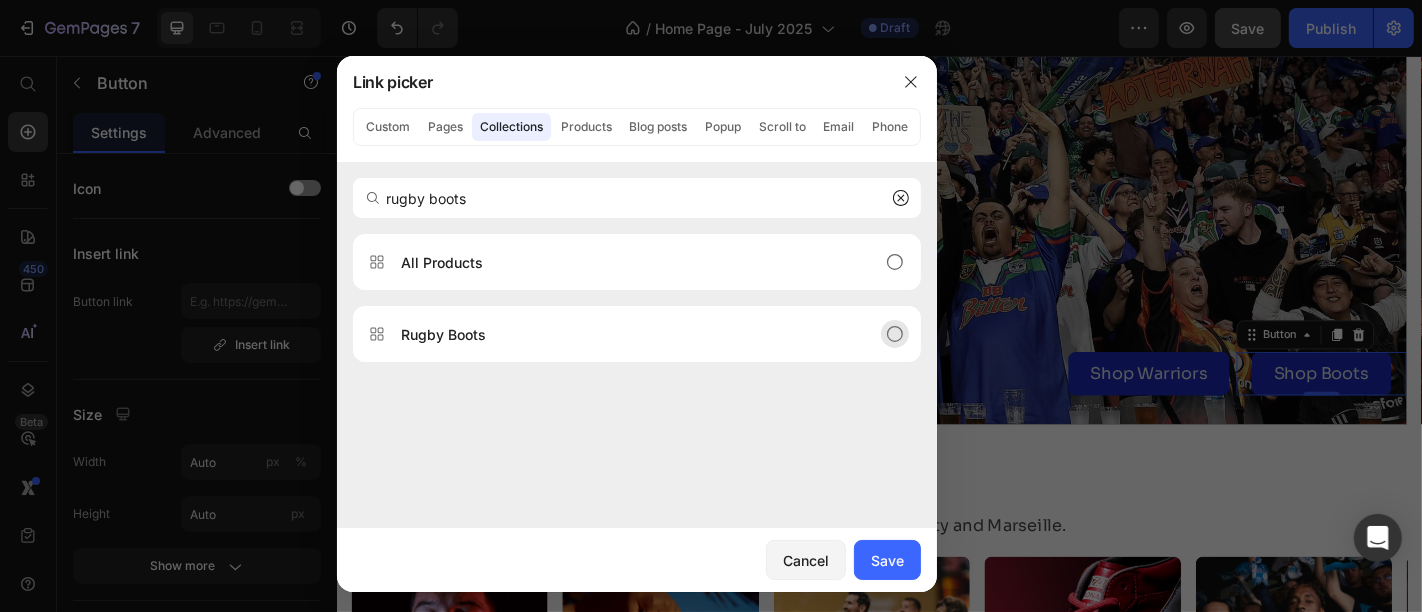 type on "rugby boots" 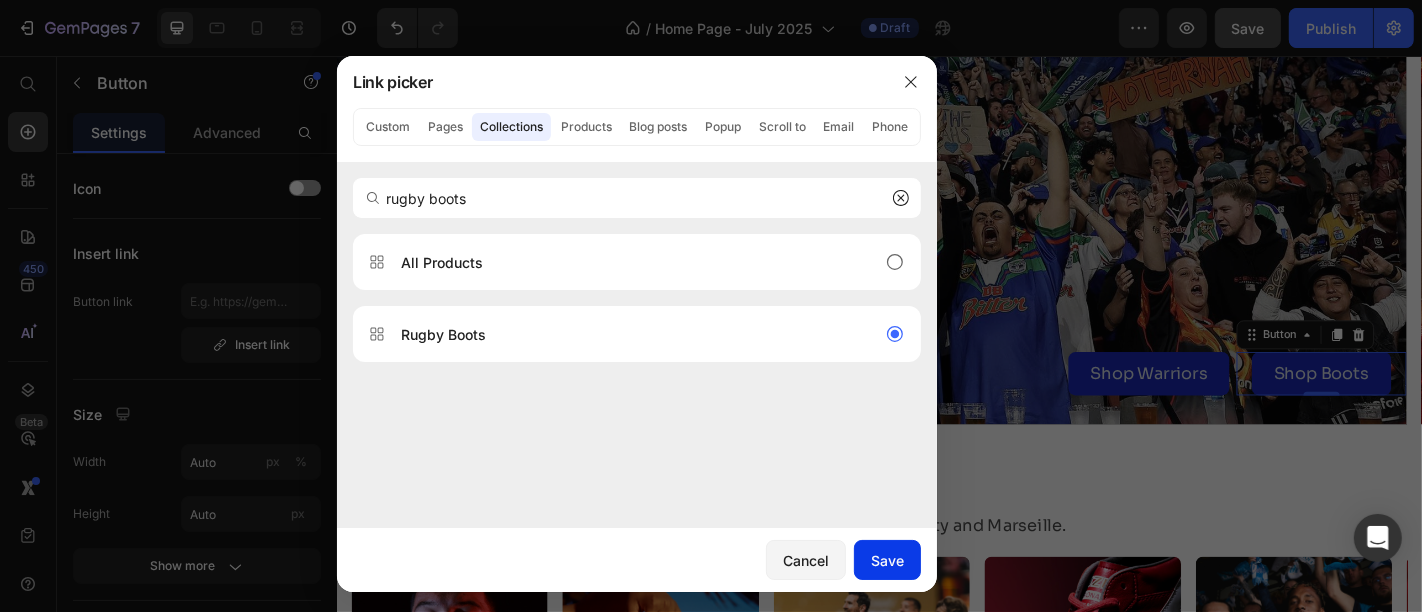 click on "Save" at bounding box center (887, 560) 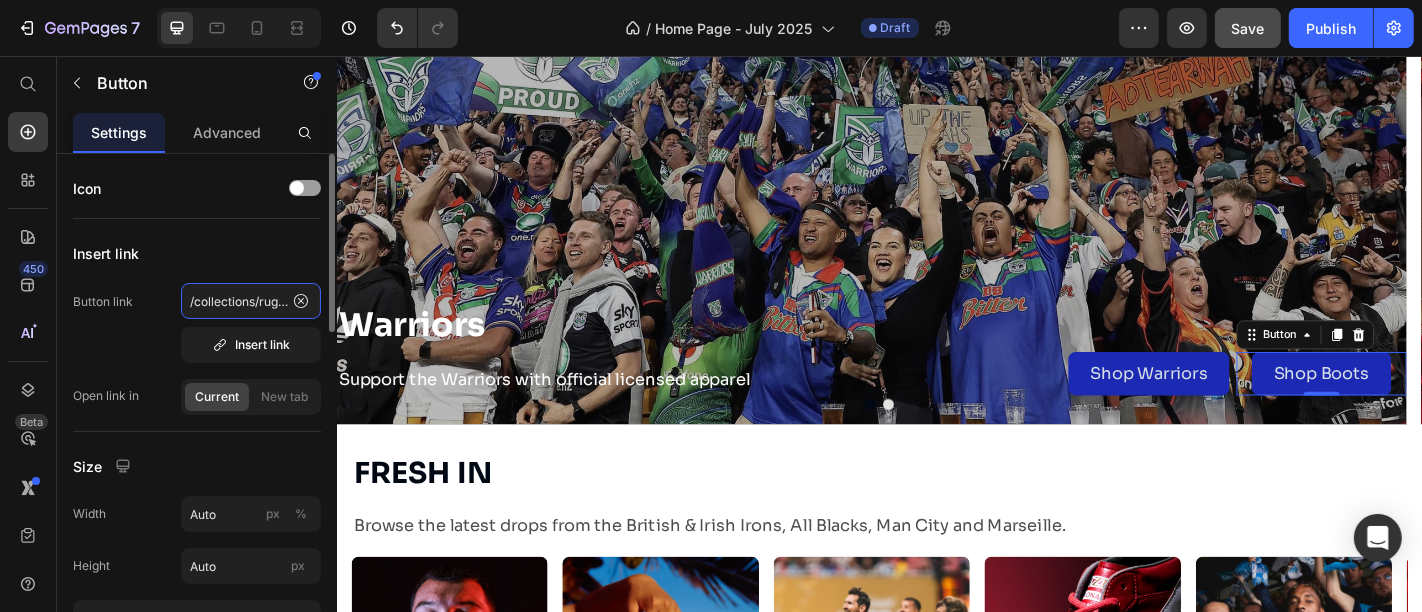 click on "/collections/rugby-footwear-mens" 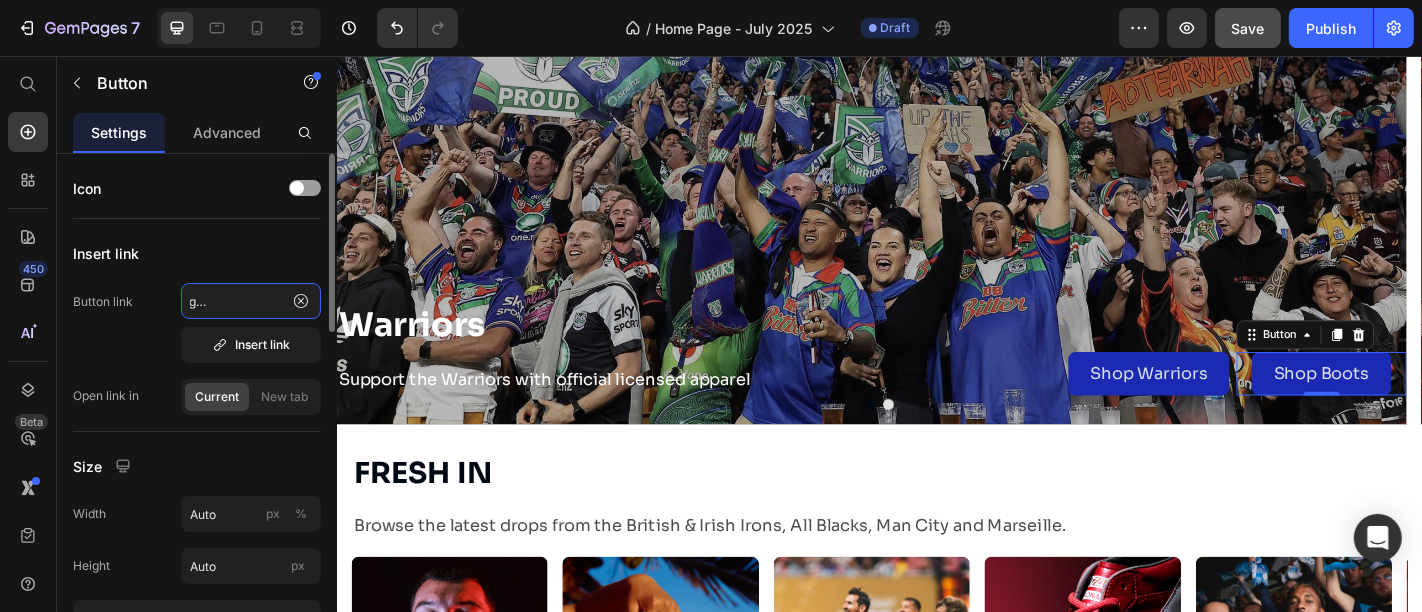 scroll, scrollTop: 0, scrollLeft: 95, axis: horizontal 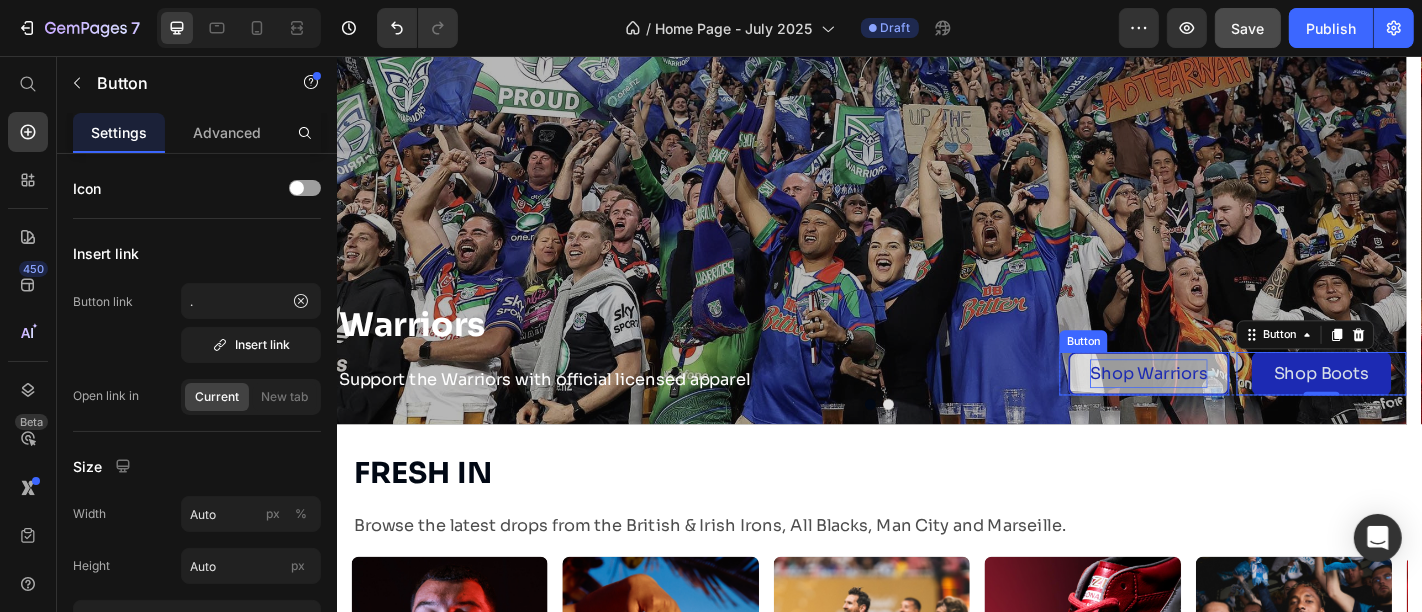 click on "Shop Warriors" at bounding box center (1234, 407) 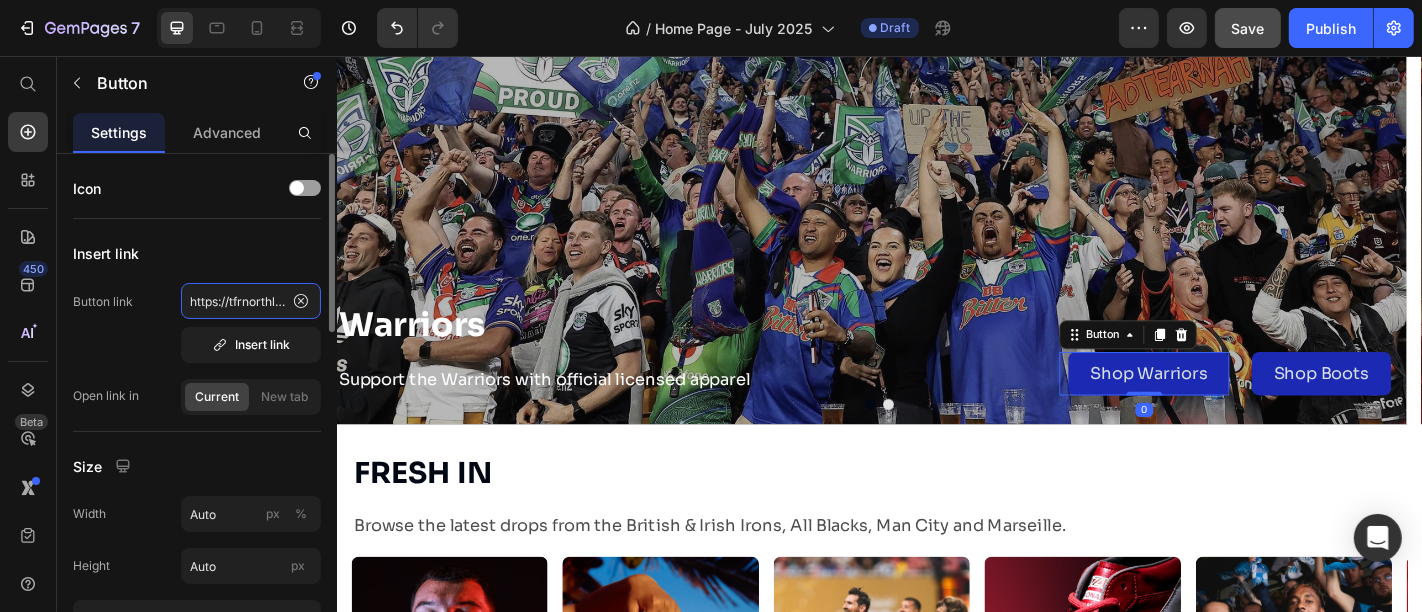 click on "https://tfrnorthlands.co.nz/collections/warriors" 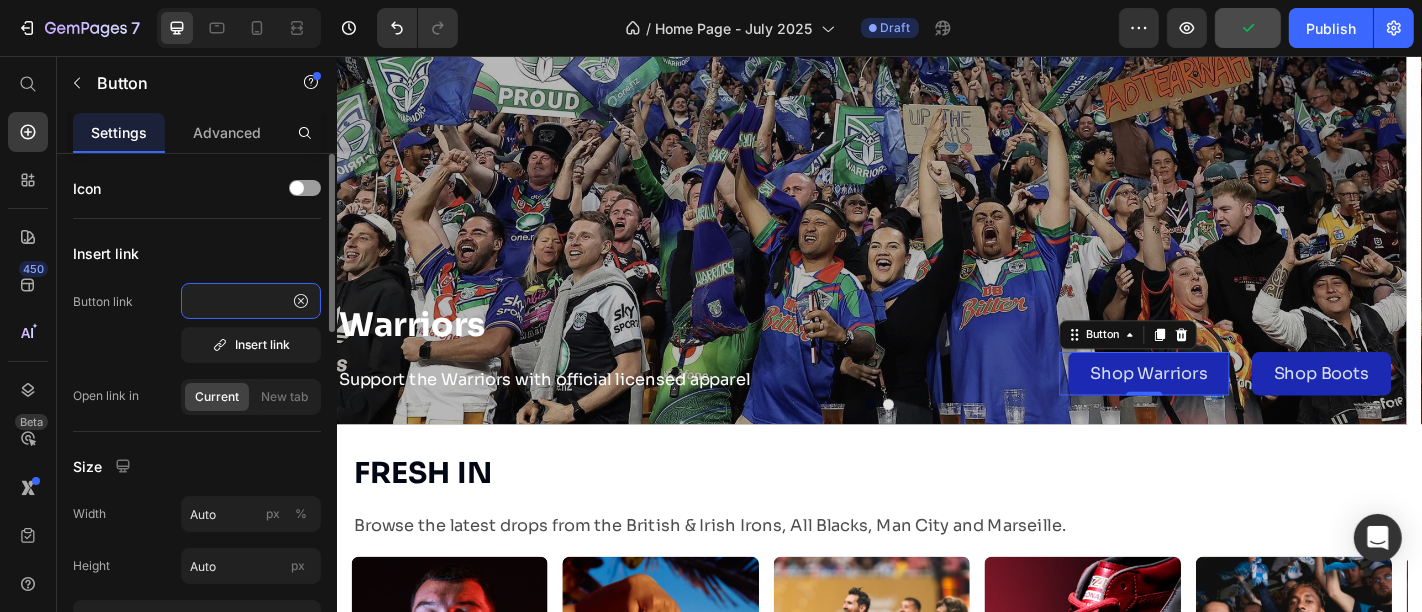 scroll, scrollTop: 0, scrollLeft: 85, axis: horizontal 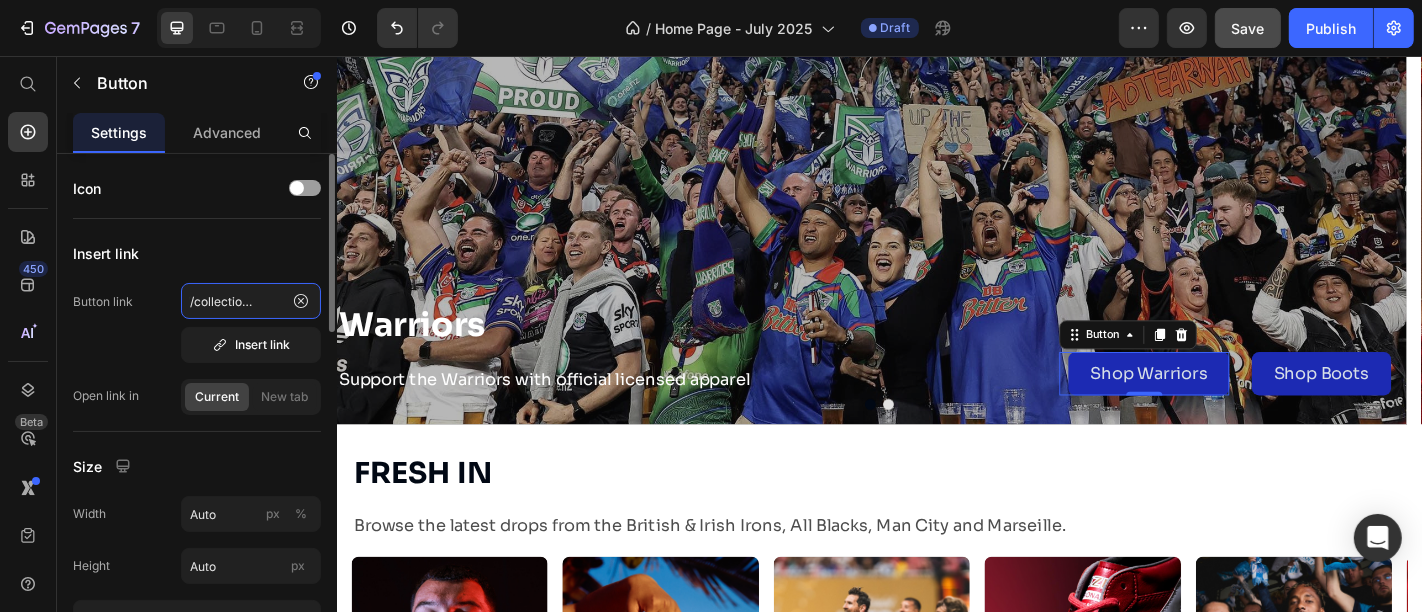 type on "https/collections/warriors" 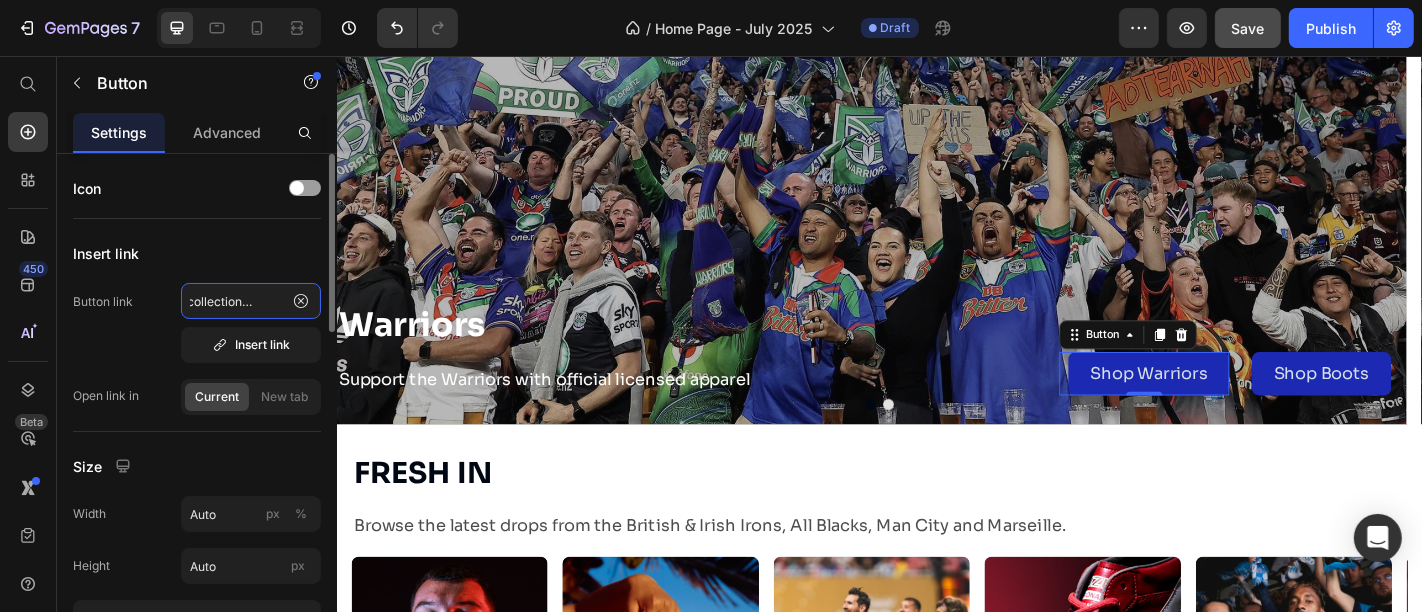 scroll, scrollTop: 0, scrollLeft: 28, axis: horizontal 